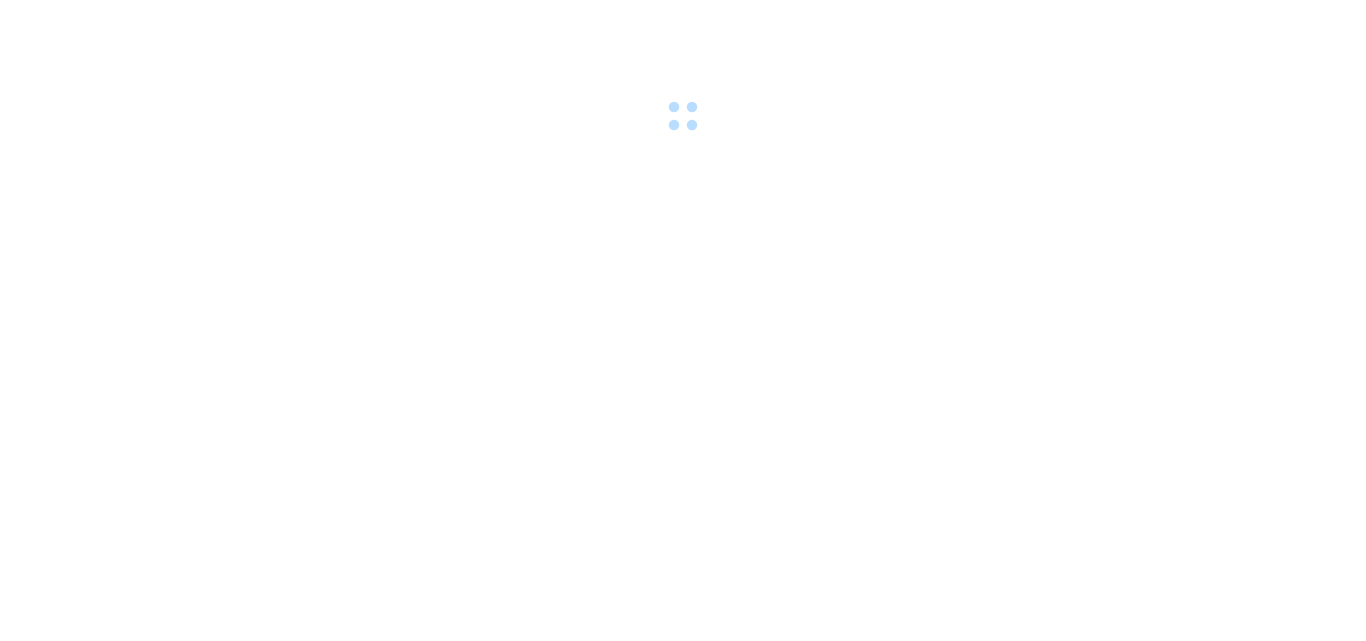 scroll, scrollTop: 0, scrollLeft: 0, axis: both 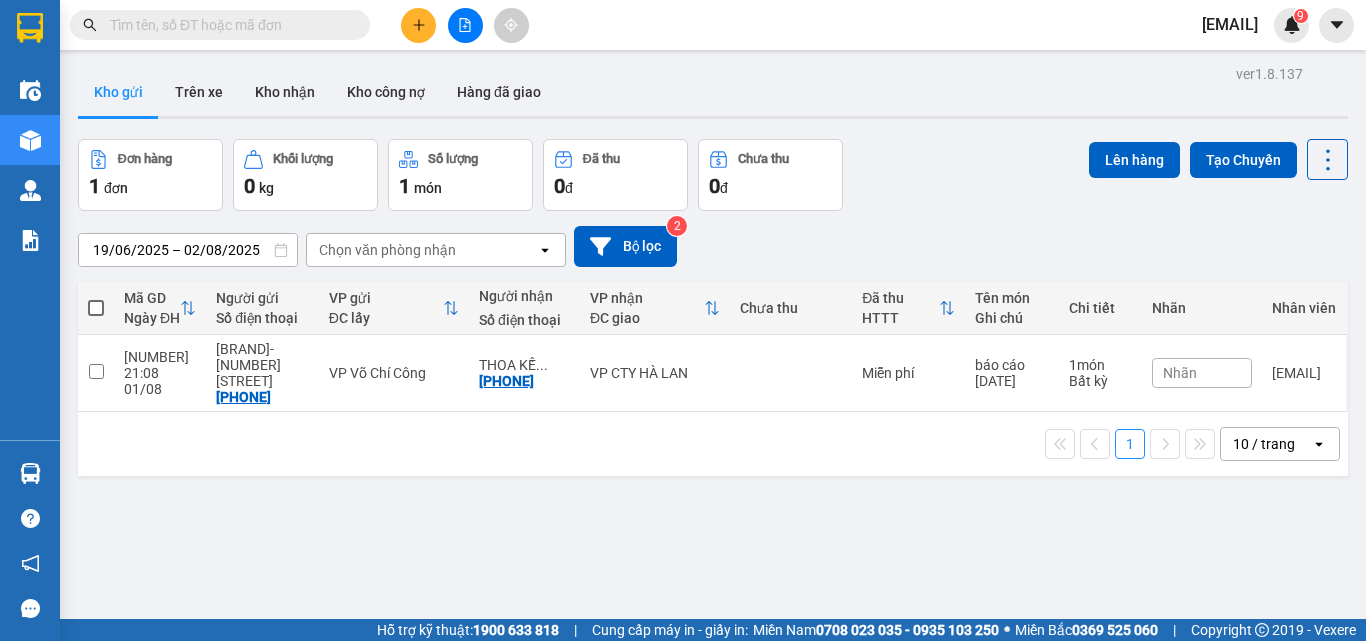 click 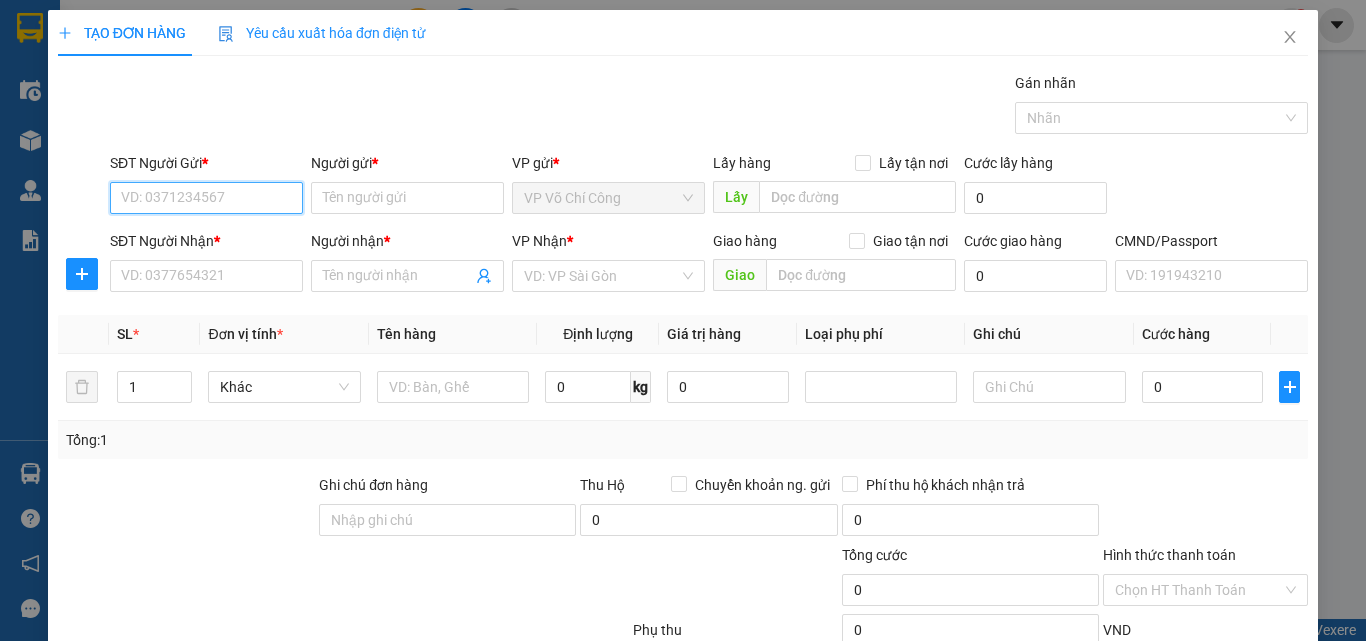 click on "SĐT Người Gửi *" at bounding box center [206, 198] 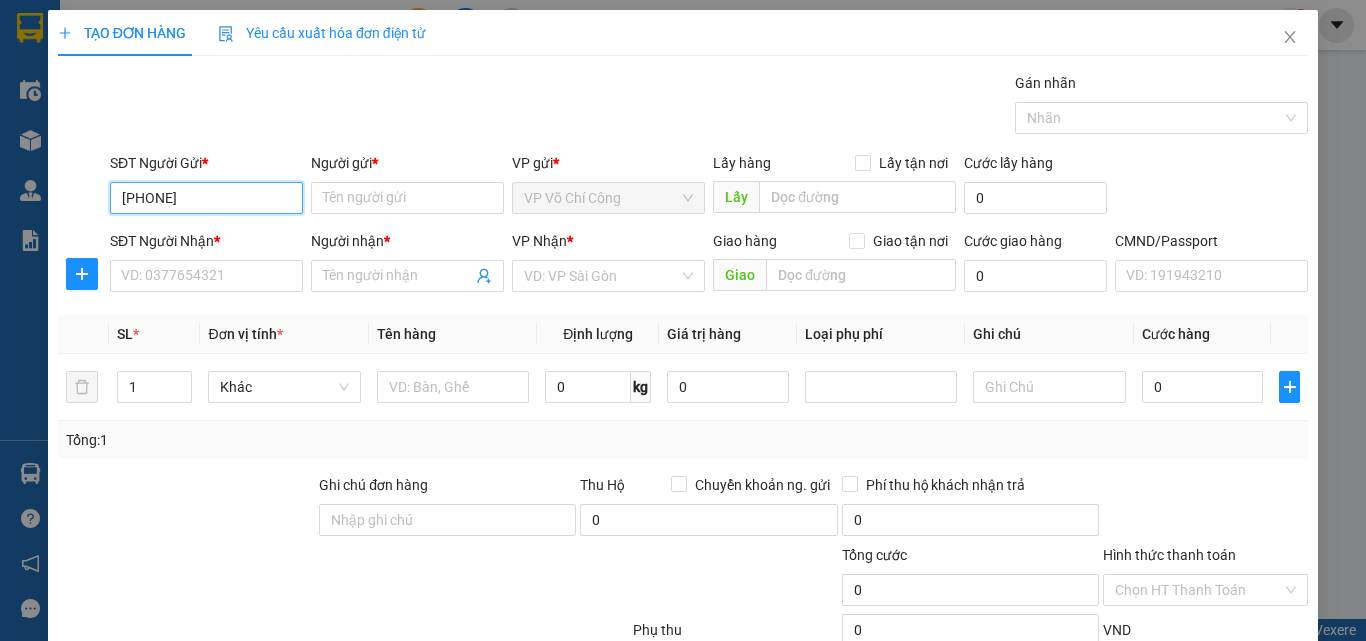 type on "[PHONE]" 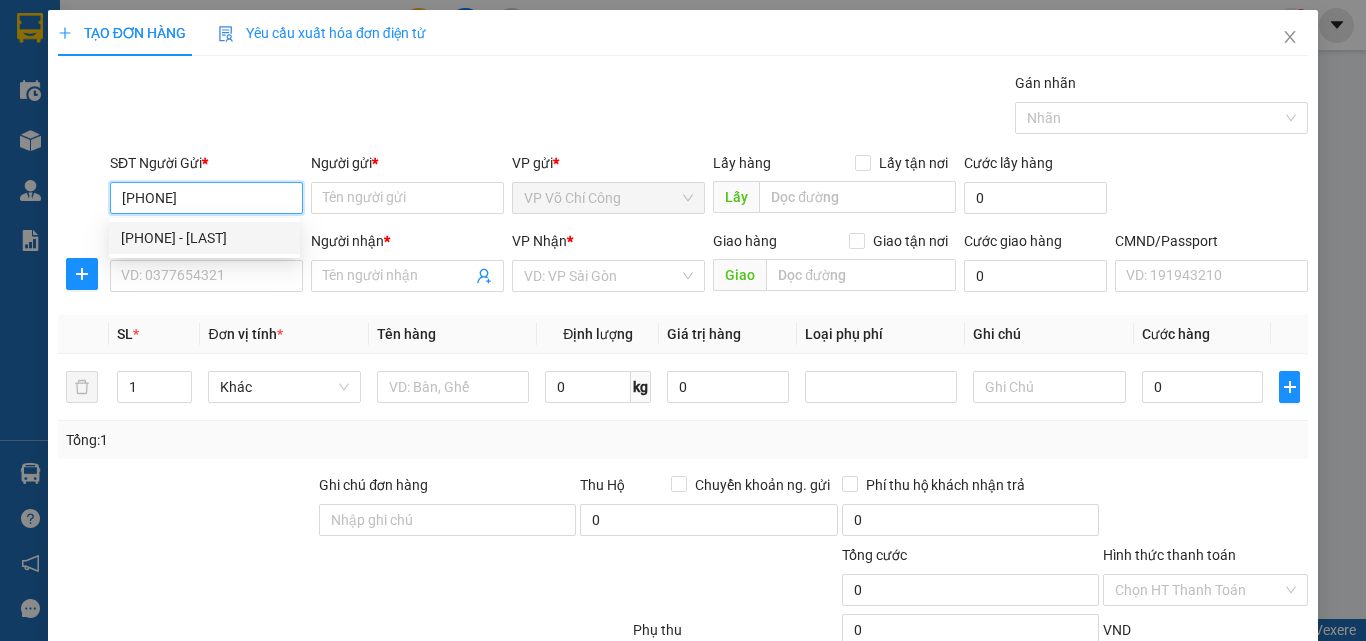 click on "[PHONE] - [LAST]" at bounding box center (204, 238) 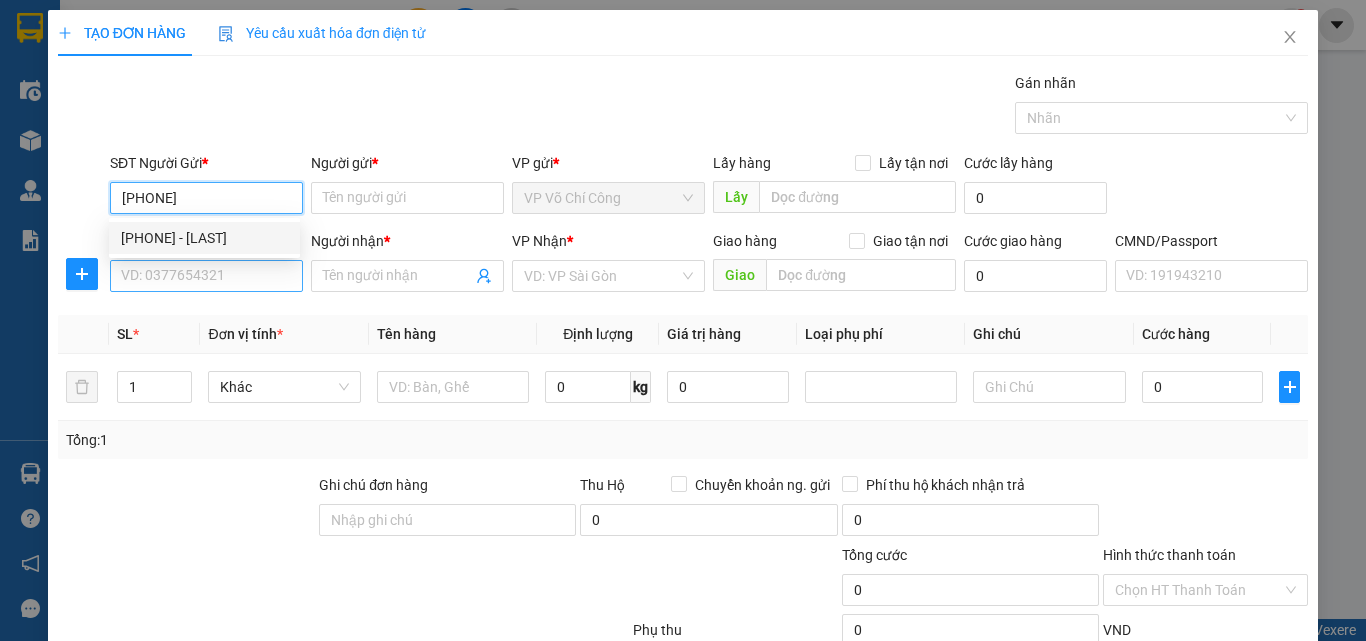 type on "hùng" 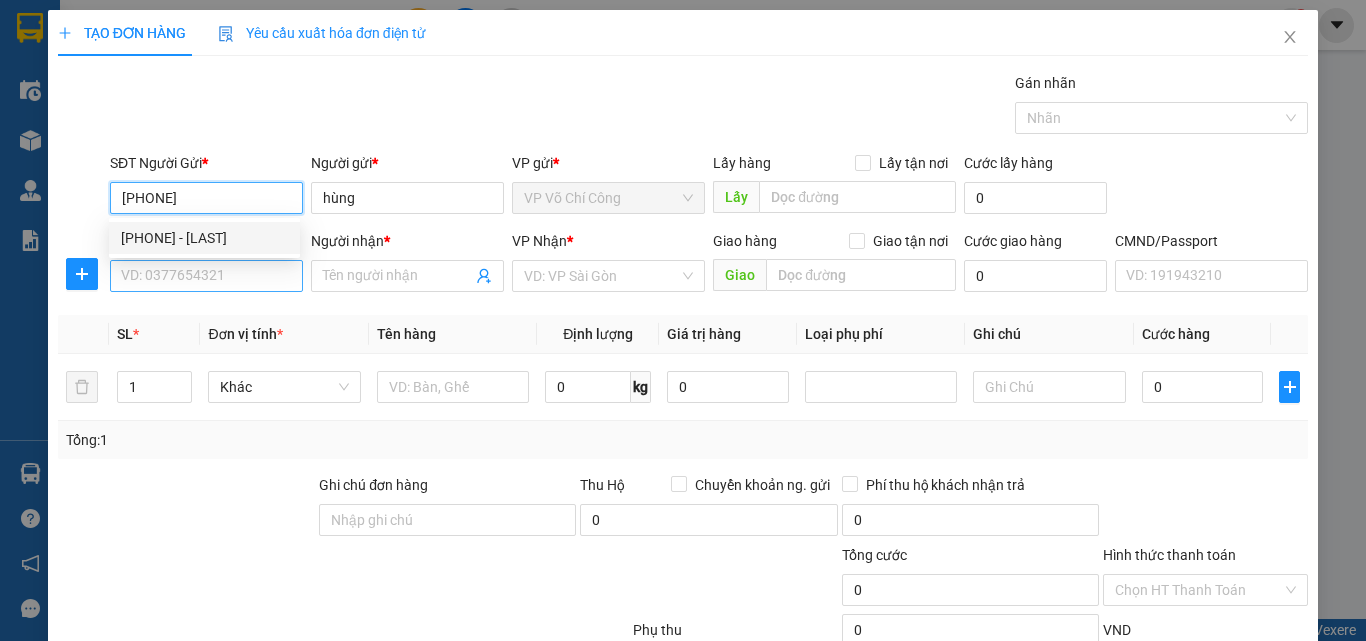 type on "[PHONE]" 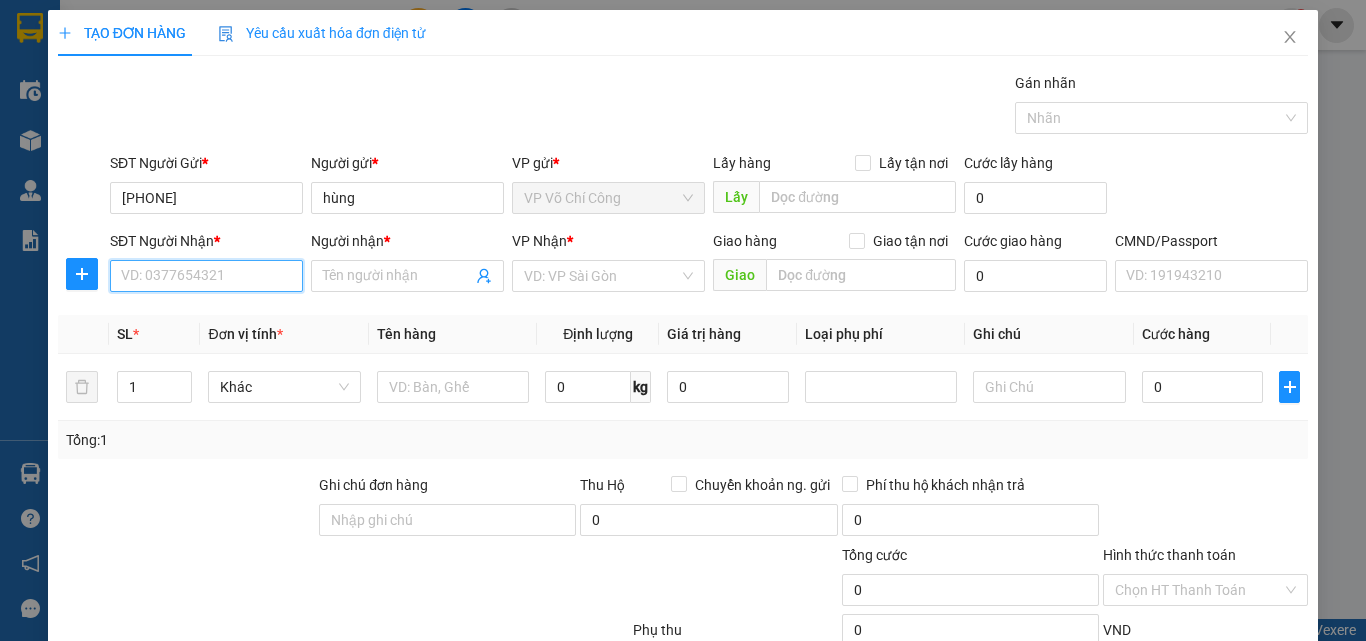 click on "SĐT Người Nhận  *" at bounding box center (206, 276) 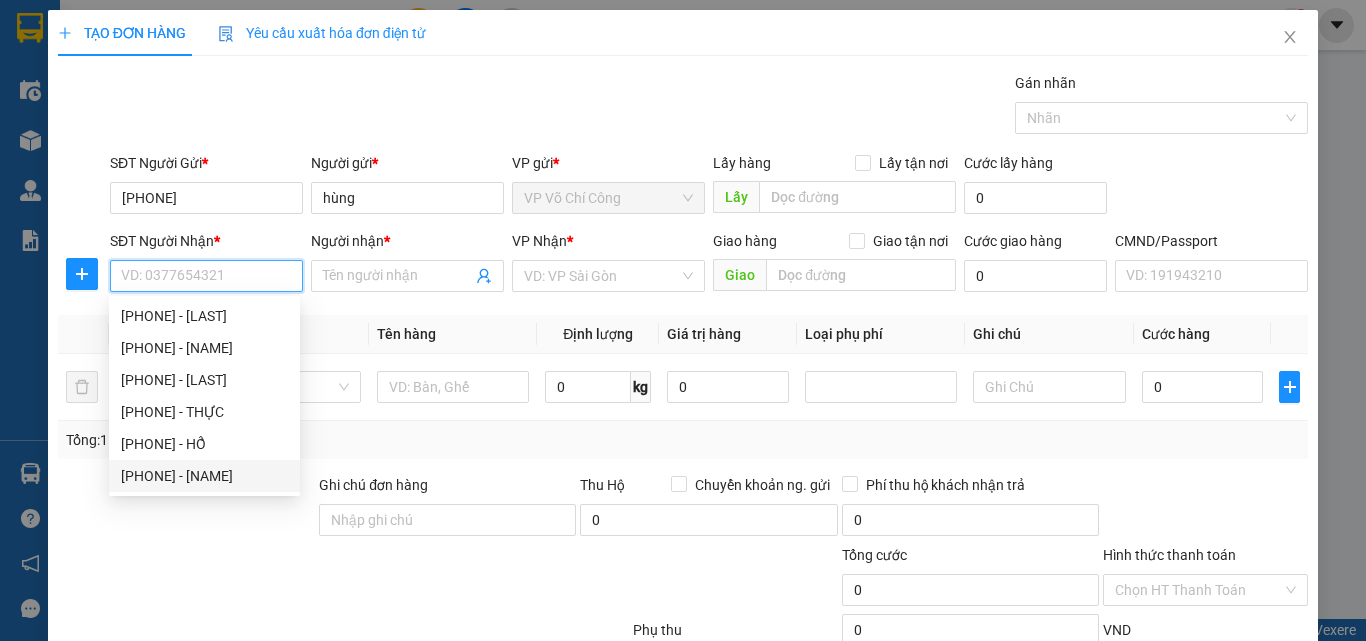 click on "[PHONE] - [NAME]" at bounding box center [204, 476] 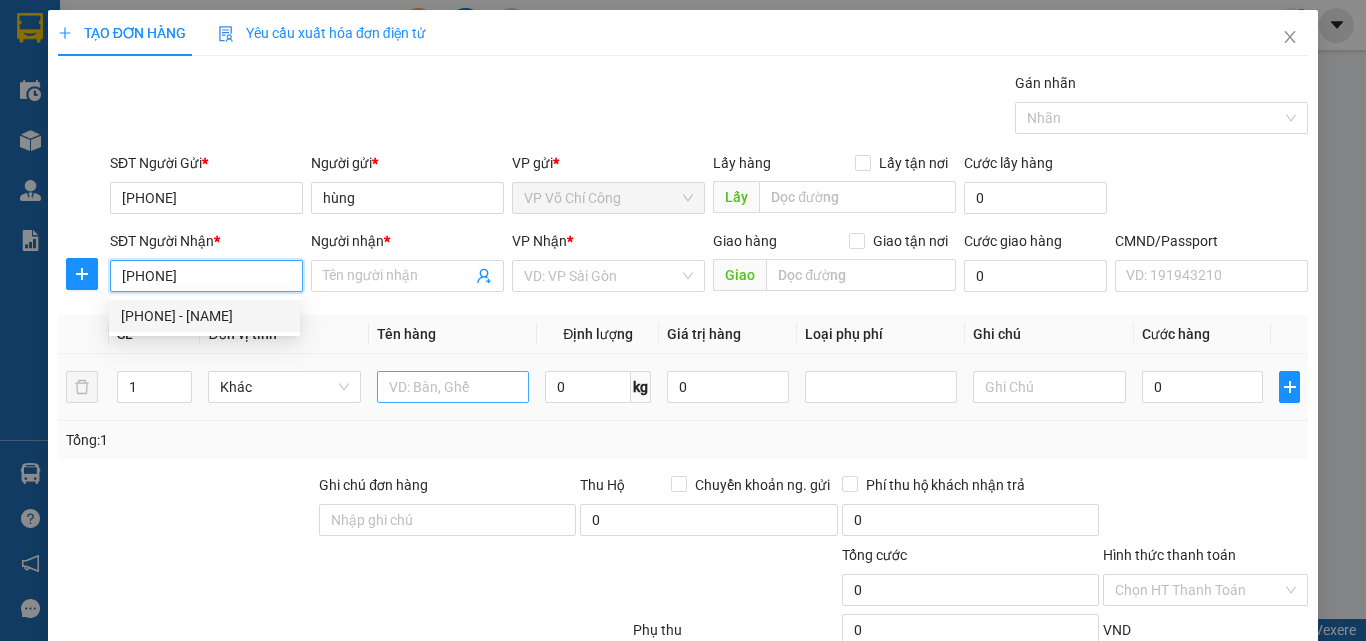 type on "định" 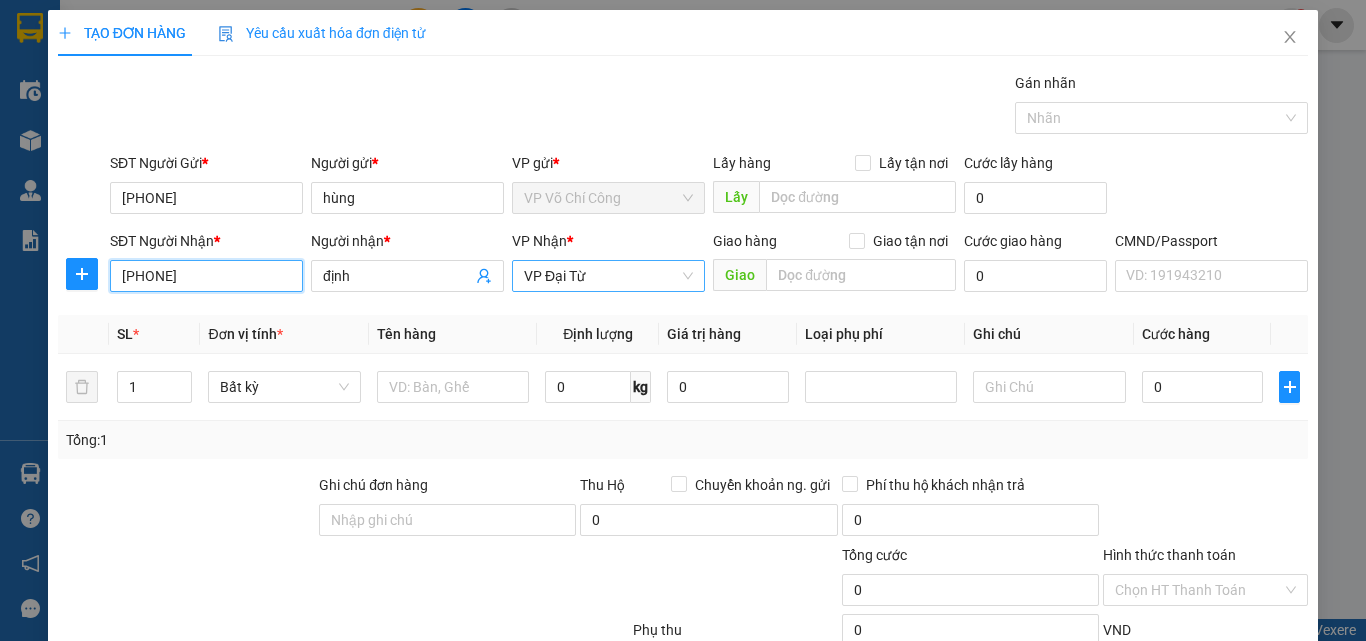 click on "VP Đại Từ" at bounding box center [608, 276] 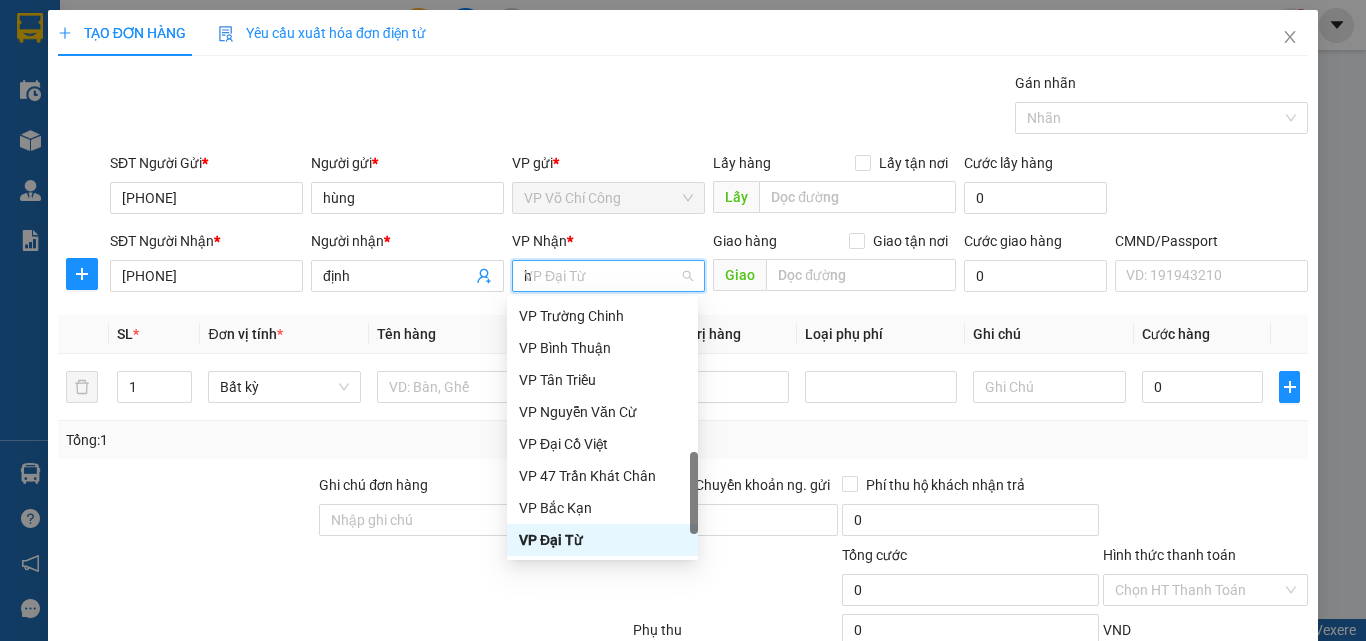scroll, scrollTop: 264, scrollLeft: 0, axis: vertical 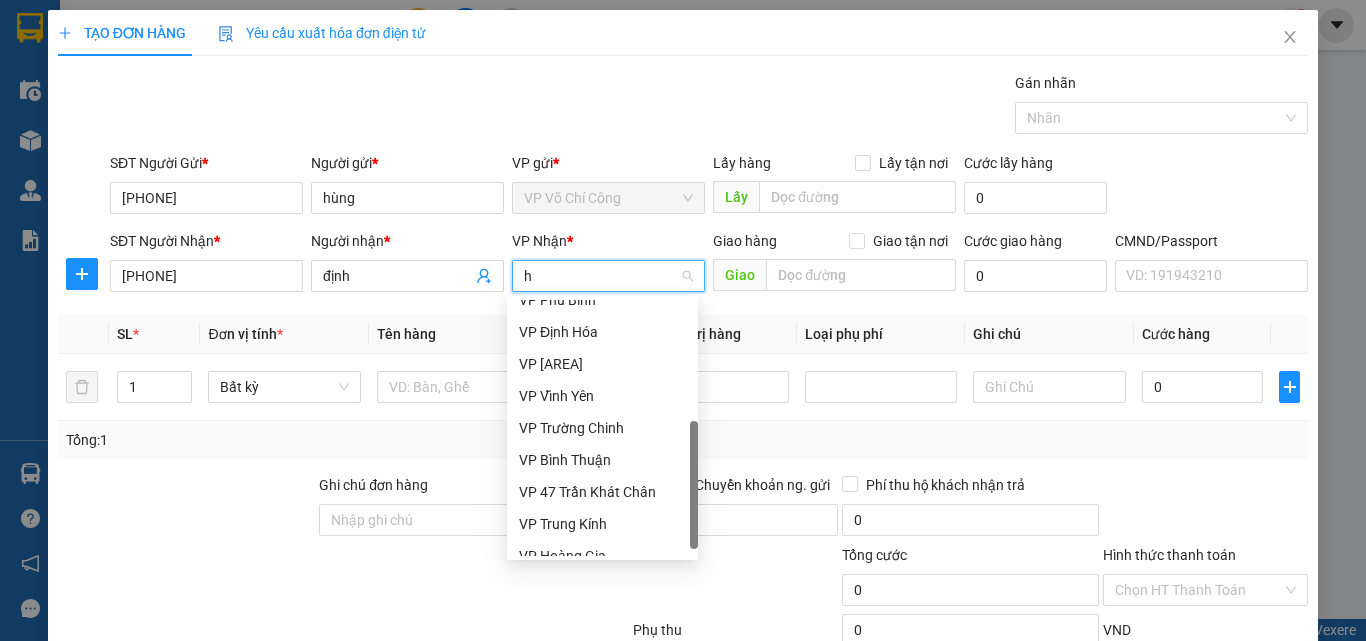 type on "hg" 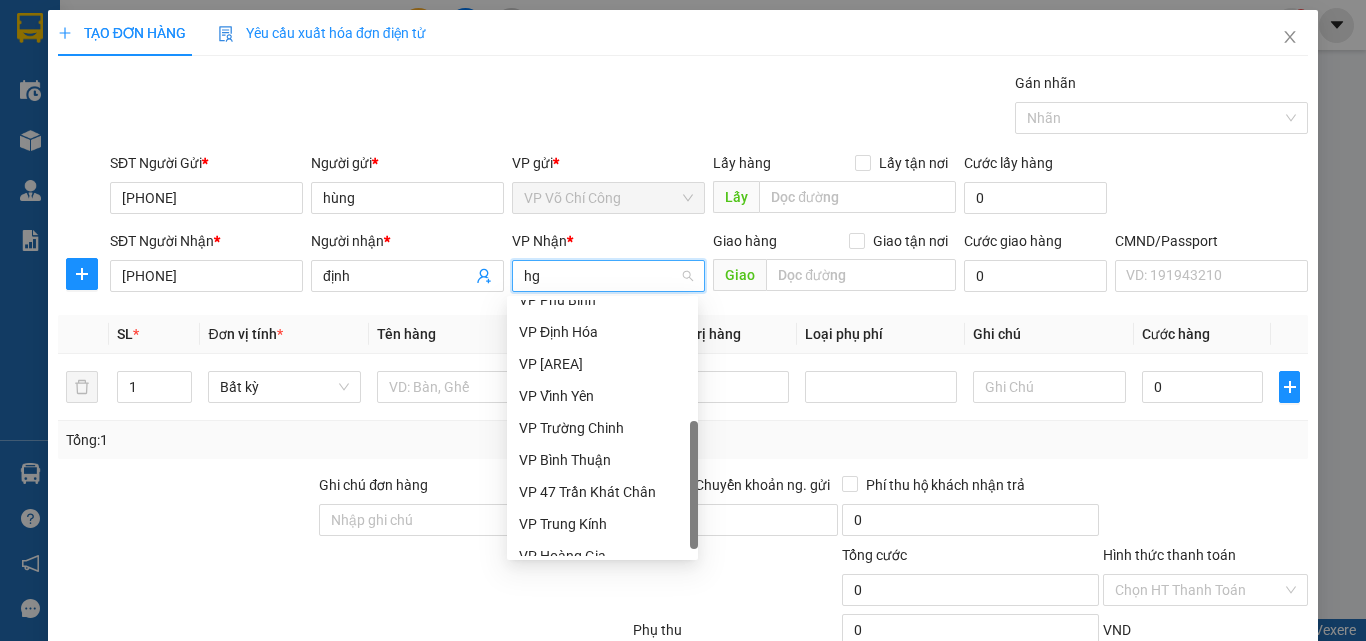scroll, scrollTop: 0, scrollLeft: 0, axis: both 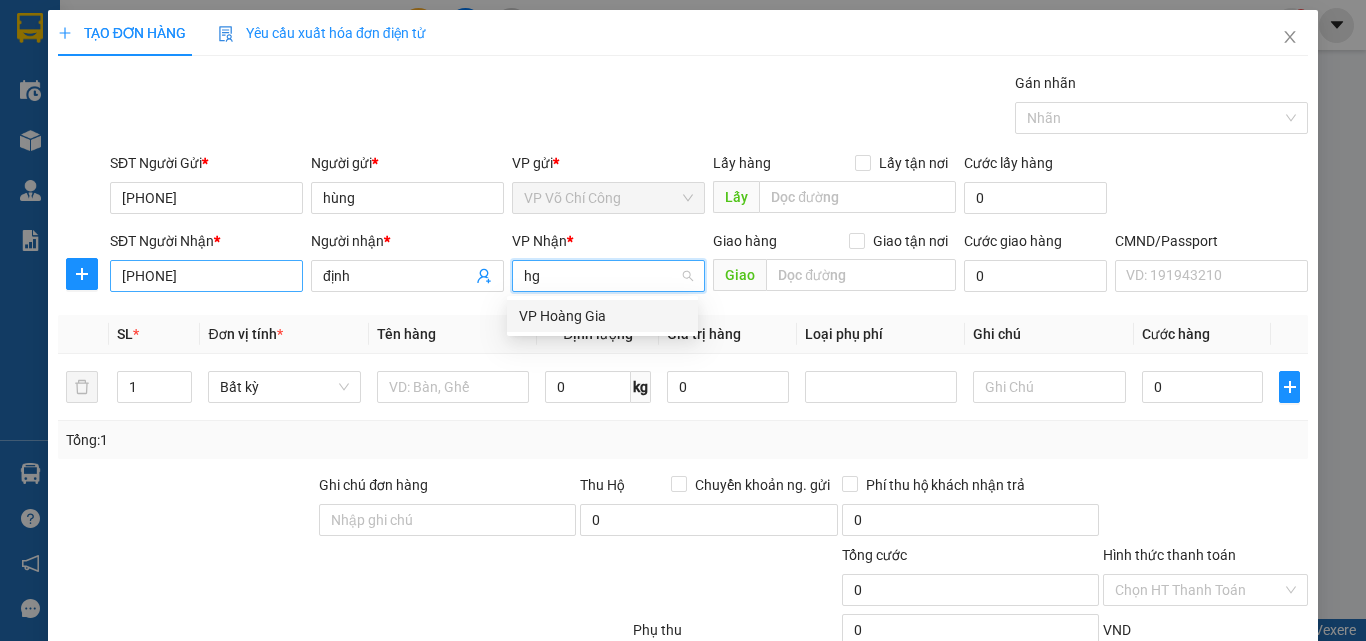 drag, startPoint x: 571, startPoint y: 314, endPoint x: 199, endPoint y: 280, distance: 373.55054 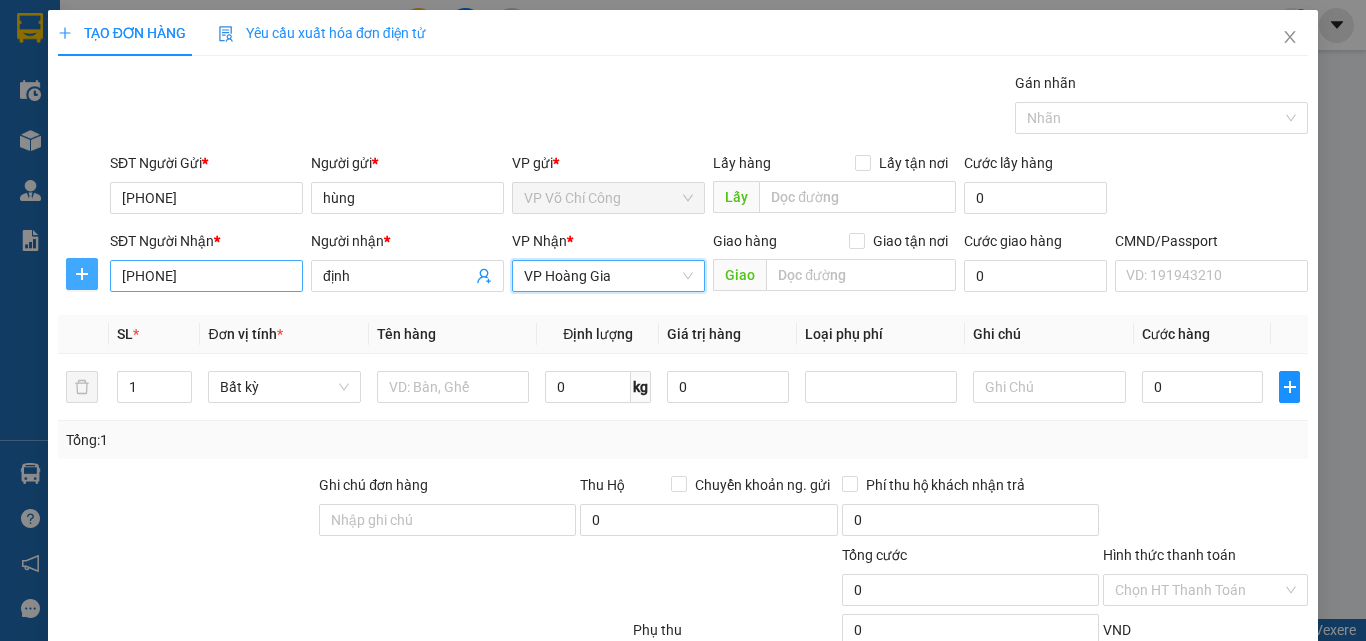 click 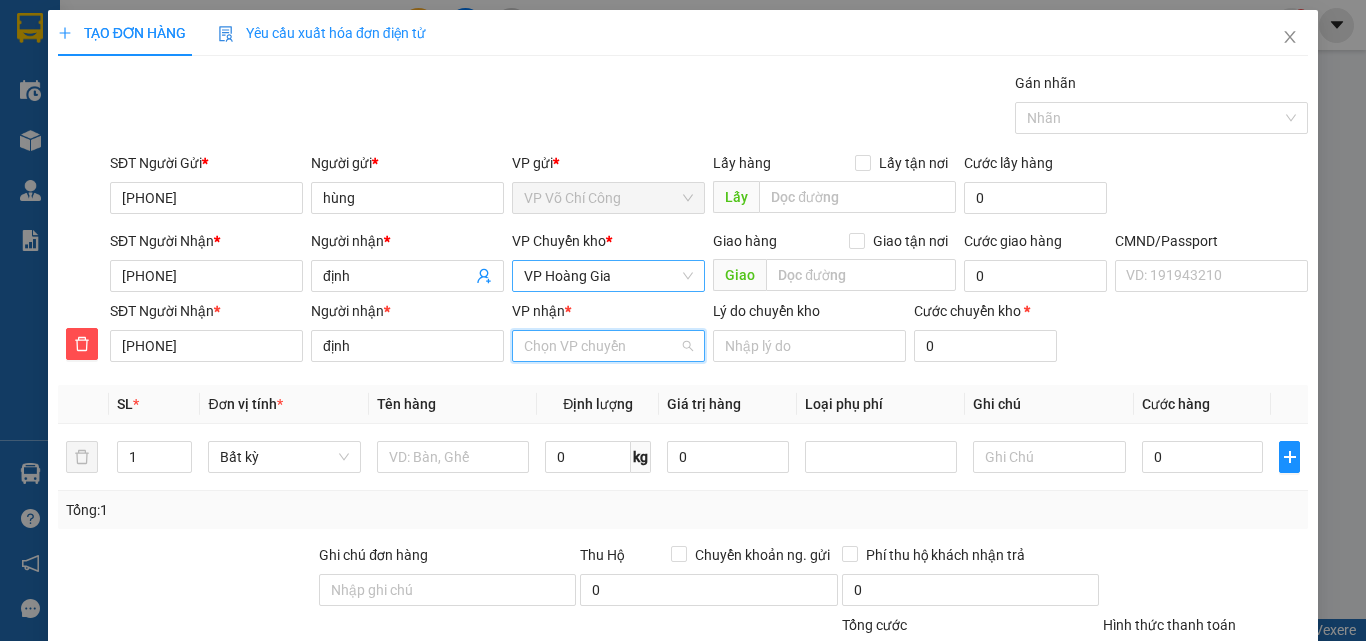 click on "VP nhận  *" at bounding box center (601, 346) 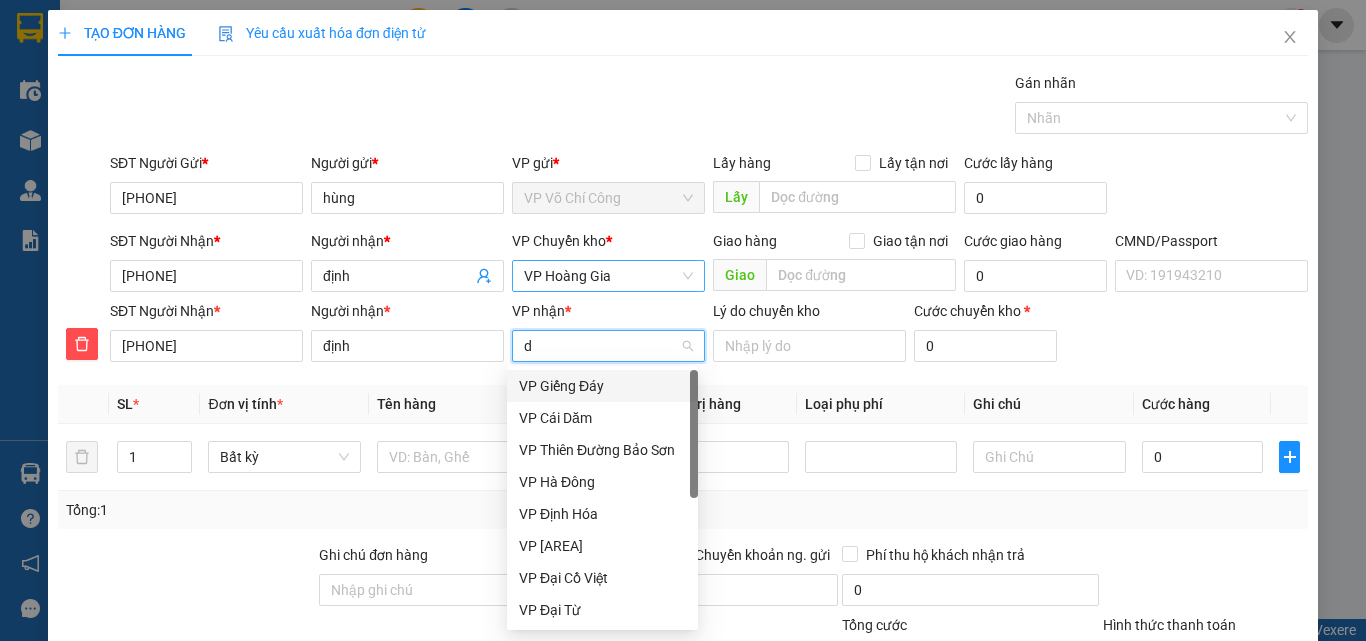 type on "dt" 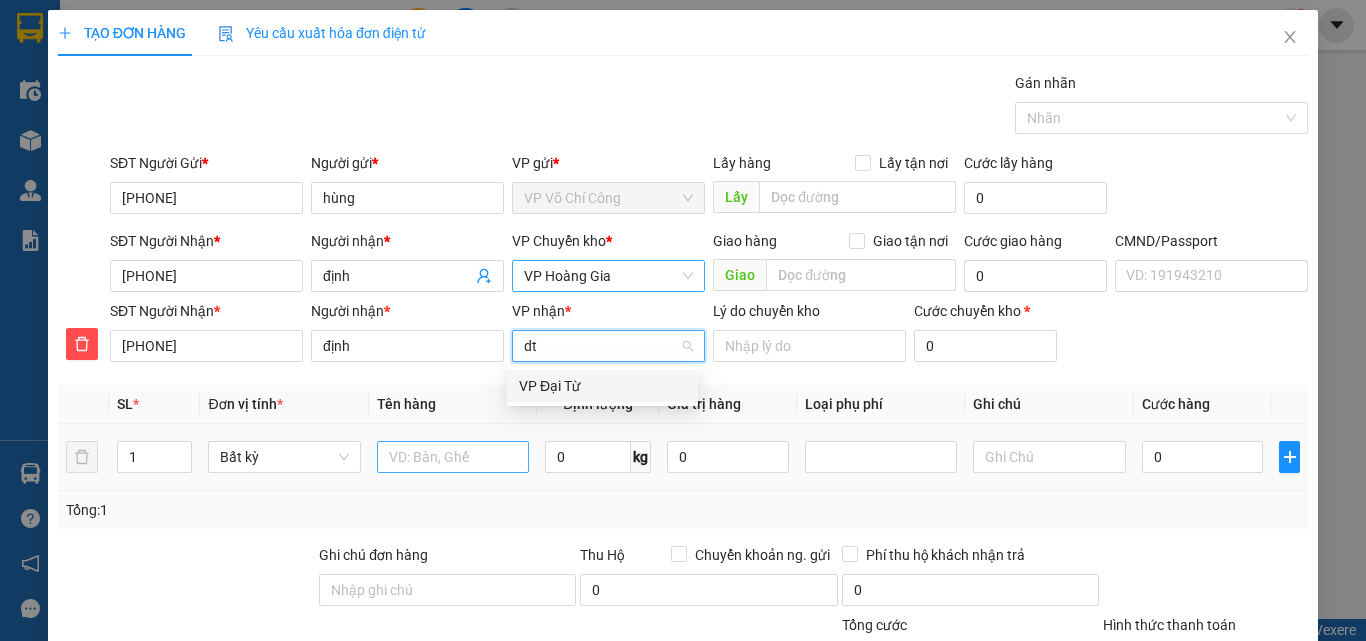 drag, startPoint x: 571, startPoint y: 387, endPoint x: 434, endPoint y: 441, distance: 147.25827 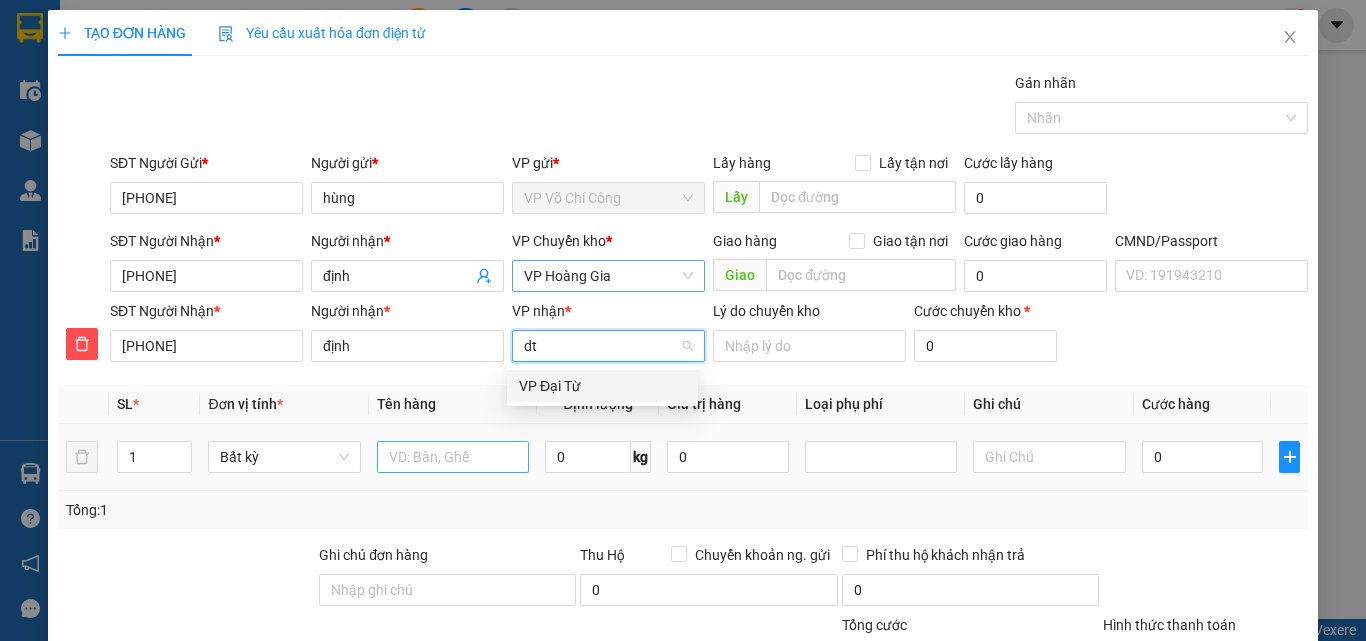 click on "VP Đại Từ" at bounding box center (602, 386) 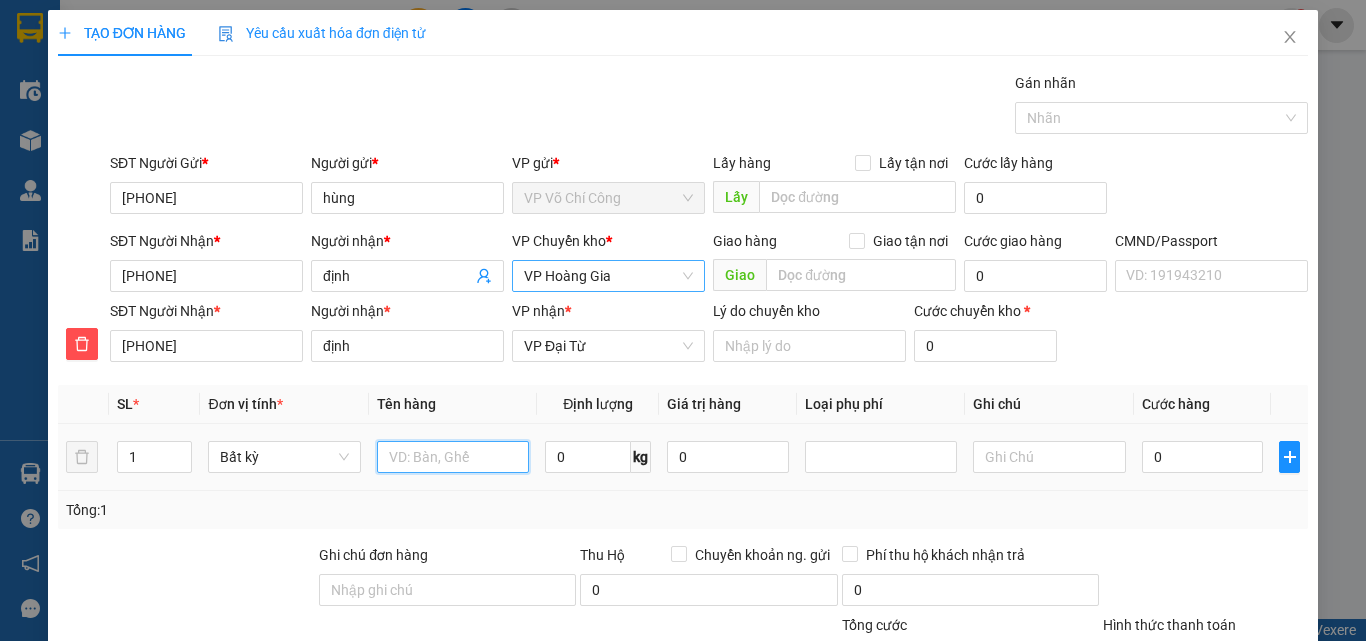 click at bounding box center (453, 457) 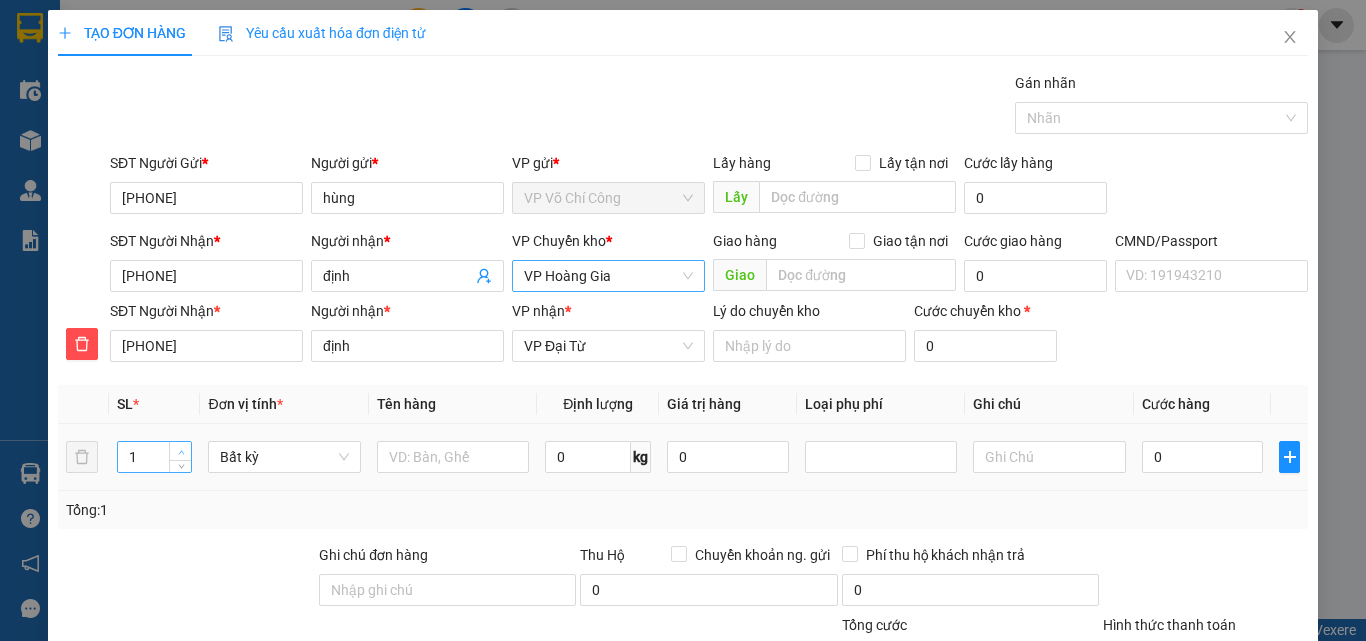 type on "2" 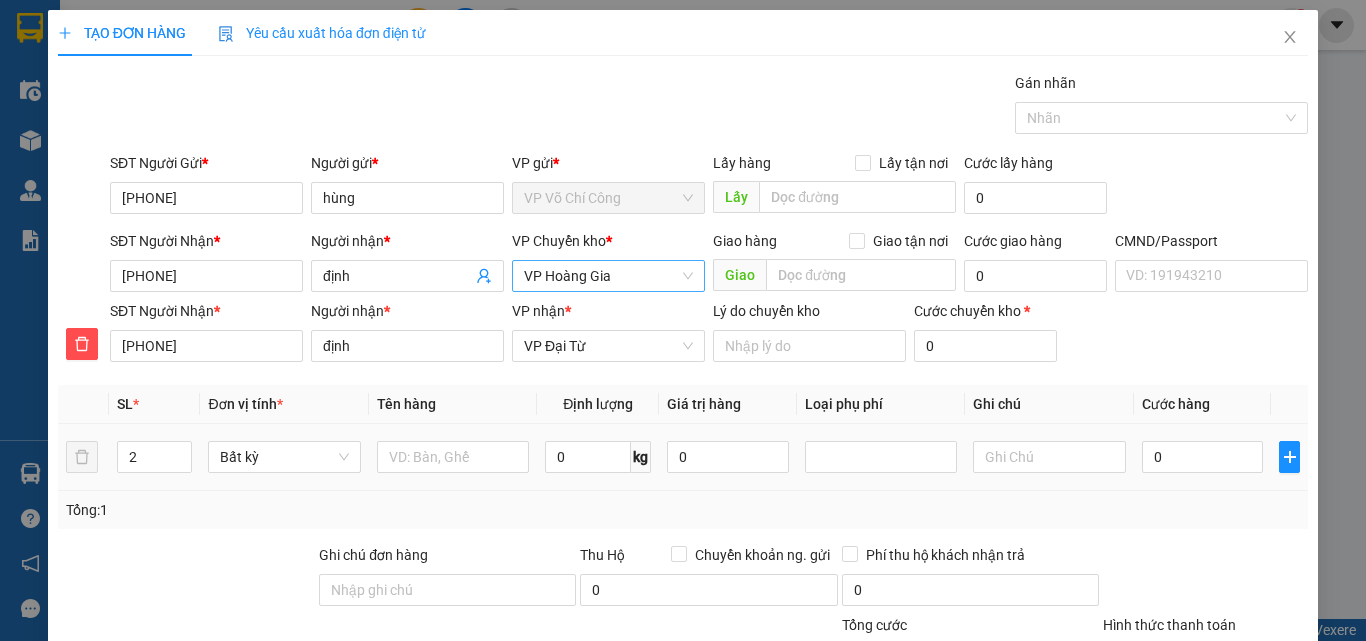 drag, startPoint x: 180, startPoint y: 447, endPoint x: 195, endPoint y: 447, distance: 15 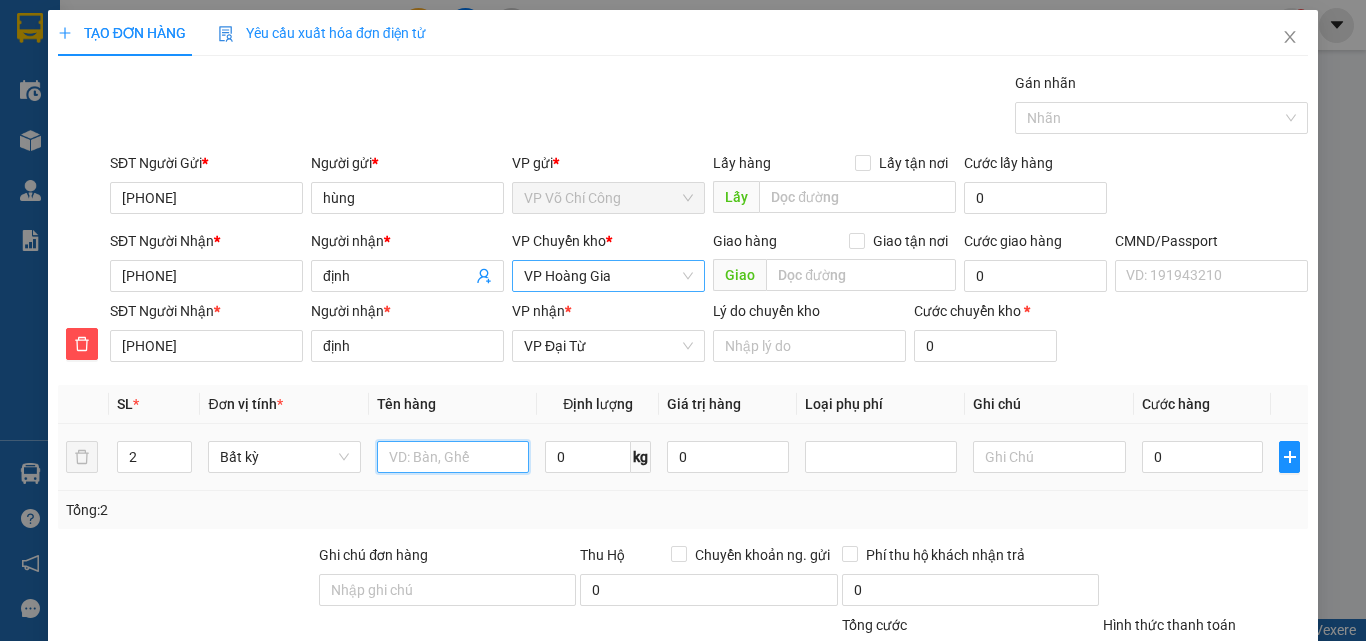 click at bounding box center (453, 457) 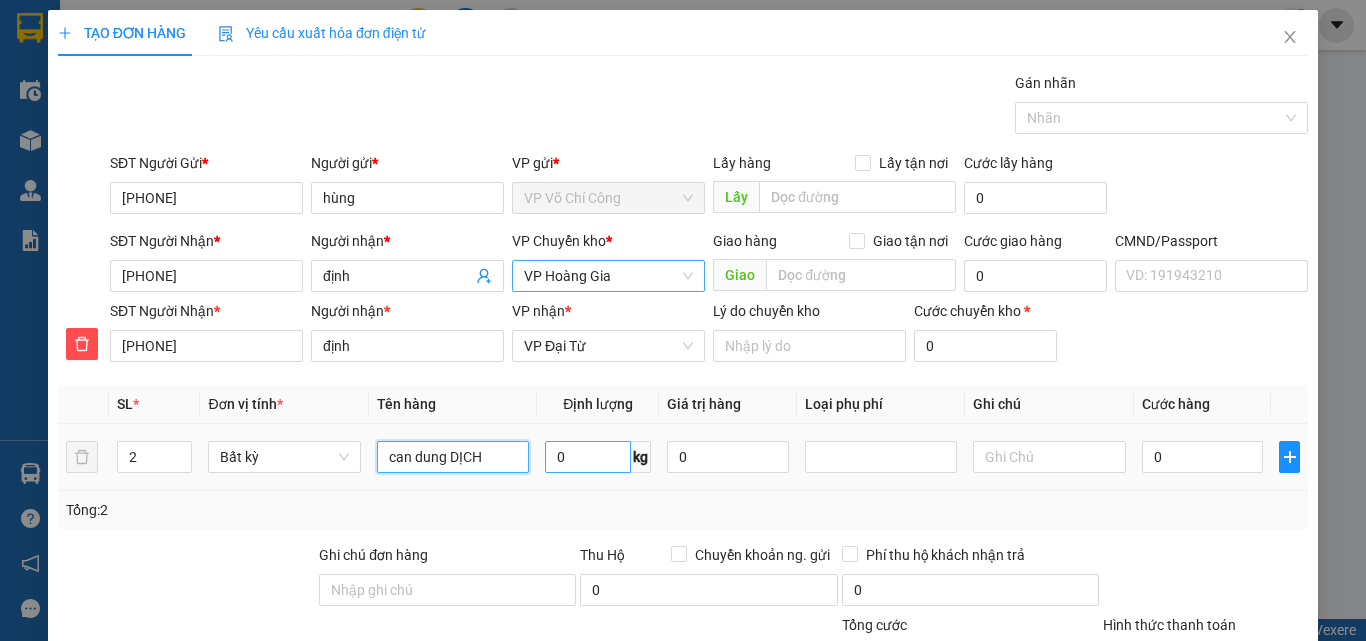 type on "can dung DỊCH" 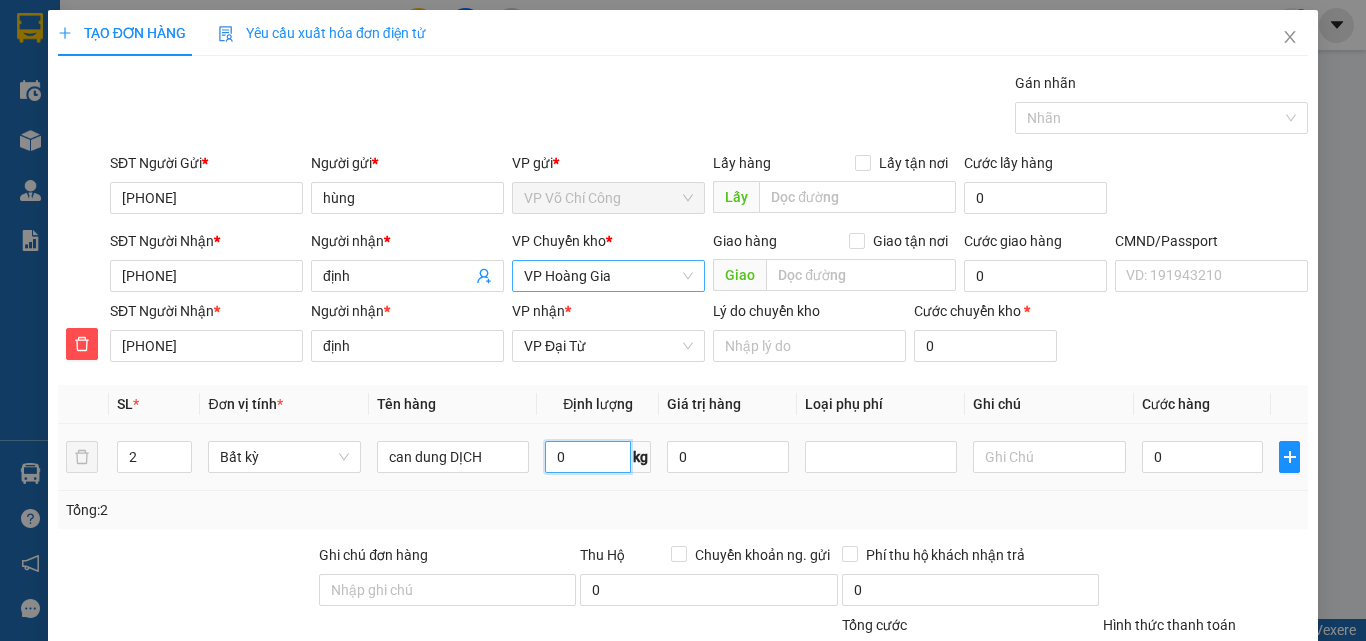click on "0" at bounding box center (588, 457) 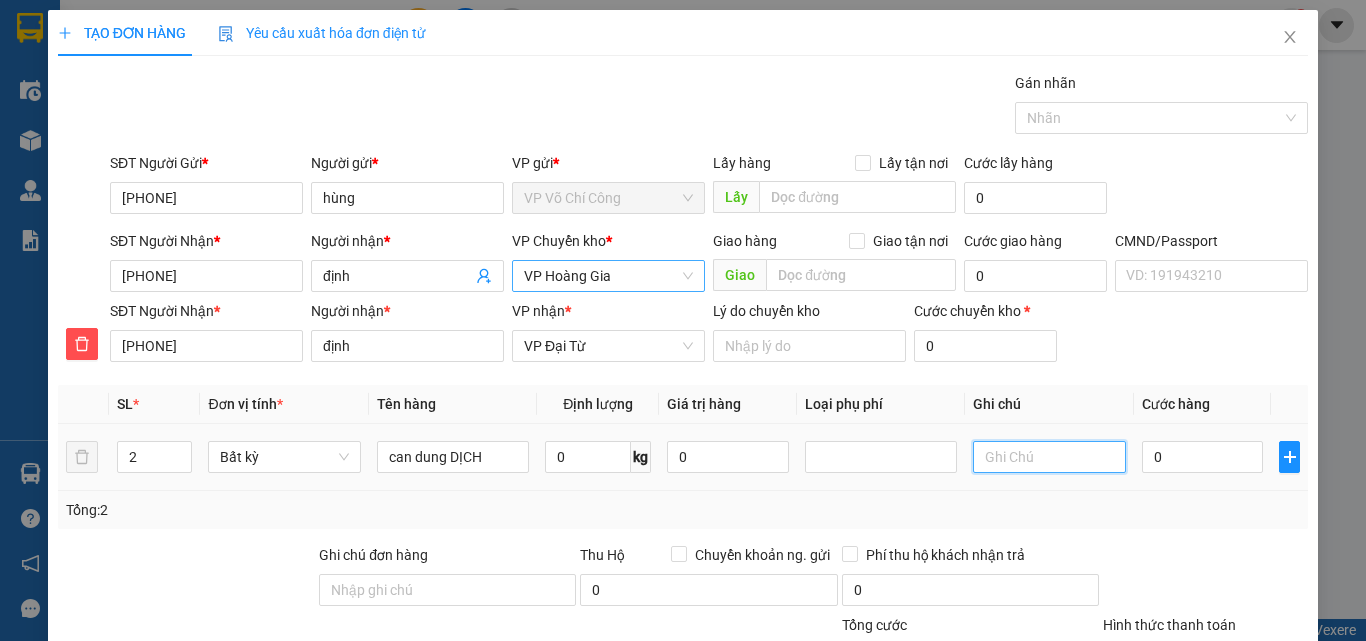 click at bounding box center (1049, 457) 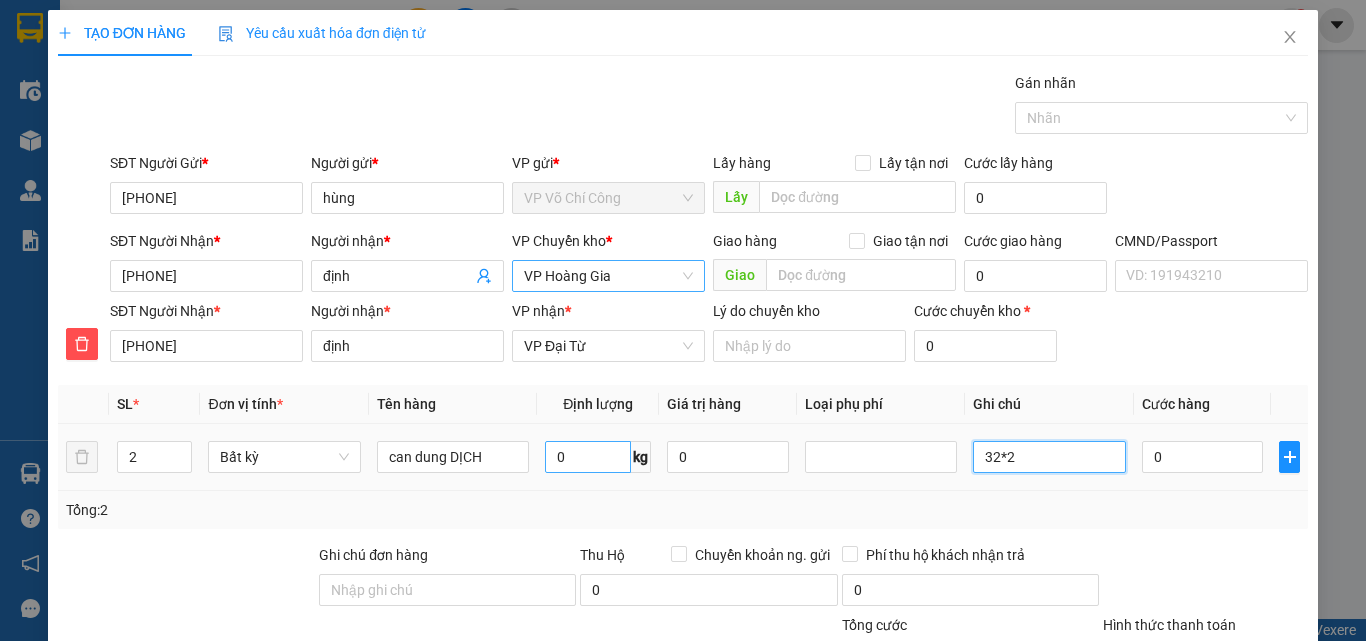 type on "32*2" 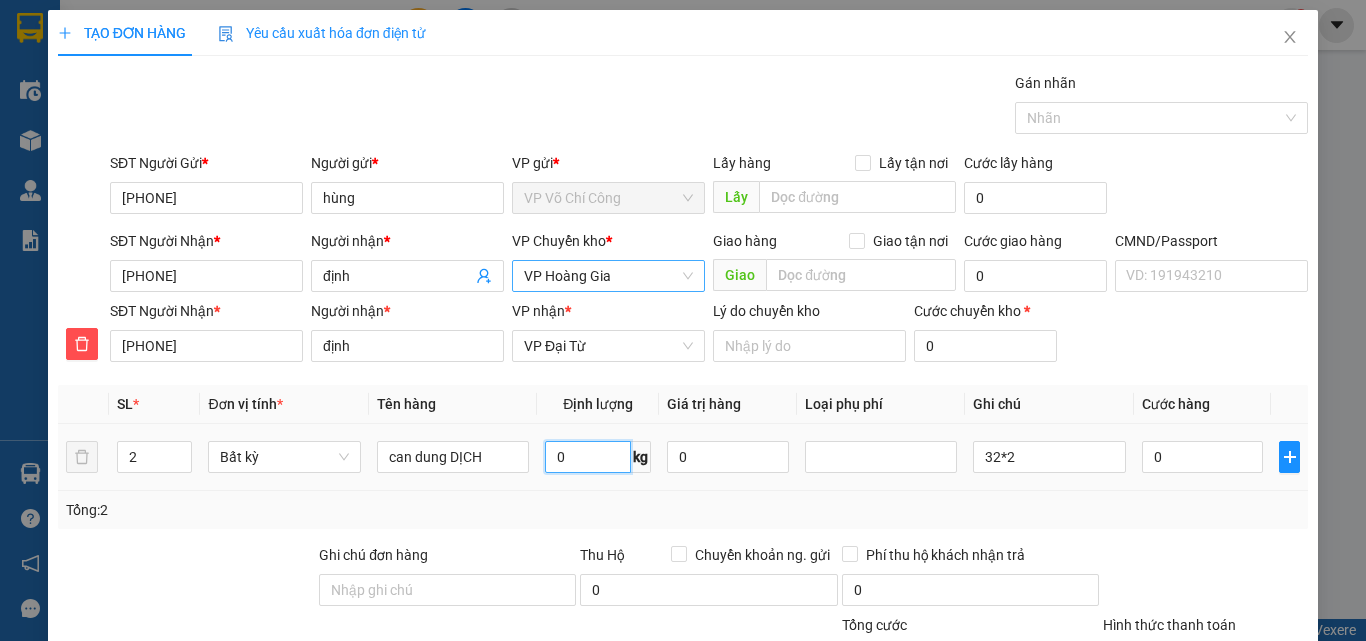 click on "0" at bounding box center [588, 457] 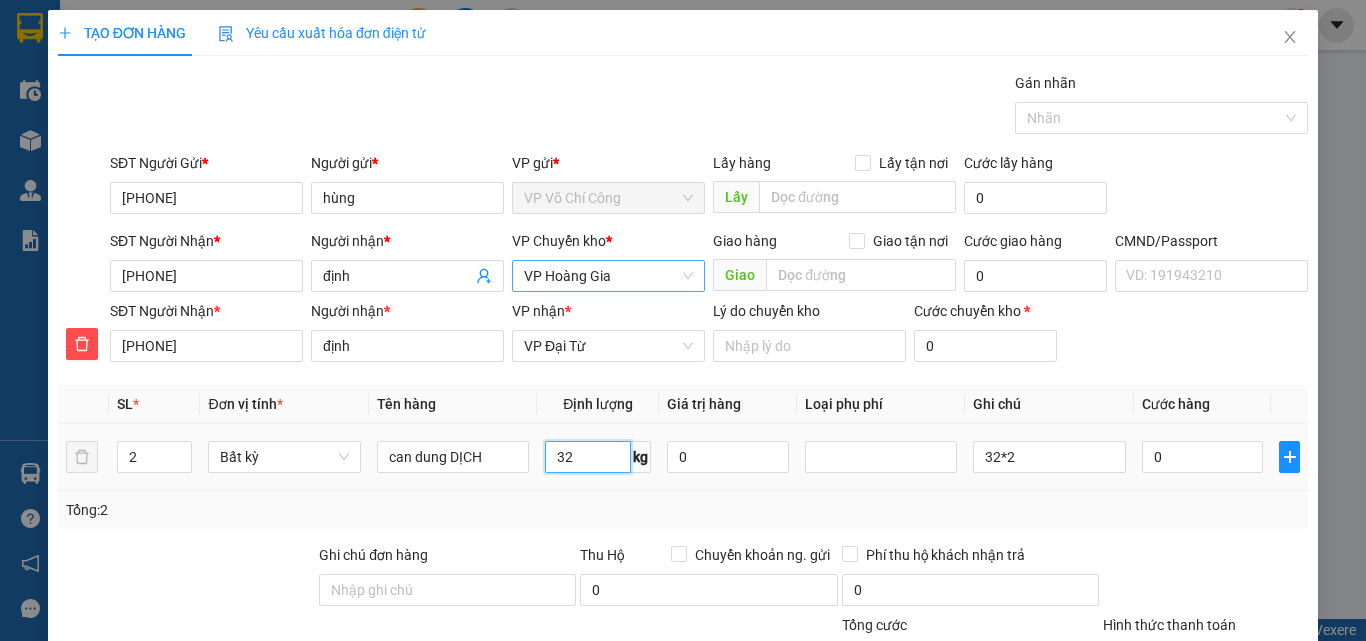 type on "32" 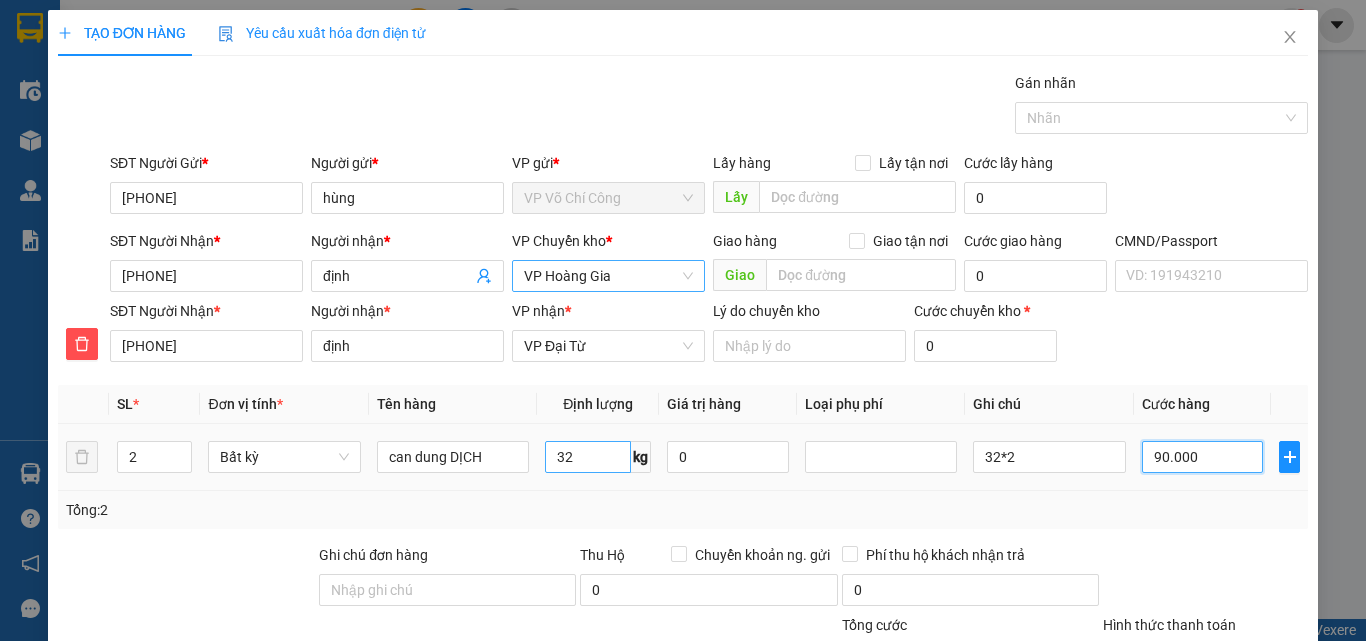 type on "90.000" 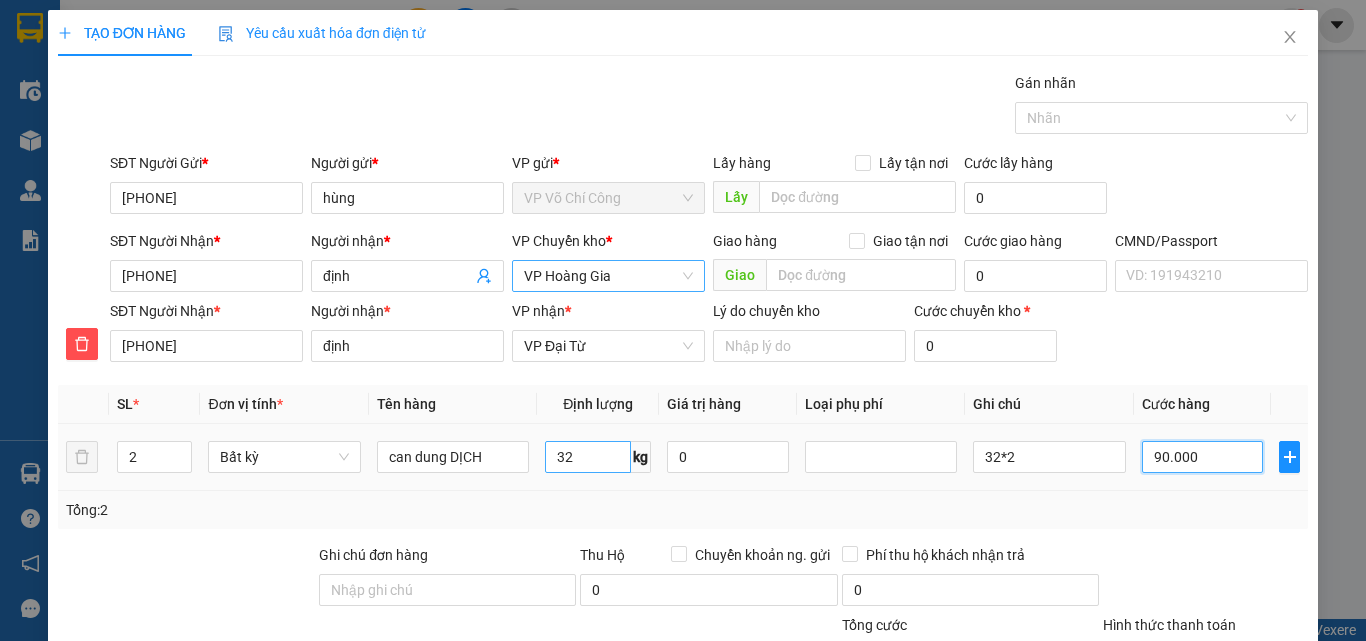 type on "90.000" 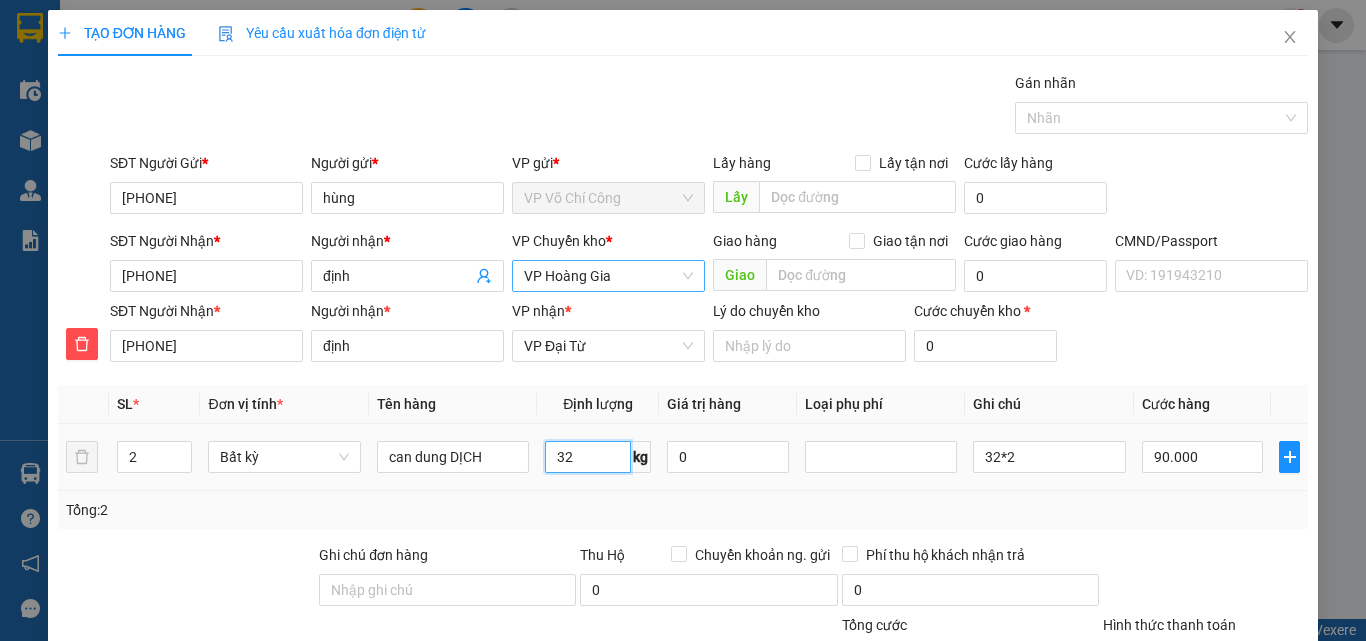 click on "32" at bounding box center [588, 457] 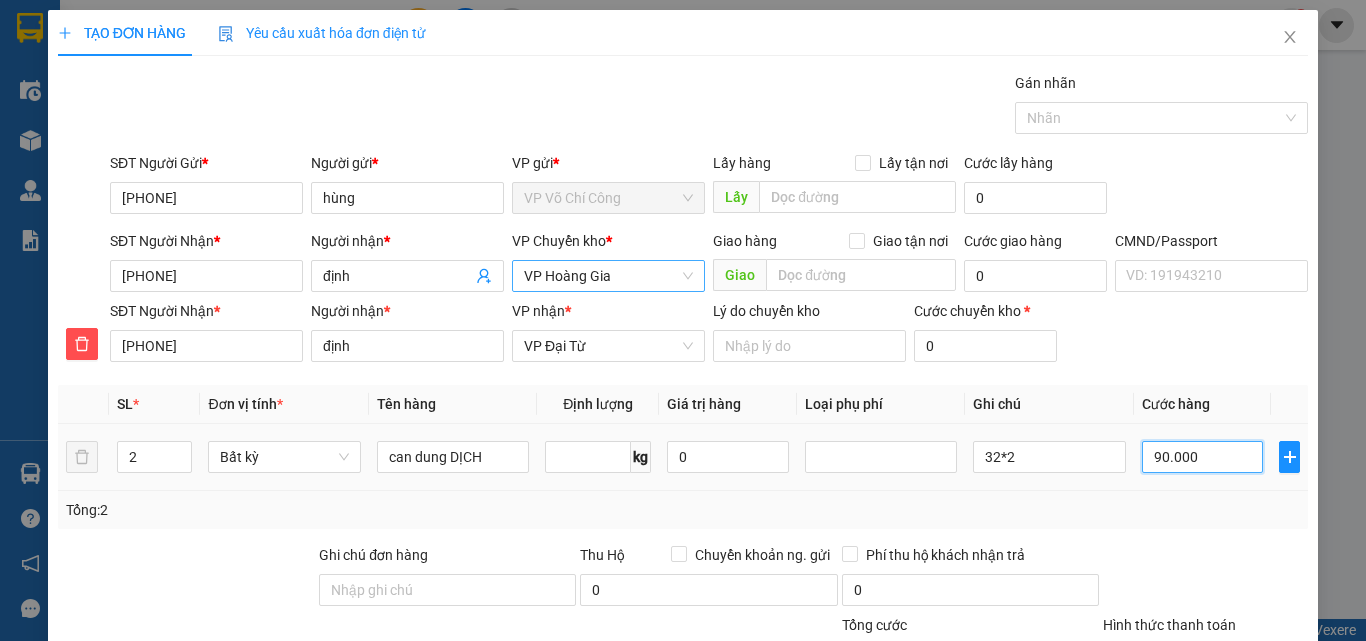 type on "0" 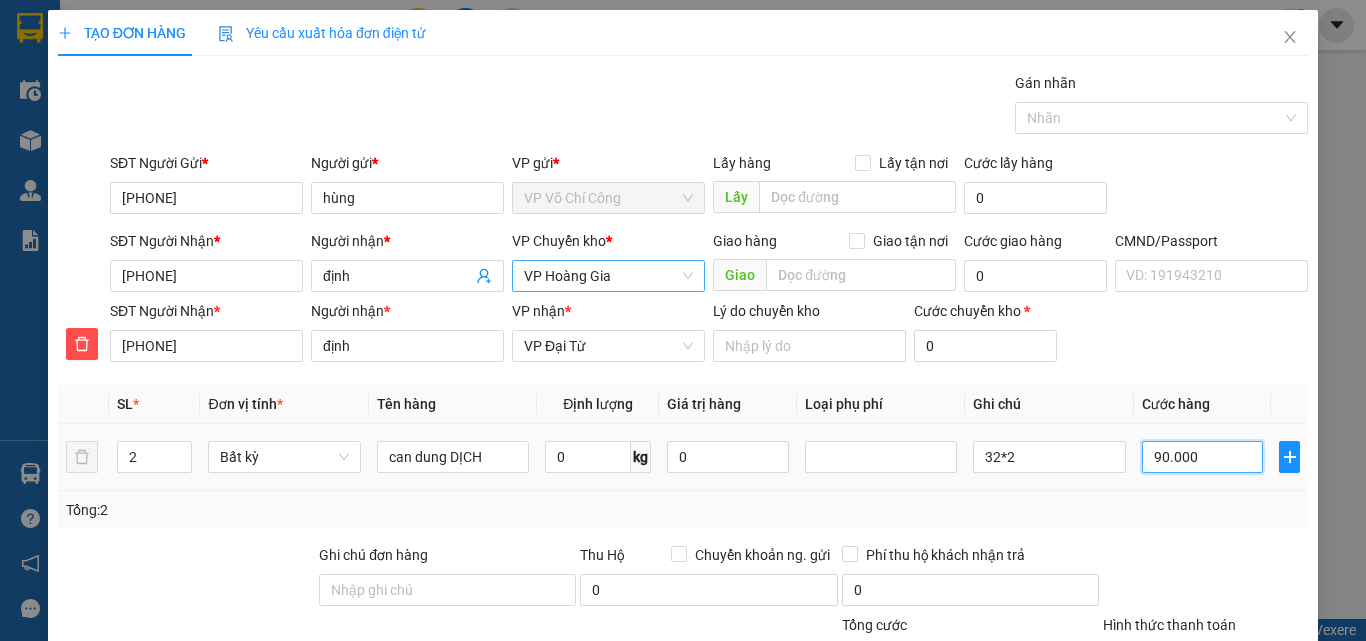 click on "90.000" at bounding box center (1203, 457) 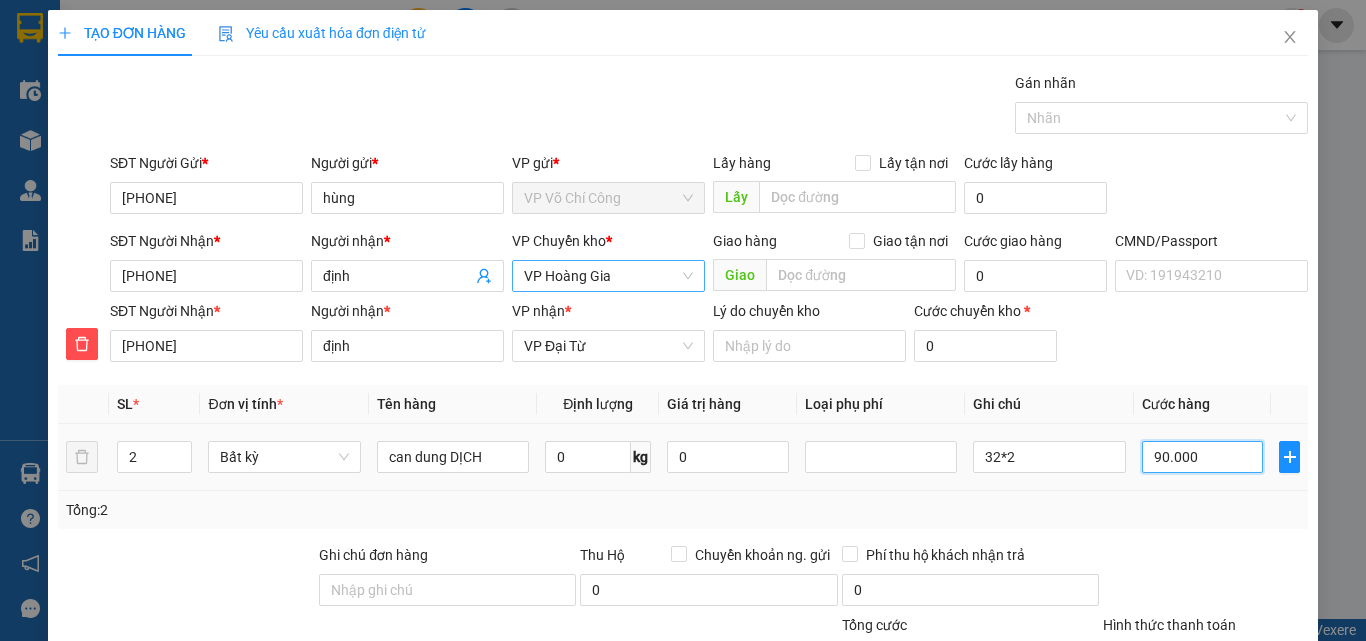 type on "0" 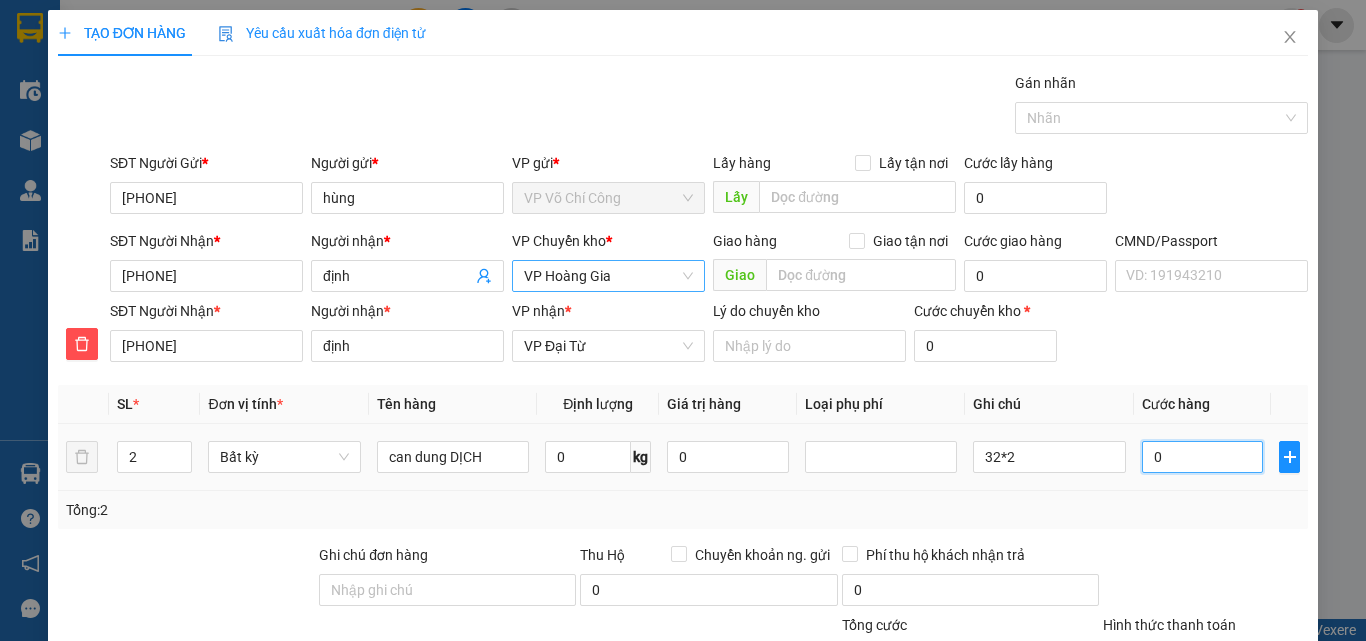 type on "01" 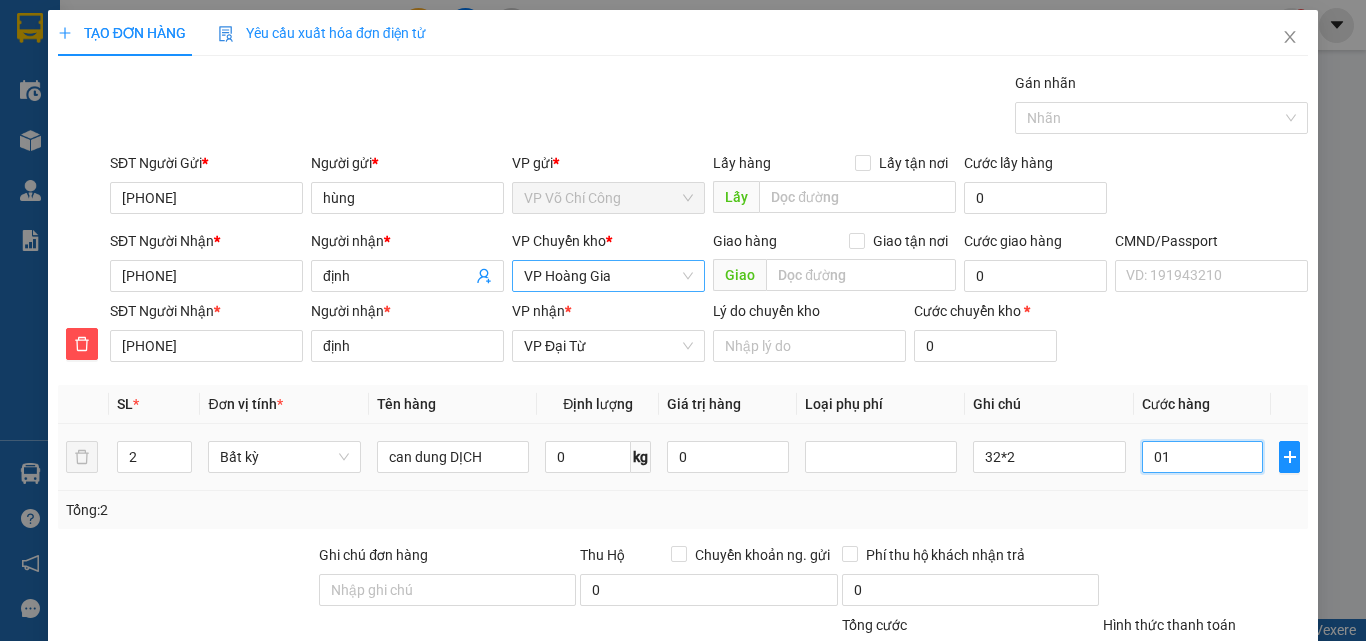 type on "017" 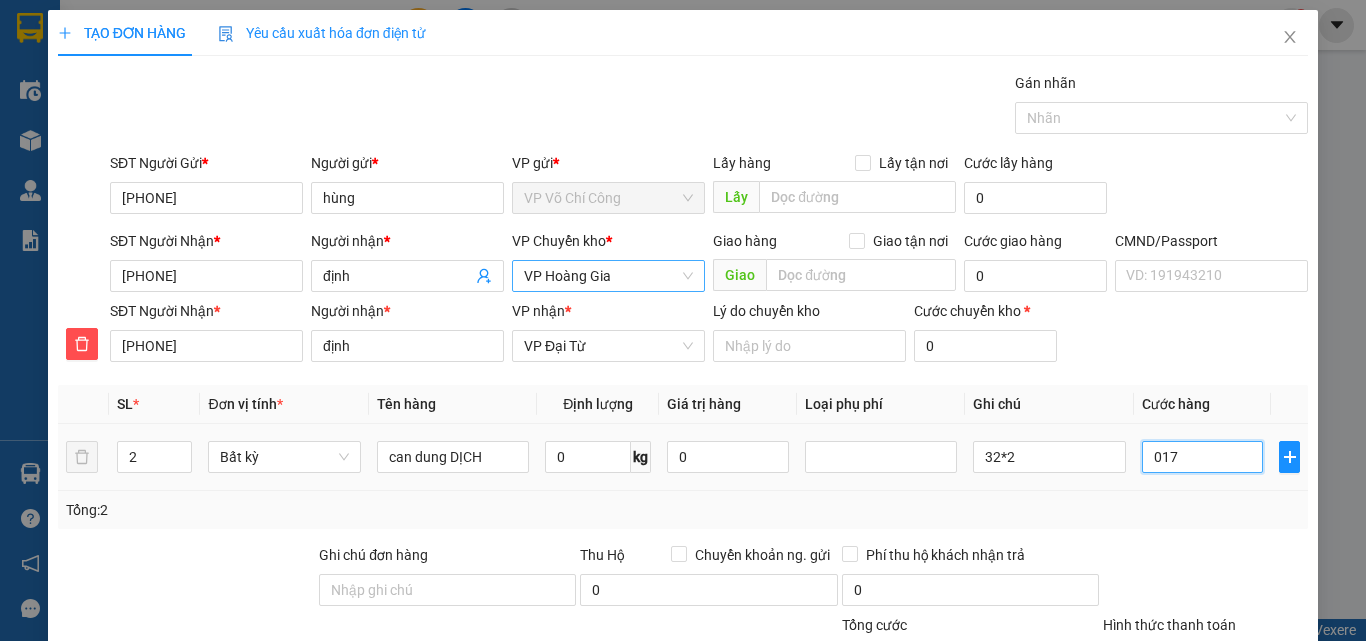 type on "0.170" 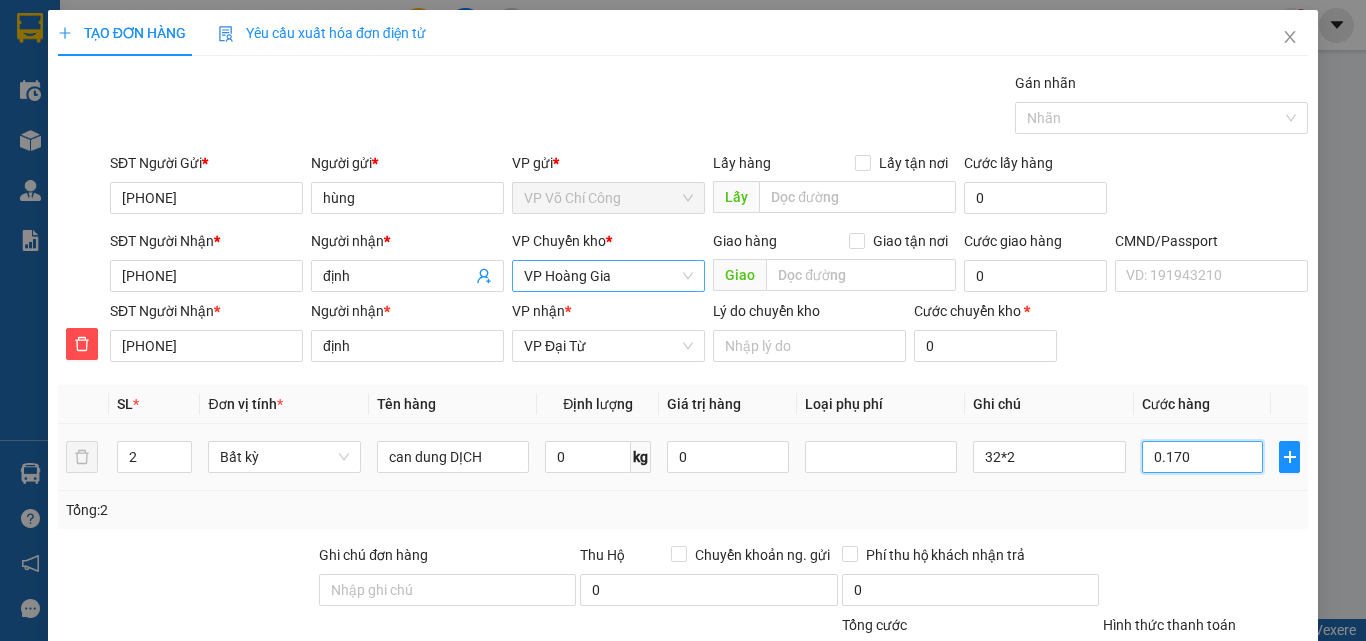 type on "170" 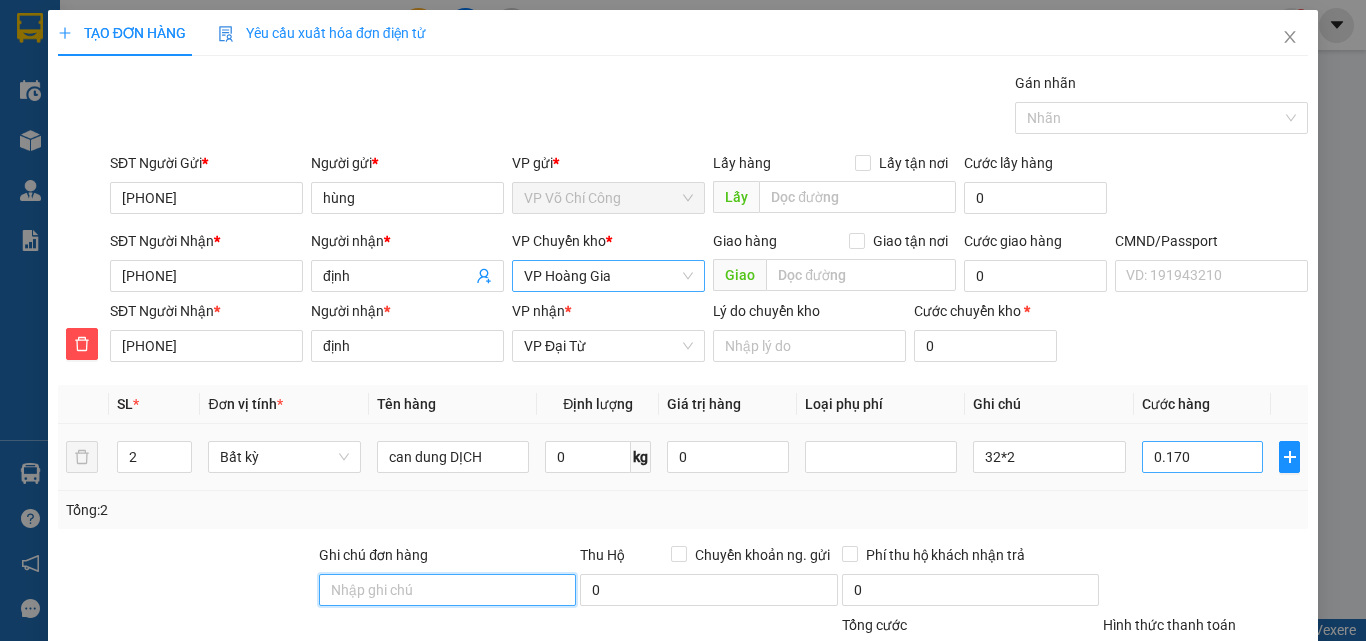 type on "170.000" 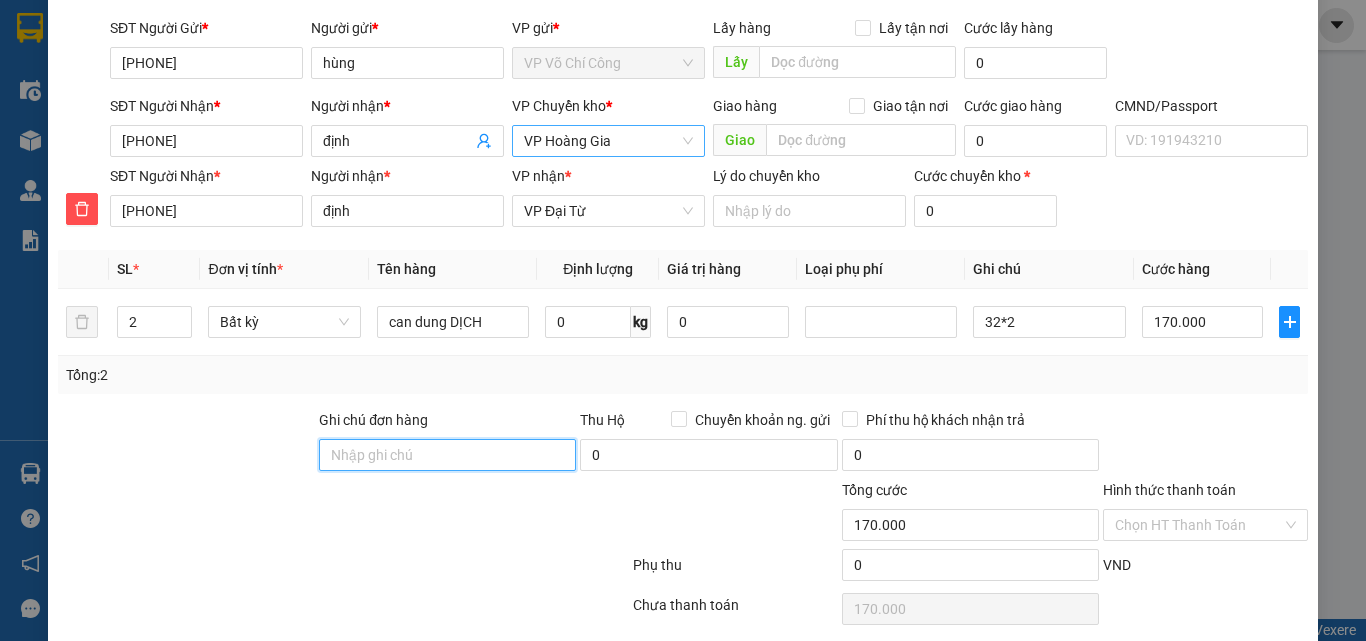 scroll, scrollTop: 209, scrollLeft: 0, axis: vertical 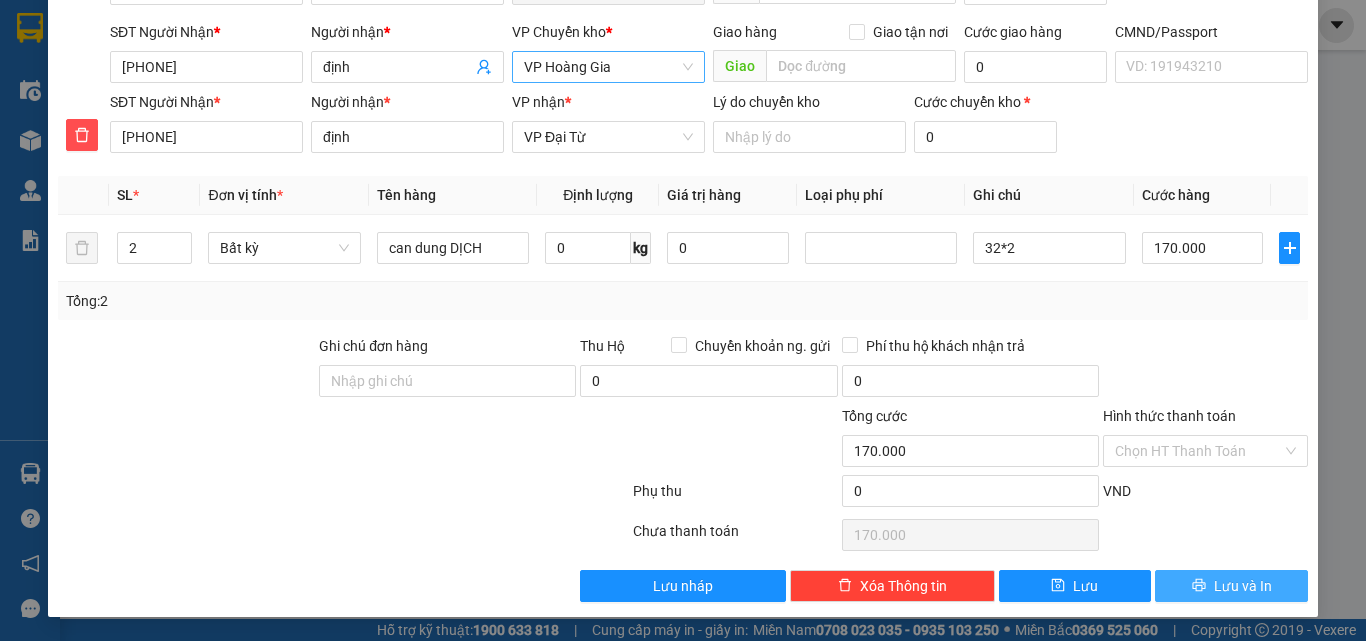drag, startPoint x: 1219, startPoint y: 585, endPoint x: 1165, endPoint y: 515, distance: 88.40814 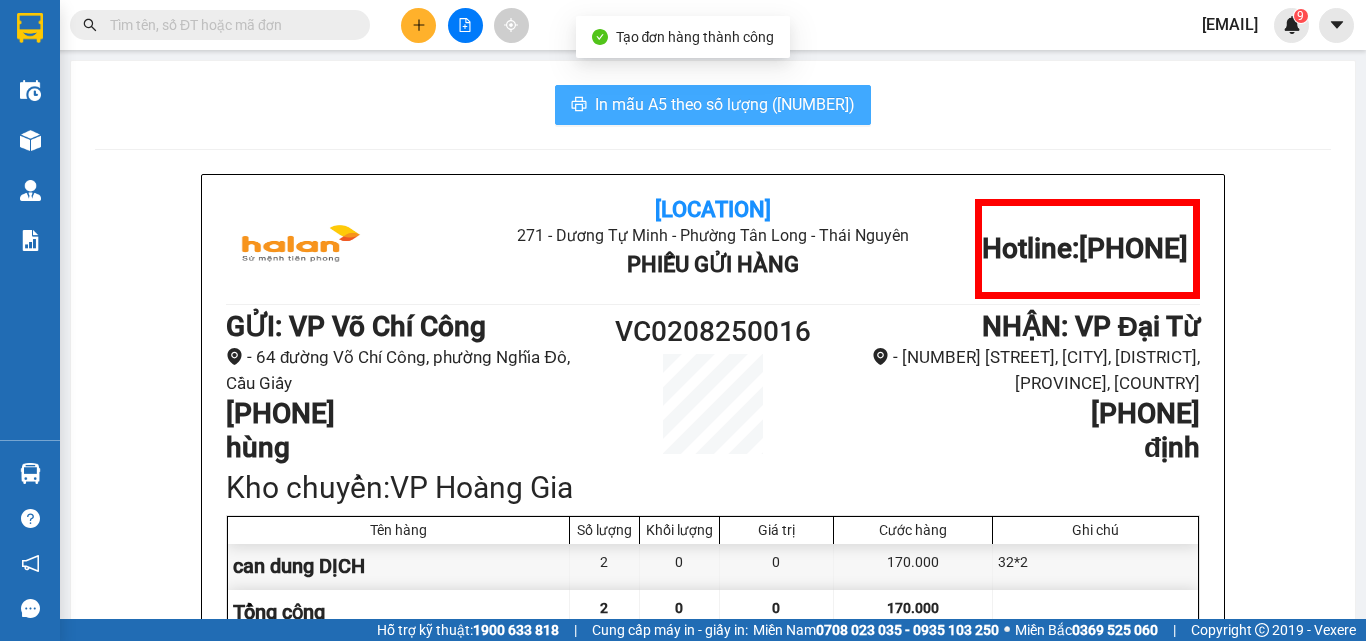 click on "In mẫu A5 theo số lượng
([NUMBER])" at bounding box center (725, 104) 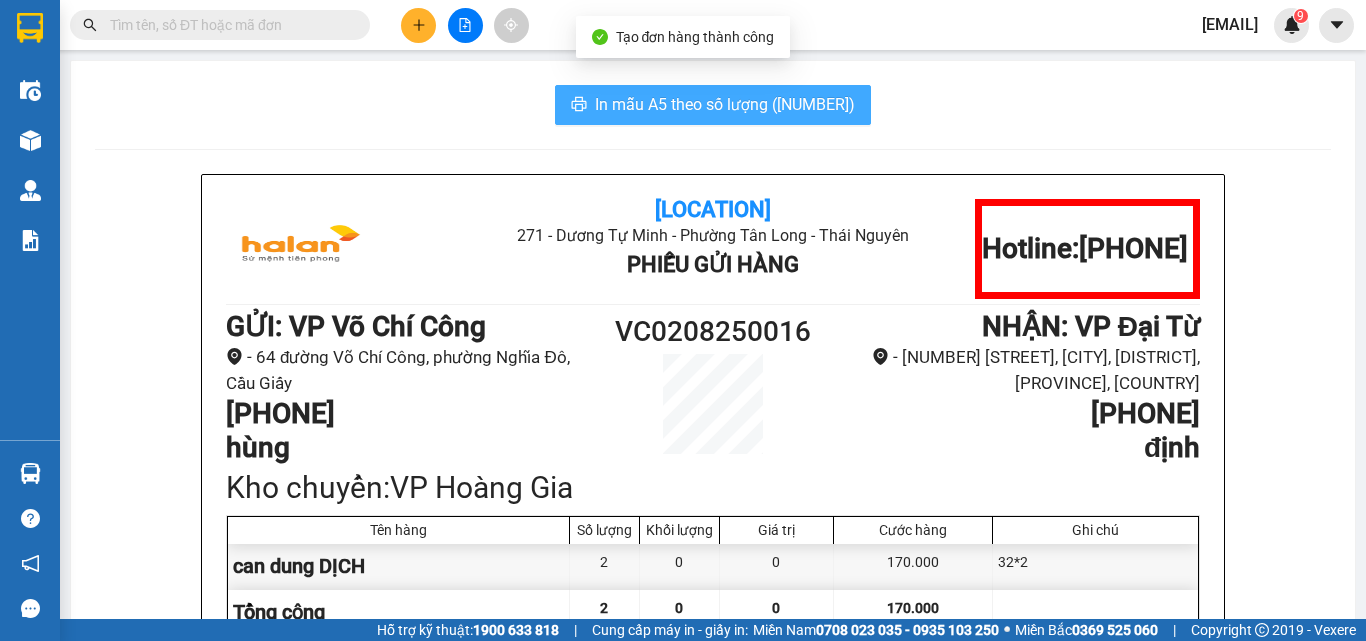 click on "In mẫu A5 theo số lượng
([NUMBER])" at bounding box center [725, 104] 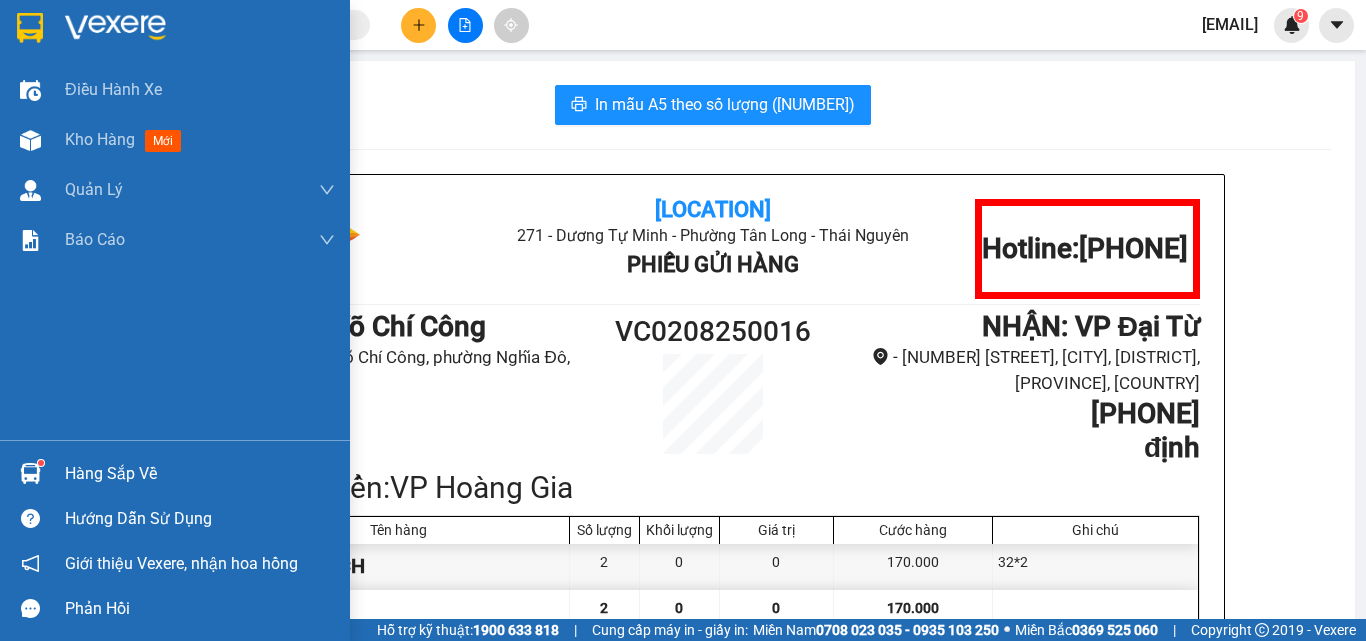 click on "Hàng sắp về" at bounding box center (200, 474) 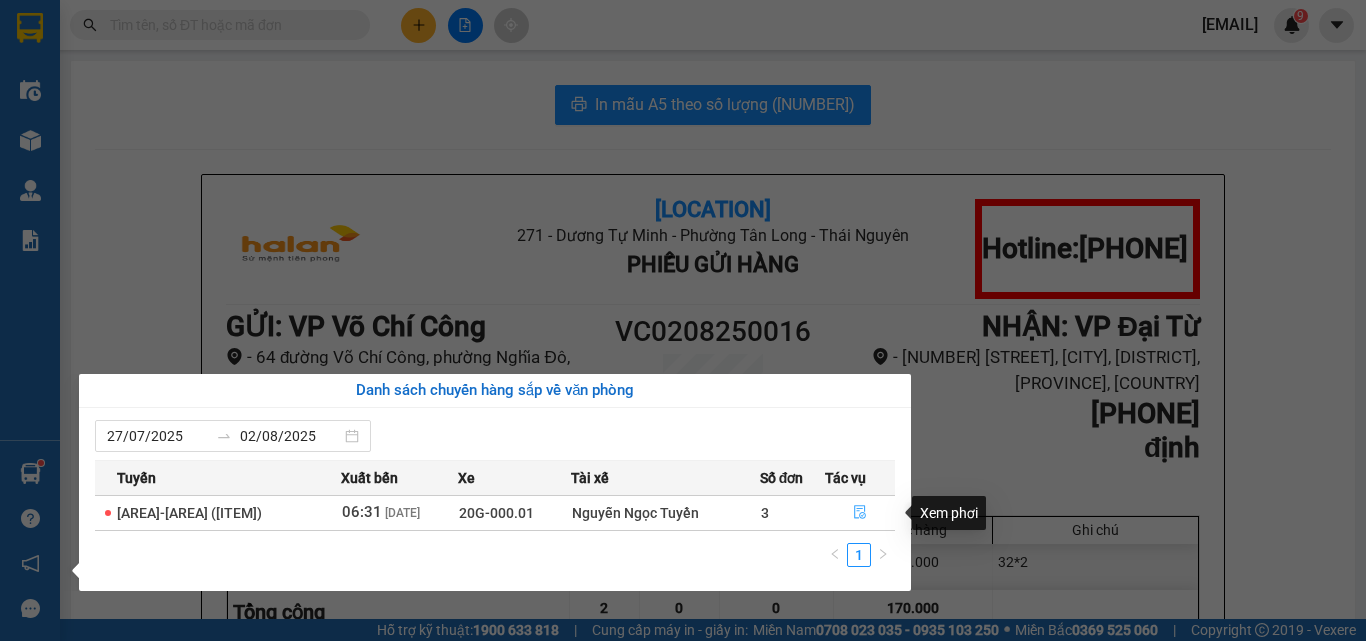 click 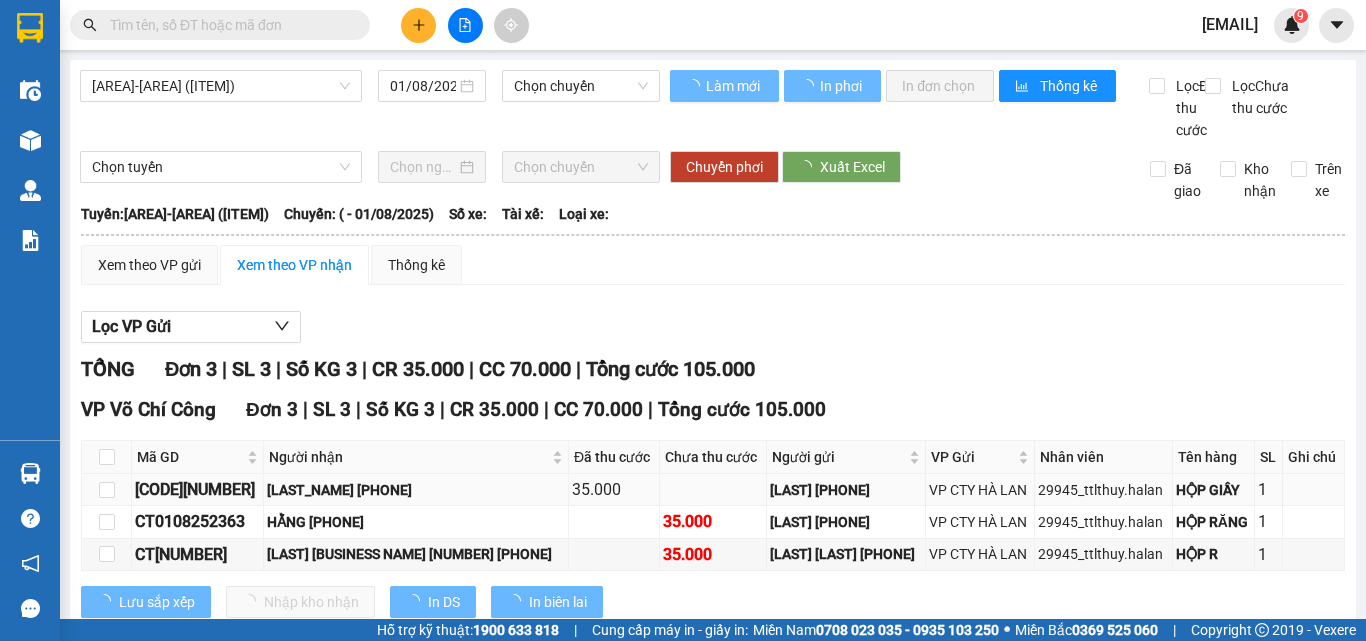 type on "02/08/2025" 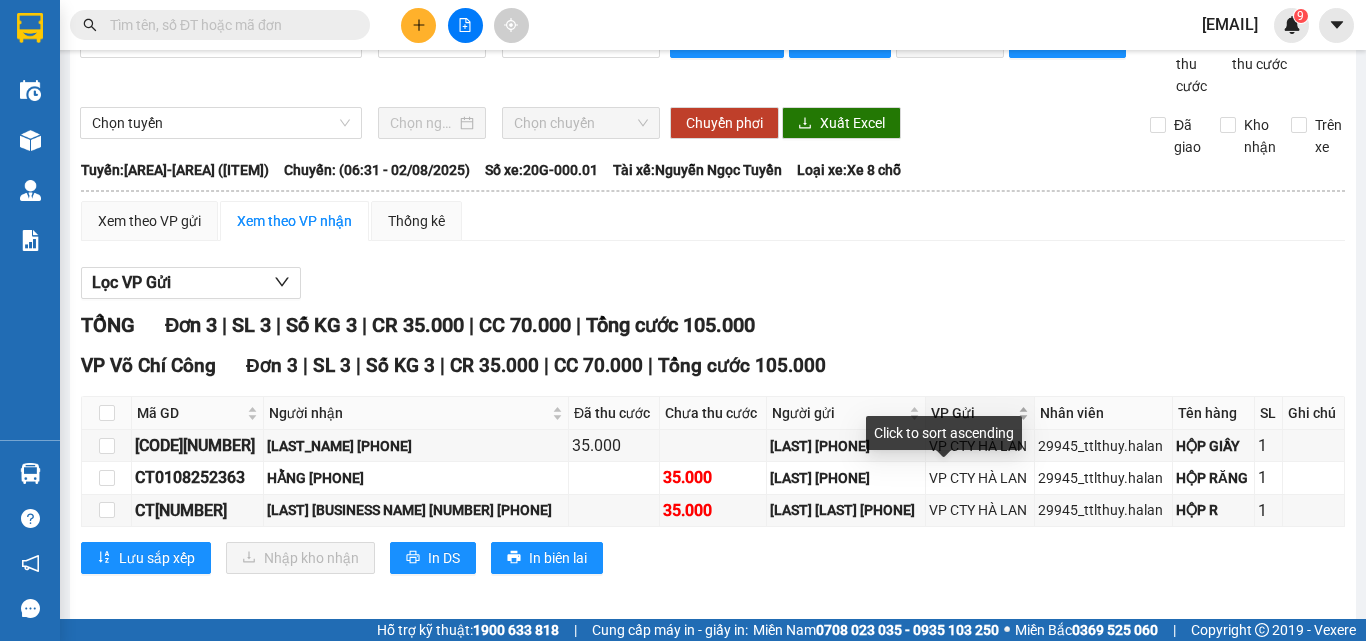 scroll, scrollTop: 77, scrollLeft: 0, axis: vertical 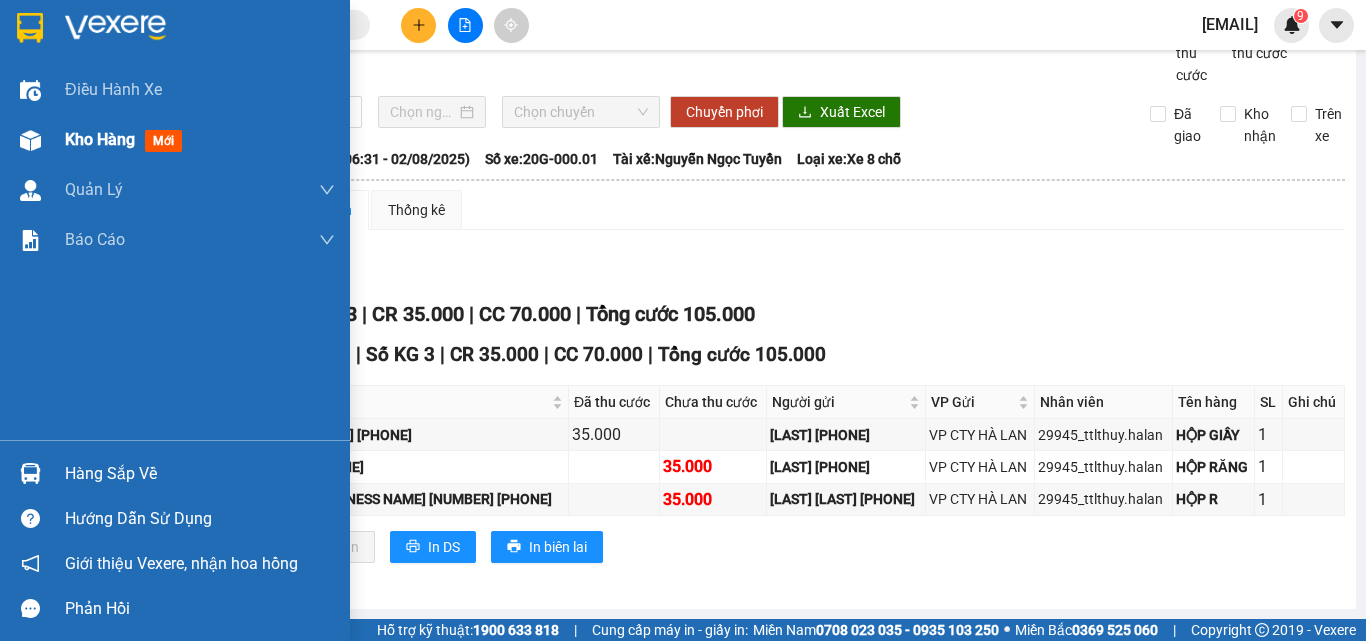 click on "Kho hàng" at bounding box center [100, 139] 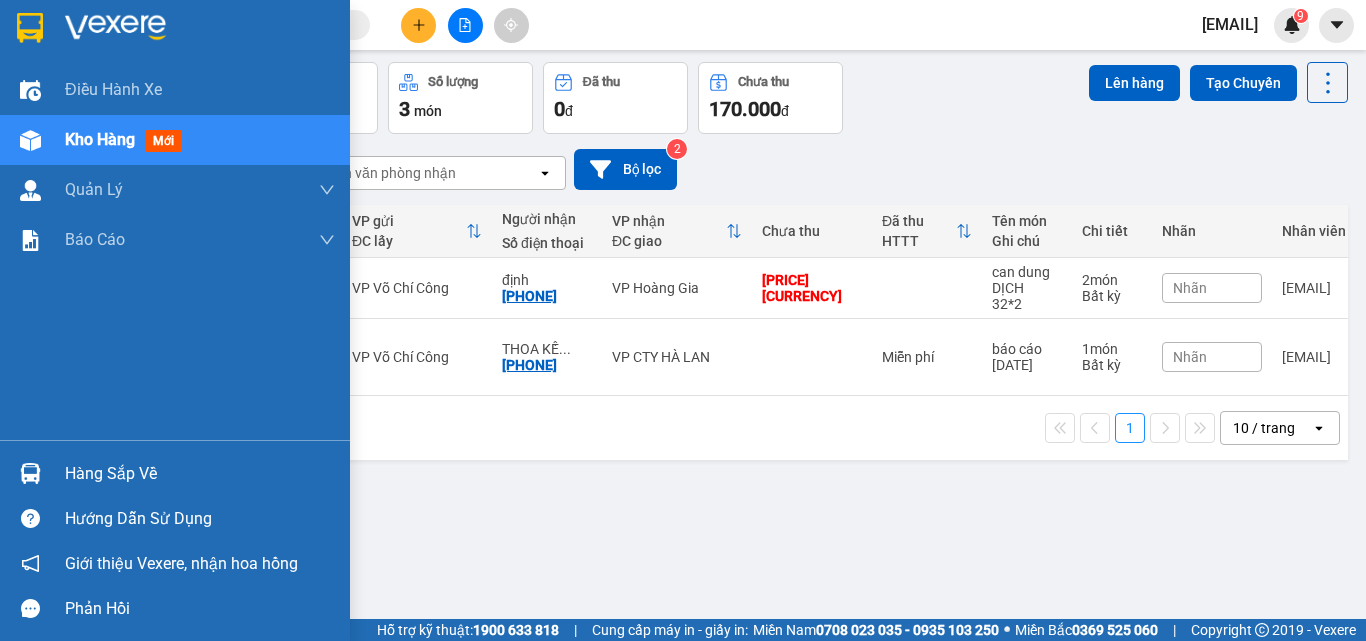 click on "Hàng sắp về" at bounding box center (200, 474) 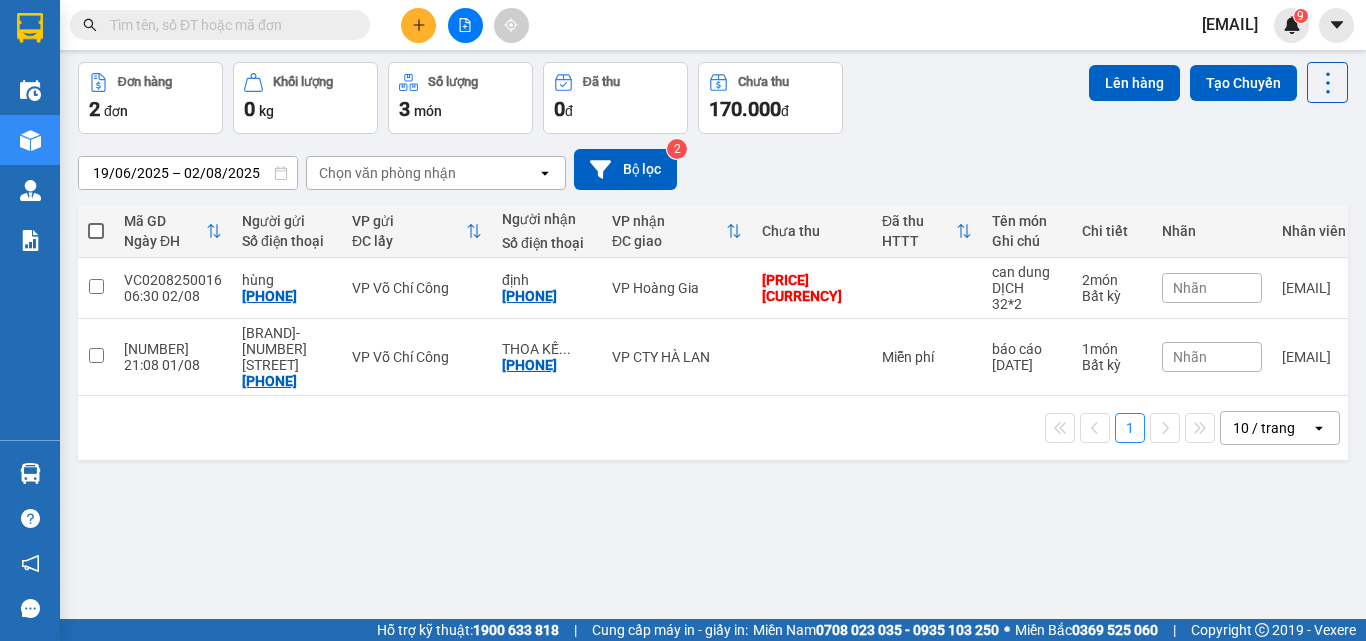 drag, startPoint x: 1035, startPoint y: 511, endPoint x: 755, endPoint y: 576, distance: 287.44565 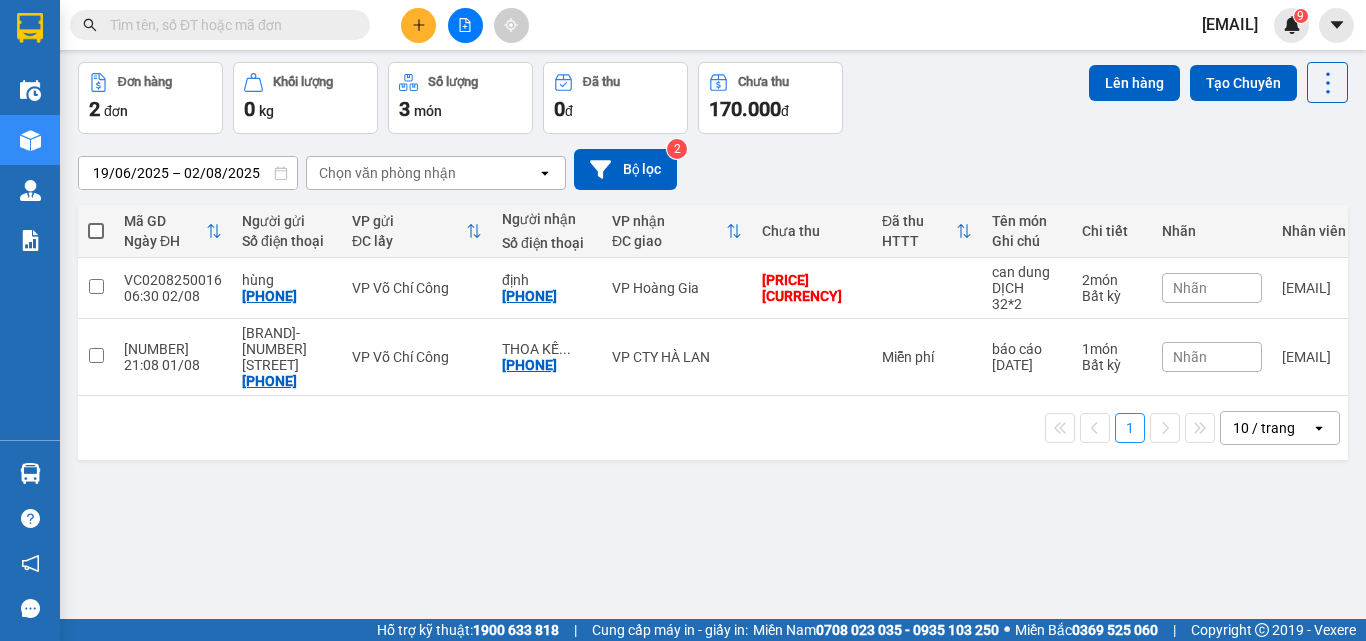 click at bounding box center [228, 25] 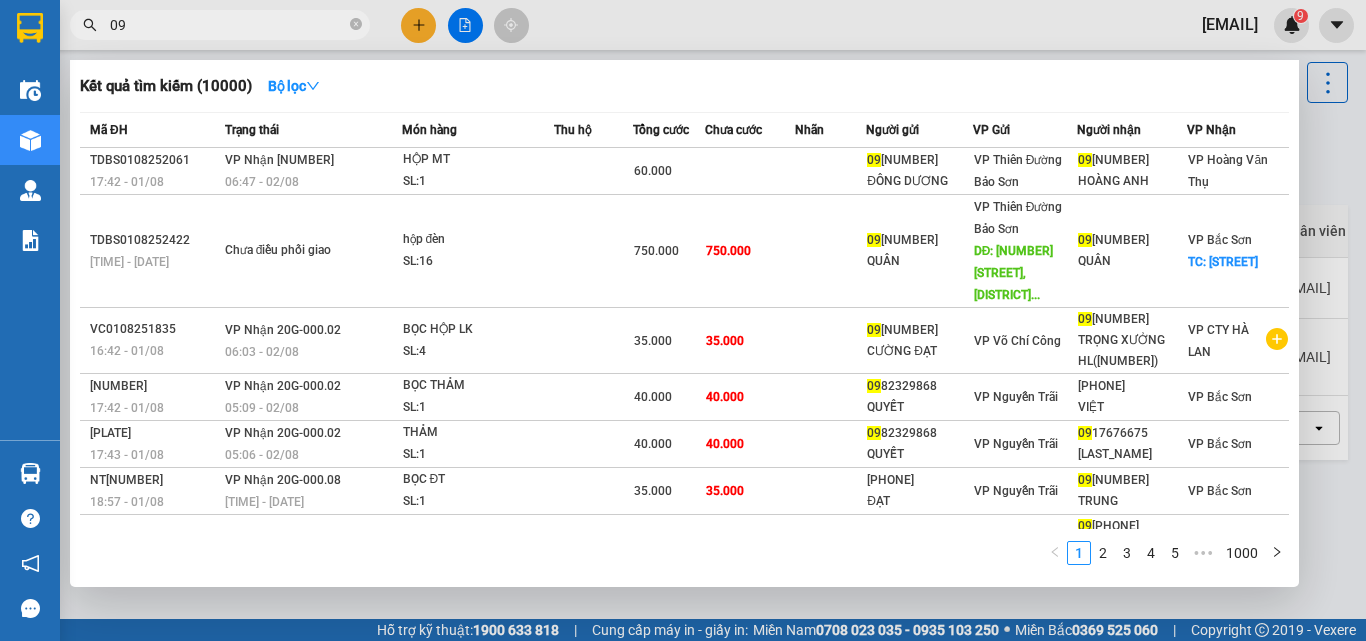 type on "0" 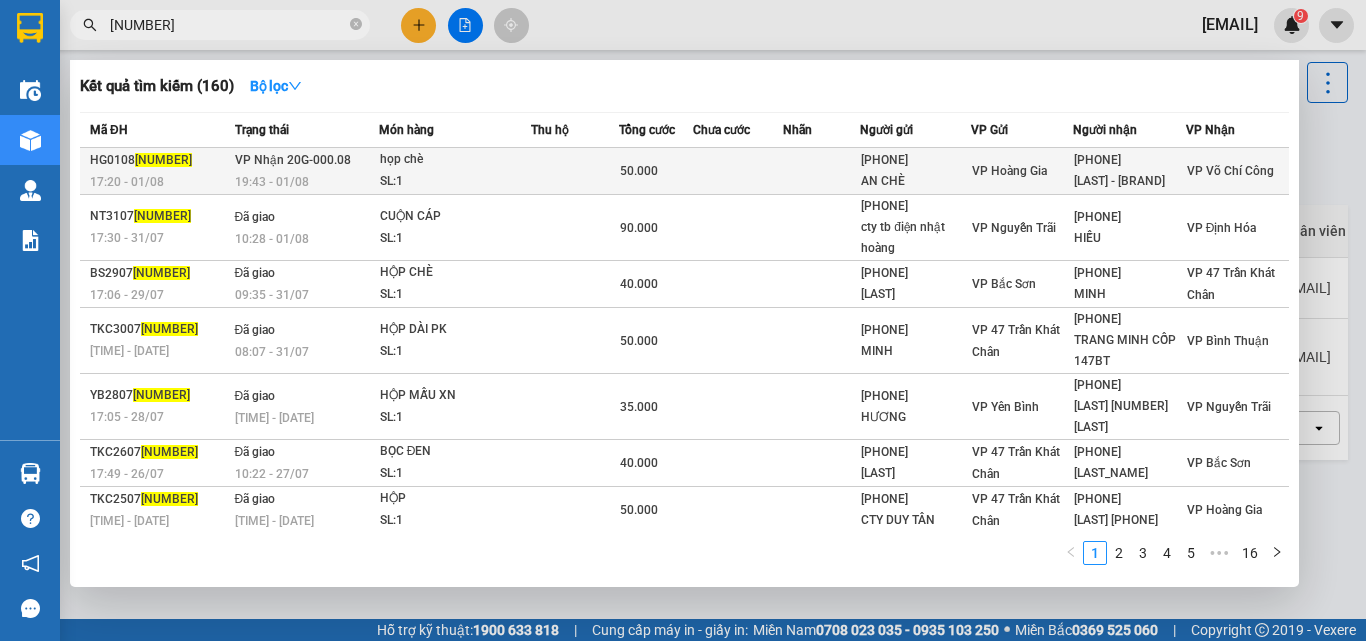 type on "[NUMBER]" 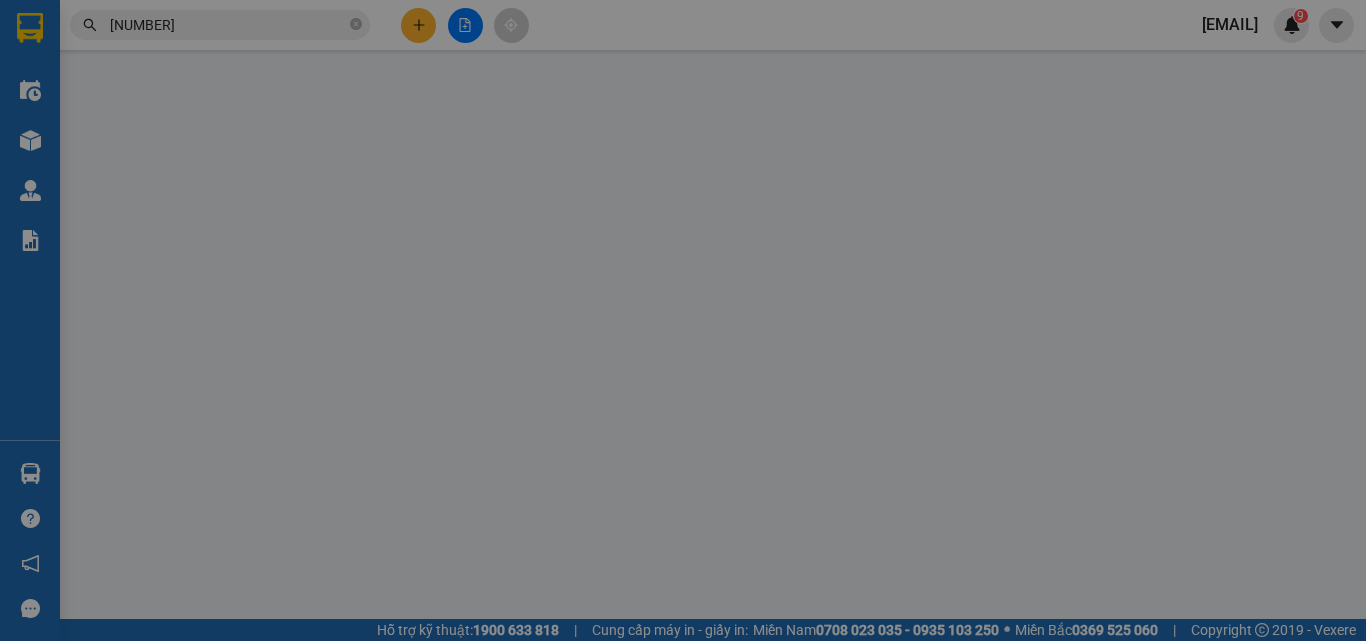 scroll, scrollTop: 0, scrollLeft: 0, axis: both 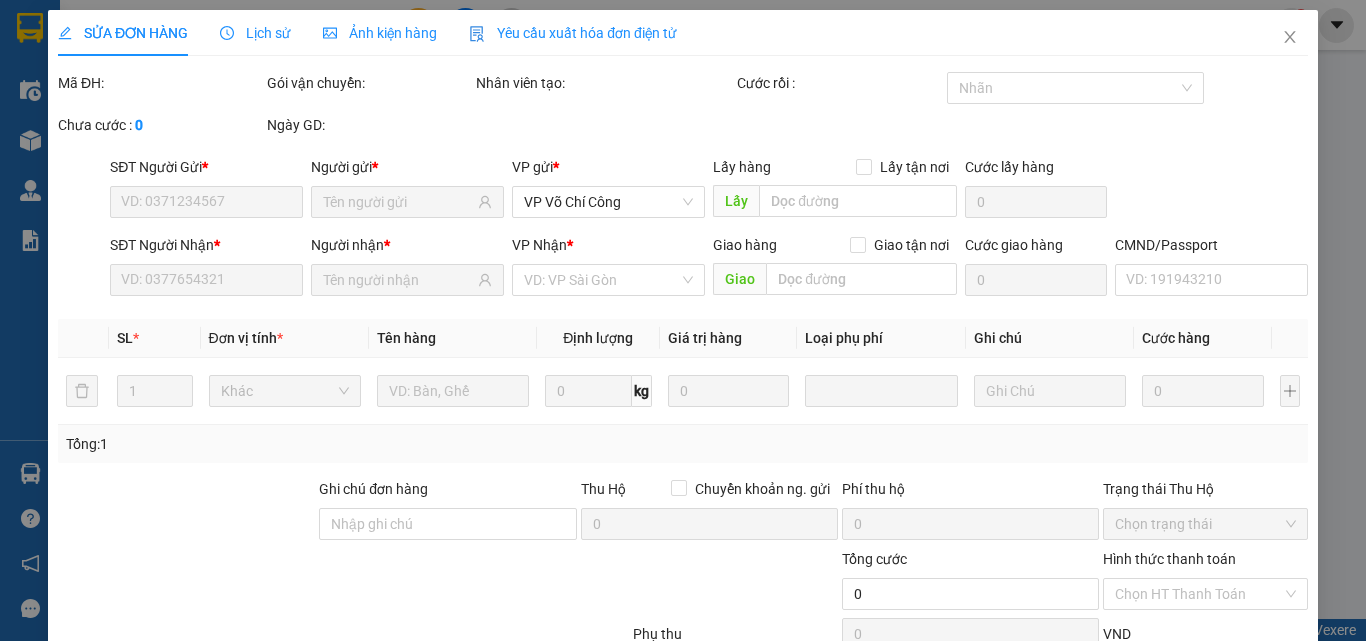 type on "[PHONE]" 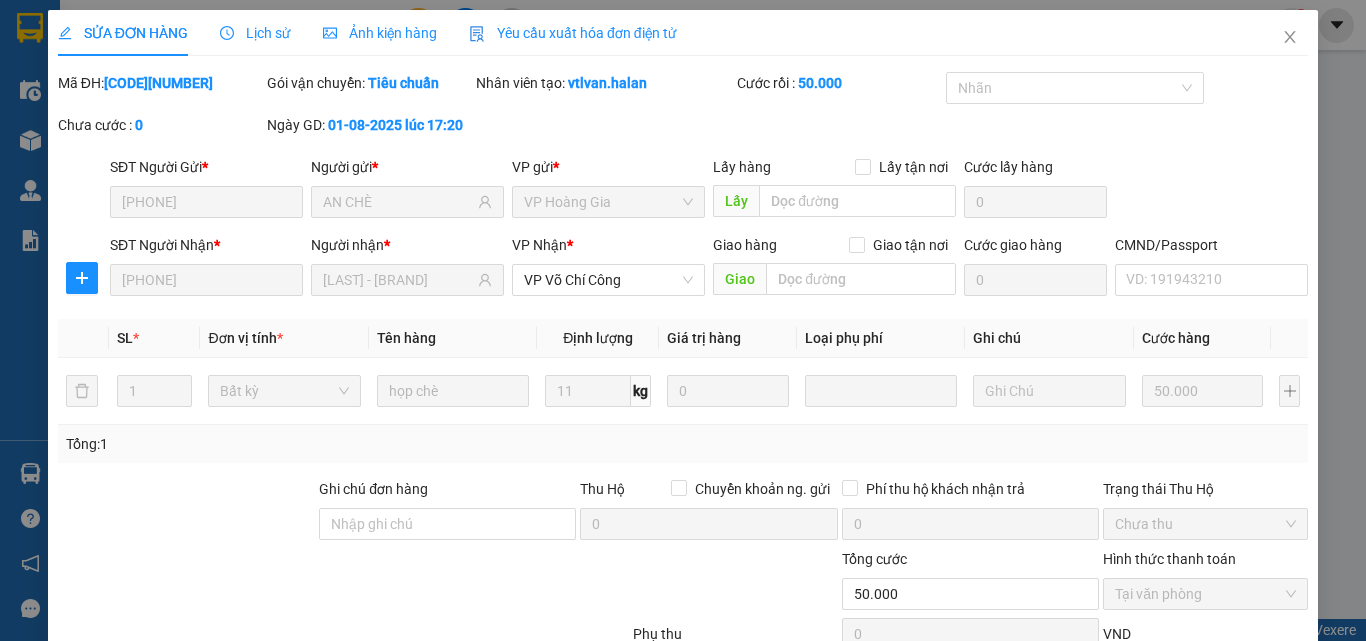 scroll, scrollTop: 143, scrollLeft: 0, axis: vertical 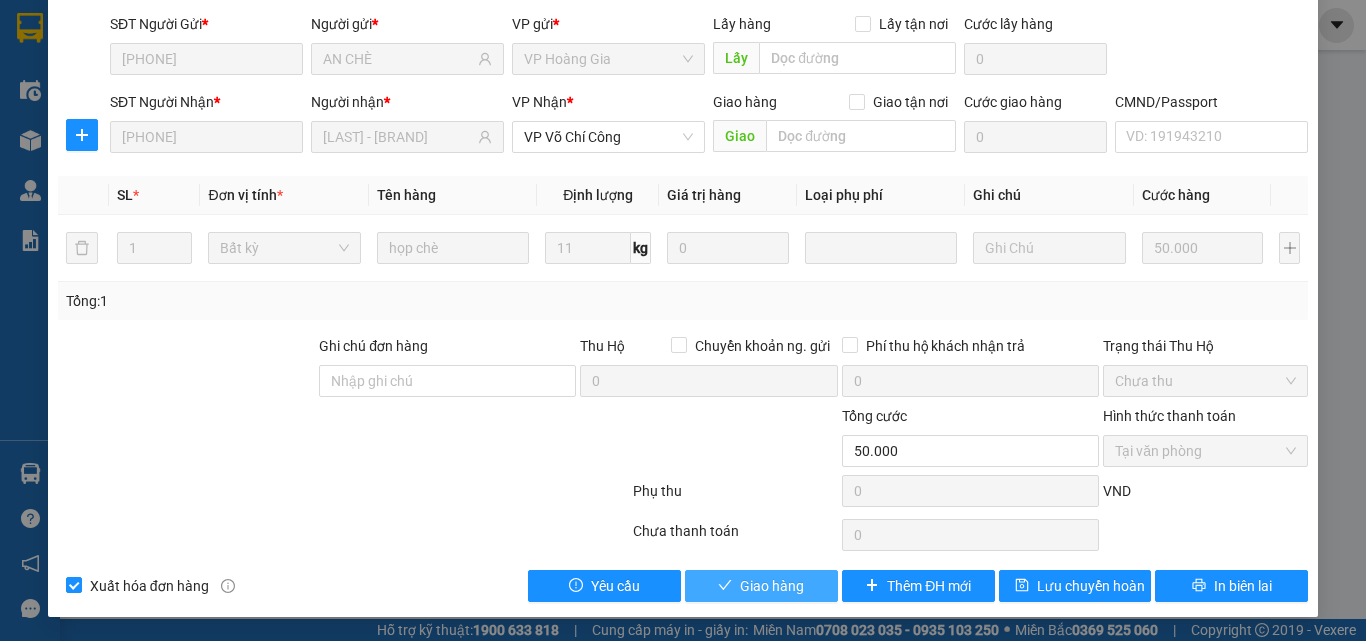 click on "Giao hàng" at bounding box center (772, 586) 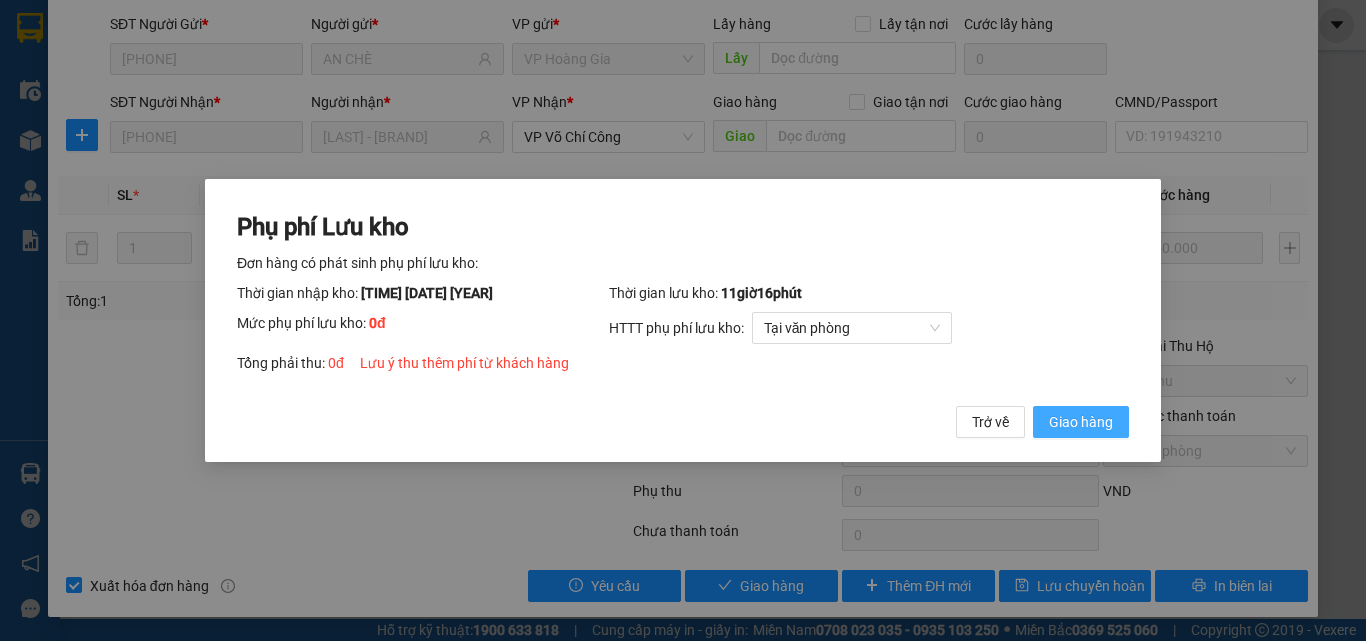 click on "Giao hàng" at bounding box center (1081, 422) 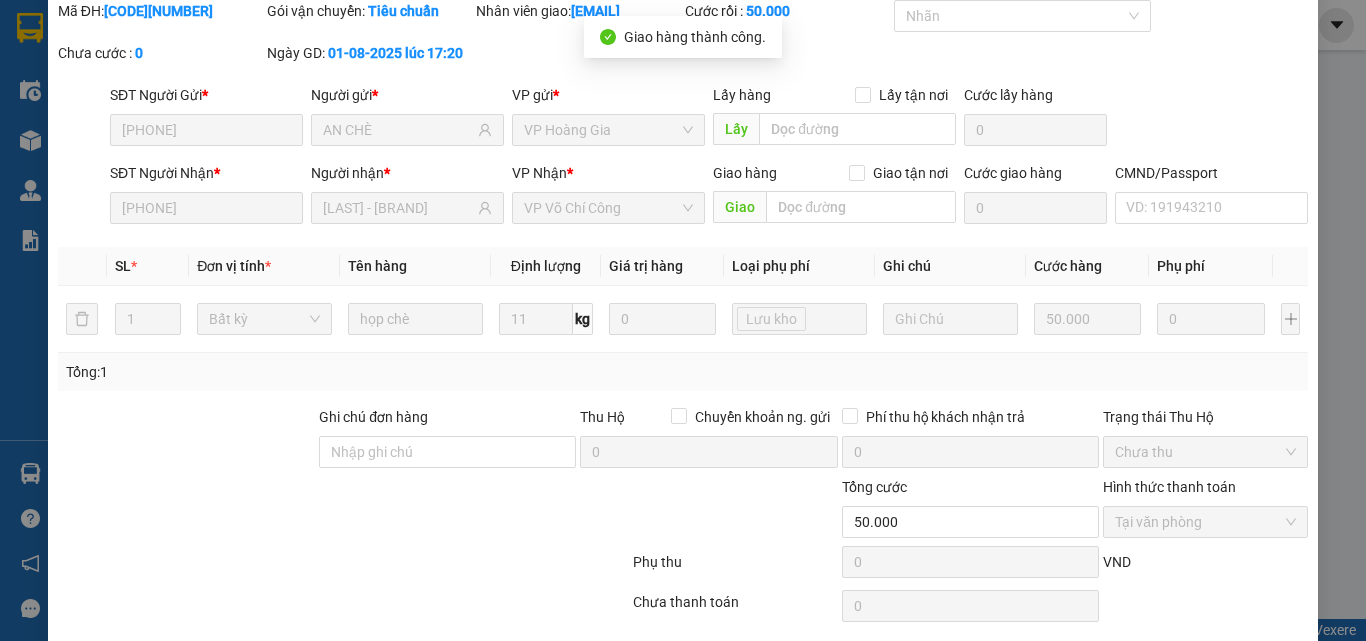 scroll, scrollTop: 0, scrollLeft: 0, axis: both 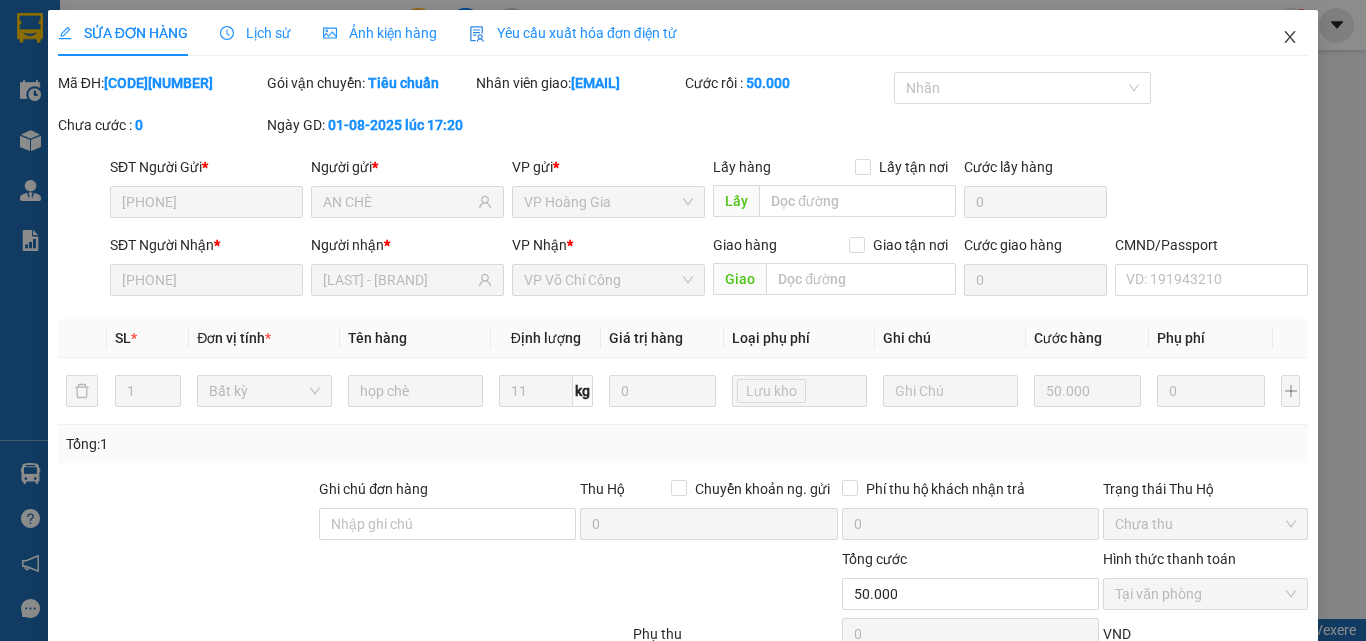 click 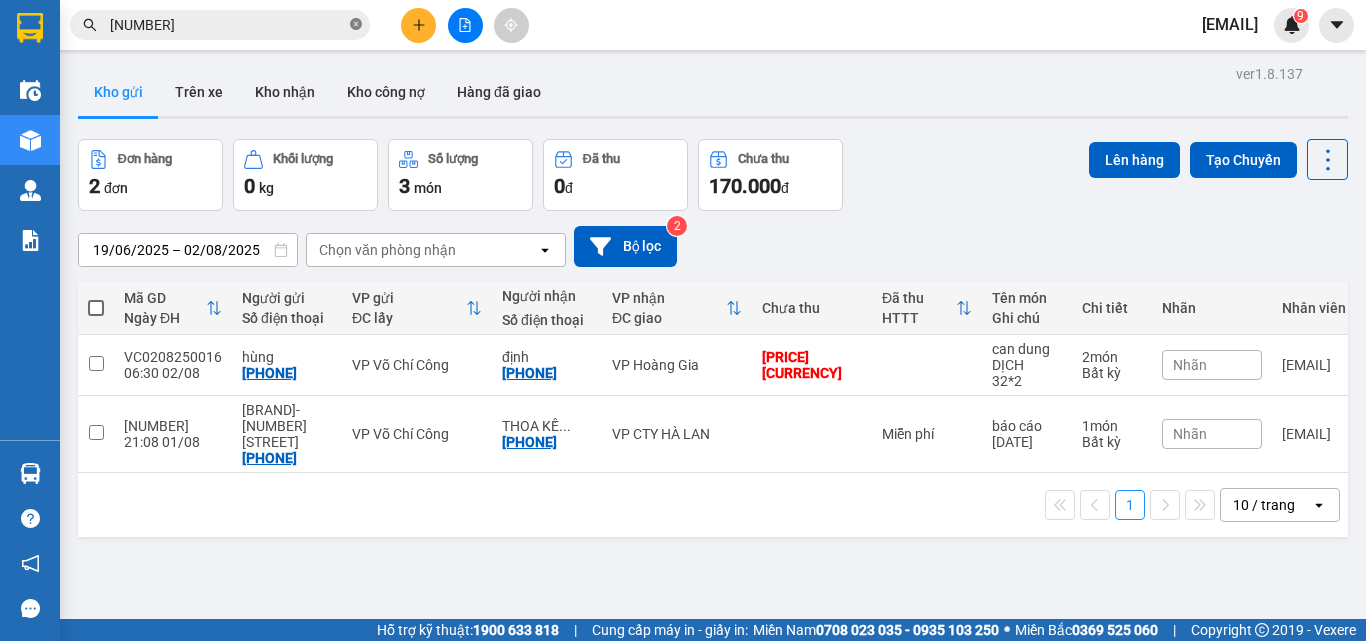 click 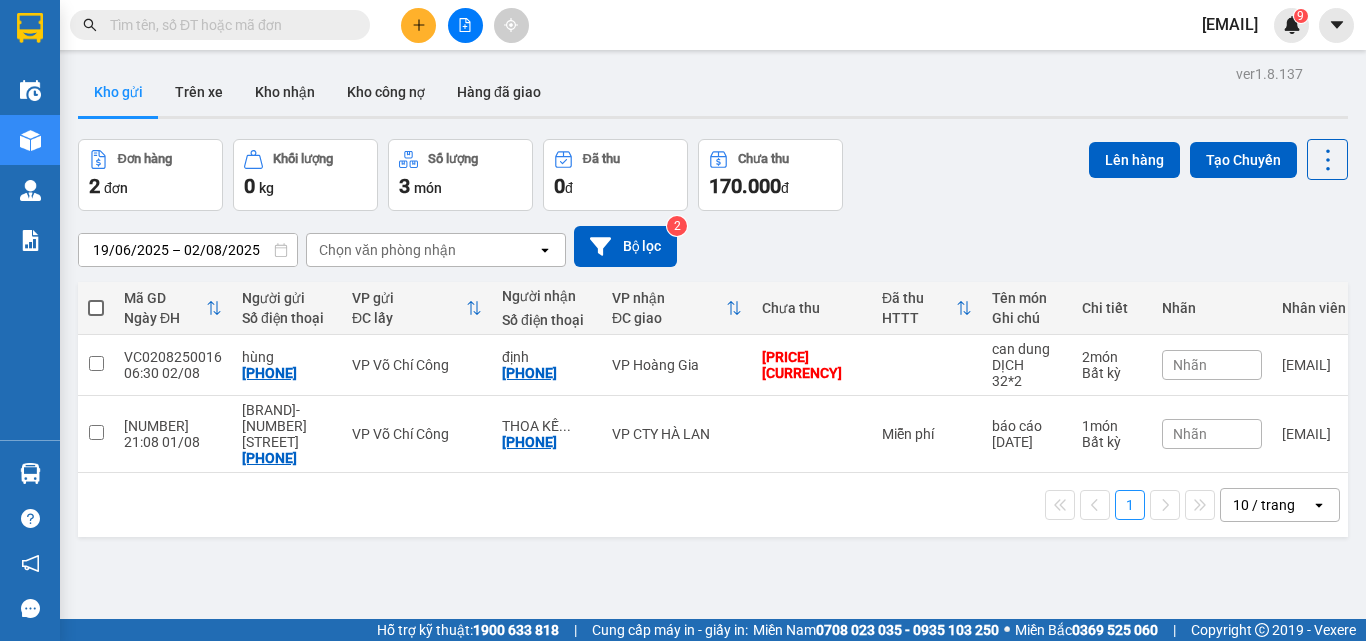 click at bounding box center (228, 25) 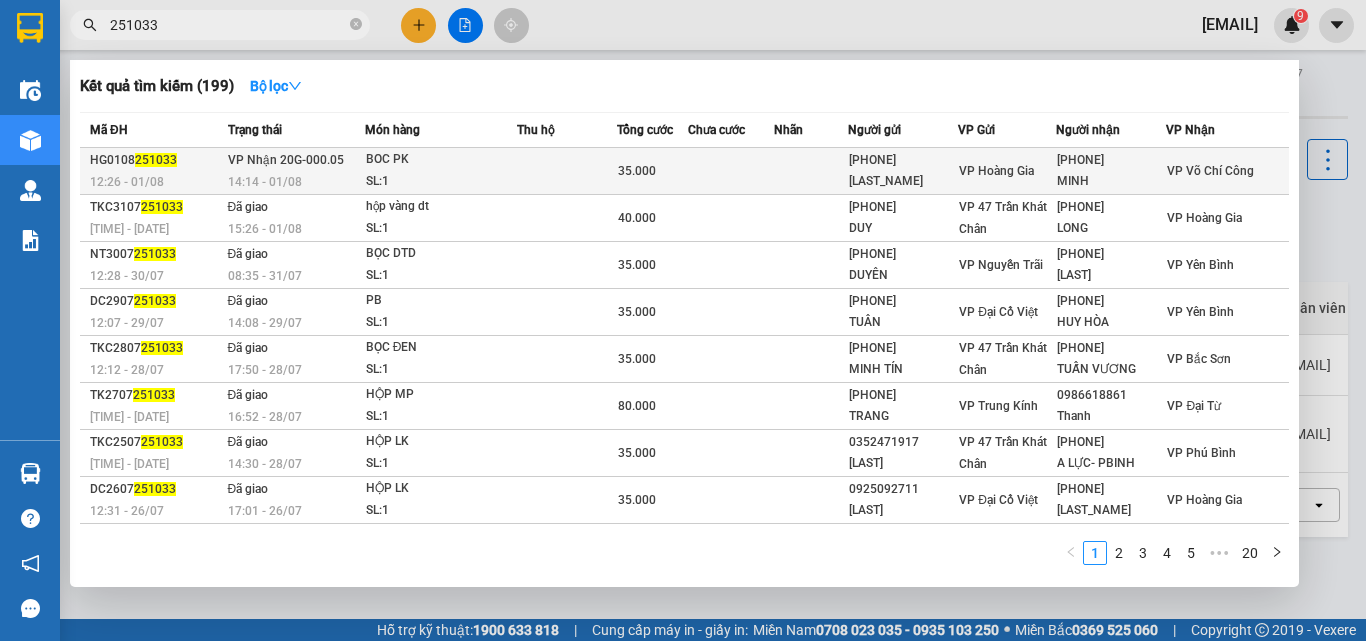 type on "251033" 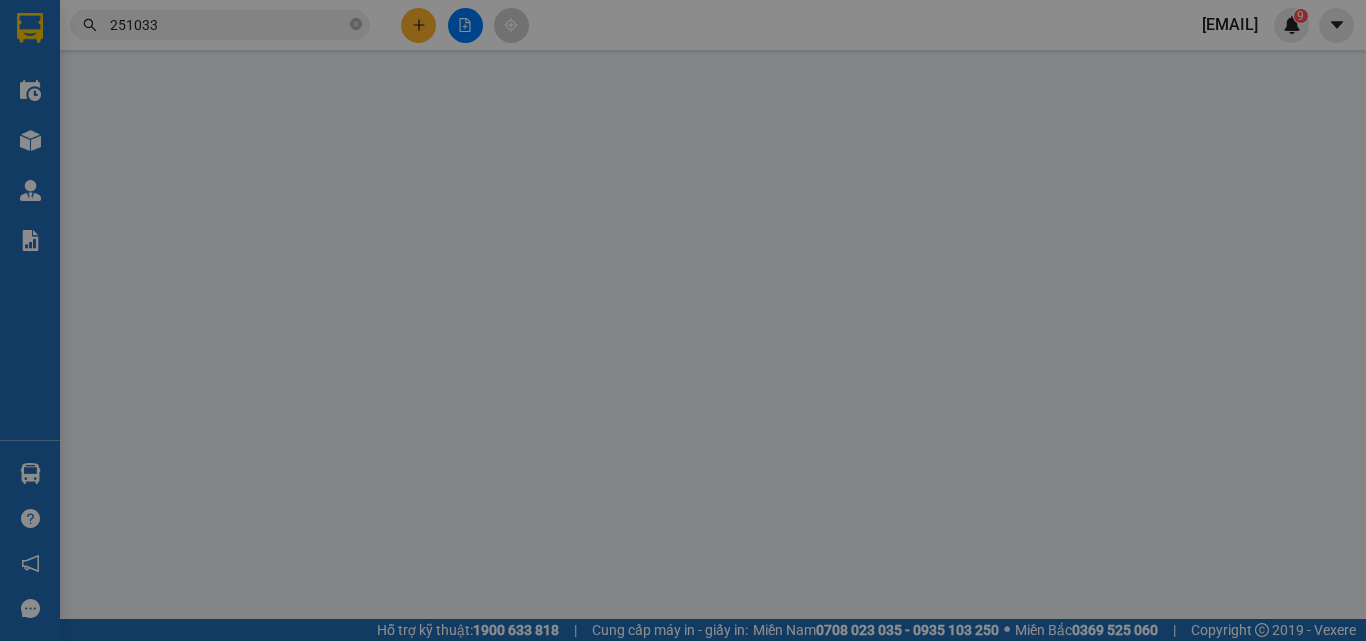 type on "[PHONE]" 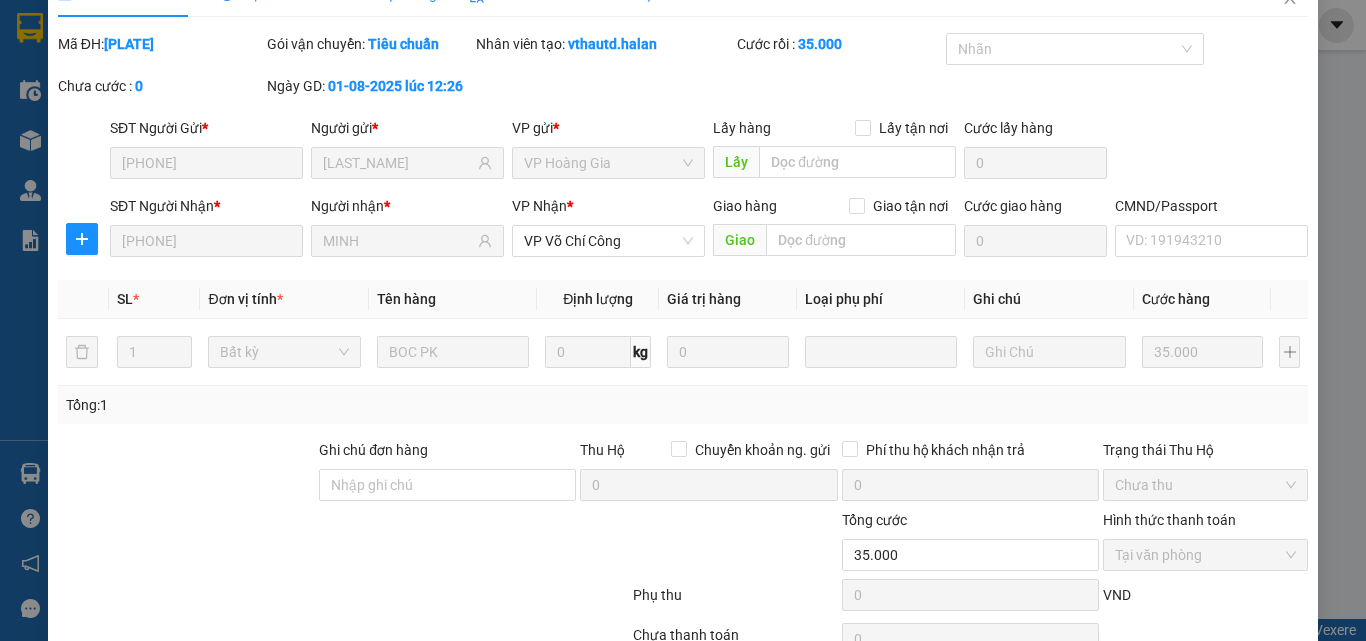 scroll, scrollTop: 143, scrollLeft: 0, axis: vertical 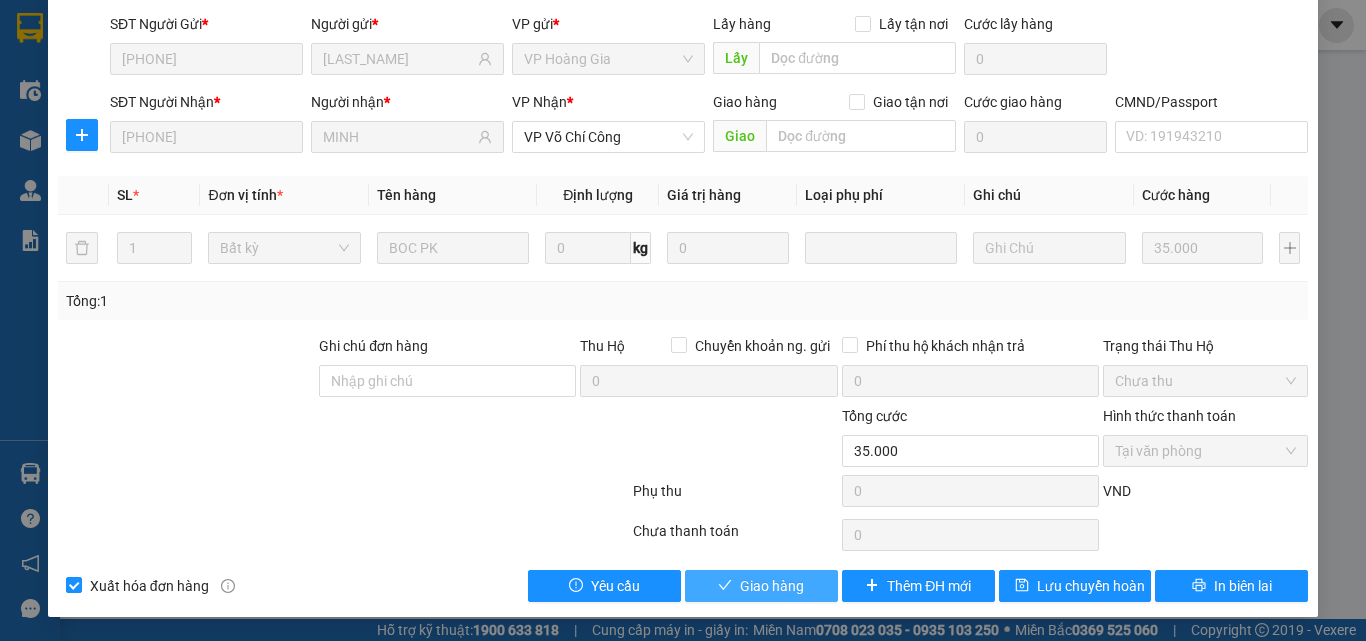 click 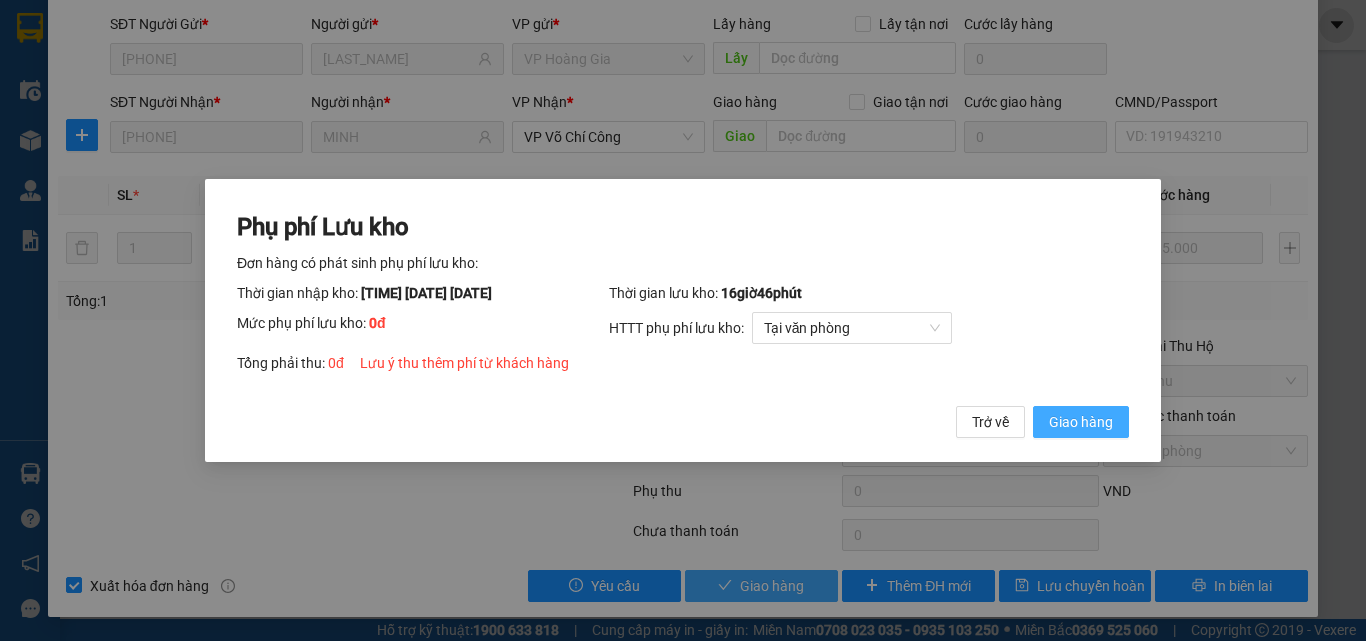 click on "Giao hàng" at bounding box center [1081, 422] 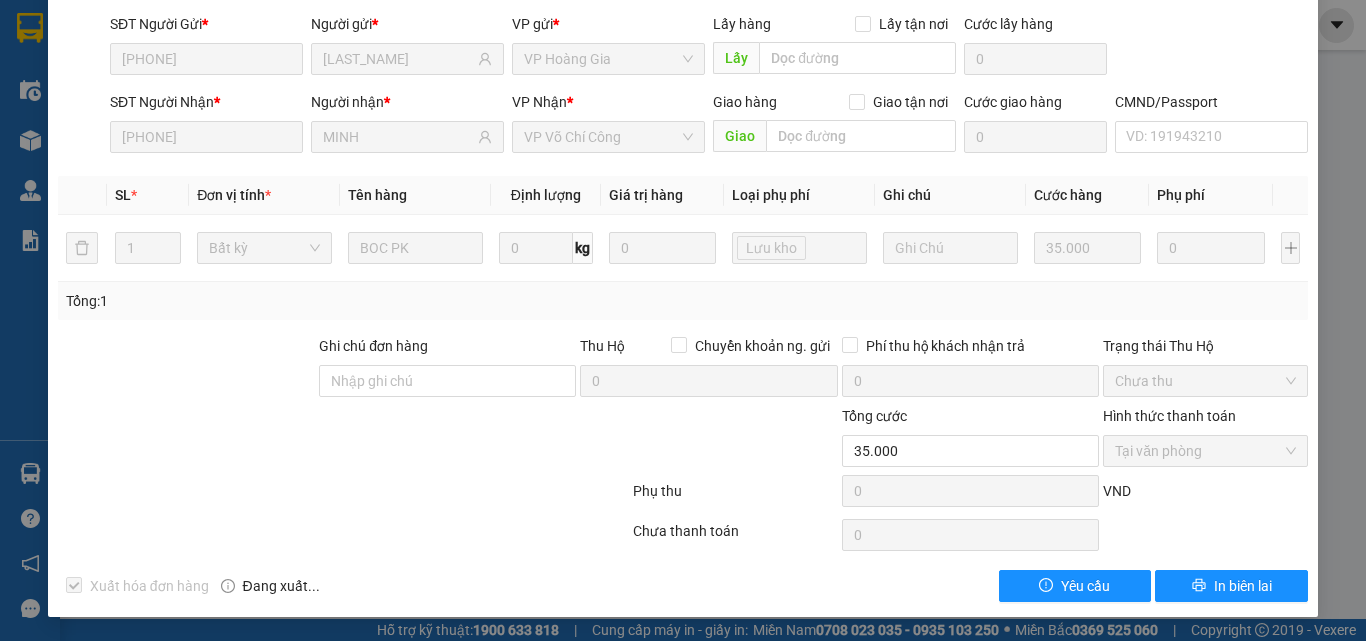 scroll, scrollTop: 0, scrollLeft: 0, axis: both 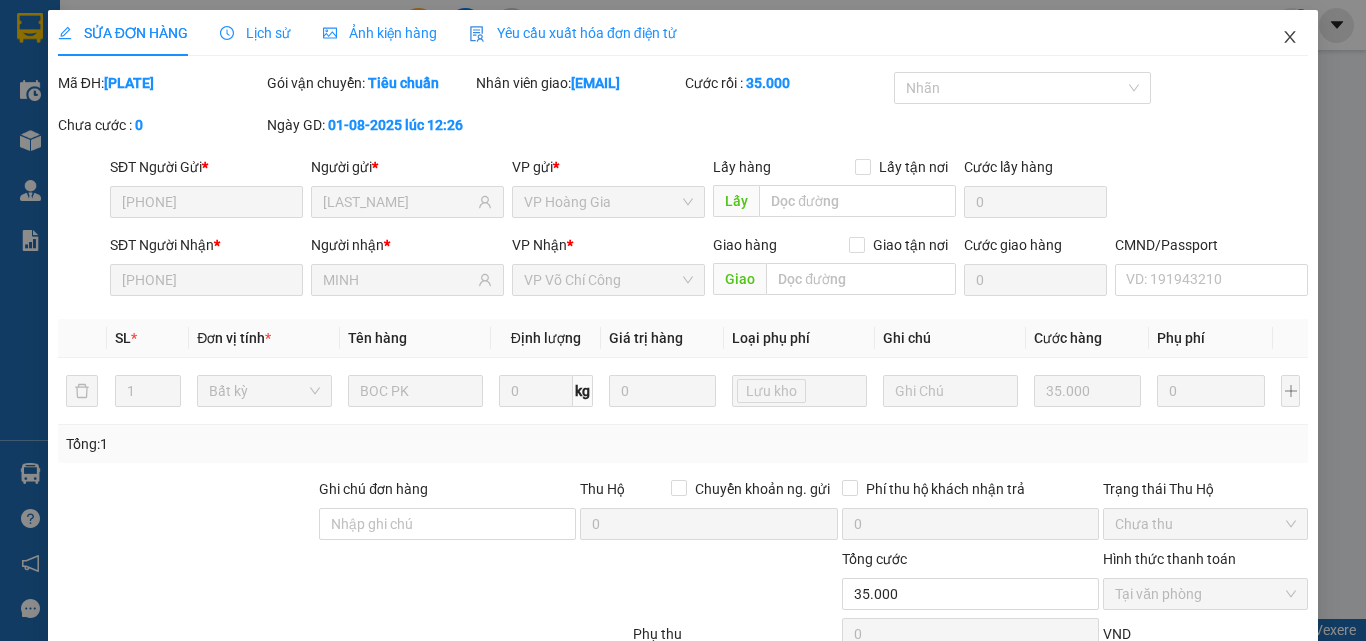 drag, startPoint x: 1279, startPoint y: 42, endPoint x: 1069, endPoint y: 49, distance: 210.11664 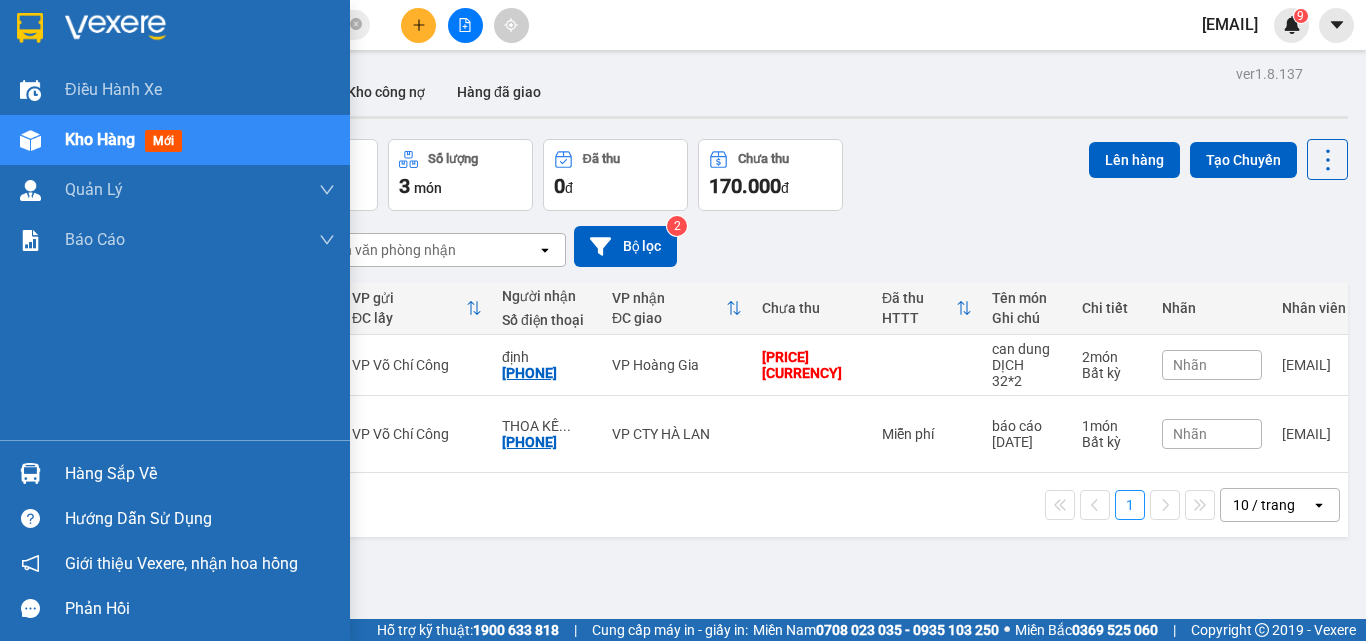 click on "Hàng sắp về" at bounding box center [200, 474] 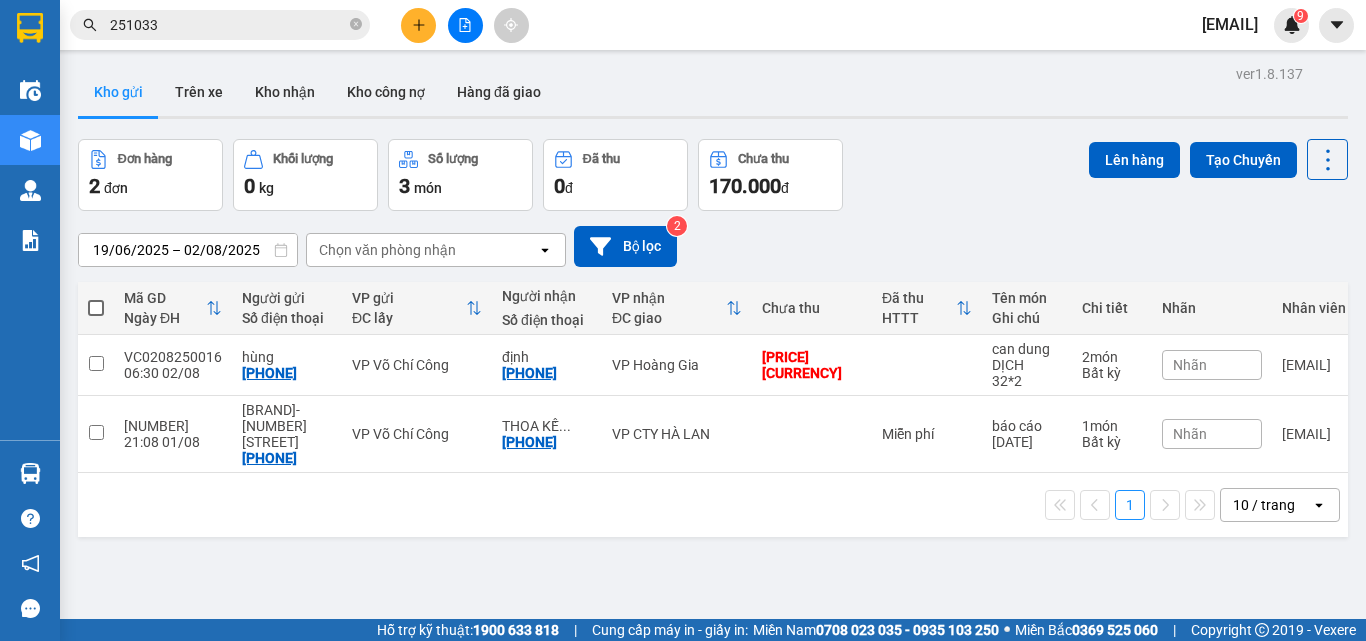 click on "Kết quả tìm kiếm ( 199 )  Bộ lọc  Mã ĐH Trạng thái Món hàng Thu hộ Tổng cước Chưa cước Nhãn Người gửi VP Gửi Người nhận VP HG0108 251033 12:26 - 01/08 VP Nhận   20G-000.05 14:14 - 01/08 BOC PK SL:  1 [PRICE] [PHONE] [LAST] VP [LAST] [PHONE] [LAST] VP [LAST] TKC3107 251033 12:53 - 31/07 Đã giao   15:26 - 01/08 hộp vàng dt SL:  1 [PRICE] [PHONE] [LAST] VP [NUMBER] [STREET] [PHONE] [LAST] VP [LAST] NT3007 251033 12:28 - 30/07 Đã giao   08:35 - 31/07 BỌC DTD SL:  1 [PRICE] [PHONE] [LAST] VP [LAST] [PHONE] [LAST] VP [LAST] DC2907 251033 12:07 - 29/07 Đã giao   14:08 - 29/07 PB SL:  1 [PRICE] [PHONE]  VP [LAST] [PHONE] [LAST] [LAST] VP [LAST] TKC2807 251033 12:12 - 28/07 Đã giao   17:50 - 28/07 BỌC ĐEN SL:  1 [PRICE] [PHONE] [LAST]  VP [NUMBER] [STREET] [PHONE] [LAST] VP [LAST] TK2707 251033 15:27 - 27/07 Đã giao   16:52 - 28/07 HỘP MP SL:  1 [PRICE] [LAST]" at bounding box center [683, 320] 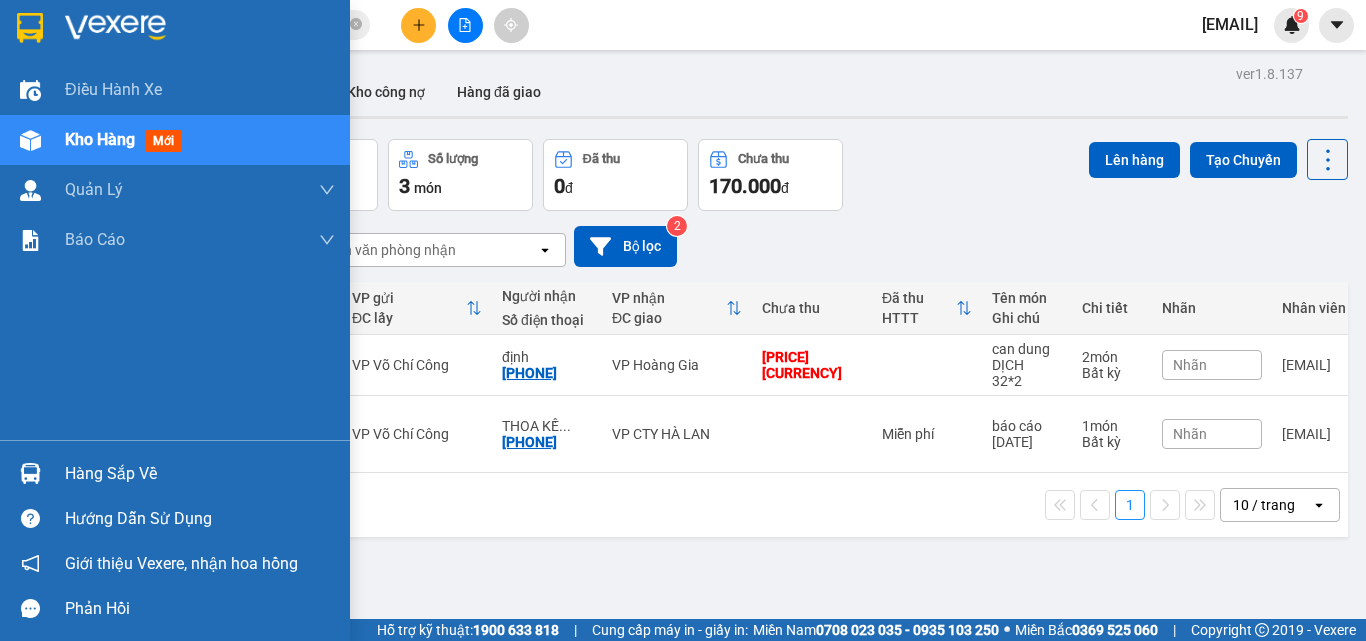 click on "Kho hàng" at bounding box center [100, 139] 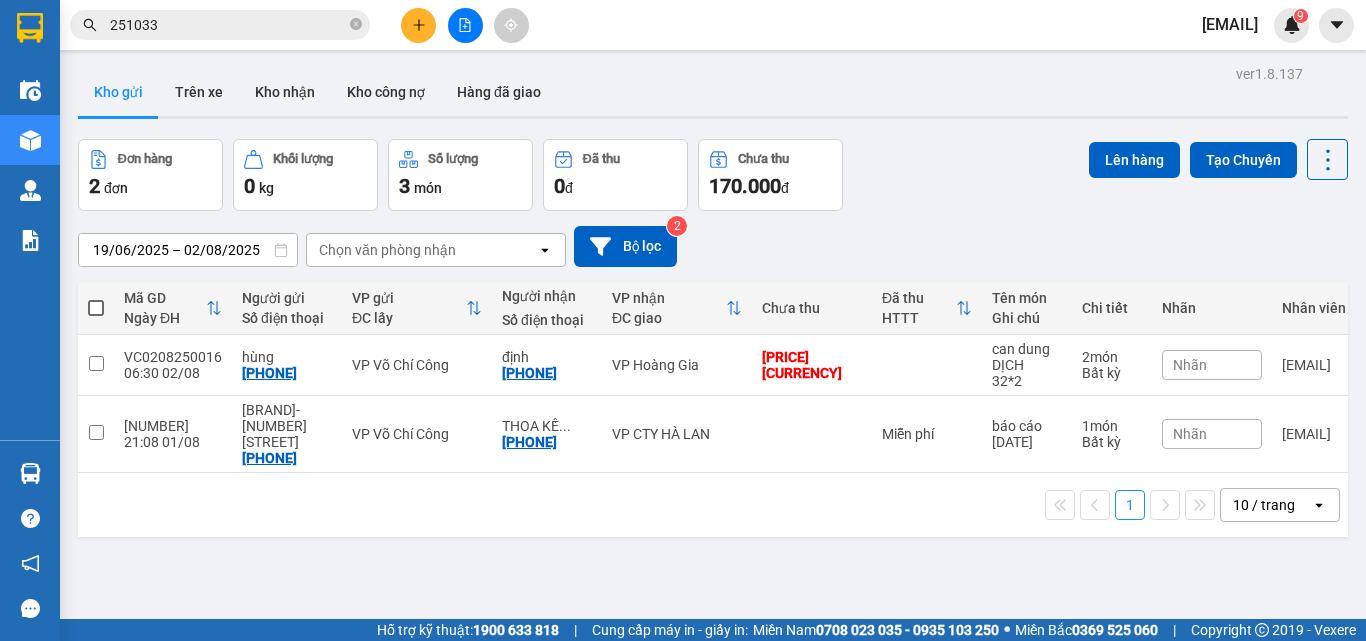drag, startPoint x: 1014, startPoint y: 547, endPoint x: 849, endPoint y: 543, distance: 165.04848 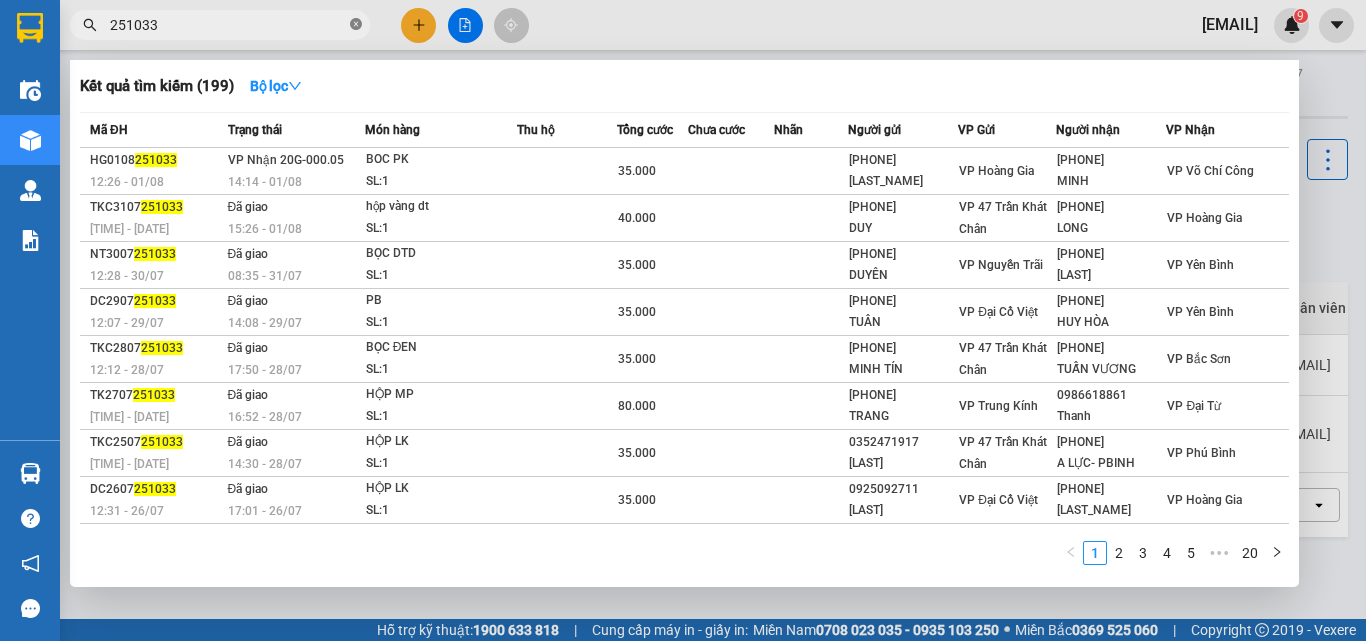 click 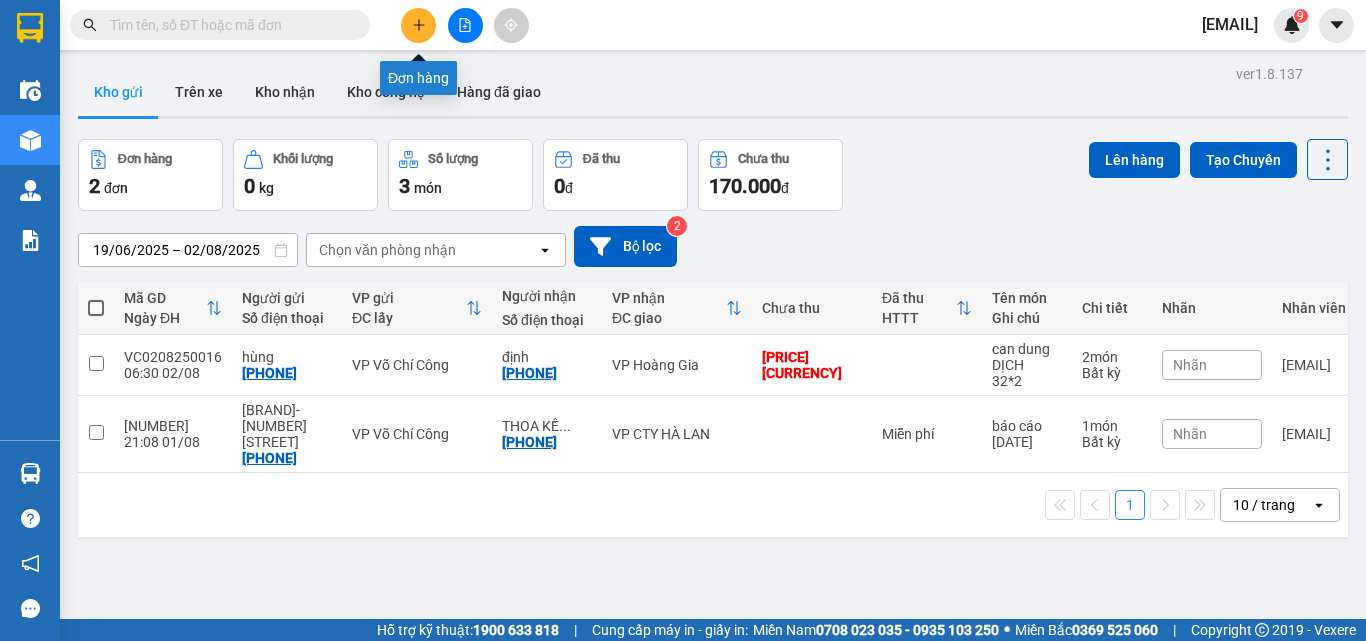 click at bounding box center [418, 25] 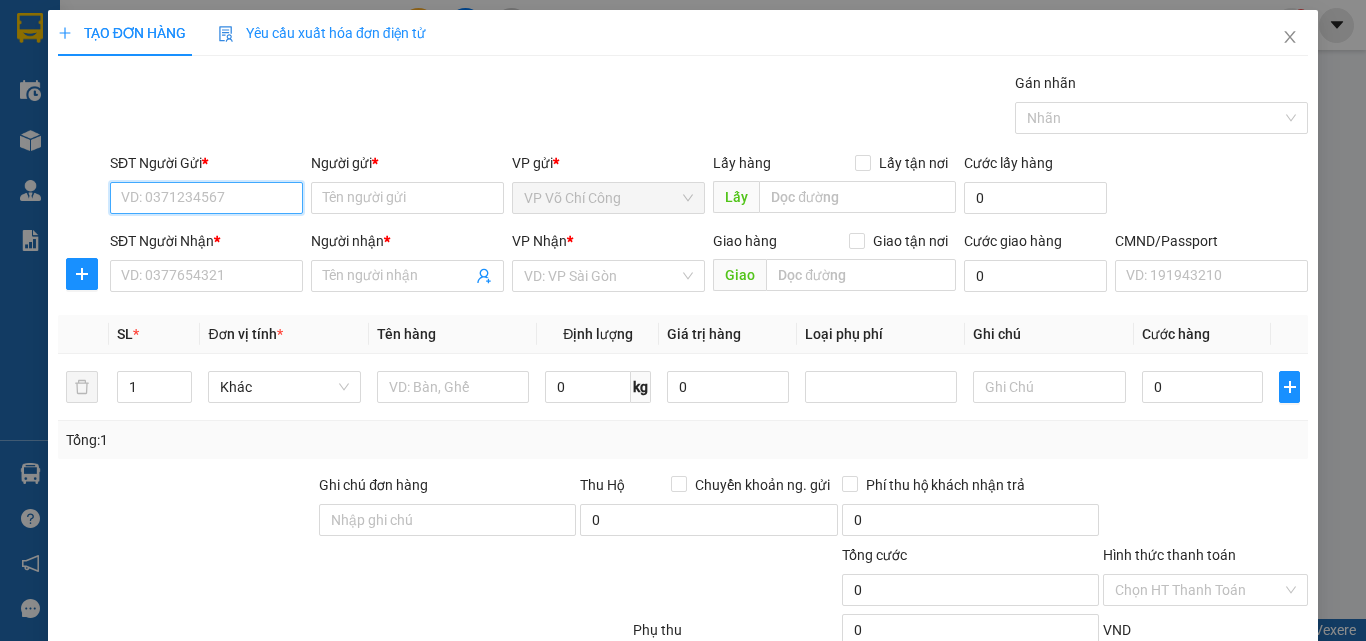 drag, startPoint x: 191, startPoint y: 193, endPoint x: 220, endPoint y: 187, distance: 29.614185 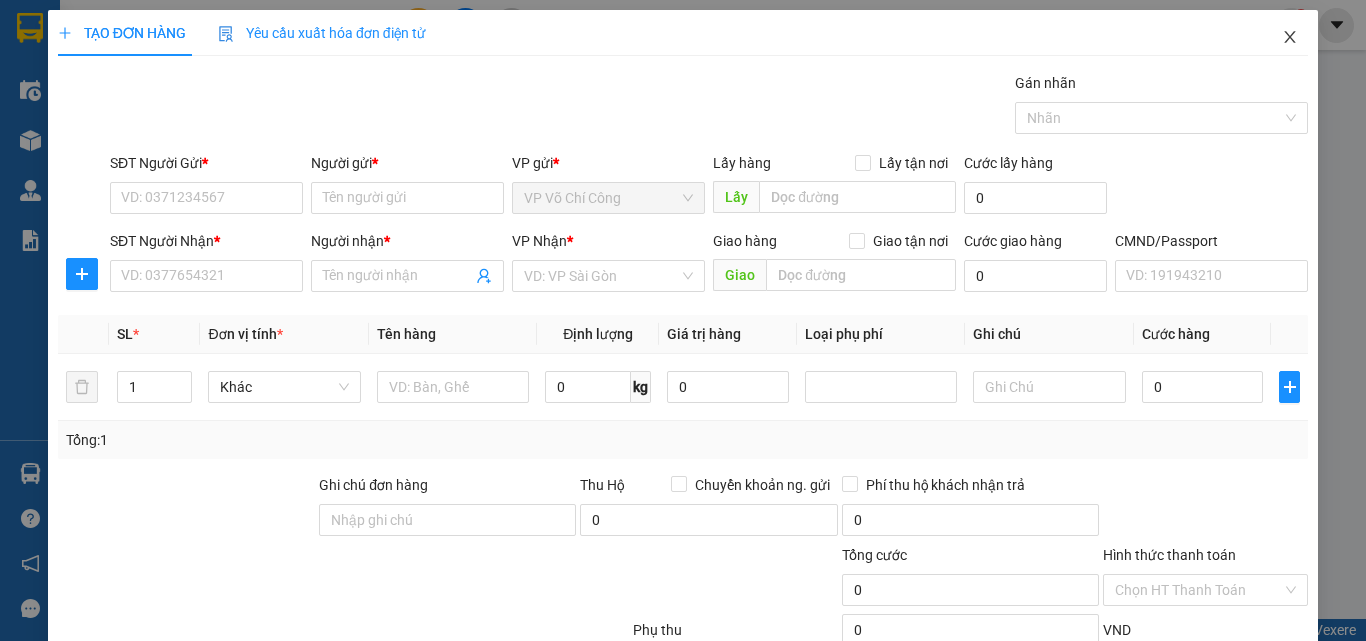 click 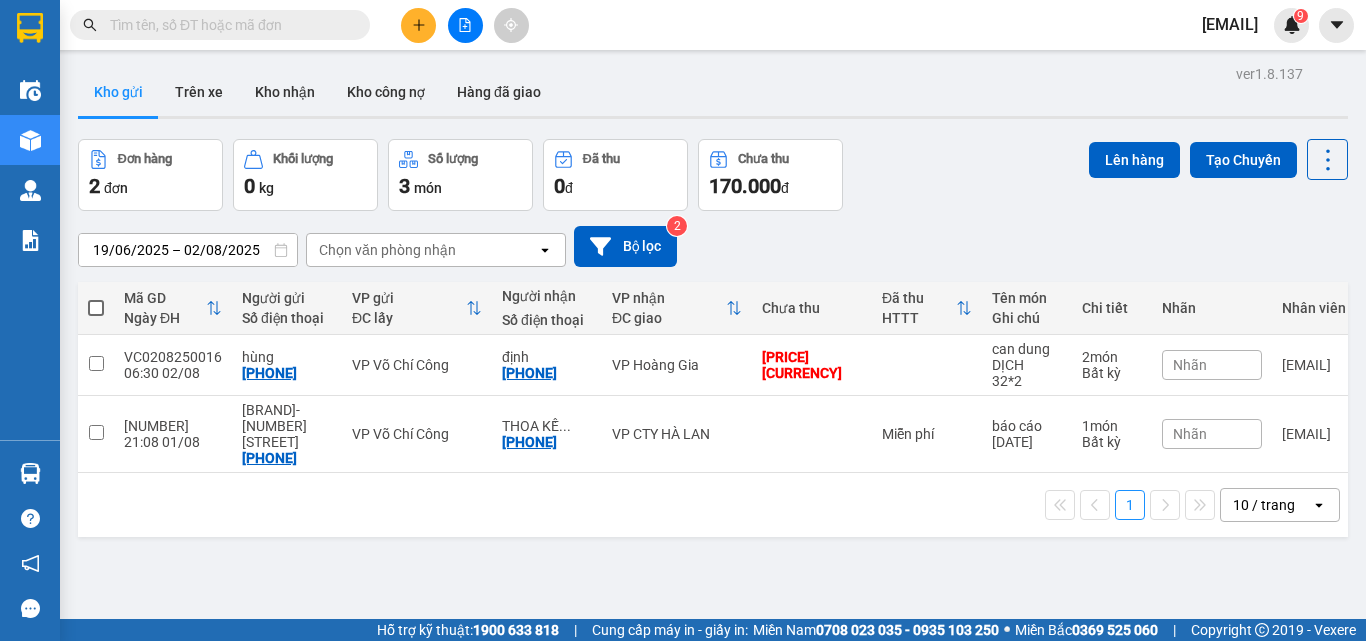 click on "0 kg" at bounding box center (305, 186) 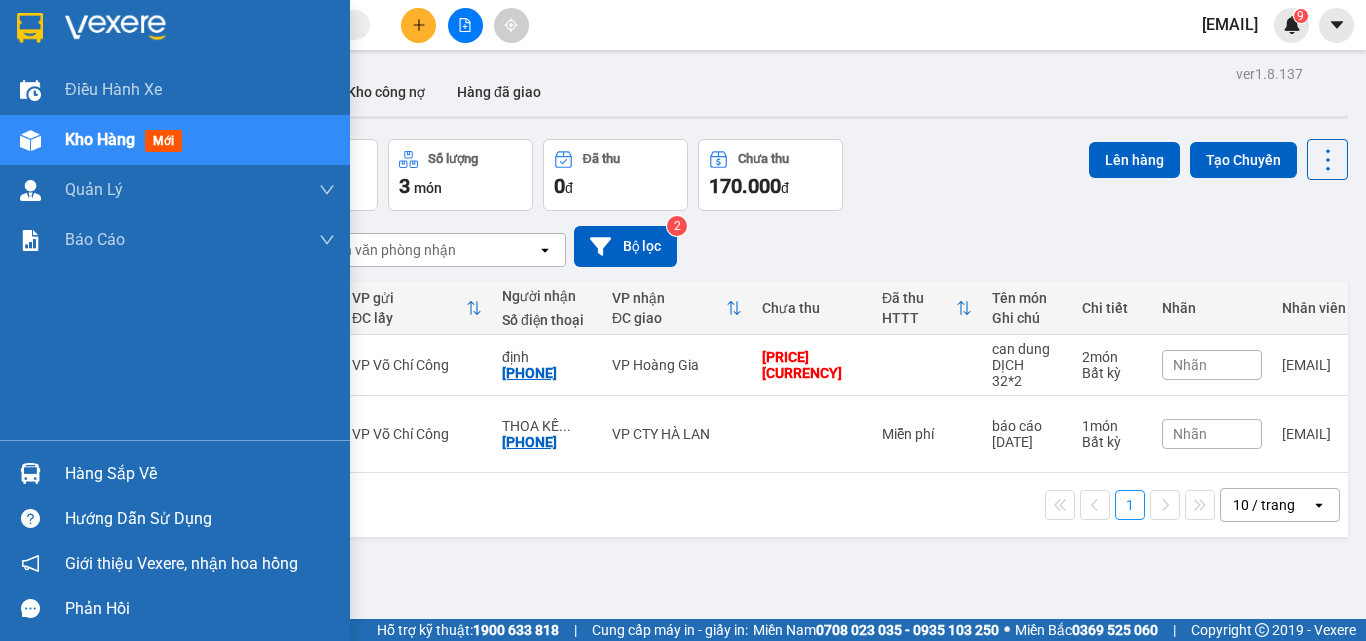 click on "Hàng sắp về" at bounding box center (200, 474) 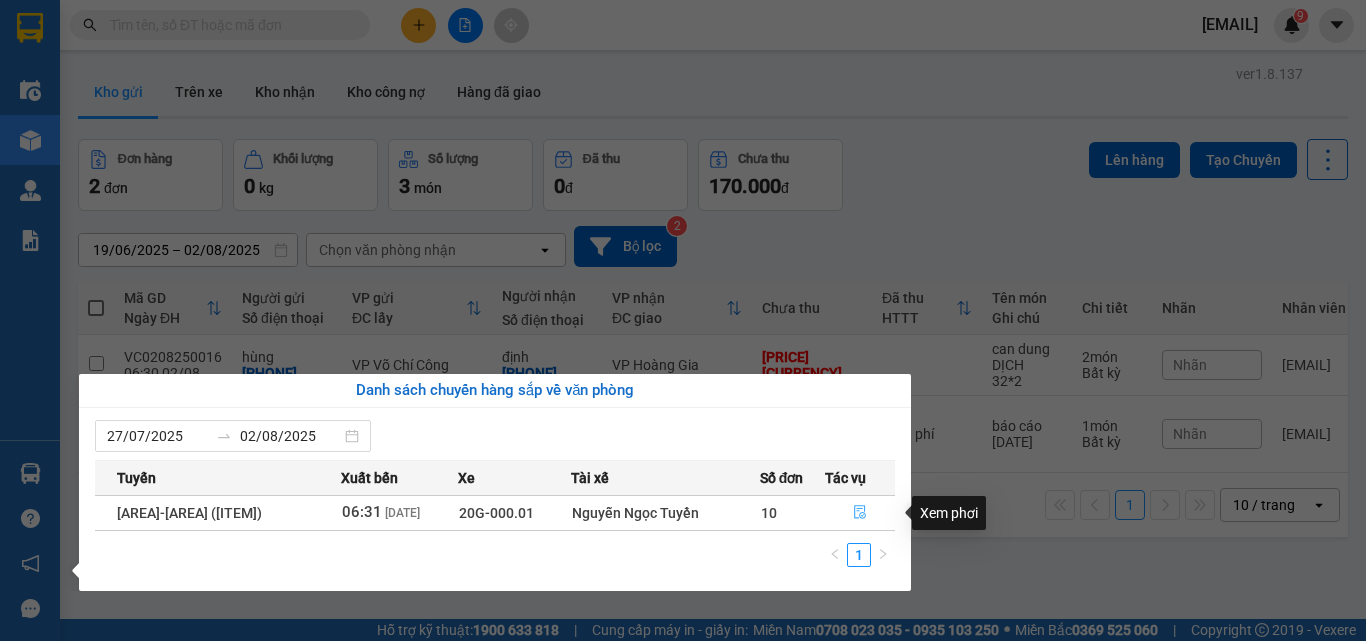 click 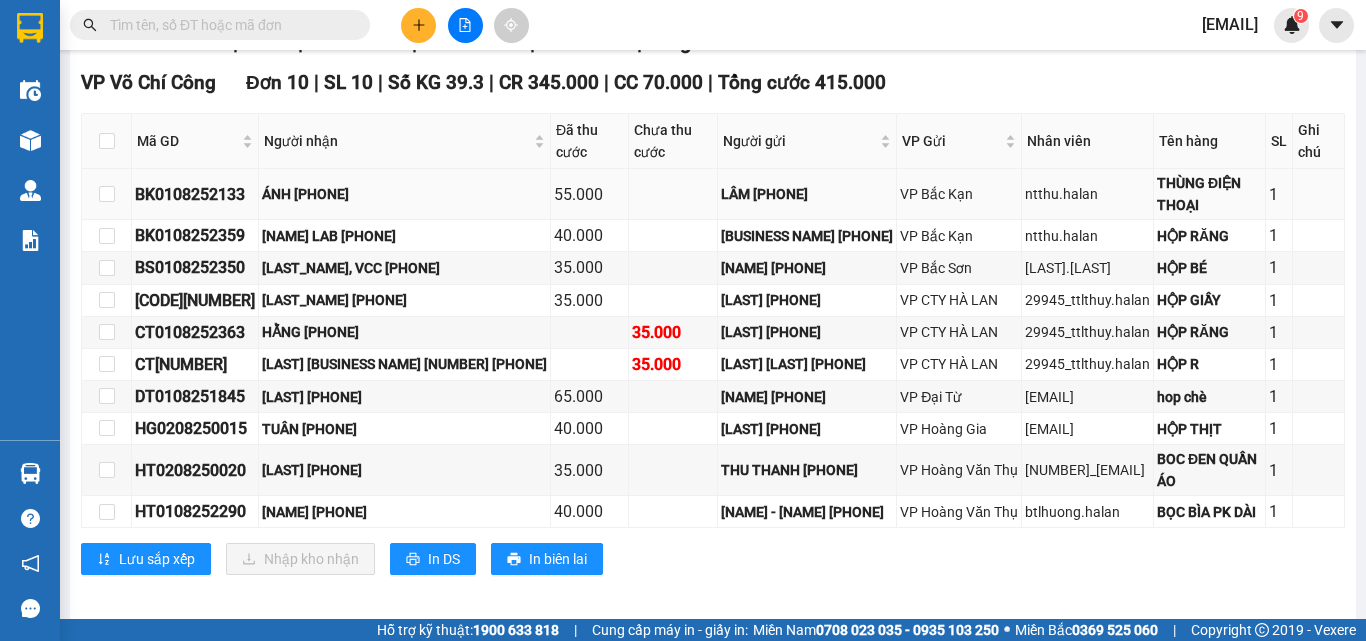 scroll, scrollTop: 361, scrollLeft: 0, axis: vertical 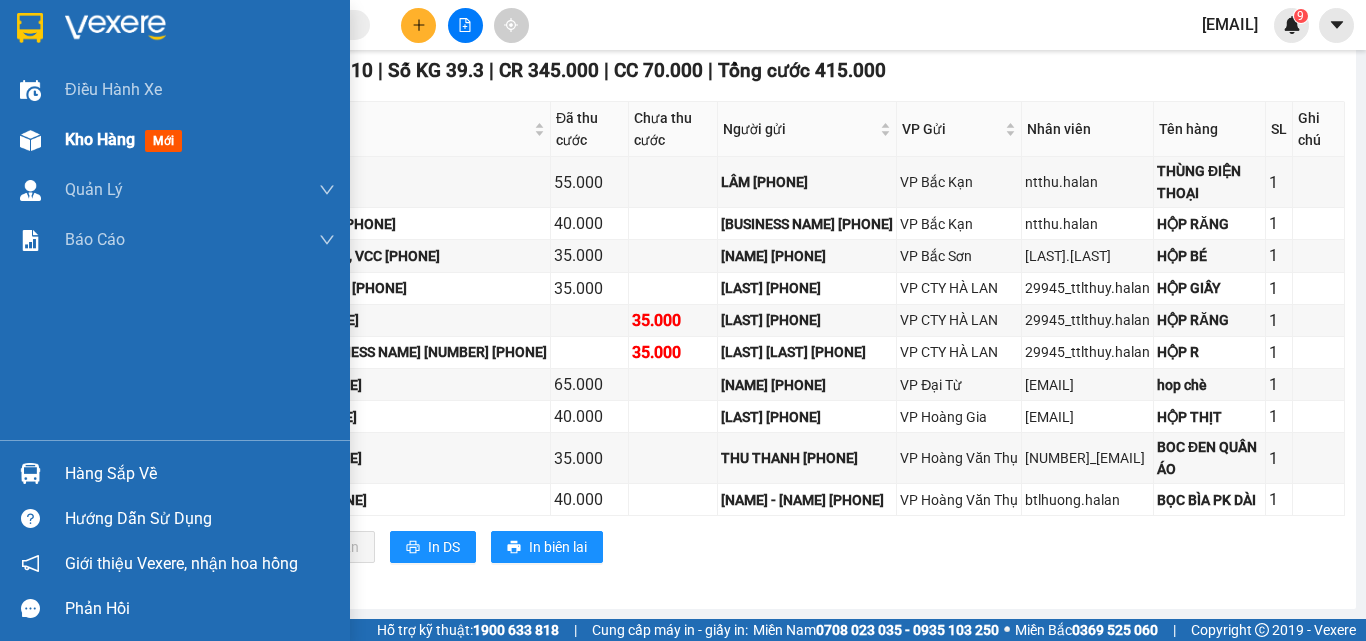 click on "Kho hàng" at bounding box center (100, 139) 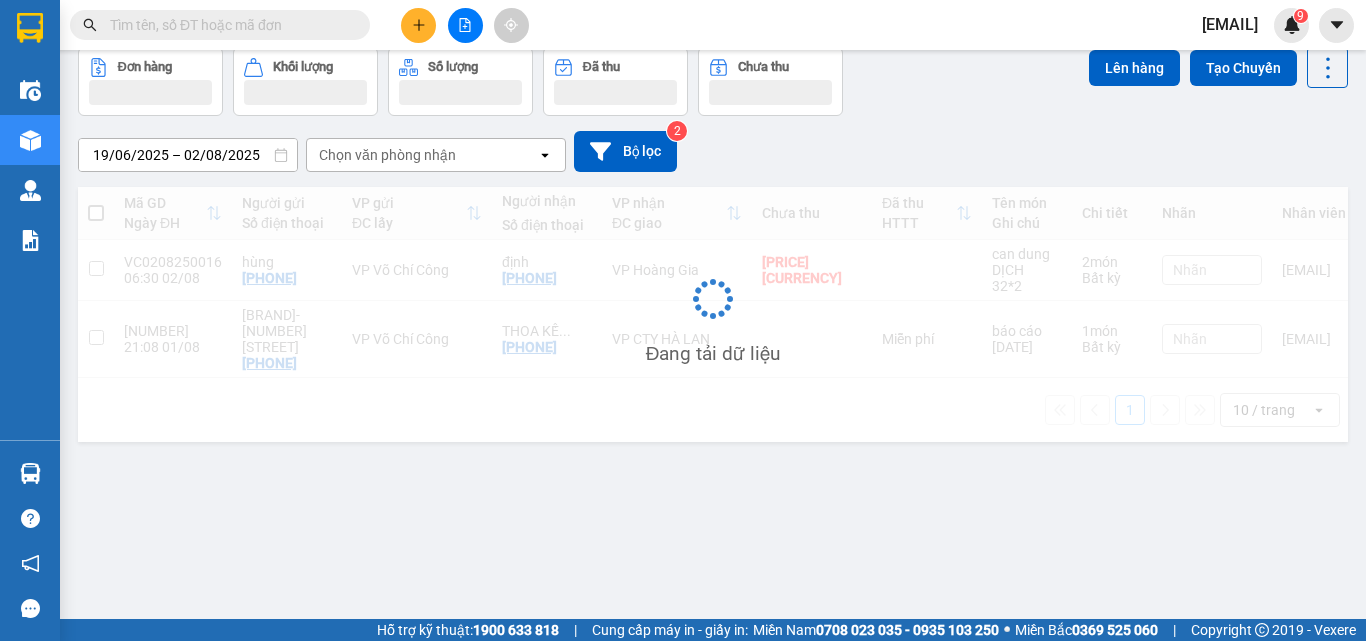 scroll, scrollTop: 92, scrollLeft: 0, axis: vertical 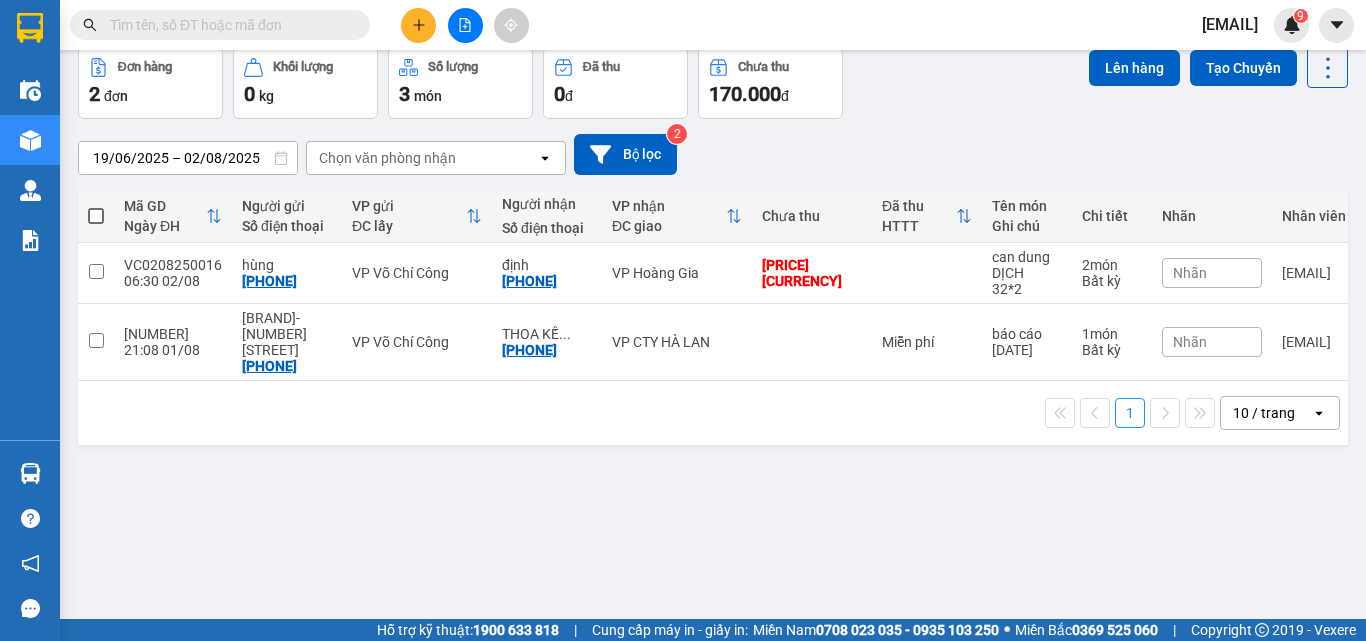 drag, startPoint x: 173, startPoint y: 26, endPoint x: 229, endPoint y: 25, distance: 56.008926 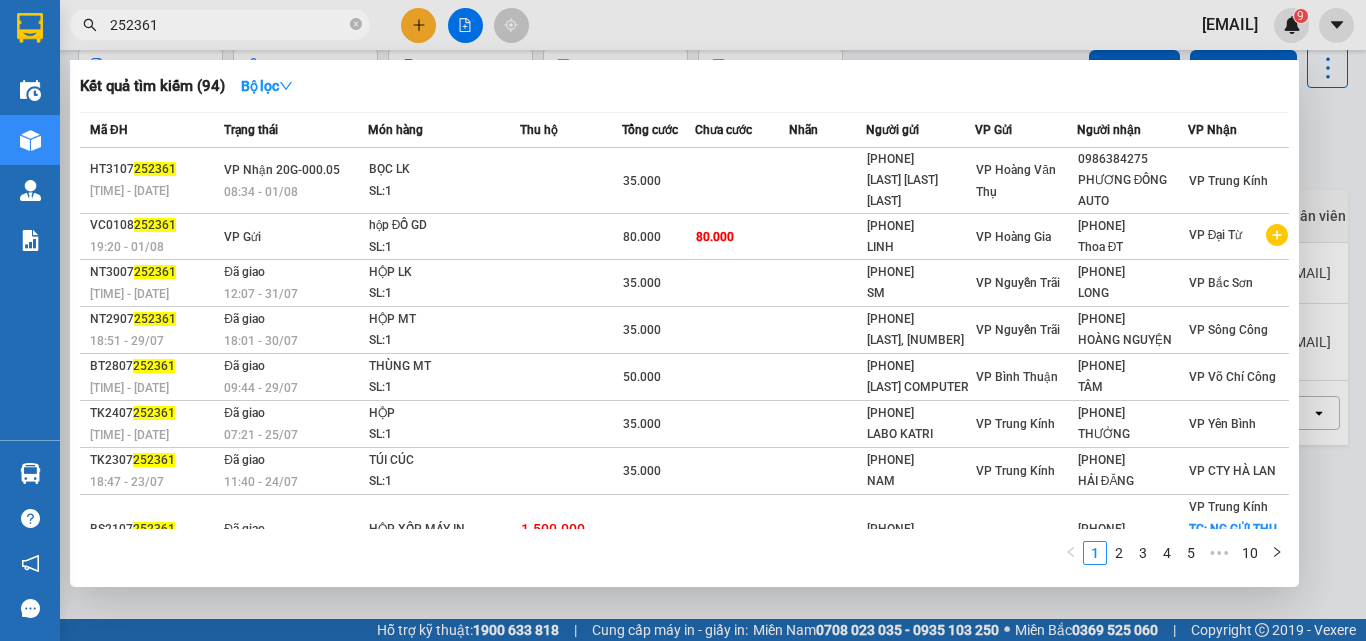 type on "252361" 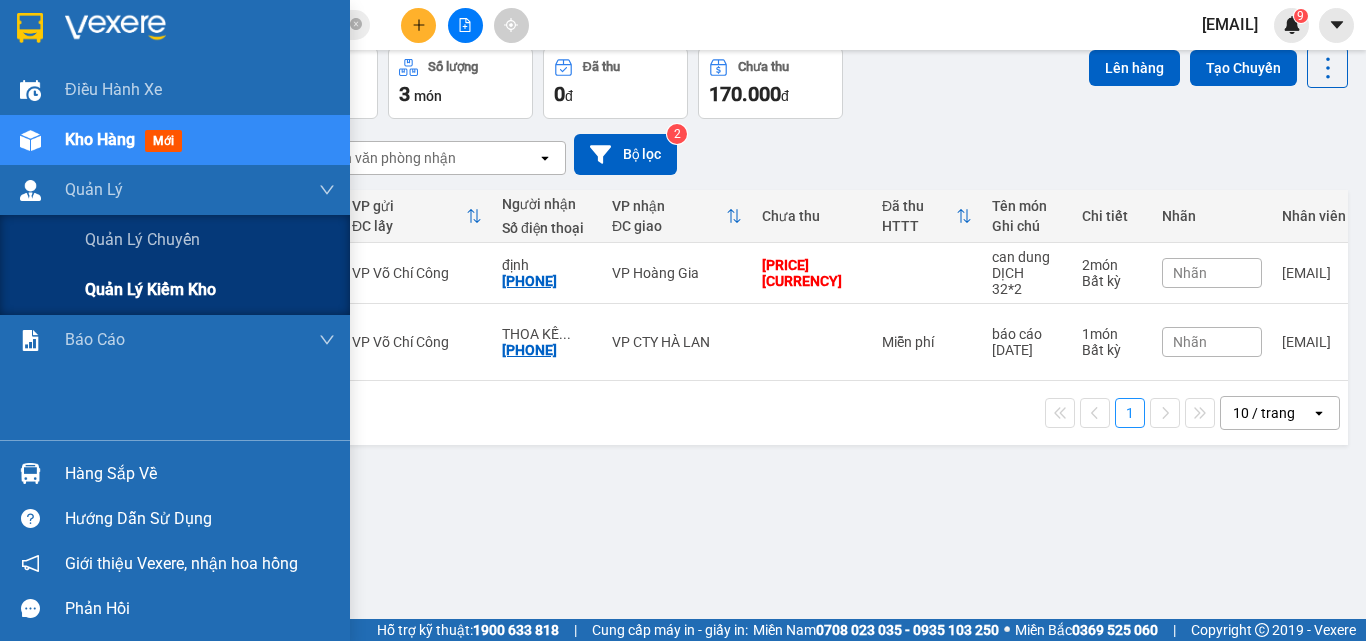 click on "Quản lý kiểm kho" at bounding box center (150, 289) 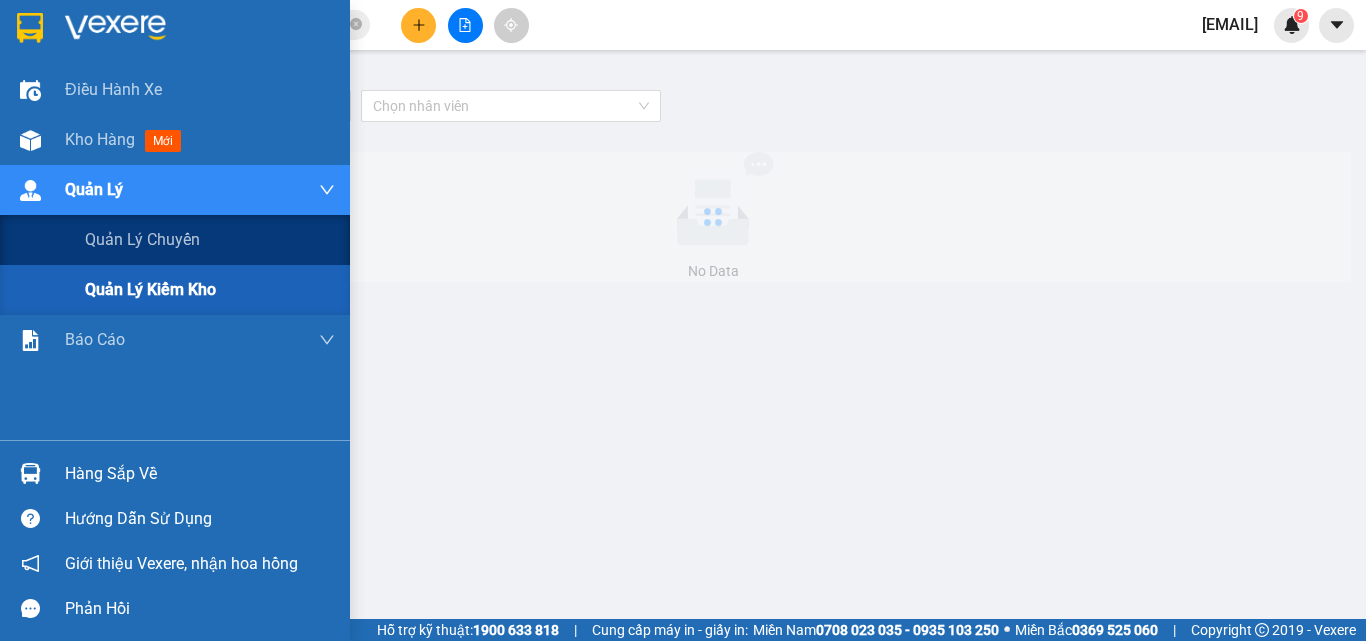 scroll, scrollTop: 0, scrollLeft: 0, axis: both 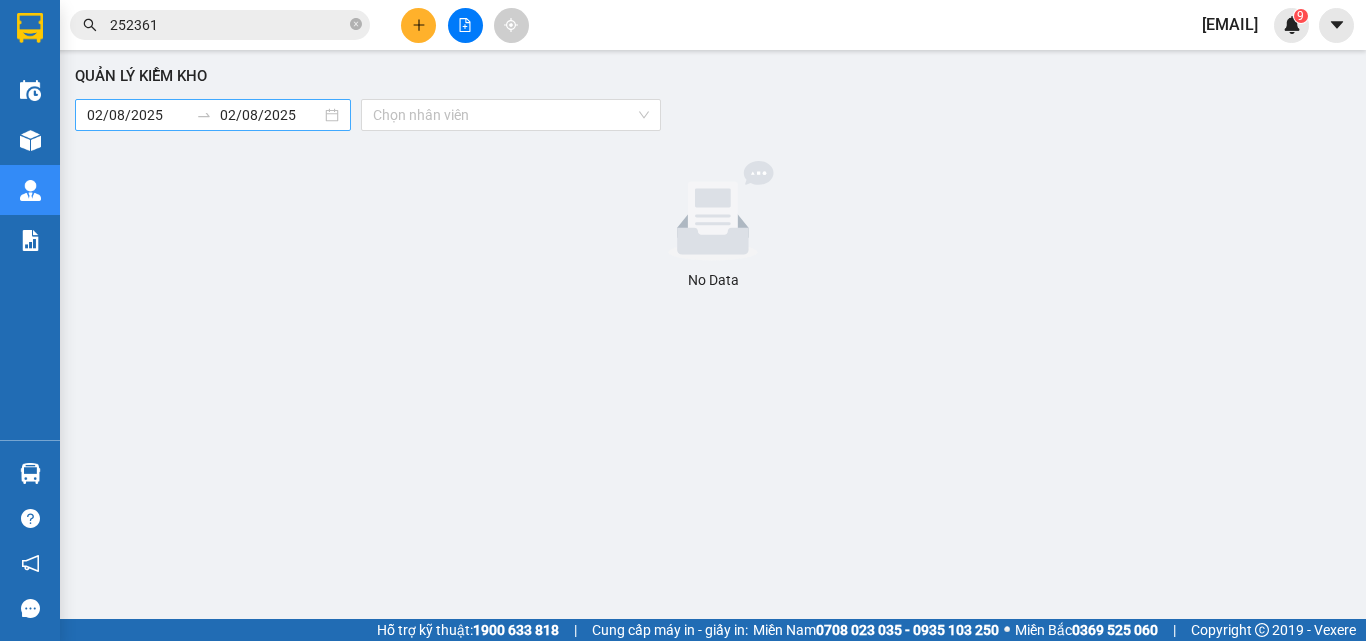 click on "Kết quả tìm kiếm ( [NUMBER] ) Bộ lọc Mã ĐH Trạng thái Món hàng Thu hộ Tổng cước Chưa cước Nhãn Người gửi VP Gửi Người nhận VP Nhận HT[DATE] [NUMBER] [TIME] - [DATE] VP Nhận 20G-[NUMBER] [TIME] - [DATE] BỌC LK SL: [NUMBER] [PRICE] [PHONE] [LAST_NAME] VP [LOCATION_NAME] [PHONE] [LAST_NAME] VP [LOCATION_NAME] VC[NUMBER] [TIME] - [DATE] VP Gửi hộp ĐỒ GD SL: [NUMBER] [PRICE] [PRICE] [PHONE] [LAST_NAME] VP [LOCATION_NAME] [LAST_NAME] ĐT VP [LOCATION_NAME] NT[DATE] [NUMBER] Đã giao [TIME] - [DATE] HỘP LK SL: [NUMBER] [PRICE] [PHONE] [LAST_NAME] VP [LOCATION_NAME] [PHONE] [LAST_NAME] VP [LOCATION_NAME] NT[DATE] [NUMBER] Đã giao [TIME] - [DATE] HỘP MT SL: [NUMBER] [PRICE] [PHONE] [LAST_NAME],. [NUMBER] VP [LOCATION_NAME] [PHONE] [LAST_NAME] VP [LOCATION_NAME] TK[DATE] [NUMBER] Đã giao [TIME] - [DATE] SL:" at bounding box center [683, 320] 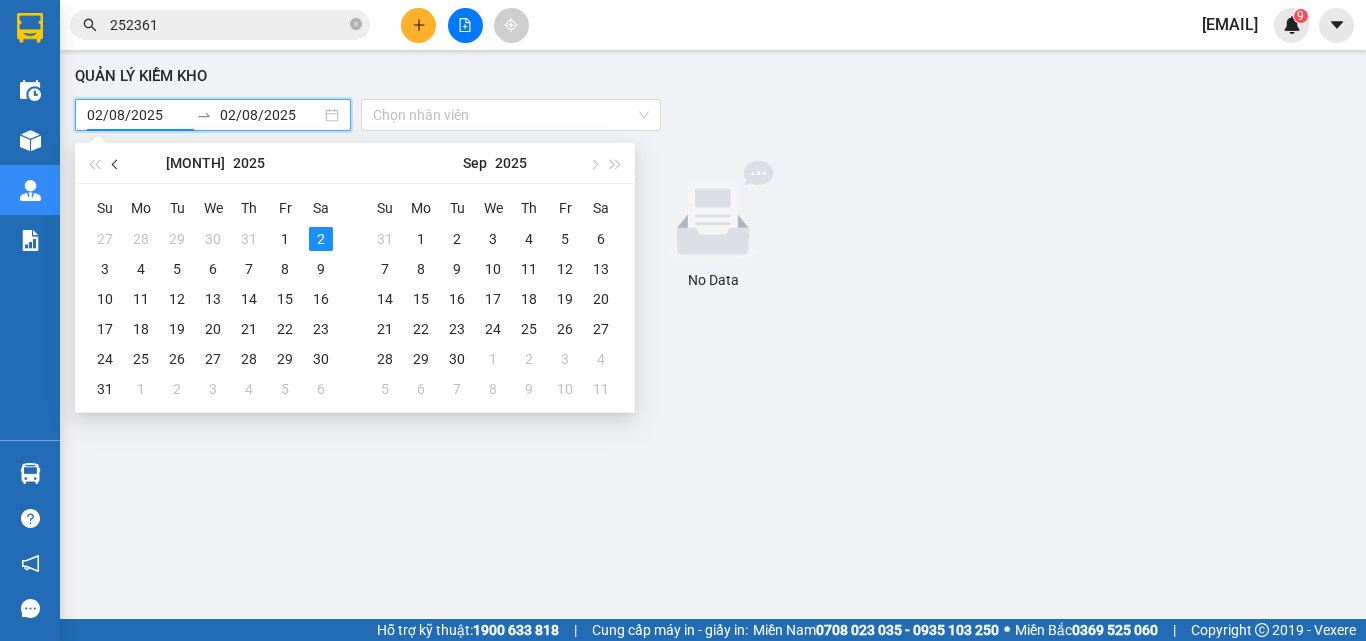 click at bounding box center (117, 164) 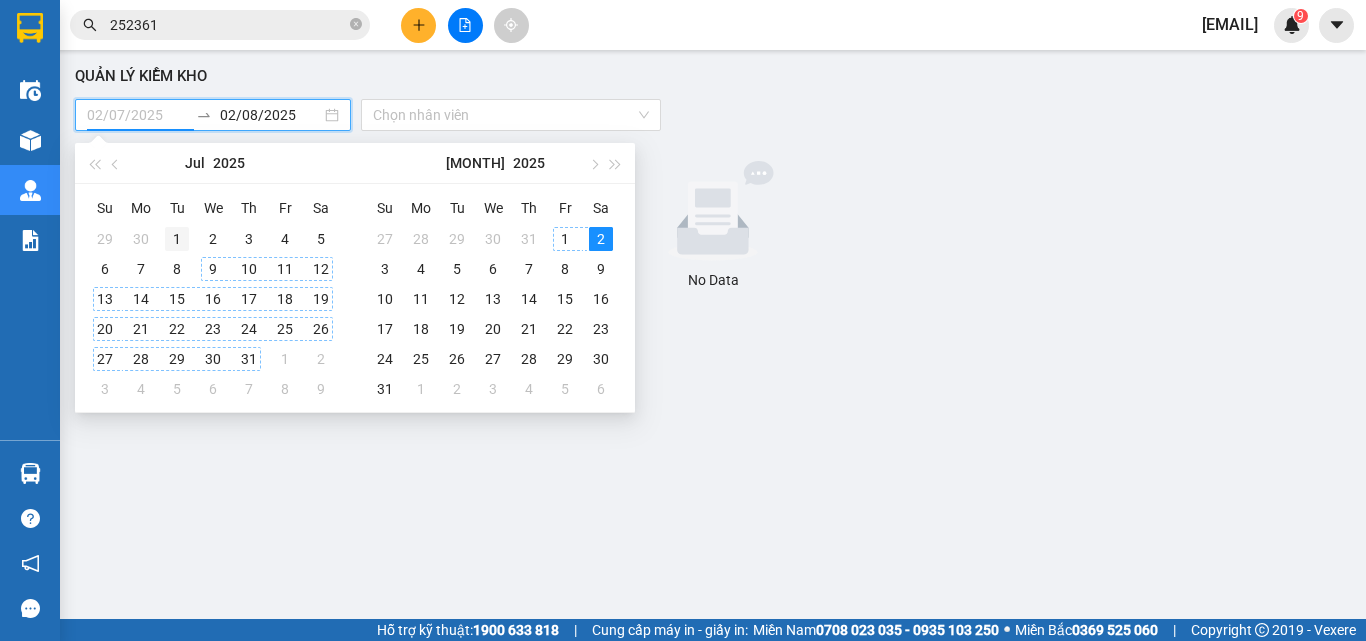 type on "01/07/2025" 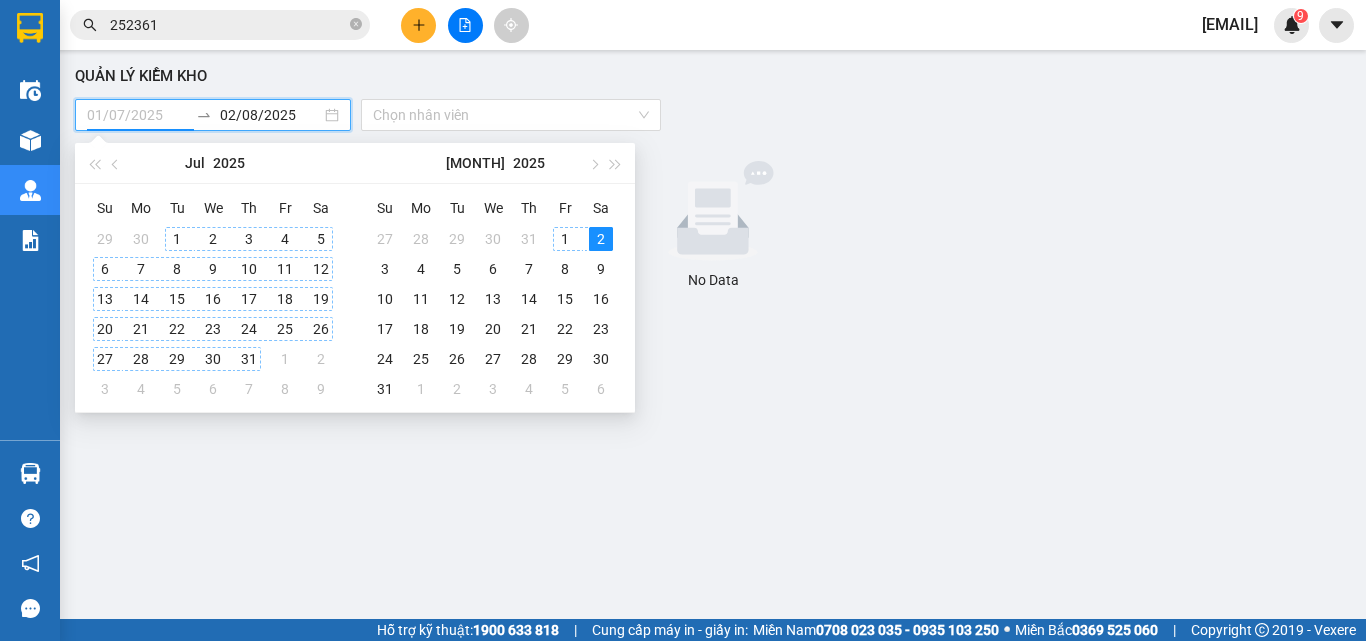 click on "1" at bounding box center [177, 239] 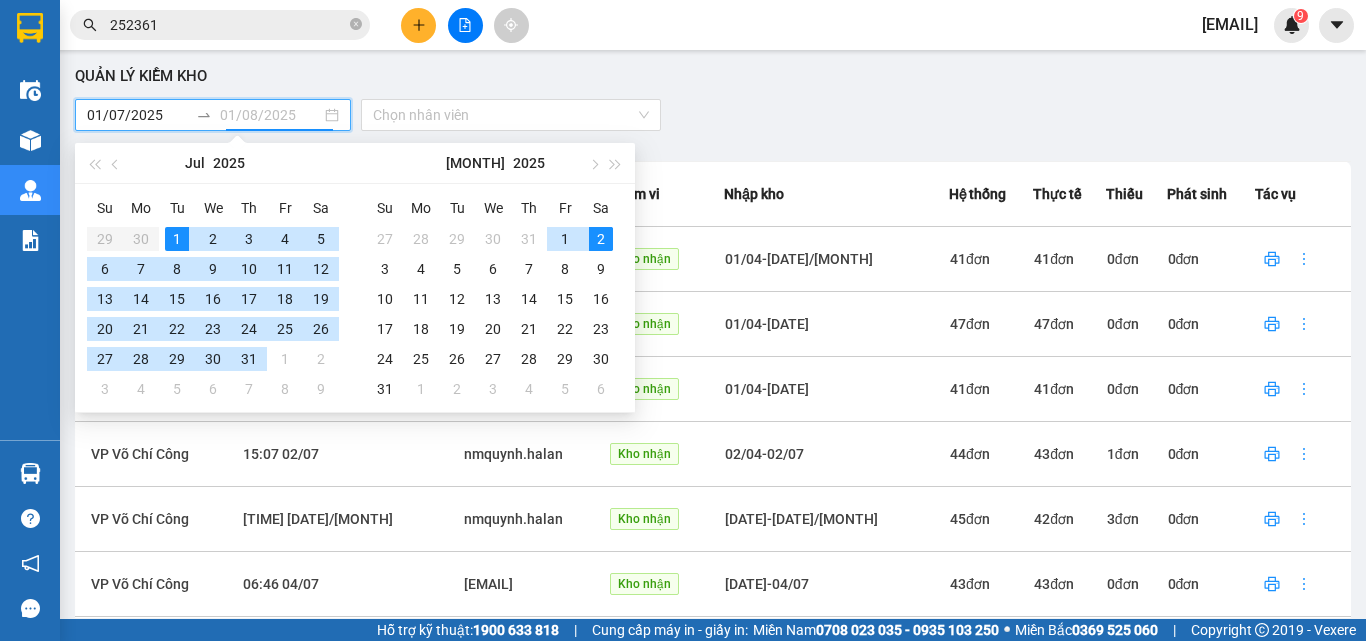 type on "02/08/2025" 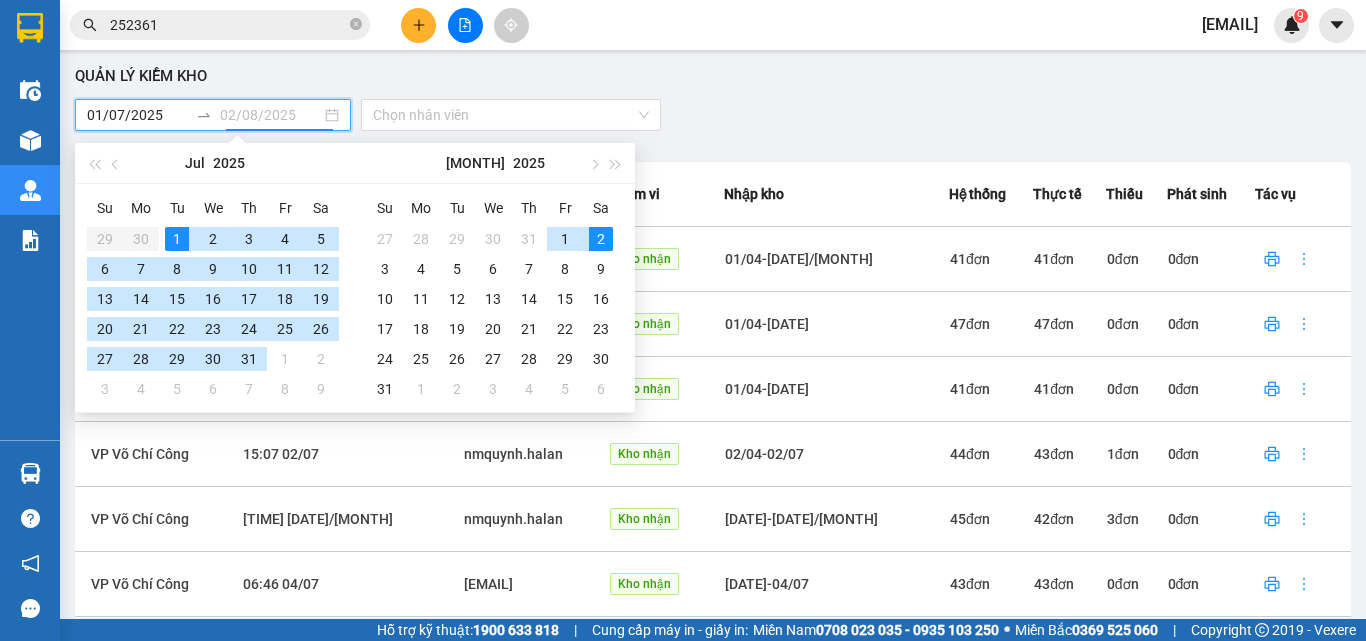 click on "2" at bounding box center (601, 239) 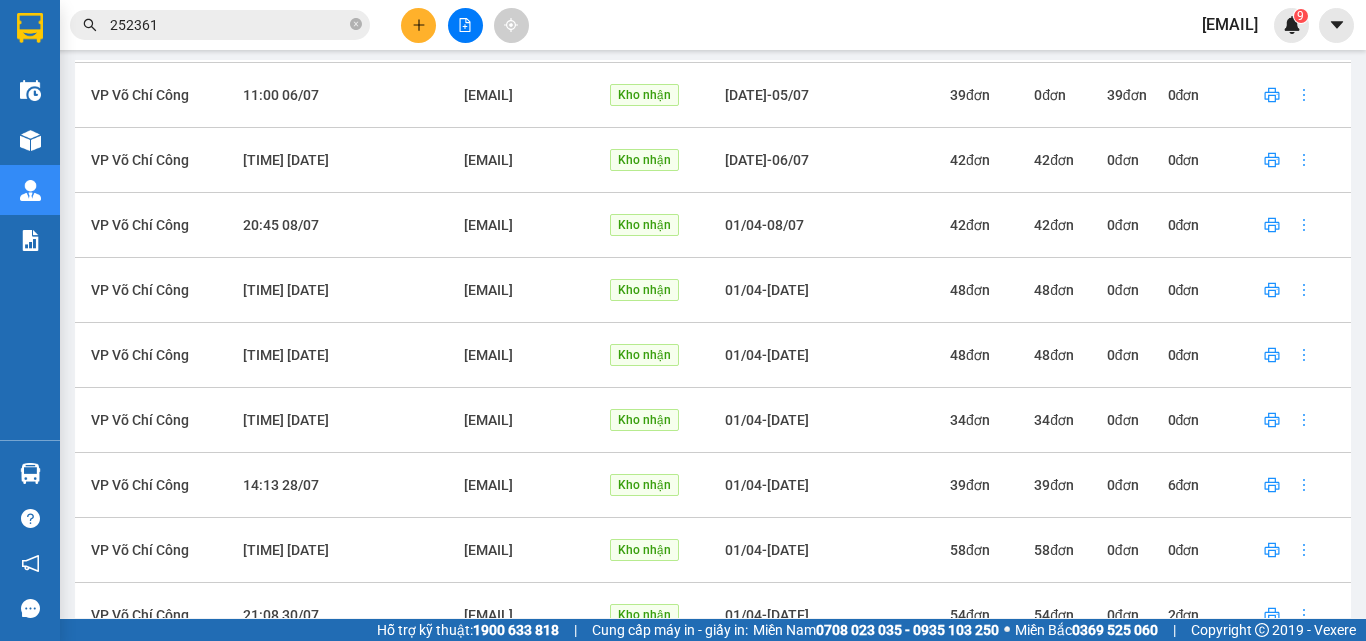scroll, scrollTop: 654, scrollLeft: 0, axis: vertical 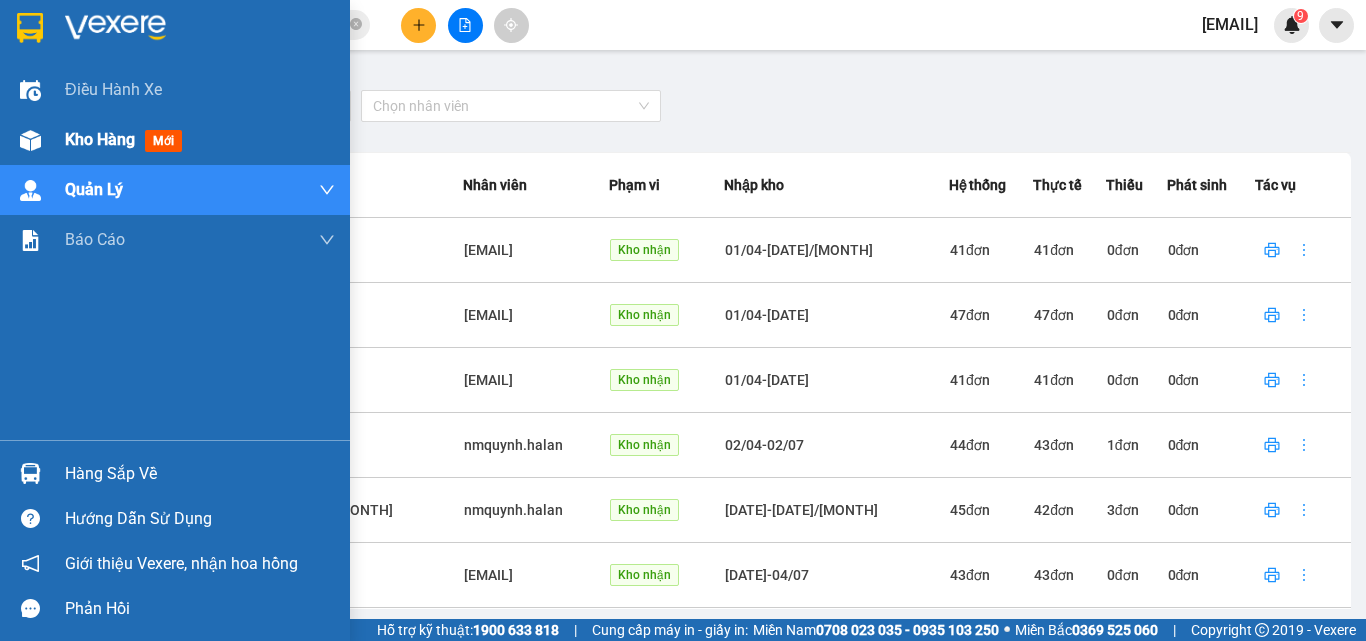 click on "Kho hàng mới" at bounding box center (127, 139) 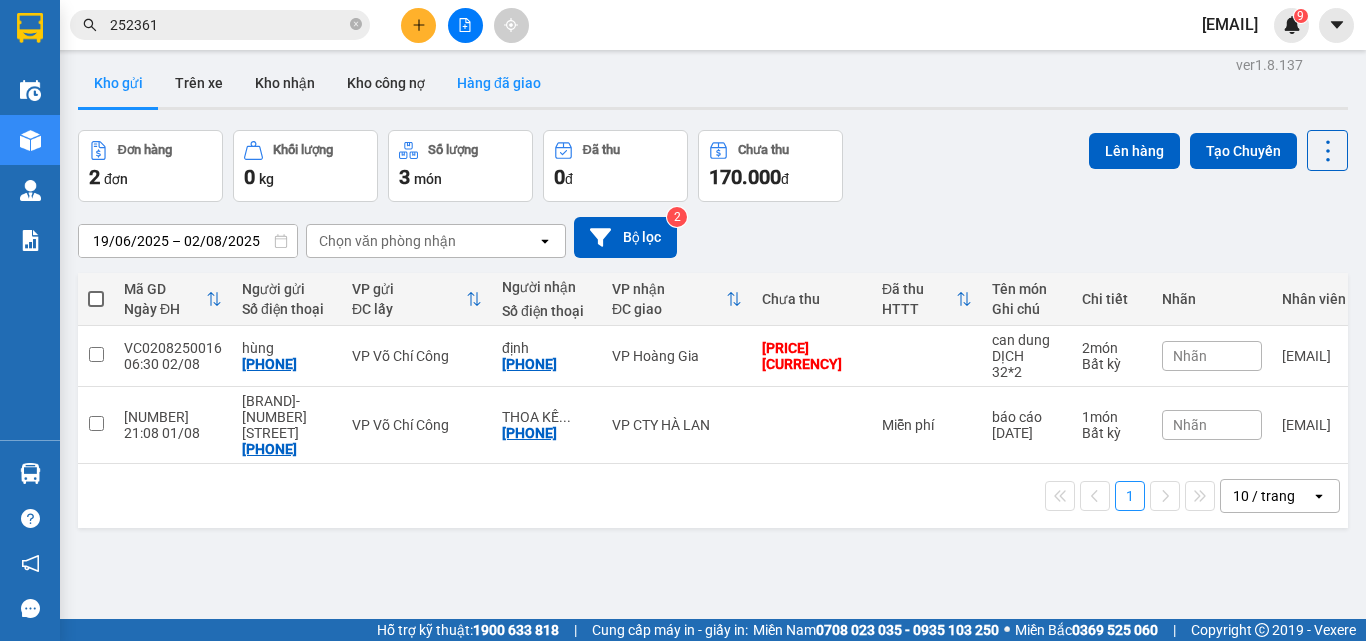 click on "Hàng đã giao" at bounding box center (499, 83) 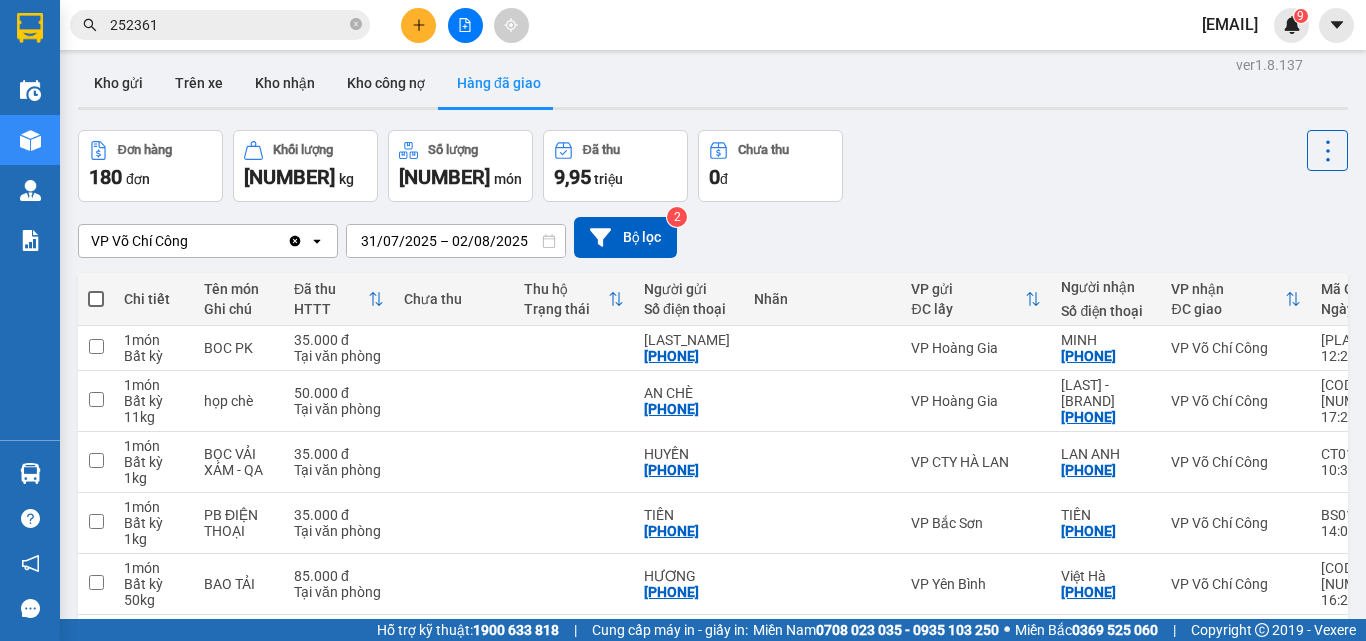 click on "31/07/2025 – 02/08/2025" at bounding box center [456, 241] 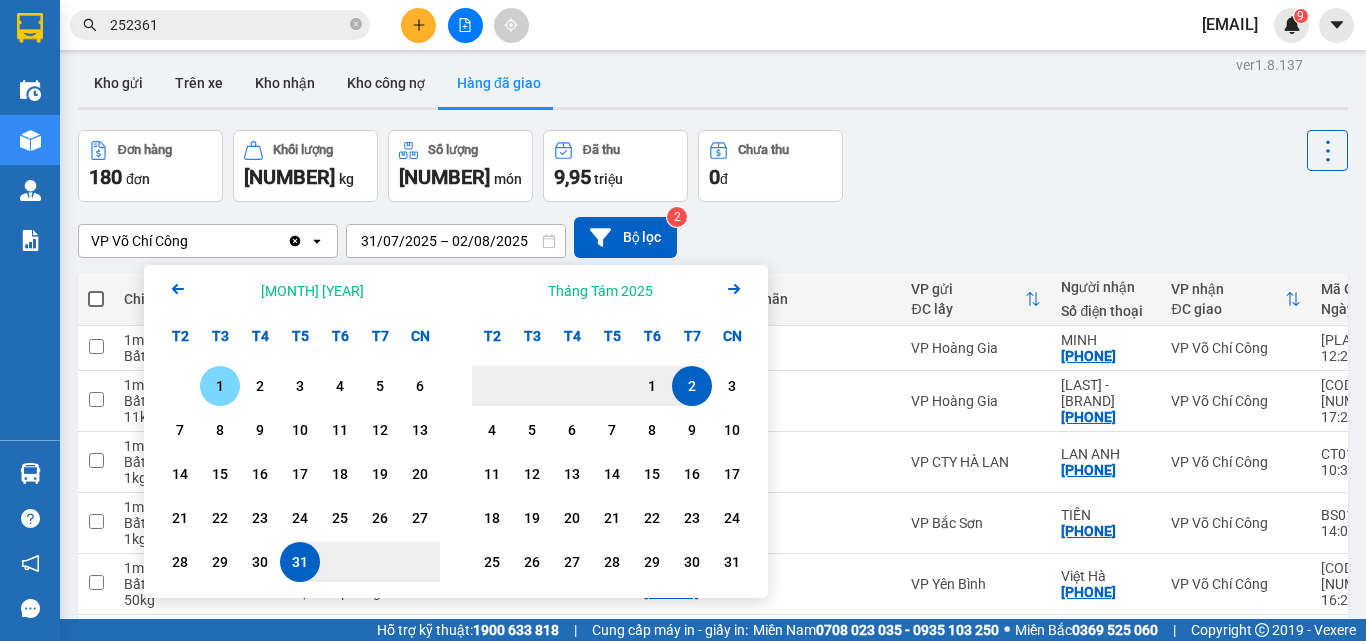 click on "1" at bounding box center [220, 386] 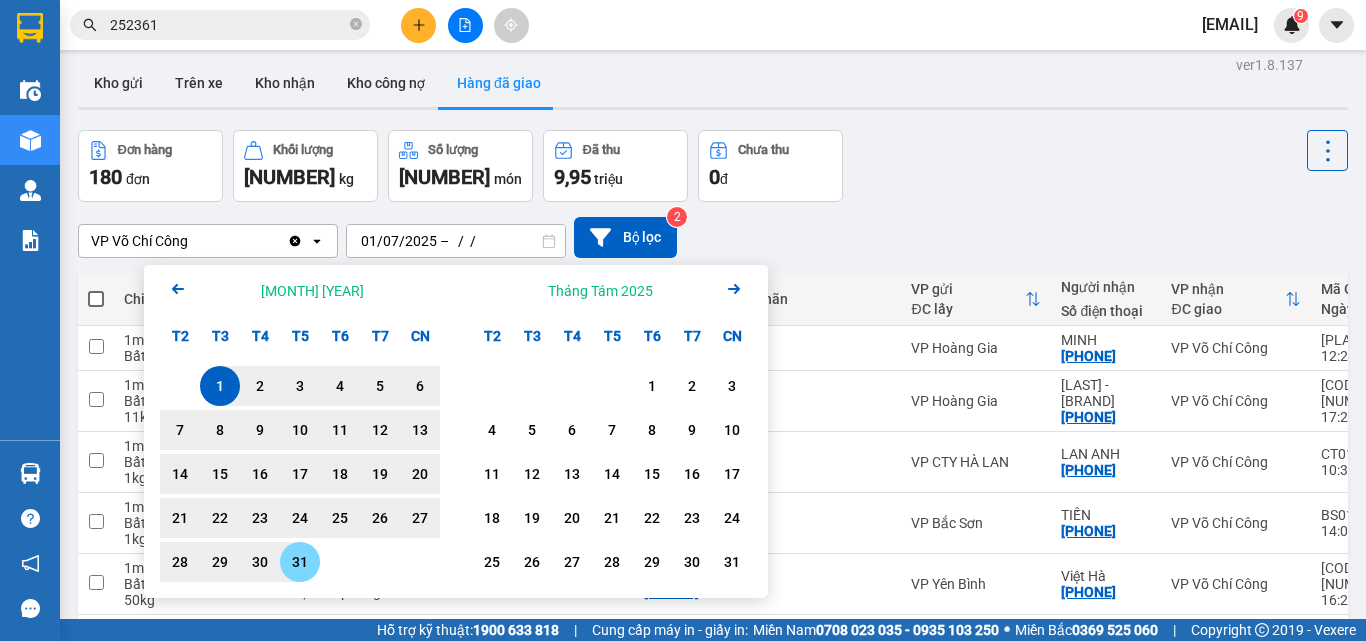 click on "31" at bounding box center (300, 562) 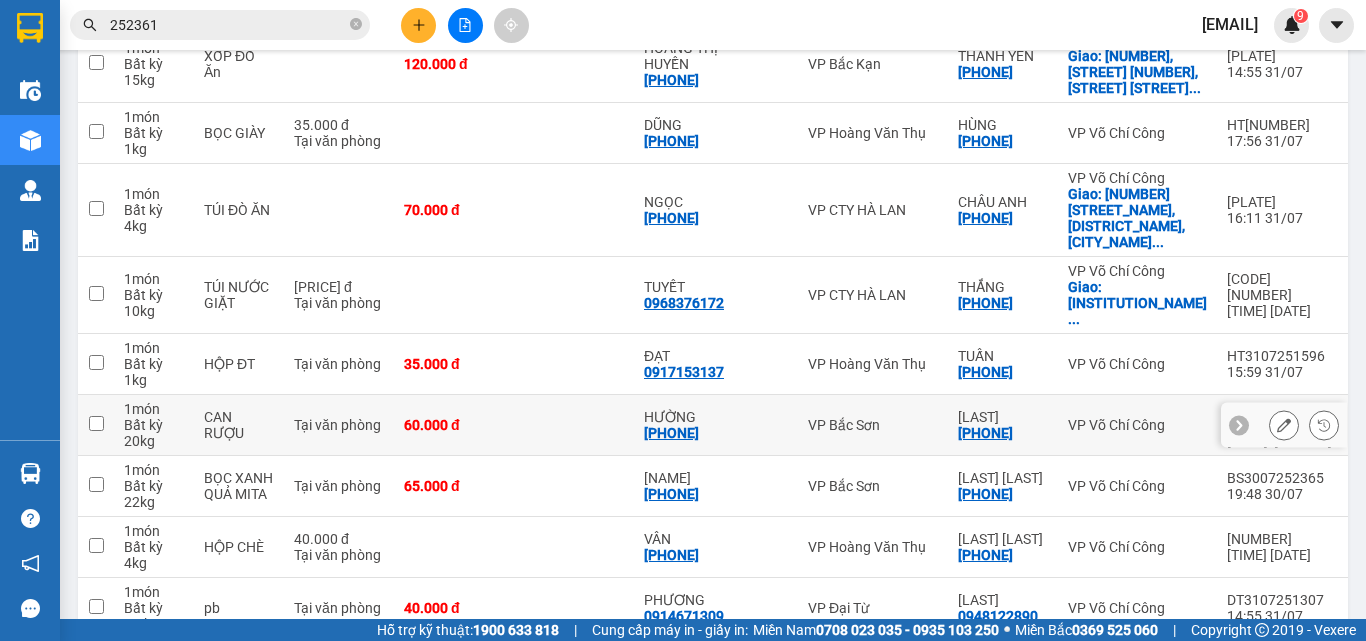 scroll, scrollTop: 9, scrollLeft: 0, axis: vertical 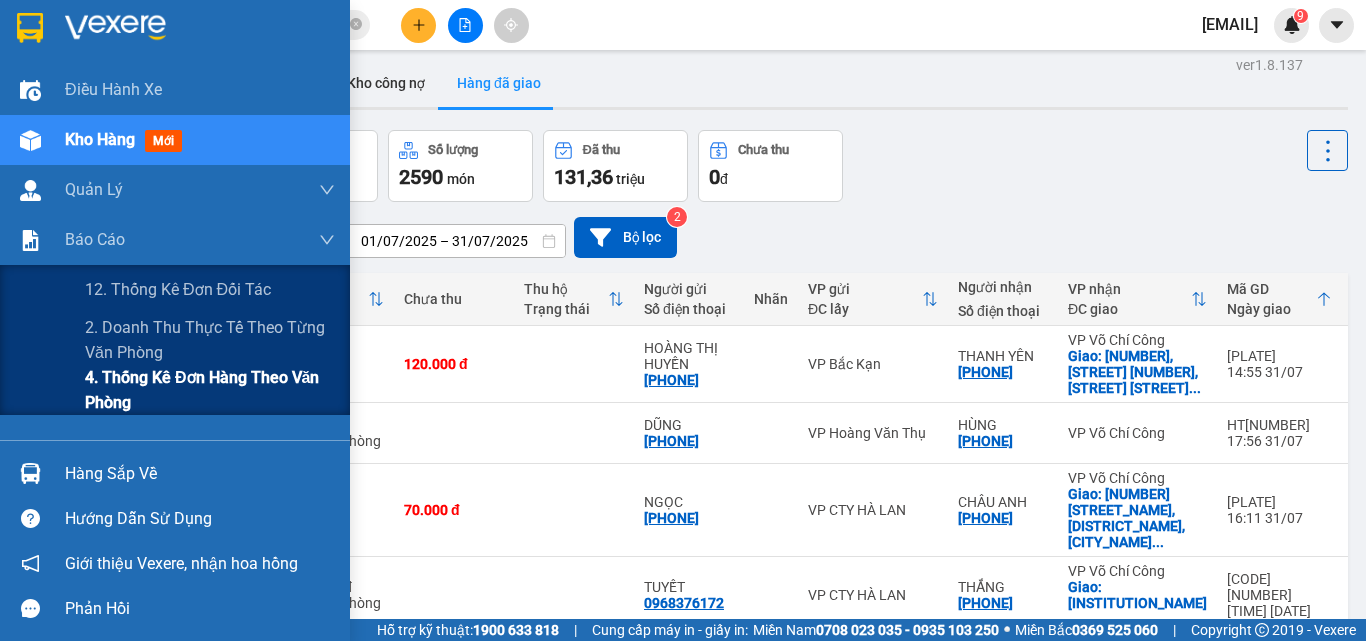 click on "4. Thống kê đơn hàng theo văn phòng" at bounding box center (210, 390) 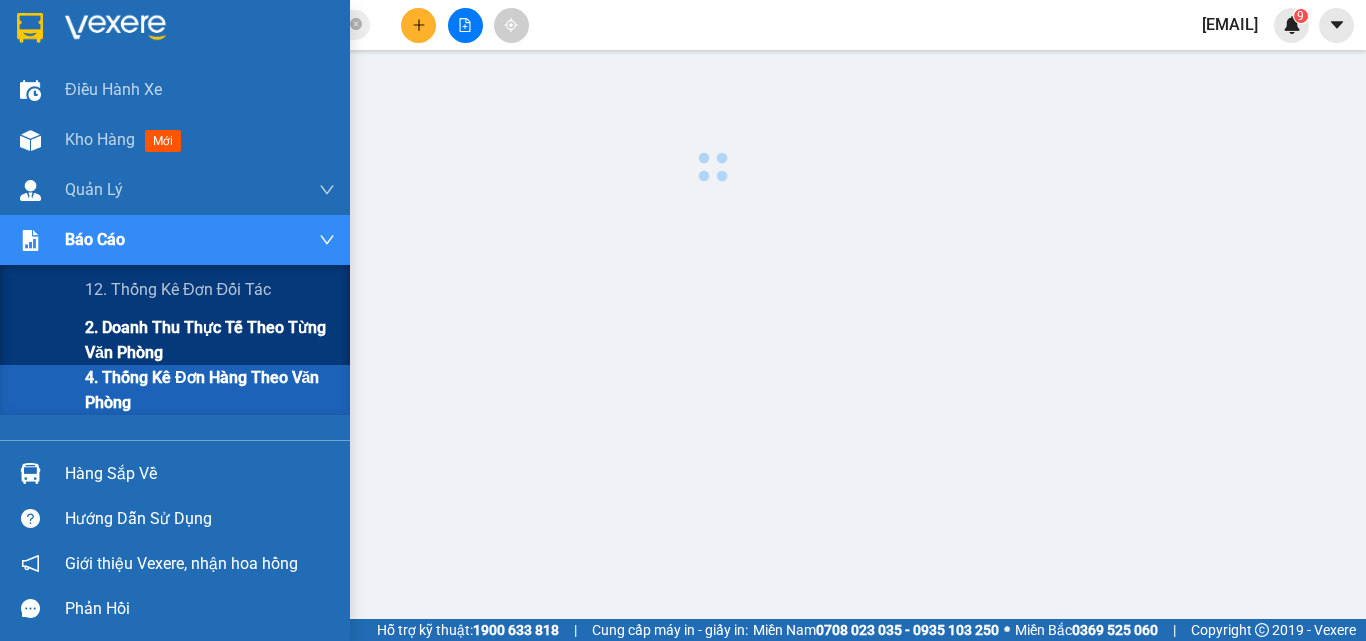 scroll, scrollTop: 0, scrollLeft: 0, axis: both 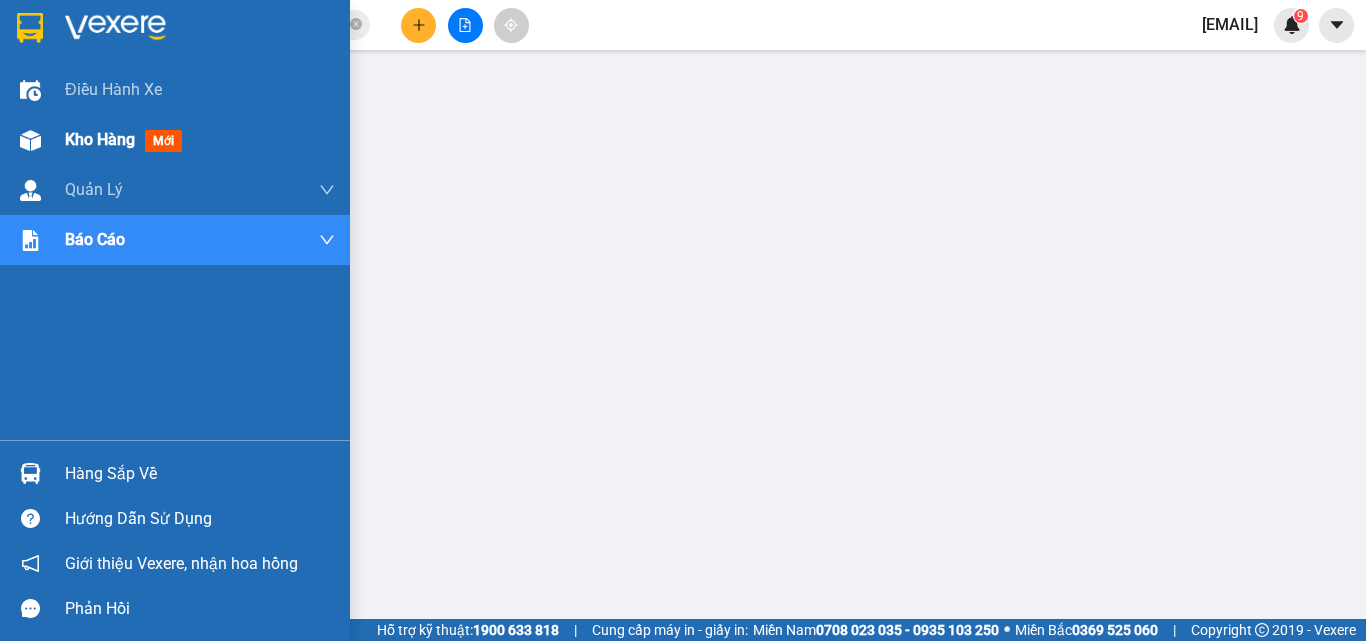 click on "Kho hàng" at bounding box center [100, 139] 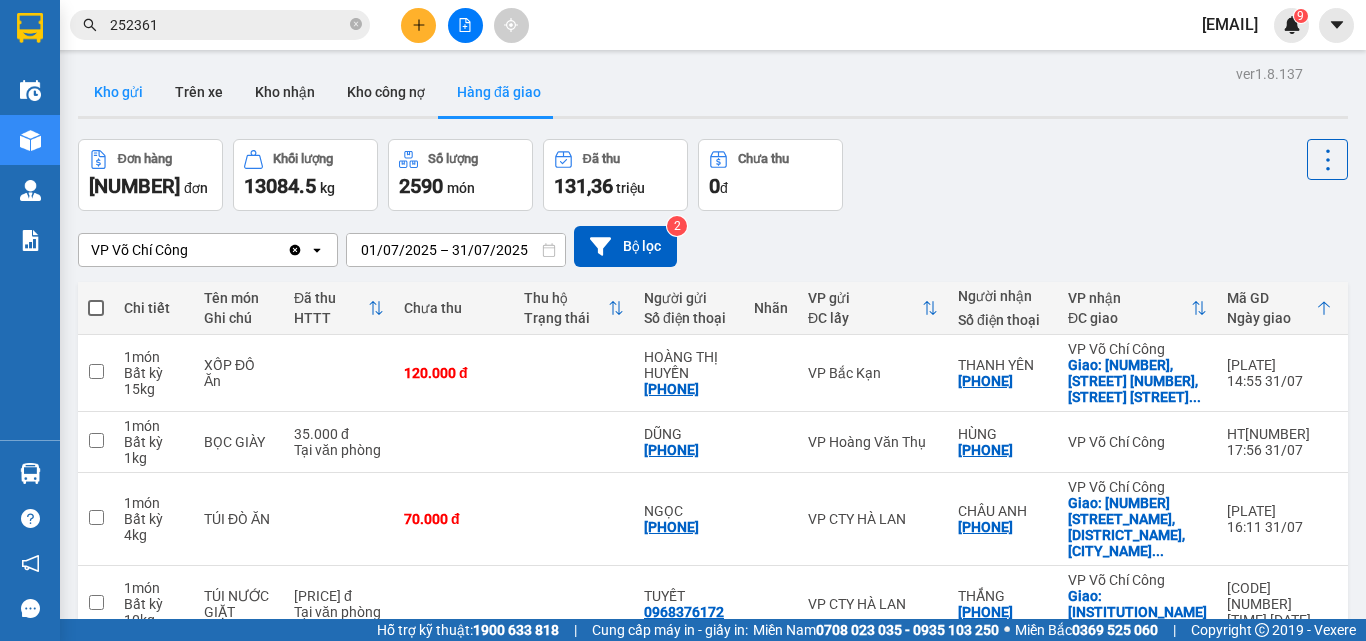 click on "Kho gửi" at bounding box center [118, 92] 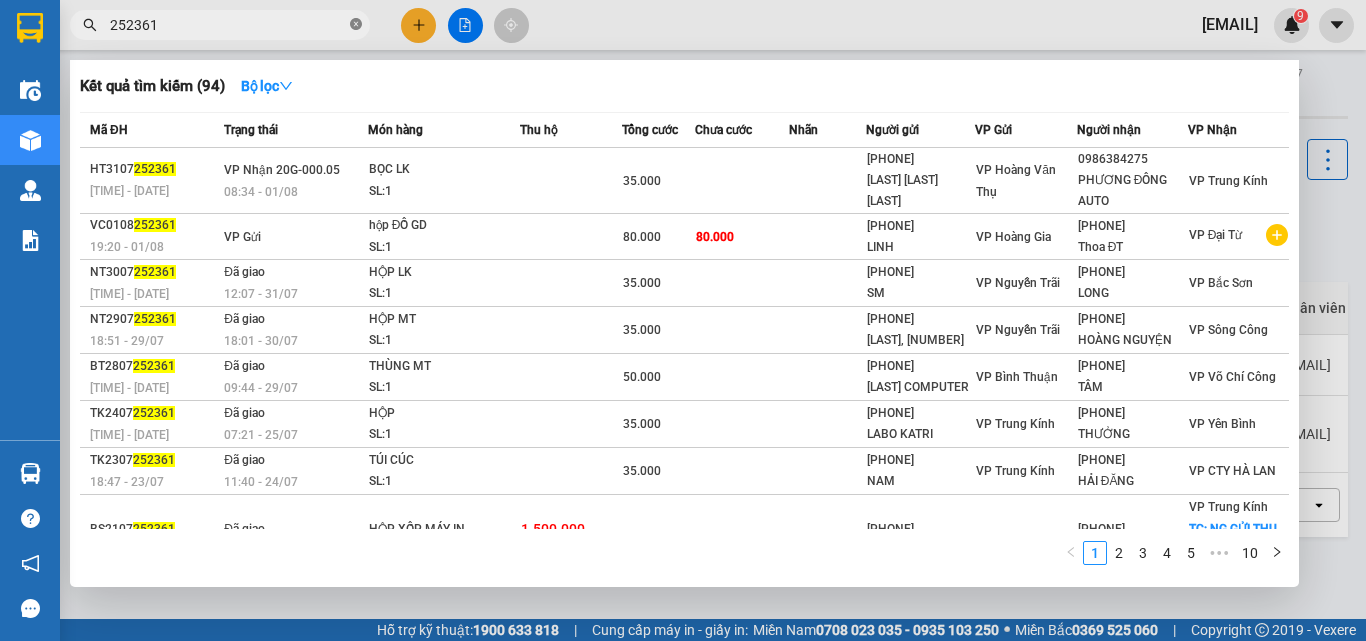 click 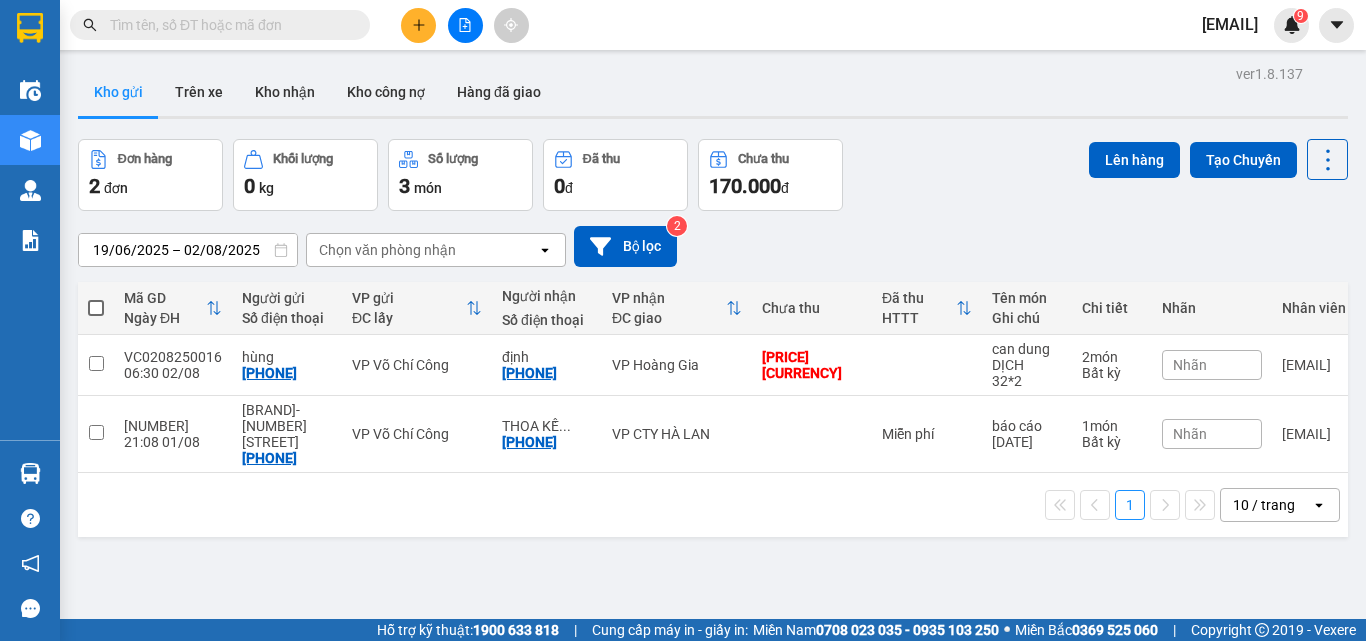click at bounding box center [228, 25] 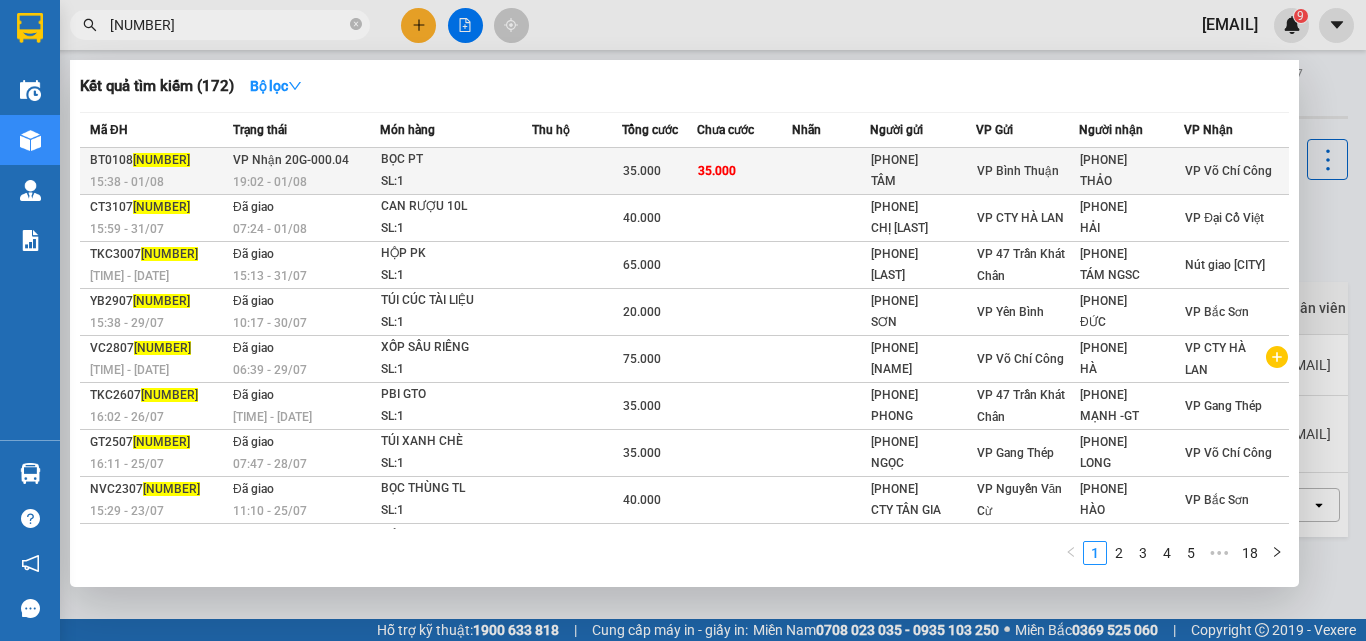 type on "[NUMBER]" 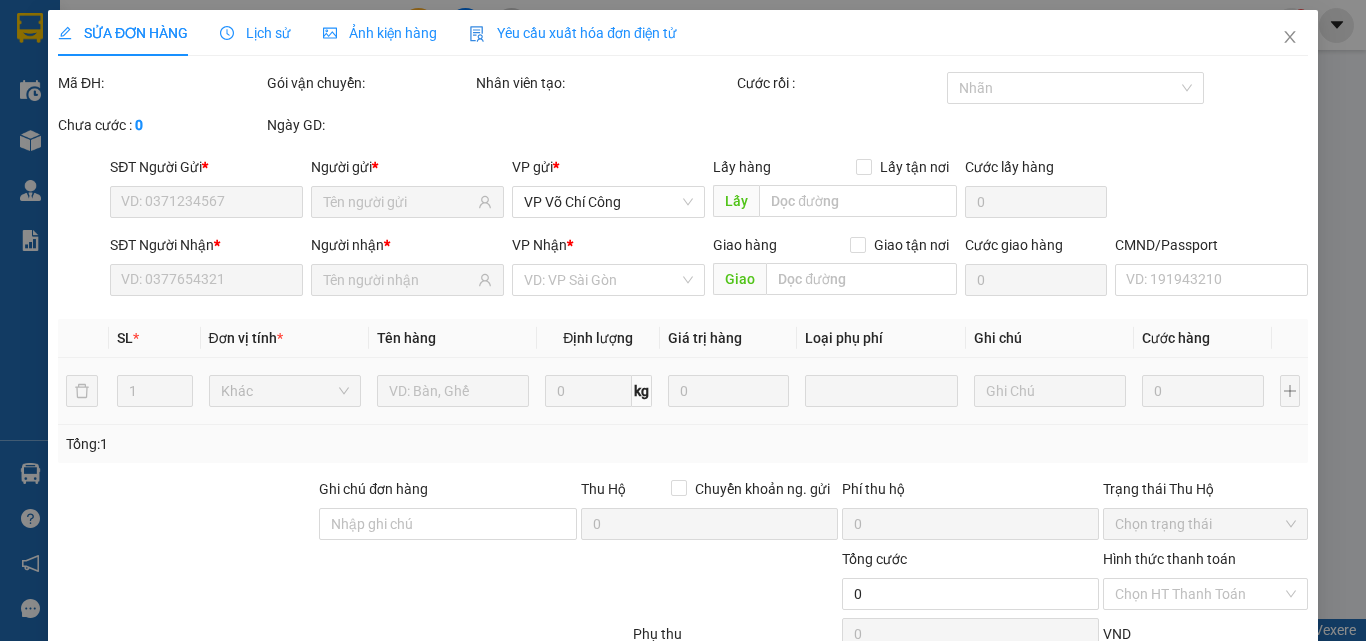 type on "[PHONE]" 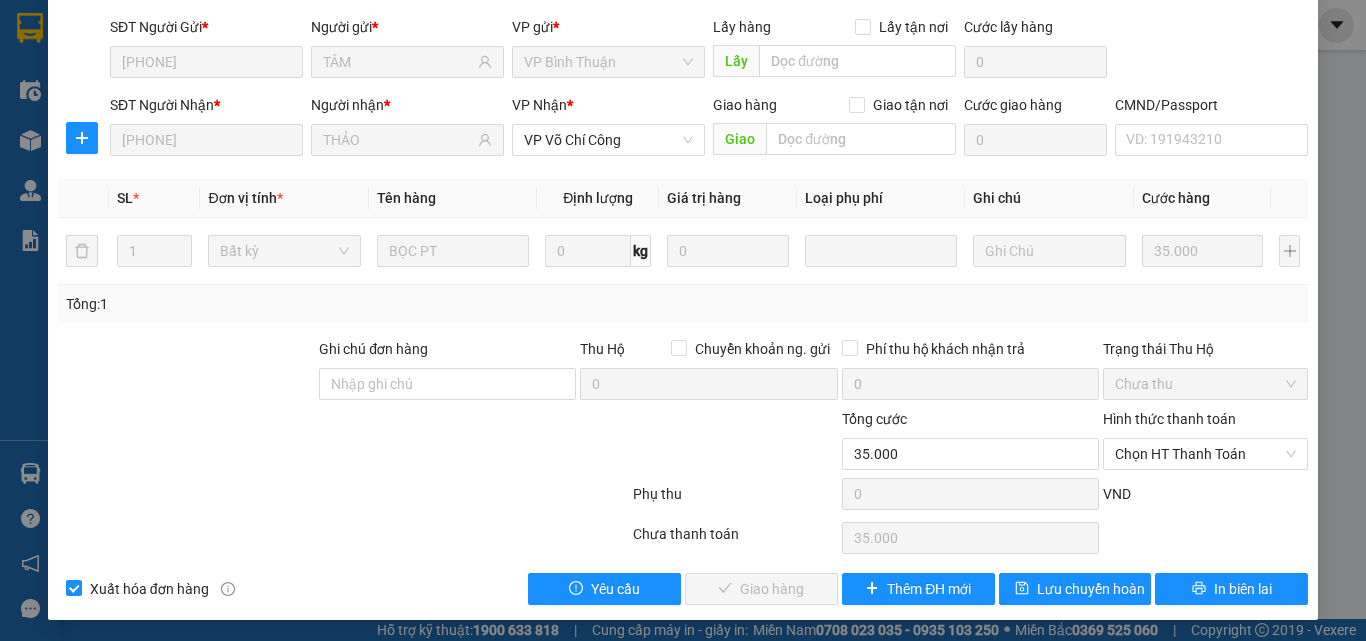 scroll, scrollTop: 143, scrollLeft: 0, axis: vertical 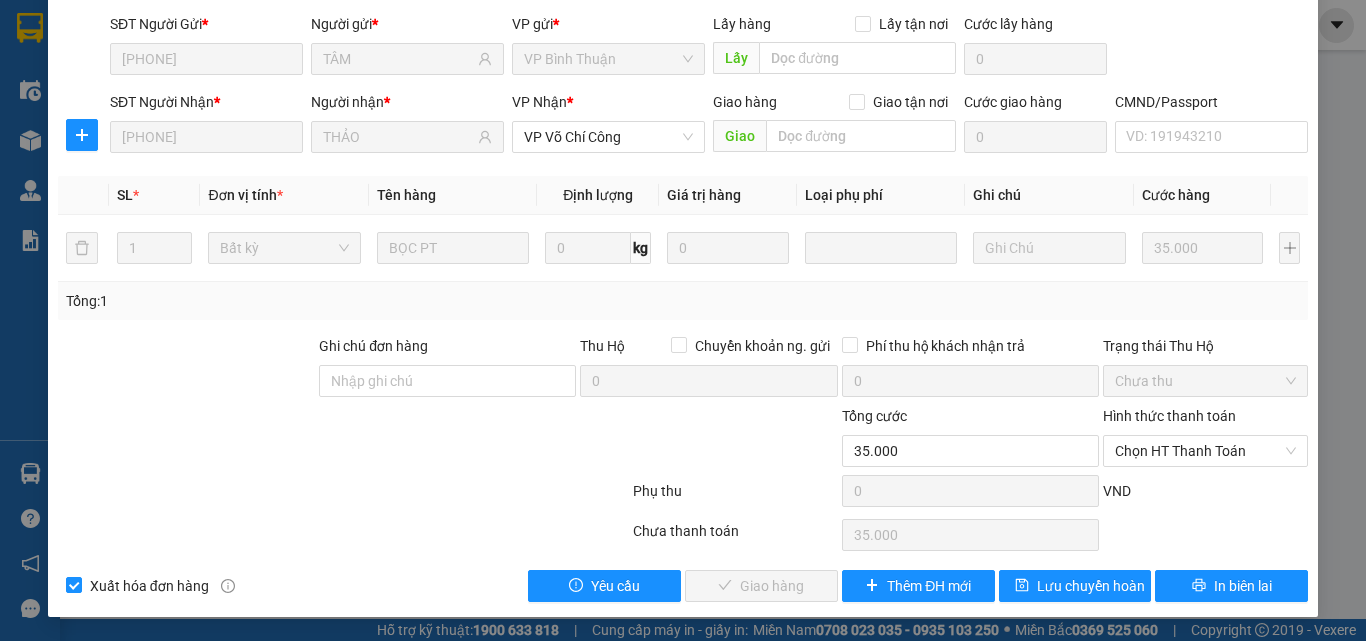 drag, startPoint x: 1163, startPoint y: 448, endPoint x: 1163, endPoint y: 469, distance: 21 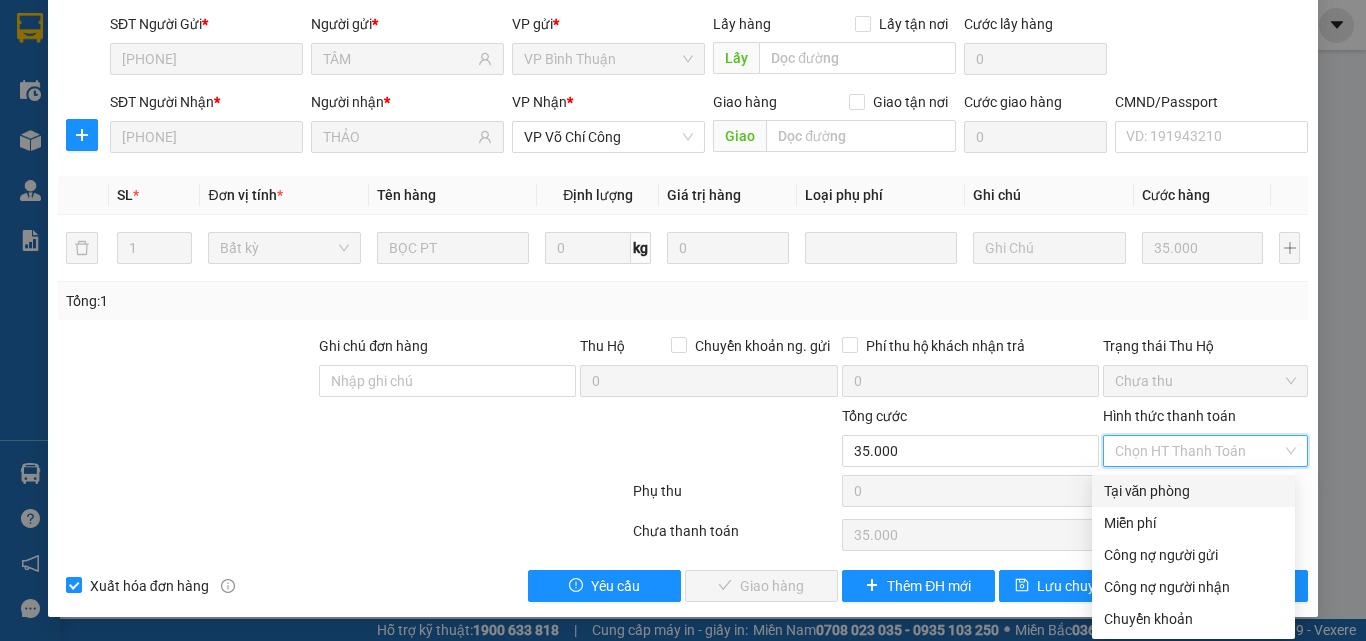 click on "Tại văn phòng" at bounding box center [1193, 491] 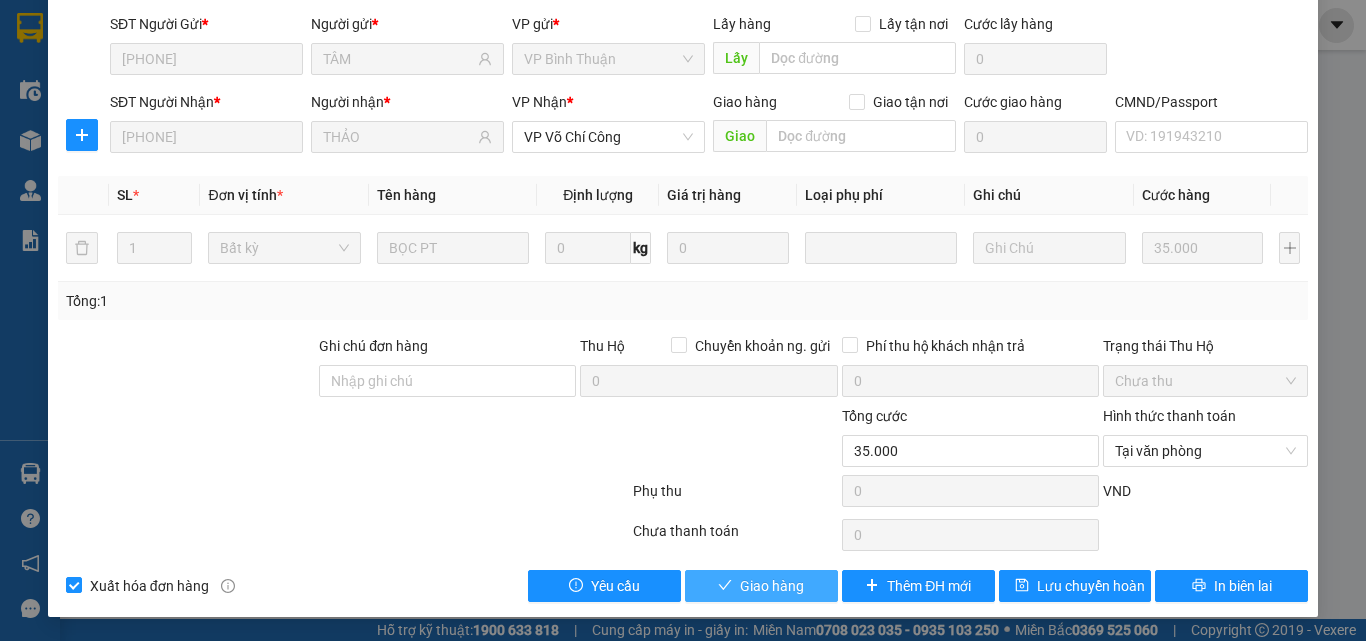drag, startPoint x: 764, startPoint y: 579, endPoint x: 916, endPoint y: 492, distance: 175.13708 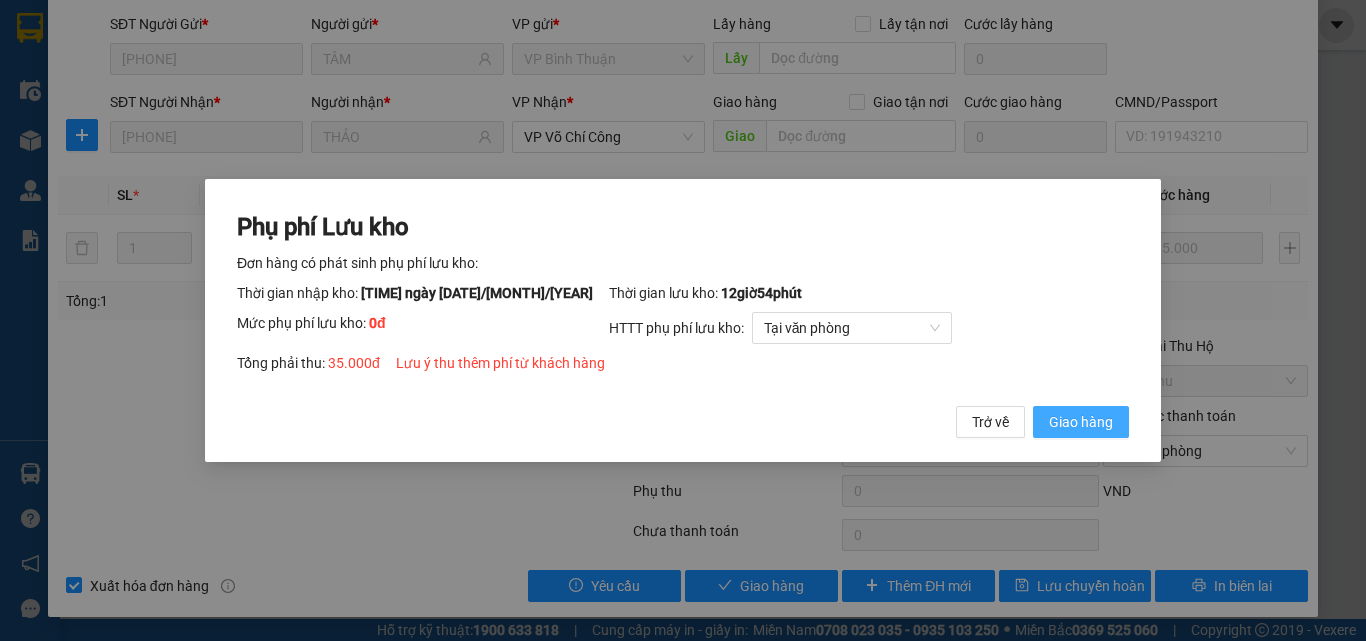 click on "Giao hàng" at bounding box center (1081, 422) 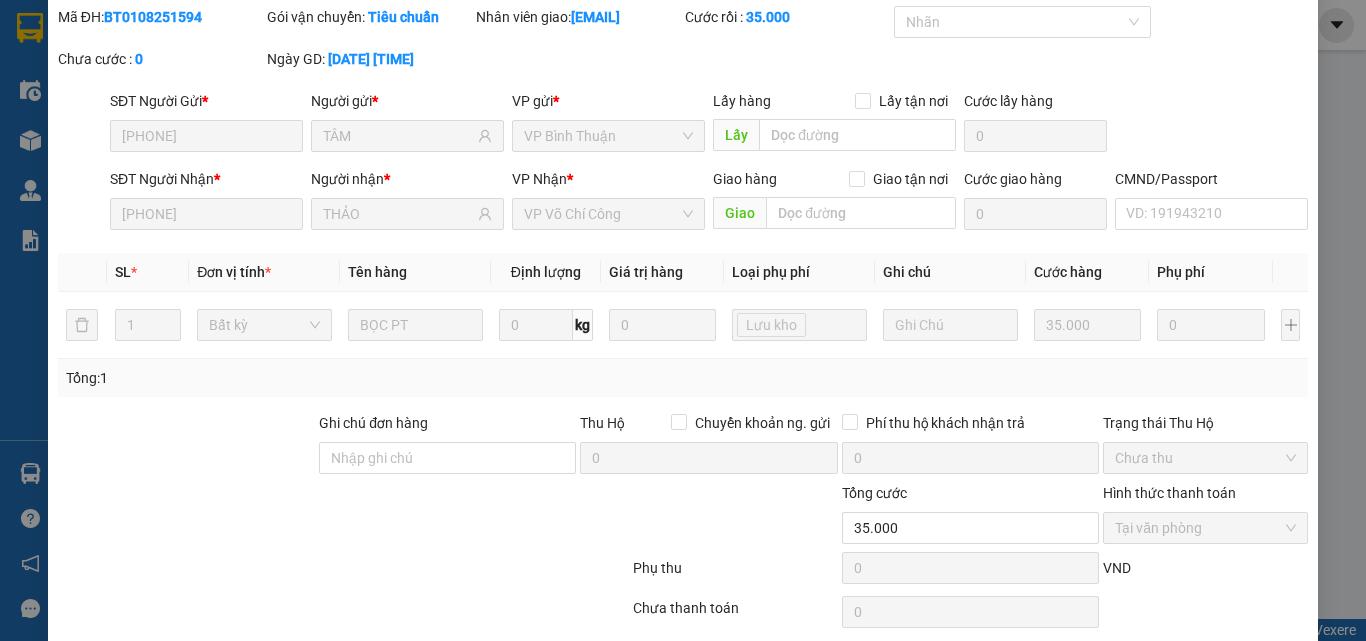 scroll, scrollTop: 0, scrollLeft: 0, axis: both 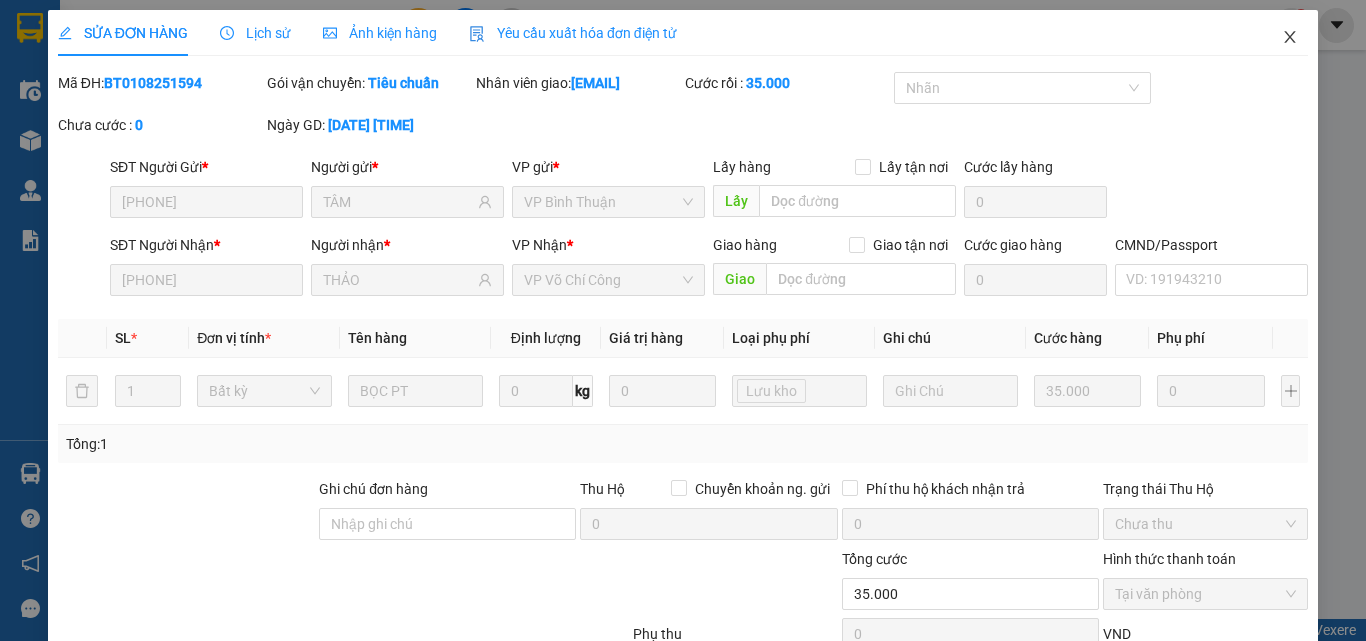 click at bounding box center (1290, 38) 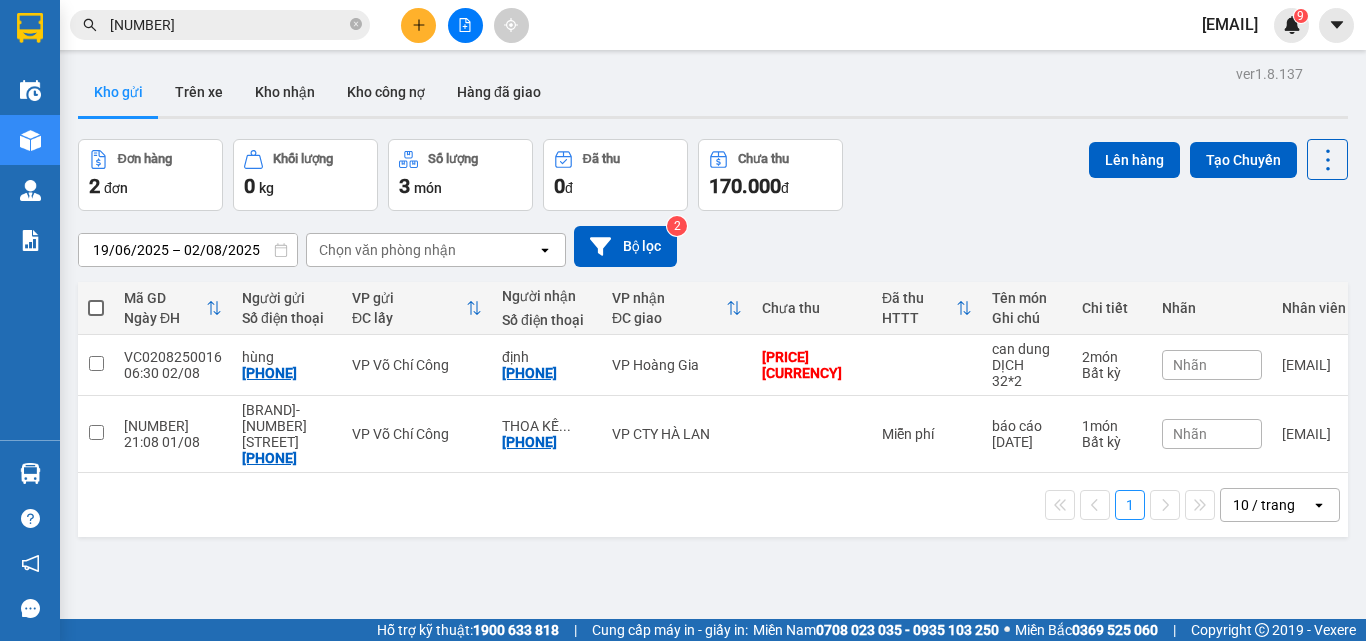 click 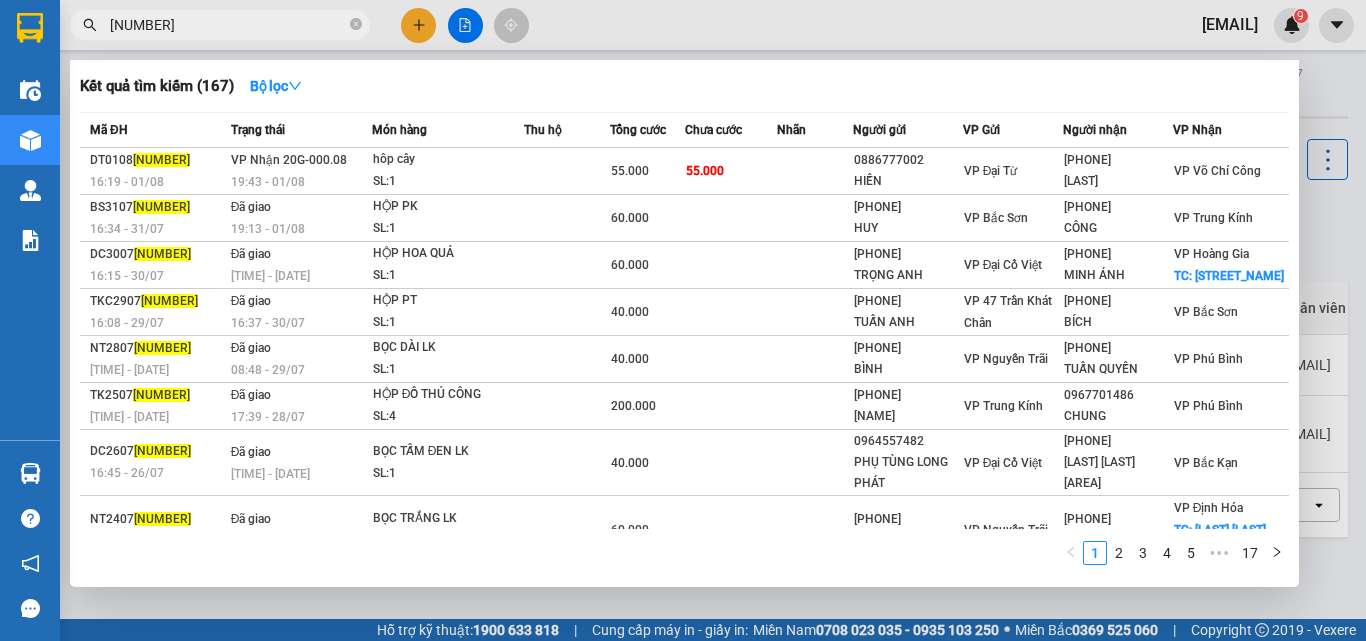 type on "[NUMBER]" 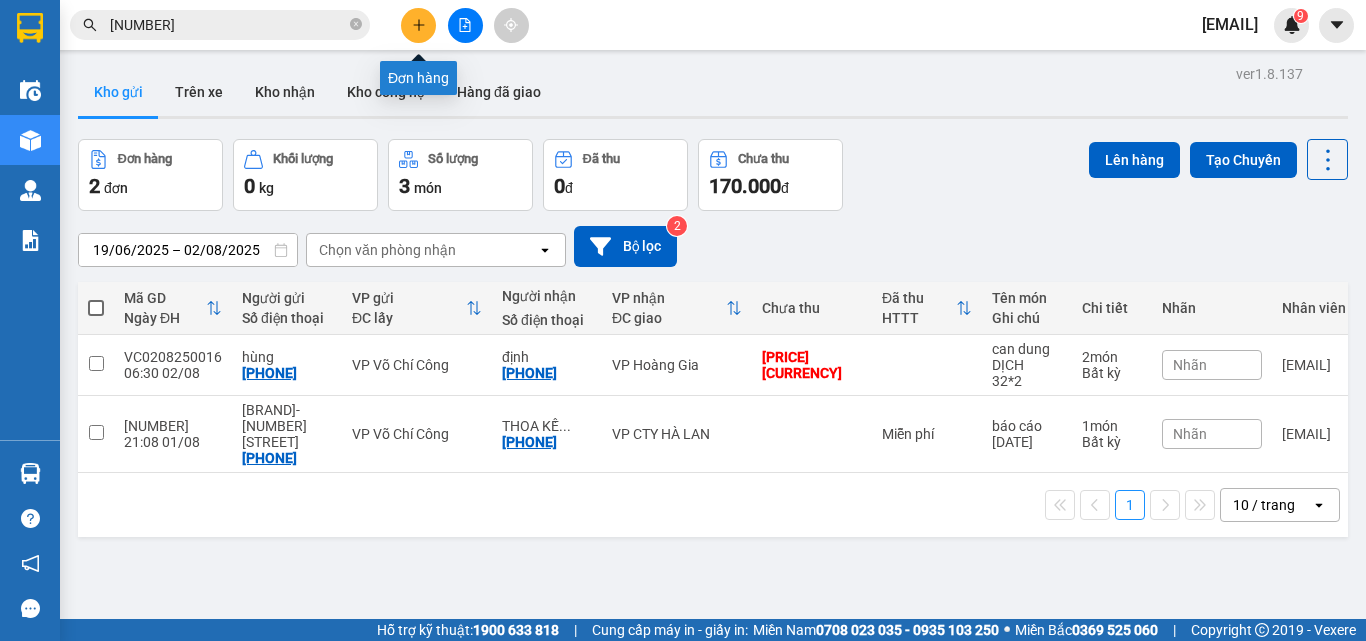 click at bounding box center [418, 25] 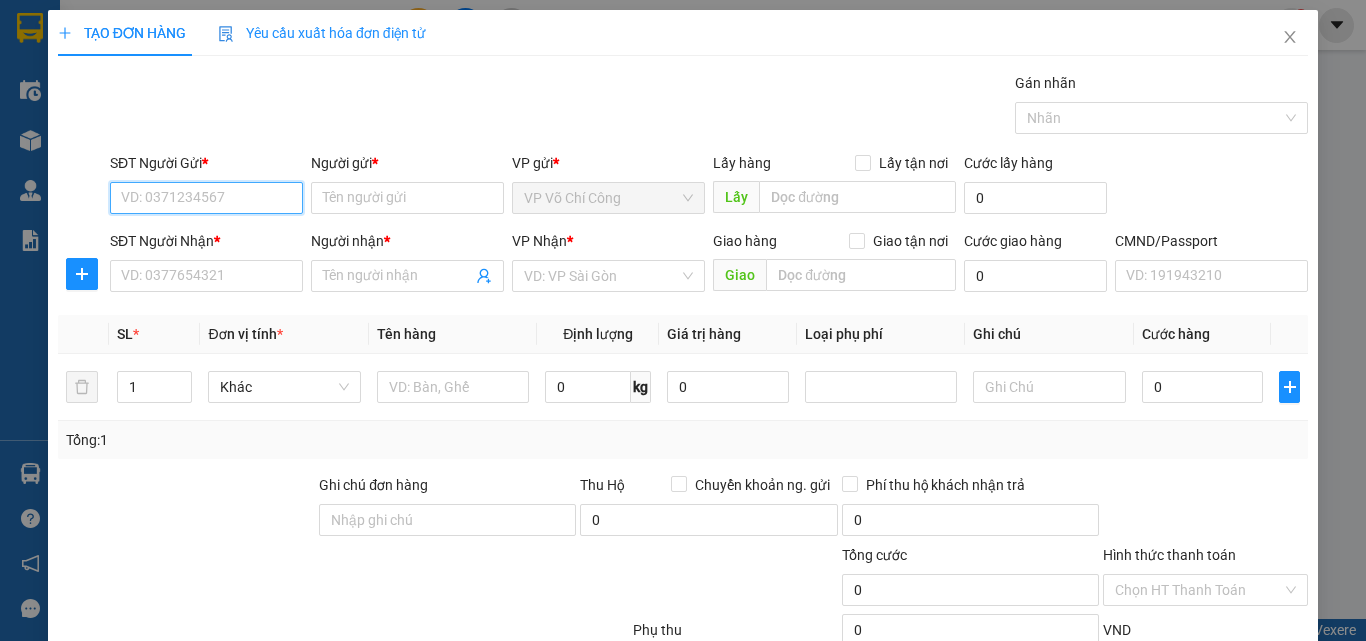 click on "SĐT Người Gửi *" at bounding box center [206, 198] 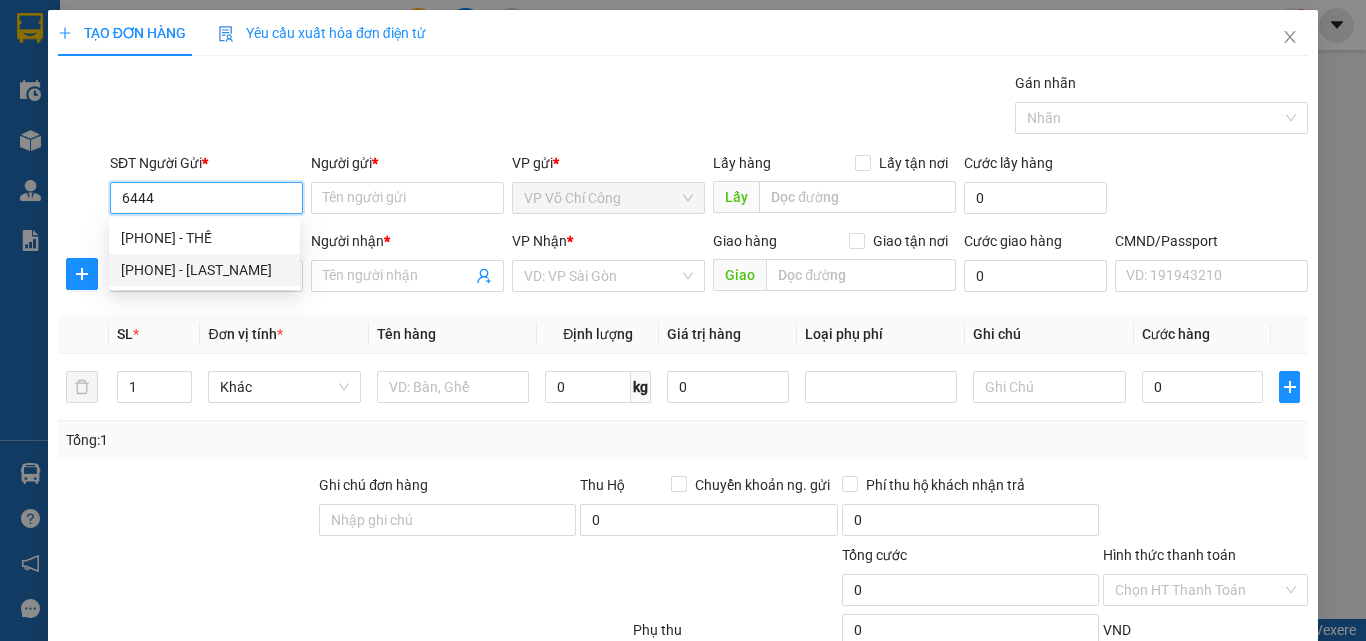 click on "[PHONE] - [LAST_NAME]" at bounding box center (204, 270) 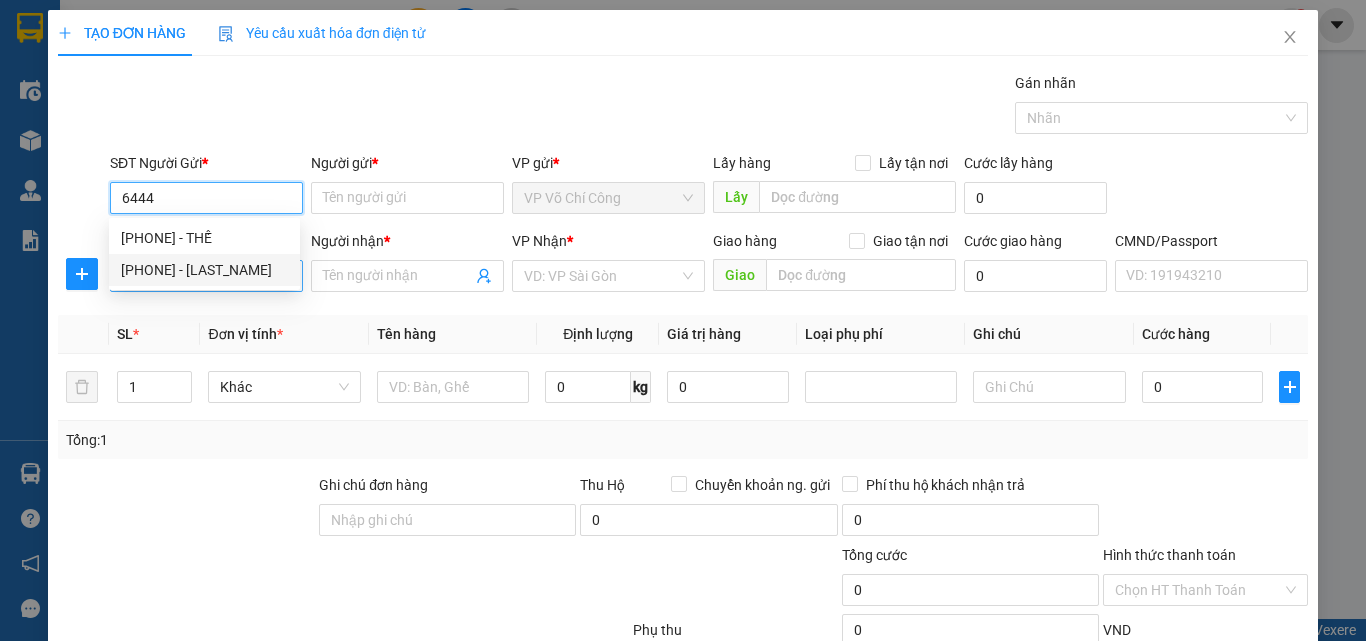 type on "[PHONE]" 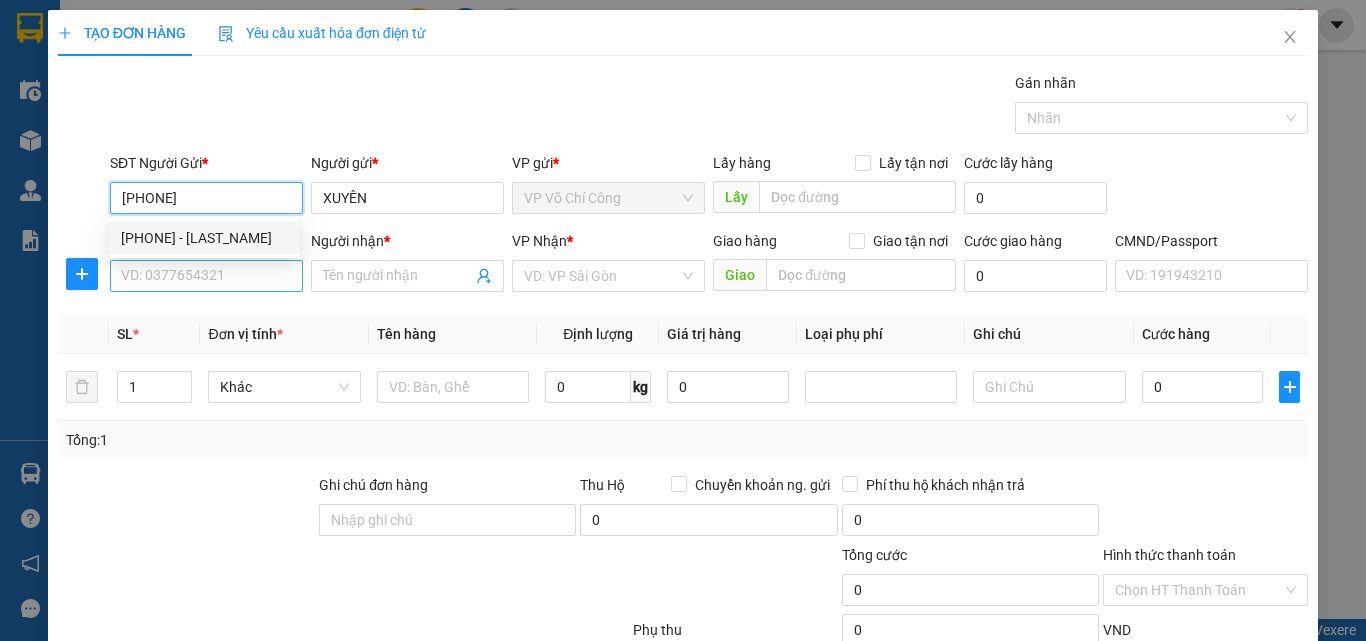 type on "[PHONE]" 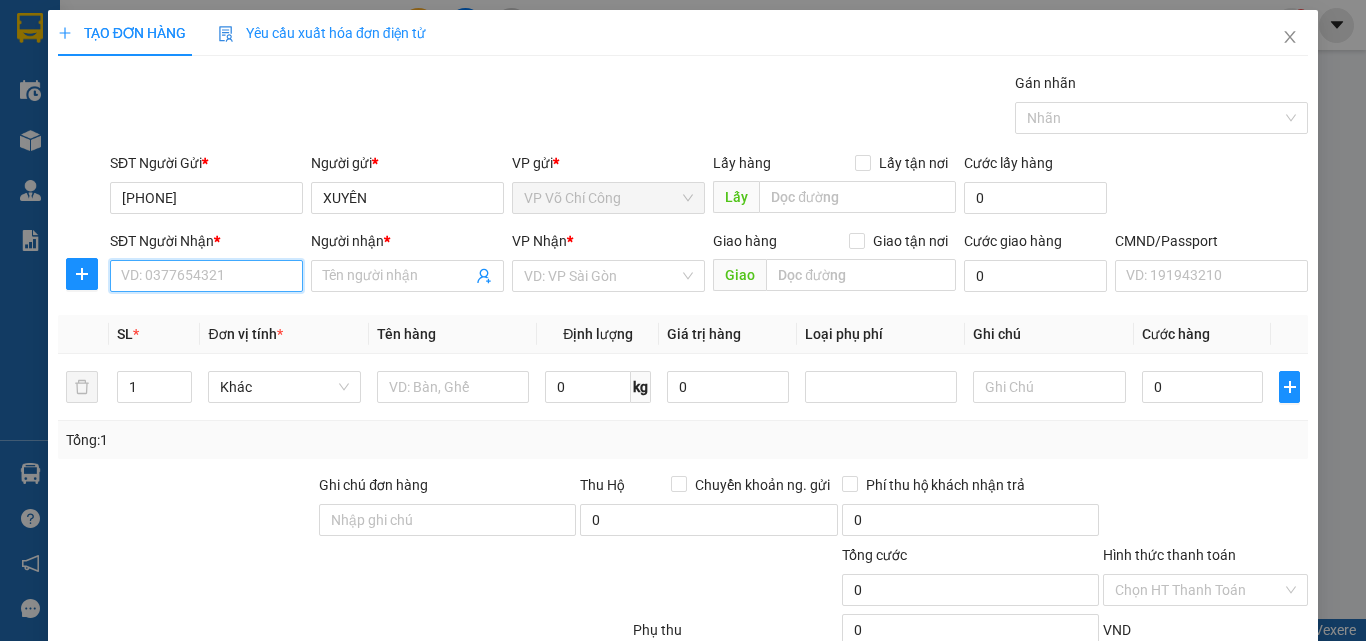 click on "SĐT Người Nhận  *" at bounding box center [206, 276] 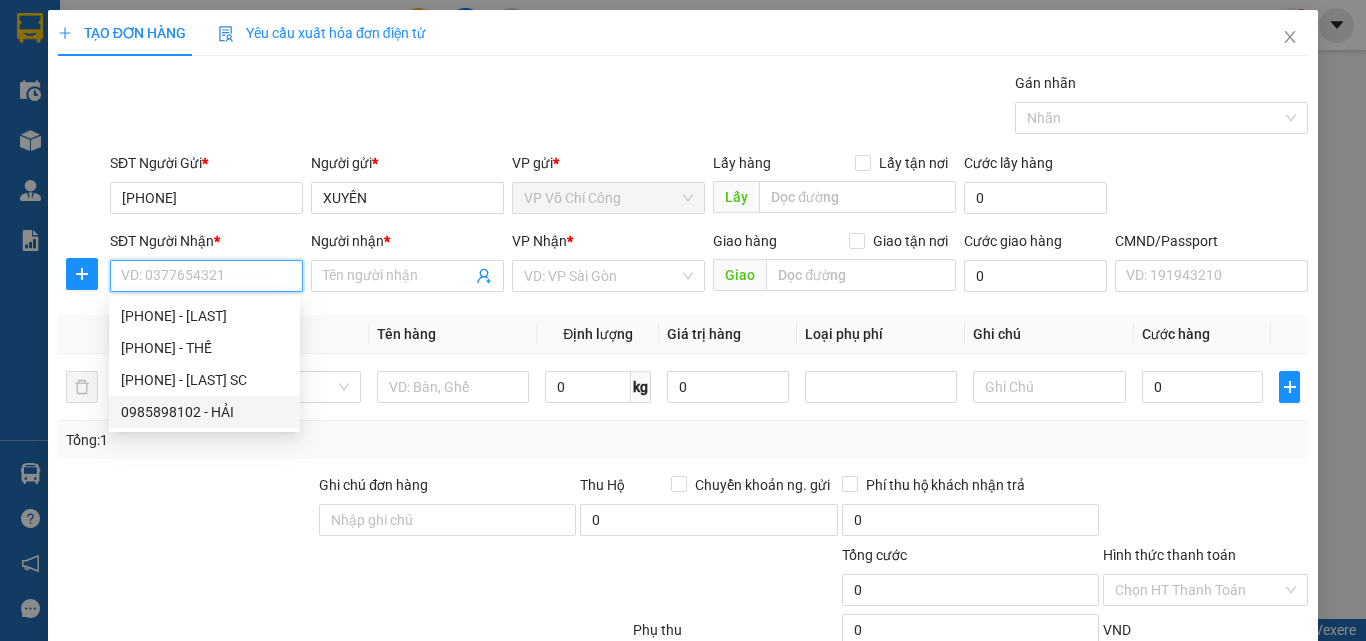 click on "0985898102 - HẢI" at bounding box center [204, 412] 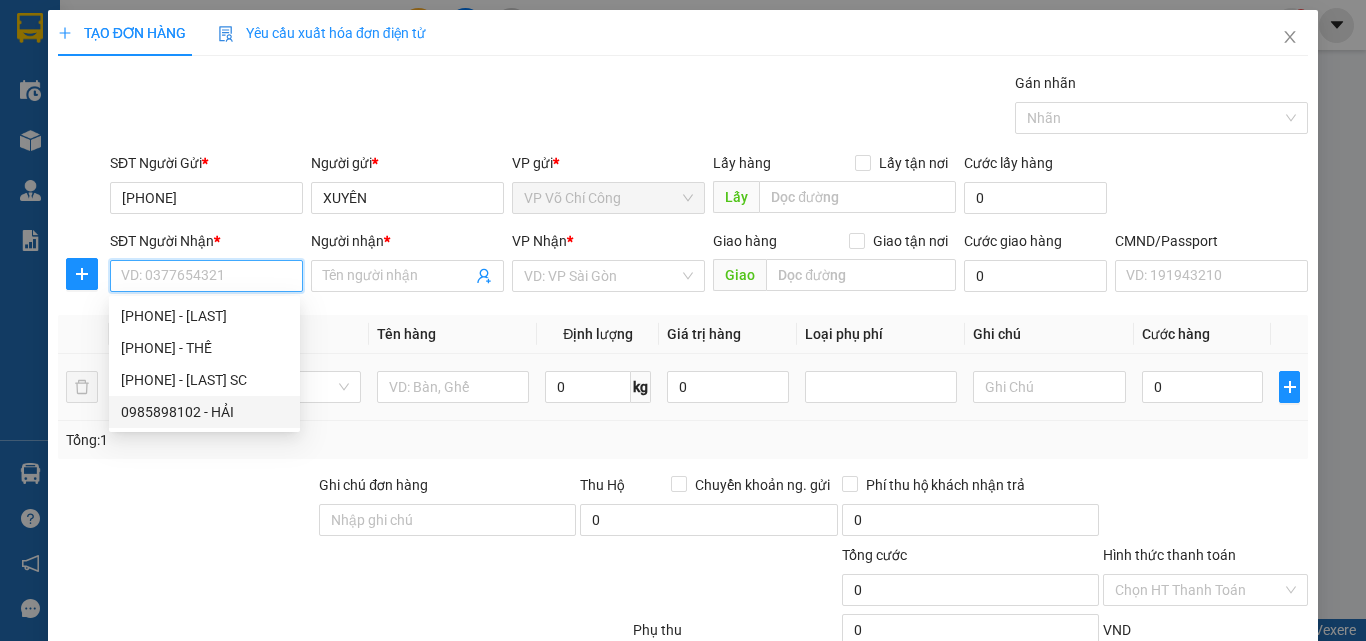 type on "[PHONE]" 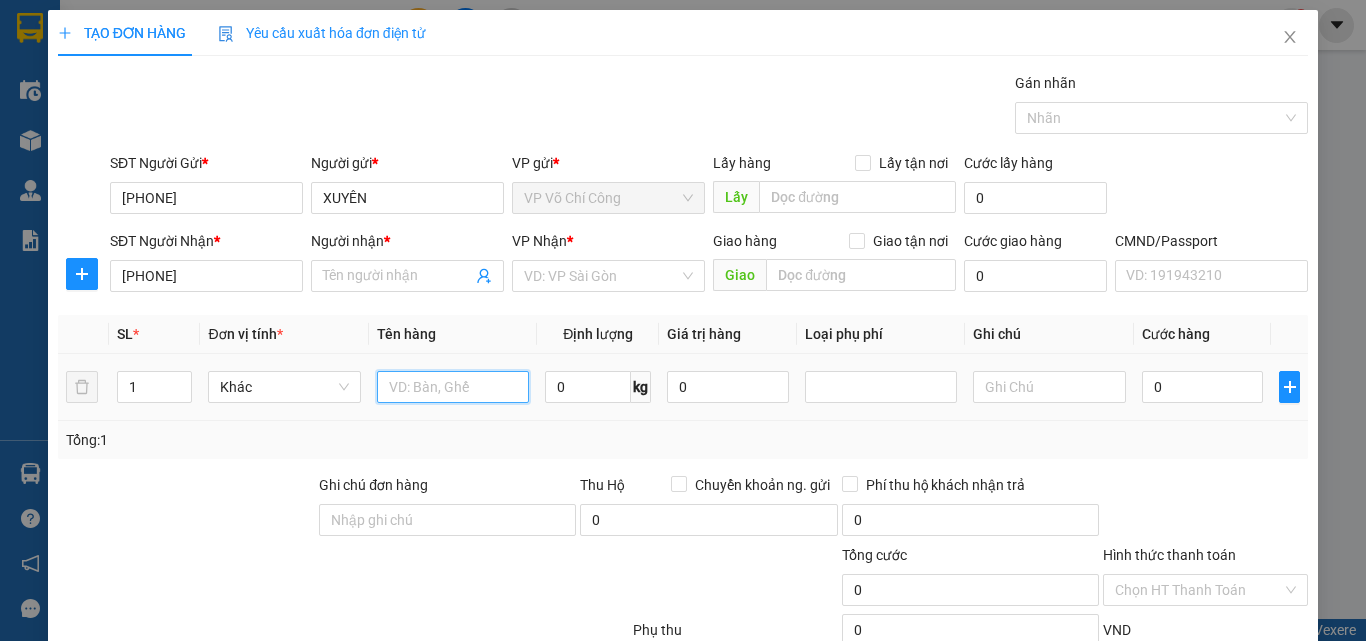 type on "HẢI" 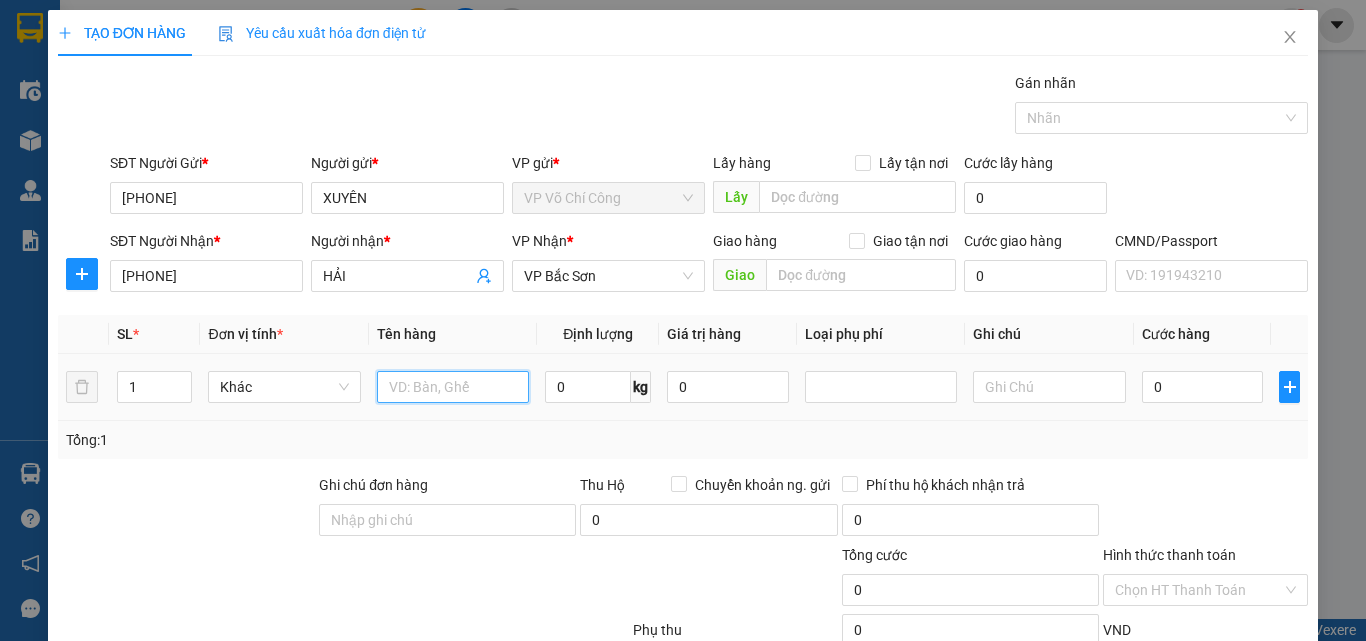 click at bounding box center (453, 387) 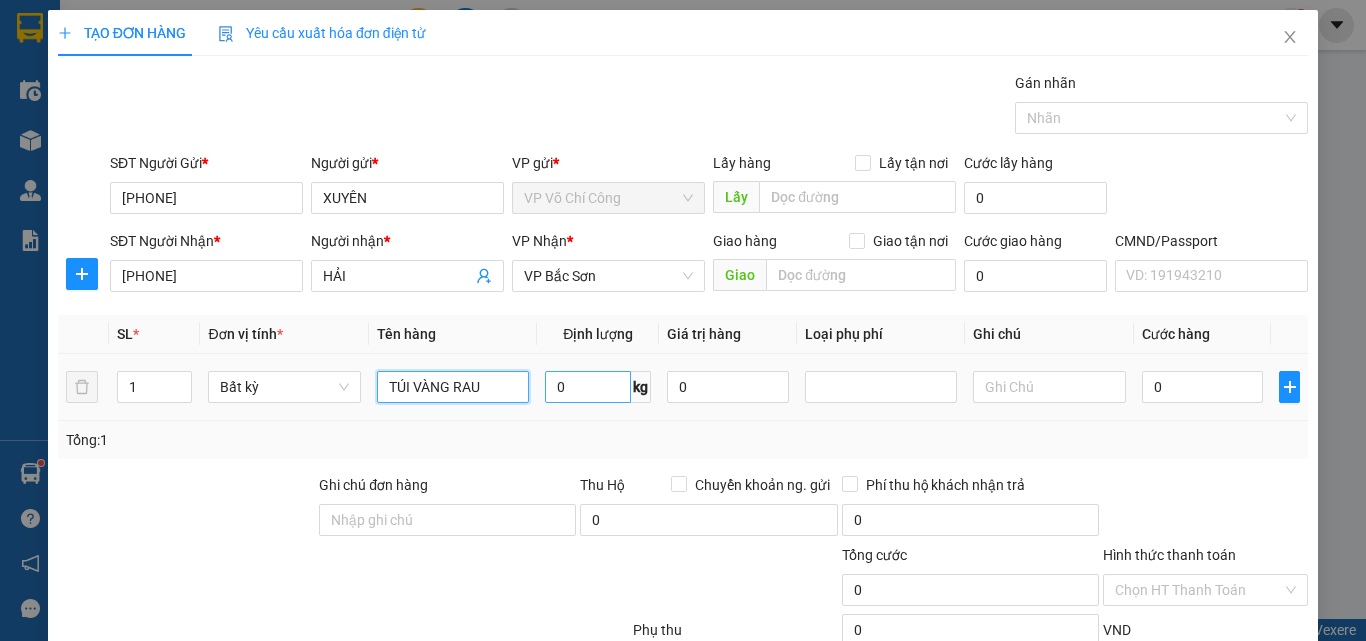 type on "TÚI VÀNG RAU" 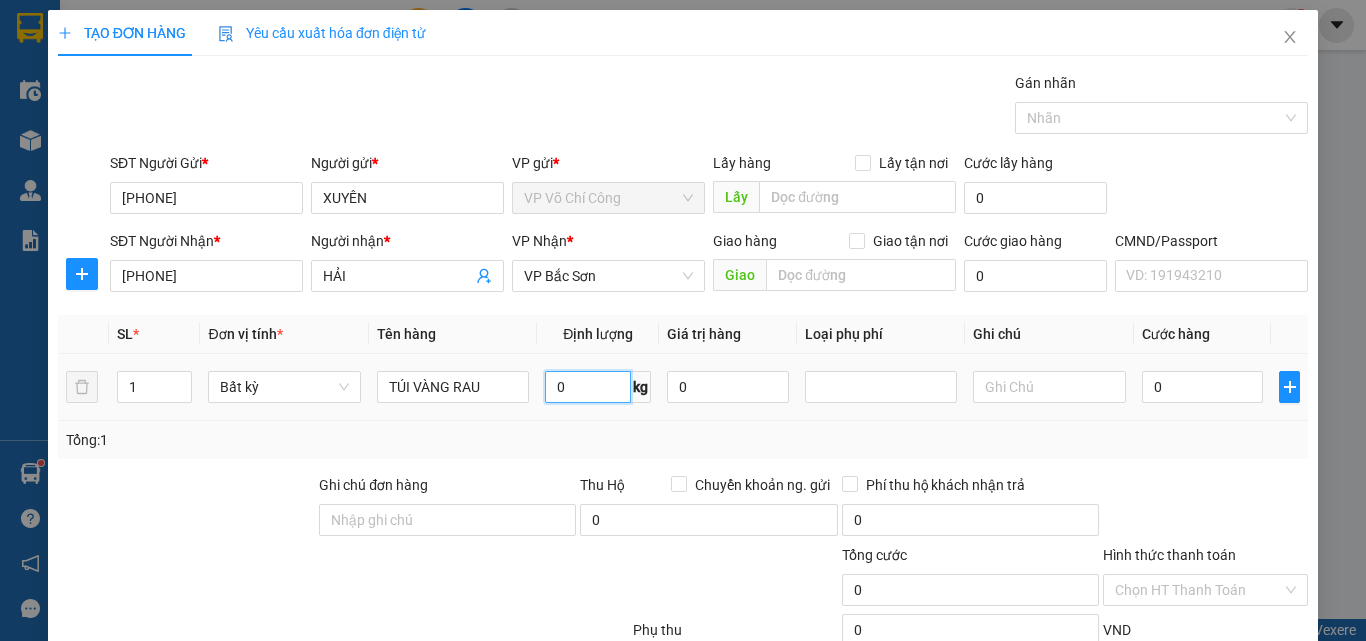 click on "0" at bounding box center [588, 387] 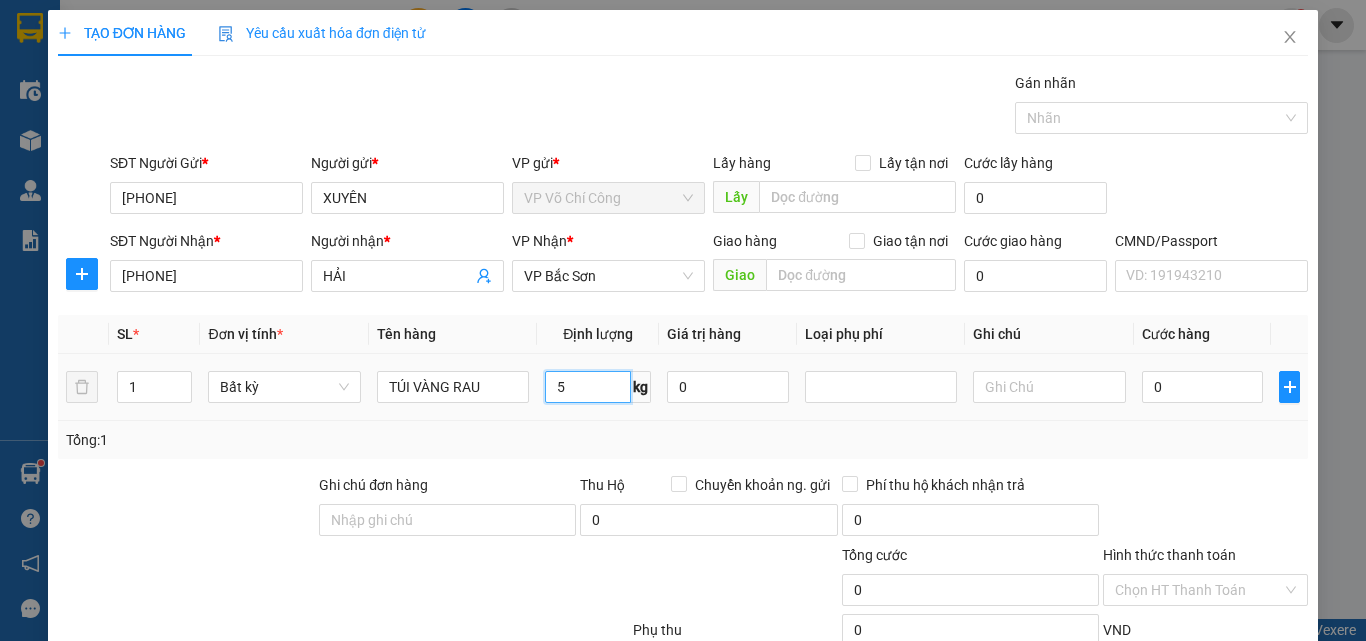 type on "5" 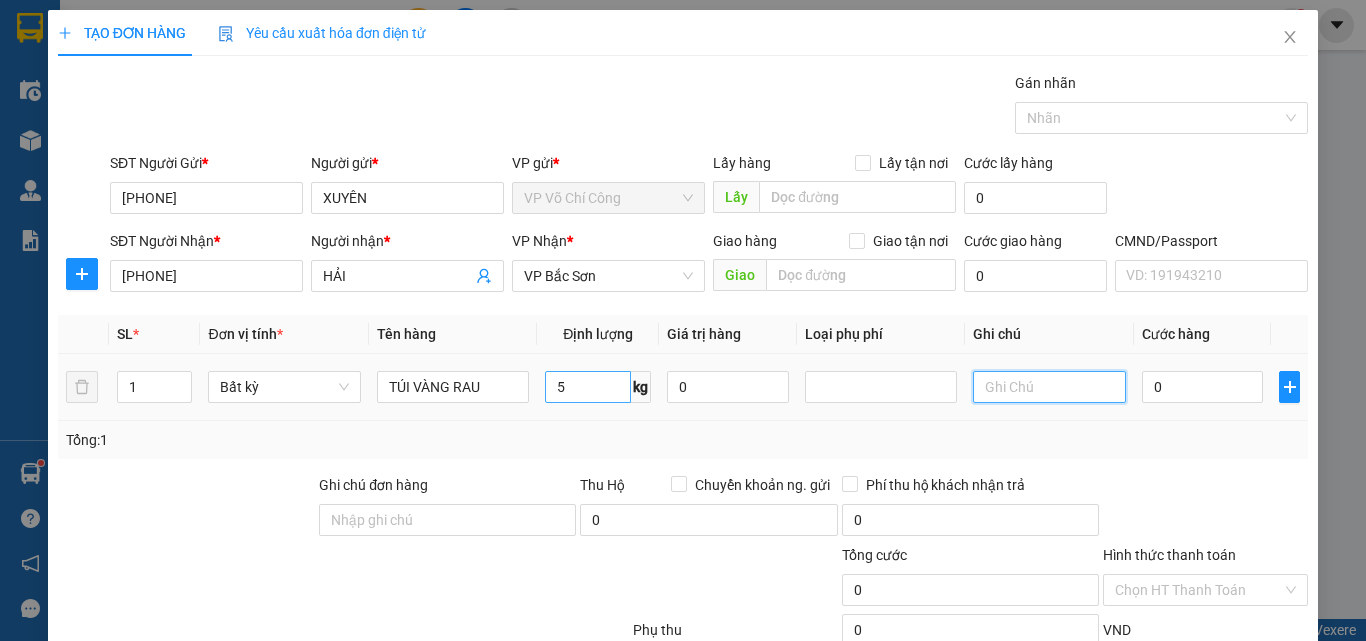 type on "40.000" 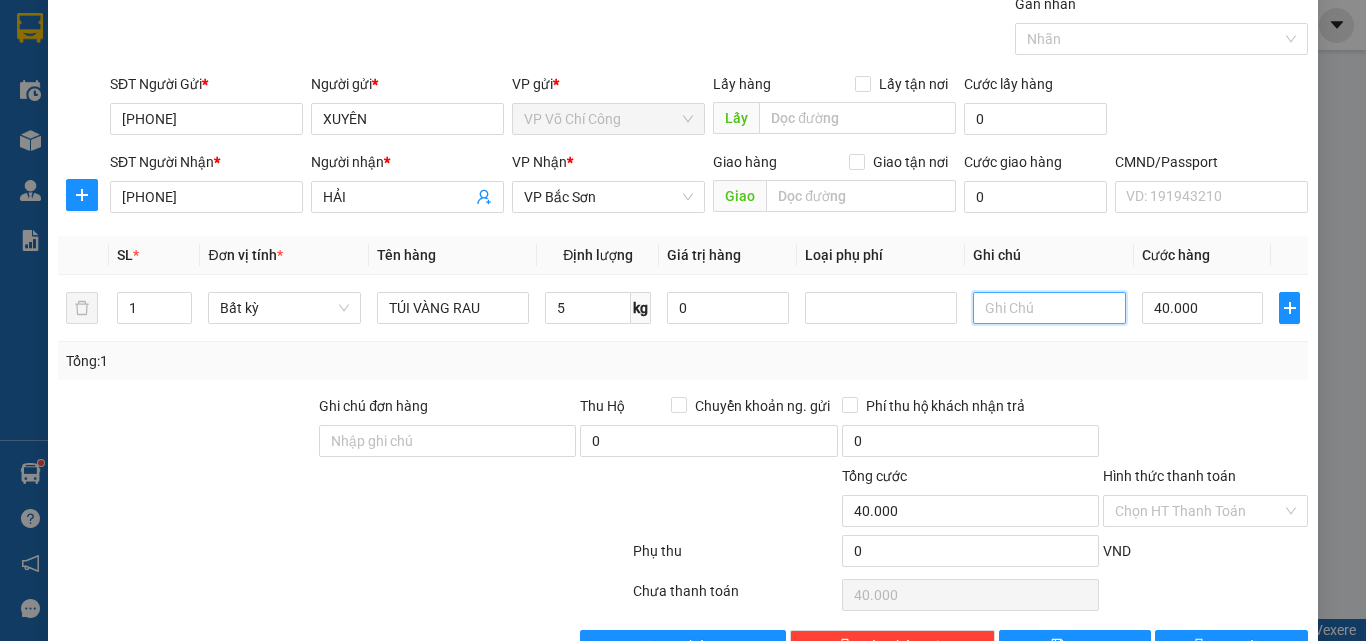 scroll, scrollTop: 139, scrollLeft: 0, axis: vertical 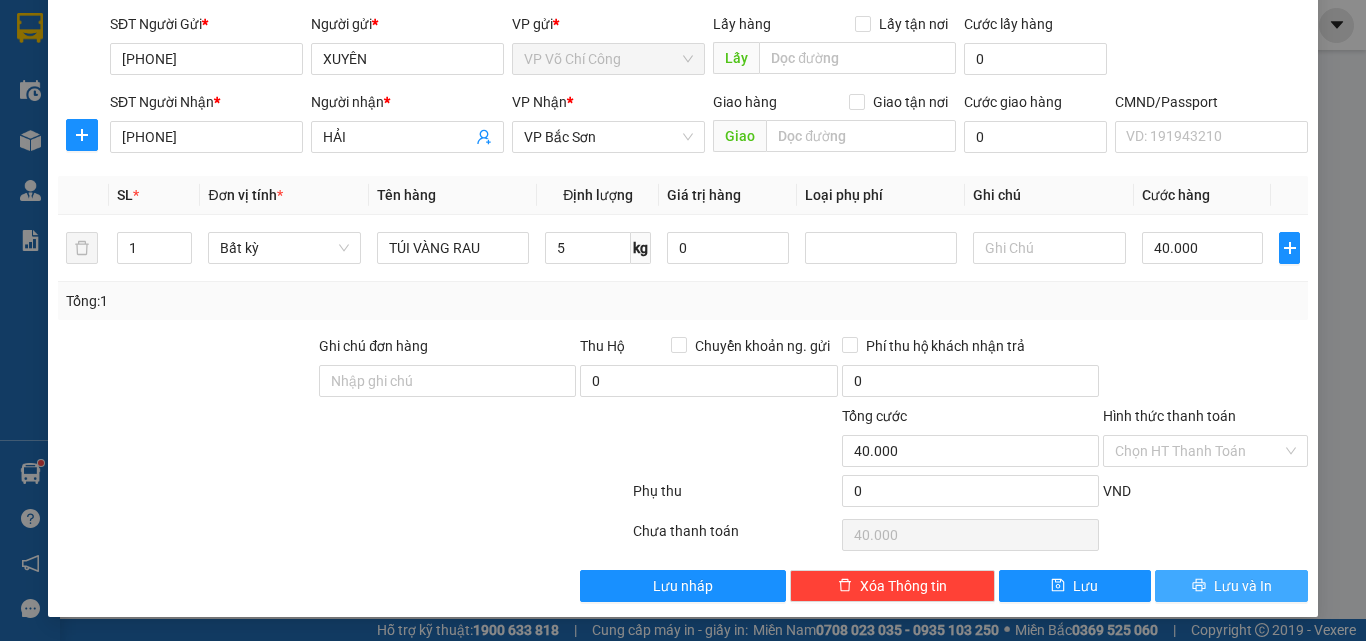 drag, startPoint x: 1198, startPoint y: 581, endPoint x: 1128, endPoint y: 515, distance: 96.20811 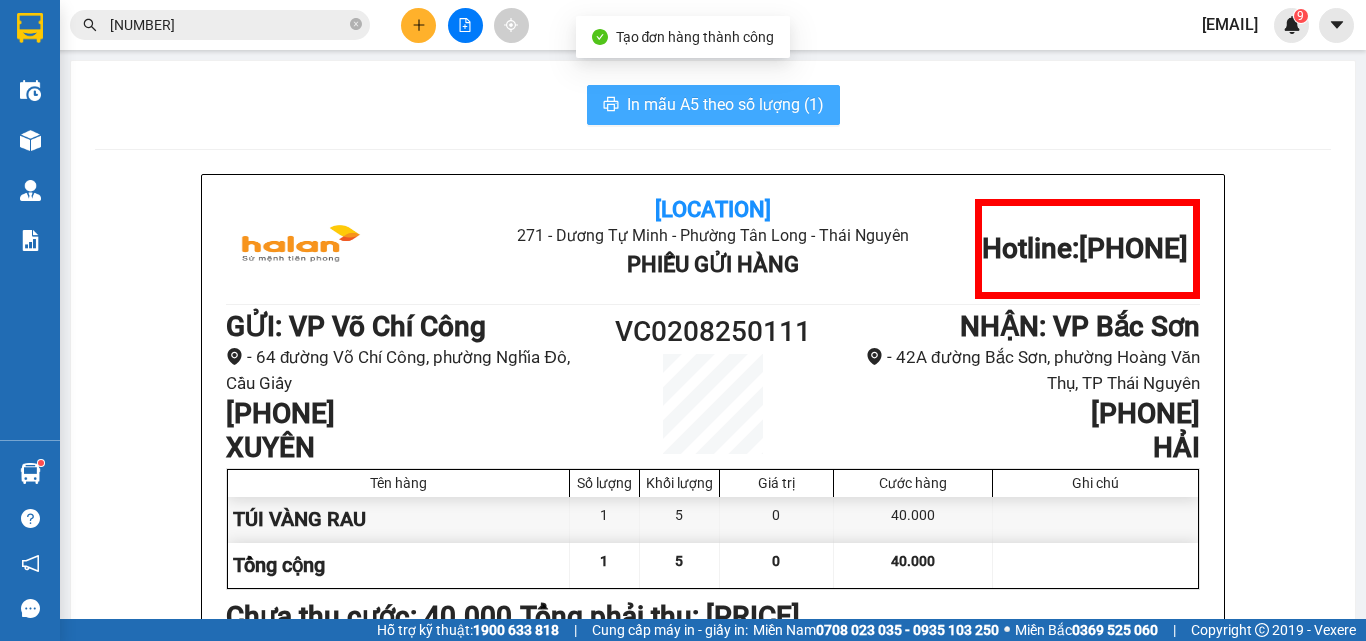 click on "In mẫu A5 theo số lượng
(1)" at bounding box center [725, 104] 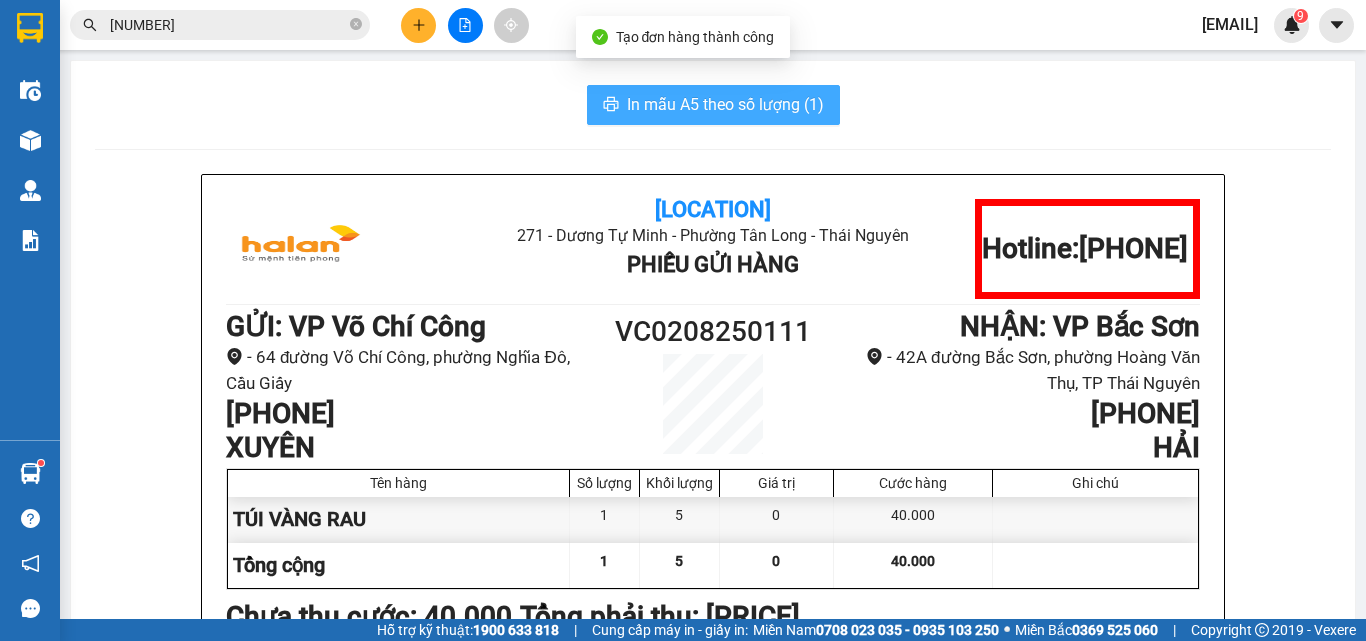 scroll, scrollTop: 0, scrollLeft: 0, axis: both 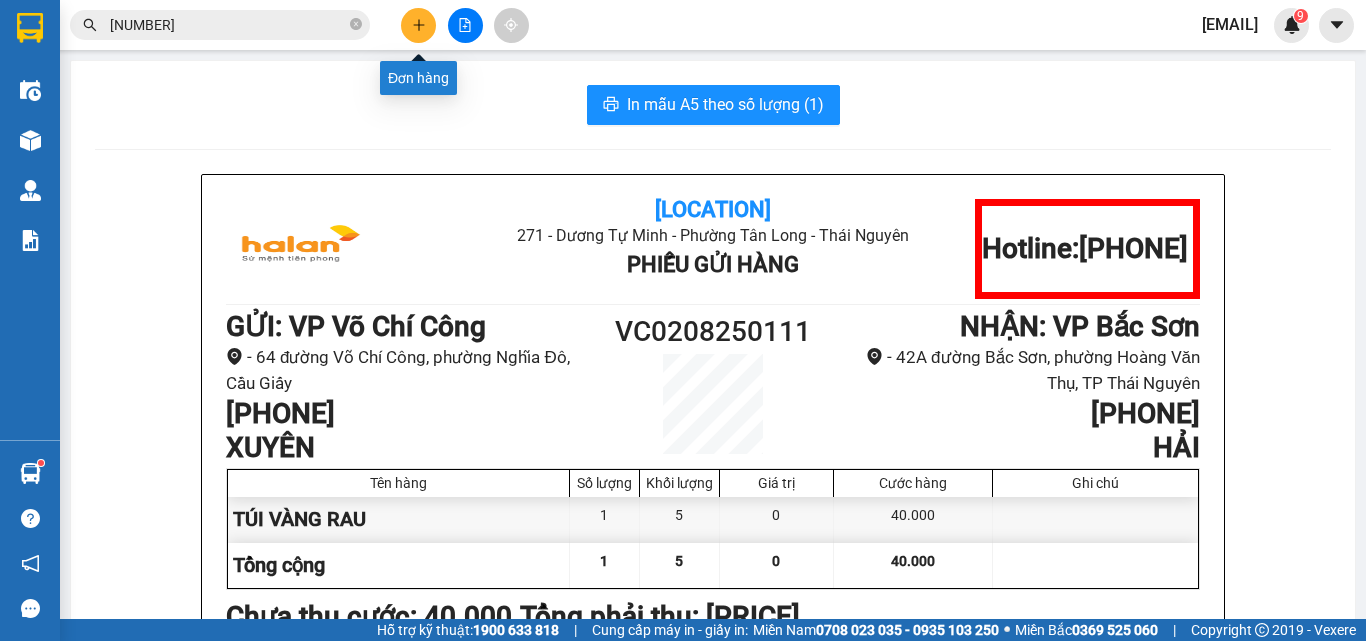 click at bounding box center [418, 25] 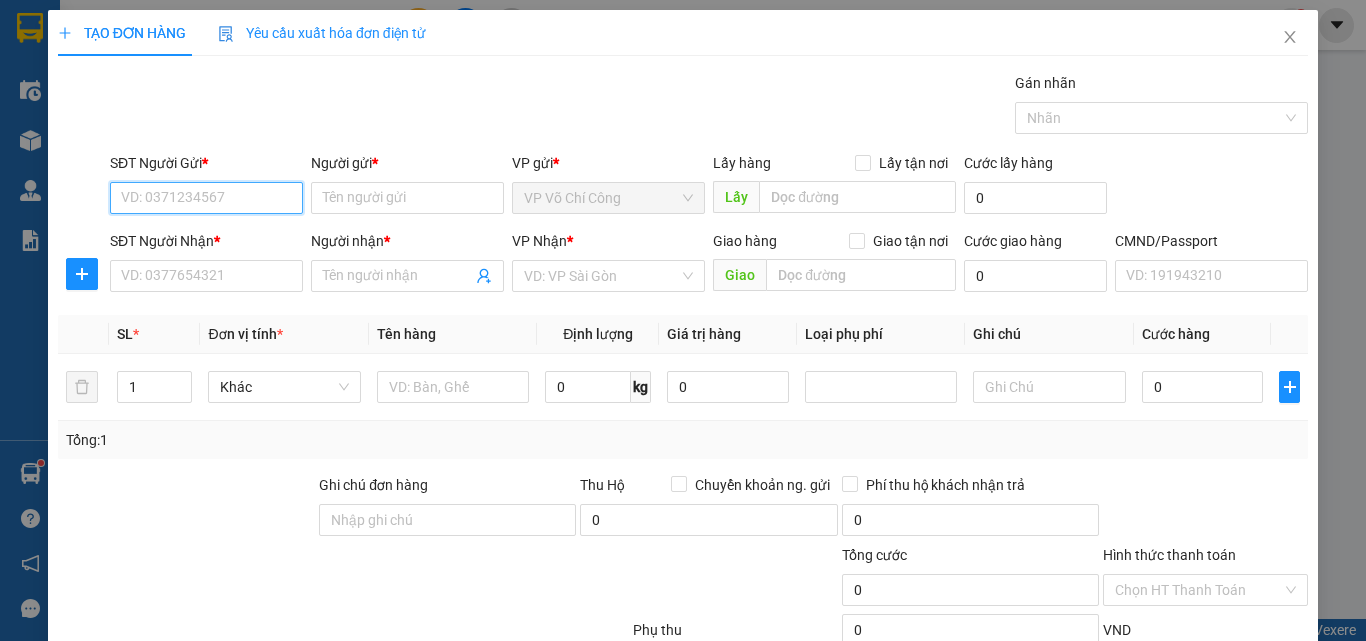 drag, startPoint x: 179, startPoint y: 188, endPoint x: 192, endPoint y: 188, distance: 13 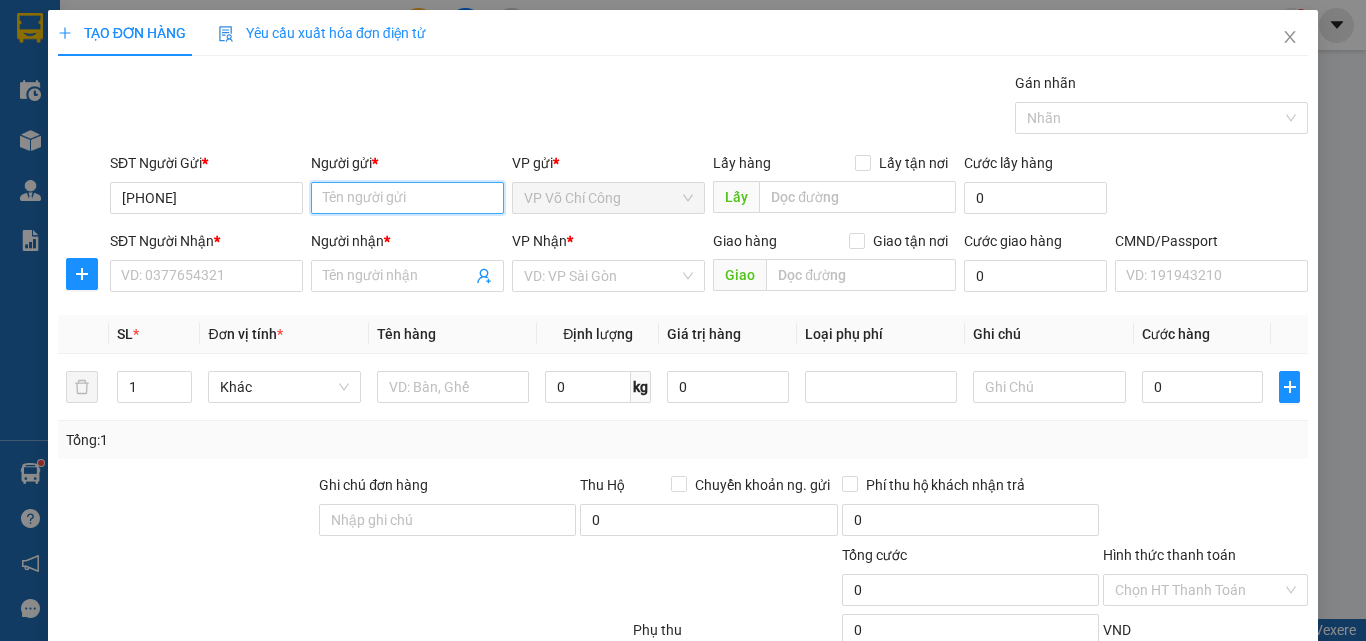 drag, startPoint x: 327, startPoint y: 195, endPoint x: 337, endPoint y: 196, distance: 10.049875 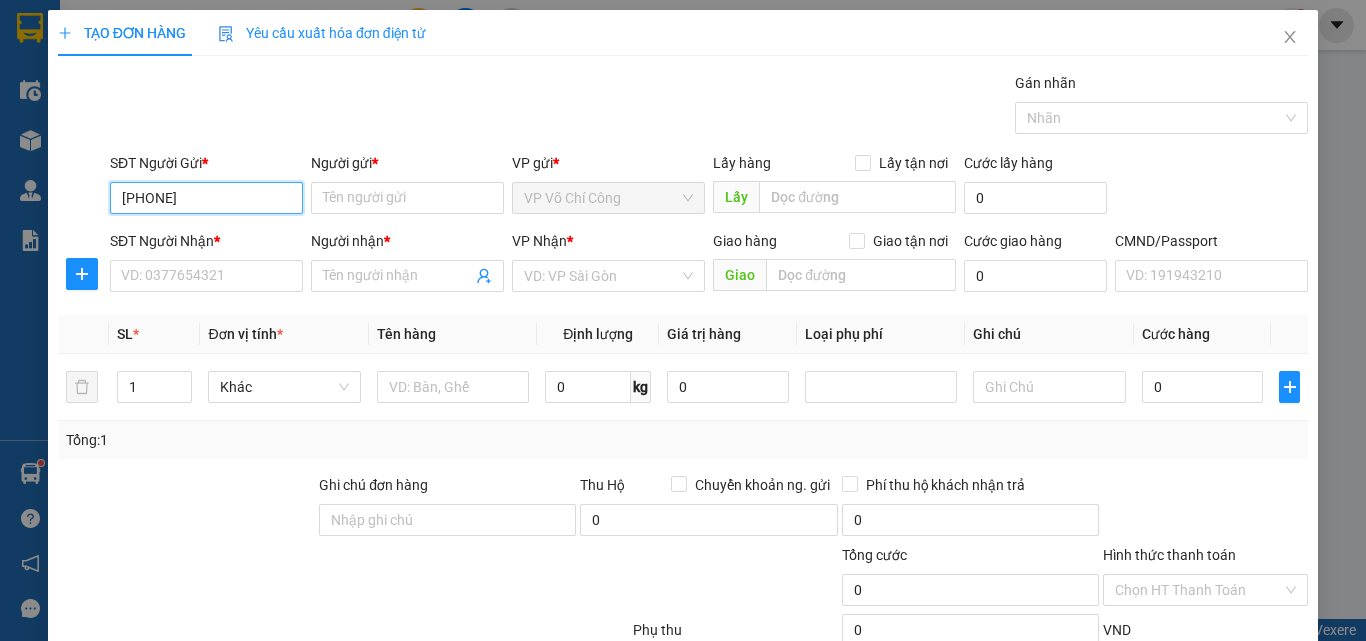 click on "[PHONE]" at bounding box center (206, 198) 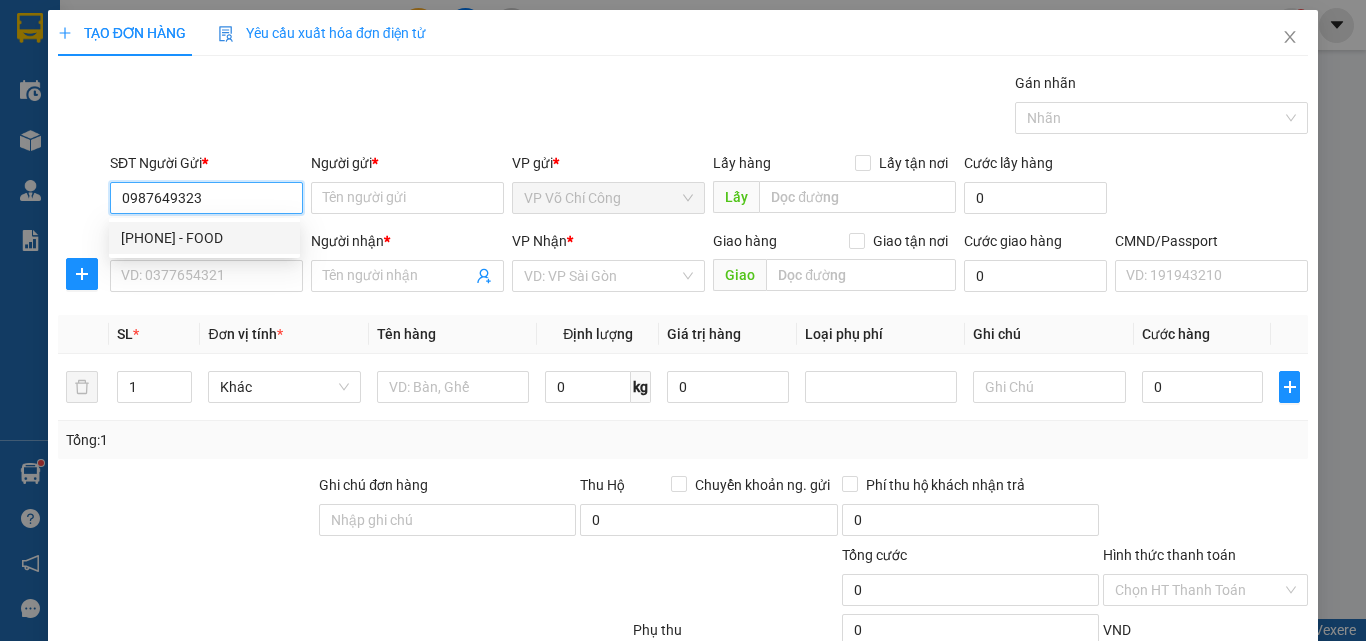 click on "[PHONE] - FOOD" at bounding box center [204, 238] 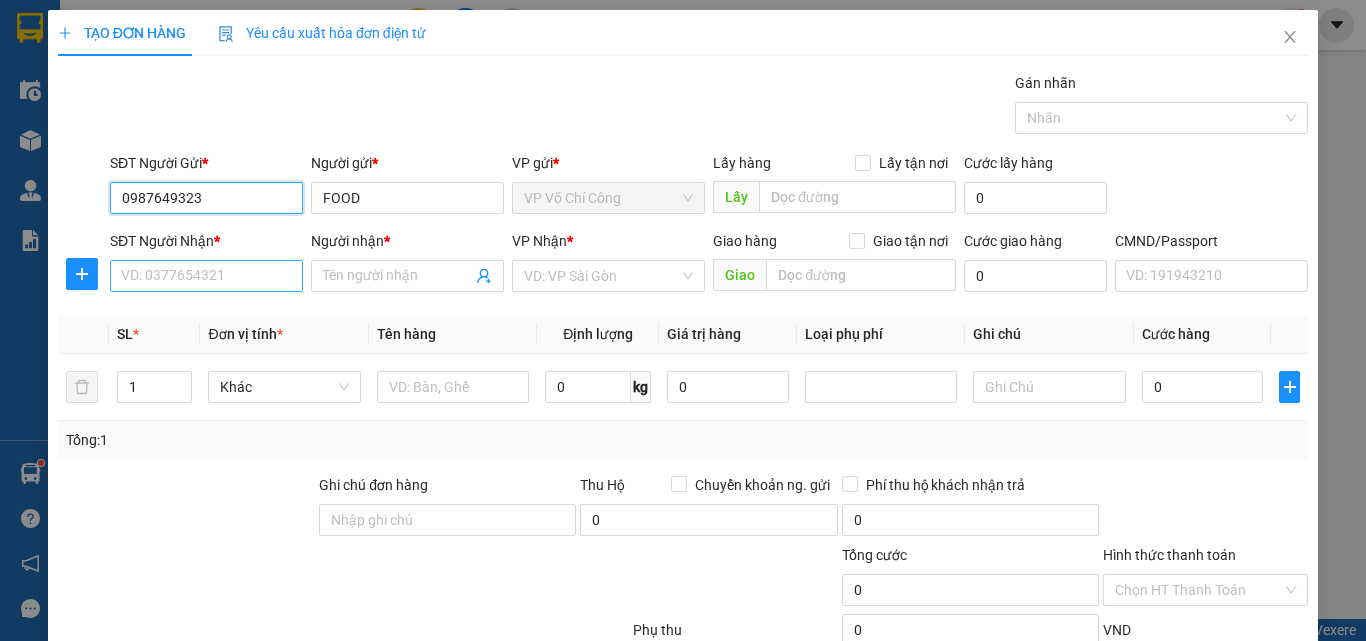 type on "0987649323" 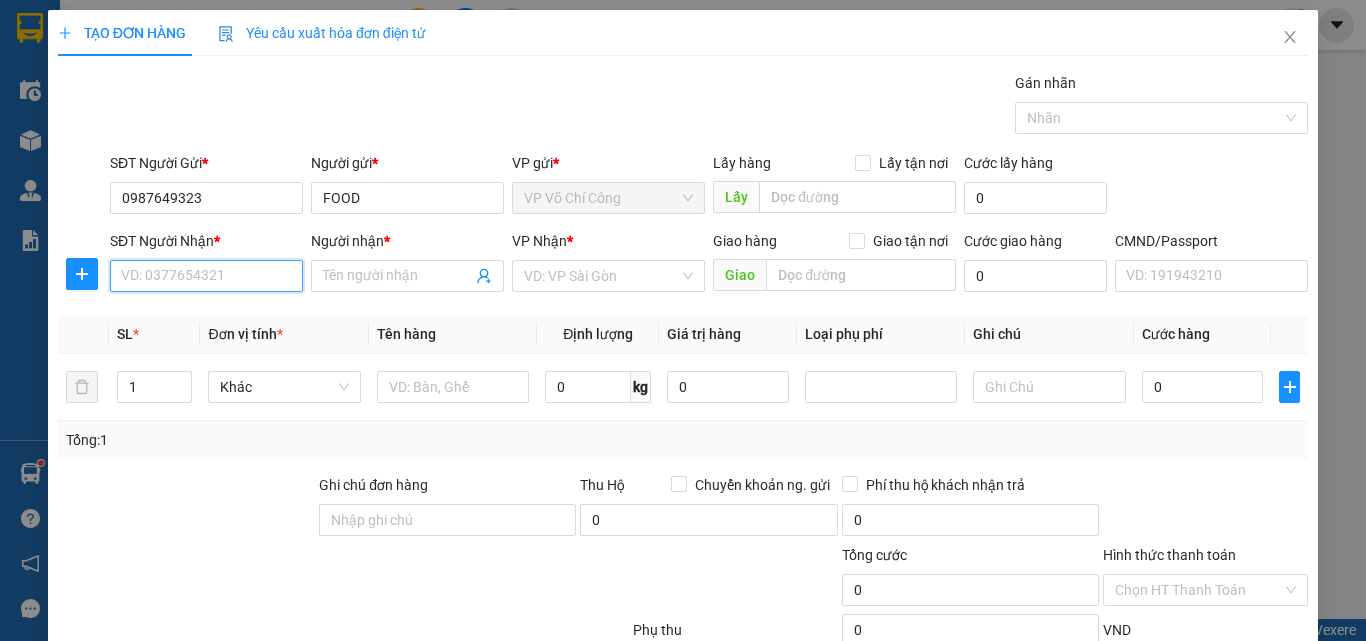 click on "SĐT Người Nhận  *" at bounding box center [206, 276] 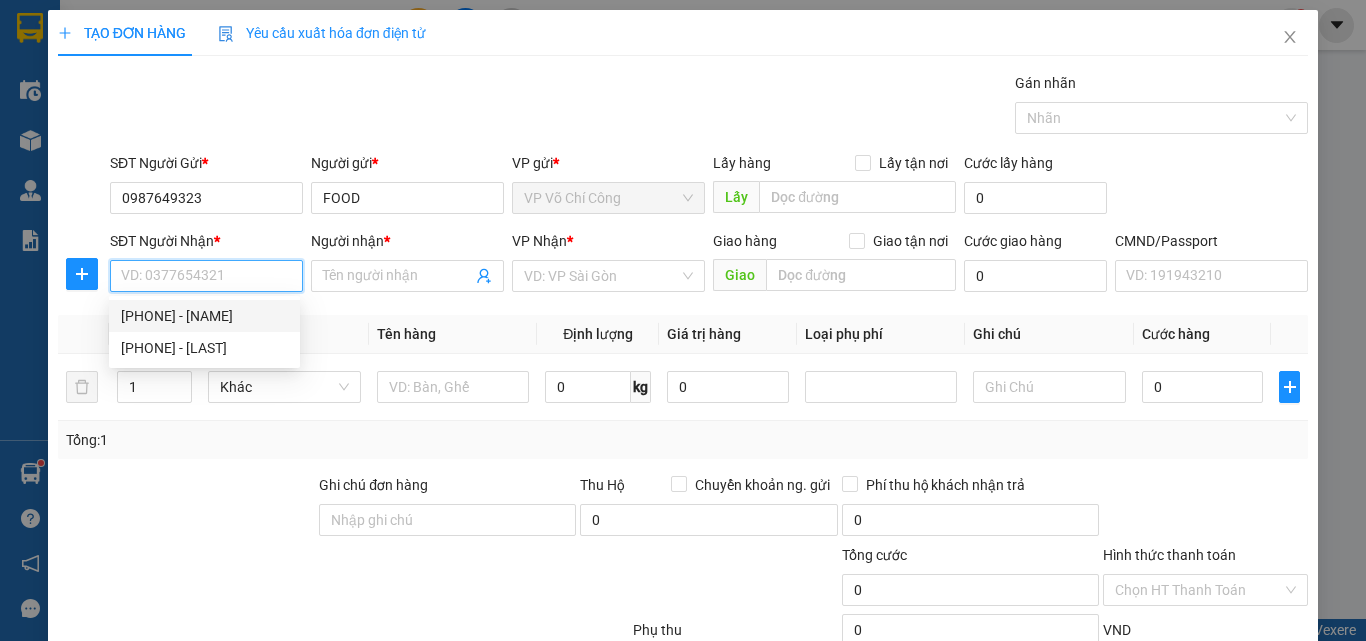 drag, startPoint x: 192, startPoint y: 313, endPoint x: 324, endPoint y: 315, distance: 132.01515 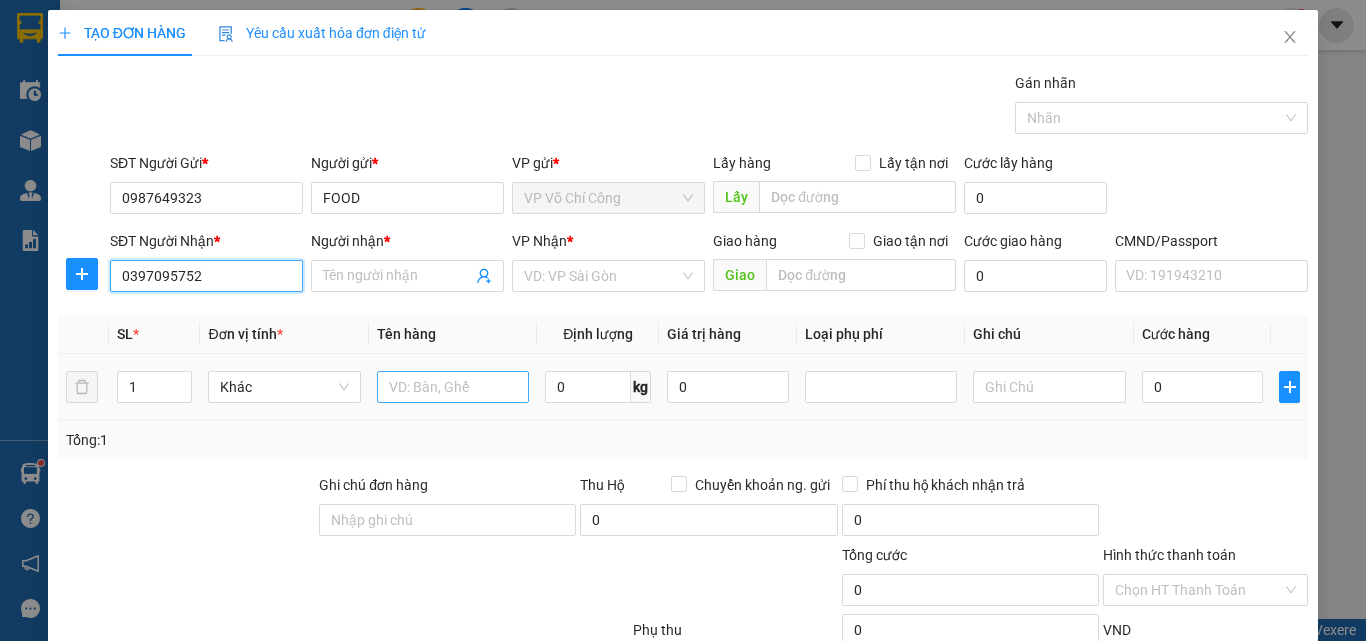 type on "MỲ CAY TN" 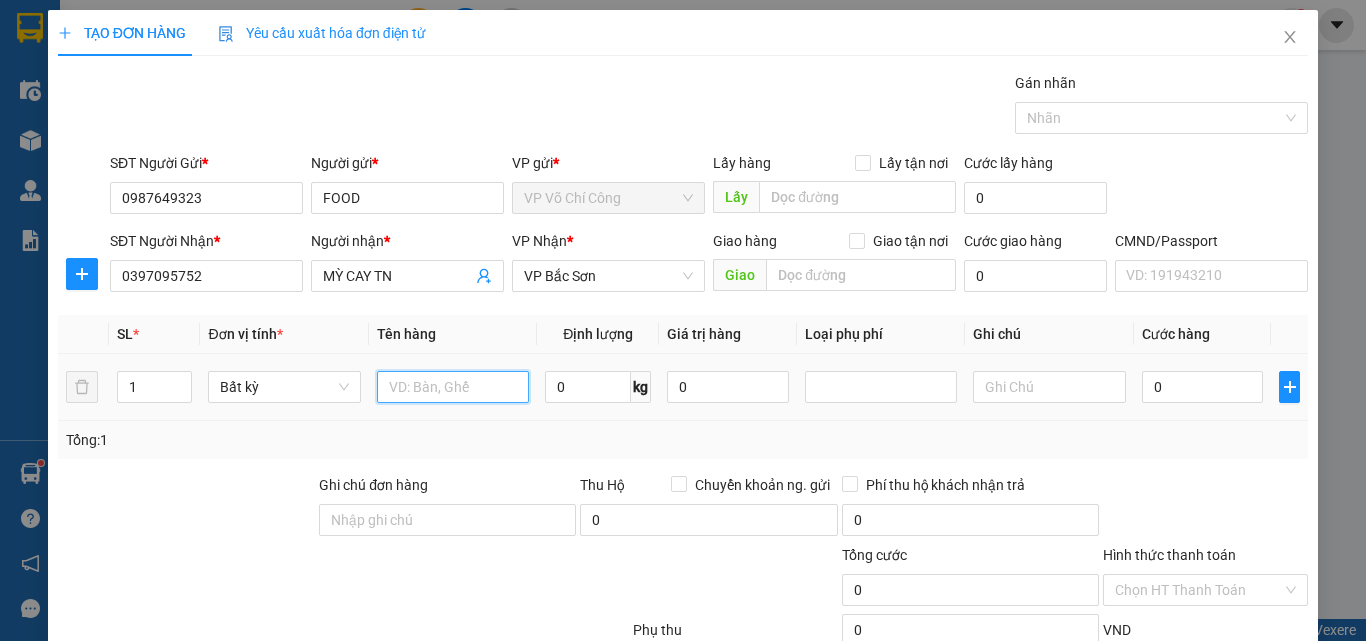 click at bounding box center (453, 387) 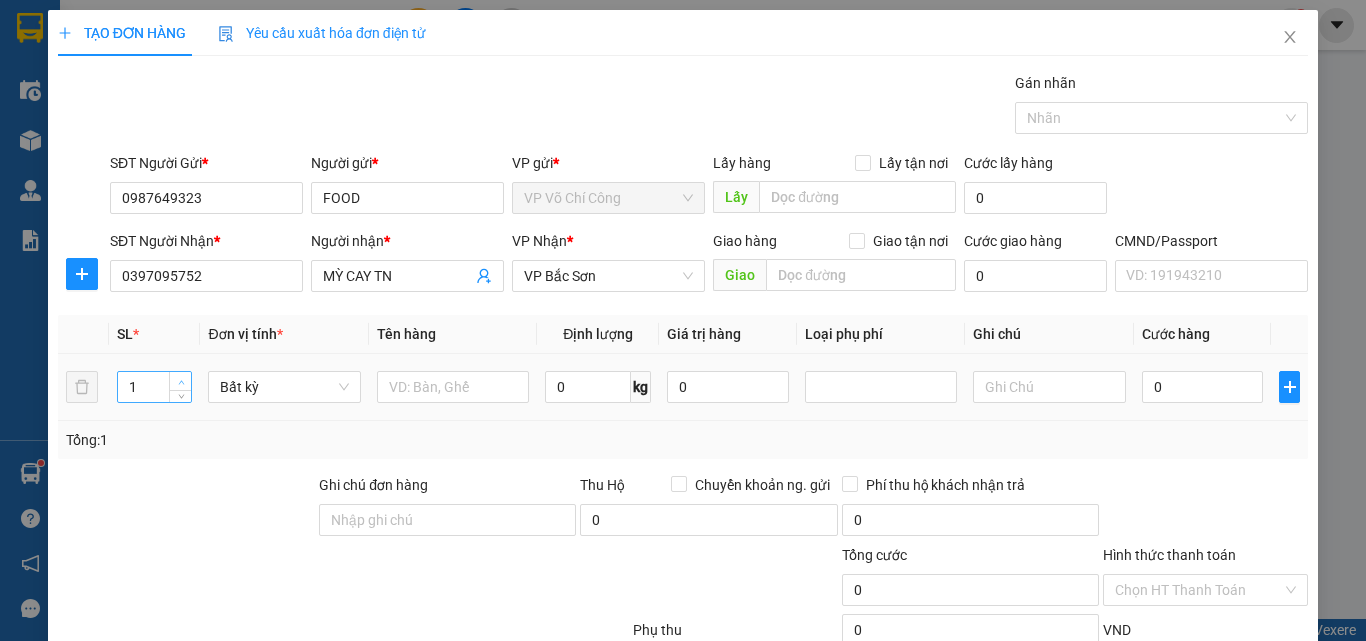 type on "2" 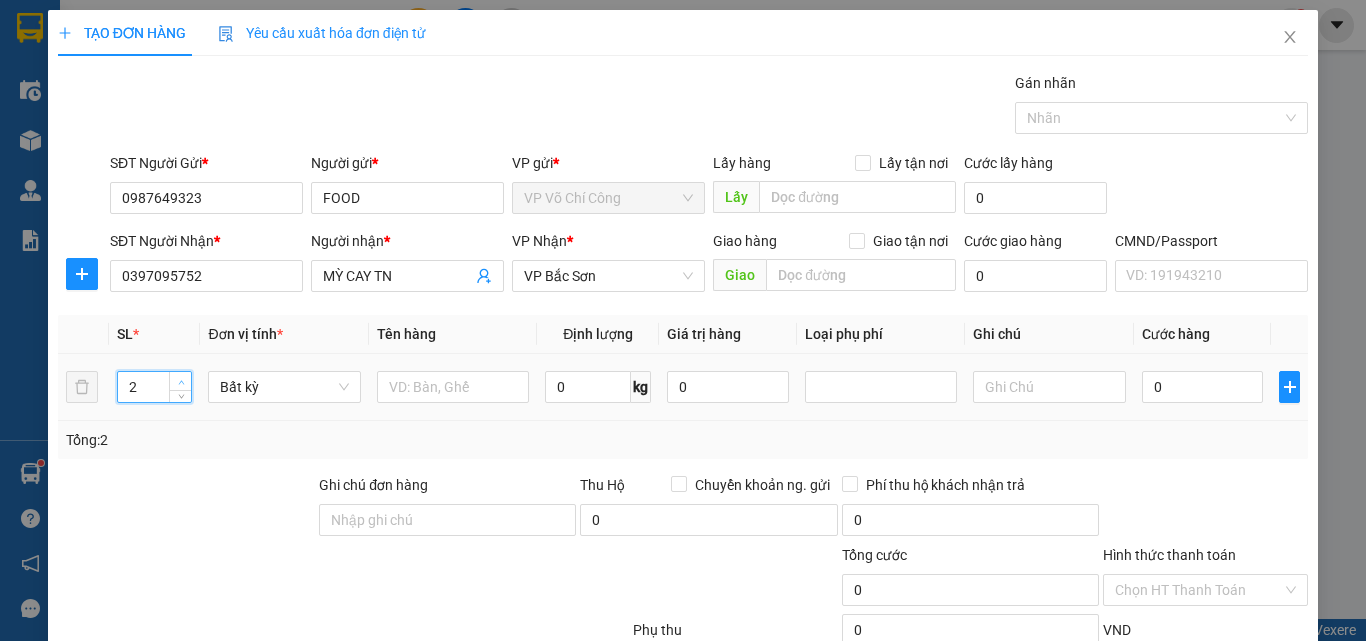drag, startPoint x: 174, startPoint y: 376, endPoint x: 333, endPoint y: 376, distance: 159 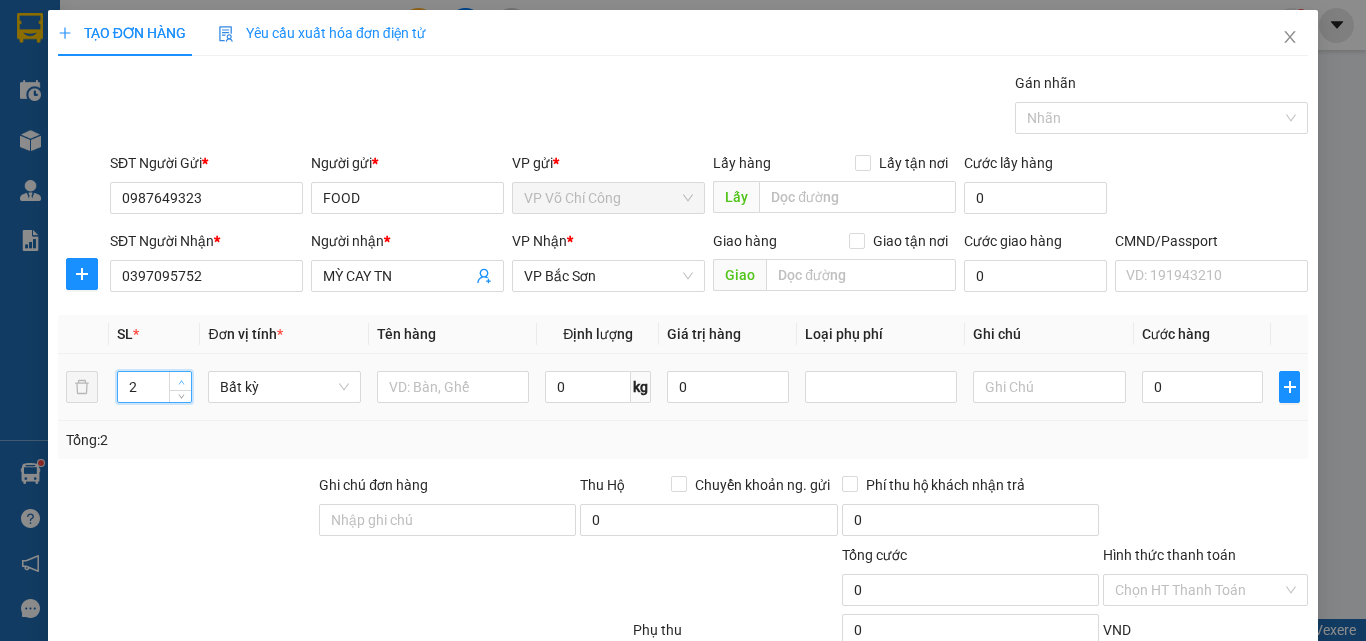 click at bounding box center (181, 382) 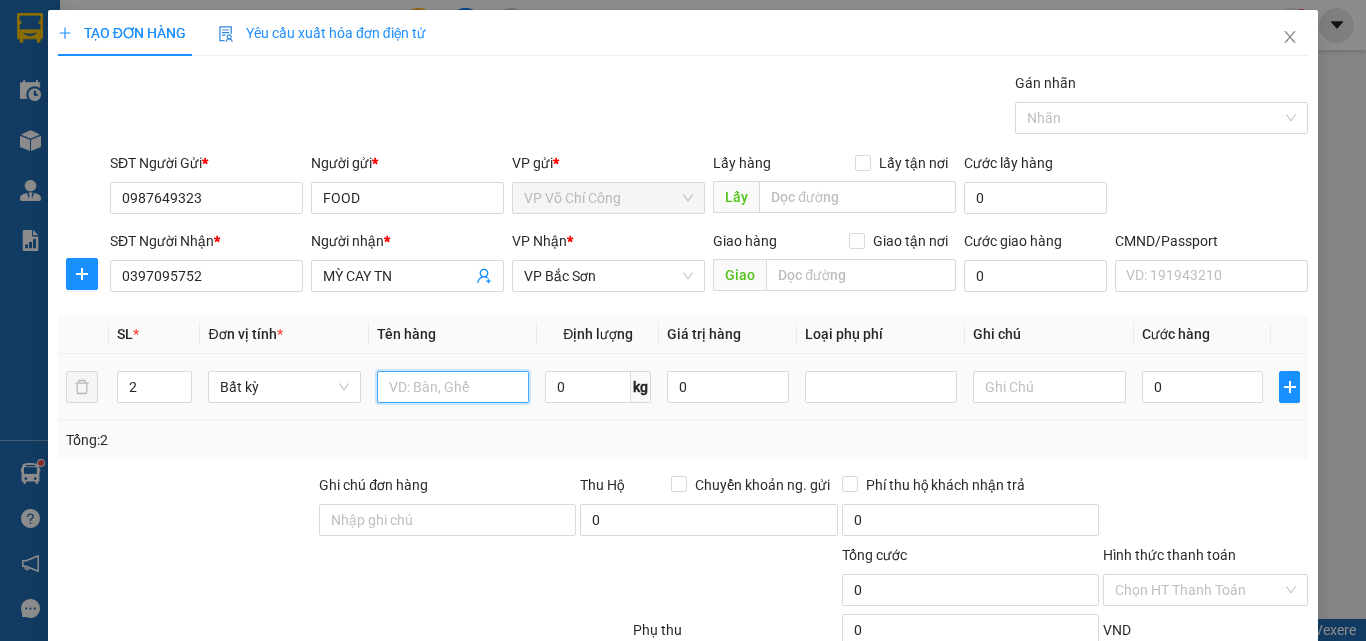 click at bounding box center [453, 387] 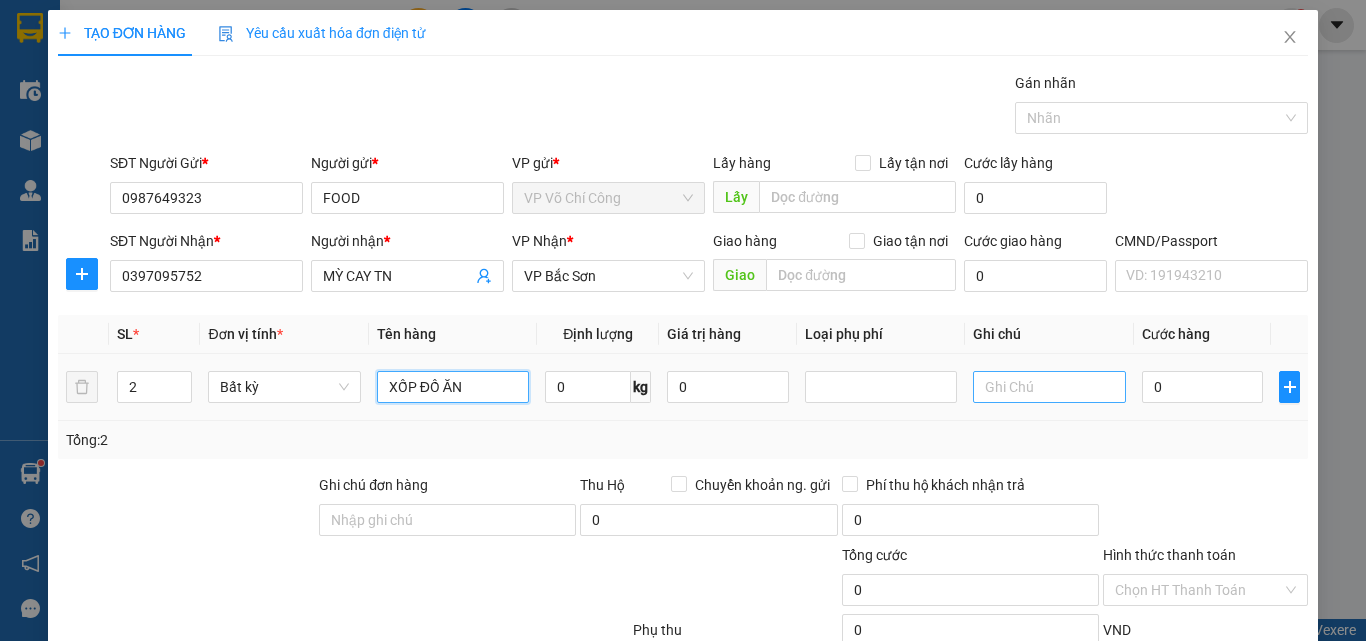 type on "XỐP ĐỒ ĂN" 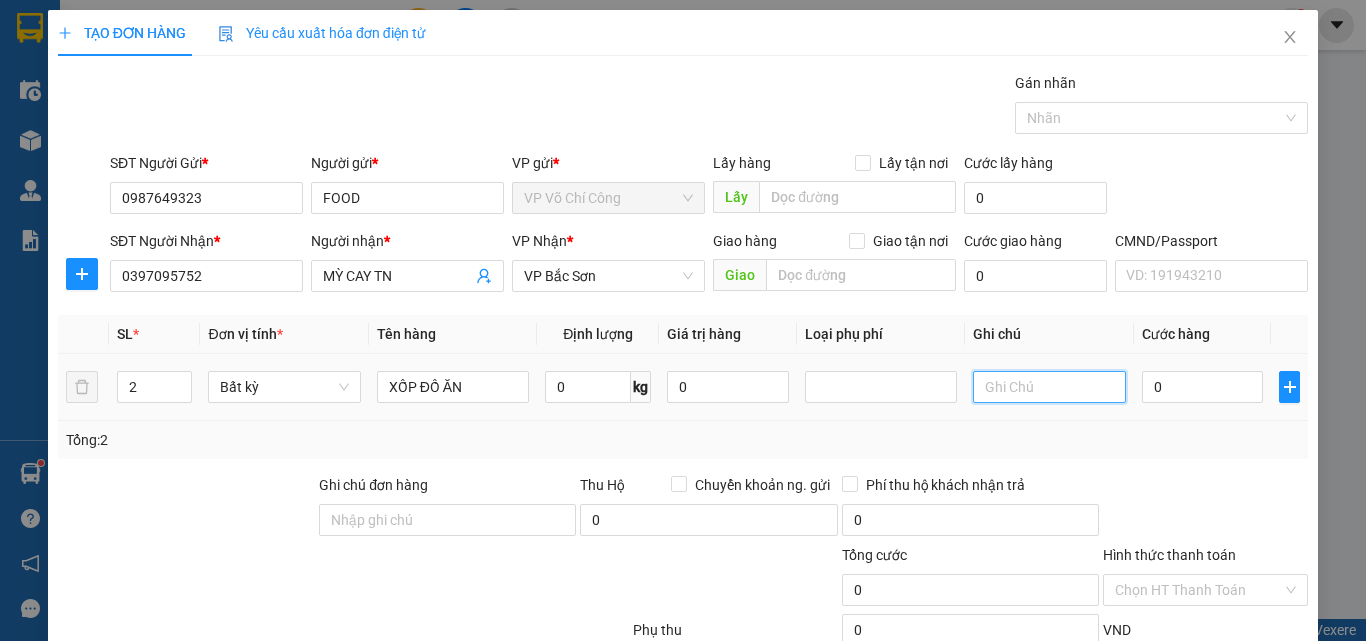 click at bounding box center [1049, 387] 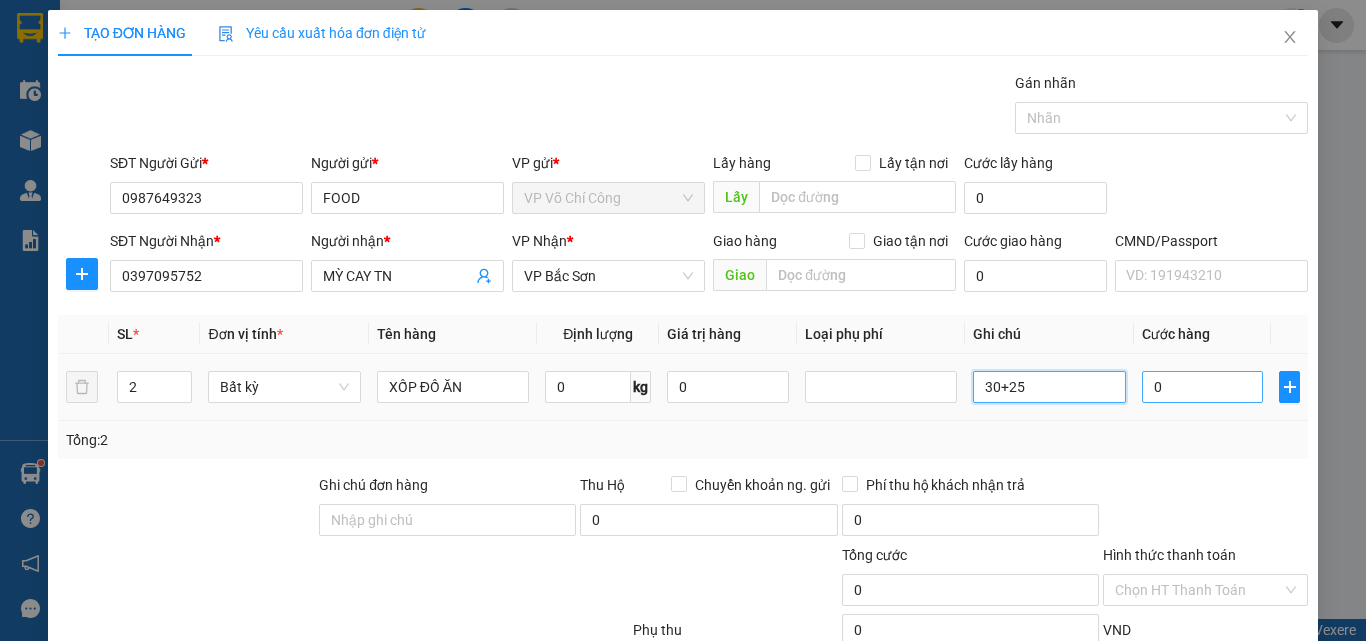 type on "30+25" 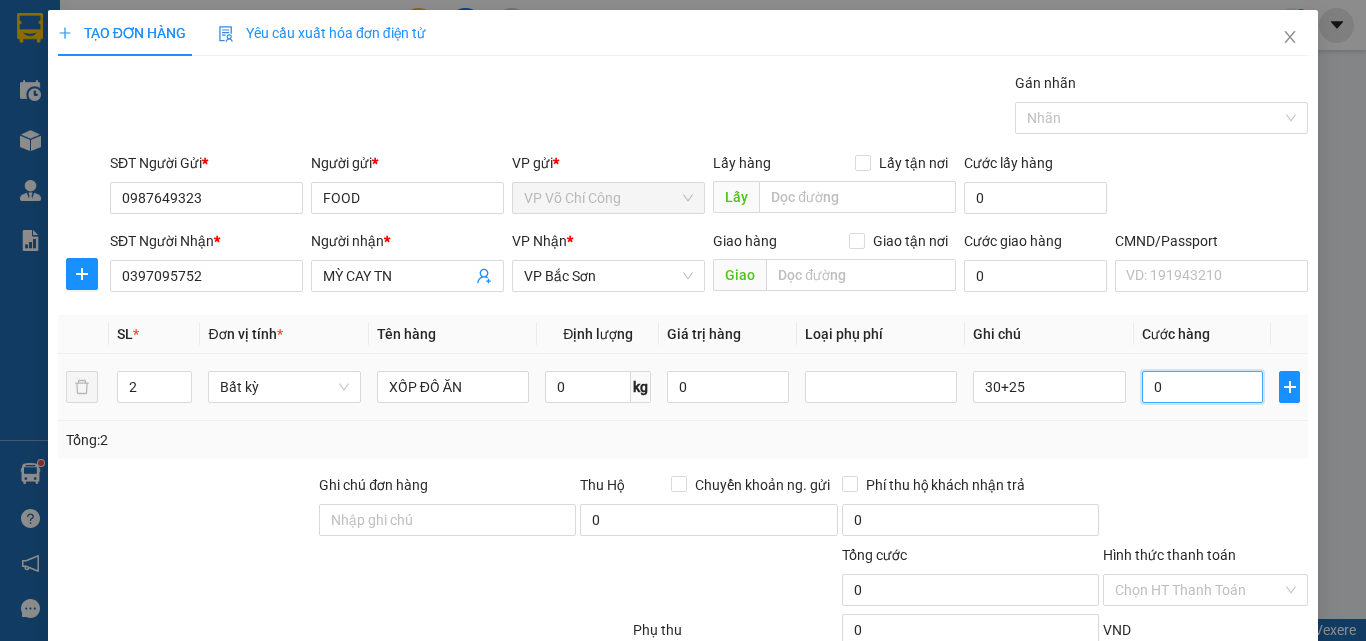 click on "0" at bounding box center (1203, 387) 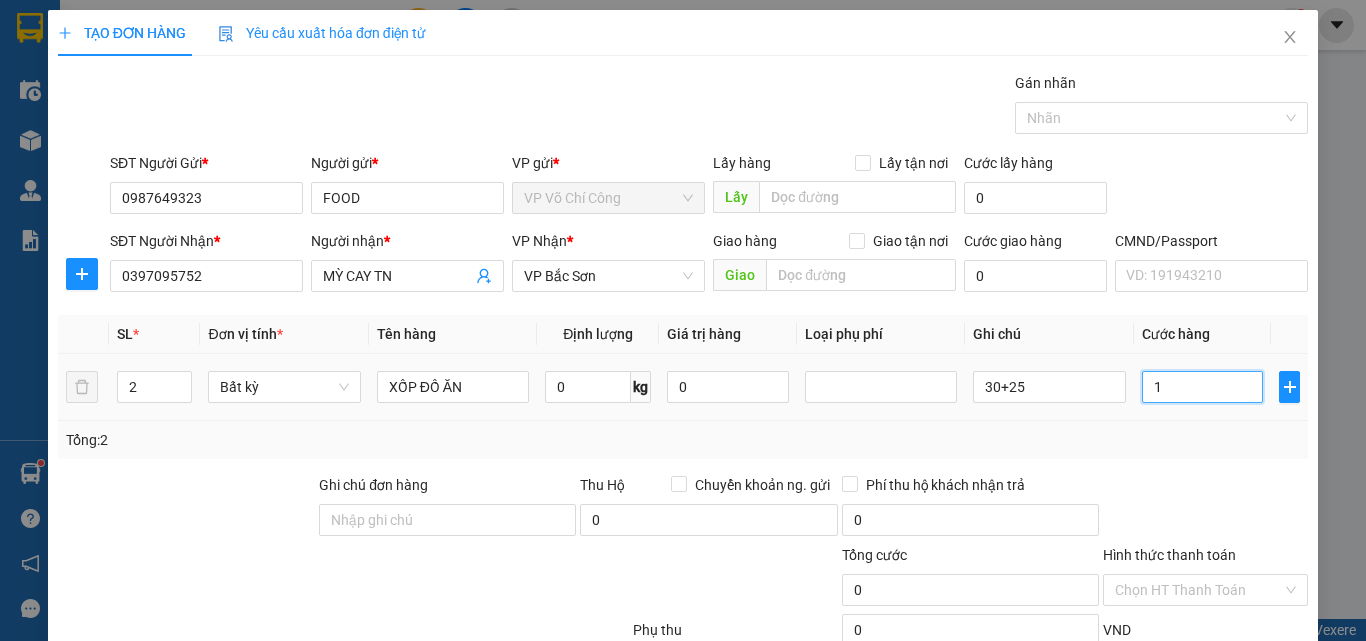 type on "1" 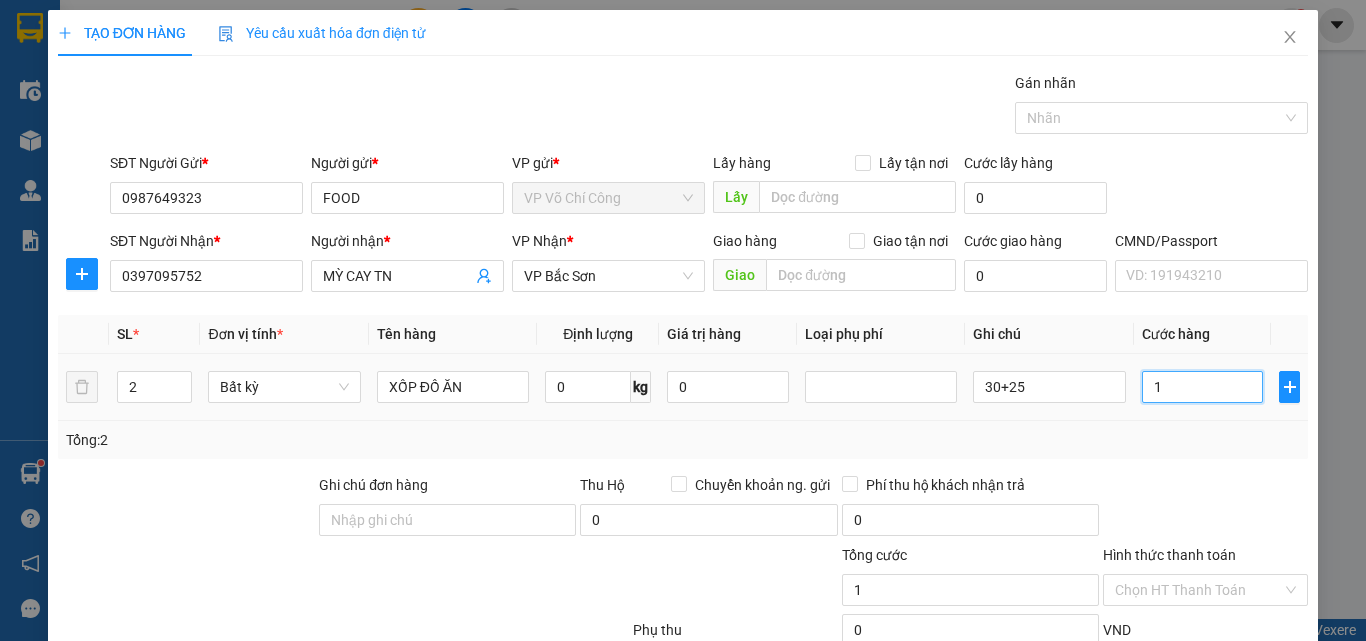 type on "12" 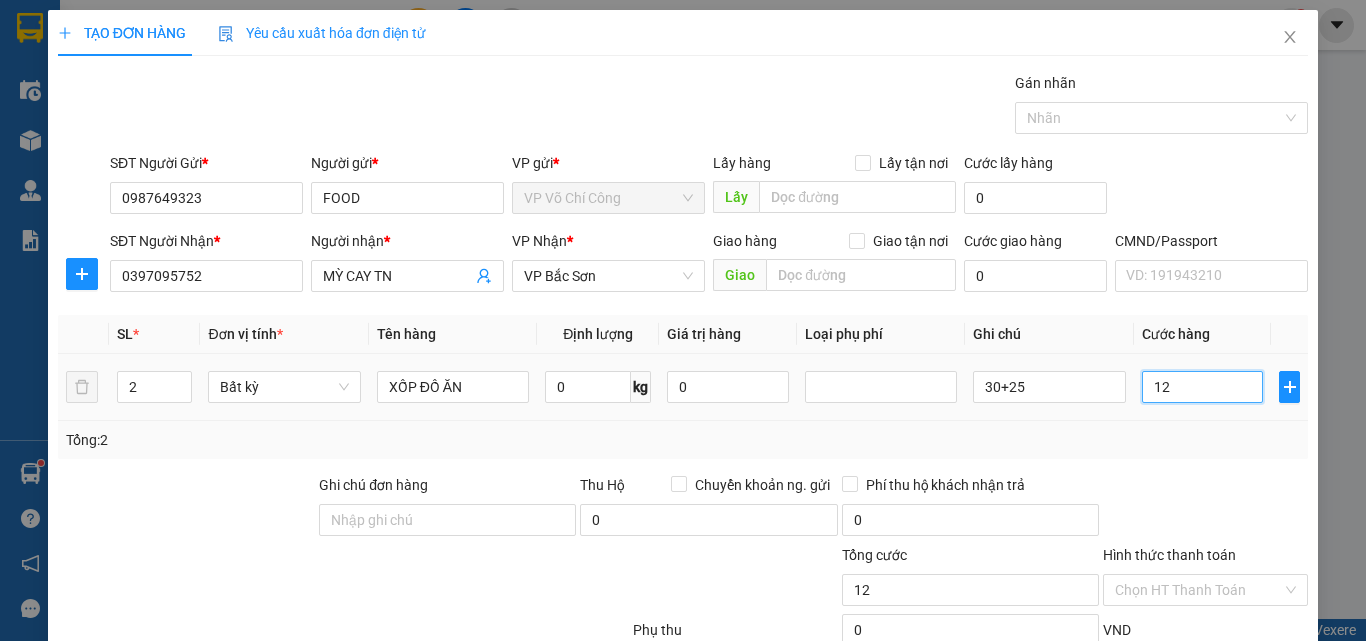 type on "120" 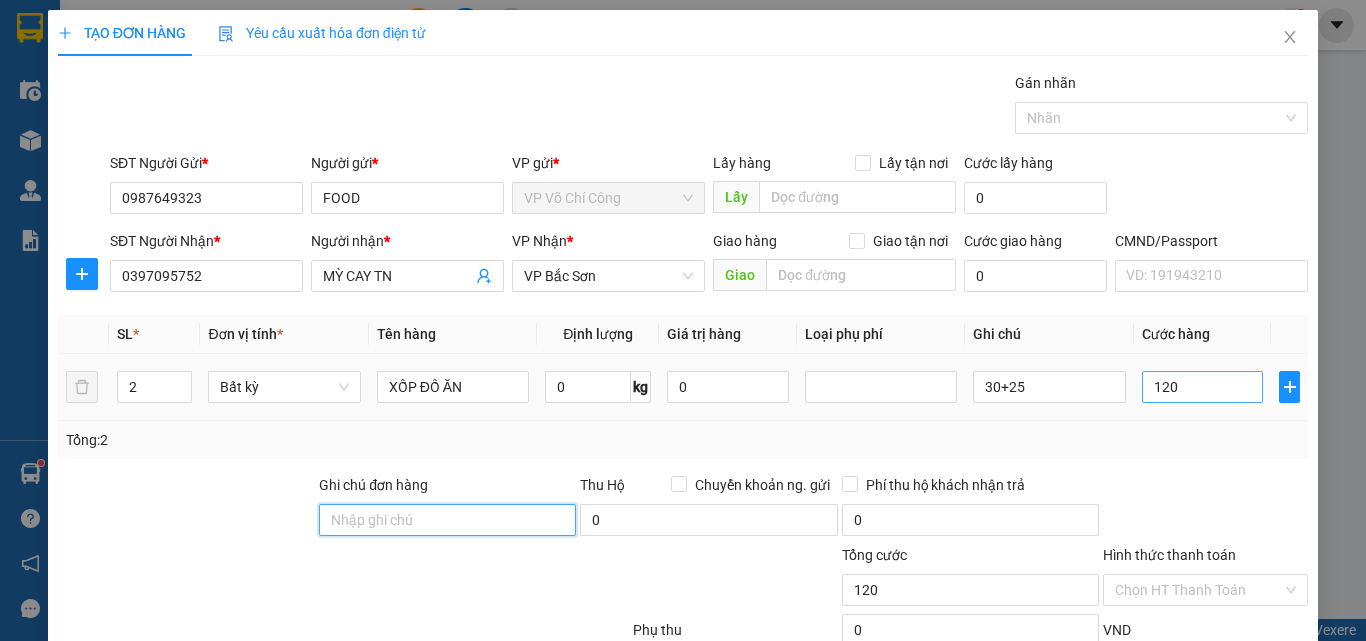 type on "120.000" 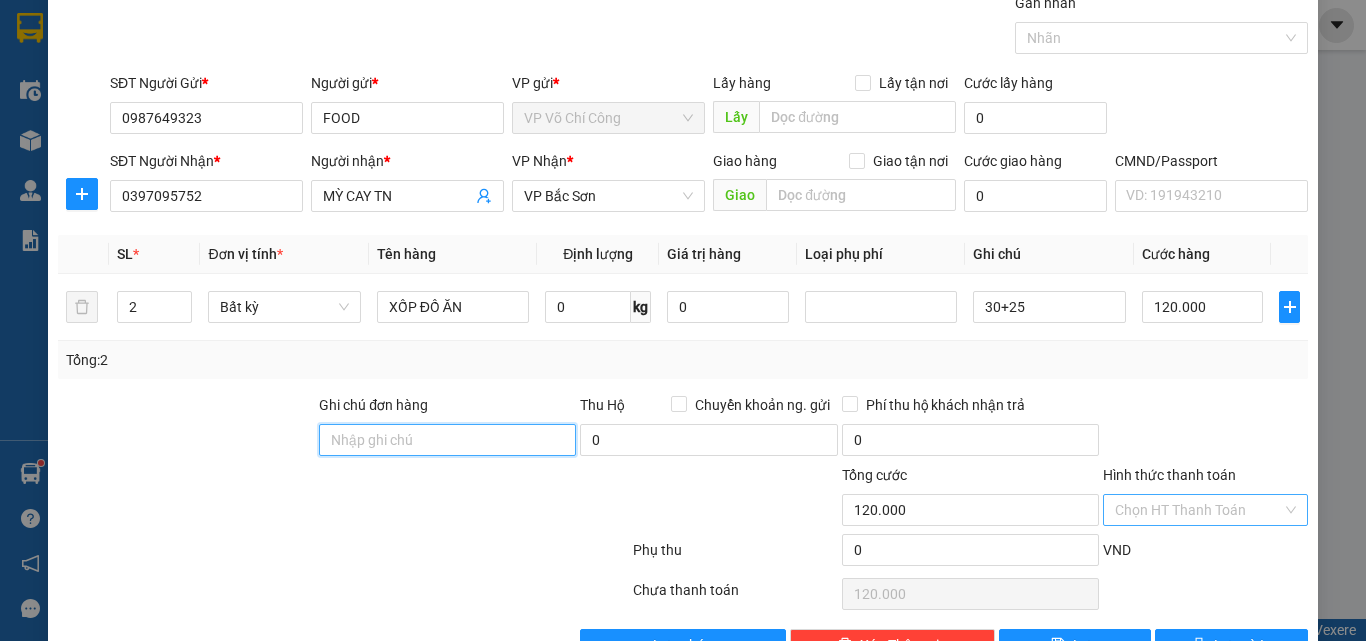 scroll, scrollTop: 139, scrollLeft: 0, axis: vertical 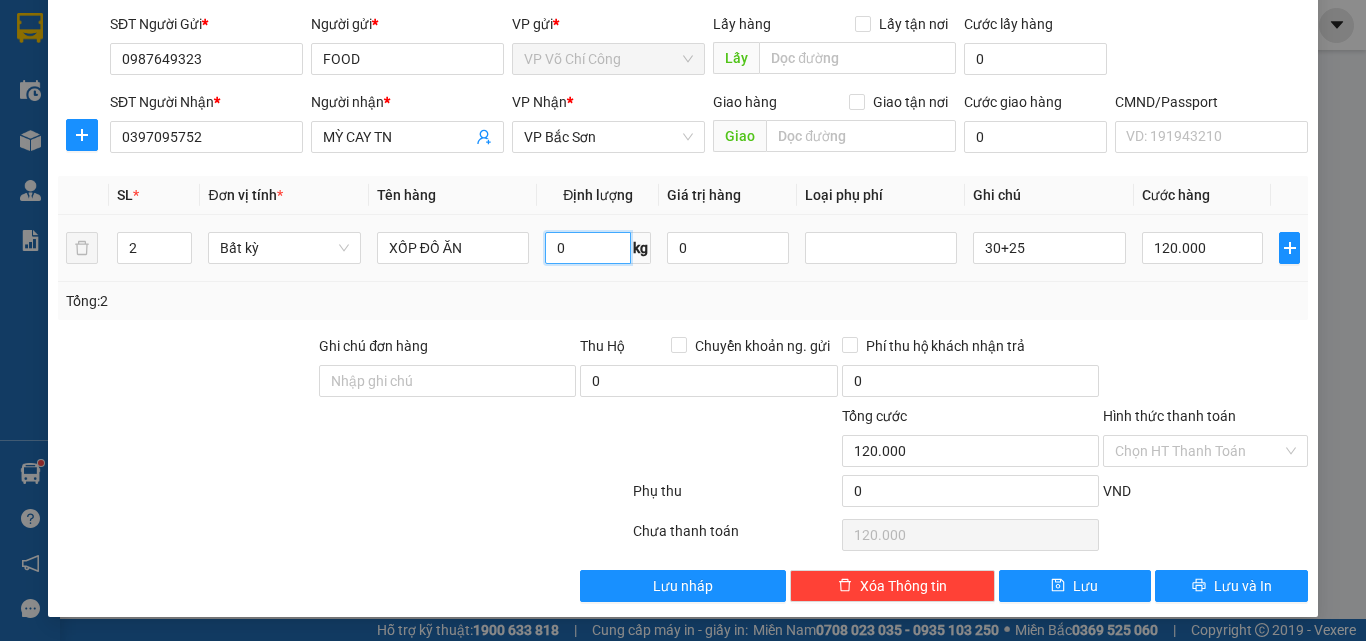 click on "0" at bounding box center [588, 248] 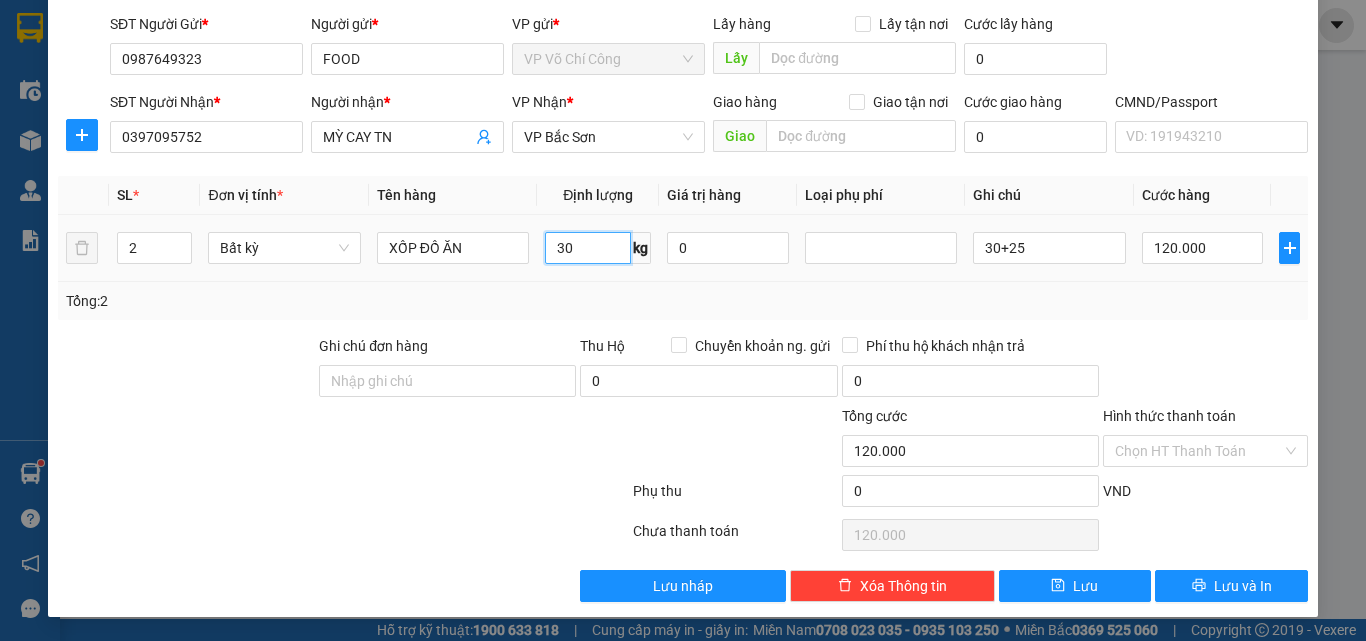 type on "30" 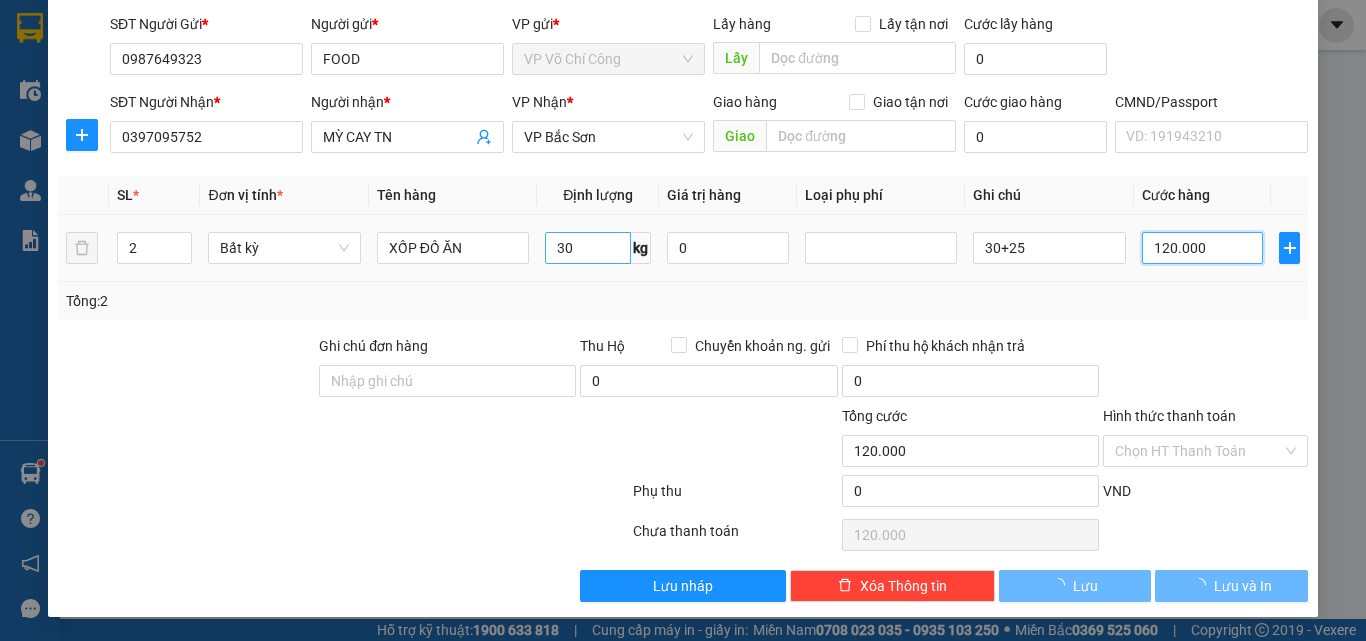 type on "65.000" 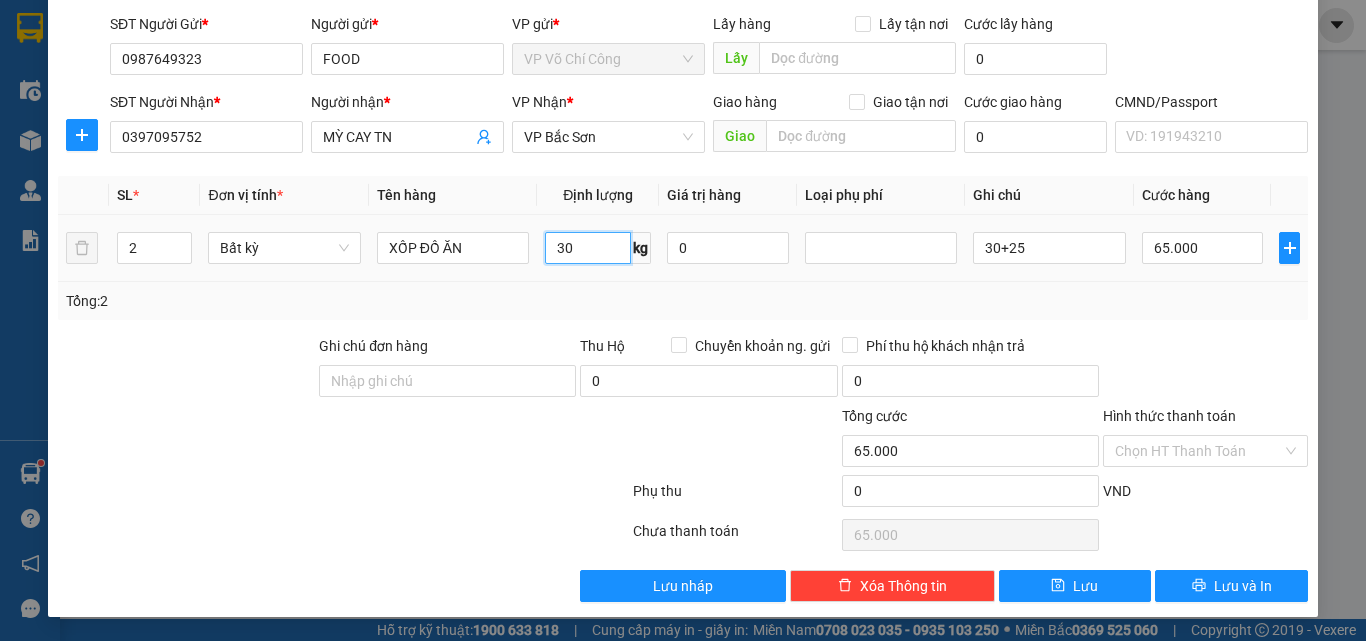 click on "30" at bounding box center [588, 248] 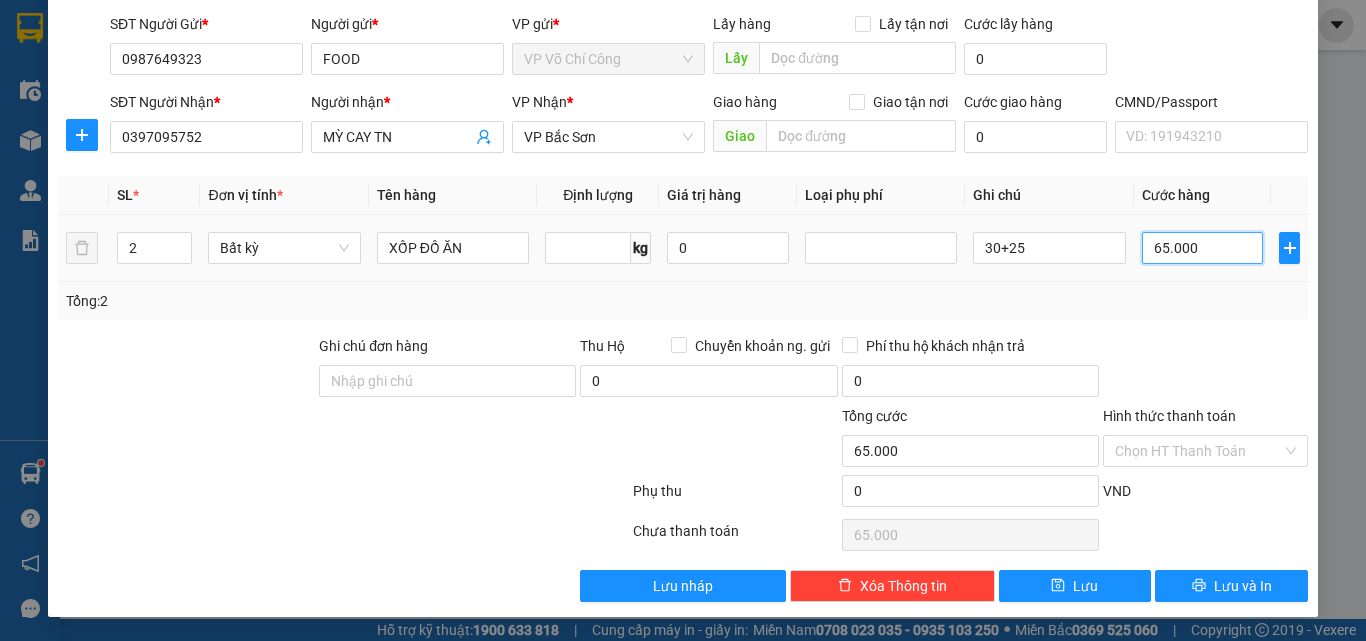 type on "0" 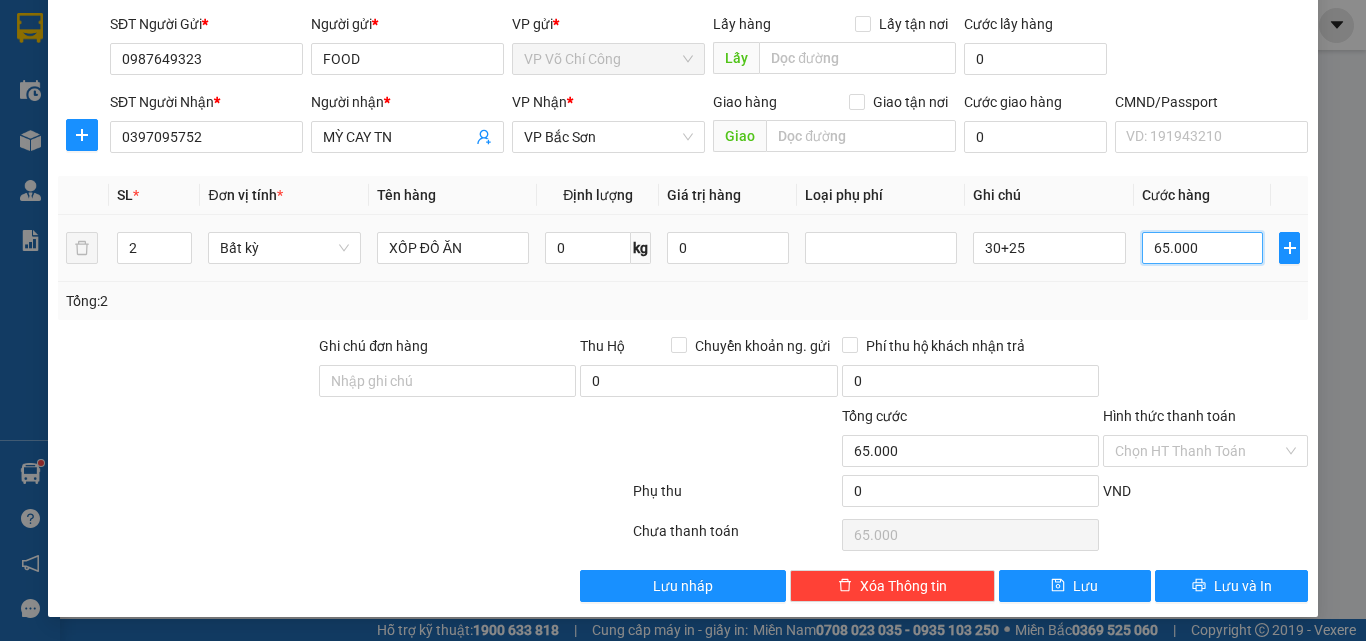 click on "65.000" at bounding box center [1203, 248] 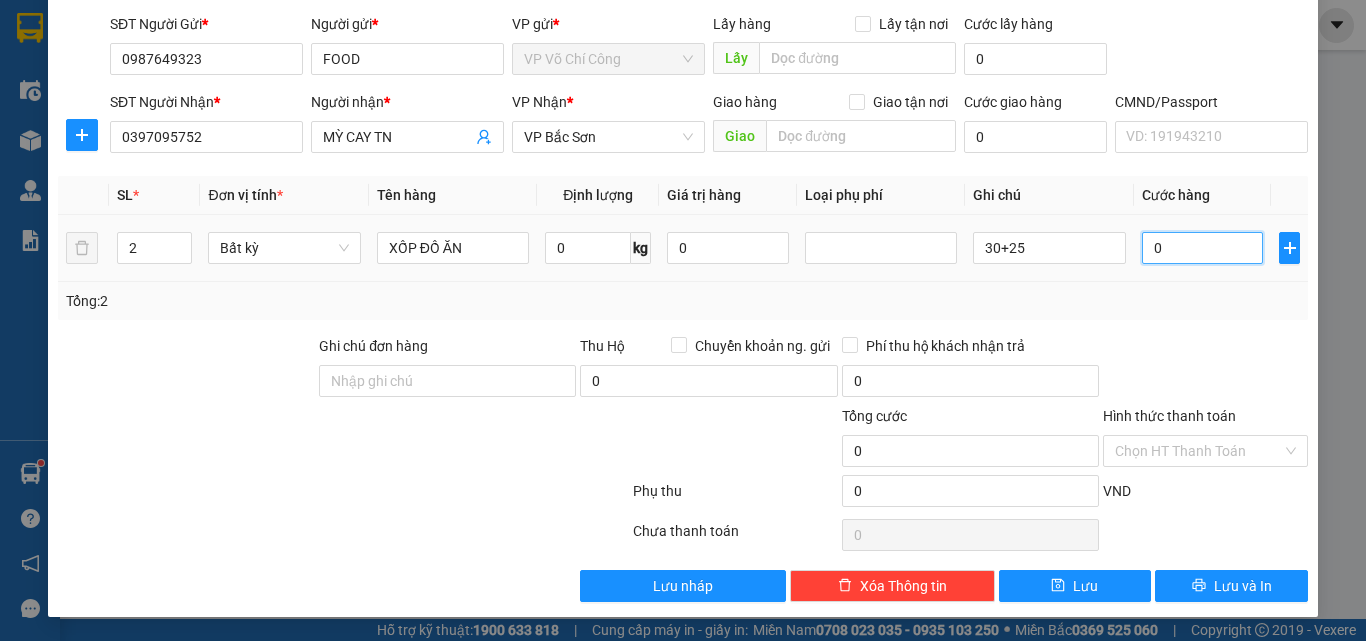 type on "01" 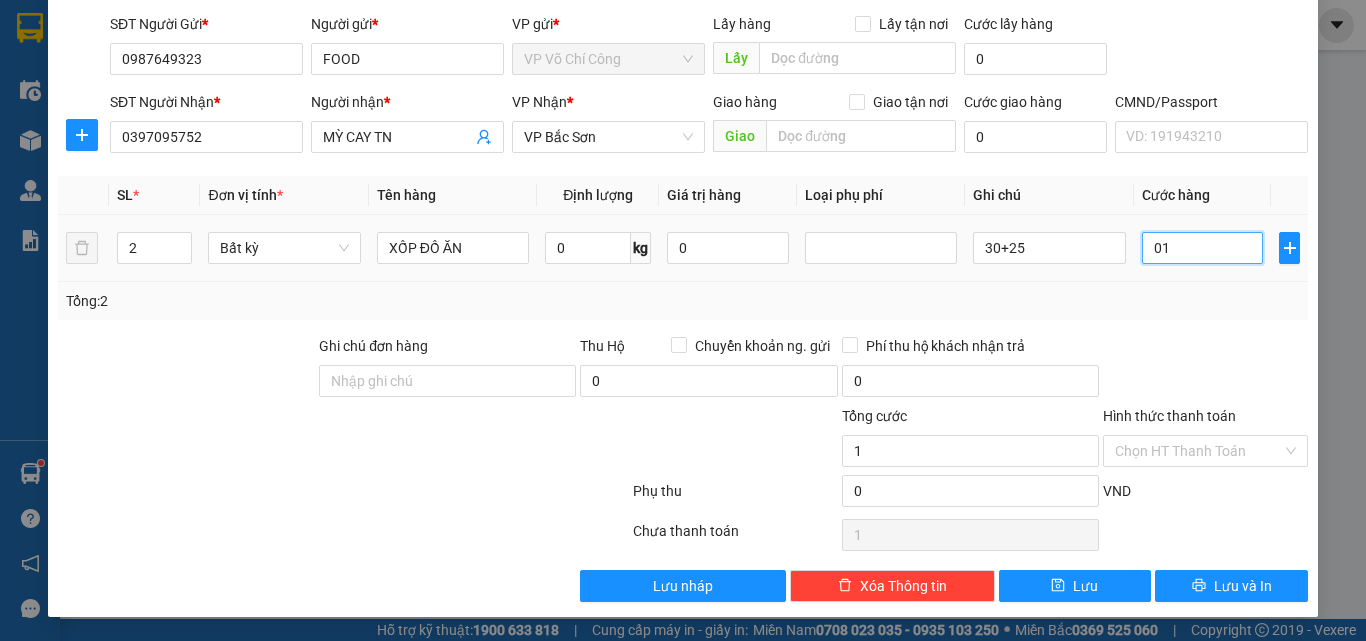 type on "012" 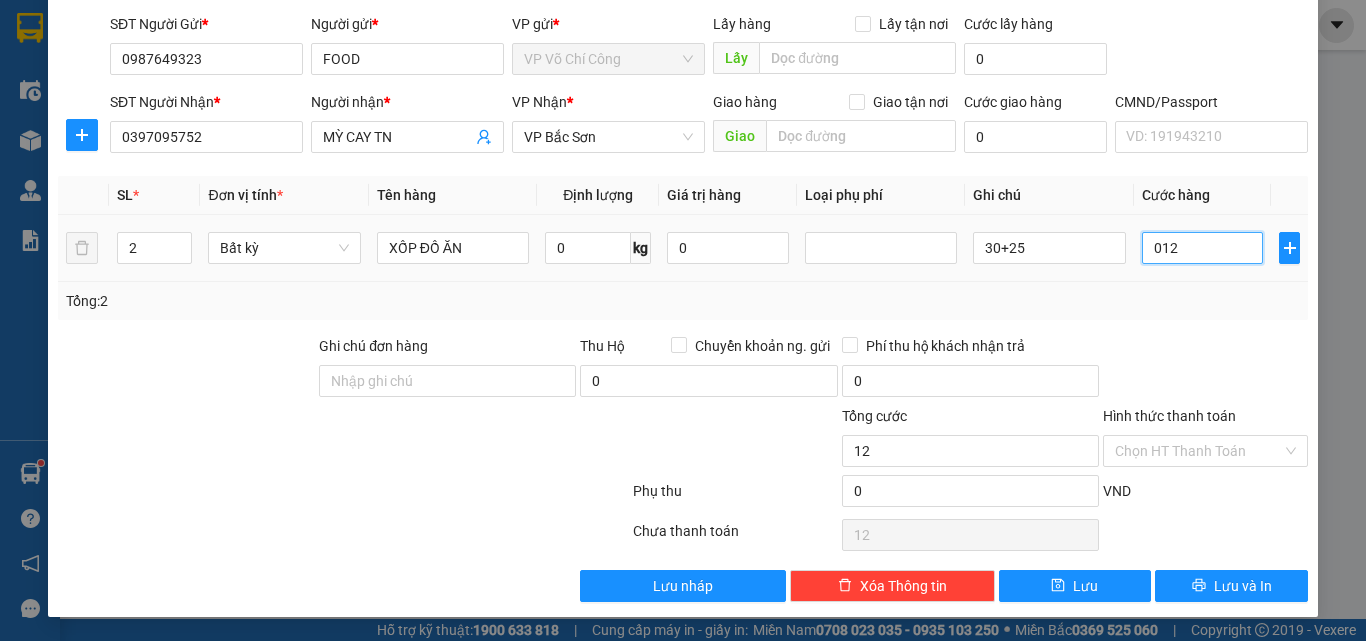 type on "0.120" 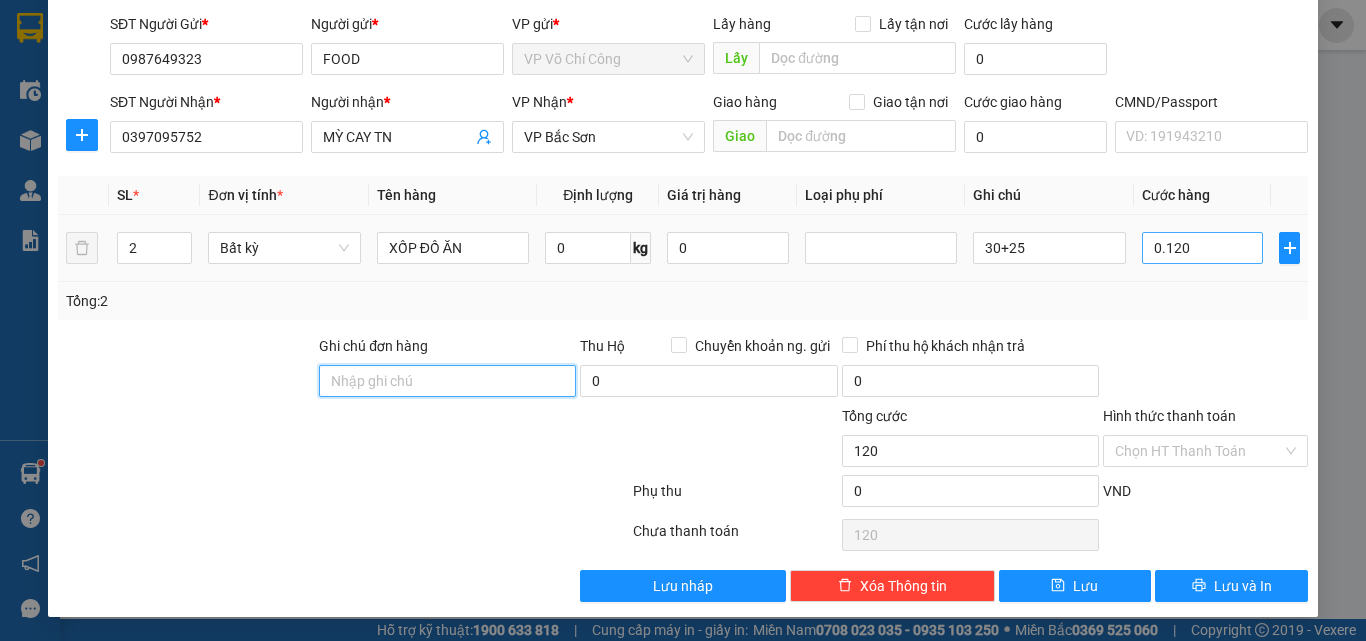 type on "120.000" 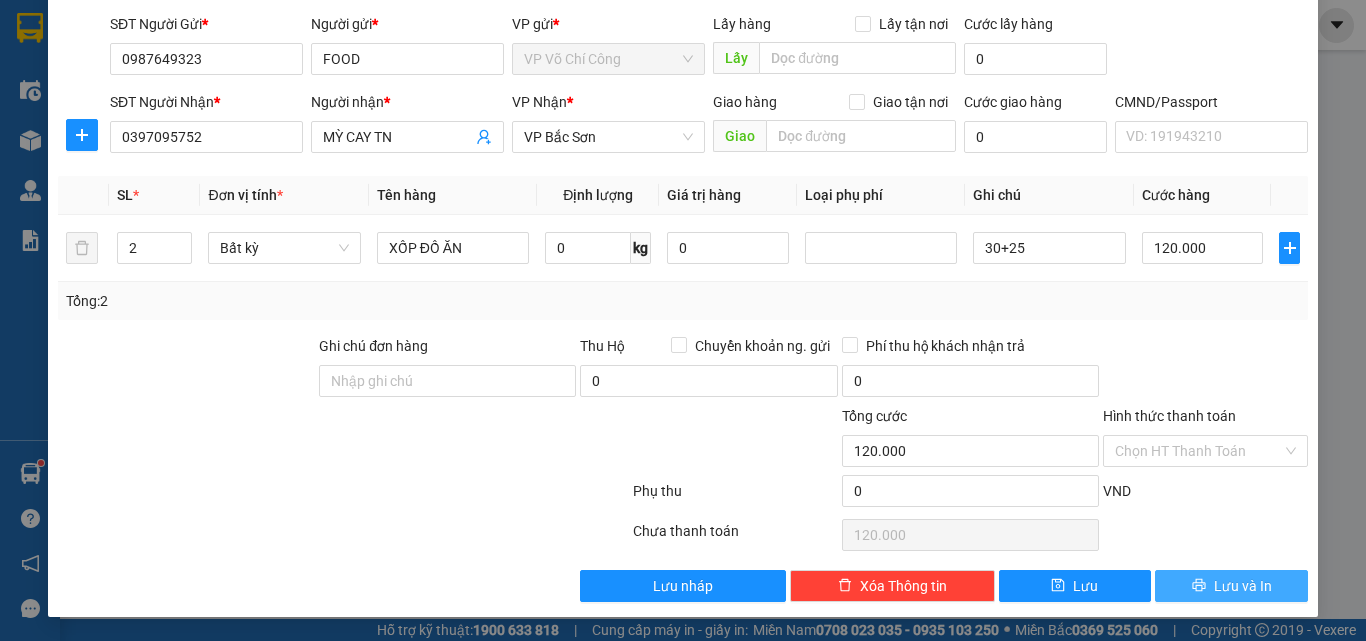 click on "Lưu và In" at bounding box center (1243, 586) 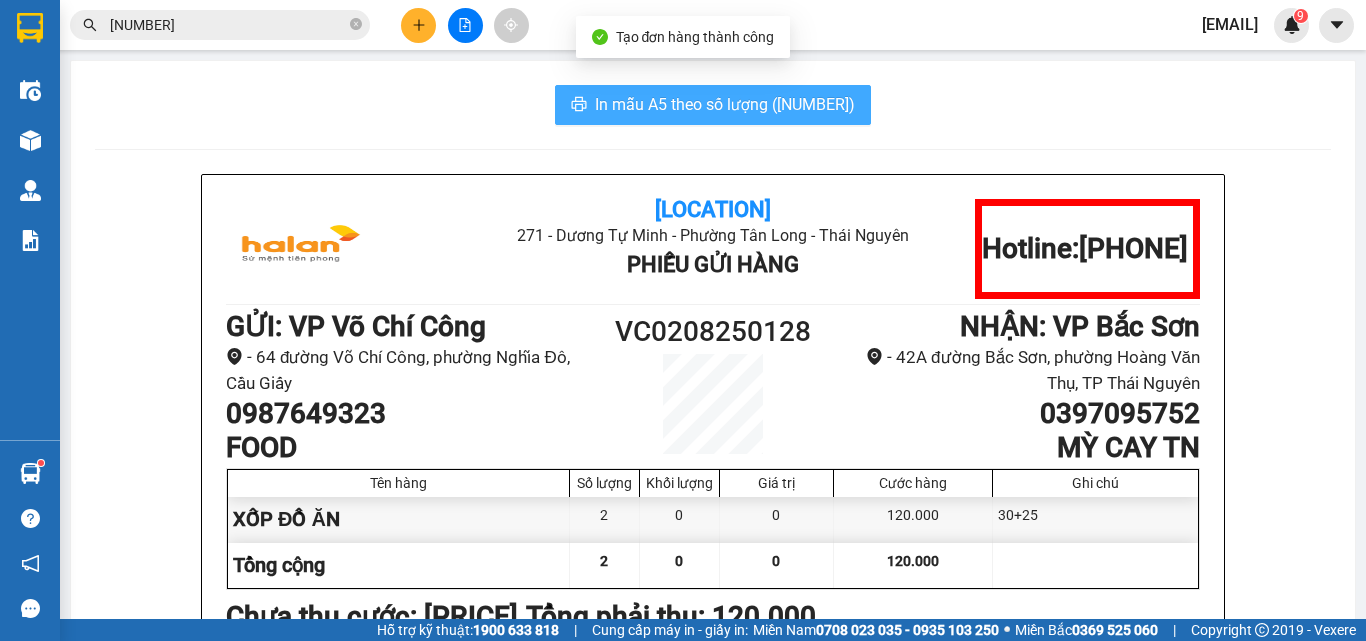 click on "In mẫu A5 theo số lượng
([NUMBER])" at bounding box center (725, 104) 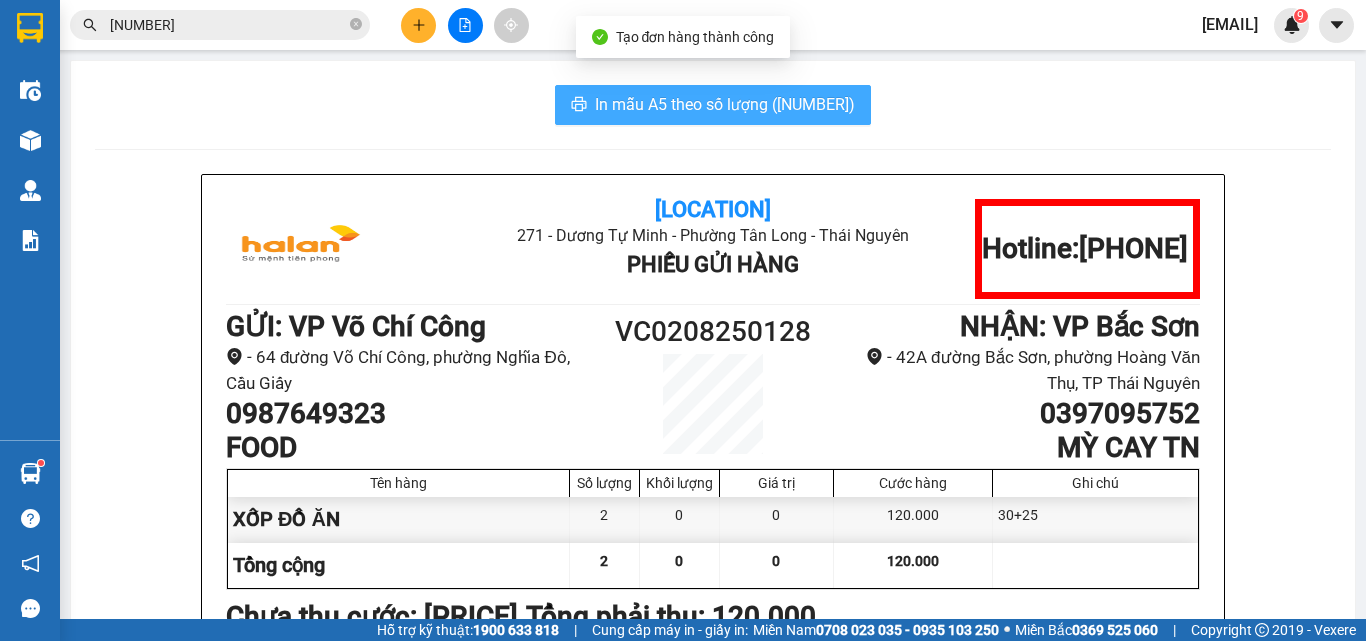 click on "In mẫu A5 theo số lượng
([NUMBER])" at bounding box center [725, 104] 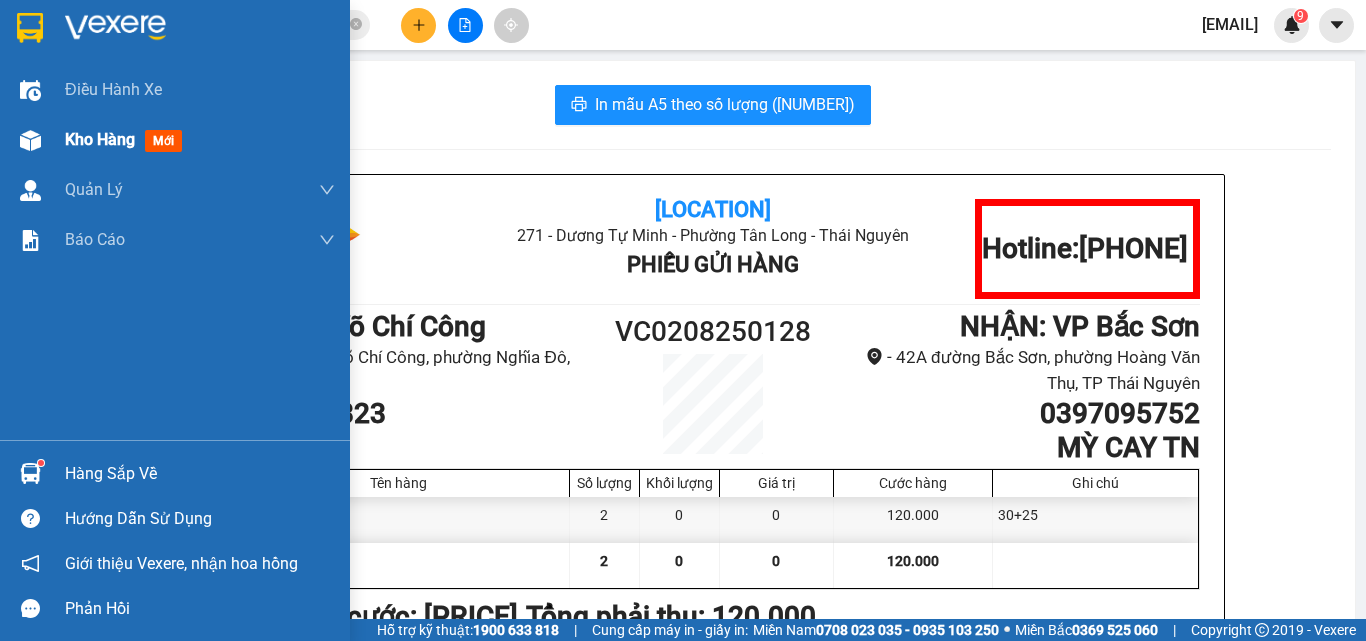 click on "Kho hàng" at bounding box center (100, 139) 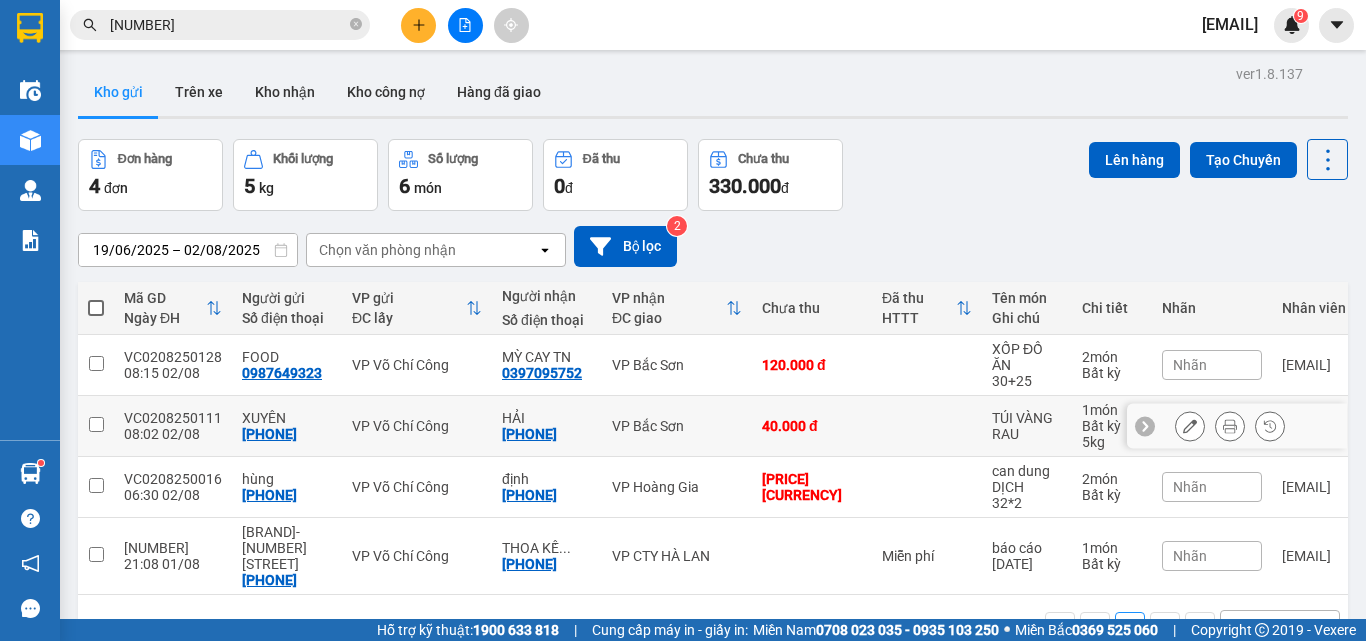 click at bounding box center (96, 424) 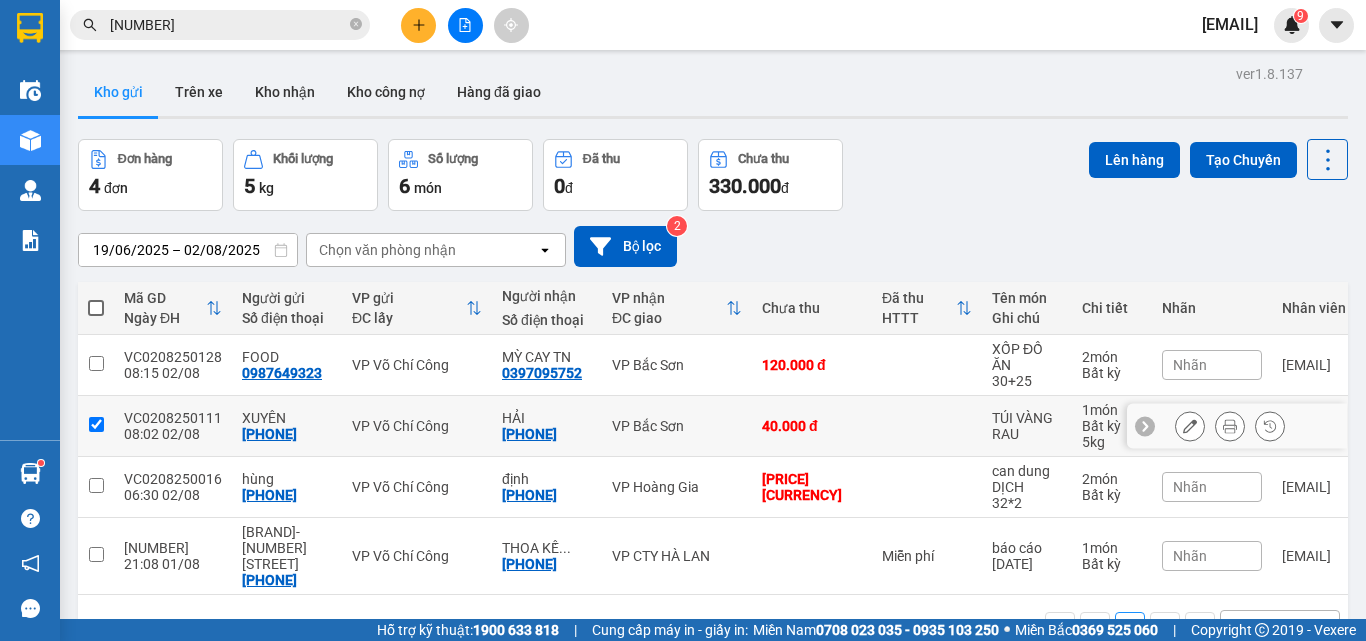 checkbox on "true" 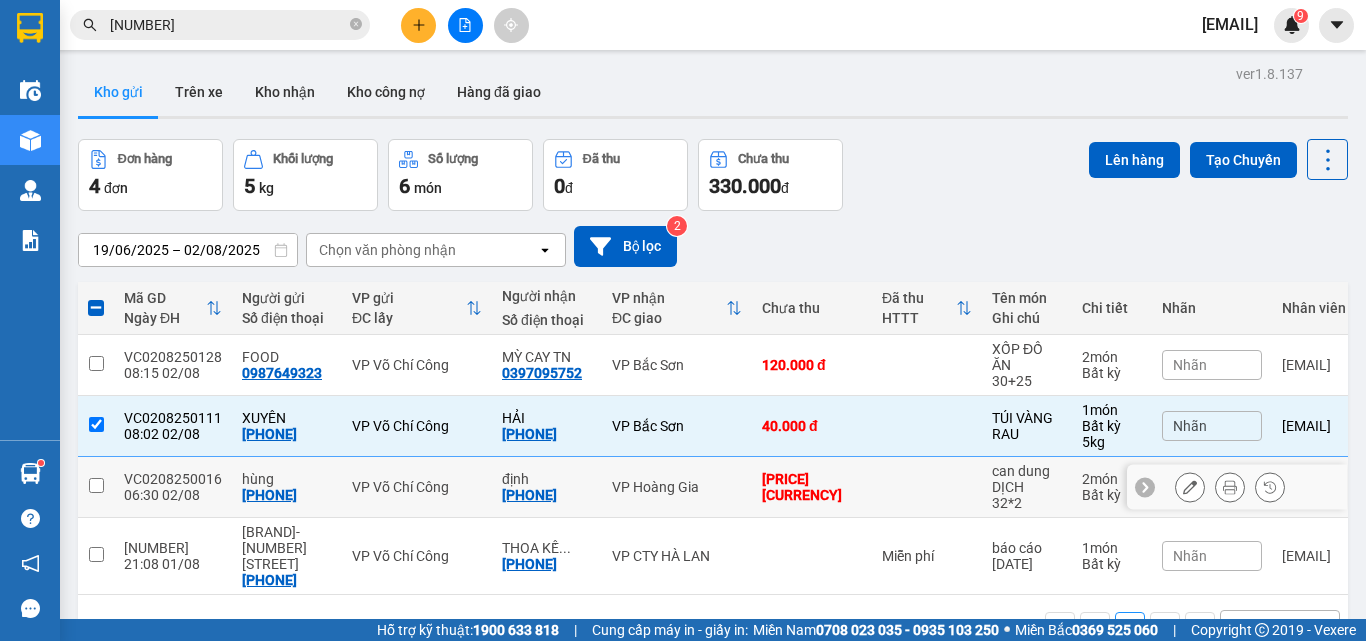 click at bounding box center (96, 485) 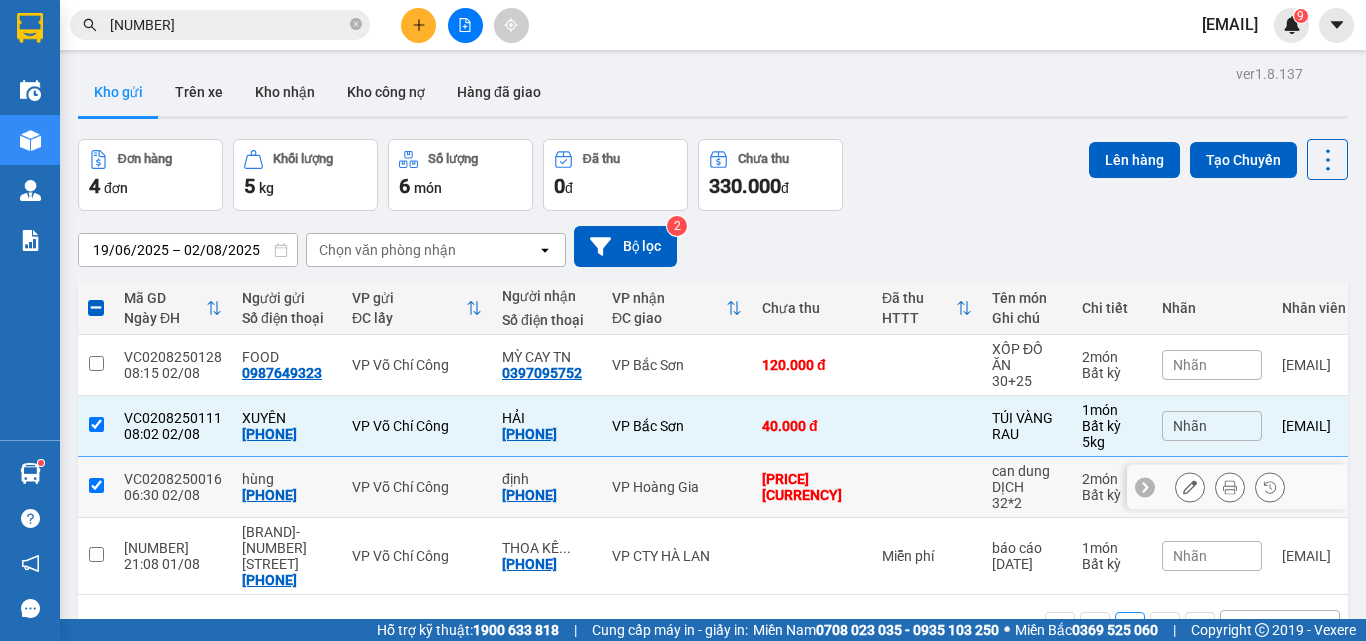 checkbox on "true" 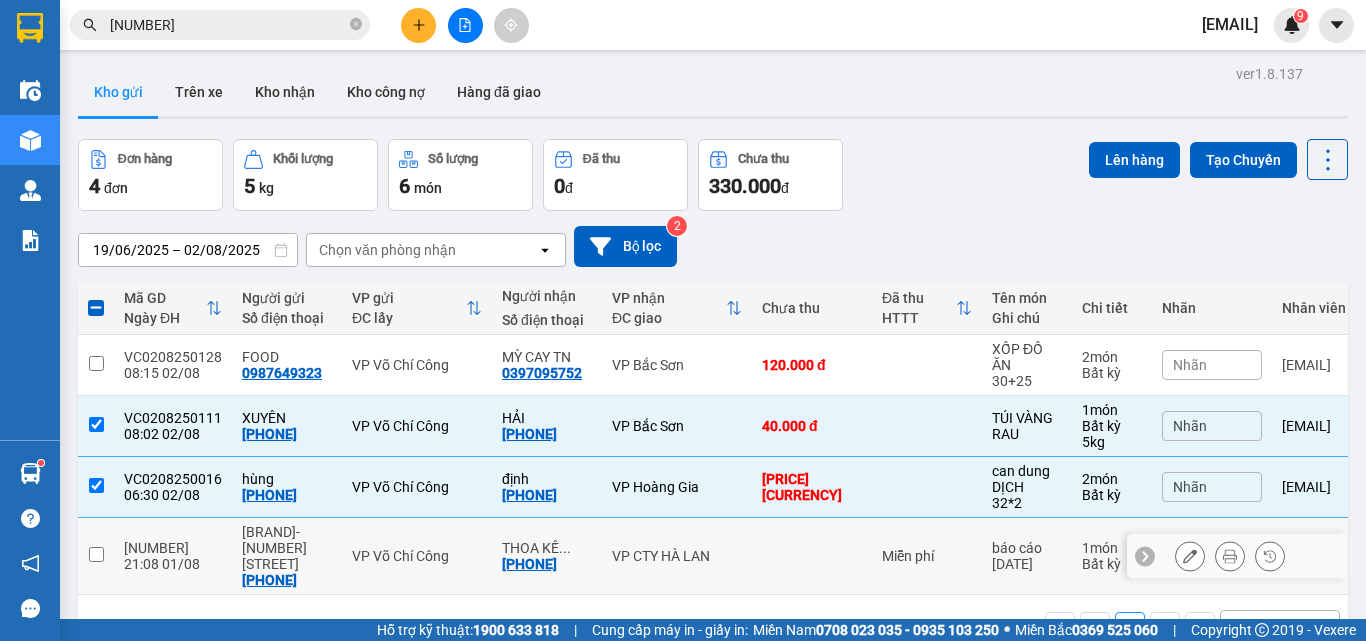 click at bounding box center [96, 556] 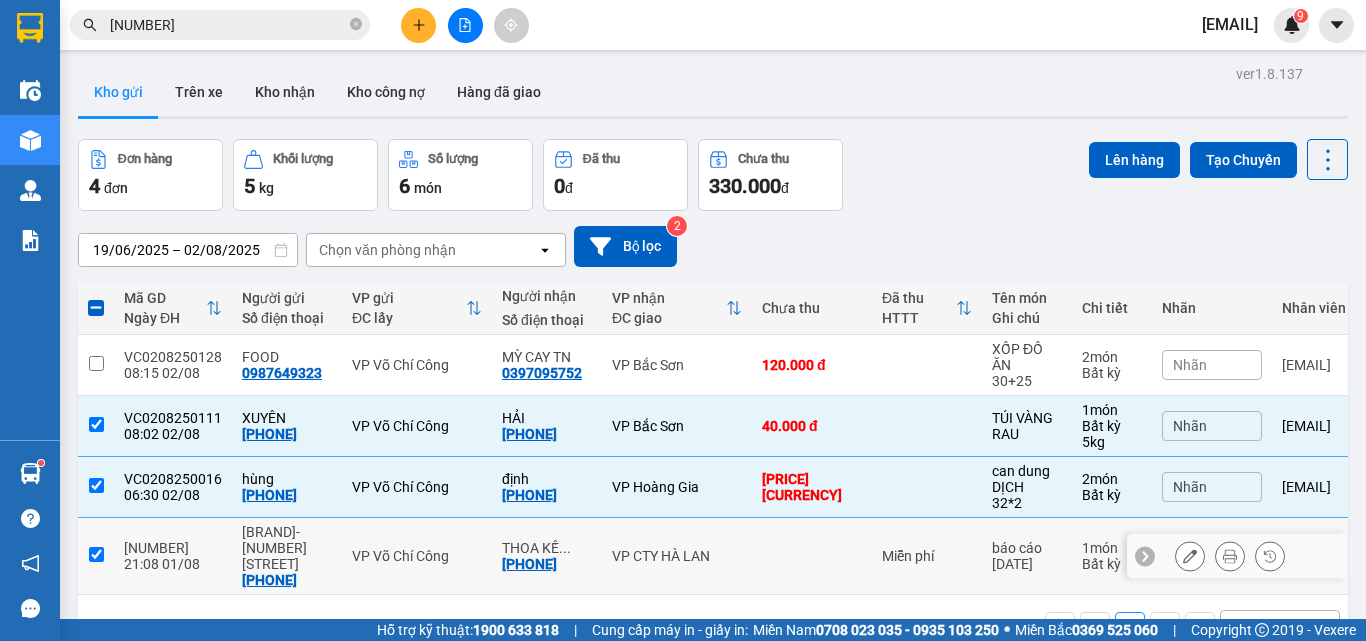 checkbox on "true" 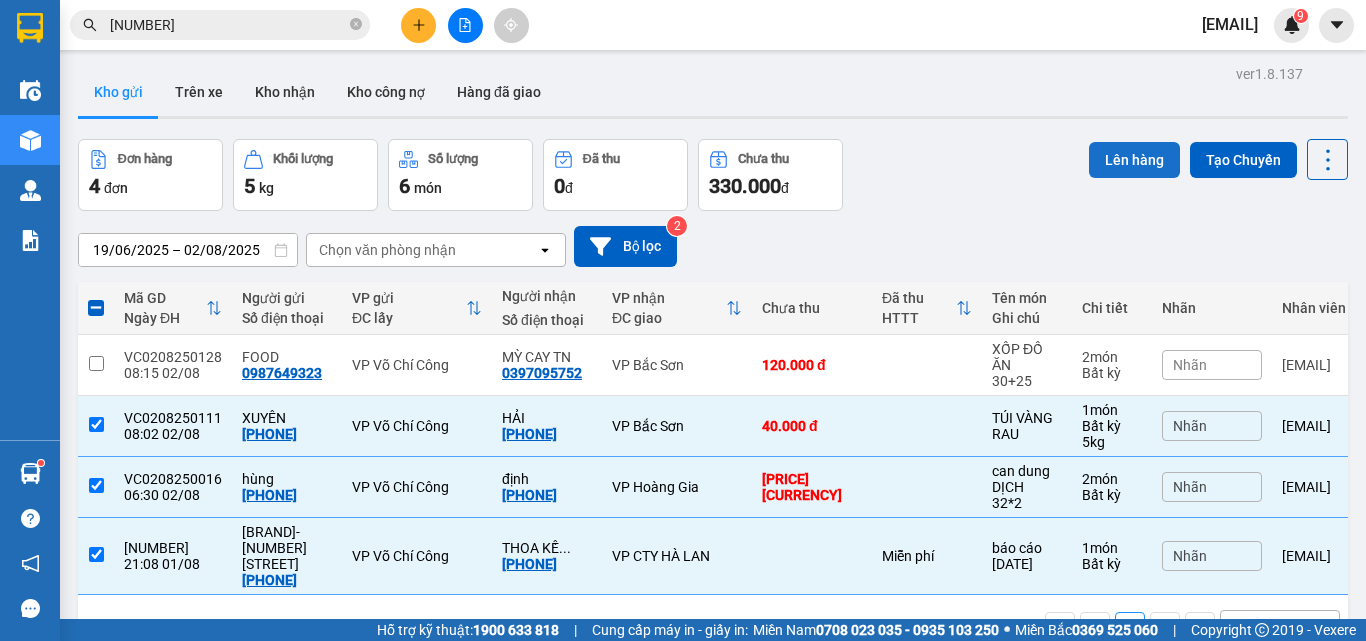 click on "Lên hàng" at bounding box center [1134, 160] 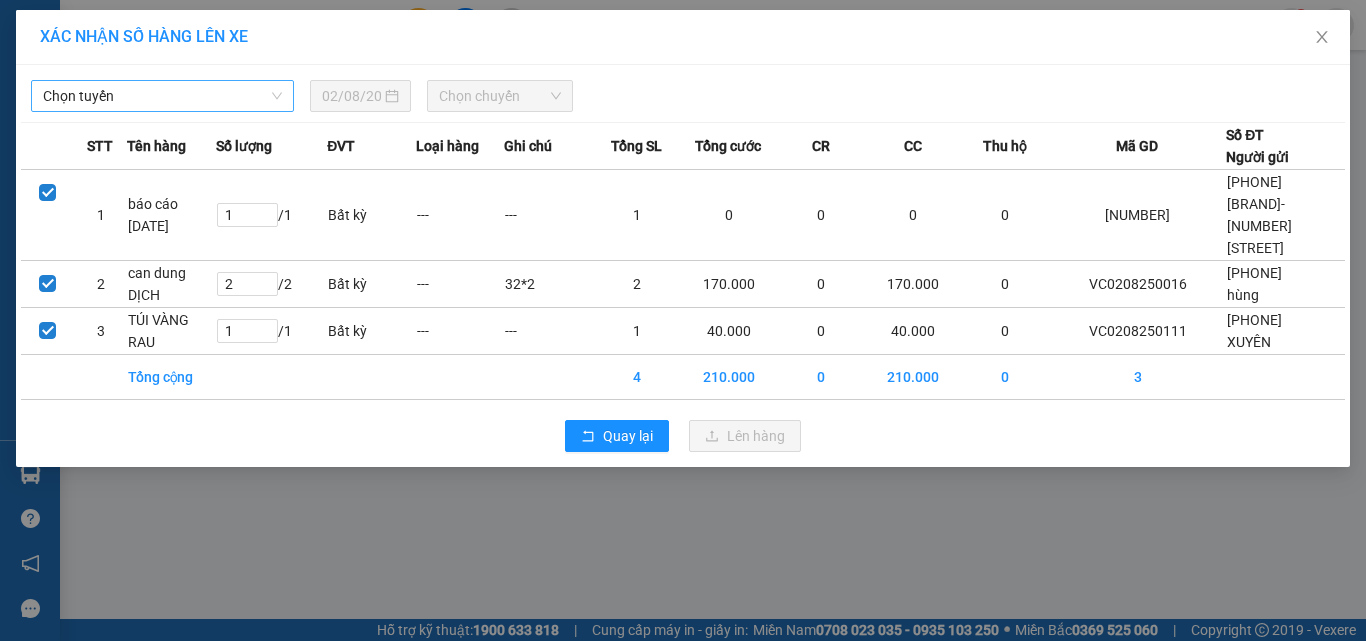 click on "Chọn tuyến" at bounding box center [162, 96] 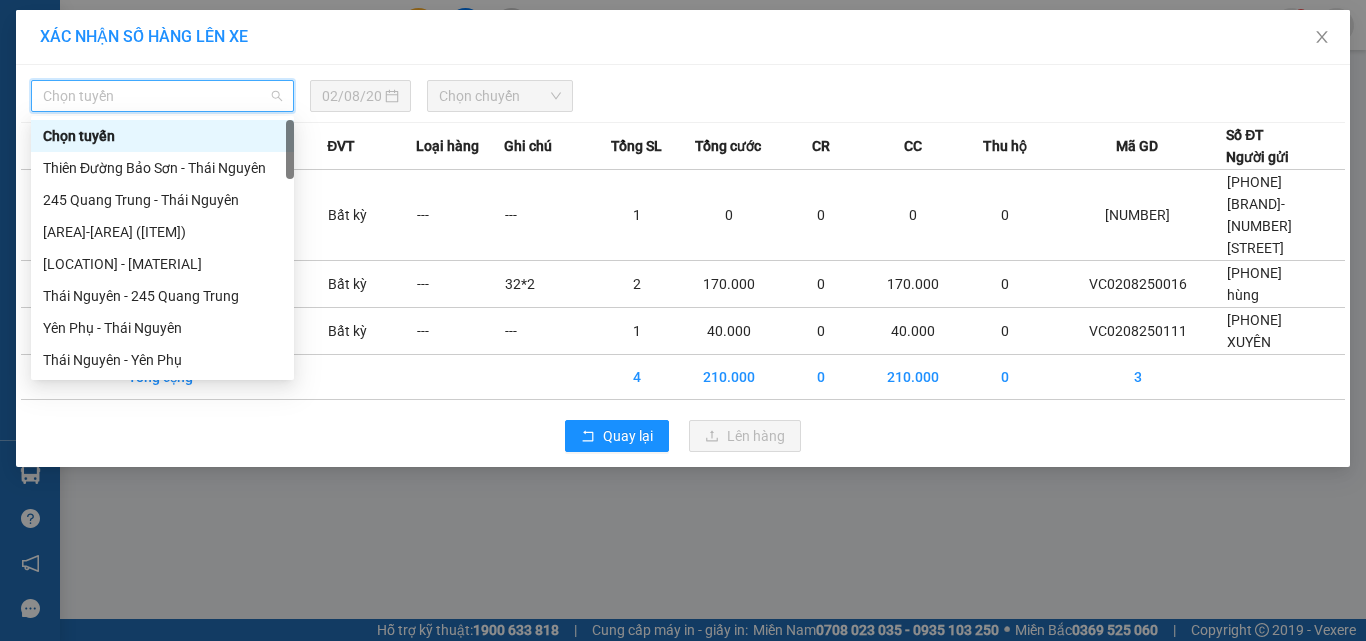 type on "X" 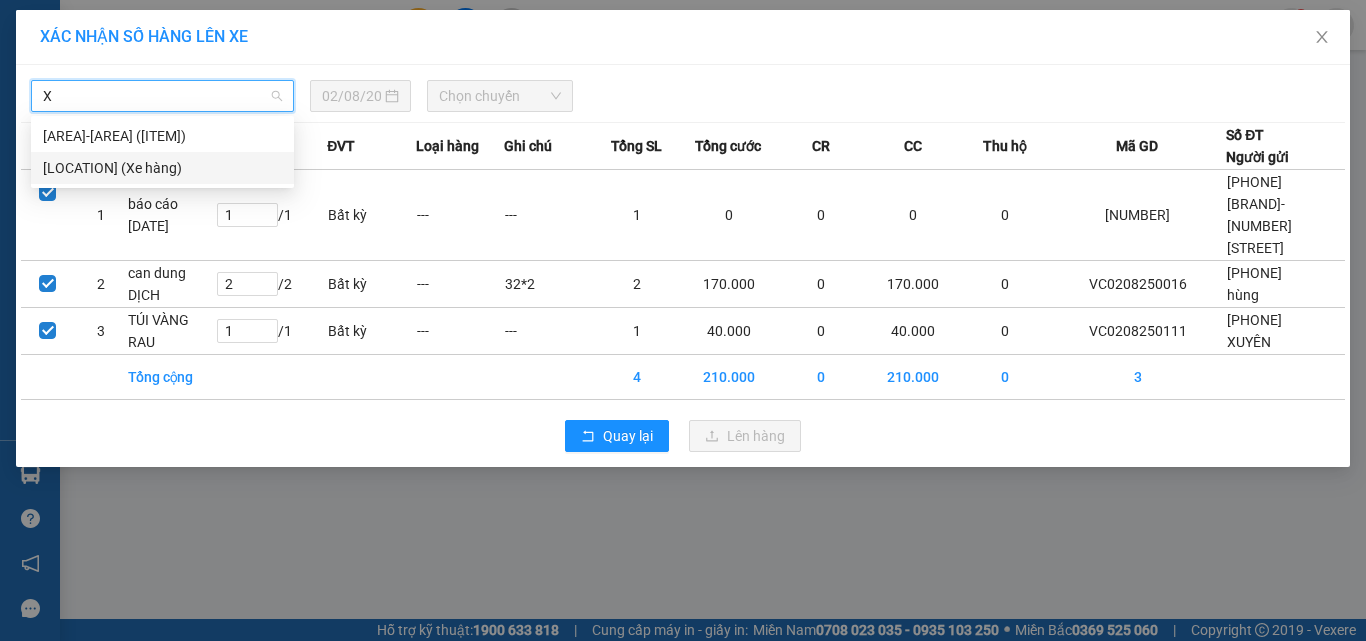 drag, startPoint x: 114, startPoint y: 162, endPoint x: 388, endPoint y: 117, distance: 277.67065 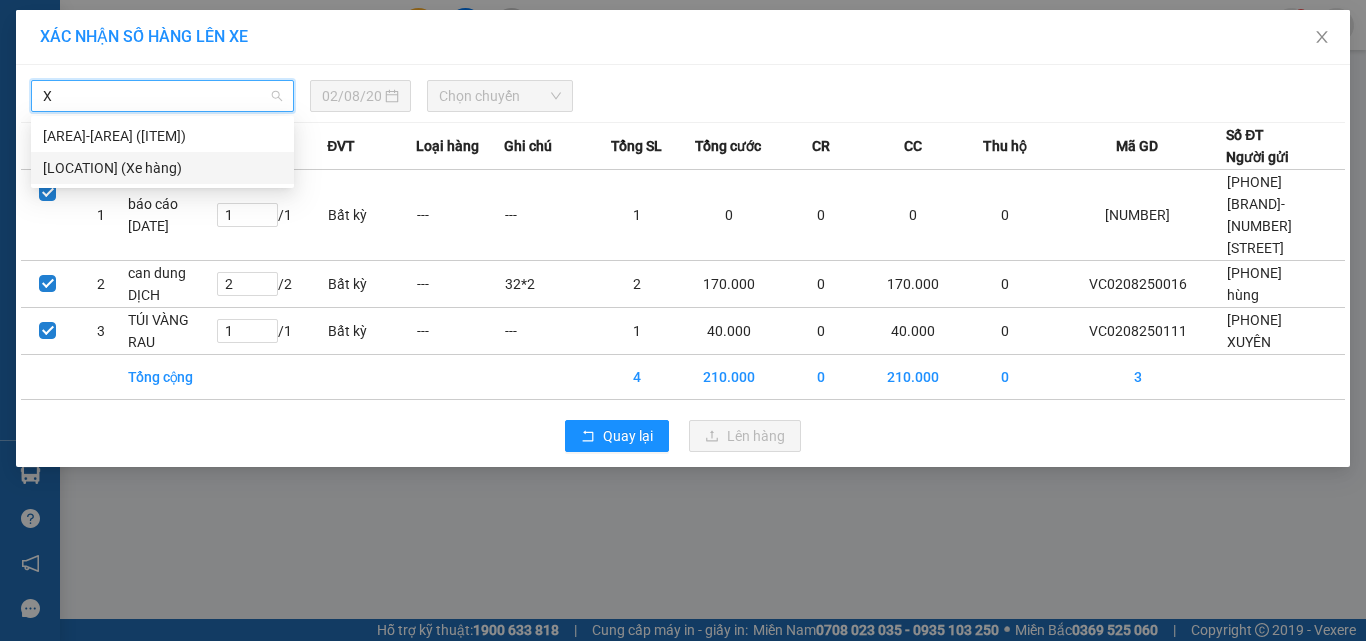click on "[LOCATION] (Xe hàng)" at bounding box center [162, 168] 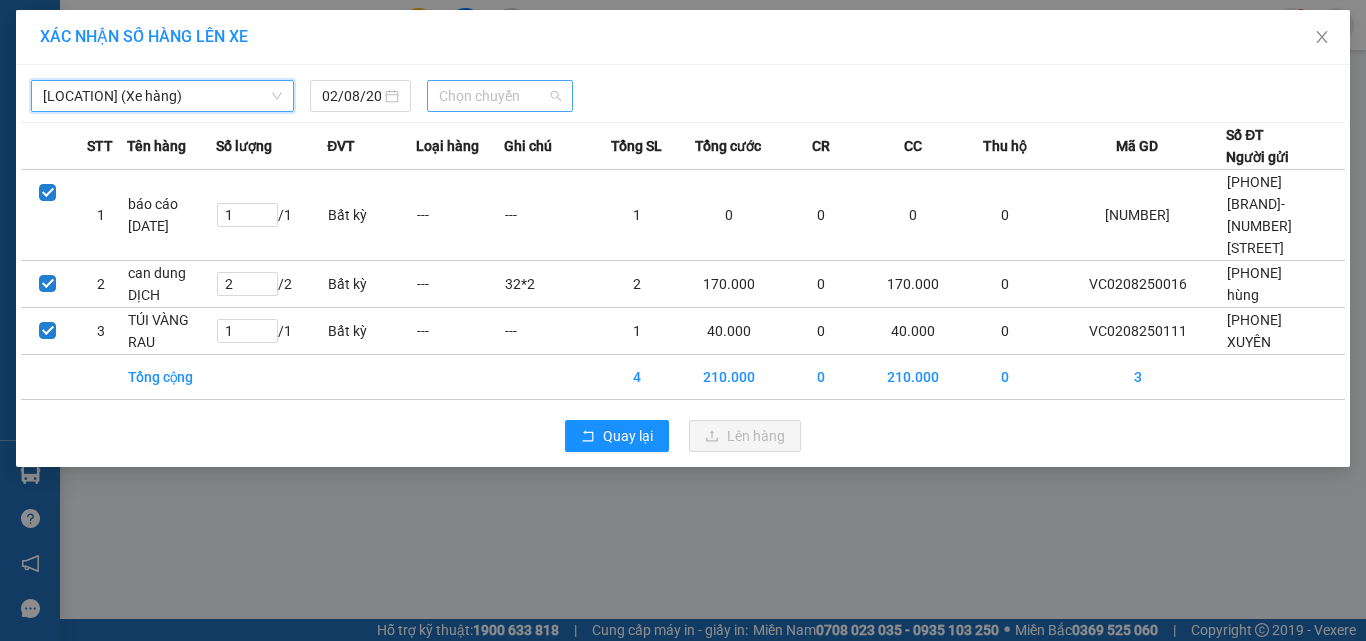 click on "Chọn chuyến" at bounding box center [500, 96] 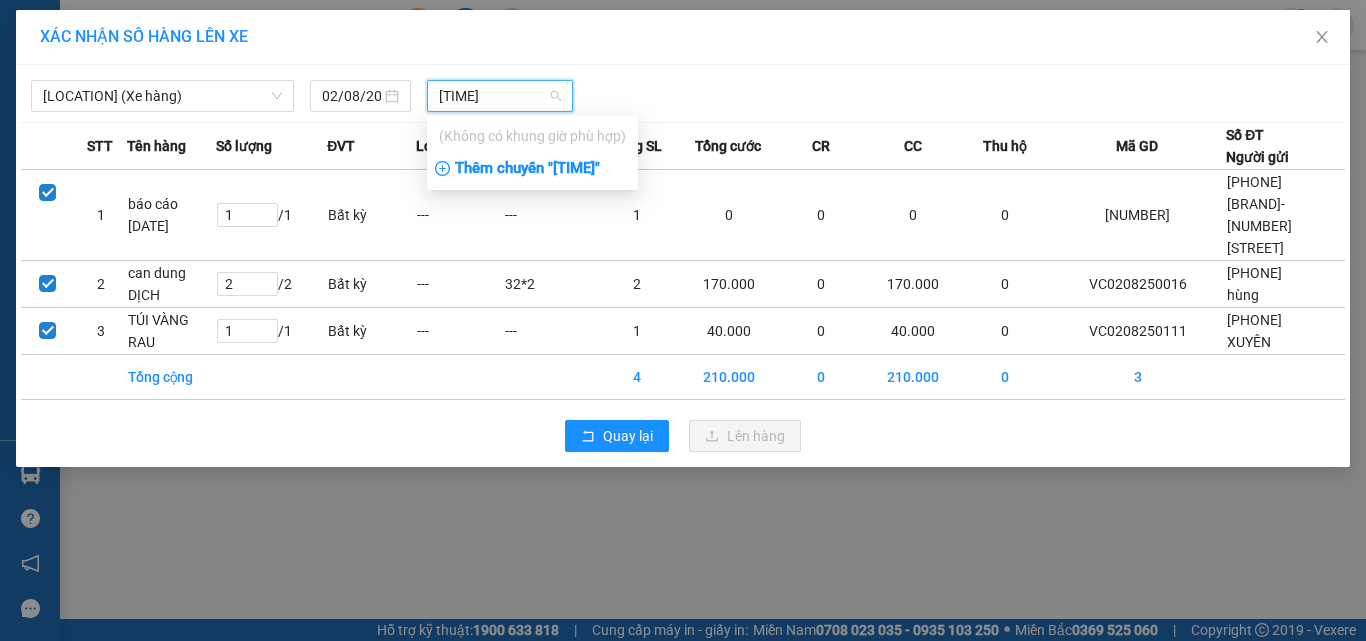 type on "[TIME]" 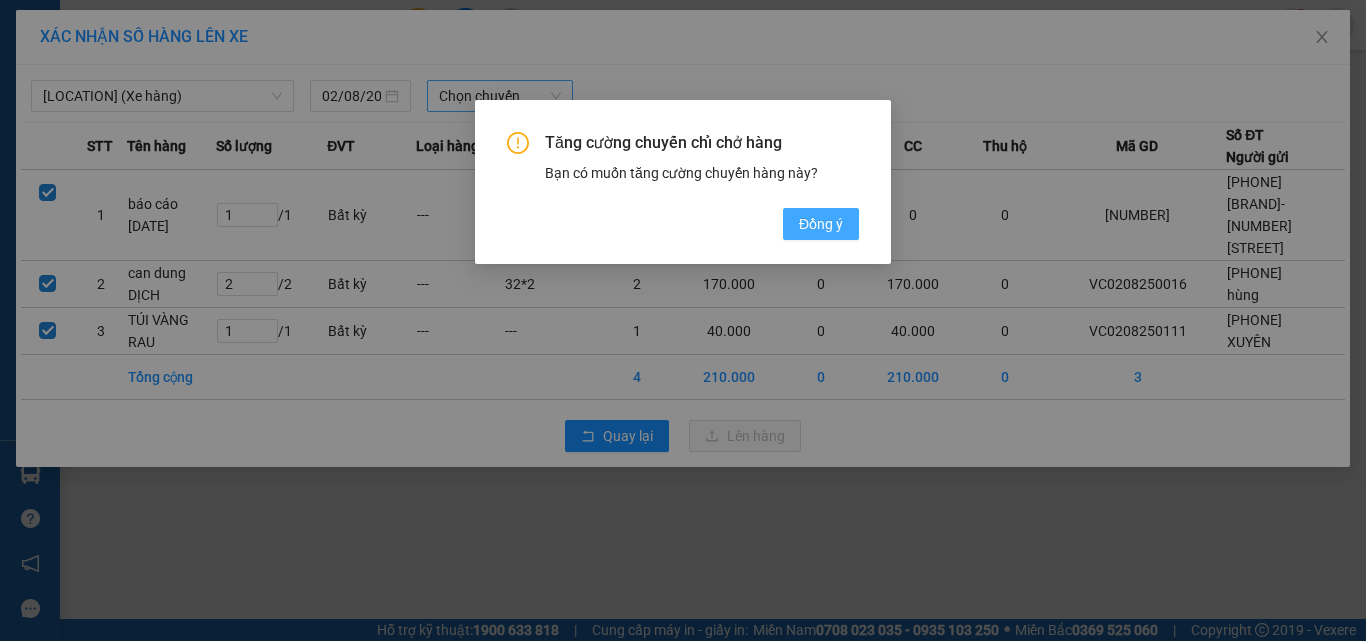 click on "Đồng ý" at bounding box center [821, 224] 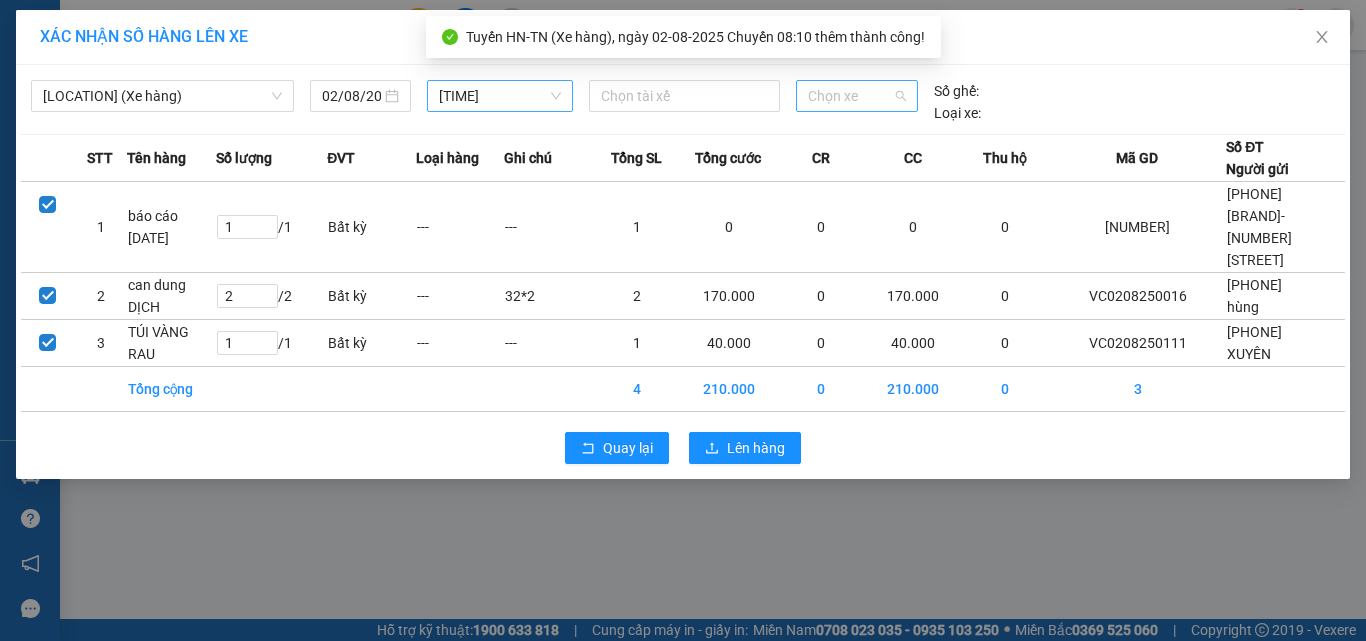 click on "Chọn xe" at bounding box center [857, 96] 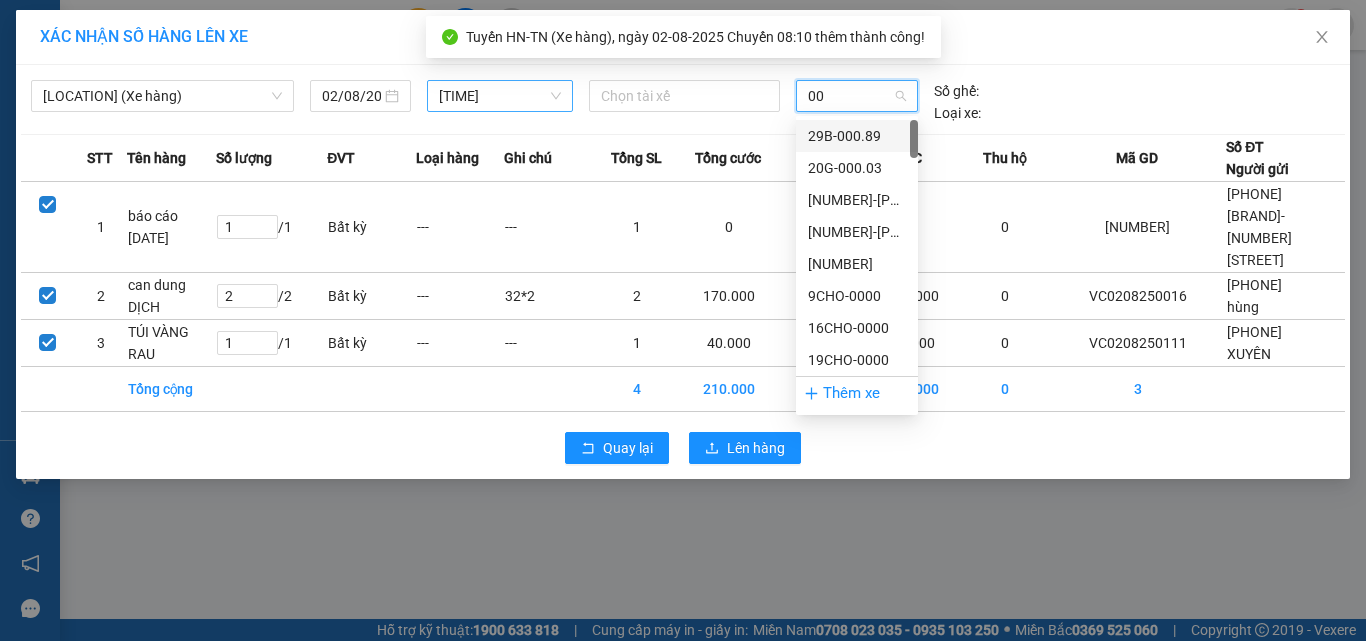 type on "001" 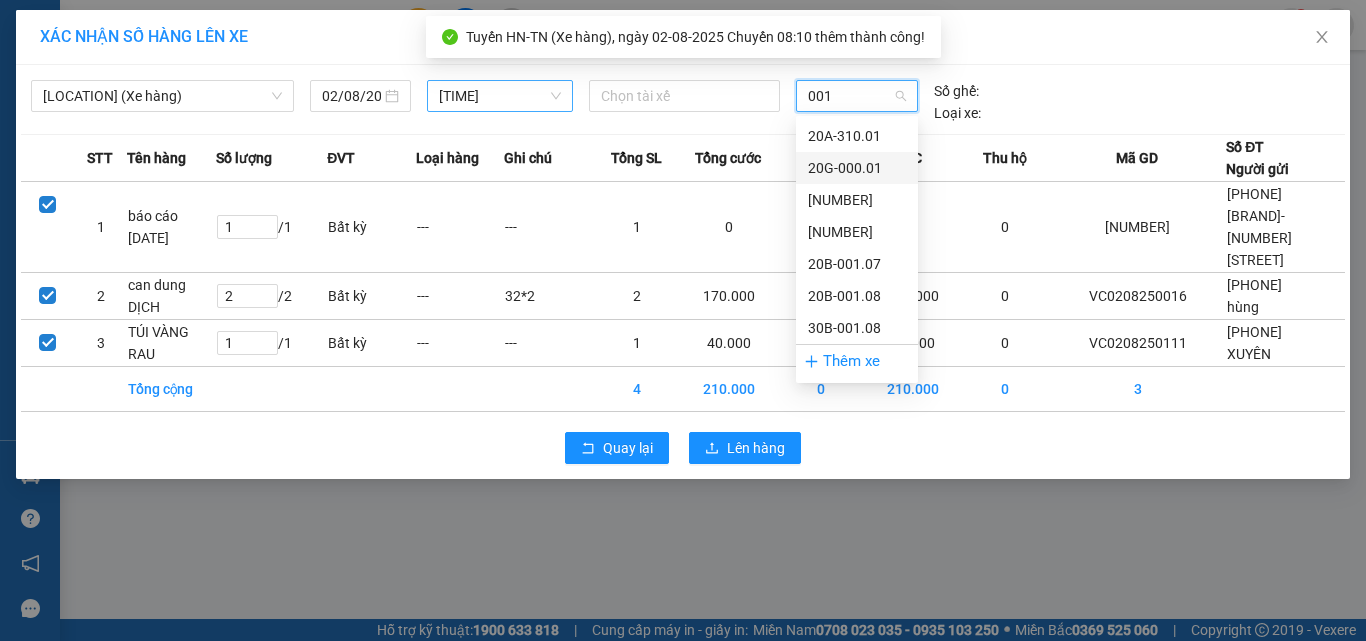 click on "20G-000.01" at bounding box center (857, 168) 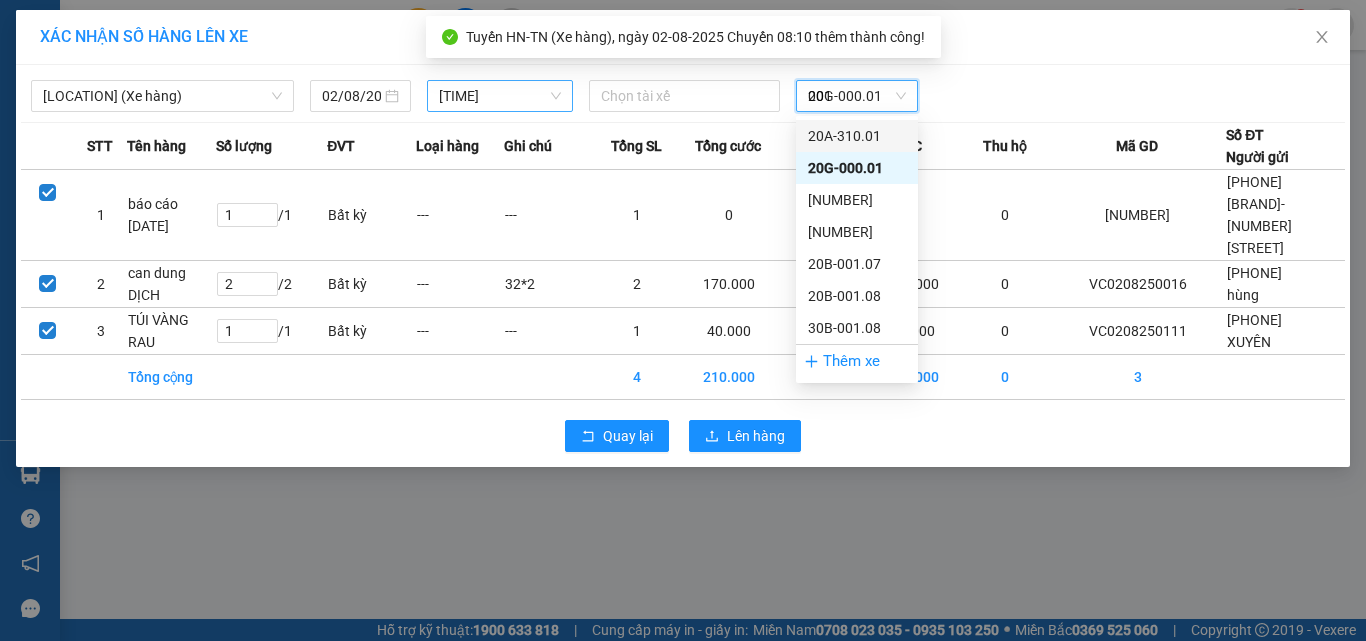type 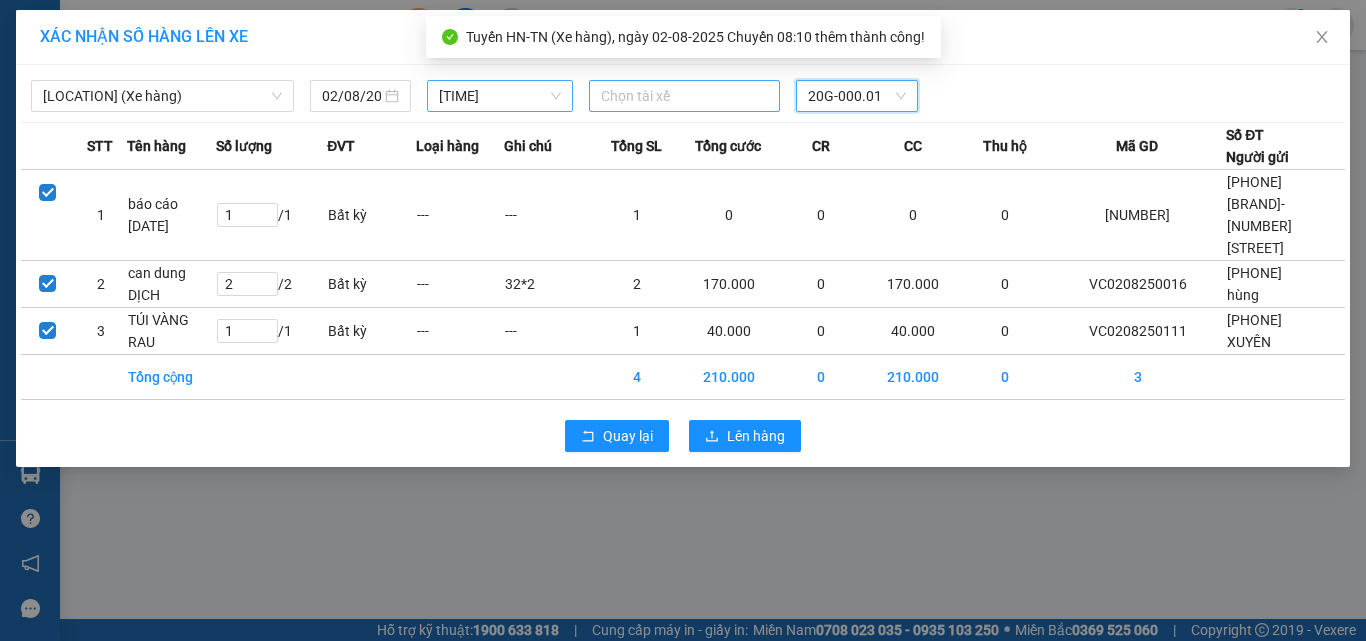 click at bounding box center [685, 96] 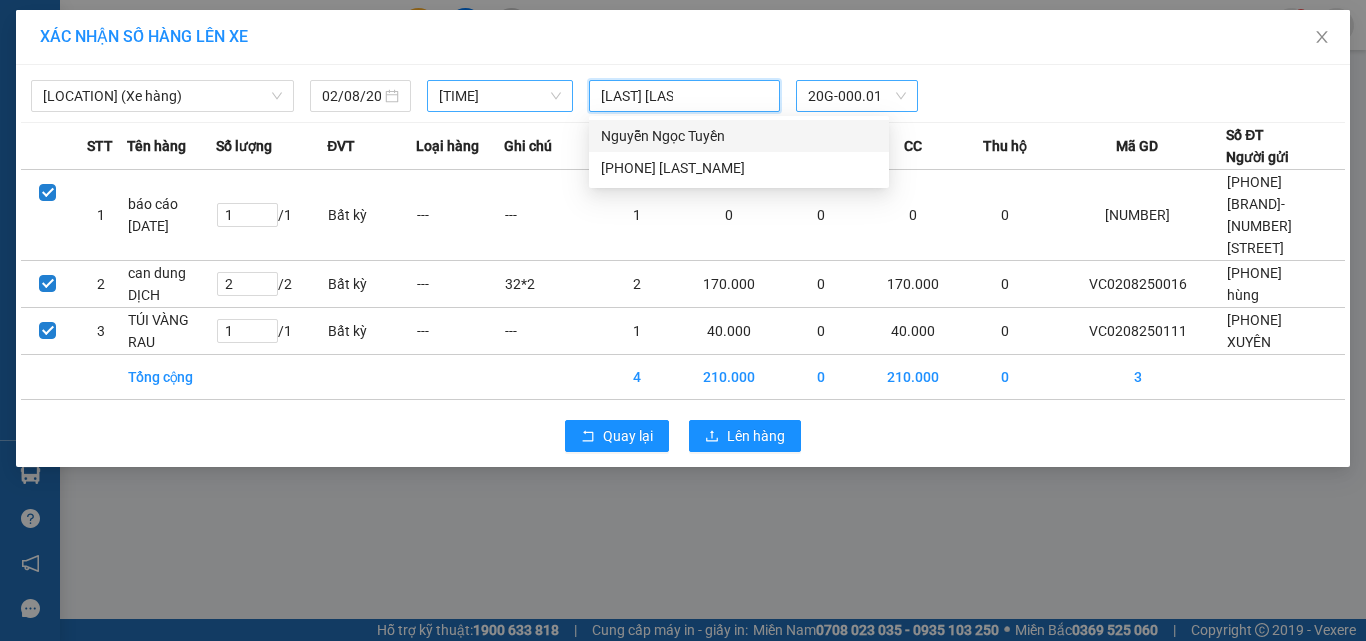 type on "NGỌC TUYEN" 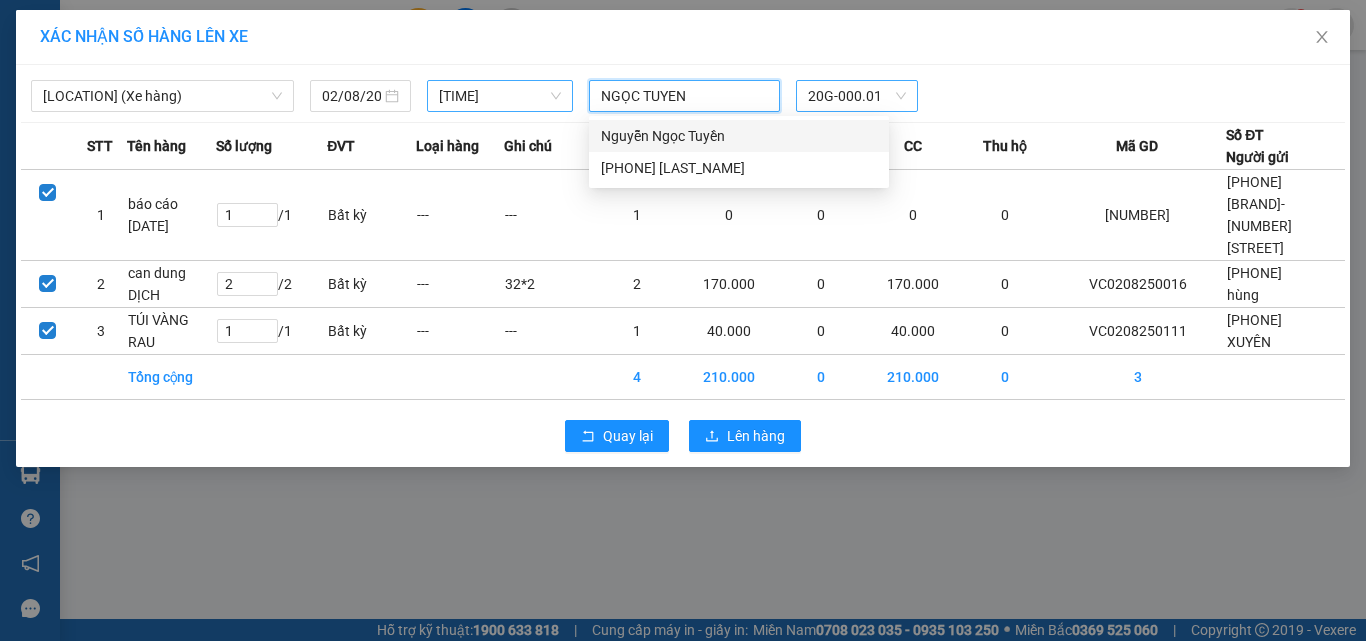 click on "Nguyễn Ngọc Tuyền" at bounding box center (739, 136) 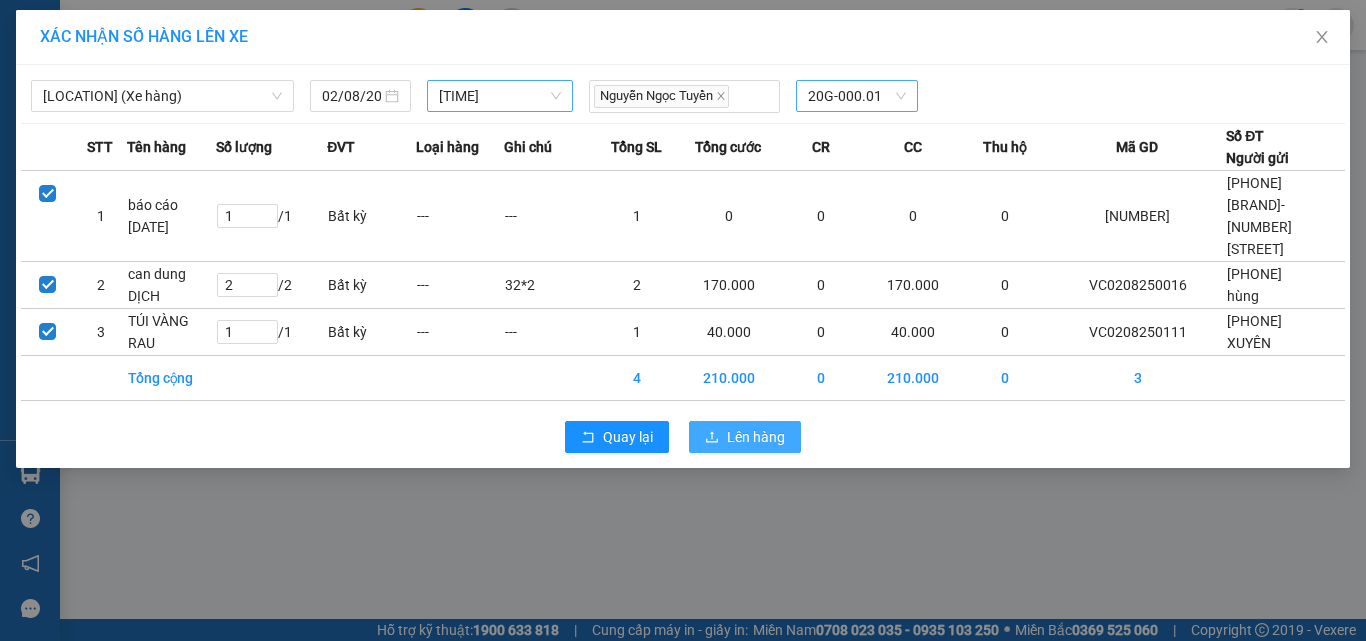 click on "Lên hàng" at bounding box center [756, 437] 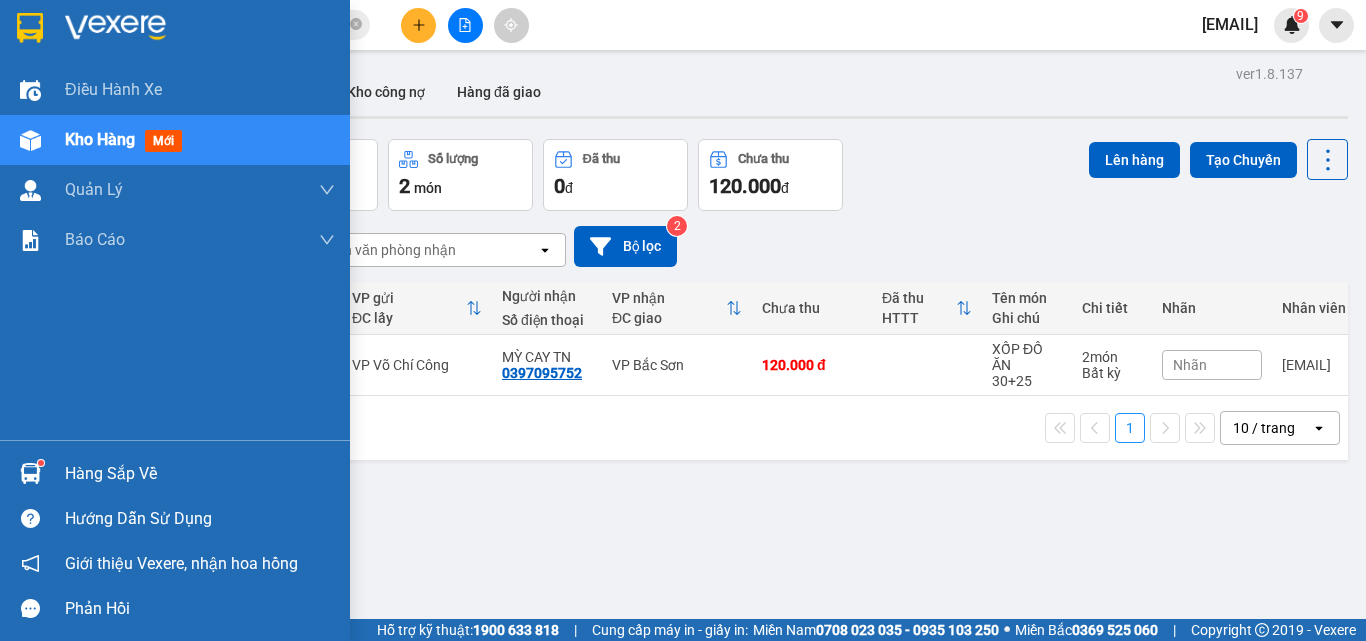 click on "Hàng sắp về" at bounding box center (200, 474) 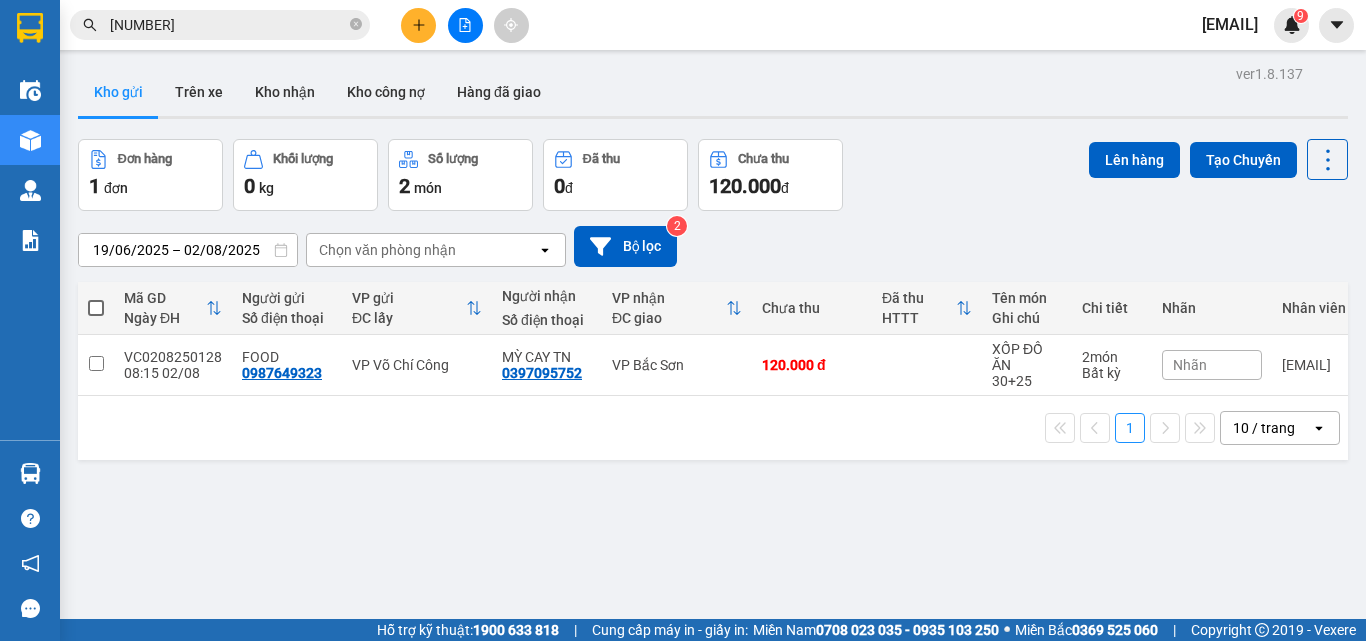 drag, startPoint x: 1060, startPoint y: 517, endPoint x: 981, endPoint y: 515, distance: 79.025314 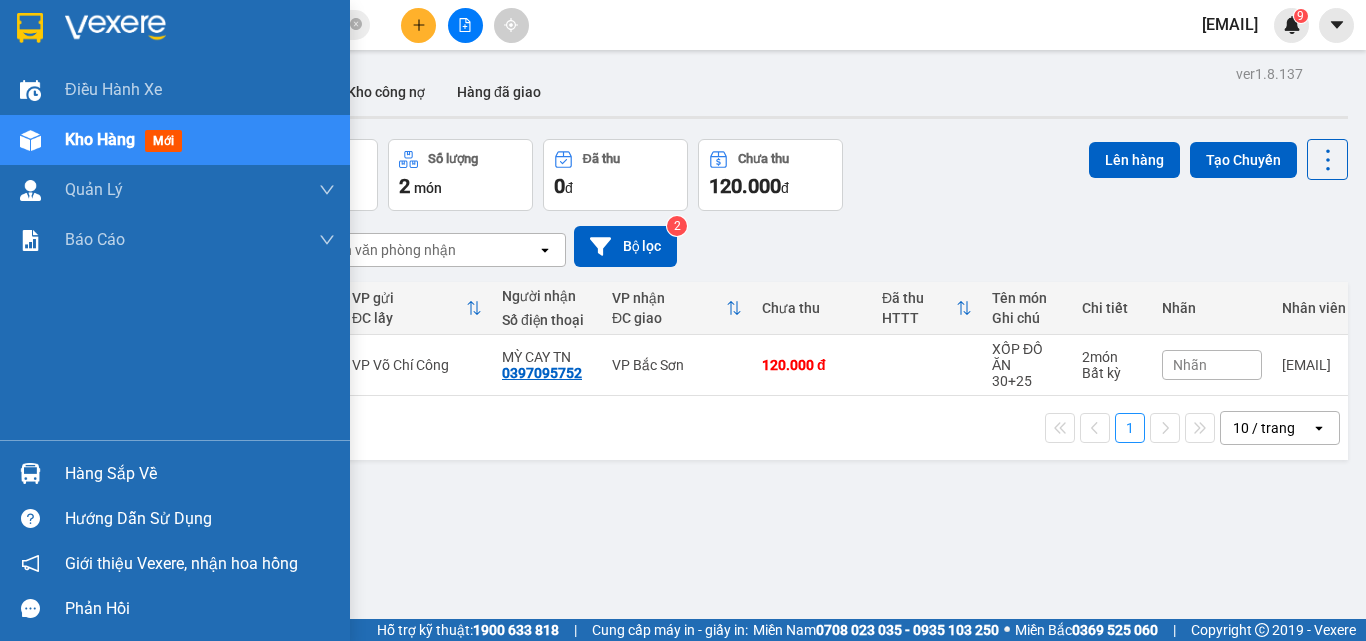 click on "Hàng sắp về" at bounding box center (200, 474) 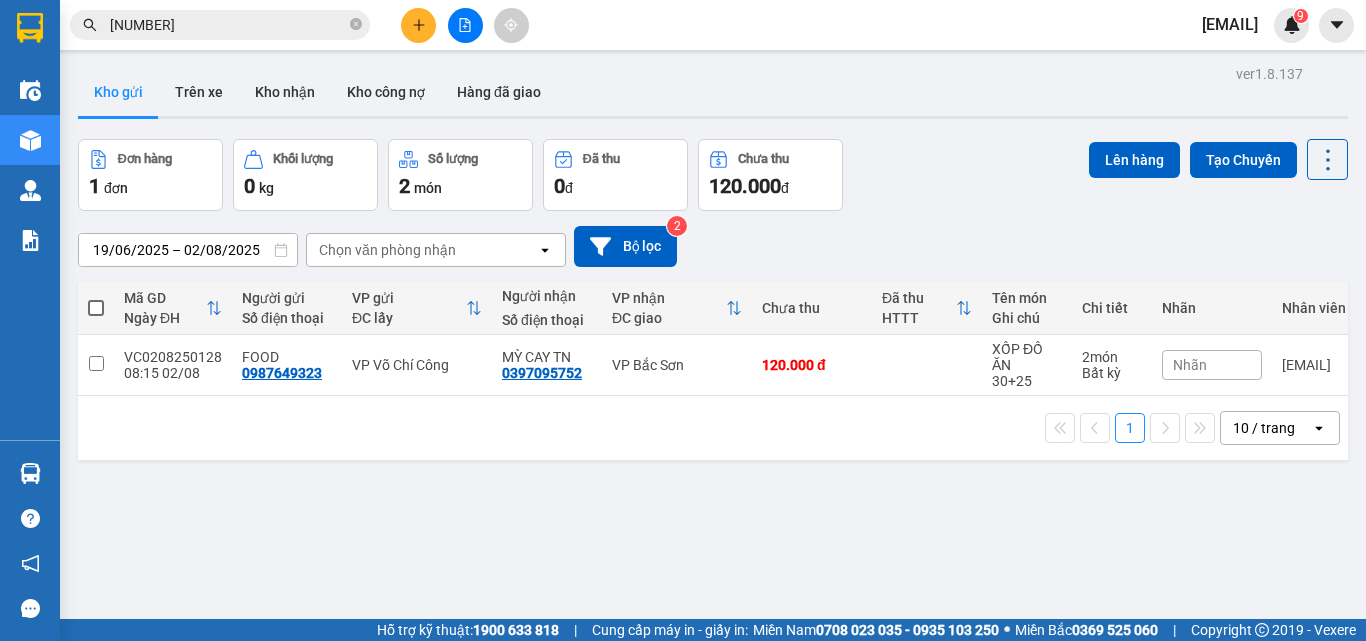 click on "Kết quả tìm kiếm ( 167 )  Bộ lọc  Mã ĐH Trạng thái Món hàng Thu hộ Tổng cước Chưa cước Nhãn Người gửi VP Gửi Người nhận VP Nhận DT0108 251742 [TIME] - [DATE] VP Nhận   20G-000.08 [TIME] - [DATE] hôp cây SL:  1 55.000 55.000 [PHONE] [NAME] VP Đại Từ [PHONE] [NAME] VP Võ Chí Công BS3107 251742 [TIME] - [DATE] Đã giao   [TIME] - [DATE] HỘP PK SL:  1 60.000 [PHONE] [NAME] VP Bắc Sơn [PHONE] CÔNG VP Trung Kính DC3007 251742 [TIME] - [DATE] Đã giao   [TIME] - [DATE] HỘP HOA QUẢ SL:  1 60.000 [PHONE] [NAME] VP Đại Cồ Việt [PHONE] MINH ÁNH VP Hoàng Gia TC: CHỢ LA HIÊN TKC2907 251742 [TIME] - [DATE] Đã giao   [TIME] - [DATE] HỘP PT SL:  1 40.000 [PHONE] [NAME] VP 47 Trần Khát Chân [PHONE] BÍCH  VP Bắc Sơn NT2807 251742 [TIME] - [DATE] Đã giao   [TIME] - [DATE] BỌC DÀI LK SL:  1 40.000 [PHONE]  BÌNH  VP Nguyễn Trãi [PHONE] TUẤN QUYỀN VP Phú Bình TK2507 251742 [TIME] - [DATE] Đã giao   SL:  4   1" at bounding box center [683, 320] 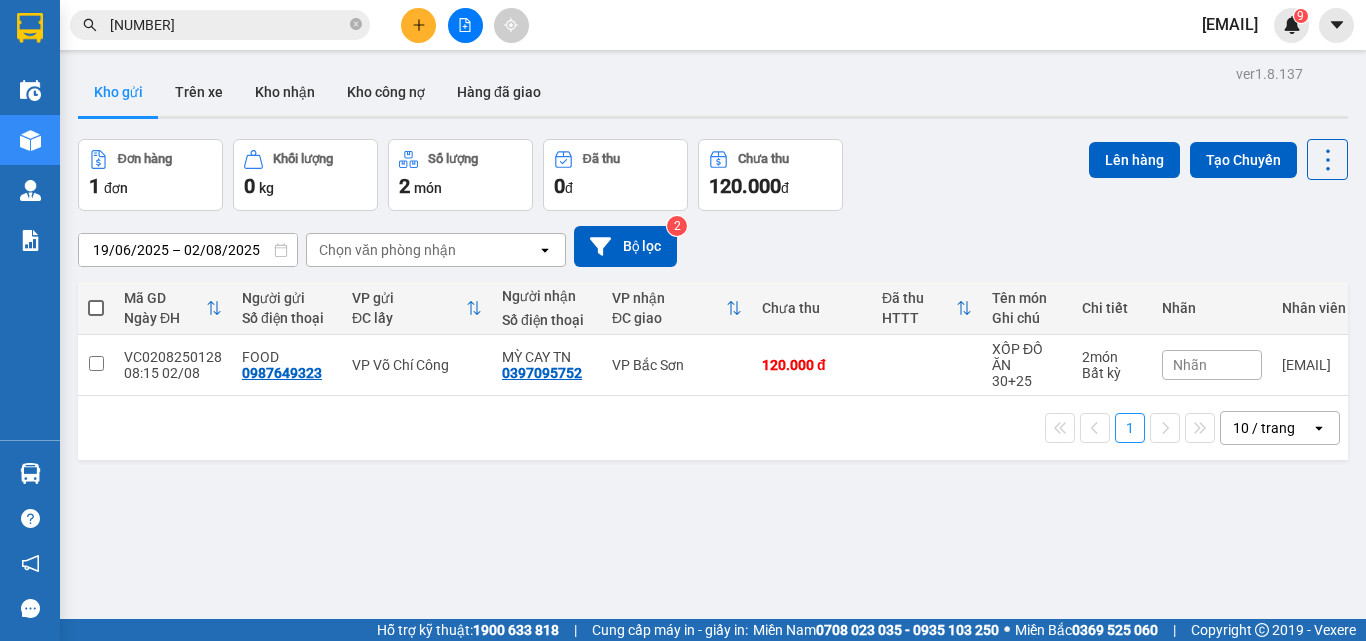 click on "Đơn hàng 1 đơn Khối lượng 0 kg Số lượng 2 món Đã thu 0  đchưa thu [PRICE]  đ Lên hàng Tạo Chuyến" at bounding box center (713, 175) 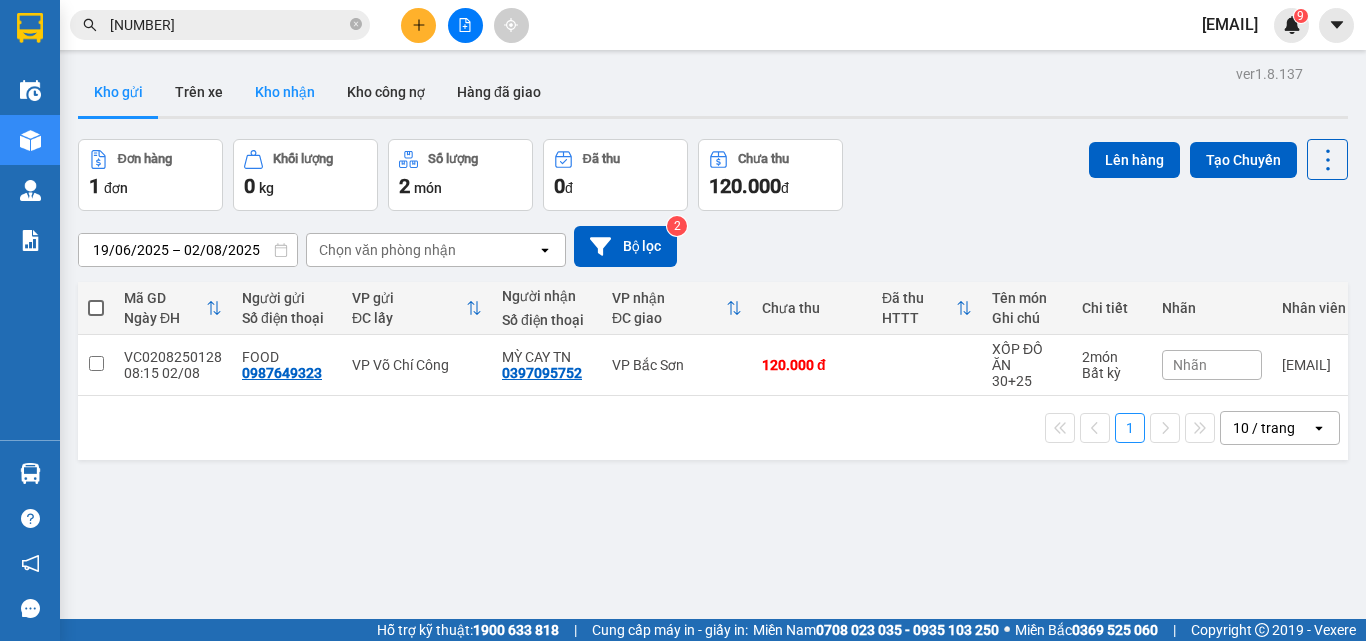 click on "Kho nhận" at bounding box center (285, 92) 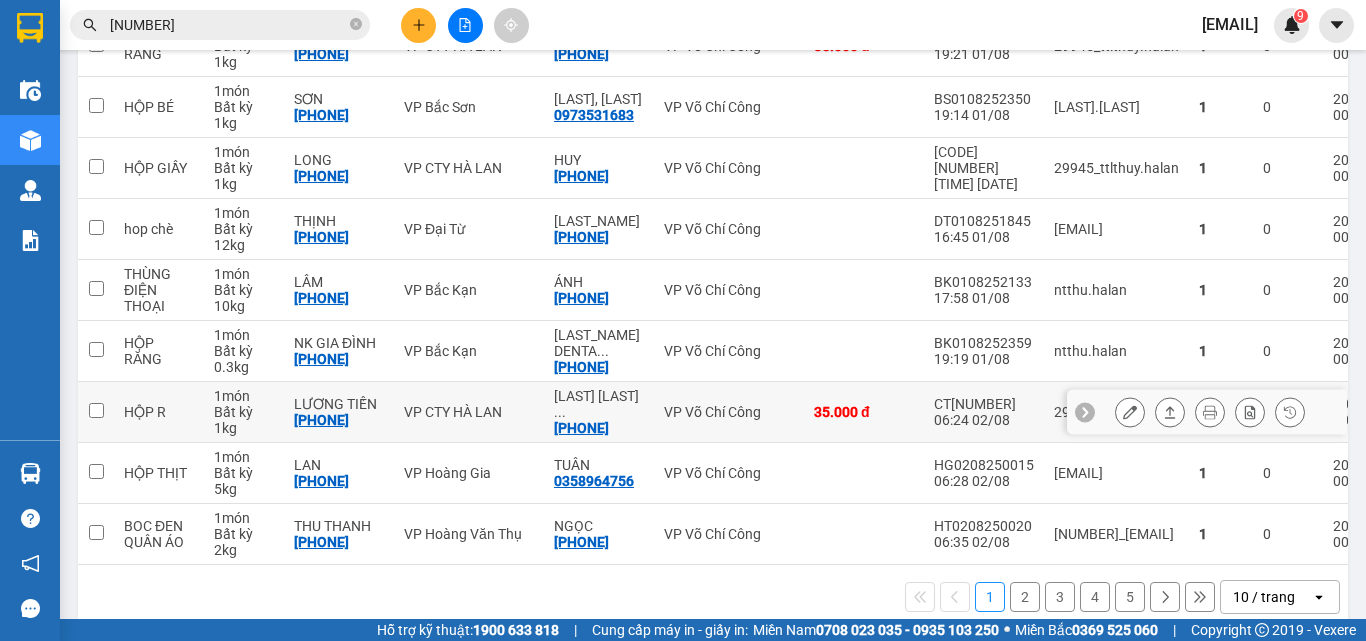 scroll, scrollTop: 416, scrollLeft: 0, axis: vertical 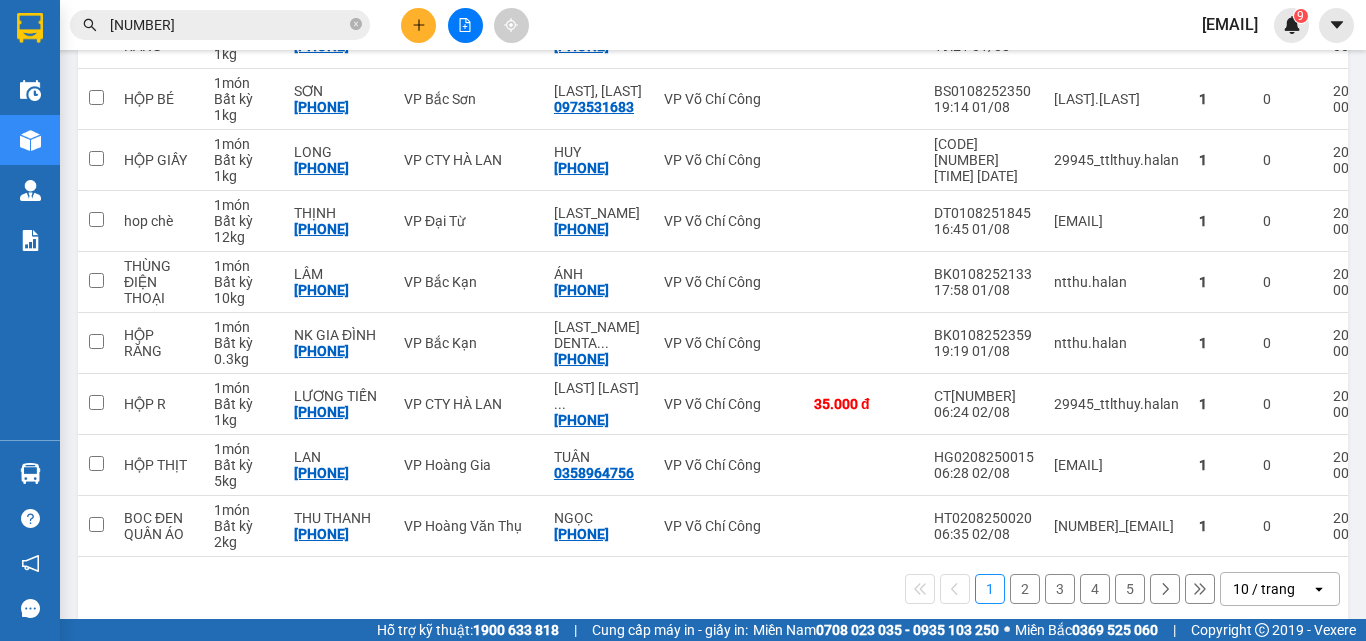 click on "10 / trang" at bounding box center (1264, 589) 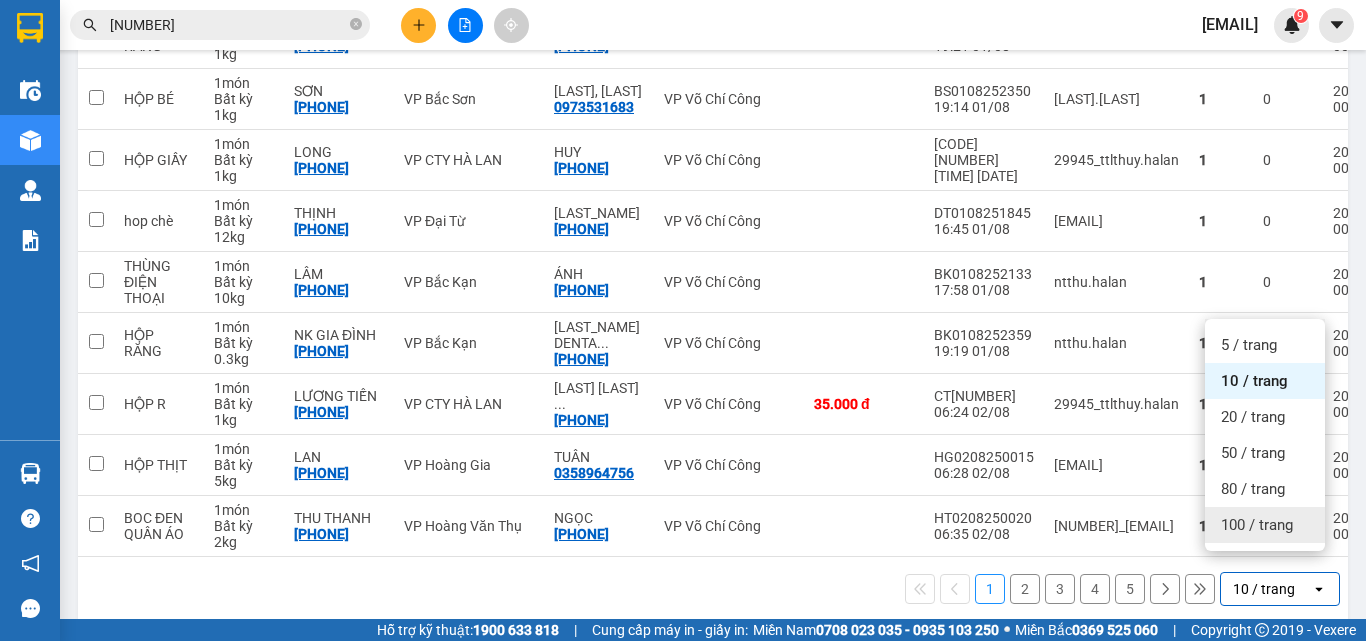 click on "100 / trang" at bounding box center [1257, 525] 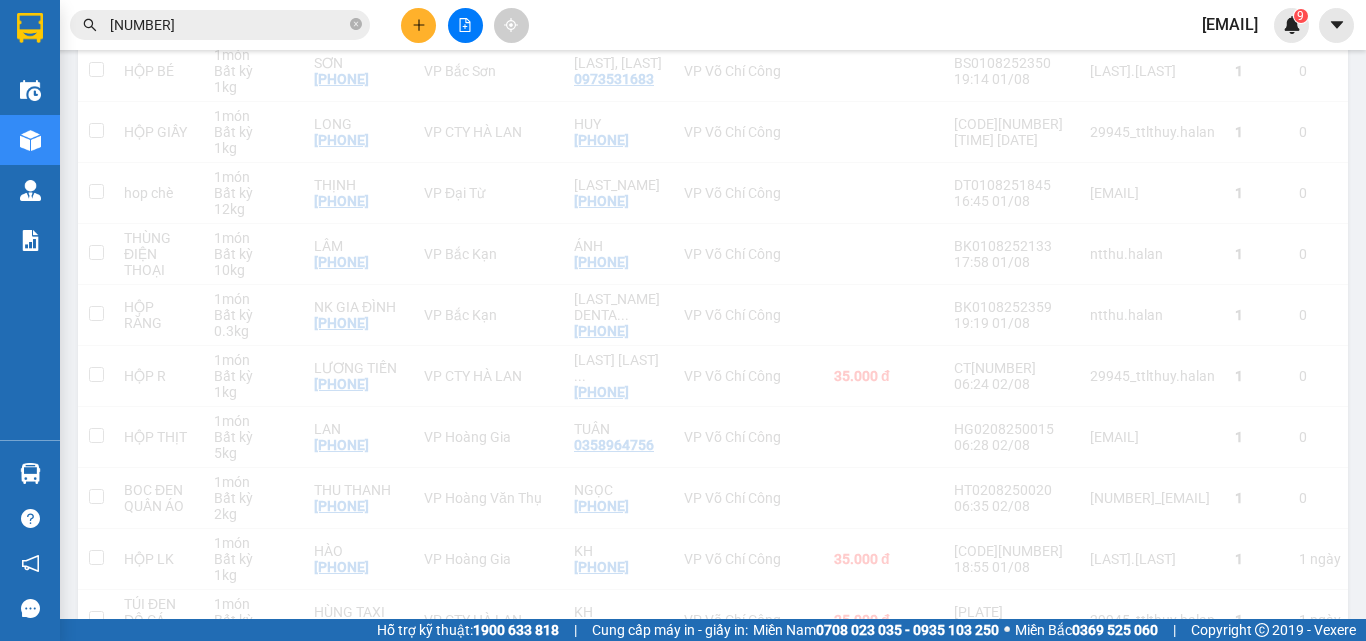scroll, scrollTop: 416, scrollLeft: 0, axis: vertical 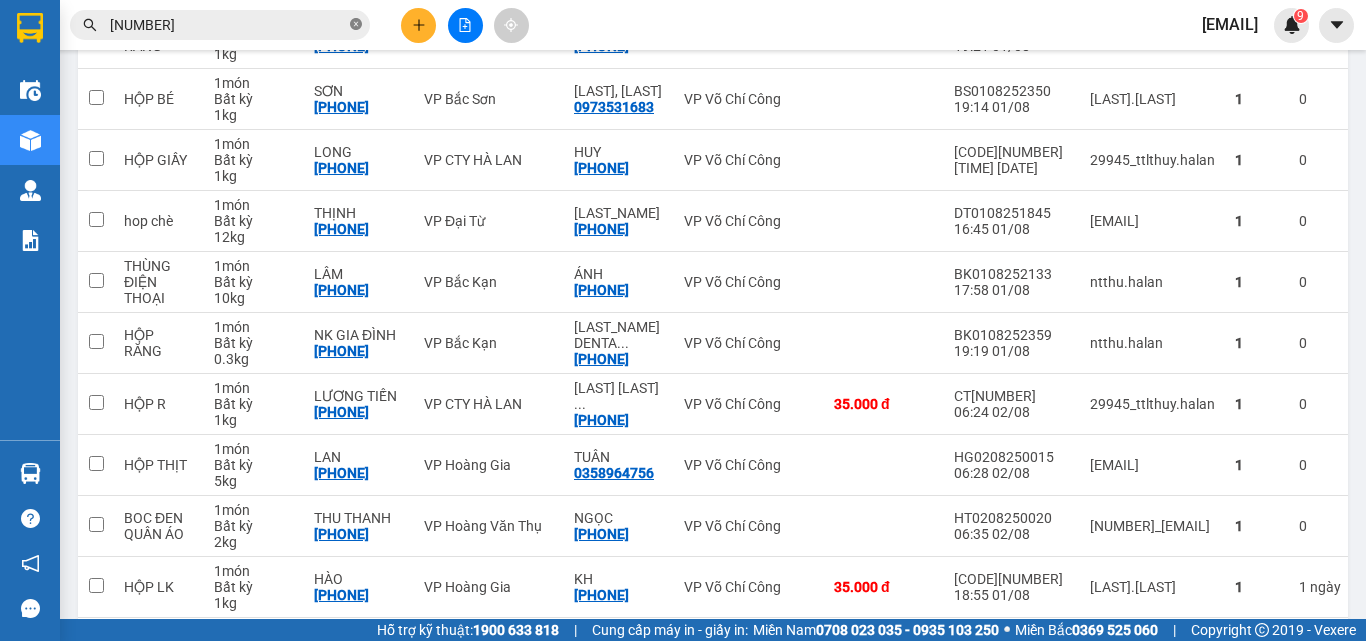 click 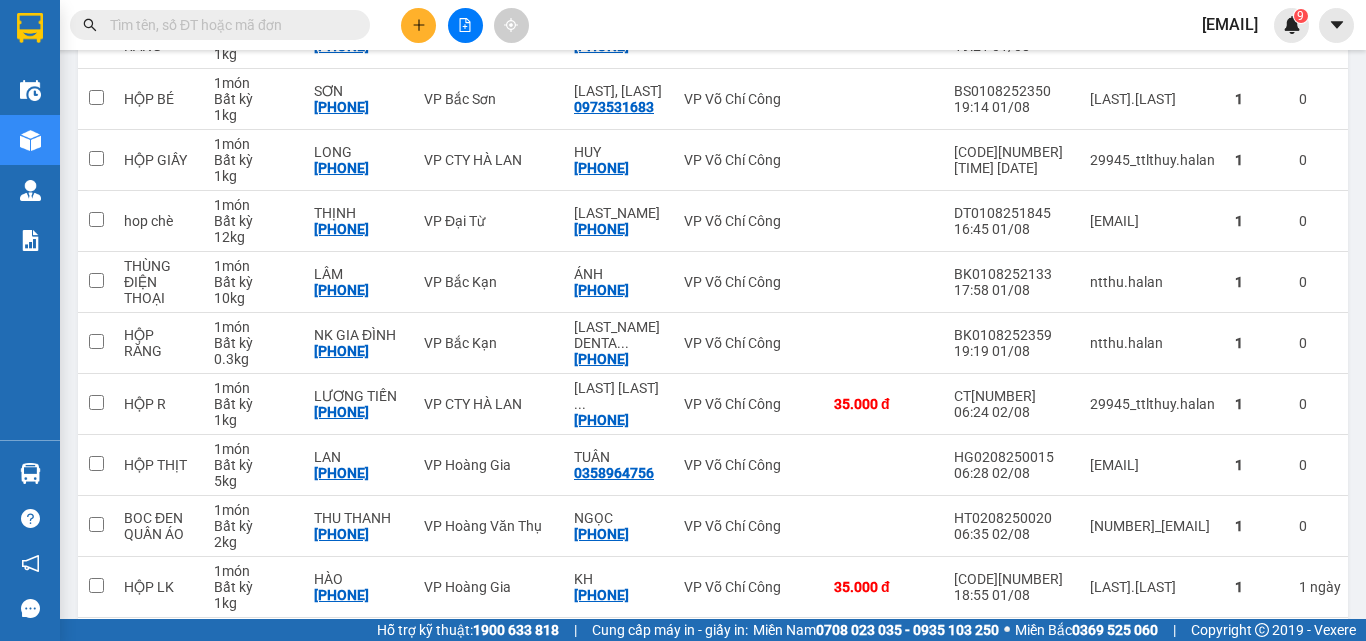 click at bounding box center [228, 25] 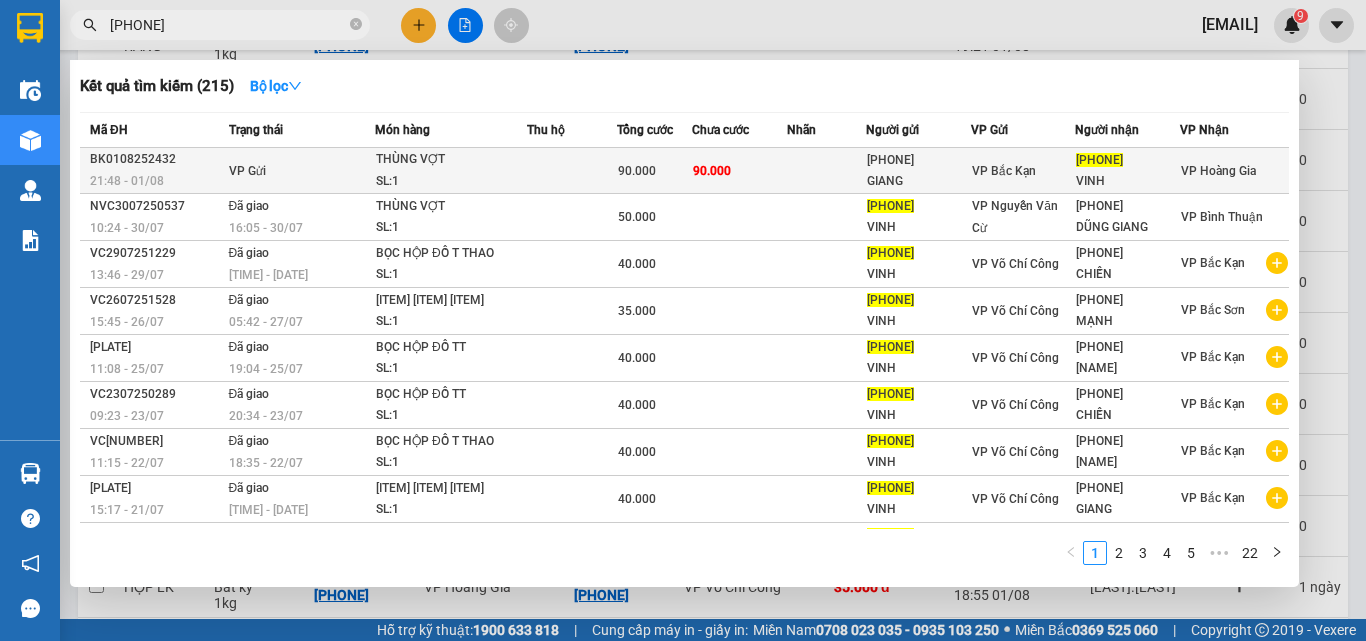 type on "[PHONE]" 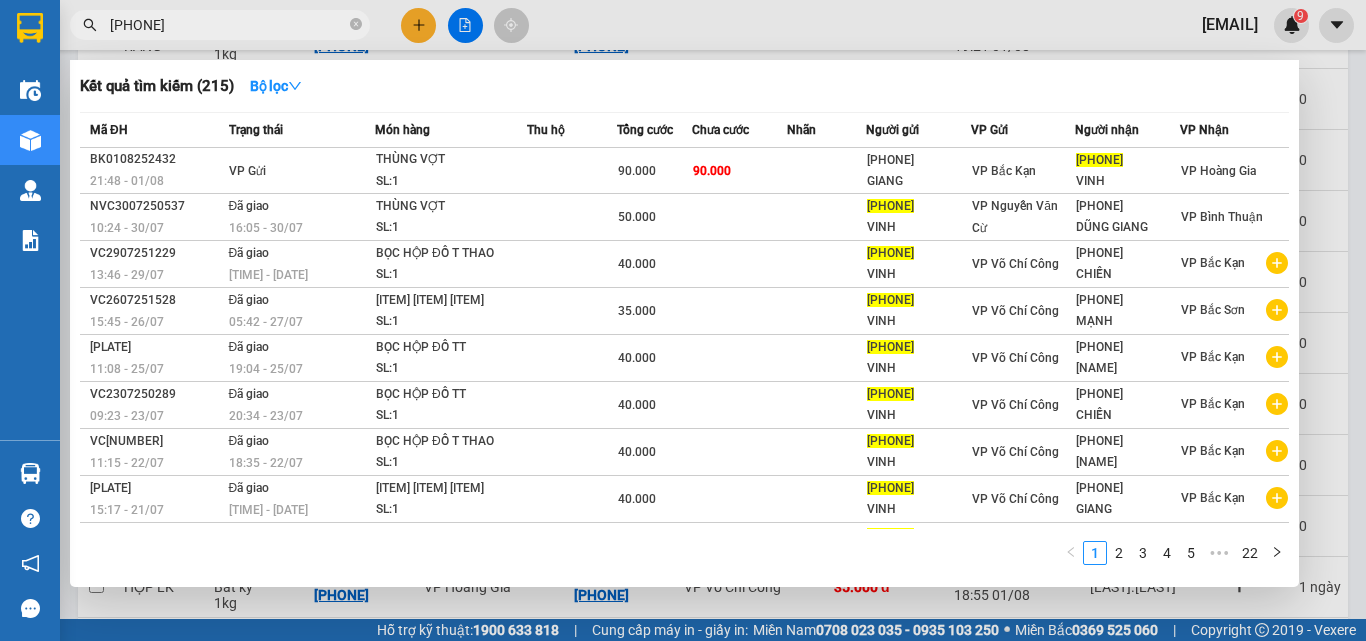 click at bounding box center [683, 320] 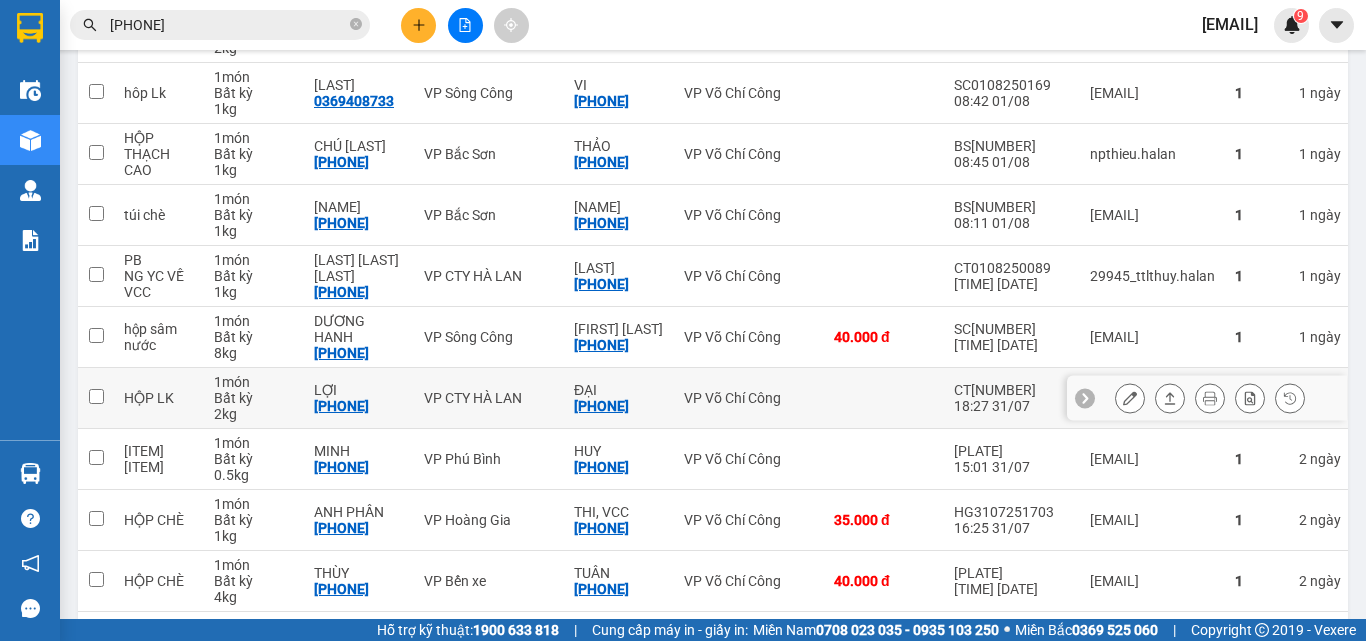 scroll, scrollTop: 2016, scrollLeft: 0, axis: vertical 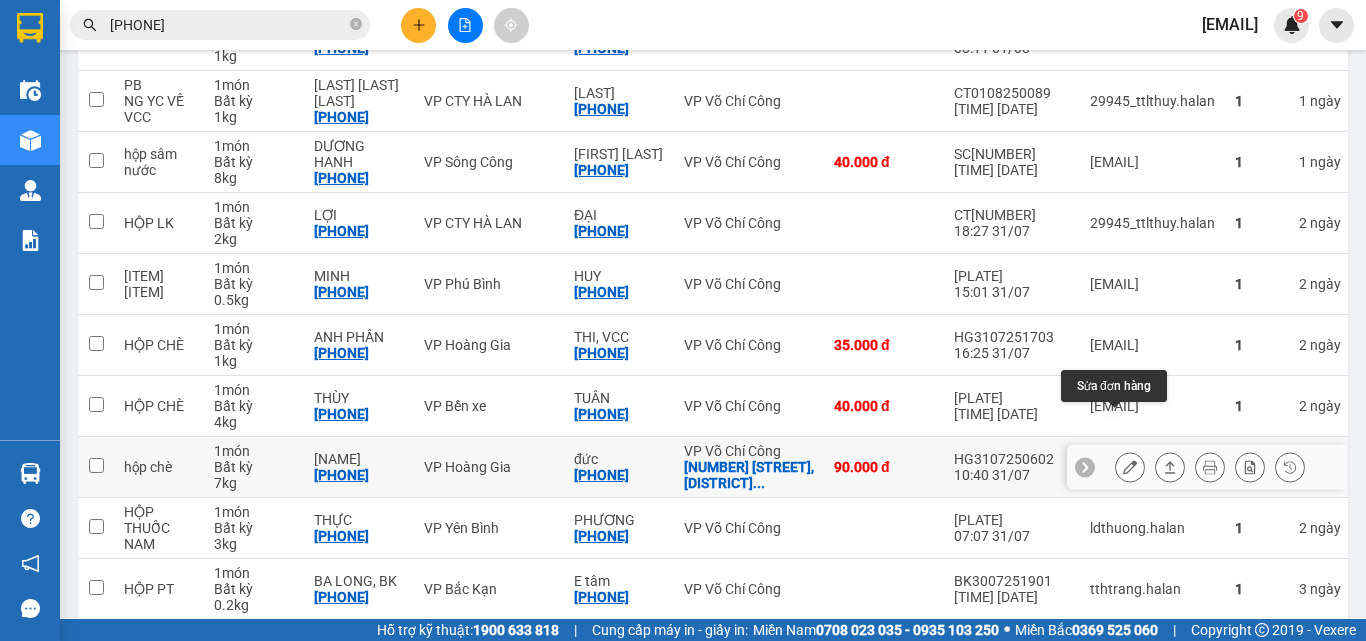 click 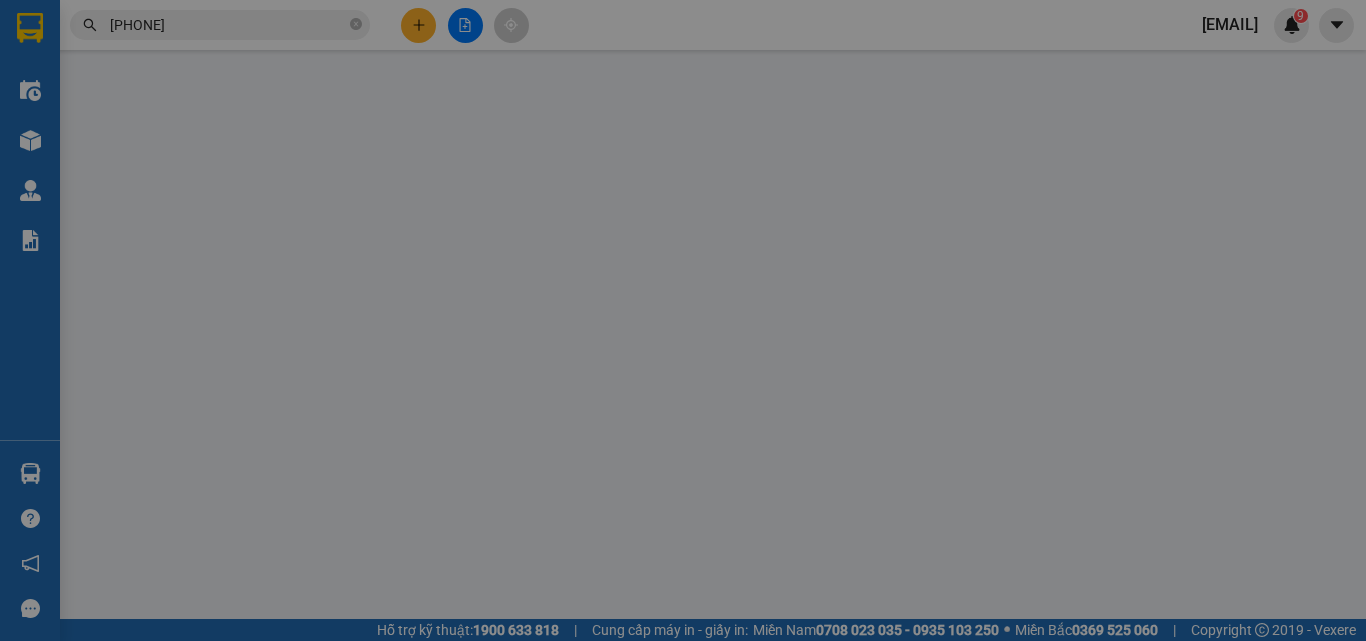 scroll, scrollTop: 0, scrollLeft: 0, axis: both 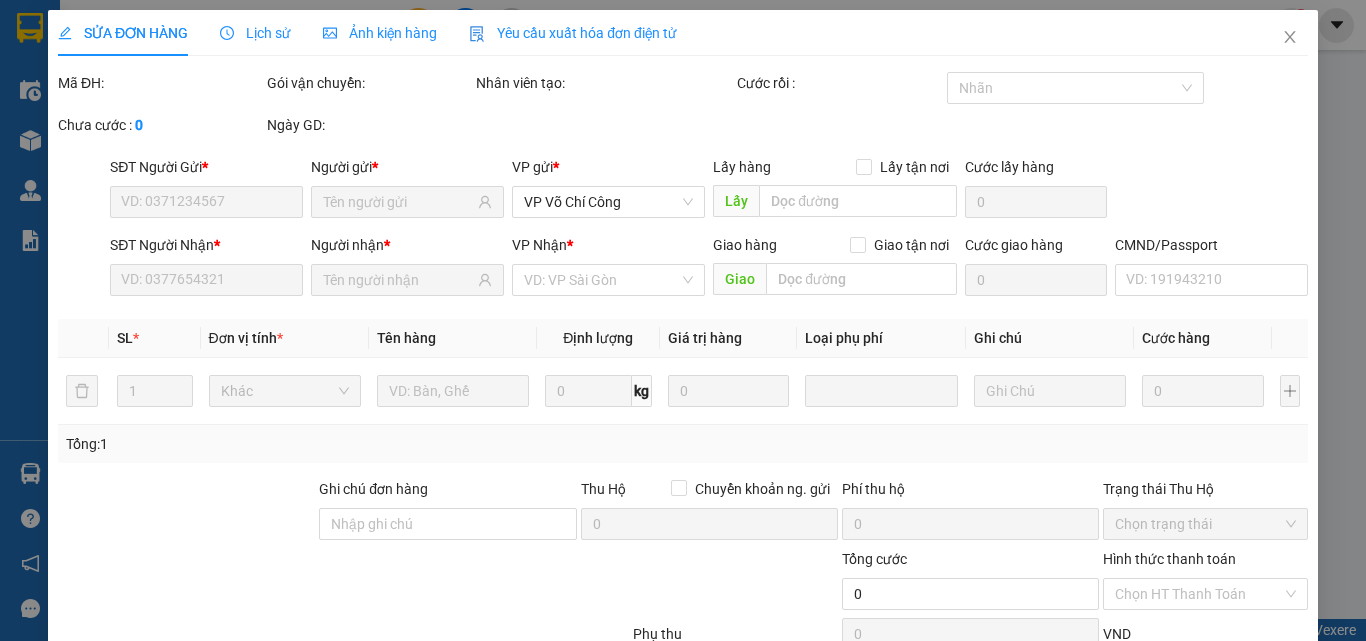 type on "[PHONE]" 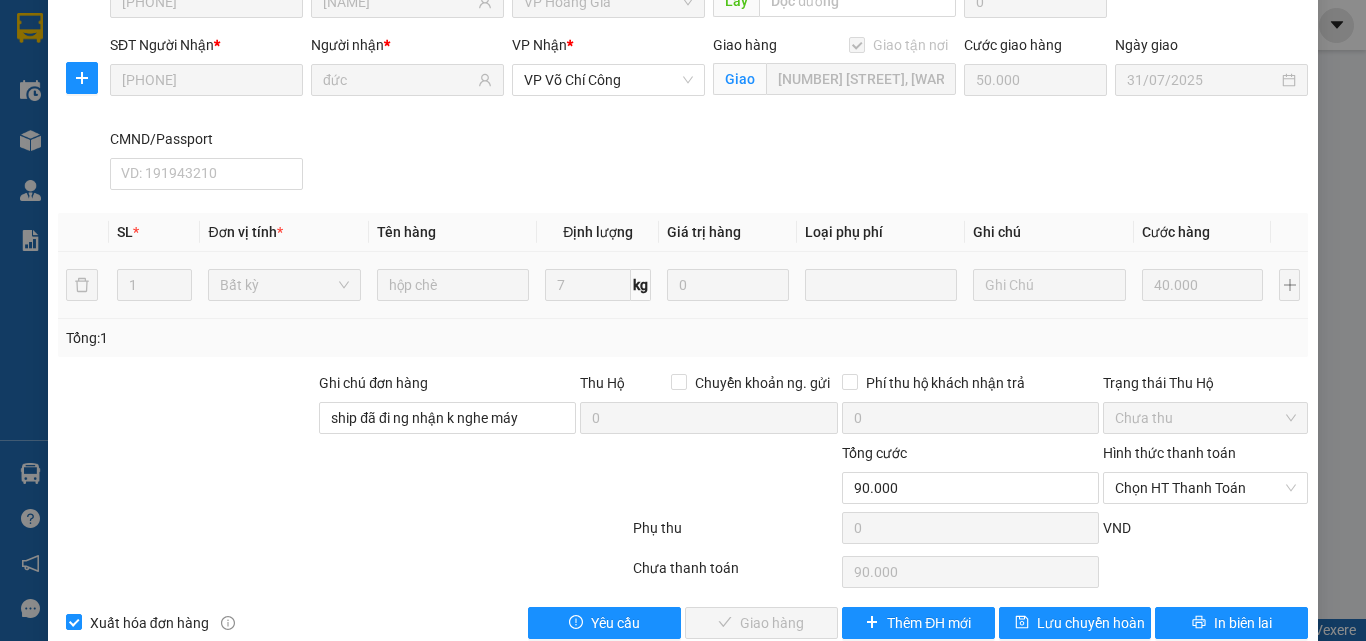 scroll, scrollTop: 0, scrollLeft: 0, axis: both 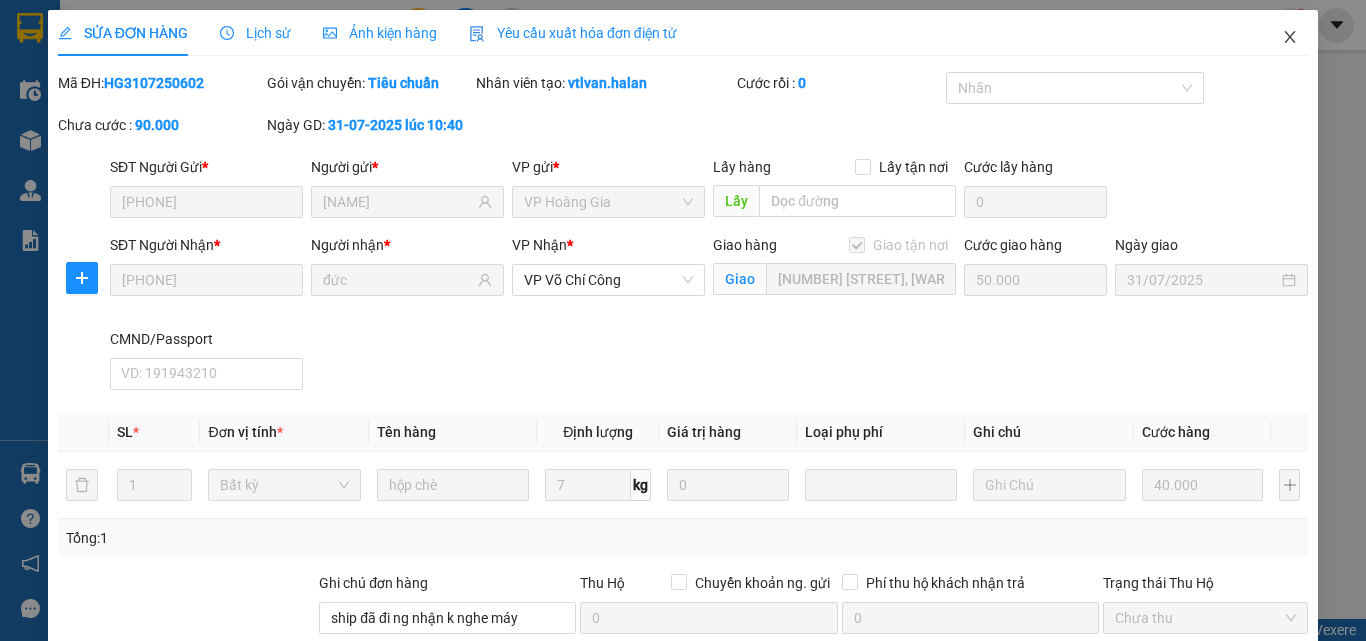 click 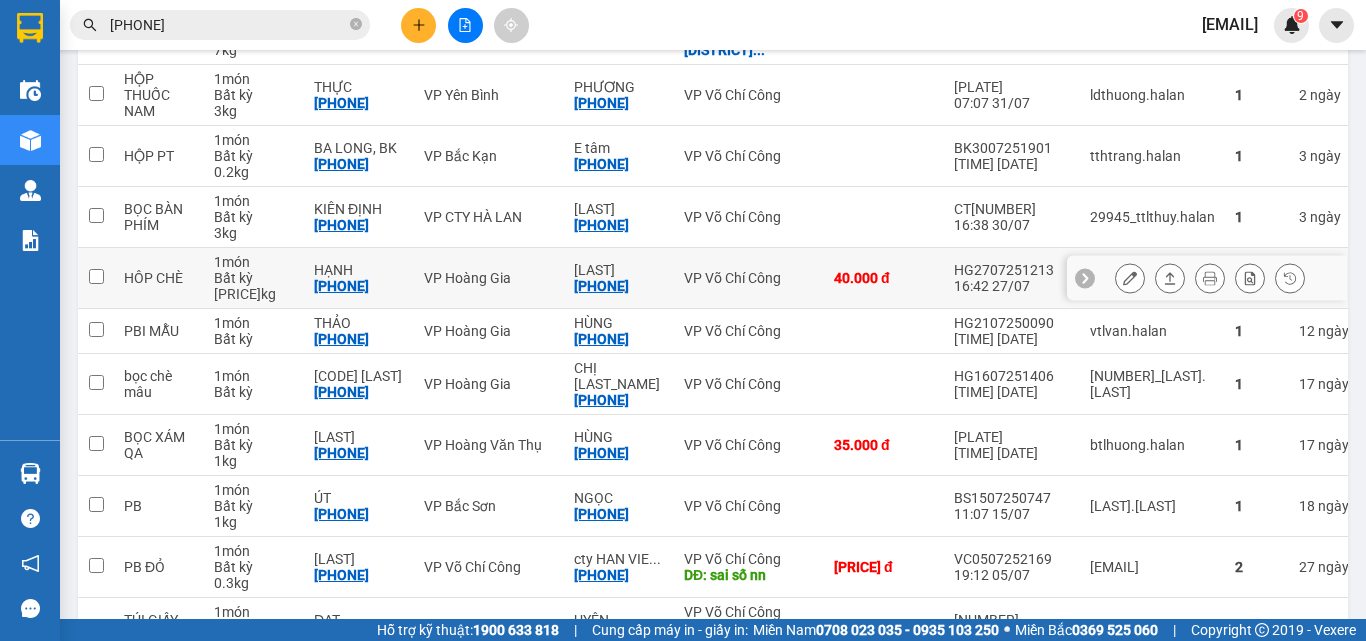 scroll, scrollTop: 2400, scrollLeft: 0, axis: vertical 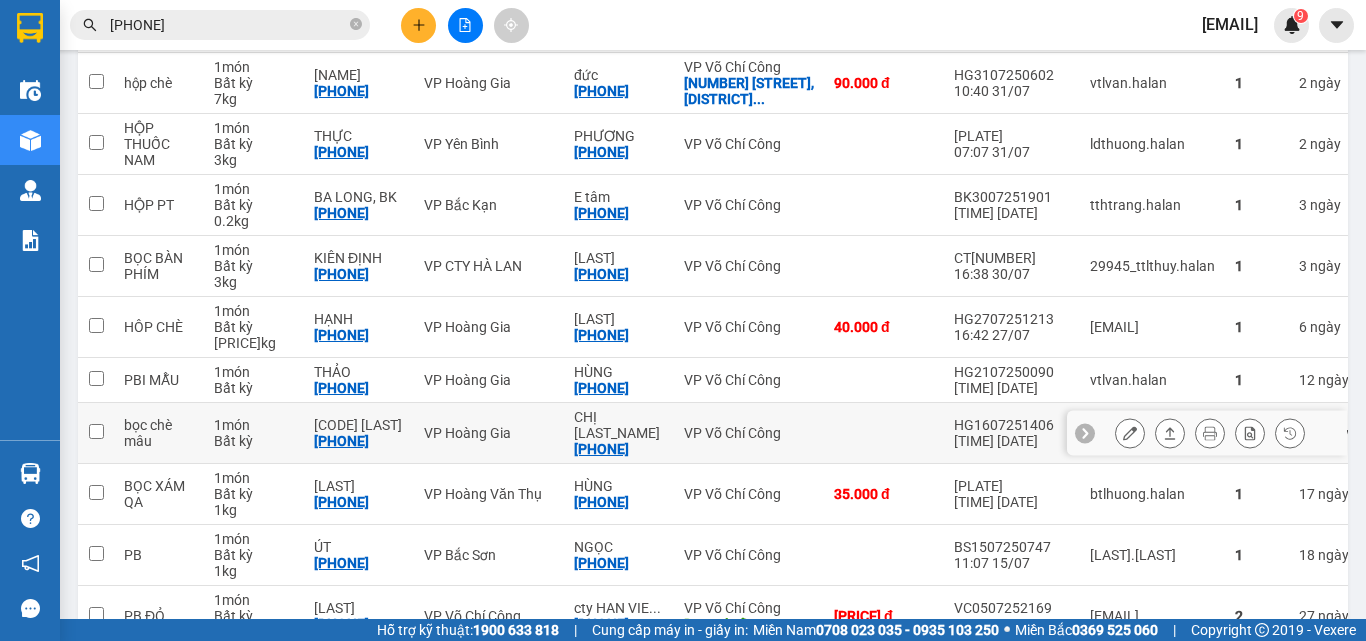 click at bounding box center [884, 433] 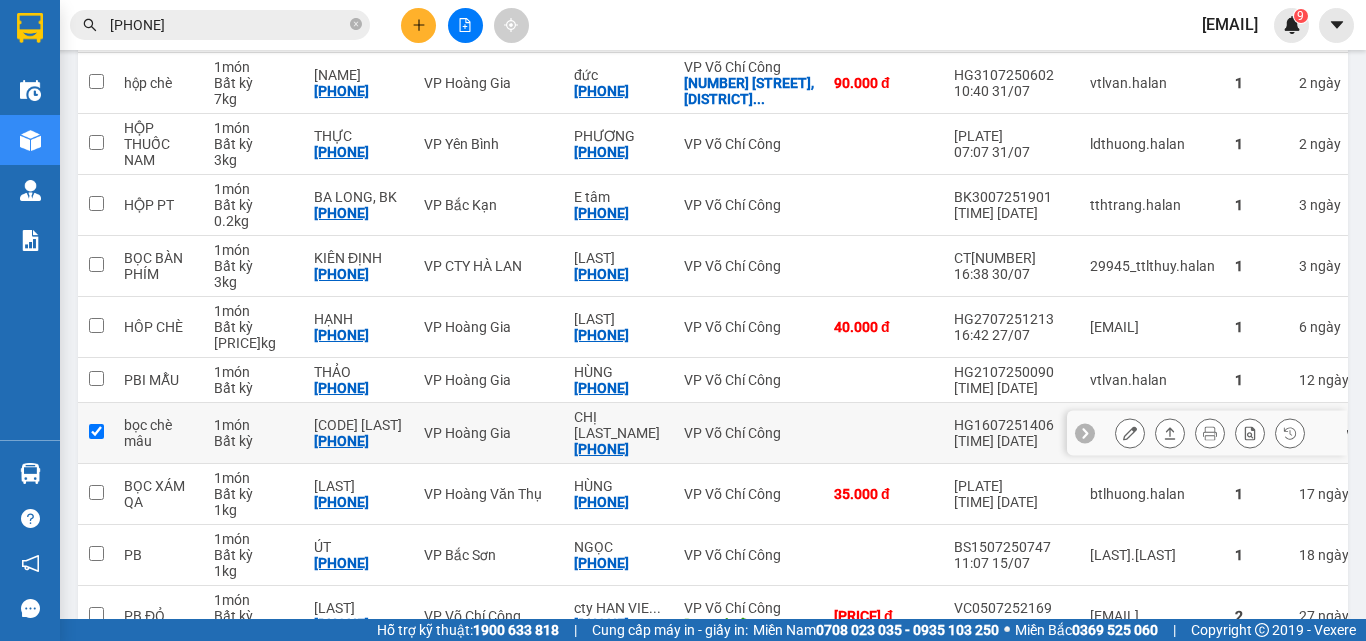 checkbox on "true" 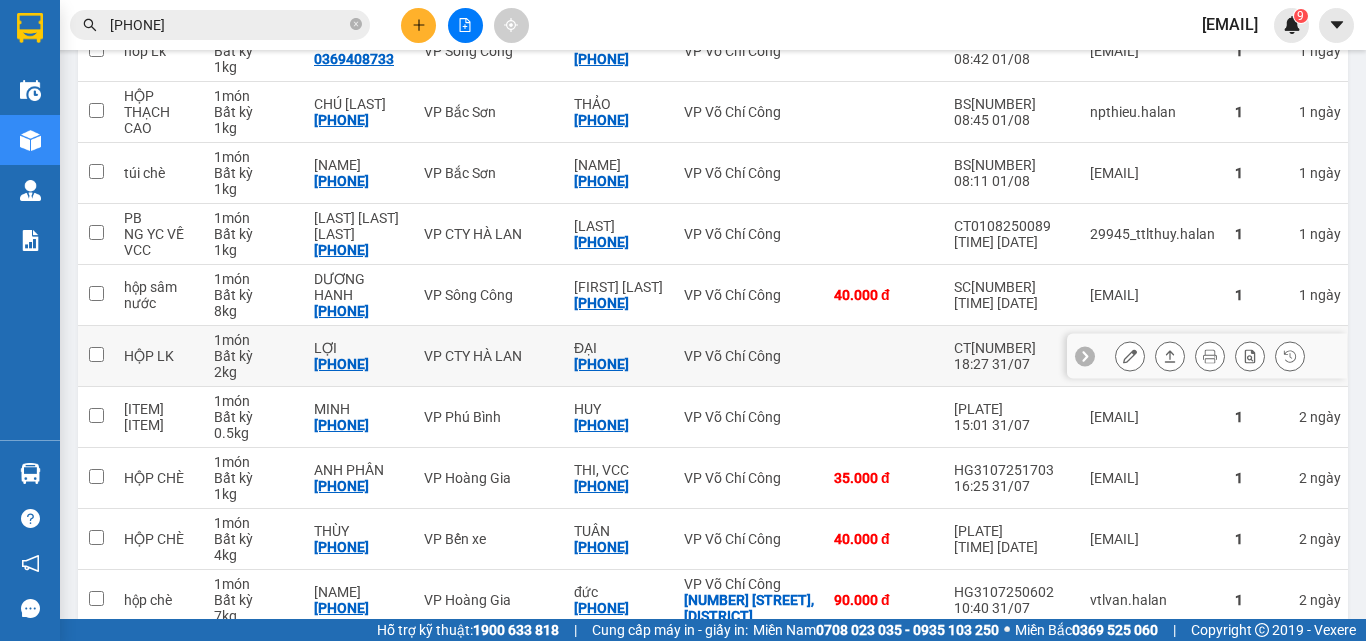 scroll, scrollTop: 1900, scrollLeft: 0, axis: vertical 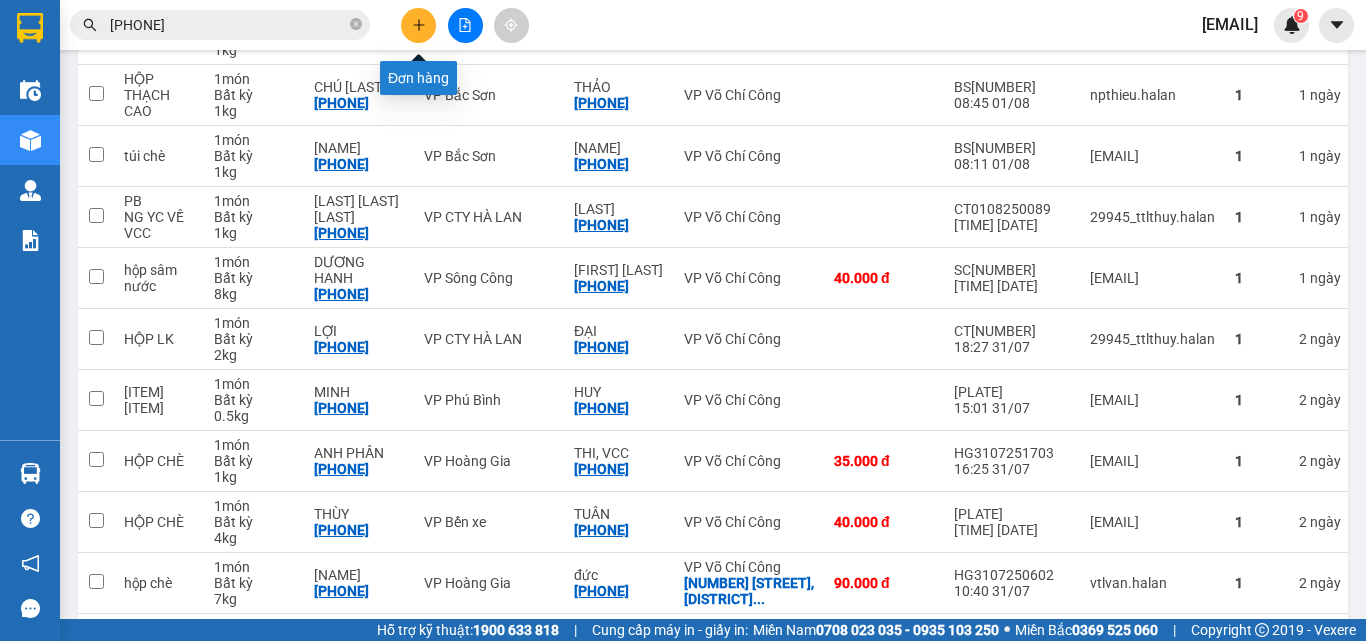 click 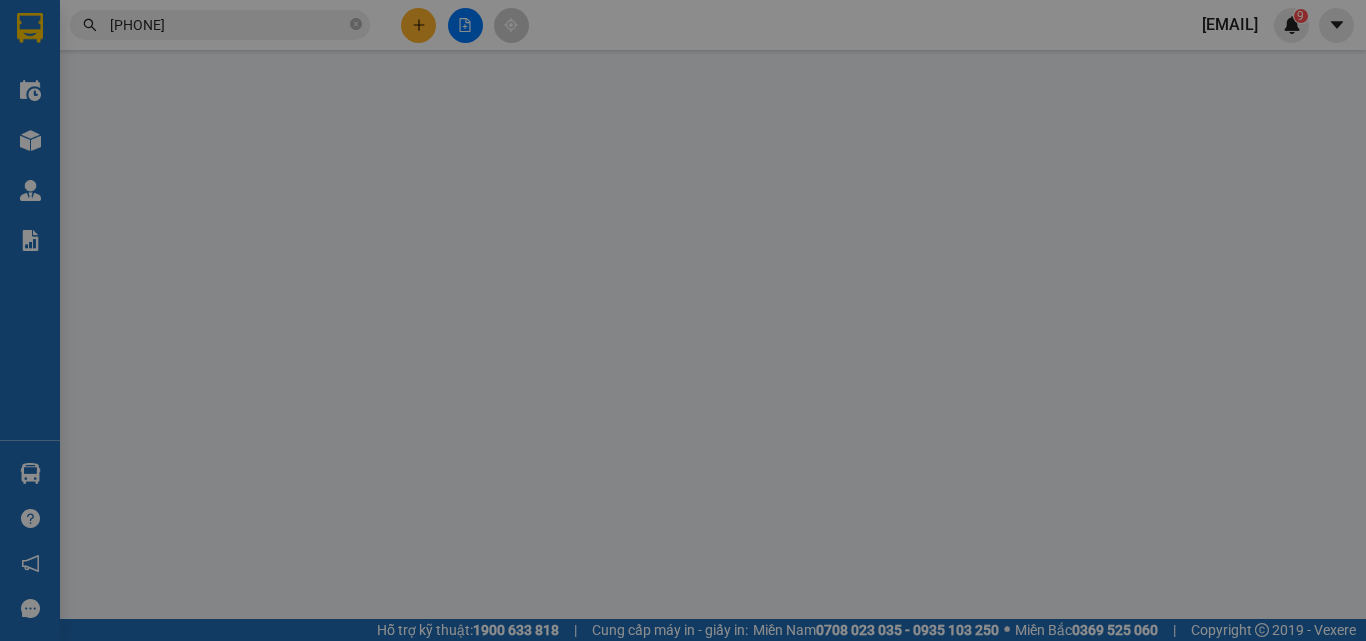 scroll, scrollTop: 0, scrollLeft: 0, axis: both 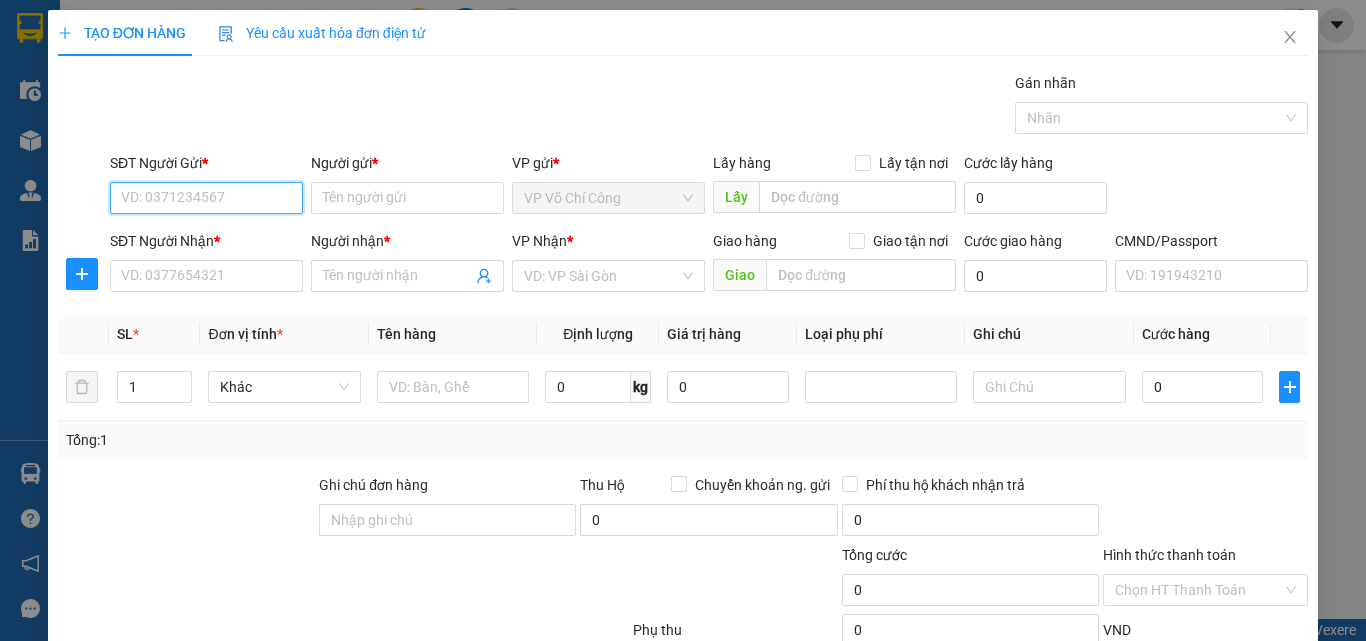 click on "SĐT Người Gửi *" at bounding box center [206, 198] 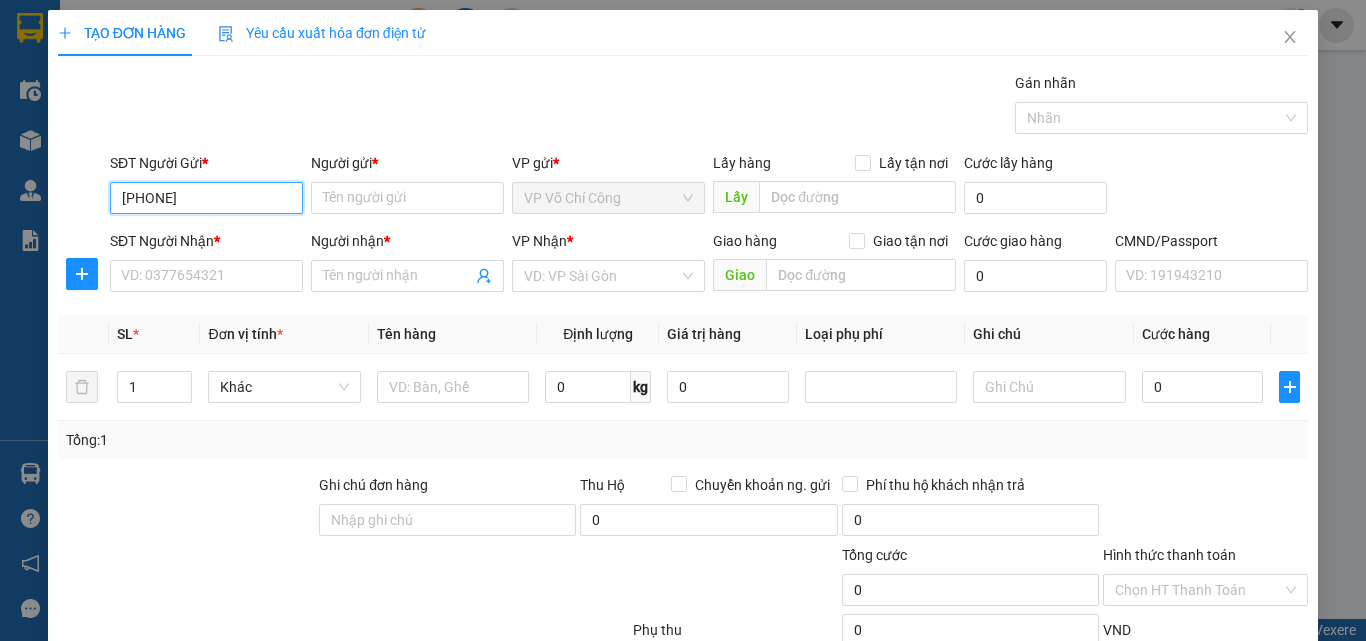 type on "[PHONE]" 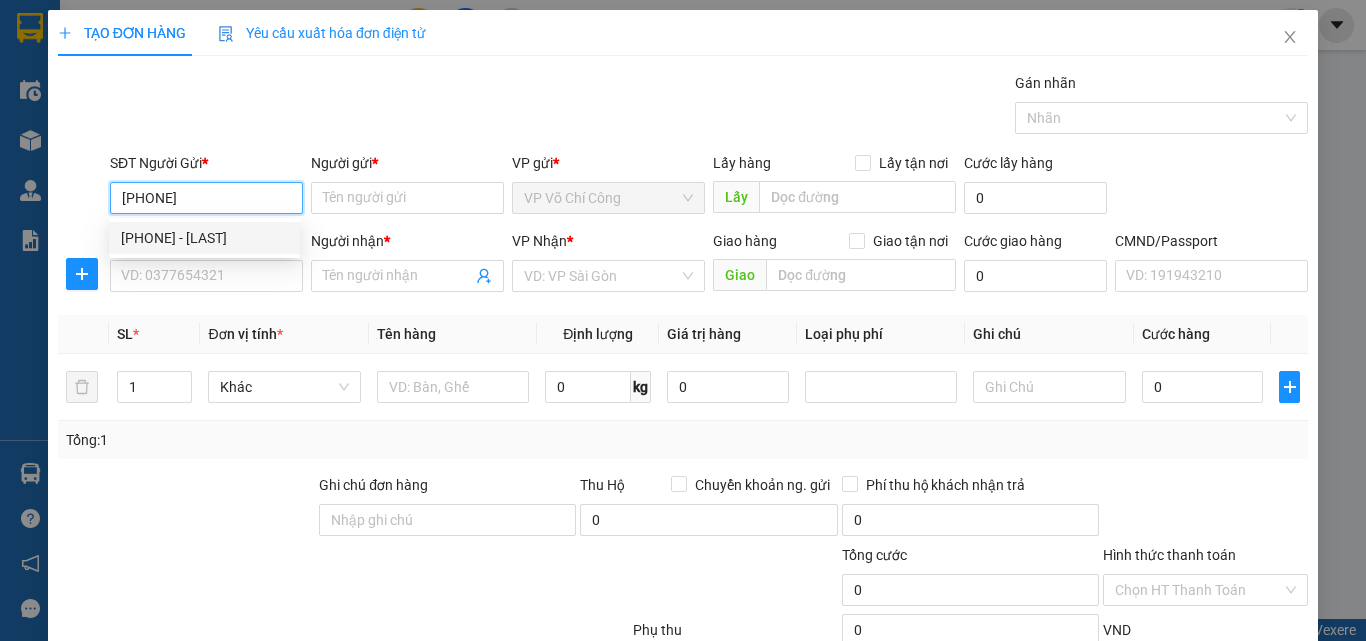 drag, startPoint x: 234, startPoint y: 230, endPoint x: 230, endPoint y: 243, distance: 13.601471 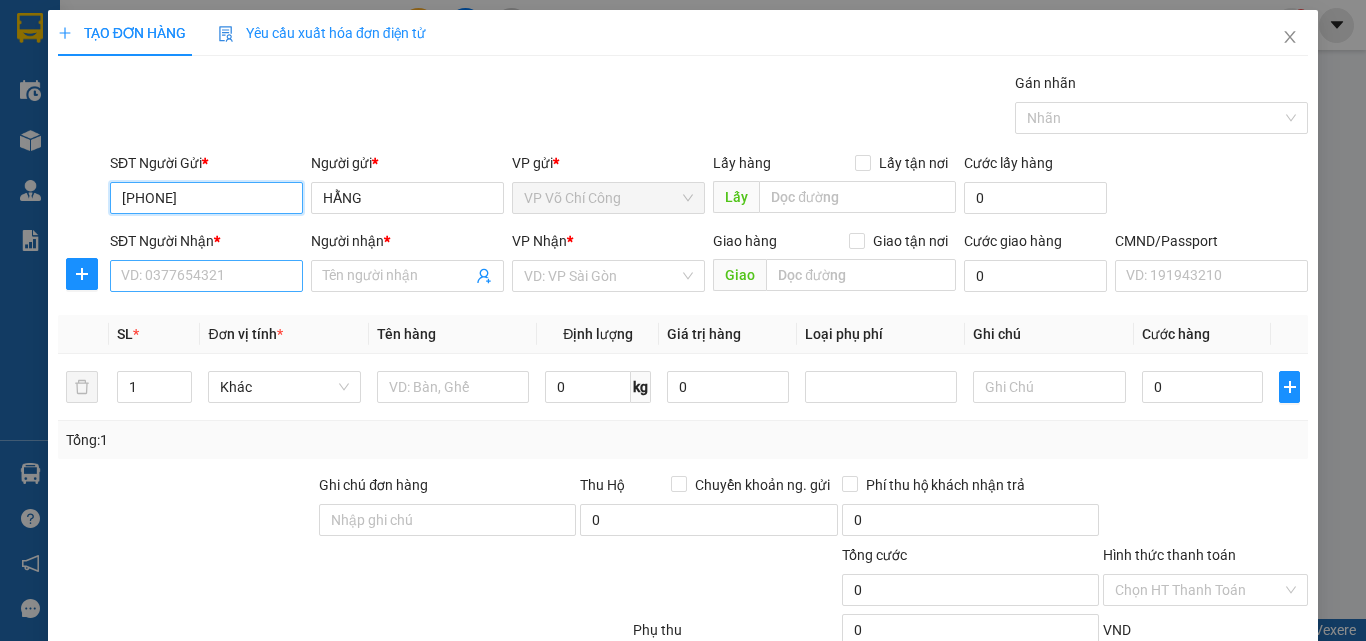 type on "[PHONE]" 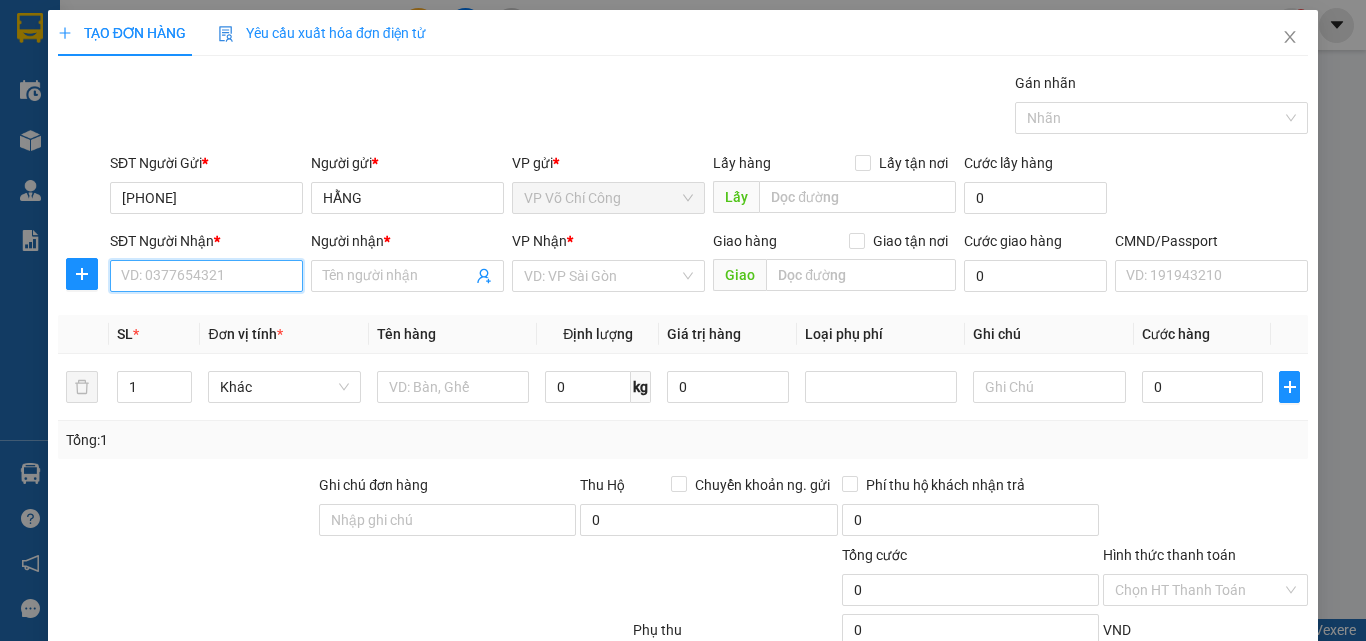 click on "SĐT Người Nhận  *" at bounding box center (206, 276) 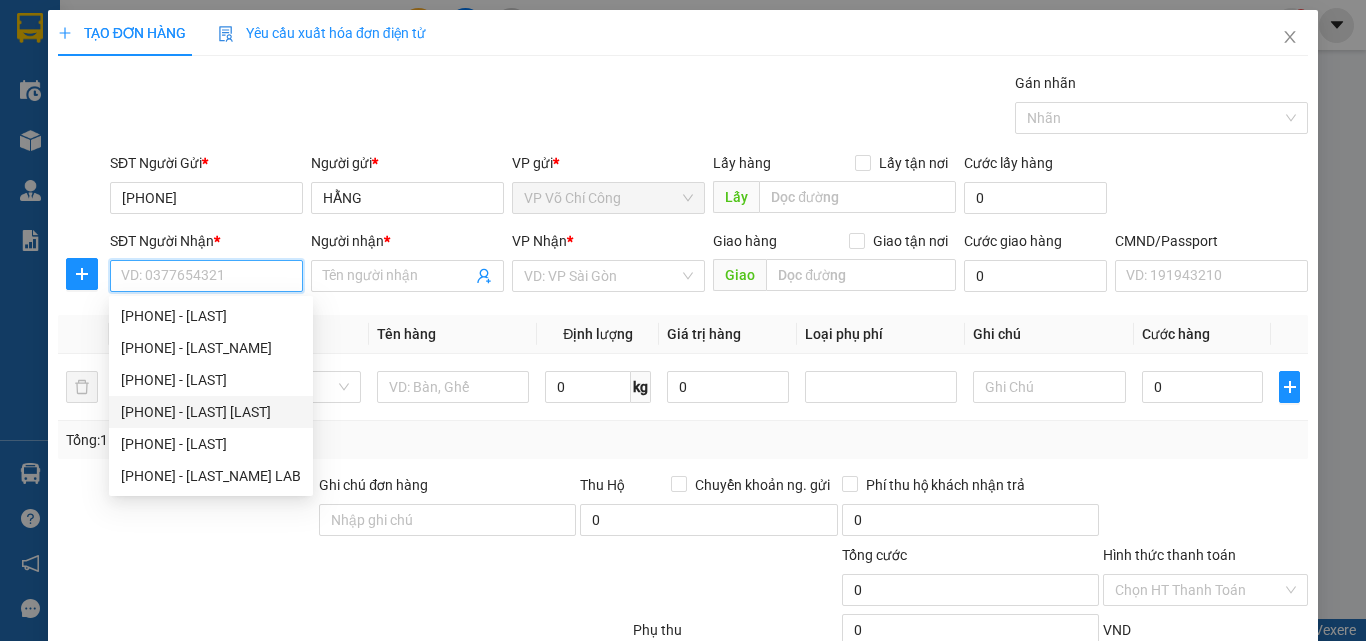 click on "[PHONE] - [LAST] [LAST]" at bounding box center [211, 412] 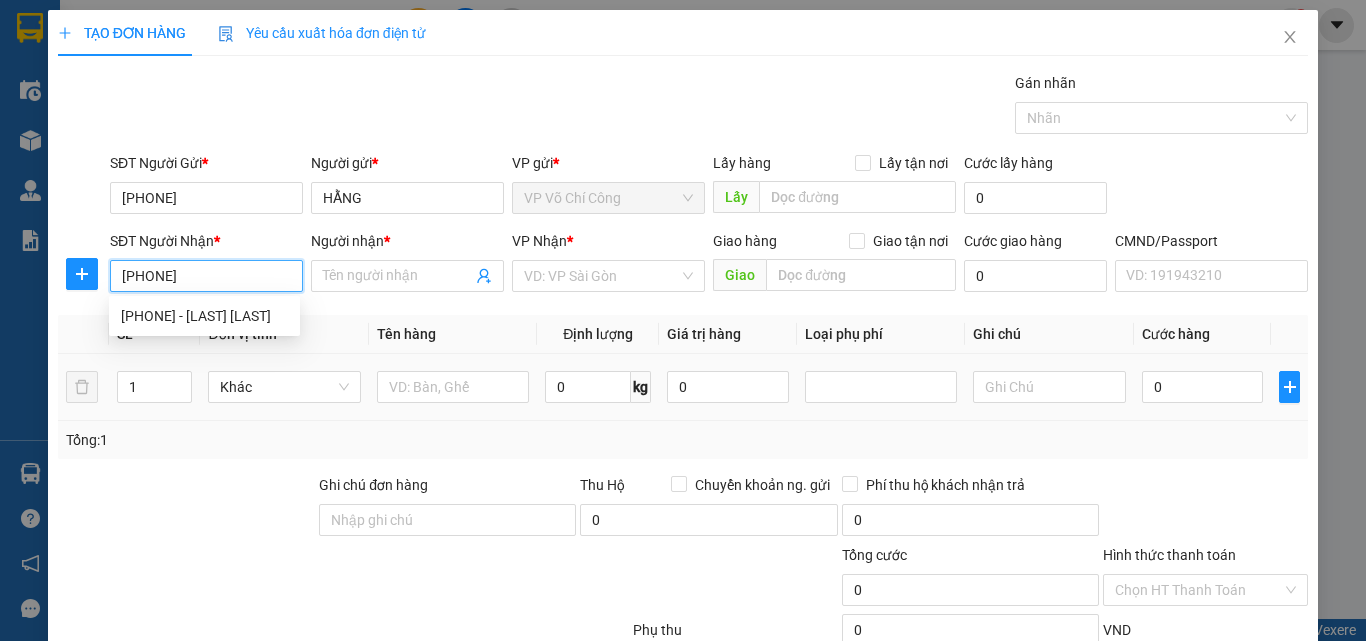type on "[PHONE]" 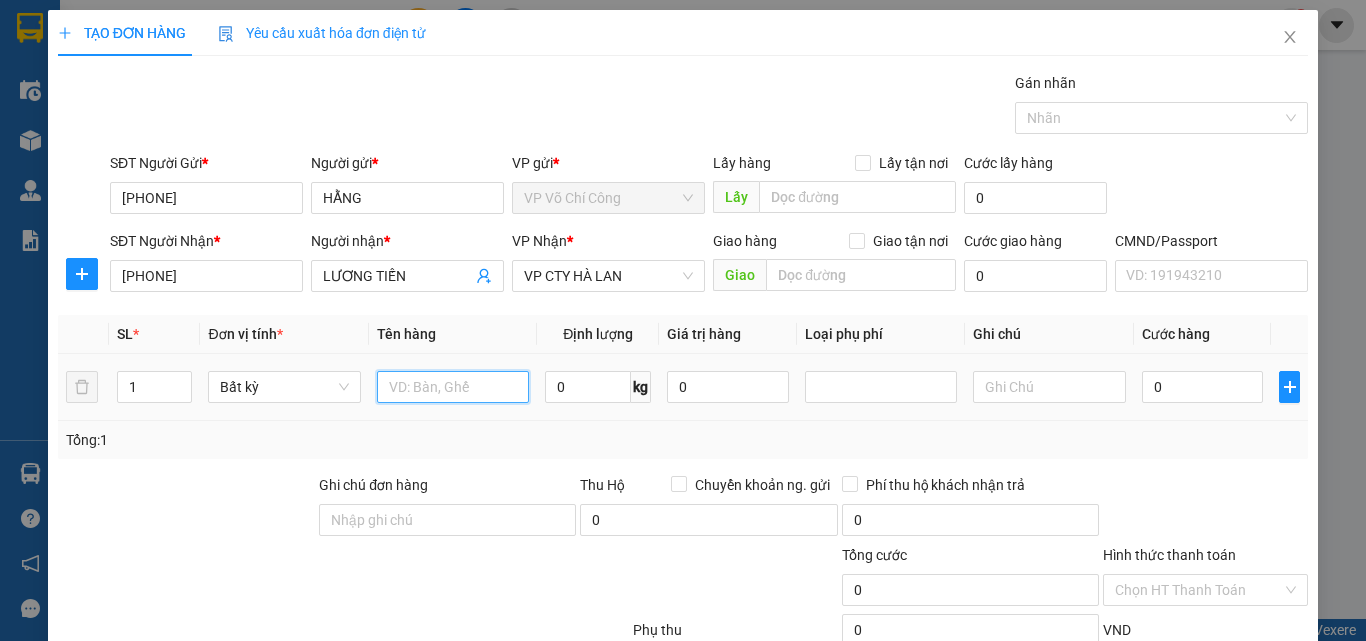 click at bounding box center [453, 387] 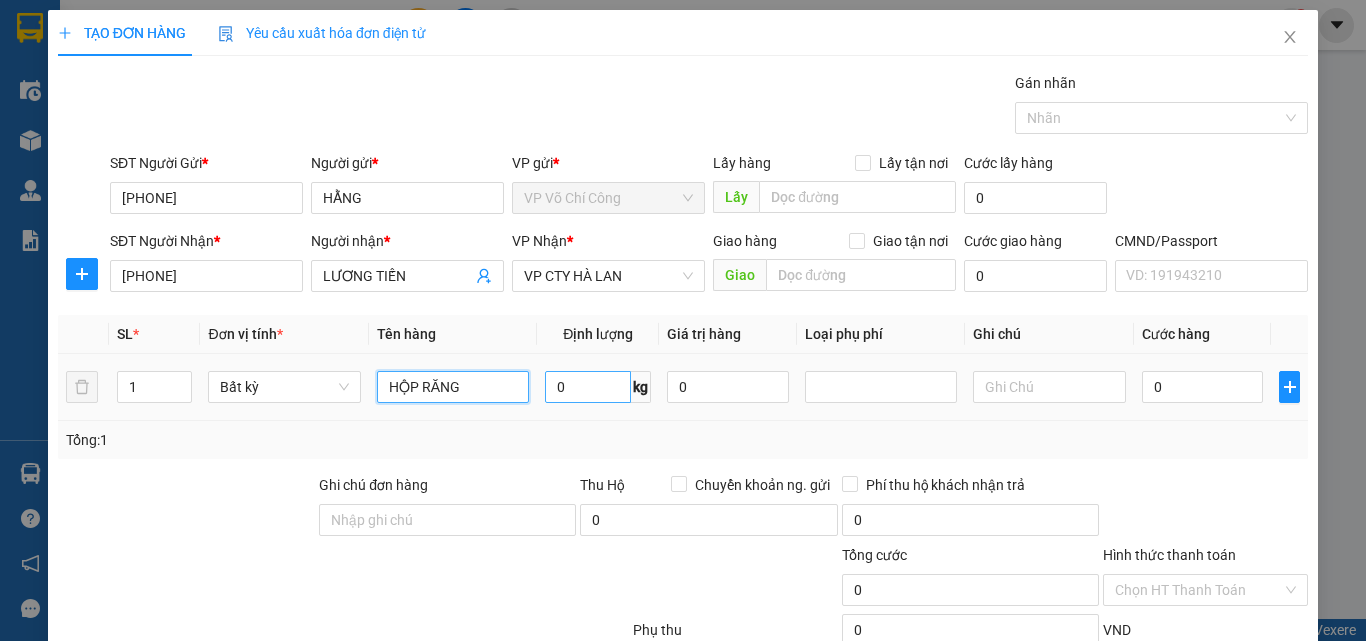 type on "HỘP RĂNG" 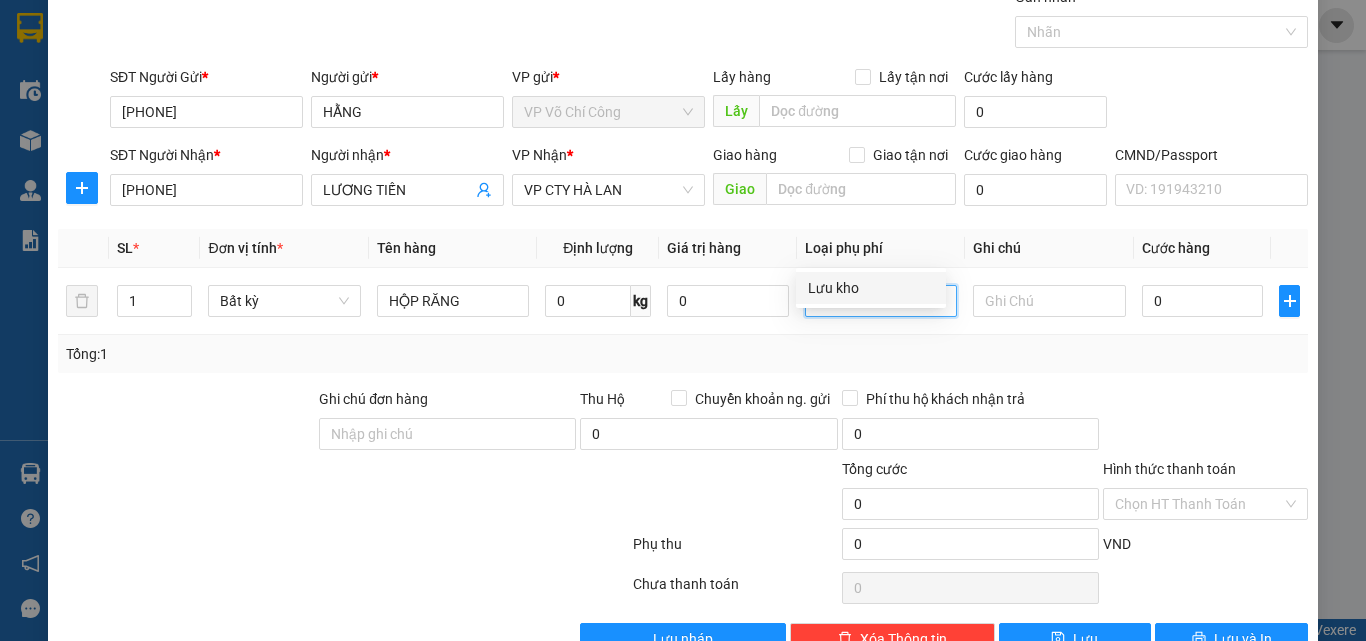 scroll, scrollTop: 139, scrollLeft: 0, axis: vertical 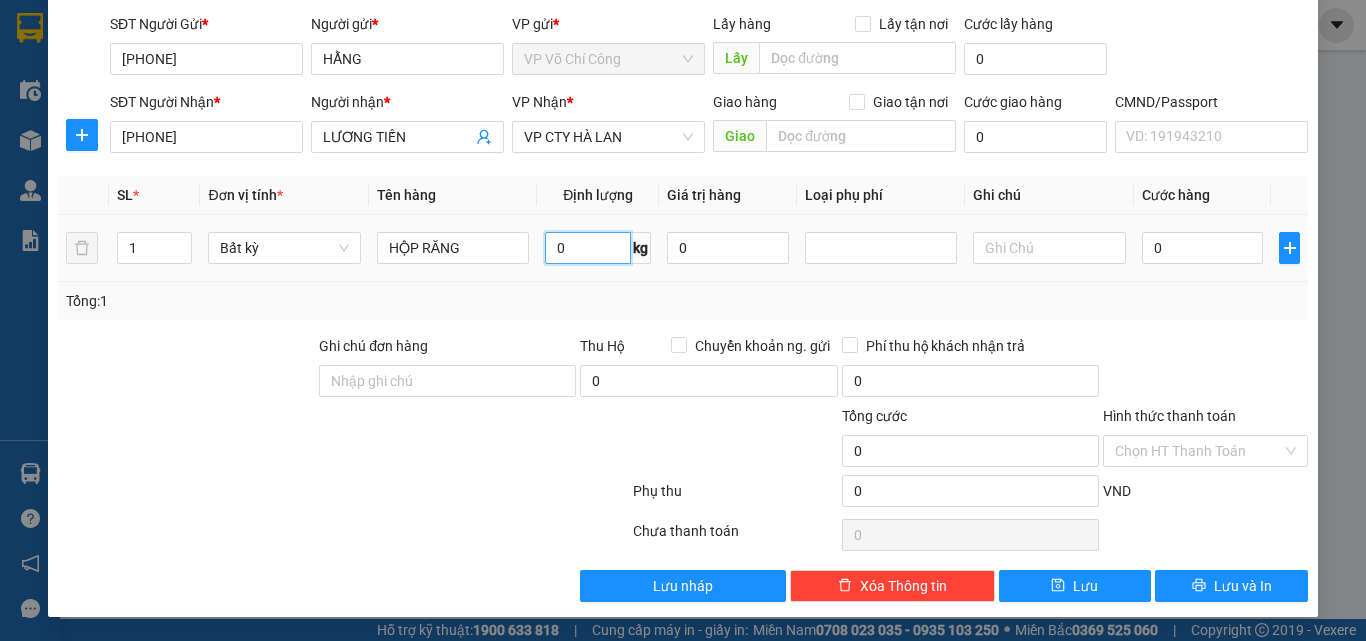 click on "0" at bounding box center (588, 248) 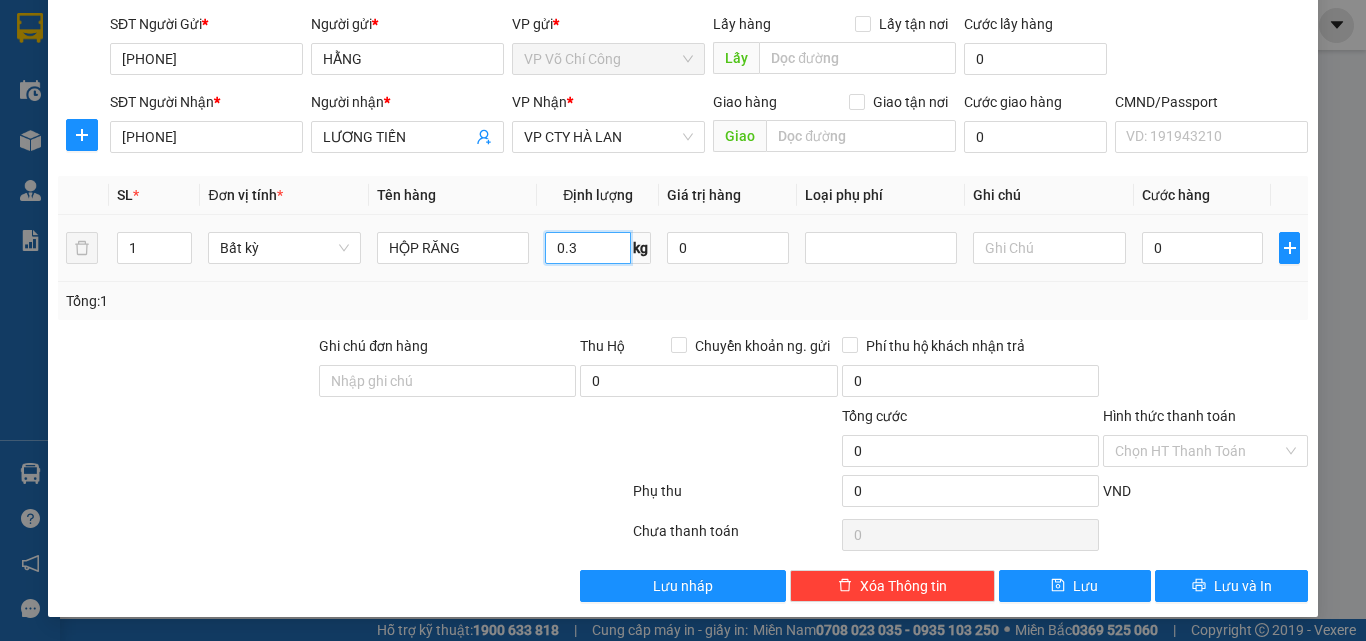 type on "0.3" 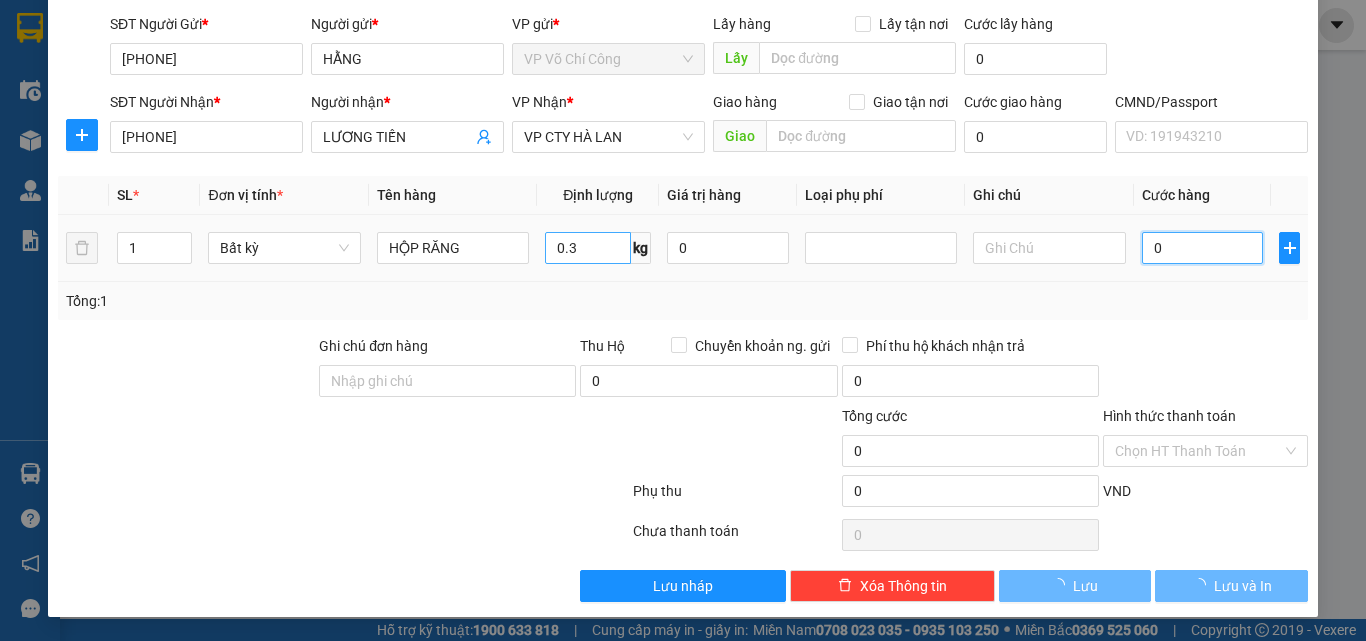 type on "35.000" 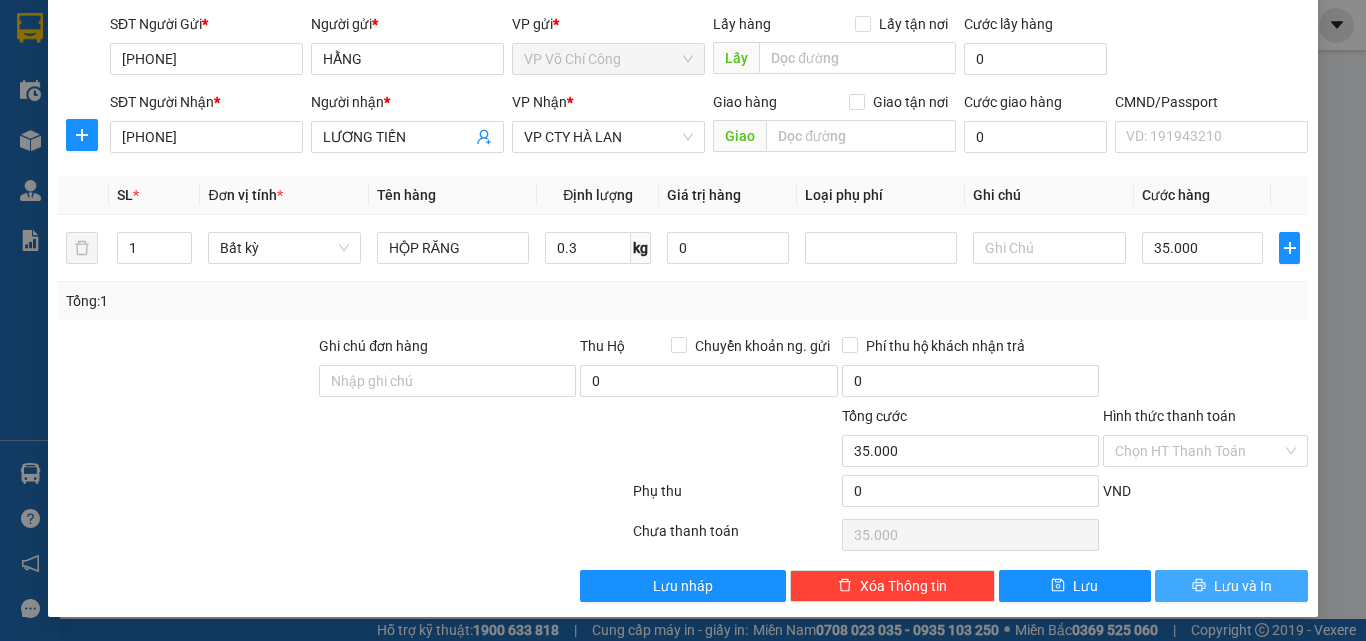 click on "Lưu và In" at bounding box center [1243, 586] 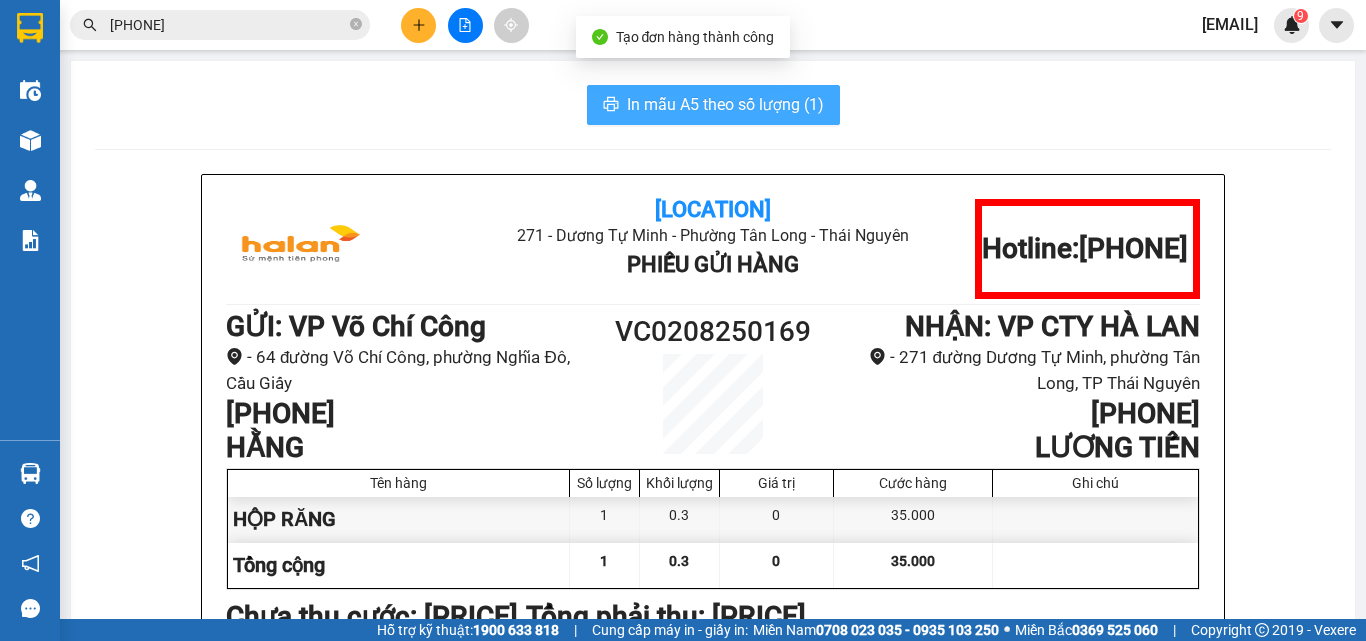 click on "In mẫu A5 theo số lượng
(1)" at bounding box center [725, 104] 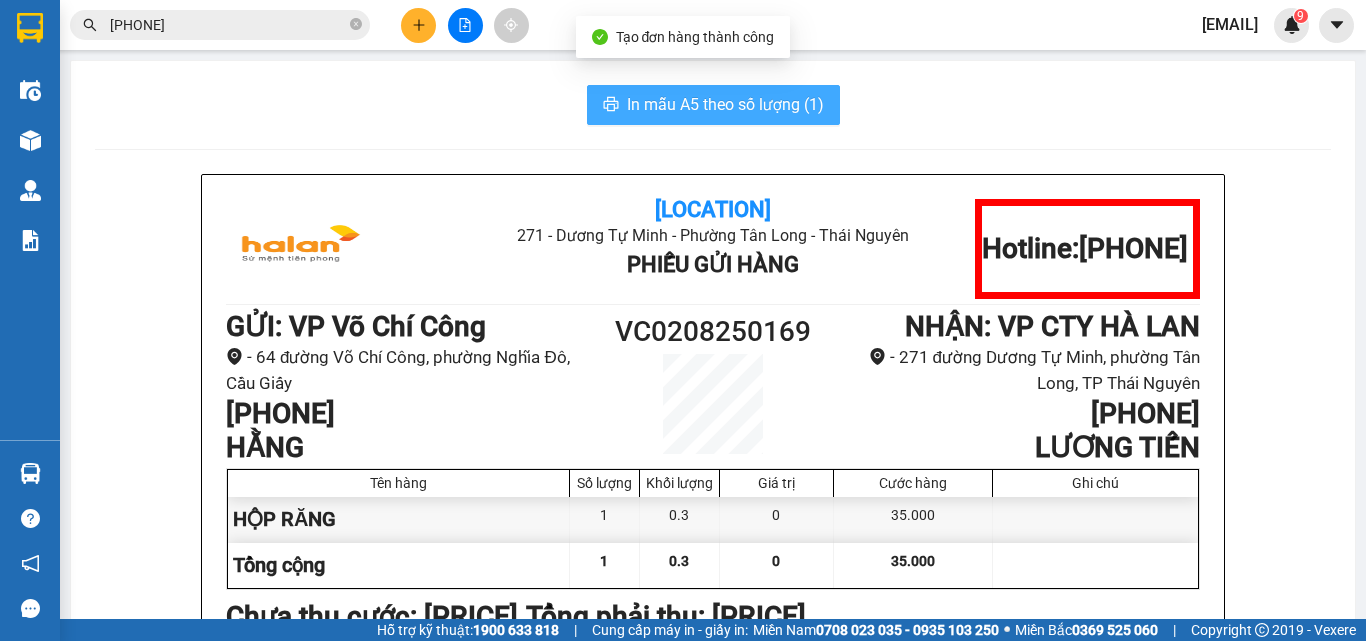 click on "In mẫu A5 theo số lượng
(1)" at bounding box center [725, 104] 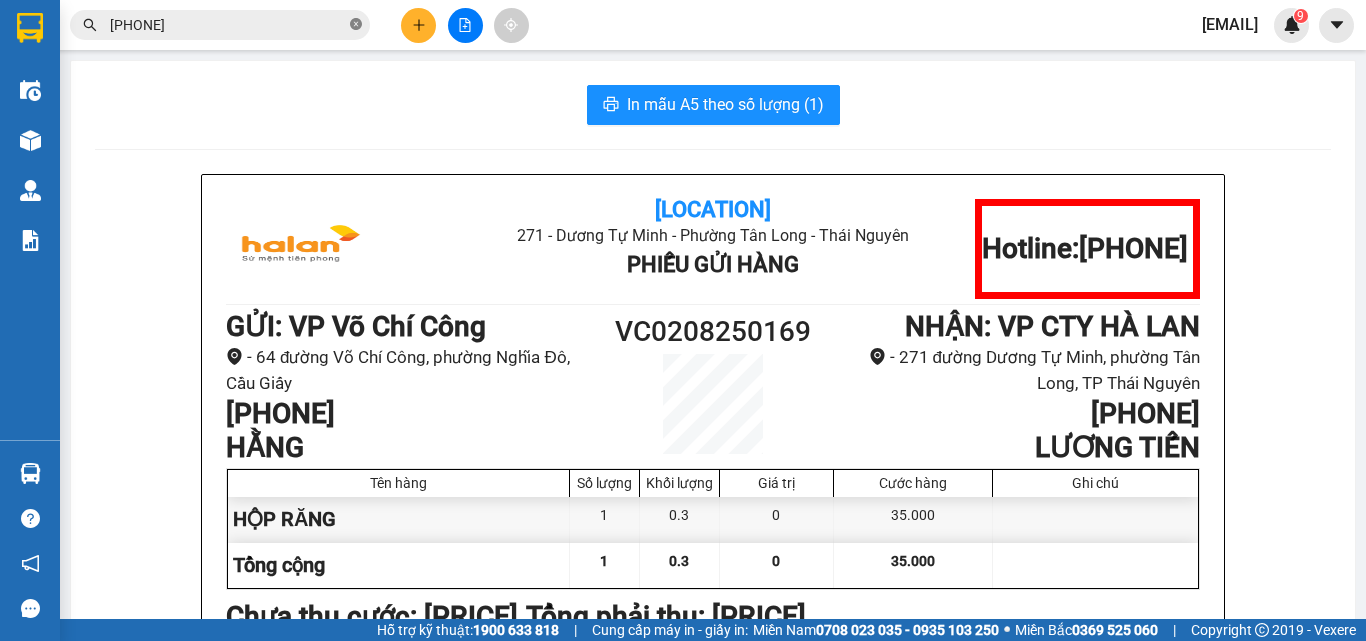click at bounding box center [356, 25] 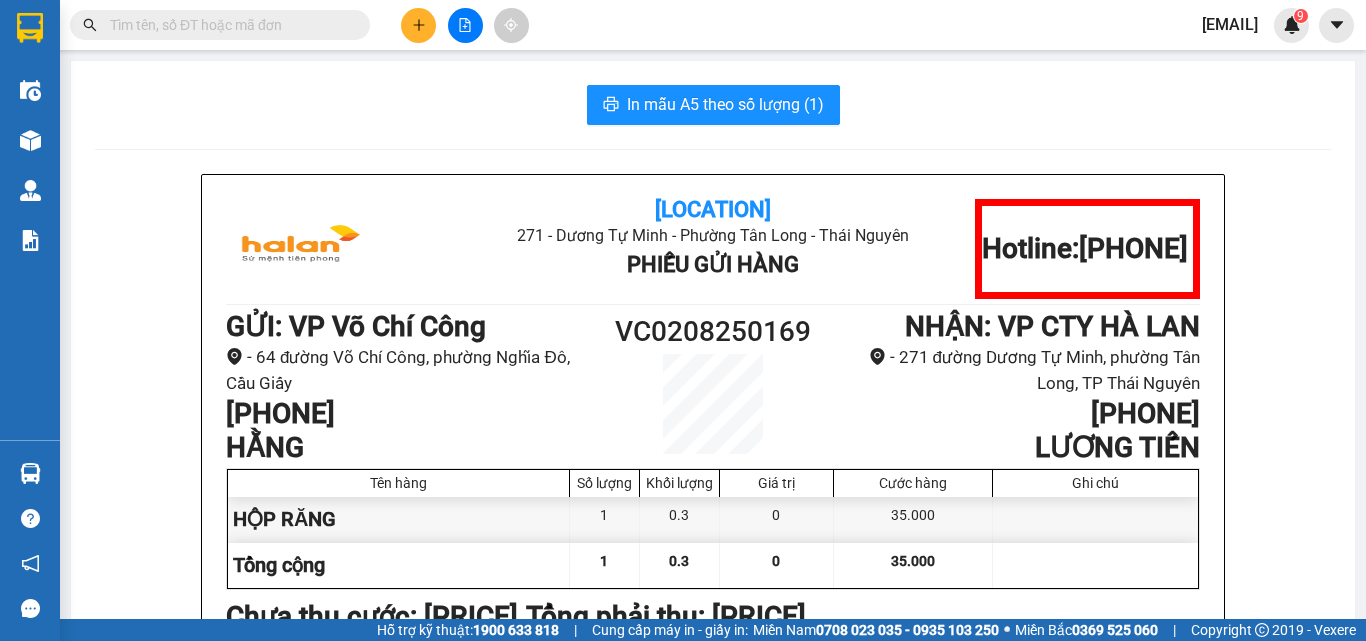 click at bounding box center (228, 25) 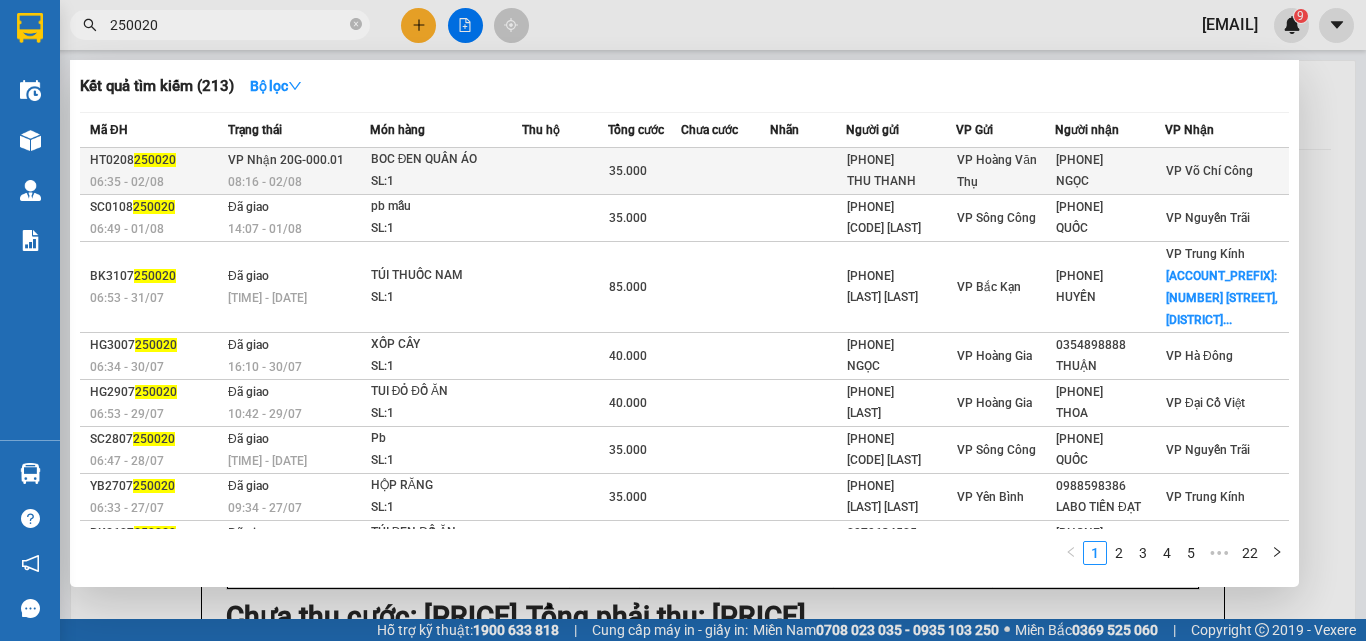 type on "250020" 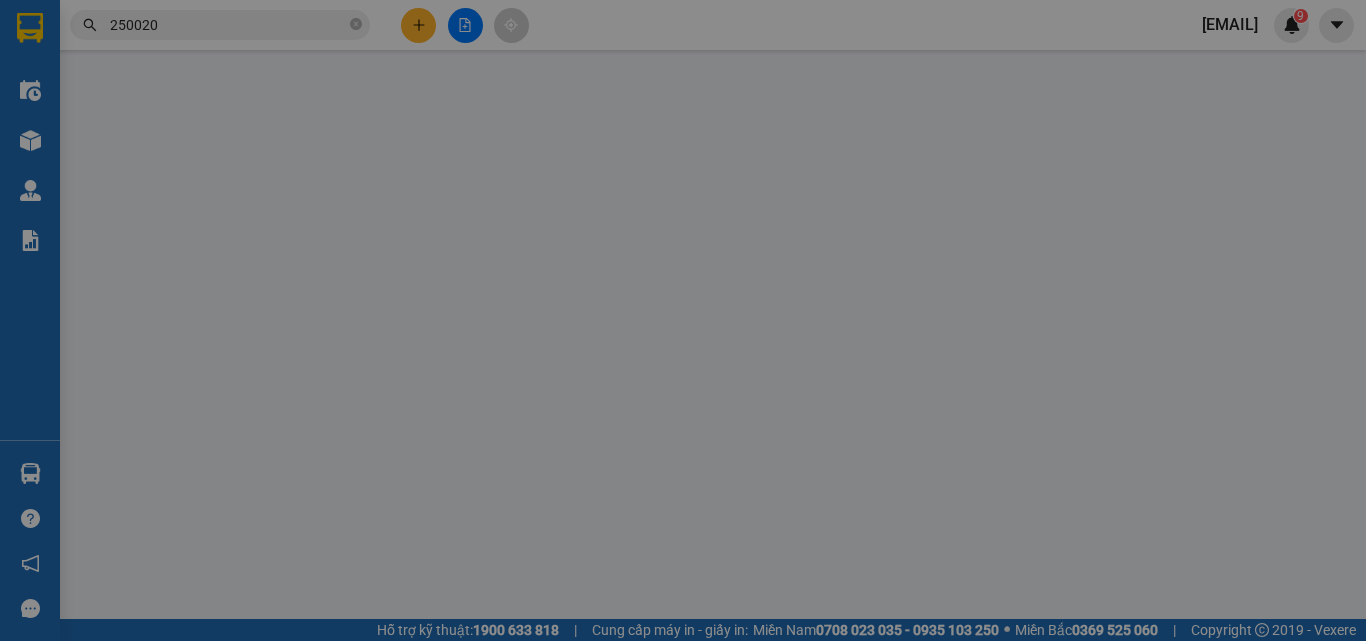 type on "[PHONE]" 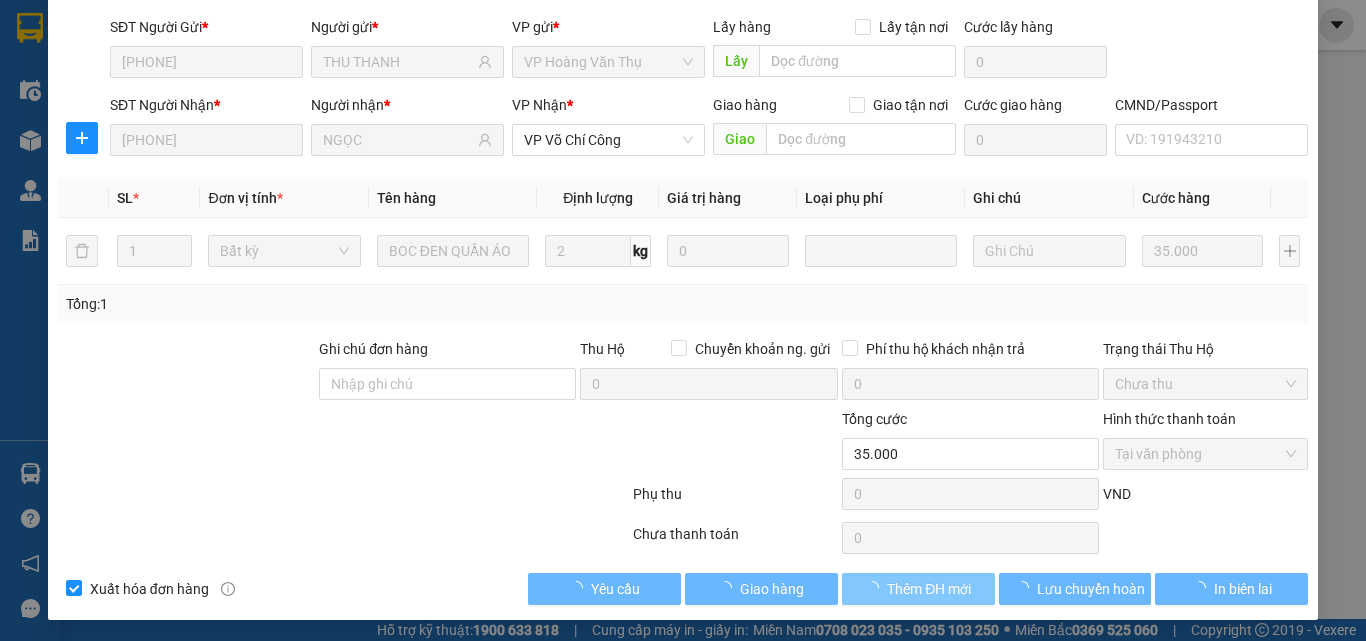 scroll, scrollTop: 143, scrollLeft: 0, axis: vertical 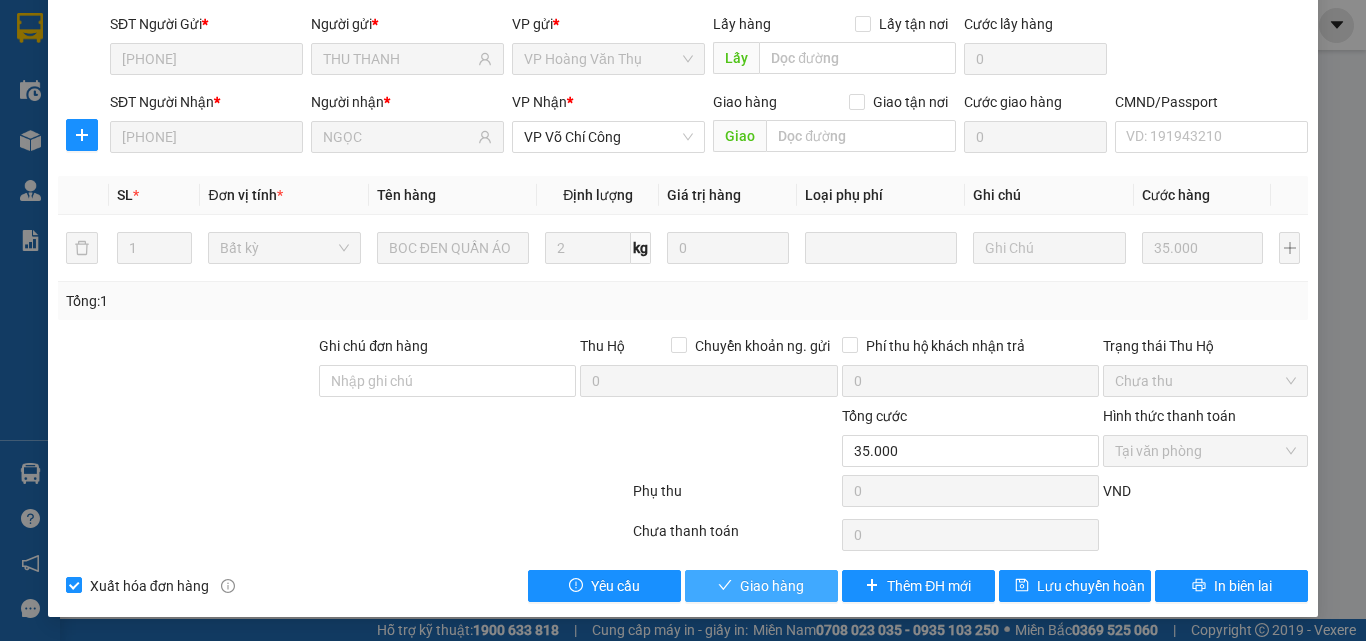 click on "Giao hàng" at bounding box center (772, 586) 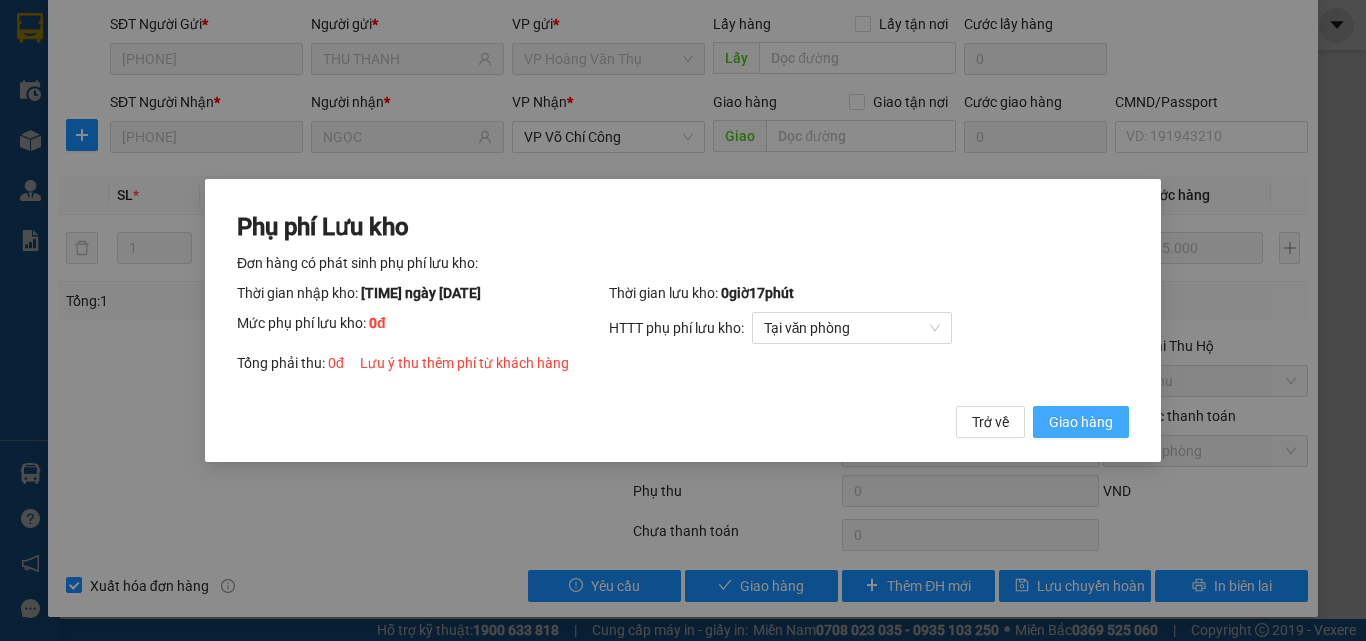 click on "Giao hàng" at bounding box center [1081, 422] 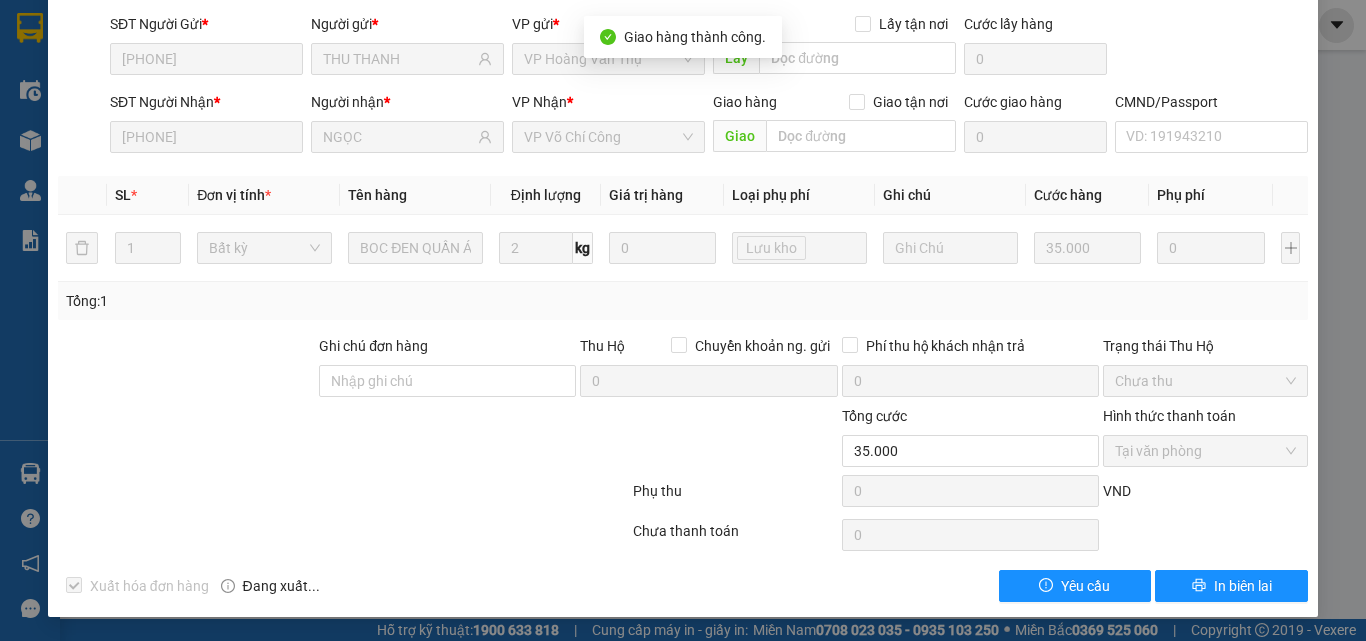 scroll, scrollTop: 0, scrollLeft: 0, axis: both 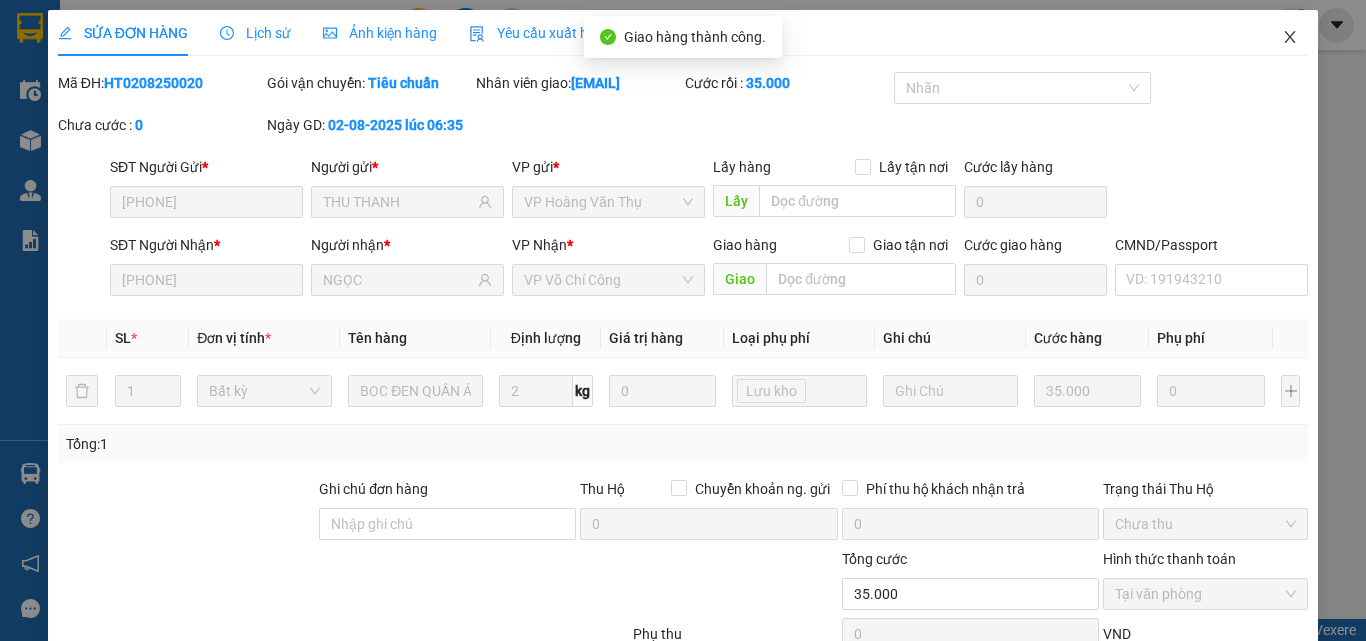 click 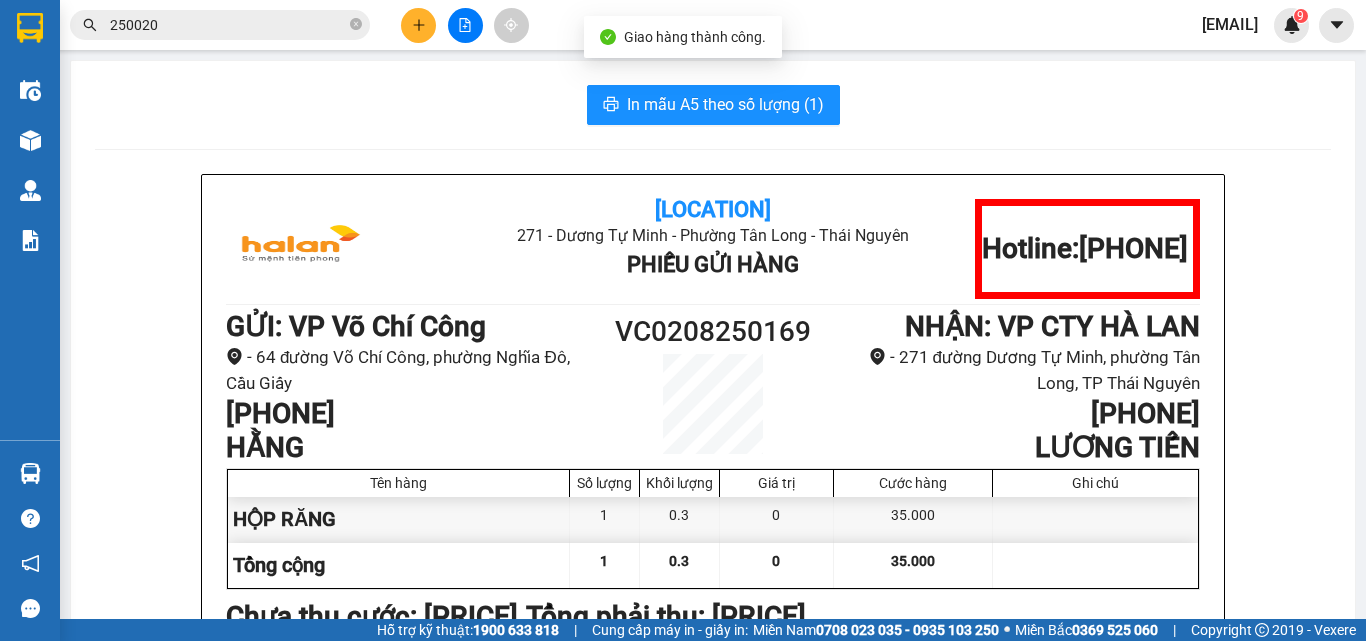 drag, startPoint x: 351, startPoint y: 22, endPoint x: 340, endPoint y: 22, distance: 11 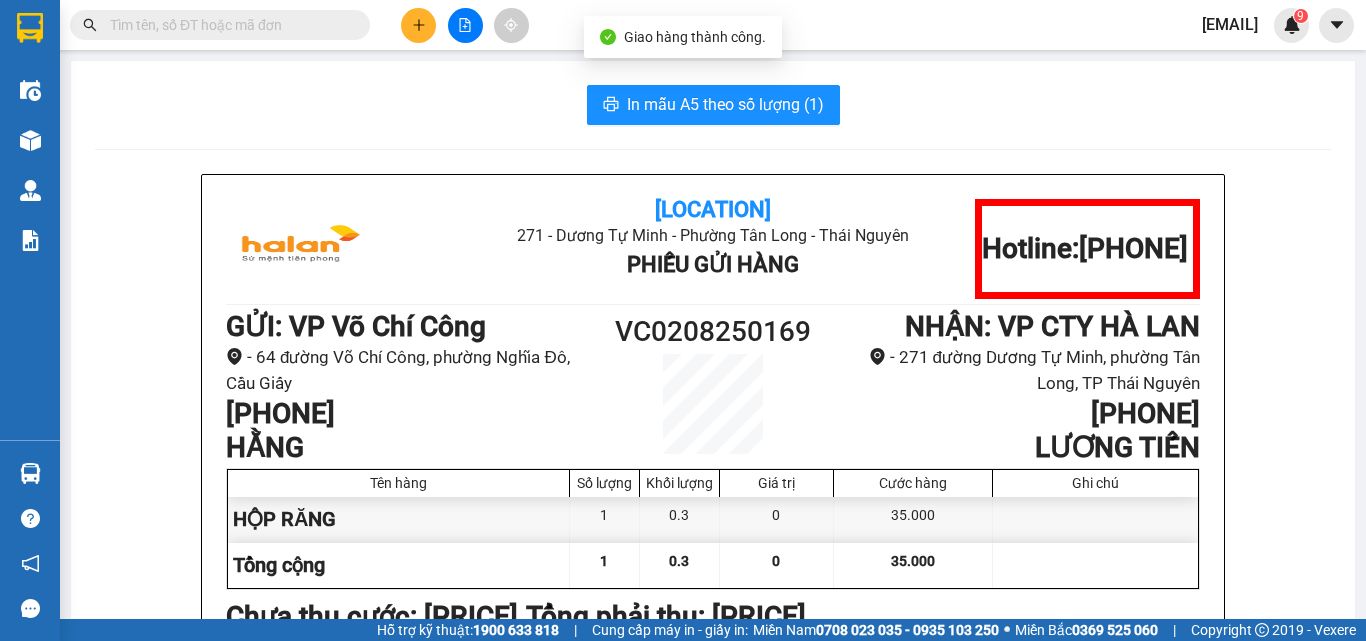click at bounding box center (228, 25) 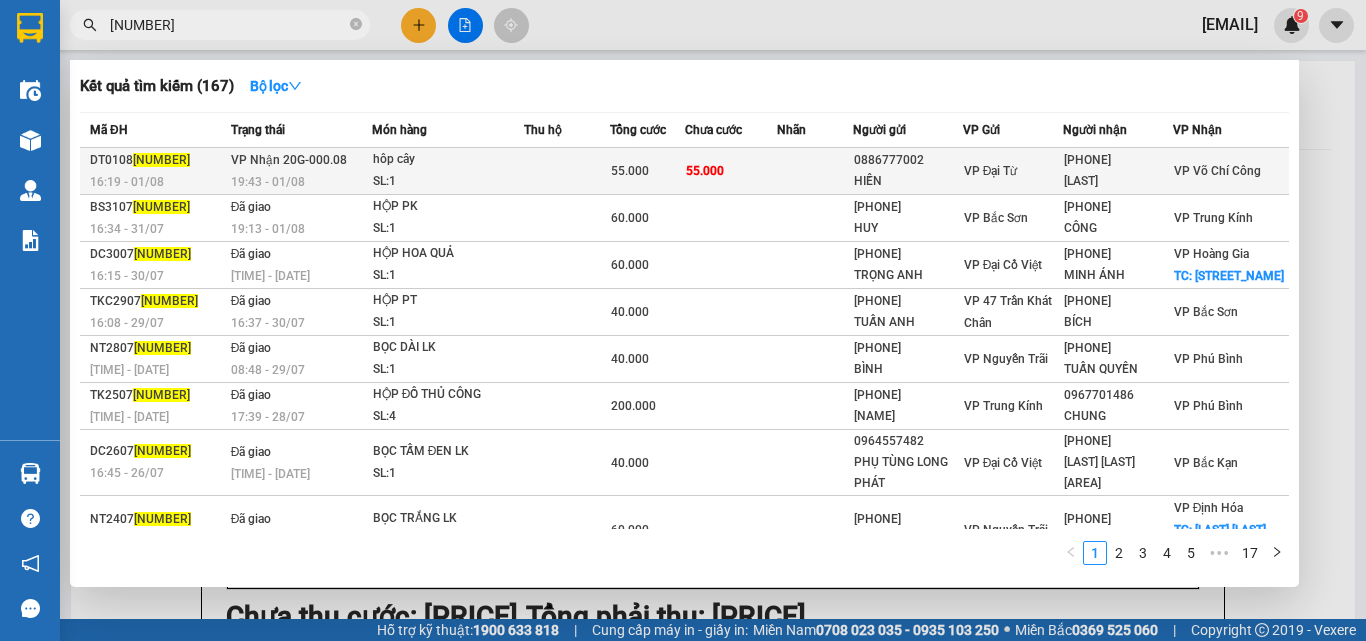 type on "[NUMBER]" 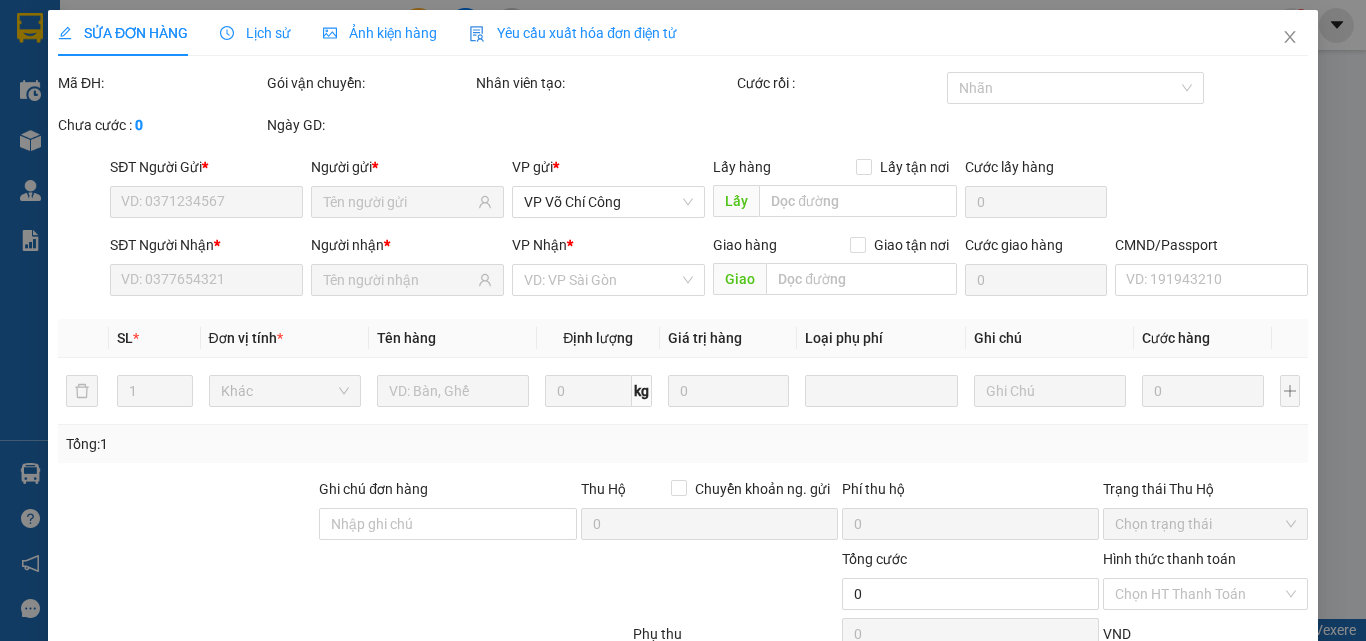 type on "0886777002" 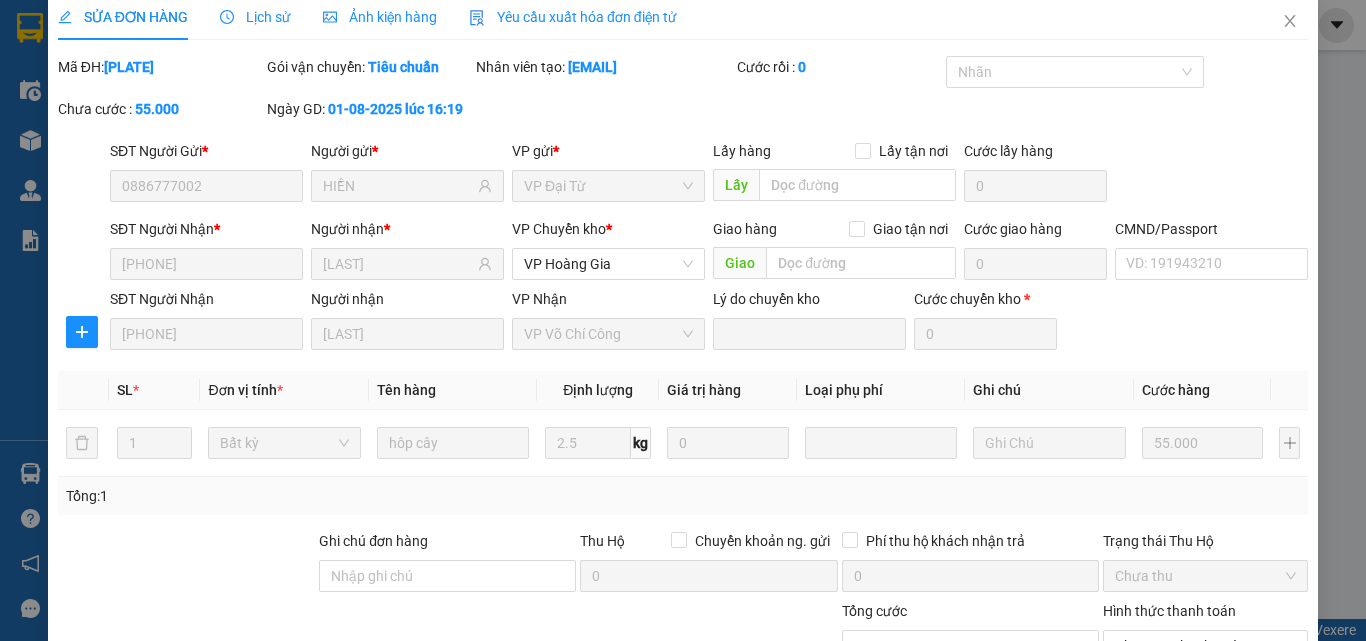 scroll, scrollTop: 211, scrollLeft: 0, axis: vertical 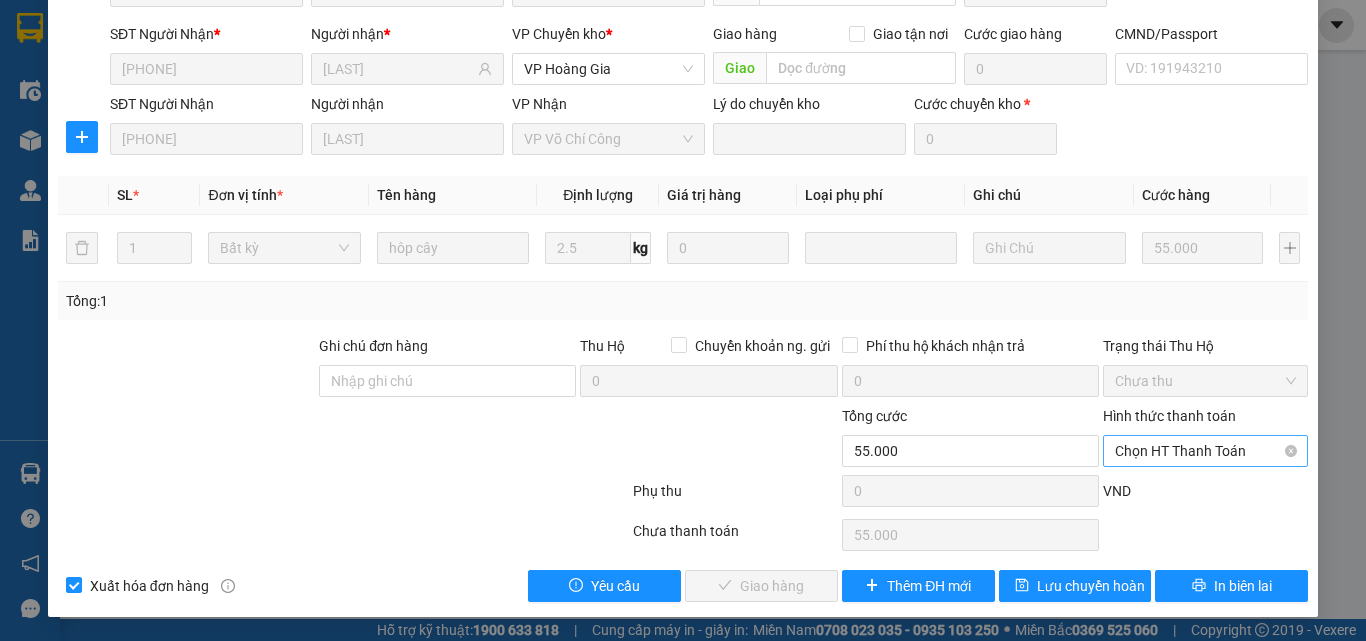 click on "Chọn HT Thanh Toán" at bounding box center (1205, 451) 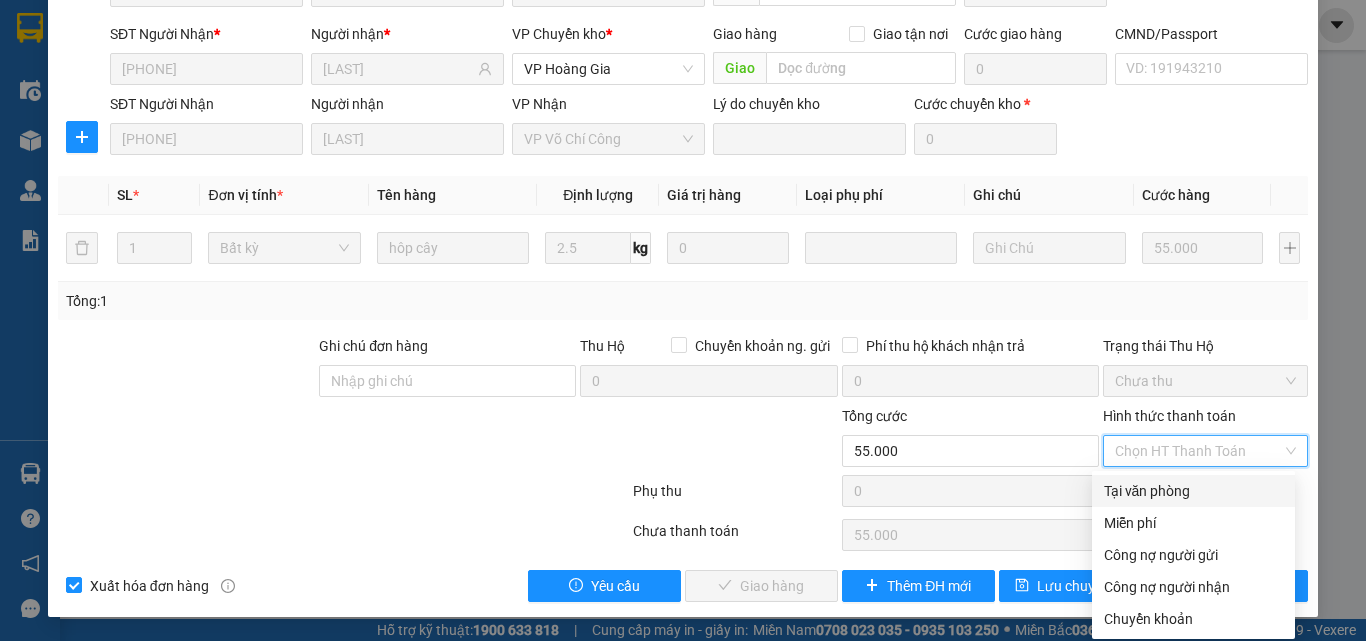 drag, startPoint x: 1165, startPoint y: 482, endPoint x: 1057, endPoint y: 516, distance: 113.22544 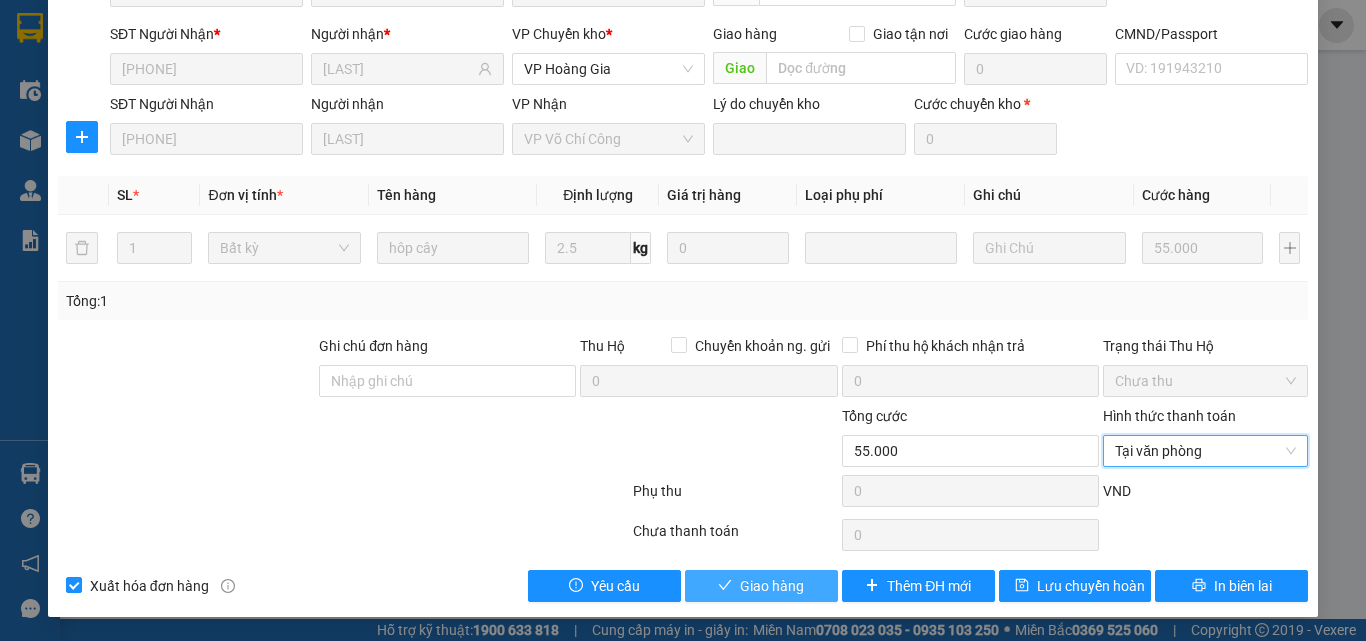 click on "Giao hàng" at bounding box center (772, 586) 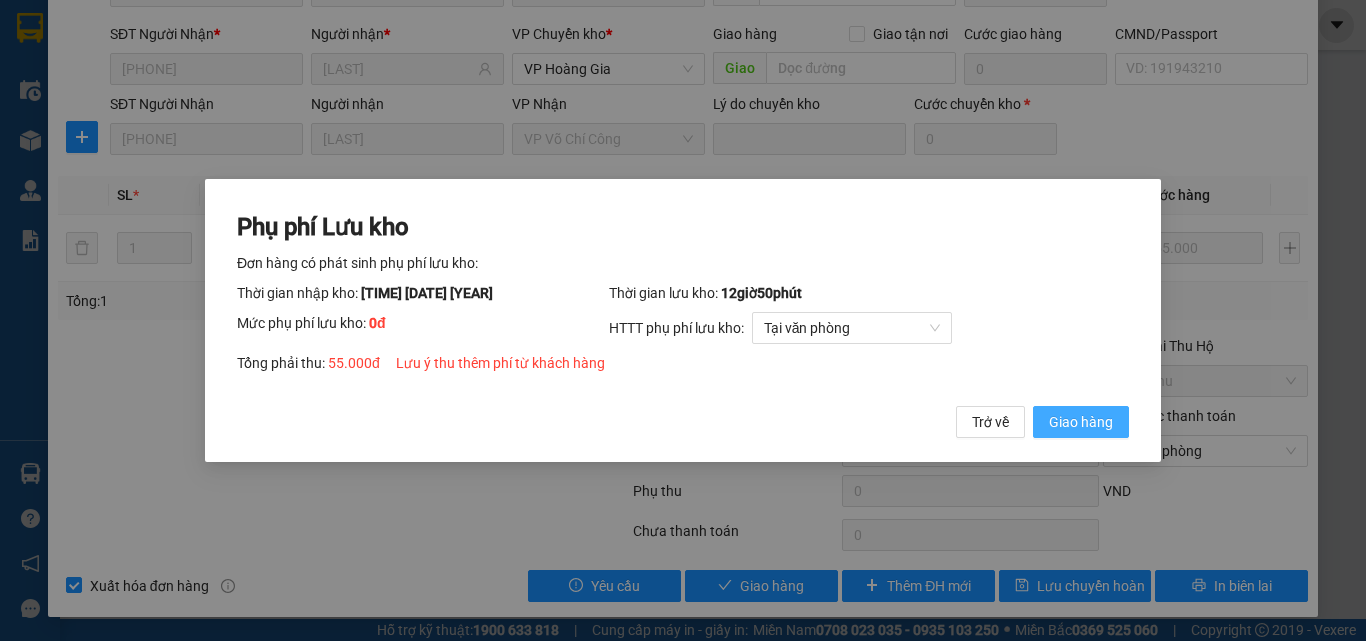 click on "Giao hàng" at bounding box center [1081, 422] 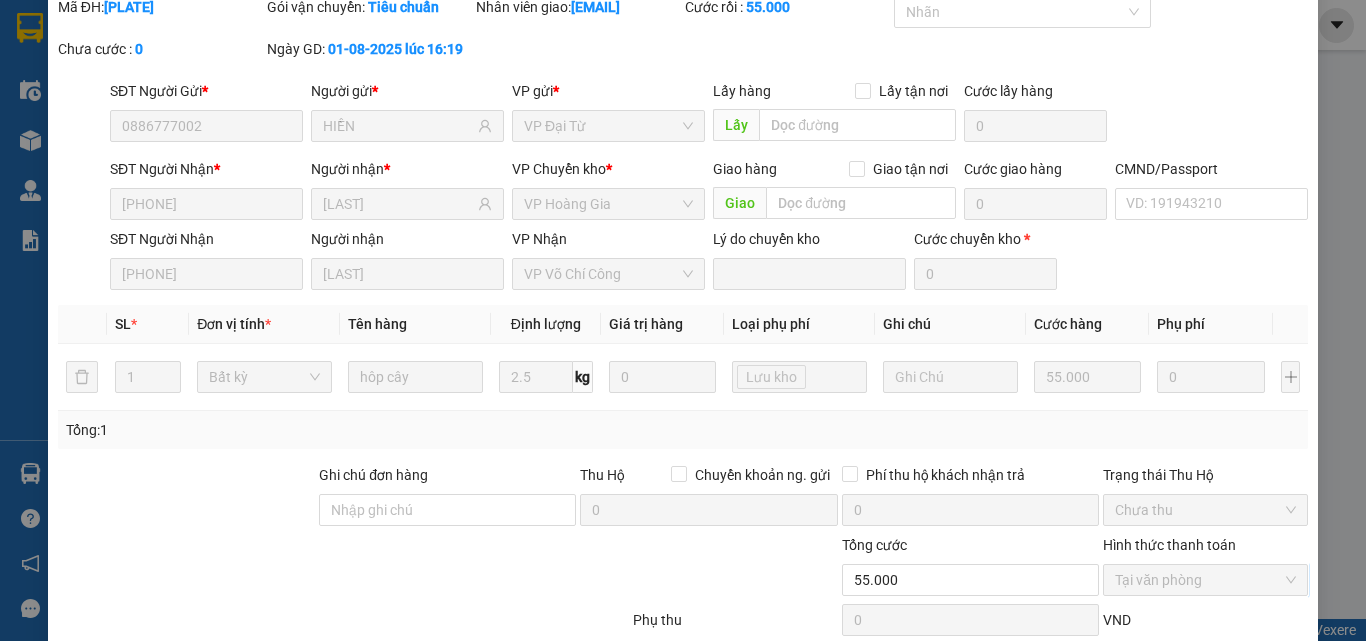 scroll, scrollTop: 0, scrollLeft: 0, axis: both 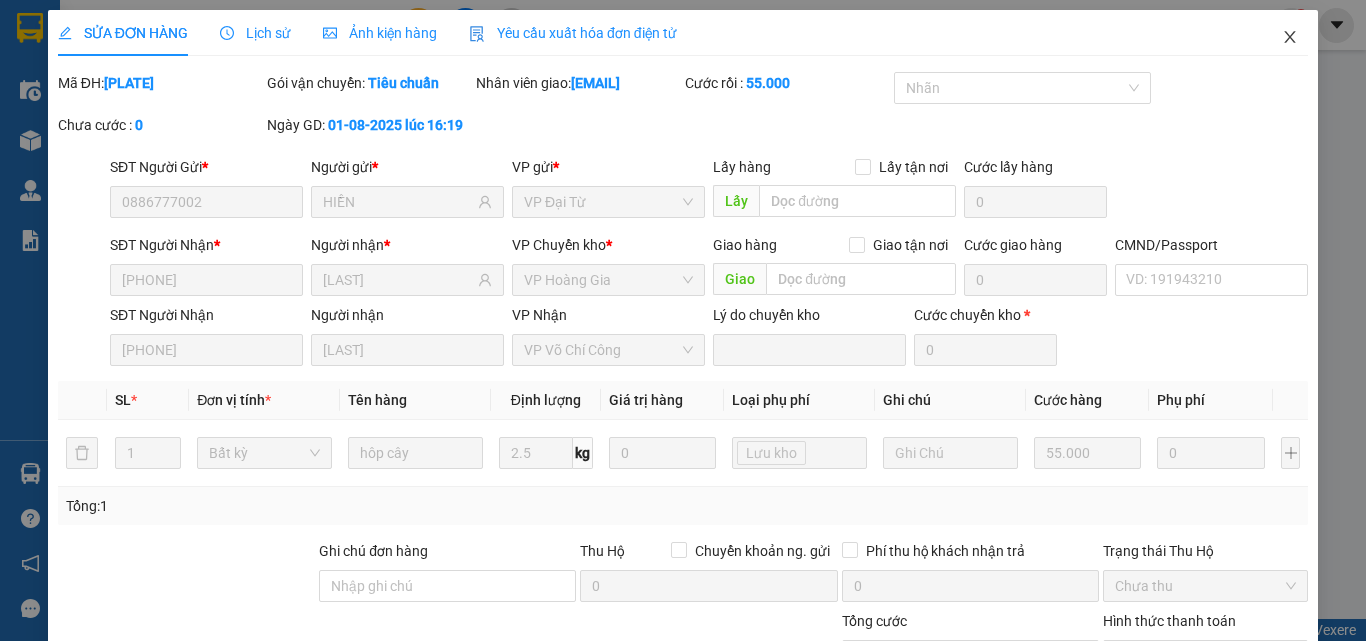 click 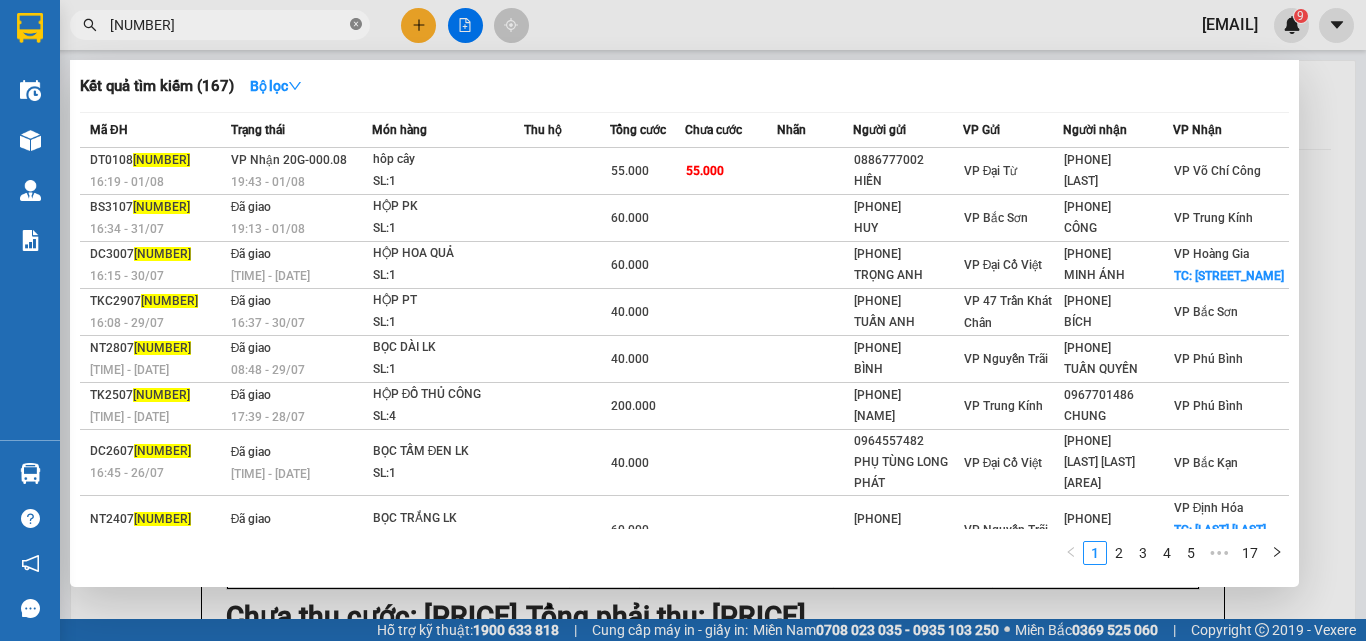 click 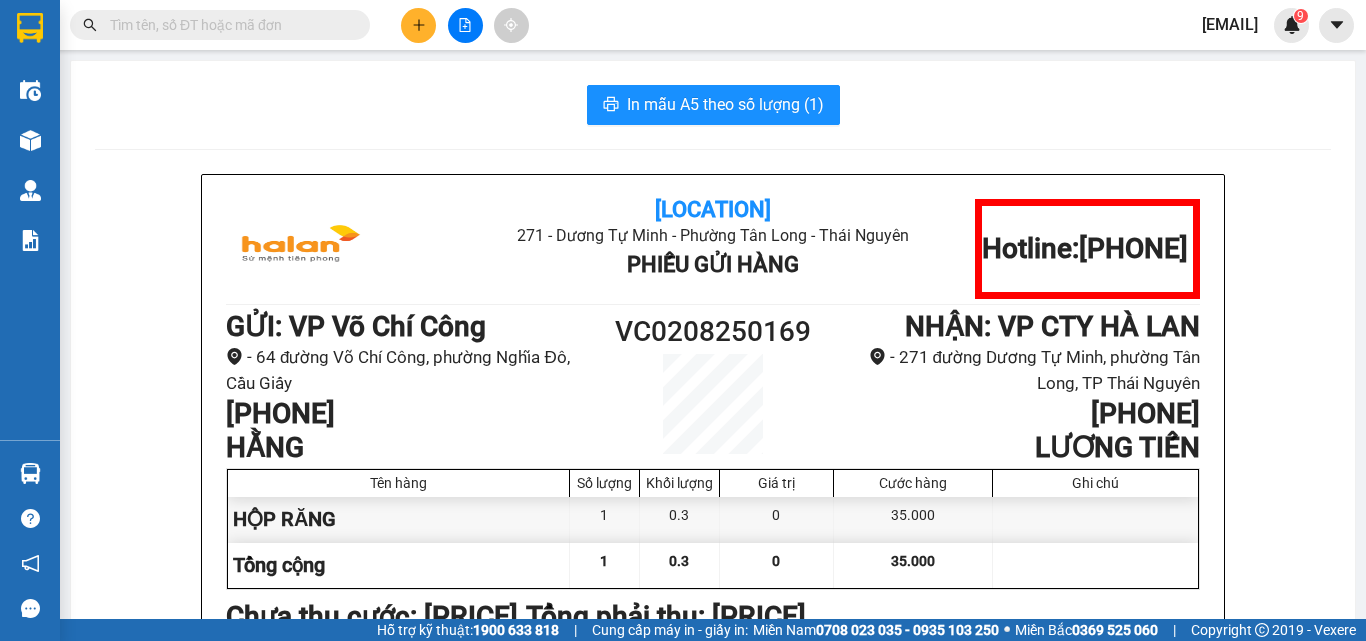 click at bounding box center [228, 25] 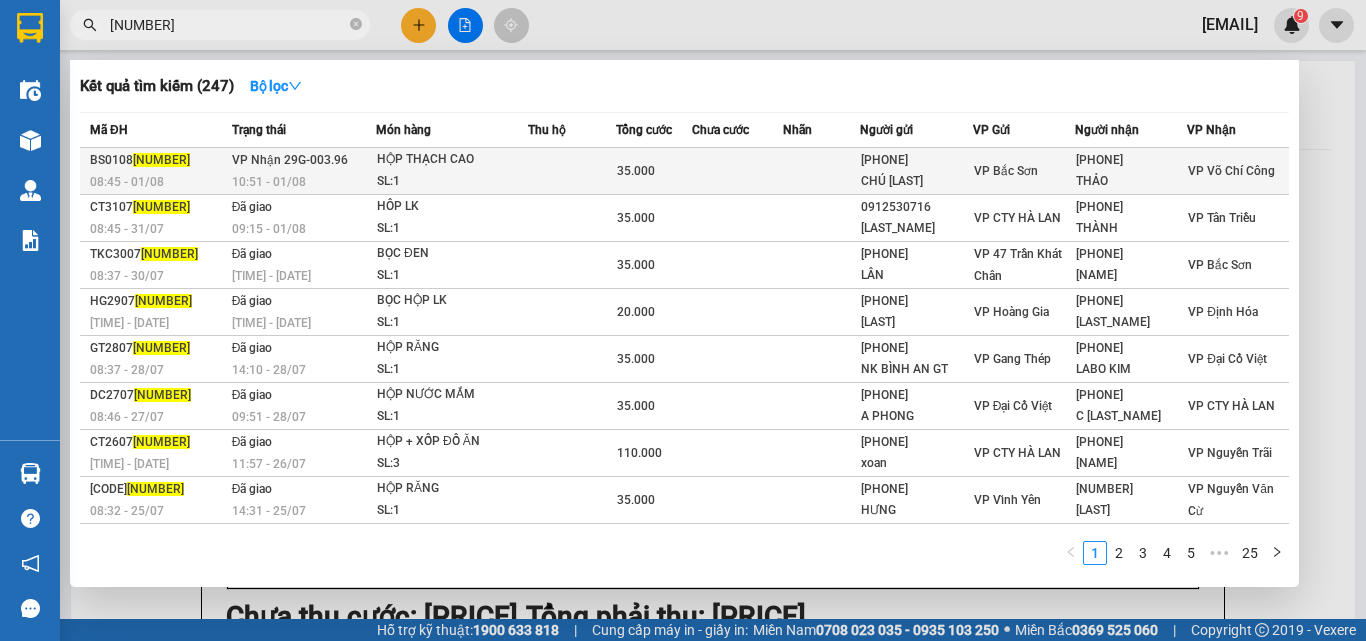 type on "[NUMBER]" 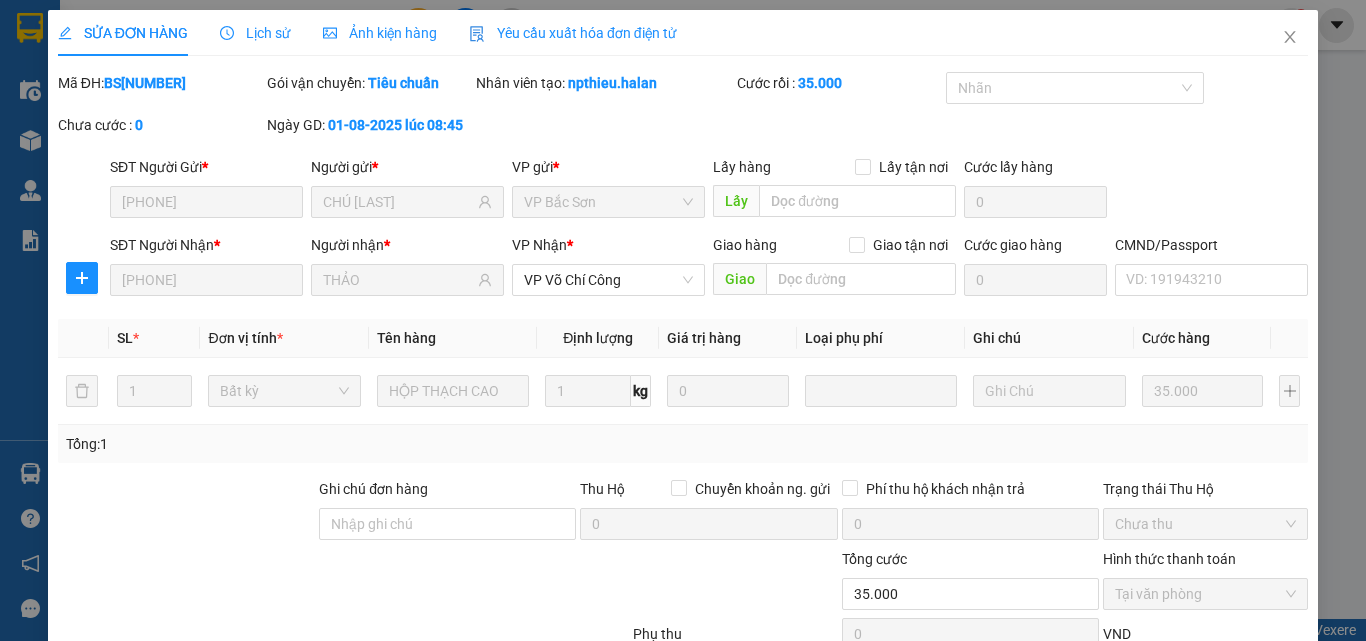 type on "[PHONE]" 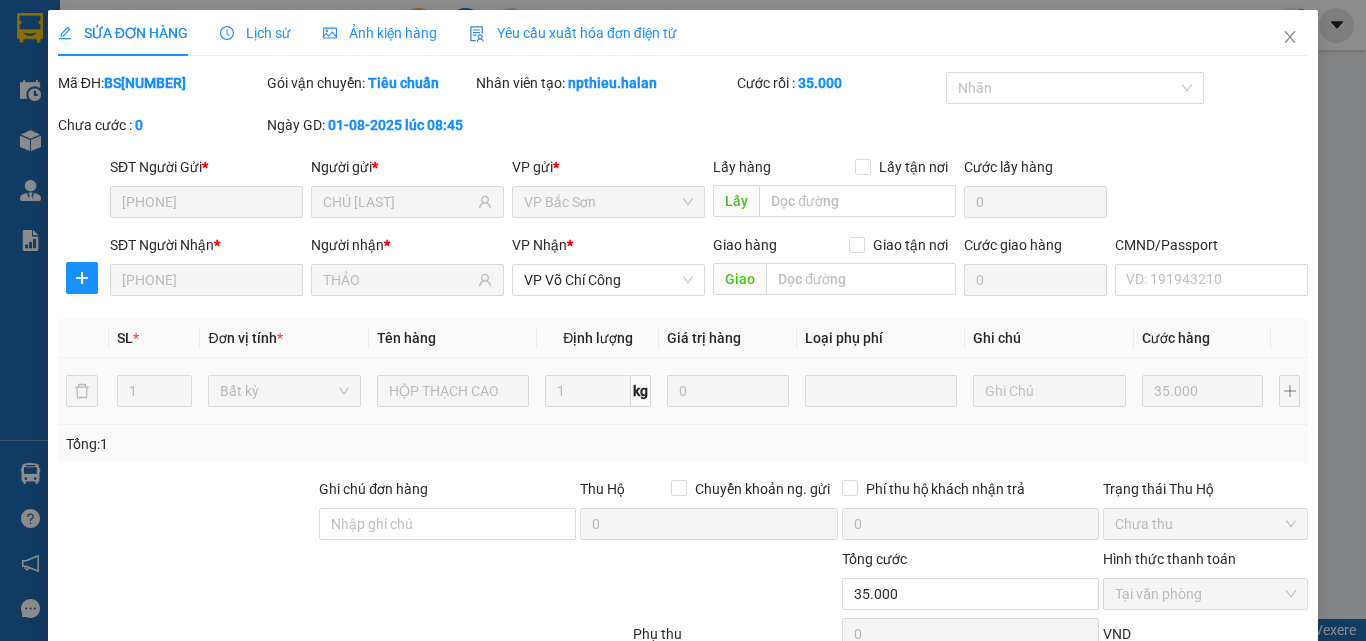 scroll, scrollTop: 143, scrollLeft: 0, axis: vertical 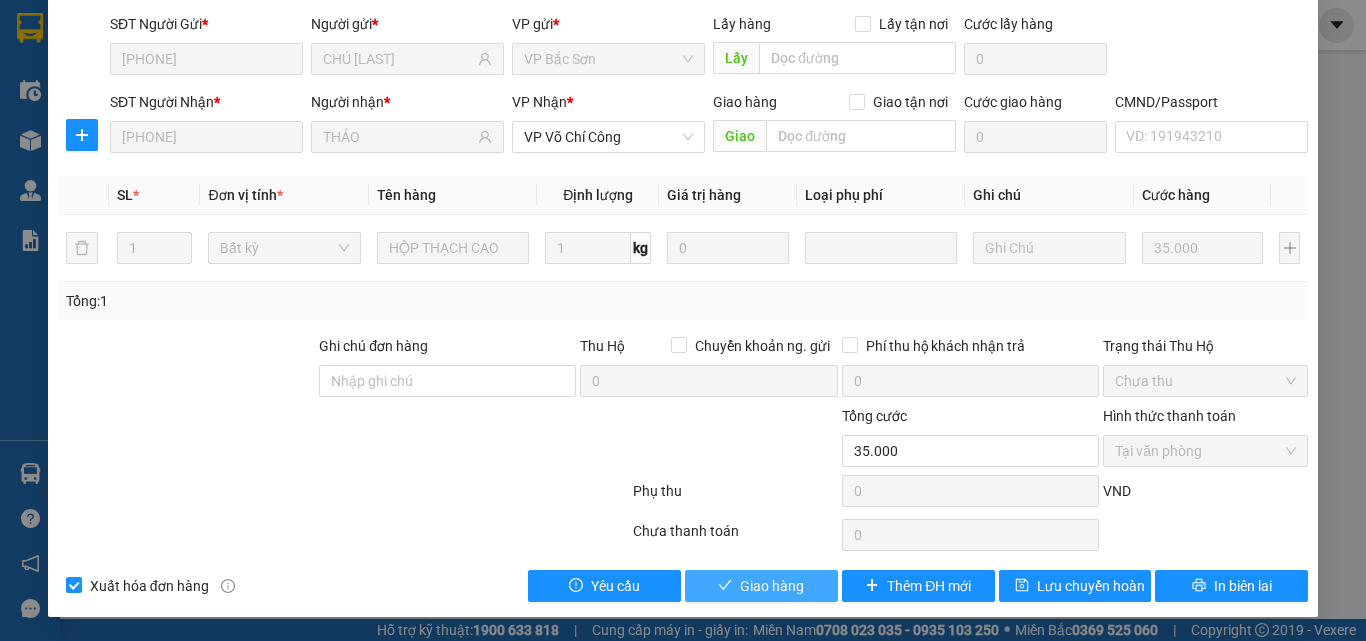 drag, startPoint x: 759, startPoint y: 581, endPoint x: 775, endPoint y: 566, distance: 21.931713 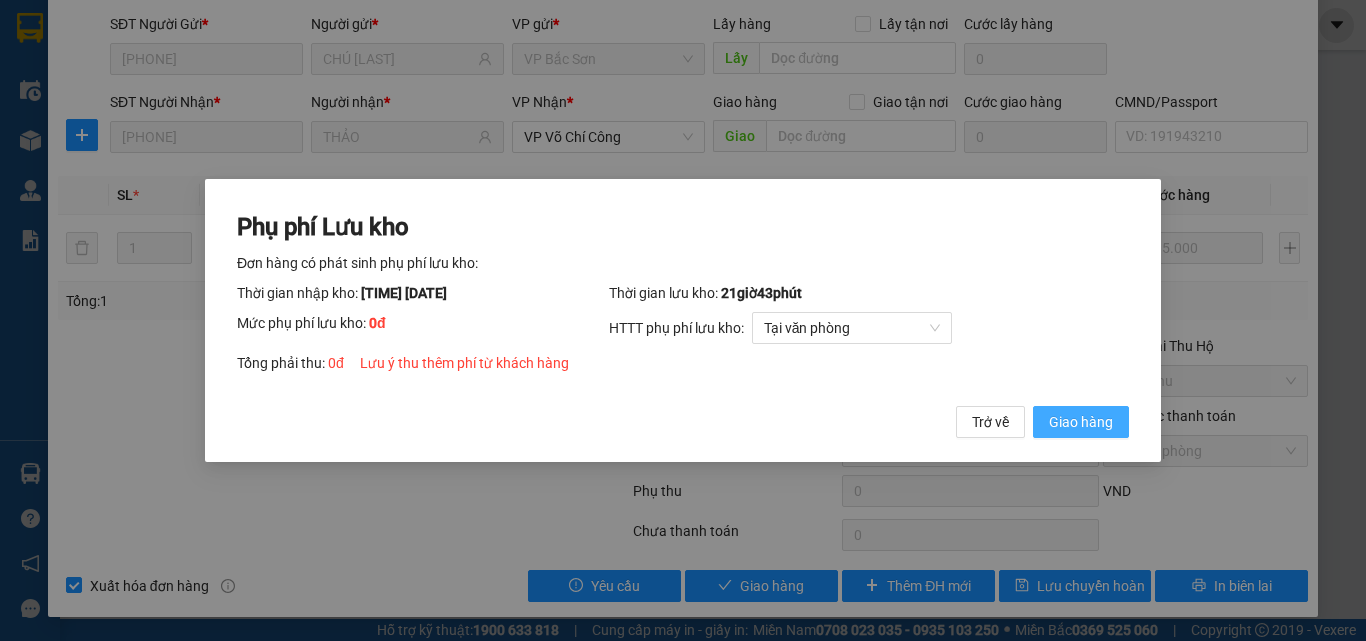 click on "Giao hàng" at bounding box center (1081, 422) 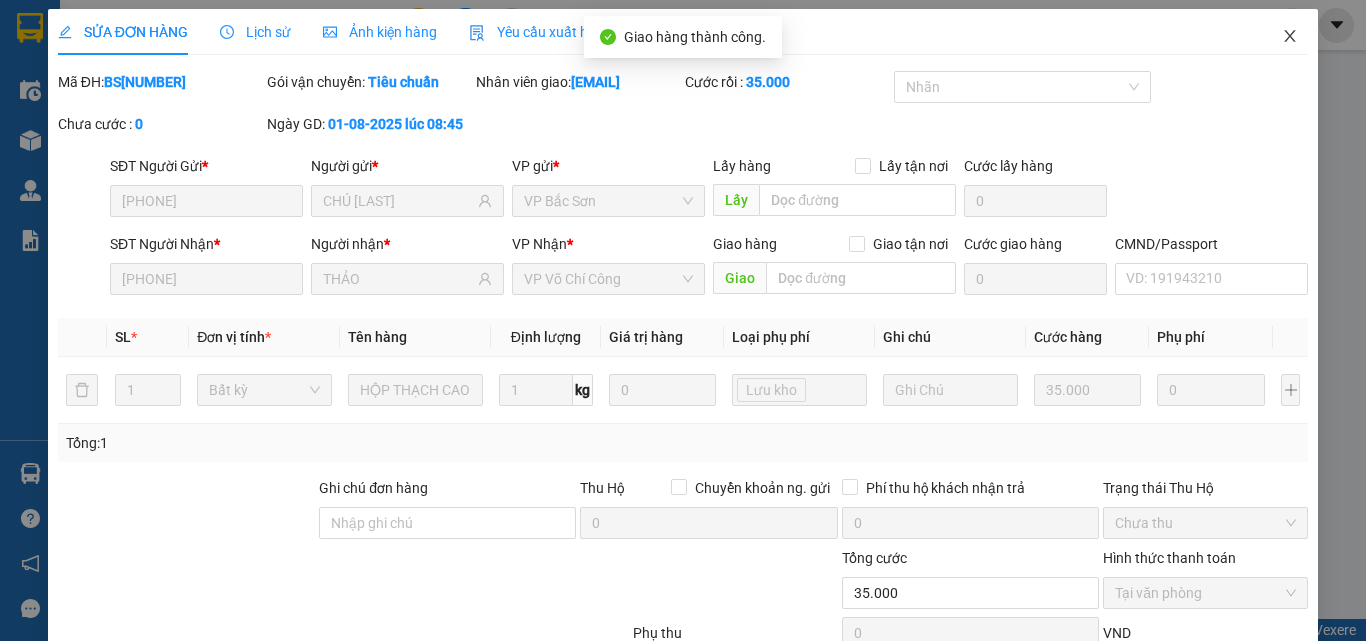 scroll, scrollTop: 0, scrollLeft: 0, axis: both 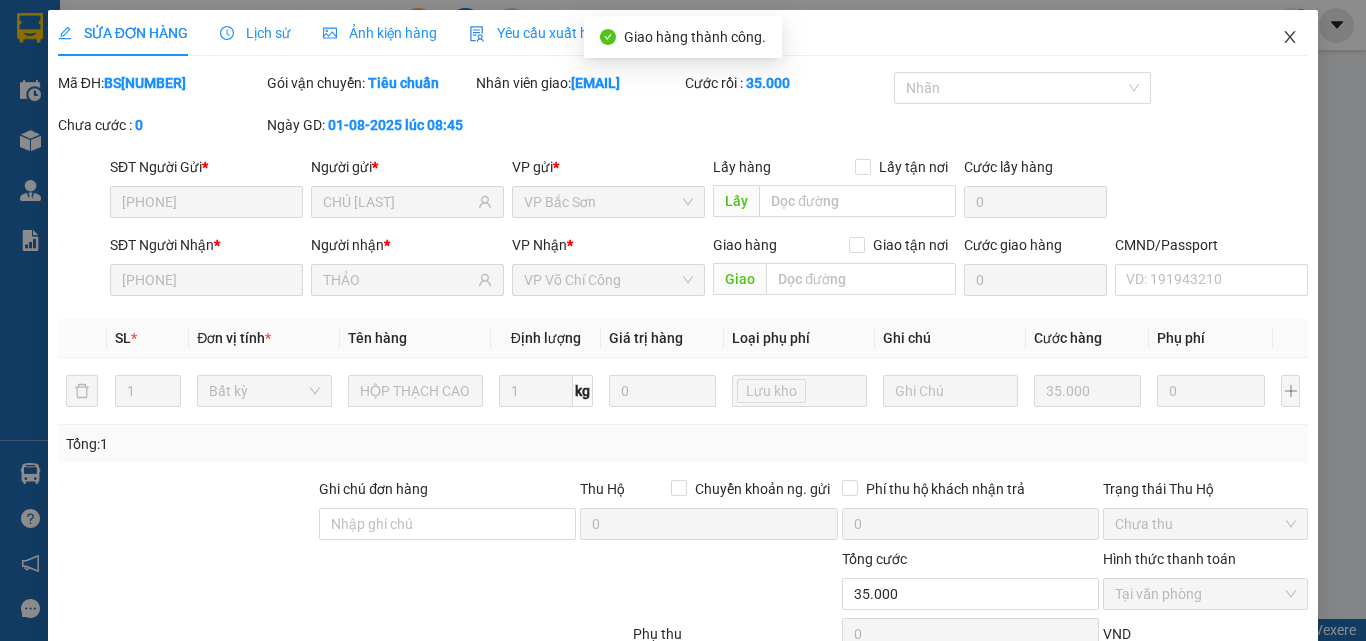 click 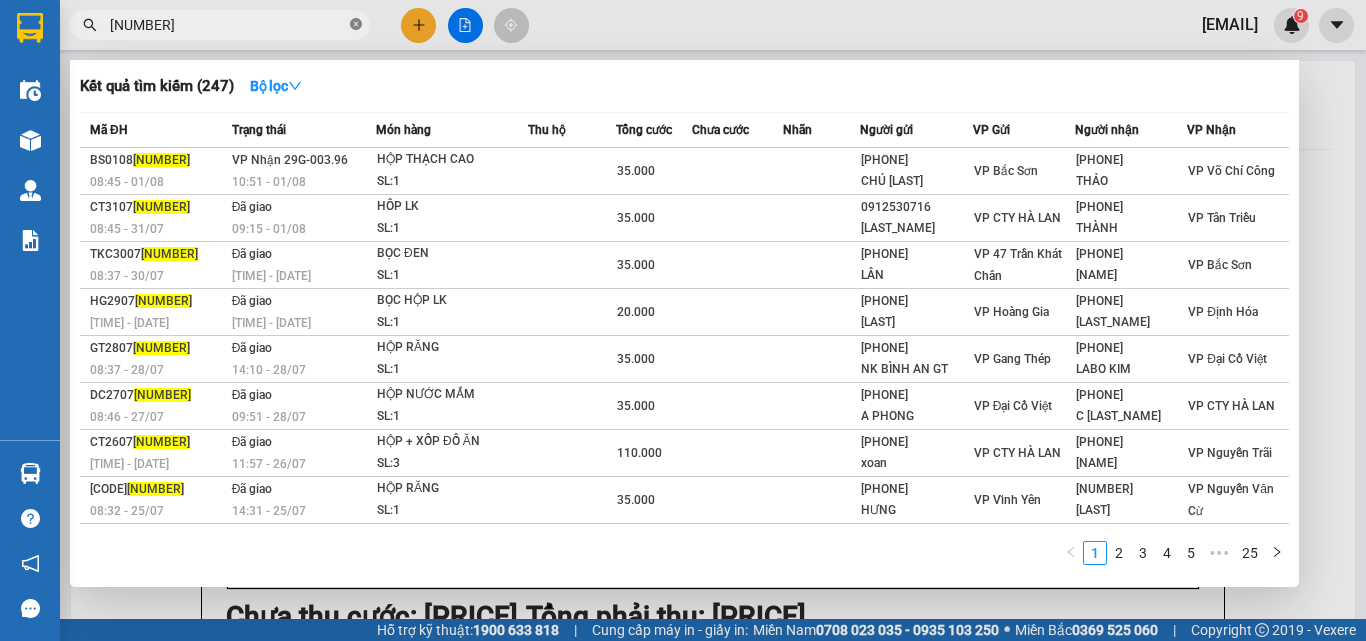 click 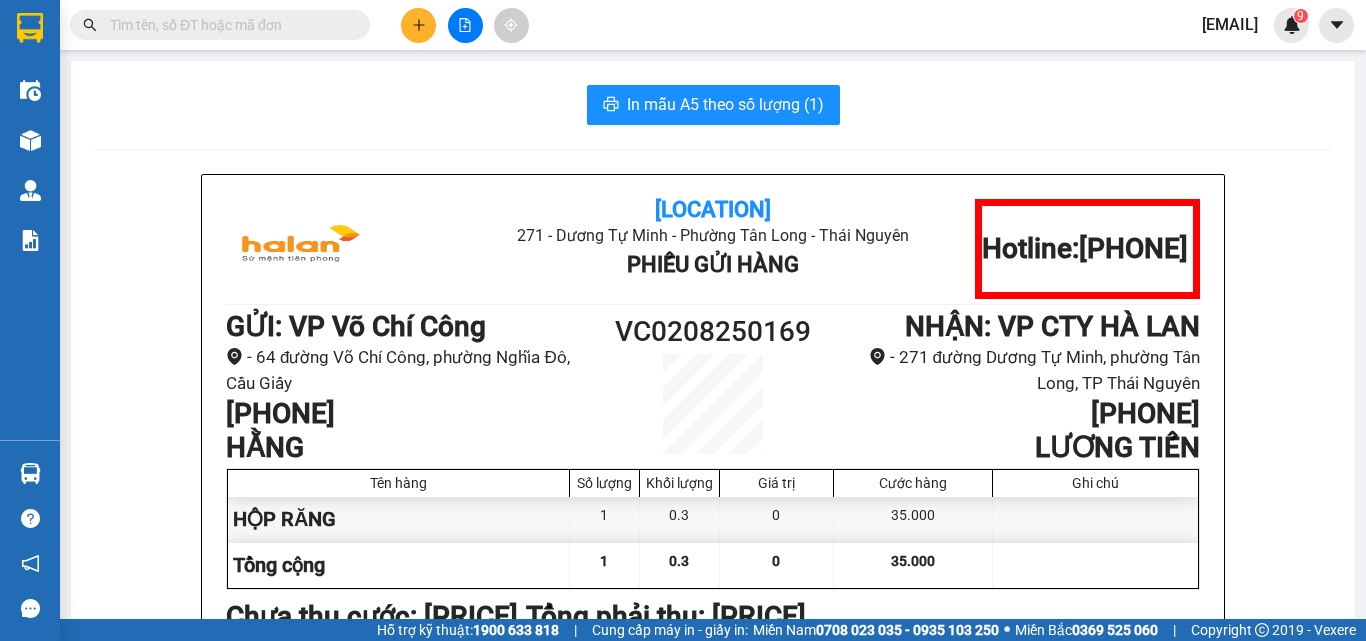 click at bounding box center [228, 25] 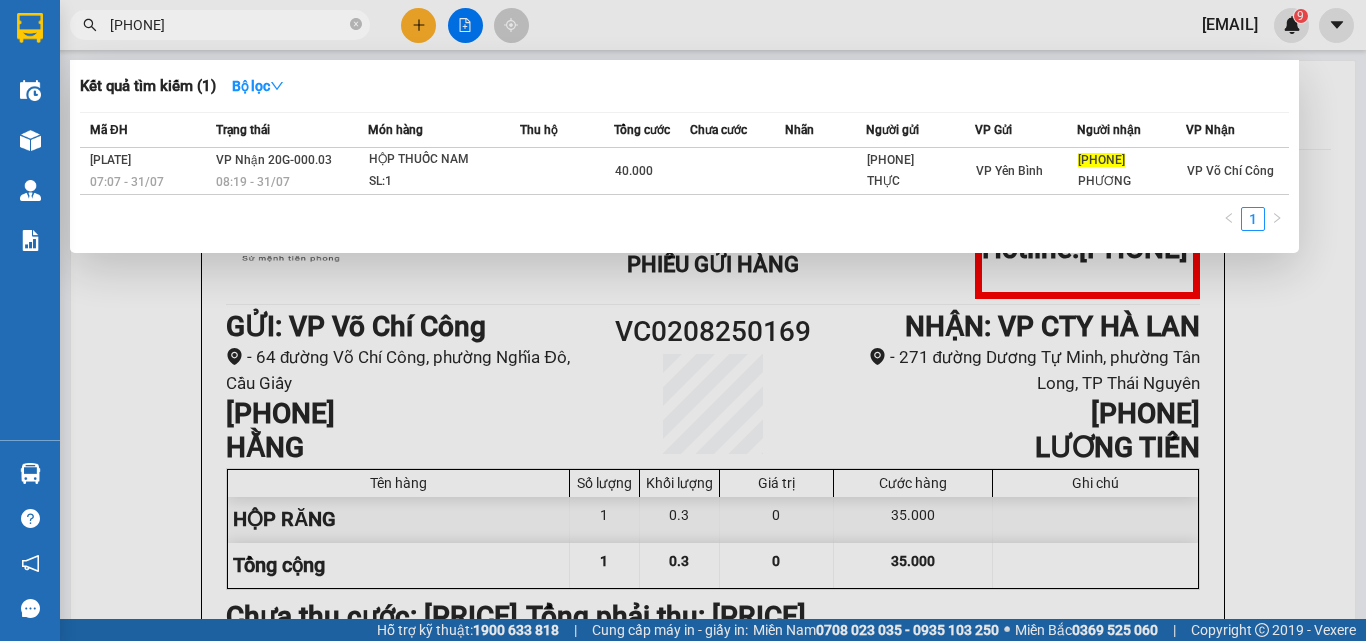 type on "[PHONE]" 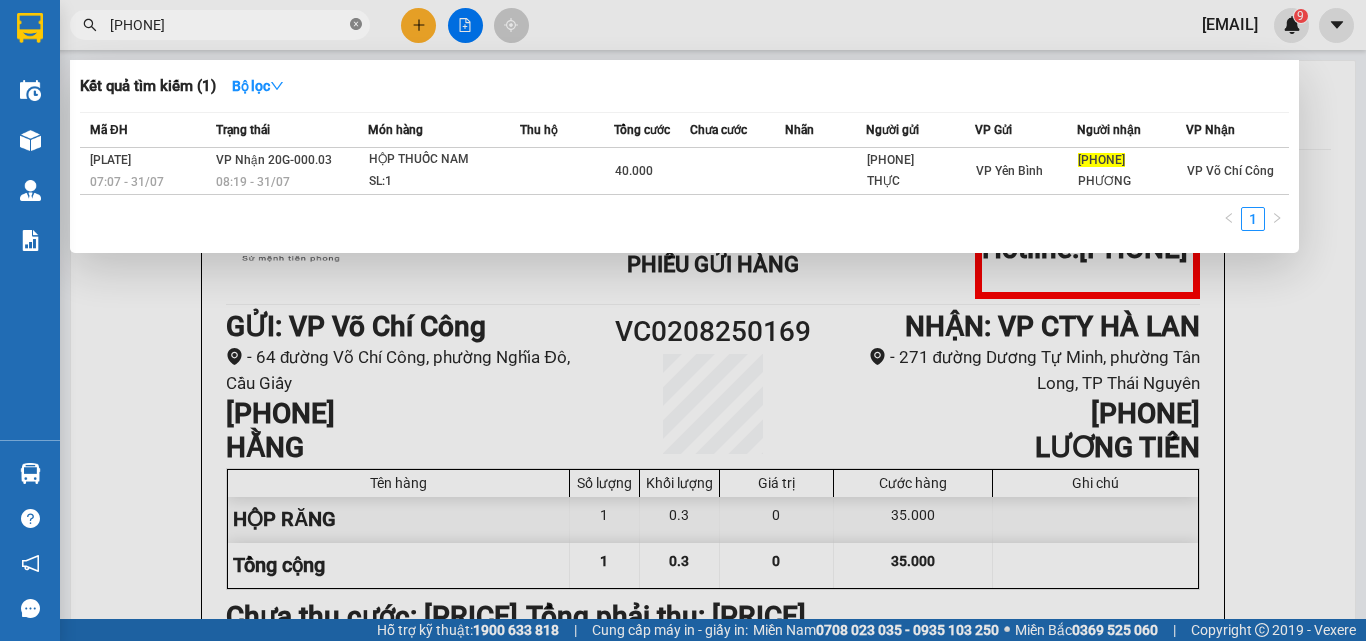 click 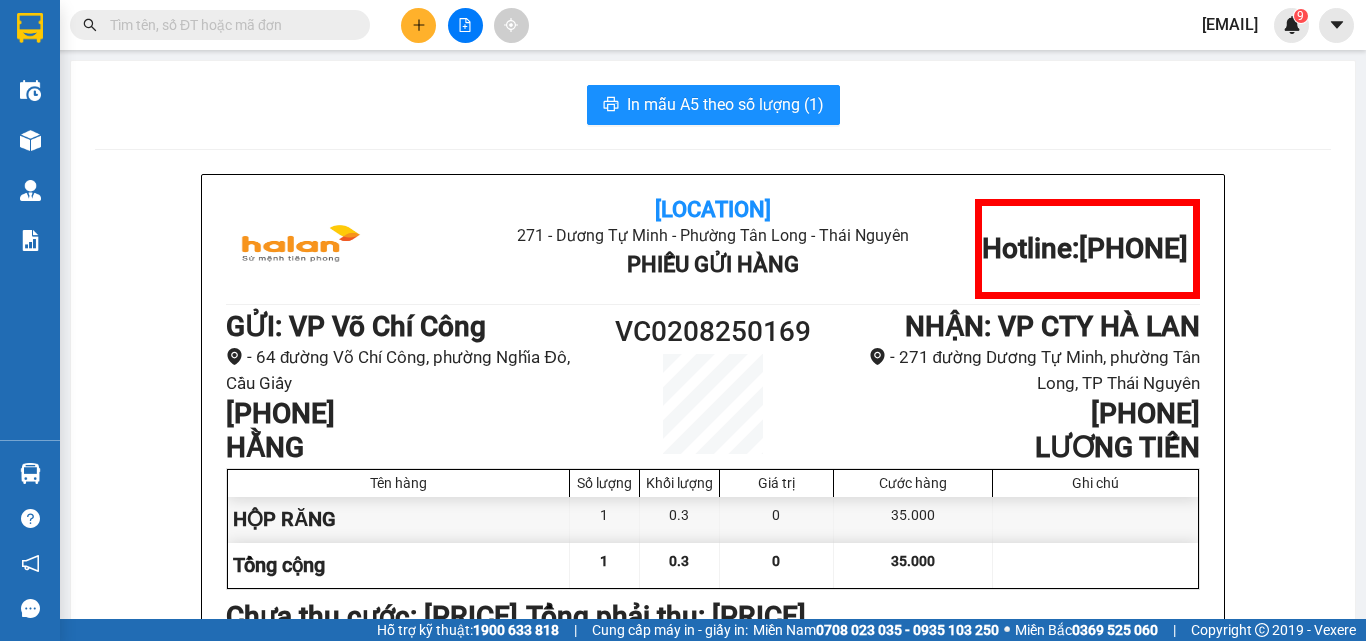 click at bounding box center [228, 25] 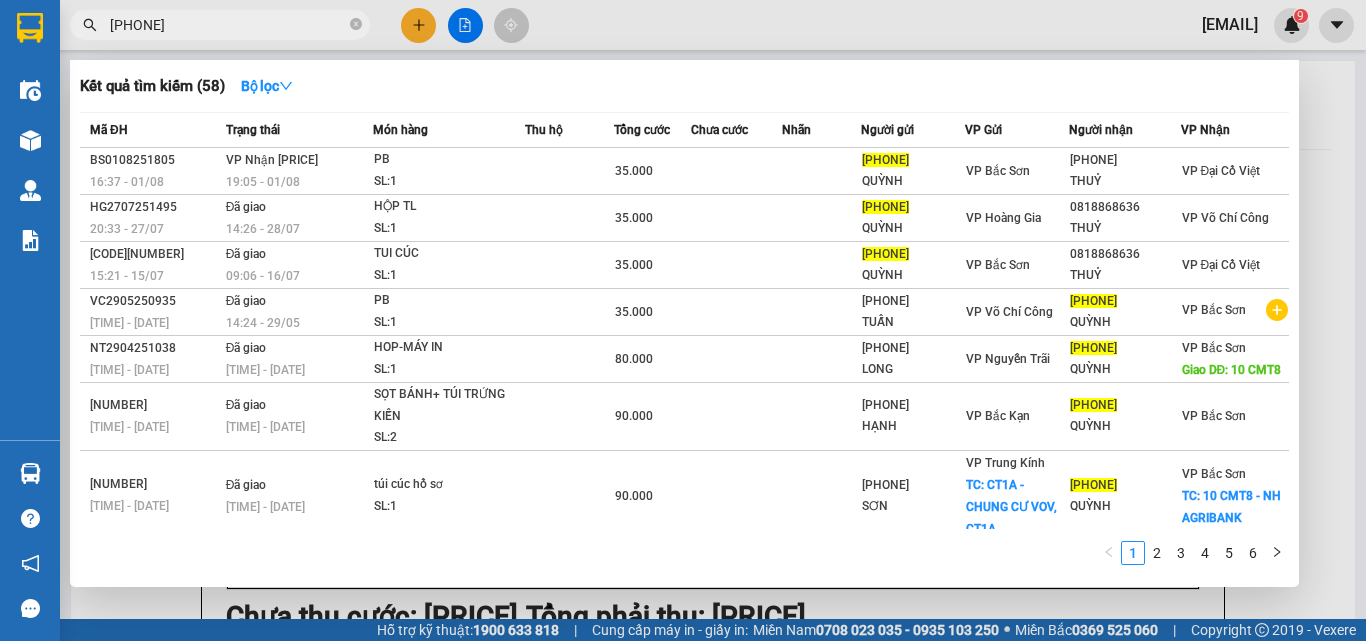 type on "[PHONE]" 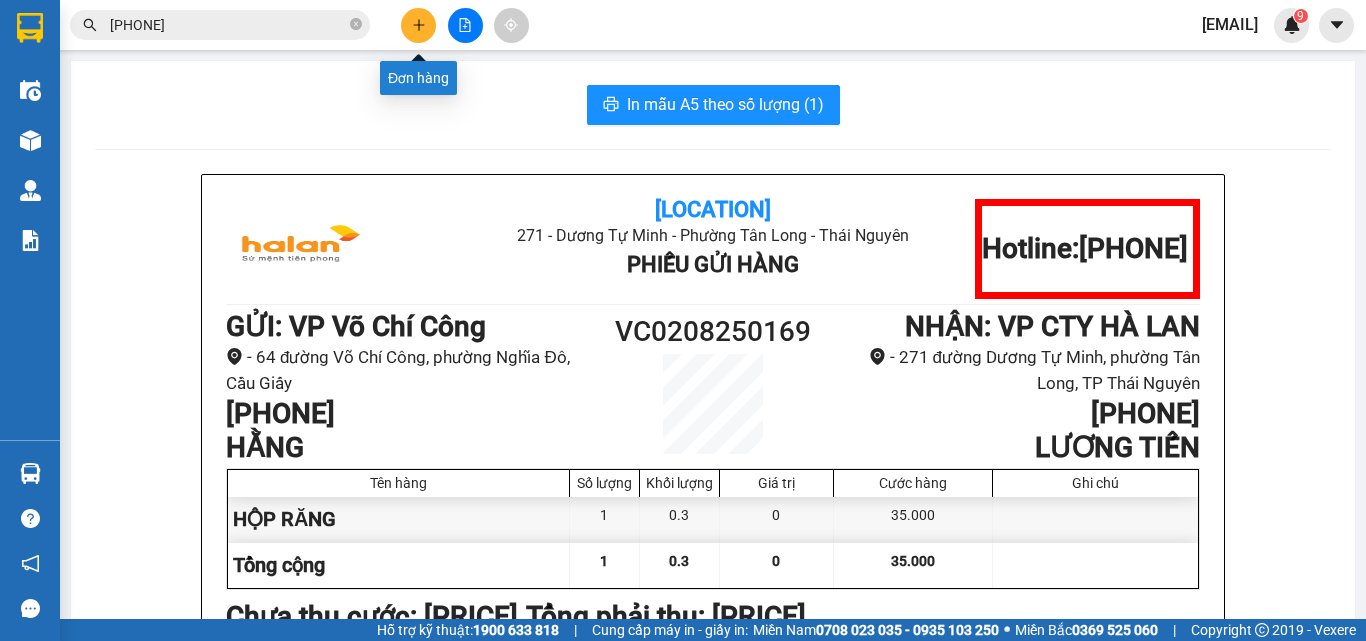 click 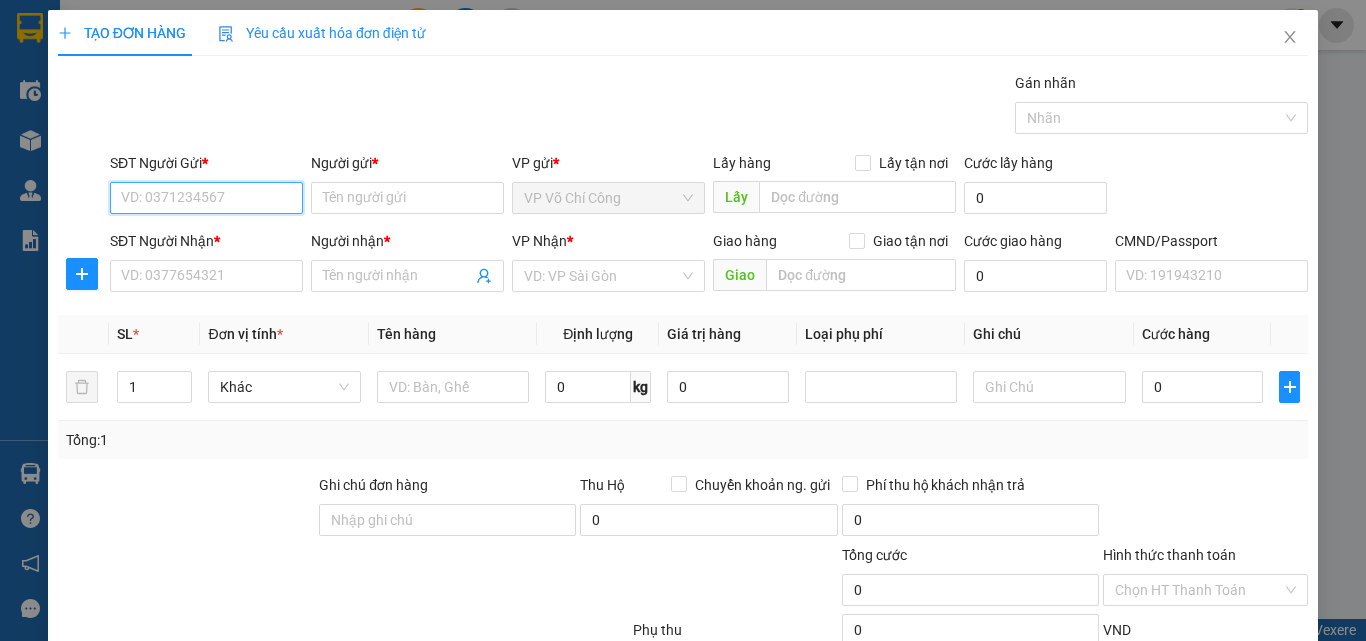 drag, startPoint x: 188, startPoint y: 202, endPoint x: 198, endPoint y: 200, distance: 10.198039 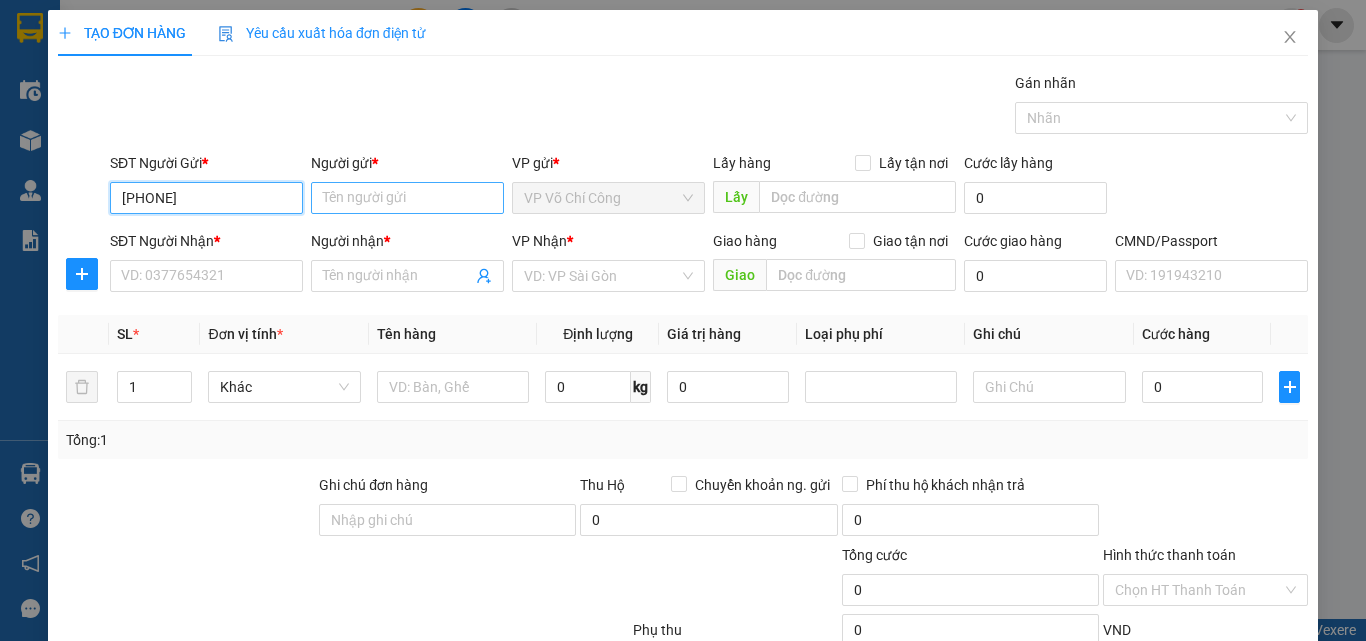 type on "[PHONE]" 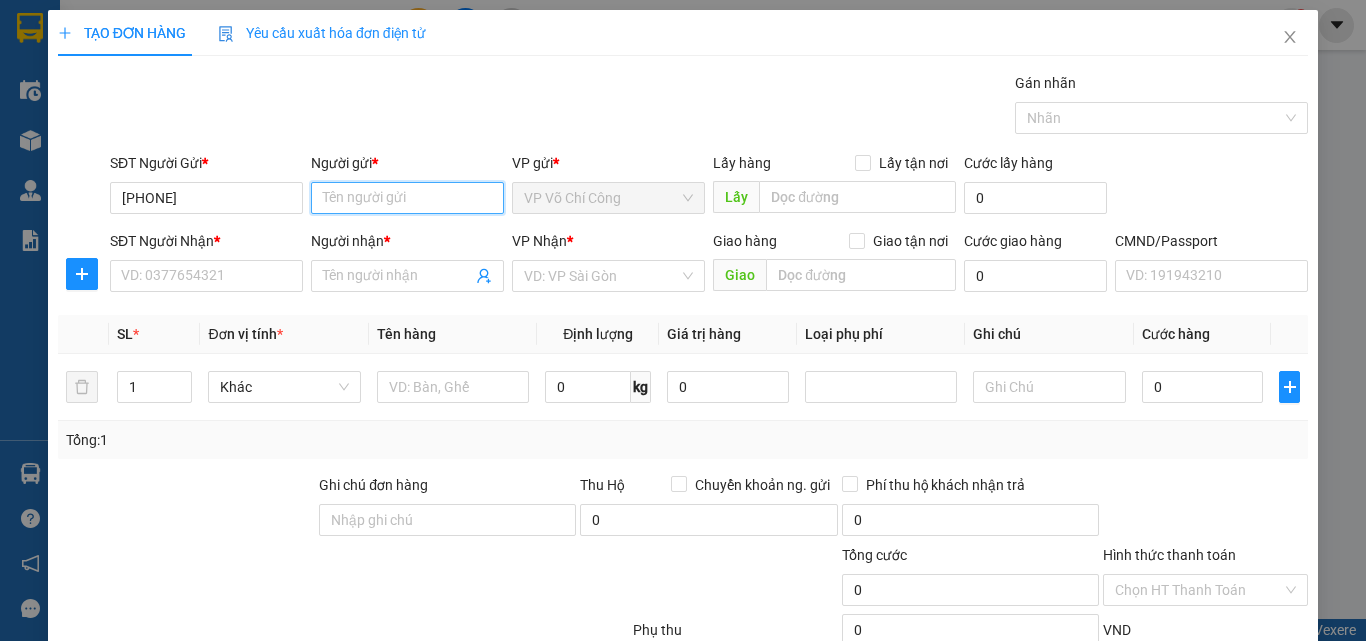 click on "Người gửi  *" at bounding box center [407, 198] 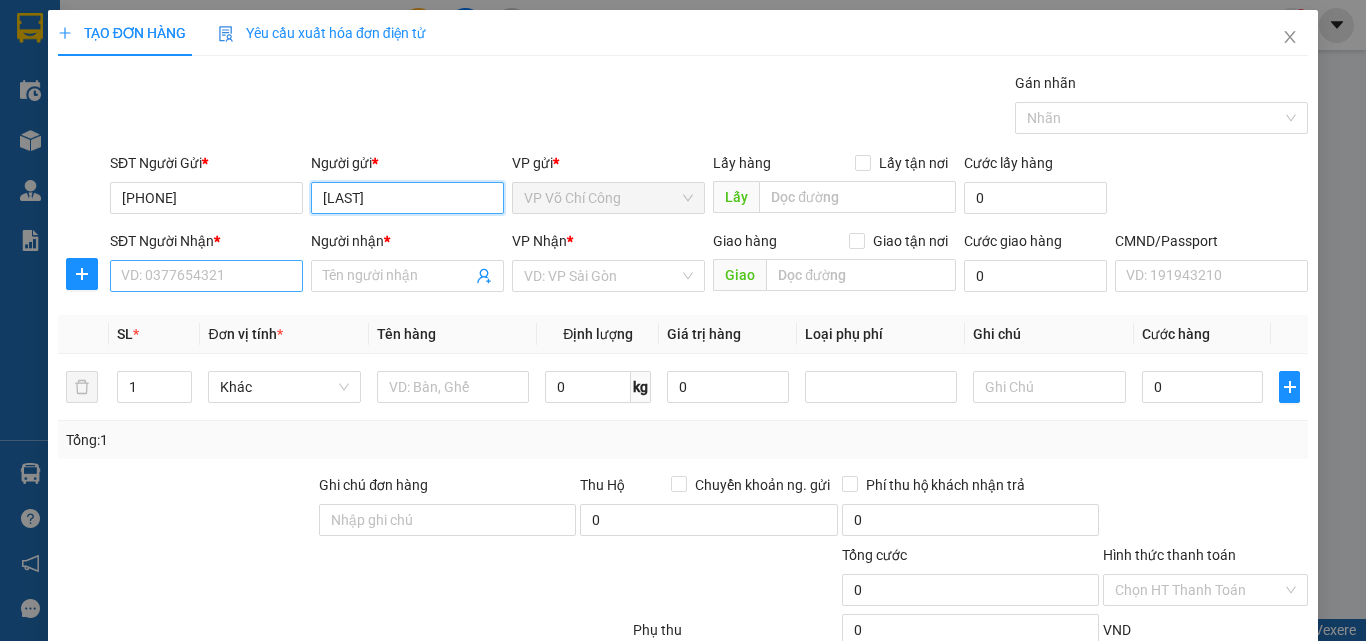 type on "[LAST]" 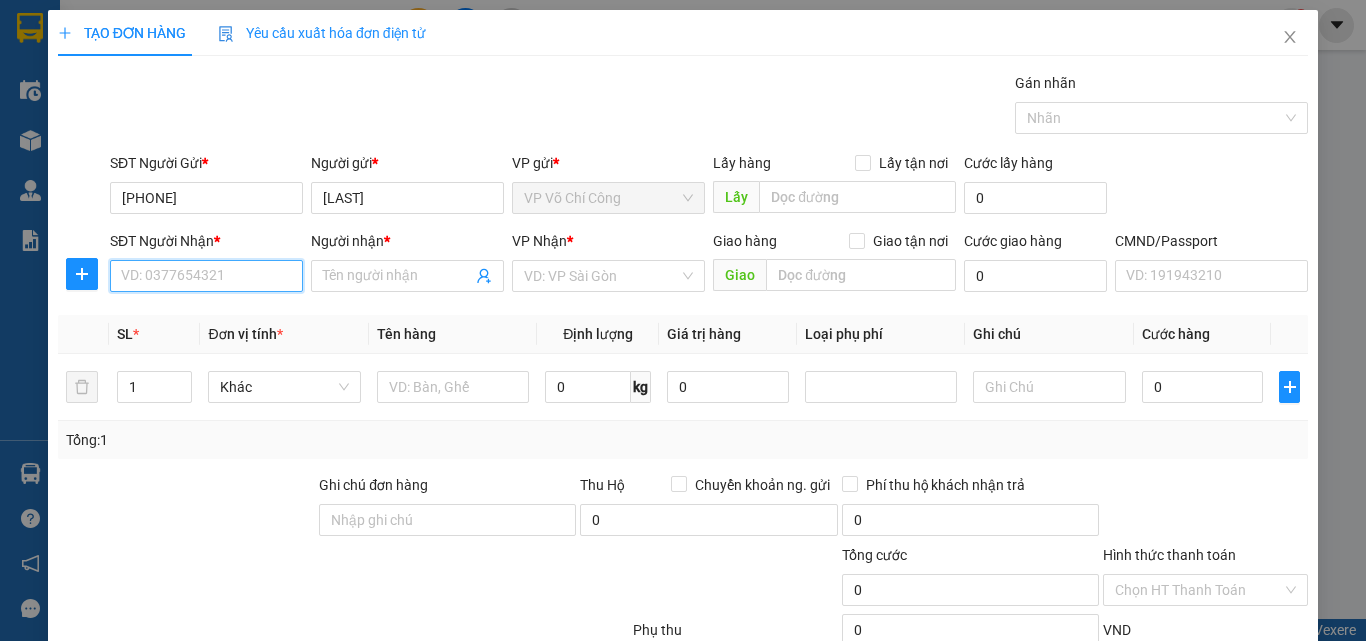 click on "SĐT Người Nhận  *" at bounding box center [206, 276] 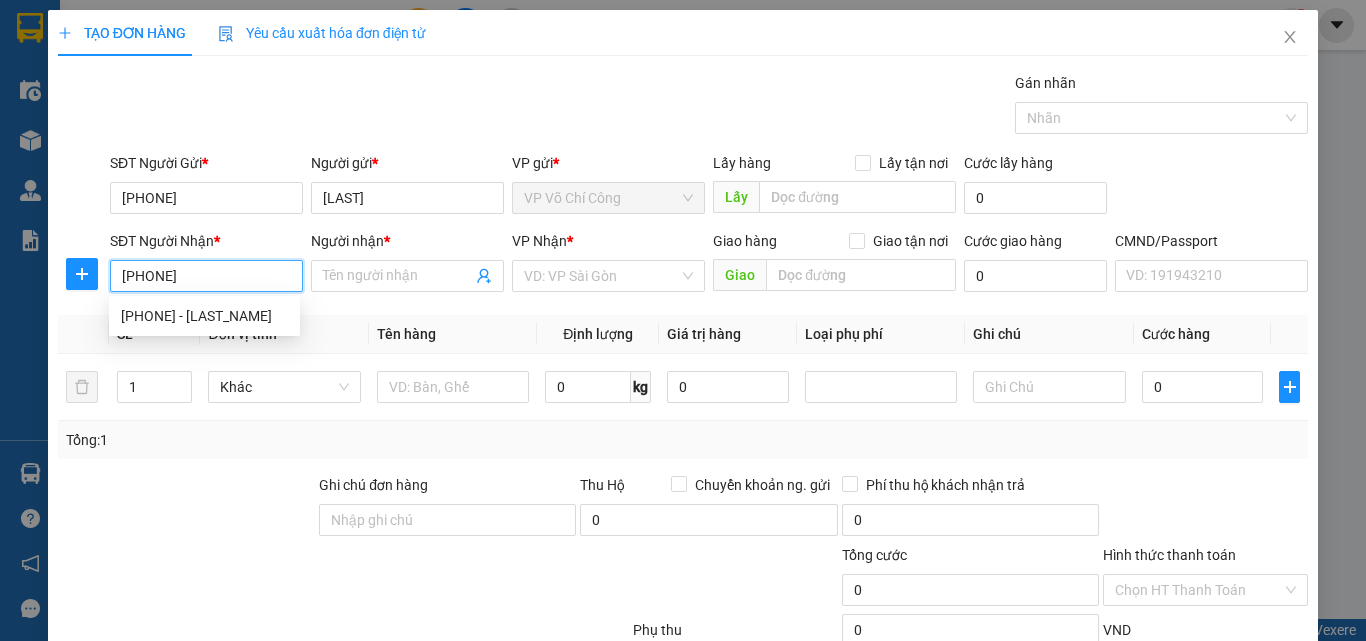 type on "[PHONE]" 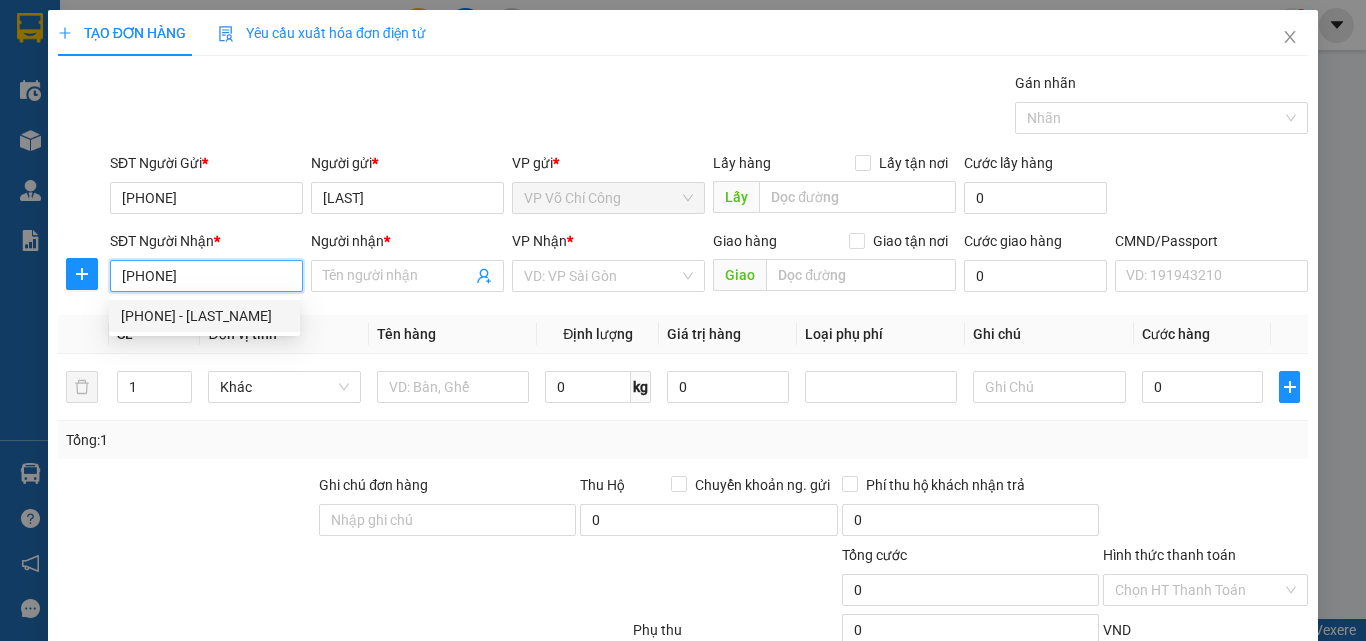 click on "[PHONE] - [LAST_NAME]" at bounding box center (204, 316) 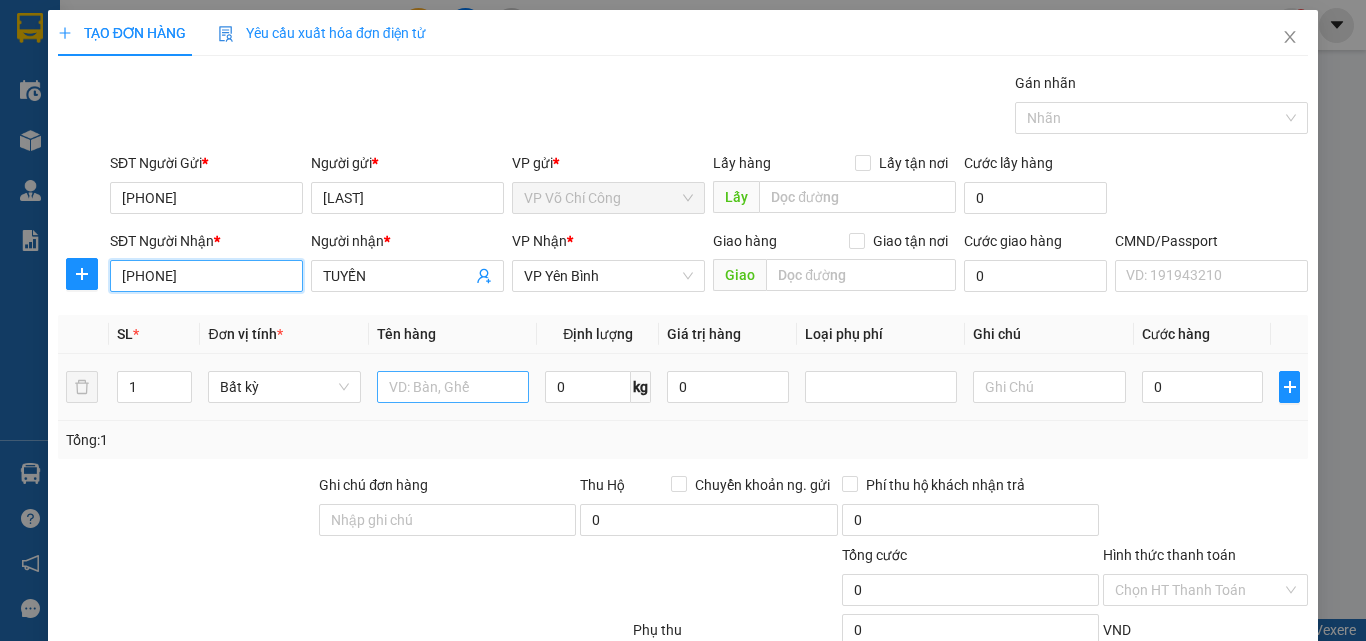 type on "[PHONE]" 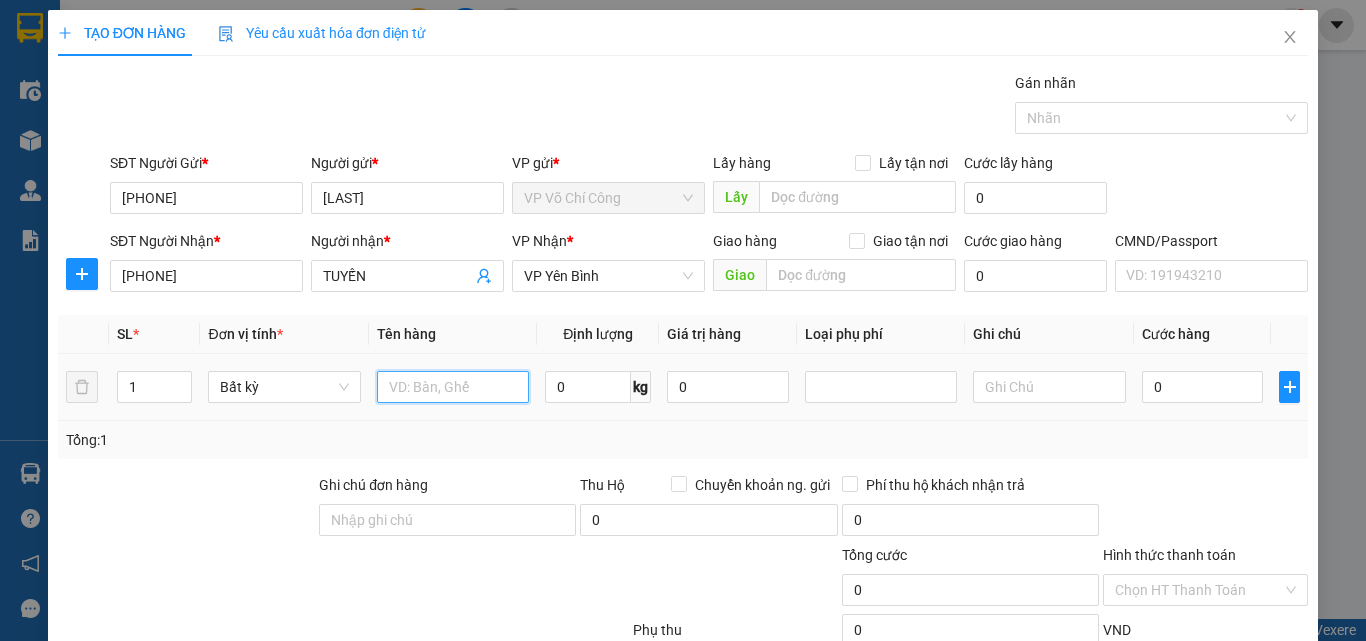 click at bounding box center [453, 387] 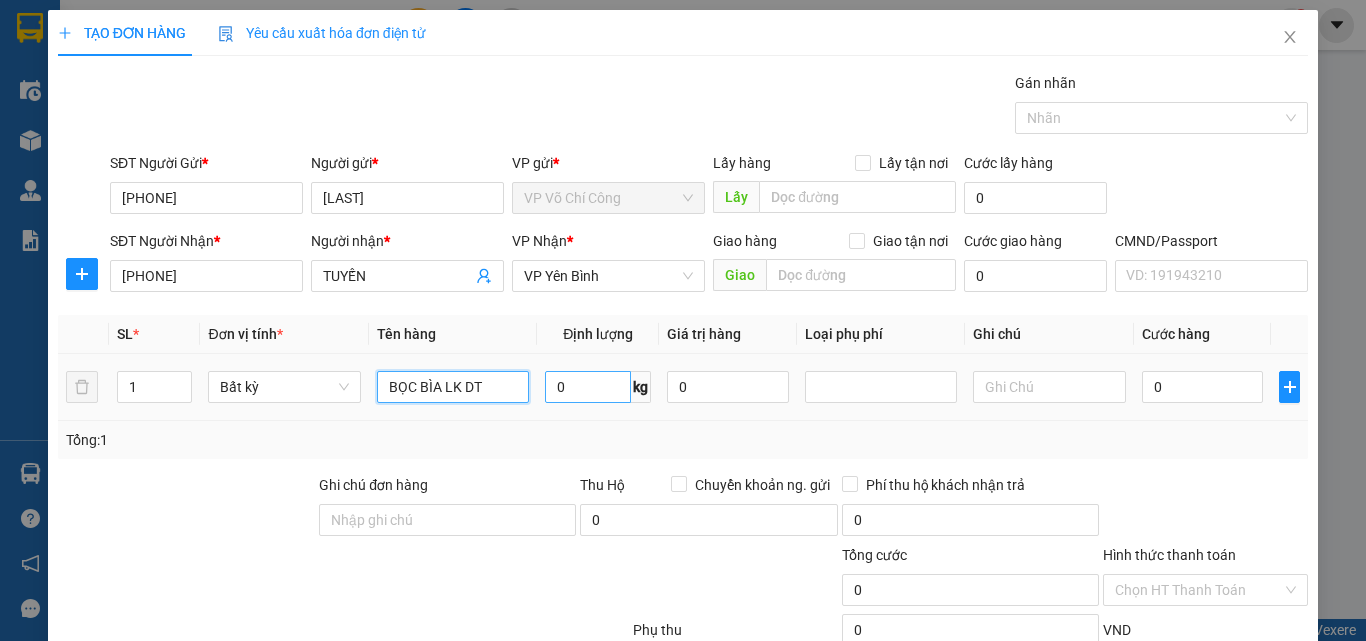 type on "BỌC BÌA LK DT" 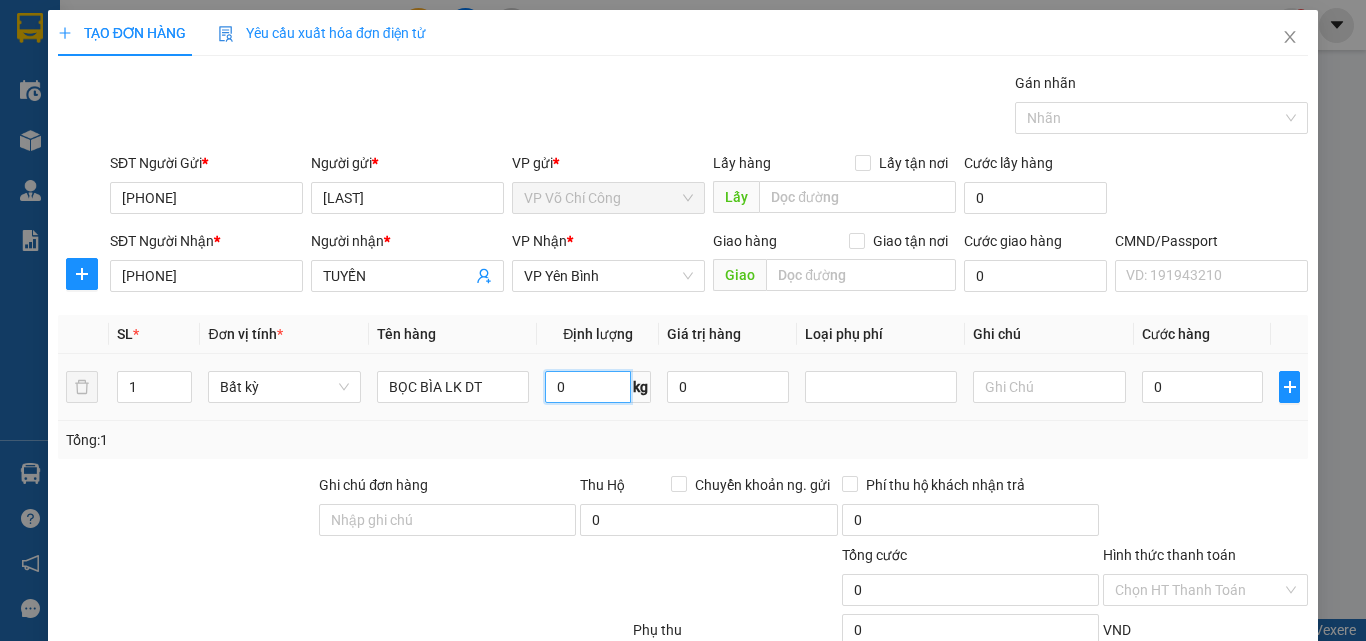 click on "0" at bounding box center (588, 387) 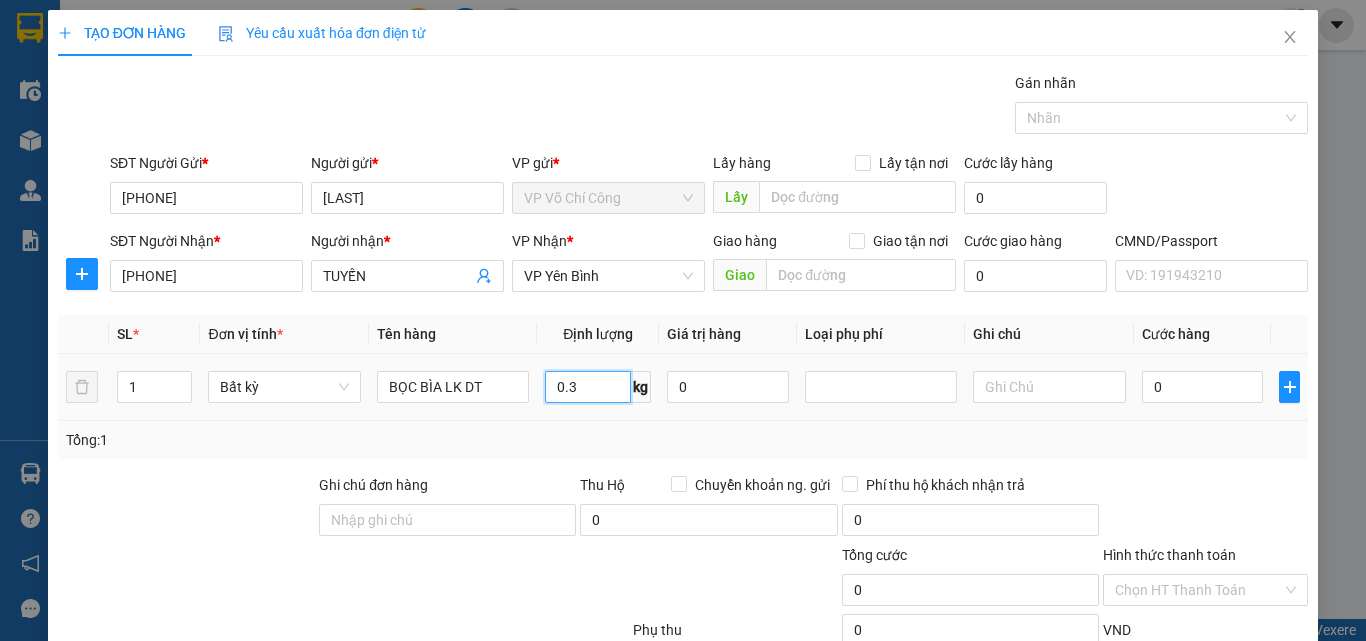 type on "0.3" 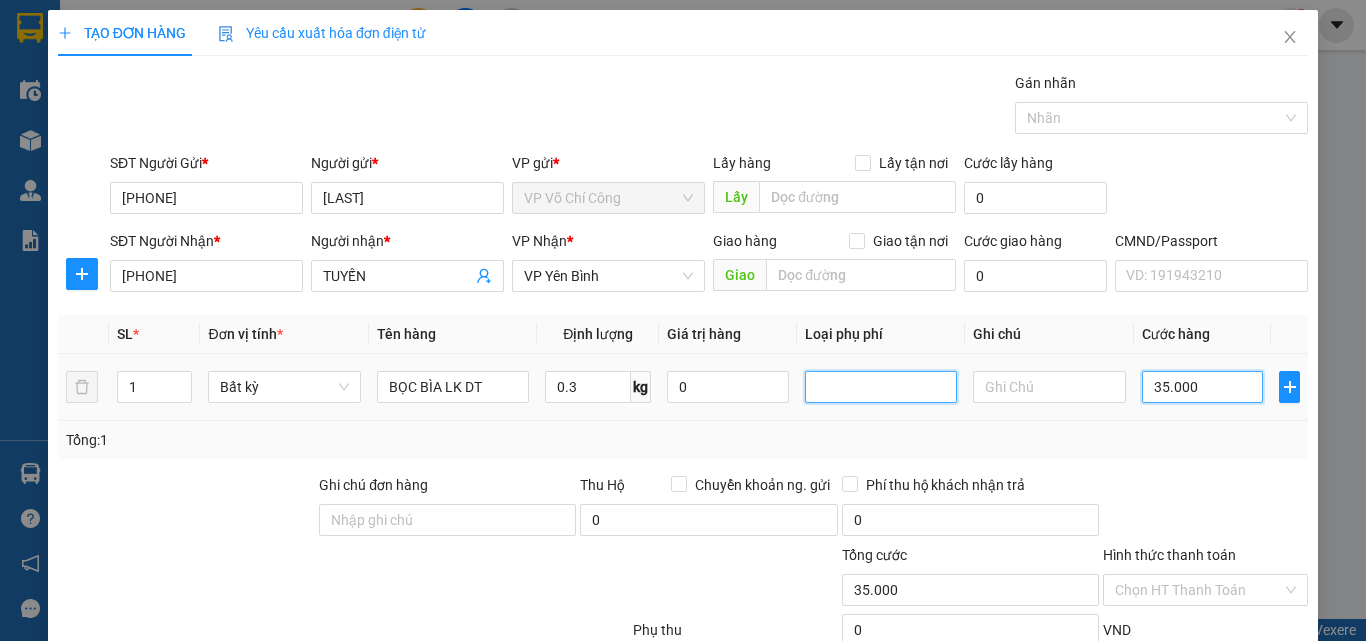 type on "35.000" 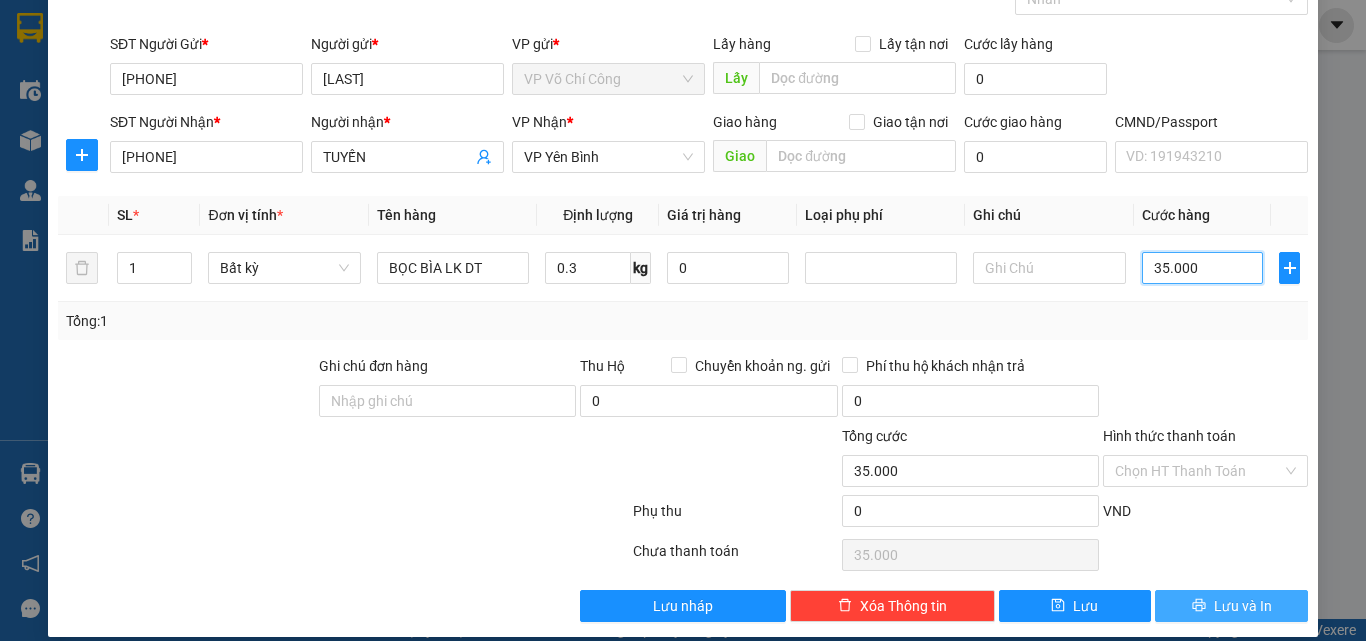 scroll, scrollTop: 139, scrollLeft: 0, axis: vertical 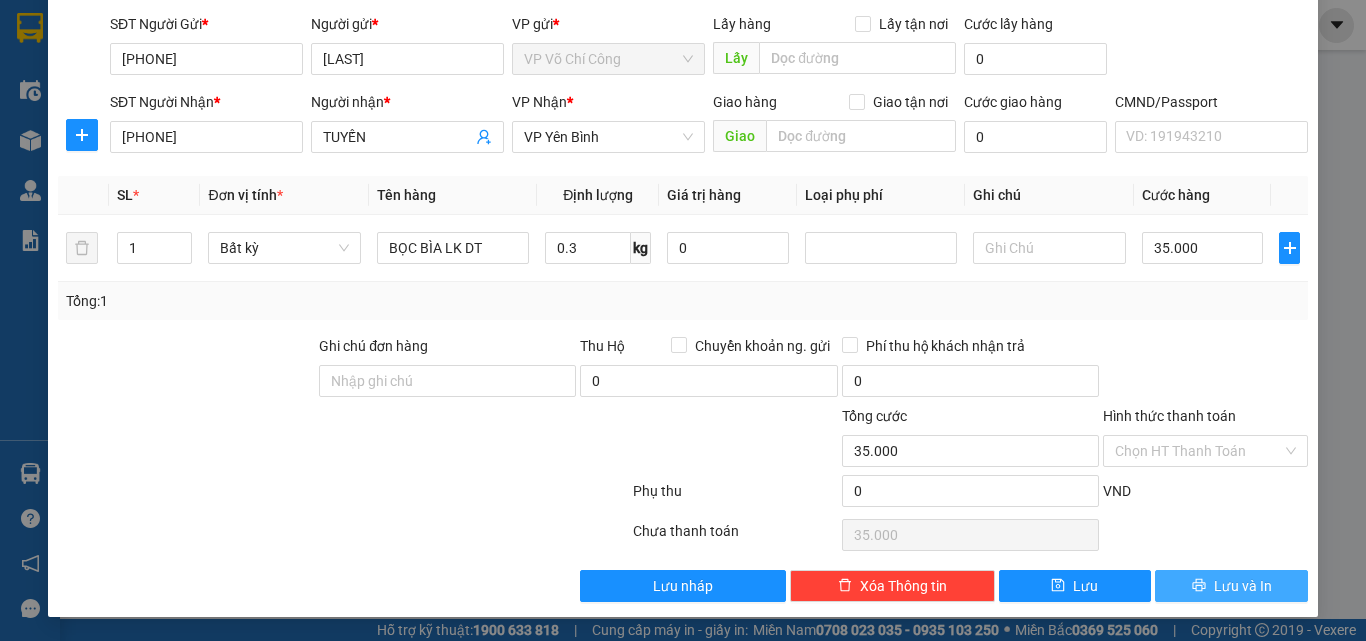 click on "Lưu và In" at bounding box center (1243, 586) 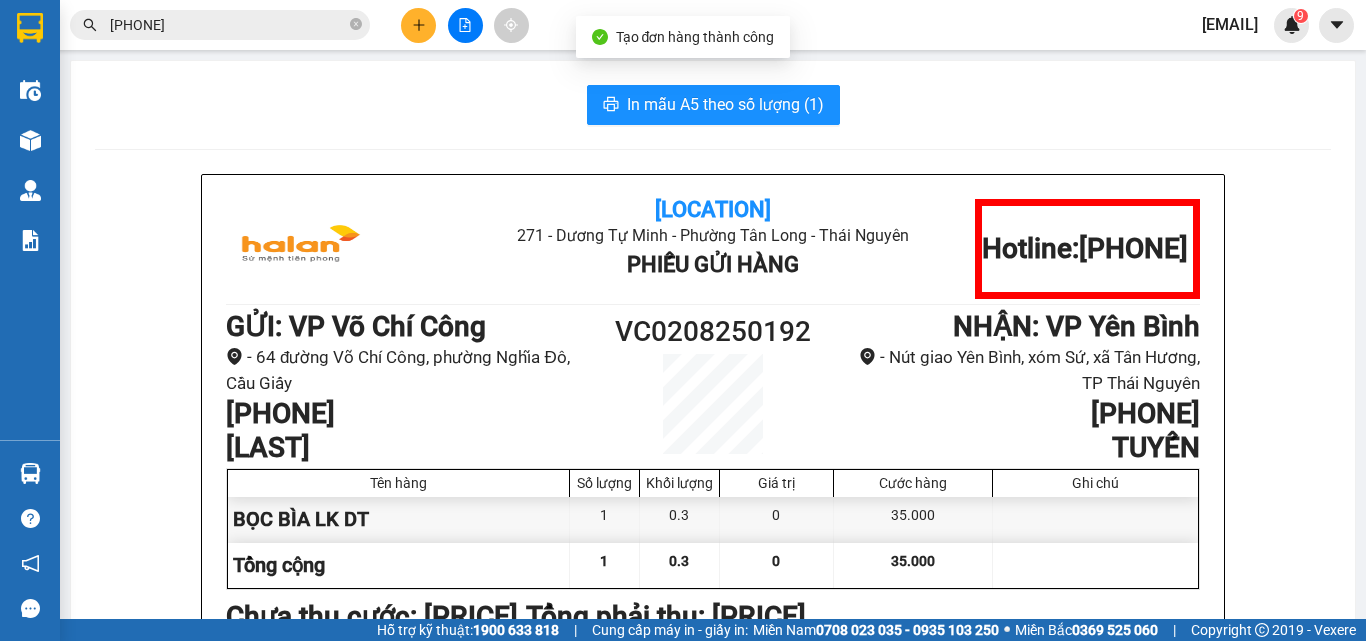 click on "In mẫu A5 theo số lượng
([NUMBER]) [LAST] - [LAST] [LAST] - [DISTRICT] [CITY] Phiếu Gửi Hàng Hotline:  [PHONE] GỬI :   VP [CITY]   - [NUMBER] [STREET], [DISTRICT], [CITY] [PHONE] [LAST]  VC[NUMBER] NHẬN :   VP [CITY]   - Nút giao [CITY], xóm [NUMBER], xã [CITY], [CITY] [CITY] [PHONE] [LAST] Tên hàng Số lượng Khối lượng Giá trị Cước hàng Ghi chú BỌC BÌA LK DT 1 0.3 0 [PRICE] Tổng cộng 1 0.3 0 [PRICE] Loading...Chưa thu cước : [PRICE] Tổng phải thu: [PRICE] Thông tin NH người nhận tiền thu hộ Người gửi  (Tôi đã đọc và đồng ý nội dung phiếu gửi hàng) [TIME], ngày [DATE] NV nhận hàng (Kí và ghi rõ họ tên) [LAST] [LAST] Người nhận (Kí và ghi rõ họ tên) Quy định nhận/gửi hàng : [LAST] [NUMBER] - [LAST] [LAST] - [DISTRICT] [CITY] Phiếu Gửi Hàng Hotline:  [PHONE] GỬI :     [LAST]" at bounding box center (713, 860) 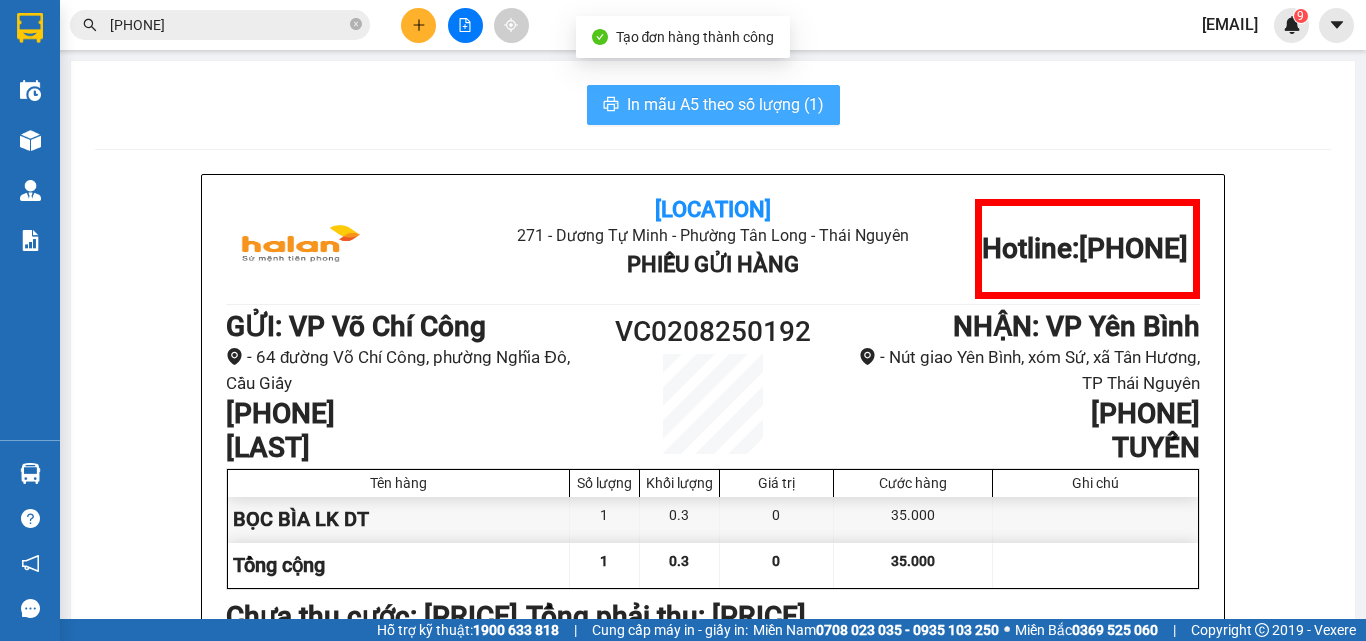 click on "In mẫu A5 theo số lượng
(1)" at bounding box center [725, 104] 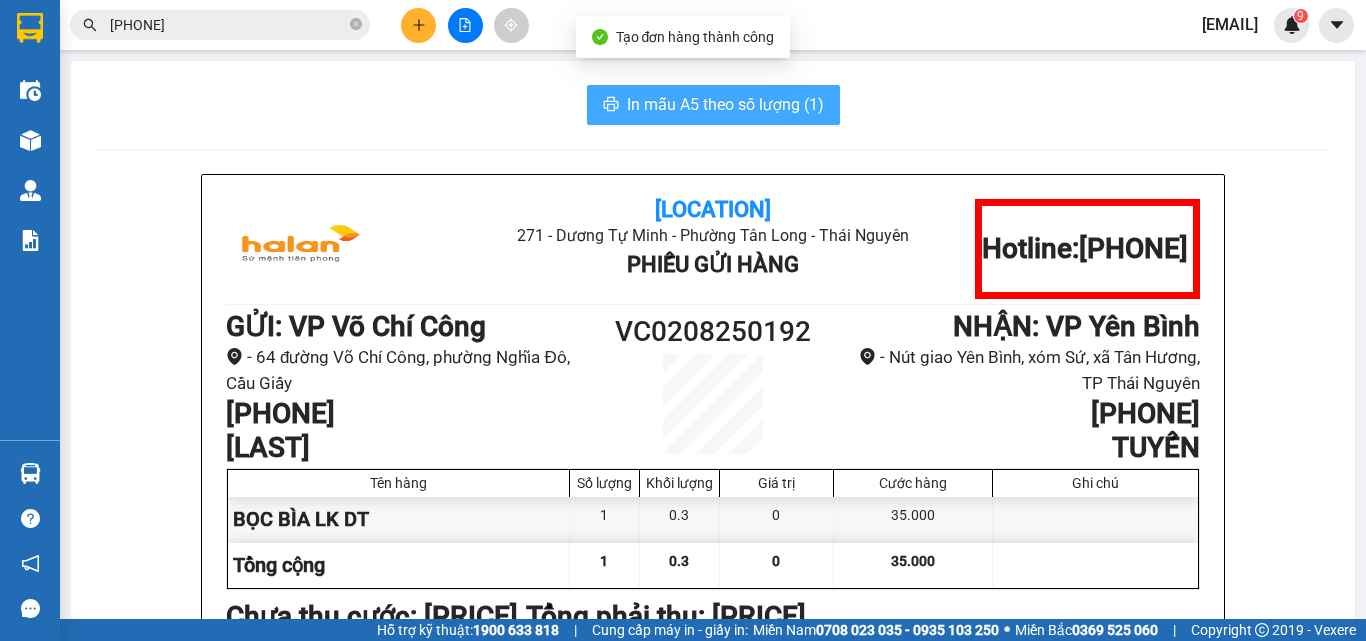 scroll, scrollTop: 0, scrollLeft: 0, axis: both 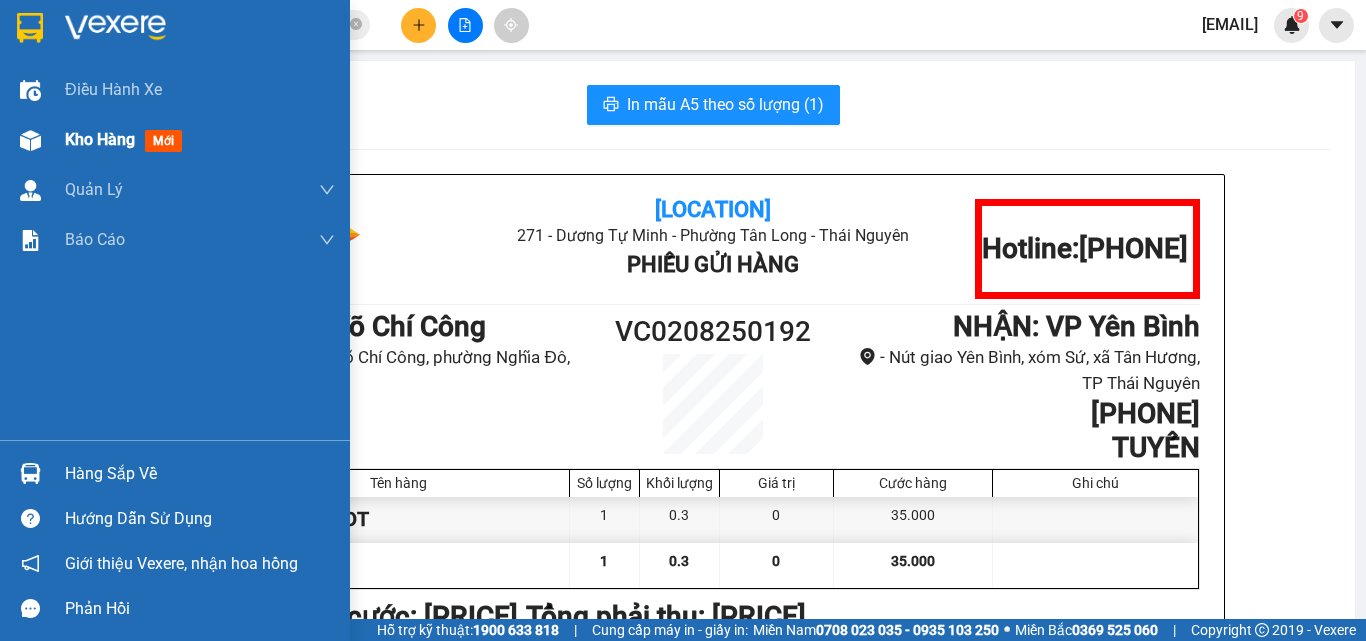 drag, startPoint x: 83, startPoint y: 136, endPoint x: 118, endPoint y: 128, distance: 35.902645 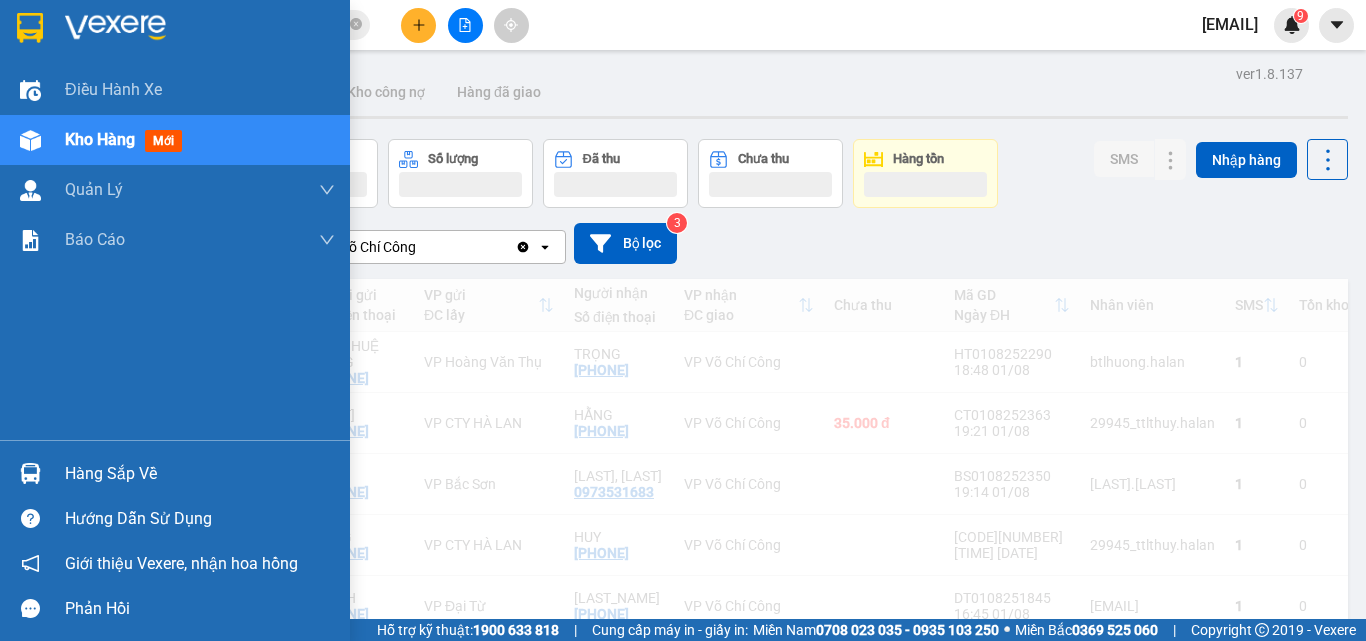 click on "Kho hàng" at bounding box center (100, 139) 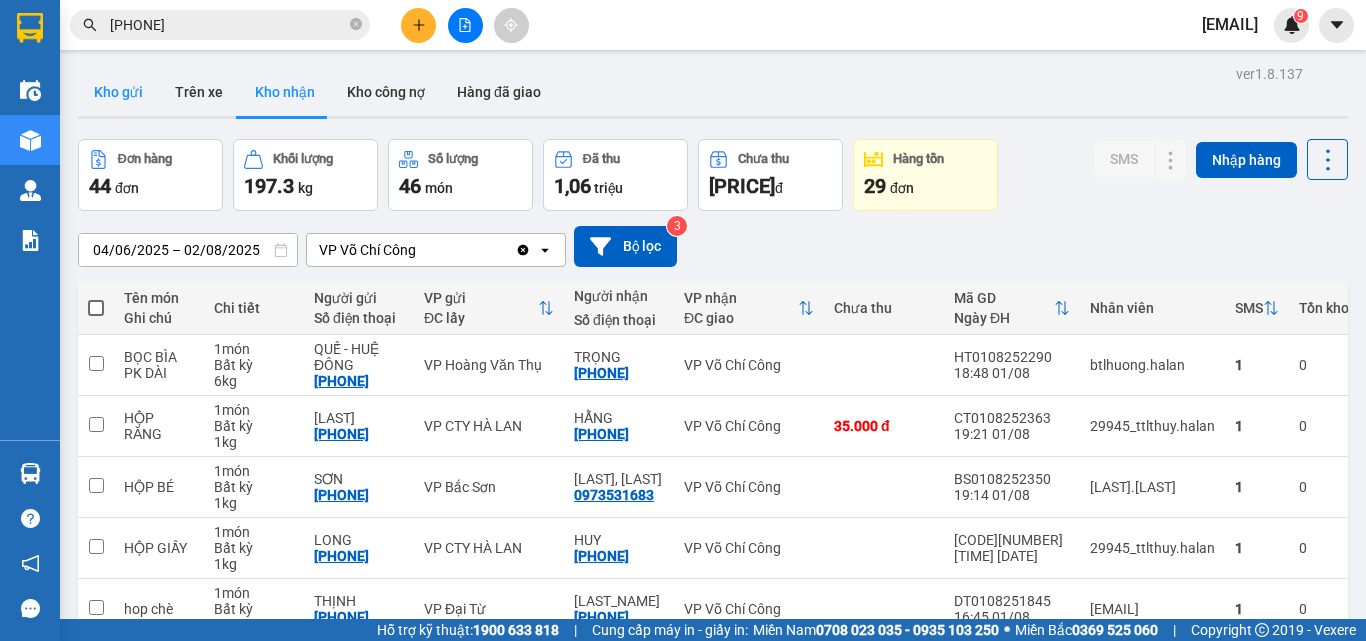 click on "Kho gửi" at bounding box center (118, 92) 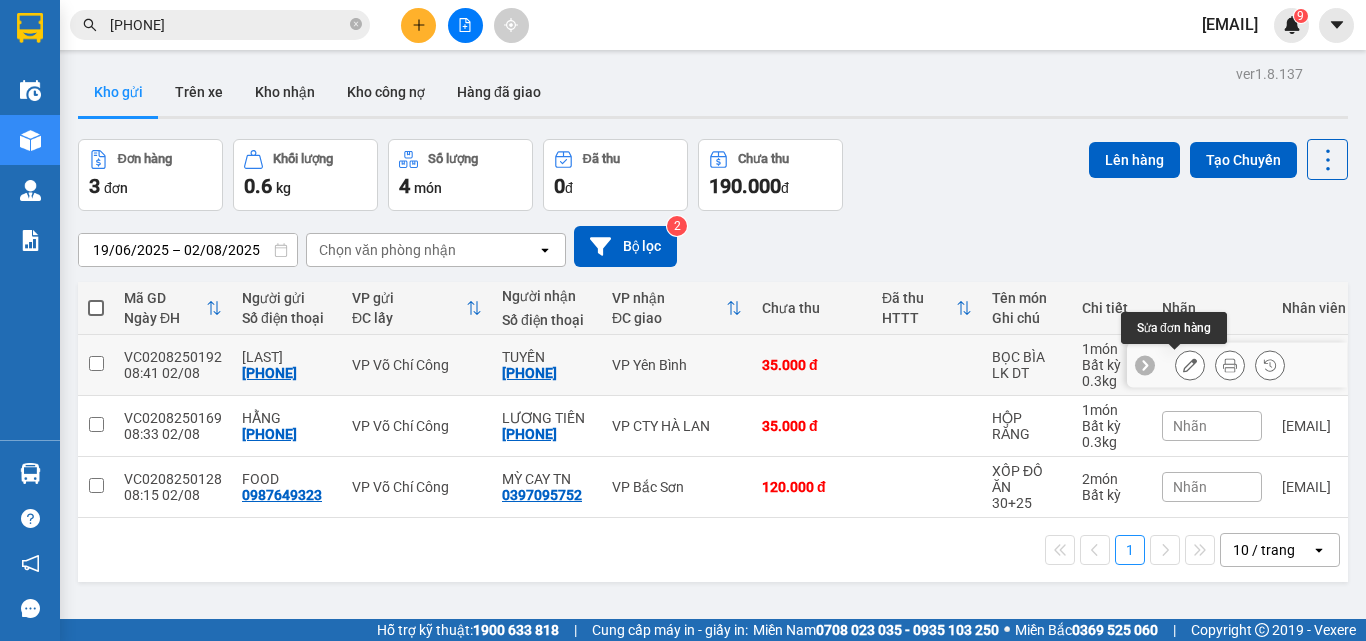 click 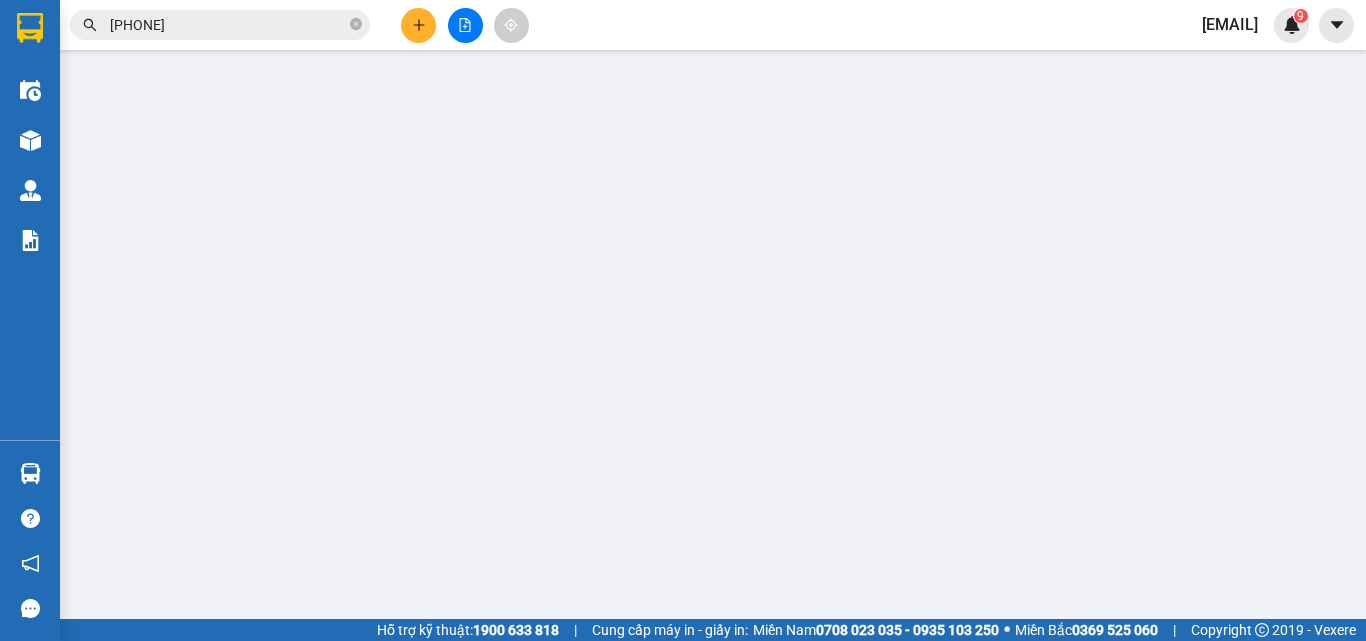 type on "[PHONE]" 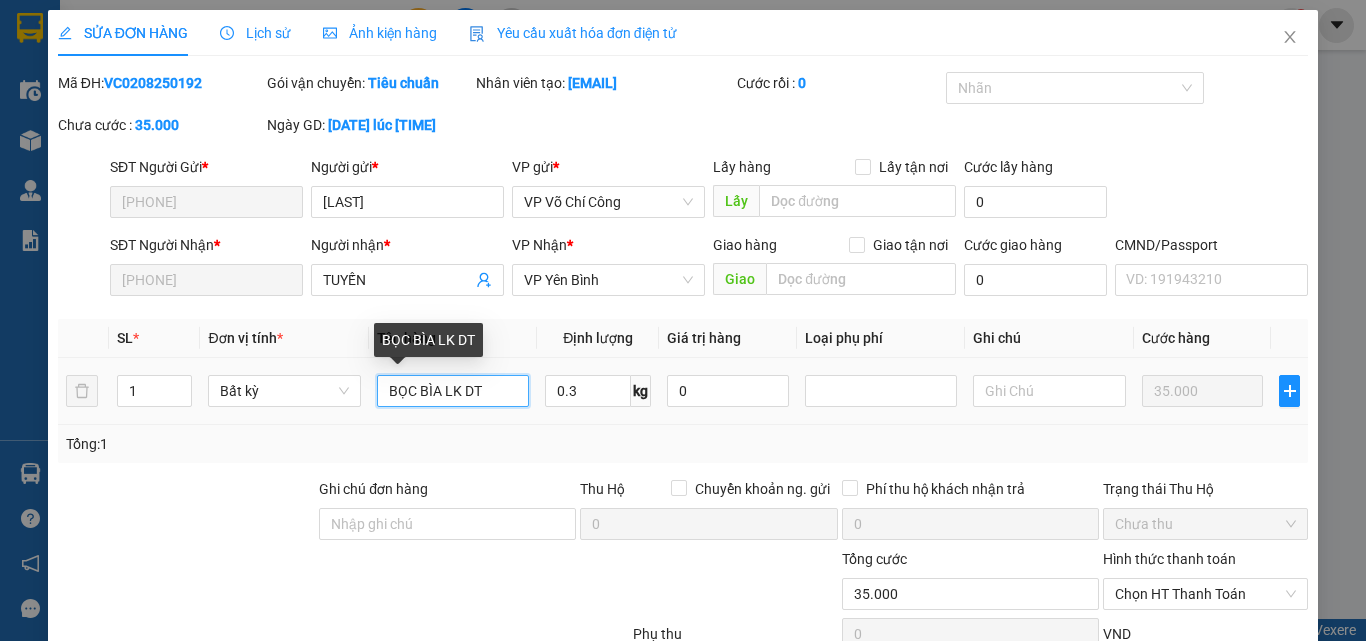 click on "BỌC BÌA LK DT" at bounding box center (453, 391) 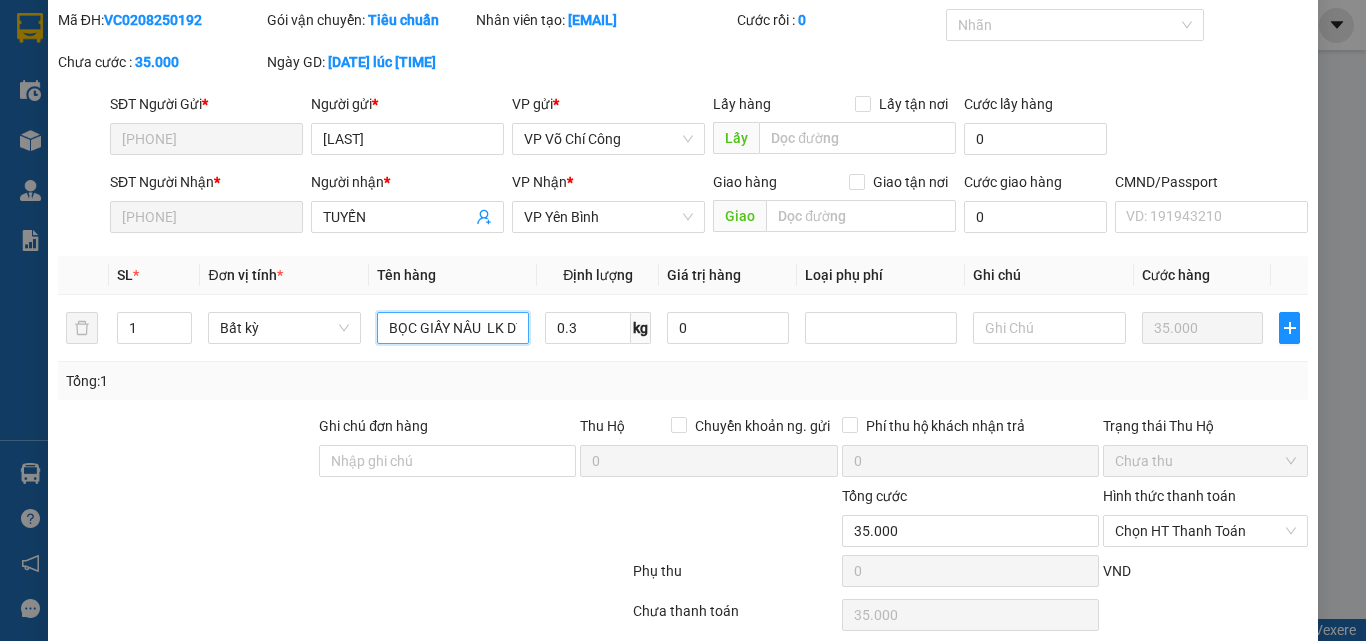 scroll, scrollTop: 143, scrollLeft: 0, axis: vertical 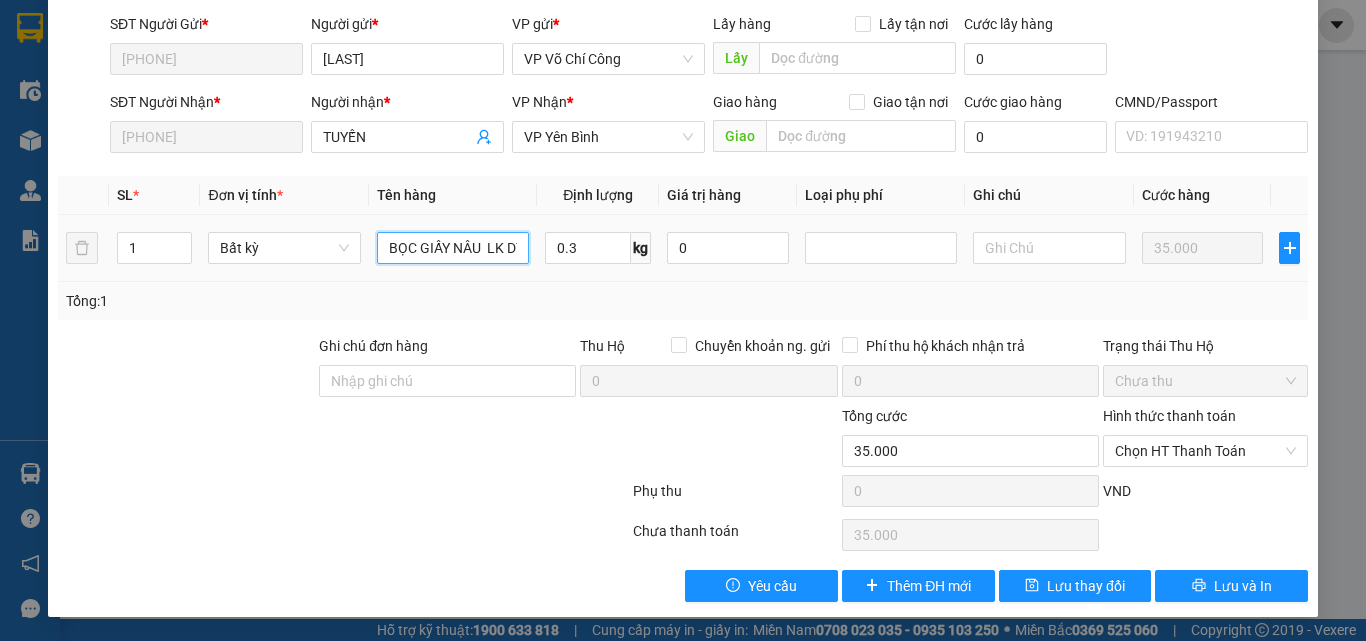 type on "BỌC GIẤY NÂU  LK DT" 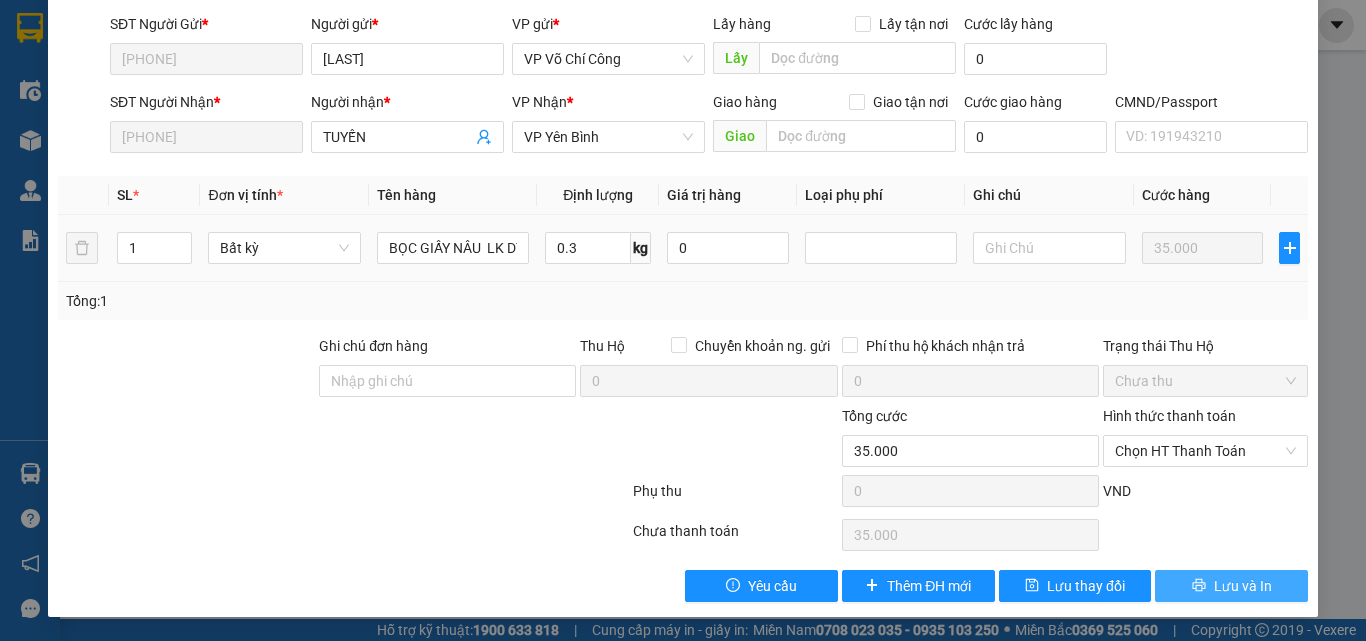 click on "Lưu và In" at bounding box center (1243, 586) 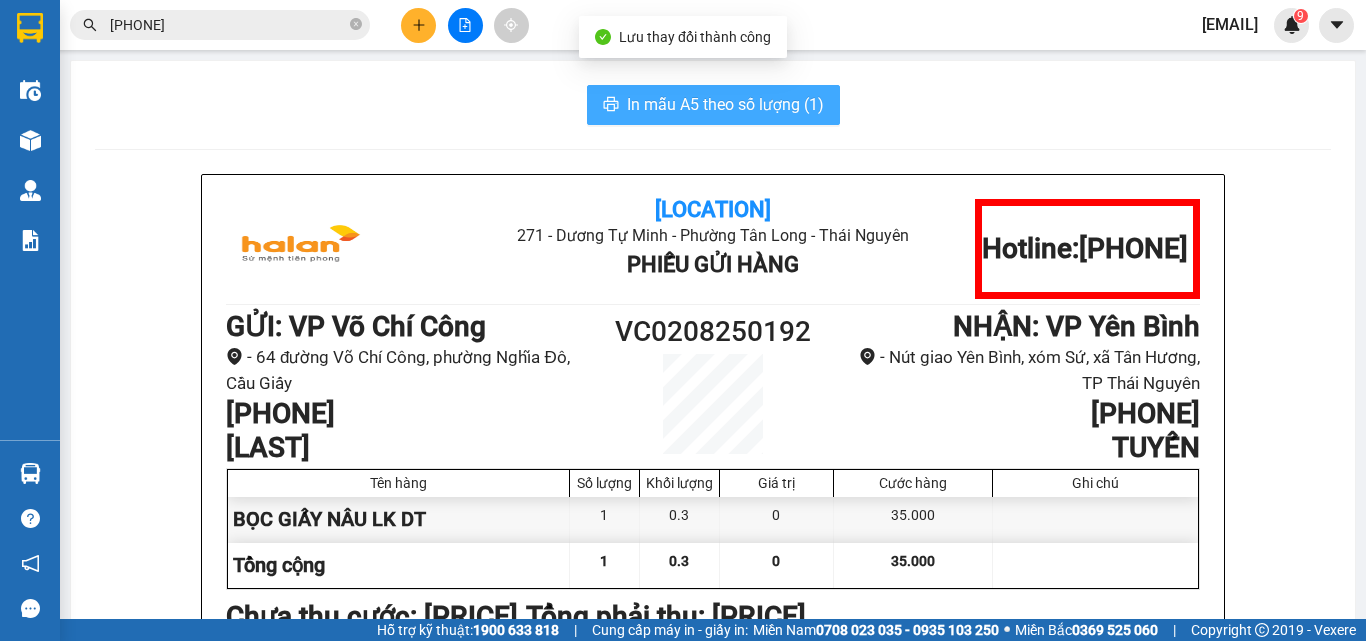 click on "In mẫu A5 theo số lượng
(1)" at bounding box center [725, 104] 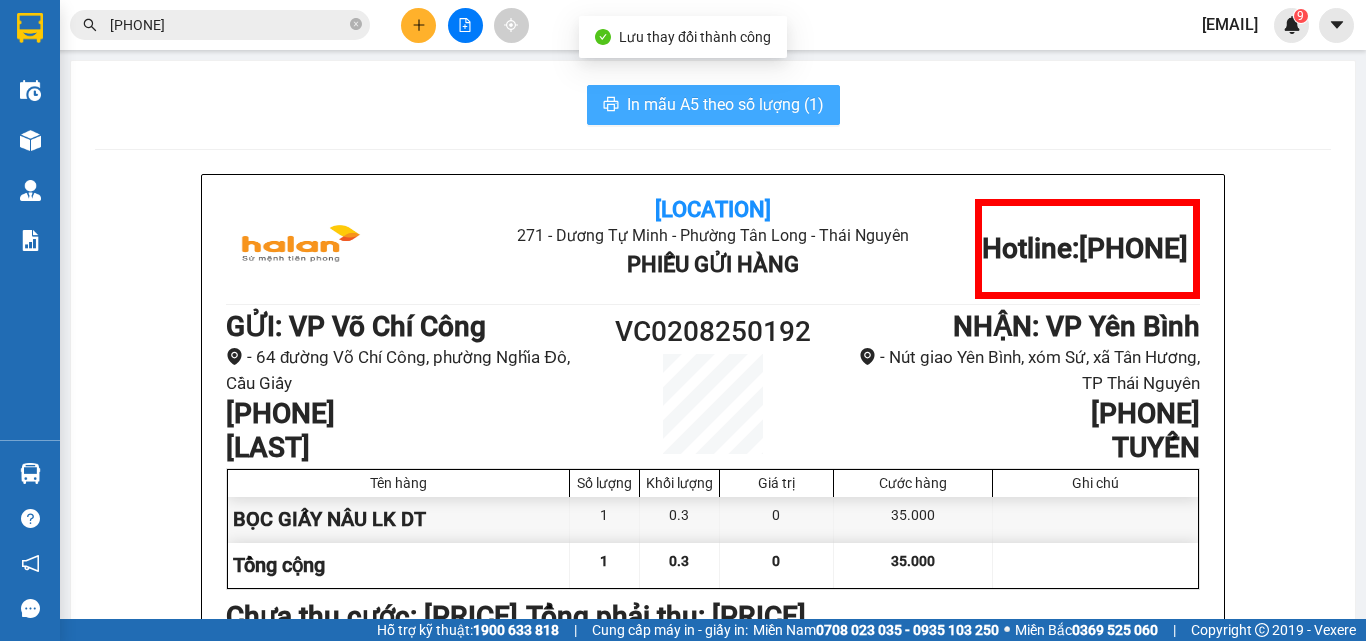click on "In mẫu A5 theo số lượng
(1)" at bounding box center [725, 104] 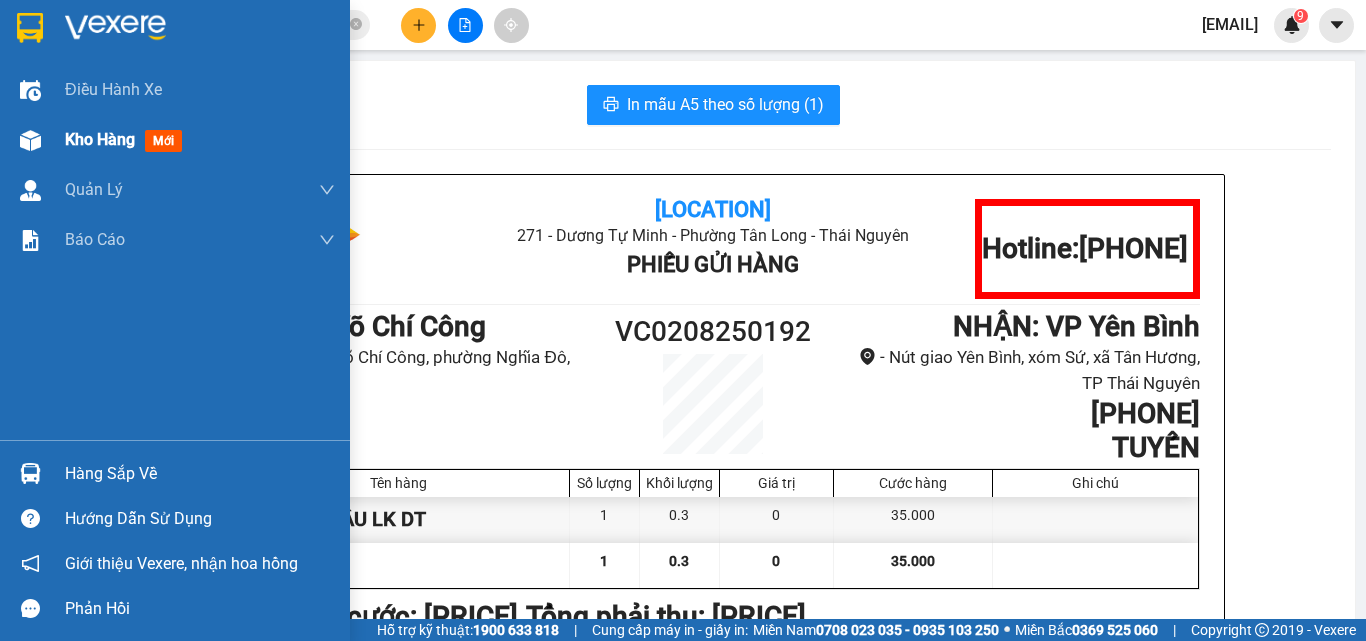 click on "Kho hàng" at bounding box center (100, 139) 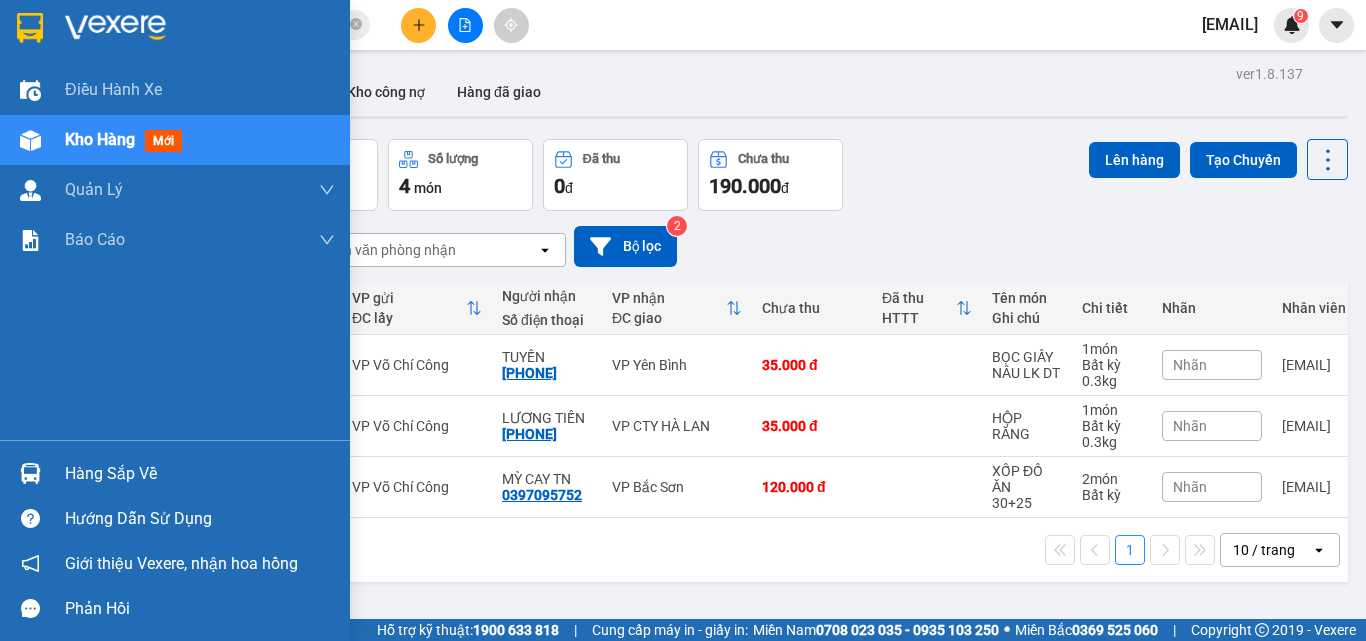 drag, startPoint x: 86, startPoint y: 460, endPoint x: 134, endPoint y: 460, distance: 48 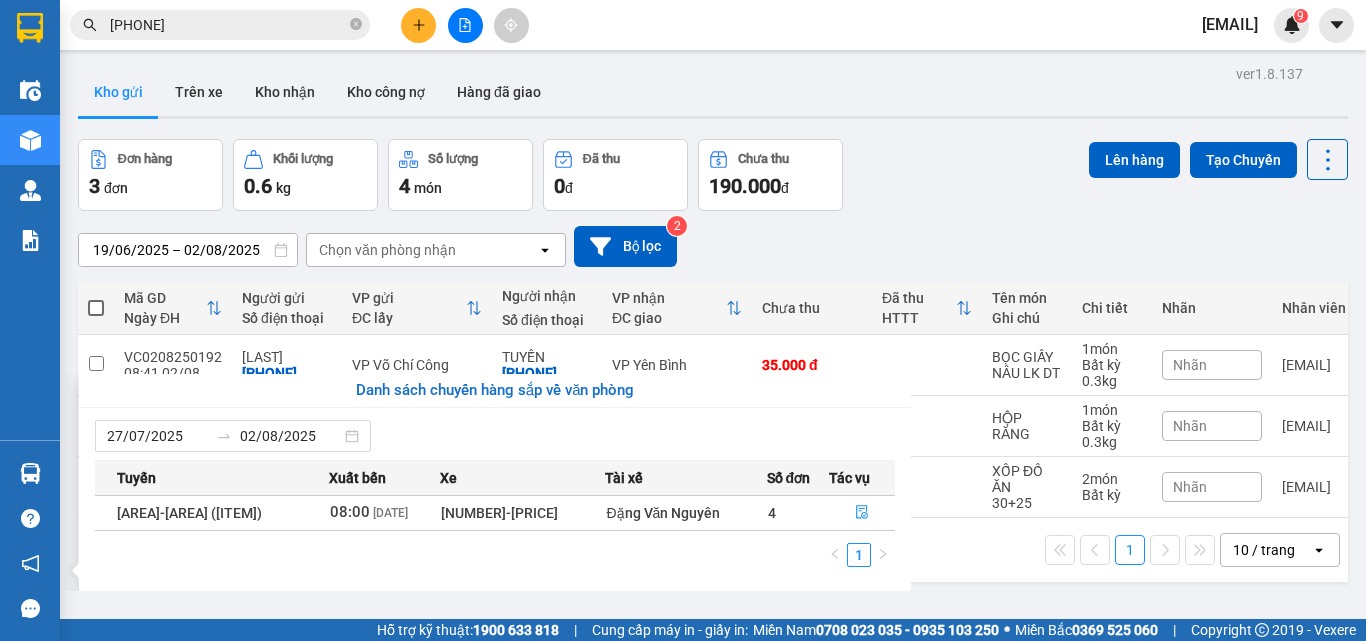 click on "Kết quả tìm kiếm ( 58 )  Bộ lọc  Mã ĐH Trạng thái Món hàng Thu hộ Tổng cước Chưa cước Nhãn Người gửi VP Gửi Người nhận VP Nhận BS0108251805 16:37 - 01/08 VP Nhận   29K-139.57 19:05 - 01/08 HỘP TL SL:  1 35.000 [PHONE] [LAST] VP Bắc Sơn [PHONE] THUỶ VP Đại Cồ Việt HG2707251495 20:33 - 27/07 Đã giao   14:26 - 28/07 HỘP TL SL:  1 35.000 [PHONE] [LAST] VP Hoàng Gia [PHONE] THUỶ VP Võ Chí Công BS1507251611 15:21 - 15/07 Đã giao   09:06 - 16/07 TUI CÚC SL:  1 35.000 [PHONE] [LAST] VP Bắc Sơn [PHONE] THUỶ VP Đại Cồ Việt VC2905250935 12:08 - 29/05 Đã giao   14:24 - 29/05 PB SL:  1 35.000 [PHONE] TUẤN VP Võ Chí Công [PHONE] [LAST] VP Bắc Sơn NT2904251038 11:54 - 29/04 Đã giao   21:27 - 29/04 HOP-MÁY IN SL:  1 80.000 [PHONE] LONG VP Nguyễn Trãi [PHONE] [LAST] VP Bắc Sơn Giao DĐ: 10 CMT8 BK1604251132 13:34 - 16/04 Đã giao   16:39 - 16/04 SỌT BÁNH+ TÚI TRỨNG KIẾN SL:  2 90.000" at bounding box center [683, 320] 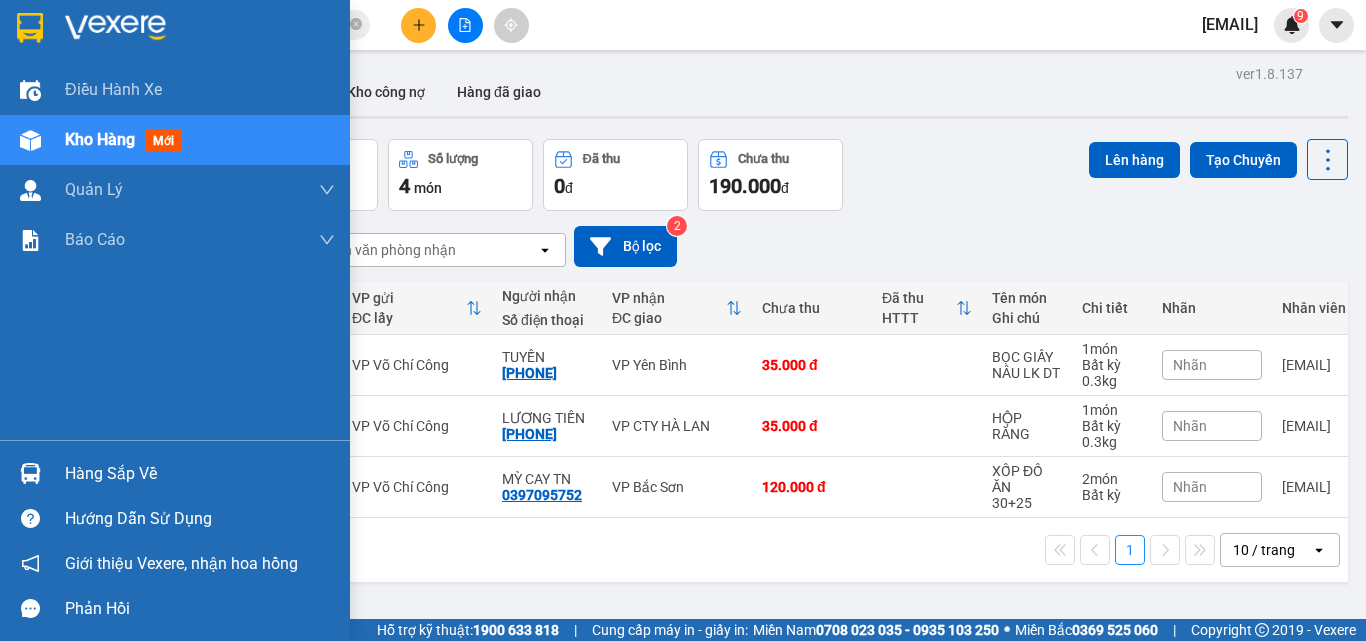 click on "Kho hàng" at bounding box center (100, 139) 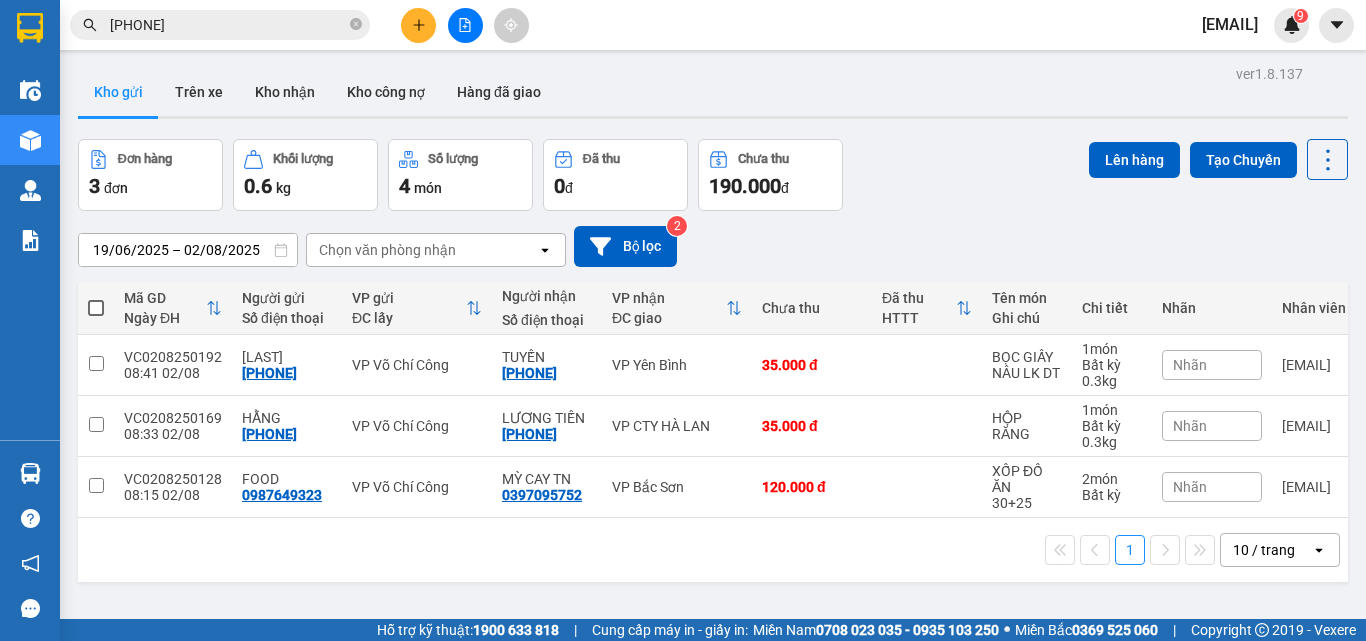 click on "Kết quả tìm kiếm ( 58 )  Bộ lọc  Mã ĐH Trạng thái Món hàng Thu hộ Tổng cước Chưa cước Nhãn Người gửi VP Gửi Người nhận VP Nhận BS0108251805 16:37 - 01/08 VP Nhận   29K-139.57 19:05 - 01/08 HỘP TL SL:  1 35.000 [PHONE] [LAST] VP Bắc Sơn [PHONE] THUỶ VP Đại Cồ Việt HG2707251495 20:33 - 27/07 Đã giao   14:26 - 28/07 HỘP TL SL:  1 35.000 [PHONE] [LAST] VP Hoàng Gia [PHONE] THUỶ VP Võ Chí Công BS1507251611 15:21 - 15/07 Đã giao   09:06 - 16/07 TUI CÚC SL:  1 35.000 [PHONE] [LAST] VP Bắc Sơn [PHONE] THUỶ VP Đại Cồ Việt VC2905250935 12:08 - 29/05 Đã giao   14:24 - 29/05 PB SL:  1 35.000 [PHONE] TUẤN VP Võ Chí Công [PHONE] [LAST] VP Bắc Sơn NT2904251038 11:54 - 29/04 Đã giao   21:27 - 29/04 HOP-MÁY IN SL:  1 80.000 [PHONE] LONG VP Nguyễn Trãi [PHONE] [LAST] VP Bắc Sơn Giao DĐ: 10 CMT8 BK1604251132 13:34 - 16/04 Đã giao   16:39 - 16/04 SỌT BÁNH+ TÚI TRỨNG KIẾN SL:  2 90.000" at bounding box center [683, 320] 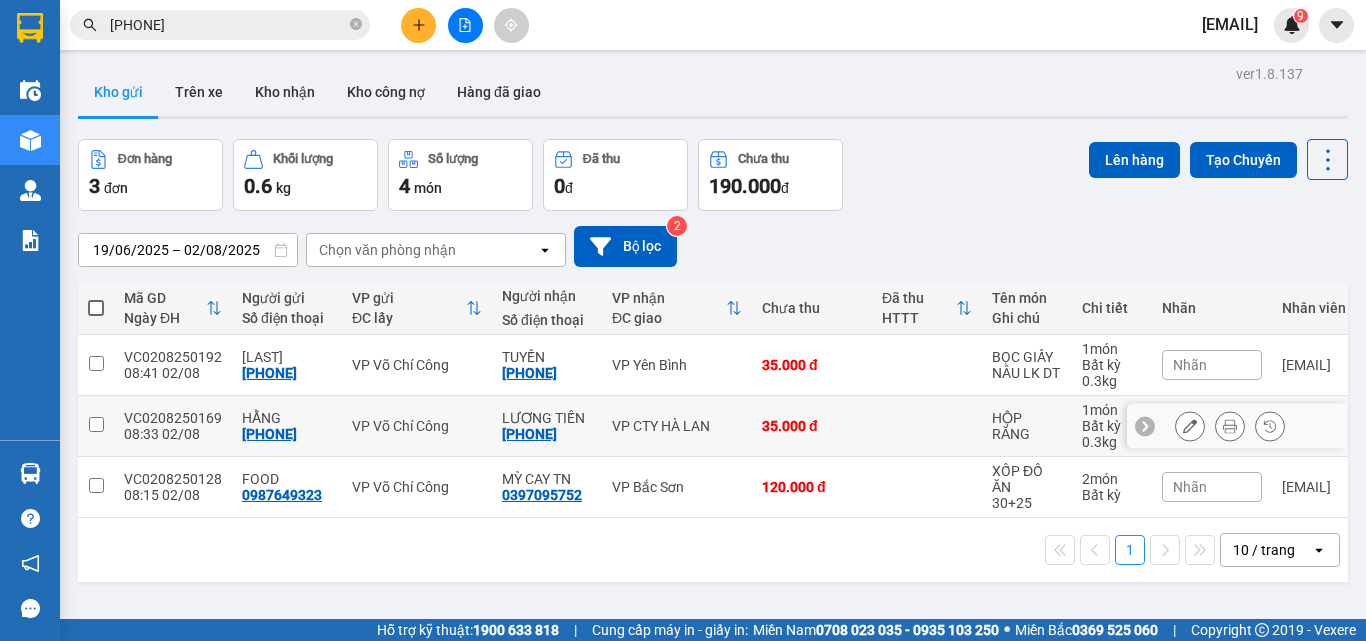 click at bounding box center [96, 424] 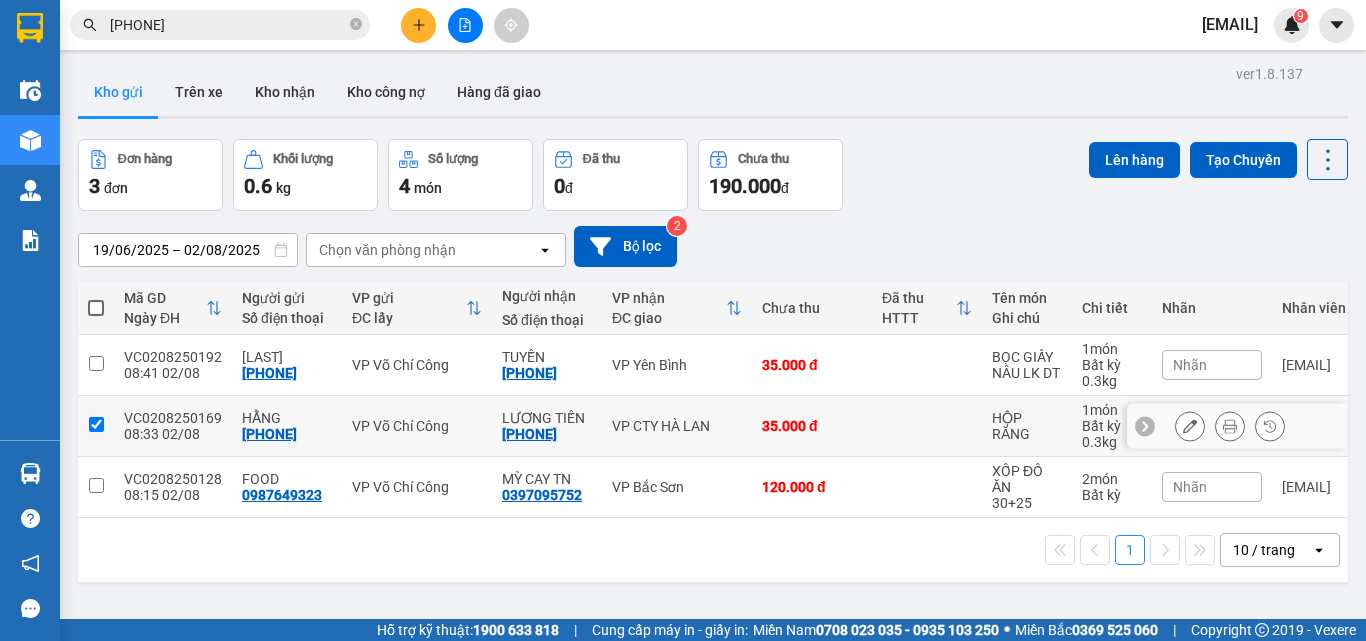 checkbox on "true" 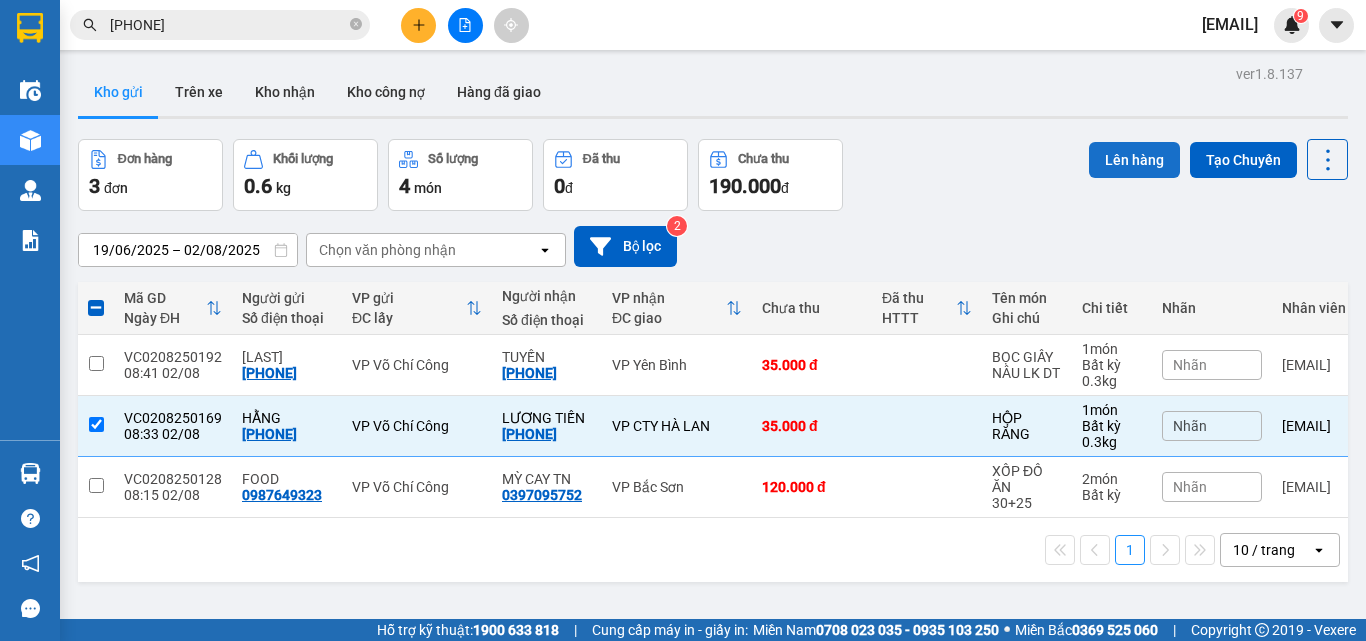 click on "Lên hàng" at bounding box center (1134, 160) 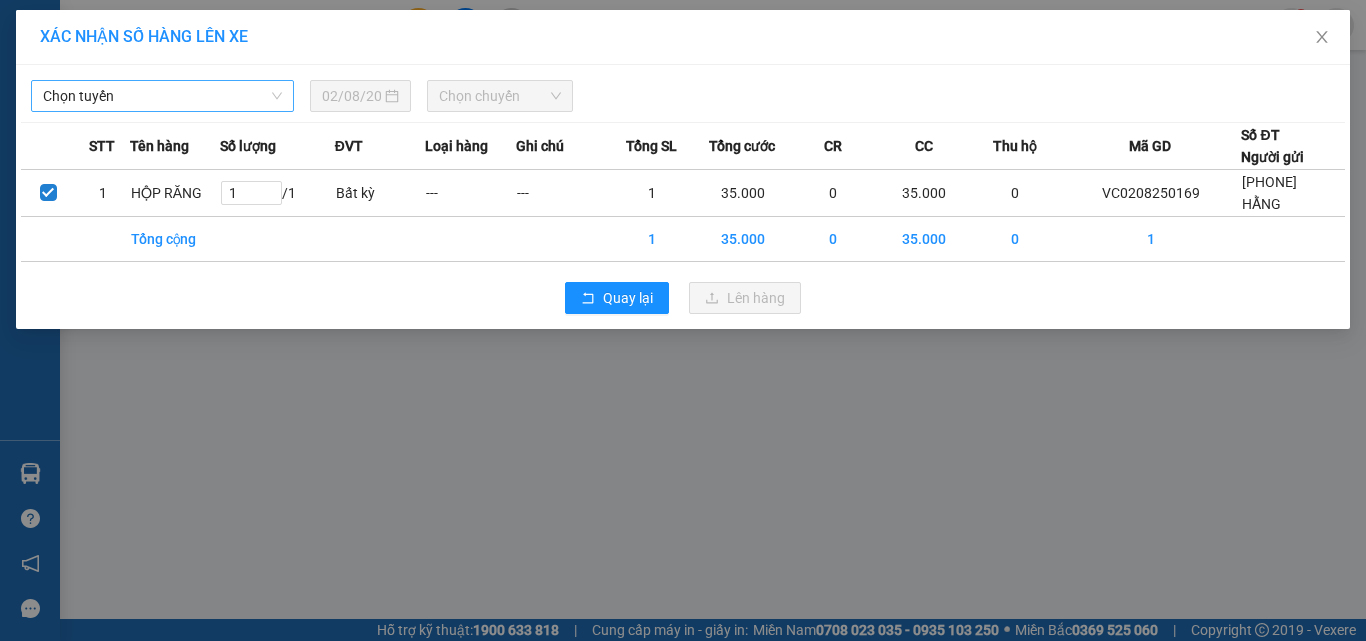 click on "Chọn tuyến" at bounding box center (162, 96) 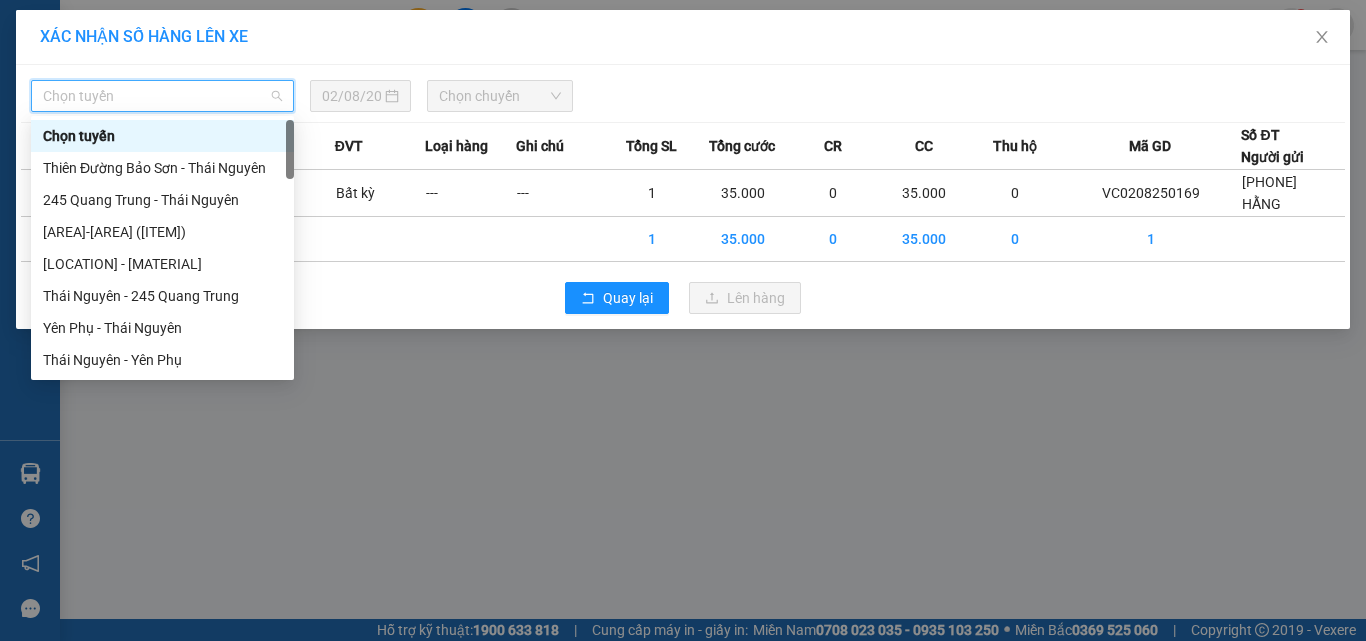 type on "1" 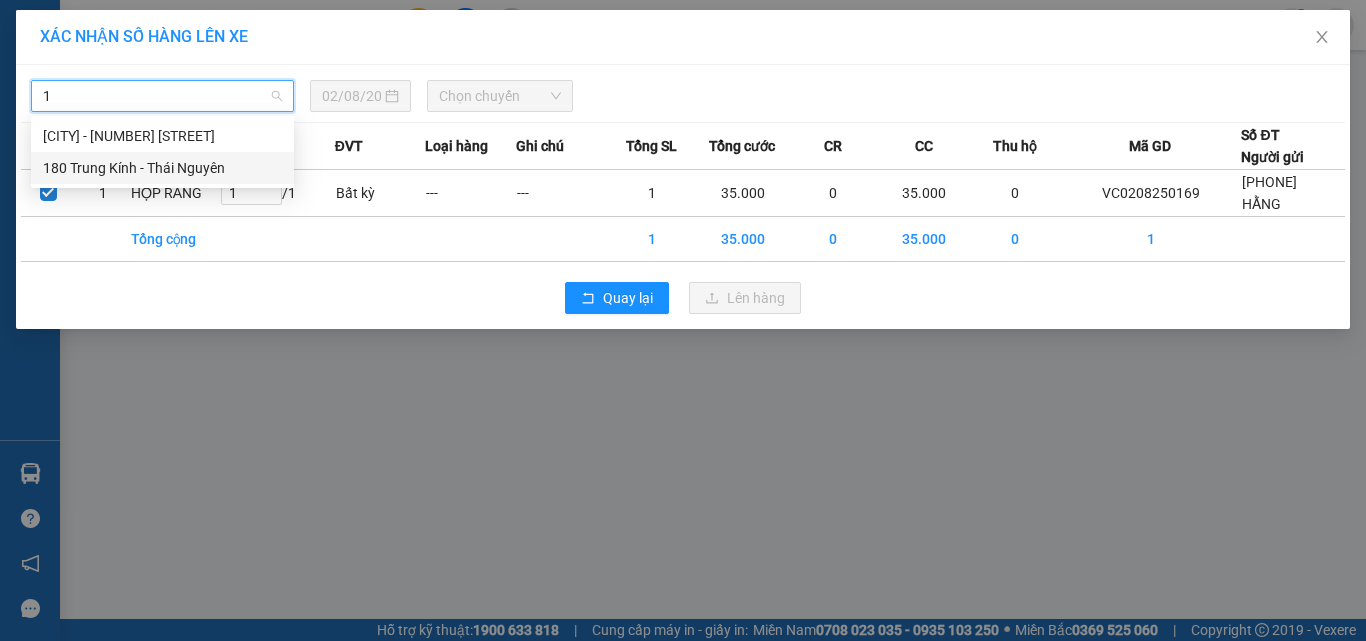 drag, startPoint x: 121, startPoint y: 169, endPoint x: 412, endPoint y: 114, distance: 296.15198 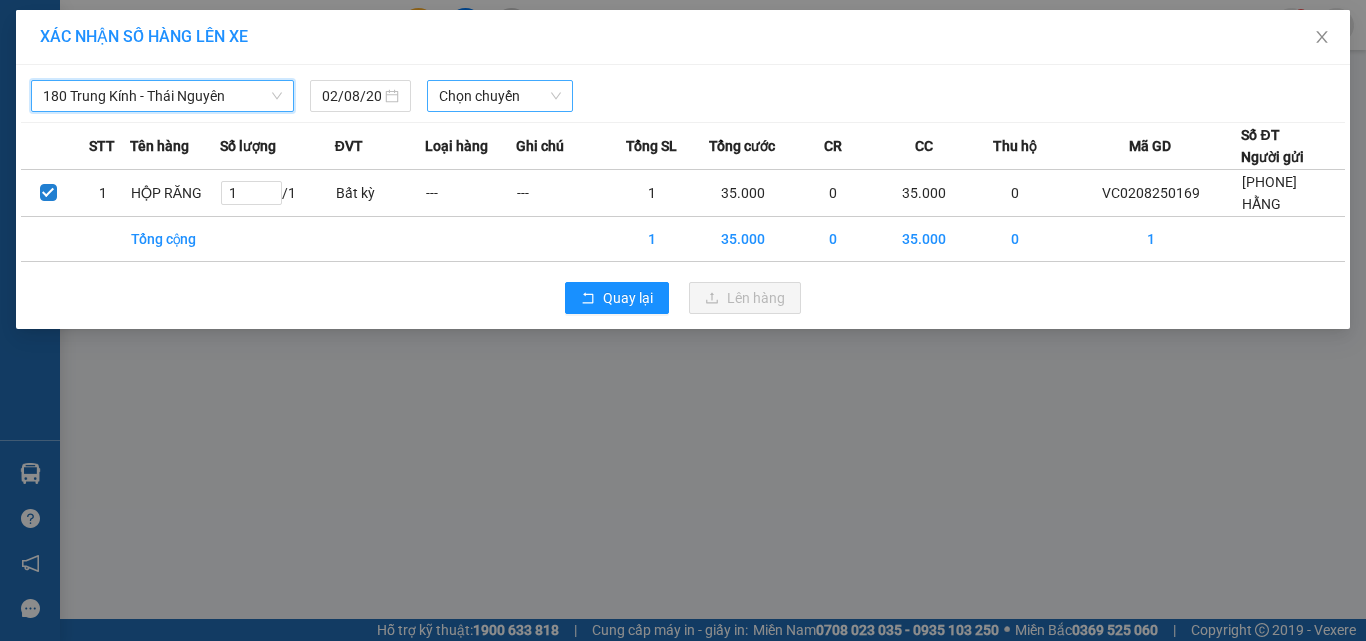 click on "Chọn chuyến" at bounding box center (500, 96) 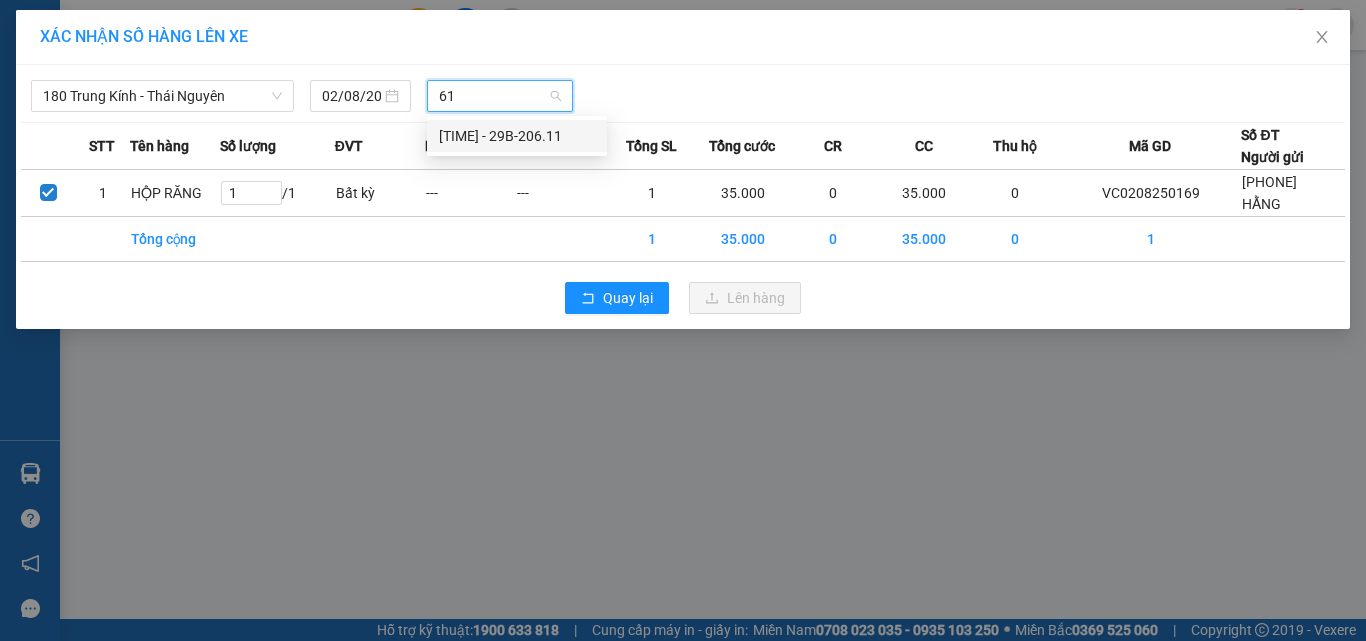 type on "[NUMBER]" 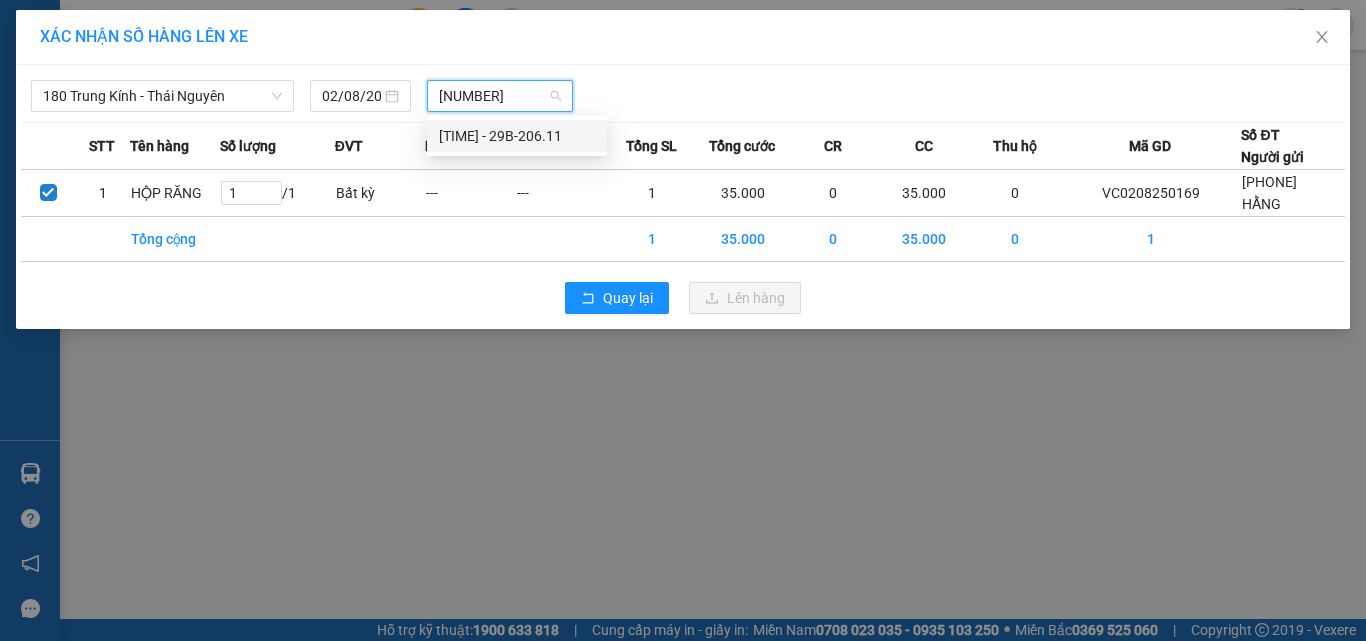 click on "08:31     - 29B-206.11" at bounding box center (517, 136) 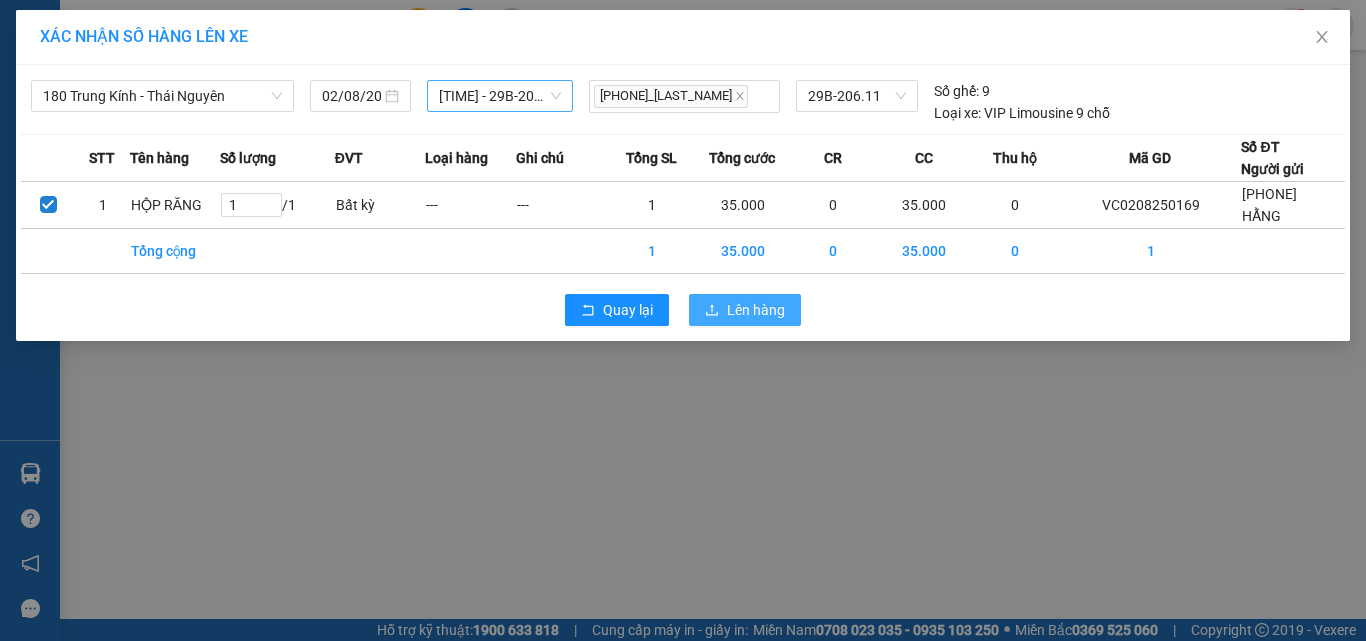 click on "Lên hàng" at bounding box center [756, 310] 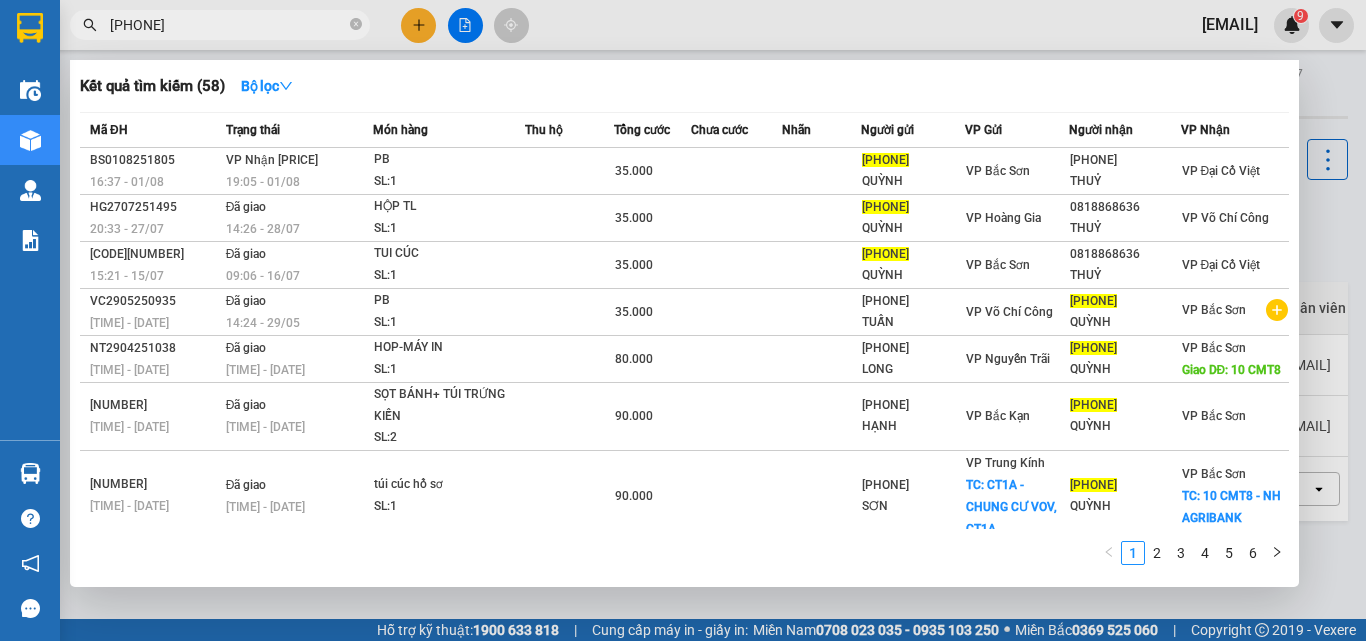 drag, startPoint x: 356, startPoint y: 24, endPoint x: 264, endPoint y: 22, distance: 92.021736 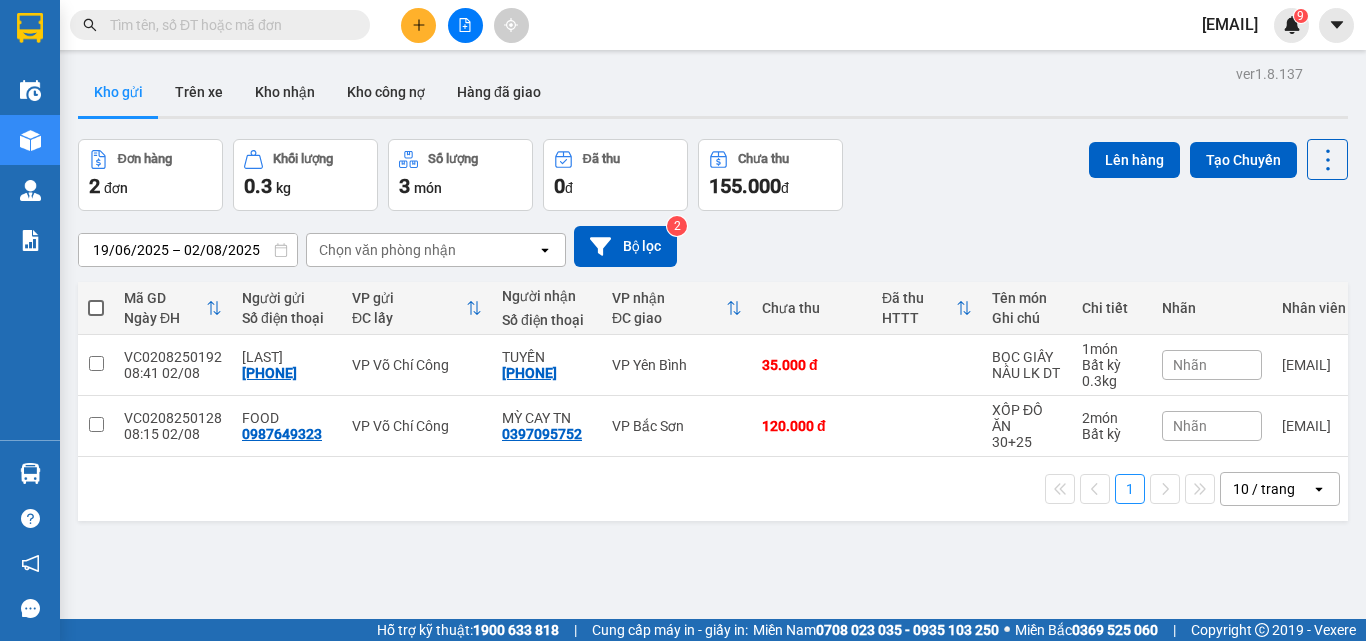 click at bounding box center [228, 25] 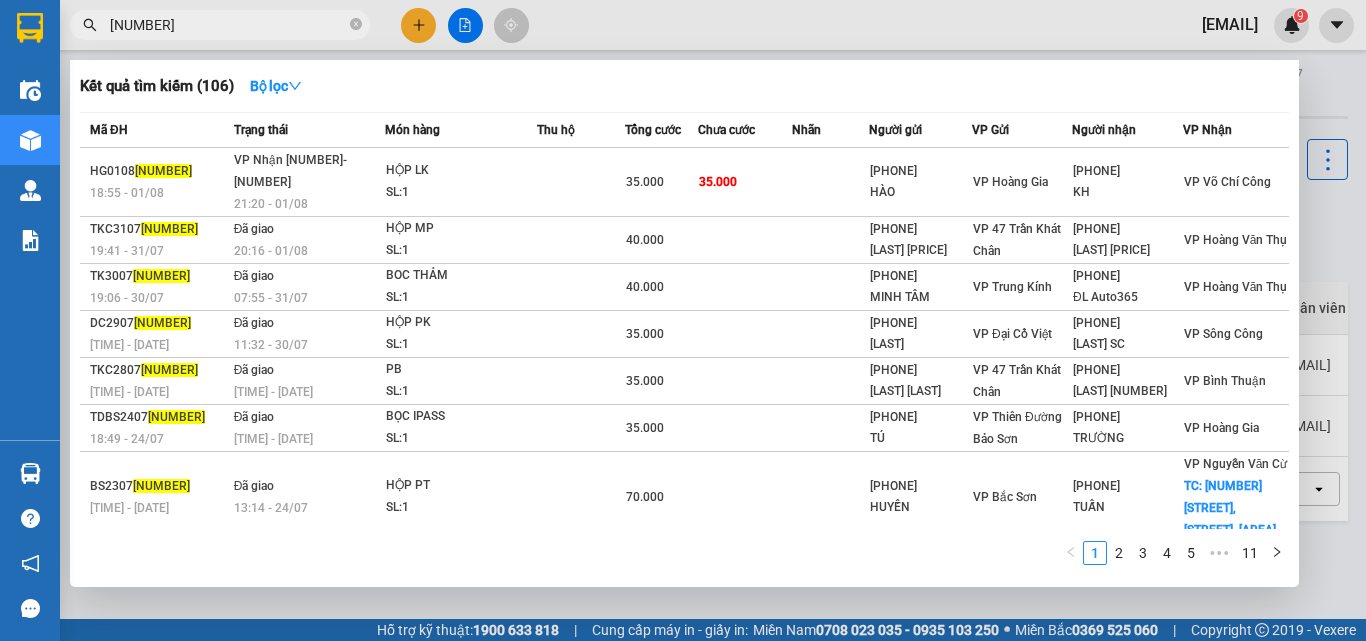type on "[NUMBER]" 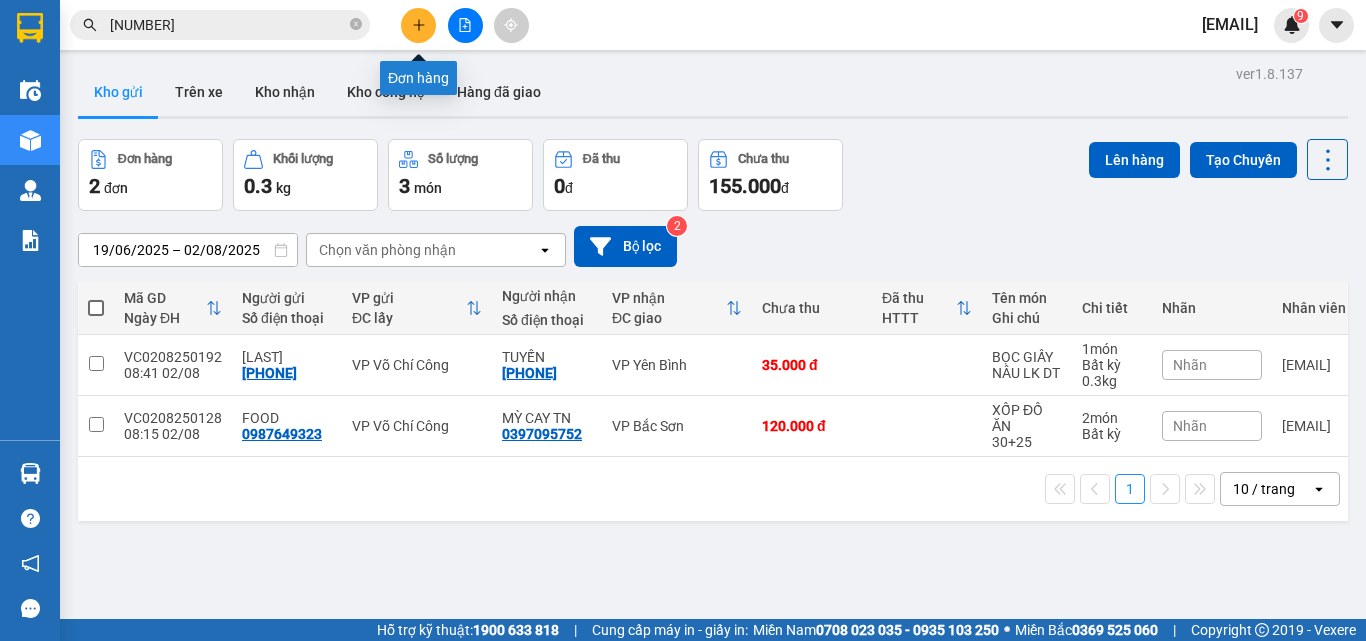 click at bounding box center [418, 25] 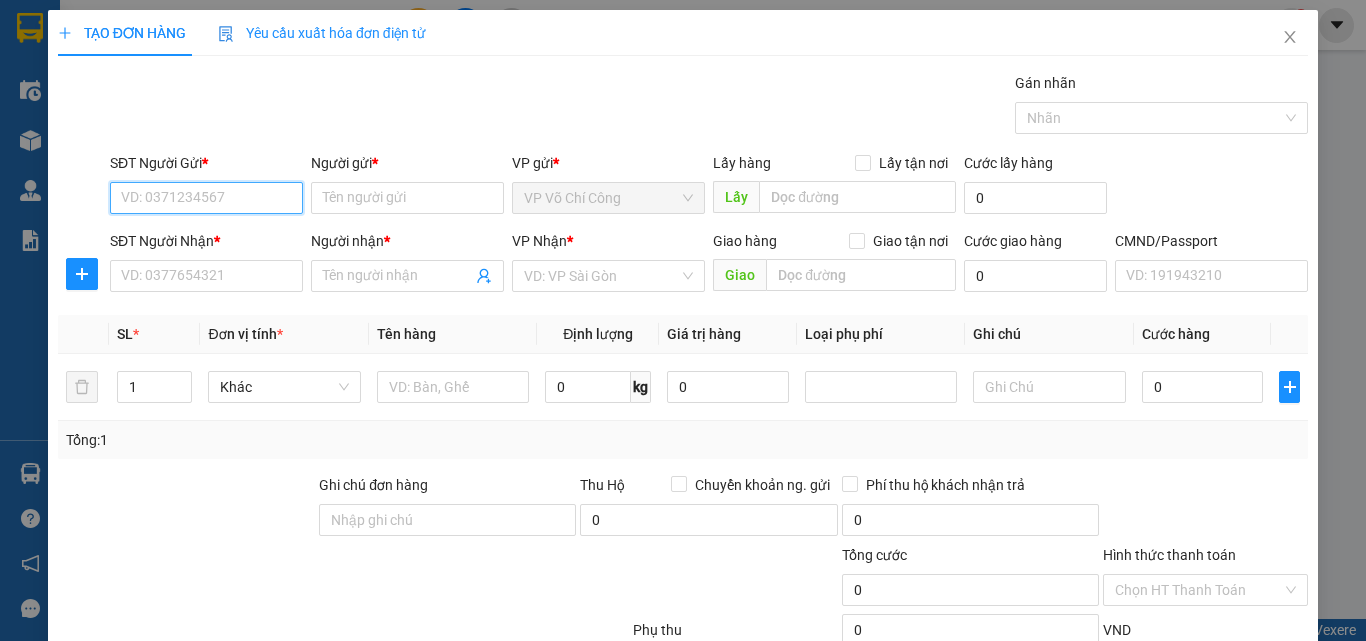 drag, startPoint x: 174, startPoint y: 197, endPoint x: 194, endPoint y: 193, distance: 20.396078 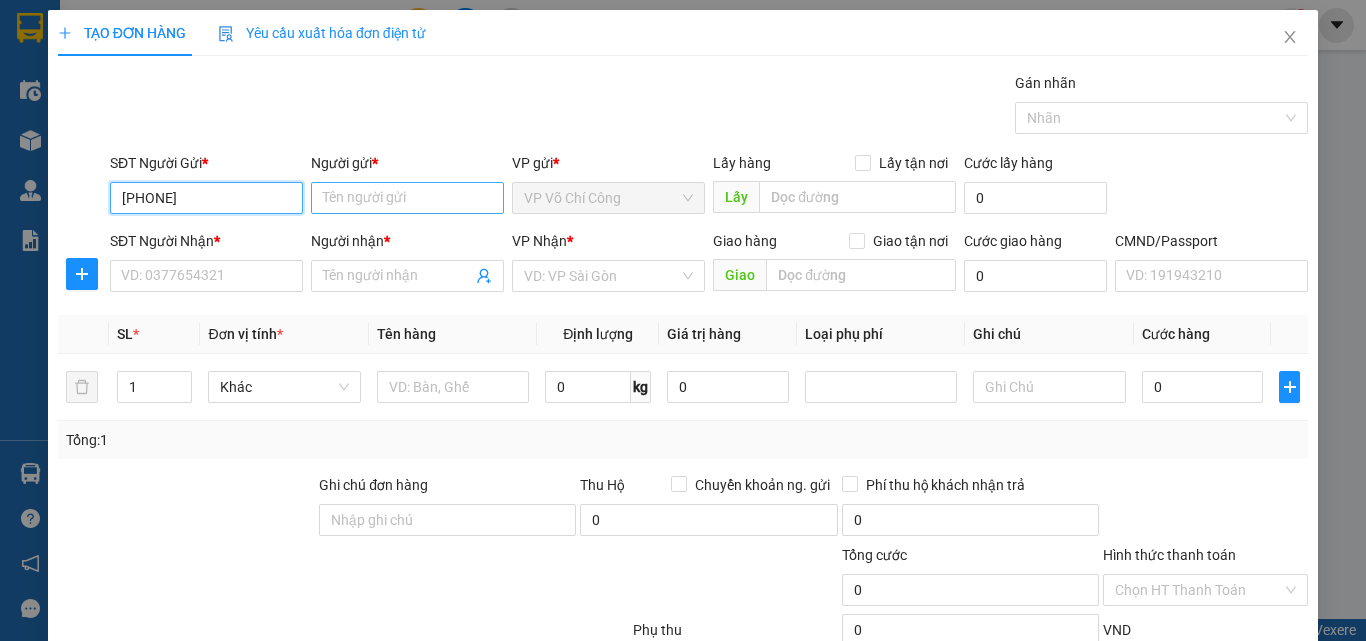 type on "[PHONE]" 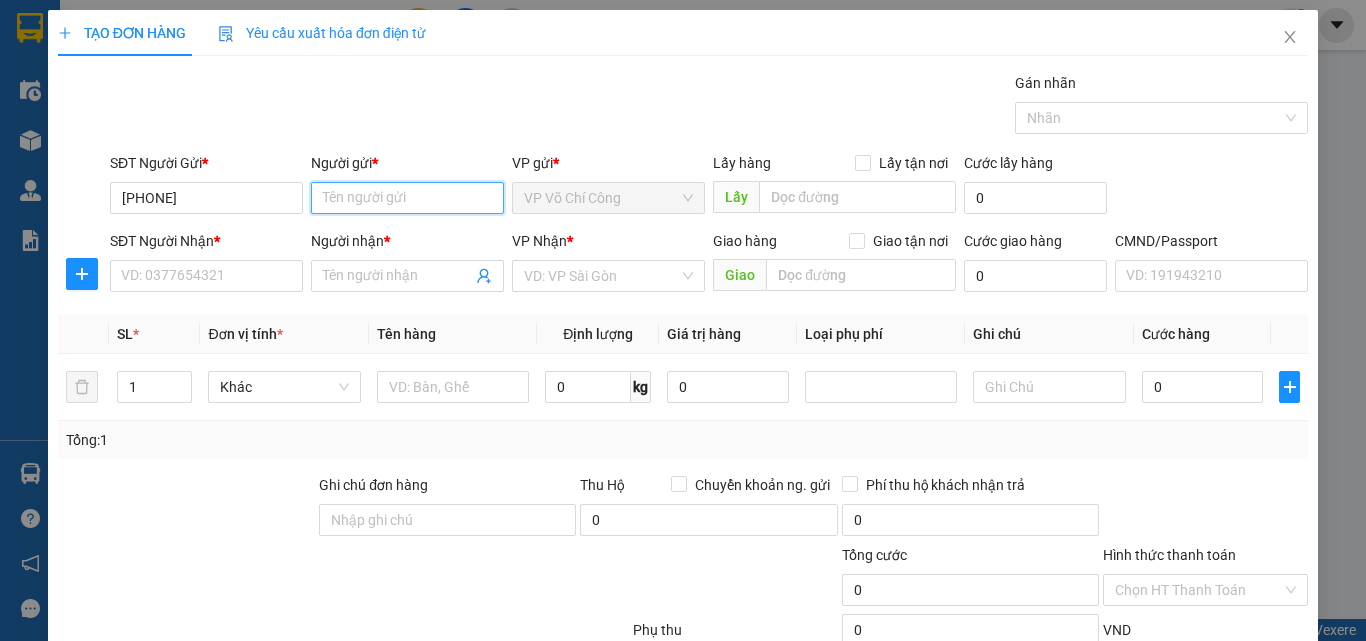 click on "Người gửi  *" at bounding box center [407, 198] 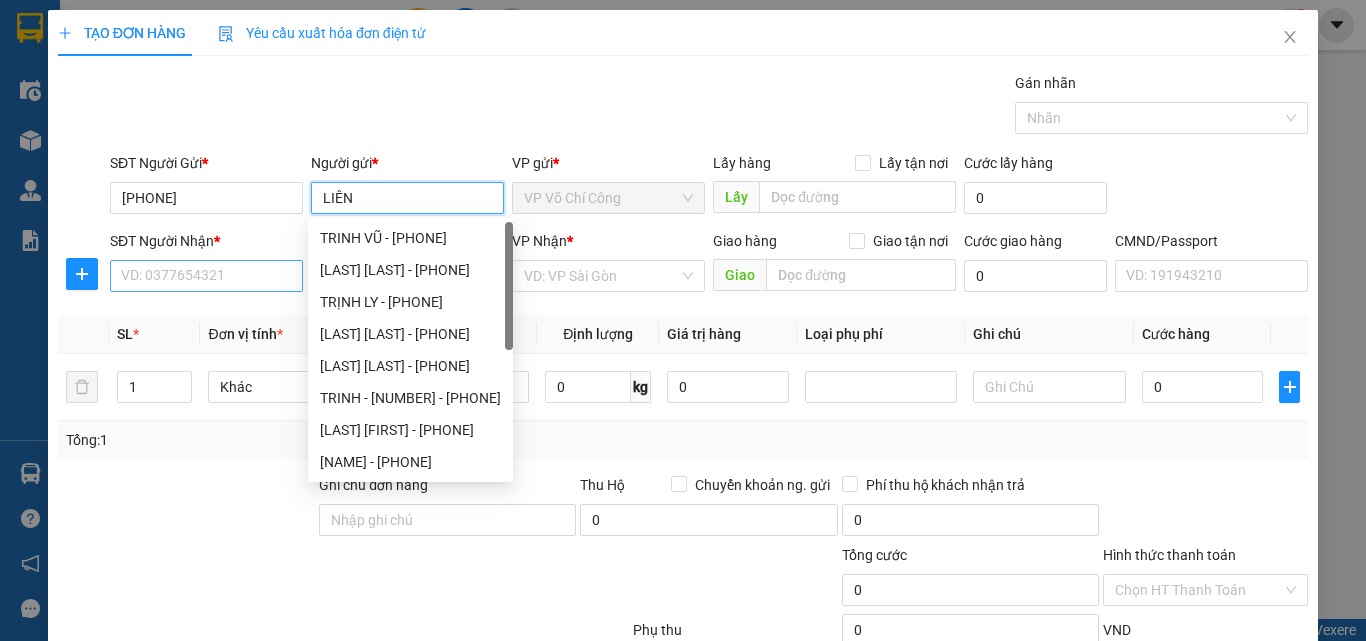 type on "LIÊN" 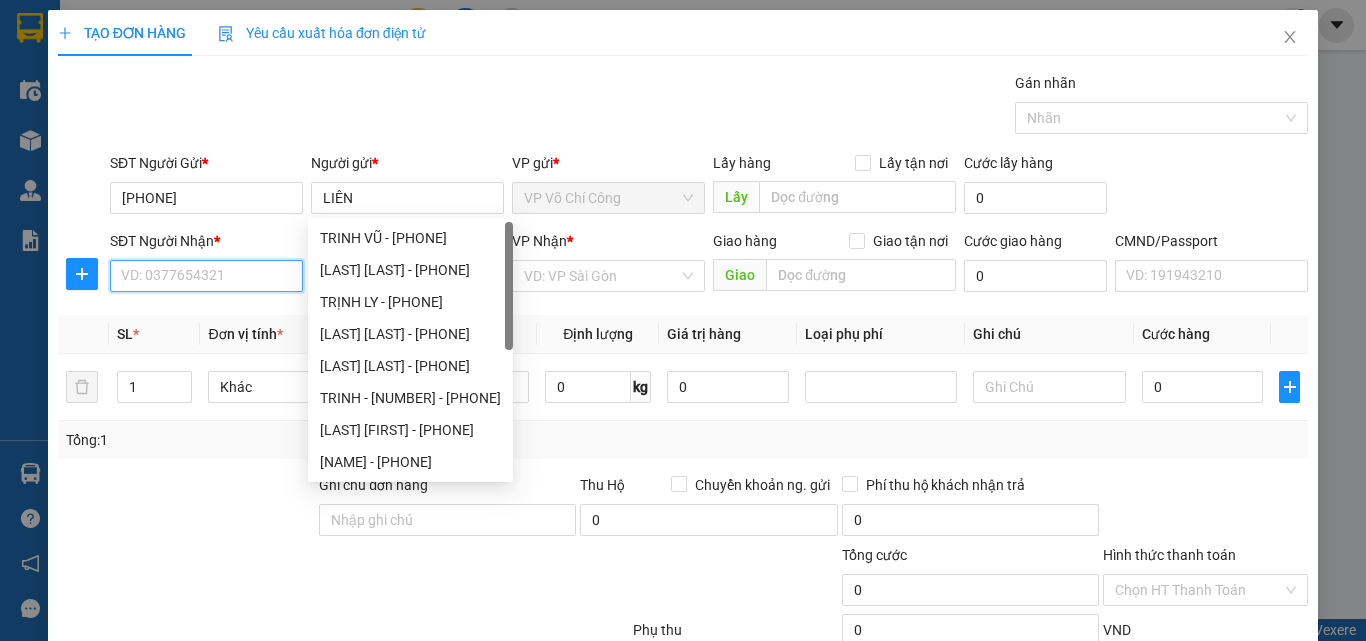 click on "SĐT Người Nhận  *" at bounding box center (206, 276) 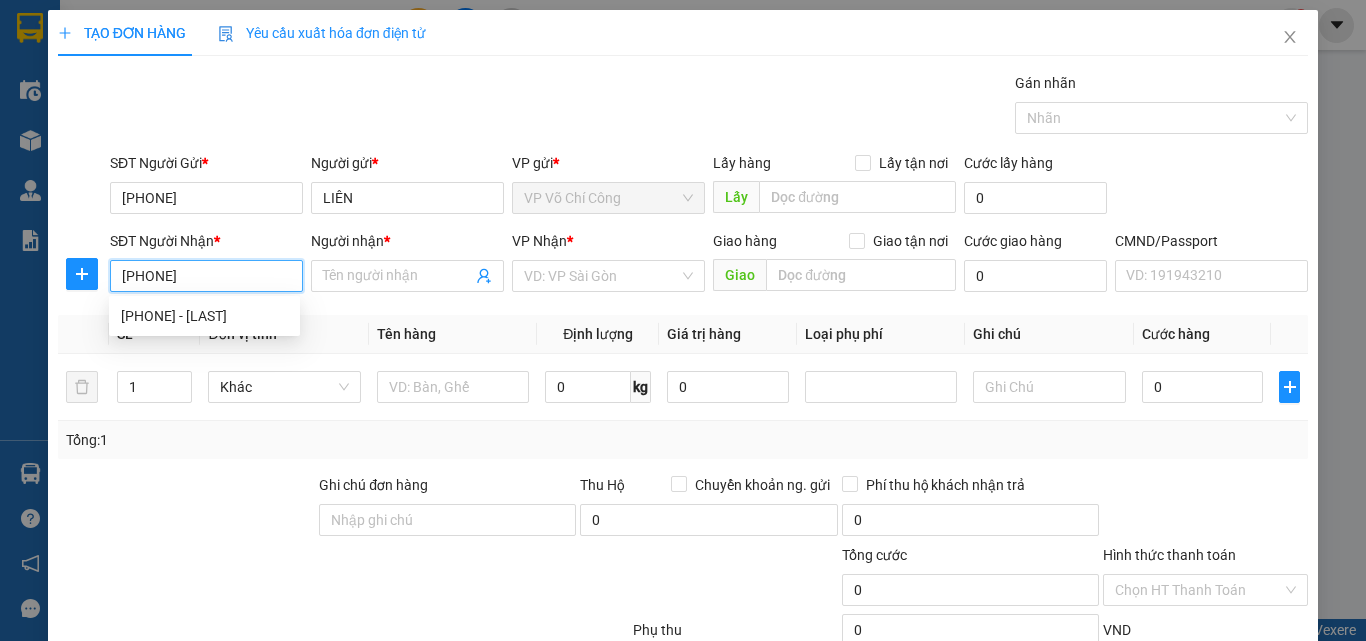 type on "[PHONE]" 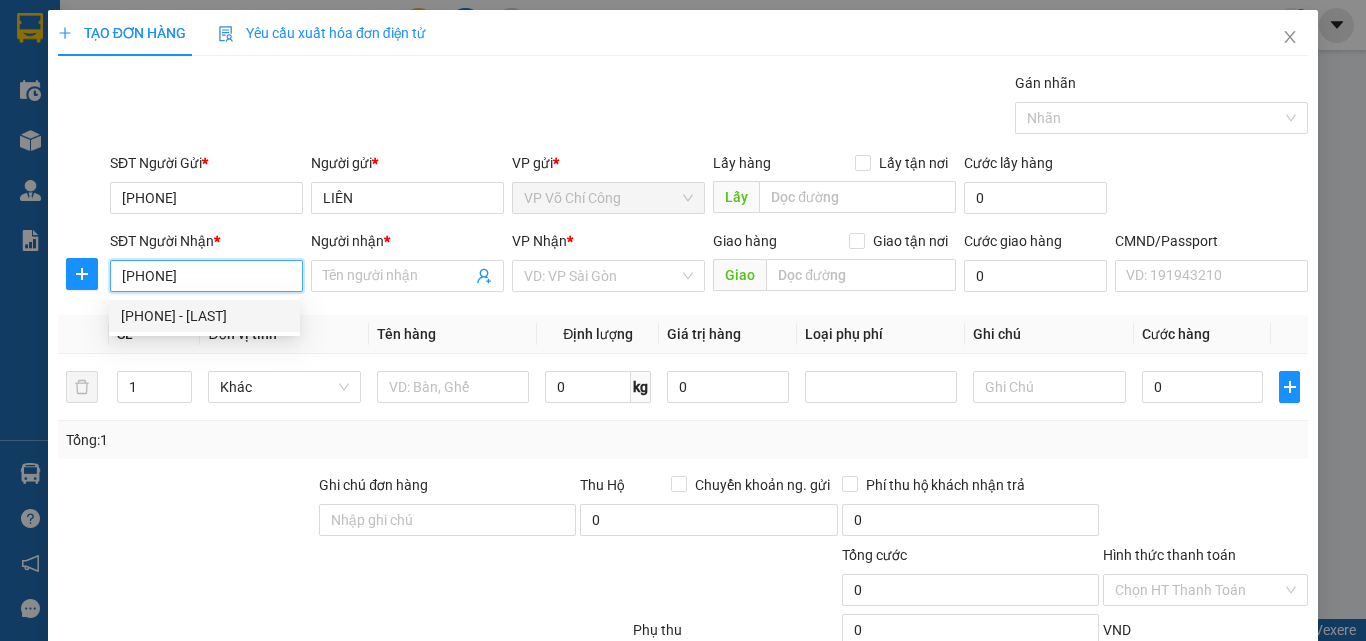 click on "[PHONE] - [LAST]" at bounding box center (204, 316) 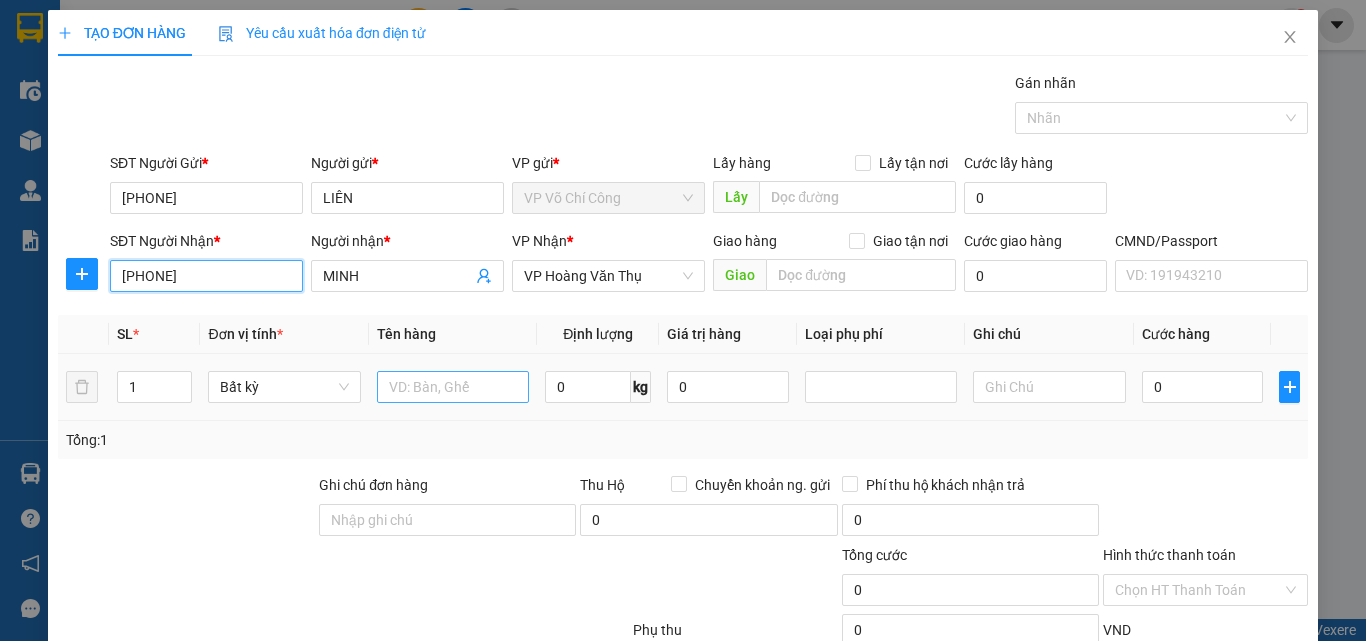 type on "[PHONE]" 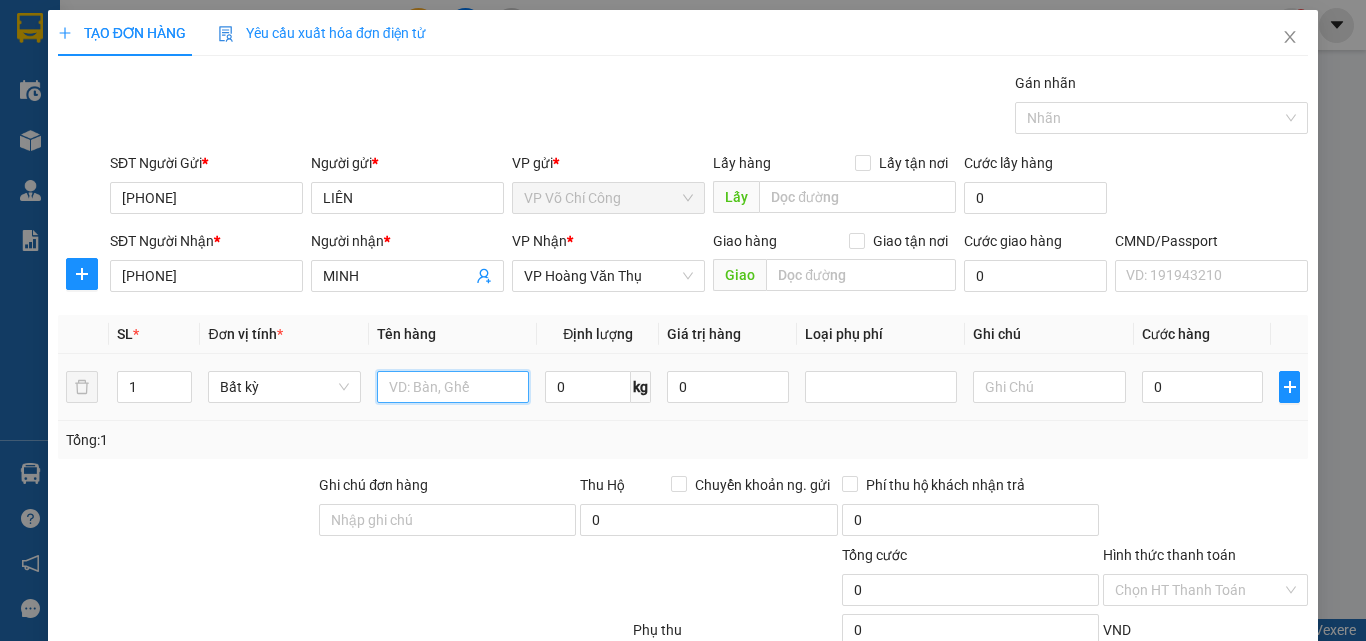 click at bounding box center [453, 387] 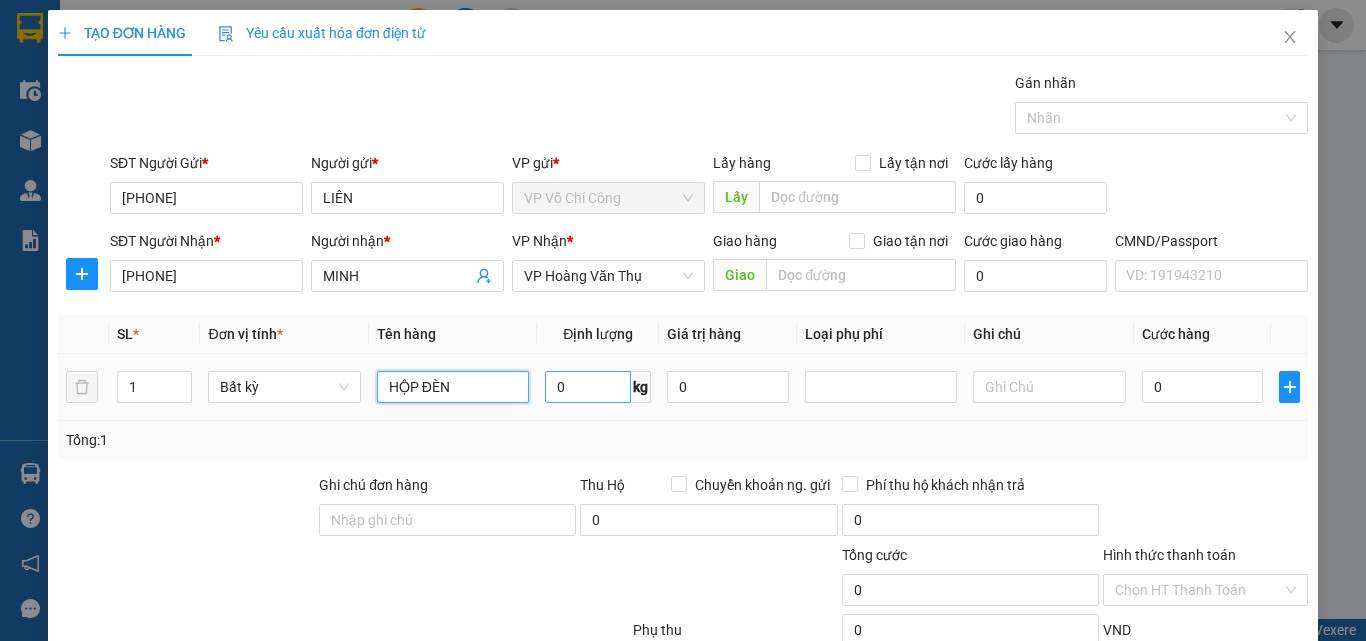 type on "HỘP ĐÈN" 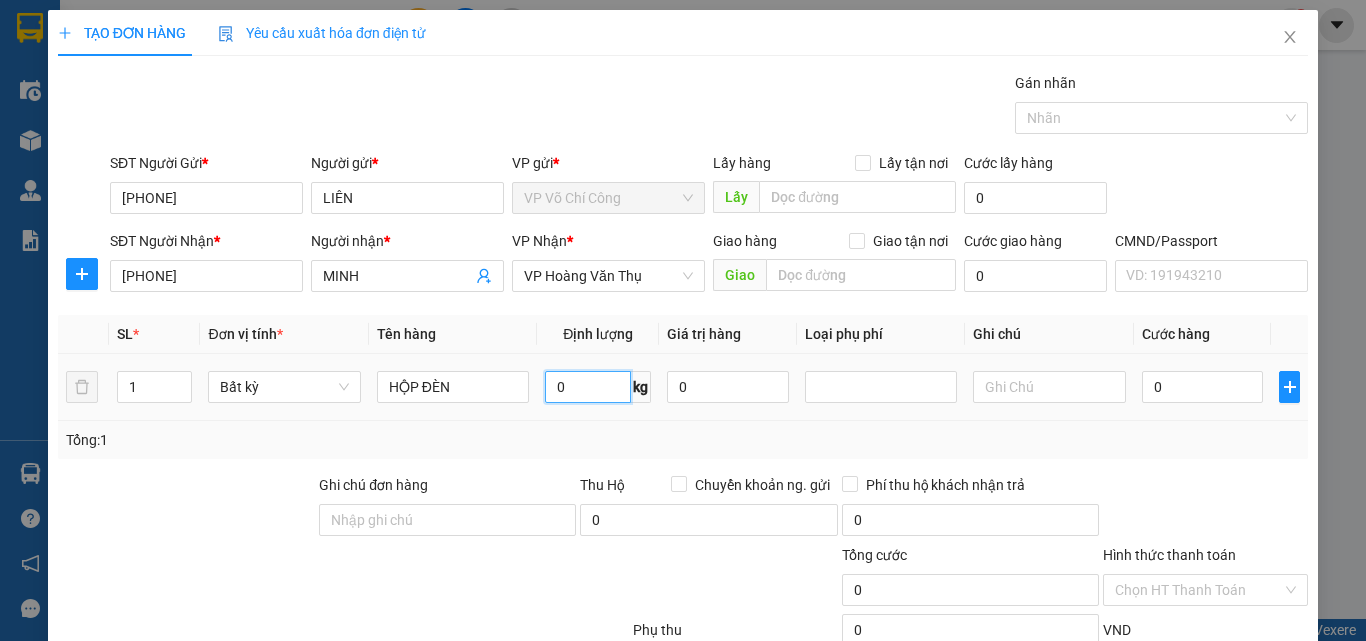 click on "0" at bounding box center [588, 387] 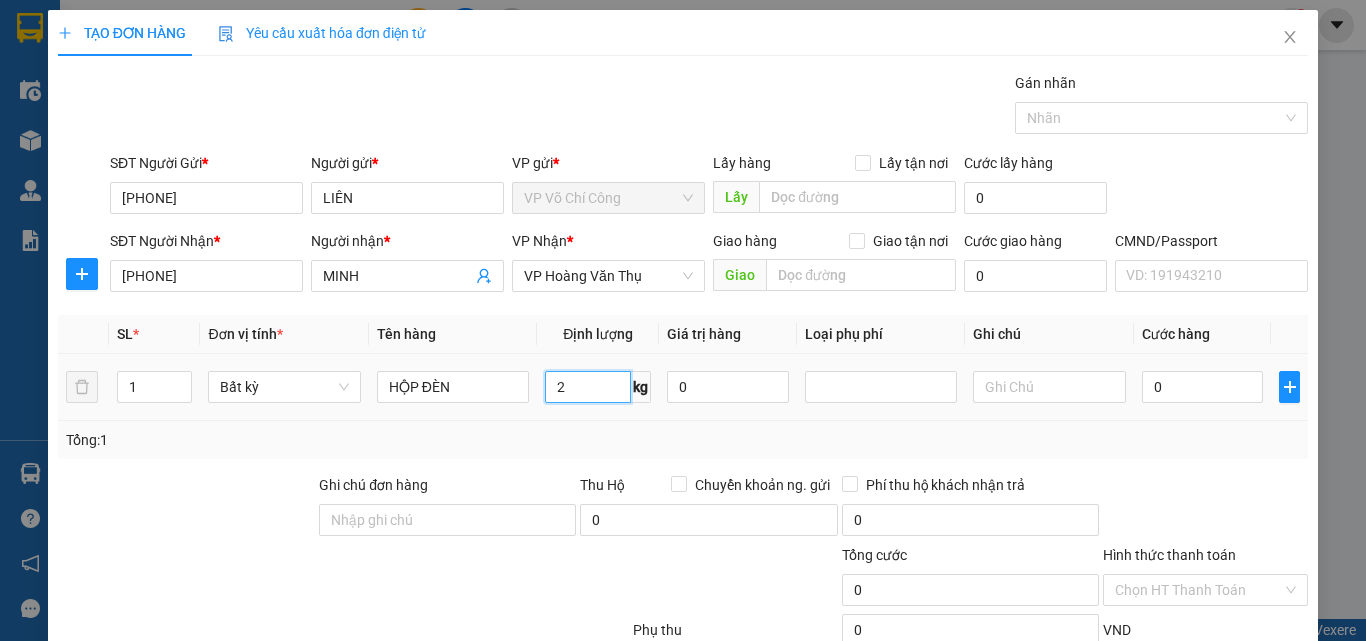 type on "2" 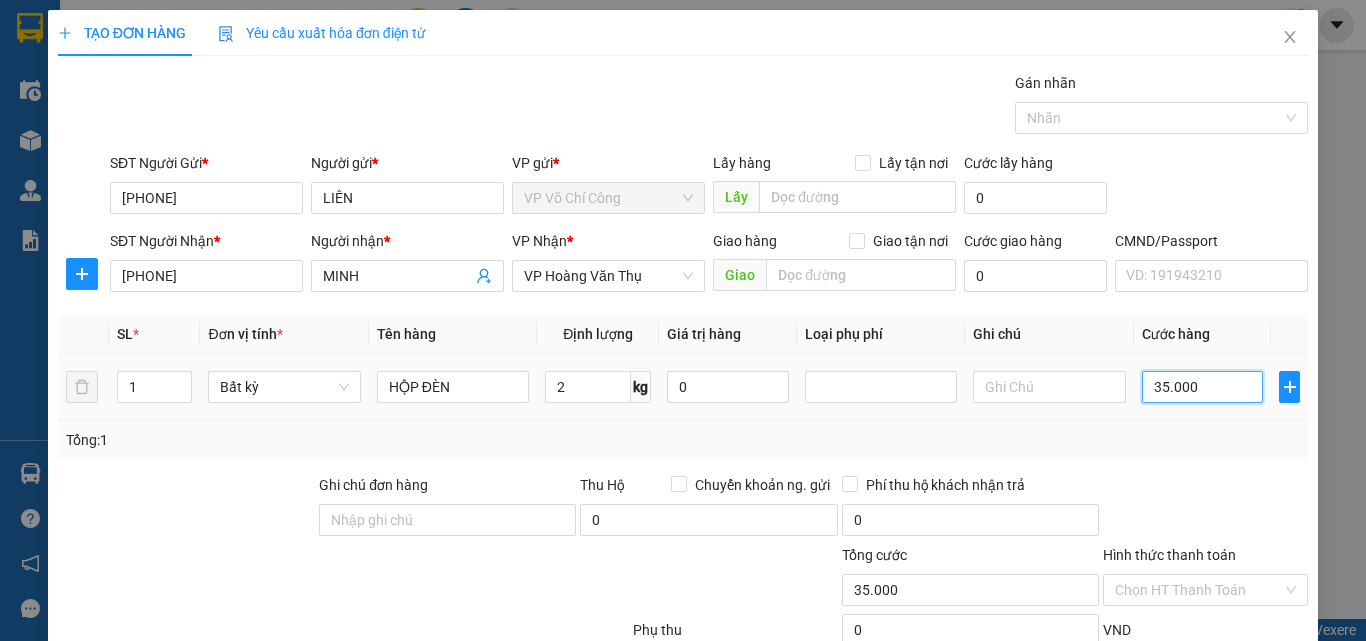 type on "35.000" 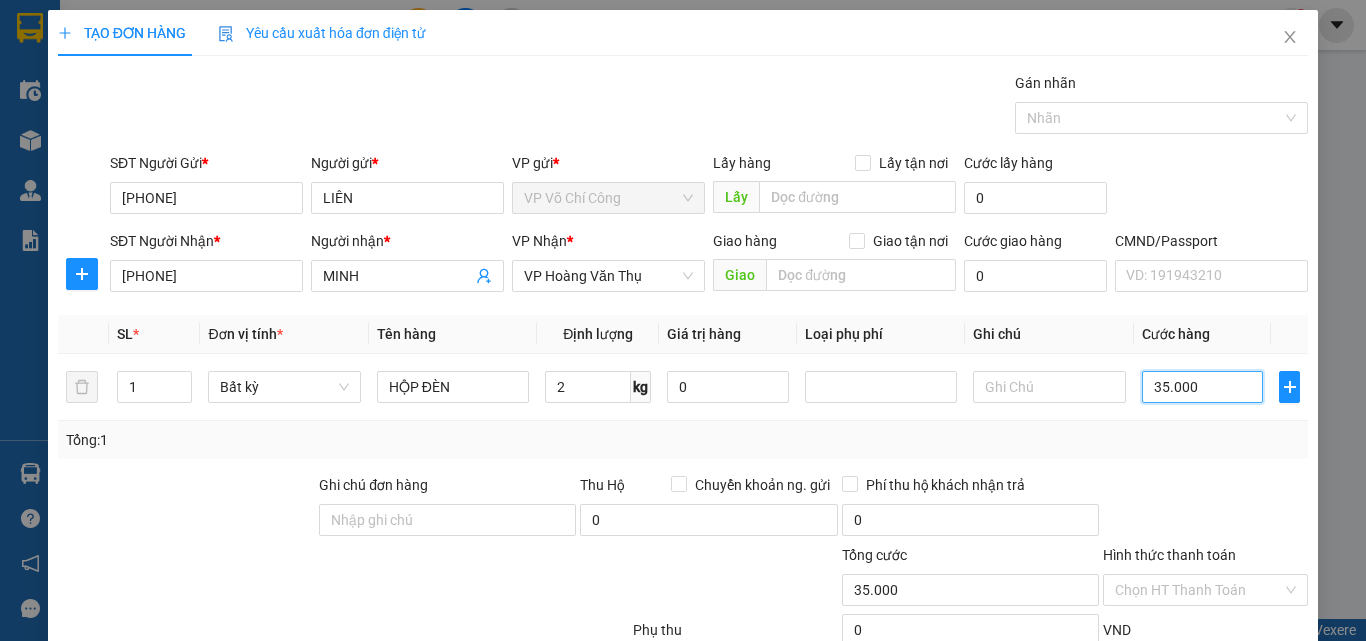 scroll, scrollTop: 139, scrollLeft: 0, axis: vertical 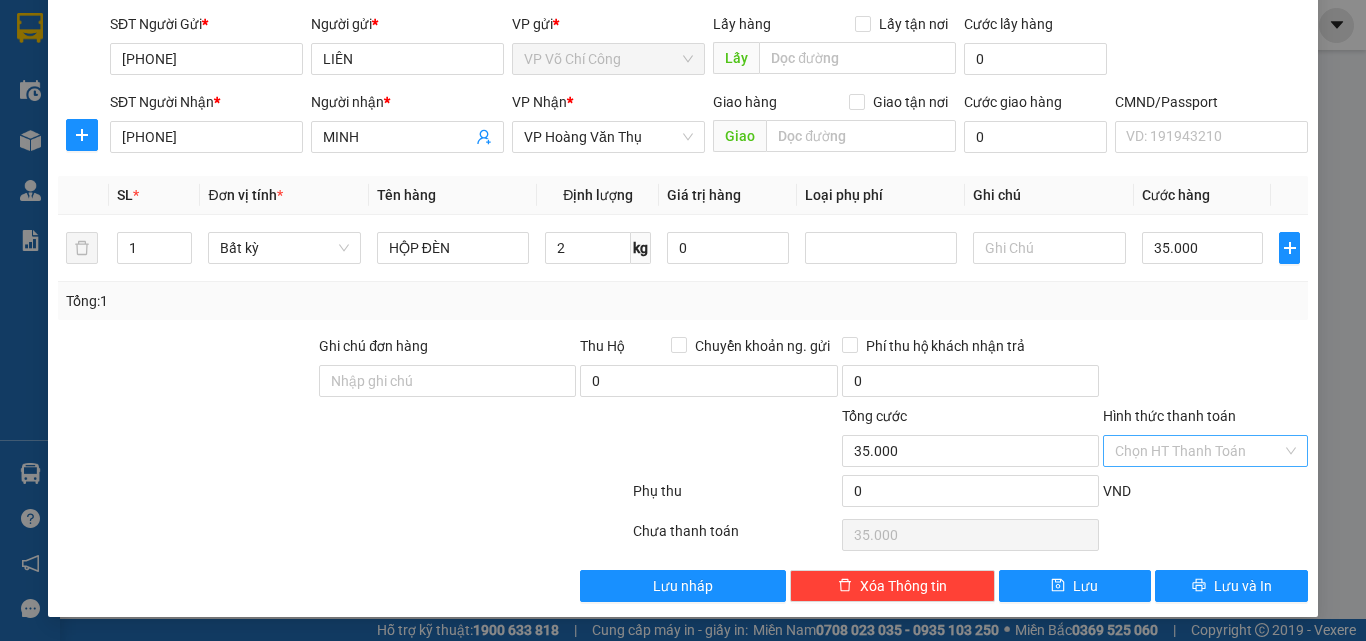 click on "Hình thức thanh toán" at bounding box center [1198, 451] 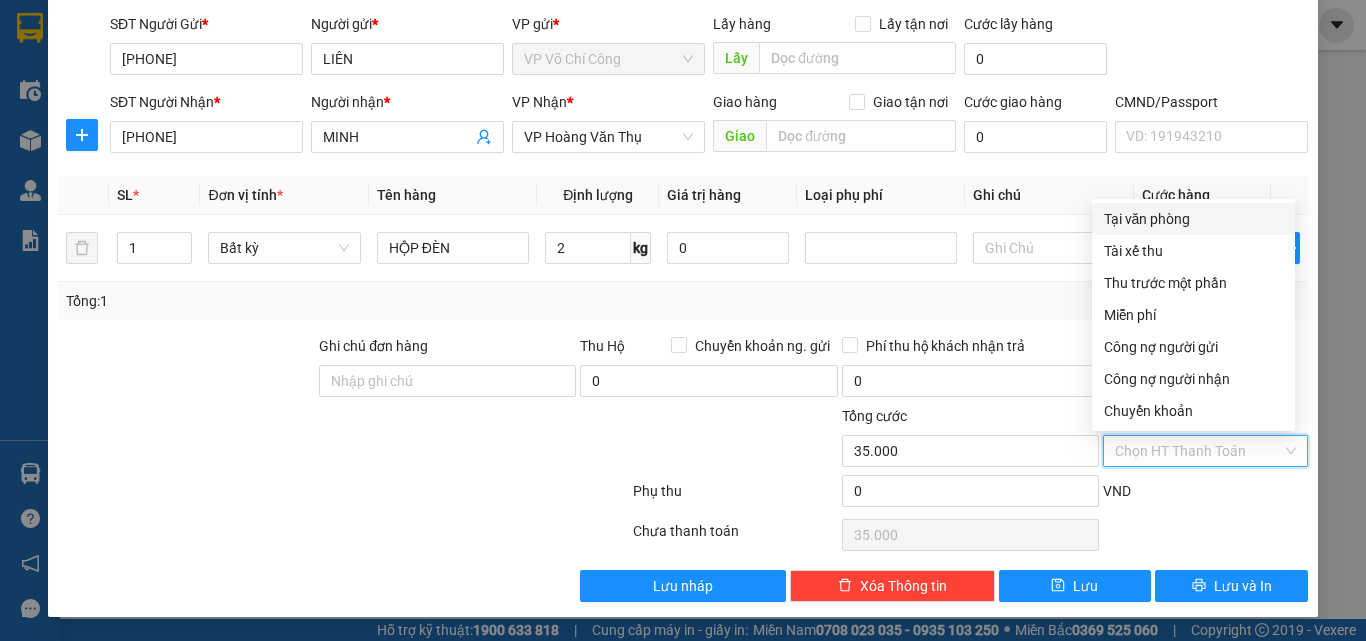 click on "Tại văn phòng" at bounding box center [1193, 219] 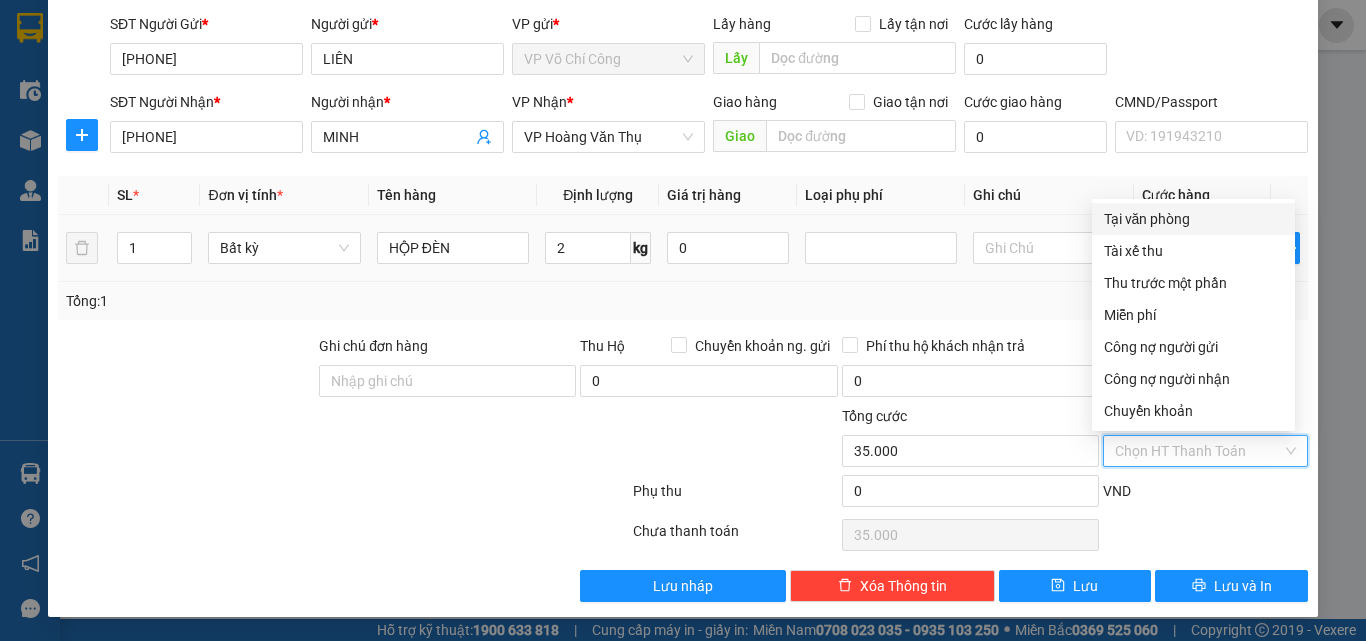type on "0" 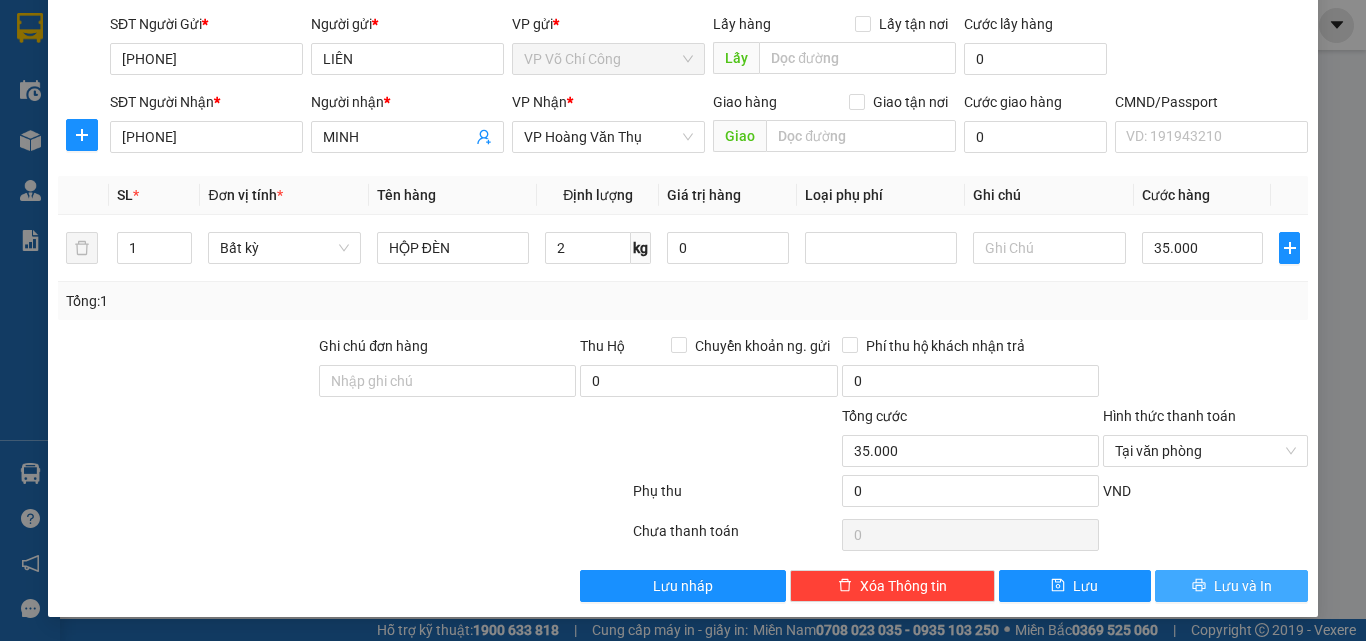 click on "Lưu và In" at bounding box center (1243, 586) 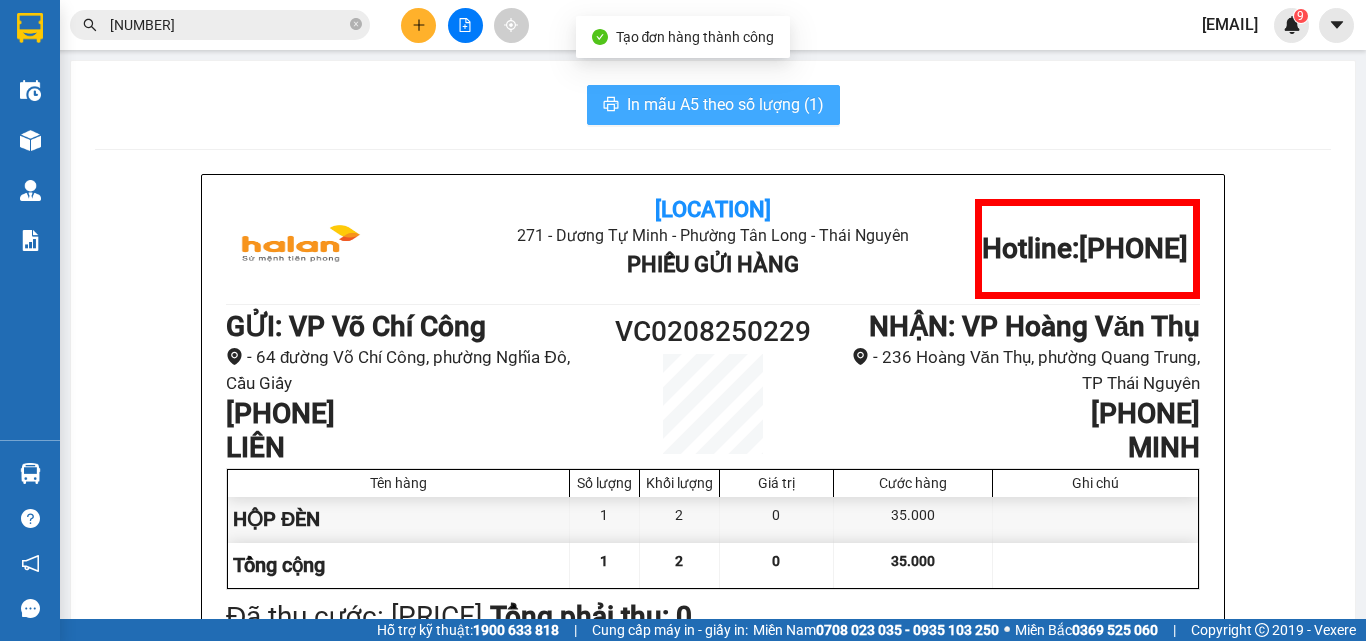 click on "In mẫu A5 theo số lượng
(1)" at bounding box center (725, 104) 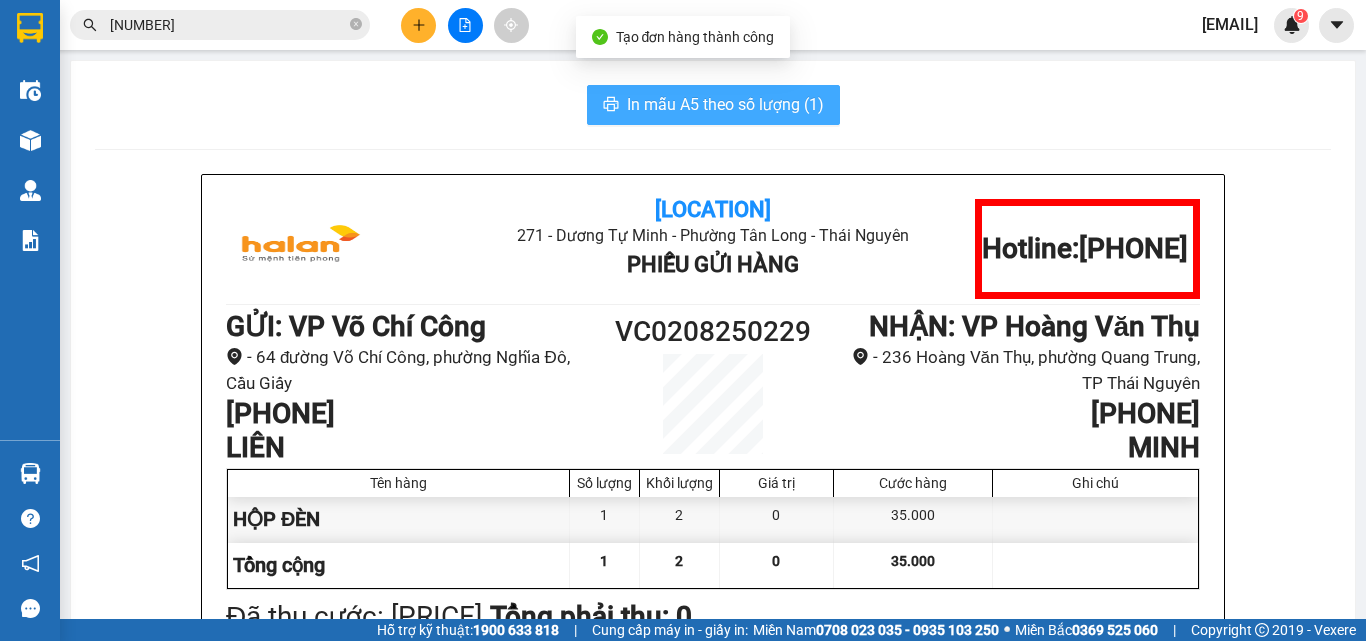 scroll, scrollTop: 0, scrollLeft: 0, axis: both 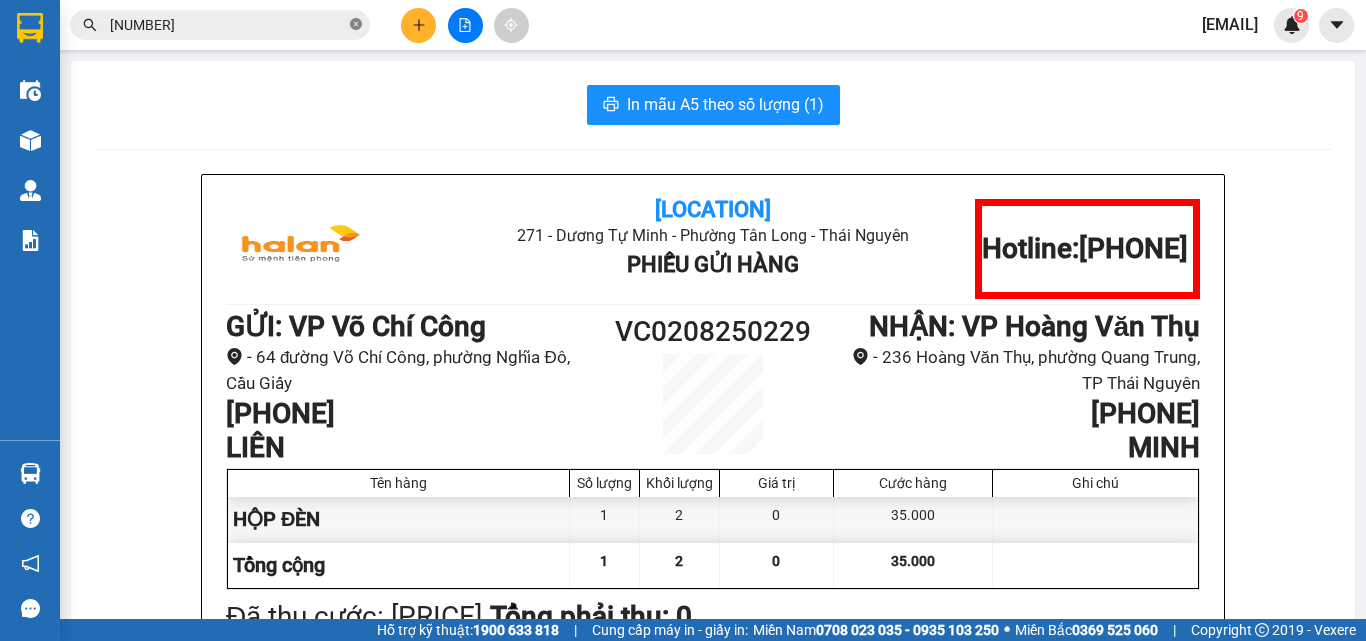 click 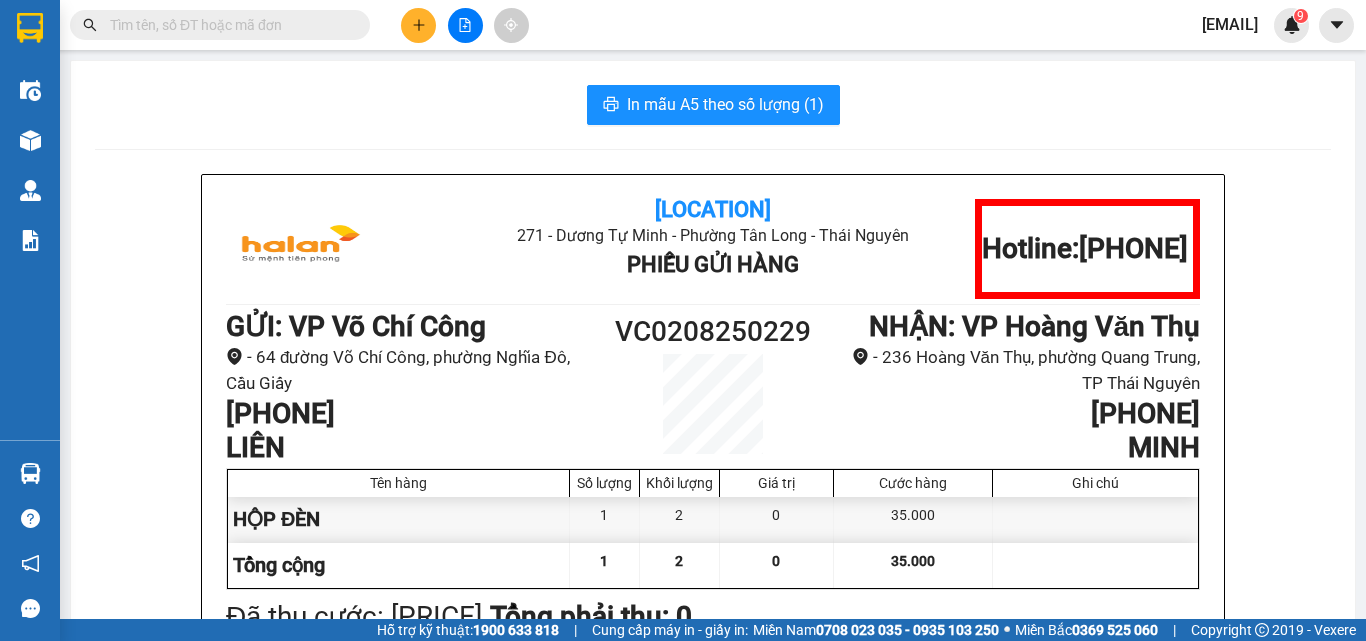 click at bounding box center [228, 25] 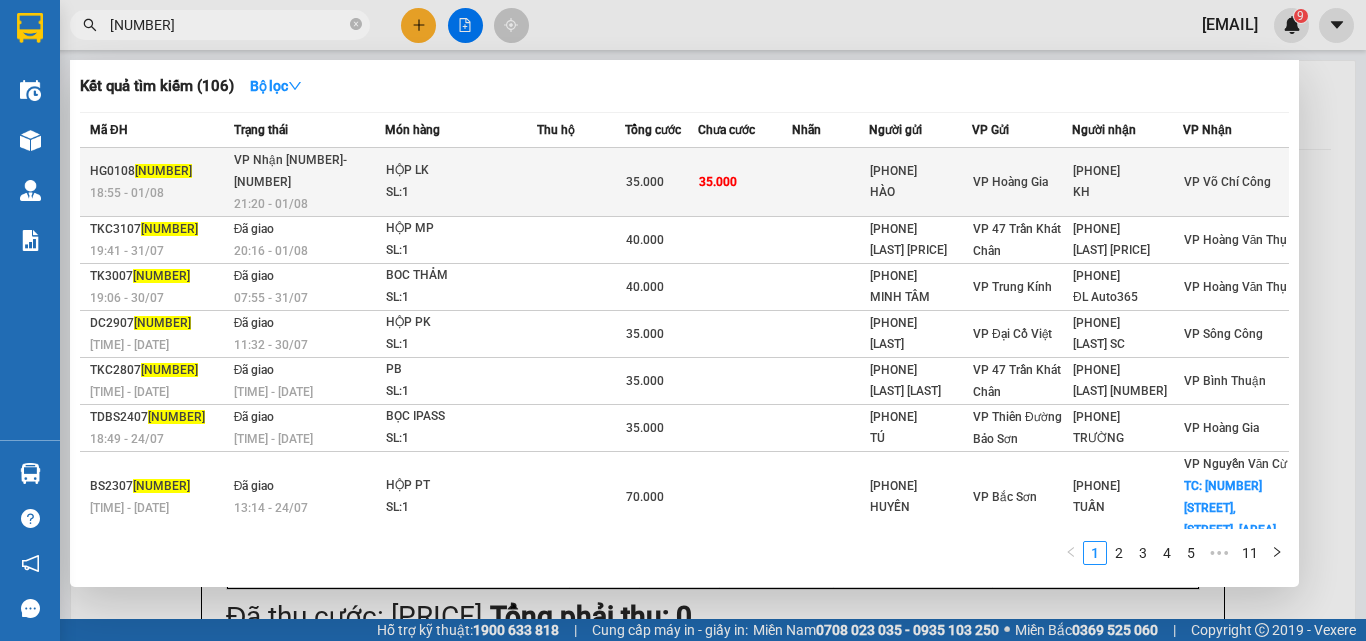 type on "[NUMBER]" 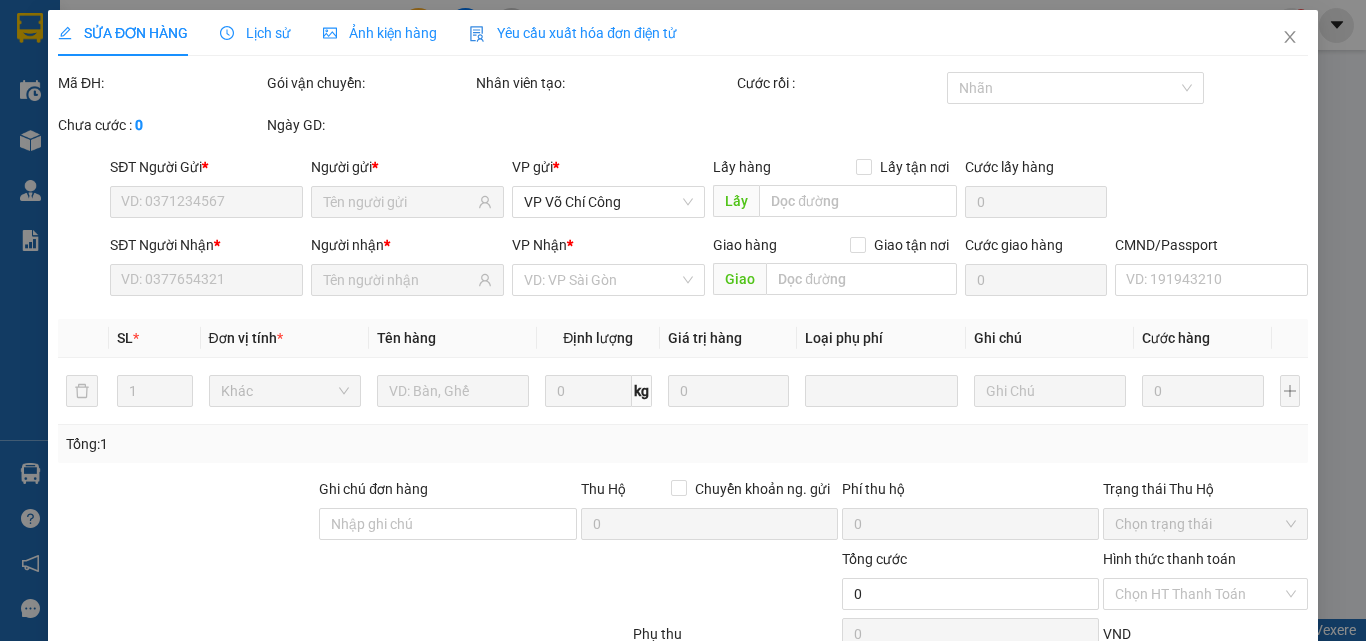 type on "[PHONE]" 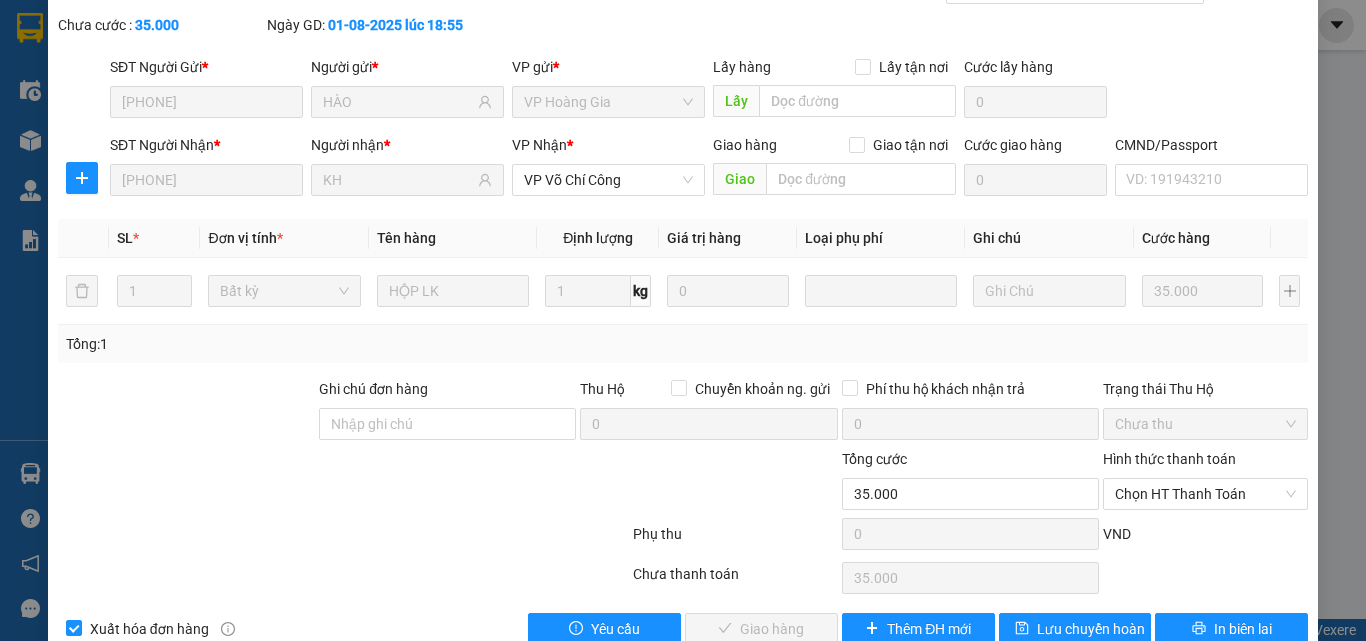 scroll, scrollTop: 143, scrollLeft: 0, axis: vertical 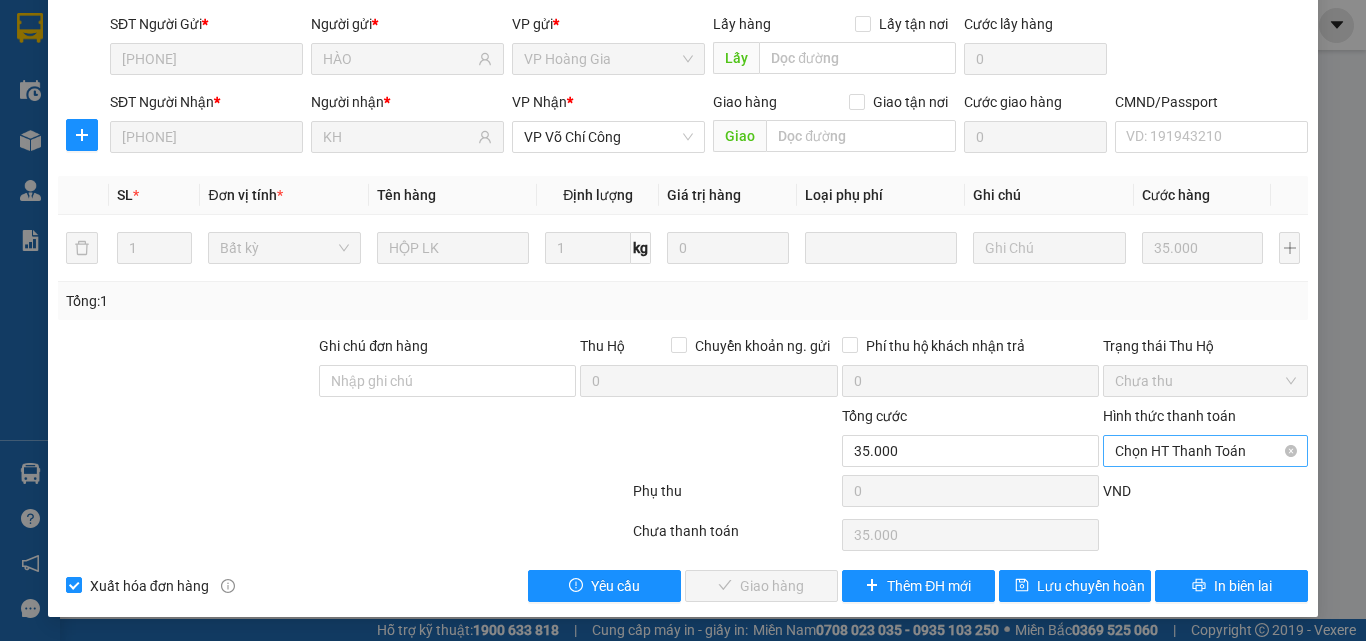 click on "Chọn HT Thanh Toán" at bounding box center (1205, 451) 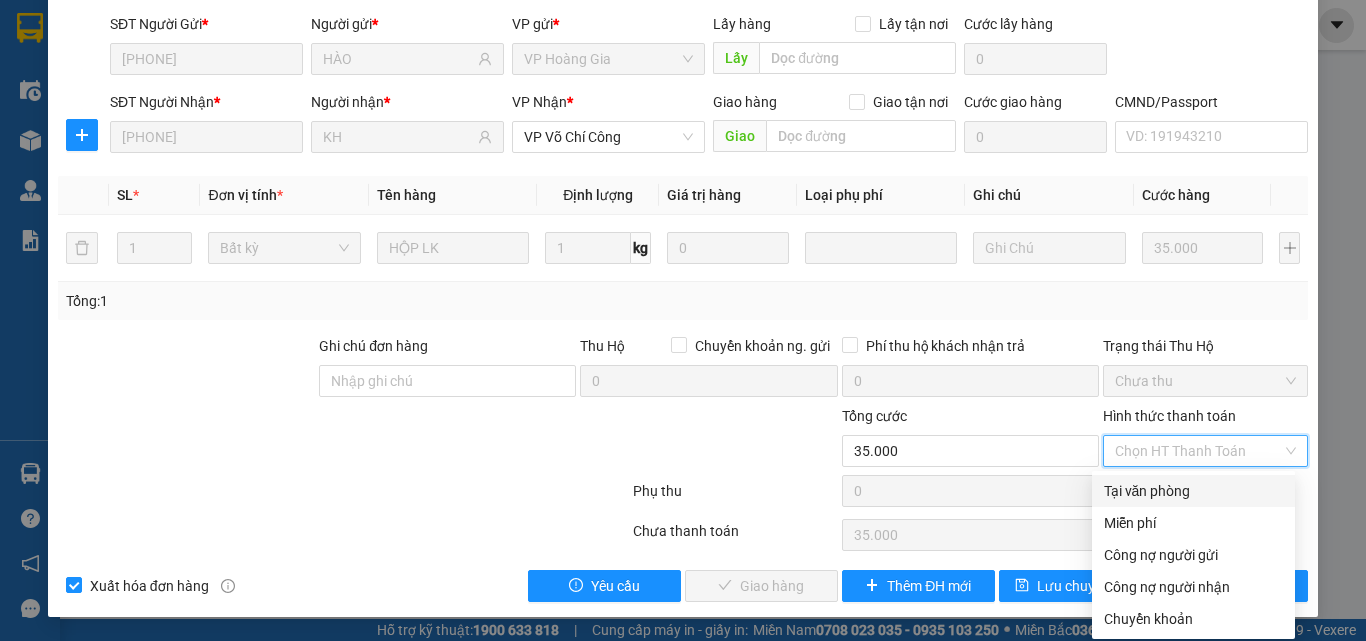 click on "Tại văn phòng" at bounding box center [1193, 491] 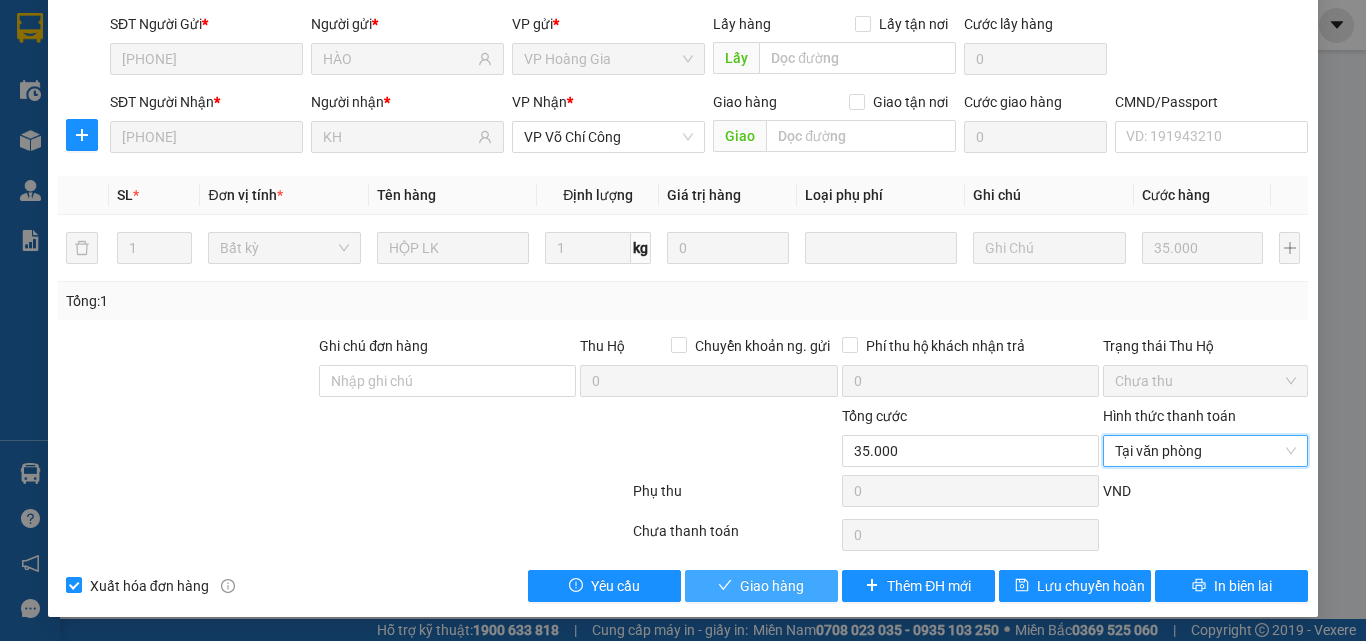 click on "Giao hàng" at bounding box center (772, 586) 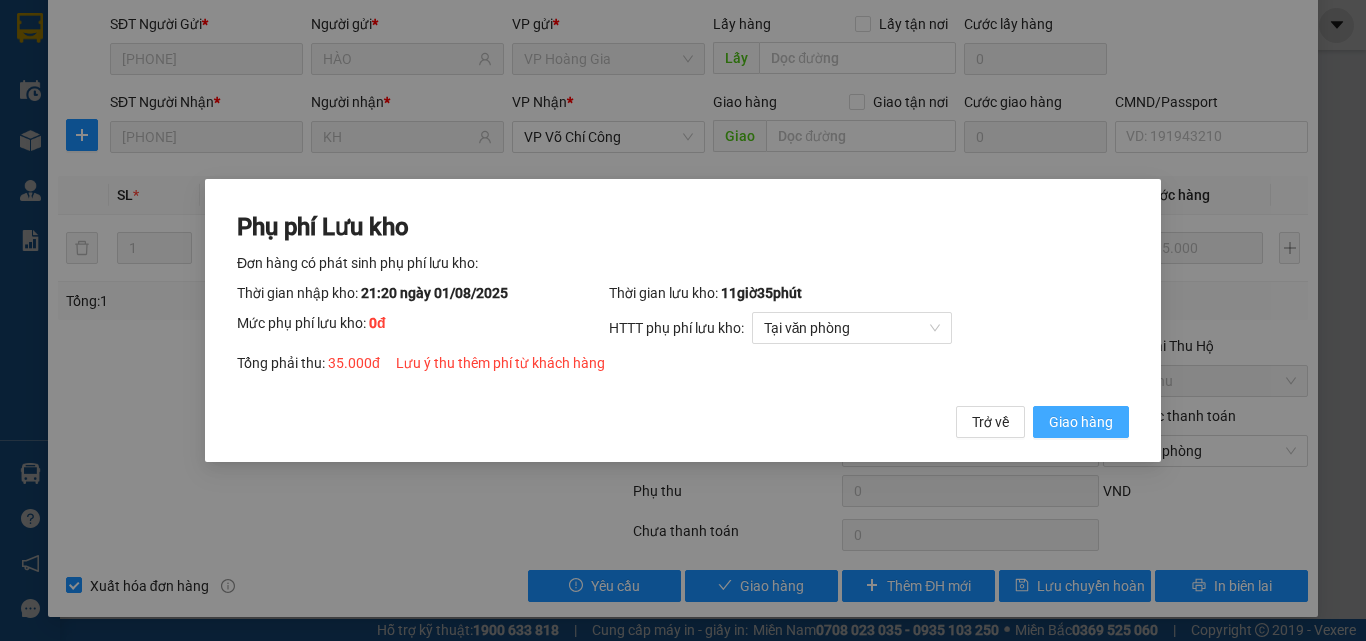 click on "Giao hàng" at bounding box center [1081, 422] 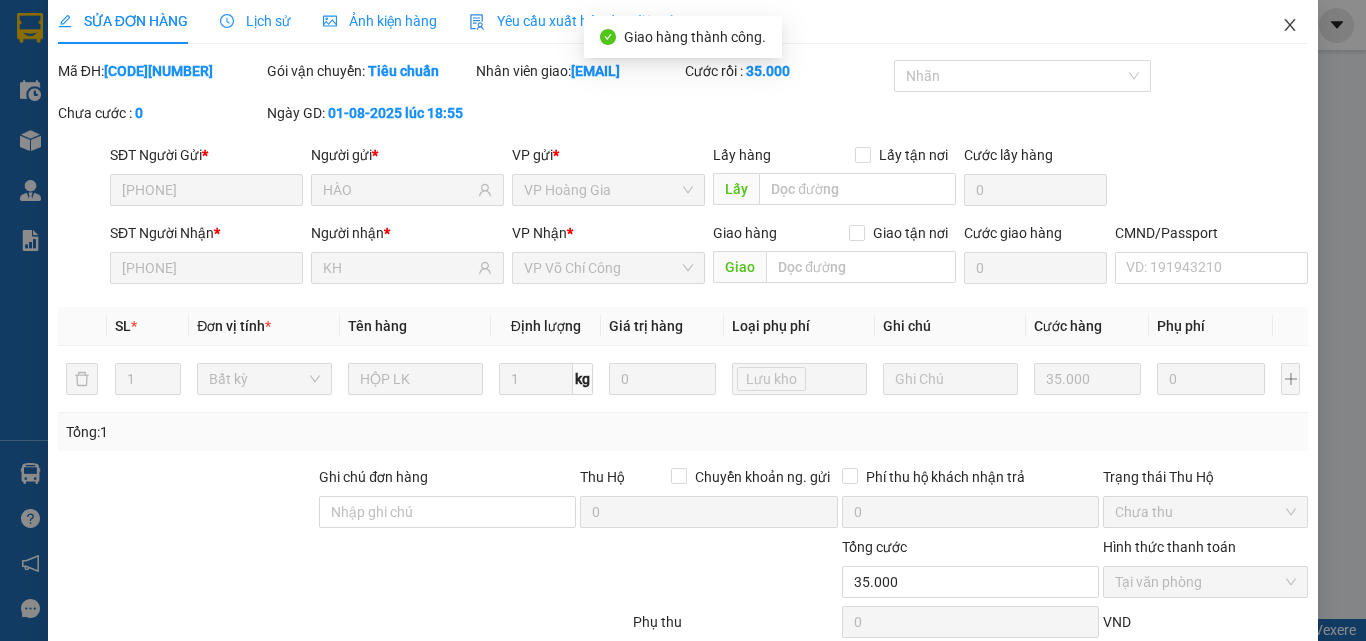 scroll, scrollTop: 0, scrollLeft: 0, axis: both 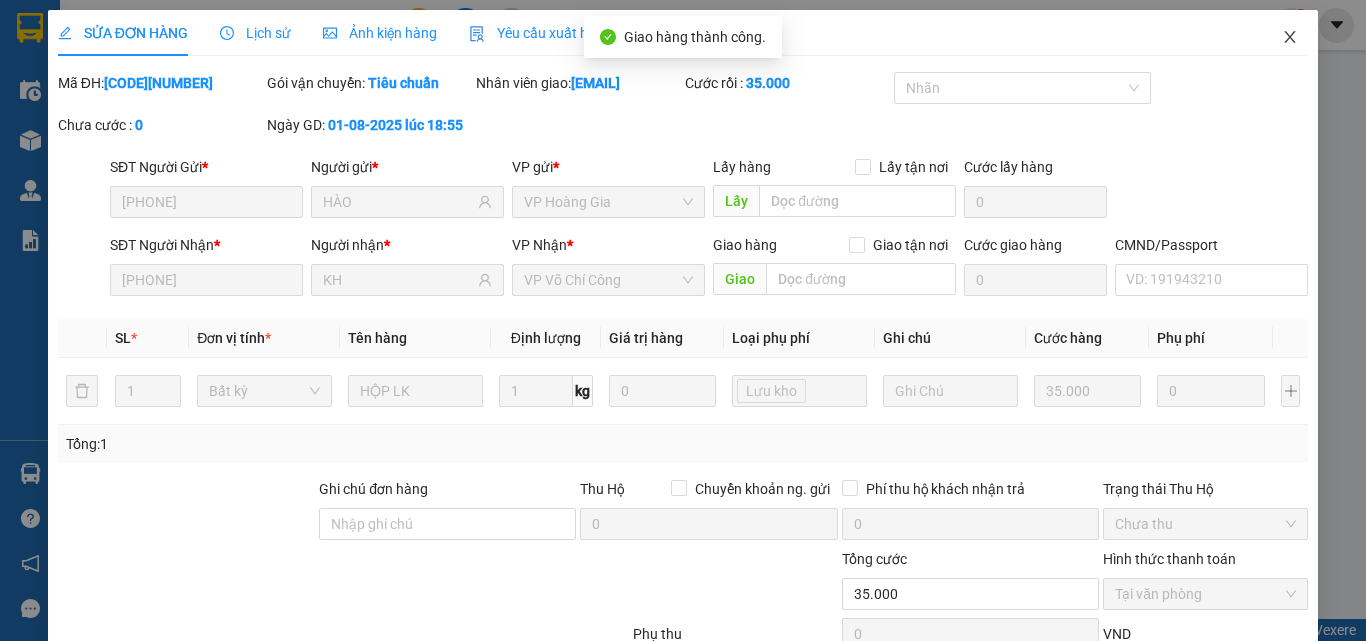 click 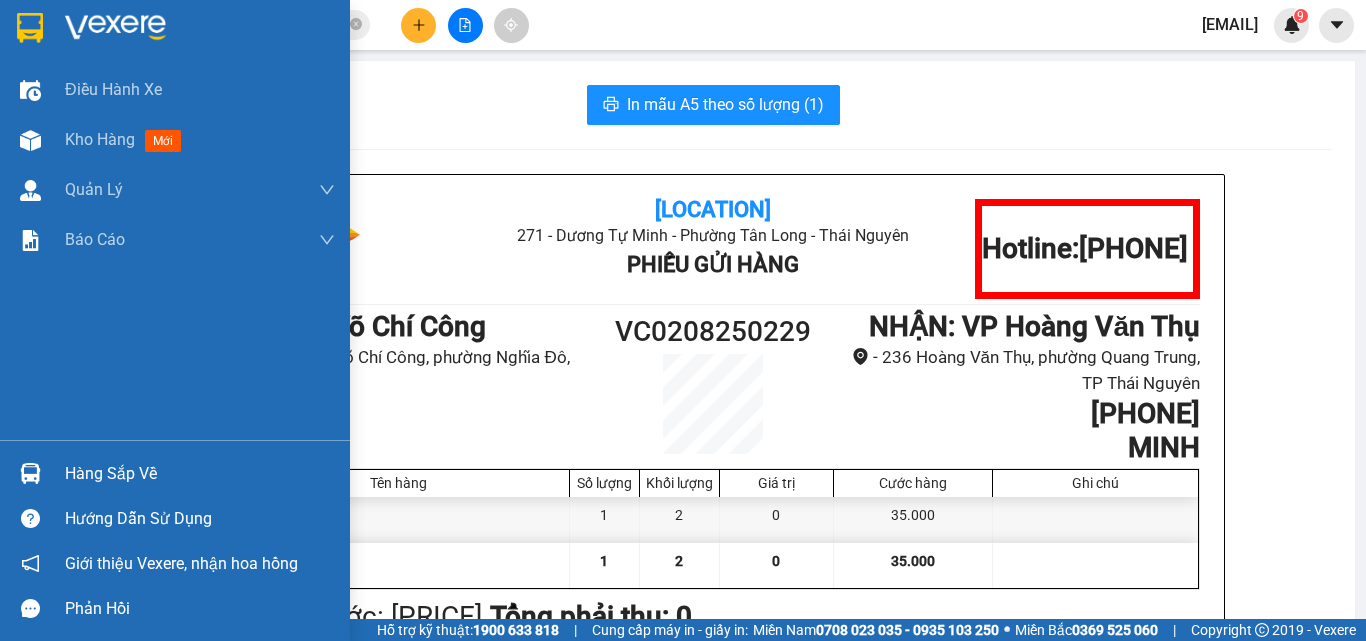 click on "Hàng sắp về" at bounding box center (200, 474) 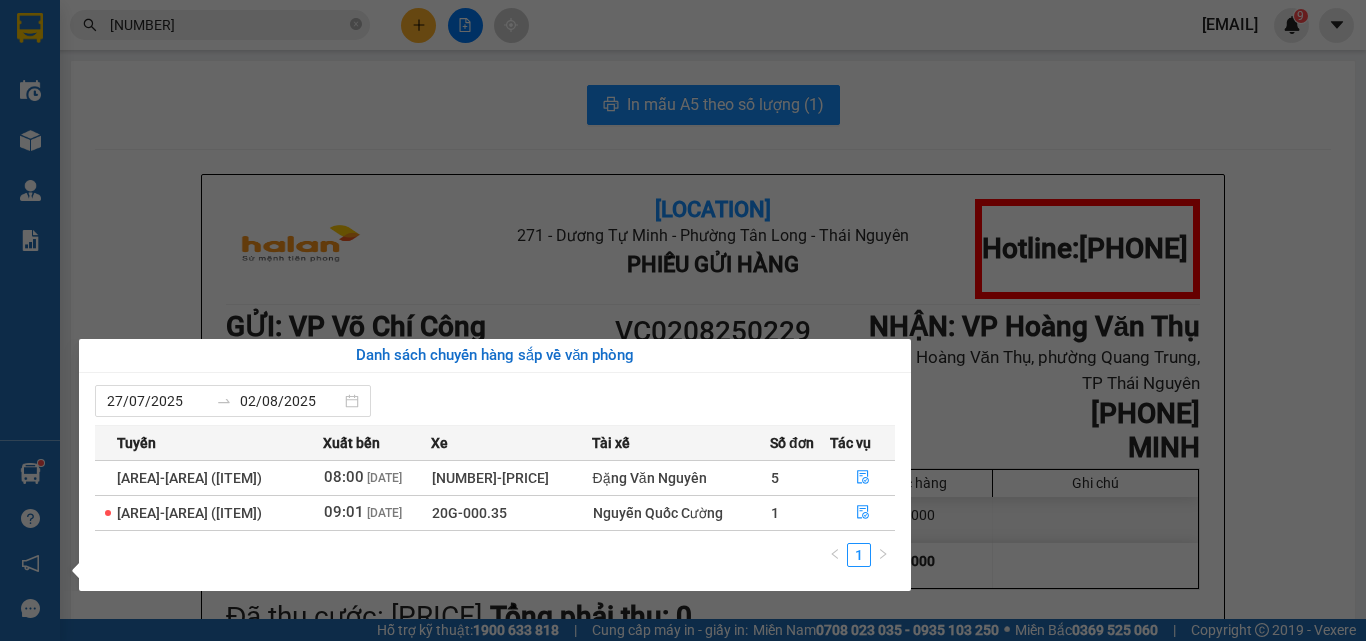 click on "Kết quả tìm kiếm ( 106 )  Bộ lọc  Mã ĐH Trạng thái Món hàng Thu hộ Tổng cước Chưa cước Nhãn Người gửi VP Gửi Người nhận VP Nhận HG0108 252311 18:55 - 01/08 VP Nhận   29K-016.59 21:20 - 01/08 HỘP LK SL:  1 35.000 35.000 [PHONE] [LAST] VP Hoàng Gia [PHONE] [LAST] VP Võ Chí Công TKC3107 252311 19:41 - 31/07 Đã giao   20:16 - 01/08 HỘP MP SL:  1 40.000 [PHONE] [LAST] 40K VP 47 [STREET] [LAST] 40K VP [AREA] [AREA] TK3007 252311 19:06 - 30/07 Đã giao   07:55 - 31/07 BOC THẢM SL:  1 40.000 [PHONE] [LAST] VP Trung Kính [PHONE] [LAST] VP Hoàng Văn Thụ DC2907 252311 18:29 - 29/07 Đã giao   11:32 - 30/07 HỘP PK SL:  1 35.000 [PHONE] [LAST] VP Đại Cồ Việt [PHONE] [LAST] SC VP Sông Công TKC2807 252311 18:17 - 28/07 Đã giao   08:18 - 29/07 PB SL:  1 35.000 [PHONE] [LAST] VP 47 [STREET] [LAST] [NUMBER] [STREET] VP Bình Thuận TDBS2407 252311 18:49 - 24/07 Đã giao   17:50 - 25/07" at bounding box center (683, 320) 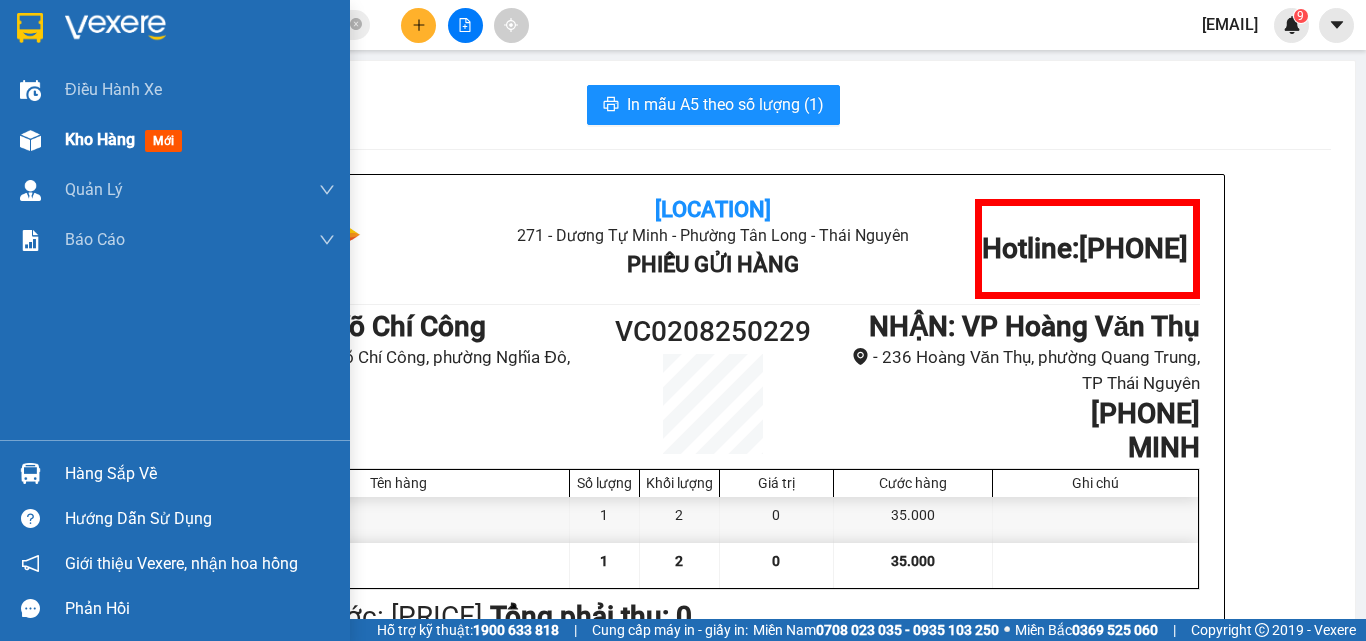 click on "Kho hàng" at bounding box center (100, 139) 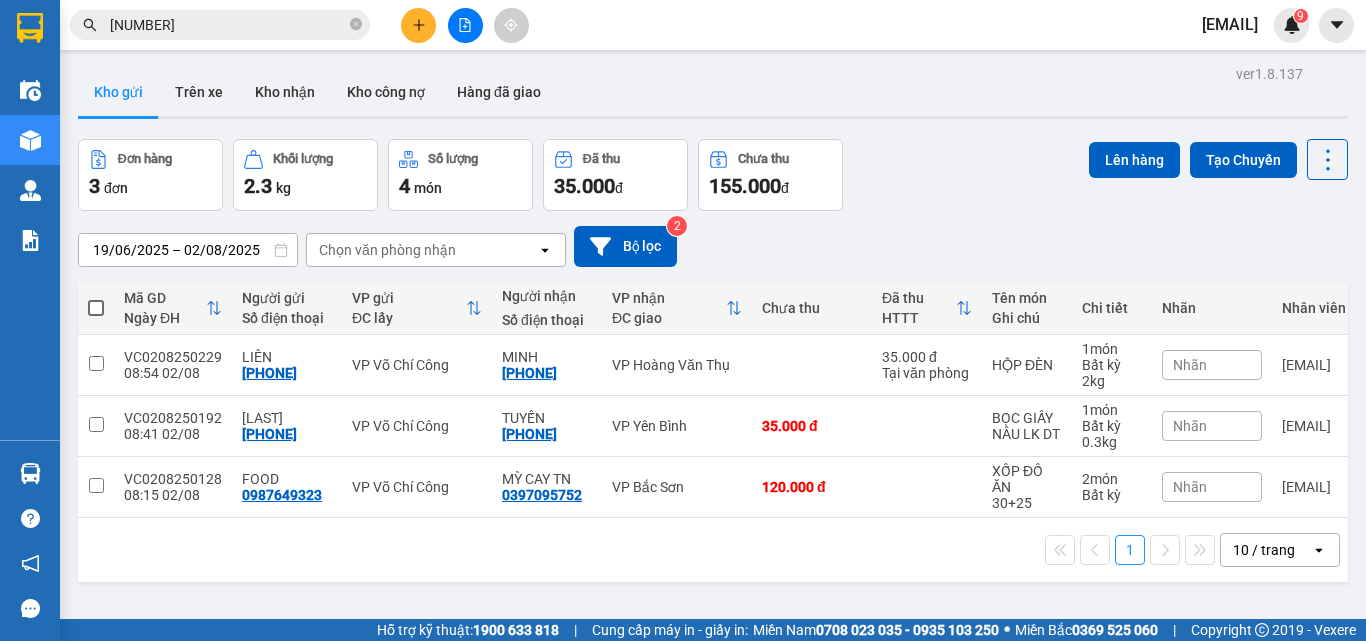 drag, startPoint x: 977, startPoint y: 224, endPoint x: 800, endPoint y: 221, distance: 177.02542 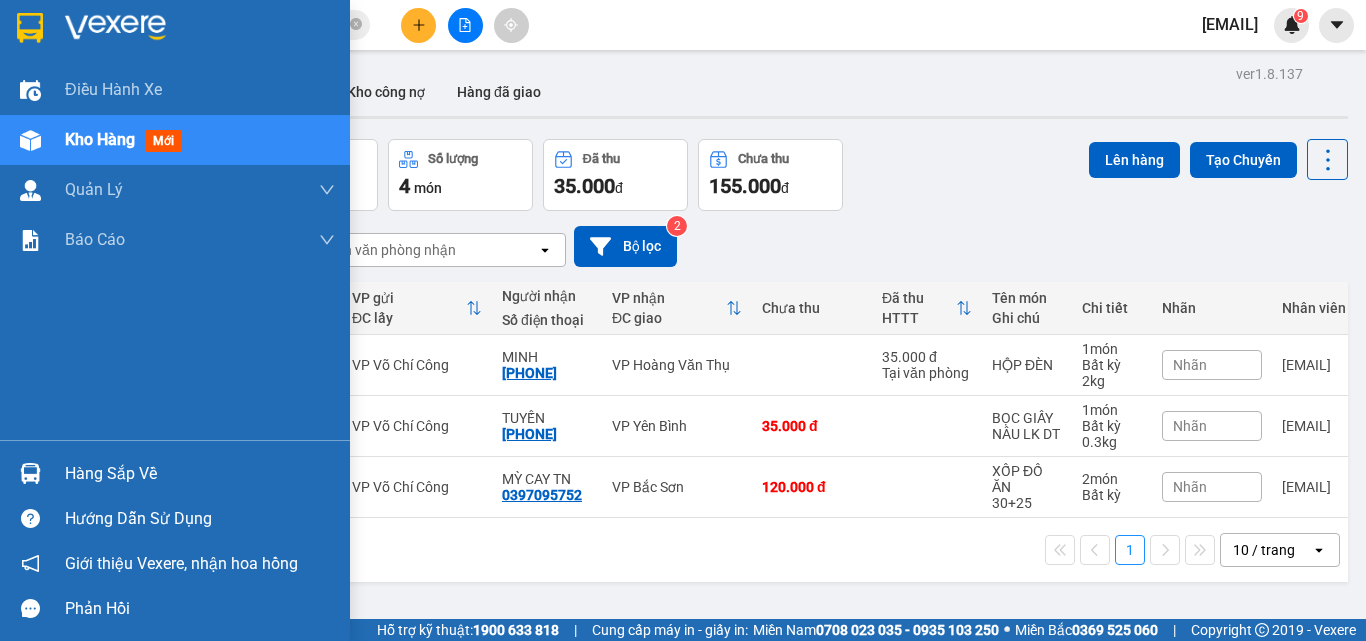 click on "Kho hàng" at bounding box center [100, 139] 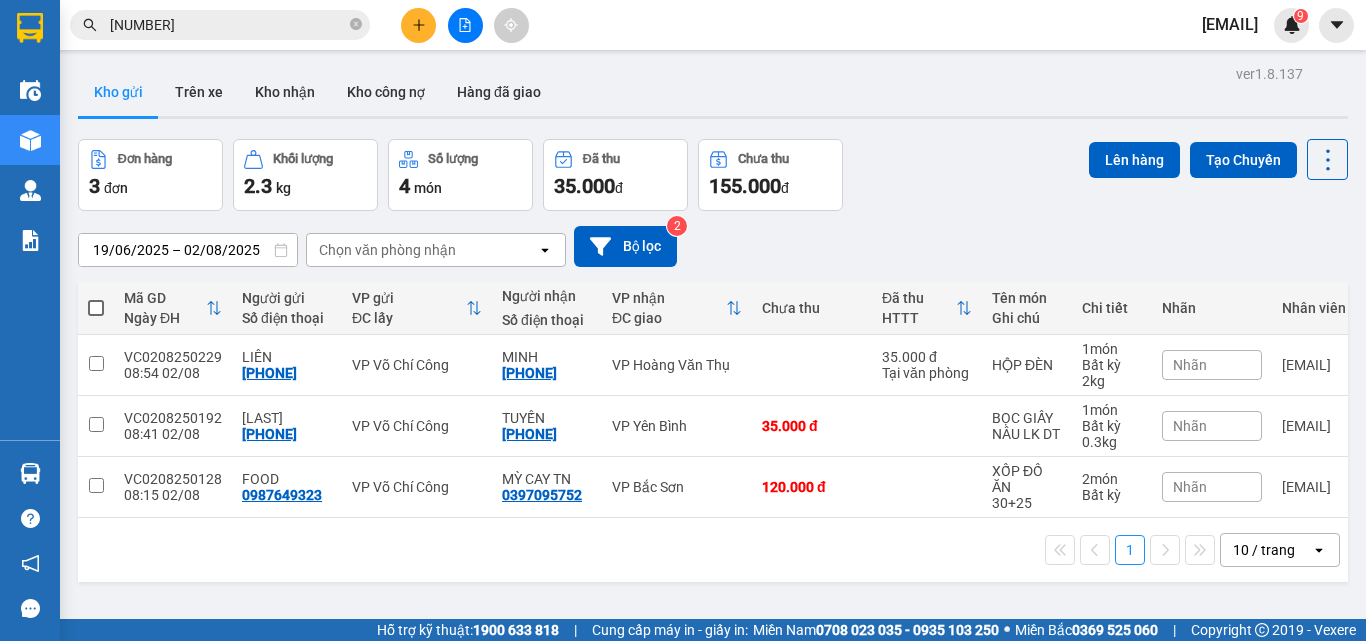 click 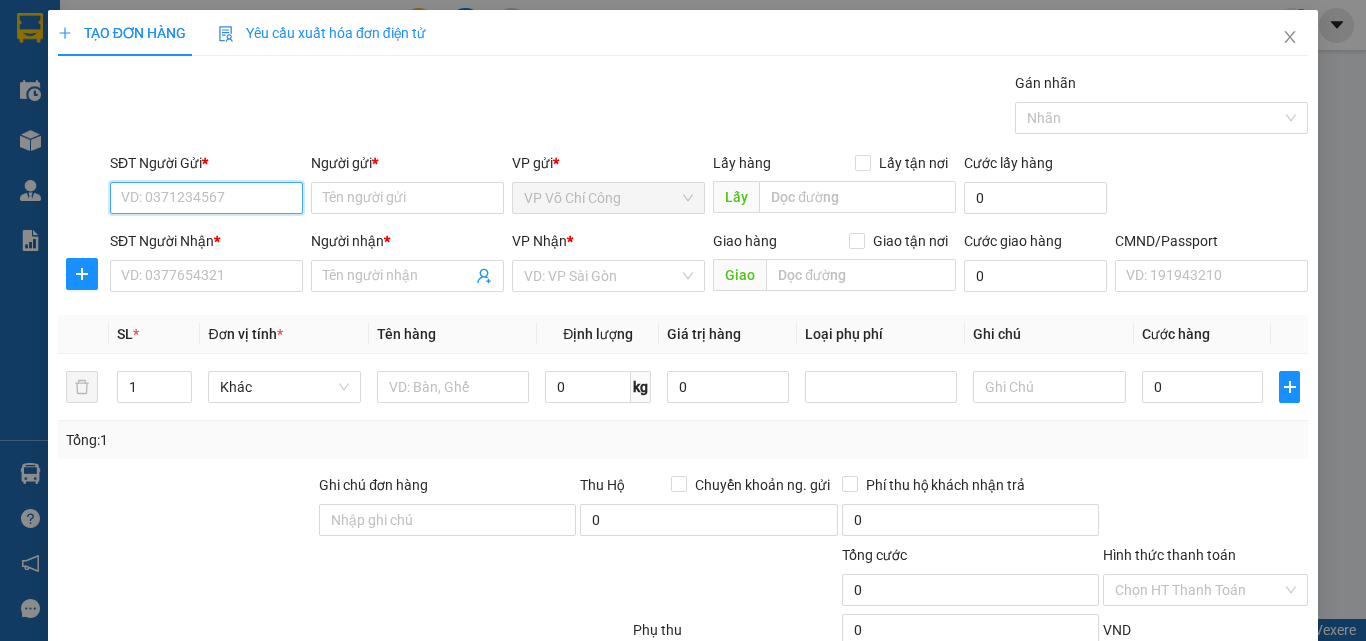 drag, startPoint x: 175, startPoint y: 195, endPoint x: 186, endPoint y: 195, distance: 11 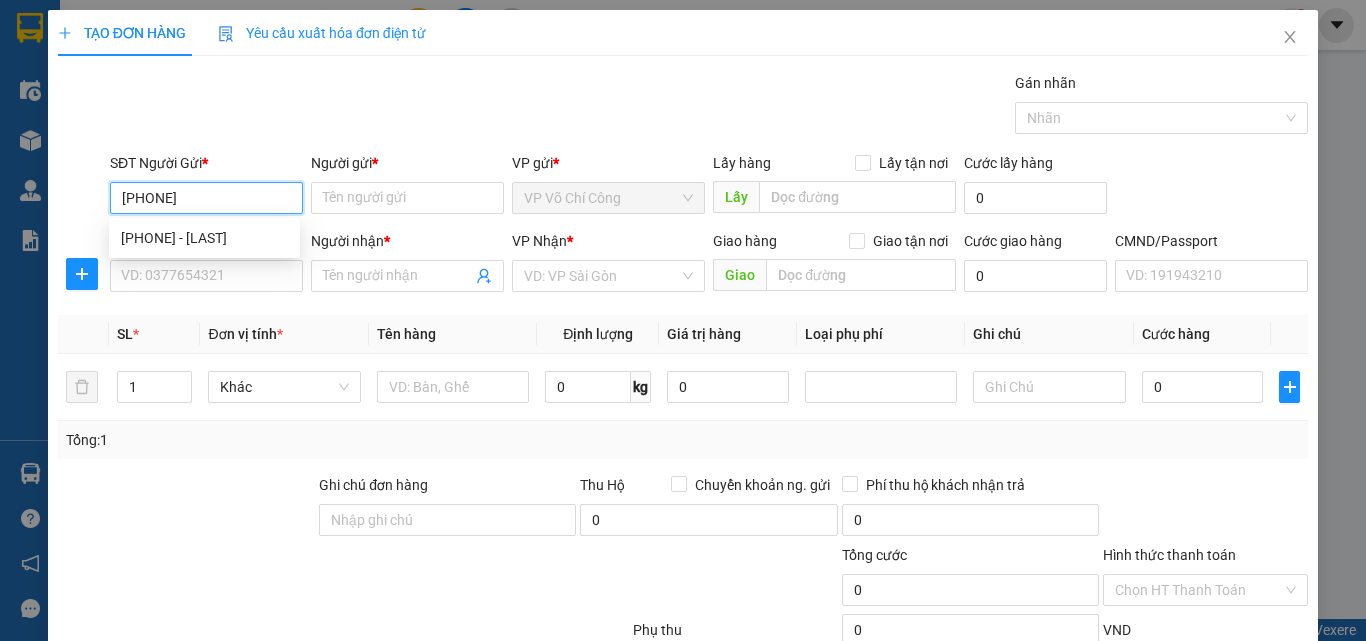 type 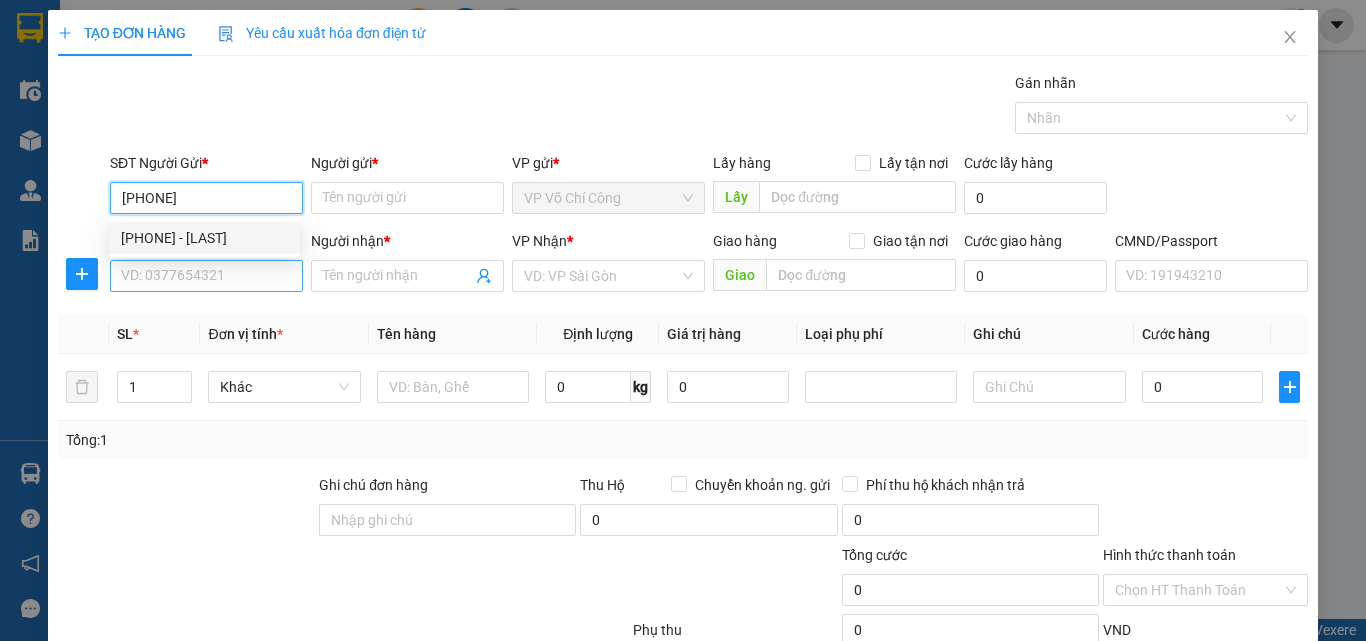 drag, startPoint x: 215, startPoint y: 233, endPoint x: 244, endPoint y: 263, distance: 41.725292 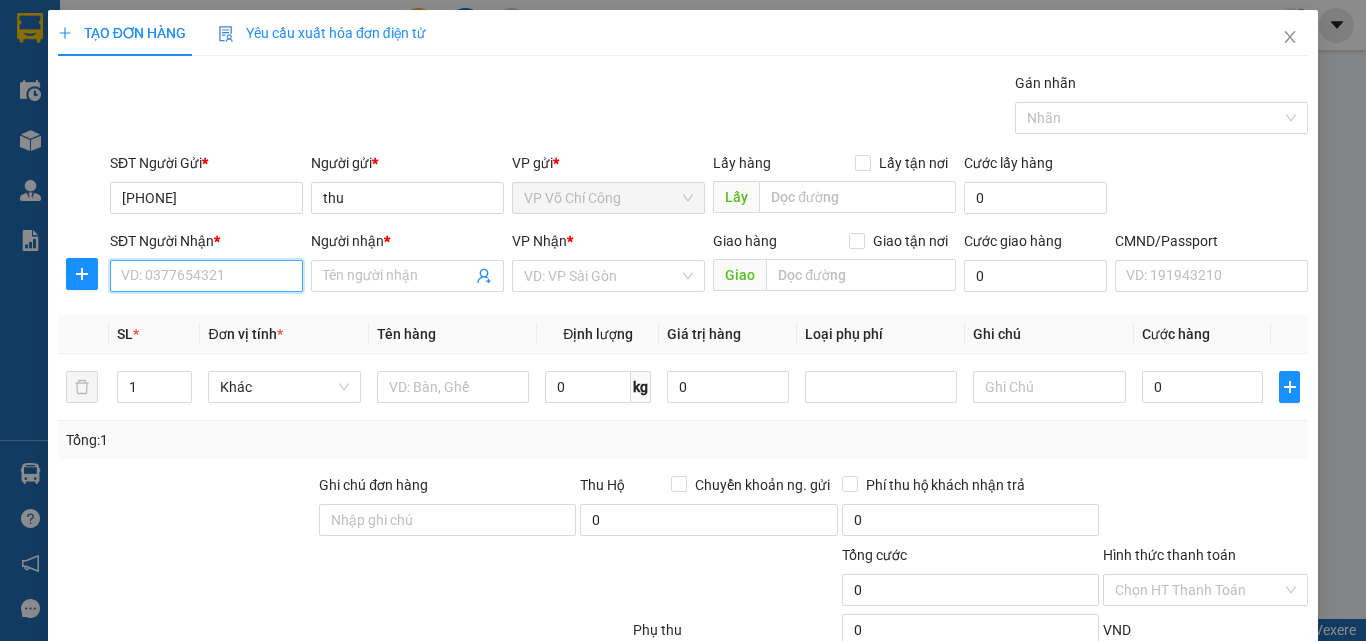 click on "SĐT Người Nhận  *" at bounding box center (206, 276) 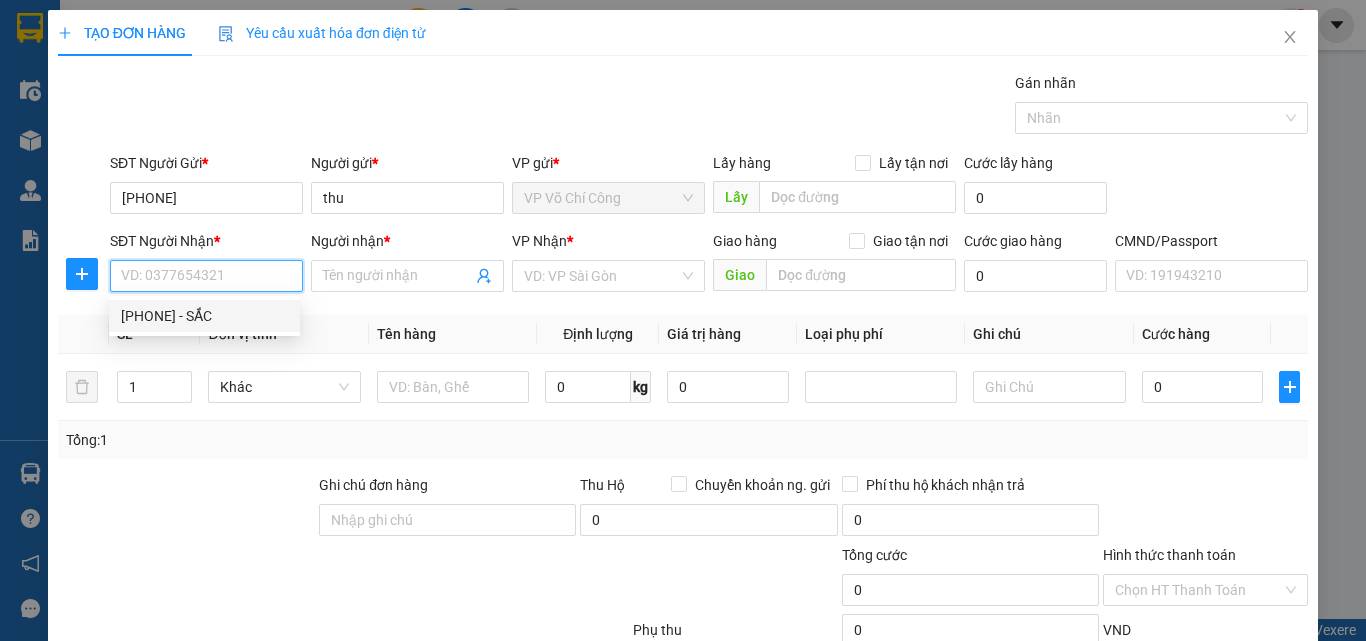 drag, startPoint x: 221, startPoint y: 306, endPoint x: 310, endPoint y: 350, distance: 99.282425 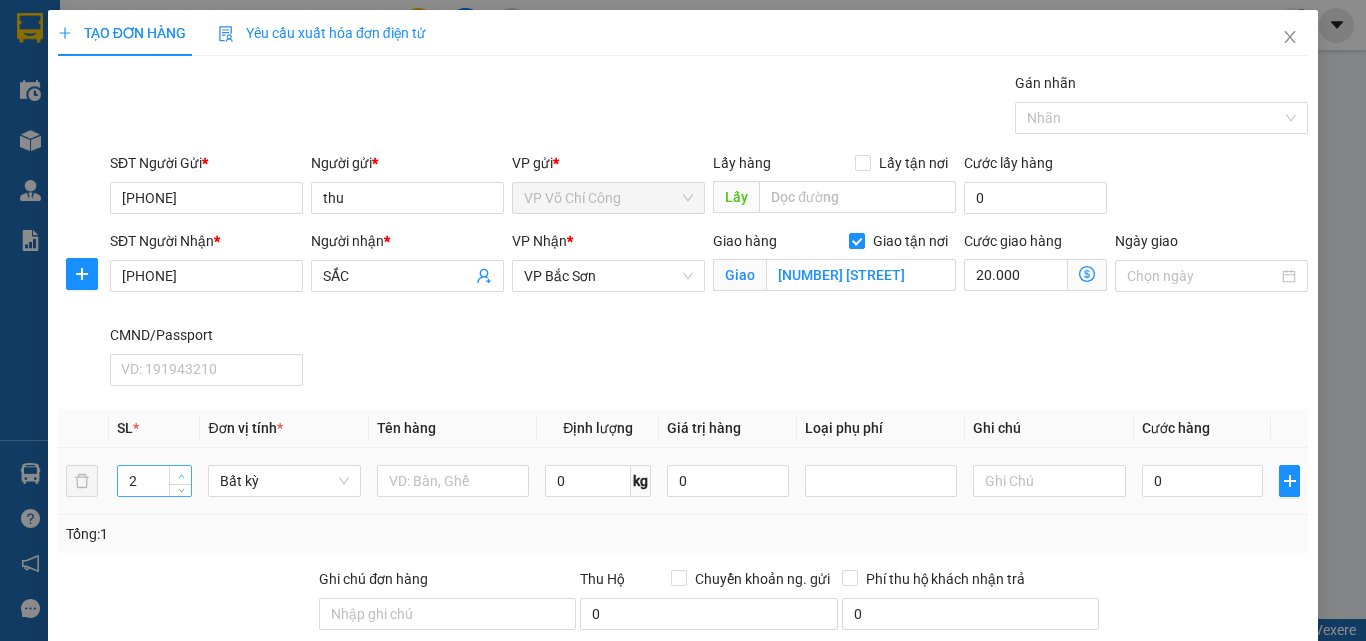 click 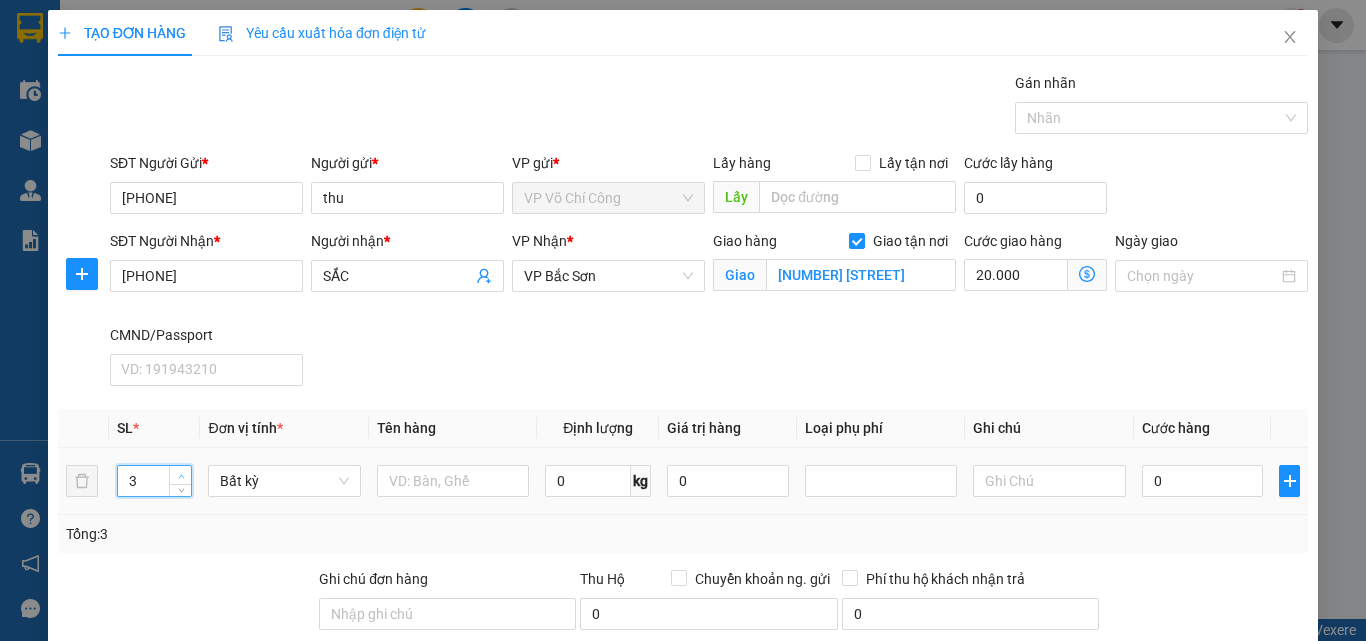 click at bounding box center (181, 476) 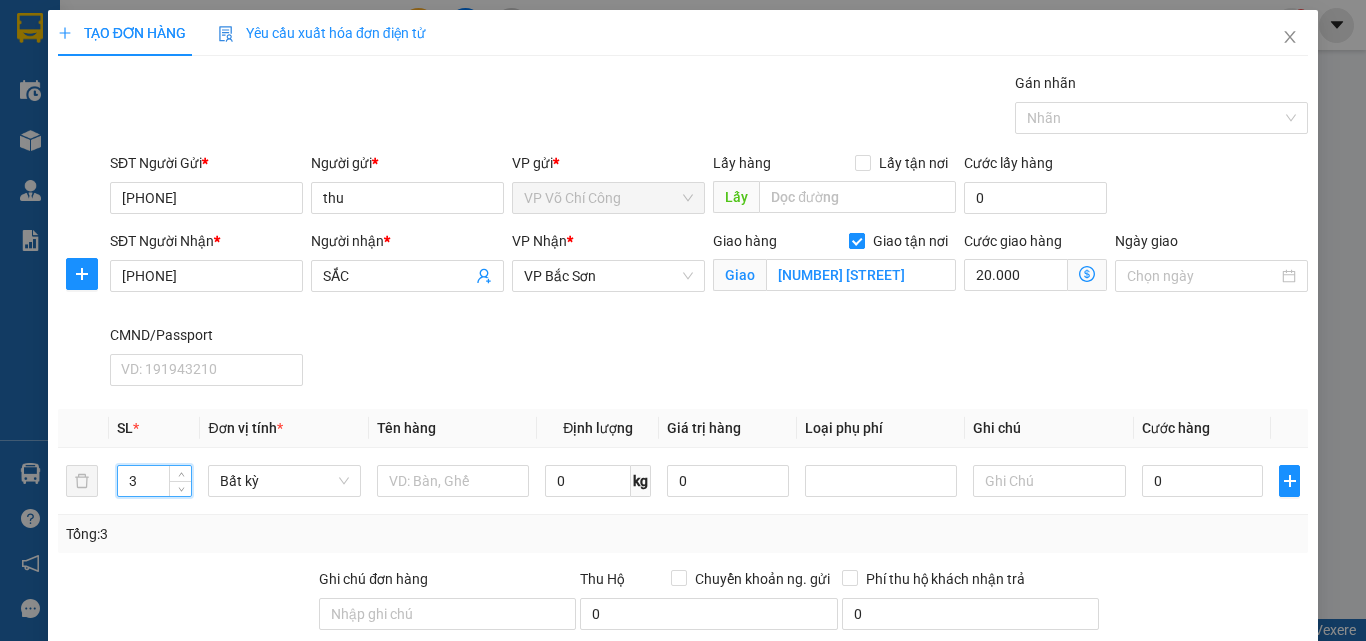 click on "Giao tận nơi" at bounding box center (856, 240) 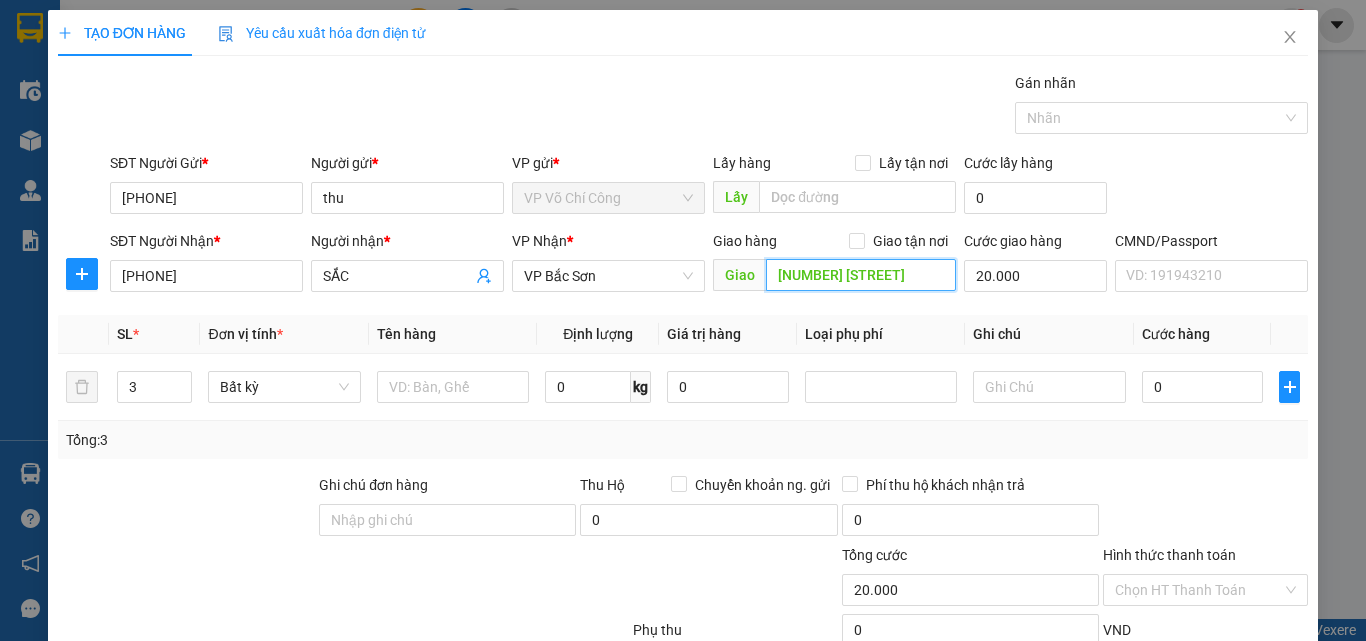 click on "[NUMBER] [STREET]" at bounding box center (861, 275) 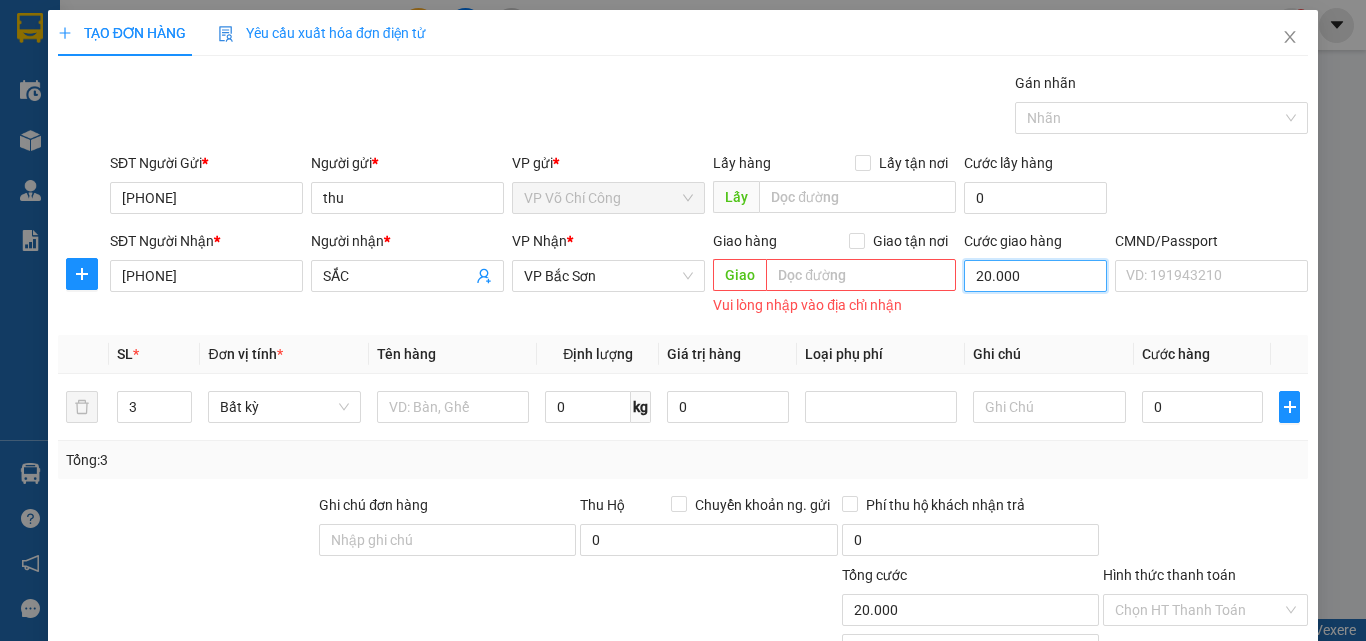 click on "20.000" at bounding box center (1035, 276) 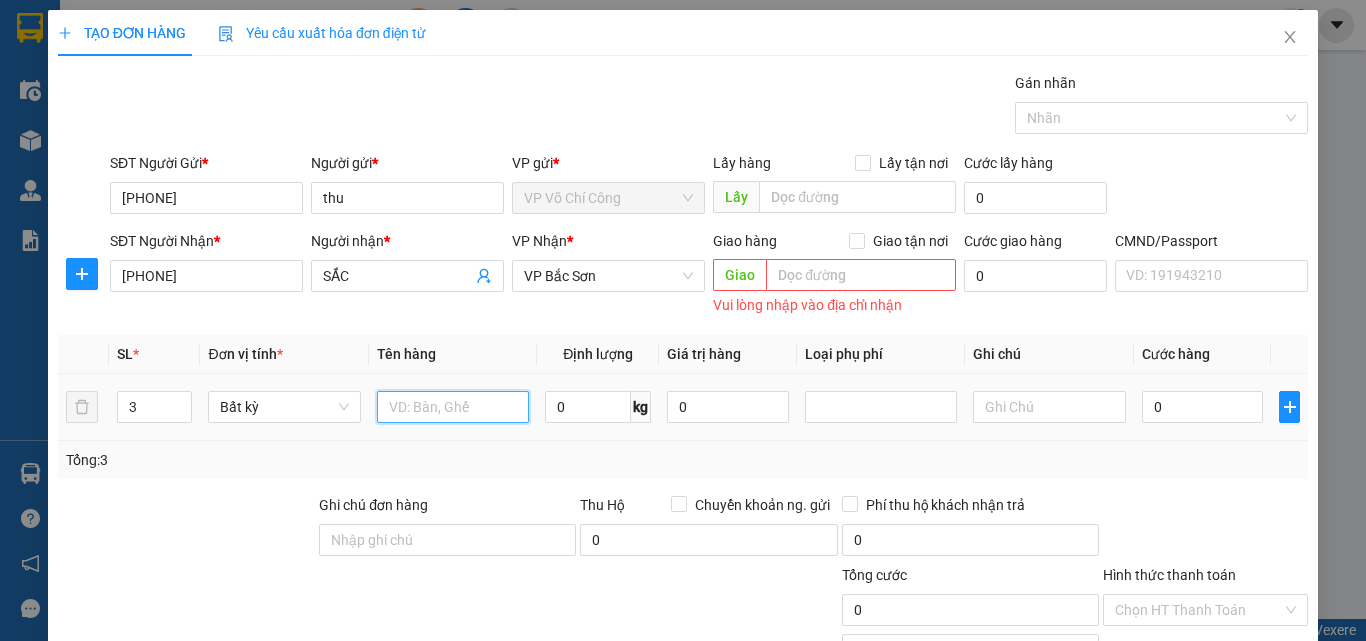 click at bounding box center (453, 407) 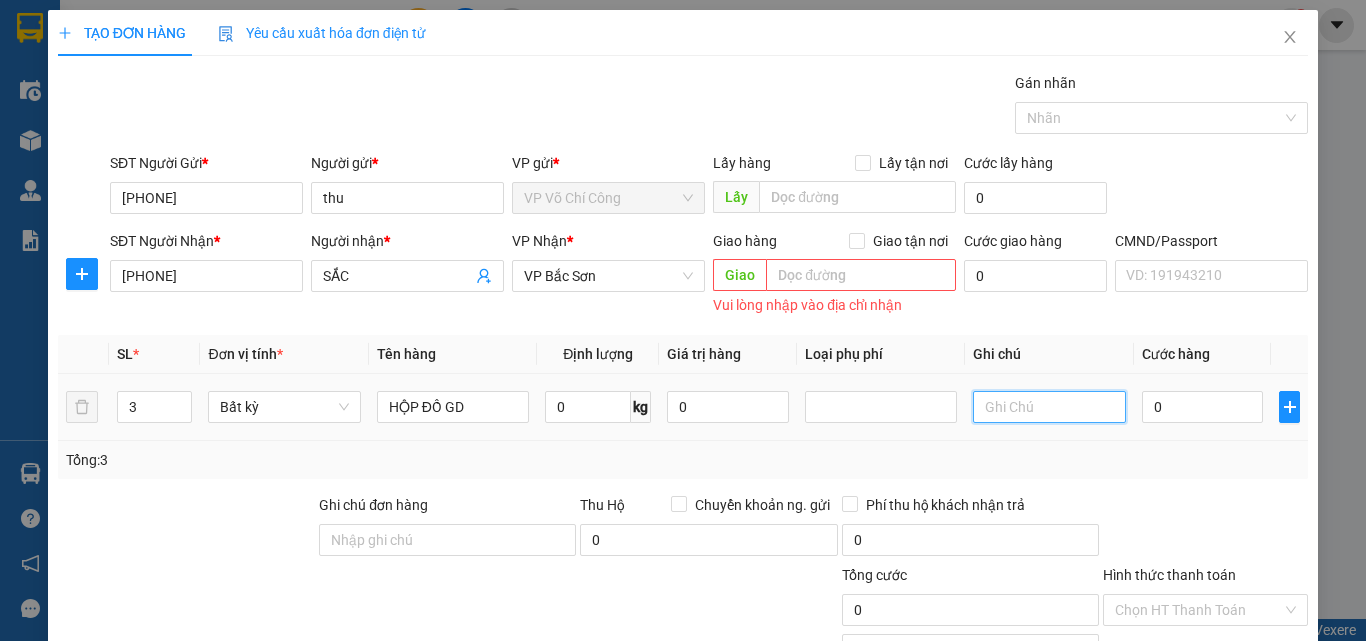 click at bounding box center (1049, 407) 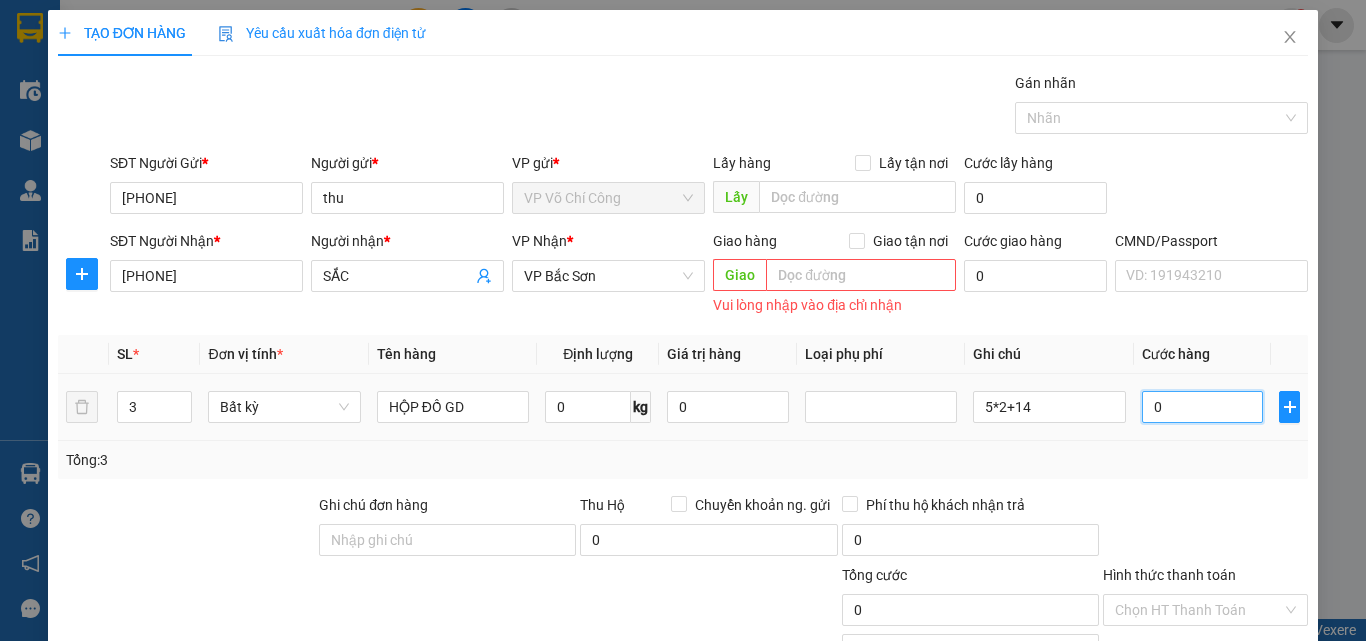 click on "0" at bounding box center (1203, 407) 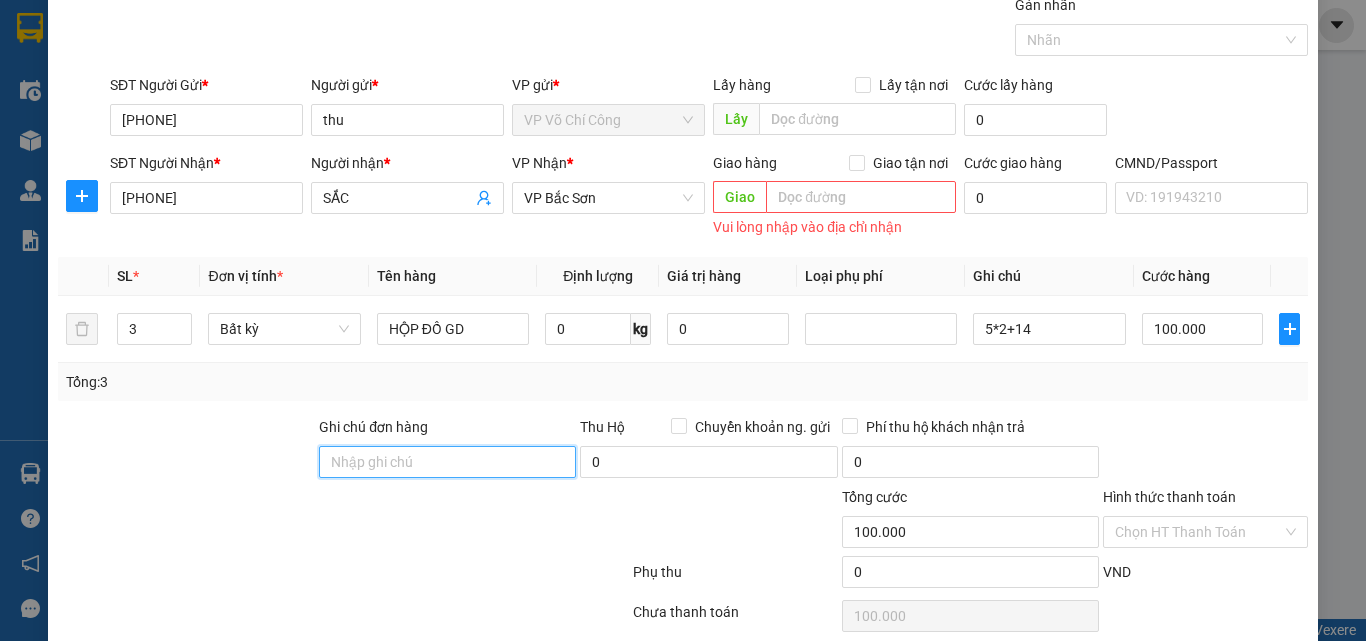 scroll, scrollTop: 159, scrollLeft: 0, axis: vertical 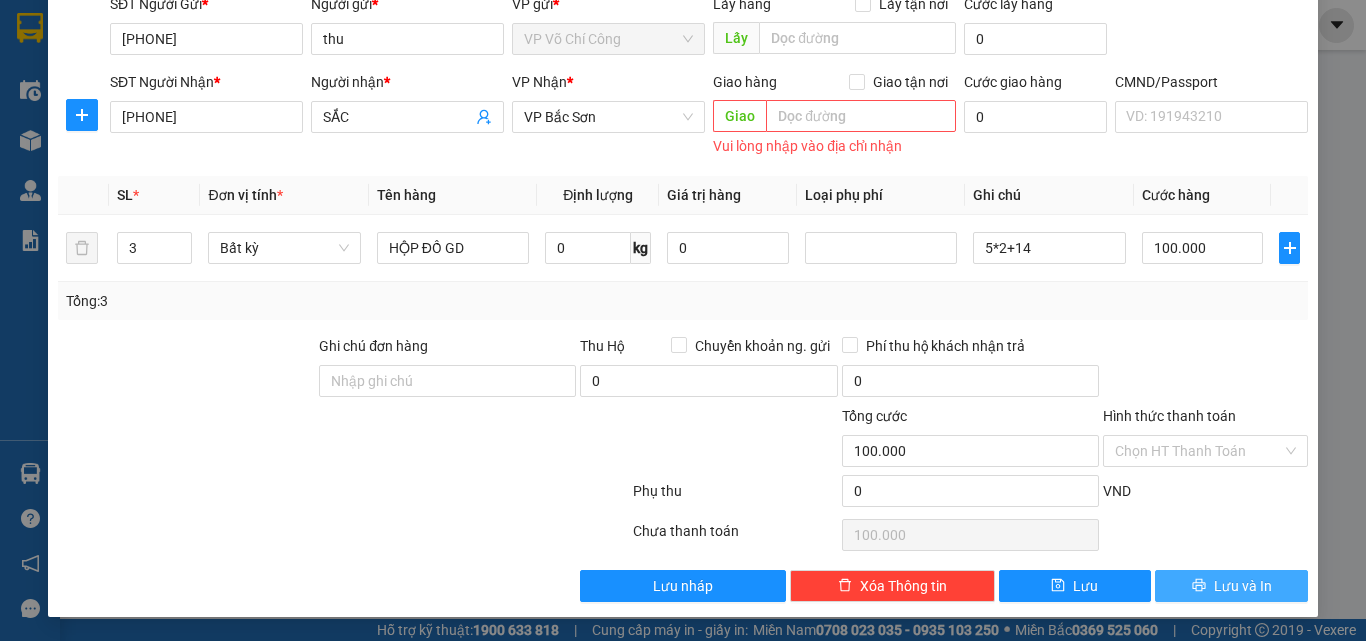 click on "Lưu và In" at bounding box center [1243, 586] 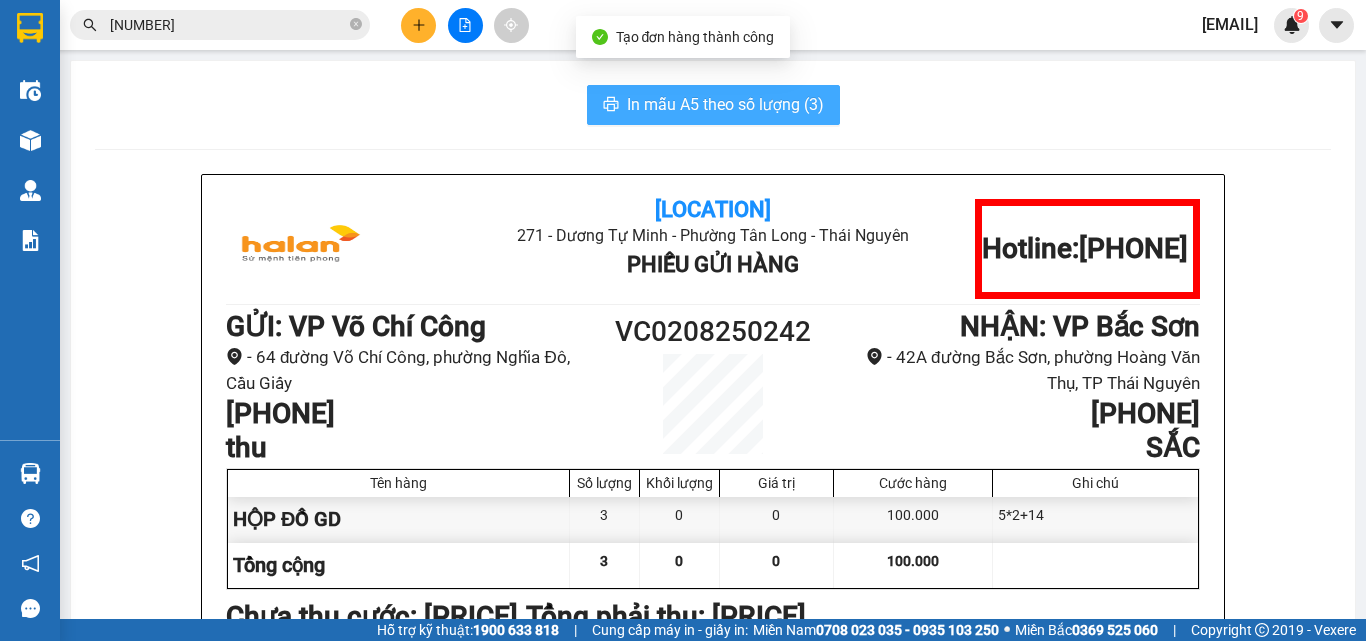 click on "In mẫu A5 theo số lượng
(3)" at bounding box center (725, 104) 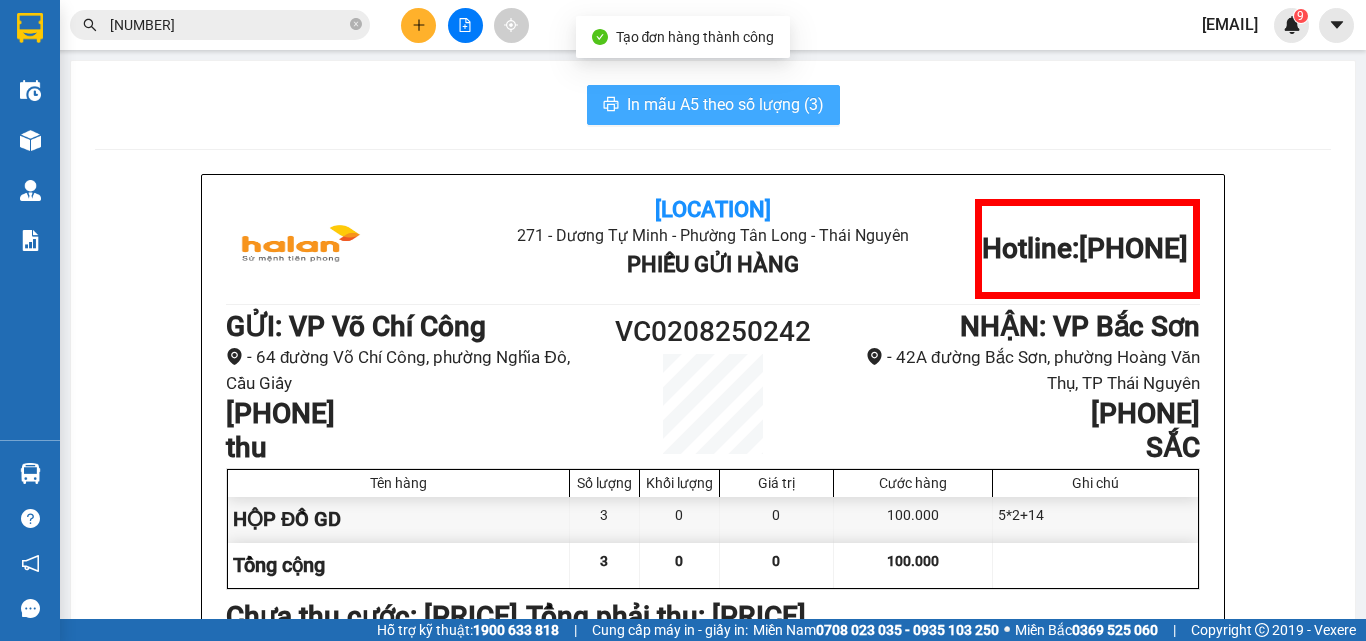 click on "In mẫu A5 theo số lượng
(3)" at bounding box center (725, 104) 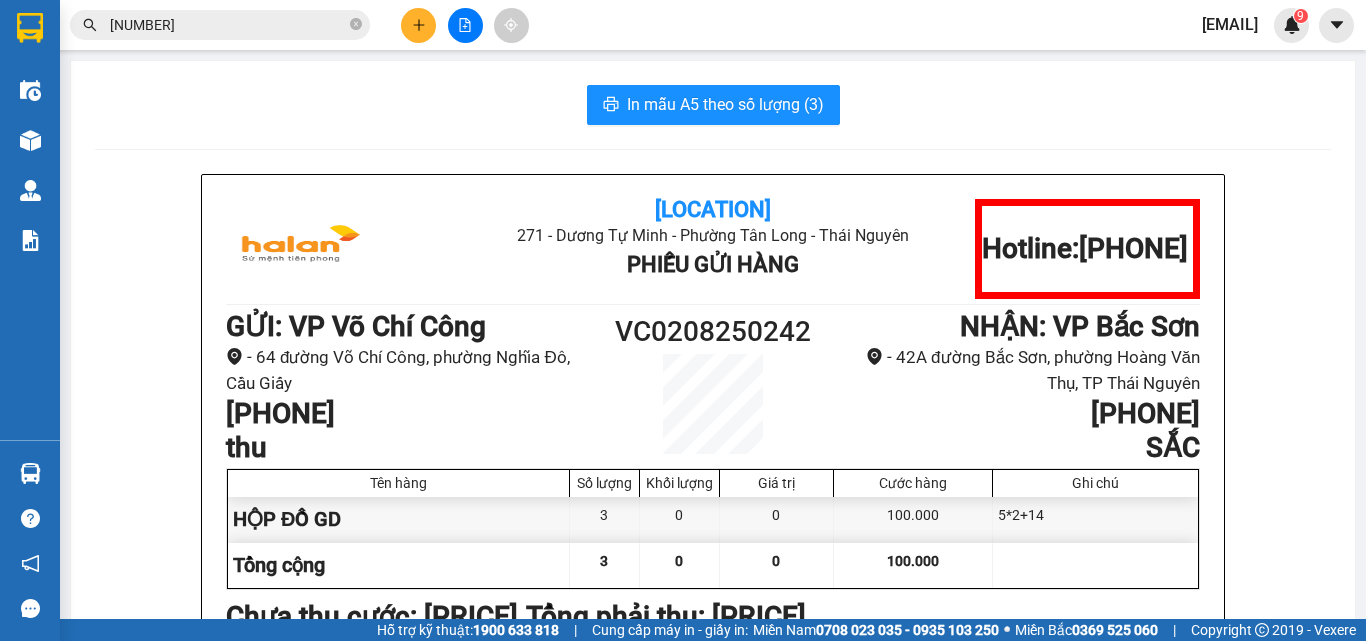 click 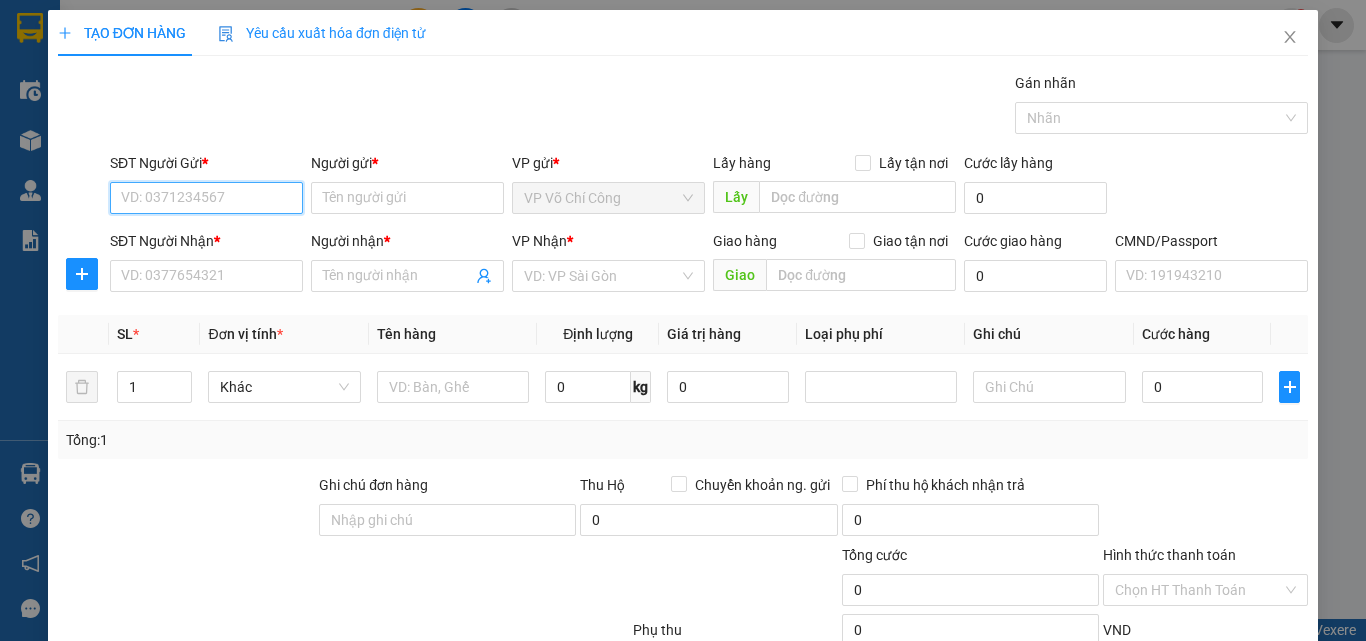 drag, startPoint x: 163, startPoint y: 190, endPoint x: 179, endPoint y: 189, distance: 16.03122 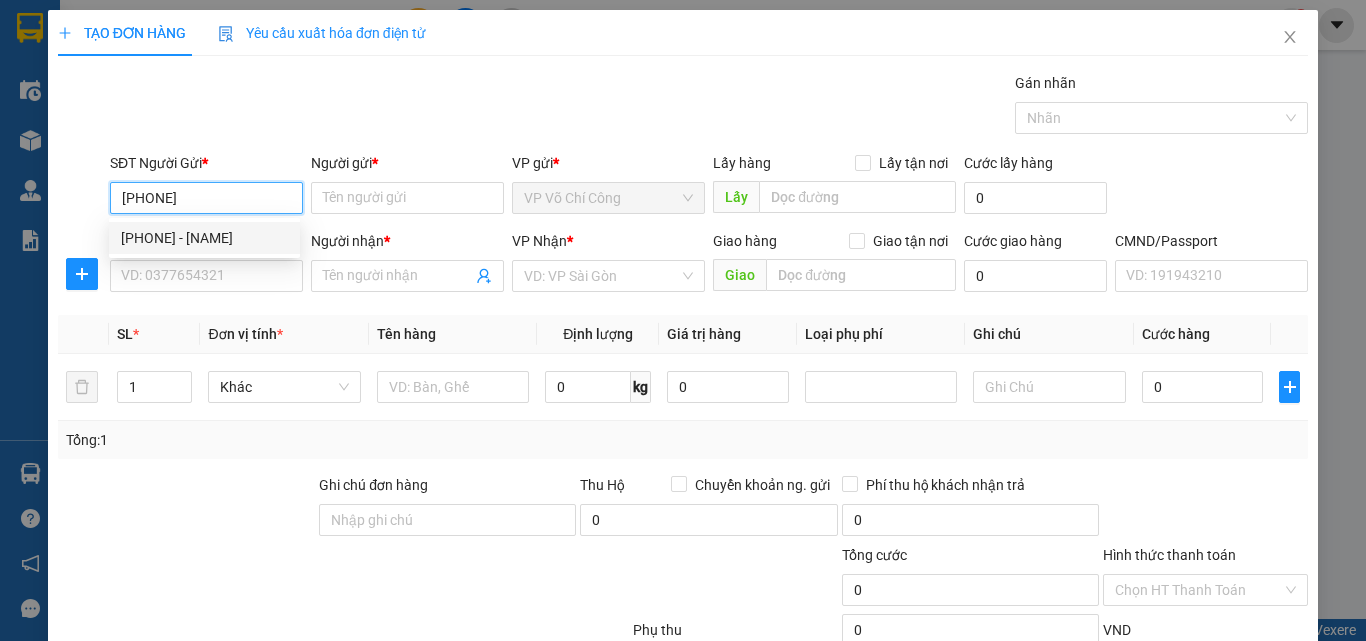 click on "[PHONE] - [NAME]" at bounding box center [204, 238] 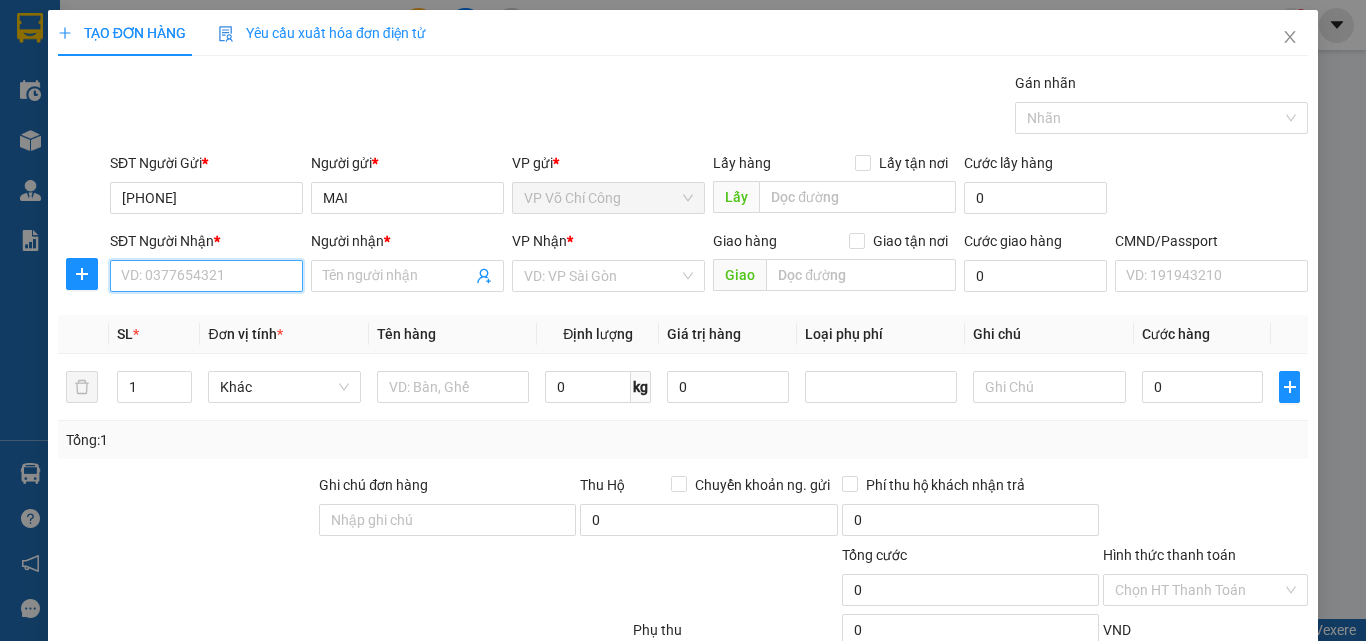 click on "SĐT Người Nhận  *" at bounding box center [206, 276] 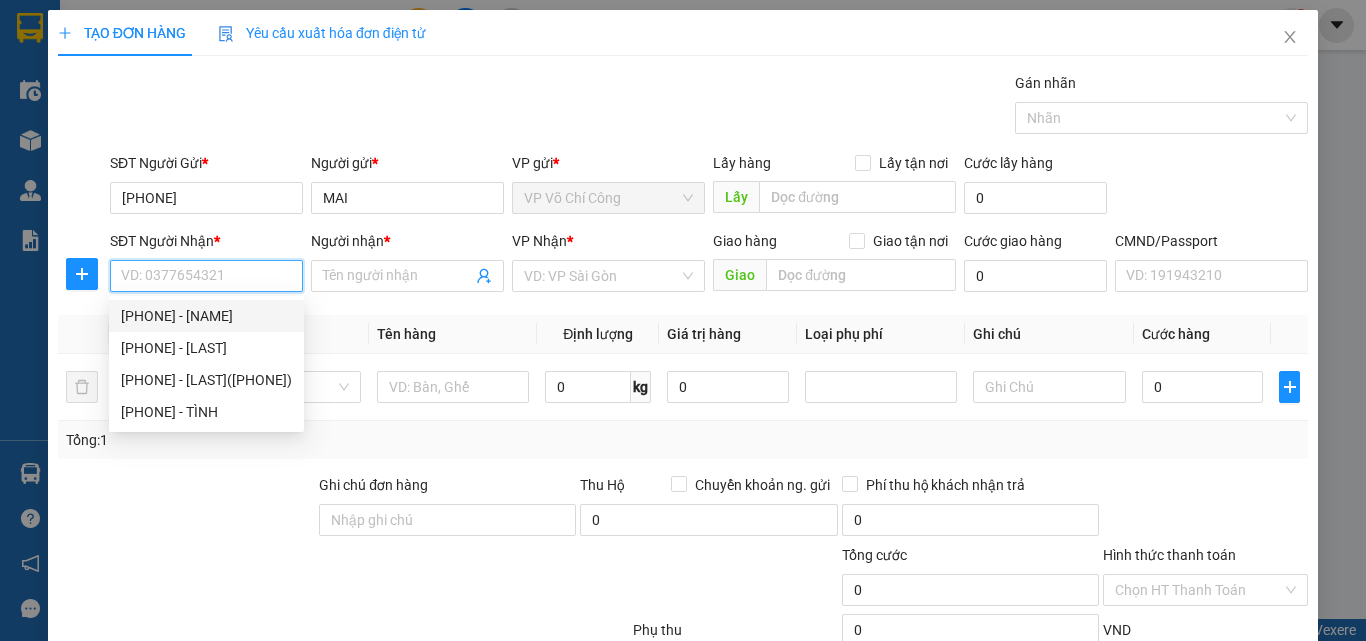drag, startPoint x: 224, startPoint y: 313, endPoint x: 244, endPoint y: 317, distance: 20.396078 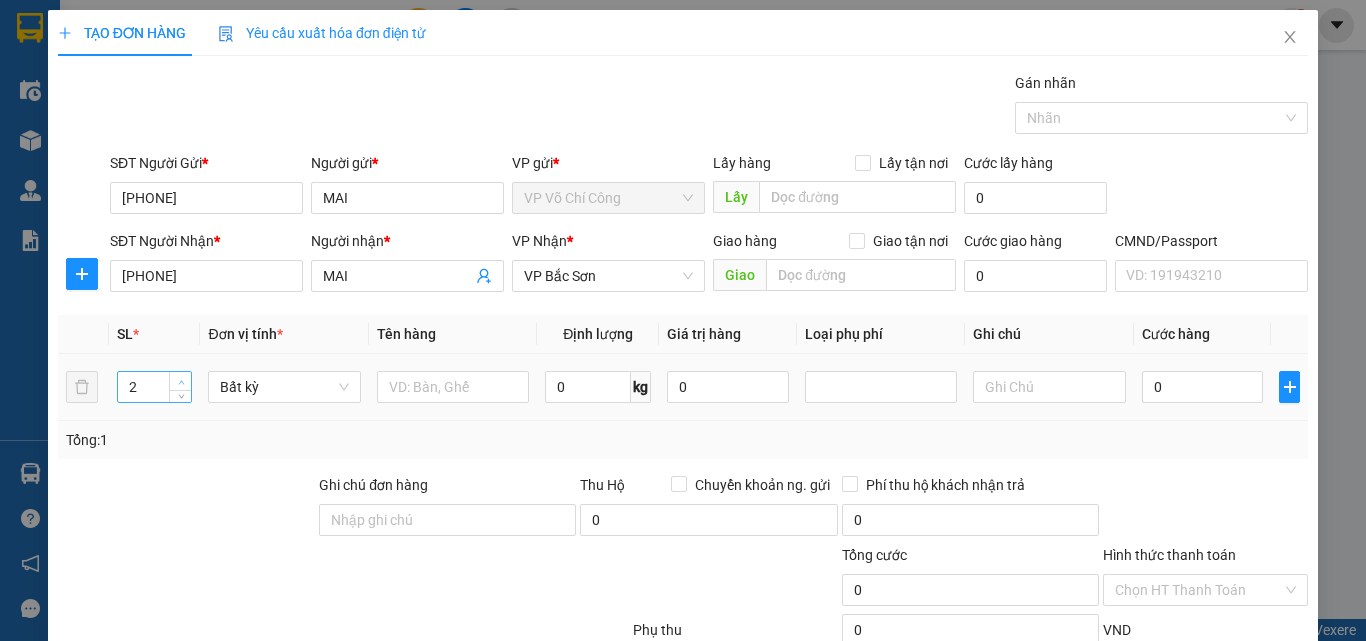 click at bounding box center [181, 382] 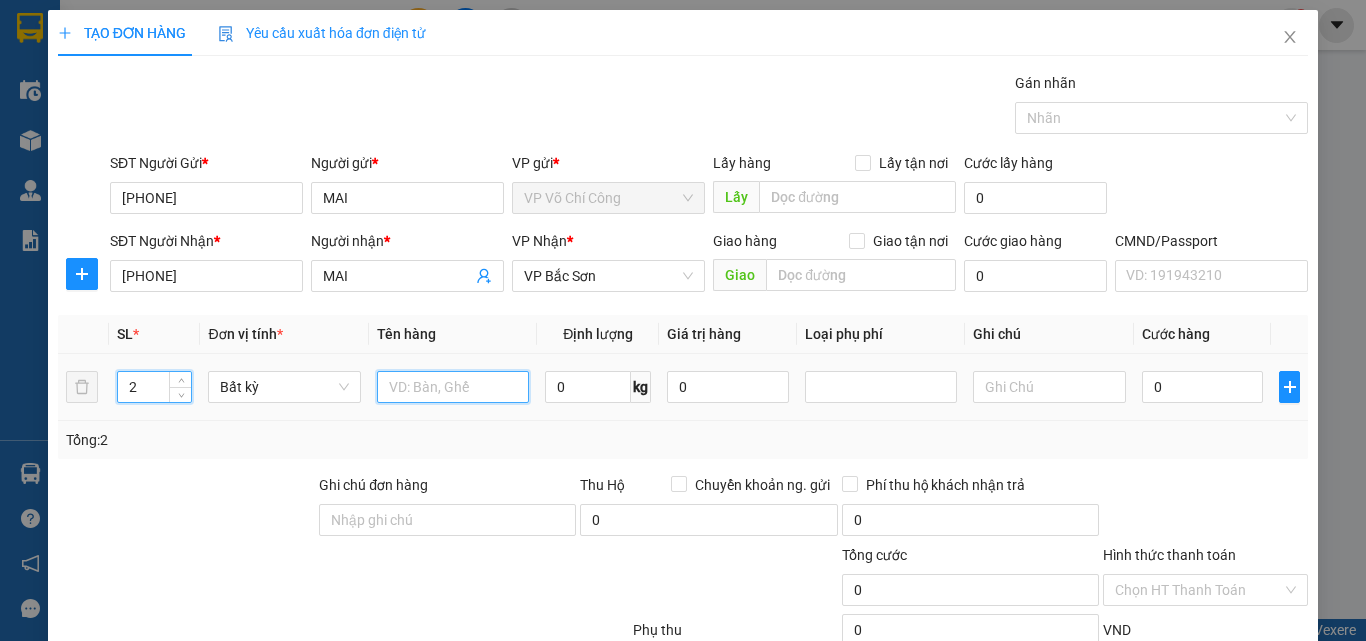 click at bounding box center [453, 387] 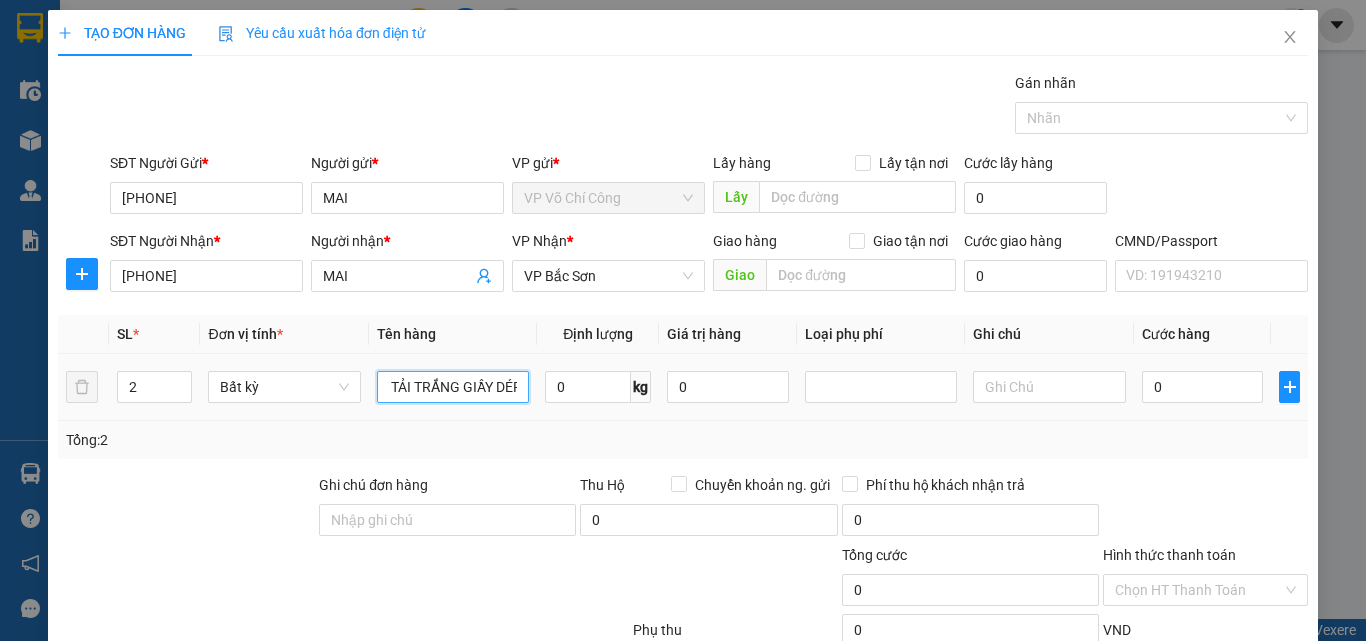 scroll, scrollTop: 0, scrollLeft: 53, axis: horizontal 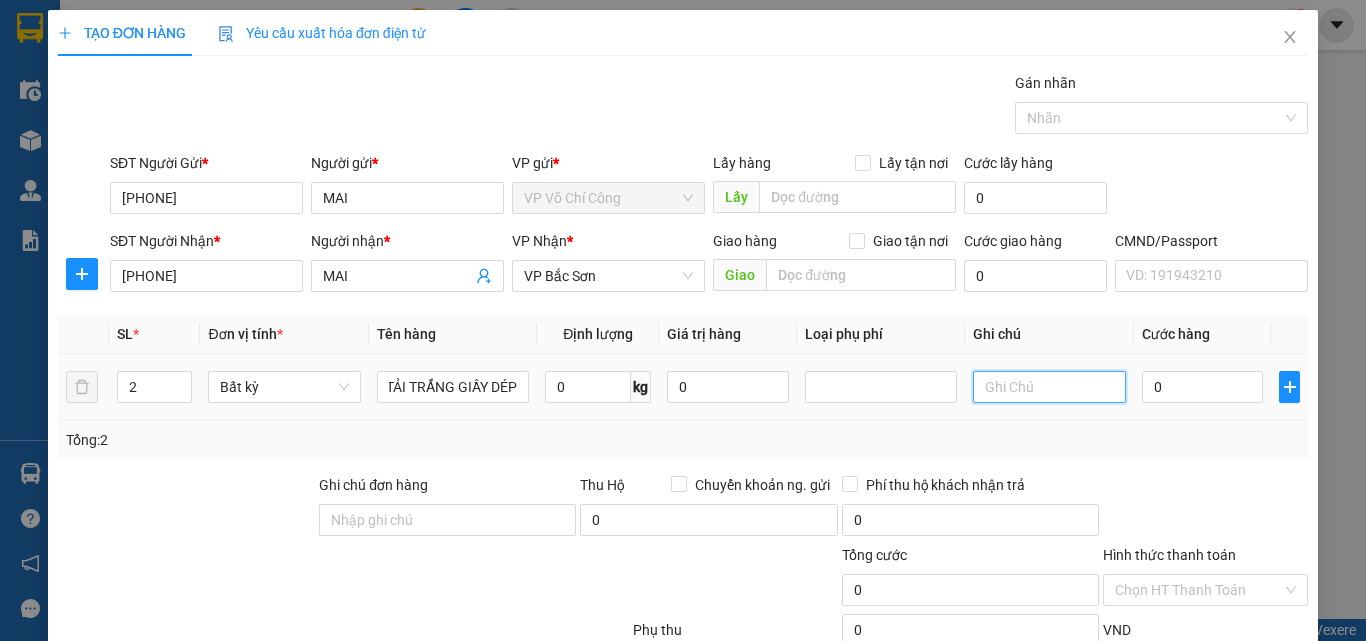 click at bounding box center (1049, 387) 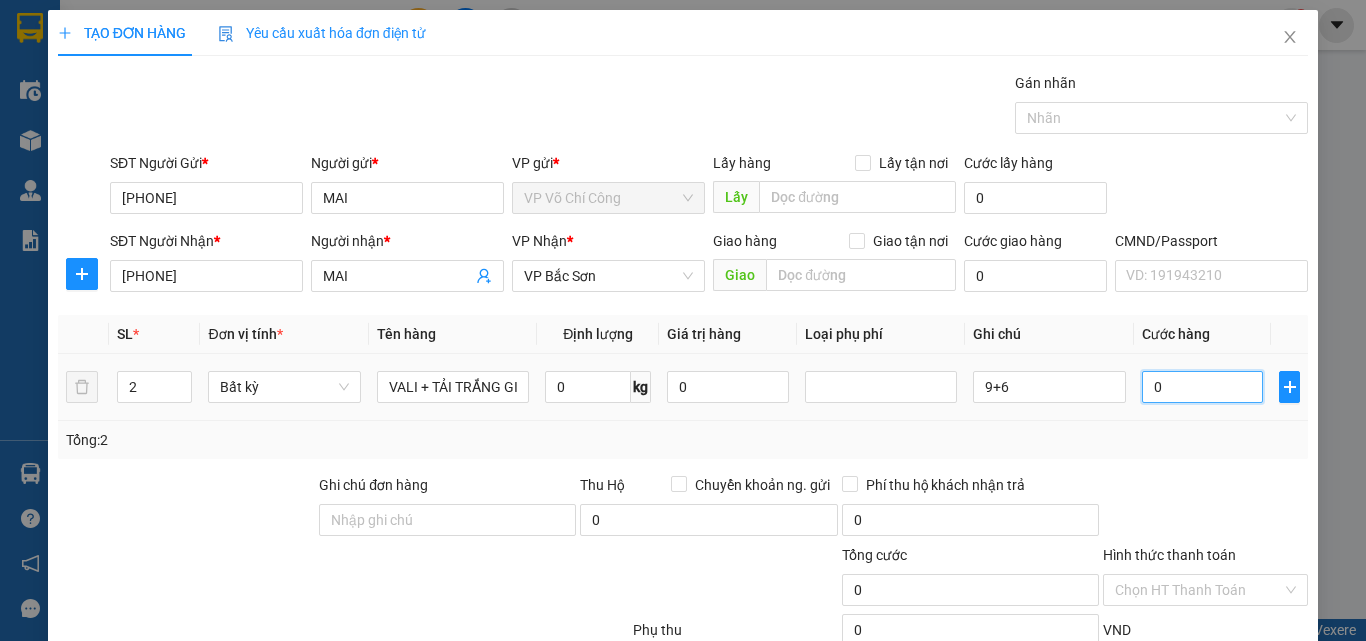 click on "0" at bounding box center (1203, 387) 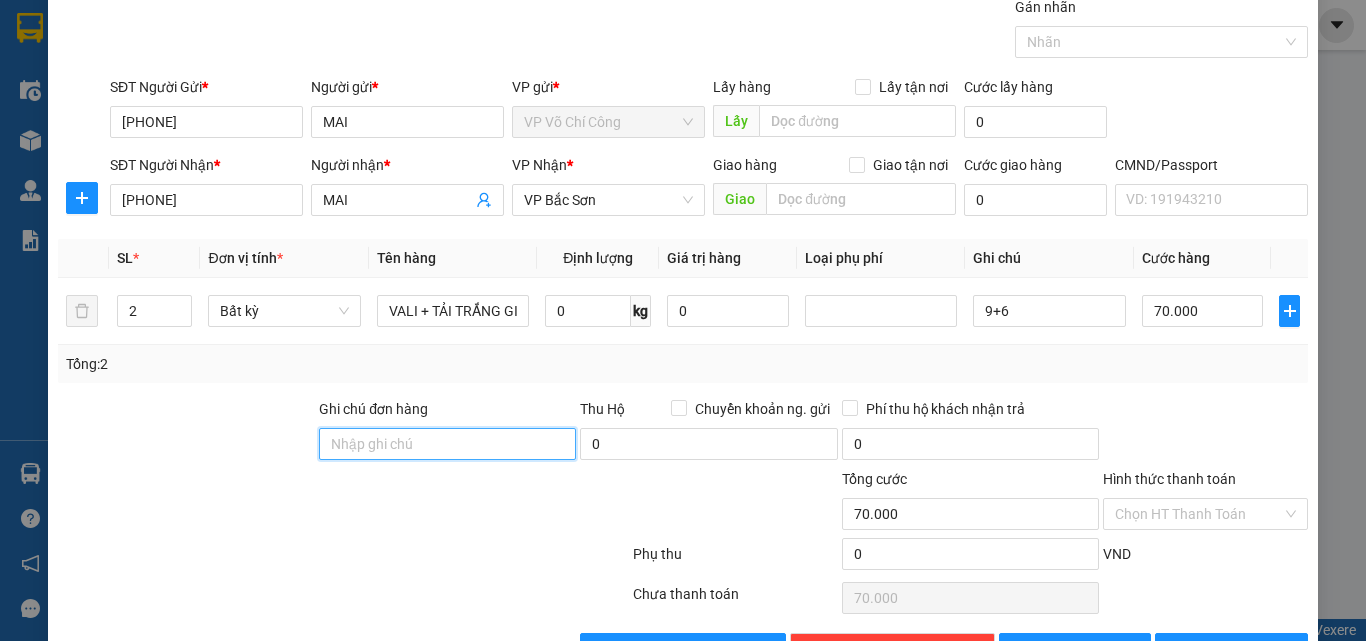 scroll, scrollTop: 139, scrollLeft: 0, axis: vertical 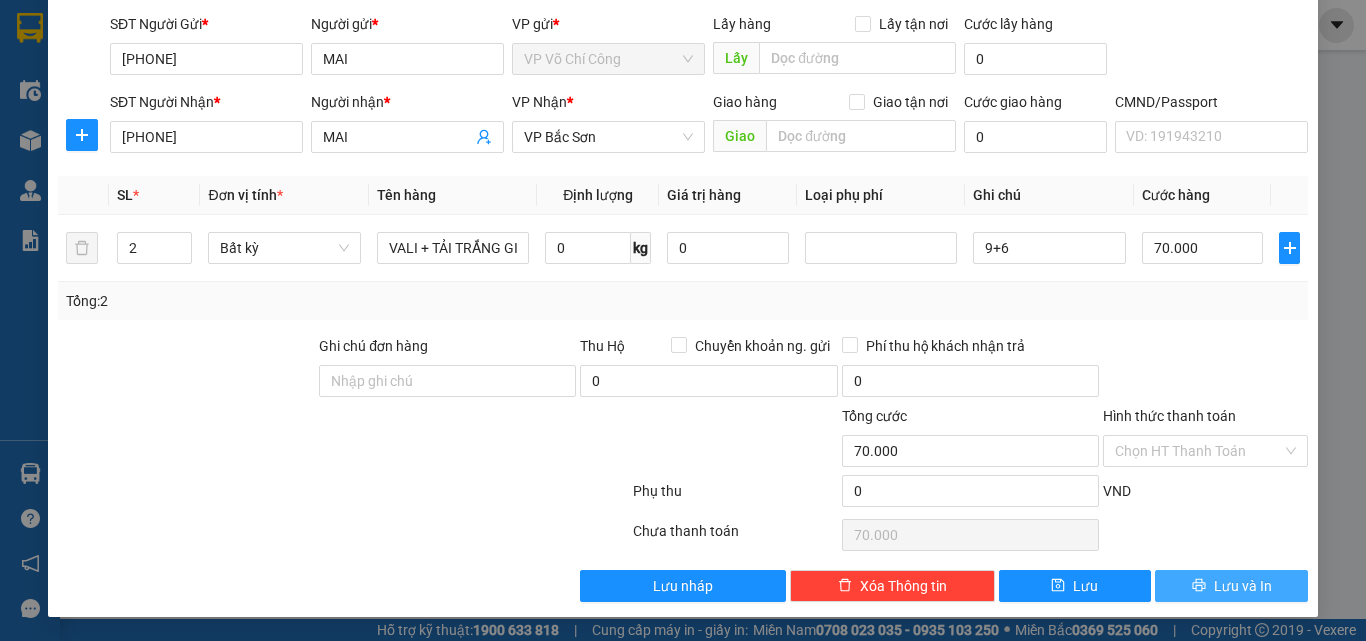 click on "Lưu và In" at bounding box center [1243, 586] 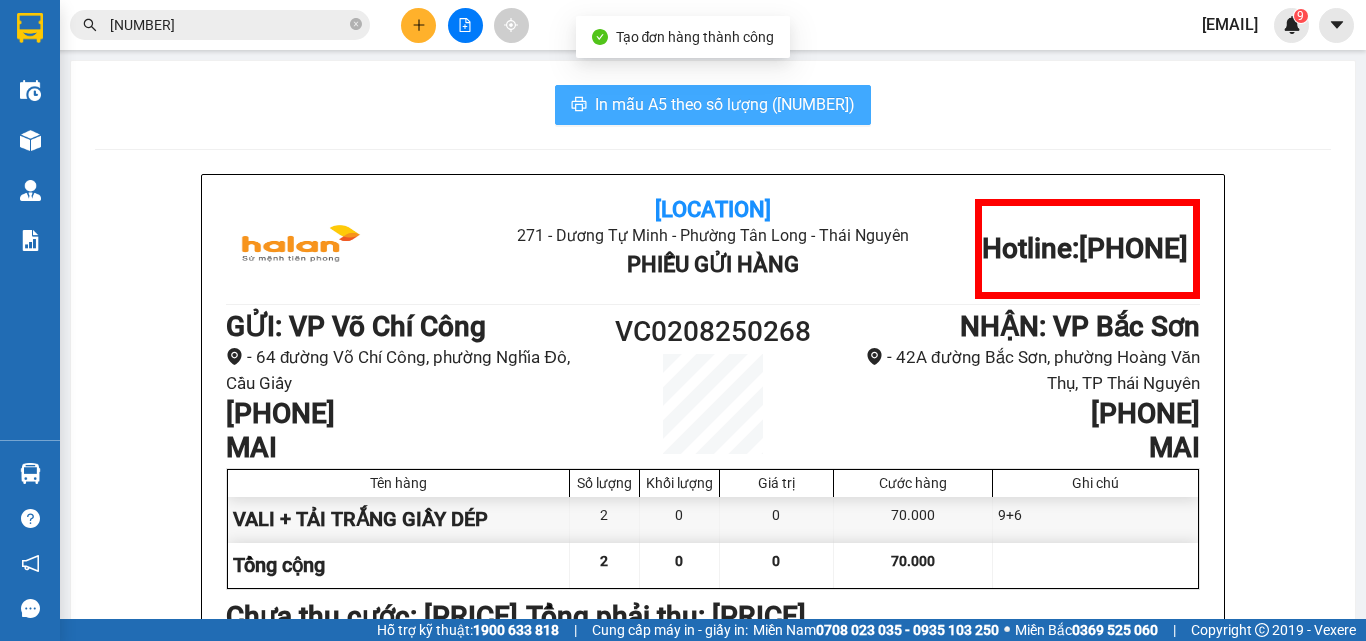 click on "In mẫu A5 theo số lượng
([NUMBER])" at bounding box center (725, 104) 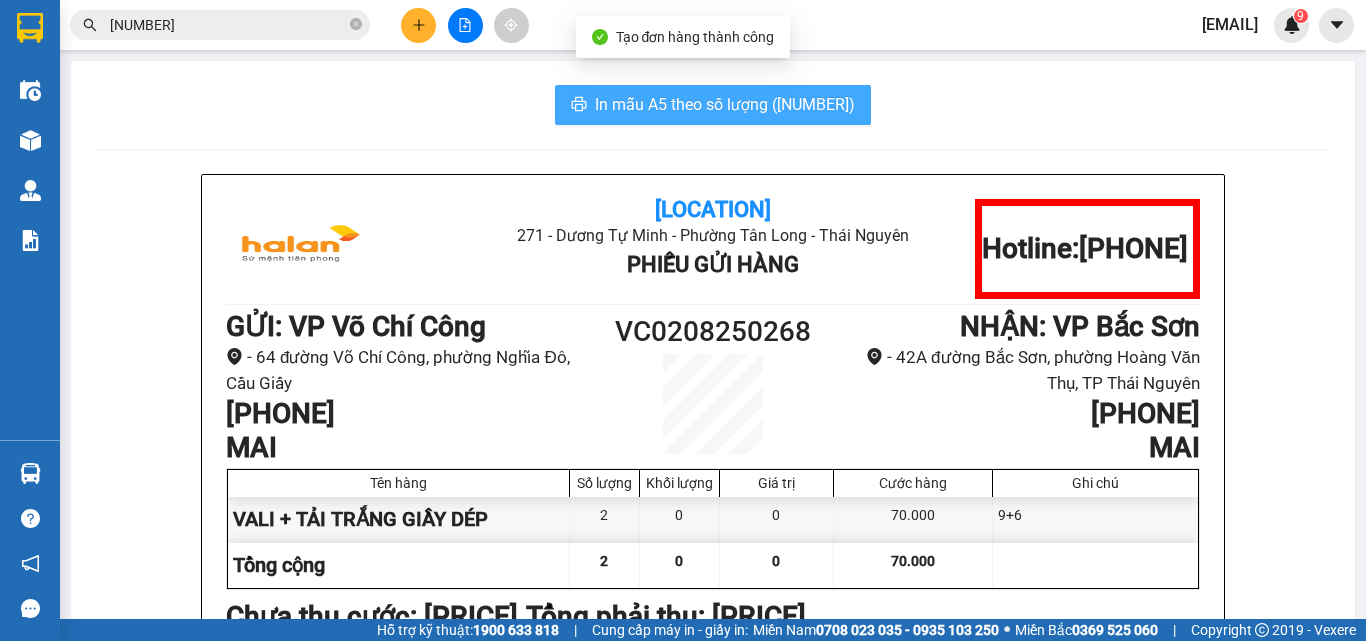 click on "In mẫu A5 theo số lượng
([NUMBER])" at bounding box center (725, 104) 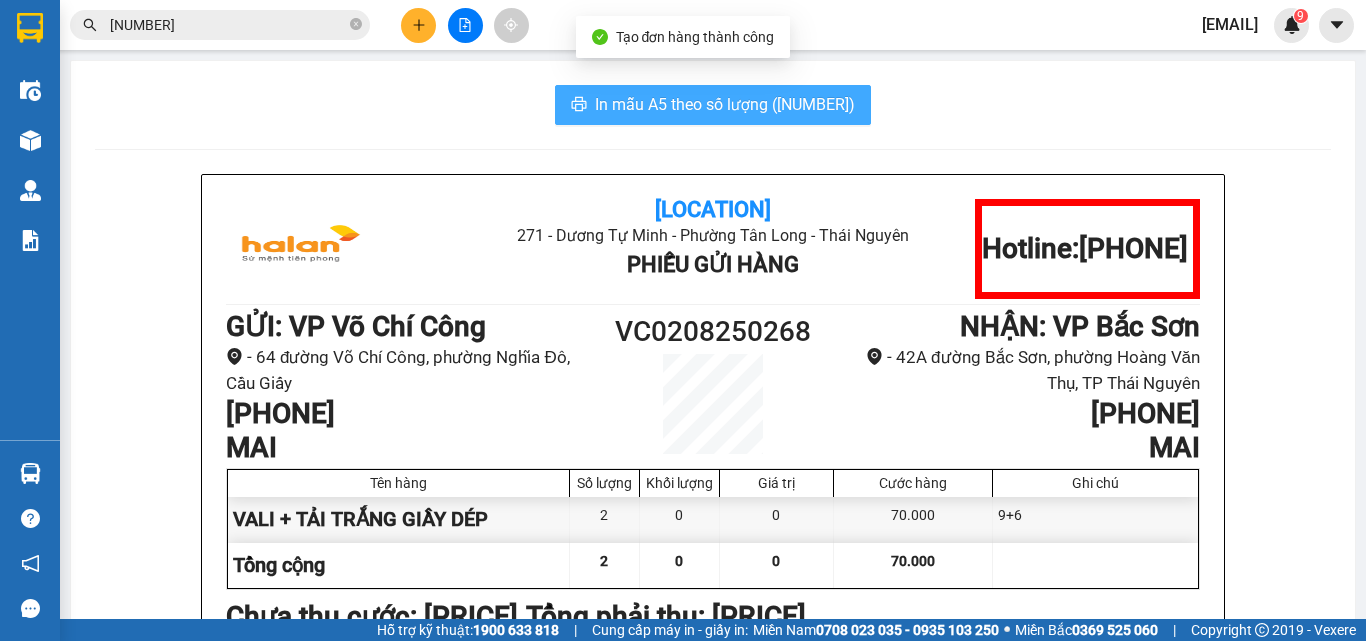 scroll, scrollTop: 0, scrollLeft: 0, axis: both 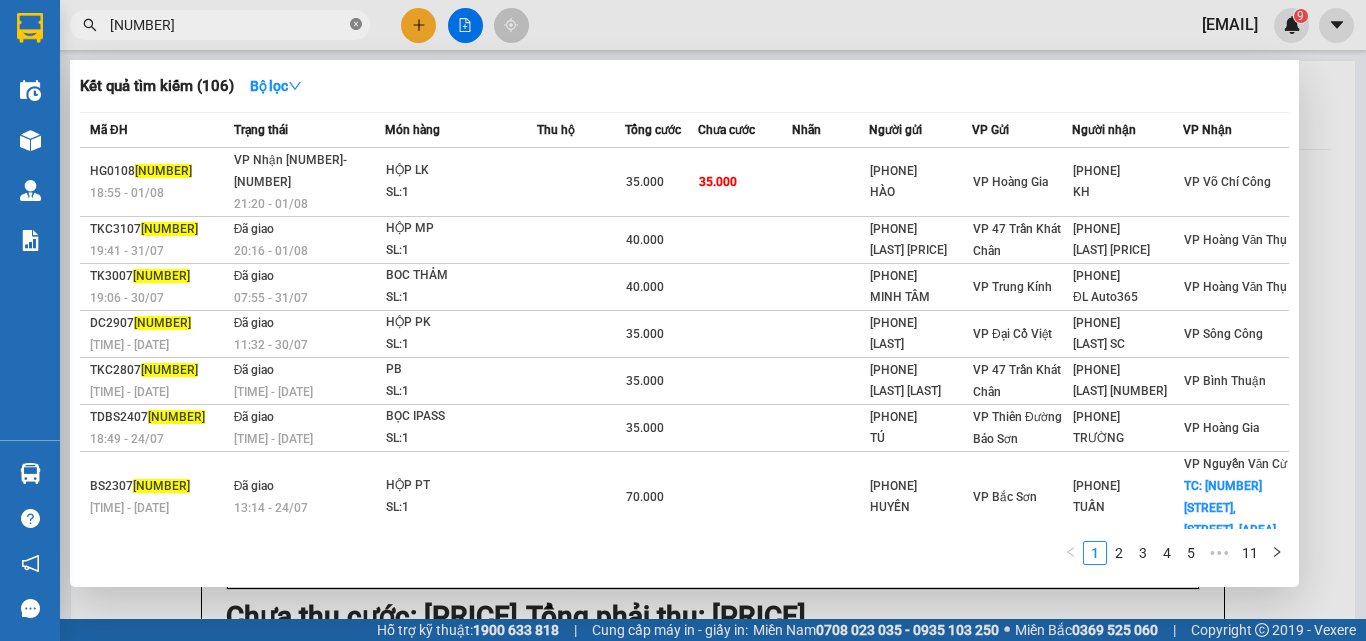 click at bounding box center [356, 25] 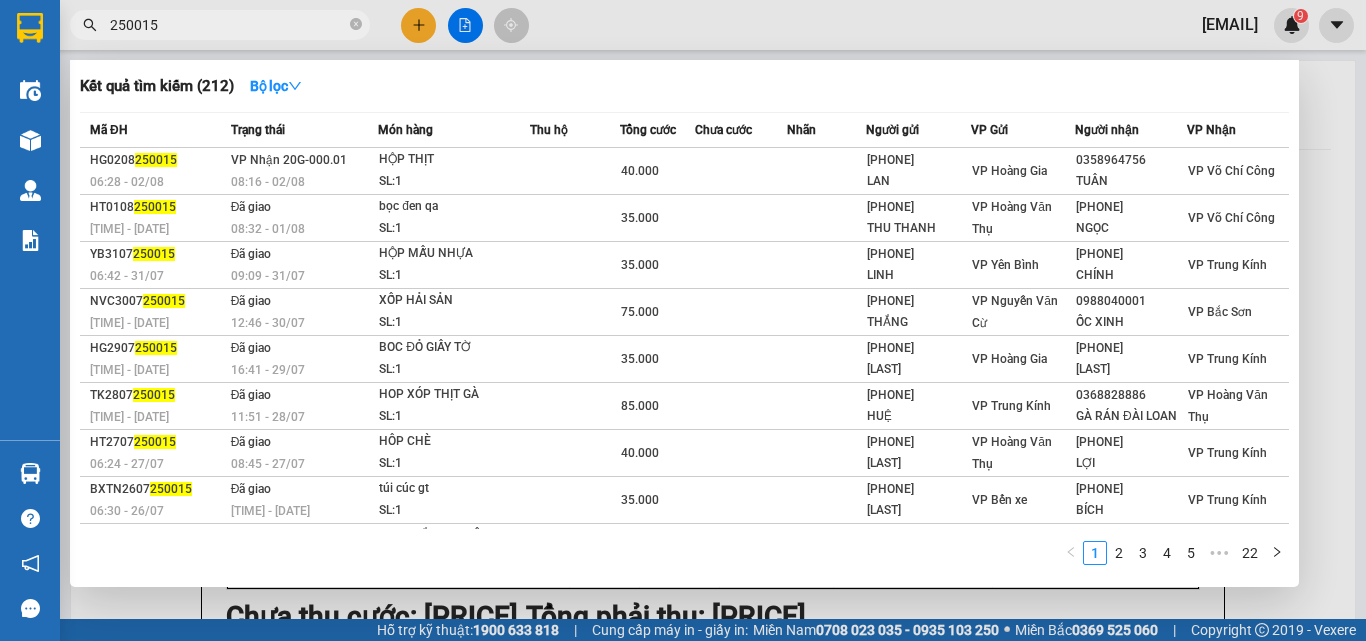 click at bounding box center (683, 320) 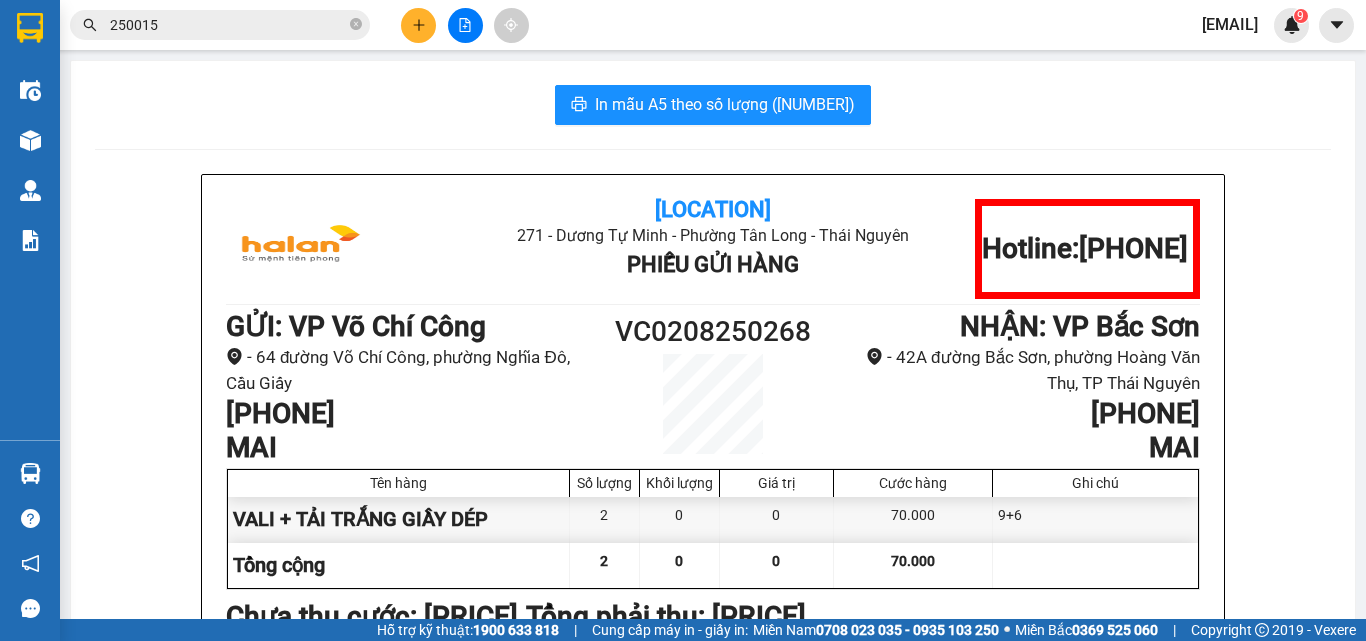 drag, startPoint x: 350, startPoint y: 23, endPoint x: 298, endPoint y: 23, distance: 52 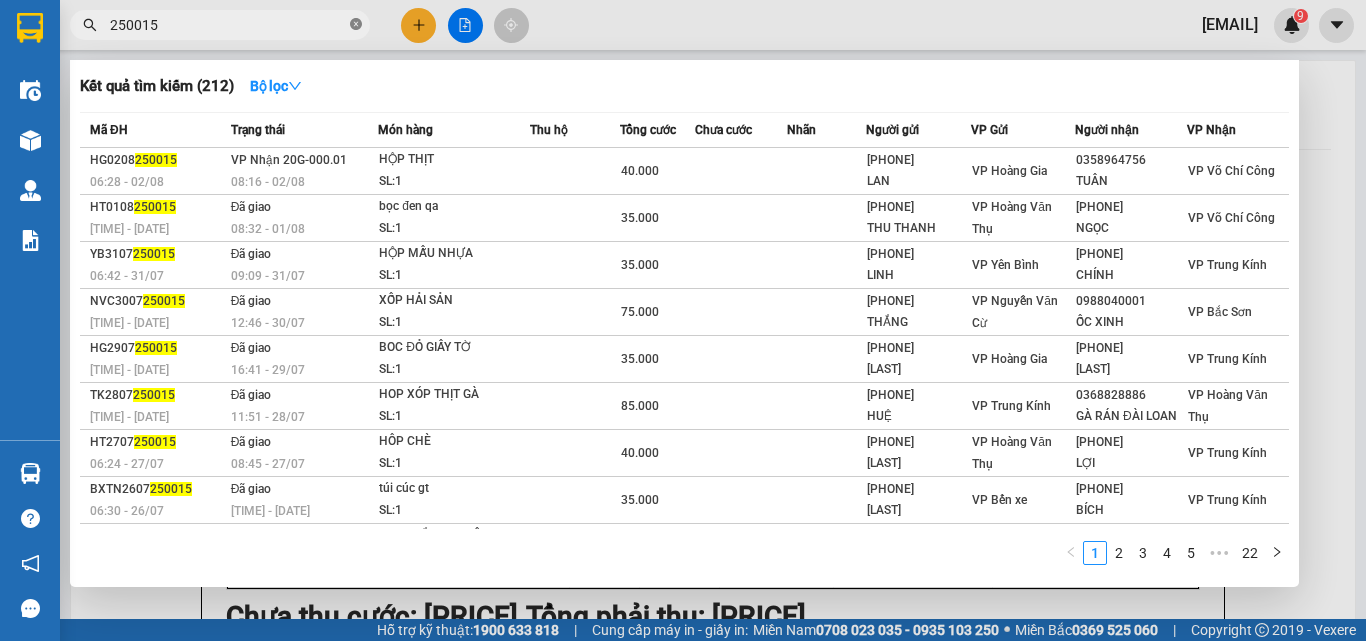 click 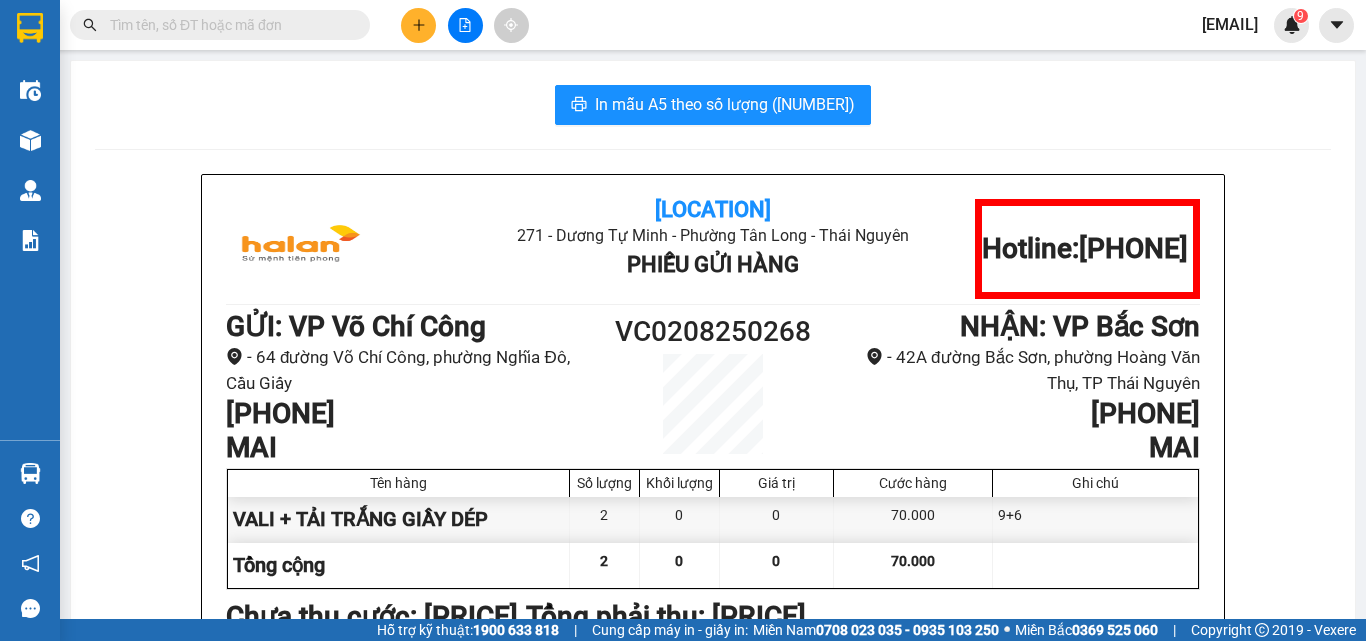 click at bounding box center (228, 25) 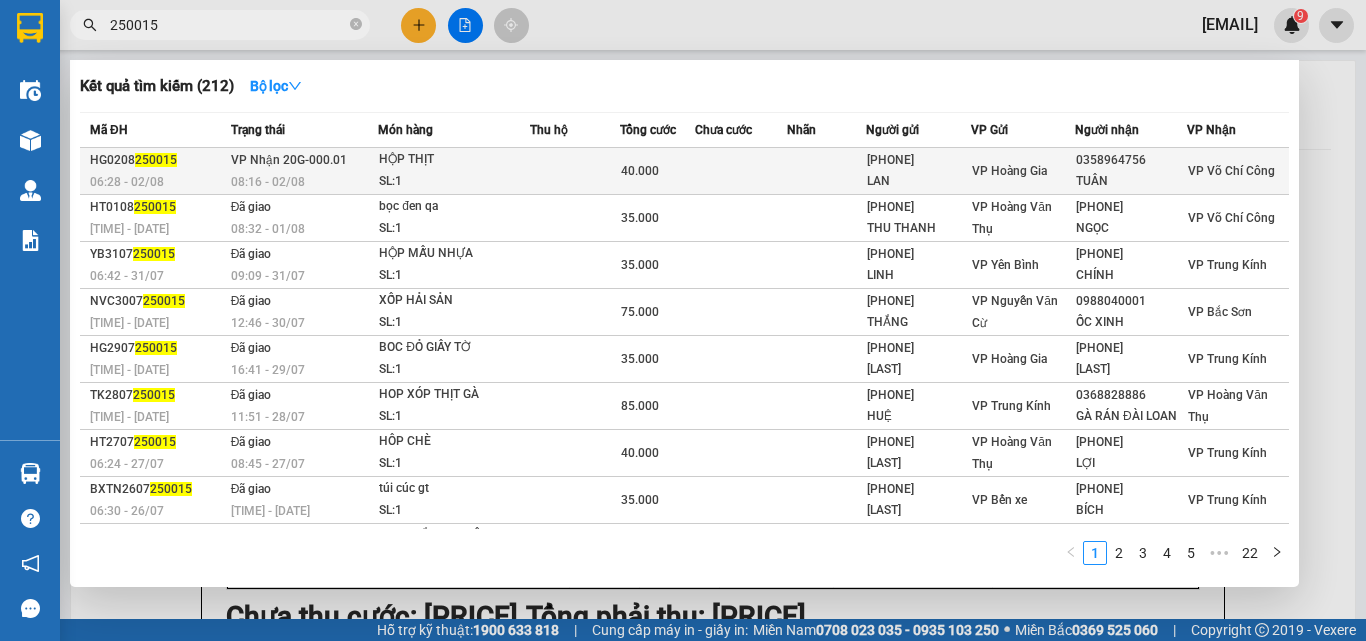click at bounding box center (575, 171) 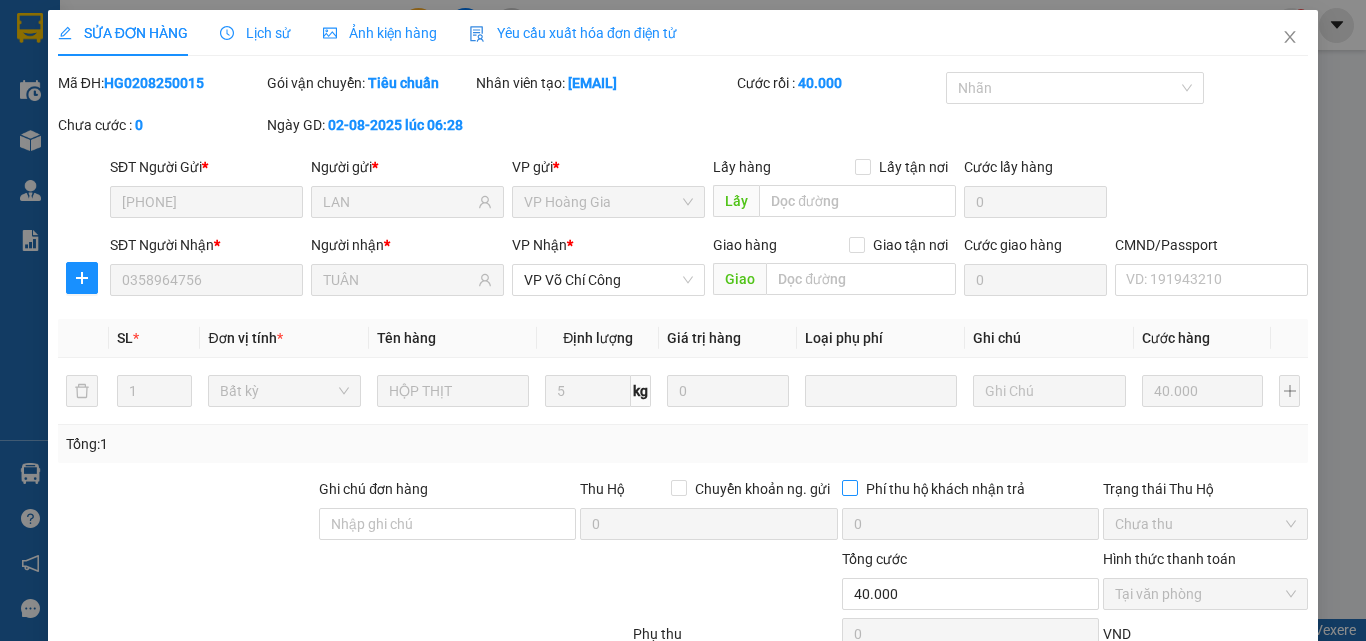 scroll, scrollTop: 143, scrollLeft: 0, axis: vertical 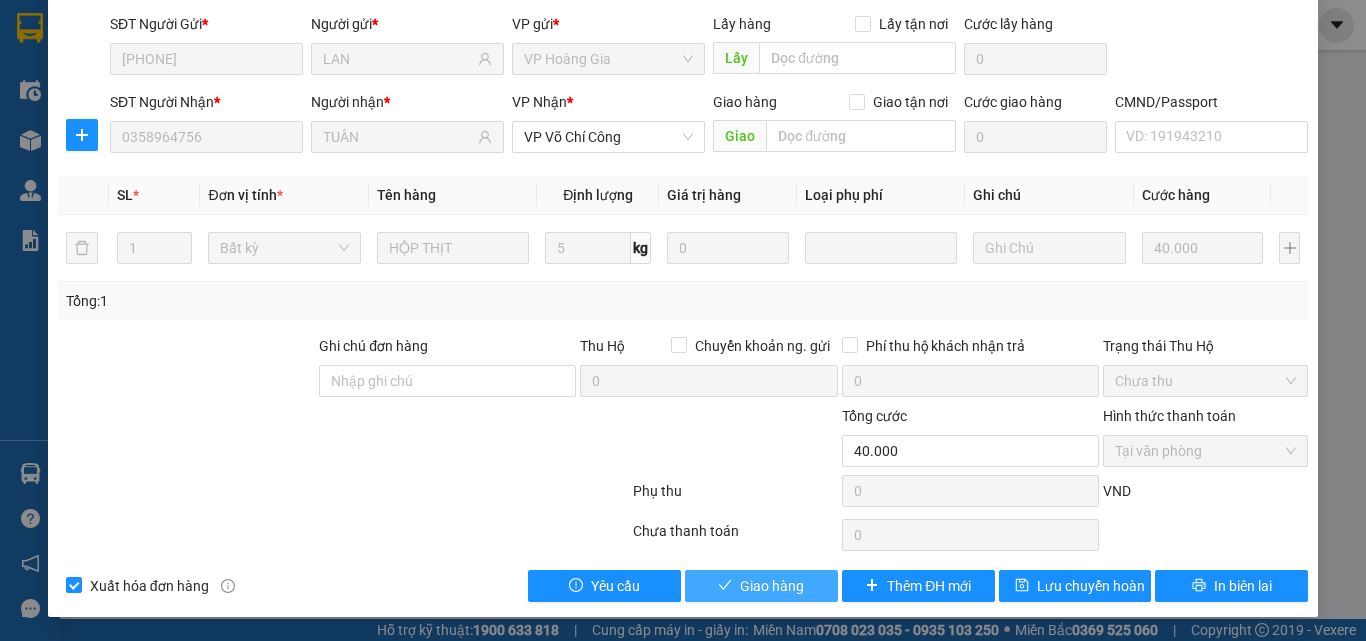click on "Giao hàng" at bounding box center (772, 586) 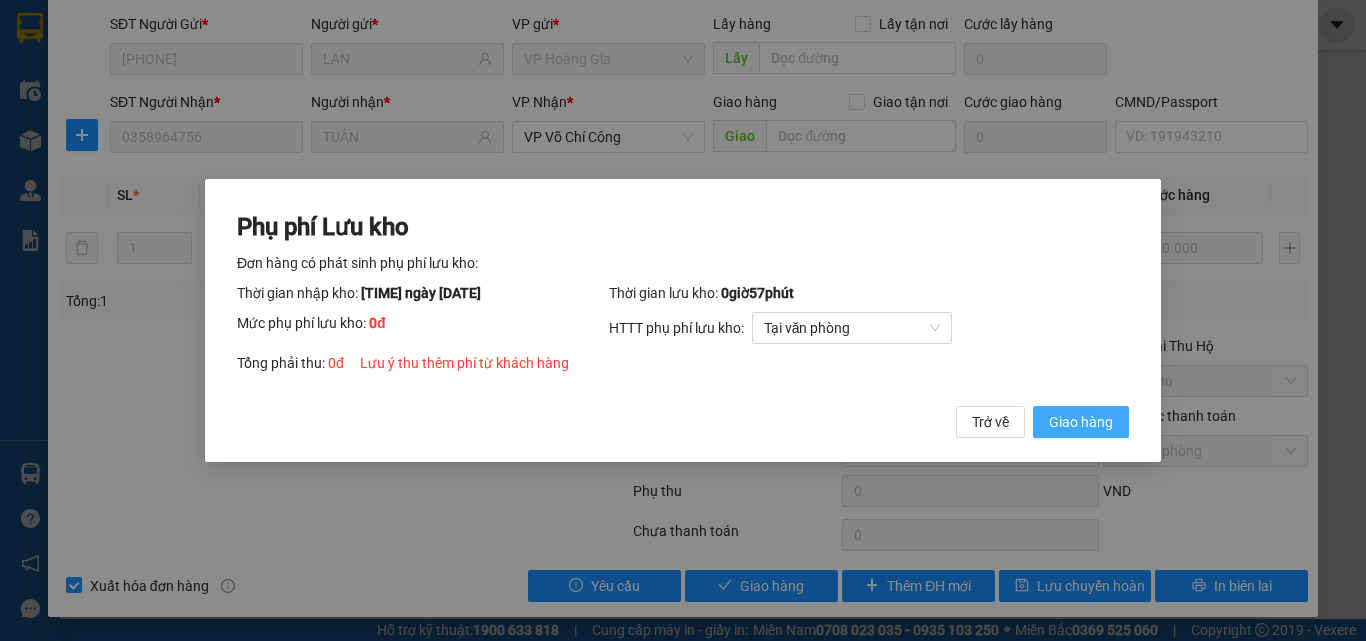 click on "Giao hàng" at bounding box center [1081, 422] 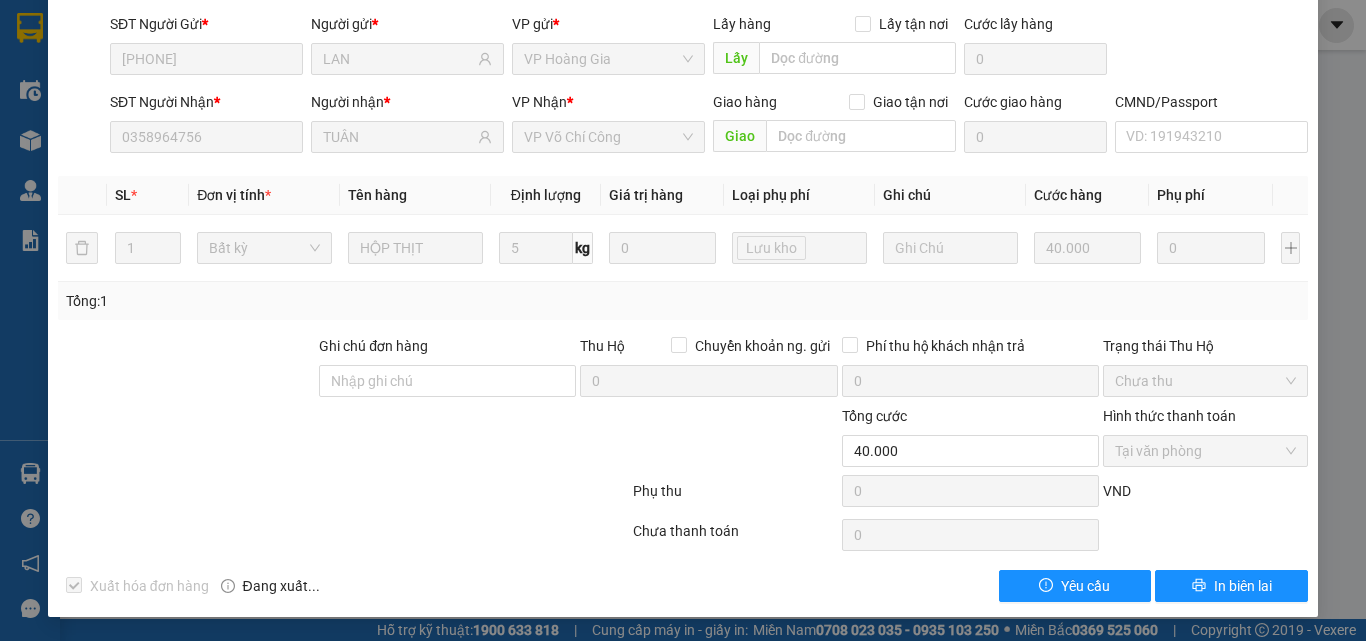 scroll, scrollTop: 0, scrollLeft: 0, axis: both 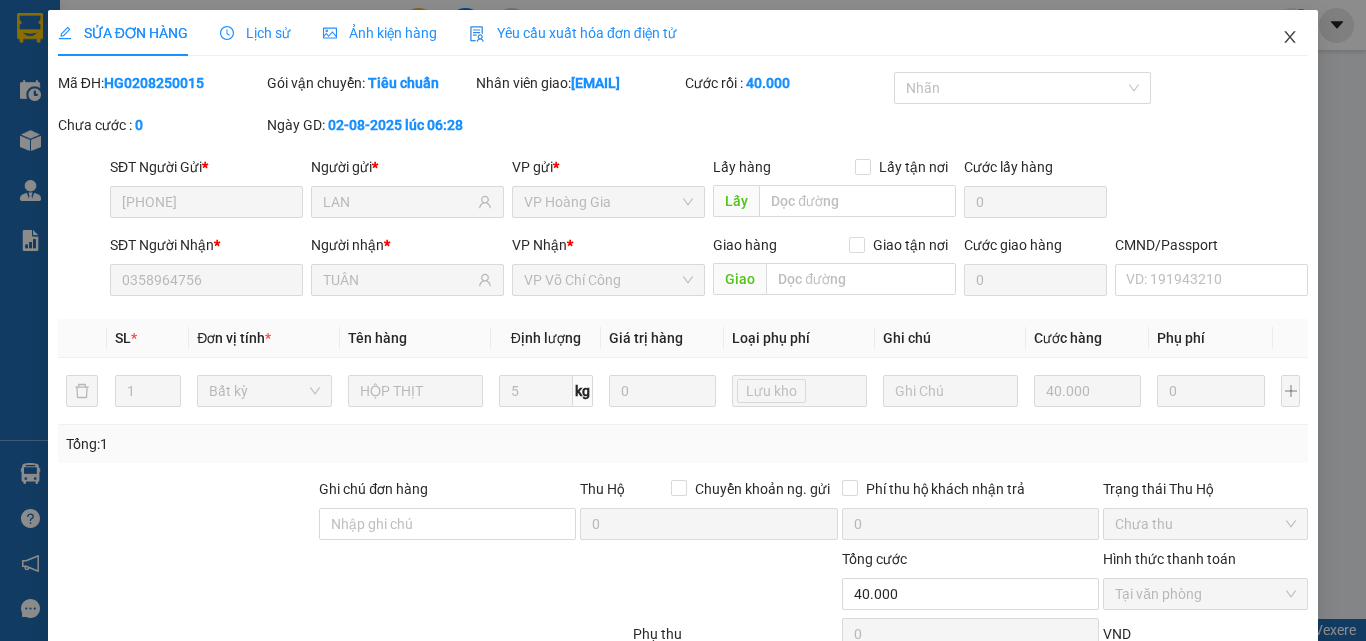 drag, startPoint x: 1277, startPoint y: 35, endPoint x: 1260, endPoint y: 44, distance: 19.235384 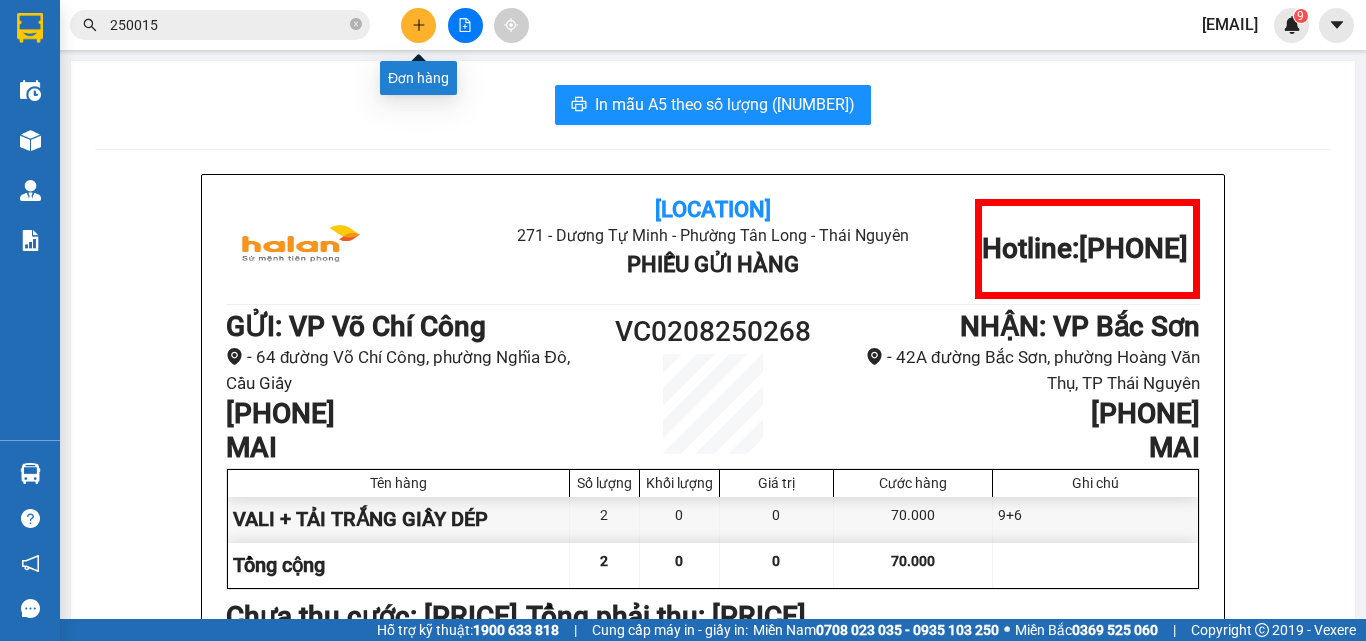 click at bounding box center [418, 25] 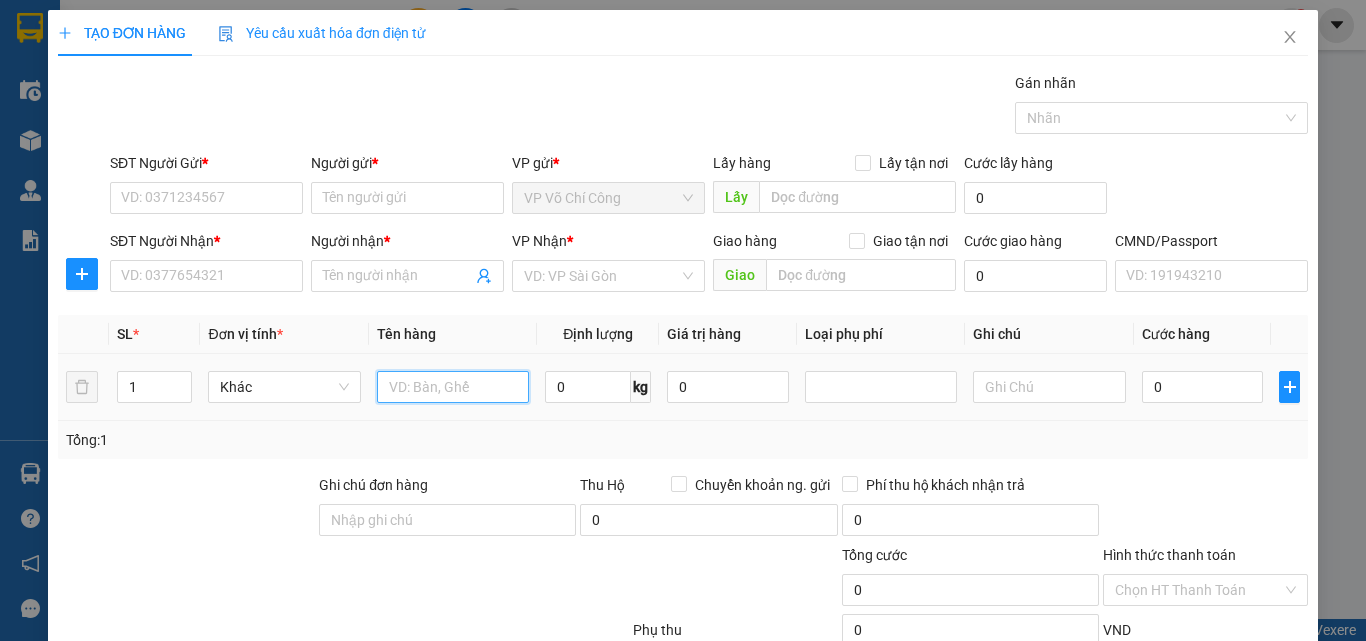 click at bounding box center [453, 387] 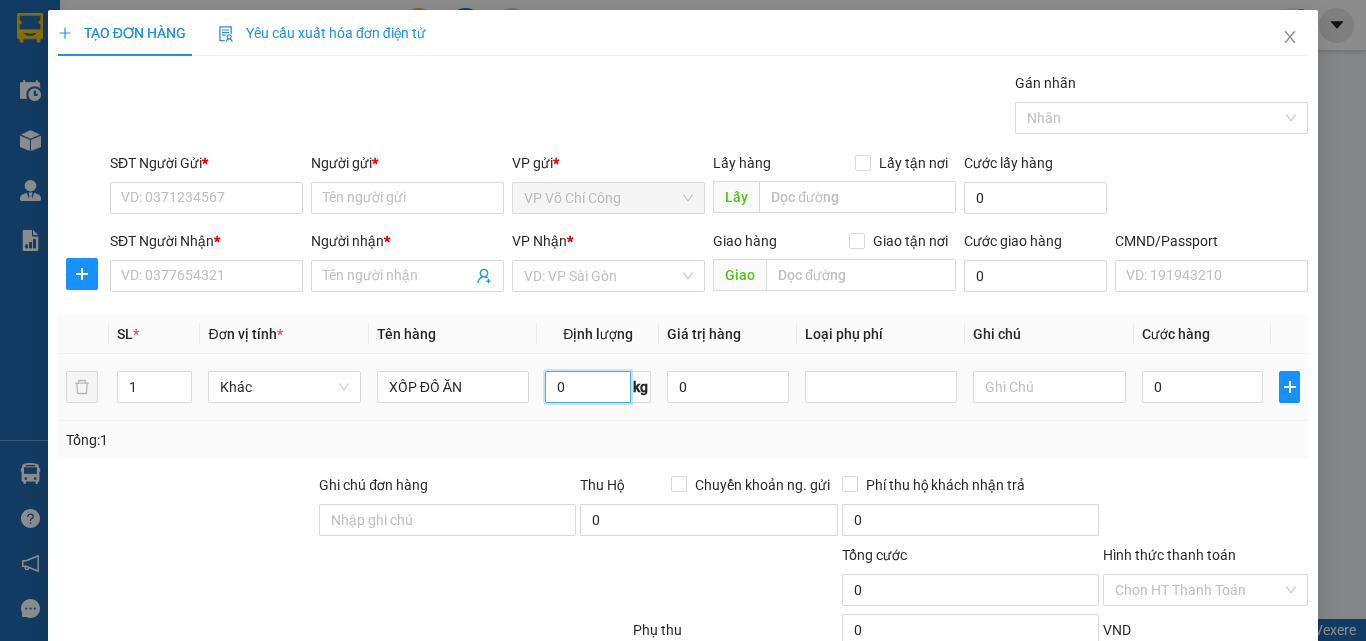 click on "0" at bounding box center [588, 387] 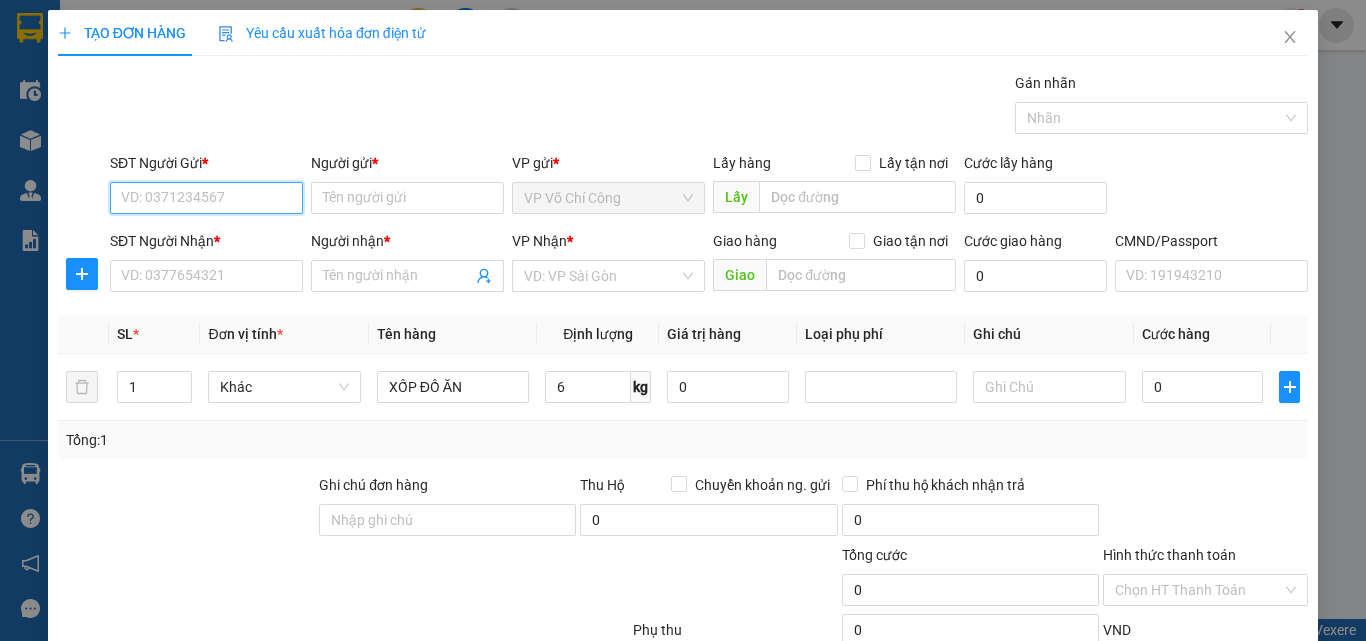 click on "SĐT Người Gửi *" at bounding box center (206, 198) 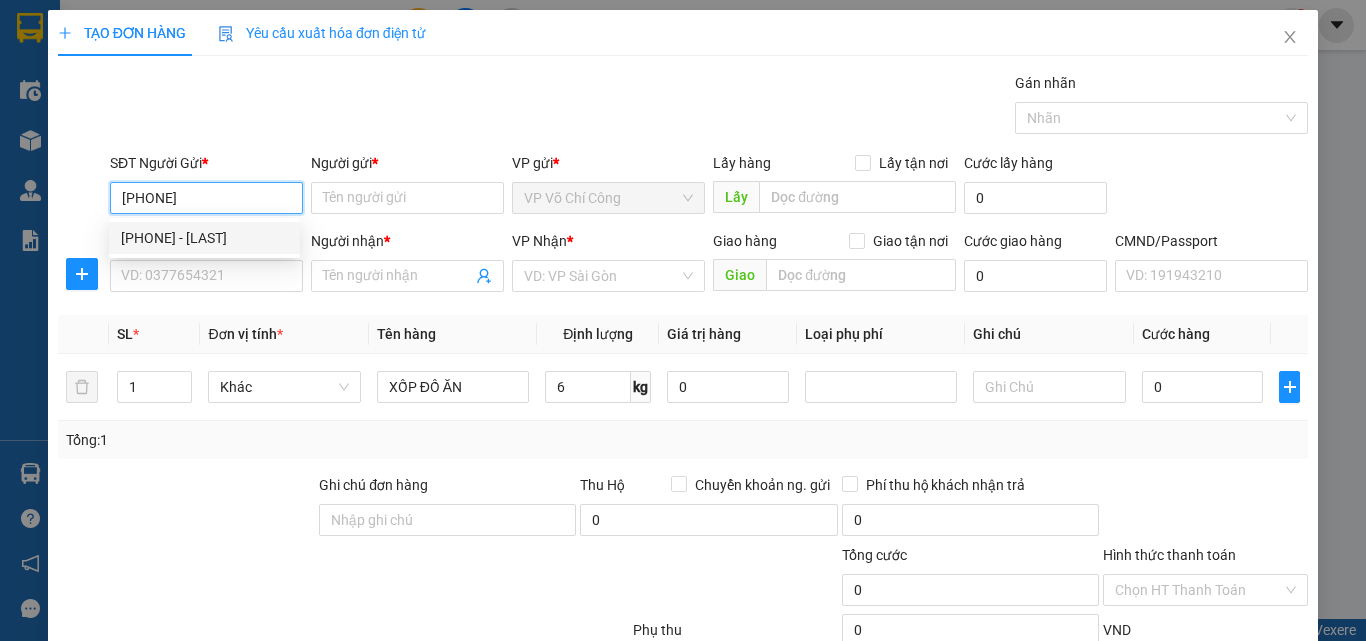 click on "[PHONE] - [LAST]" at bounding box center [204, 238] 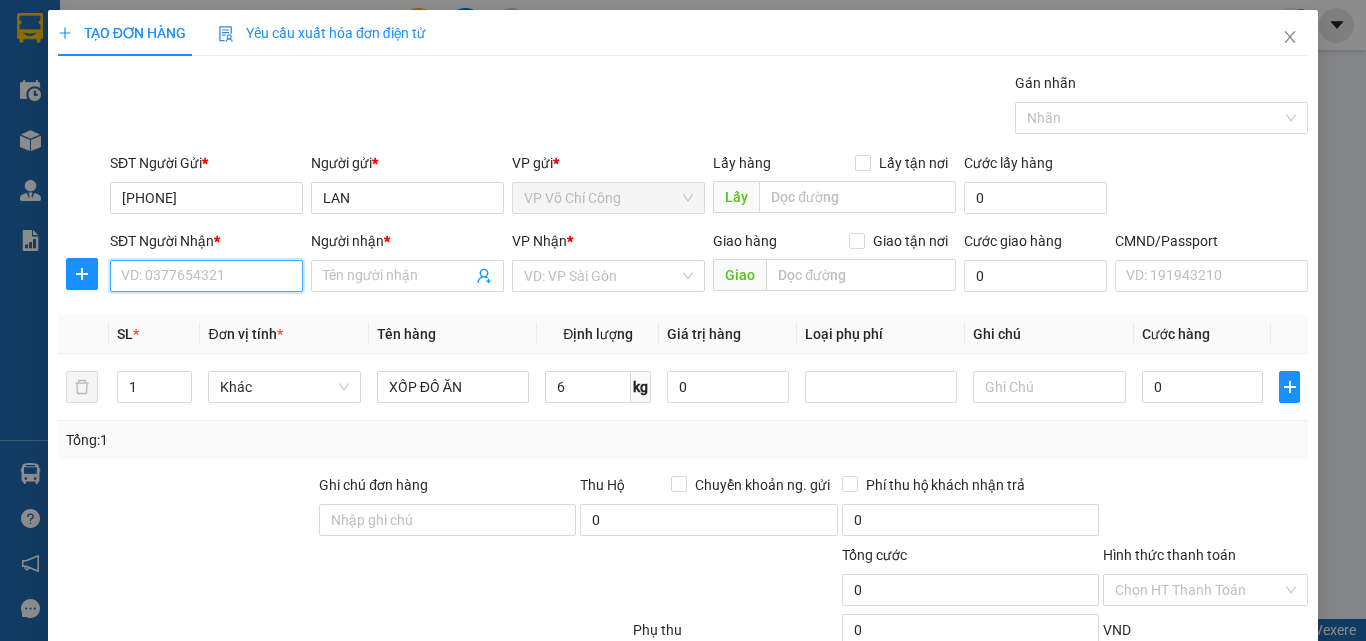 click on "SĐT Người Nhận  *" at bounding box center (206, 276) 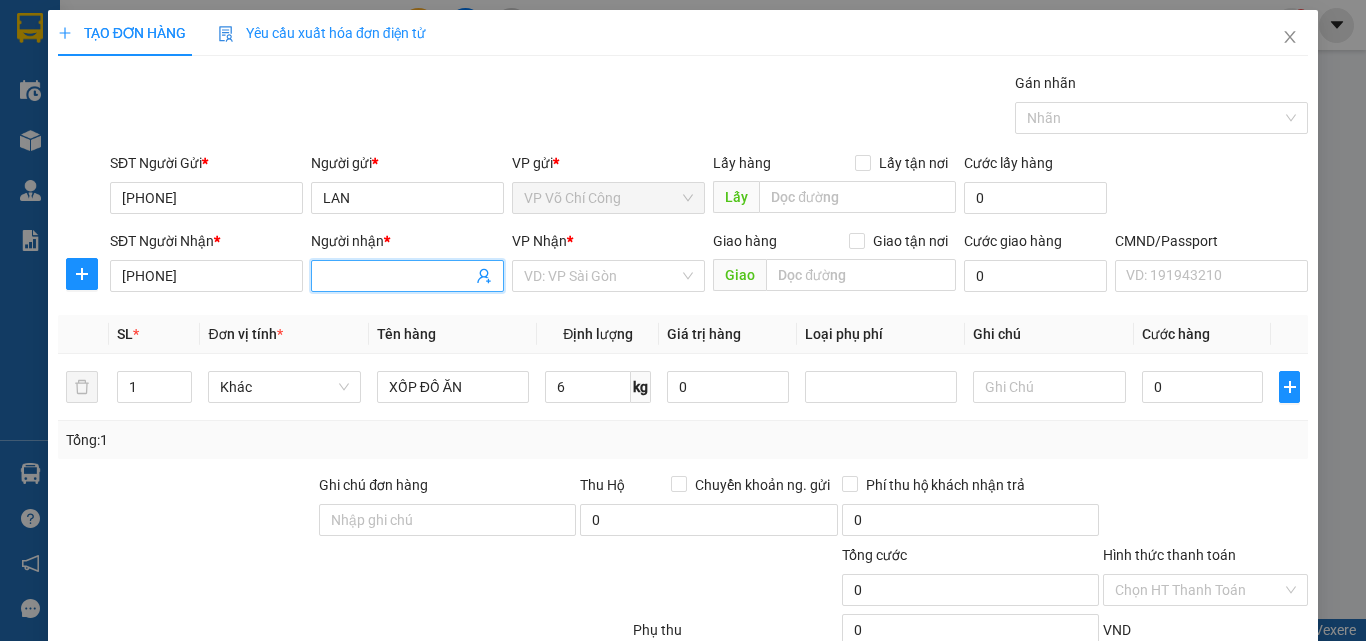 click on "Người nhận  *" at bounding box center [397, 276] 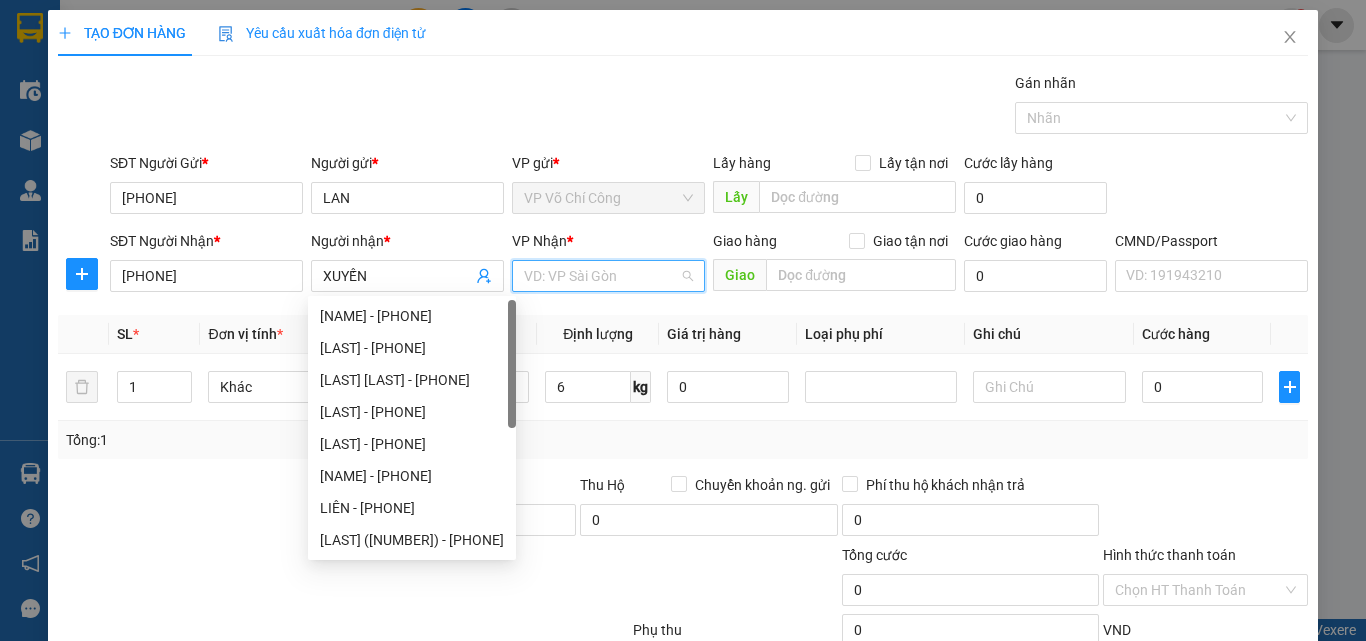 click at bounding box center [601, 276] 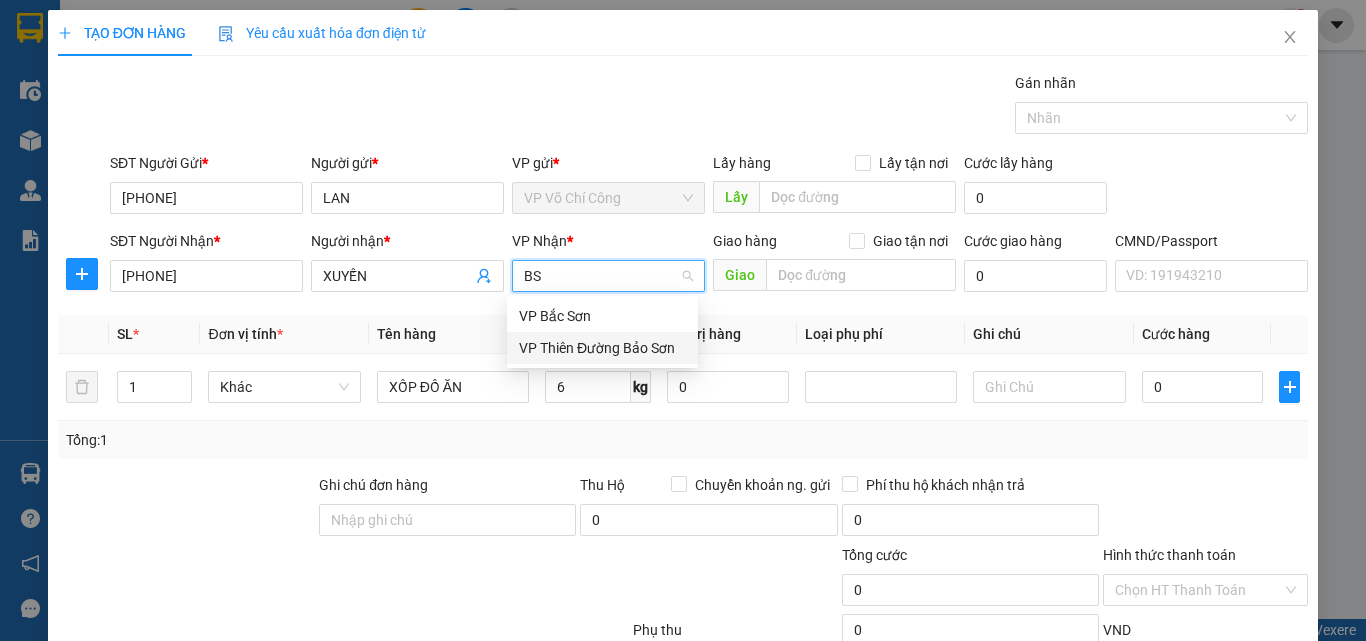 click on "VP Bắc Sơn VP Thiên Đường Bảo Sơn" at bounding box center [602, 332] 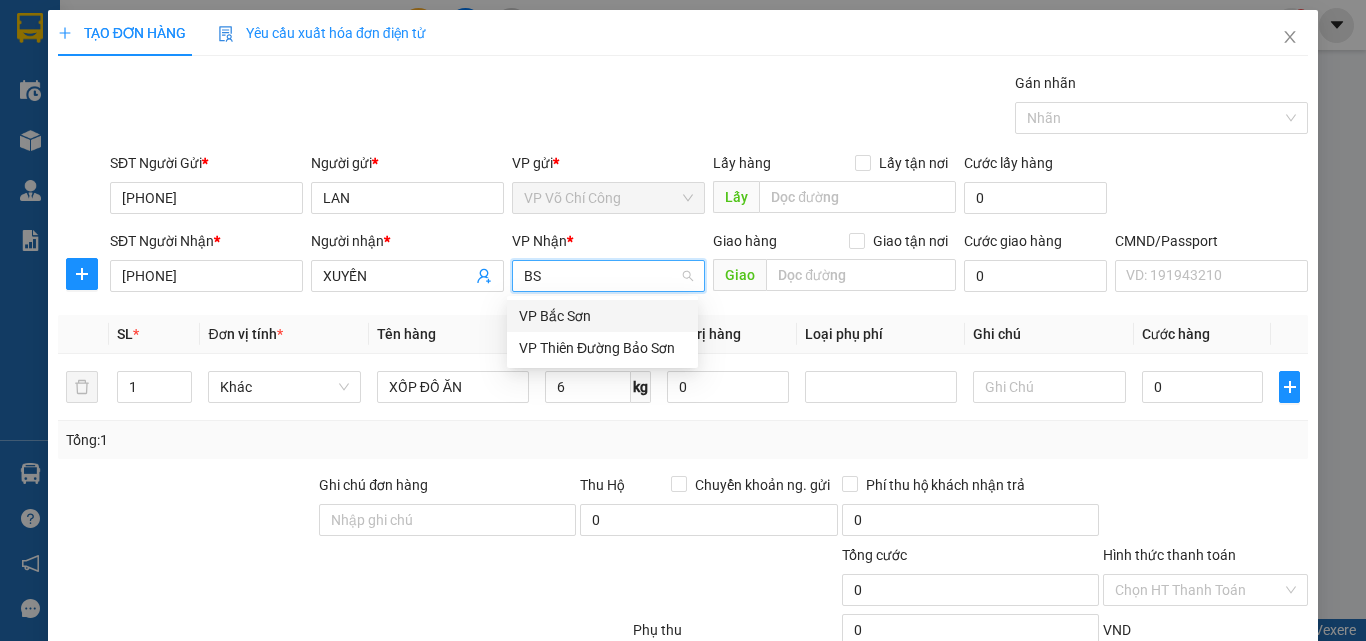 drag, startPoint x: 560, startPoint y: 312, endPoint x: 595, endPoint y: 316, distance: 35.22783 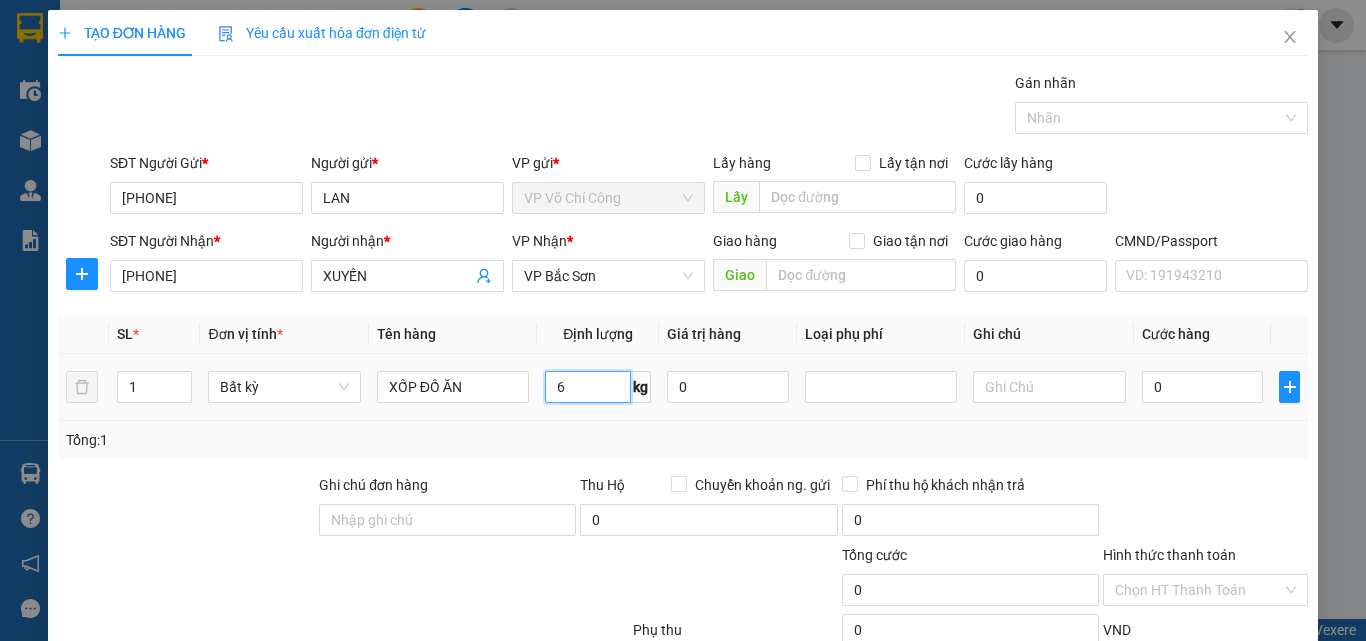 click on "6" at bounding box center [588, 387] 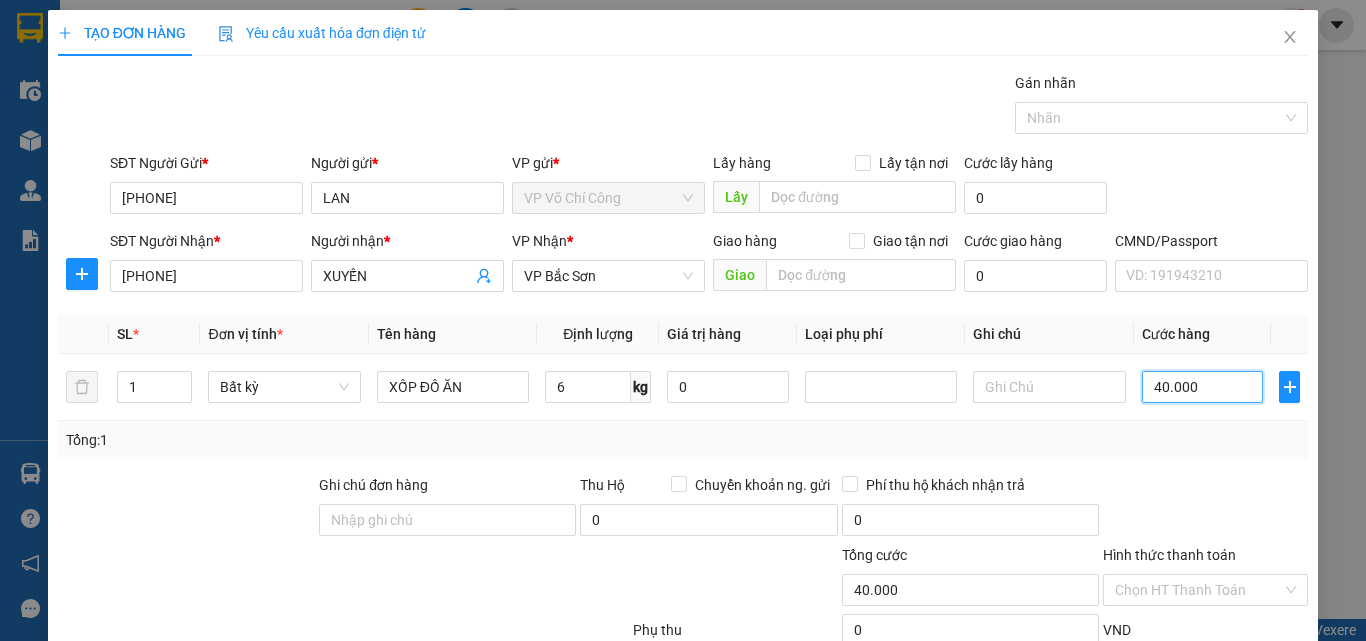 scroll, scrollTop: 139, scrollLeft: 0, axis: vertical 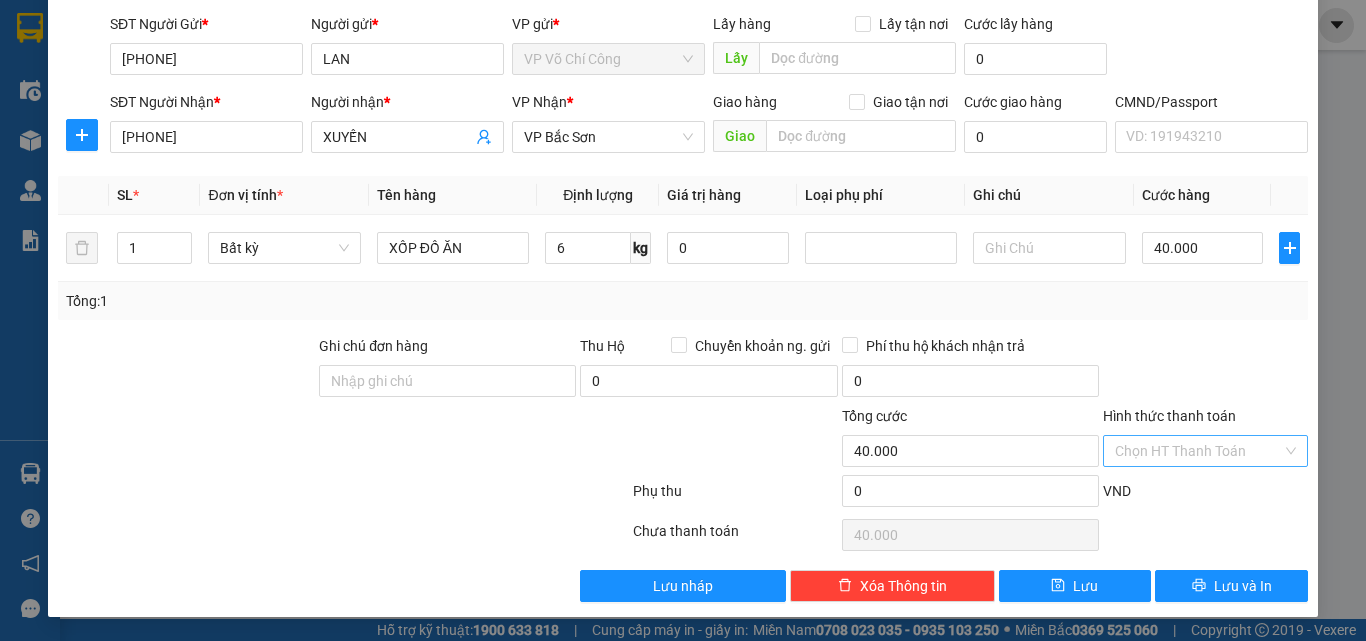 click on "Hình thức thanh toán" at bounding box center [1198, 451] 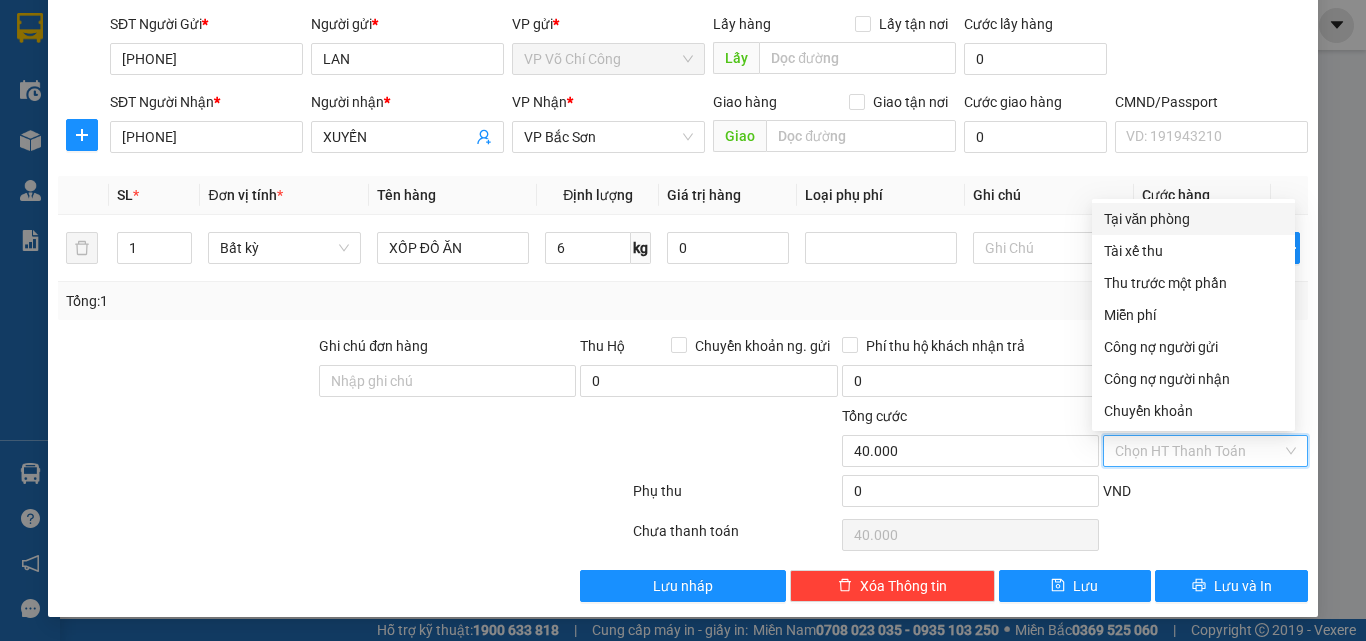 click on "Tại văn phòng" at bounding box center (1193, 219) 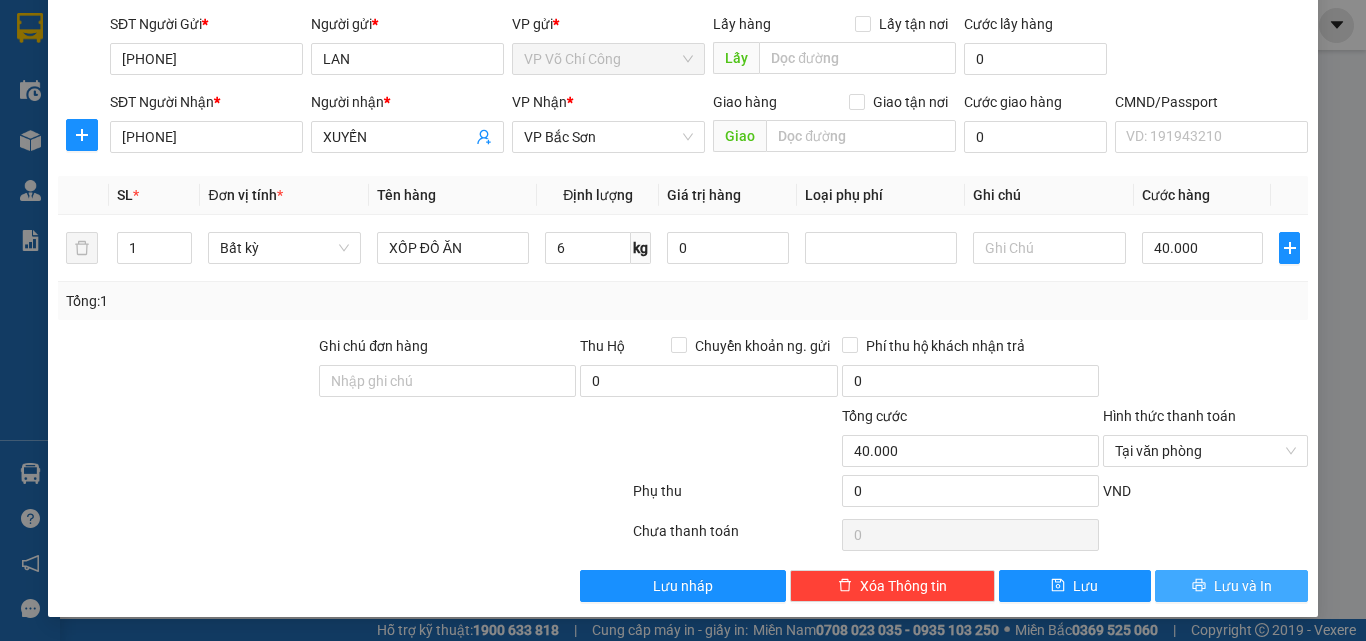 drag, startPoint x: 1197, startPoint y: 580, endPoint x: 1128, endPoint y: 482, distance: 119.85408 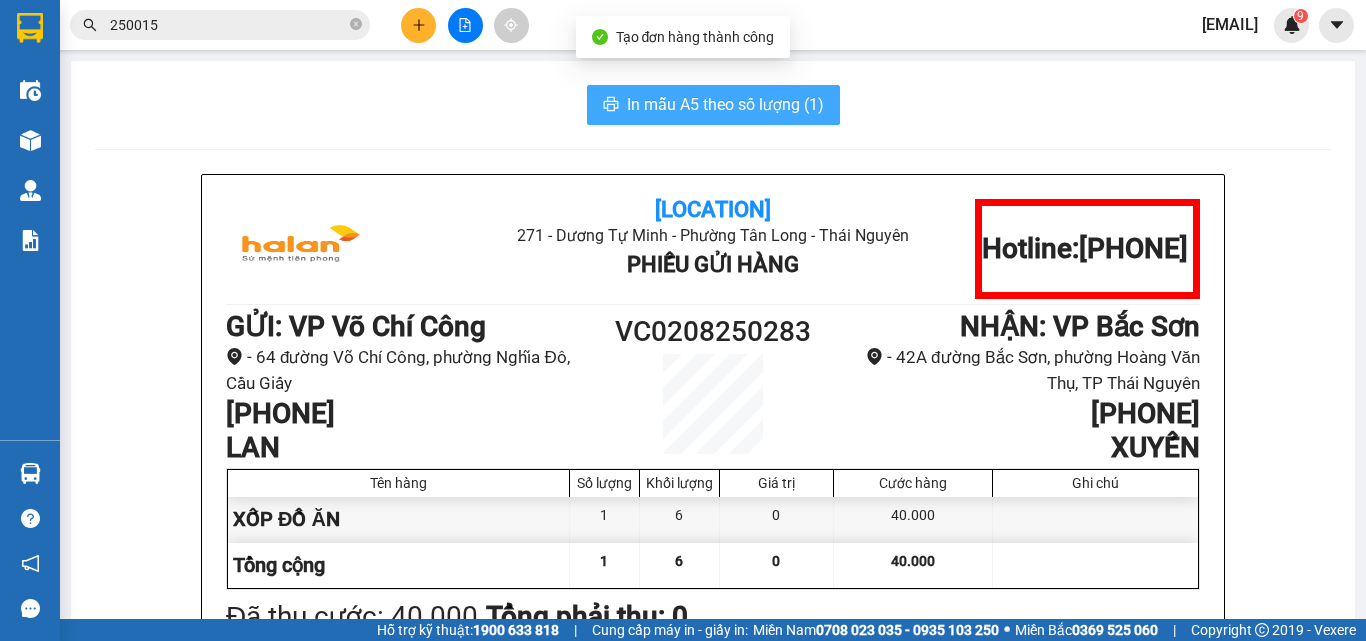 click on "In mẫu A5 theo số lượng
(1)" at bounding box center (725, 104) 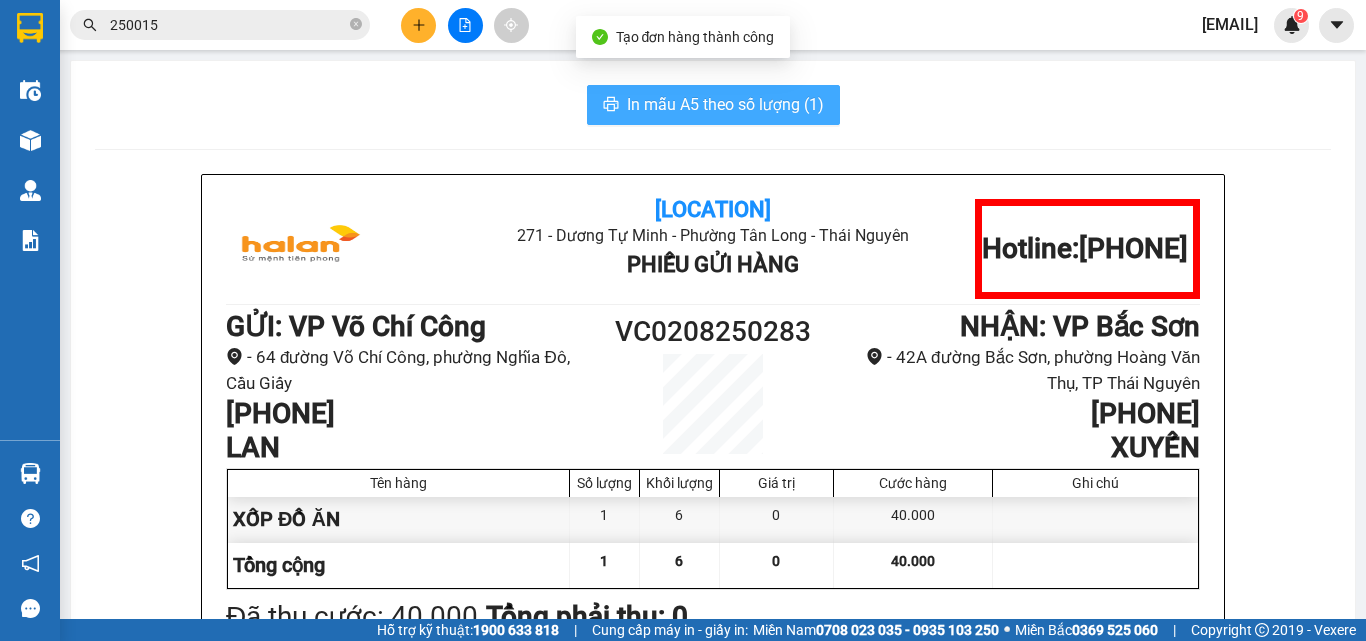 click on "In mẫu A5 theo số lượng
(1)" at bounding box center (725, 104) 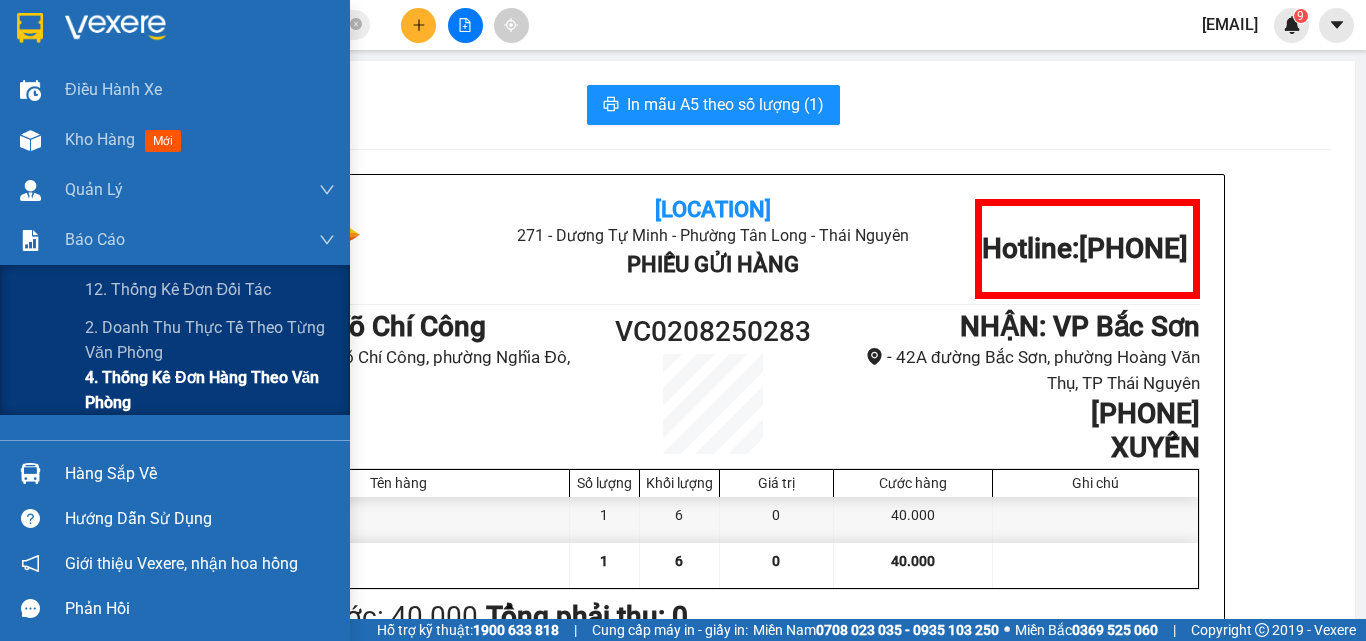 drag, startPoint x: 133, startPoint y: 380, endPoint x: 171, endPoint y: 364, distance: 41.231056 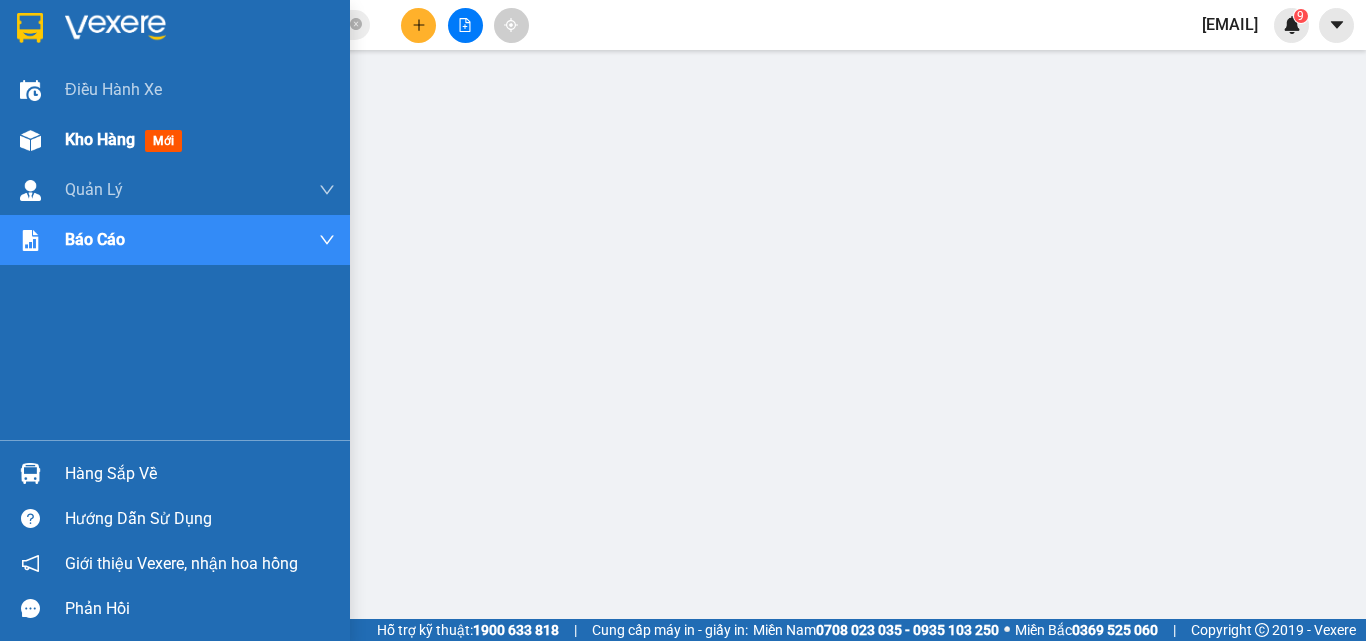 click on "Kho hàng" at bounding box center [100, 139] 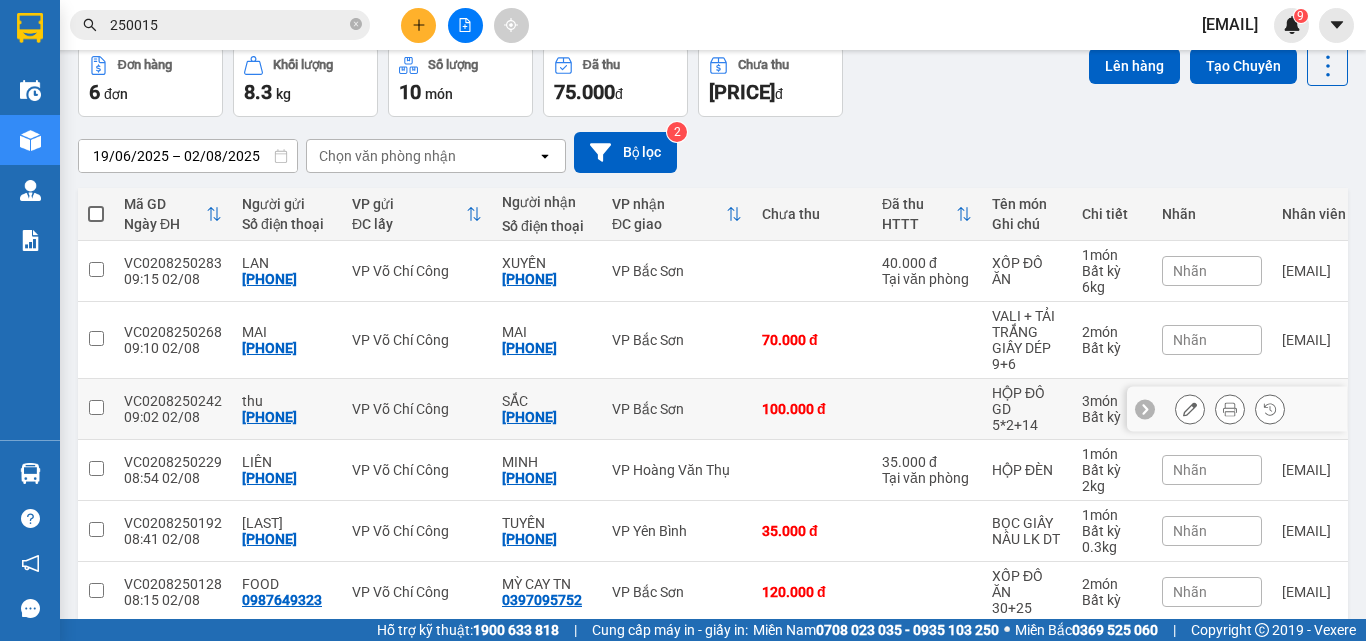 scroll, scrollTop: 188, scrollLeft: 0, axis: vertical 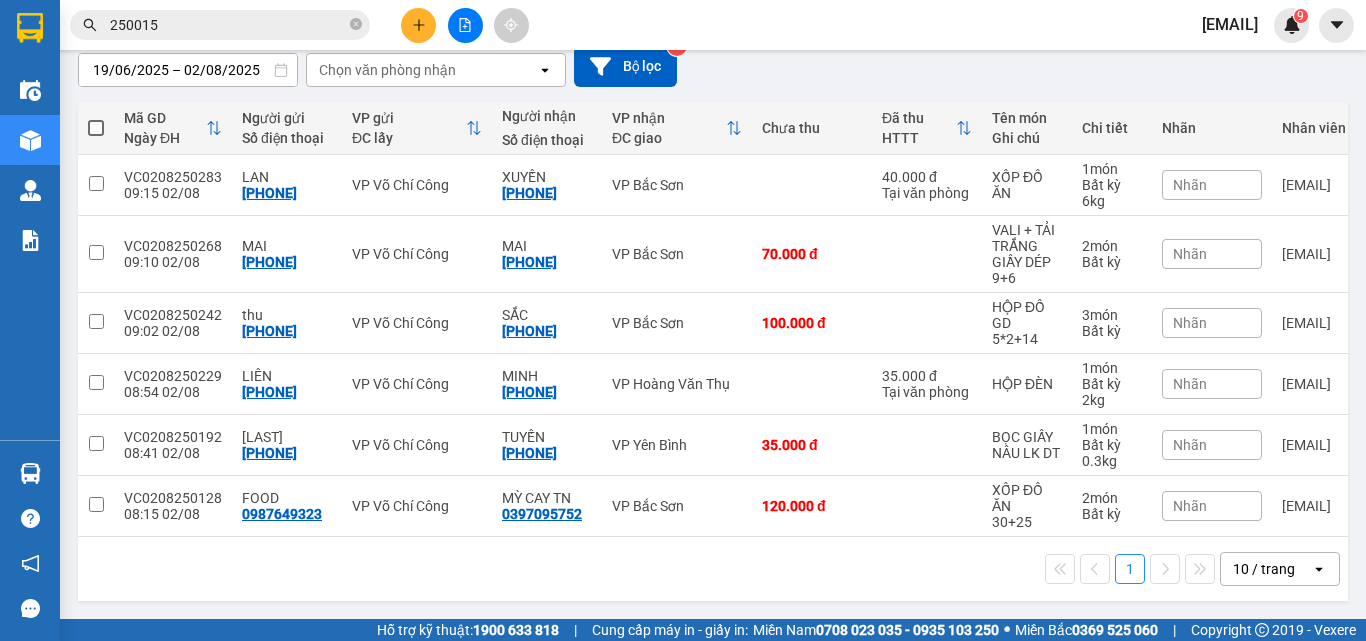 click 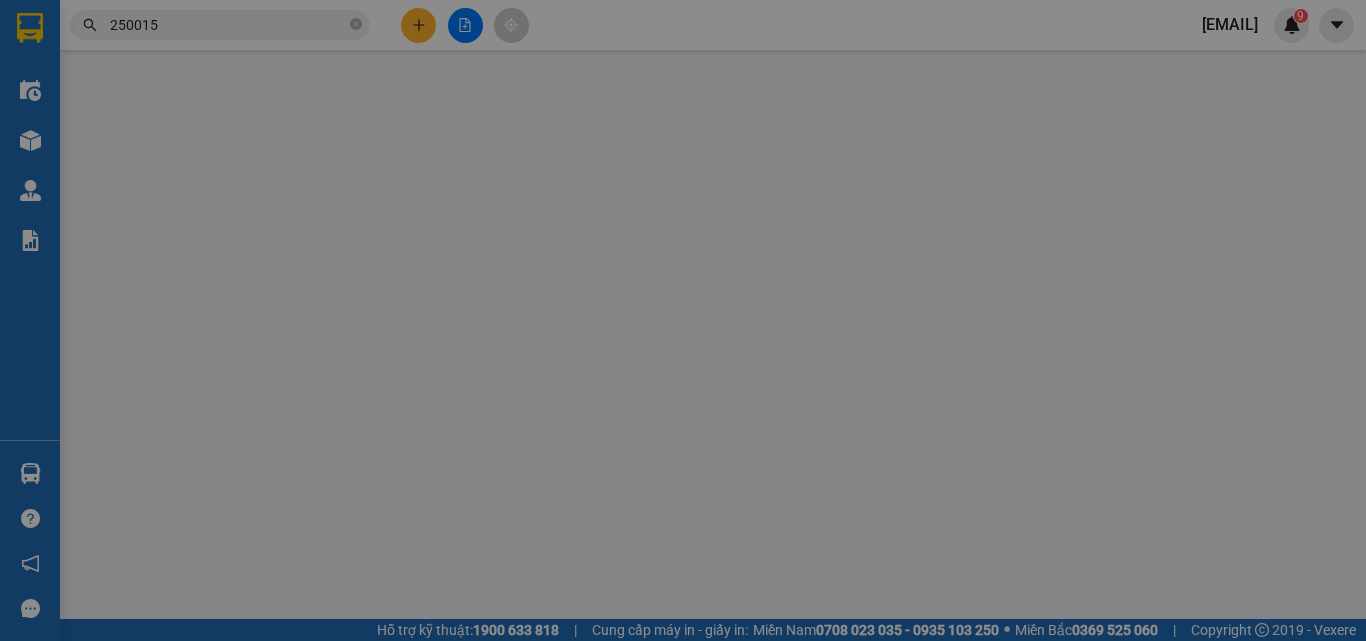 scroll, scrollTop: 0, scrollLeft: 0, axis: both 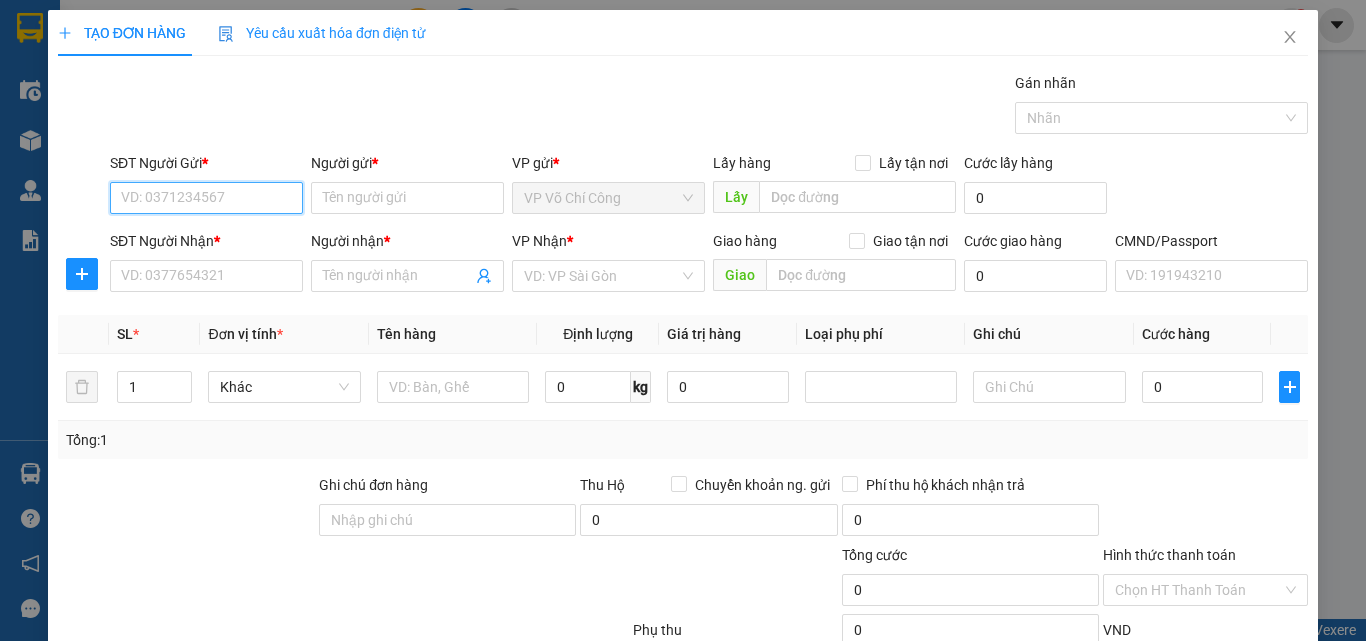 click on "SĐT Người Gửi *" at bounding box center (206, 198) 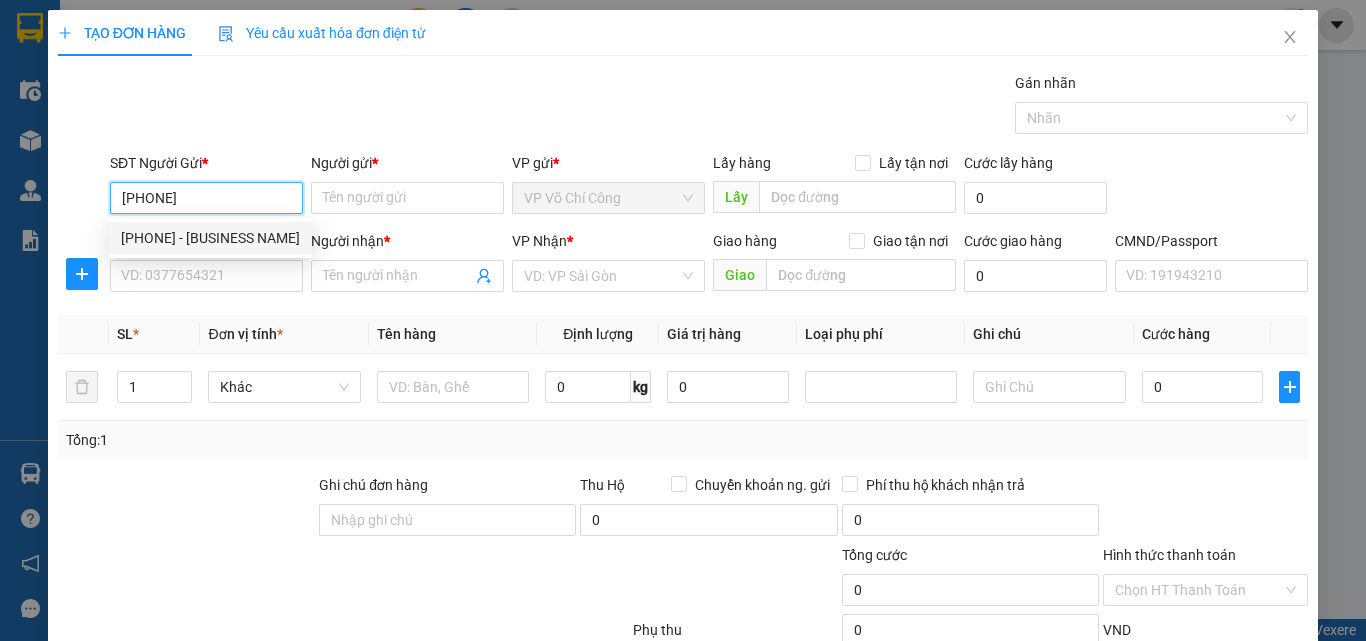click on "[PHONE] - [BUSINESS NAME]" at bounding box center (210, 238) 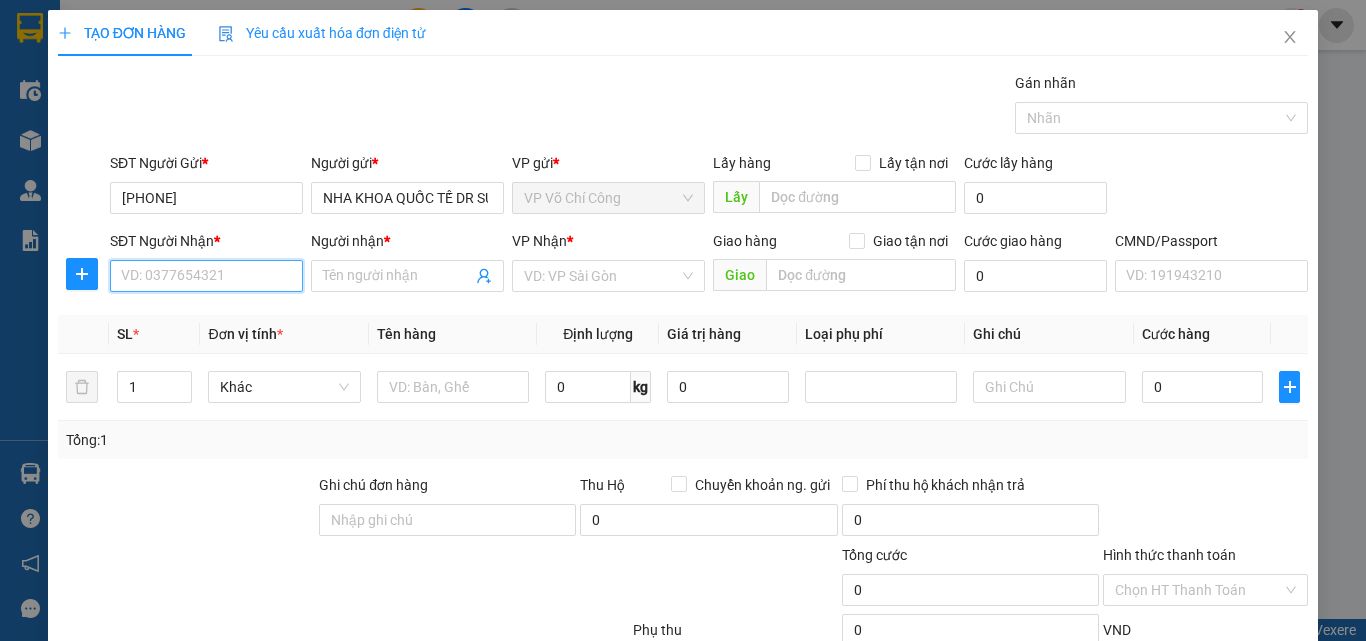 click on "SĐT Người Nhận  *" at bounding box center (206, 276) 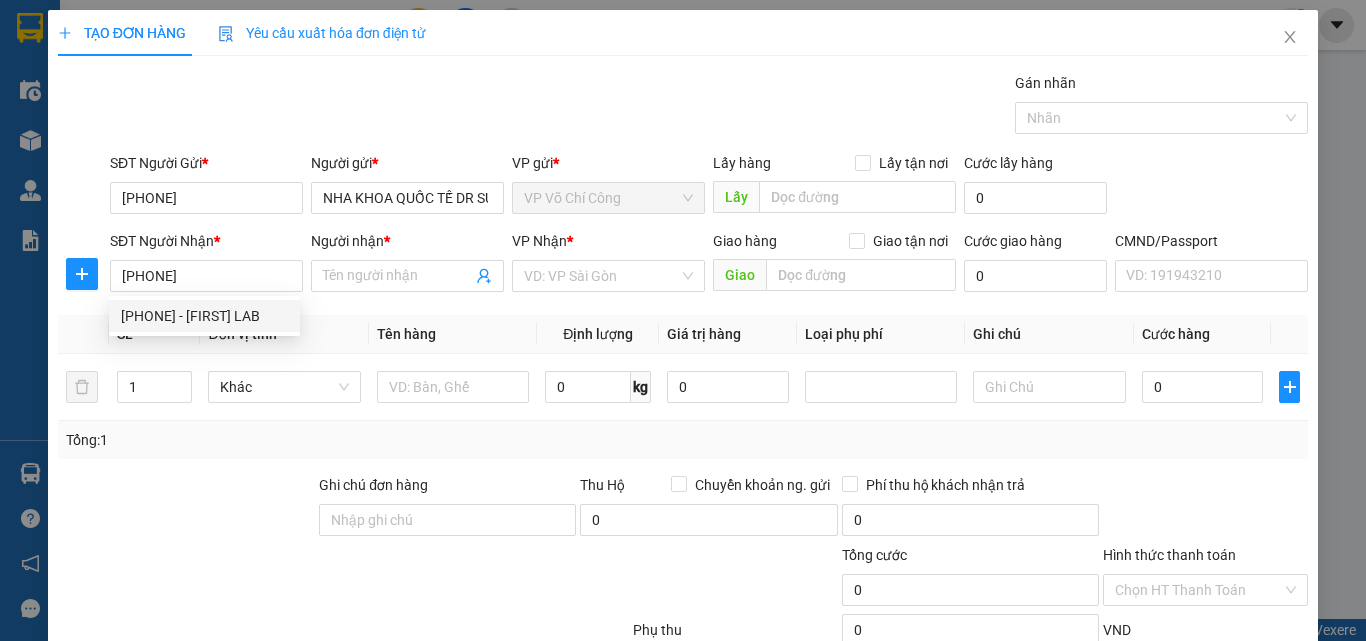 scroll, scrollTop: 0, scrollLeft: 0, axis: both 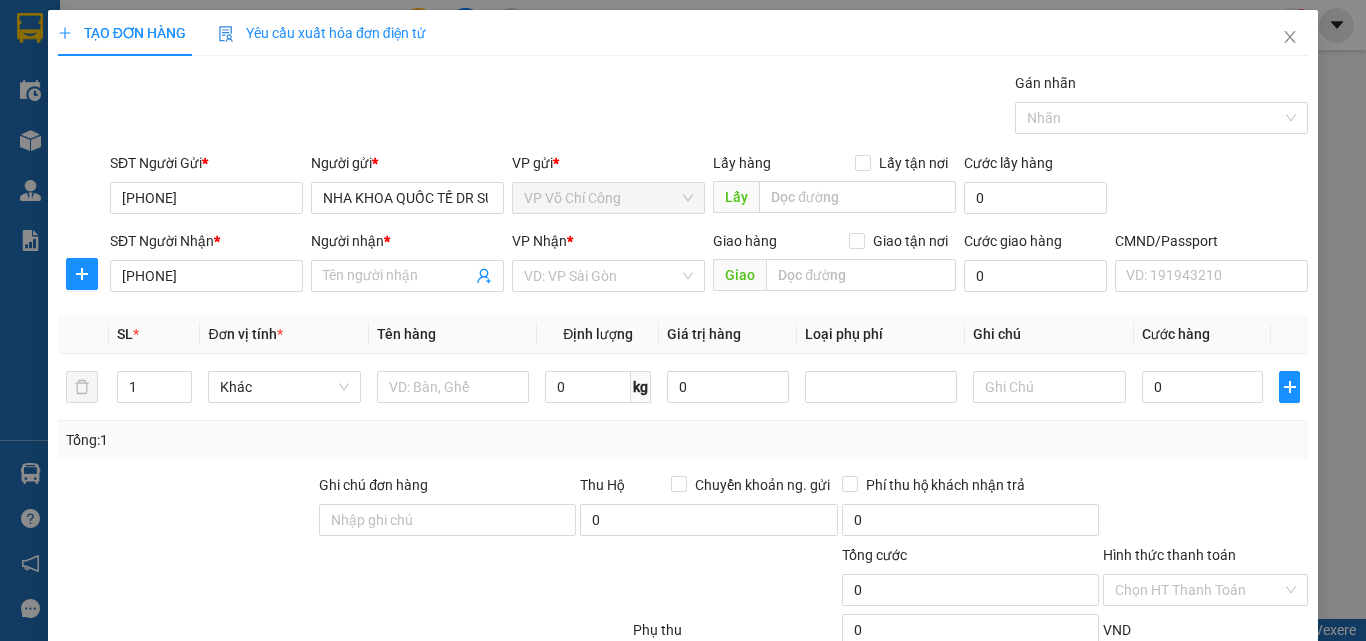 type on "KHÁI LAB" 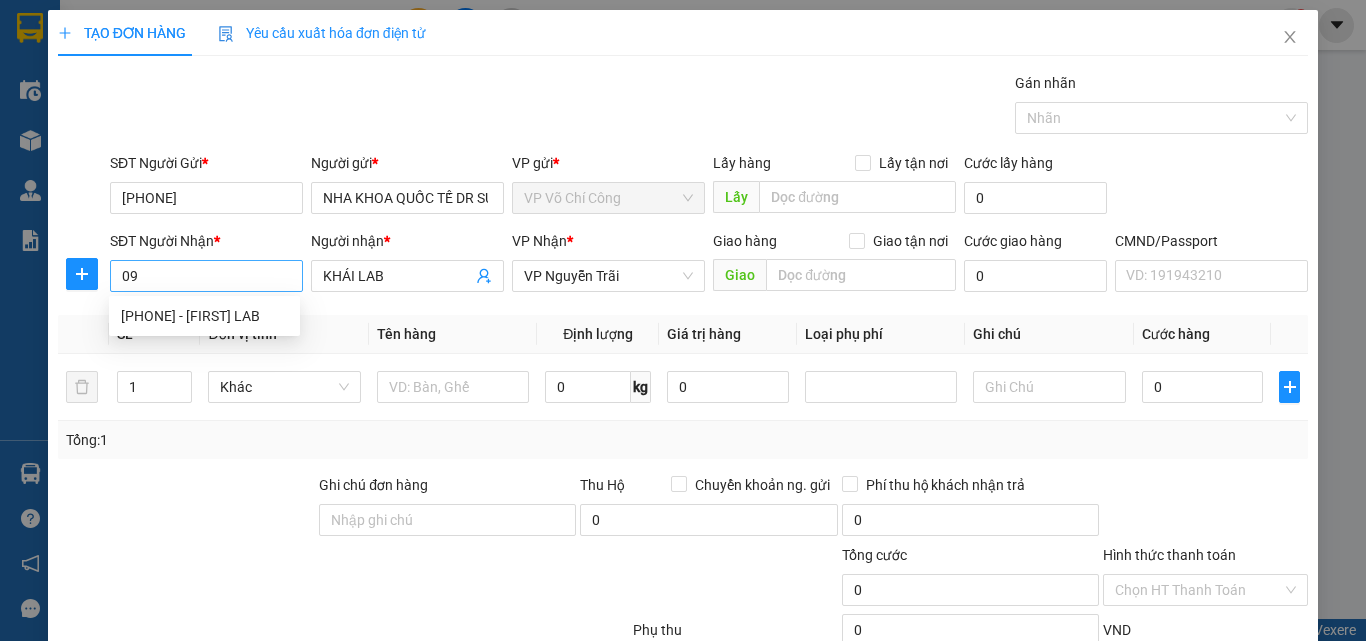 type on "0" 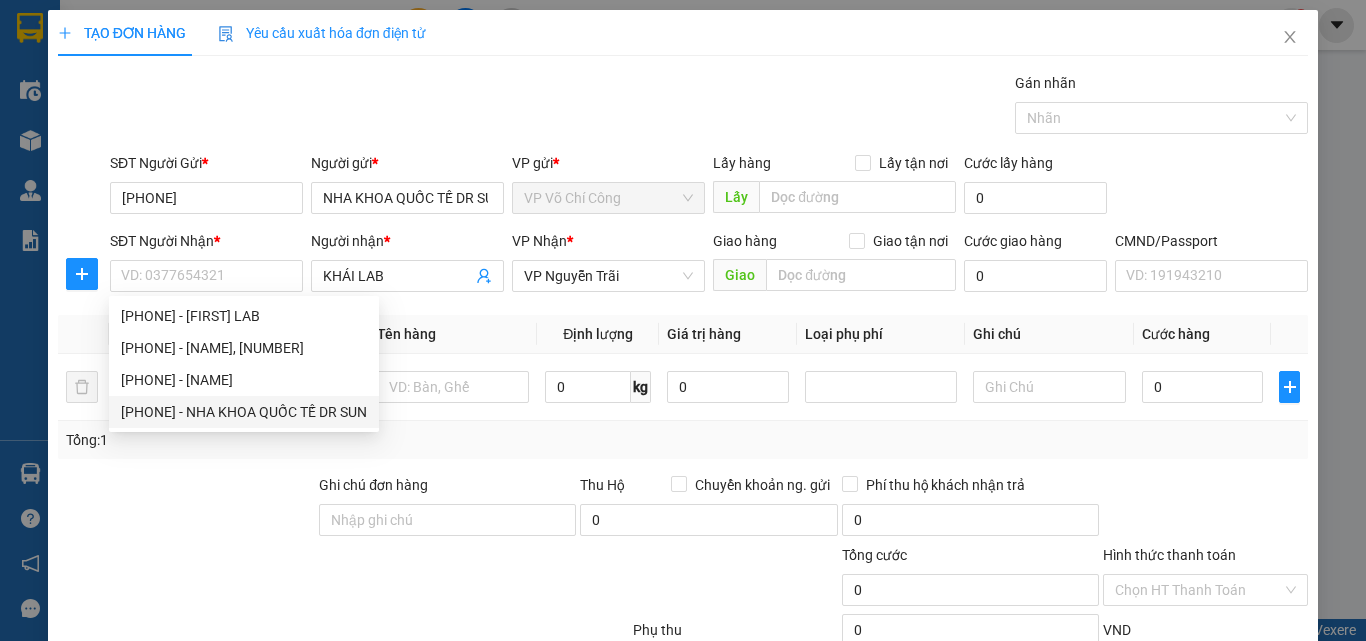 click on "[PHONE] - [BUSINESS NAME]" at bounding box center [244, 412] 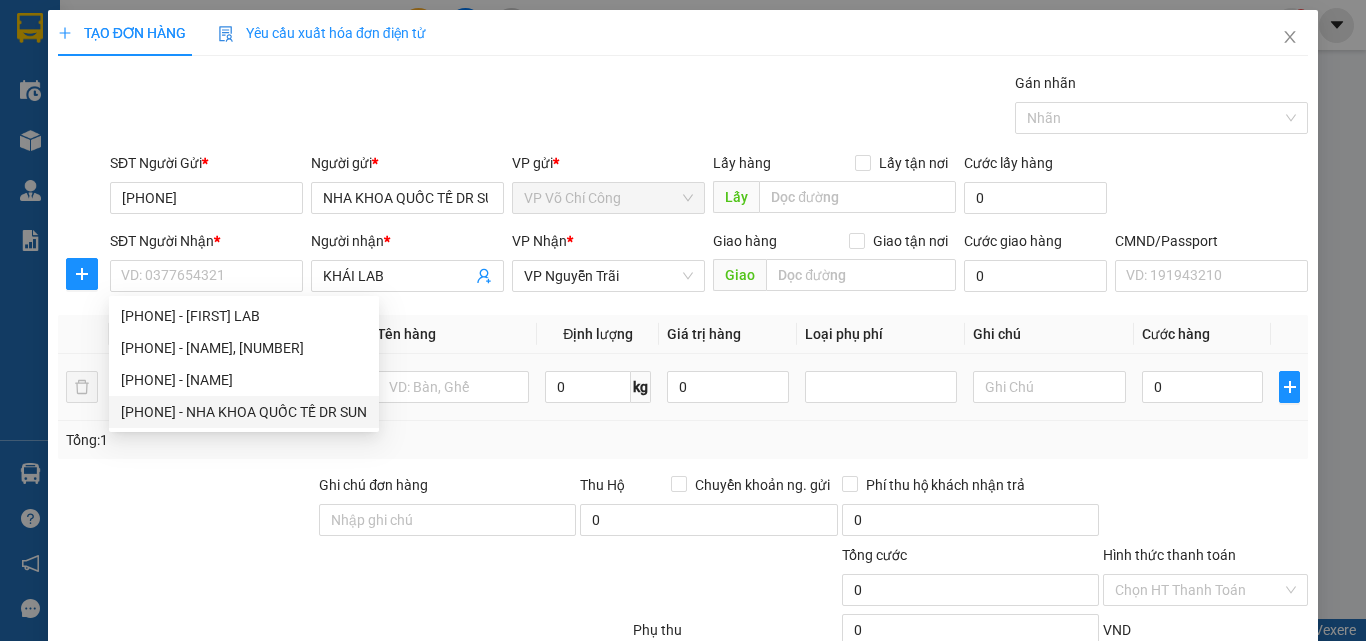 type on "[PHONE]" 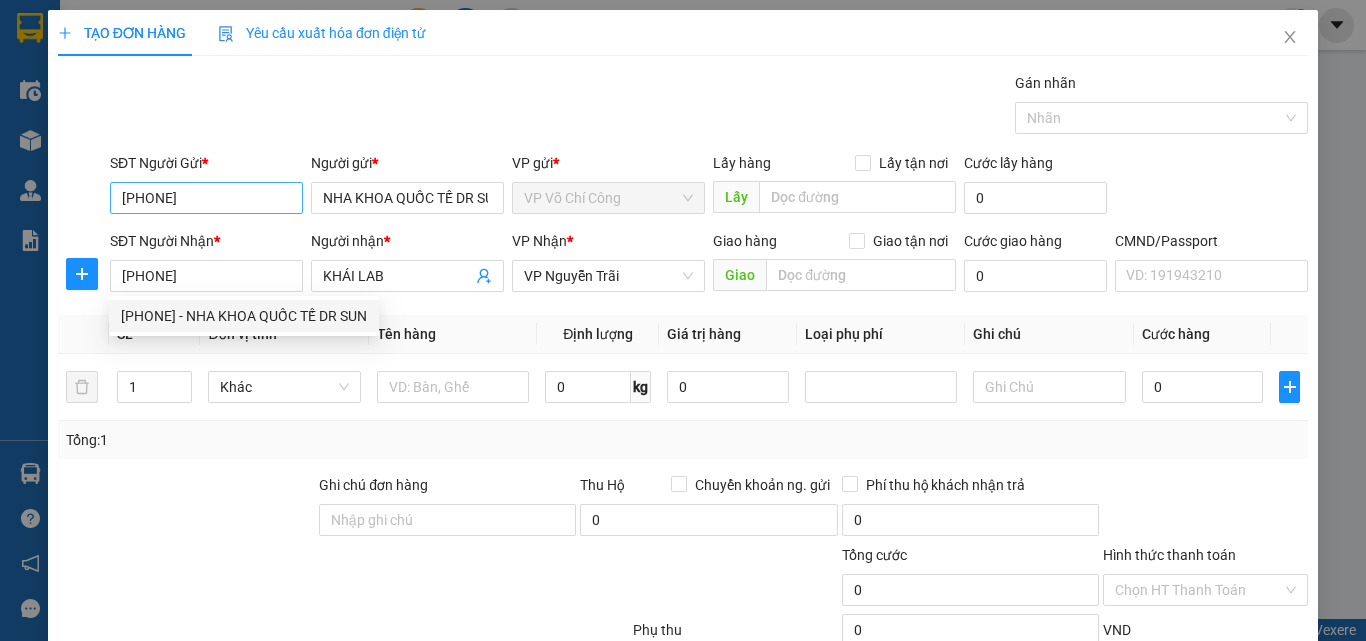 type on "NHA KHOA QUỐC TẾ DR SUN" 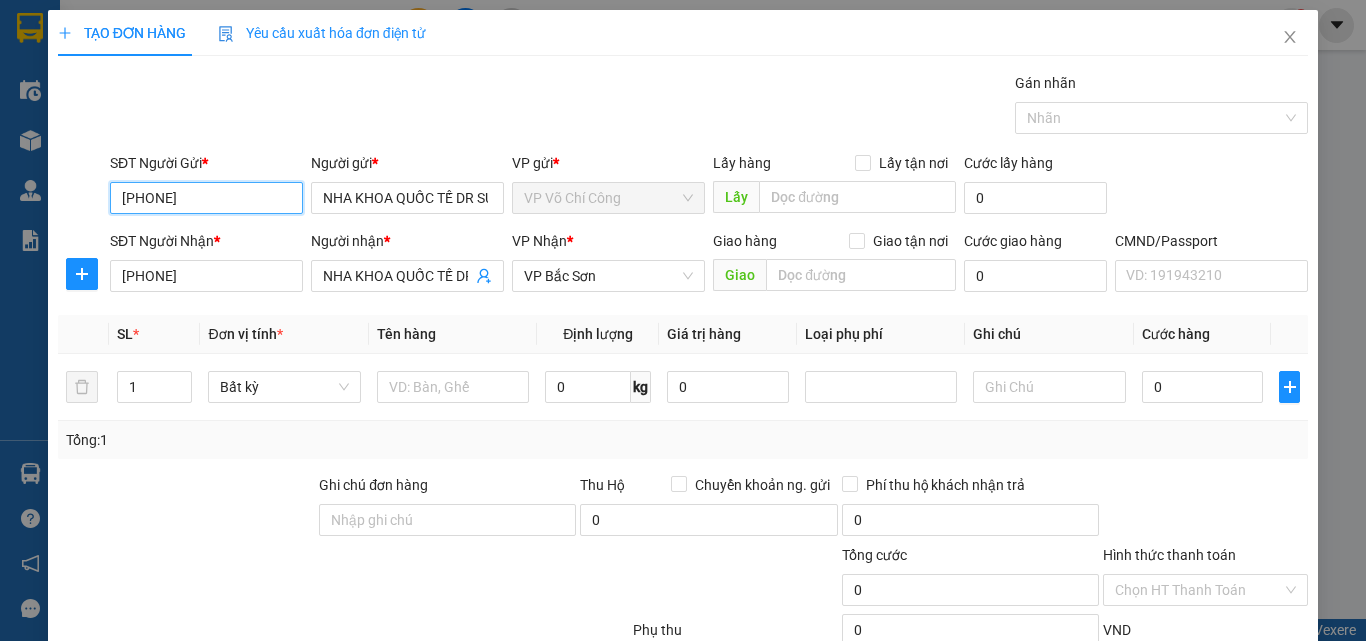 click on "[PHONE]" at bounding box center [206, 198] 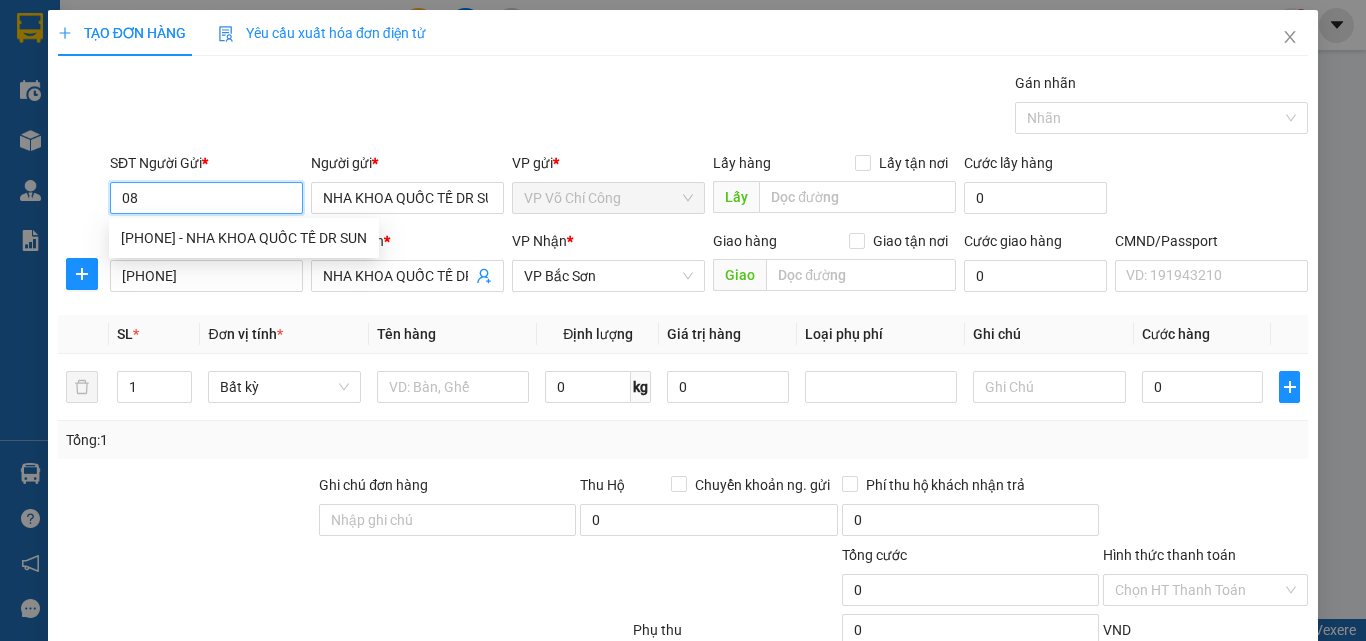 type on "0" 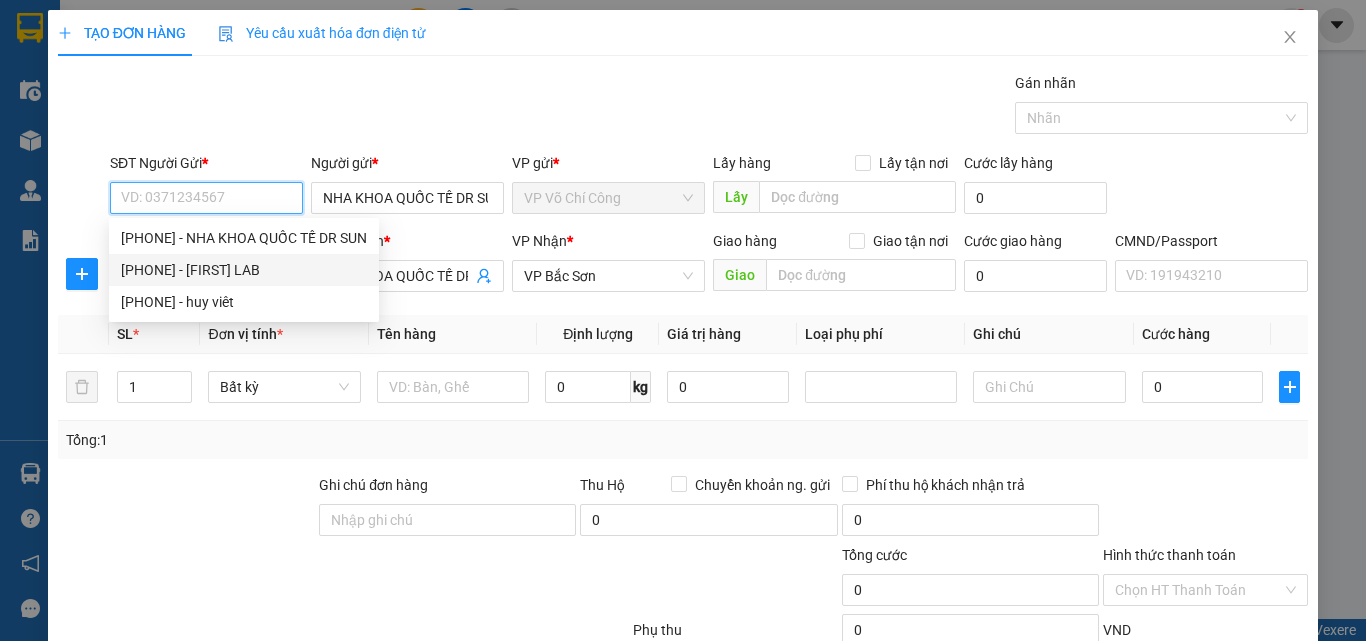 click on "[PHONE] - [LAST] LAB" at bounding box center (244, 270) 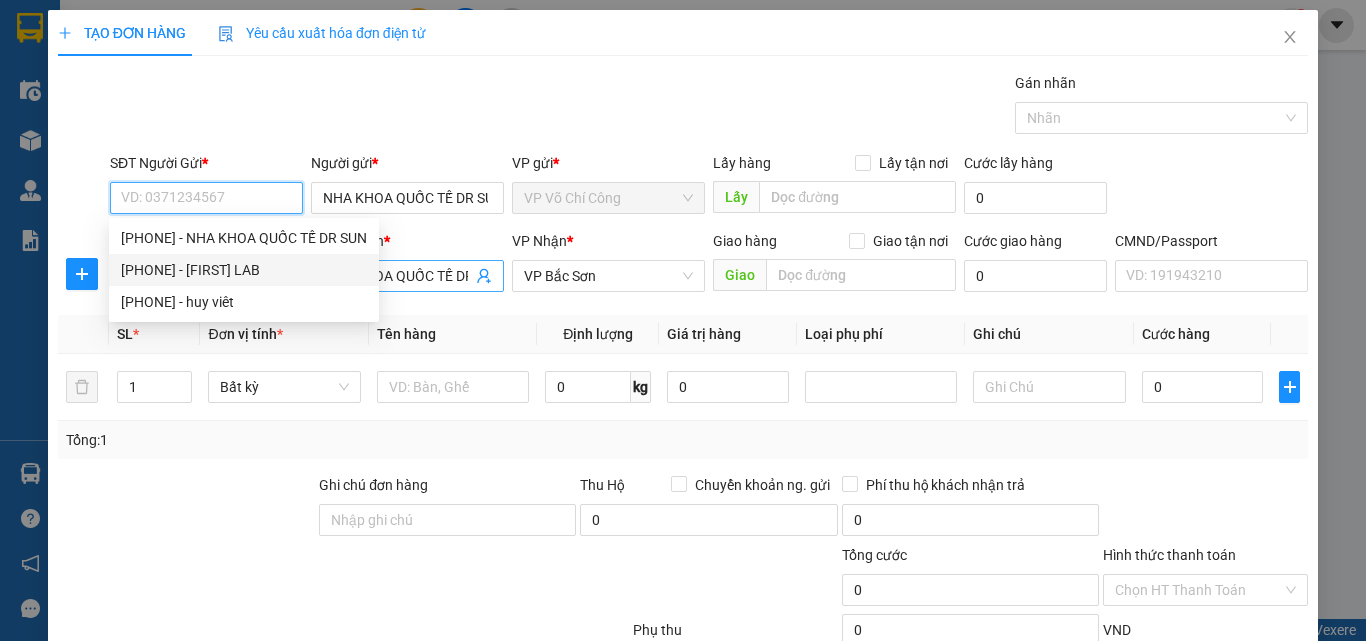 type on "[PHONE]" 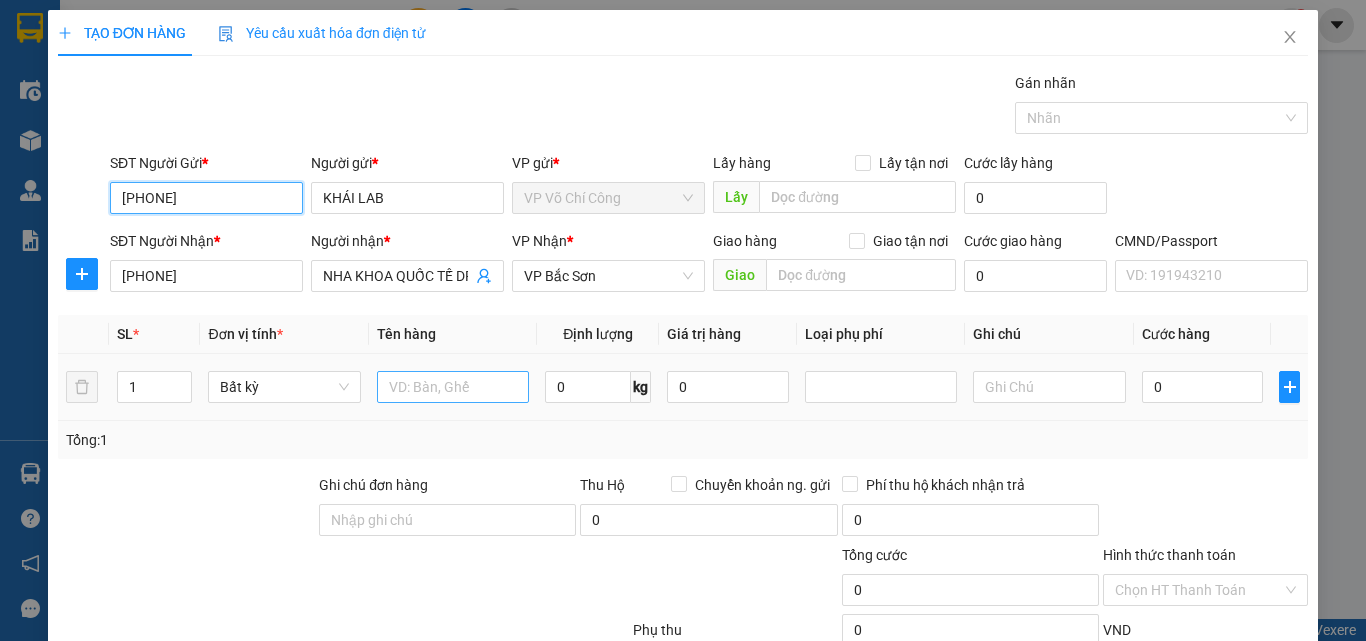 type on "[PHONE]" 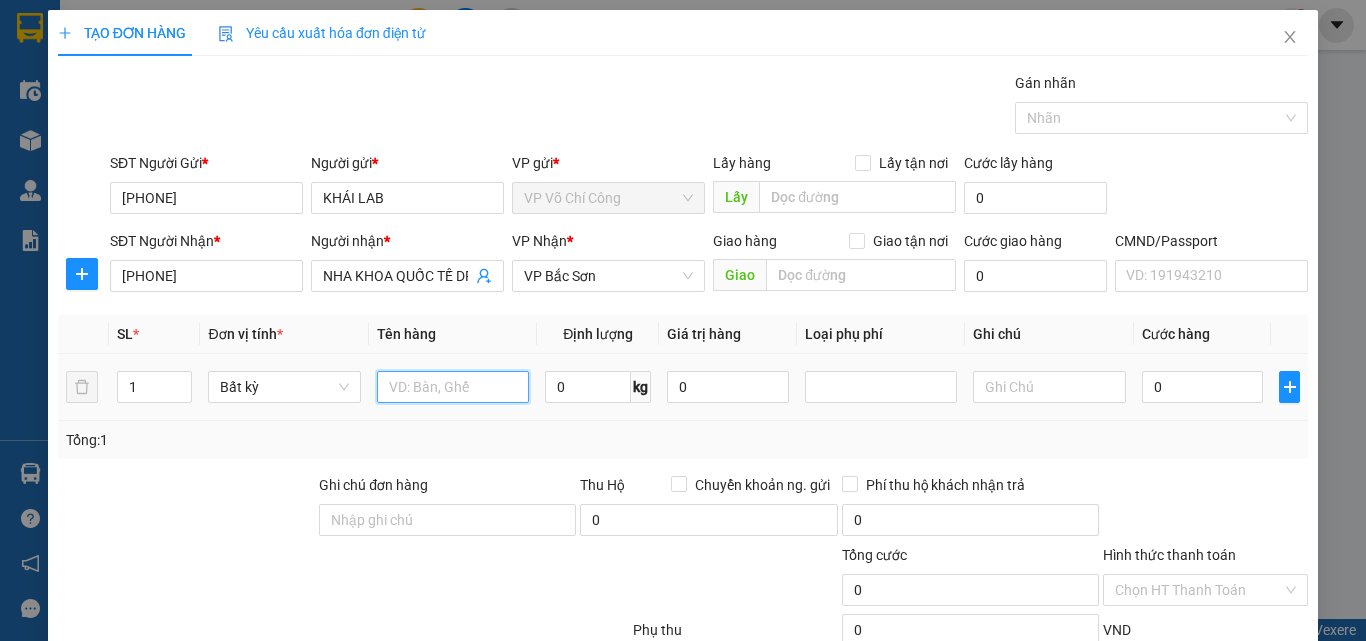 drag, startPoint x: 410, startPoint y: 389, endPoint x: 431, endPoint y: 392, distance: 21.213203 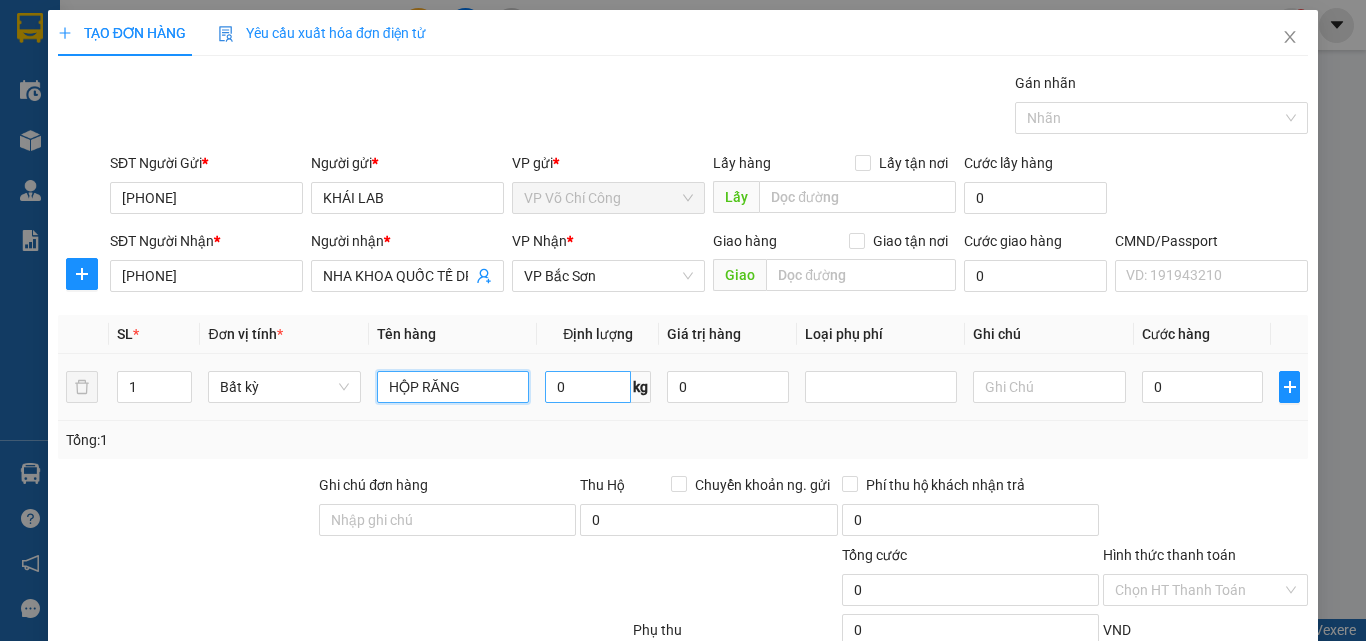 type on "HỘP RĂNG" 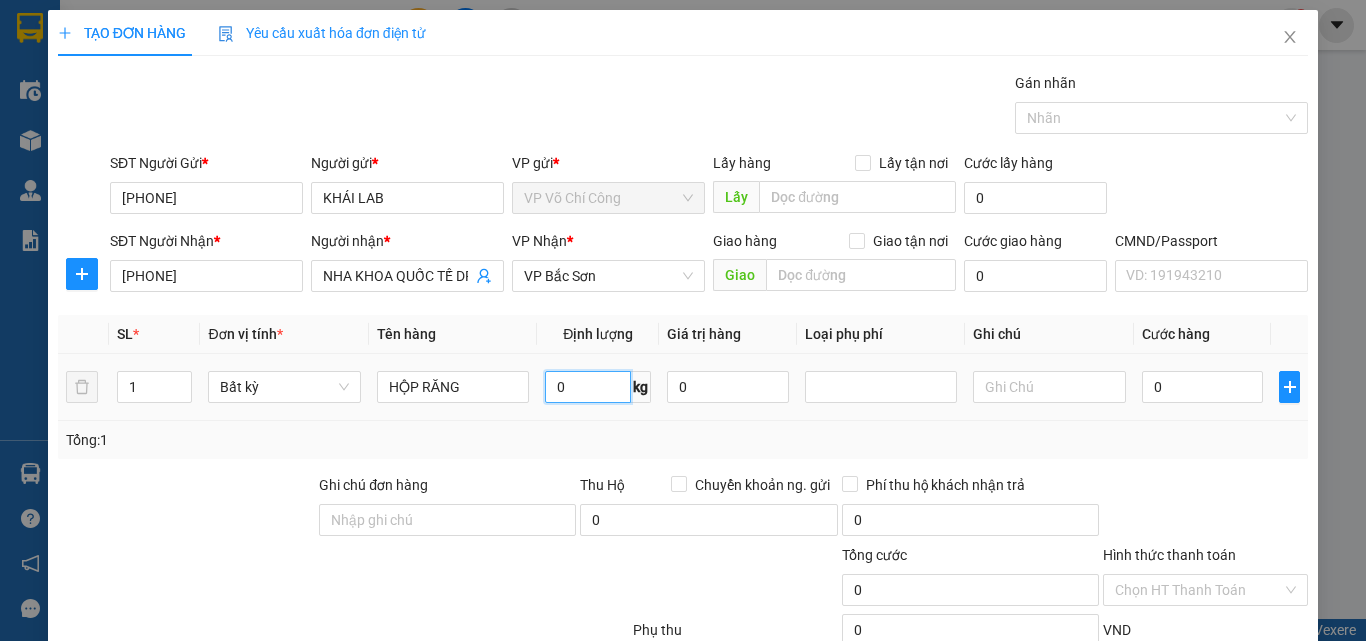 click on "0" at bounding box center [588, 387] 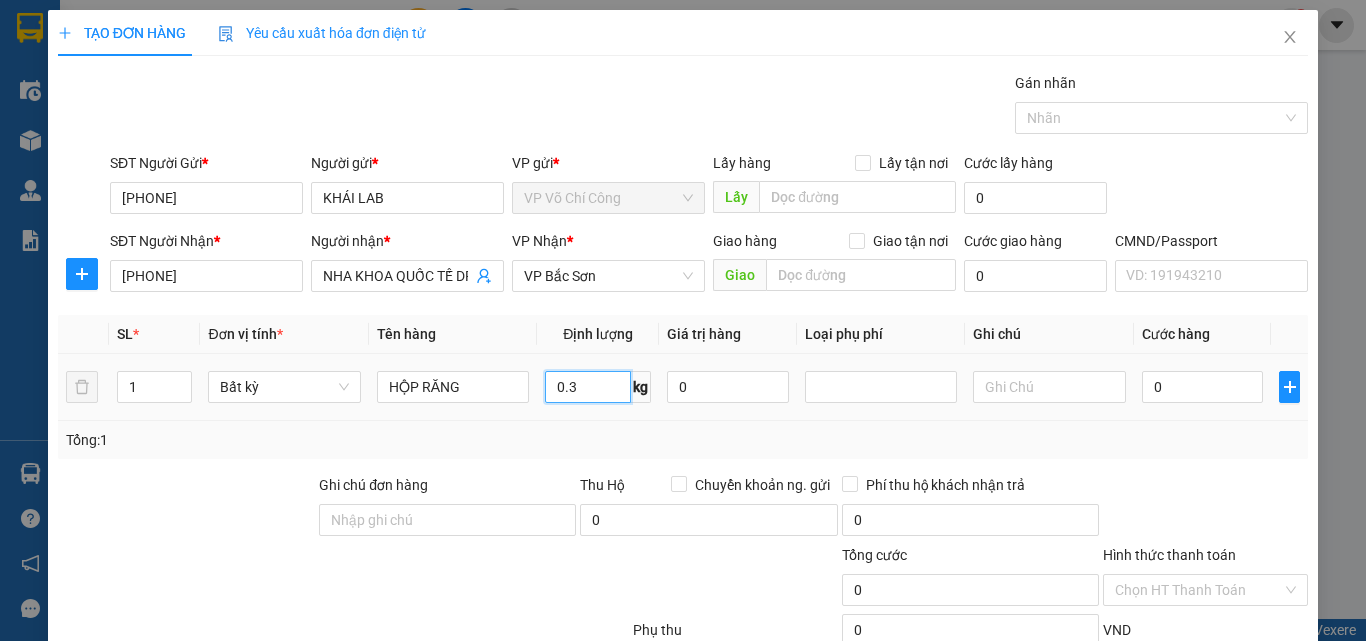 type on "0.3" 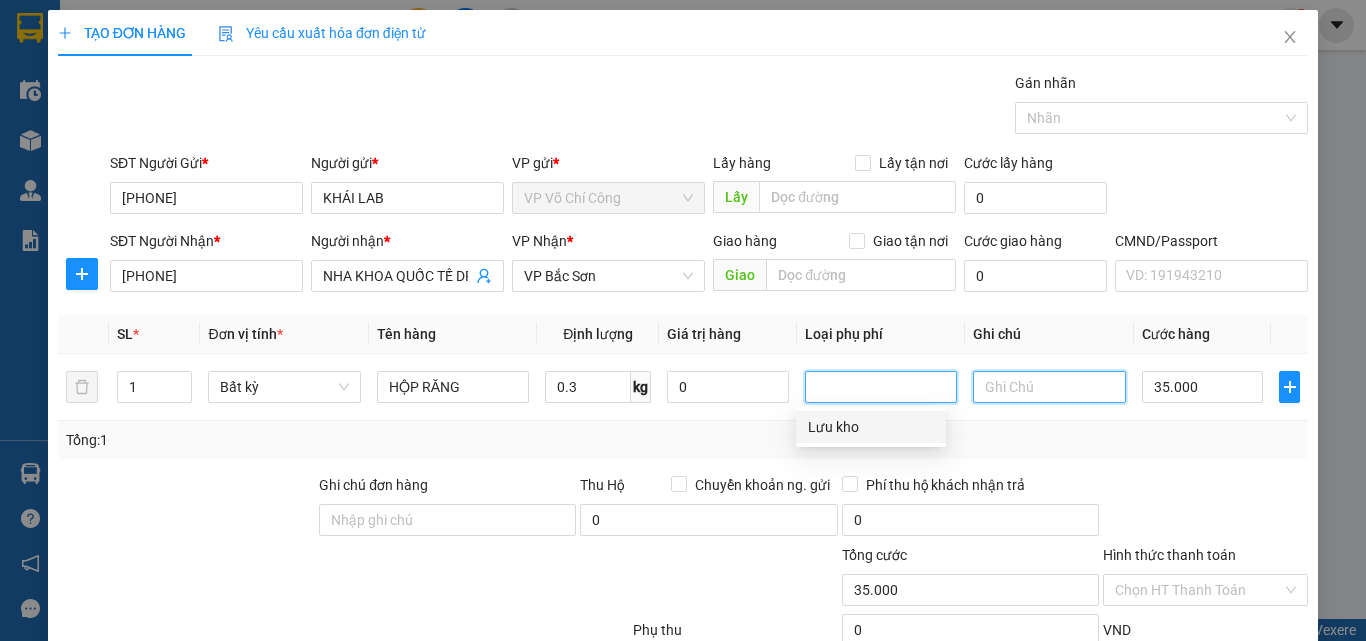type on "35.000" 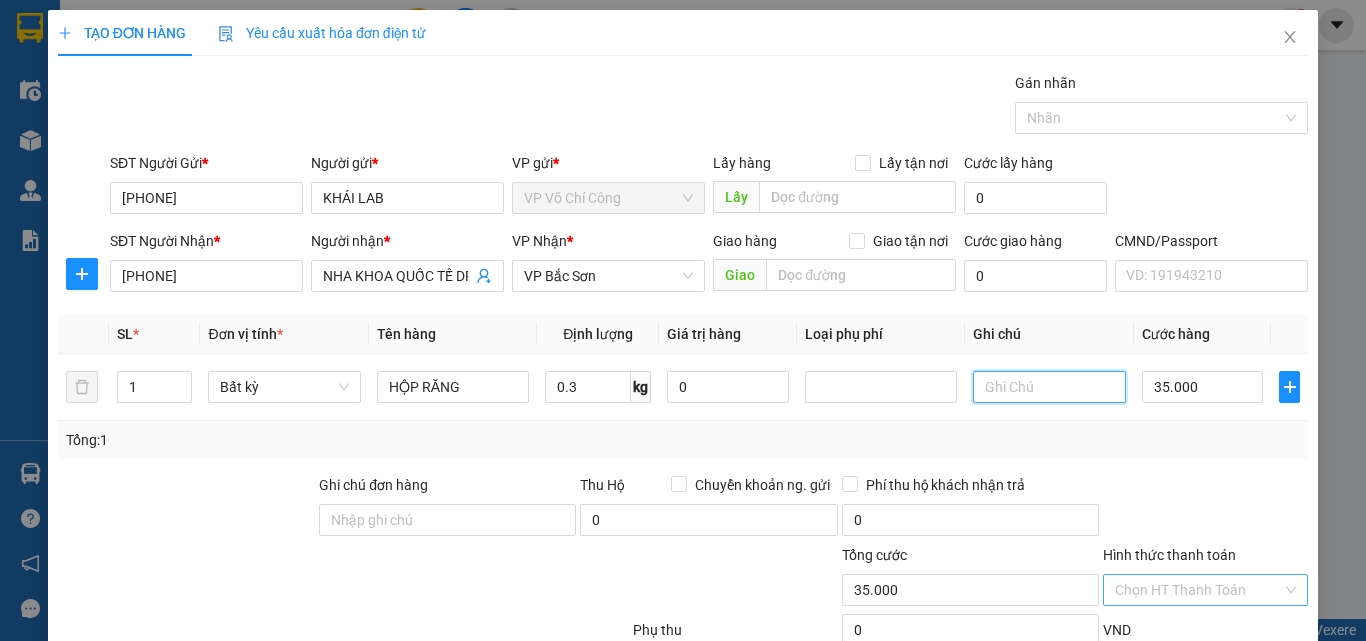 scroll, scrollTop: 139, scrollLeft: 0, axis: vertical 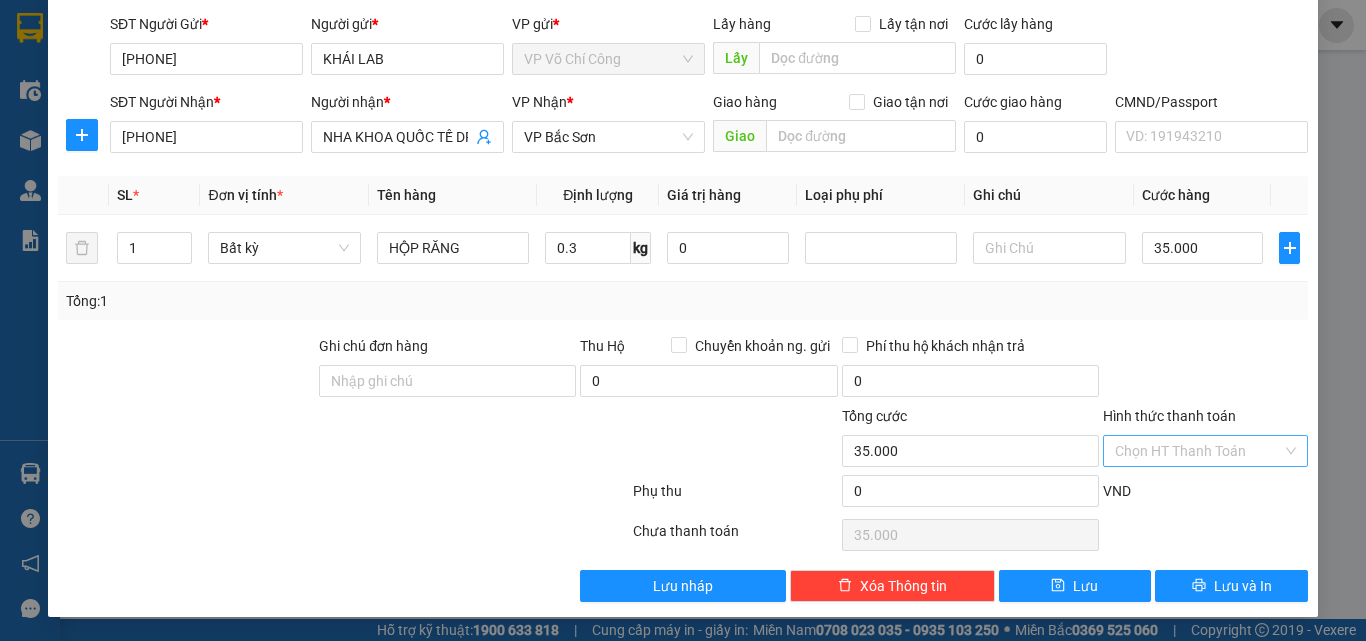 click on "Hình thức thanh toán" at bounding box center [1198, 451] 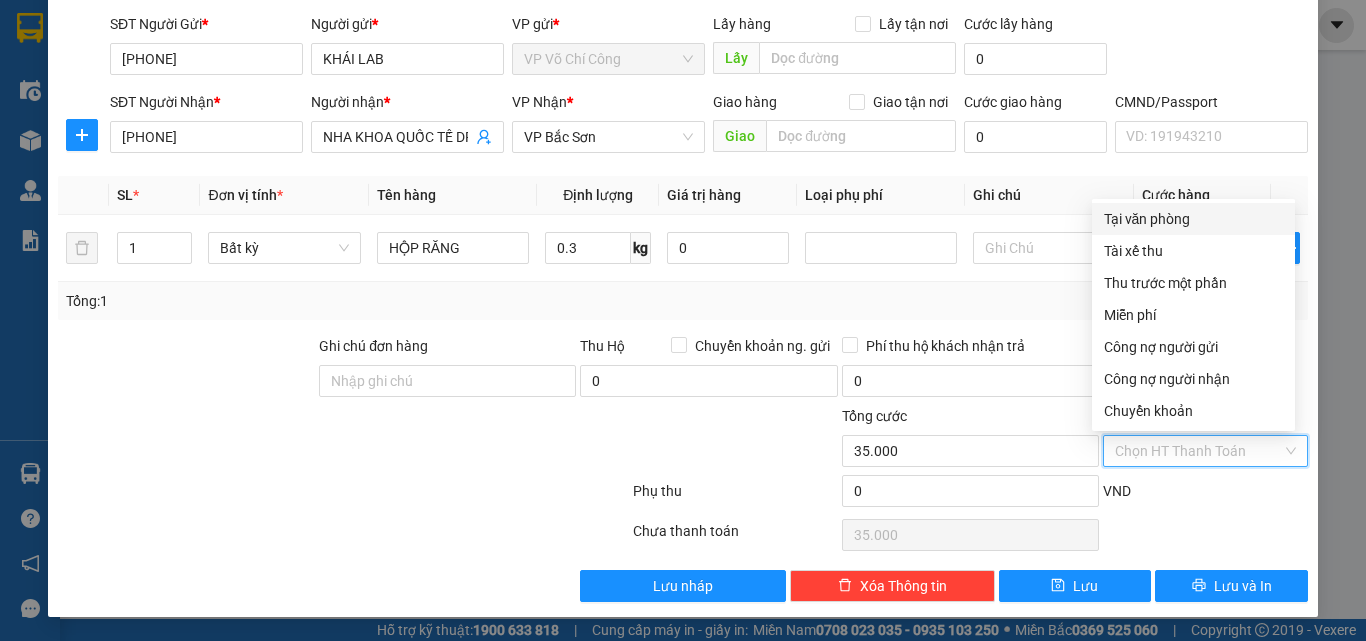 click on "Tại văn phòng" at bounding box center (1193, 219) 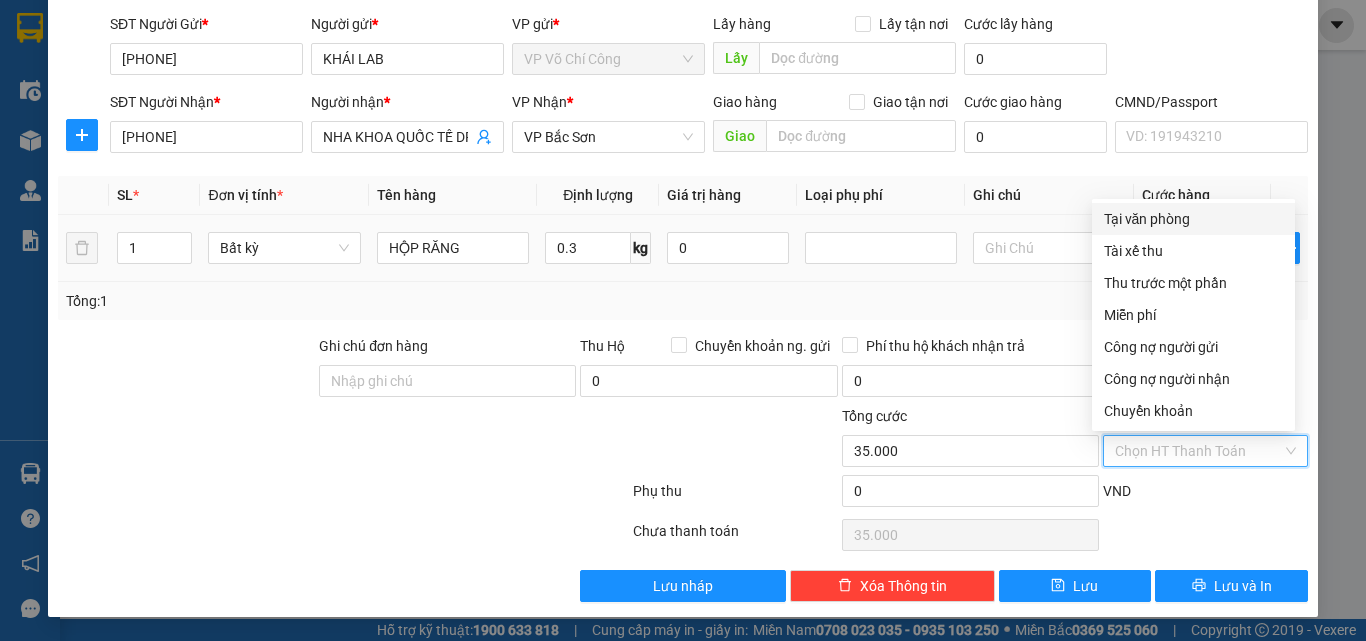 type on "0" 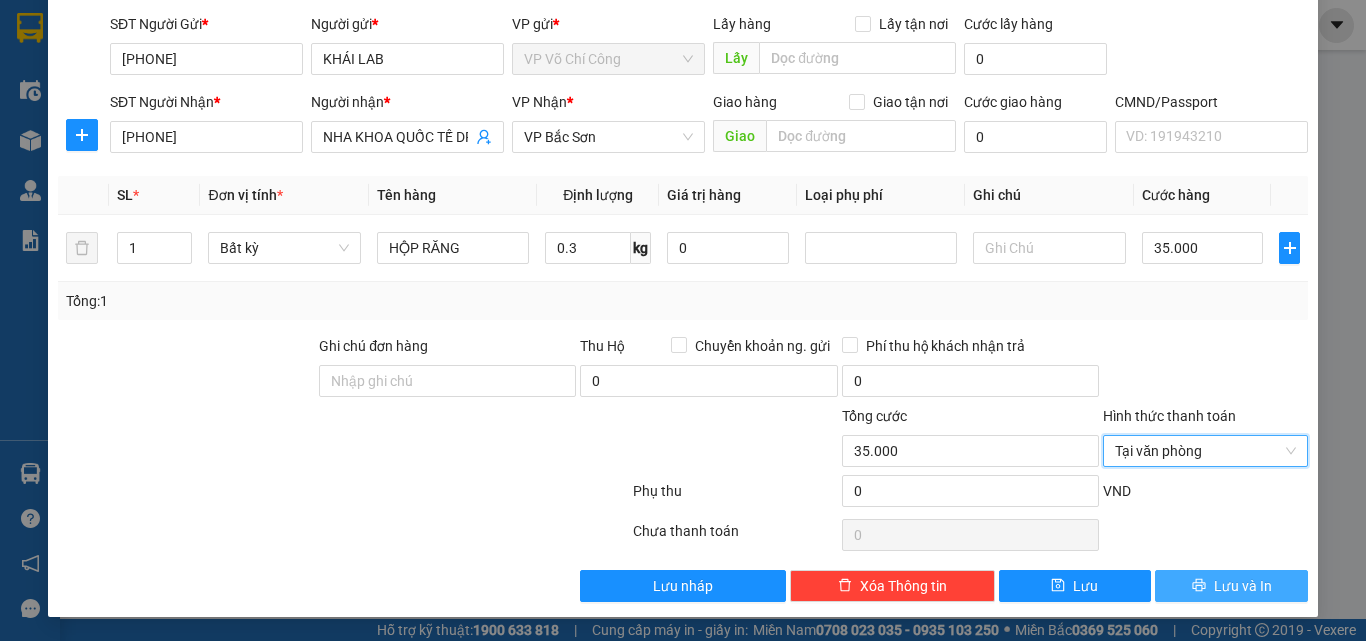 click on "Lưu và In" at bounding box center [1243, 586] 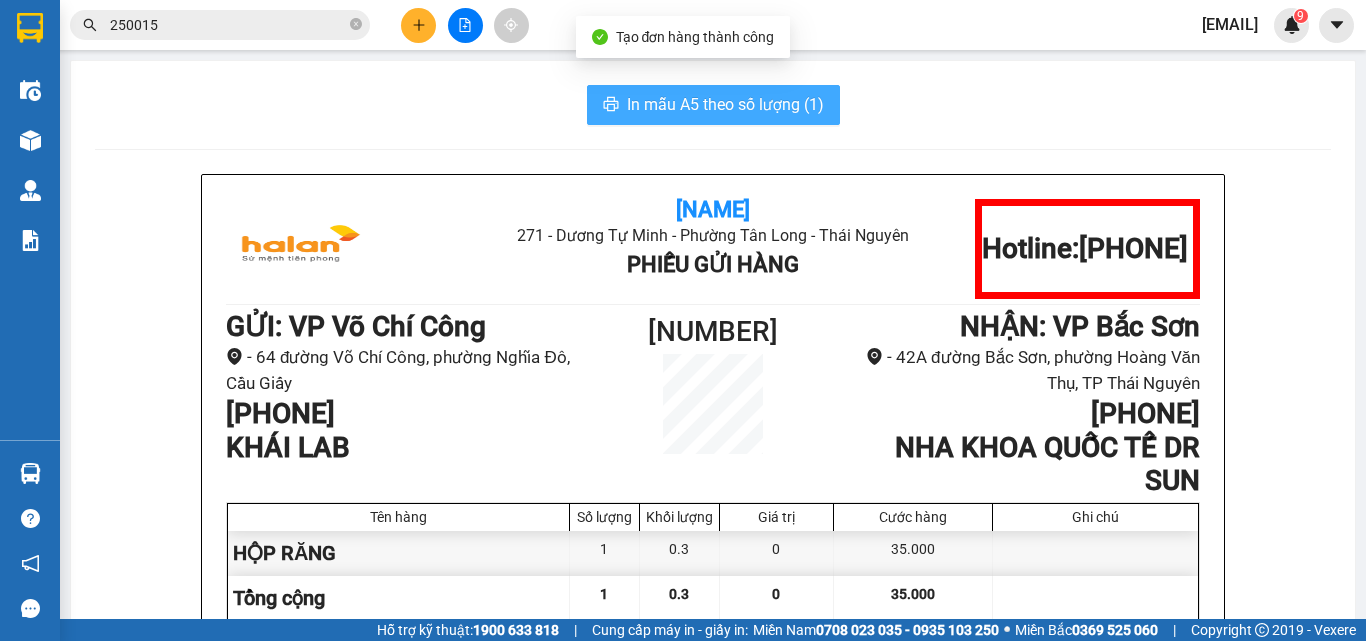 click on "In mẫu A5 theo số lượng
(1)" at bounding box center [713, 105] 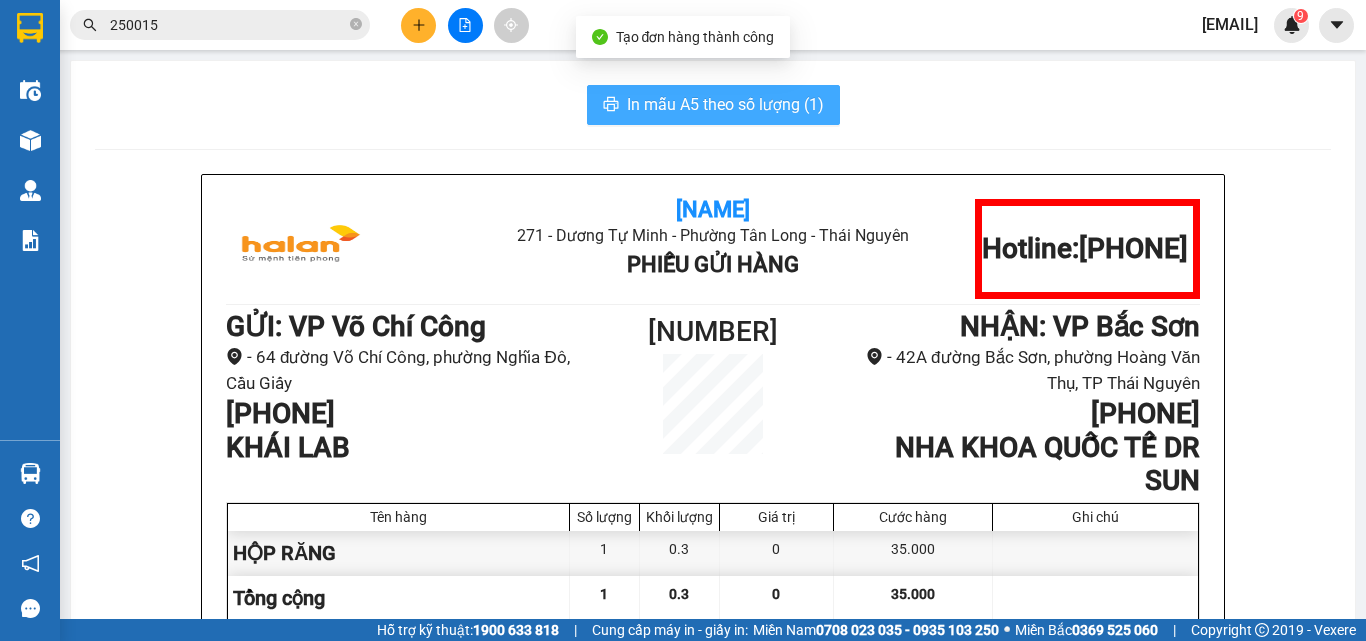click on "In mẫu A5 theo số lượng
(1)" at bounding box center (713, 105) 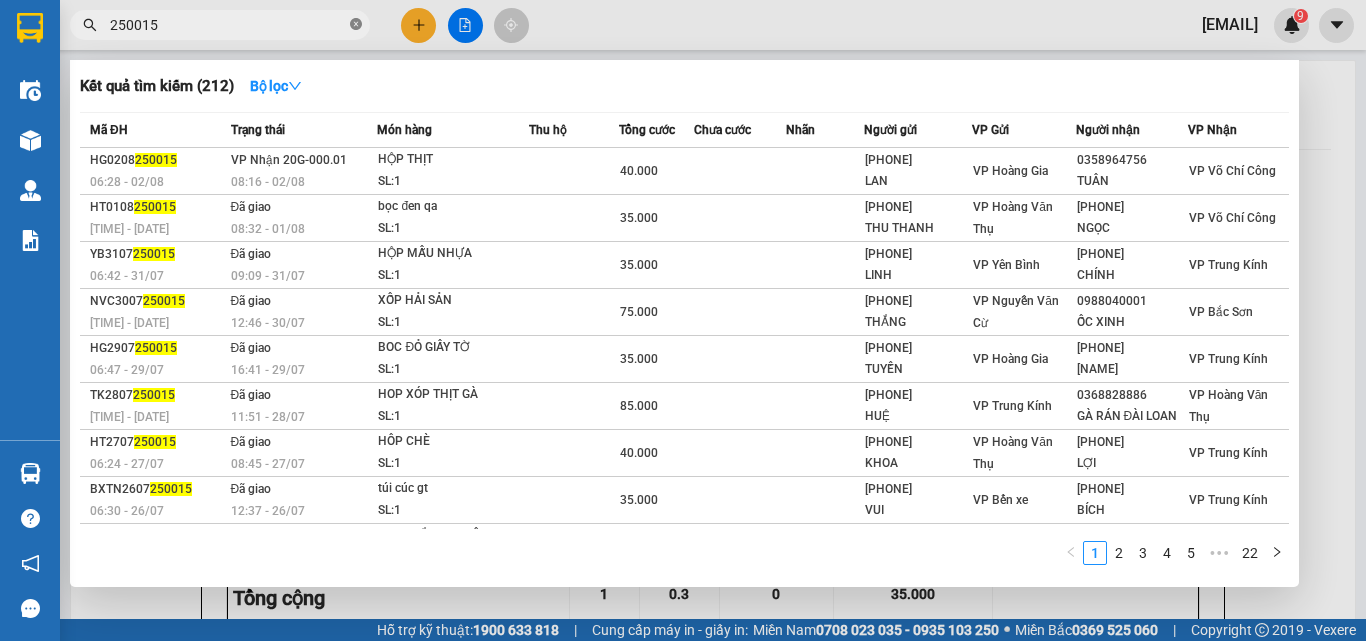 click 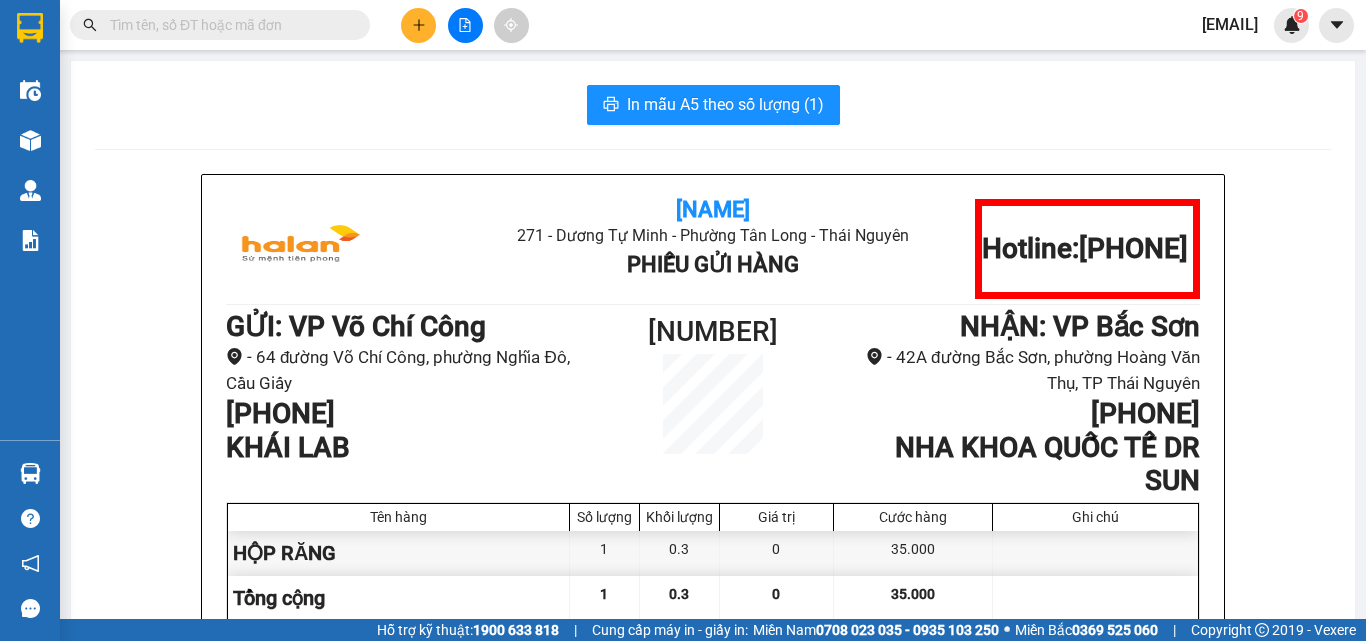 click at bounding box center [228, 25] 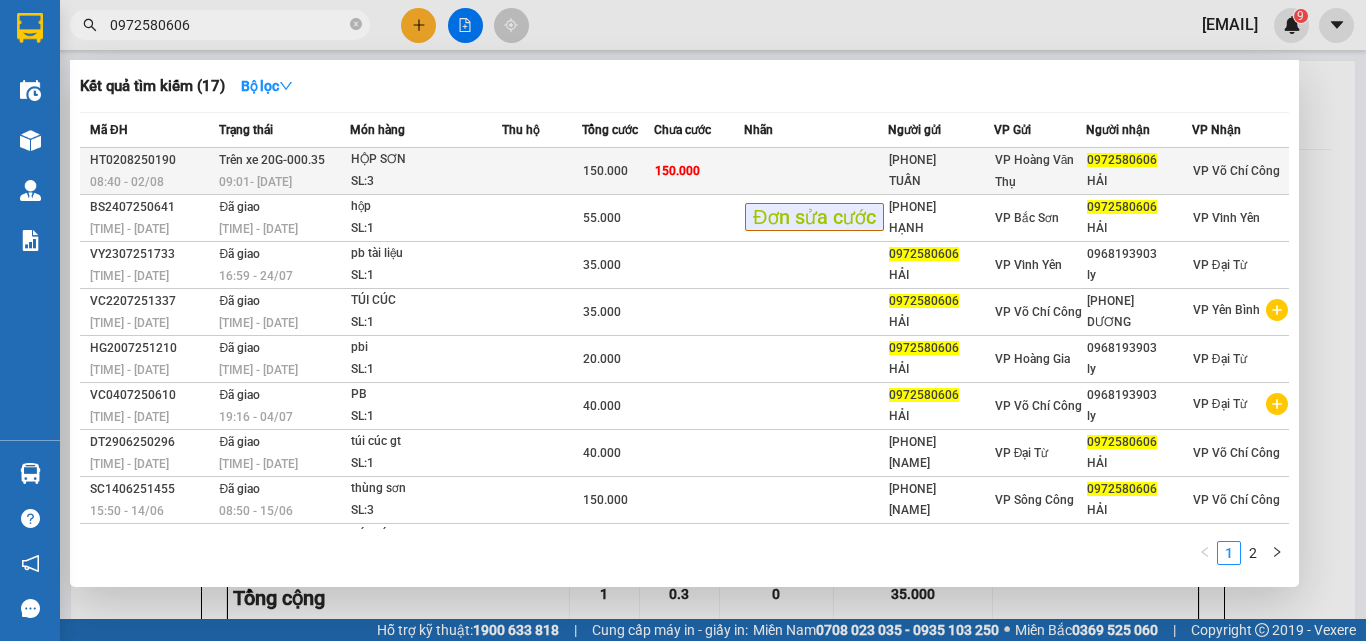 type on "0972580606" 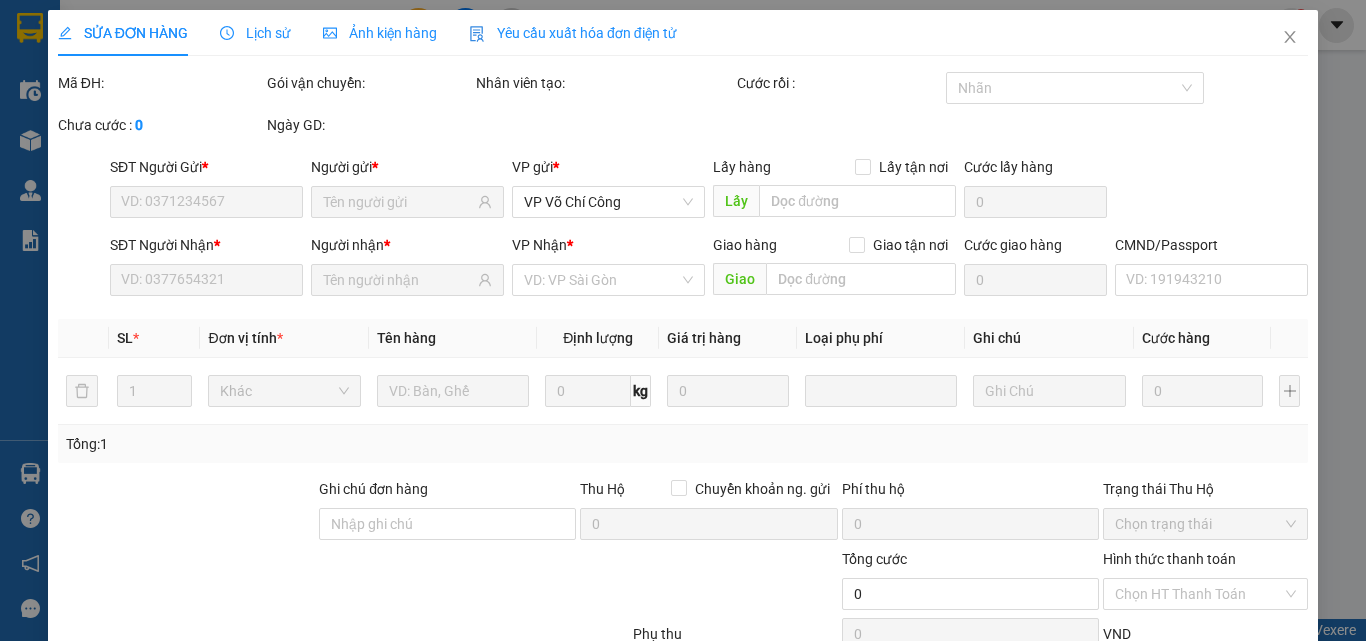 type on "0989326926" 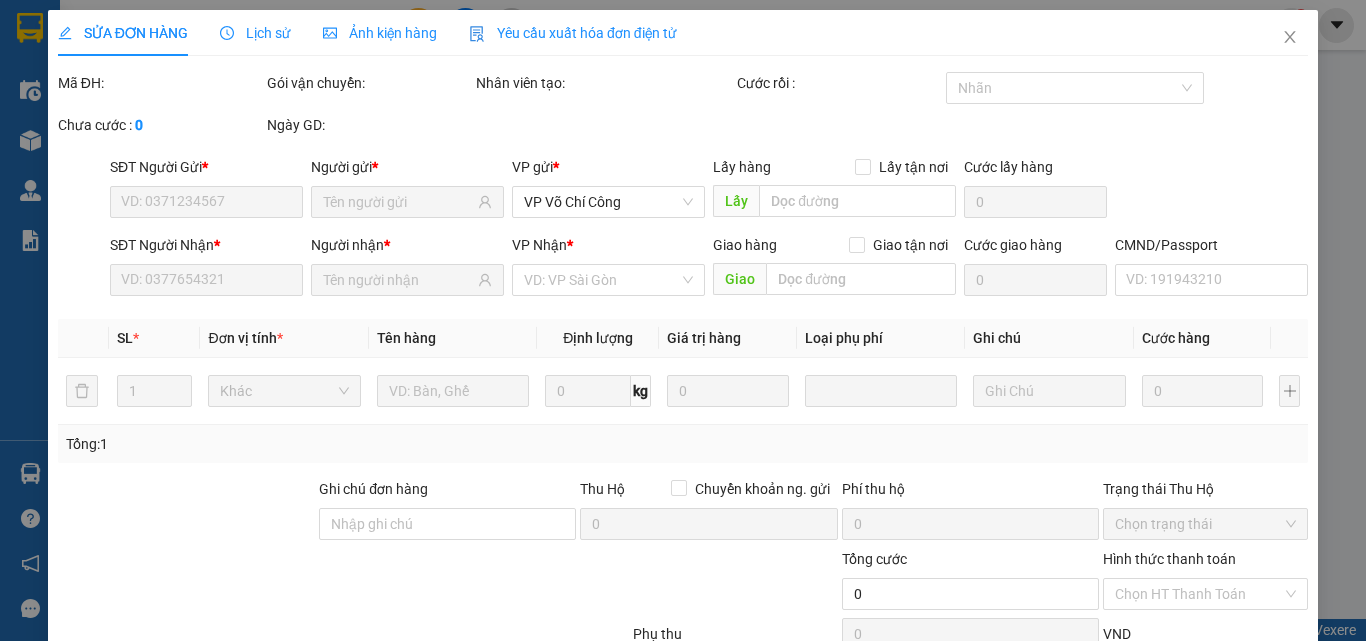 type on "0972580606" 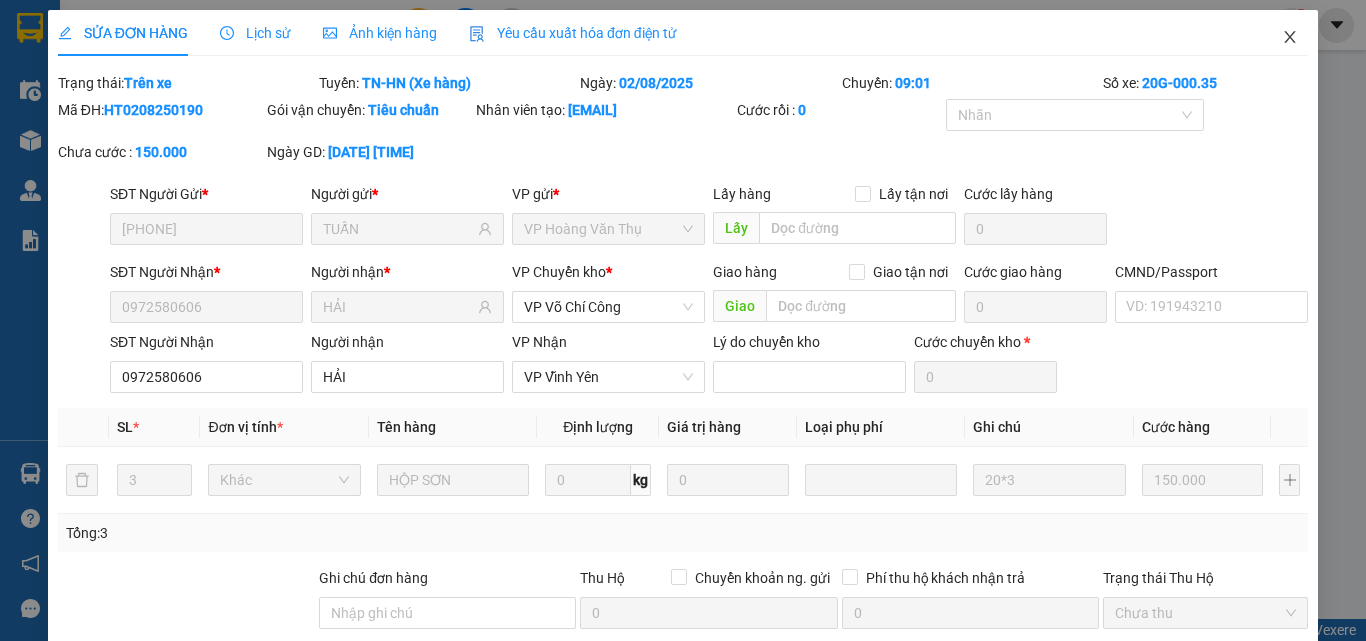 click 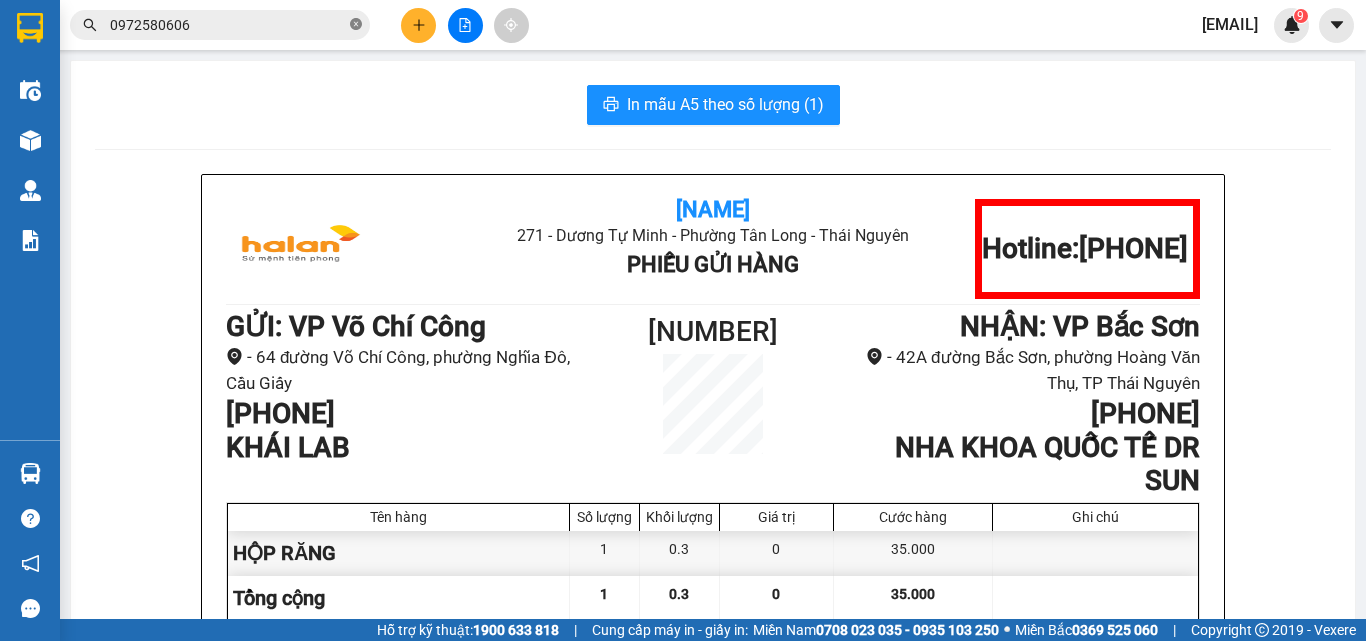 click 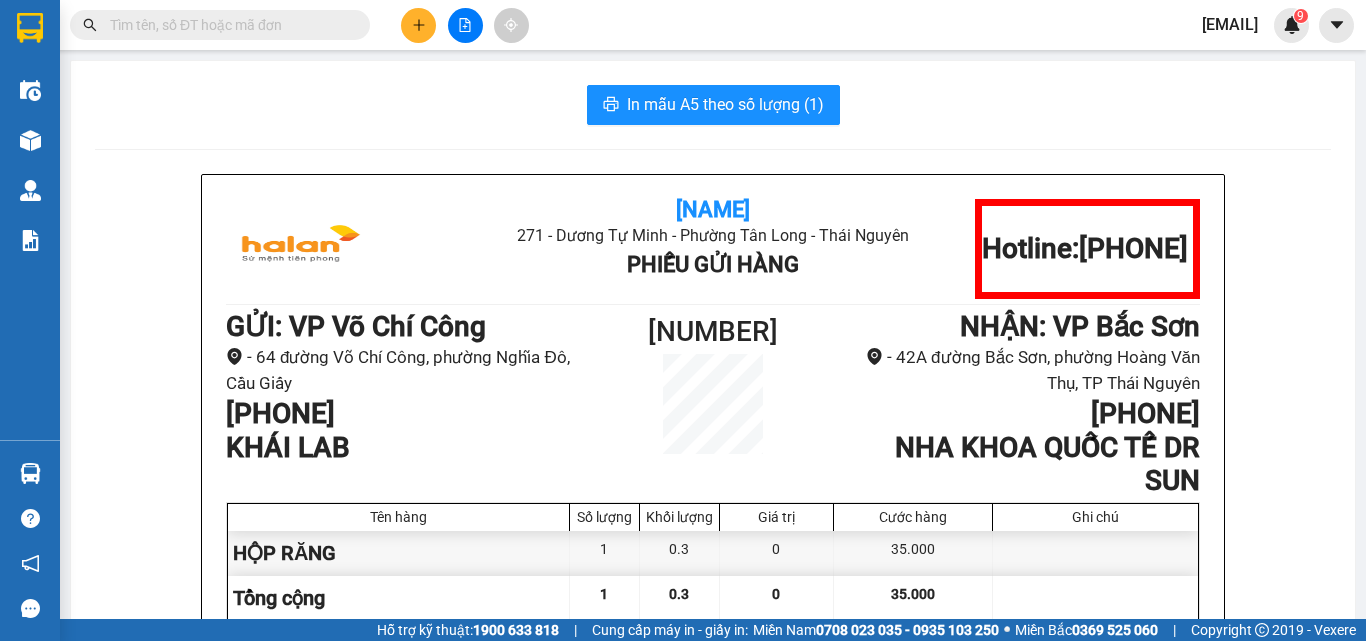 click at bounding box center (228, 25) 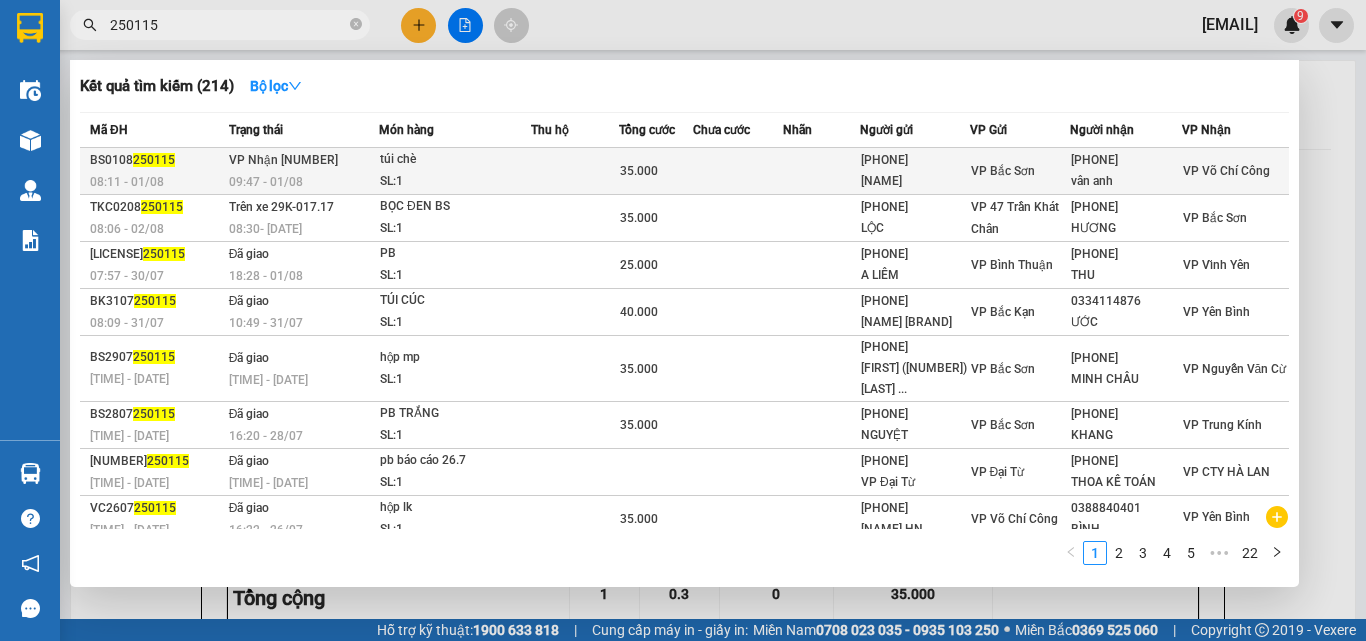 type on "250115" 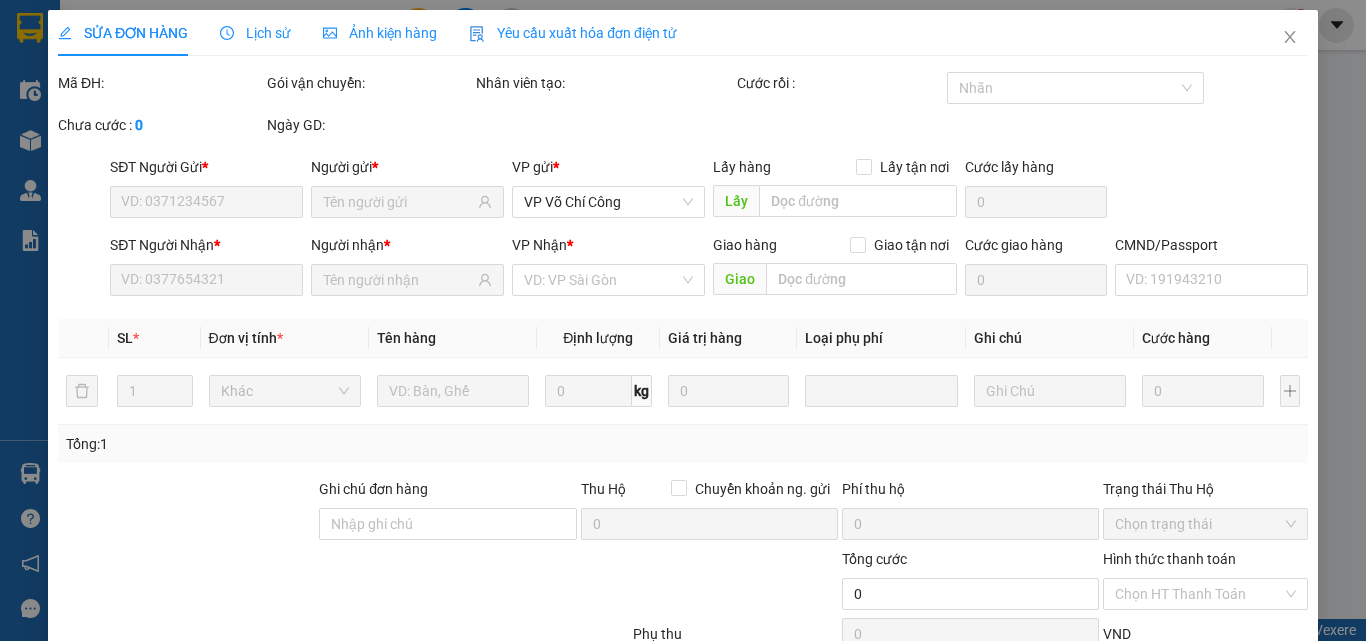 type on "[PHONE]" 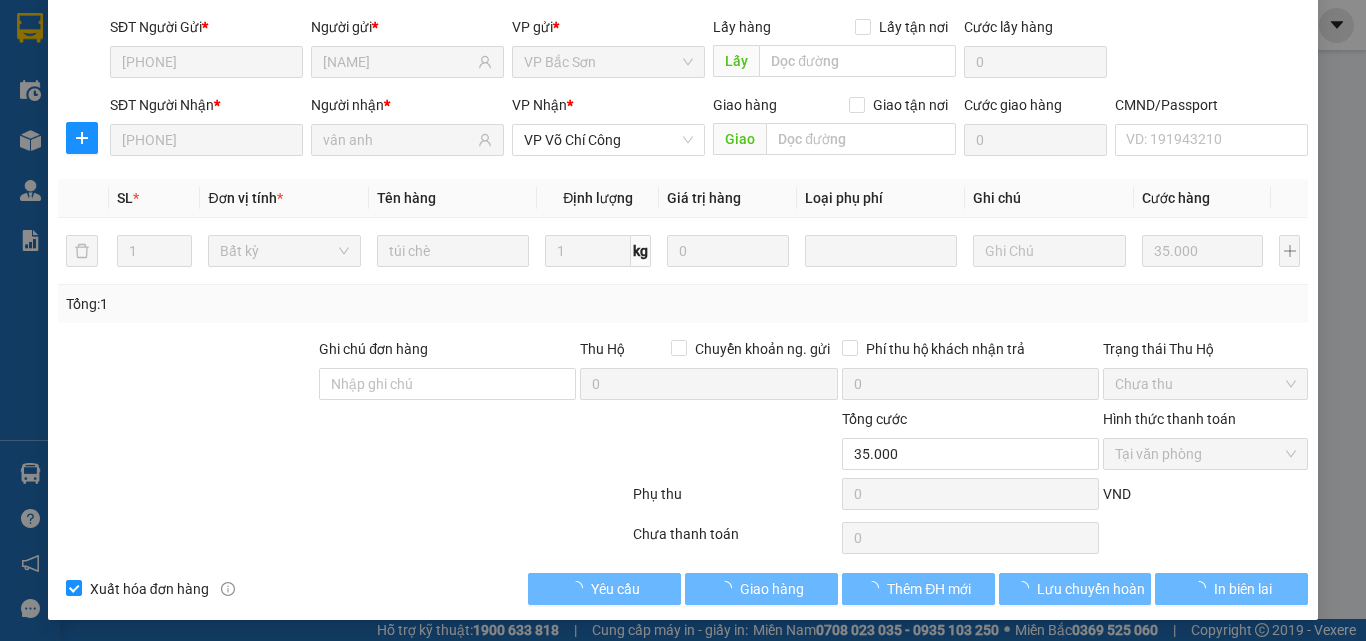 scroll, scrollTop: 143, scrollLeft: 0, axis: vertical 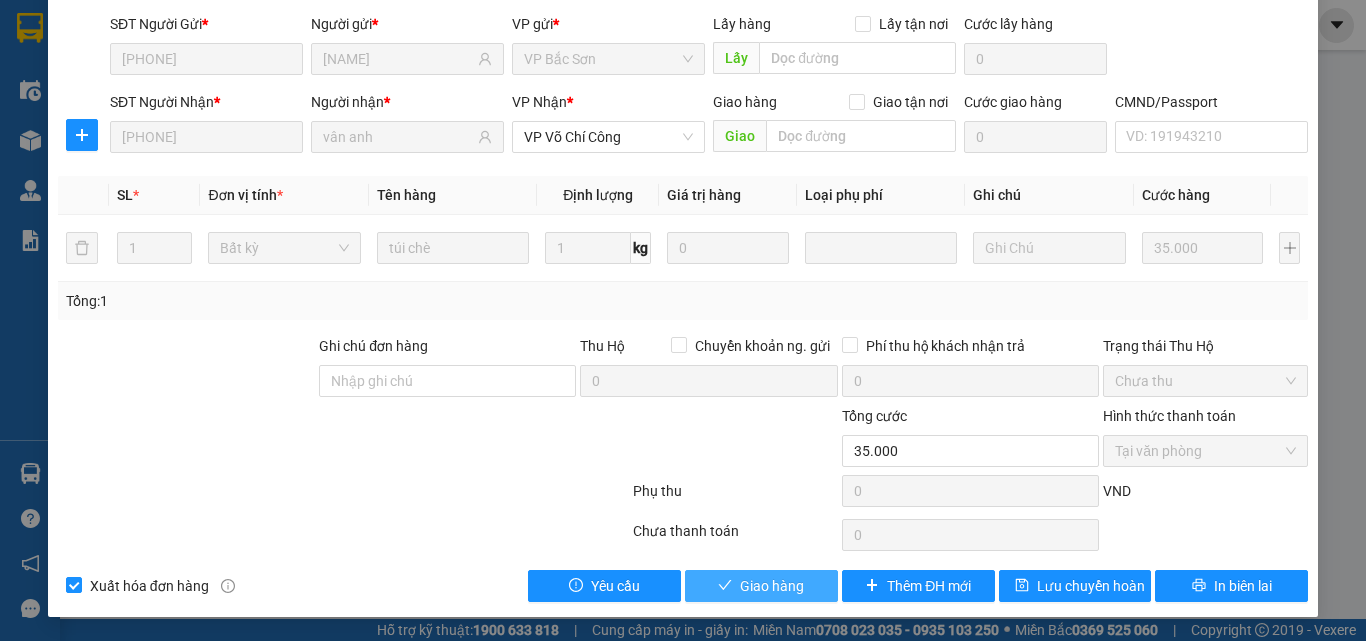 click on "Giao hàng" at bounding box center (772, 586) 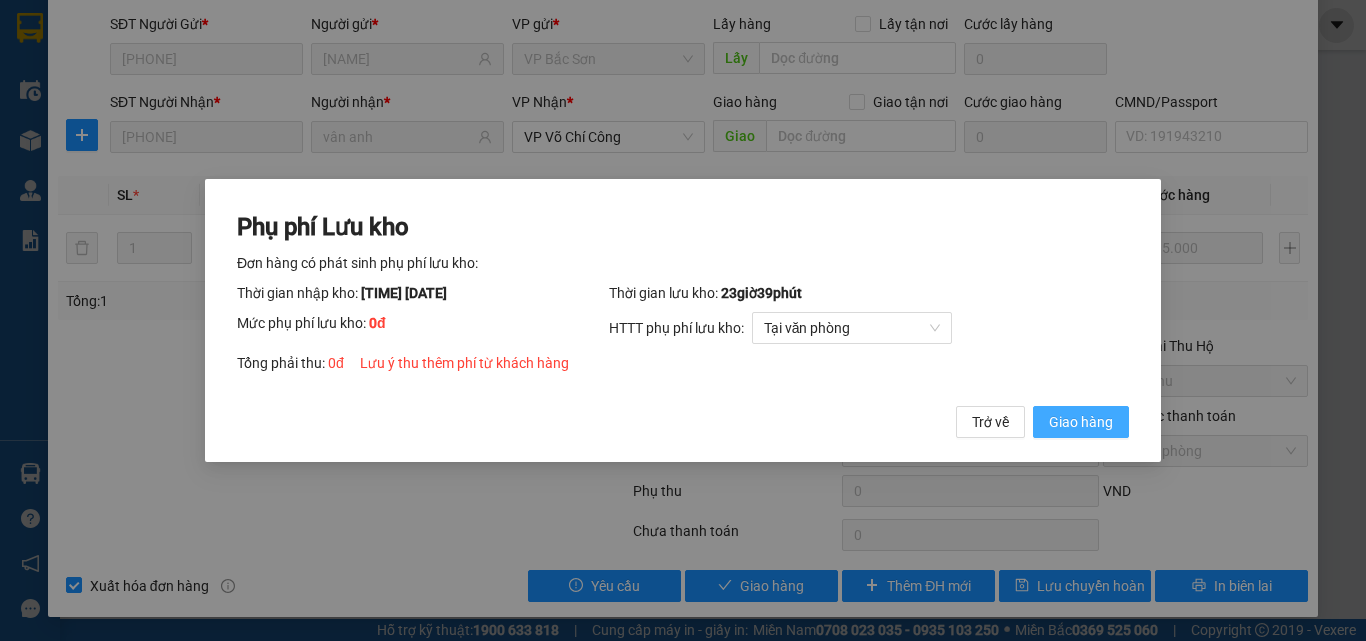 click on "Giao hàng" at bounding box center (1081, 422) 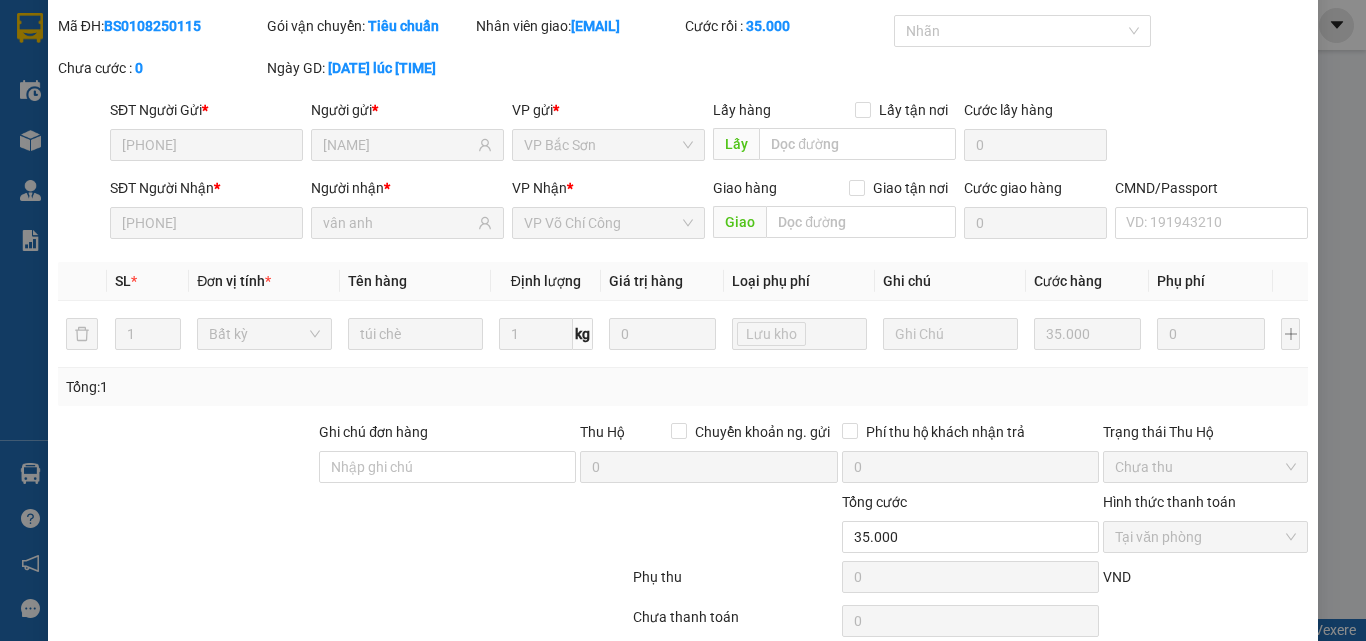 scroll, scrollTop: 0, scrollLeft: 0, axis: both 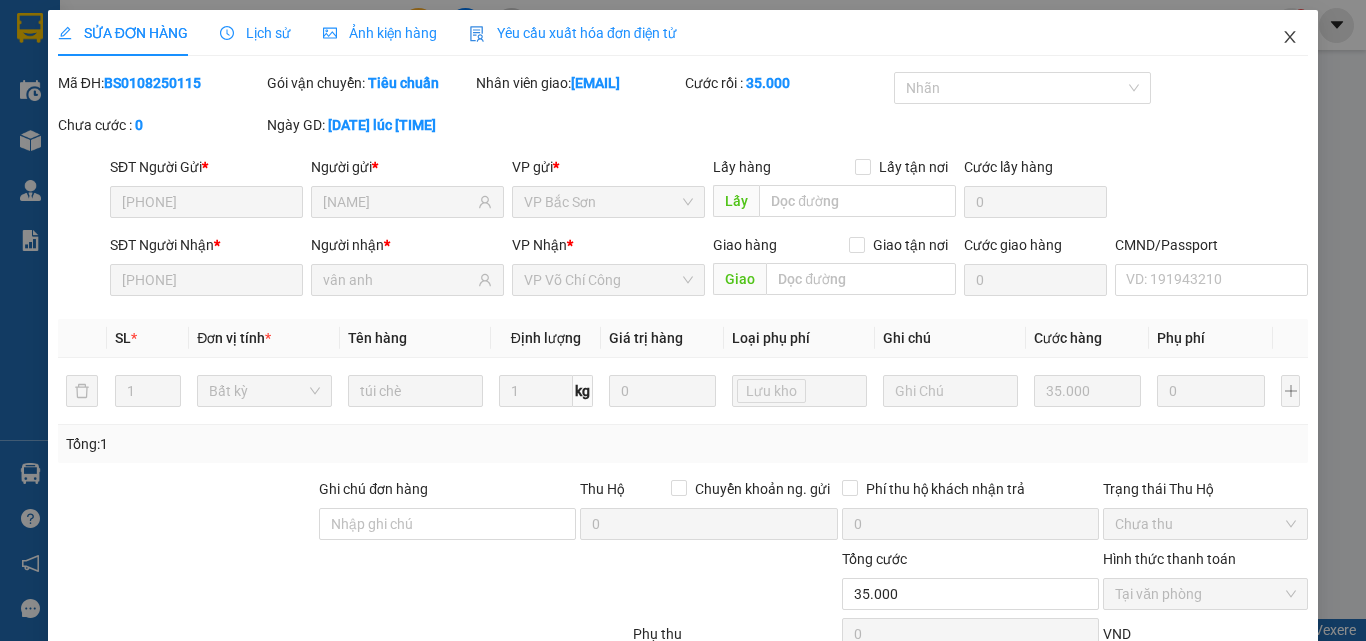 click 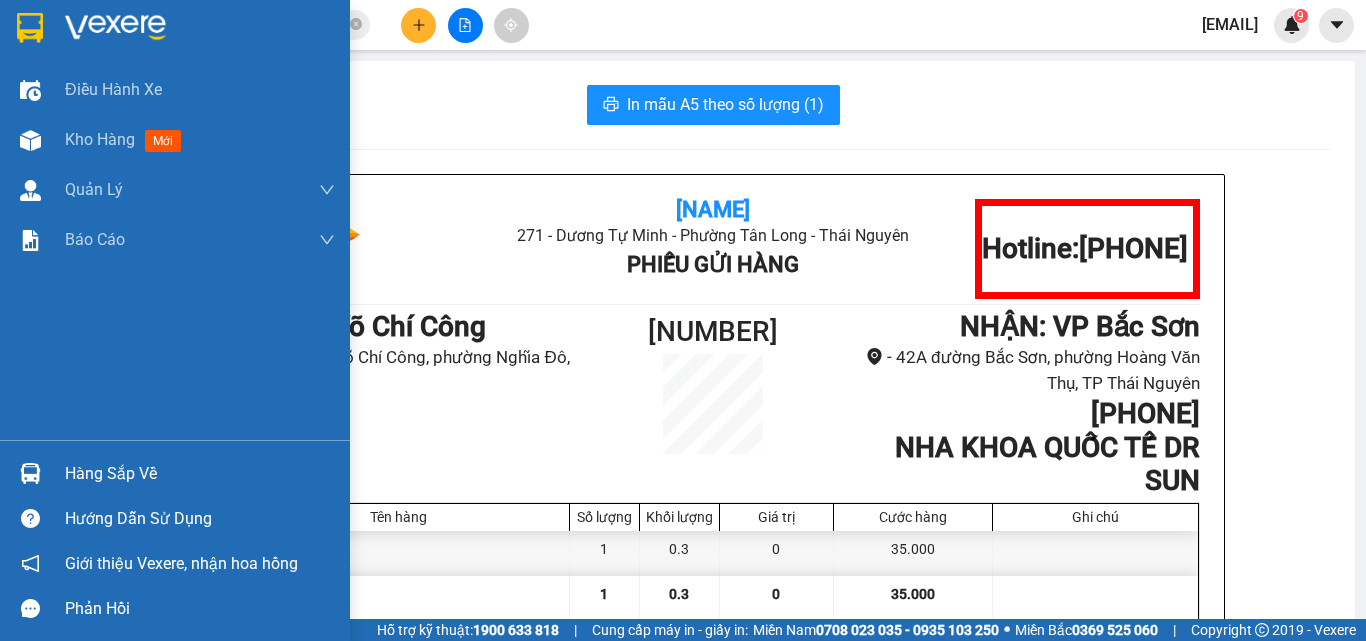 click on "Hàng sắp về" at bounding box center (200, 474) 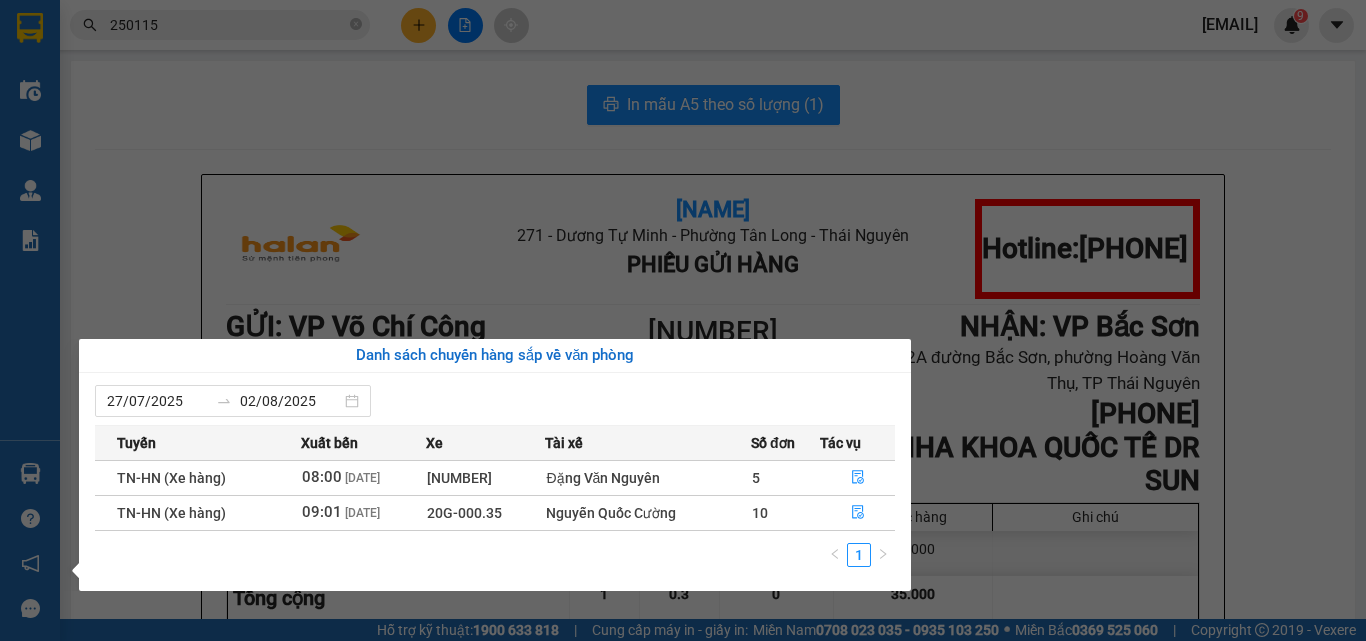 click on "Kết quả tìm kiếm ( 214 )  Bộ lọc  Mã ĐH Trạng thái Món hàng Thu hộ Tổng cước Chưa cước Nhãn Người gửi VP Gửi Người nhận VP Nhận BS0108 250115 08:11 - 01/08 VP Nhận   29D-326.62 09:47 - 01/08 túi chè SL:  1 35.000 0977813119 tuấn anh VP Bắc Sơn 0917749678 vân anh  VP Võ Chí Công TKC0208 250115 08:06 - 02/08 Trên xe   29K-017.17 08:30  -   02/08 BỌC ĐEN BS SL:  1 35.000 0813857286 LỘC VP 47 Trần Khát Chân 0382581757 HƯƠNG VP Bắc Sơn BT3007 250115 07:57 - 30/07 Đã giao   18:28 - 01/08 PB SL:  1 25.000 0398378659 A LIÊM VP Bình Thuận 0963036048 THU VP Vĩnh Yên BK3107 250115 08:09 - 31/07 Đã giao   10:49 - 31/07 TÚI CÚC SL:  1 40.000 0911240335 HẢI BIDV VP Bắc Kạn 0334114876 ƯỚC VP Yên Bình BS2907 250115 08:02 - 29/07 Đã giao   10:22 - 29/07 hộp mp SL:  1 35.000 0389974726 VÂN (35K ) HÀNG DỄ VỠ XIN NHẸ ... VP Bắc Sơn 0961367766 MINH CHÂU VP Nguyễn Văn Cừ BS2807 250115 08:03 - 28/07 Đã giao   SL:  1" at bounding box center [683, 320] 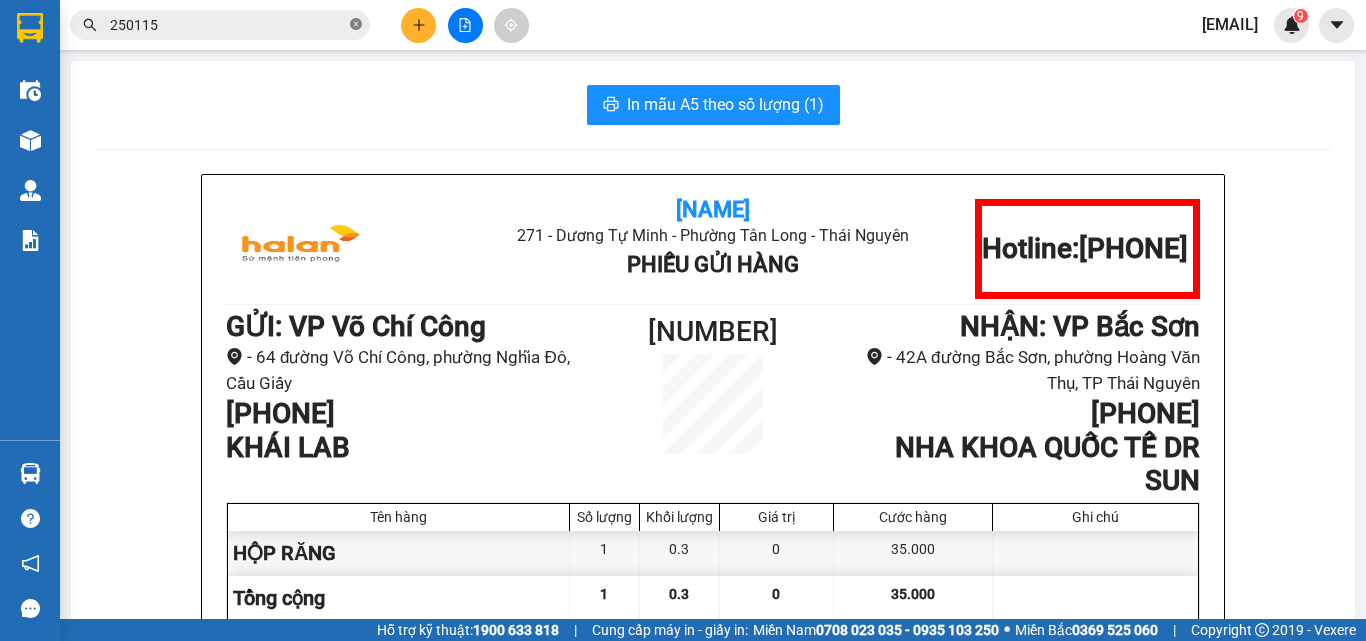 click 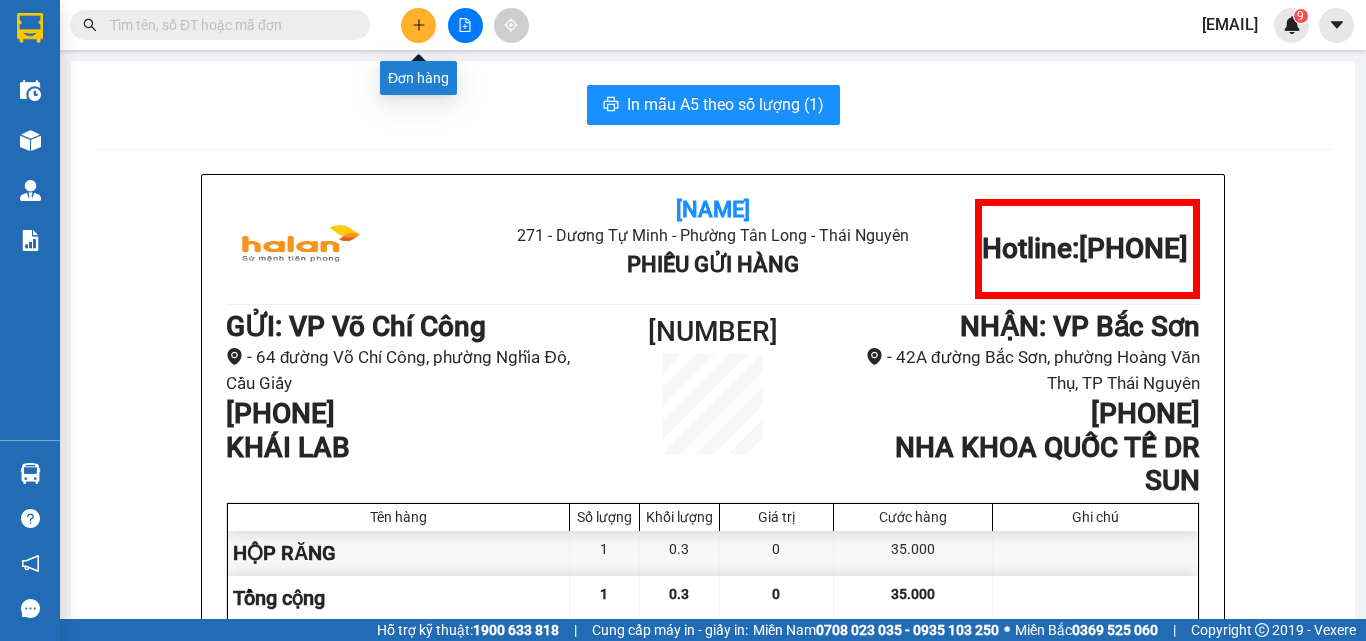 click 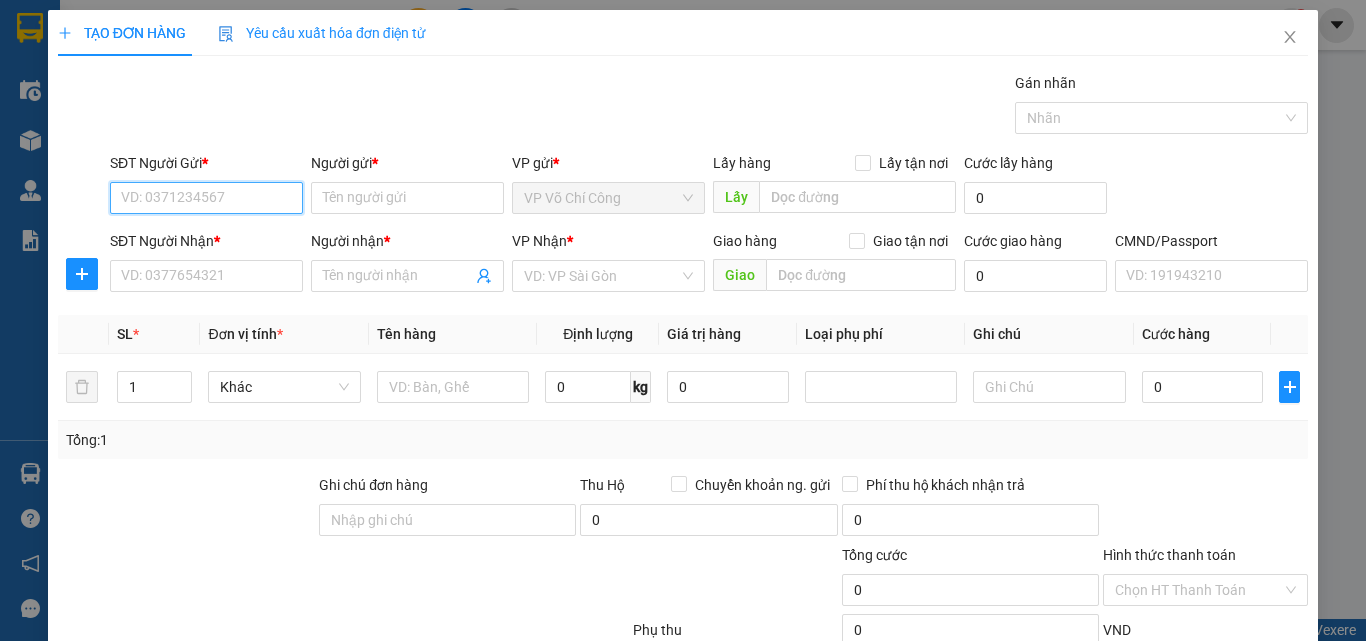 click on "SĐT Người Gửi *" at bounding box center [206, 198] 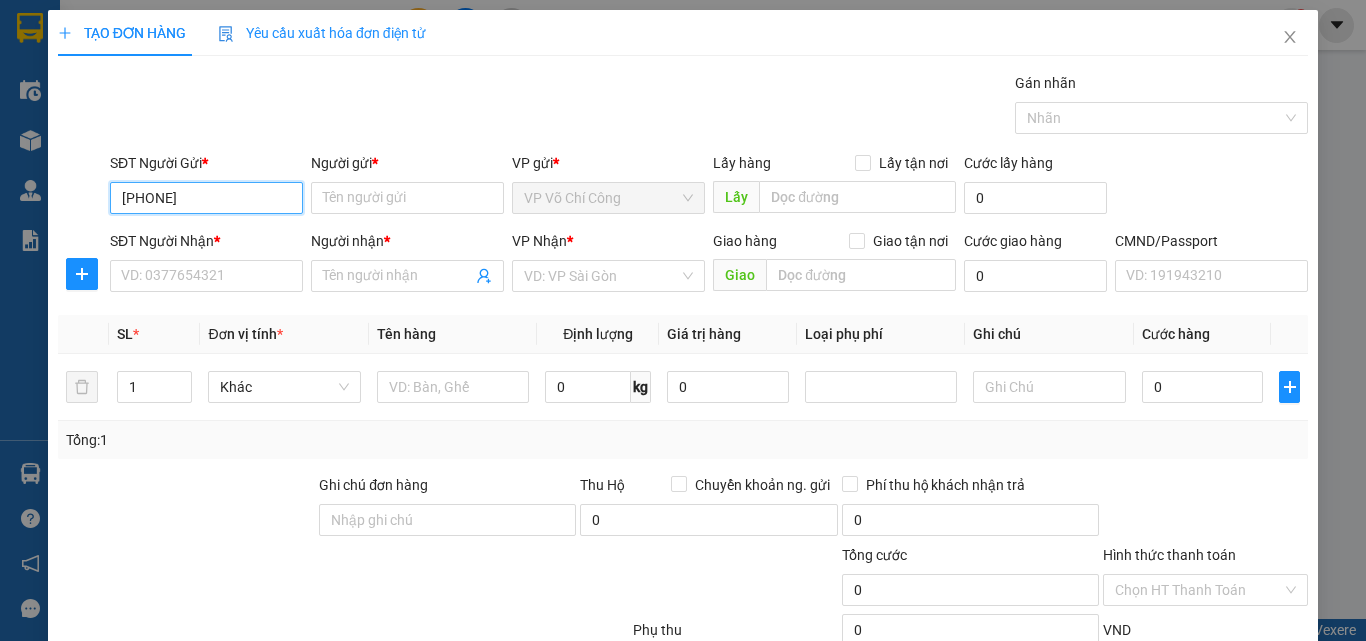 type on "0912343051" 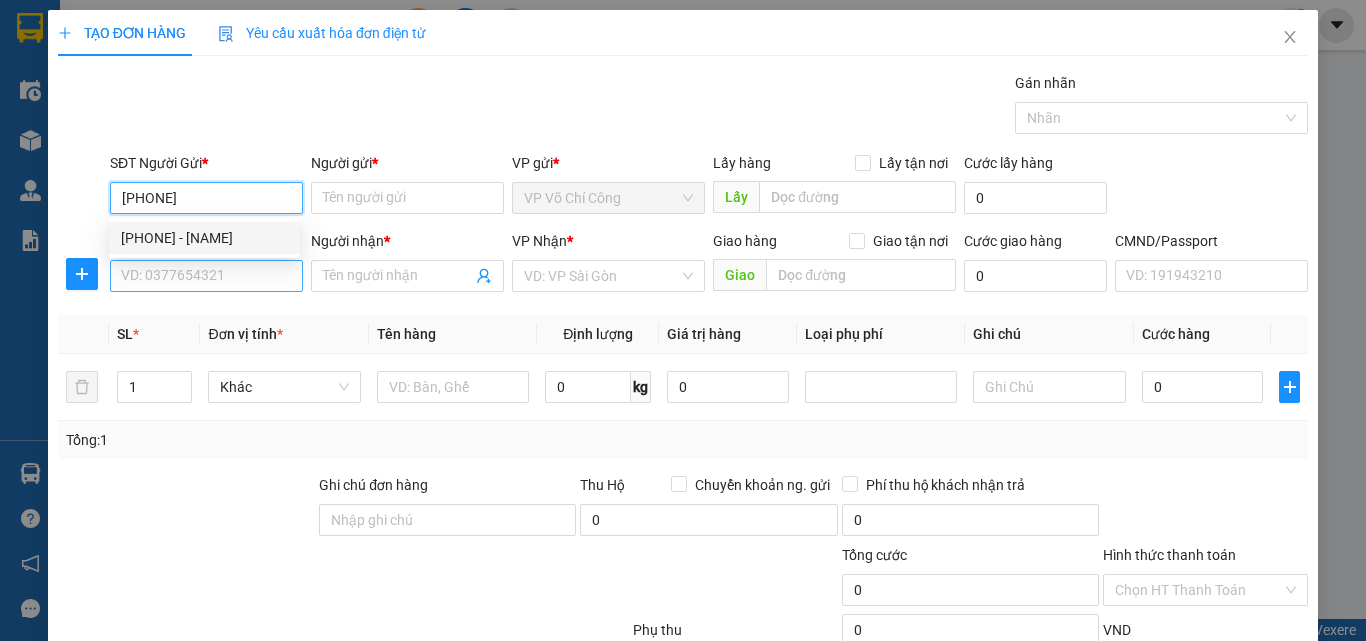 drag, startPoint x: 228, startPoint y: 234, endPoint x: 201, endPoint y: 265, distance: 41.109608 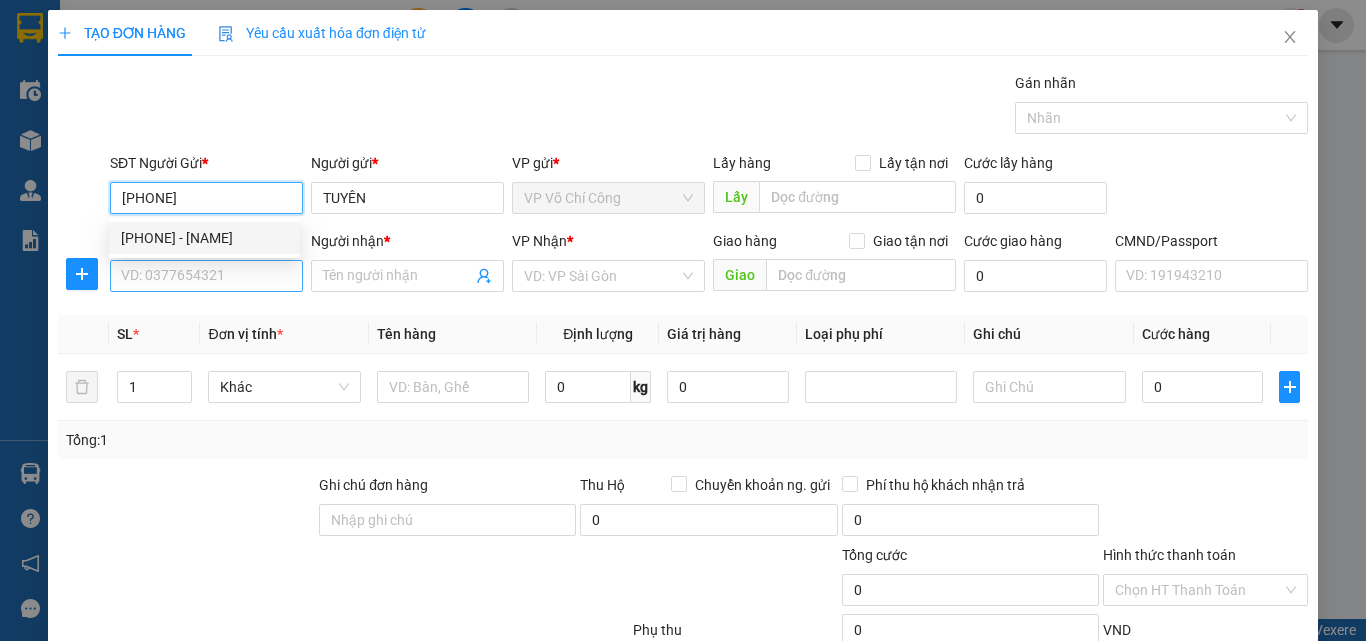 type on "0912343051" 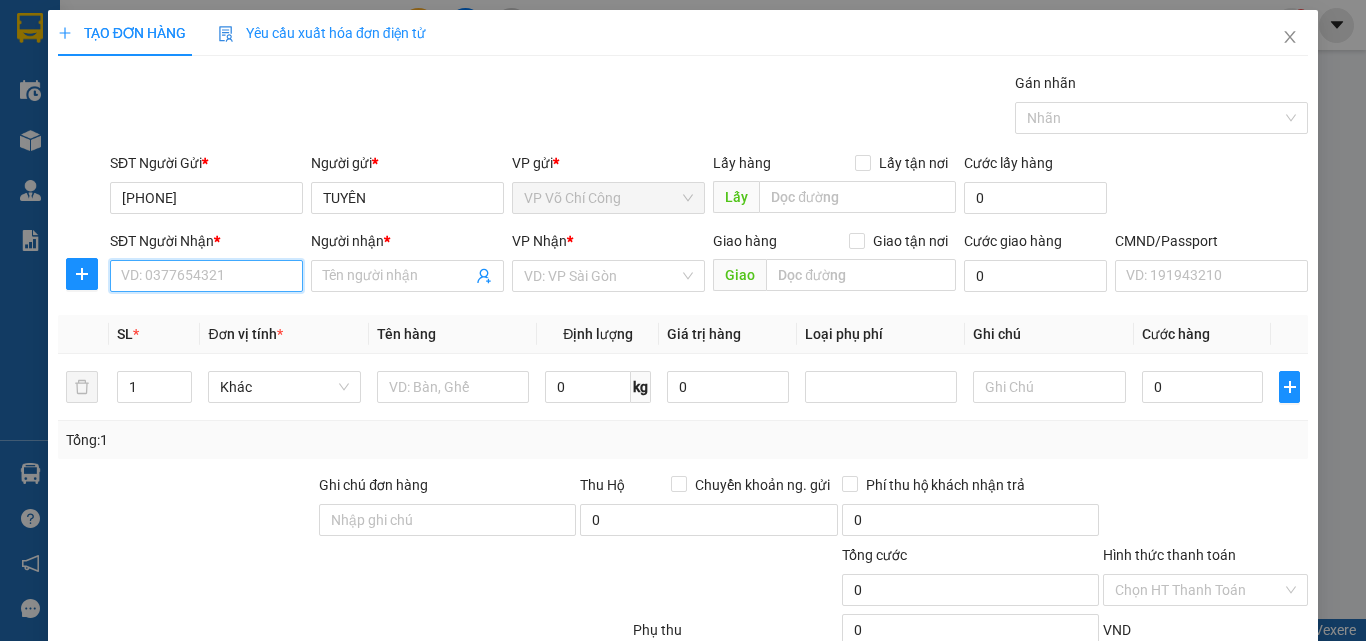 drag, startPoint x: 196, startPoint y: 282, endPoint x: 216, endPoint y: 297, distance: 25 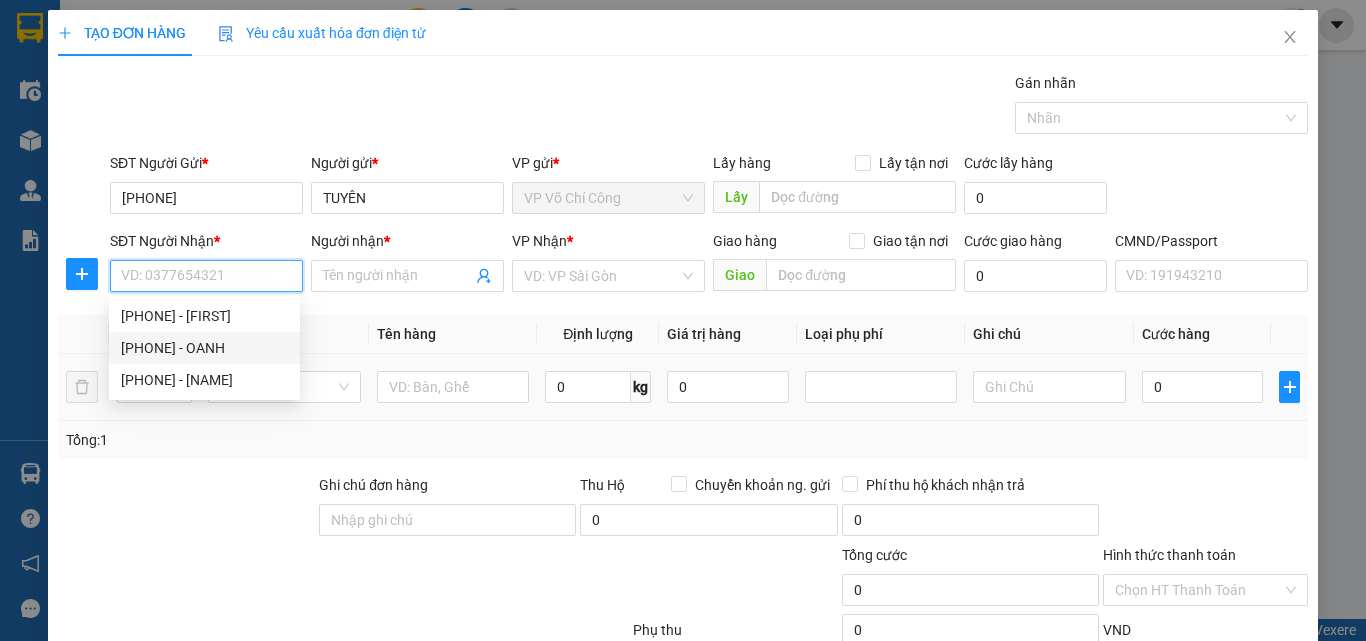 drag, startPoint x: 214, startPoint y: 352, endPoint x: 345, endPoint y: 361, distance: 131.30879 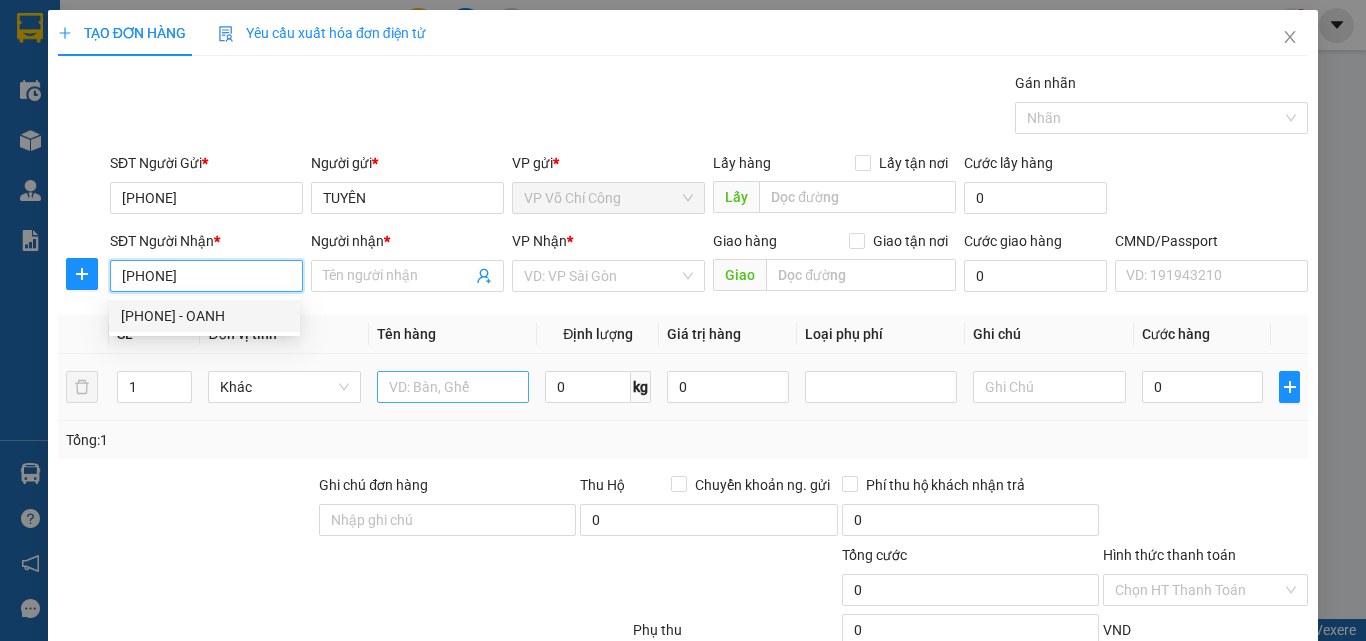 type on "OANH" 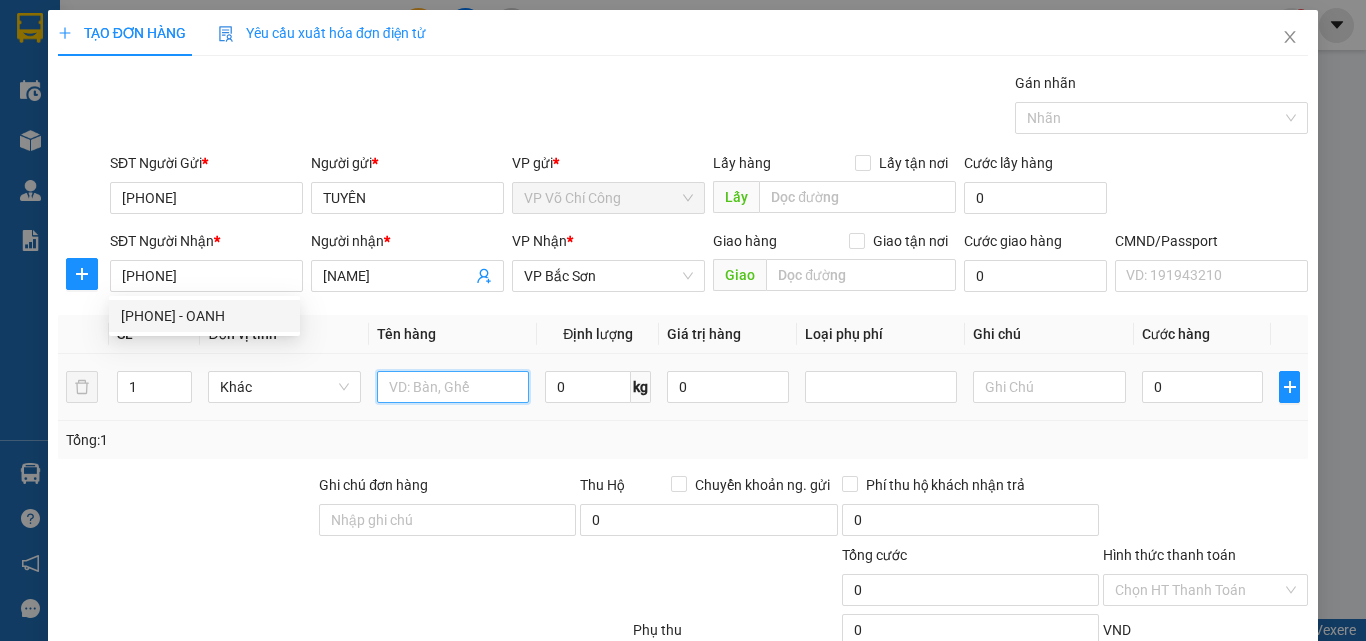 click at bounding box center [453, 387] 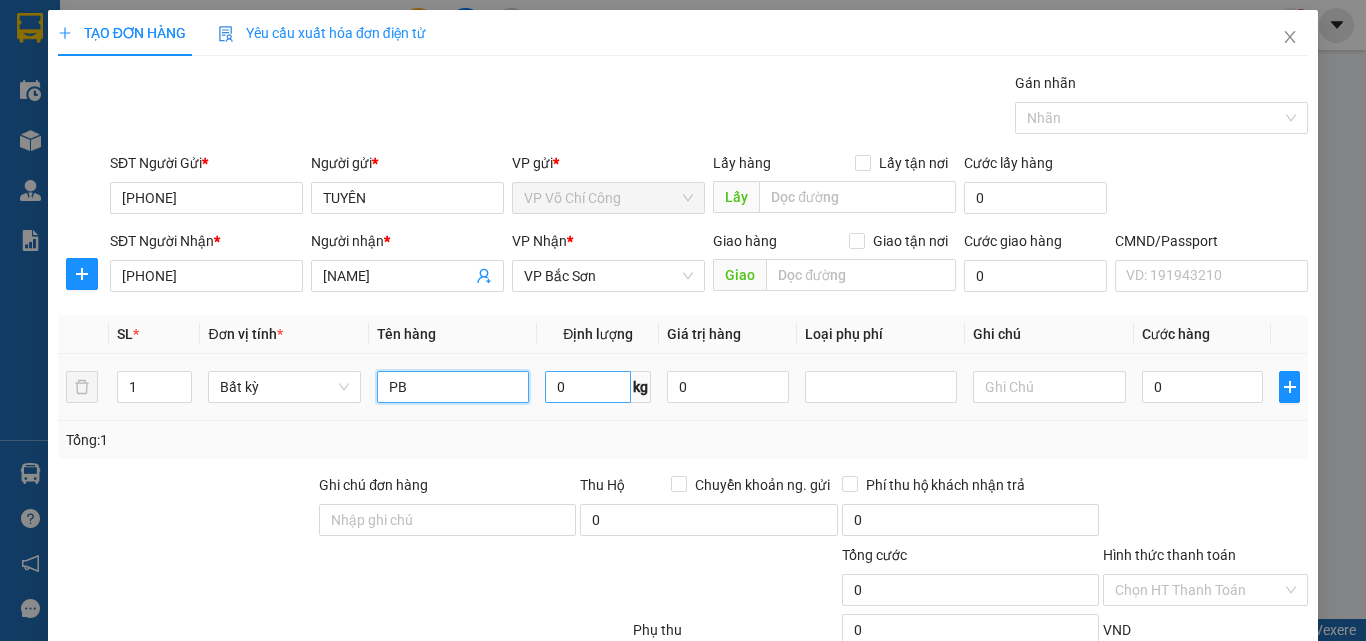 type on "PB" 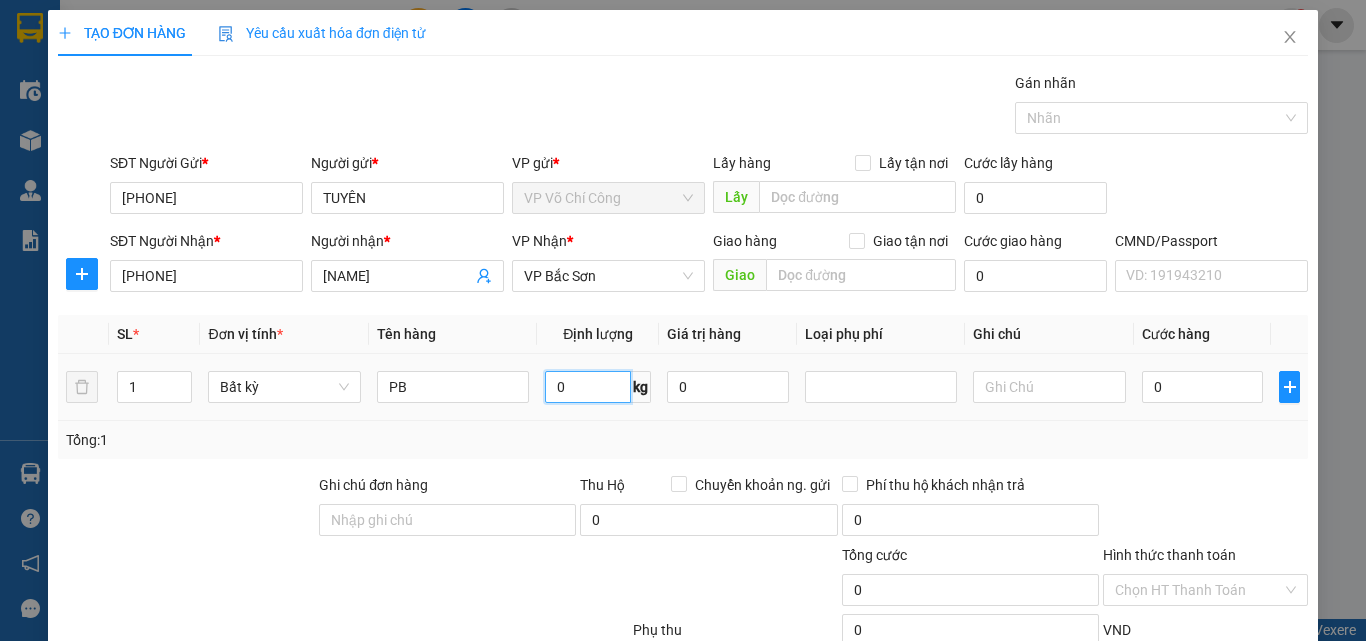 click on "0" at bounding box center [588, 387] 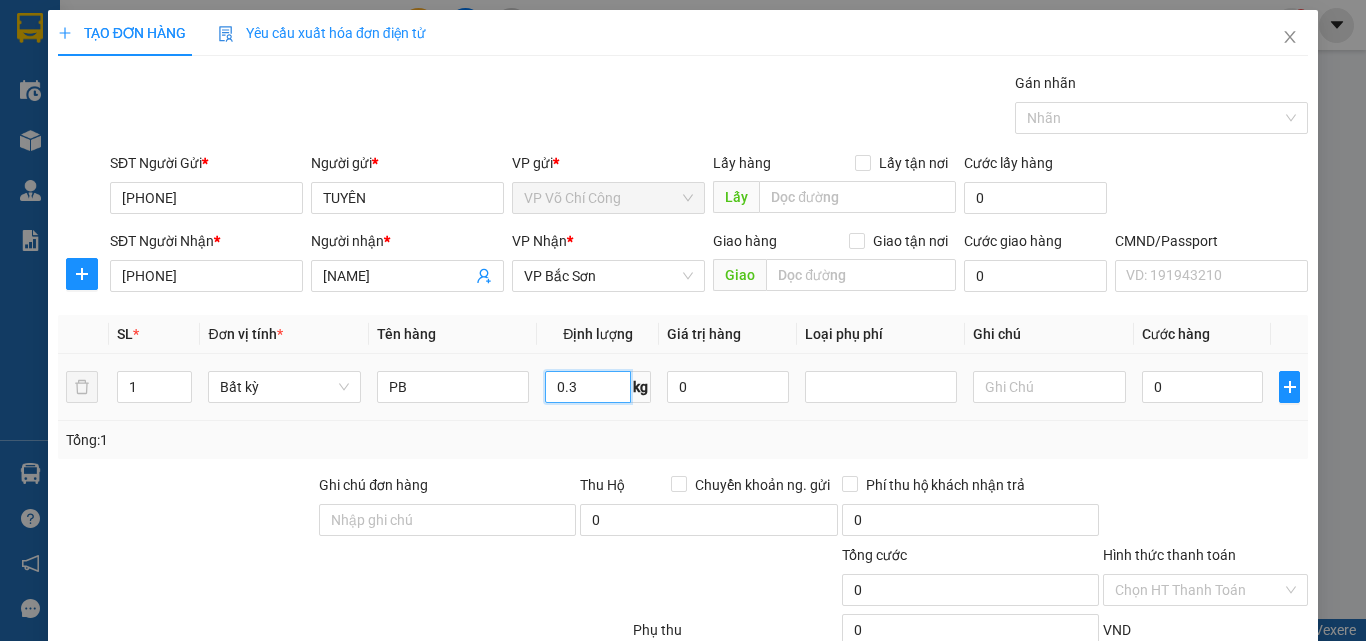 type on "0.3" 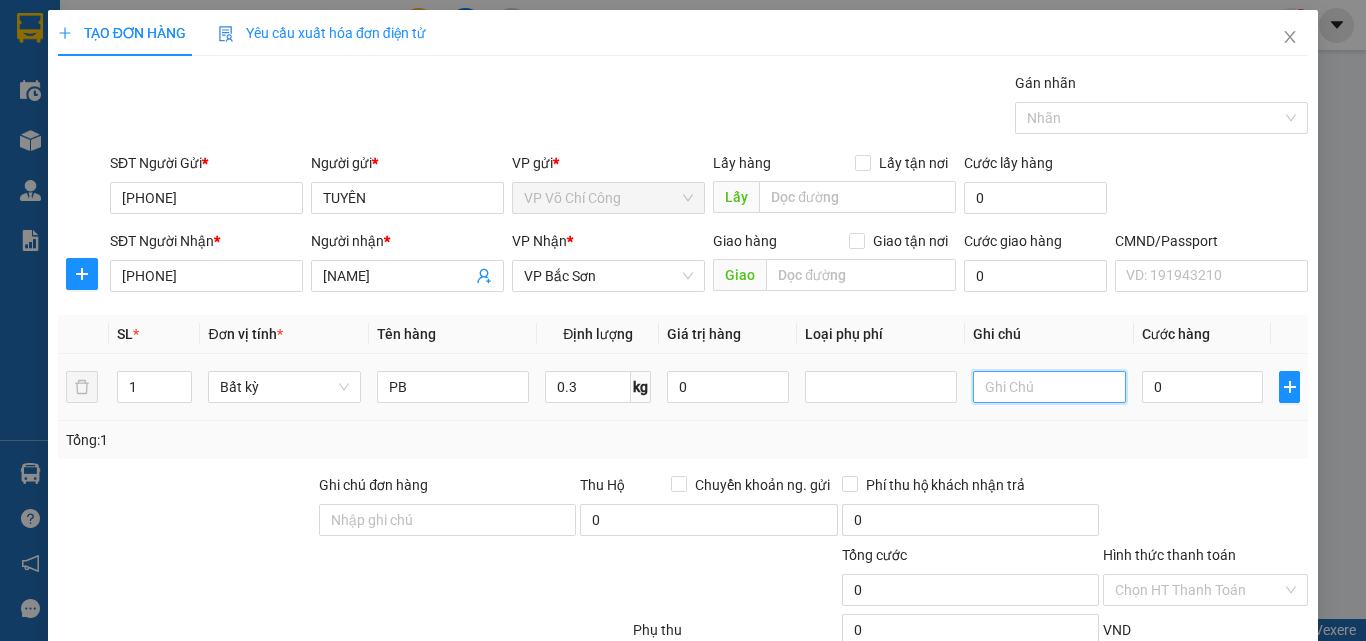 type on "35.000" 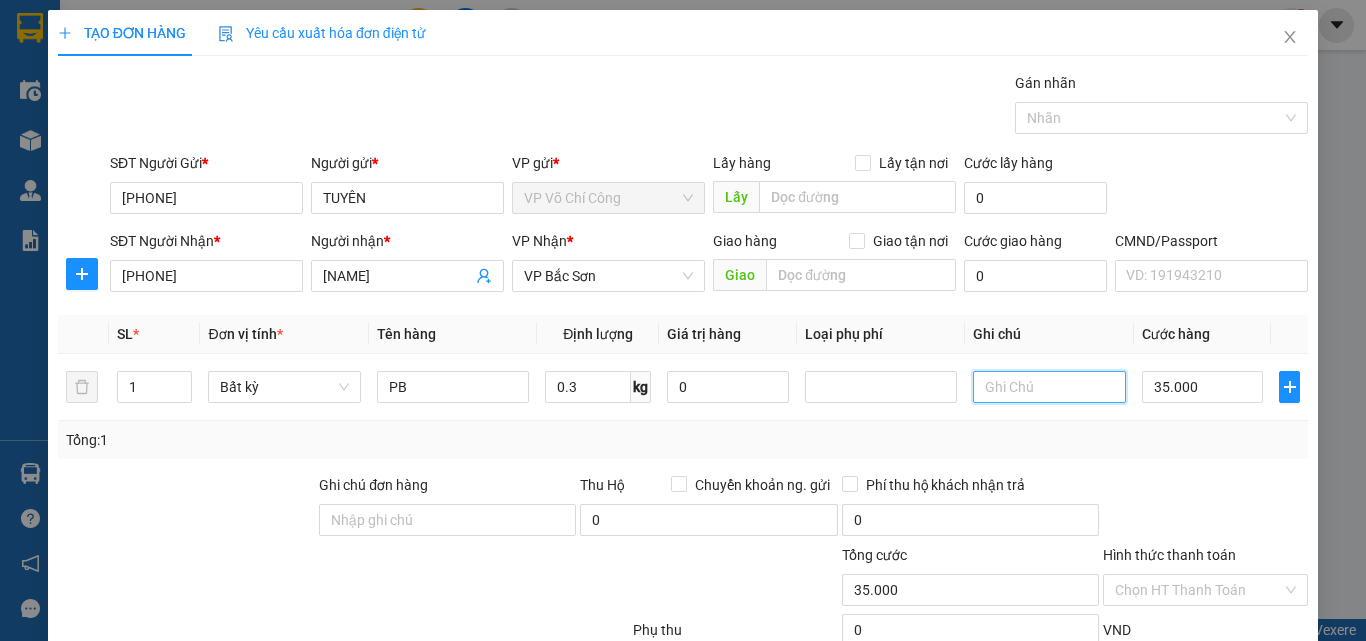 scroll, scrollTop: 139, scrollLeft: 0, axis: vertical 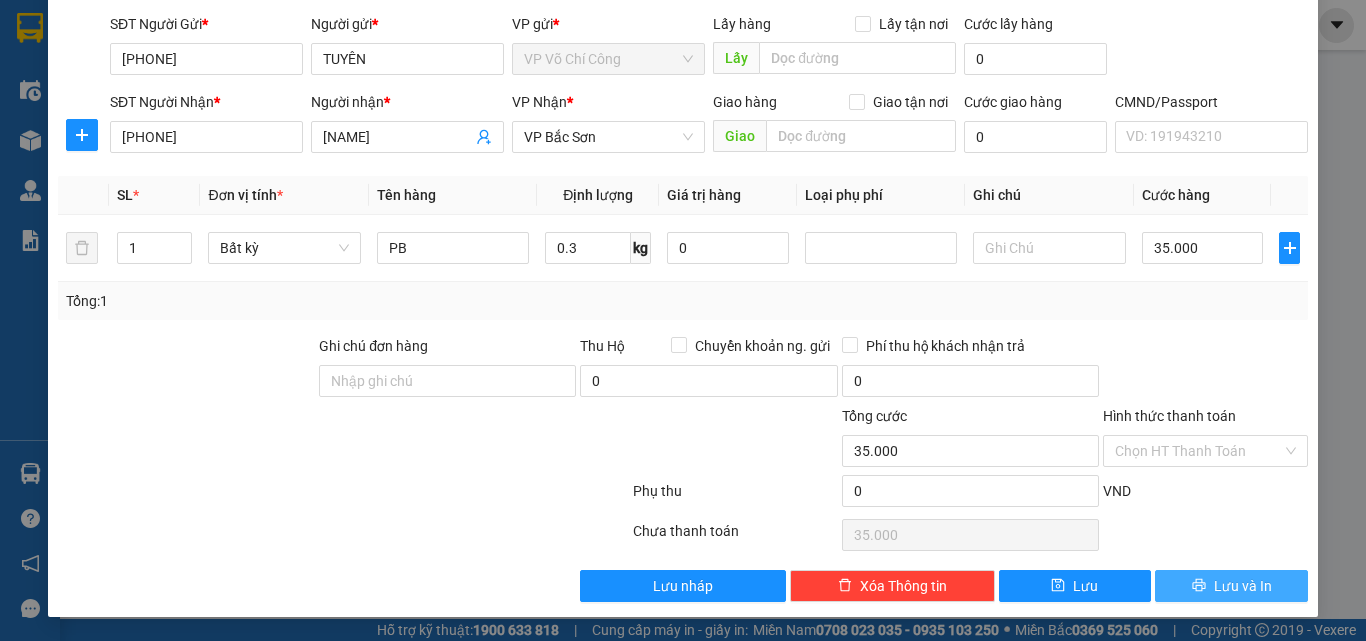 click on "Lưu và In" at bounding box center [1243, 586] 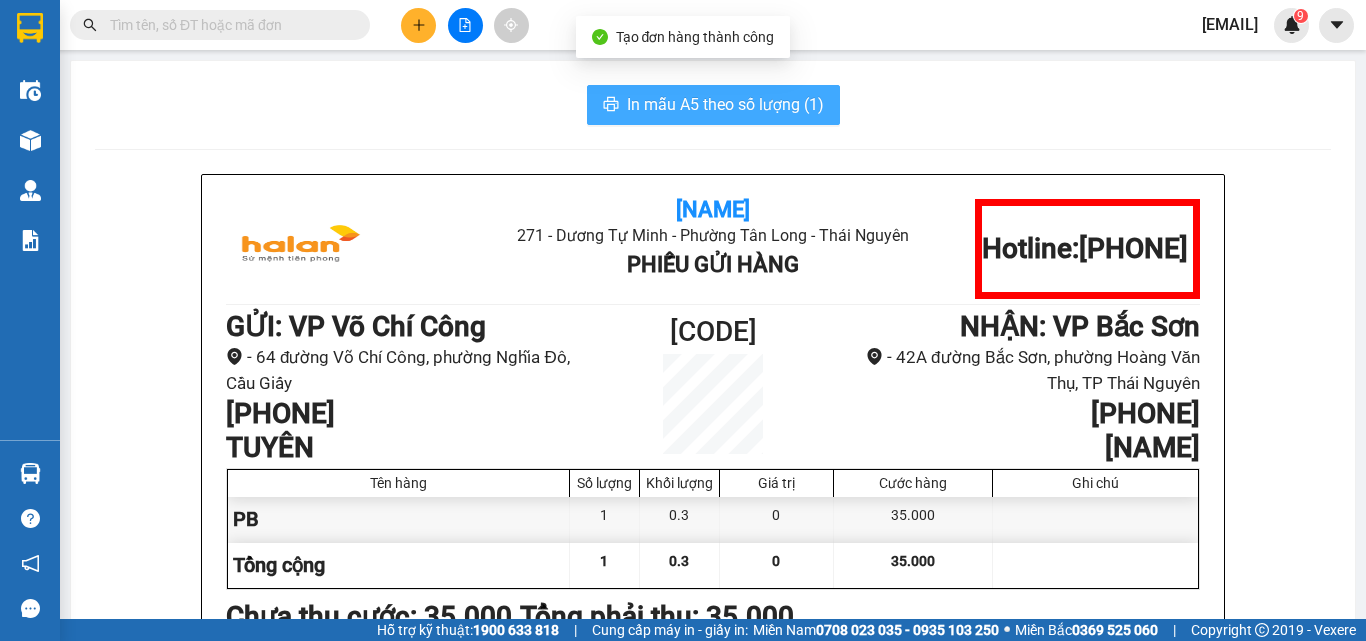 click on "In mẫu A5 theo số lượng
(1)" at bounding box center (725, 104) 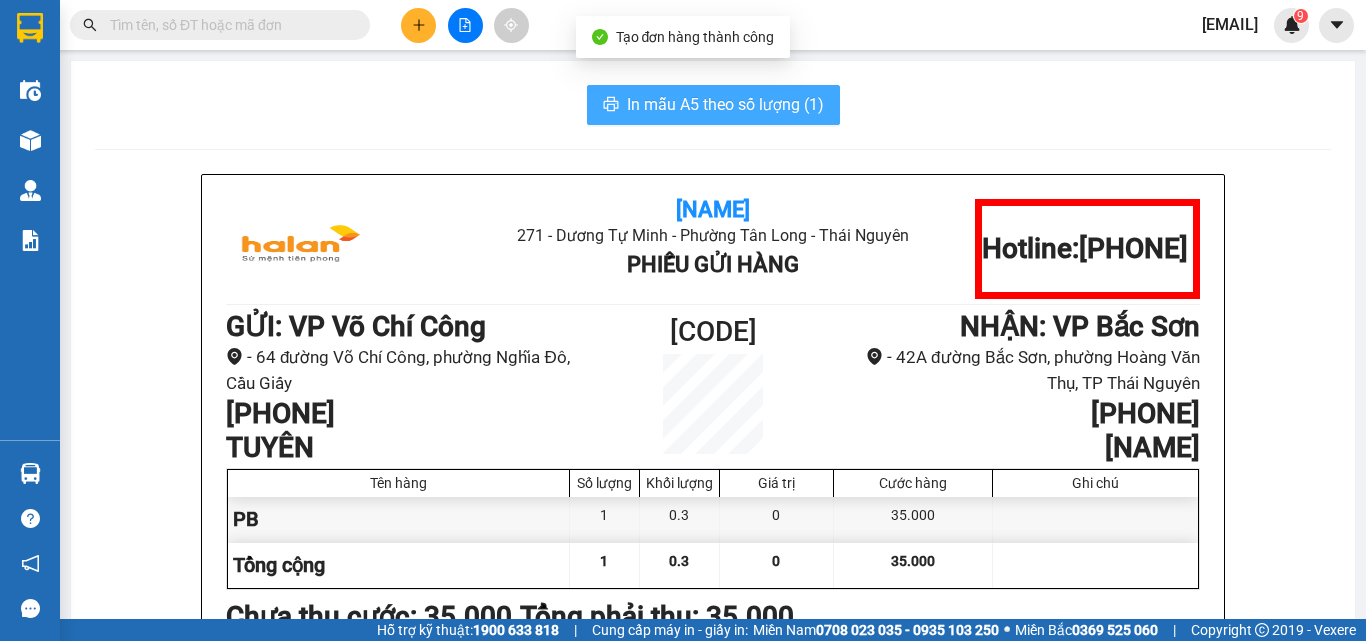 scroll, scrollTop: 0, scrollLeft: 0, axis: both 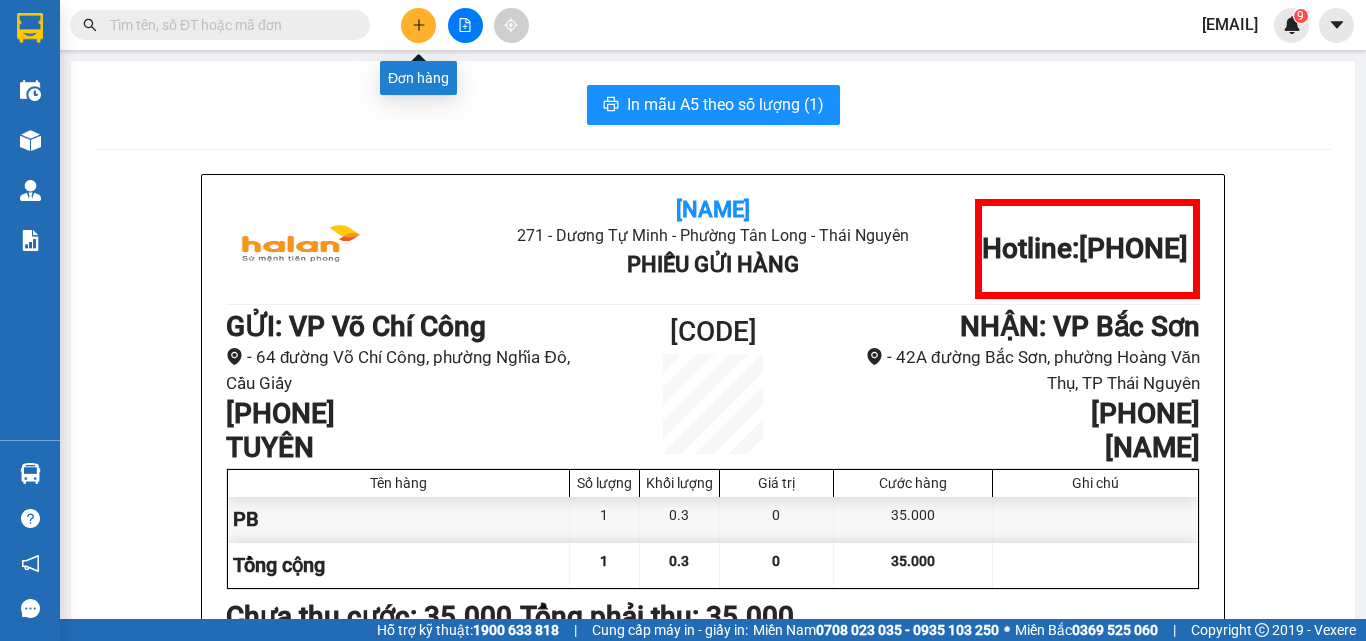 click 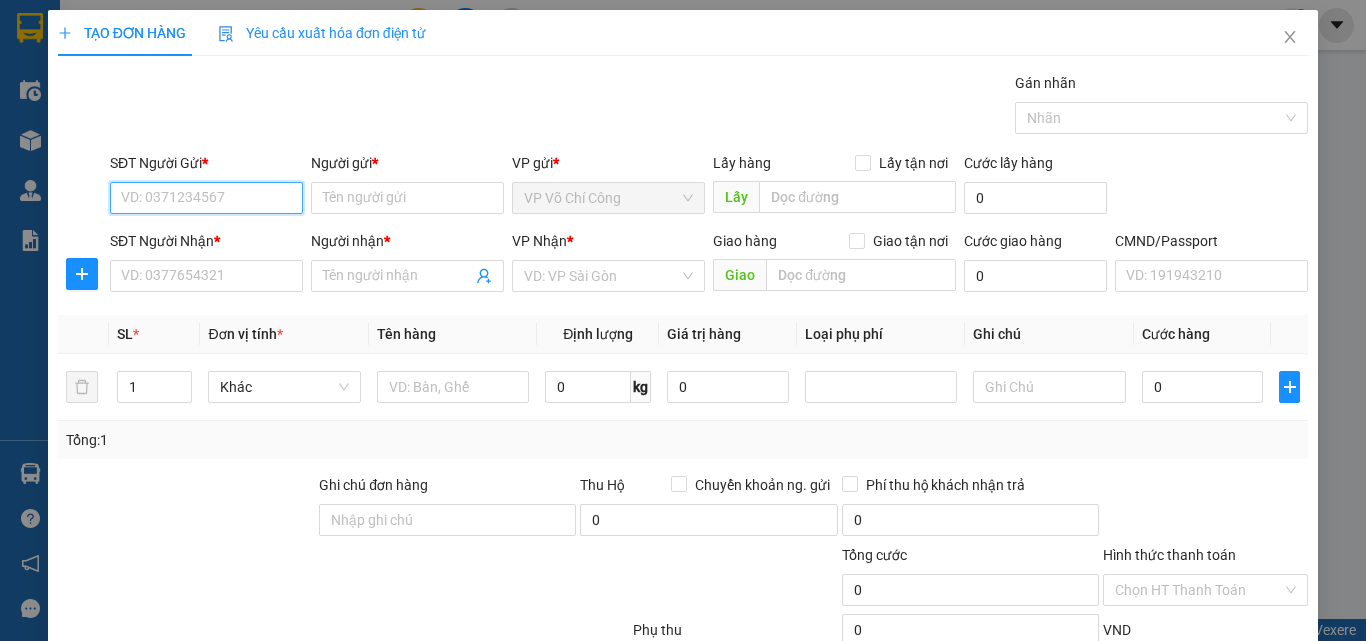 click on "SĐT Người Gửi *" at bounding box center [206, 198] 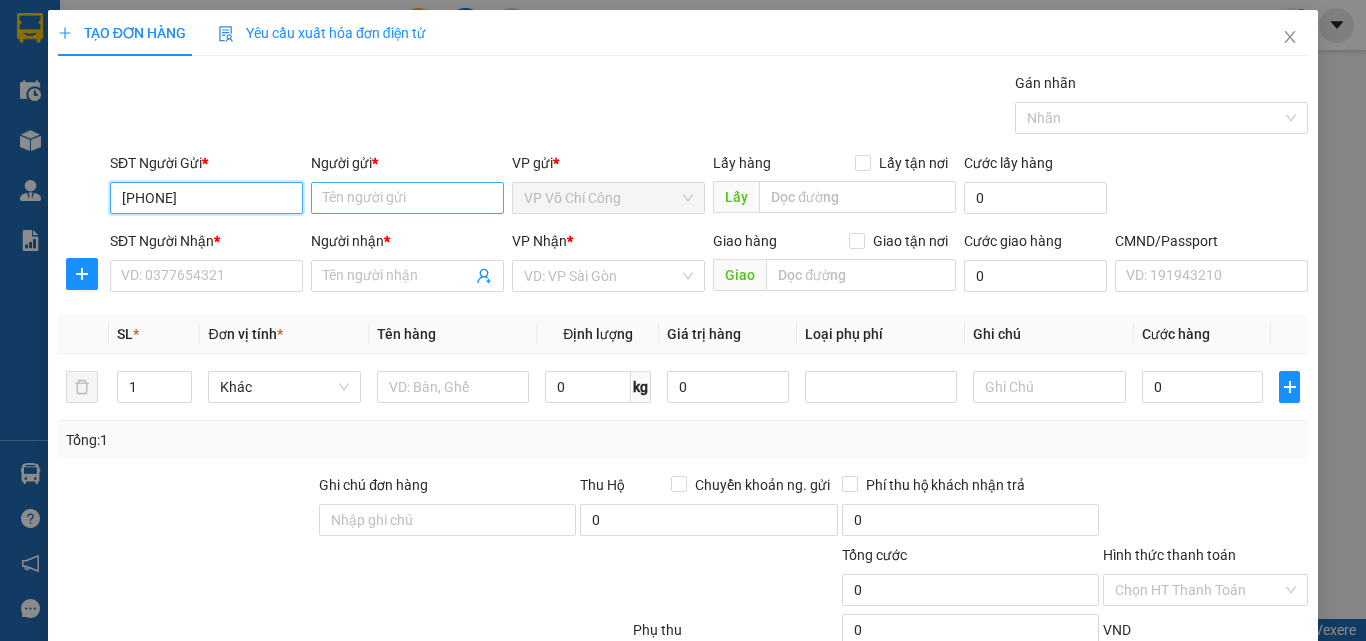 type on "0974424998" 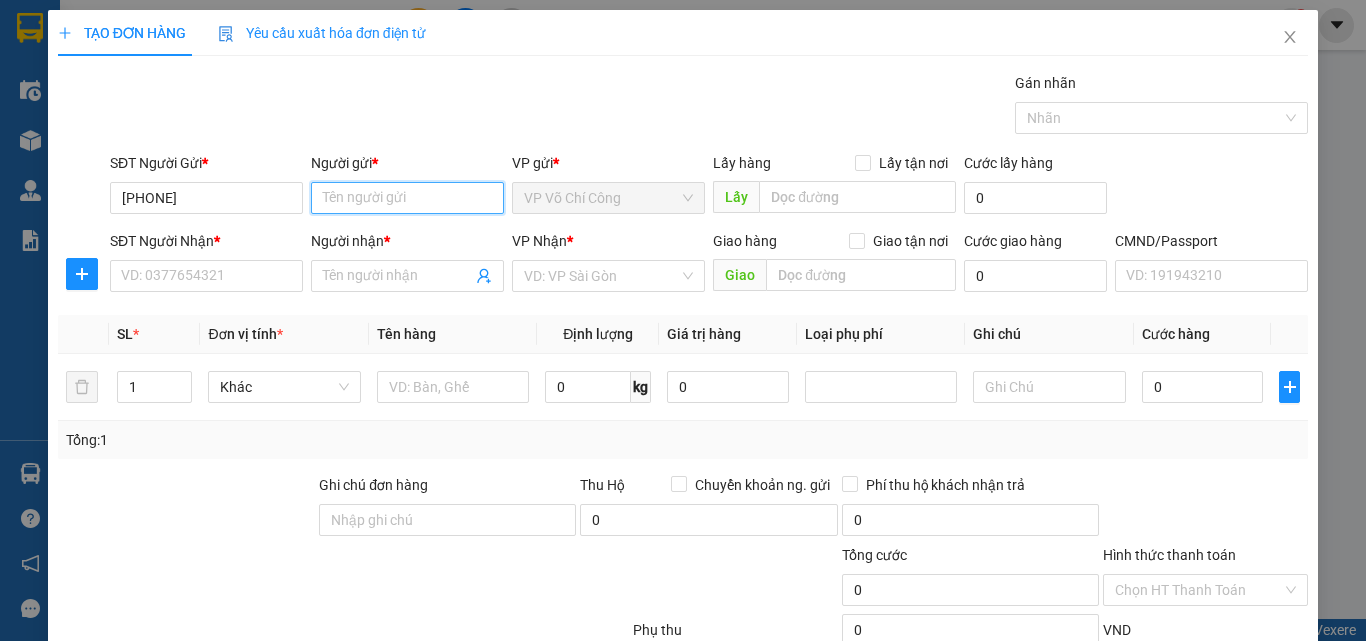 click on "Người gửi  *" at bounding box center [407, 198] 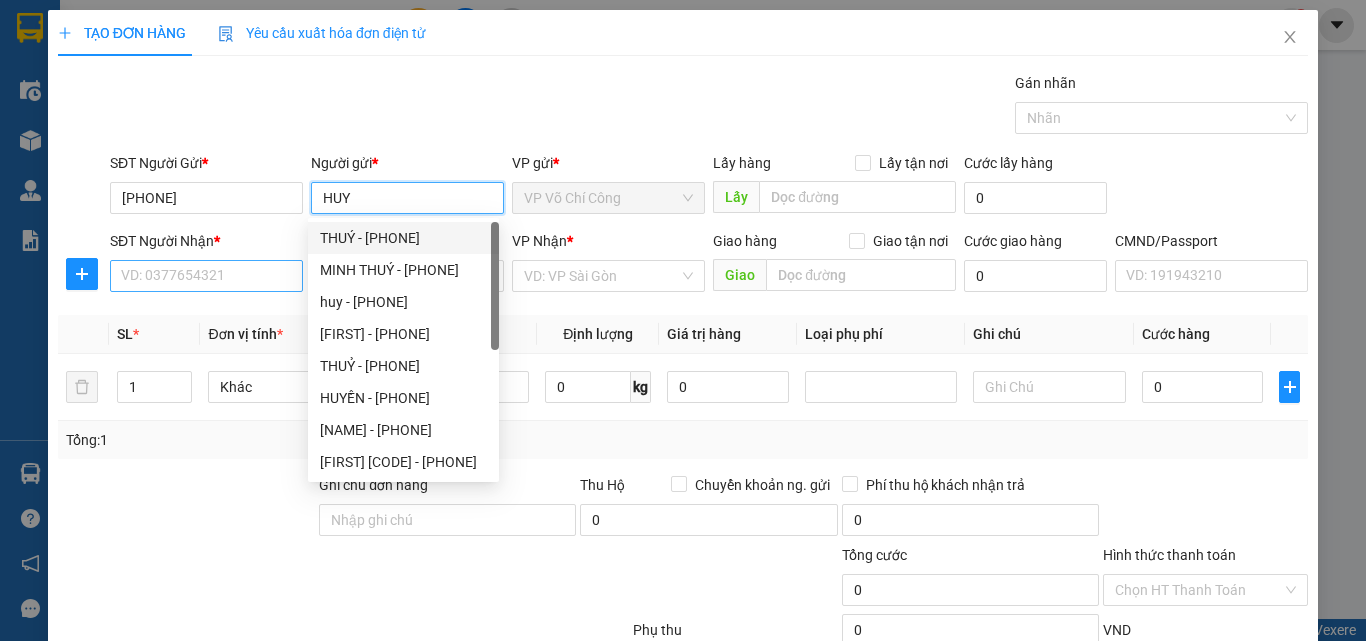 type on "HUY" 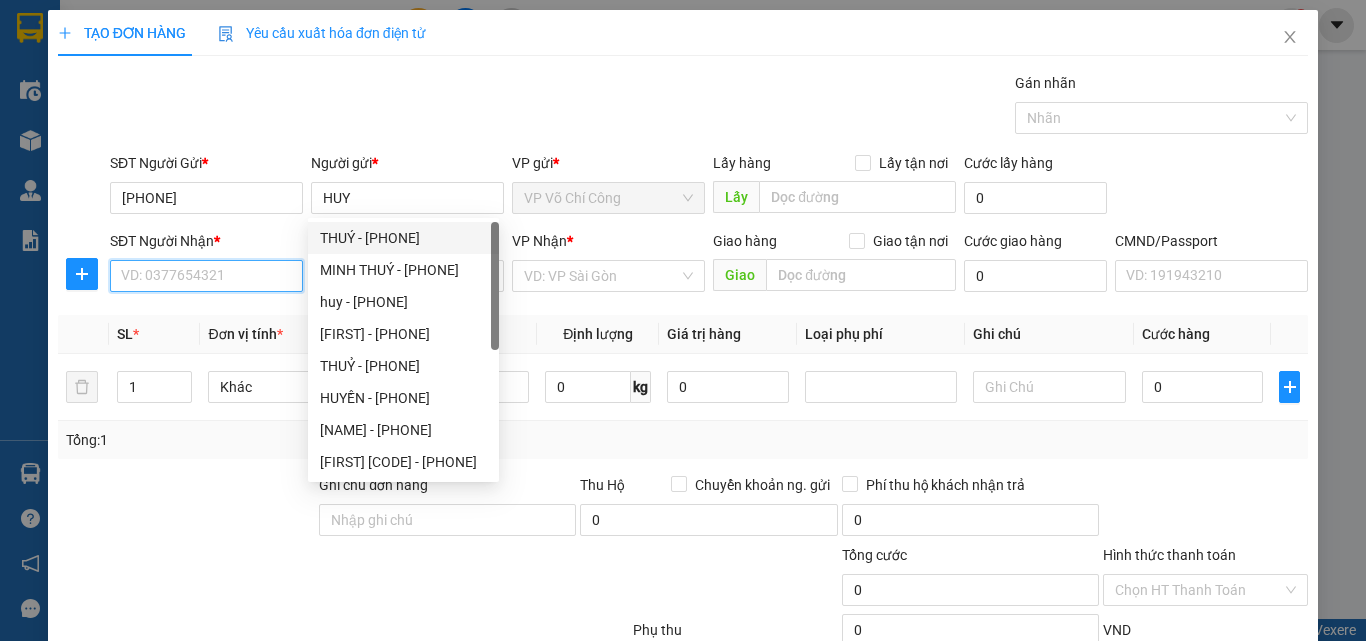 click on "SĐT Người Nhận  *" at bounding box center [206, 276] 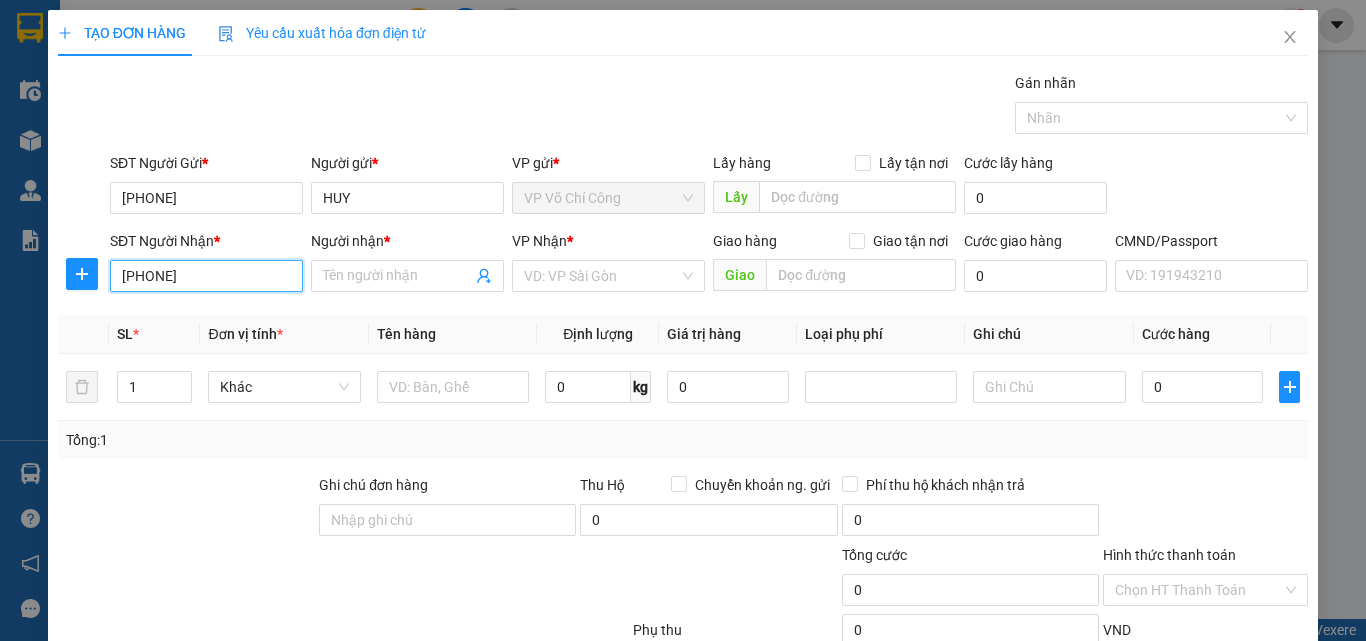type on "0987203333" 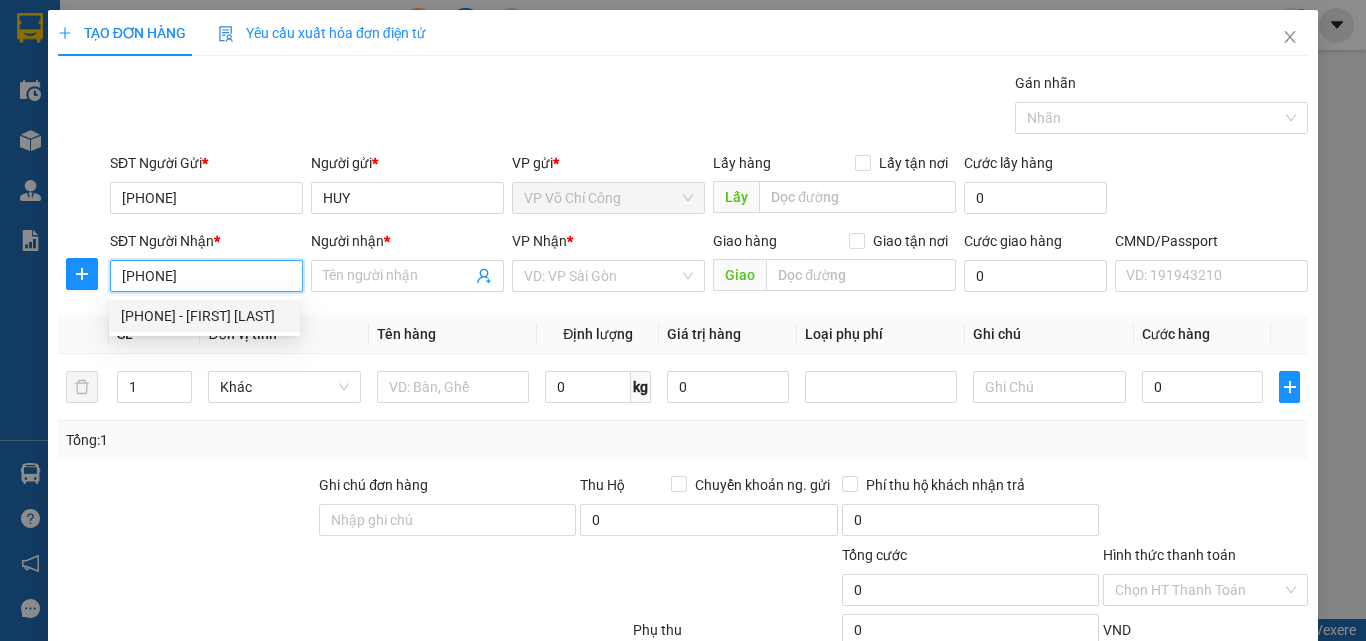 click on "0987203333 - HOÀNG KIM" at bounding box center [204, 316] 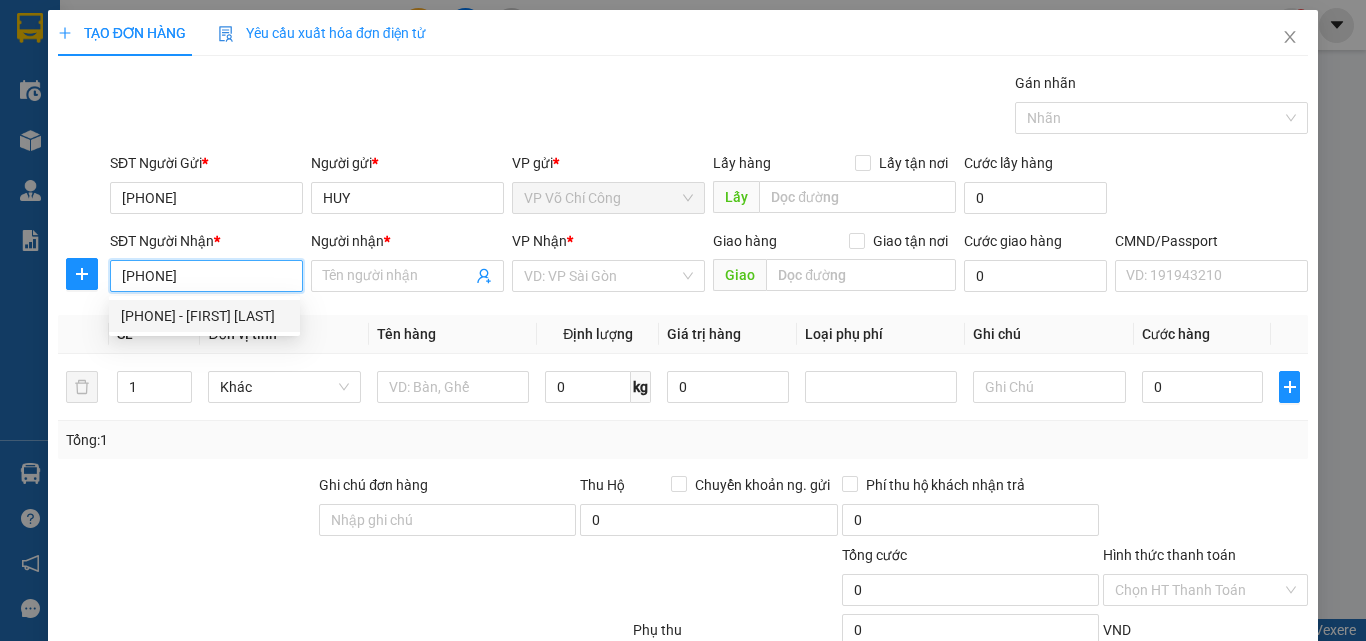 type on "HOÀNG KIM" 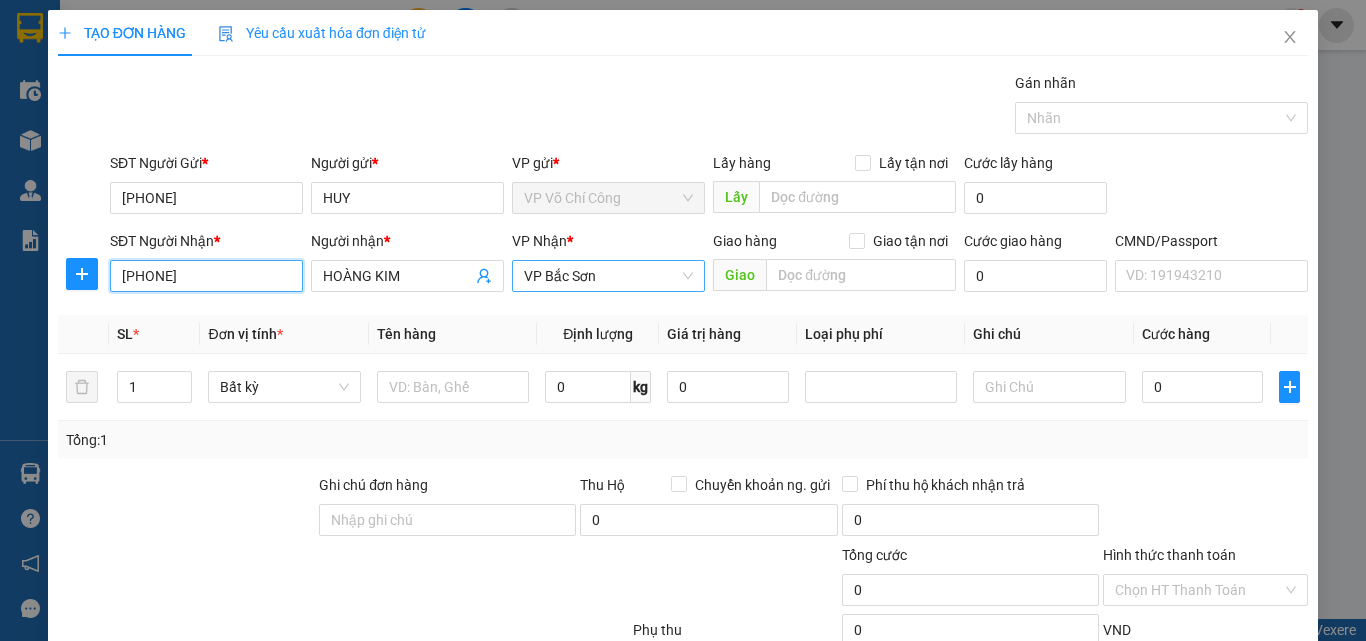 click on "VP Bắc Sơn" at bounding box center [608, 276] 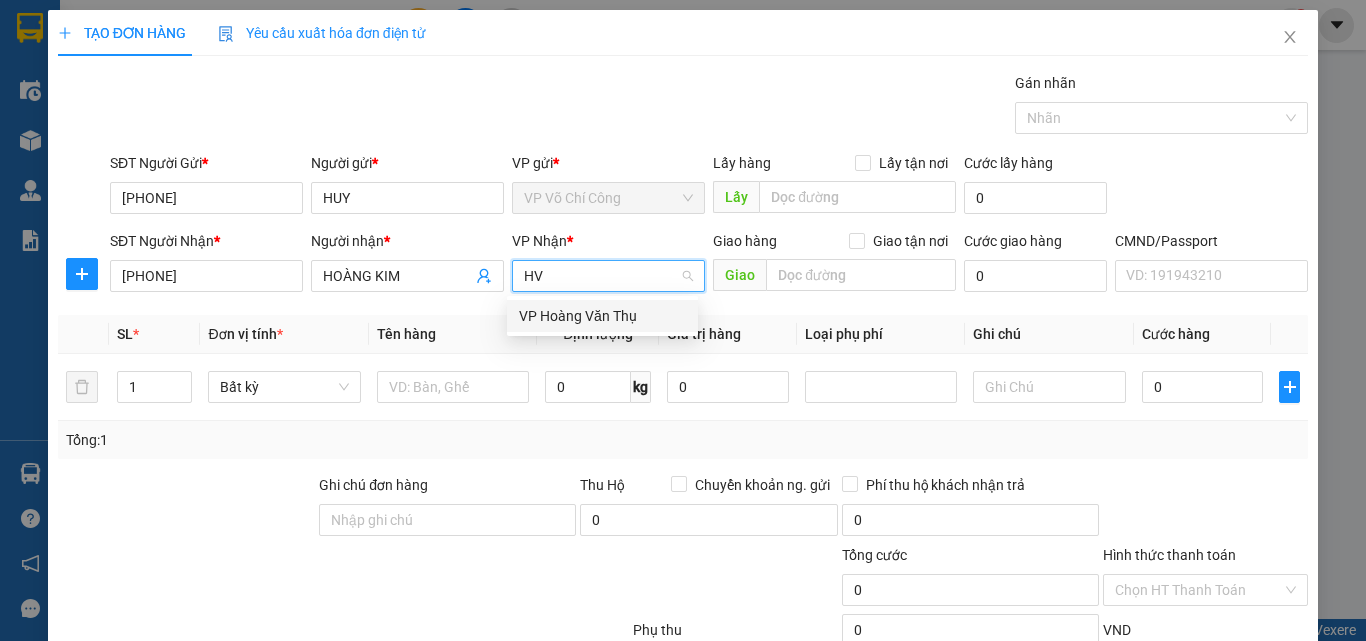 type on "HVT" 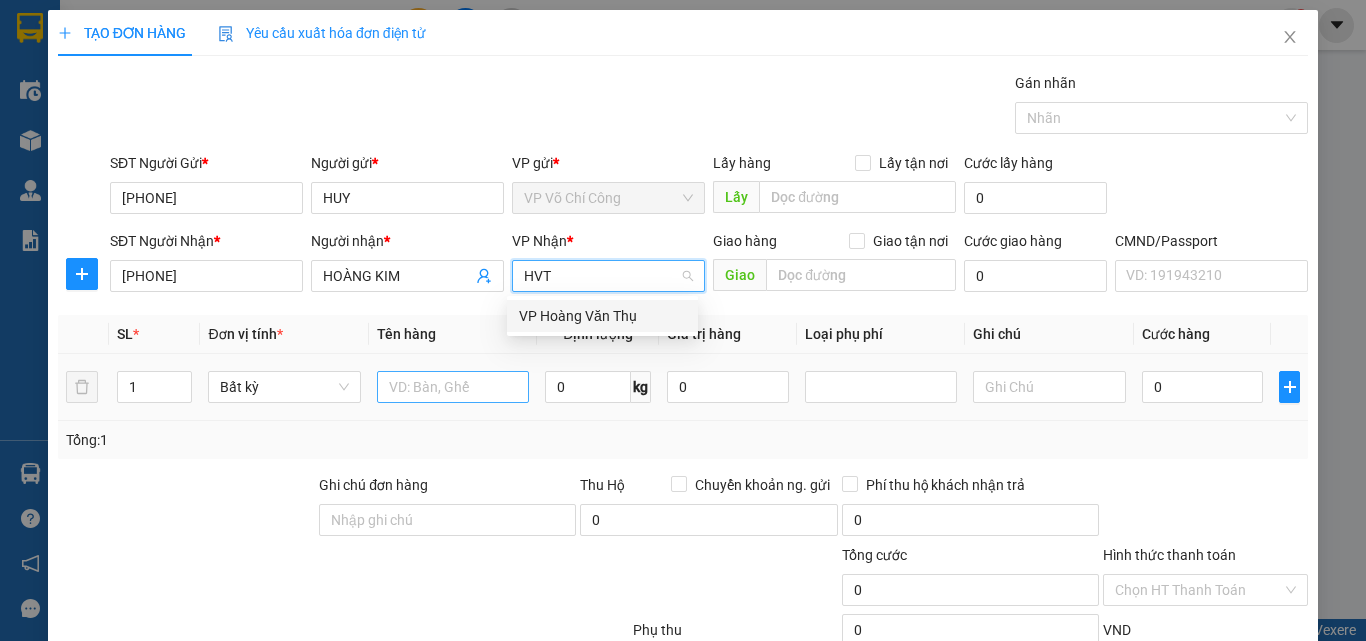 drag, startPoint x: 598, startPoint y: 312, endPoint x: 435, endPoint y: 389, distance: 180.27202 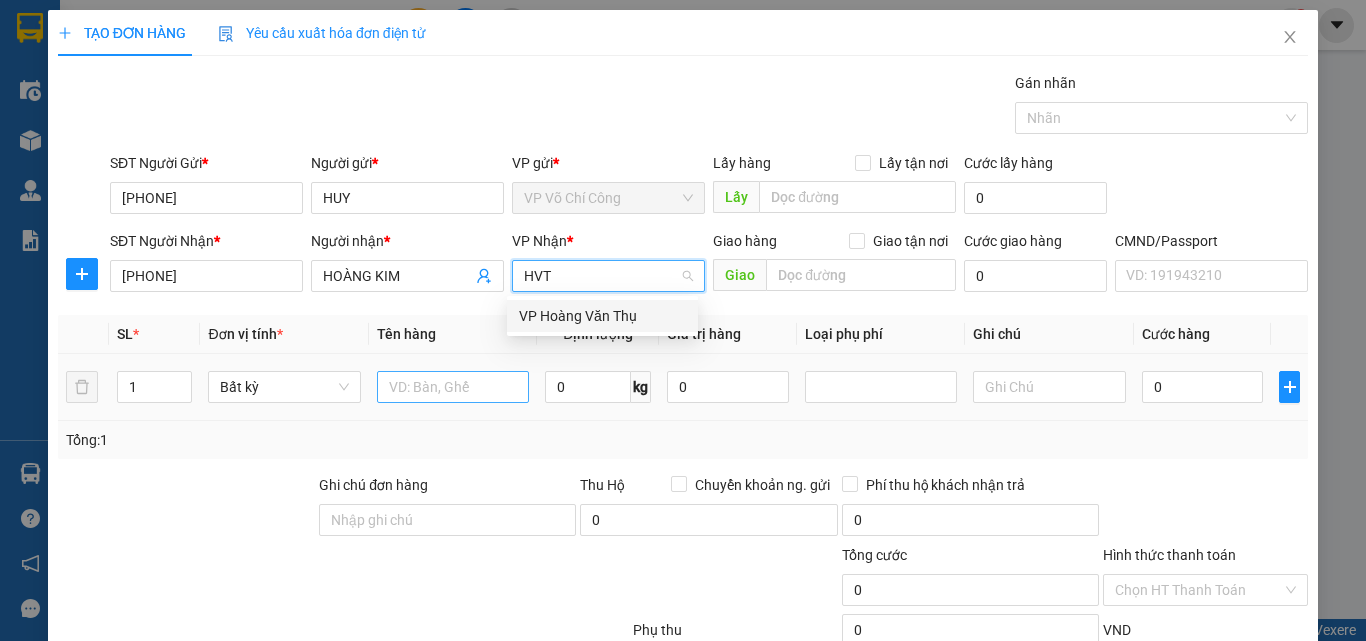 click on "VP Hoàng Văn Thụ" at bounding box center [602, 316] 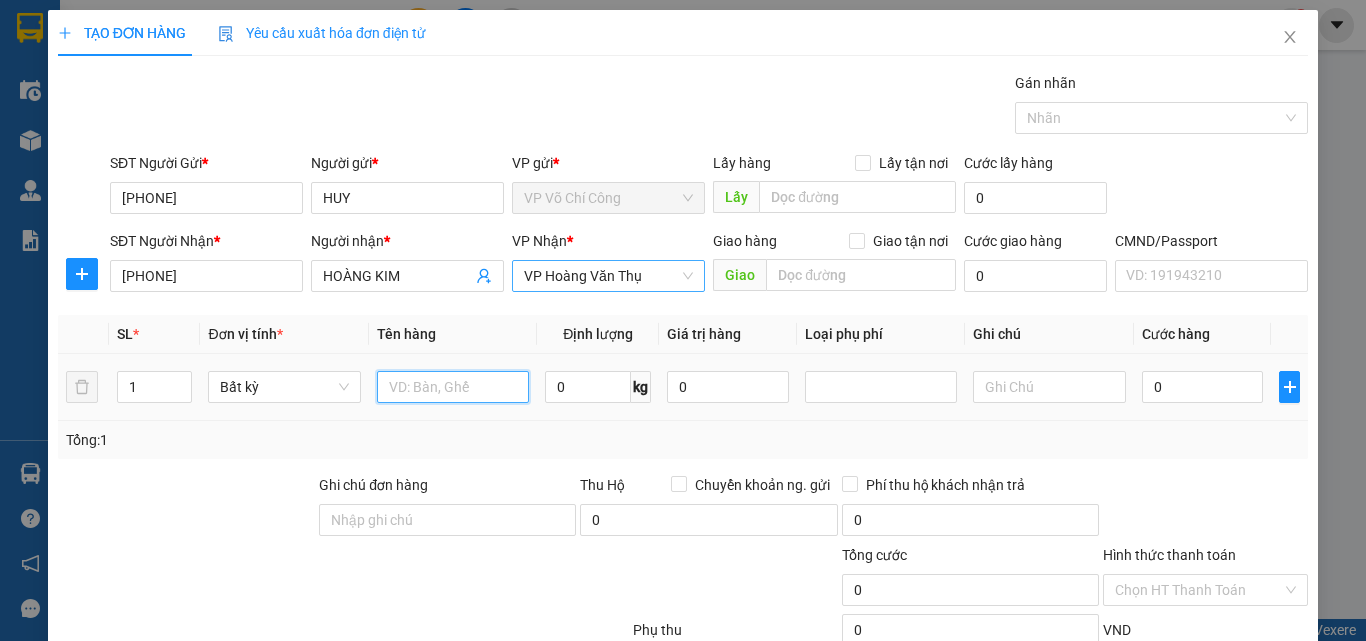 click at bounding box center (453, 387) 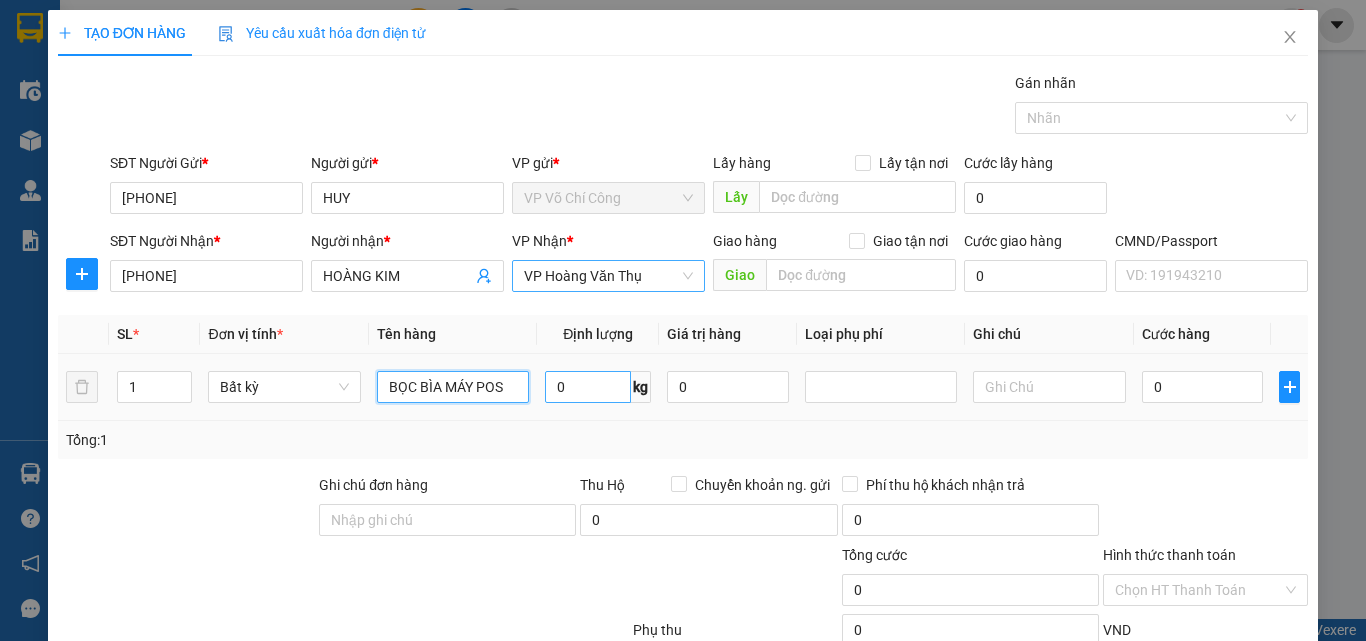 type on "BỌC BÌA MÁY POS" 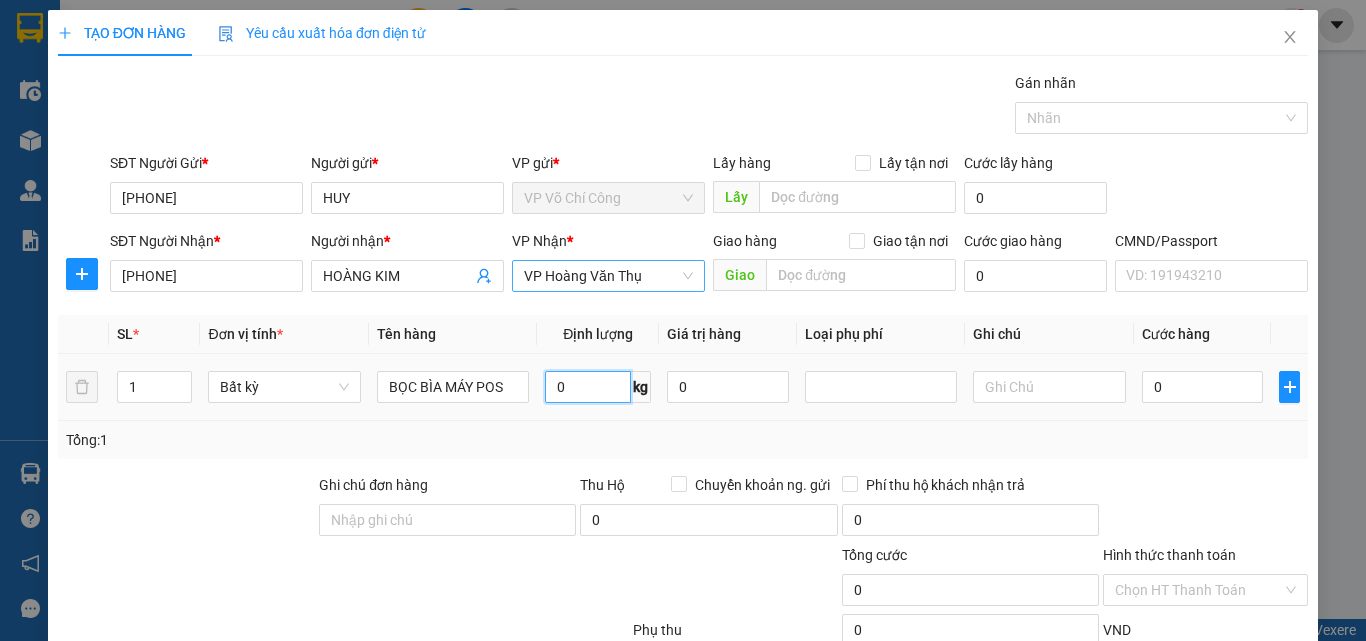 click on "0" at bounding box center (588, 387) 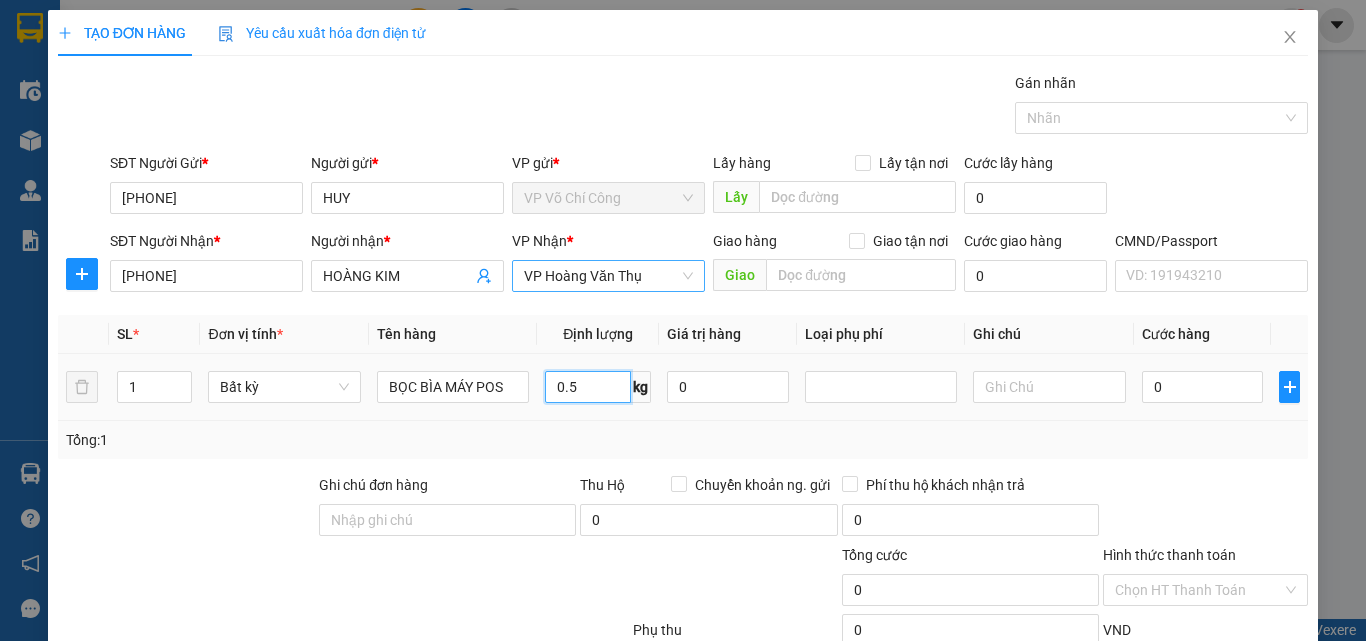 type on "0.5" 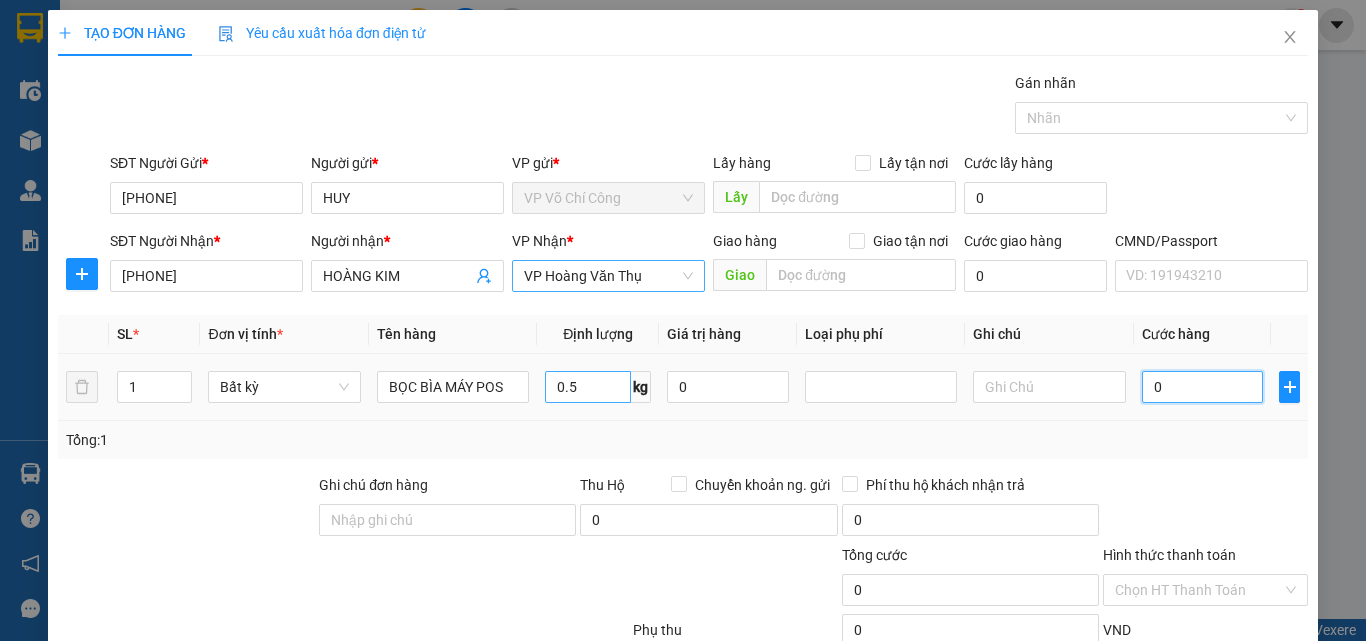 type on "35.000" 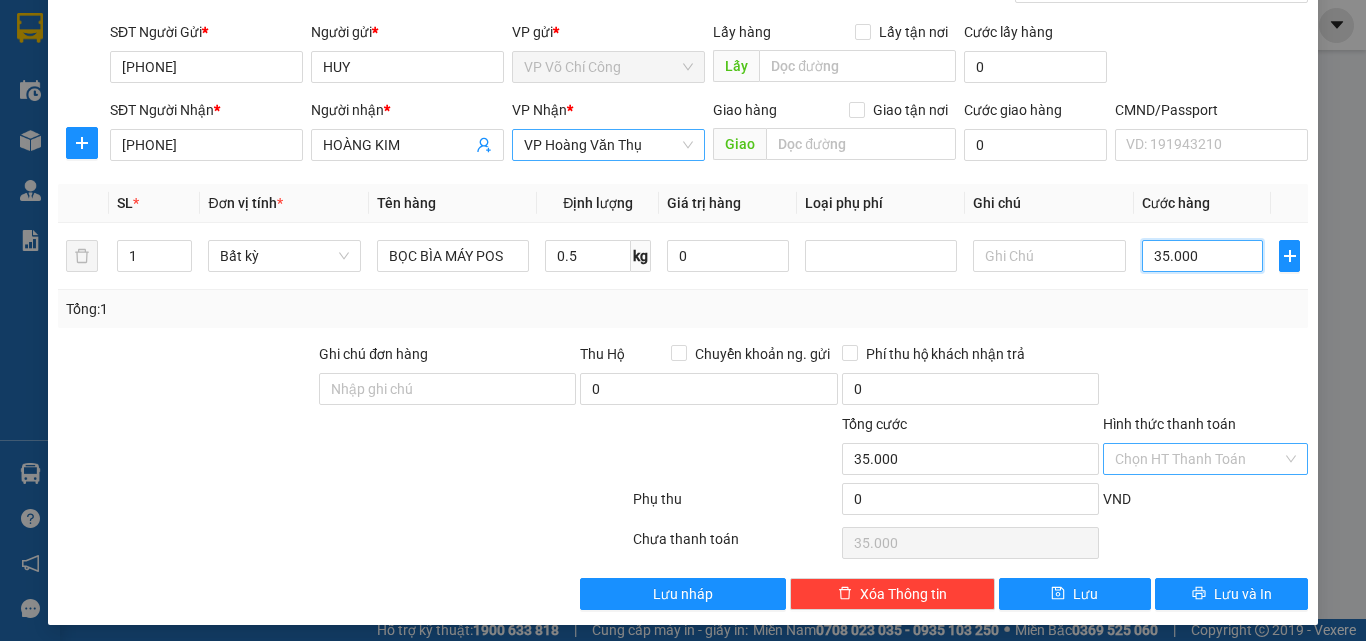scroll, scrollTop: 139, scrollLeft: 0, axis: vertical 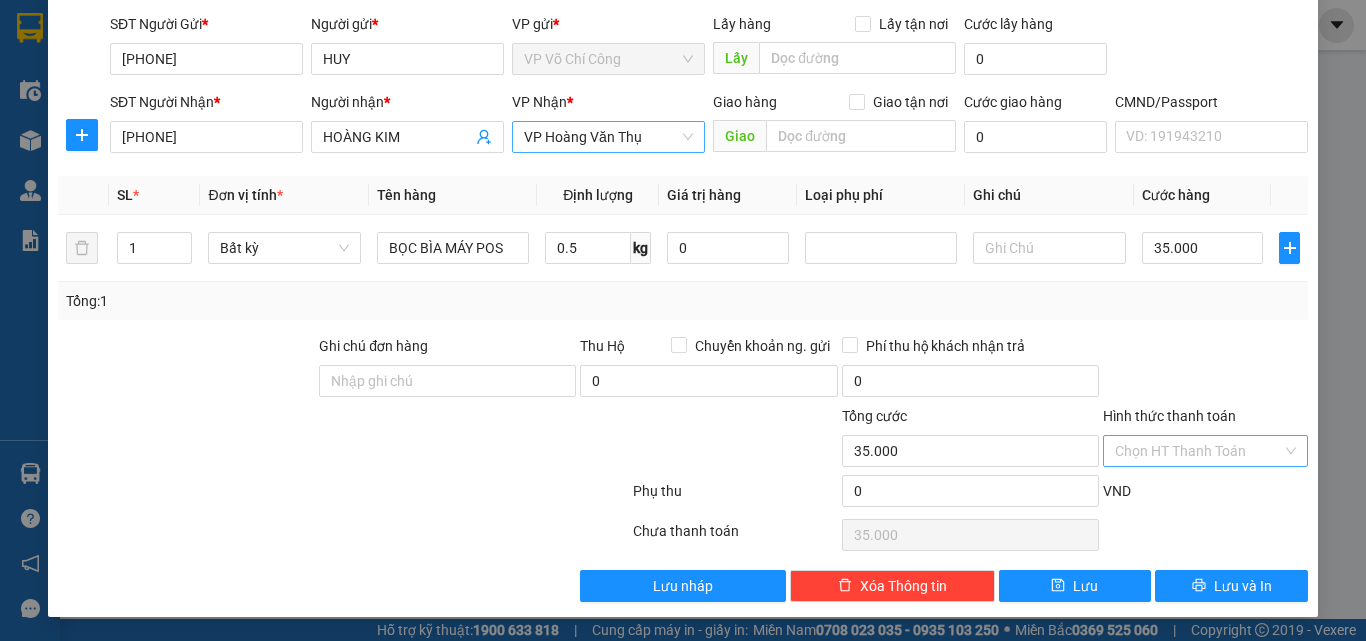 click on "Hình thức thanh toán" at bounding box center (1198, 451) 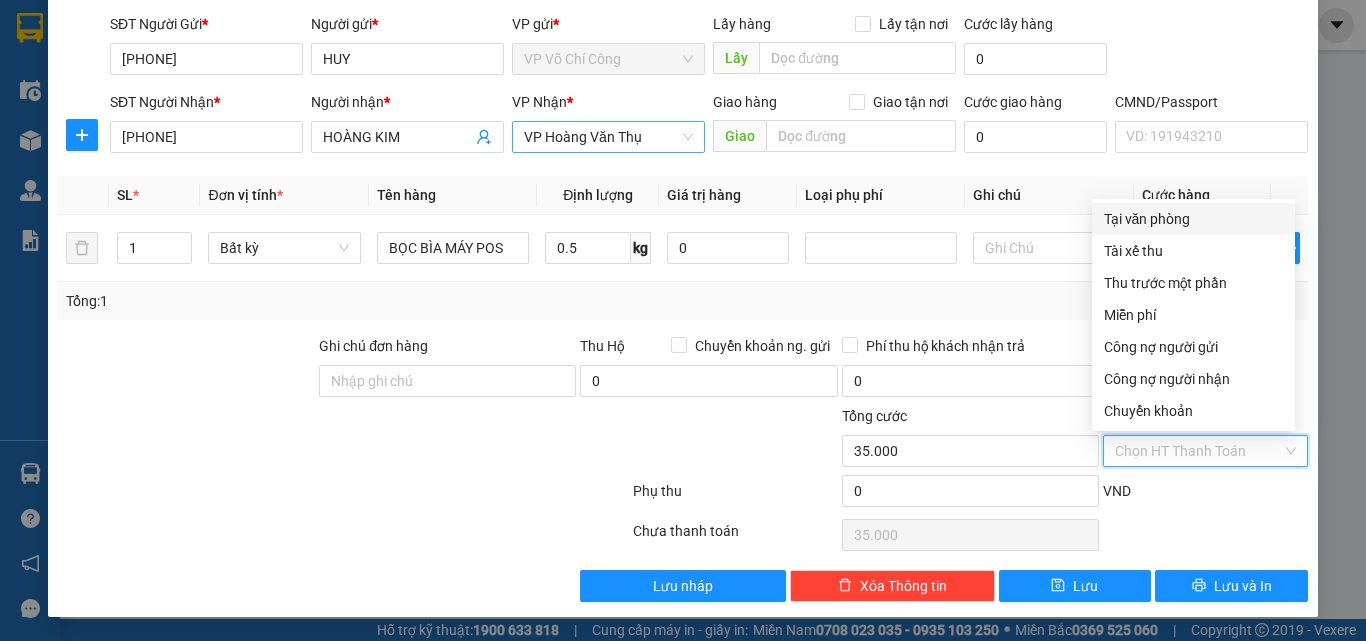 click on "Tại văn phòng" at bounding box center [1193, 219] 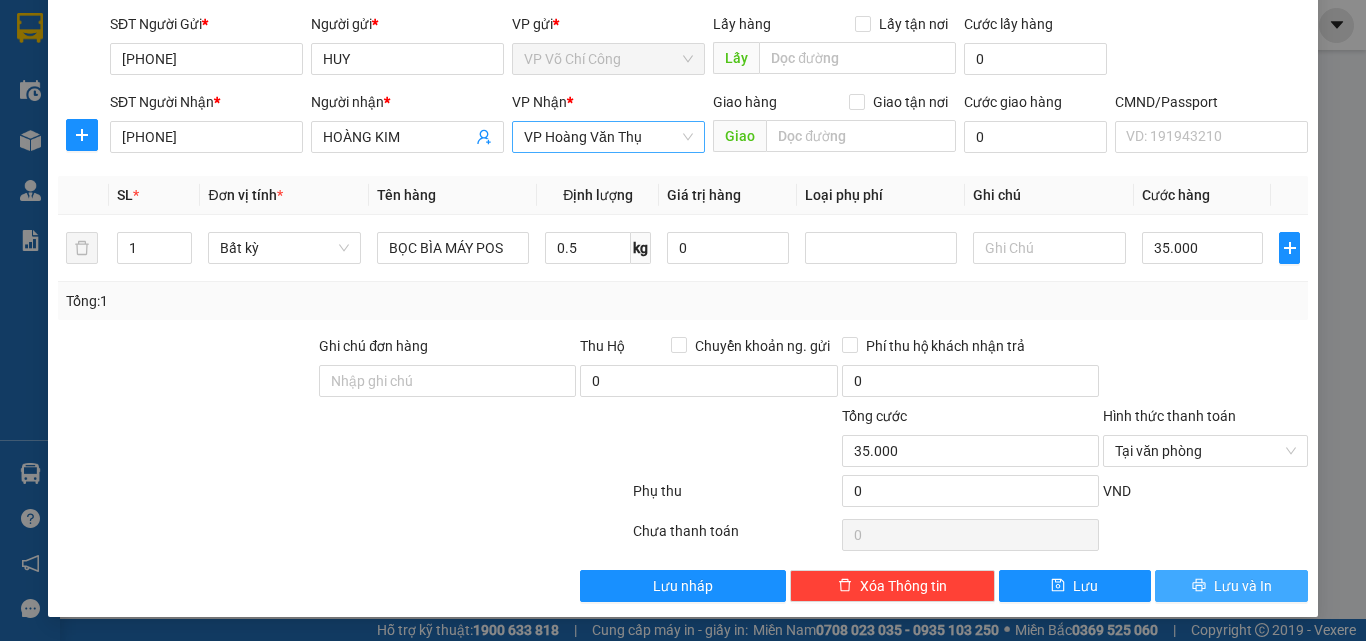 click on "Lưu và In" at bounding box center (1231, 586) 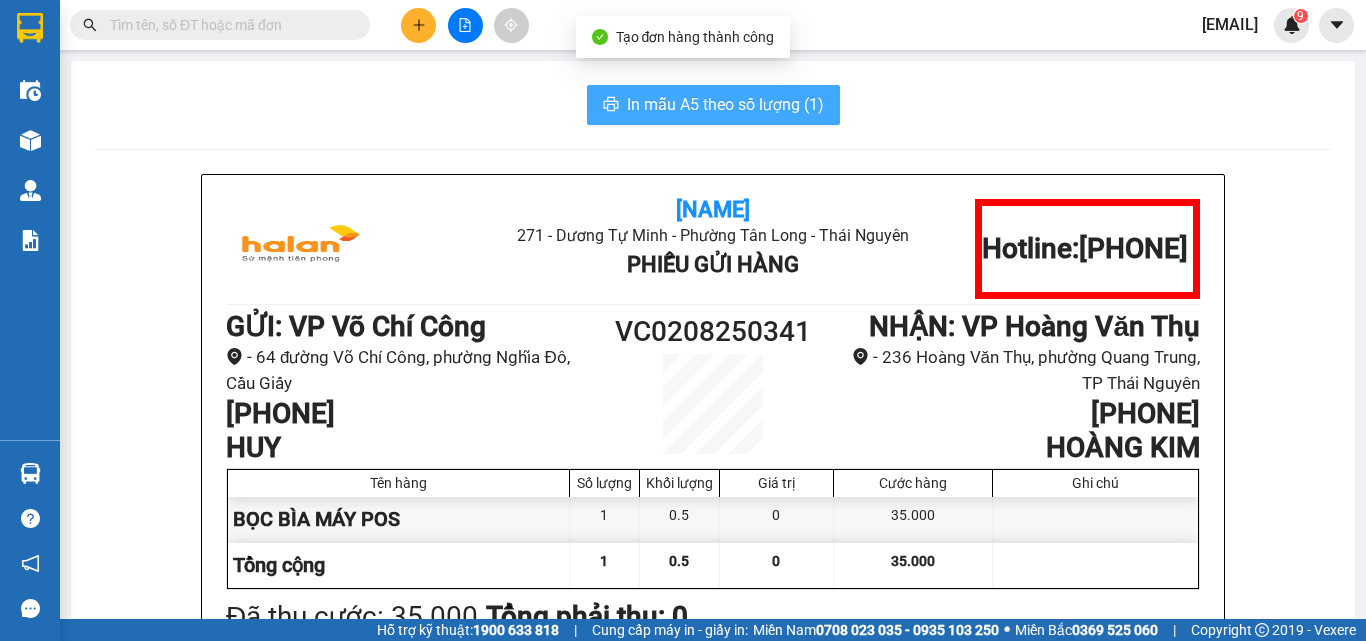 click on "In mẫu A5 theo số lượng
(1)" at bounding box center [725, 104] 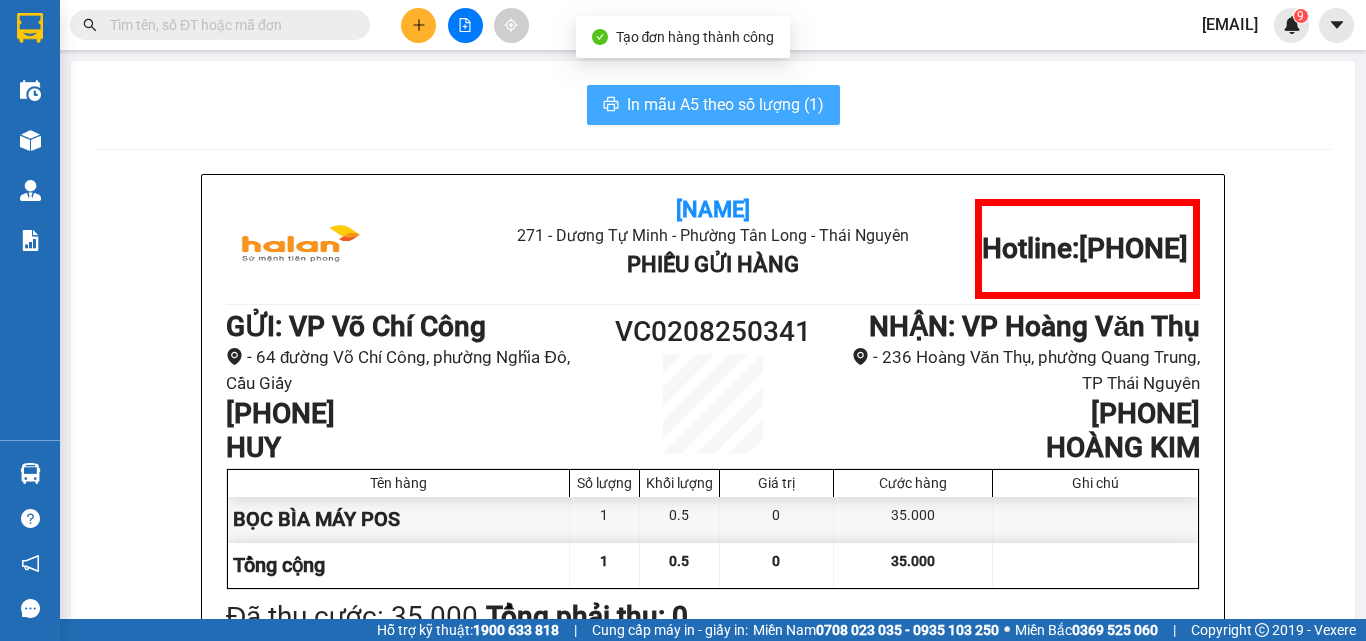 click on "In mẫu A5 theo số lượng
(1)" at bounding box center (725, 104) 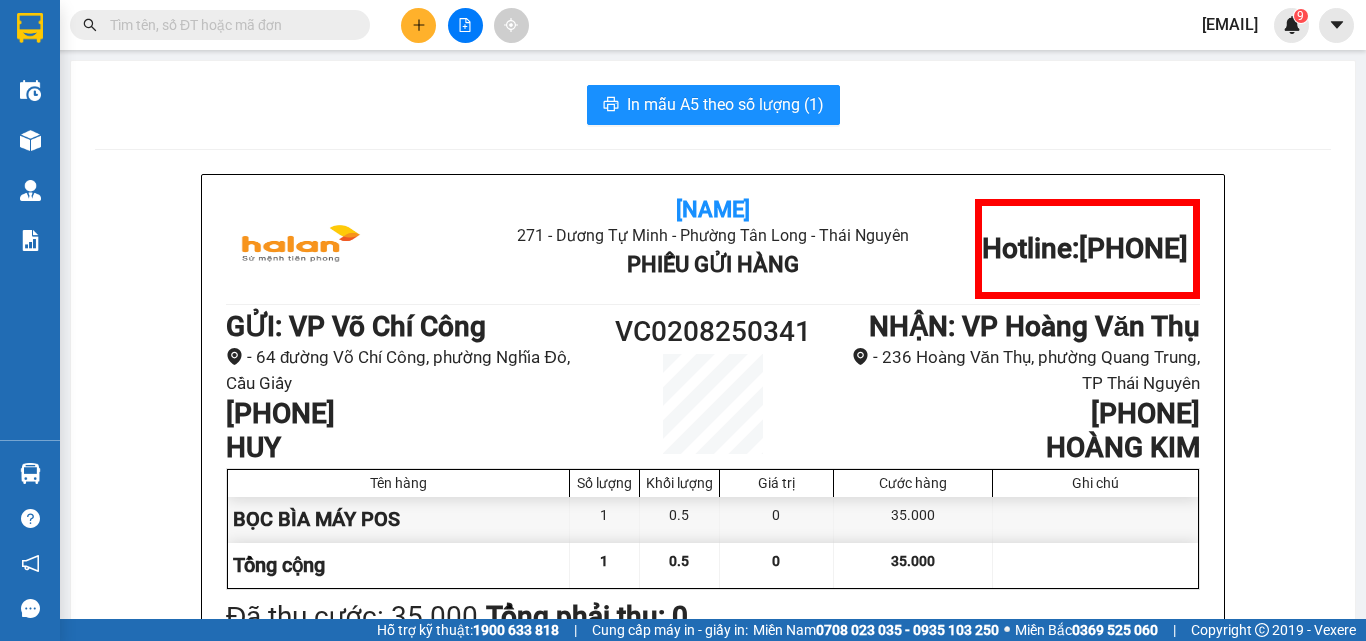 click at bounding box center (228, 25) 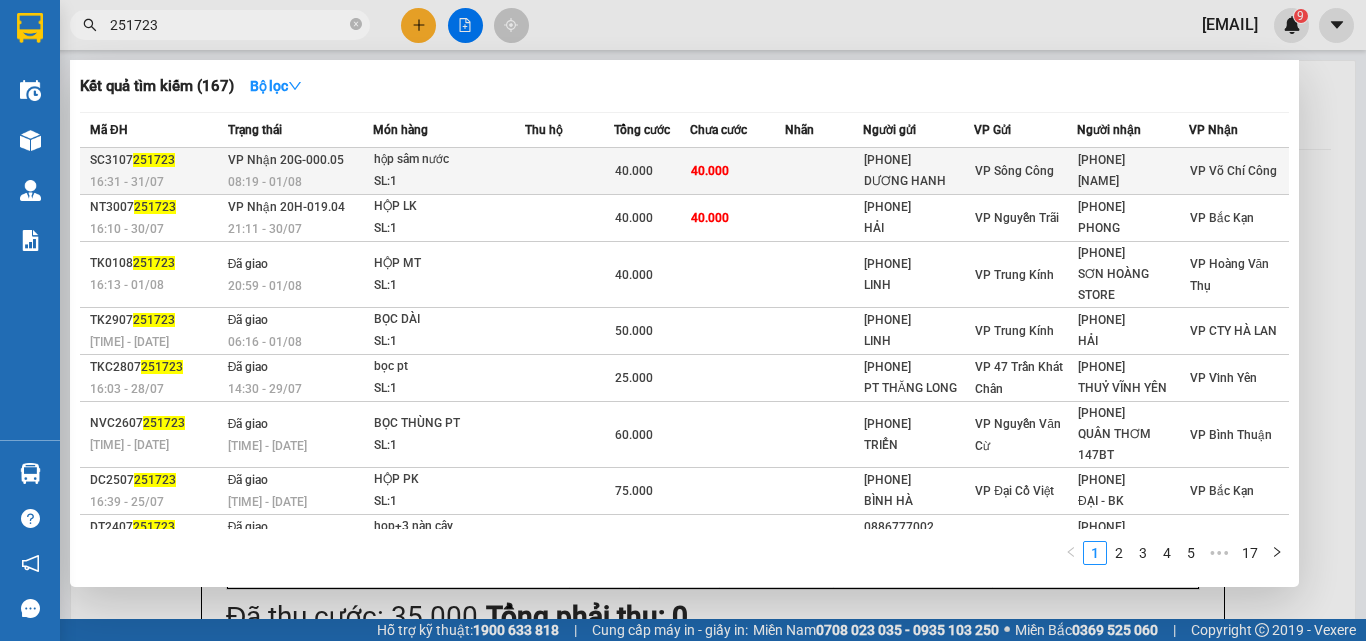 type on "251723" 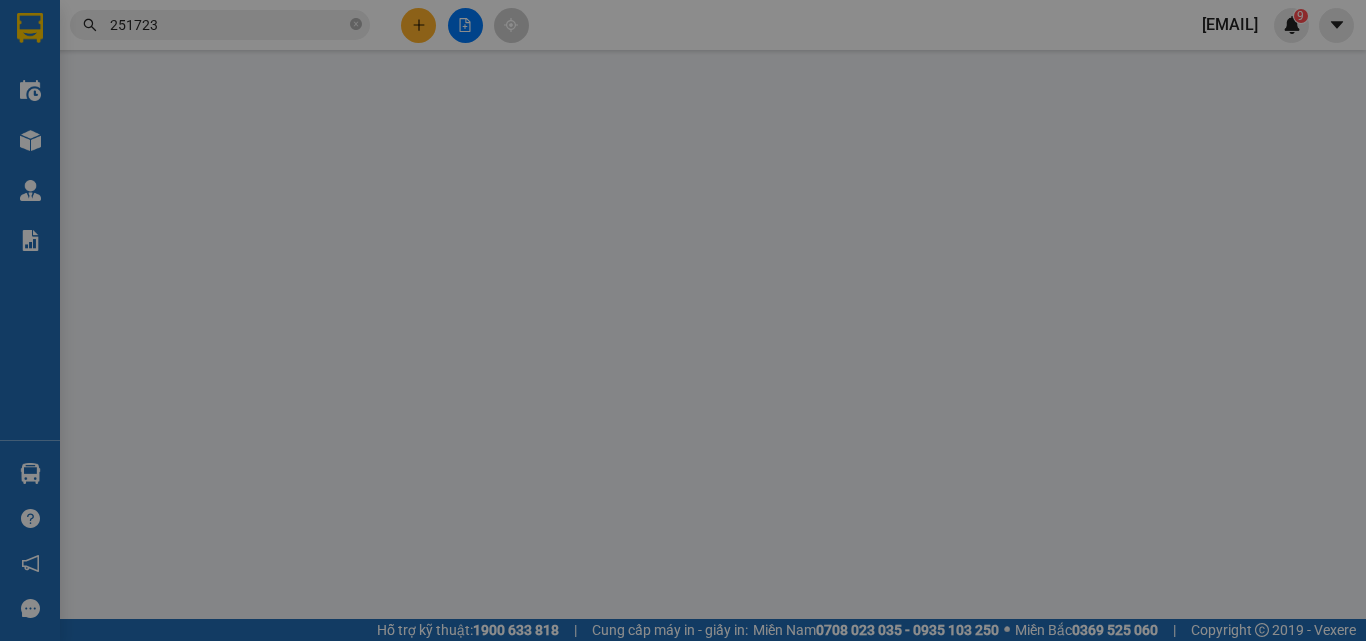 type on "[PHONE]" 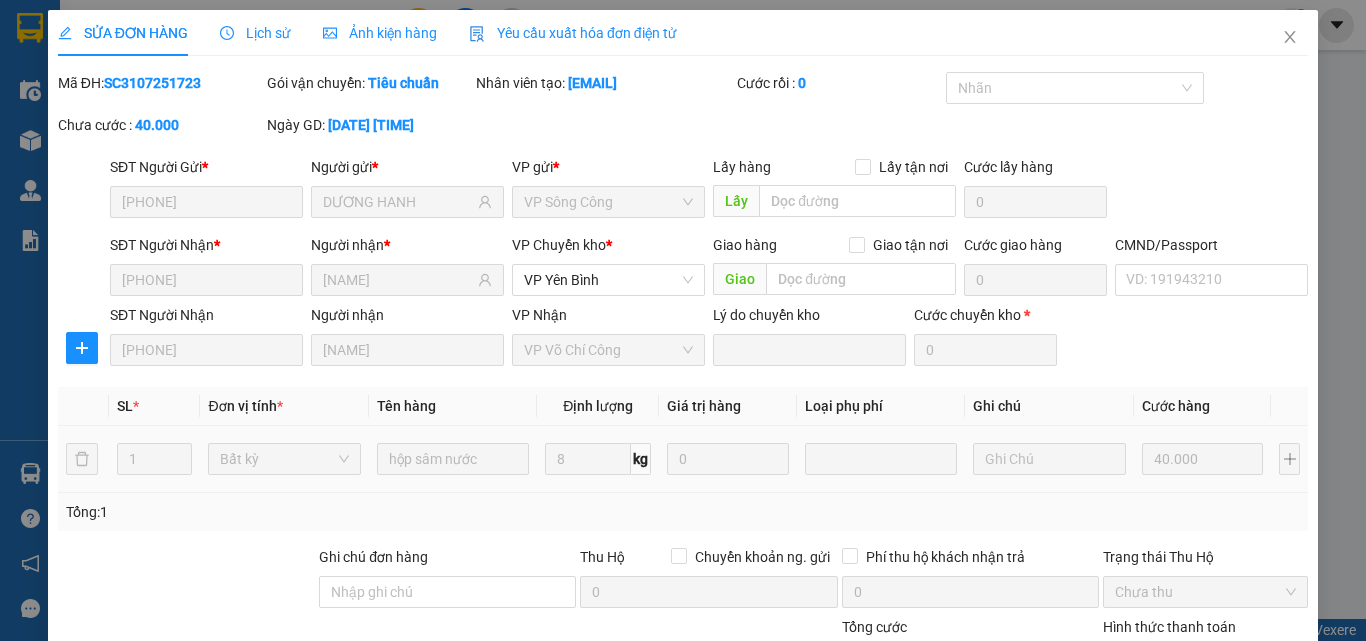 scroll, scrollTop: 211, scrollLeft: 0, axis: vertical 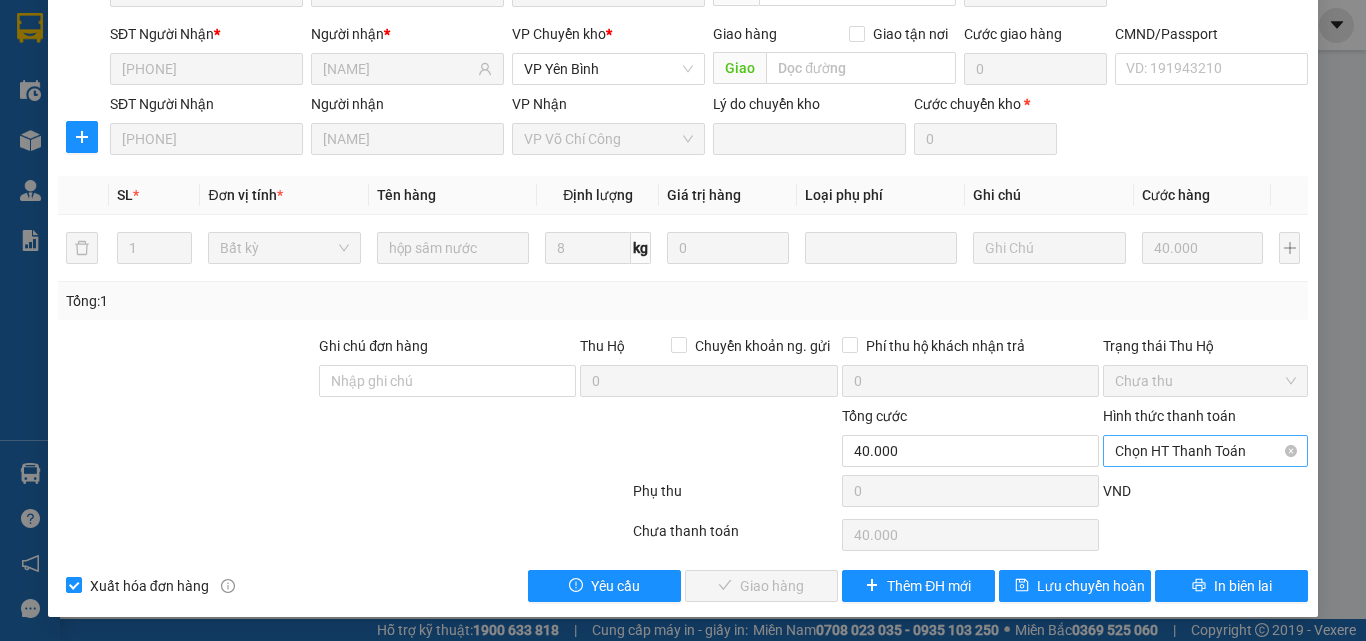 drag, startPoint x: 1187, startPoint y: 449, endPoint x: 1181, endPoint y: 461, distance: 13.416408 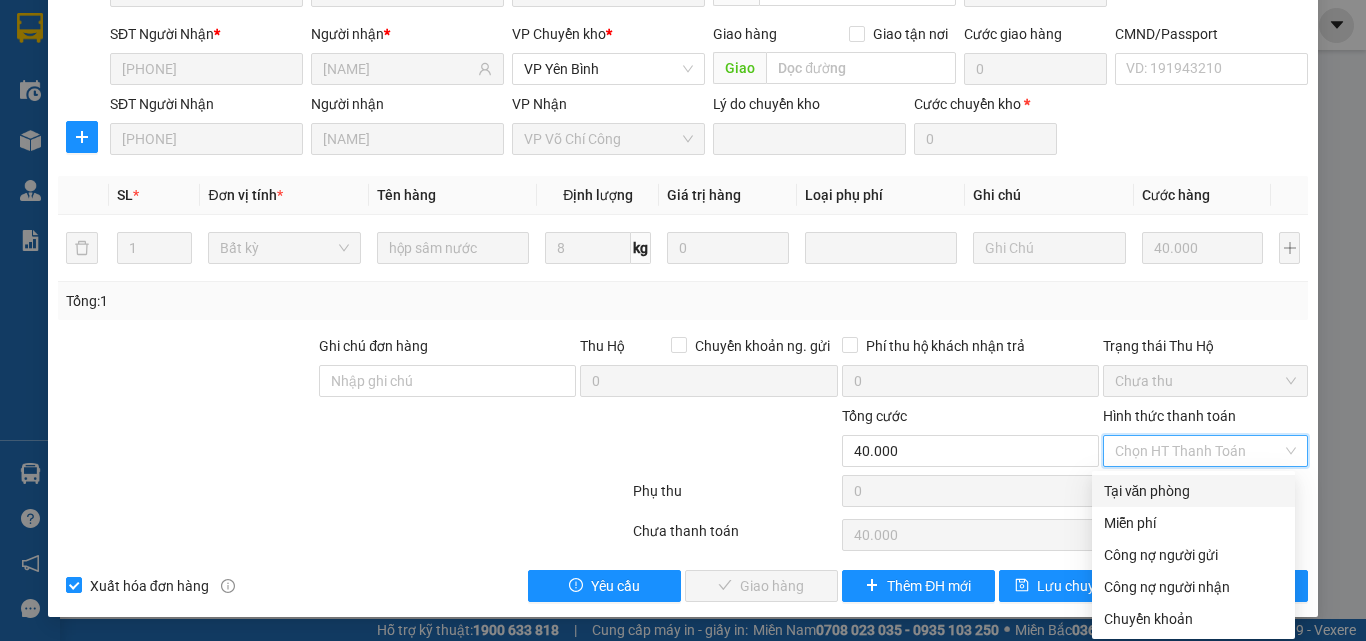 click on "Tại văn phòng" at bounding box center (1193, 491) 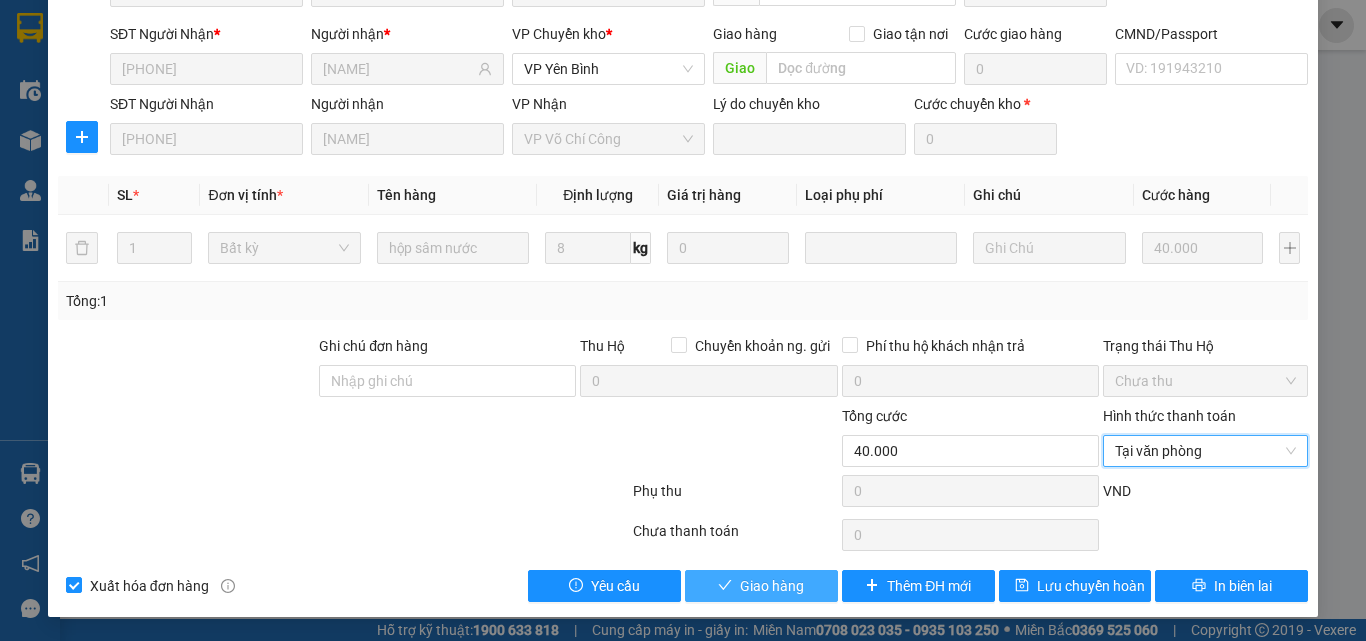 click on "Giao hàng" at bounding box center [772, 586] 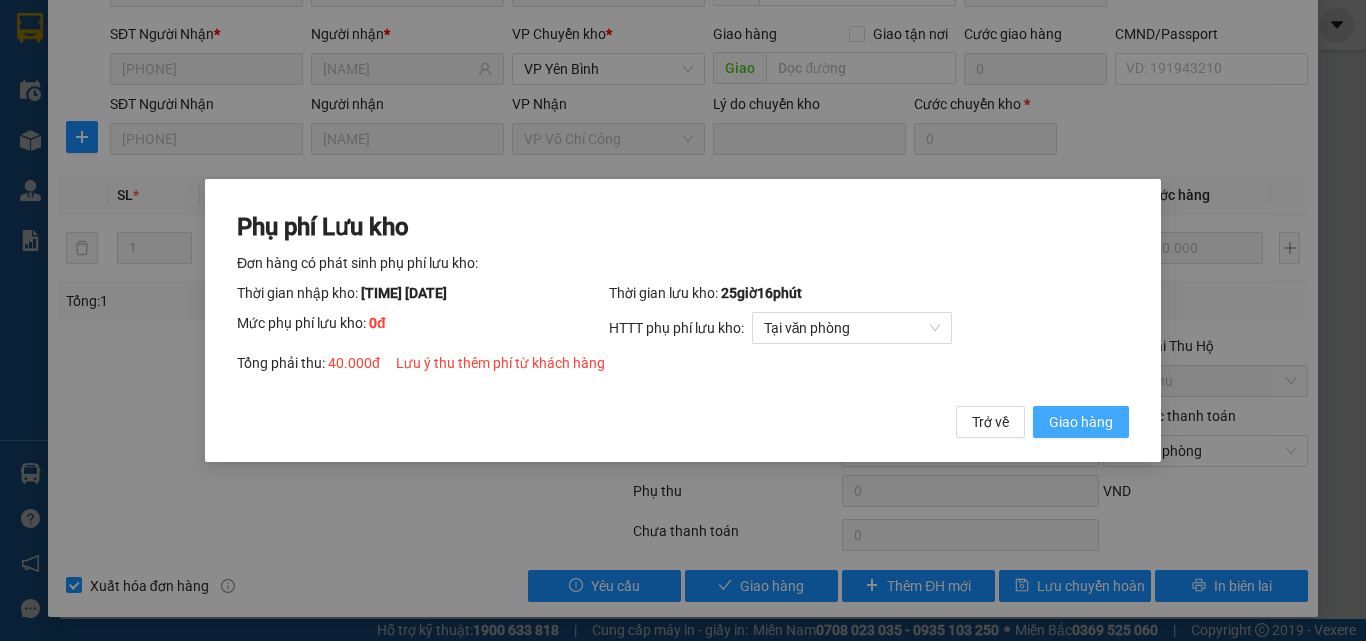 click on "Giao hàng" at bounding box center [1081, 422] 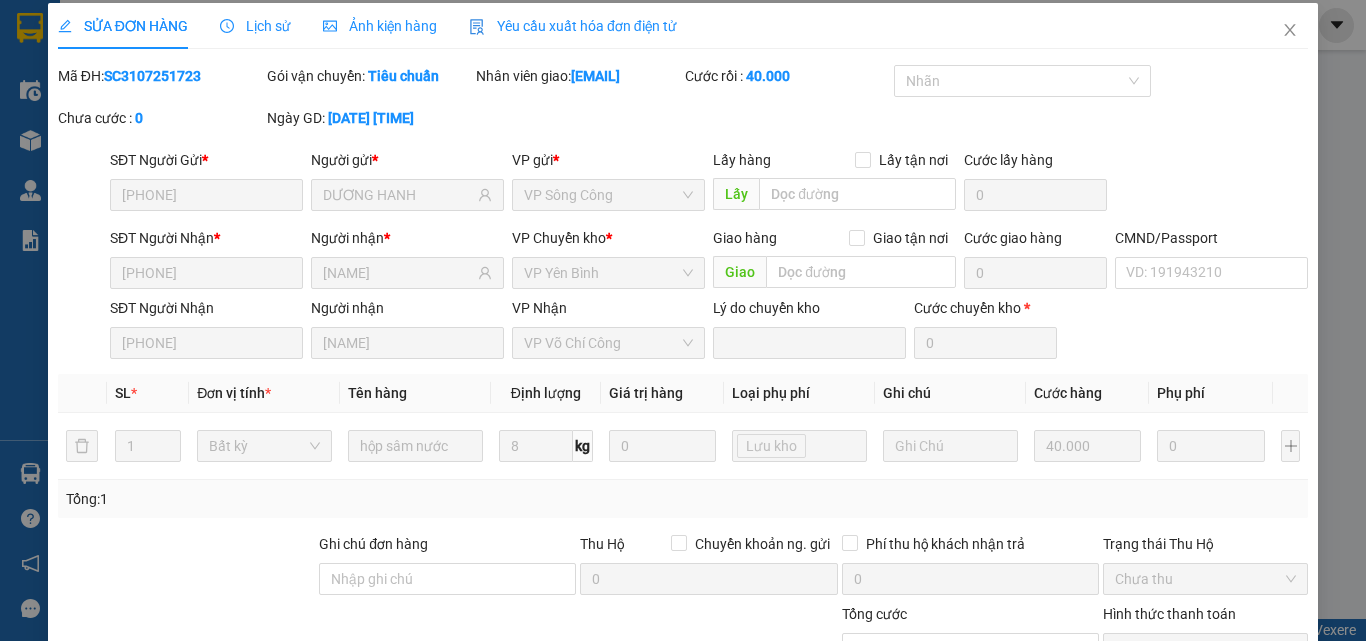scroll, scrollTop: 0, scrollLeft: 0, axis: both 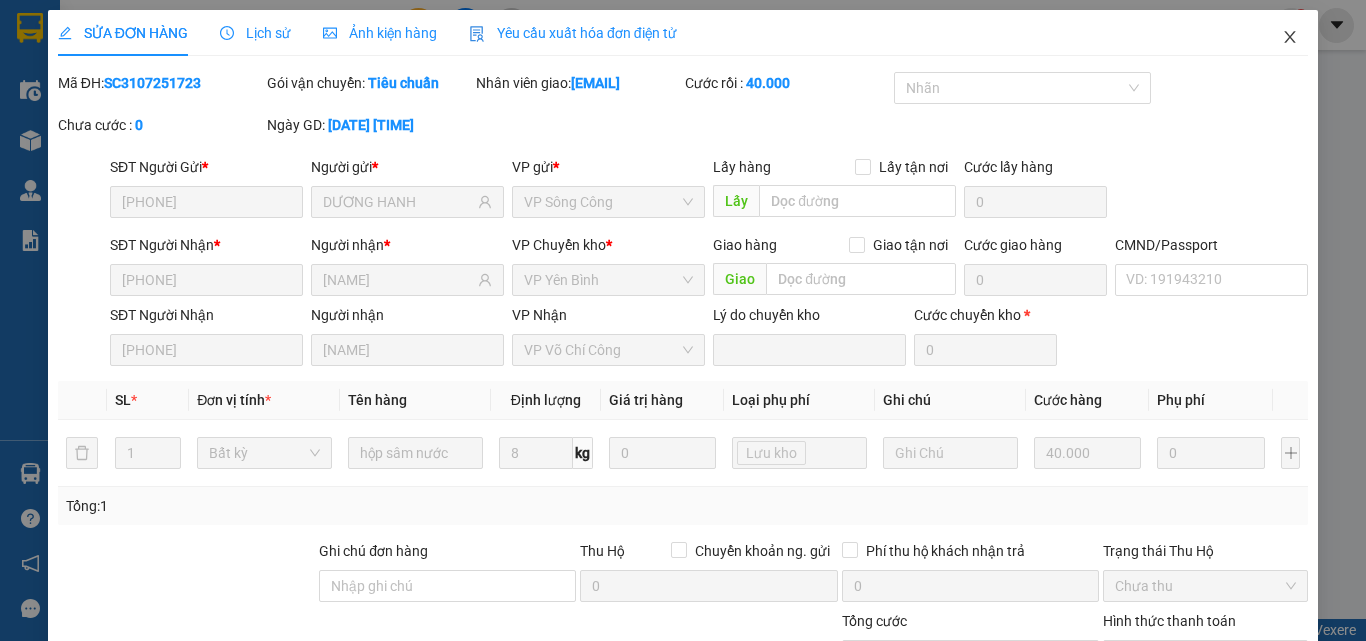click 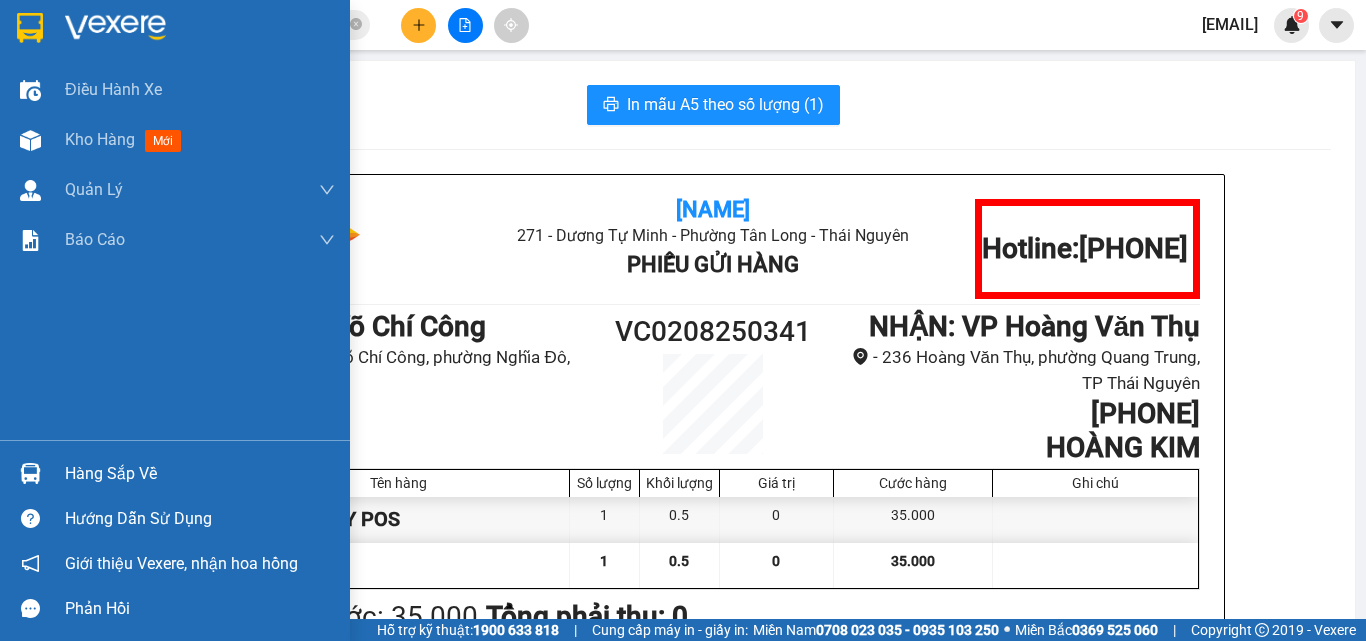 click on "Hàng sắp về" at bounding box center (175, 473) 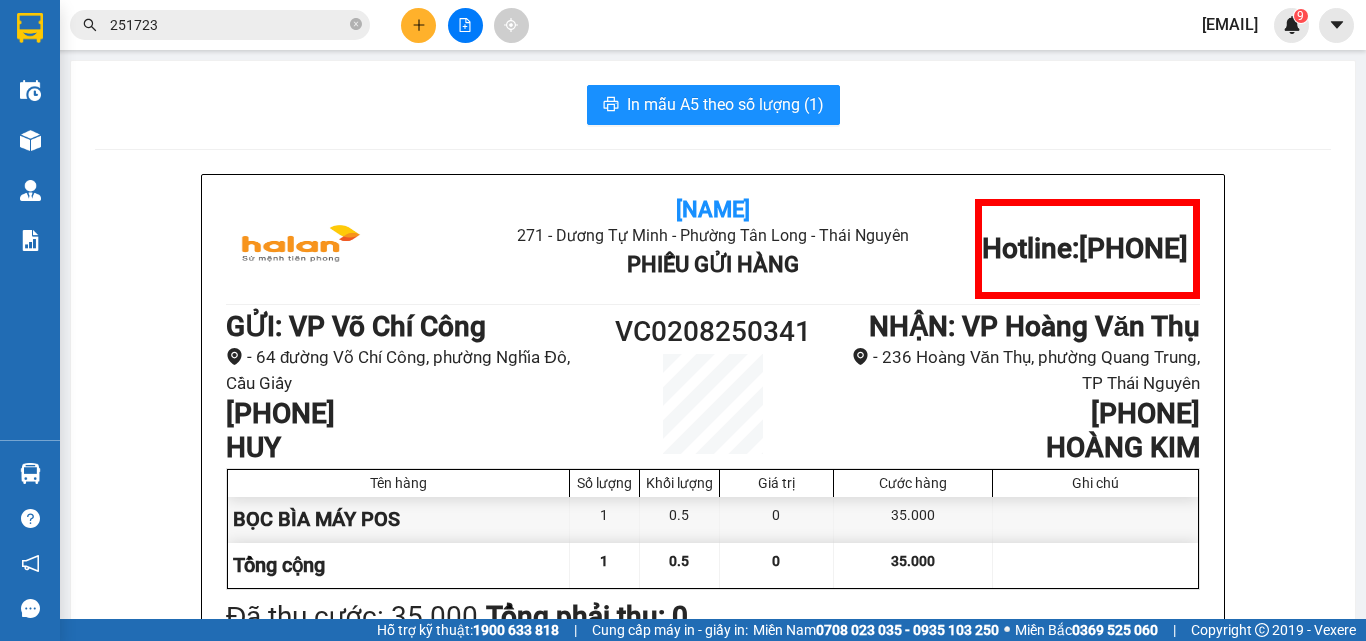 click on "Kết quả tìm kiếm ( 167 )  Bộ lọc  Mã ĐH Trạng thái Món hàng Thu hộ Tổng cước Chưa cước Nhãn Người gửi VP Gửi Người nhận VP Nhận SC3107 251723 16:31 - 31/07 VP Nhận   20G-000.05 08:19 - 01/08 hộp sâm nước SL:  1 40.000 40.000 0397893682 DƯƠNG HANH VP Sông Công 0969490691 linh hà  VP Võ Chí Công NT3007 251723 16:10 - 30/07 VP Nhận   20H-019.04 21:11 - 30/07 HỘP LK SL:  1 40.000 40.000 0981306769 HẢI VP Nguyễn Trãi 0369244085 PHONG VP Bắc Kạn TK0108 251723 16:13 - 01/08 Đã giao   20:59 - 01/08 HỘP MT SL:  1 40.000 0915465789 LINH VP Trung Kính 0829093333 SƠN HOÀNG STORE VP Hoàng Văn Thụ TK2907 251723 16:05 - 29/07 Đã giao   06:16 - 01/08 BỌC DÀI SL:  1 50.000 0965194078 LINH VP Trung Kính 0373414530 HẢI VP CTY HÀ LAN TKC2807 251723 16:03 - 28/07 Đã giao   14:30 - 29/07 bọc pt SL:  1 25.000 0965791102 PT THĂNG LONG VP 47 Trần Khát Chân 0942105786 THUỶ VĨNH YÊN VP Vĩnh Yên NVC2607 251723 16:40 - 26/07   SL:" at bounding box center [683, 320] 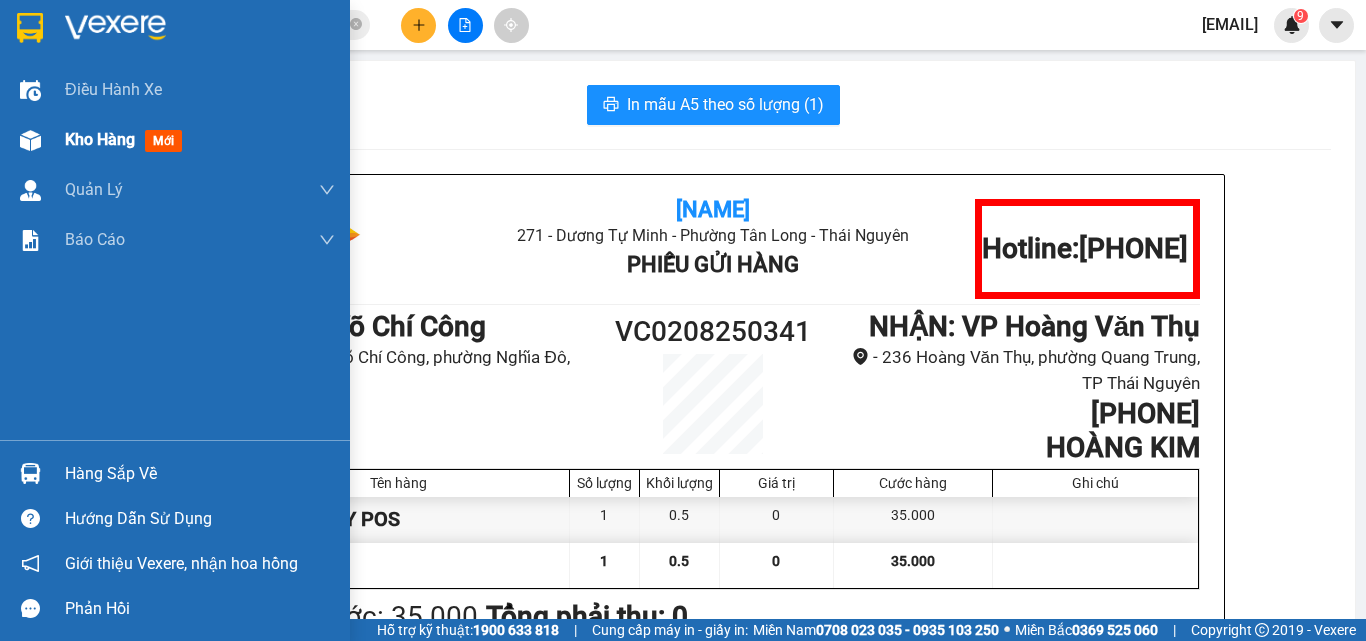 click on "Kho hàng" at bounding box center [100, 139] 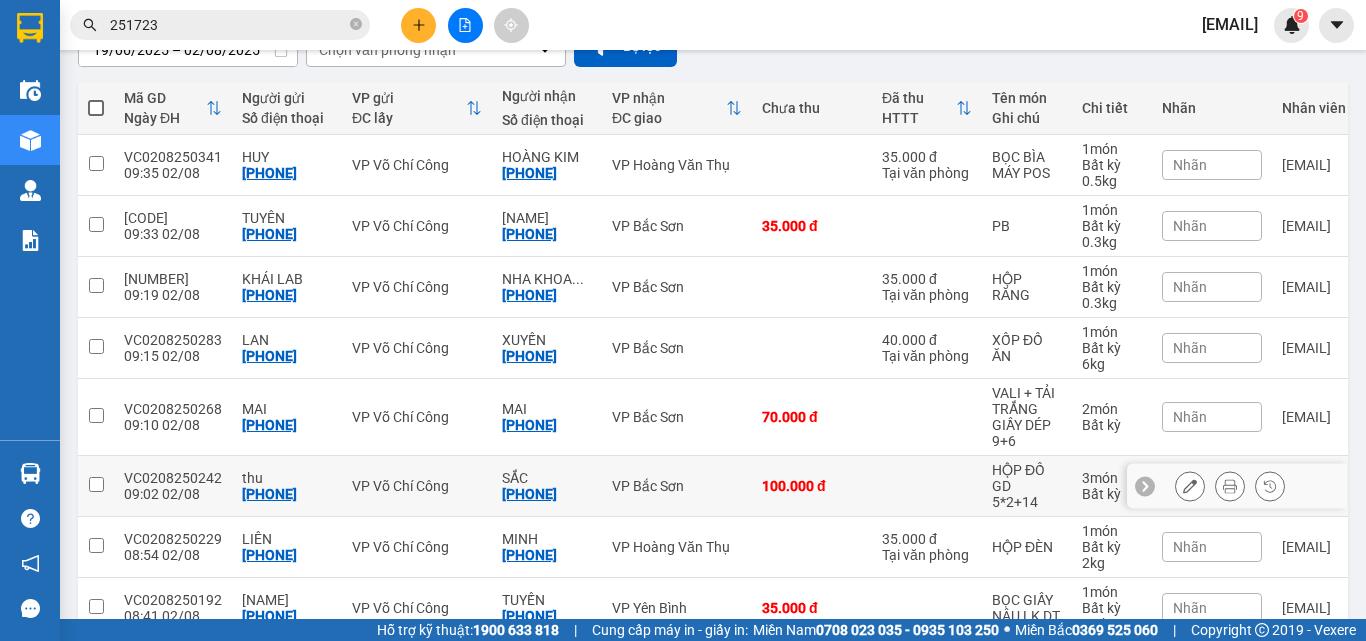scroll, scrollTop: 371, scrollLeft: 0, axis: vertical 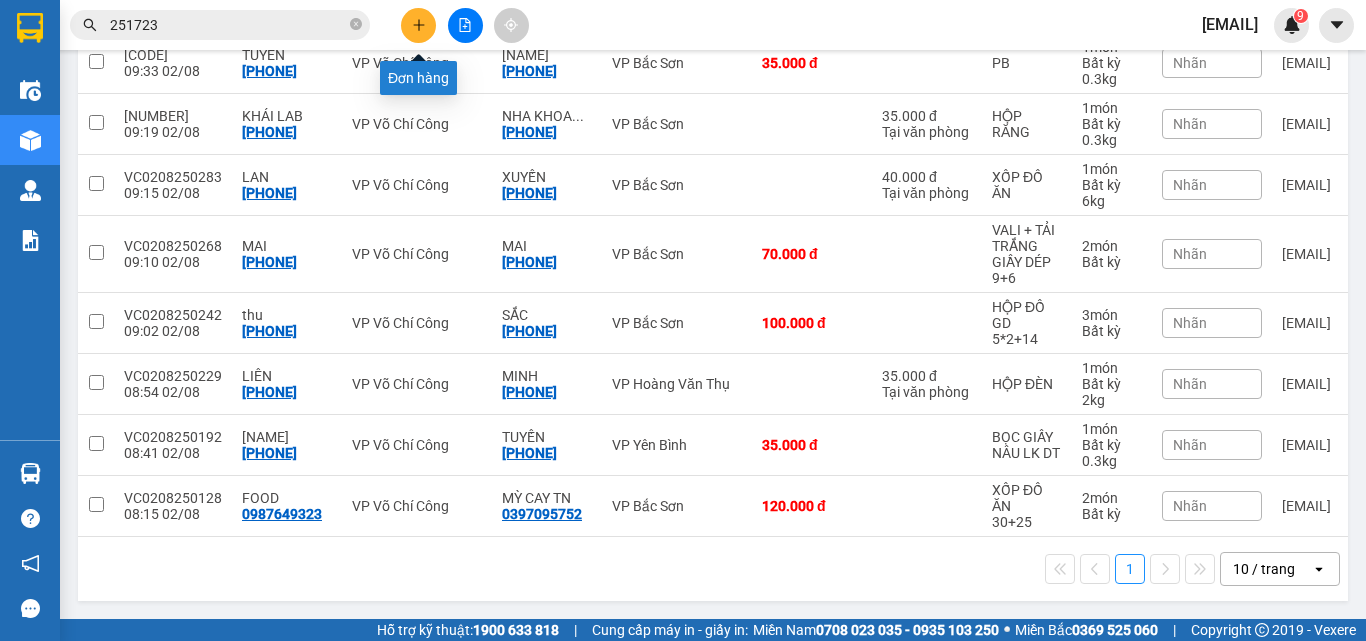 click 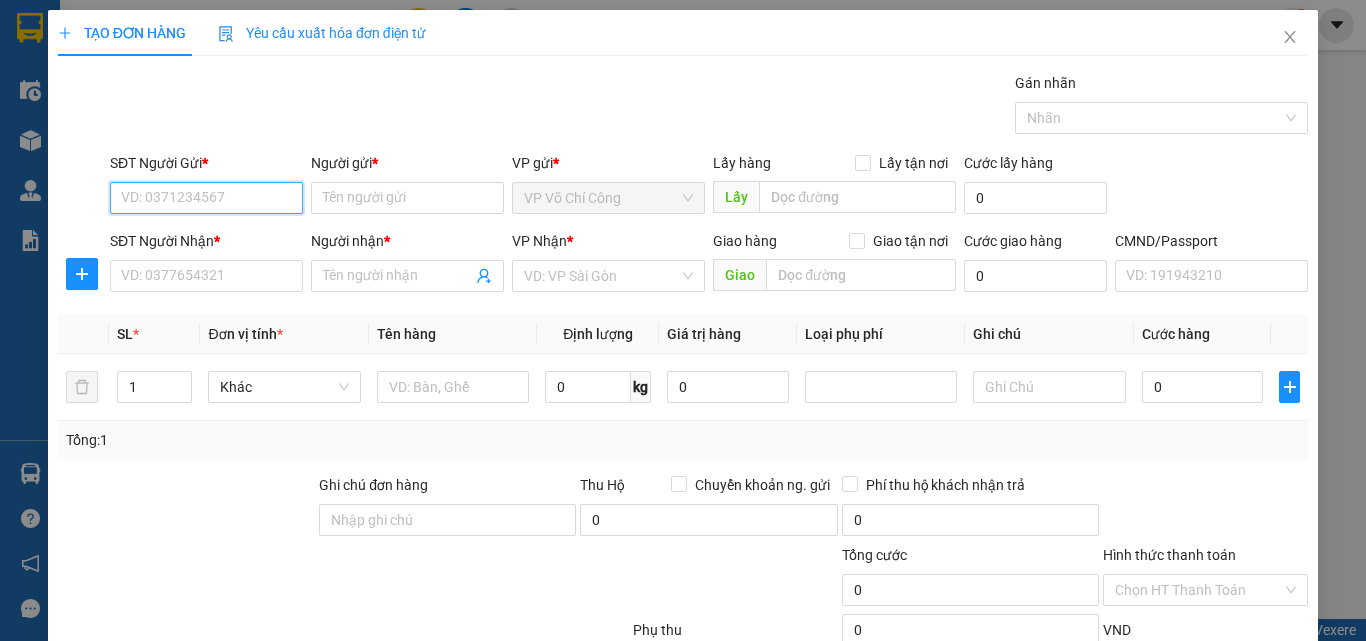 click on "SĐT Người Gửi *" at bounding box center [206, 198] 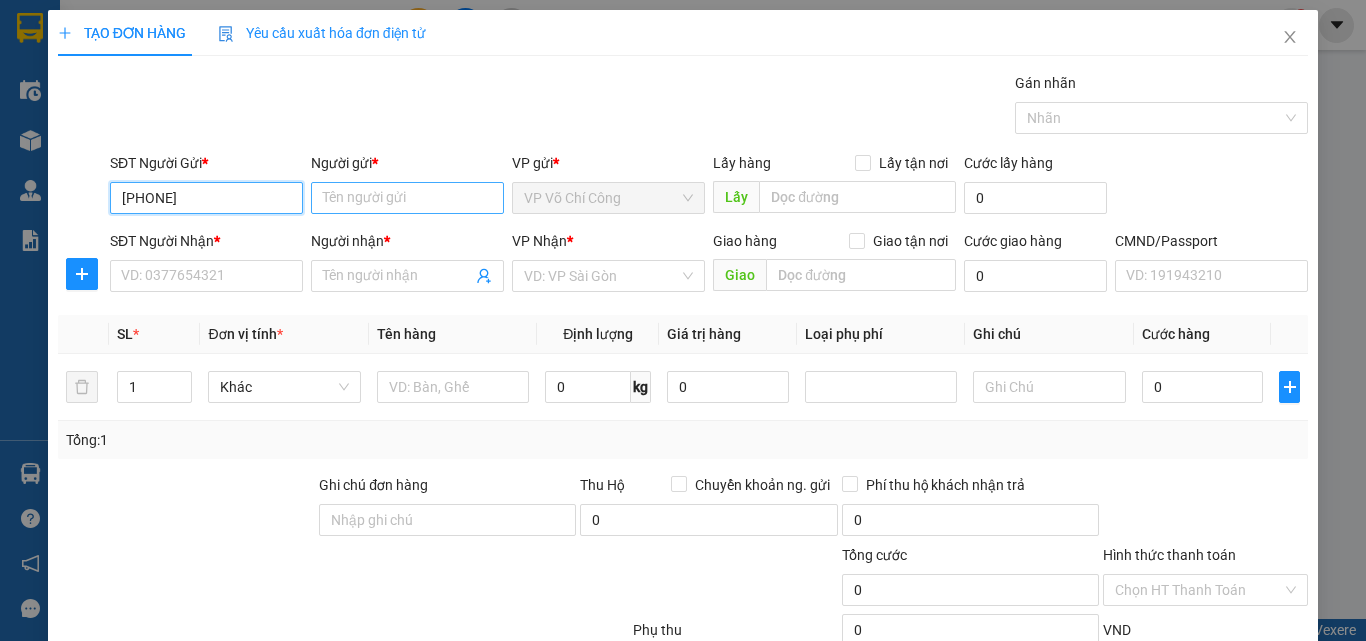 type on "0982627997" 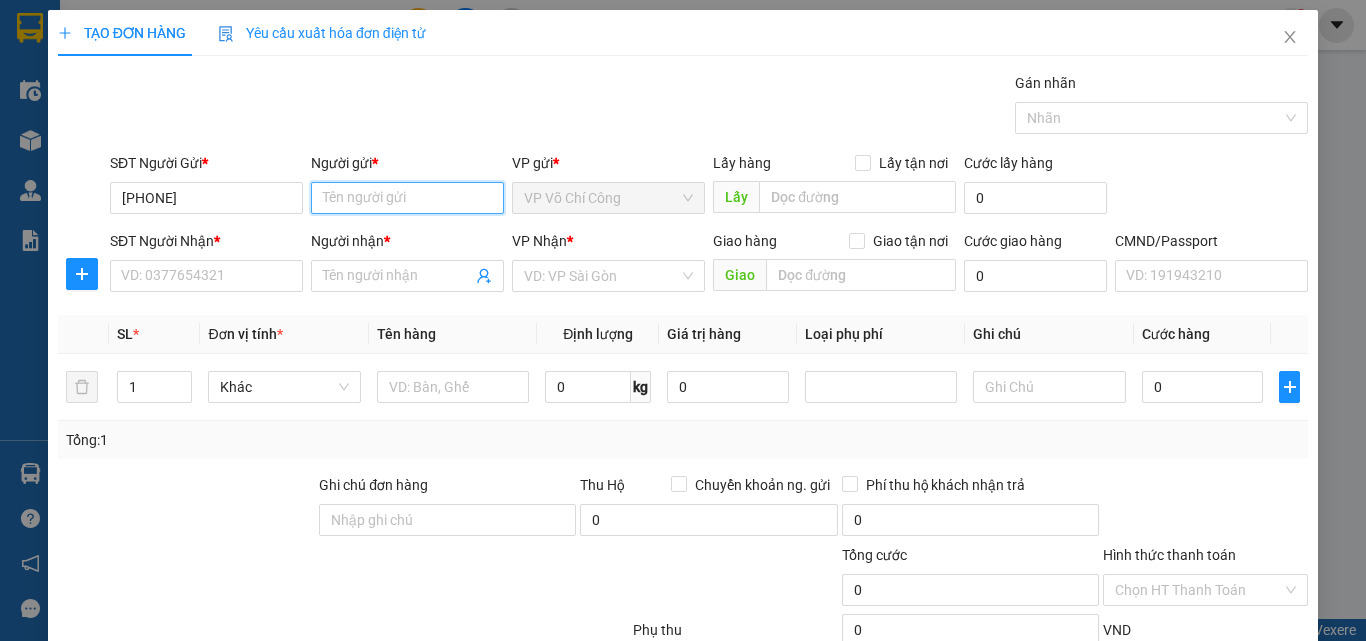 click on "Người gửi  *" at bounding box center [407, 198] 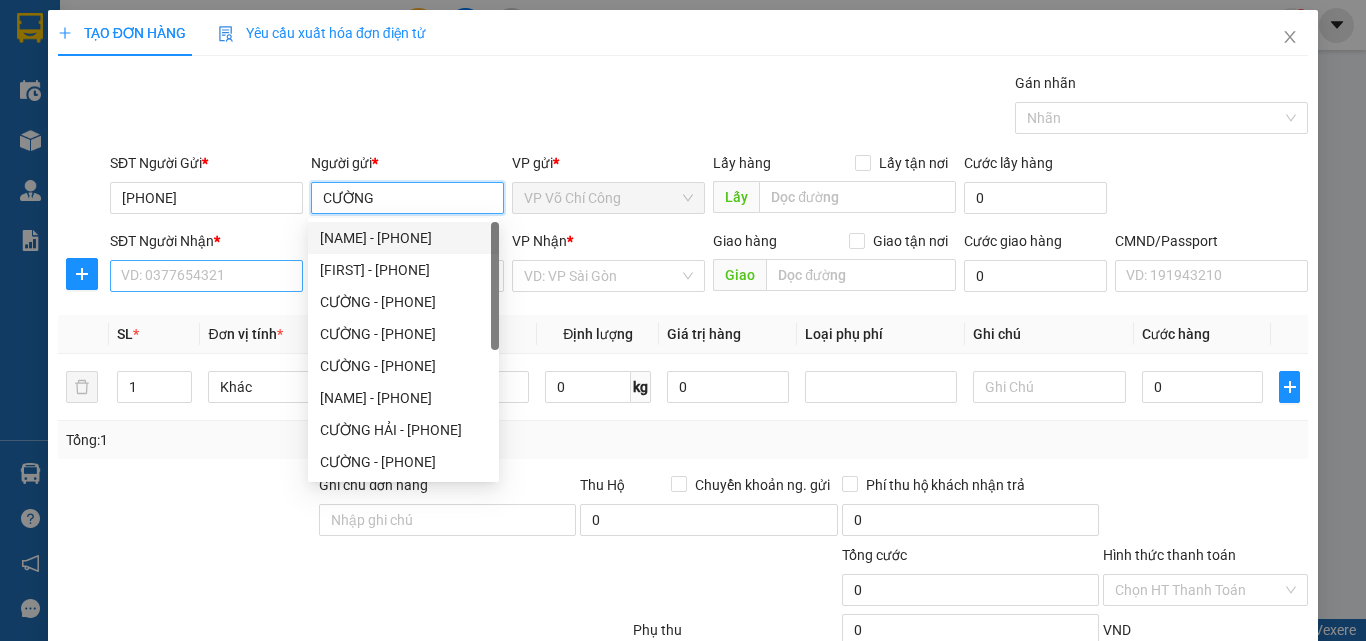 type on "CƯỜNG" 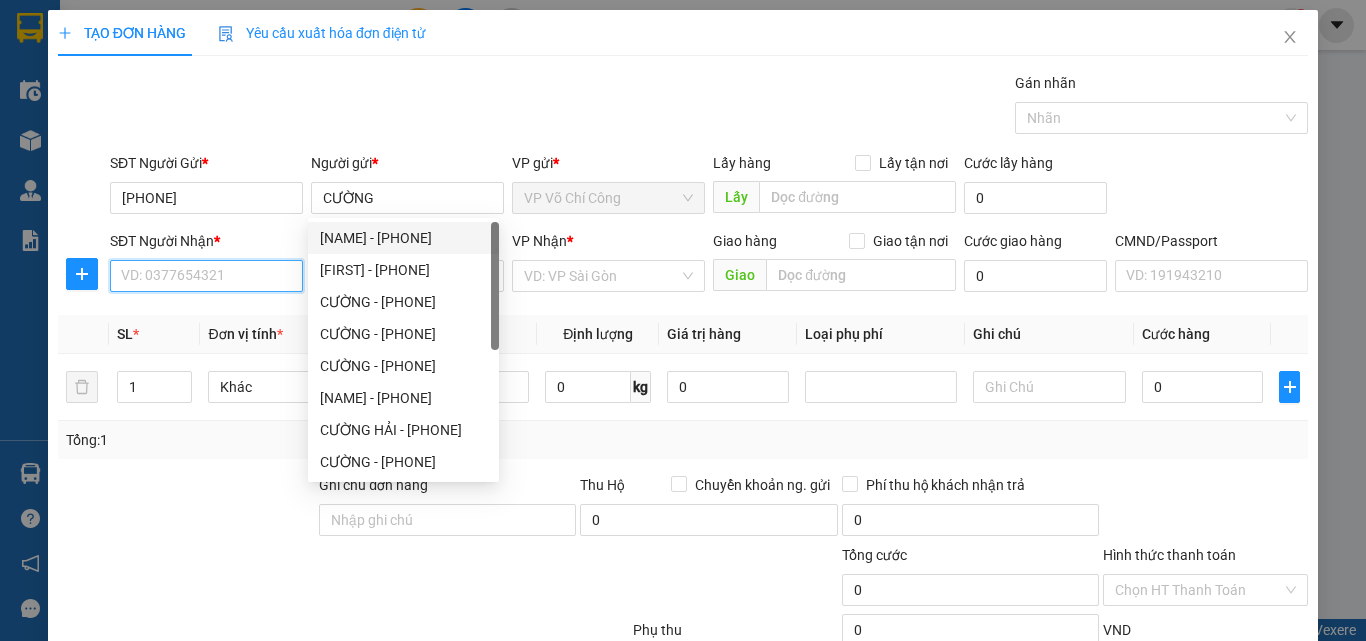 click on "SĐT Người Nhận  *" at bounding box center [206, 276] 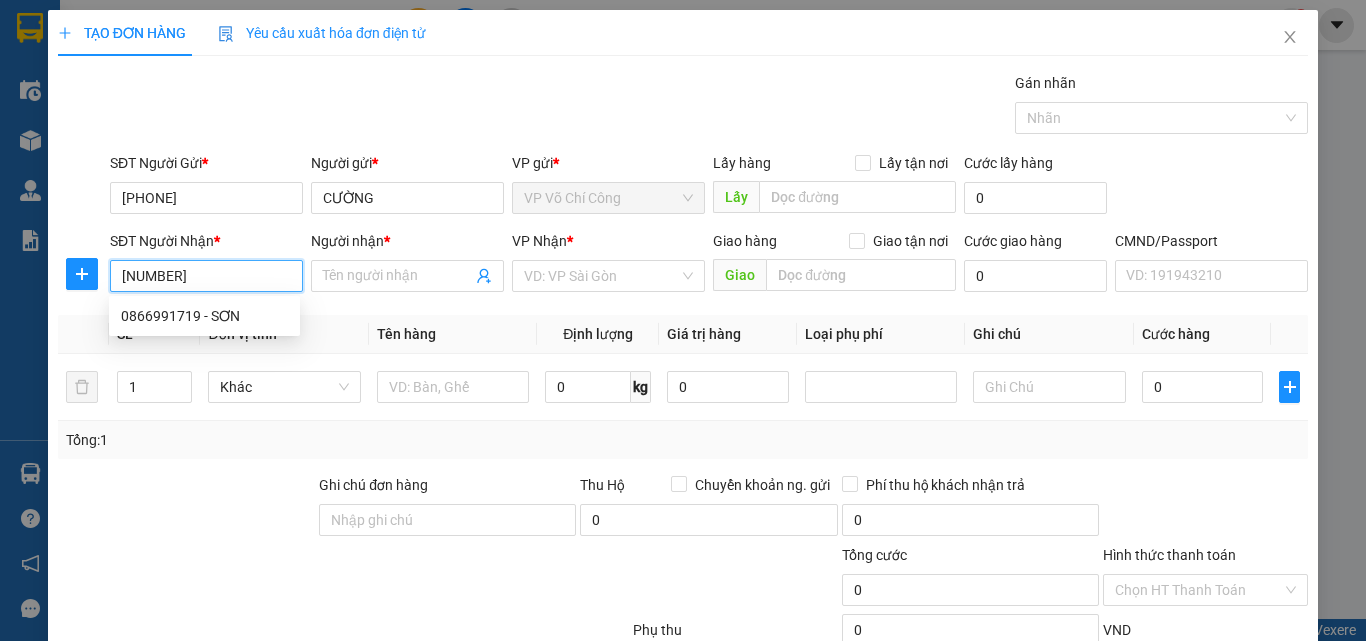 type on "0866991719" 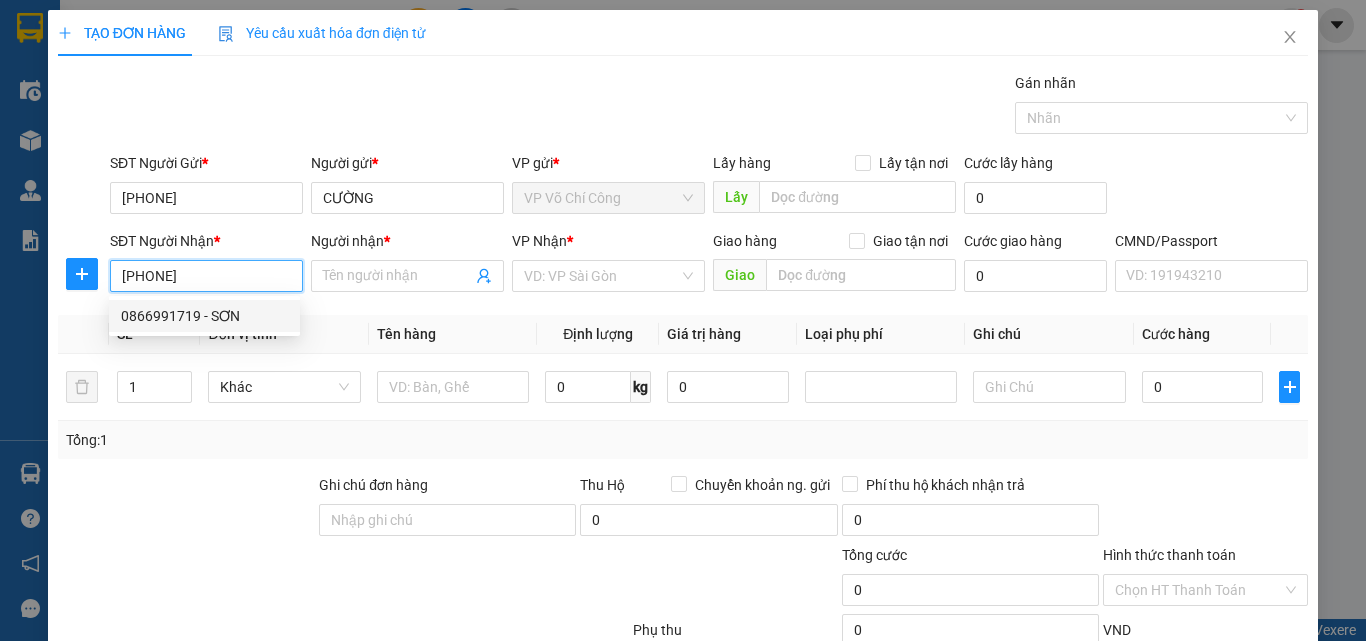 click on "0866991719 -  SƠN" at bounding box center (204, 316) 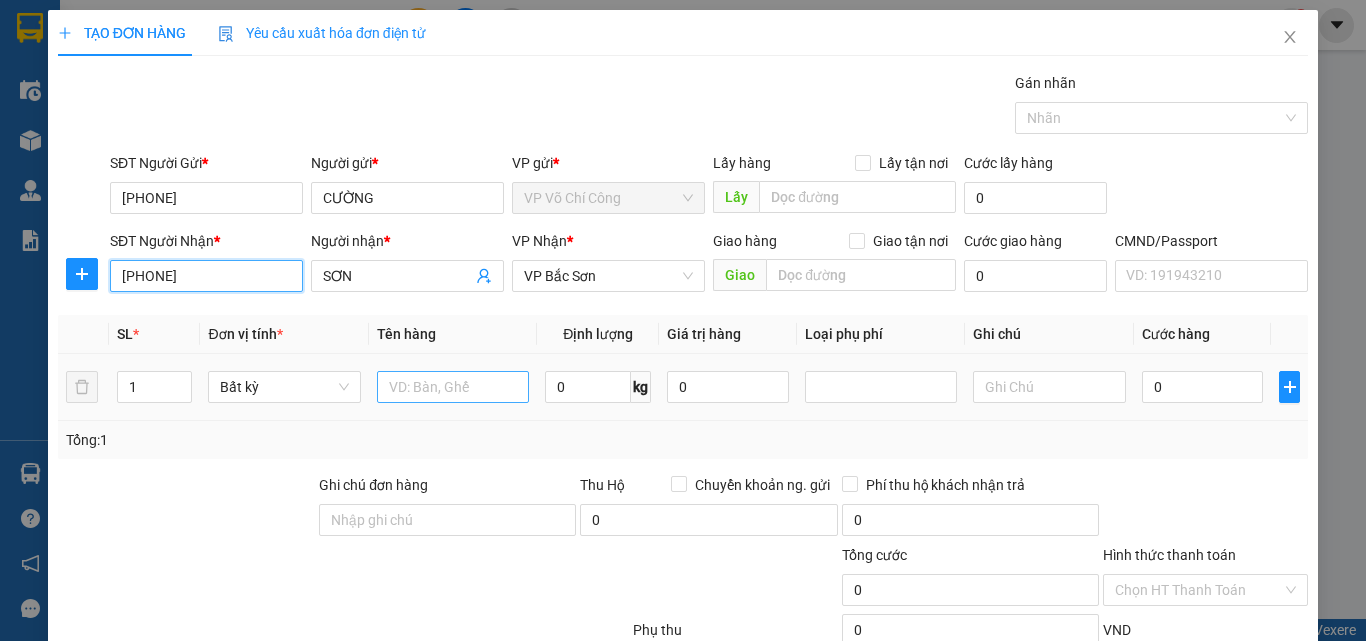 type on "0866991719" 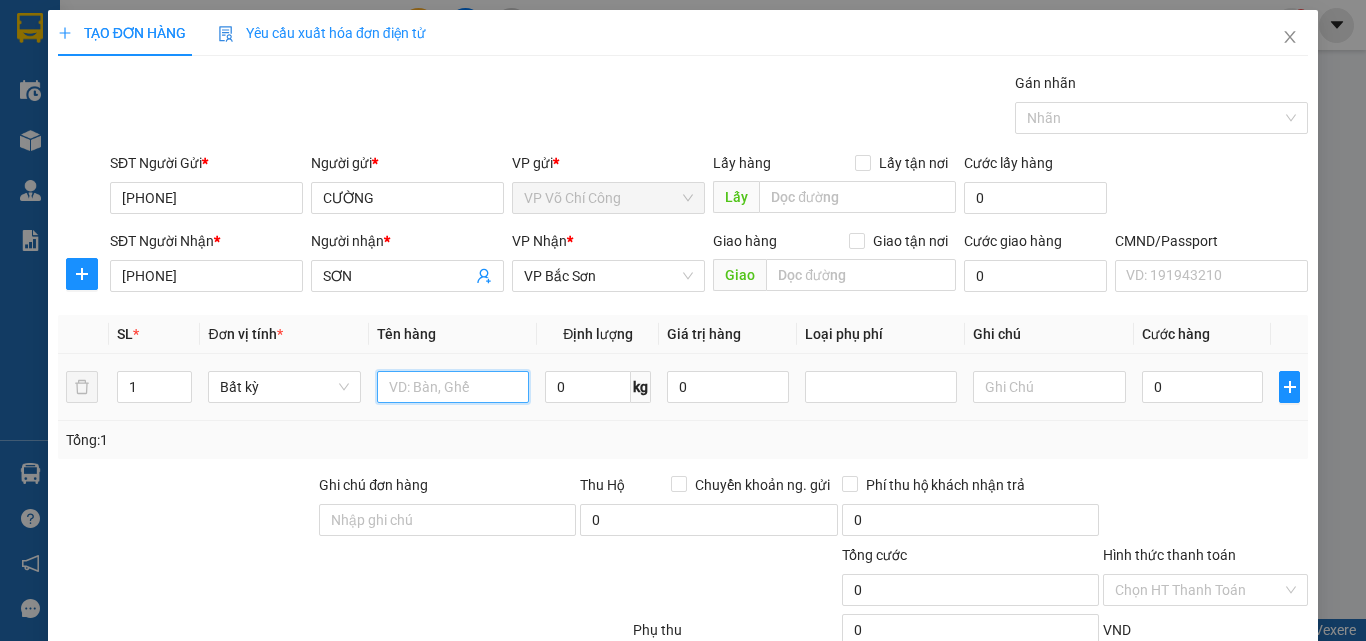 click at bounding box center (453, 387) 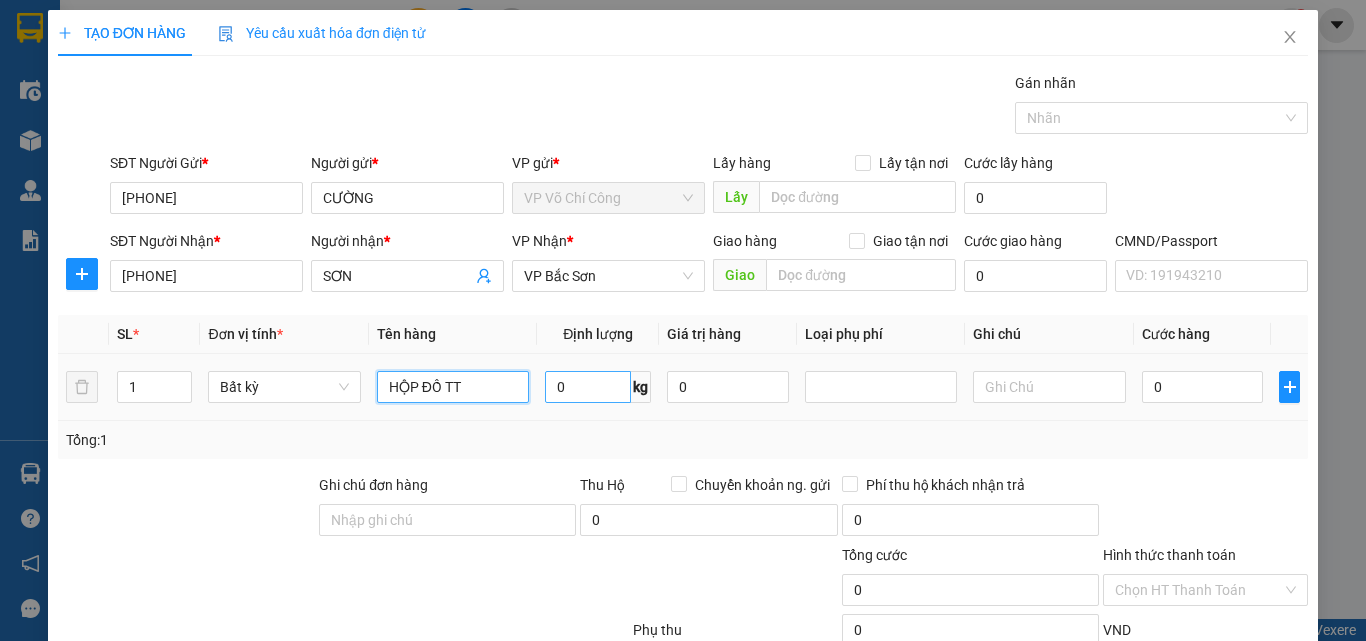 type on "[ITEM] [ITEM] [ITEM]" 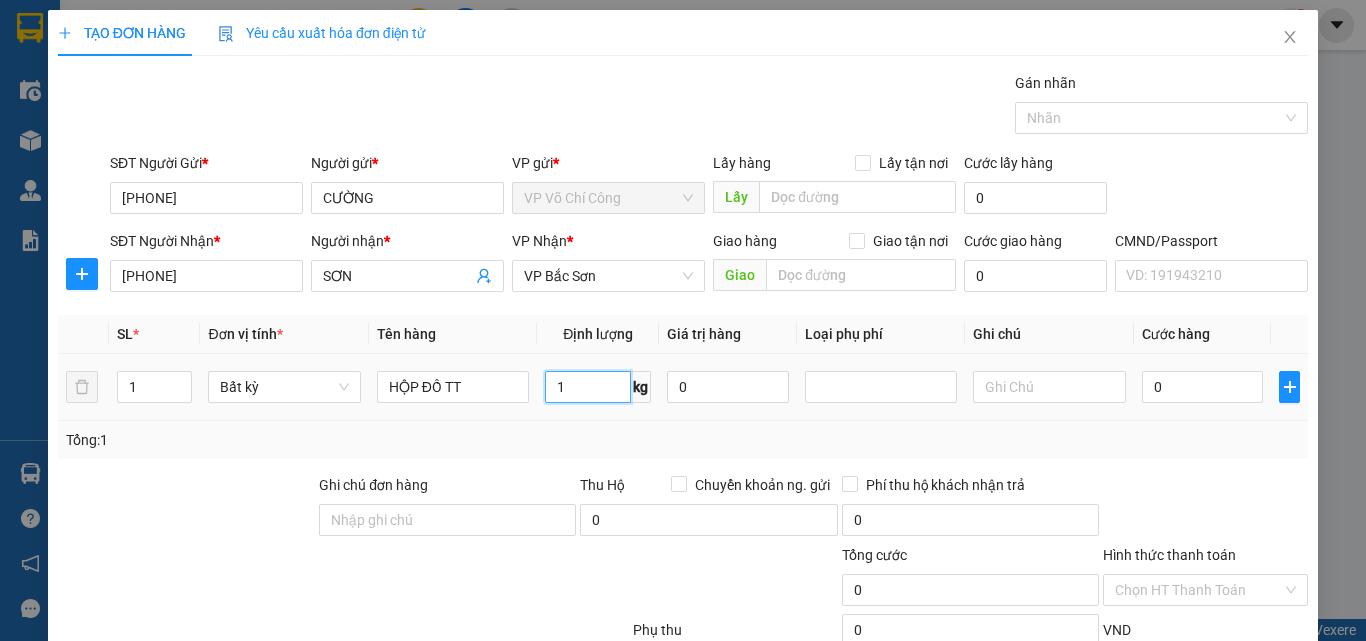 type on "1" 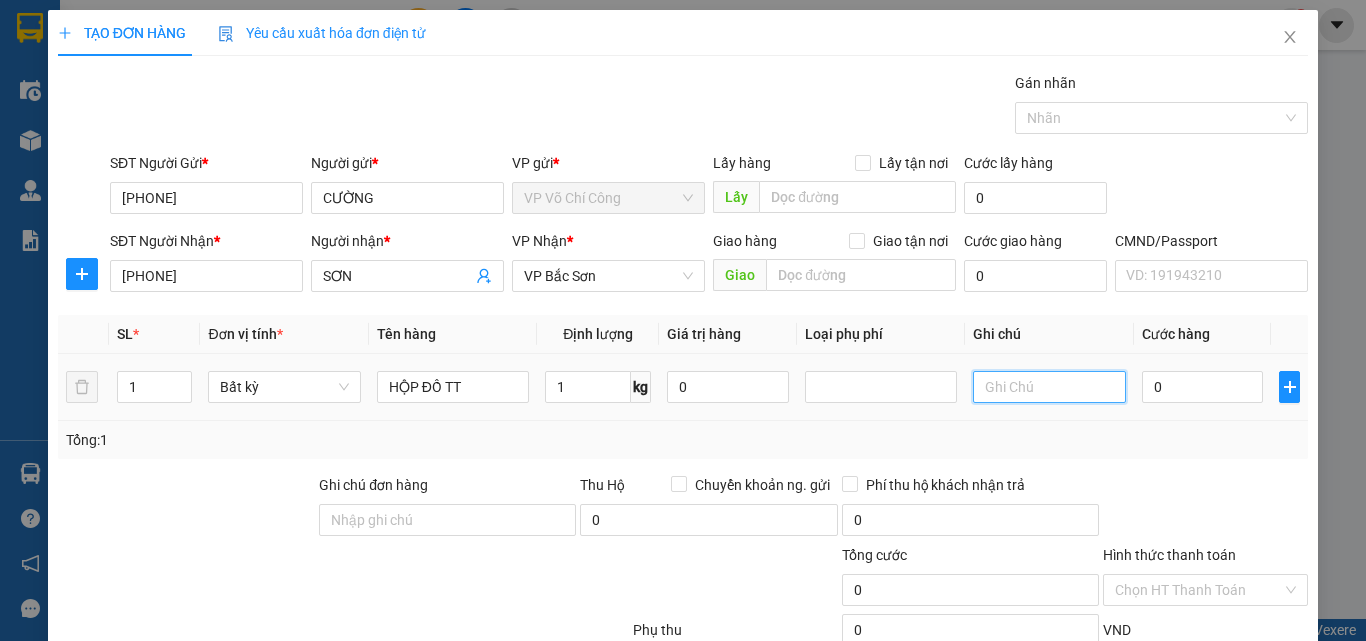 type on "35.000" 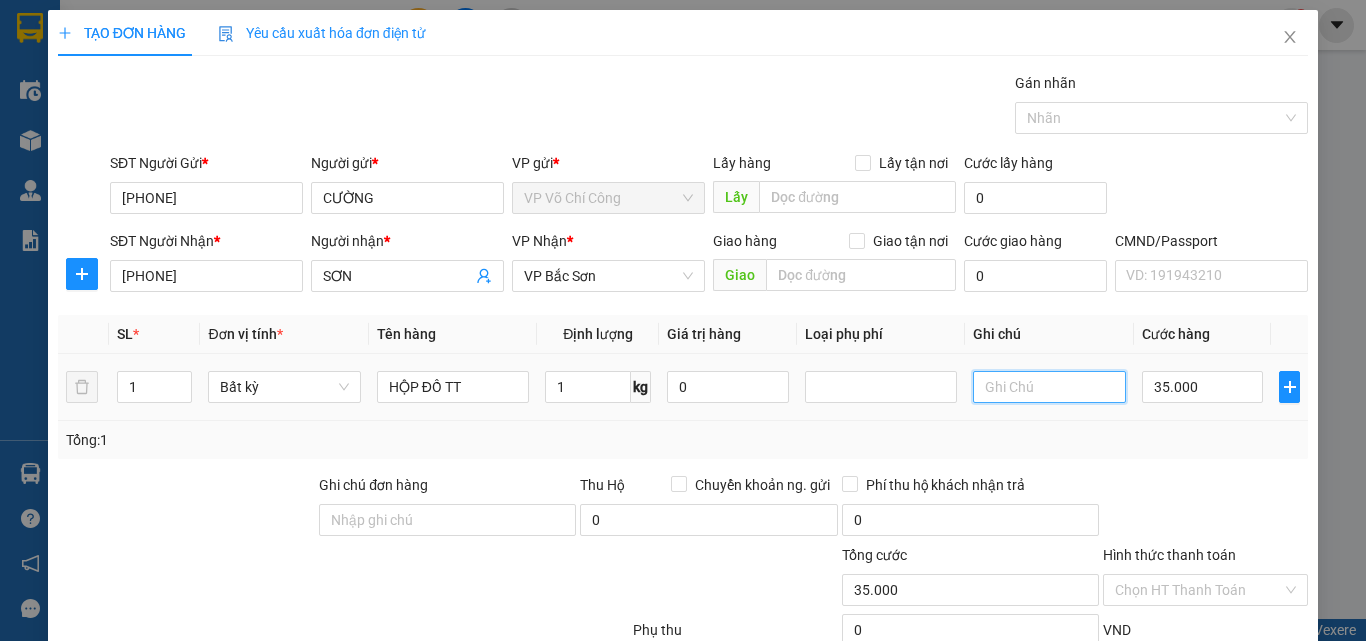 type on "35.000" 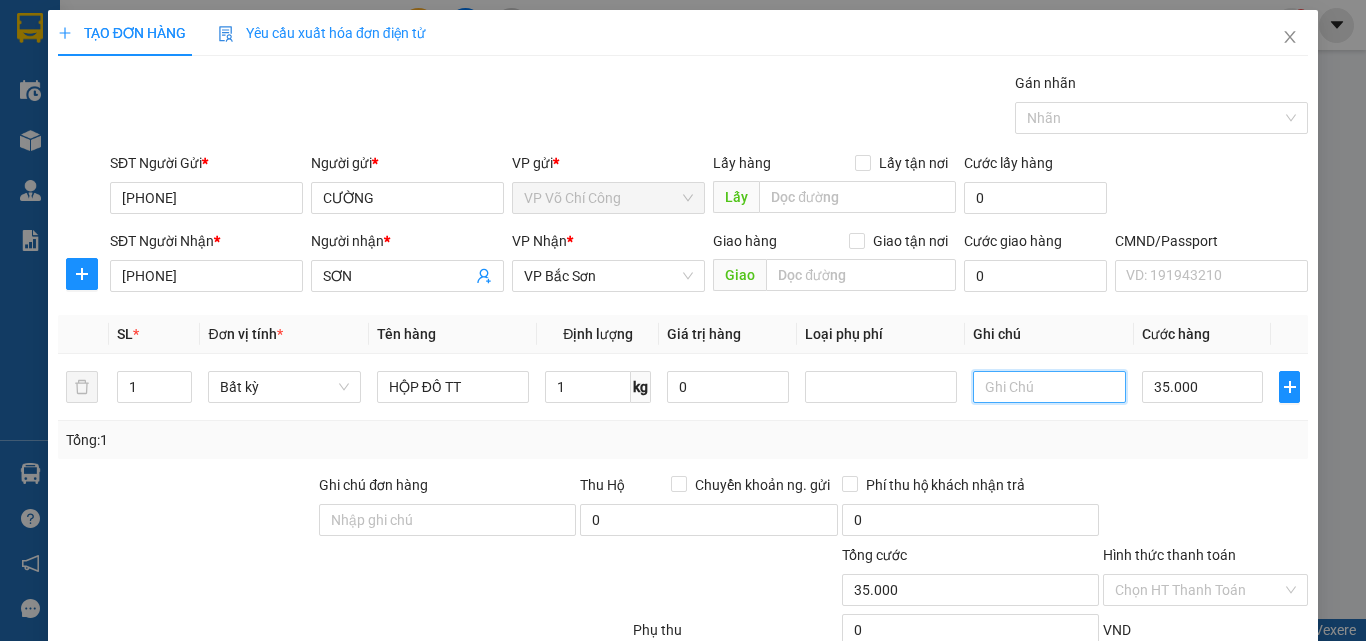 scroll, scrollTop: 139, scrollLeft: 0, axis: vertical 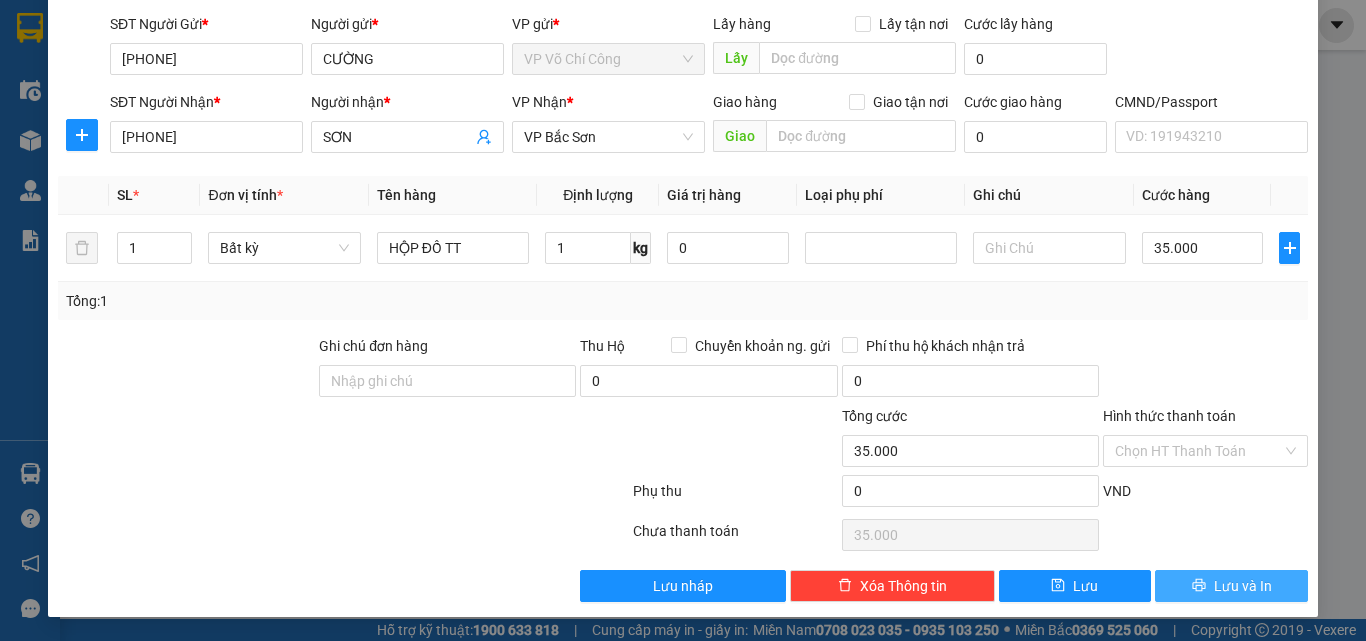 click on "Lưu và In" at bounding box center [1243, 586] 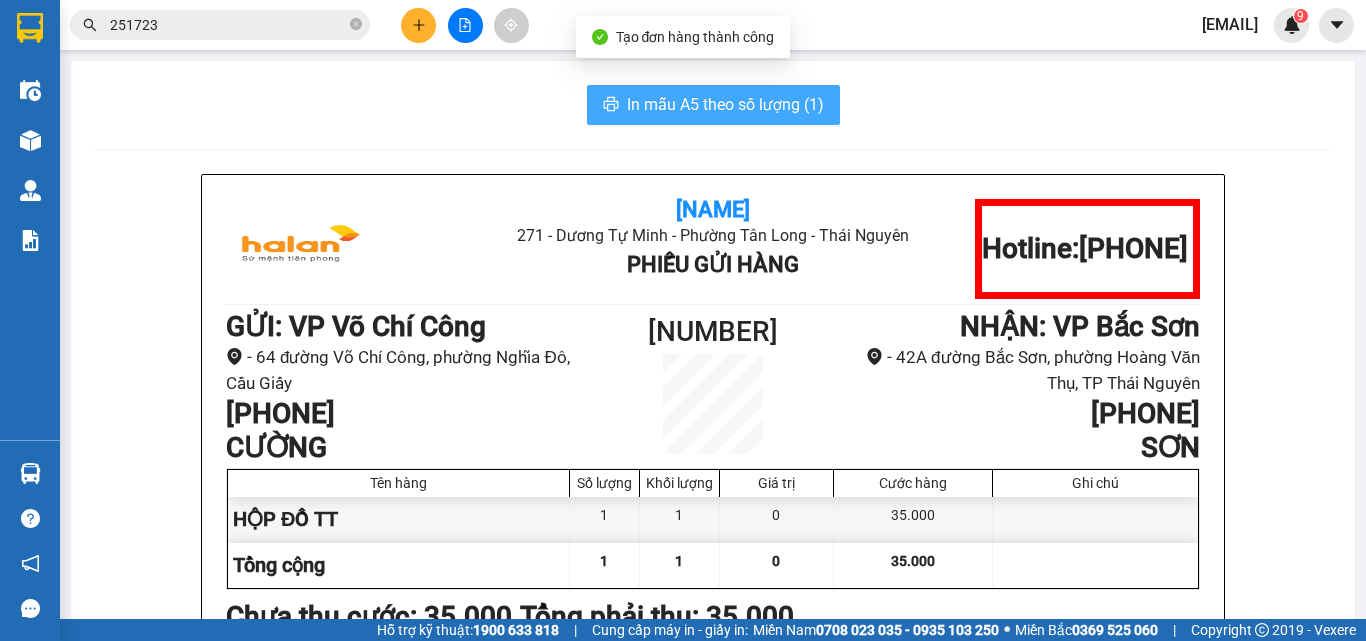 click on "In mẫu A5 theo số lượng
(1)" at bounding box center [725, 104] 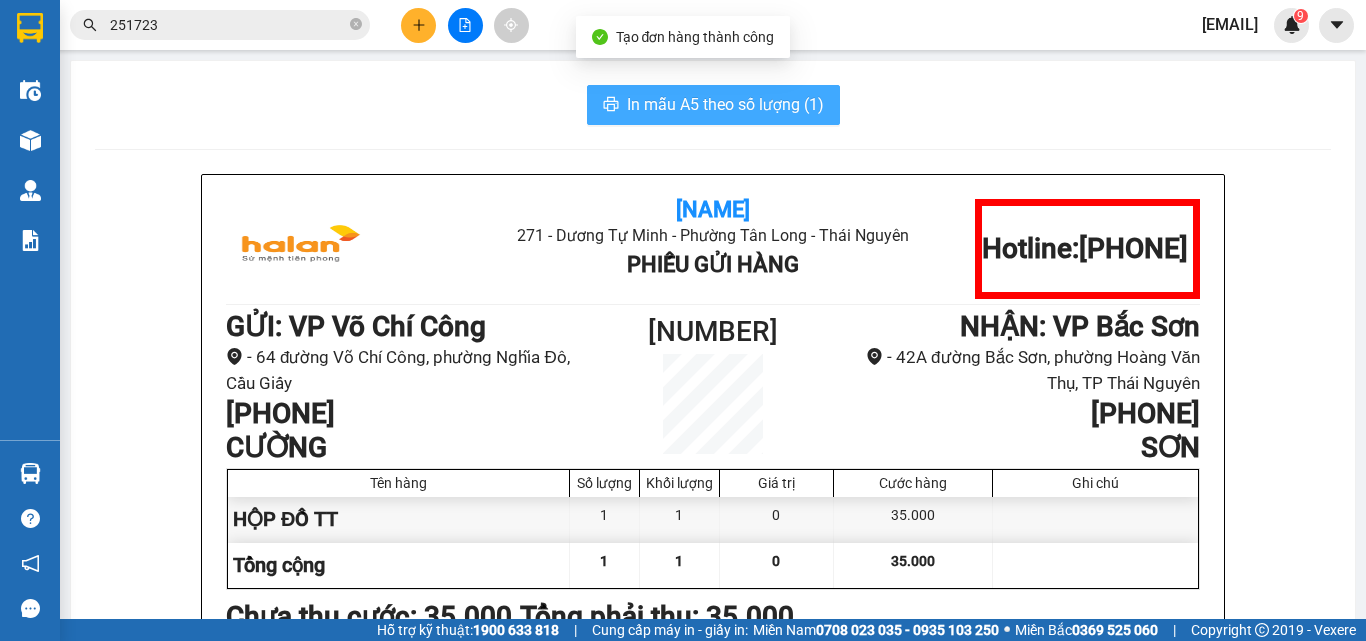 click on "In mẫu A5 theo số lượng
(1)" at bounding box center (725, 104) 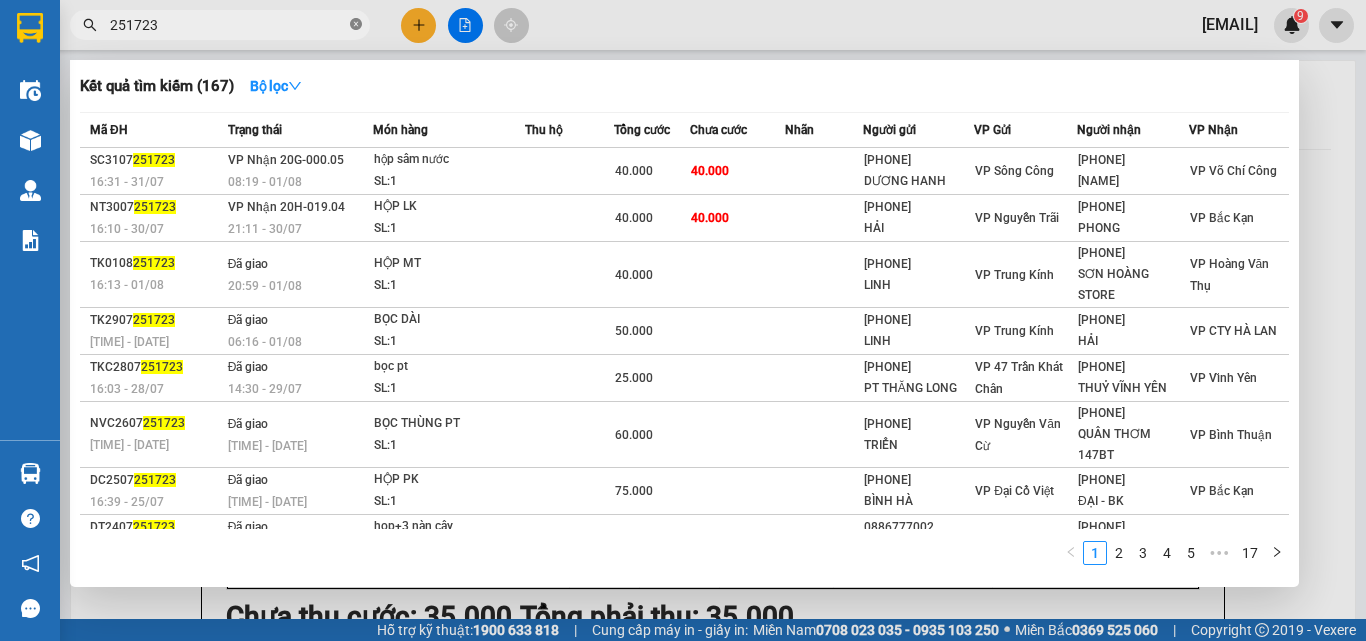 click 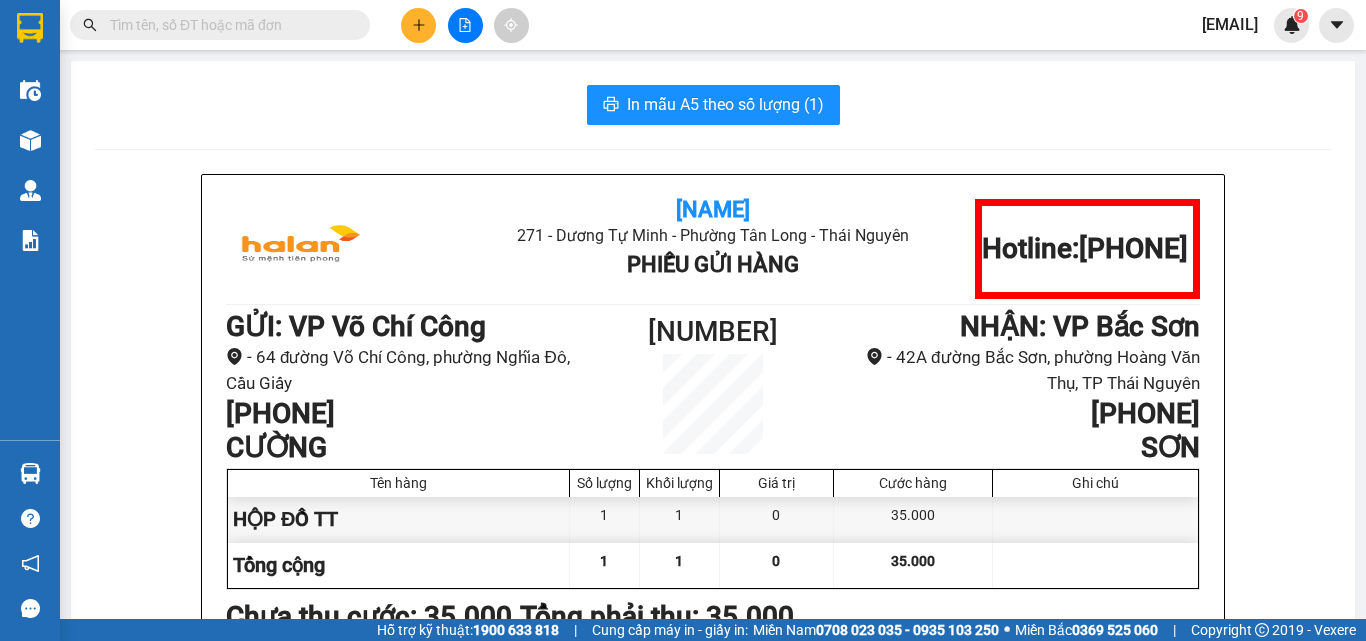 click at bounding box center [228, 25] 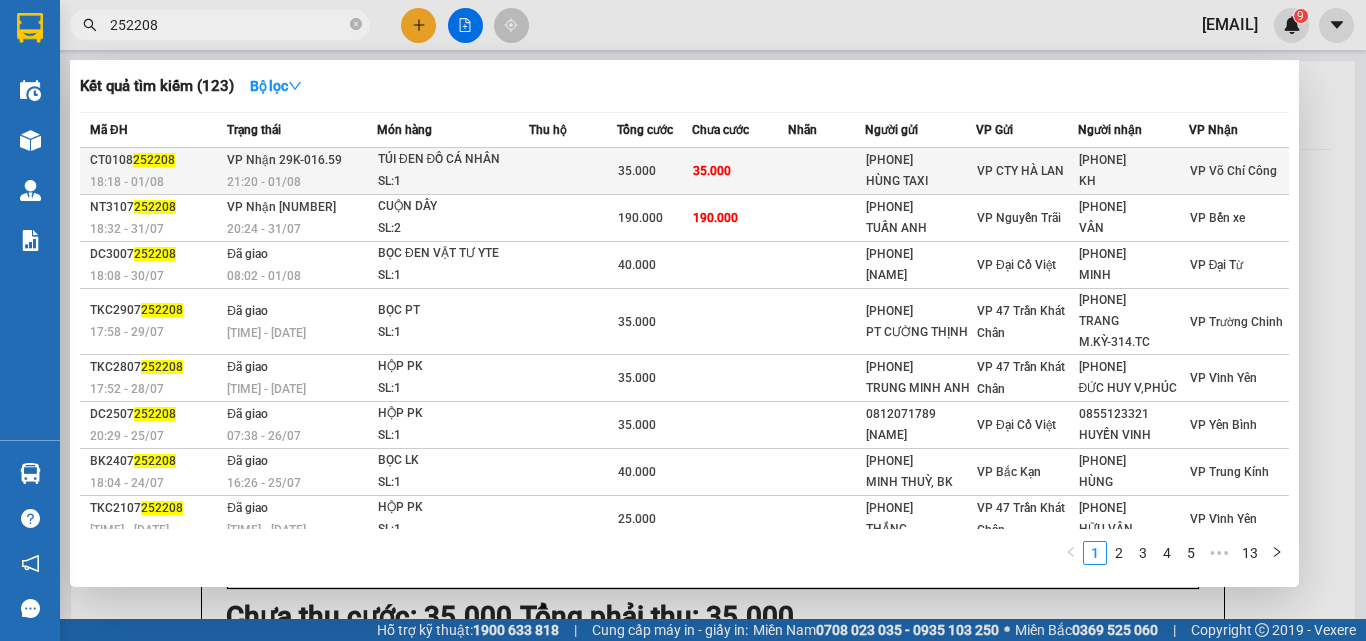 type on "252208" 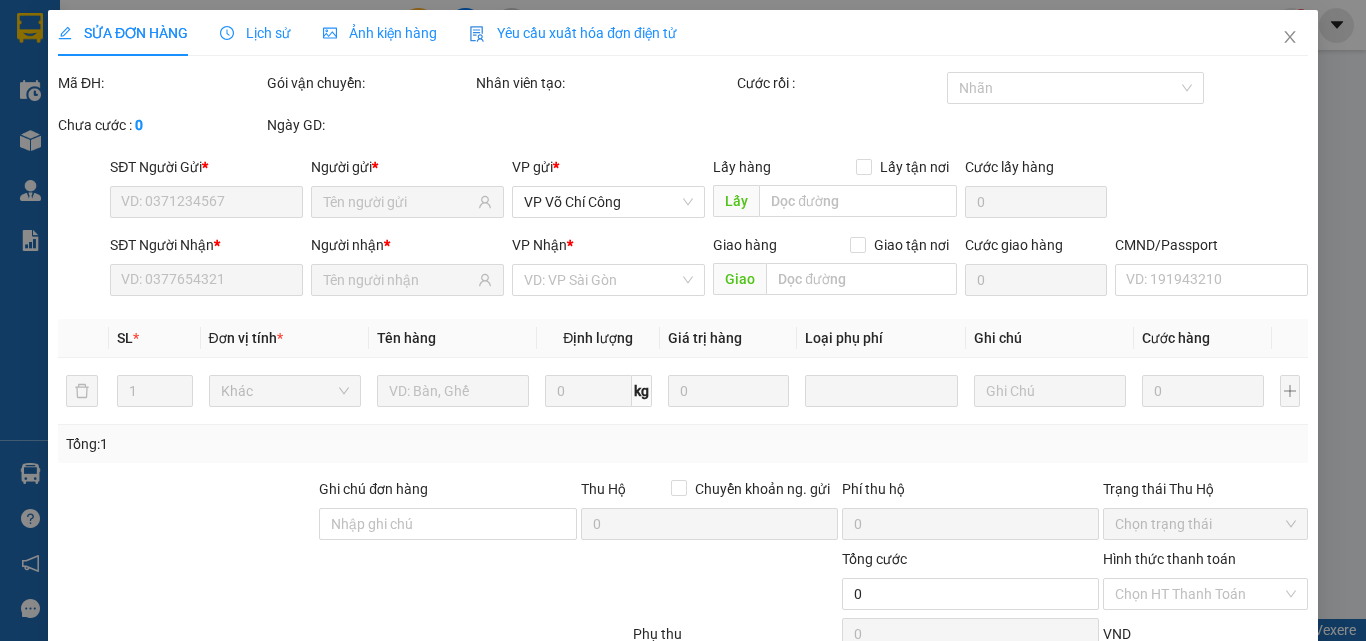type on "[PHONE]" 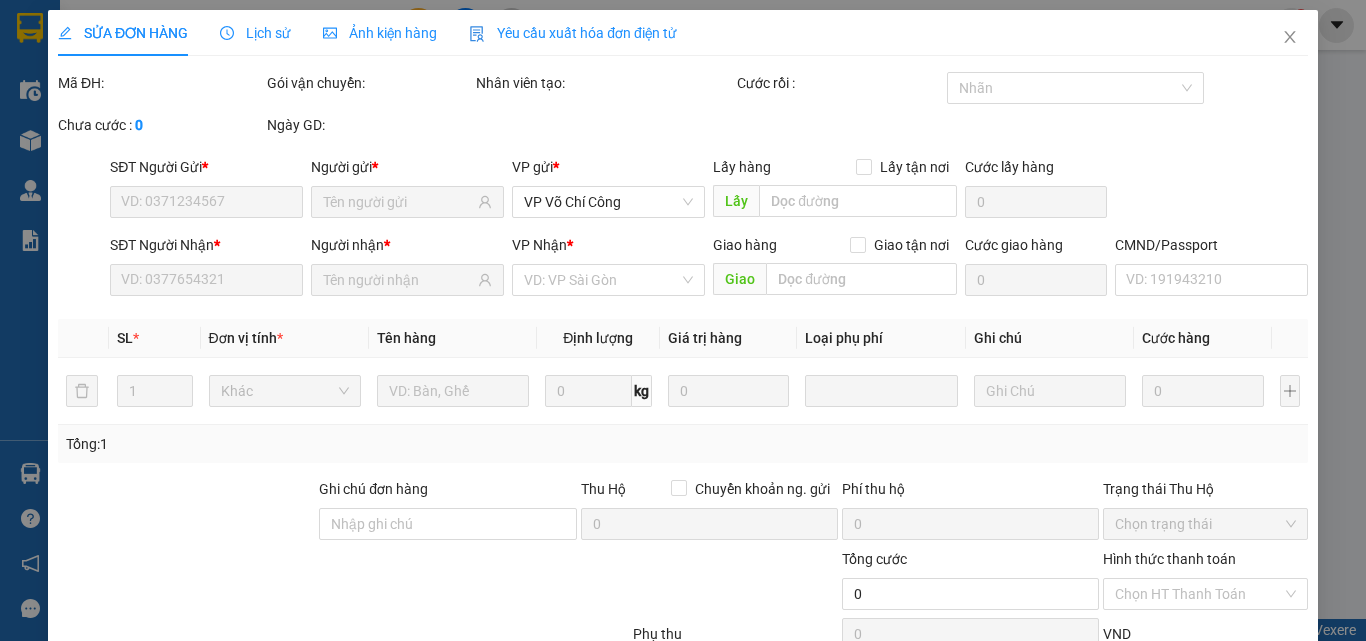 type on "[PHONE]" 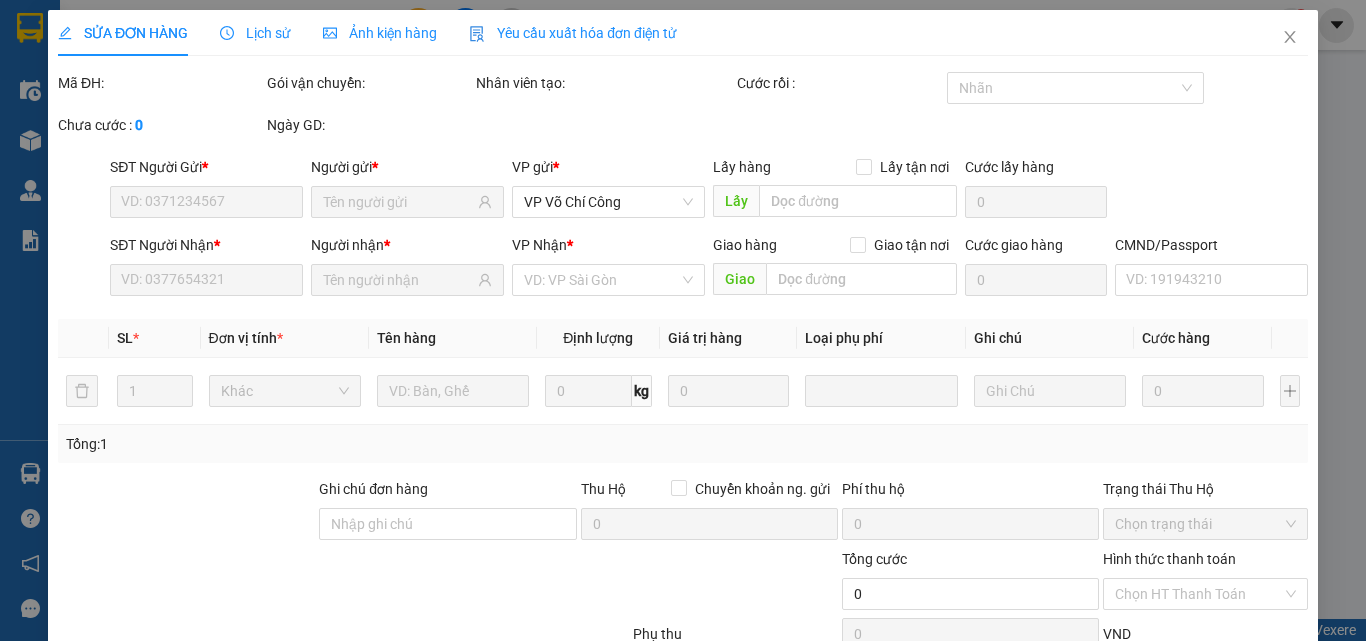 type on "KH" 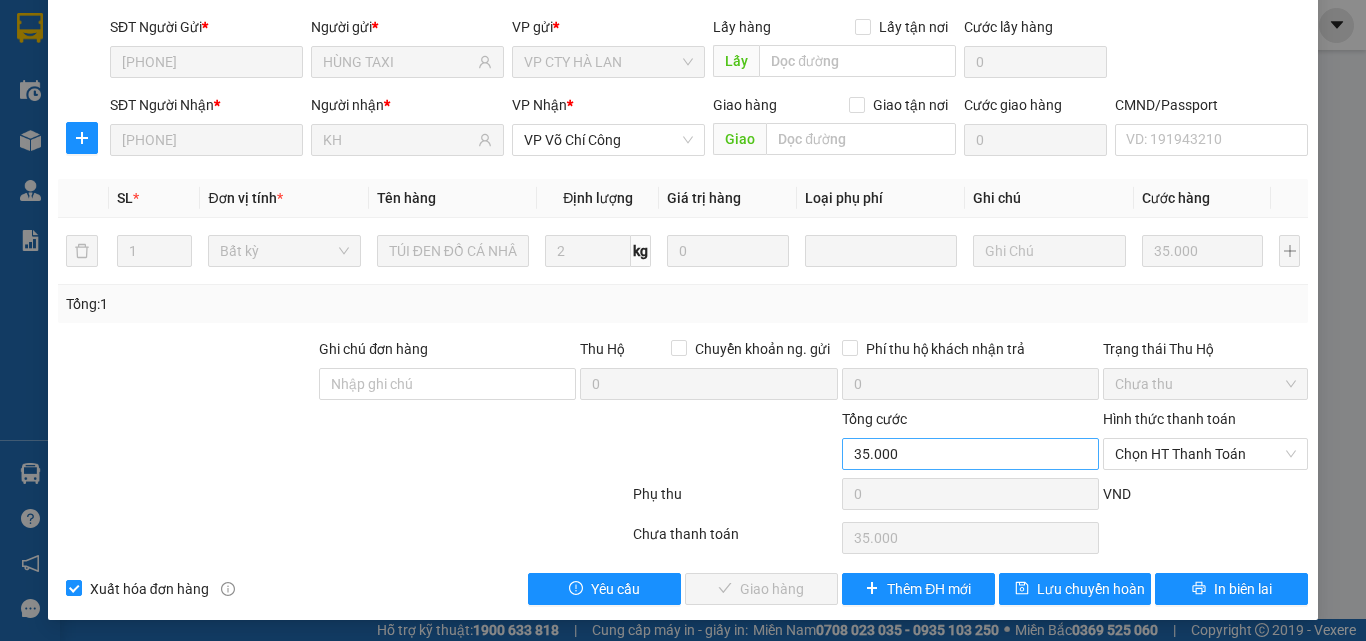 scroll, scrollTop: 143, scrollLeft: 0, axis: vertical 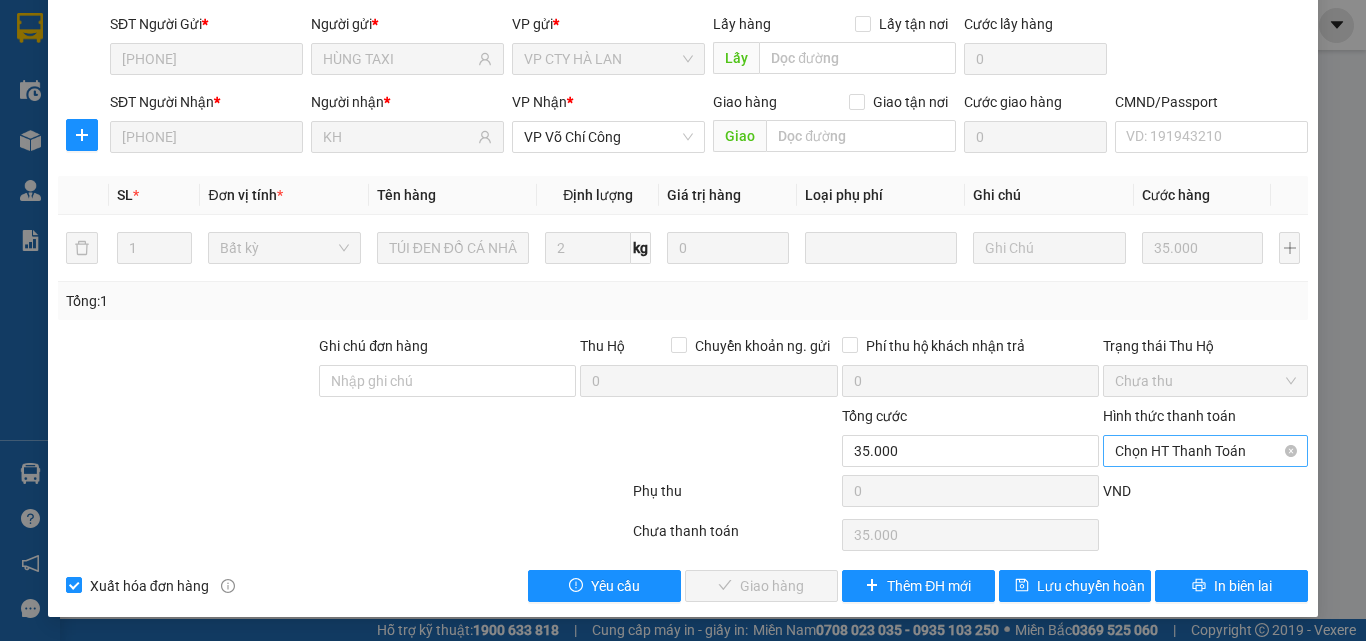 click on "Chọn HT Thanh Toán" at bounding box center [1205, 451] 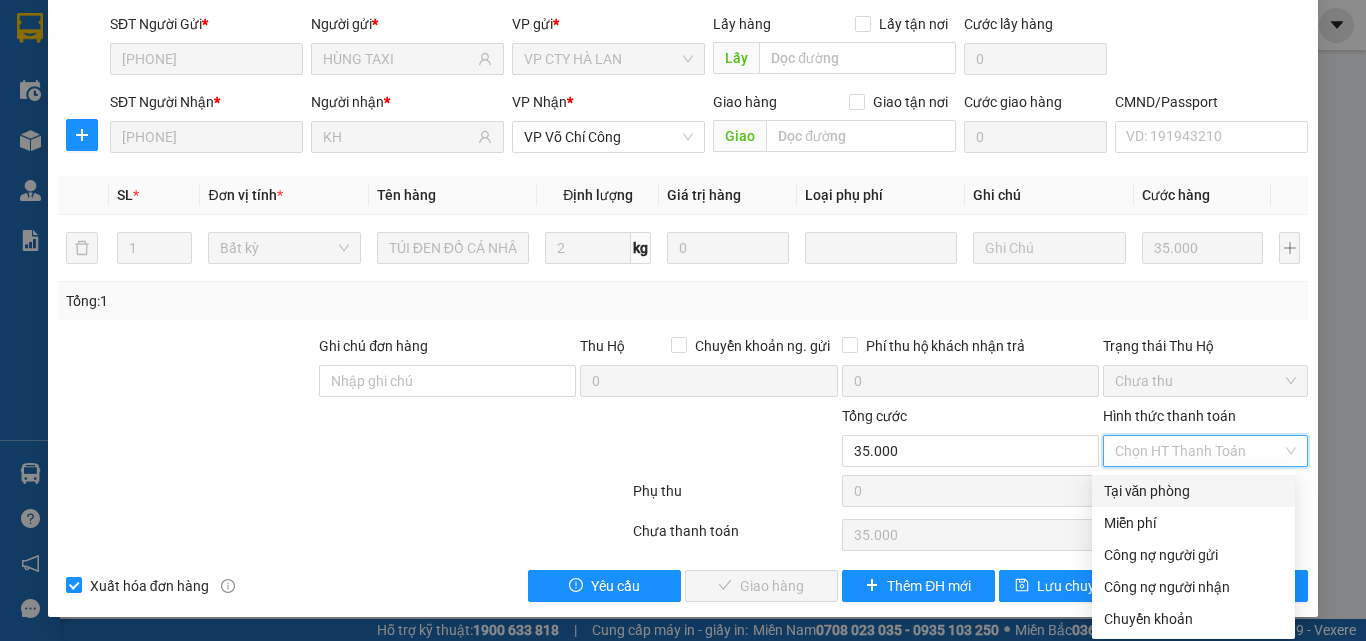 drag, startPoint x: 1158, startPoint y: 489, endPoint x: 914, endPoint y: 560, distance: 254.12006 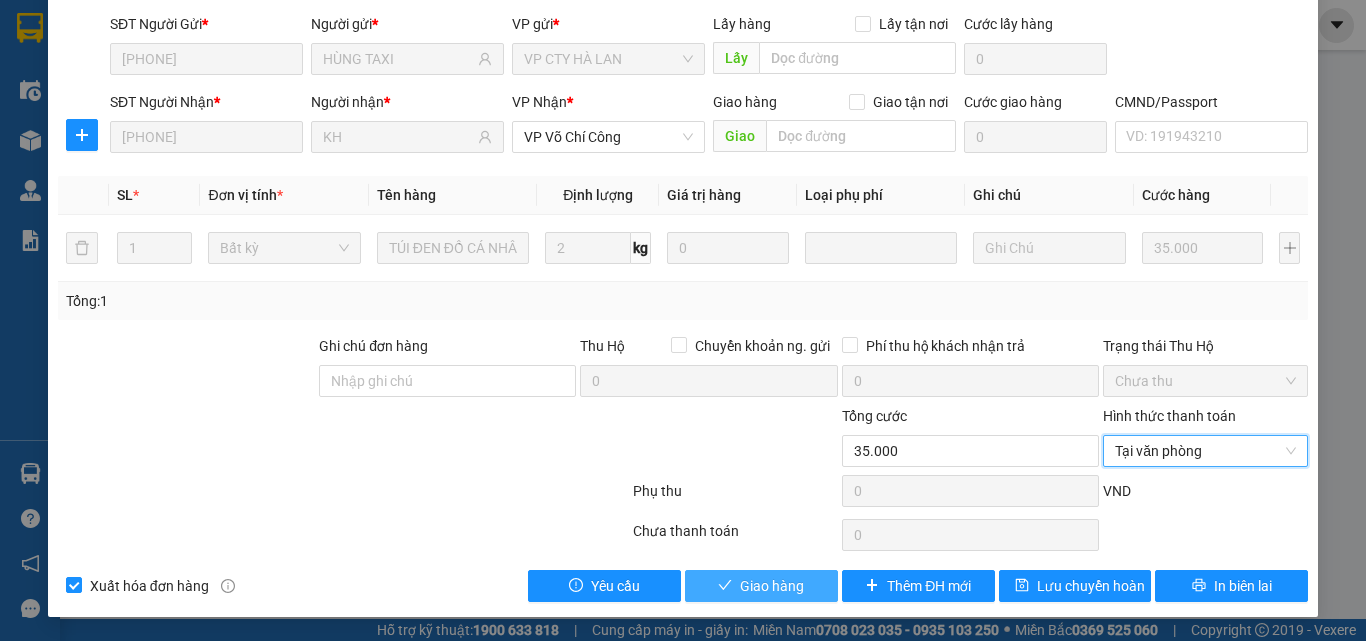 click on "Giao hàng" at bounding box center [772, 586] 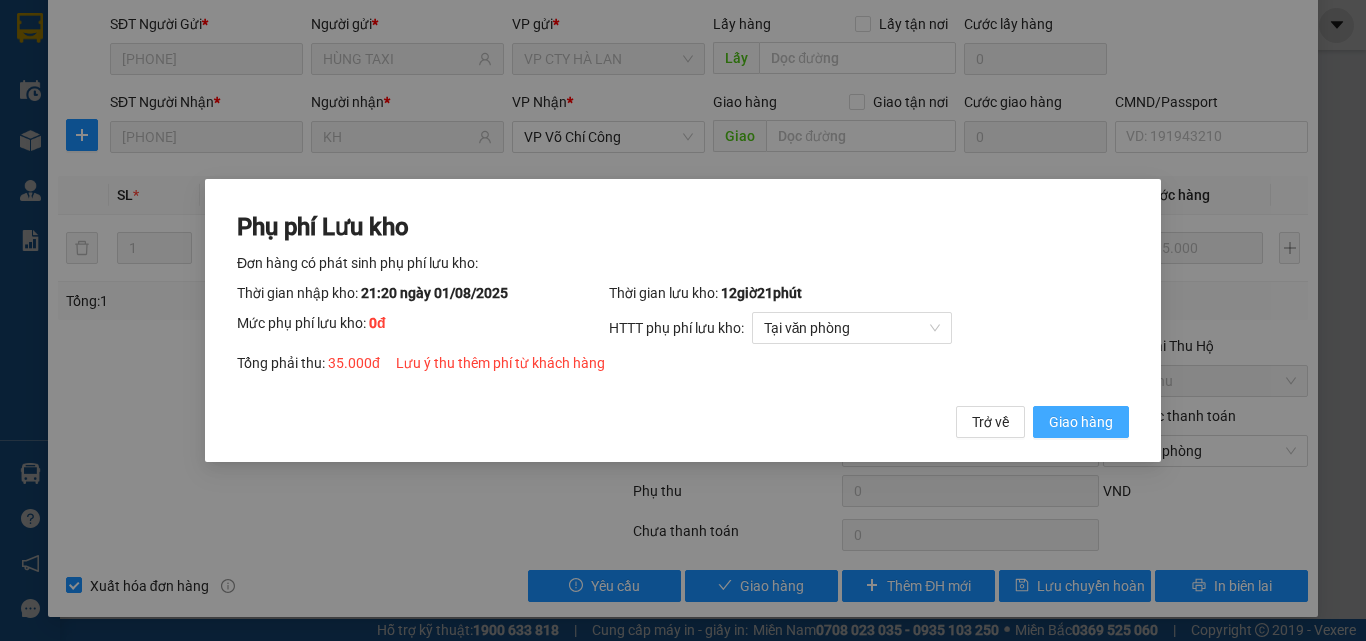 click on "Giao hàng" at bounding box center [1081, 422] 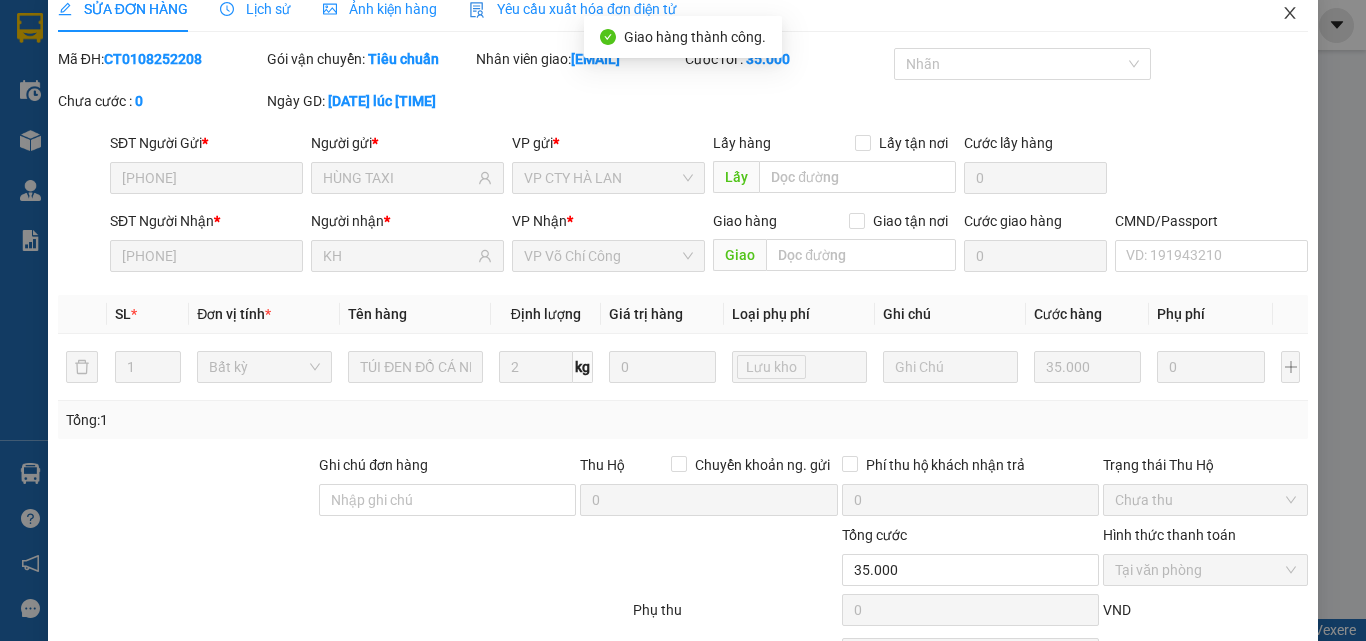 scroll, scrollTop: 0, scrollLeft: 0, axis: both 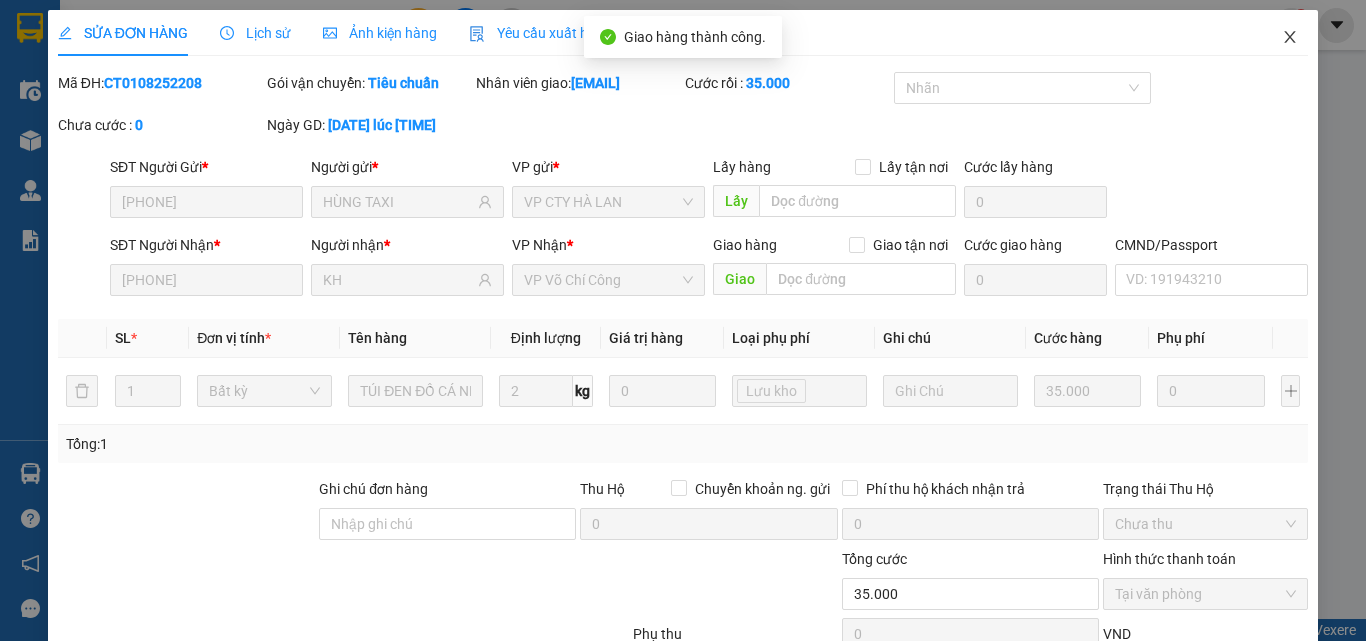 click 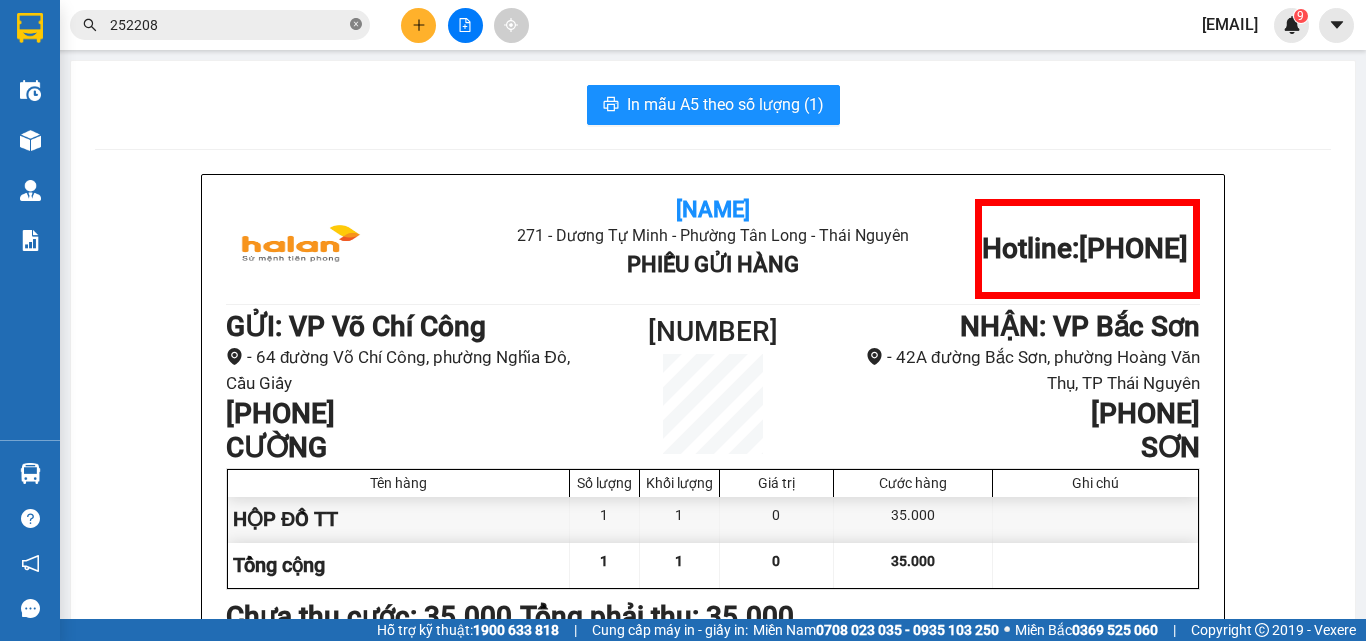 click 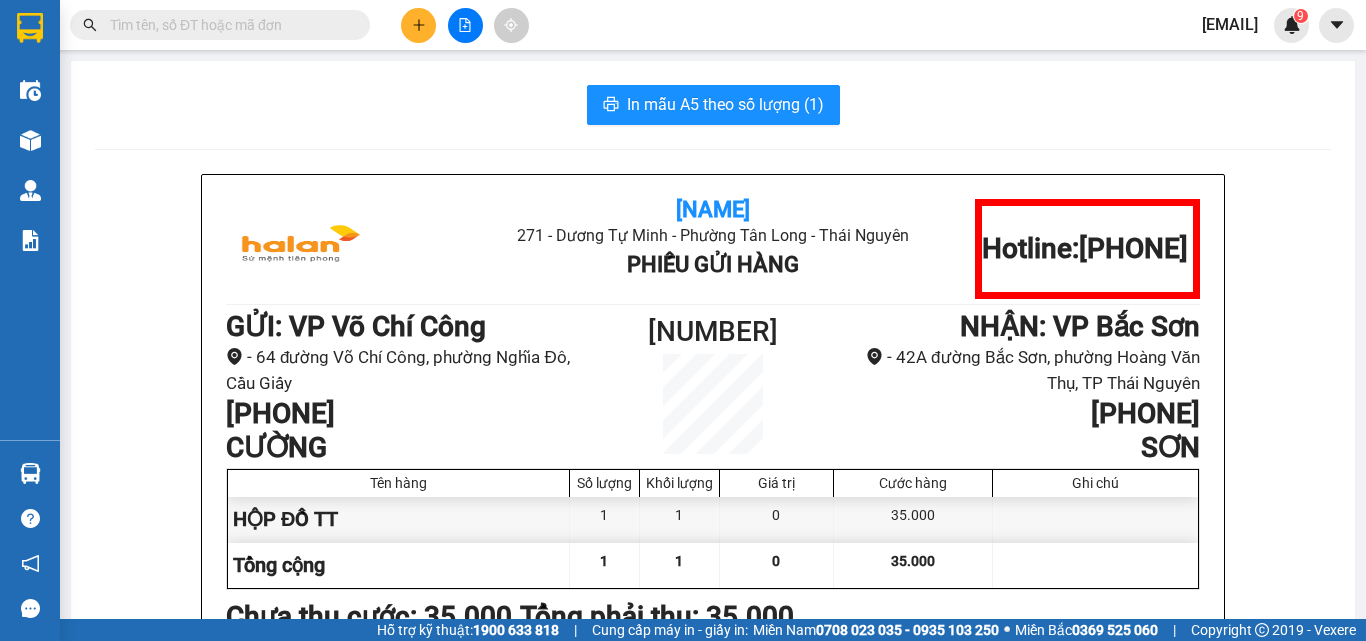 click at bounding box center (228, 25) 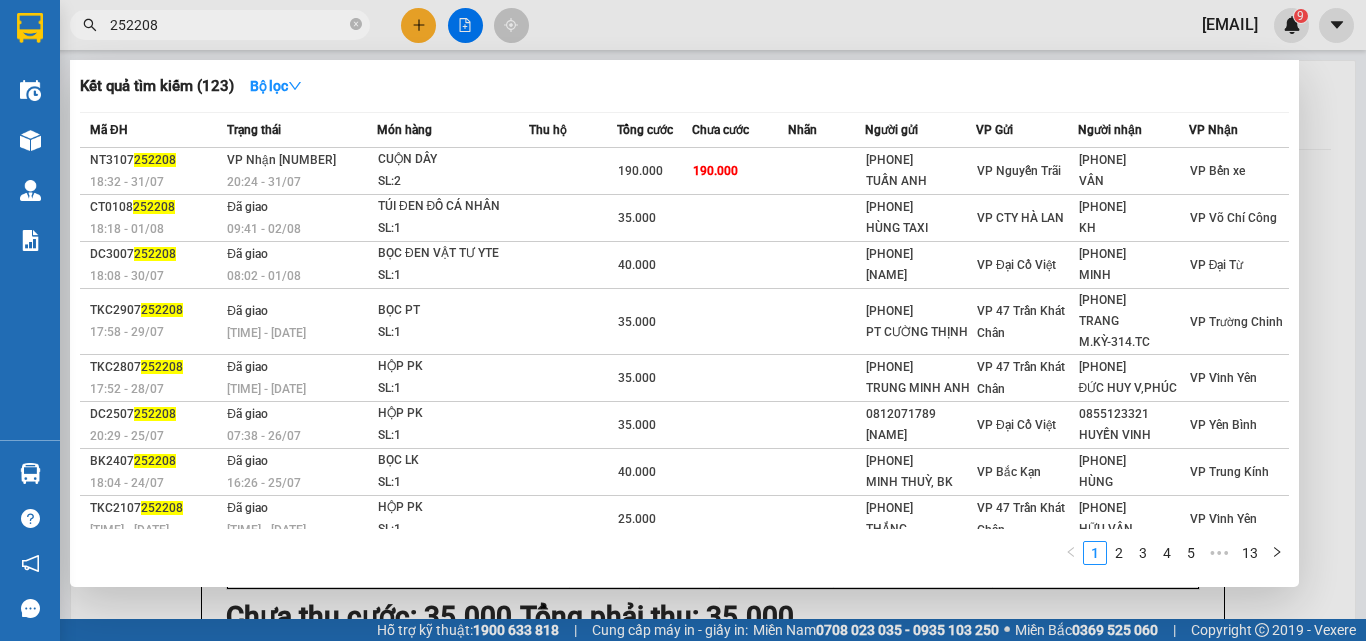 type on "252208" 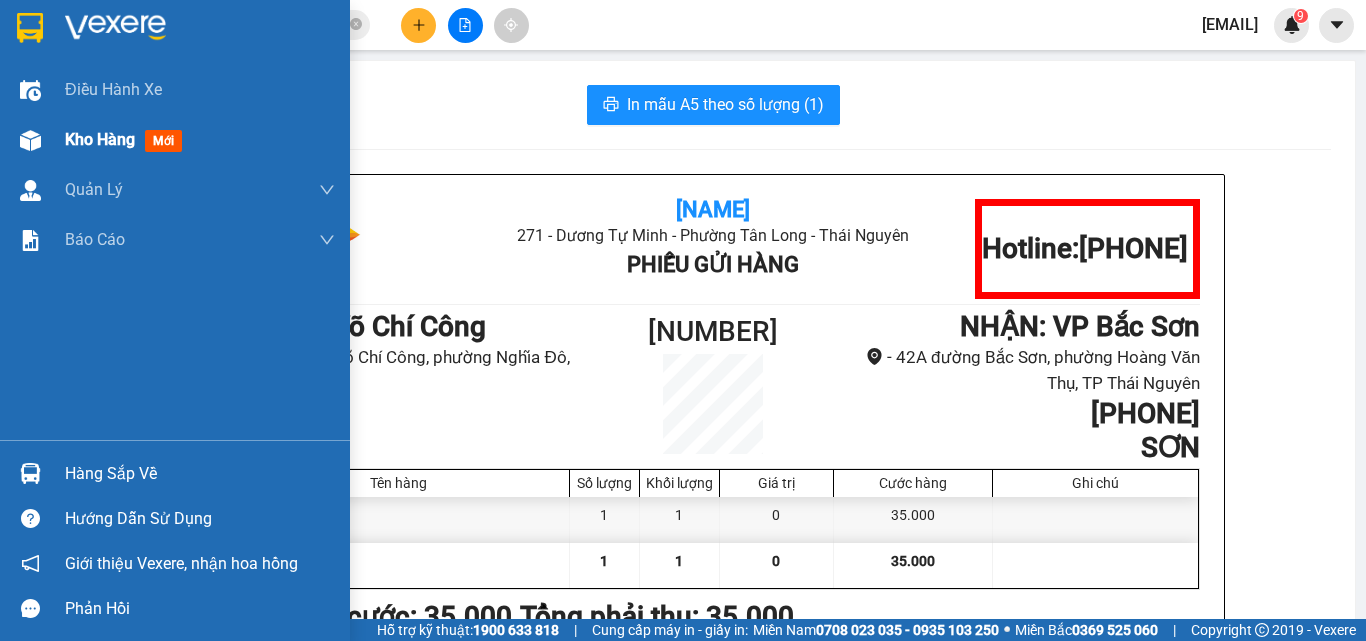 click on "Kho hàng" at bounding box center [100, 139] 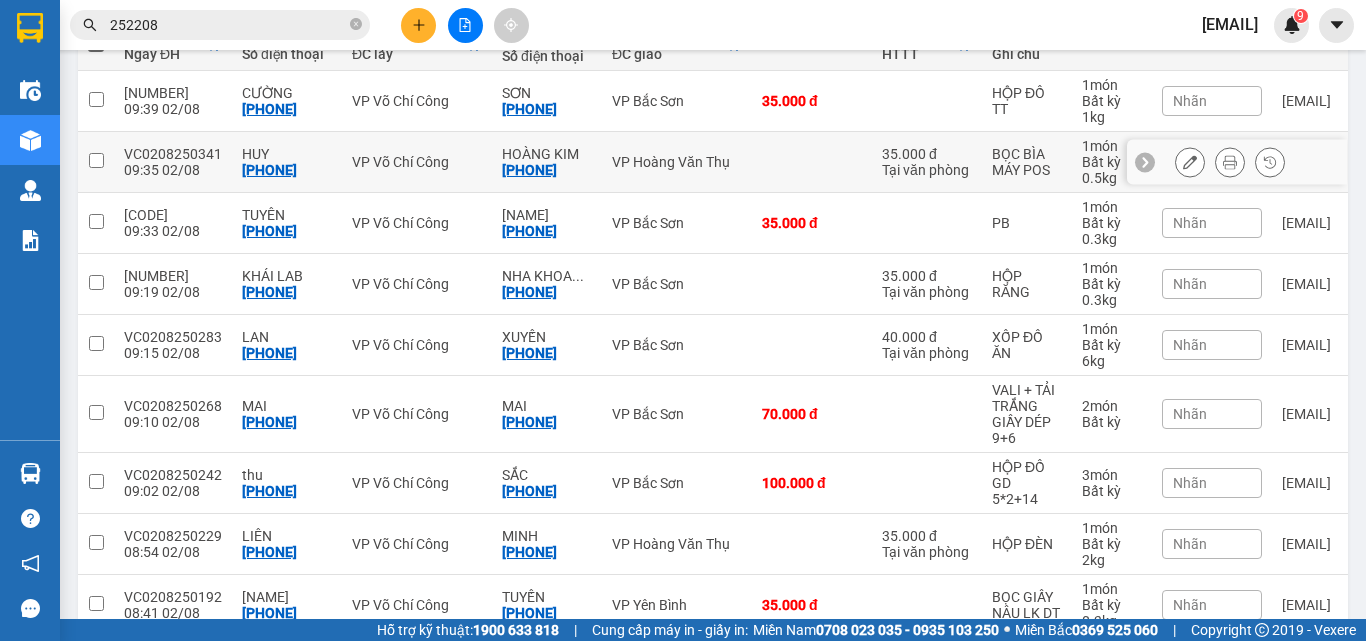 scroll, scrollTop: 300, scrollLeft: 0, axis: vertical 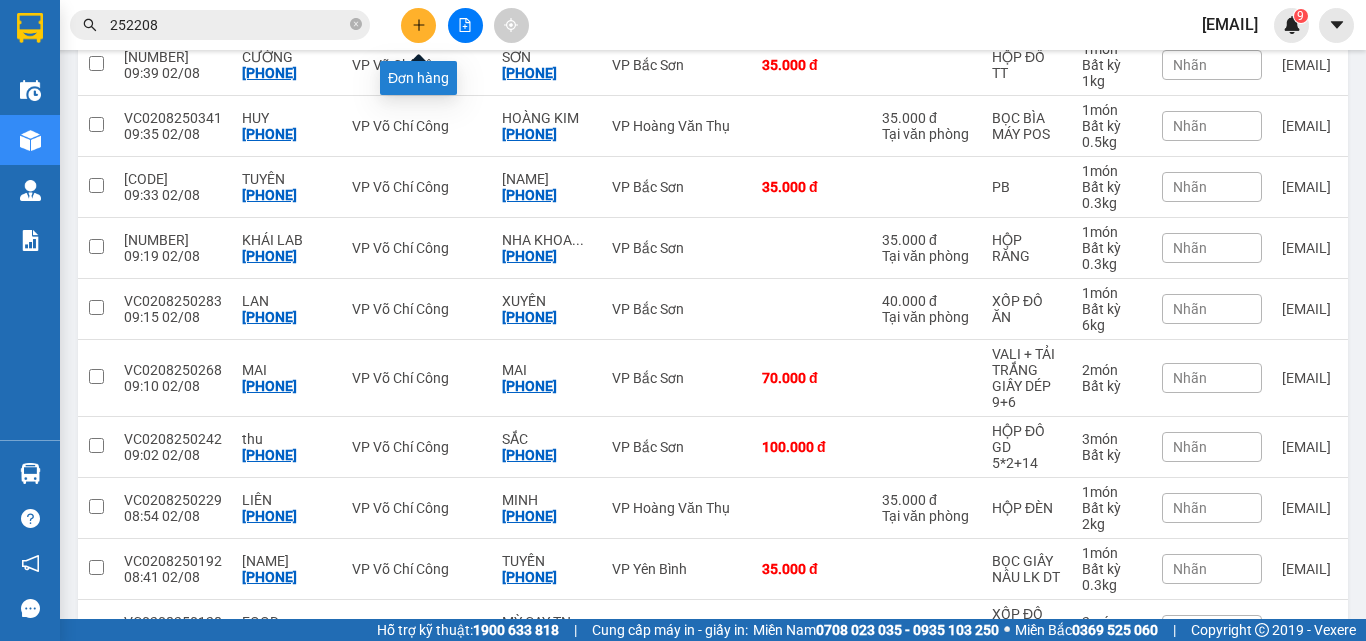 click 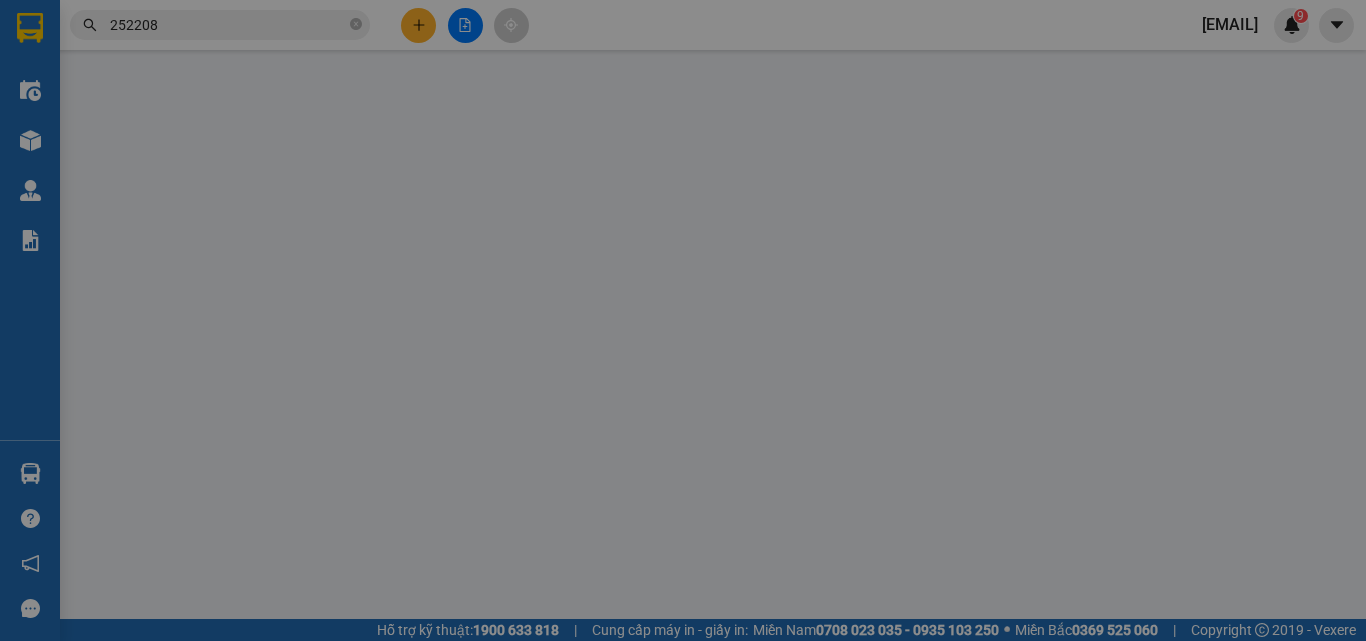 scroll, scrollTop: 0, scrollLeft: 0, axis: both 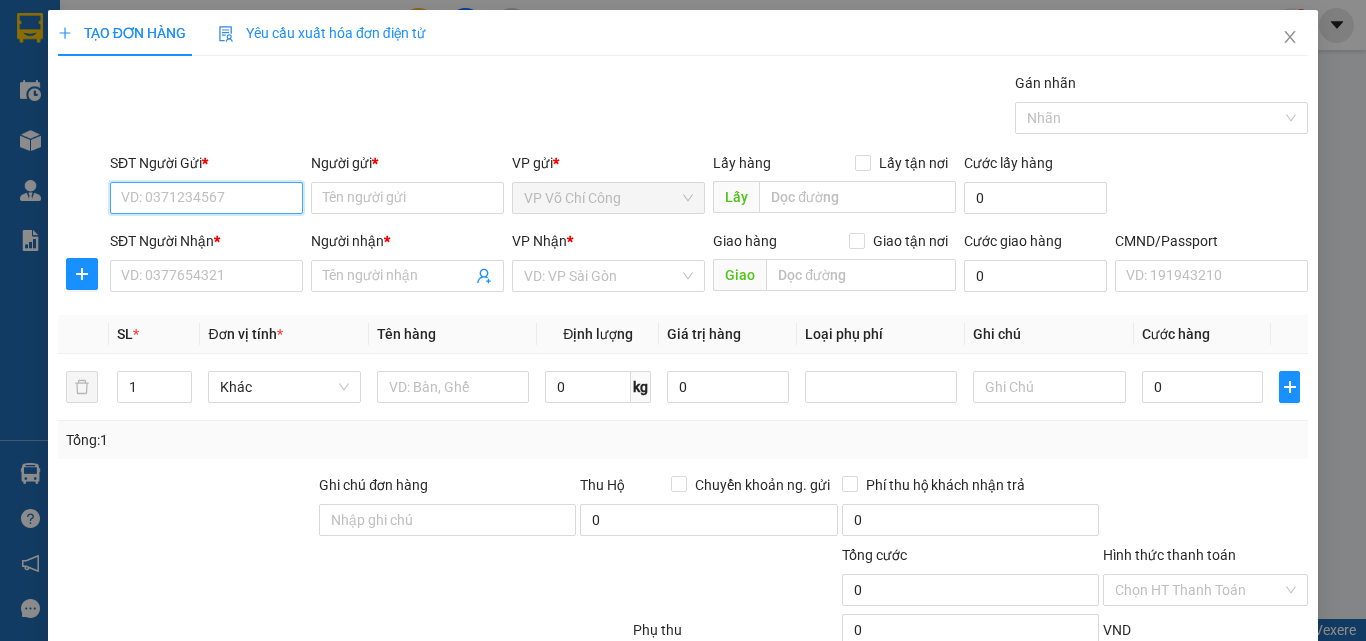 click on "SĐT Người Gửi *" at bounding box center (206, 198) 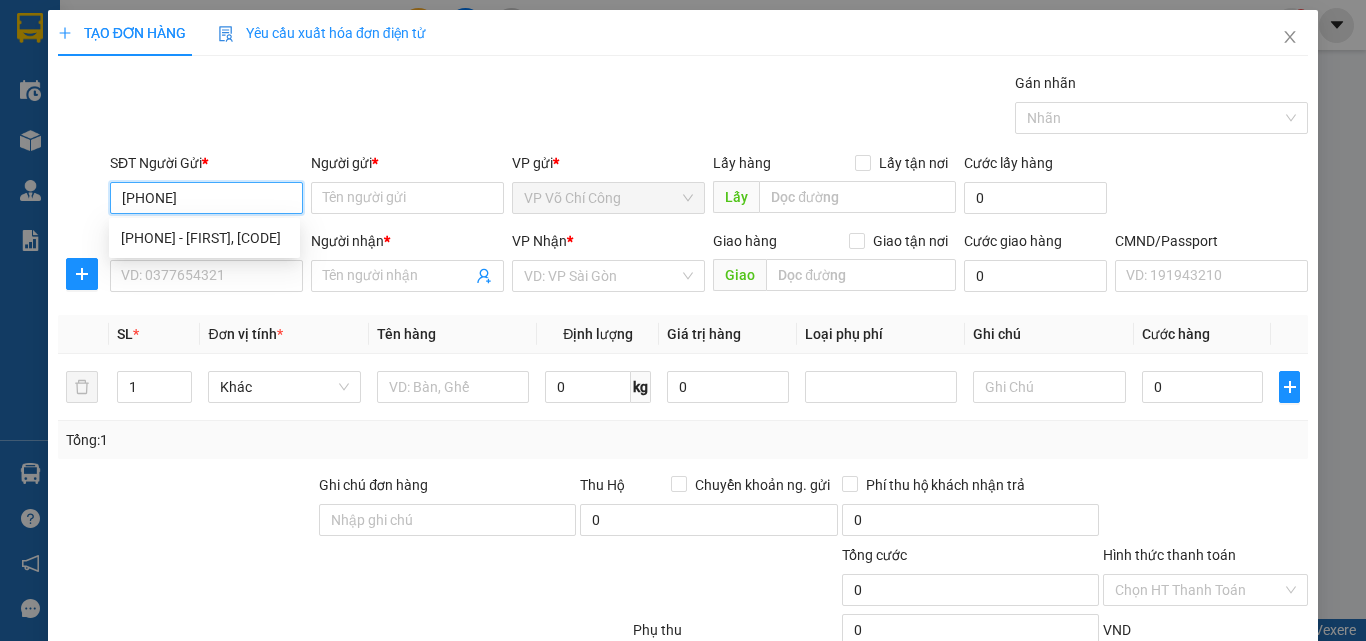 type on "0901332818" 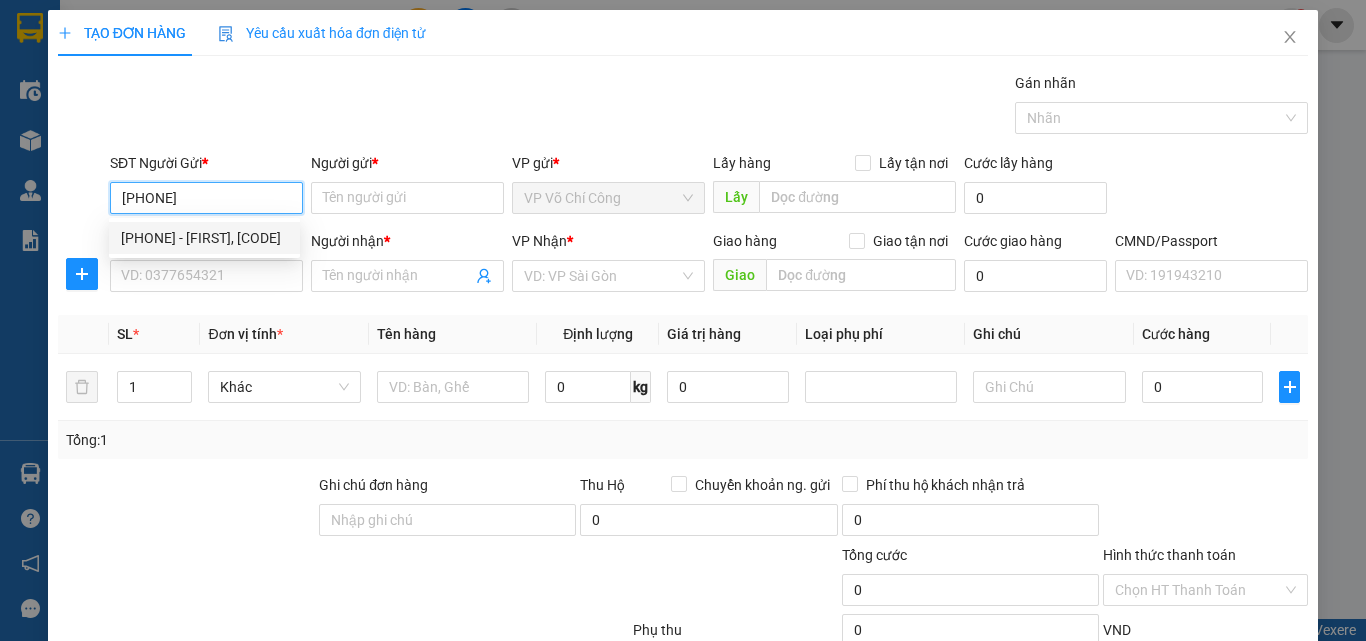 click on "0901332818 - TUẤN, VCC" at bounding box center [204, 238] 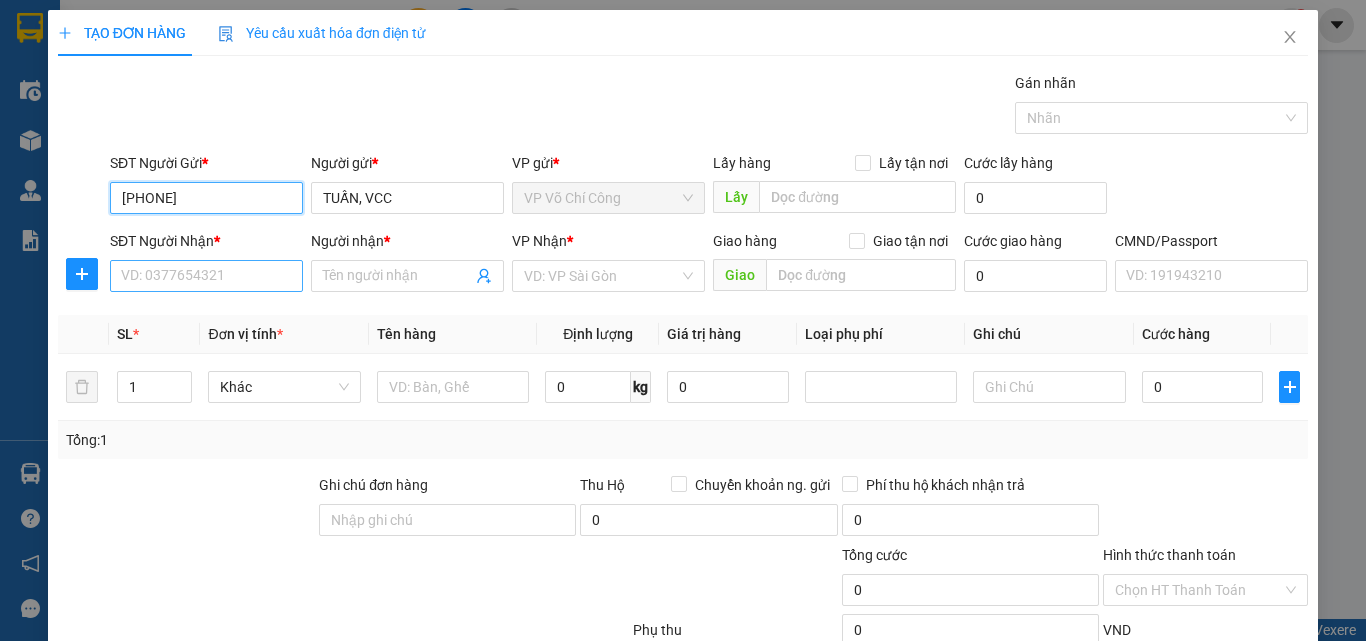 type on "0901332818" 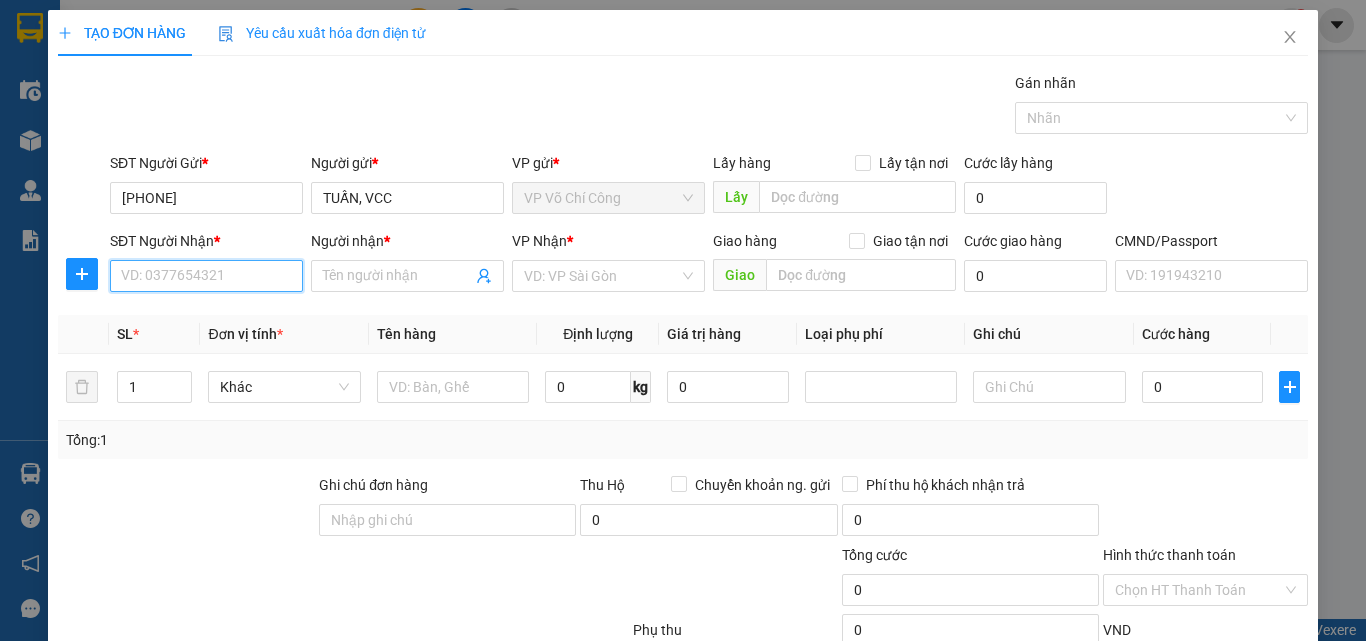 click on "SĐT Người Nhận  *" at bounding box center (206, 276) 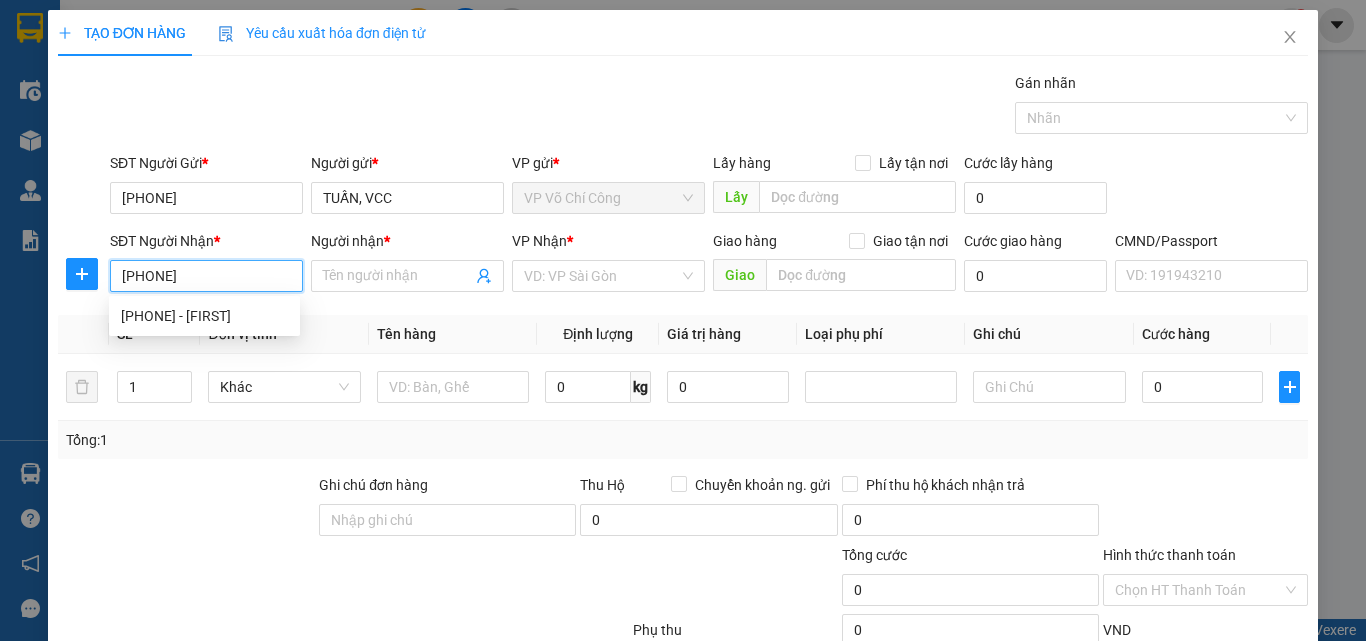 type on "0344497218" 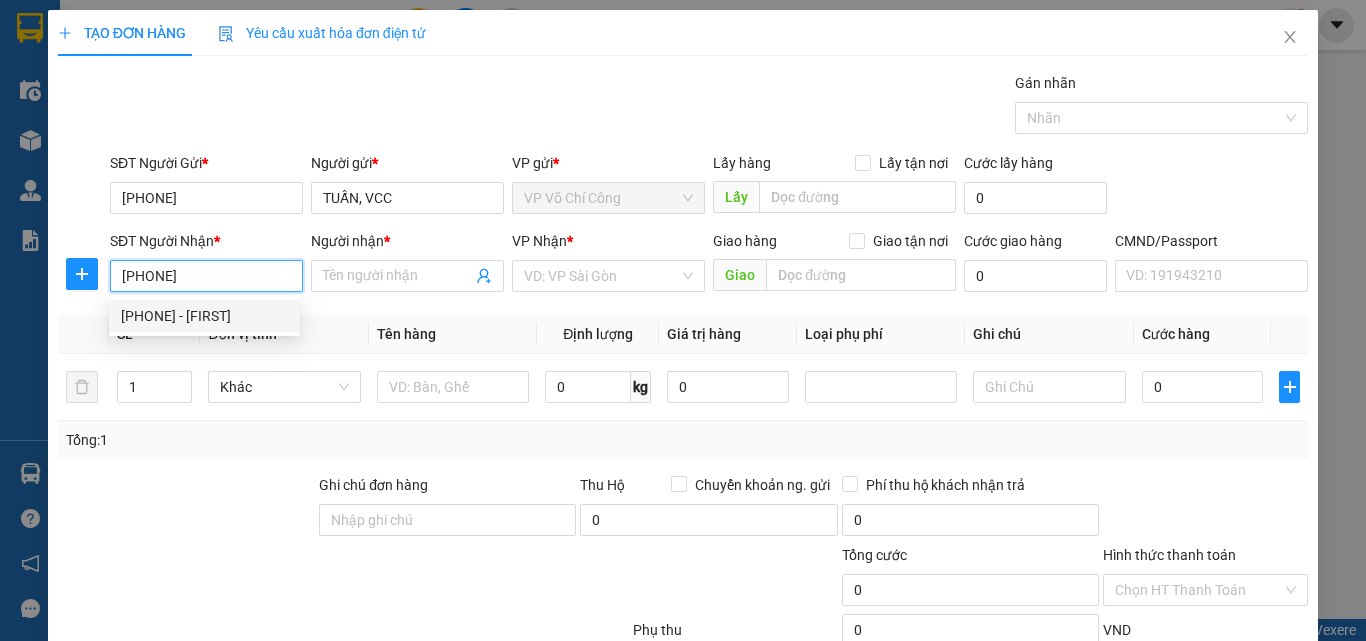 drag, startPoint x: 216, startPoint y: 313, endPoint x: 251, endPoint y: 316, distance: 35.128338 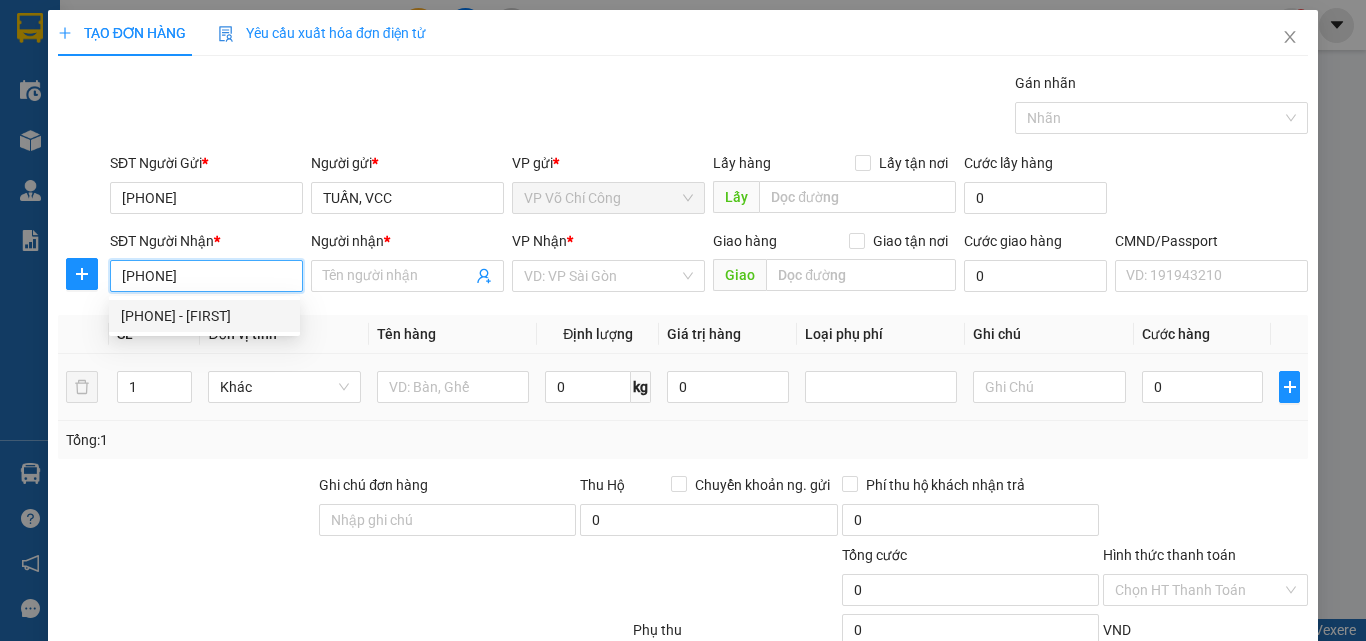 type on "ĐỨC" 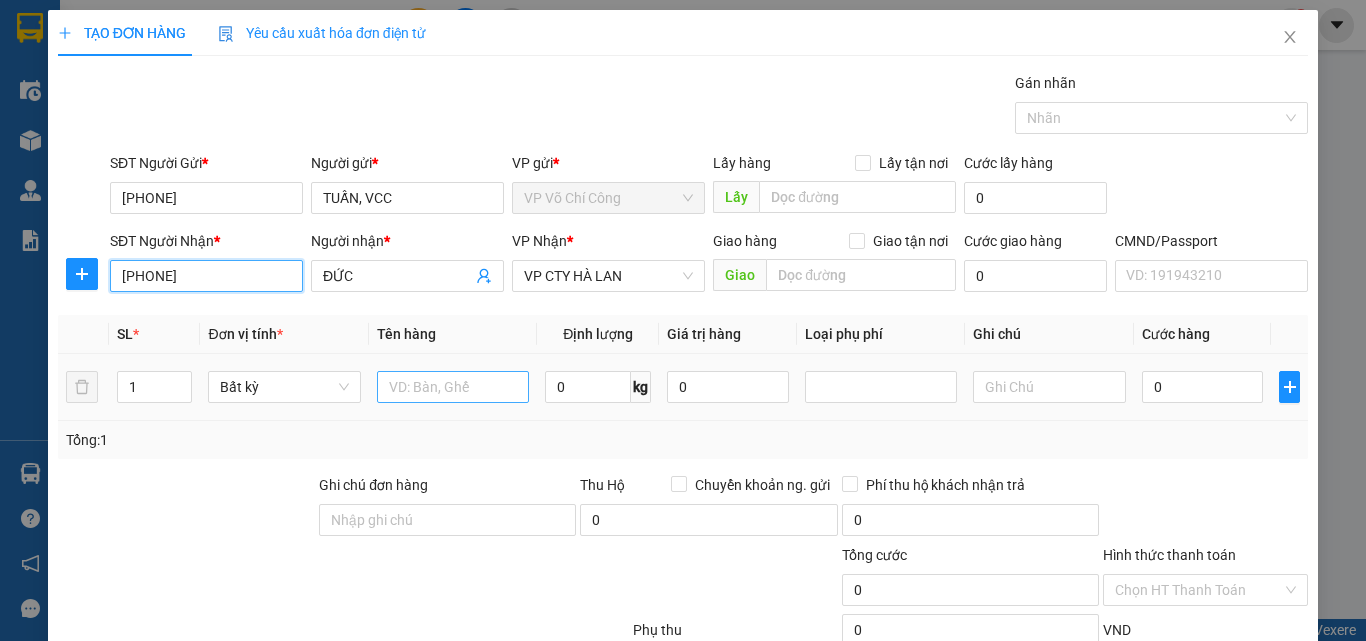 type on "0344497218" 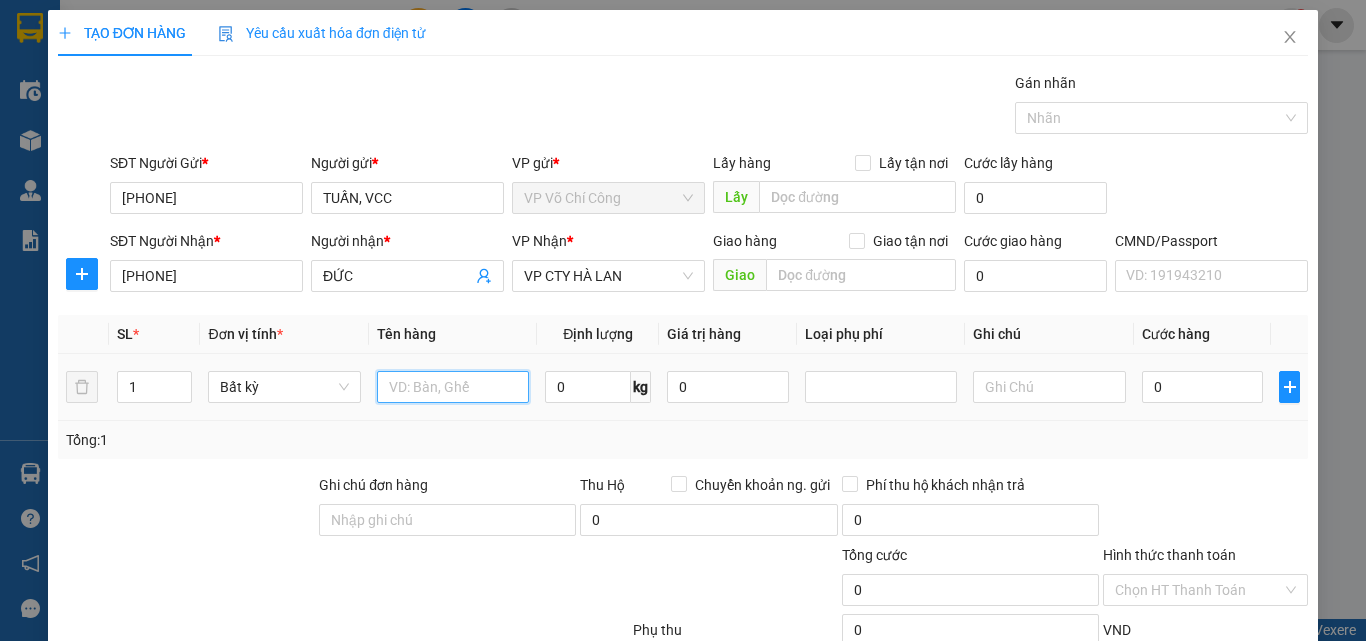 click at bounding box center (453, 387) 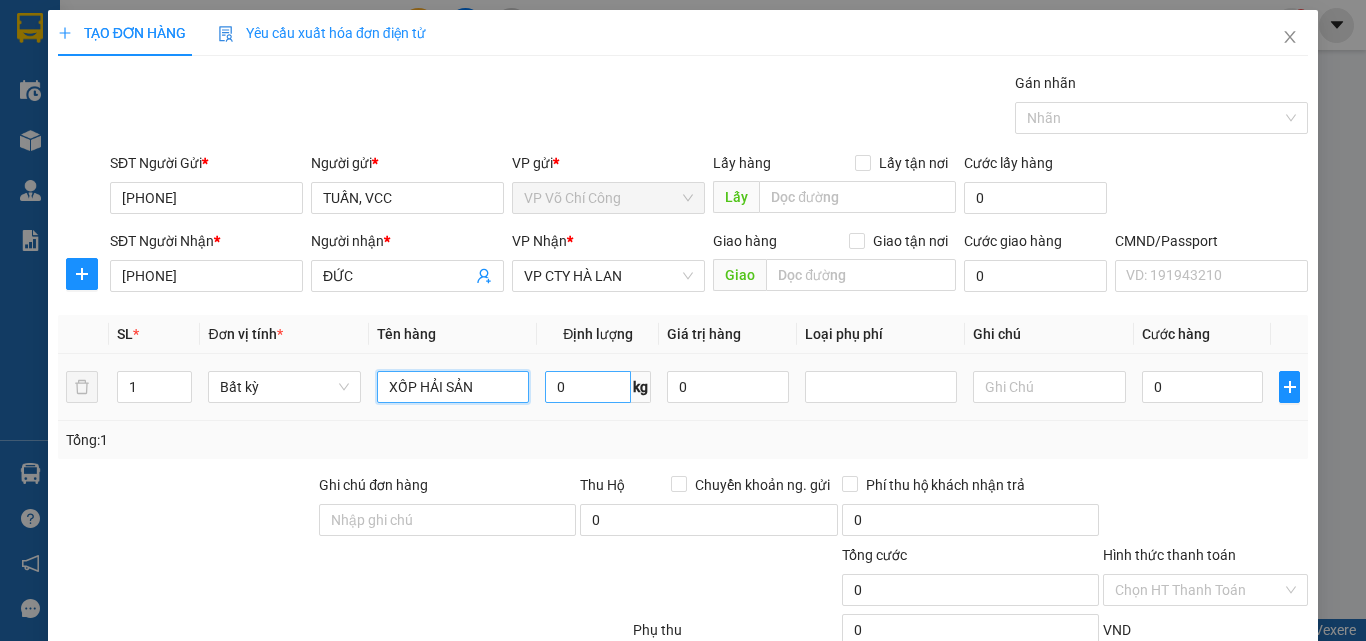type on "XỐP HẢI SẢN" 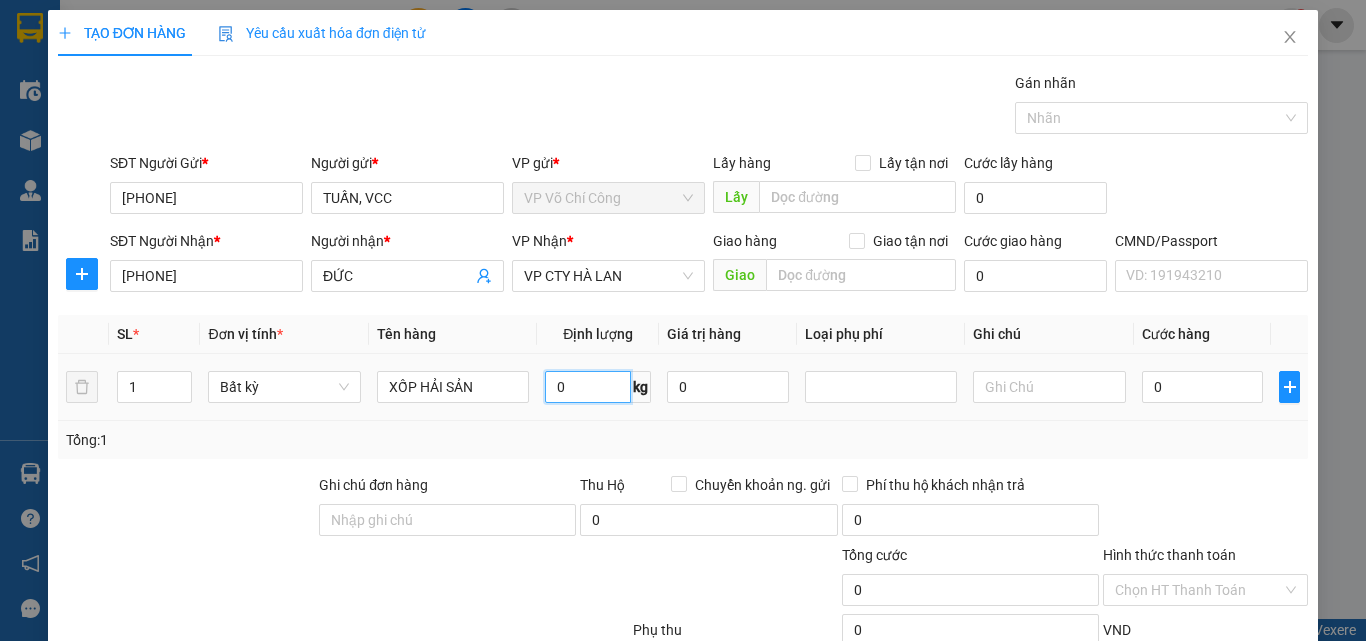 click on "0" at bounding box center (588, 387) 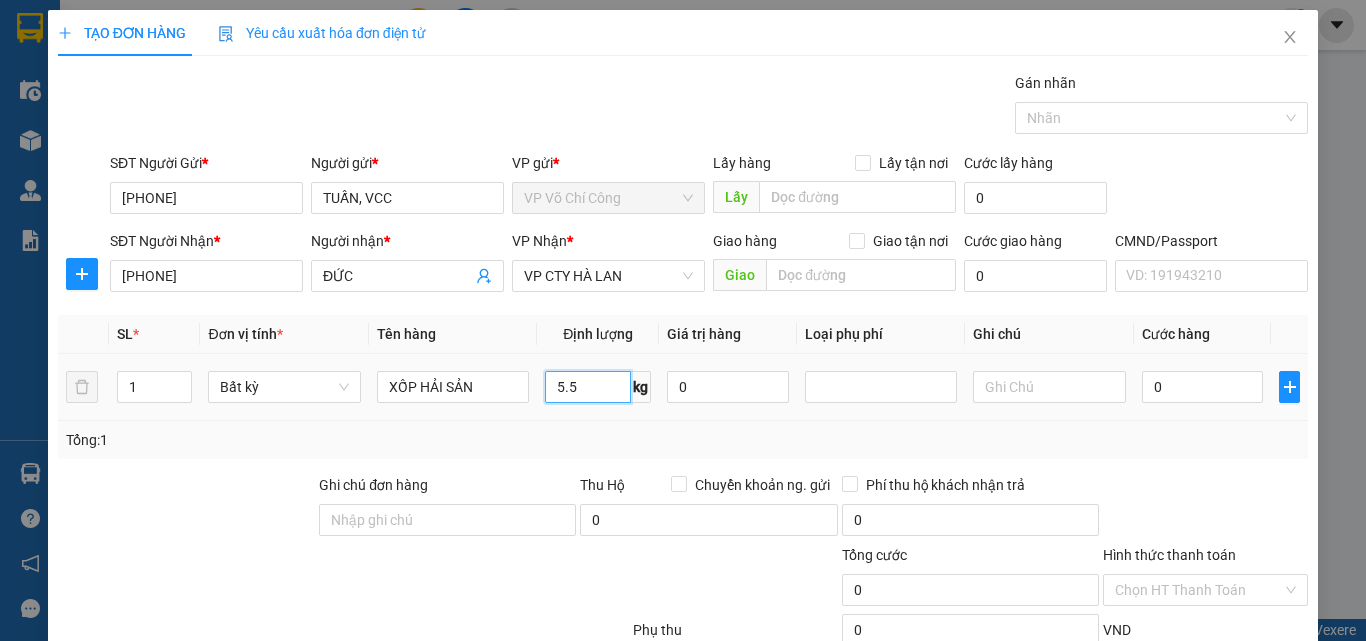 type on "5.5" 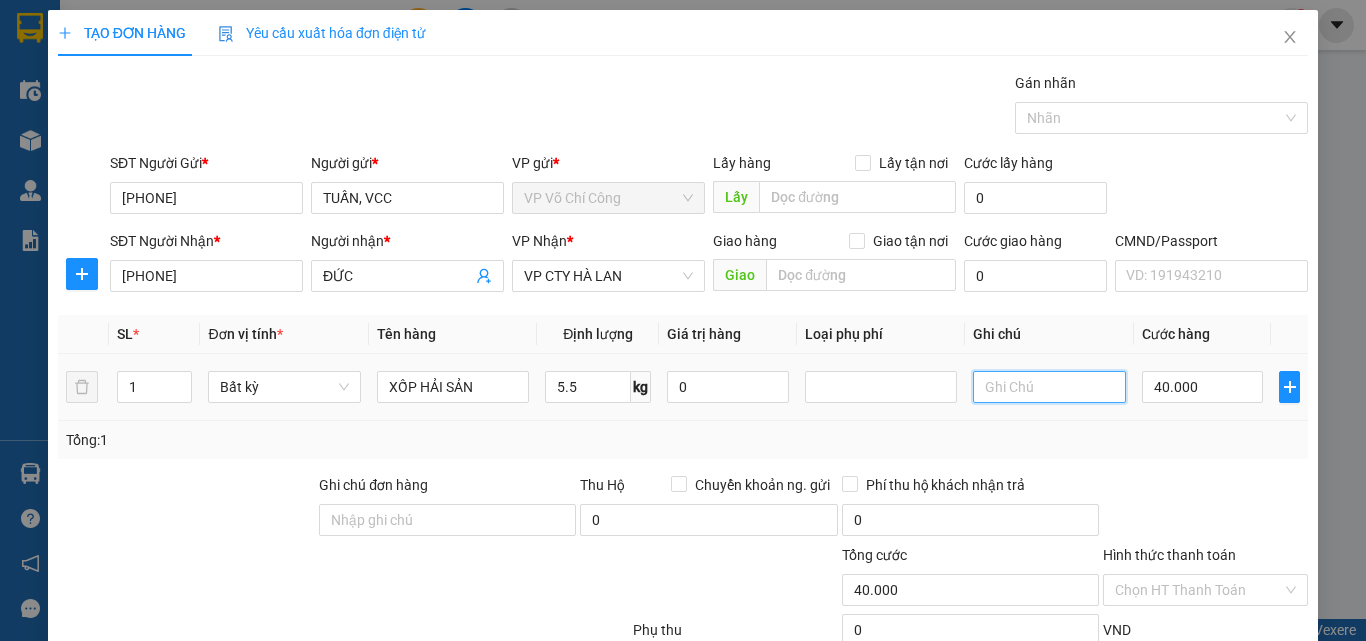 type on "40.000" 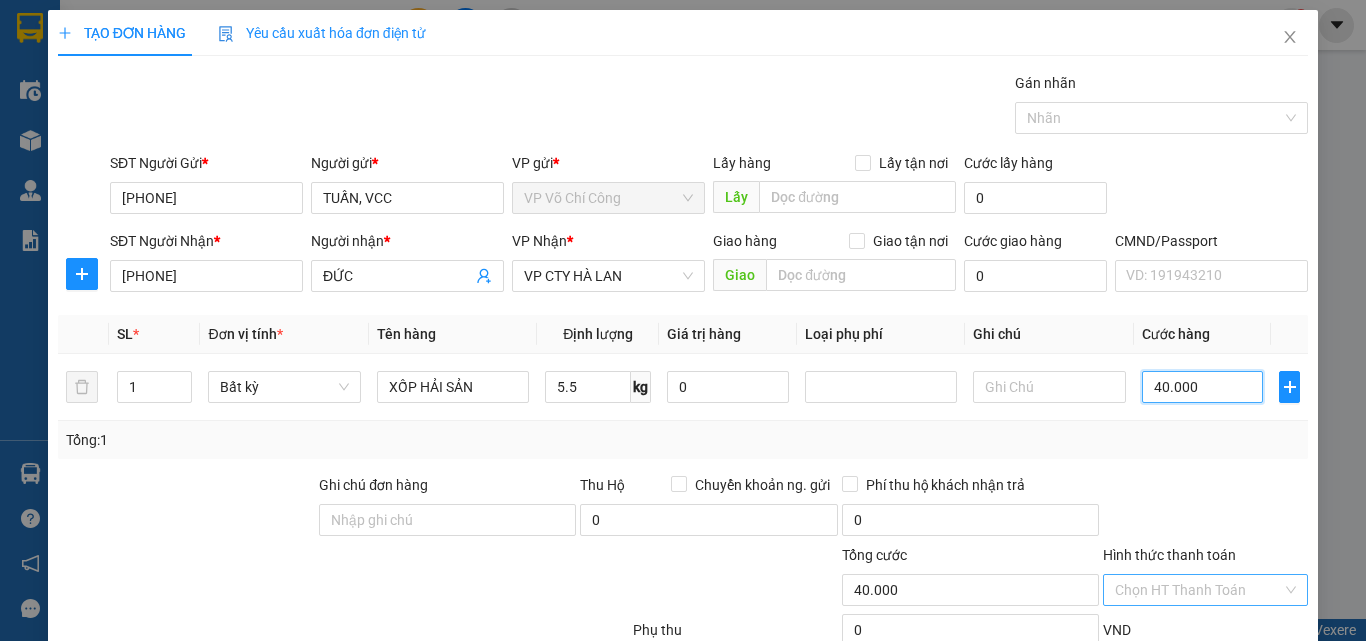 scroll, scrollTop: 139, scrollLeft: 0, axis: vertical 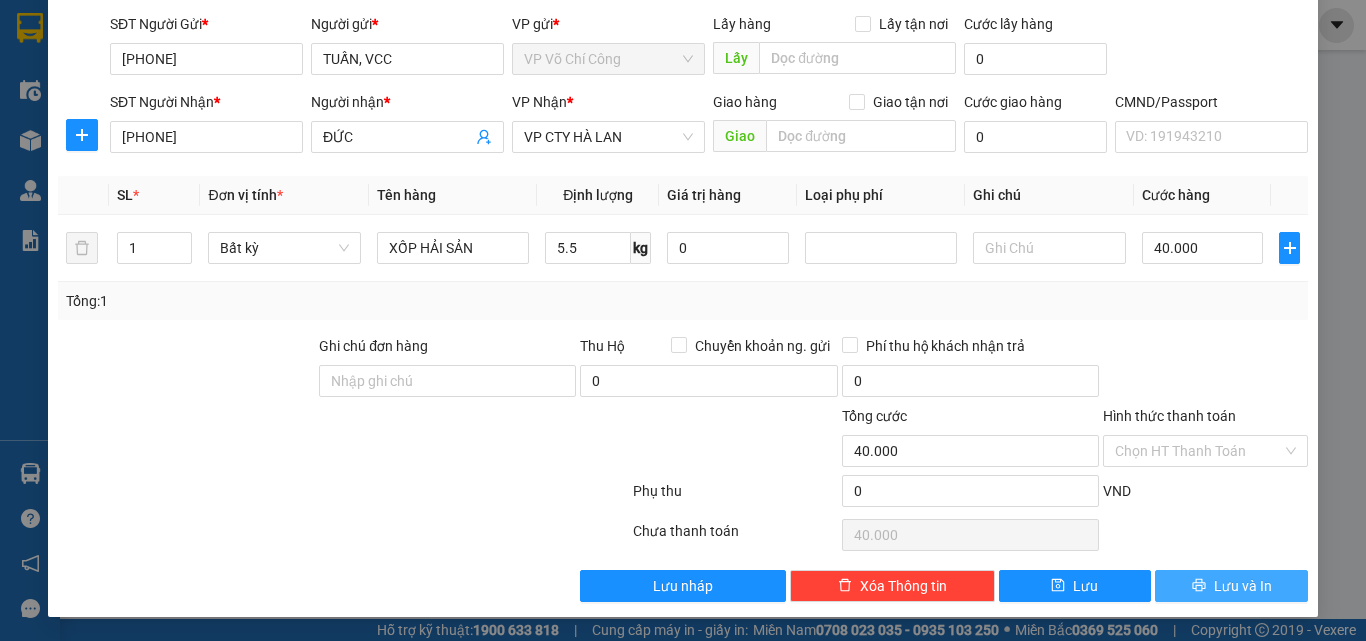 click on "Lưu và In" at bounding box center (1243, 586) 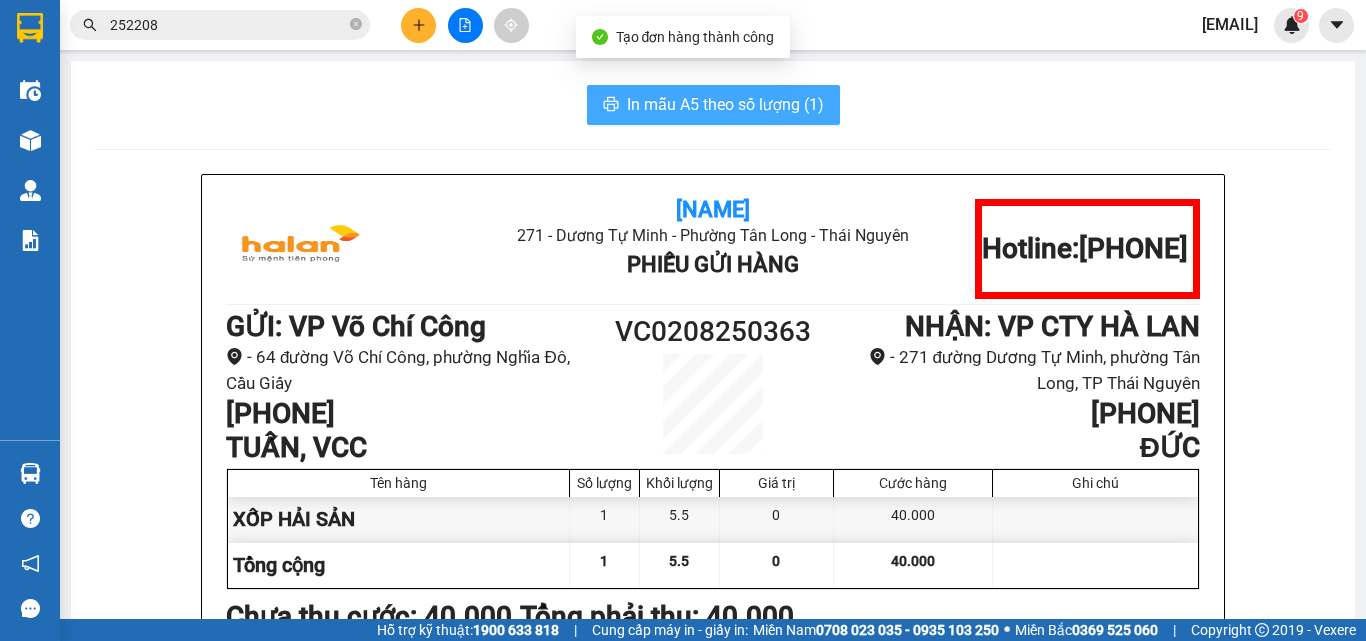 click on "In mẫu A5 theo số lượng
(1)" at bounding box center [725, 104] 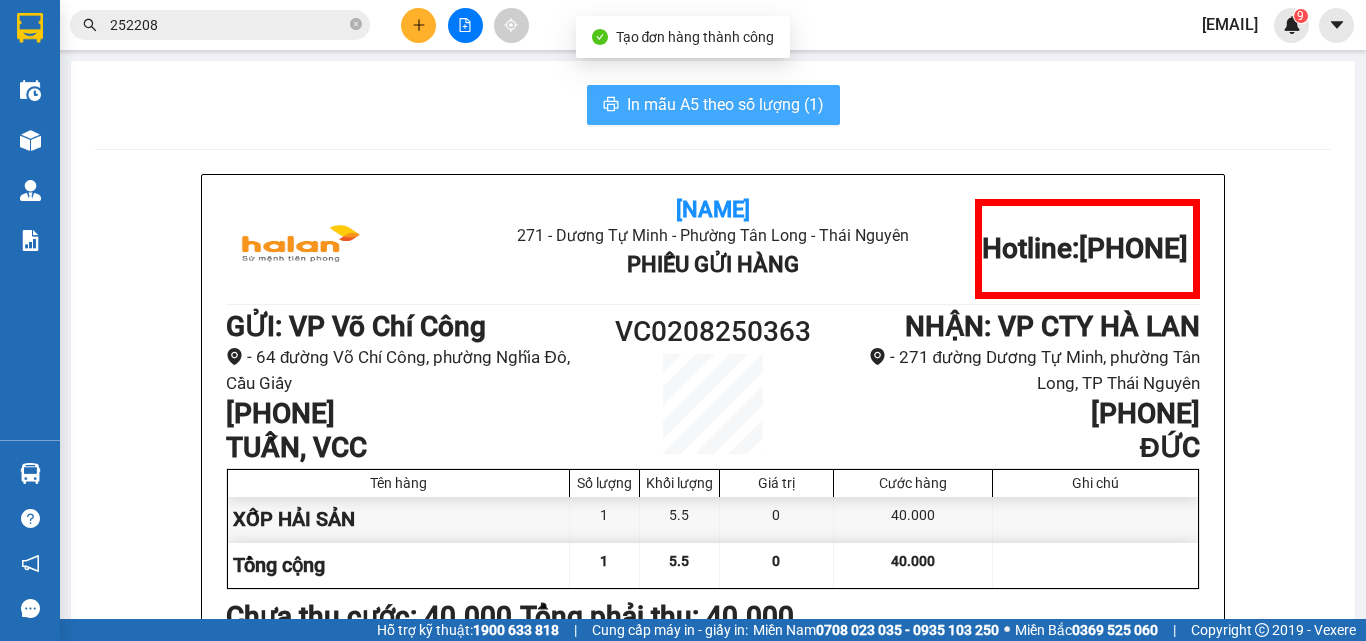 scroll, scrollTop: 0, scrollLeft: 0, axis: both 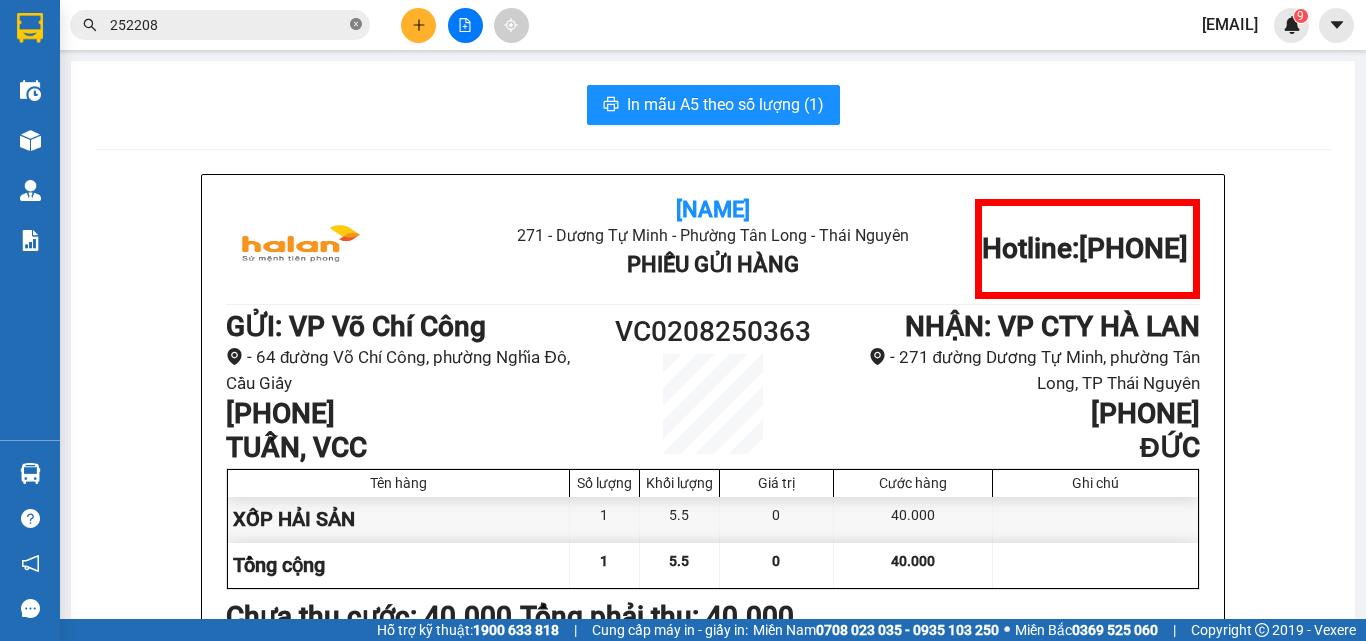 click 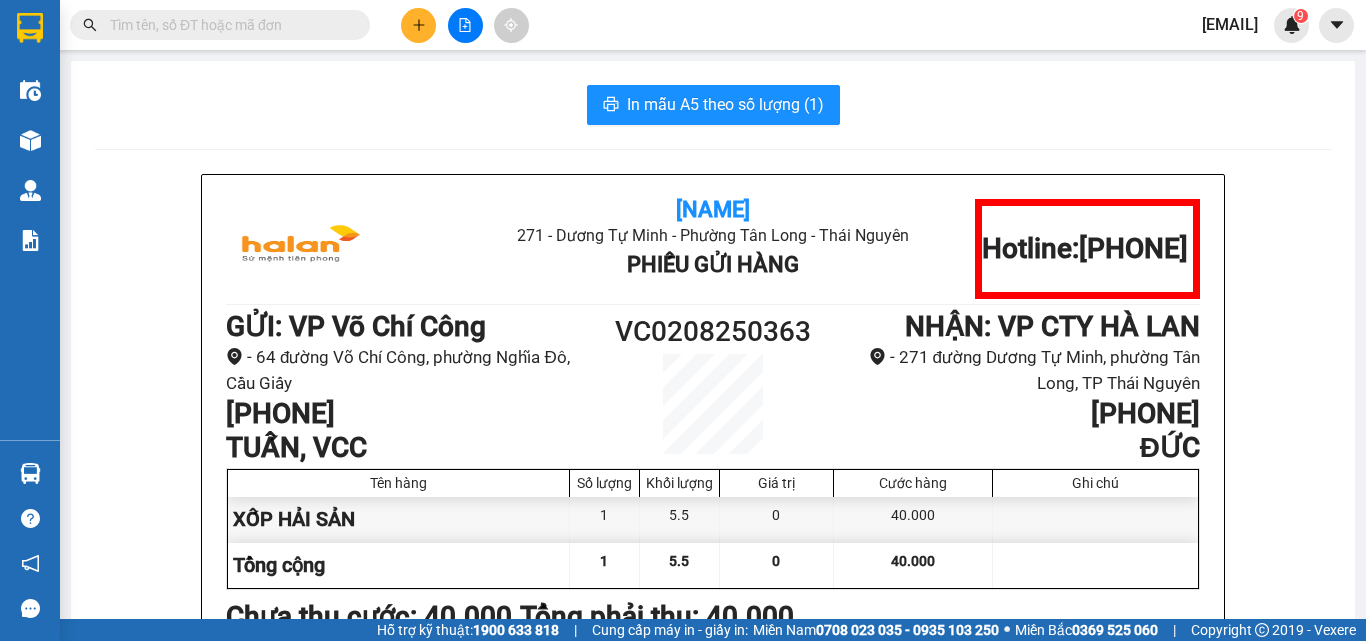 click at bounding box center (228, 25) 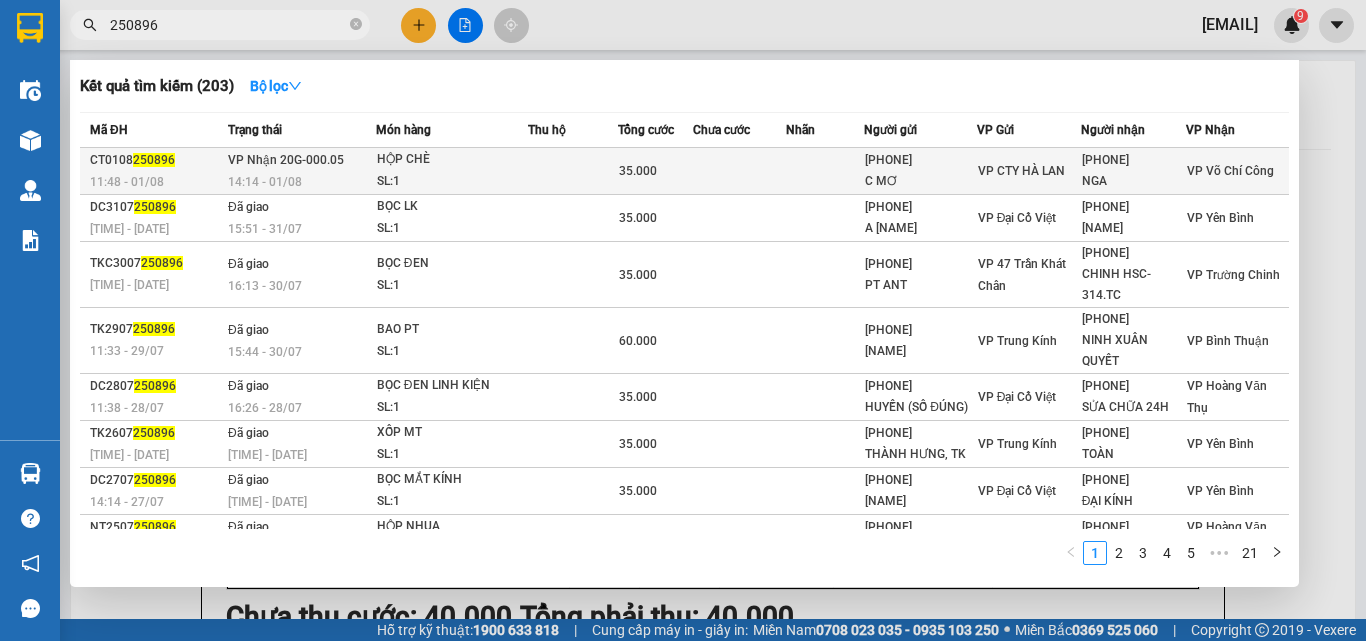 type on "250896" 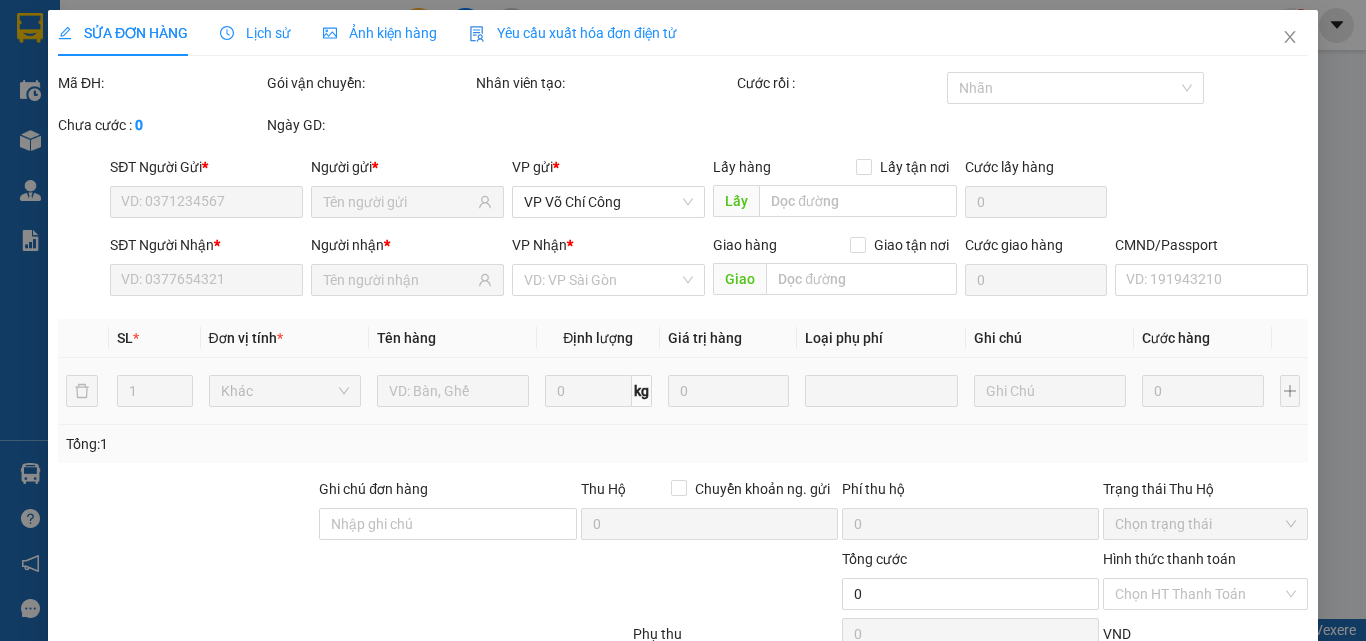 type on "[PHONE]" 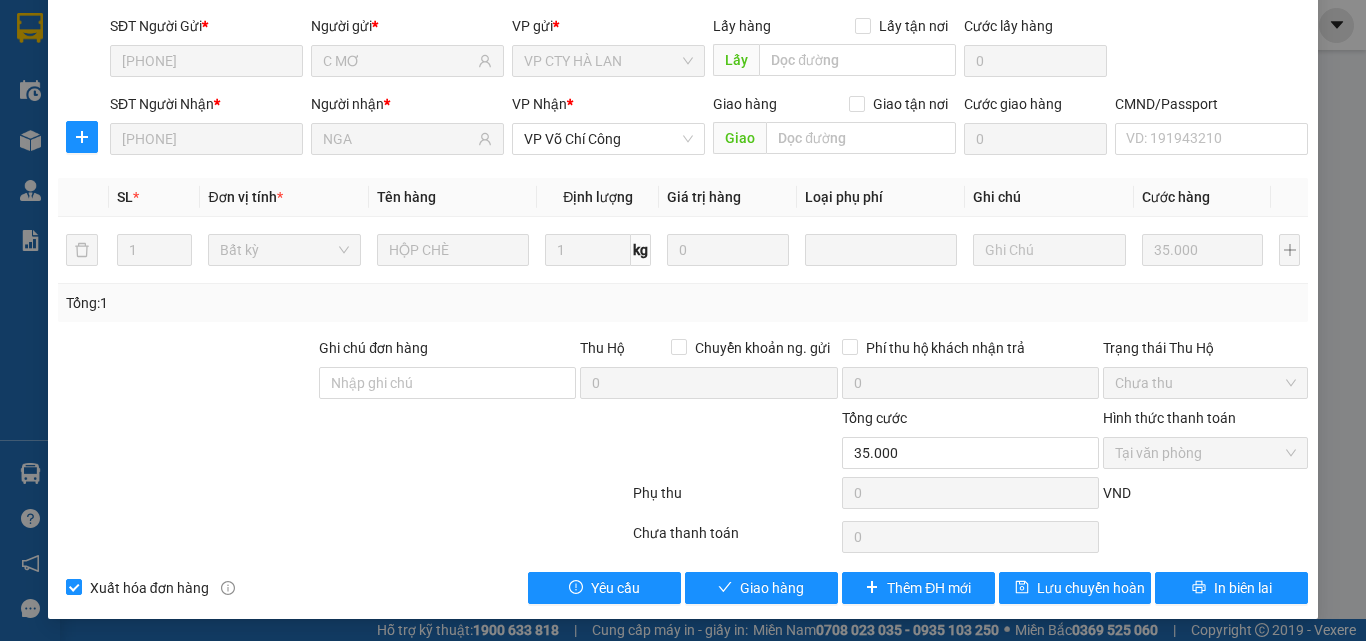 scroll, scrollTop: 143, scrollLeft: 0, axis: vertical 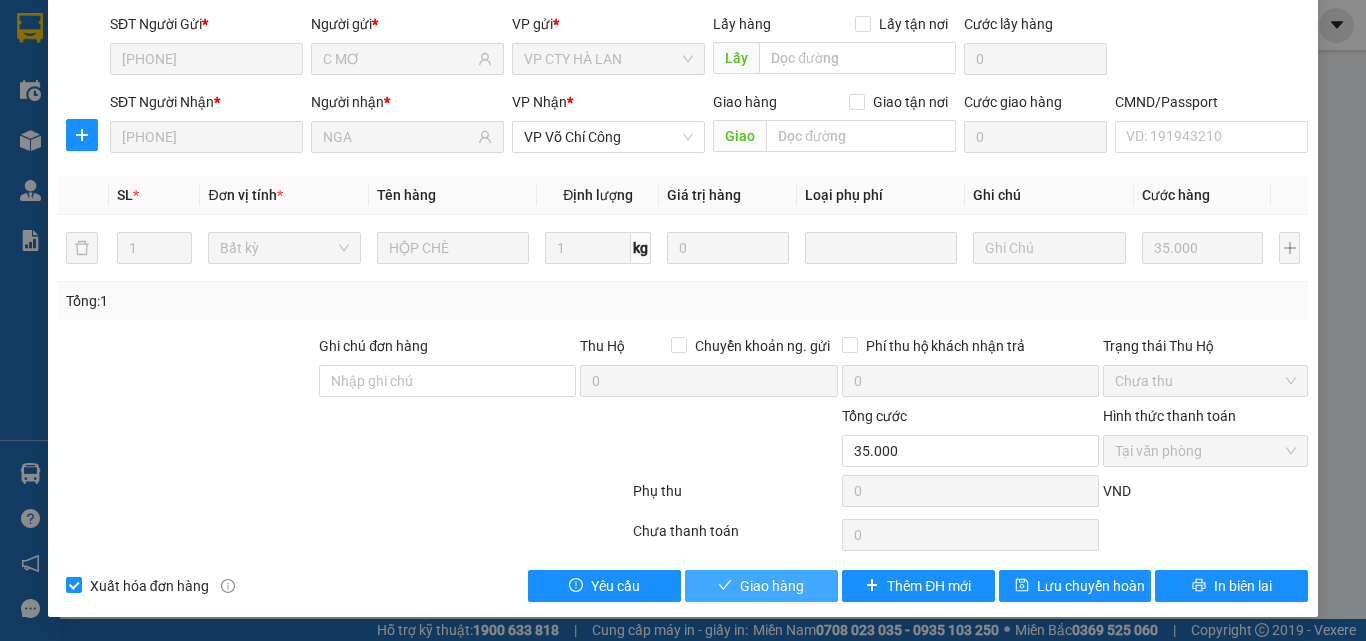 click on "Giao hàng" at bounding box center (772, 586) 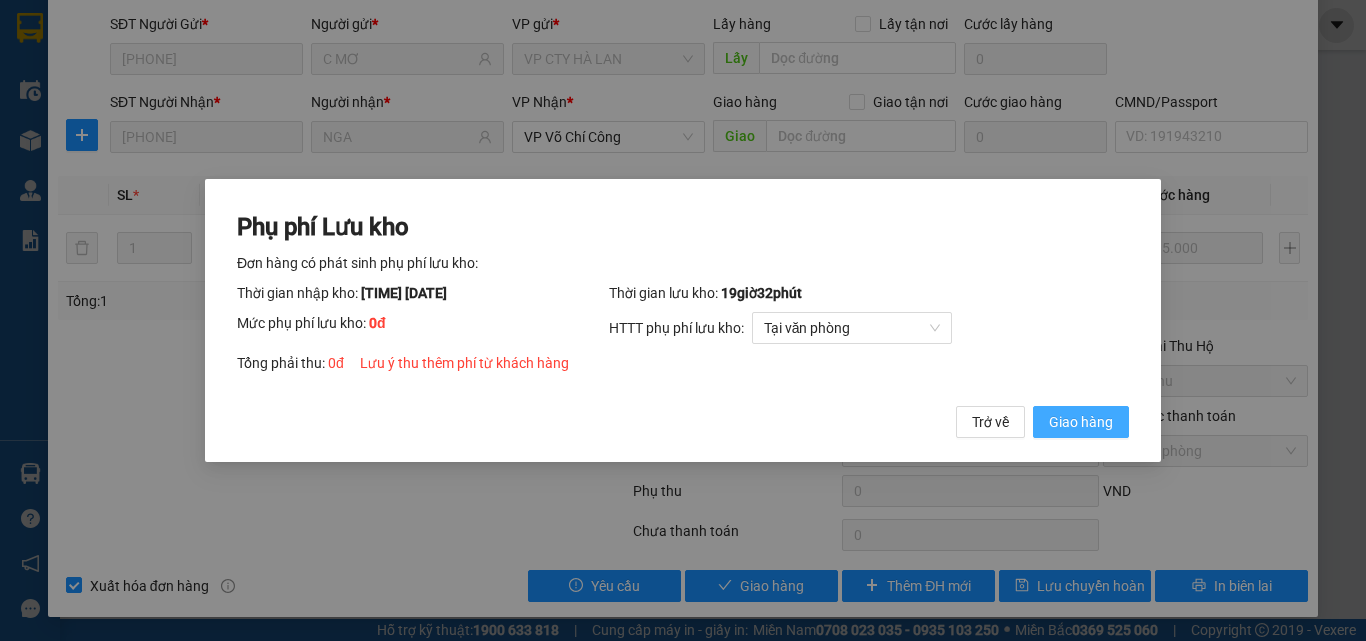 click on "Giao hàng" at bounding box center [1081, 422] 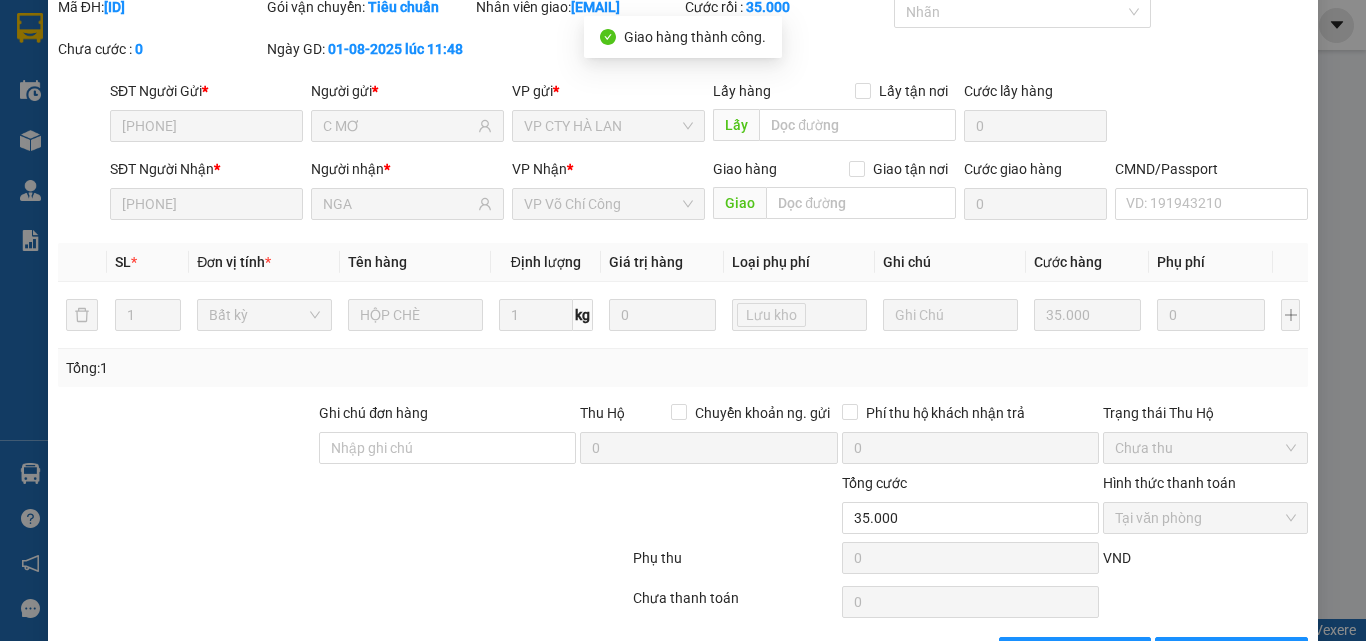 scroll, scrollTop: 0, scrollLeft: 0, axis: both 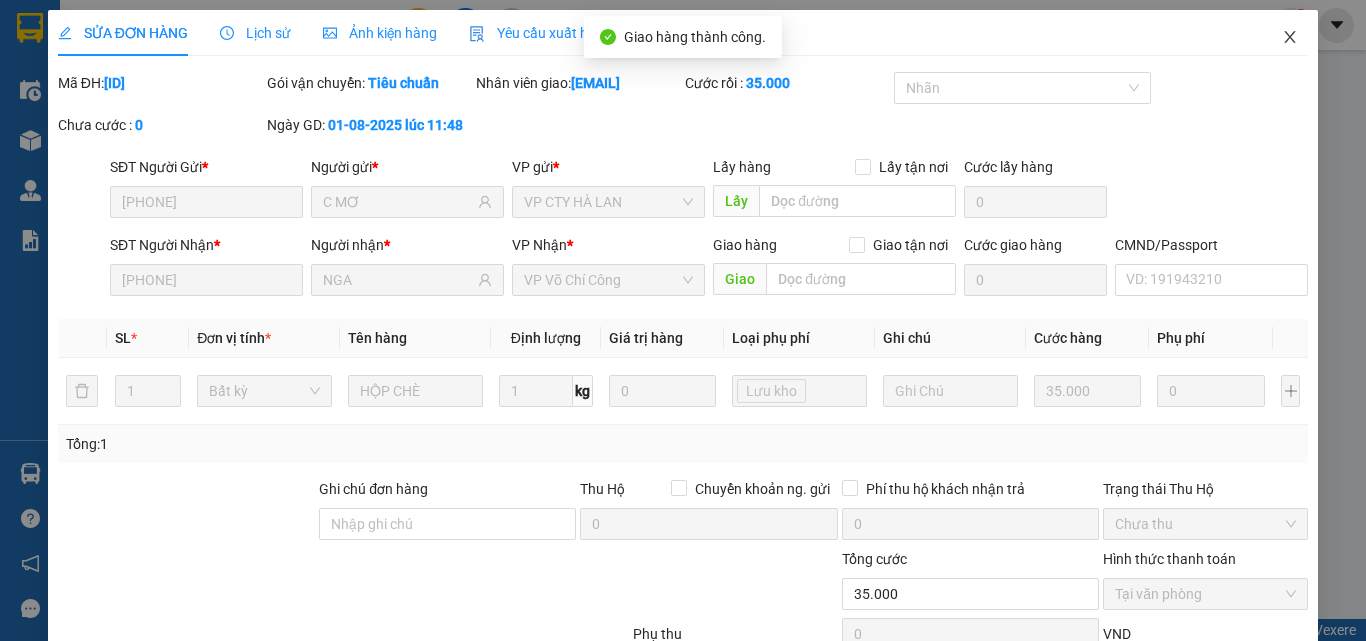 click 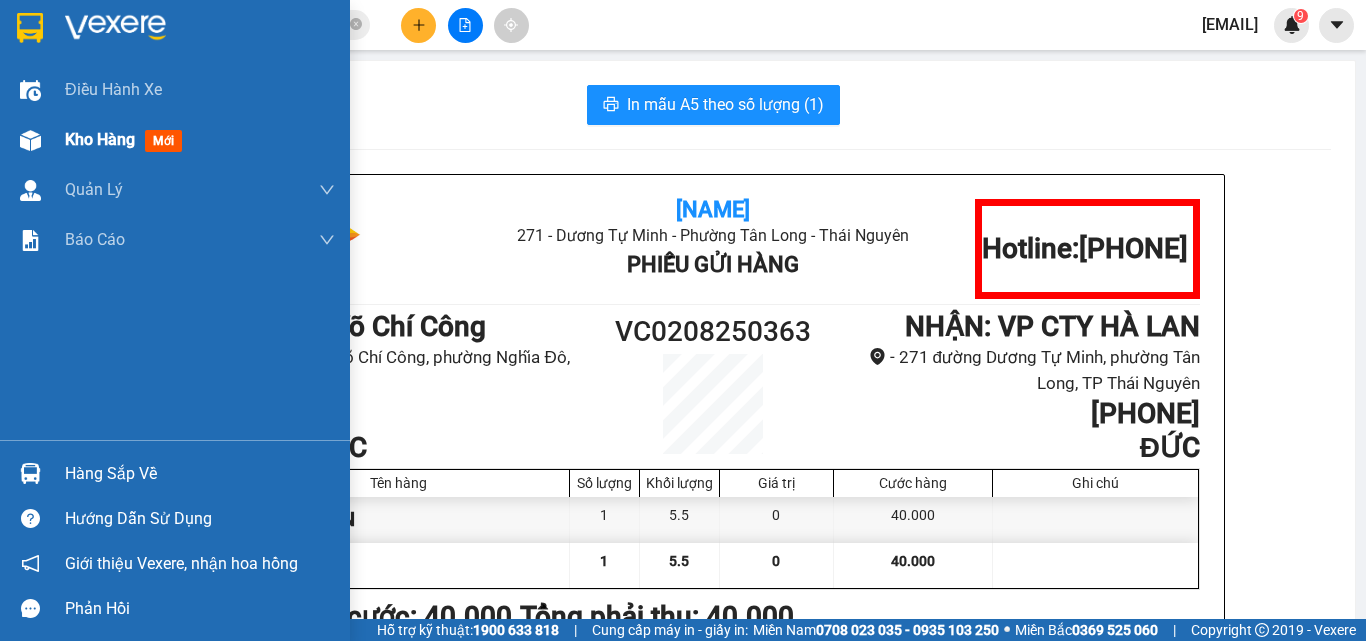 click on "Kho hàng" at bounding box center (100, 139) 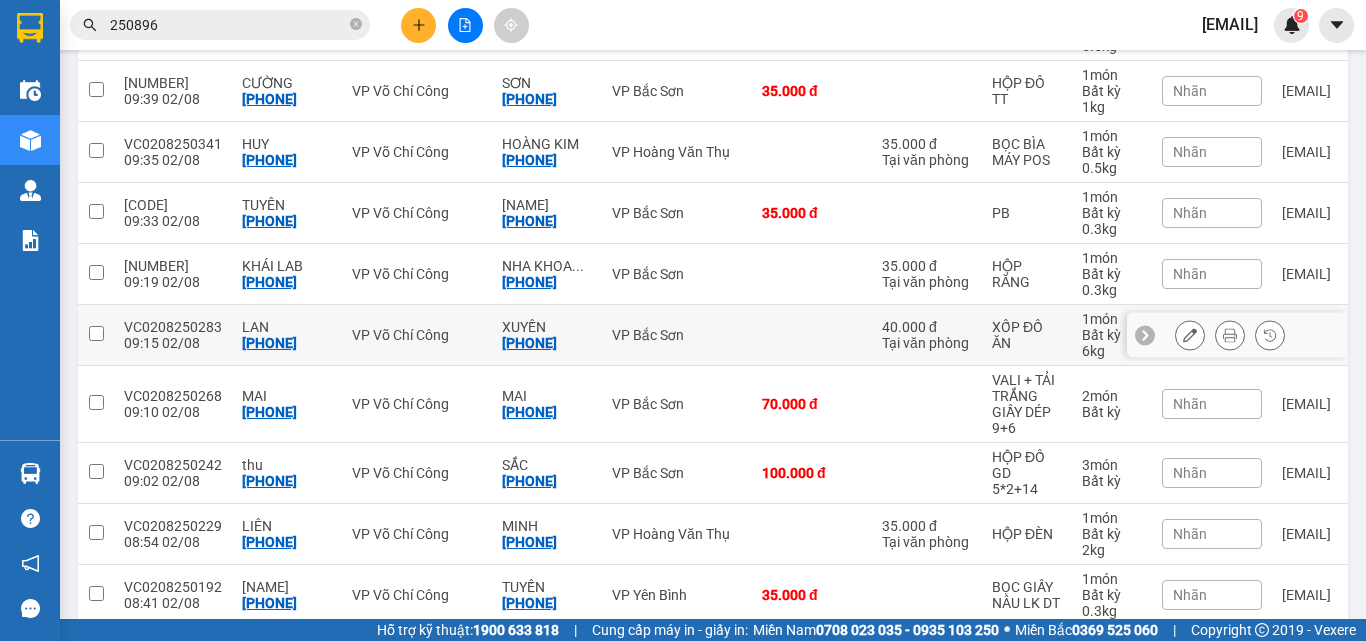 scroll, scrollTop: 432, scrollLeft: 0, axis: vertical 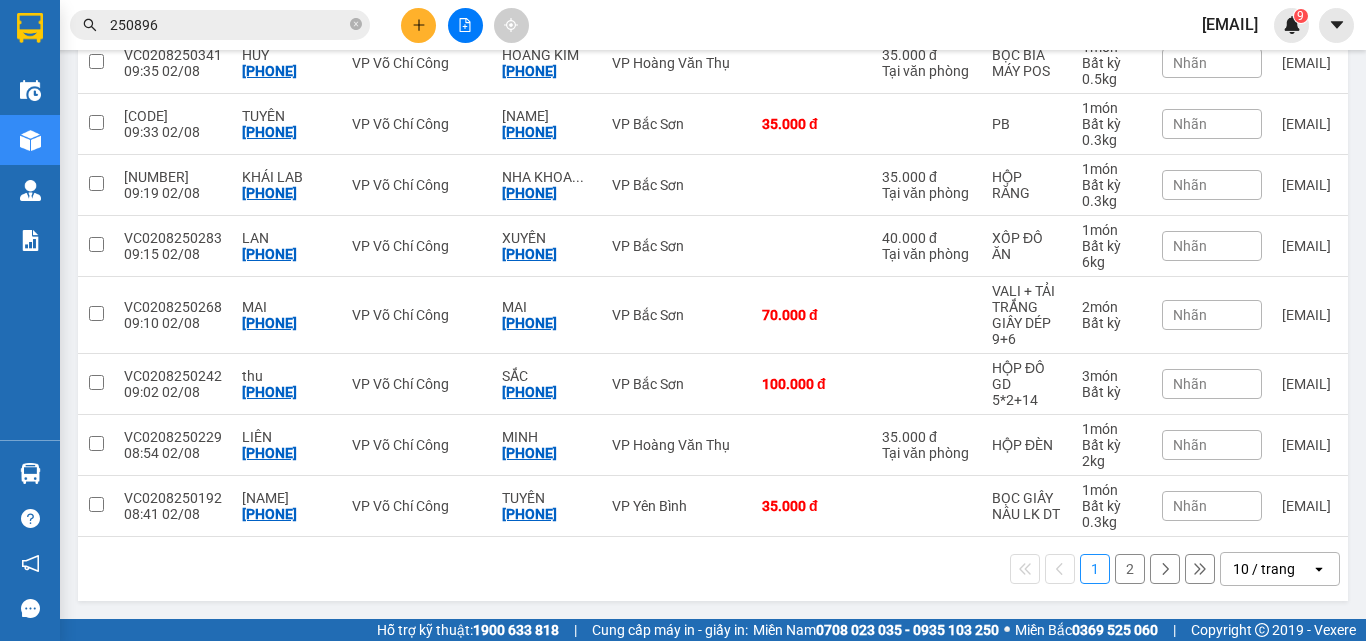 click on "10 / trang" at bounding box center [1264, 569] 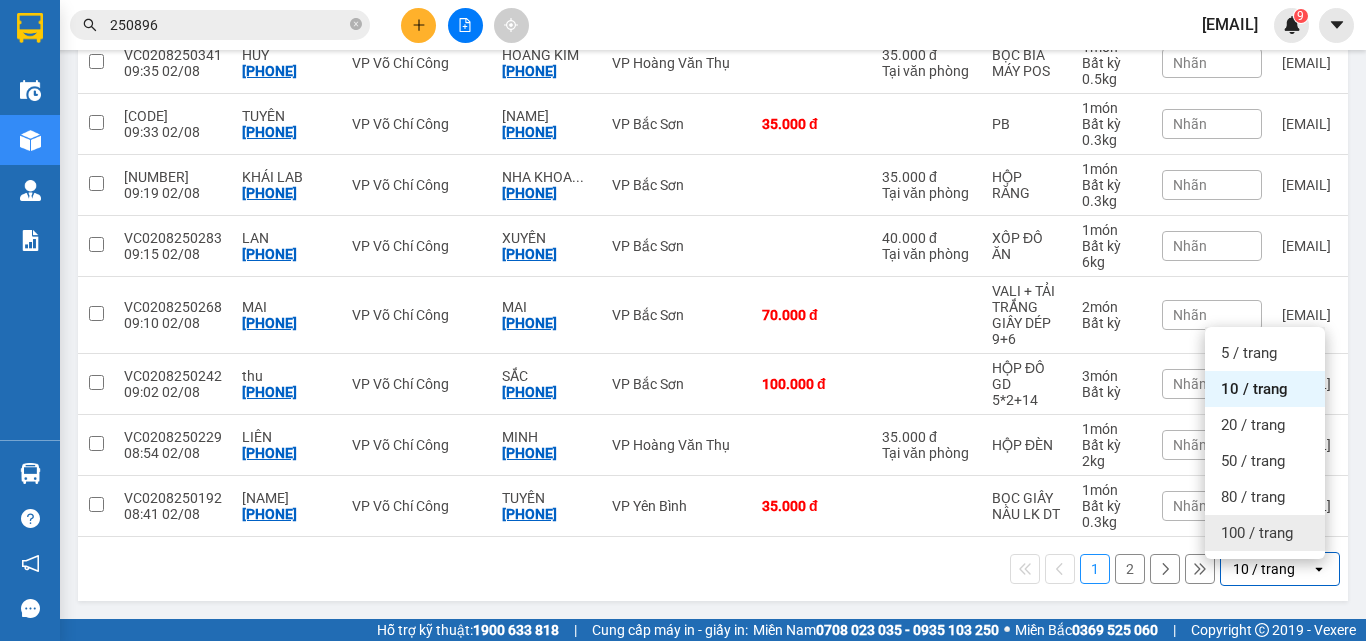 click on "100 / trang" at bounding box center (1265, 533) 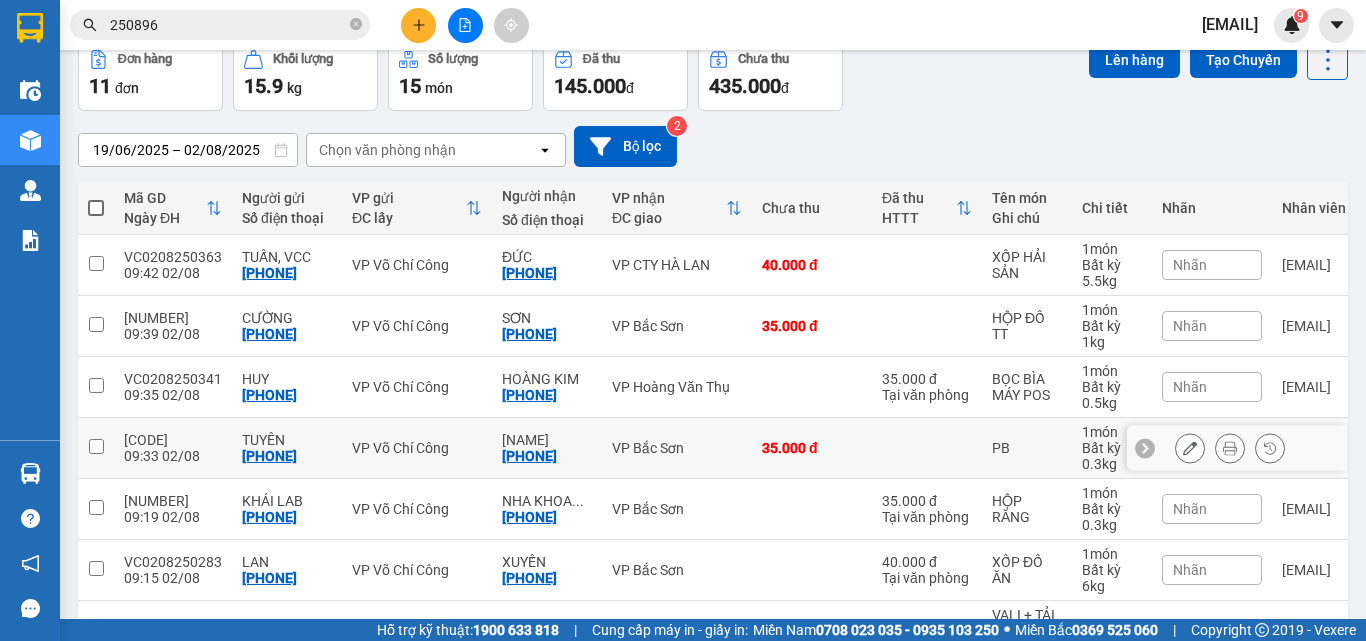scroll, scrollTop: 93, scrollLeft: 0, axis: vertical 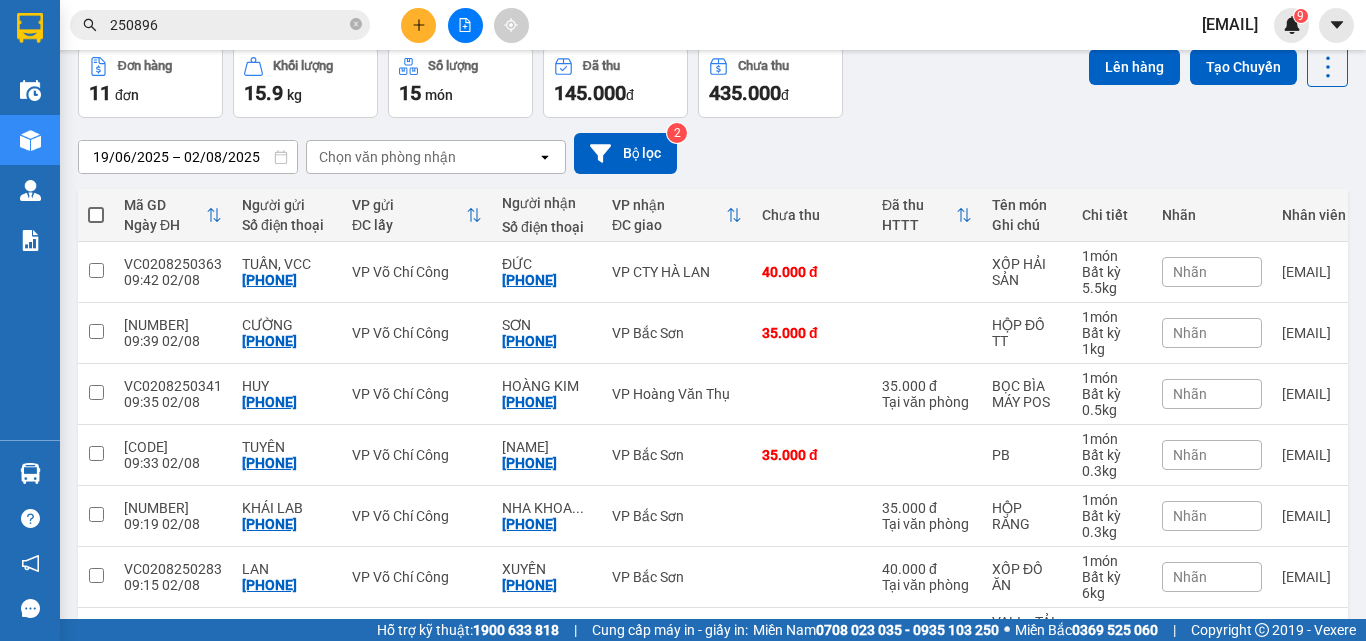 drag, startPoint x: 94, startPoint y: 212, endPoint x: 181, endPoint y: 224, distance: 87.823685 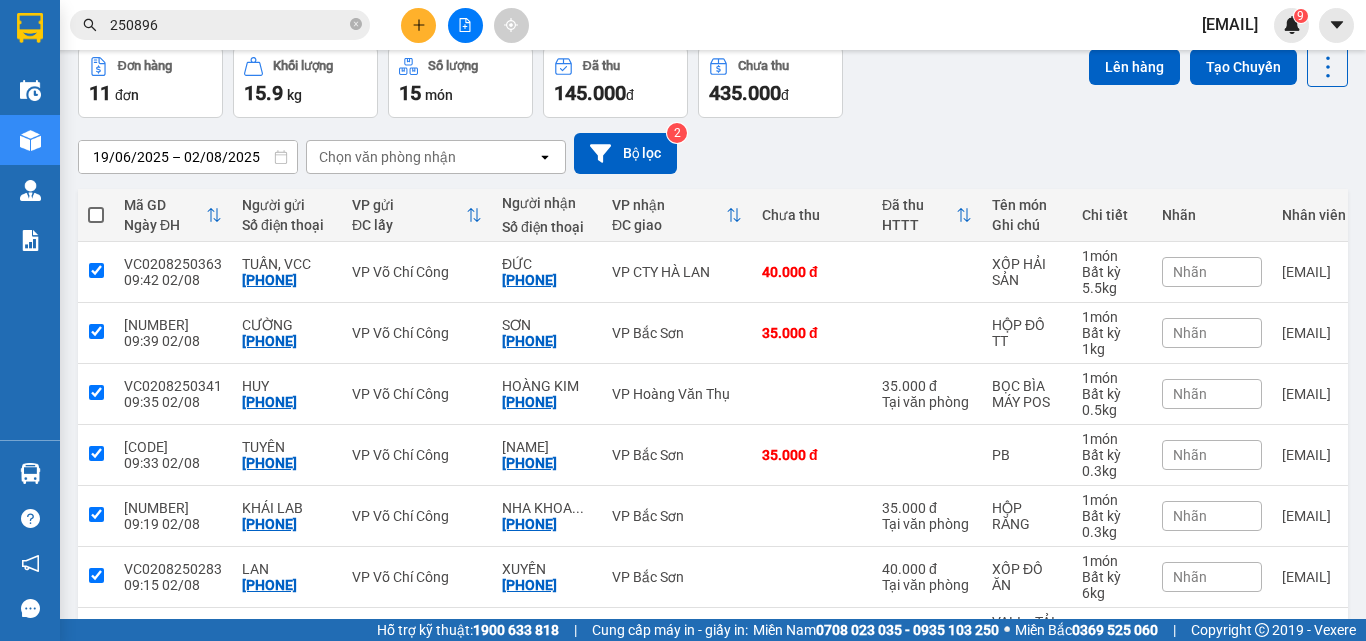checkbox on "true" 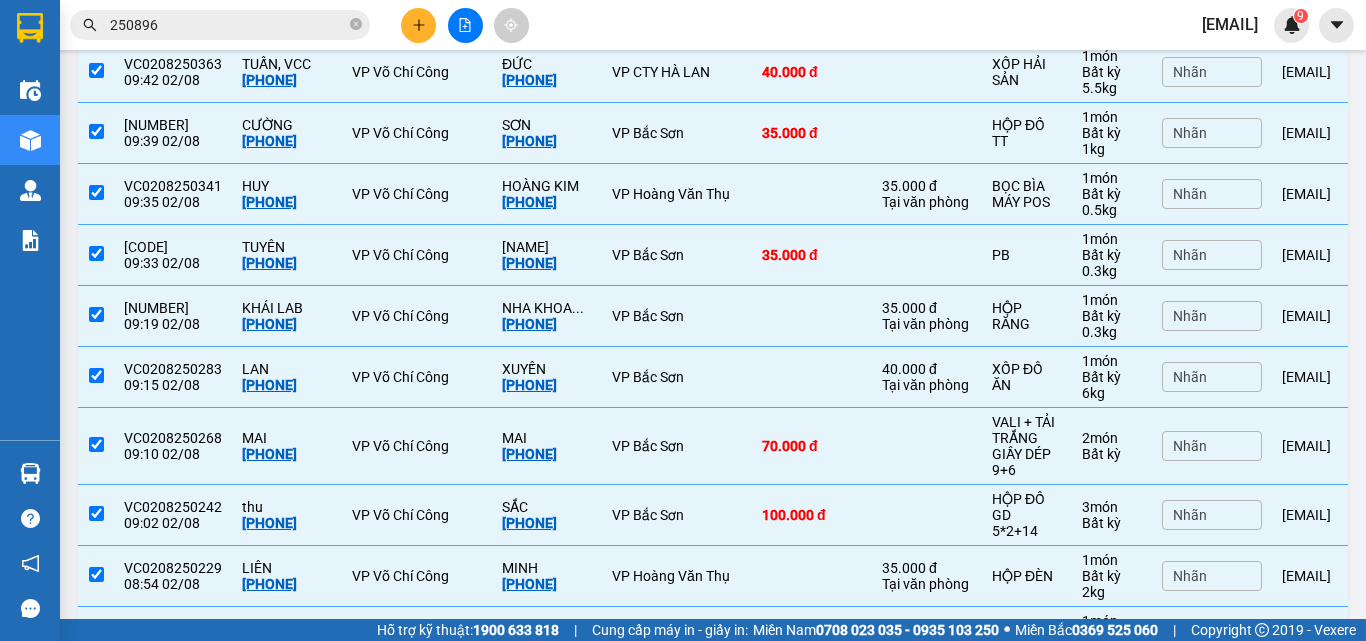 scroll, scrollTop: 0, scrollLeft: 0, axis: both 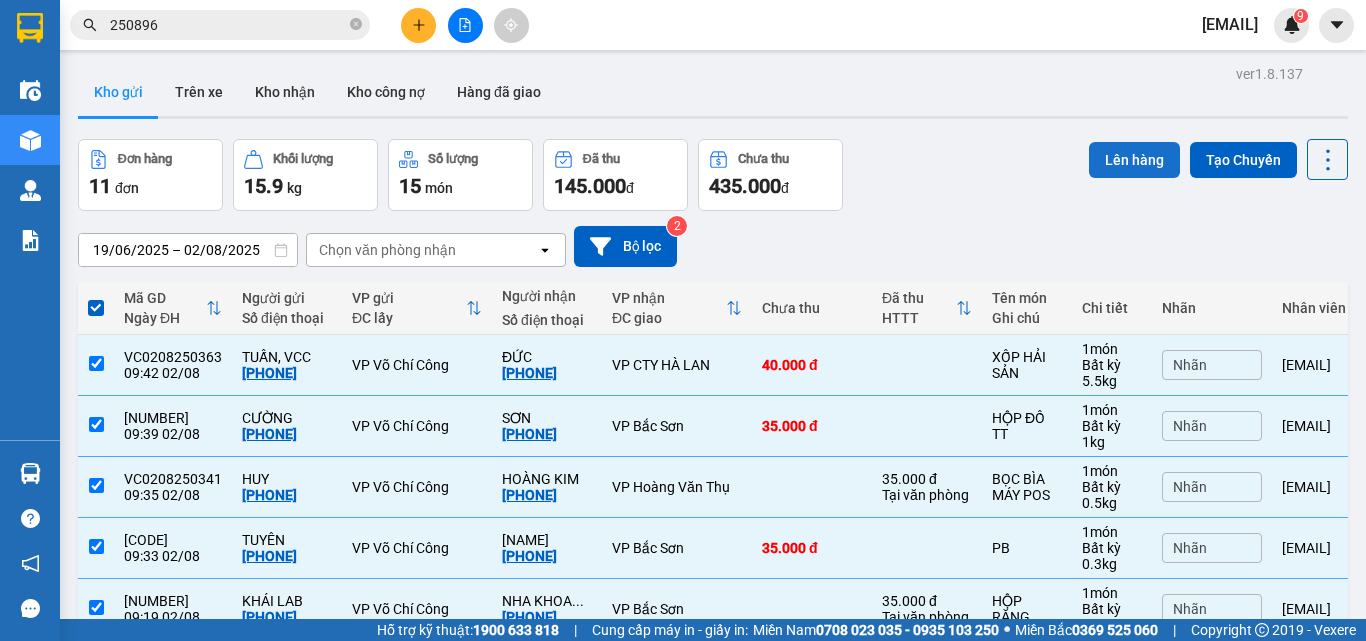 click on "Lên hàng" at bounding box center (1134, 160) 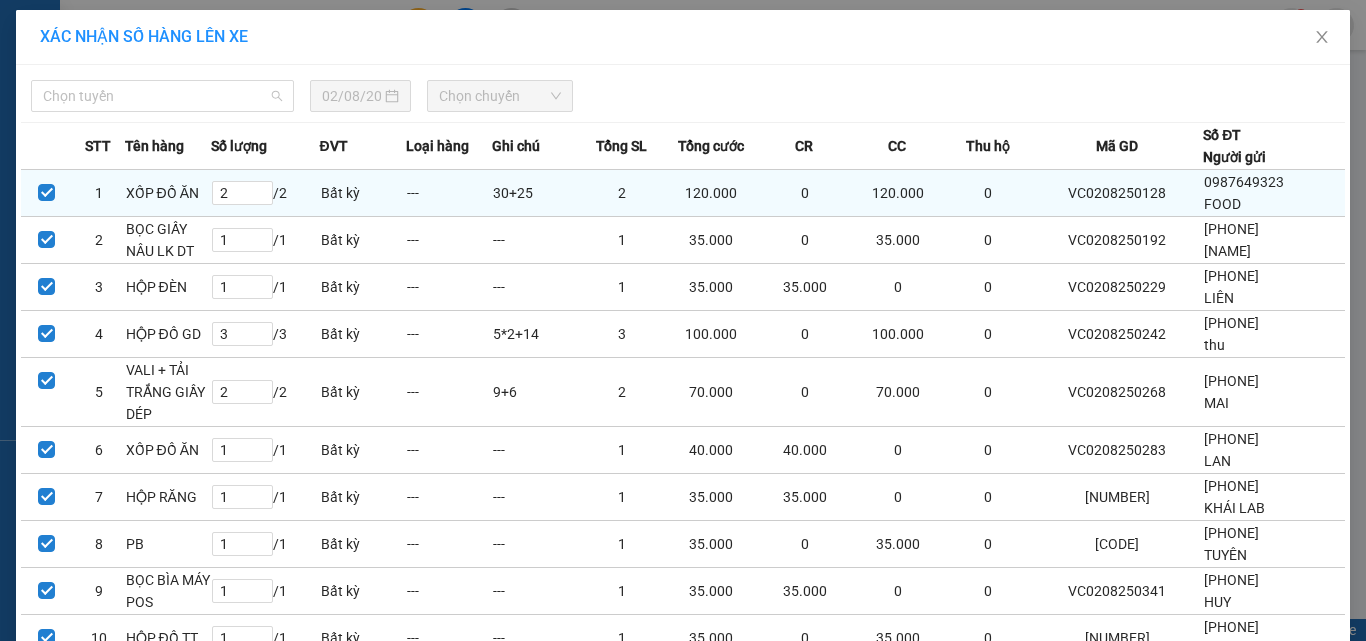 drag, startPoint x: 107, startPoint y: 99, endPoint x: 841, endPoint y: 188, distance: 739.3761 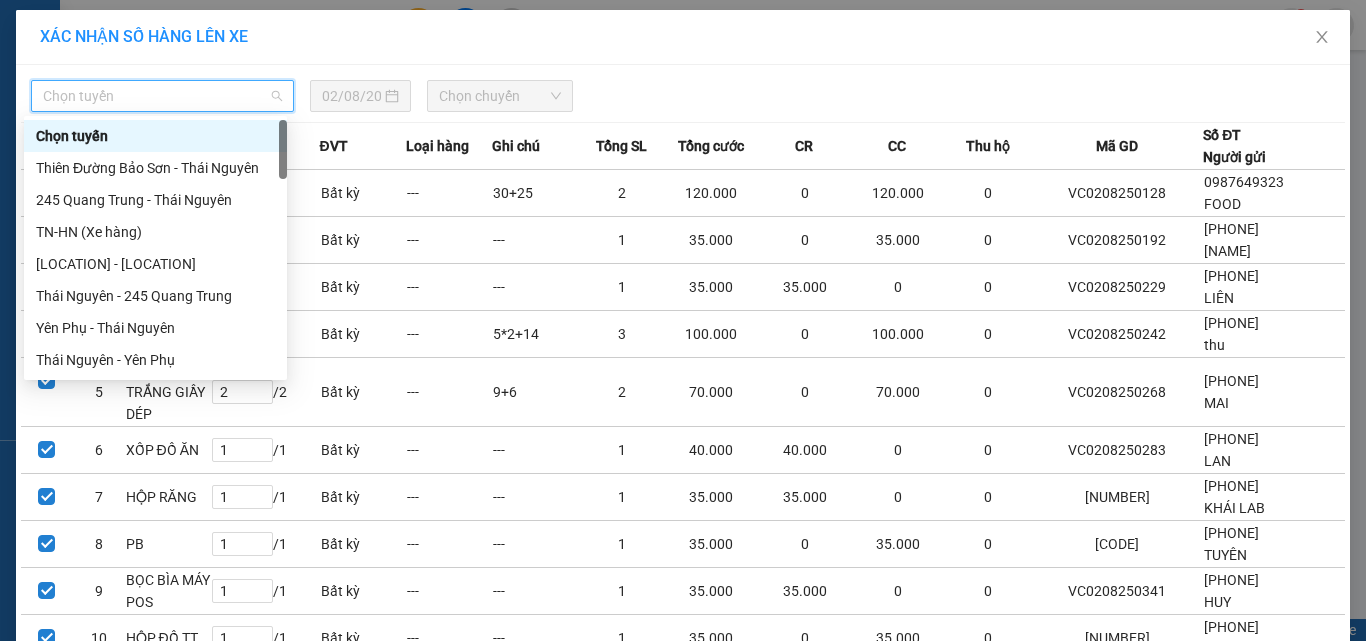 type on "X" 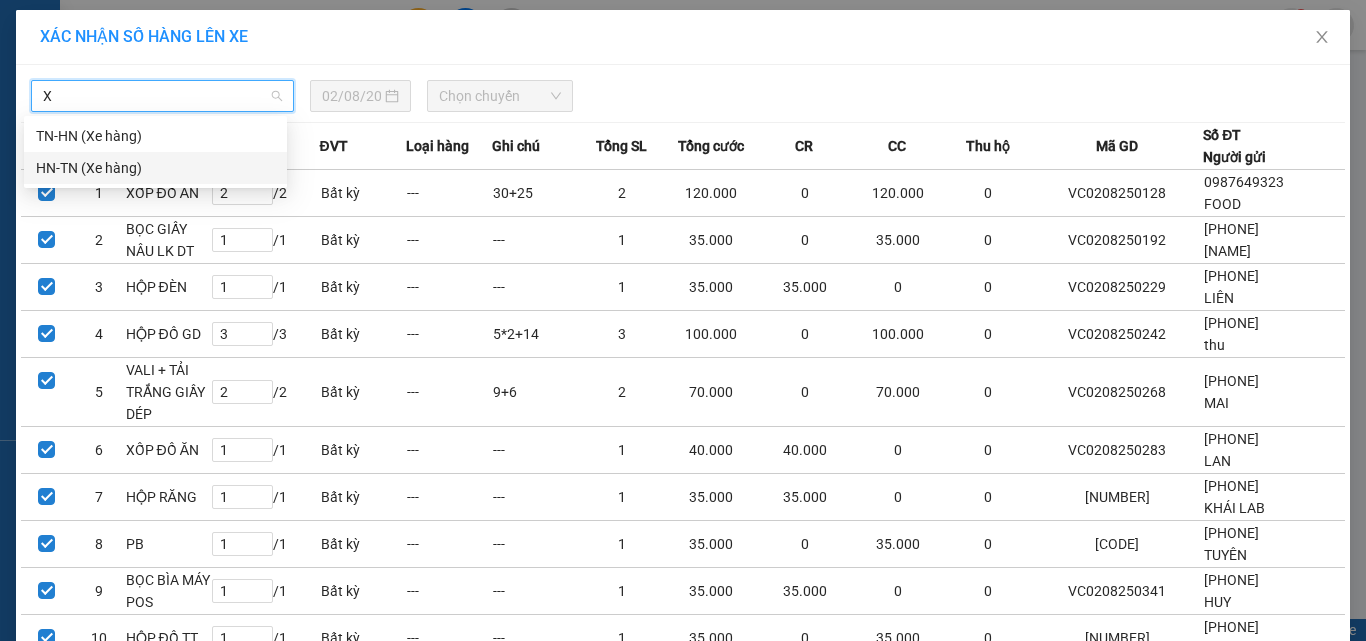 click on "[LOCATION] (Xe hàng)" at bounding box center (155, 168) 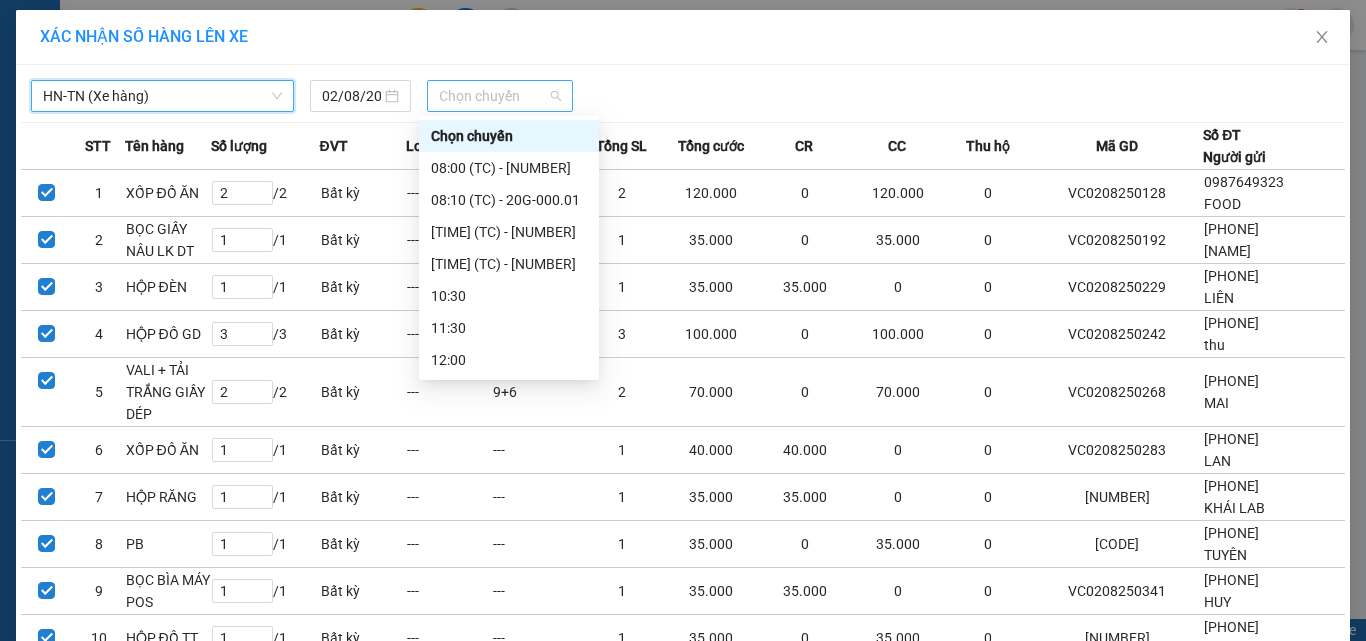 click on "Chọn chuyến" at bounding box center (500, 96) 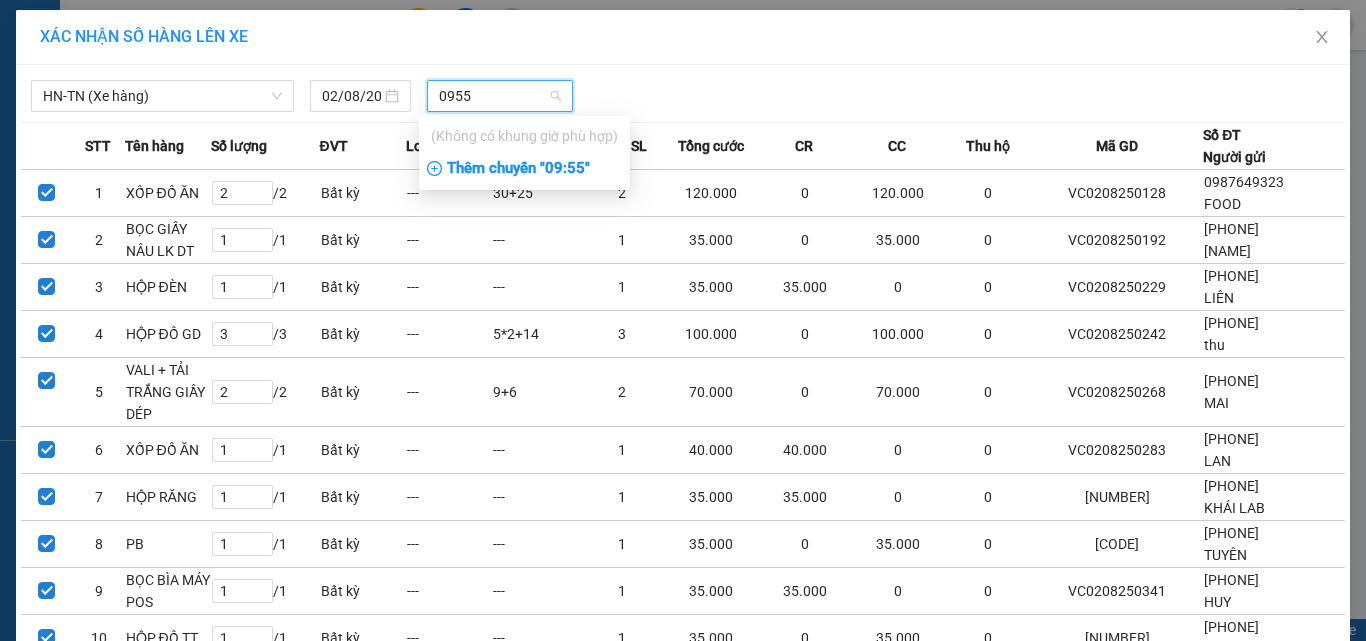 type on "0955" 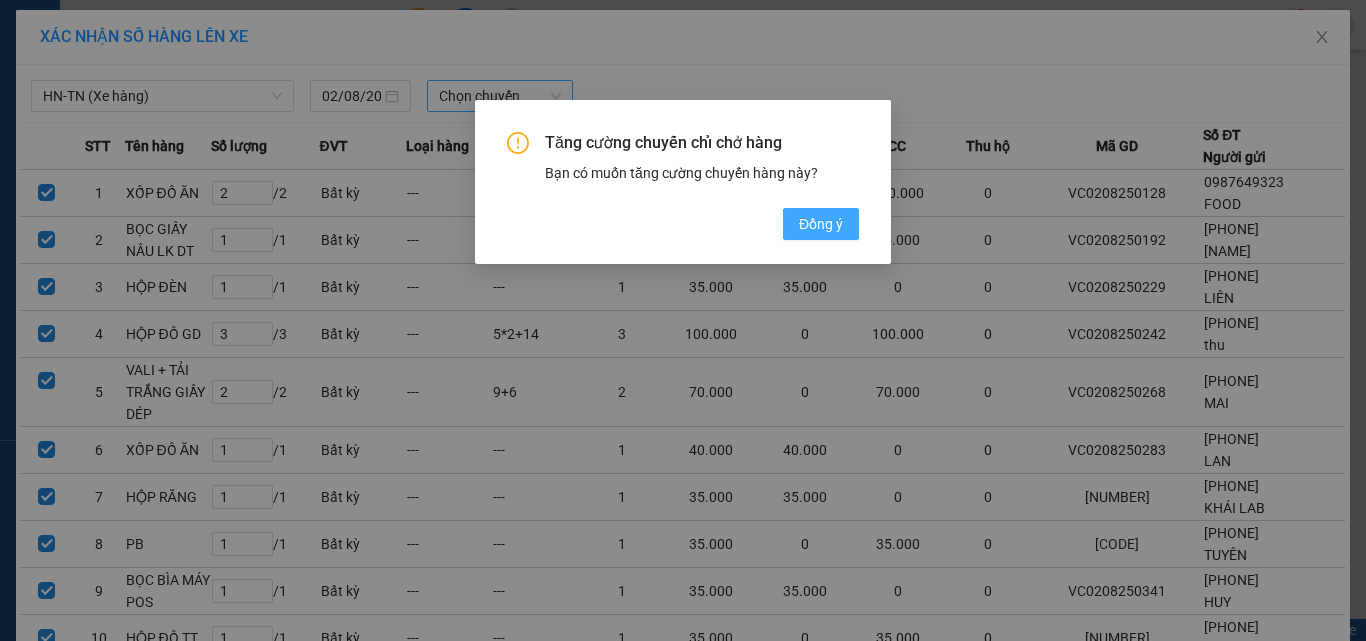 click on "Đồng ý" at bounding box center (821, 224) 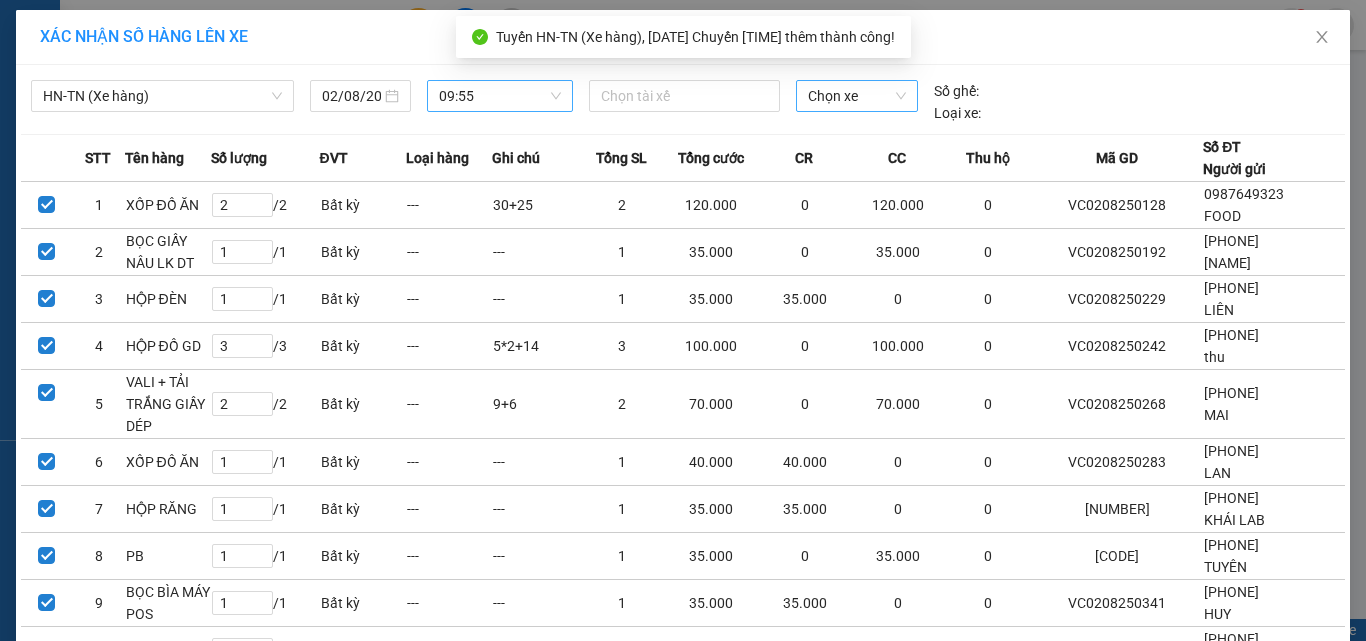 click on "Chọn xe" at bounding box center (857, 96) 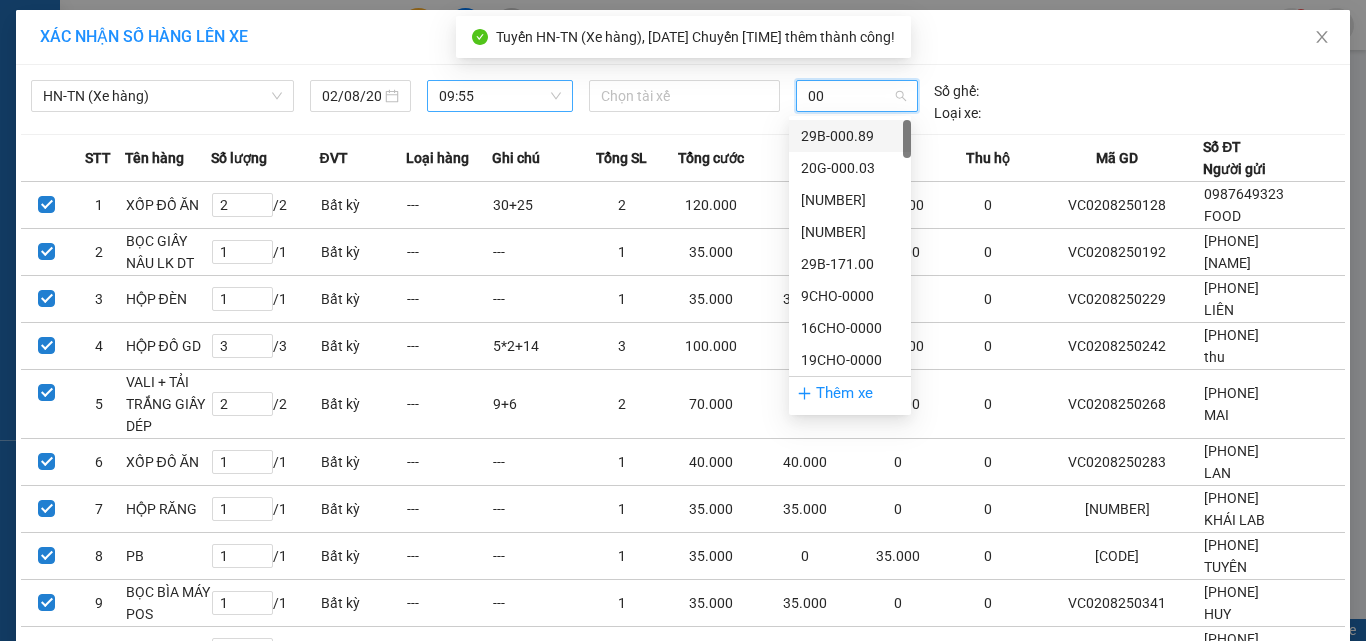 type on "009" 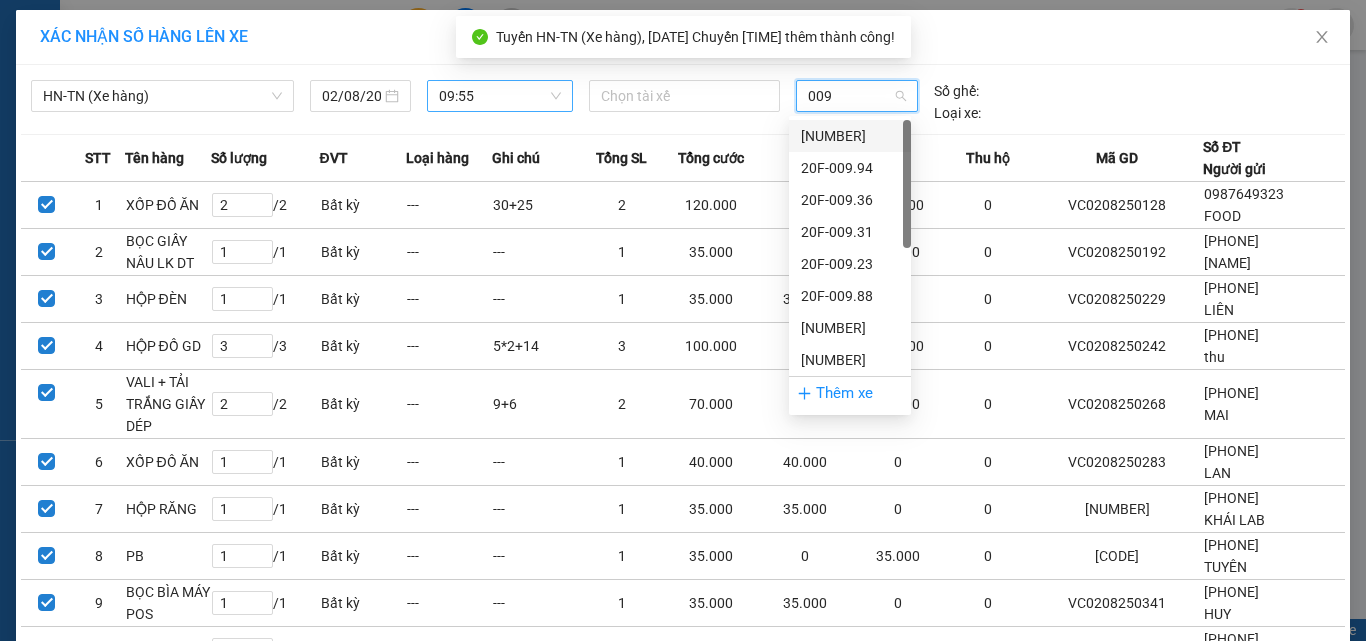 click on "[NUMBER]-[PRICE]" at bounding box center [850, 136] 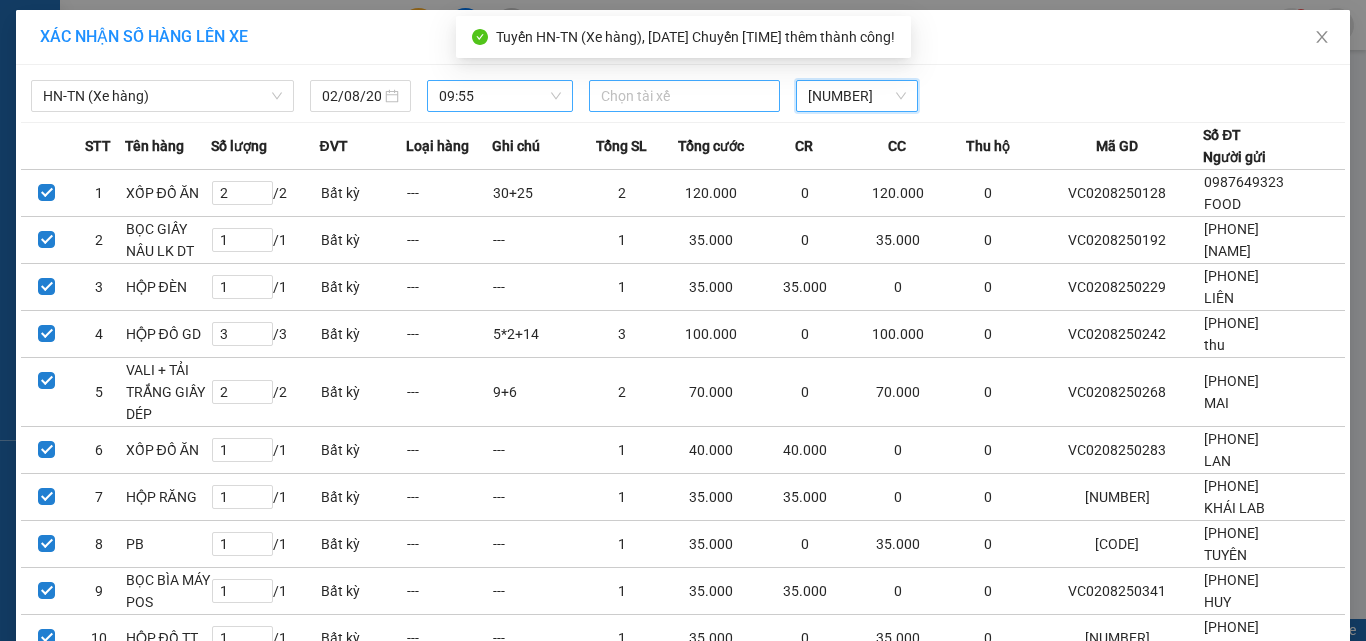 click at bounding box center [685, 96] 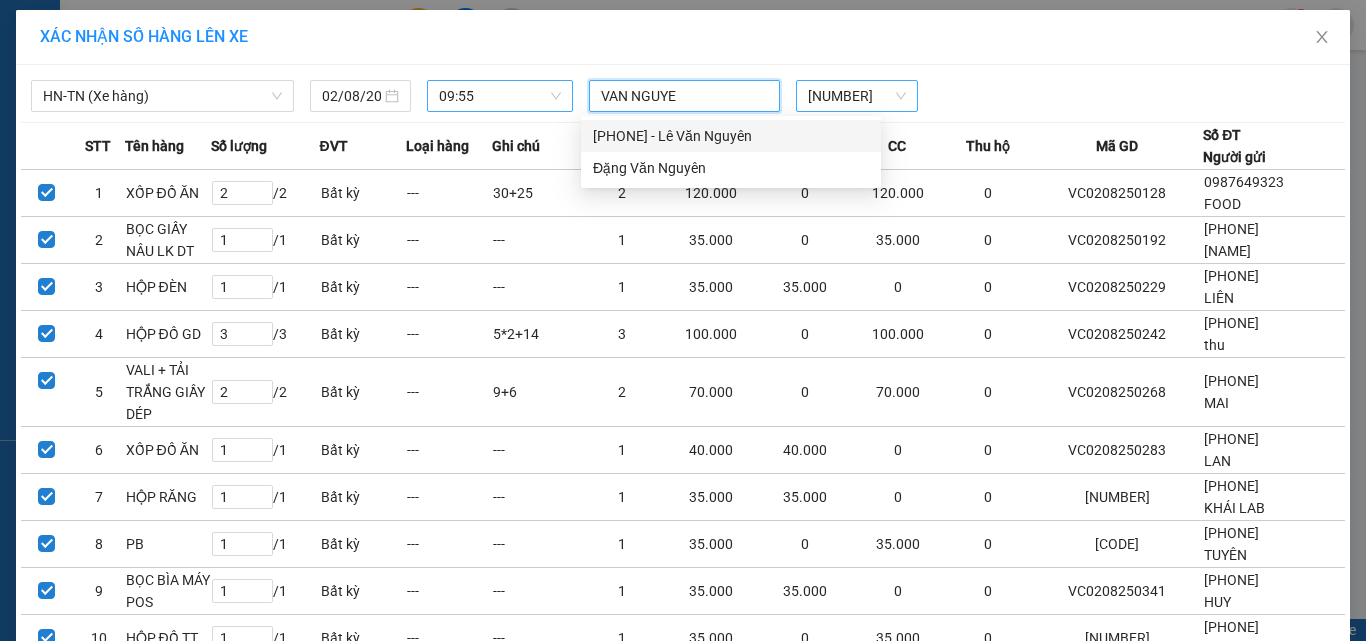 type on "VAN NGUYEN" 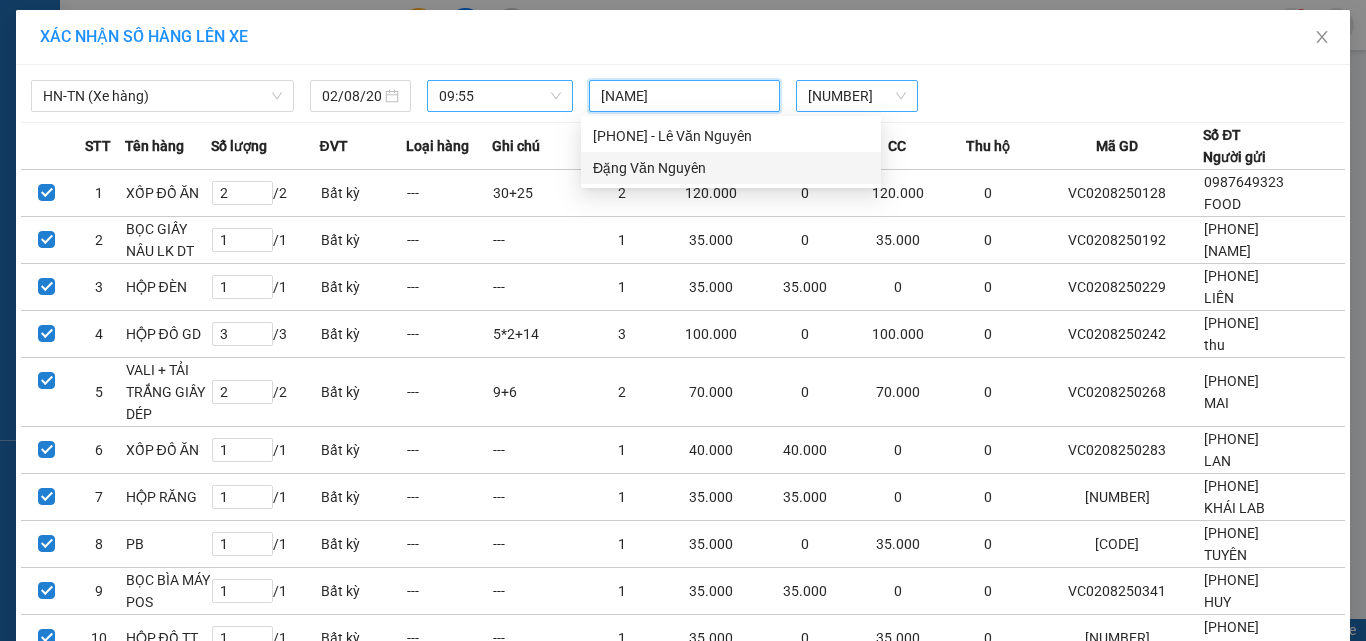 click on "Đặng Văn Nguyên" at bounding box center (731, 168) 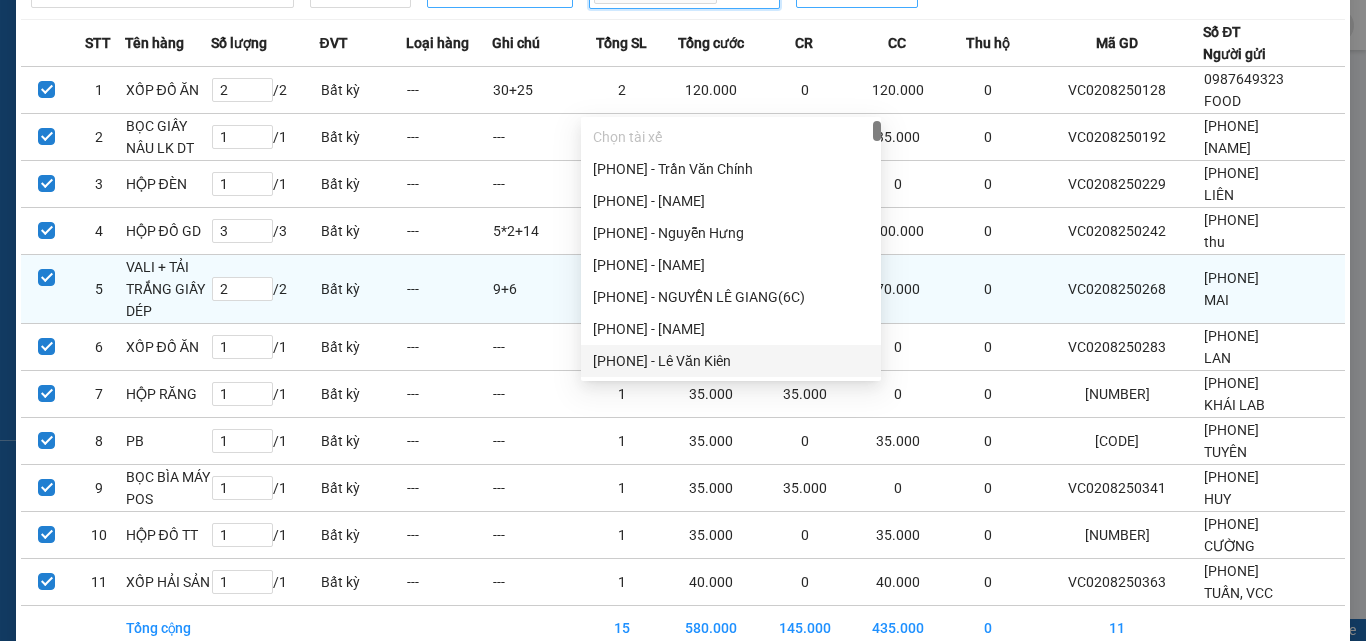 scroll, scrollTop: 205, scrollLeft: 0, axis: vertical 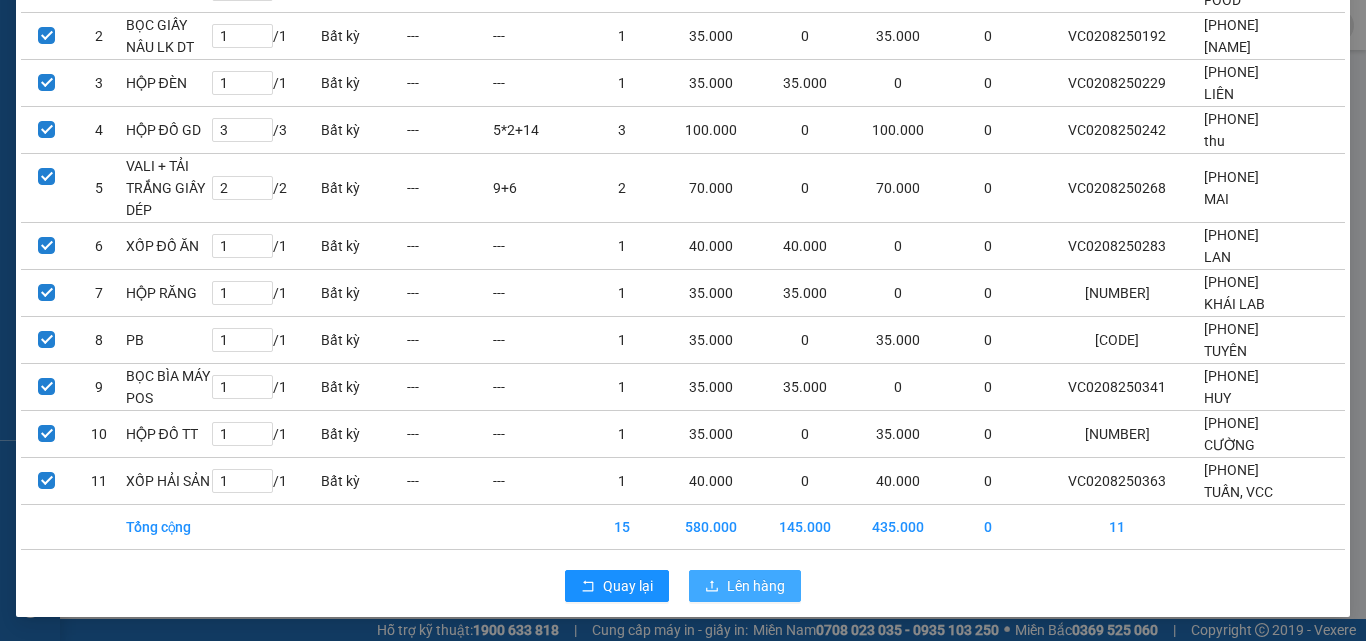 click on "Lên hàng" at bounding box center (756, 586) 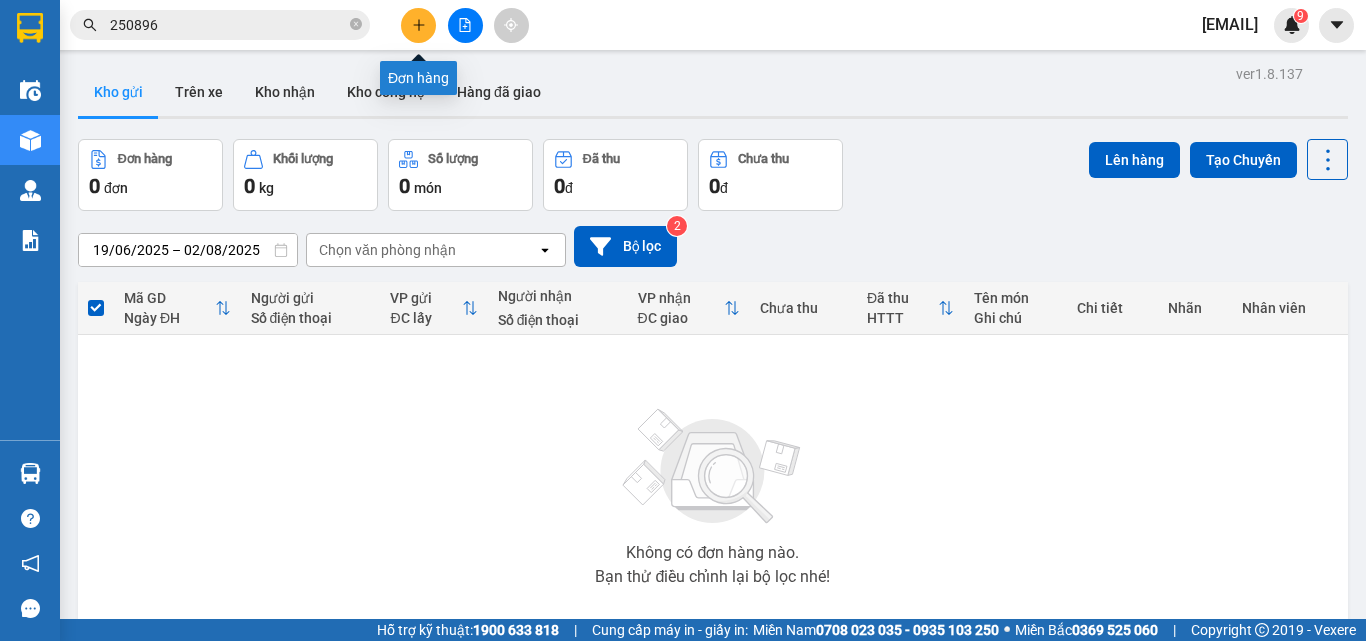 click 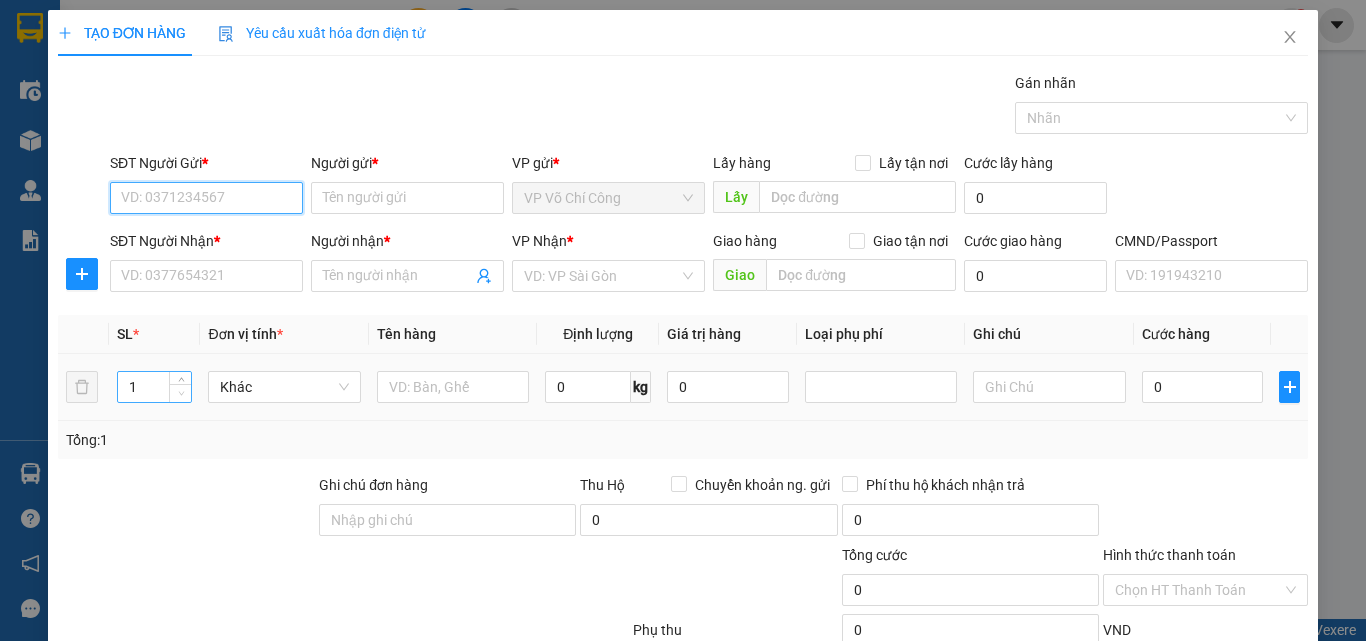 click at bounding box center (180, 393) 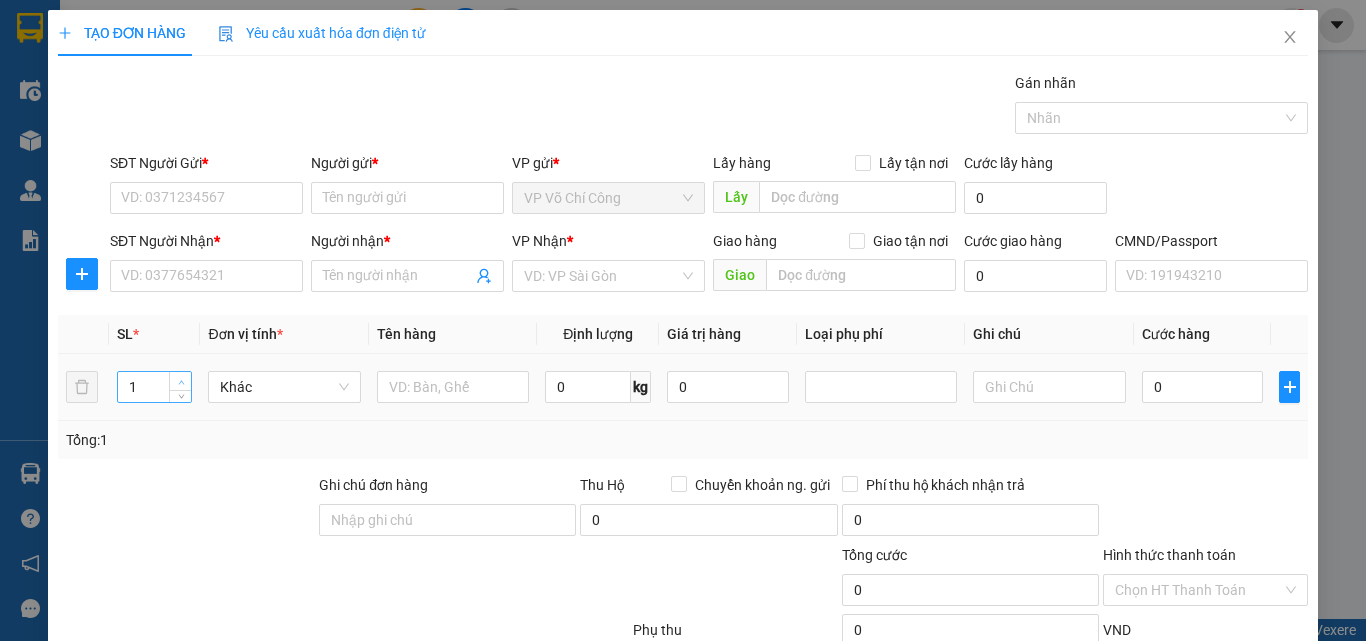 type on "2" 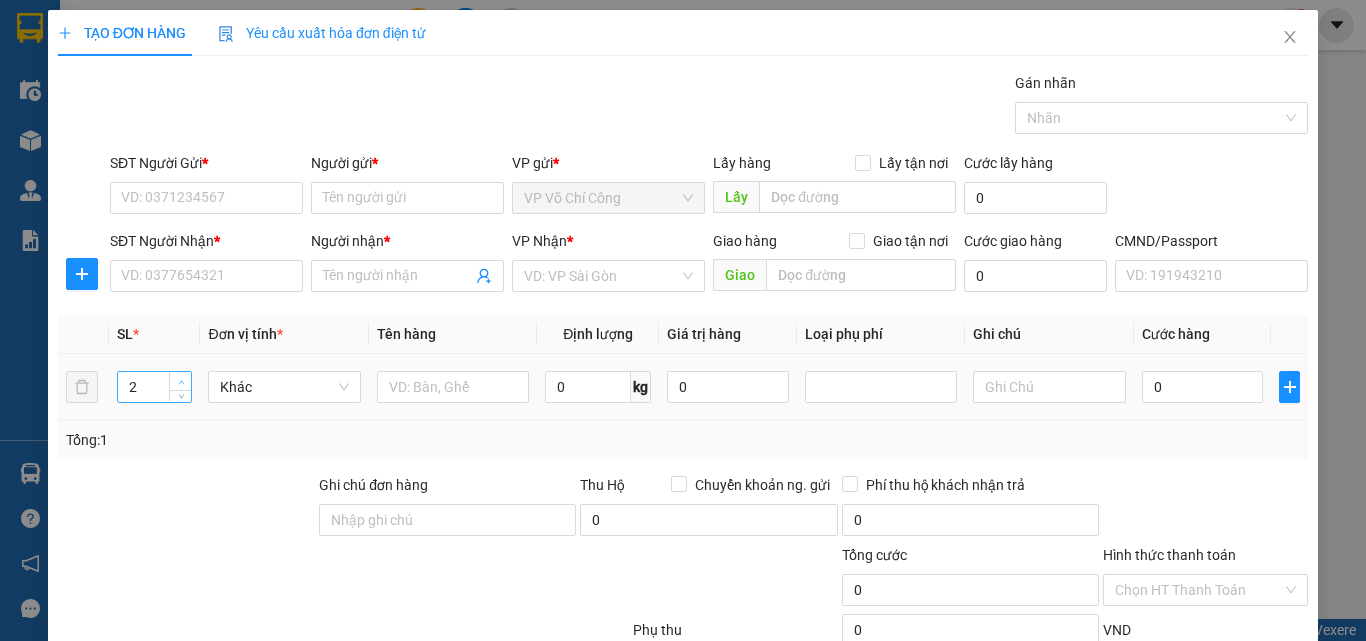 click at bounding box center [181, 382] 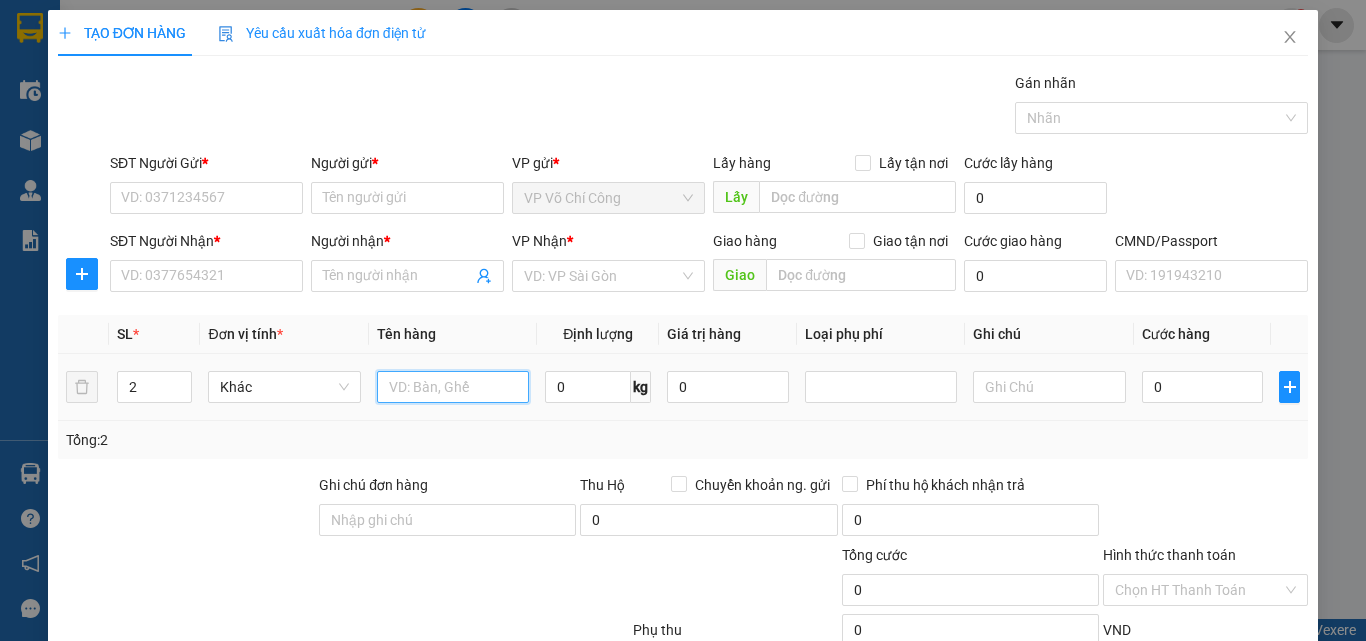 drag, startPoint x: 448, startPoint y: 386, endPoint x: 464, endPoint y: 373, distance: 20.615528 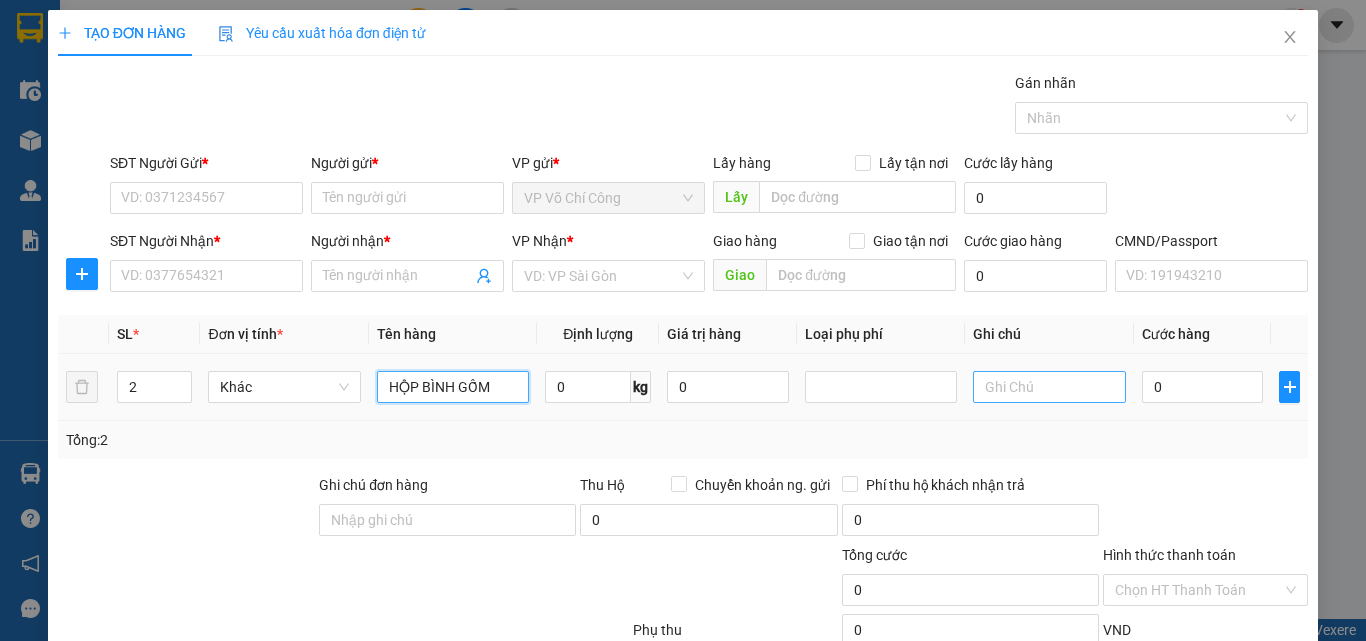 type on "HỘP BÌNH GỐM" 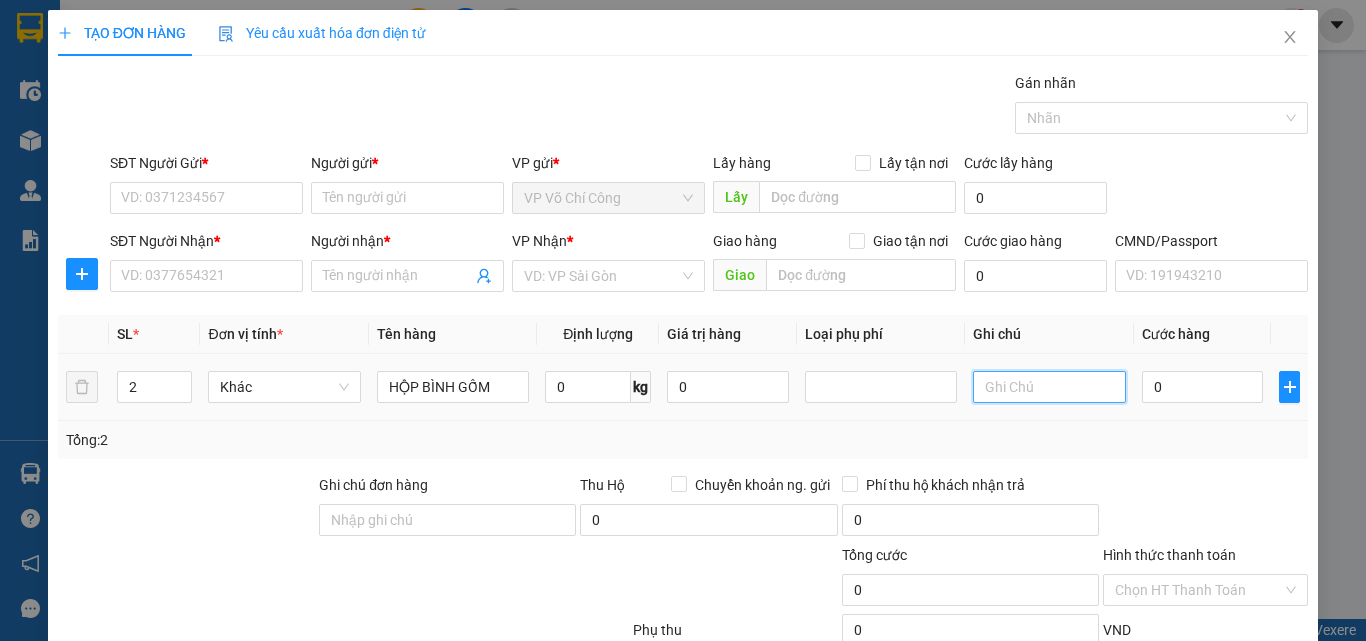 click at bounding box center [1049, 387] 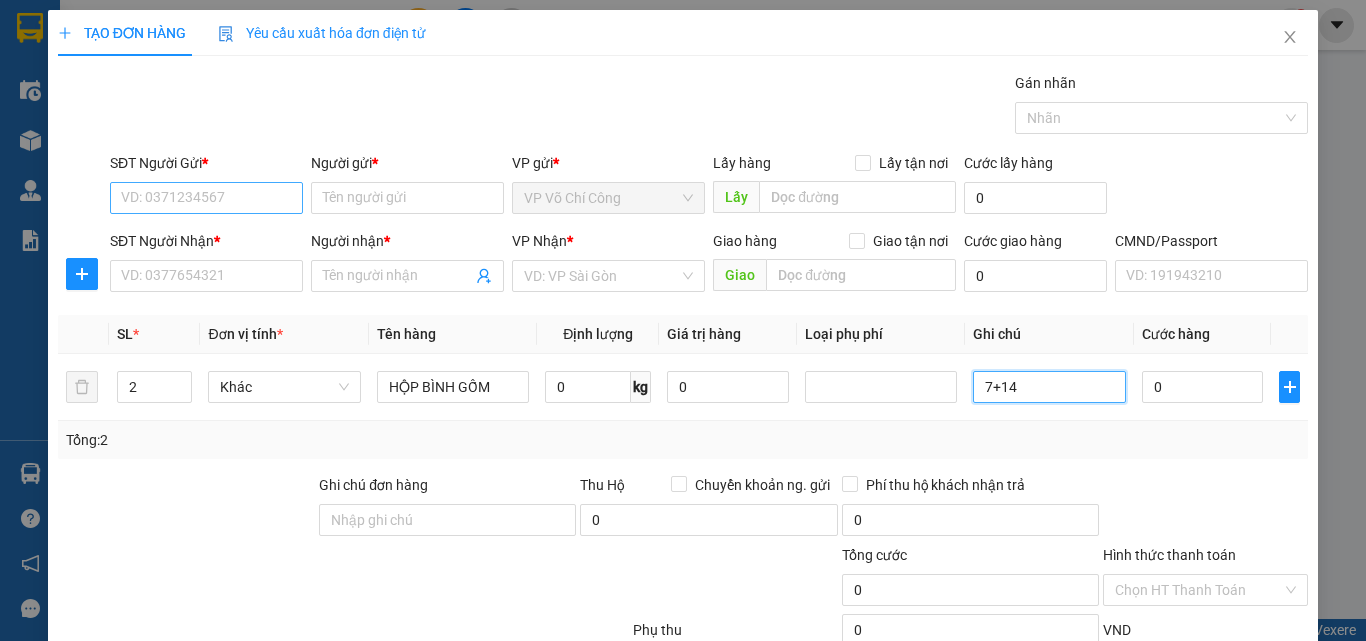 type on "7+14" 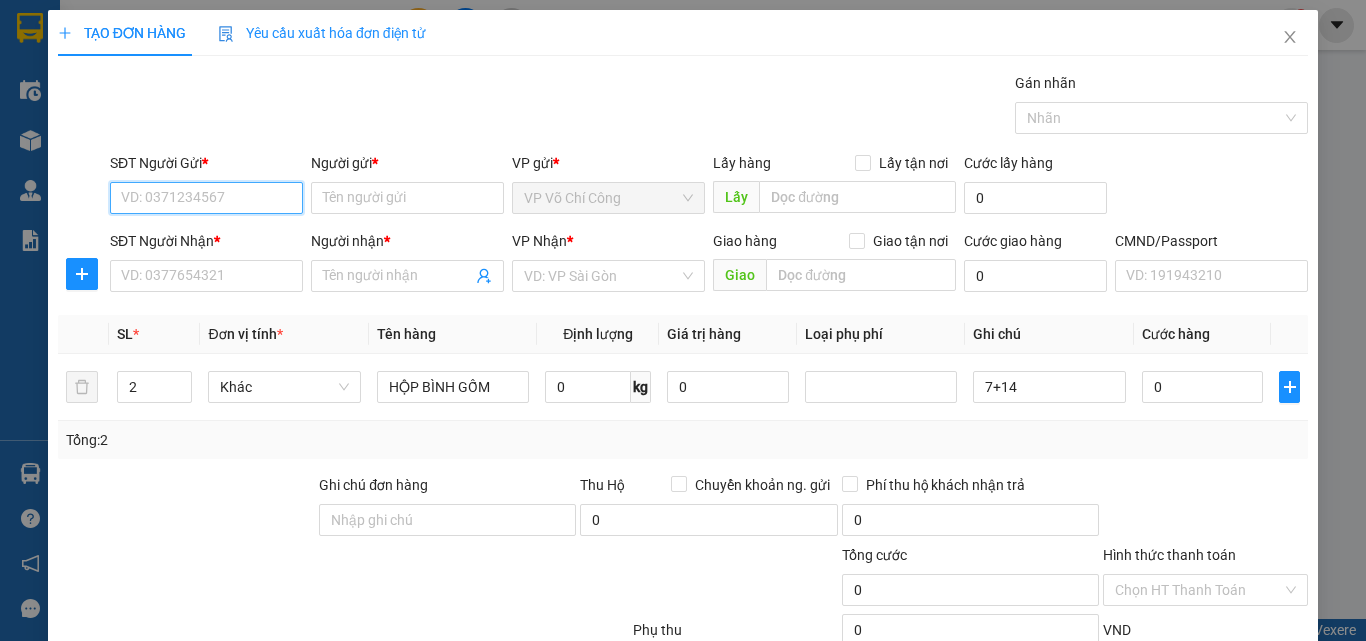 click on "SĐT Người Gửi *" at bounding box center [206, 198] 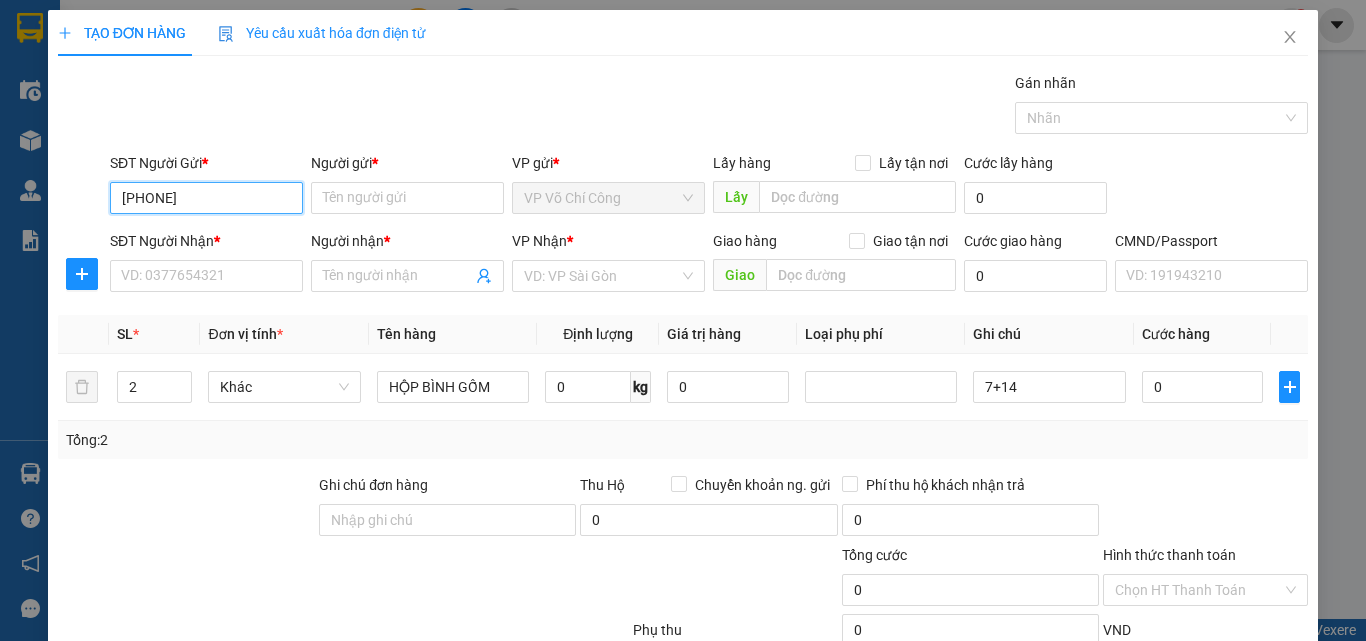 type on "0915006693" 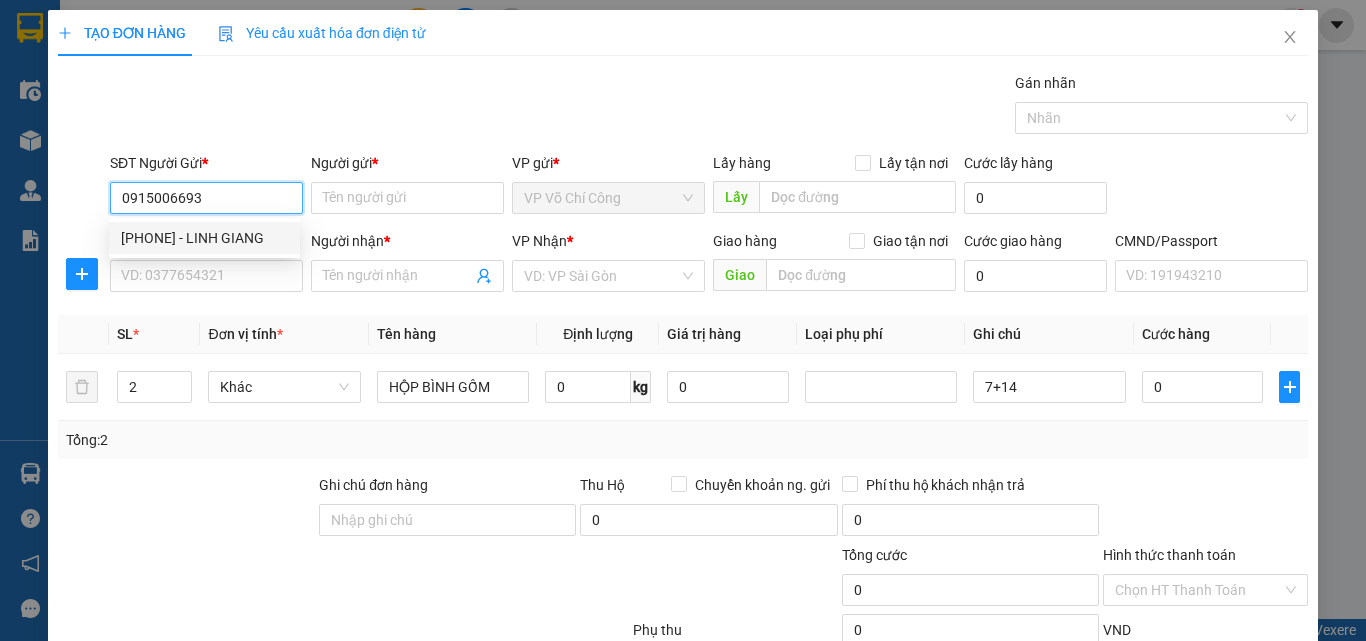 click on "0915006693 - LINH GIANG" at bounding box center (204, 238) 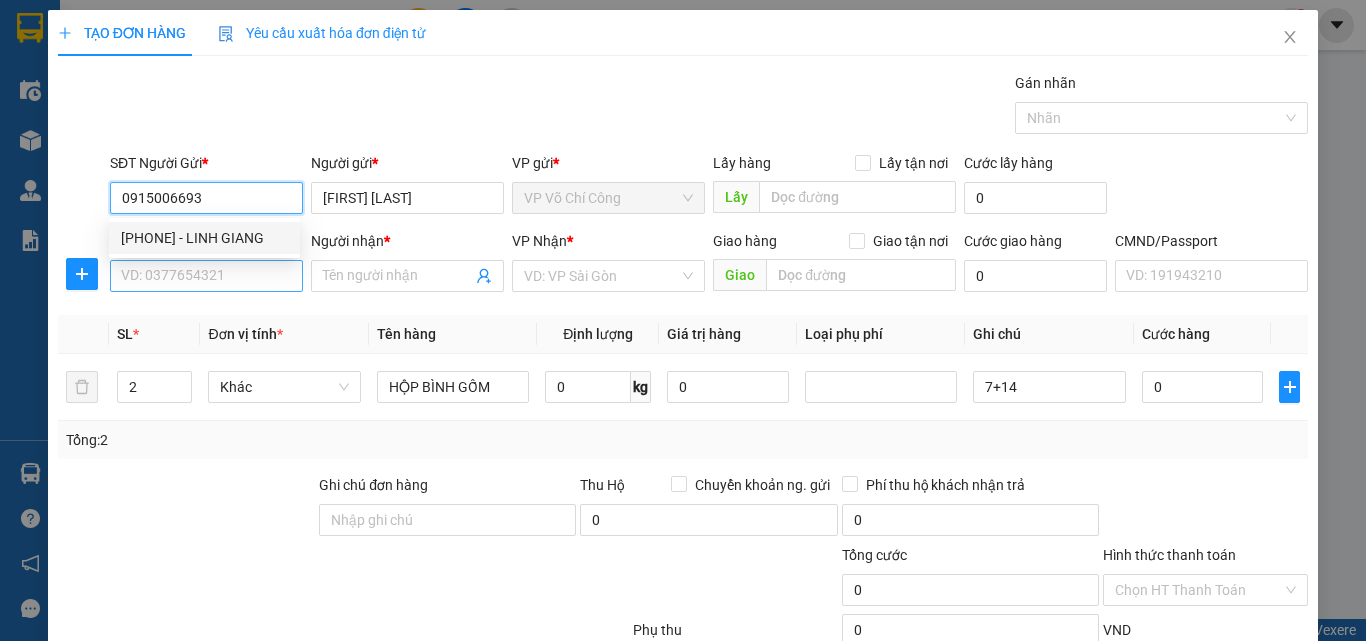 type on "0915006693" 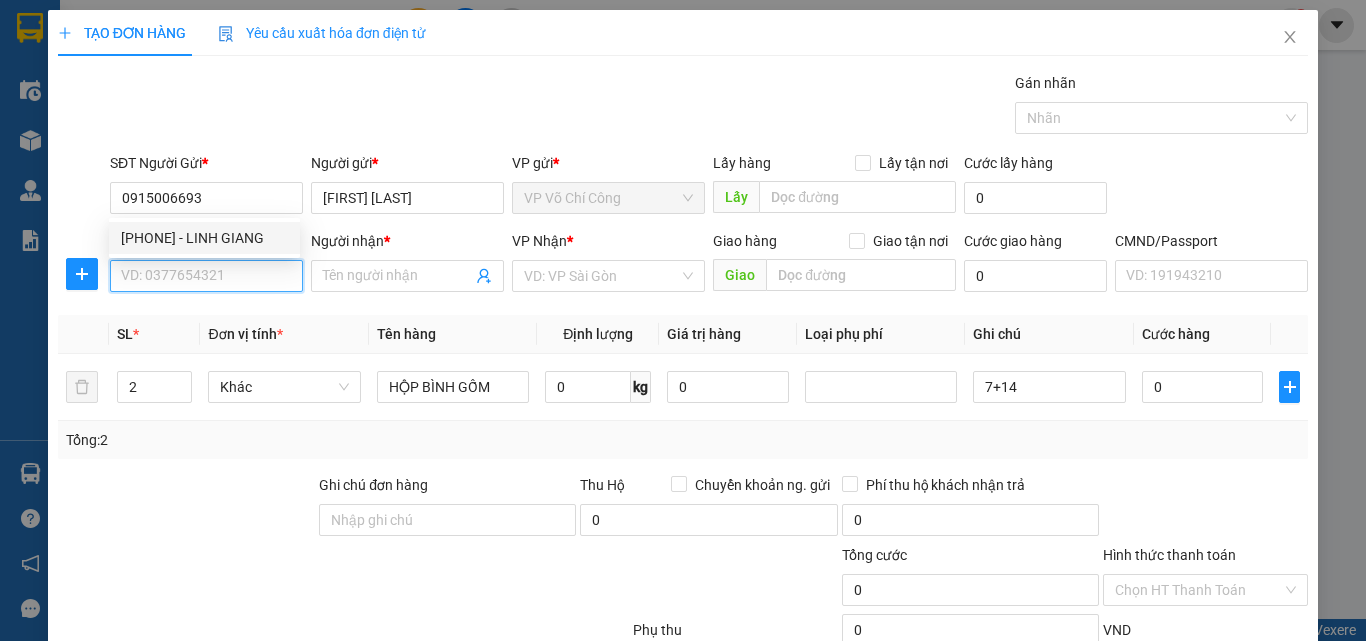 click on "SĐT Người Nhận  *" at bounding box center (206, 276) 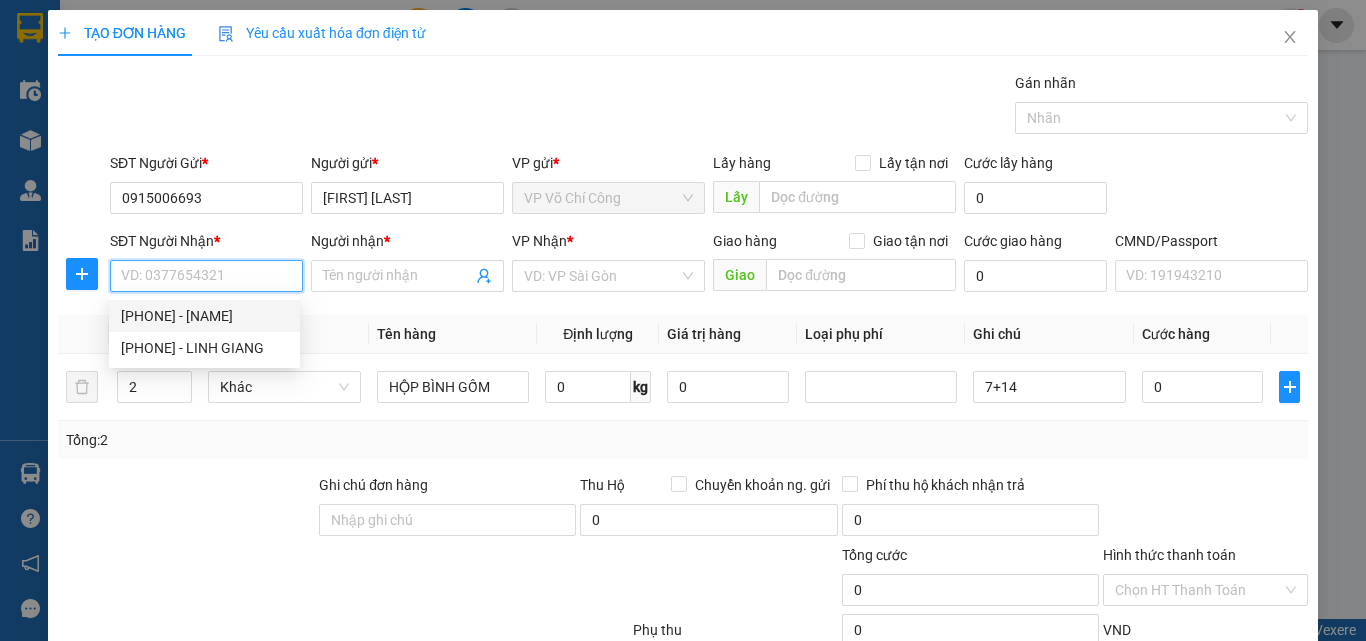 drag, startPoint x: 221, startPoint y: 306, endPoint x: 384, endPoint y: 325, distance: 164.10362 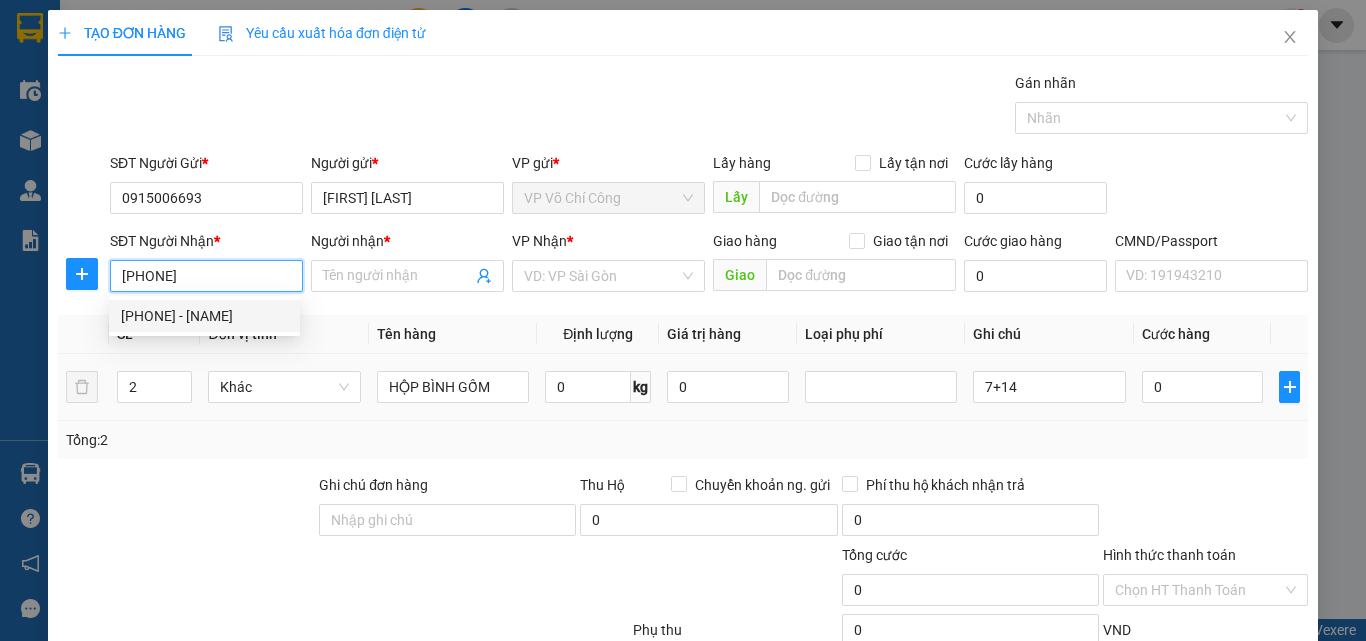 type on "NHUNG" 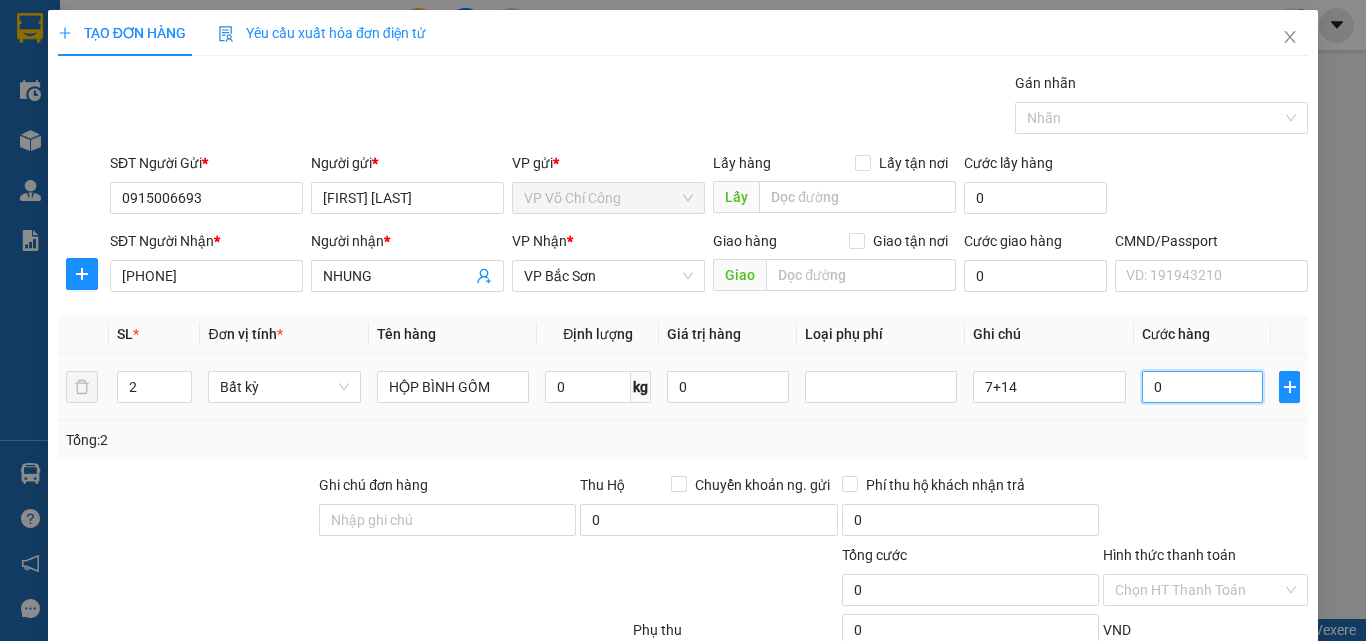 click on "0" at bounding box center (1203, 387) 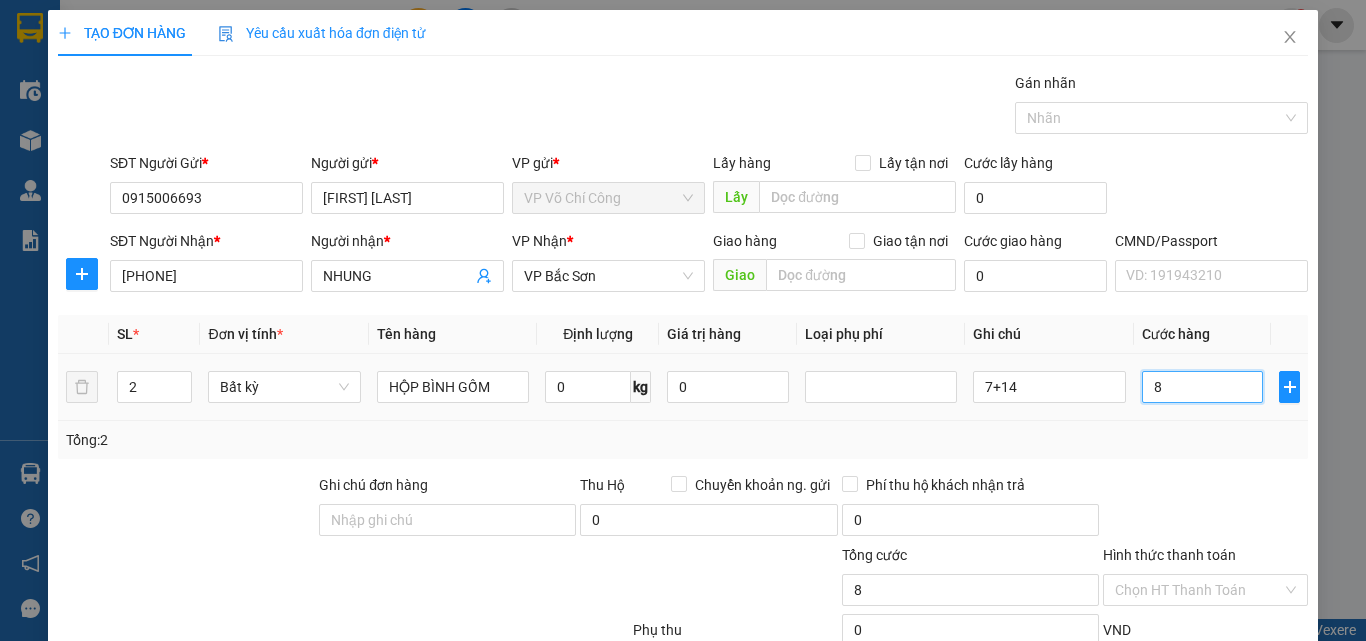 type on "80" 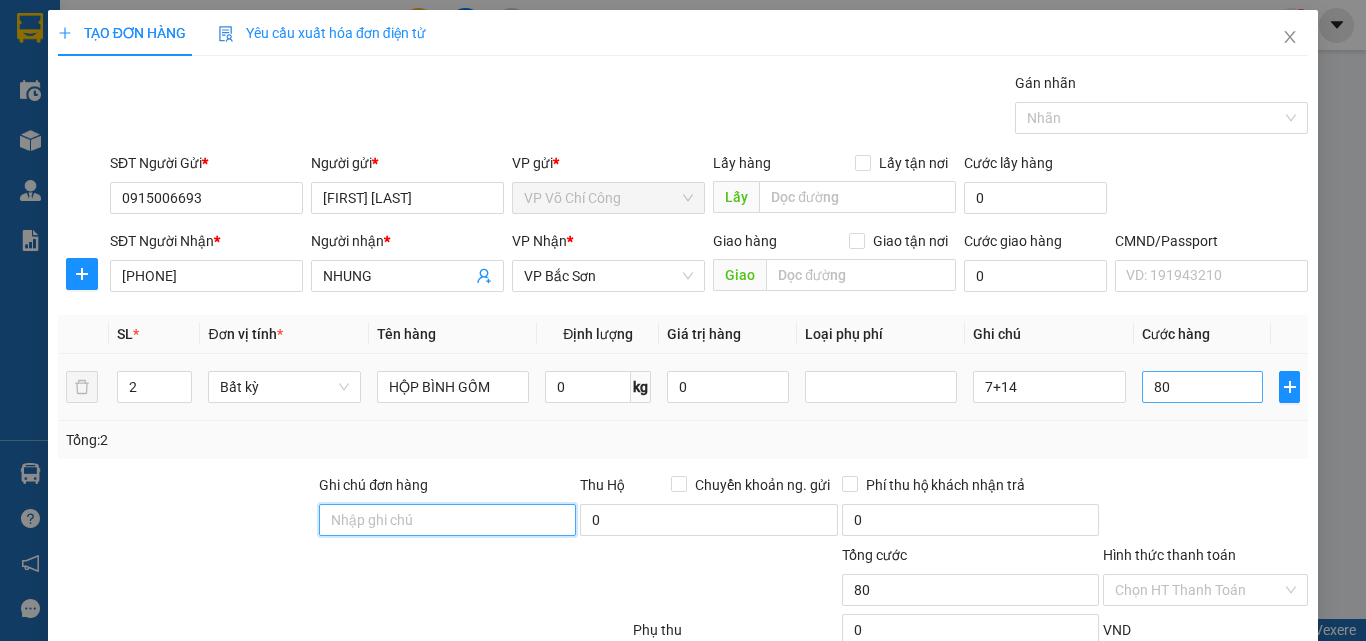 type on "80.000" 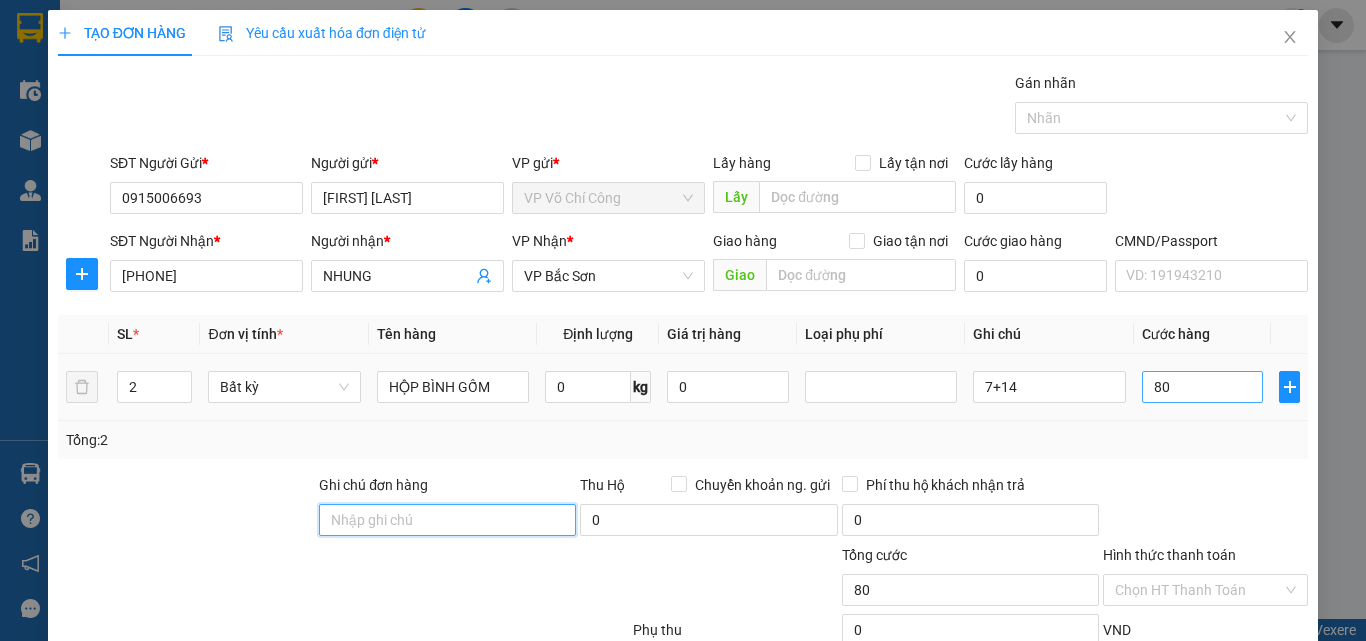 type on "80.000" 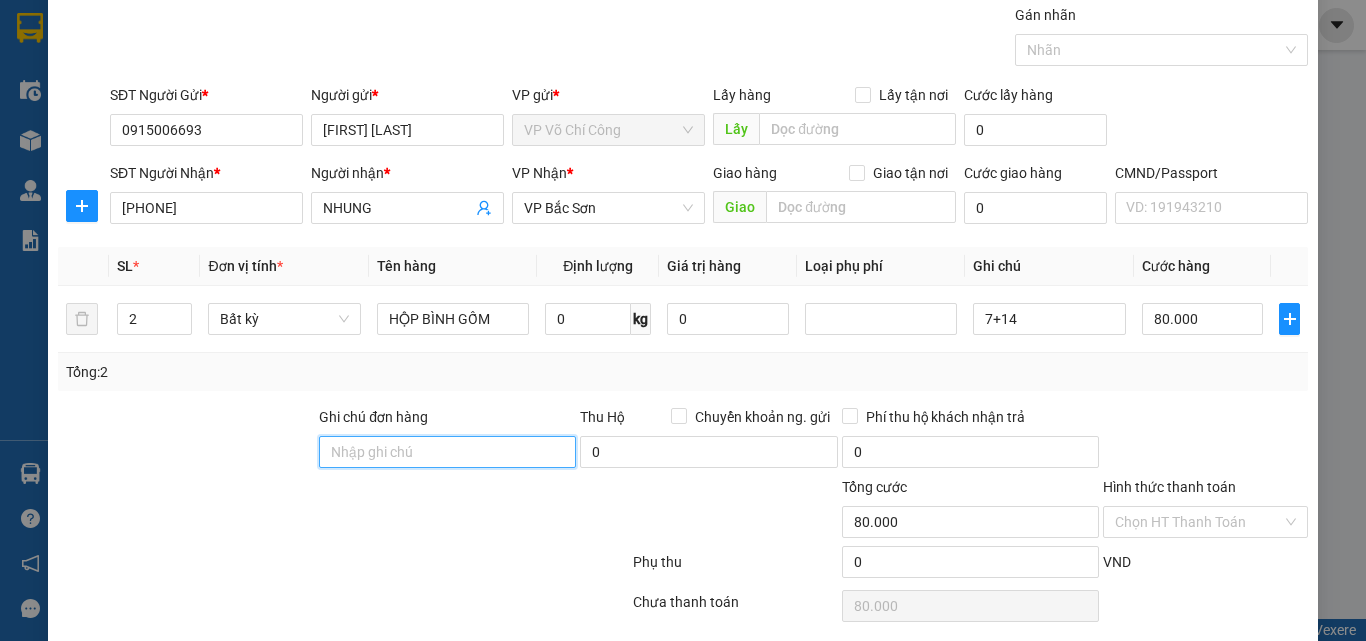 scroll, scrollTop: 139, scrollLeft: 0, axis: vertical 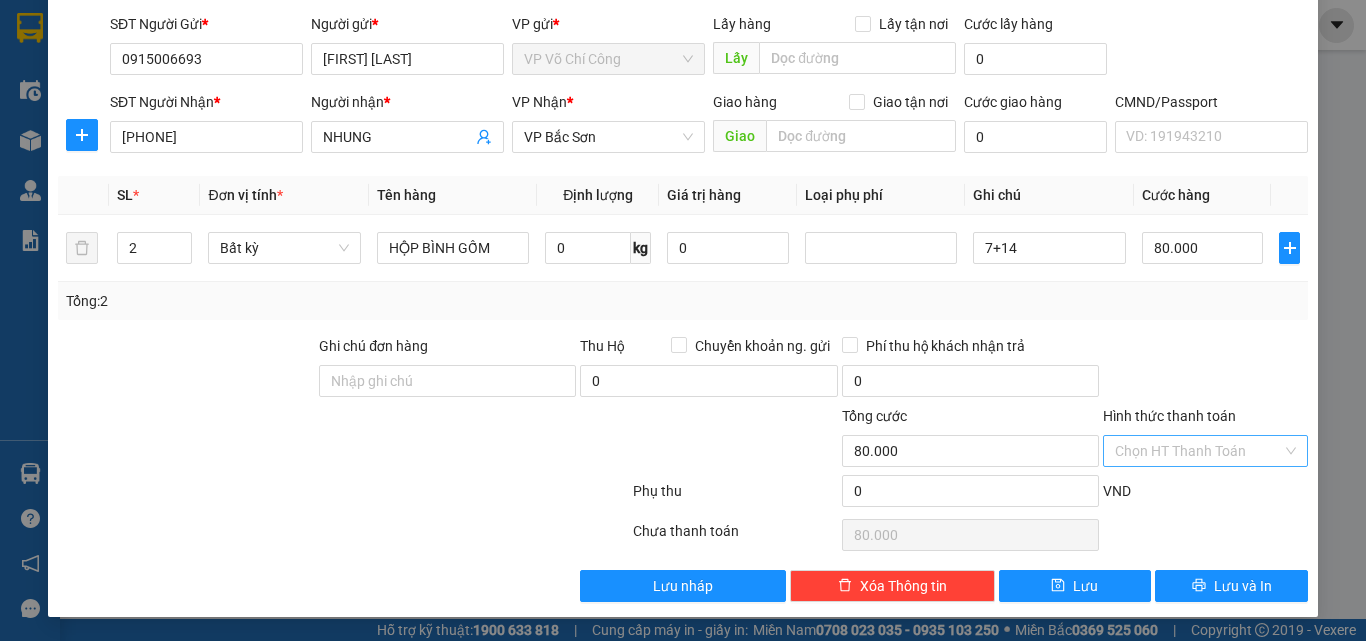 click on "Hình thức thanh toán" at bounding box center (1198, 451) 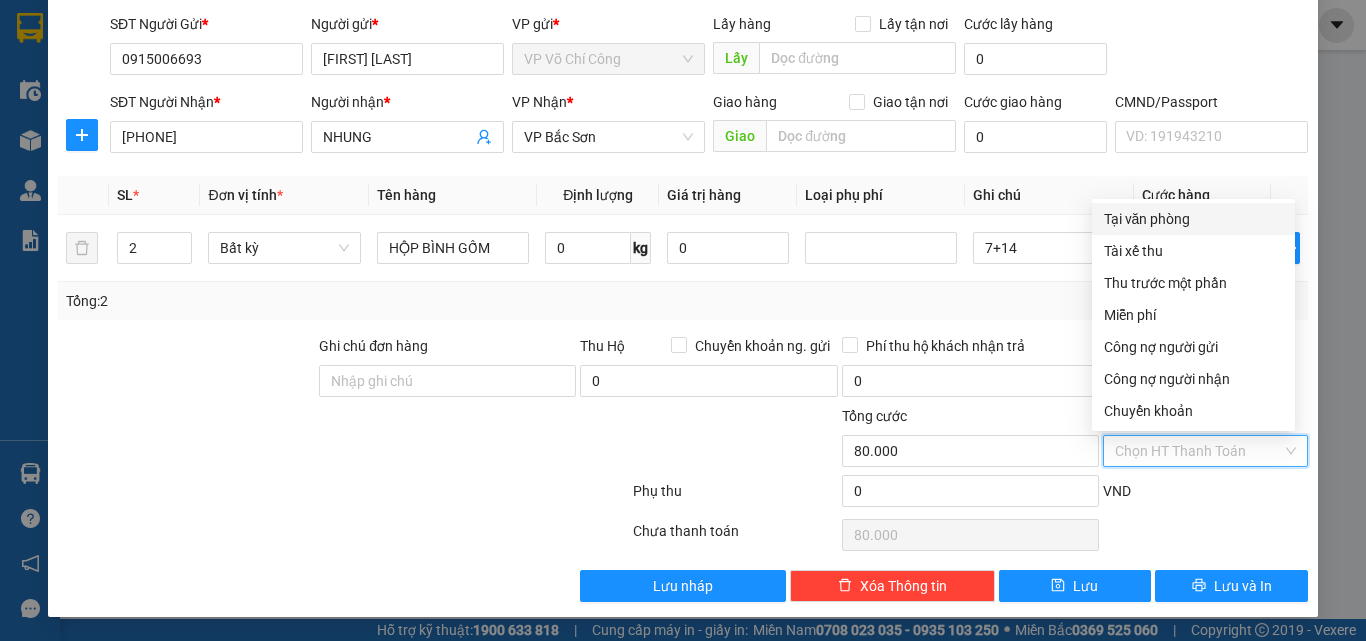 click on "Tại văn phòng" at bounding box center (1193, 219) 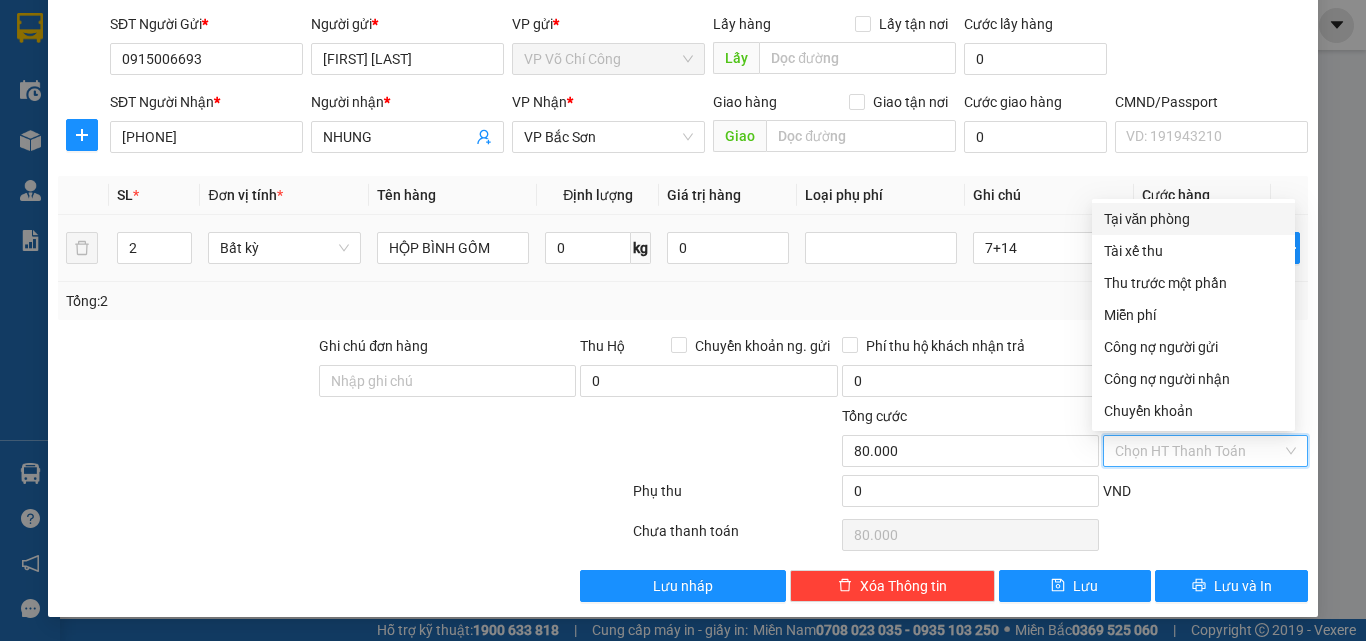 type on "0" 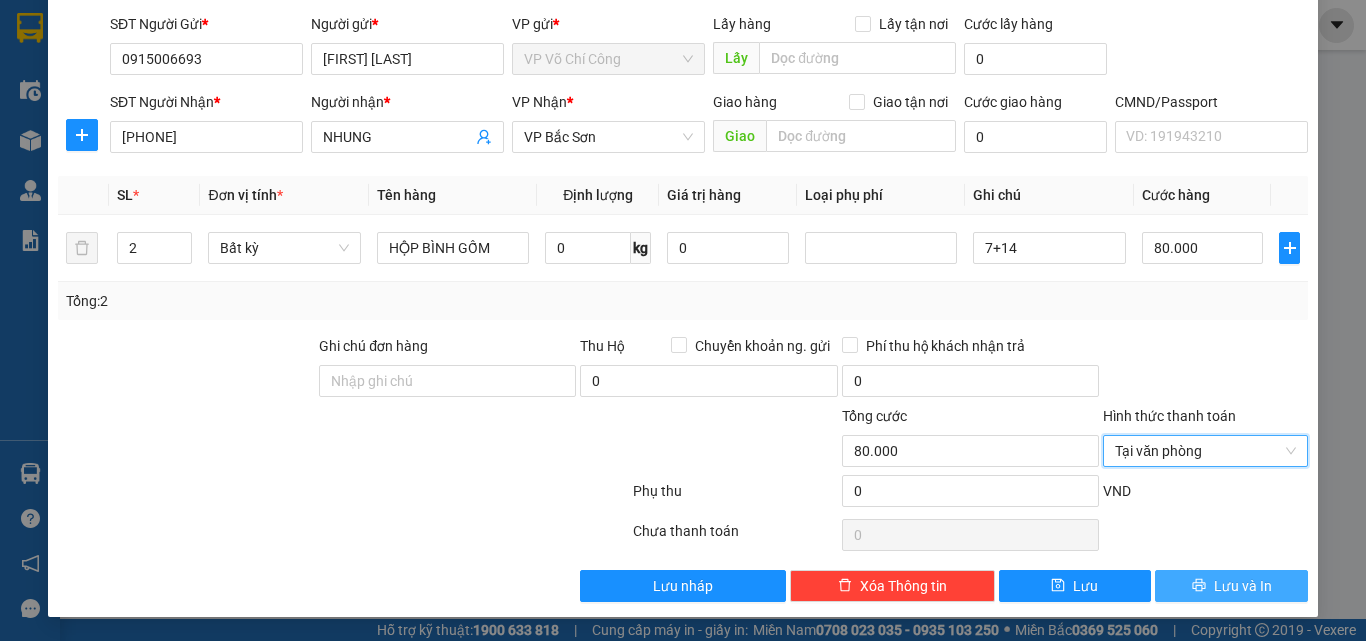 click on "Lưu và In" at bounding box center [1243, 586] 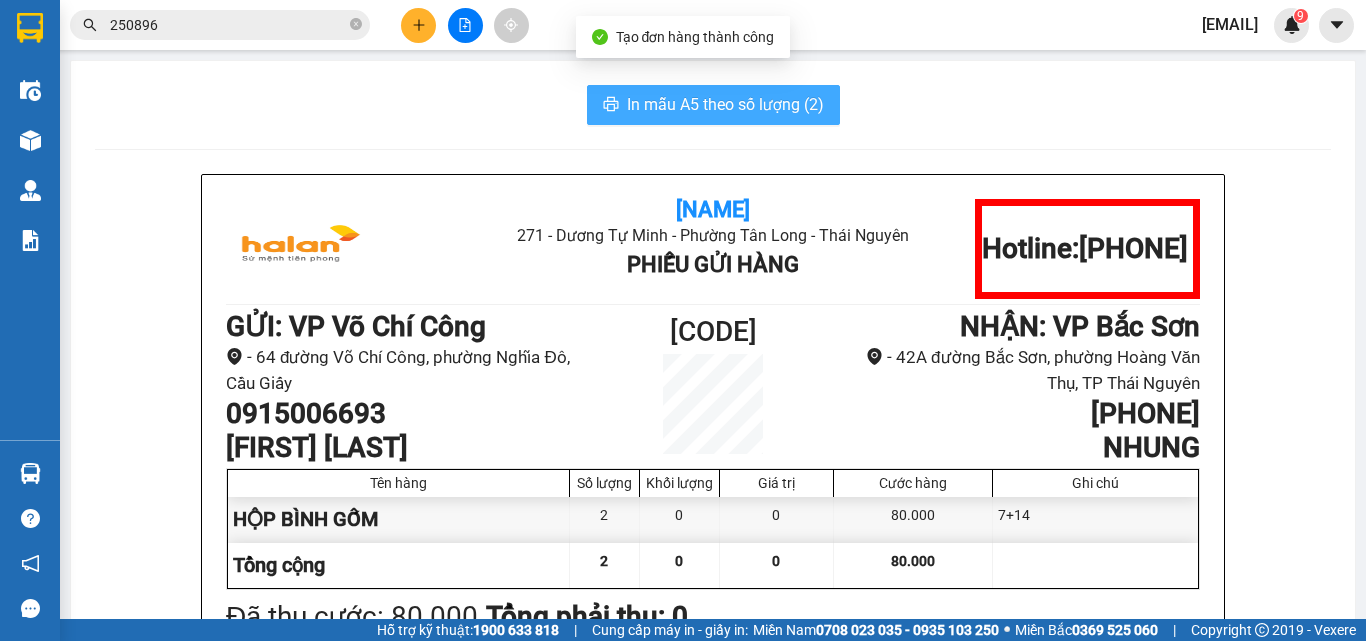 click on "In mẫu A5 theo số lượng
([NUMBER])" at bounding box center [725, 104] 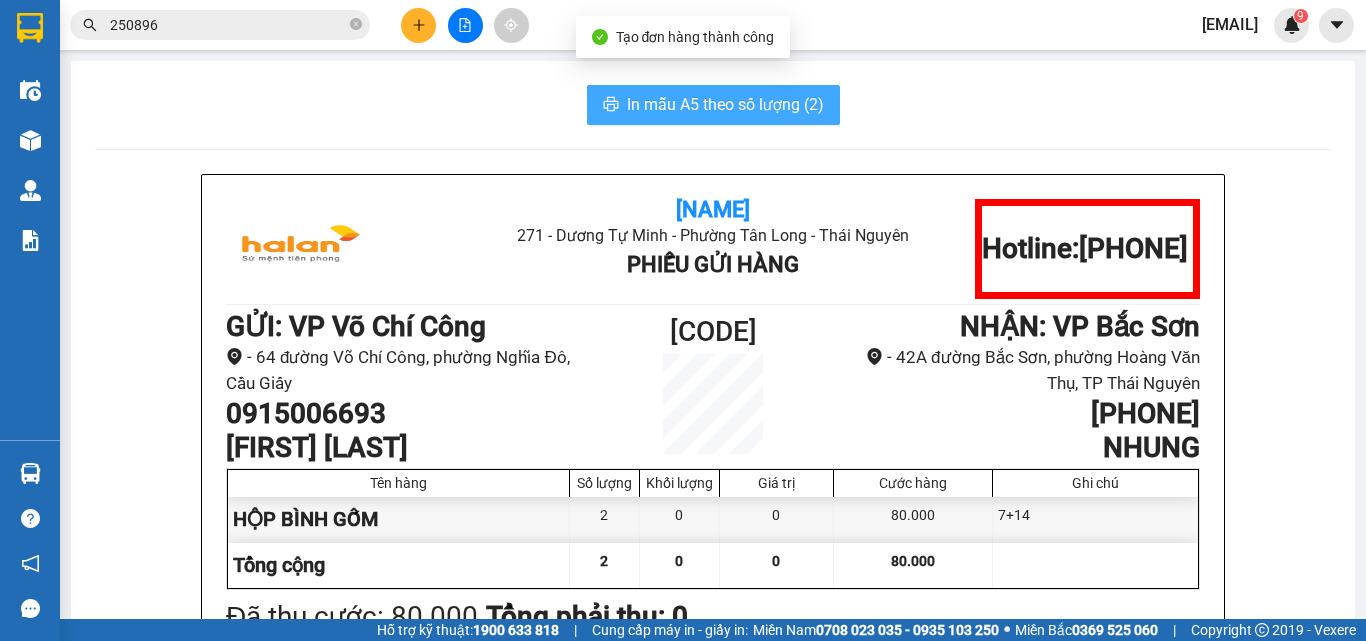 click on "In mẫu A5 theo số lượng
([NUMBER])" at bounding box center [725, 104] 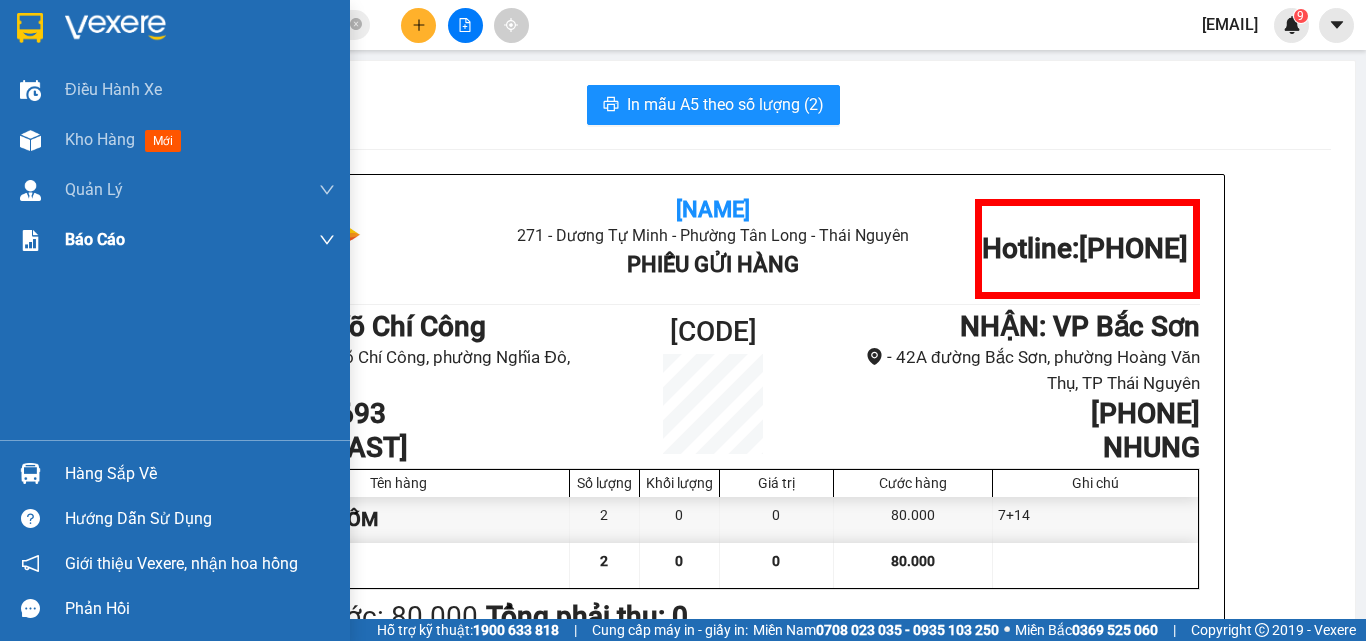 click on "Kho hàng" at bounding box center [100, 139] 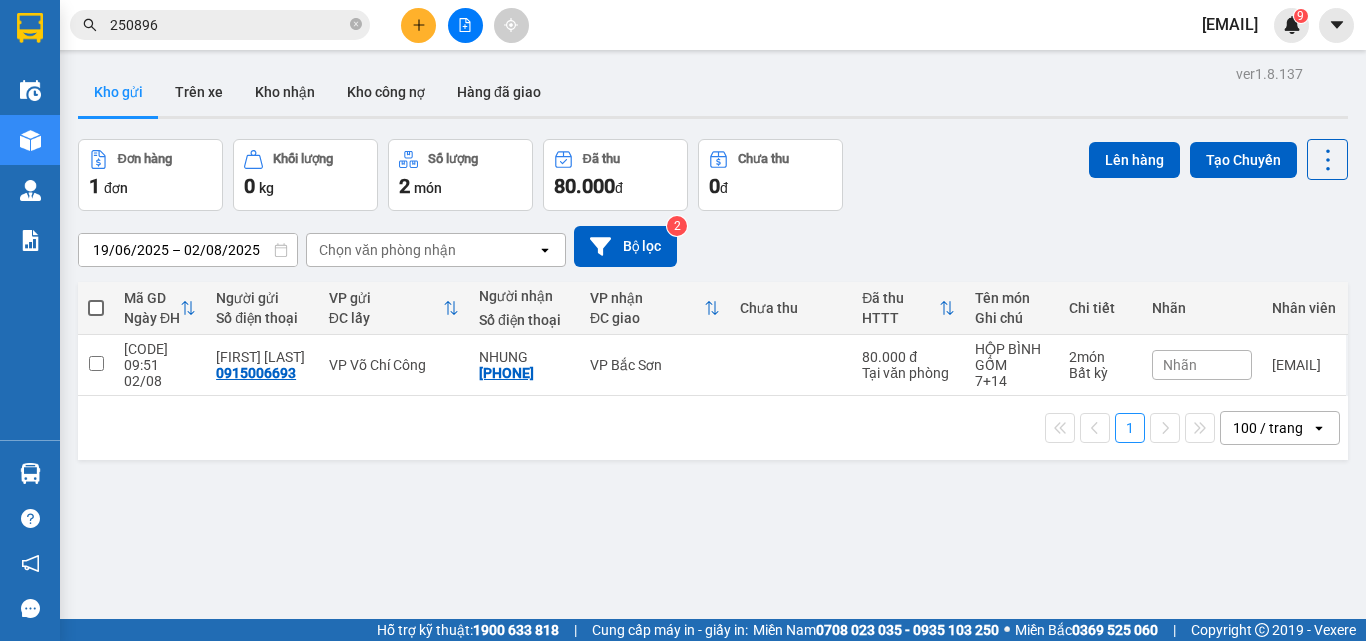 click at bounding box center [96, 308] 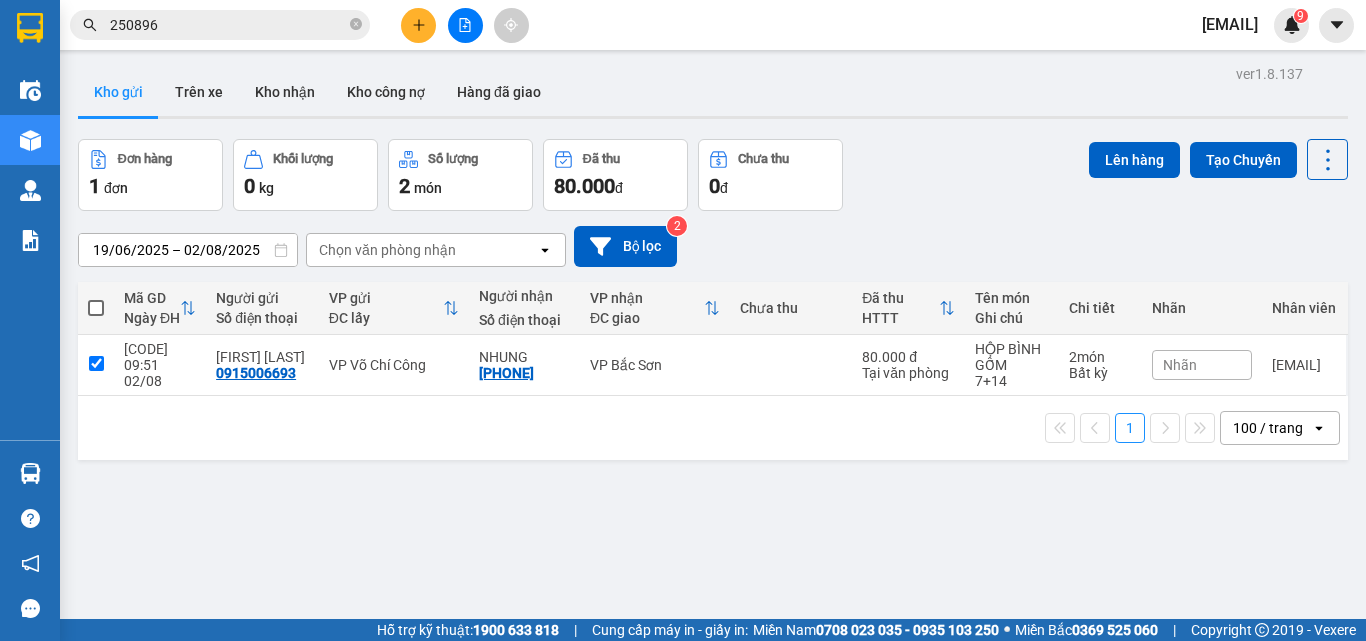checkbox on "true" 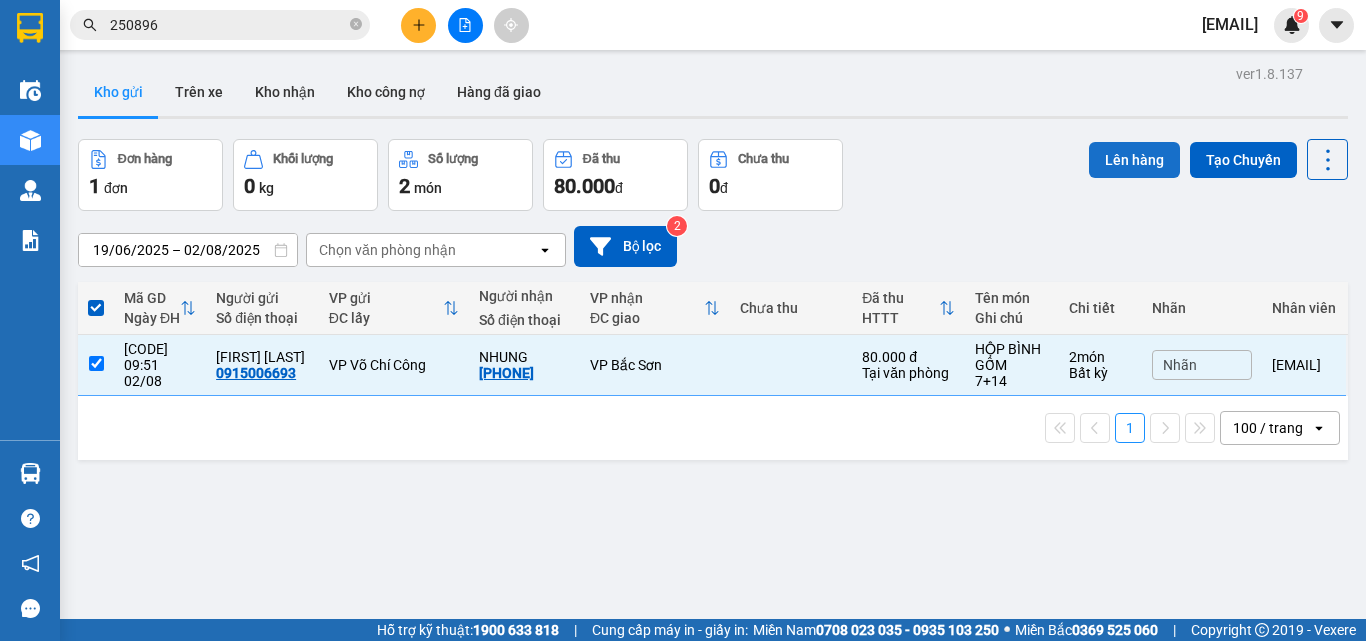 click on "Lên hàng" at bounding box center (1134, 160) 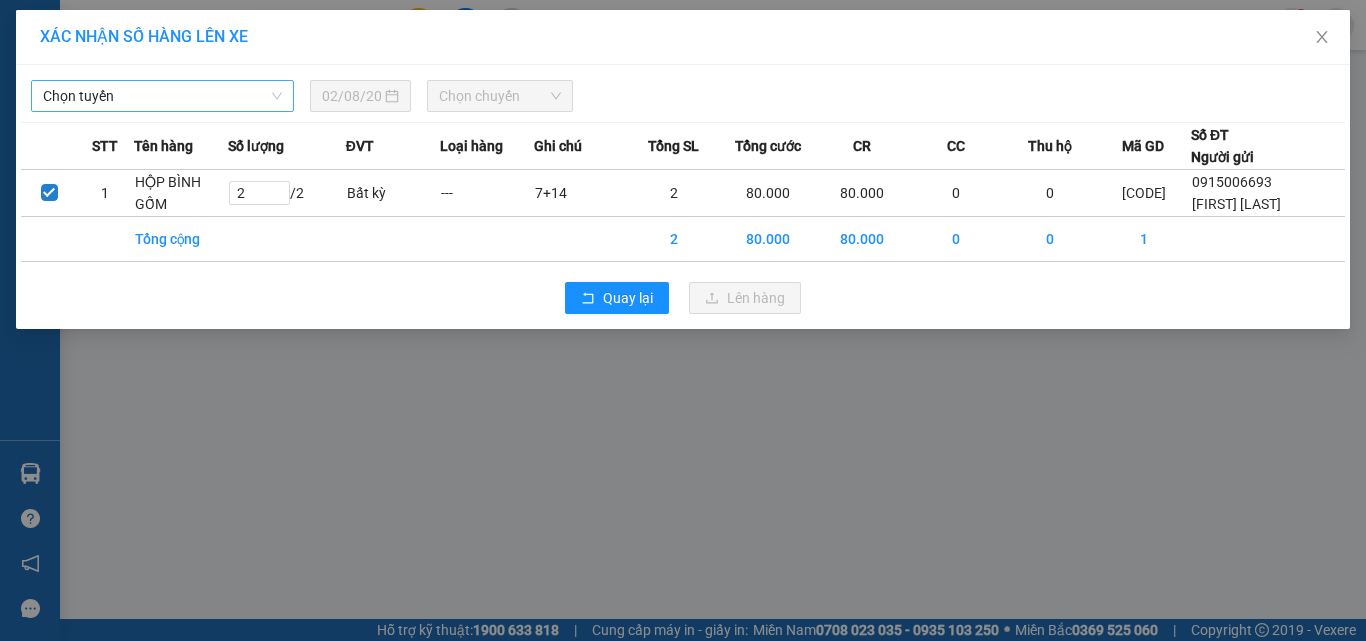 click on "Chọn tuyến" at bounding box center (162, 96) 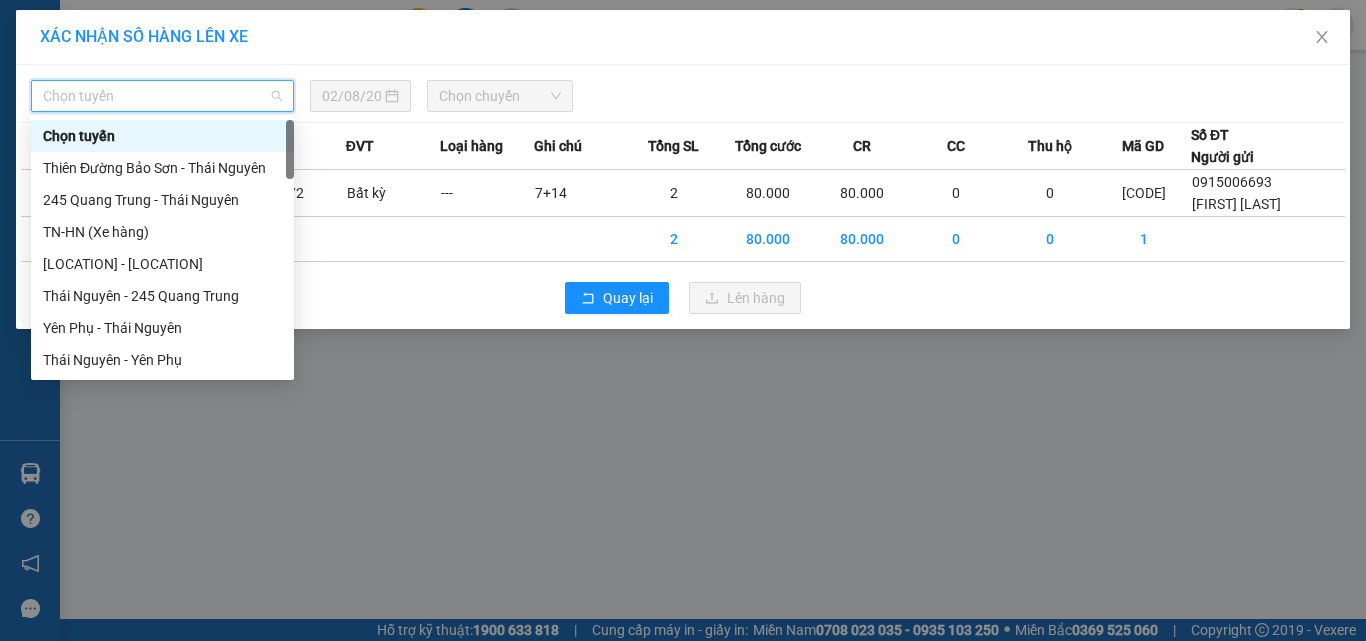 type on "X" 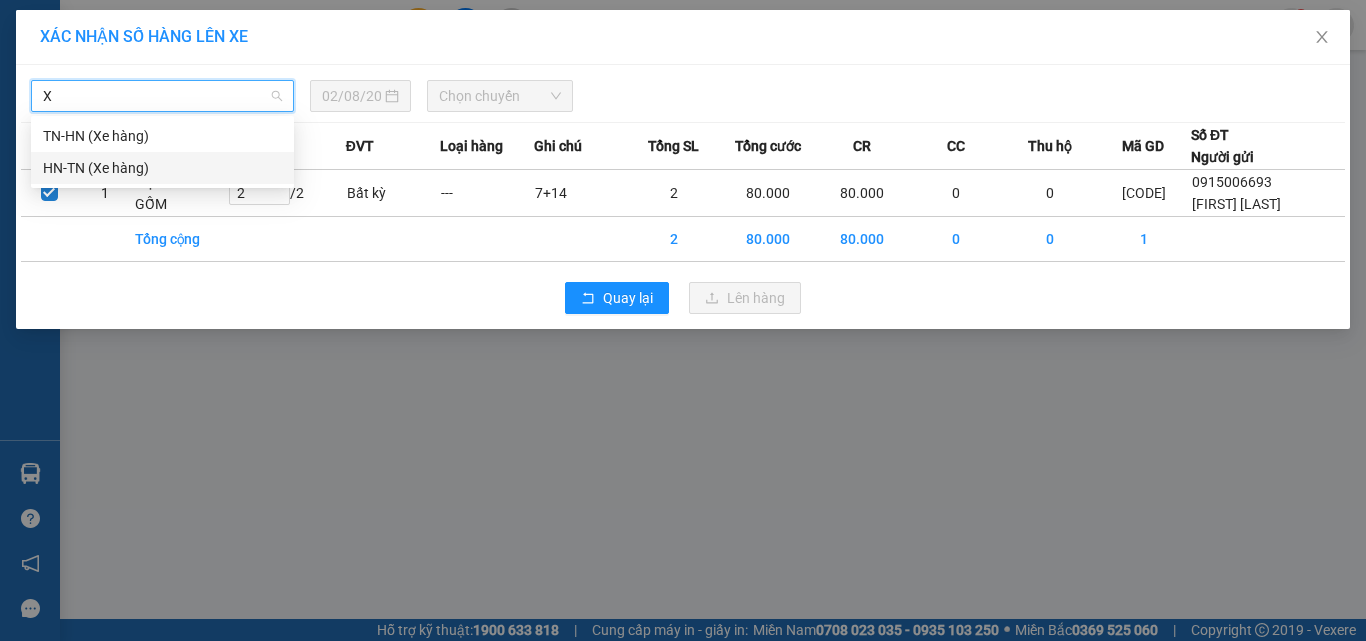 click on "[LOCATION] (Xe hàng)" at bounding box center (162, 168) 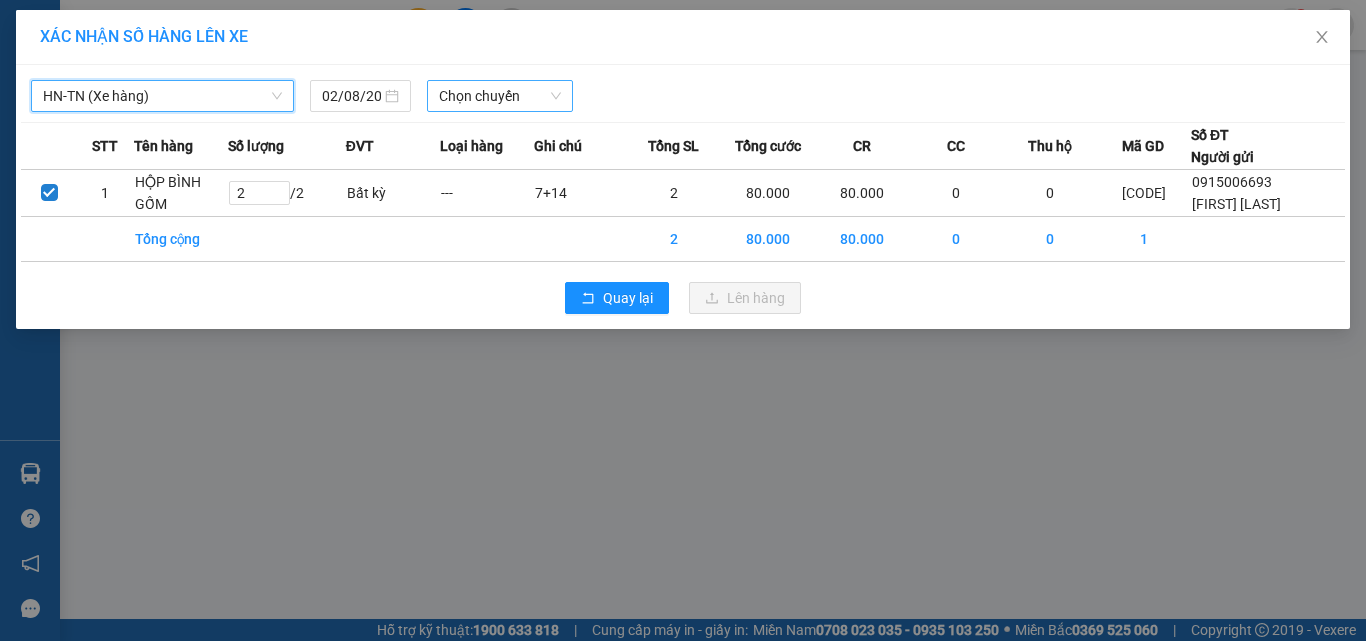 click on "Chọn chuyến" at bounding box center (500, 96) 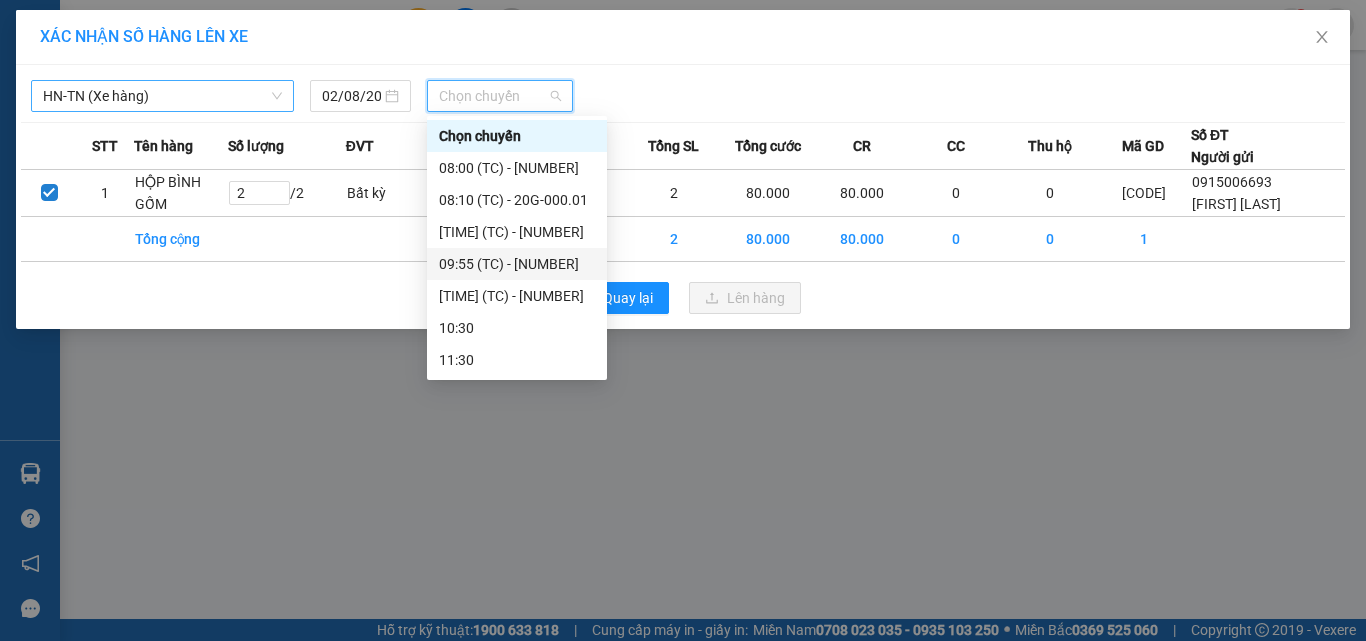 click on "09:55   (TC)   - 20G-000.09" at bounding box center (517, 264) 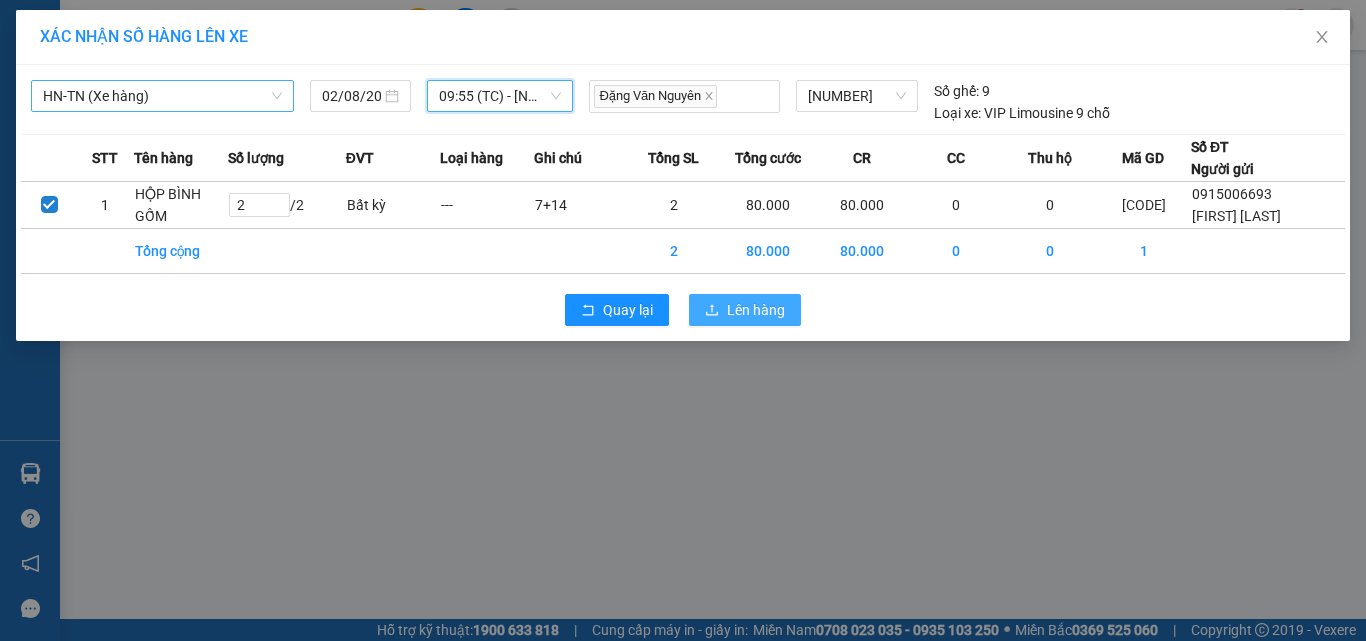click on "Lên hàng" at bounding box center [756, 310] 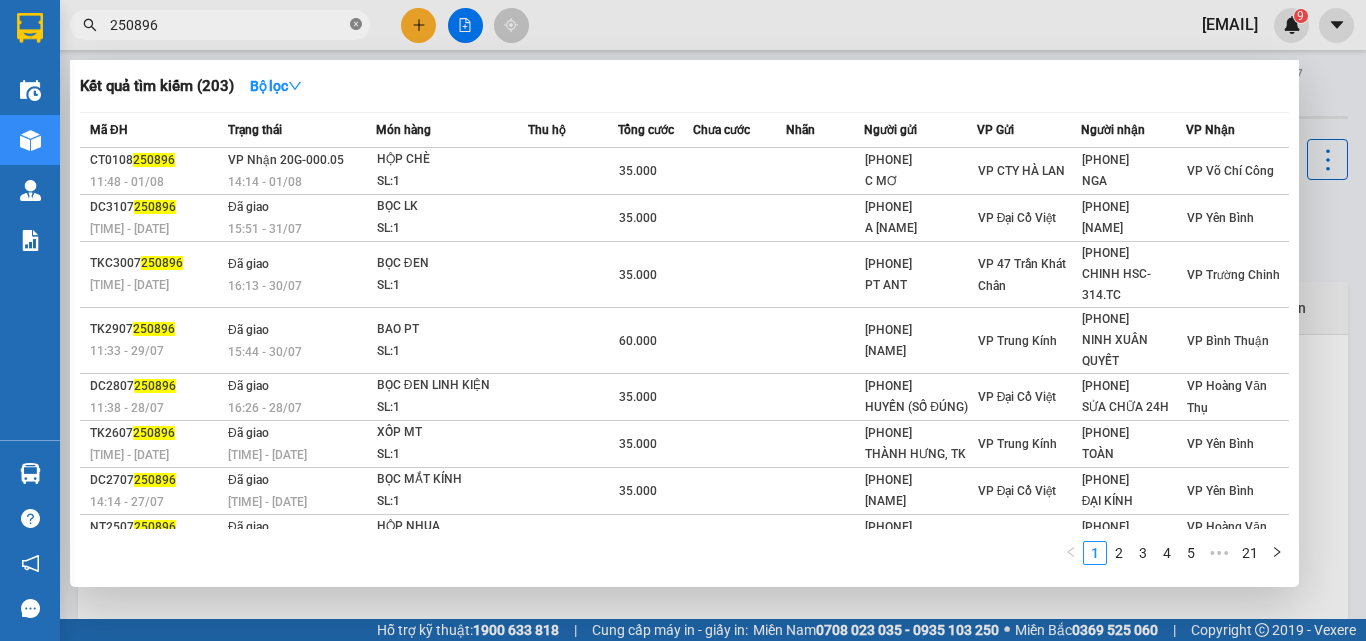 click 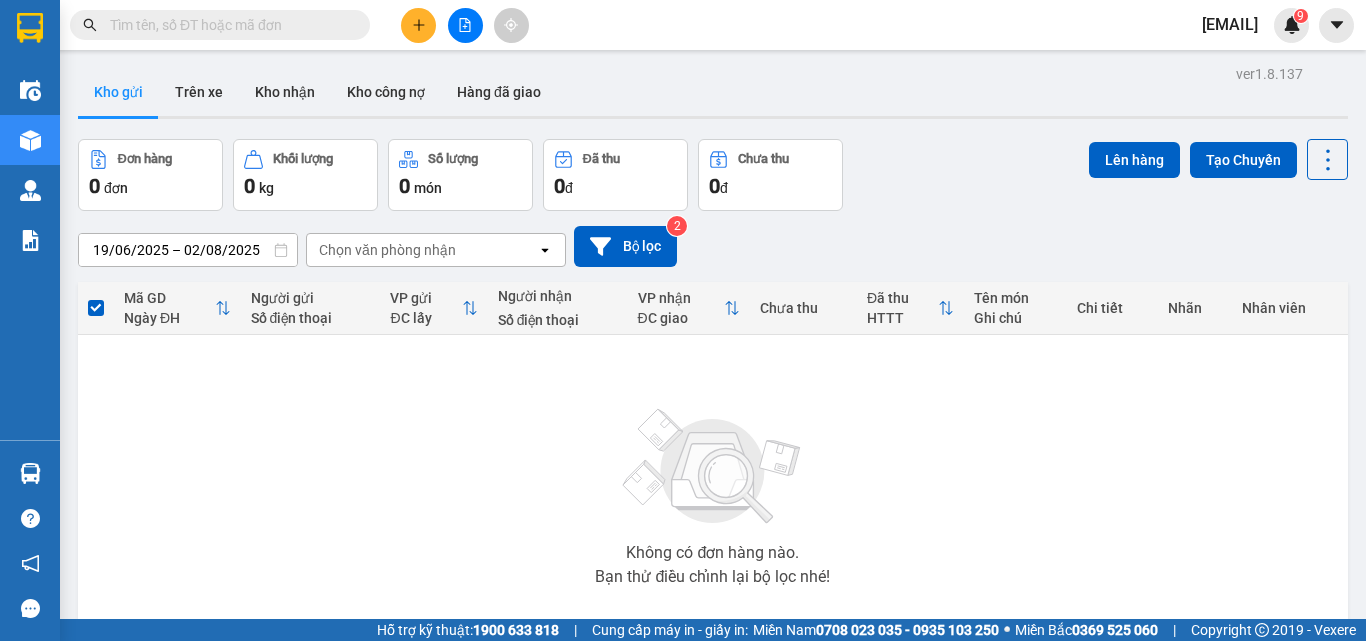 click at bounding box center (228, 25) 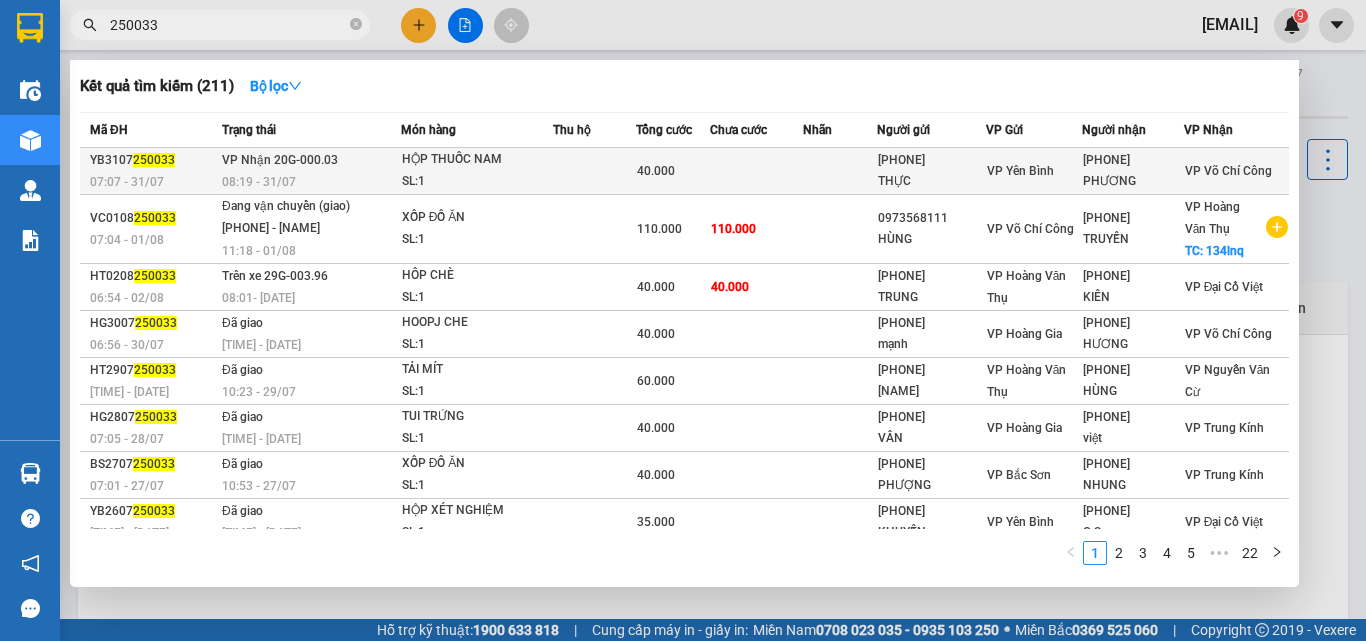 type on "250033" 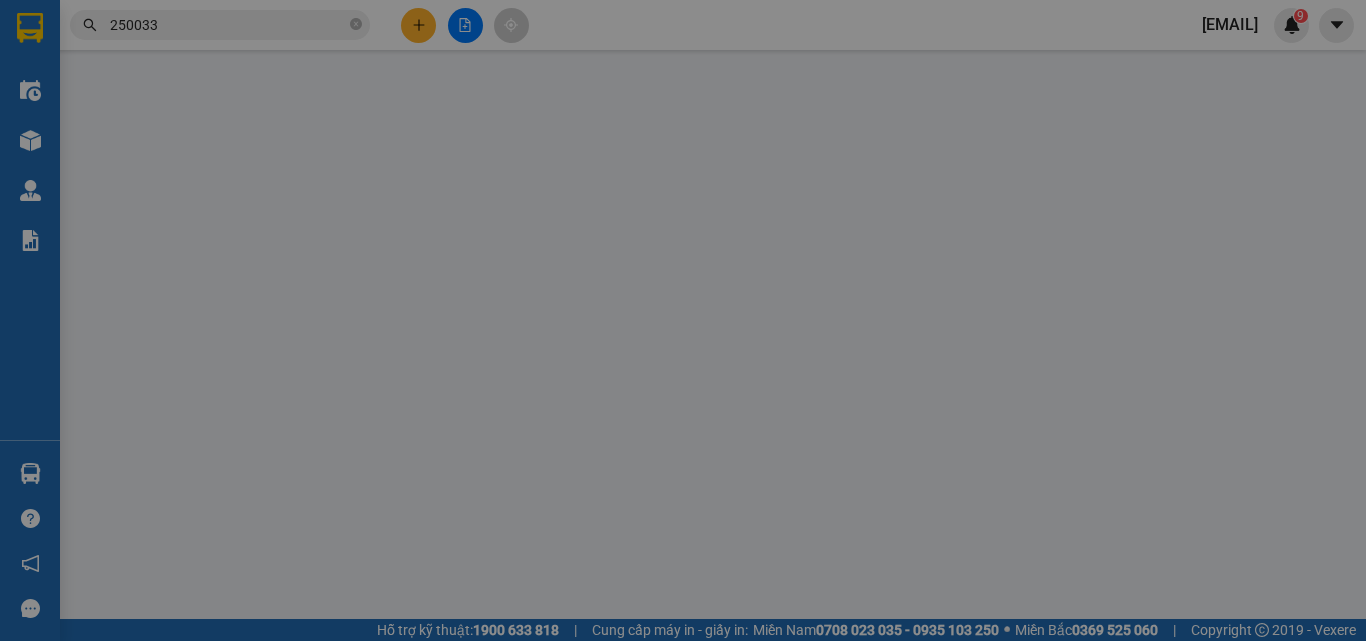 type on "[PHONE]" 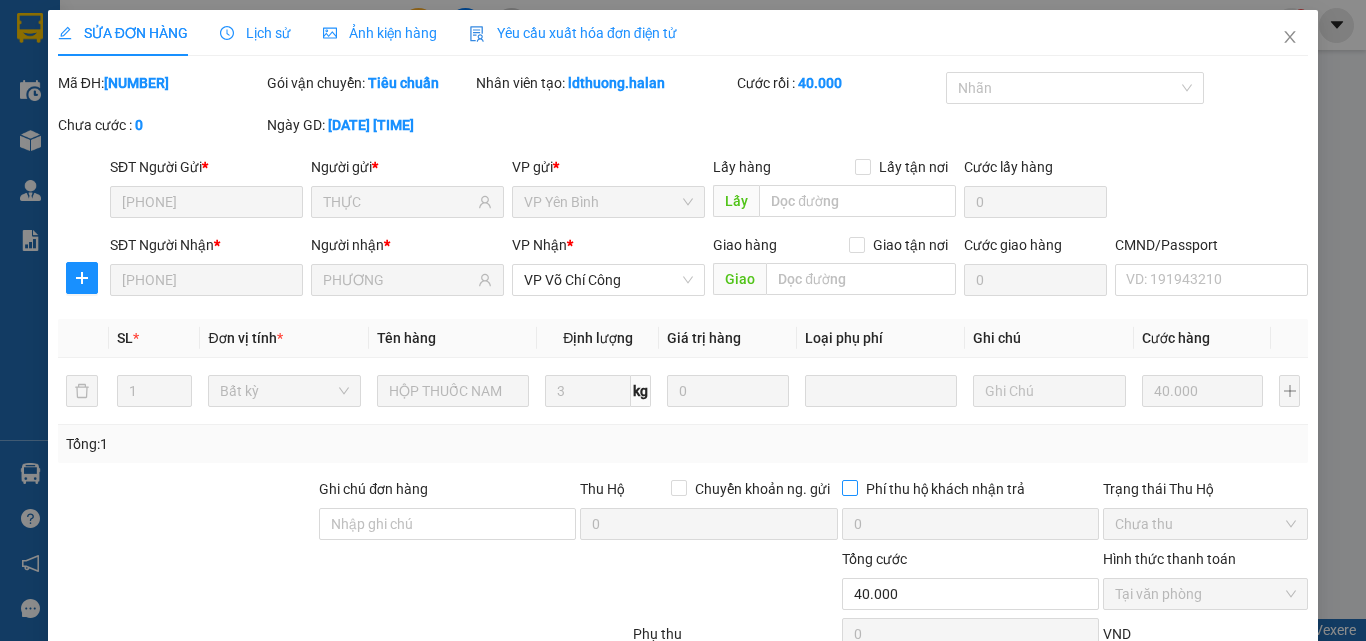 scroll, scrollTop: 133, scrollLeft: 0, axis: vertical 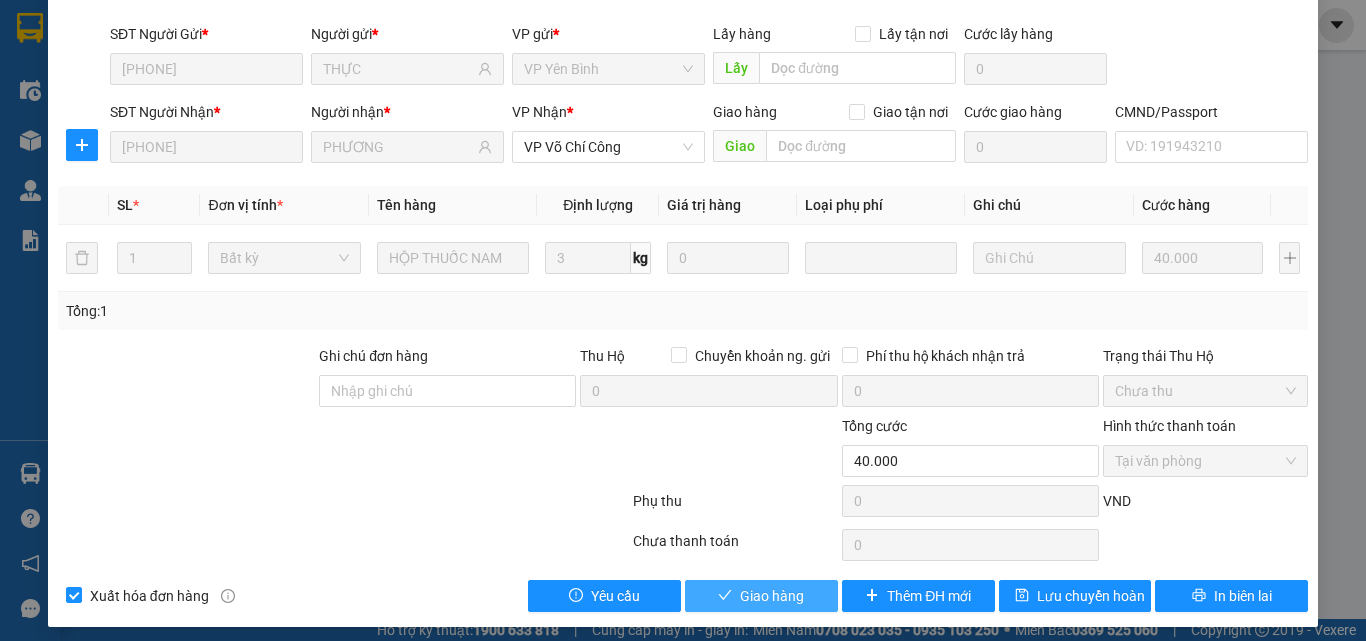 click on "Giao hàng" at bounding box center (761, 596) 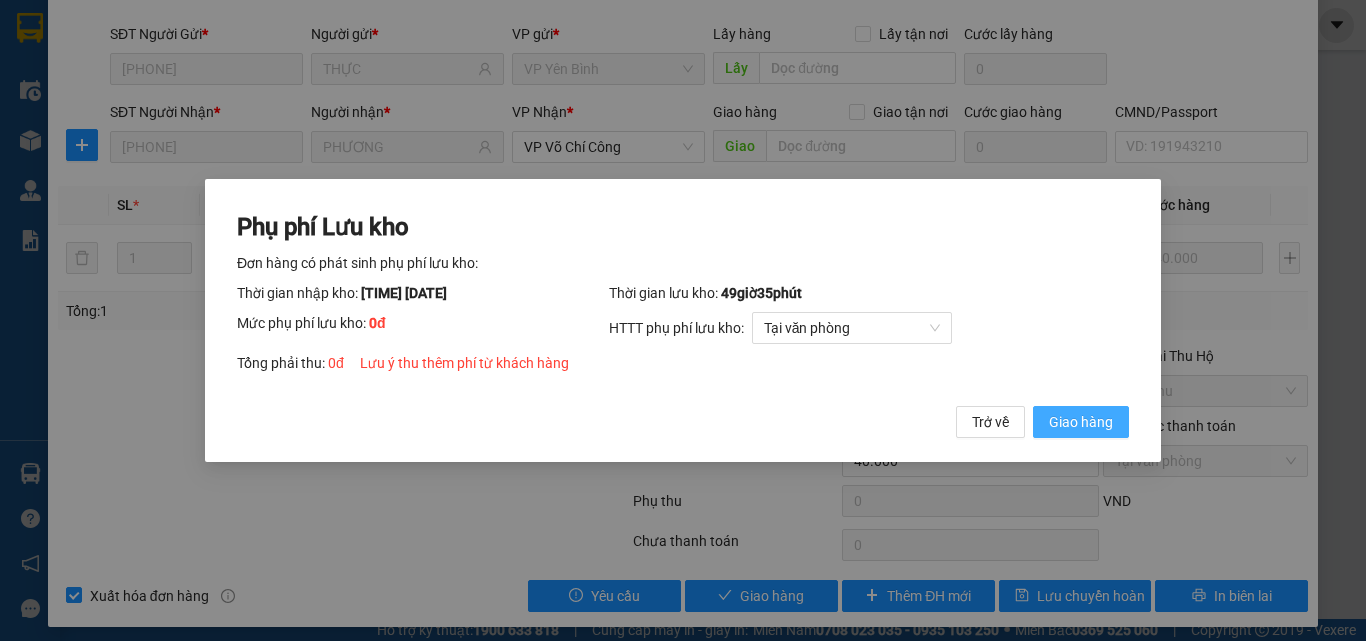 click on "Giao hàng" at bounding box center [1081, 422] 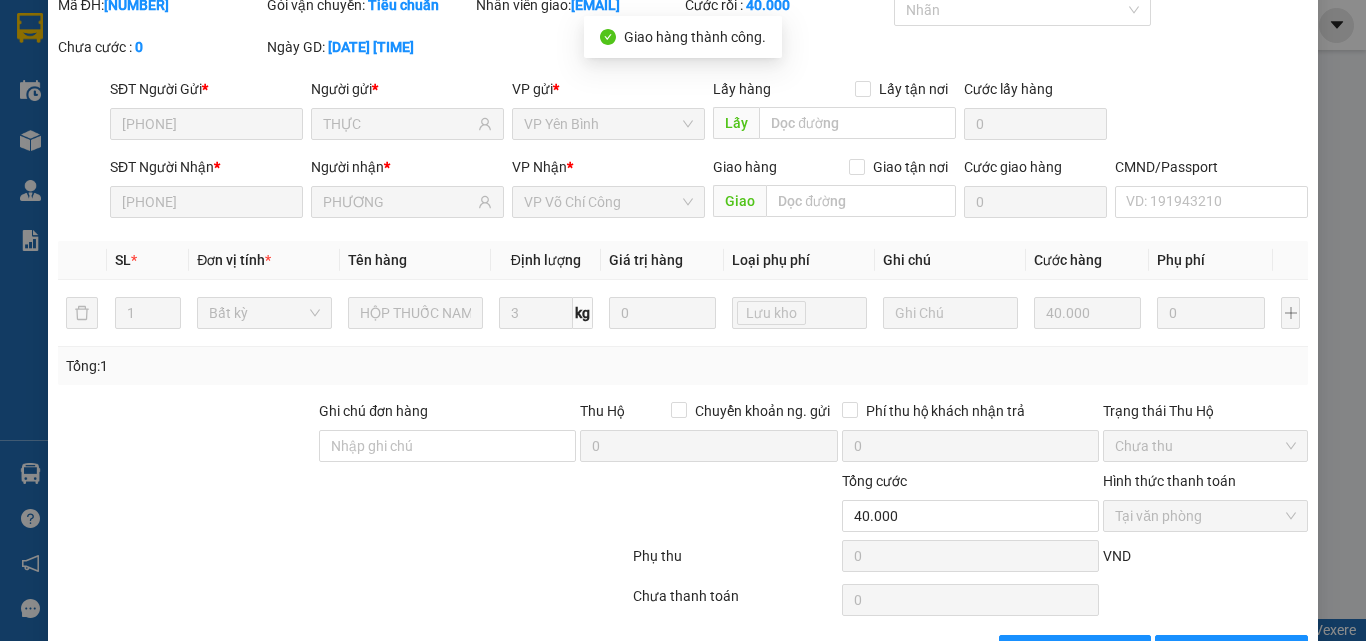 scroll, scrollTop: 0, scrollLeft: 0, axis: both 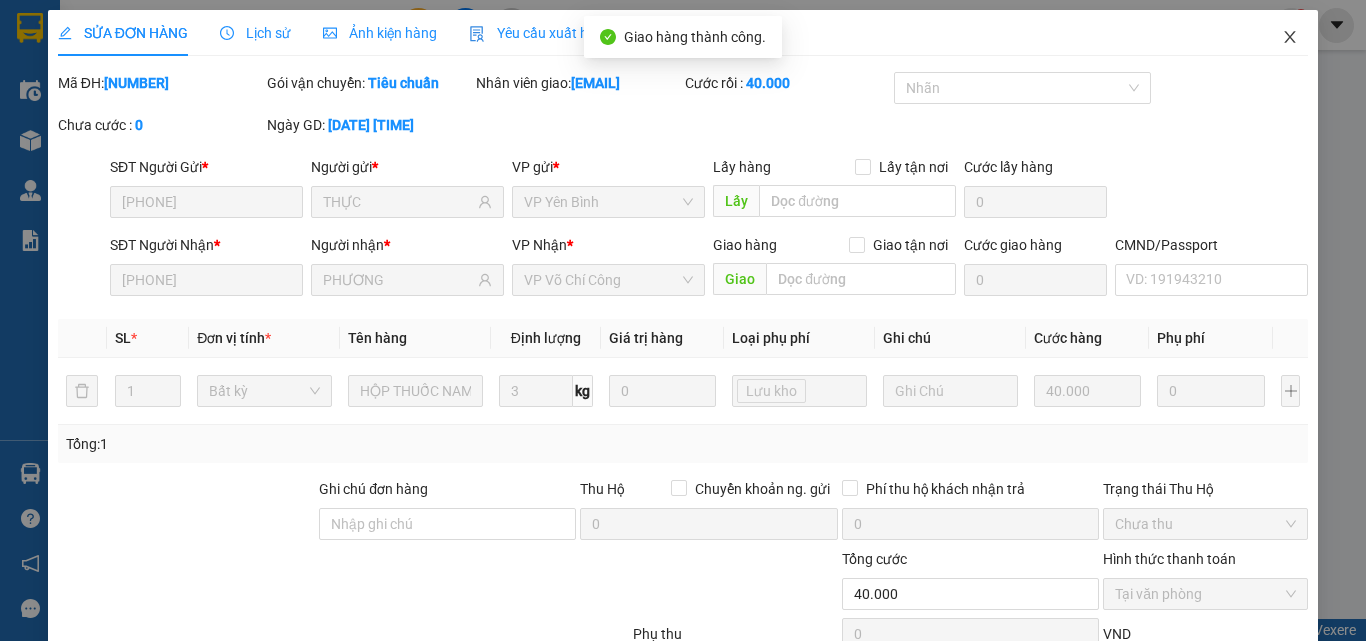 click 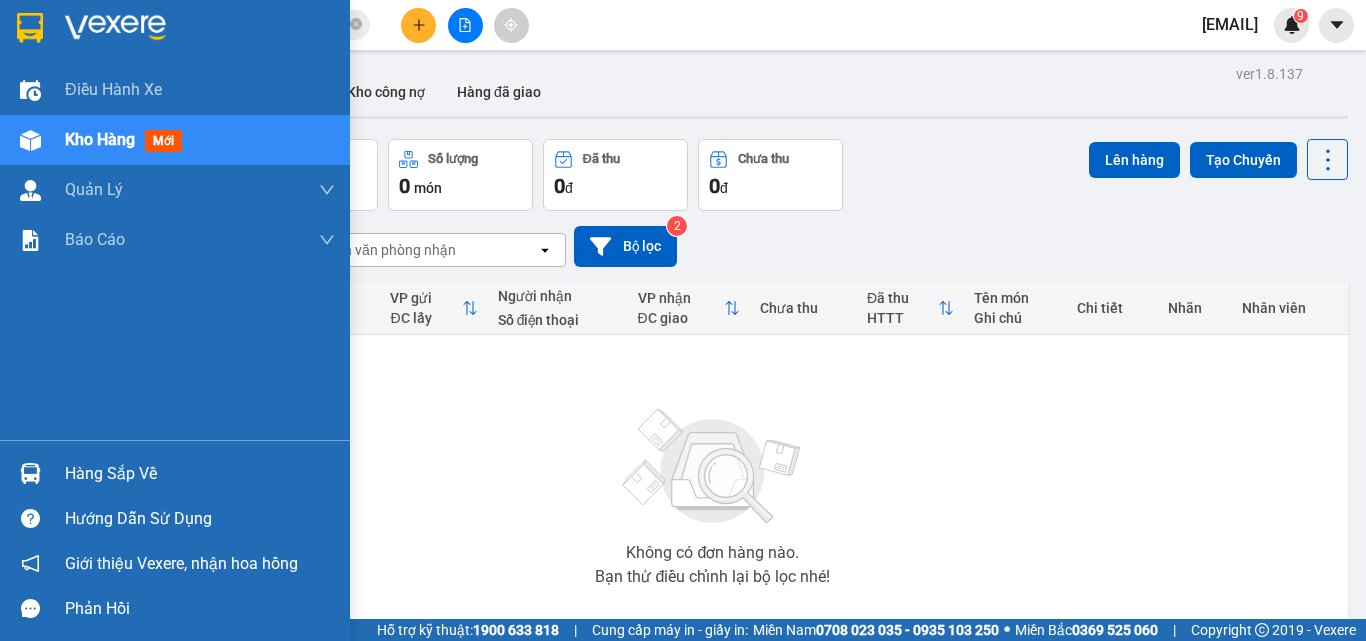 click on "Hàng sắp về" at bounding box center [200, 474] 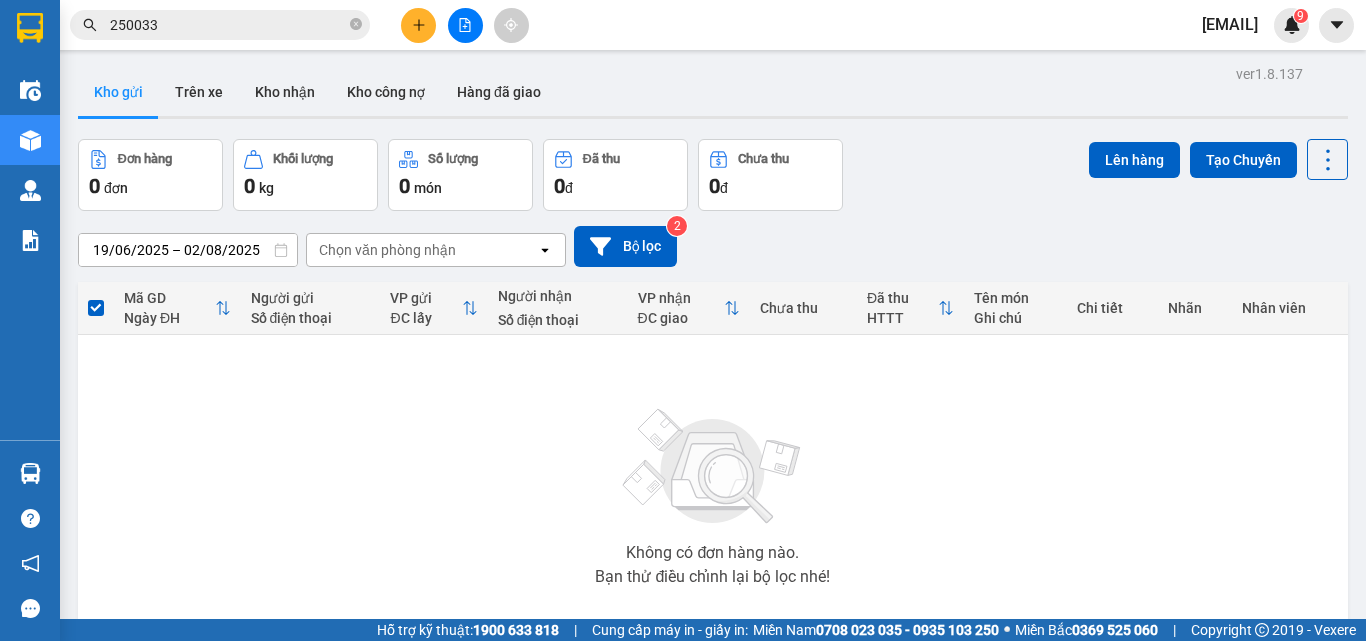 click on "Kết quả tìm kiếm ( 211 )  Bộ lọc  Mã ĐH Trạng thái Món hàng Thu hộ Tổng cước Chưa cước Nhãn Người gửi VP Gửi Người nhận VP Nhận YB3107 250033 07:07 - 31/07 VP Nhận   20G-000.03 08:19 - 31/07 HỘP THUỐC NAM SL:  1 40.000 0337700629 THỰC VP Yên Bình 0969369856 PHƯƠNG VP Võ Chí Công VC0108 250033 07:04 - 01/08 Đang vận chuyển (giao) 0377.946.536- Đào Duy Hoàn 11:18 - 01/08 XỐP ĐỒ ĂN SL:  1 110.000 110.000 0973568111 HÙNG VP Võ Chí Công 0976831657 TRUYỀN VP Hoàng Văn Thụ TC: 134lnq HT0208 250033 06:54 - 02/08 Trên xe   29G-003.96 08:01  -   02/08 HÔP CHÈ SL:  1 40.000 40.000 0397686627 TRUNG  VP Hoàng Văn Thụ 0853611117 KIÊN VP Đại Cồ Việt HG3007 250033 06:56 - 30/07 Đã giao   10:18 - 30/07 HOOPJ CHE SL:  1 40.000 0988391985 mạnh  VP Hoàng Gia 0917294728 HƯƠNG VP Võ Chí Công HT2907 250033 07:04 - 29/07 Đã giao   10:23 - 29/07 TẢI MÍT SL:  1 60.000 0988138252 TƯƠI VP Hoàng Văn Thụ 0912818913 HÙNG" at bounding box center (683, 320) 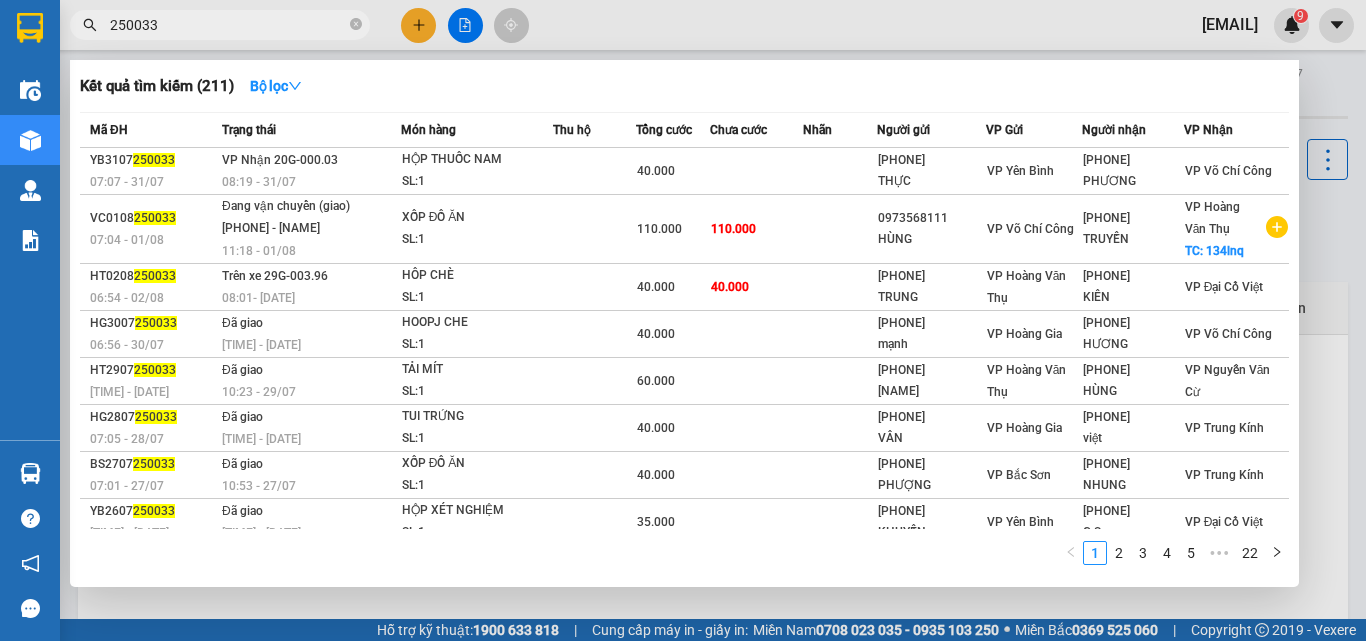 drag, startPoint x: 352, startPoint y: 23, endPoint x: 202, endPoint y: 27, distance: 150.05333 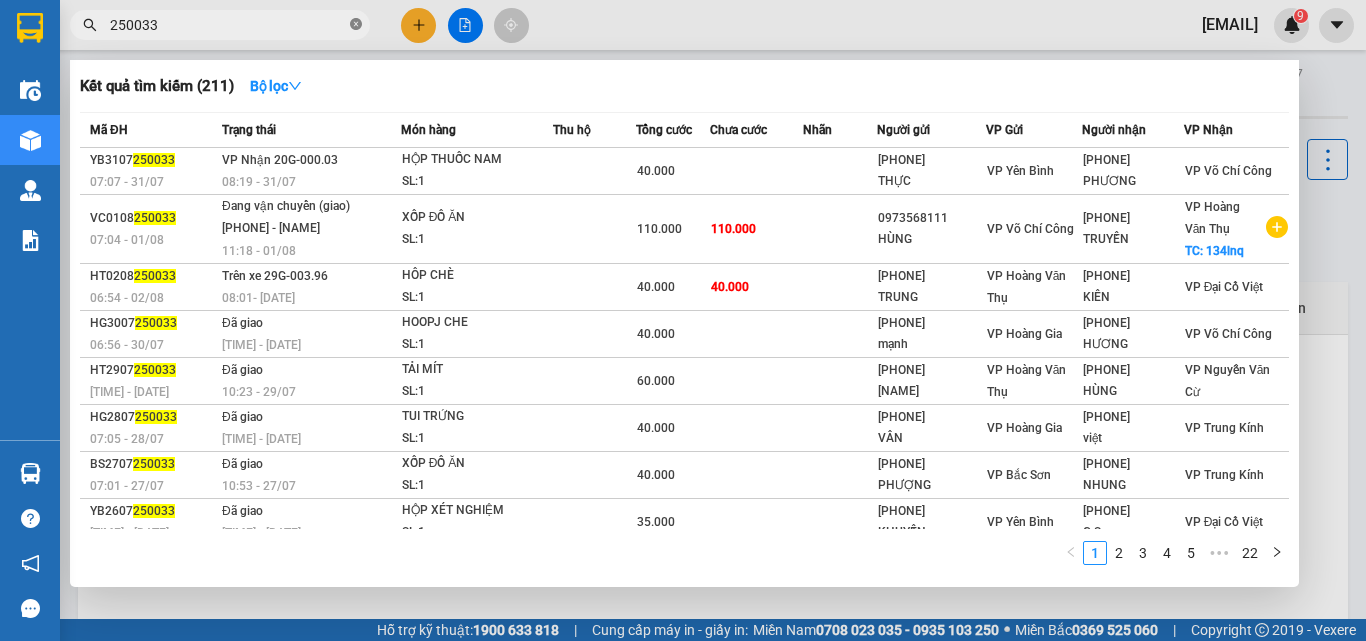 click 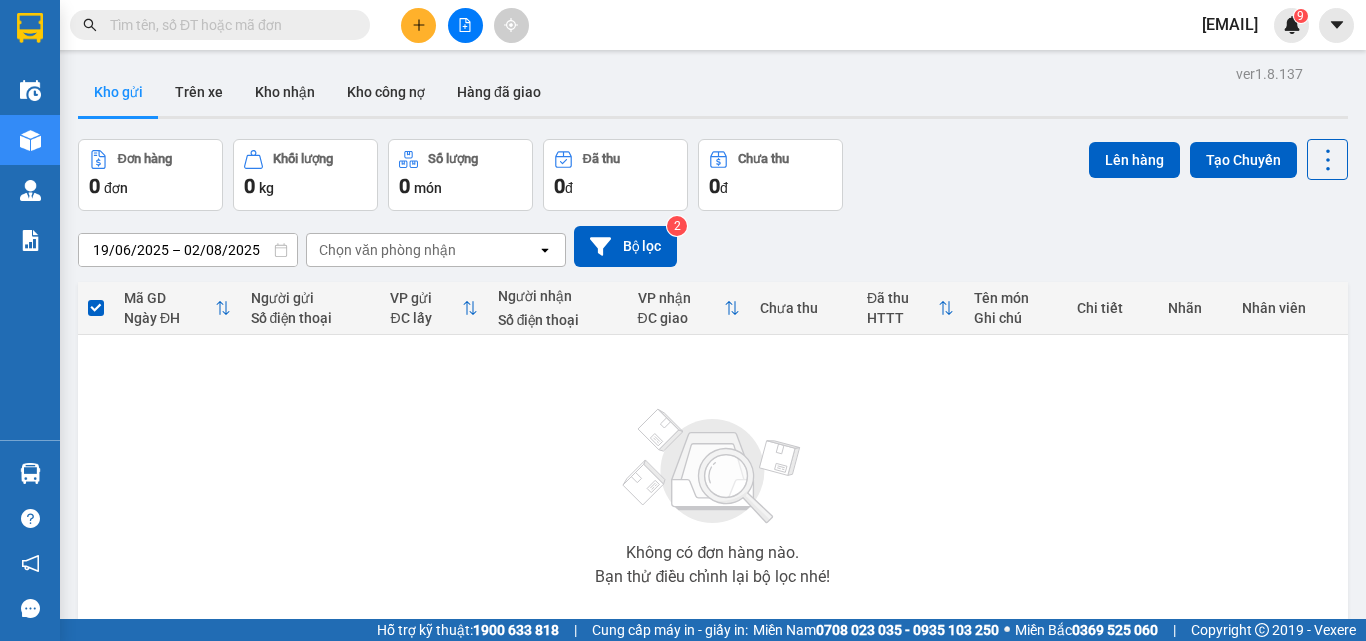 click at bounding box center (228, 25) 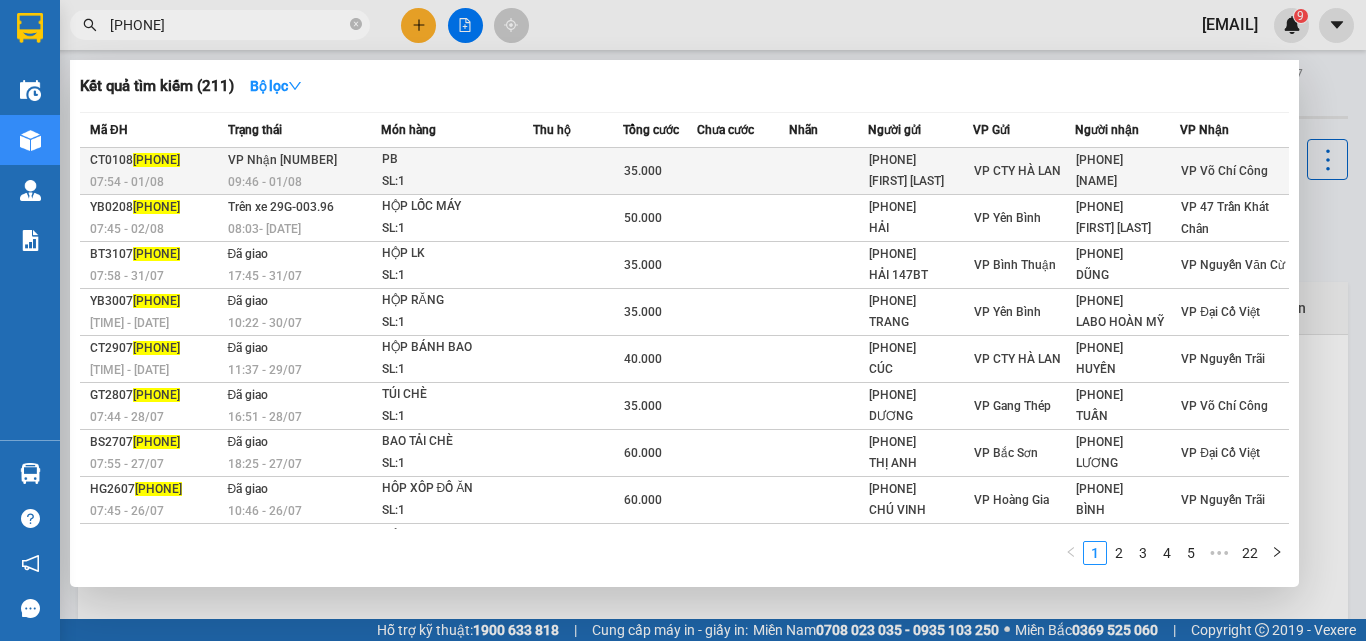 type on "250089" 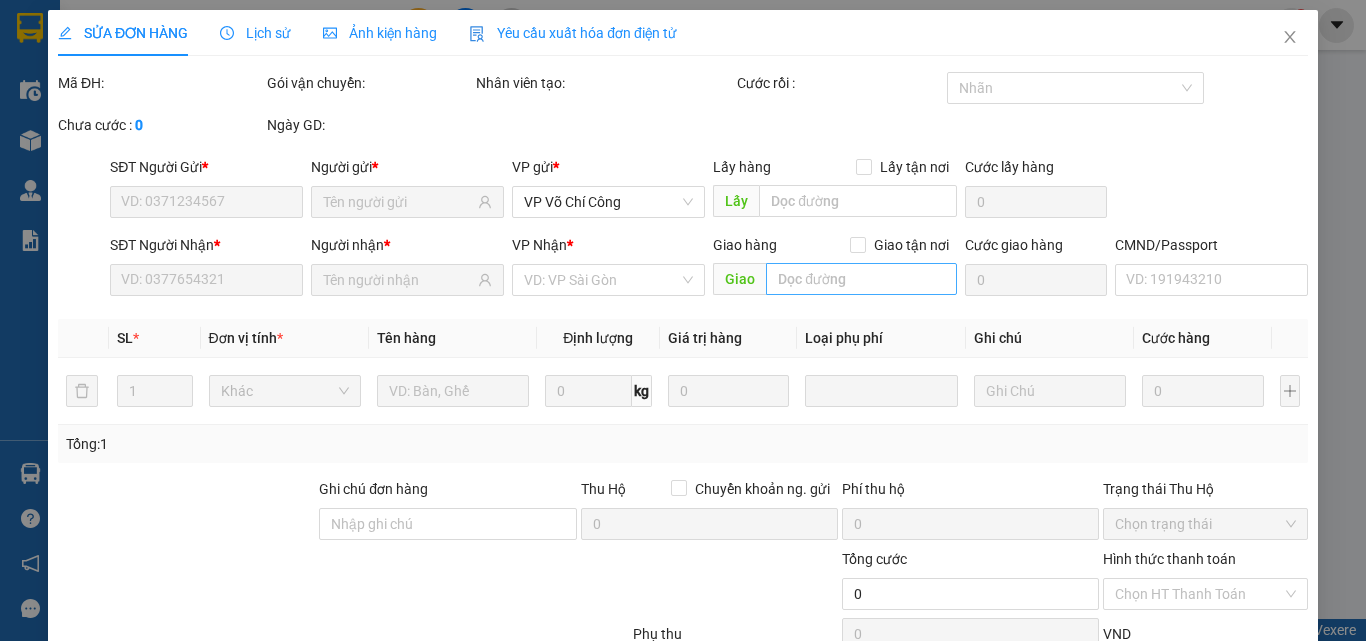 type on "[PHONE]" 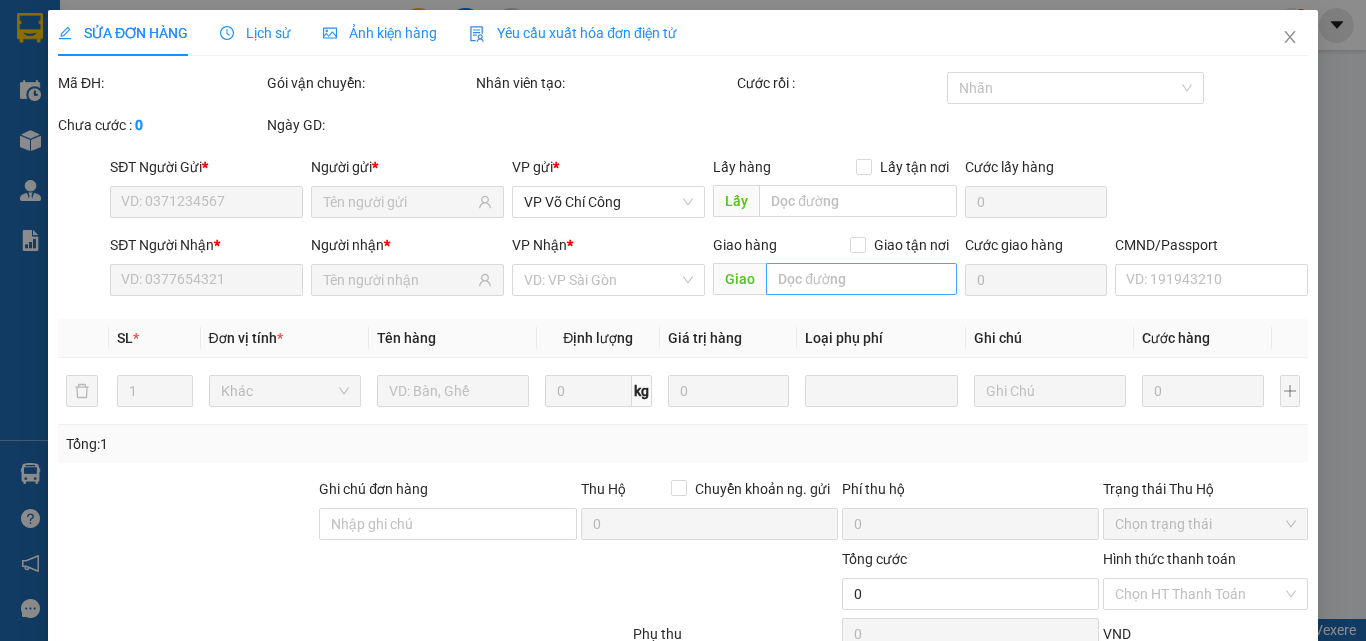 type on "[LAST]" 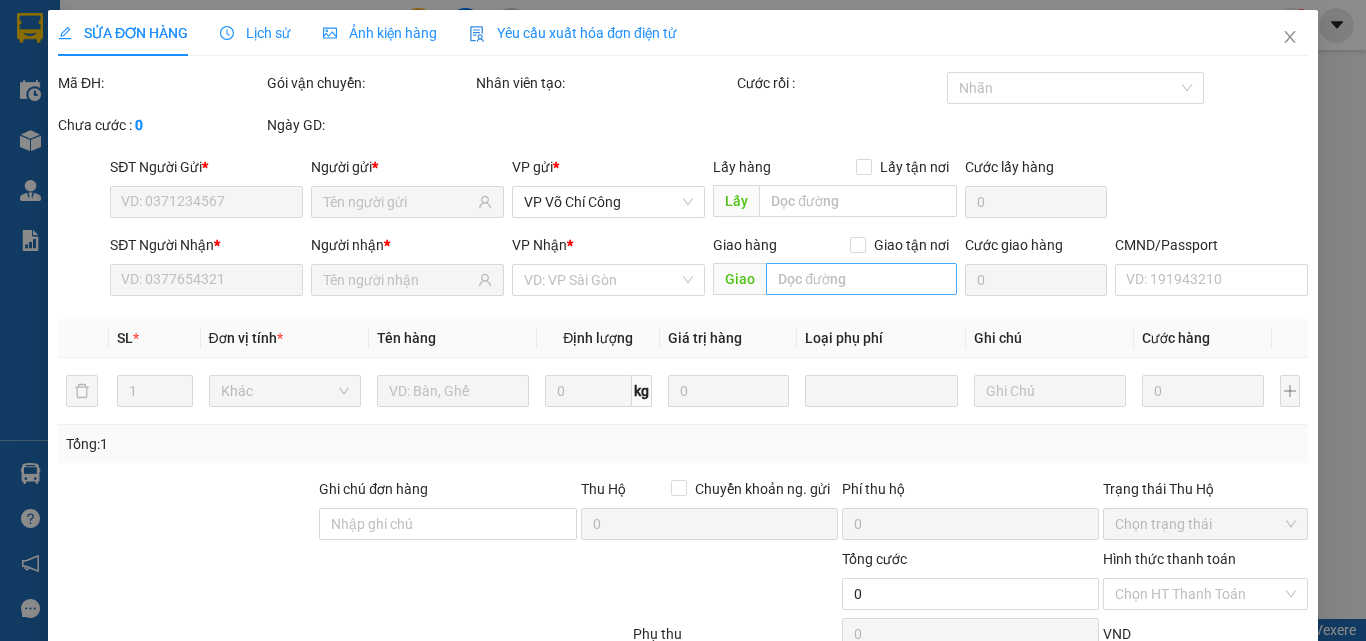 type on "35.000" 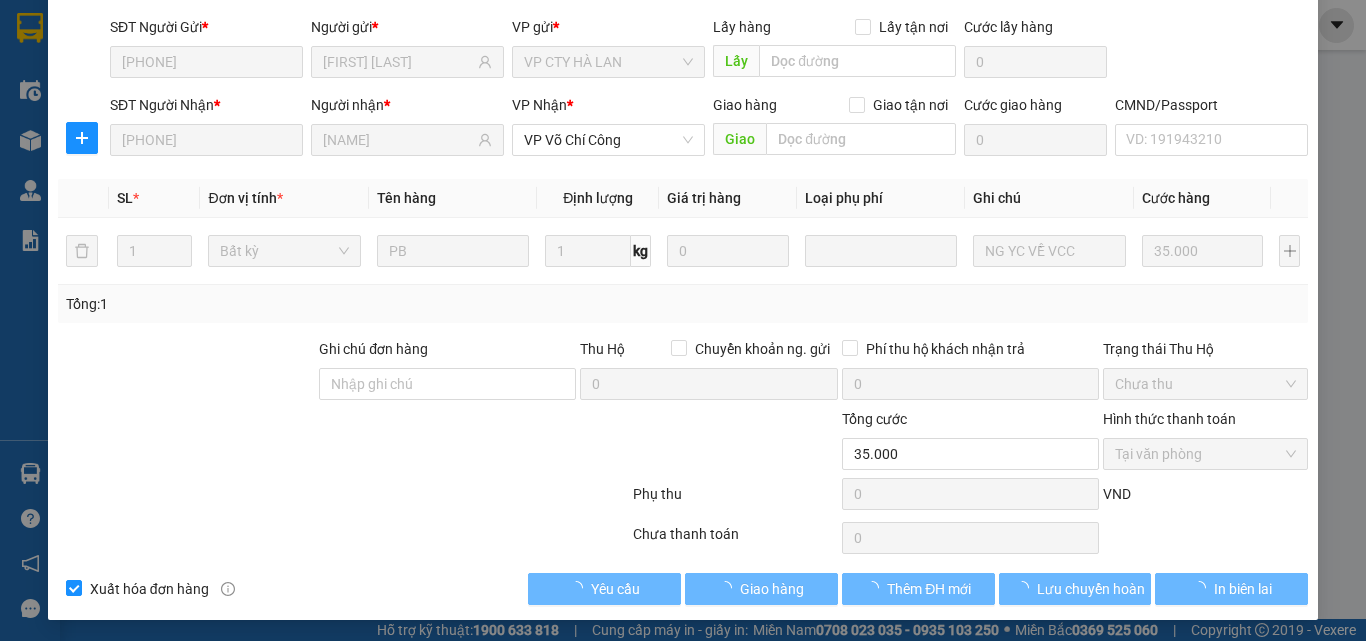 scroll, scrollTop: 143, scrollLeft: 0, axis: vertical 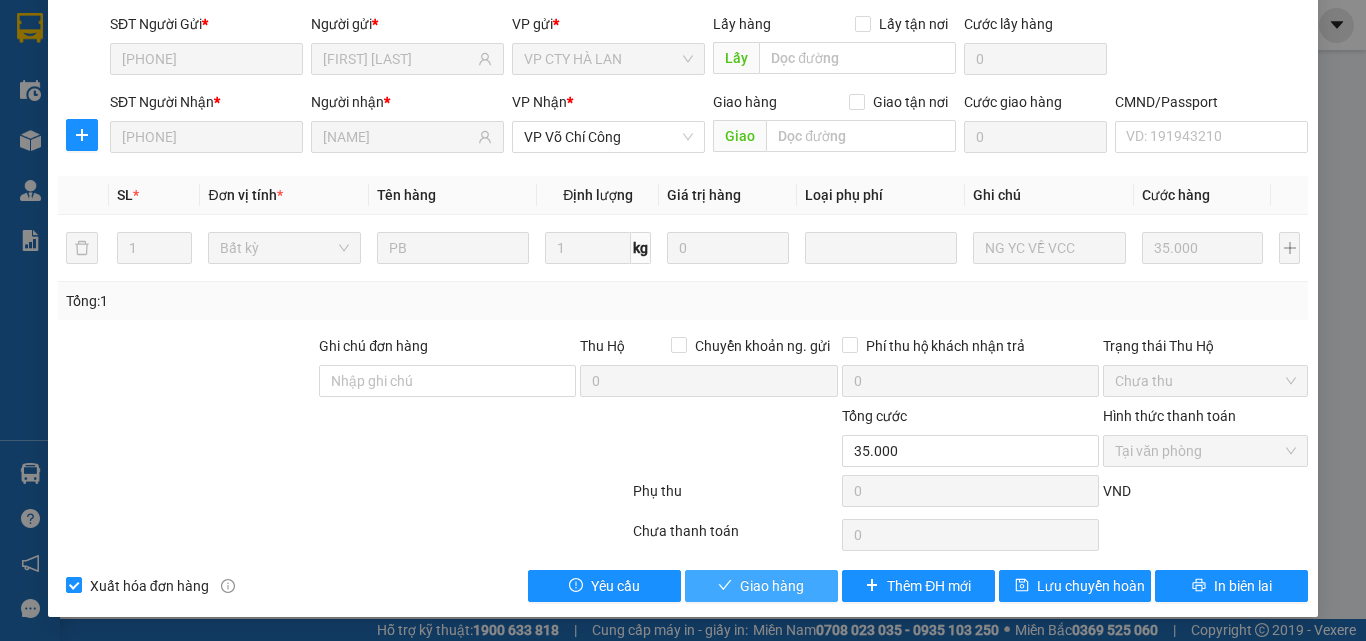 click on "Giao hàng" at bounding box center [772, 586] 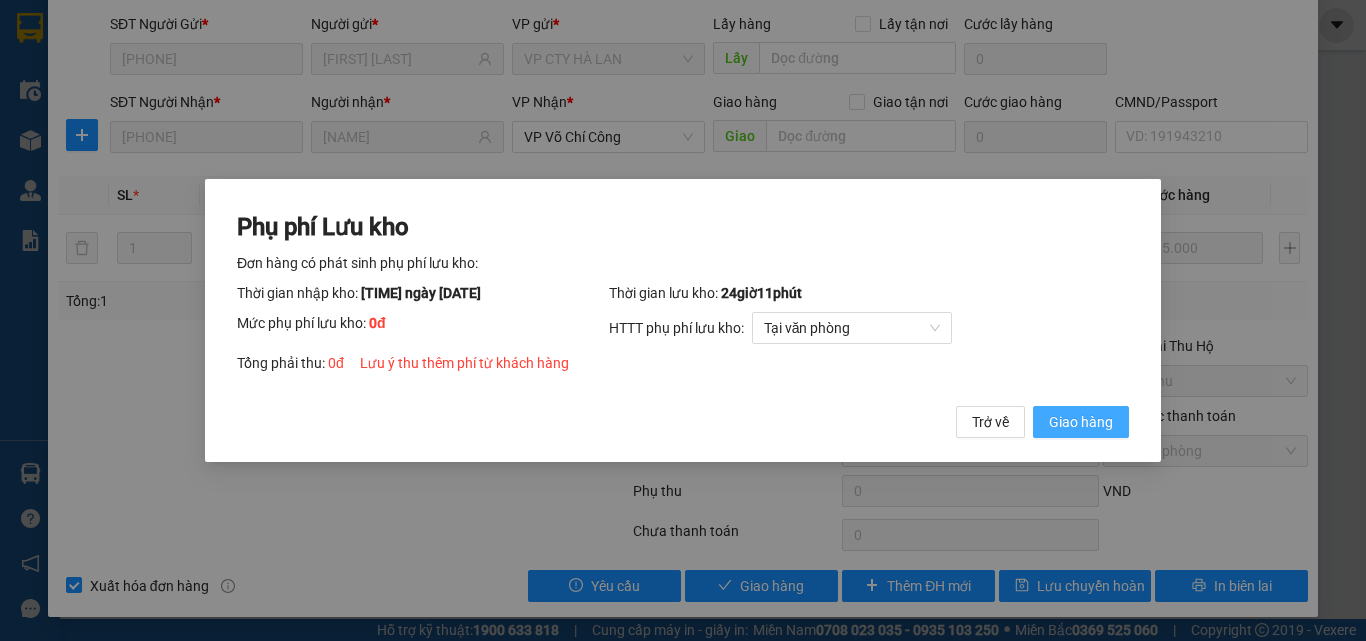 click on "Giao hàng" at bounding box center (1081, 422) 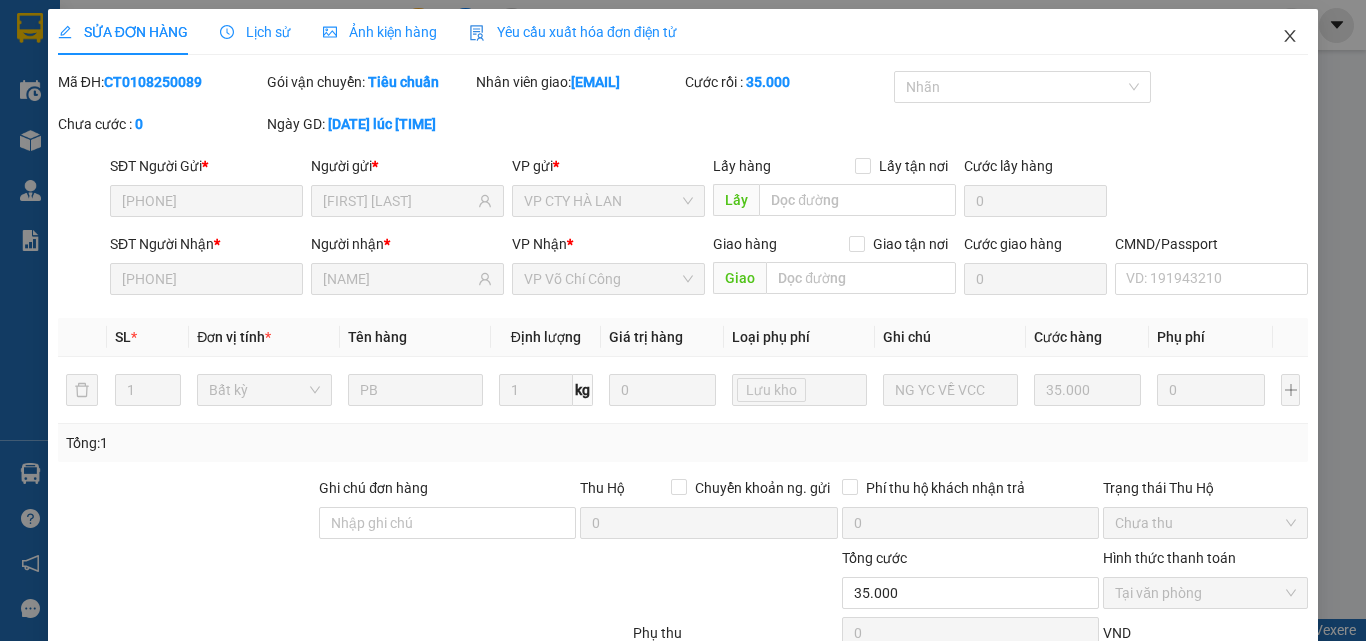 scroll, scrollTop: 0, scrollLeft: 0, axis: both 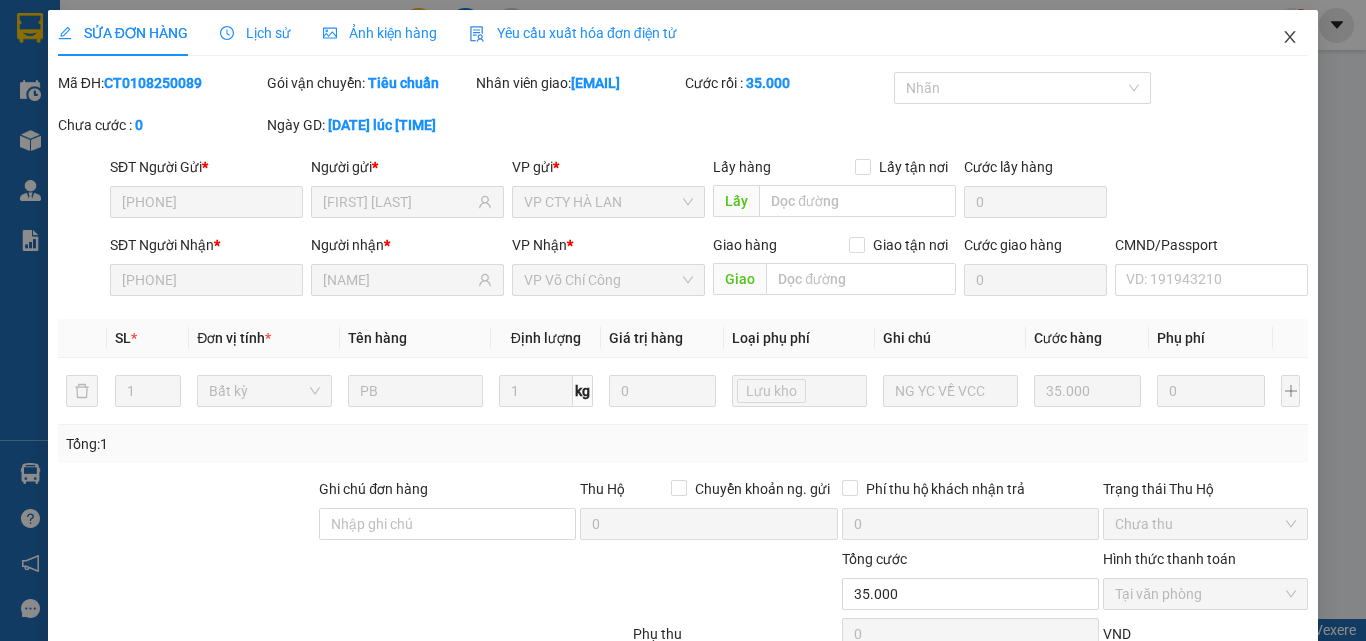click 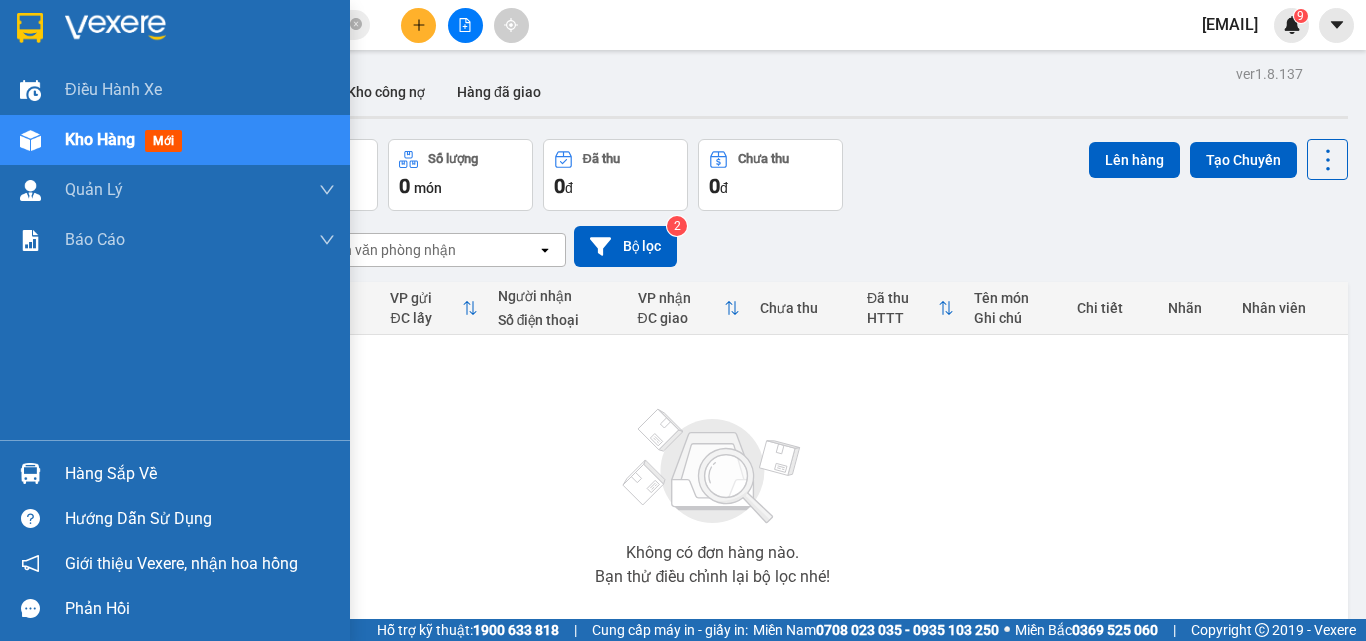 drag, startPoint x: 103, startPoint y: 481, endPoint x: 153, endPoint y: 464, distance: 52.810986 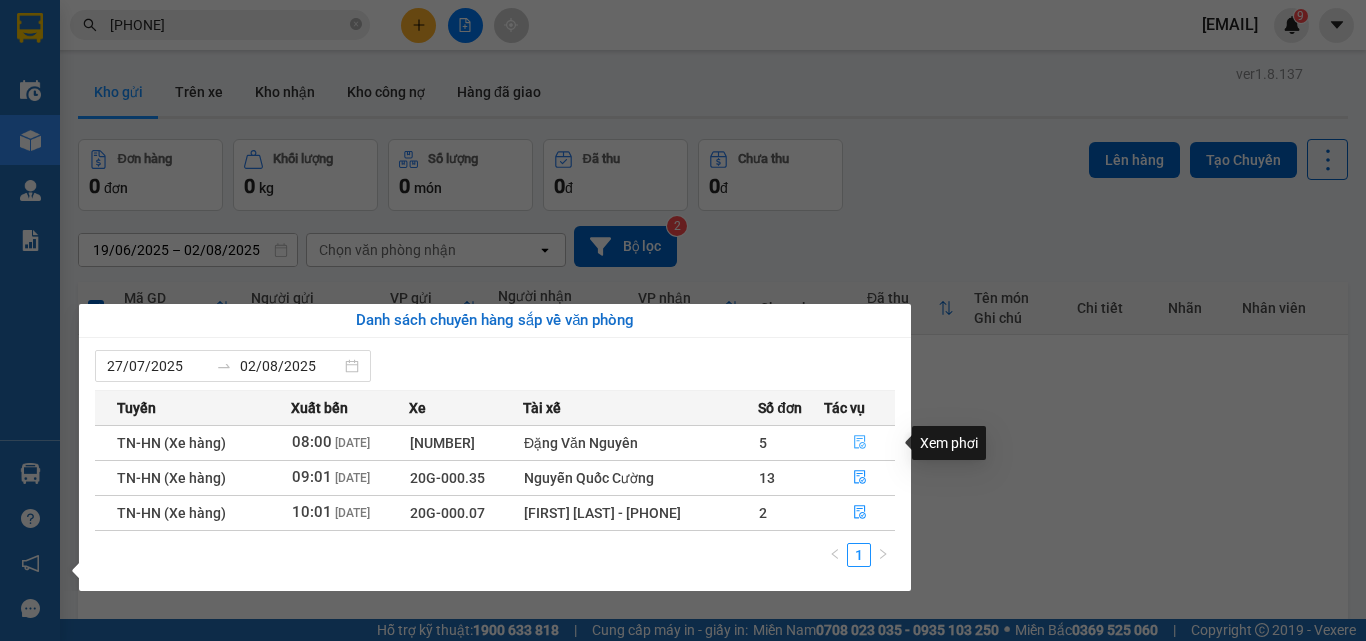 click 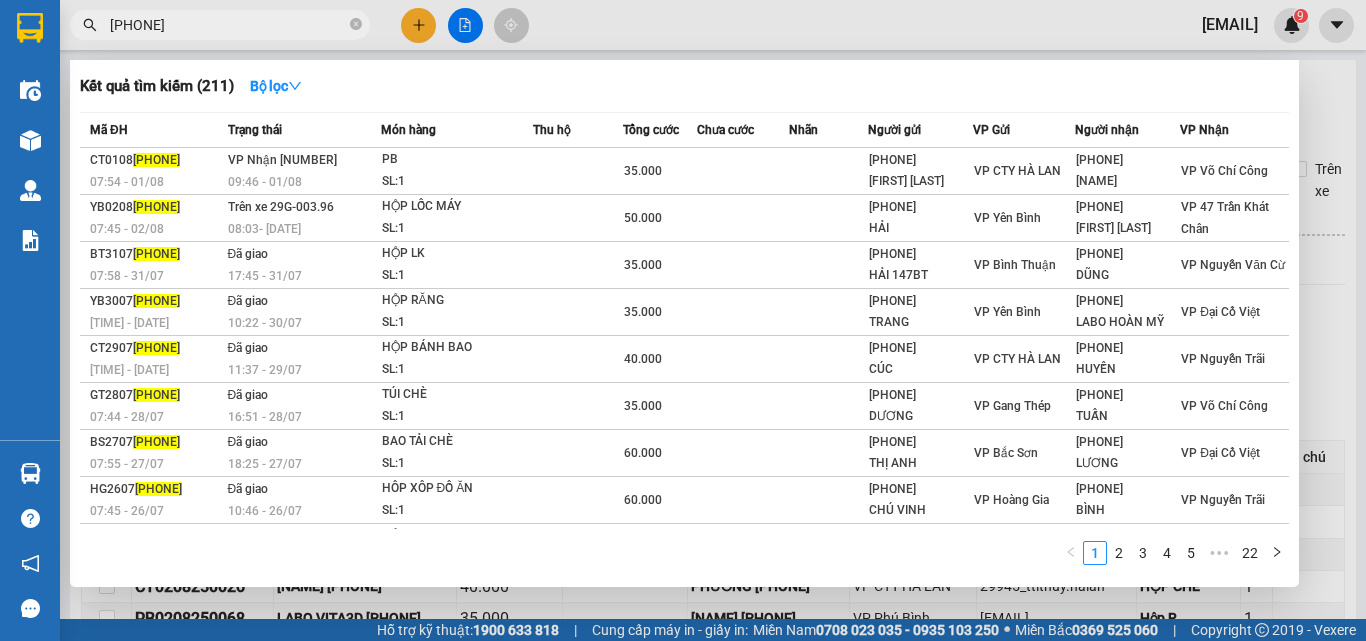 click on "250089" at bounding box center (220, 25) 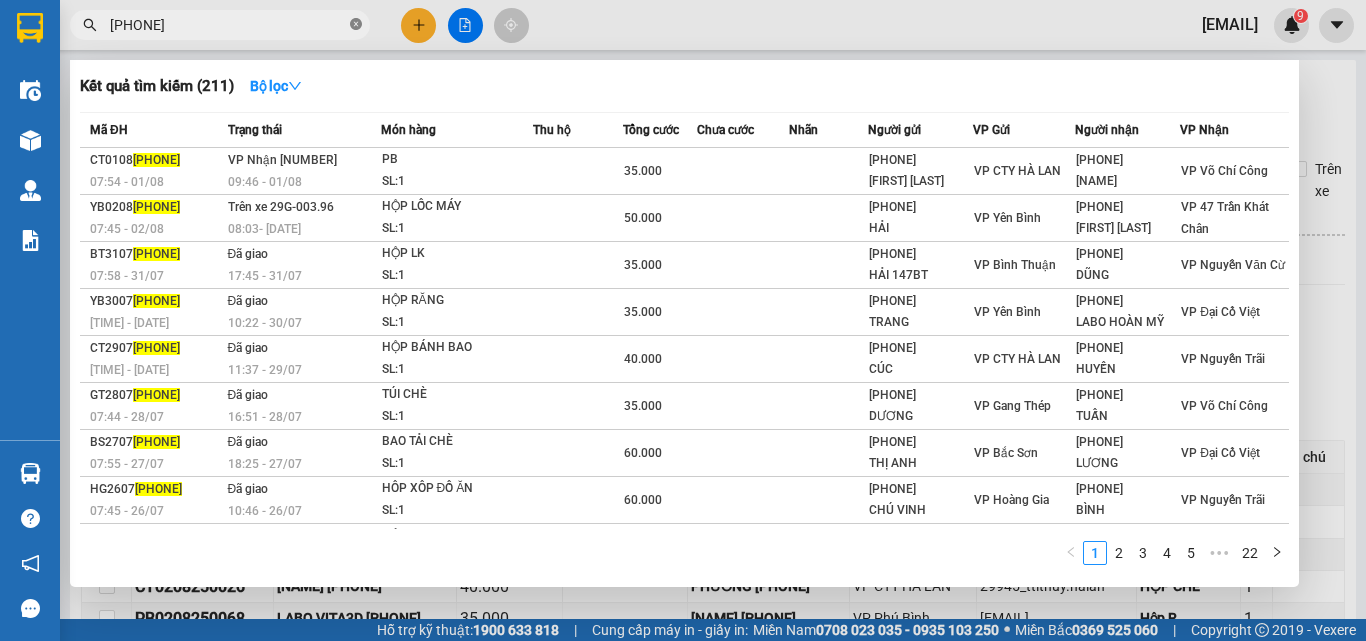 click 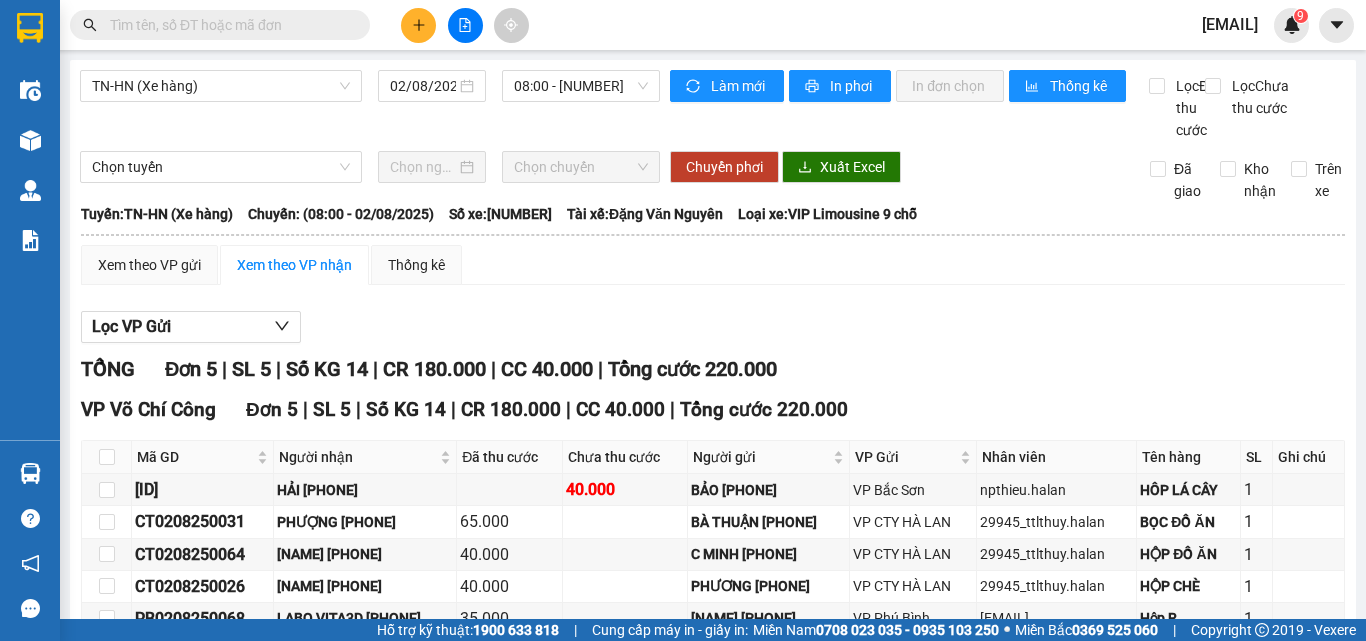 click at bounding box center [228, 25] 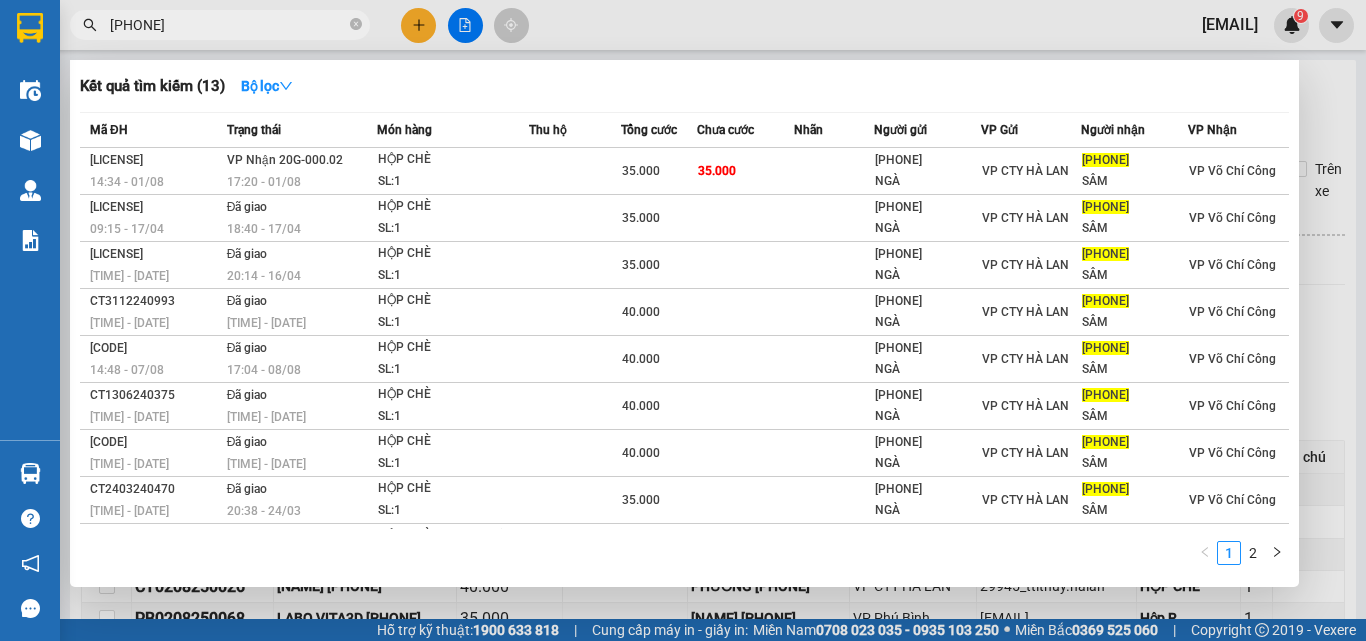type on "[PHONE]" 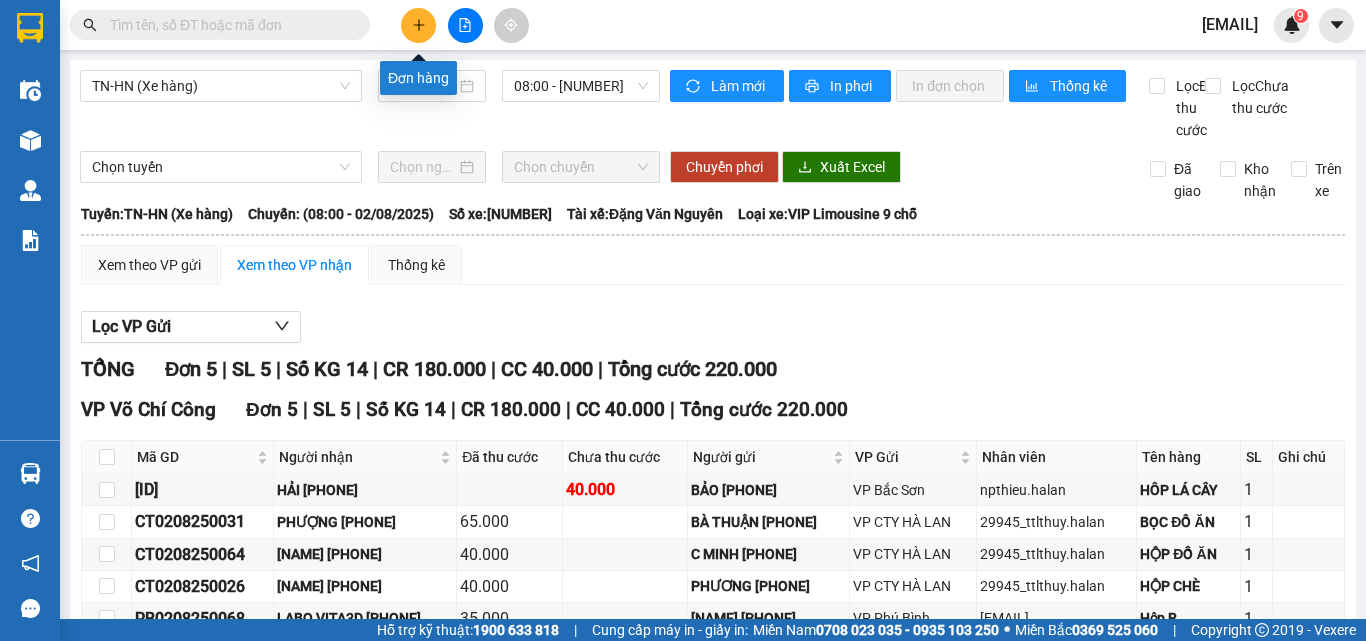 click at bounding box center (418, 25) 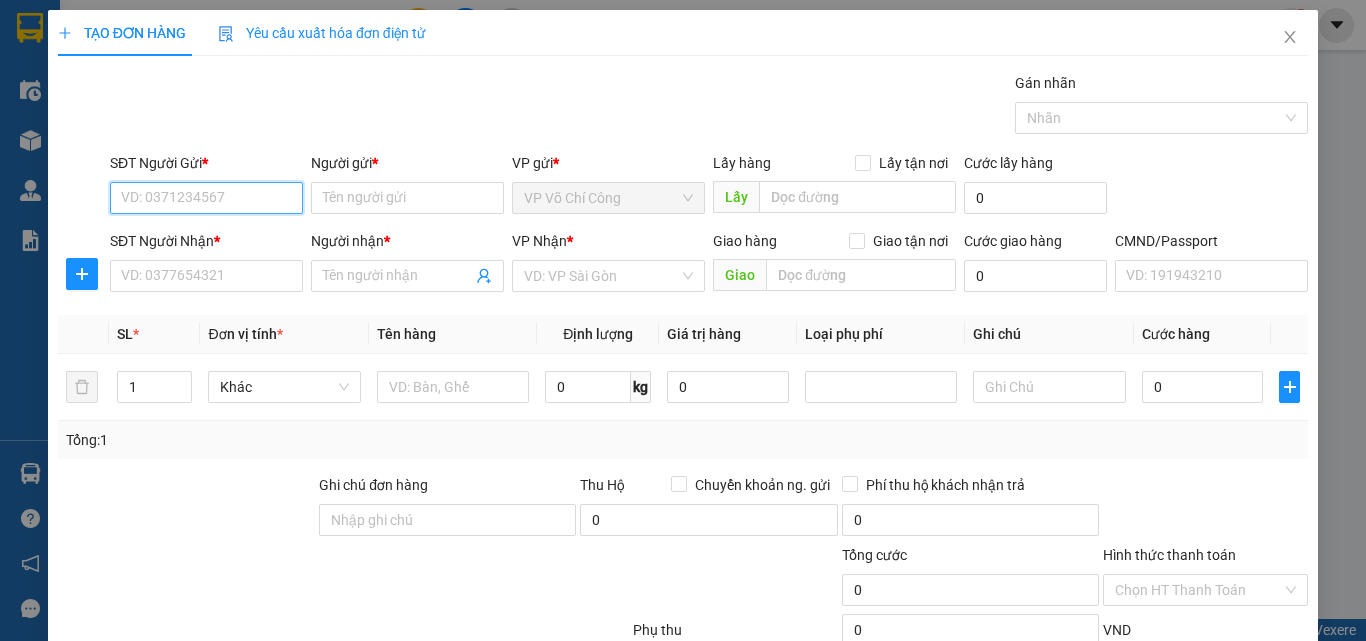 click on "SĐT Người Gửi *" at bounding box center [206, 198] 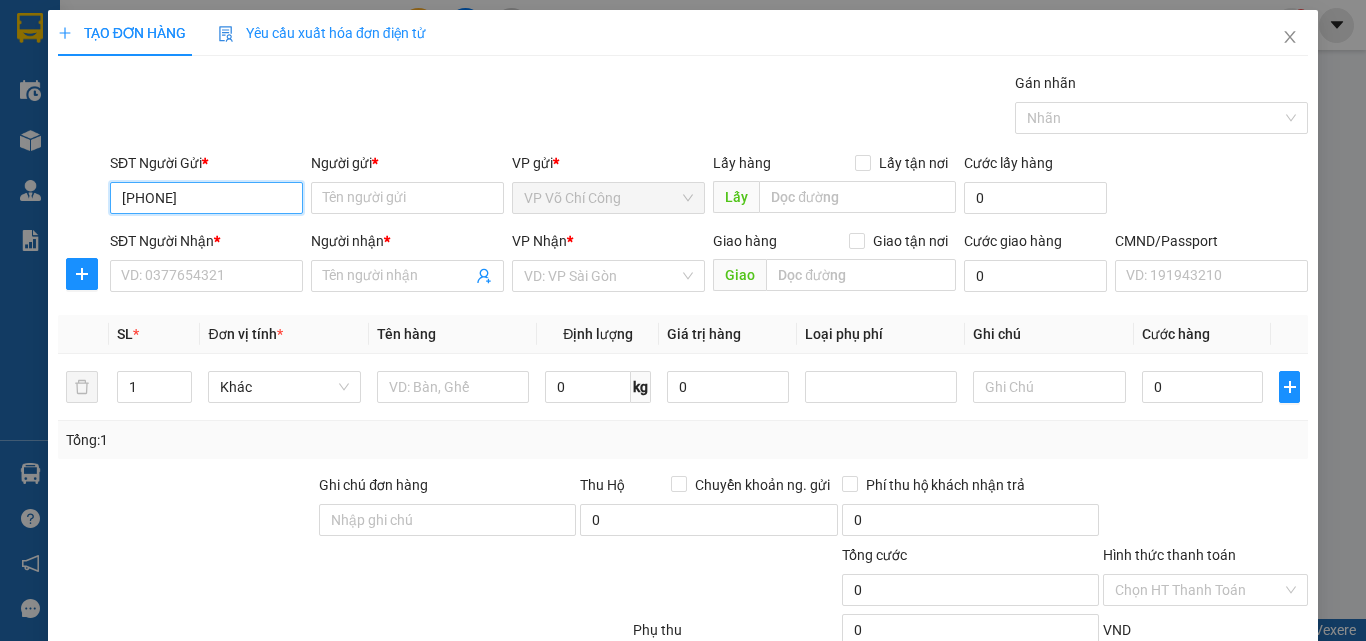 type on "0966222988" 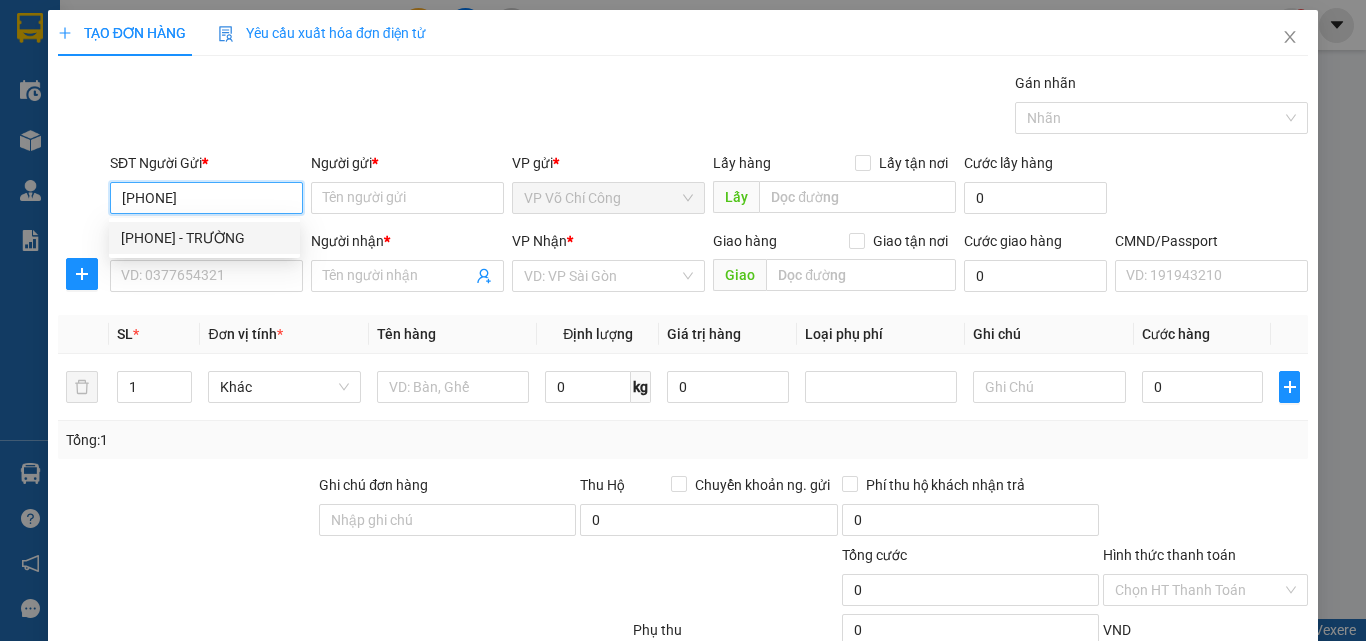 drag, startPoint x: 242, startPoint y: 230, endPoint x: 212, endPoint y: 251, distance: 36.619667 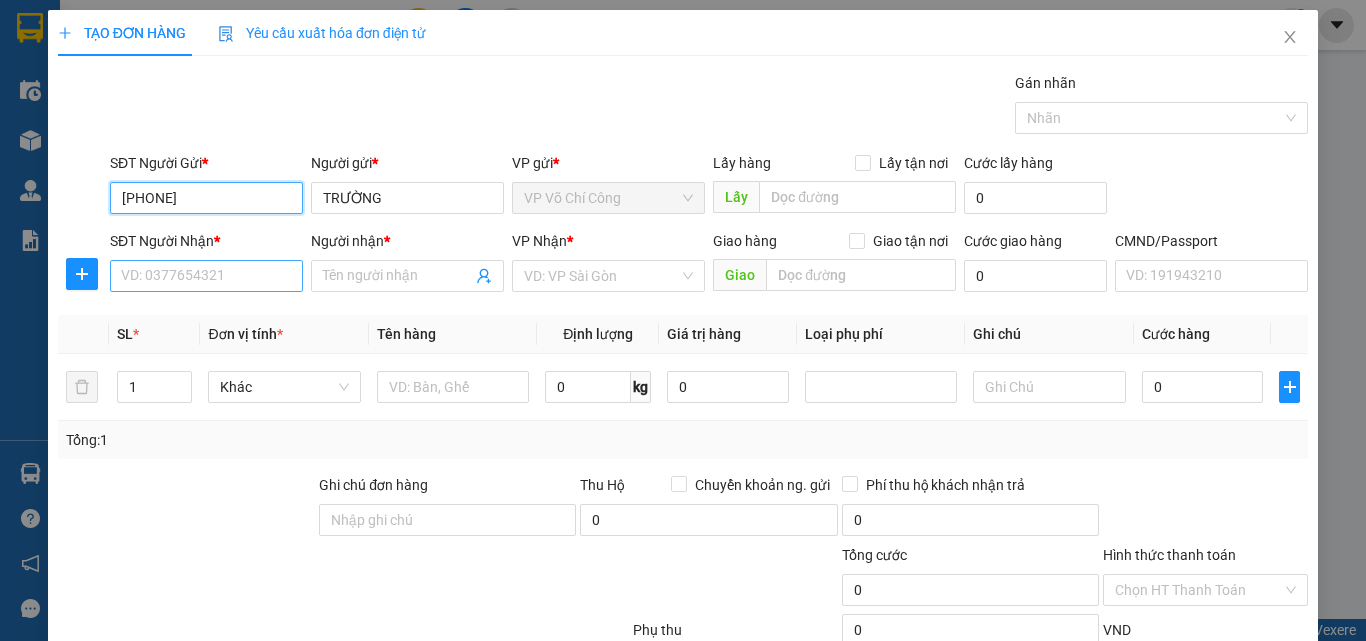 type on "0966222988" 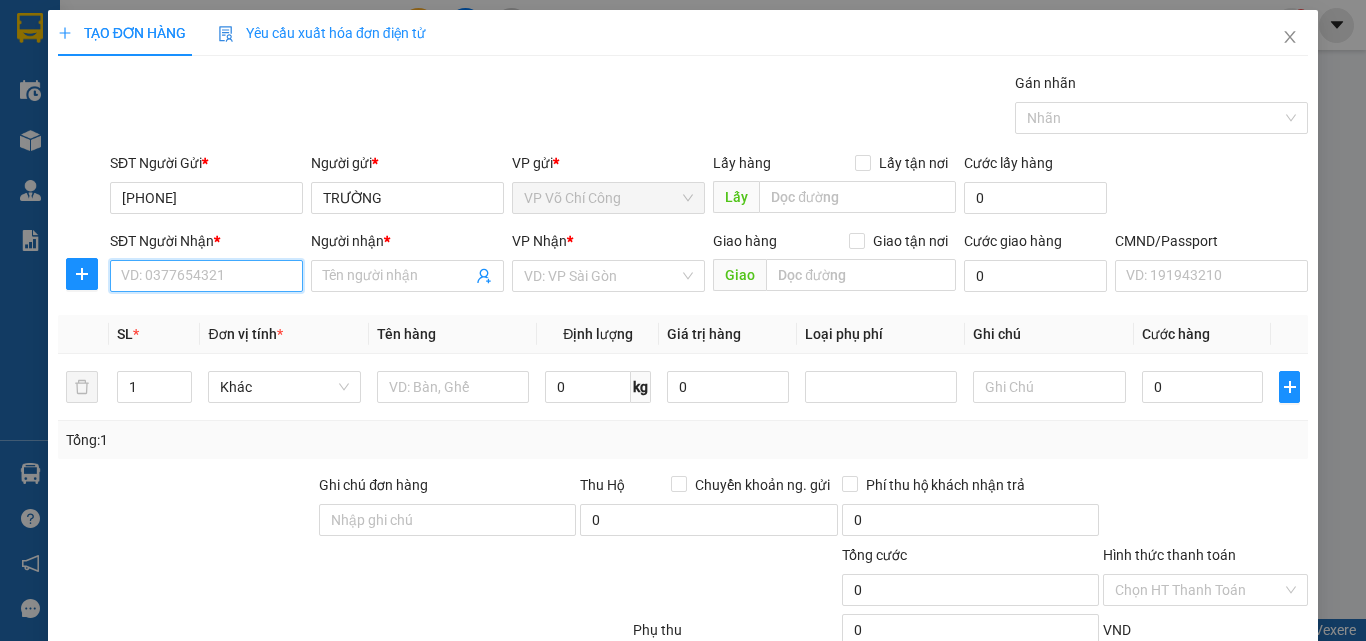 click on "SĐT Người Nhận  *" at bounding box center (206, 276) 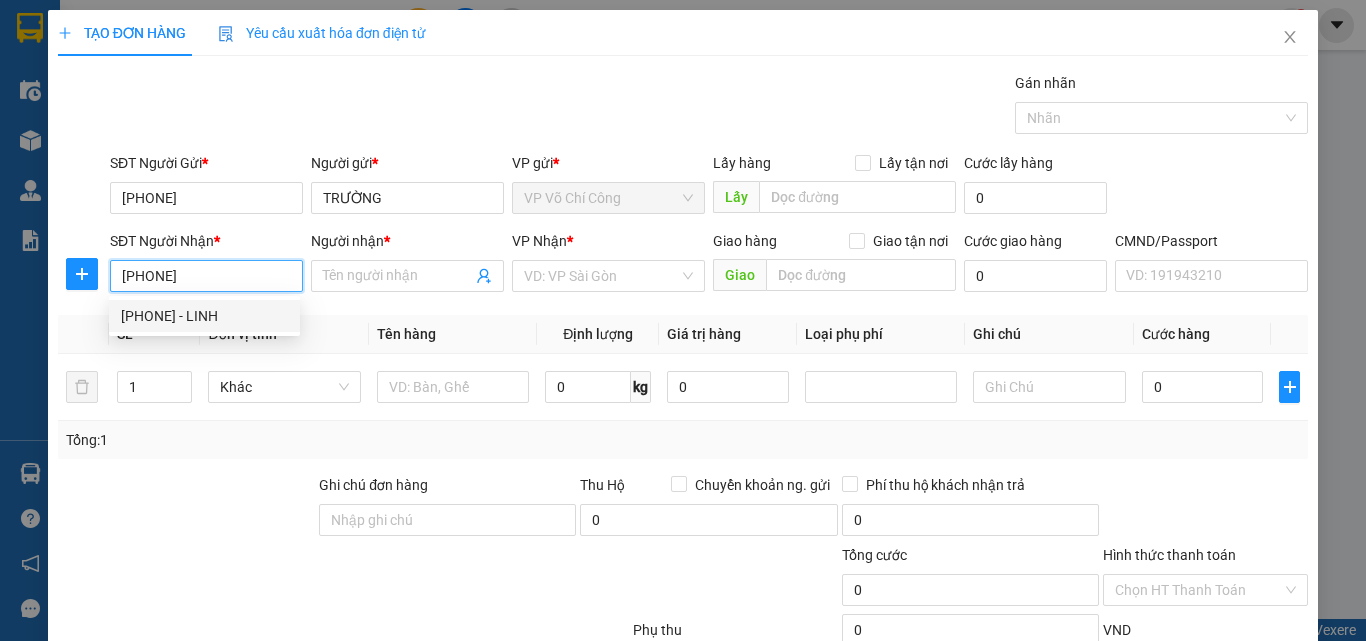 type on "0989460690" 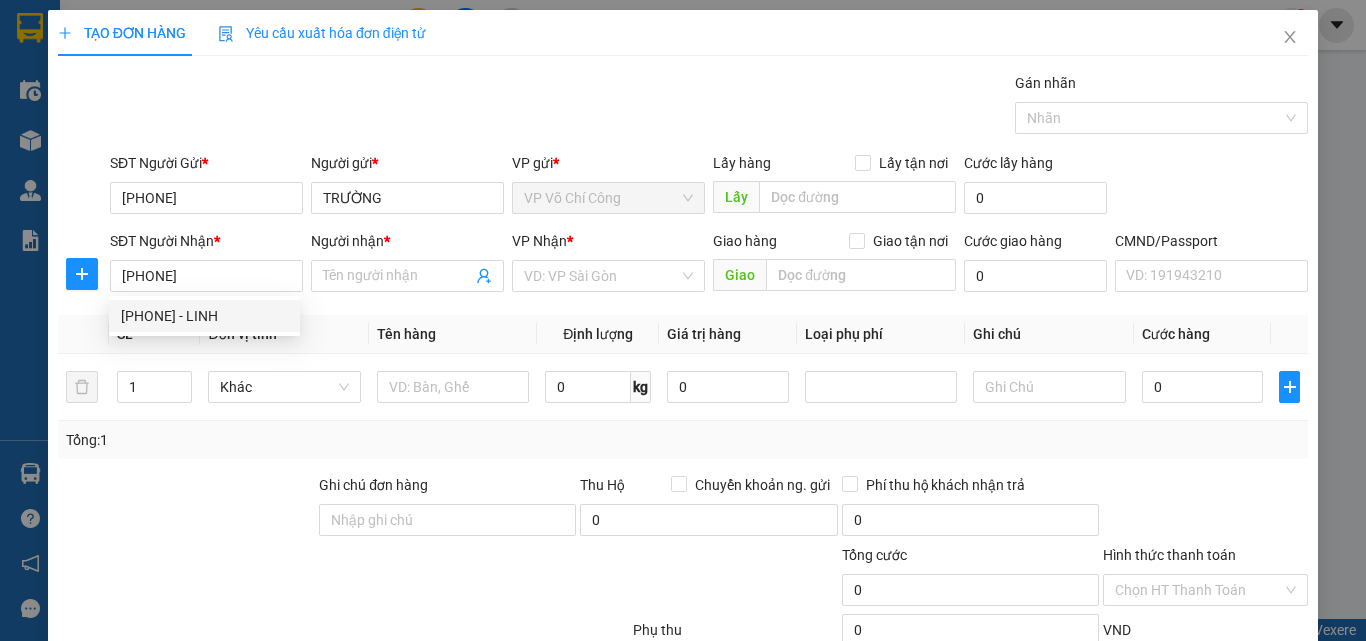 drag, startPoint x: 218, startPoint y: 299, endPoint x: 229, endPoint y: 305, distance: 12.529964 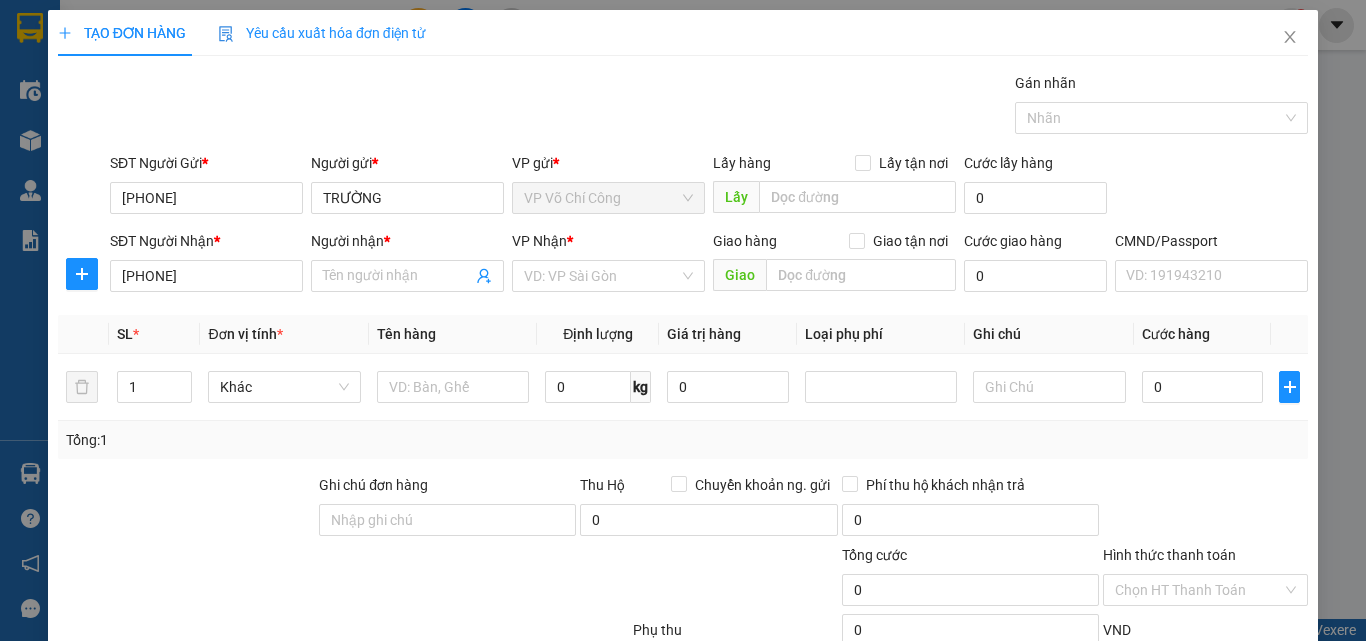 click on "Đơn vị tính  *" at bounding box center [284, 334] 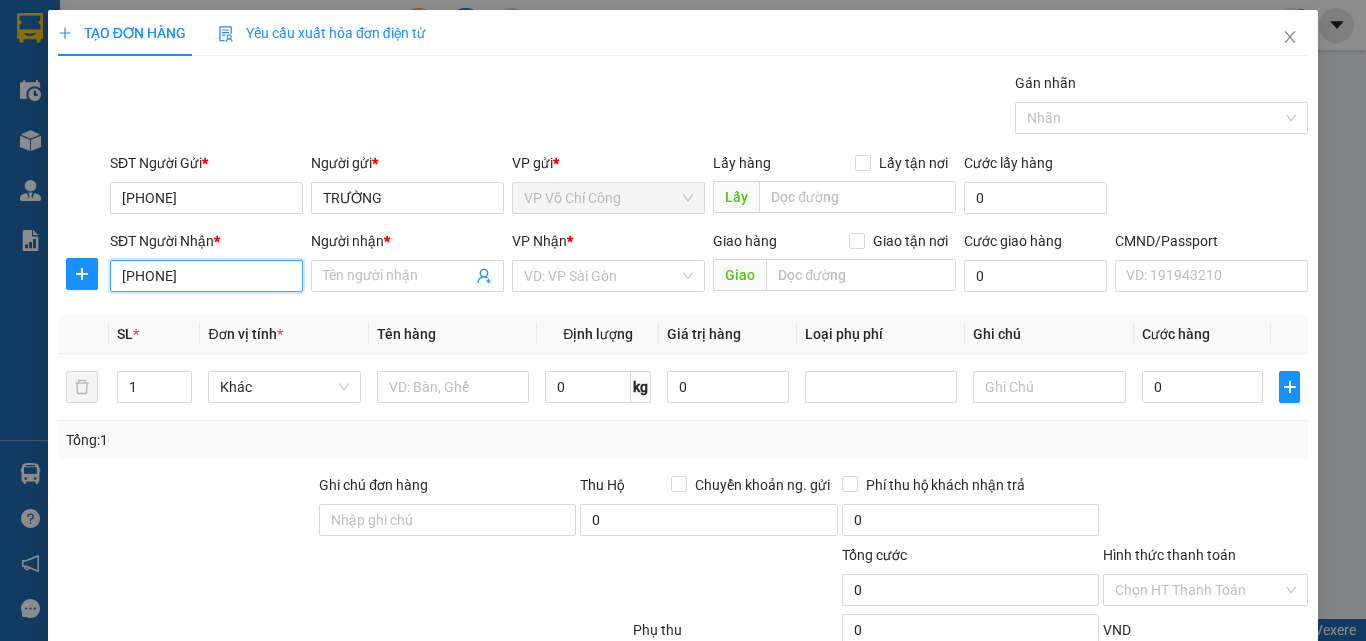 click on "0989460690" at bounding box center (206, 276) 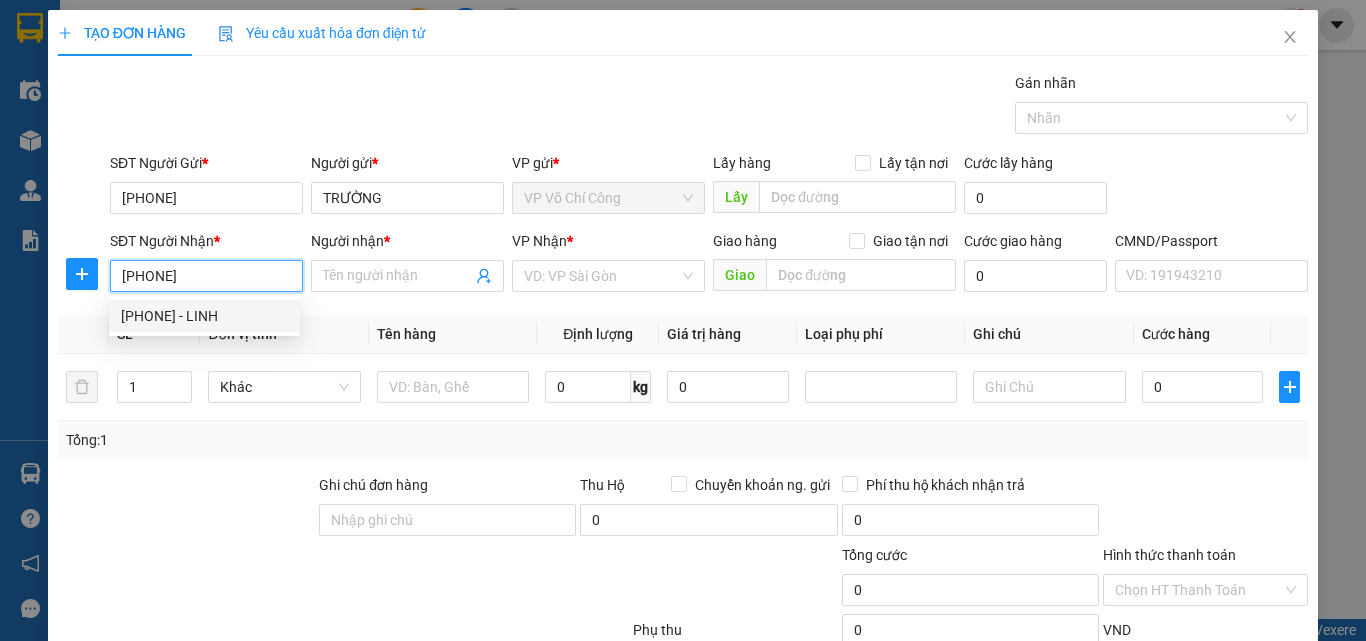 drag, startPoint x: 228, startPoint y: 312, endPoint x: 395, endPoint y: 332, distance: 168.19334 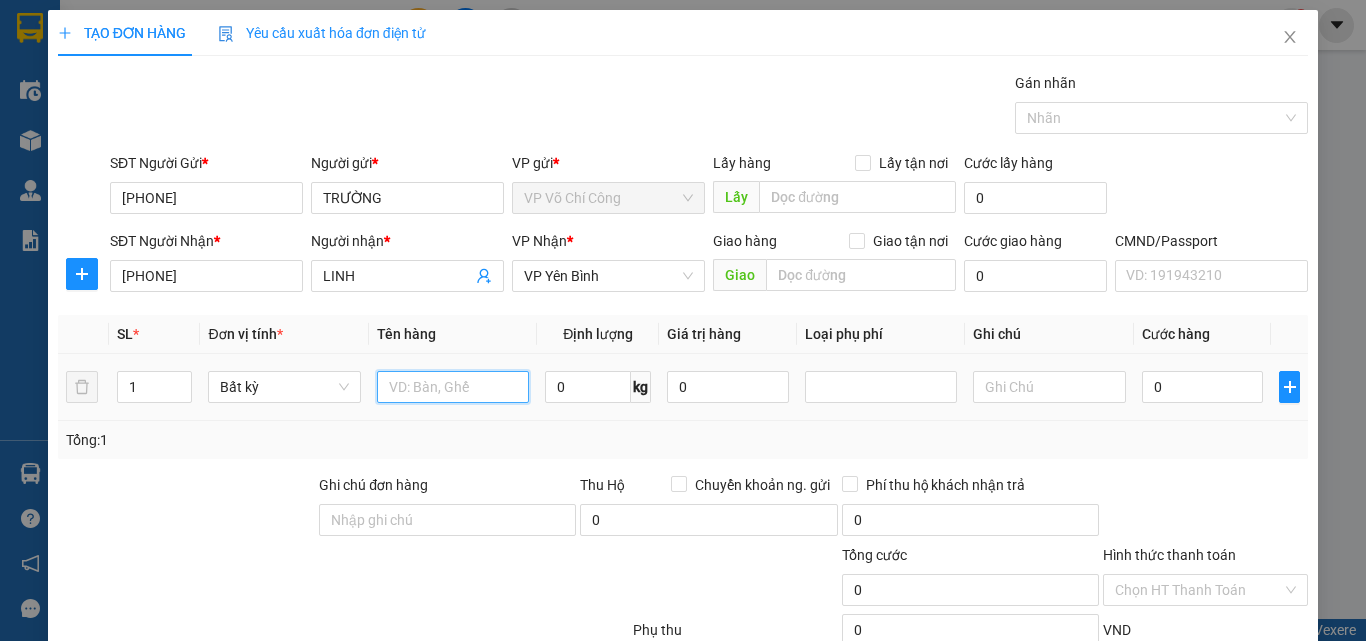 drag, startPoint x: 440, startPoint y: 393, endPoint x: 467, endPoint y: 387, distance: 27.658634 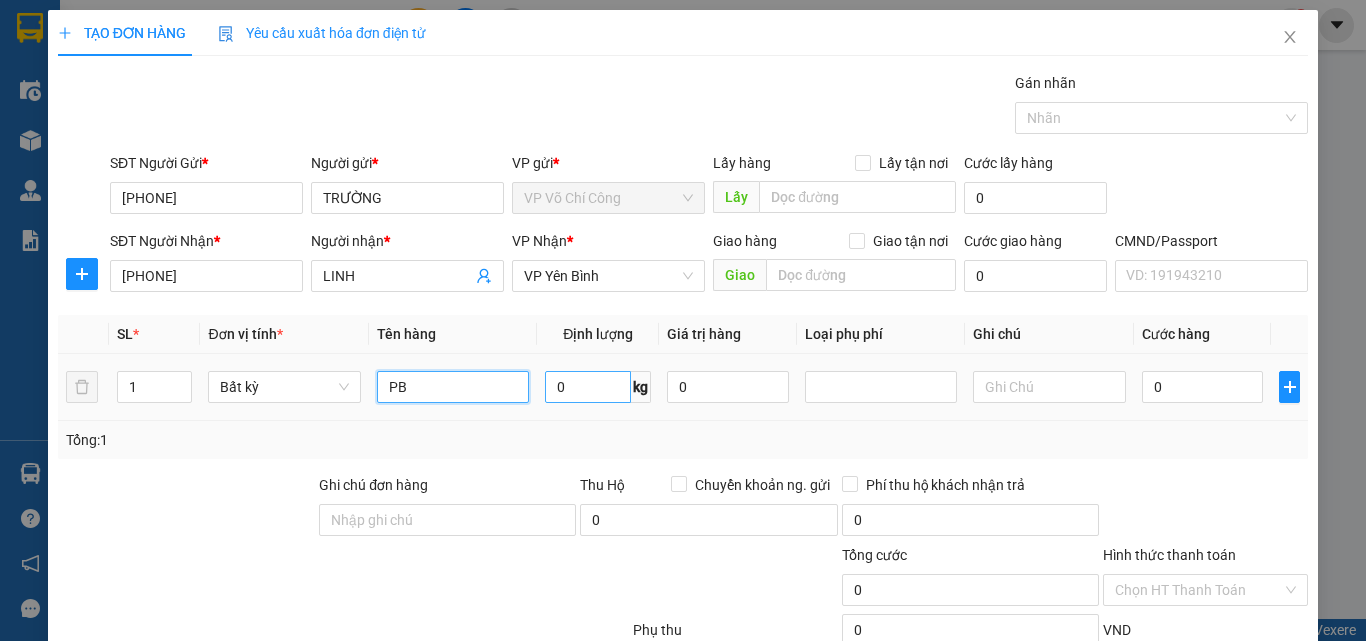 type on "PB" 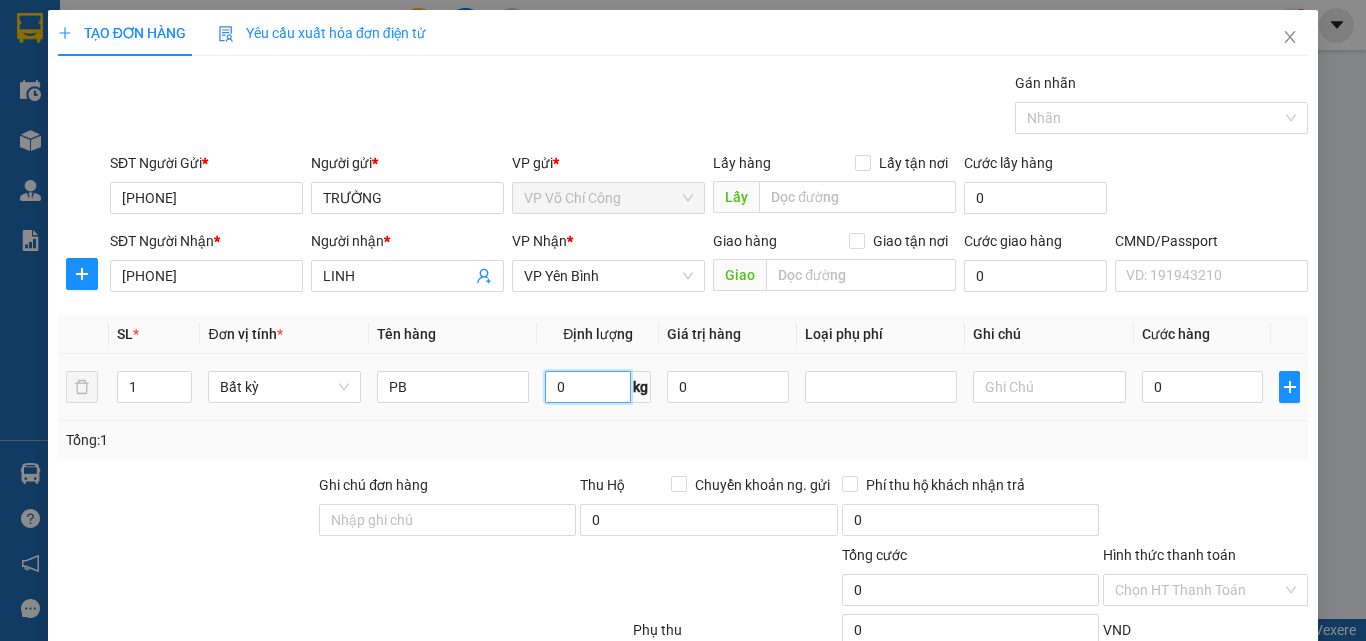 click on "0" at bounding box center (588, 387) 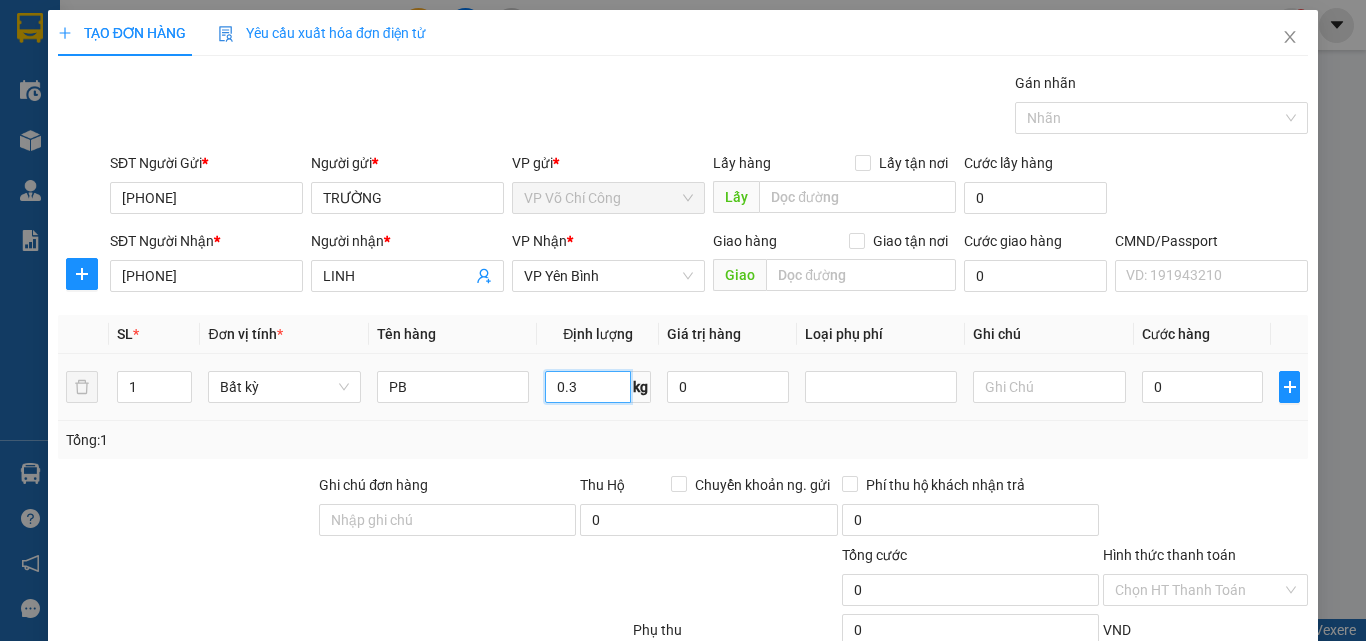 type on "0.3" 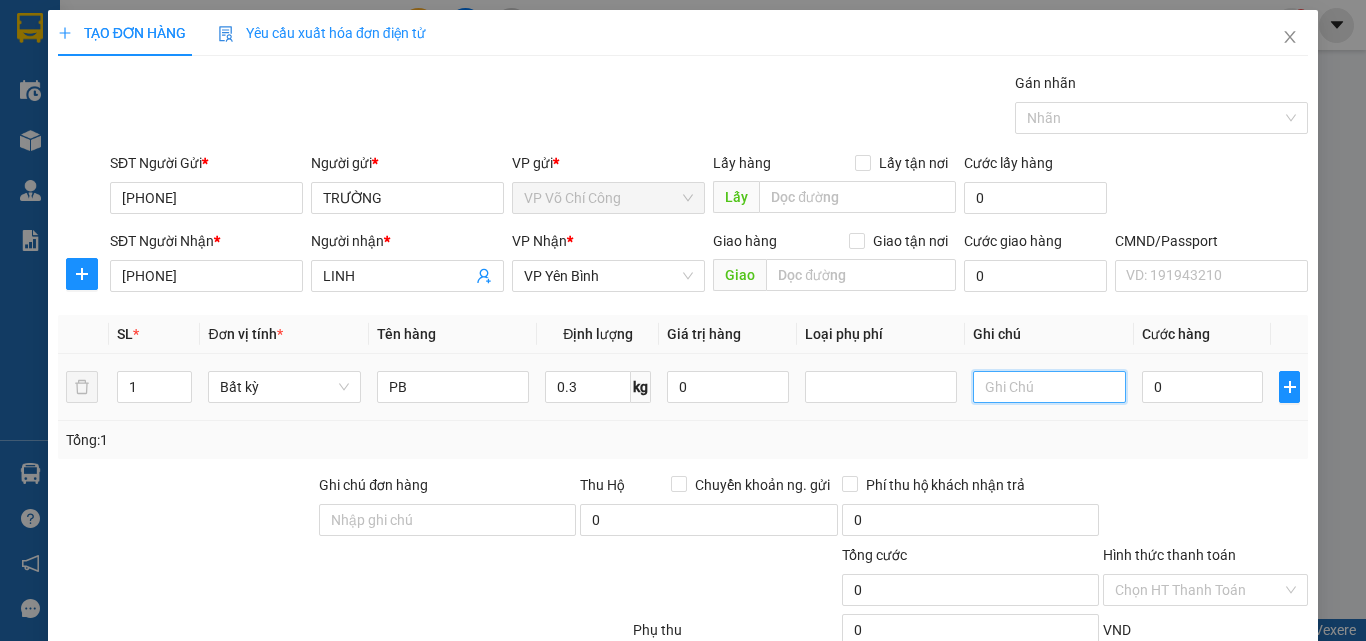 type on "35.000" 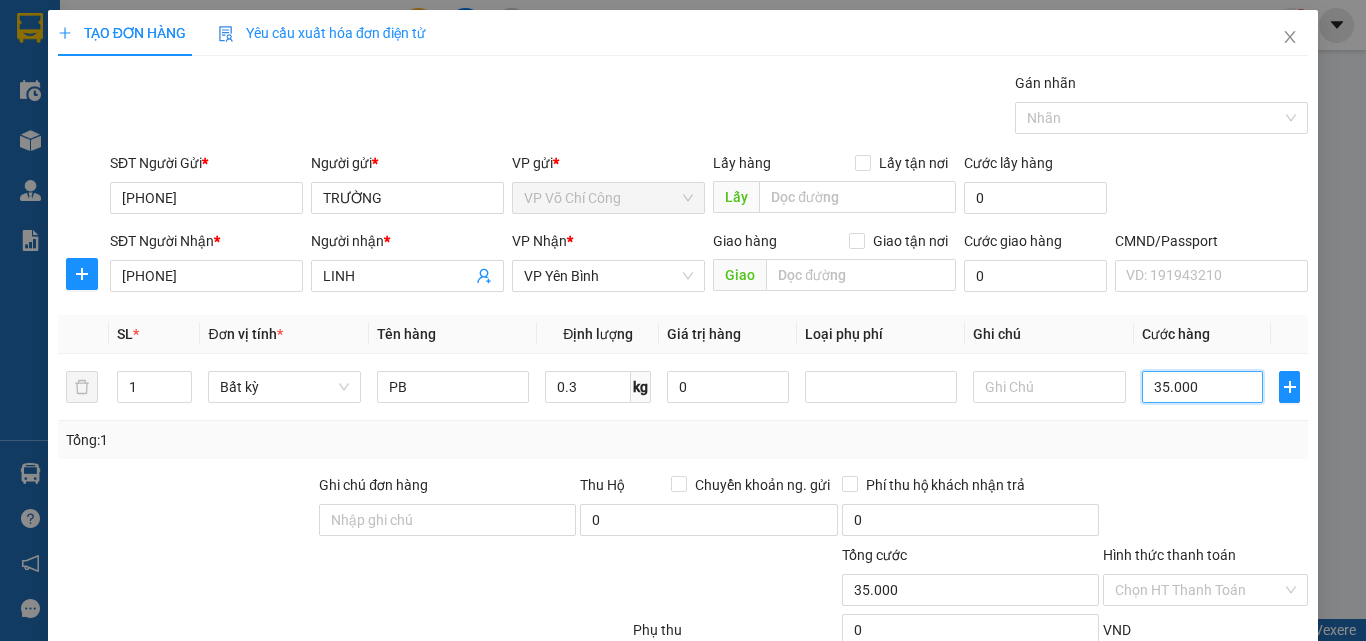 scroll, scrollTop: 139, scrollLeft: 0, axis: vertical 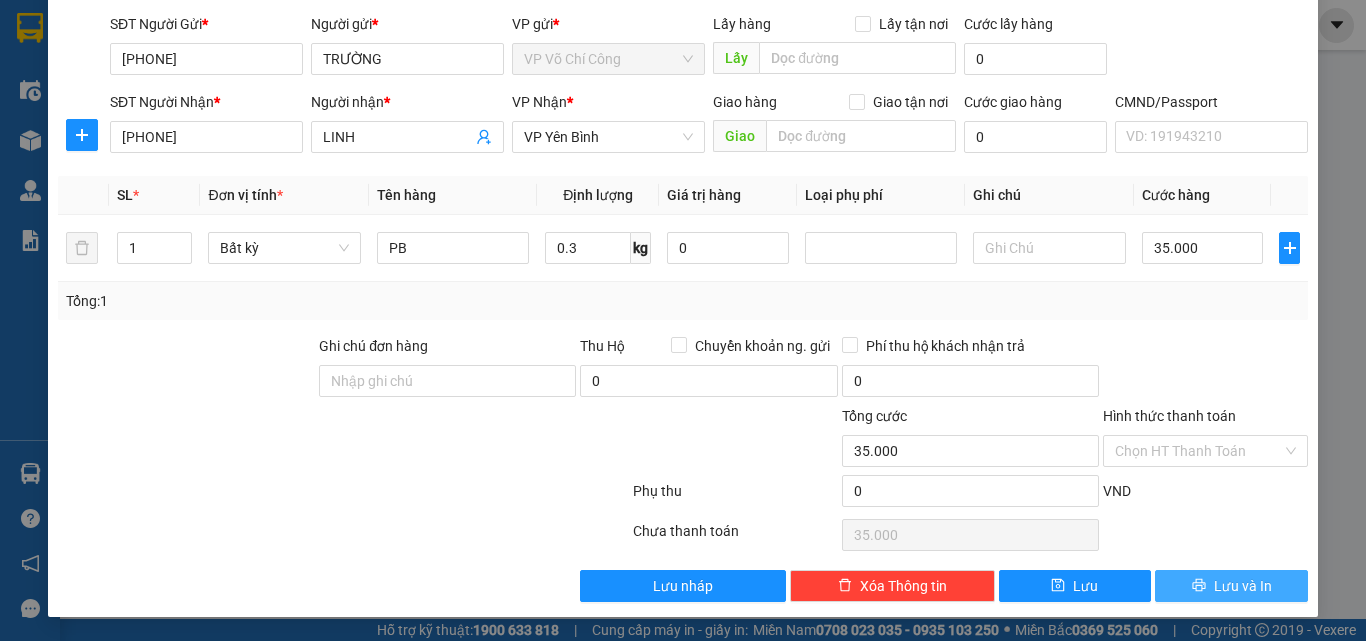 click on "Lưu và In" at bounding box center (1243, 586) 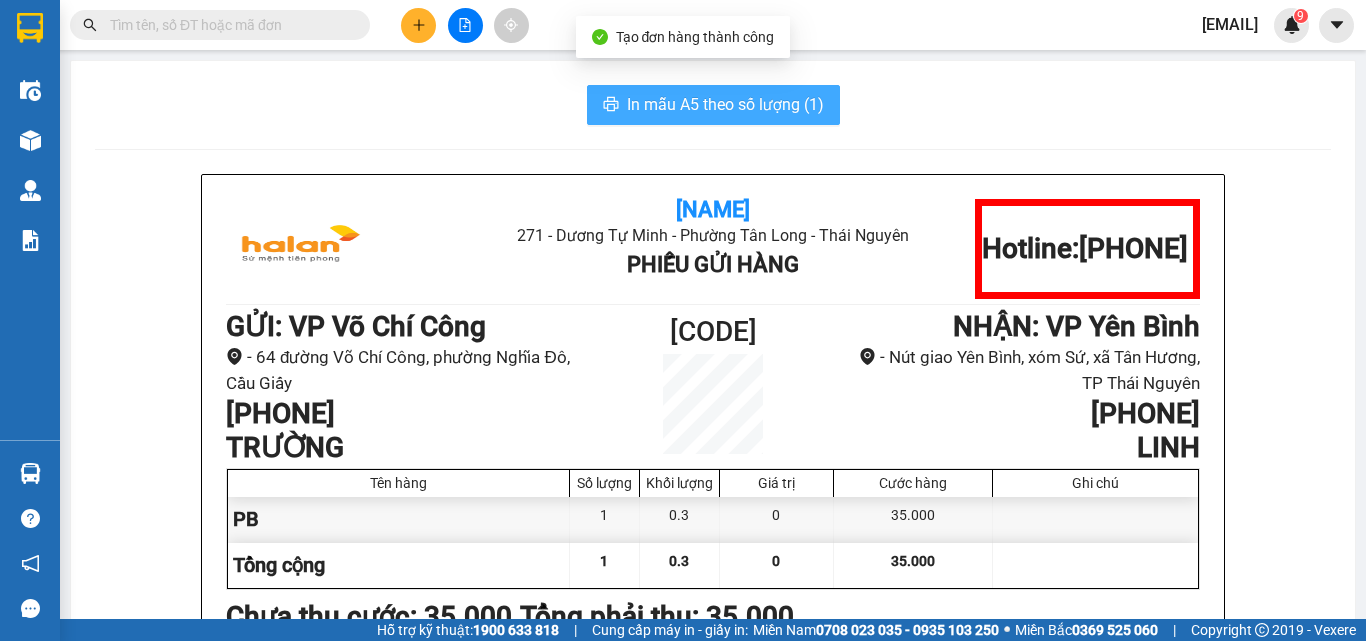 click on "In mẫu A5 theo số lượng
(1)" at bounding box center [725, 104] 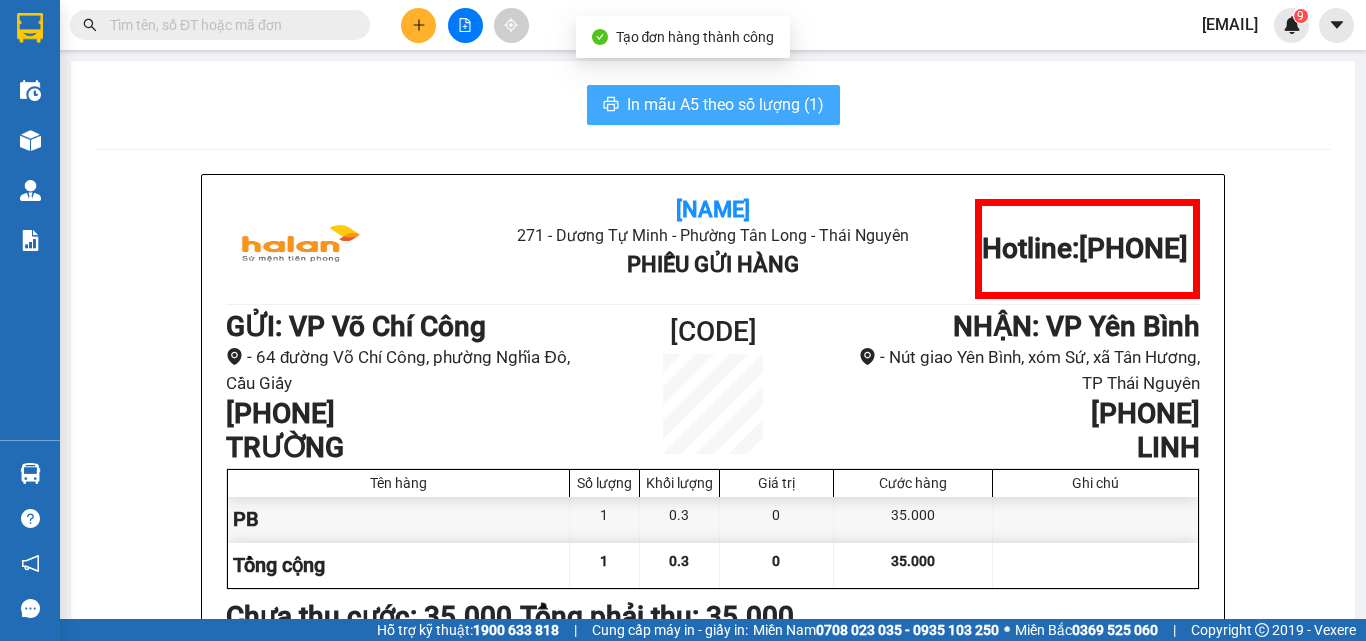 scroll, scrollTop: 0, scrollLeft: 0, axis: both 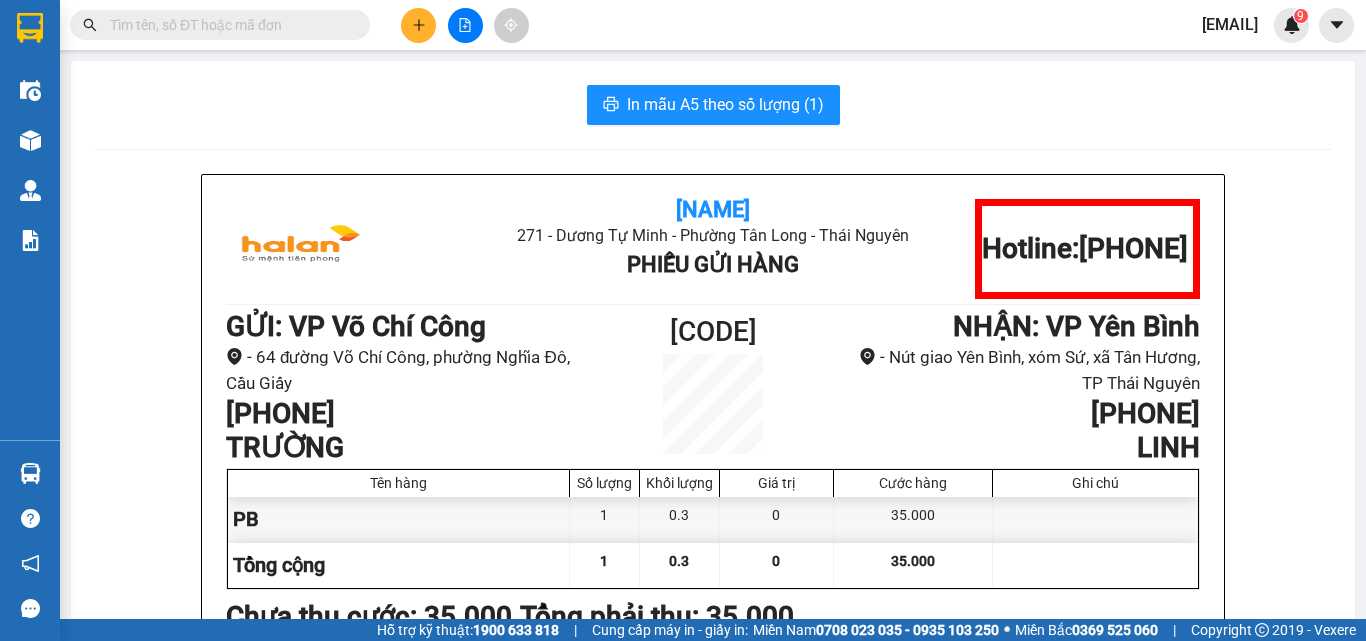 click at bounding box center [228, 25] 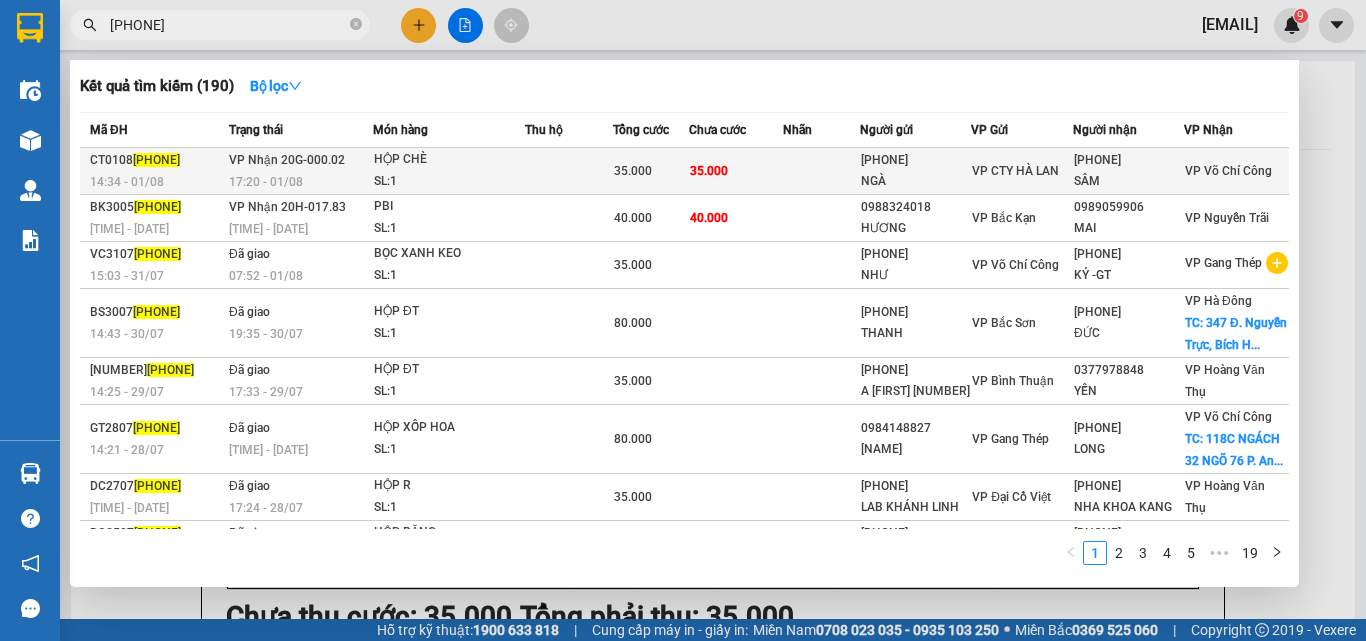 type on "251335" 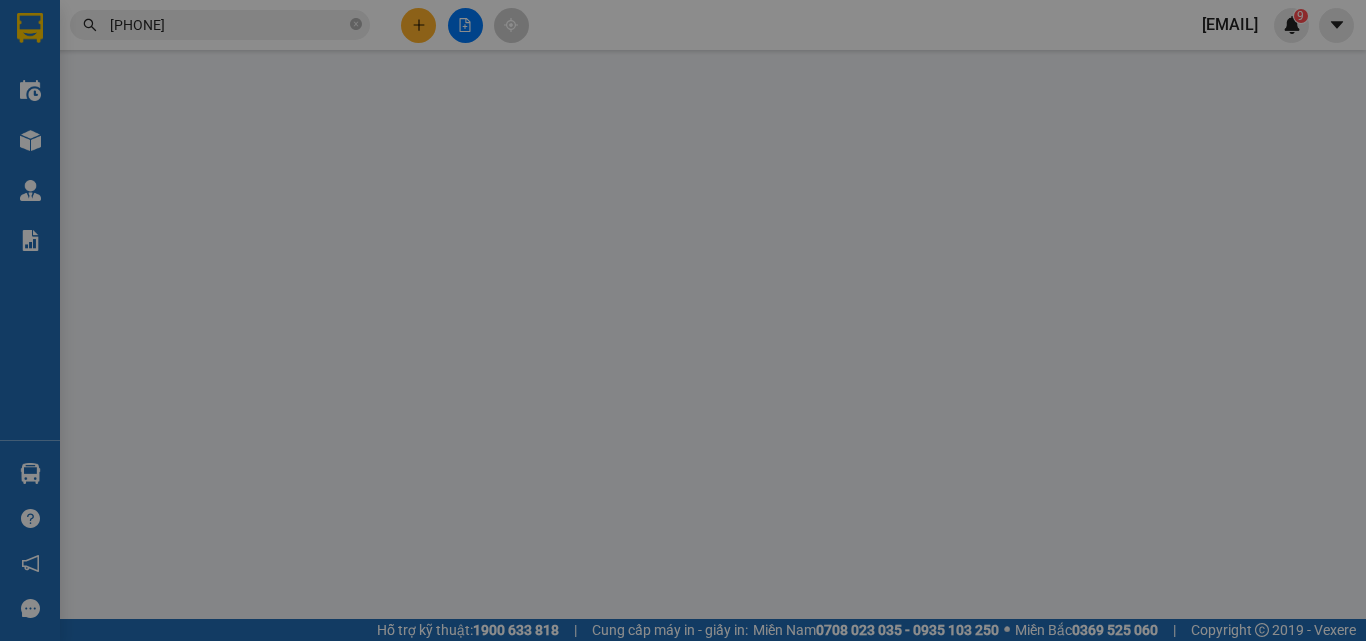 type on "[PHONE]" 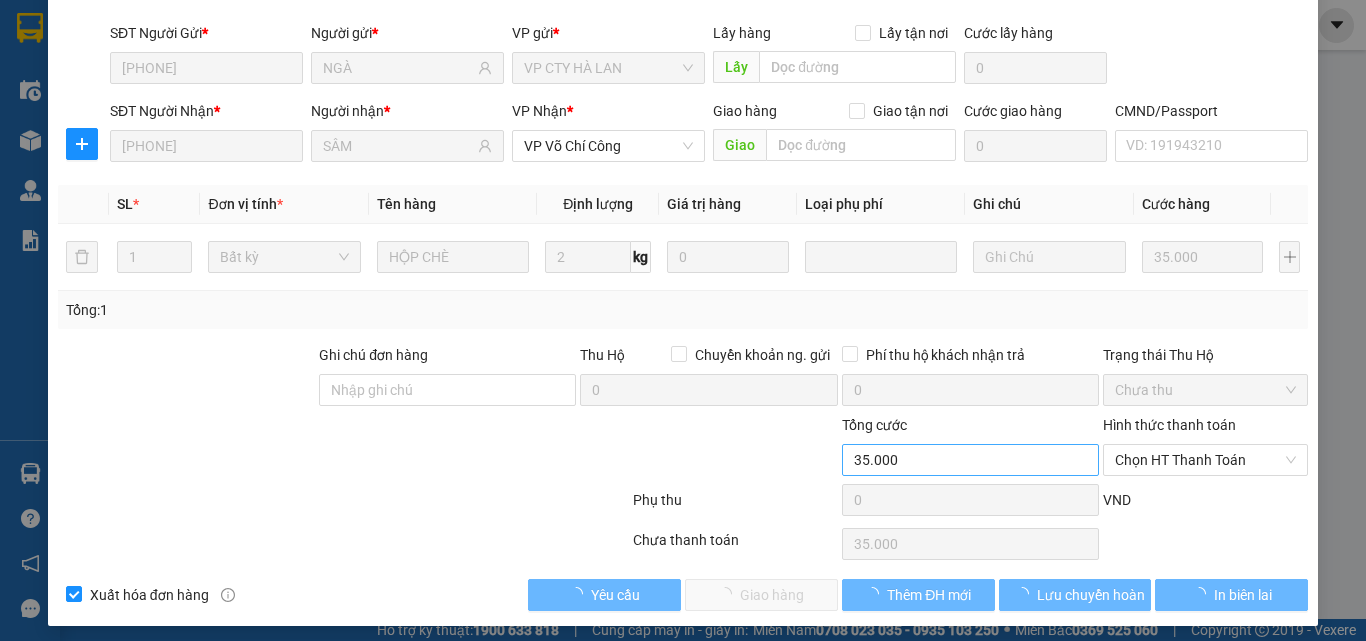 scroll, scrollTop: 143, scrollLeft: 0, axis: vertical 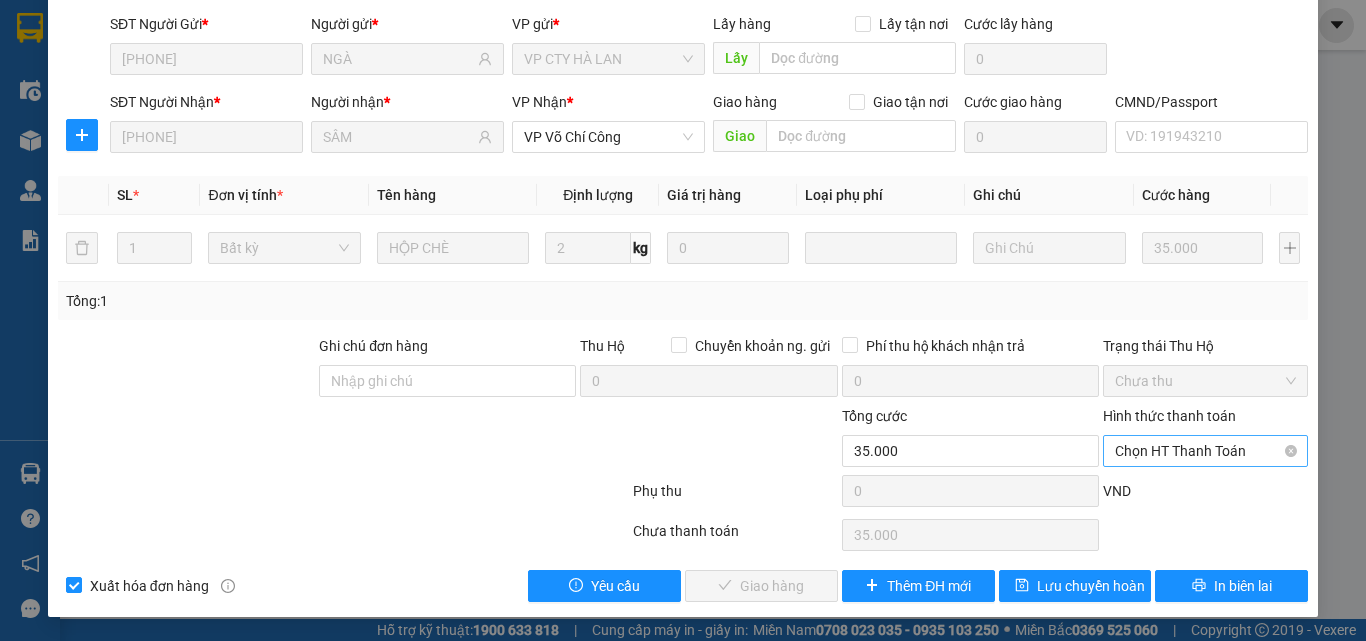 click on "Chọn HT Thanh Toán" at bounding box center [1205, 451] 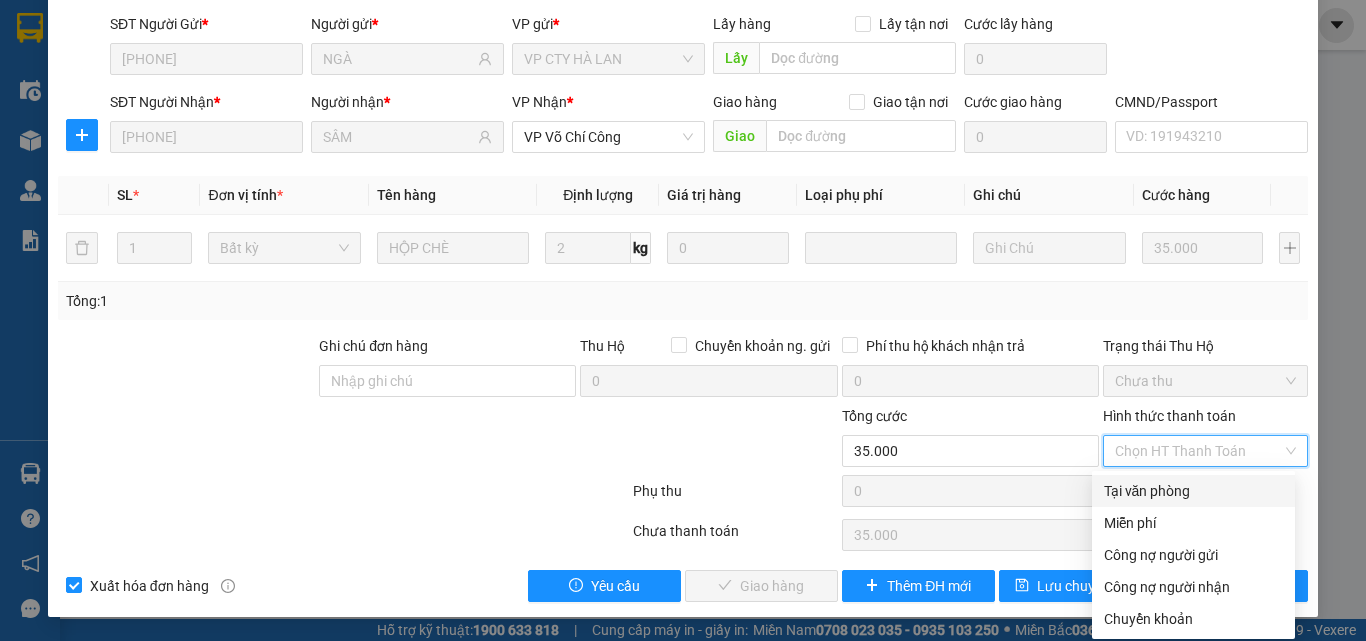 click on "Tại văn phòng" at bounding box center (1193, 491) 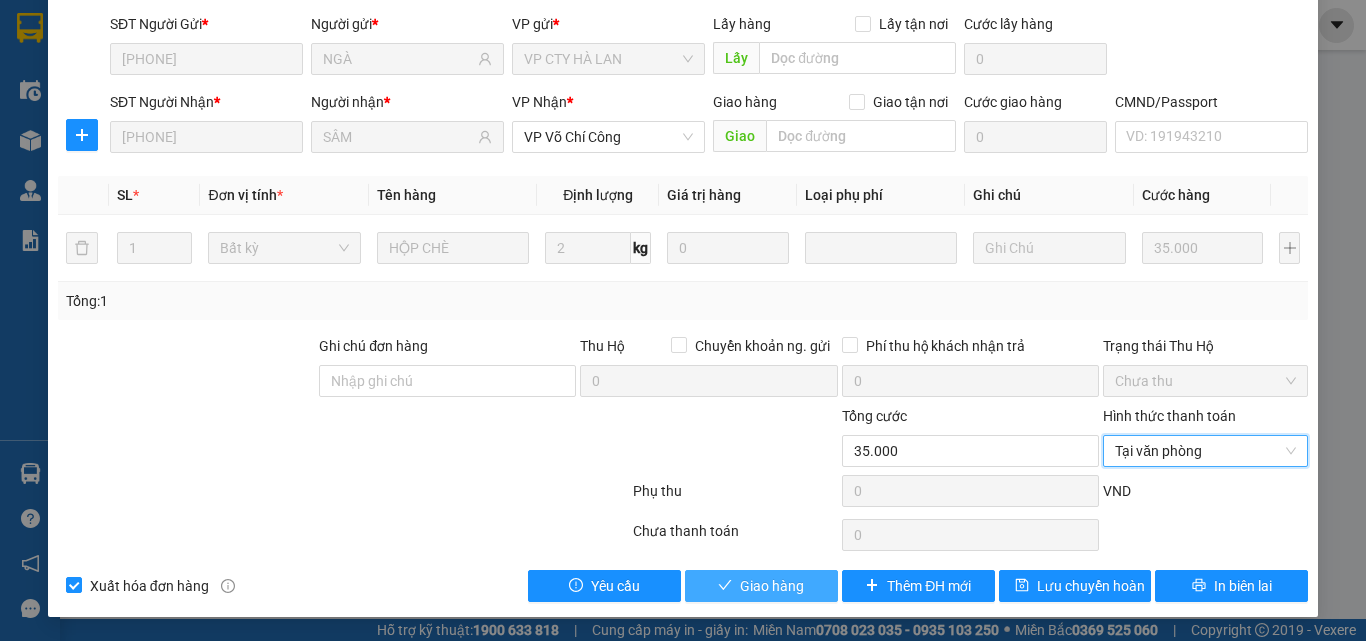 drag, startPoint x: 742, startPoint y: 578, endPoint x: 858, endPoint y: 557, distance: 117.88554 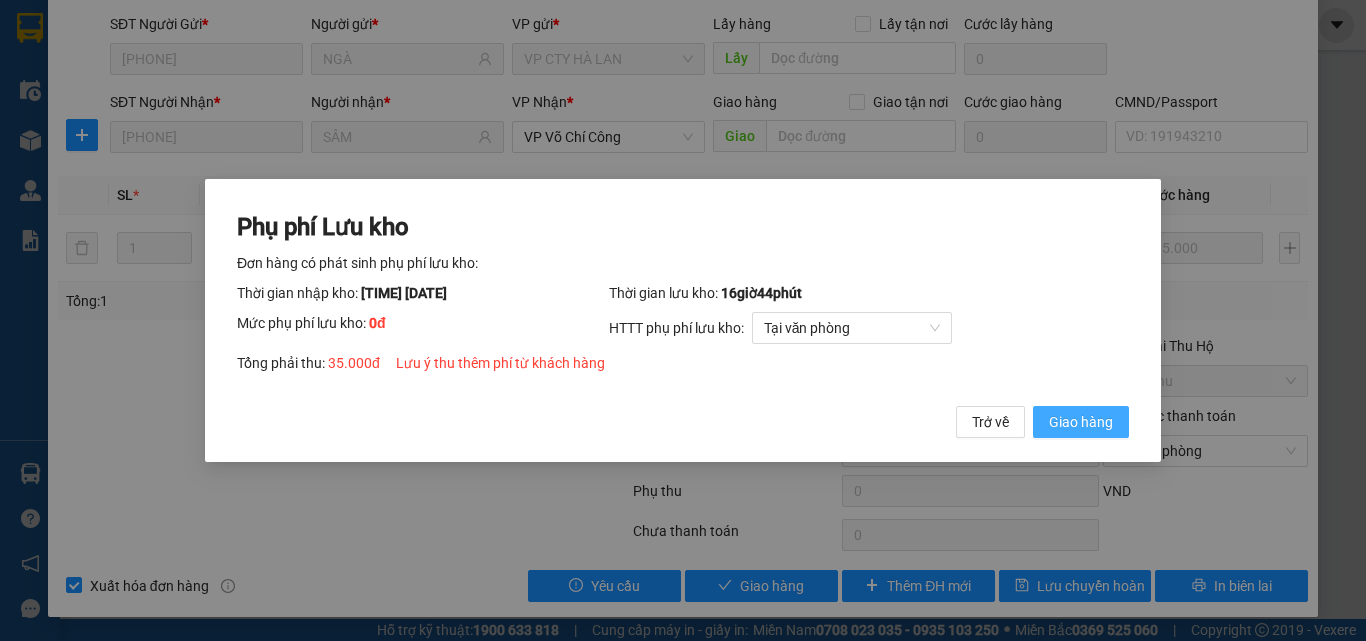 click on "Giao hàng" at bounding box center [1081, 422] 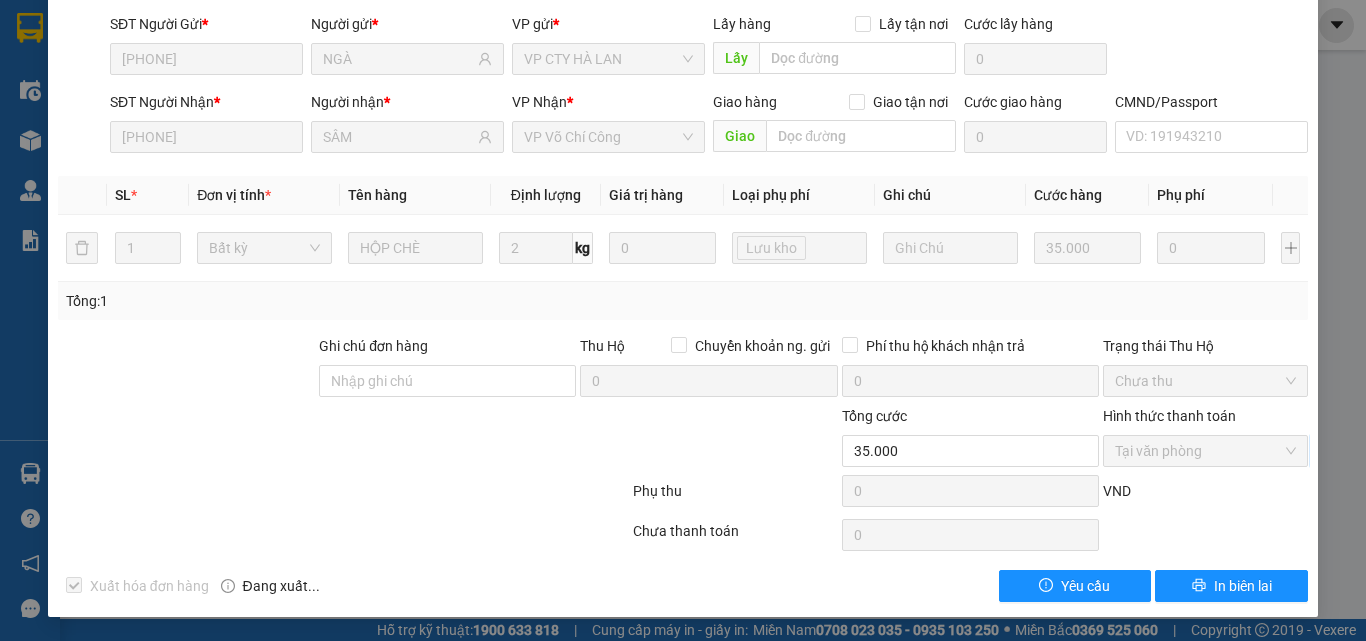 scroll, scrollTop: 0, scrollLeft: 0, axis: both 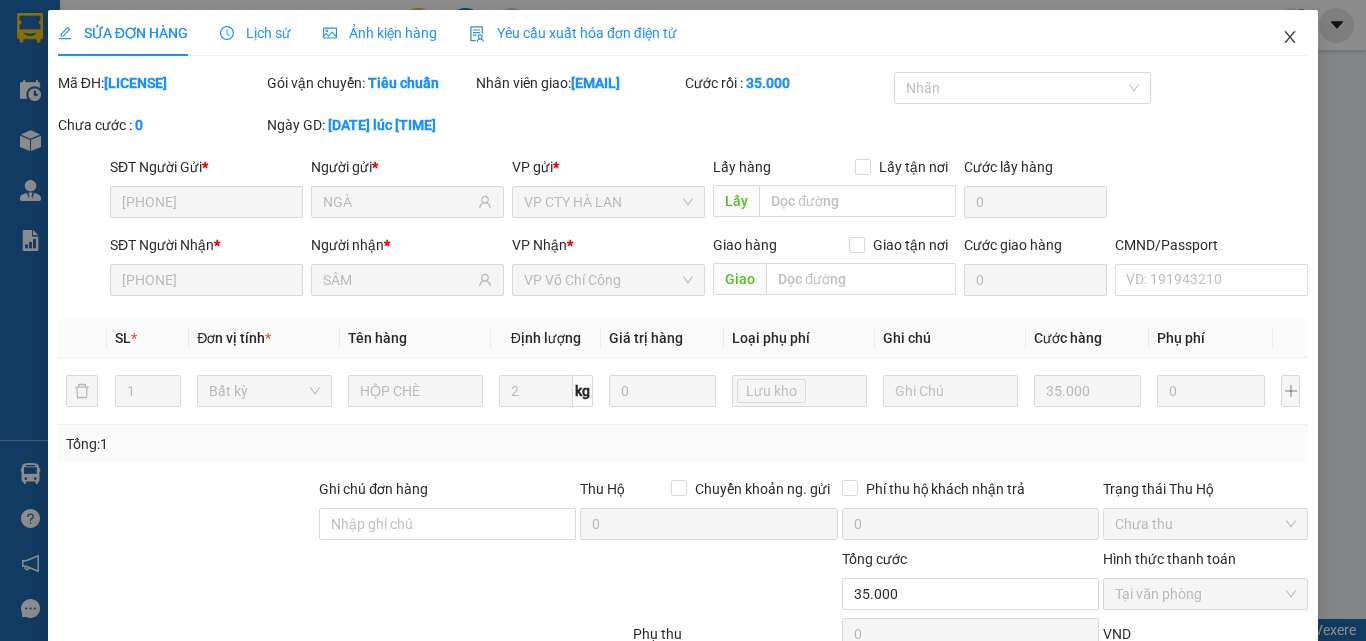click at bounding box center [1290, 38] 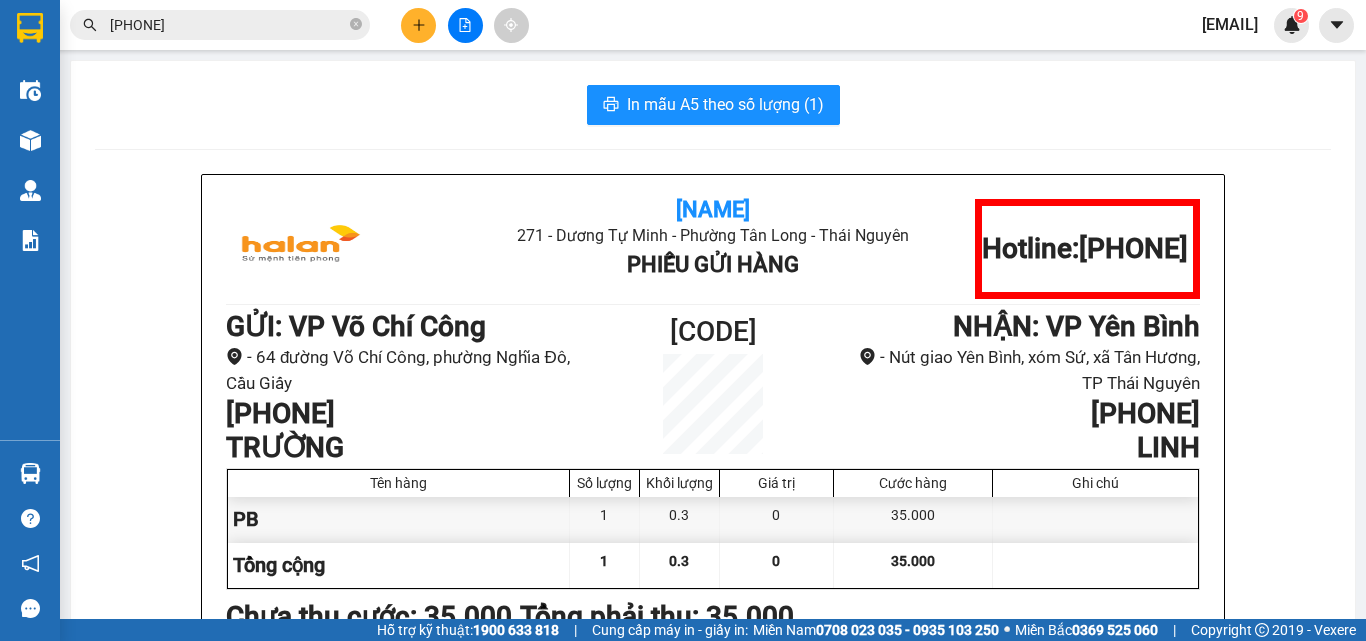 click 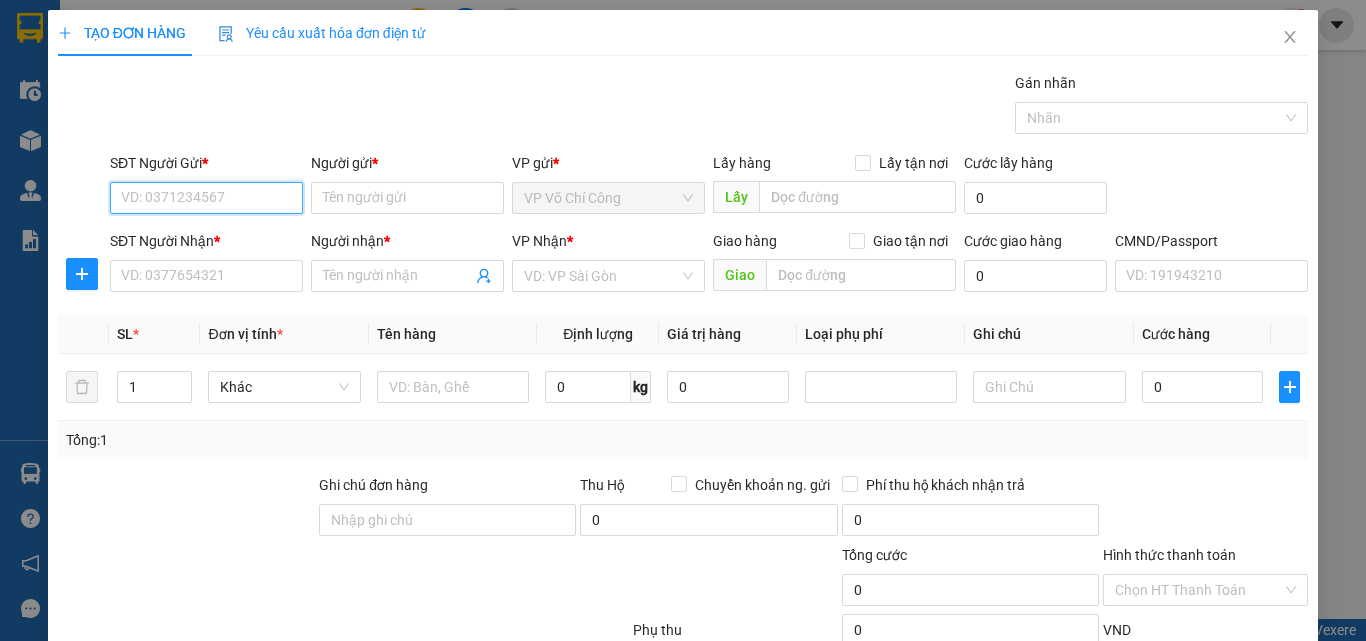 click on "SĐT Người Gửi *" at bounding box center [206, 198] 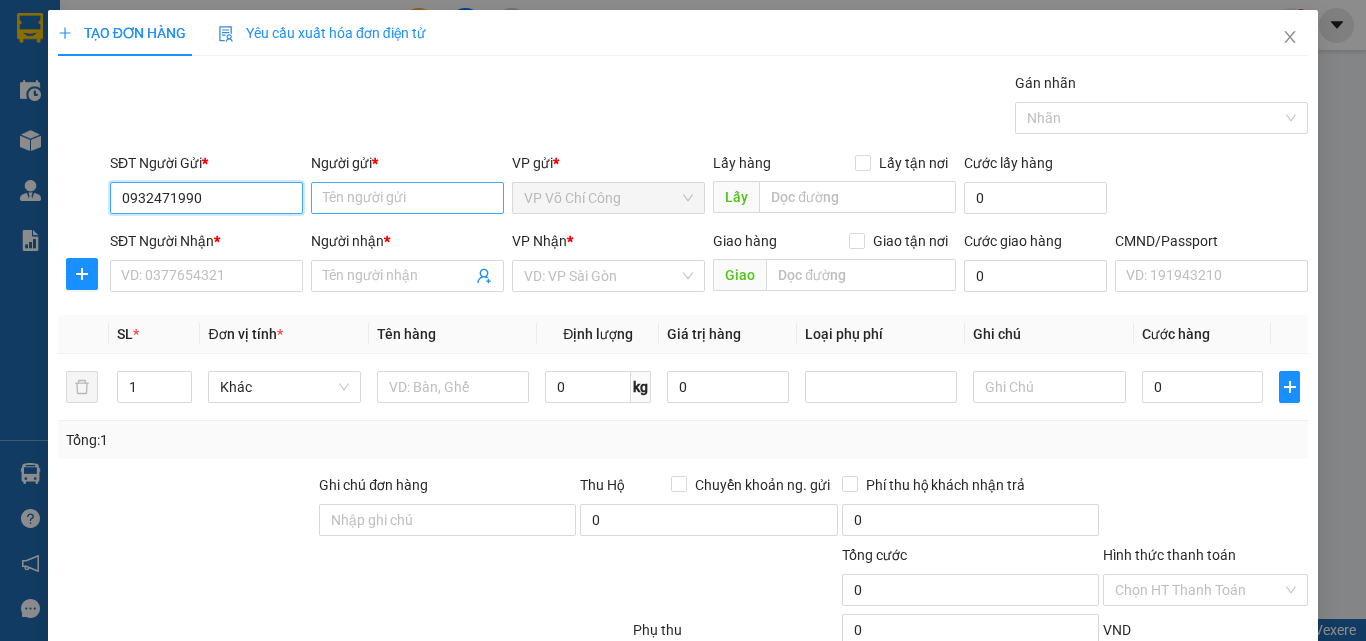 type on "0932471990" 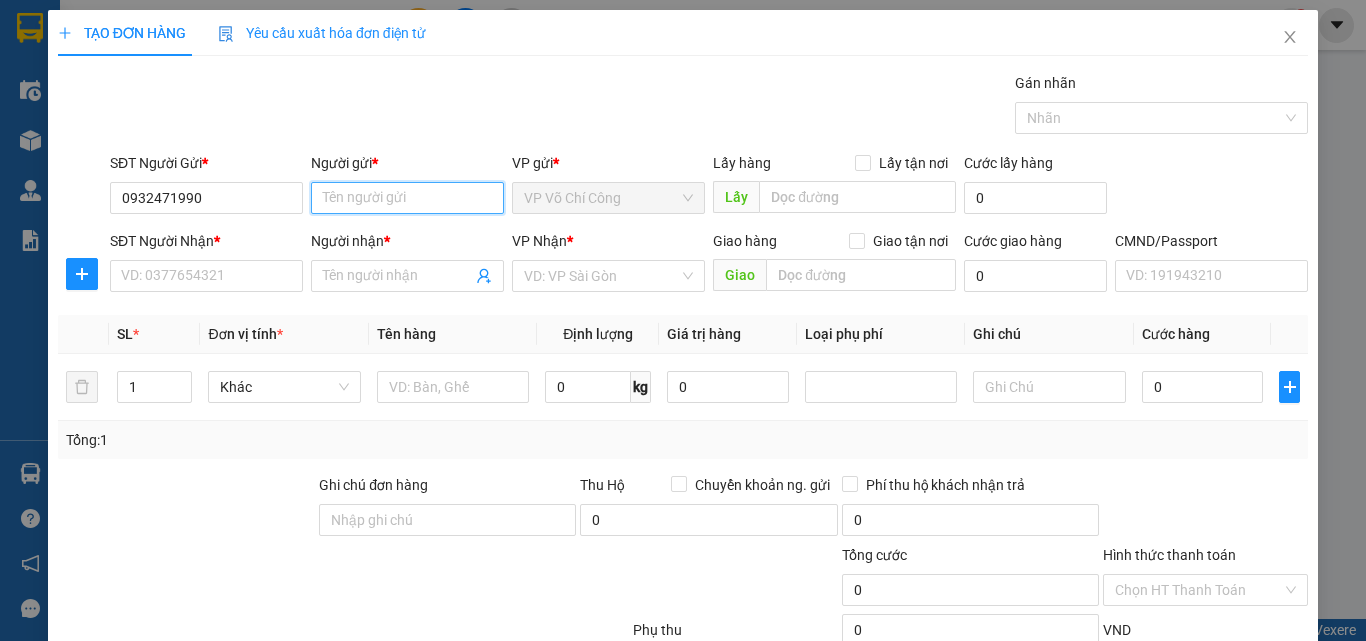 click on "Người gửi  *" at bounding box center [407, 198] 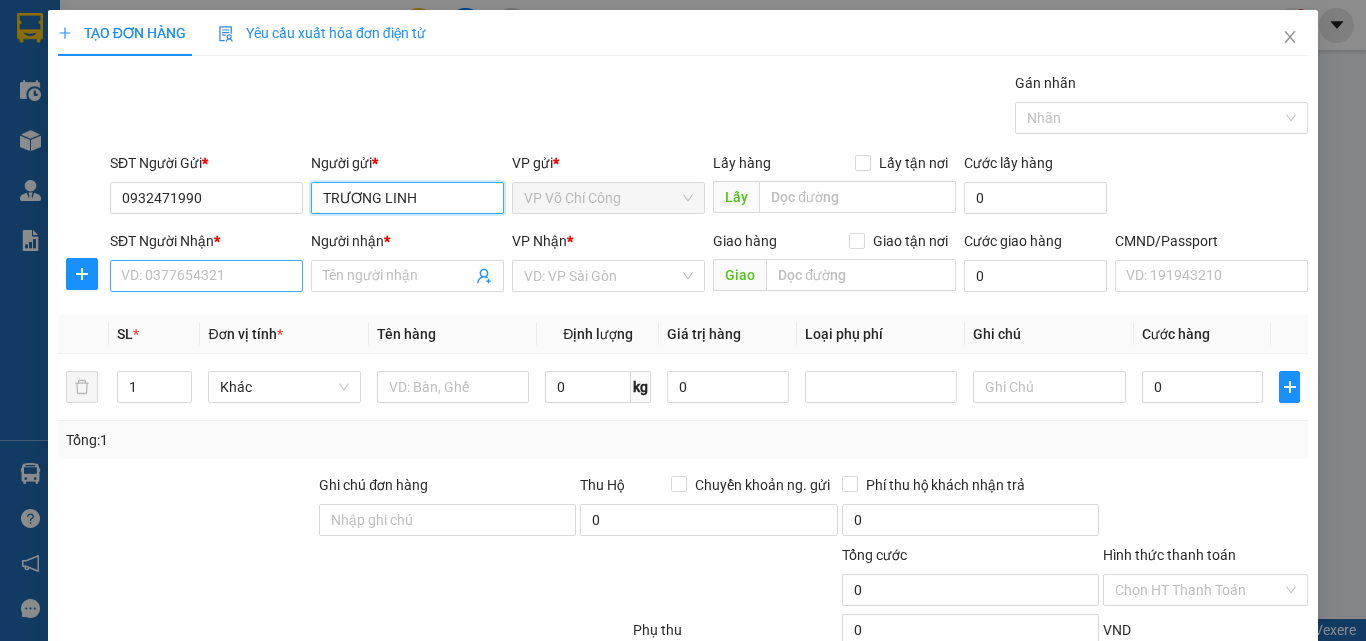 type on "TRƯƠNG LINH" 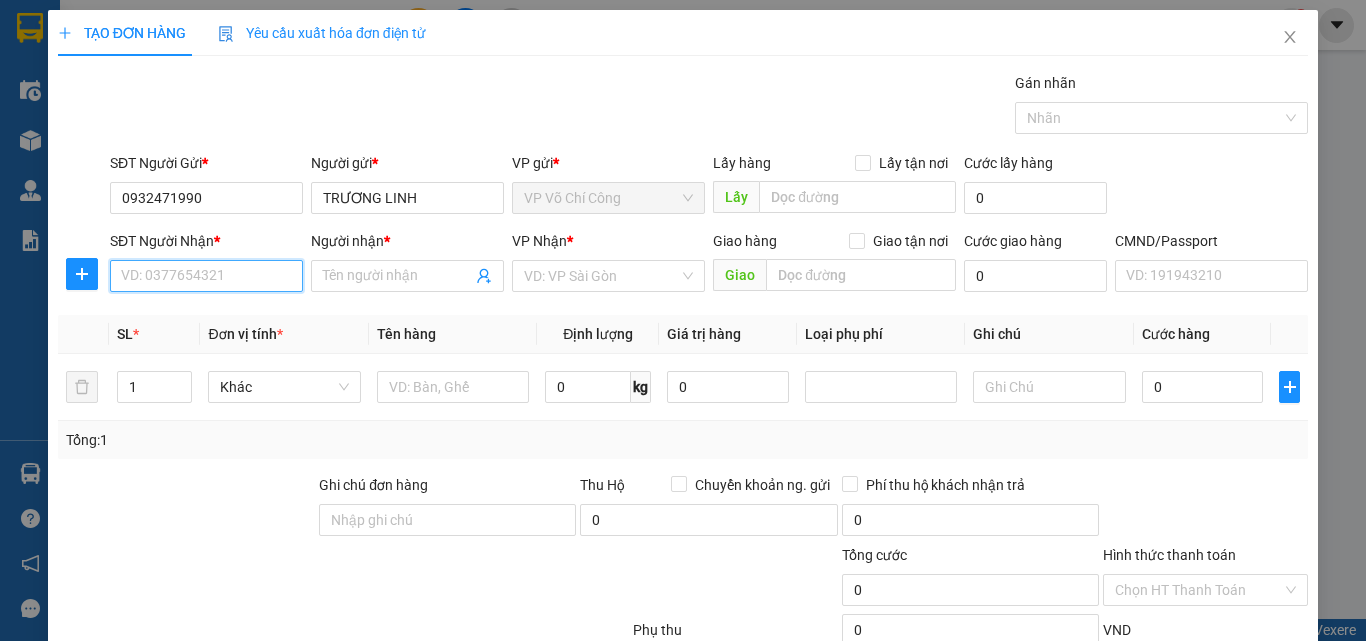 click on "SĐT Người Nhận  *" at bounding box center [206, 276] 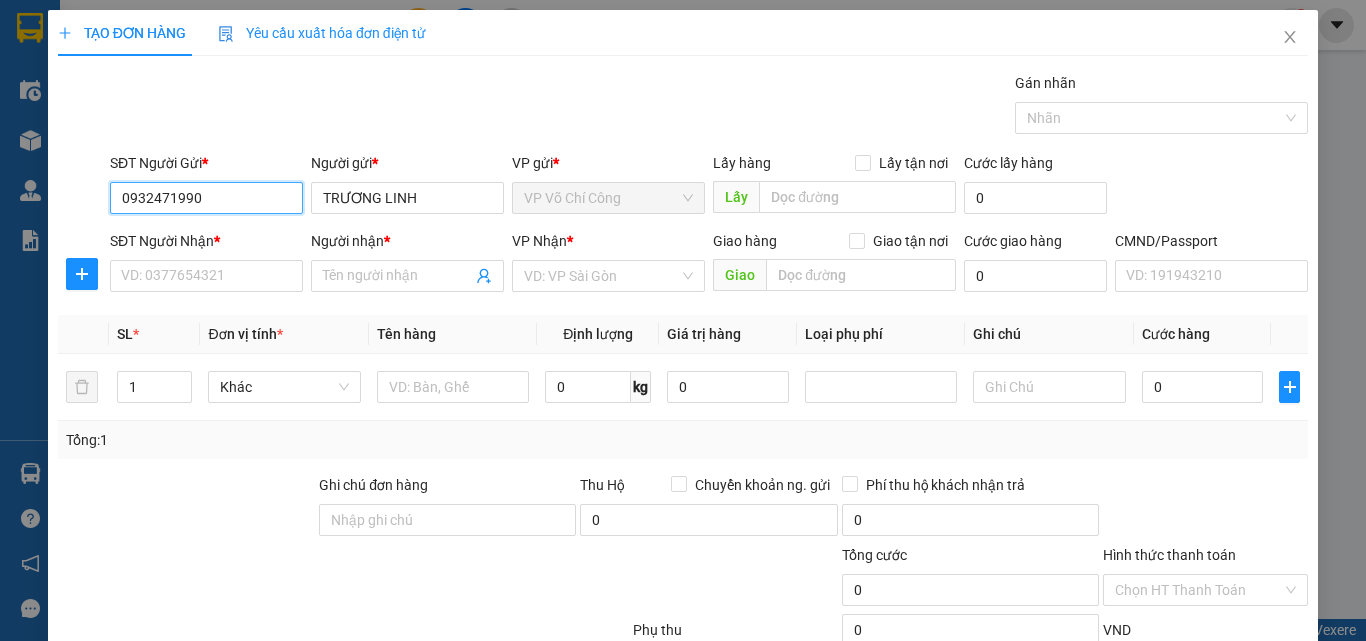 click on "0932471990" at bounding box center (206, 198) 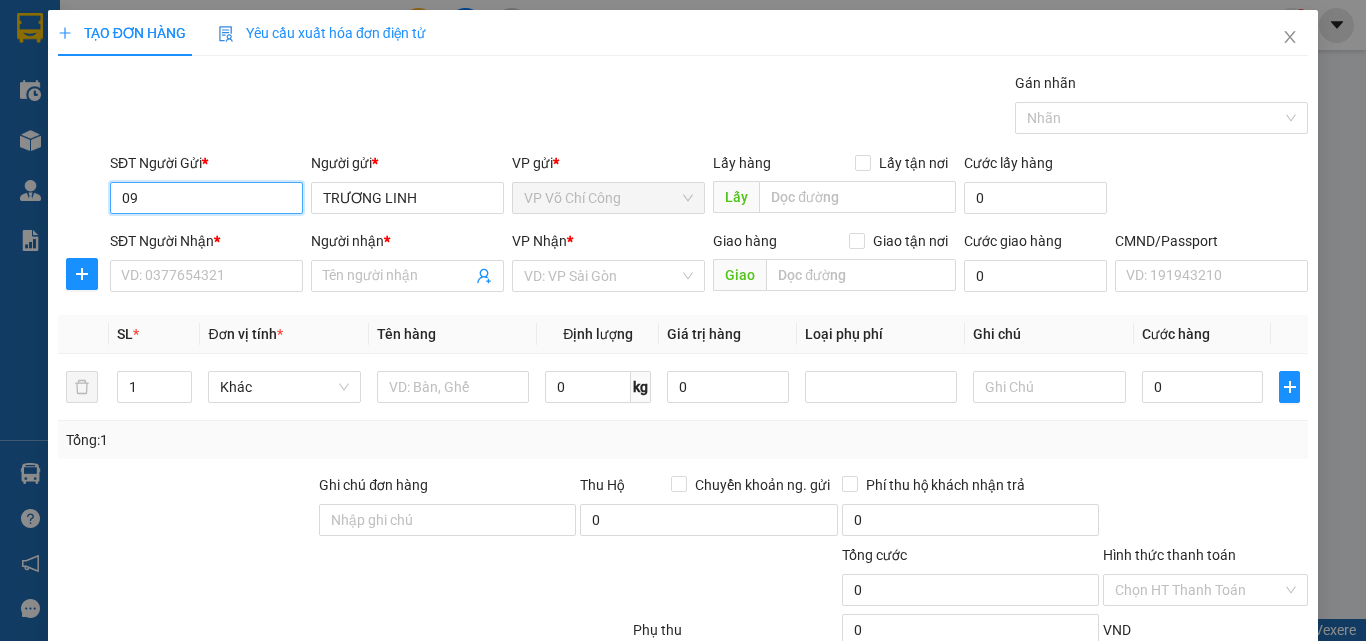 type on "0" 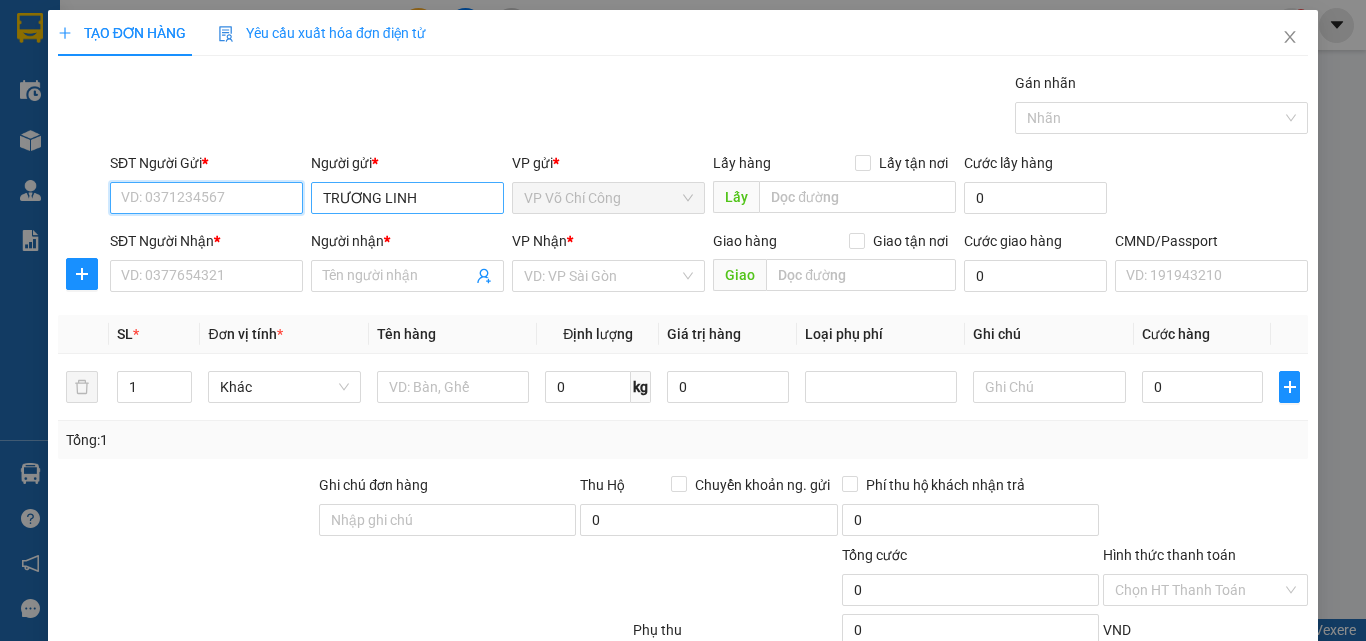 type 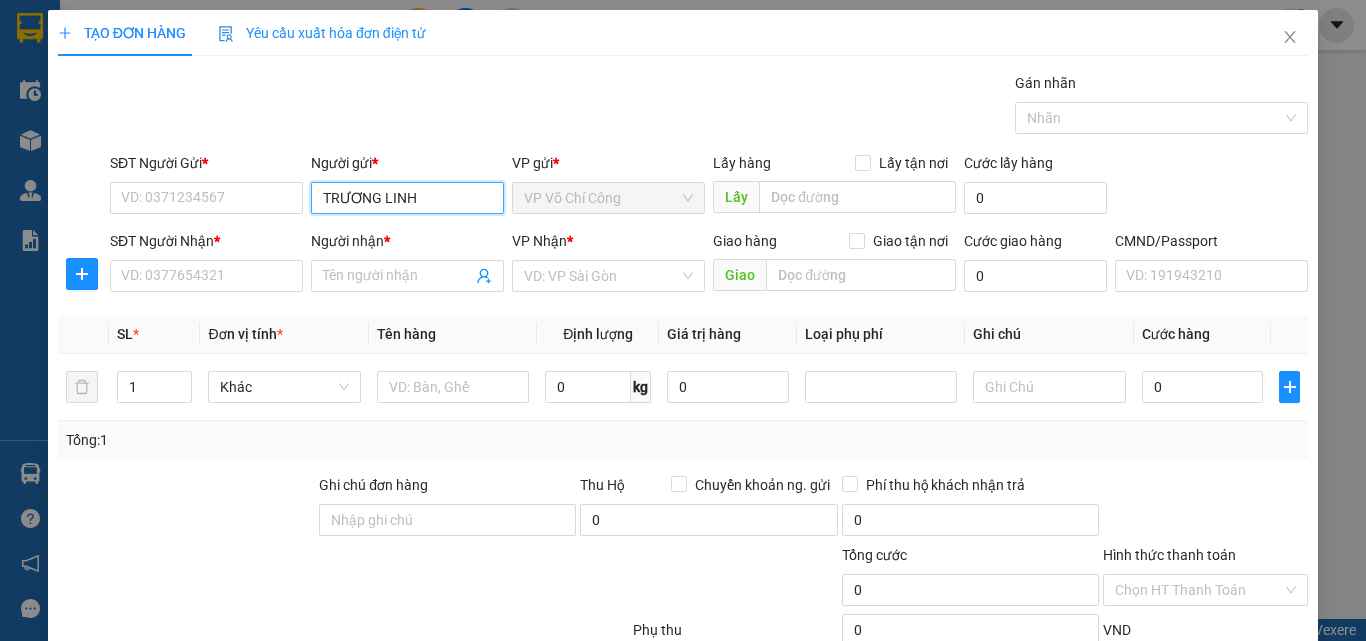 click on "TRƯƠNG LINH" at bounding box center [407, 198] 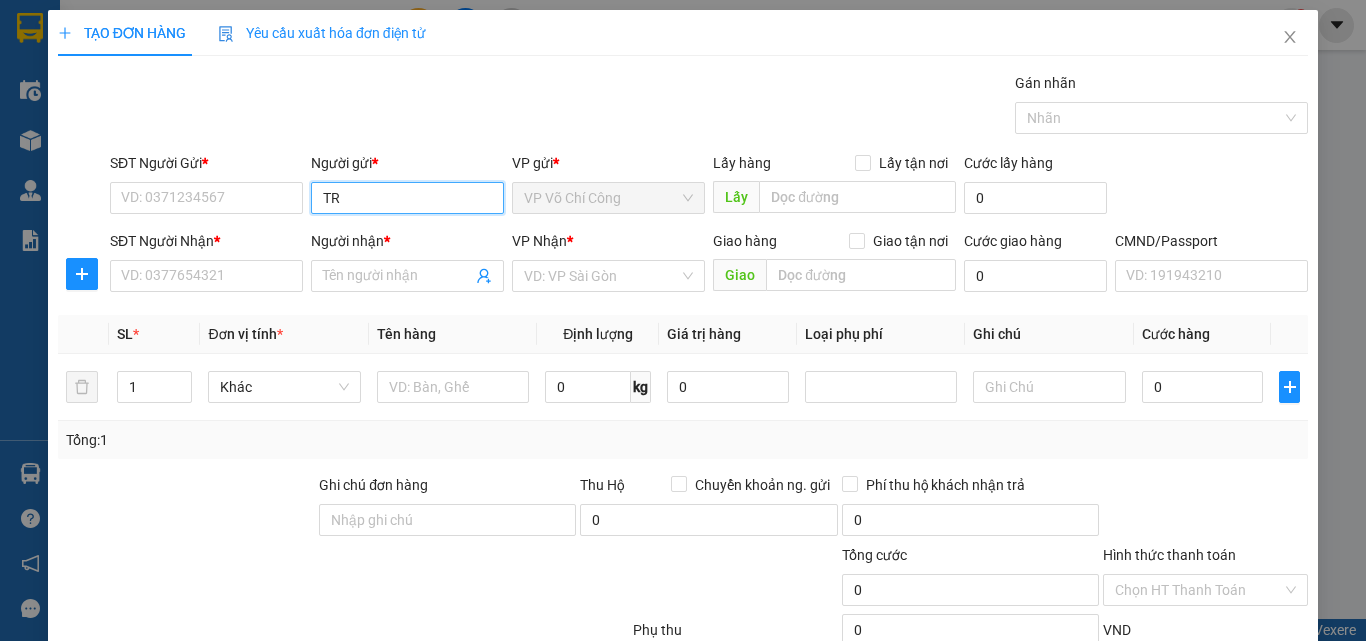 type on "T" 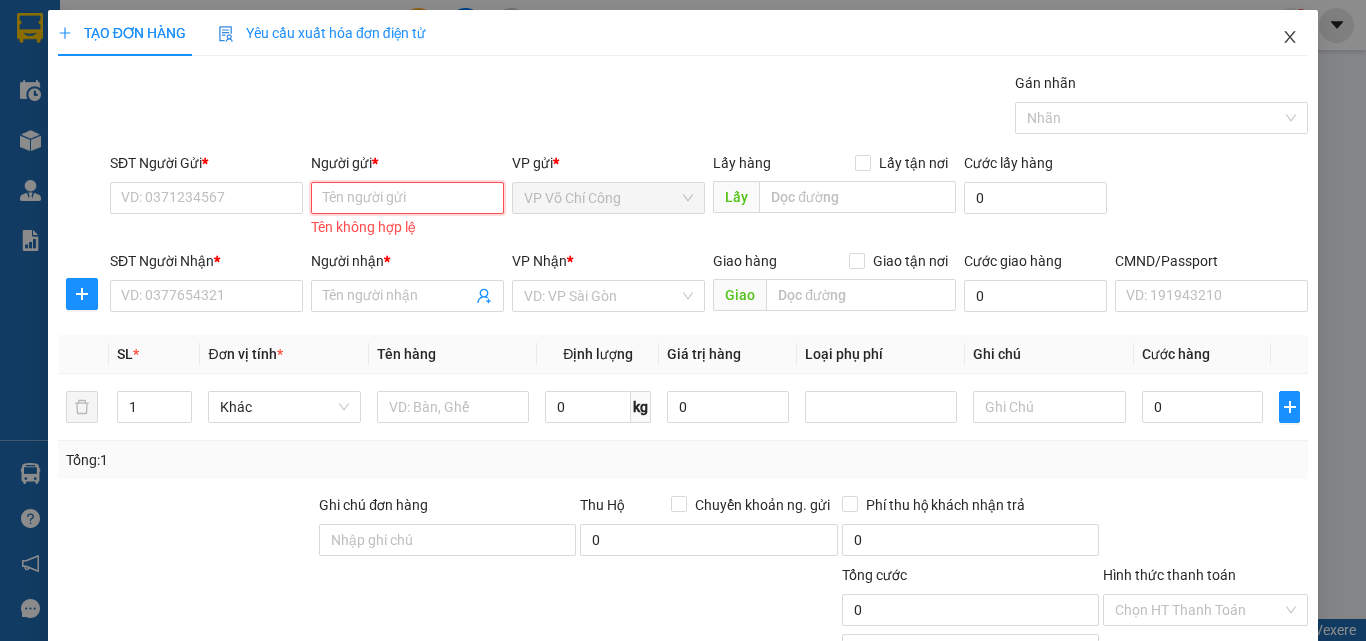 type 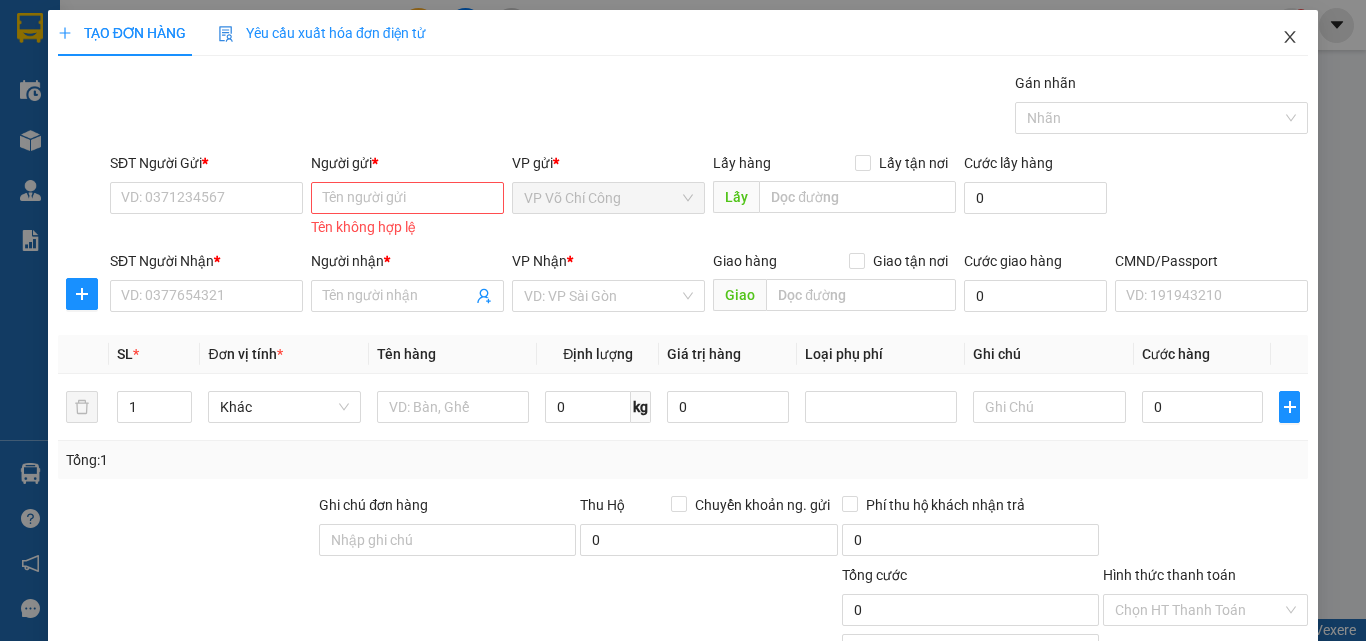 click 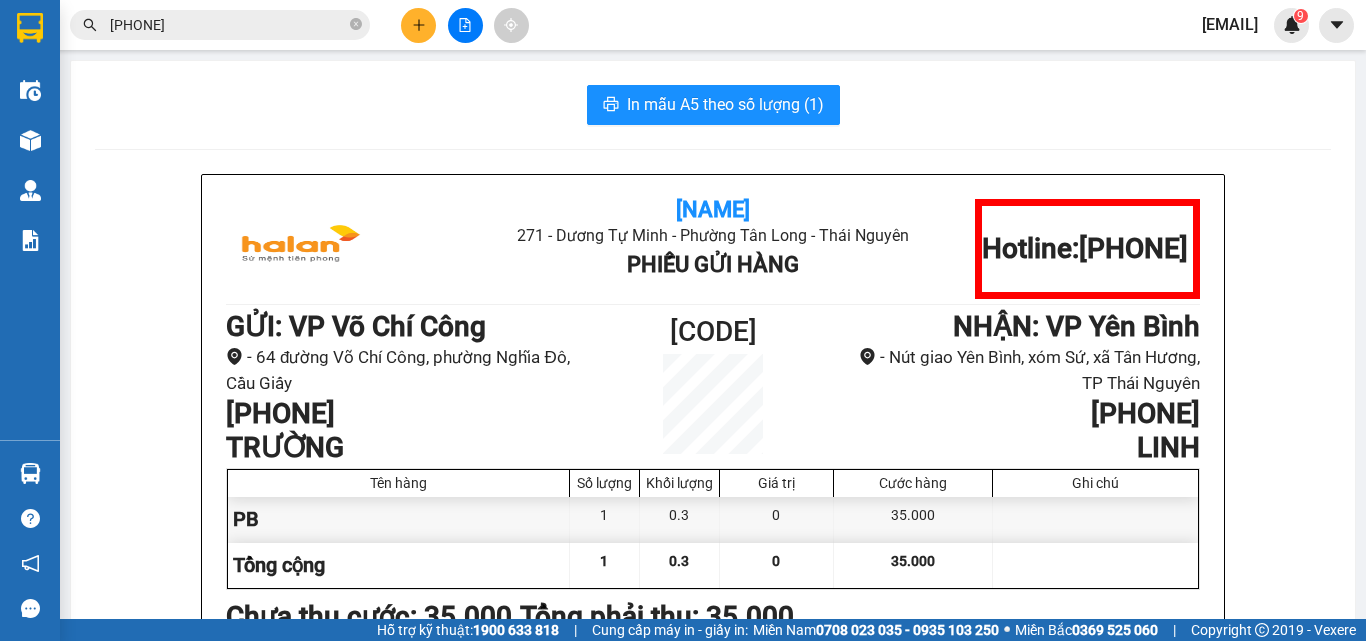 drag, startPoint x: 147, startPoint y: 477, endPoint x: 173, endPoint y: 466, distance: 28.231188 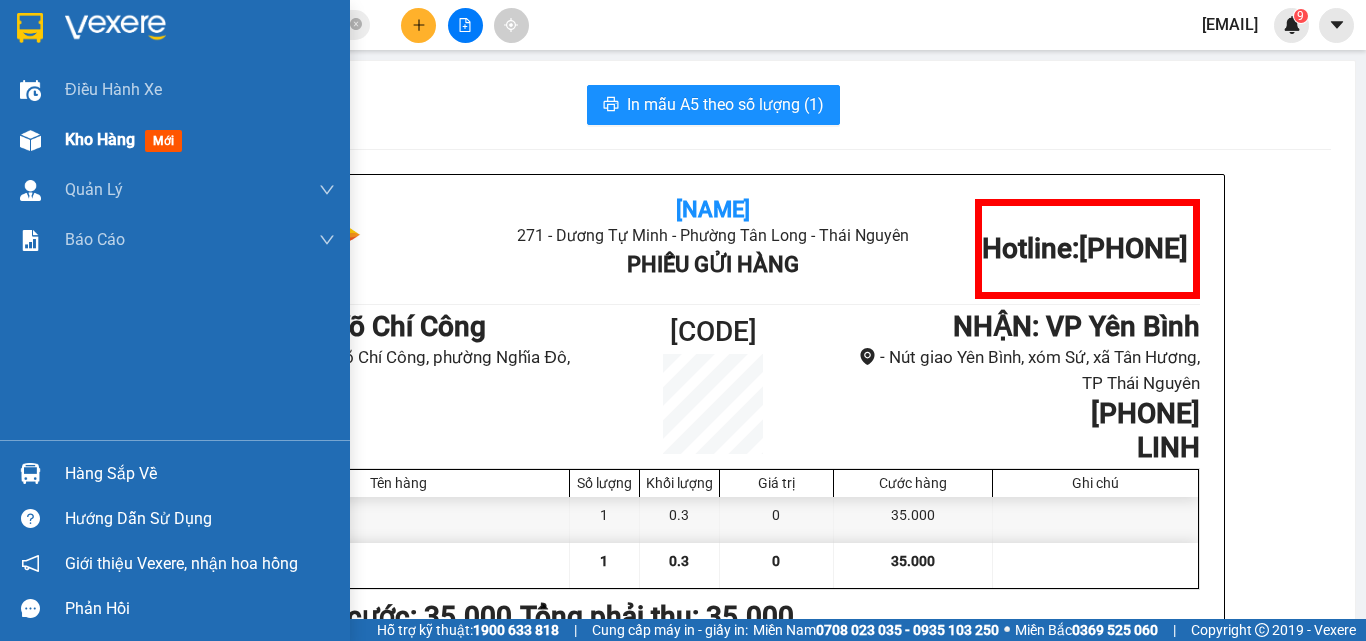click on "Kho hàng" at bounding box center (100, 139) 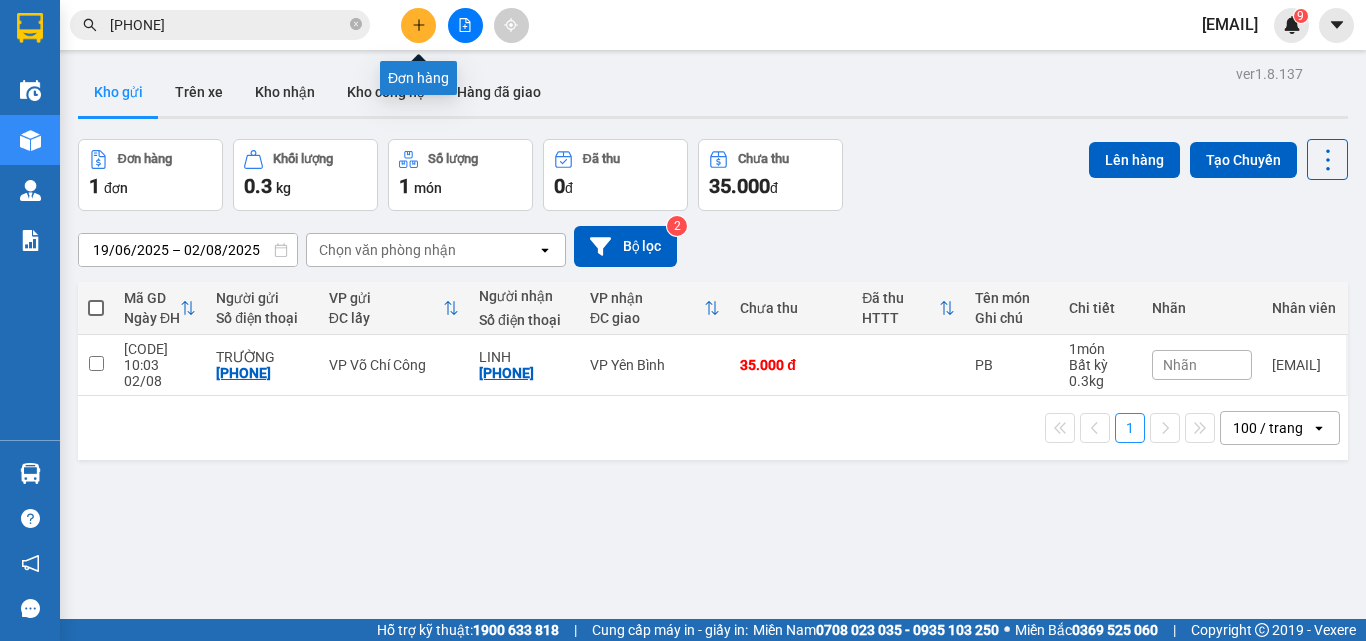 click at bounding box center (418, 25) 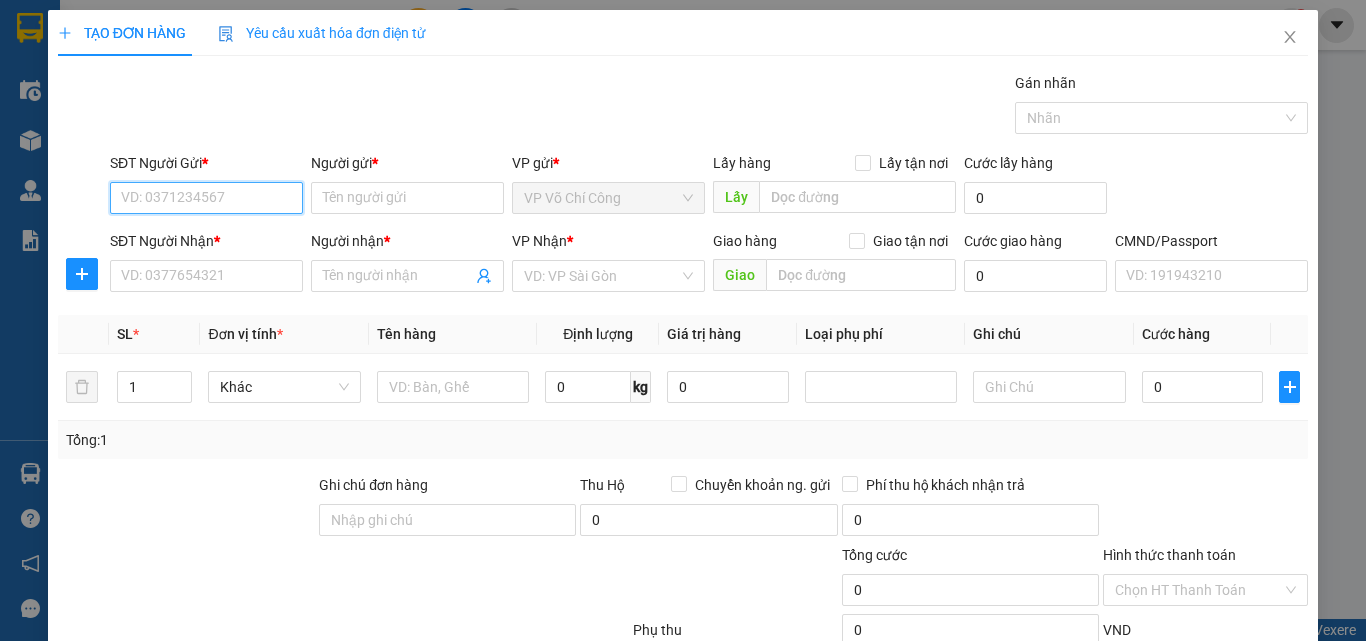 click on "SĐT Người Gửi *" at bounding box center (206, 198) 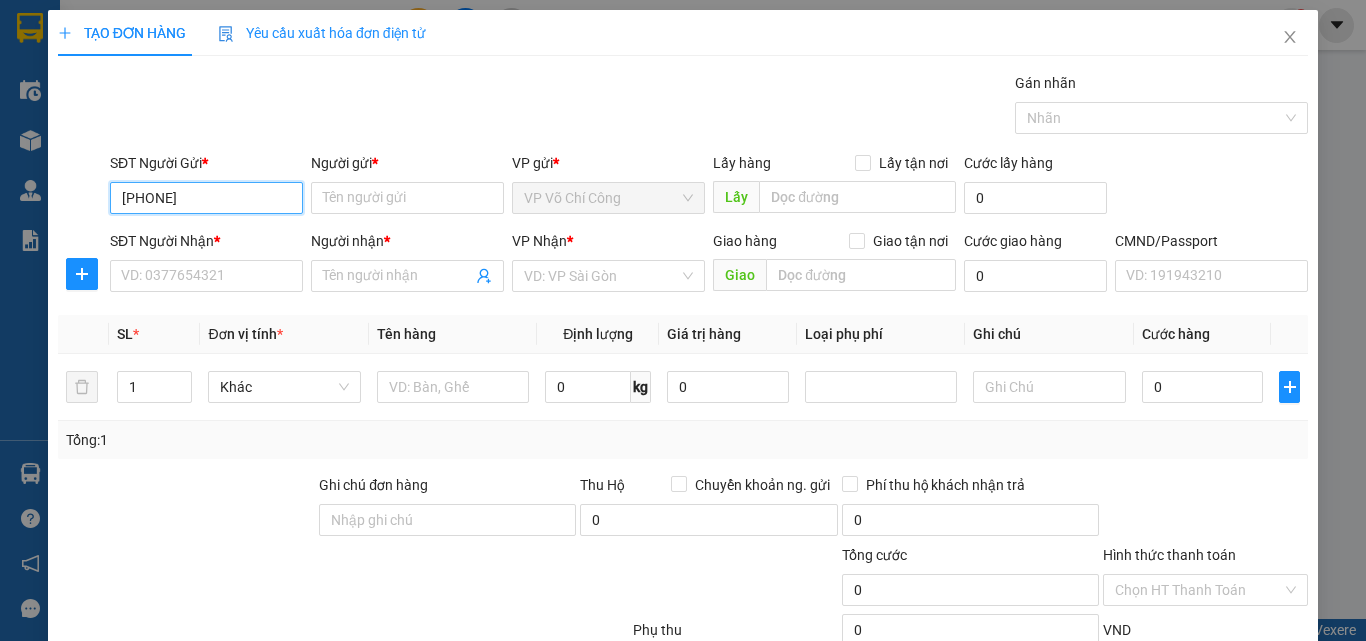 type on "0354805594" 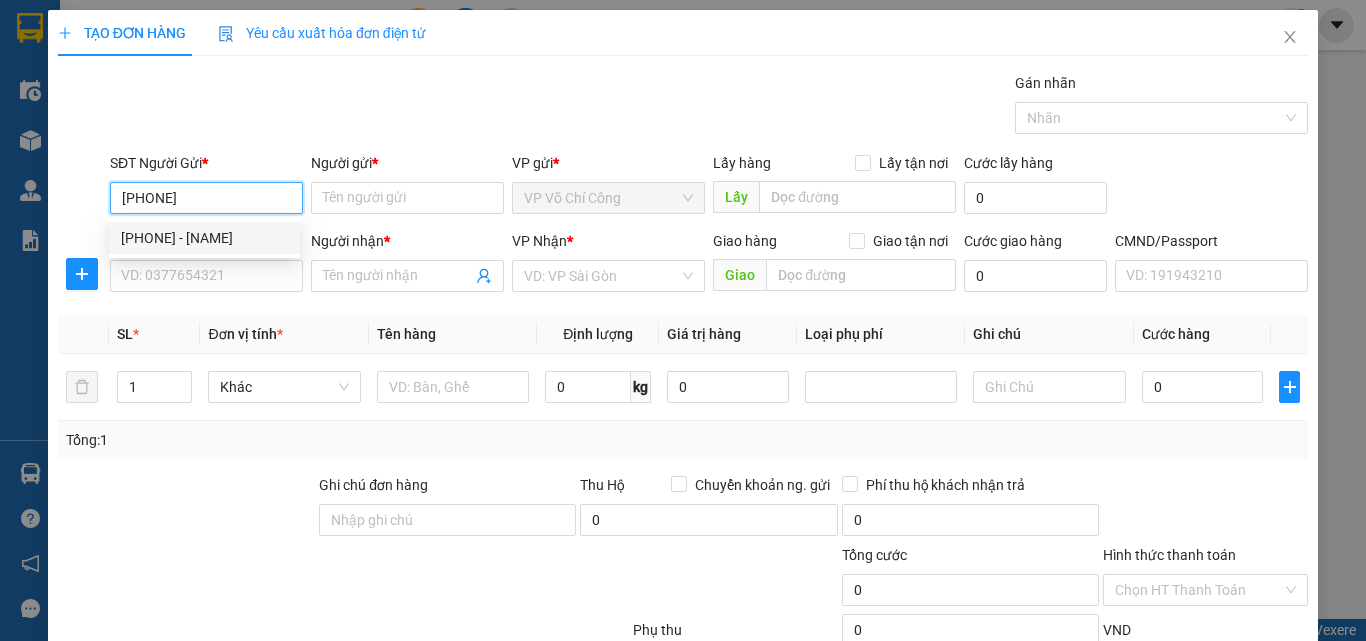 click on "0354805594 - LÂM" at bounding box center (204, 238) 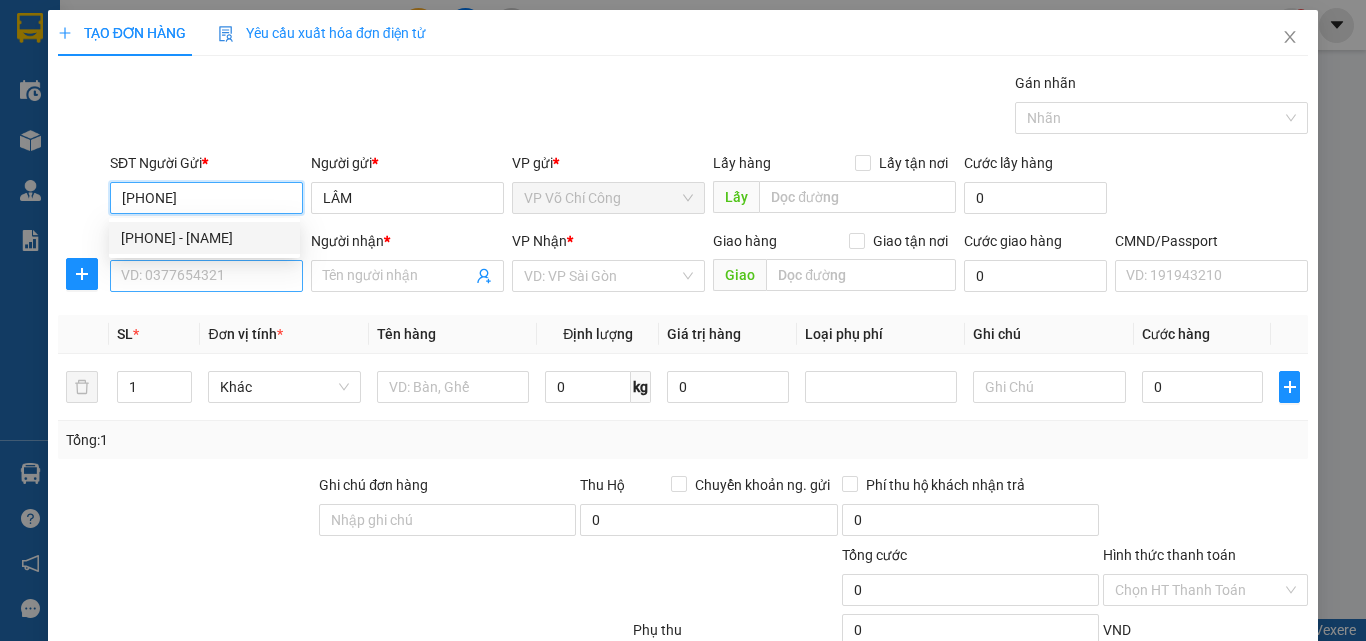 type on "0354805594" 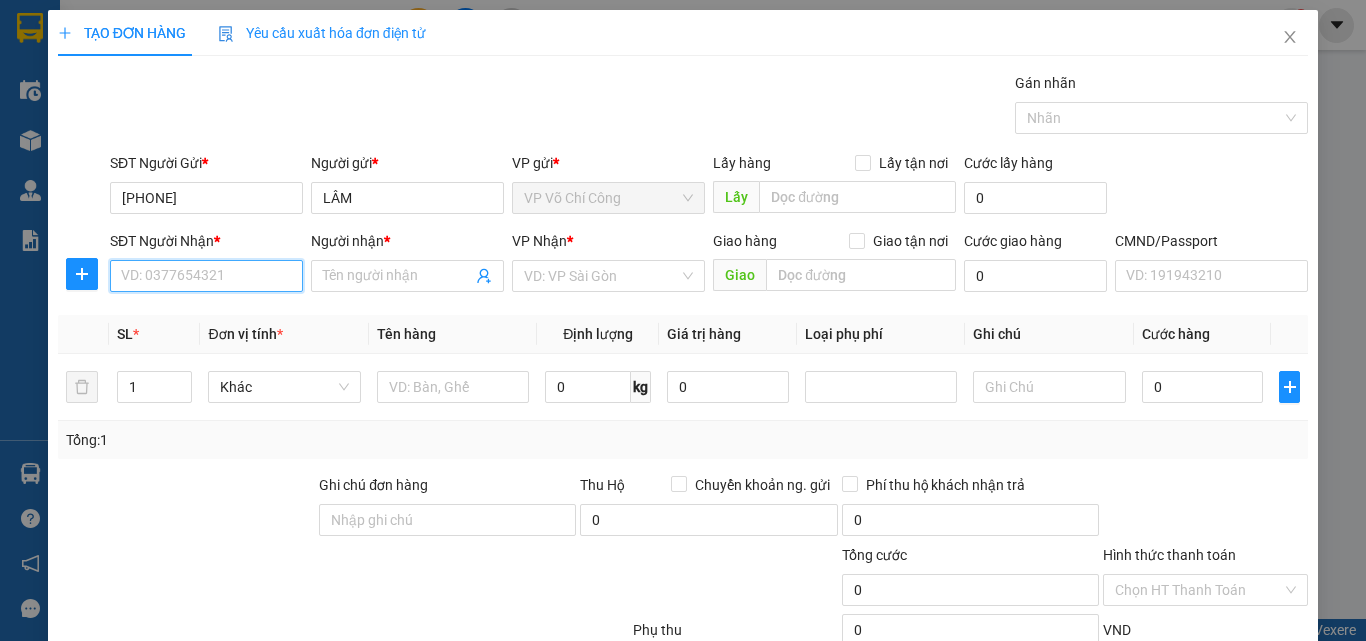 click on "SĐT Người Nhận  *" at bounding box center [206, 276] 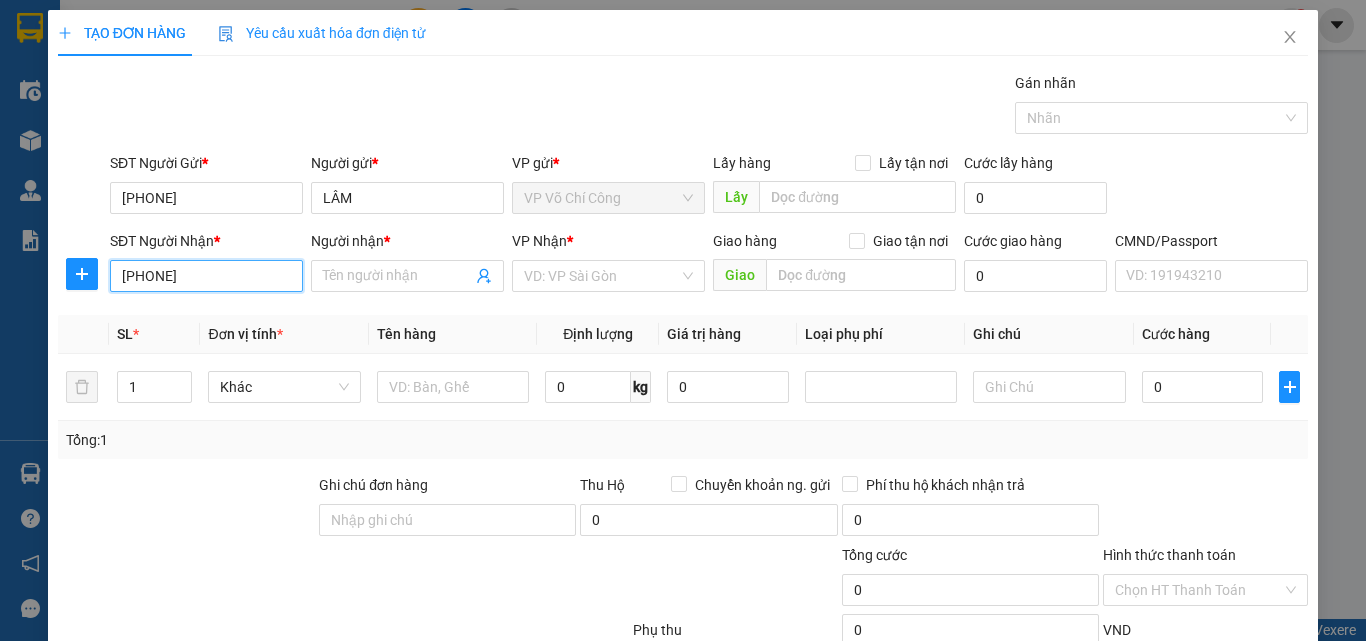 type on "0979480990" 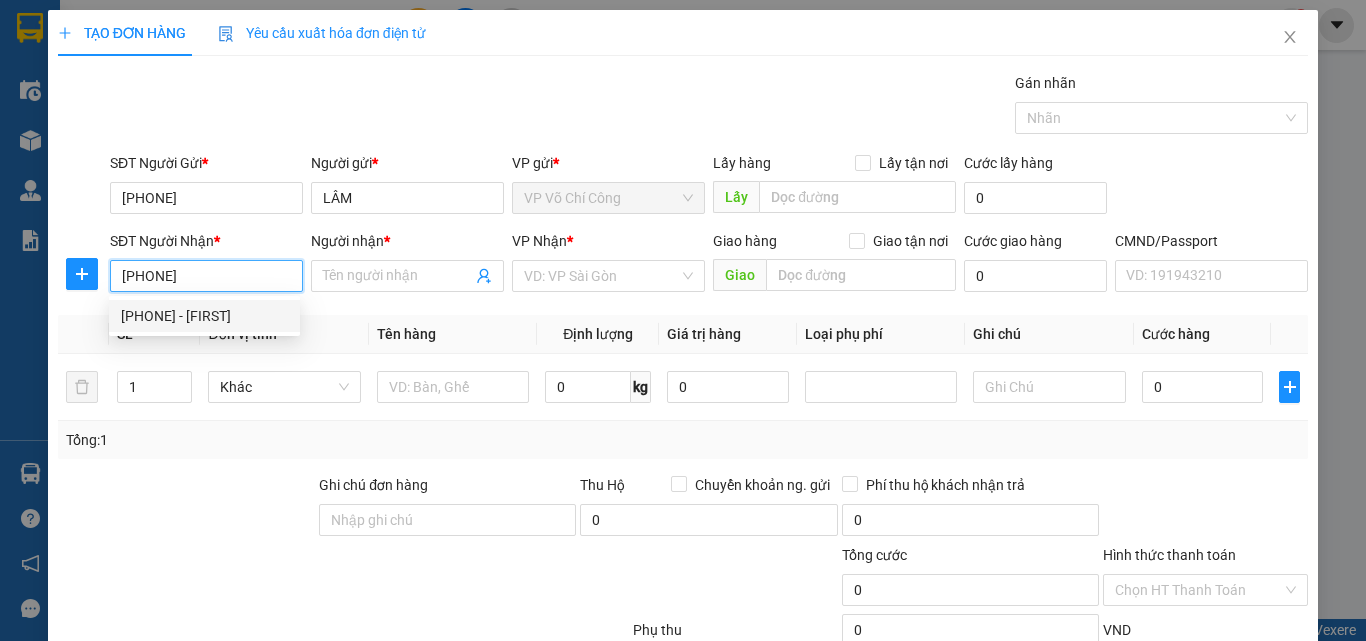 click on "0979480990 - THÁI" at bounding box center [204, 316] 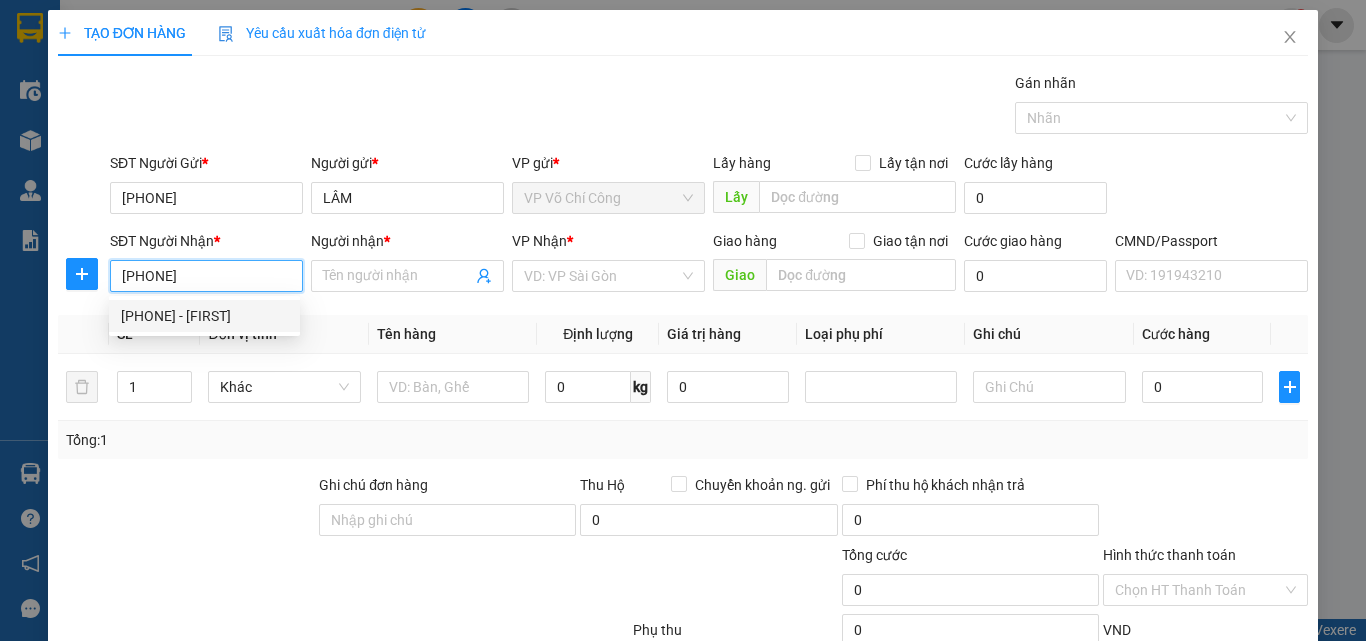 type on "THÁI" 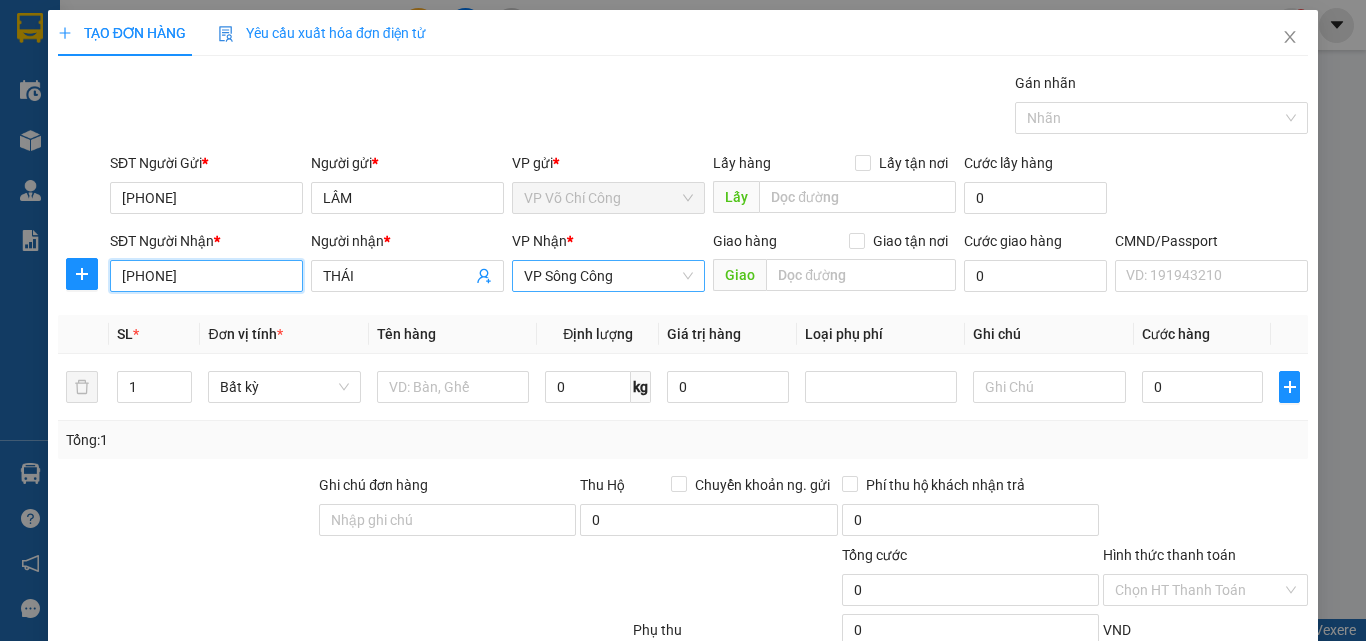 click on "VP Sông Công" at bounding box center [608, 276] 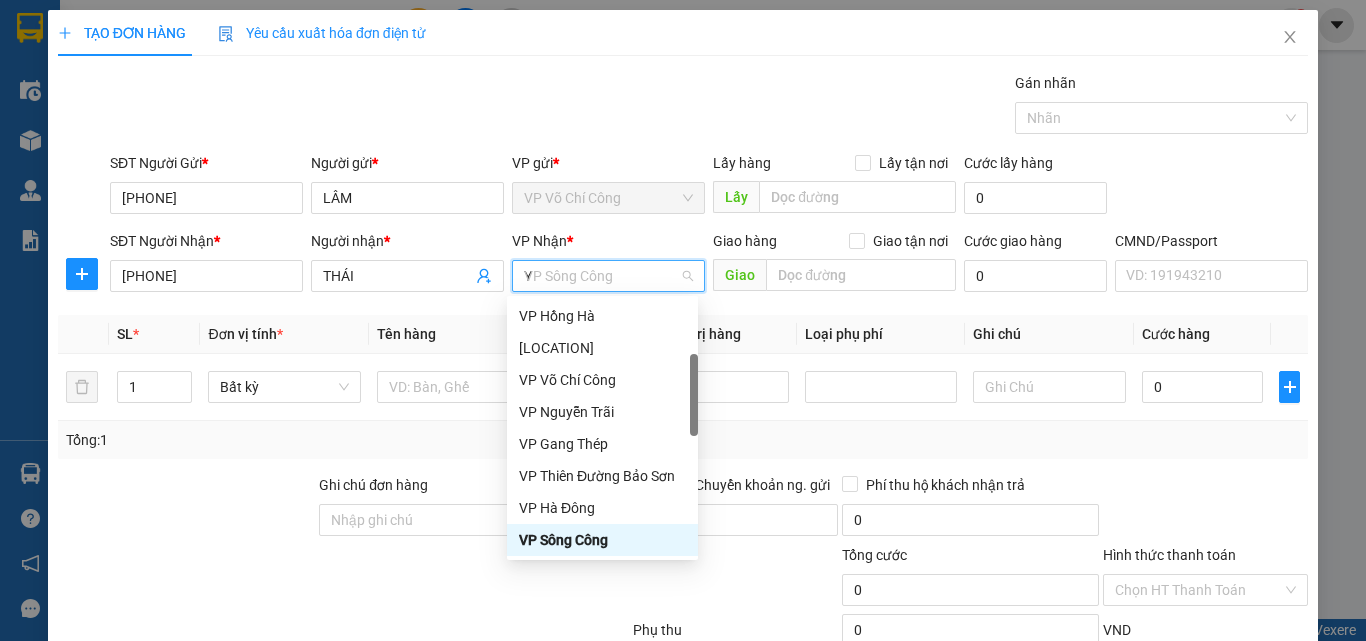 scroll, scrollTop: 0, scrollLeft: 0, axis: both 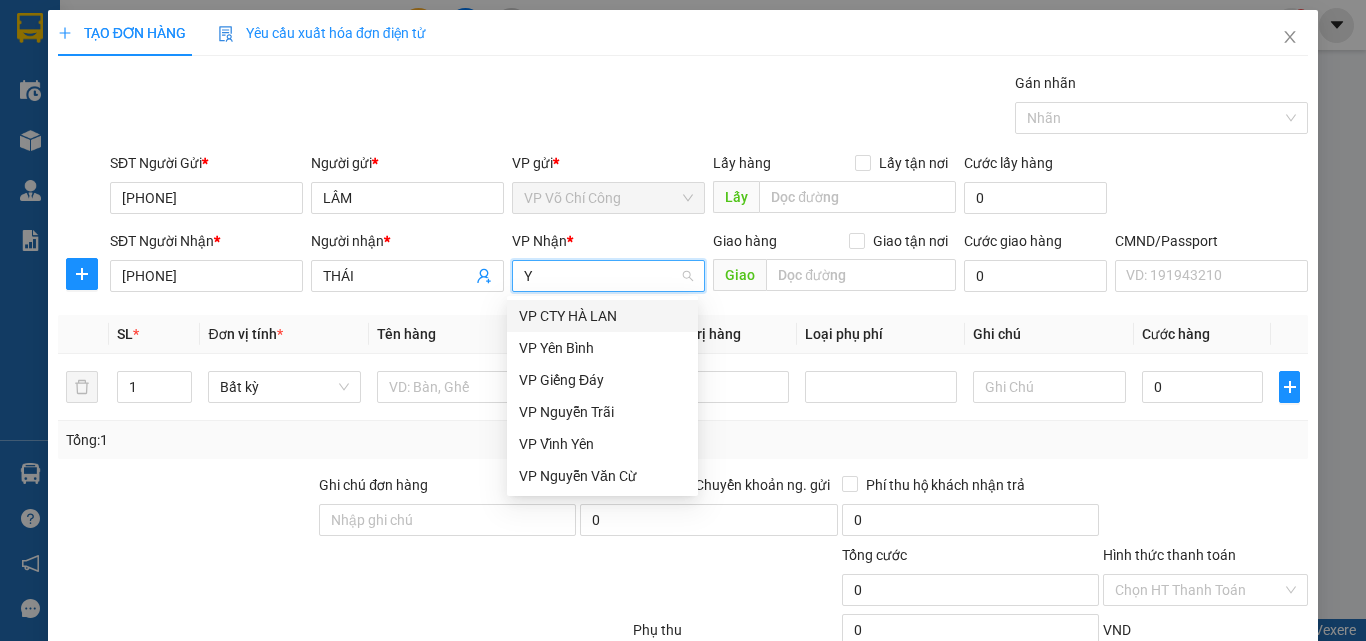 type on "YB" 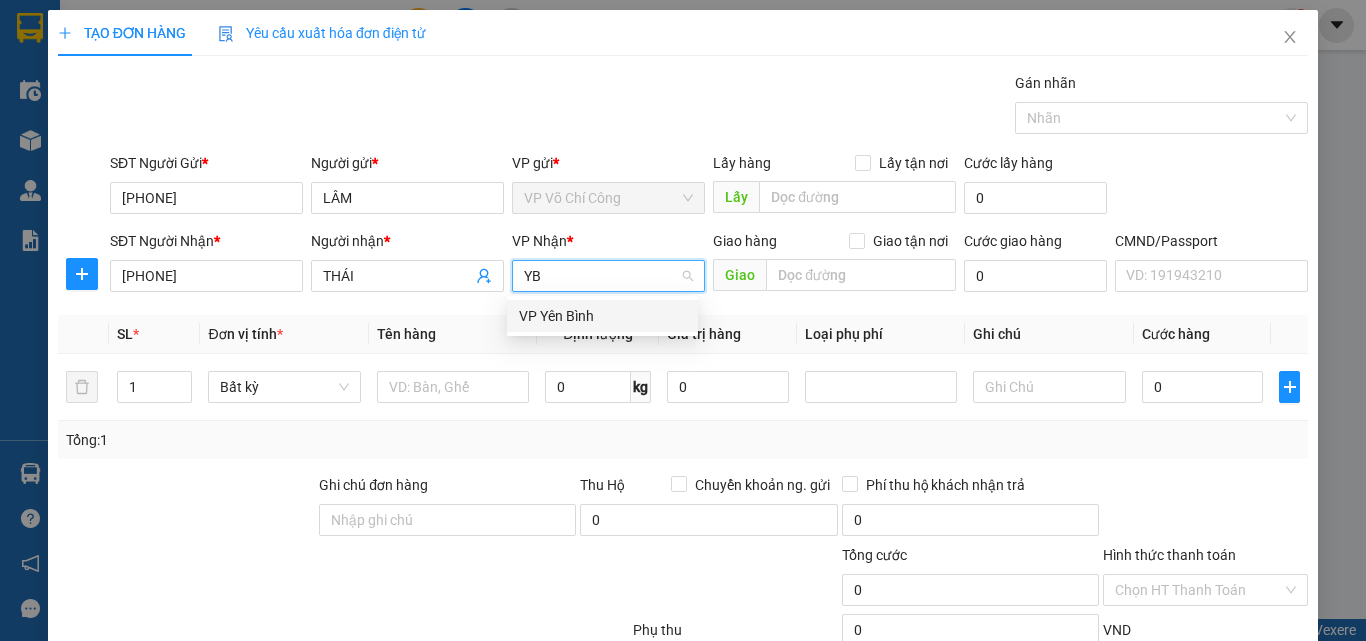 click on "VP Yên Bình" at bounding box center (602, 316) 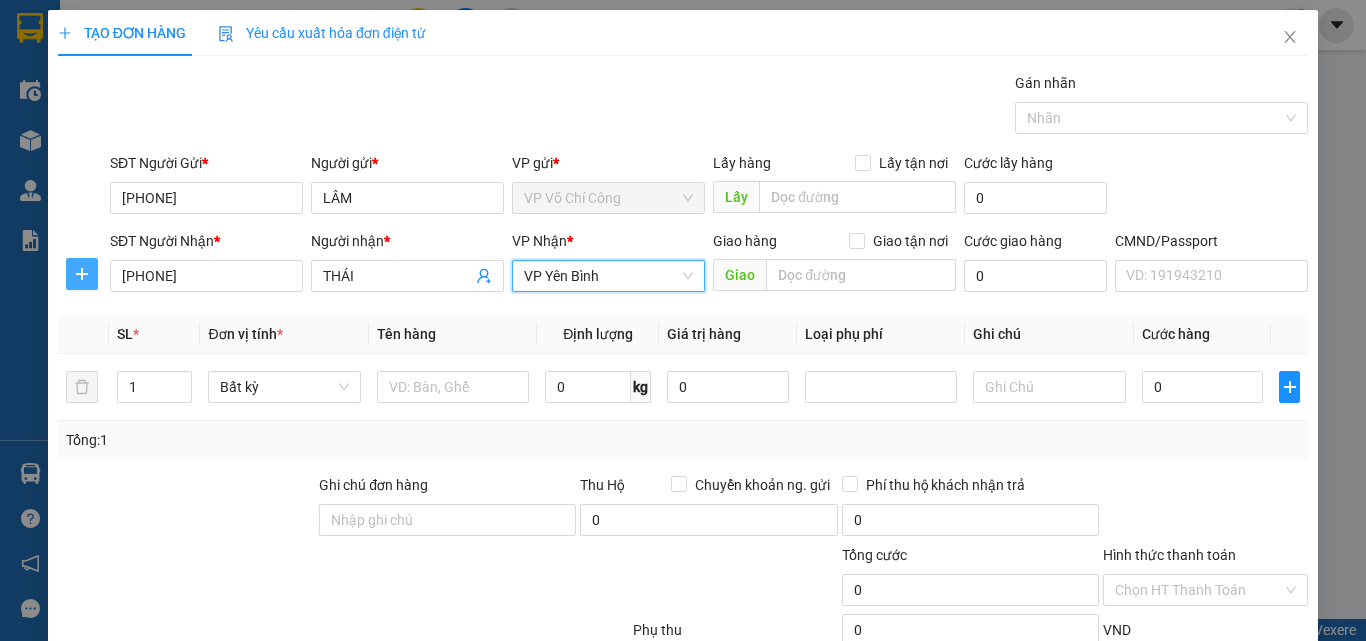 click 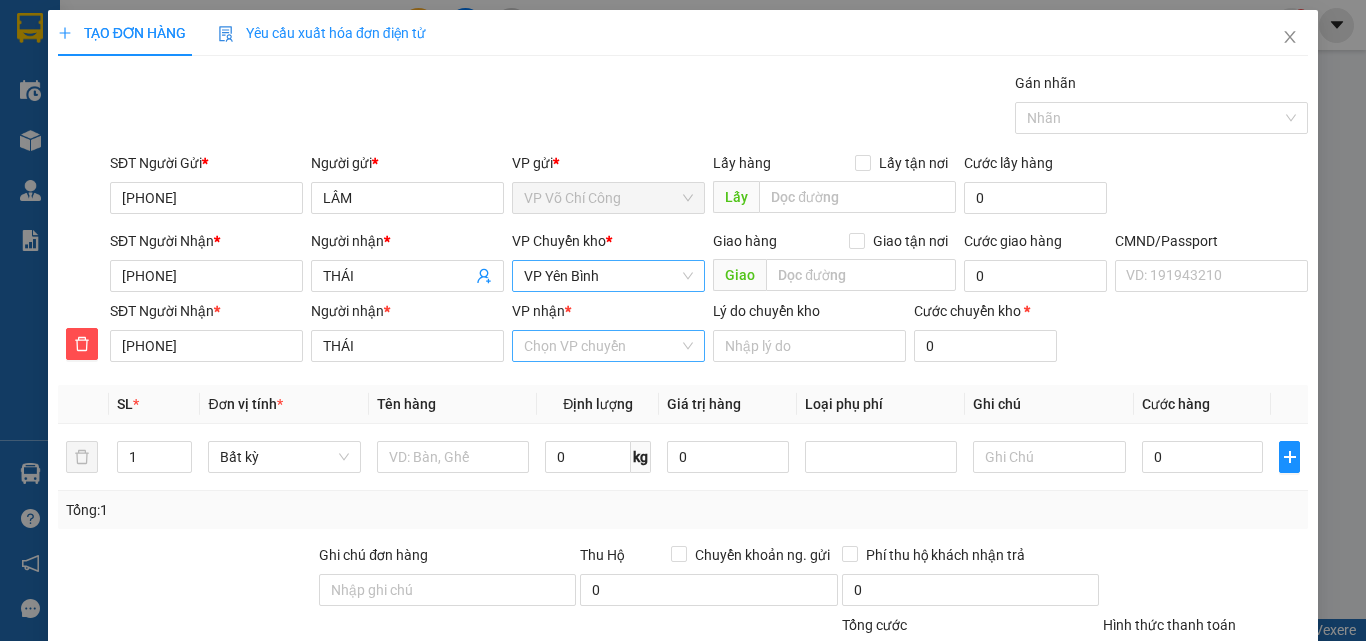 click on "VP nhận  *" at bounding box center (601, 346) 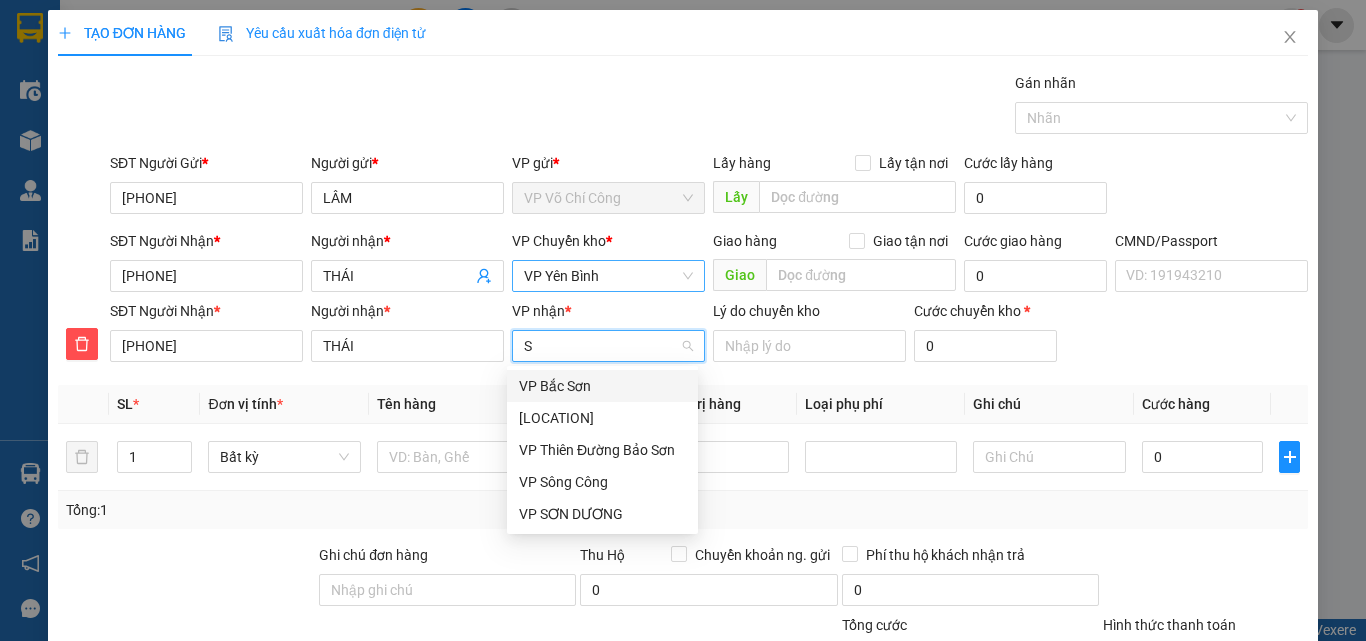 type on "SC" 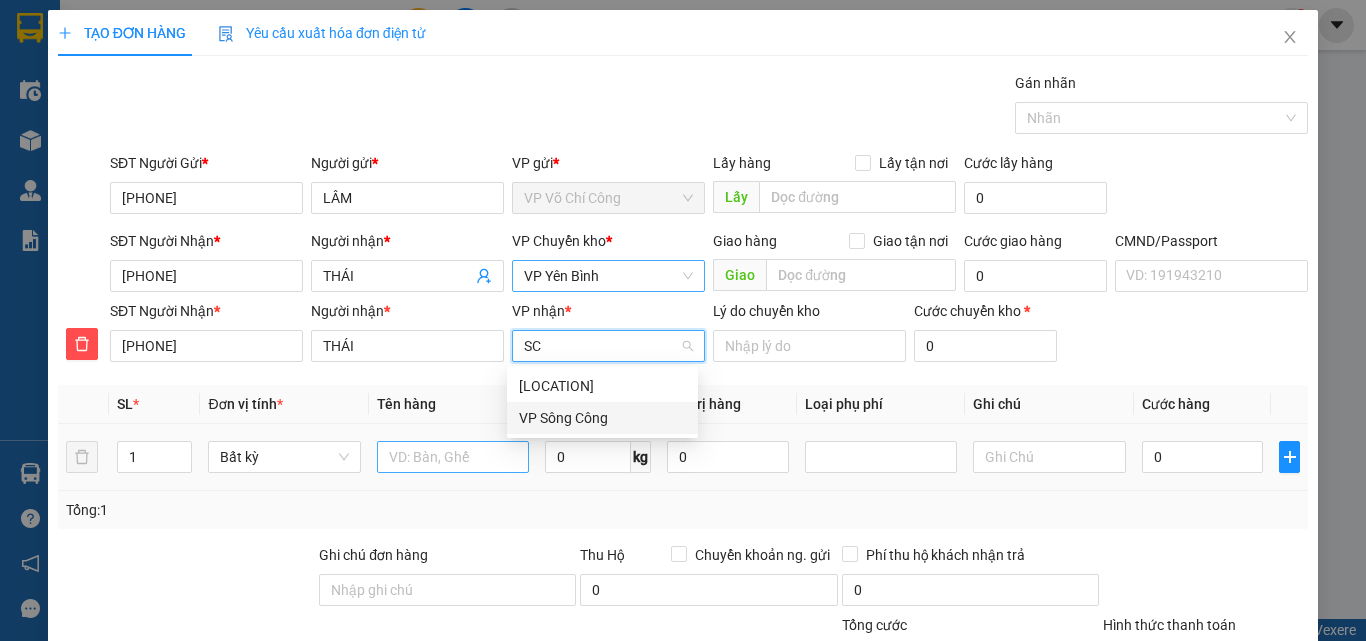 drag, startPoint x: 580, startPoint y: 418, endPoint x: 472, endPoint y: 448, distance: 112.08925 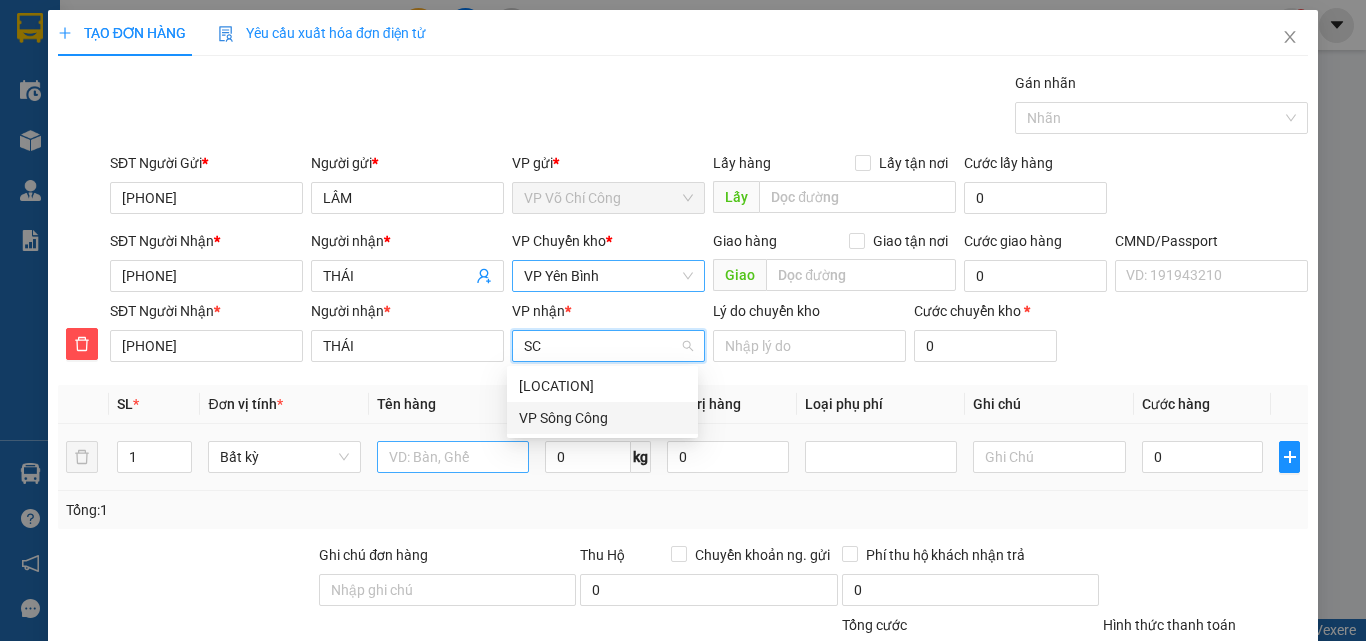 click on "VP Sông Công" at bounding box center [602, 418] 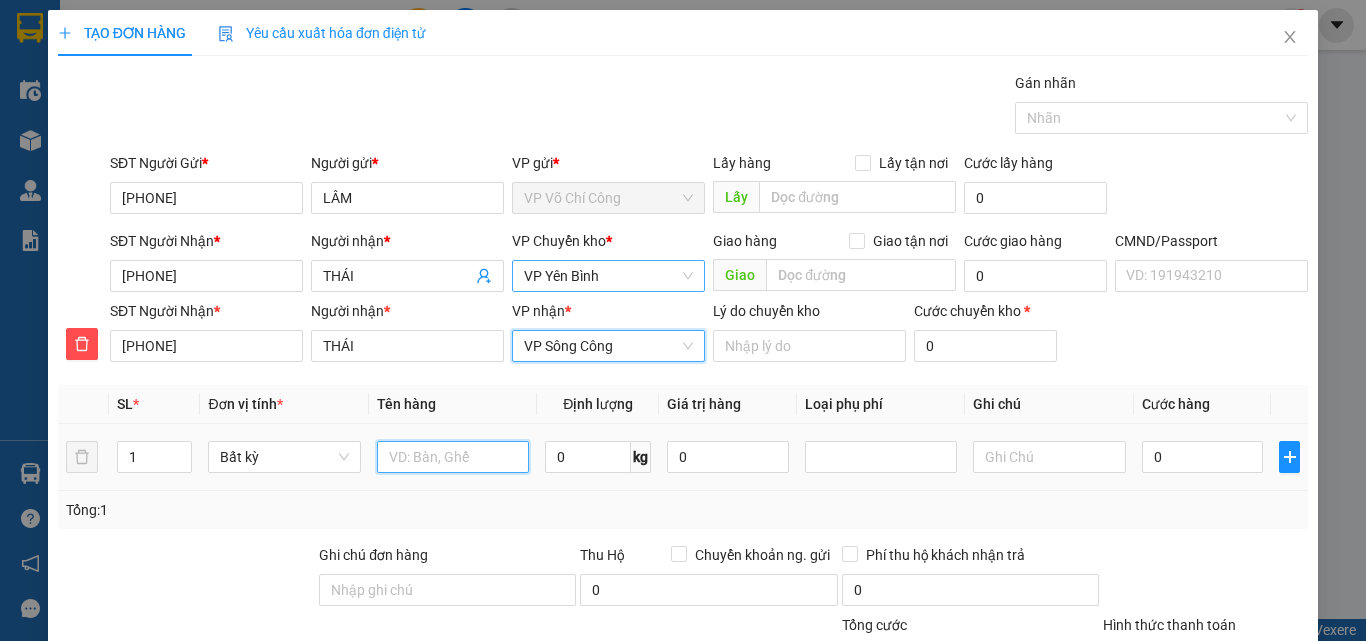 click at bounding box center [453, 457] 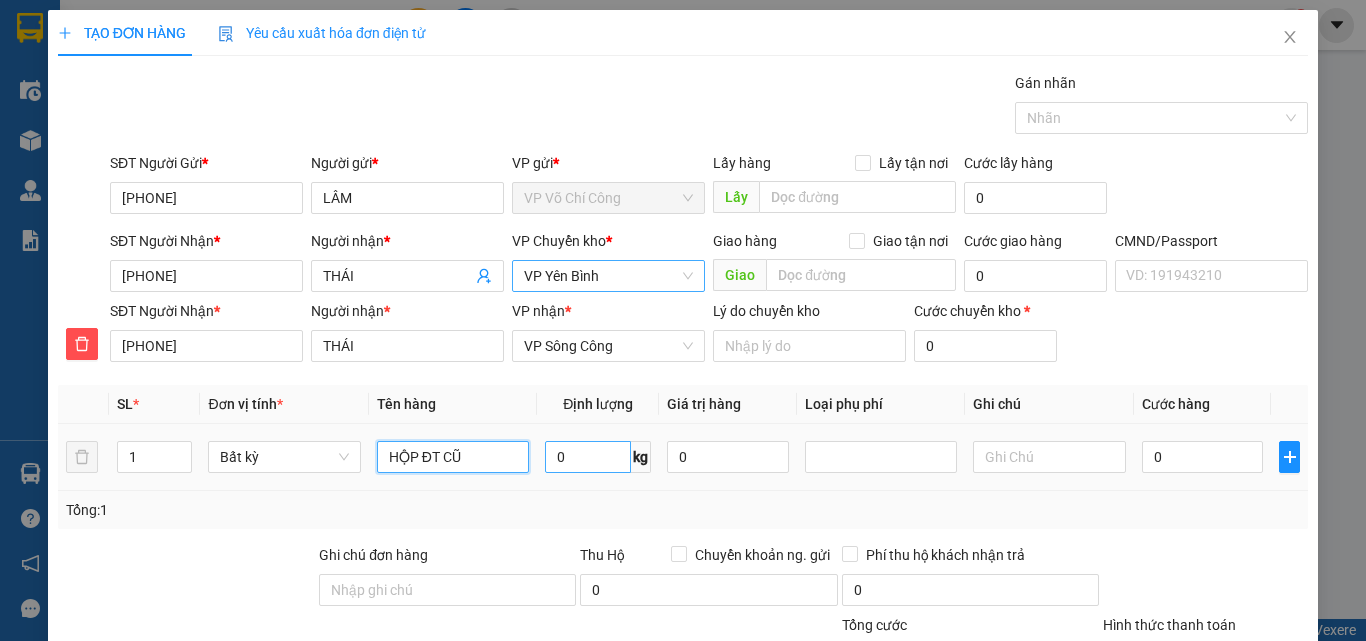 type on "HỘP ĐT CŨ" 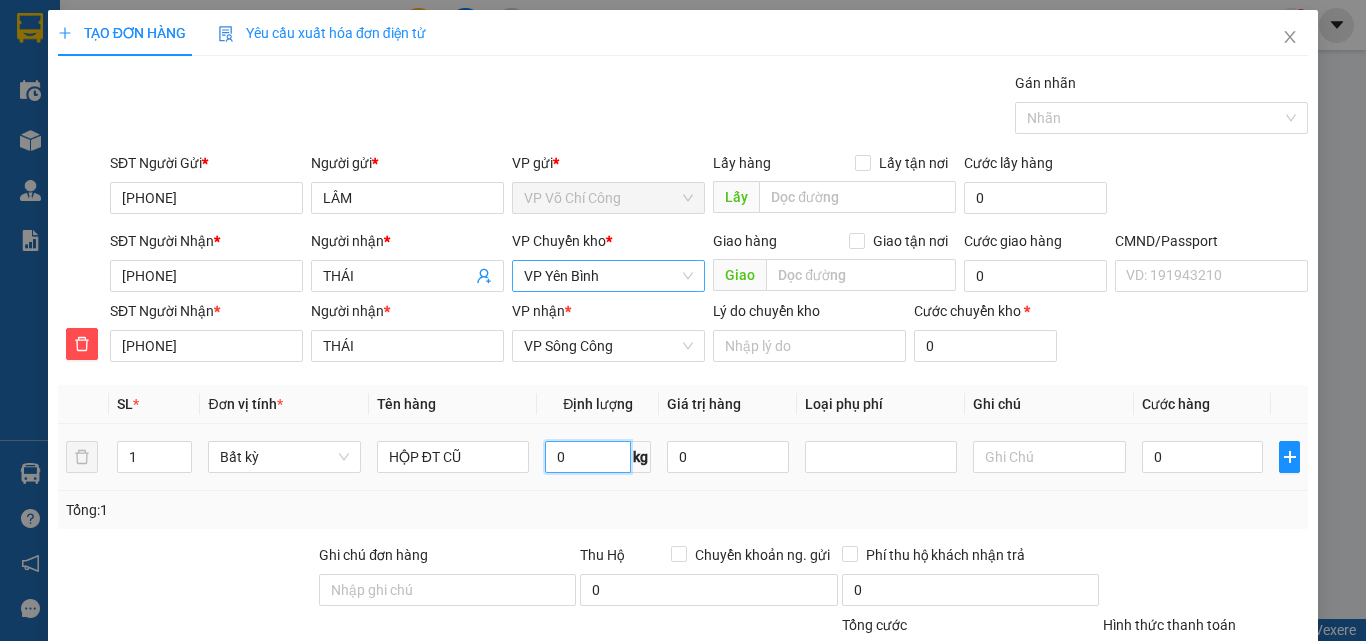 click on "0" at bounding box center (588, 457) 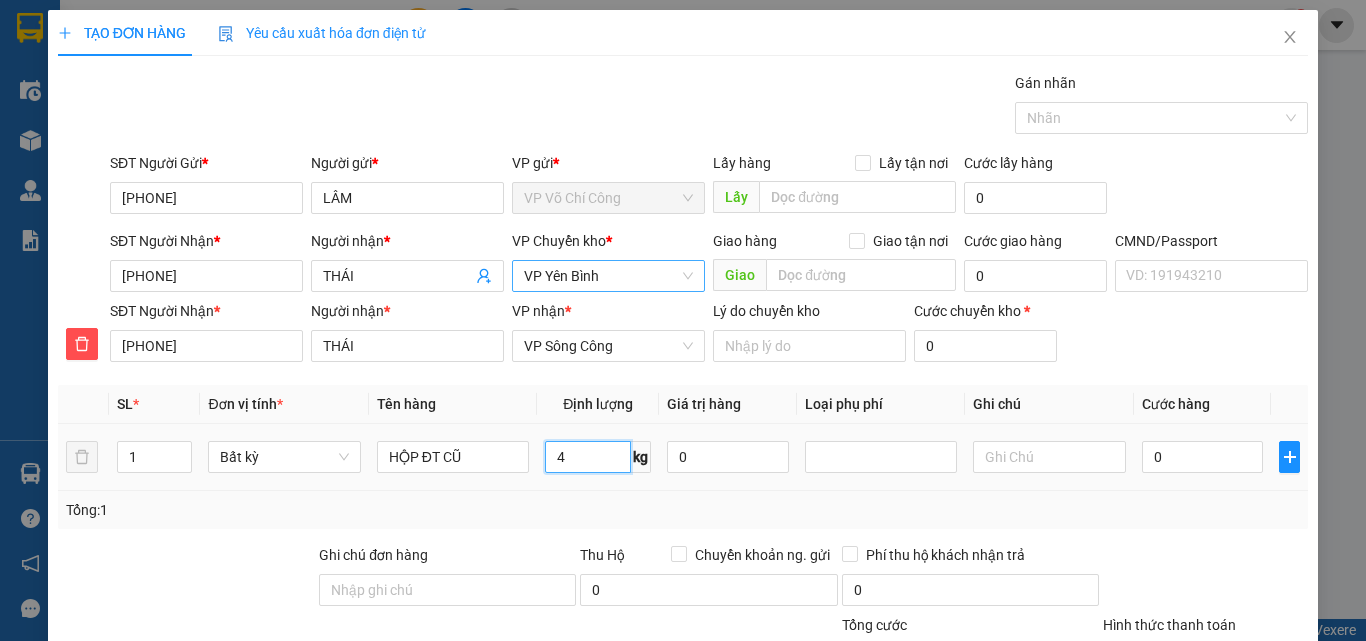 type on "4" 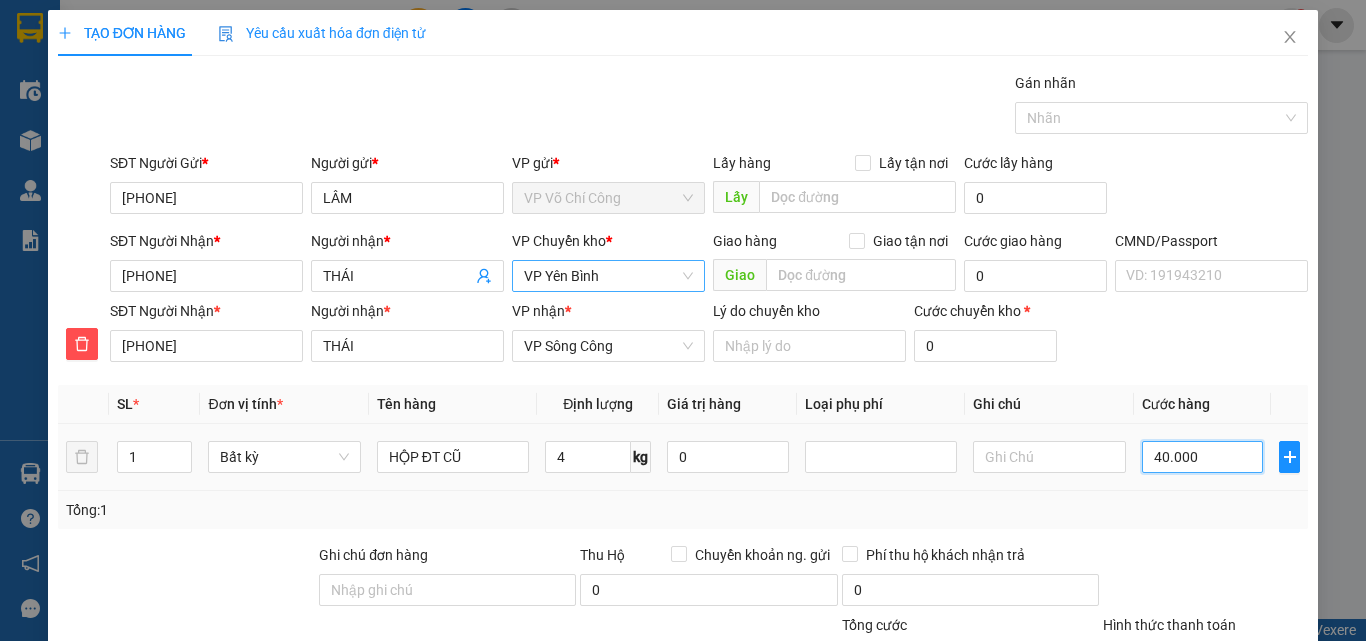 type on "40.000" 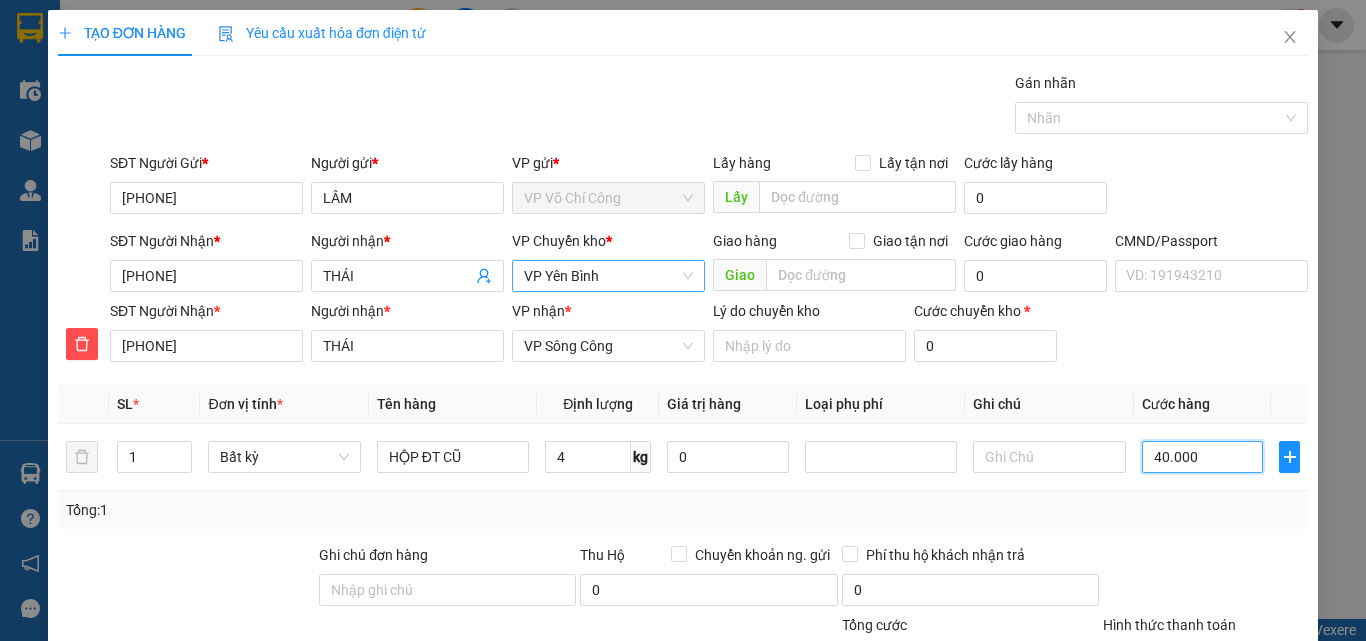 scroll, scrollTop: 209, scrollLeft: 0, axis: vertical 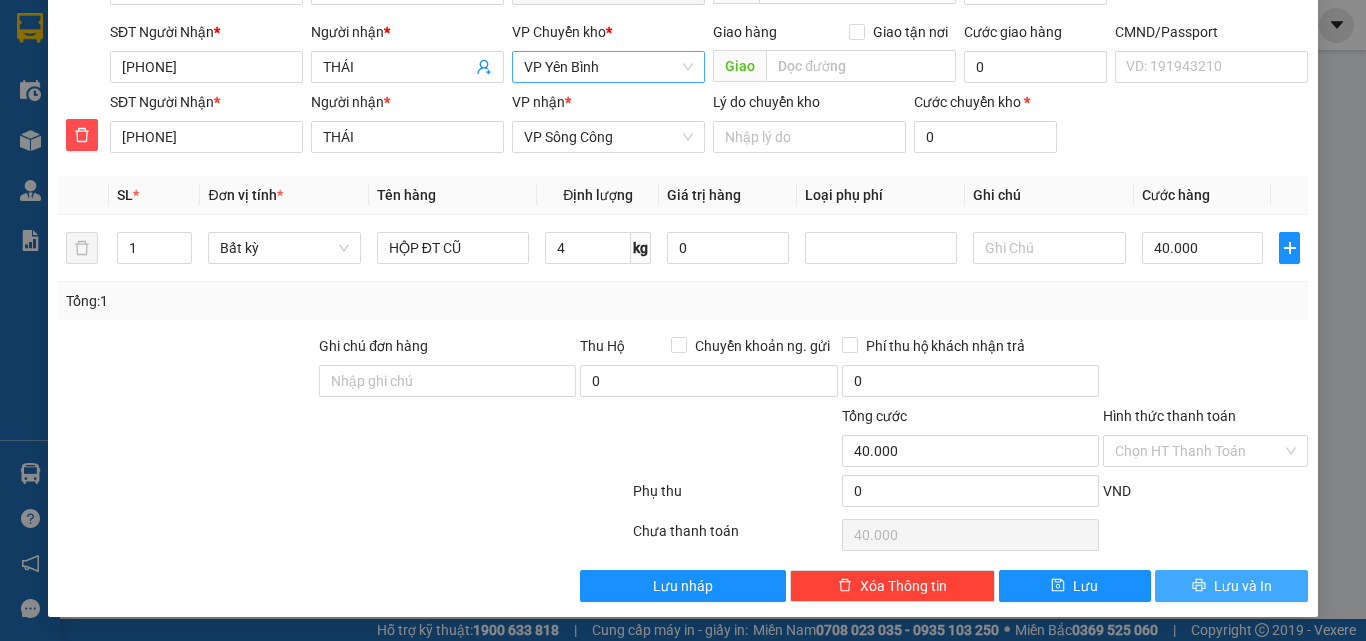 drag, startPoint x: 1206, startPoint y: 588, endPoint x: 1176, endPoint y: 524, distance: 70.68239 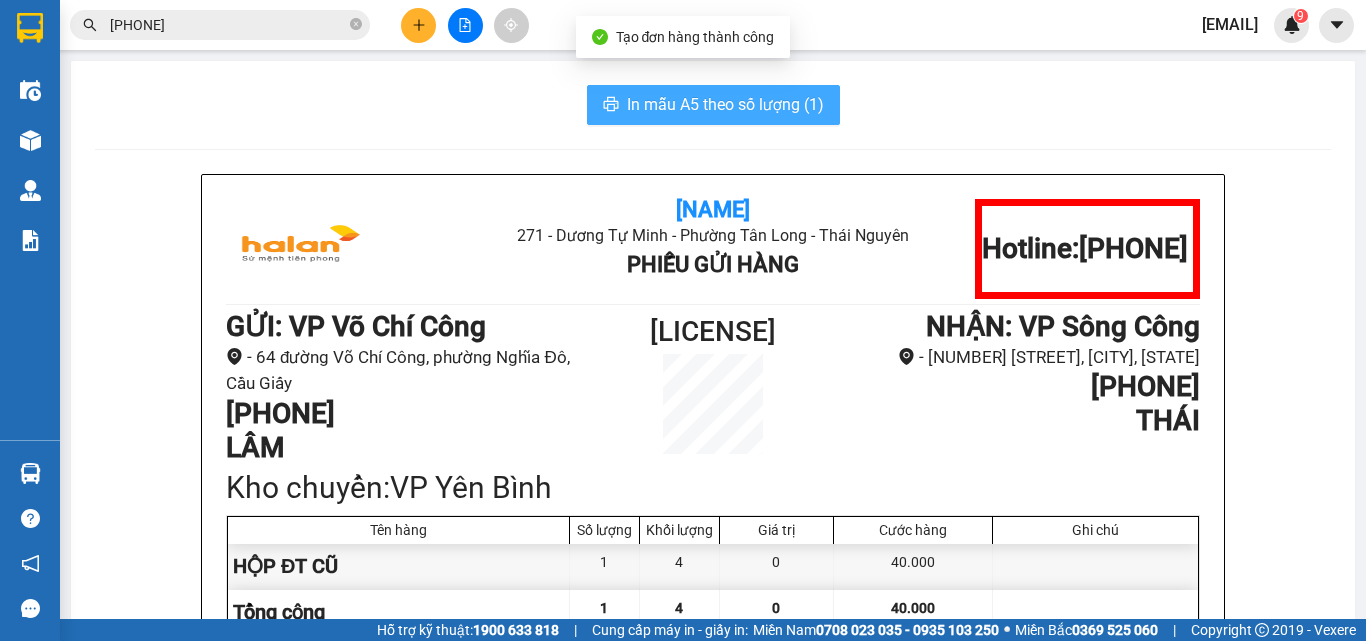 click on "In mẫu A5 theo số lượng
(1)" at bounding box center [725, 104] 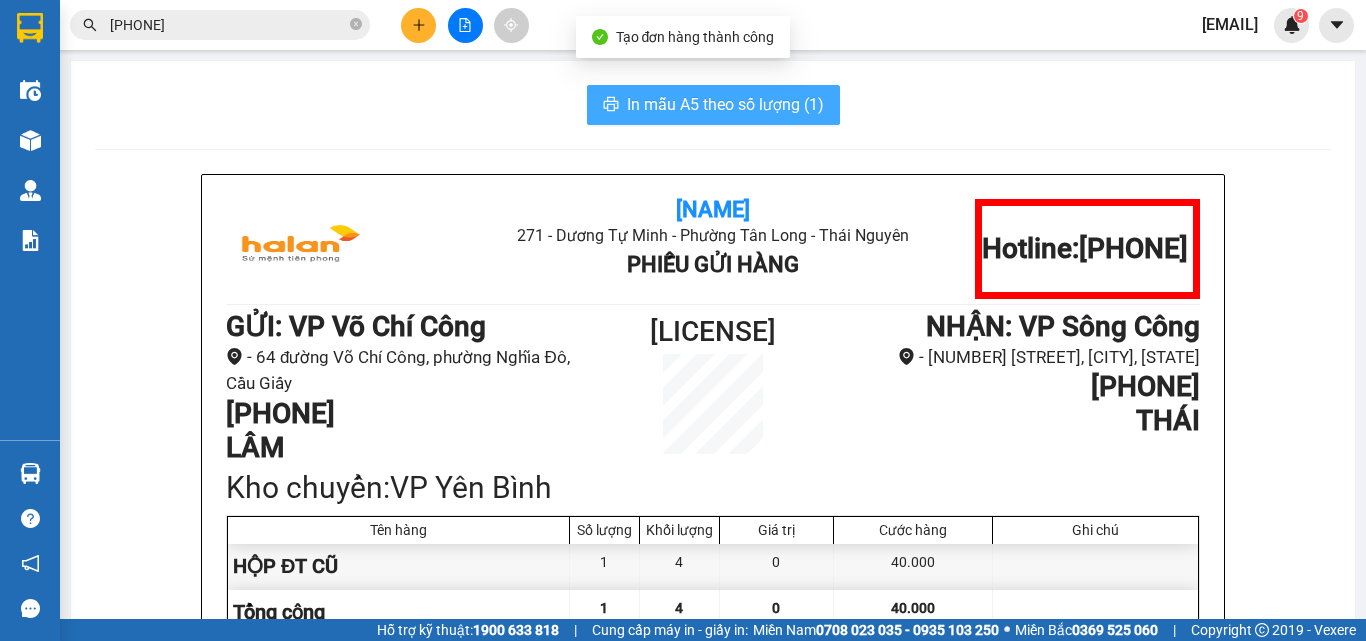 click on "In mẫu A5 theo số lượng
(1)" at bounding box center (725, 104) 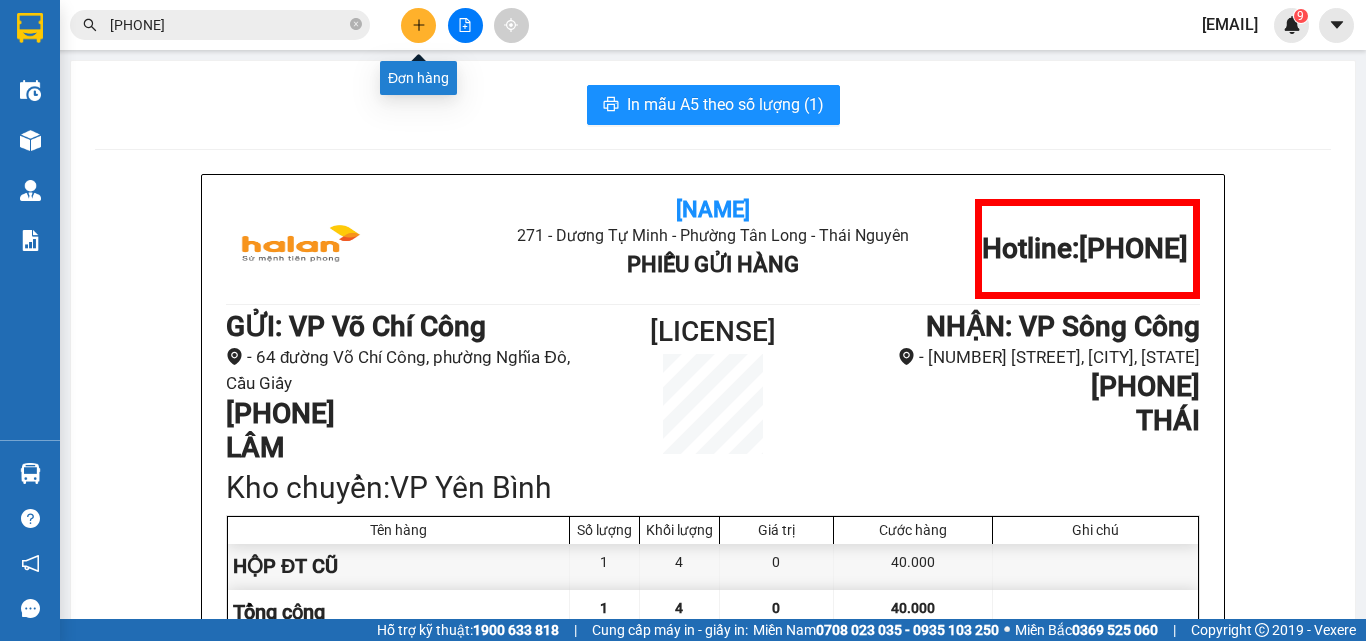 click 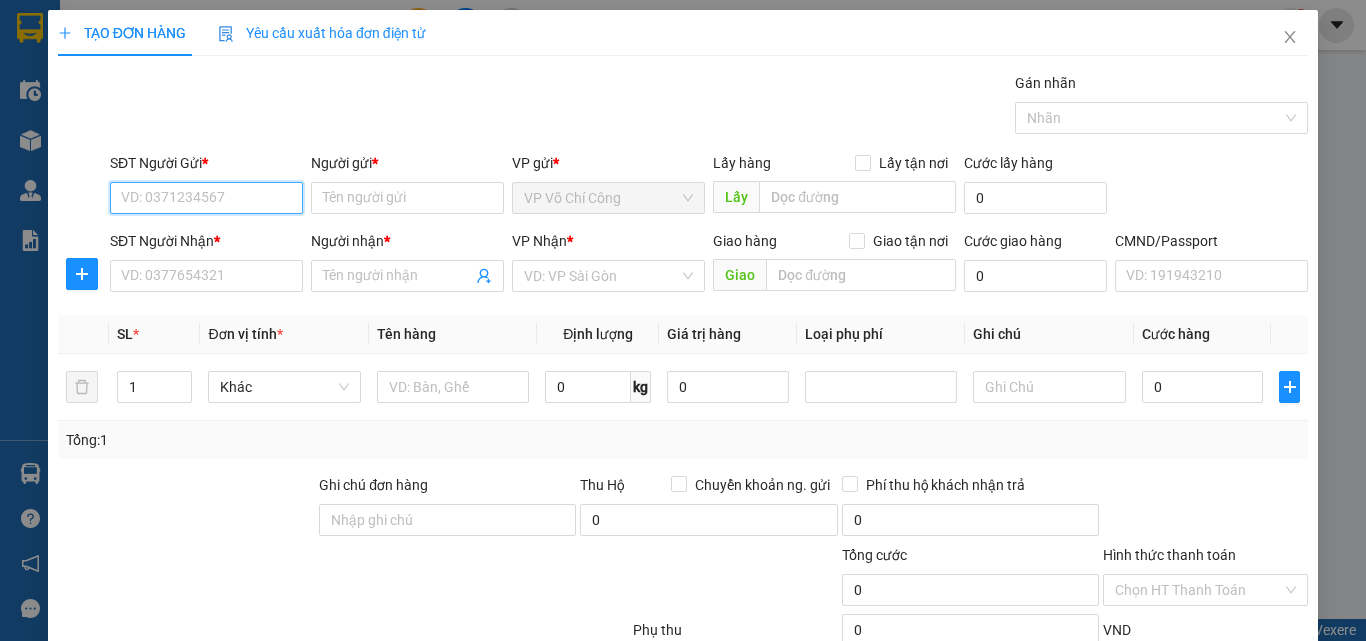 click on "SĐT Người Gửi *" at bounding box center [206, 198] 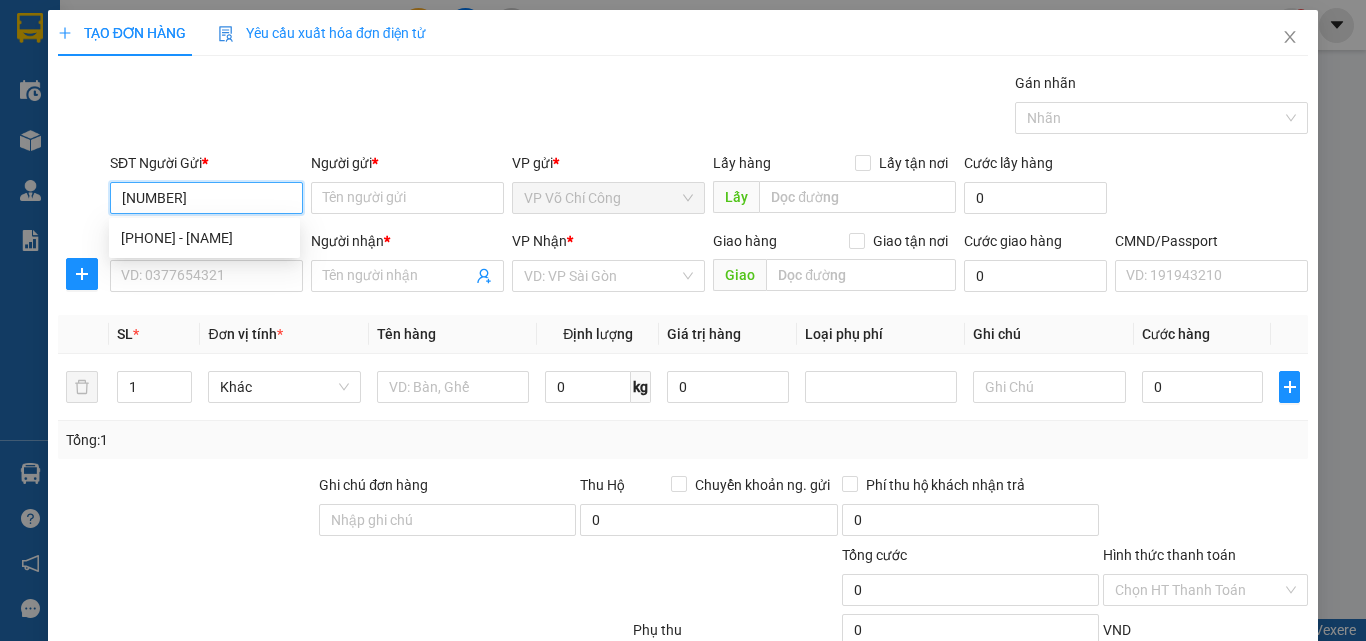 type on "0352256546" 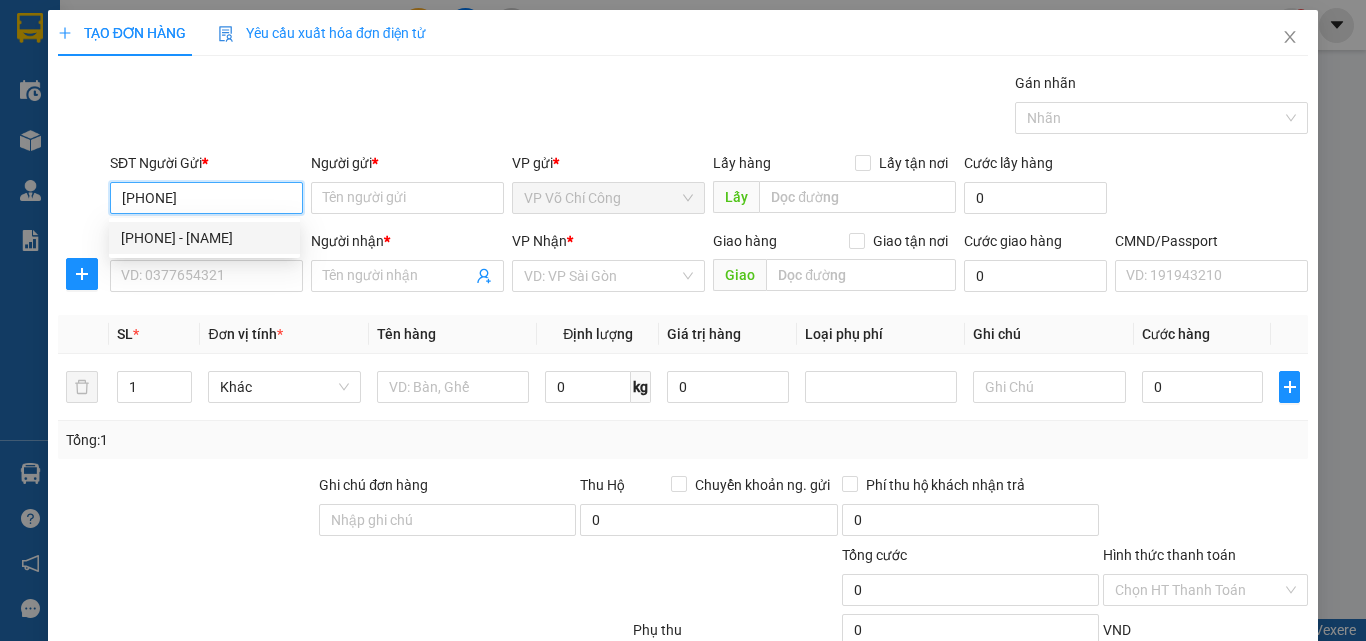 drag, startPoint x: 222, startPoint y: 228, endPoint x: 247, endPoint y: 257, distance: 38.28838 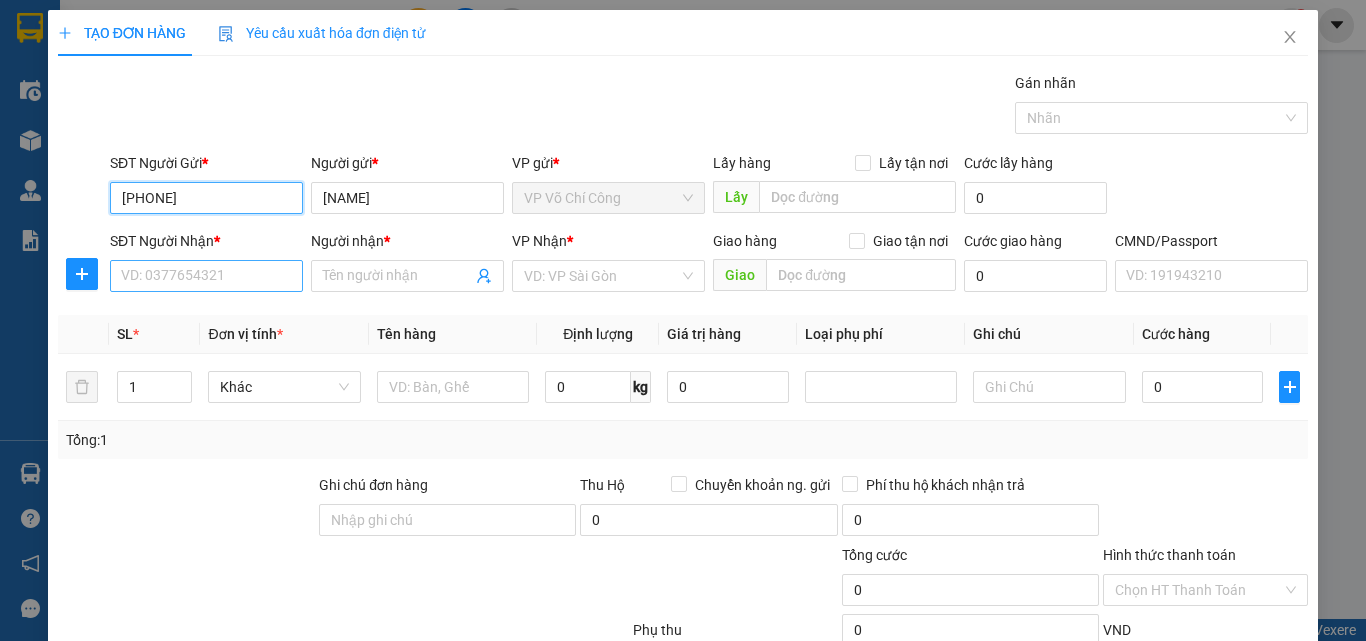 type on "0352256546" 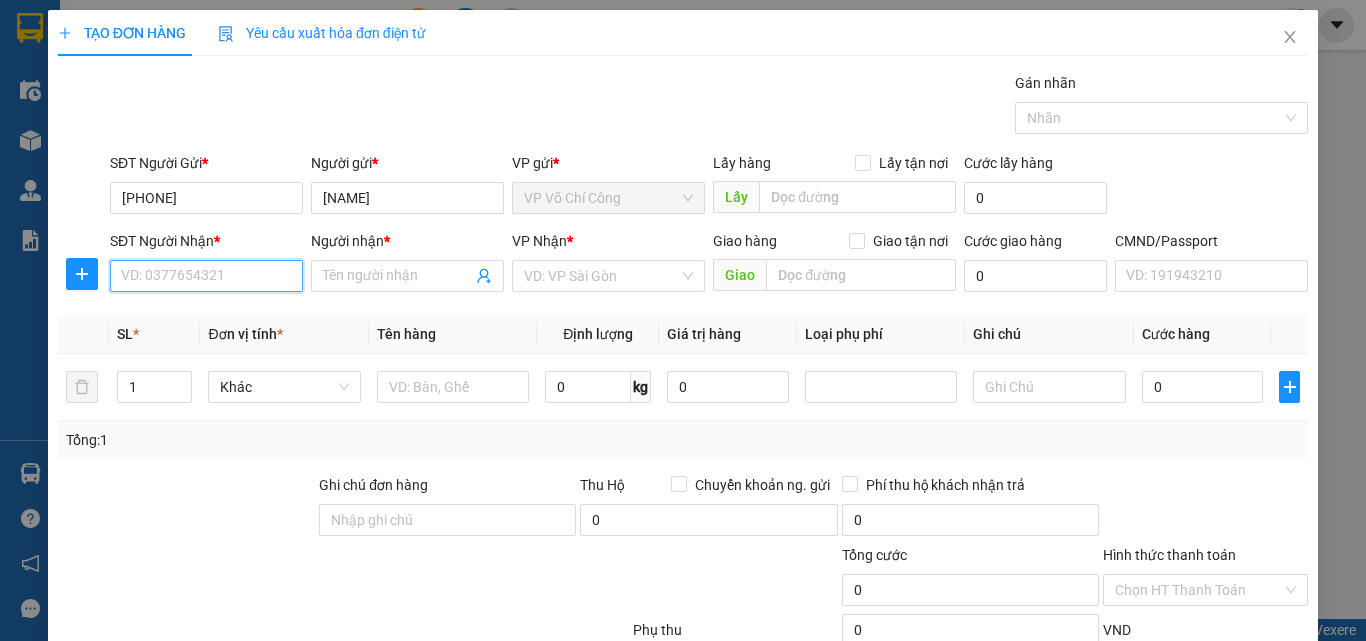 click on "SĐT Người Nhận  *" at bounding box center [206, 276] 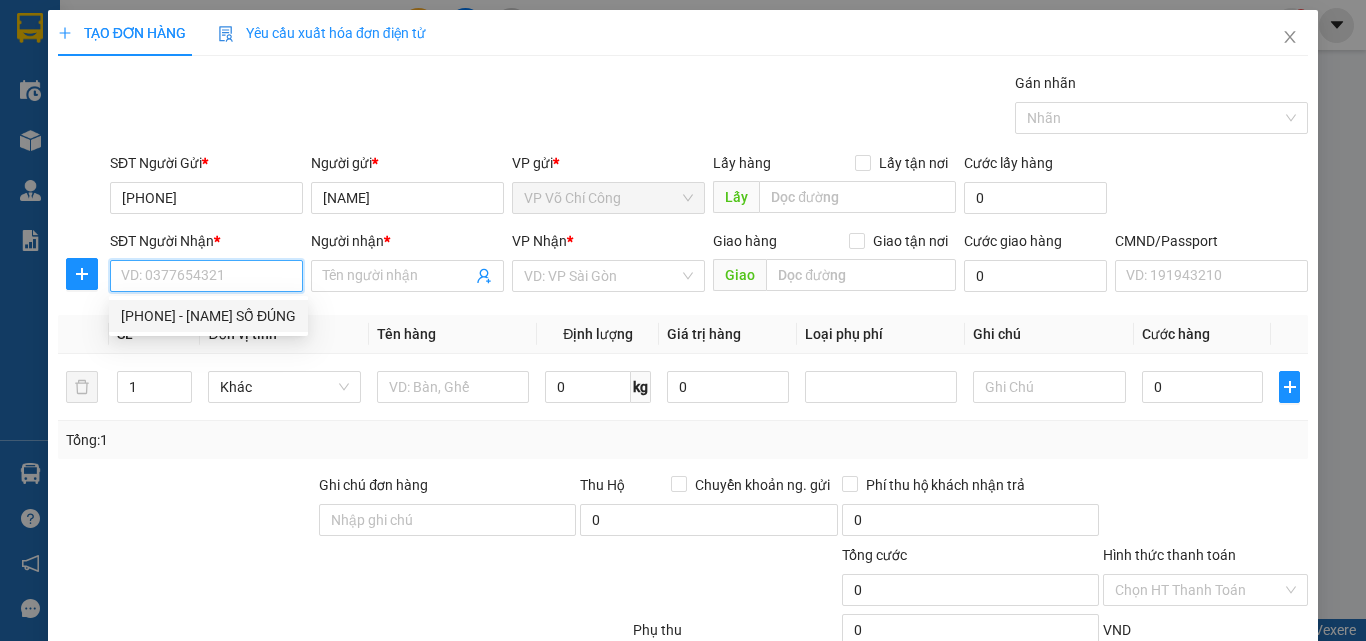 click on "0933642889 - THUỶ SỐ ĐÚNG" at bounding box center (208, 316) 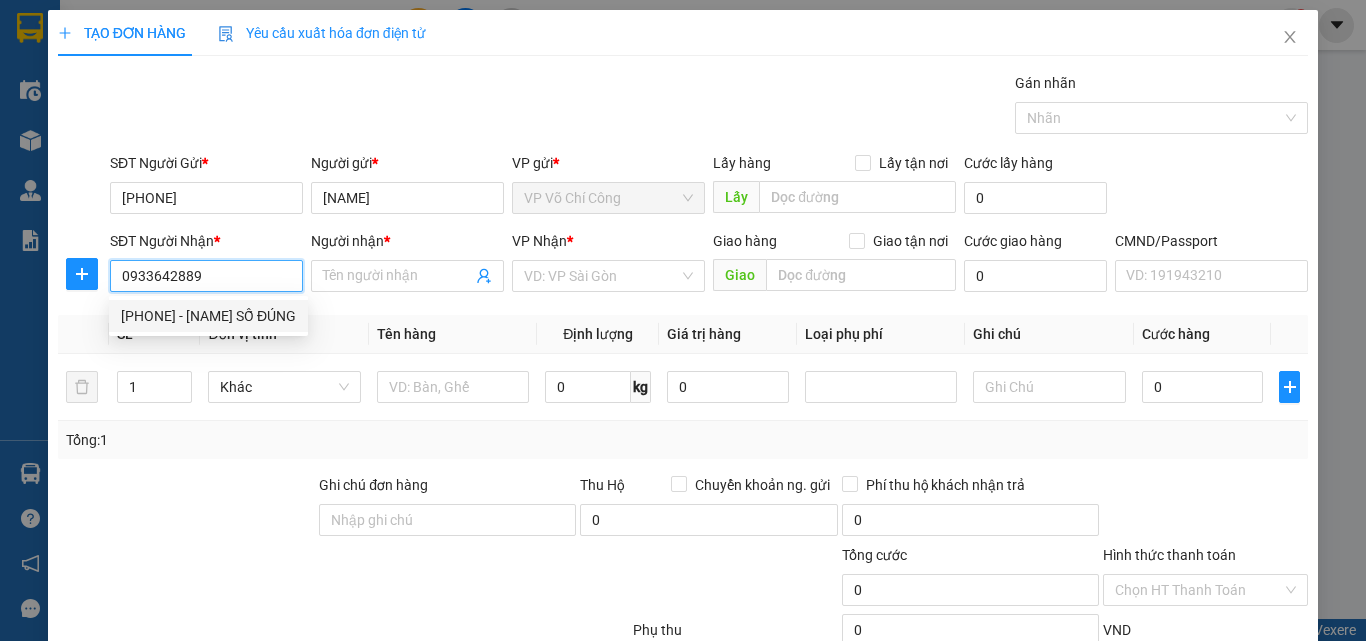 type on "0933642889" 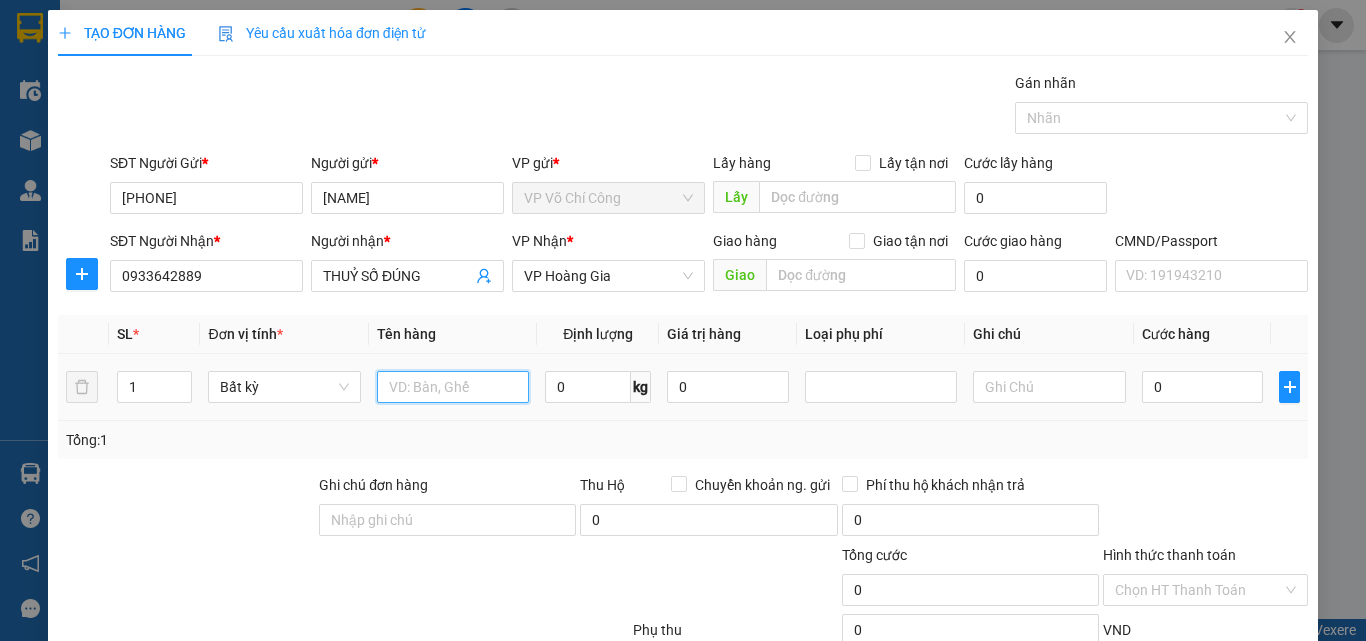 click at bounding box center (453, 387) 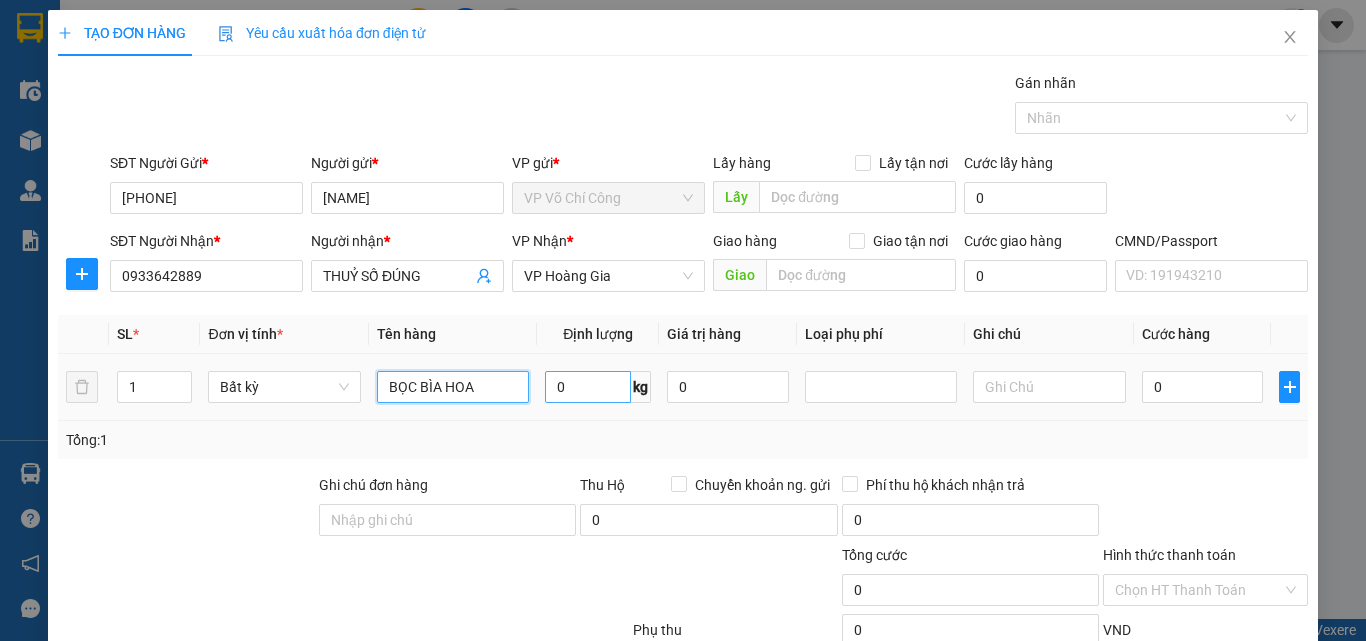 type on "BỌC BÌA HOA" 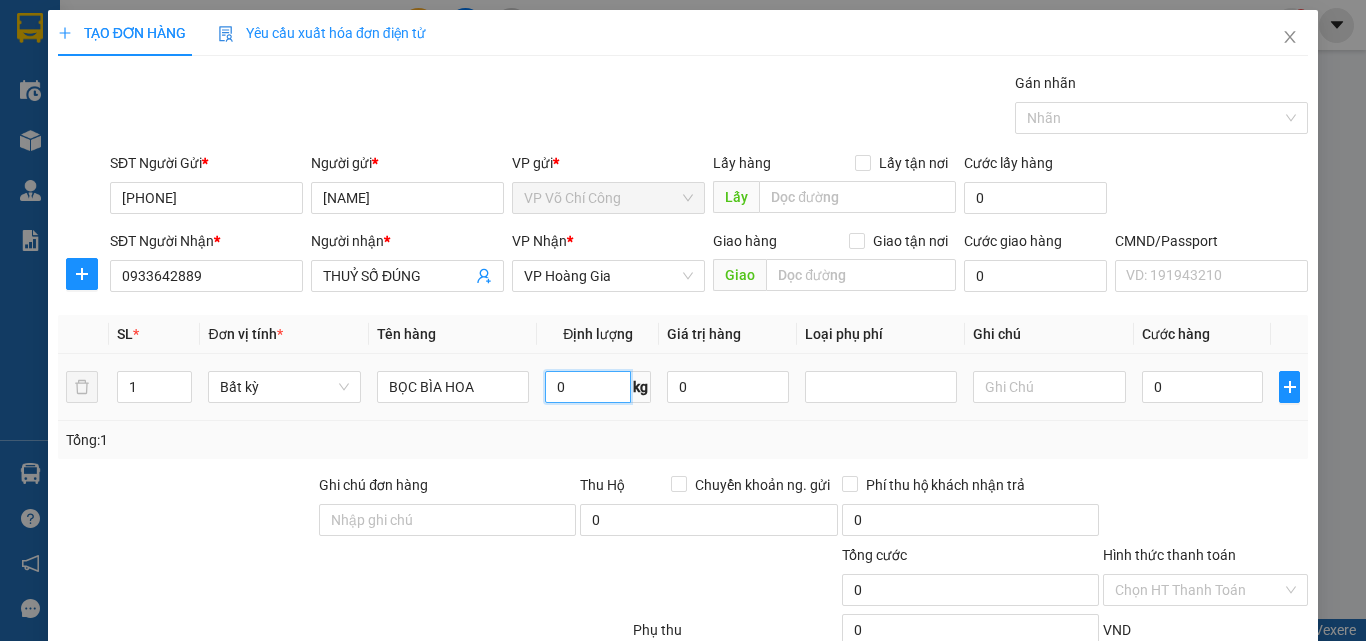 click on "0" at bounding box center [588, 387] 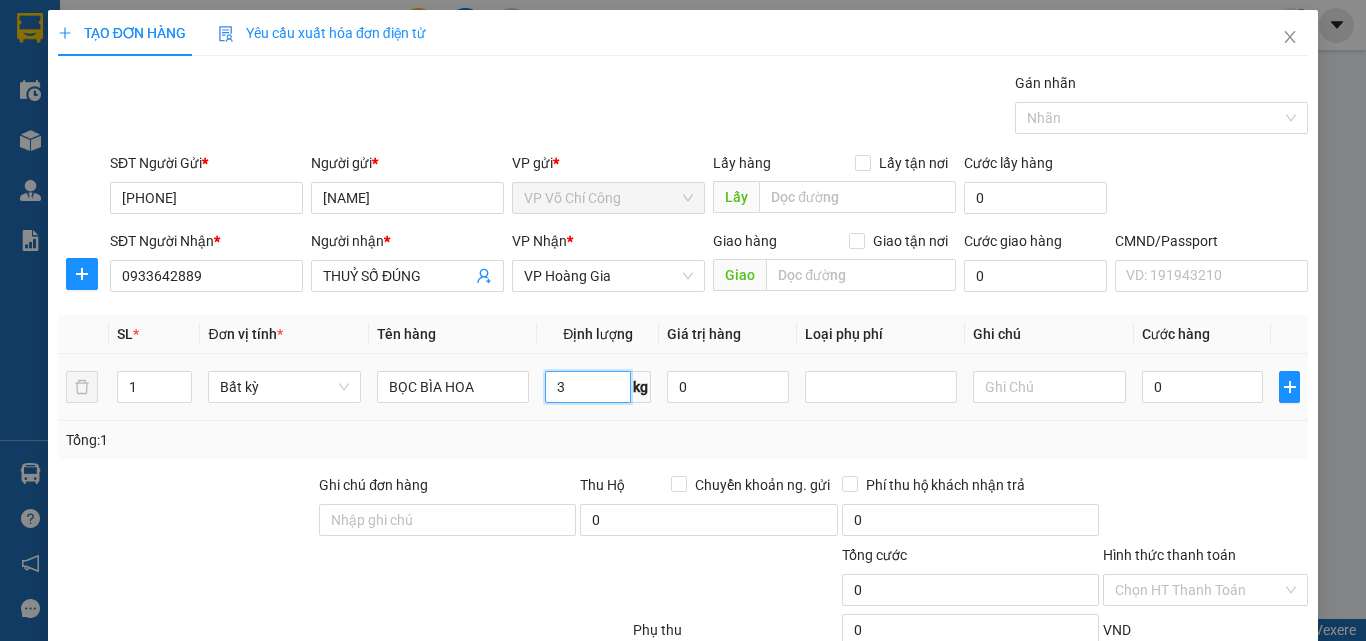 type on "3" 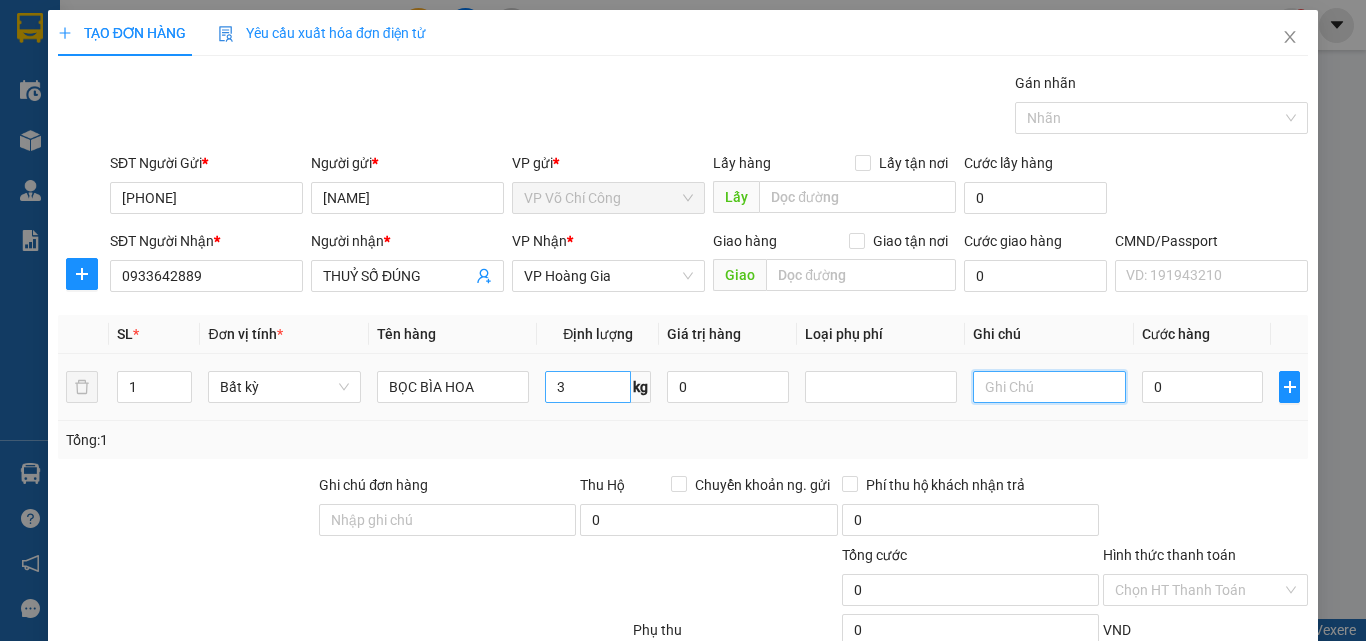 type on "40.000" 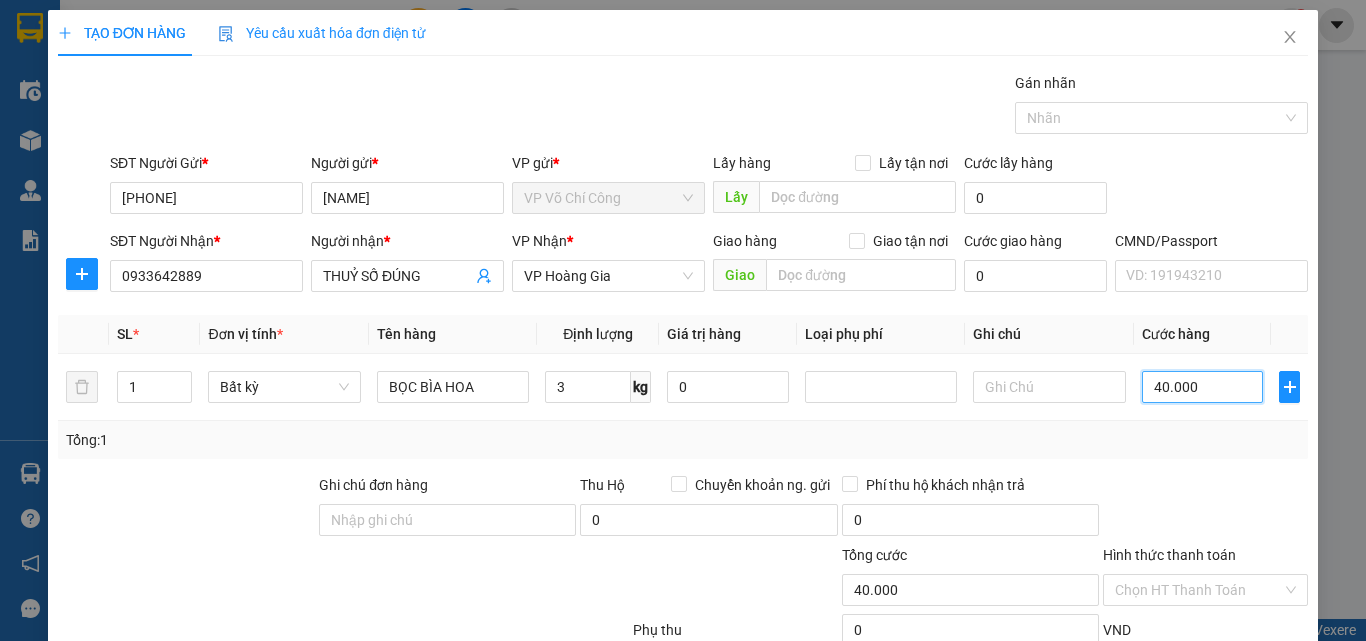 scroll, scrollTop: 139, scrollLeft: 0, axis: vertical 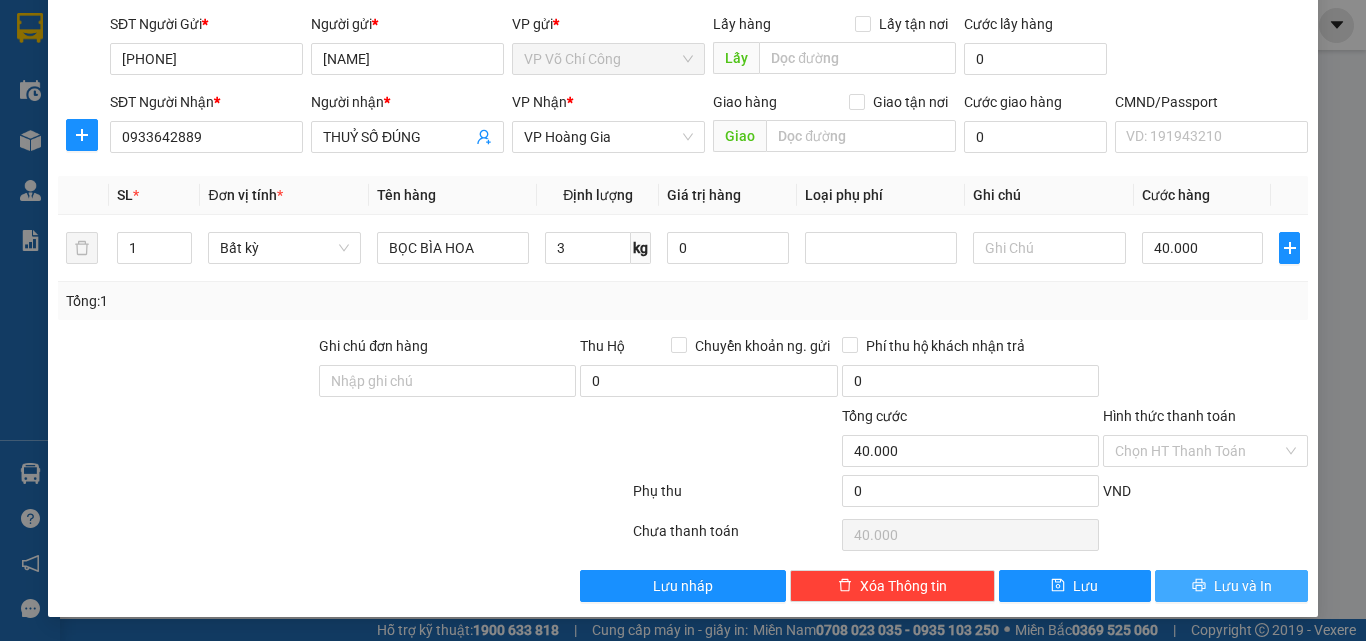 click on "Lưu và In" at bounding box center (1243, 586) 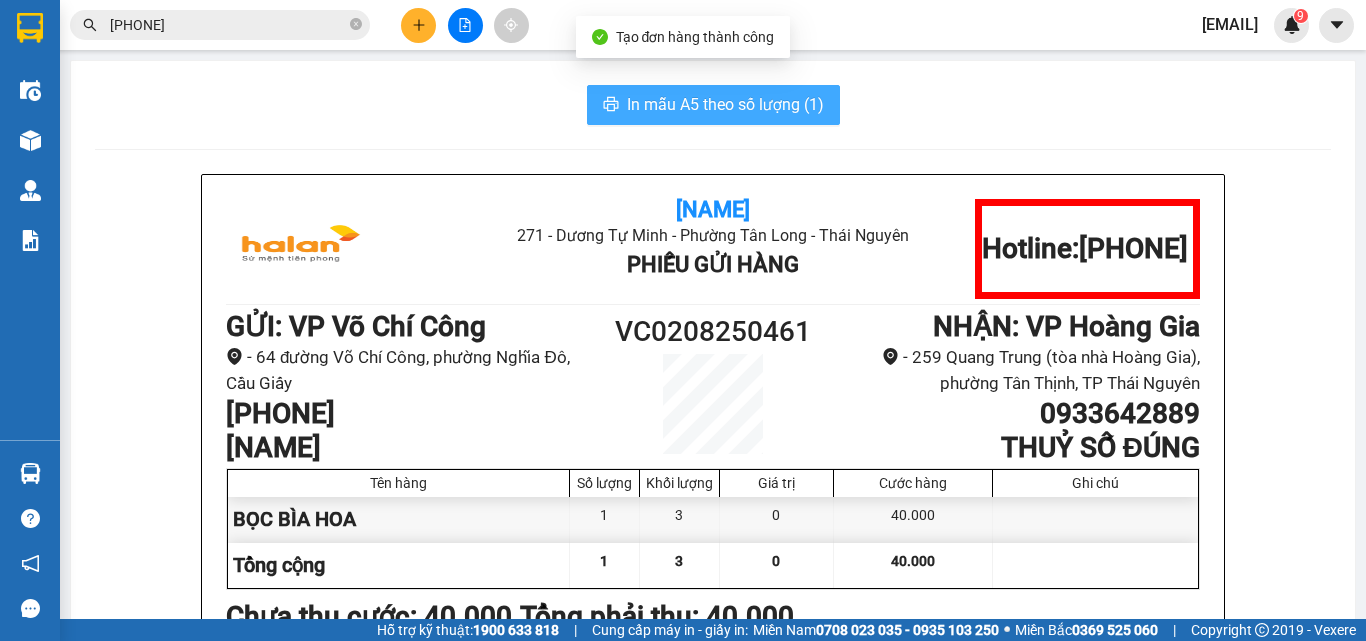 click on "In mẫu A5 theo số lượng
(1)" at bounding box center [725, 104] 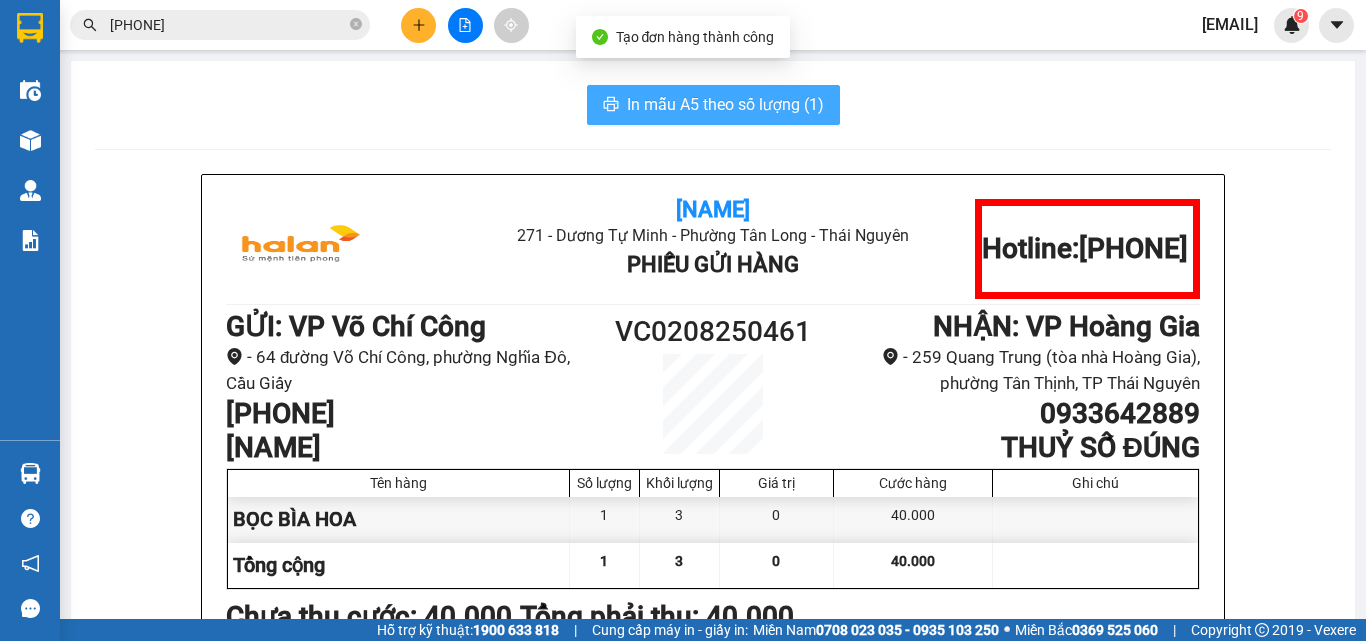 scroll, scrollTop: 0, scrollLeft: 0, axis: both 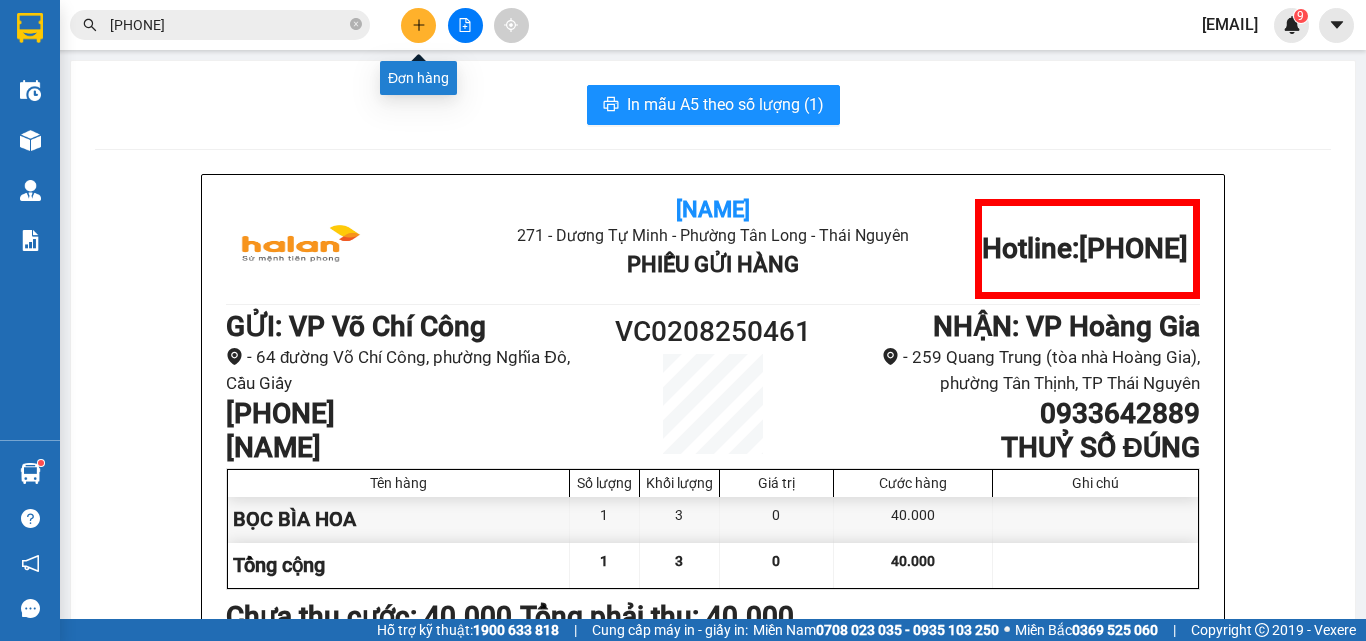 click 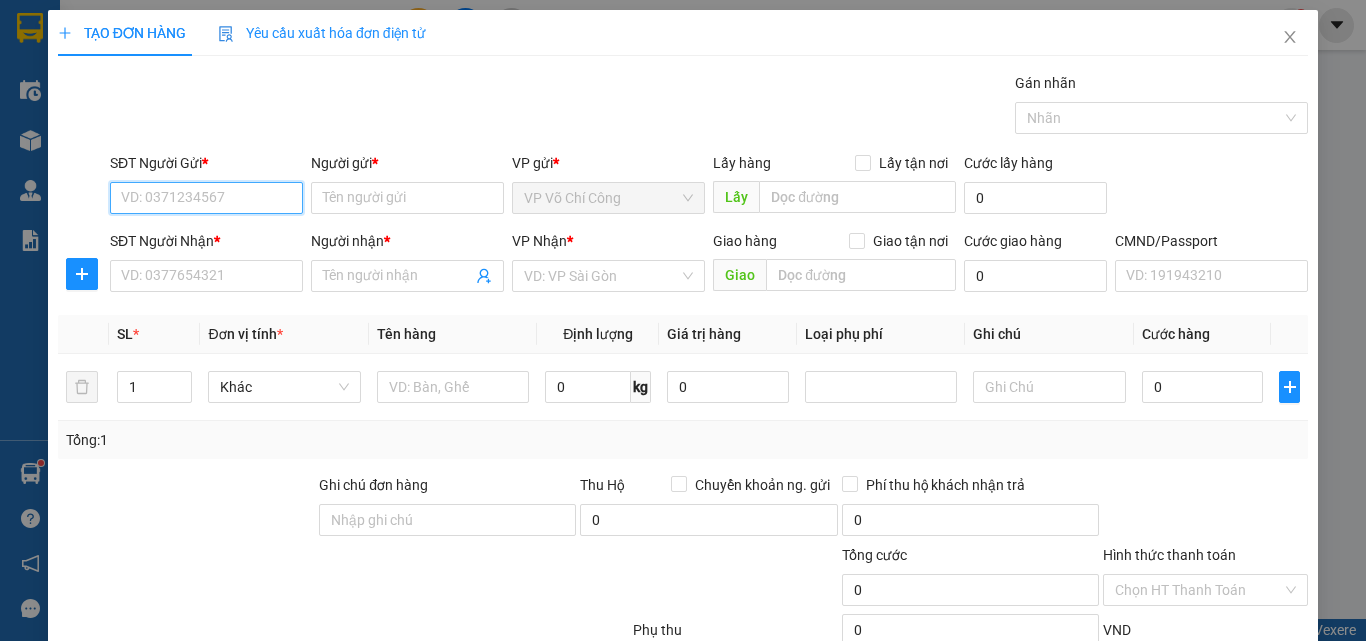 click on "SĐT Người Gửi *" at bounding box center [206, 198] 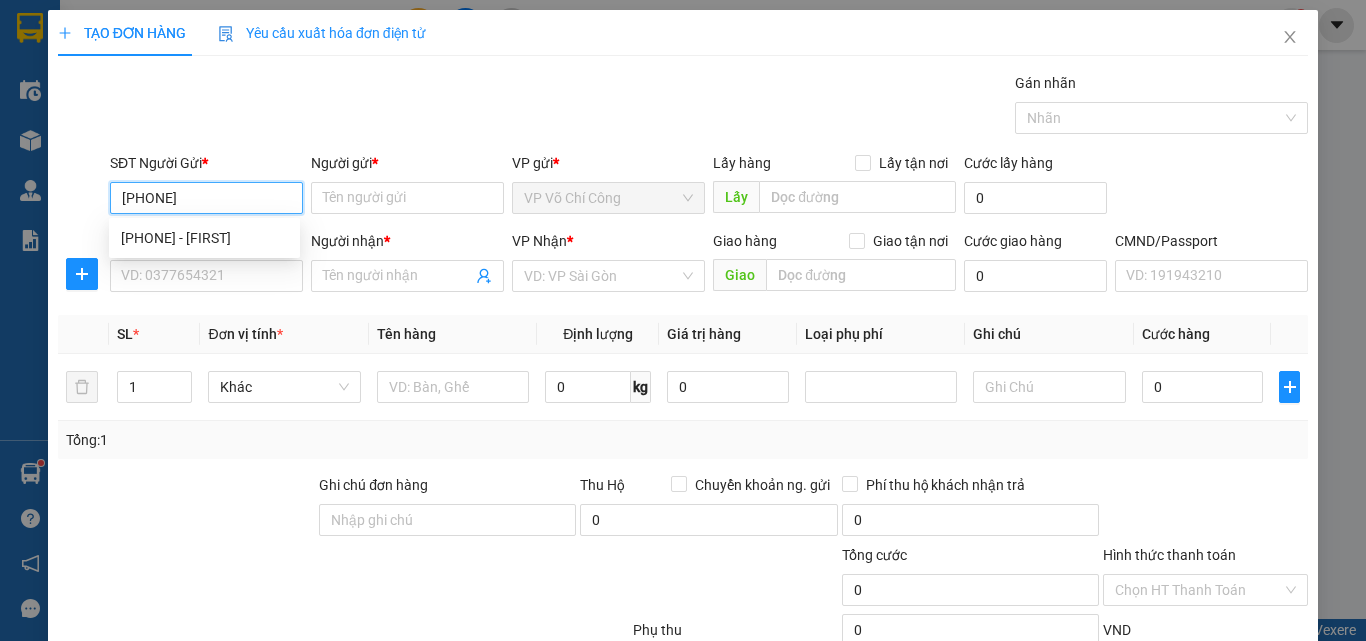 type on "0902022702" 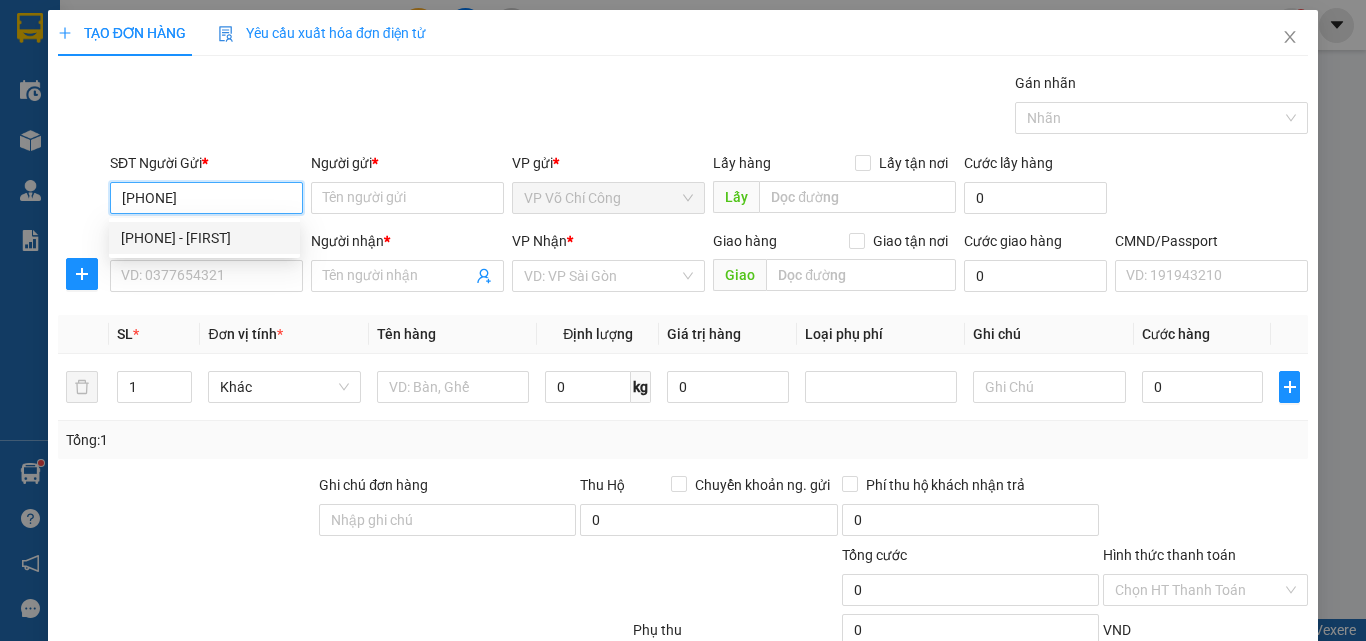 click on "0902022702 - NGÂN" at bounding box center (204, 238) 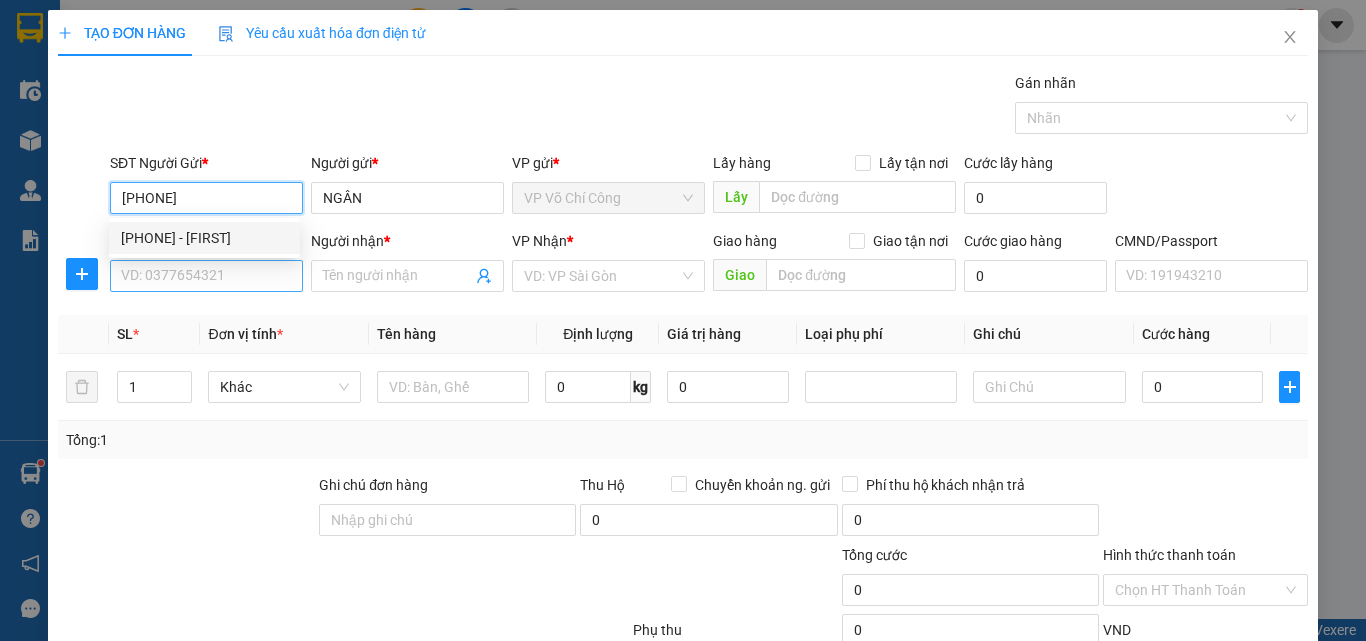 type on "0902022702" 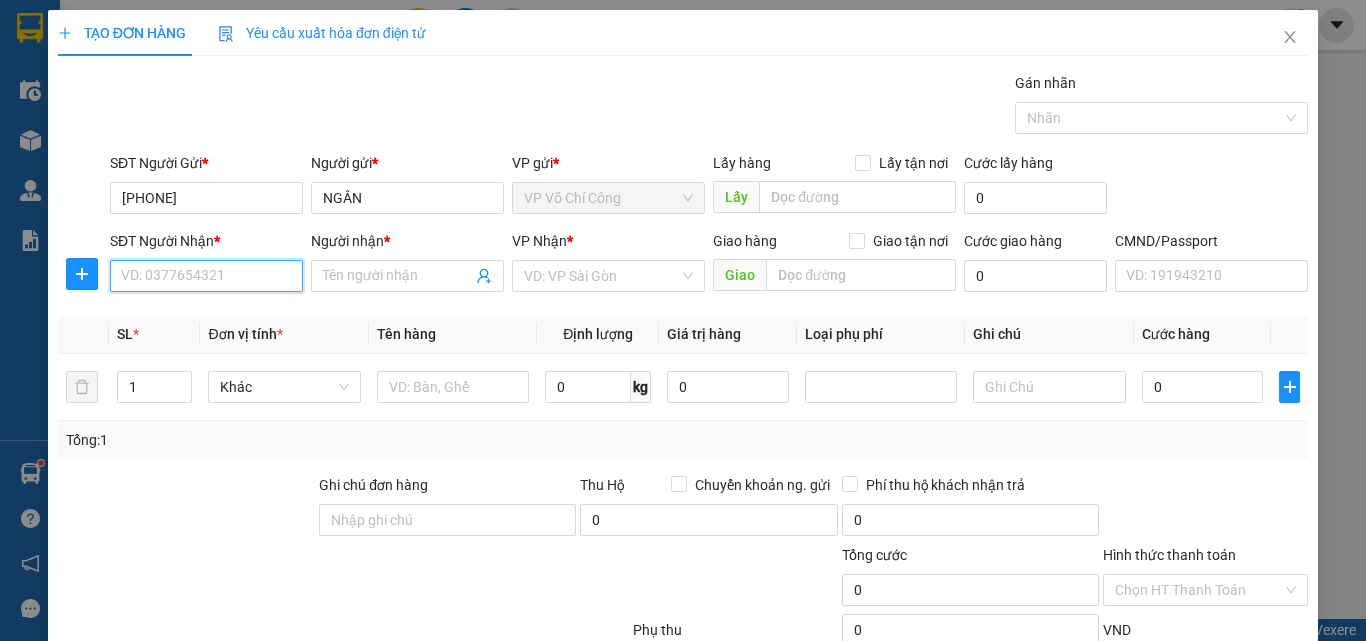 click on "SĐT Người Nhận  *" at bounding box center (206, 276) 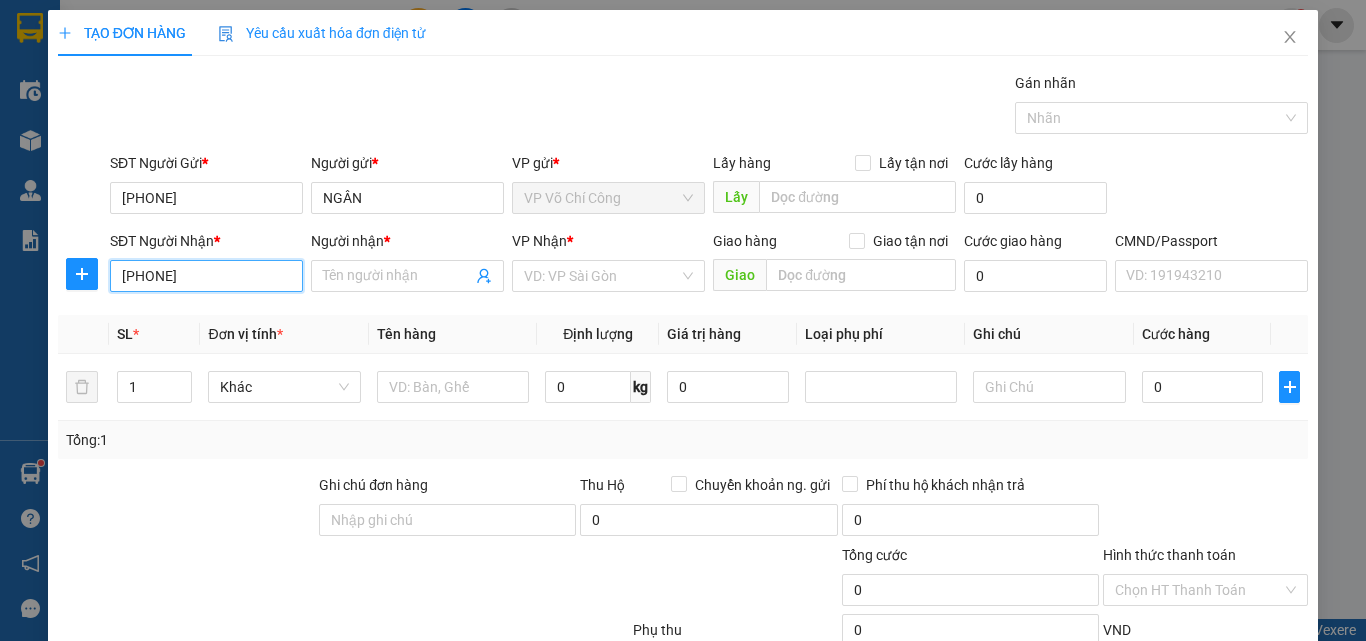 type on "0983153555" 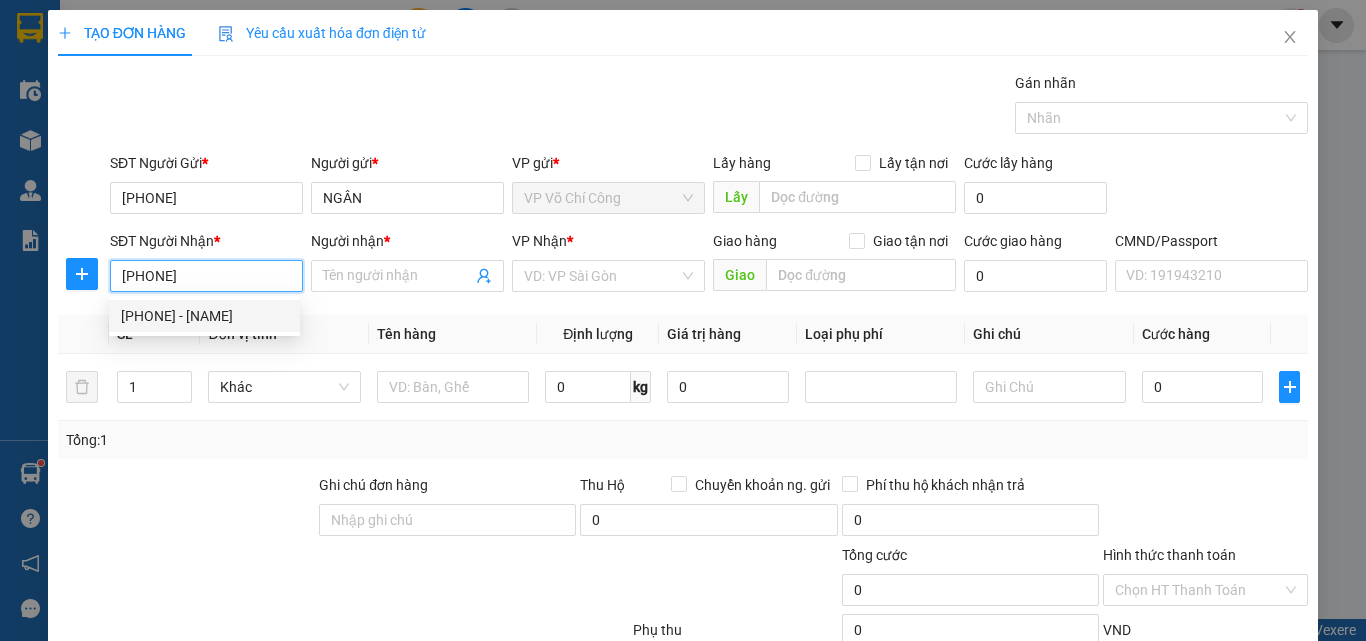 click on "0983153555 - CHI" at bounding box center [204, 316] 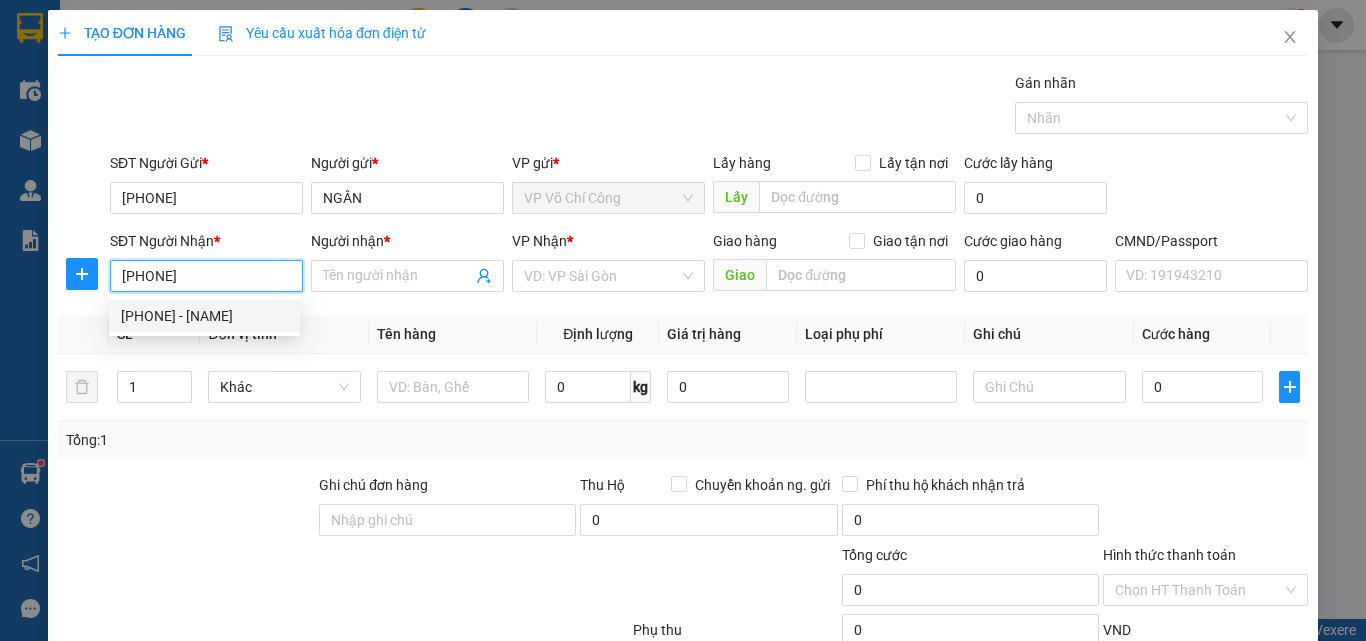 type on "CHI" 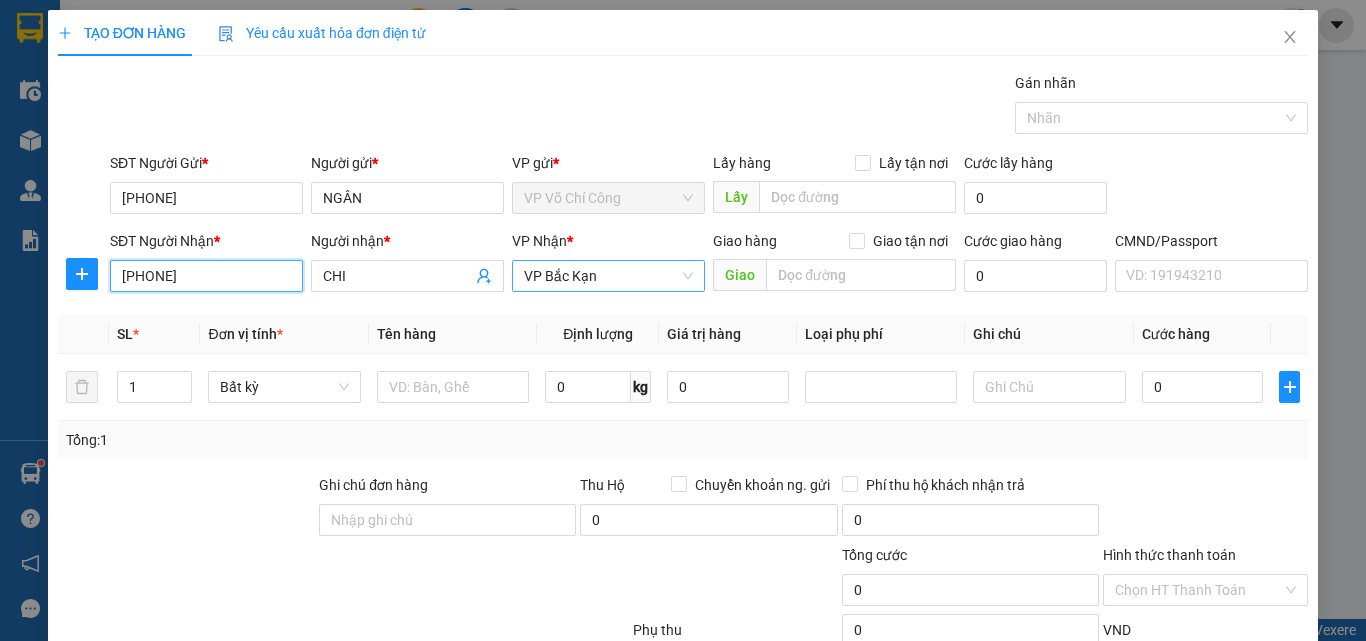 click on "VP Bắc Kạn" at bounding box center [608, 276] 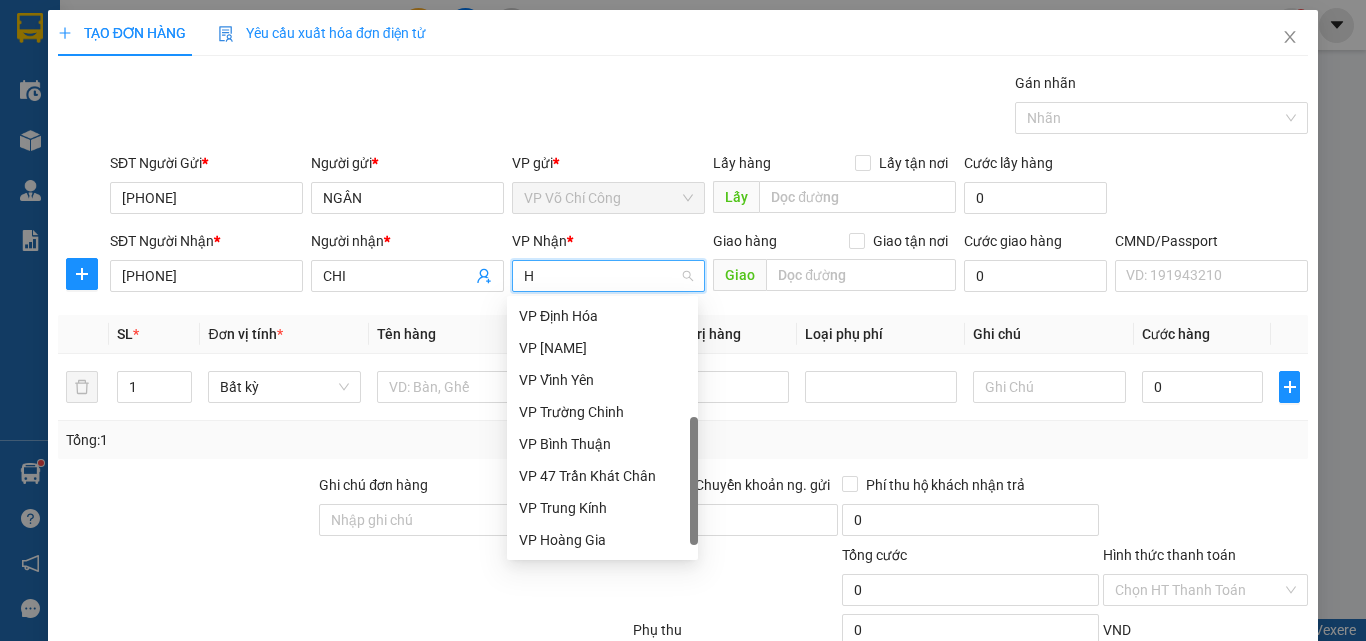 scroll, scrollTop: 256, scrollLeft: 0, axis: vertical 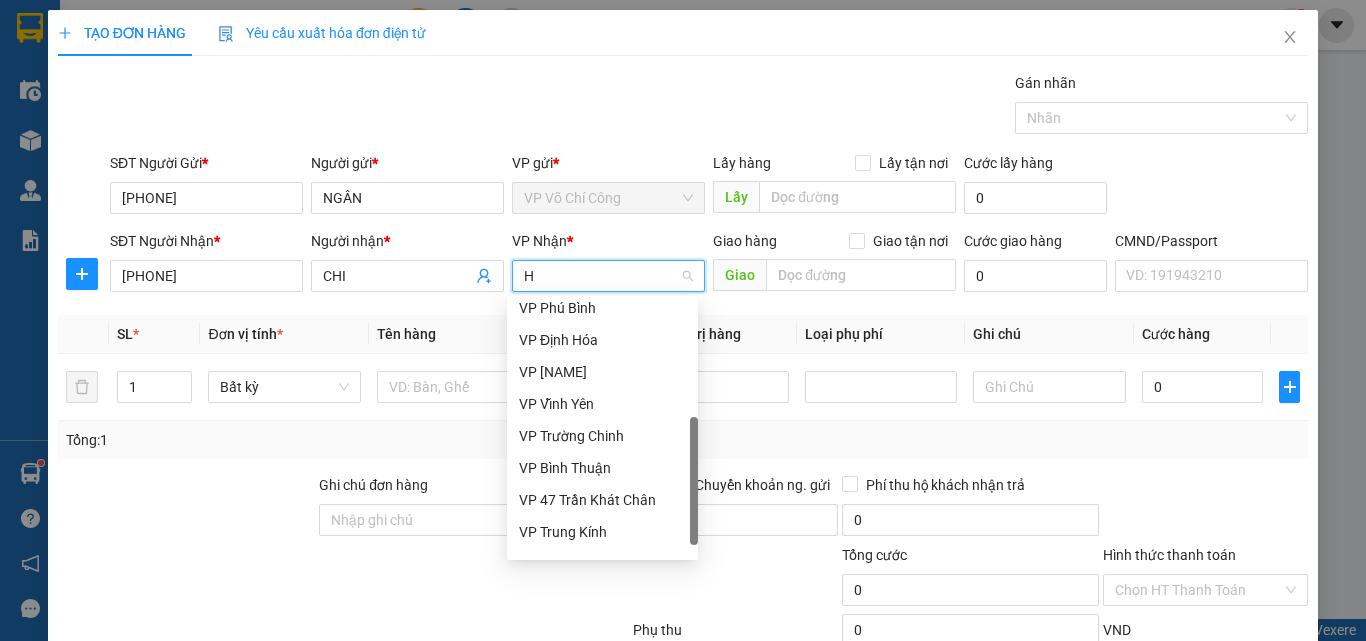 type on "HG" 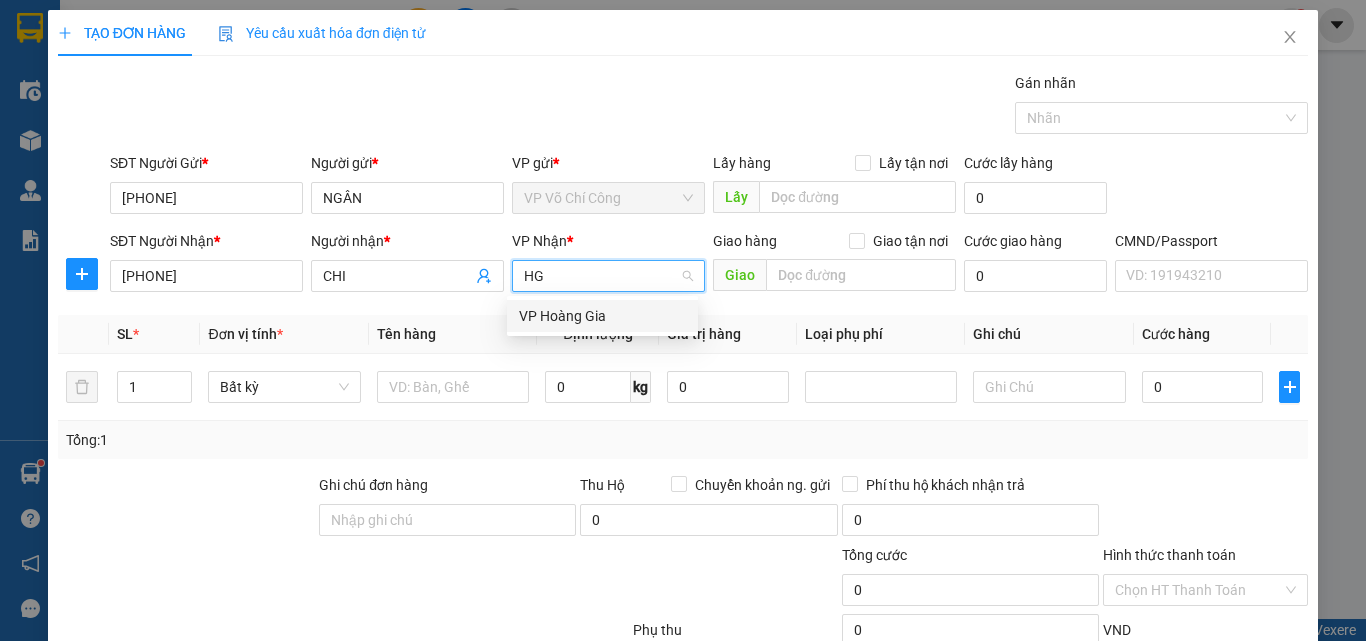 scroll, scrollTop: 0, scrollLeft: 0, axis: both 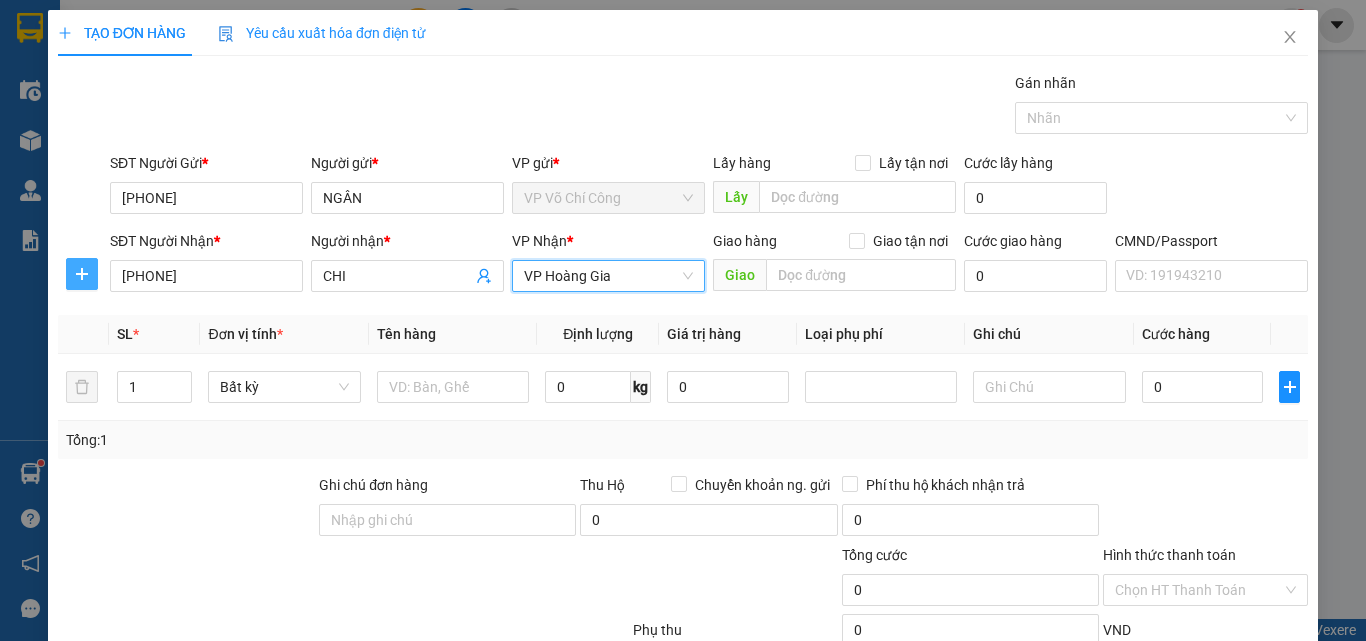 click 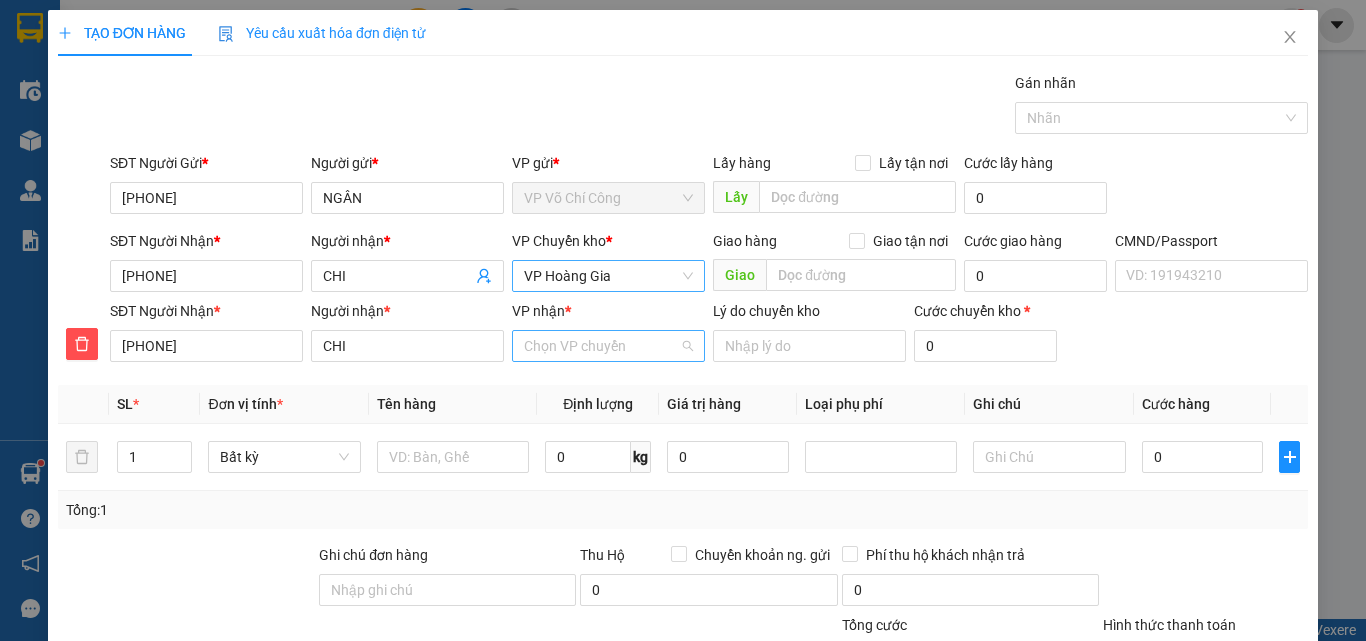 click on "VP nhận  *" at bounding box center (601, 346) 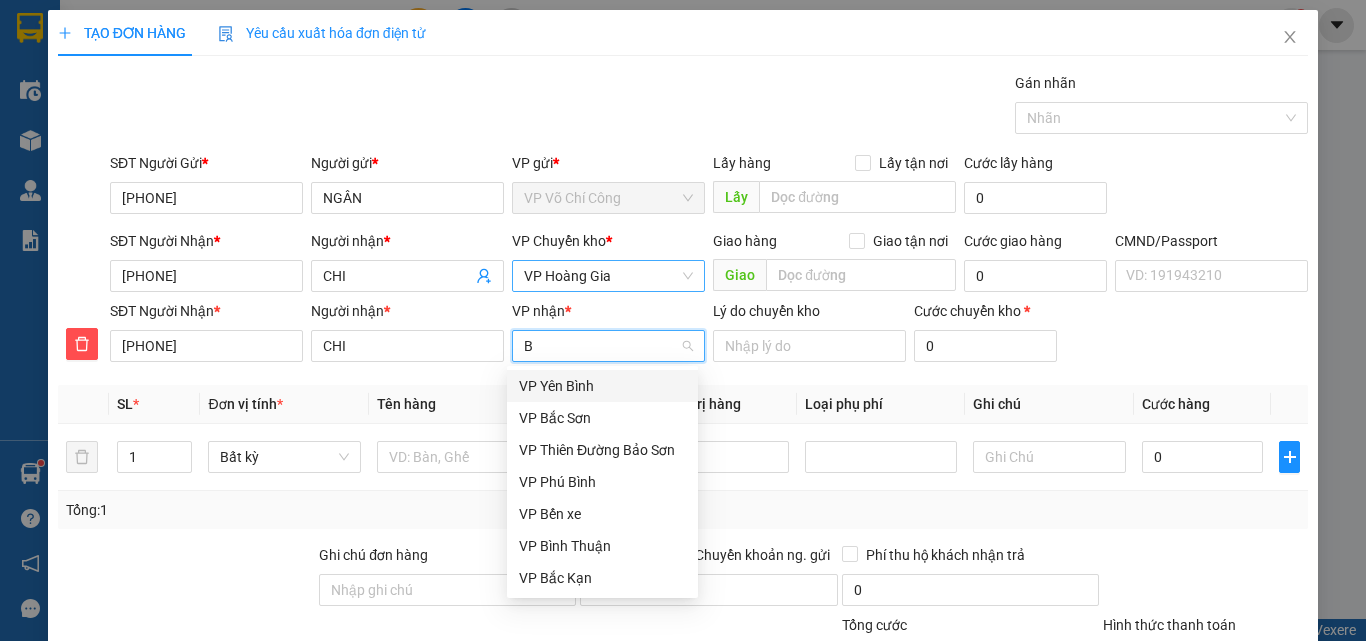 type 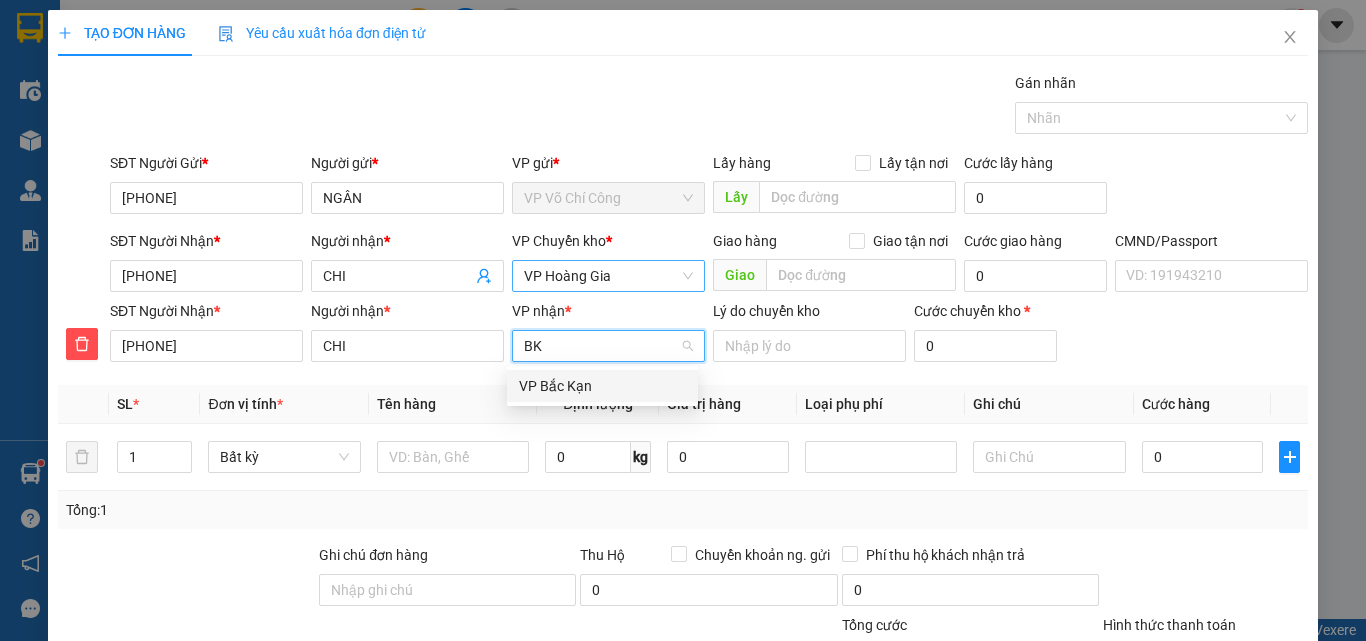click on "VP Bắc Kạn" at bounding box center (602, 386) 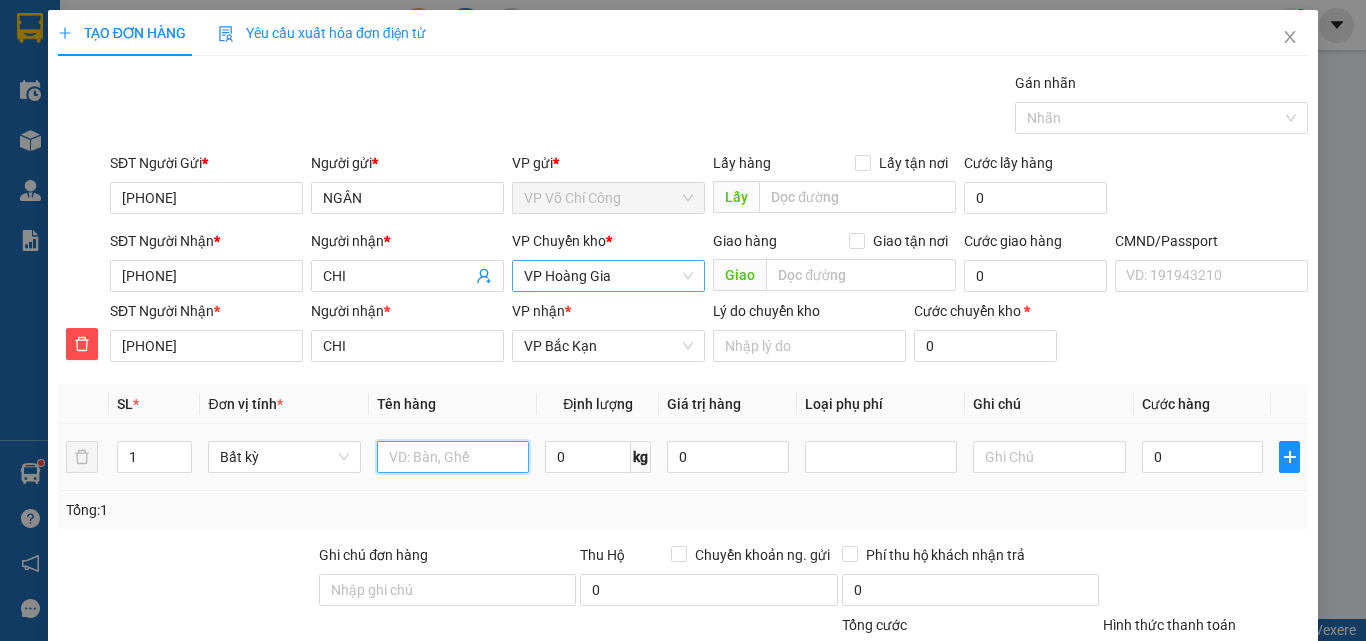 click at bounding box center (453, 457) 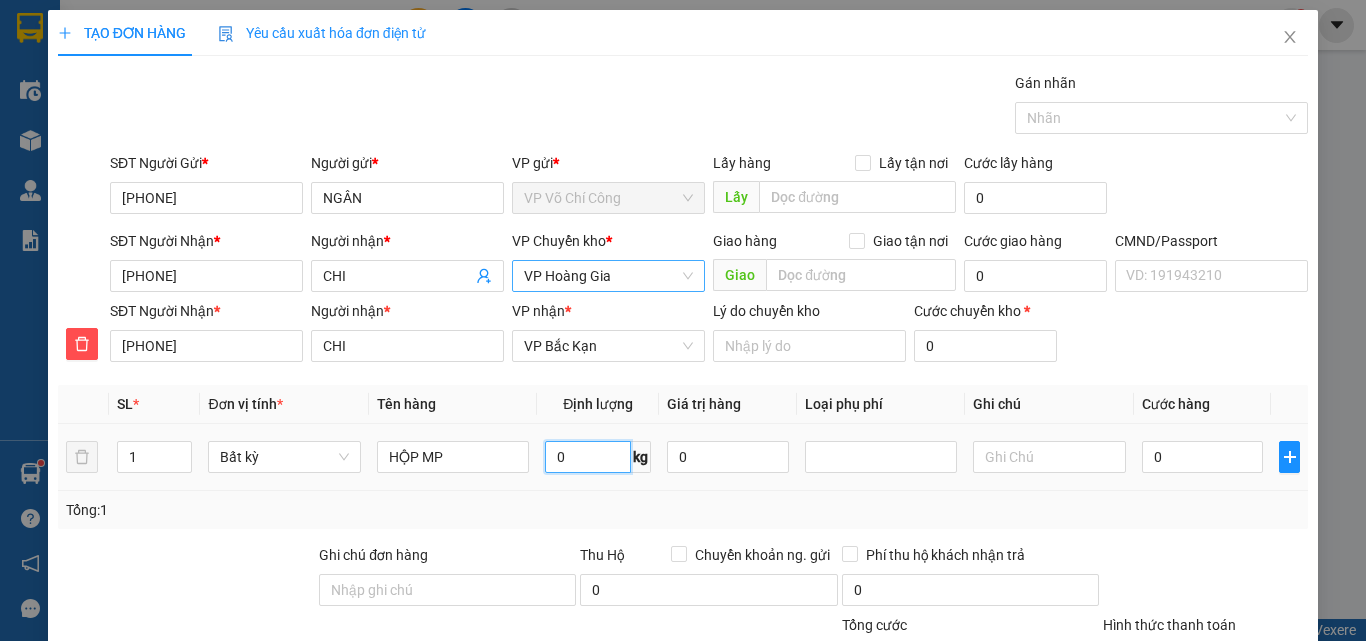 click on "0" at bounding box center [588, 457] 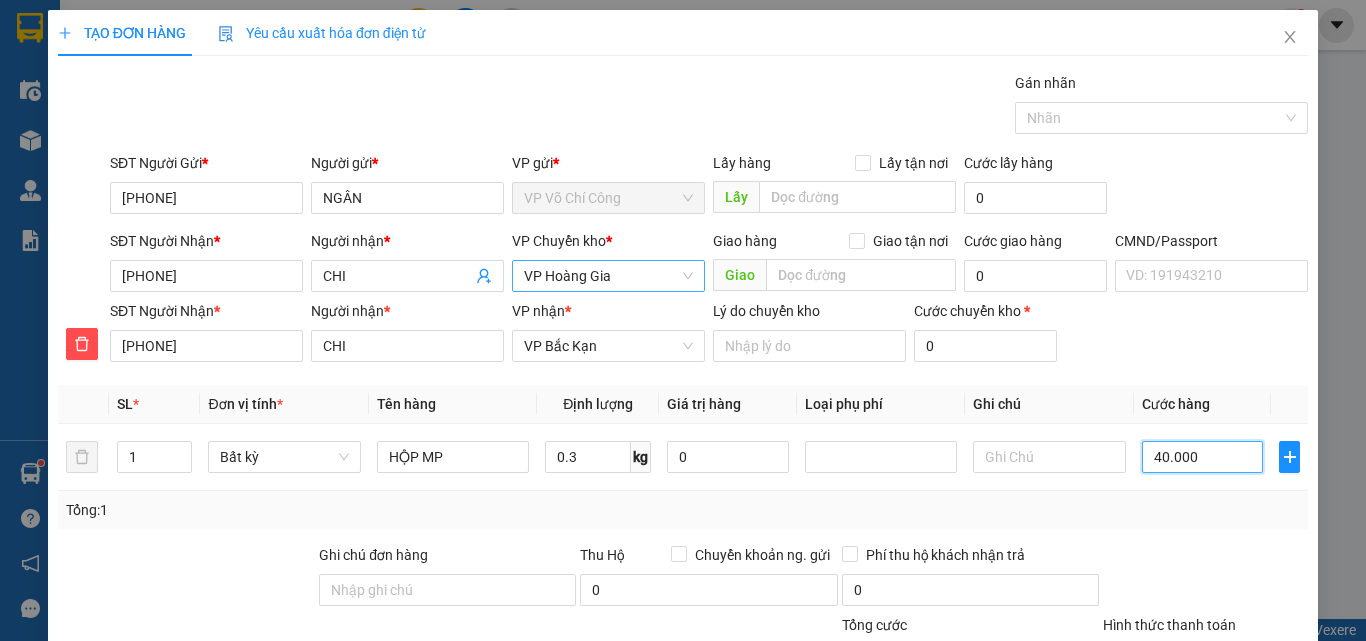 scroll, scrollTop: 209, scrollLeft: 0, axis: vertical 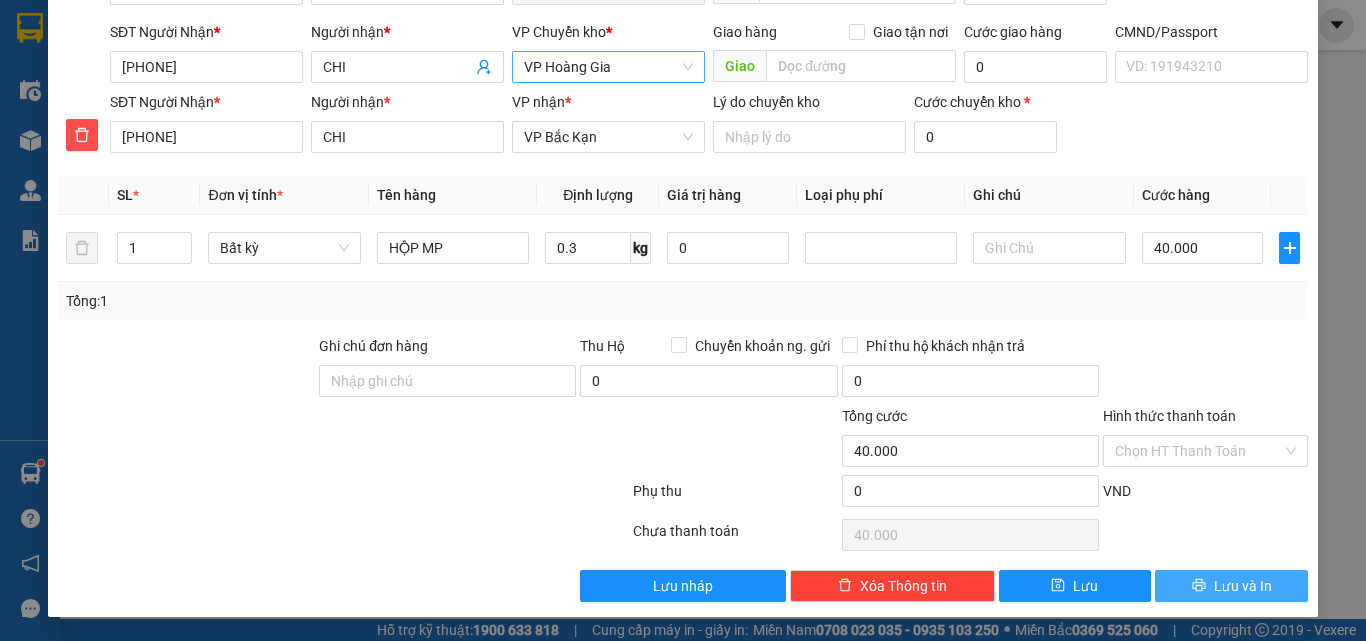 click on "Lưu và In" at bounding box center [1231, 586] 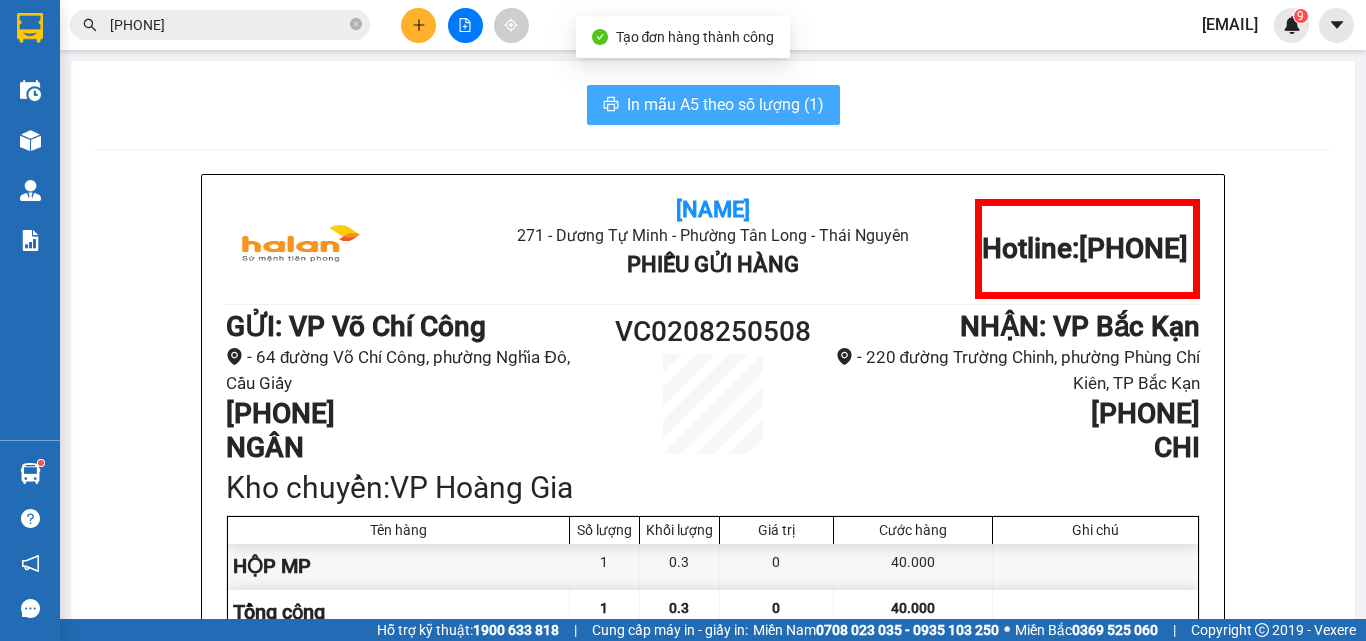 click on "In mẫu A5 theo số lượng
(1)" at bounding box center [725, 104] 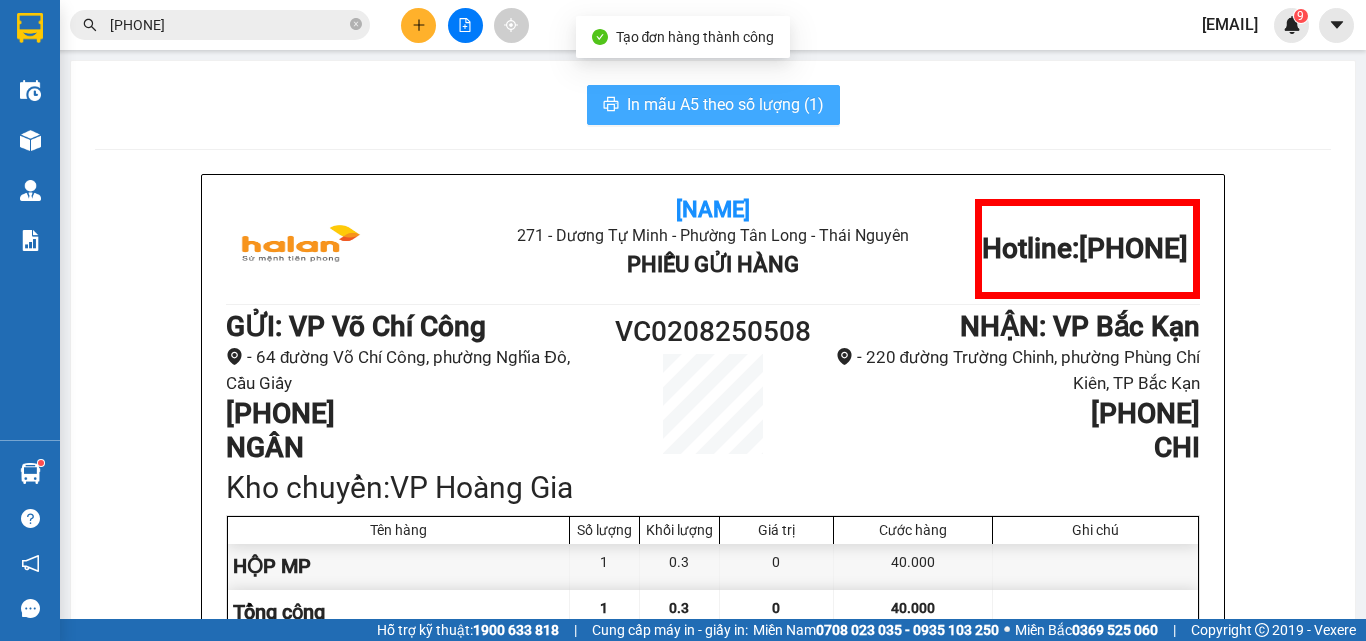 scroll, scrollTop: 0, scrollLeft: 0, axis: both 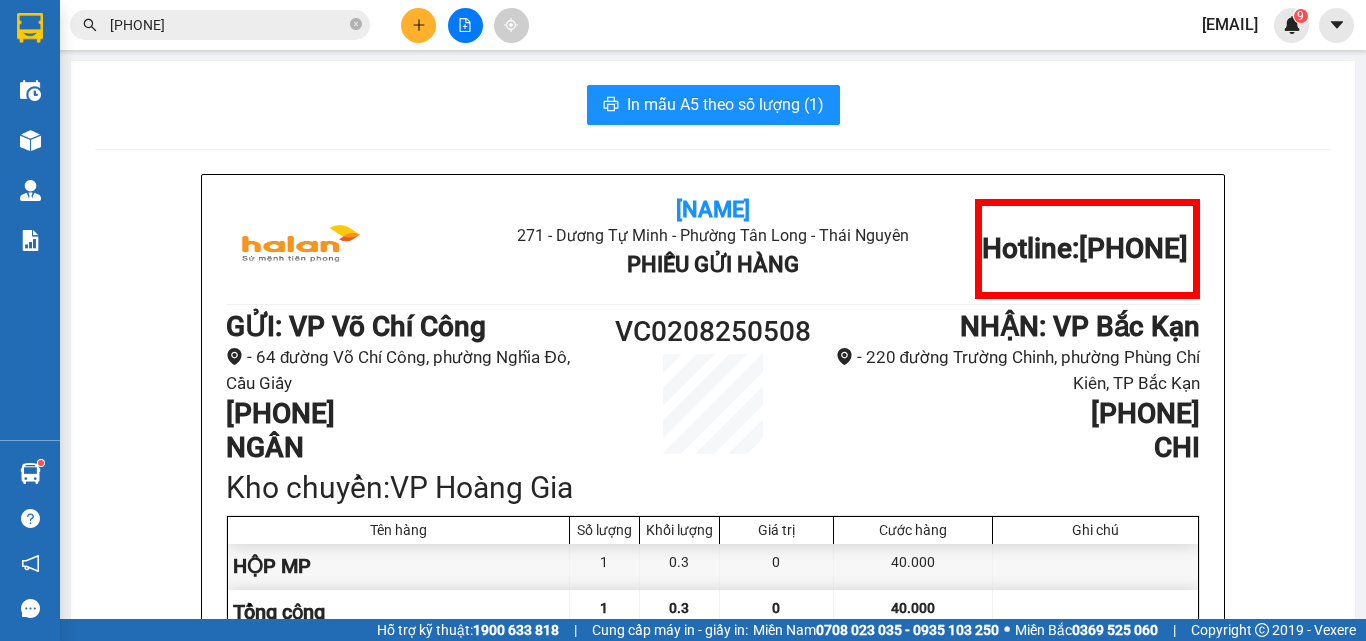 drag, startPoint x: 356, startPoint y: 21, endPoint x: 294, endPoint y: 21, distance: 62 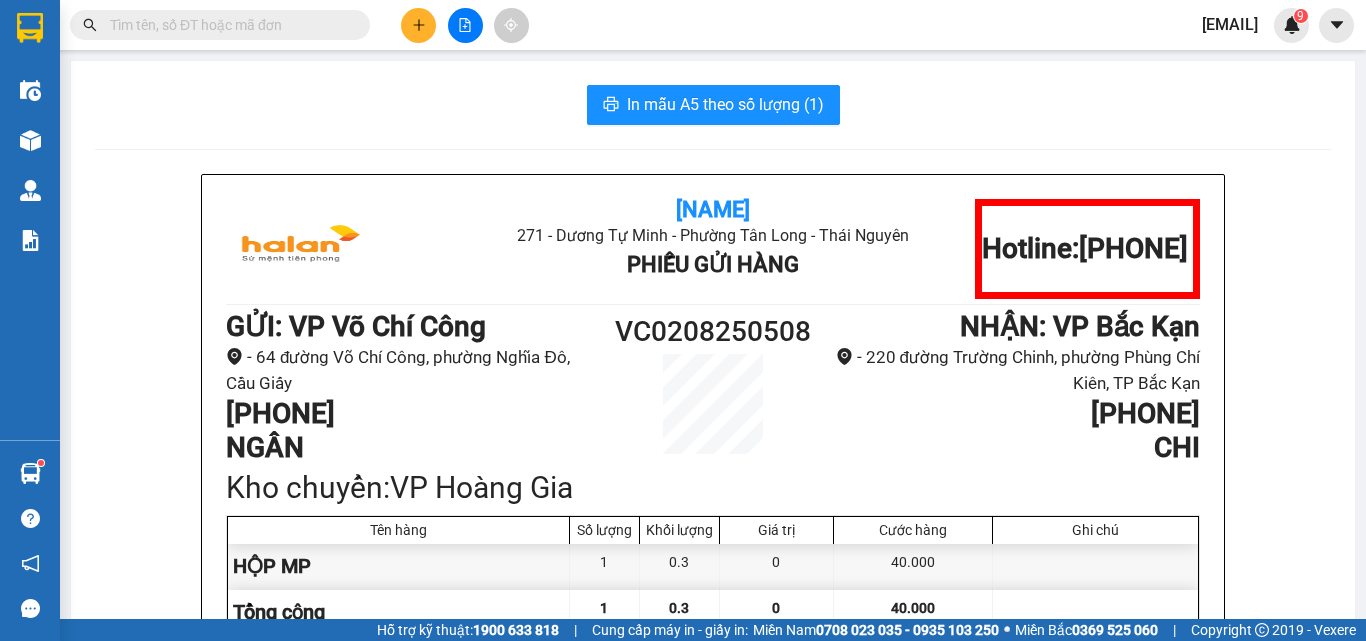 click at bounding box center (228, 25) 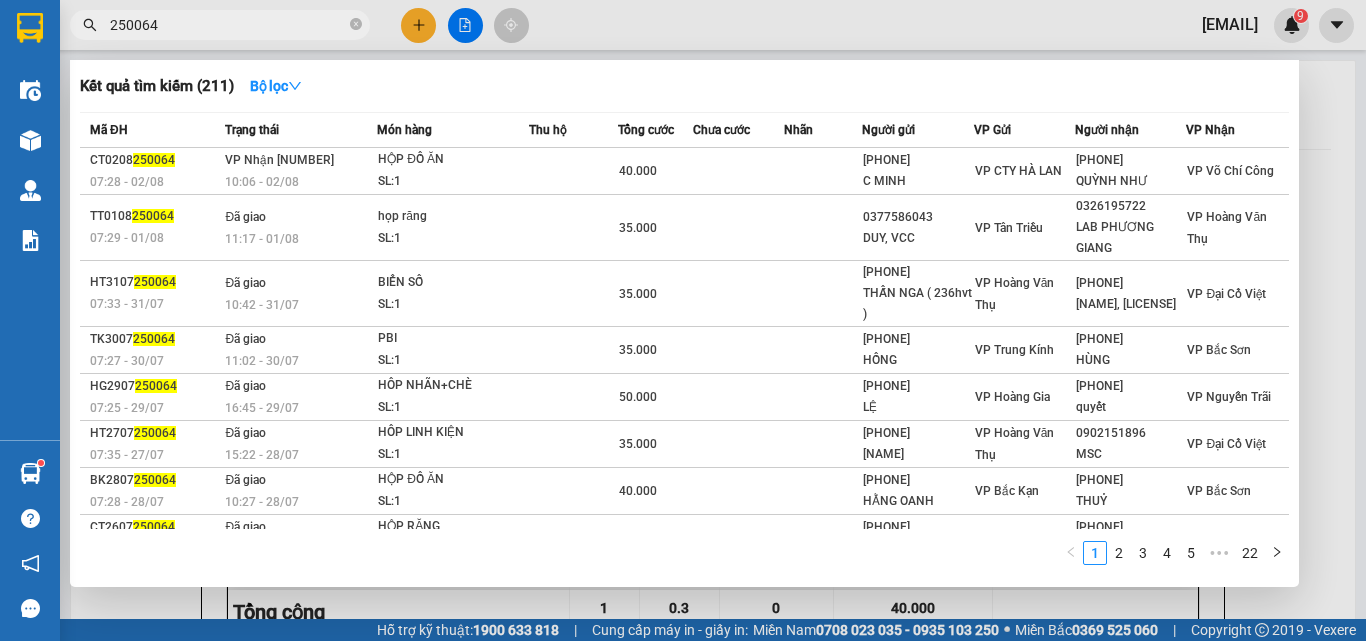 click at bounding box center (683, 320) 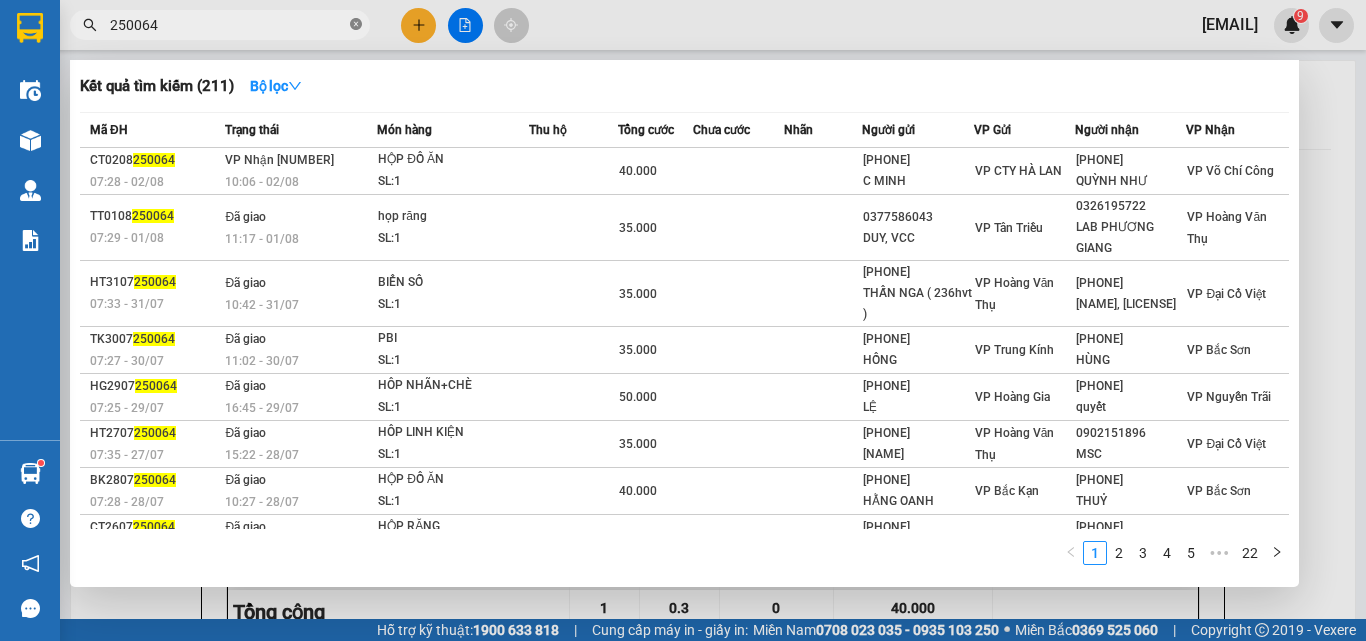 click 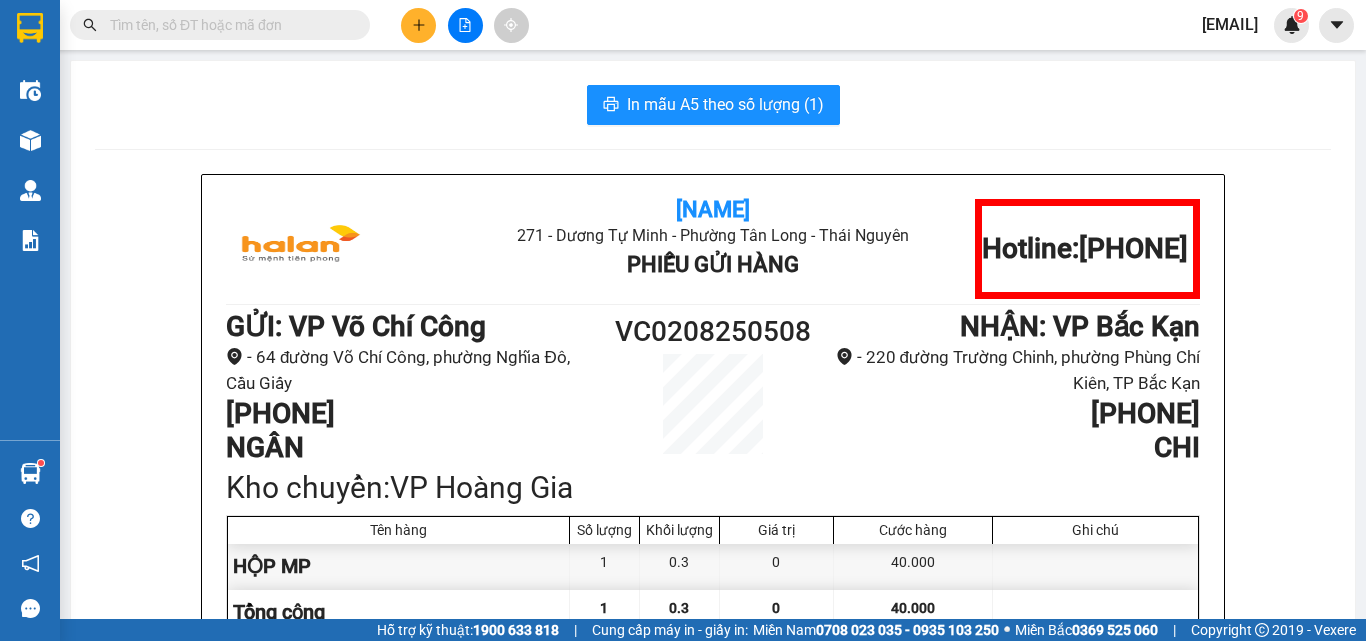 click at bounding box center (228, 25) 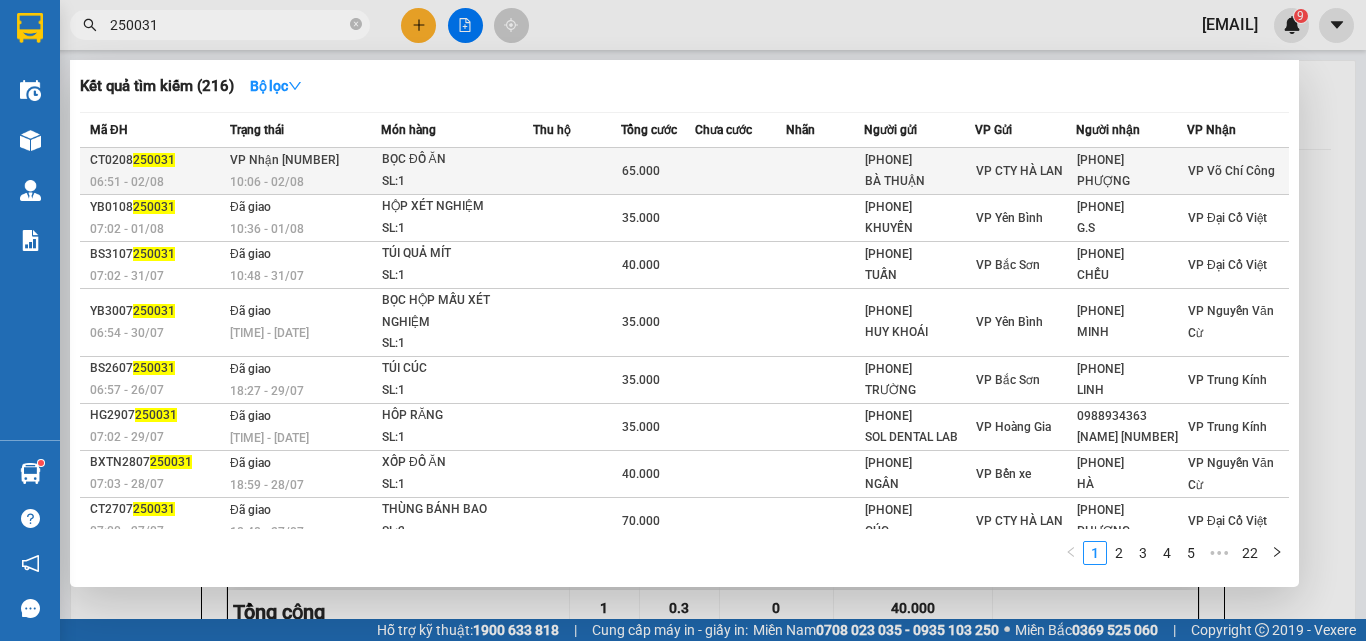 click at bounding box center (740, 171) 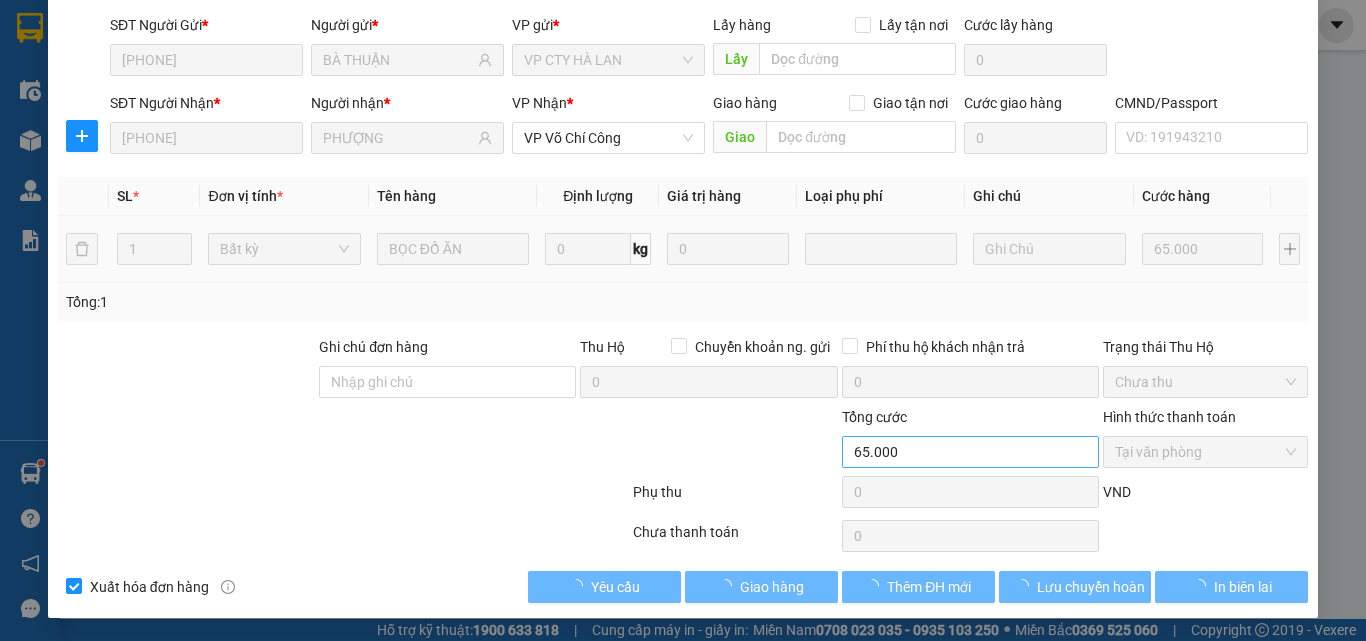 scroll, scrollTop: 143, scrollLeft: 0, axis: vertical 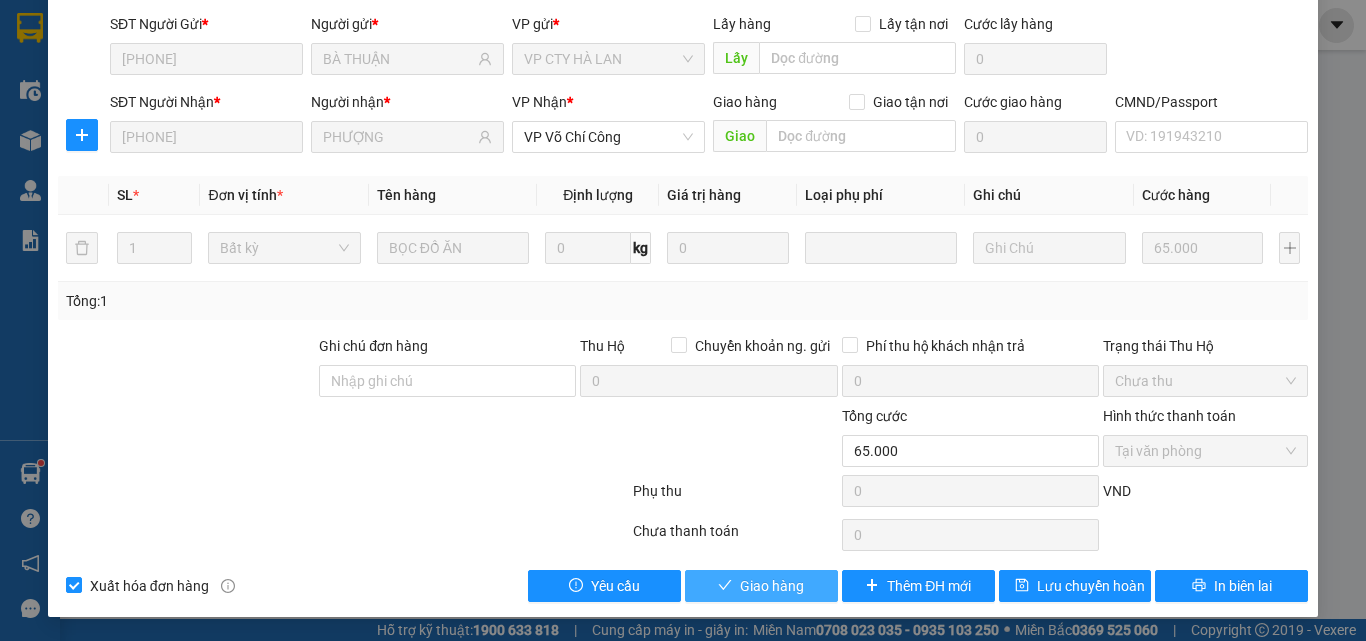 click on "Giao hàng" at bounding box center [772, 586] 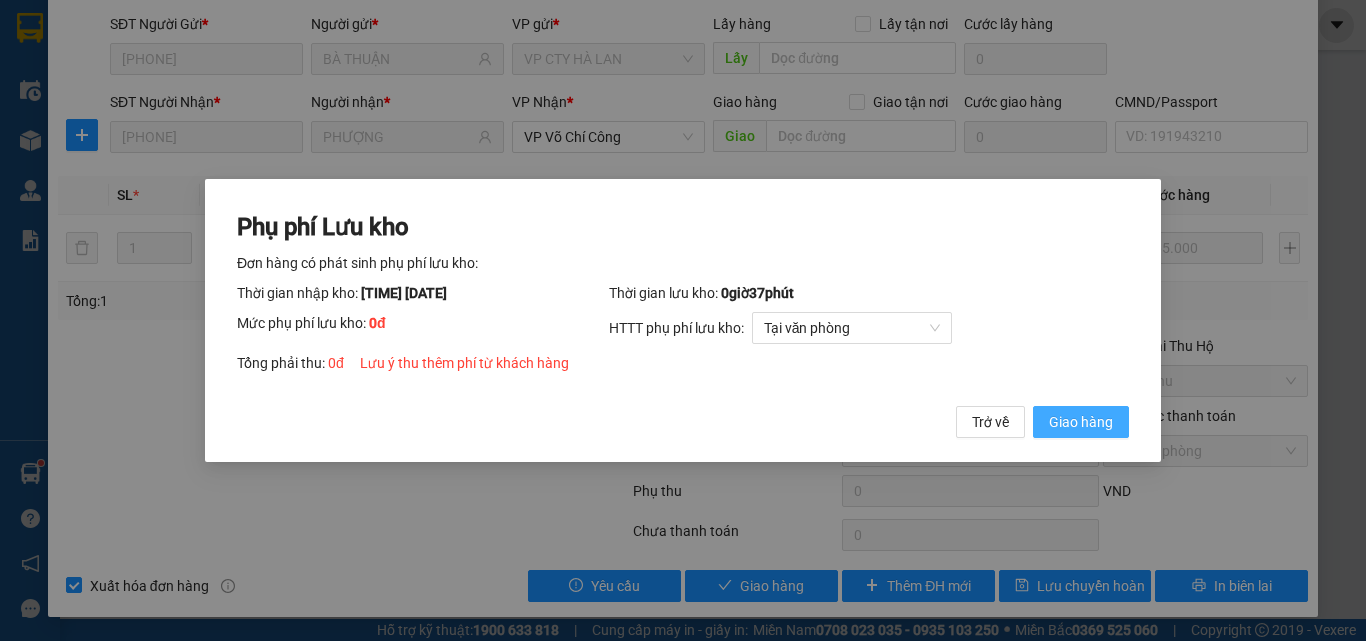 click on "Giao hàng" at bounding box center (1081, 422) 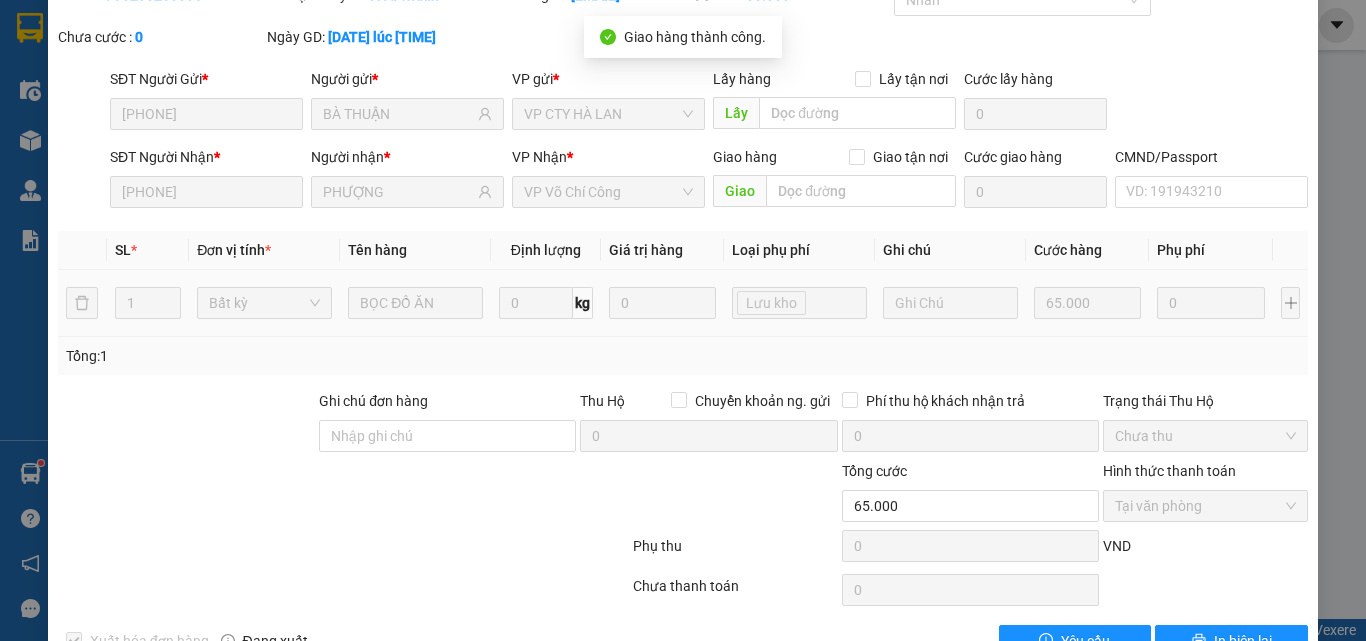 scroll, scrollTop: 0, scrollLeft: 0, axis: both 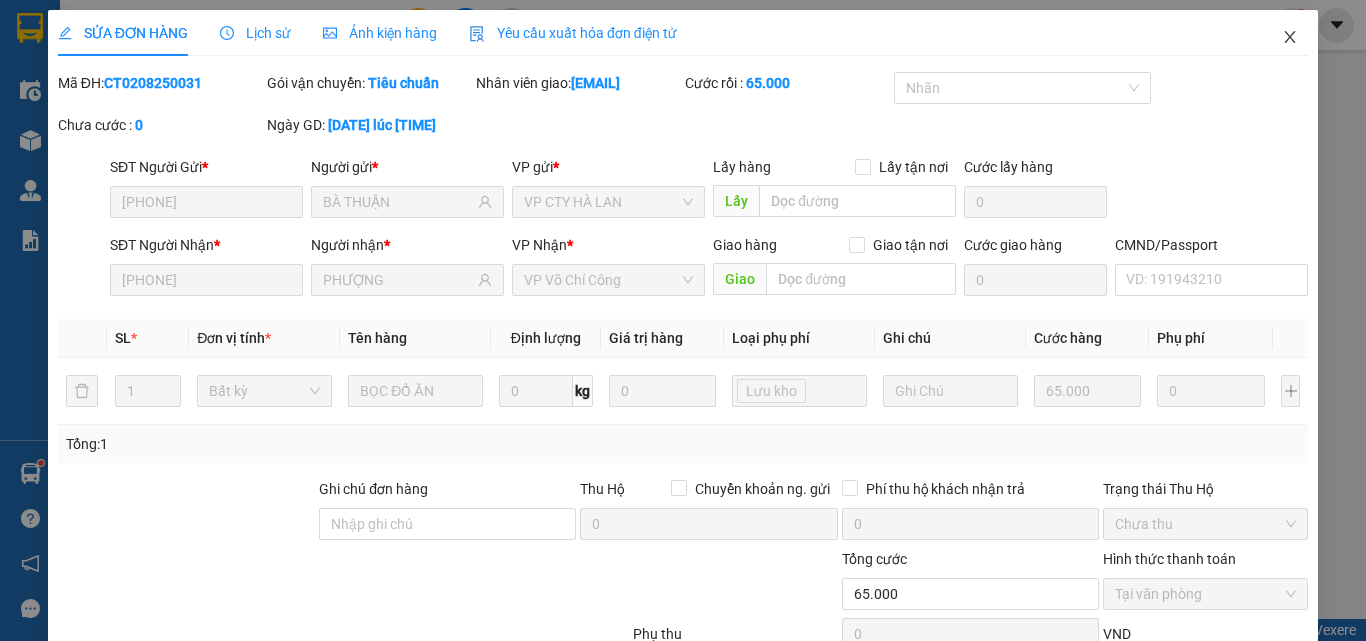 click 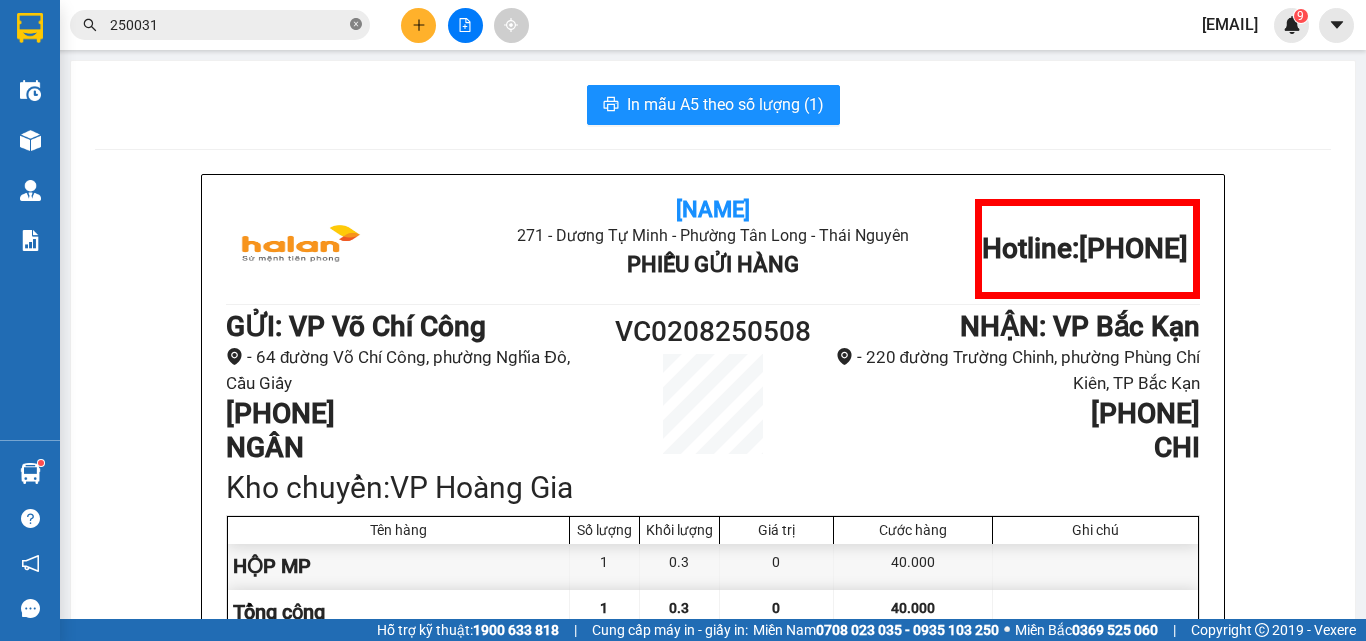 click 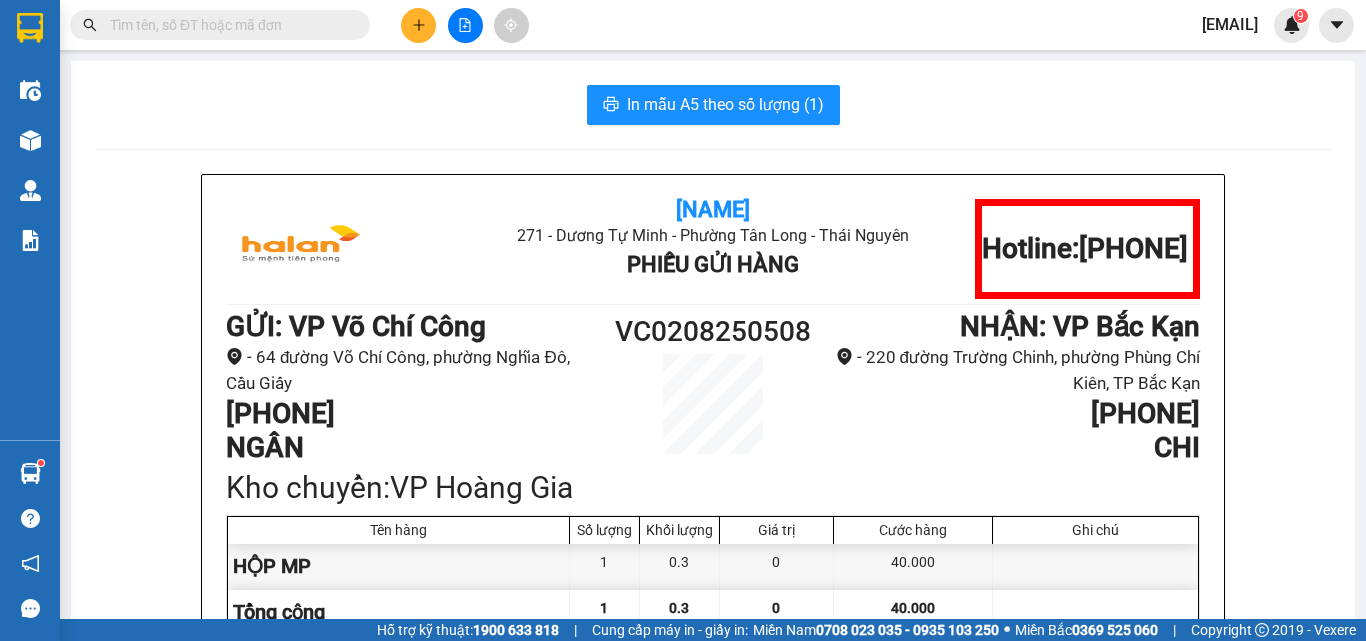 click at bounding box center (228, 25) 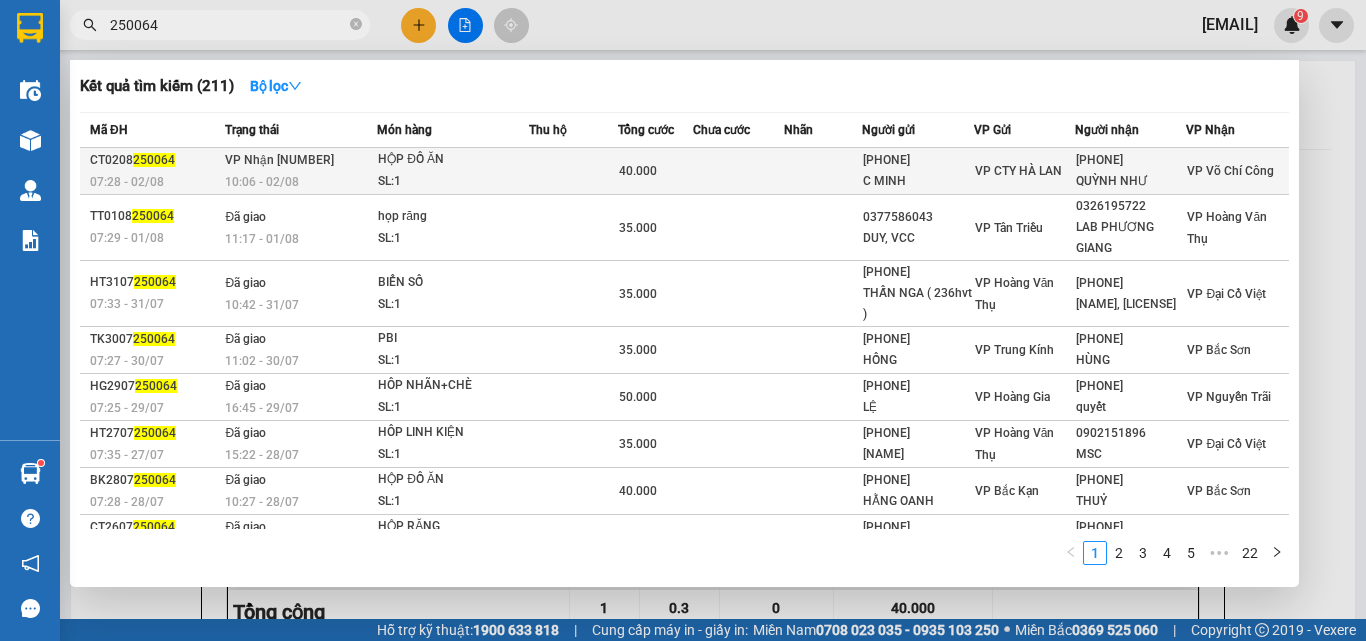 click on "SL:  1" at bounding box center (453, 182) 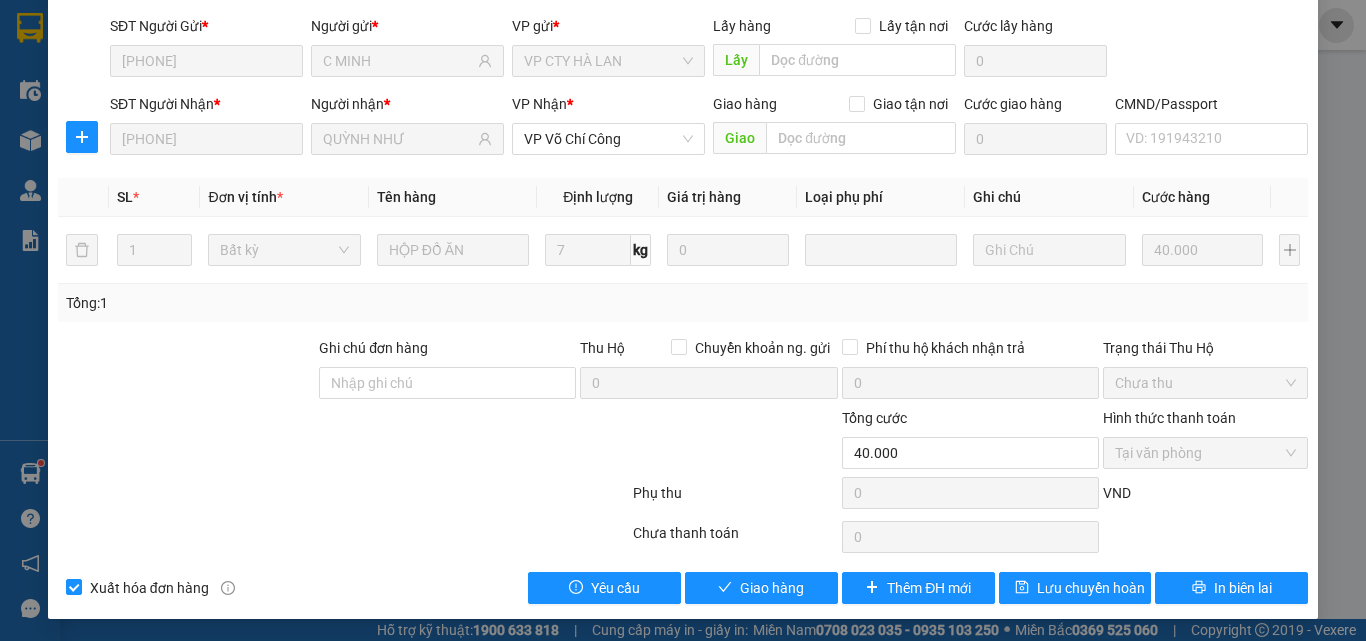 scroll, scrollTop: 143, scrollLeft: 0, axis: vertical 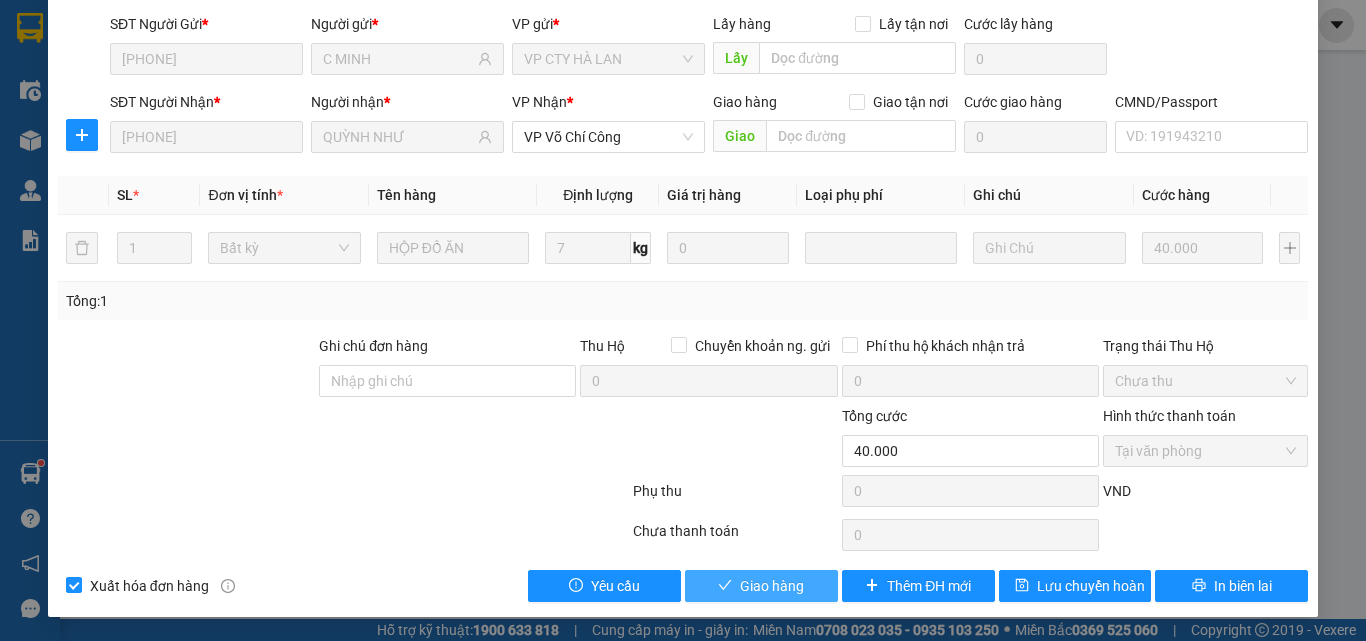 click on "Giao hàng" at bounding box center [772, 586] 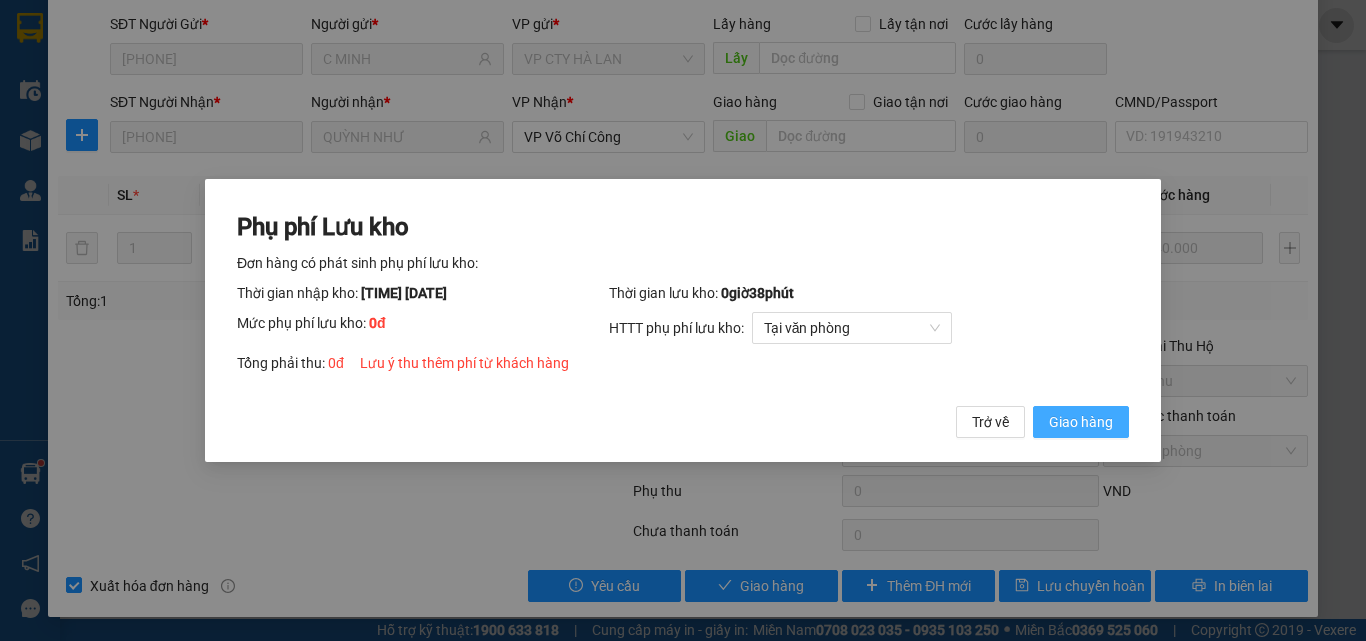 click on "Giao hàng" at bounding box center [1081, 422] 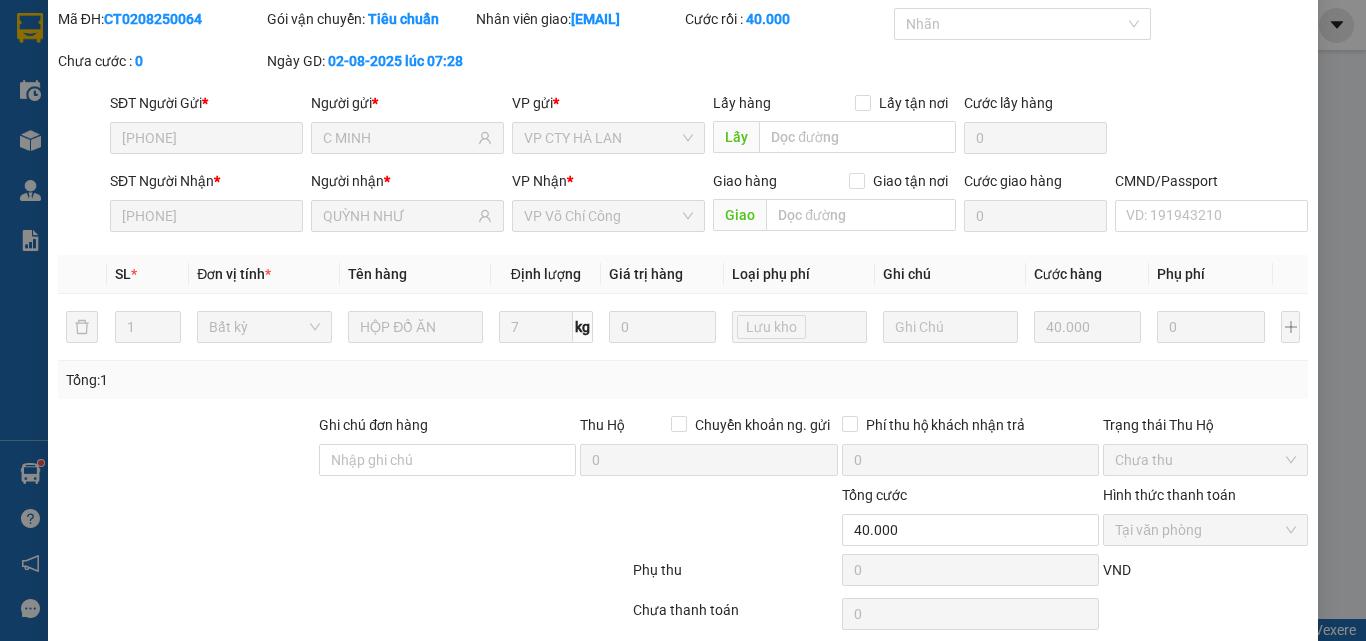 scroll, scrollTop: 0, scrollLeft: 0, axis: both 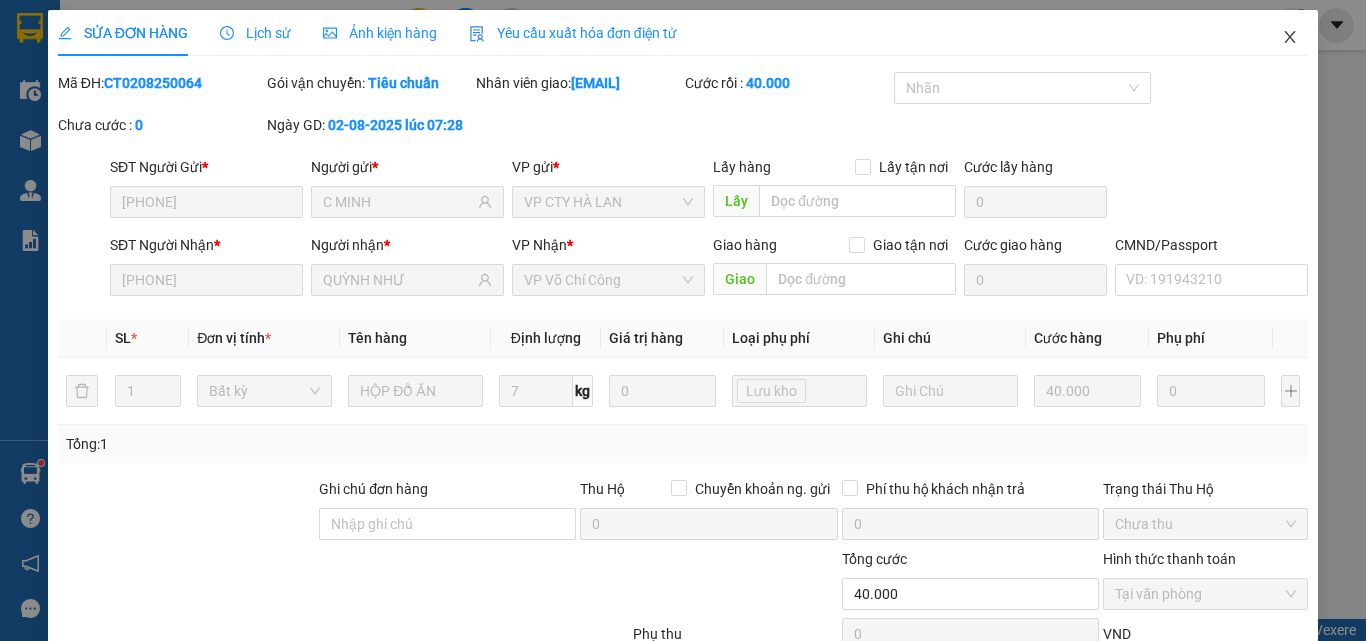 click 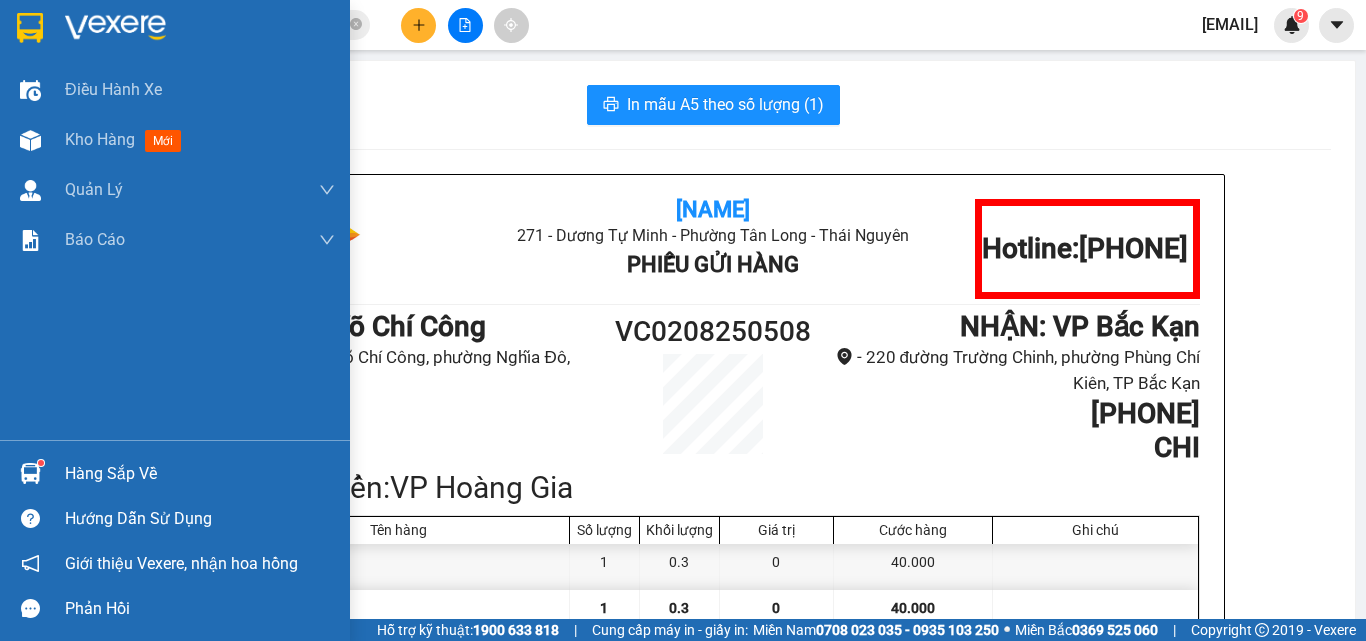 drag, startPoint x: 124, startPoint y: 467, endPoint x: 160, endPoint y: 467, distance: 36 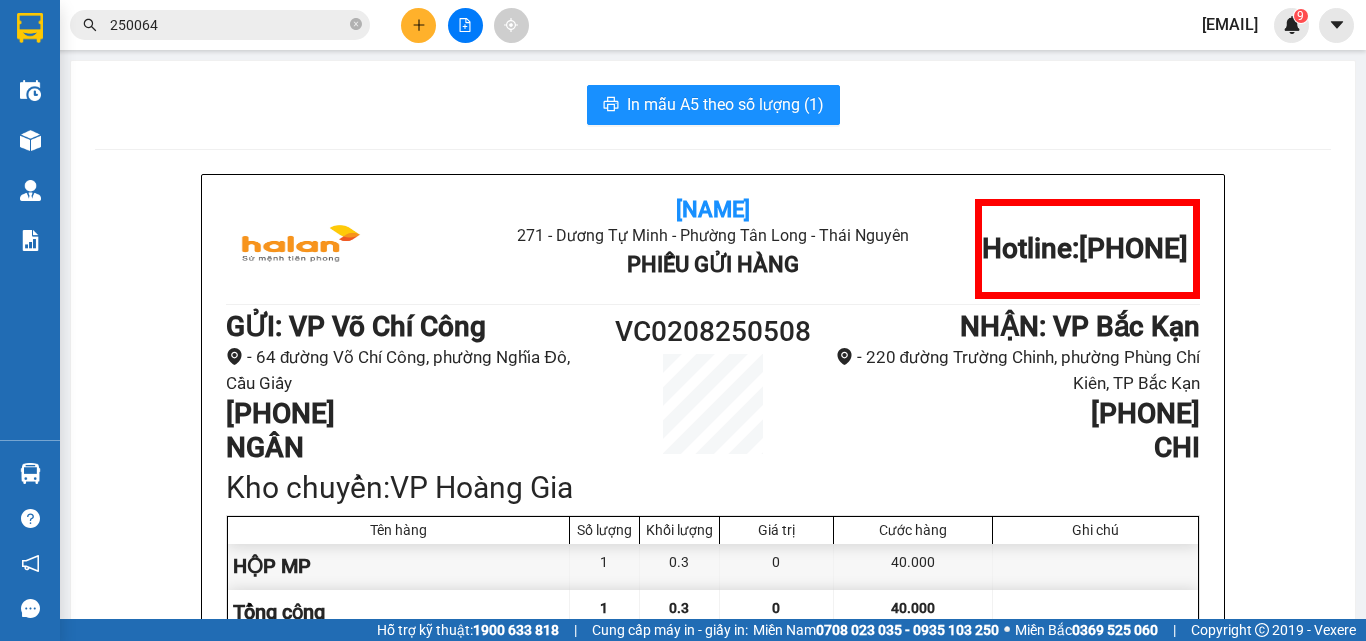 click on "Kết quả tìm kiếm ( 211 )  Bộ lọc  Mã ĐH Trạng thái Món hàng Thu hộ Tổng cước Chưa cước Nhãn Người gửi VP Gửi Người nhận VP Nhận CT0208 250064 07:28 - 02/08 VP Nhận   20G-000.09 10:06 - 02/08 HỘP ĐỒ ĂN SL:  1 40.000 0367750622 C MINH VP CTY HÀ LAN 0986150069 QUỲNH NHƯ VP Võ Chí Công TT0108 250064 07:29 - 01/08 Đã giao   11:17 - 01/08 họp răng SL:  1 35.000 0377586043 DUY, VCC VP Tân Triều 0326195722 LAB PHƯƠNG GIANG VP Hoàng Văn Thụ HT3107 250064 07:33 - 31/07 Đã giao   10:42 - 31/07 BIỂN SỐ SL:  1 35.000 0976327777 THẤN NGA ( 236hvt ) VP Hoàng Văn Thụ 0962616192 TÂN, ĐCV VP Đại Cồ Việt TK3007 250064 07:27 - 30/07 Đã giao   11:02 - 30/07 PBI SL:  1 35.000 0982161186 HỒNG VP Trung Kính 0988735686 HÙNG VP Bắc Sơn HG2907 250064 07:25 - 29/07 Đã giao   16:45 - 29/07 HÔP NHÃN+CHÈ SL:  1 50.000 0389579318 LỆ VP Hoàng Gia 0968345793 quyết VP Nguyễn Trãi HT2707 250064 07:35 - 27/07 Đã giao   SL:  1 MSC" at bounding box center (683, 320) 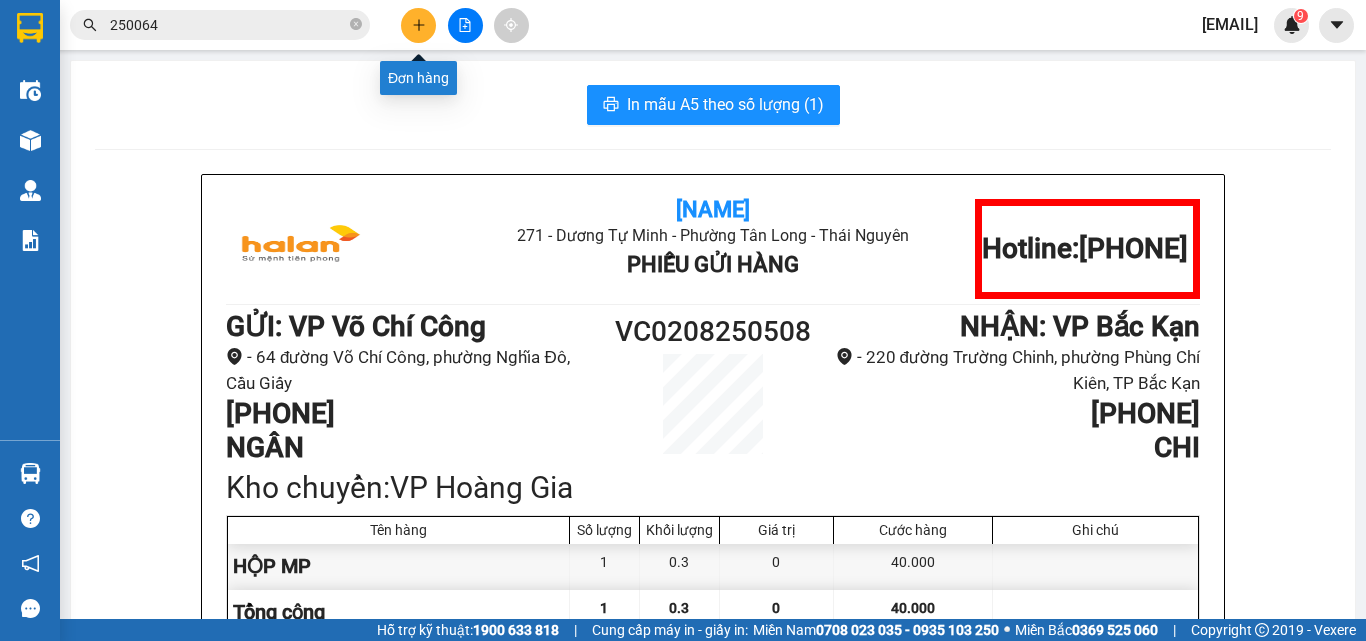 click at bounding box center (418, 25) 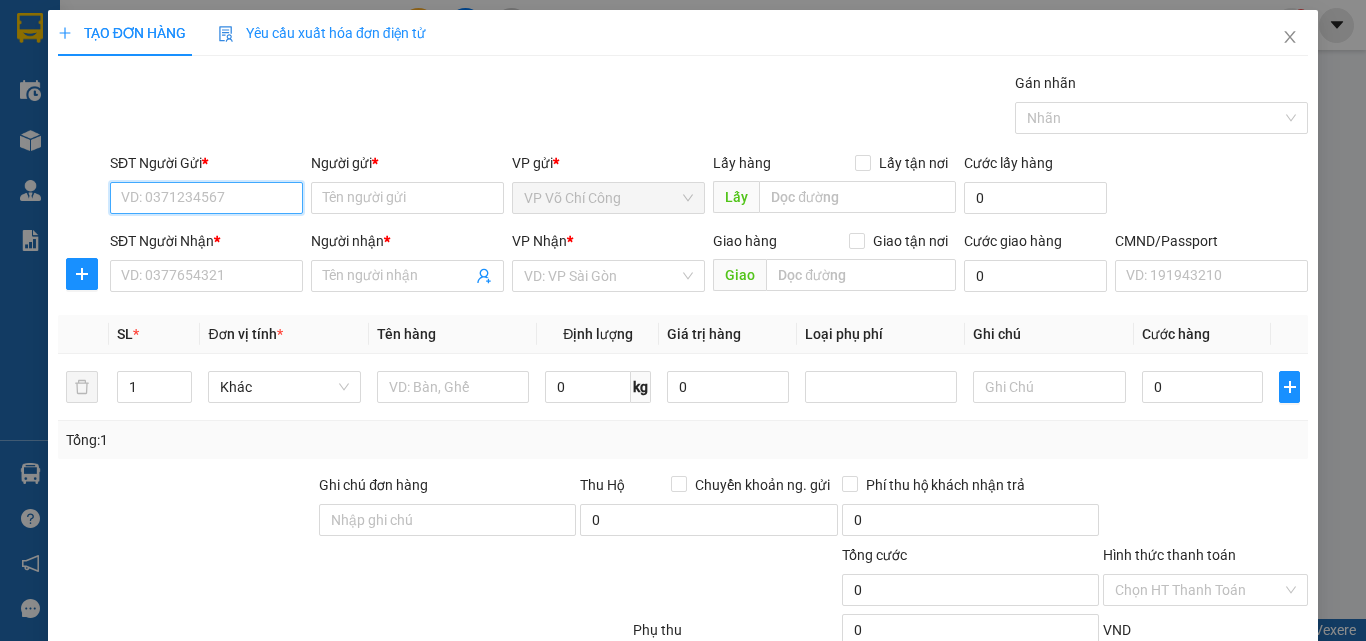 click on "SĐT Người Gửi *" at bounding box center [206, 198] 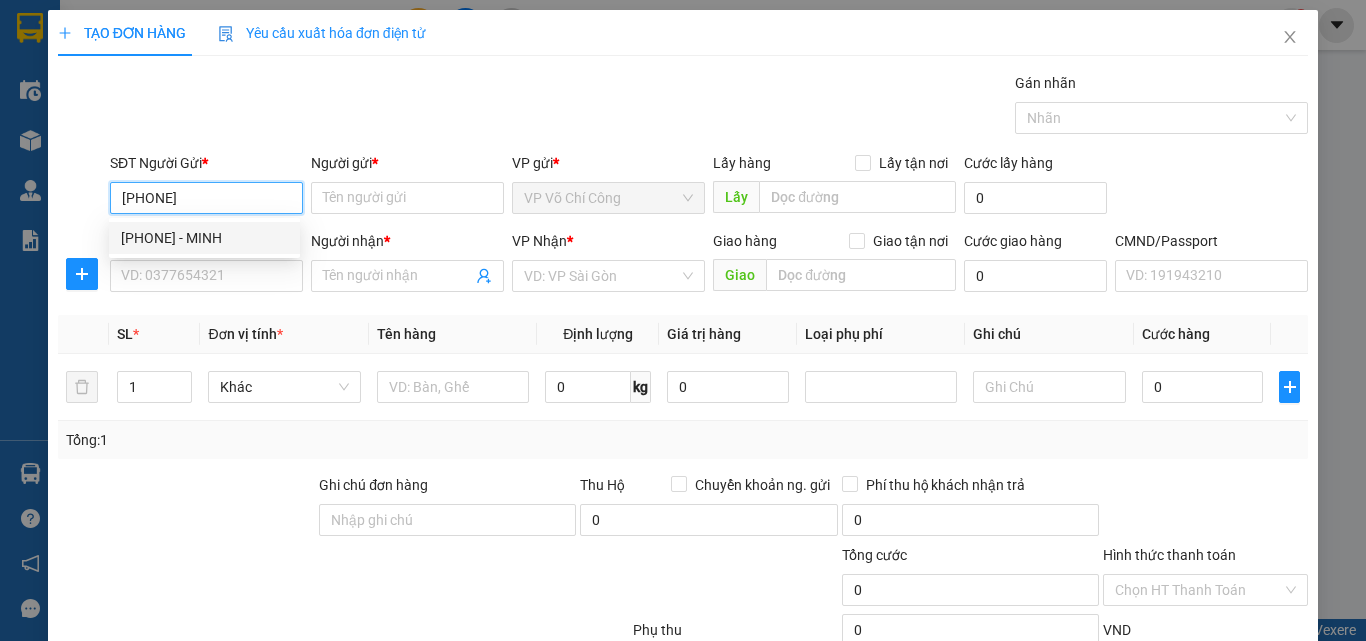 click on "0372549155 - MINH" at bounding box center [204, 238] 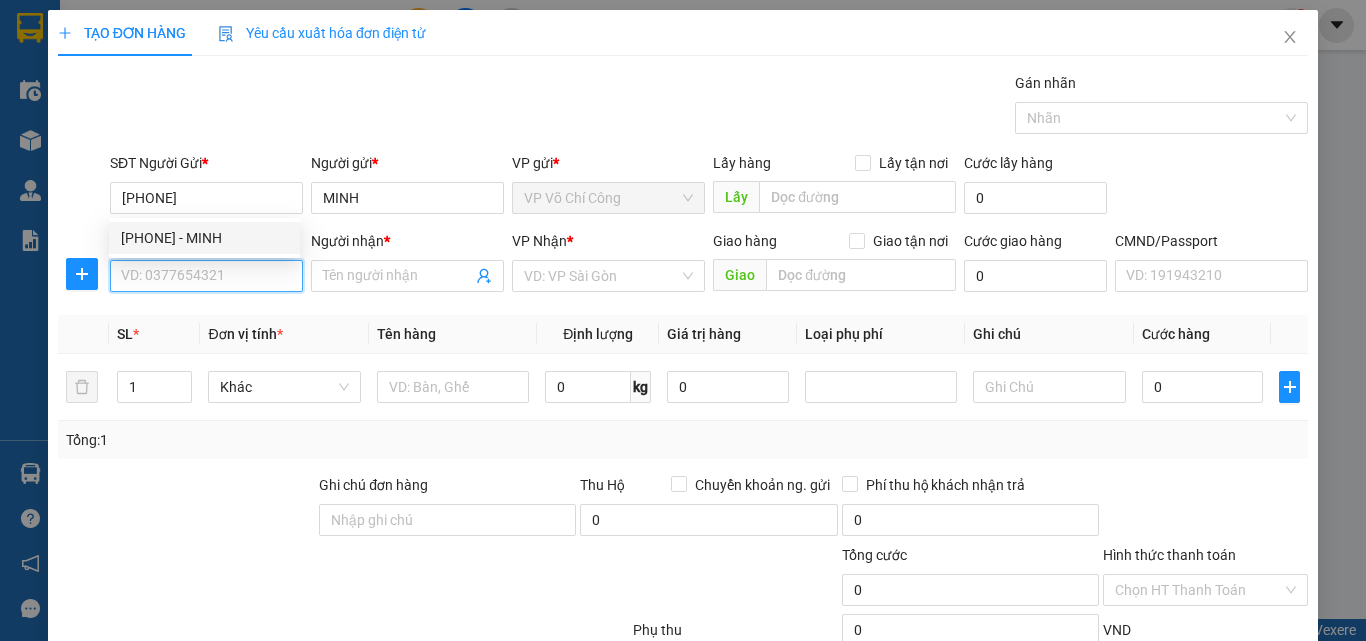 click on "SĐT Người Nhận  *" at bounding box center [206, 276] 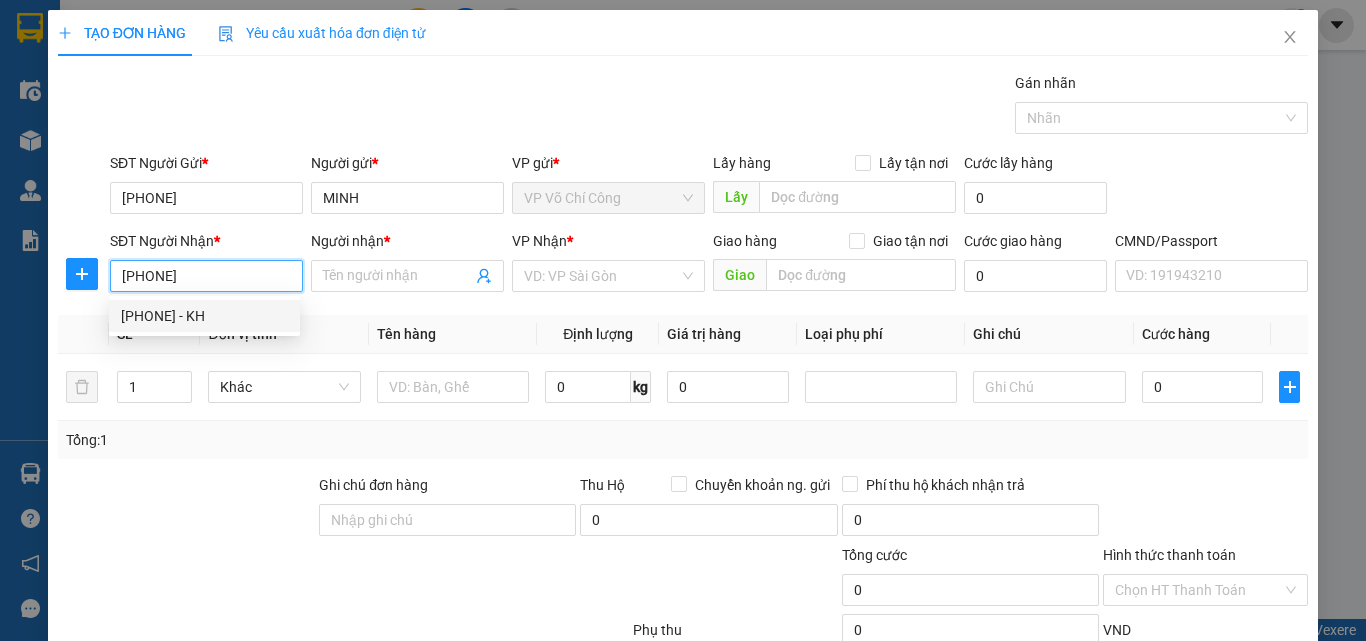 drag, startPoint x: 231, startPoint y: 320, endPoint x: 257, endPoint y: 319, distance: 26.019224 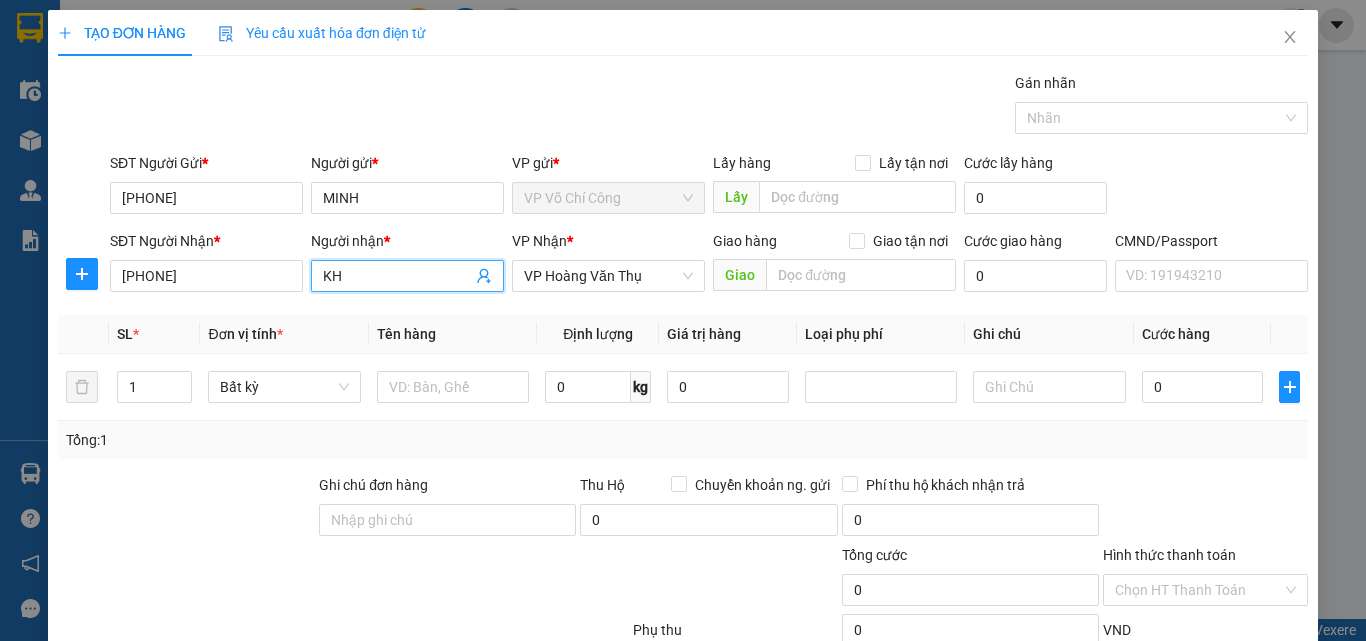 click on "KH" at bounding box center [397, 276] 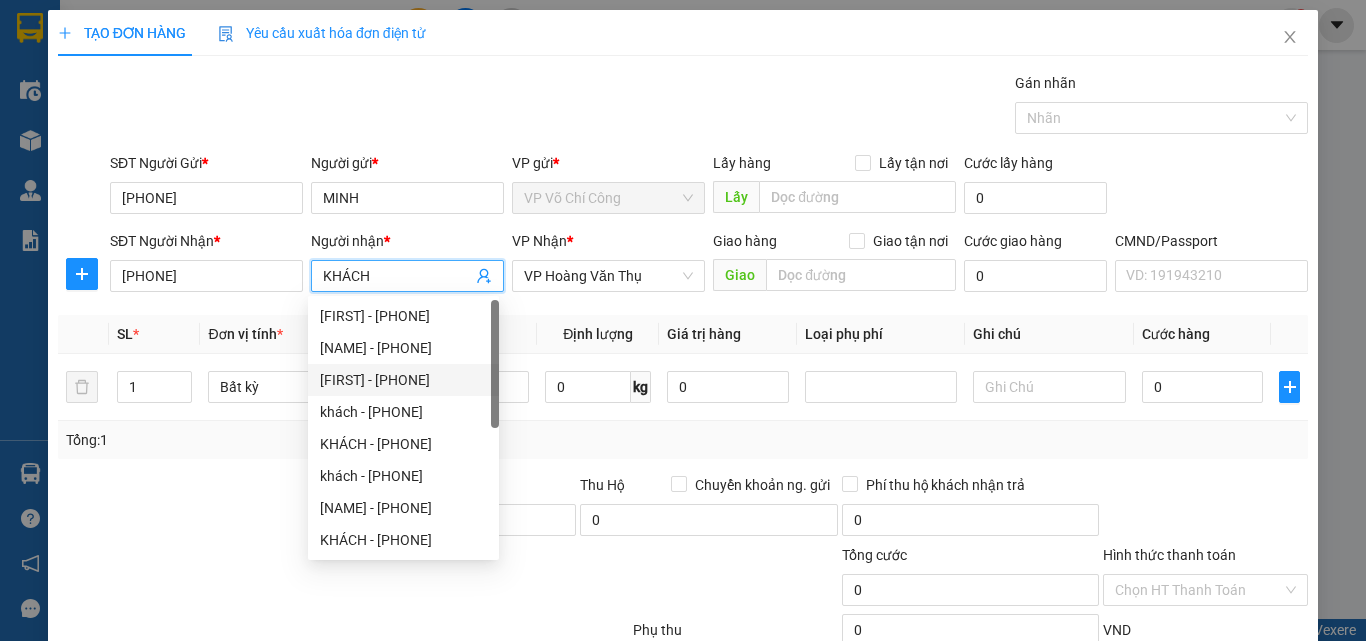 click on "KHÁCH  - 0349574306" at bounding box center [403, 380] 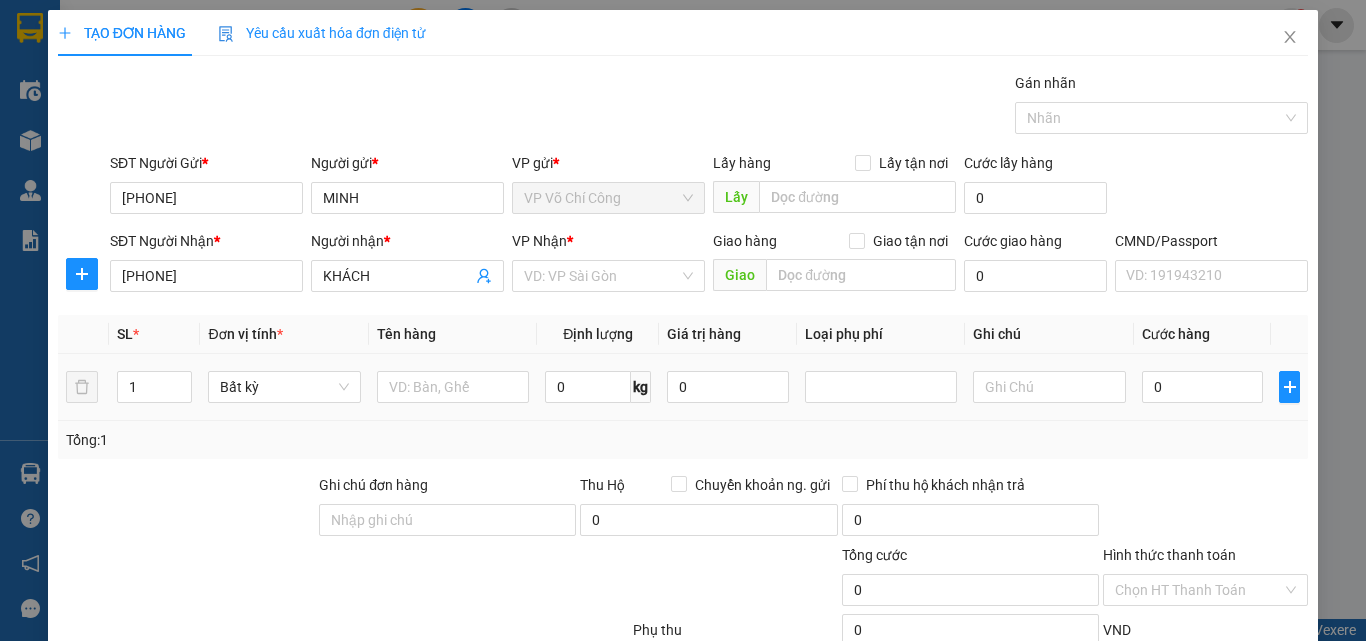 drag, startPoint x: 248, startPoint y: 458, endPoint x: 380, endPoint y: 417, distance: 138.22084 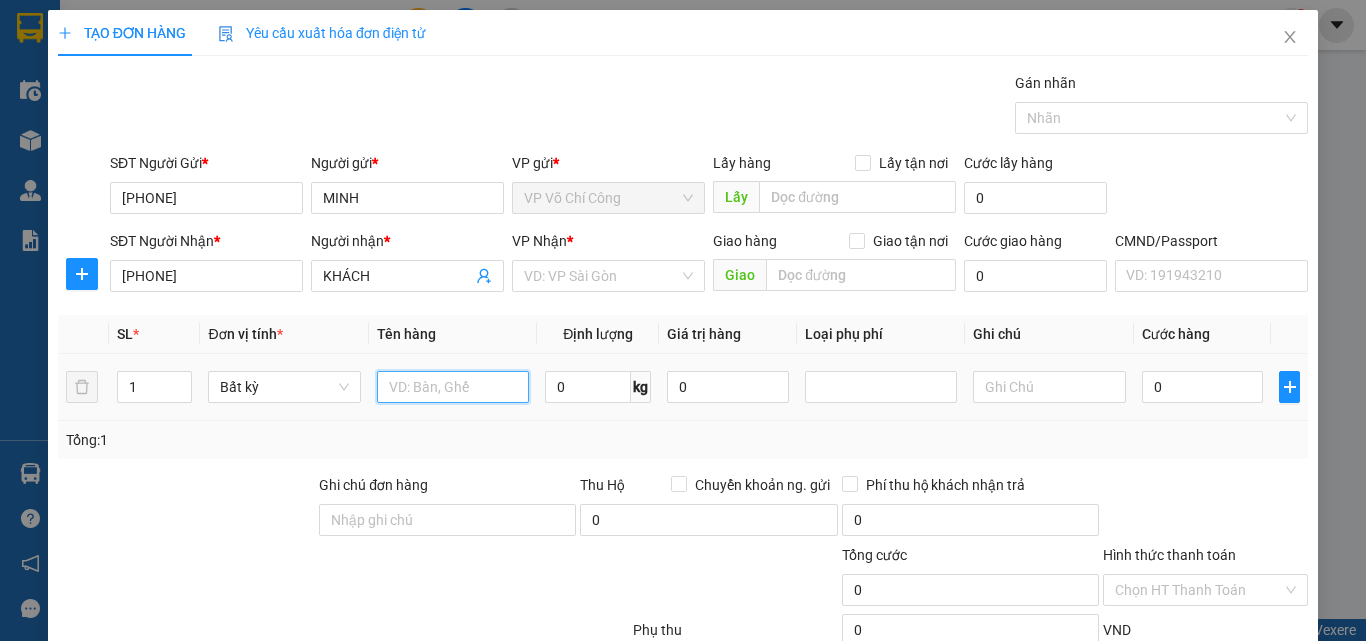 click at bounding box center [453, 387] 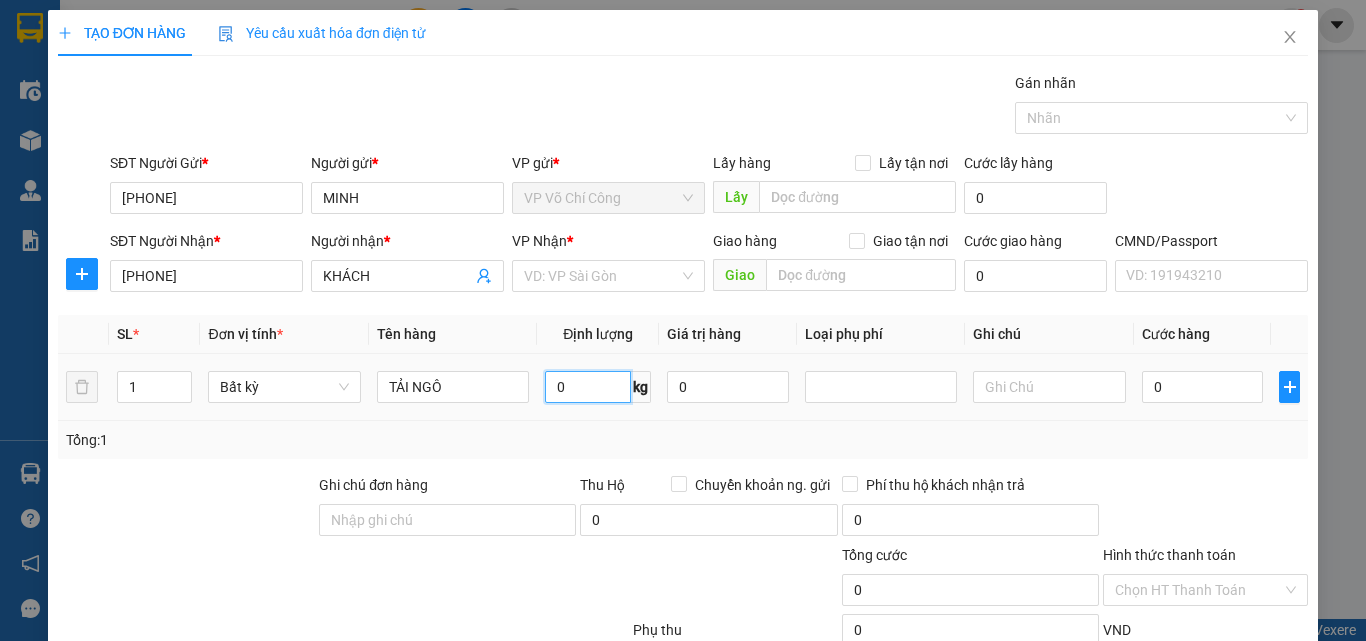 click on "0" at bounding box center (588, 387) 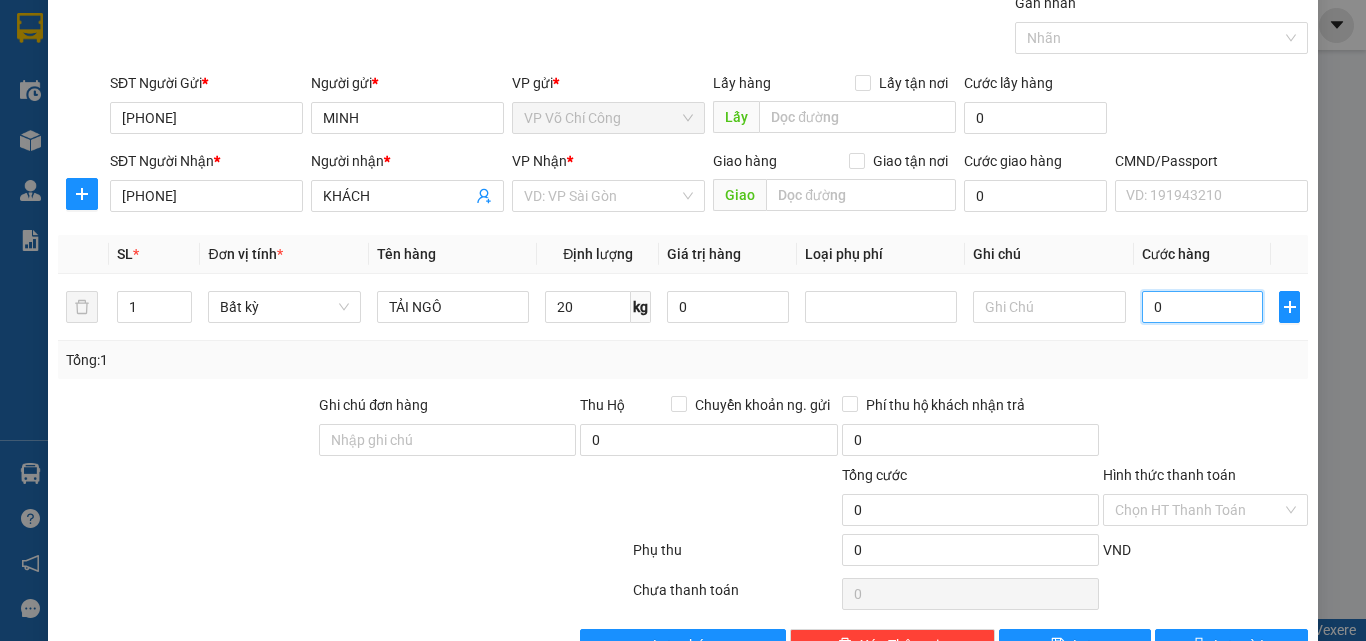 scroll, scrollTop: 139, scrollLeft: 0, axis: vertical 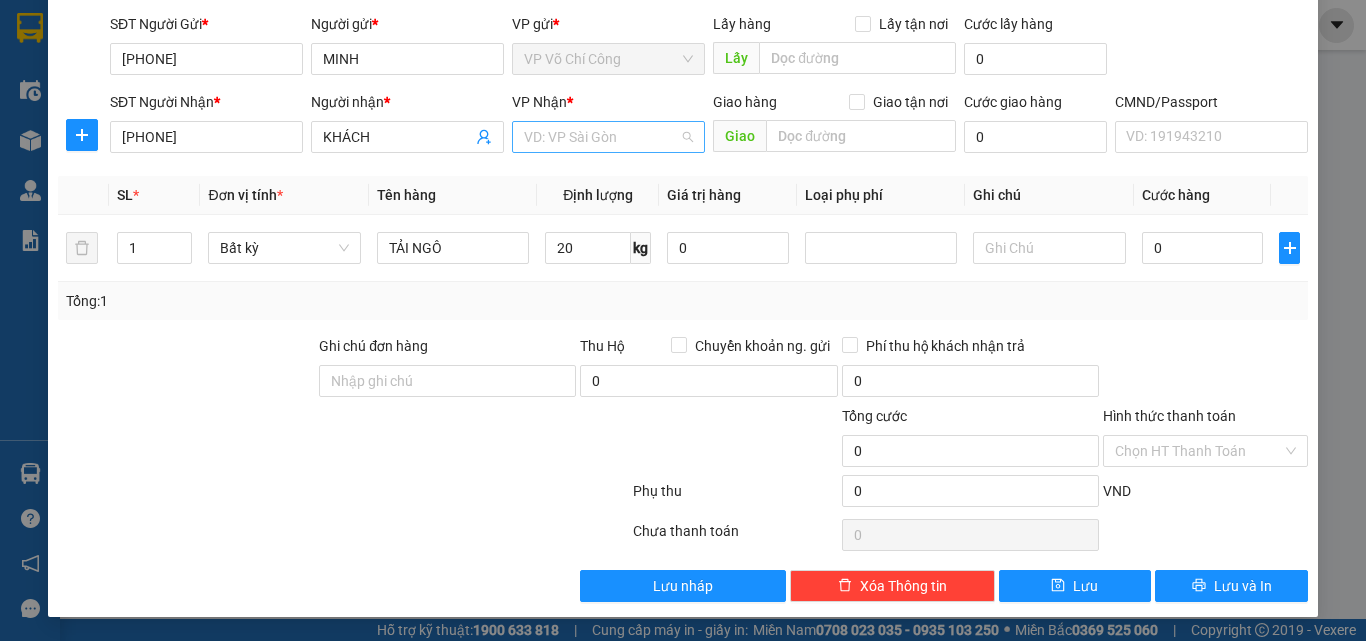click at bounding box center (601, 137) 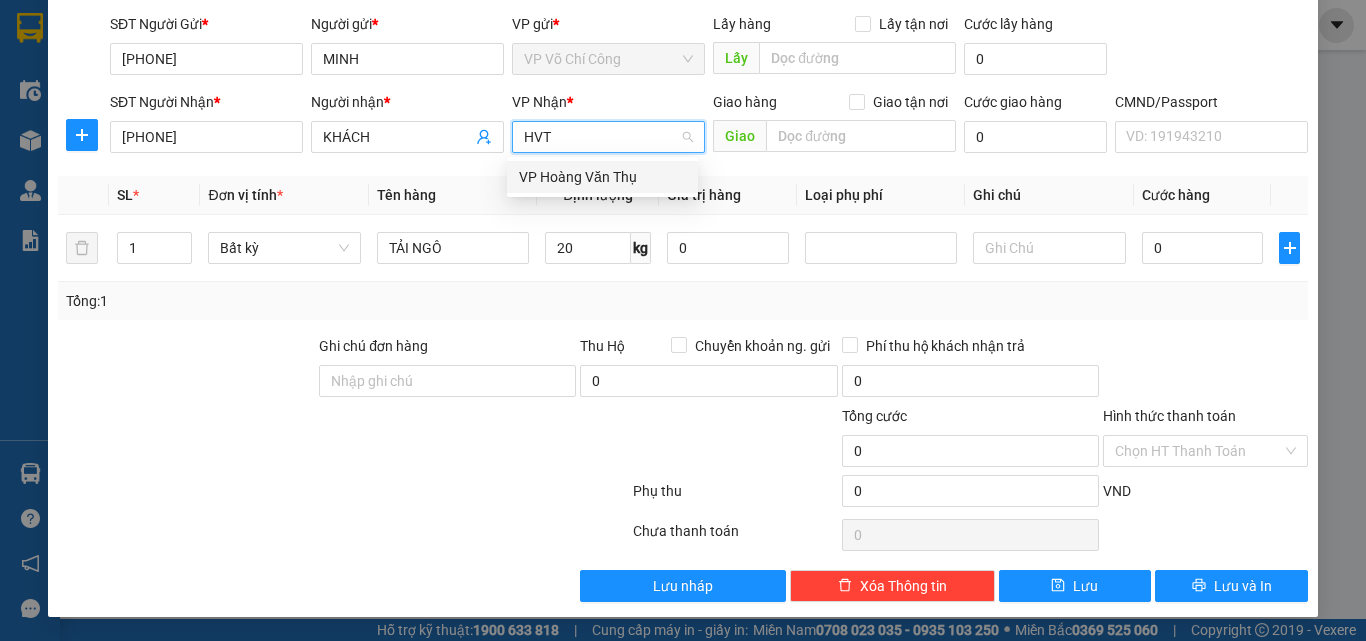 click on "VP Hoàng Văn Thụ" at bounding box center (602, 177) 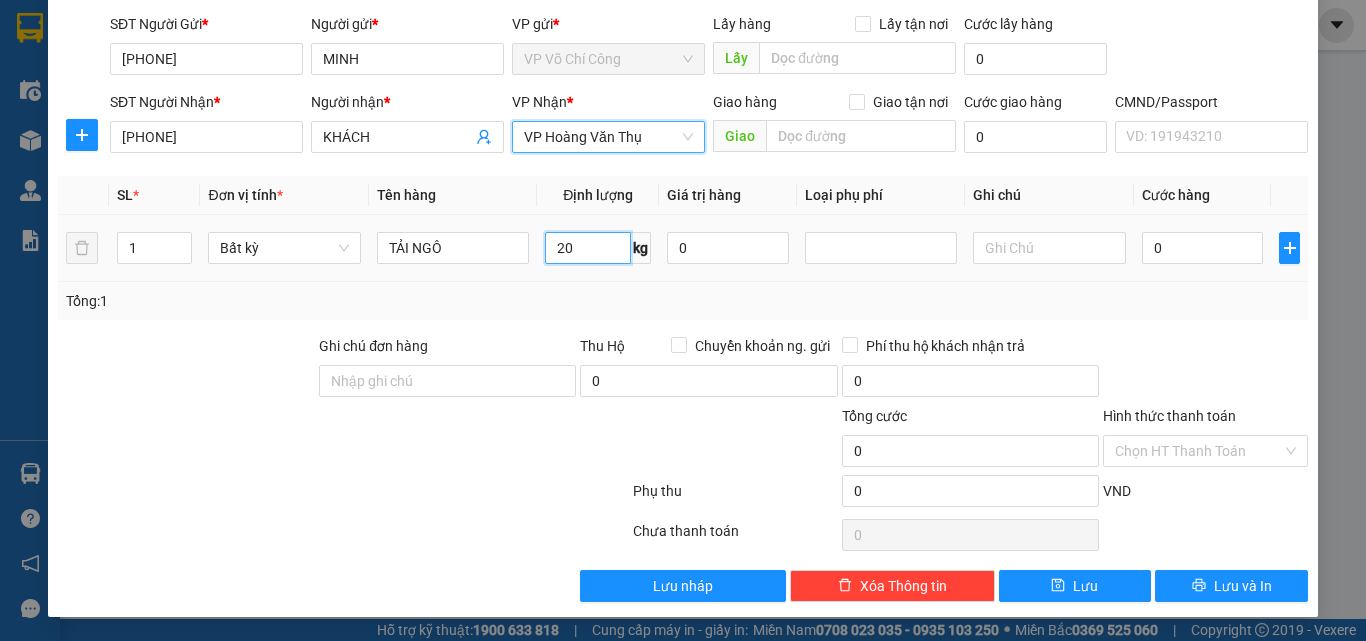 click on "20" at bounding box center [588, 248] 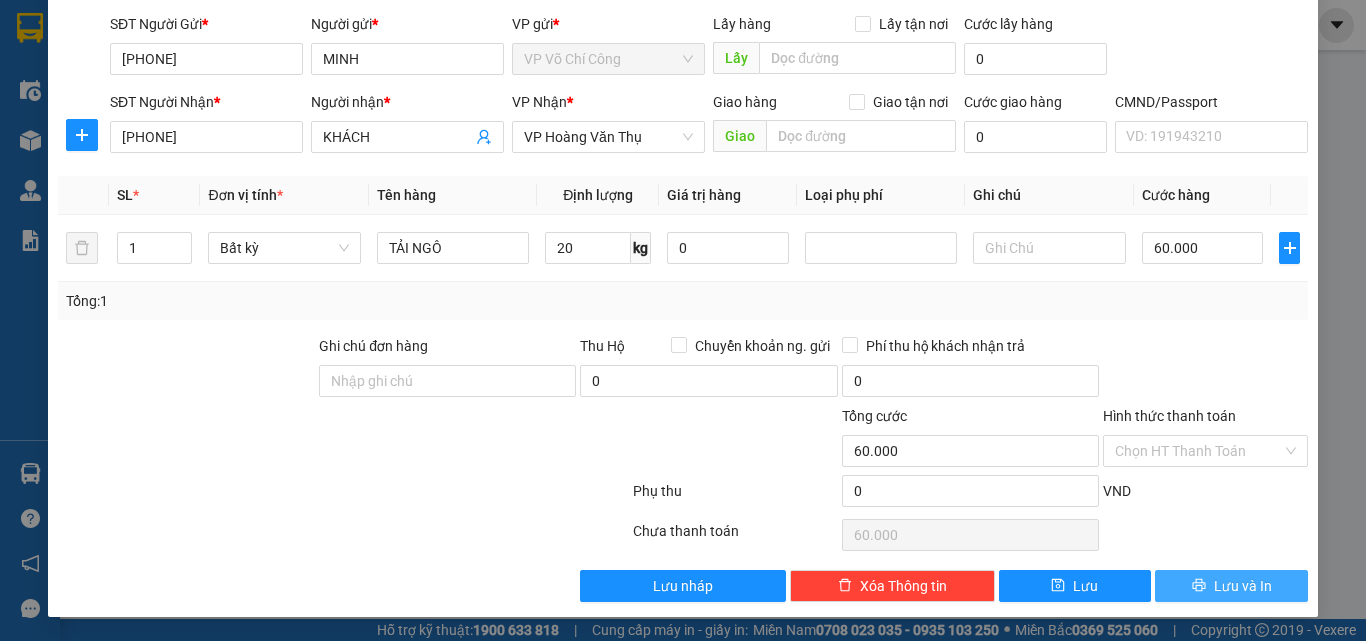 click on "Lưu và In" at bounding box center (1243, 586) 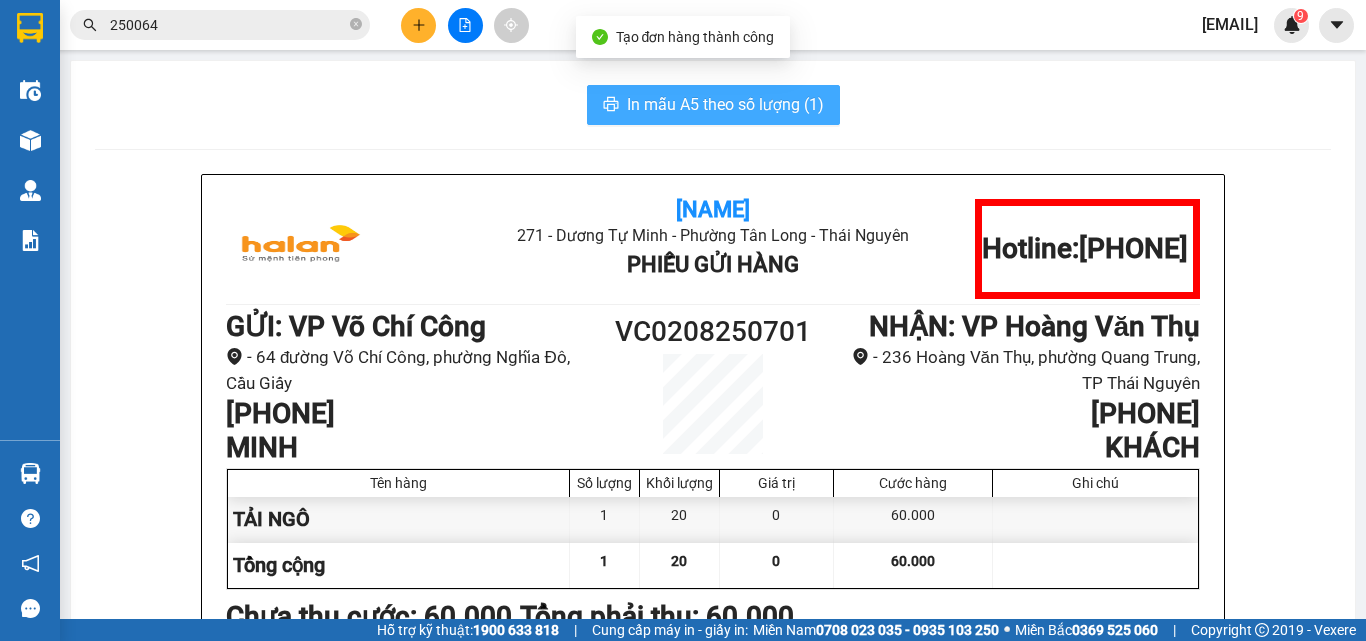 click on "In mẫu A5 theo số lượng
(1)" at bounding box center [725, 104] 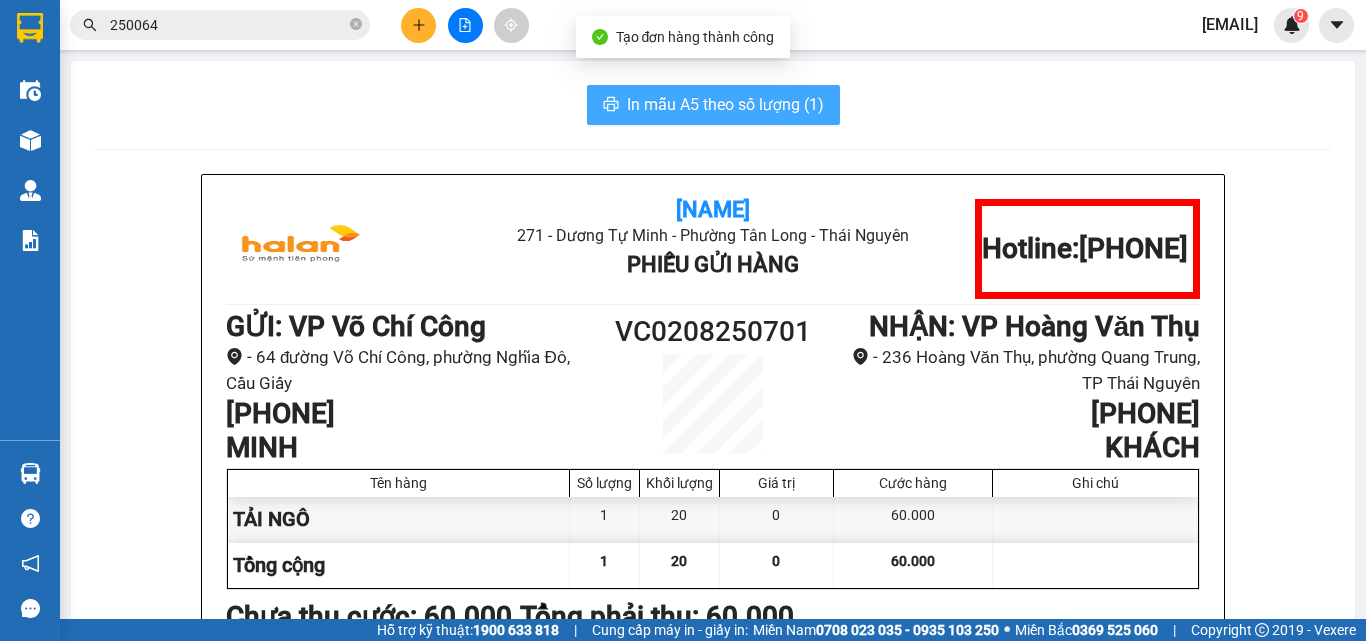 click on "In mẫu A5 theo số lượng
(1)" at bounding box center [725, 104] 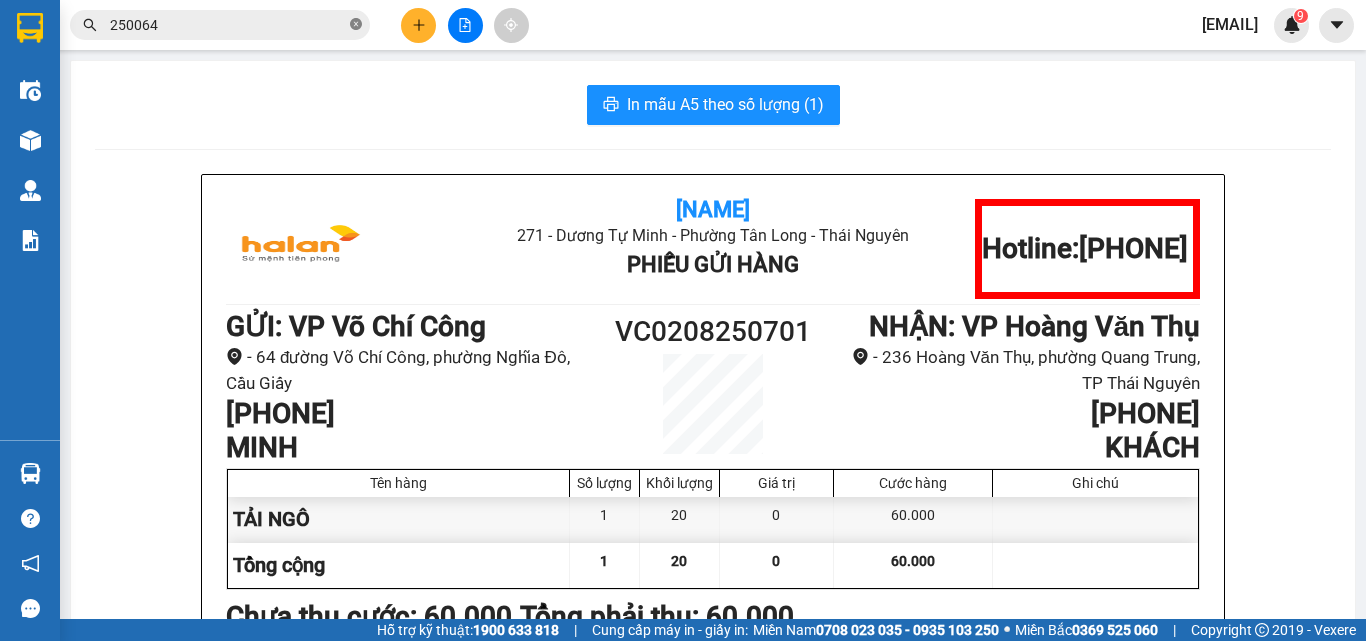 click 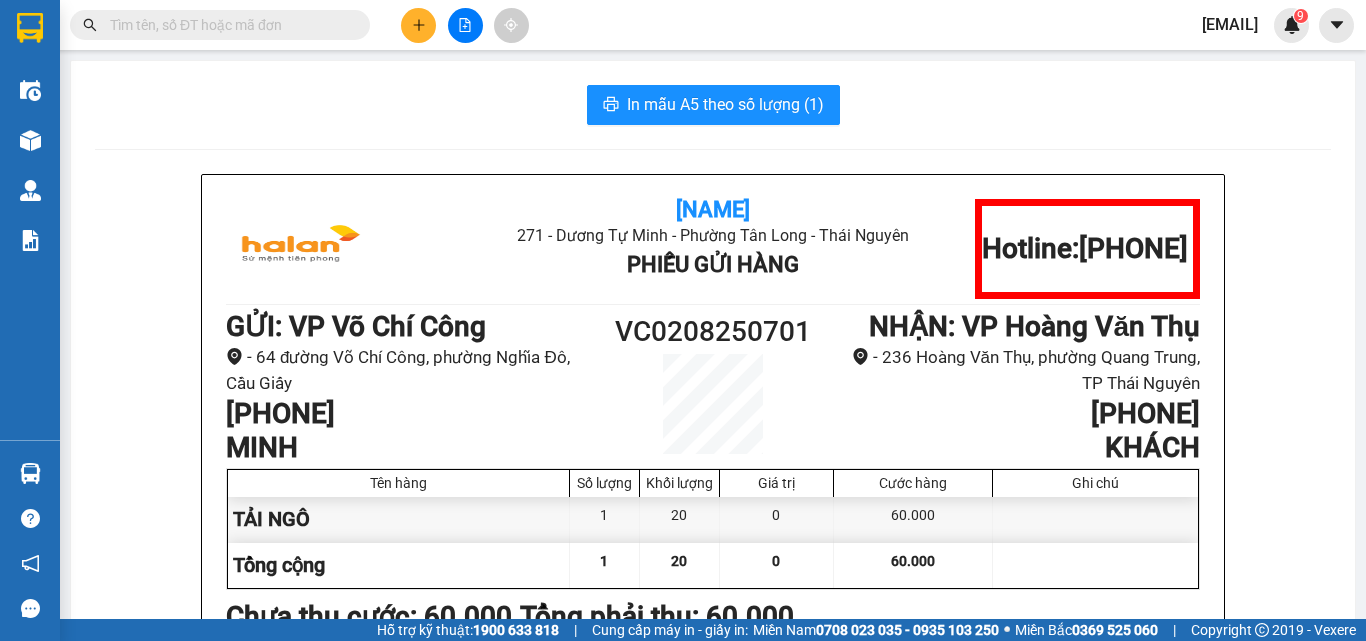 click at bounding box center (228, 25) 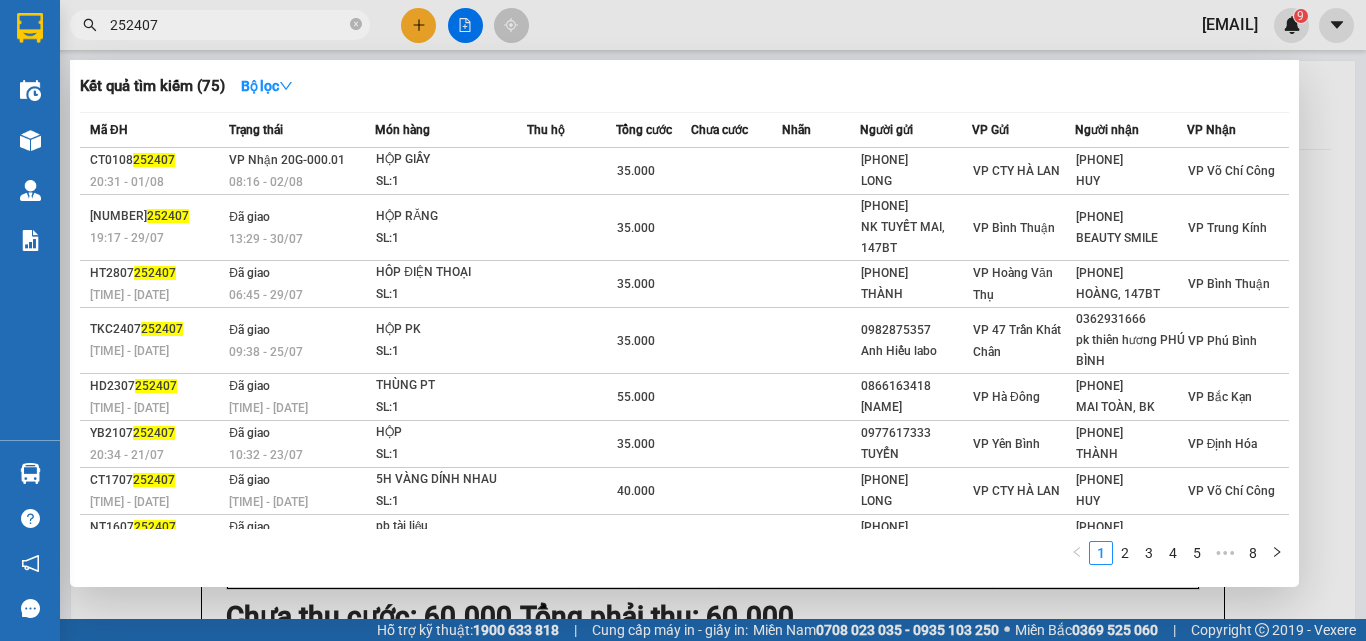 click at bounding box center (683, 320) 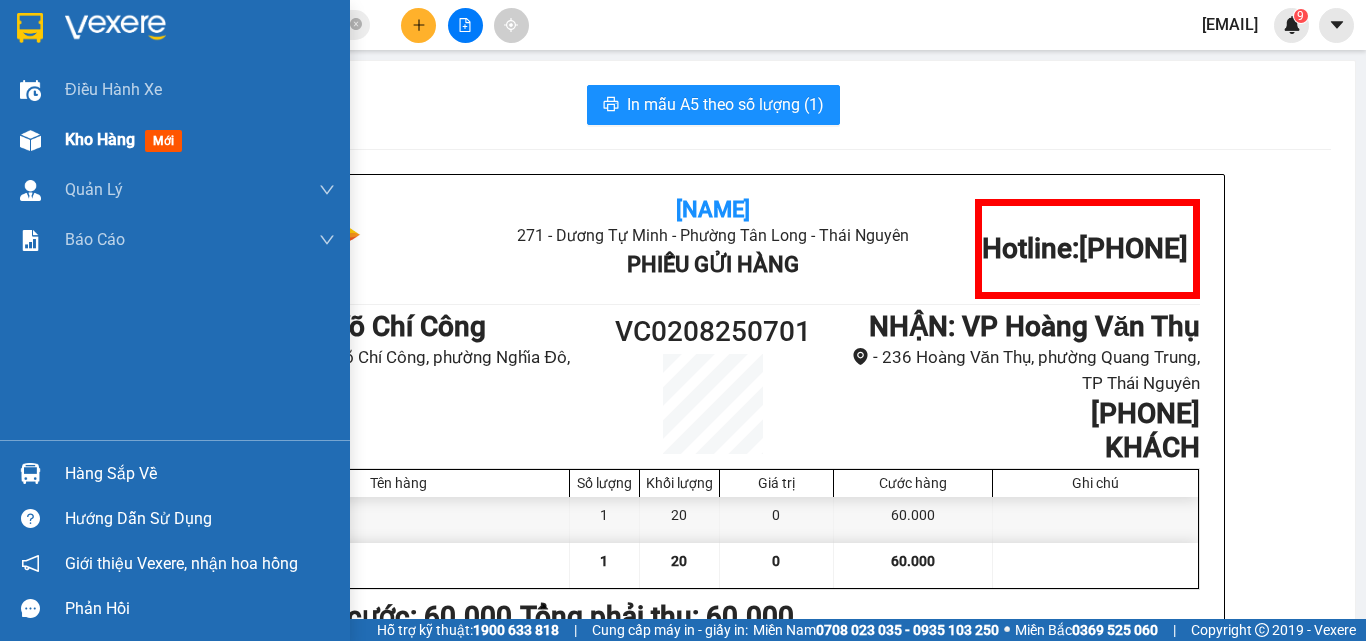 drag, startPoint x: 56, startPoint y: 138, endPoint x: 318, endPoint y: 117, distance: 262.84024 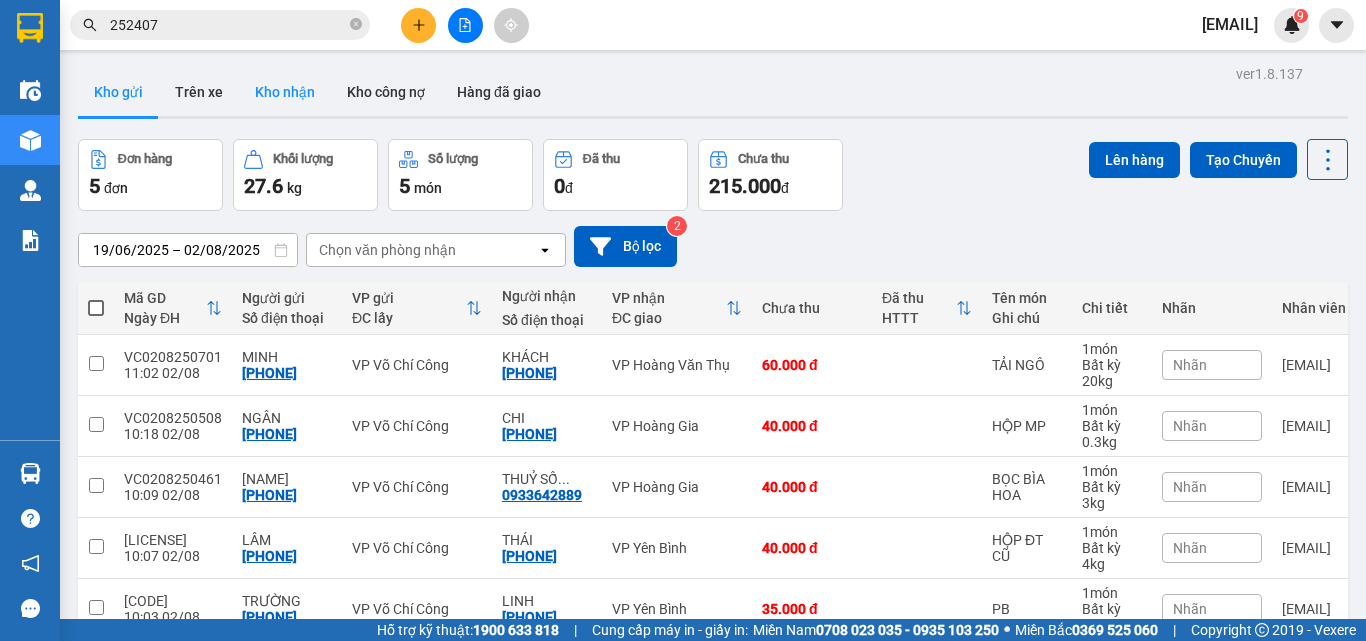 click on "Kho nhận" at bounding box center [285, 92] 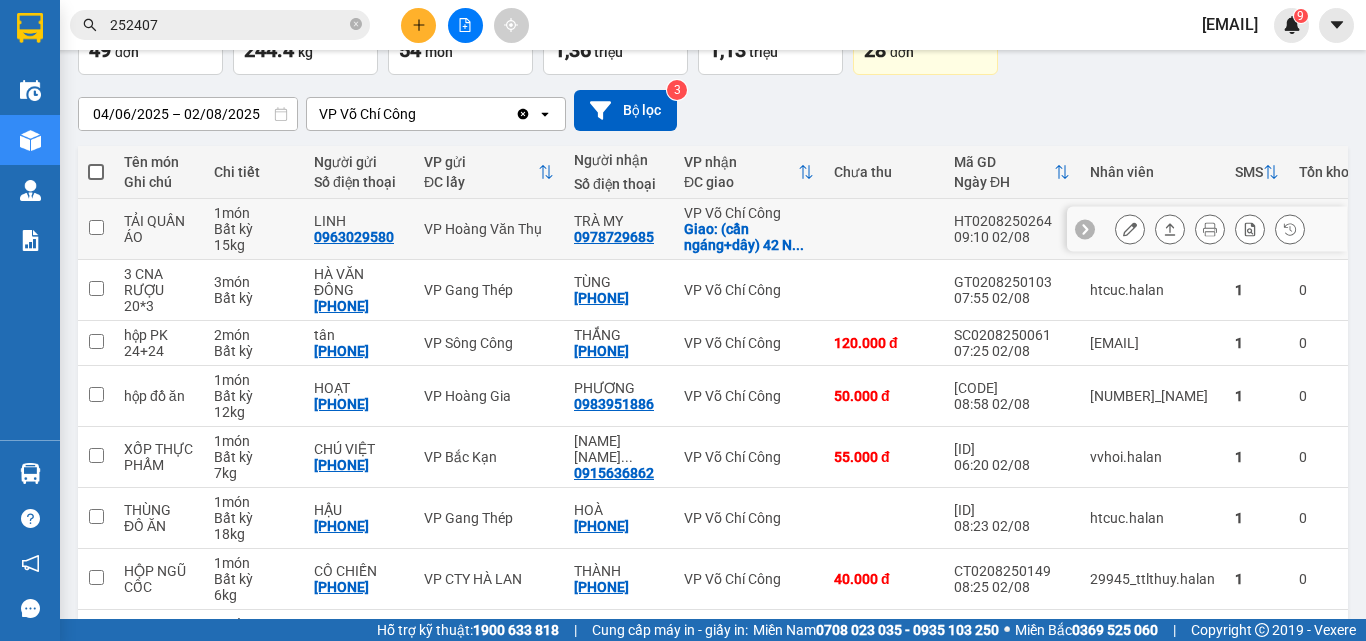 scroll, scrollTop: 0, scrollLeft: 0, axis: both 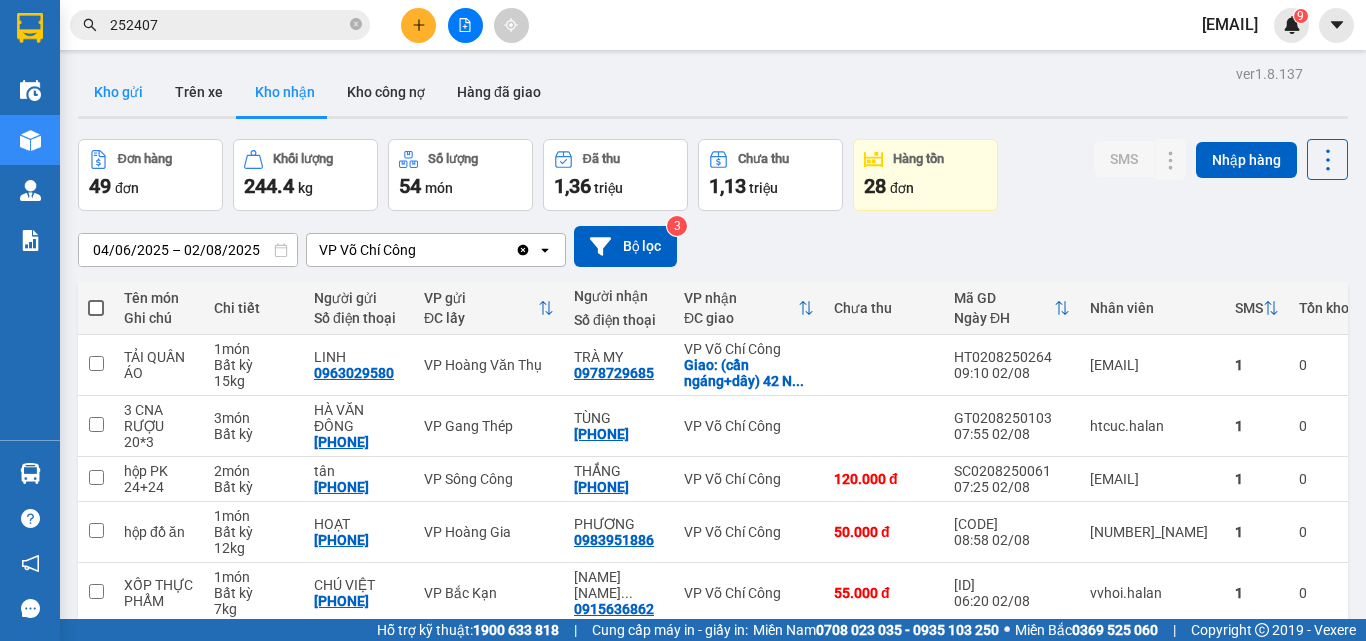 click on "Kho gửi" at bounding box center (118, 92) 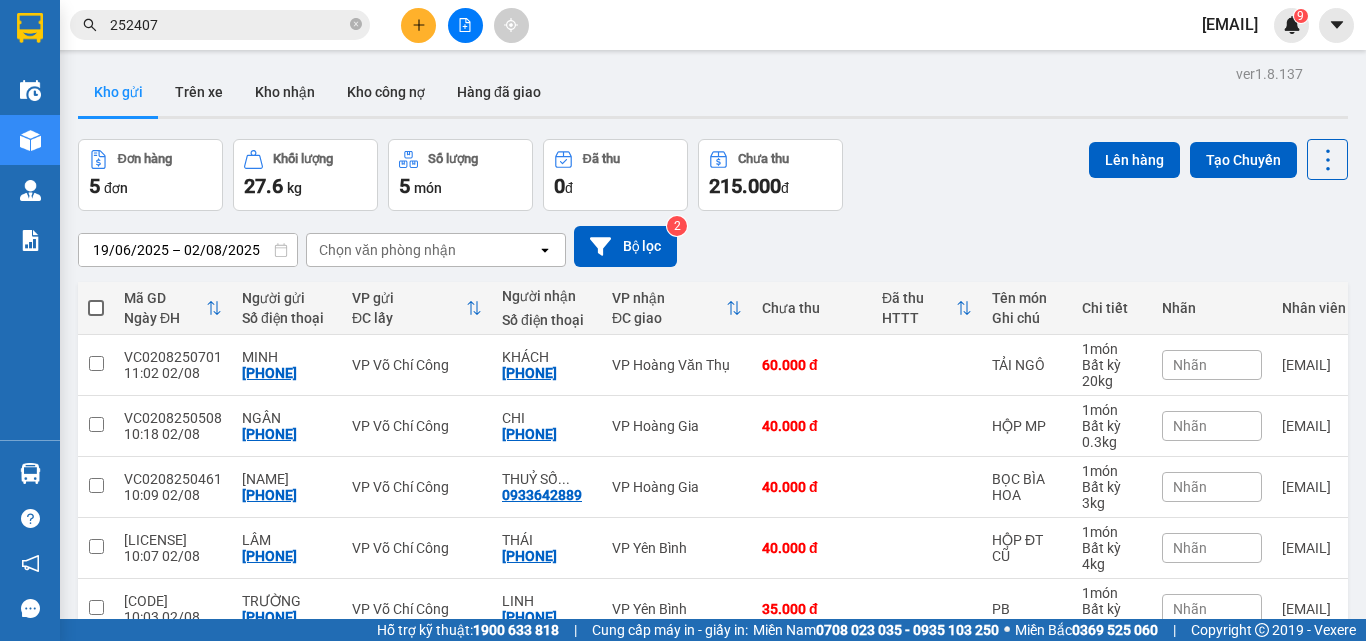 click at bounding box center (96, 308) 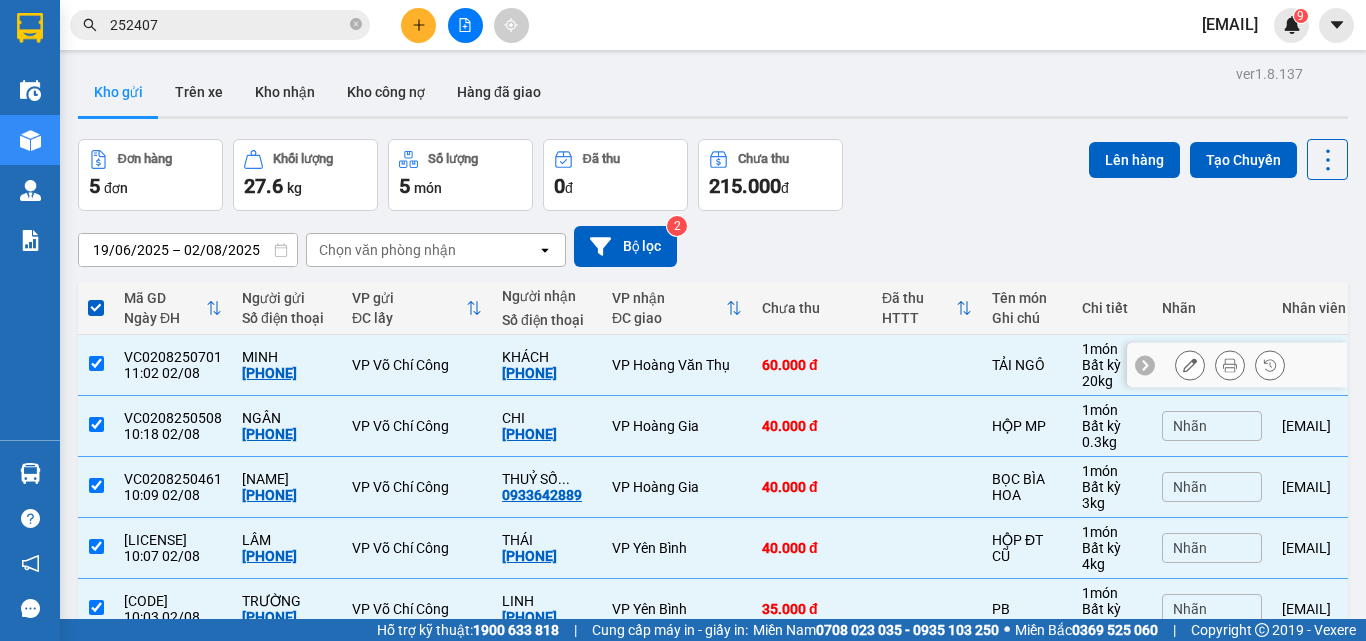 click at bounding box center [96, 363] 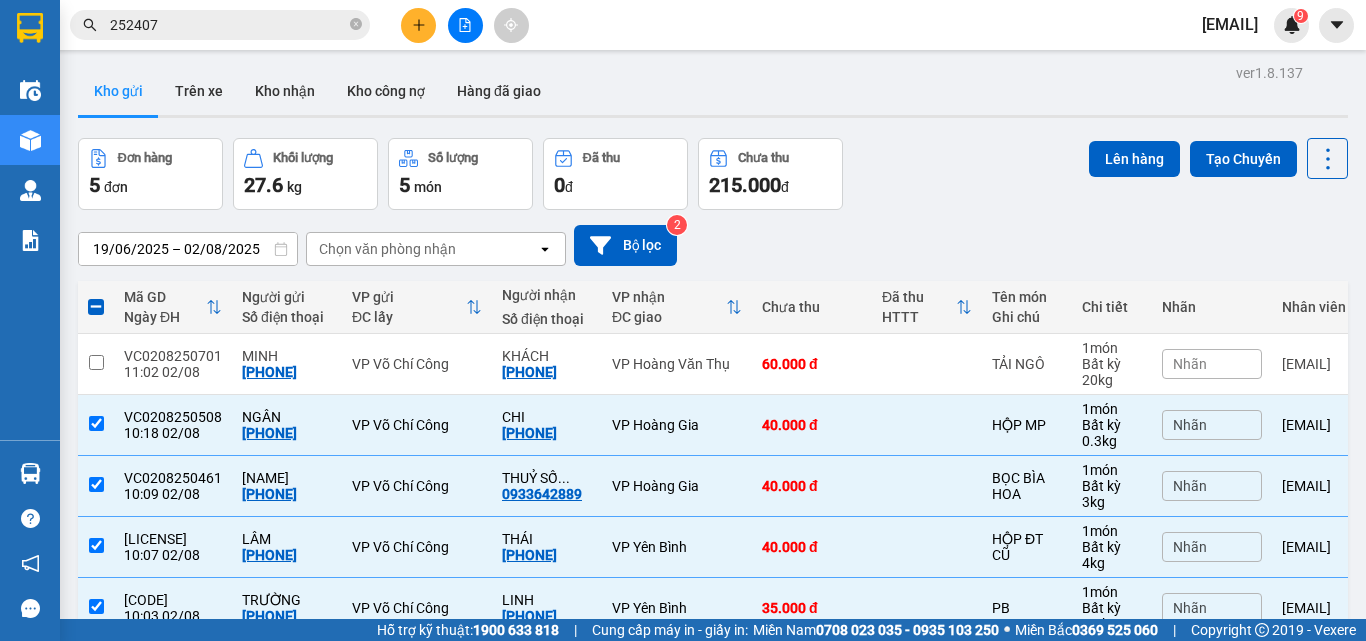 scroll, scrollTop: 0, scrollLeft: 0, axis: both 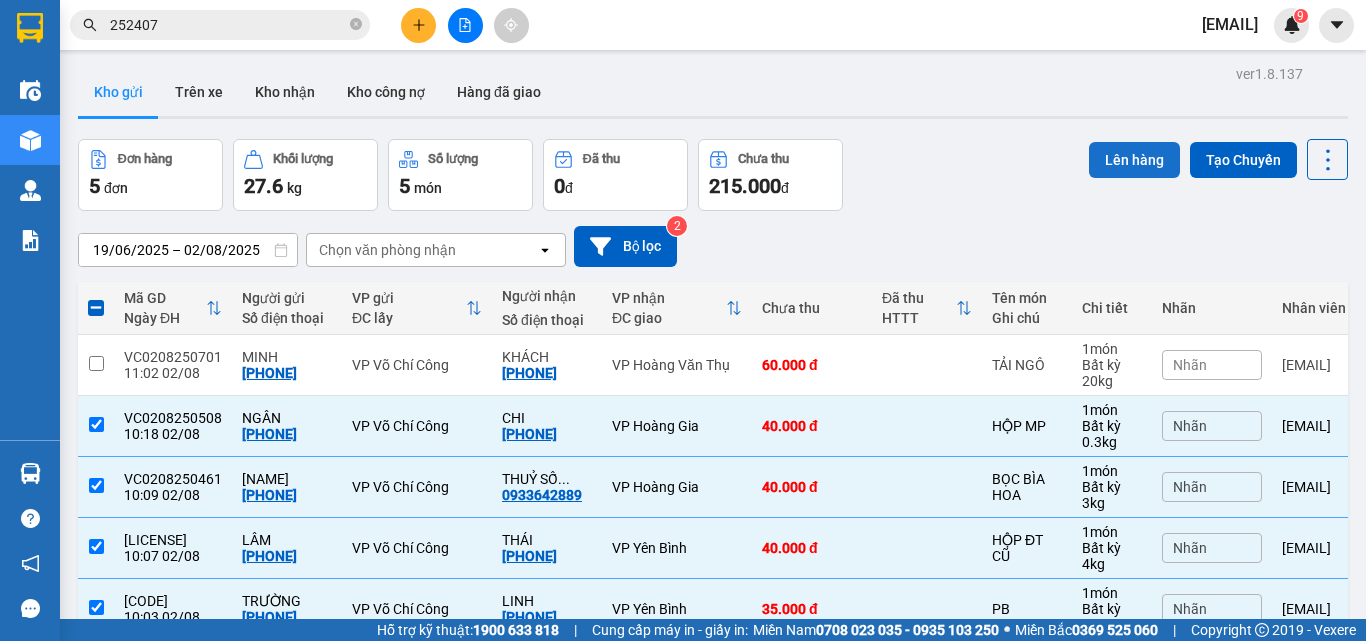click on "Lên hàng" at bounding box center (1134, 160) 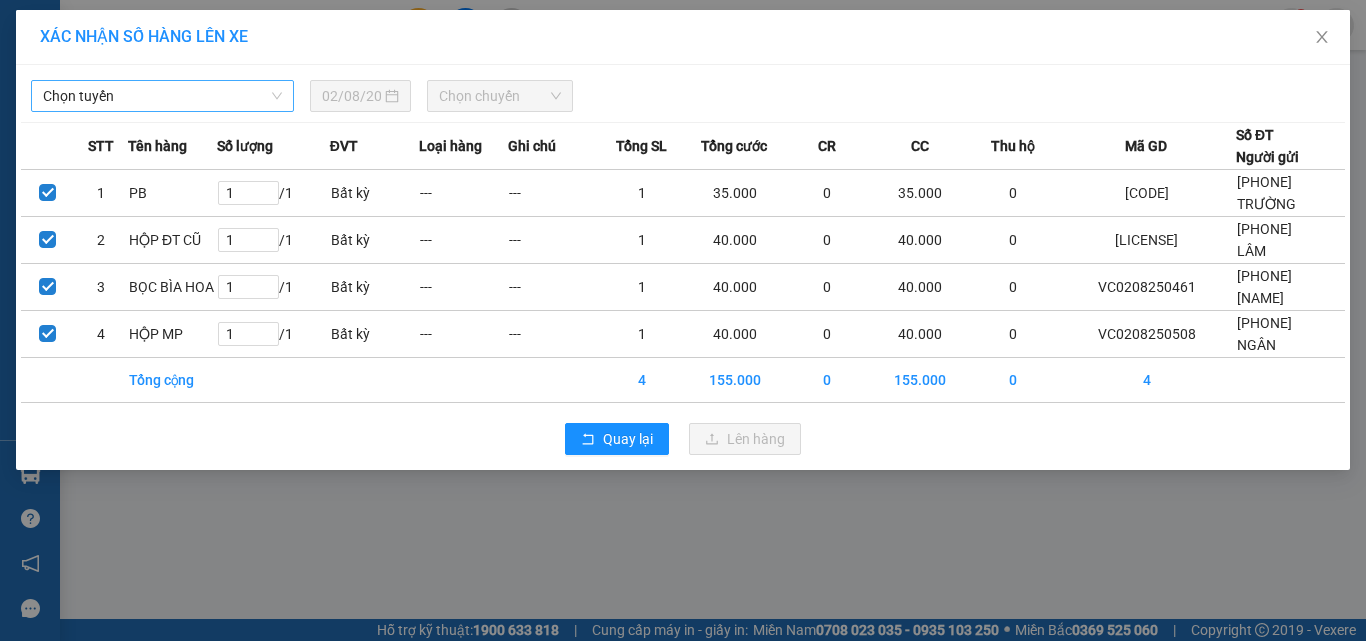 click on "Chọn tuyến" at bounding box center (162, 96) 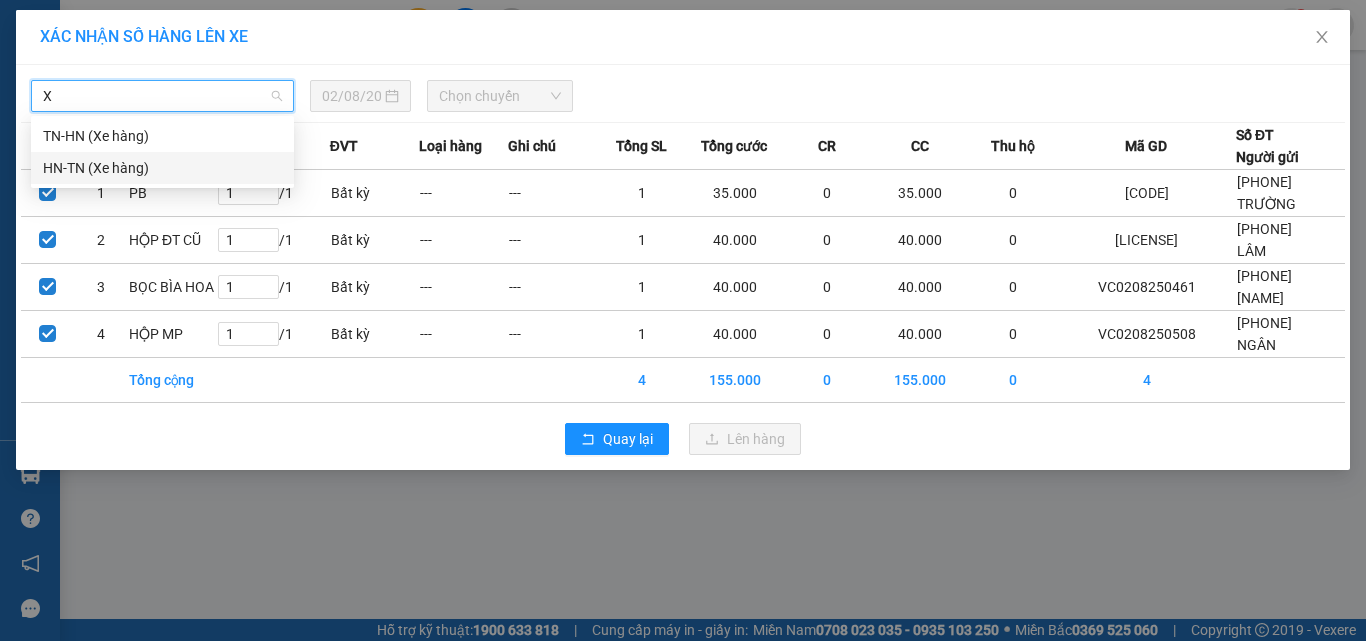 click on "[LOCATION] (Xe hàng)" at bounding box center [162, 168] 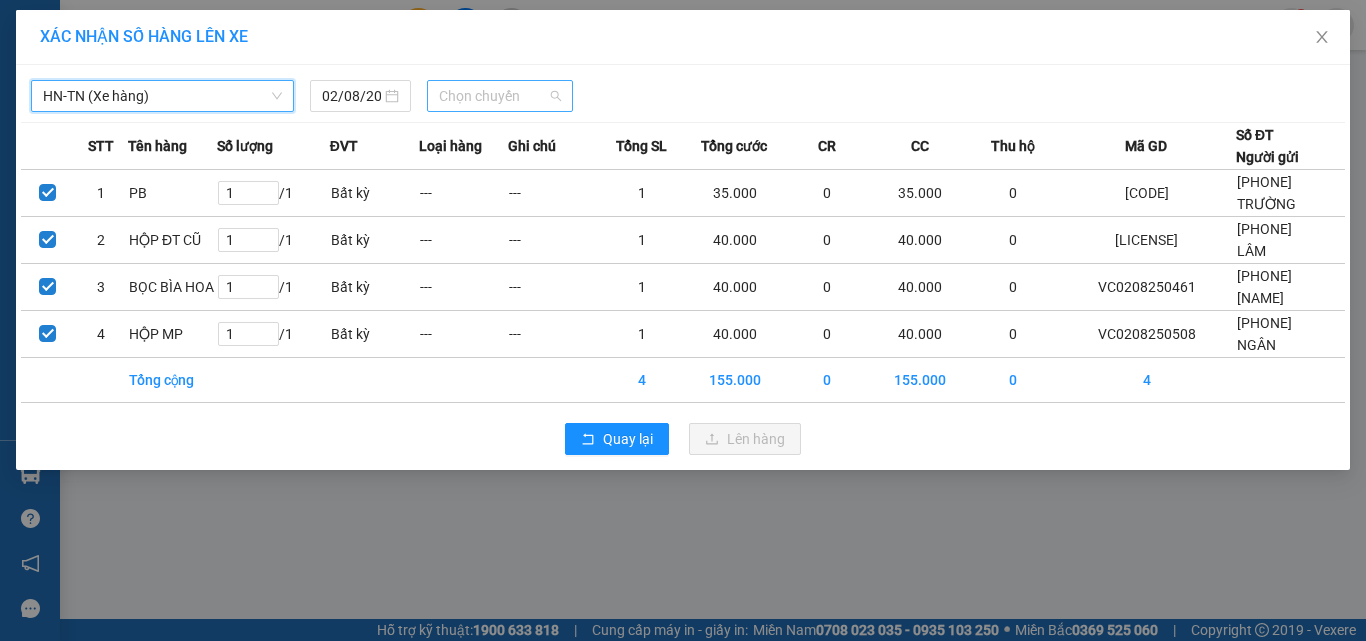 click on "Chọn chuyến" at bounding box center (500, 96) 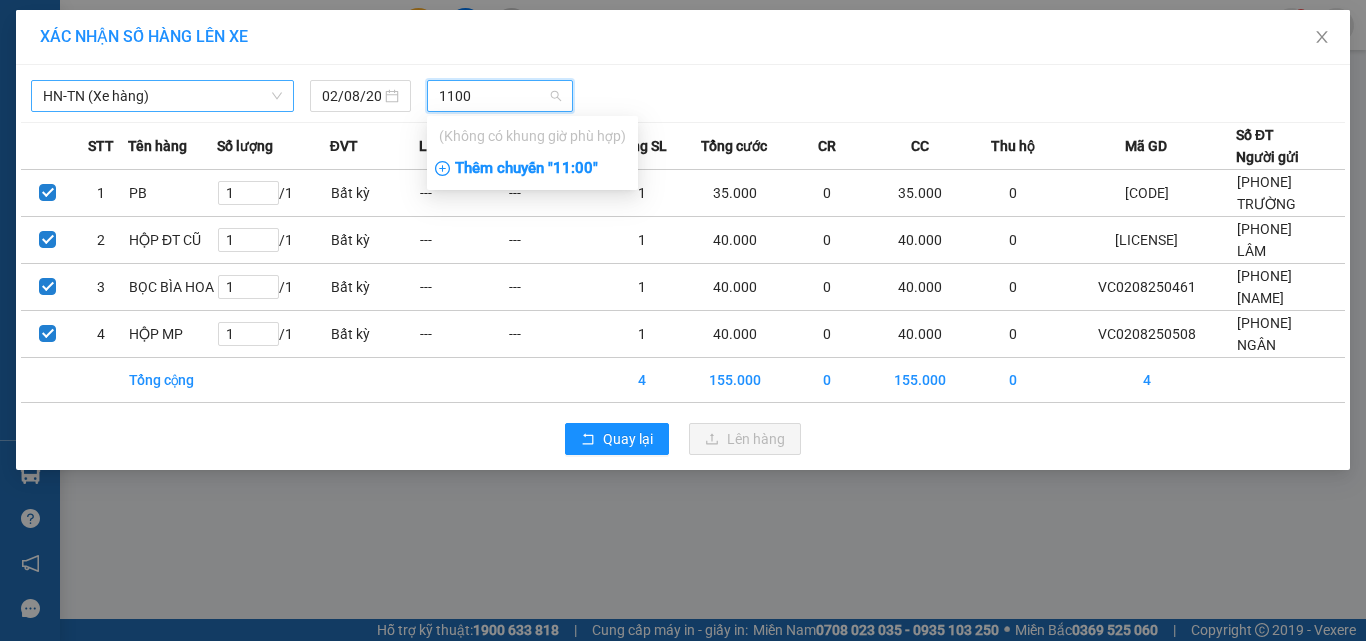 click on "Thêm chuyến " 11:00 "" at bounding box center (532, 169) 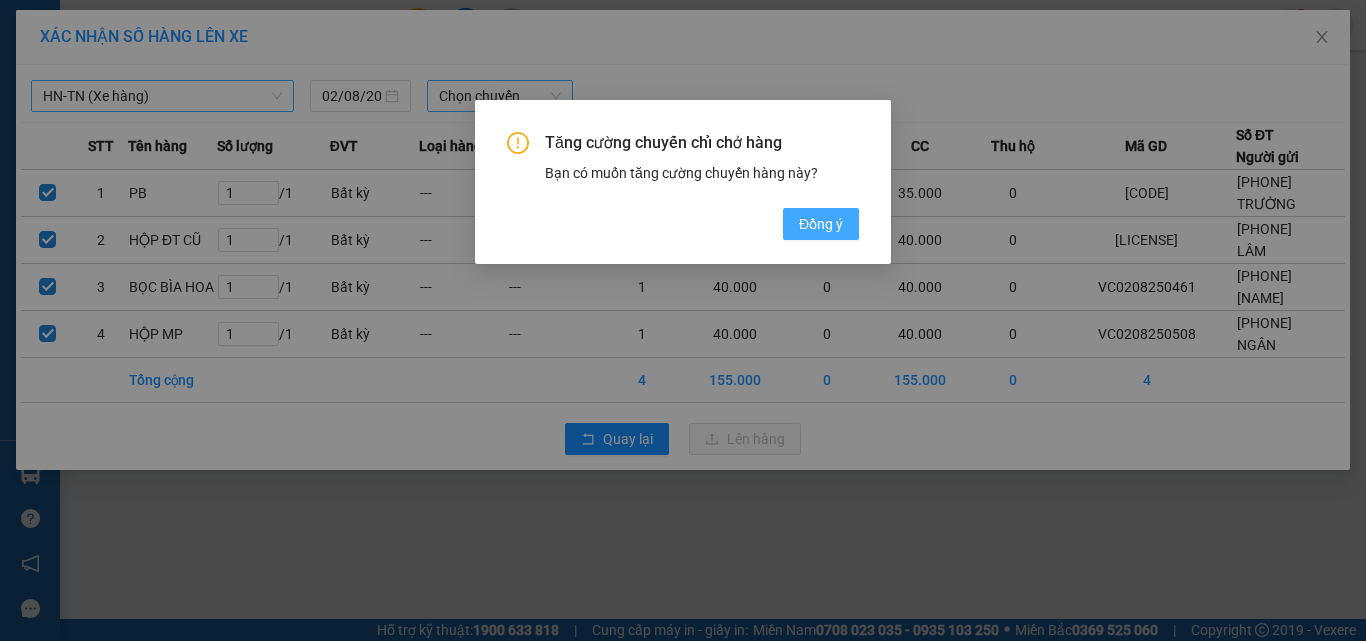 click on "Đồng ý" at bounding box center [821, 224] 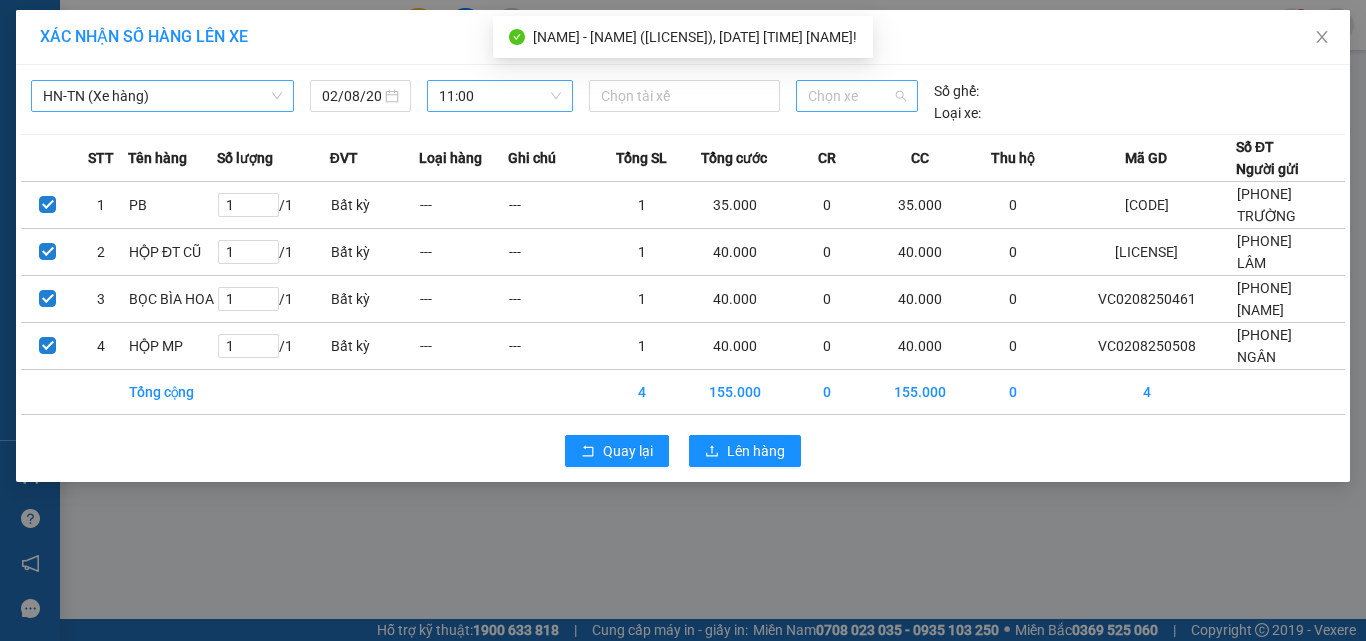 click on "Chọn xe" at bounding box center (857, 96) 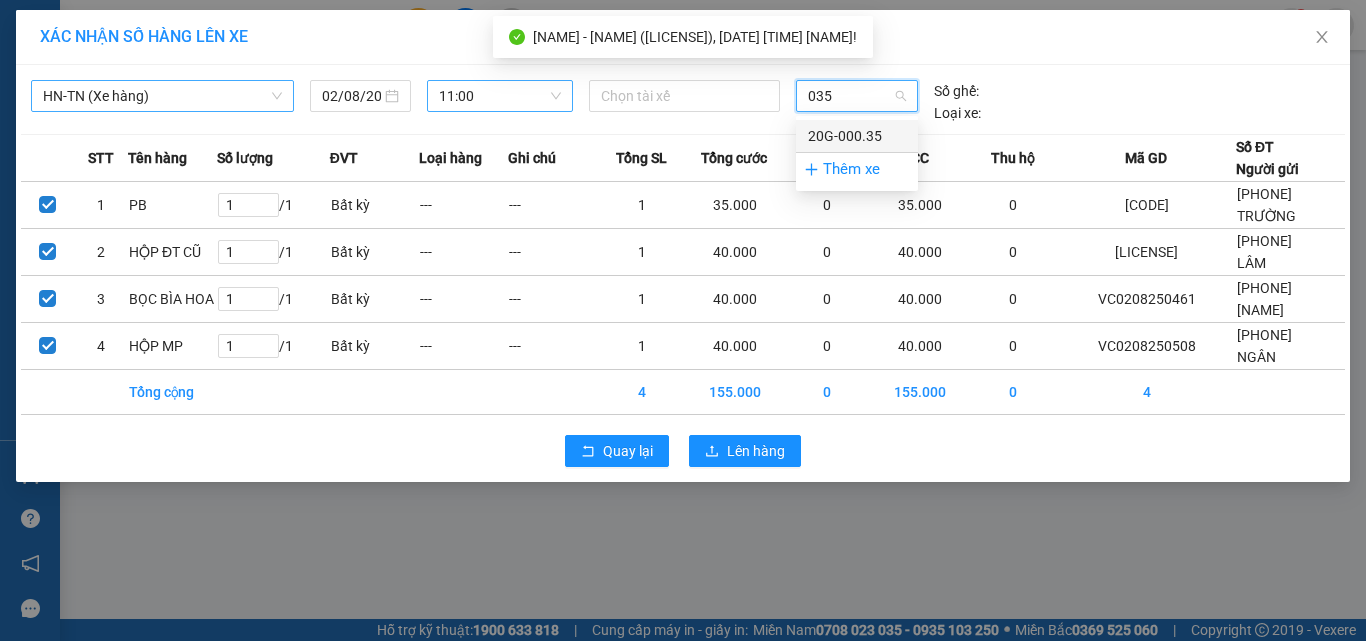 click on "20G-000.35" at bounding box center (857, 136) 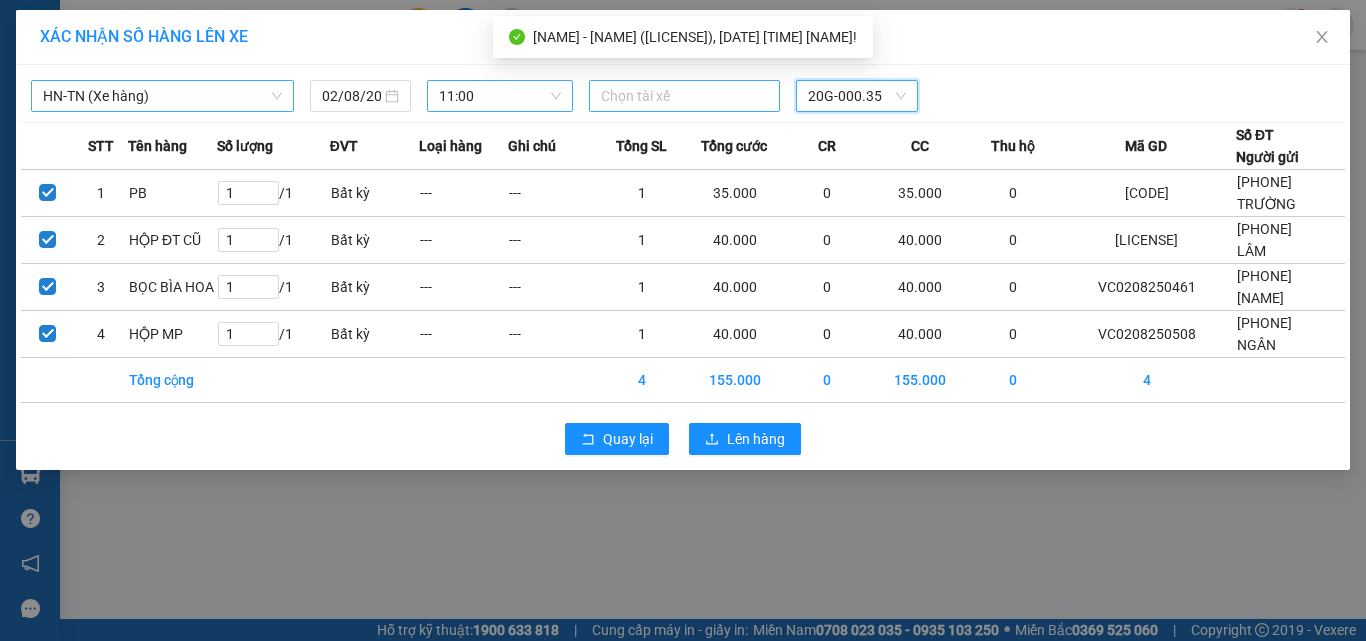 click on "Chọn tài xế" at bounding box center [685, 96] 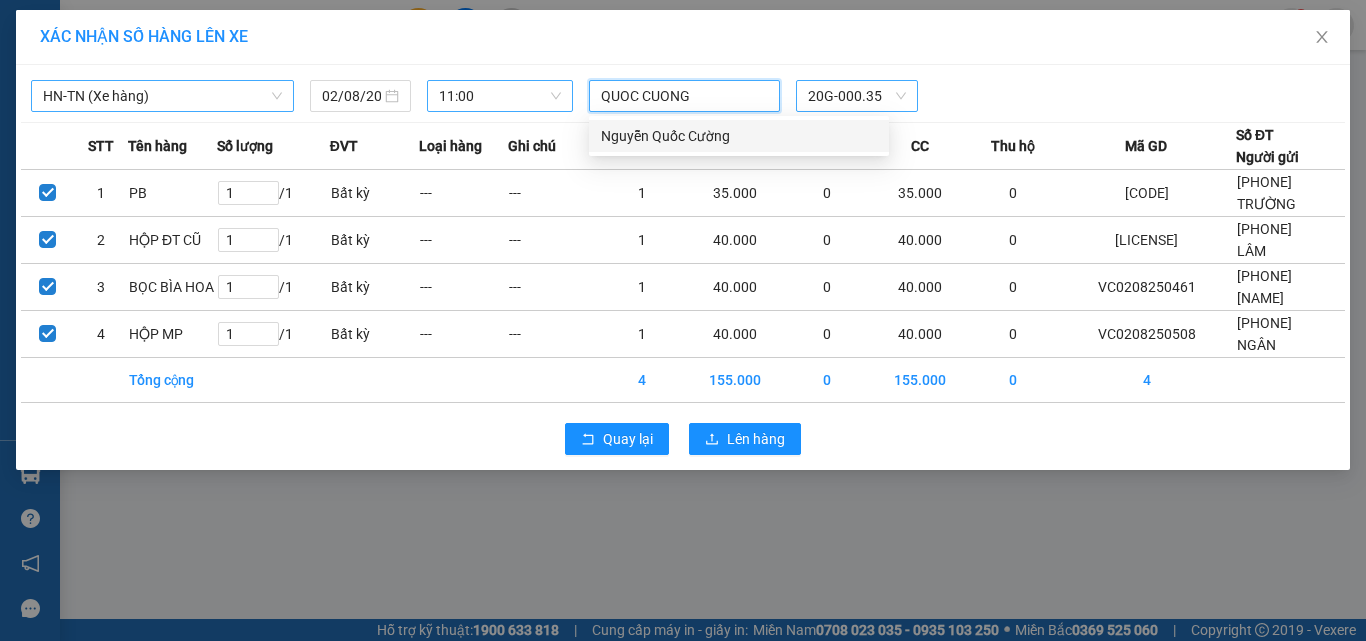 click on "Nguyễn Quốc Cường" at bounding box center (739, 136) 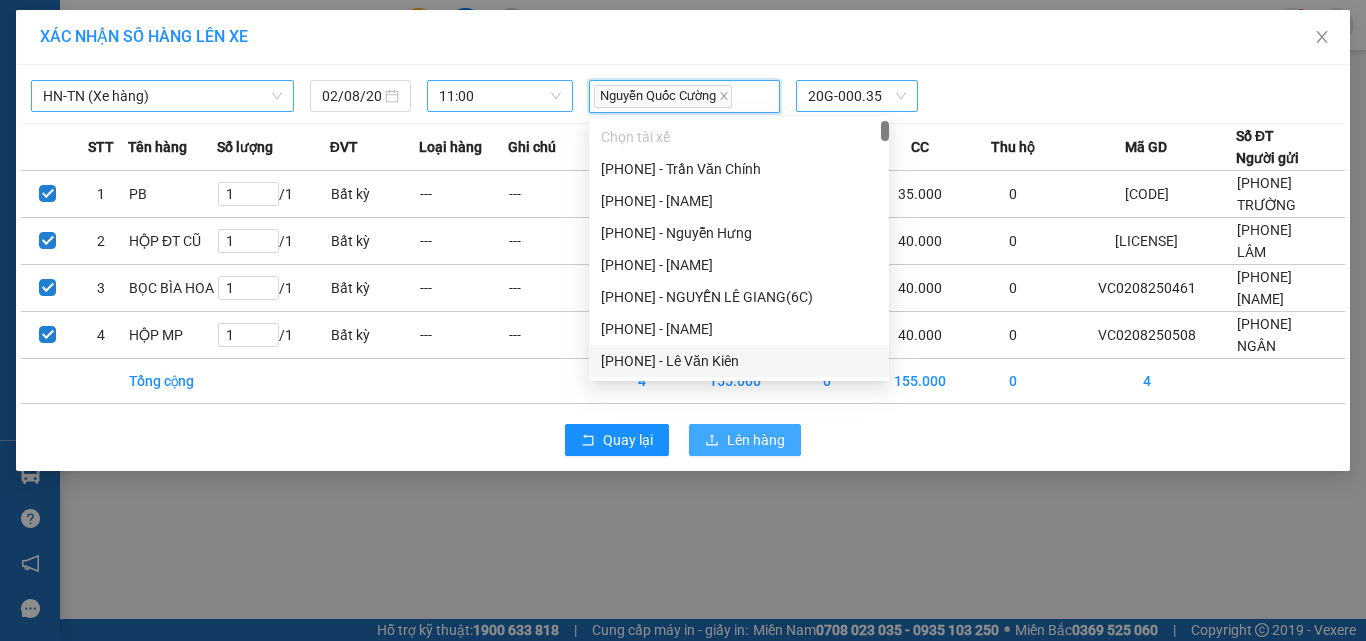 click on "Lên hàng" at bounding box center (756, 440) 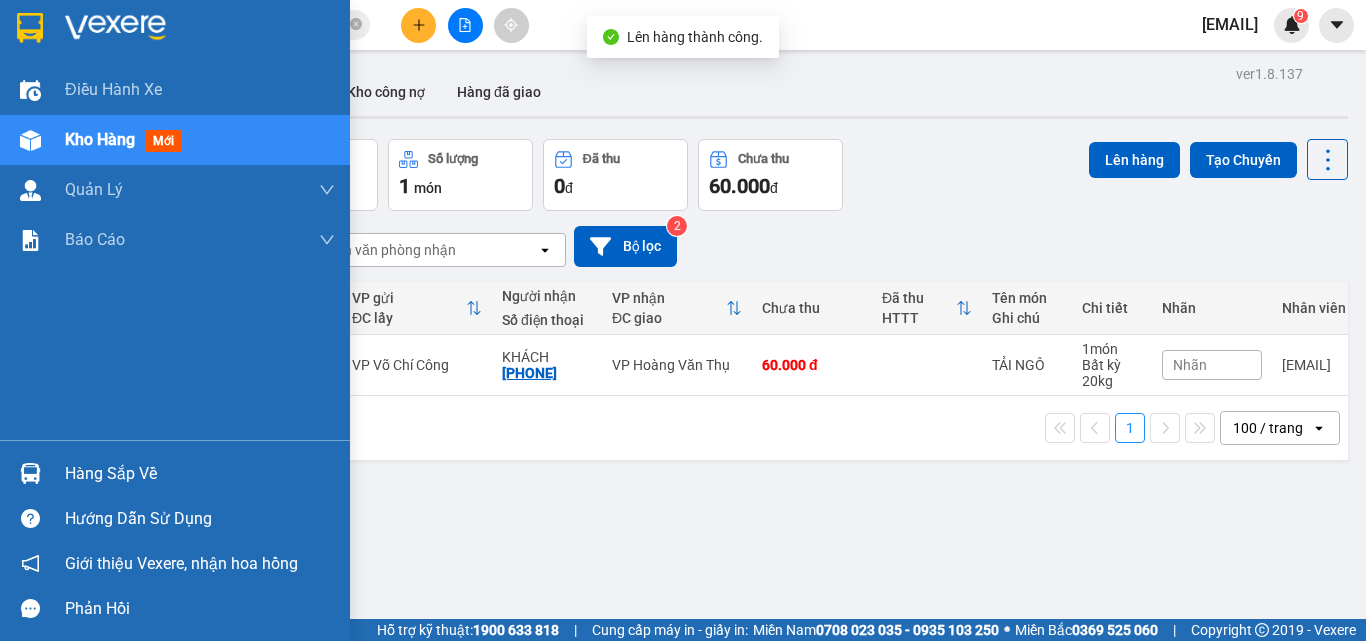drag, startPoint x: 93, startPoint y: 475, endPoint x: 111, endPoint y: 475, distance: 18 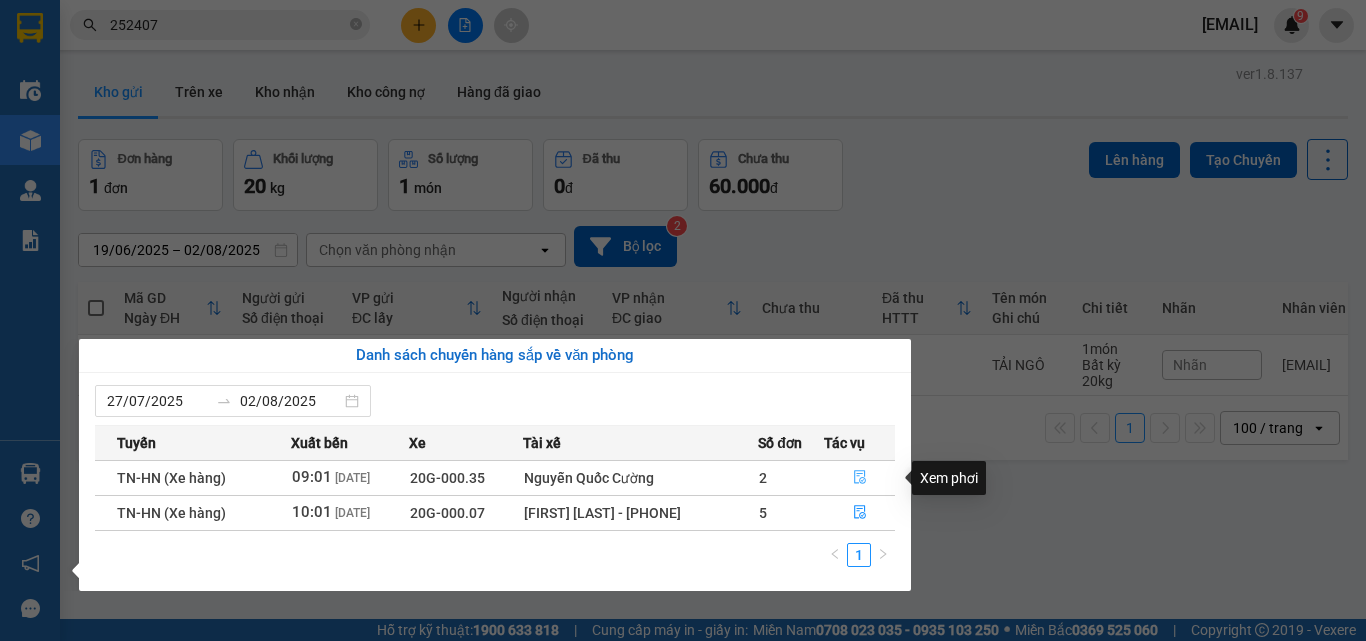 click 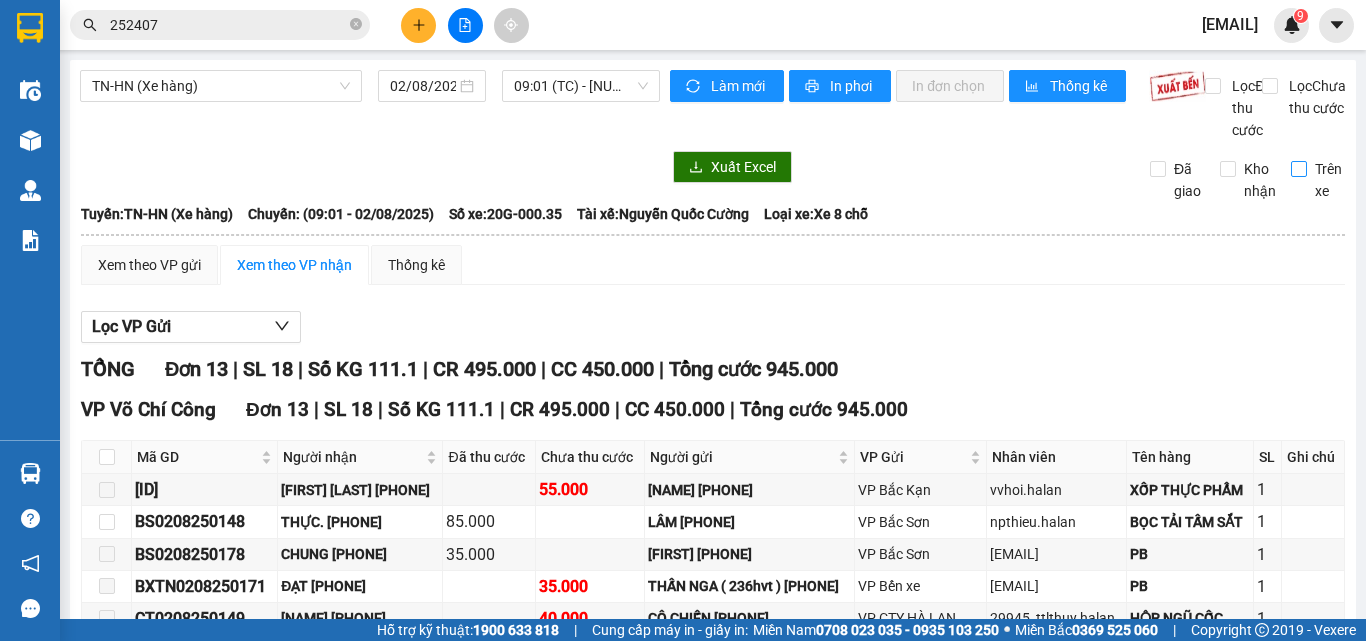 click on "Trên xe" at bounding box center [1299, 169] 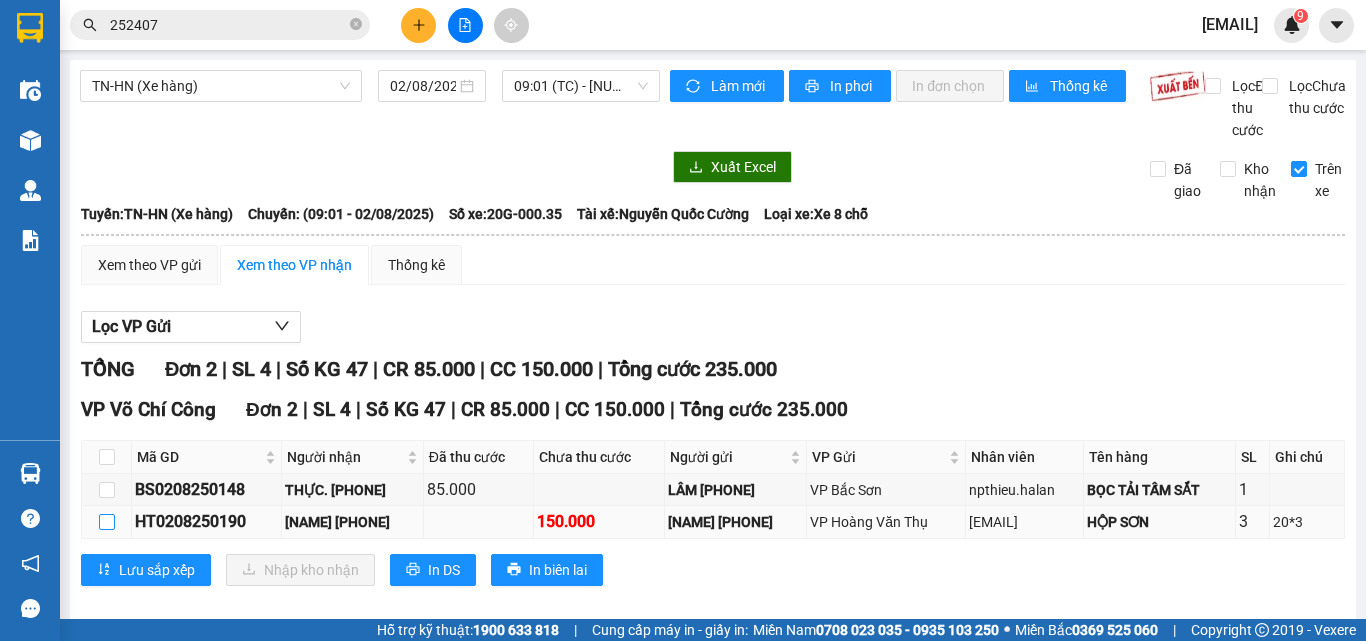 click at bounding box center (107, 522) 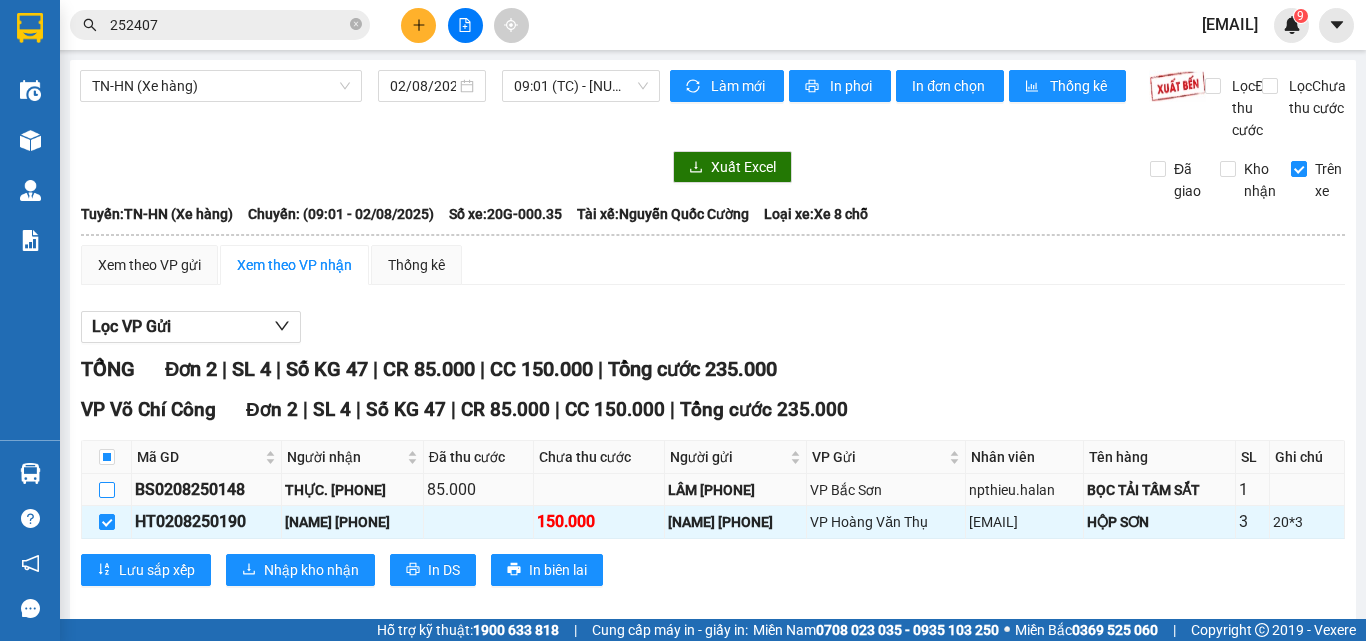 click at bounding box center (107, 490) 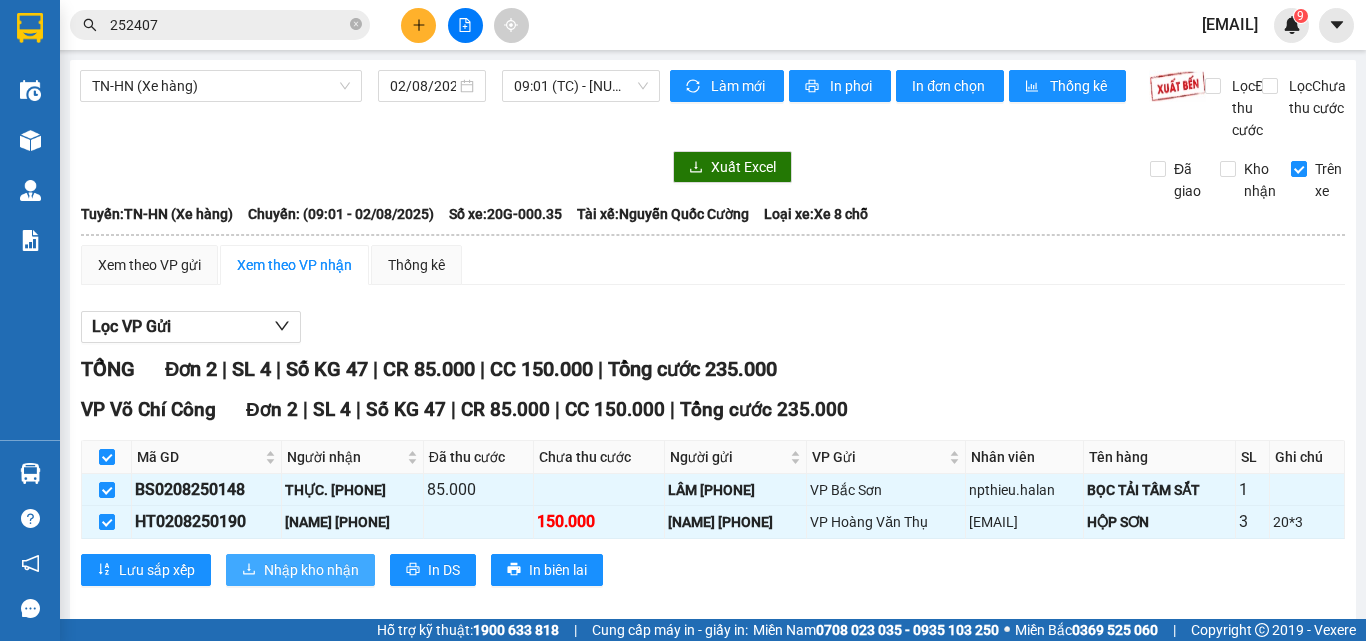 click on "Nhập kho nhận" at bounding box center [311, 570] 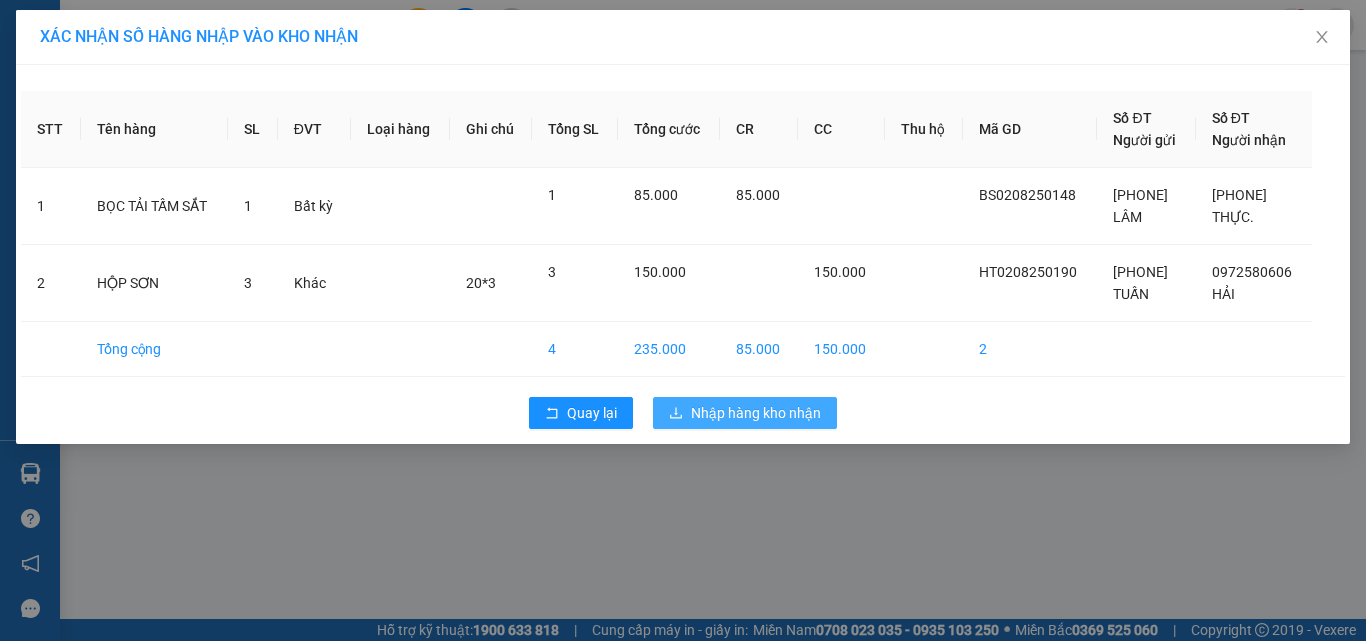 click on "Nhập hàng kho nhận" at bounding box center (756, 413) 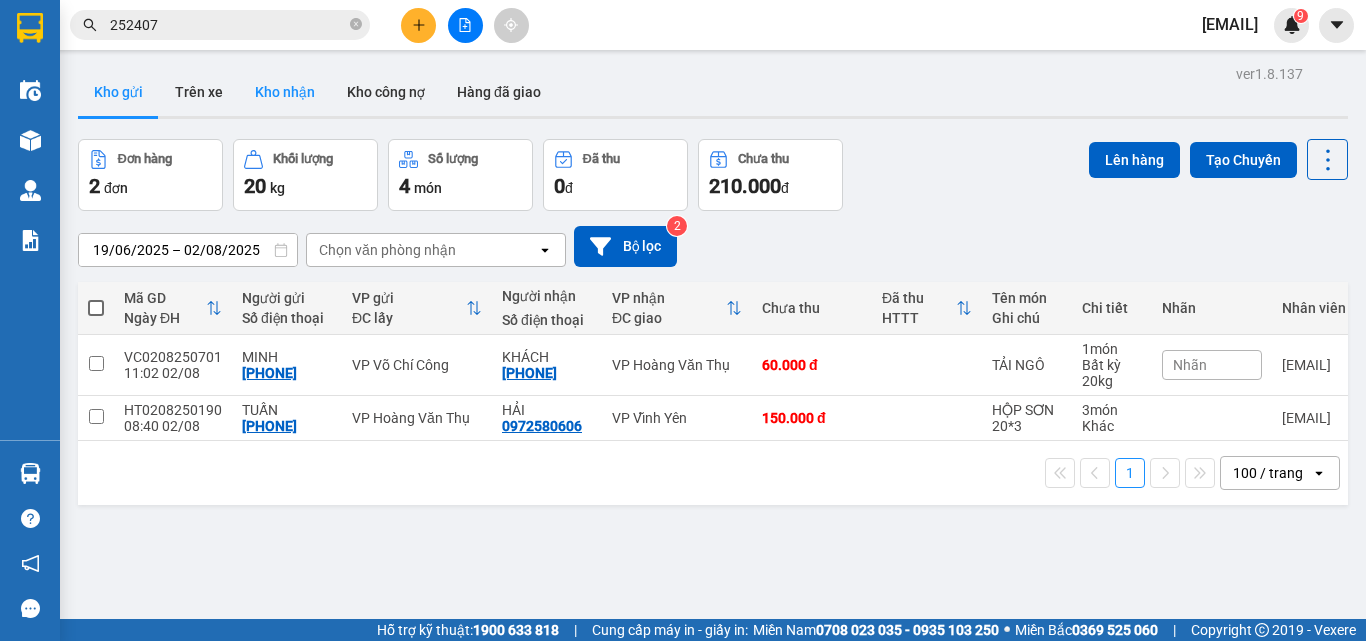 click on "Kho nhận" at bounding box center [285, 92] 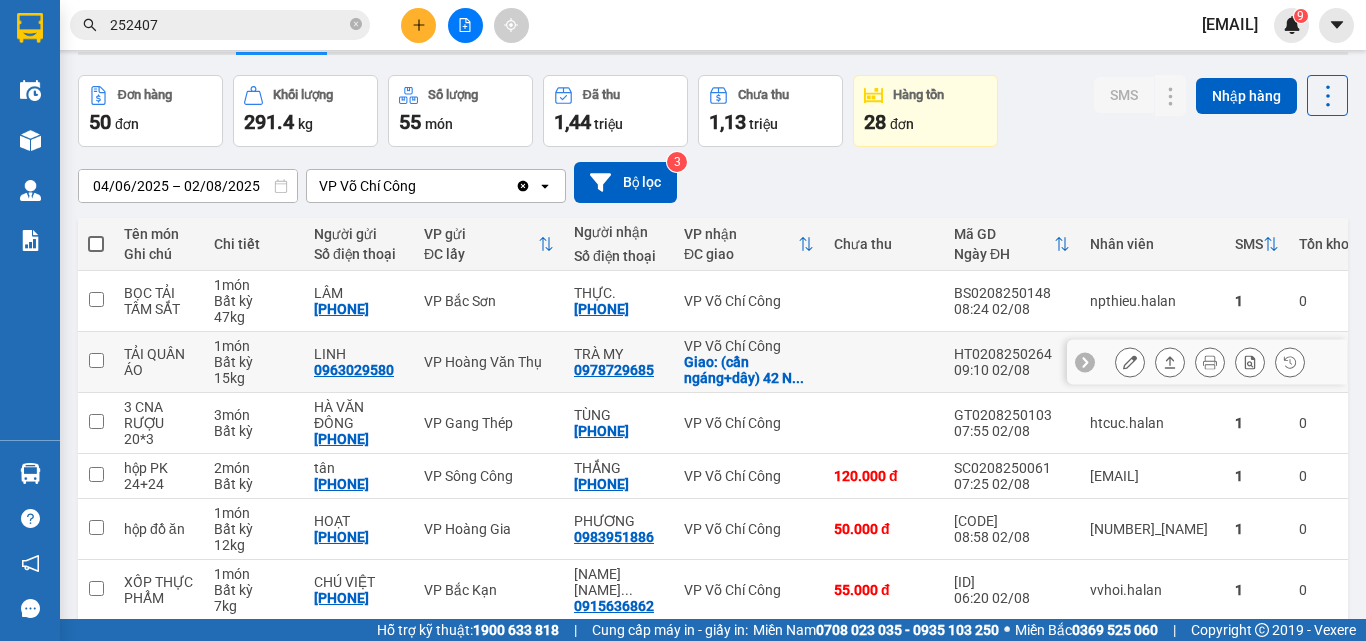 scroll, scrollTop: 200, scrollLeft: 0, axis: vertical 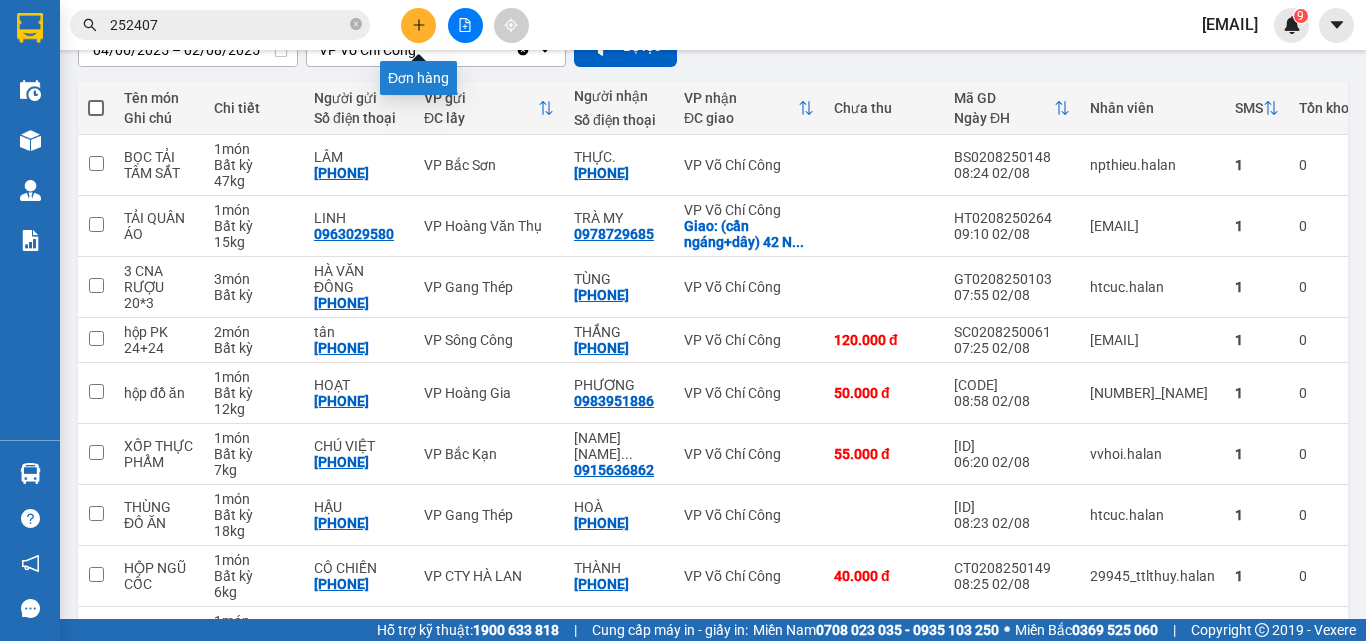 click 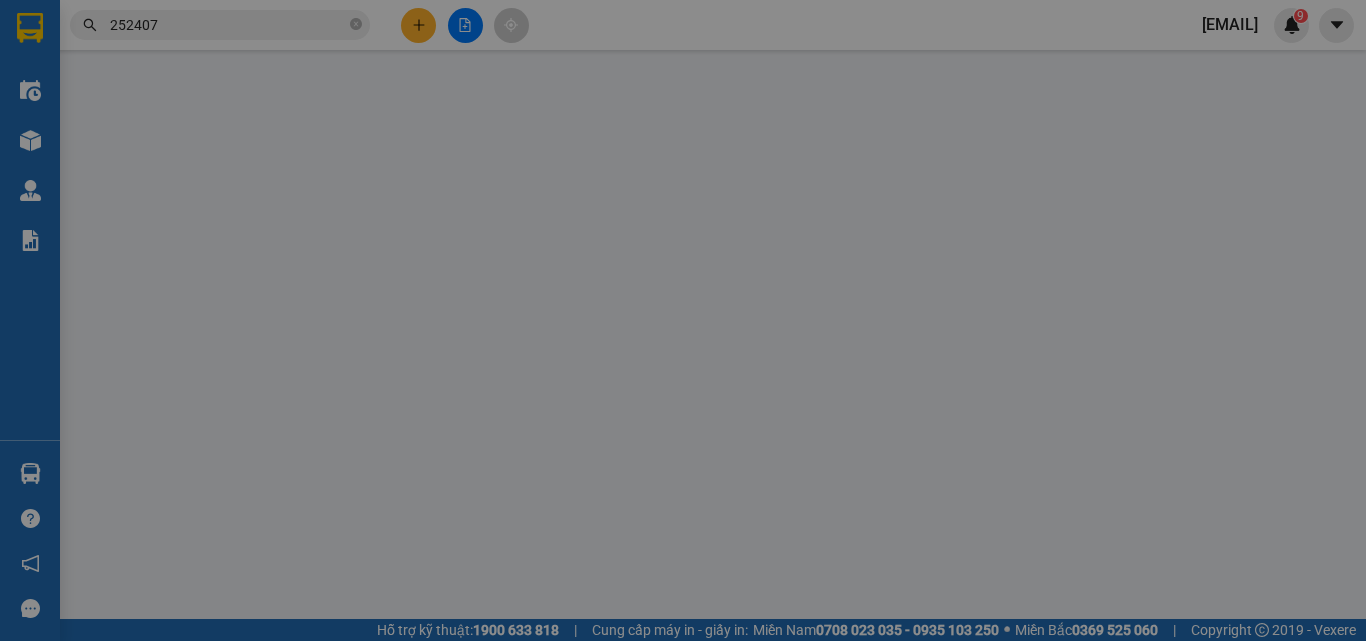 scroll, scrollTop: 0, scrollLeft: 0, axis: both 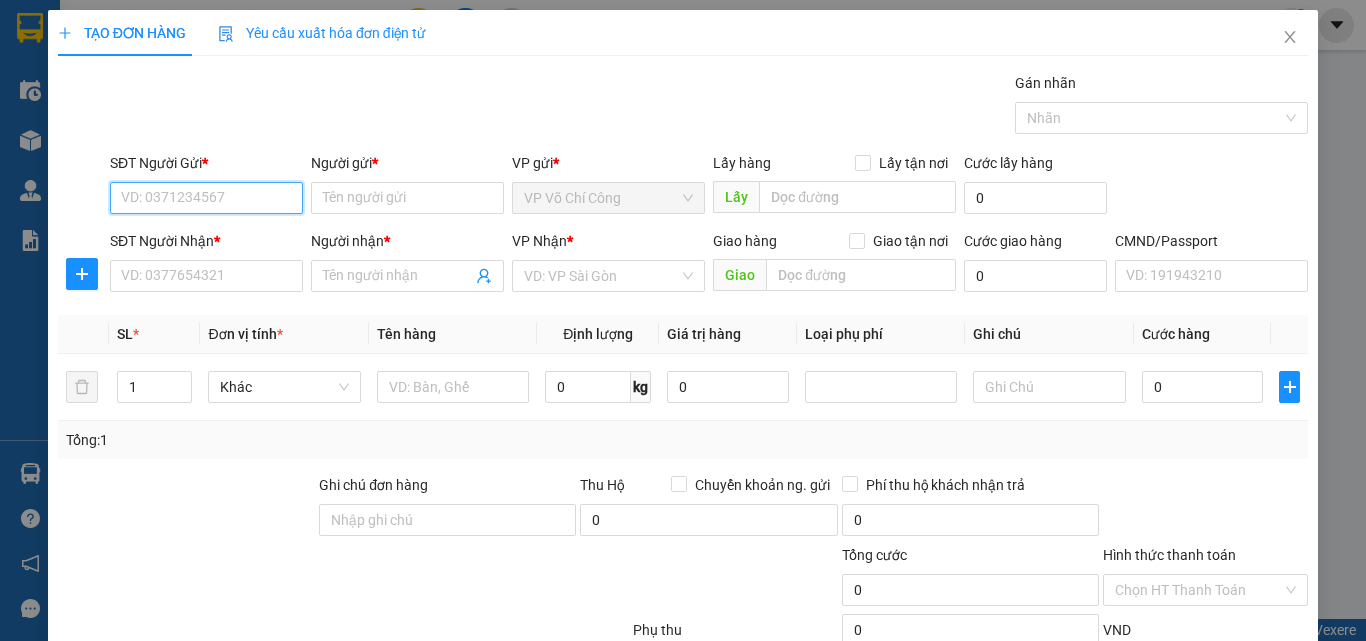 click on "SĐT Người Gửi *" at bounding box center [206, 198] 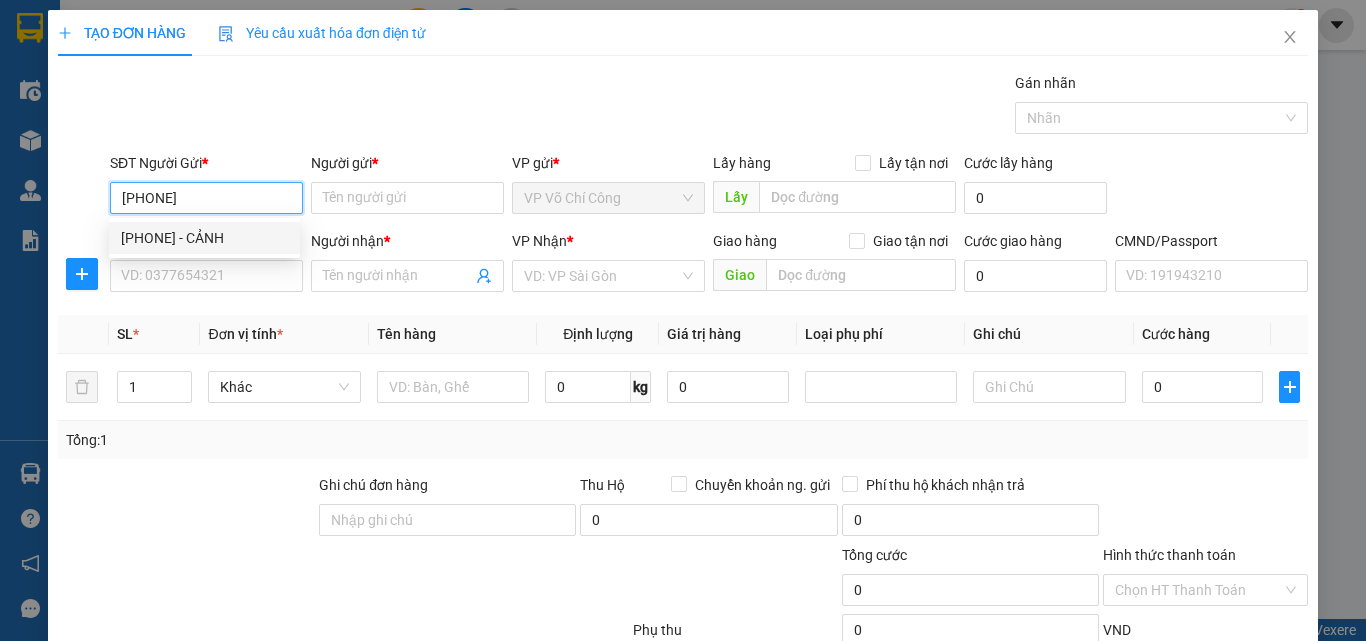 click on "0963063305 -  CẢNH" at bounding box center [204, 238] 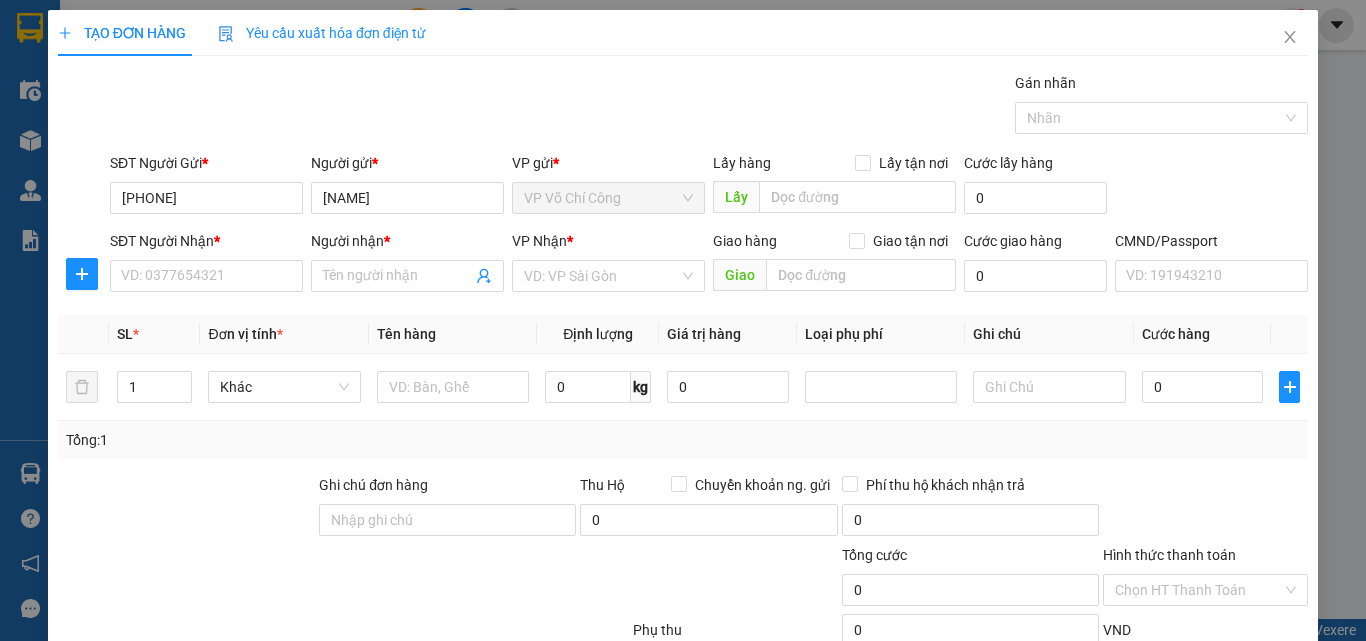 click on "SĐT Người Nhận  * VD: 0377654321" at bounding box center [206, 265] 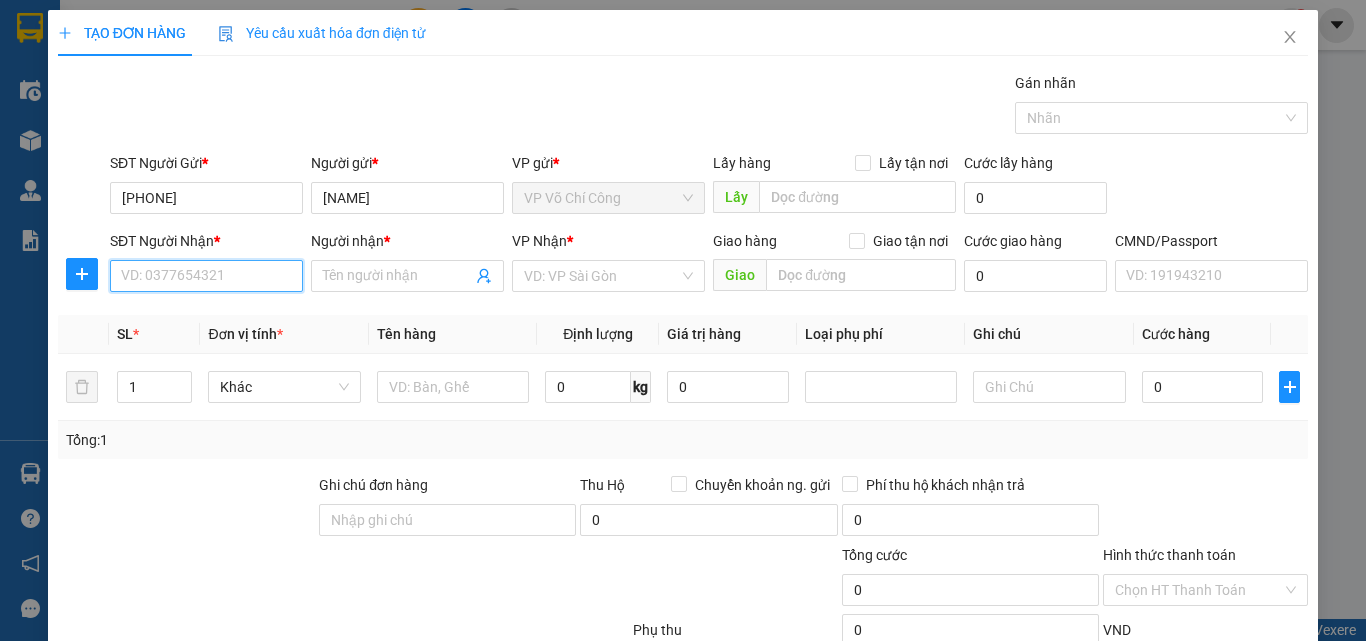 click on "SĐT Người Nhận  *" at bounding box center [206, 276] 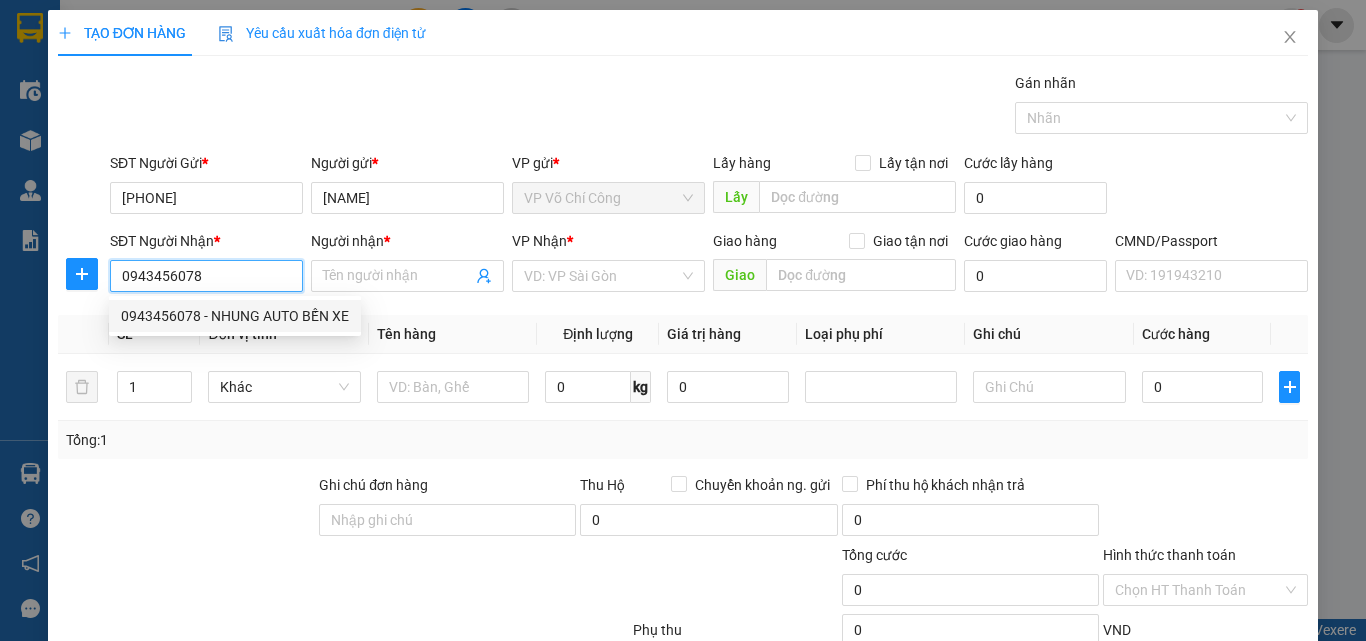 drag, startPoint x: 256, startPoint y: 310, endPoint x: 285, endPoint y: 338, distance: 40.311287 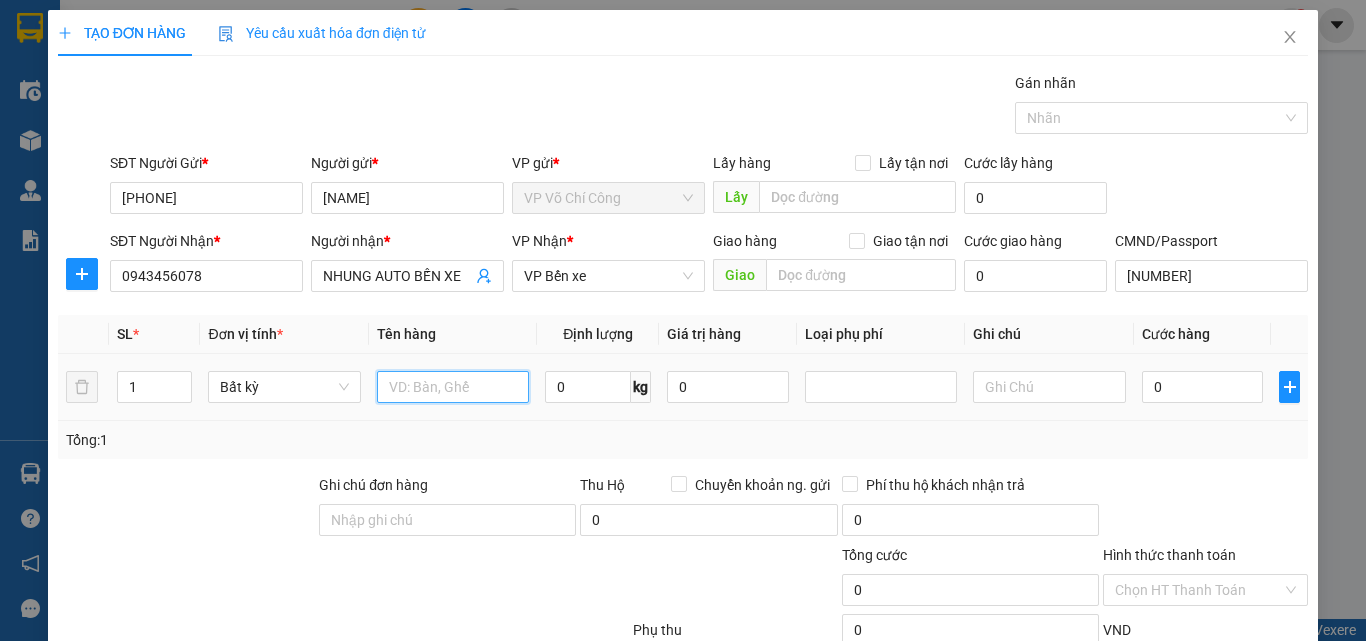 click at bounding box center (453, 387) 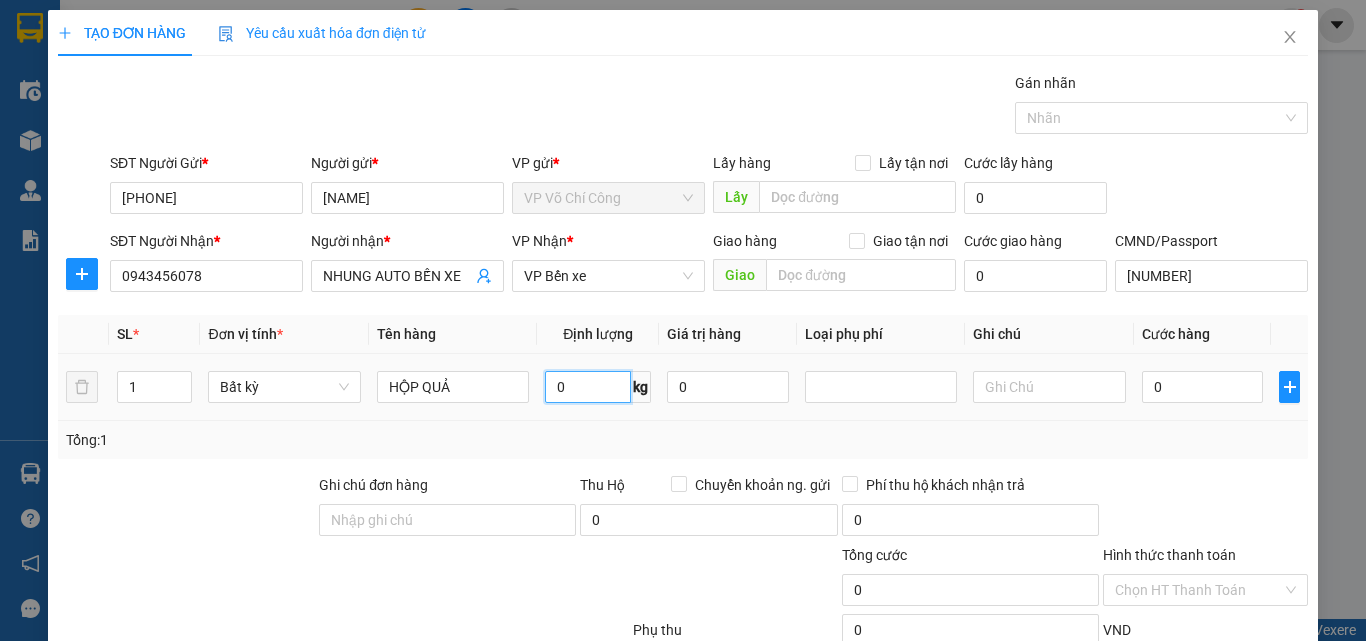 click on "0" at bounding box center (588, 387) 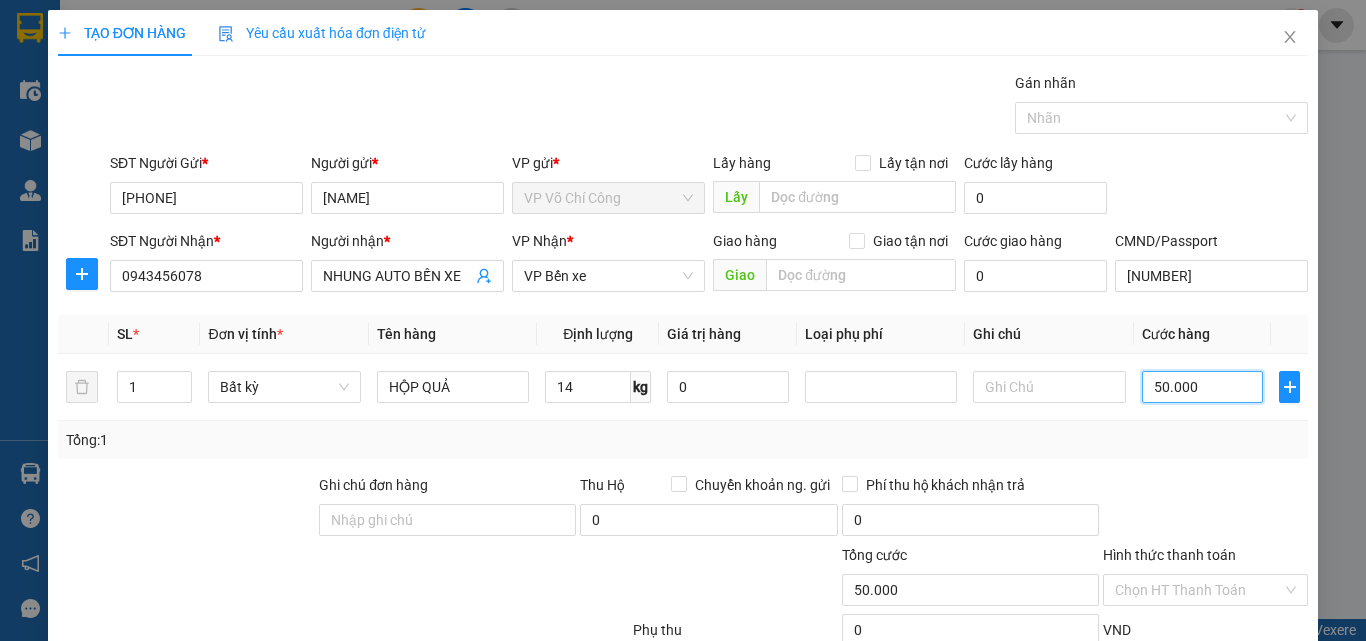 scroll, scrollTop: 139, scrollLeft: 0, axis: vertical 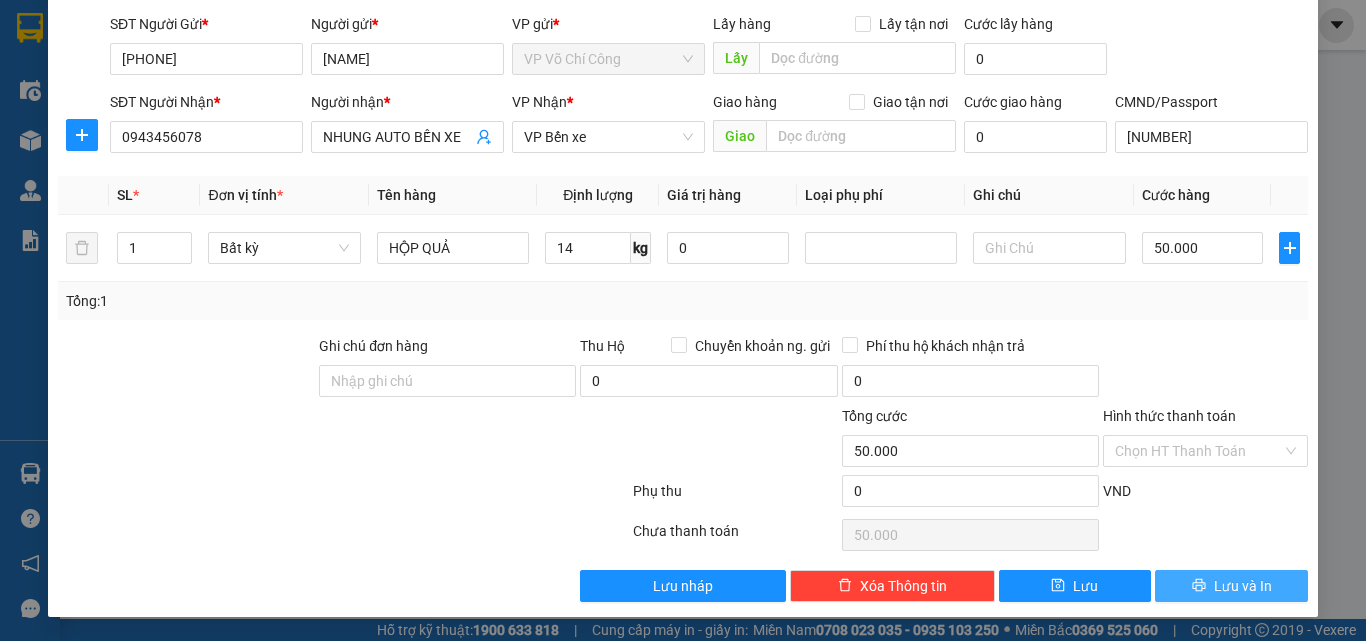 click on "Lưu và In" at bounding box center [1231, 586] 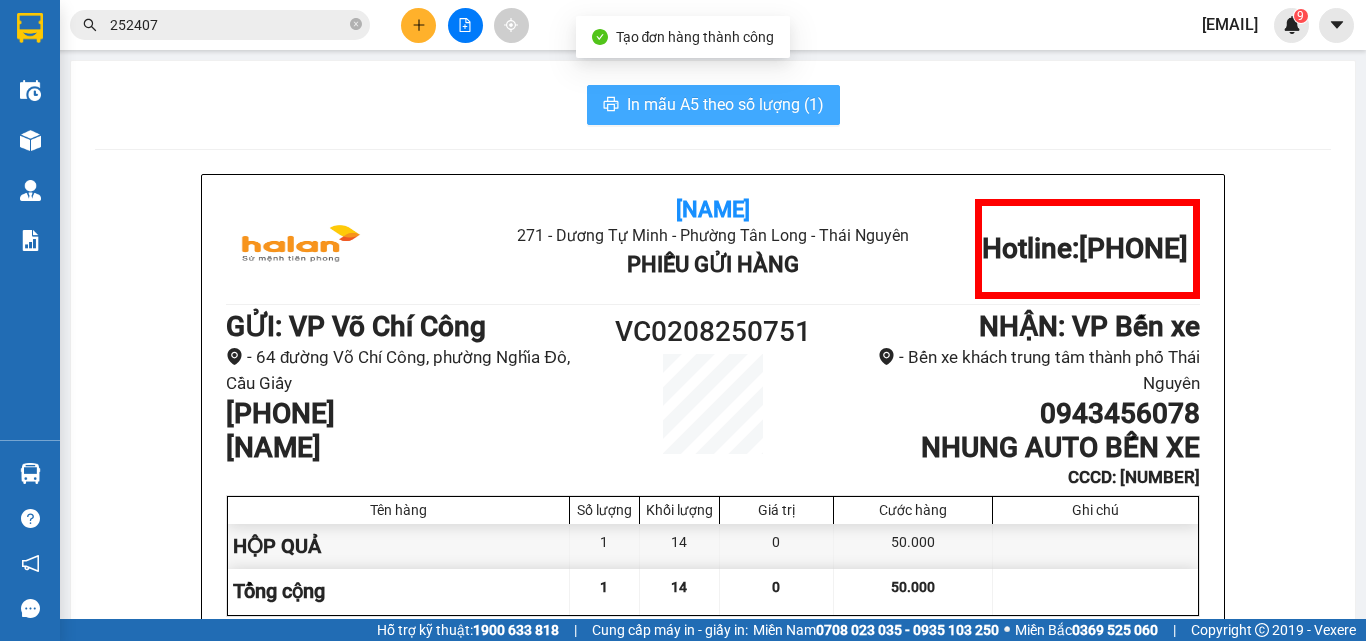 click on "In mẫu A5 theo số lượng
(1)" at bounding box center [725, 104] 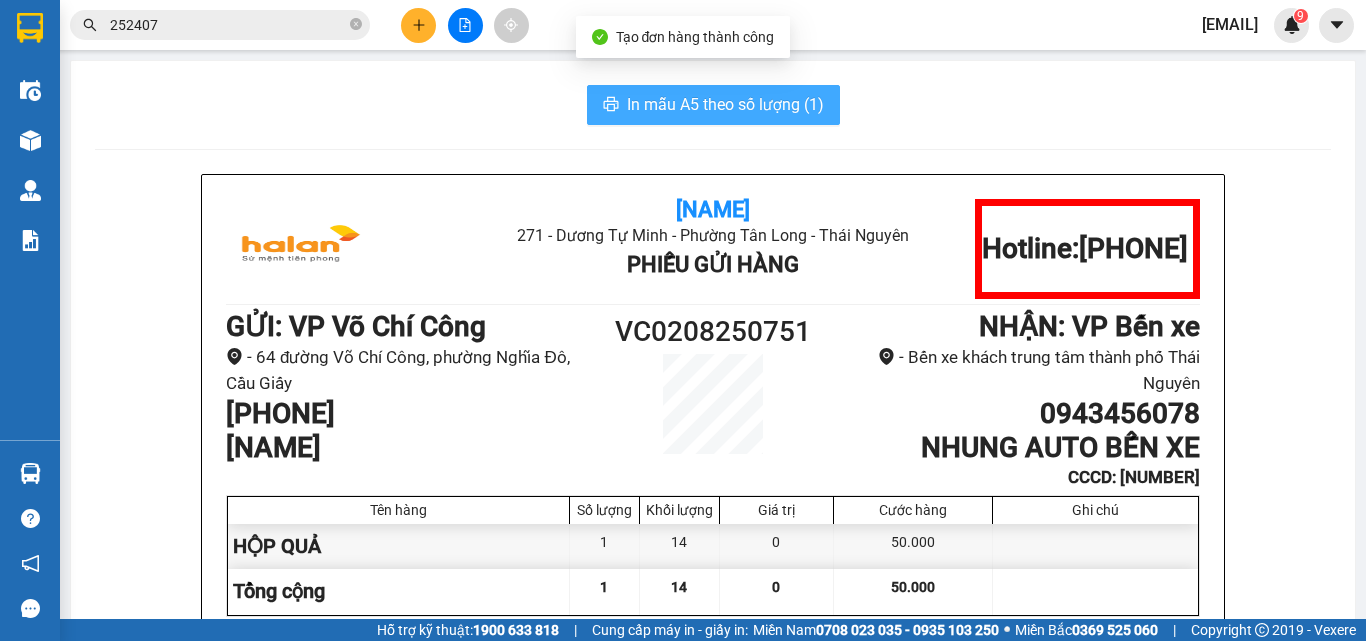click on "In mẫu A5 theo số lượng
(1)" at bounding box center (725, 104) 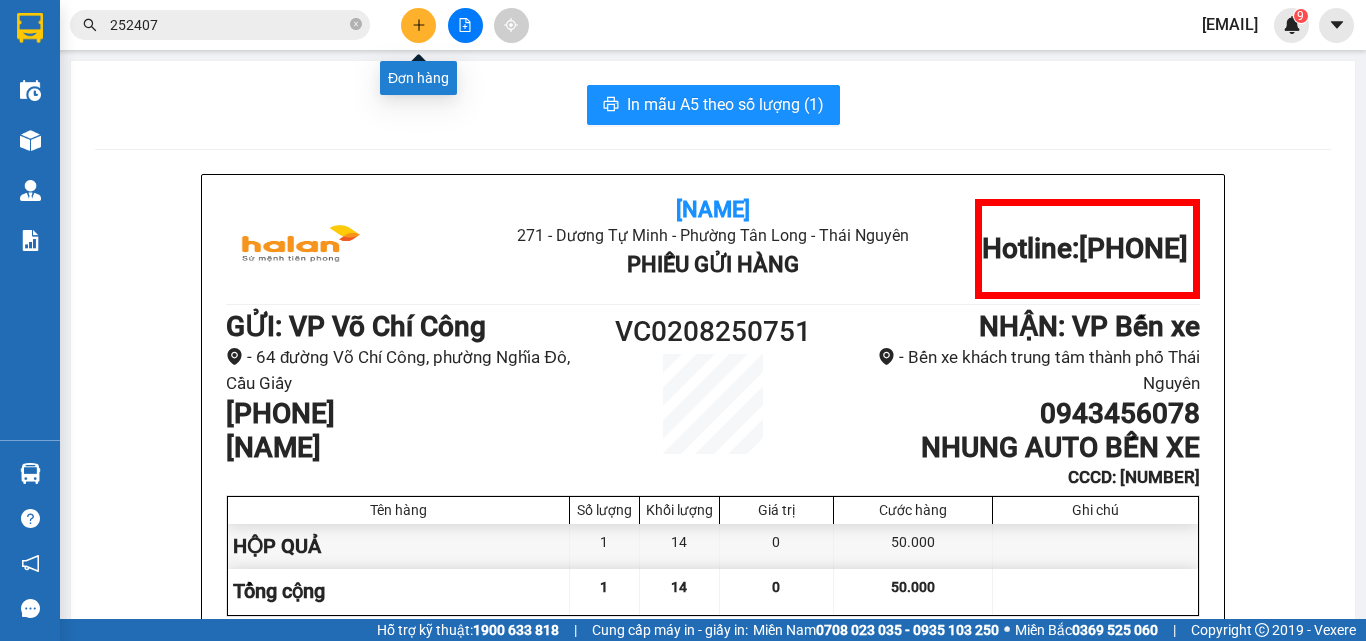 click 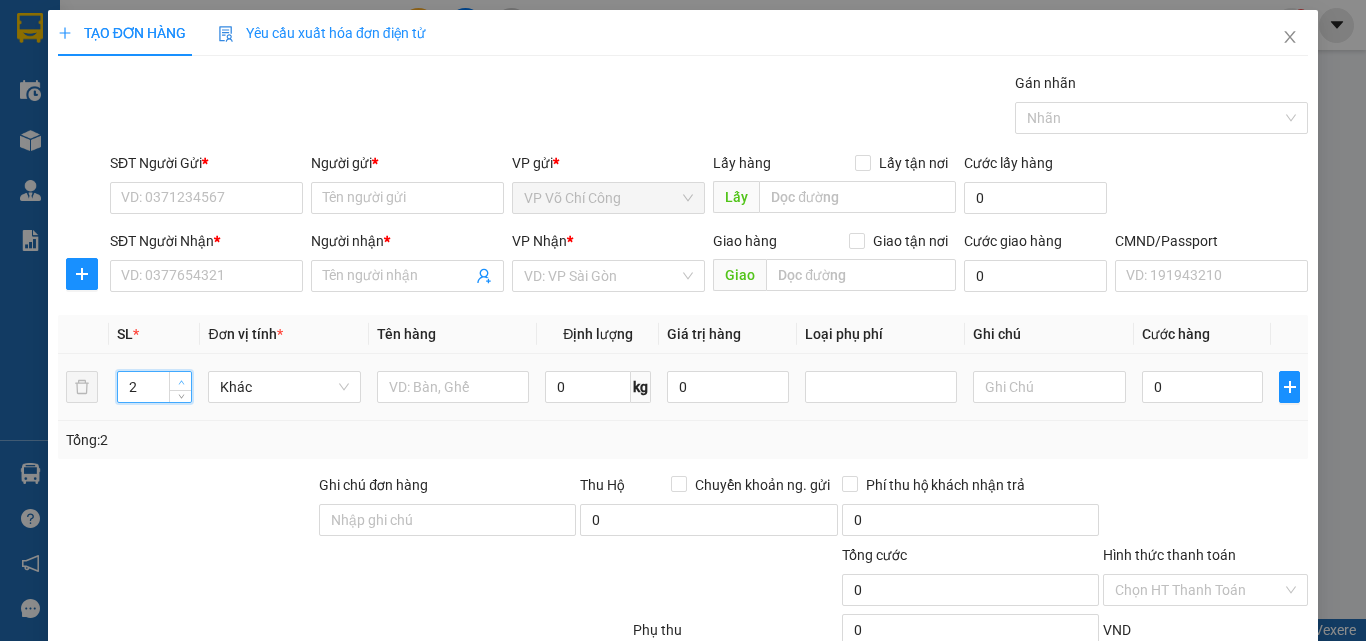 click 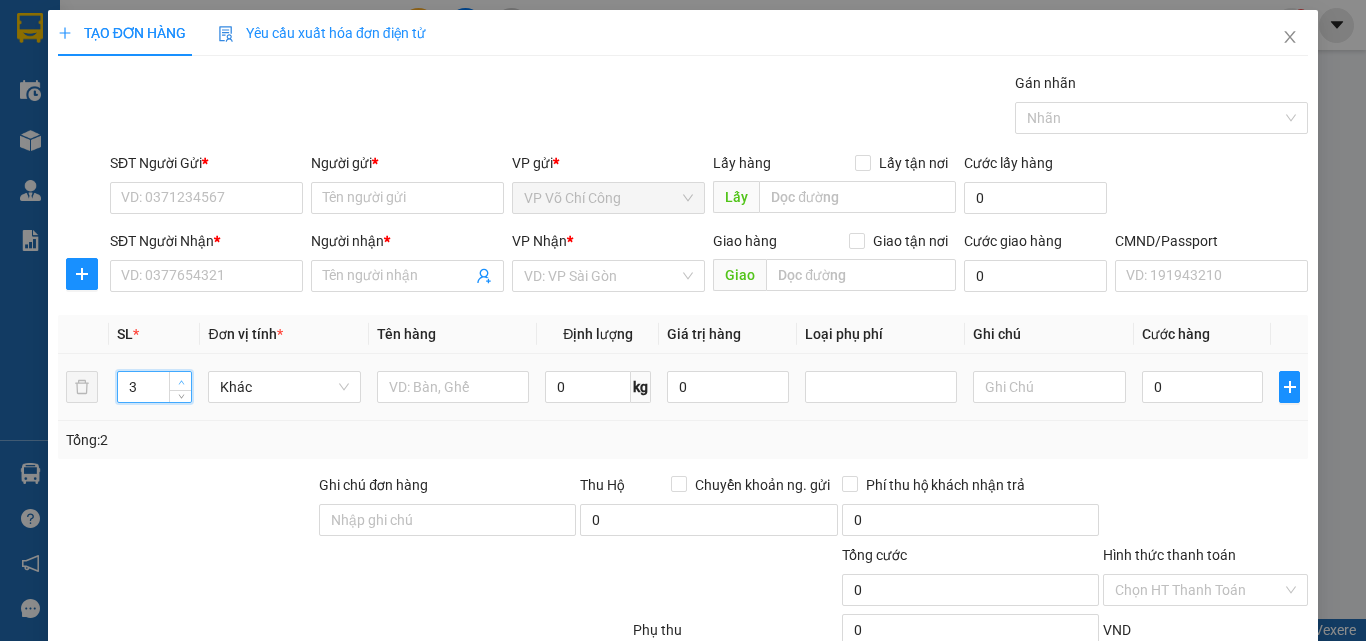 click 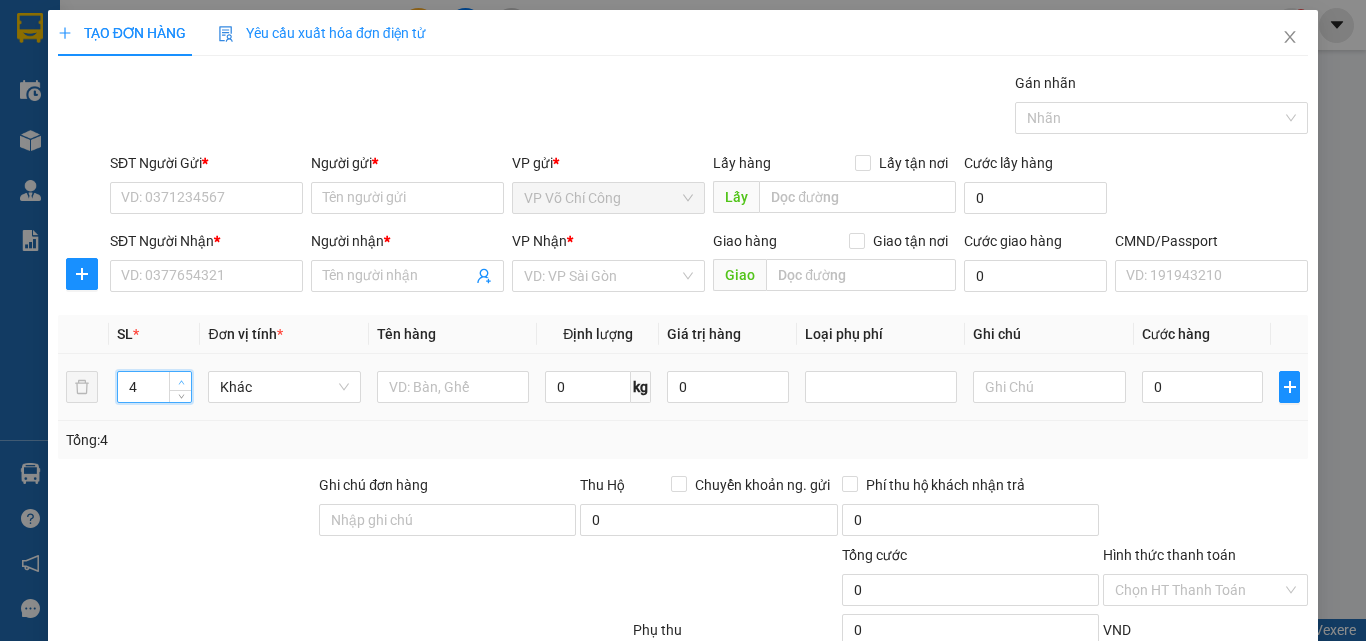 click 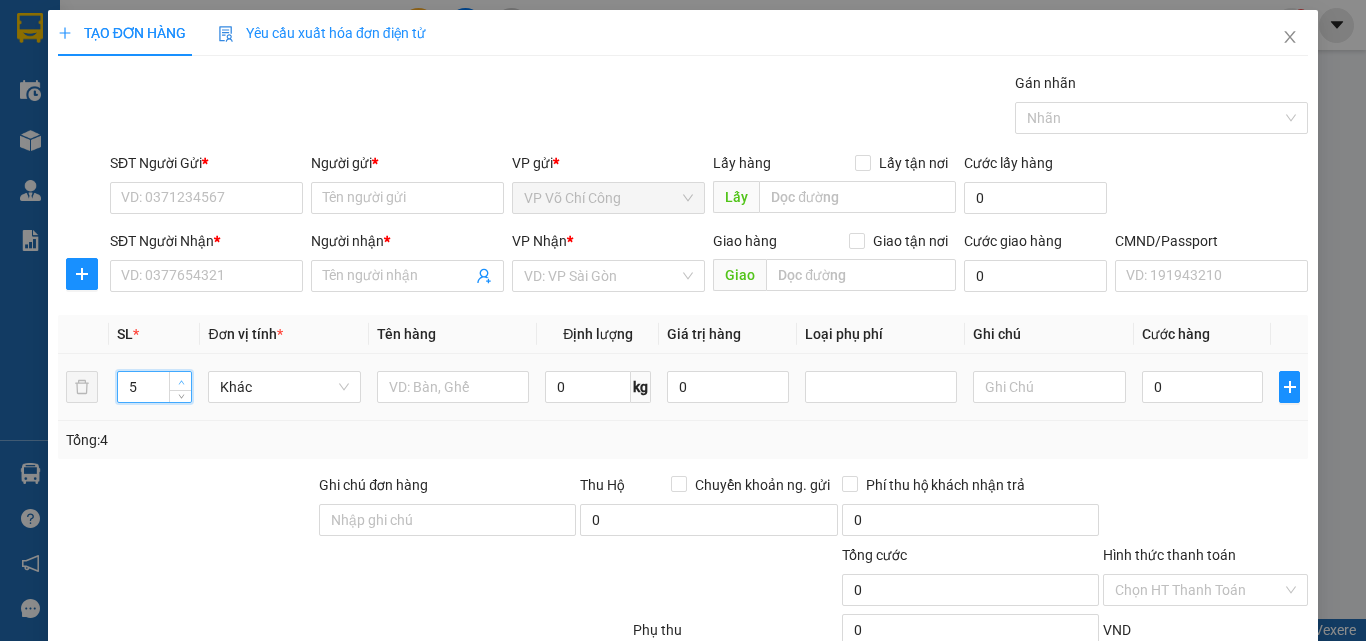 click 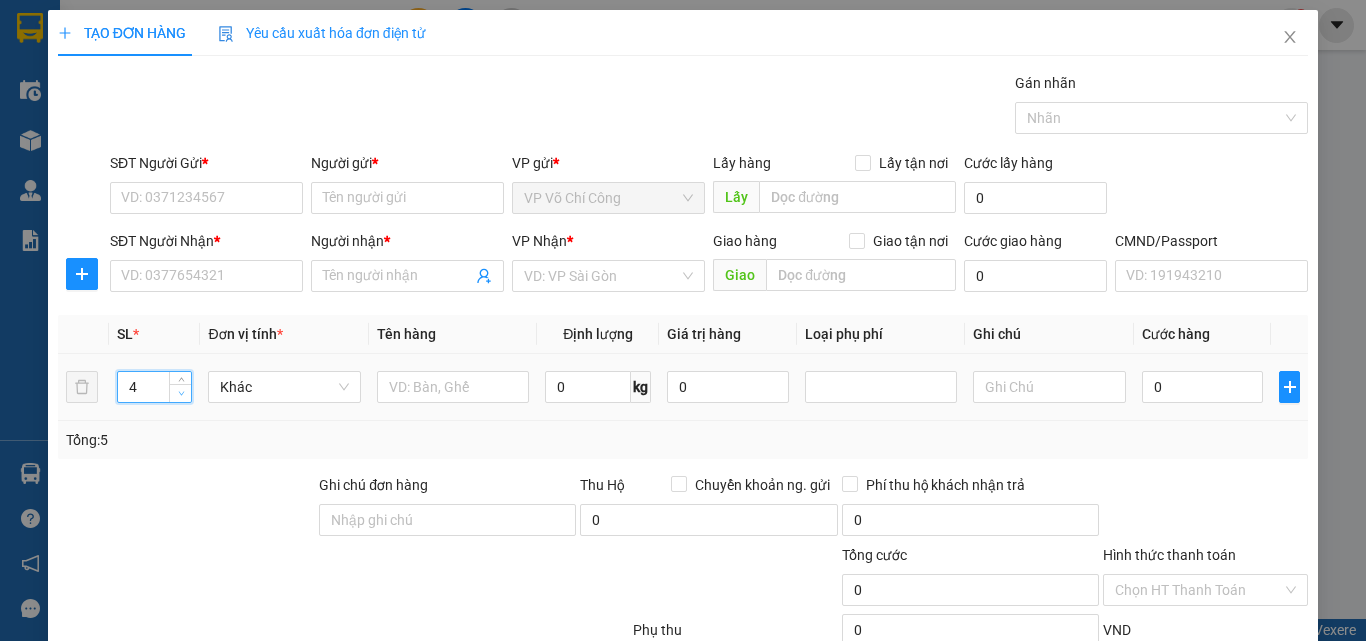 click 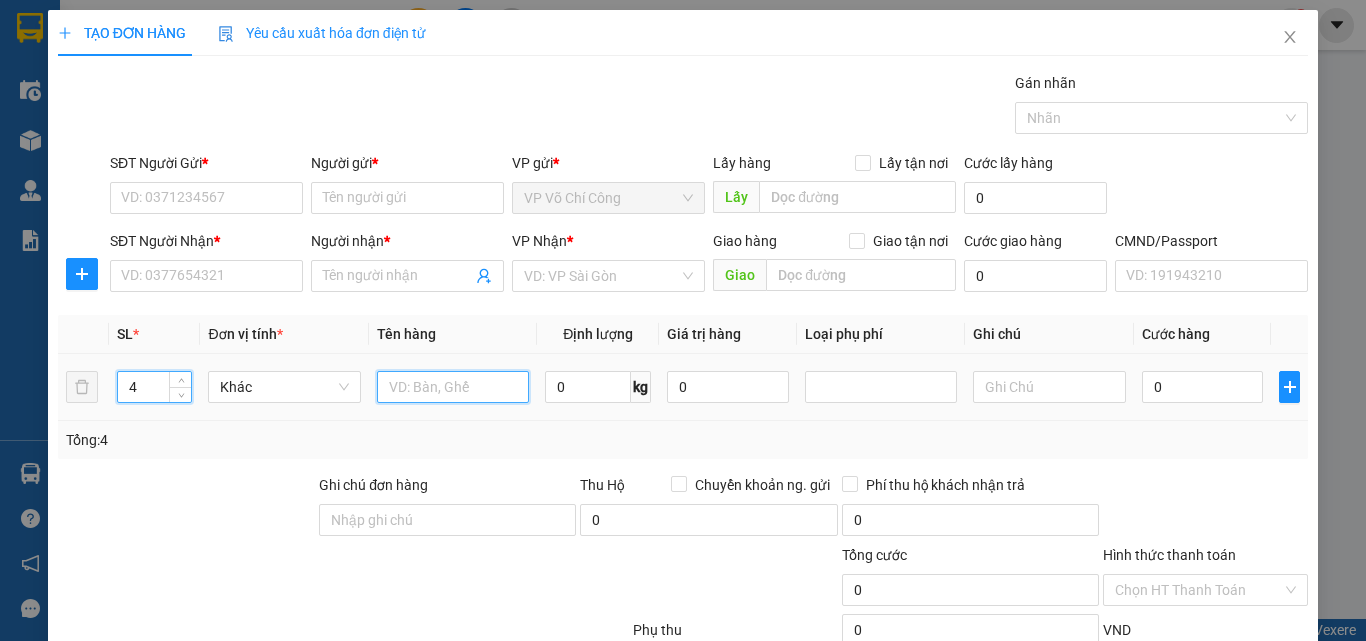 click at bounding box center (453, 387) 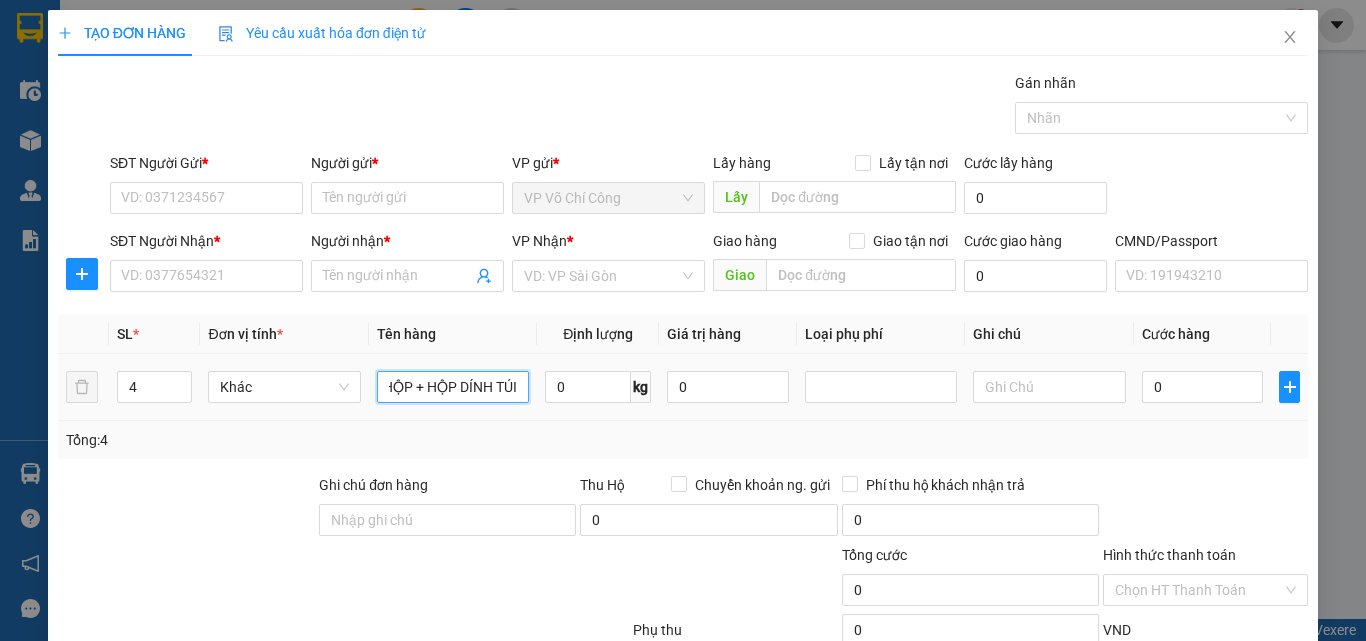 scroll, scrollTop: 0, scrollLeft: 14, axis: horizontal 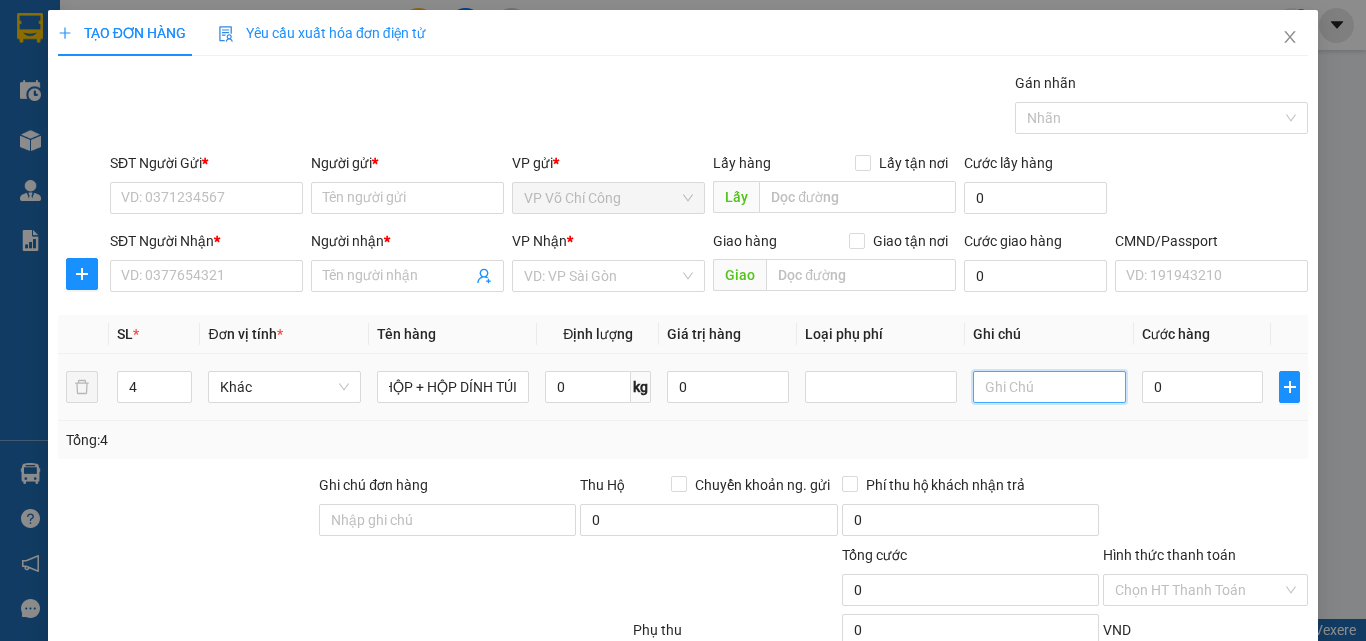 click at bounding box center [1049, 387] 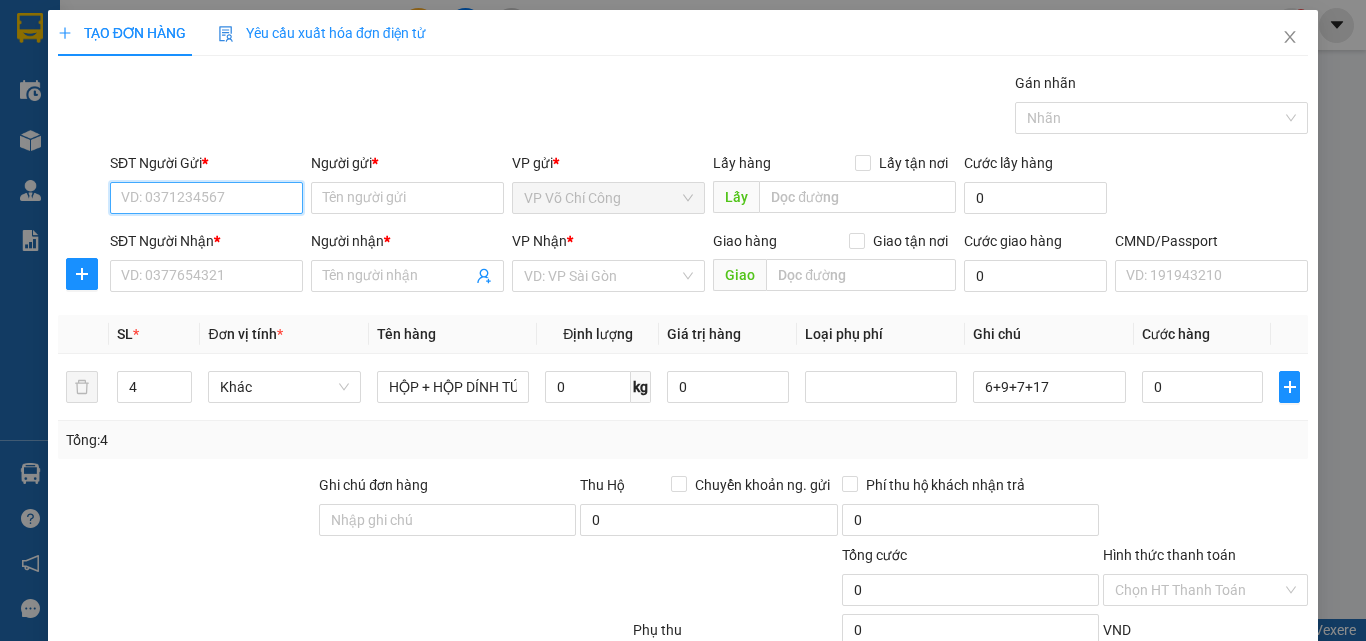 click on "SĐT Người Gửi *" at bounding box center (206, 198) 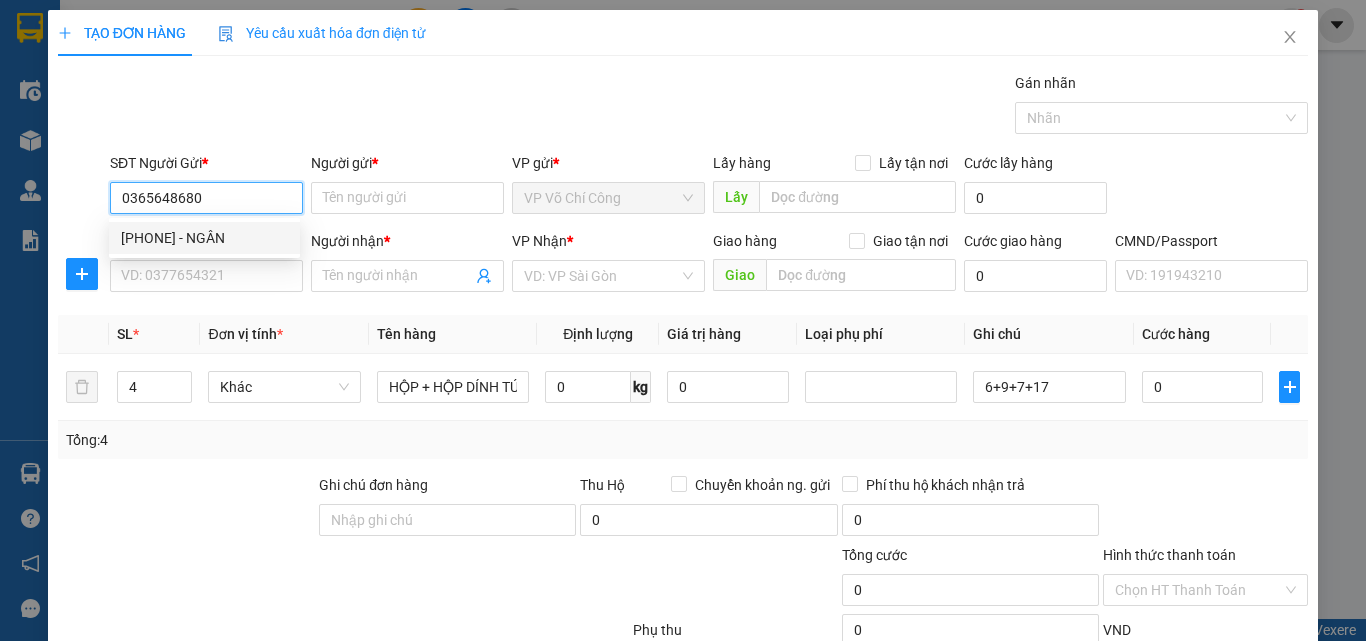 click on "0365648680 - NGÂN" at bounding box center [204, 238] 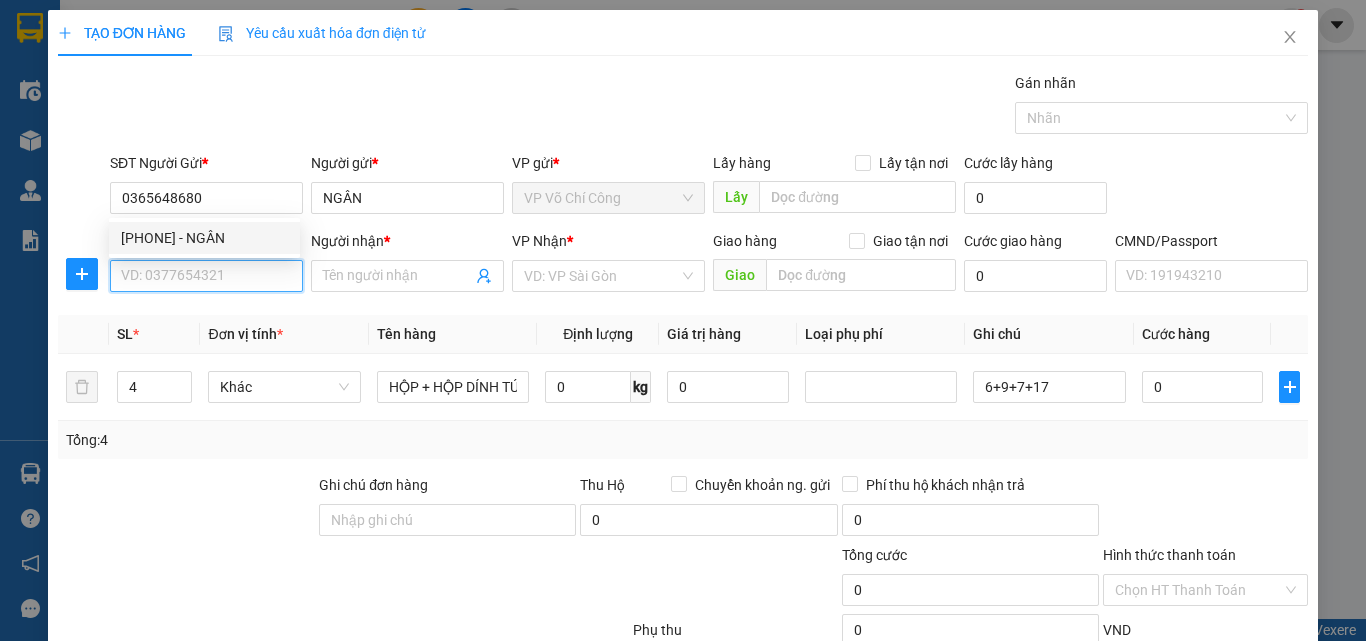 click on "SĐT Người Nhận  *" at bounding box center [206, 276] 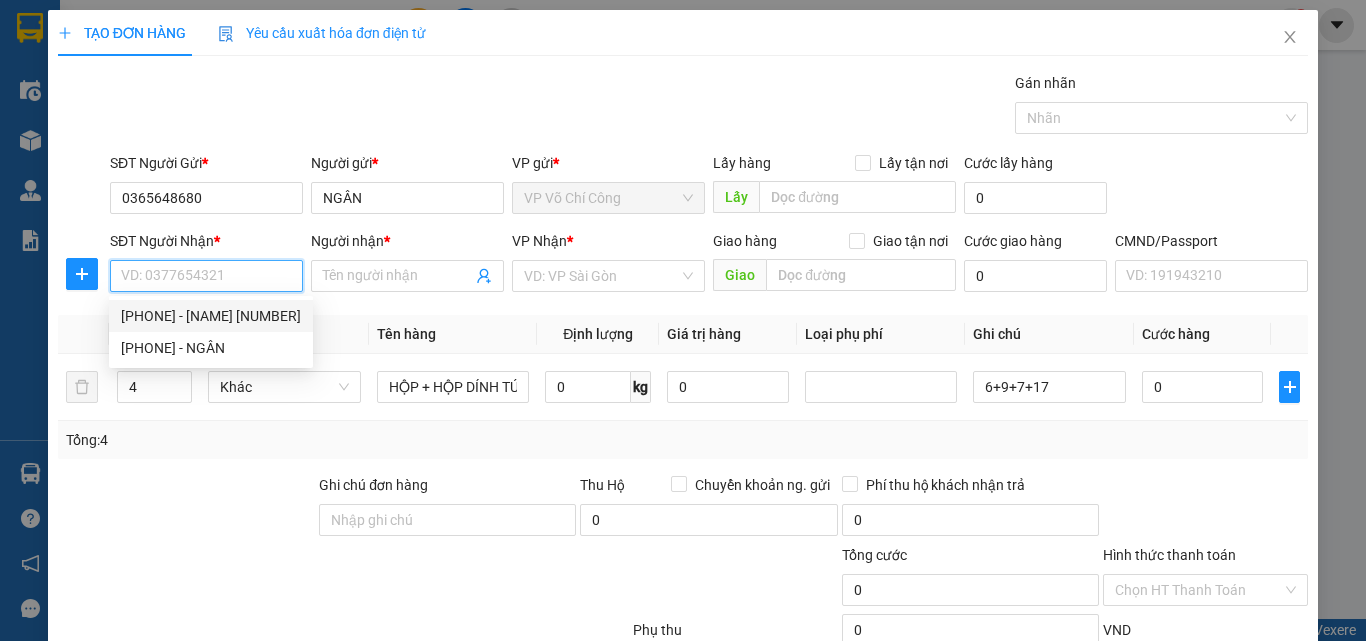 click on "0385751456 - NGA 314TC" at bounding box center (211, 316) 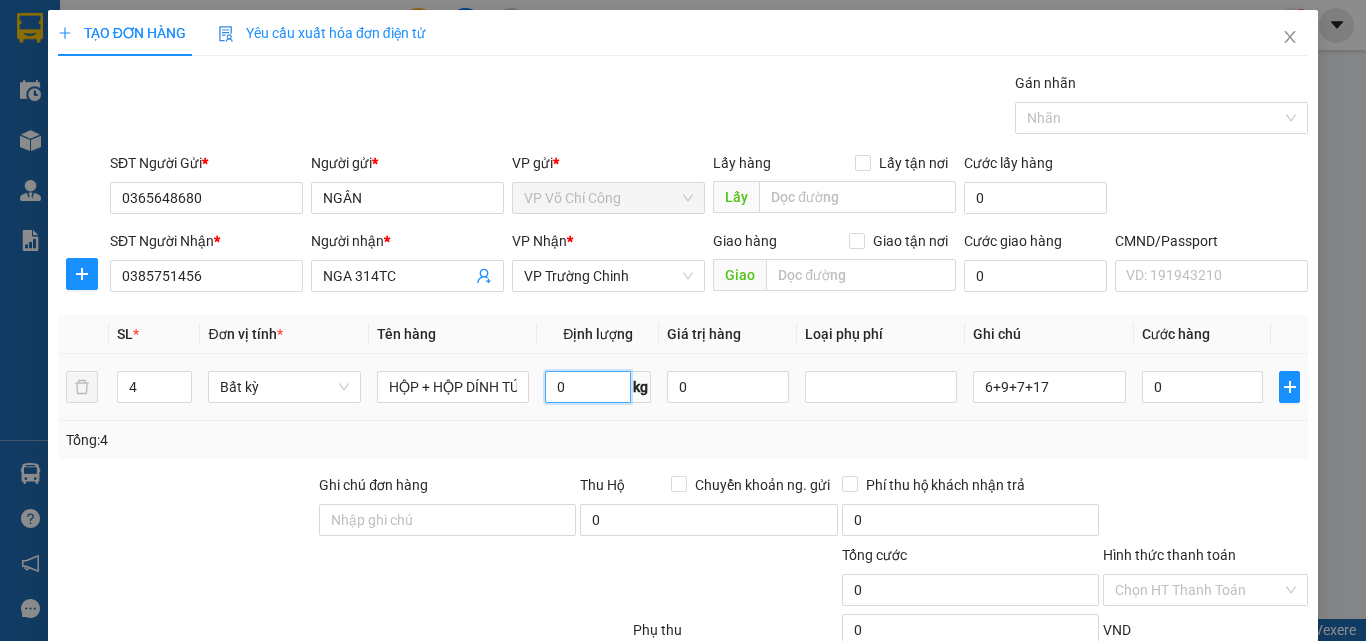 click on "0" at bounding box center [588, 387] 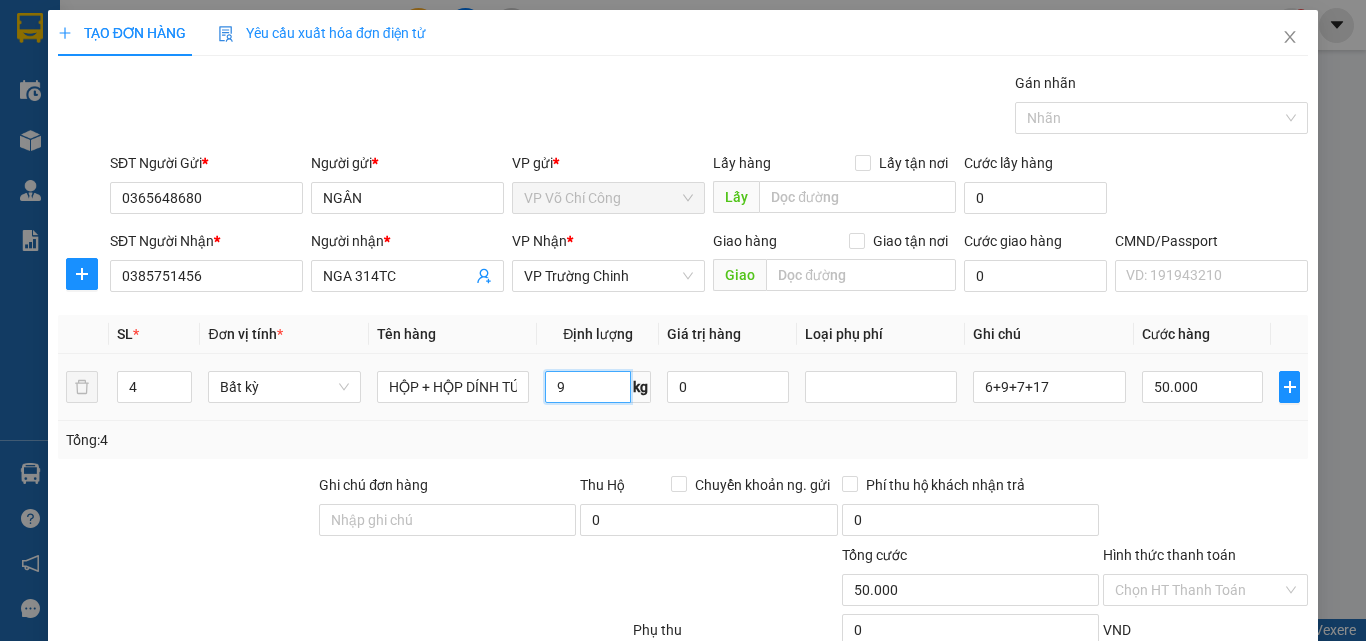 click on "9" at bounding box center (588, 387) 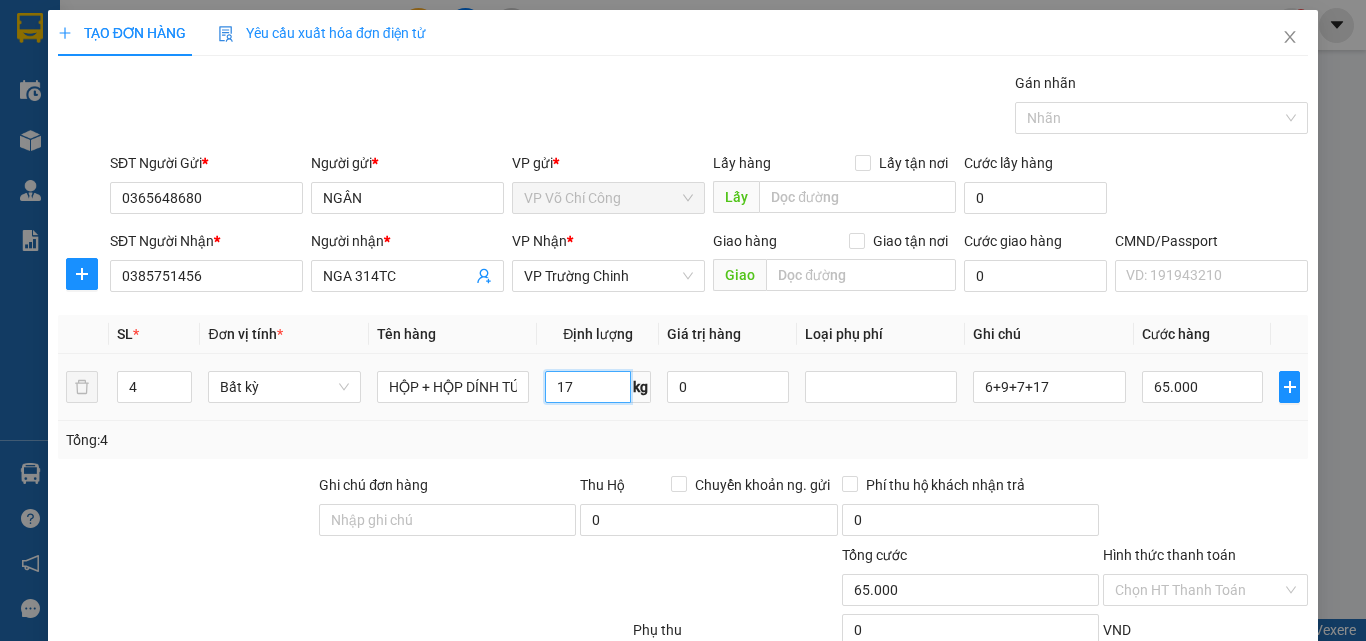 drag, startPoint x: 563, startPoint y: 376, endPoint x: 636, endPoint y: 377, distance: 73.00685 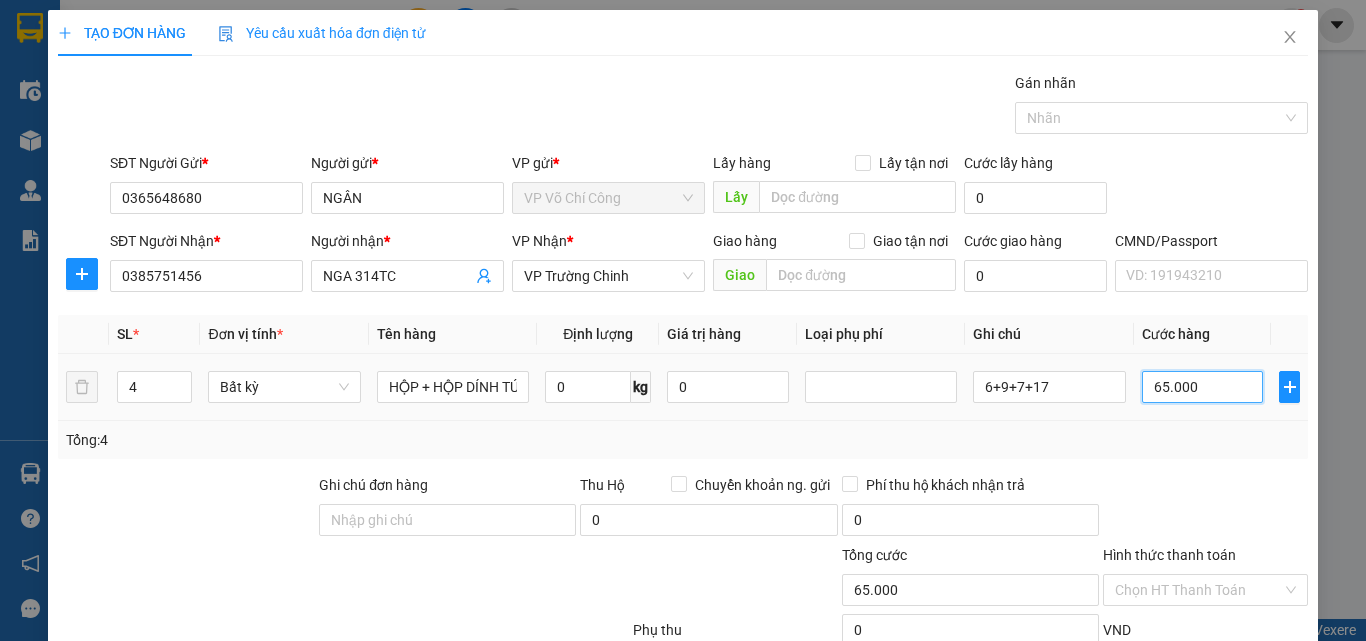 click on "65.000" at bounding box center (1203, 387) 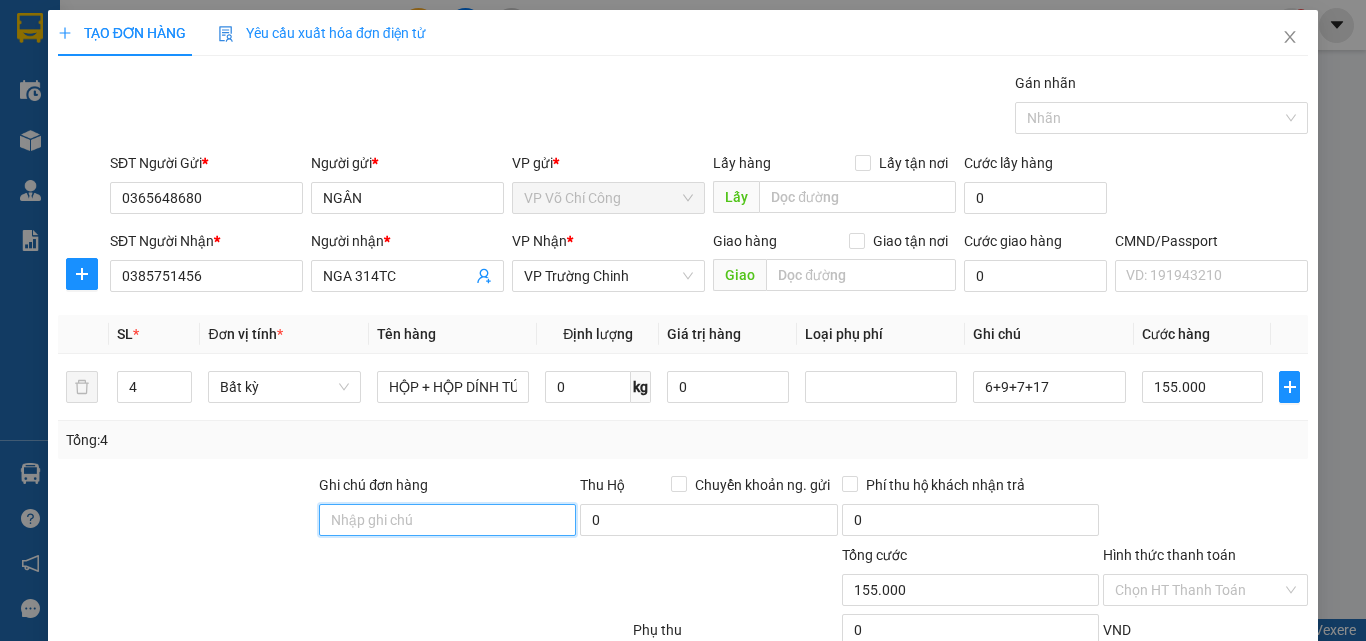 scroll, scrollTop: 139, scrollLeft: 0, axis: vertical 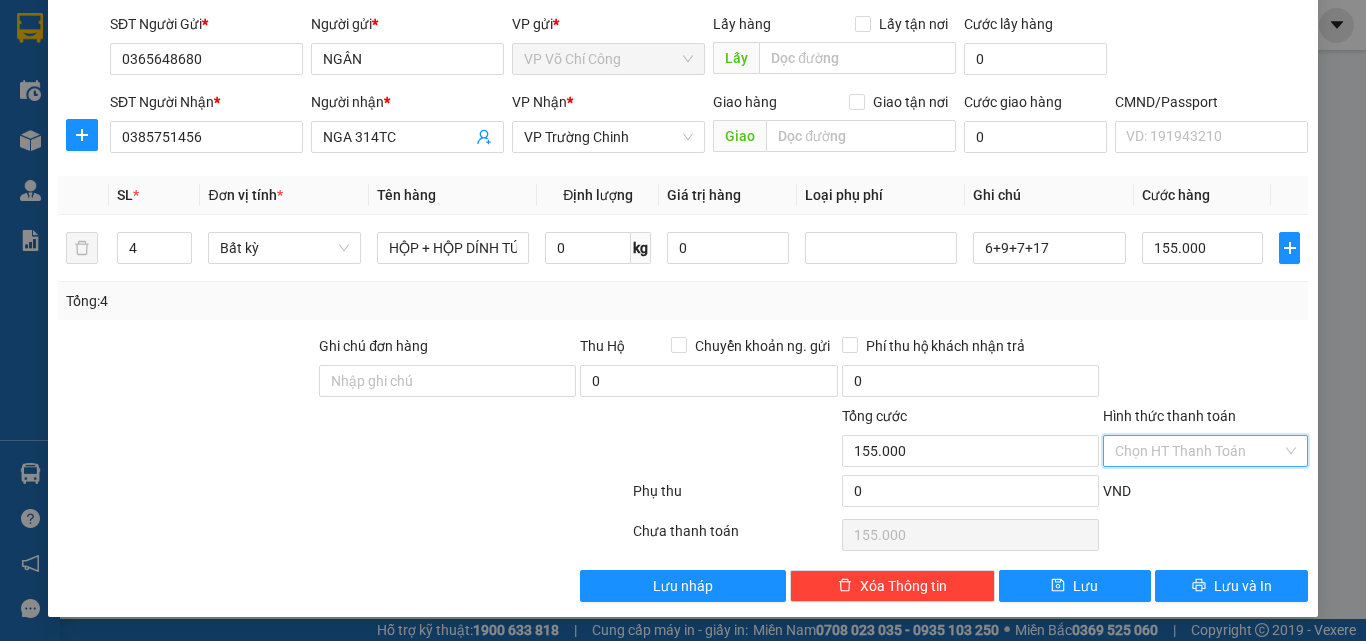 drag, startPoint x: 1203, startPoint y: 448, endPoint x: 1194, endPoint y: 306, distance: 142.28493 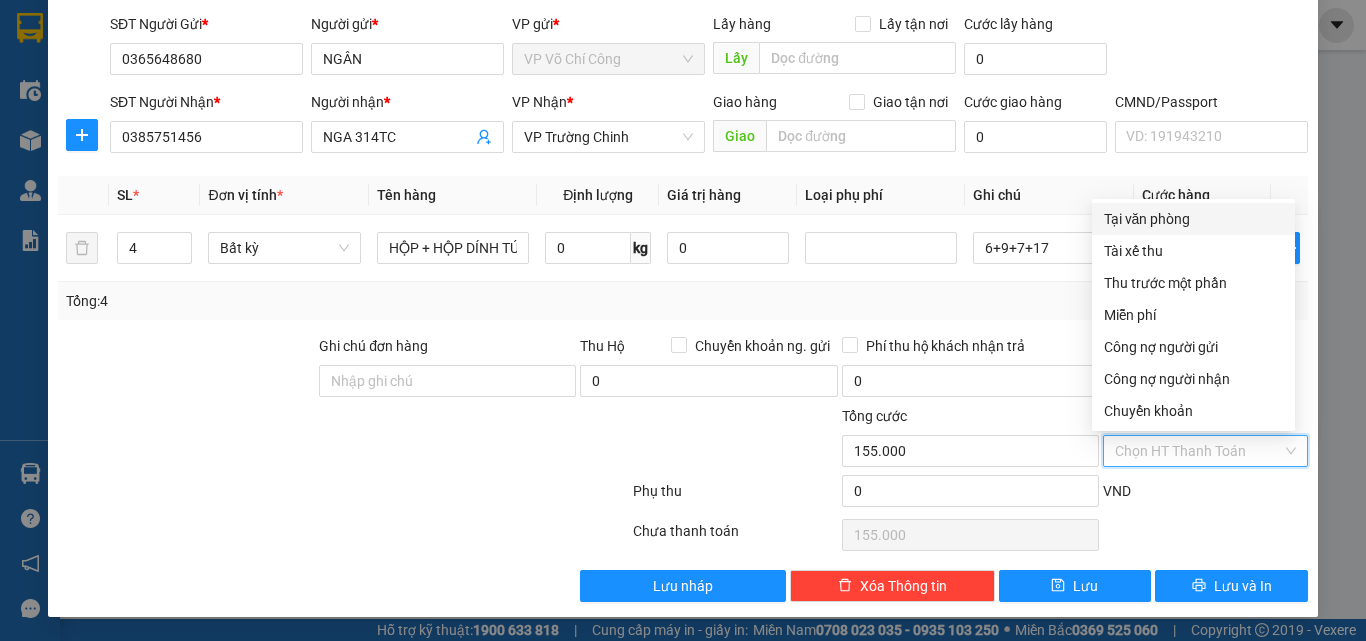 click on "Tại văn phòng" at bounding box center (1193, 219) 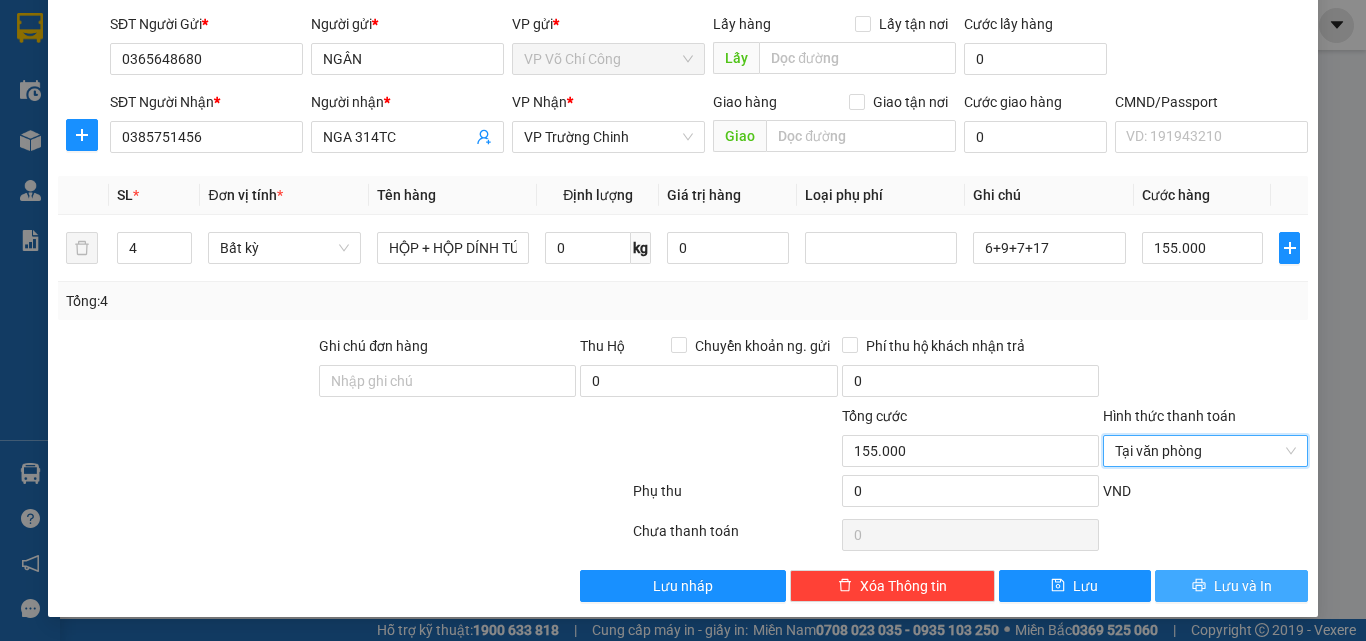drag, startPoint x: 1217, startPoint y: 579, endPoint x: 1214, endPoint y: 484, distance: 95.047356 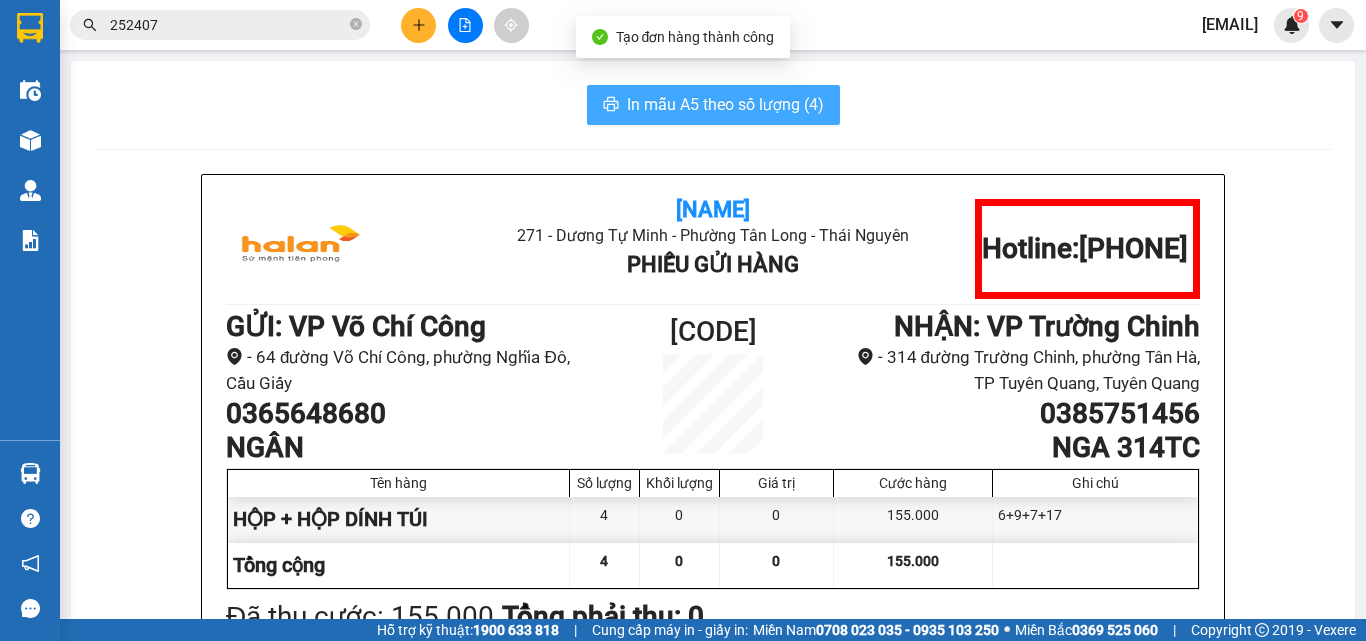 click on "In mẫu A5 theo số lượng
(4)" at bounding box center (725, 104) 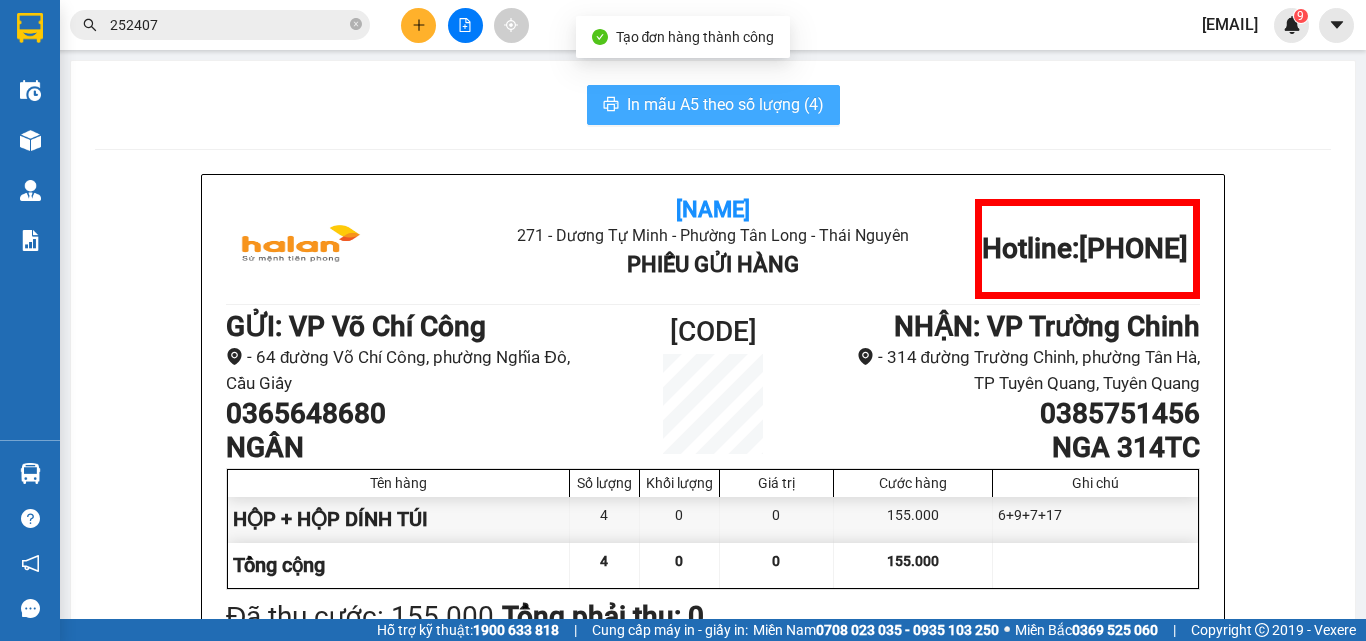 click on "In mẫu A5 theo số lượng
(4)" at bounding box center (725, 104) 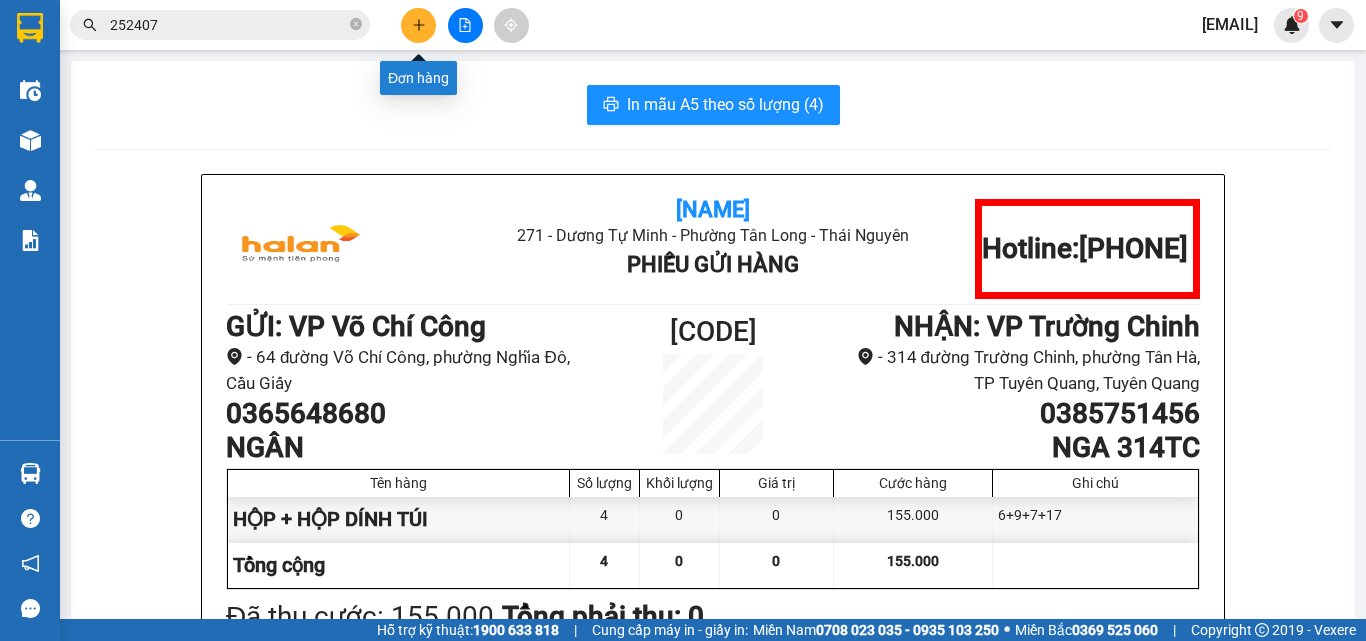 click 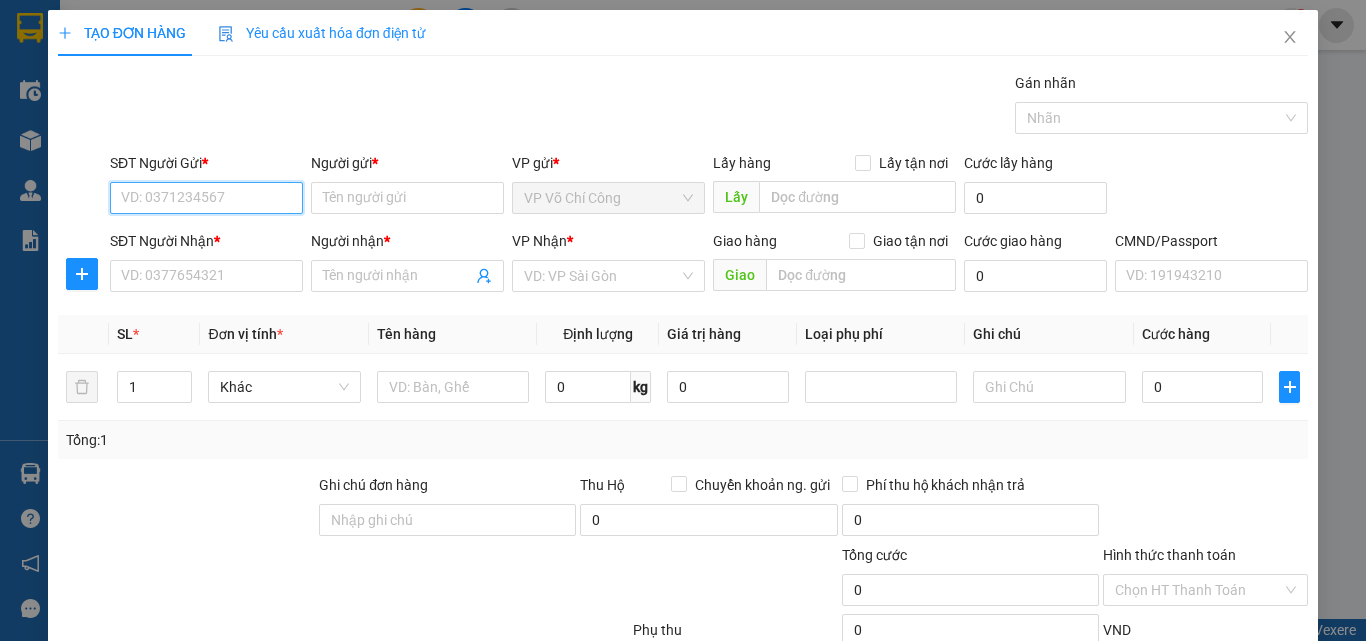 click on "SĐT Người Gửi *" at bounding box center [206, 198] 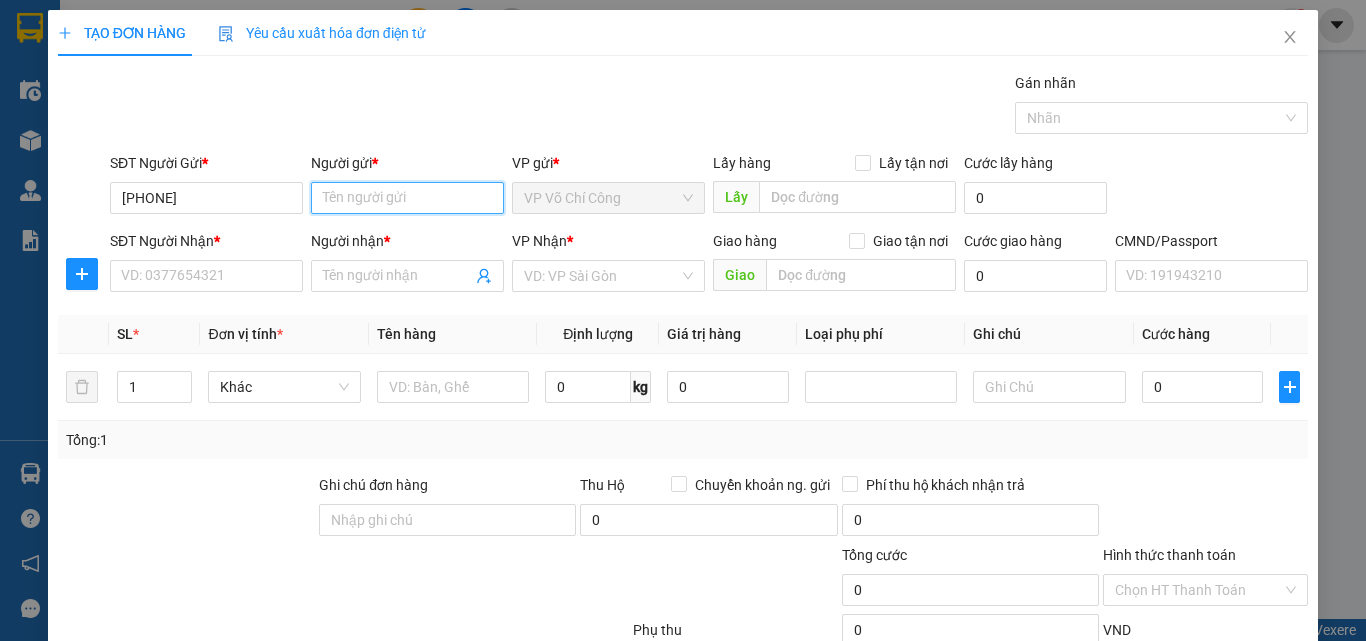 click on "Người gửi  *" at bounding box center [407, 198] 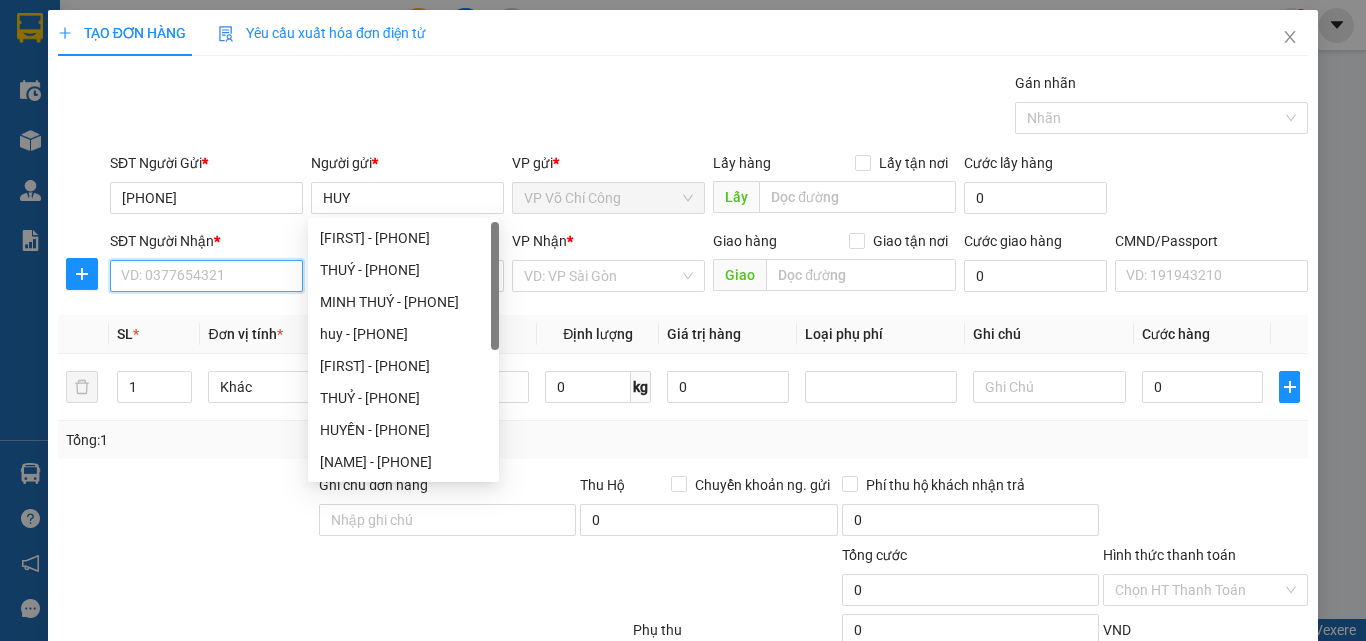 click on "SĐT Người Nhận  *" at bounding box center [206, 276] 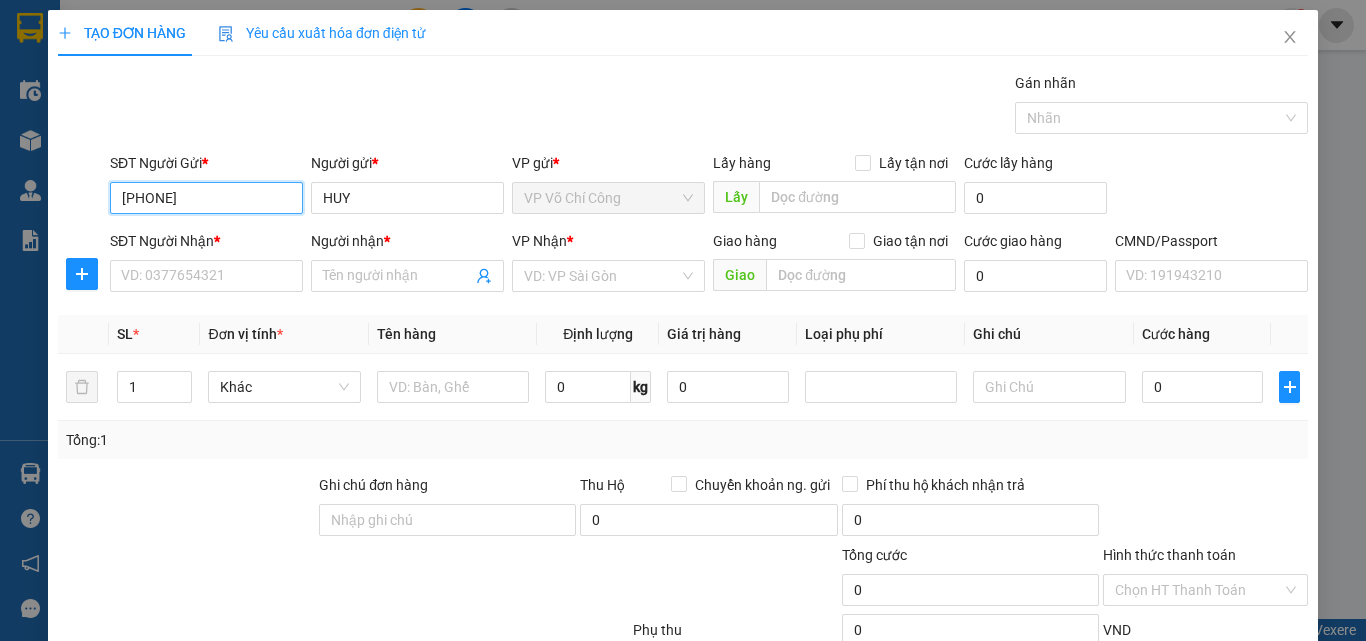 click on "0853643895" at bounding box center [206, 198] 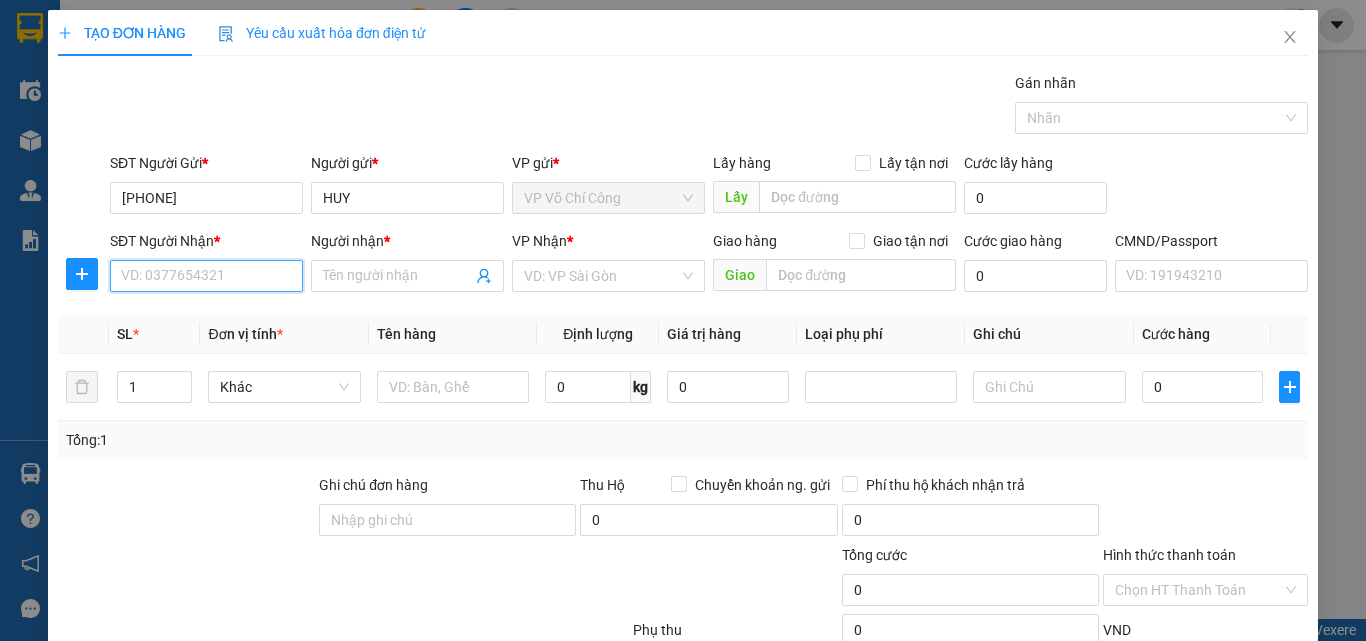 click on "SĐT Người Nhận  *" at bounding box center (206, 276) 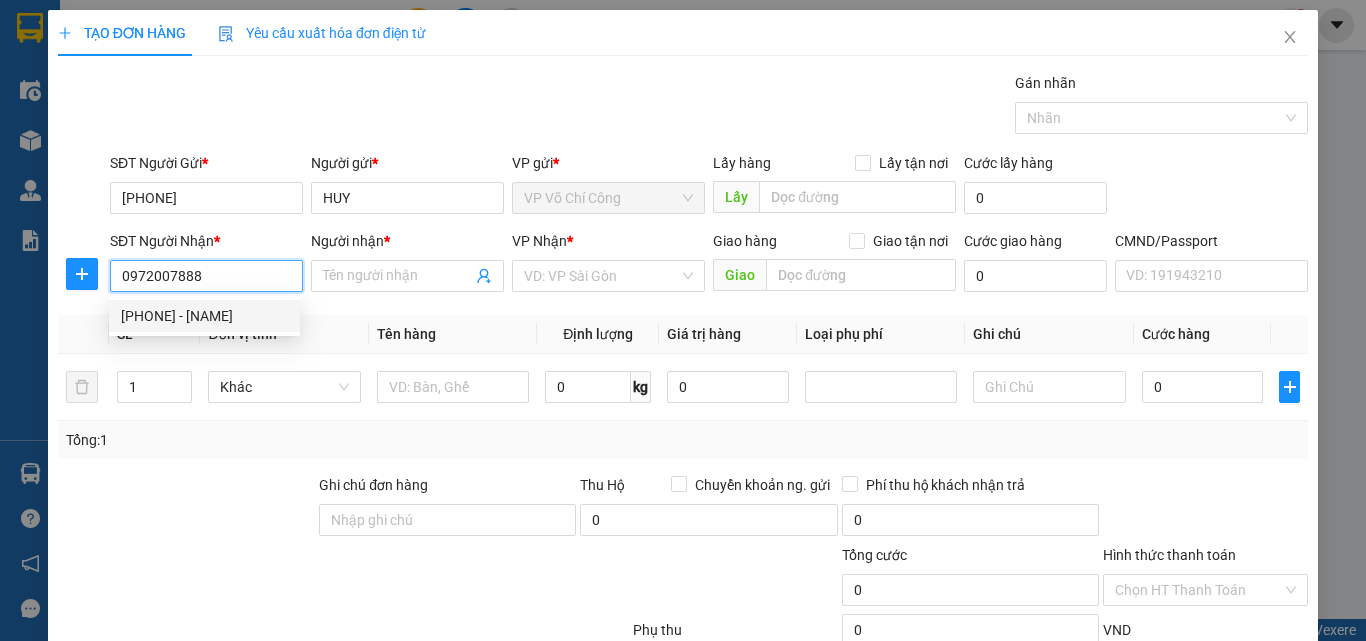 click on "0972007888 - VÂN" at bounding box center (204, 316) 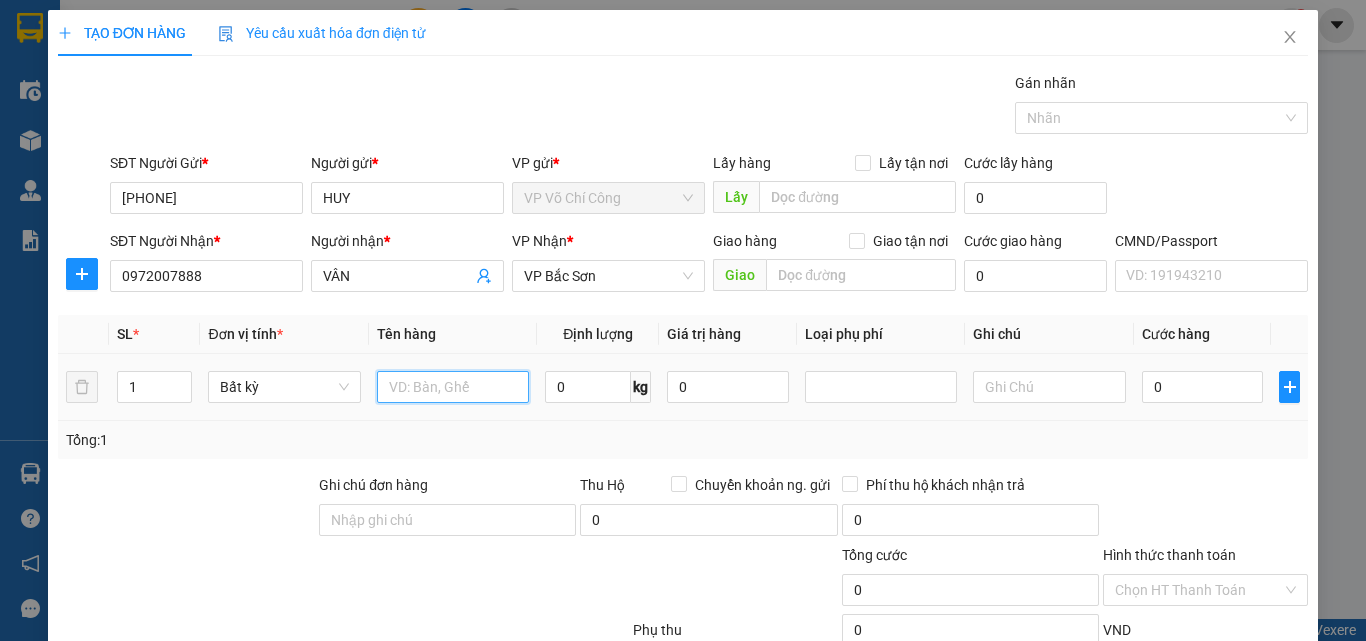 click at bounding box center [453, 387] 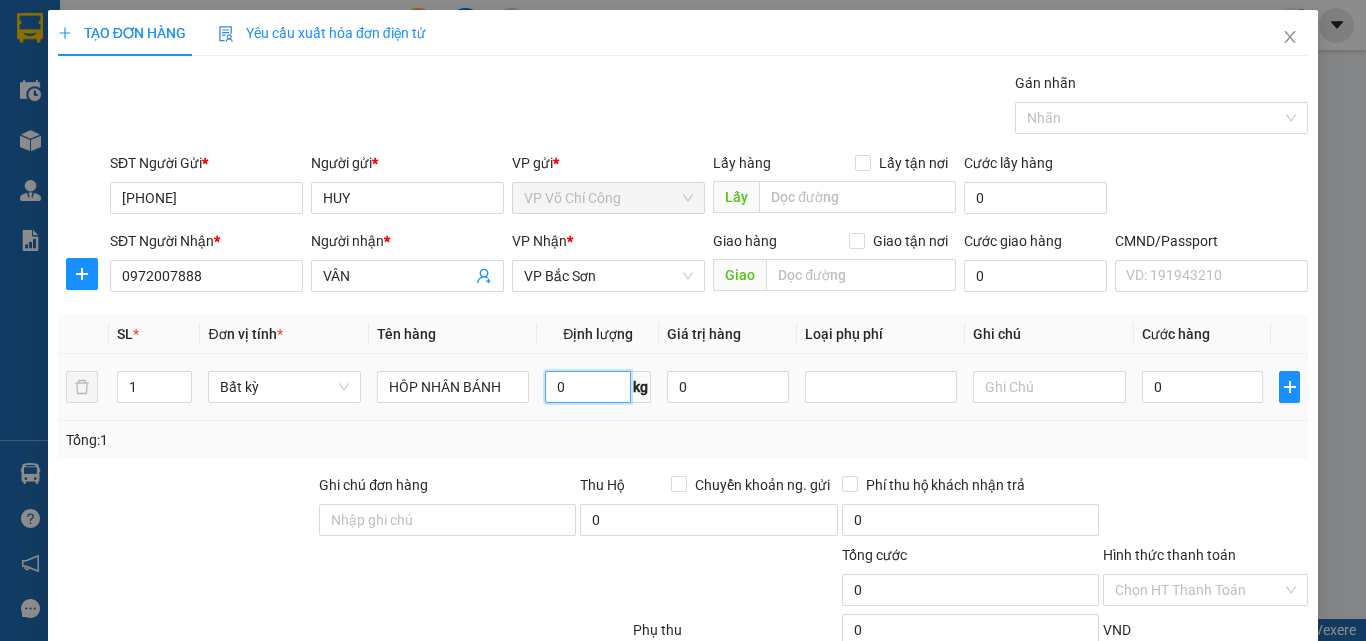 click on "0" at bounding box center [588, 387] 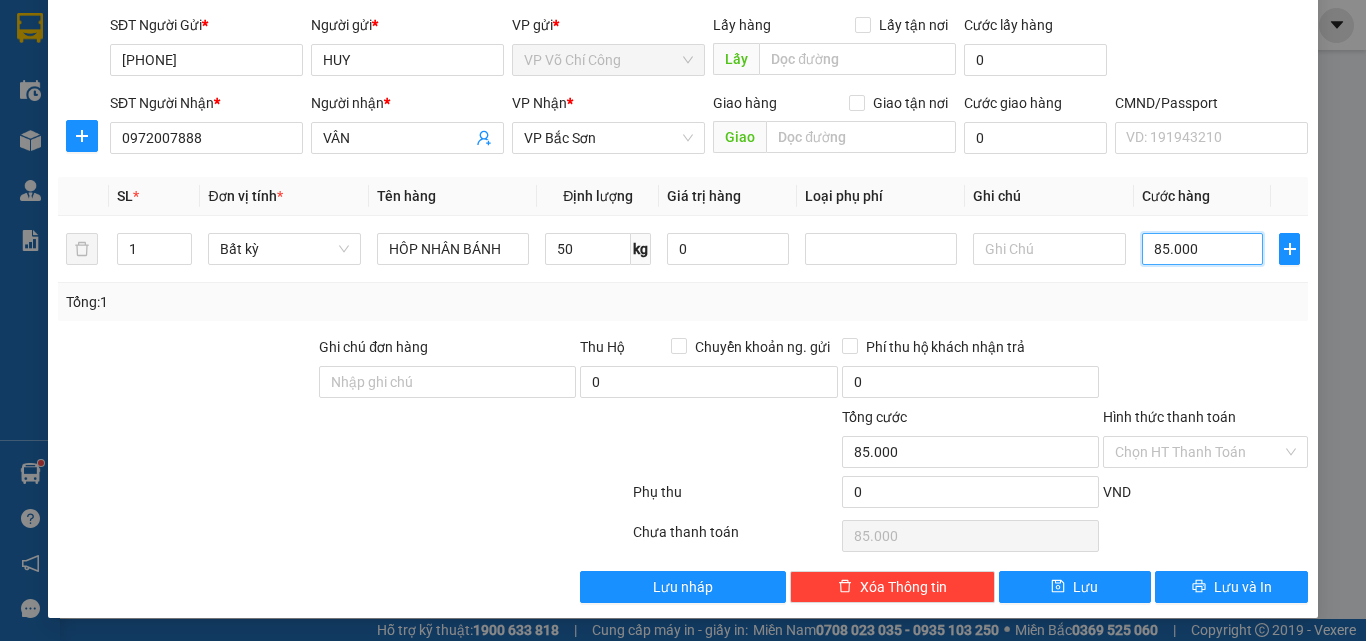 scroll, scrollTop: 139, scrollLeft: 0, axis: vertical 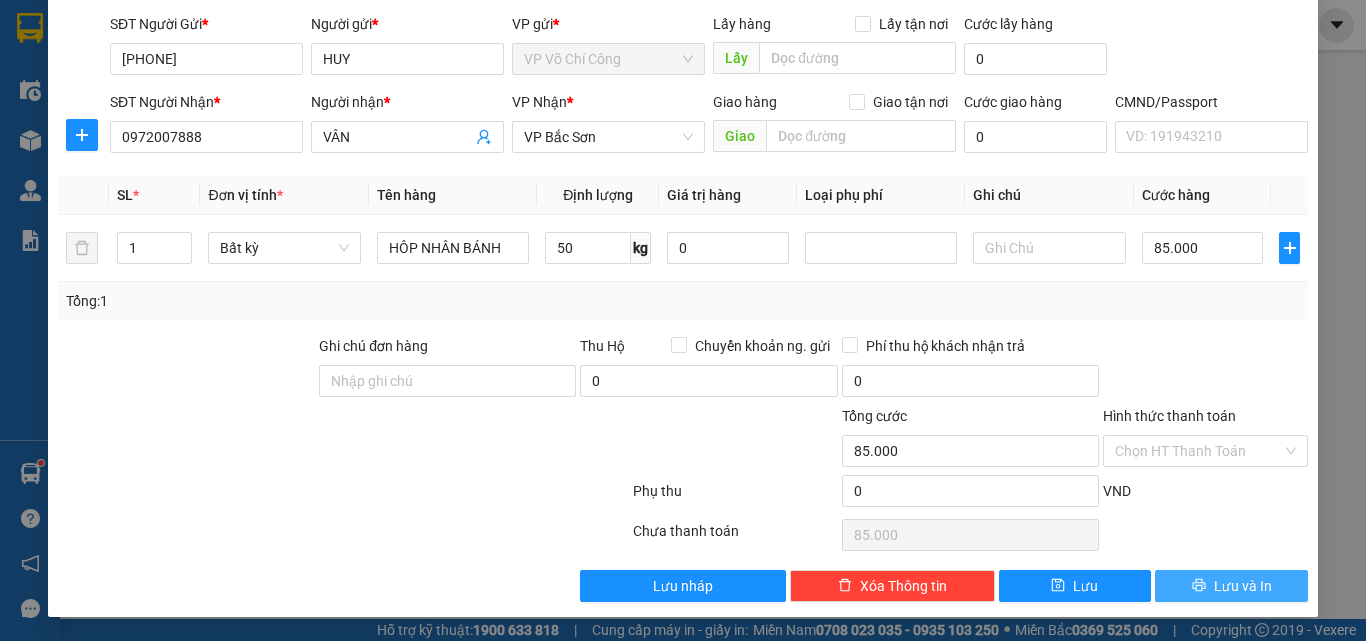 drag, startPoint x: 1229, startPoint y: 587, endPoint x: 1183, endPoint y: 566, distance: 50.566788 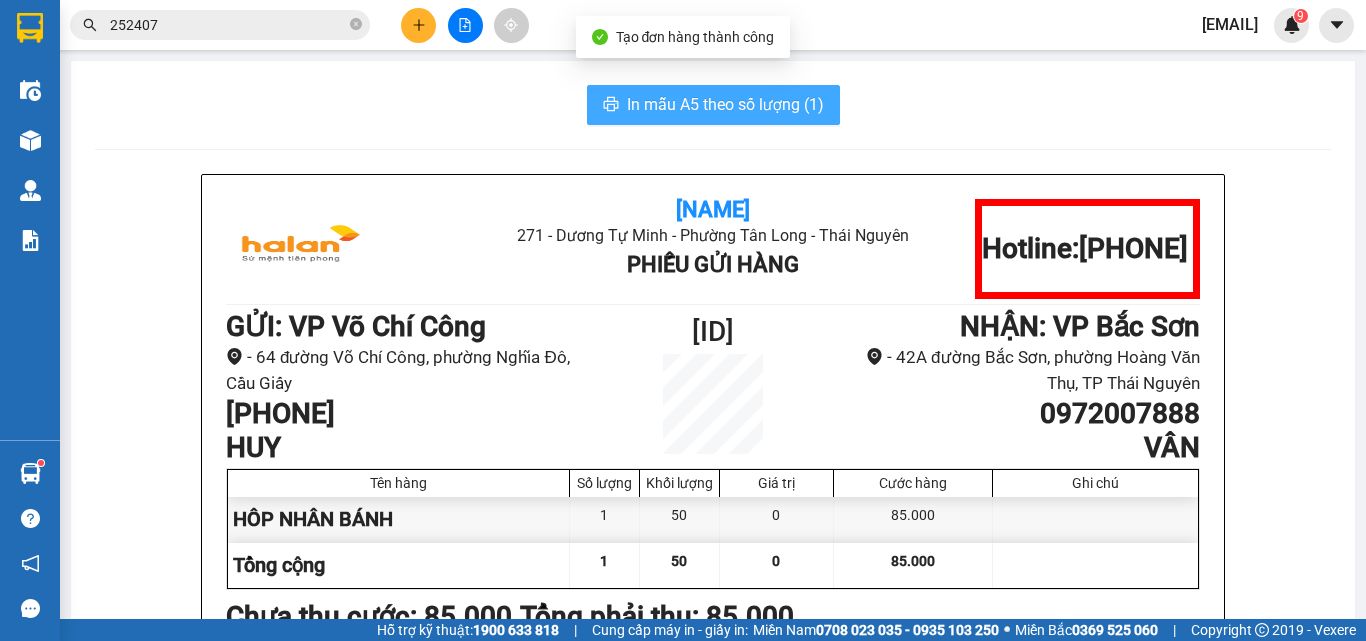 click on "In mẫu A5 theo số lượng
(1)" at bounding box center (725, 104) 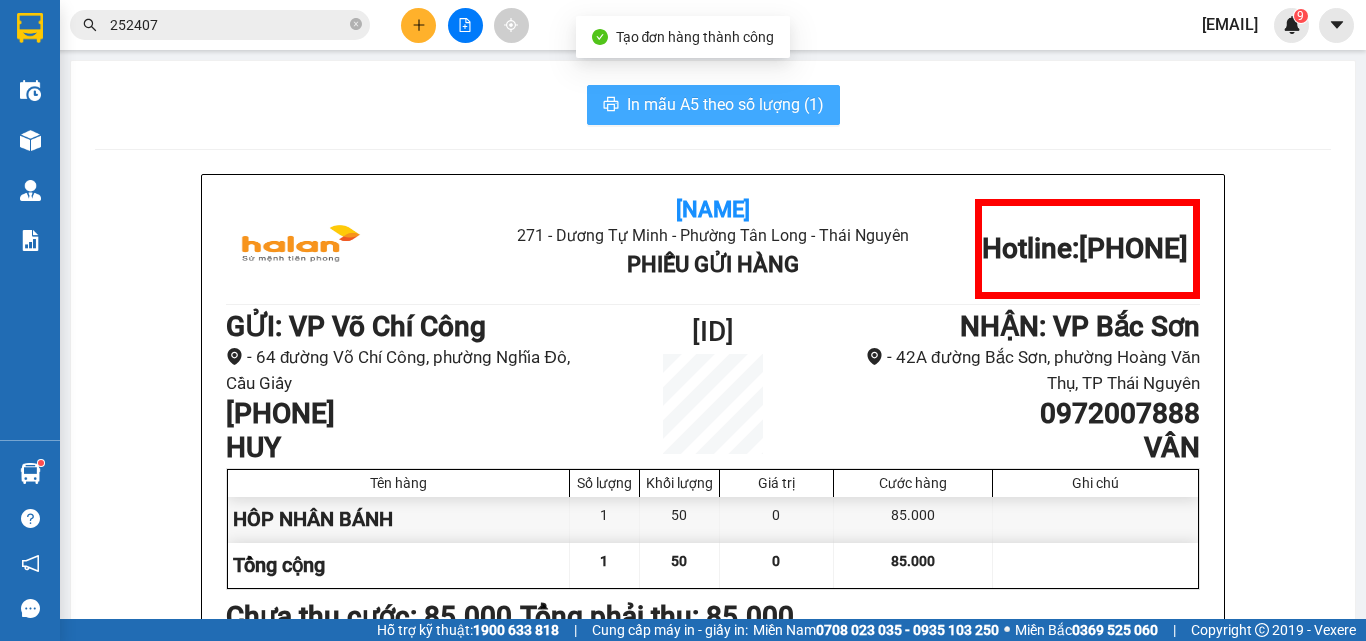 scroll, scrollTop: 0, scrollLeft: 0, axis: both 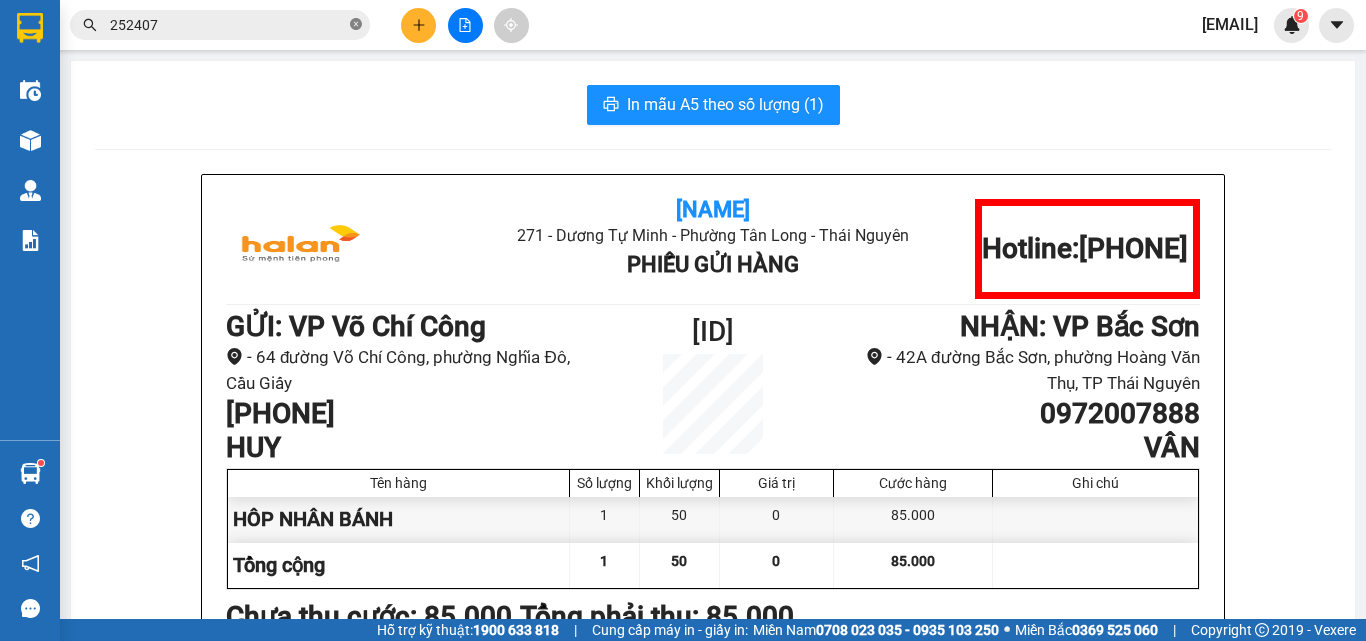 click 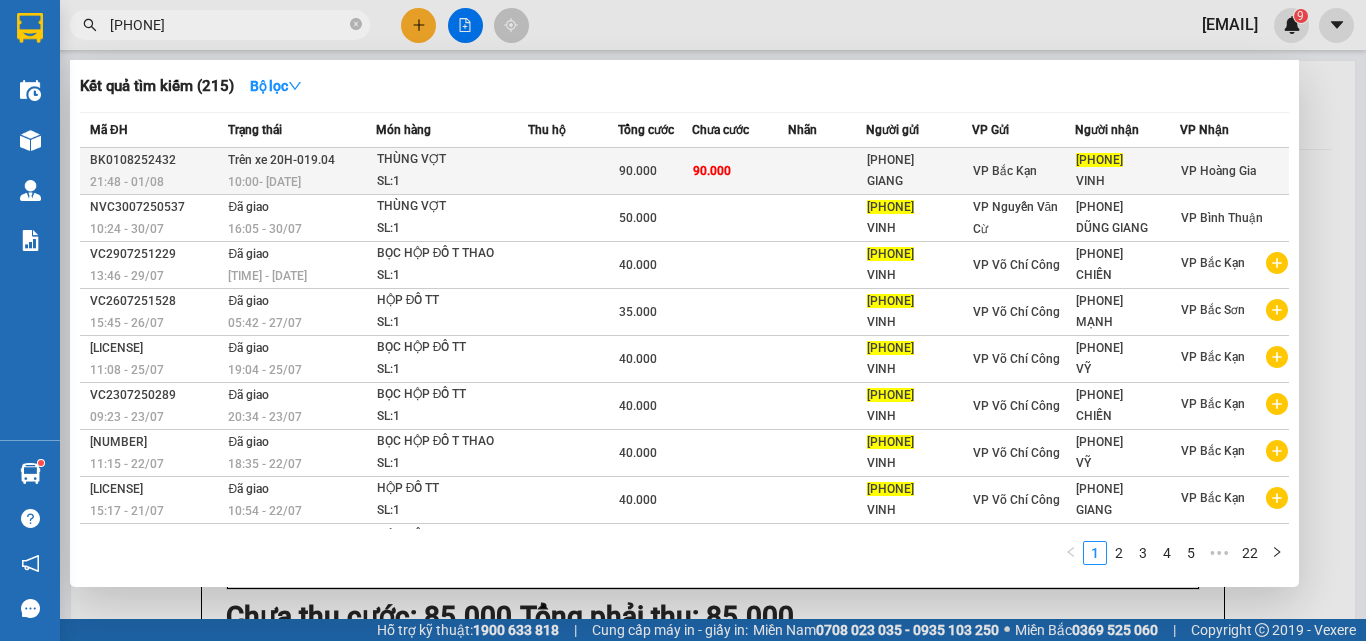click on "THÙNG VỢT" at bounding box center [452, 160] 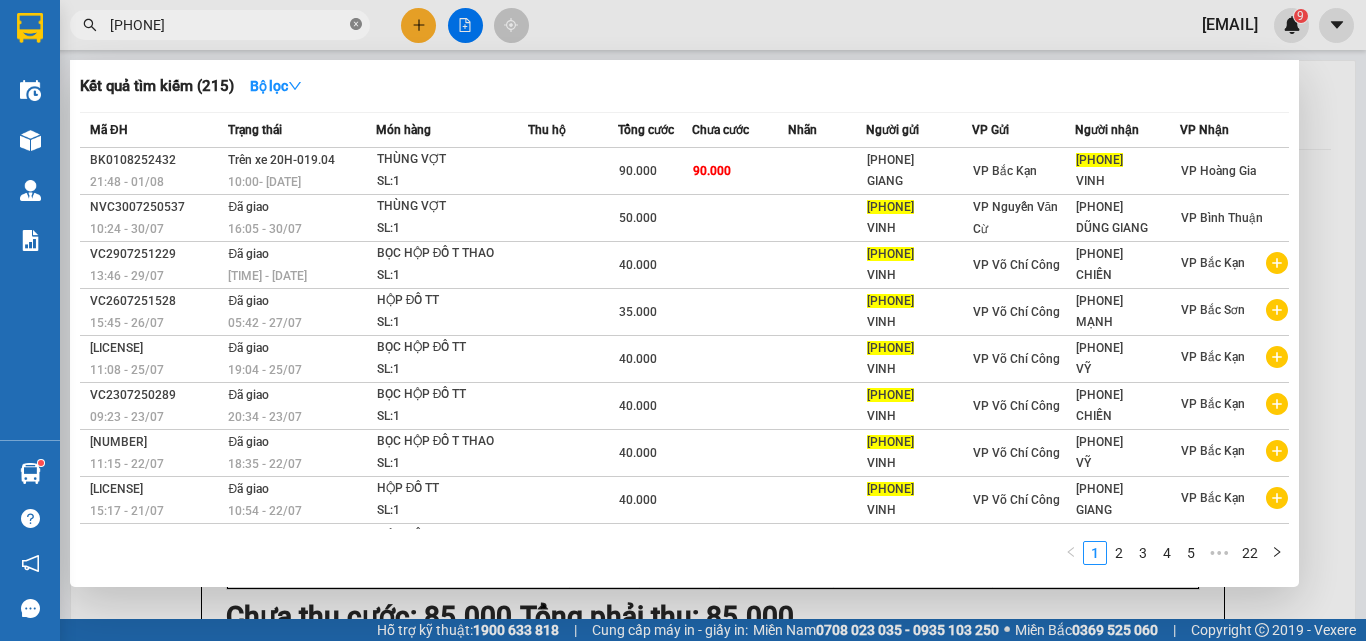 click 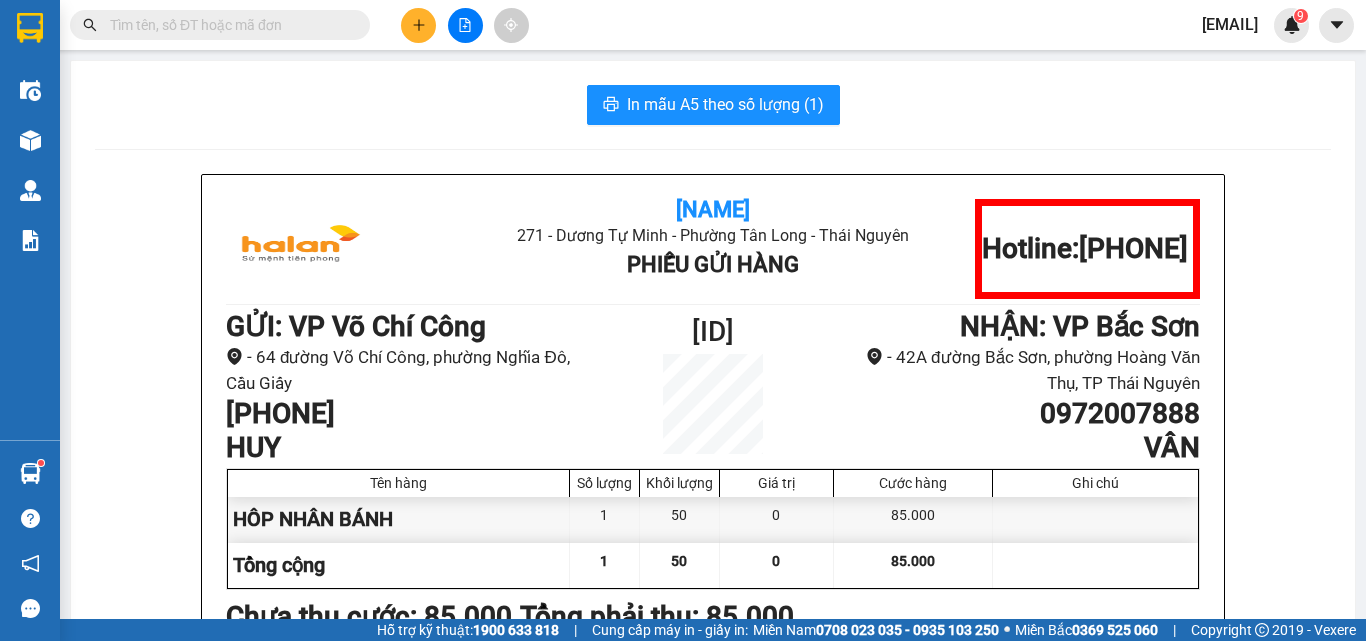 click at bounding box center [228, 25] 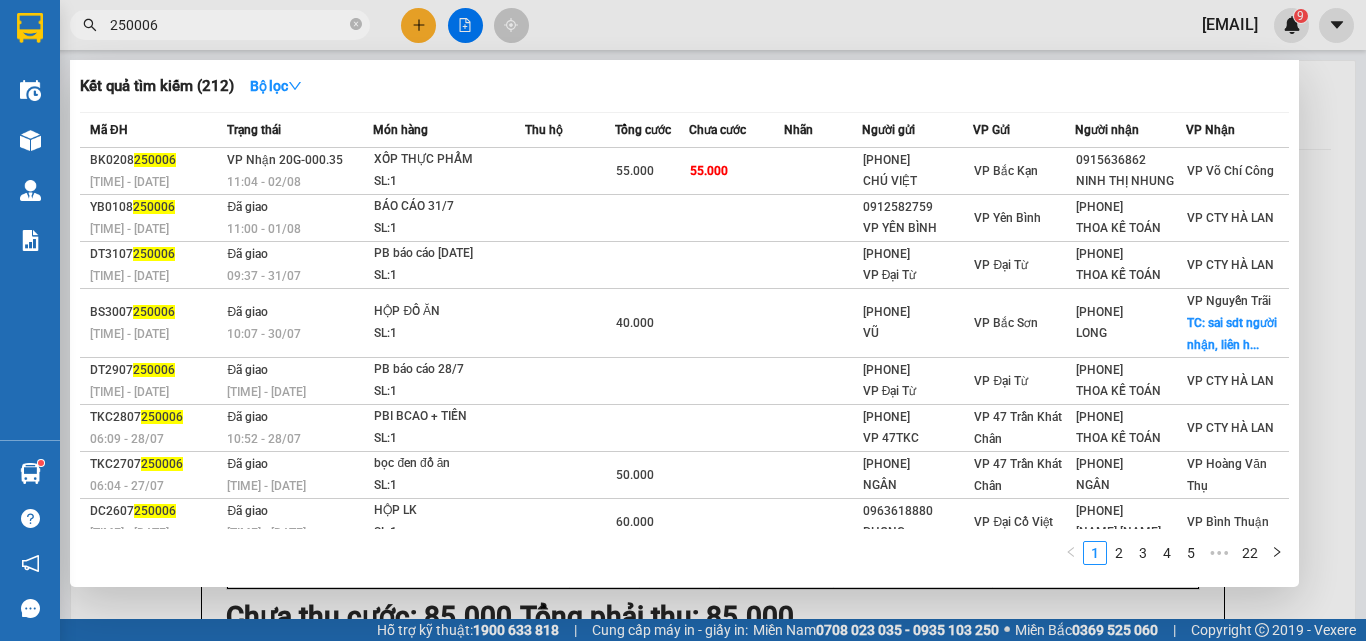 click at bounding box center [683, 320] 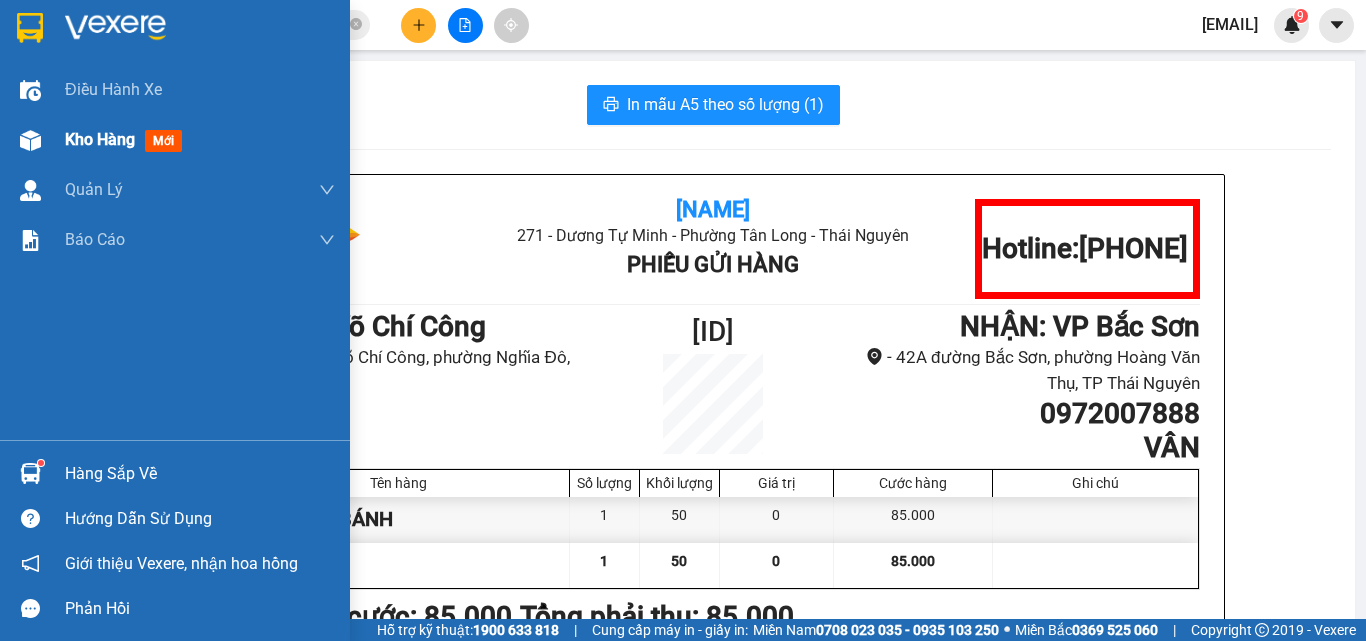 click on "Kho hàng" at bounding box center [100, 139] 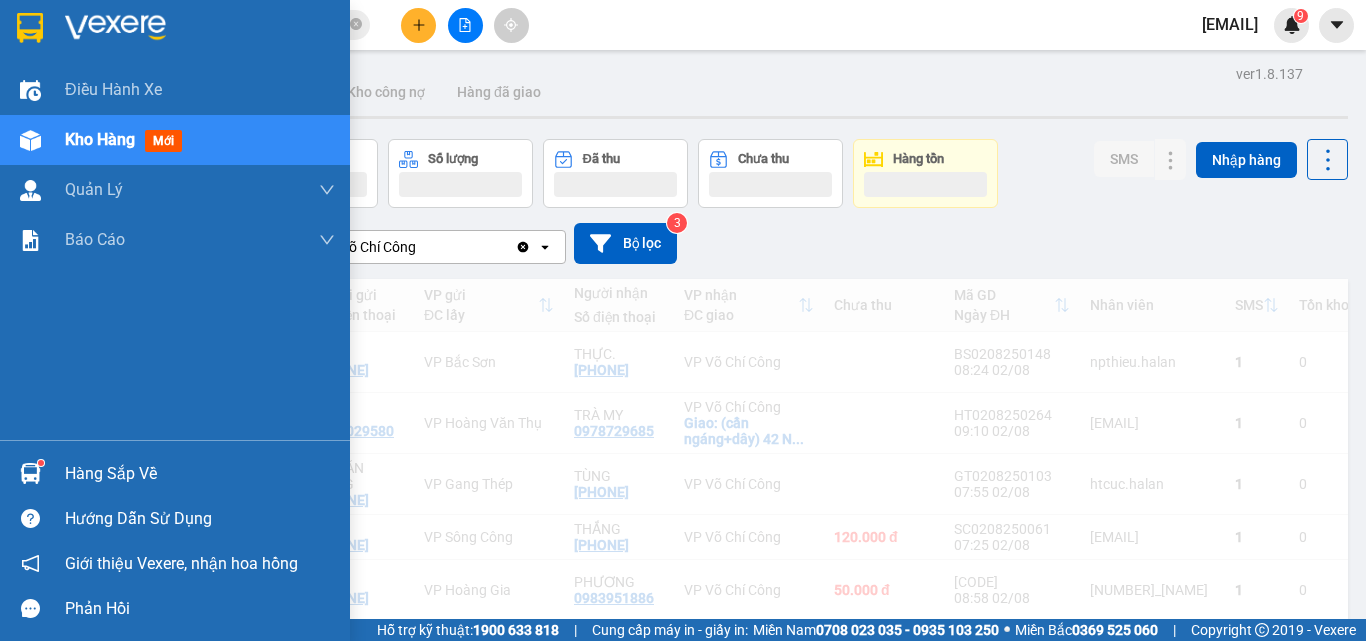 click on "Kho hàng" at bounding box center (100, 139) 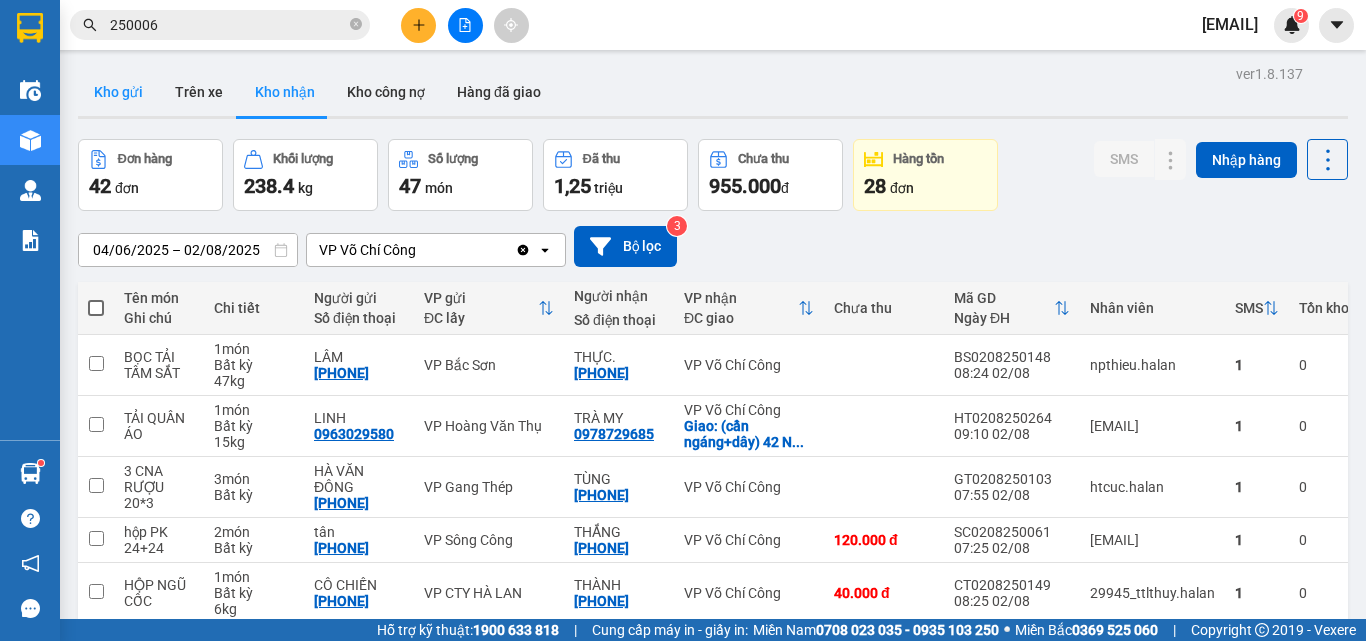 click on "Kho gửi" at bounding box center [118, 92] 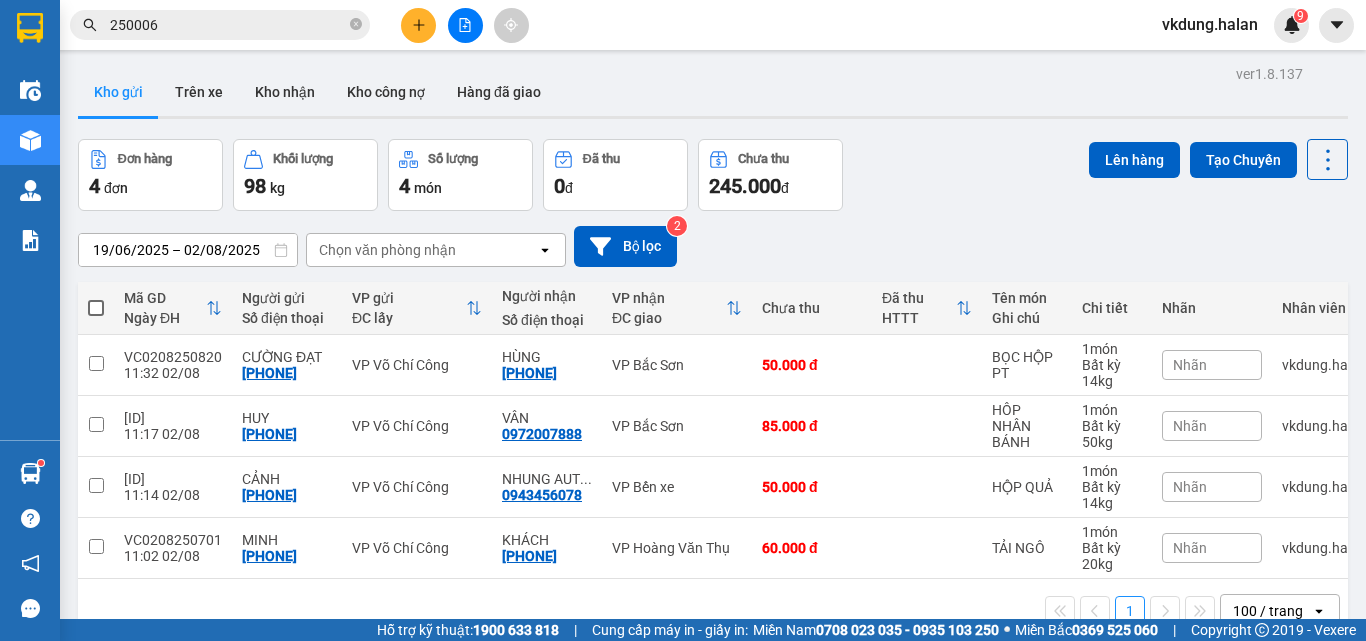 scroll, scrollTop: 0, scrollLeft: 0, axis: both 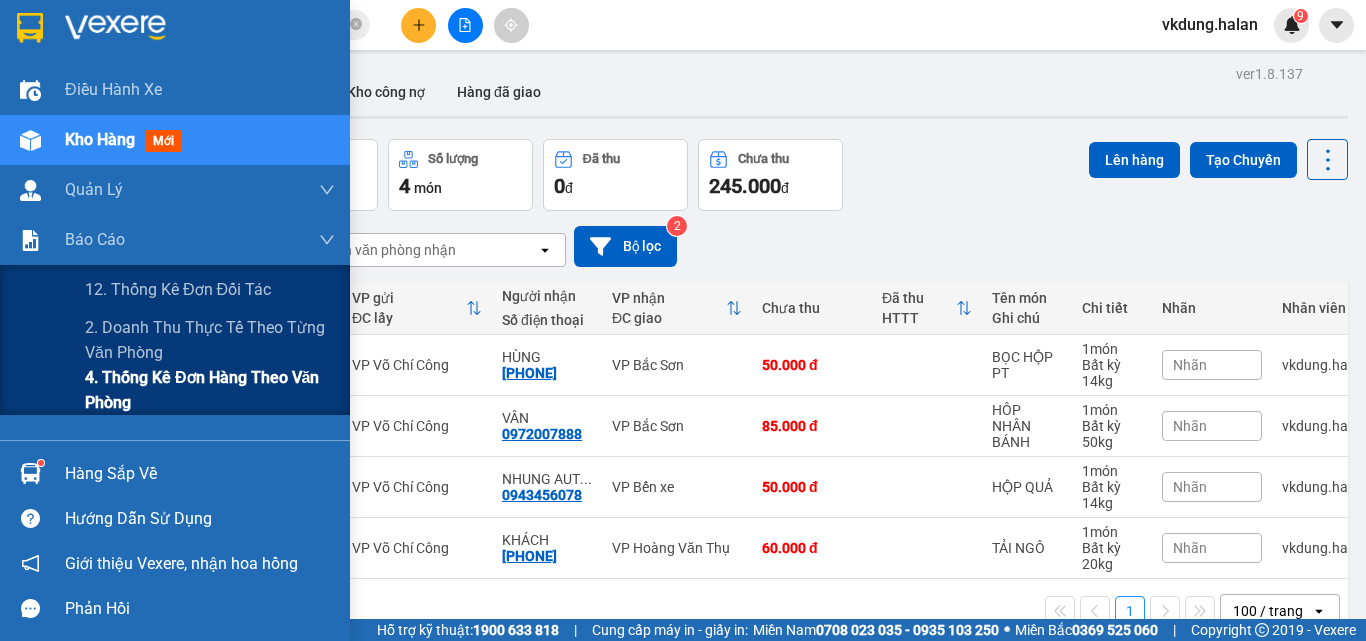 click on "4. Thống kê đơn hàng theo văn phòng" at bounding box center [210, 390] 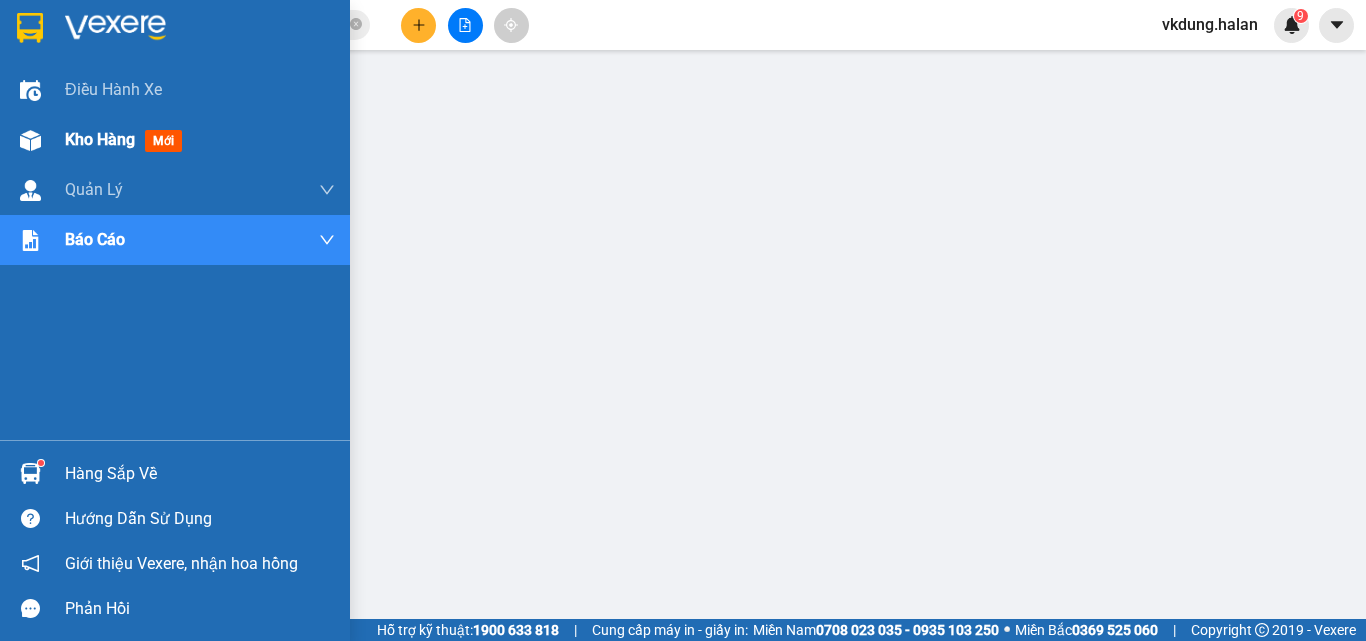 click on "Kho hàng" at bounding box center [100, 139] 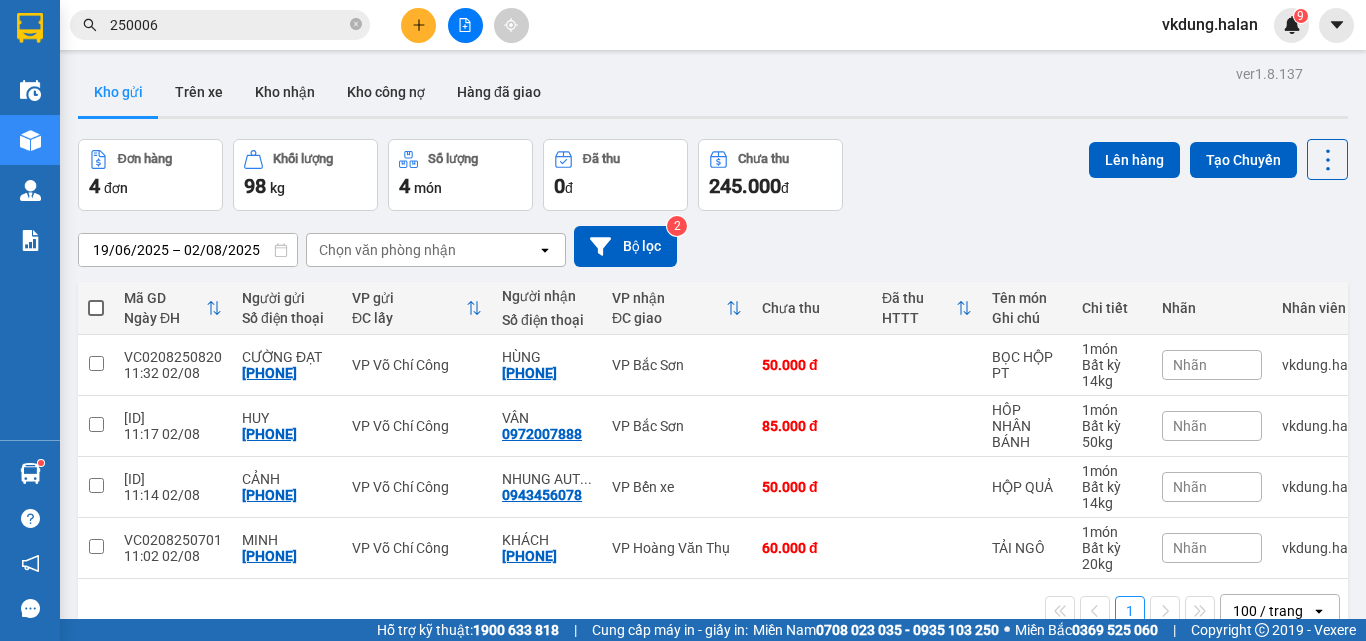 click at bounding box center (96, 308) 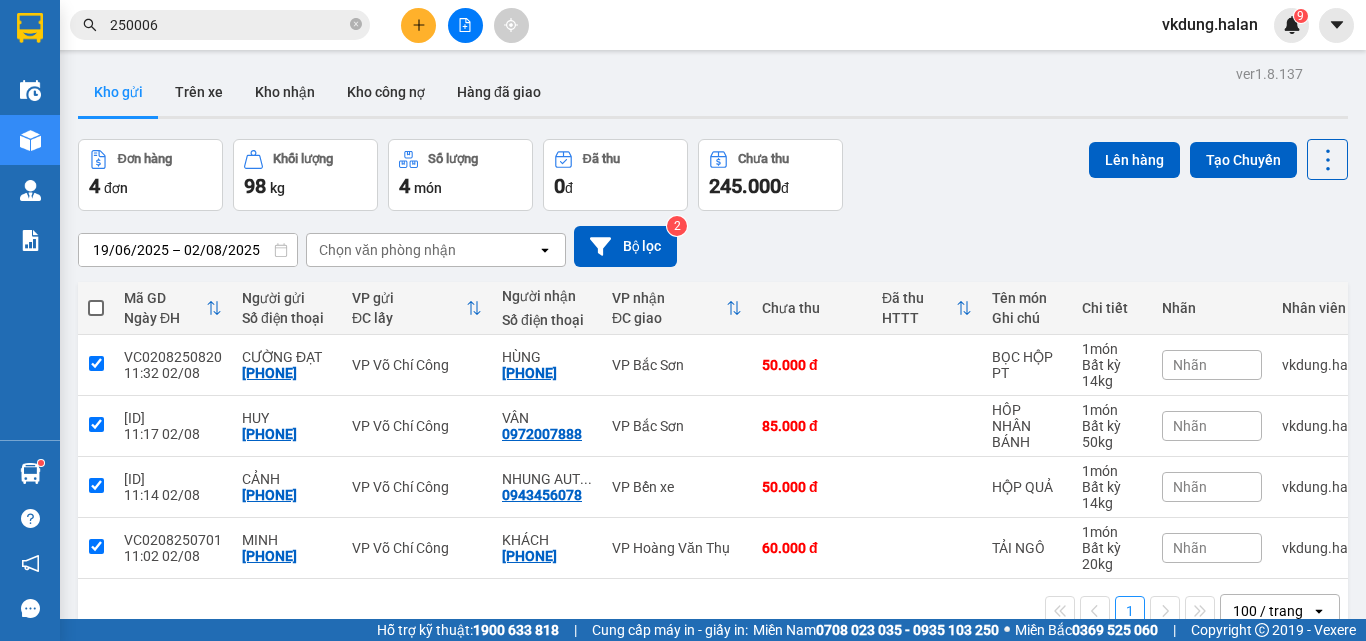 checkbox on "true" 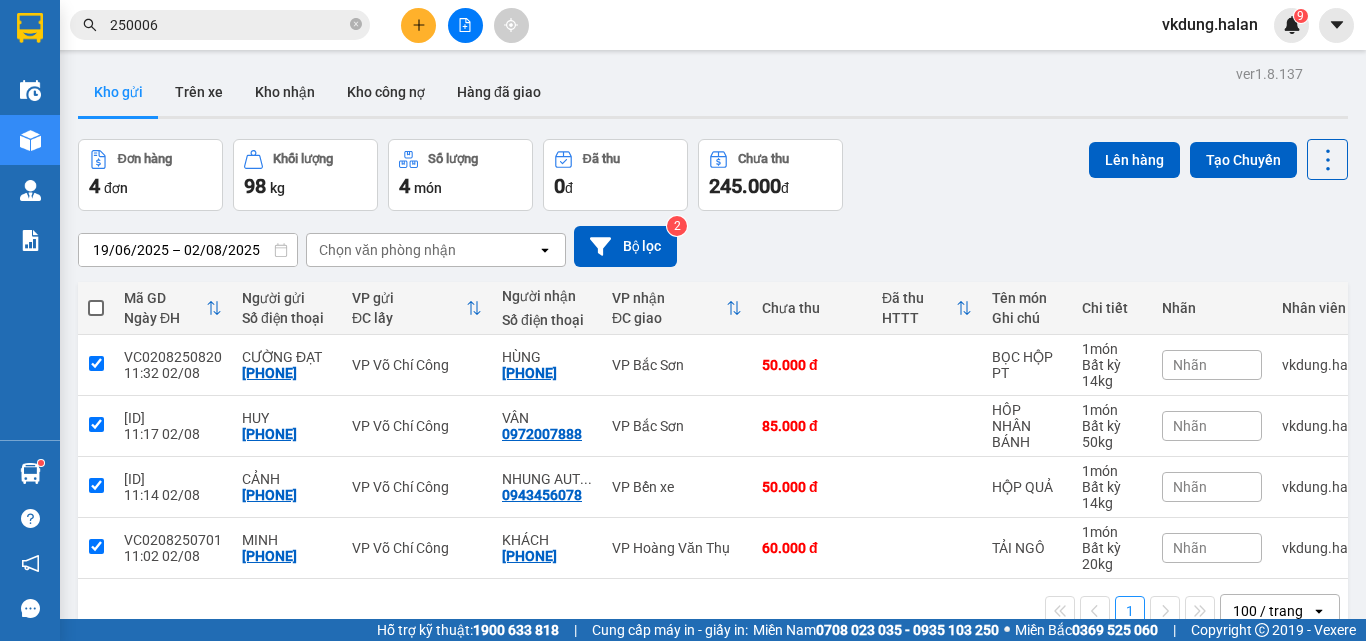 checkbox on "true" 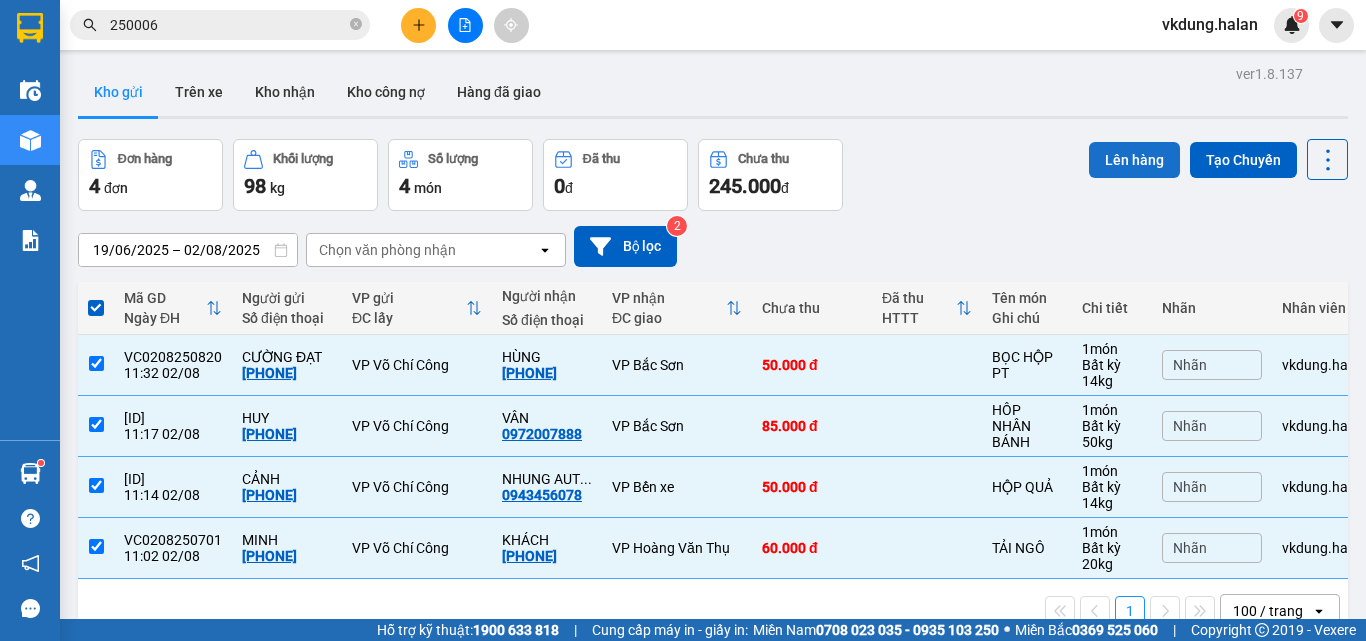 click on "Lên hàng" at bounding box center (1134, 160) 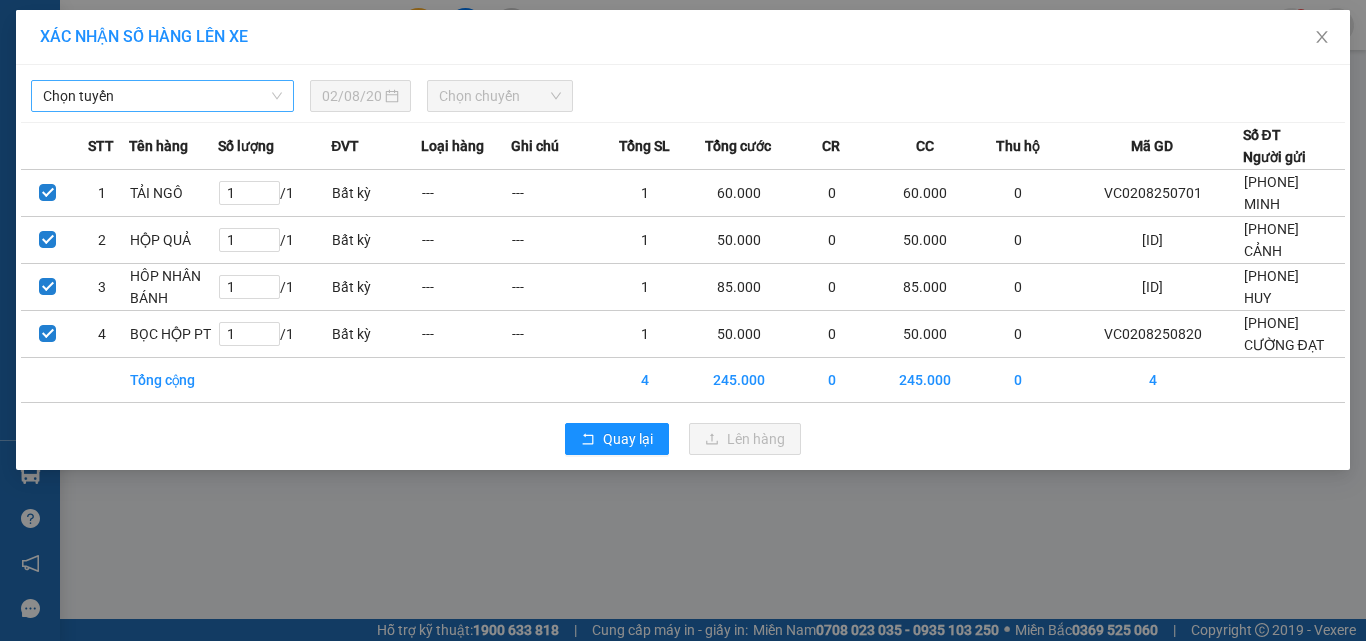 click on "Chọn tuyến" at bounding box center (162, 96) 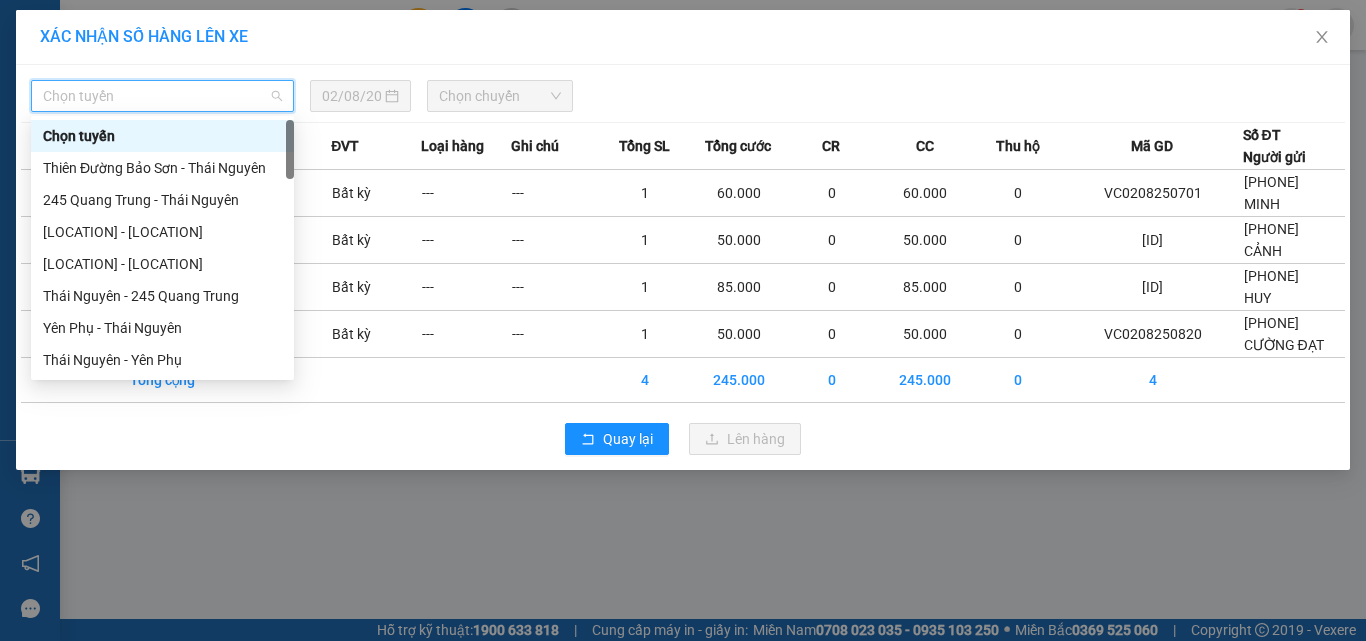 type on "X" 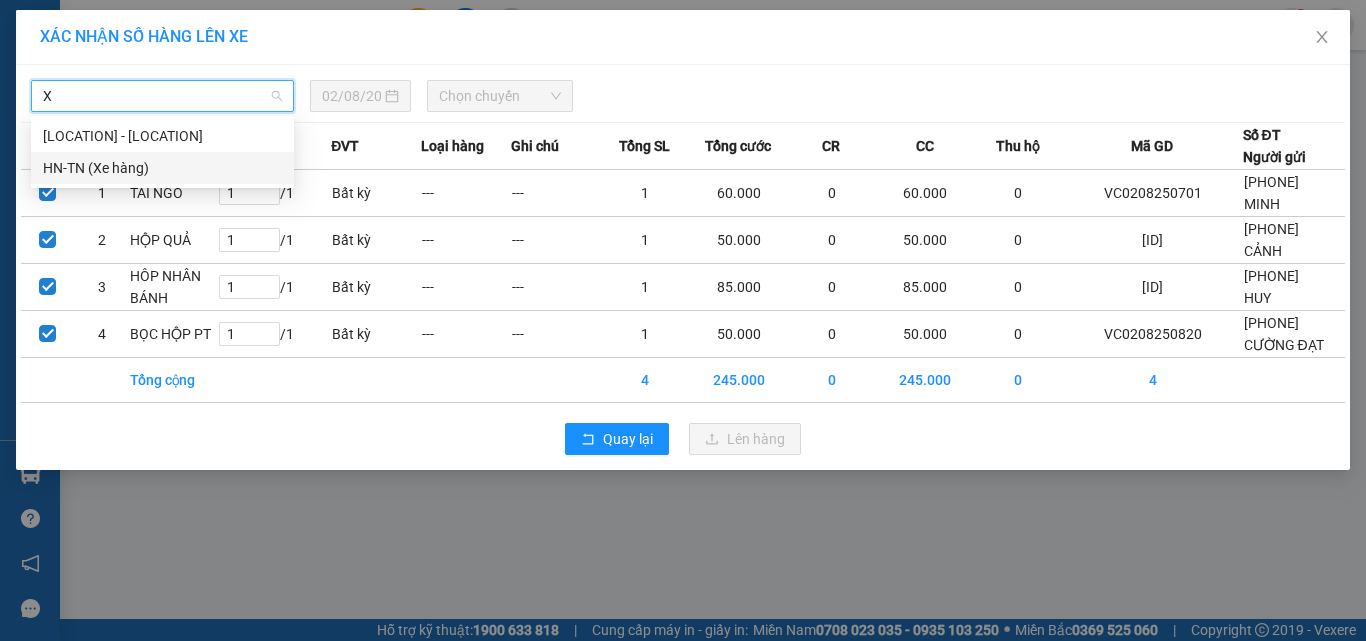 drag, startPoint x: 89, startPoint y: 161, endPoint x: 204, endPoint y: 134, distance: 118.12705 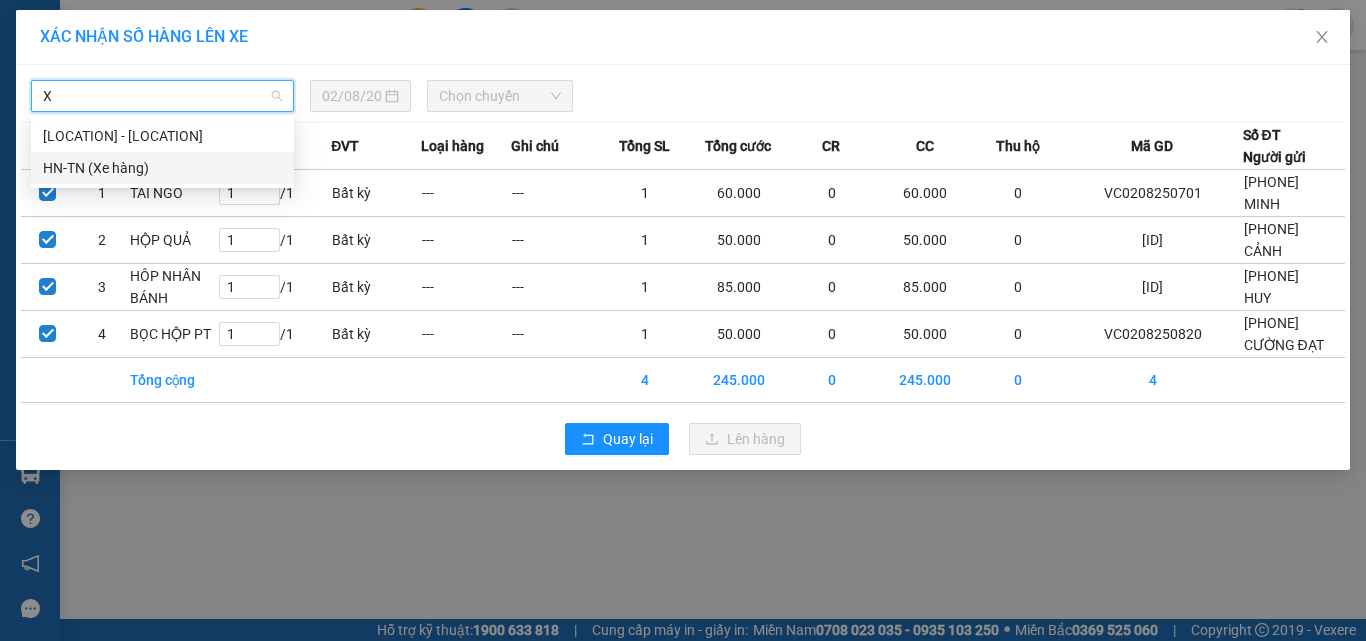 click on "[LOCATION] - [PRODUCT]" at bounding box center [162, 168] 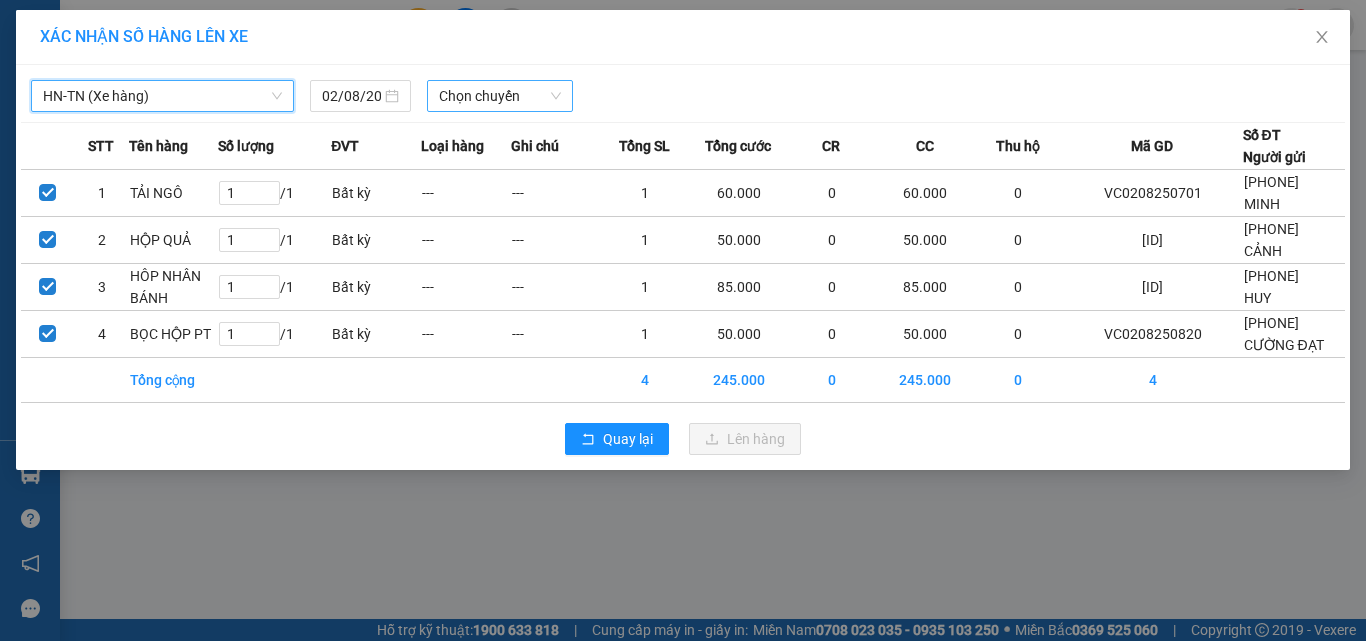 click on "Chọn chuyến" at bounding box center [500, 96] 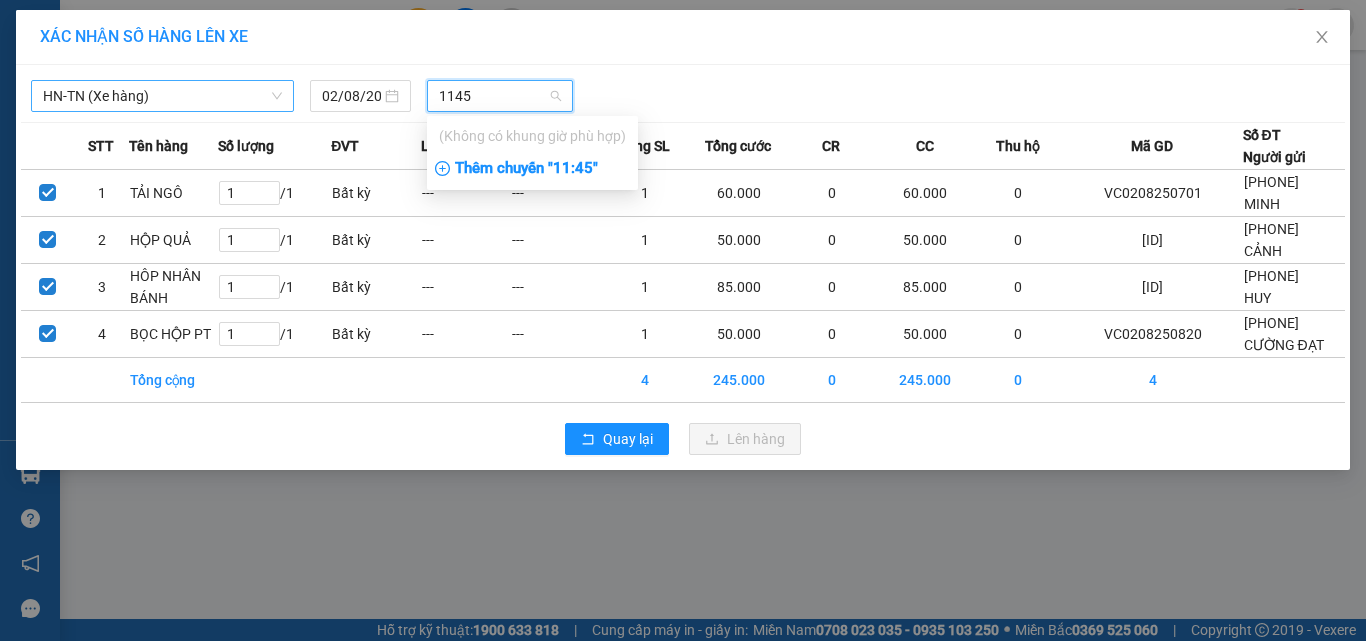 type on "1145" 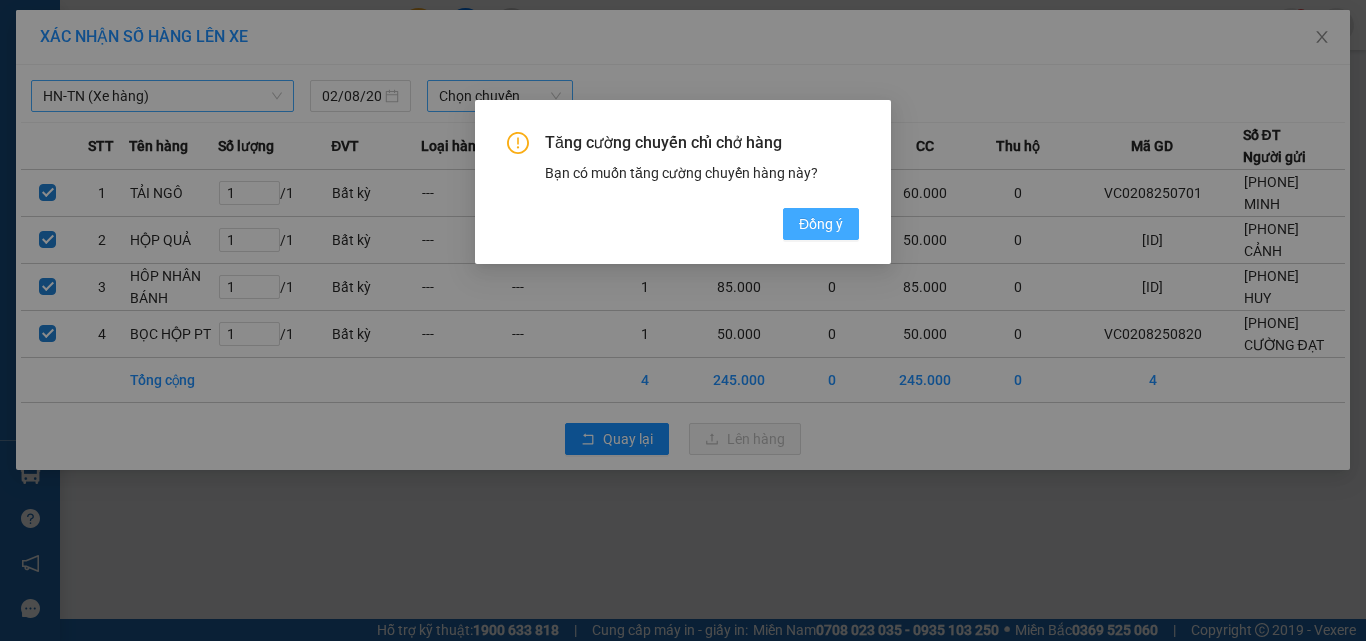 drag, startPoint x: 821, startPoint y: 221, endPoint x: 825, endPoint y: 194, distance: 27.294687 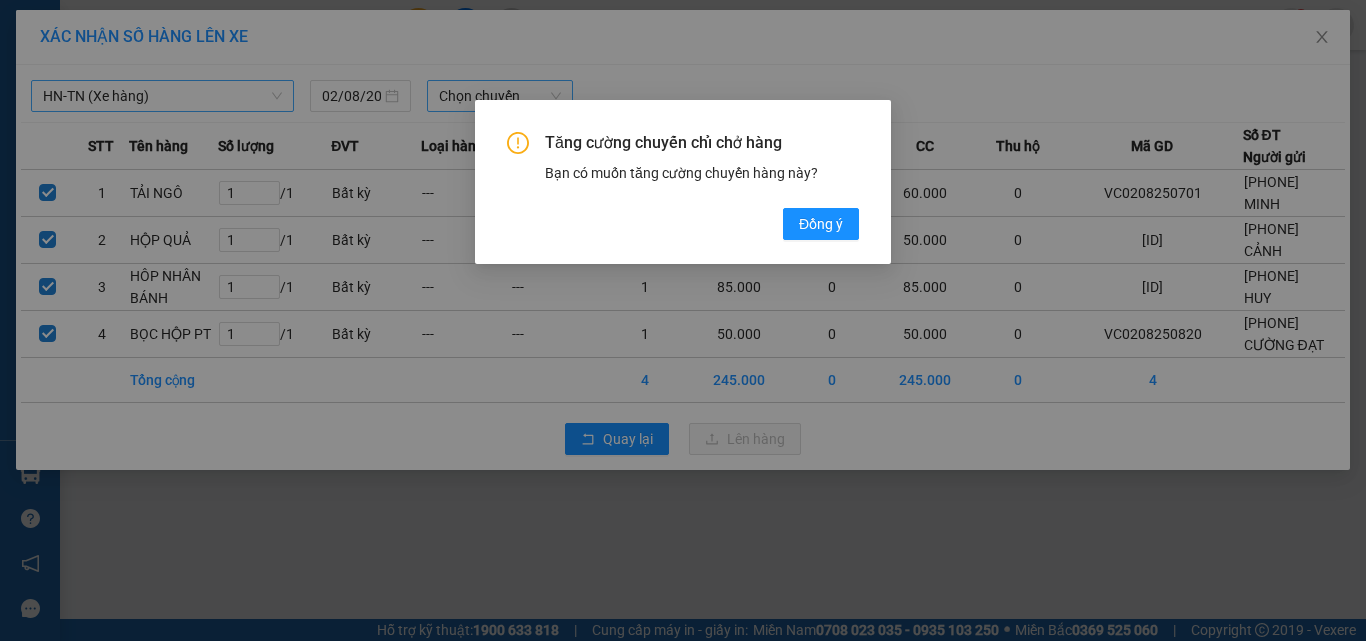 click on "Đồng ý" at bounding box center [821, 224] 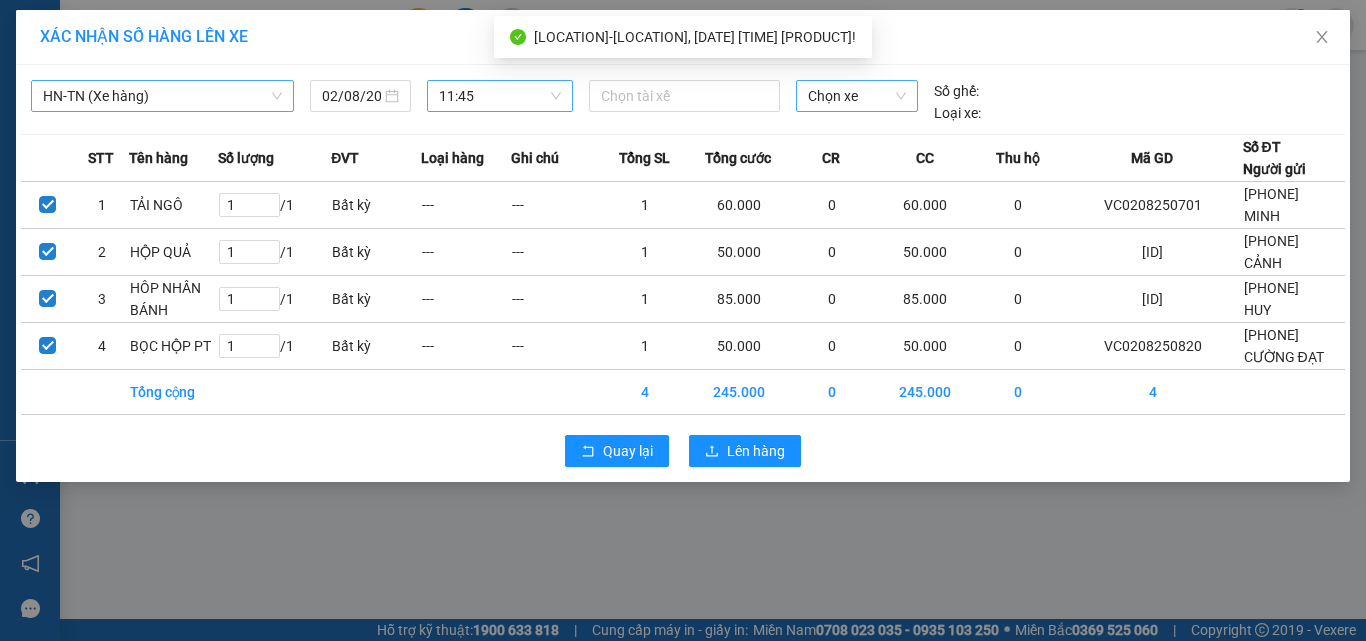 click on "Chọn xe" at bounding box center [857, 96] 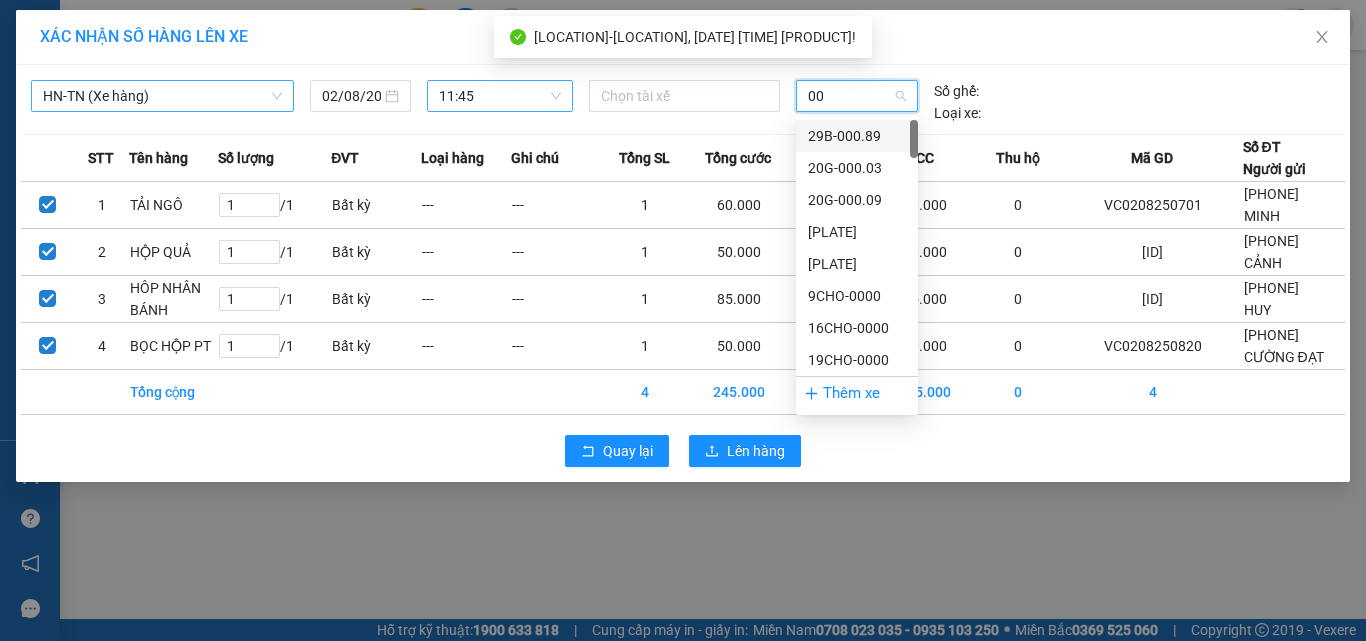 type on "007" 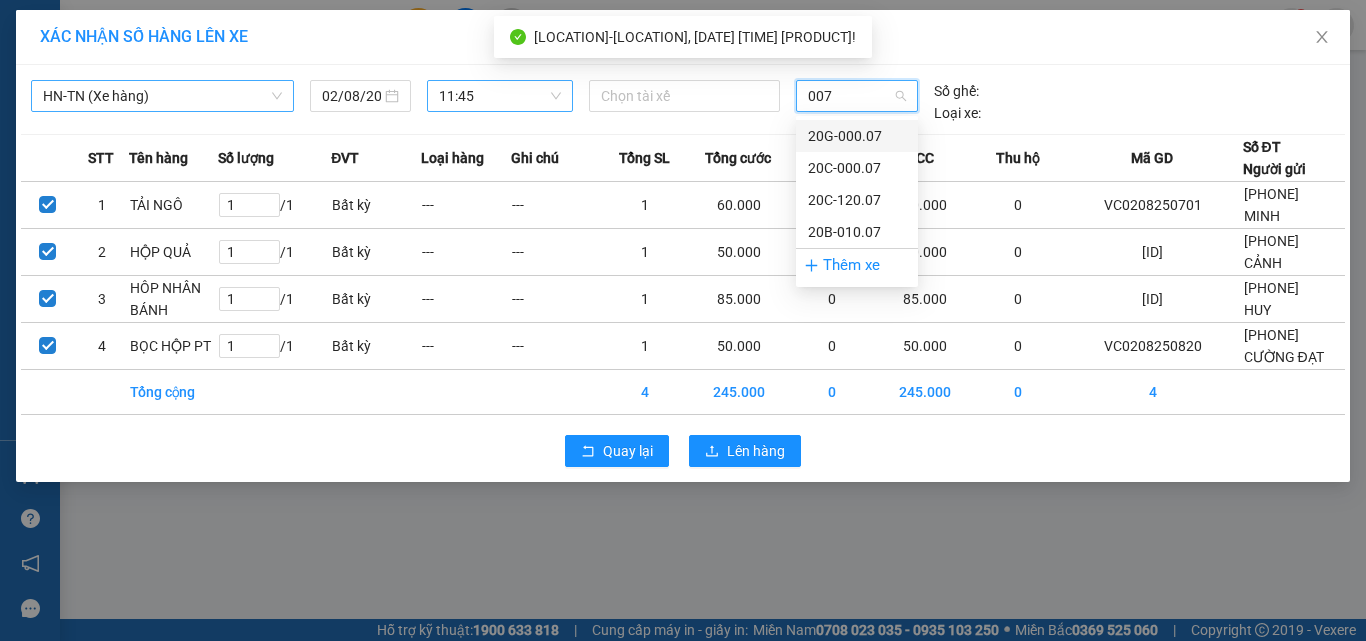 click on "20G-000.07" at bounding box center (857, 136) 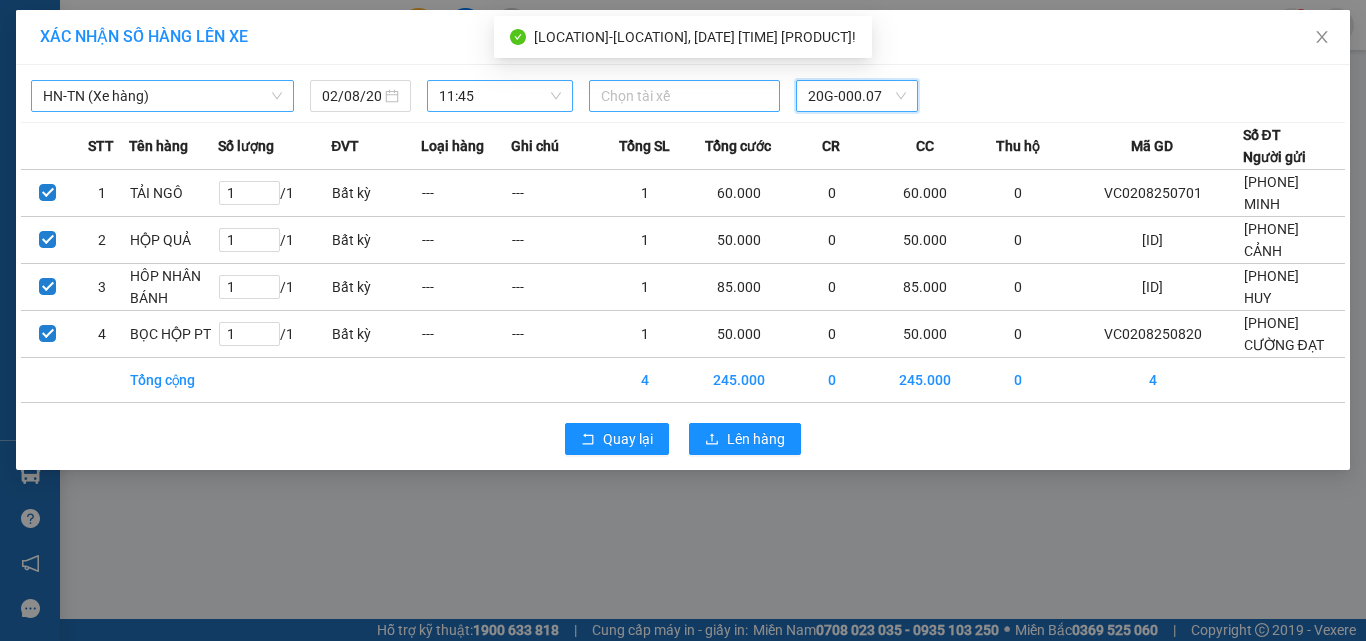 click at bounding box center [685, 96] 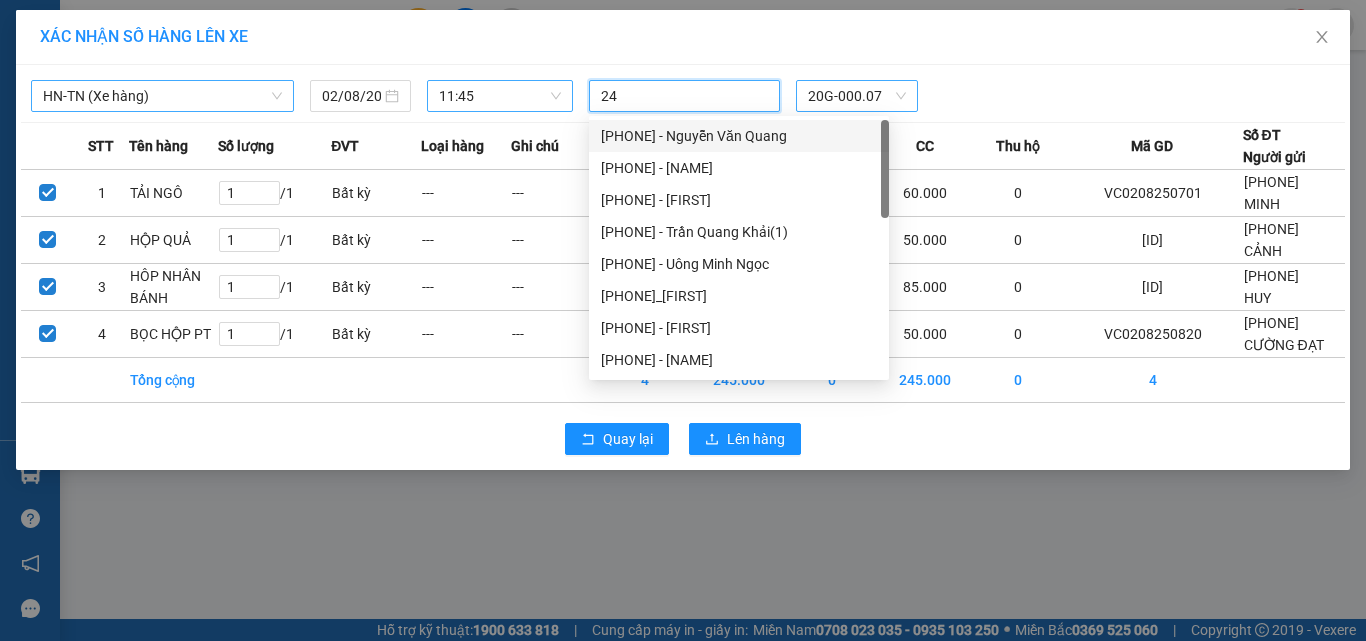type on "246" 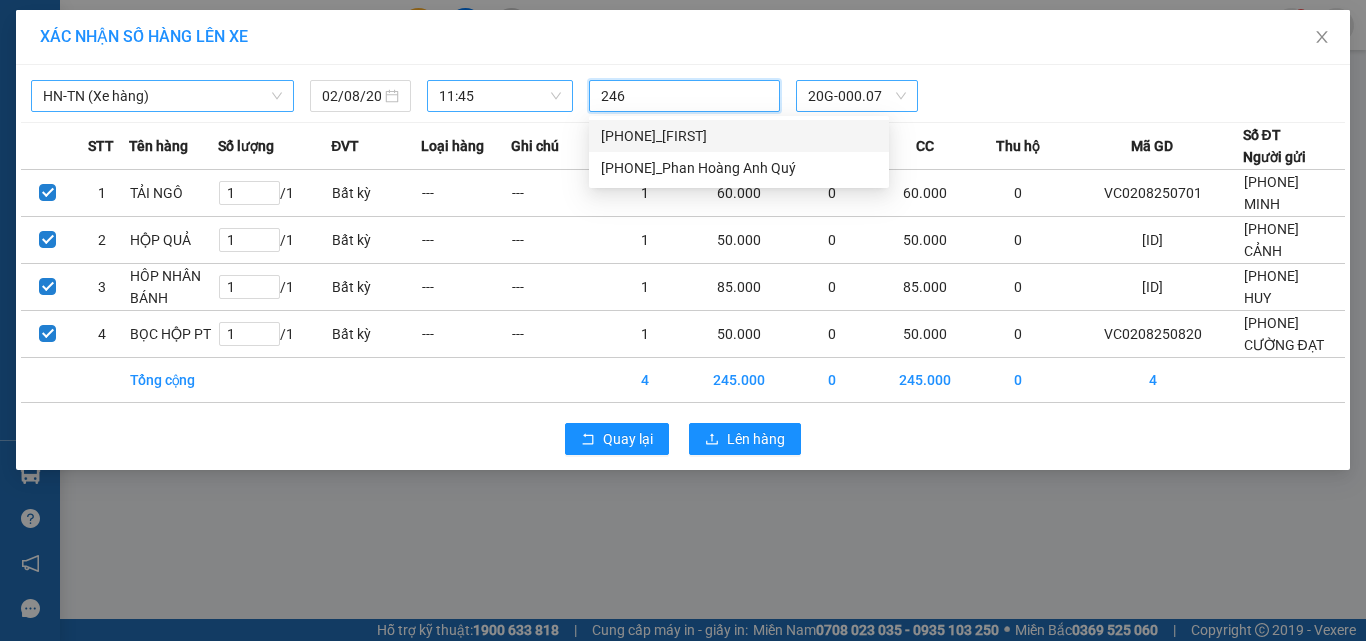 click on "0355.444.246_Bùi Duy Thành" at bounding box center [739, 136] 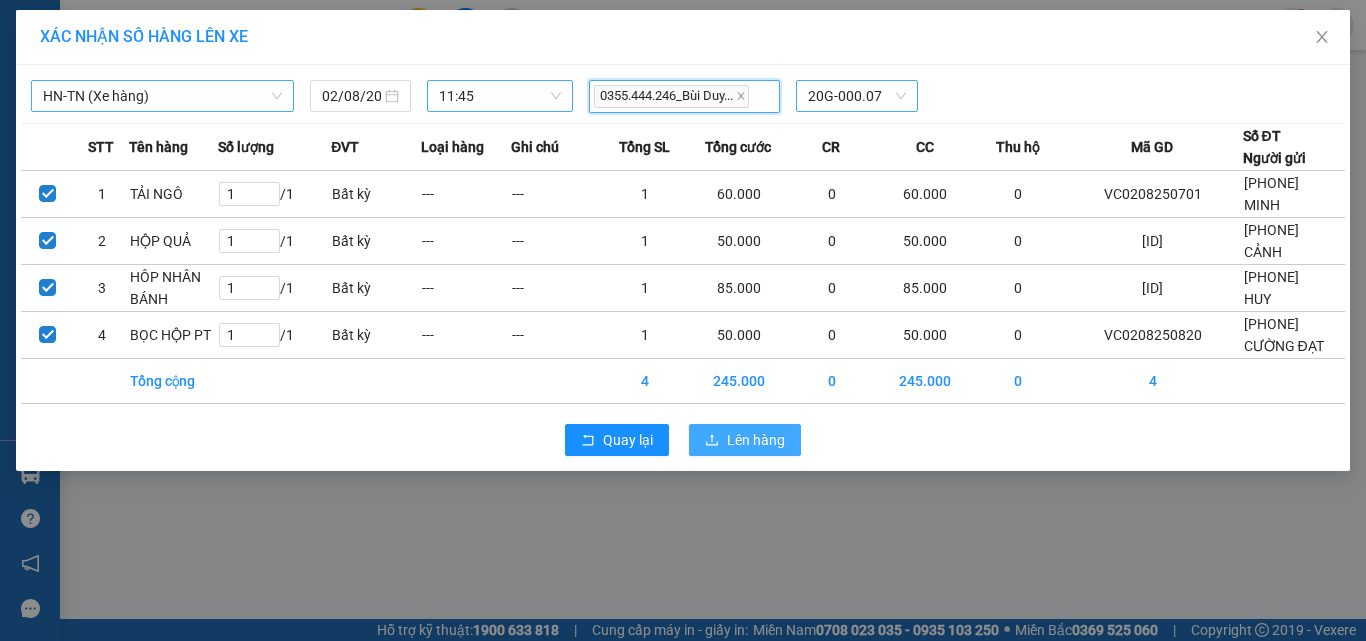 click on "Lên hàng" at bounding box center (756, 440) 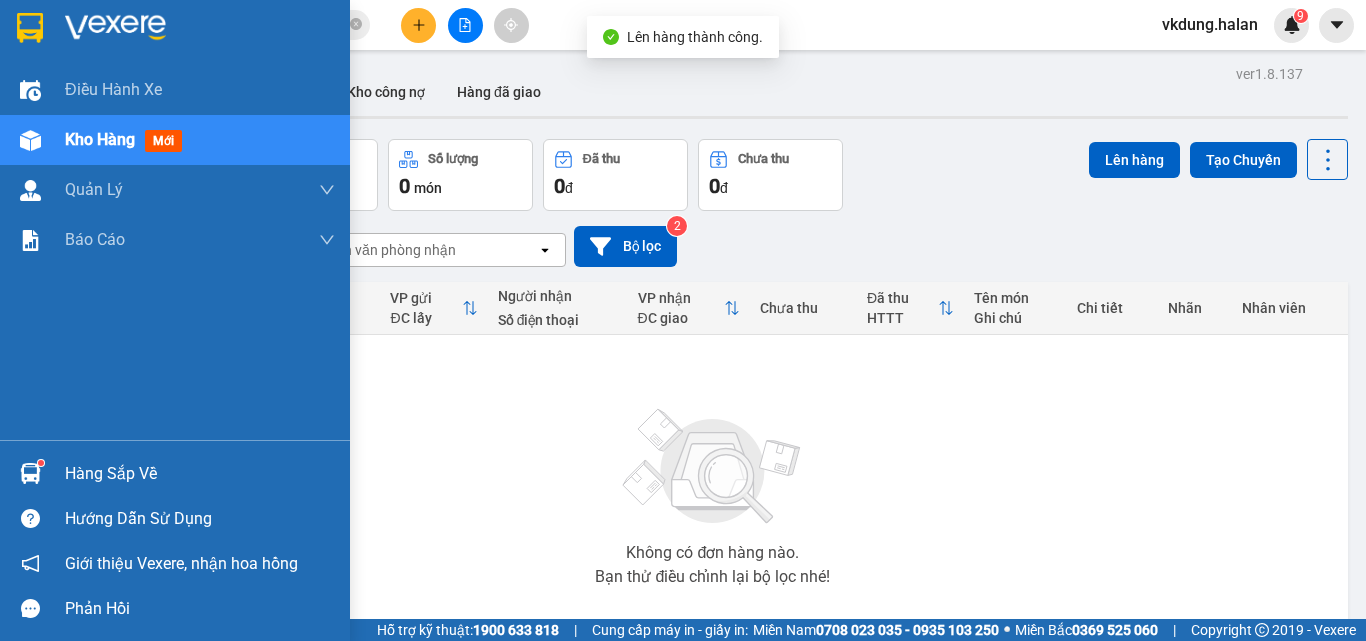click on "Hàng sắp về" at bounding box center (200, 474) 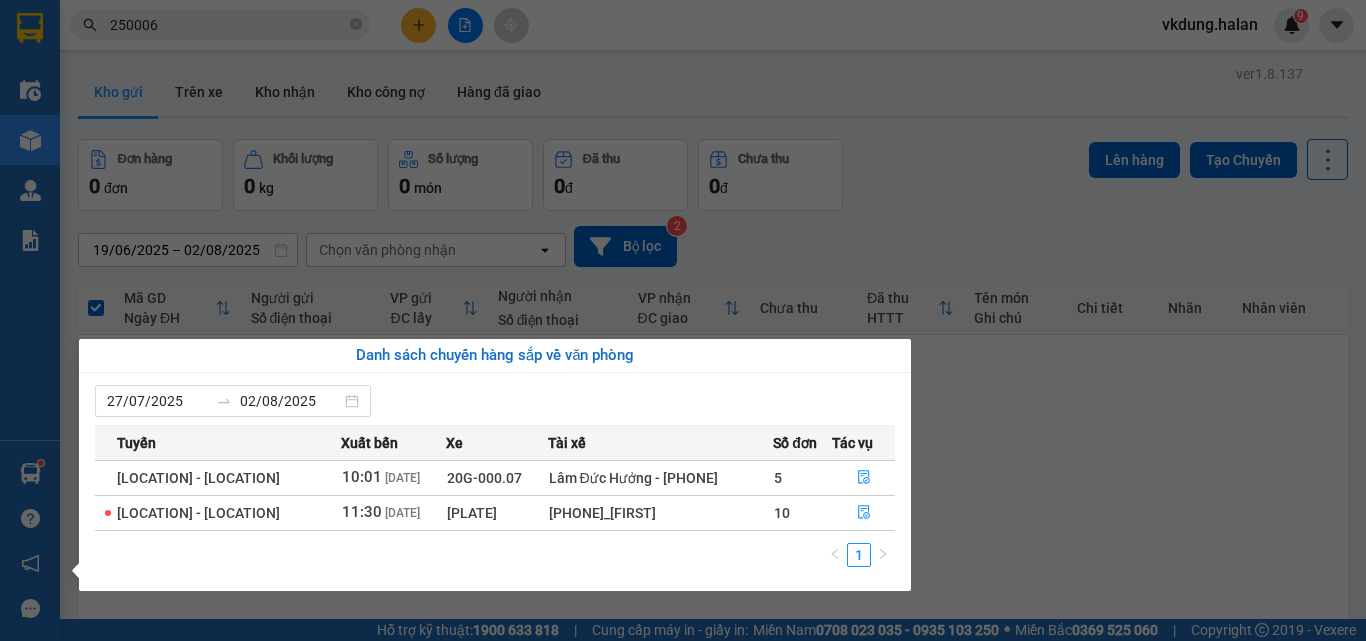 click on "Kết quả tìm kiếm ( 212 )  Bộ lọc  Mã ĐH Trạng thái Món hàng Thu hộ Tổng cước Chưa cước Nhãn Người gửi VP Gửi Người nhận VP Nhận BK0208 250006 06:20 - 02/08 VP Nhận   20G-000.35 11:04 - 02/08 XỐP THỰC PHẨM SL:  1 55.000 55.000 0866635699 CHÚ VIỆT VP Bắc Kạn 0915636862 NINH THỊ NHUNG  VP Võ Chí Công YB0108 250006 05:59 - 01/08 Đã giao   11:00 - 01/08 BÁO CÁO 31/7 SL:  1 0912582759 VP YÊN BÌNH VP Yên Bình 0982347092 THOA KẾ TOÁN VP CTY HÀ LAN DT3107 250006 06:08 - 31/07 Đã giao   09:37 - 31/07 PB báo cáo 30/7 SL:  1 0911516759 VP Đại Từ VP Đại Từ 0982347092 THOA KẾ TOÁN VP CTY HÀ LAN BS3007 250006 06:05 - 30/07 Đã giao   10:07 - 30/07 HỘP ĐỒ ĂN SL:  1 40.000 0974304888 VŨ VP Bắc Sơn 0912010895 LONG VP Nguyễn Trãi TC: sai sdt người nhận, liên h... DT2907 250006 06:22 - 29/07 Đã giao   11:05 - 29/07 PB báo cáo 28/7 SL:  1 0911516759 VP Đại Từ VP Đại Từ 0982347092 THOA KẾ TOÁN TKC2807" at bounding box center [683, 320] 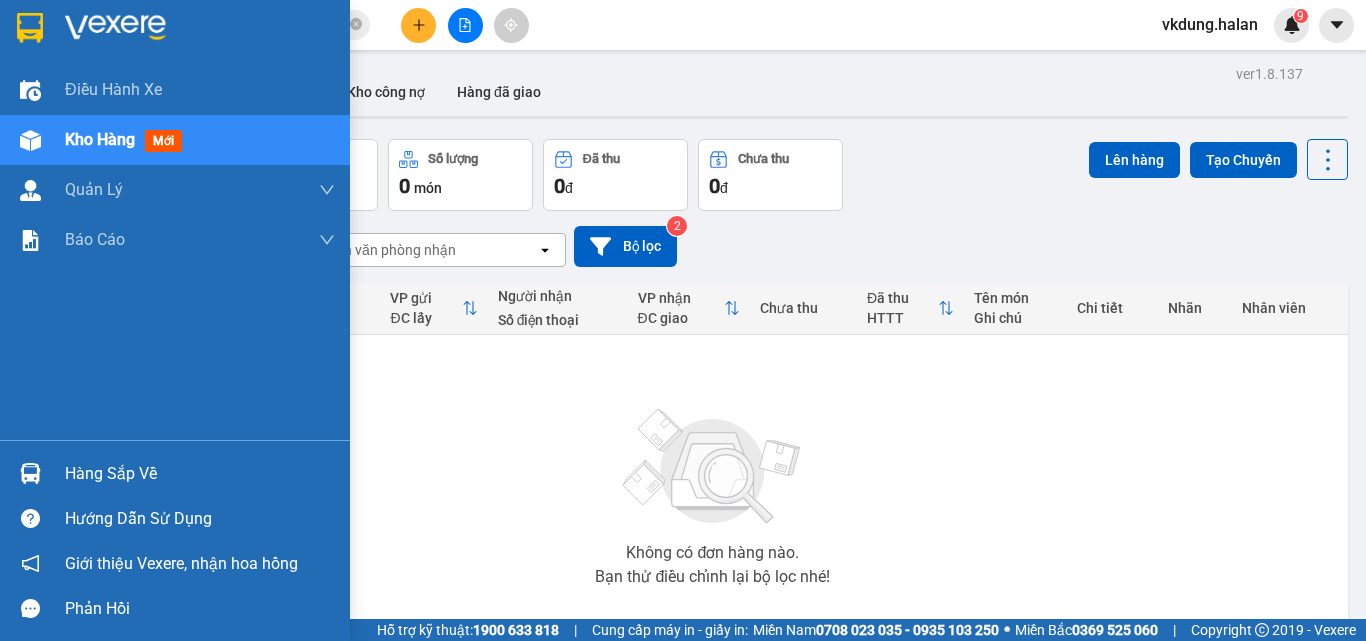 drag, startPoint x: 95, startPoint y: 467, endPoint x: 155, endPoint y: 468, distance: 60.00833 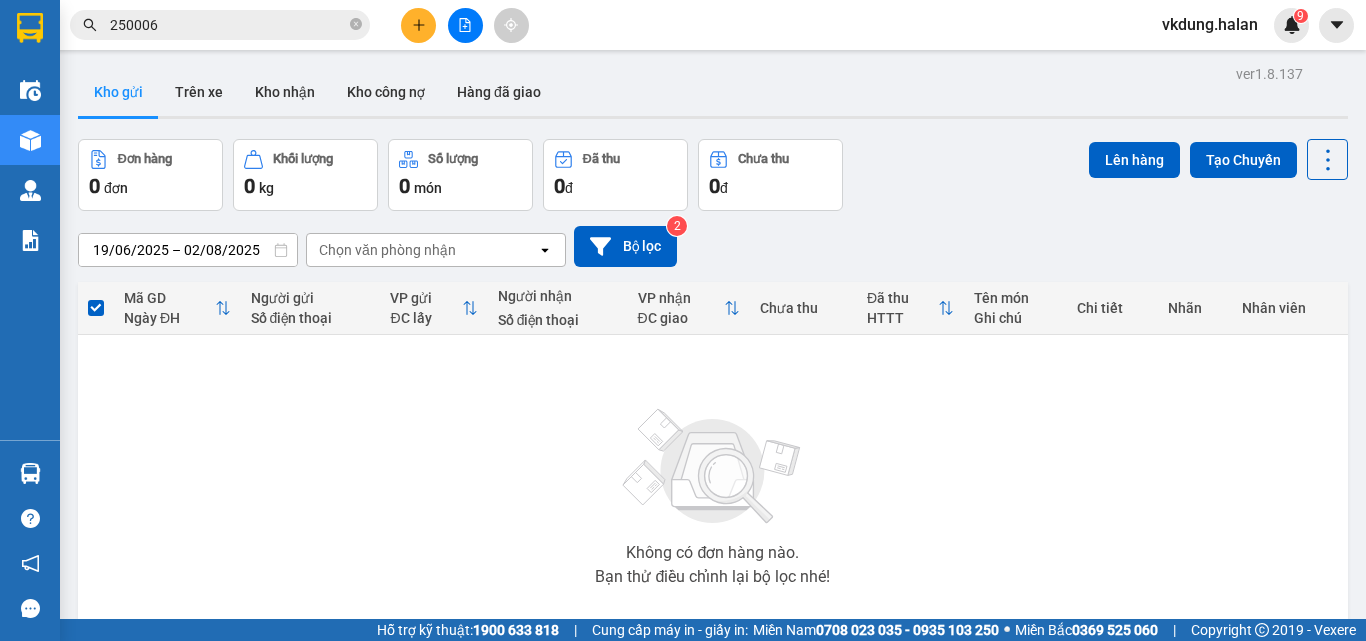 drag, startPoint x: 959, startPoint y: 195, endPoint x: 938, endPoint y: 188, distance: 22.135944 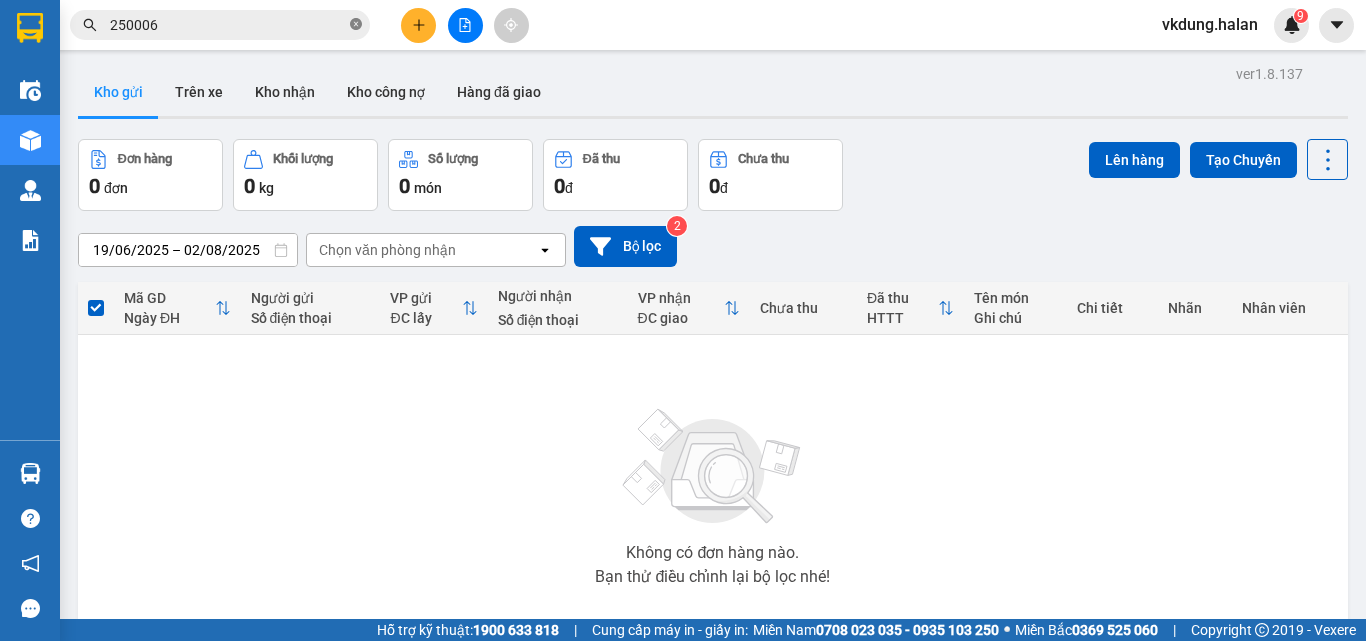 click 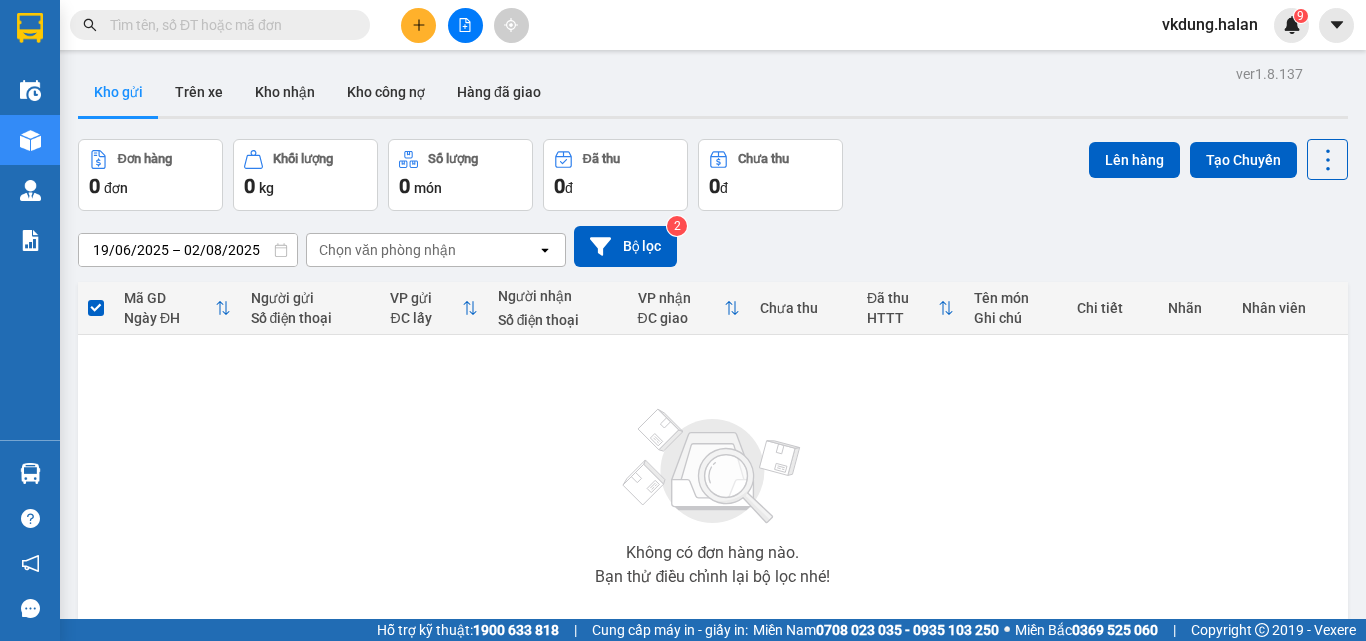 click at bounding box center [228, 25] 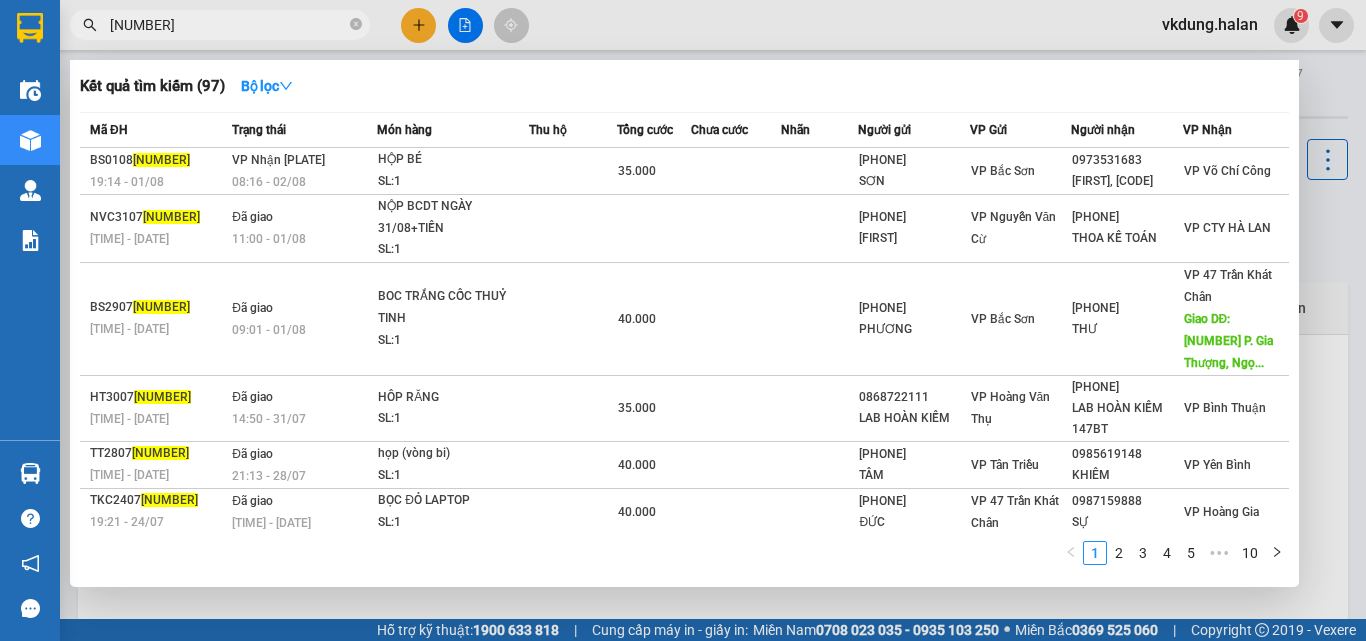 type on "252350" 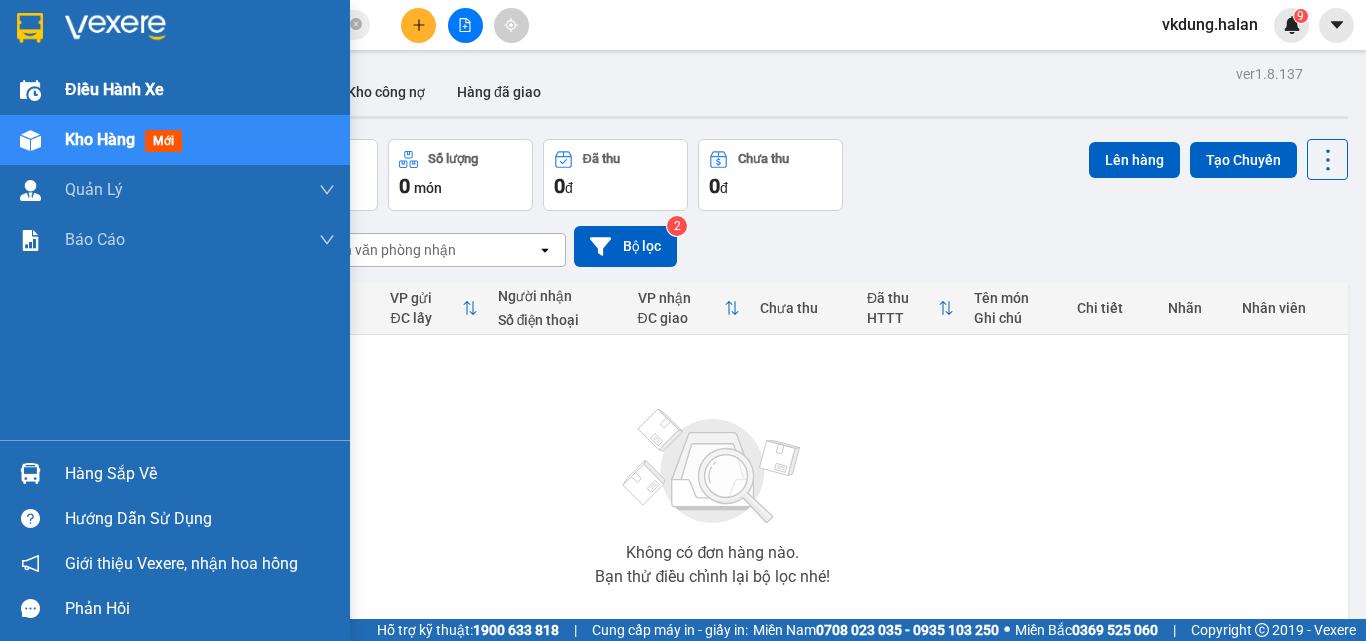 click on "Điều hành xe" at bounding box center [114, 89] 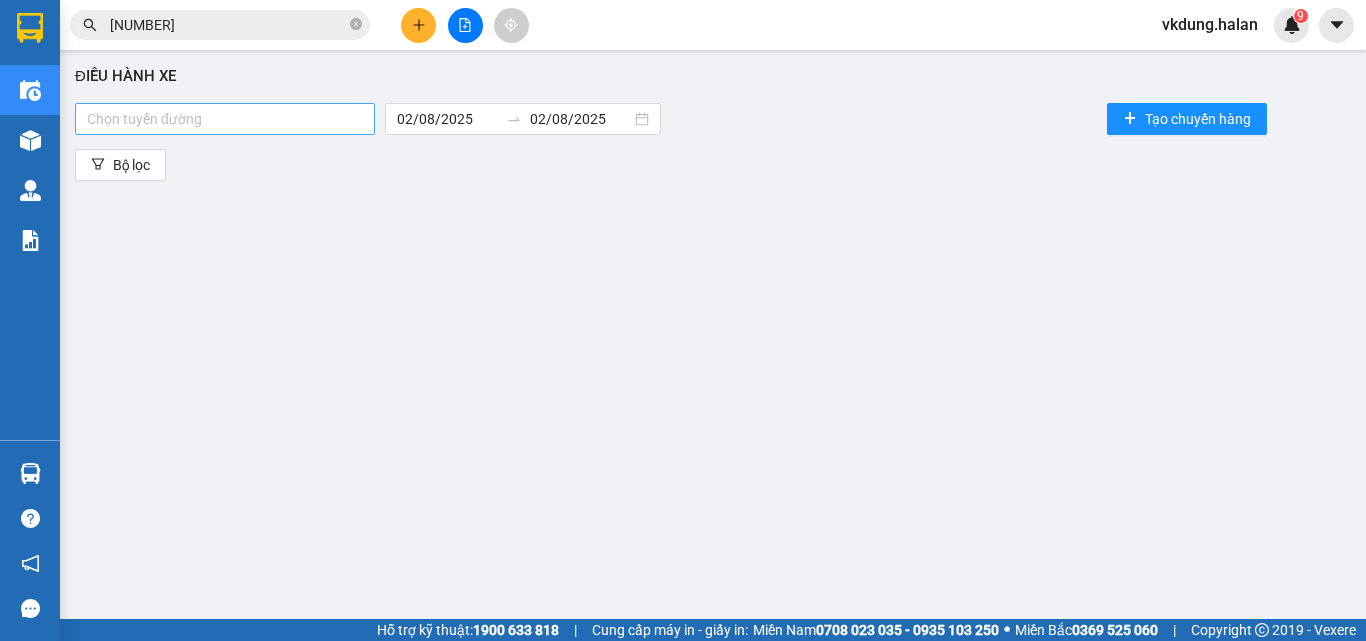 click at bounding box center [225, 119] 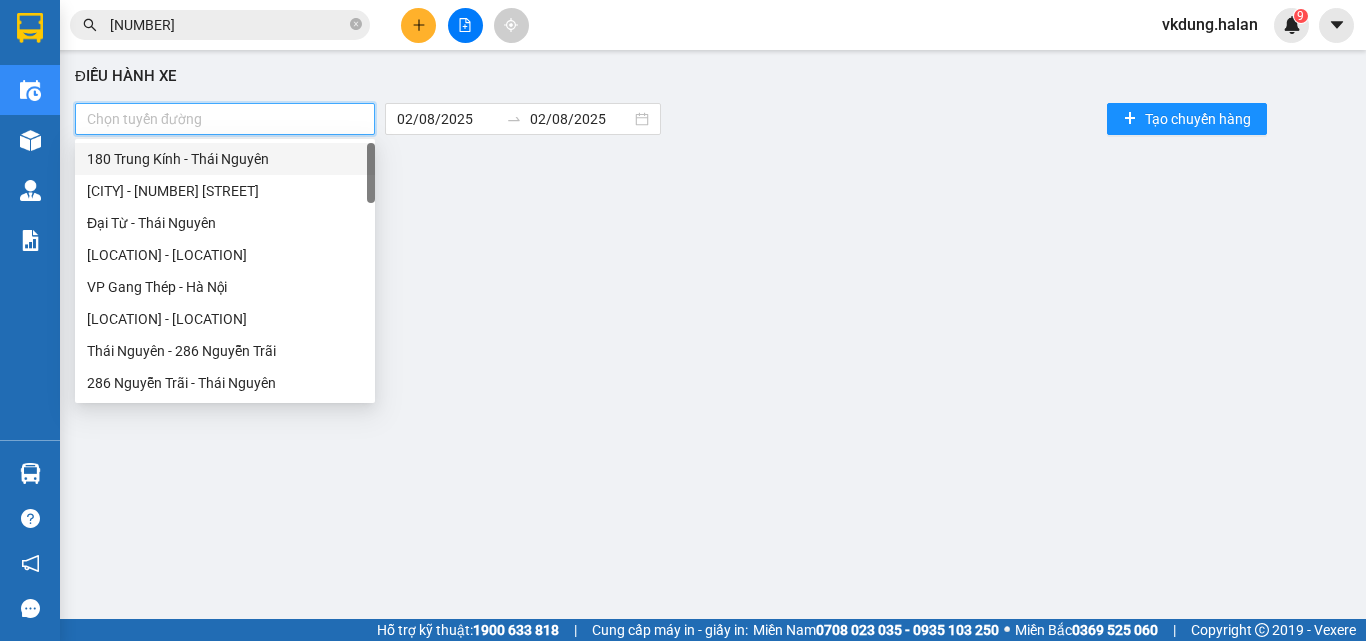 type on "X" 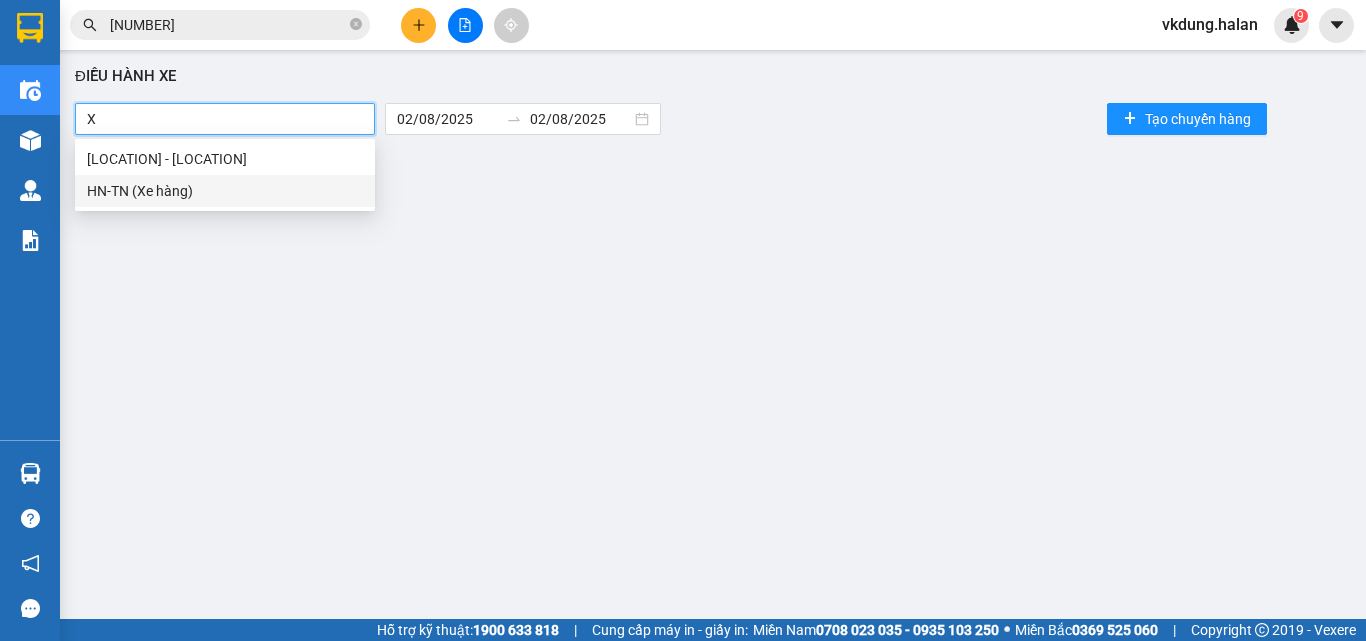 click on "[LOCATION] (Xe hàng)" at bounding box center [225, 191] 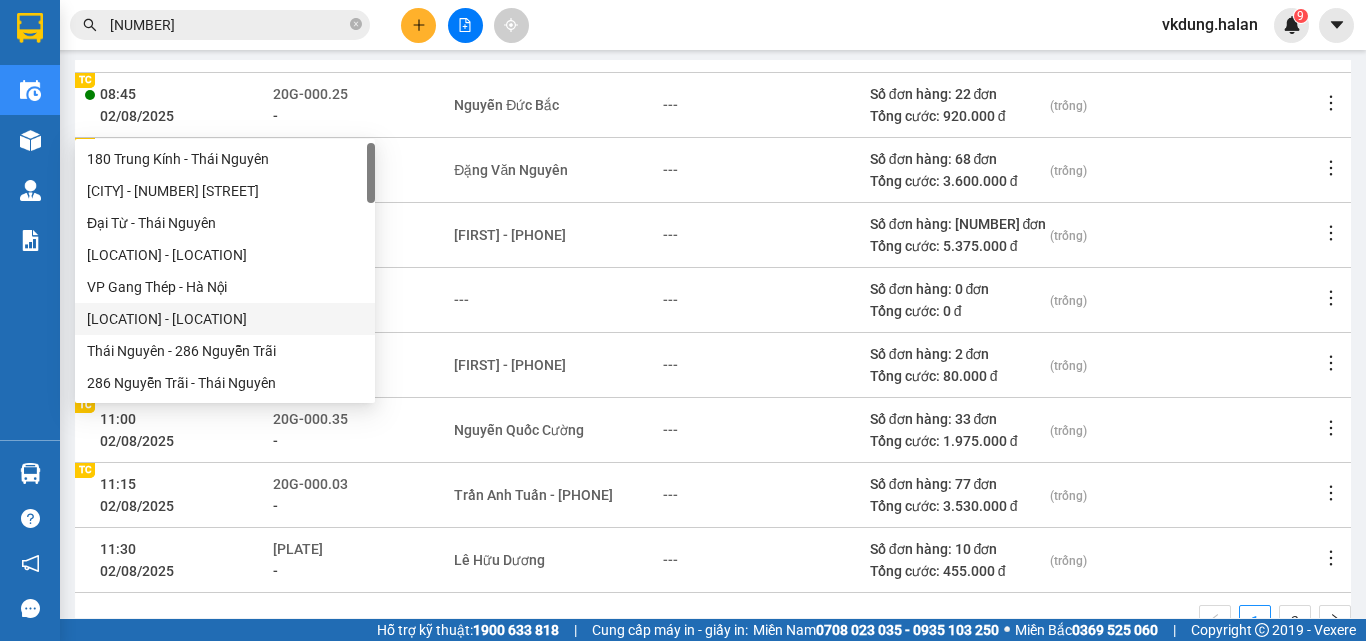 scroll, scrollTop: 456, scrollLeft: 0, axis: vertical 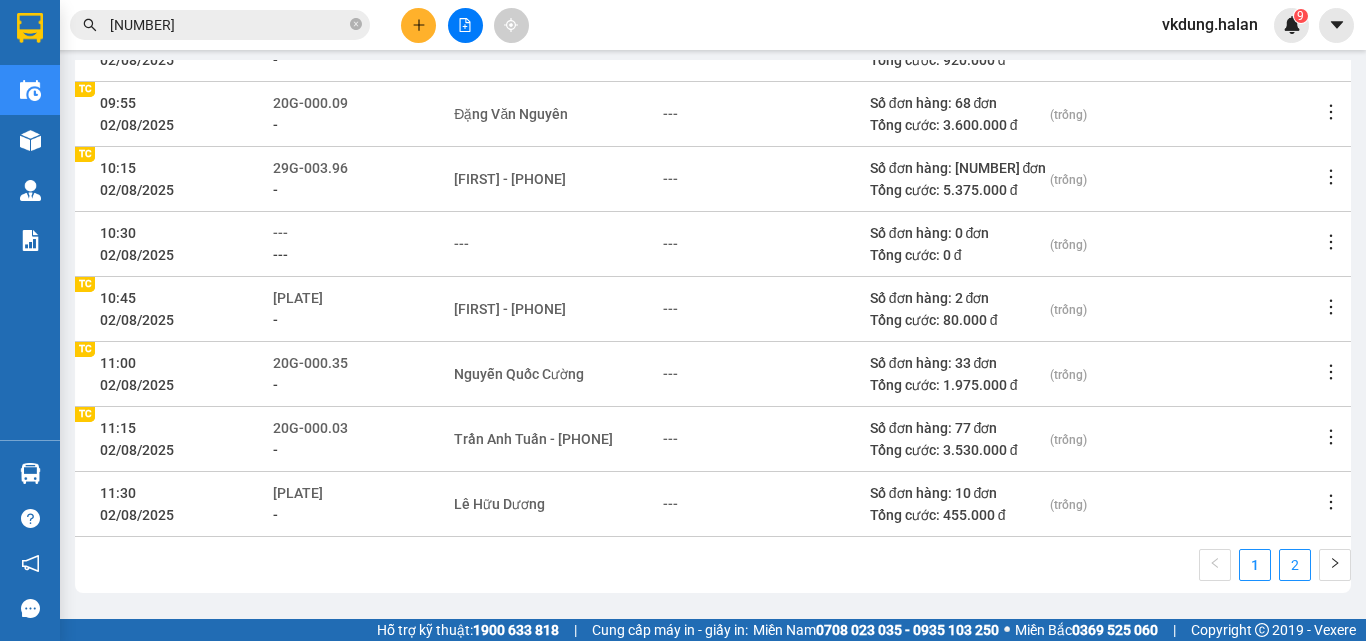click on "2" at bounding box center (1295, 565) 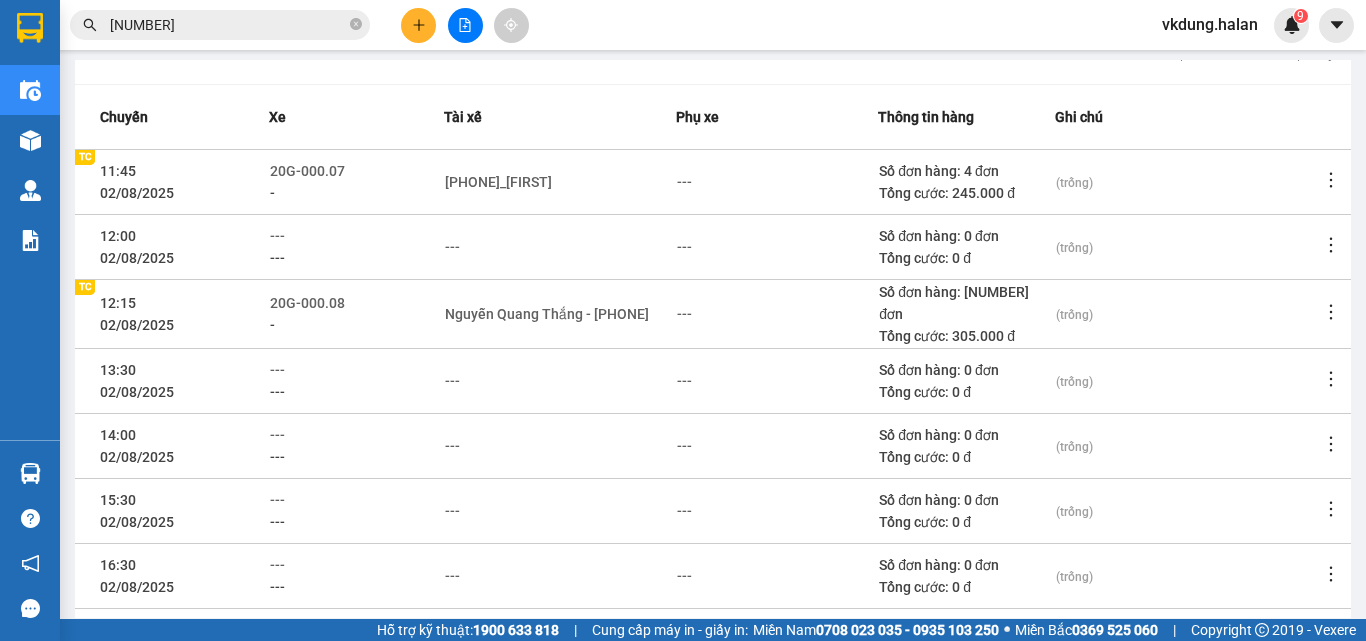 scroll, scrollTop: 0, scrollLeft: 0, axis: both 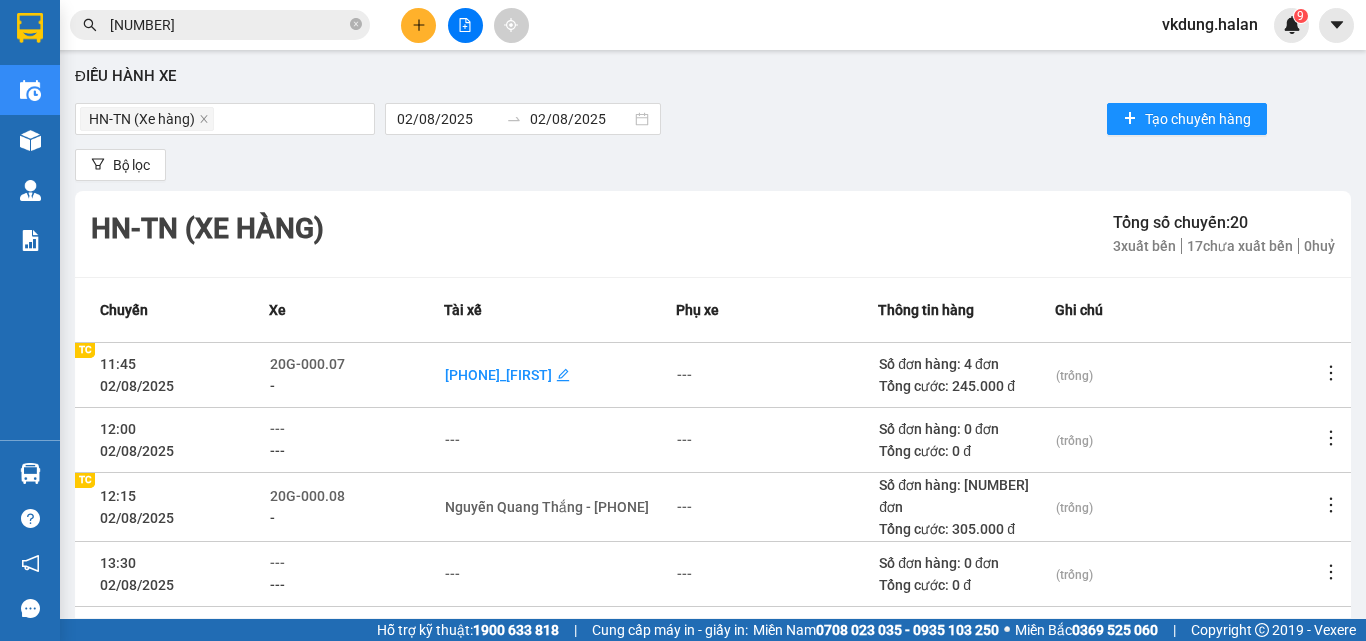 click on "0355.444.246_Bùi Duy Thành" at bounding box center [498, 375] 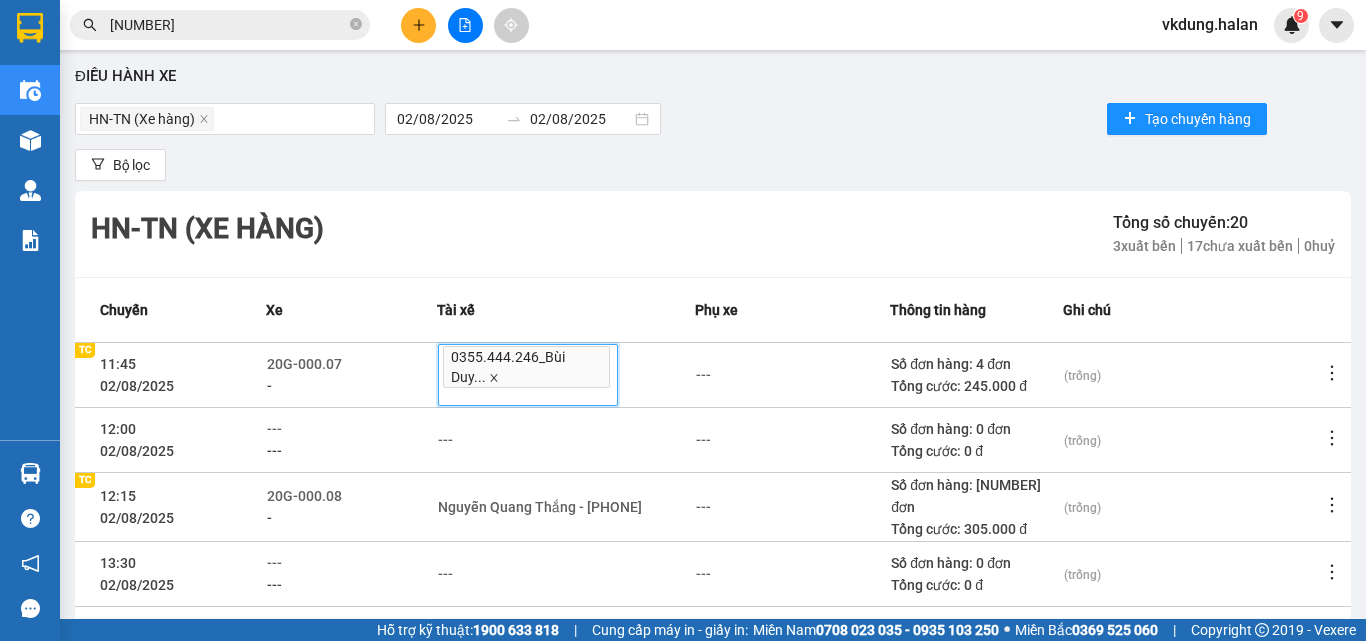 click 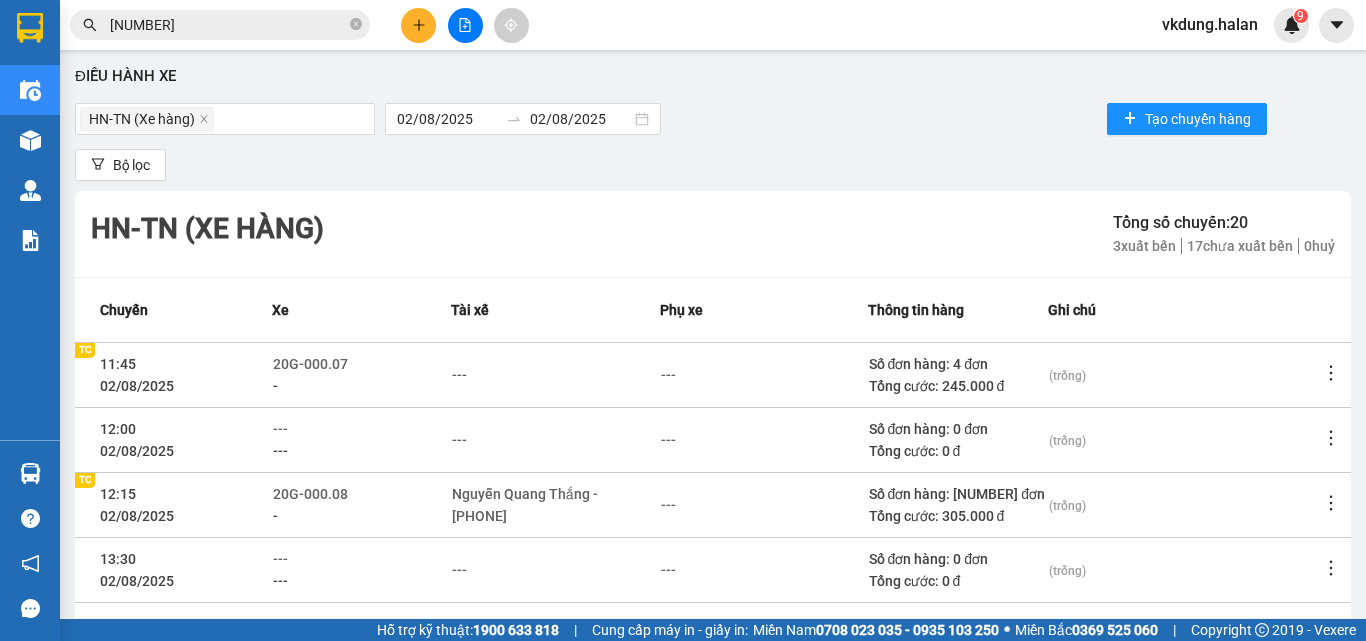 click on "---" at bounding box center (555, 375) 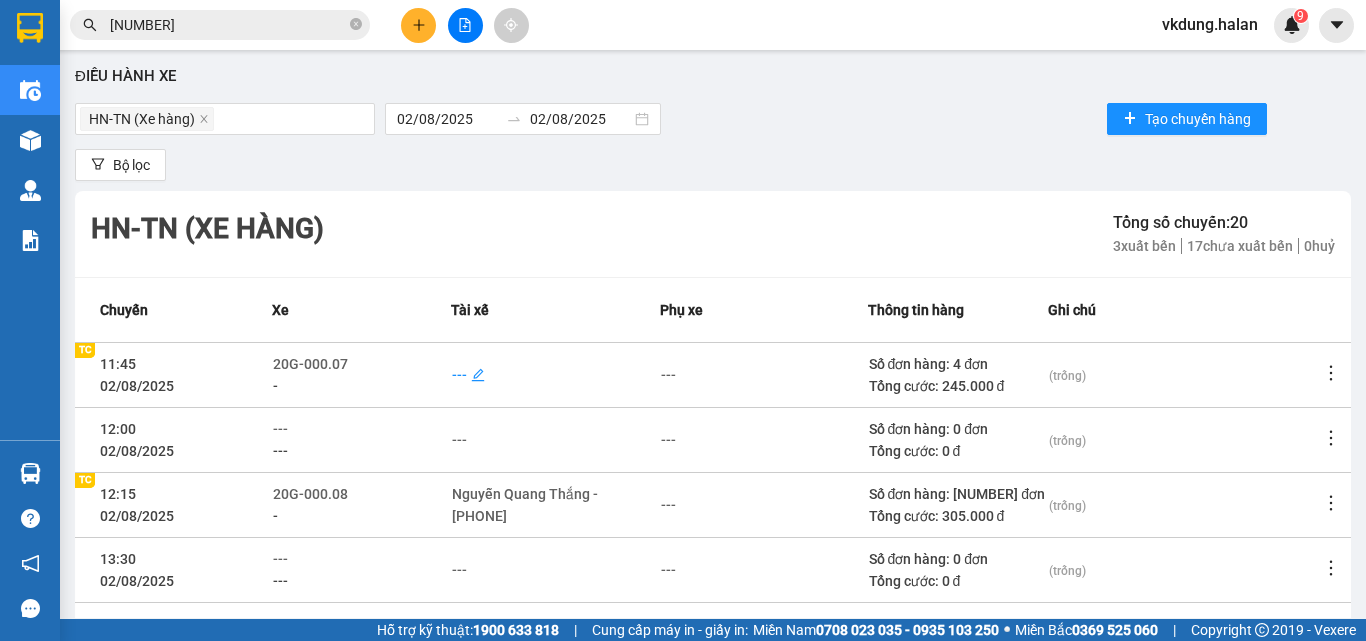 click on "---" at bounding box center [459, 375] 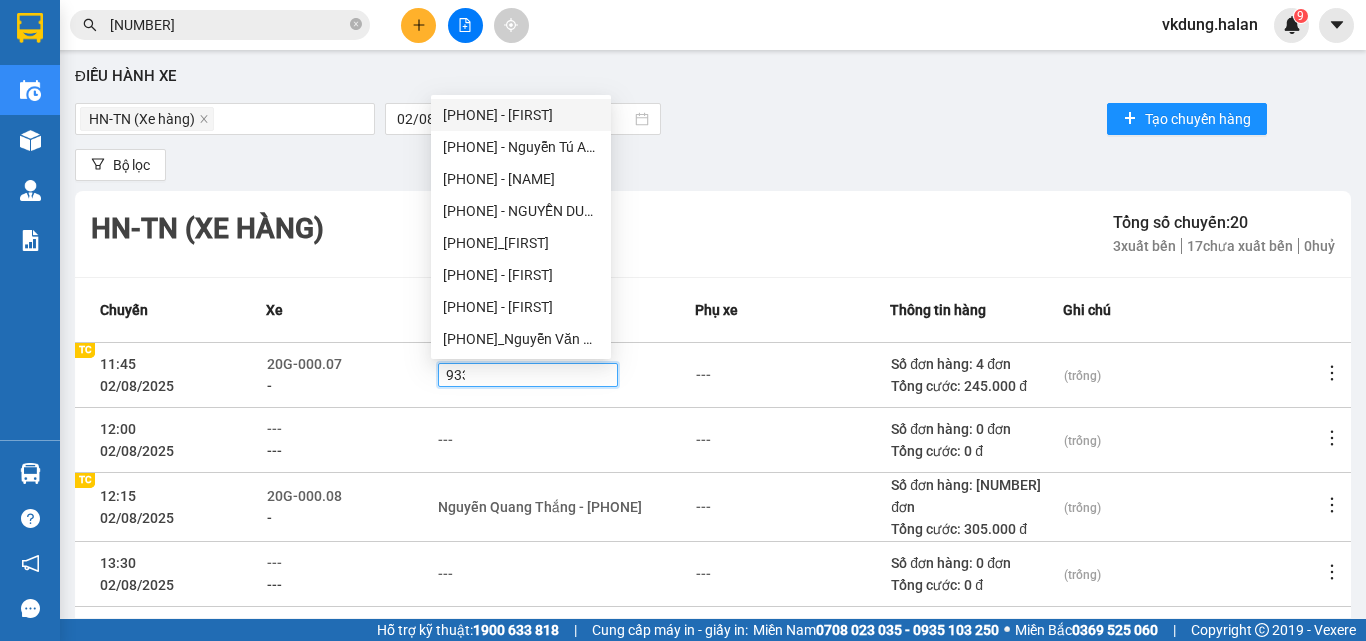 type on "9333" 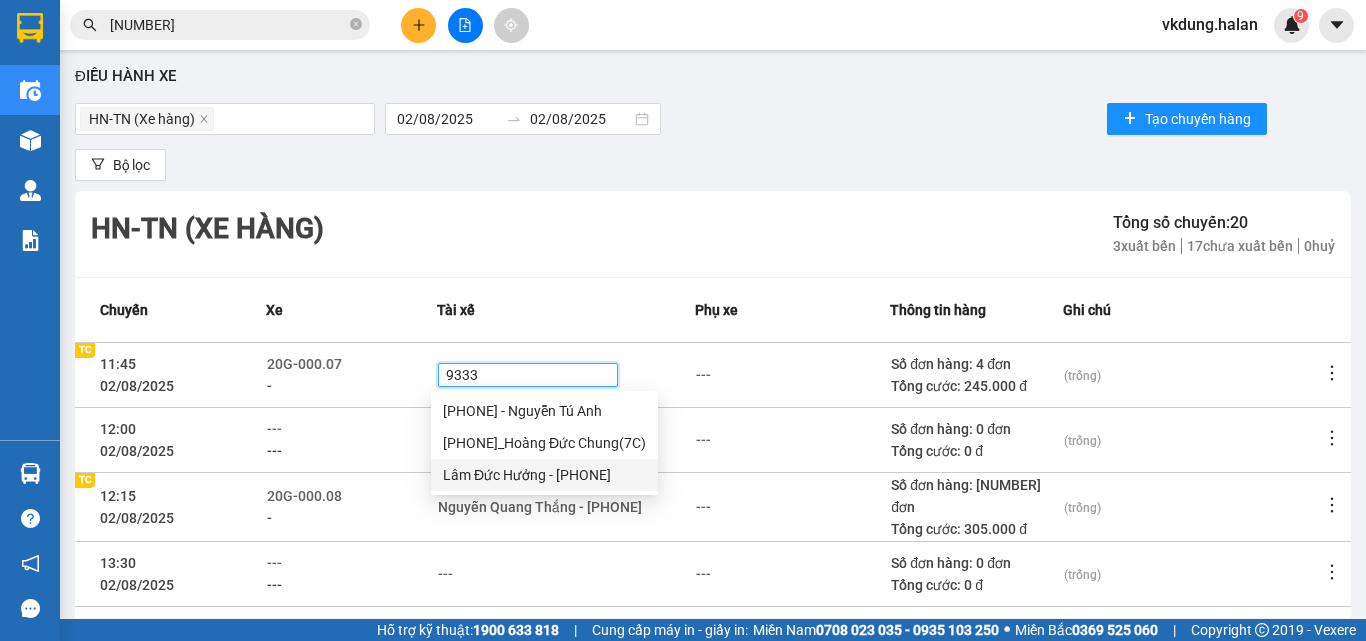 drag, startPoint x: 532, startPoint y: 482, endPoint x: 554, endPoint y: 482, distance: 22 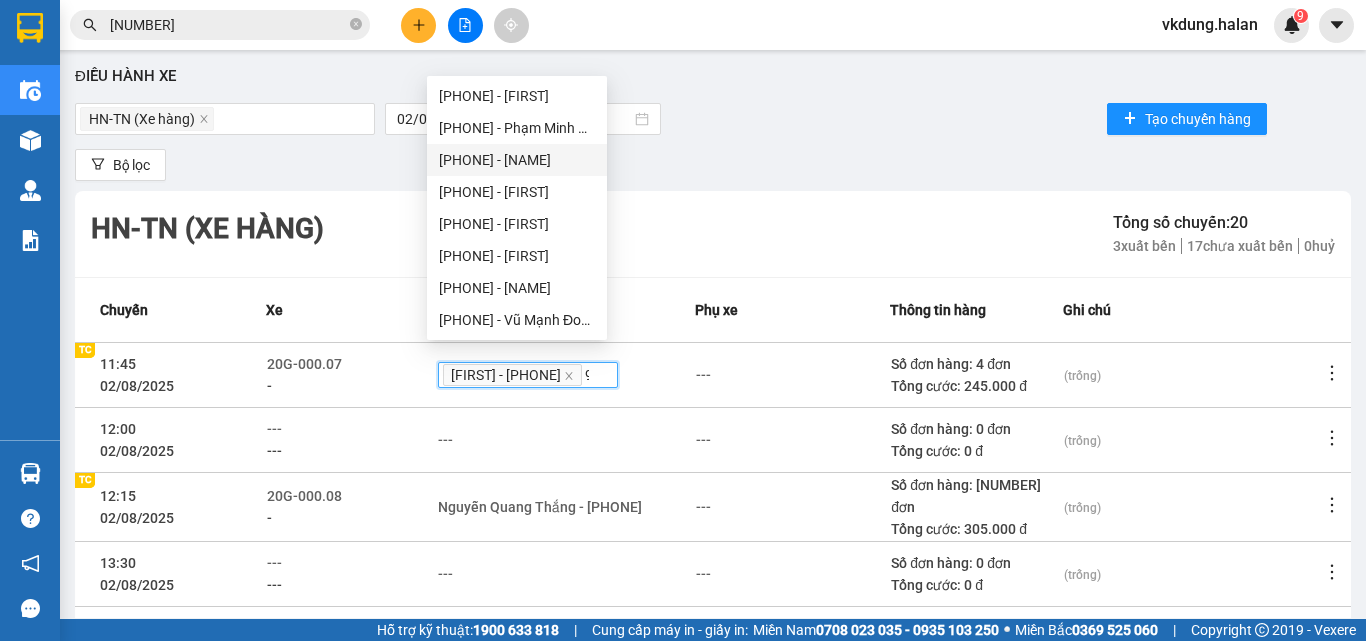 type 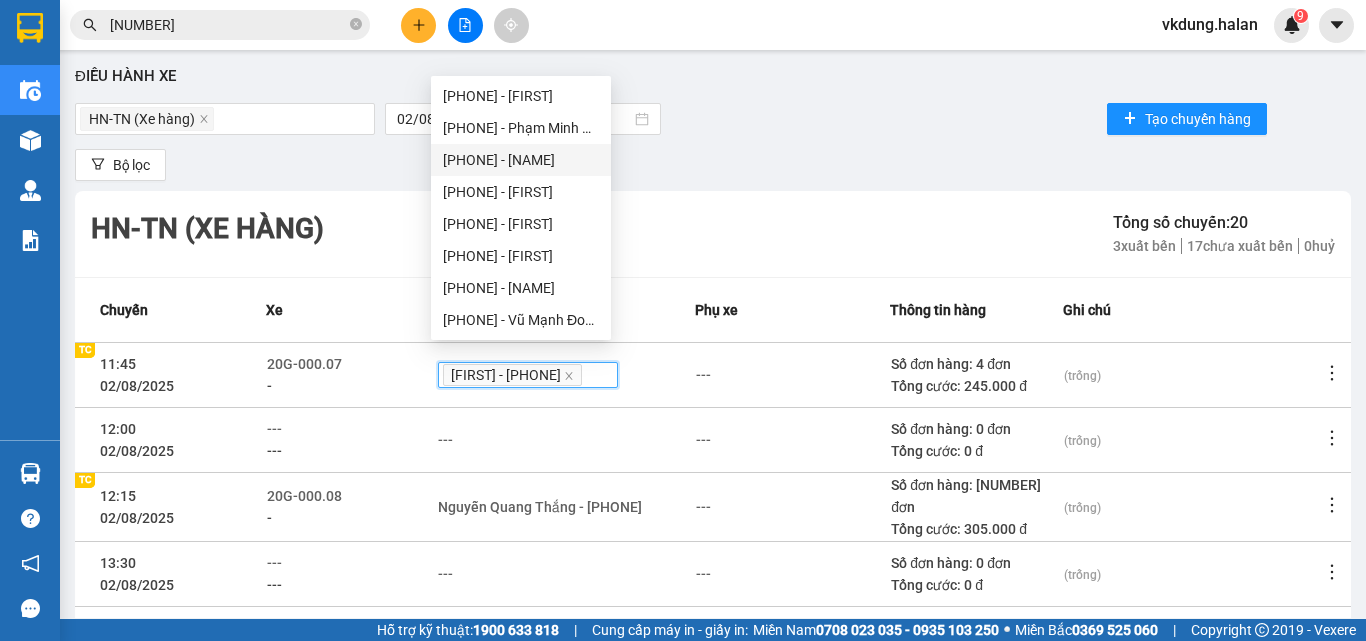 click on "---" at bounding box center [793, 375] 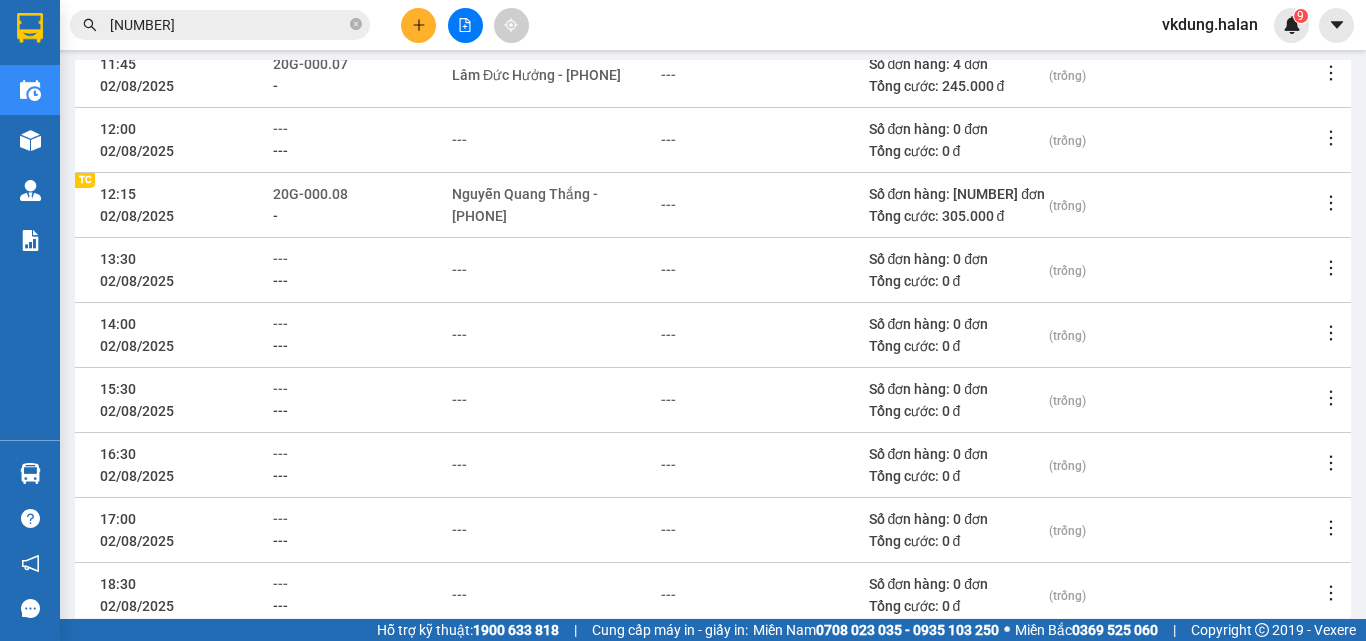 scroll, scrollTop: 0, scrollLeft: 0, axis: both 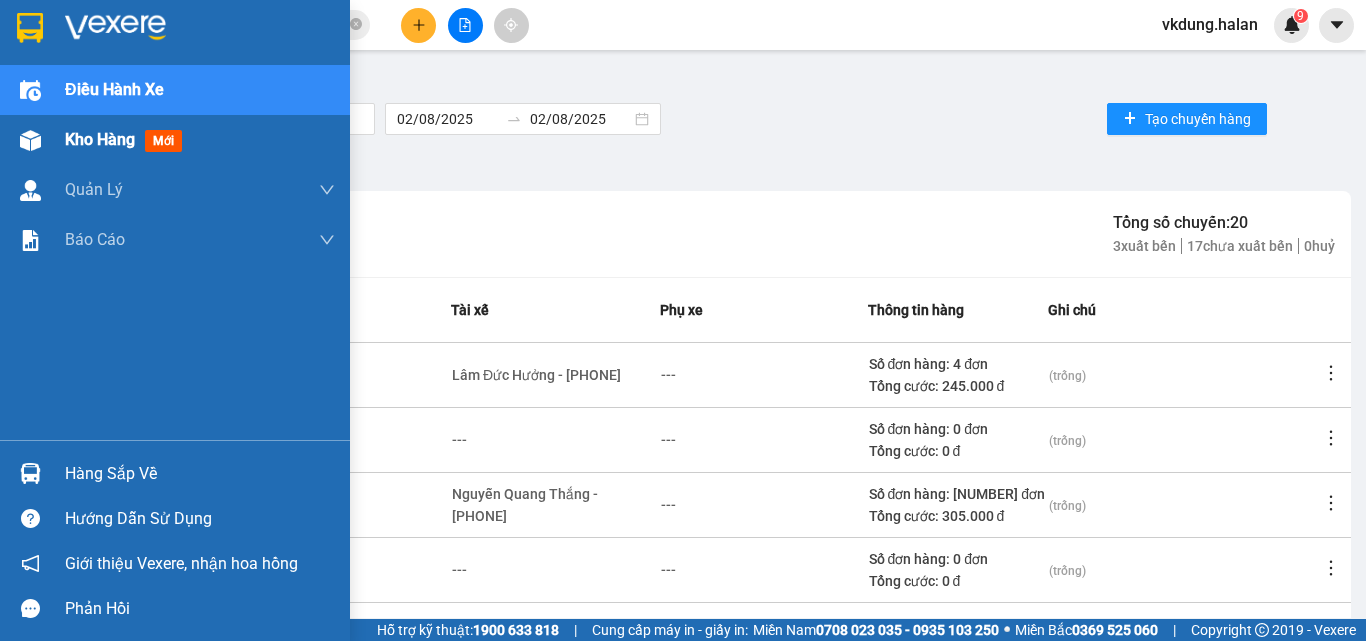 click on "Kho hàng" at bounding box center [100, 139] 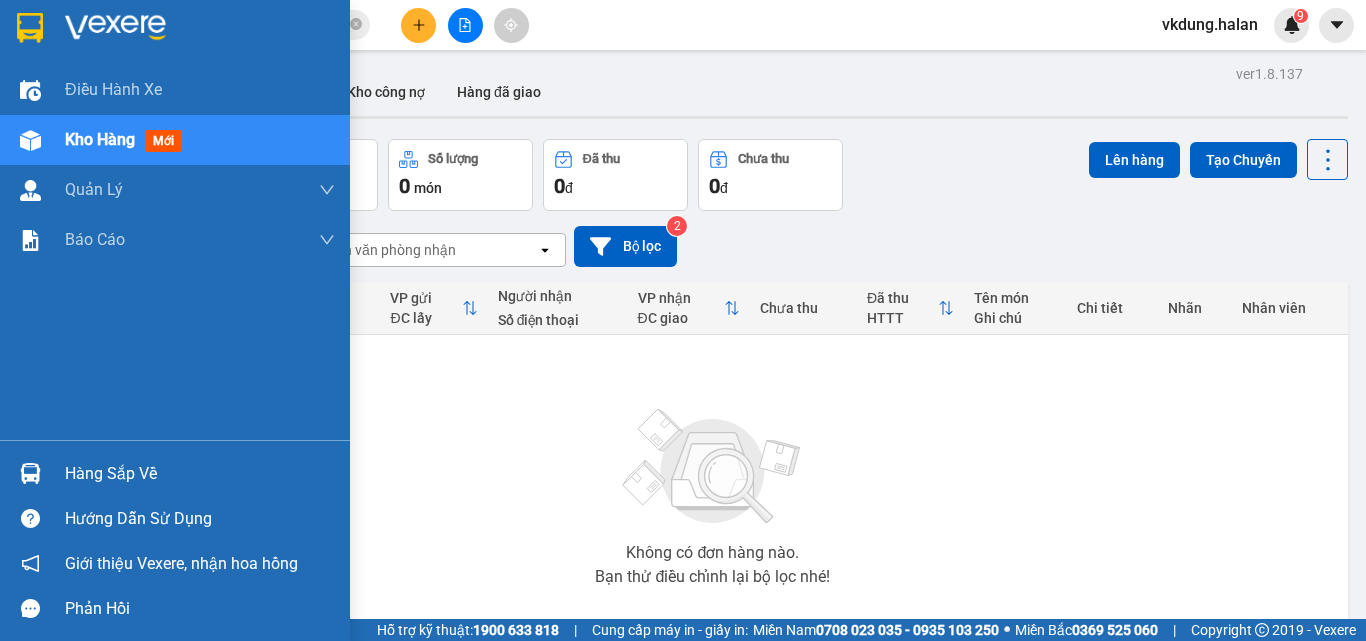 drag, startPoint x: 95, startPoint y: 470, endPoint x: 141, endPoint y: 470, distance: 46 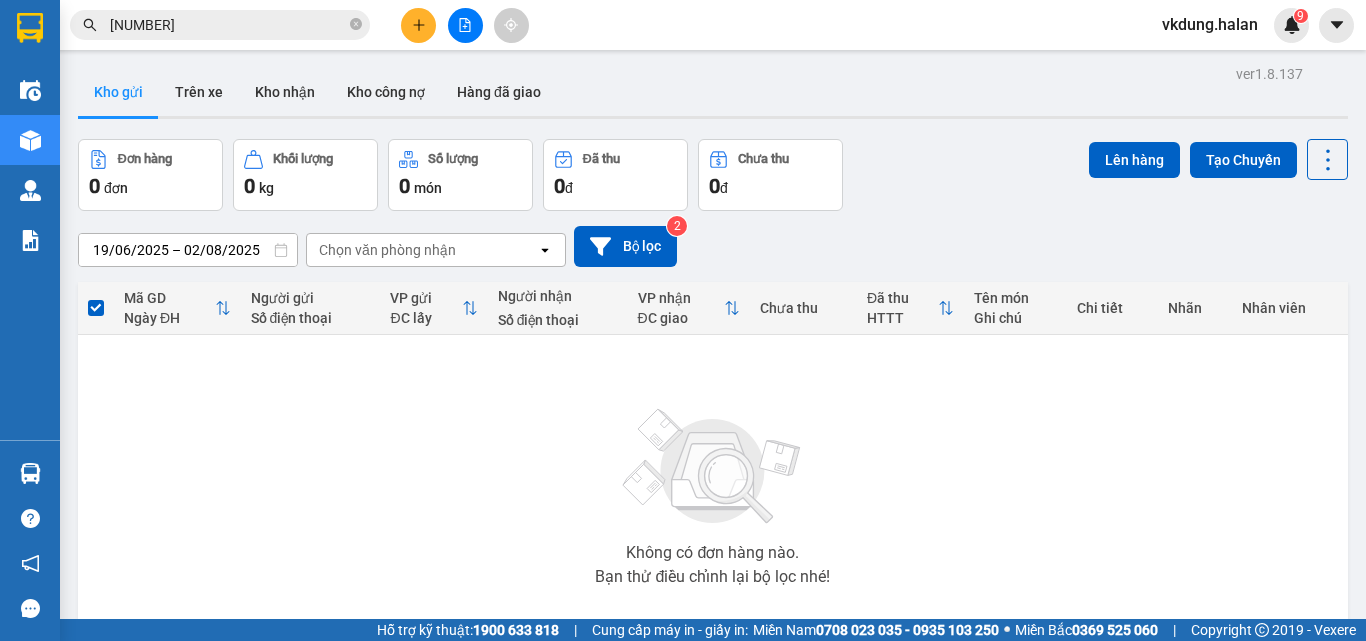 drag, startPoint x: 1066, startPoint y: 398, endPoint x: 739, endPoint y: 414, distance: 327.3912 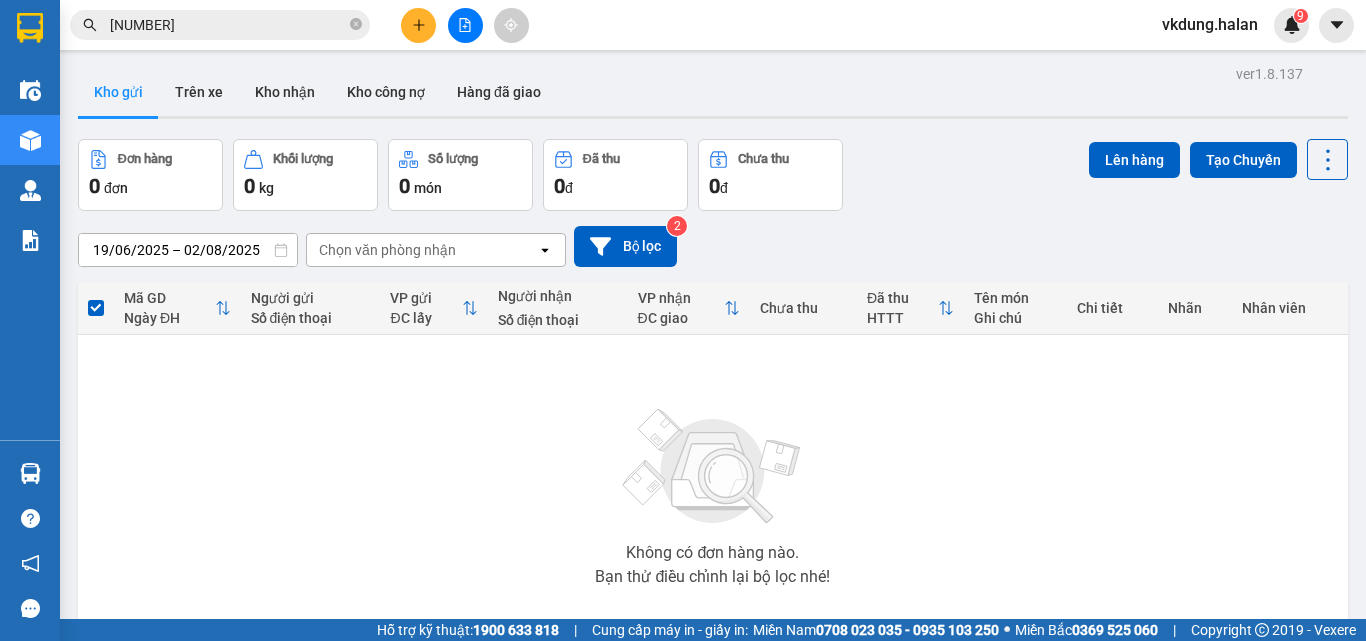 drag, startPoint x: 357, startPoint y: 20, endPoint x: 267, endPoint y: 23, distance: 90.04999 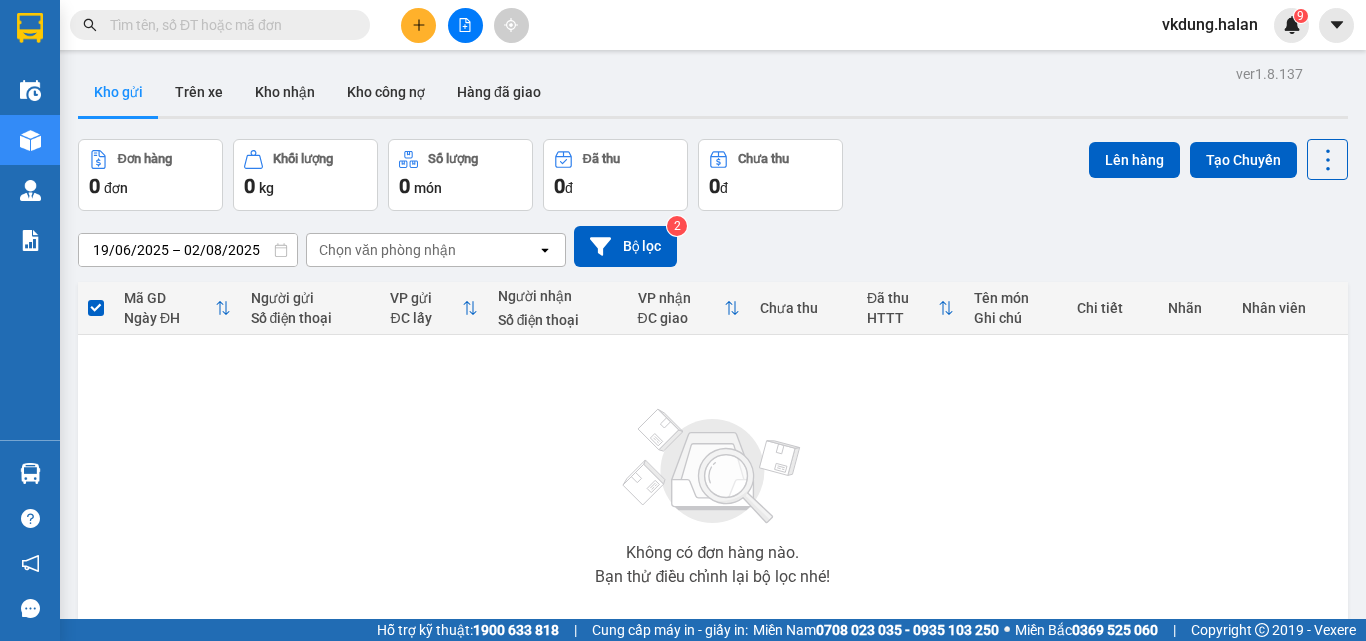 click at bounding box center [228, 25] 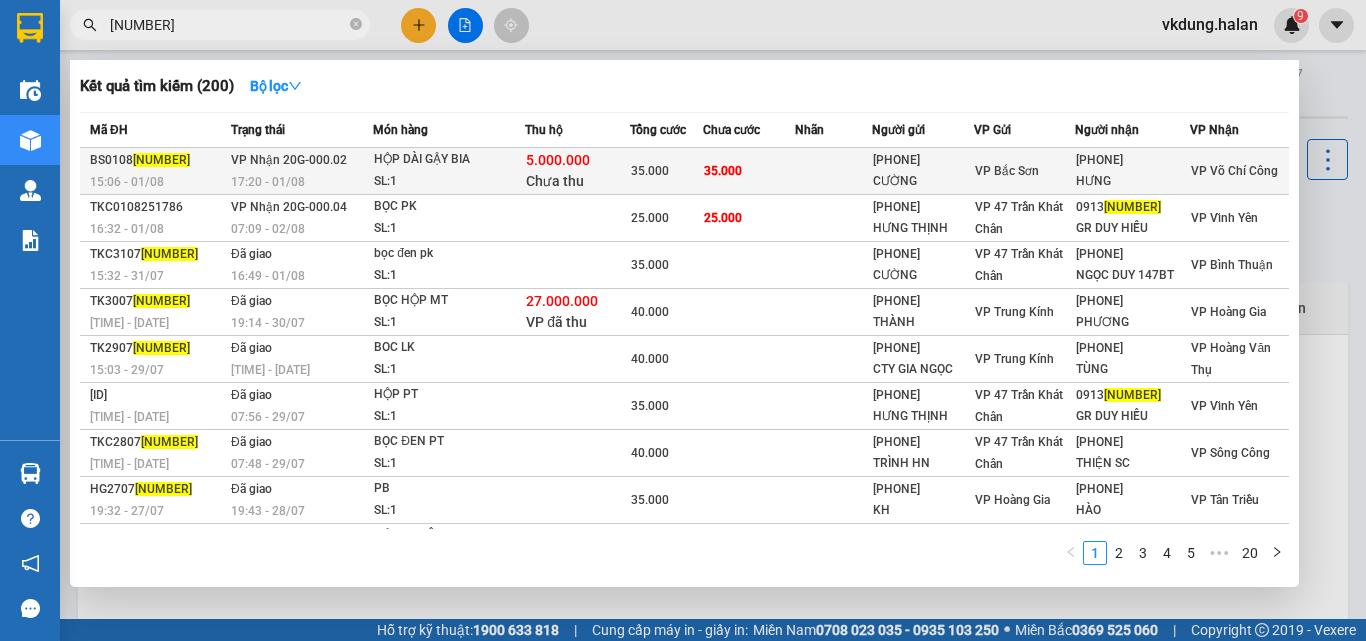 type on "251468" 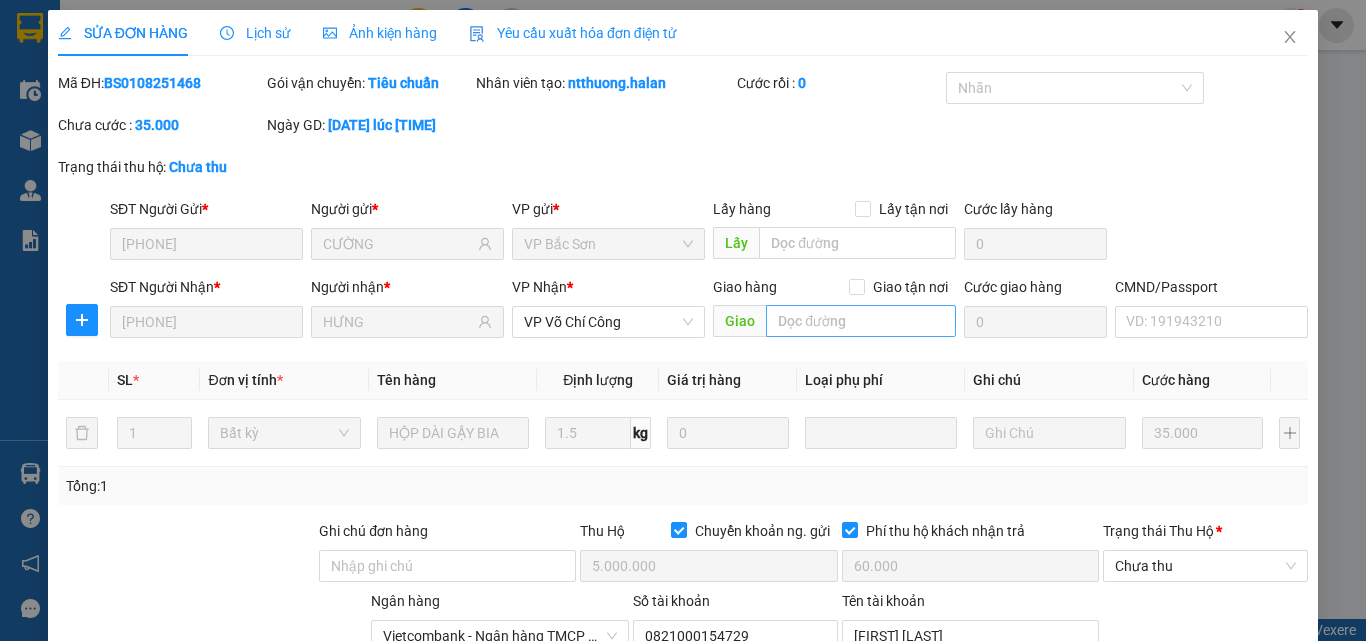 type on "[PHONE]" 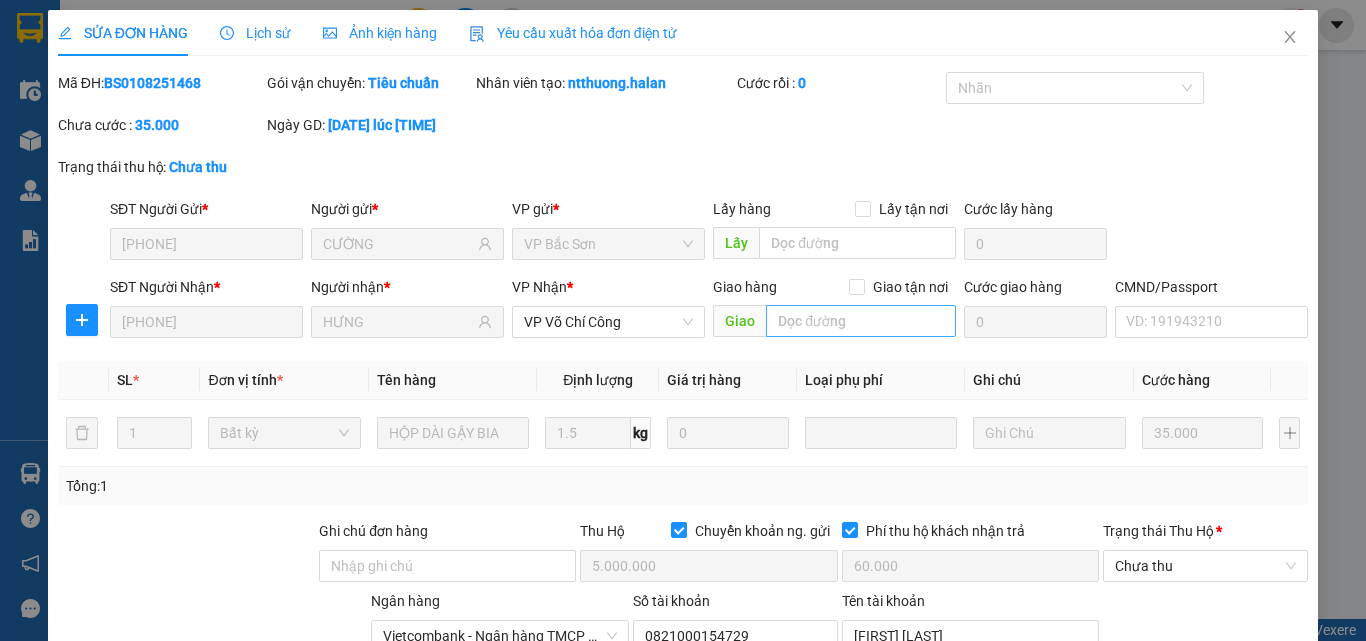 type on "CƯỜNG" 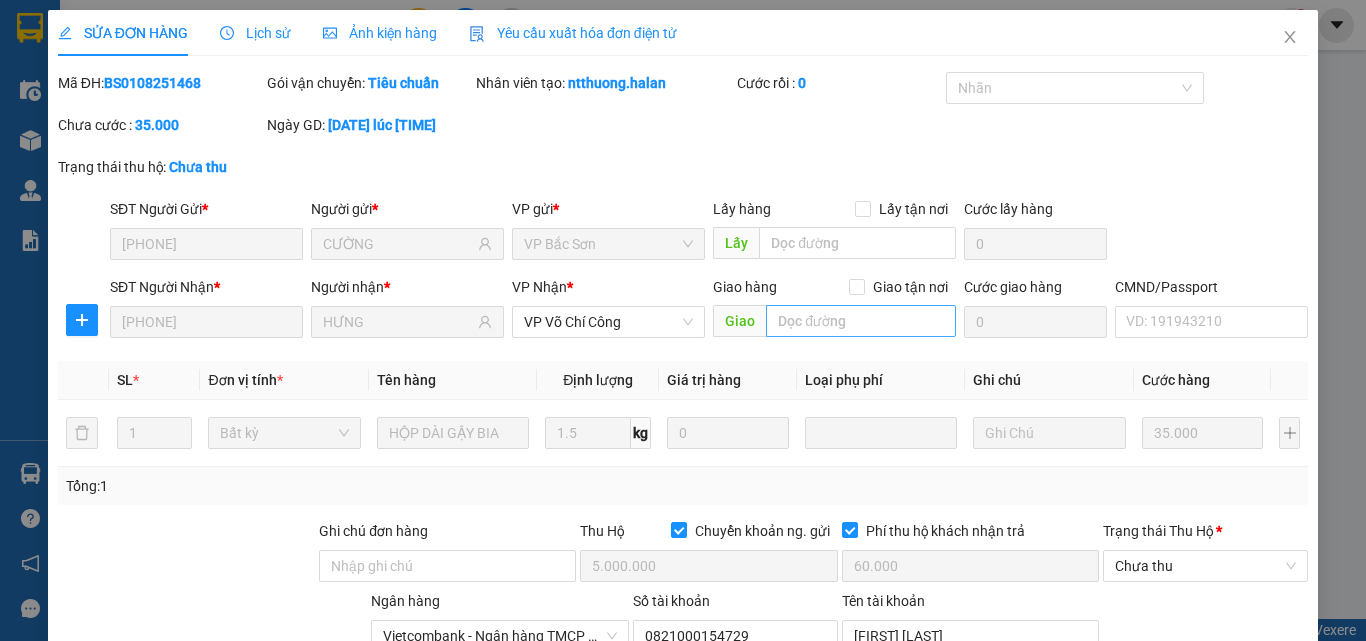 type on "35.000" 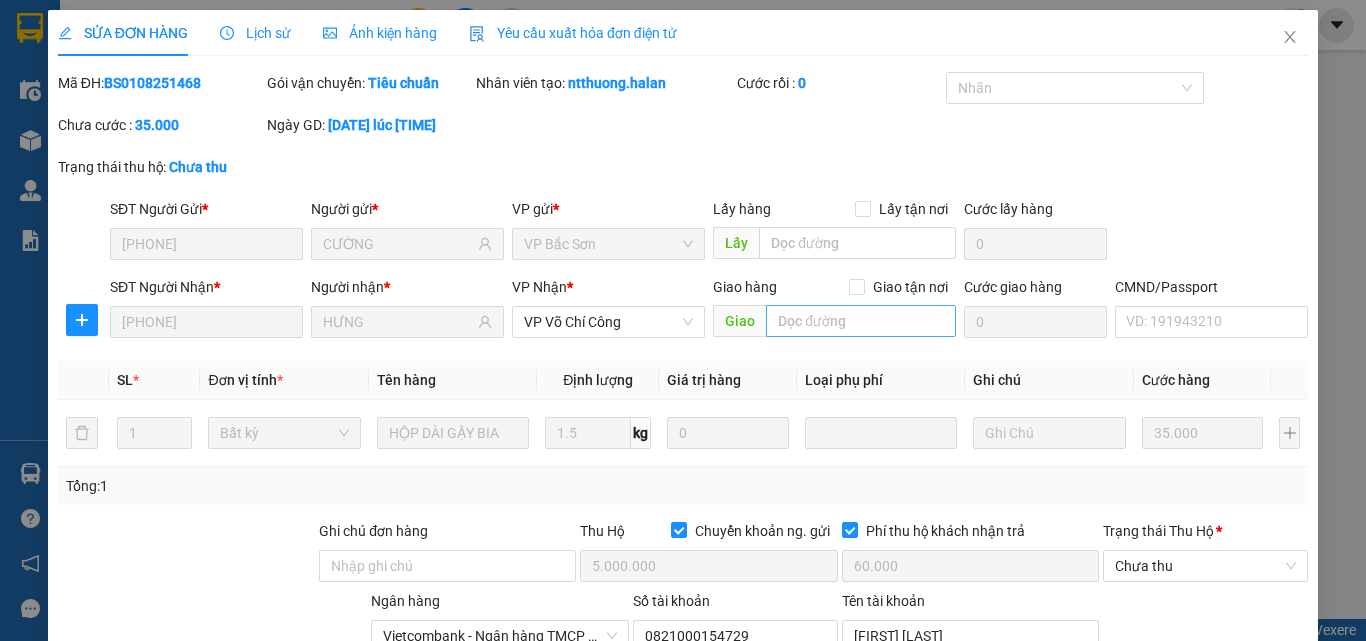 type on "35.000" 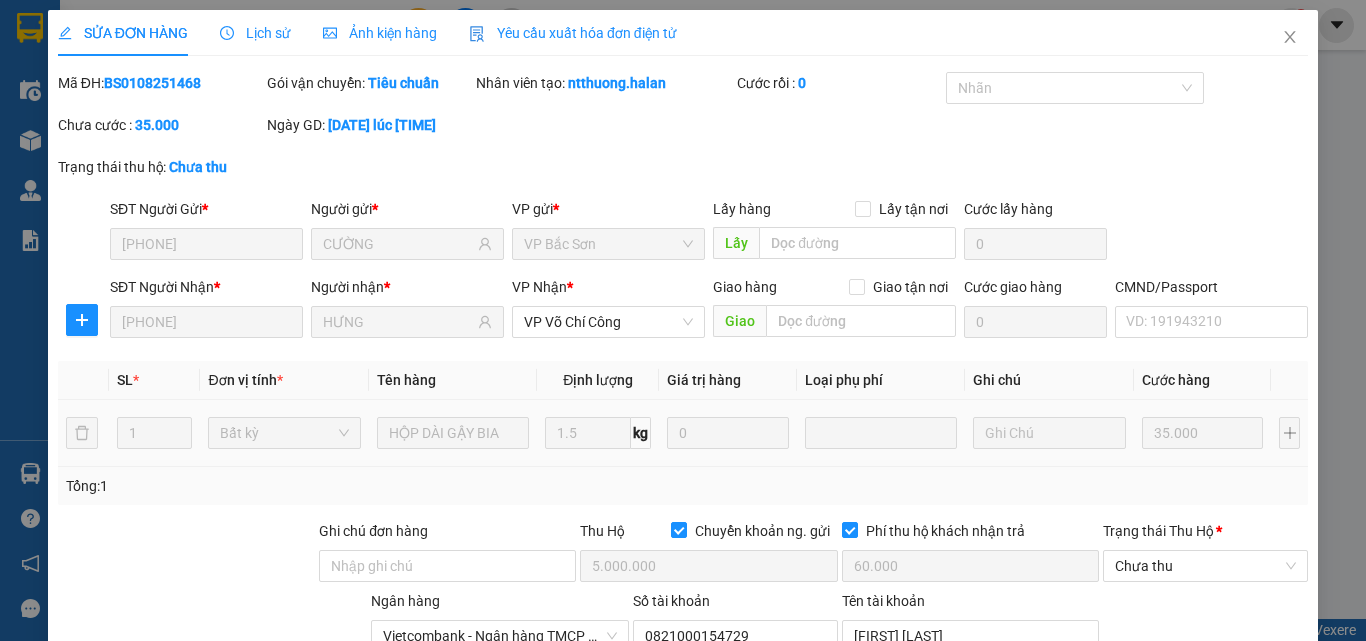 scroll, scrollTop: 133, scrollLeft: 0, axis: vertical 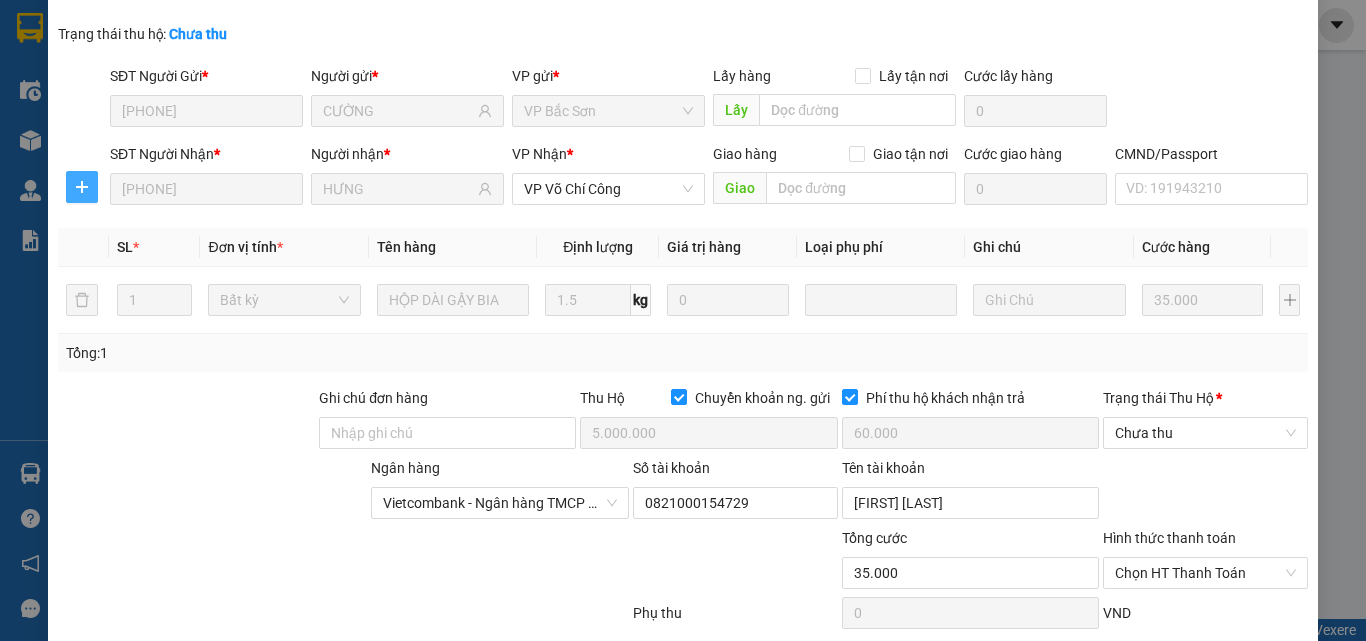 click 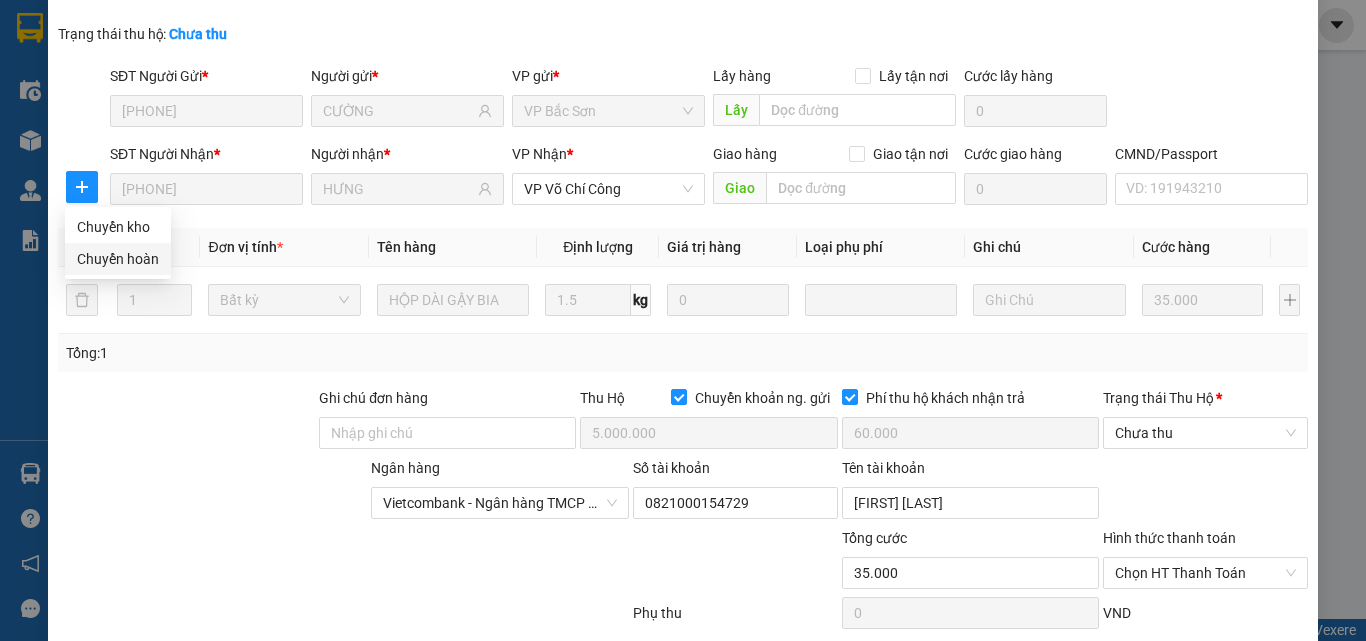 click on "Chuyển hoàn" at bounding box center (118, 259) 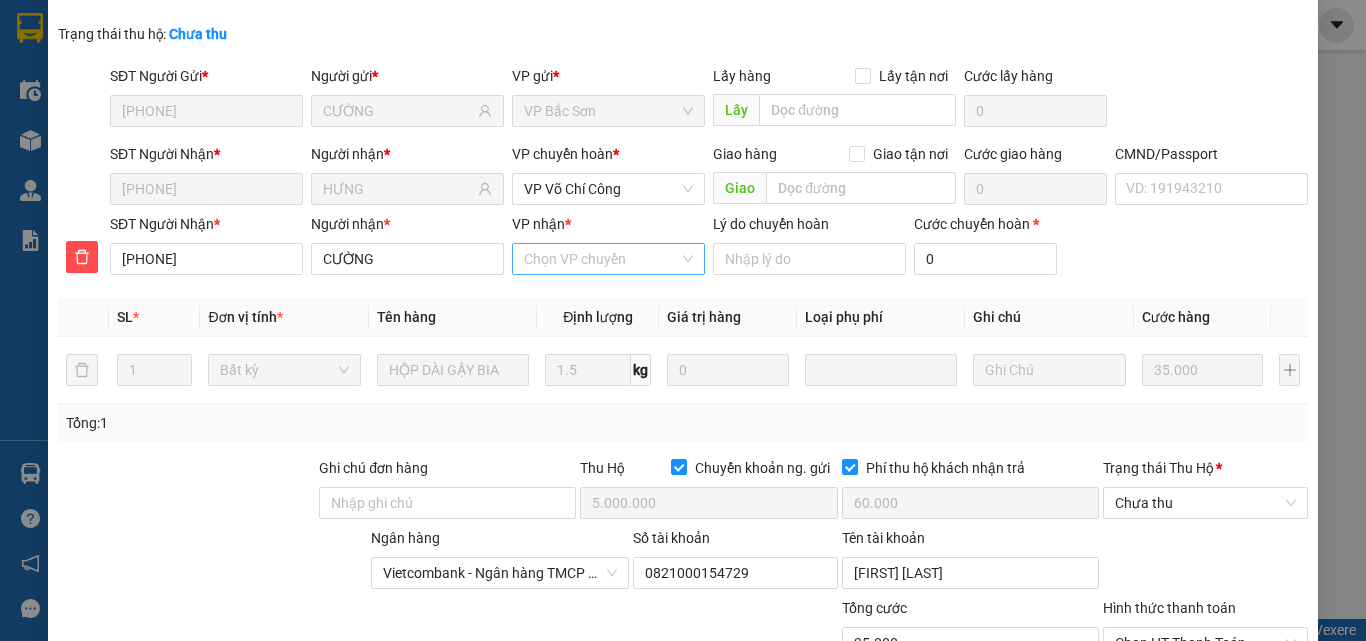 click on "VP nhận  *" at bounding box center (601, 259) 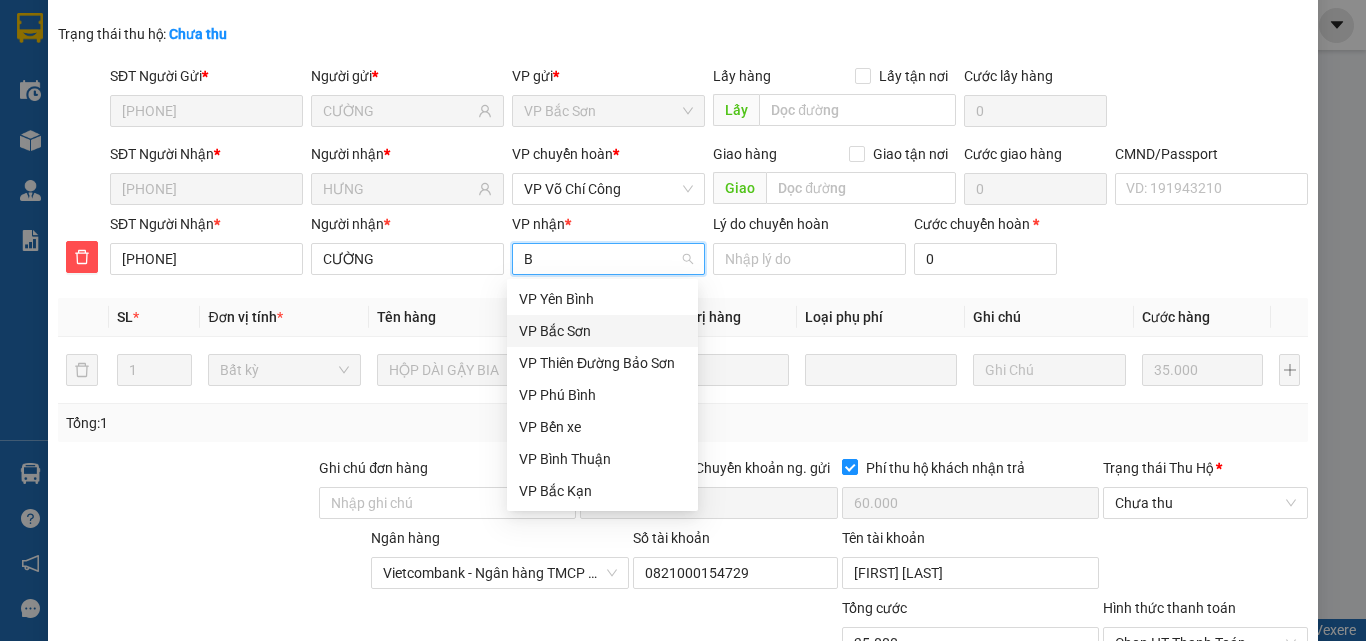 type on "BS" 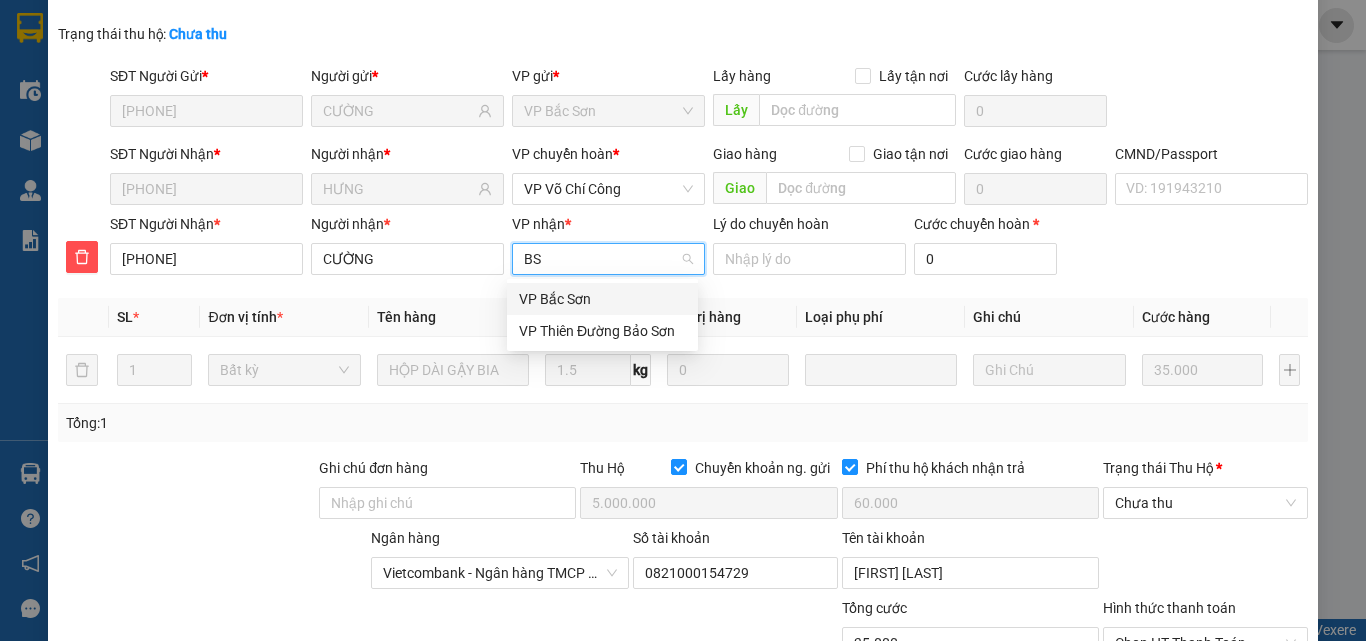 click on "VP Bắc Sơn" at bounding box center [602, 299] 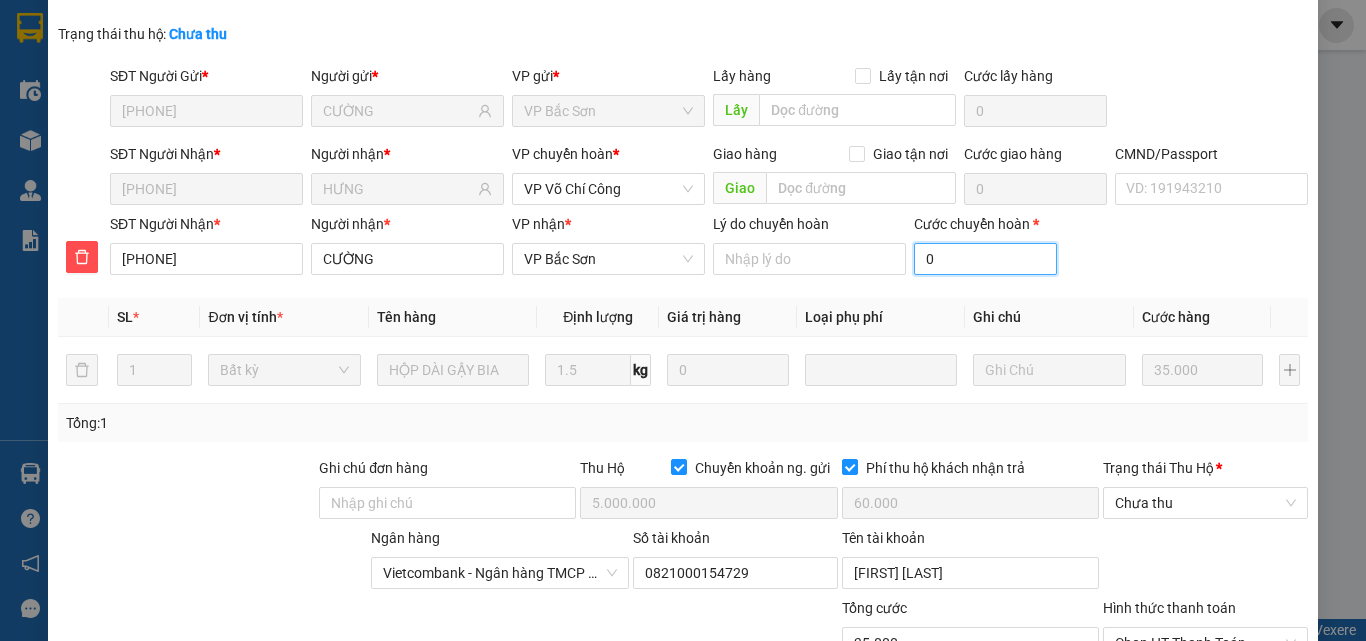 click on "0" at bounding box center (985, 259) 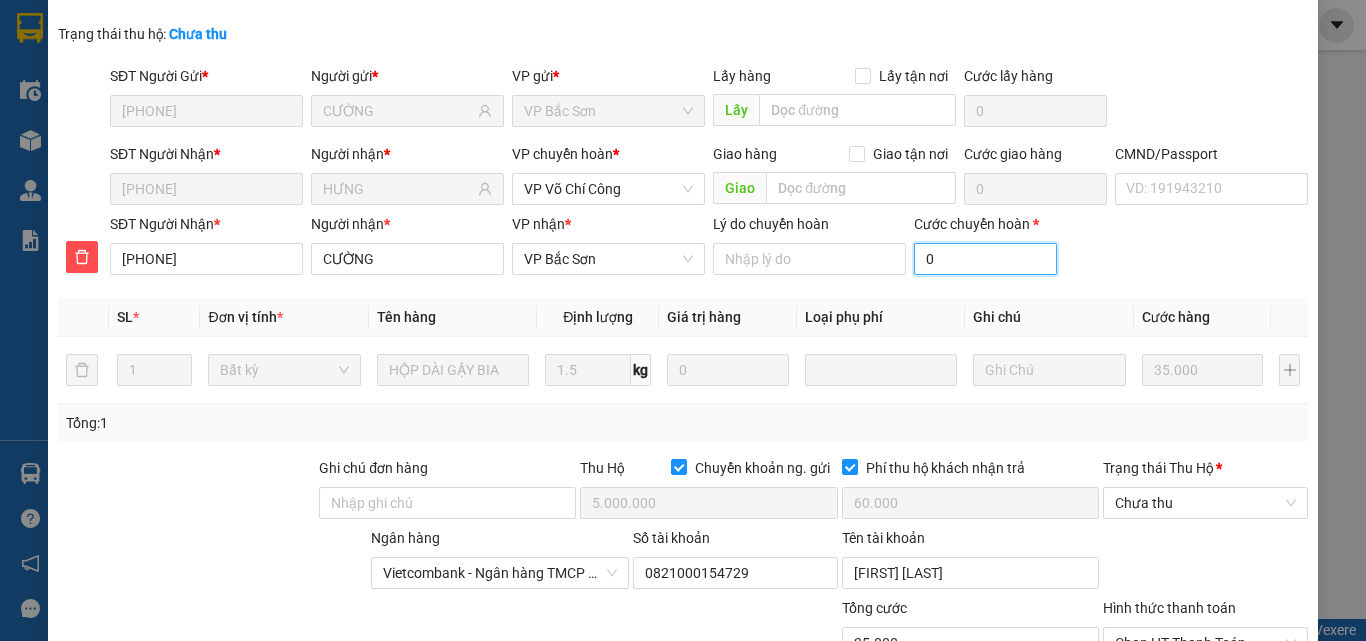 type on "35.001" 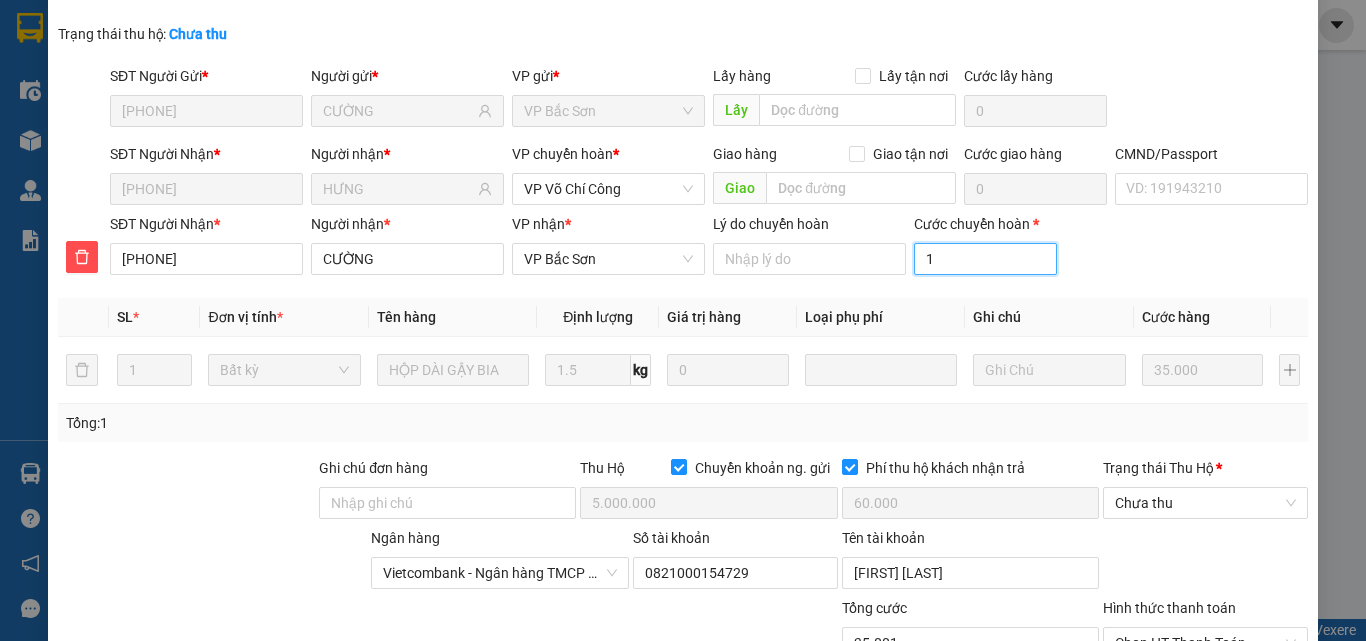 type on "35.015" 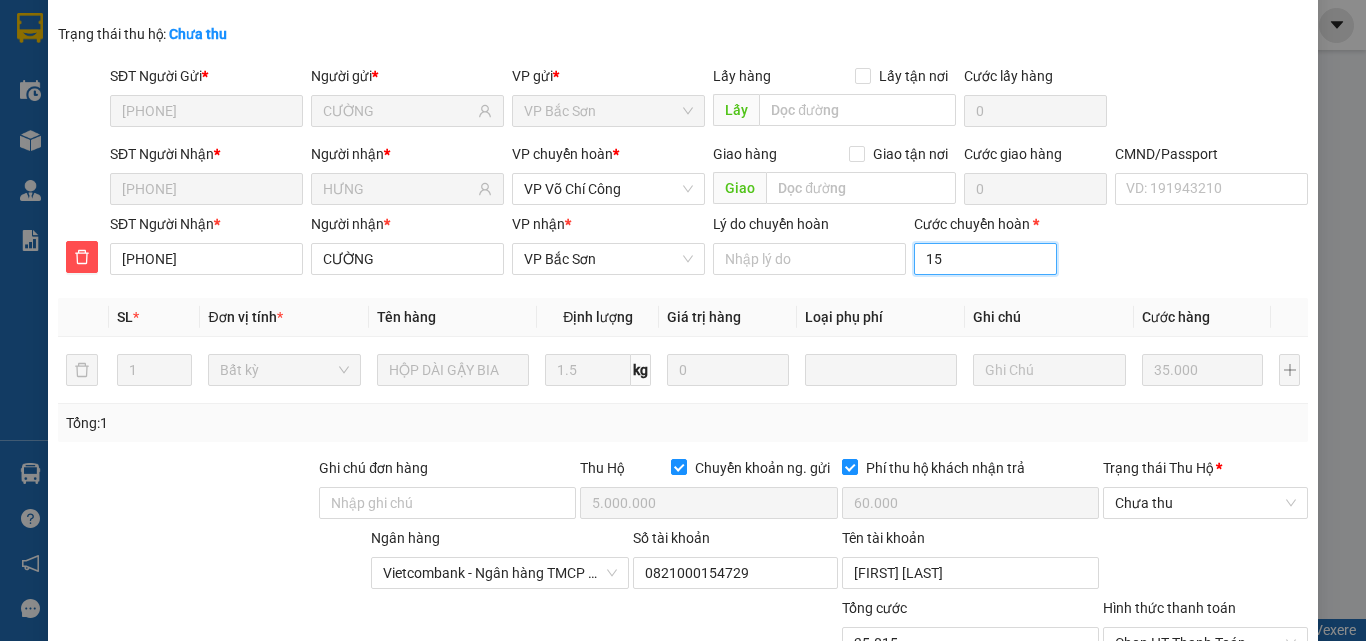 type on "15.000" 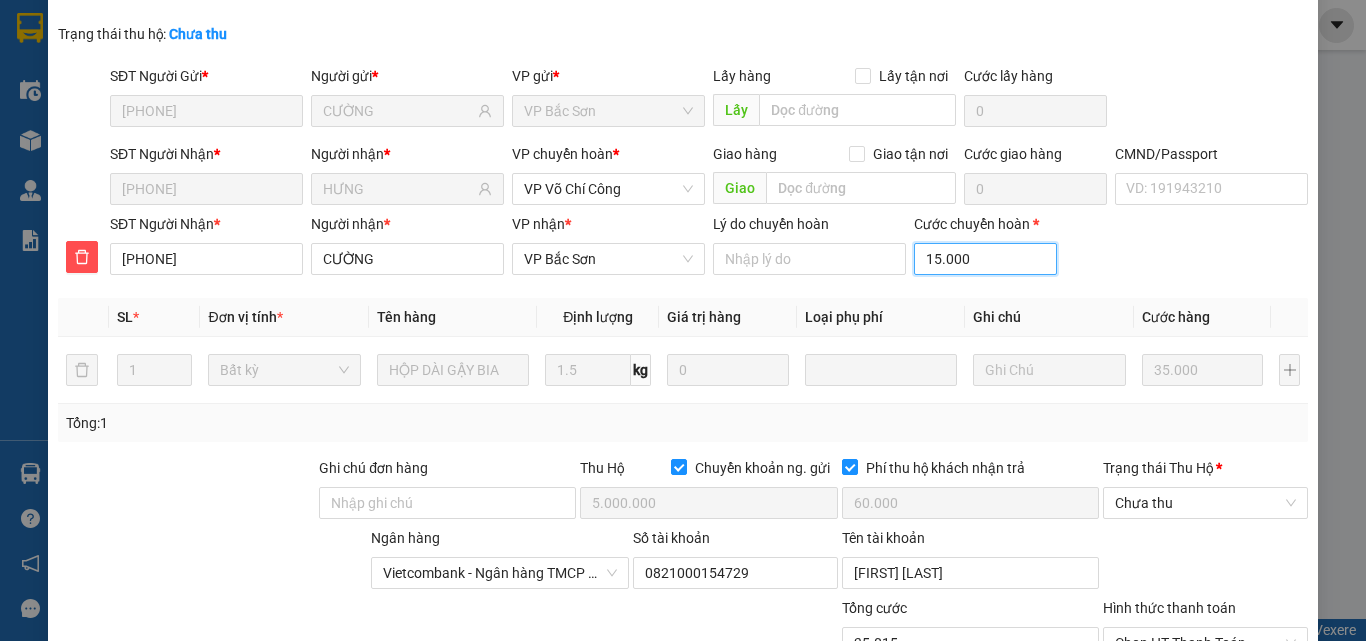 type on "50.000" 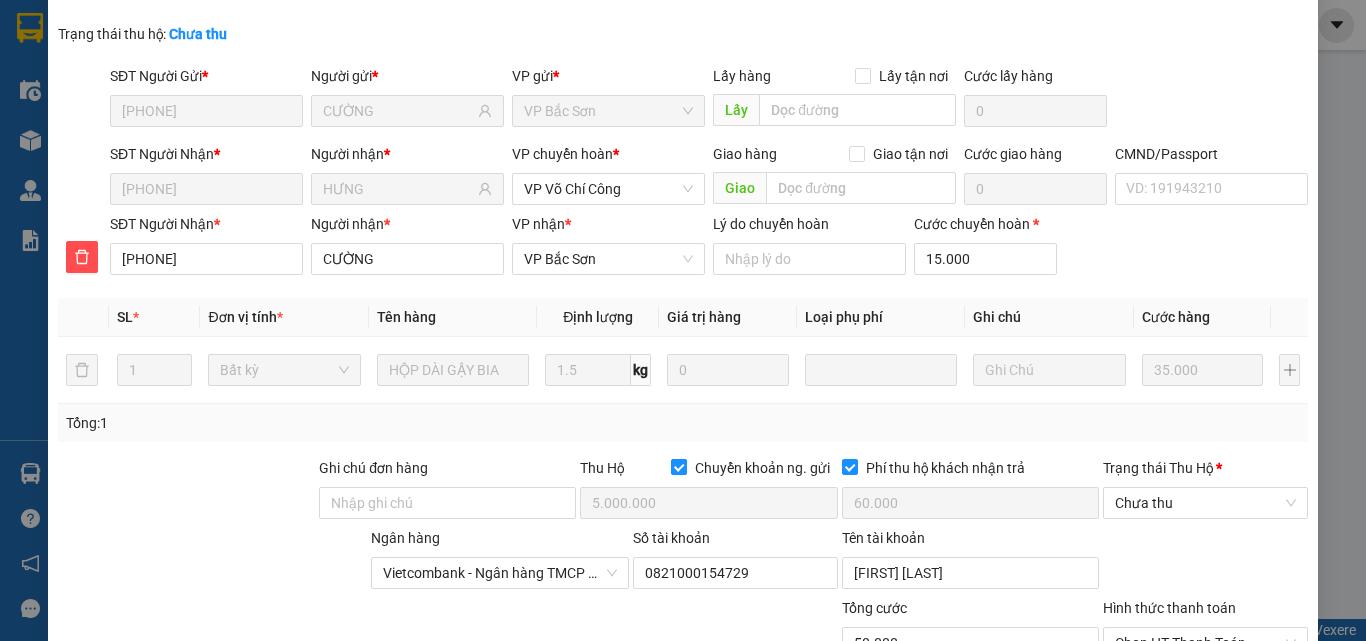 click on "Chuyển khoản ng. gửi" at bounding box center [678, 466] 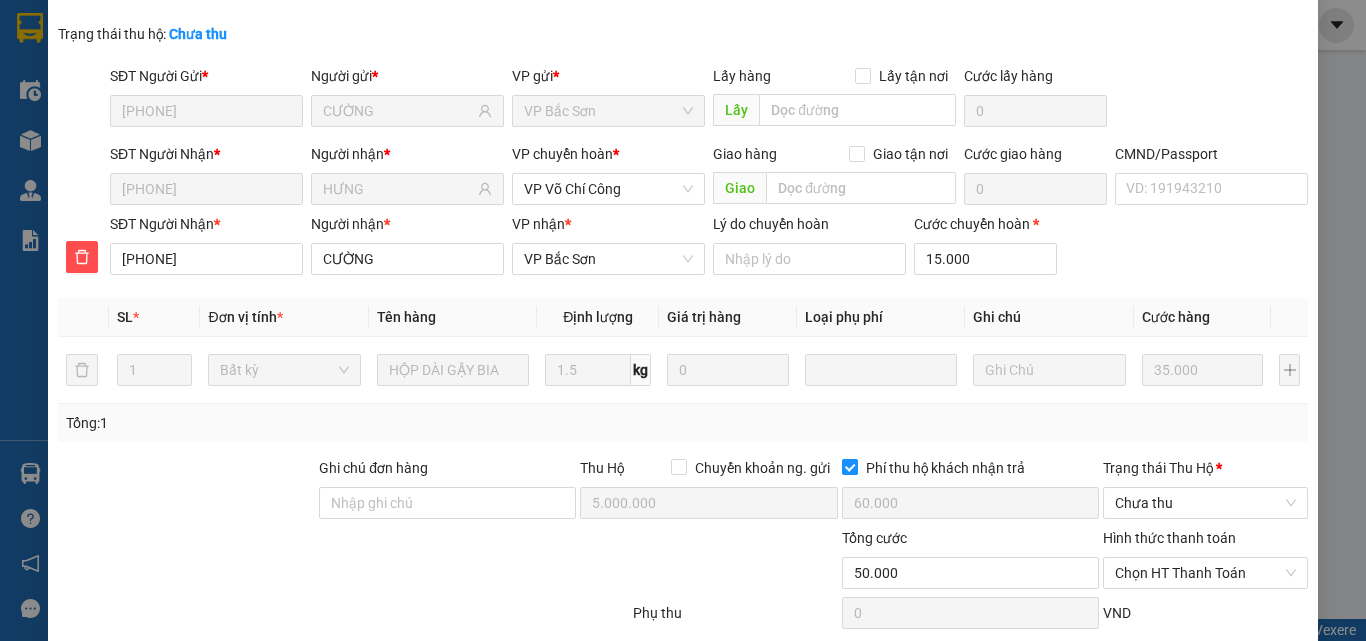 click on "Phí thu hộ khách nhận trả" at bounding box center (849, 466) 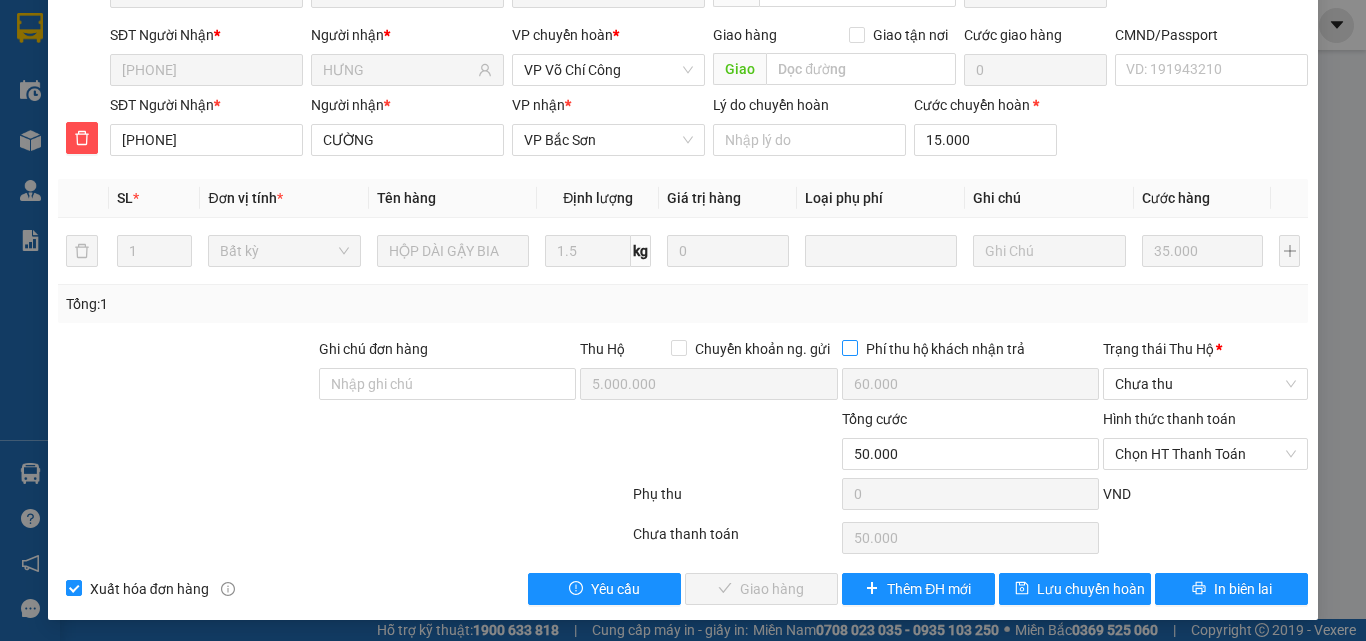 scroll, scrollTop: 255, scrollLeft: 0, axis: vertical 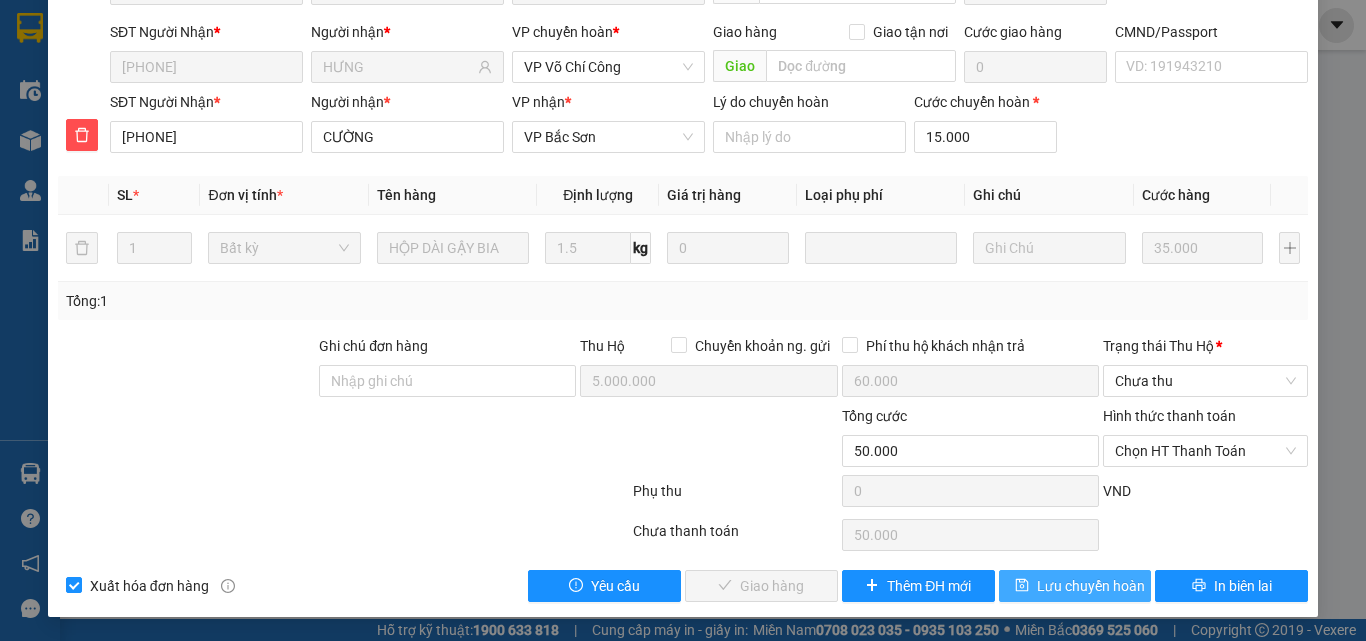 click on "Lưu chuyển hoàn" at bounding box center [1091, 586] 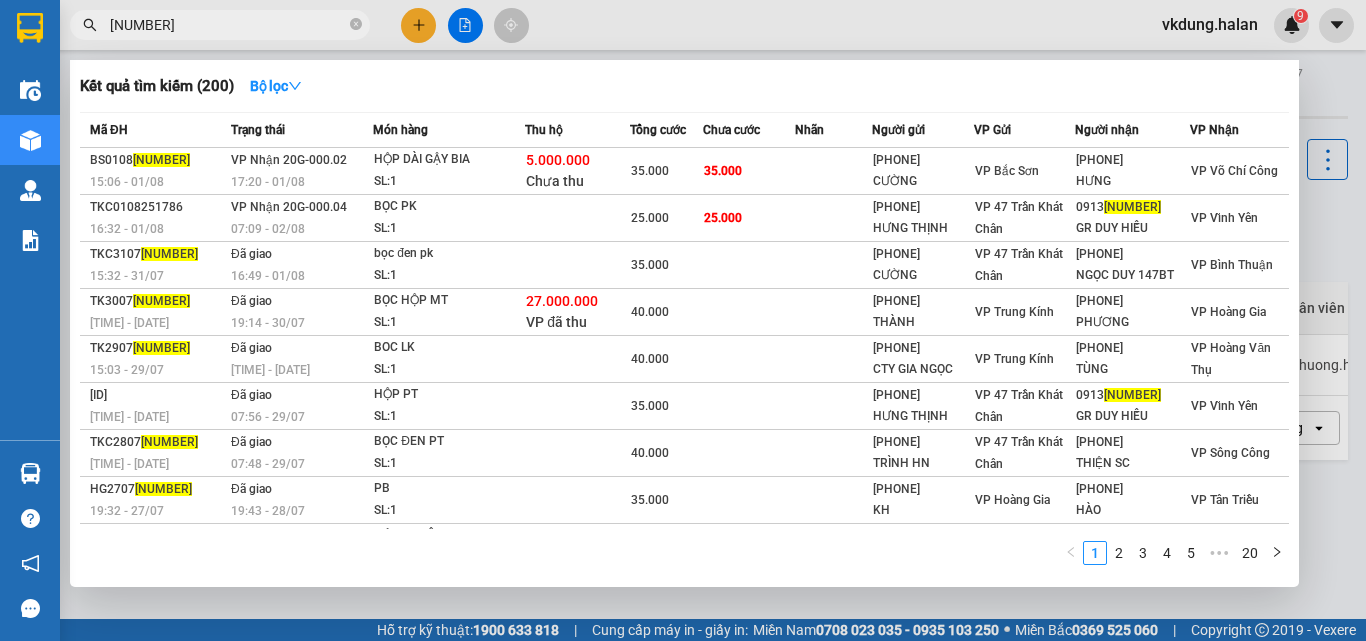click on "251468" at bounding box center (220, 25) 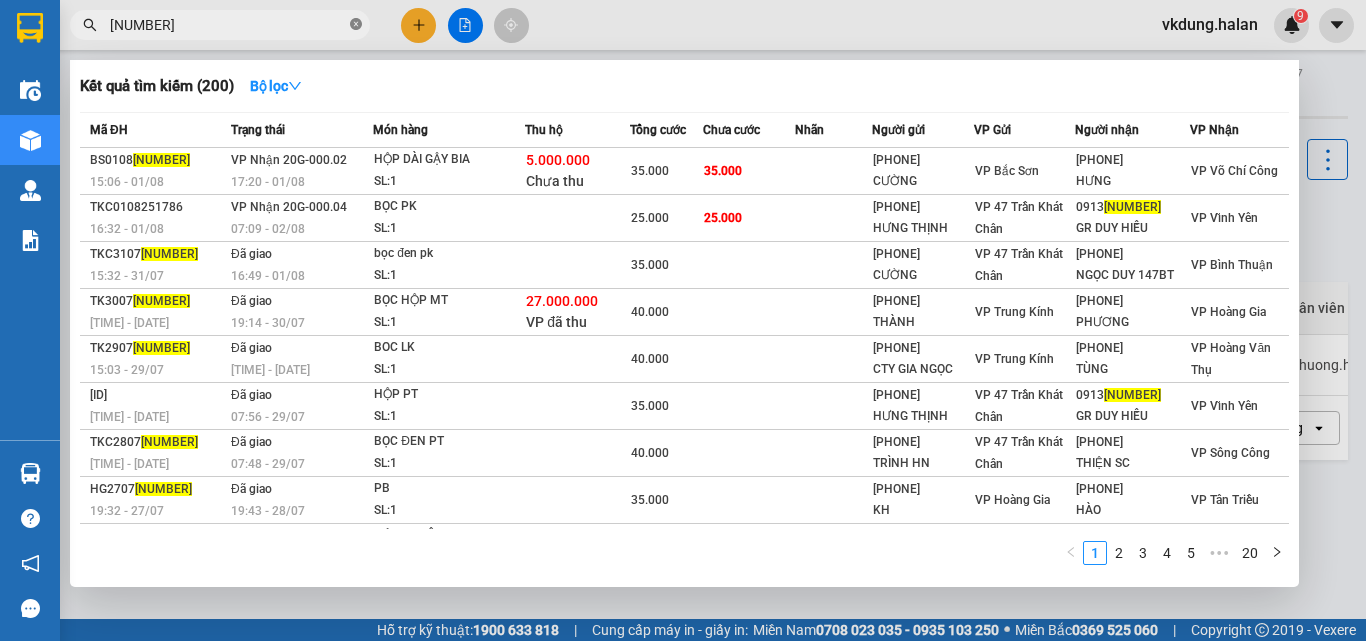 click 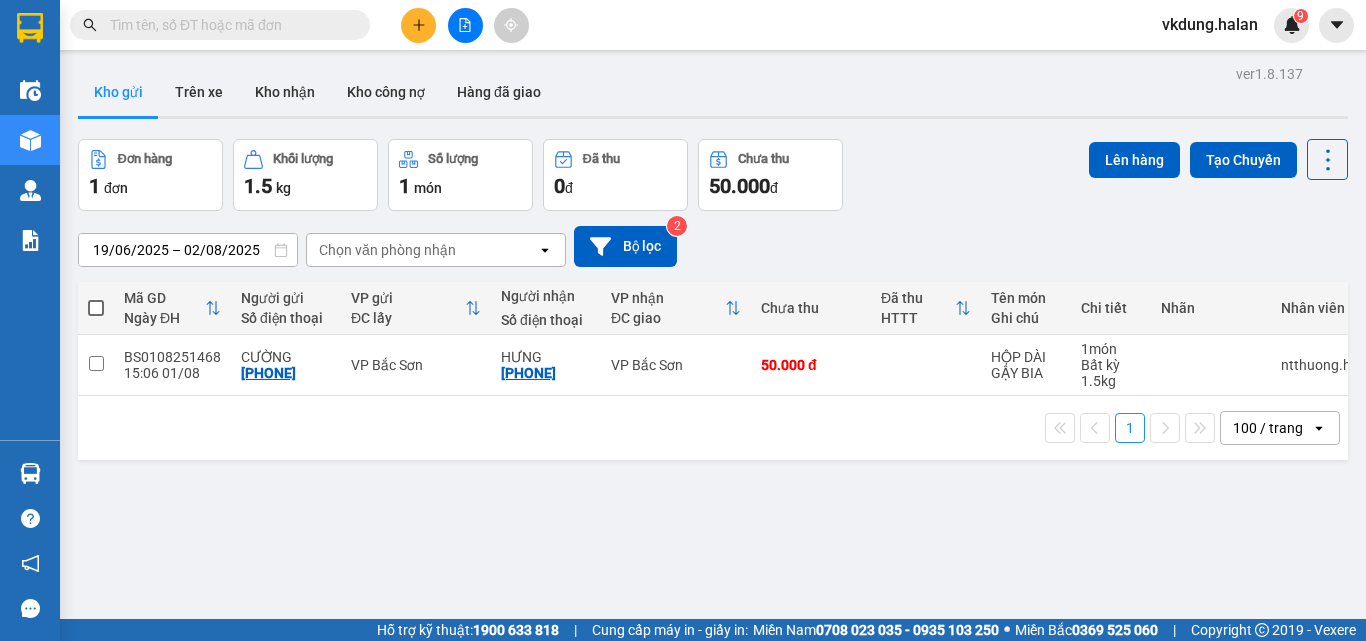 click at bounding box center (228, 25) 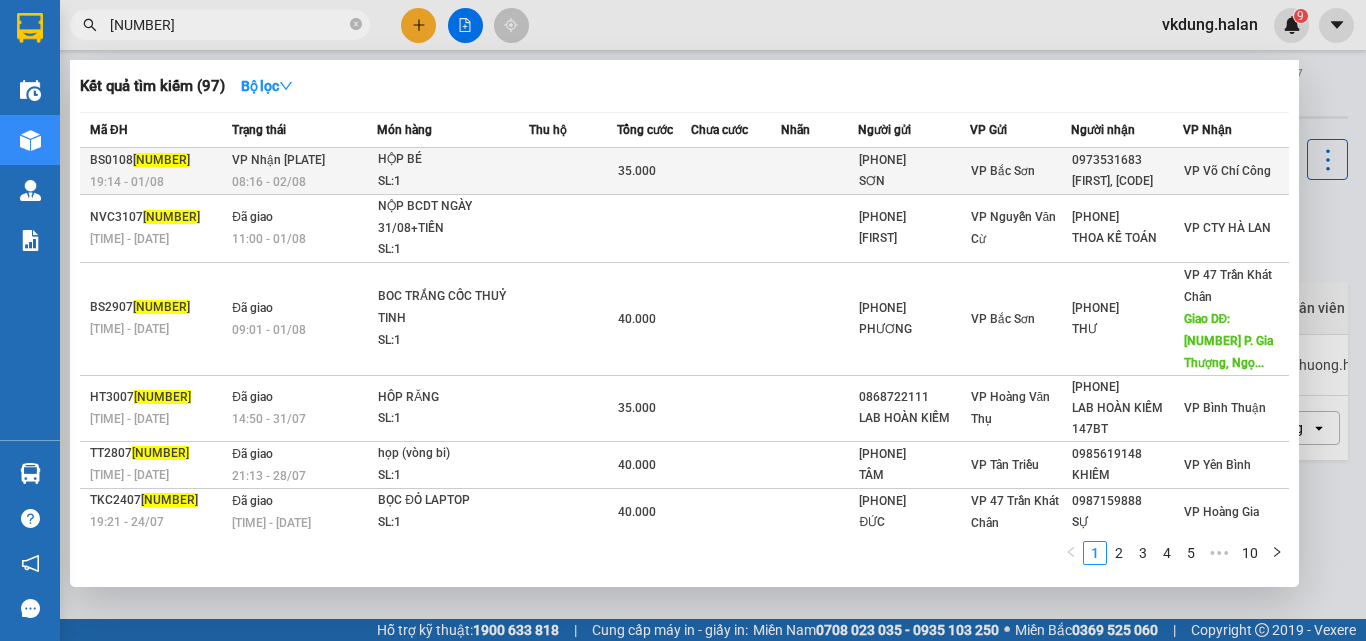 type on "252350" 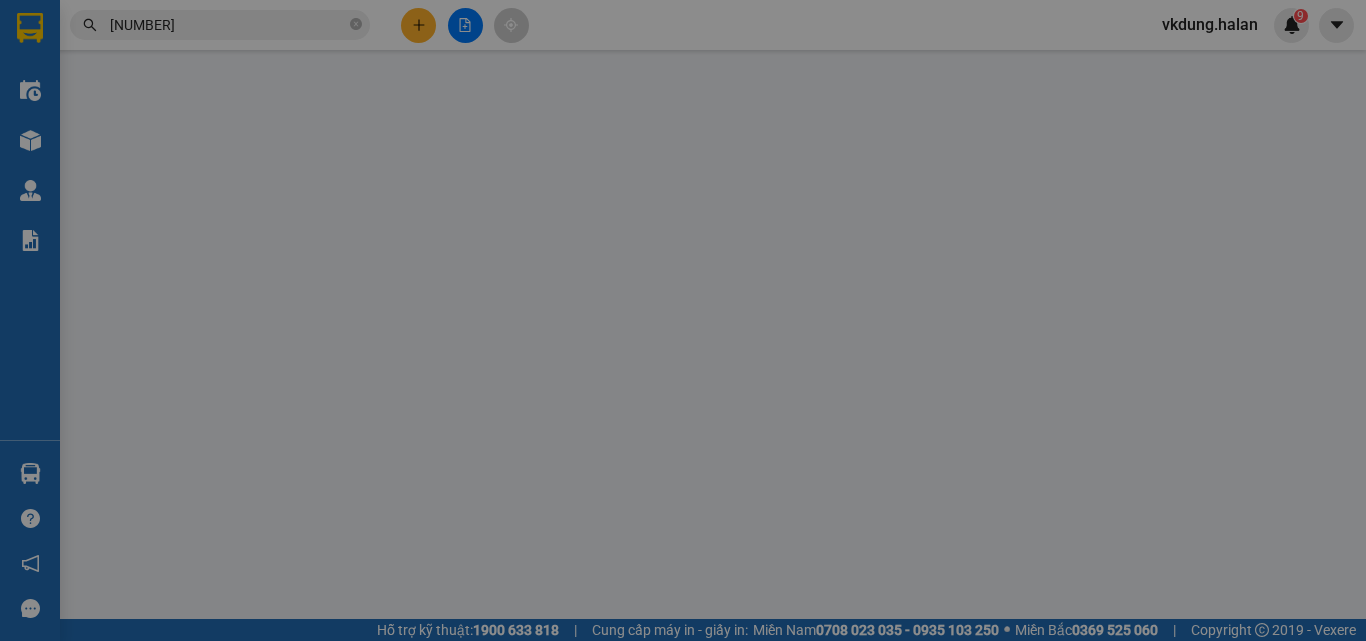 type on "[PHONE]" 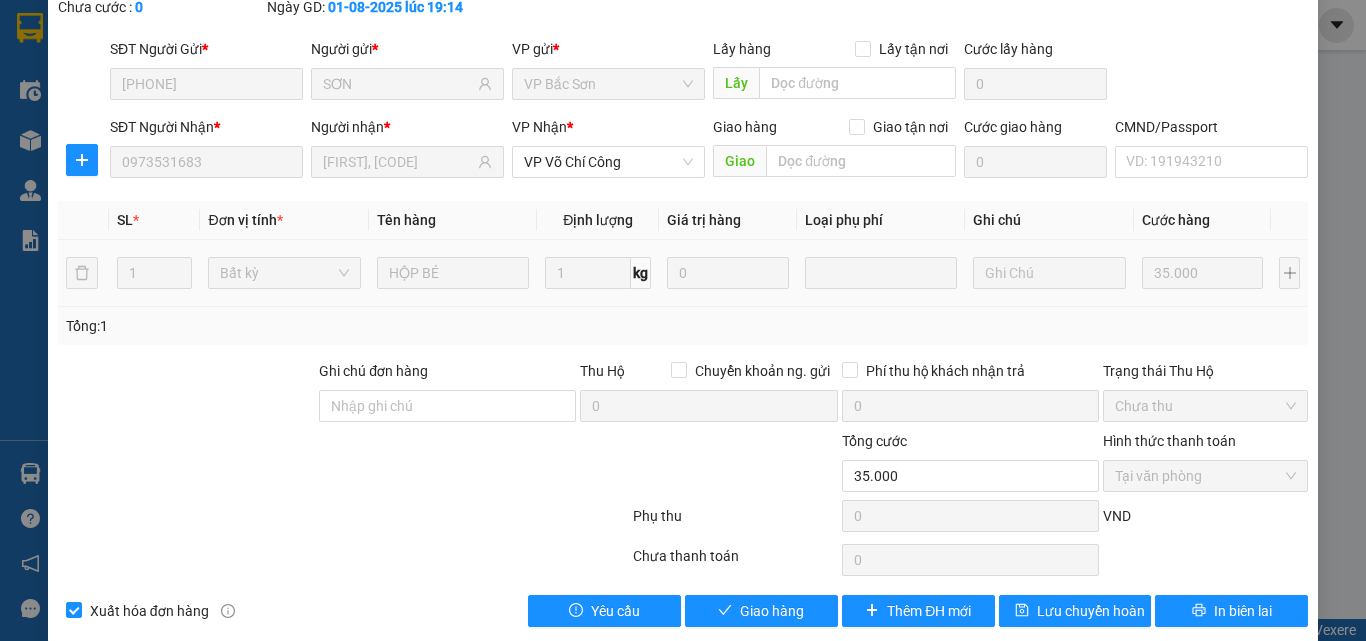 scroll, scrollTop: 143, scrollLeft: 0, axis: vertical 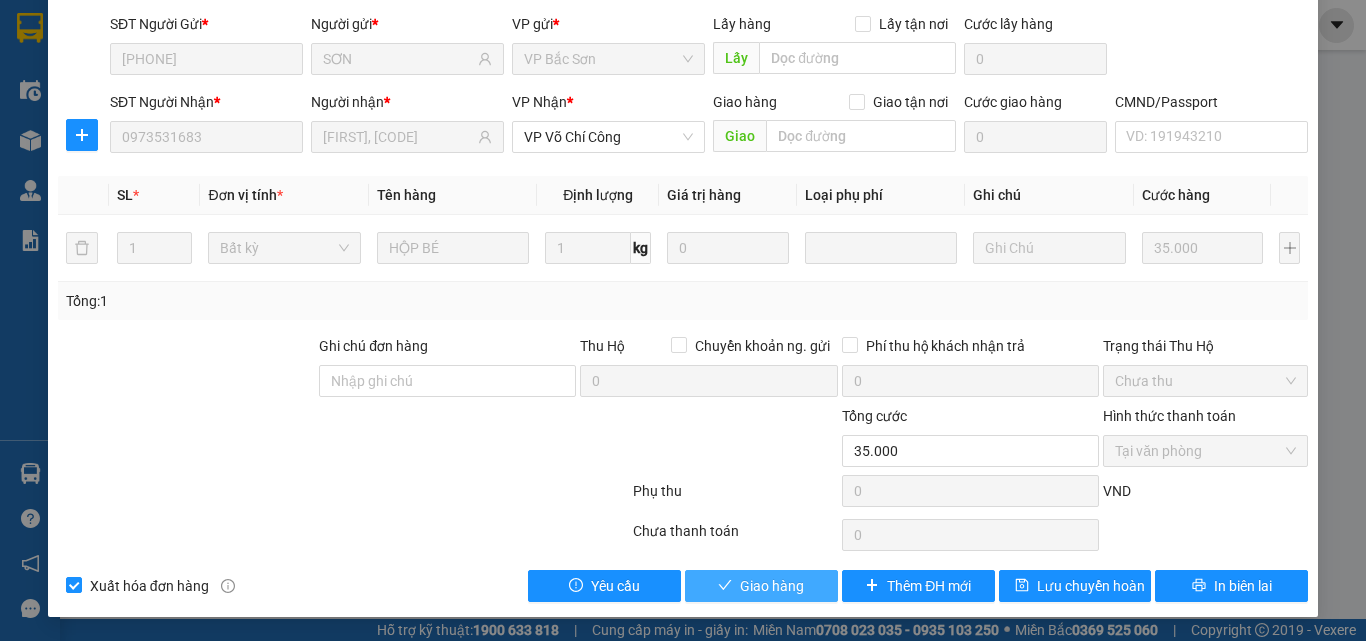 click on "Giao hàng" at bounding box center [772, 586] 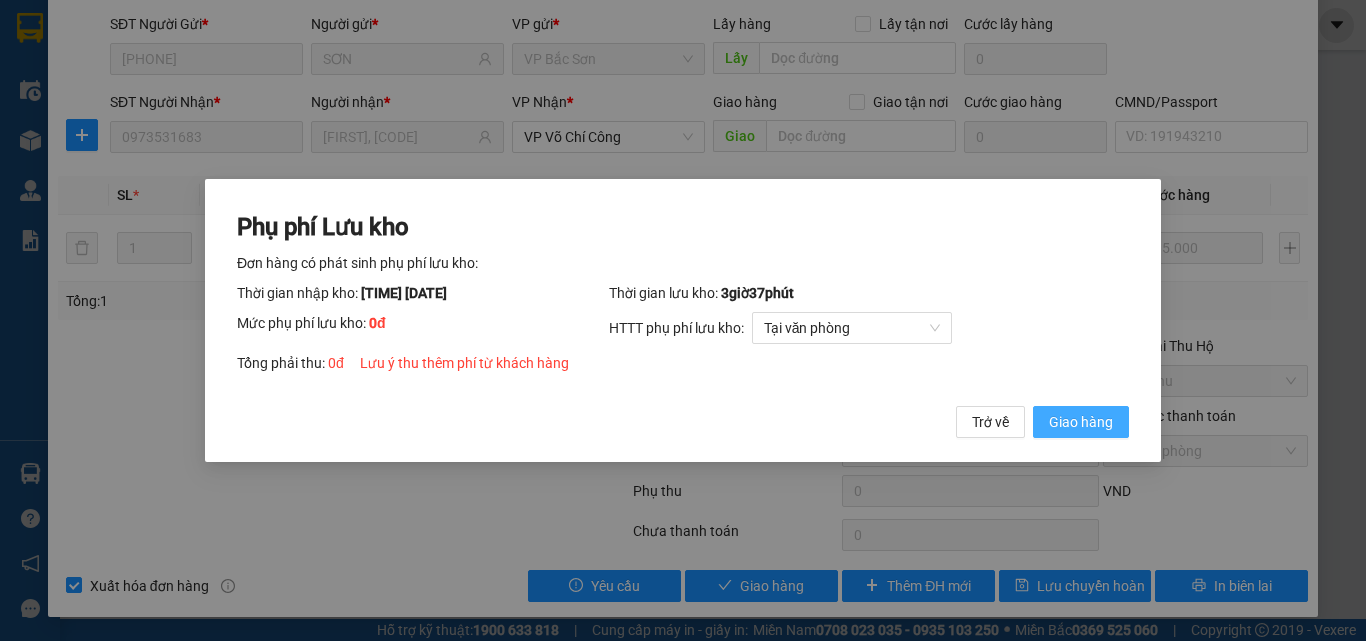 click on "Giao hàng" at bounding box center [1081, 422] 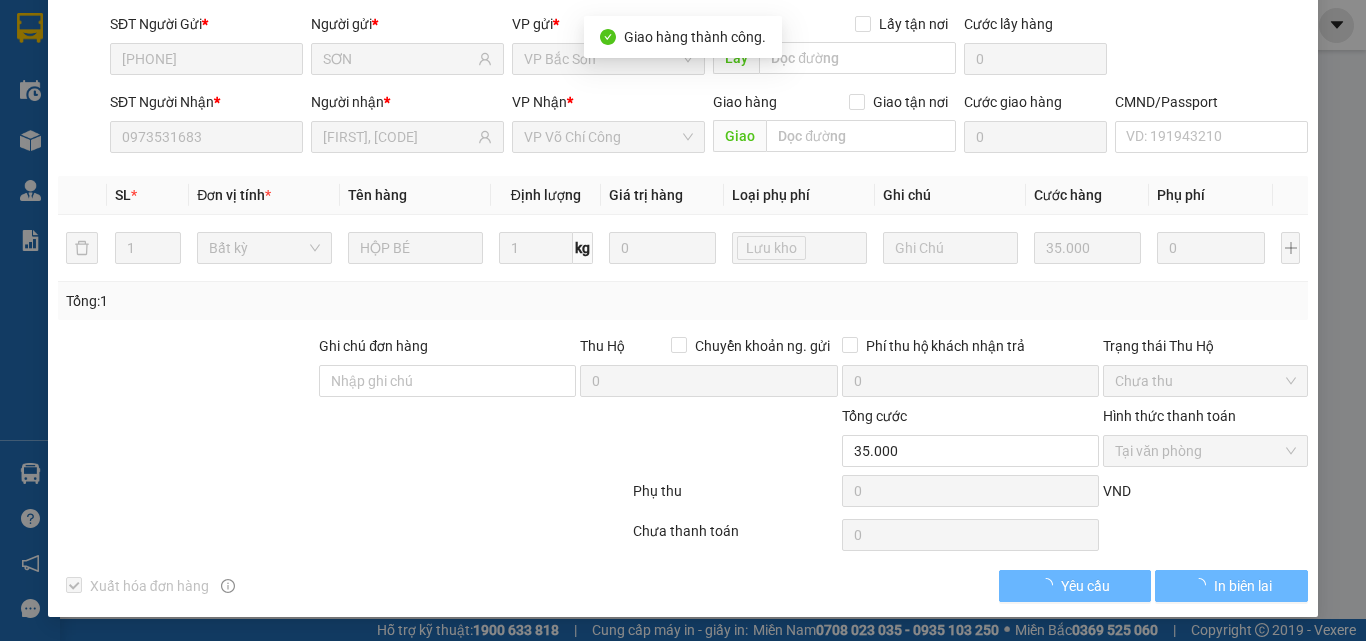 scroll, scrollTop: 0, scrollLeft: 0, axis: both 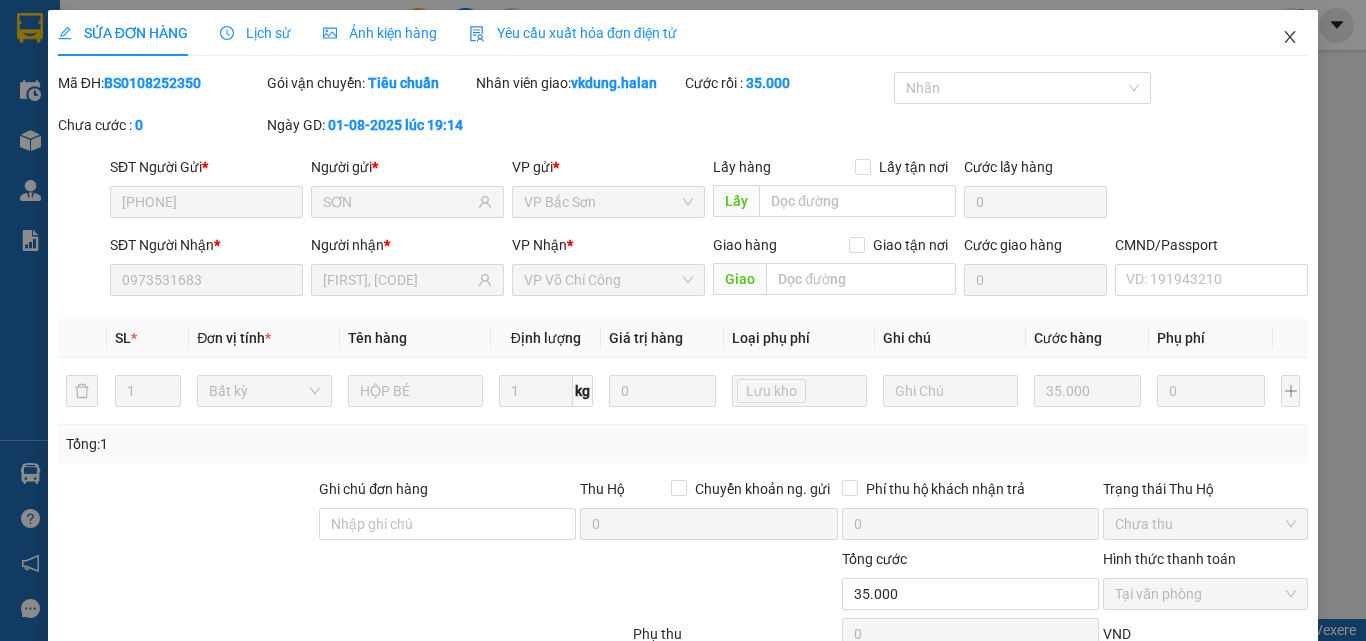 click 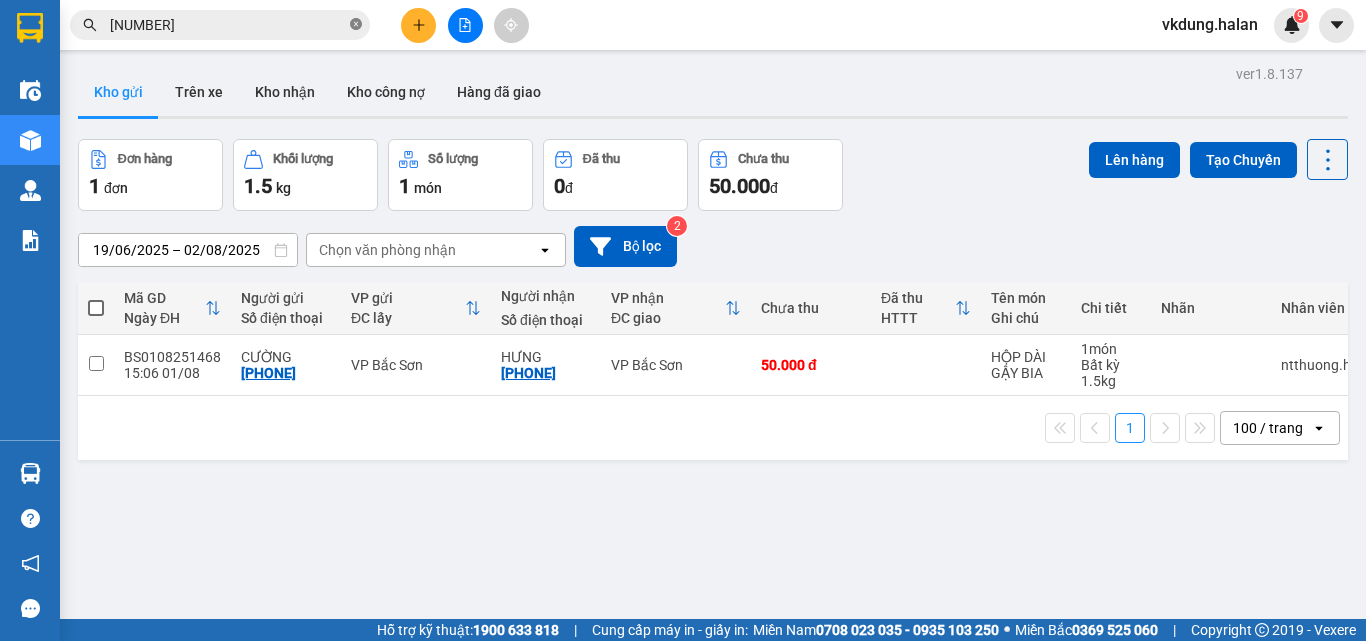 click 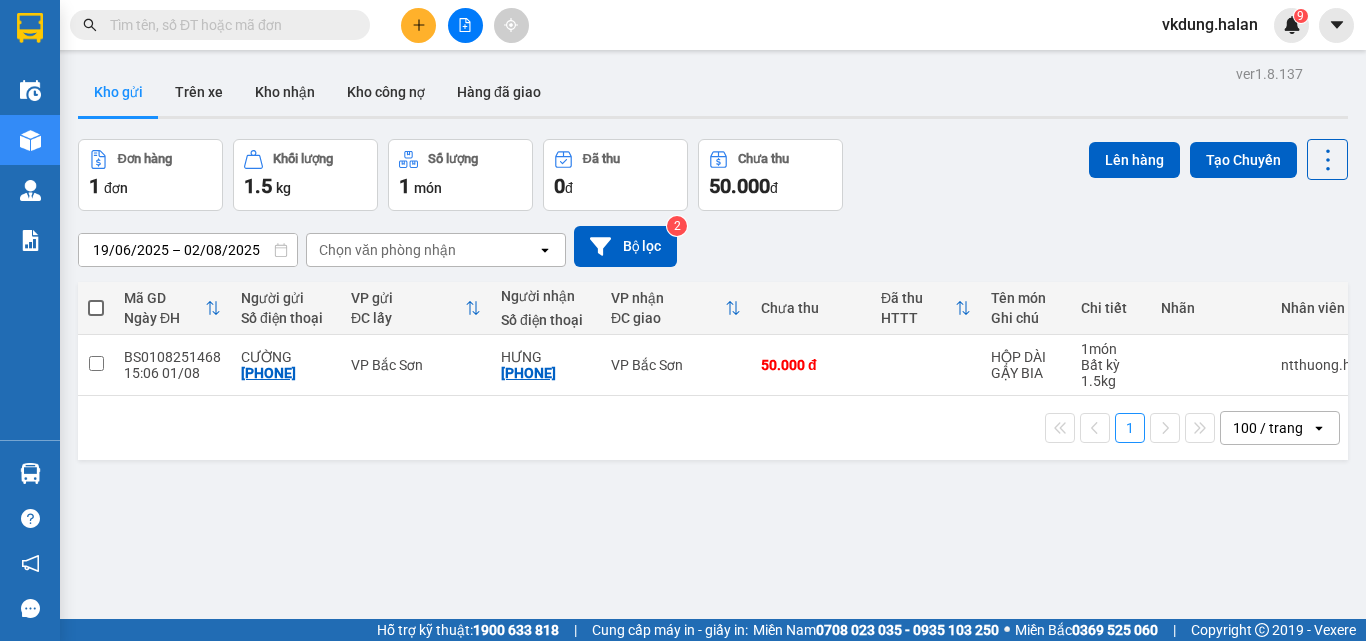 click at bounding box center [228, 25] 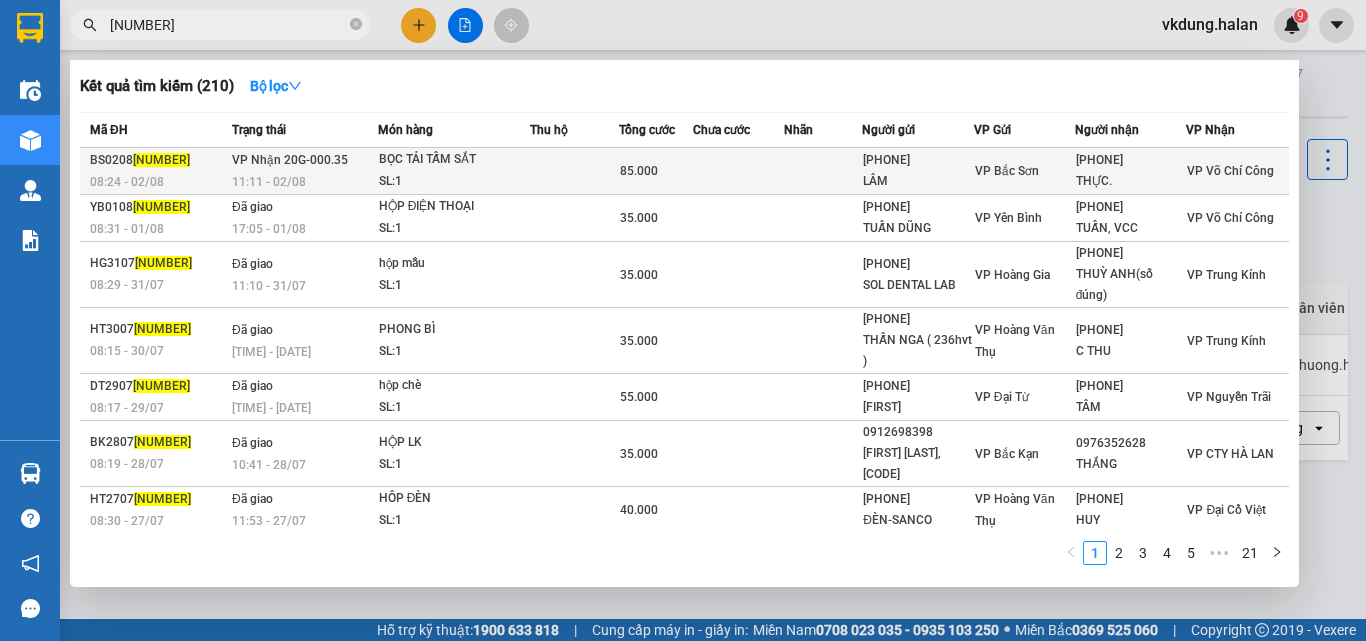 type on "250148" 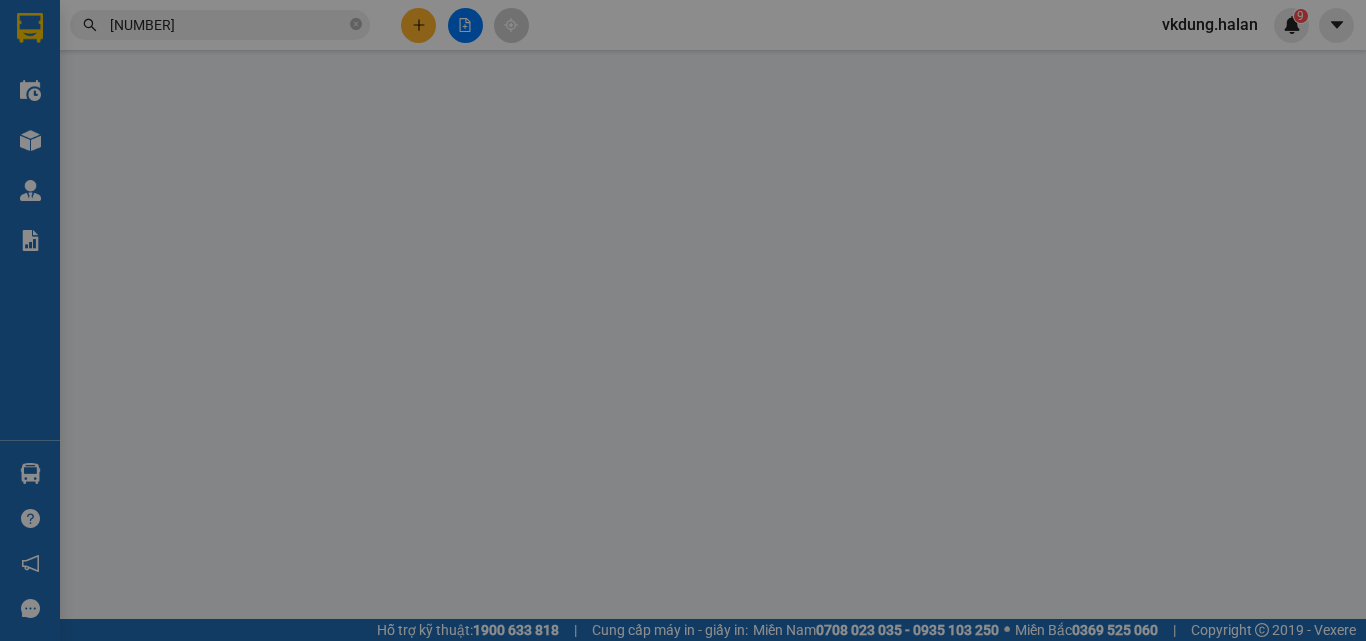 type on "0363715987" 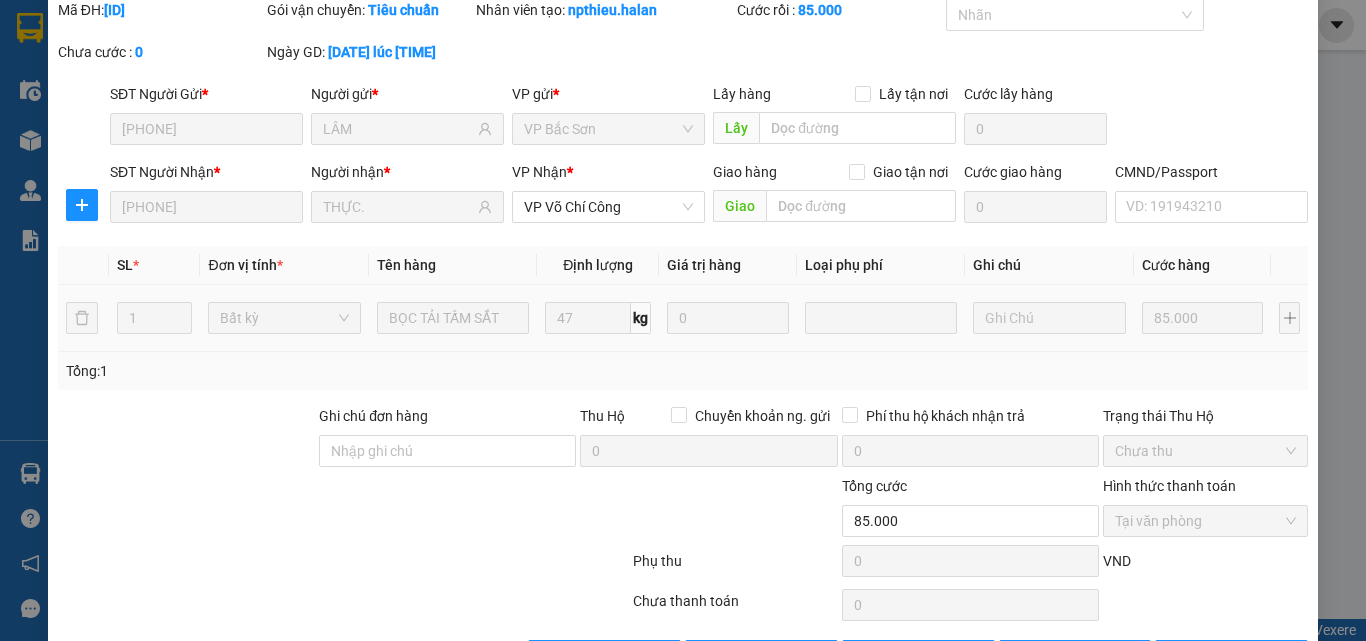 scroll, scrollTop: 143, scrollLeft: 0, axis: vertical 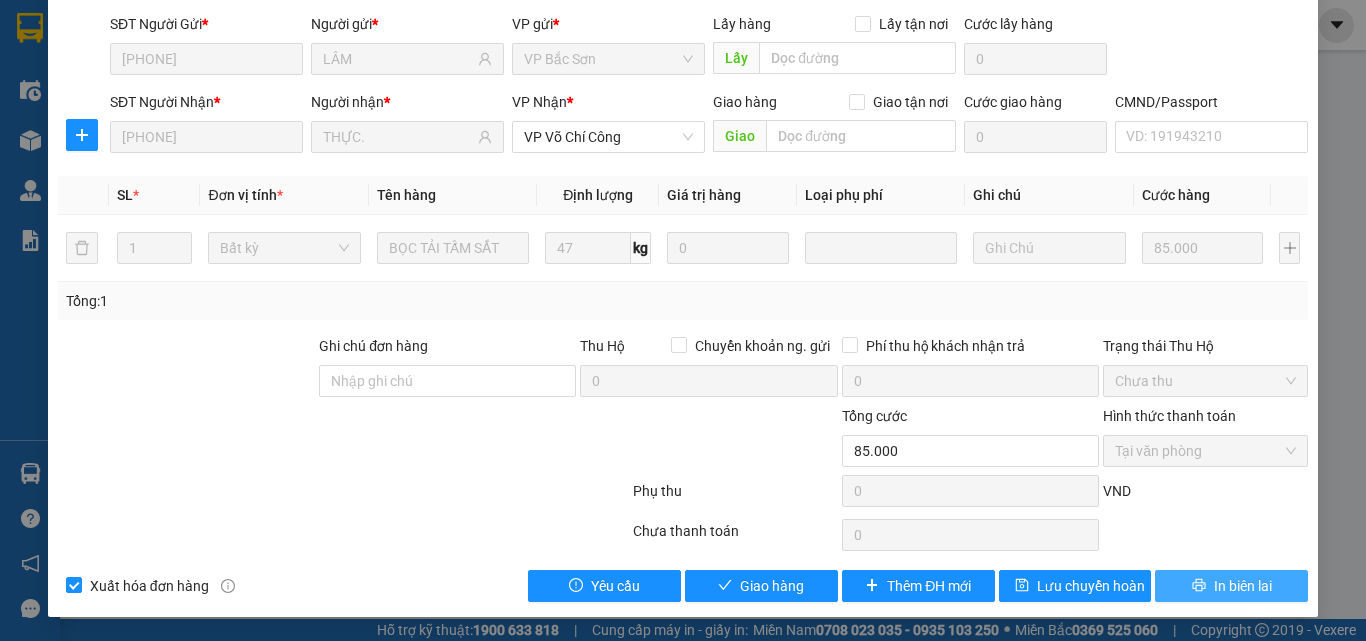 click on "In biên lai" at bounding box center [1243, 586] 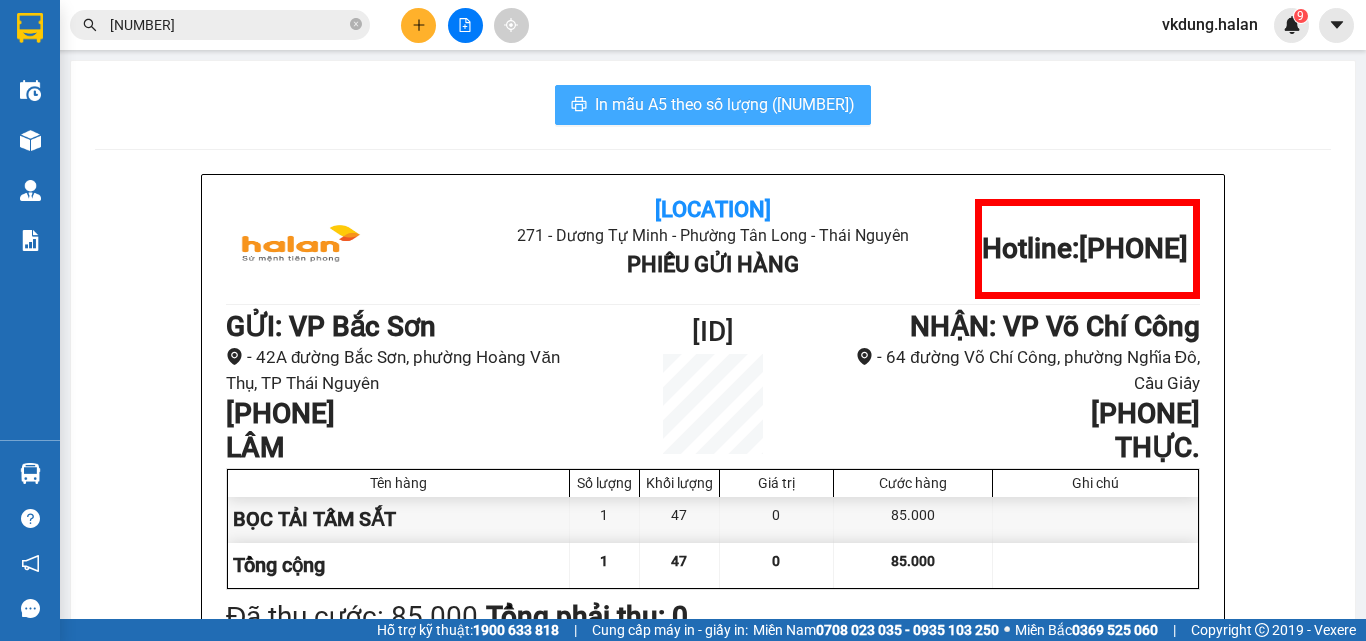 click on "In mẫu A5 theo số lượng
(1)" at bounding box center (725, 104) 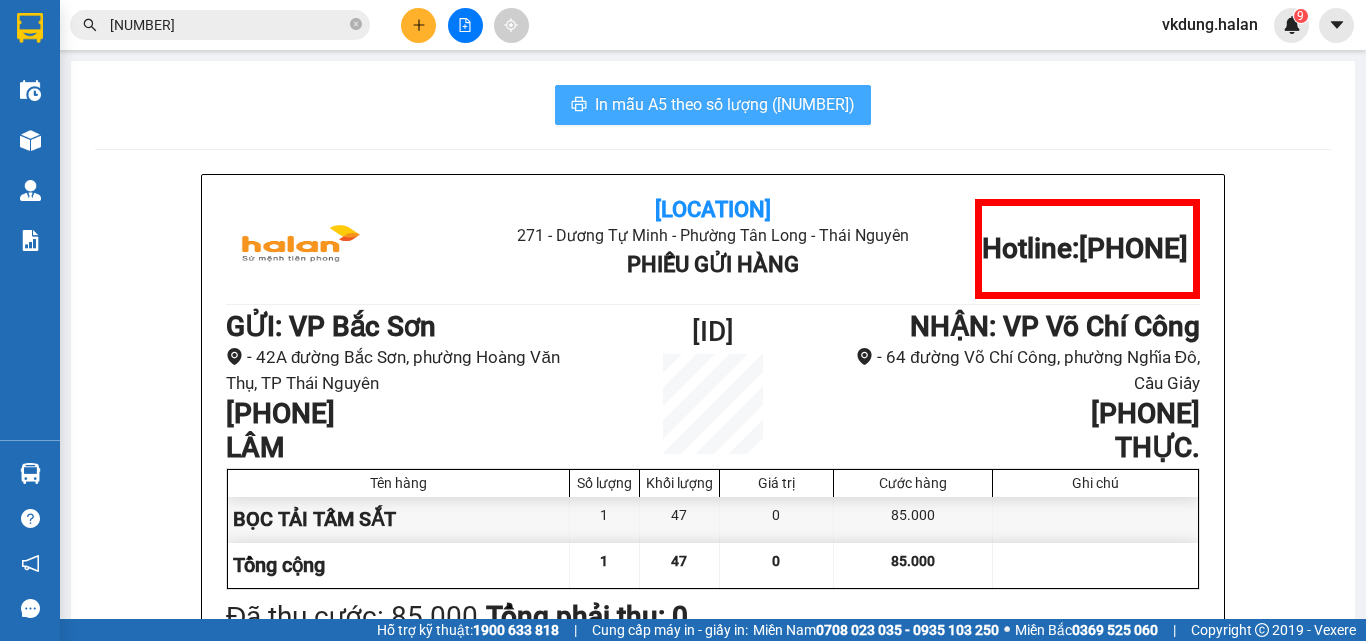 click on "In mẫu A5 theo số lượng
(1)" at bounding box center (725, 104) 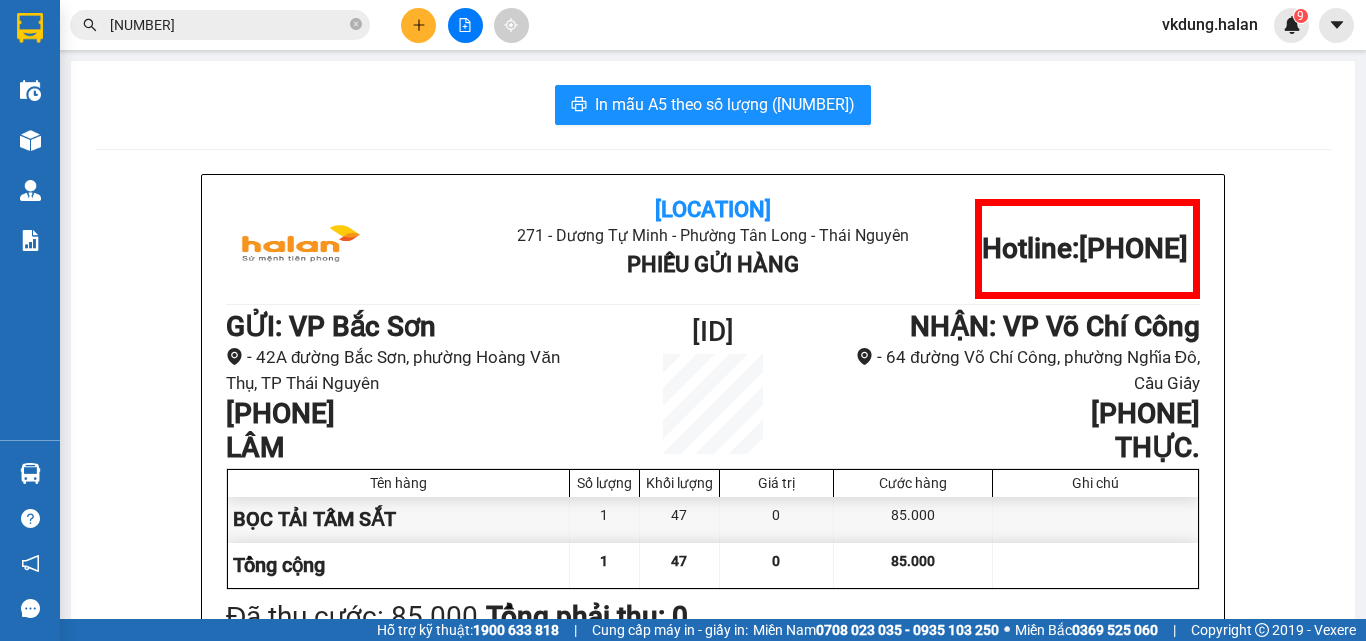 click on "250148" at bounding box center [228, 25] 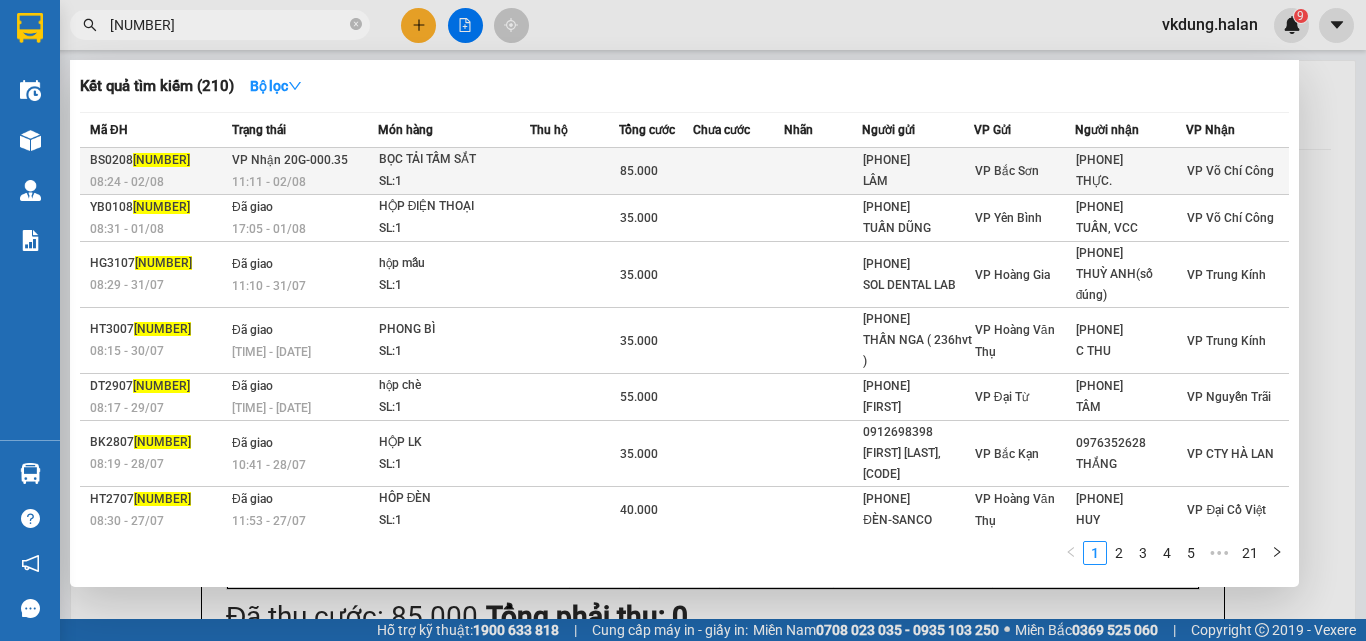 click at bounding box center (574, 171) 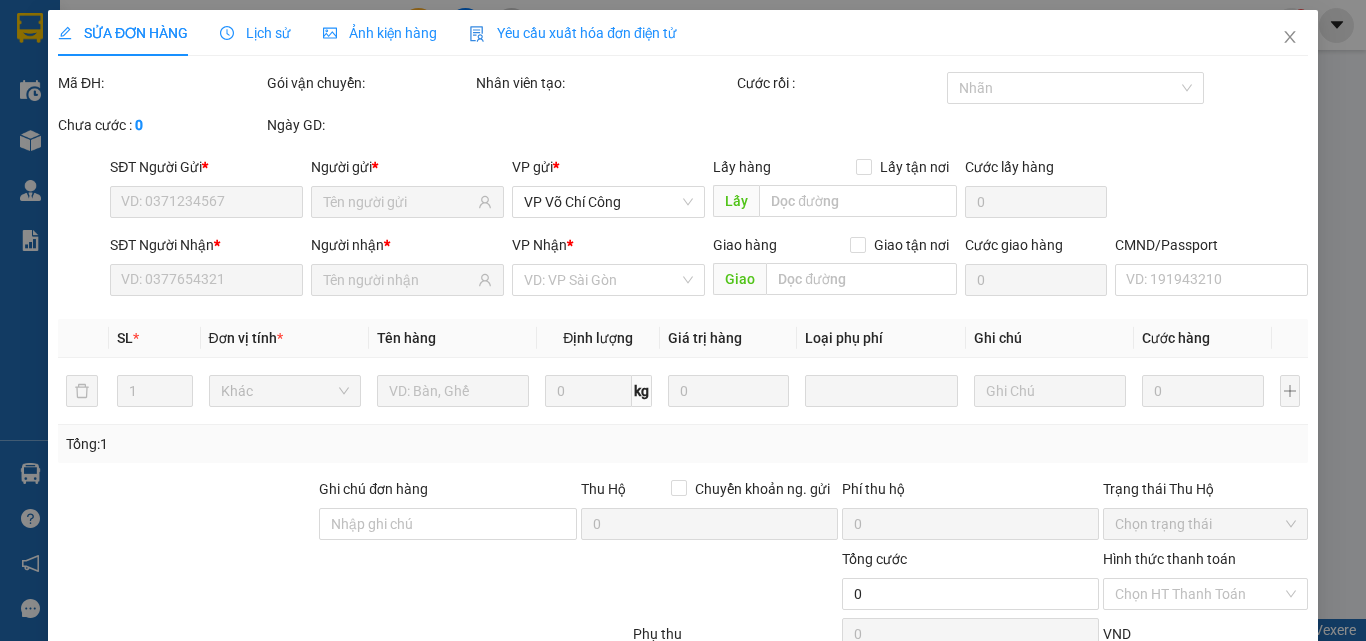 type on "0363715987" 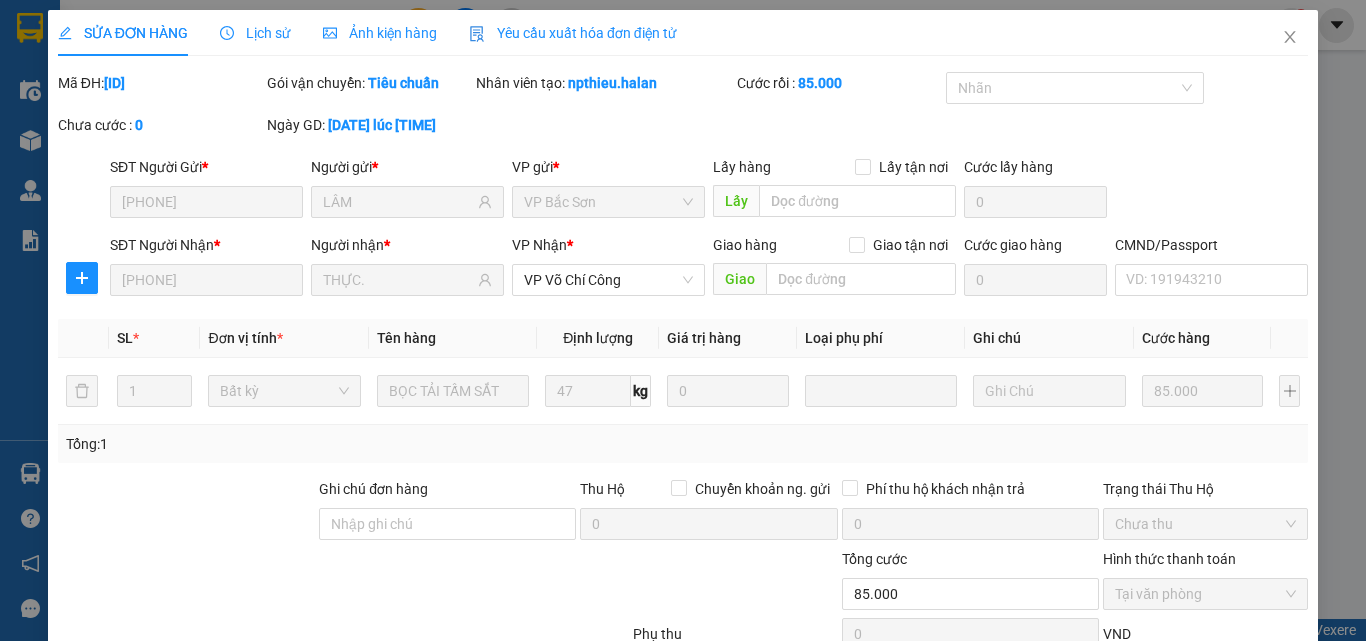 scroll, scrollTop: 143, scrollLeft: 0, axis: vertical 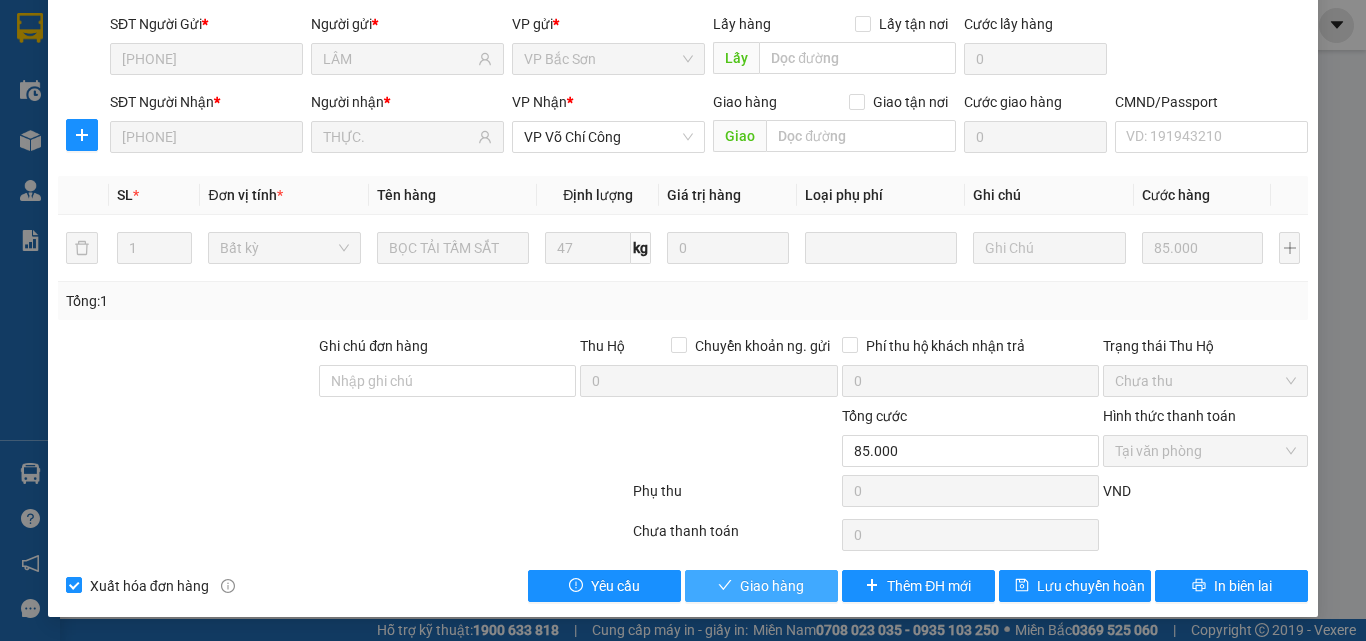 click on "Giao hàng" at bounding box center [772, 586] 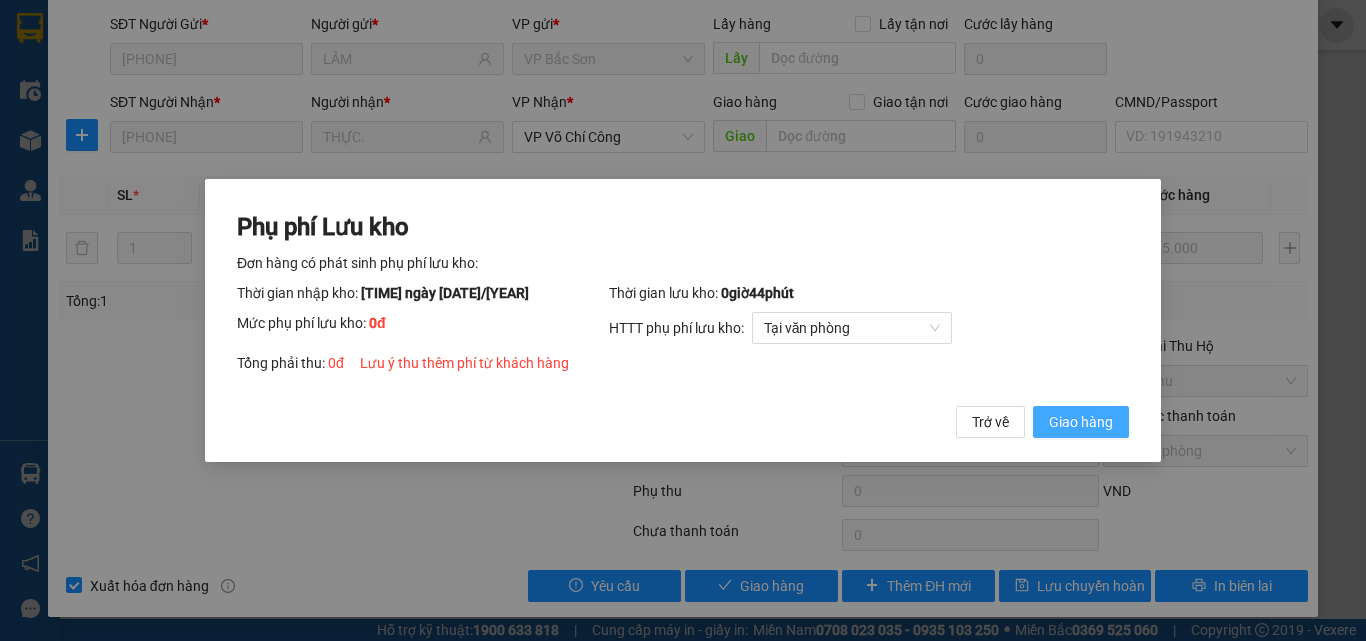 click on "Giao hàng" at bounding box center [1081, 422] 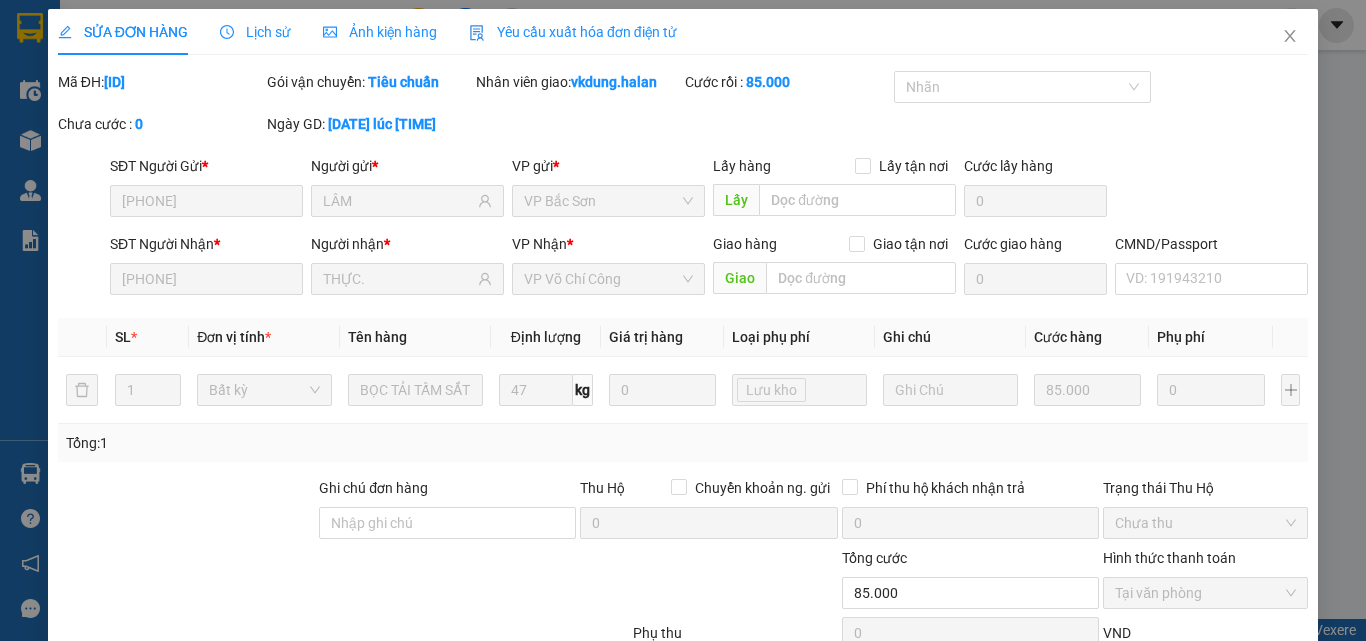 scroll, scrollTop: 0, scrollLeft: 0, axis: both 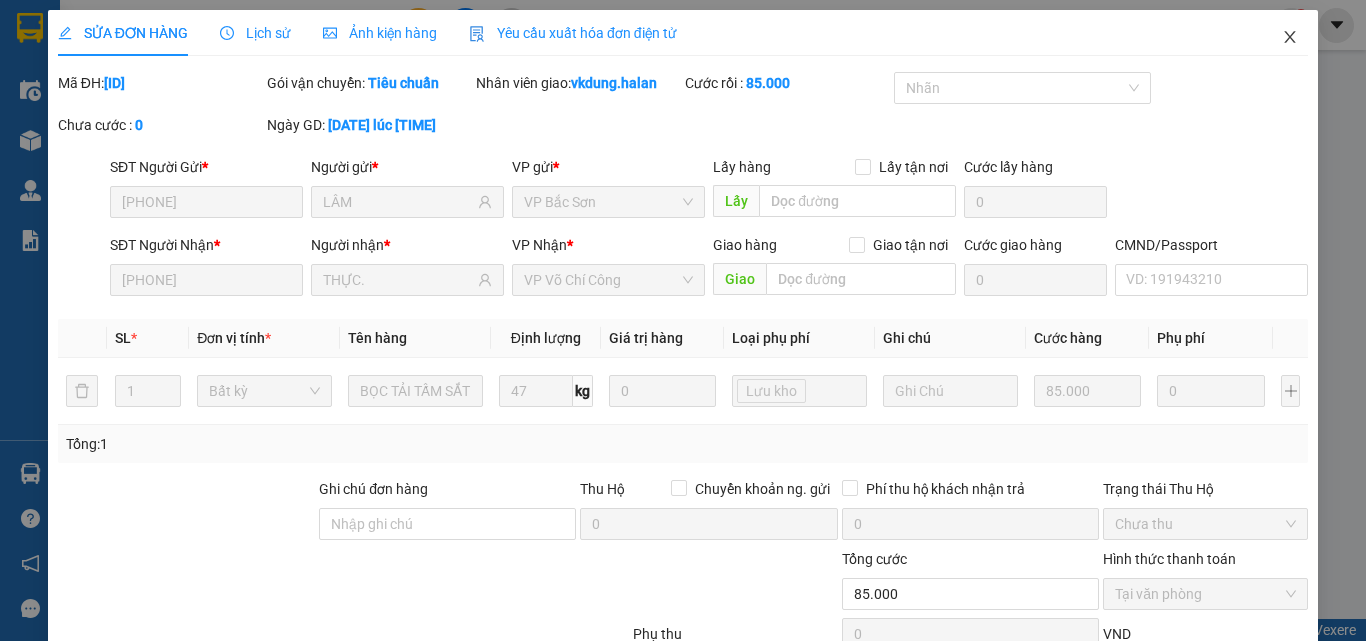 click 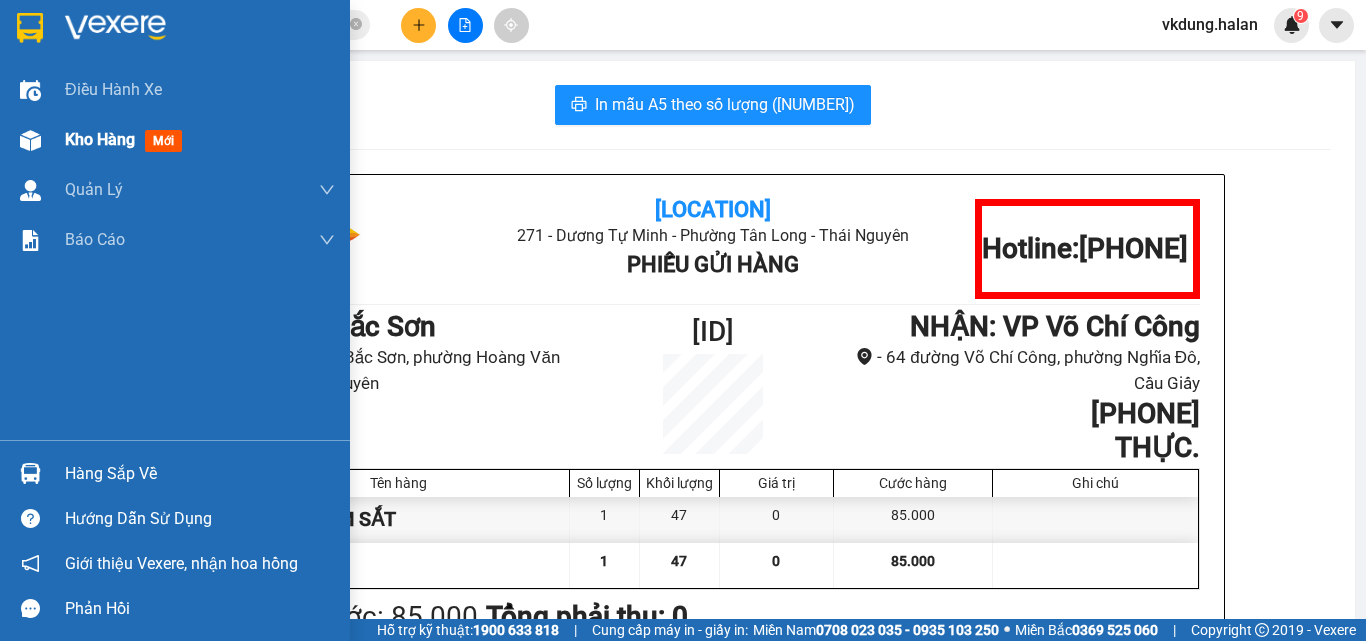 drag, startPoint x: 73, startPoint y: 141, endPoint x: 320, endPoint y: 138, distance: 247.01822 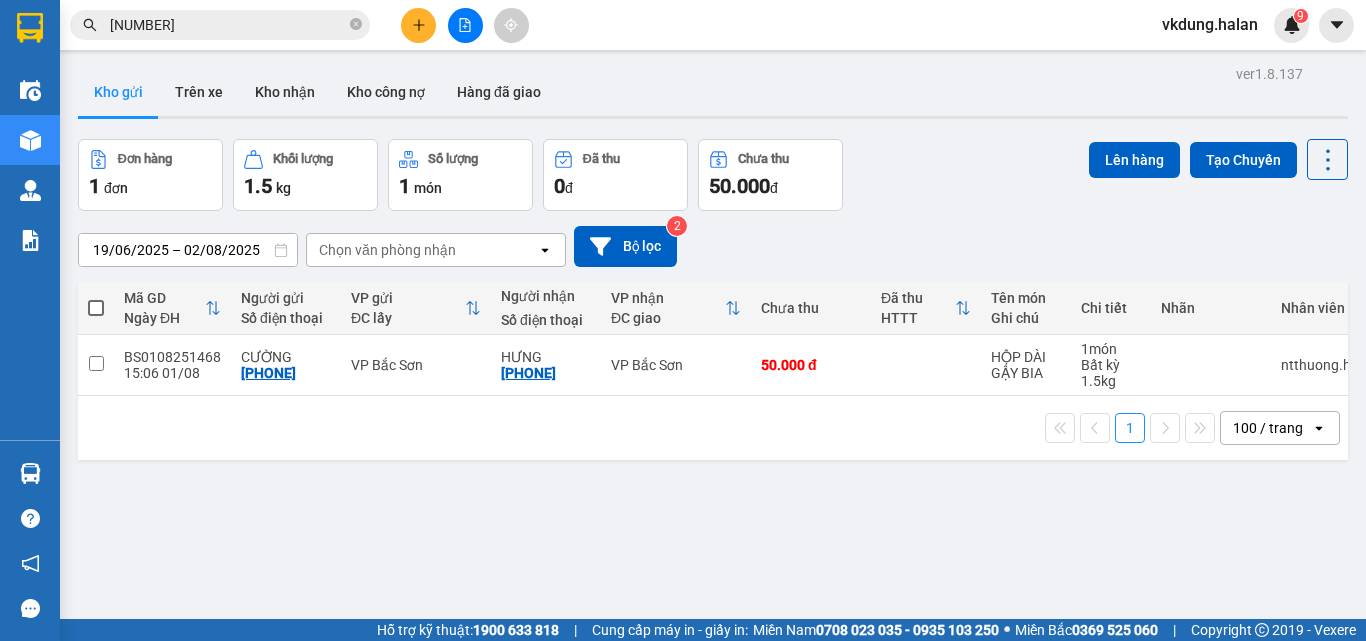 click at bounding box center [418, 25] 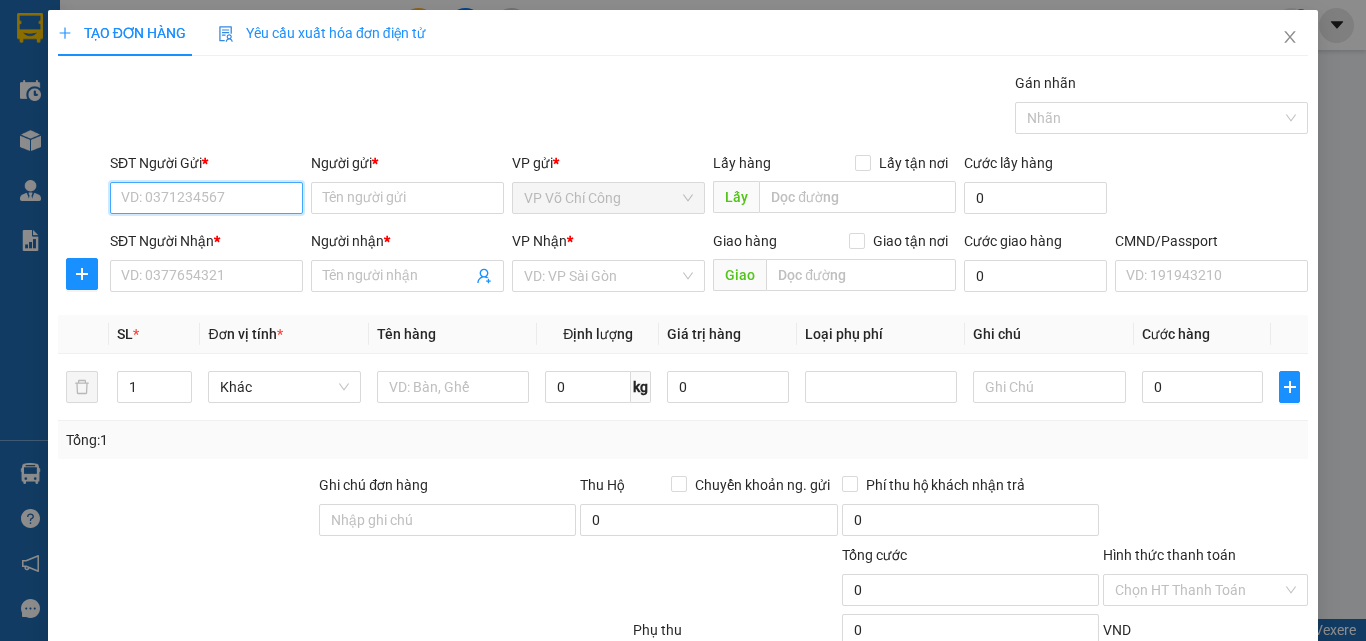click on "SĐT Người Gửi *" at bounding box center [206, 198] 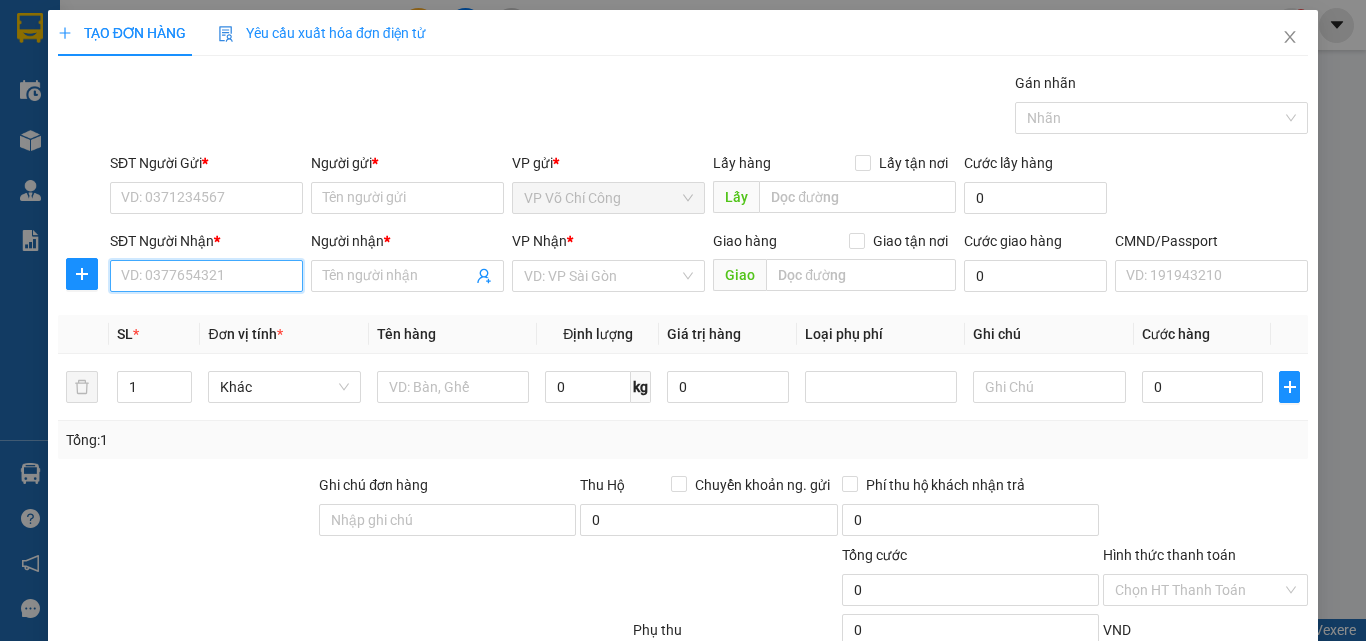 click on "SĐT Người Nhận  *" at bounding box center (206, 276) 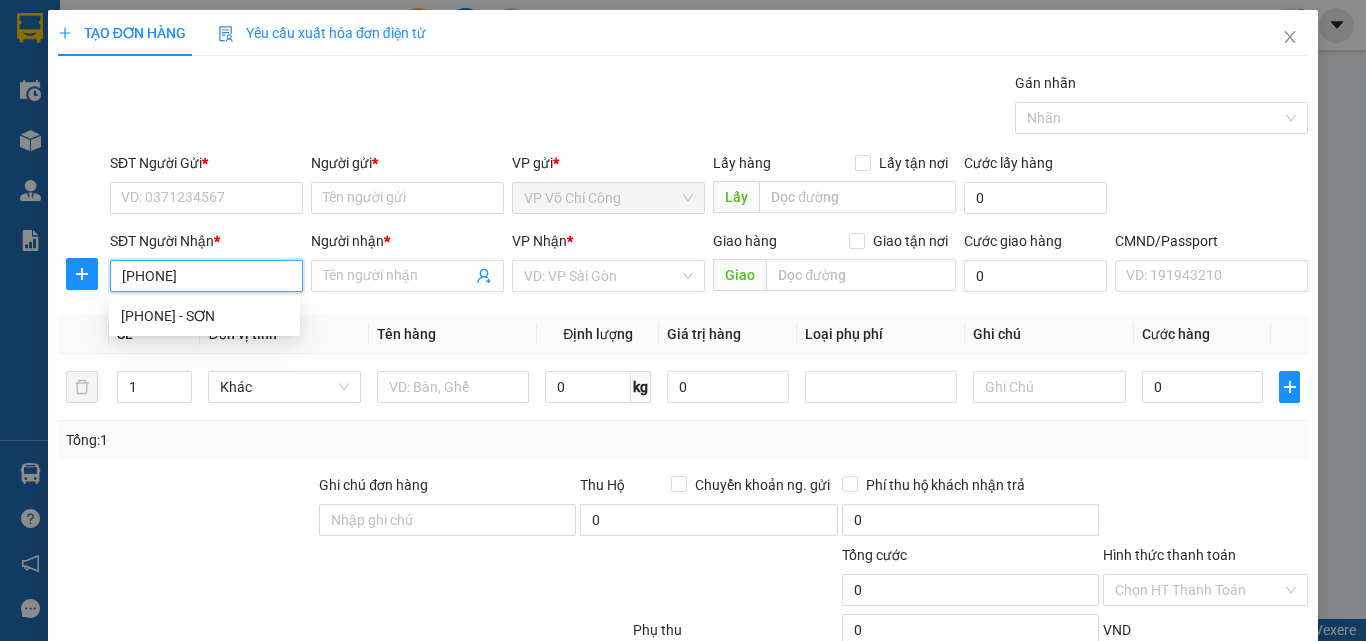 type on "0969025260" 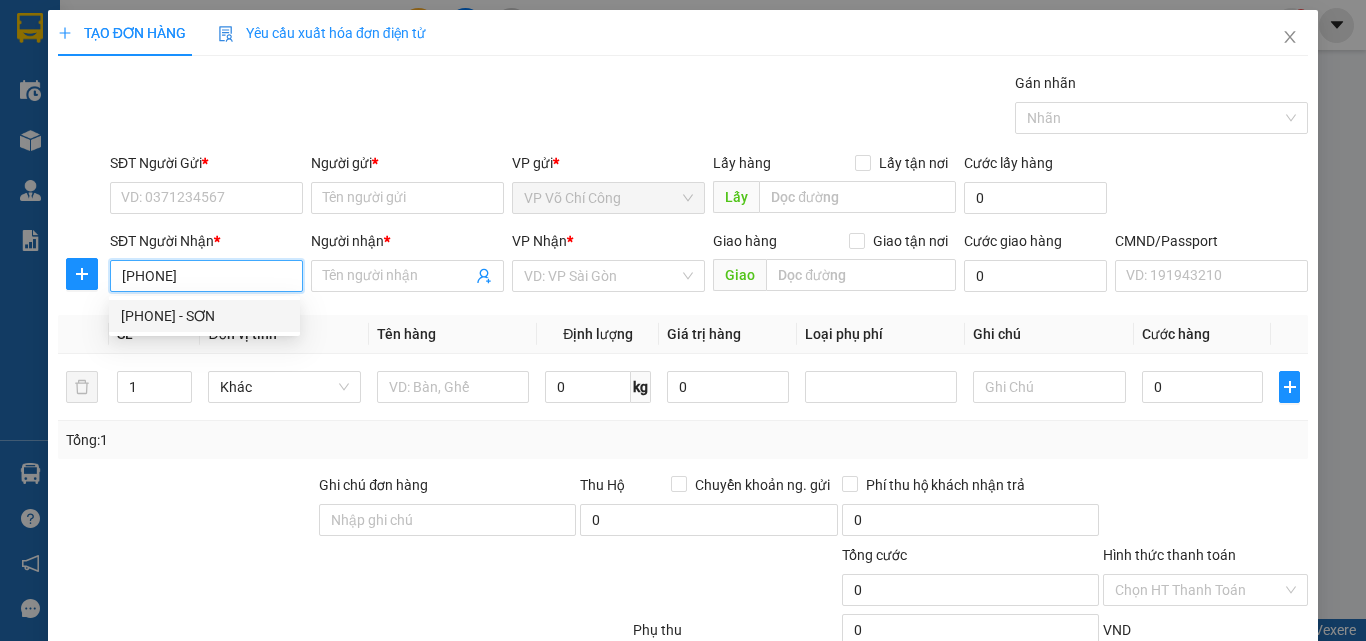 drag, startPoint x: 215, startPoint y: 309, endPoint x: 231, endPoint y: 312, distance: 16.27882 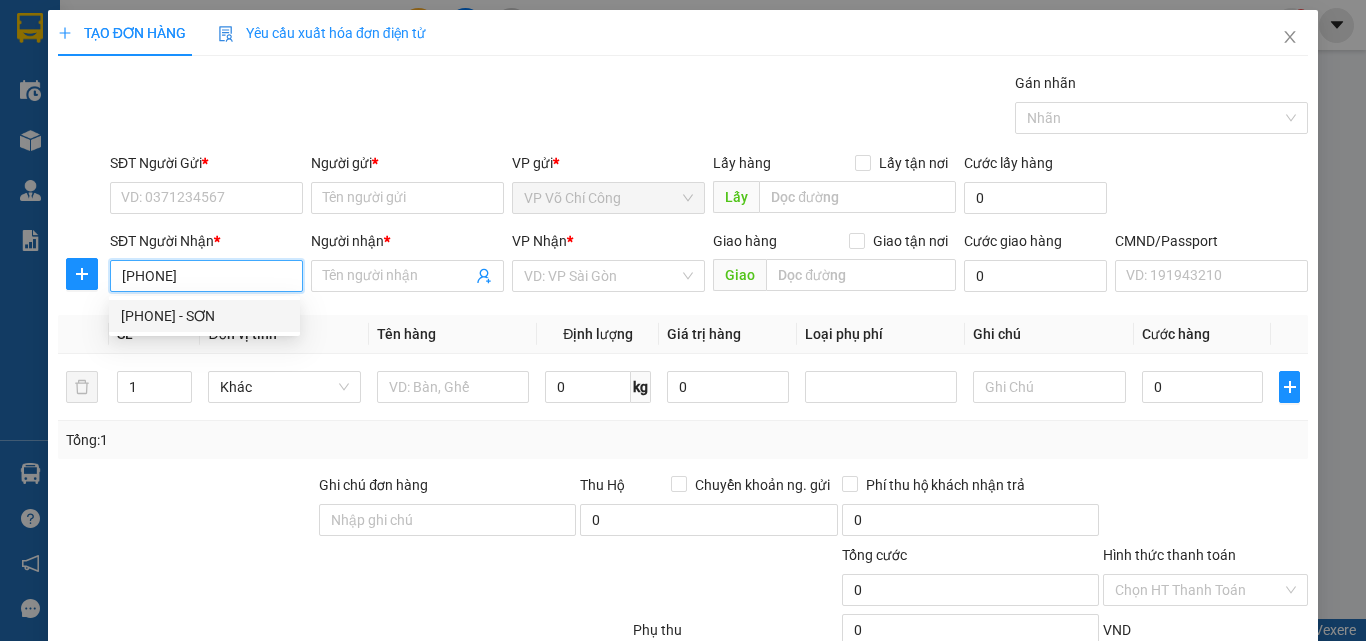 type on "SƠN" 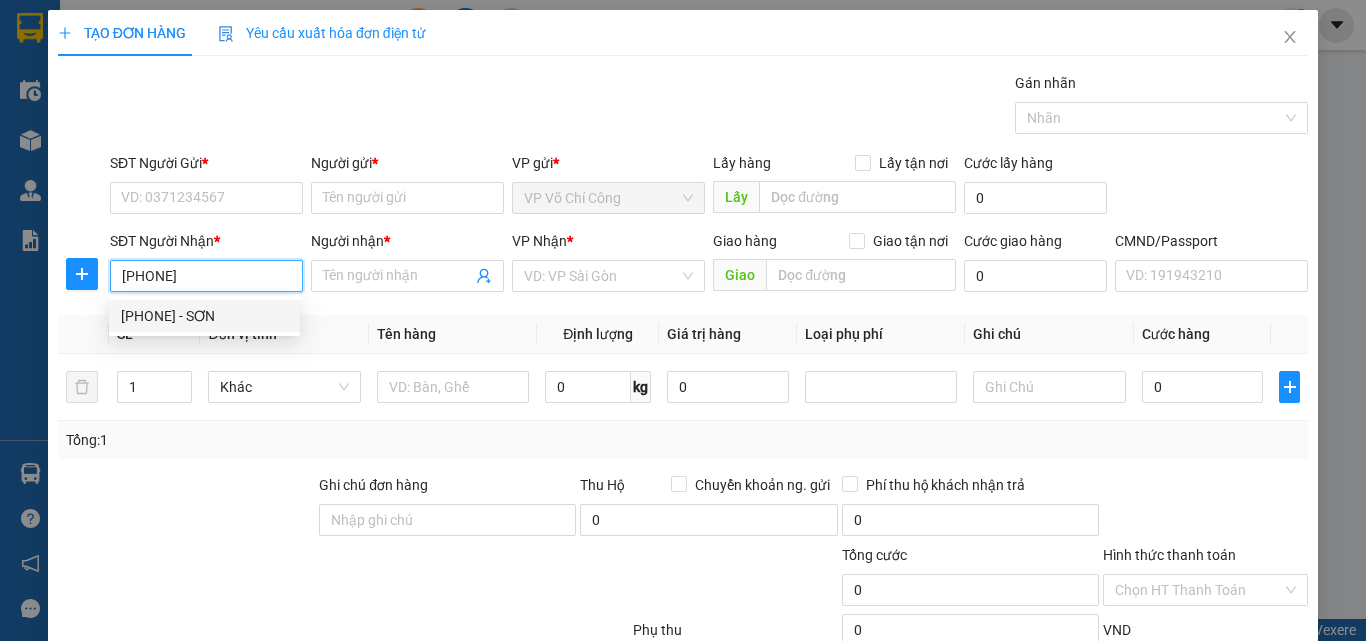 checkbox on "true" 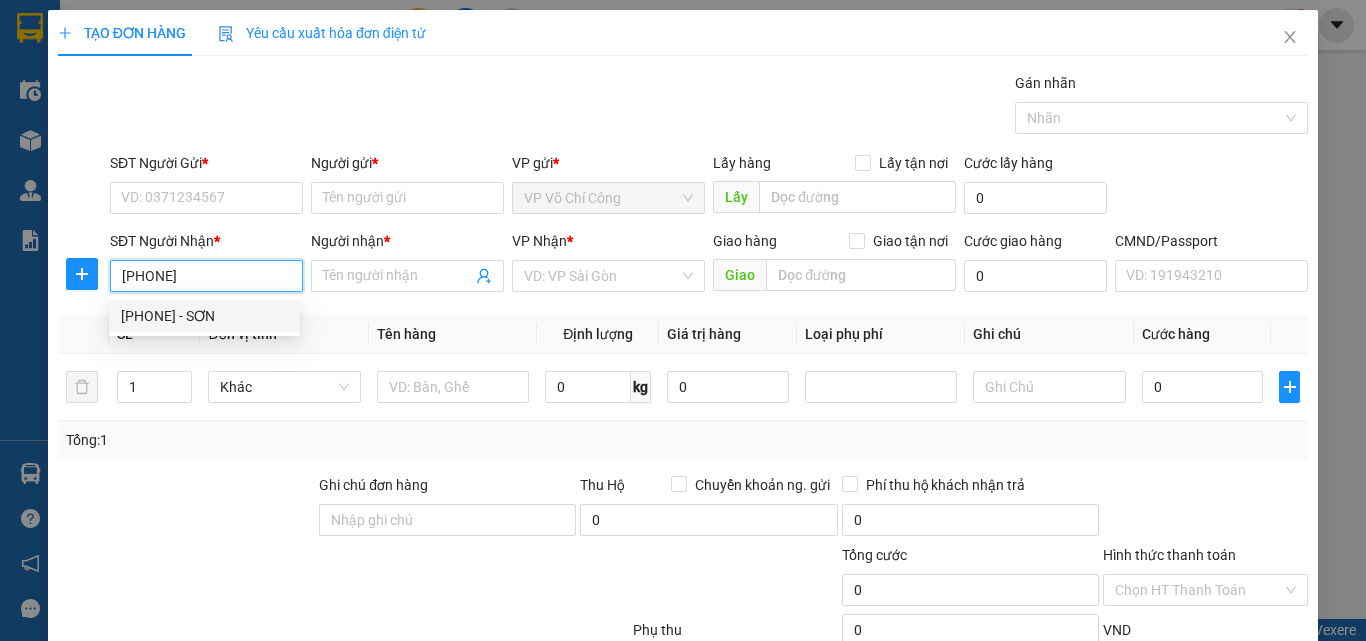 type on "20.000" 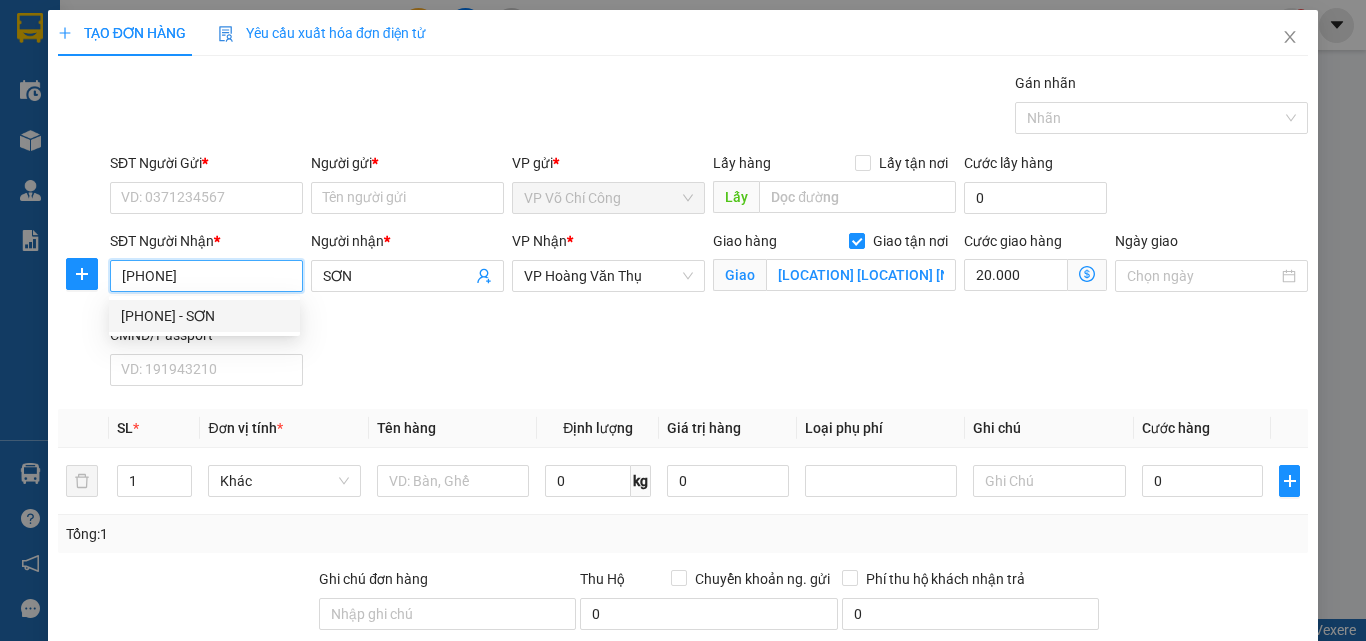 type on "0969025260" 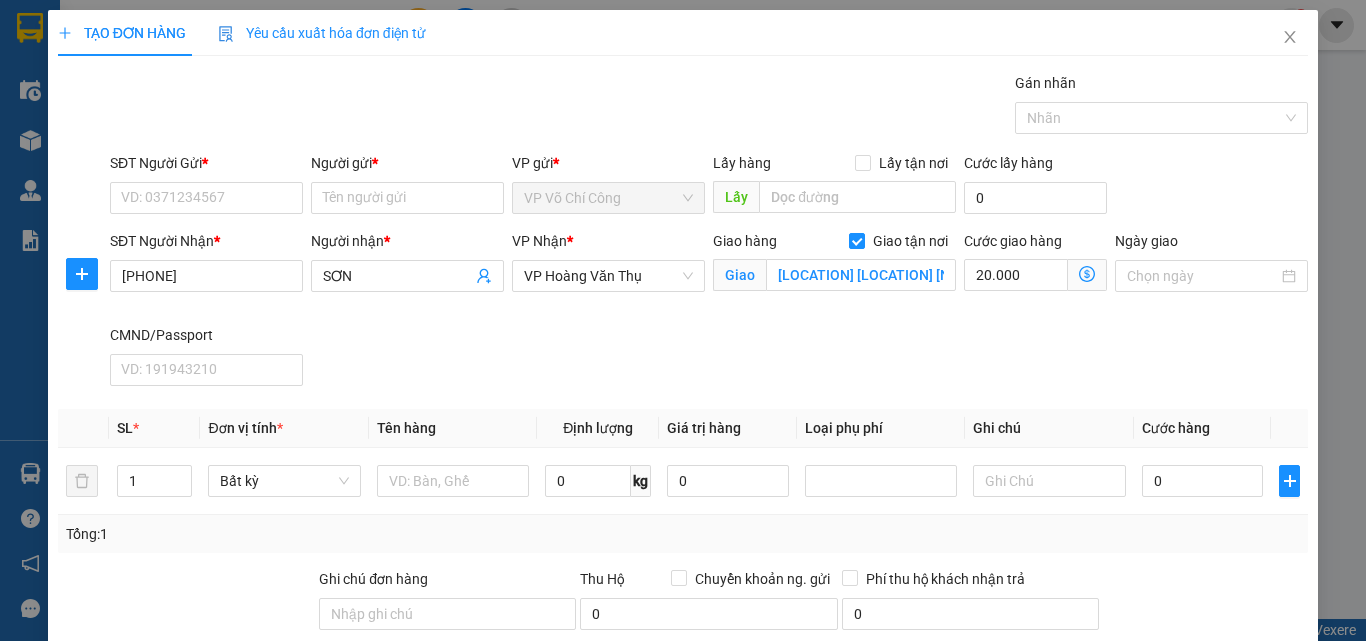 click on "Transit Pickup Surcharge Ids Transit Deliver Surcharge Ids Transit Deliver Surcharge Transit Deliver Surcharge Gói vận chuyển  * Tiêu chuẩn Gán nhãn   Nhãn SĐT Người Gửi  * VD: 0371234567 Người gửi  * Tên người gửi VP gửi  * VP Võ Chí Công Lấy hàng Lấy tận nơi Lấy Cước lấy hàng 0 SĐT Người Nhận  * 0969025260 0969025260 Người nhận  * SƠN VP Nhận  * VP Hoàng Văn Thụ Giao hàng Giao tận nơi Giao tổ 3 quang trung bờ ao sự phạm +5k phí lưu kho Cước giao hàng 20.000 Ngày giao CMND/Passport VD: 191943210 SL  * Đơn vị tính  * Tên hàng  Định lượng Giá trị hàng Loại phụ phí Ghi chú Cước hàng                     1 Bất kỳ 0 kg 0   0 Tổng:  1 Ghi chú đơn hàng Thu Hộ Chuyển khoản ng. gửi 0 Phí thu hộ khách nhận trả 0 Tổng cước 20.000 Hình thức thanh toán Chọn HT Thanh Toán Phụ thu 0 VND Số tiền thu trước 0 Chưa thanh toán 20.000 Chọn HT Thanh Toán" at bounding box center [683, 453] 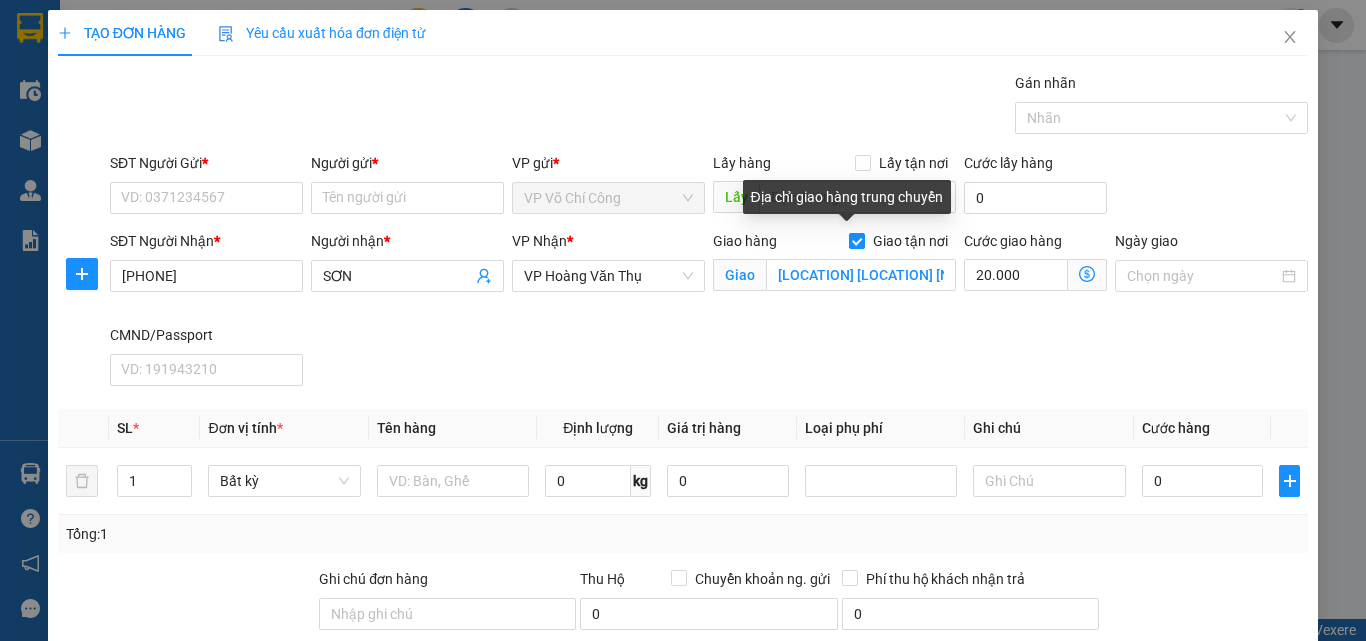 click on "Giao tận nơi" at bounding box center [856, 240] 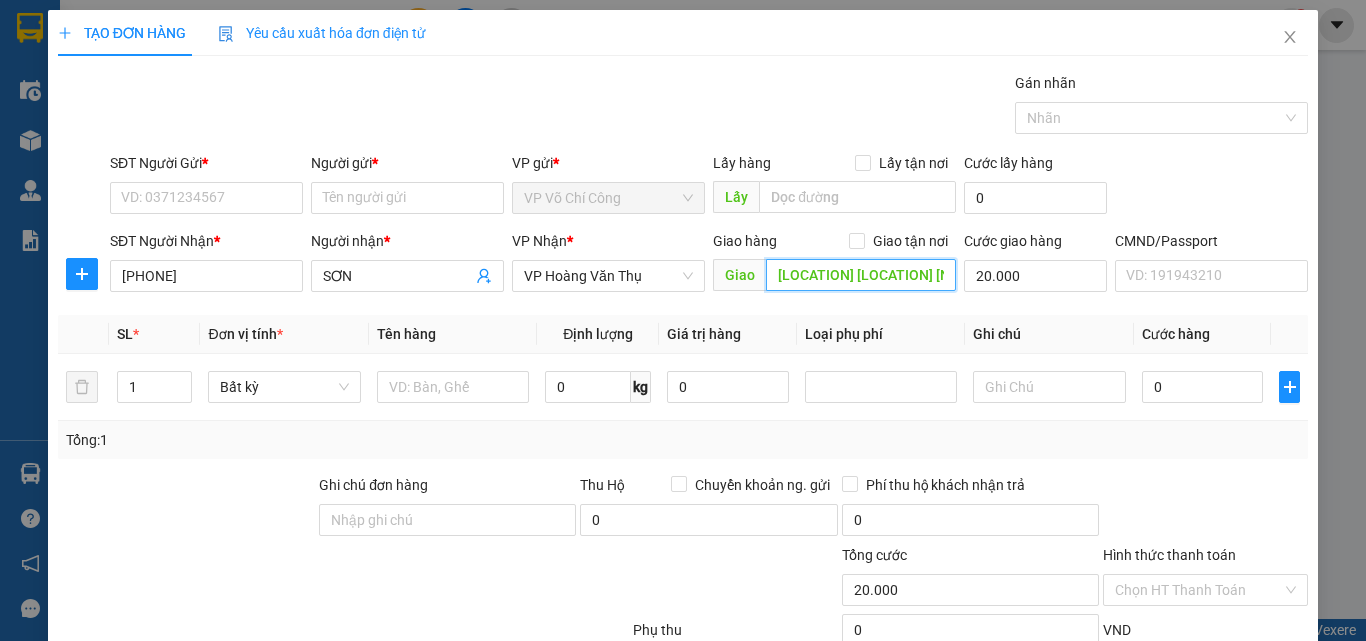 click on "tổ 3 quang trung bờ ao sự phạm +5k phí lưu kho" at bounding box center [861, 275] 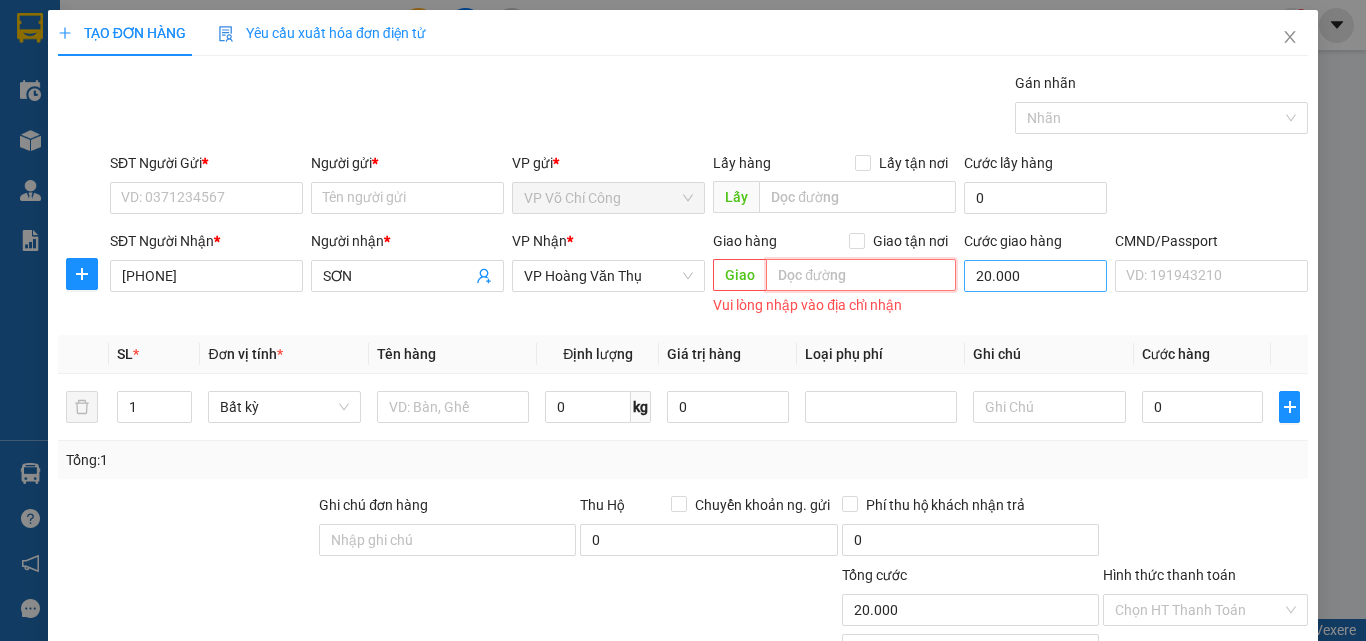 type 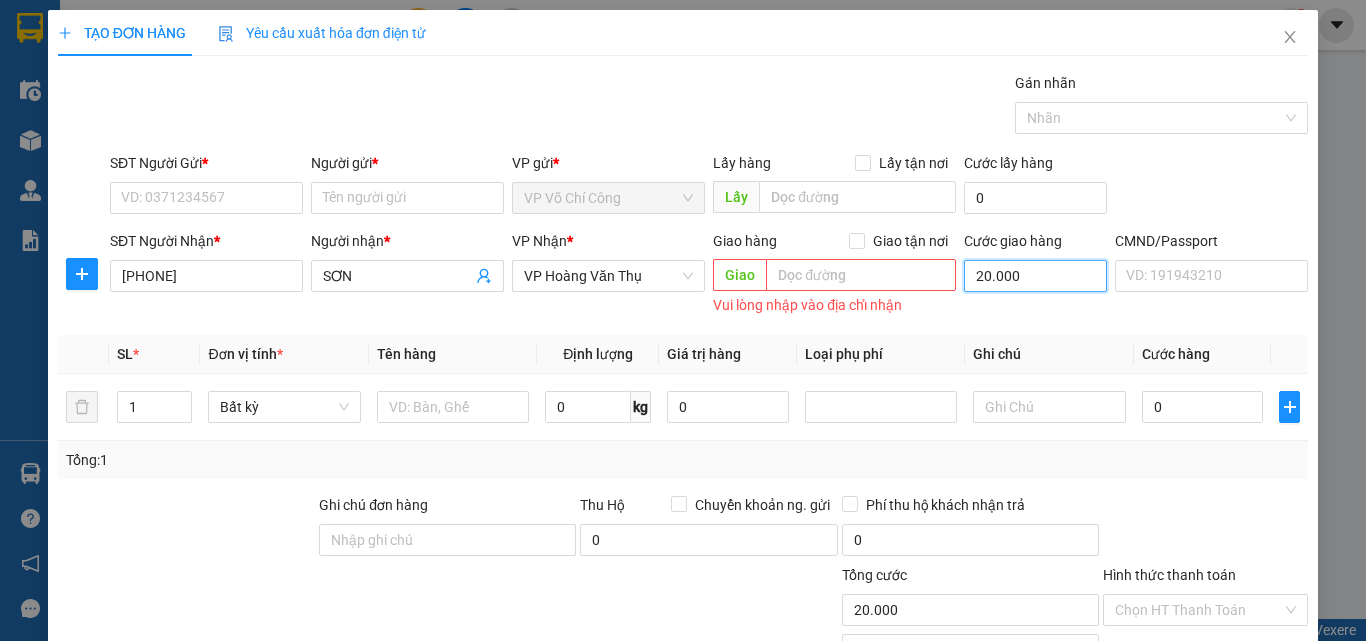click on "20.000" at bounding box center [1035, 276] 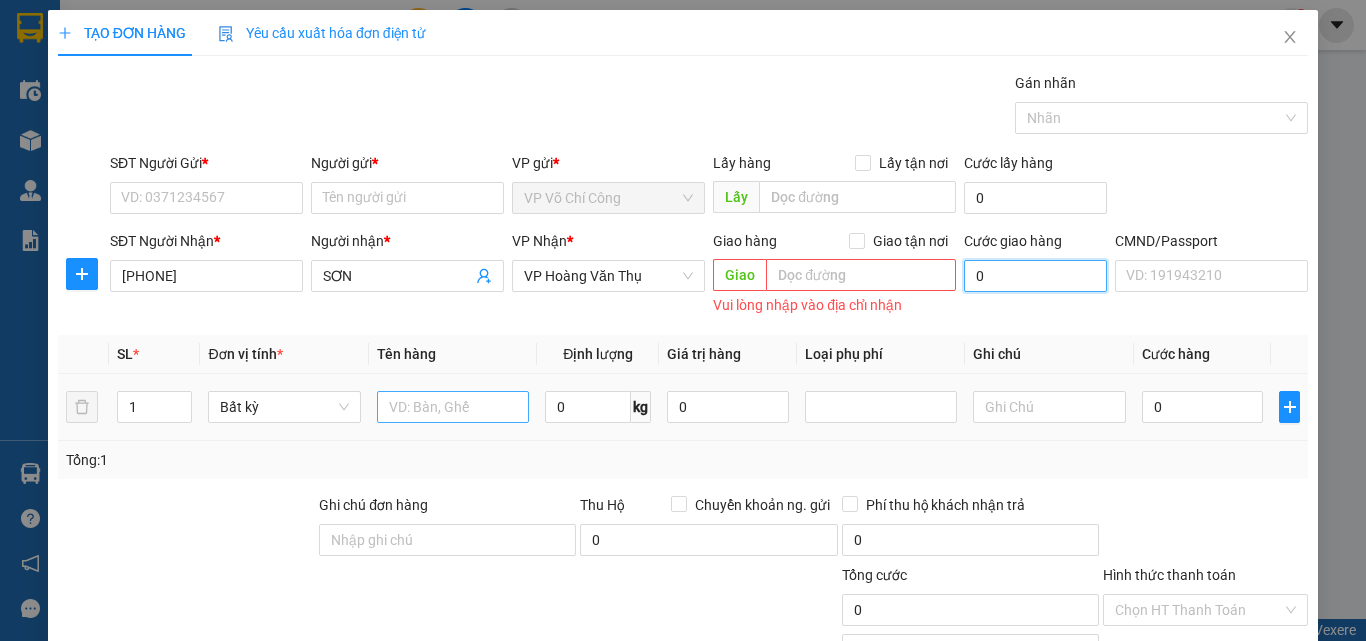 type on "0" 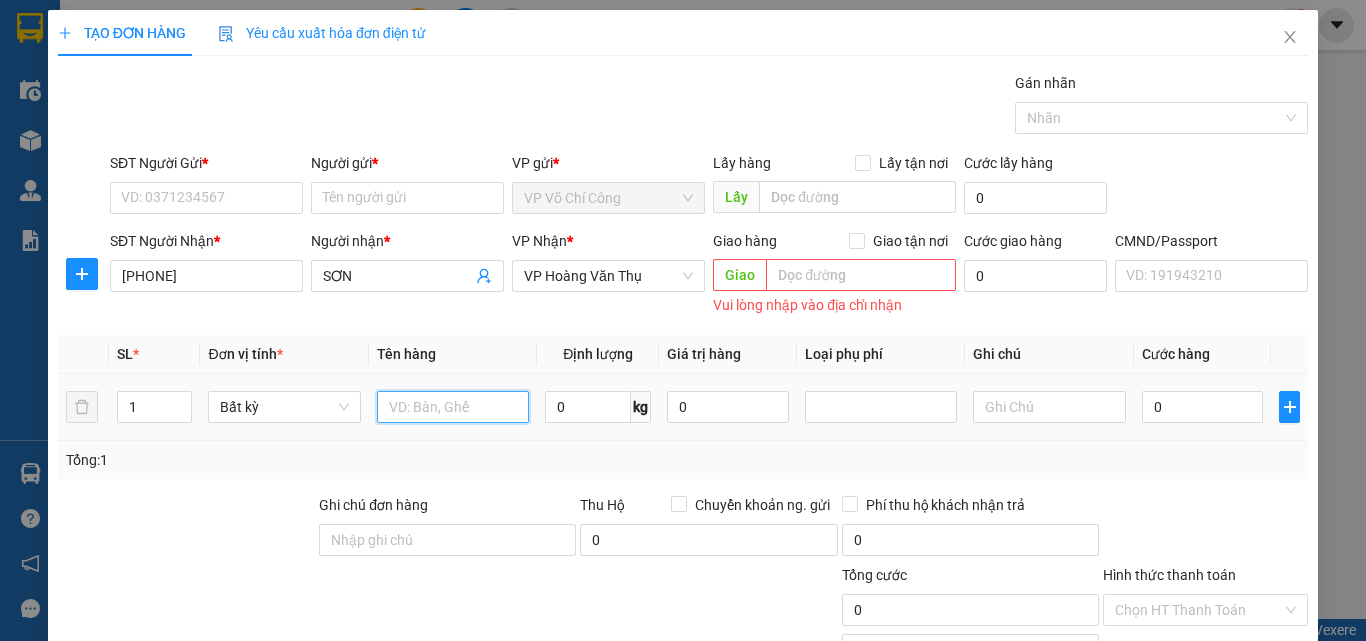 click at bounding box center (453, 407) 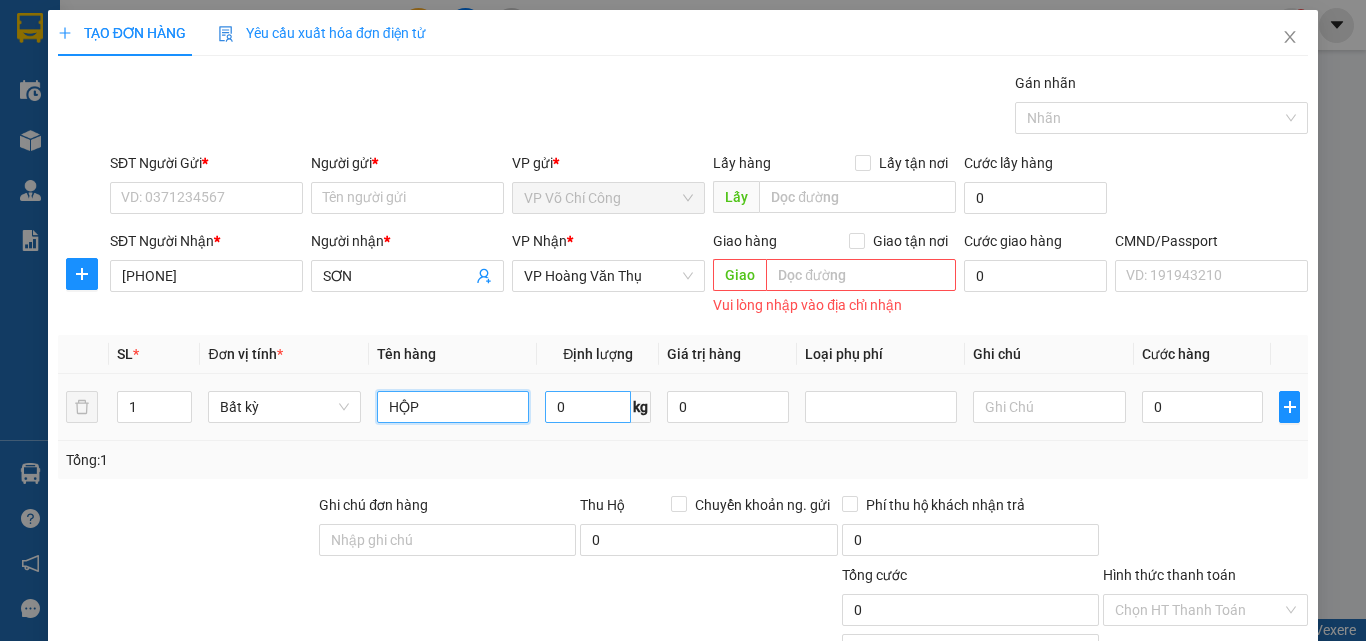 type on "BỌC HỘP ĐEN" 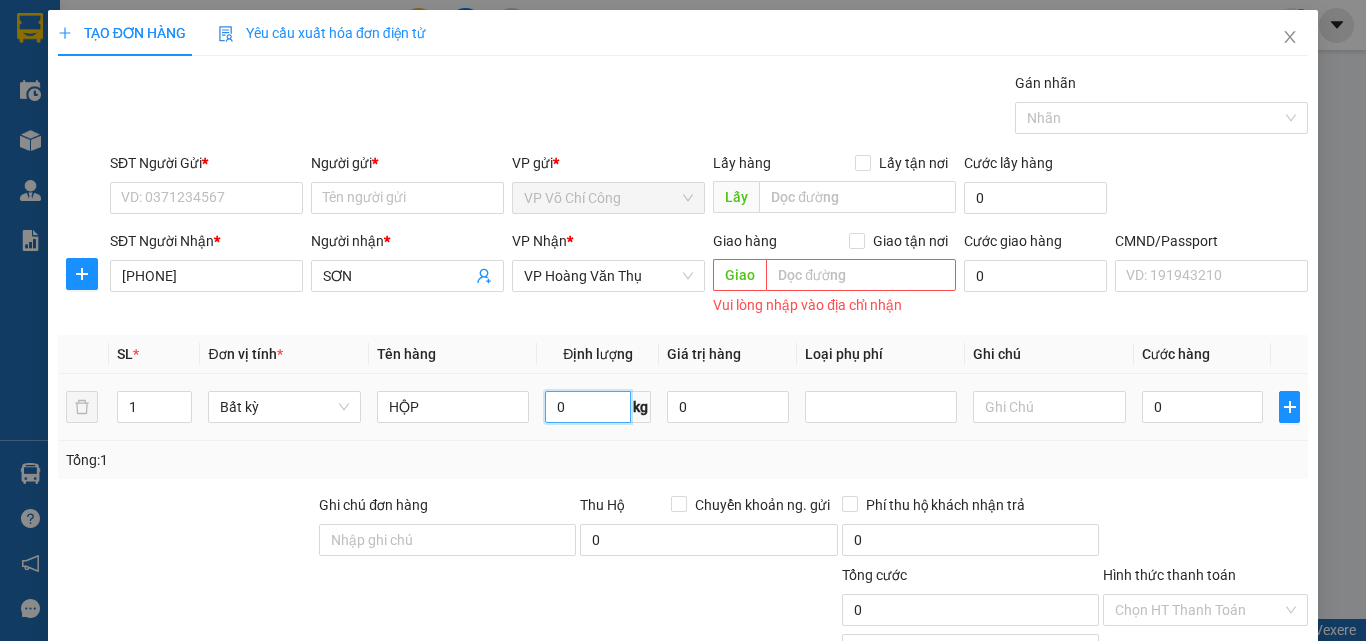 click on "0" at bounding box center [588, 407] 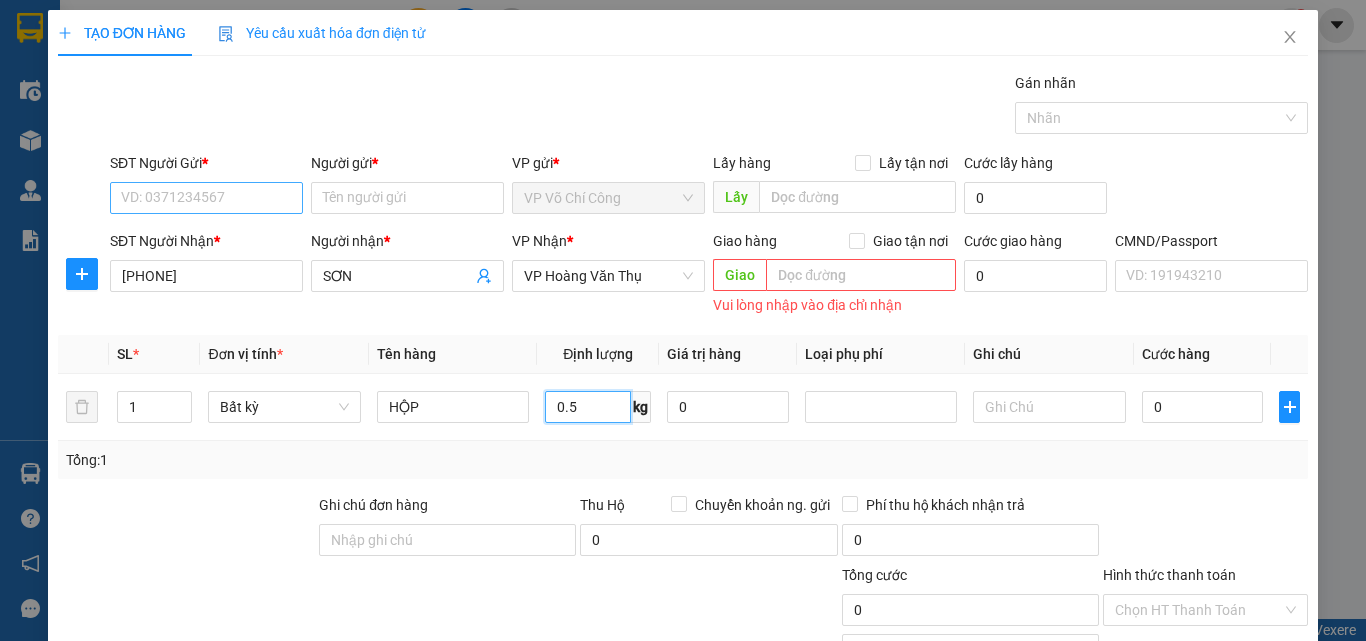type on "0.5" 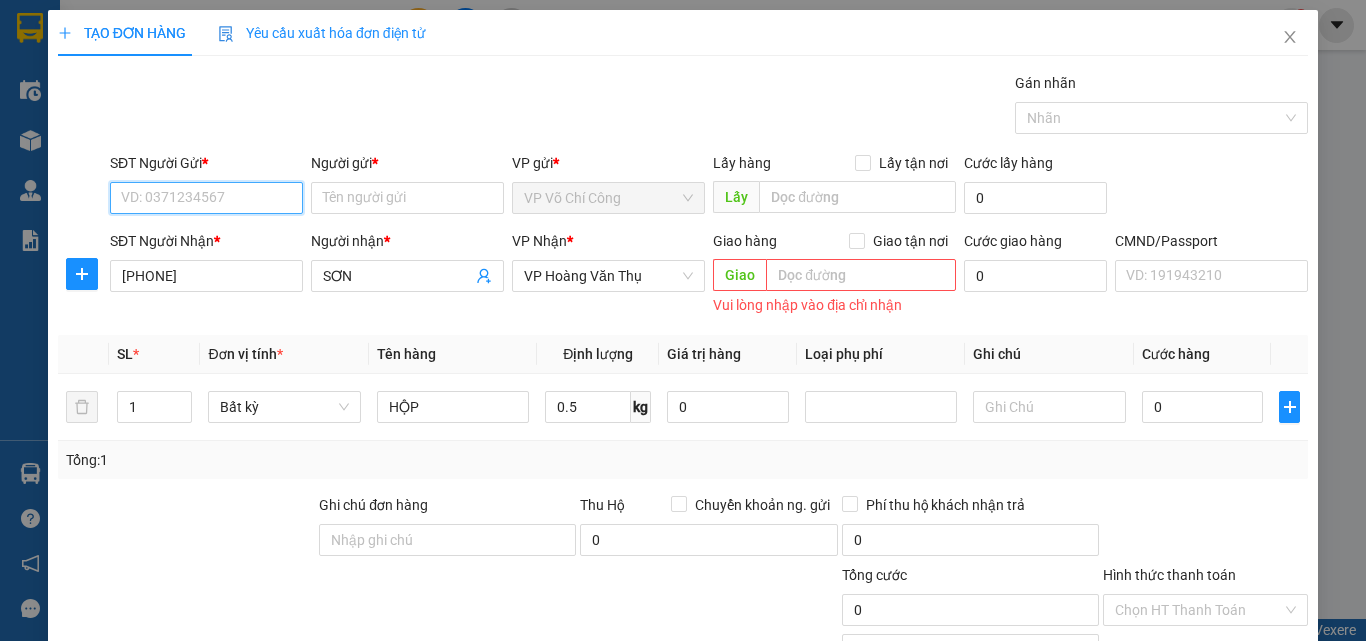 click on "SĐT Người Gửi *" at bounding box center (206, 198) 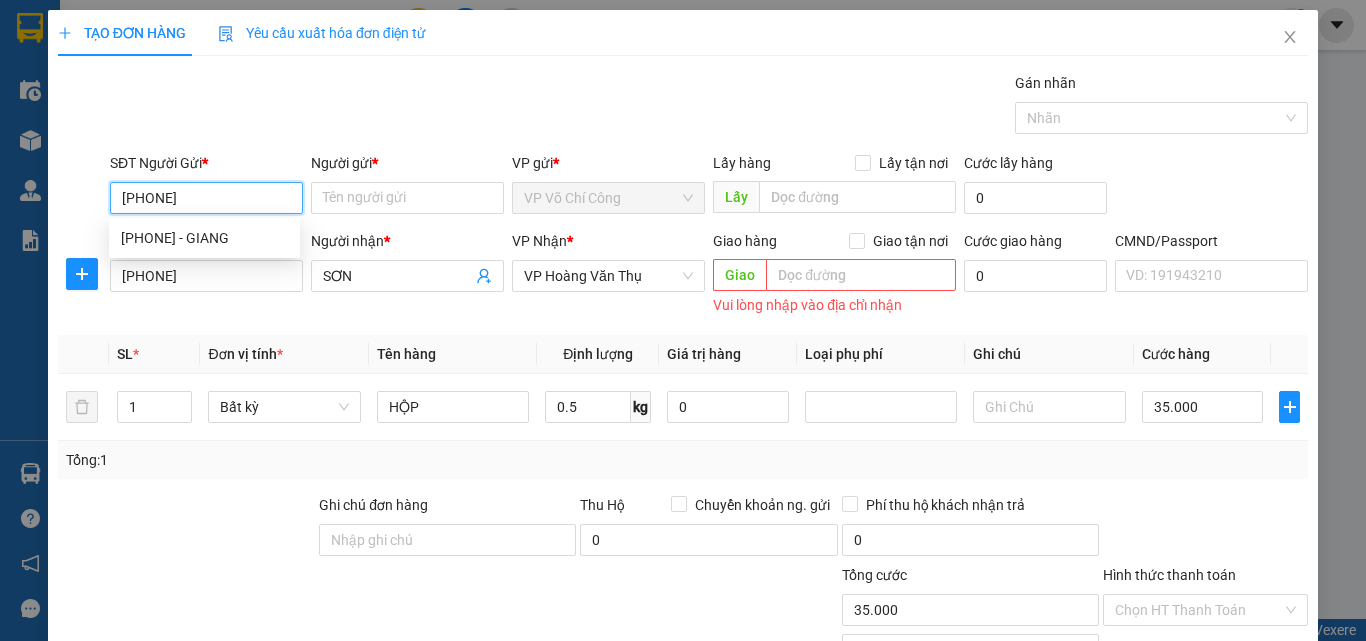 type on "0916504559" 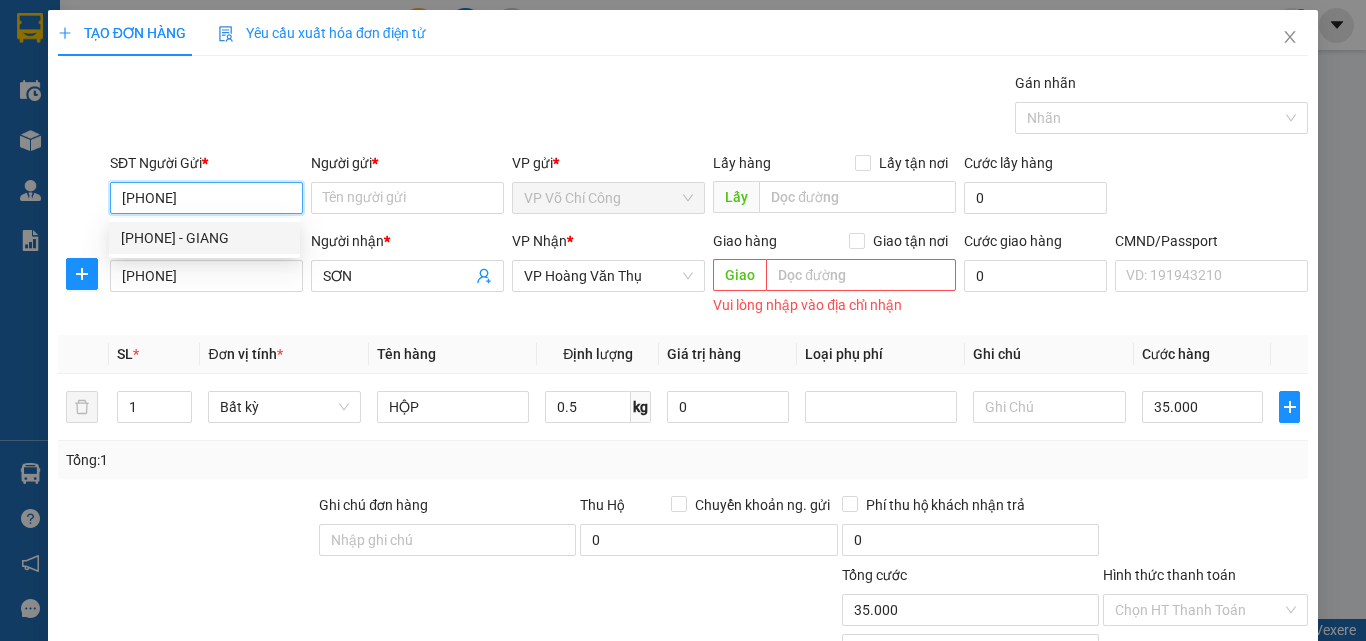 click on "0916504559 - GIANG" at bounding box center (204, 238) 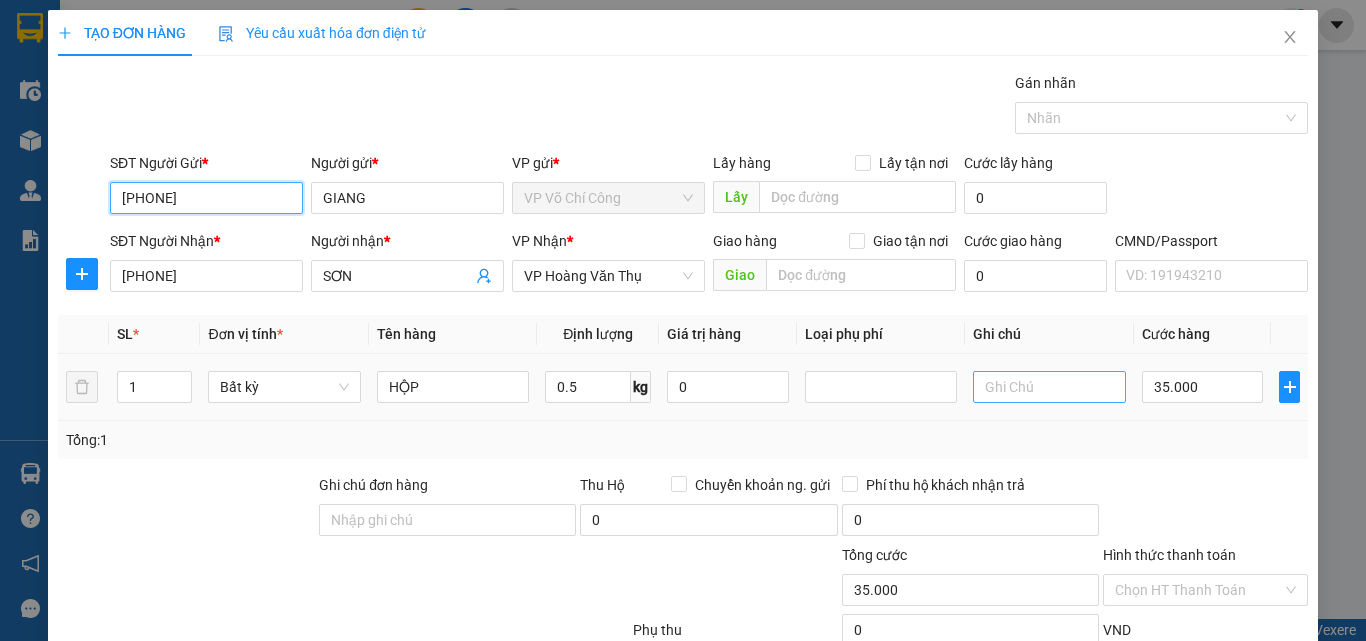 type on "0916504559" 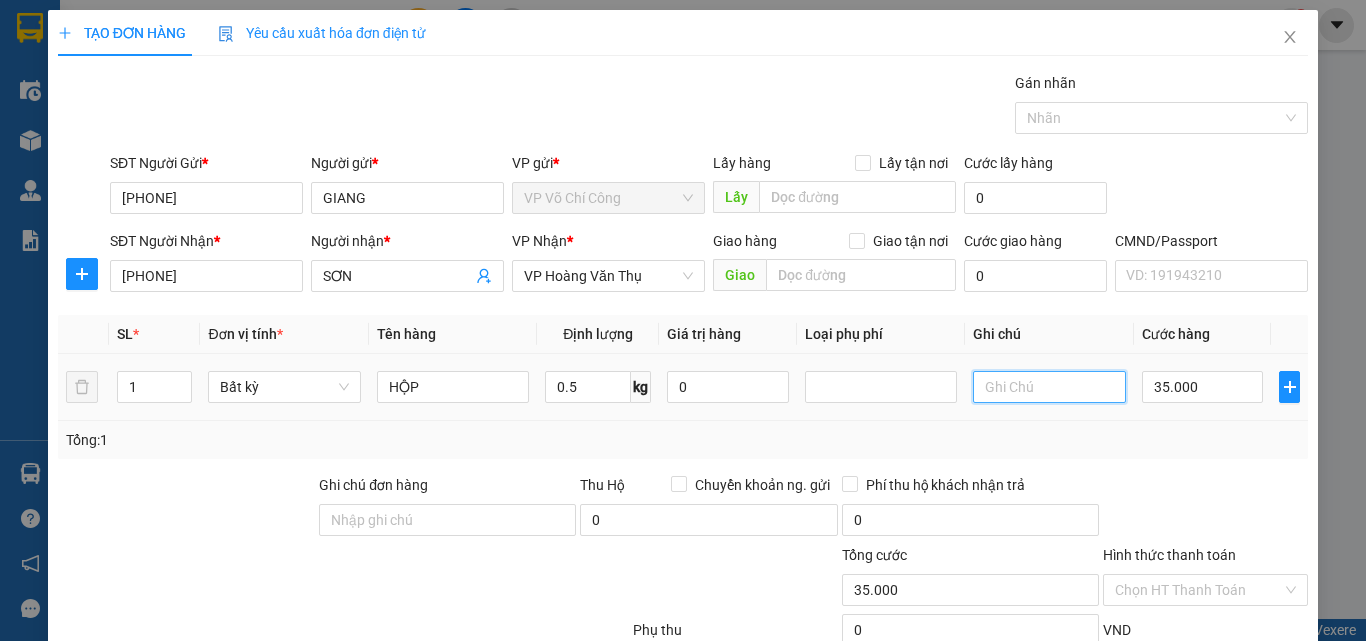 click at bounding box center [1049, 387] 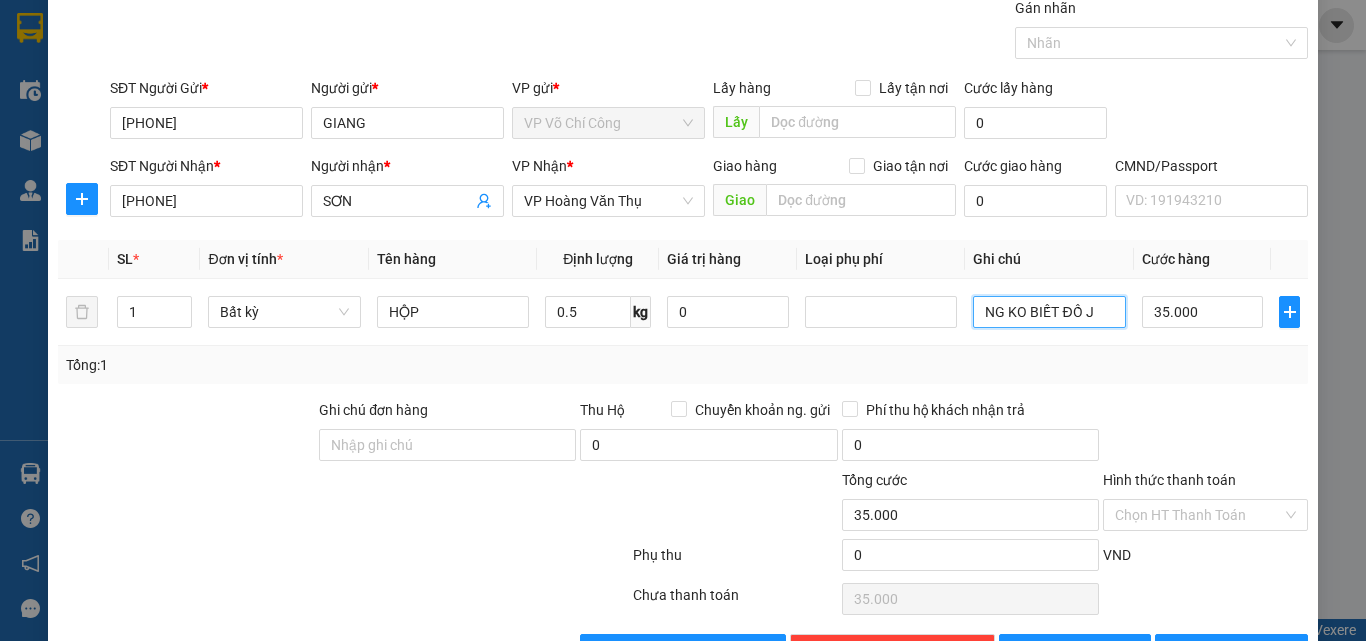 scroll, scrollTop: 139, scrollLeft: 0, axis: vertical 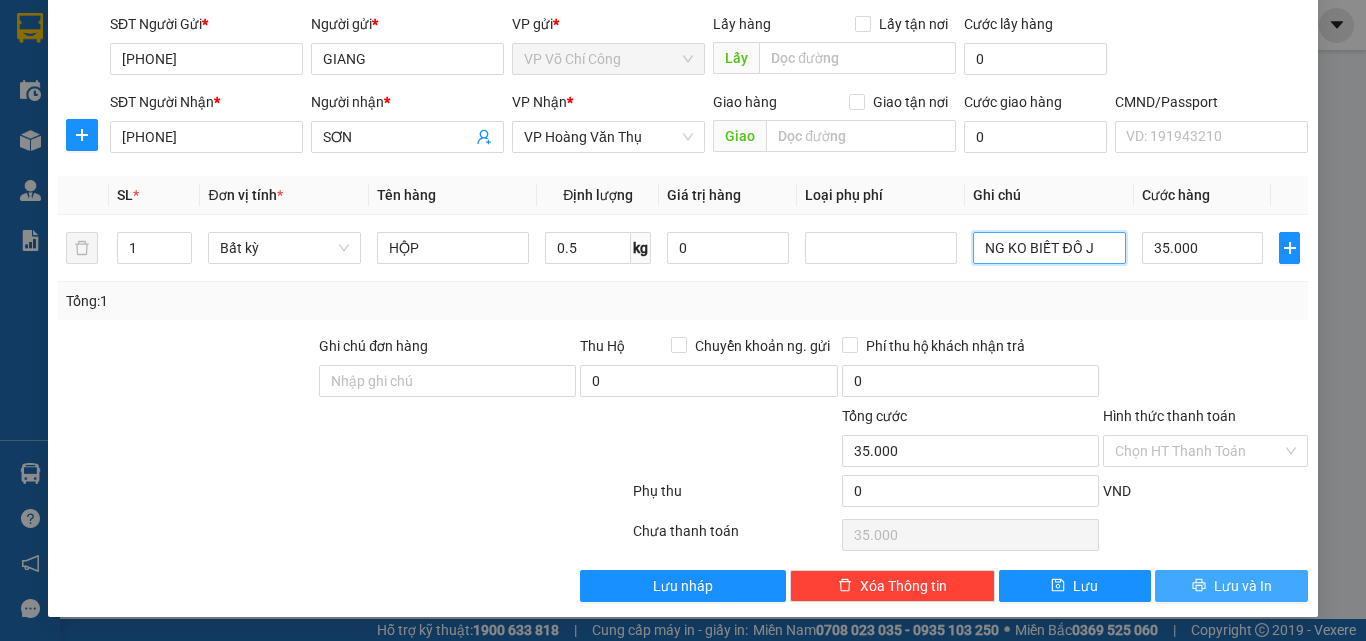 type on "NG KO BIẾT ĐỒ J" 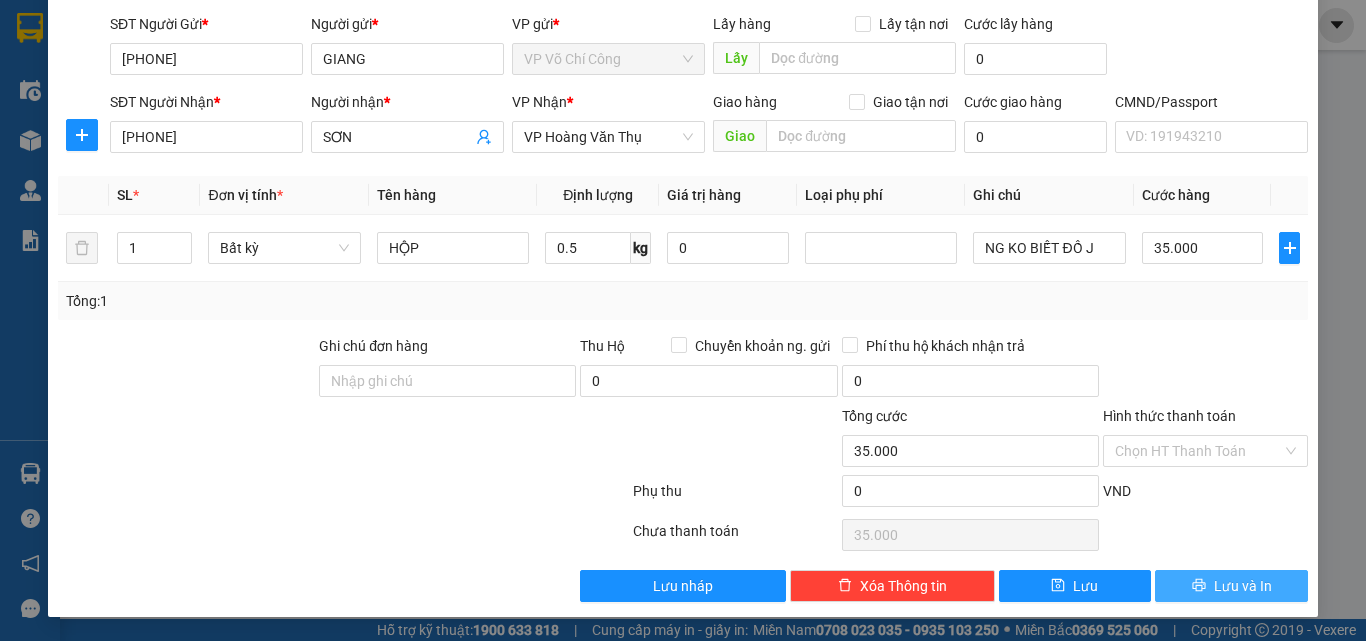 click on "Lưu và In" at bounding box center (1243, 586) 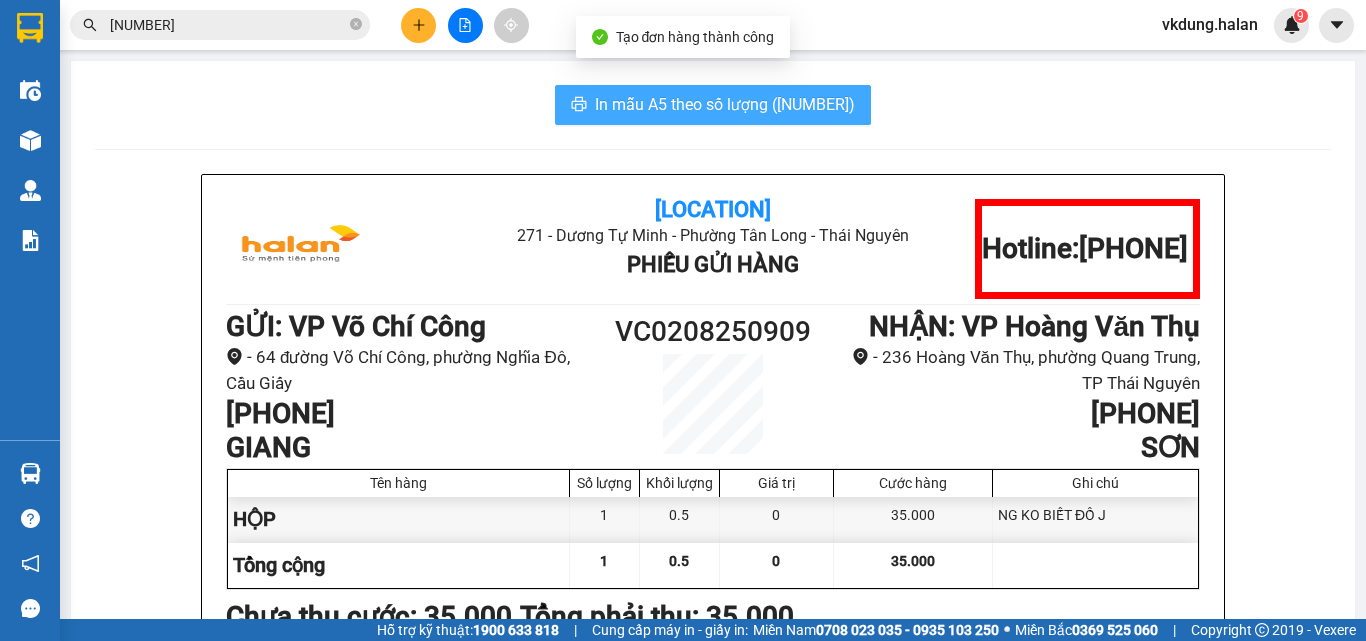 click on "In mẫu A5 theo số lượng
(1)" at bounding box center (725, 104) 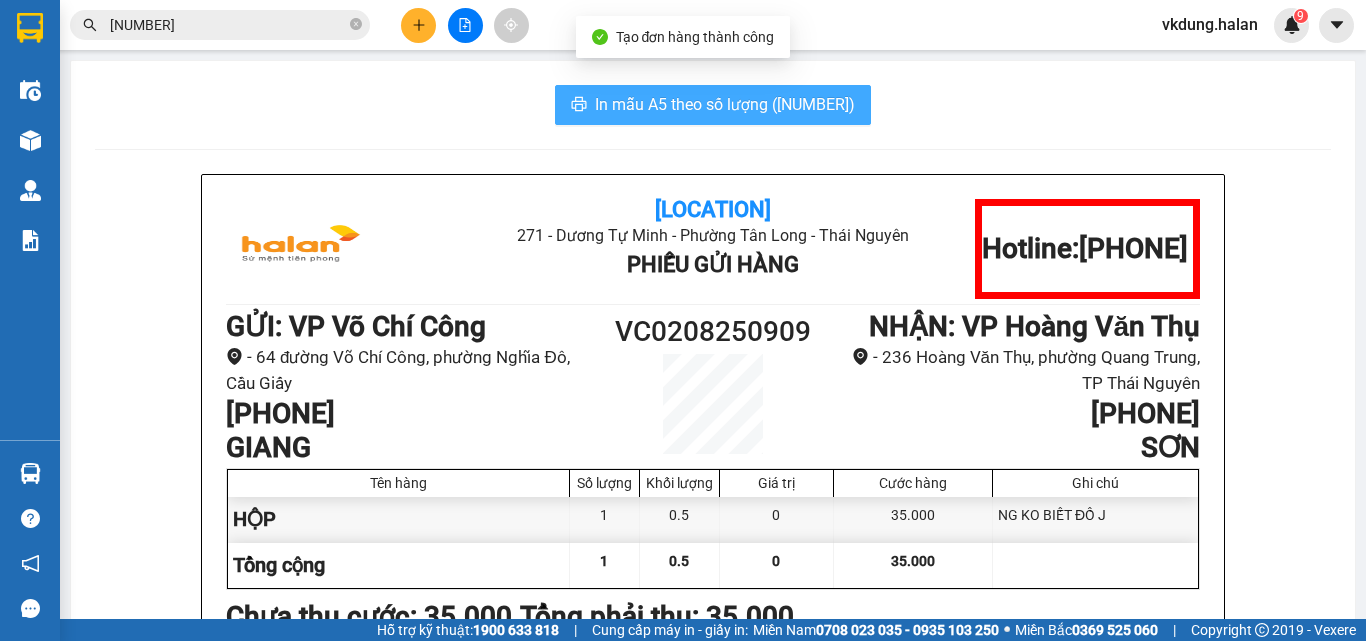 scroll, scrollTop: 0, scrollLeft: 0, axis: both 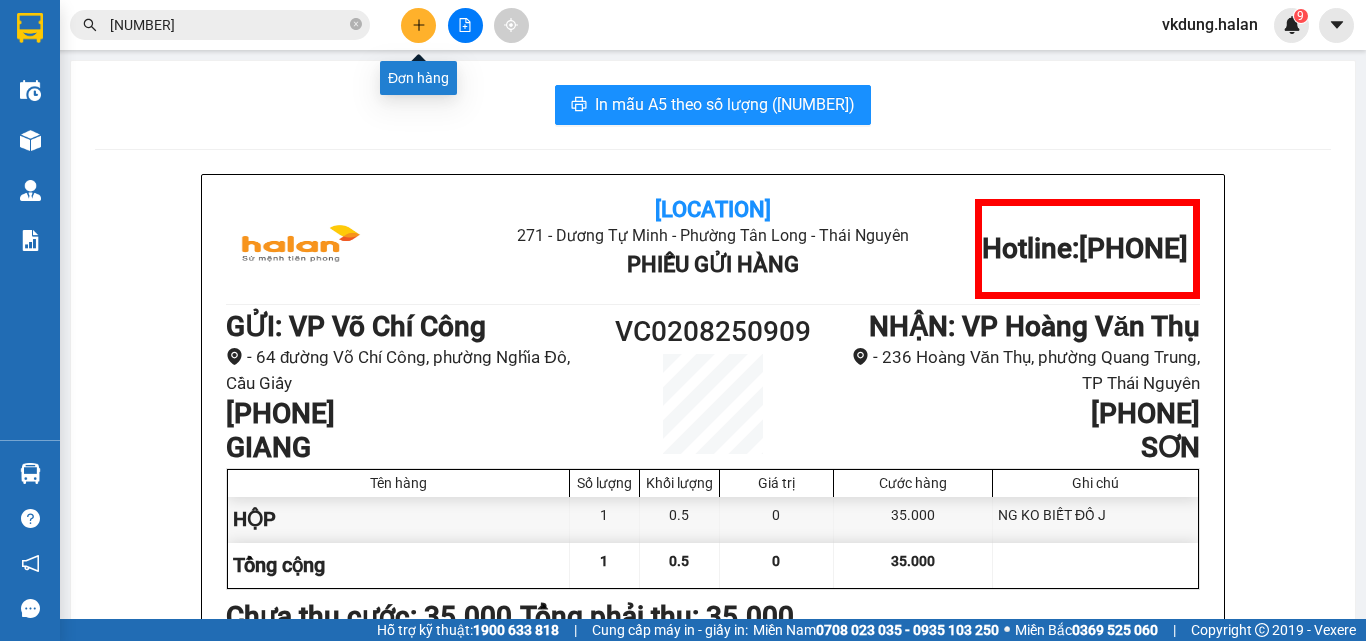click 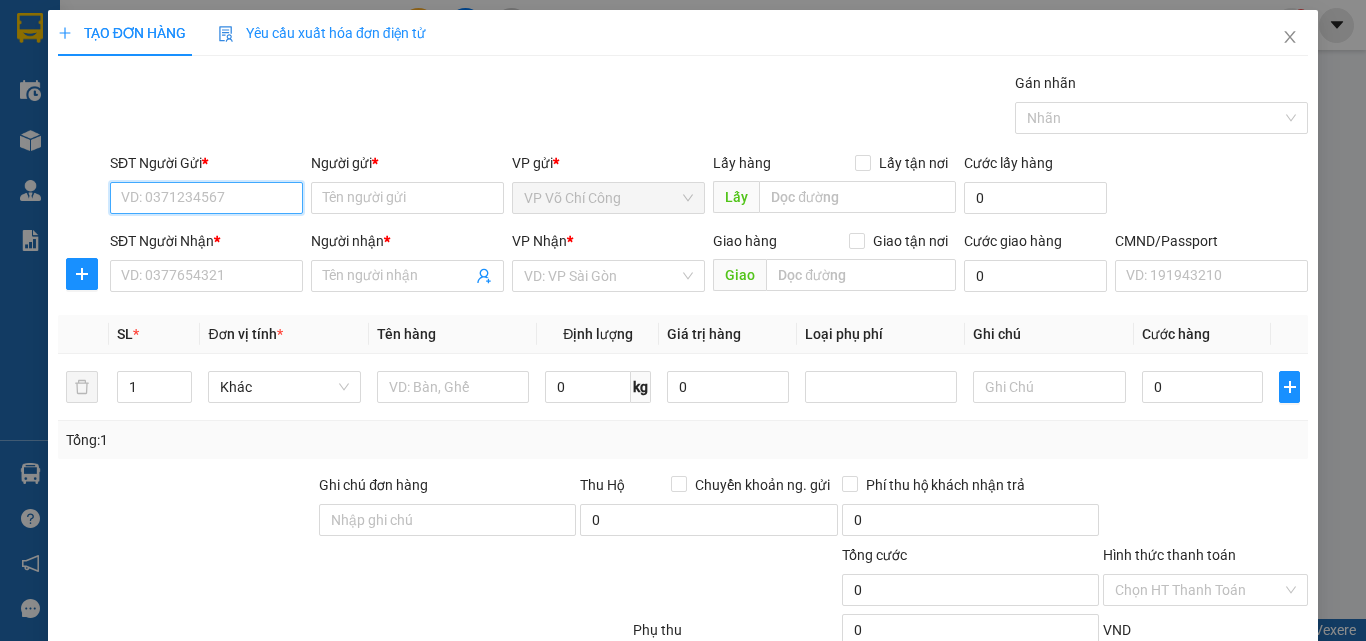click on "SĐT Người Gửi *" at bounding box center (206, 198) 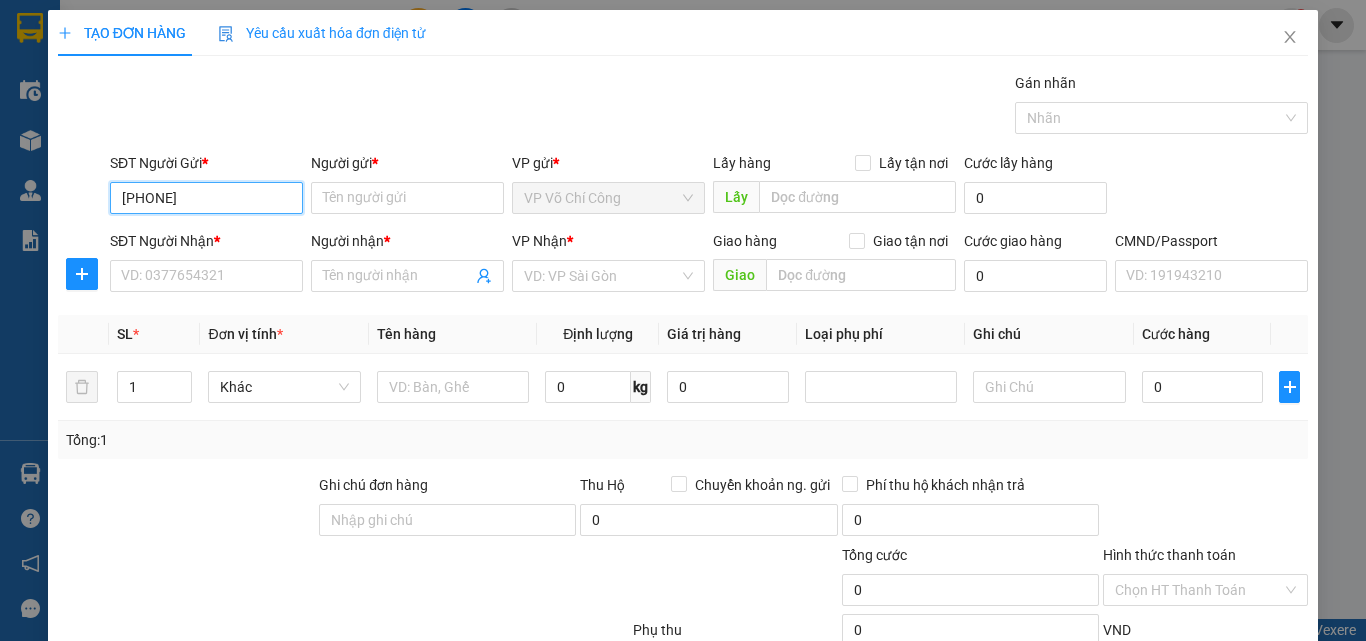 type on "0977354063" 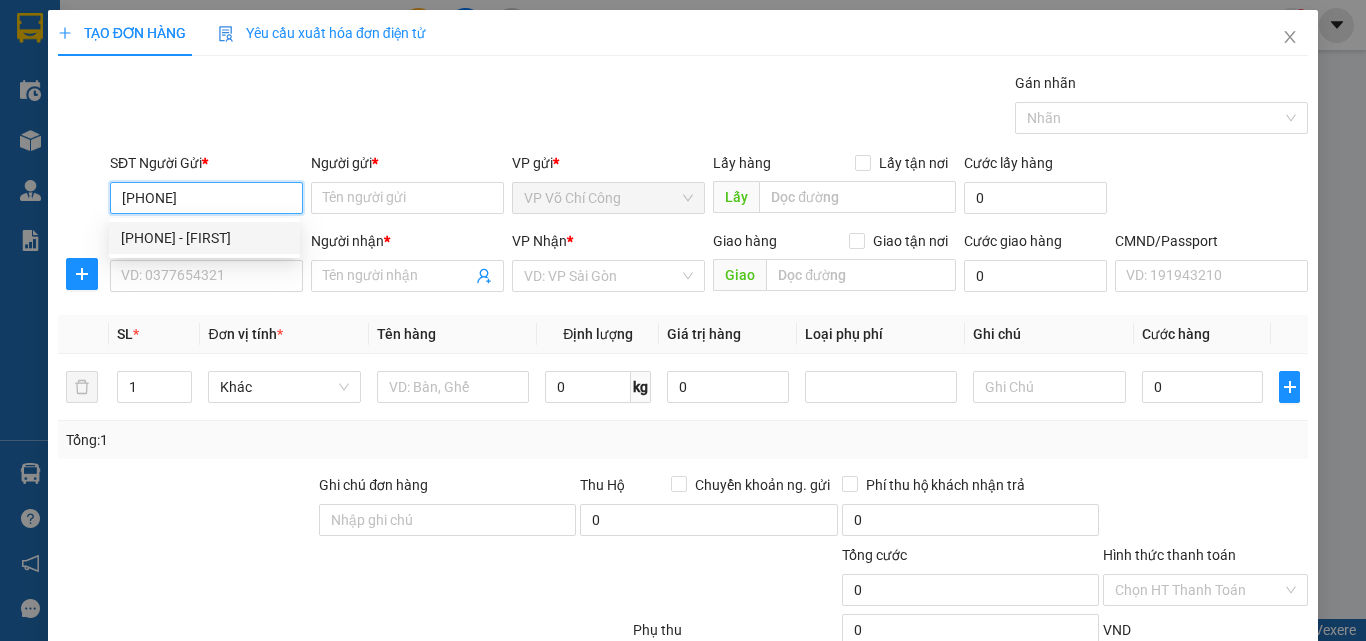 click on "0977354063 - huyền" at bounding box center (204, 238) 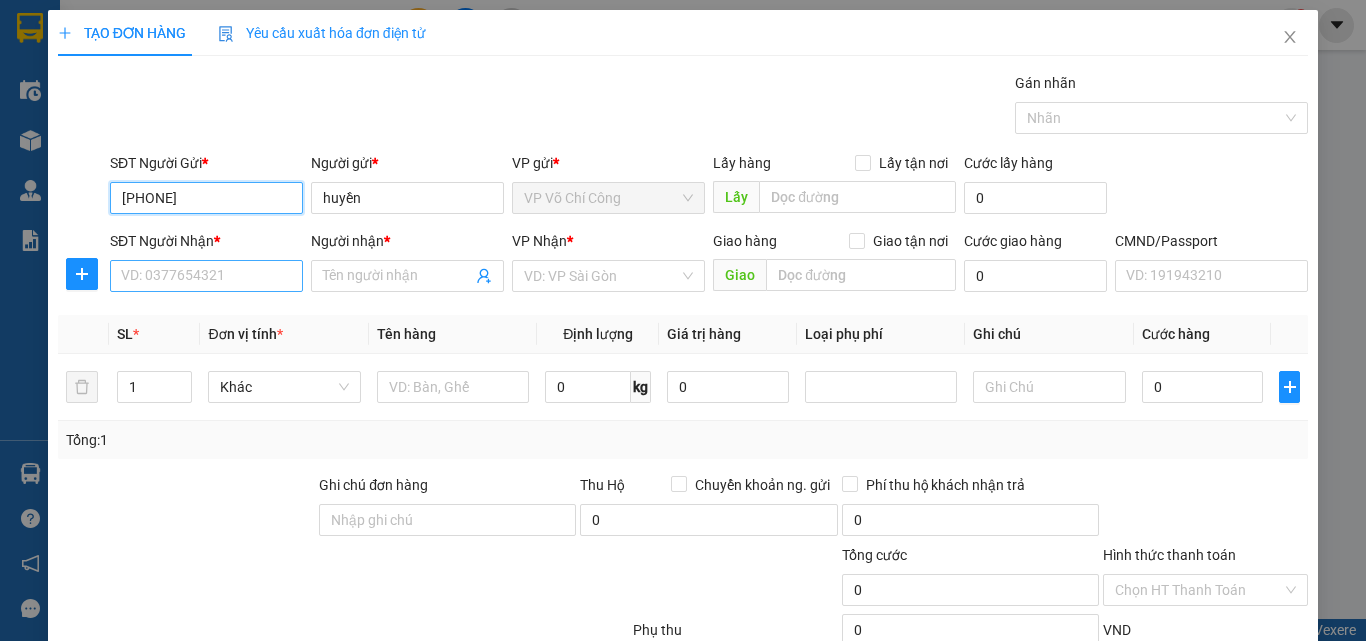 type on "0977354063" 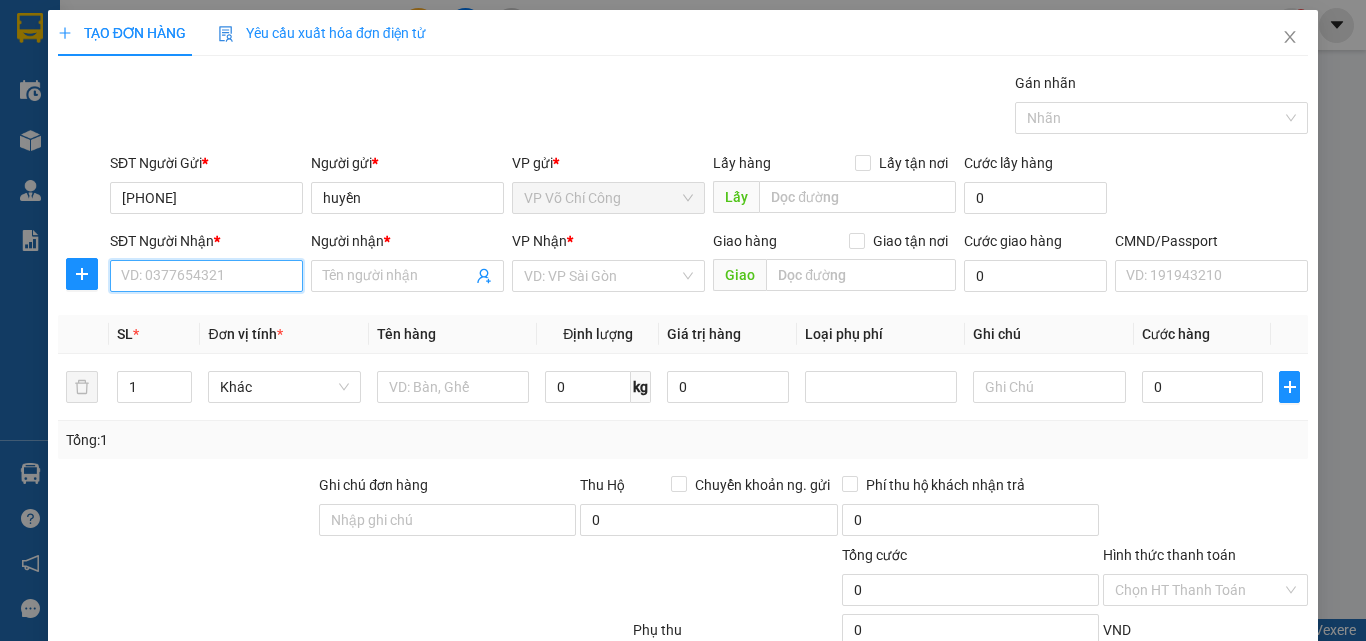 click on "SĐT Người Nhận  *" at bounding box center (206, 276) 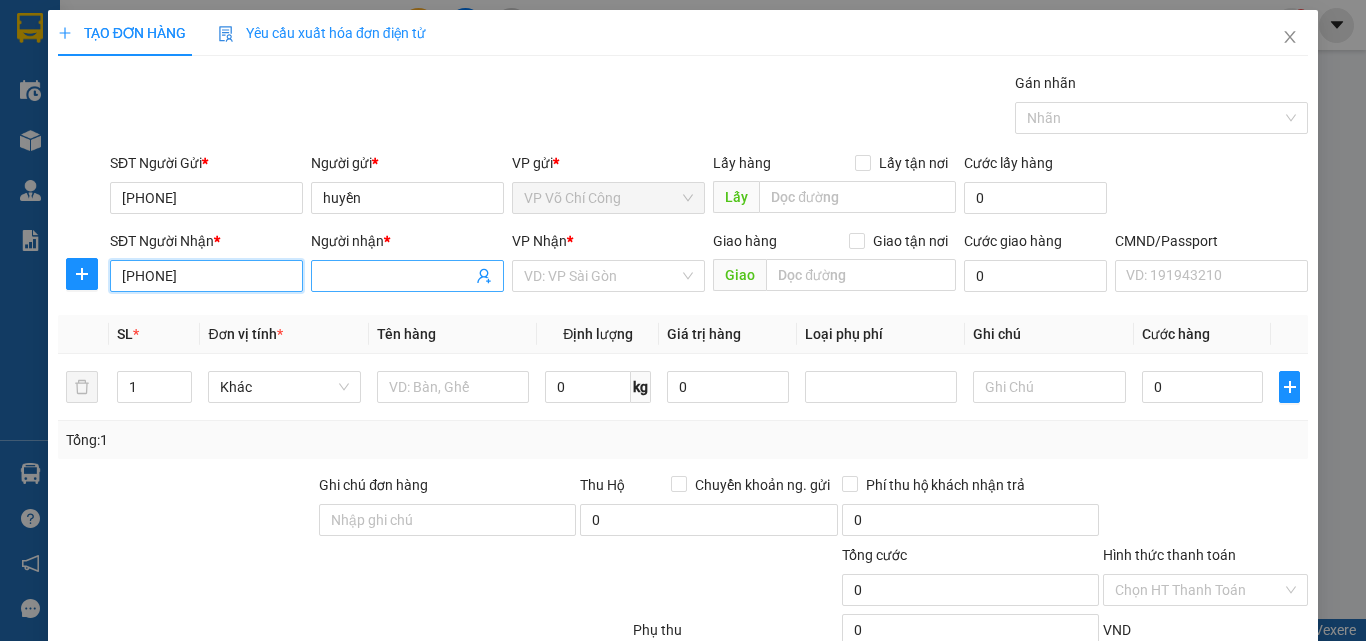 type on "0969859289" 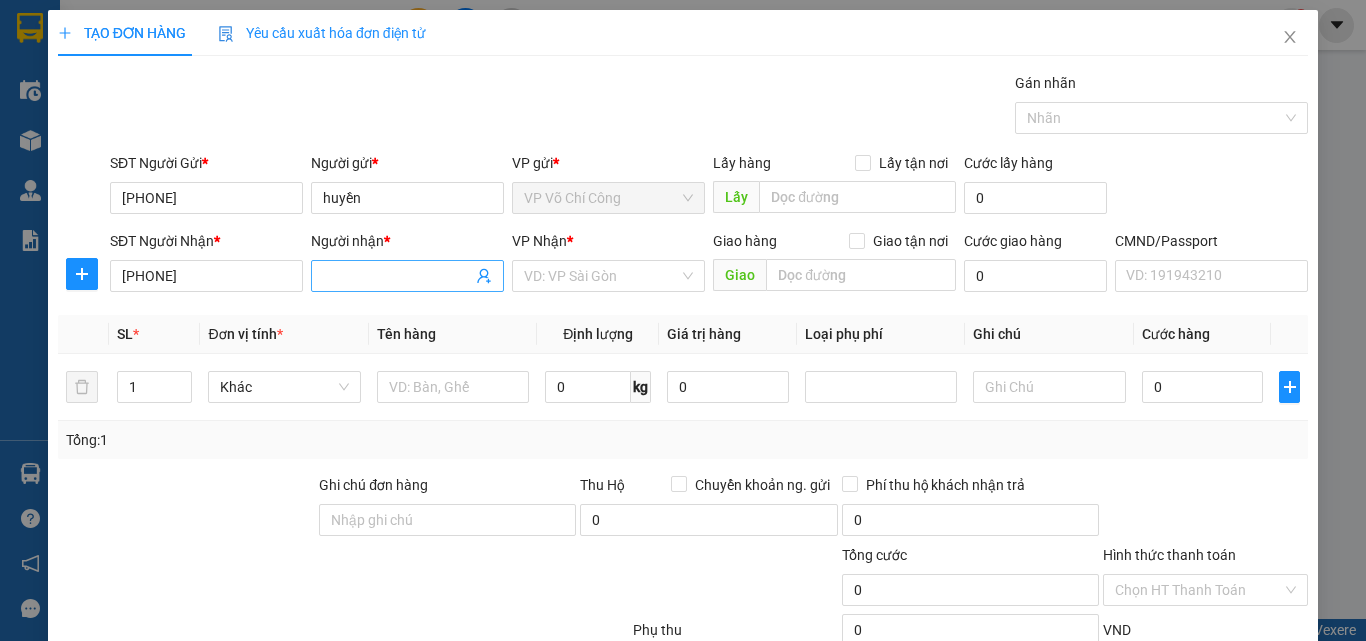 click on "Người nhận  *" at bounding box center (397, 276) 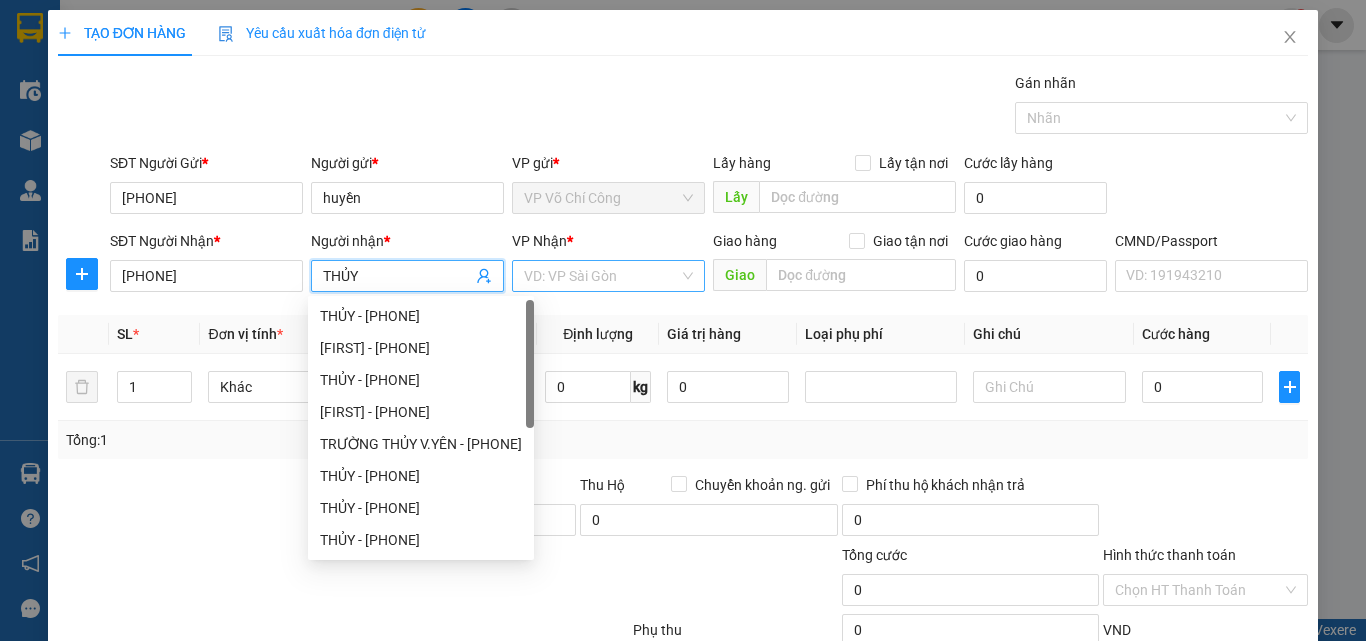 type on "THỦY" 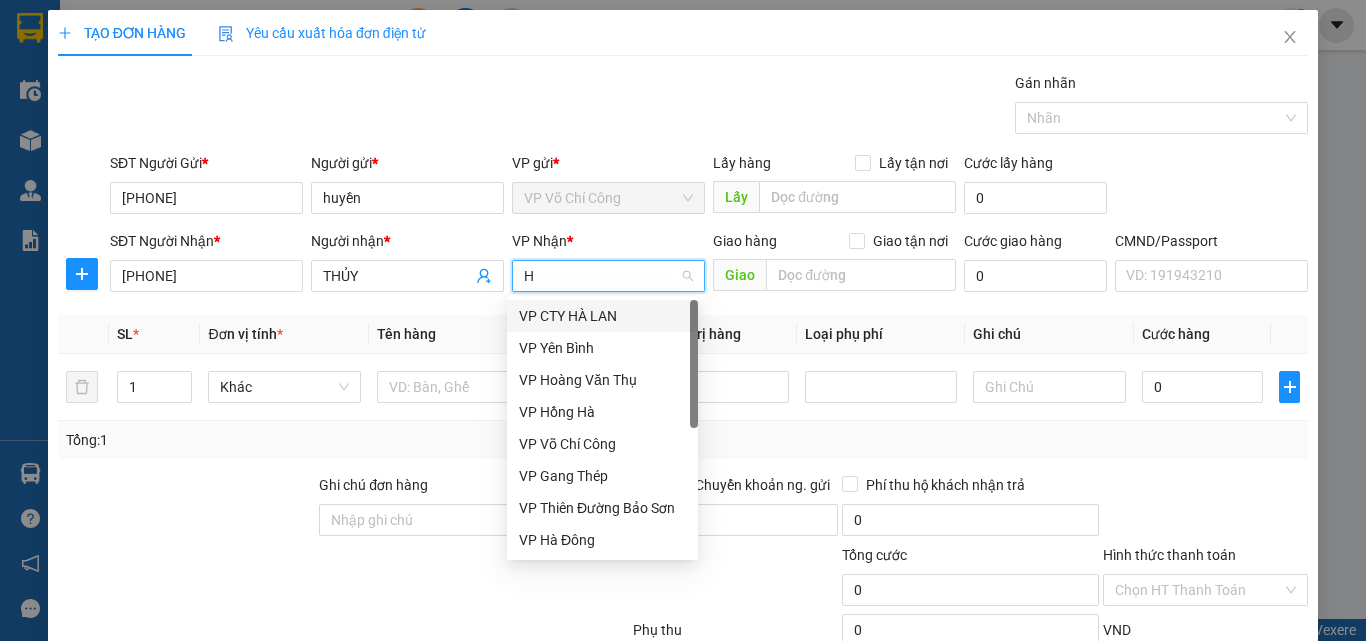 type on "HV" 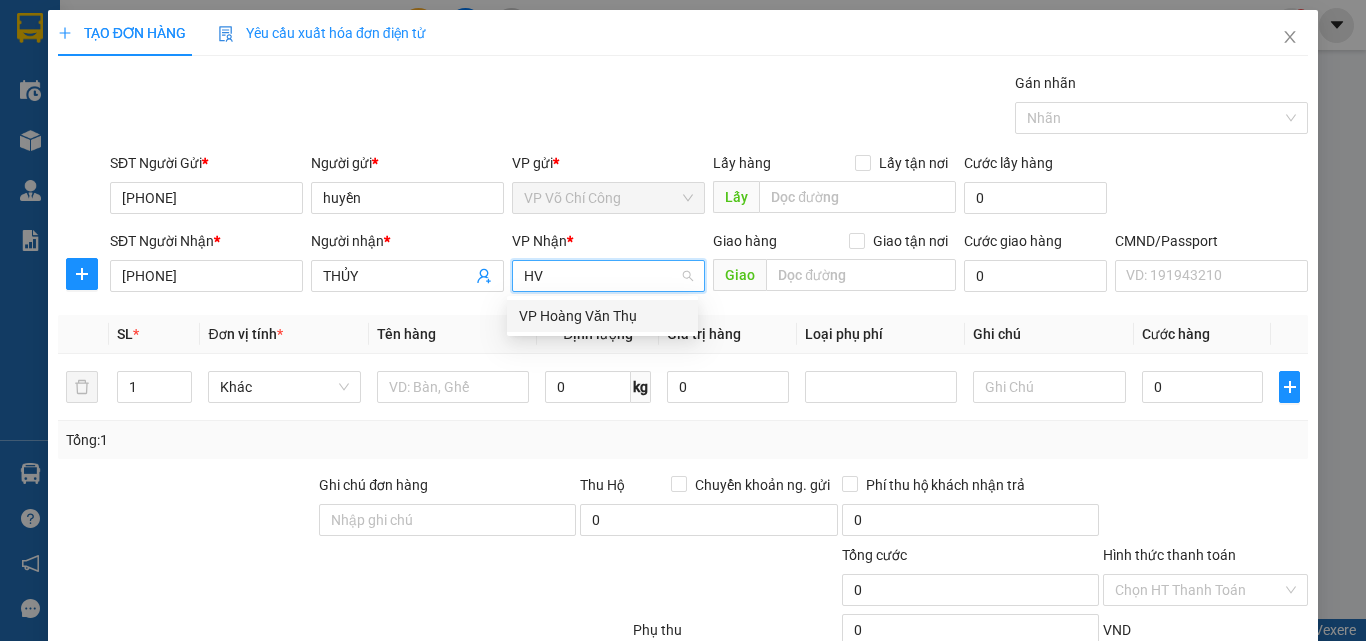 click on "VP Hoàng Văn Thụ" at bounding box center [602, 316] 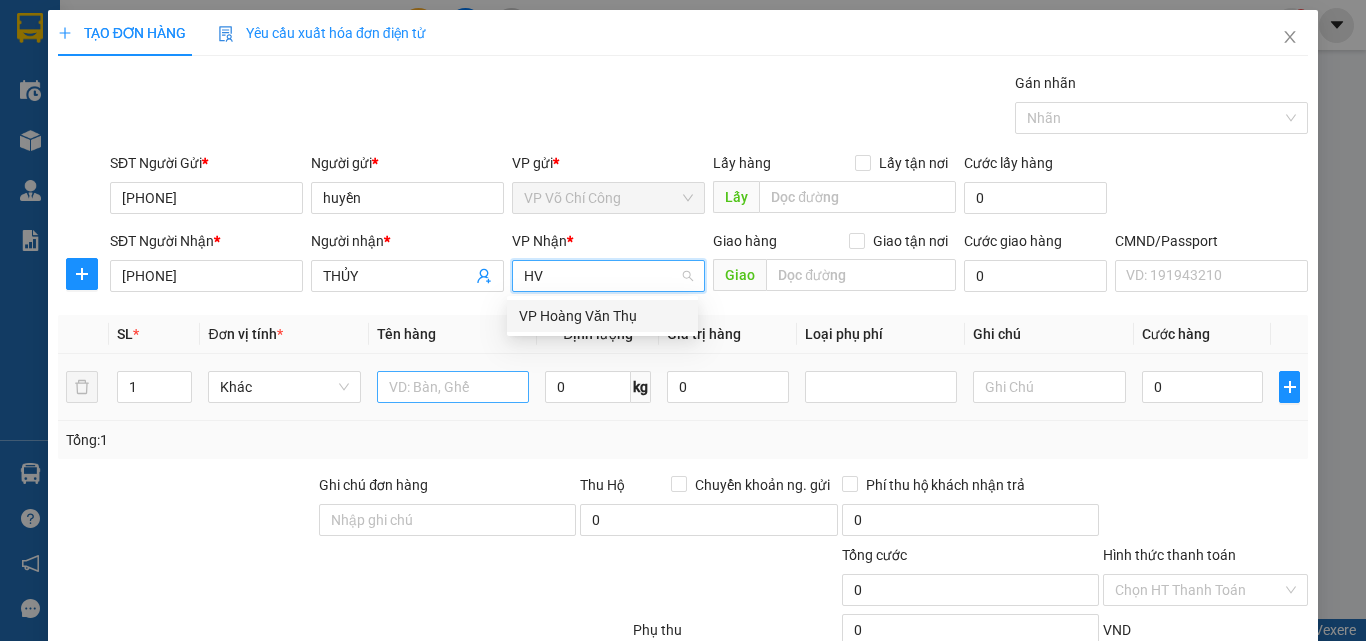 type 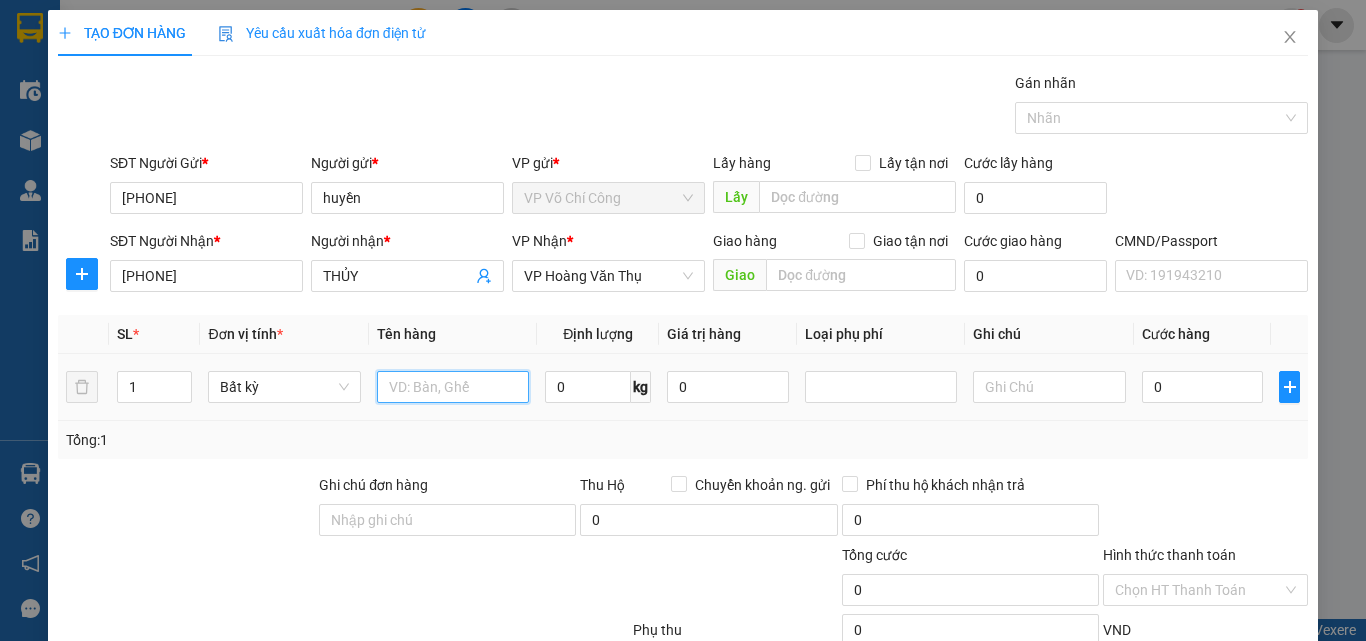 click at bounding box center (453, 387) 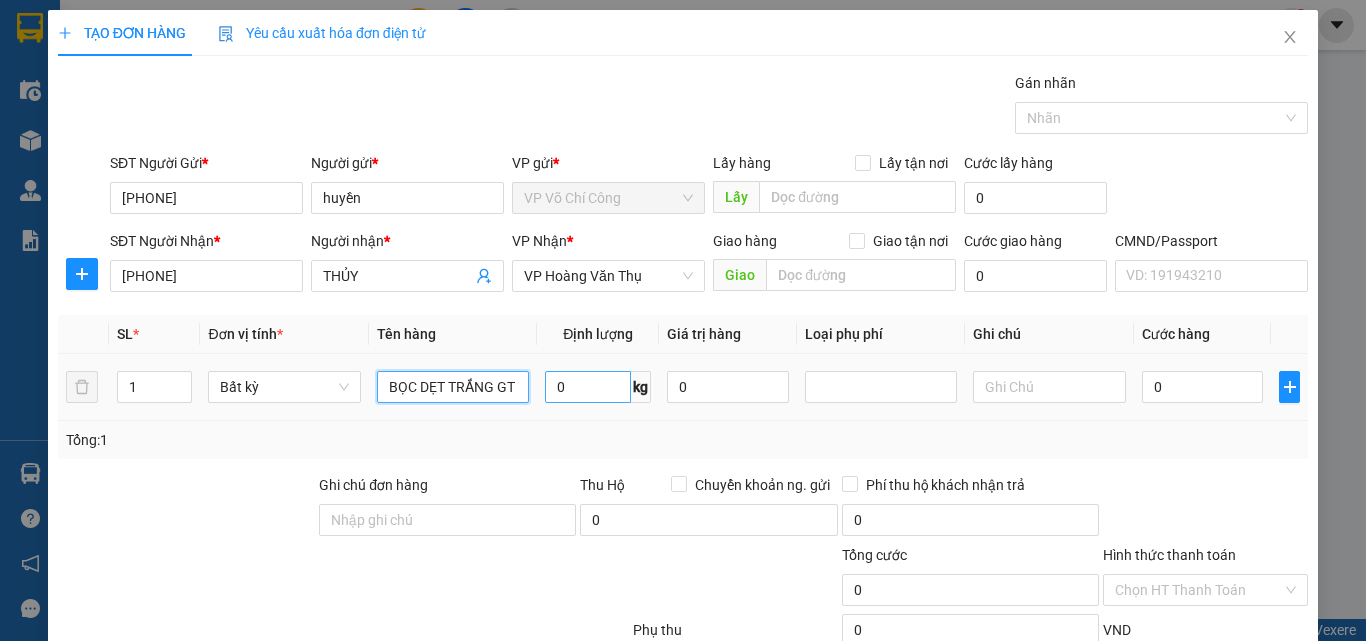 type on "BỌC DẸT TRẮNG GT" 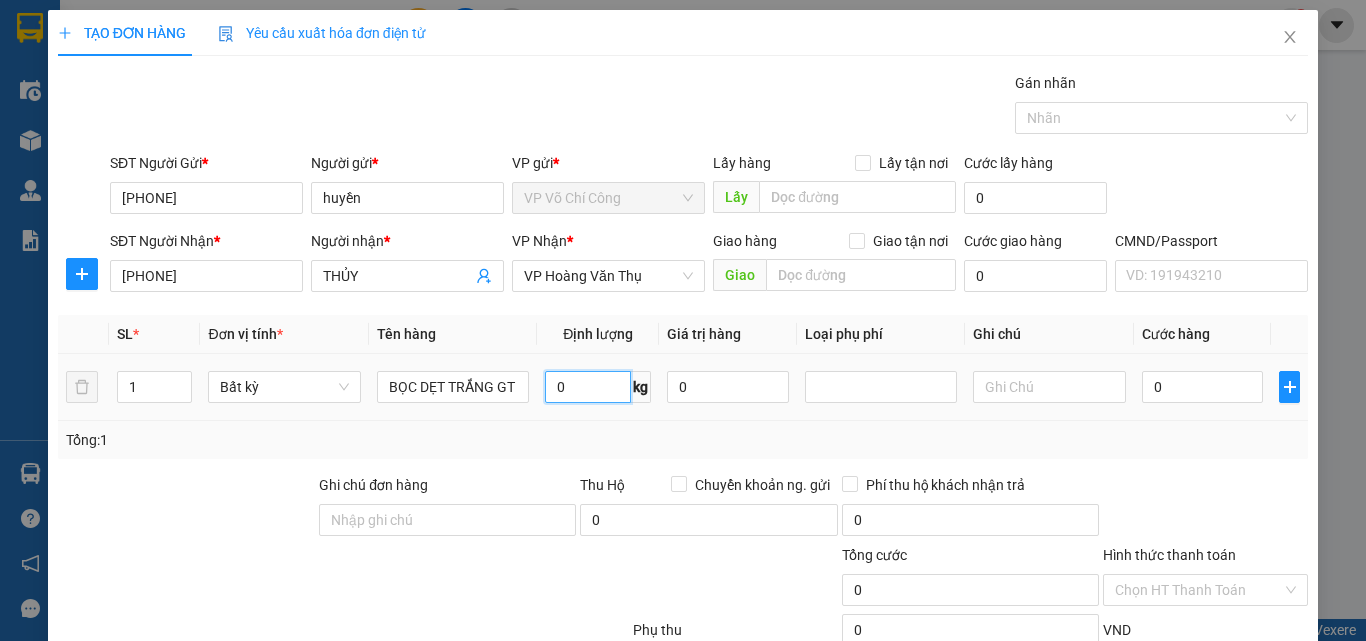 click on "0" at bounding box center [588, 387] 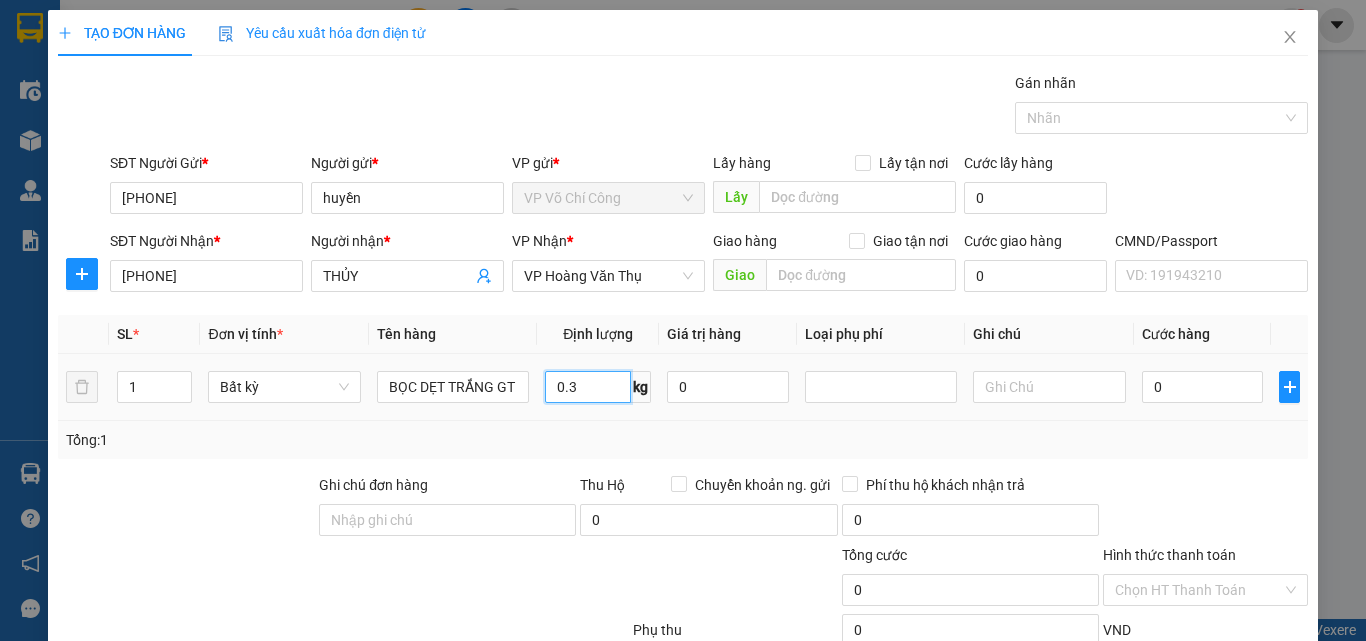 type on "0.3" 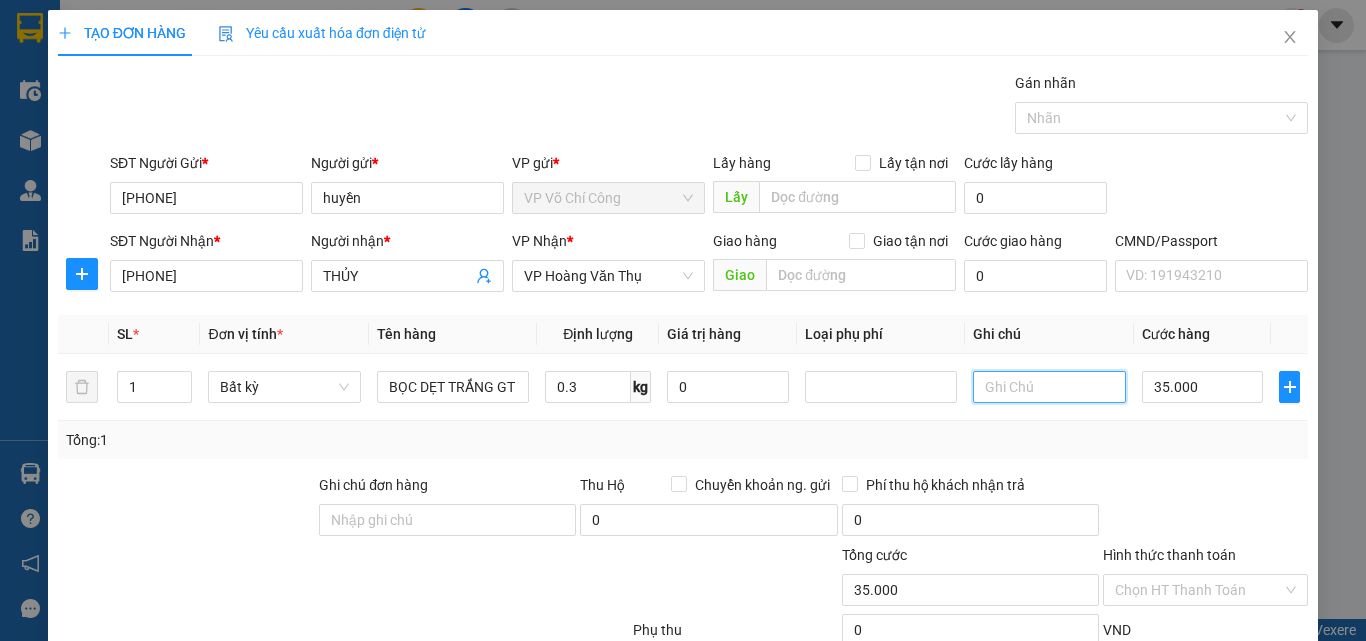 type on "35.000" 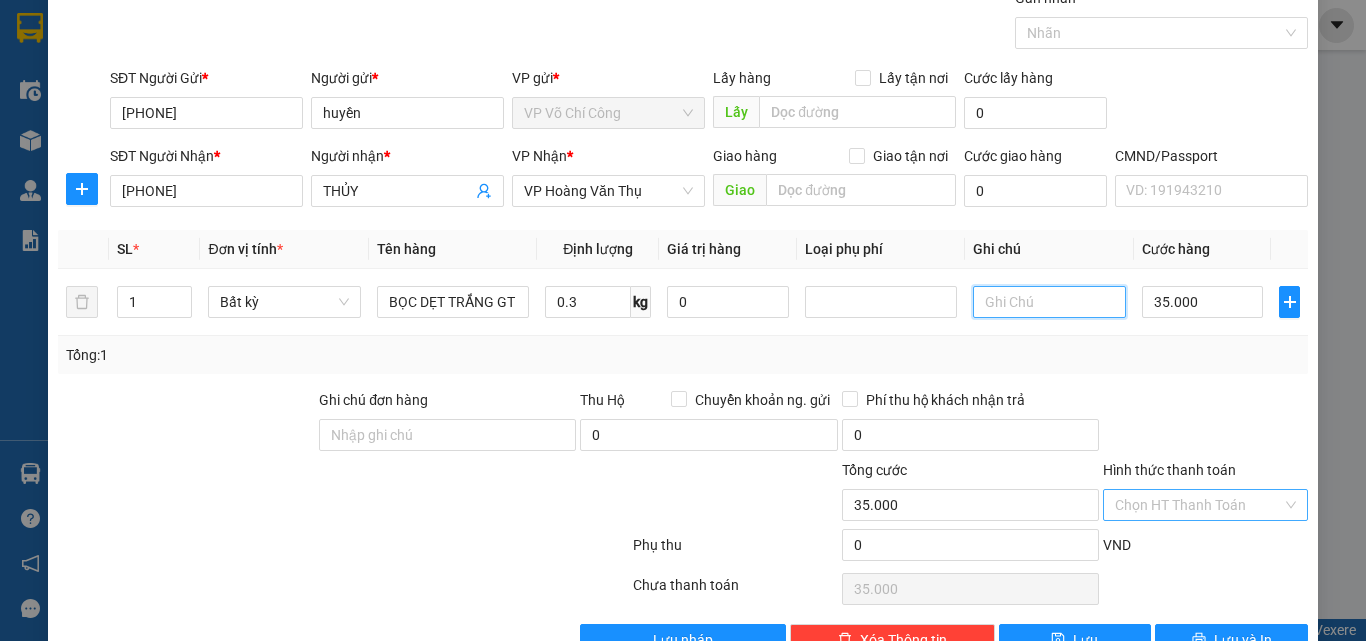 scroll, scrollTop: 139, scrollLeft: 0, axis: vertical 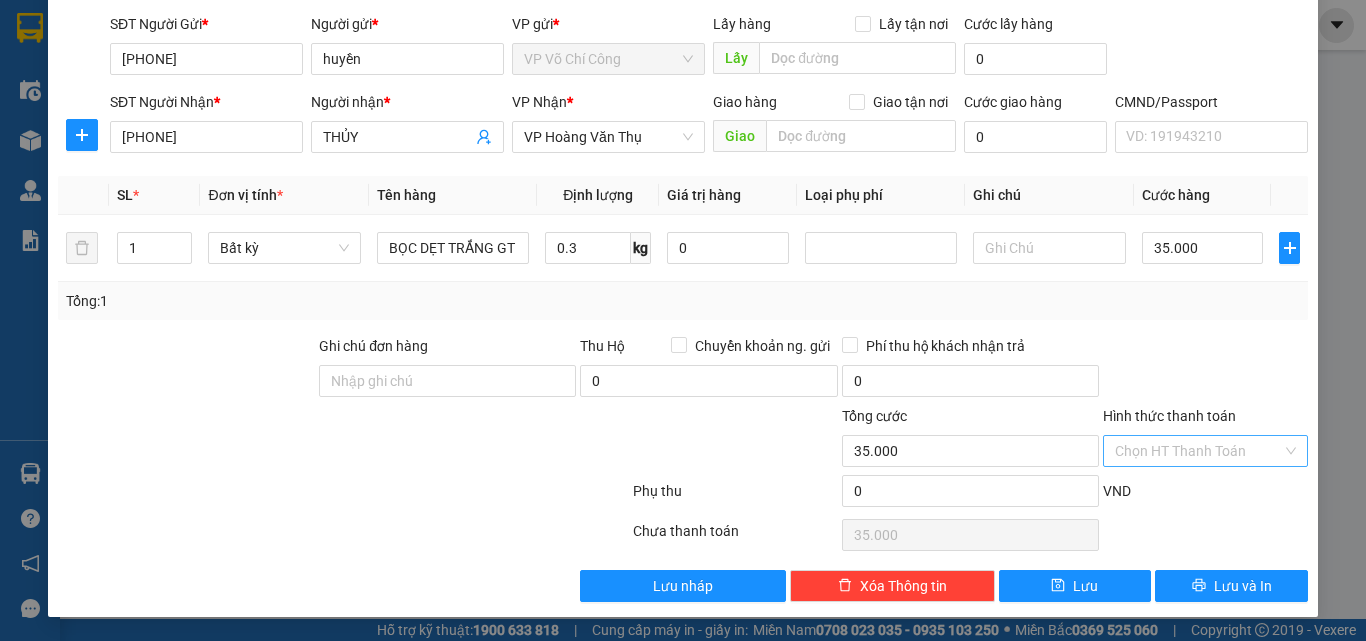 drag, startPoint x: 1227, startPoint y: 454, endPoint x: 1216, endPoint y: 437, distance: 20.248457 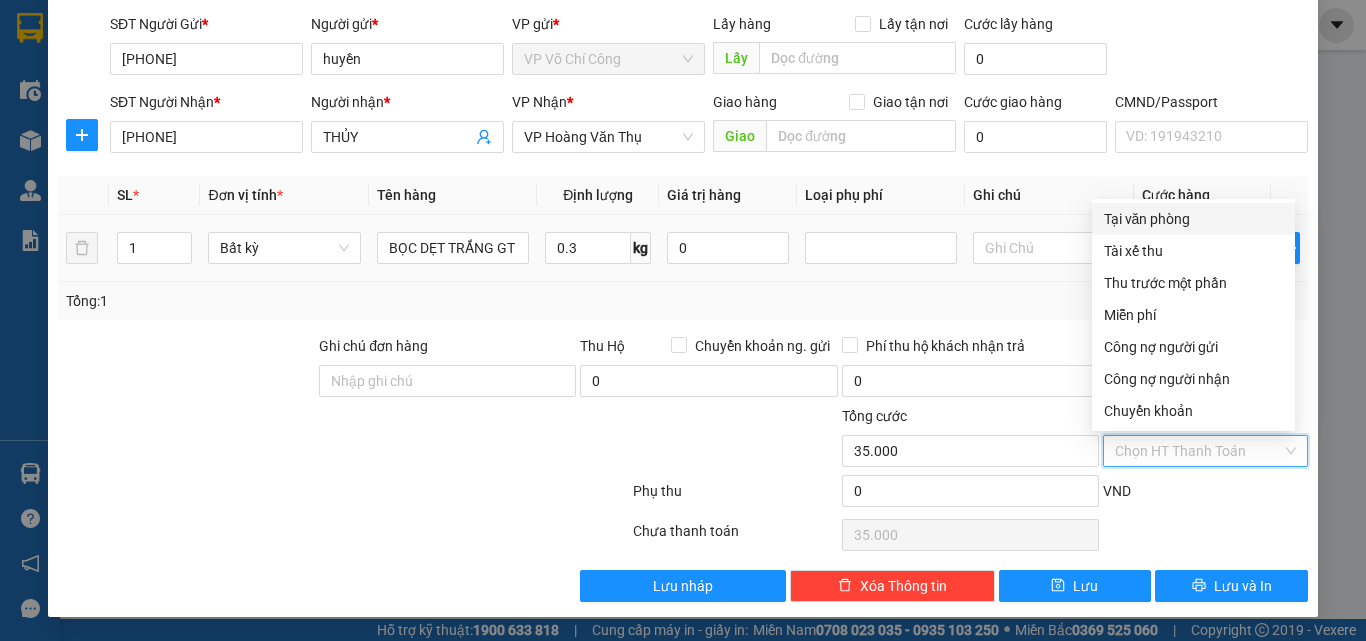 click on "Tại văn phòng" at bounding box center (1193, 219) 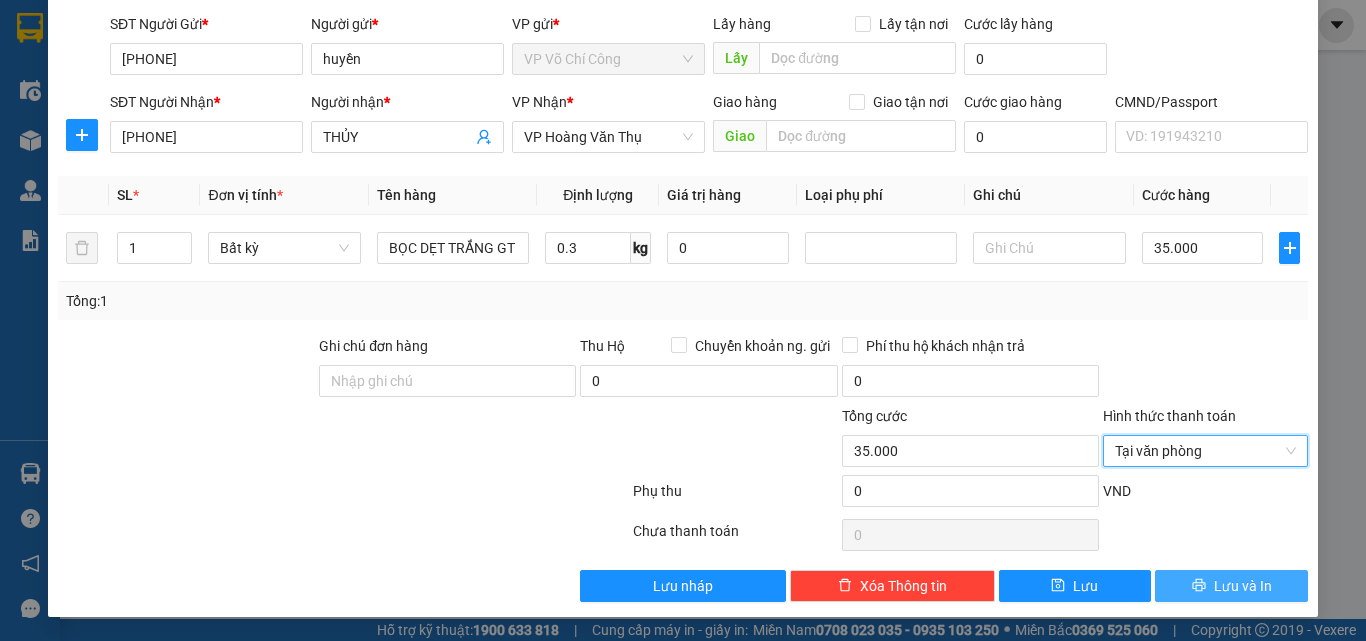 click on "Lưu và In" at bounding box center (1243, 586) 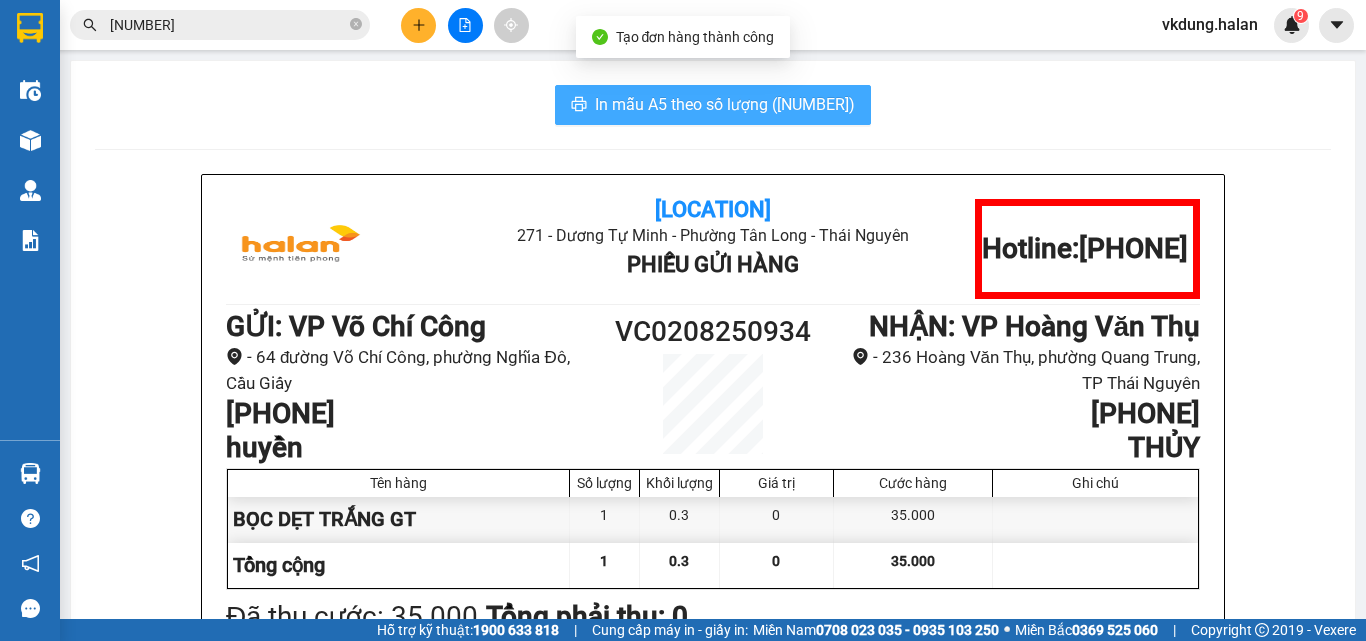 click on "In mẫu A5 theo số lượng
(1)" at bounding box center [725, 104] 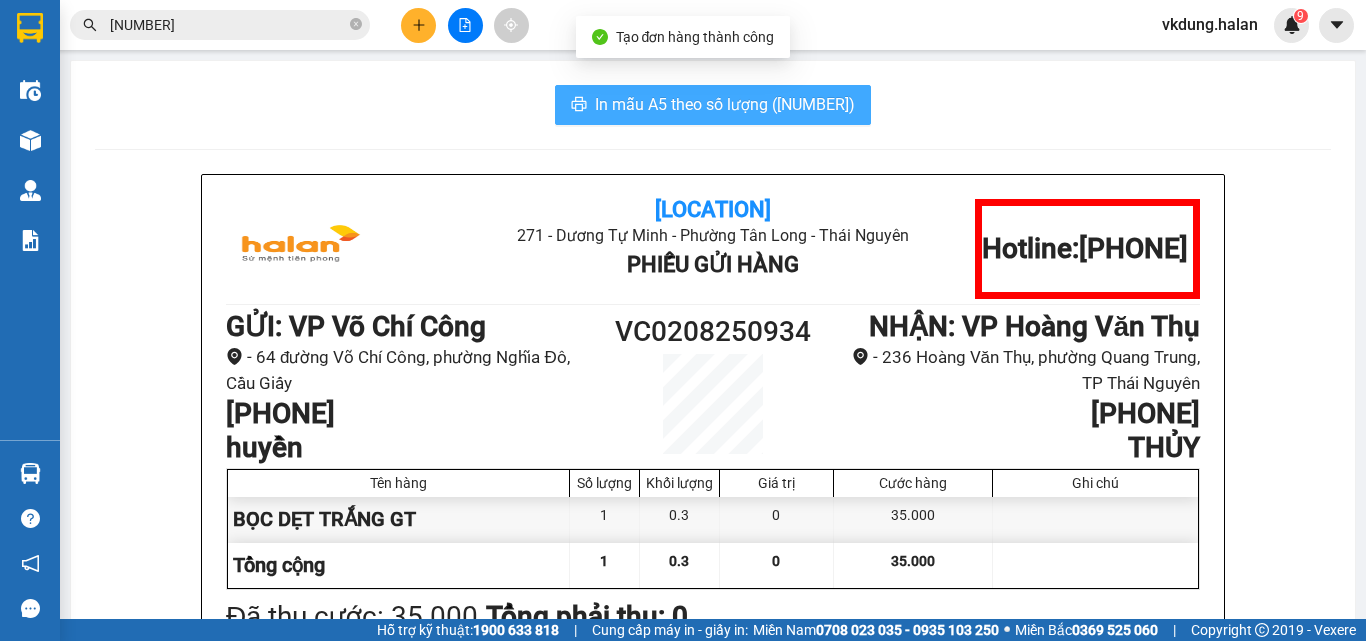 click on "In mẫu A5 theo số lượng
(1)" at bounding box center (725, 104) 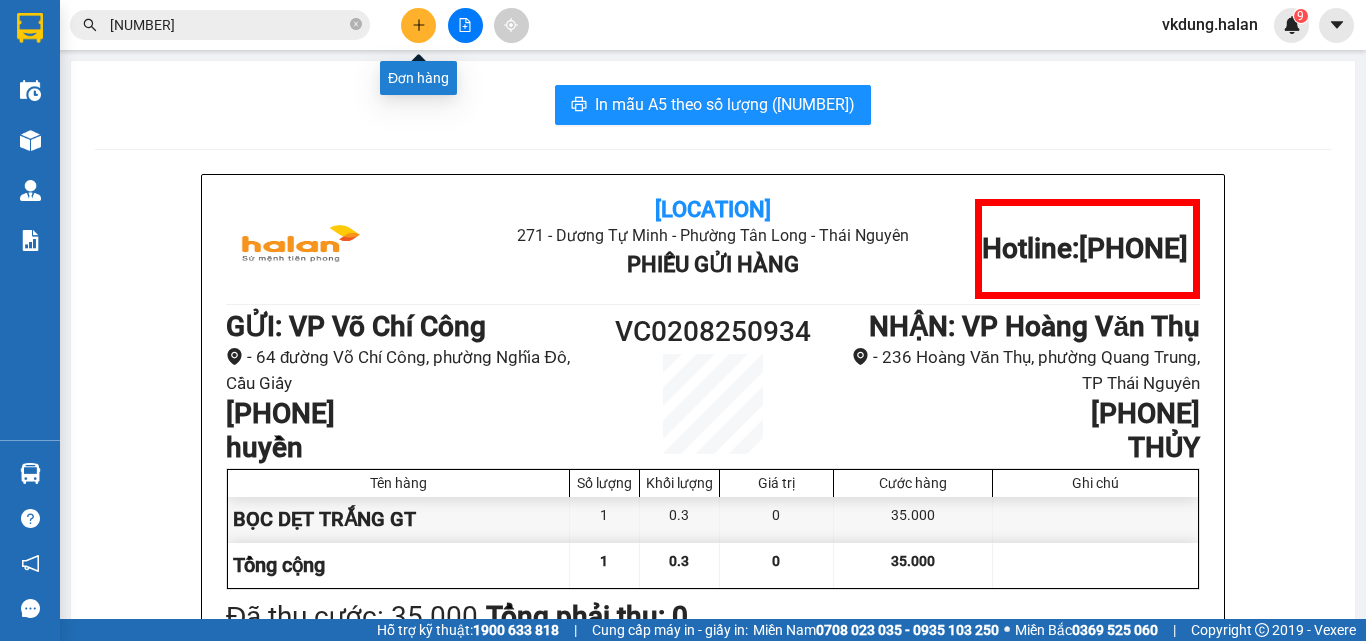 click 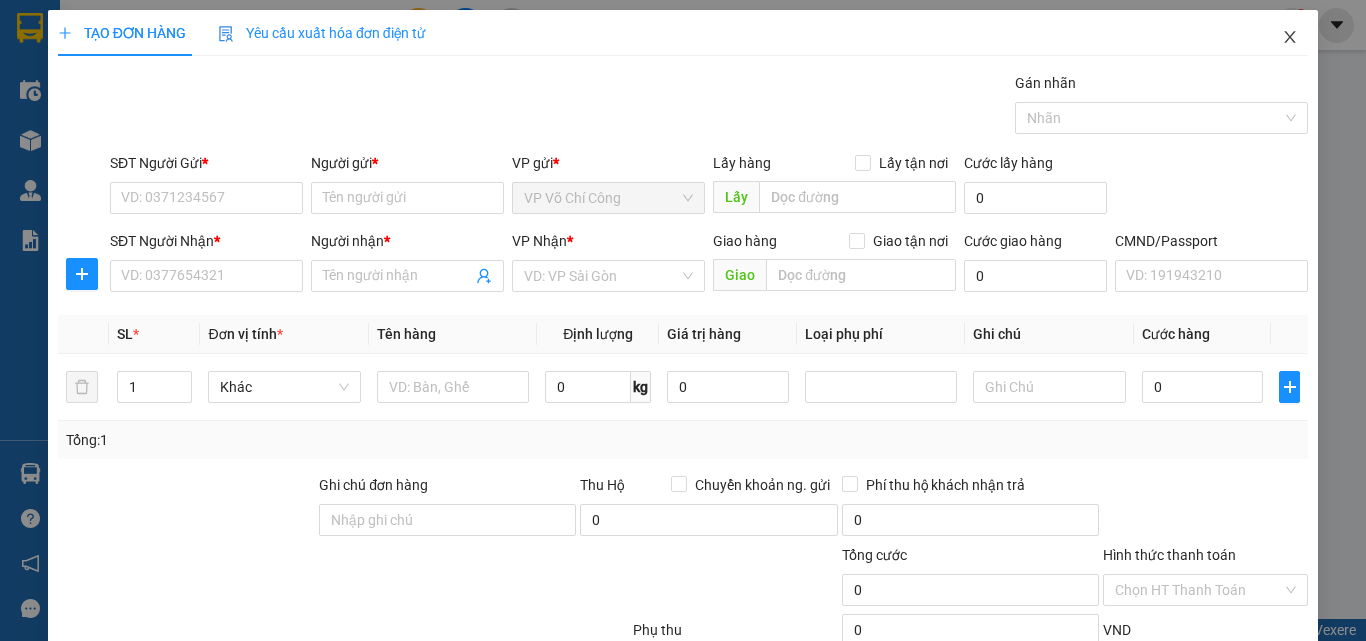 click 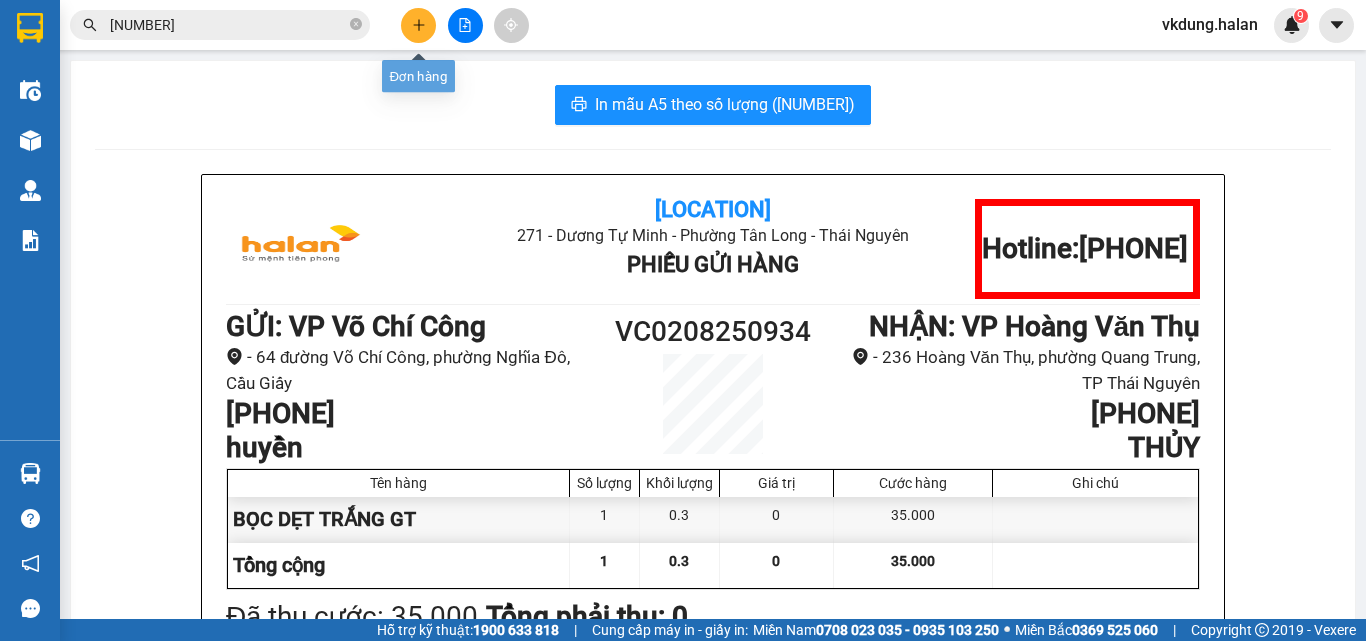 click 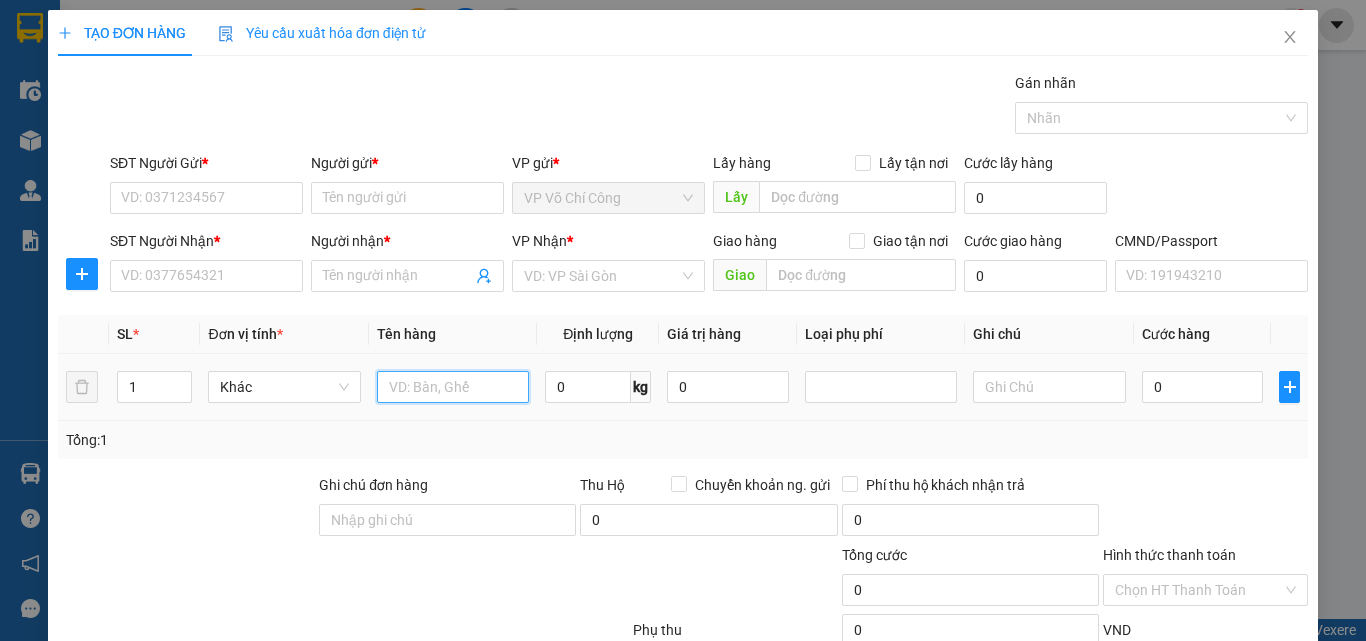 click at bounding box center (453, 387) 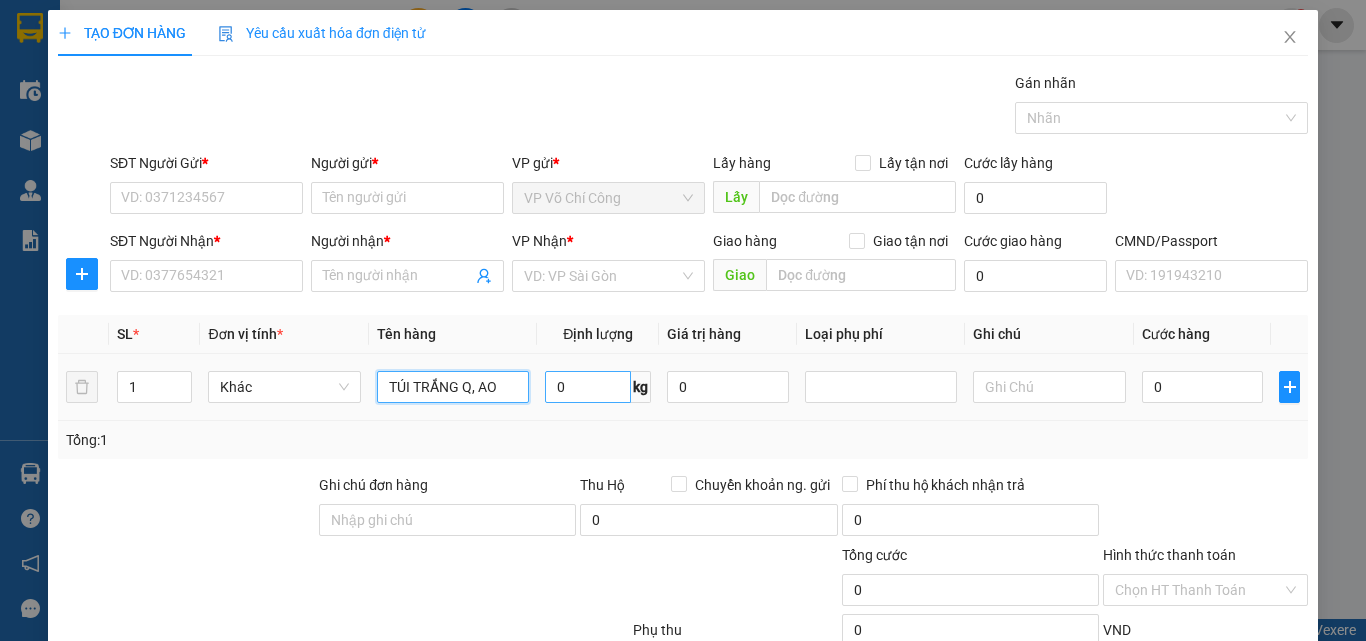 type on "TÚI TRẮNG Q, AO" 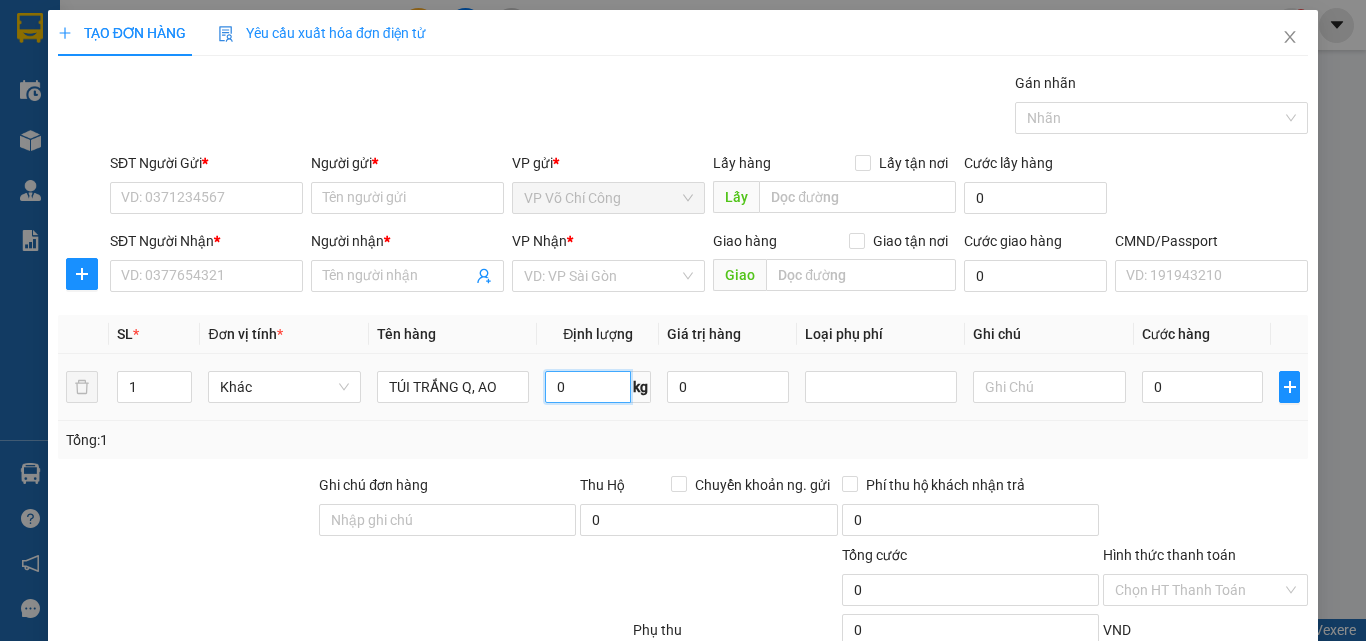 click on "0" at bounding box center [588, 387] 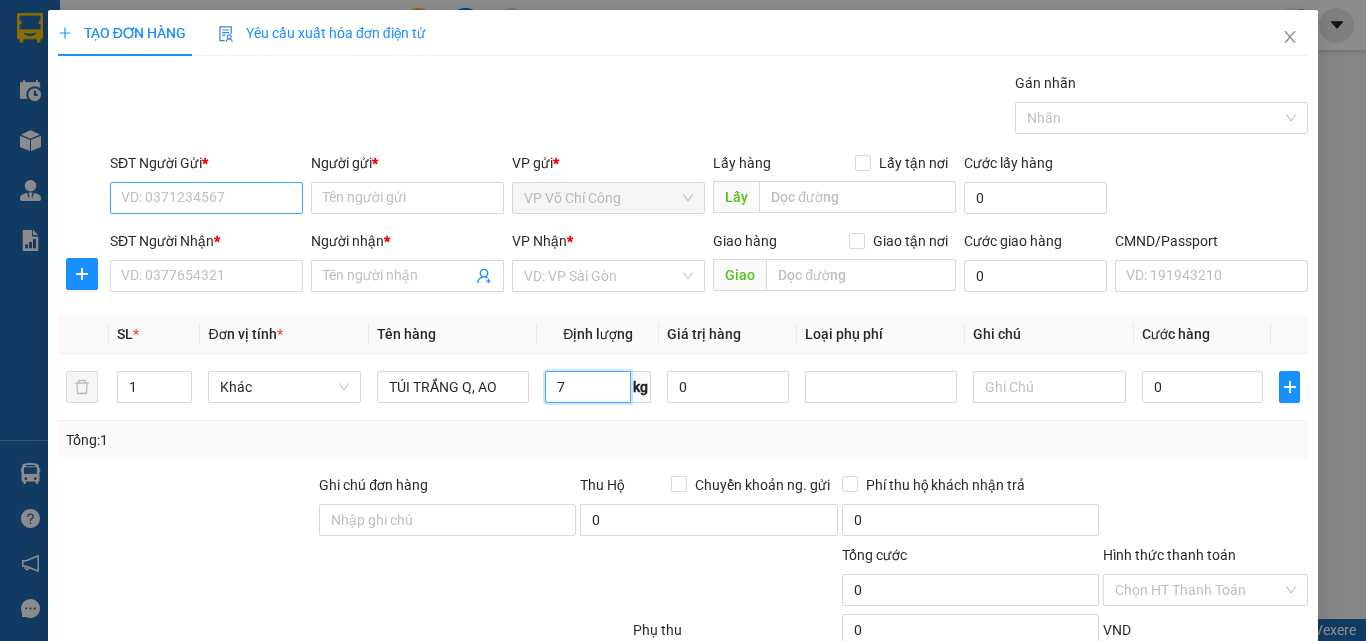 type on "7" 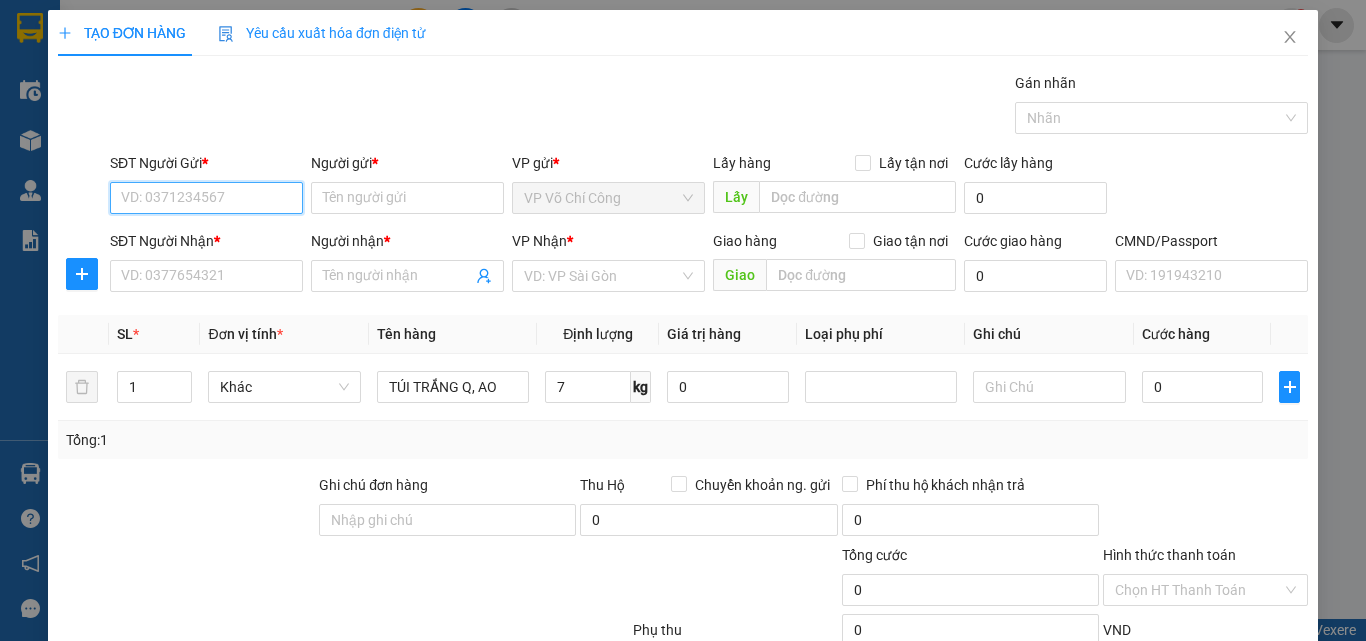 click on "SĐT Người Gửi *" at bounding box center [206, 198] 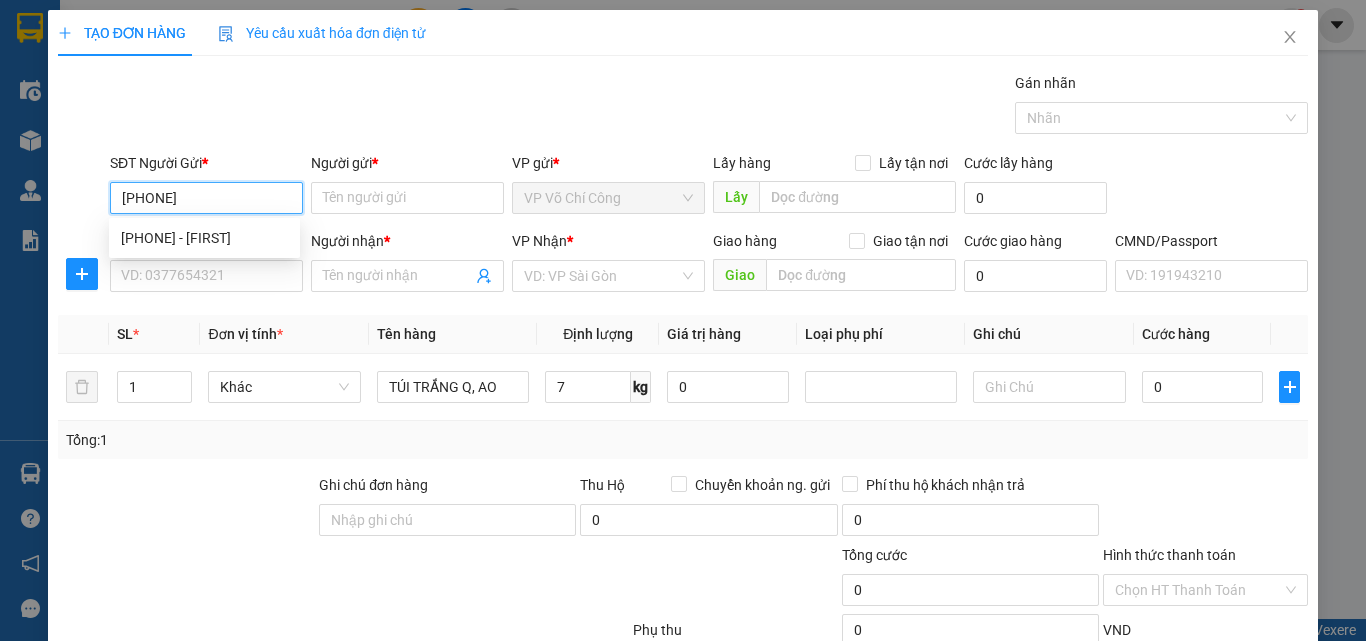 type on "0564782077" 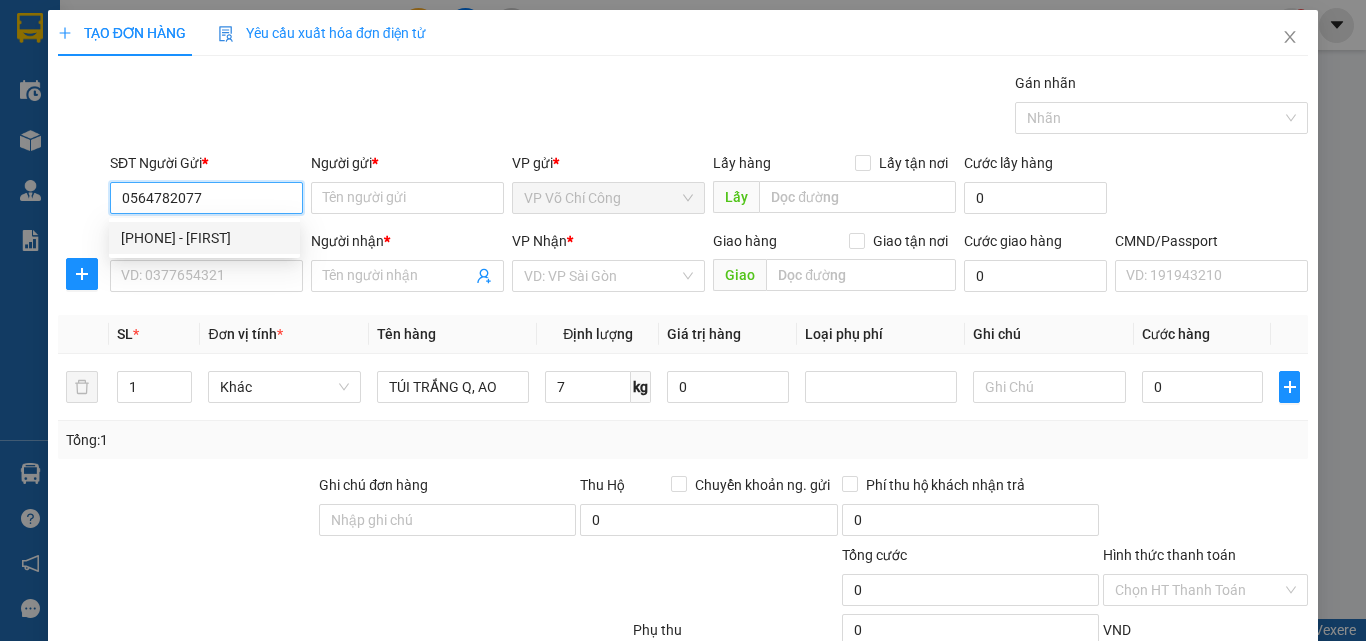 click on "0564782077 - MẠNH" at bounding box center (204, 238) 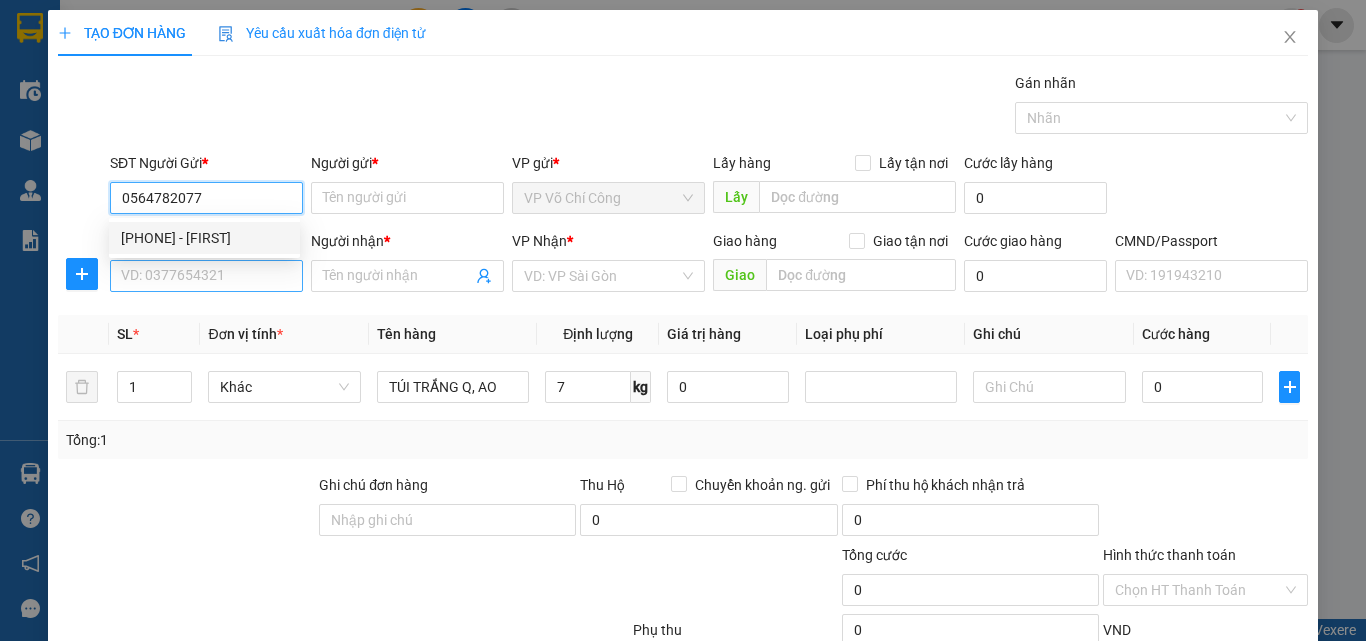 type on "MẠNH" 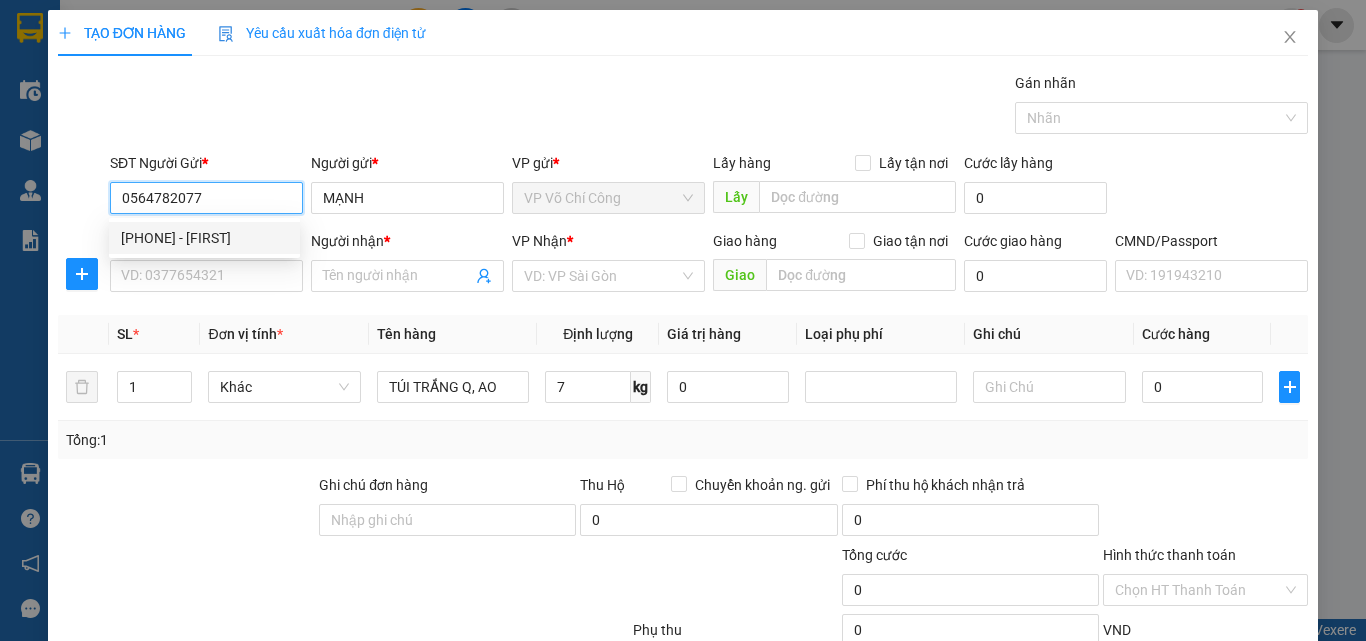 type on "0564782077" 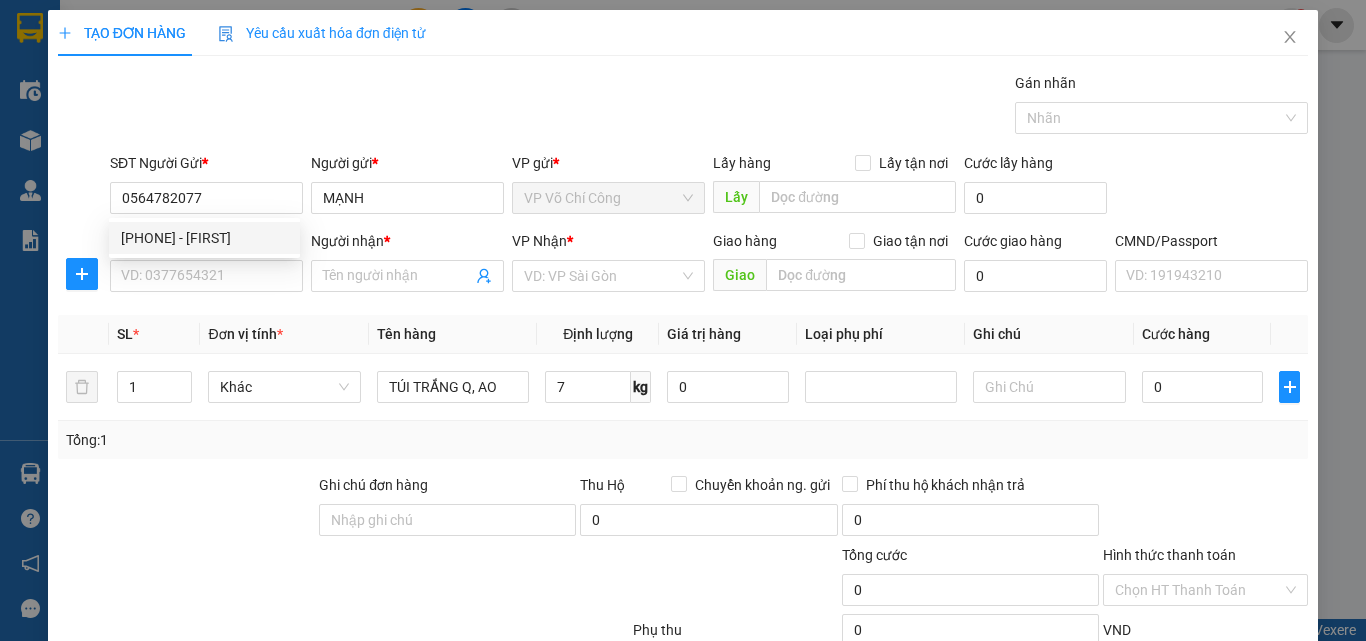 click on "SĐT Người Nhận  * VD: 0377654321" at bounding box center [206, 265] 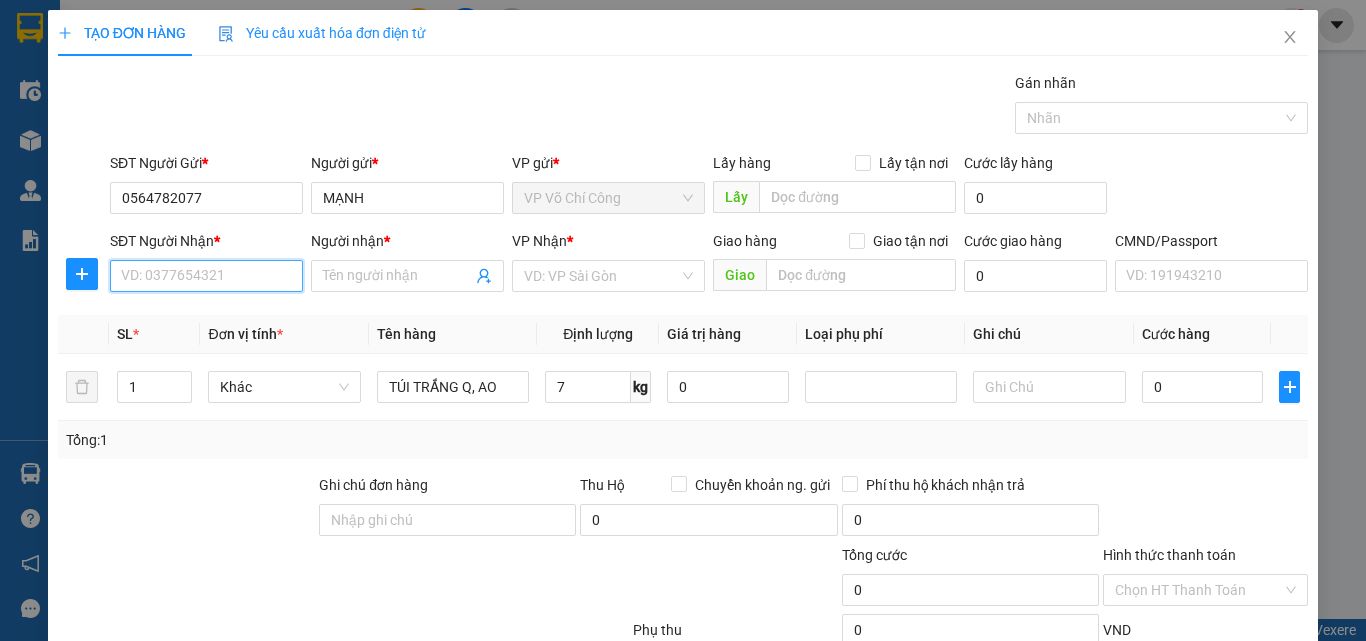 click on "SĐT Người Nhận  *" at bounding box center [206, 276] 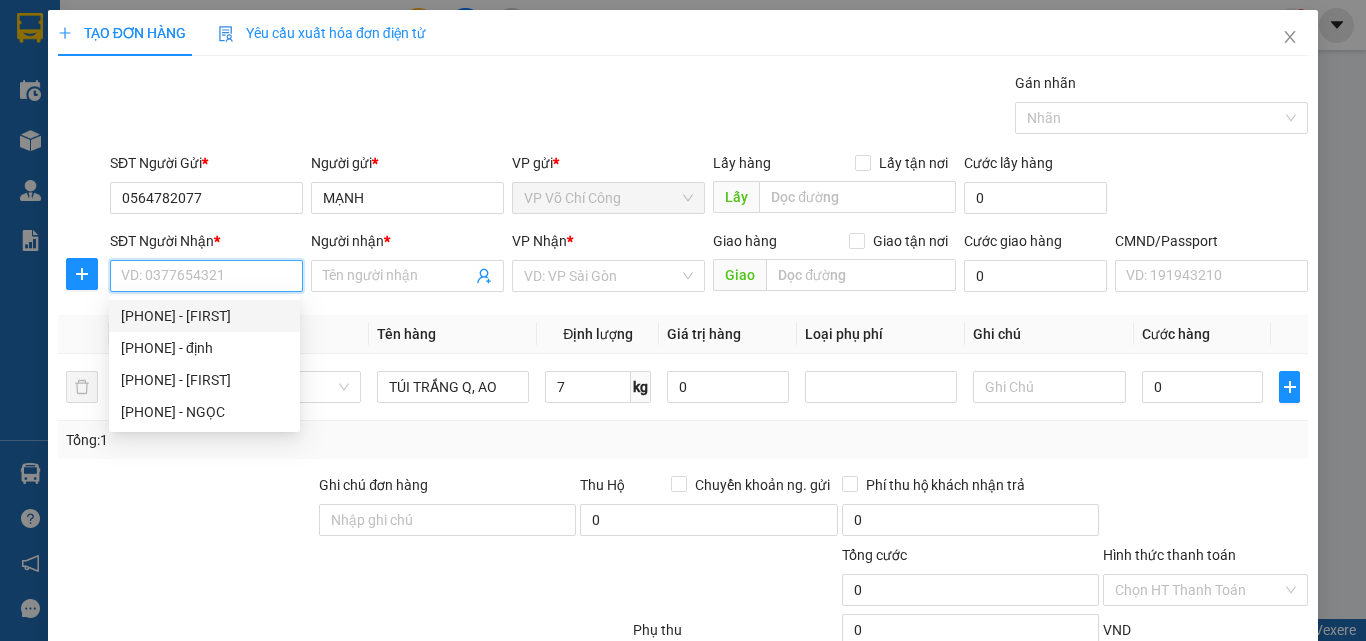 drag, startPoint x: 235, startPoint y: 313, endPoint x: 280, endPoint y: 309, distance: 45.17743 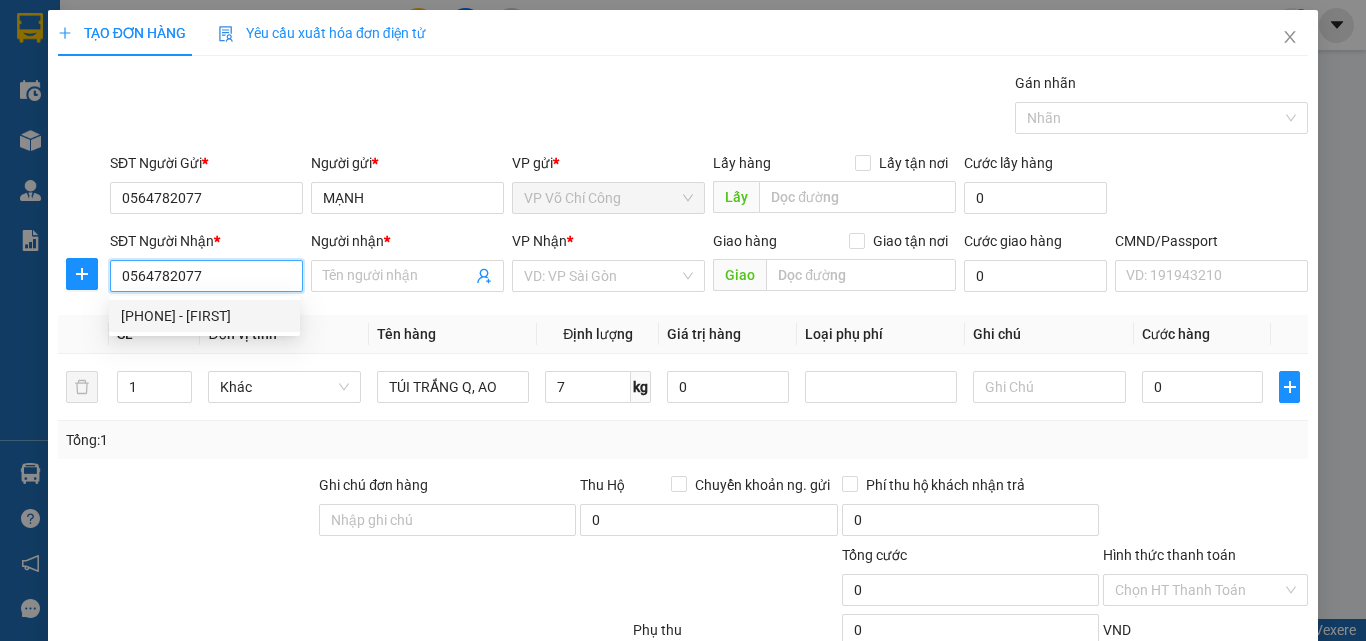 type on "MẠNH" 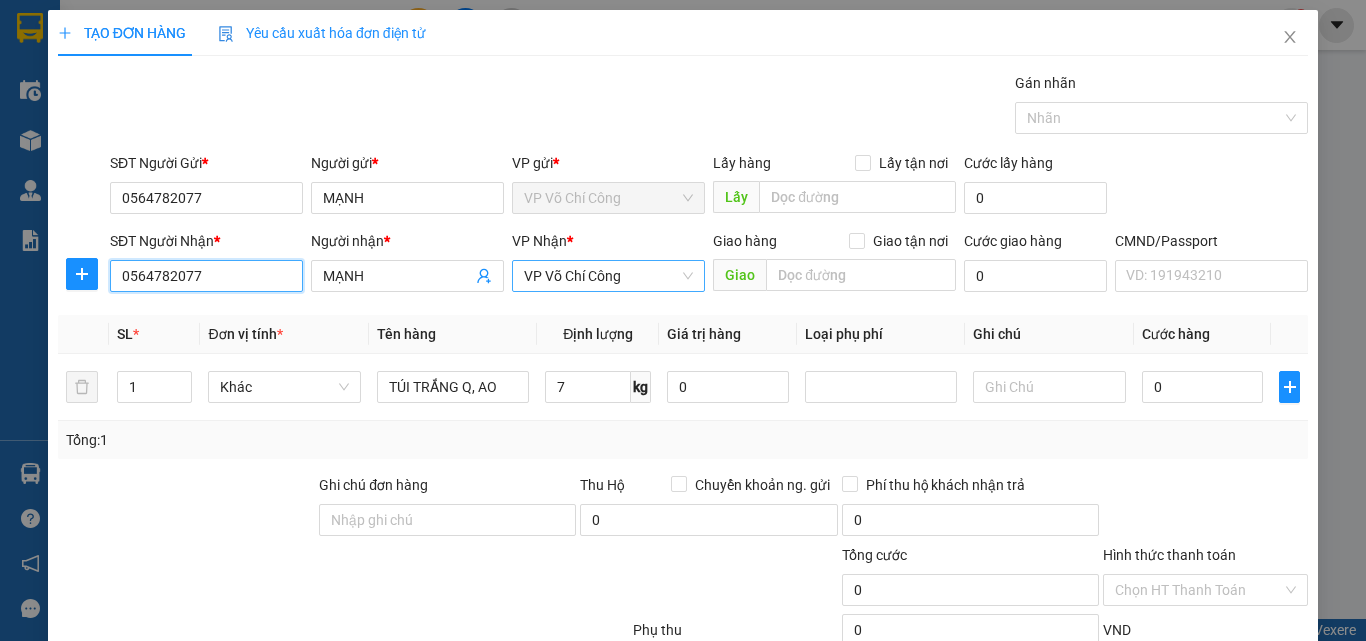 click on "VP Võ Chí Công" at bounding box center [608, 276] 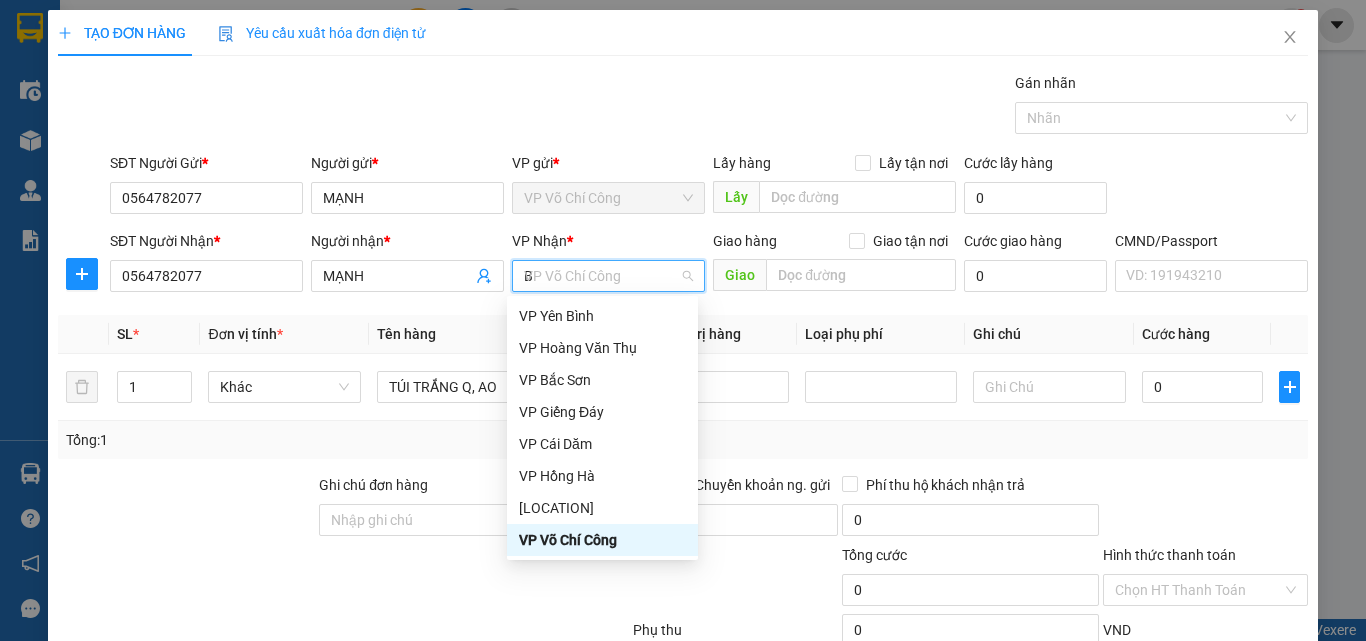 scroll, scrollTop: 0, scrollLeft: 0, axis: both 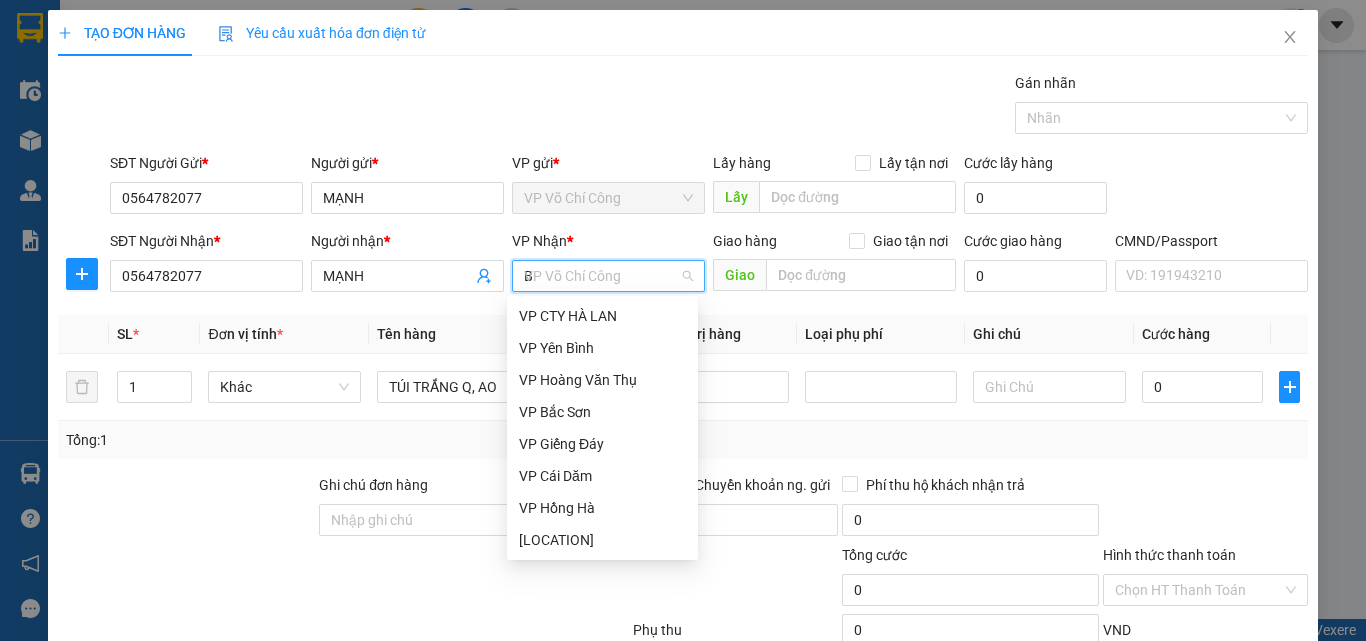 type on "BS" 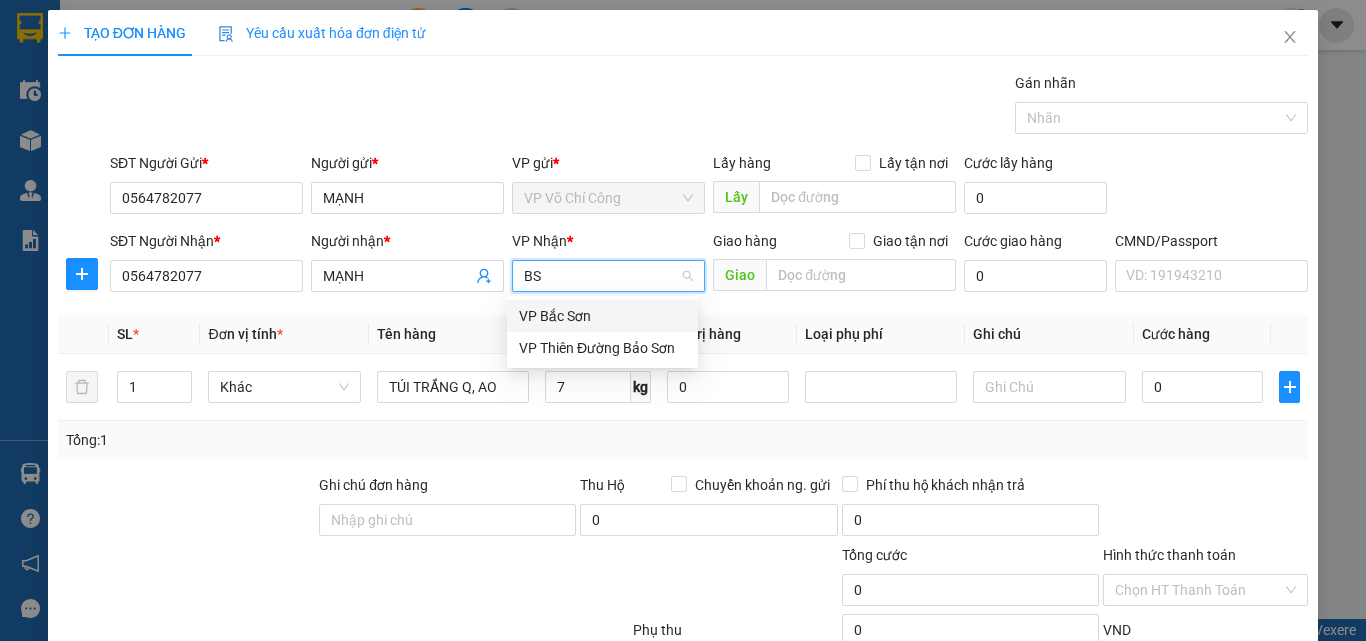 click on "VP Bắc Sơn" at bounding box center [602, 316] 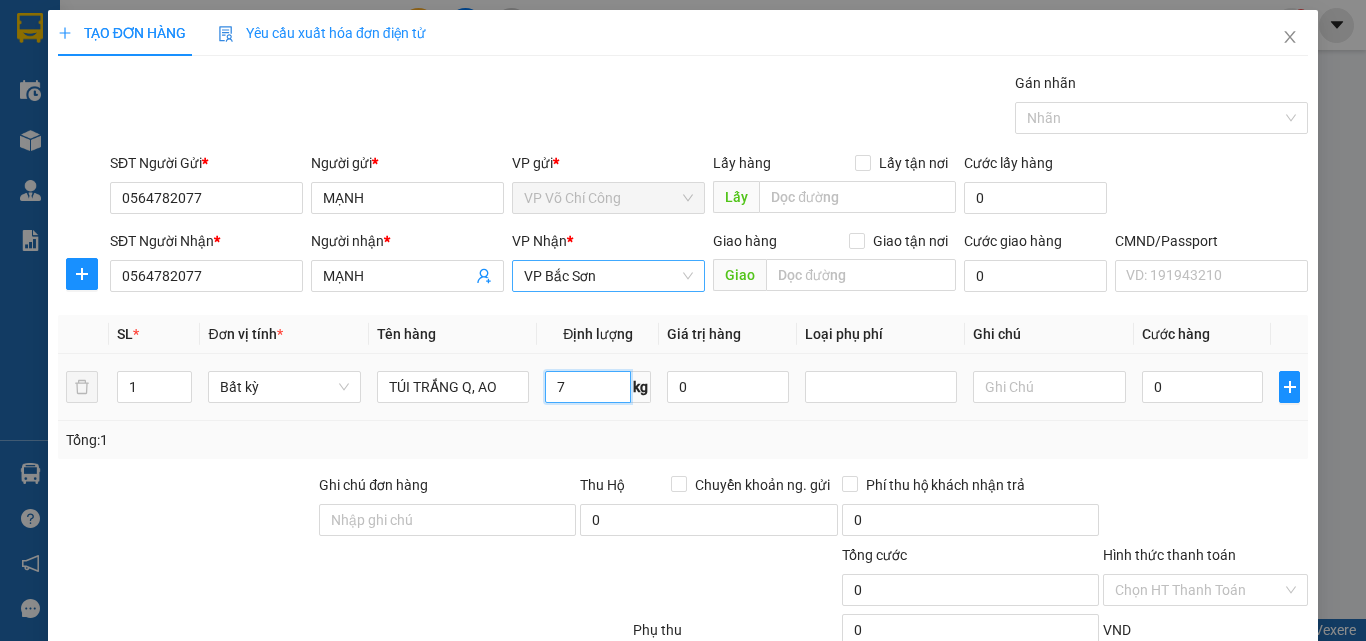 click on "7" at bounding box center [588, 387] 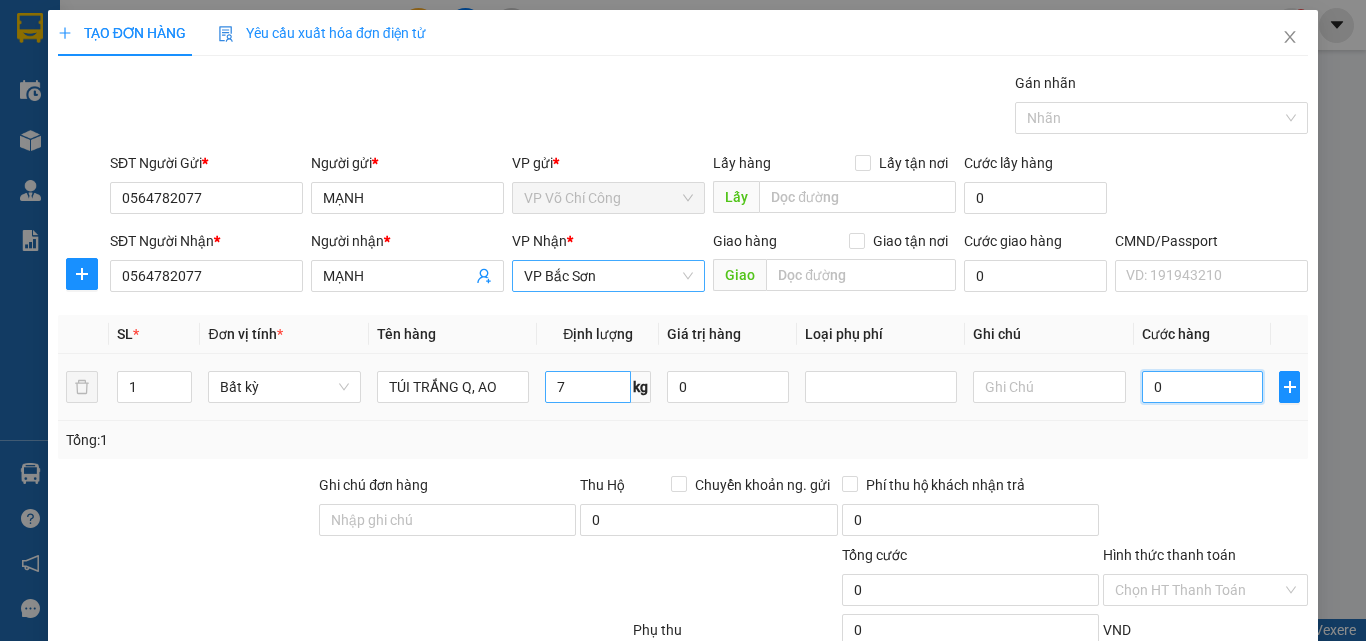 type on "40.000" 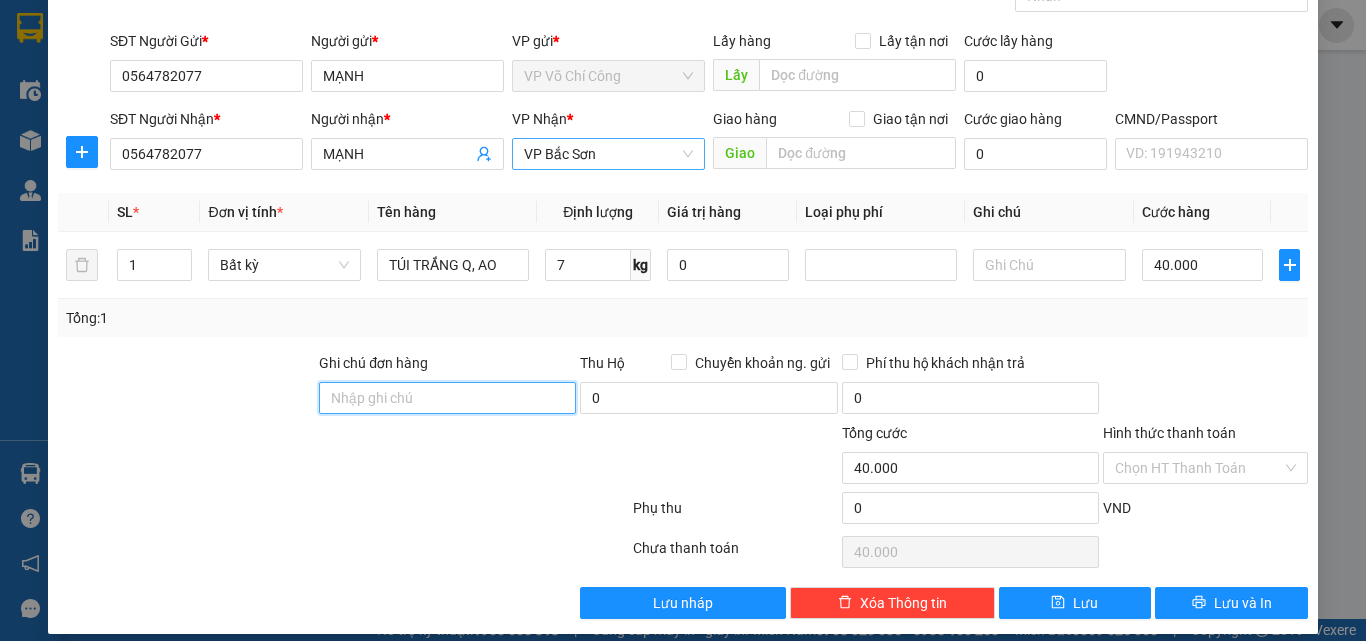 scroll, scrollTop: 139, scrollLeft: 0, axis: vertical 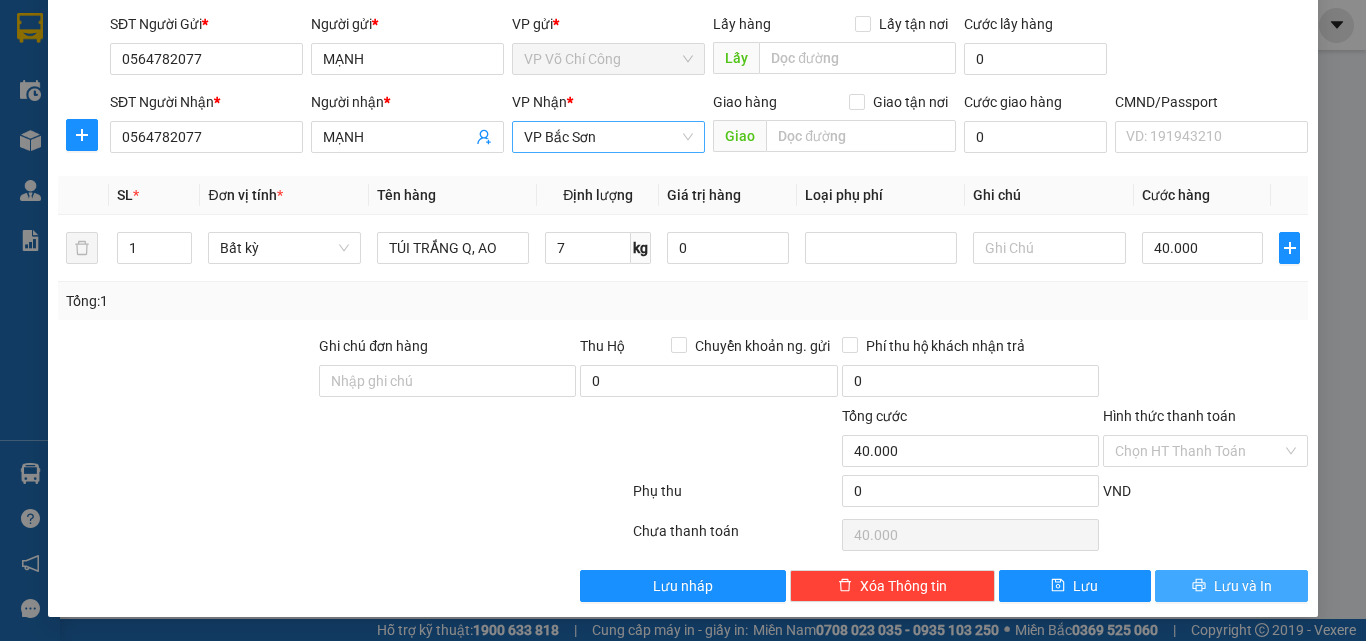 click on "Lưu và In" at bounding box center (1243, 586) 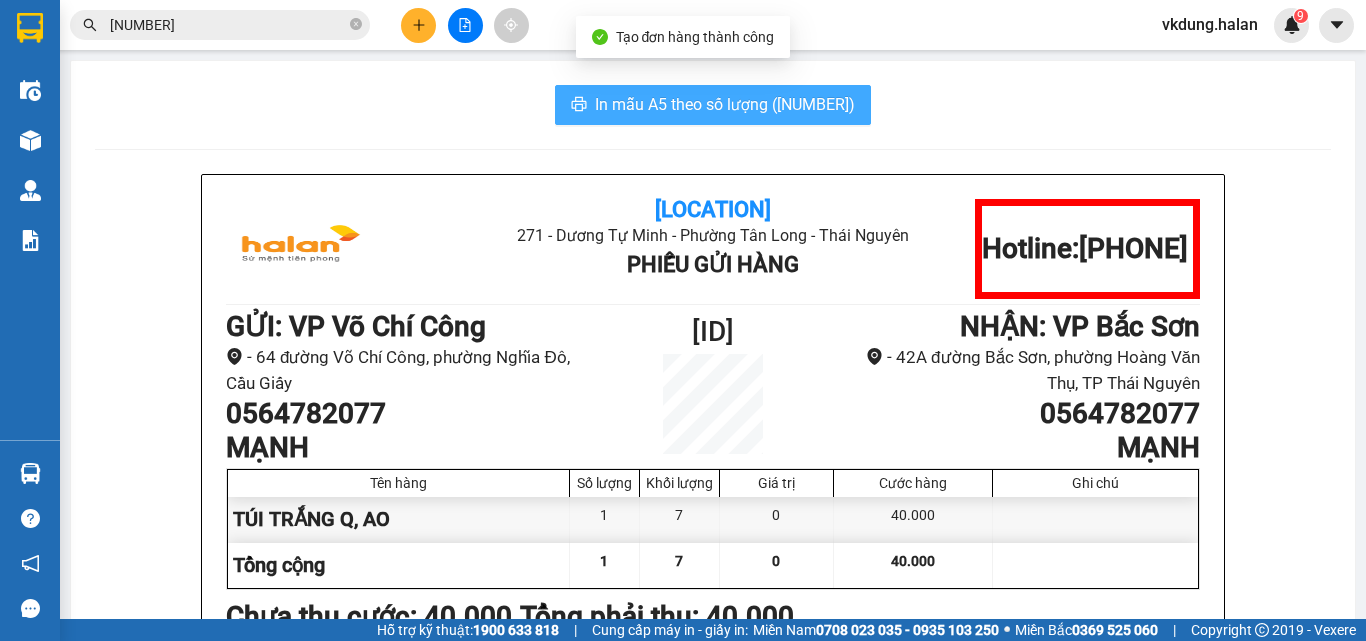 click on "In mẫu A5 theo số lượng
(1)" at bounding box center (725, 104) 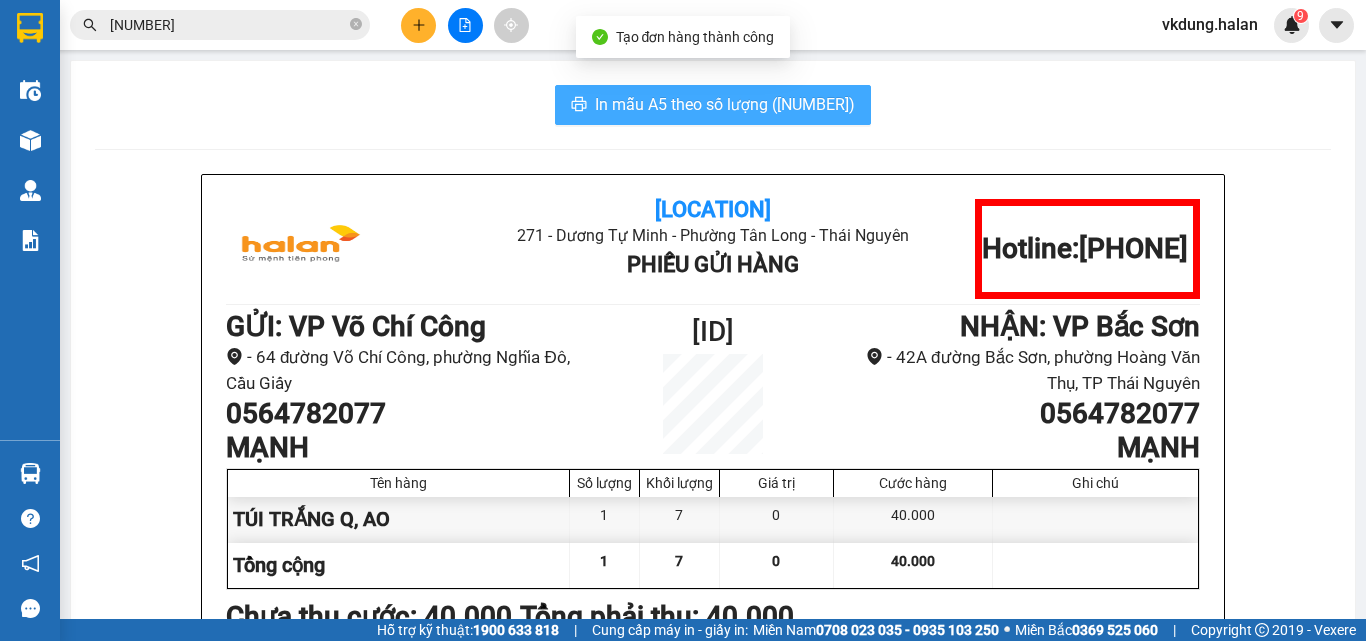 scroll, scrollTop: 0, scrollLeft: 0, axis: both 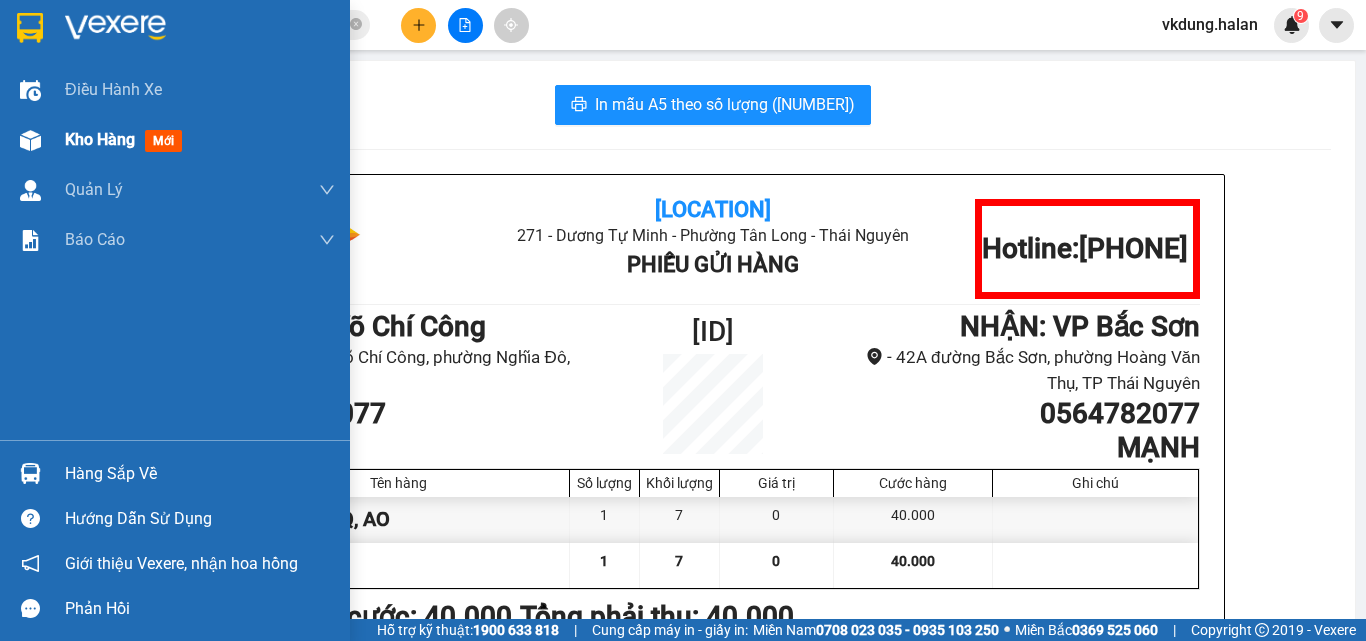 click on "Kho hàng" at bounding box center [100, 139] 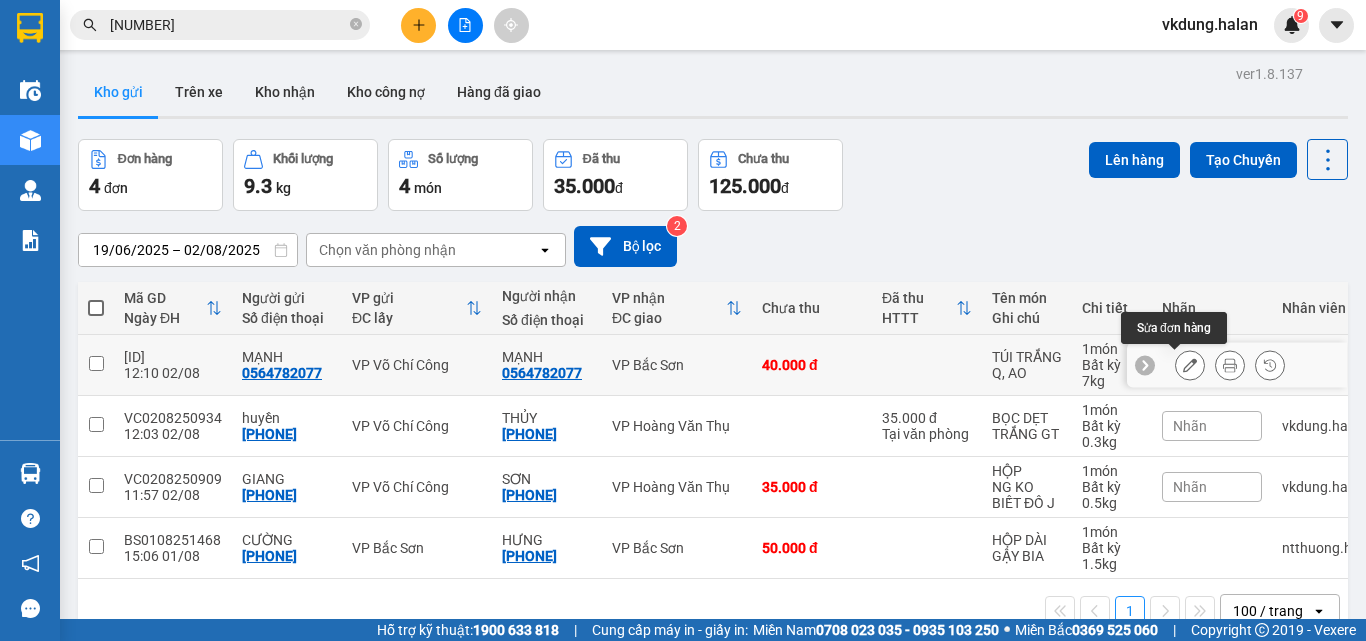 click 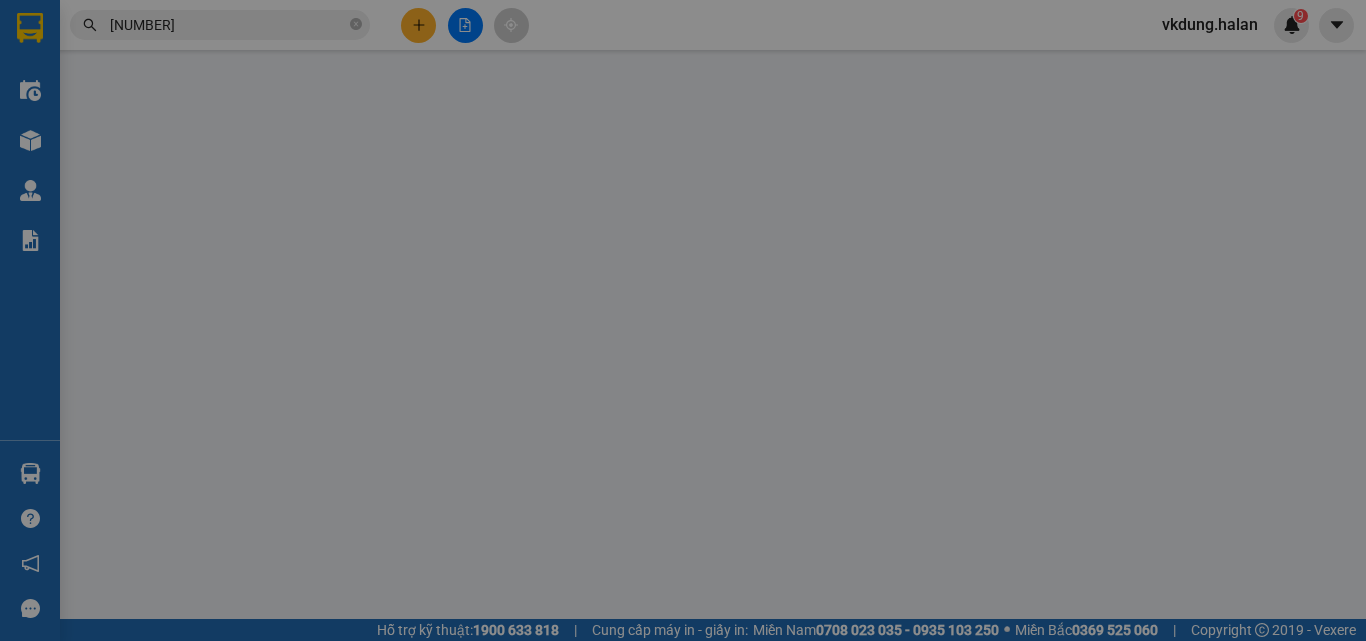 type on "0564782077" 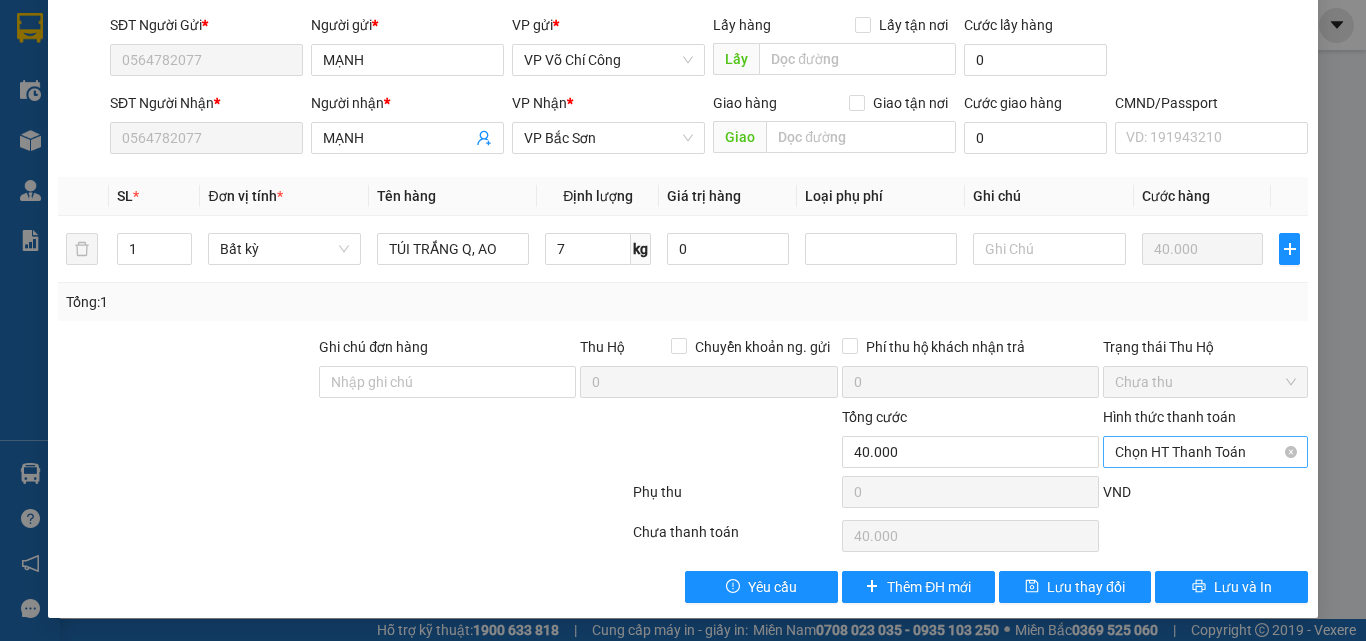 scroll, scrollTop: 143, scrollLeft: 0, axis: vertical 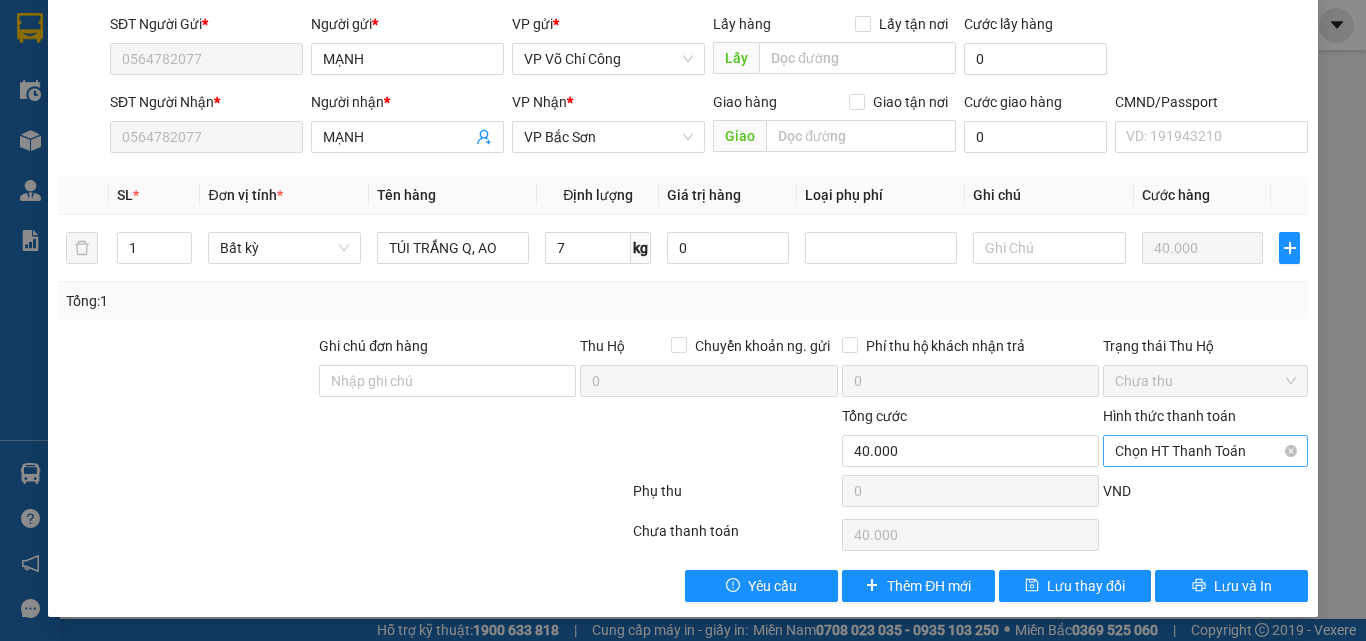 click on "Chọn HT Thanh Toán" at bounding box center (1205, 451) 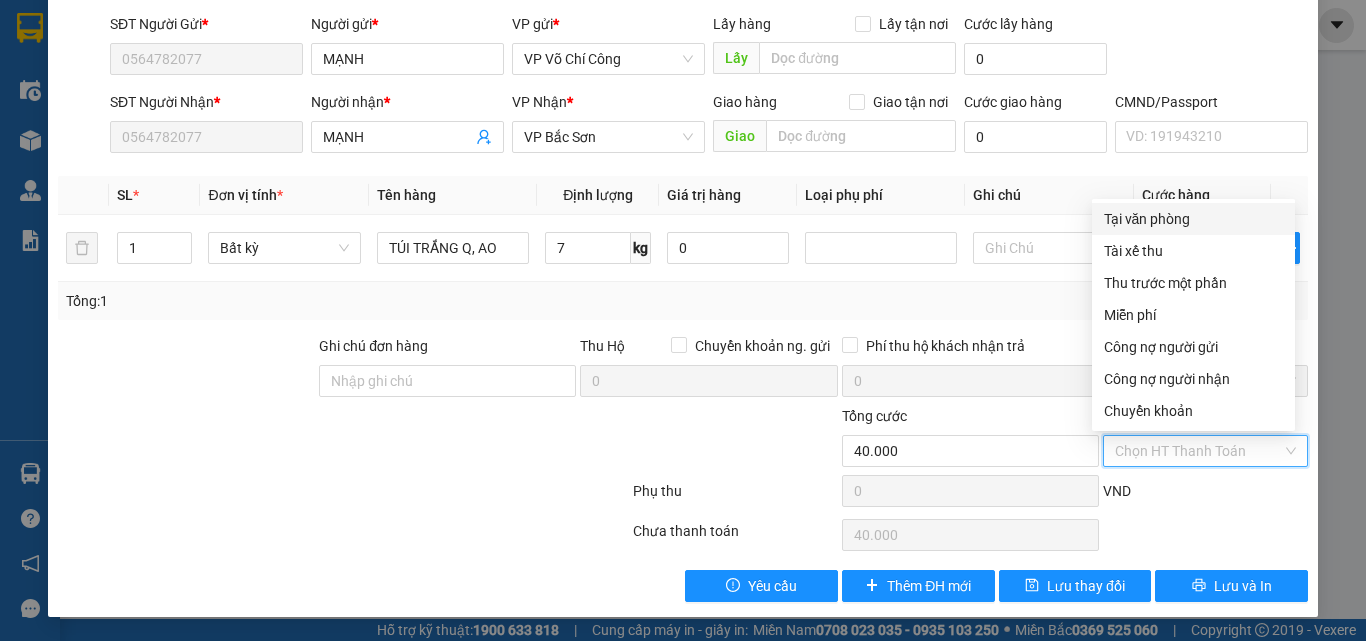 click on "Tại văn phòng" at bounding box center [1193, 219] 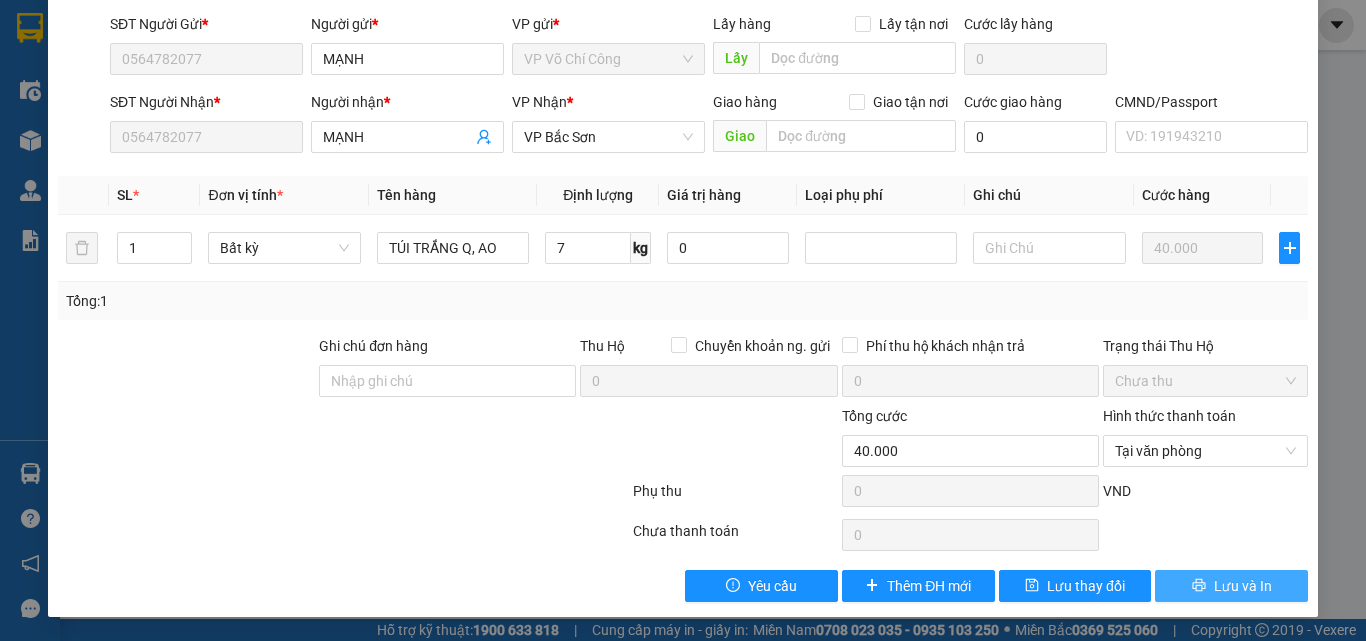 click on "Lưu và In" at bounding box center (1243, 586) 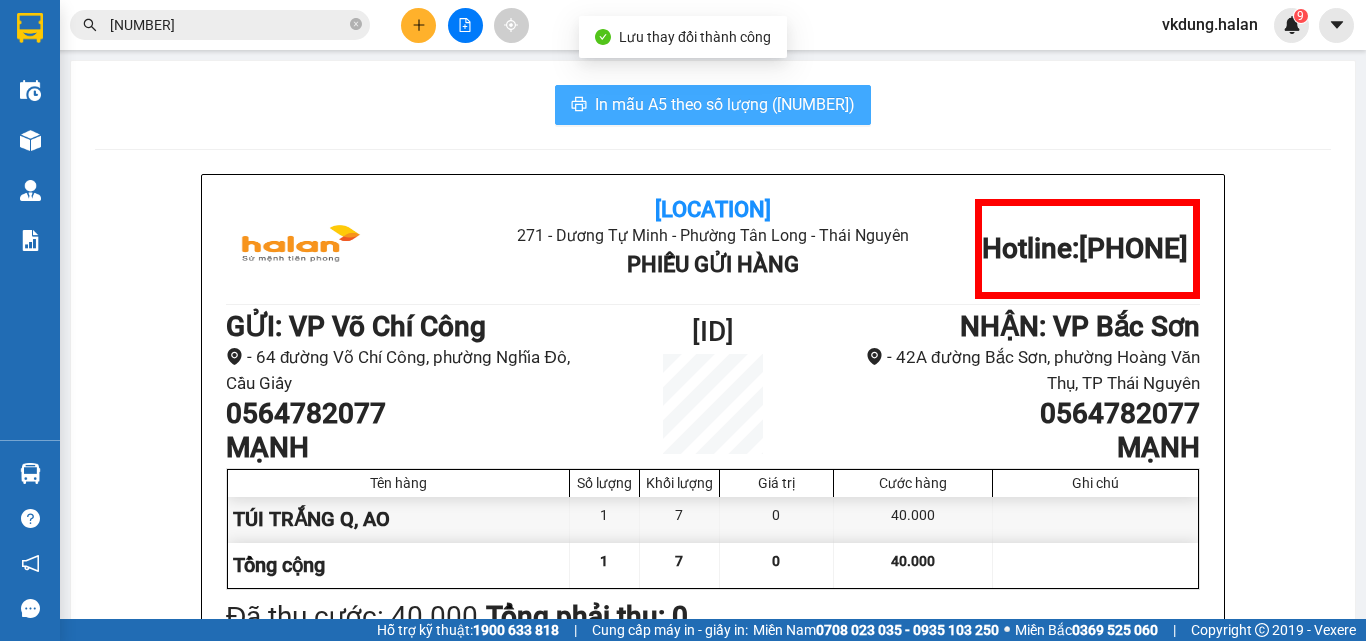 click on "In mẫu A5 theo số lượng
(1)" at bounding box center [725, 104] 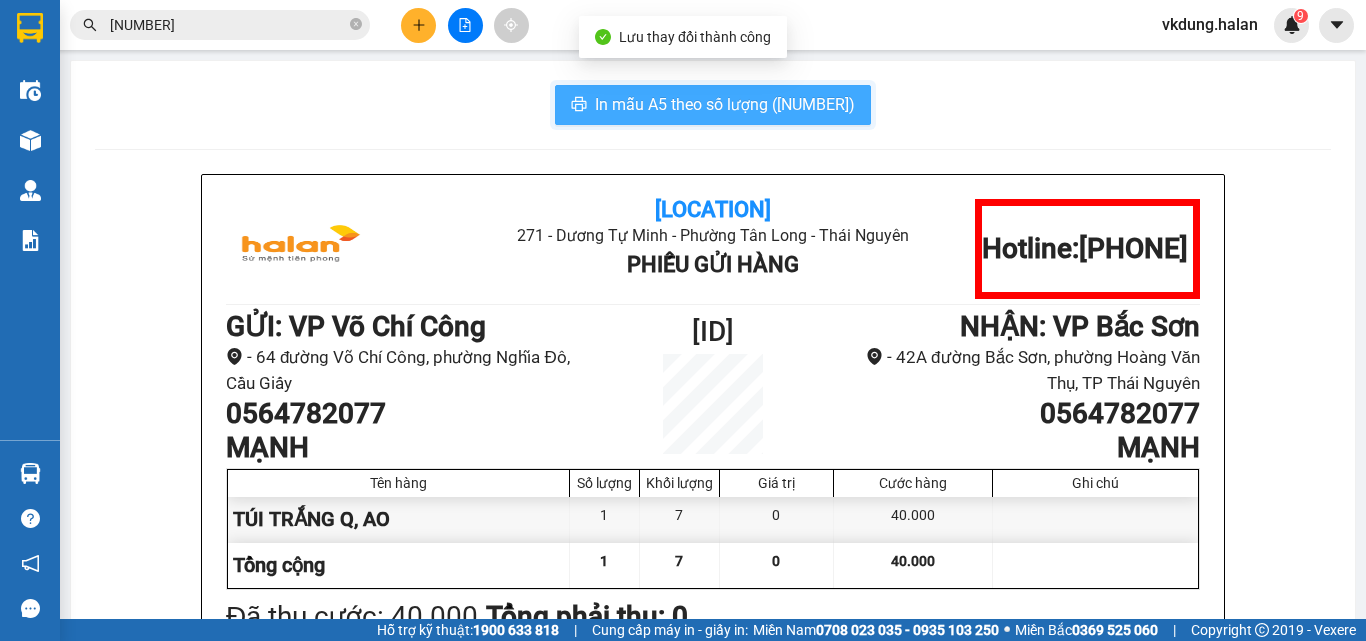 scroll, scrollTop: 0, scrollLeft: 0, axis: both 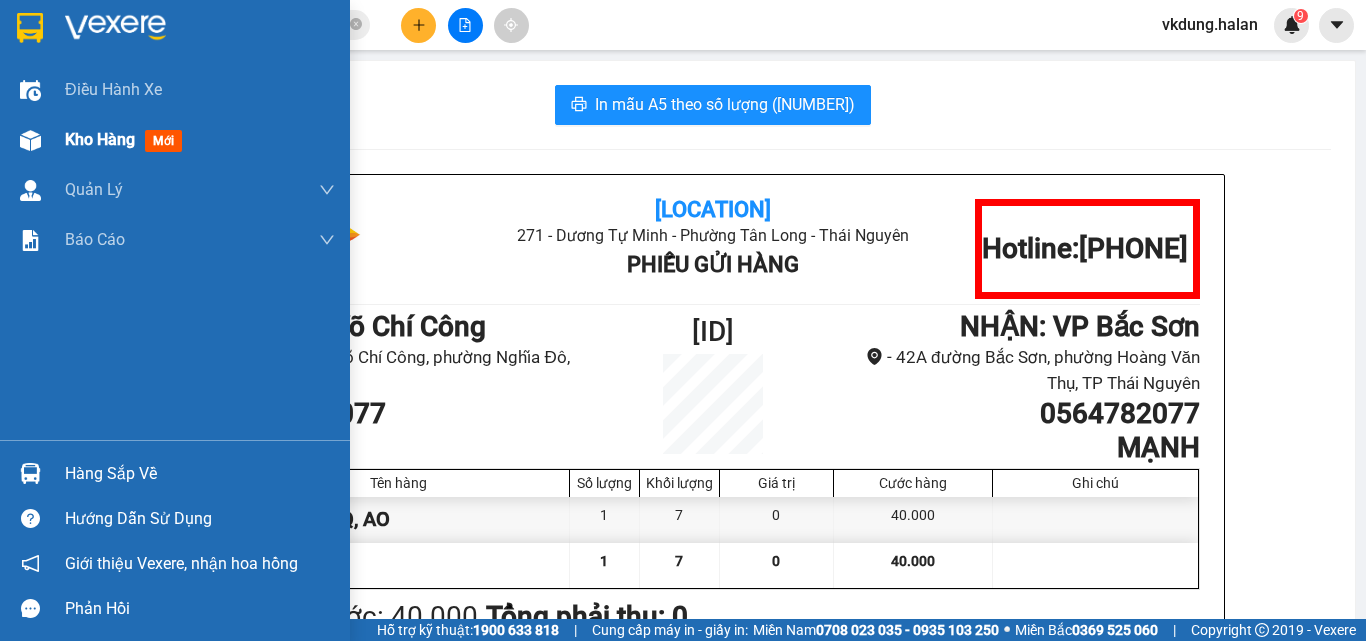 click on "Kho hàng" at bounding box center [100, 139] 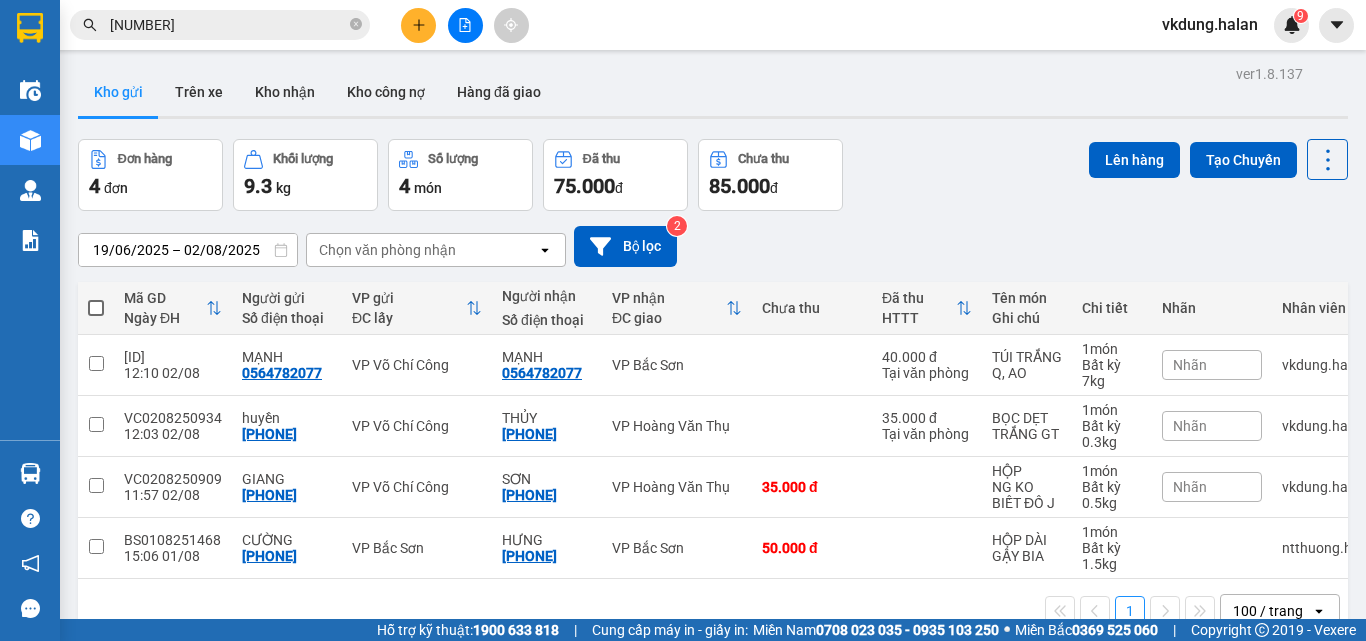 drag, startPoint x: 951, startPoint y: 204, endPoint x: 765, endPoint y: 176, distance: 188.09572 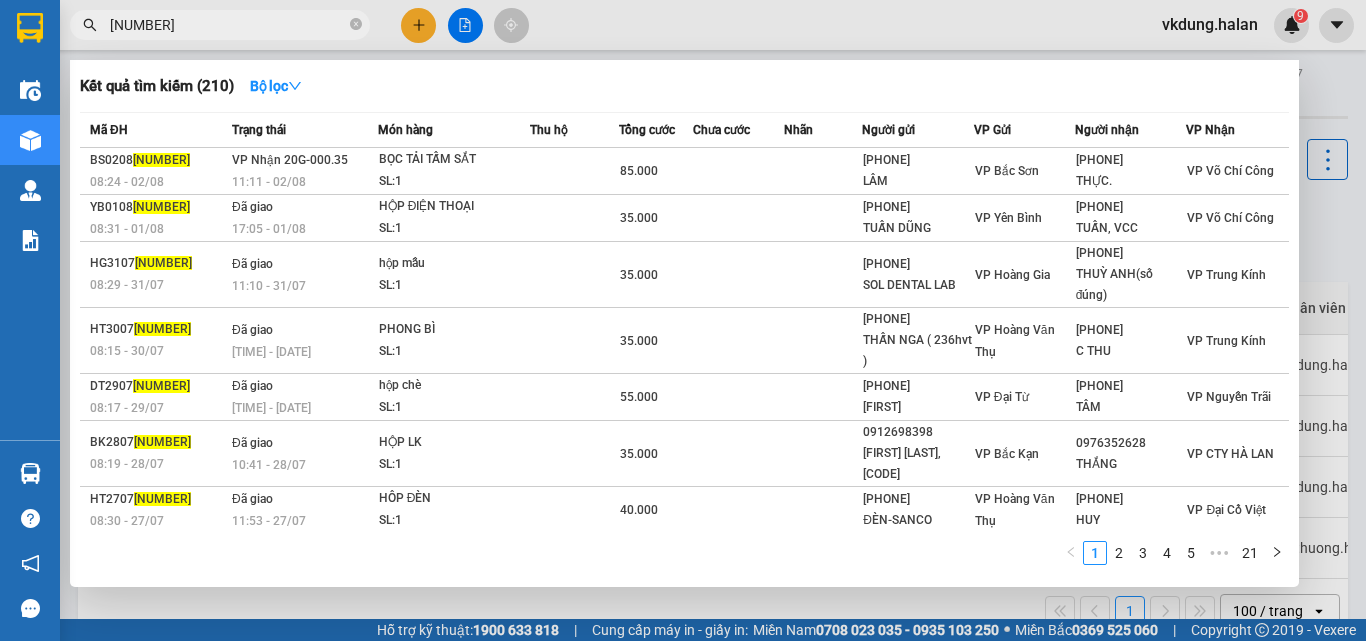 drag, startPoint x: 363, startPoint y: 23, endPoint x: 339, endPoint y: 25, distance: 24.083189 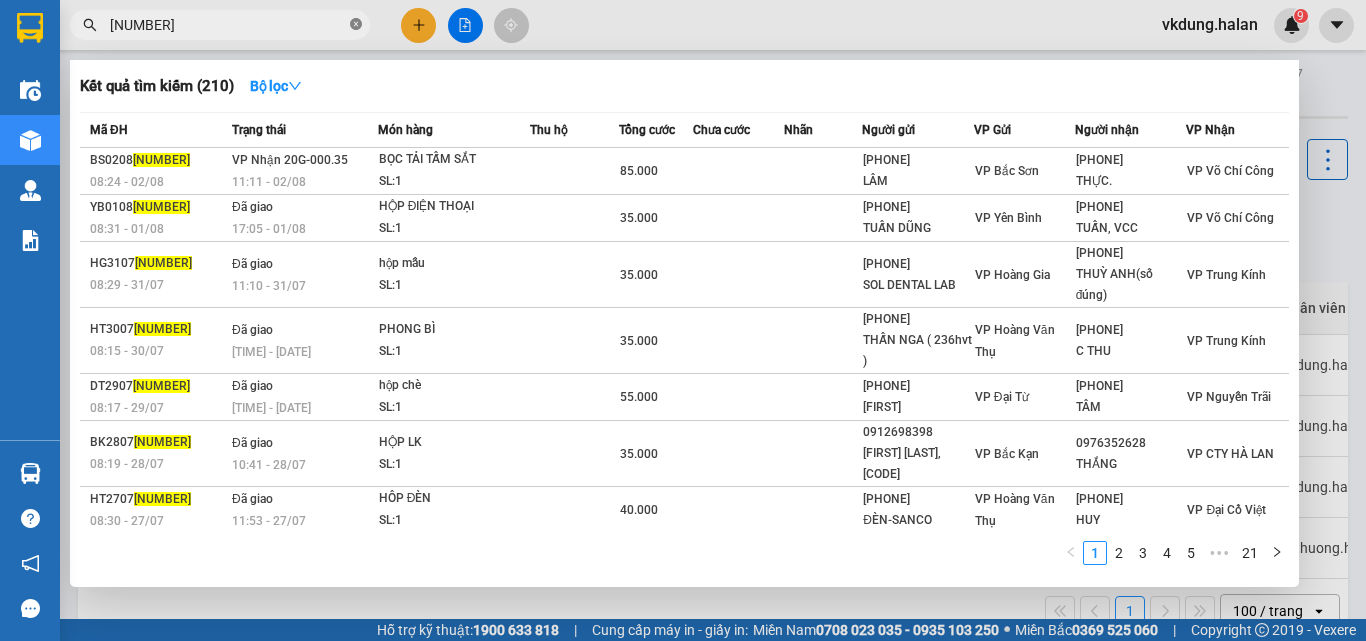 click 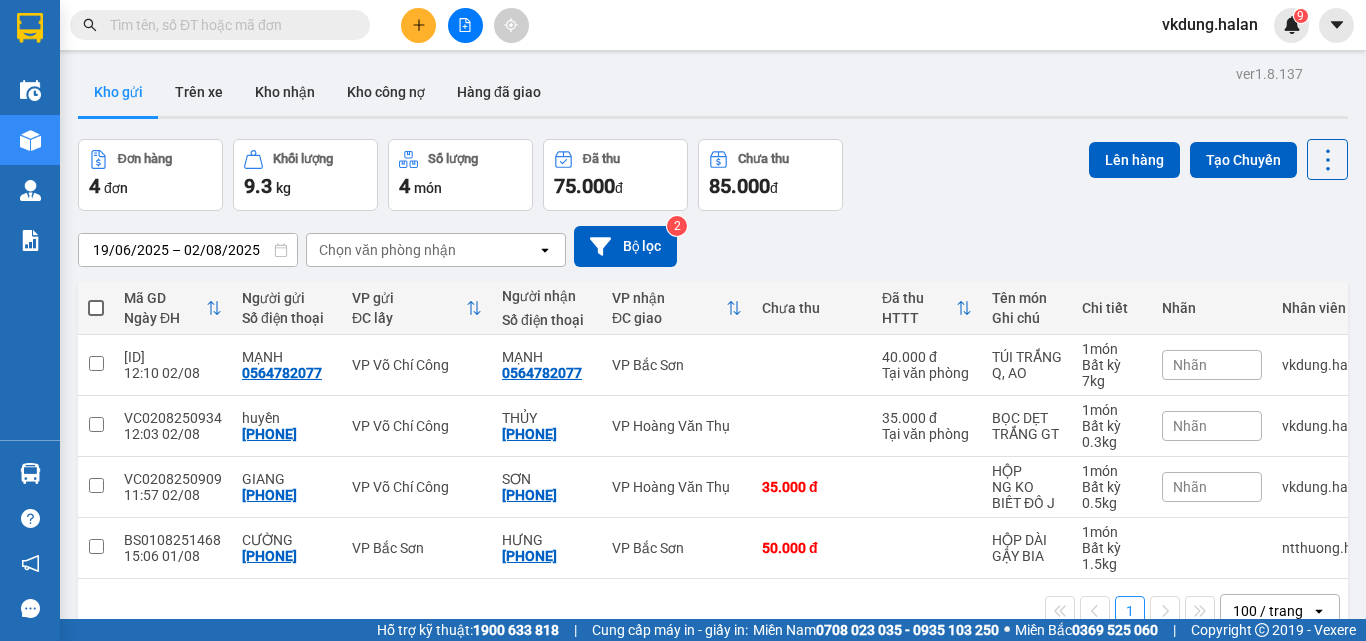 click at bounding box center [228, 25] 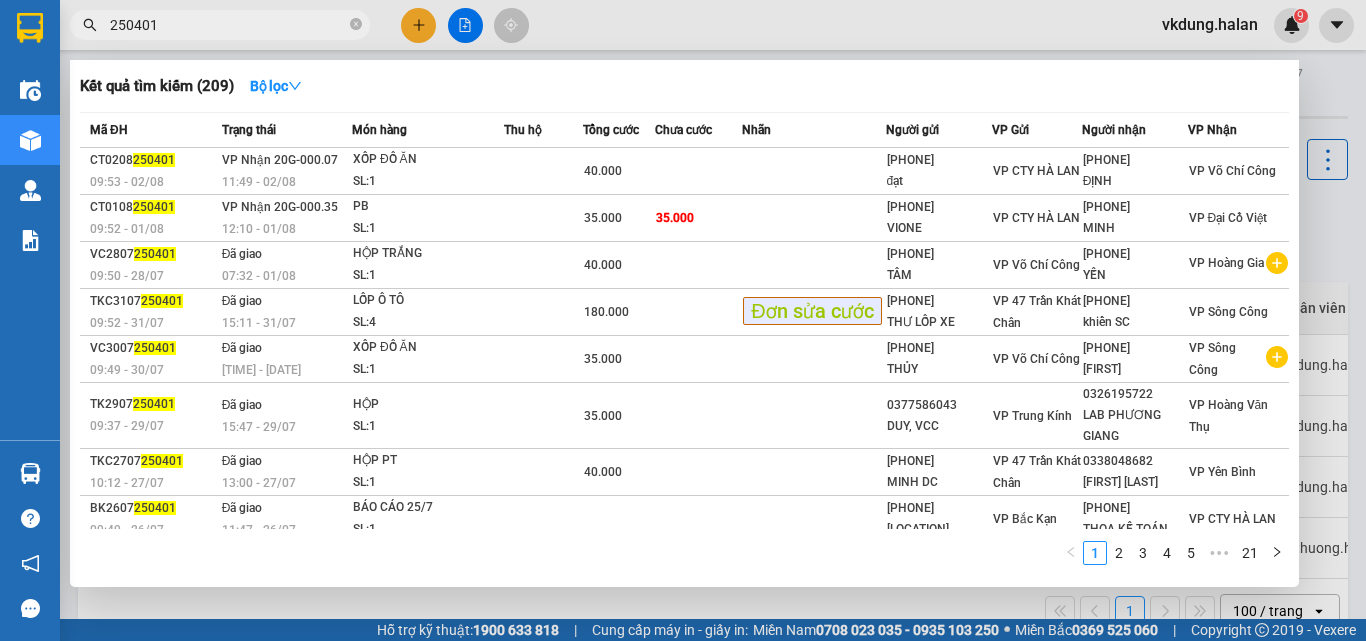 type on "250401" 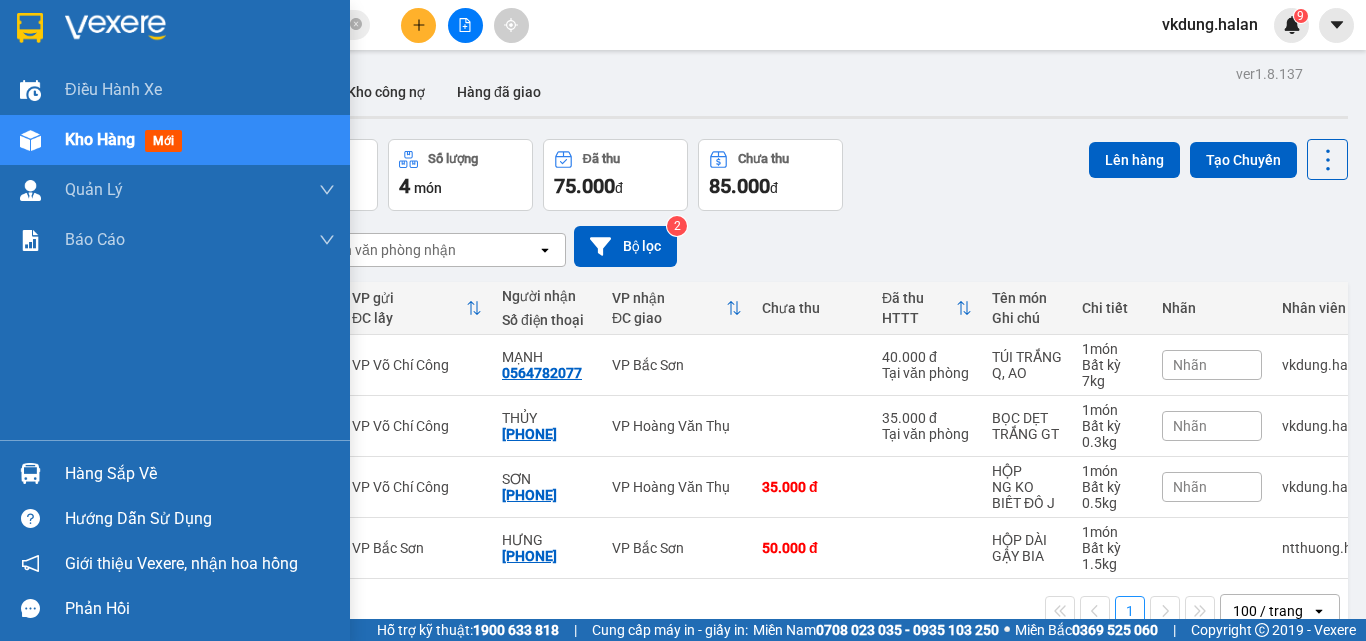 click on "Kho hàng" at bounding box center [100, 139] 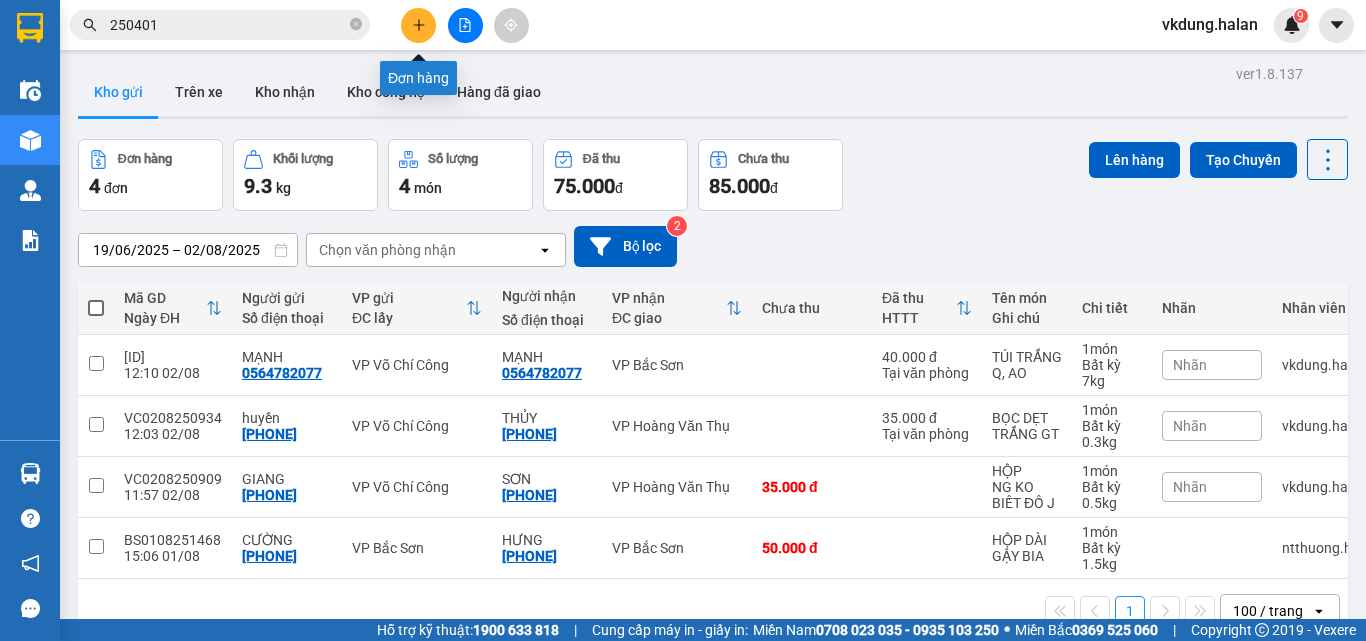 click 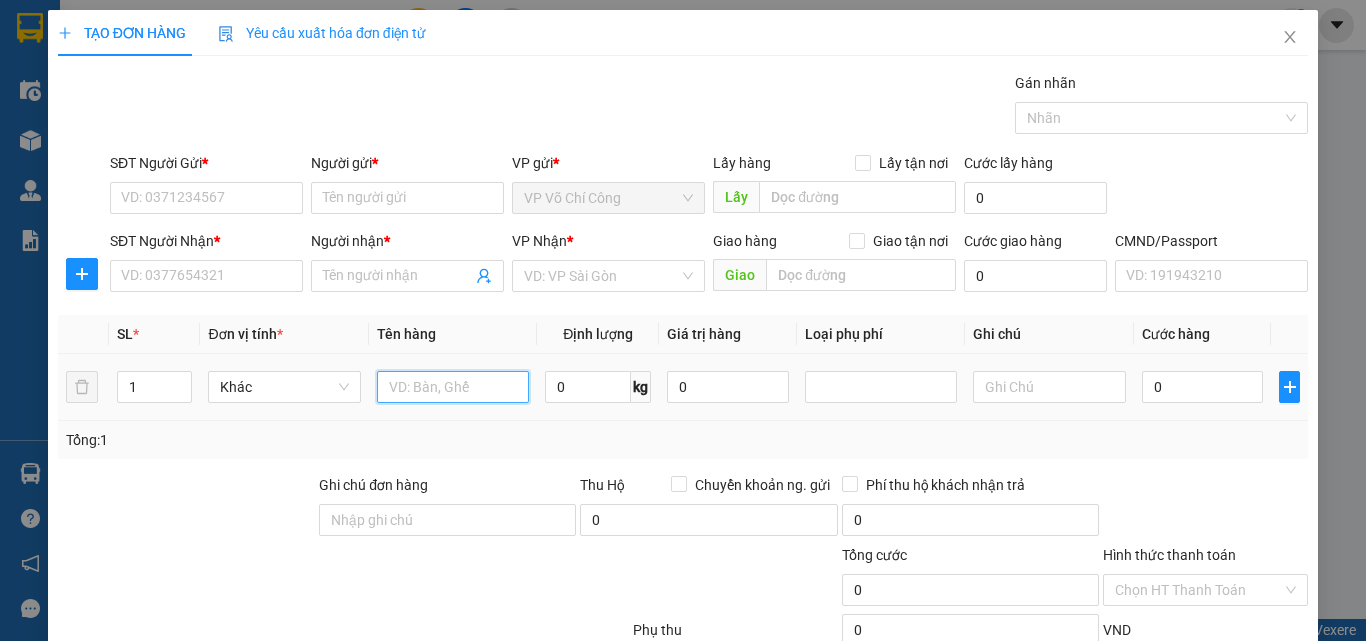 click at bounding box center [453, 387] 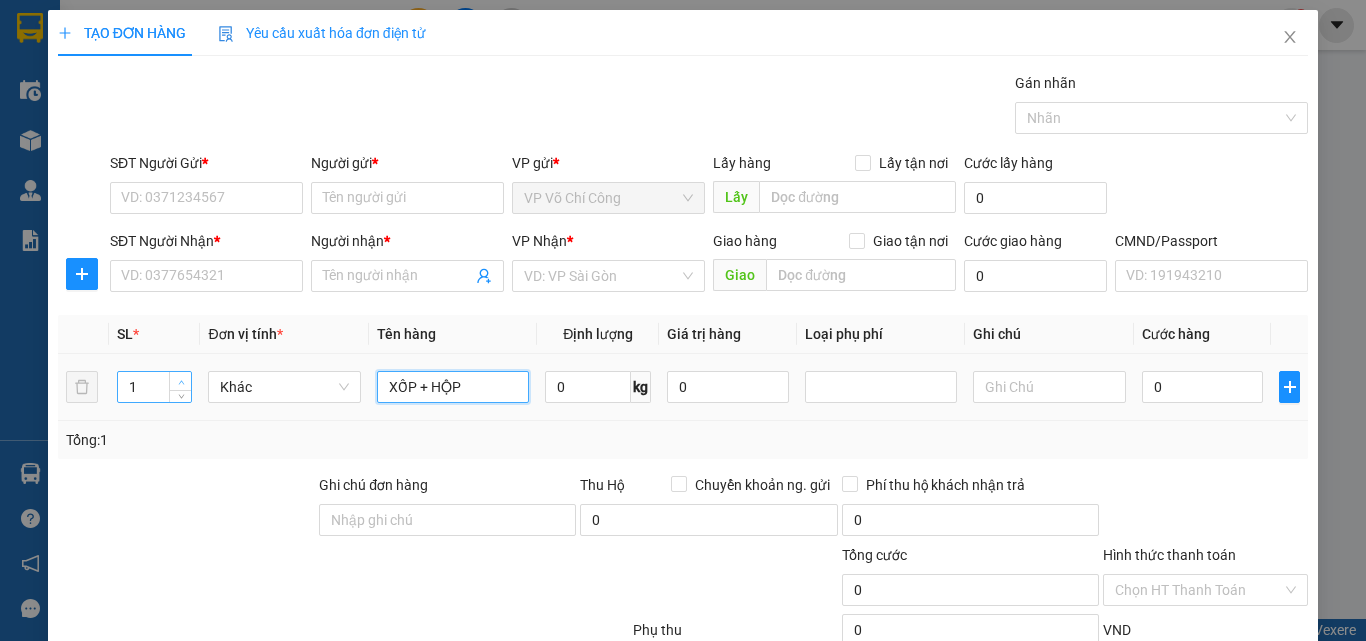 type on "XỐP + HỘP" 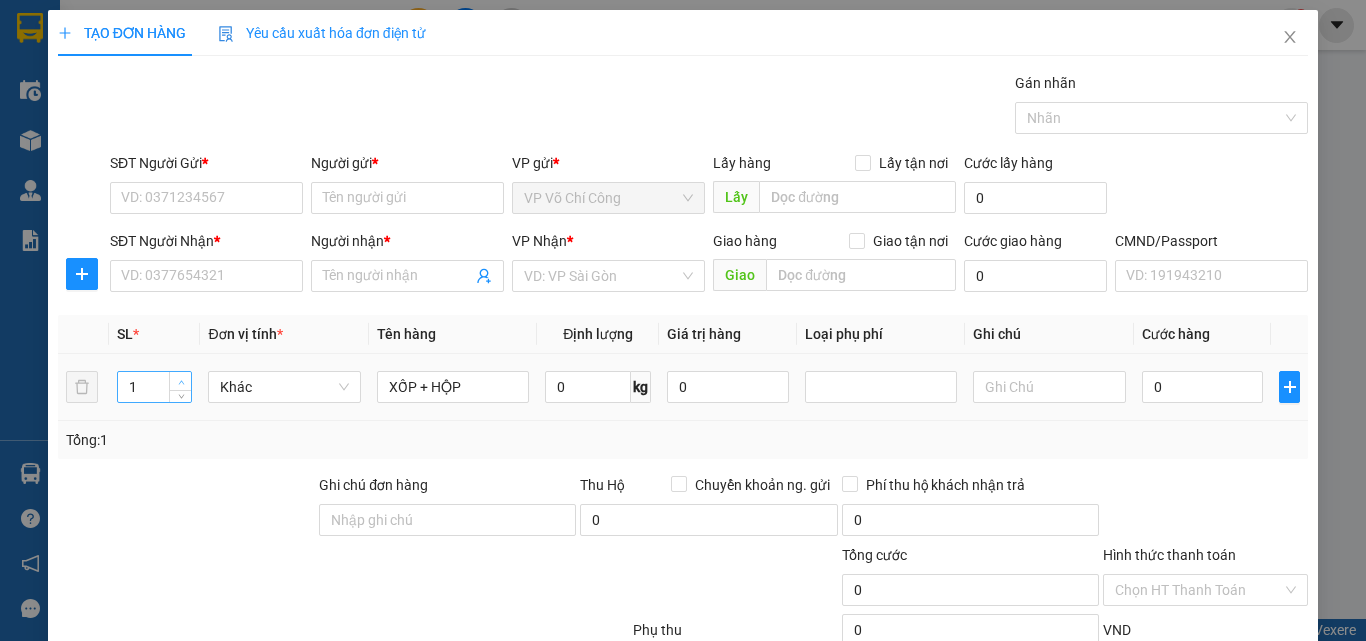 type on "2" 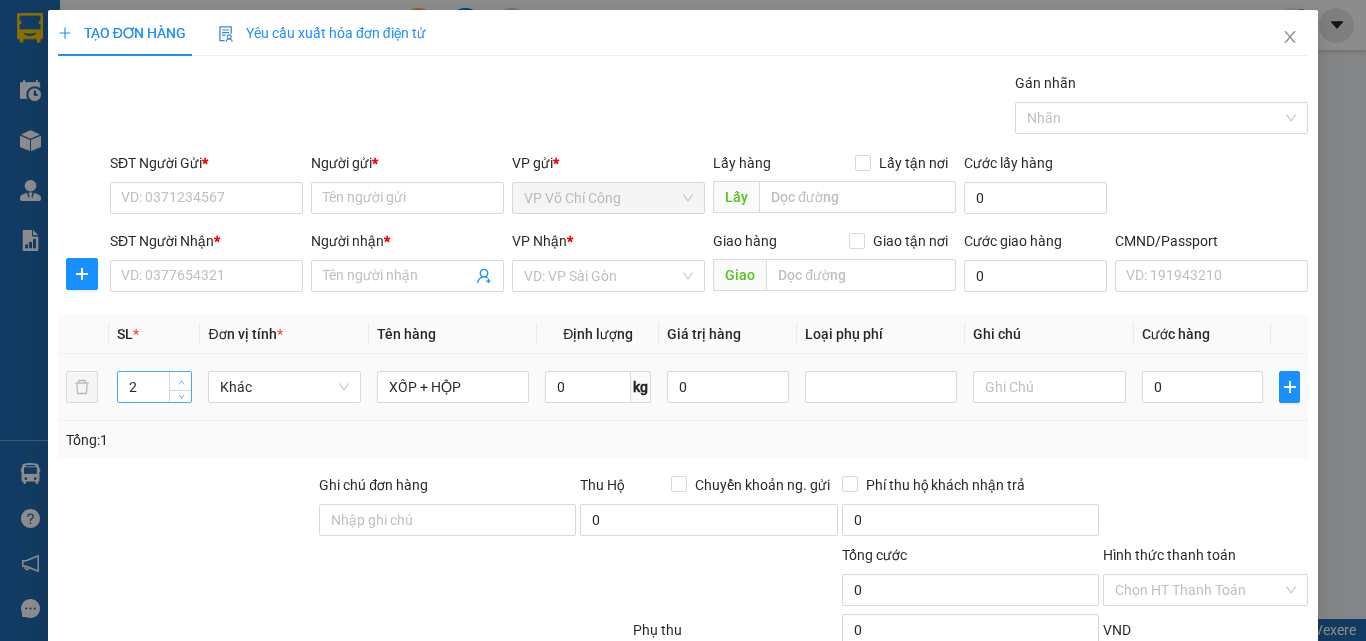 click 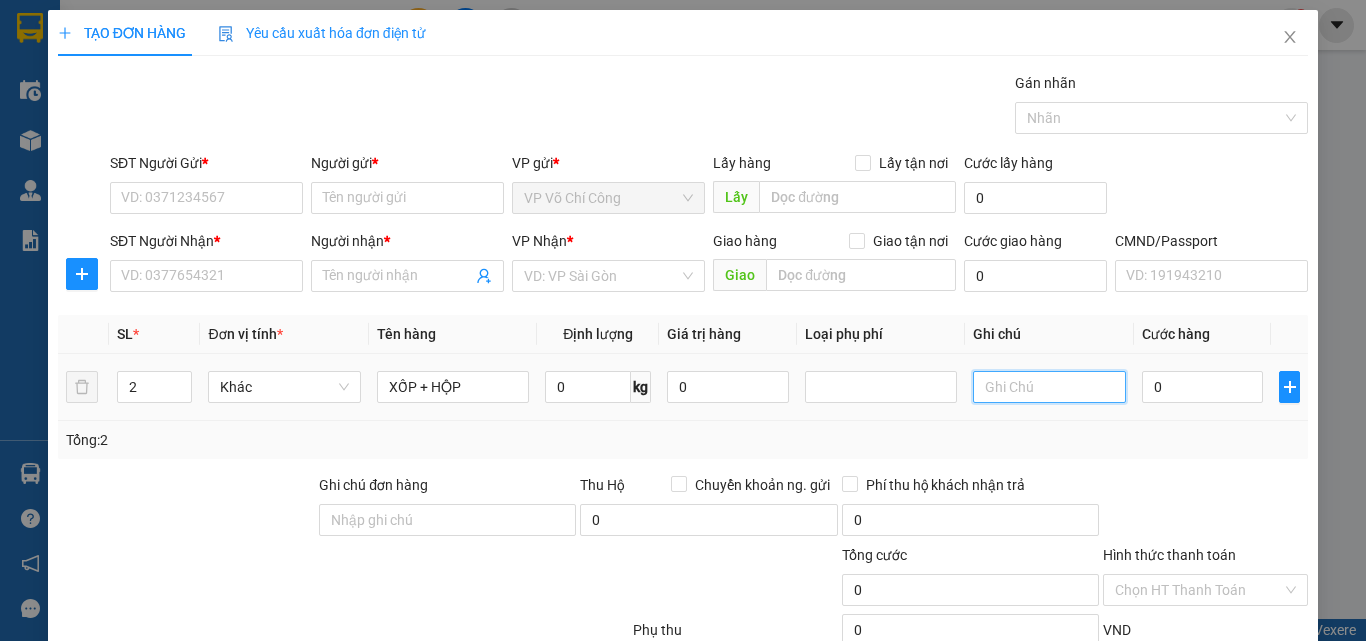 click at bounding box center (1049, 387) 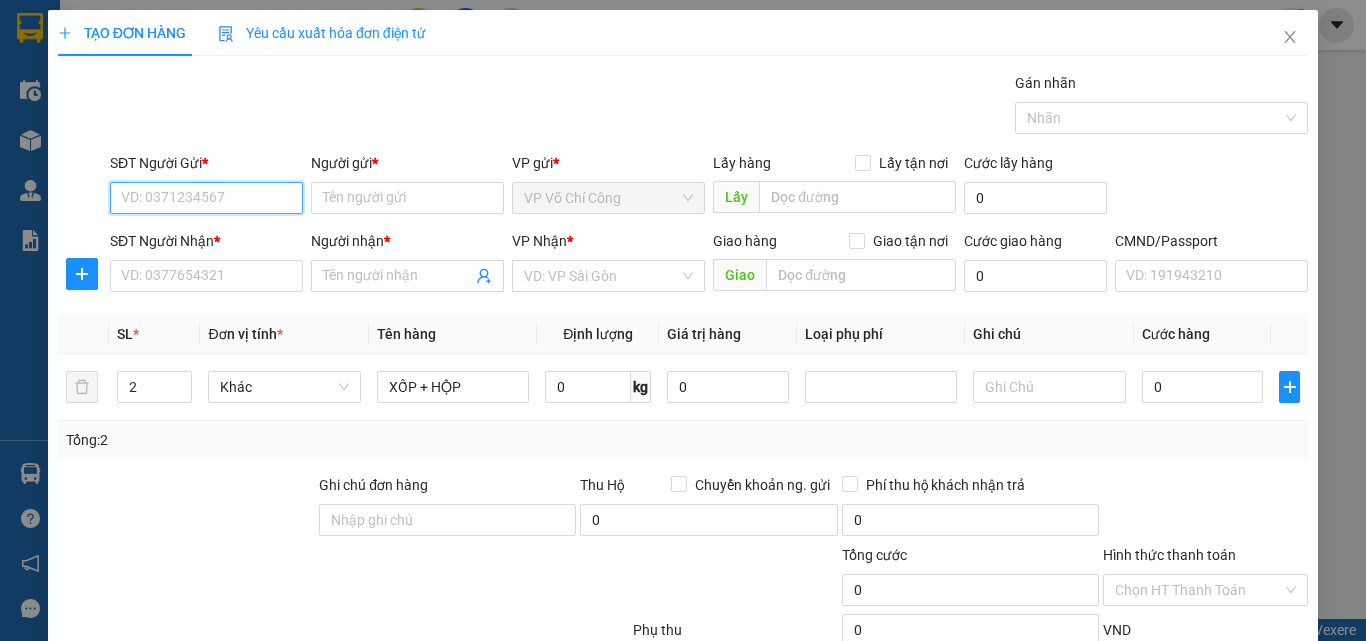 click on "SĐT Người Gửi *" at bounding box center (206, 198) 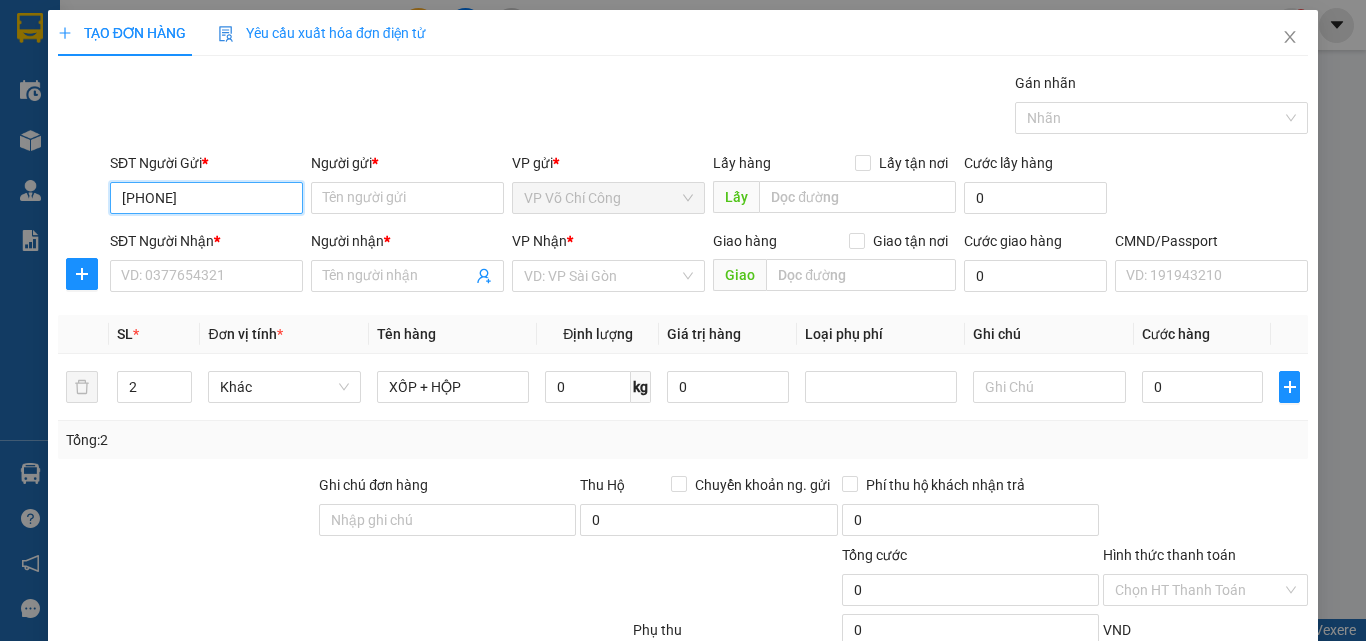 type on "0982914222" 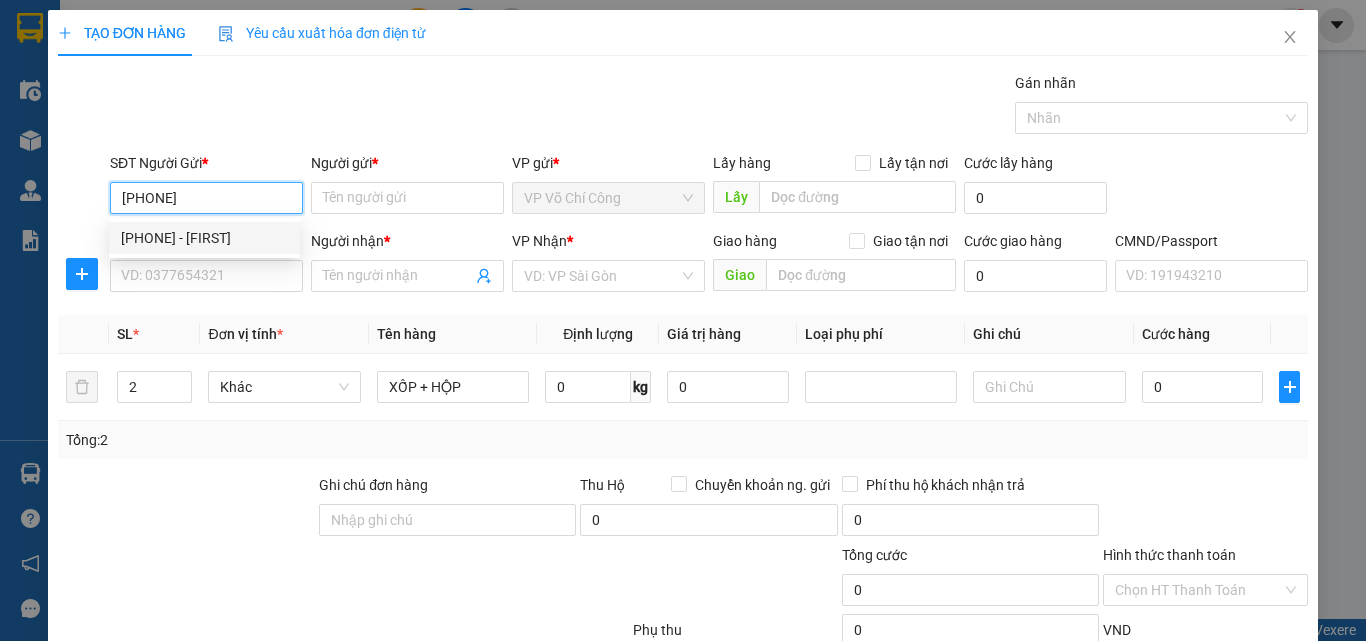 click on "0982914222 - tình" at bounding box center (204, 238) 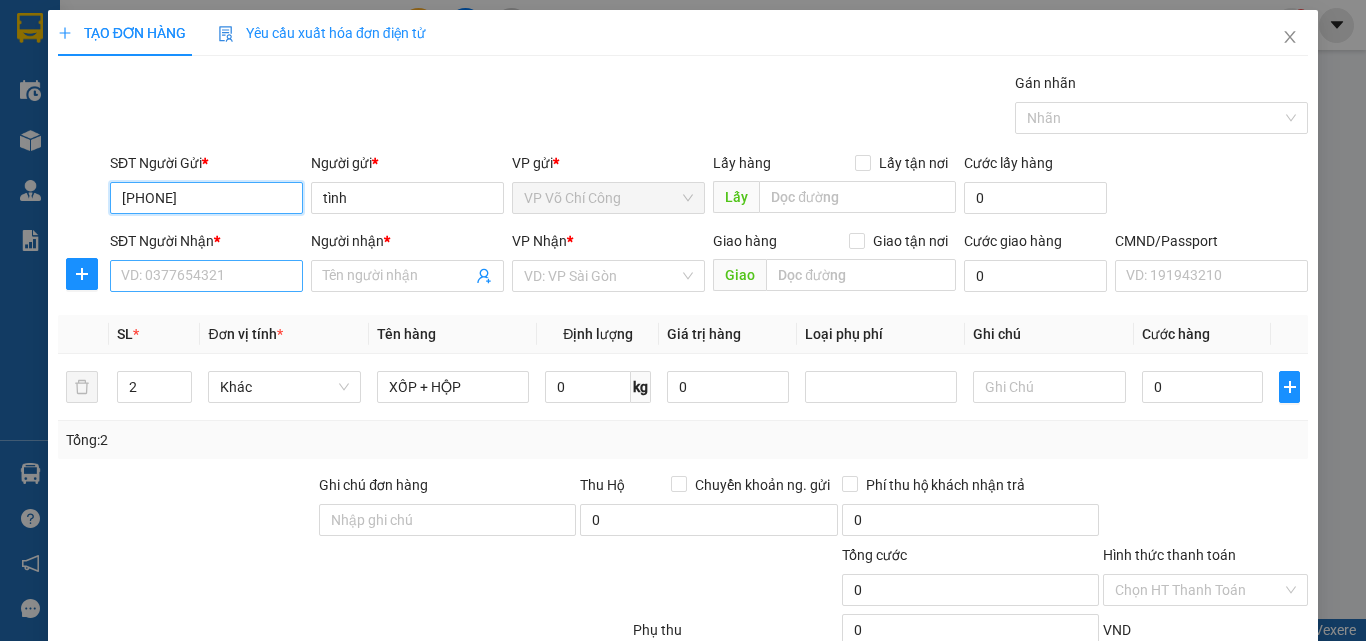 type on "0982914222" 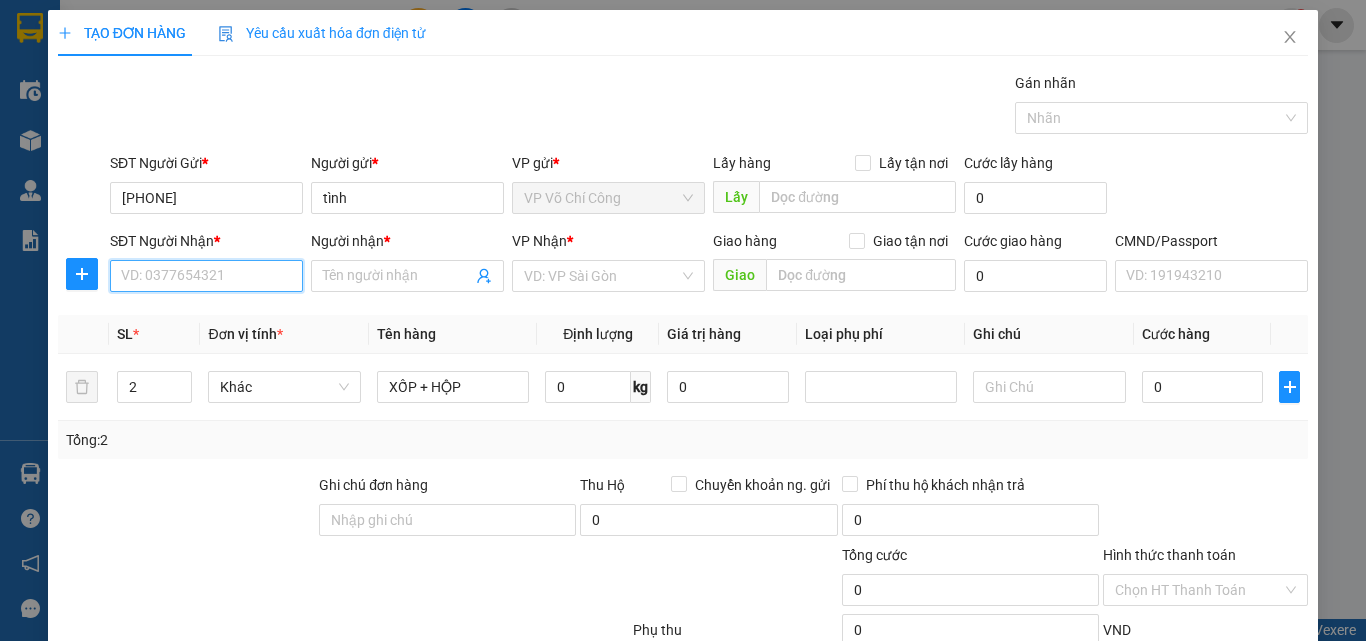click on "SĐT Người Nhận  *" at bounding box center (206, 276) 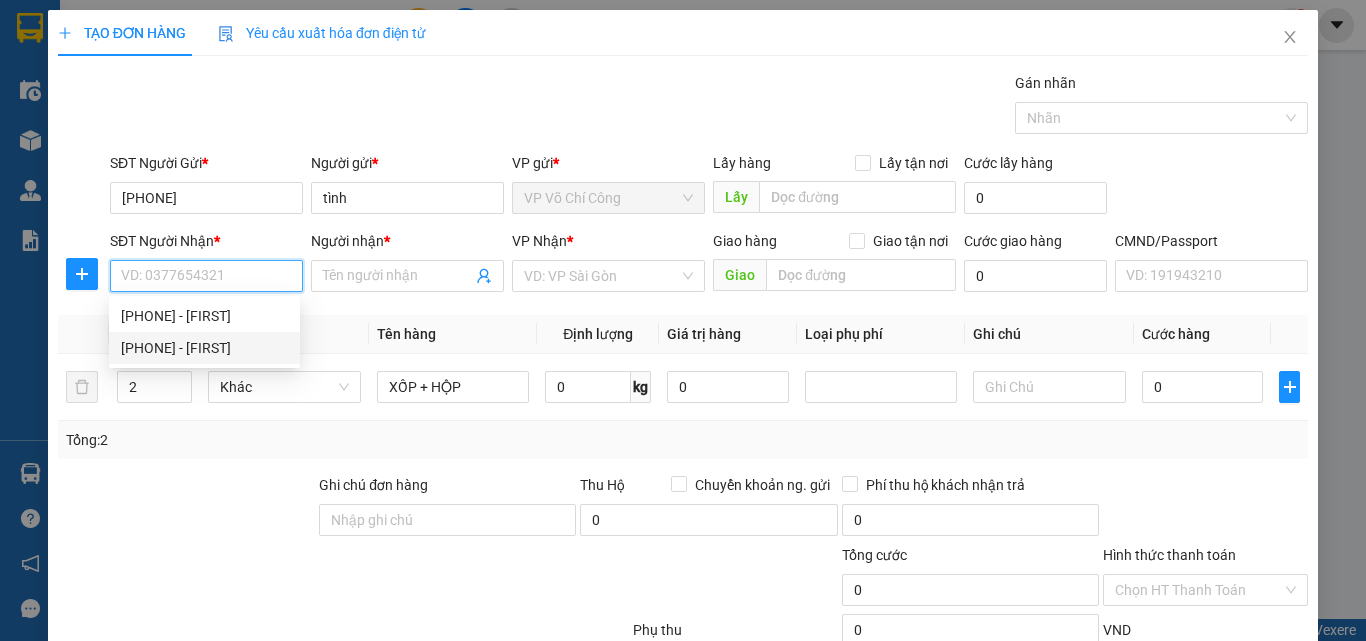 drag, startPoint x: 236, startPoint y: 347, endPoint x: 260, endPoint y: 347, distance: 24 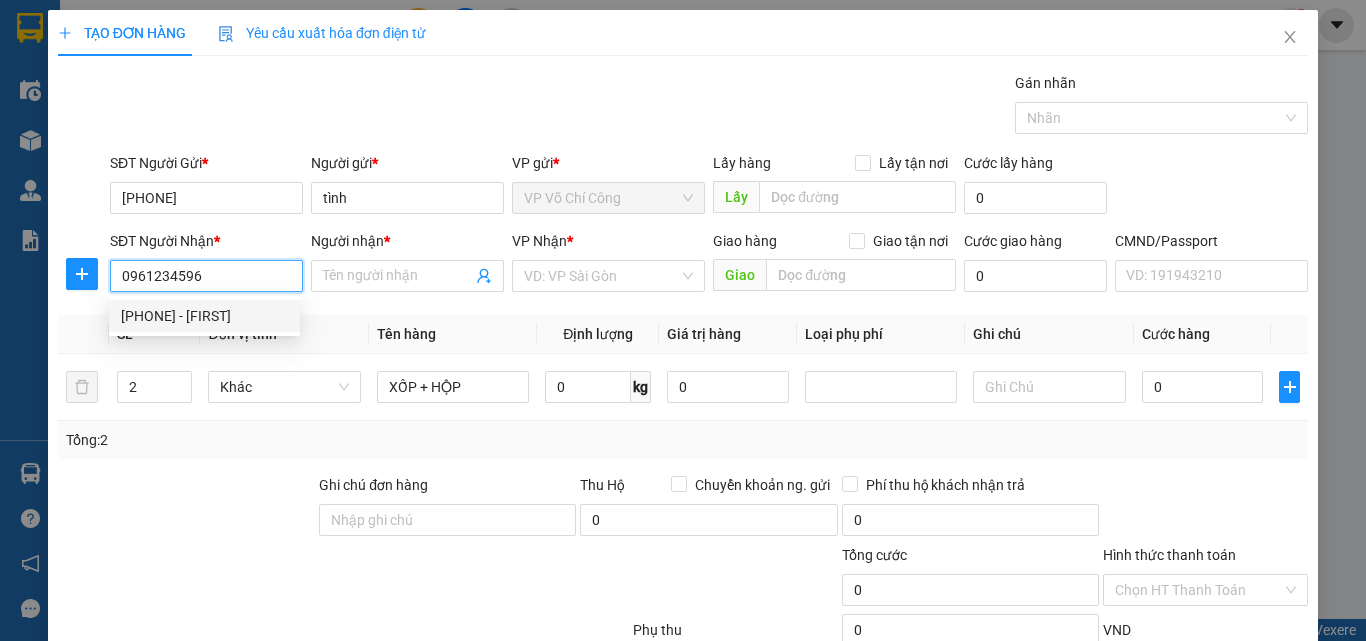 type on "a mạnh" 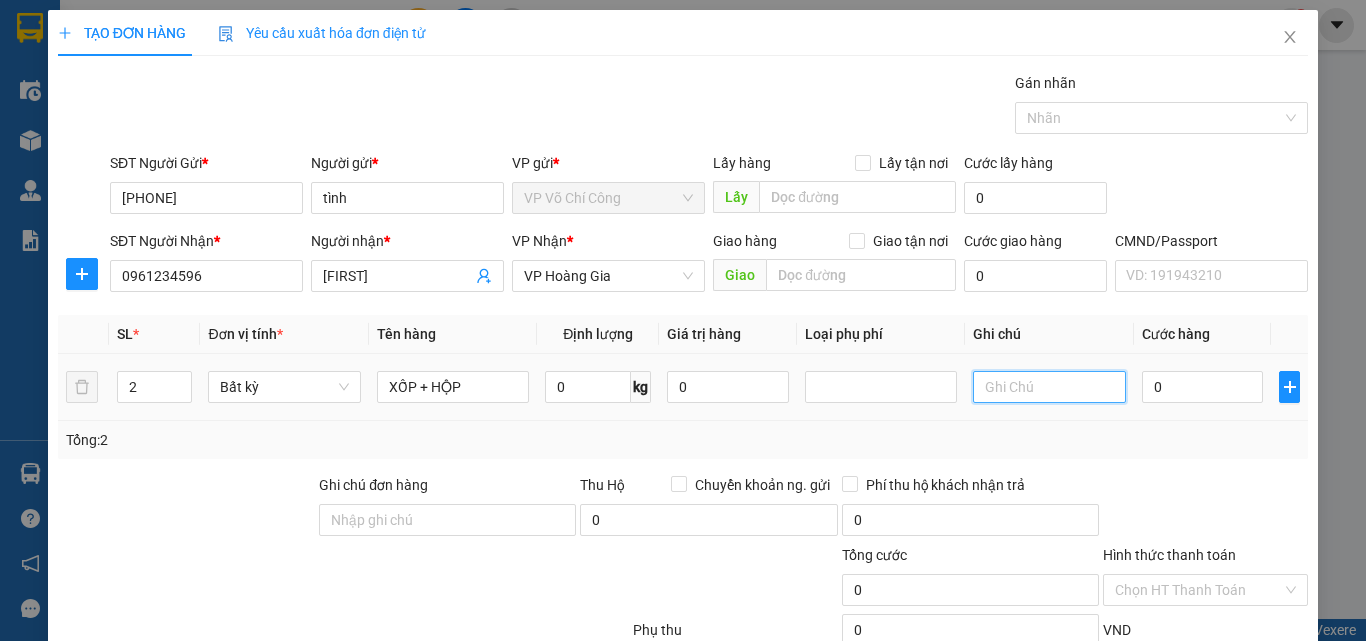 click at bounding box center [1049, 387] 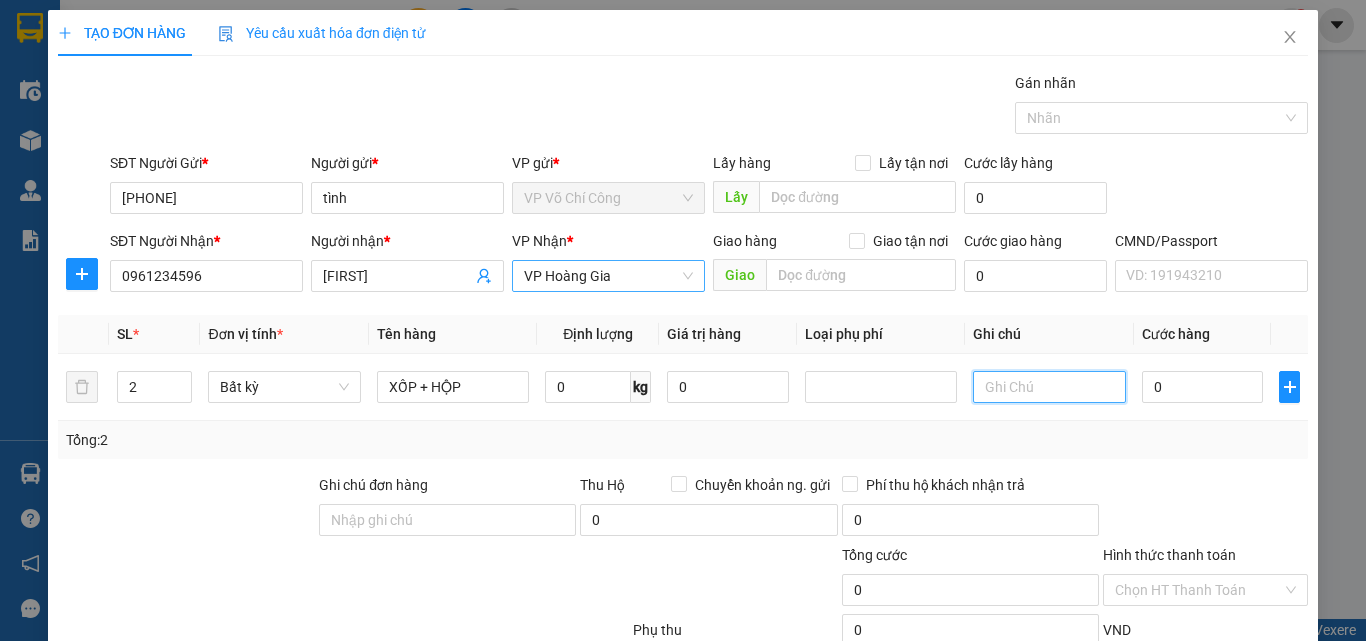 click on "VP Hoàng Gia" at bounding box center (608, 276) 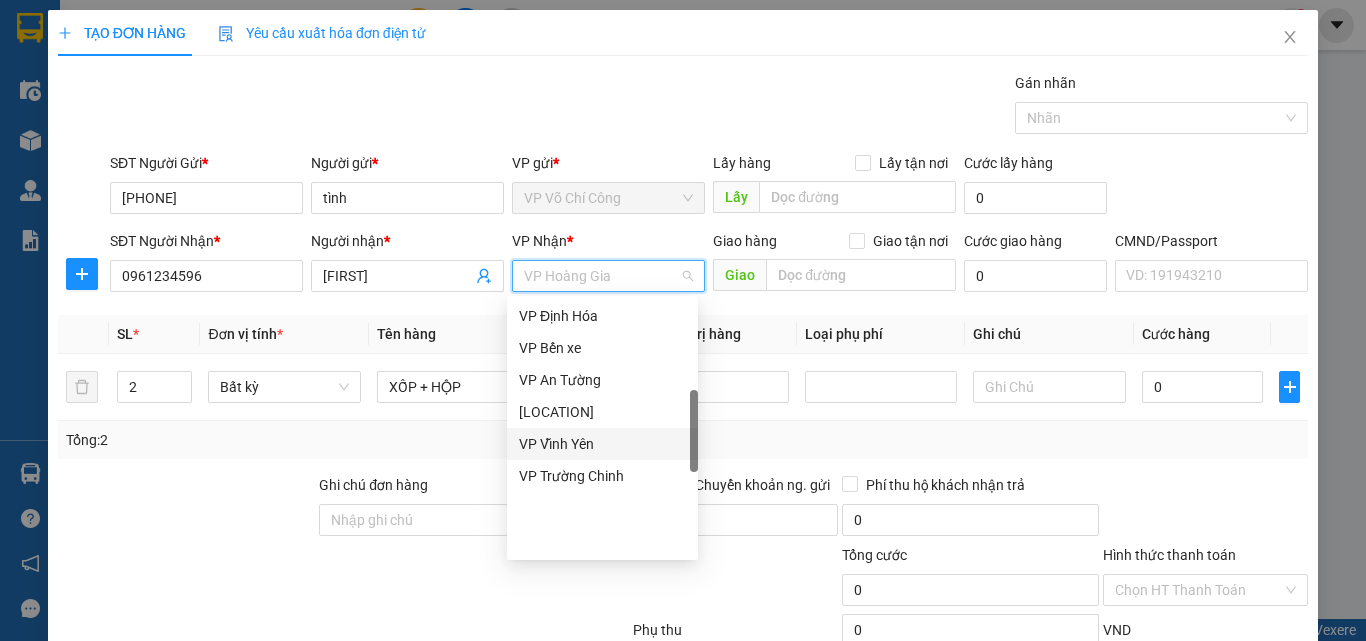 scroll, scrollTop: 280, scrollLeft: 0, axis: vertical 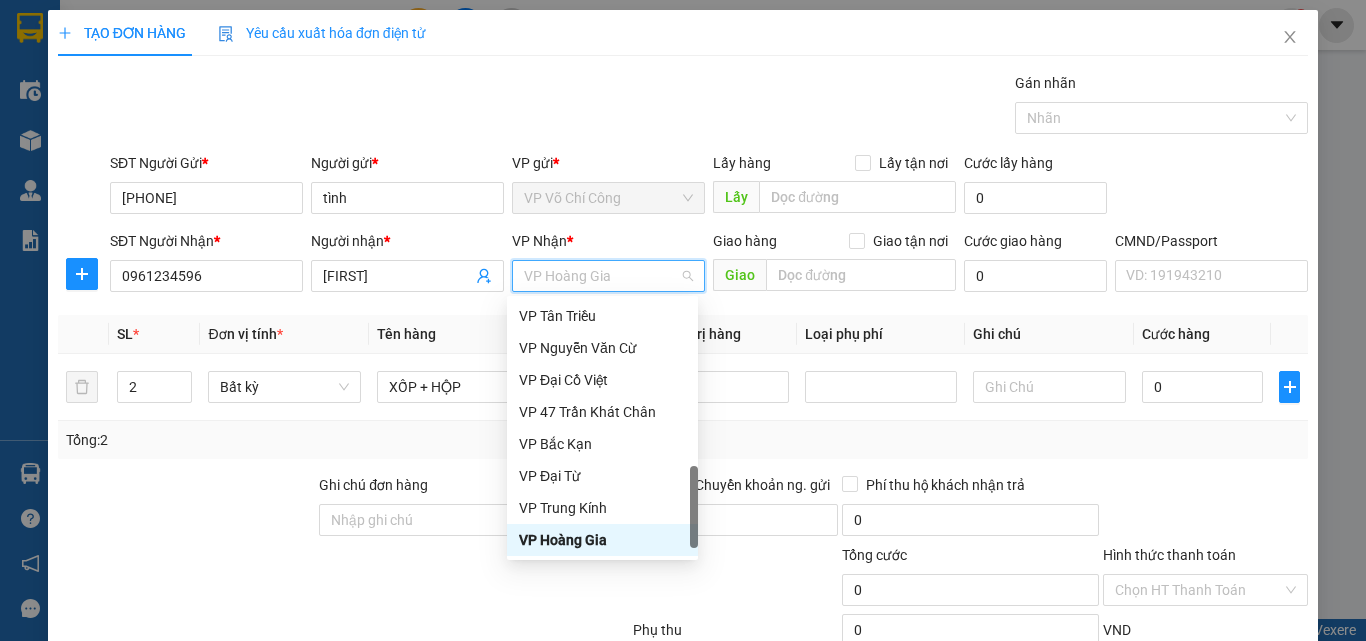 click on "VP Hoàng Gia" at bounding box center (608, 276) 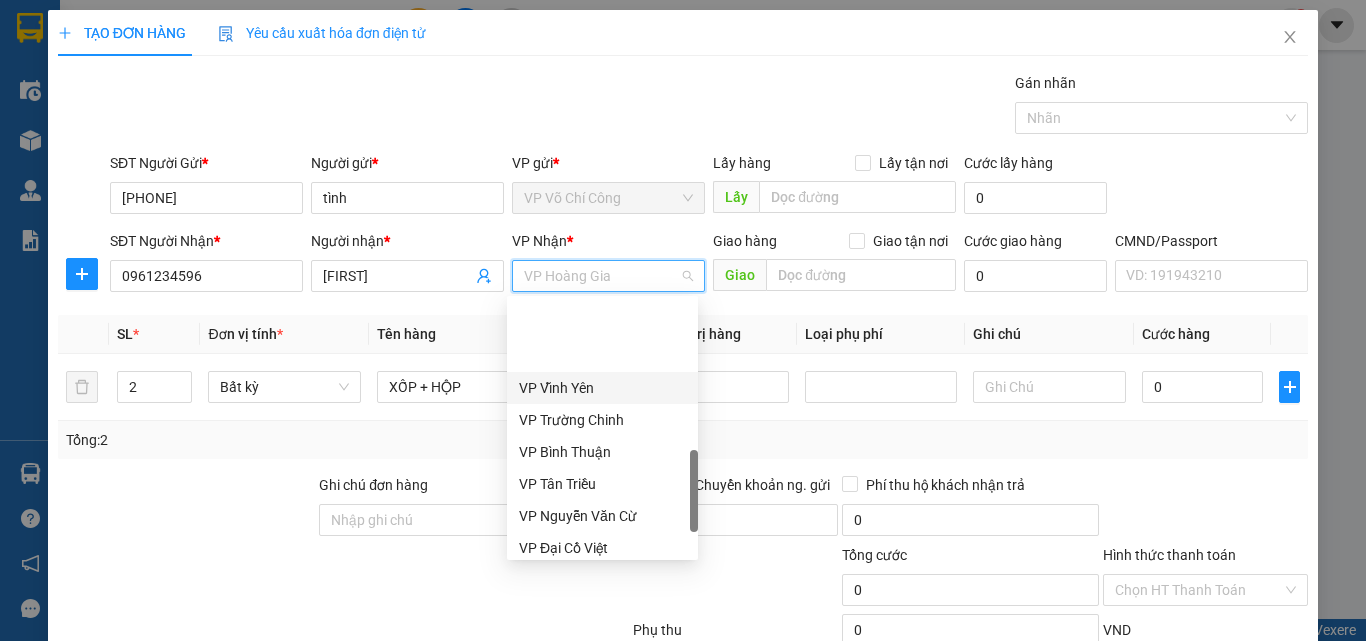 scroll, scrollTop: 736, scrollLeft: 0, axis: vertical 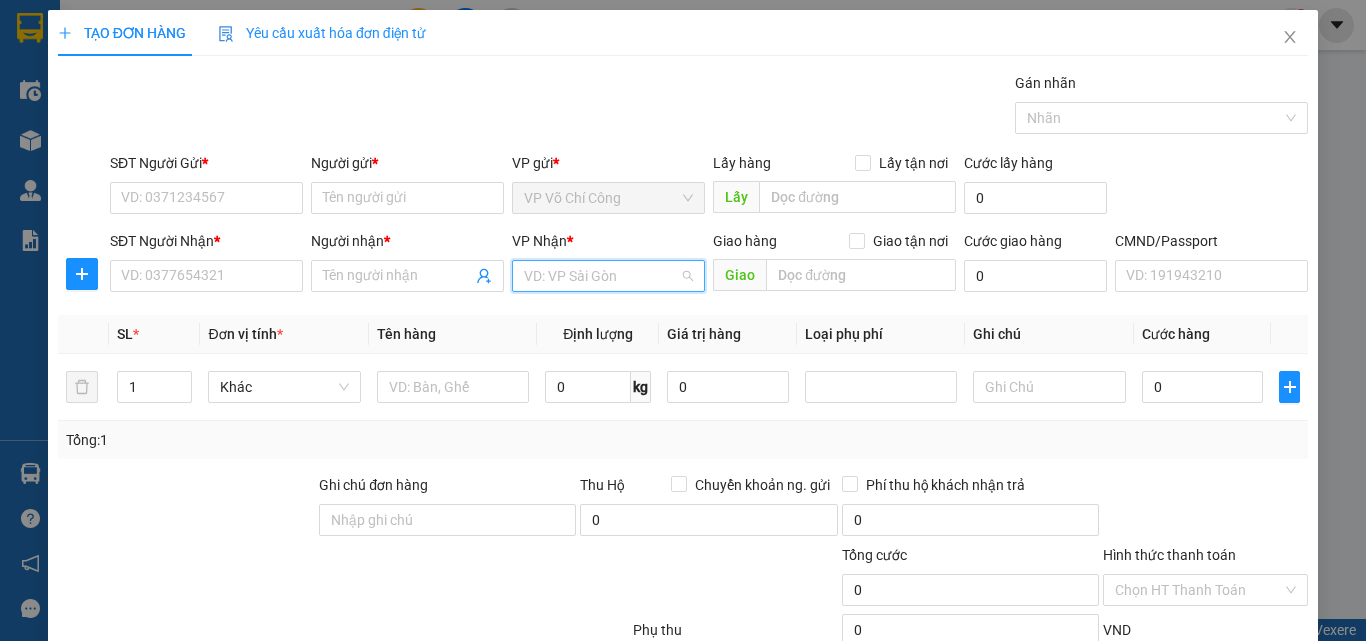 click at bounding box center [601, 276] 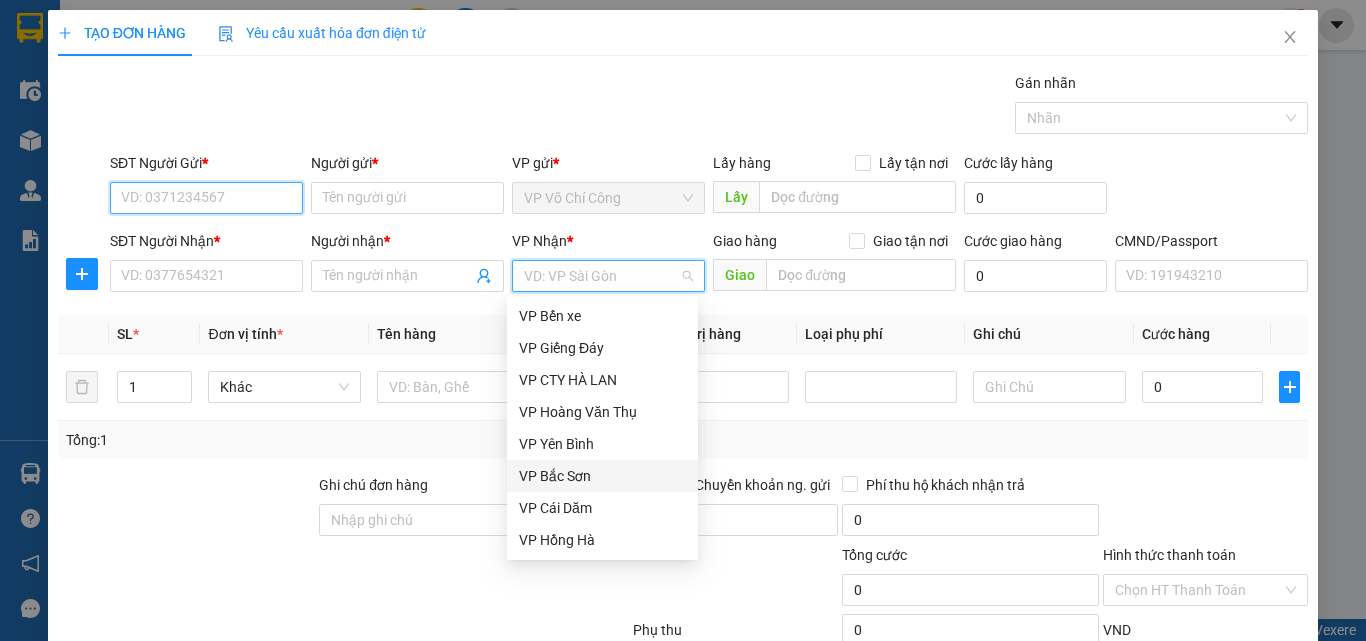 click on "SĐT Người Gửi  *" at bounding box center [206, 198] 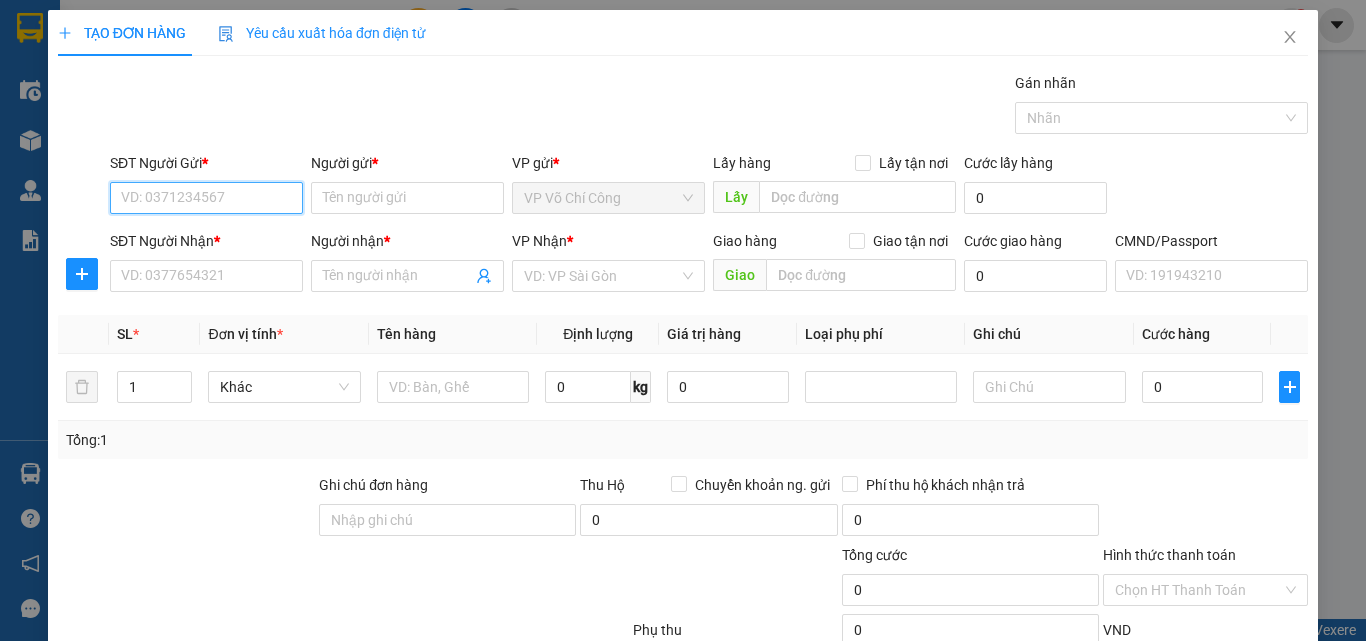 drag, startPoint x: 157, startPoint y: 210, endPoint x: 182, endPoint y: 205, distance: 25.495098 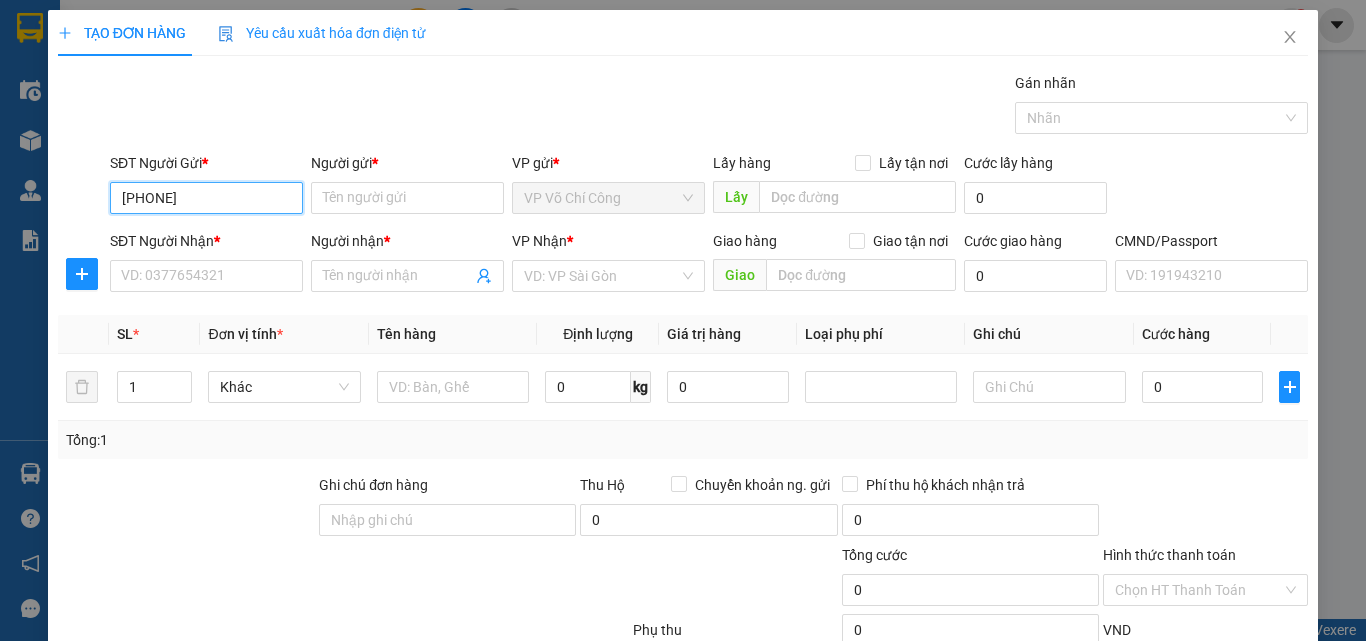 type on "[PHONE]" 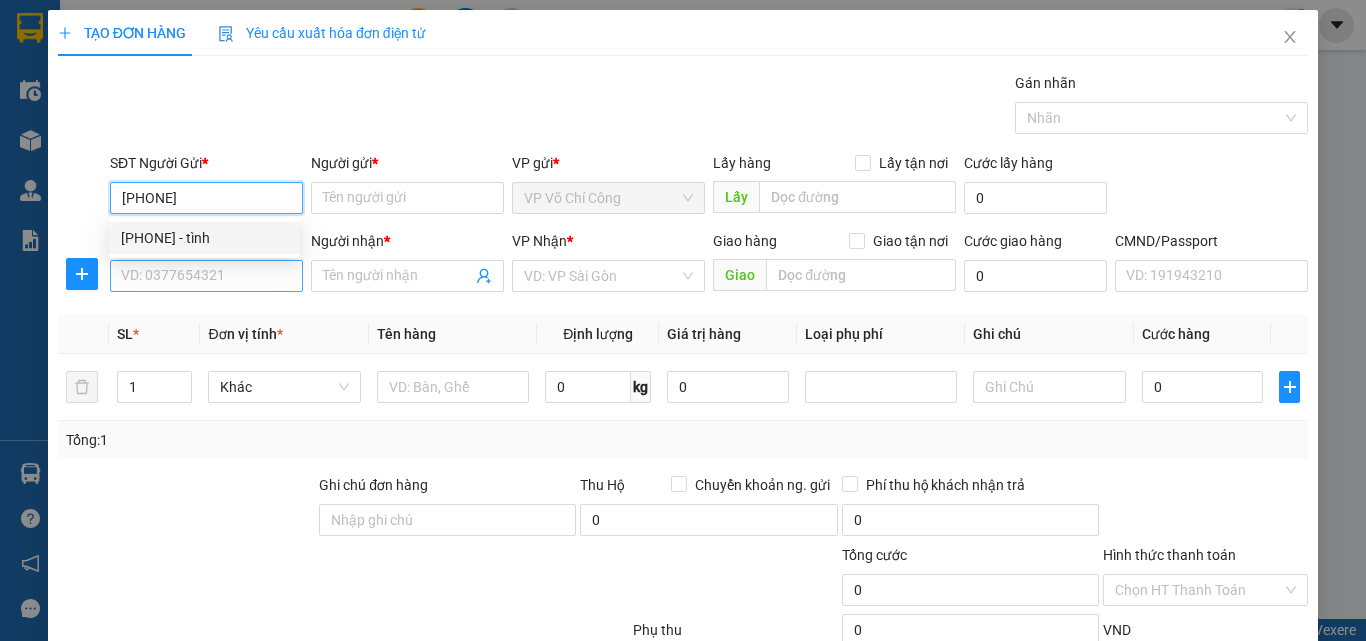 drag, startPoint x: 254, startPoint y: 236, endPoint x: 213, endPoint y: 273, distance: 55.226807 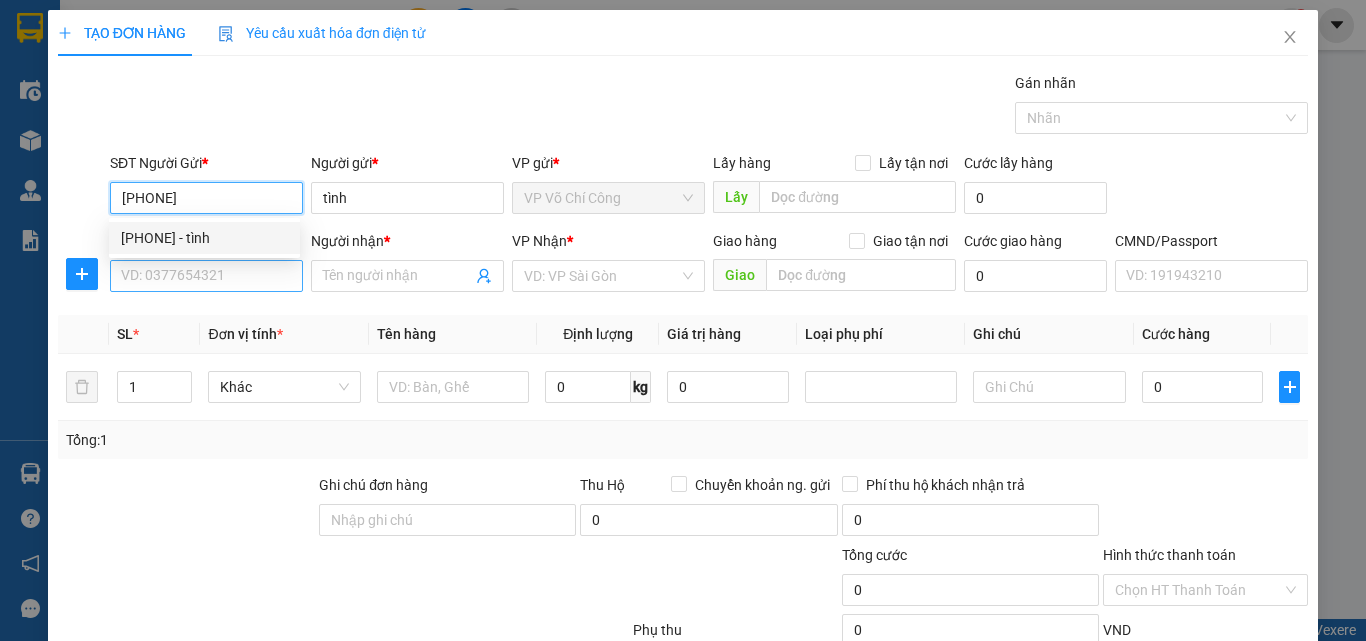 type on "0982914222" 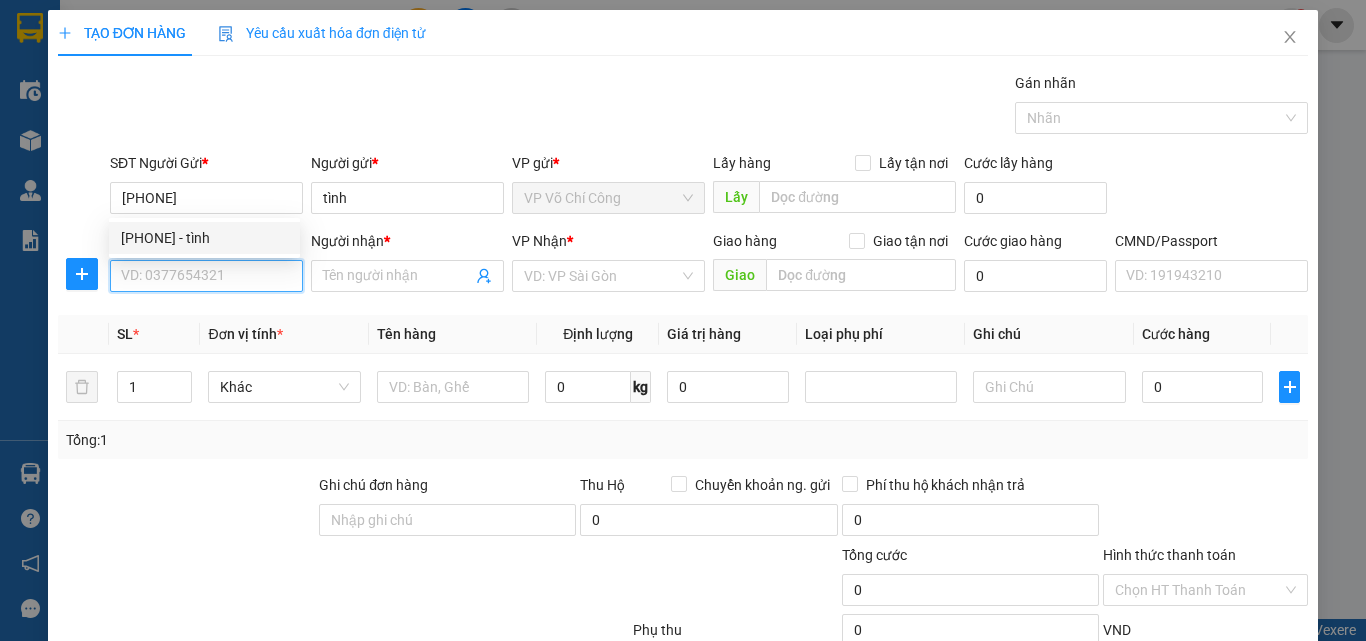 click on "SĐT Người Nhận  *" at bounding box center (206, 276) 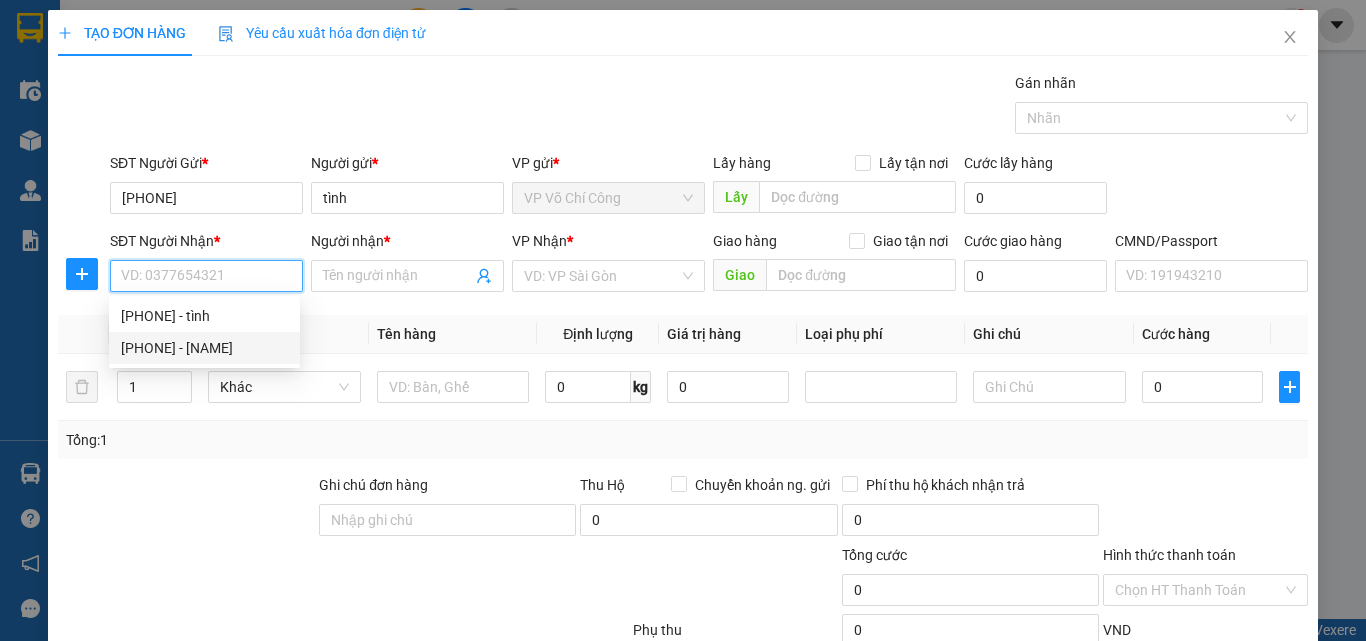 drag, startPoint x: 241, startPoint y: 351, endPoint x: 329, endPoint y: 333, distance: 89.822044 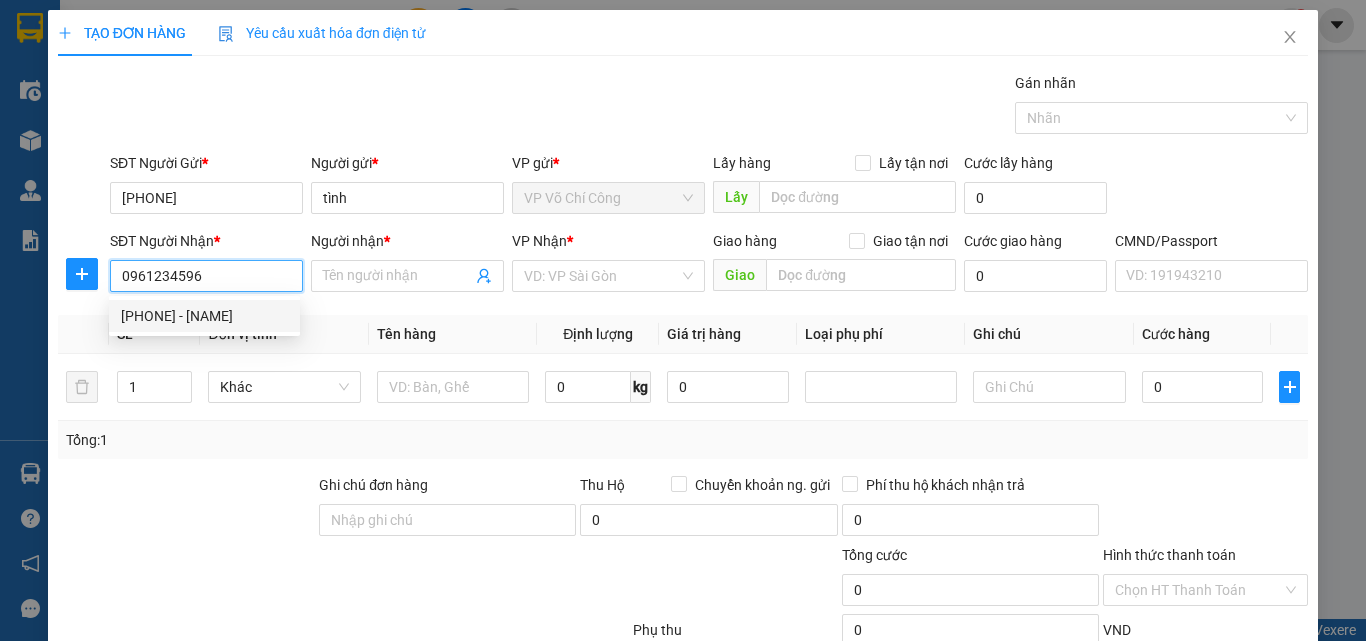 type on "a mạnh" 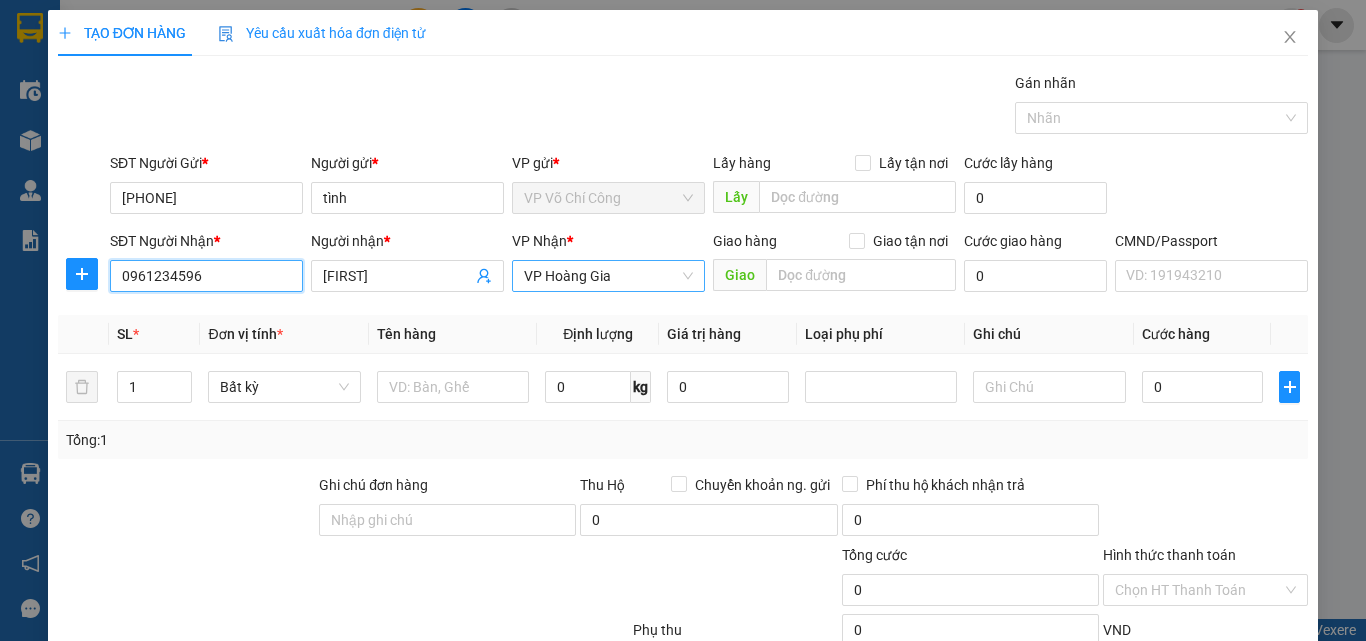 click on "VP Hoàng Gia" at bounding box center (608, 276) 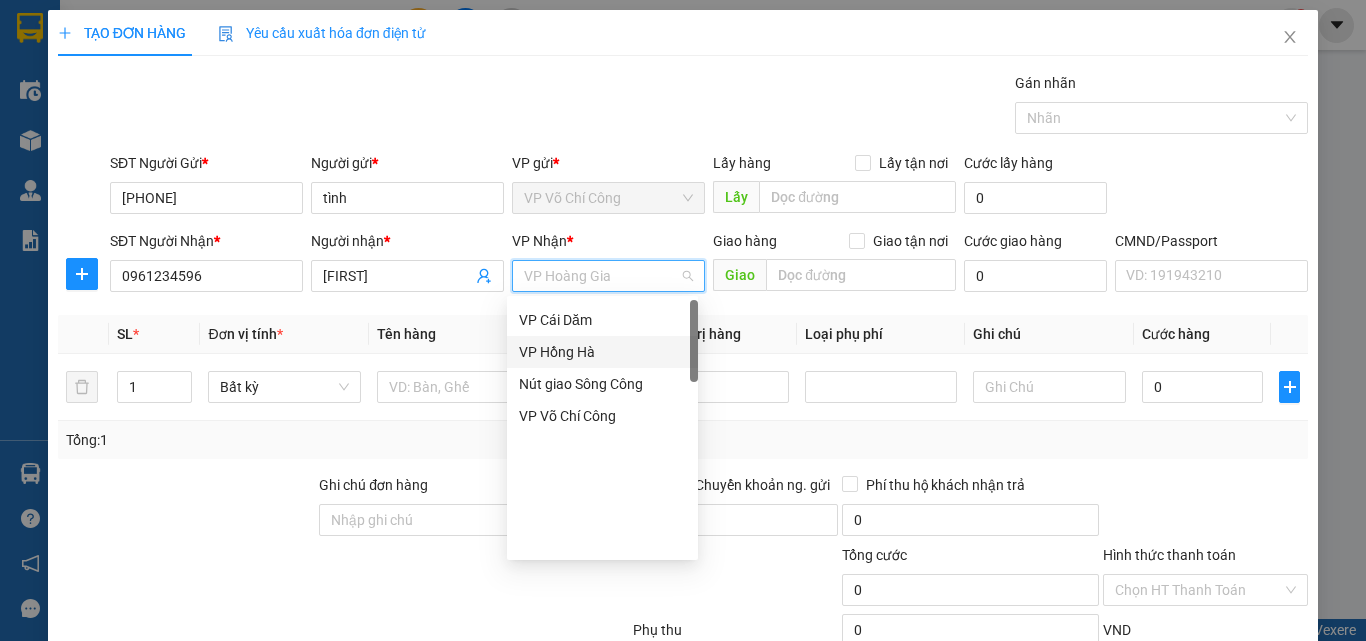scroll, scrollTop: 0, scrollLeft: 0, axis: both 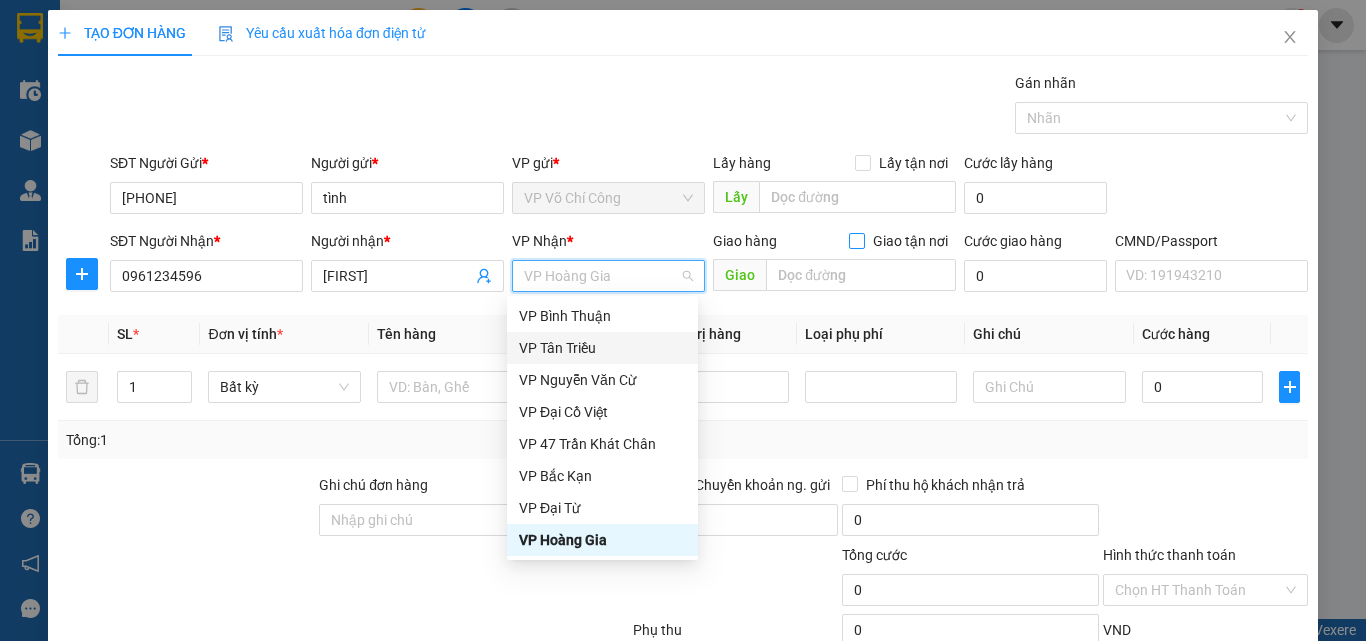click on "Giao tận nơi" at bounding box center [856, 240] 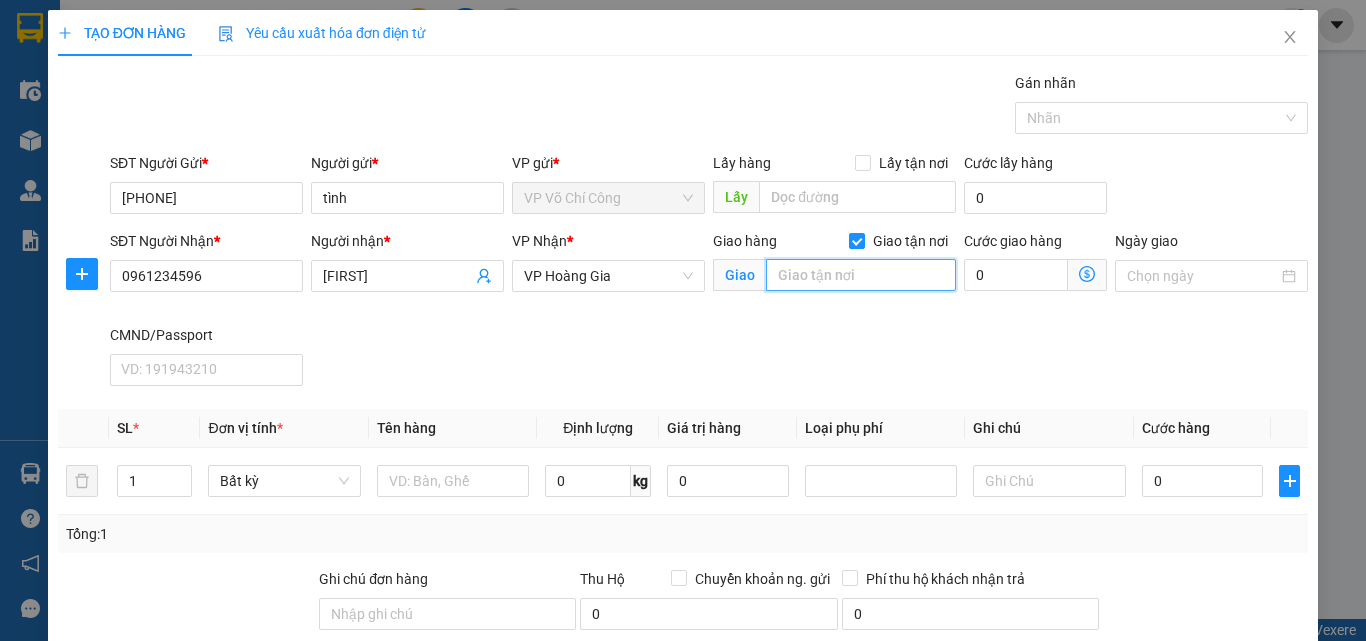 click at bounding box center (861, 275) 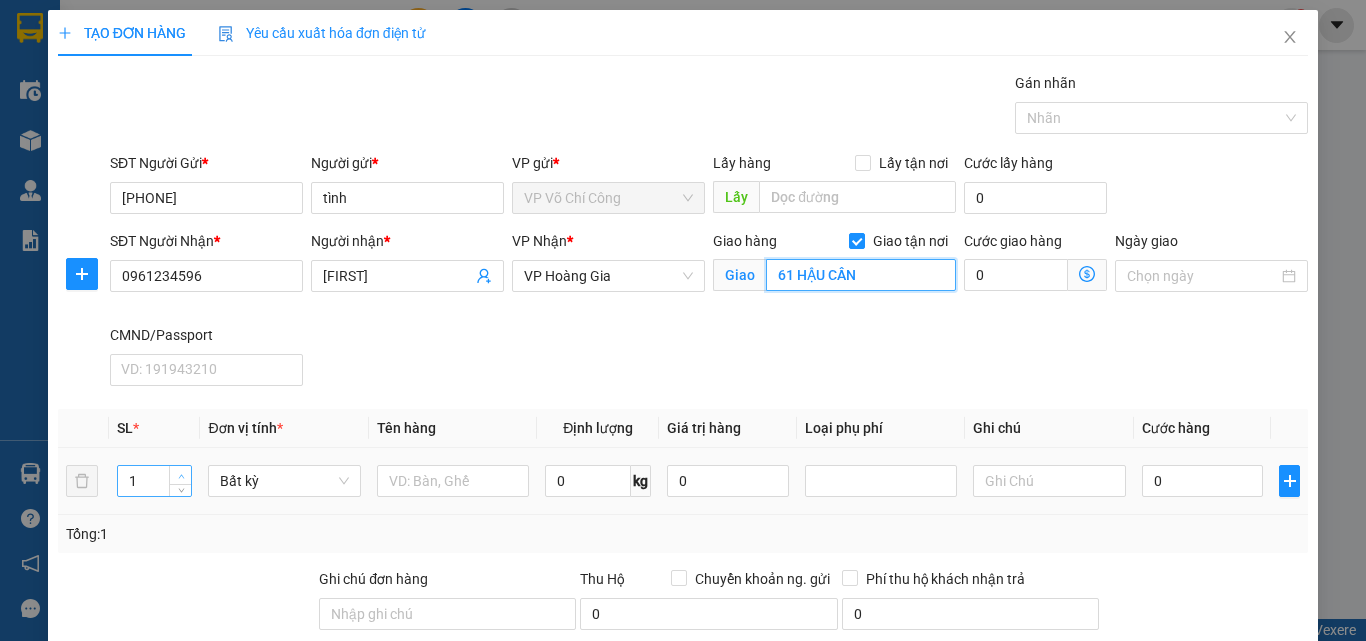 type on "61 HẬU CẦN" 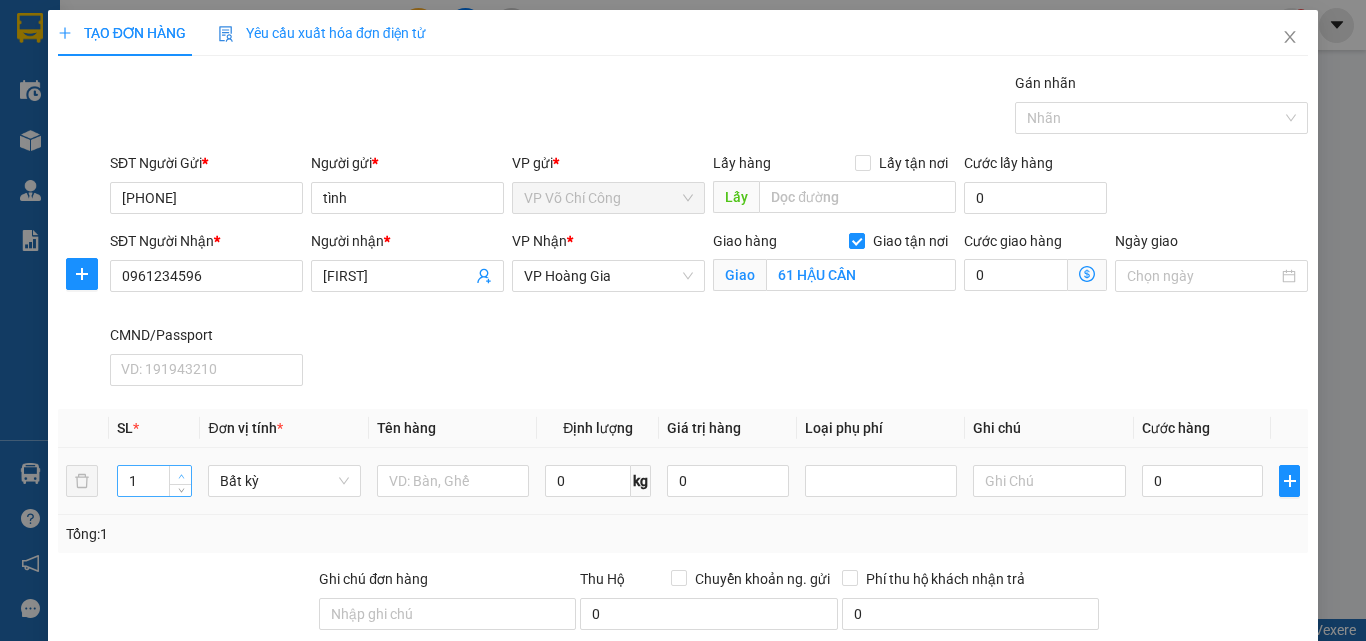 type on "2" 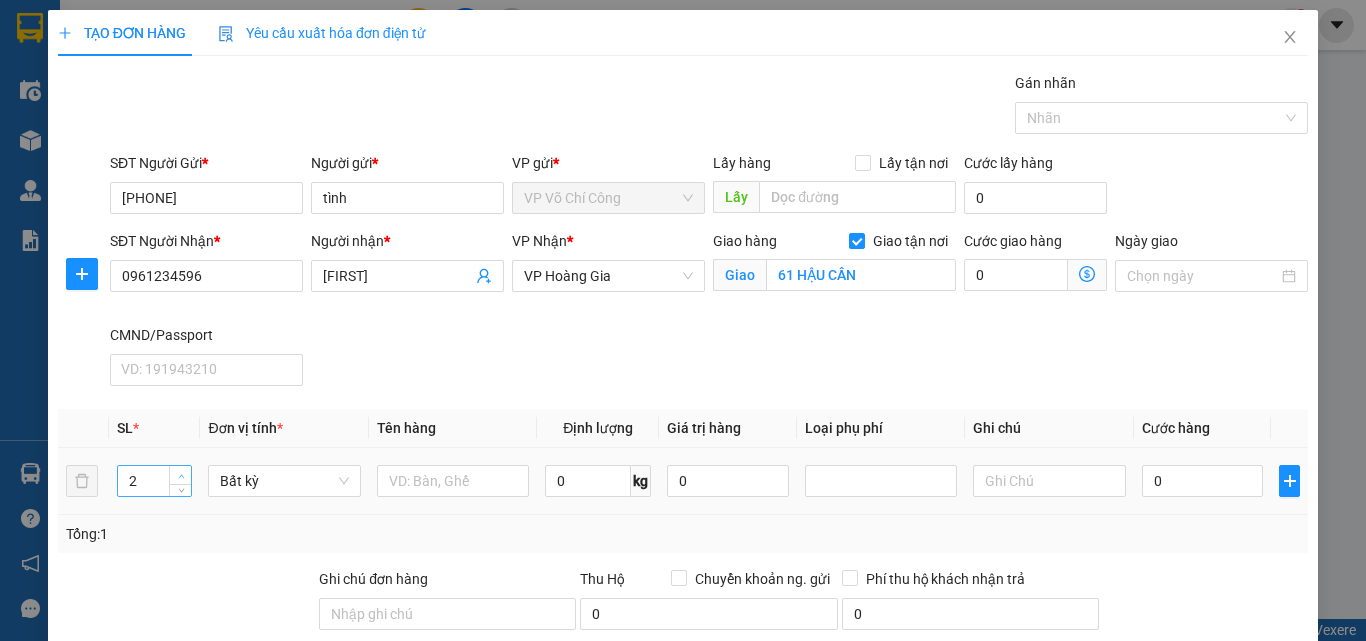 click at bounding box center (181, 476) 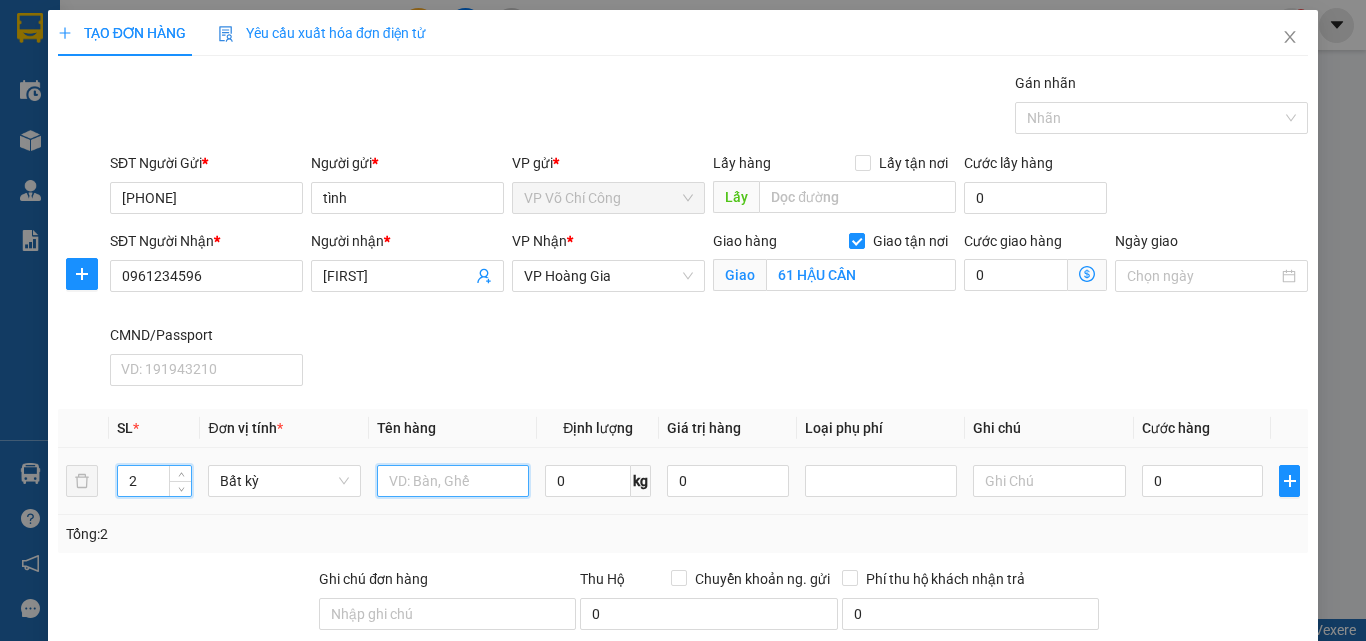 drag, startPoint x: 405, startPoint y: 482, endPoint x: 432, endPoint y: 480, distance: 27.073973 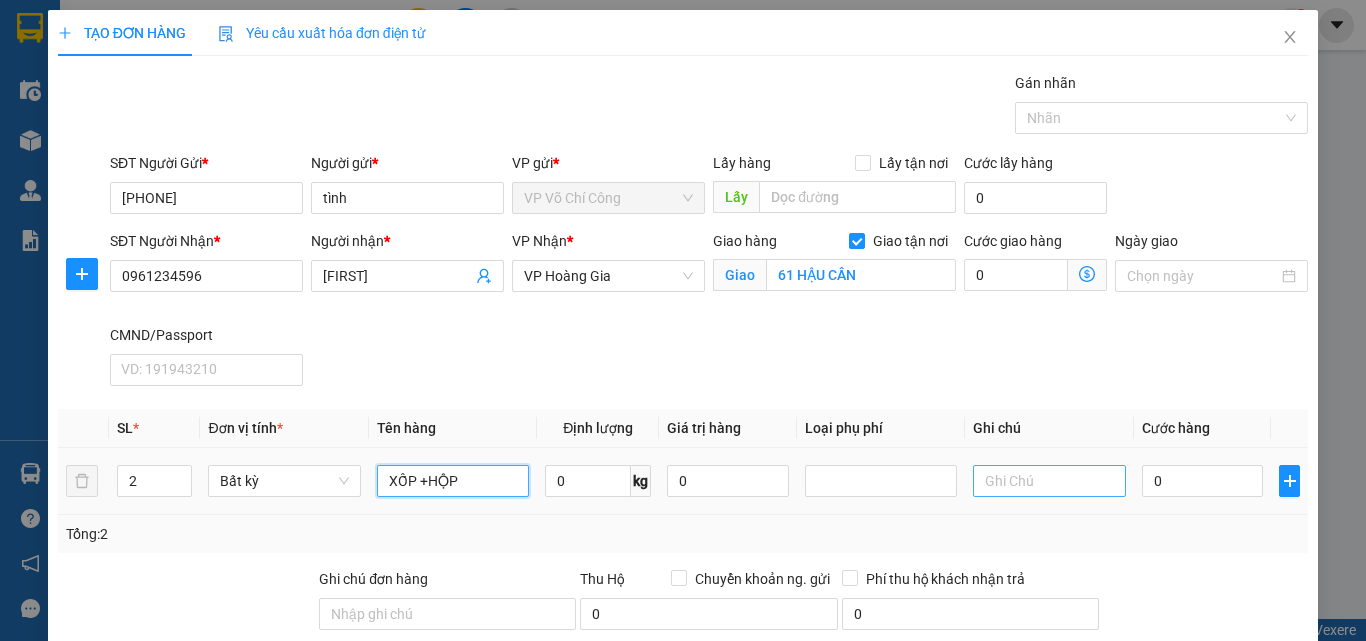type on "XỐP +HỘP" 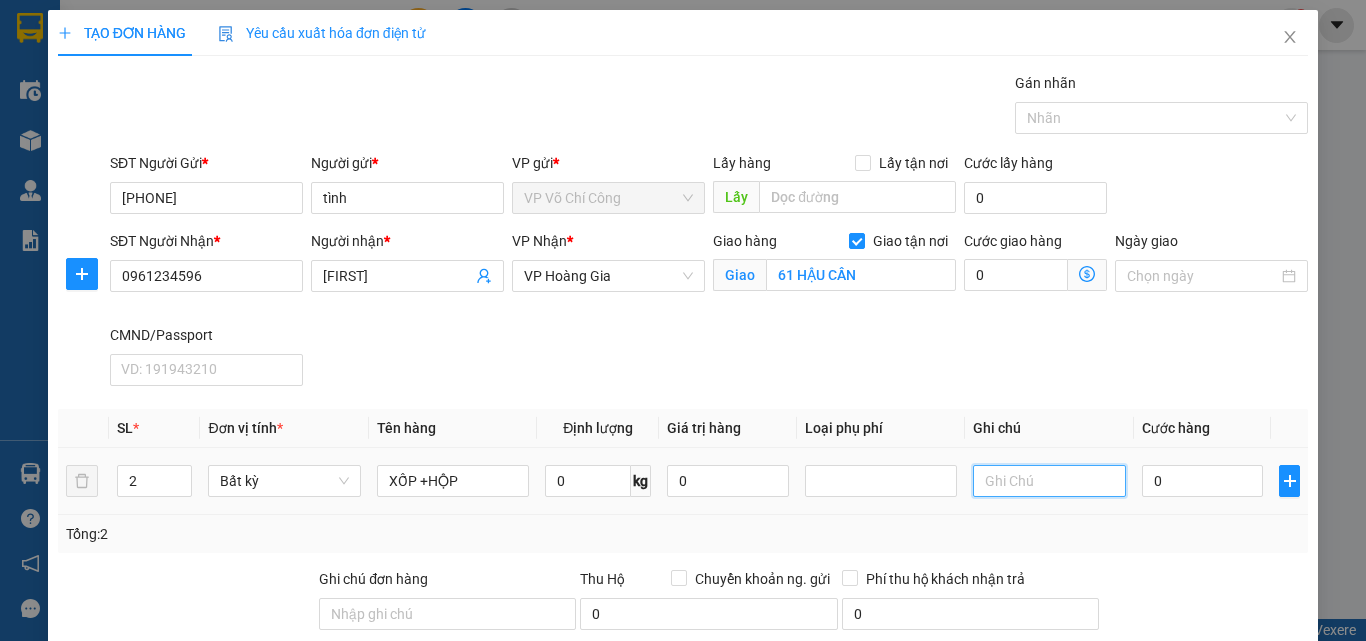 click at bounding box center [1049, 481] 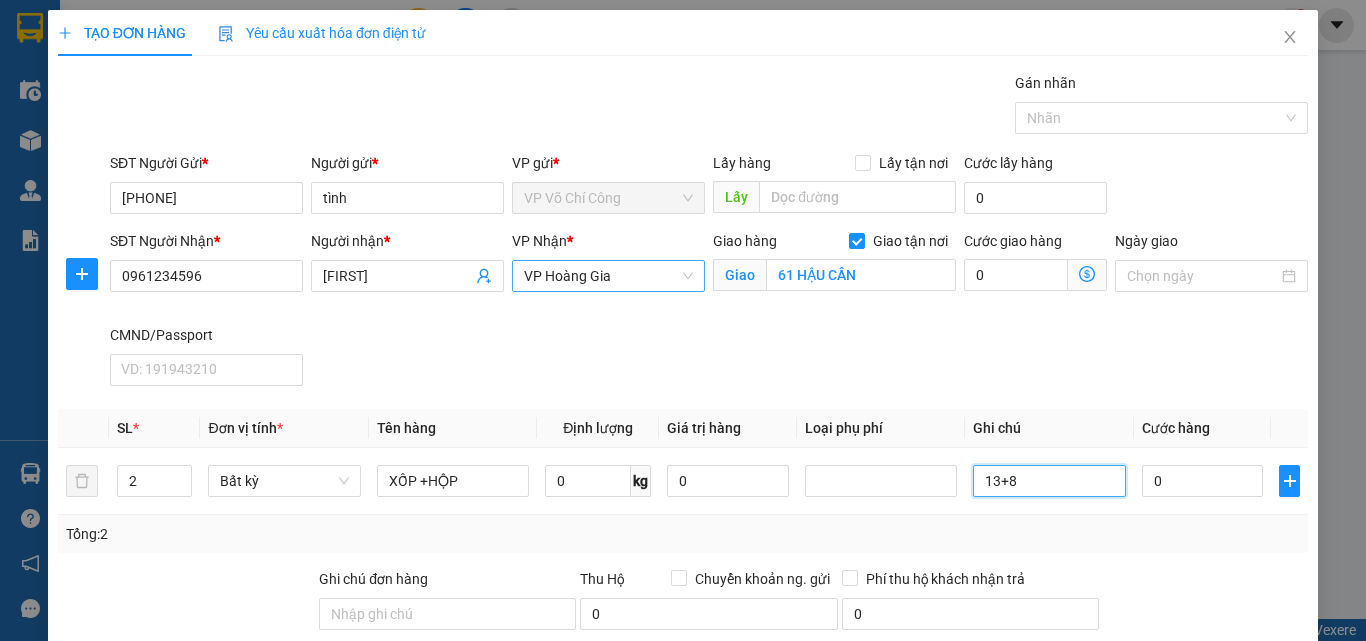 click on "VP Hoàng Gia" at bounding box center (608, 276) 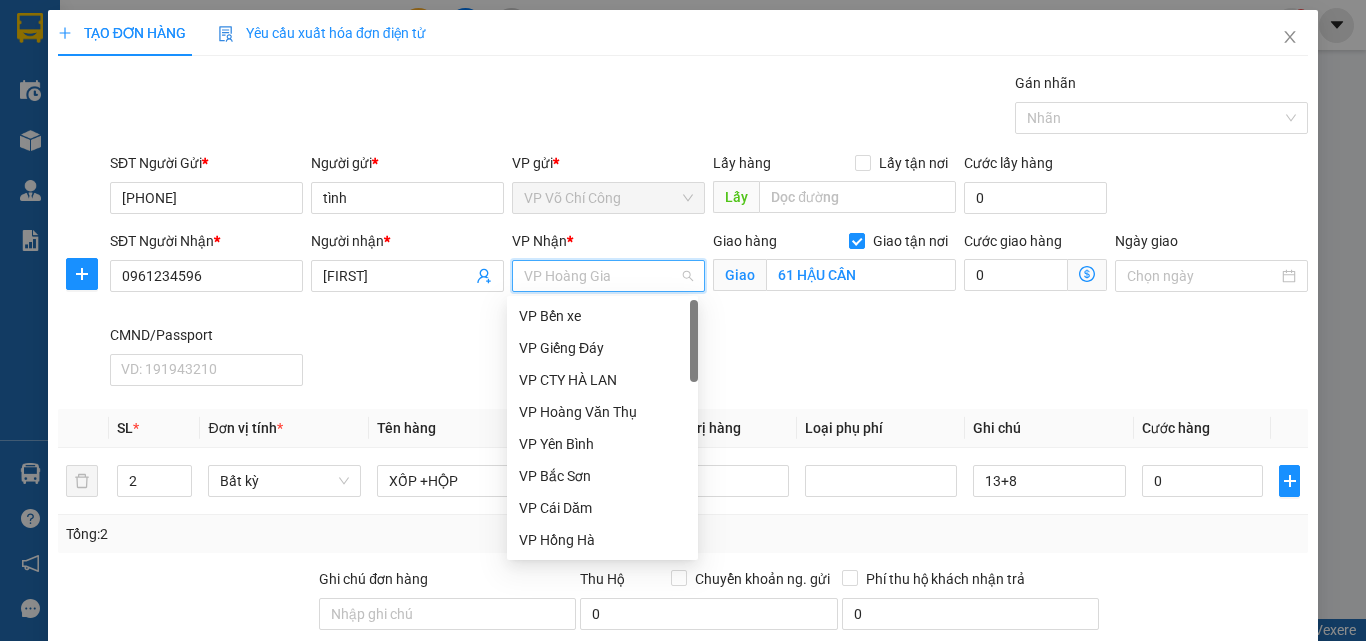 scroll, scrollTop: 0, scrollLeft: 0, axis: both 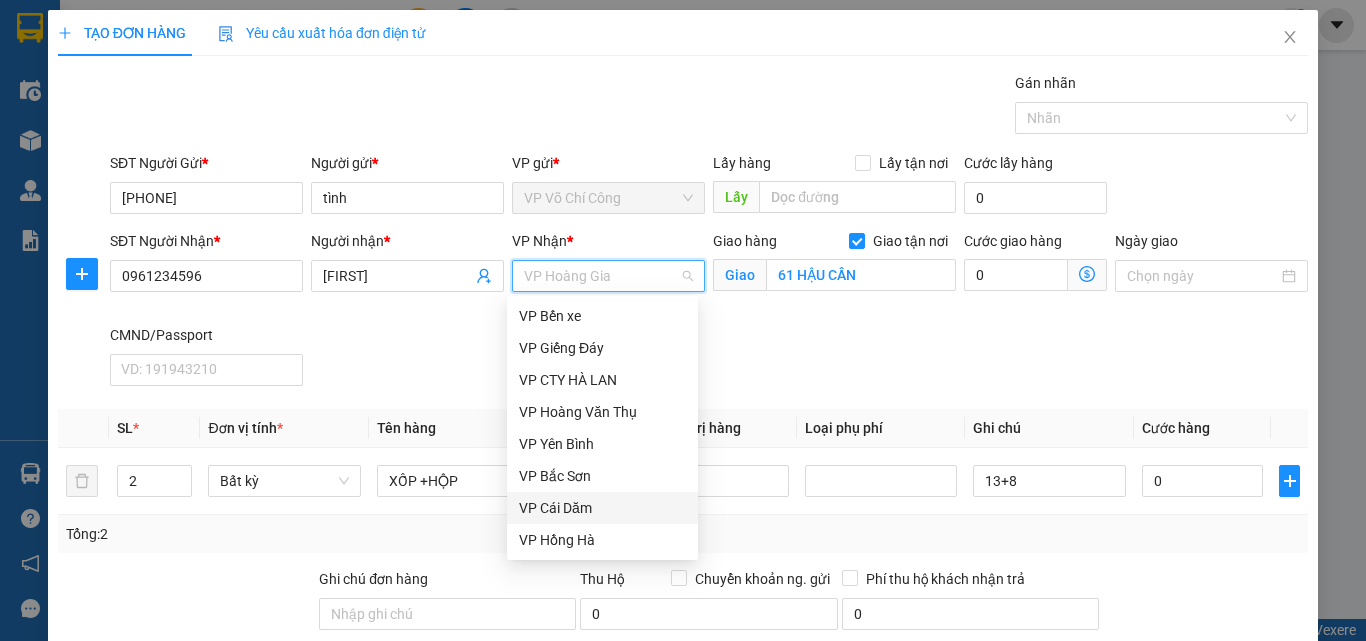 click on "VP Cái Dăm" at bounding box center [602, 508] 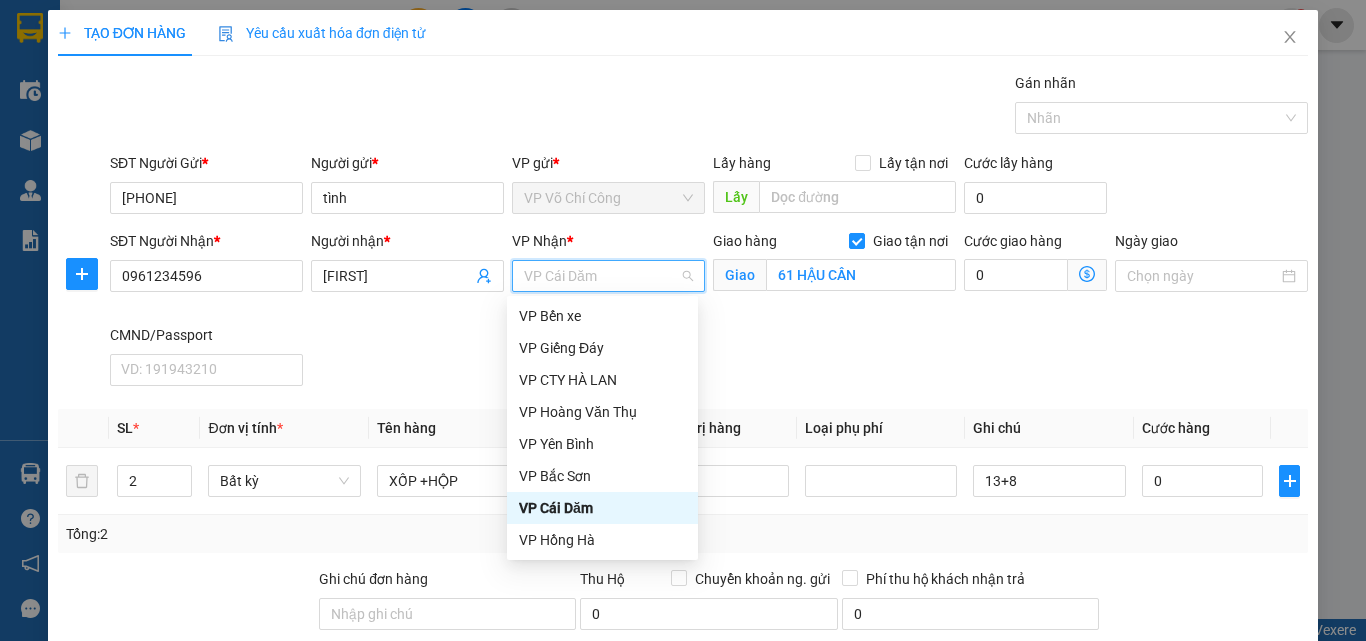click on "VP Cái Dăm" at bounding box center [602, 508] 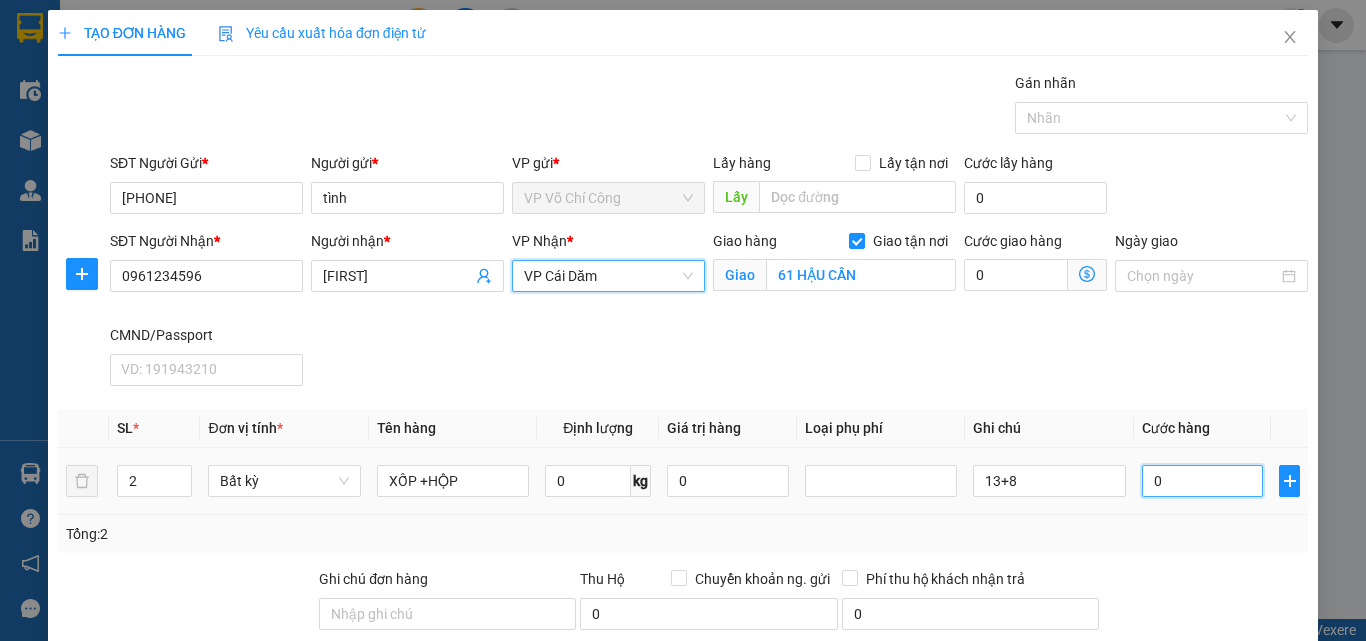 click on "0" at bounding box center [1203, 481] 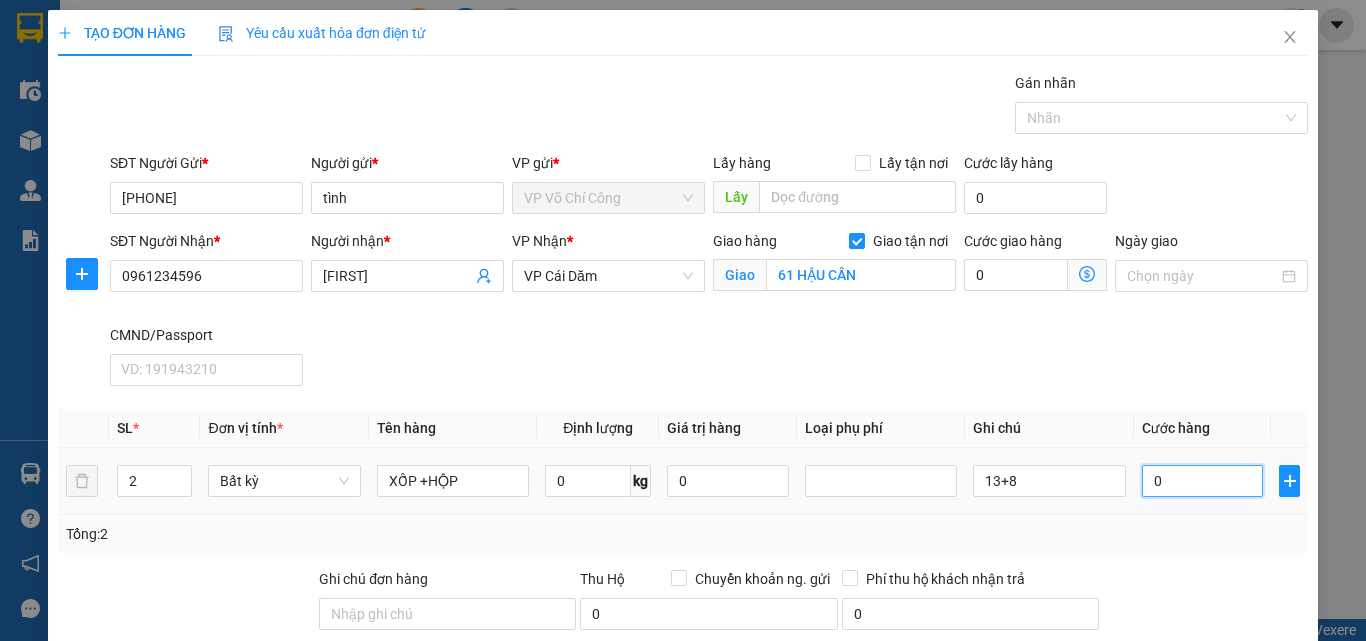 type on "1" 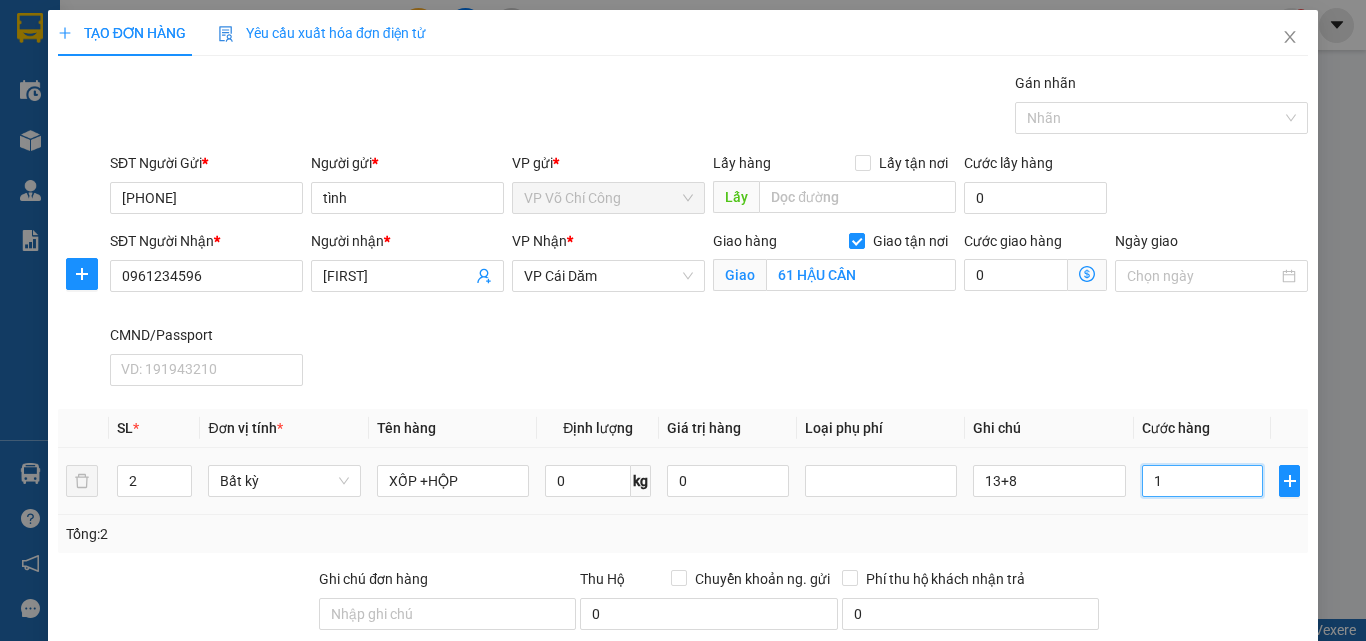 type on "1" 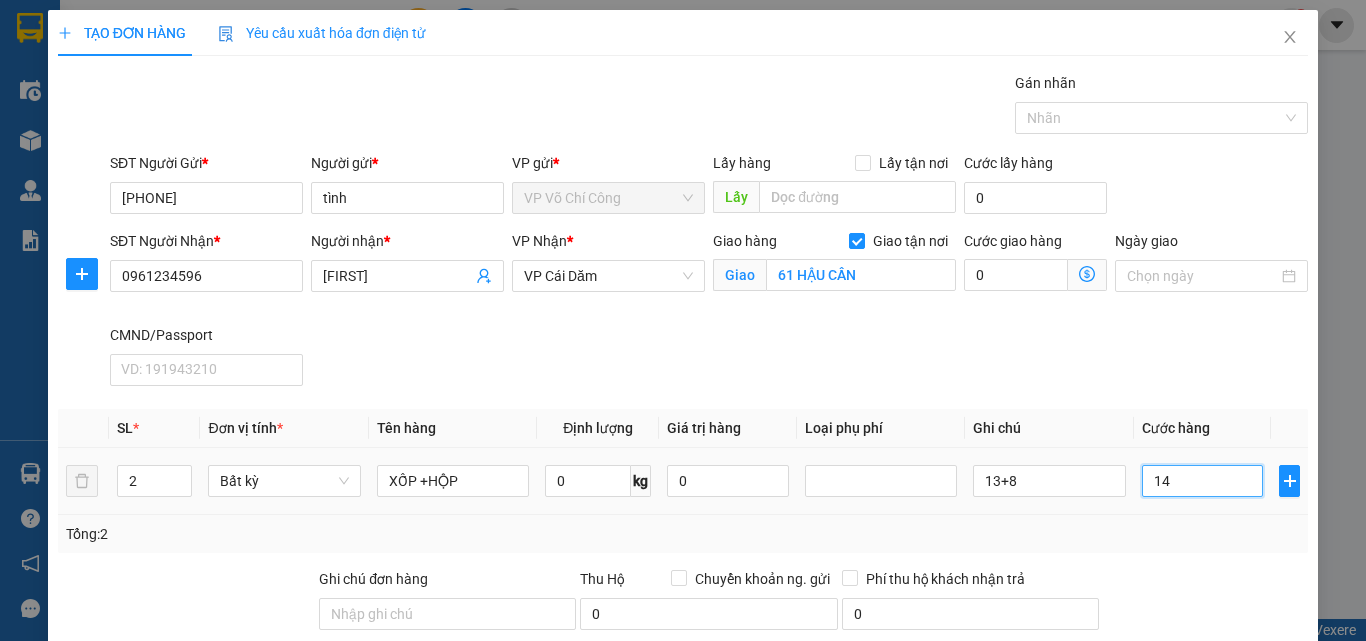 type on "14" 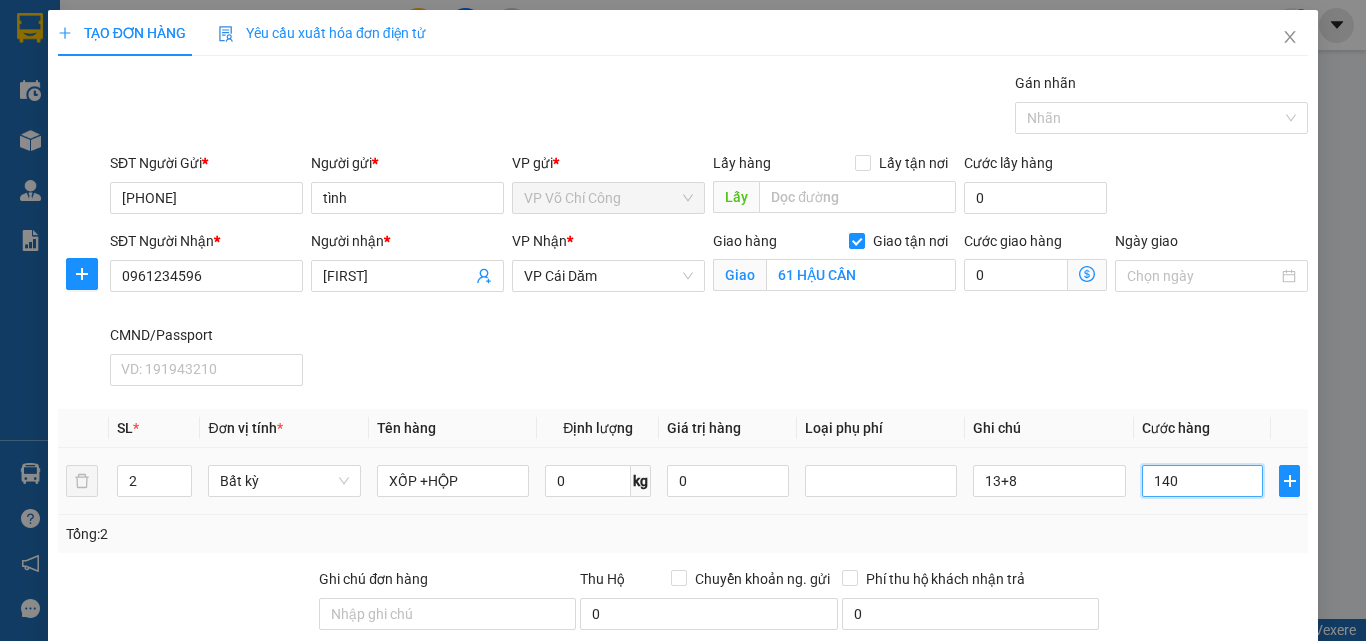 type on "140" 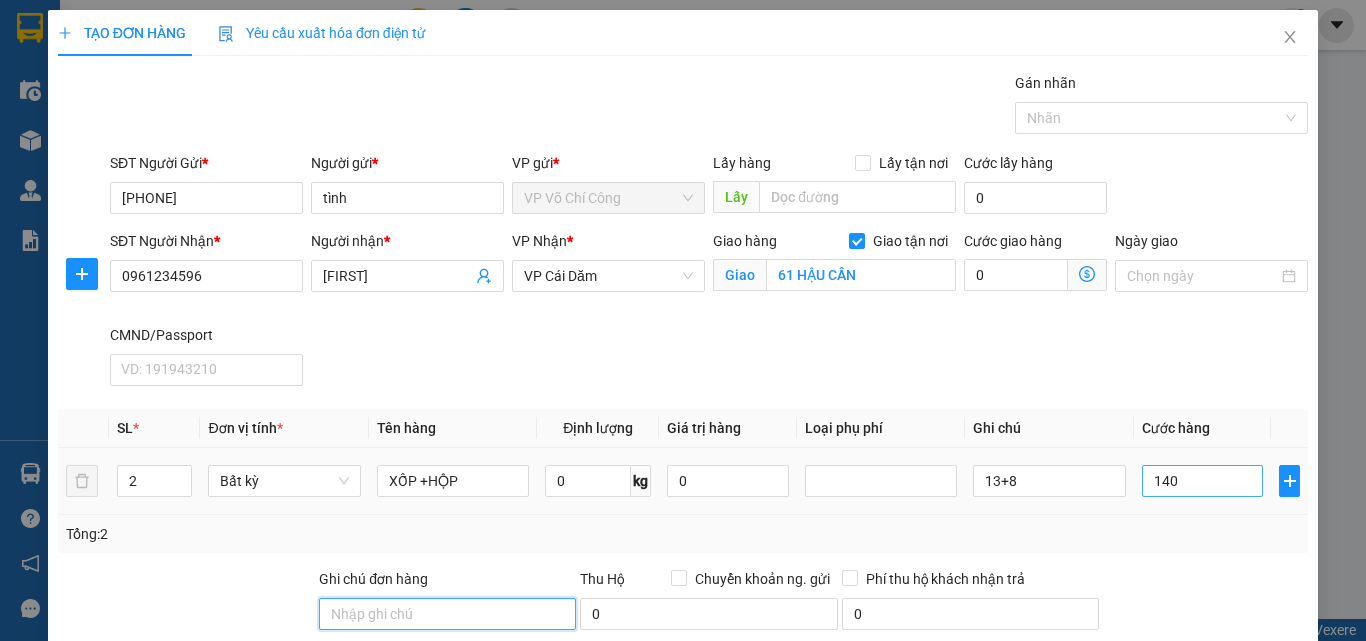 type on "140.000" 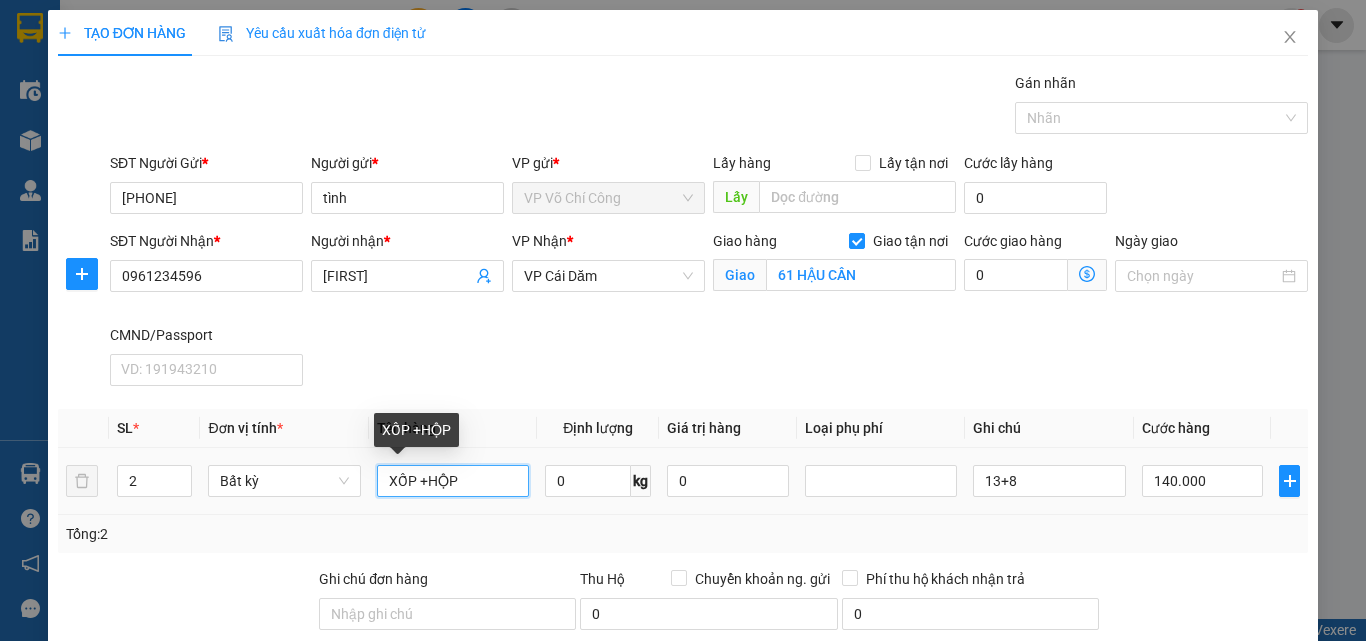 click on "XỐP +HỘP" at bounding box center (453, 481) 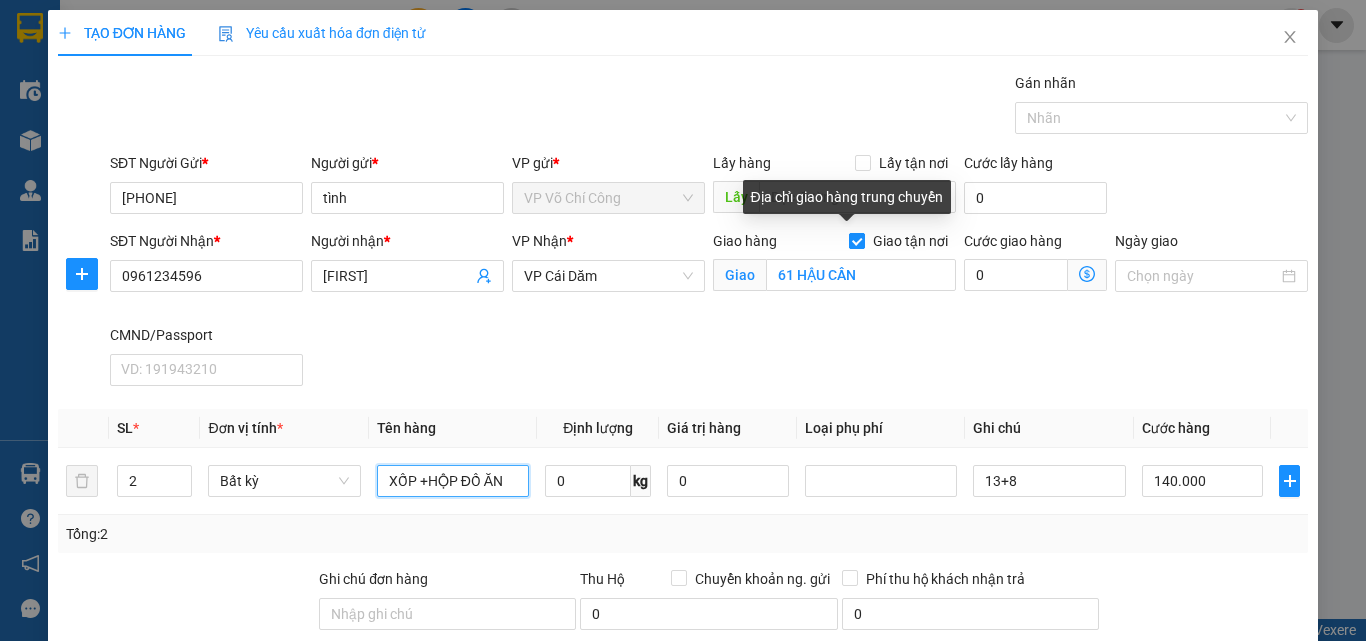 type on "XỐP +HỘP ĐỒ ĂN" 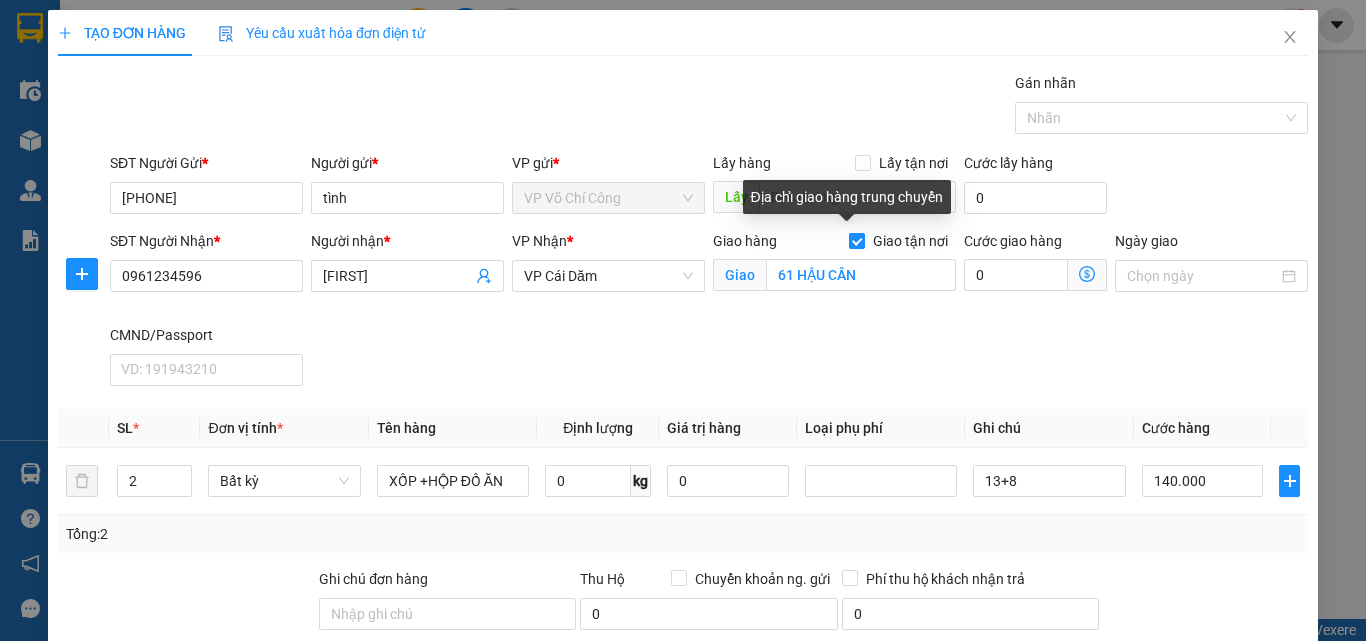 click on "Giao tận nơi" at bounding box center [856, 240] 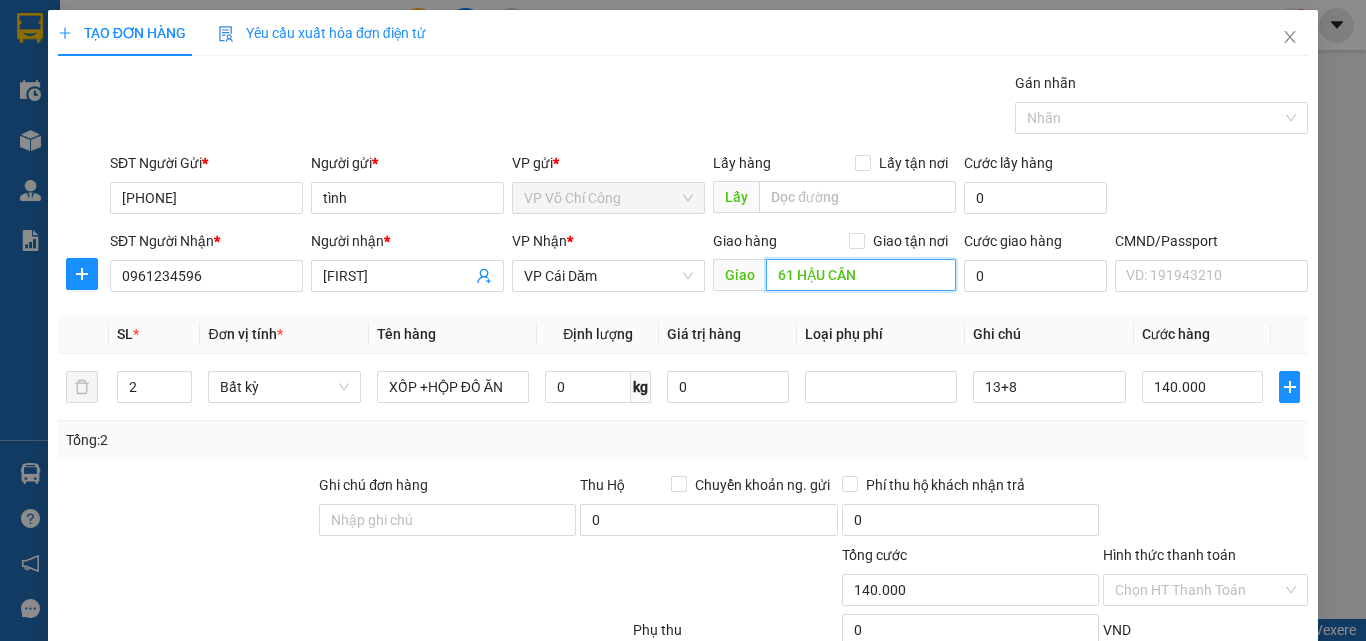 click on "61 HẬU CẦN" at bounding box center [861, 275] 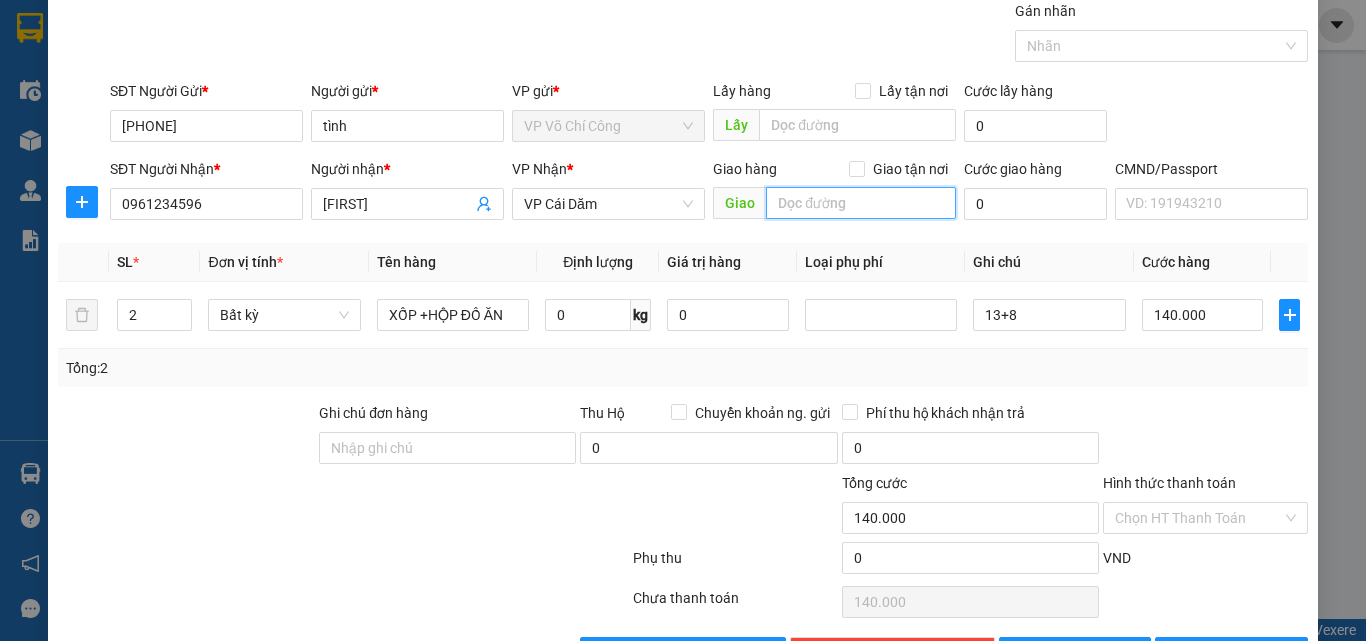 scroll, scrollTop: 139, scrollLeft: 0, axis: vertical 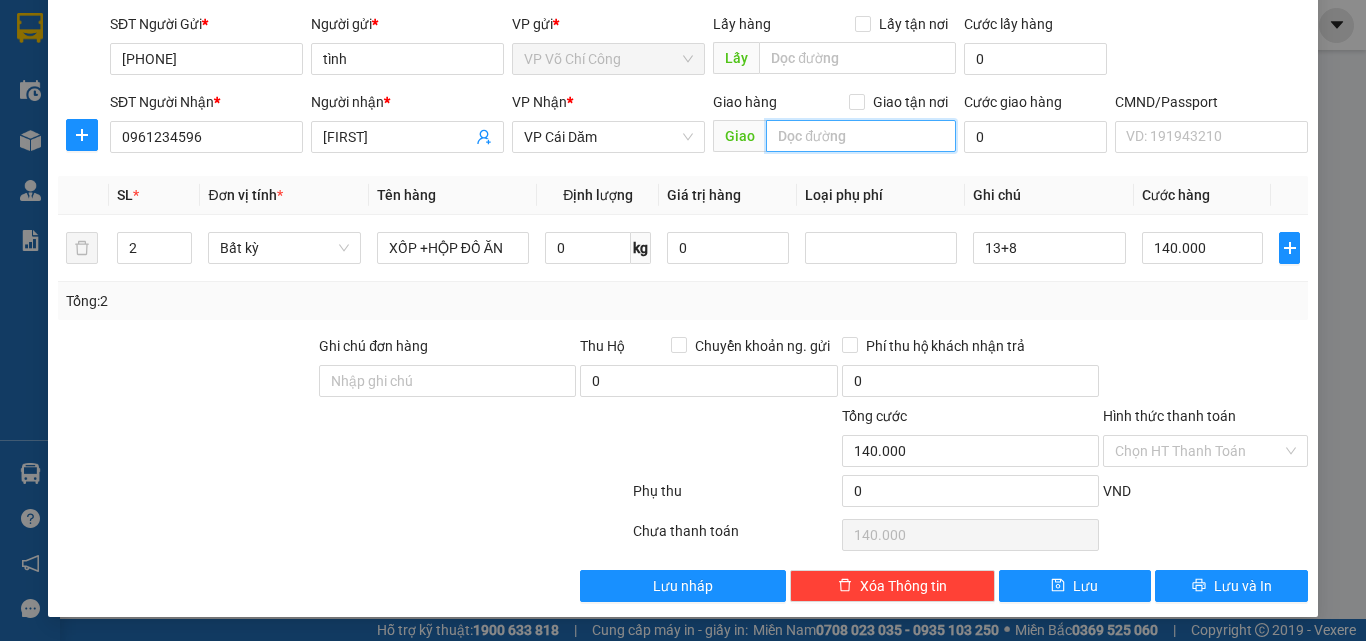 type 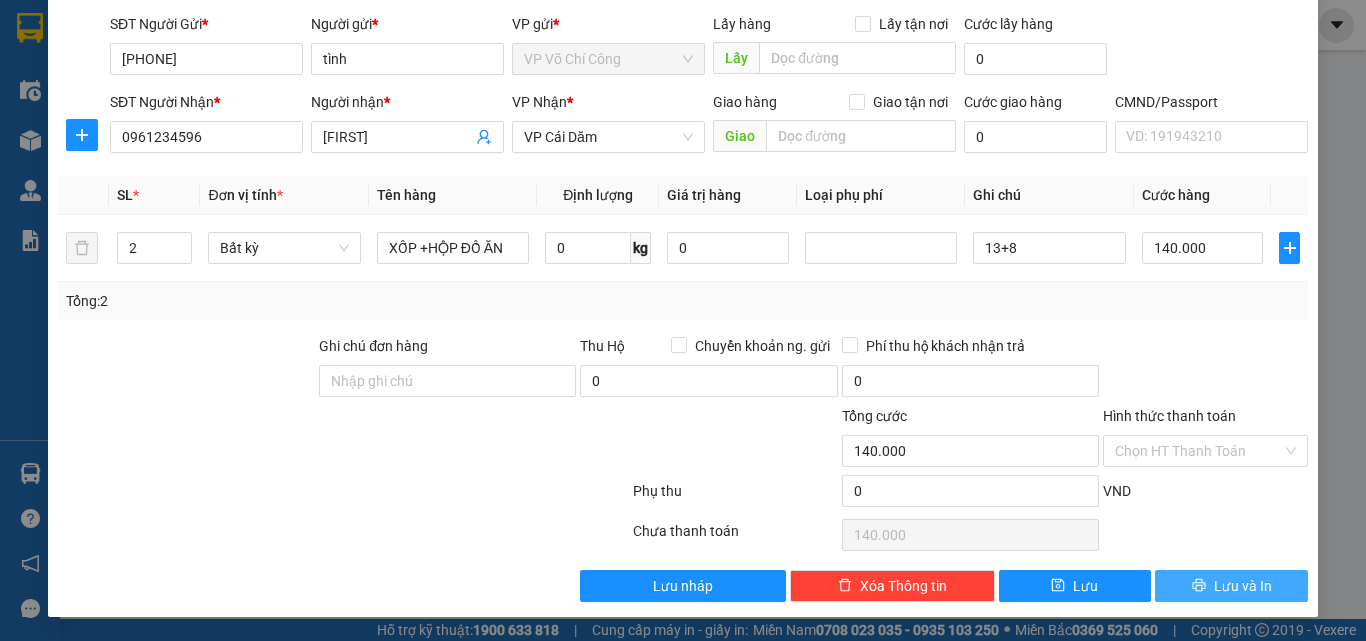 drag, startPoint x: 1227, startPoint y: 599, endPoint x: 1178, endPoint y: 563, distance: 60.80296 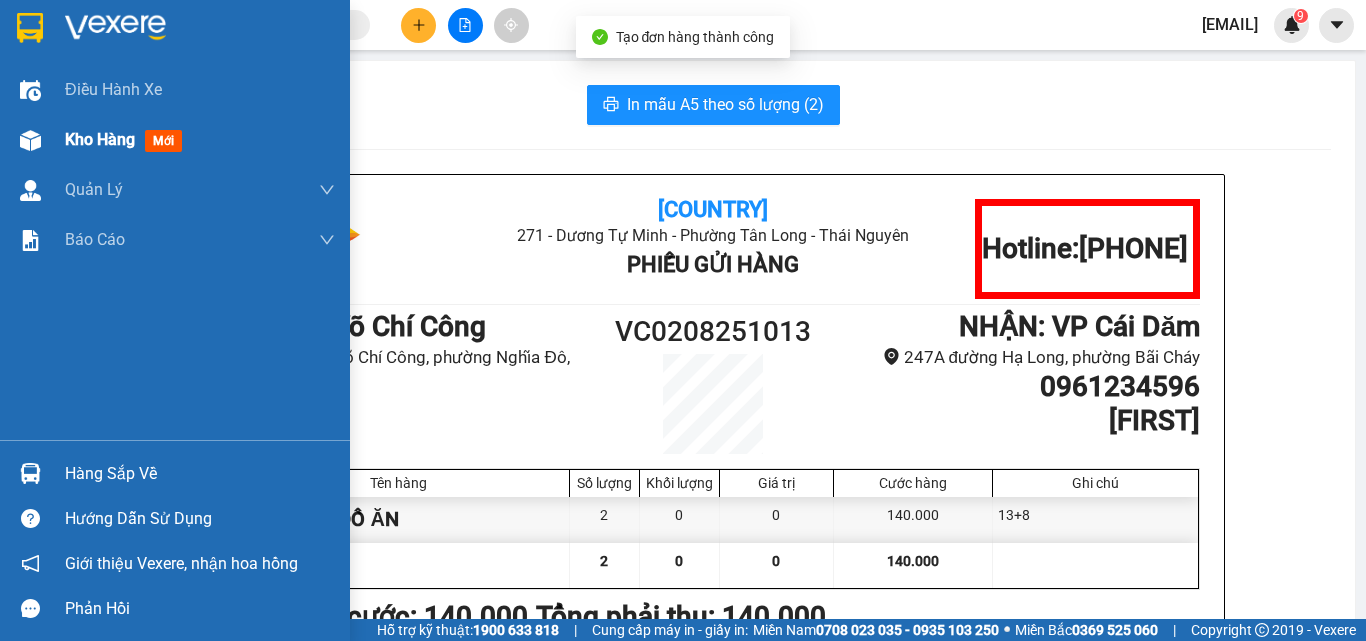 click on "Kho hàng" at bounding box center (100, 139) 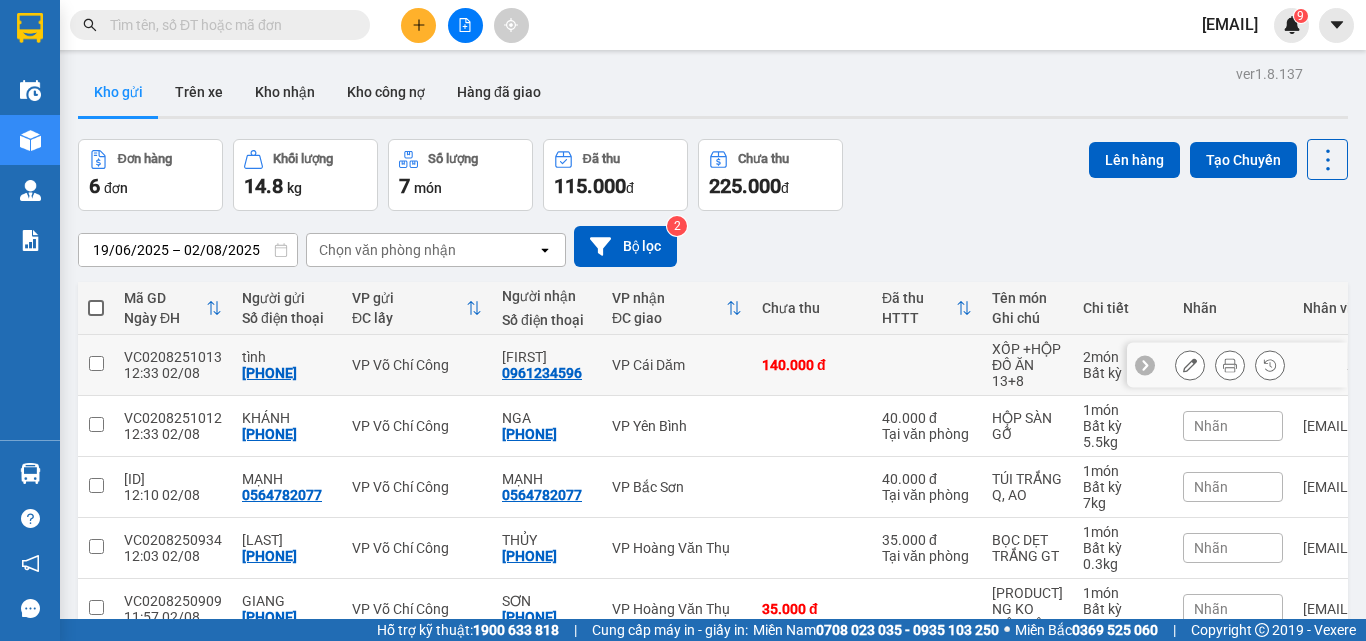 click 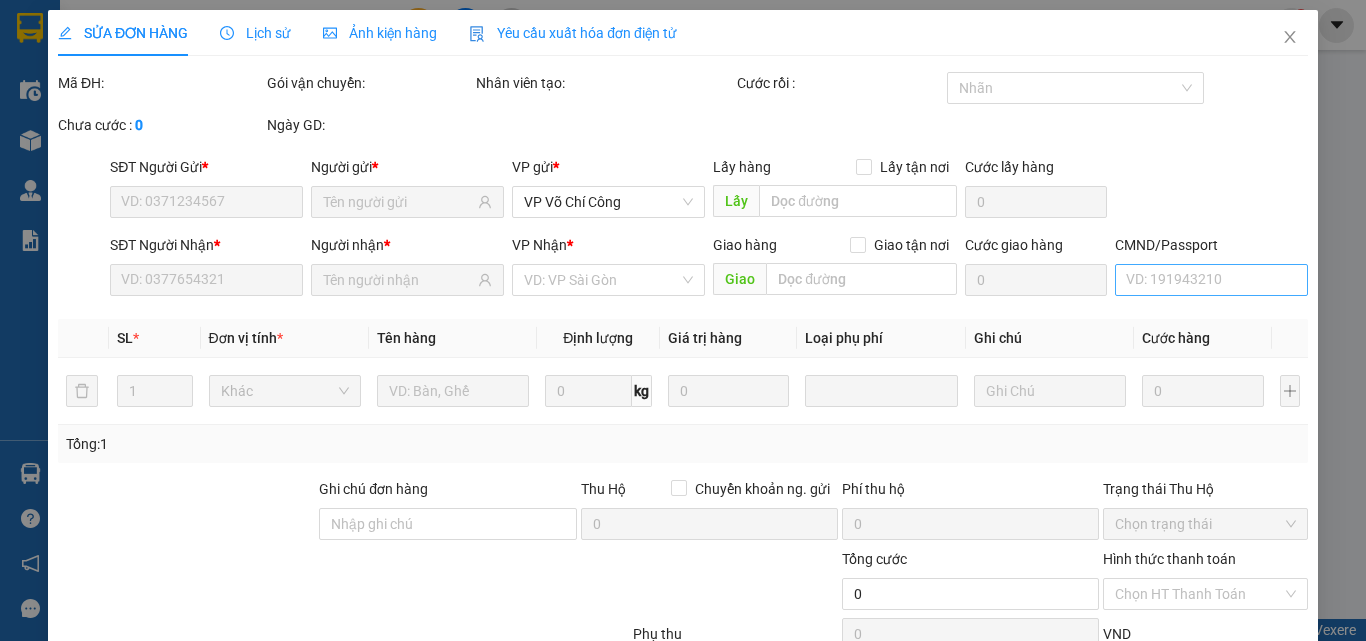 type on "0982914222" 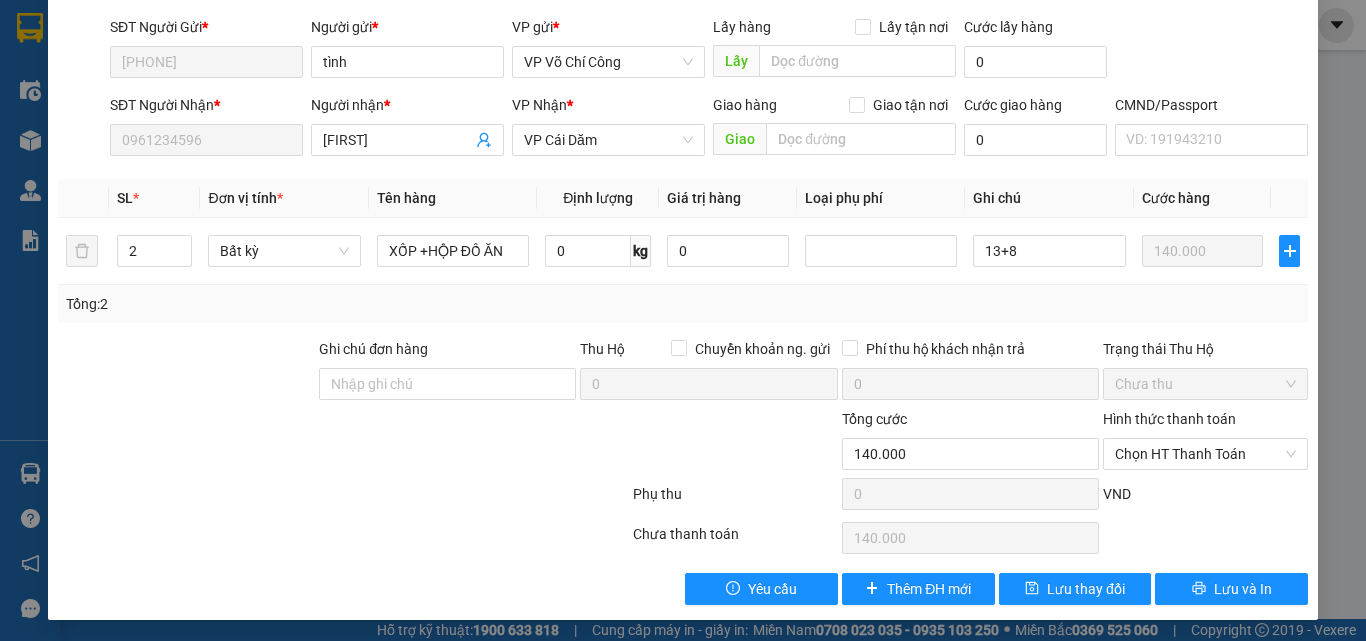 scroll, scrollTop: 143, scrollLeft: 0, axis: vertical 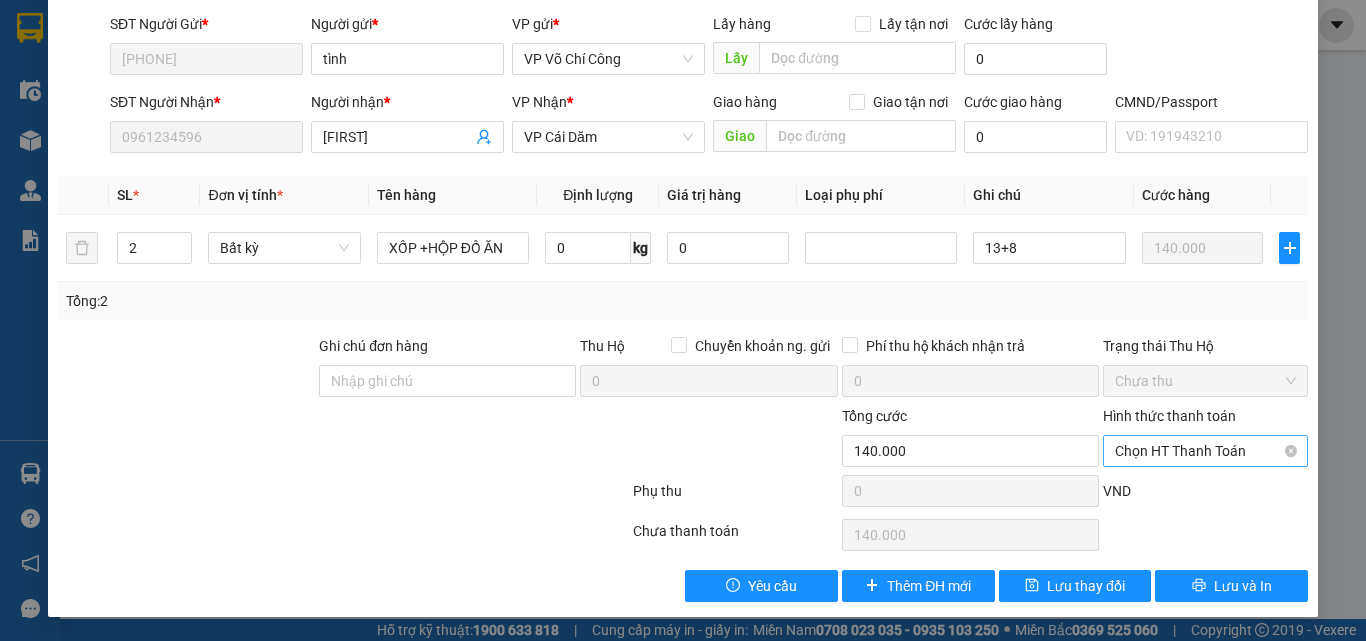 click on "Chọn HT Thanh Toán" at bounding box center [1205, 451] 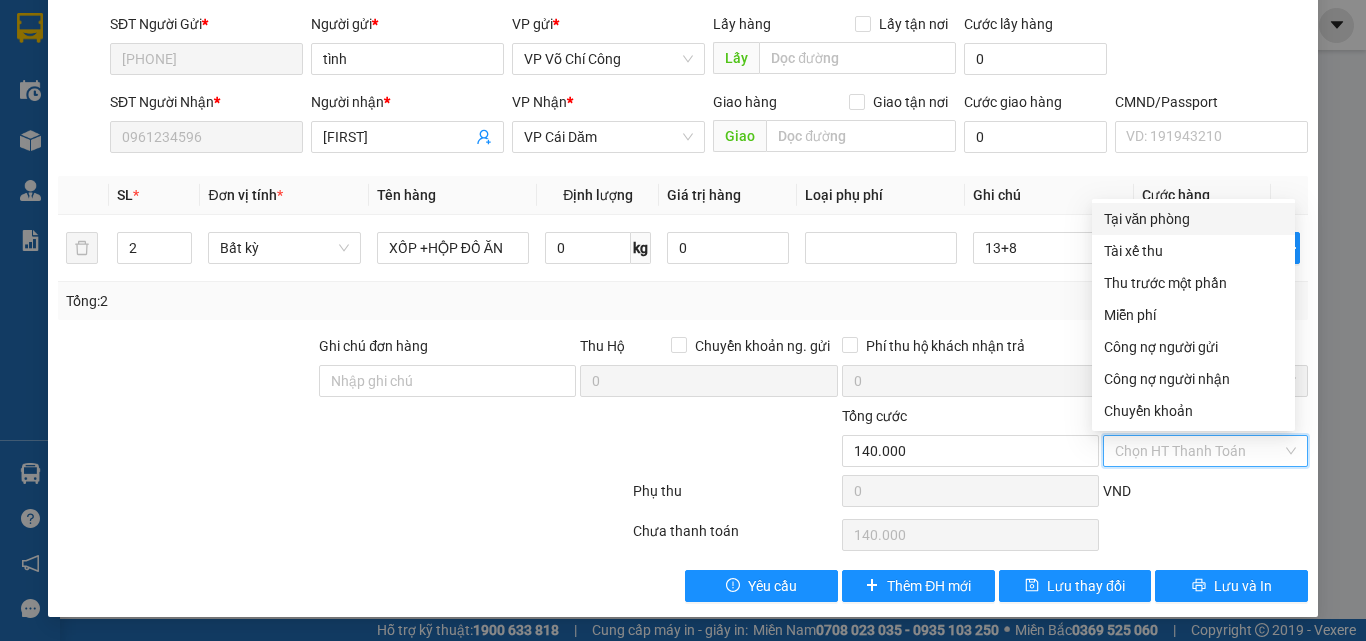 click on "Tại văn phòng" at bounding box center [1193, 219] 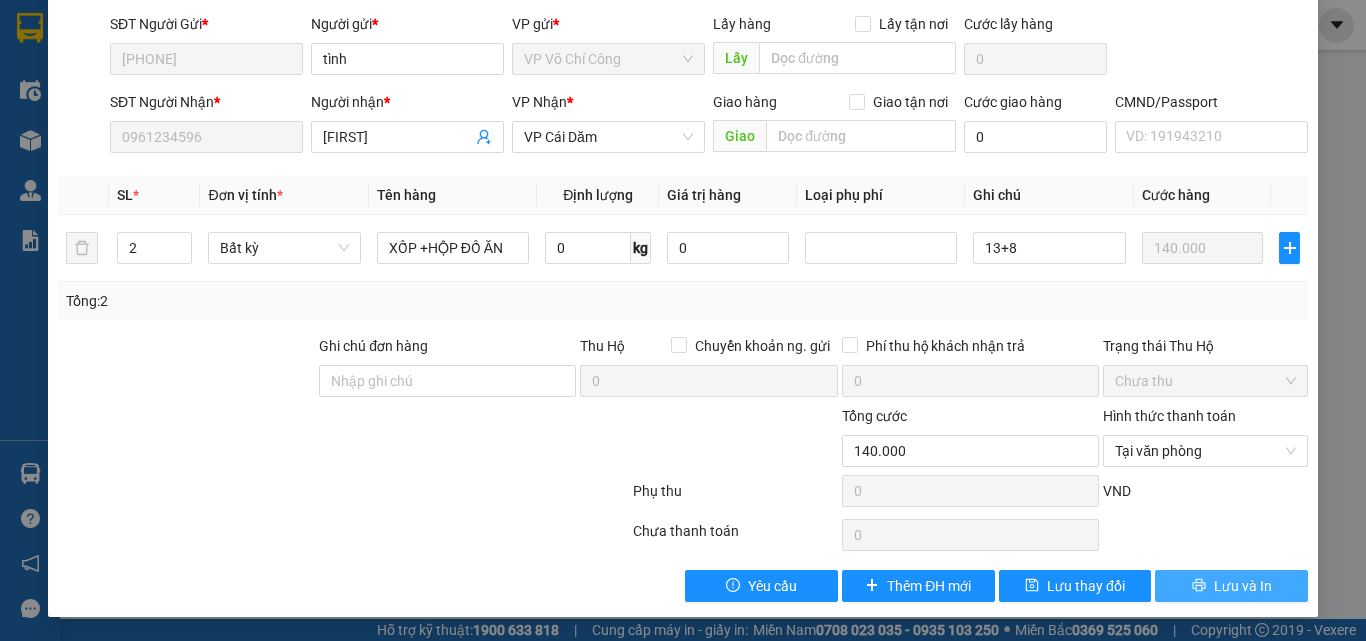 drag, startPoint x: 1195, startPoint y: 588, endPoint x: 1148, endPoint y: 507, distance: 93.64828 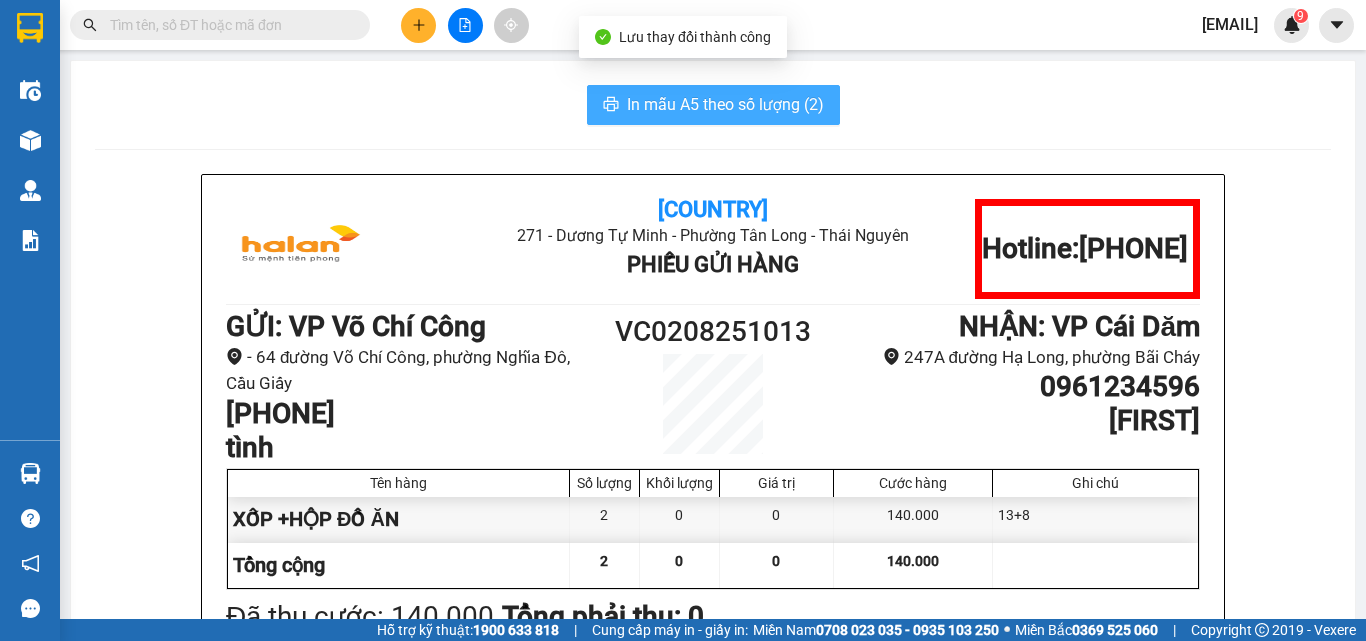 click on "In mẫu A5 theo số lượng
([NUMBER])" at bounding box center (725, 104) 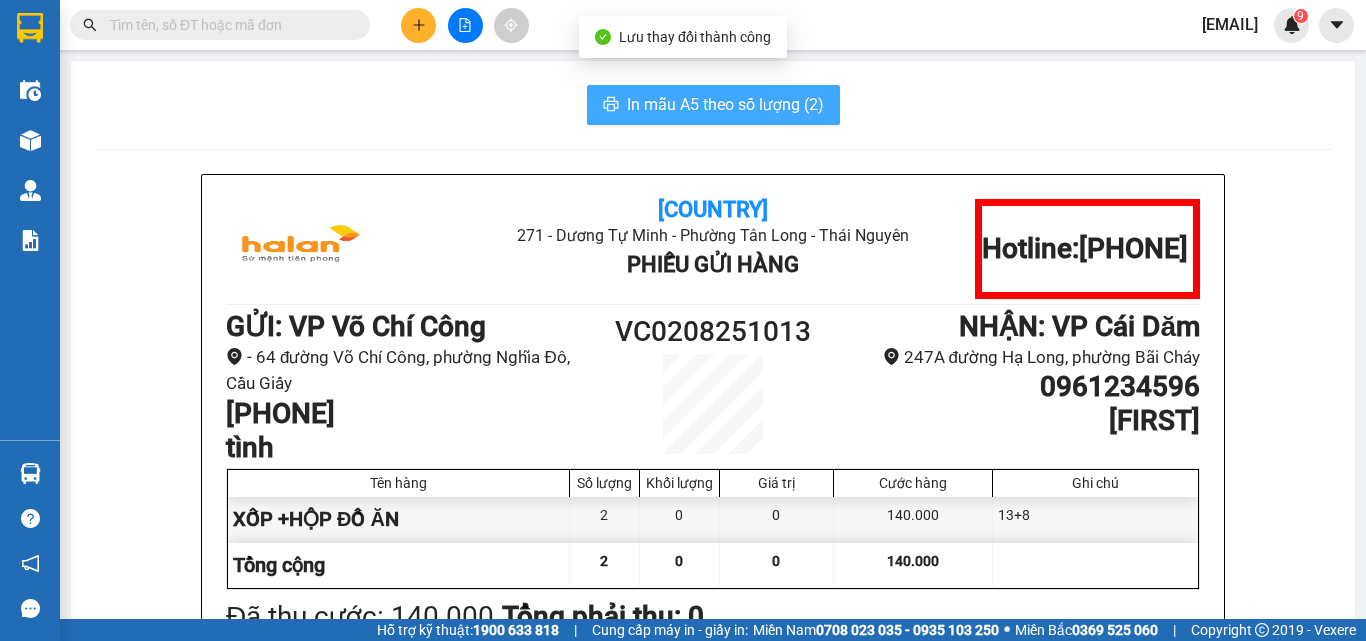 click on "In mẫu A5 theo số lượng
([NUMBER])" at bounding box center (725, 104) 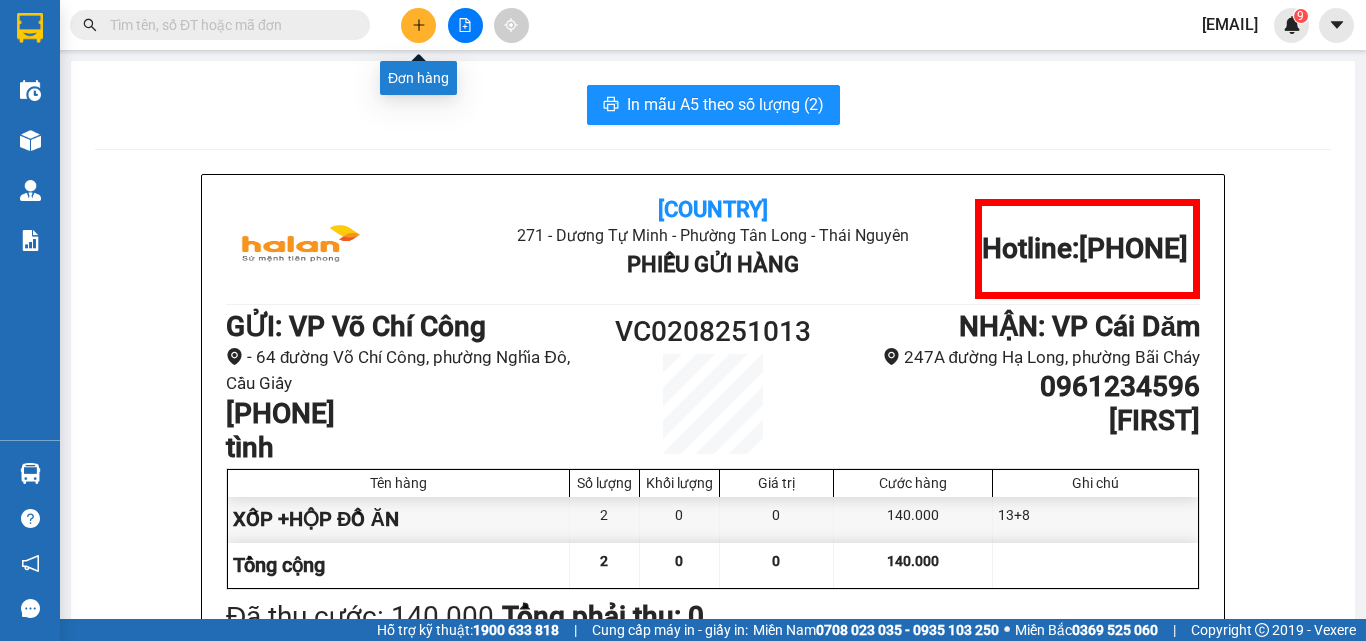 click 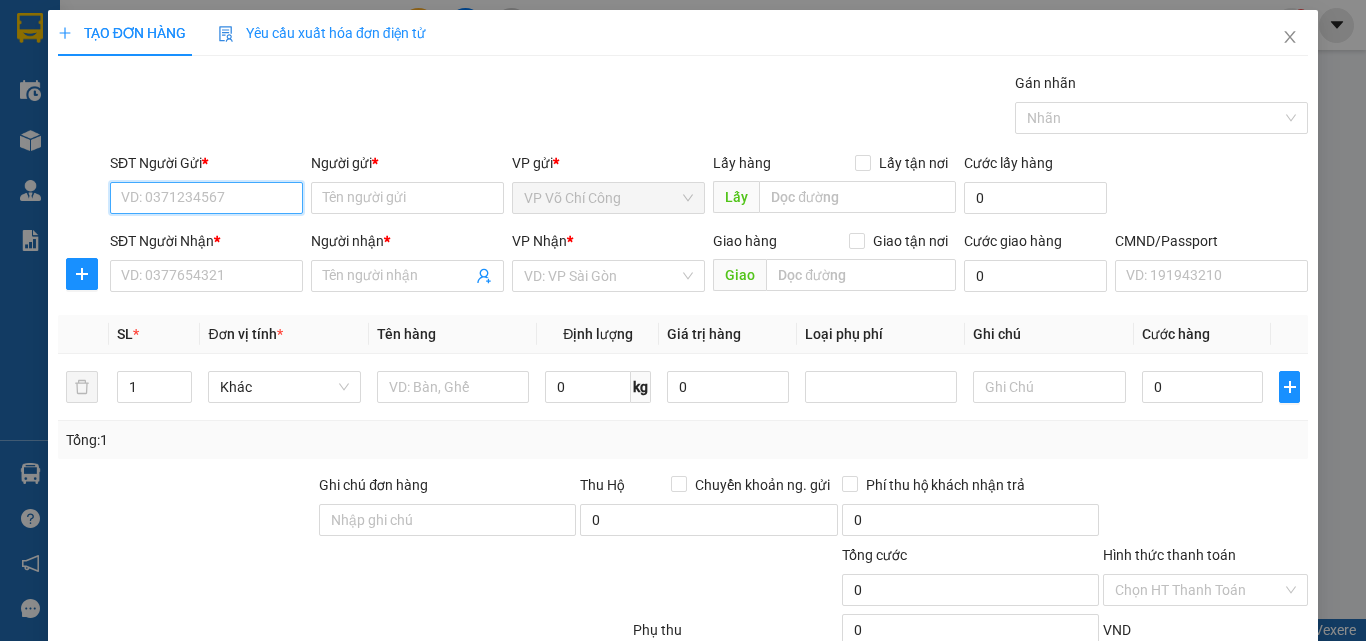 drag, startPoint x: 162, startPoint y: 198, endPoint x: 190, endPoint y: 195, distance: 28.160255 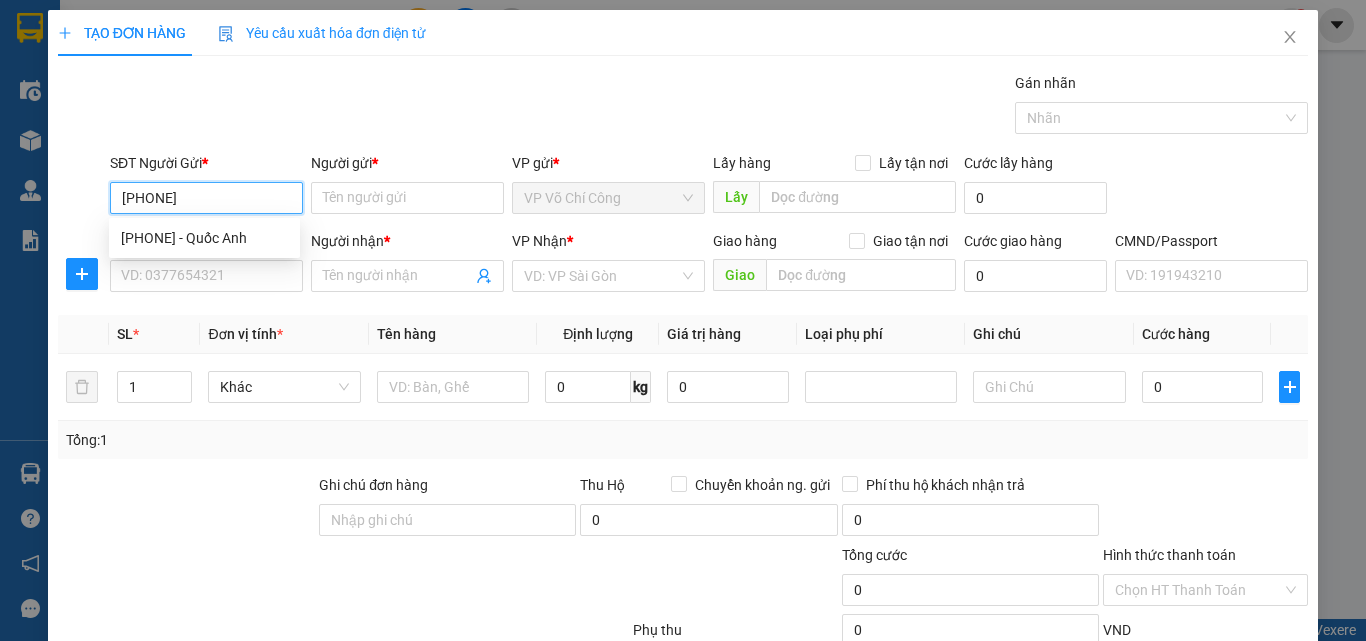 type on "0337163833" 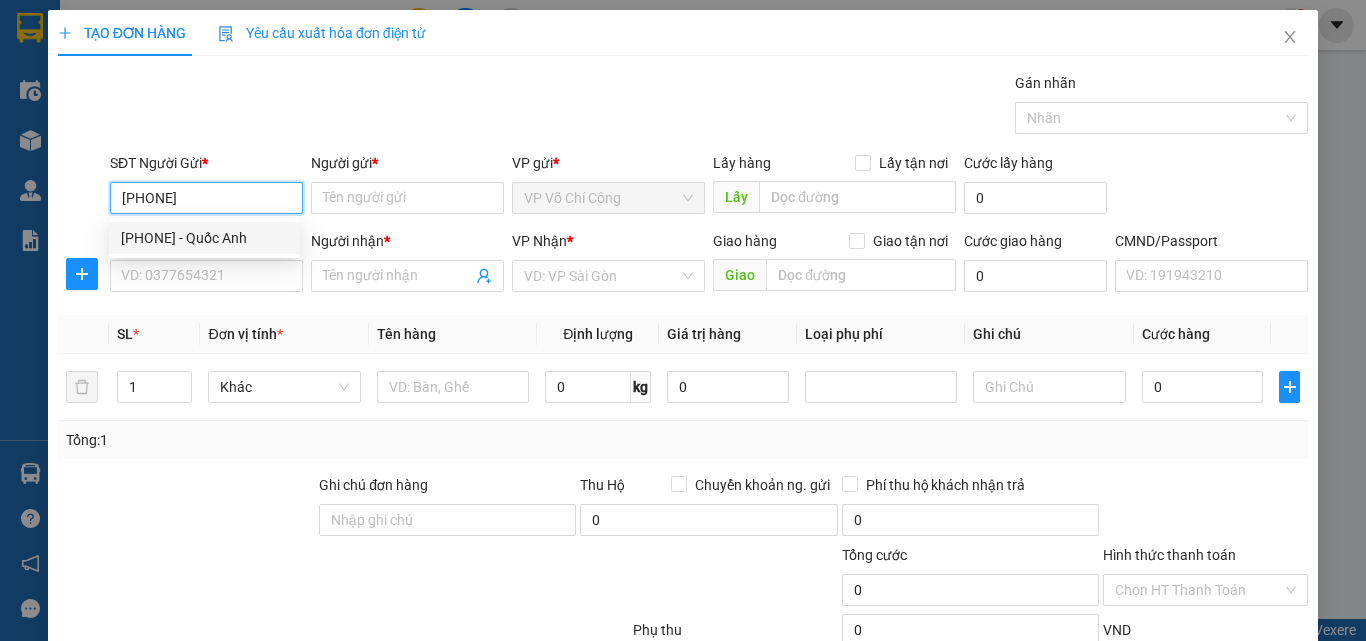 click on "0337163833 - Quốc Anh" at bounding box center [204, 238] 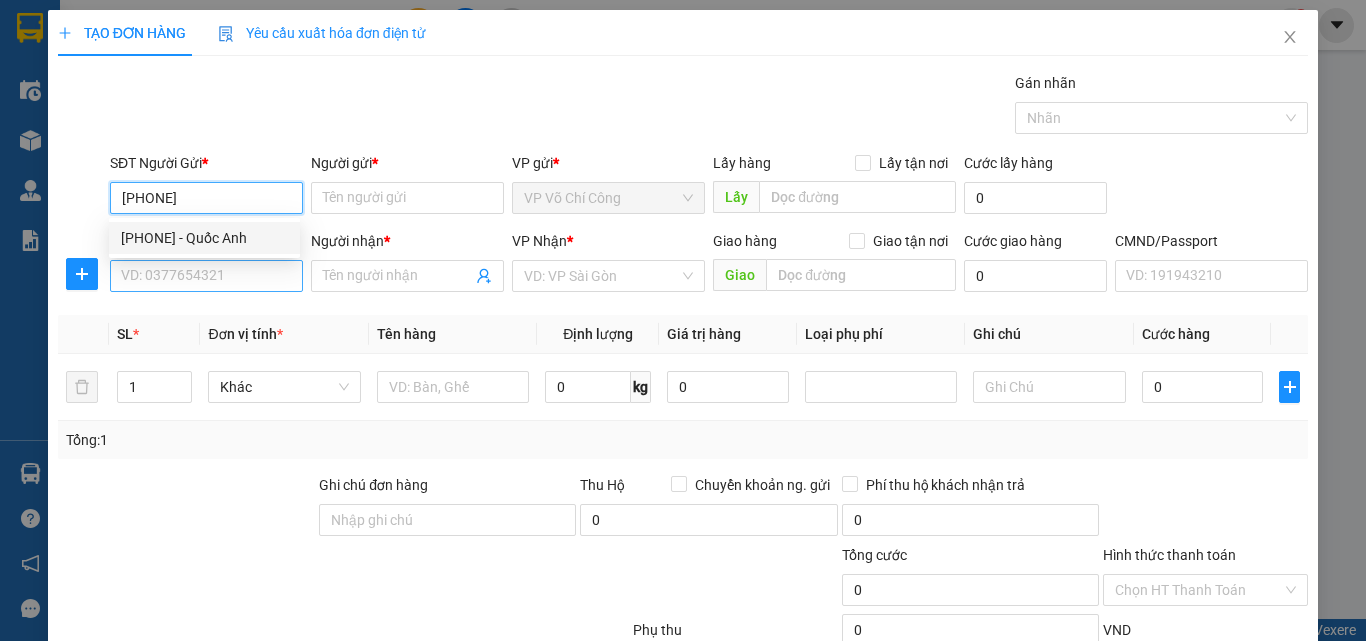 type on "Quốc Anh" 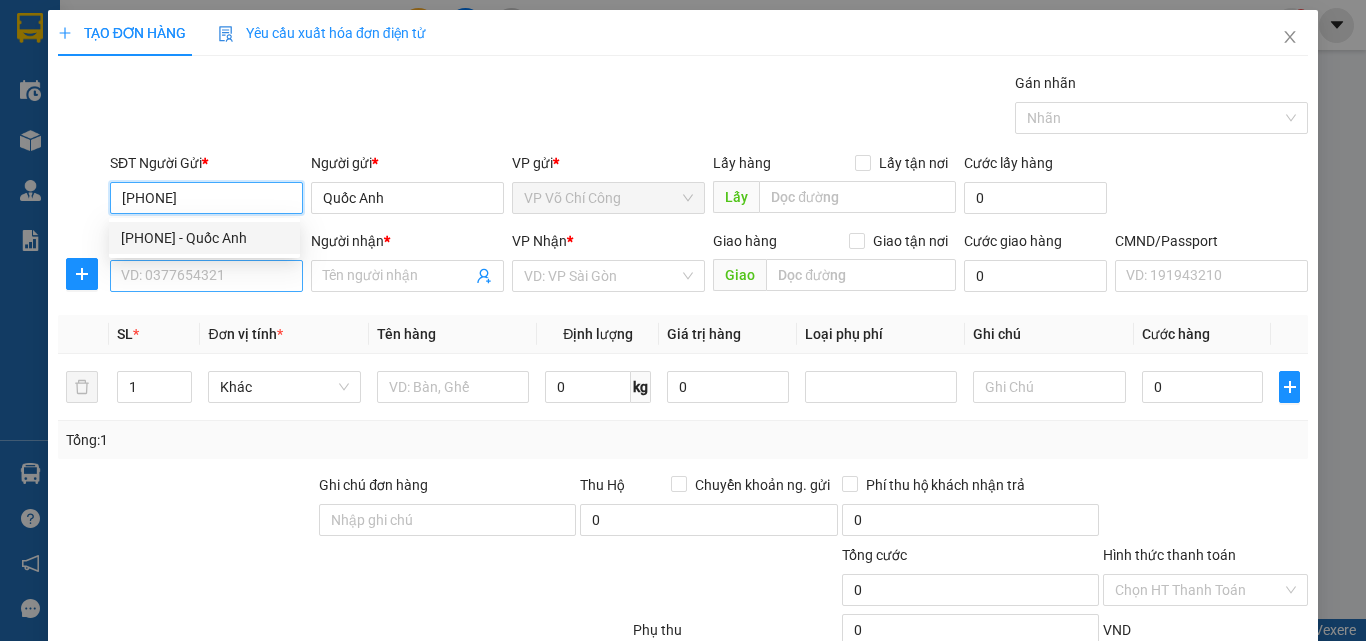 type on "0337163833" 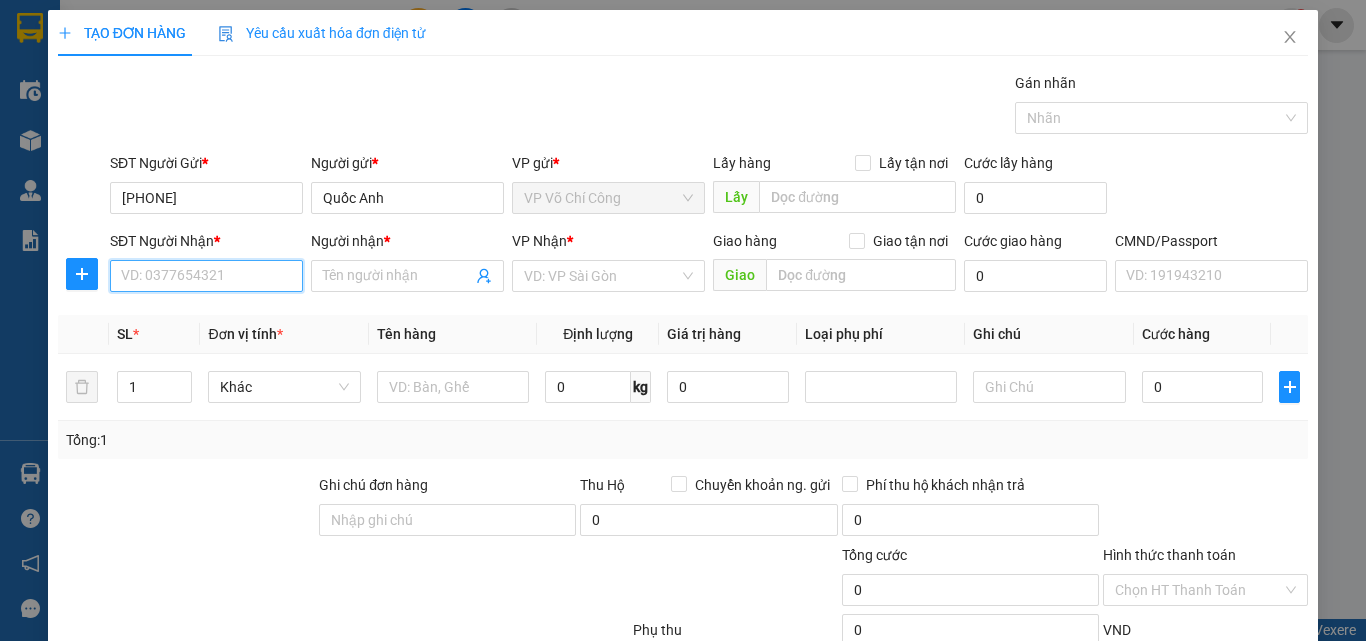 click on "SĐT Người Nhận  *" at bounding box center (206, 276) 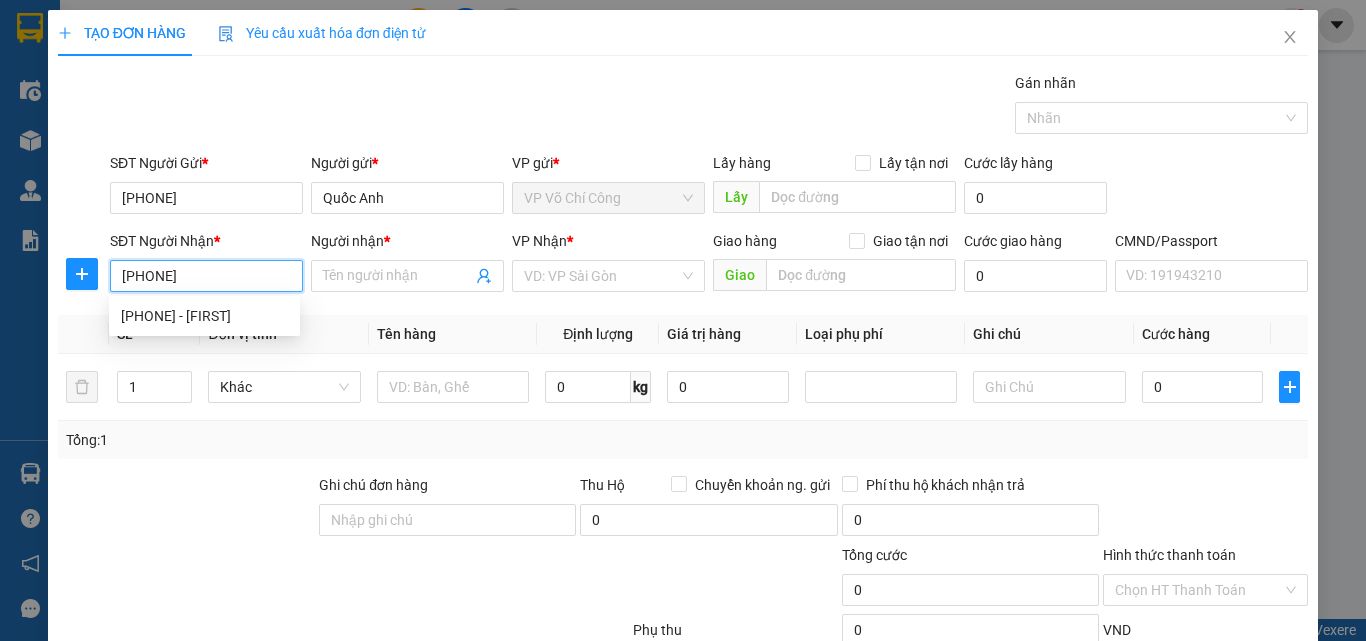 type on "0334464544" 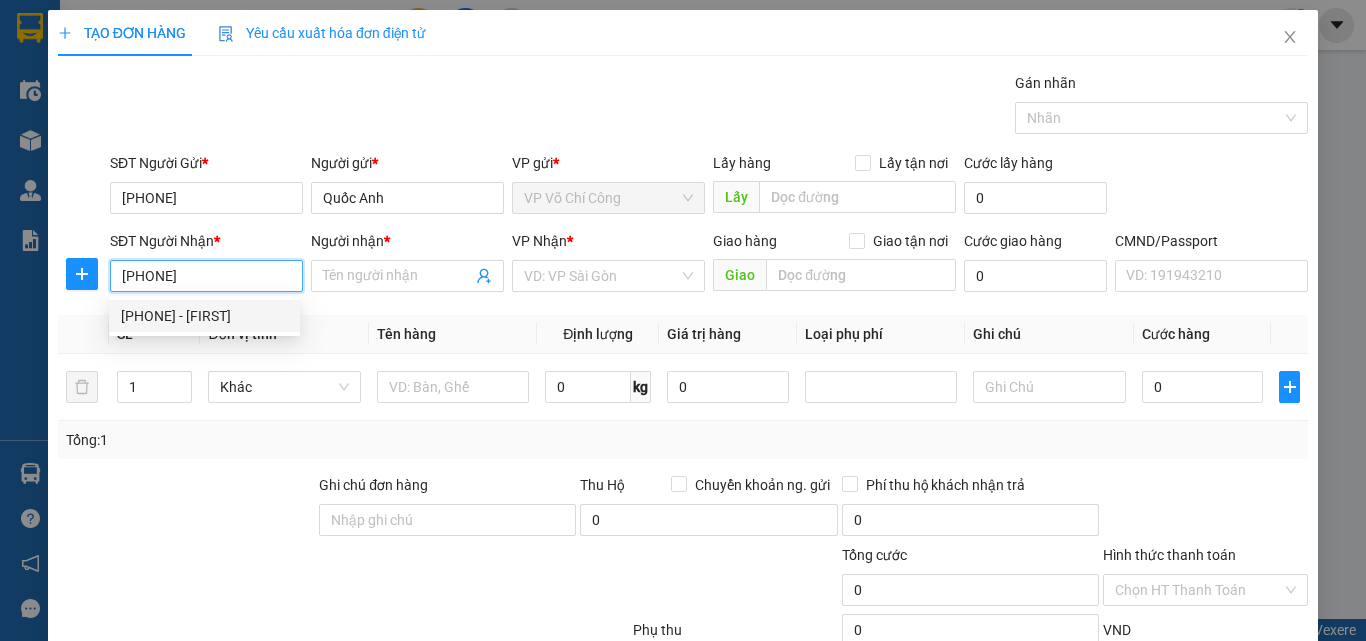 click on "0334464544 - khải" at bounding box center [204, 316] 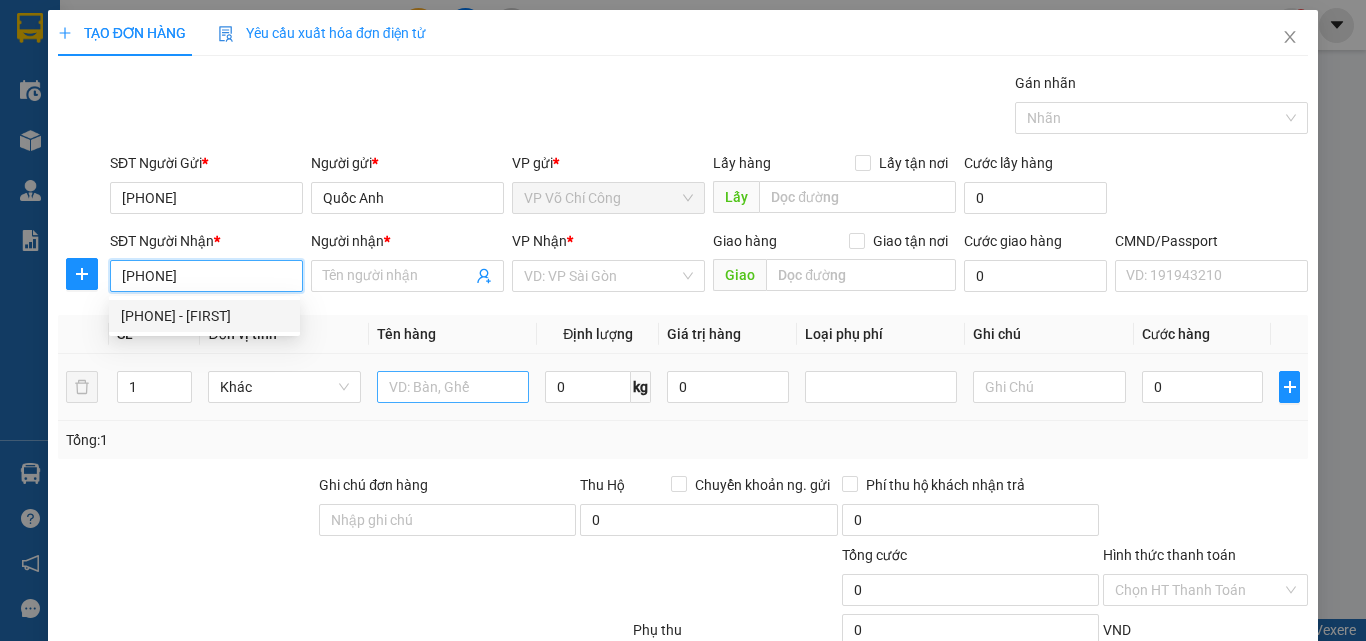 type on "khải" 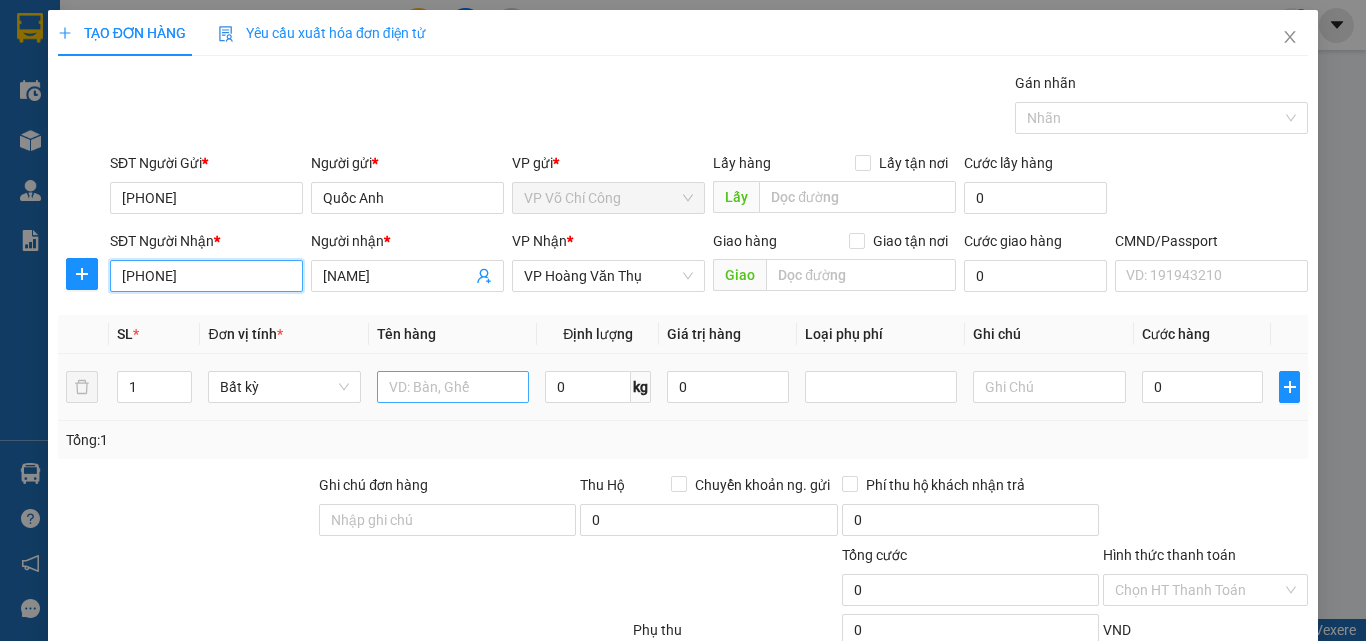 type on "0334464544" 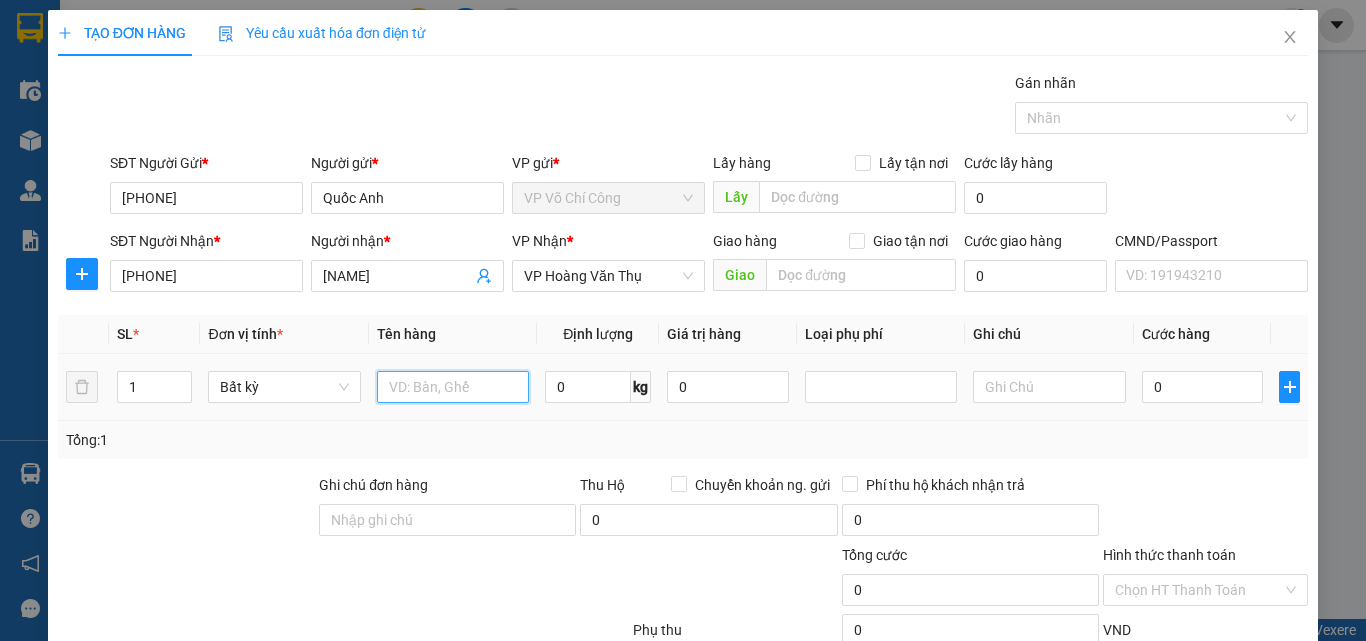 click at bounding box center [453, 387] 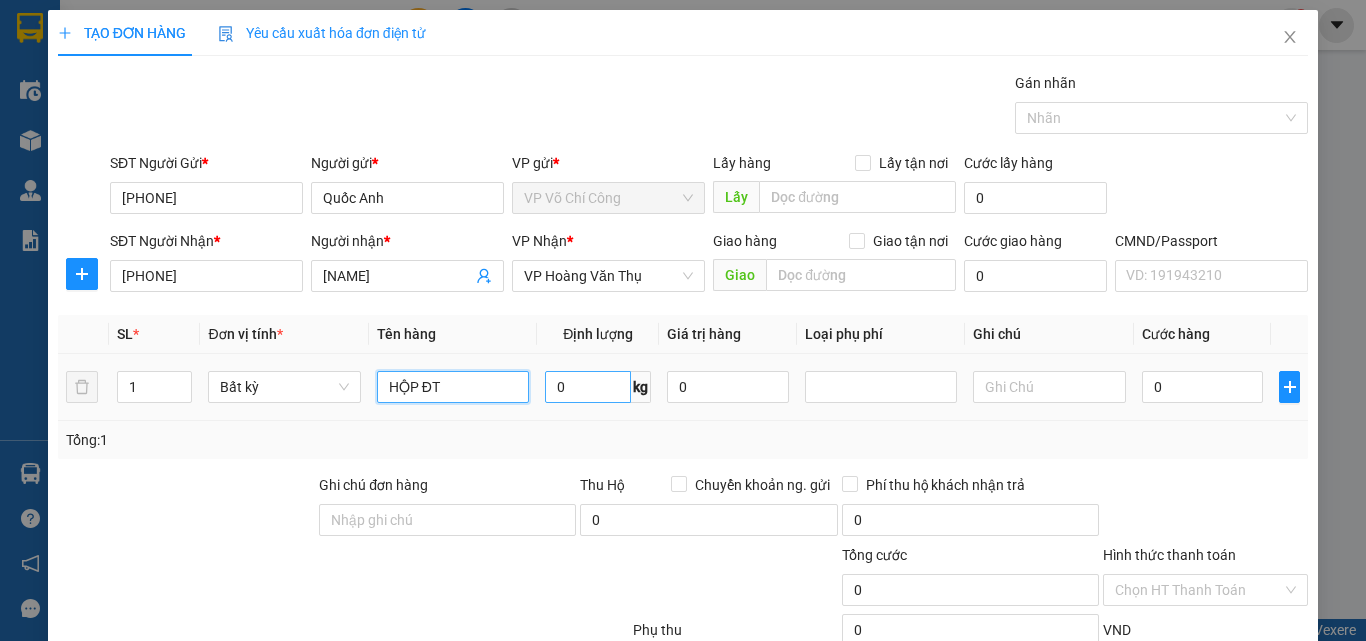 type on "HỘP ĐT" 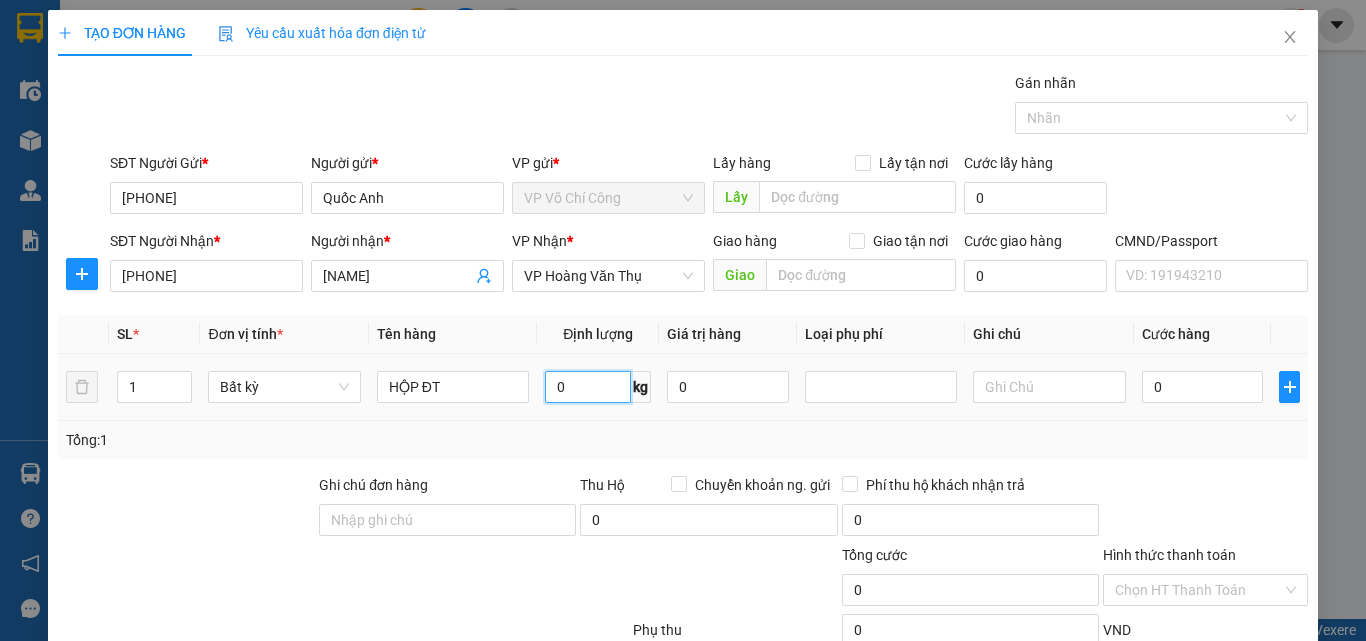 click on "0" at bounding box center [588, 387] 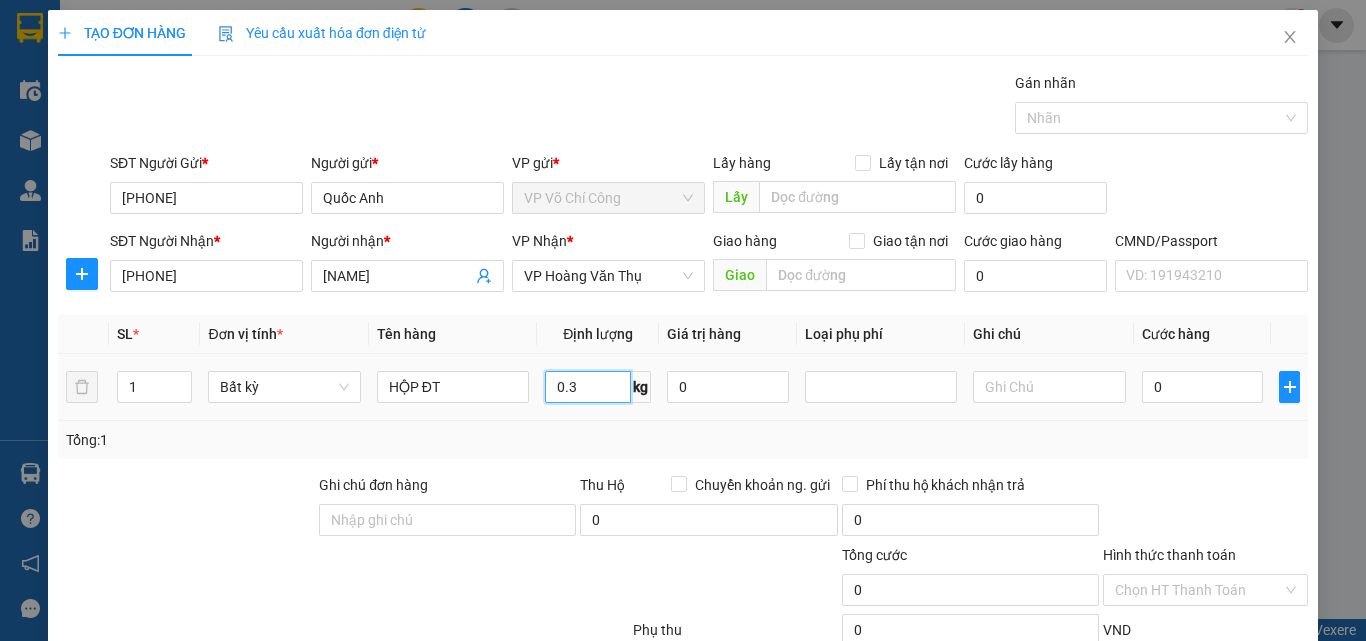 type on "0.3" 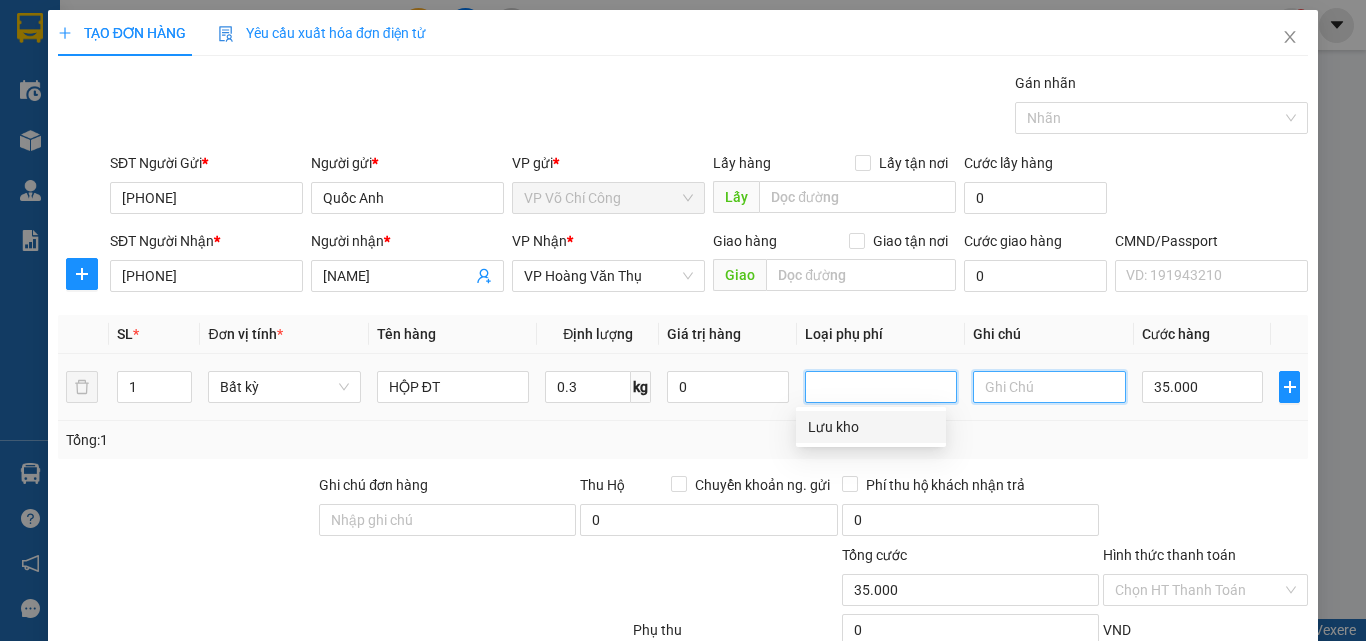 type on "35.000" 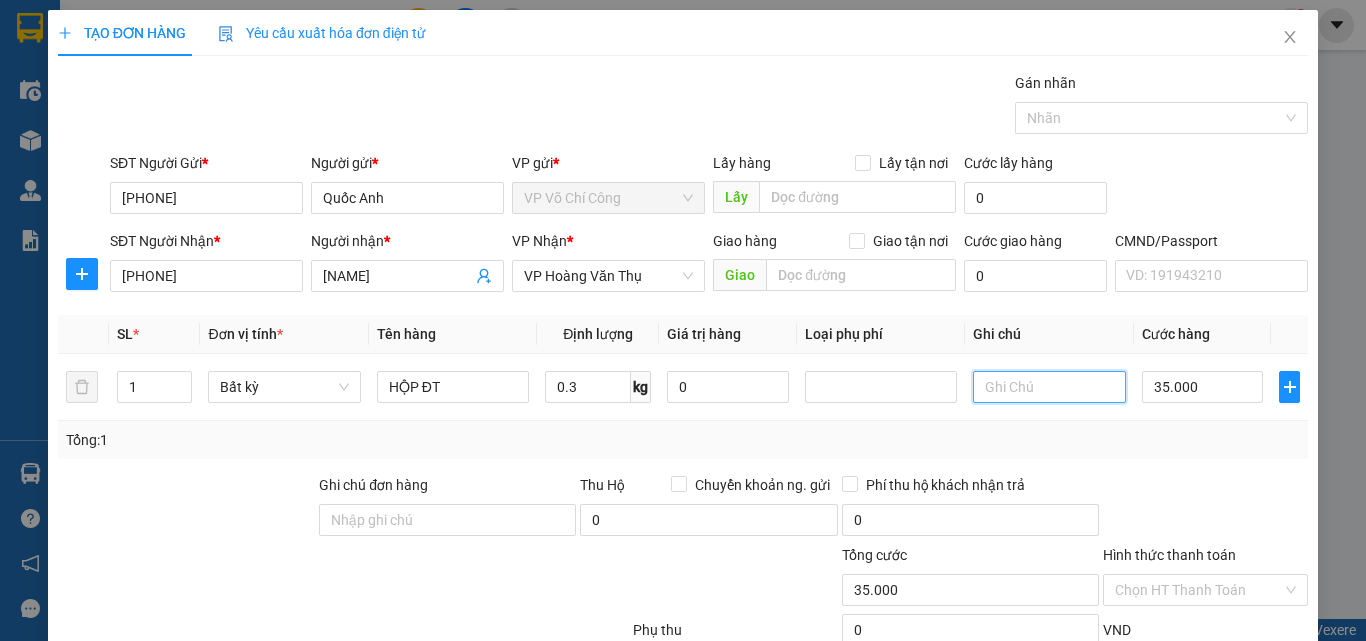 scroll, scrollTop: 139, scrollLeft: 0, axis: vertical 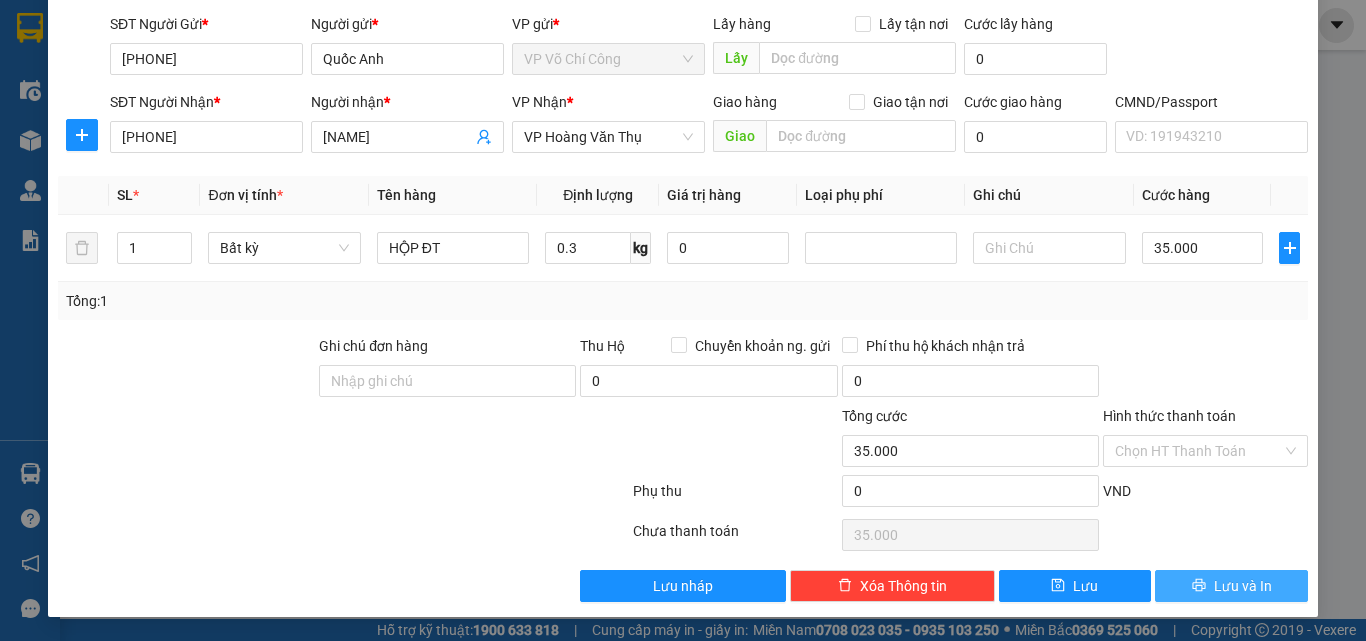 click on "Lưu và In" at bounding box center [1243, 586] 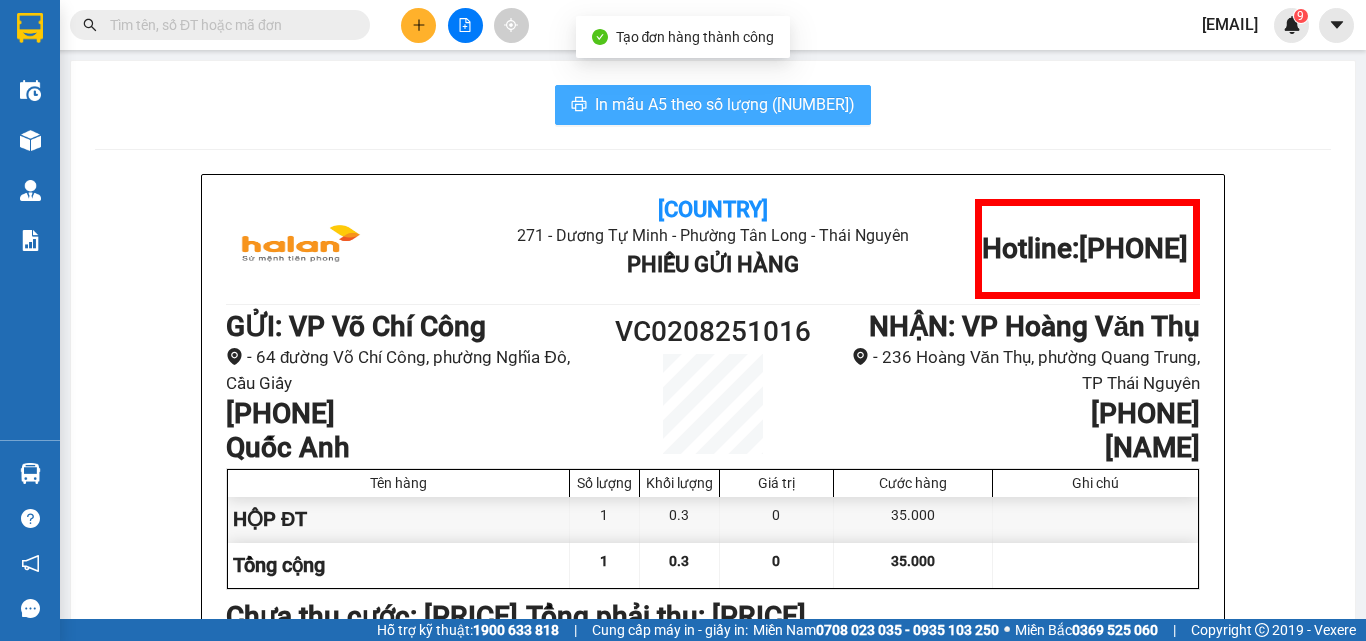click on "In mẫu A5 theo số lượng
(1)" at bounding box center (713, 105) 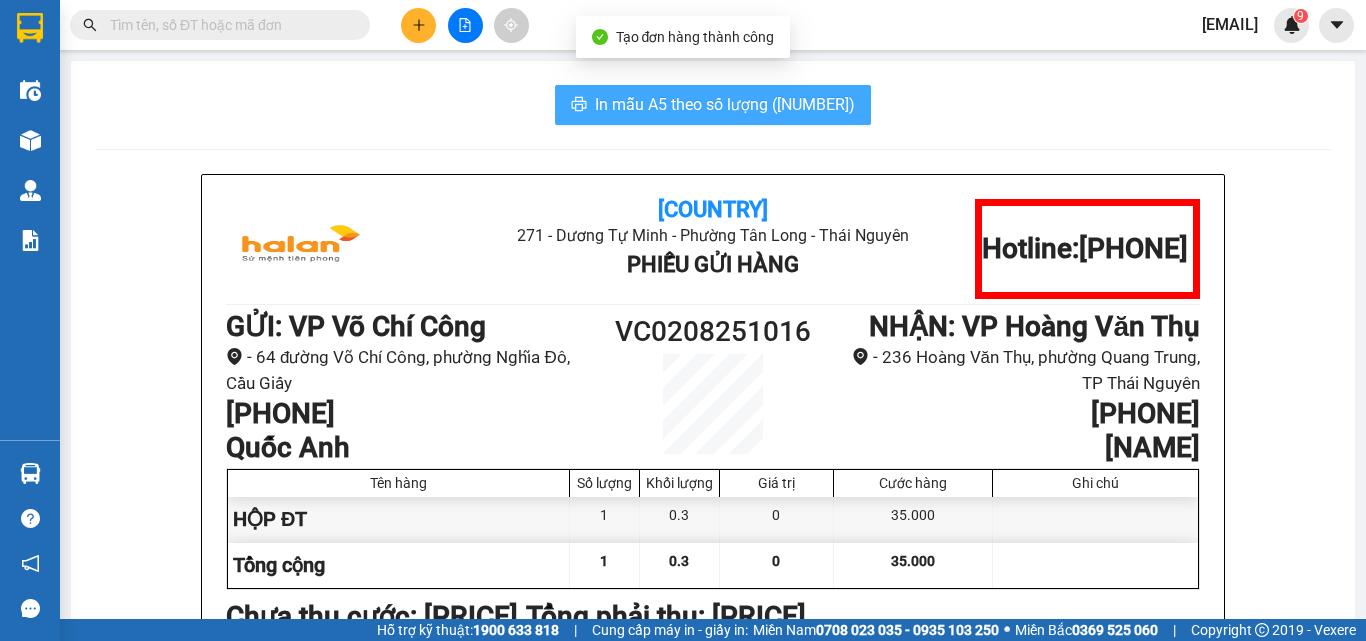 click on "In mẫu A5 theo số lượng
(1)" at bounding box center [713, 105] 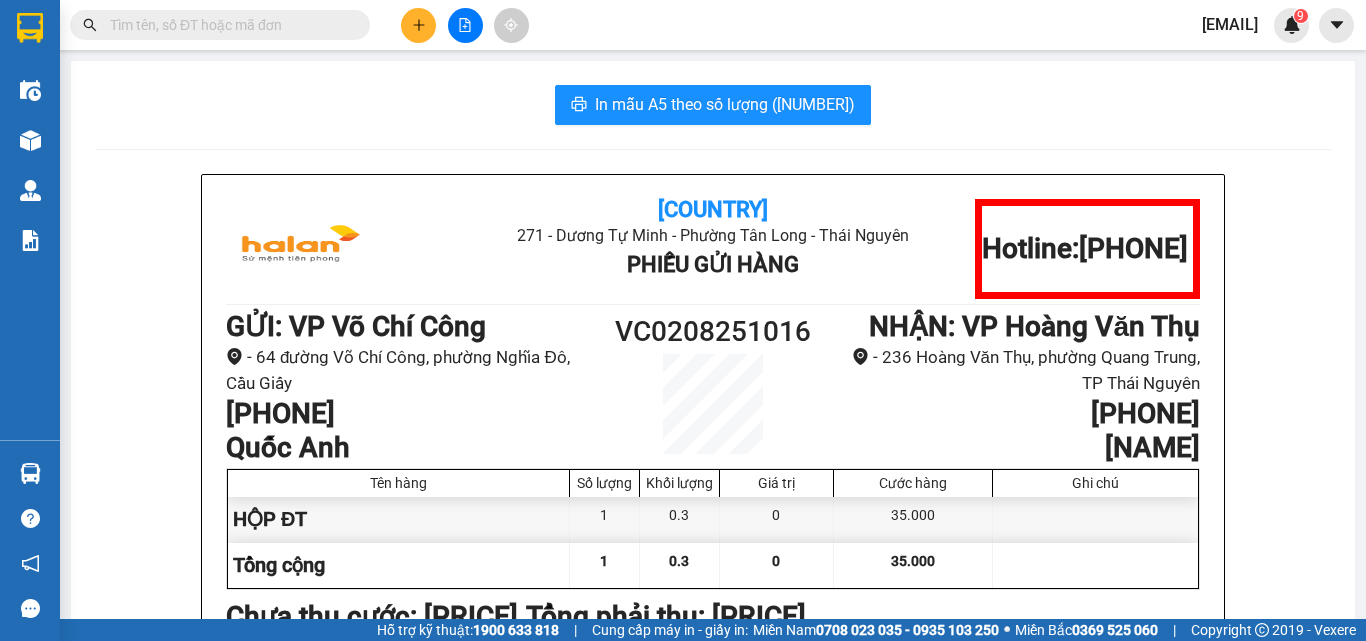 click 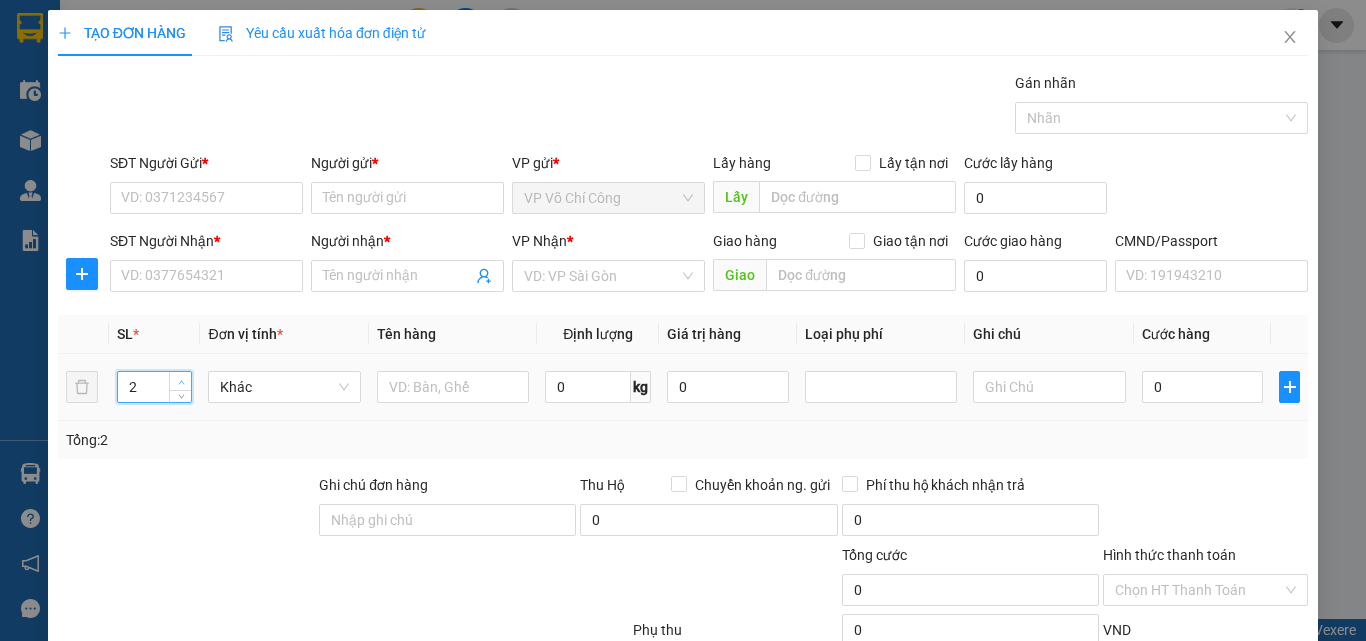 click at bounding box center [181, 382] 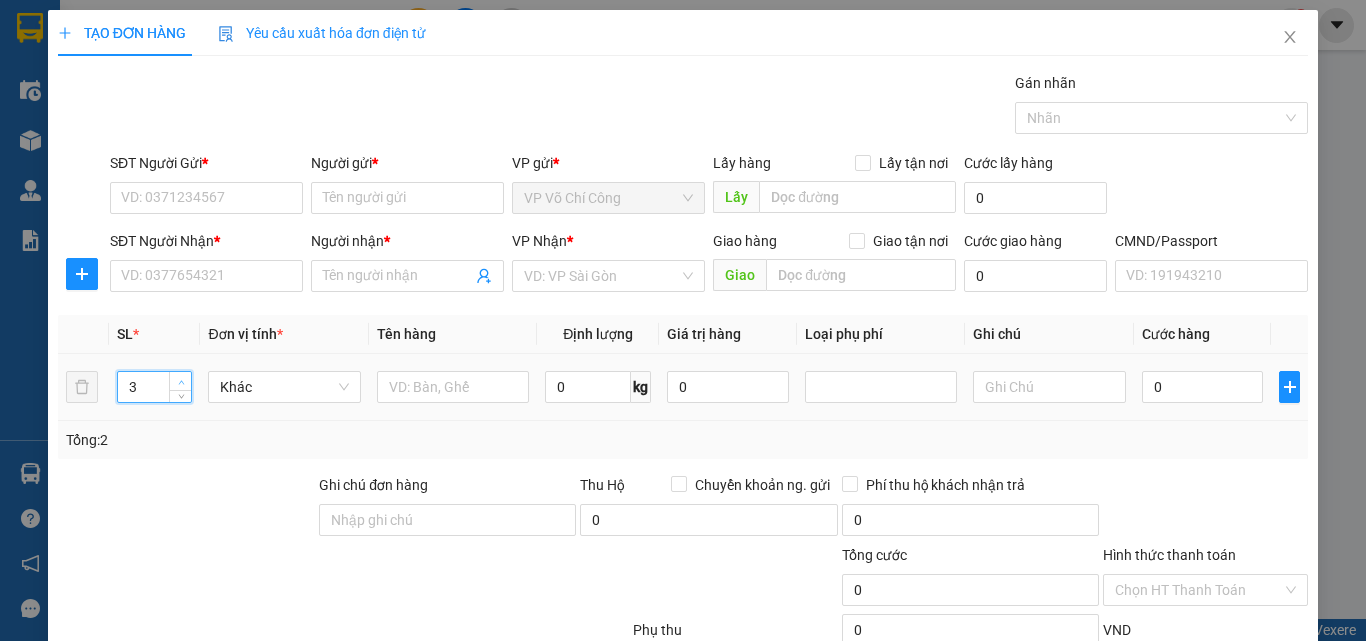 click at bounding box center (181, 382) 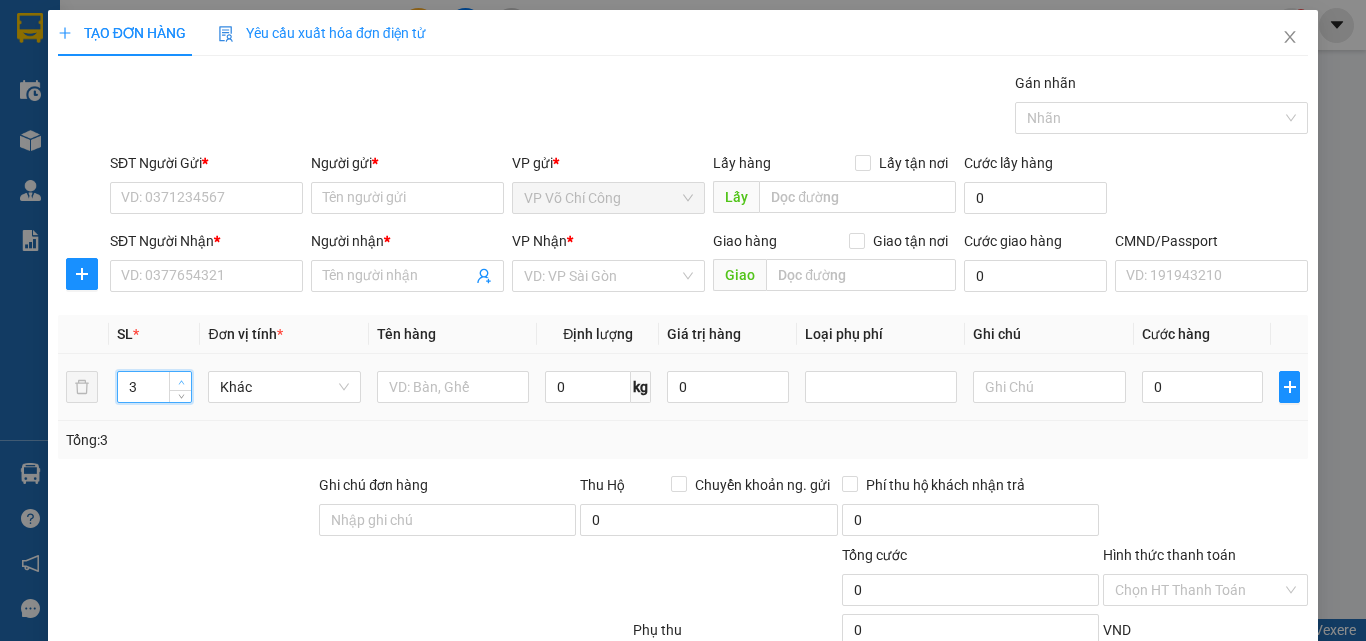 type on "4" 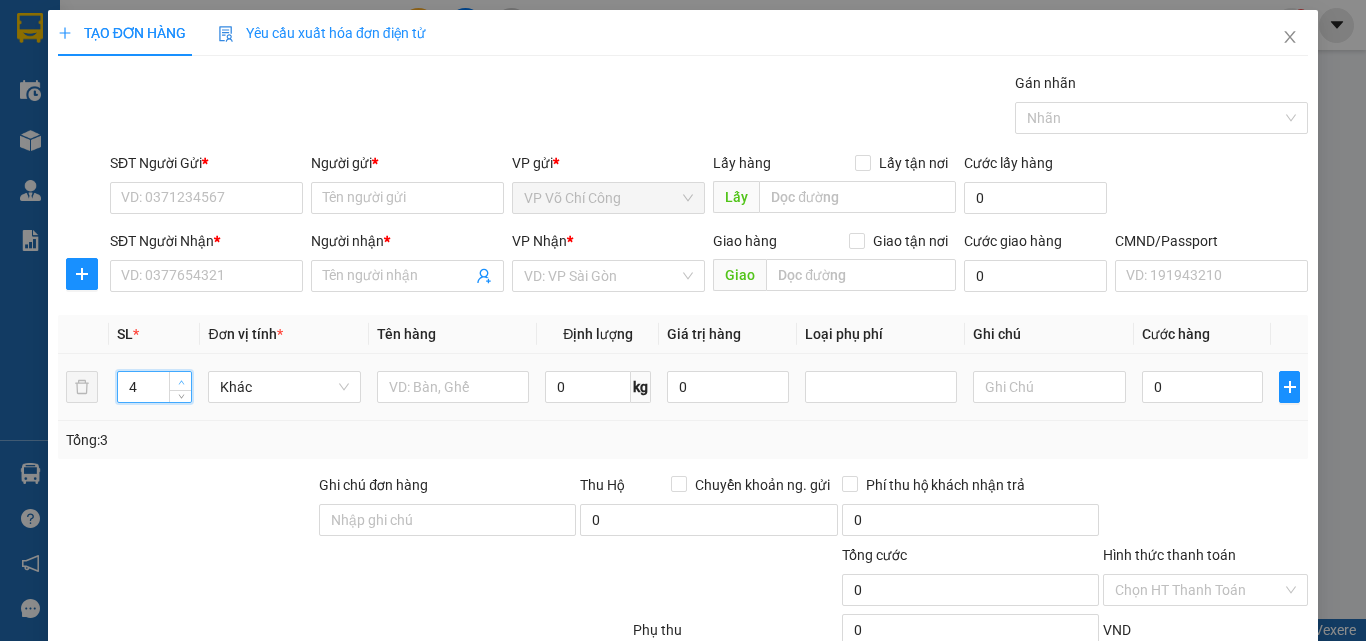 click 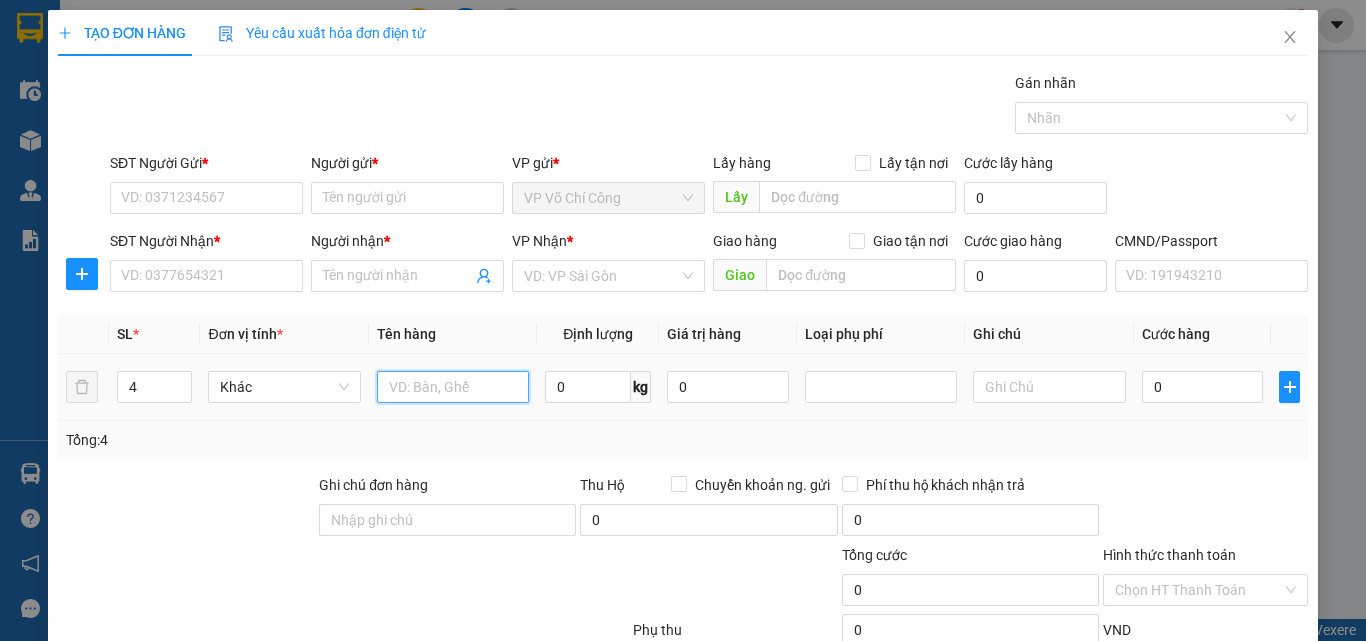 click at bounding box center (453, 387) 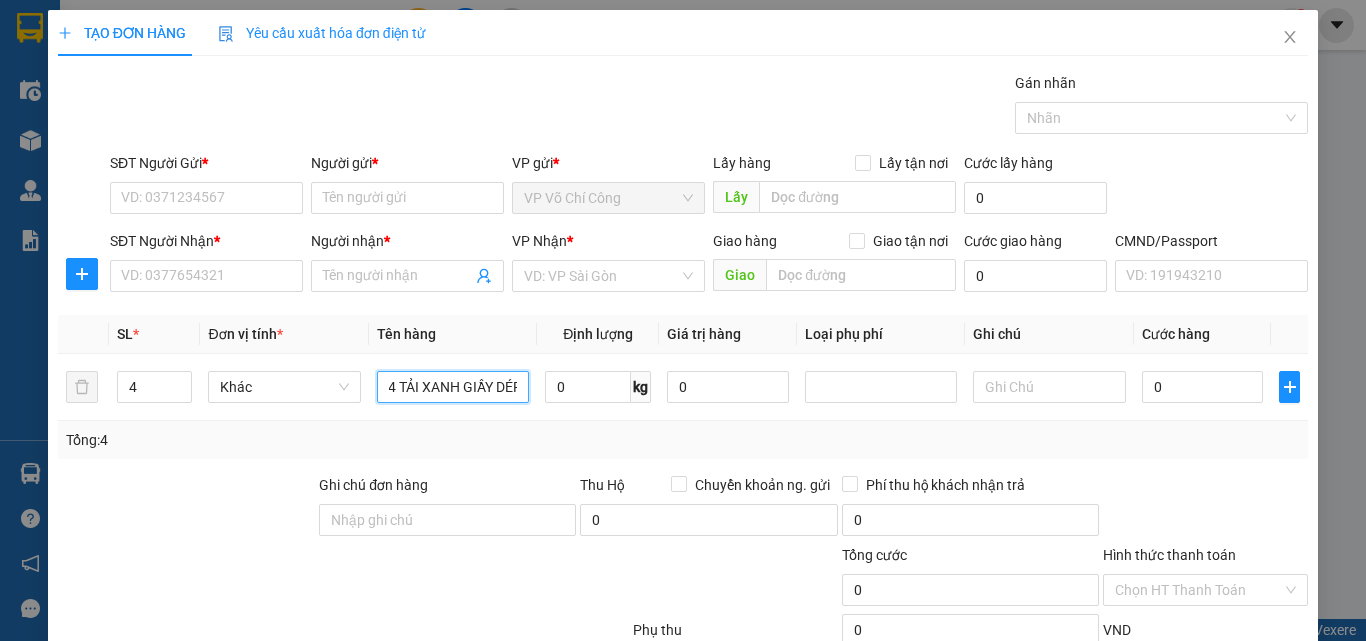 scroll, scrollTop: 0, scrollLeft: 13, axis: horizontal 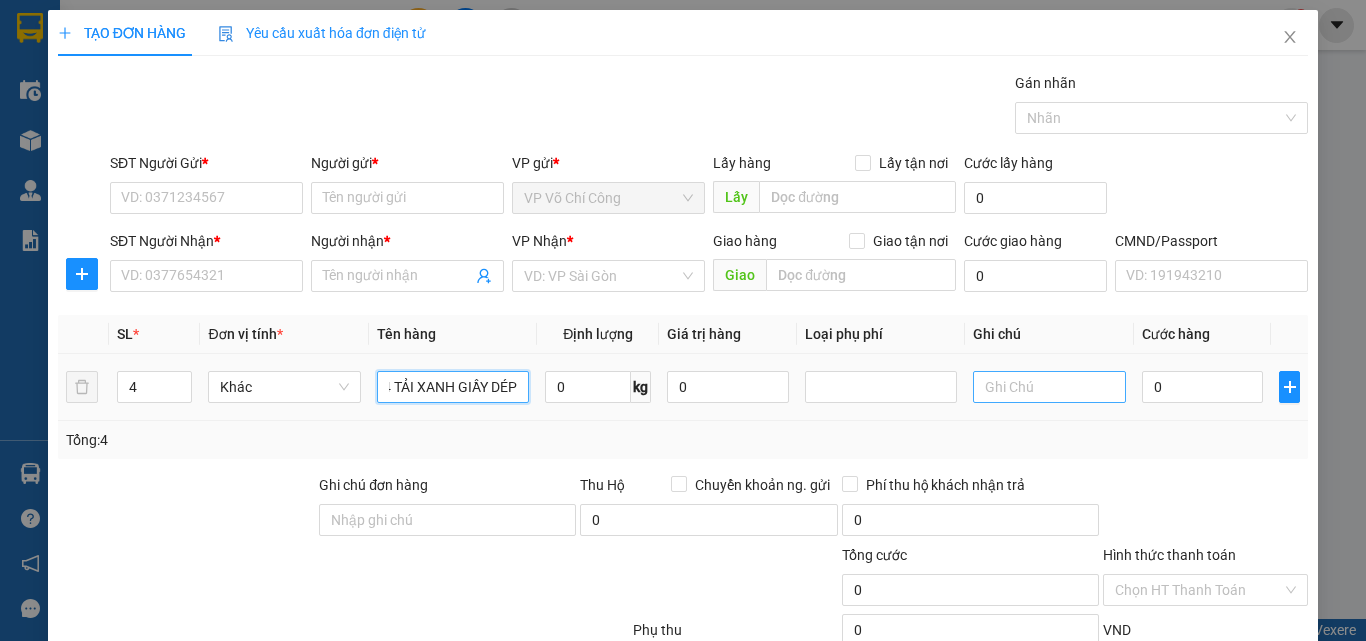 type on "4 TẢI XANH GIẦY DÉP" 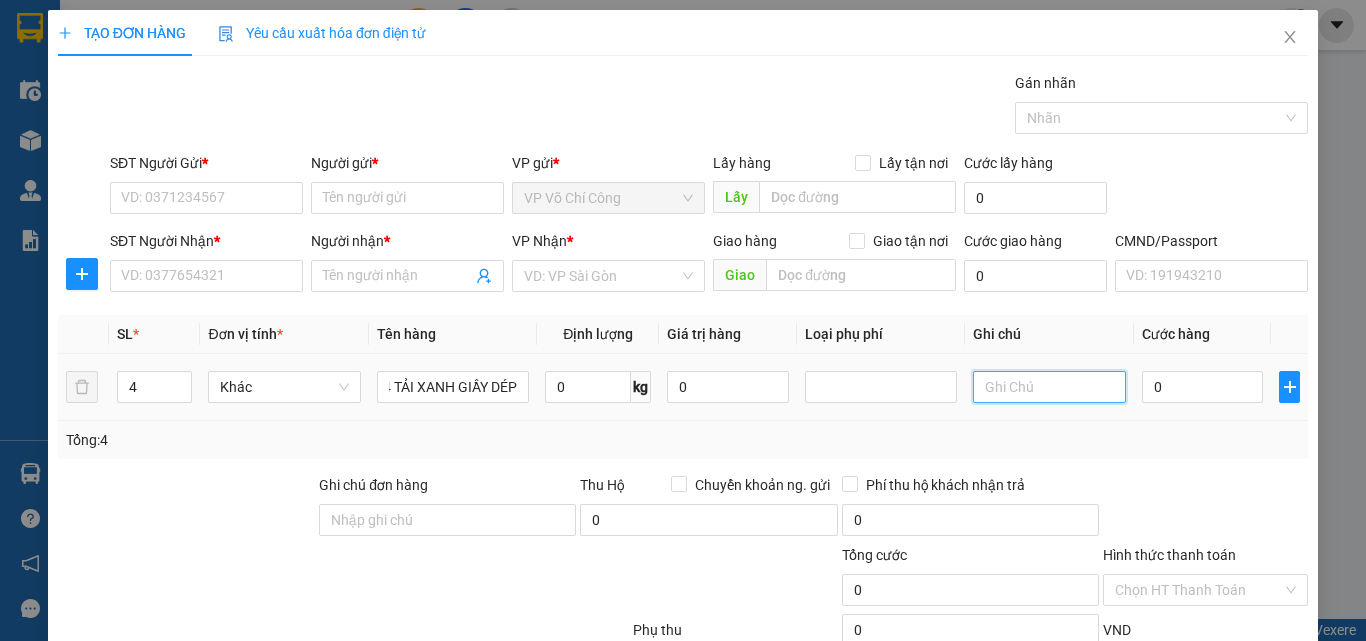 click at bounding box center (1049, 387) 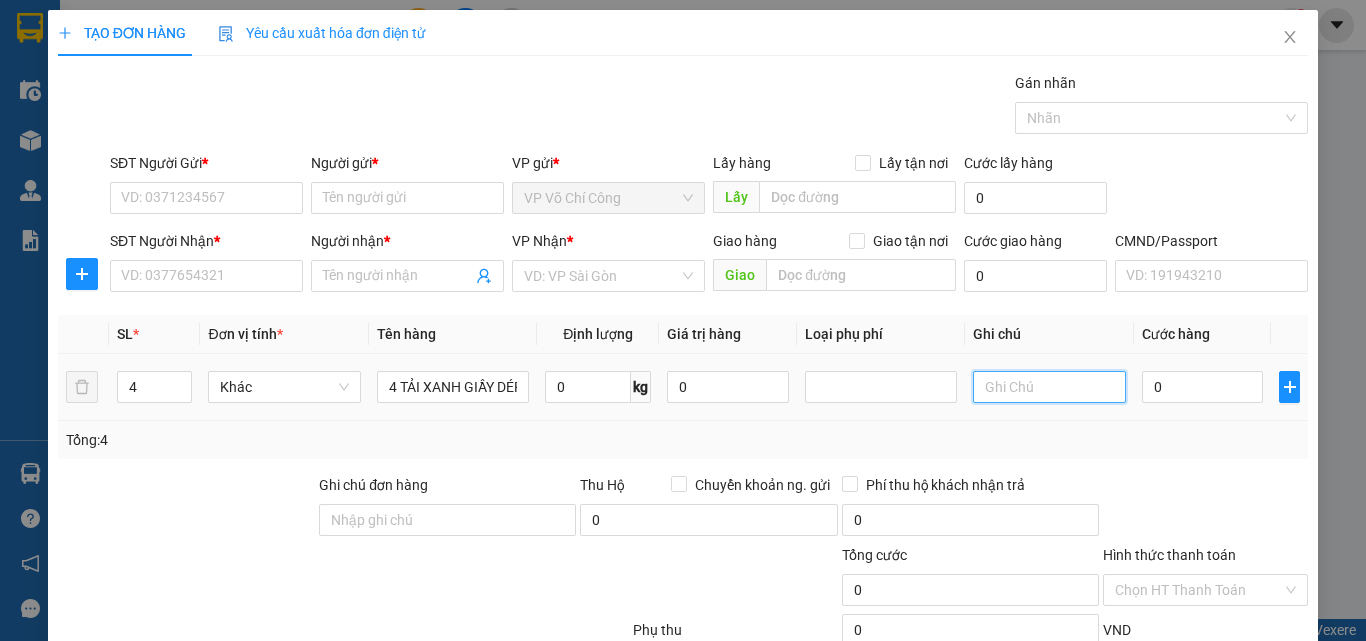 type on "8" 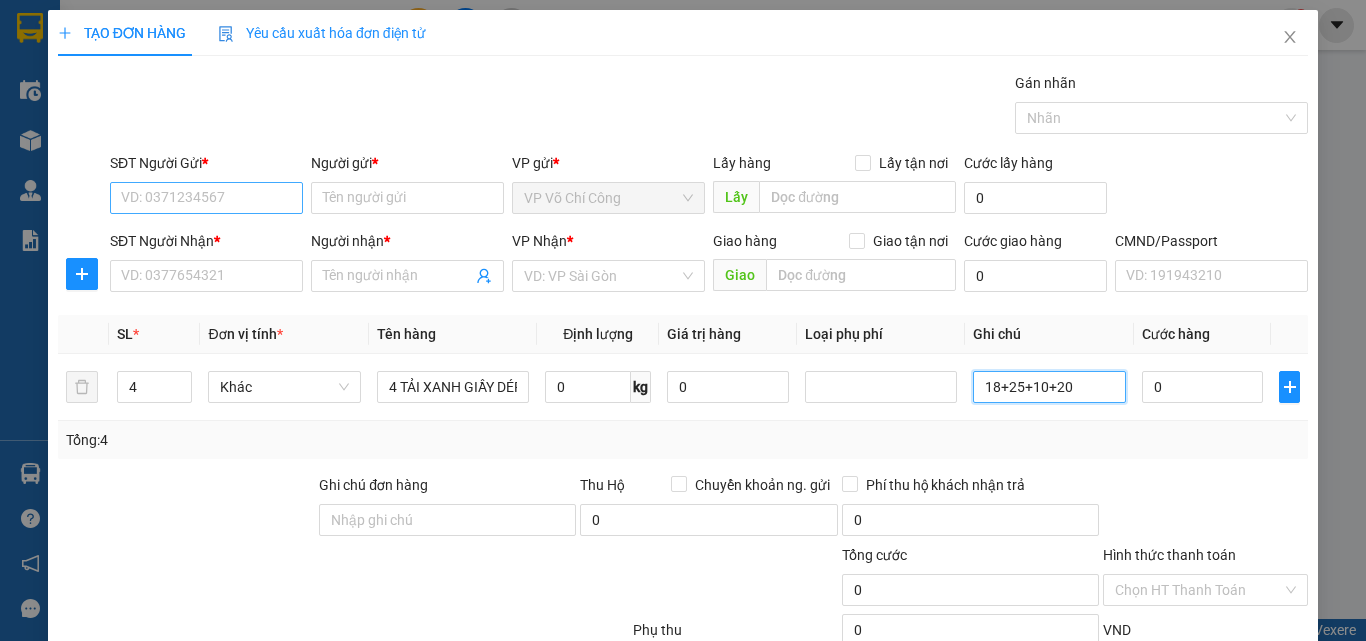 type on "18+25+10+20" 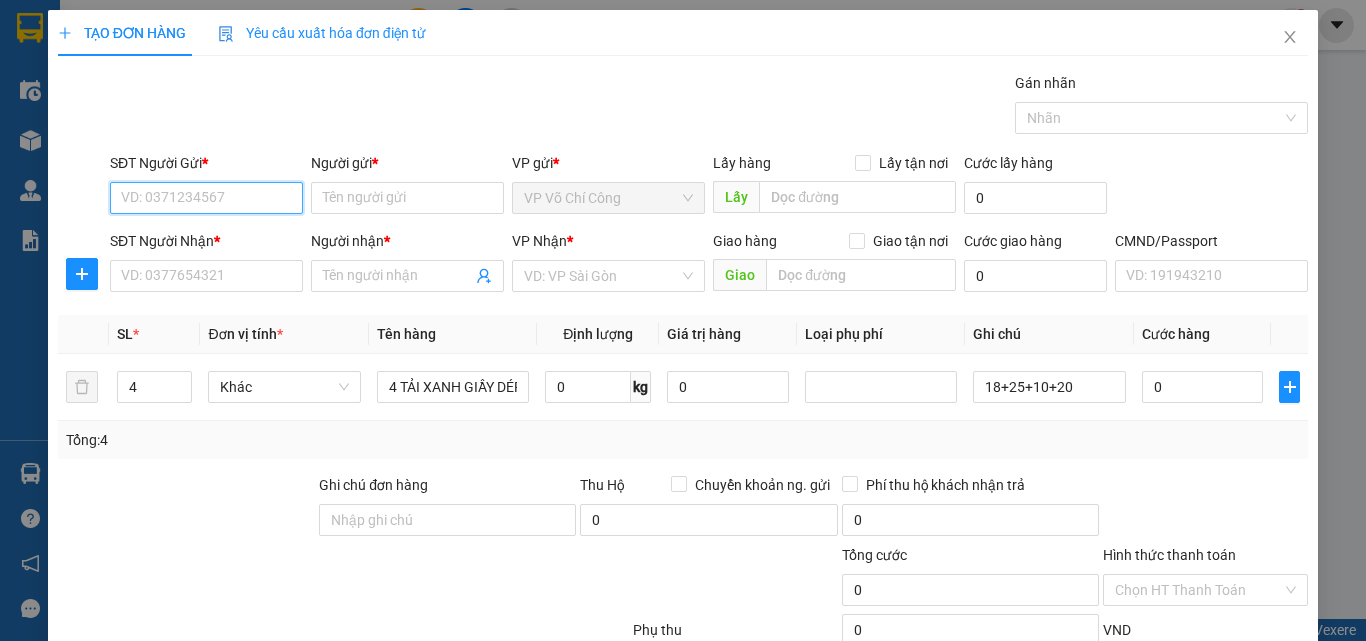 click on "SĐT Người Gửi *" at bounding box center (206, 198) 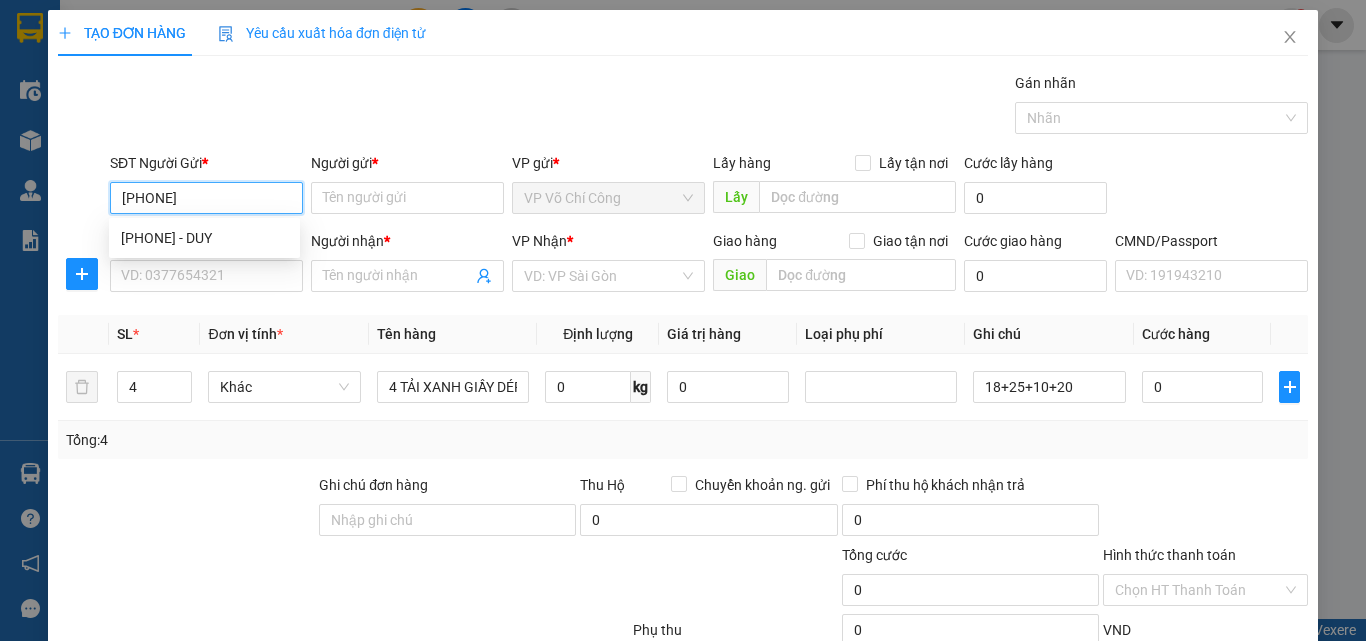 type on "0972686482" 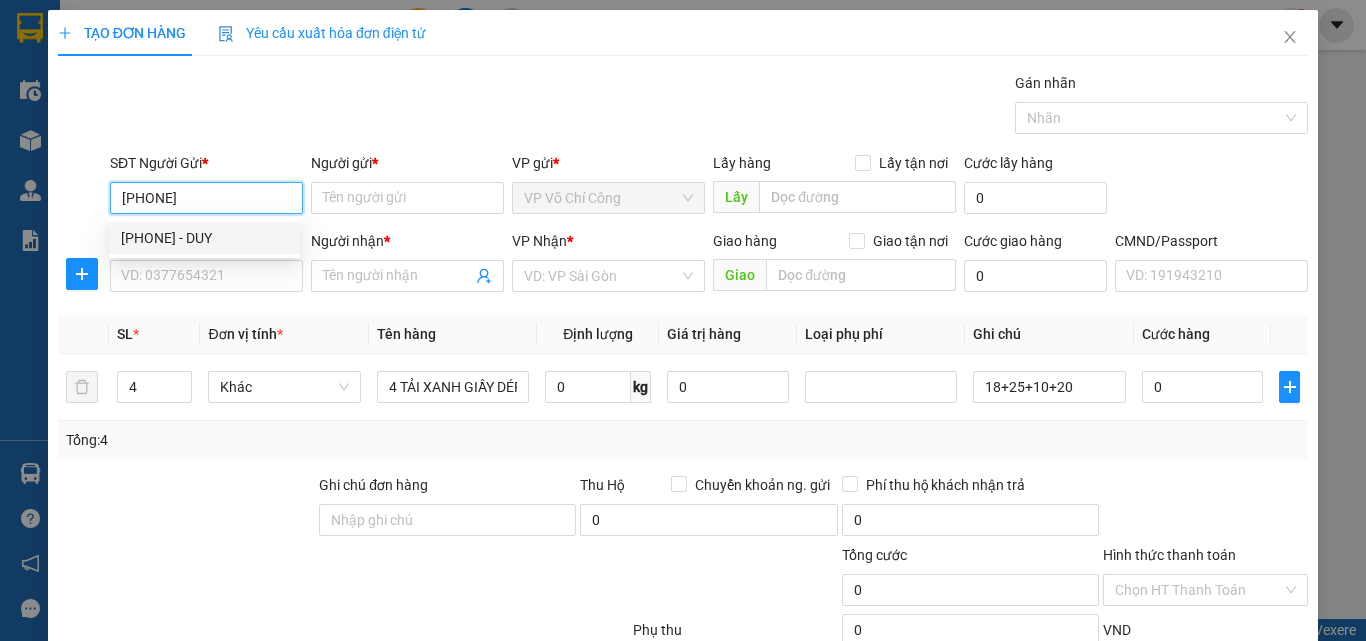 click on "0972686482 - DUY" at bounding box center [204, 238] 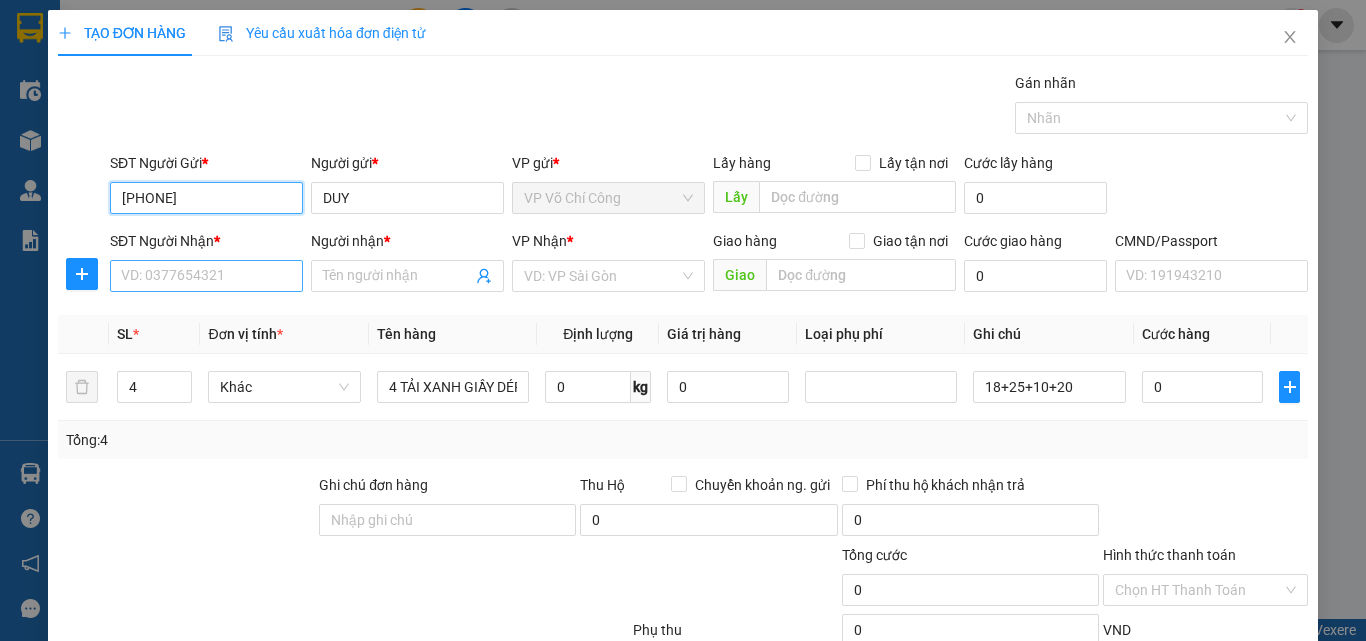 type on "0972686482" 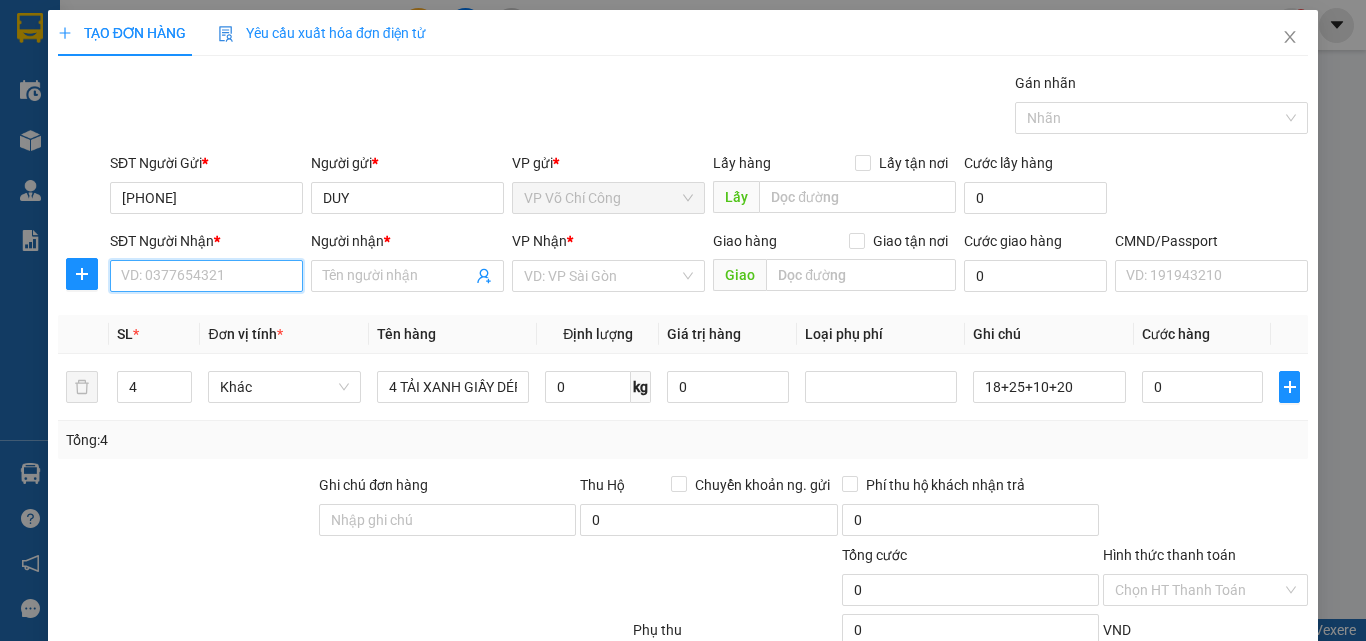 click on "SĐT Người Nhận  *" at bounding box center [206, 276] 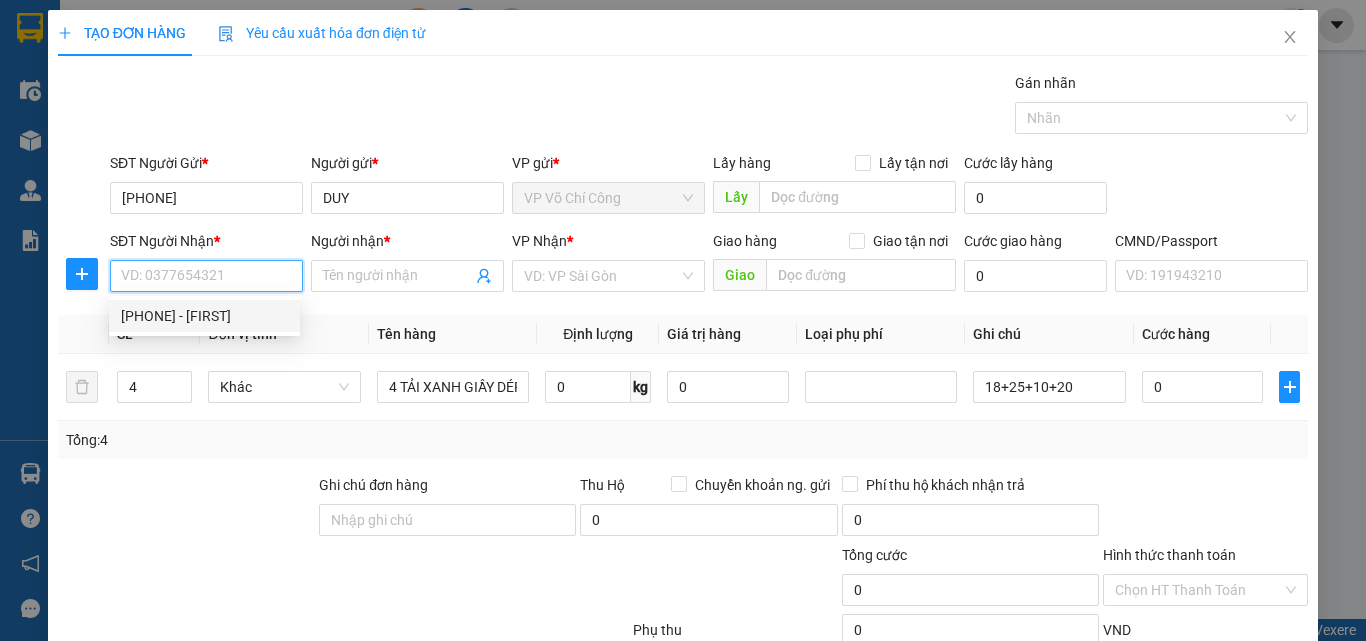 click on "0986041908 - MAI" at bounding box center (204, 316) 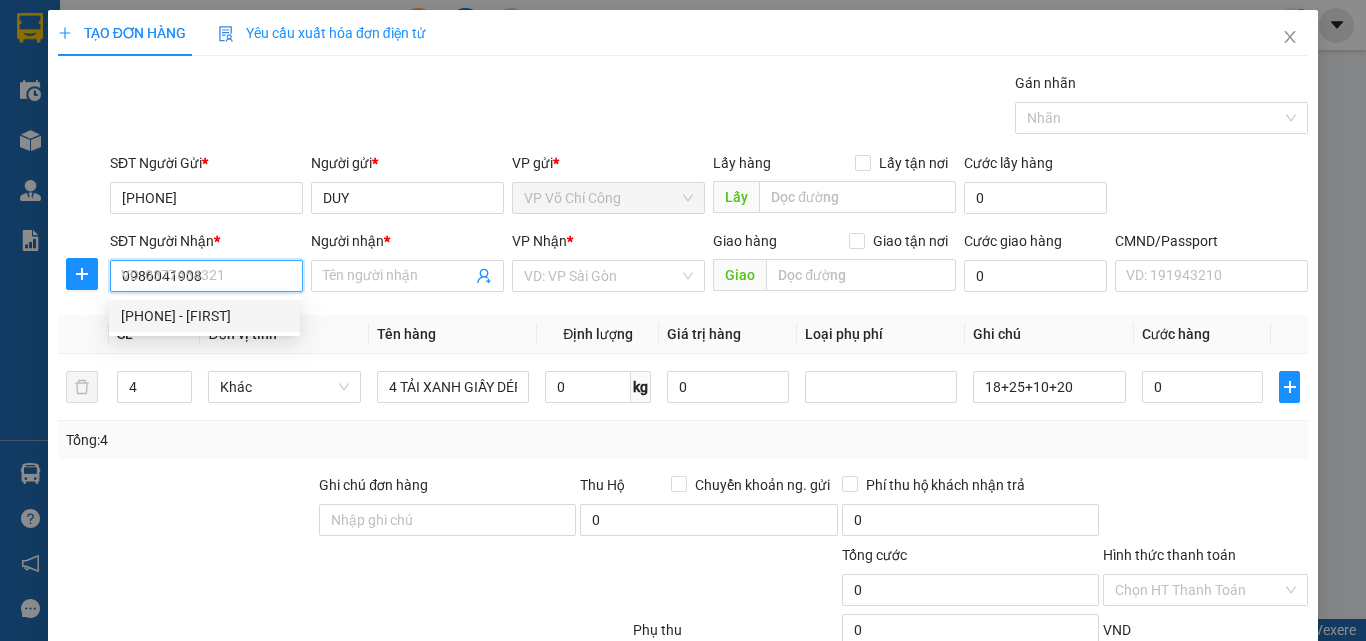 type on "MAI" 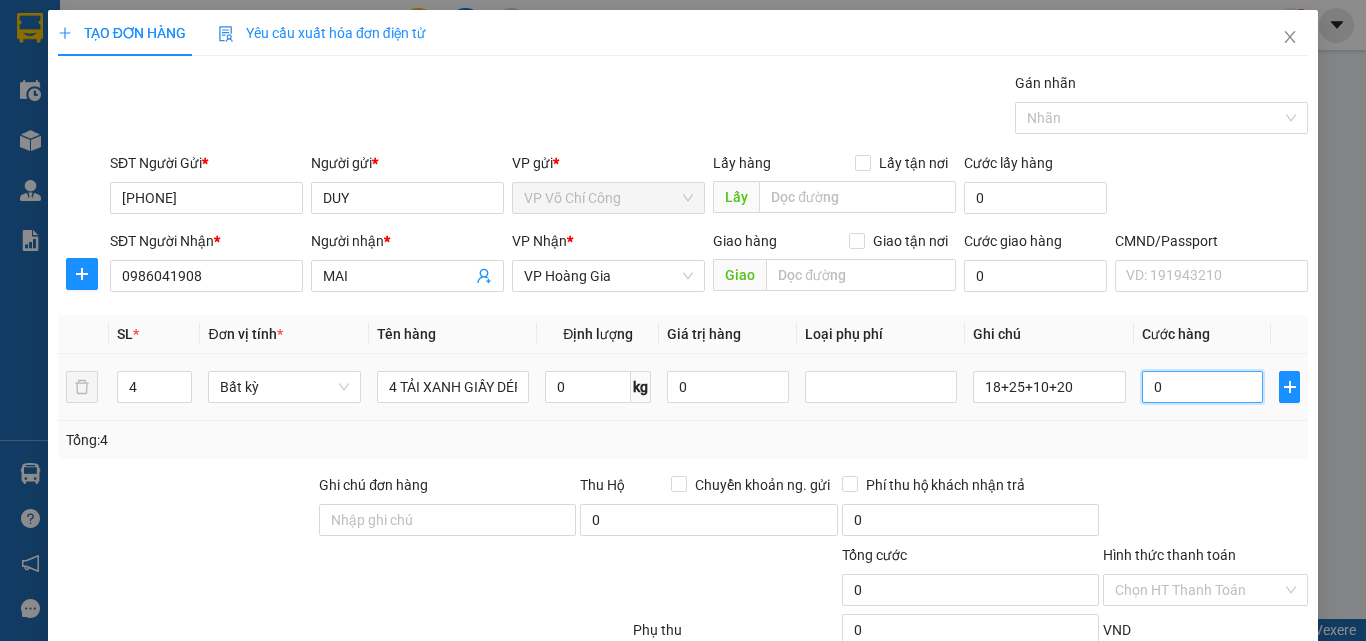 click on "0" at bounding box center (1203, 387) 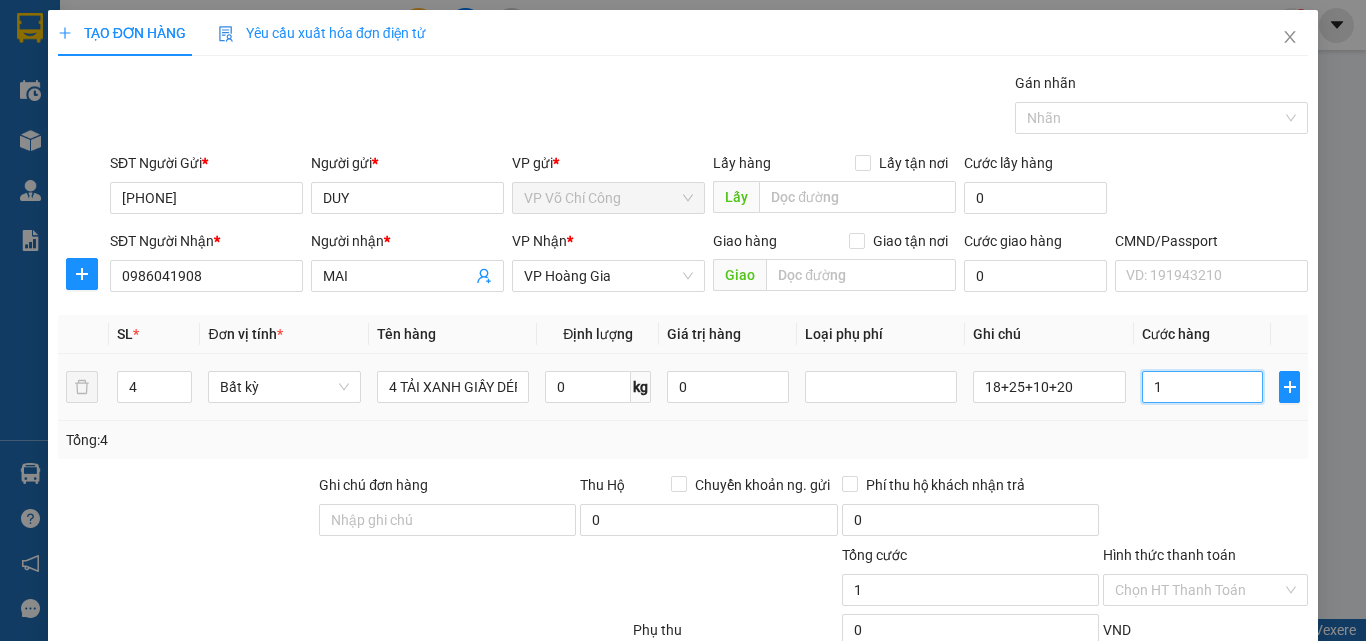 type on "16" 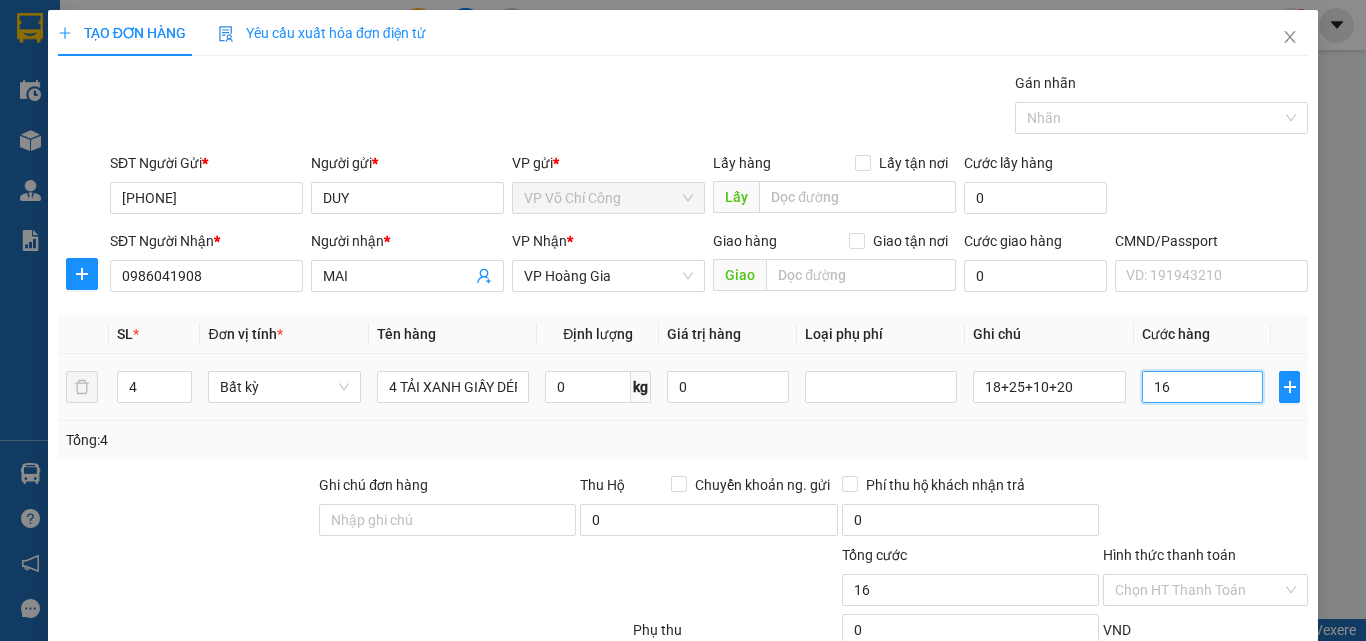 type on "165" 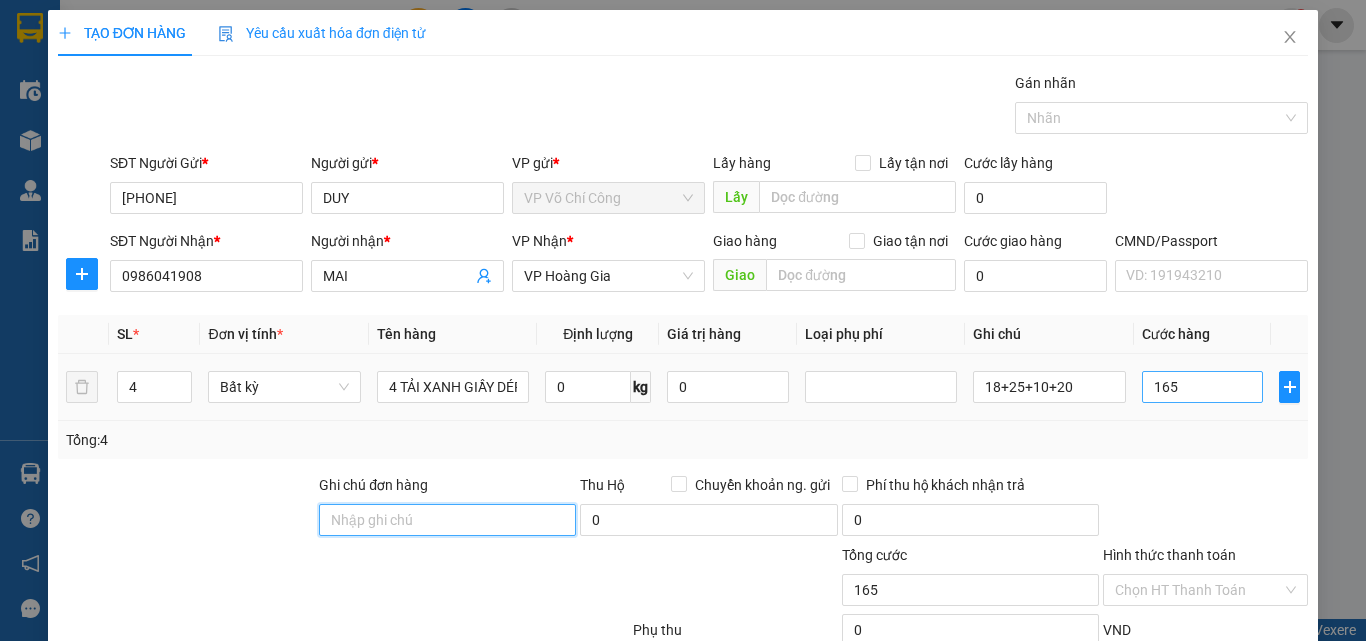 type on "165.000" 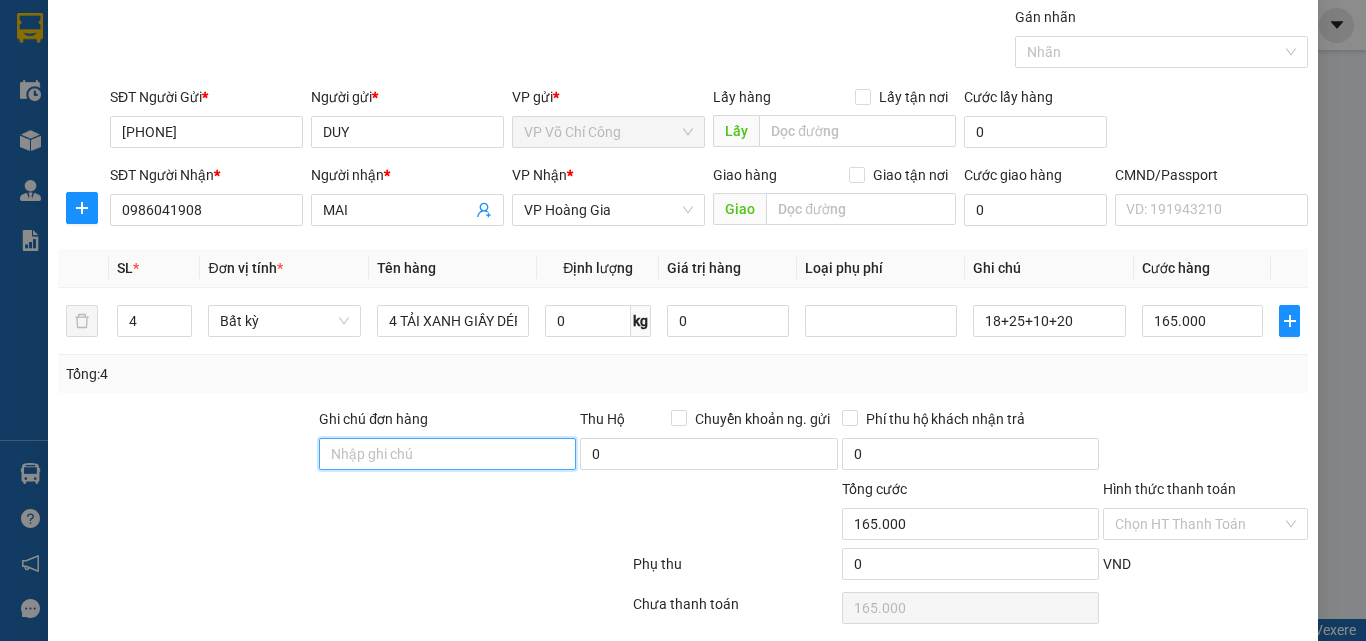 scroll, scrollTop: 139, scrollLeft: 0, axis: vertical 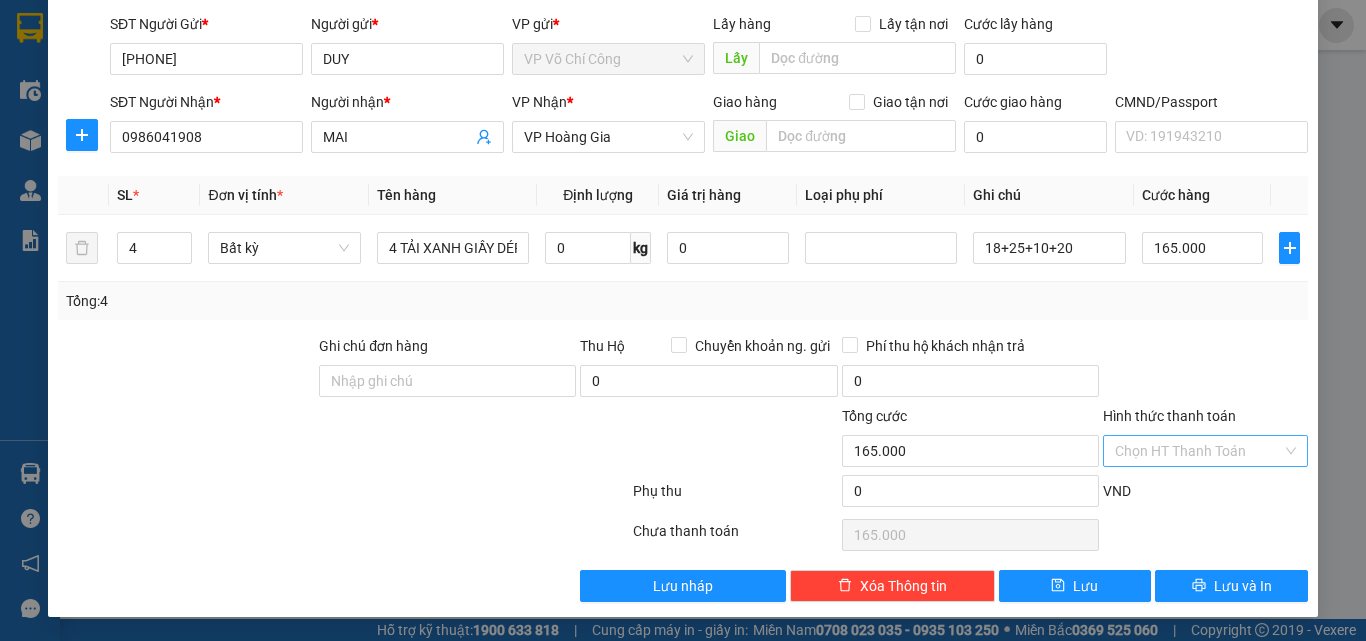 click on "Hình thức thanh toán" at bounding box center (1198, 451) 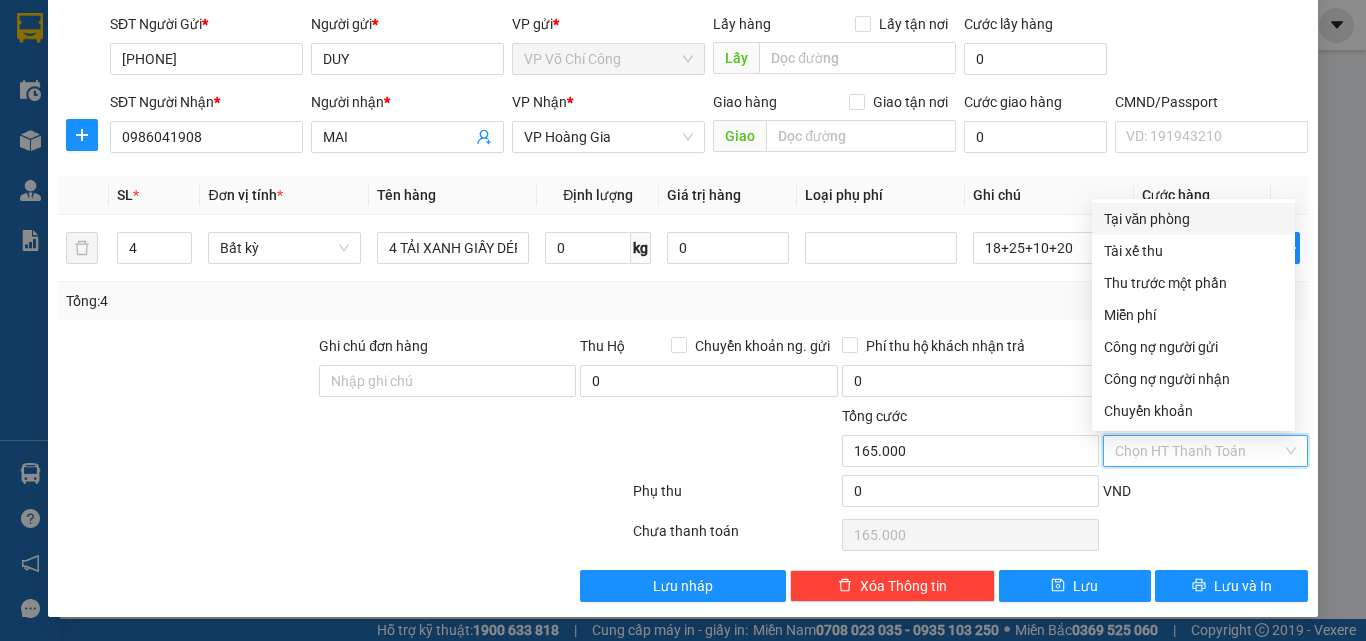 click on "Tại văn phòng" at bounding box center [1193, 219] 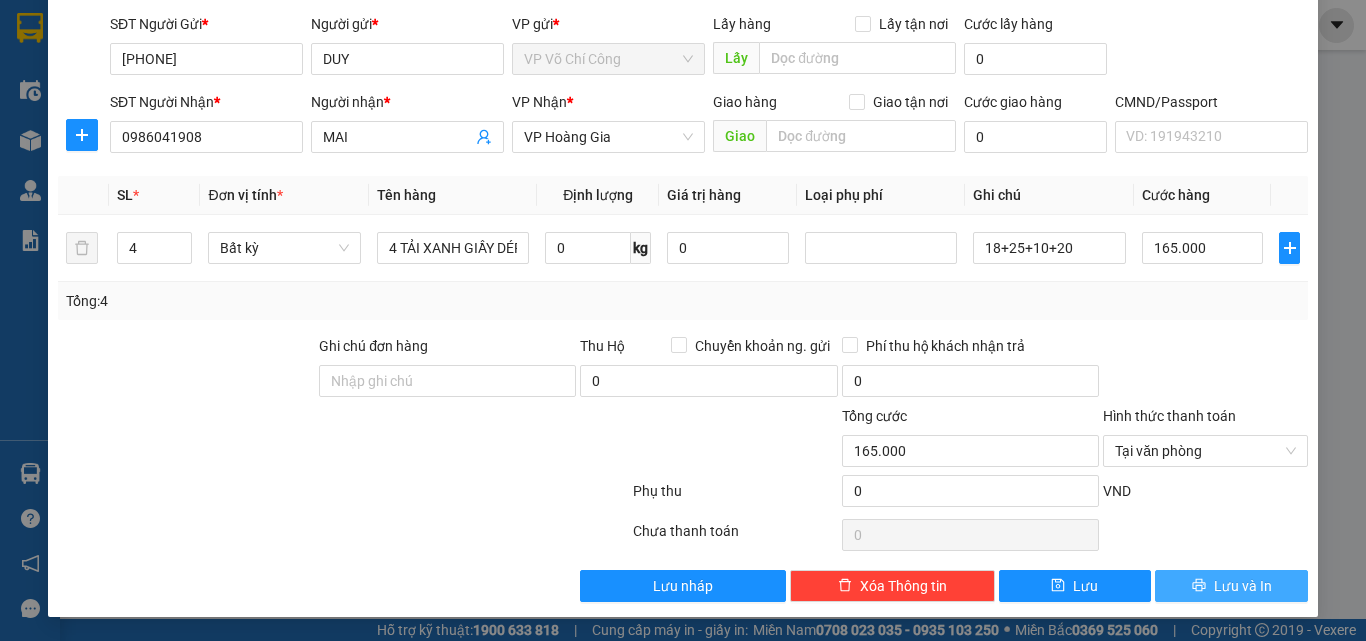 click on "Lưu và In" at bounding box center [1231, 586] 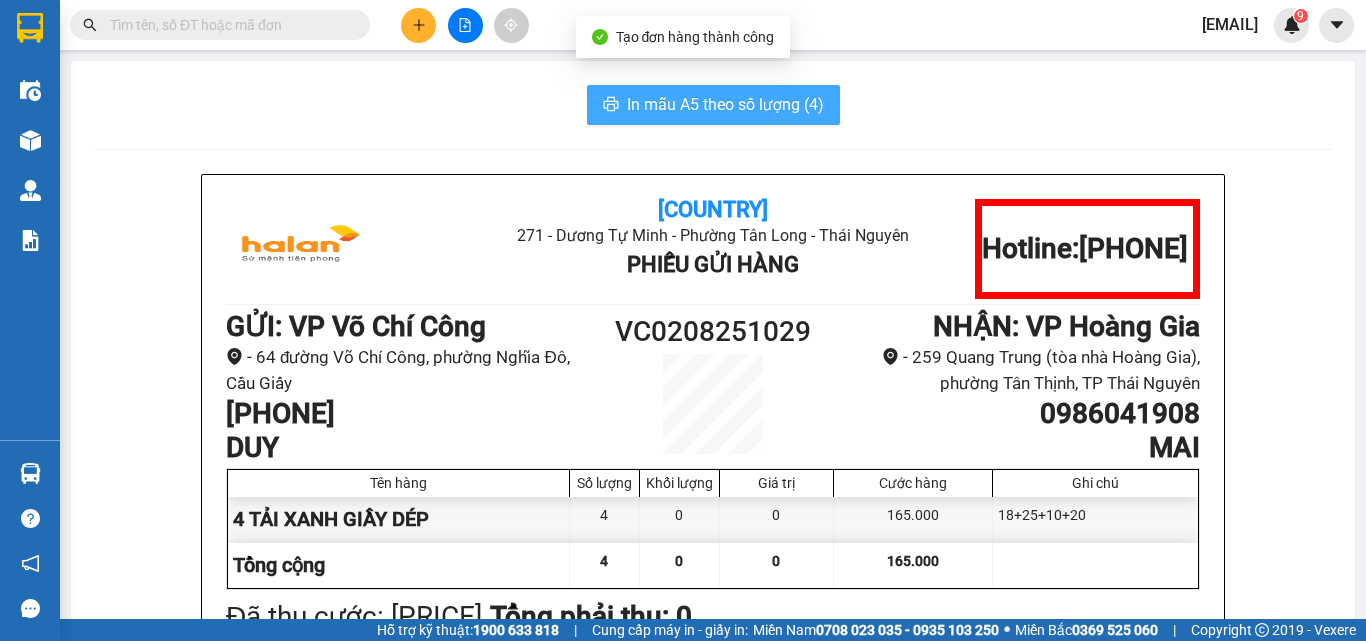 click on "In mẫu A5 theo số lượng
(4)" at bounding box center [713, 105] 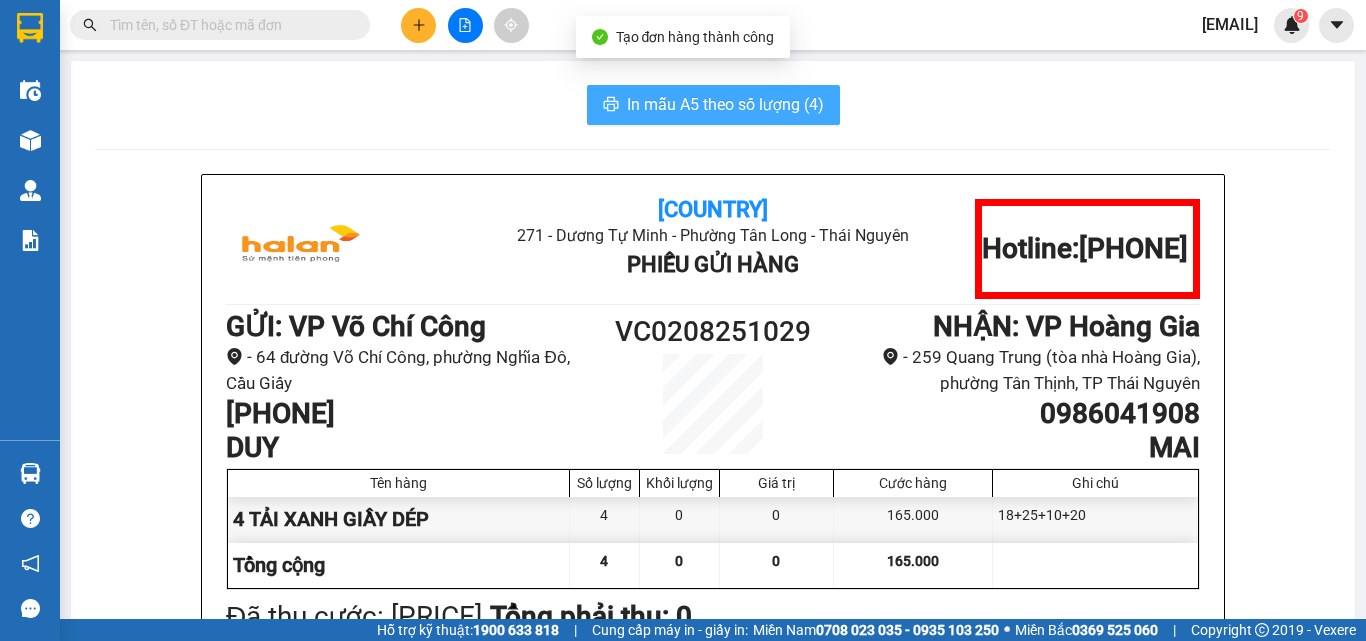 click on "In mẫu A5 theo số lượng
(4)" at bounding box center [725, 104] 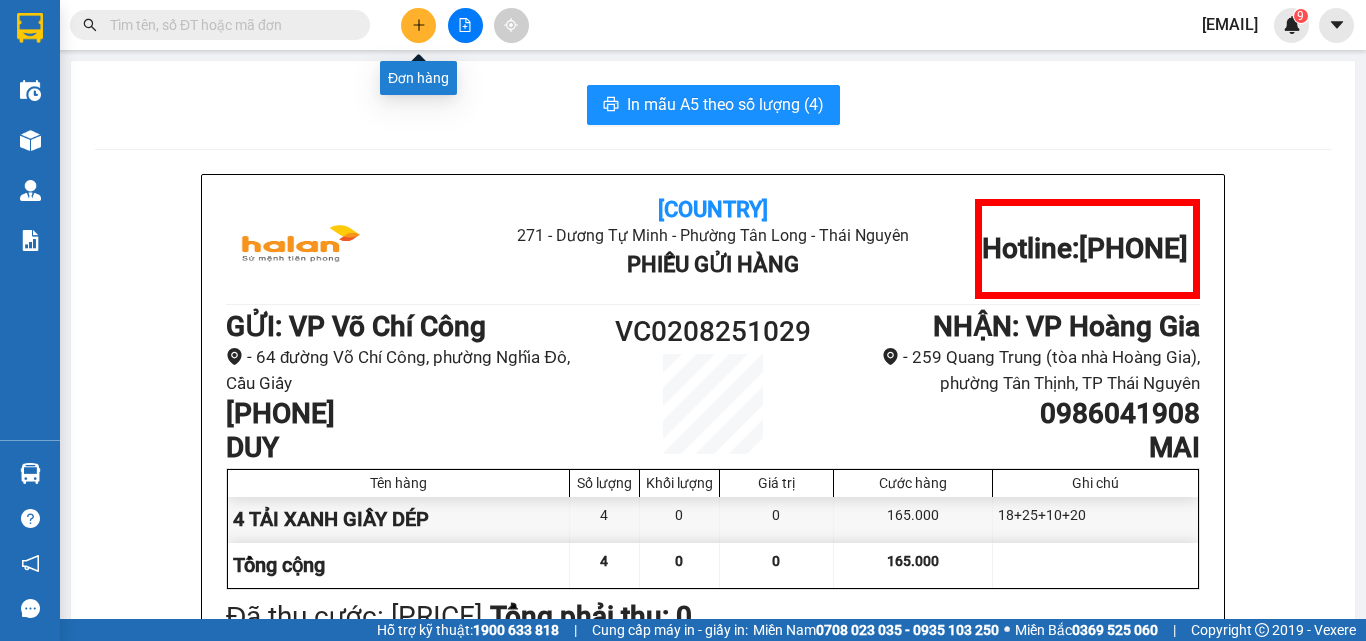 click at bounding box center [418, 25] 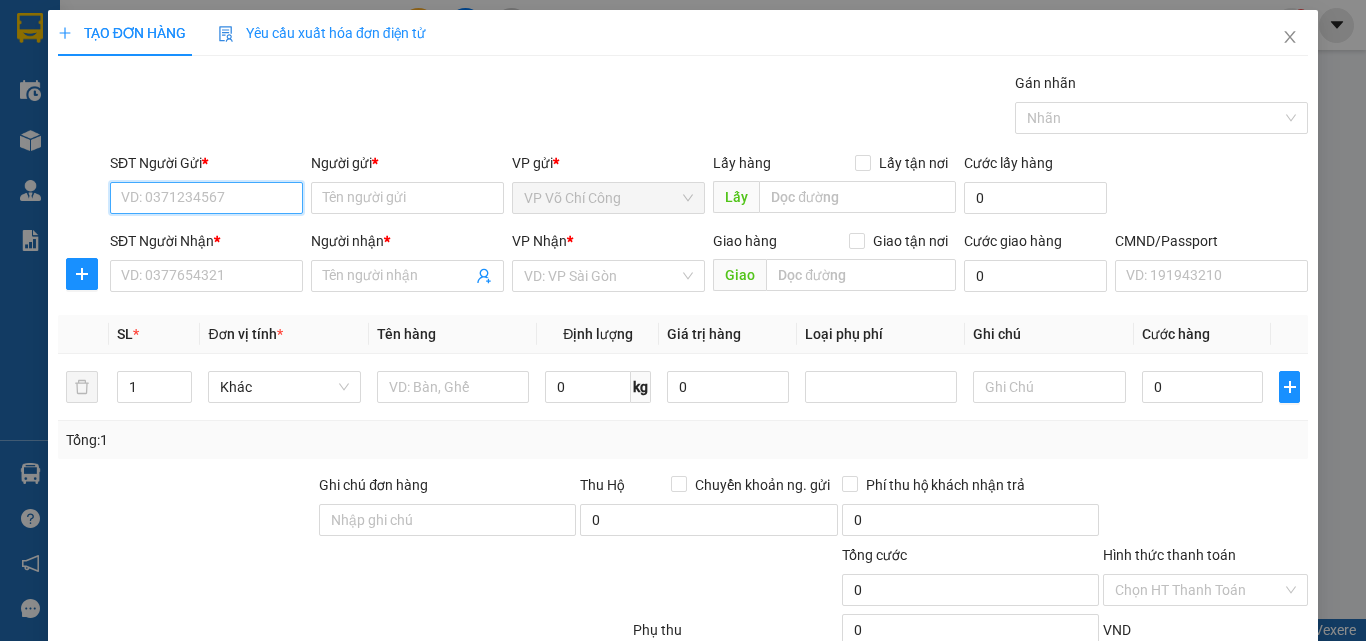 click on "SĐT Người Gửi *" at bounding box center (206, 198) 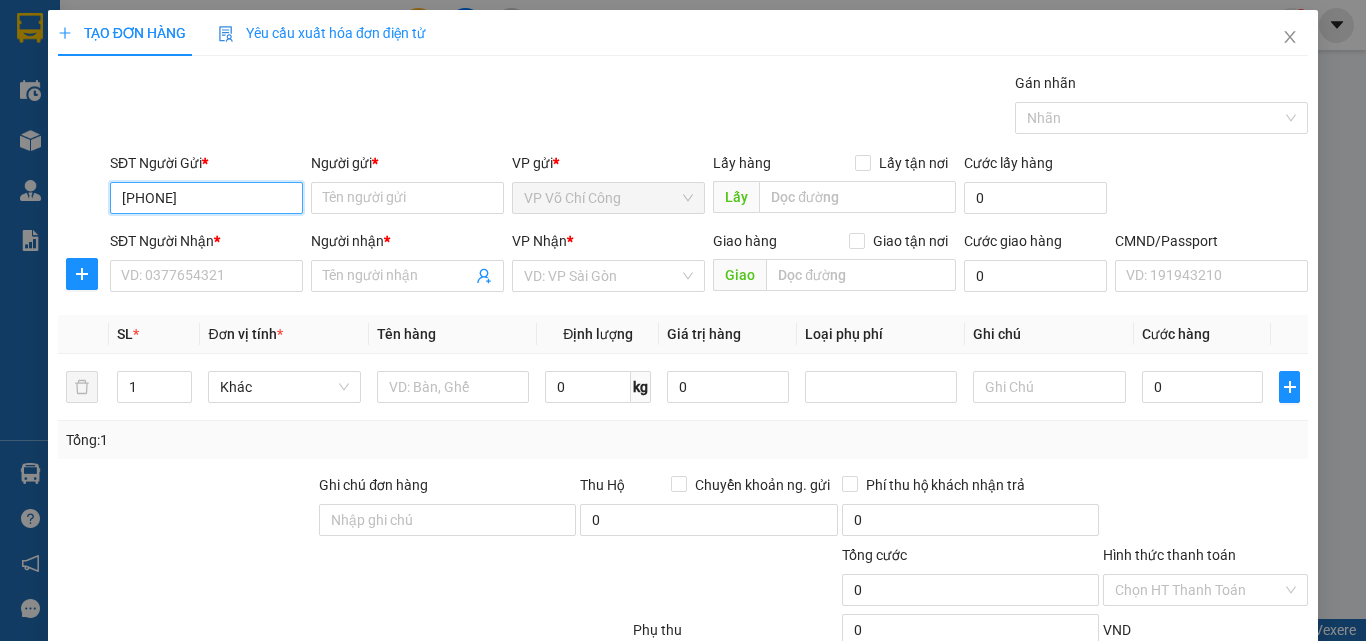 click on "0986518758" at bounding box center (206, 198) 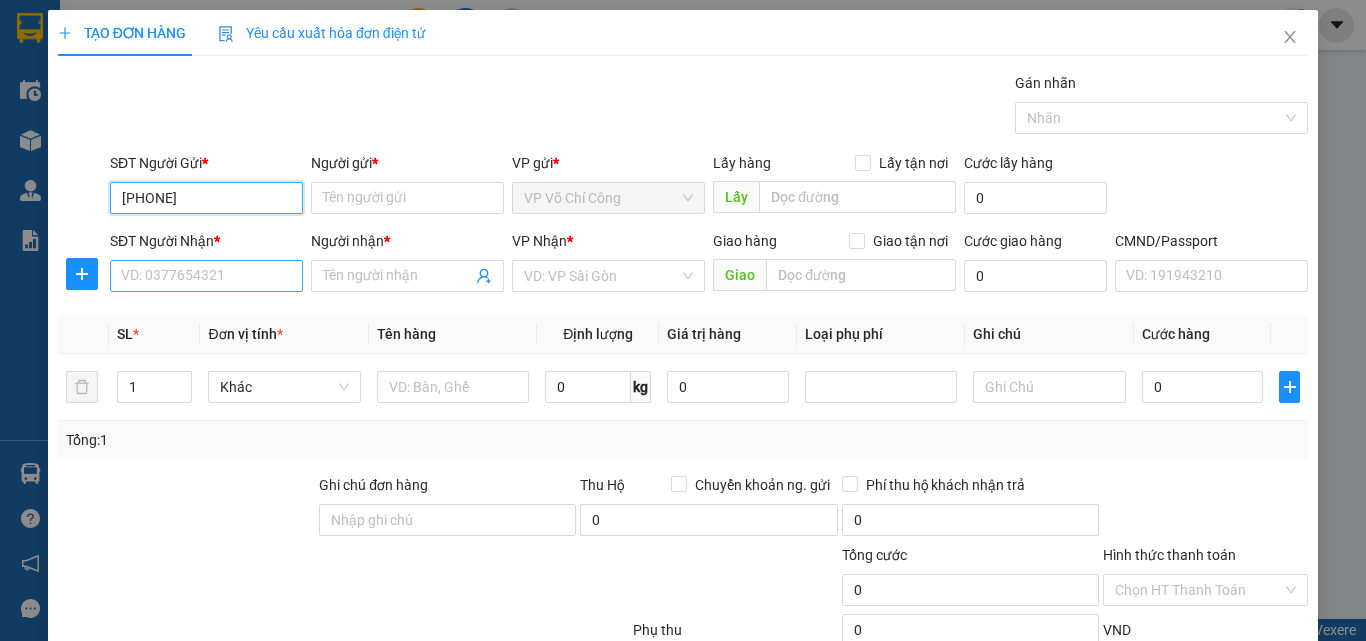 type on "0986518758" 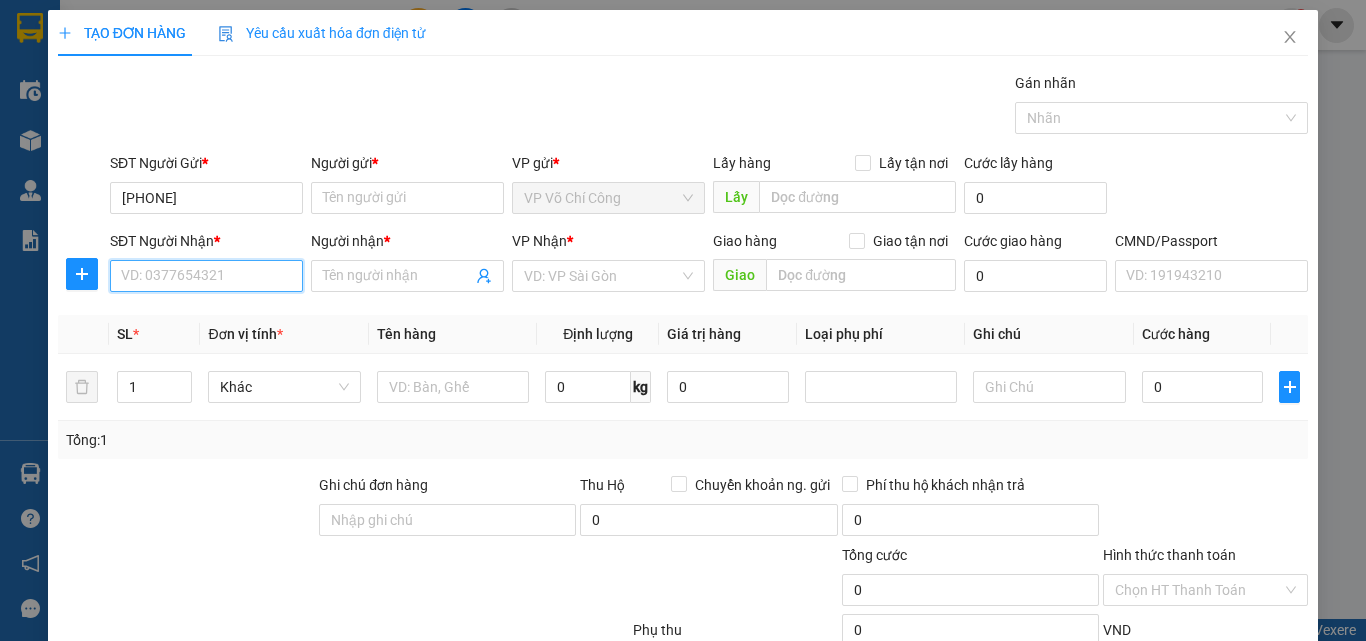 click on "SĐT Người Nhận  *" at bounding box center (206, 276) 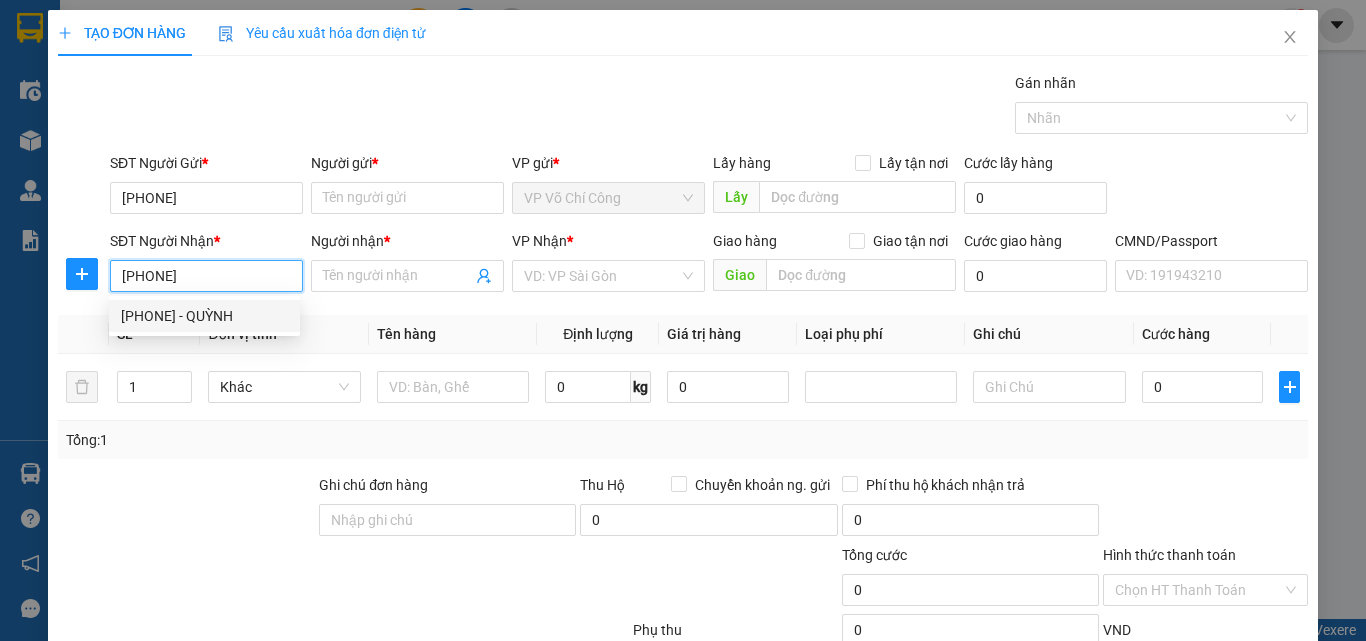 click on "0986518758 - QUỲNH" at bounding box center (204, 316) 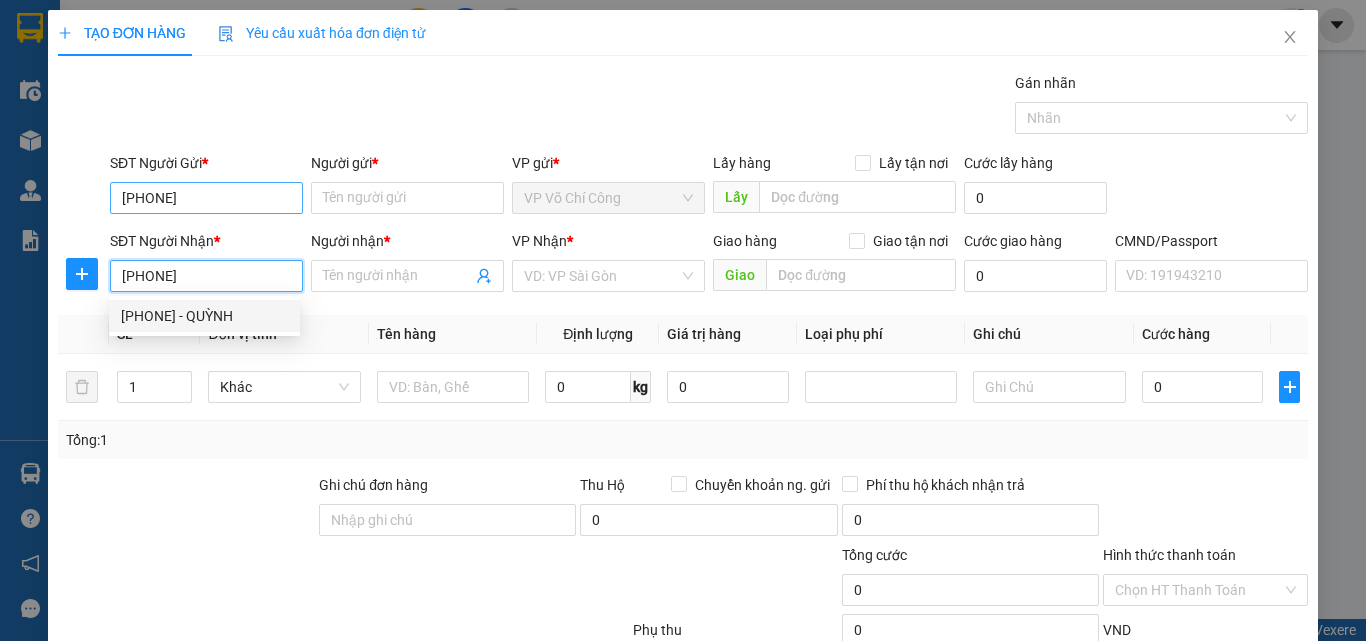 type on "QUỲNH" 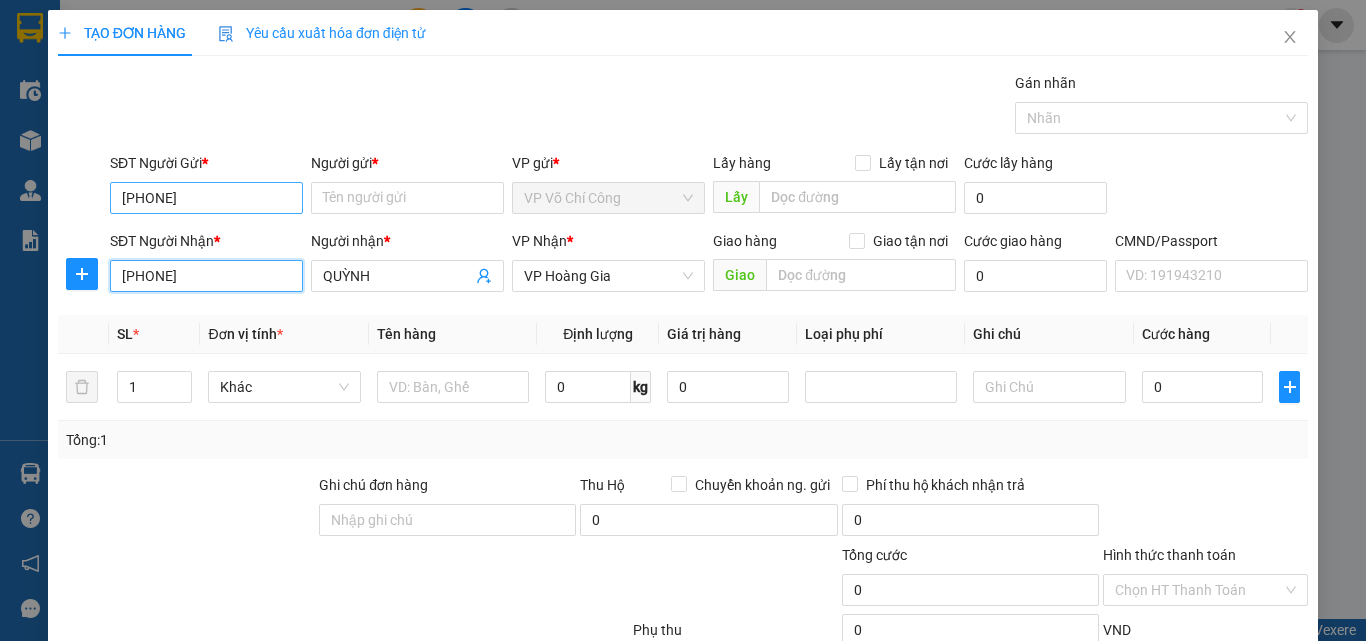 type on "0986518758" 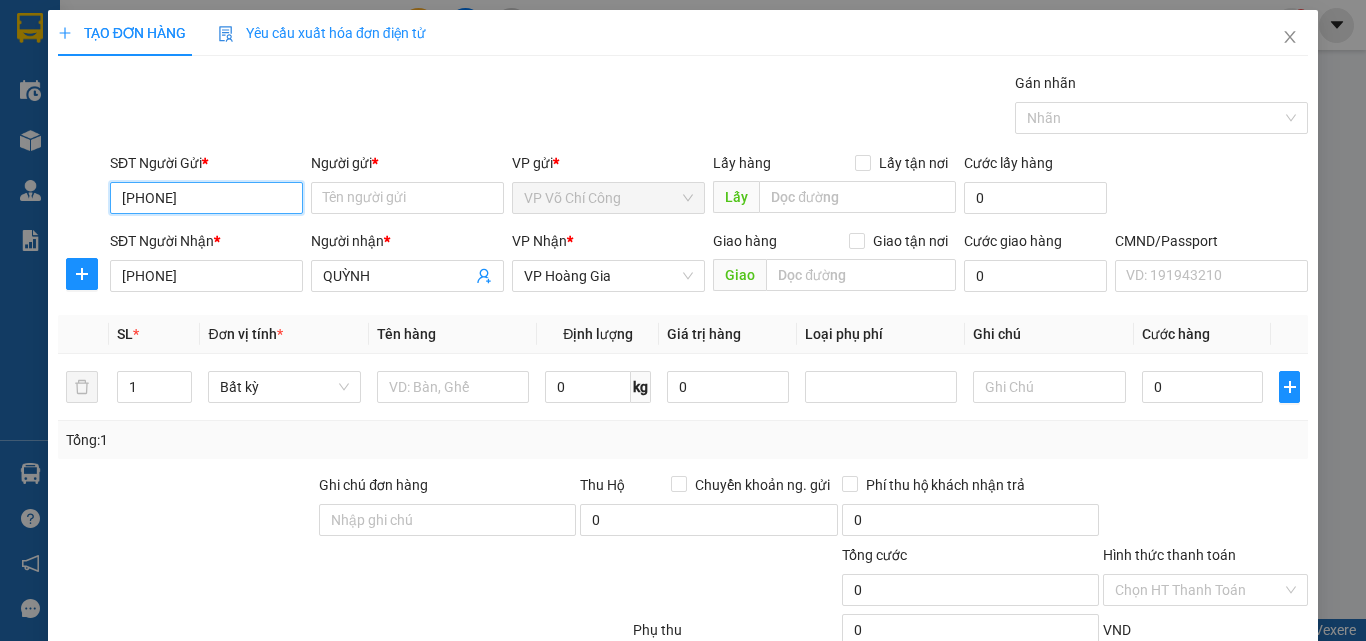 click on "0986518758" at bounding box center (206, 198) 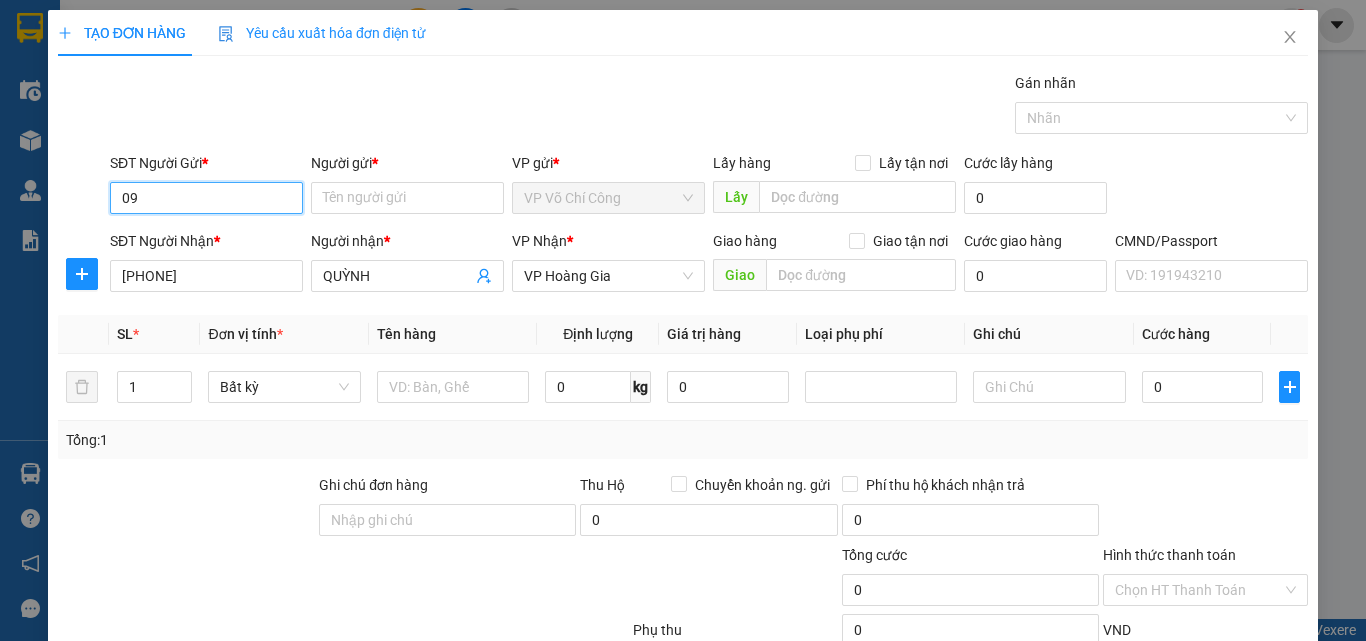 type on "0" 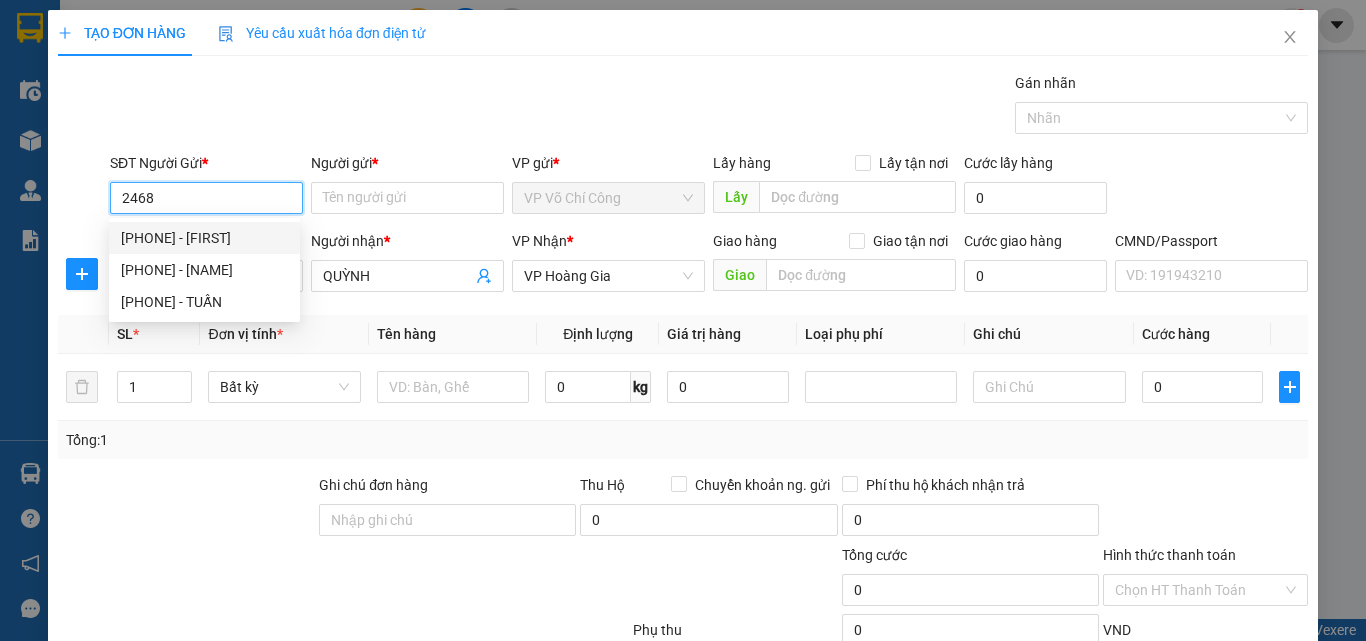 click on "0365672468 - QUYẾT" at bounding box center [204, 238] 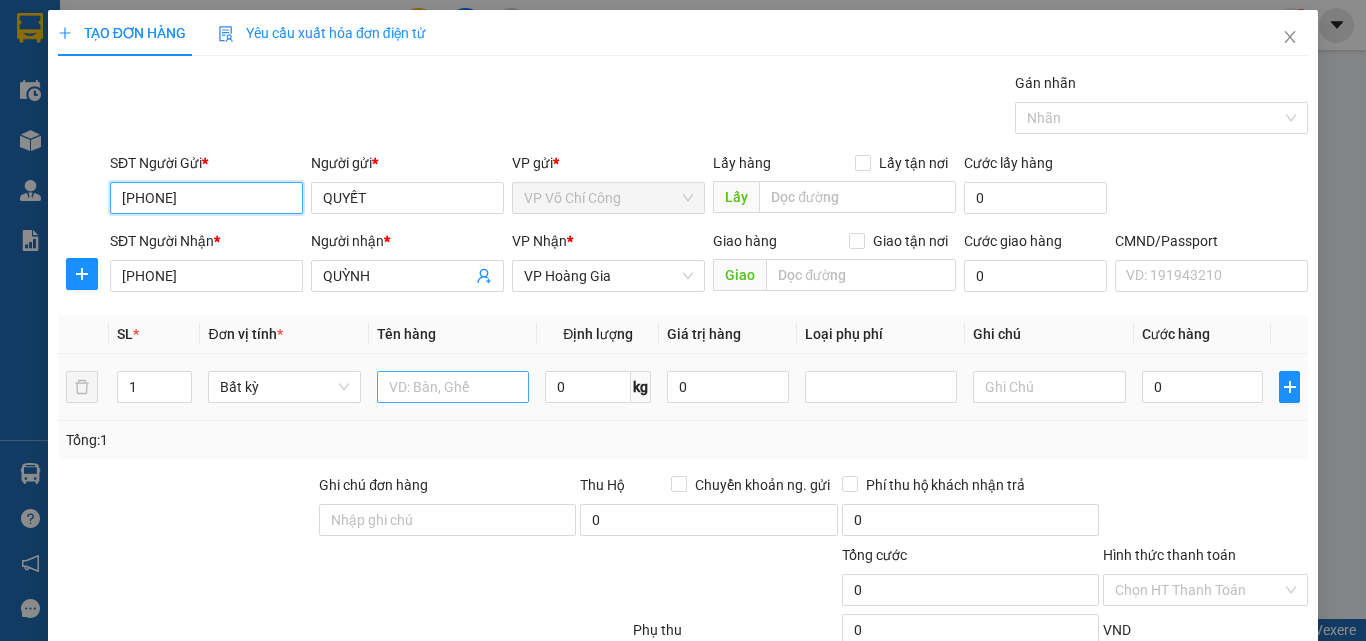 type on "0365672468" 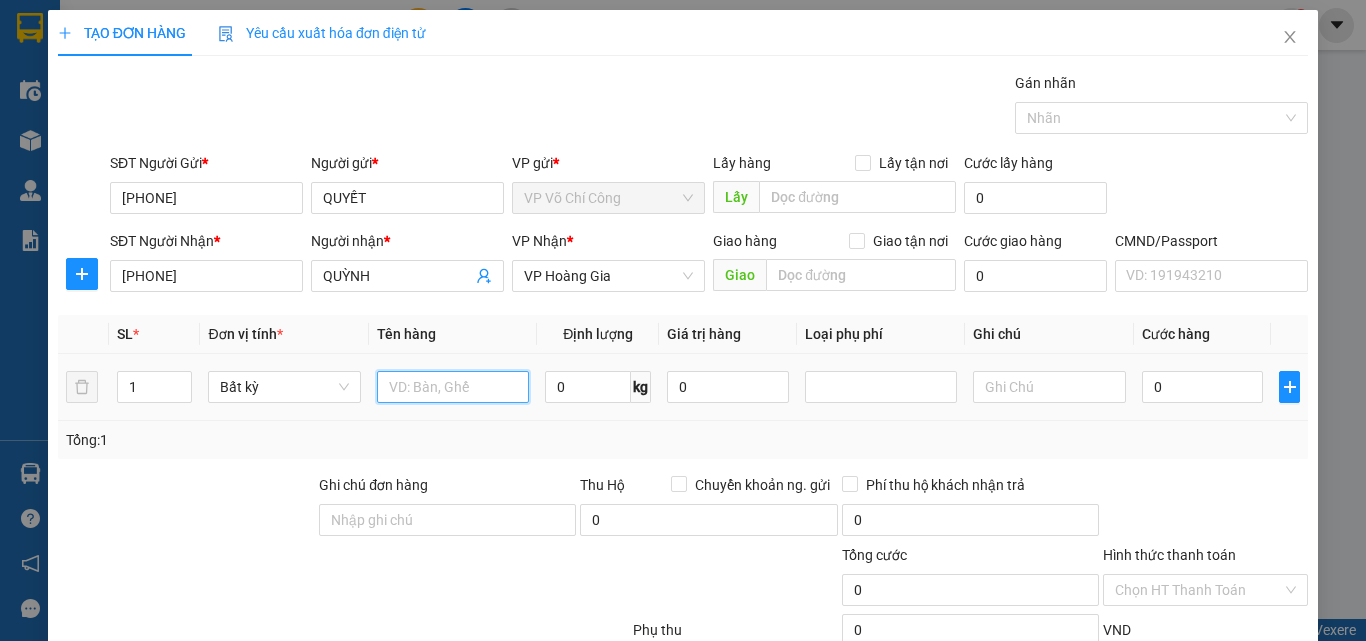 click at bounding box center [453, 387] 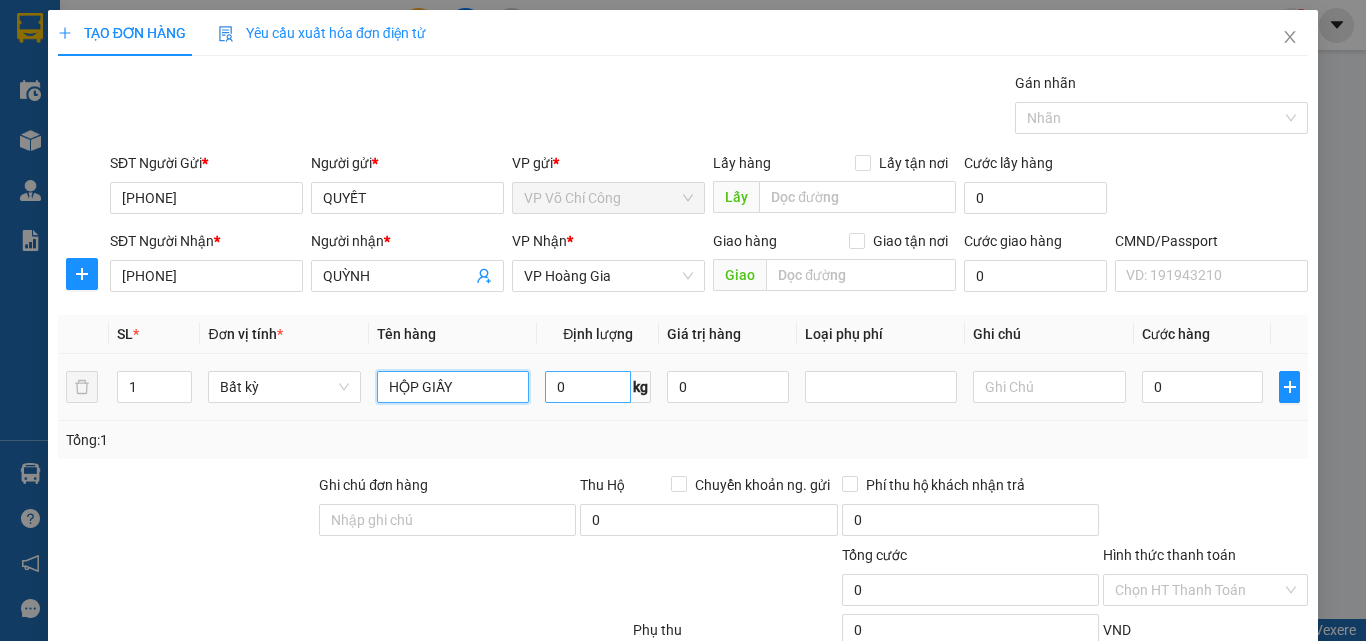 type on "HỘP GIẦY" 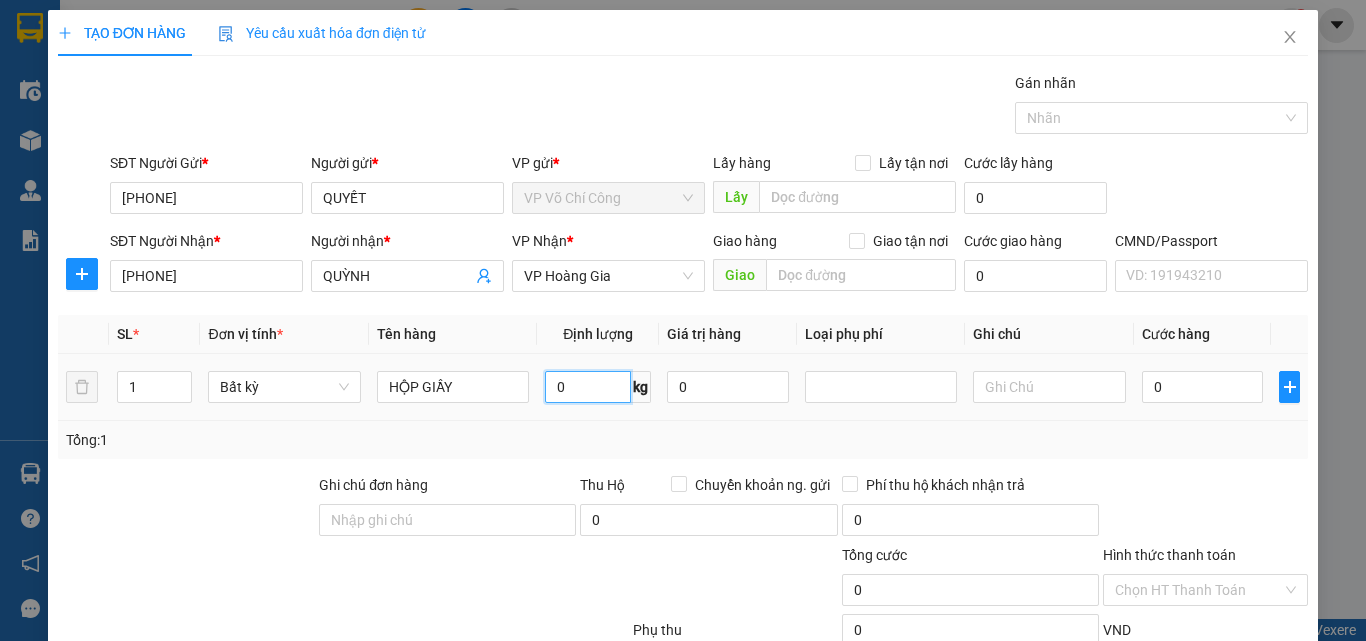 click on "0" at bounding box center (588, 387) 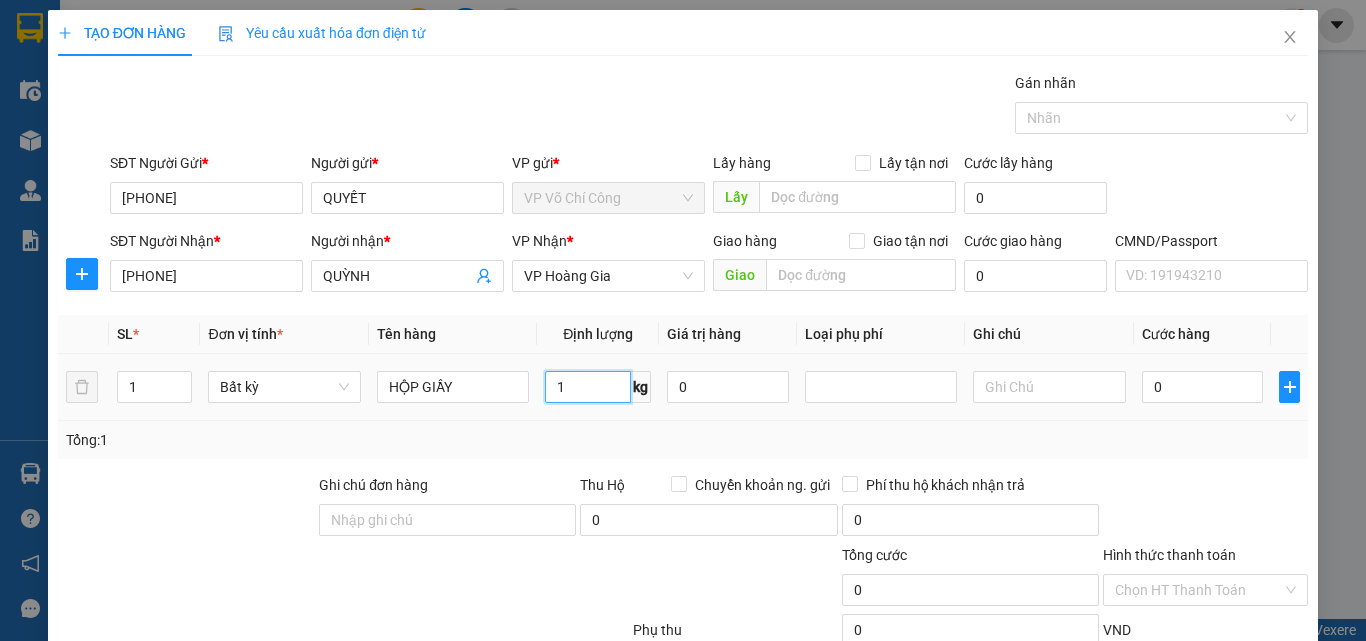 type on "1" 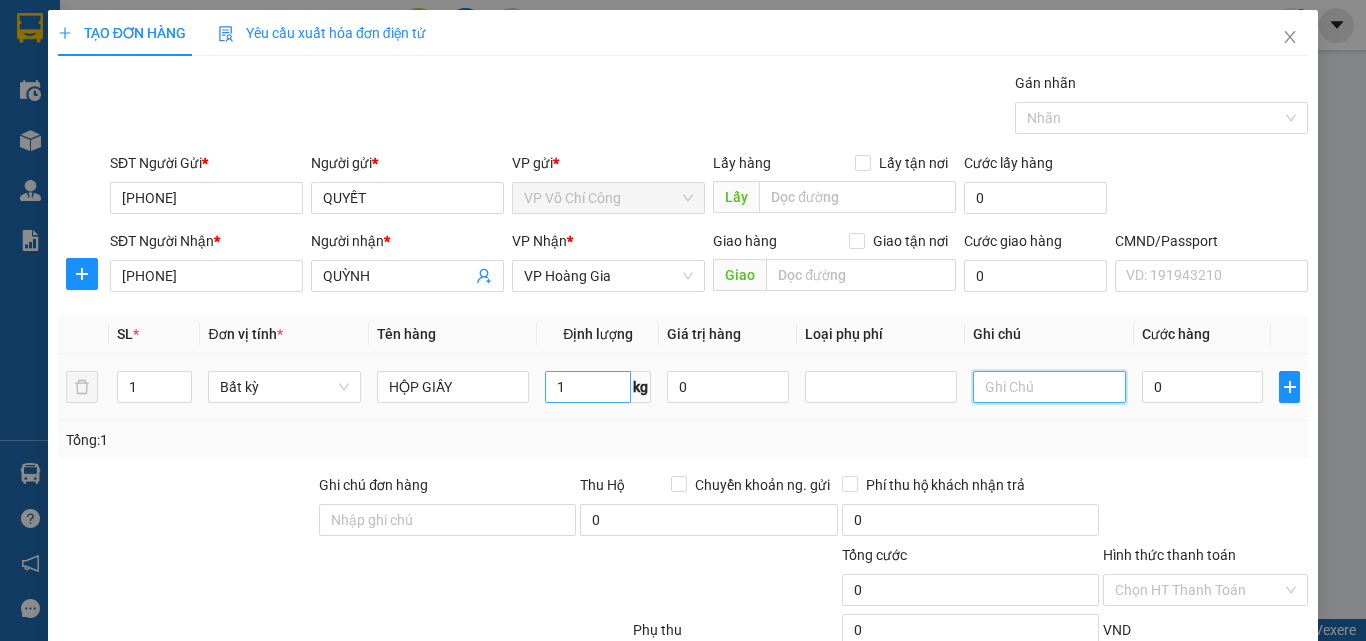 type on "35.000" 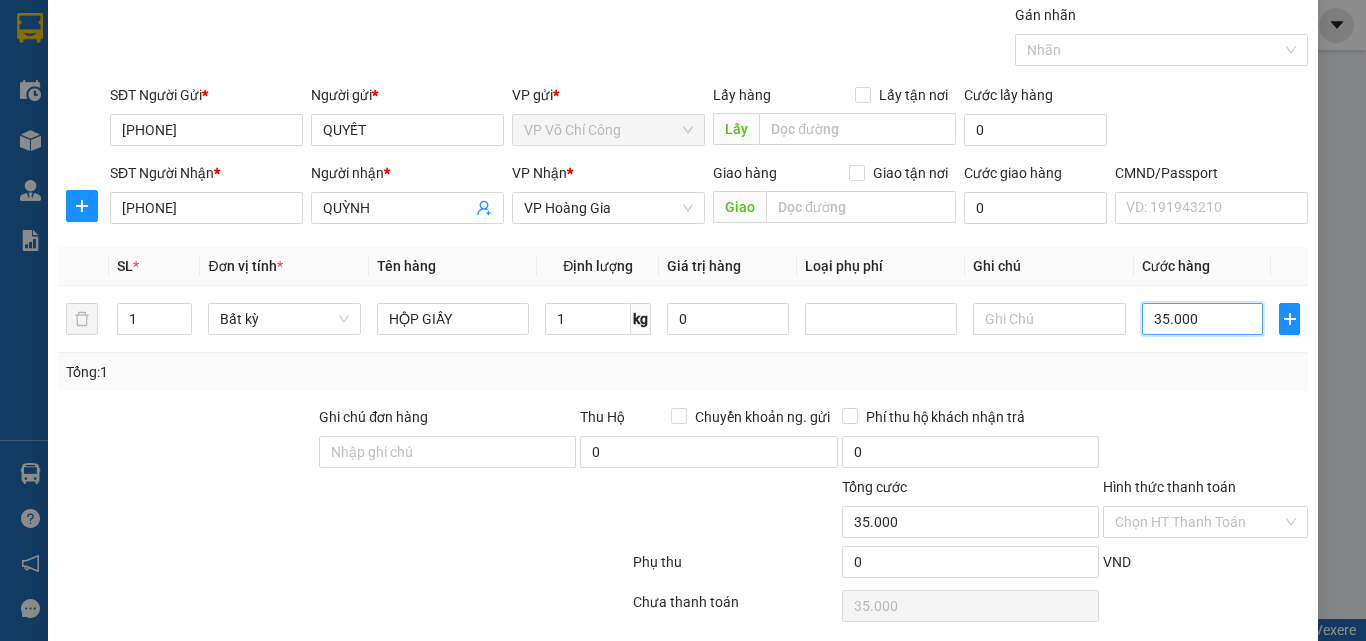 scroll, scrollTop: 139, scrollLeft: 0, axis: vertical 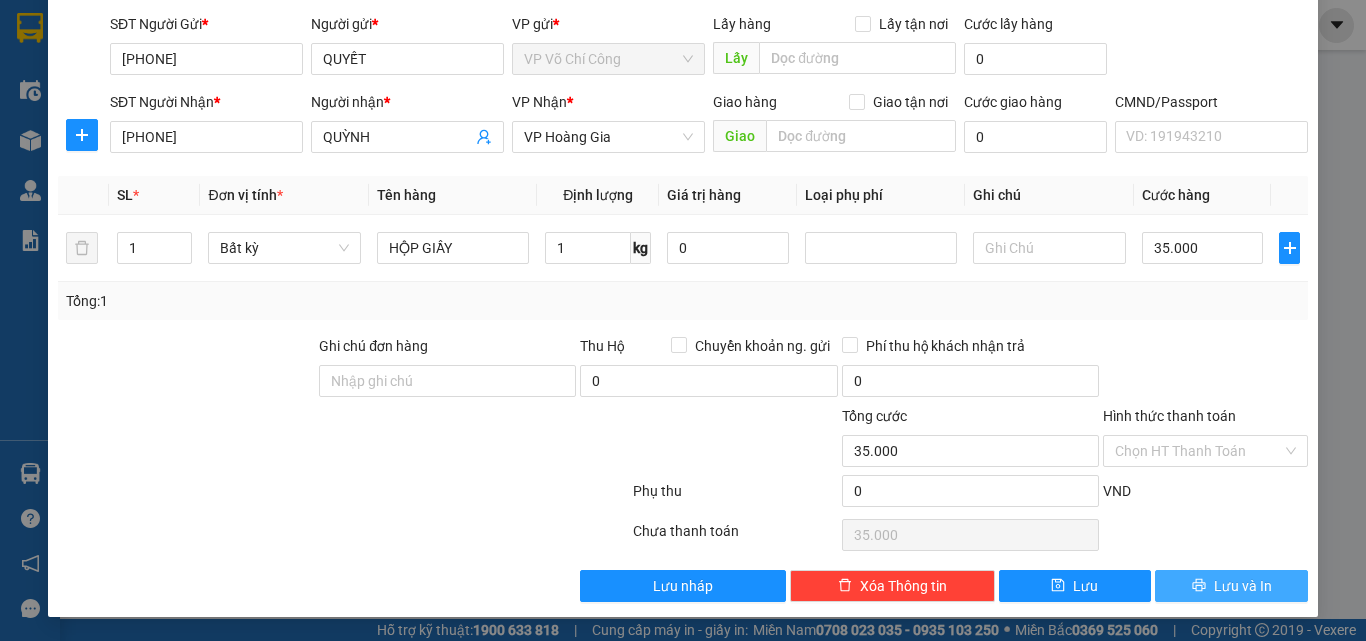 click on "Lưu và In" at bounding box center [1243, 586] 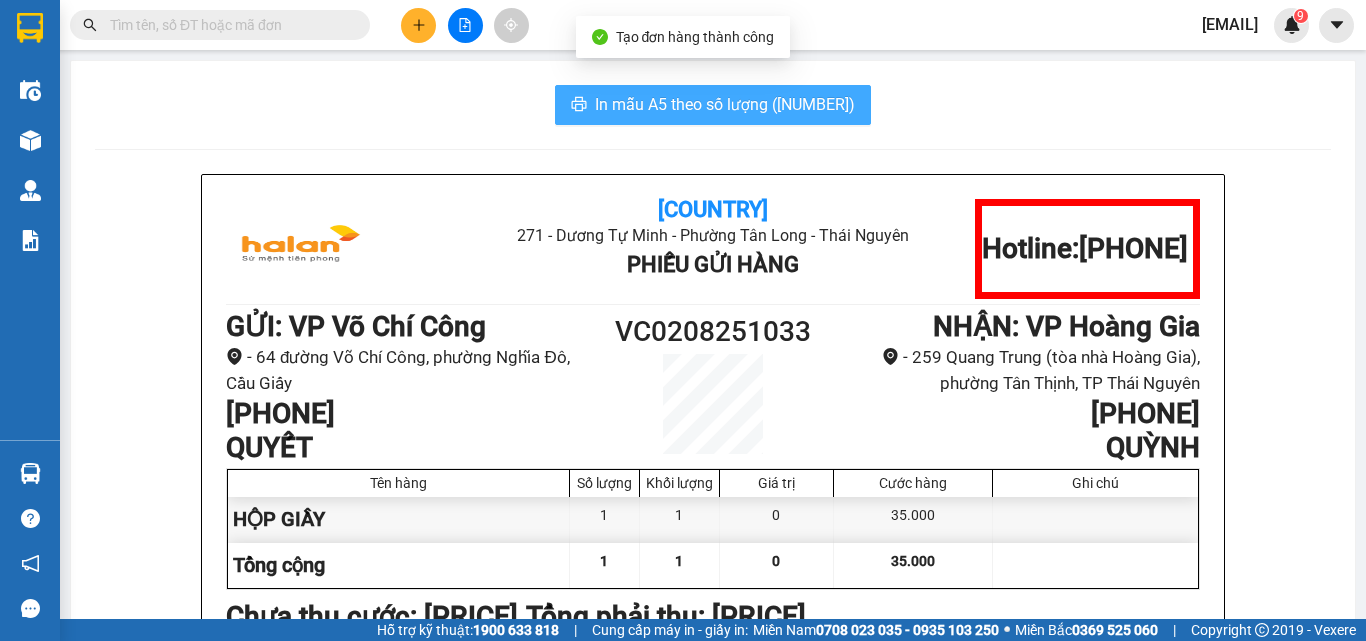 click on "In mẫu A5 theo số lượng
(1)" at bounding box center (725, 104) 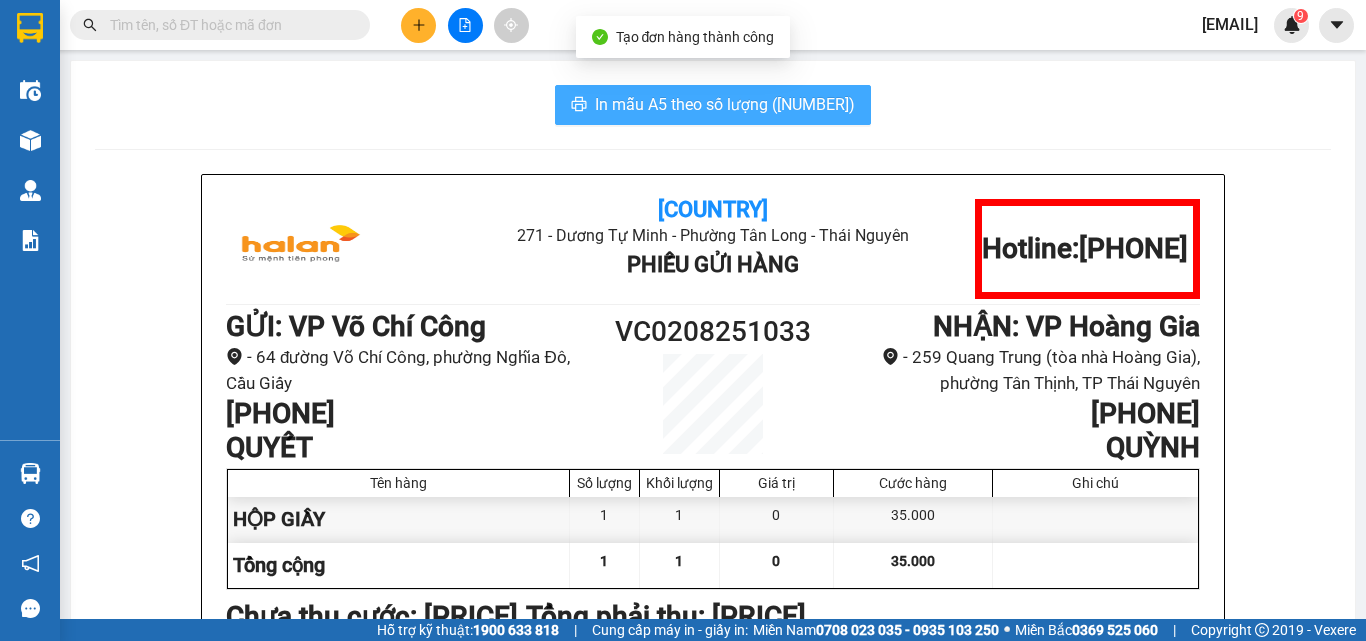 click on "In mẫu A5 theo số lượng
(1)" at bounding box center [725, 104] 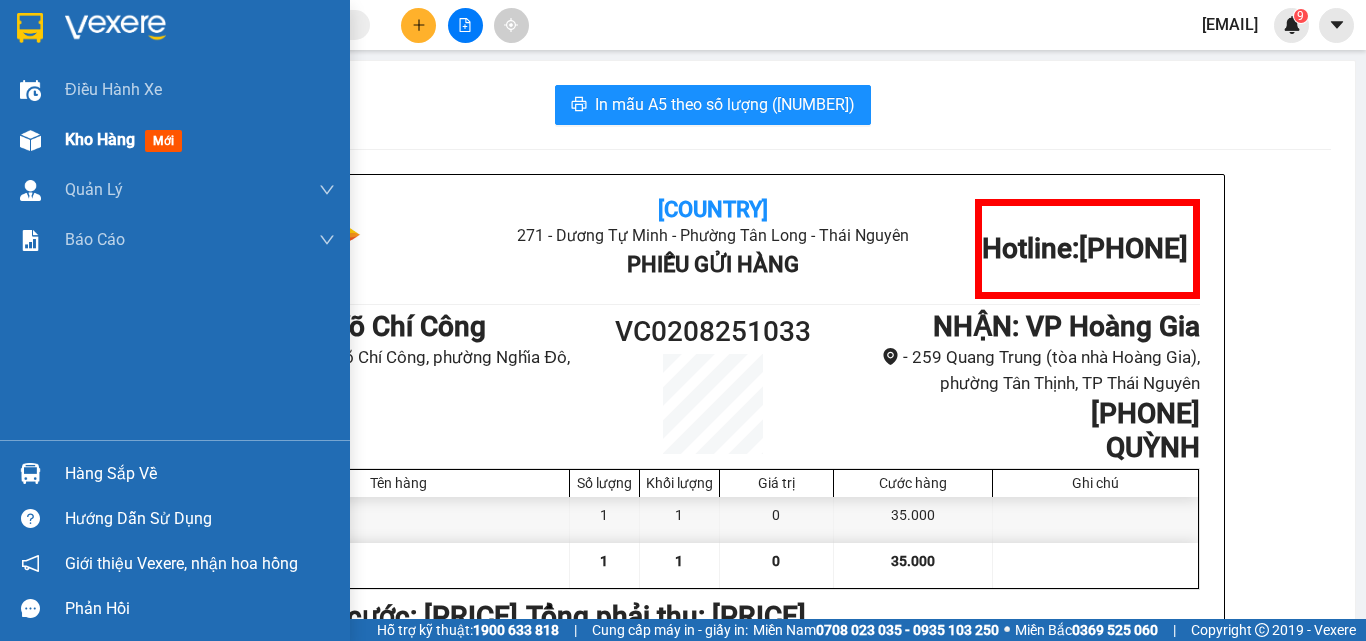 click on "Kho hàng" at bounding box center (100, 139) 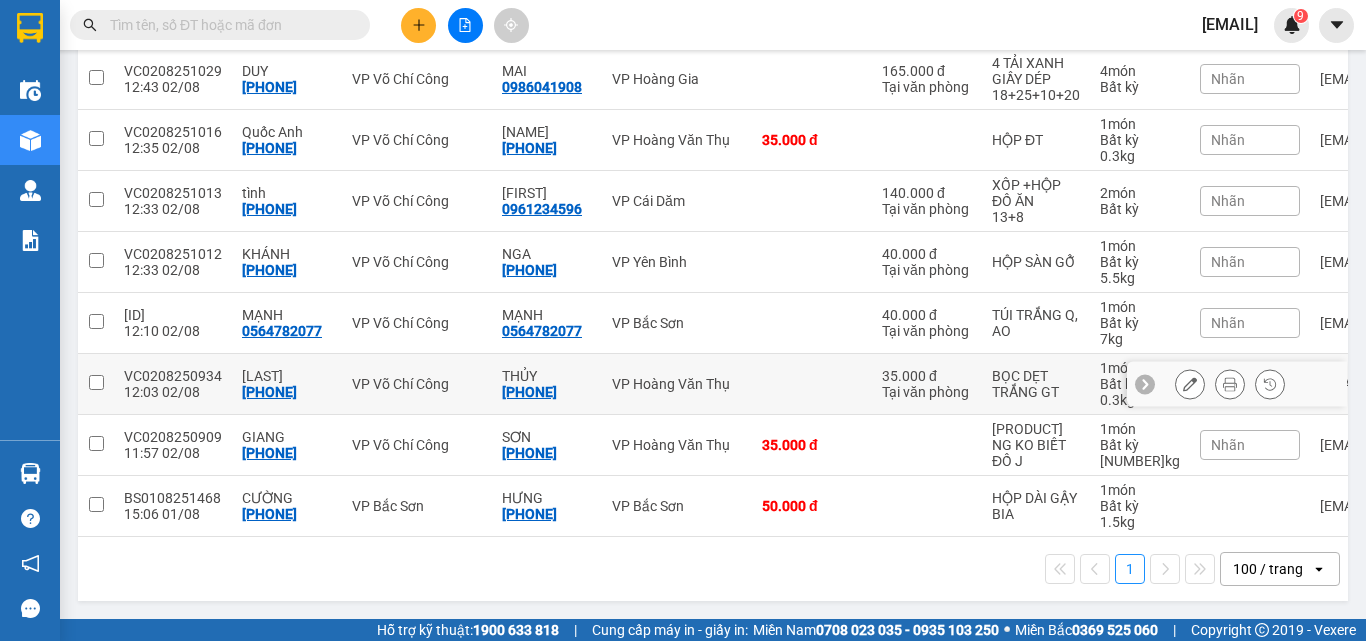 scroll, scrollTop: 0, scrollLeft: 0, axis: both 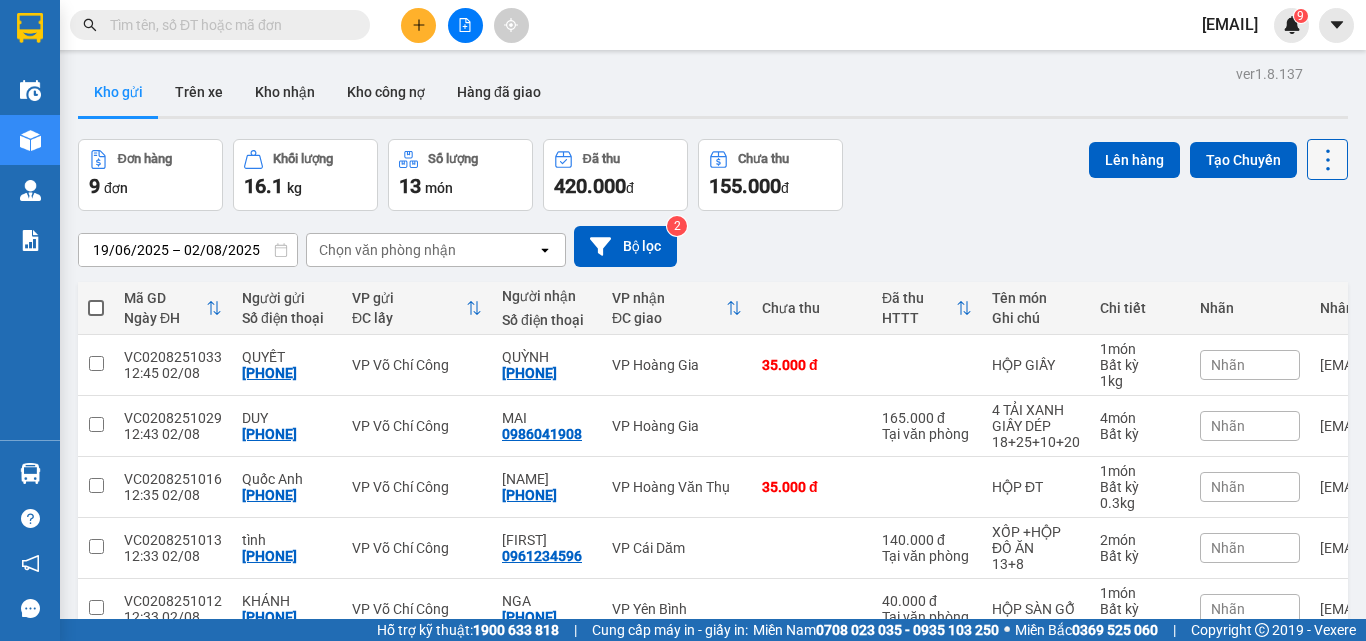 click 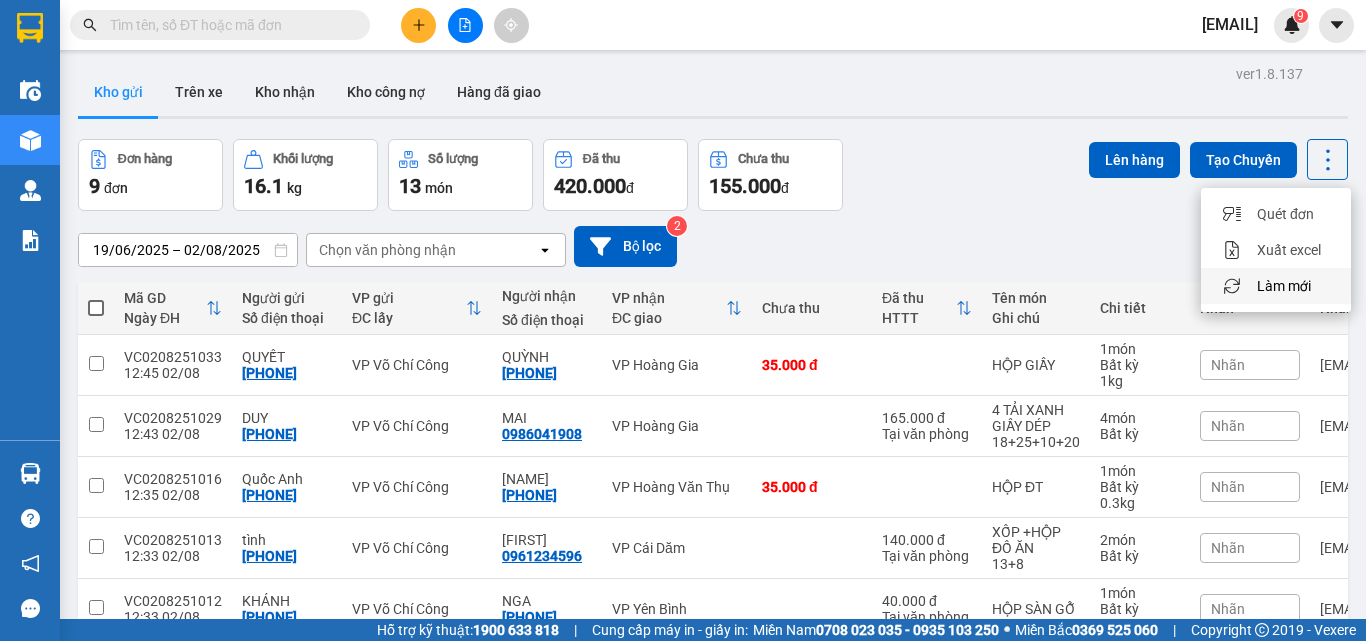 click on "Làm mới" at bounding box center [1284, 286] 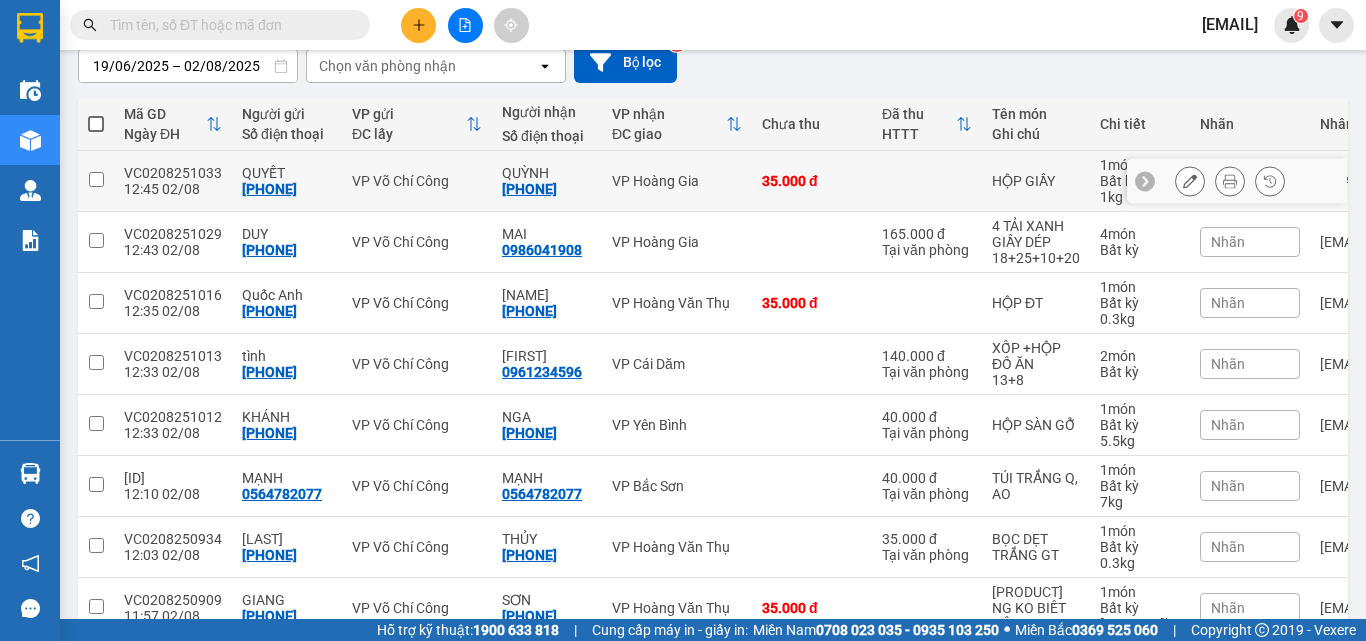 scroll, scrollTop: 200, scrollLeft: 0, axis: vertical 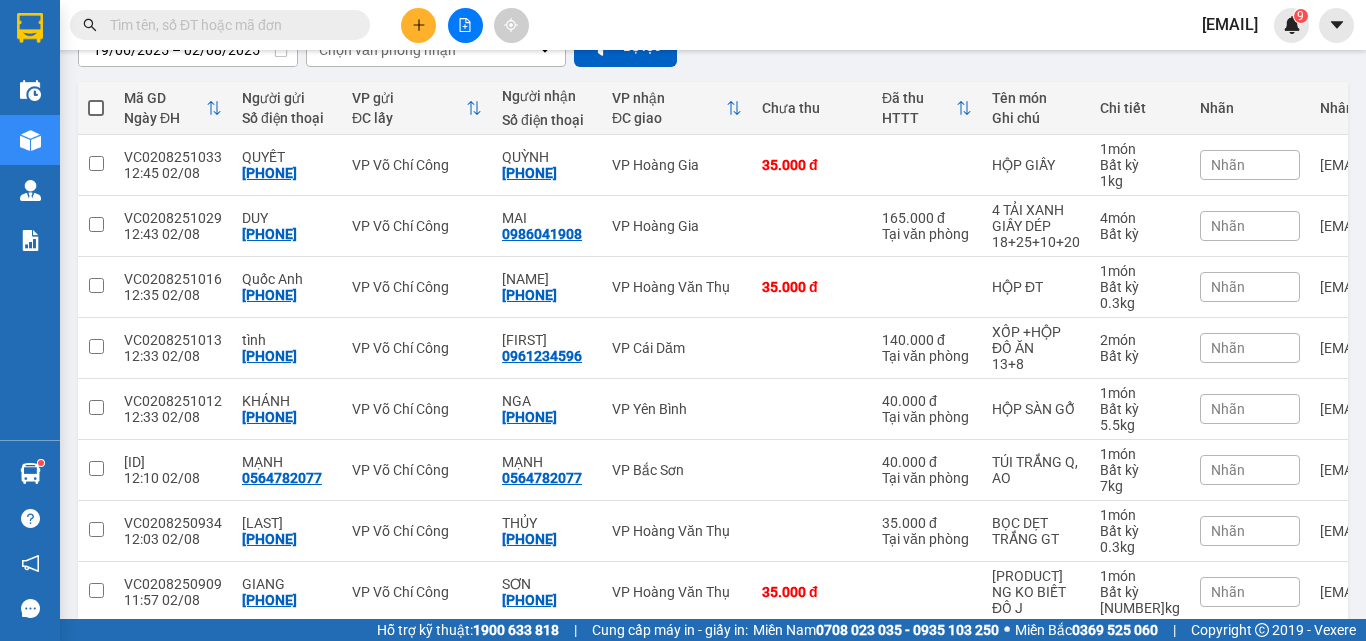 click at bounding box center [228, 25] 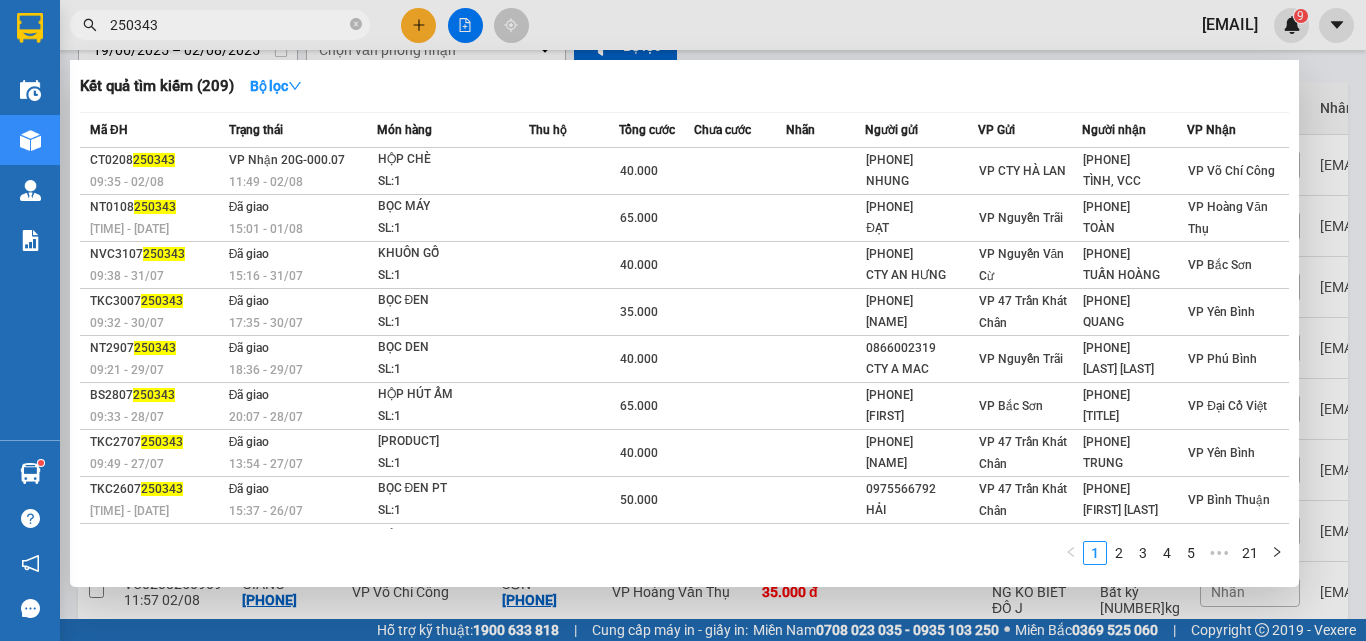type on "250343" 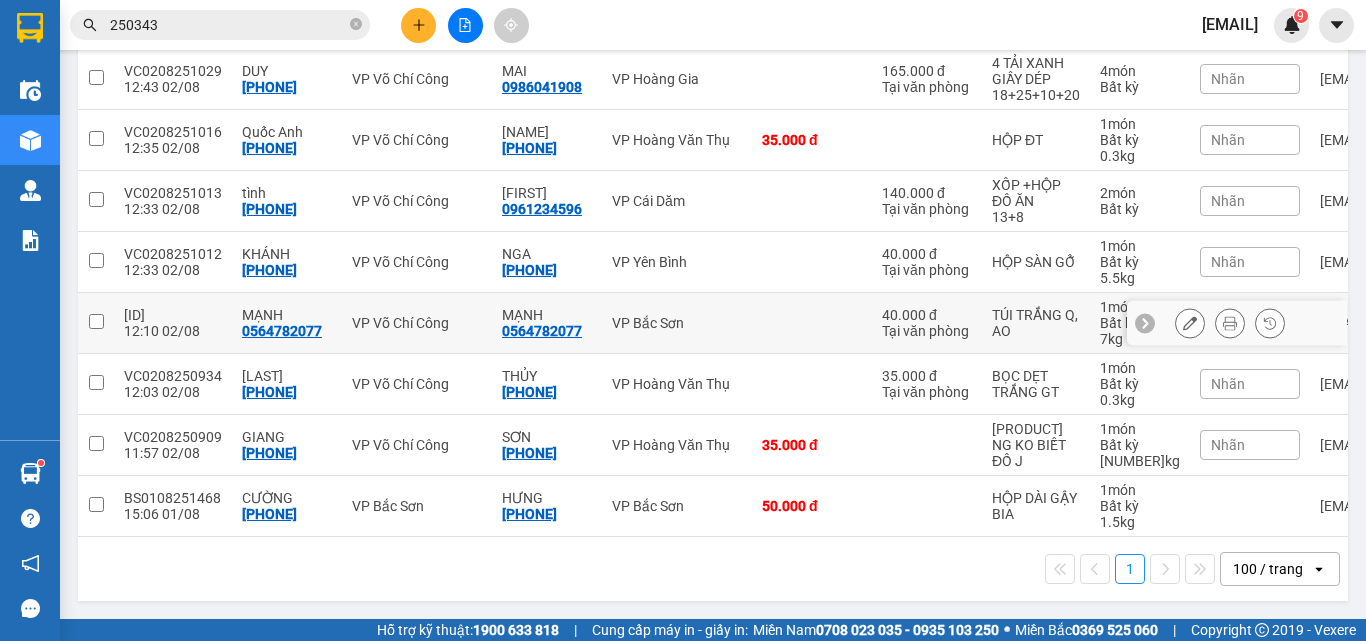 scroll, scrollTop: 371, scrollLeft: 0, axis: vertical 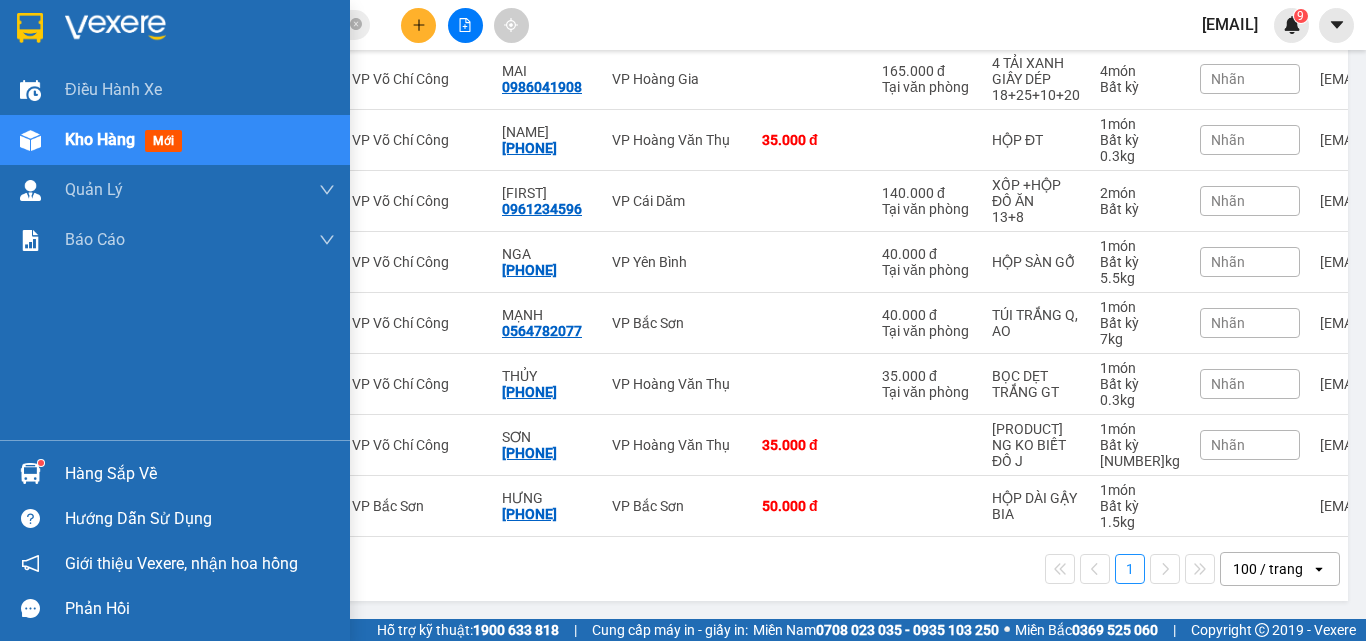 click on "Hàng sắp về" at bounding box center [200, 474] 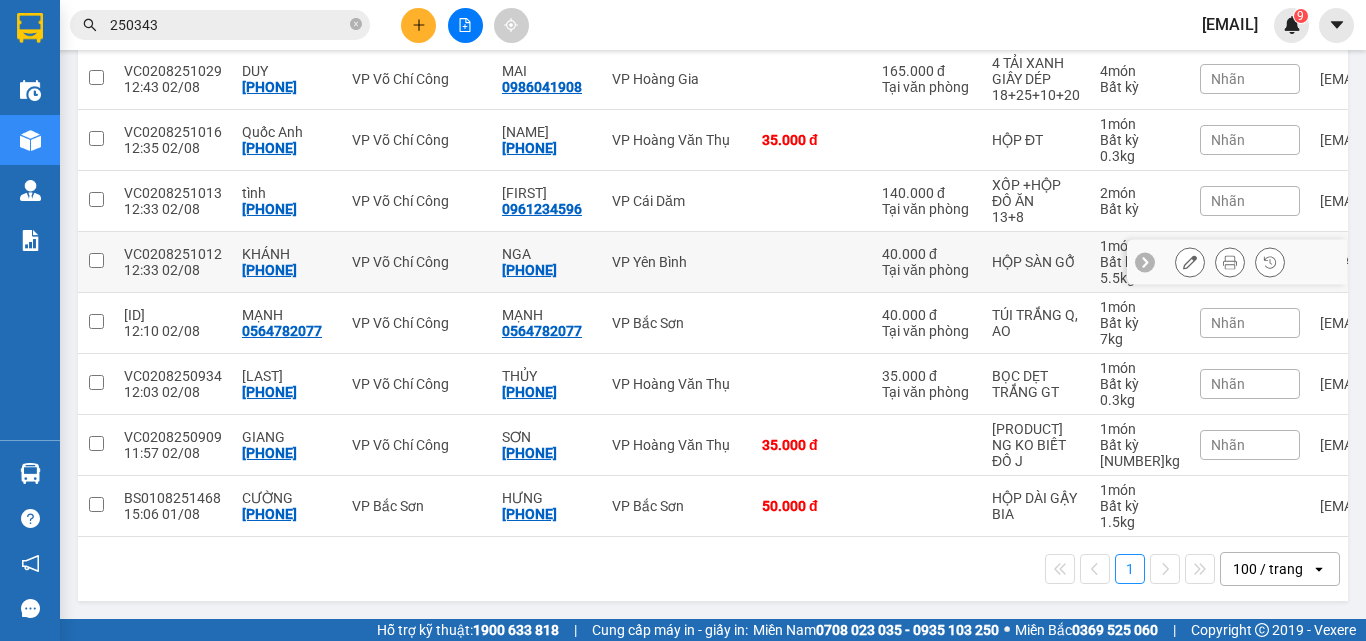 click on "Kết quả tìm kiếm ( 209 )  Bộ lọc  Mã ĐH Trạng thái Món hàng Thu hộ Tổng cước Chưa cước Nhãn Người gửi VP Gửi Người nhận VP Nhận CT0208 250343 09:35 - 02/08 VP Nhận   20G-000.07 11:49 - 02/08 HỘP CHÈ SL:  1 40.000 0978873889 NHUNG VP CTY HÀ LAN 0942552586 TÌNH, VCC VP Võ Chí Công NT0108 250343 09:40 - 01/08 Đã giao   15:01 - 01/08 BỌC MÁY SL:  1 65.000 0969121314 ĐẠT  VP Nguyễn Trãi 0982982031 TOÀN VP Hoàng Văn Thụ NVC3107 250343 09:38 - 31/07 Đã giao   15:16 - 31/07 KHUÔN GỖ SL:  1 40.000 0357031278 CTY AN HƯNG VP Nguyễn Văn Cừ 0985625338 TUẤN HOÀNG  VP Bắc Sơn TKC3007 250343 09:32 - 30/07 Đã giao   17:35 - 30/07 BỌC ĐEN SL:  1 35.000 0985565293 TÂM ĐỨC VP 47 Trần Khát Chân 0367715481 QUANG VP Yên Bình NT2907 250343 09:21 - 29/07 Đã giao   18:36 - 29/07 BỌC DEN SL:  1 40.000 0866002319 CTY A MAC VP Nguyễn Trãi 0985648222 Tuấn Híp PB VP Phú Bình BS2807 250343 09:33 - 28/07 Đã giao   20:07 - 28/07" at bounding box center (683, 320) 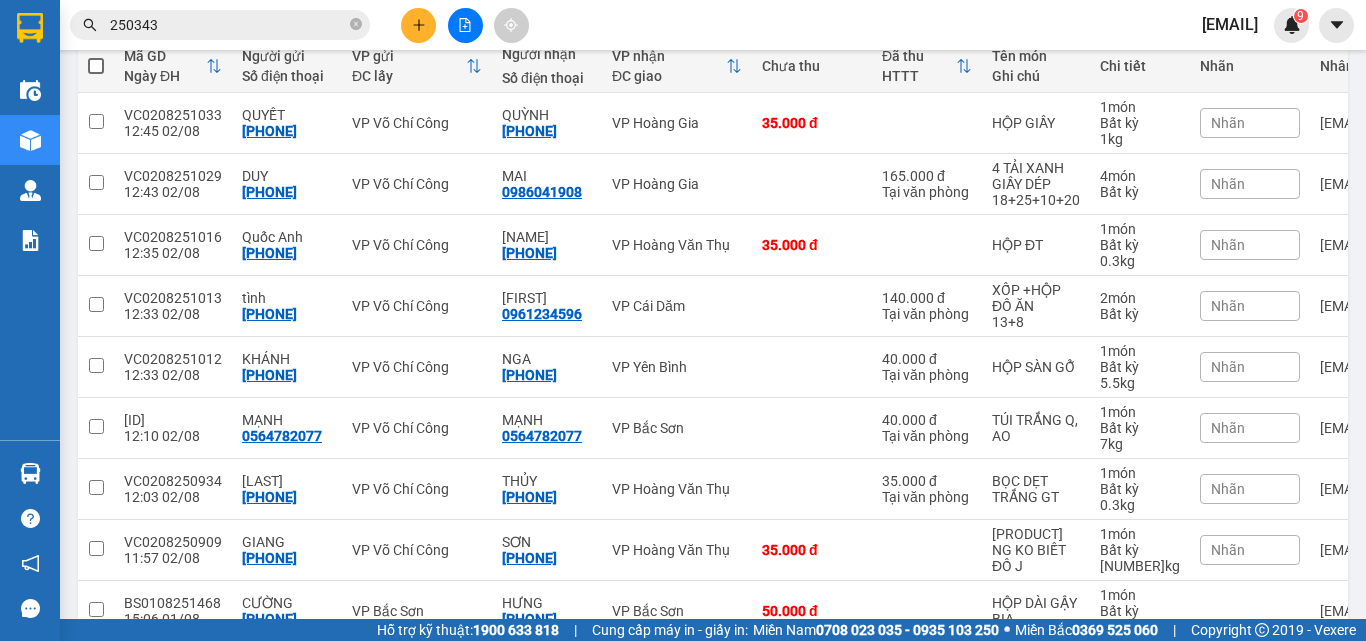 scroll, scrollTop: 71, scrollLeft: 0, axis: vertical 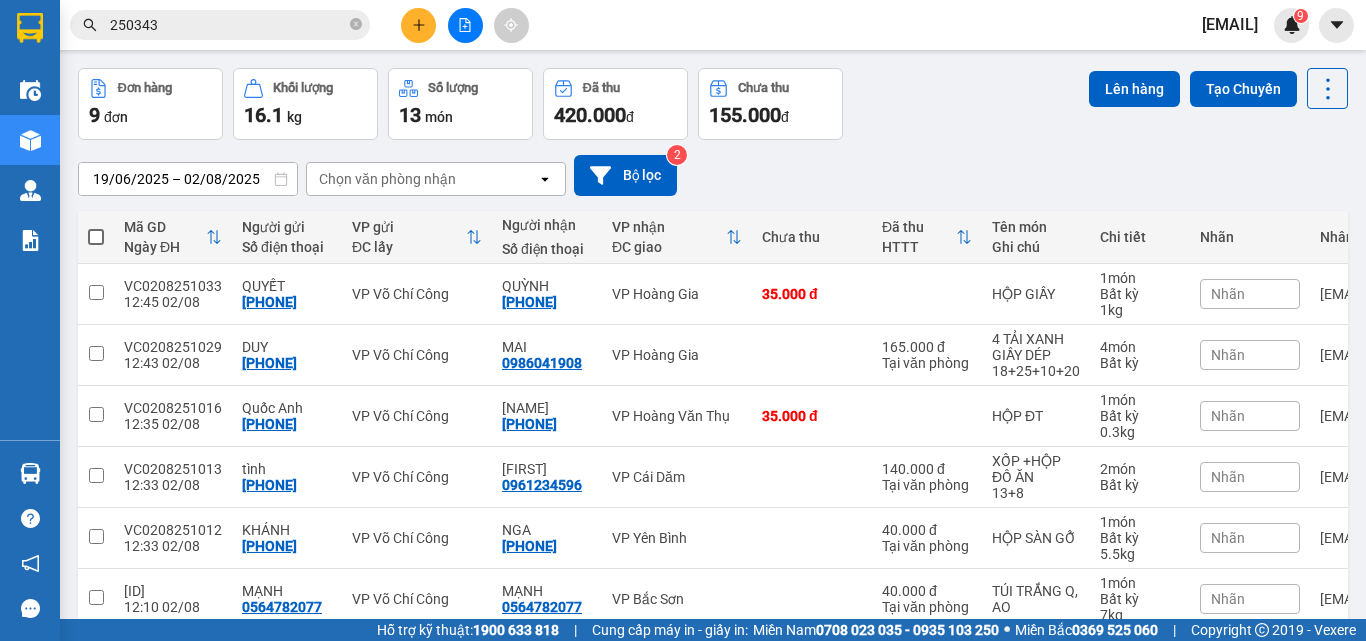 click at bounding box center (96, 237) 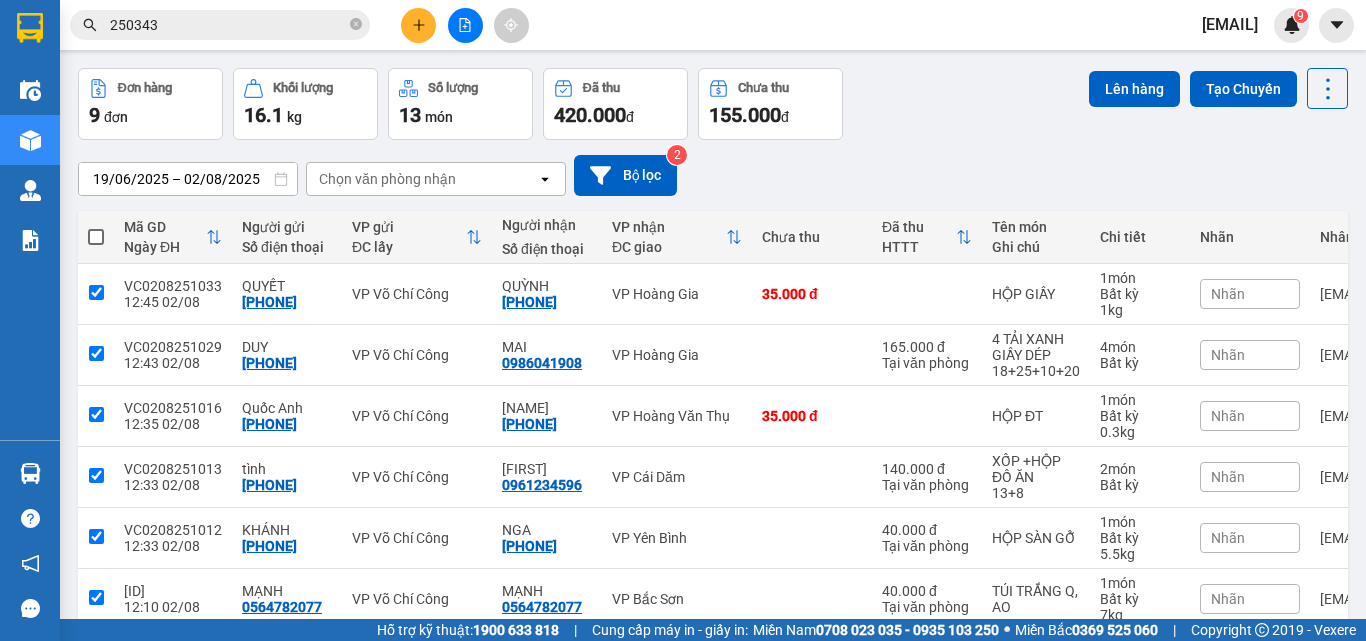 checkbox on "true" 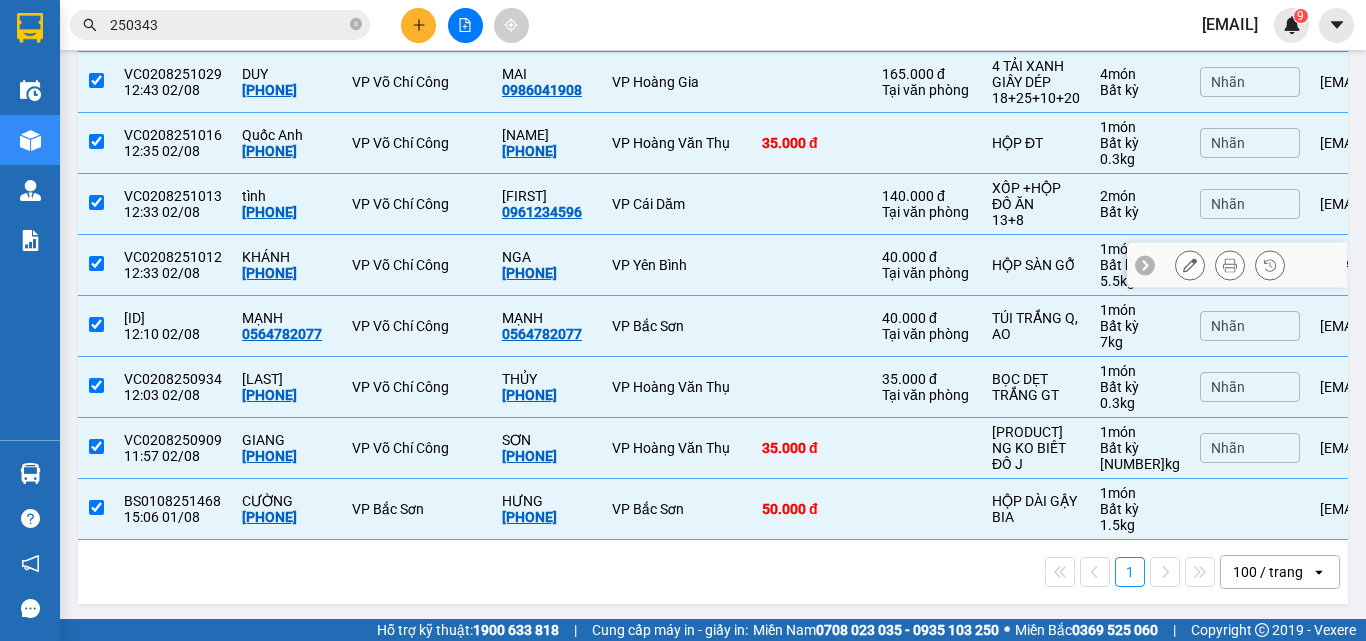 scroll, scrollTop: 271, scrollLeft: 0, axis: vertical 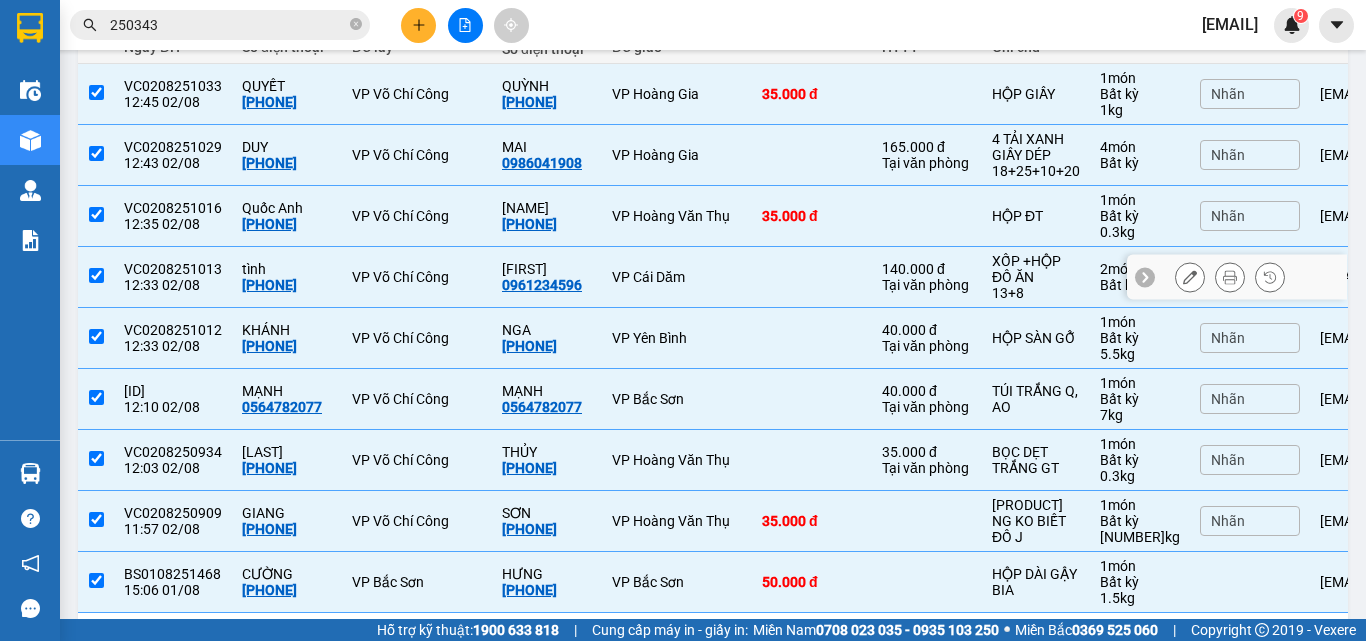 click at bounding box center (96, 275) 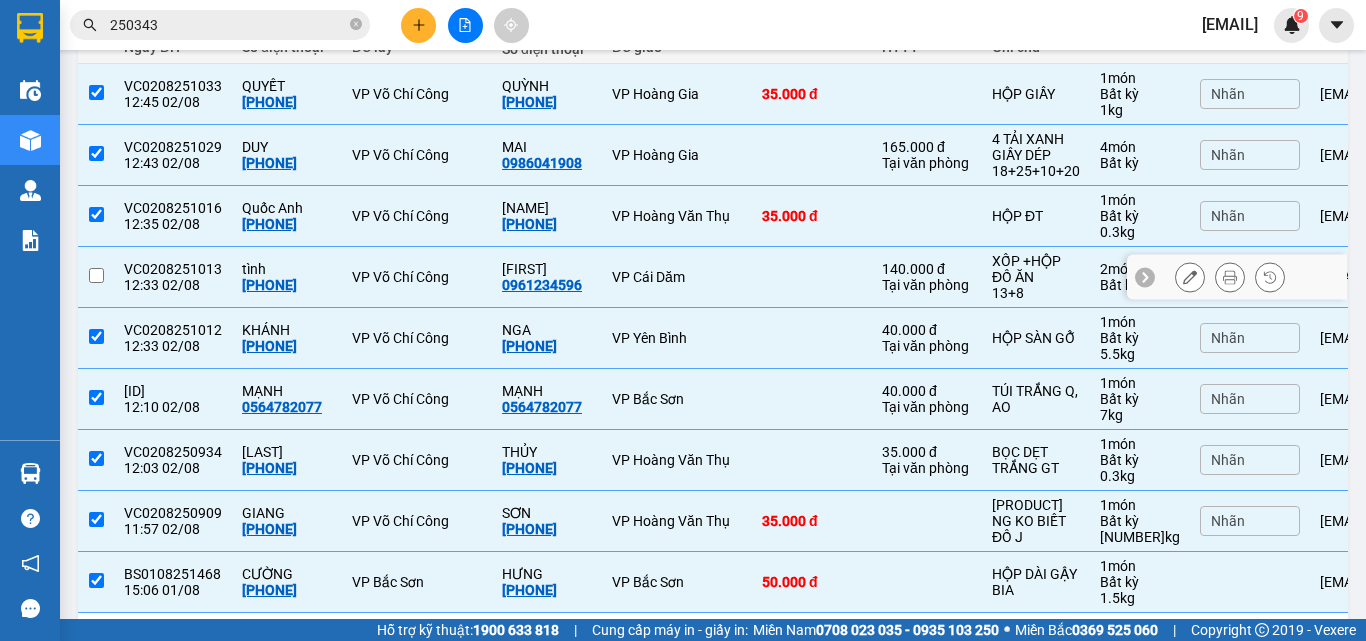 checkbox on "false" 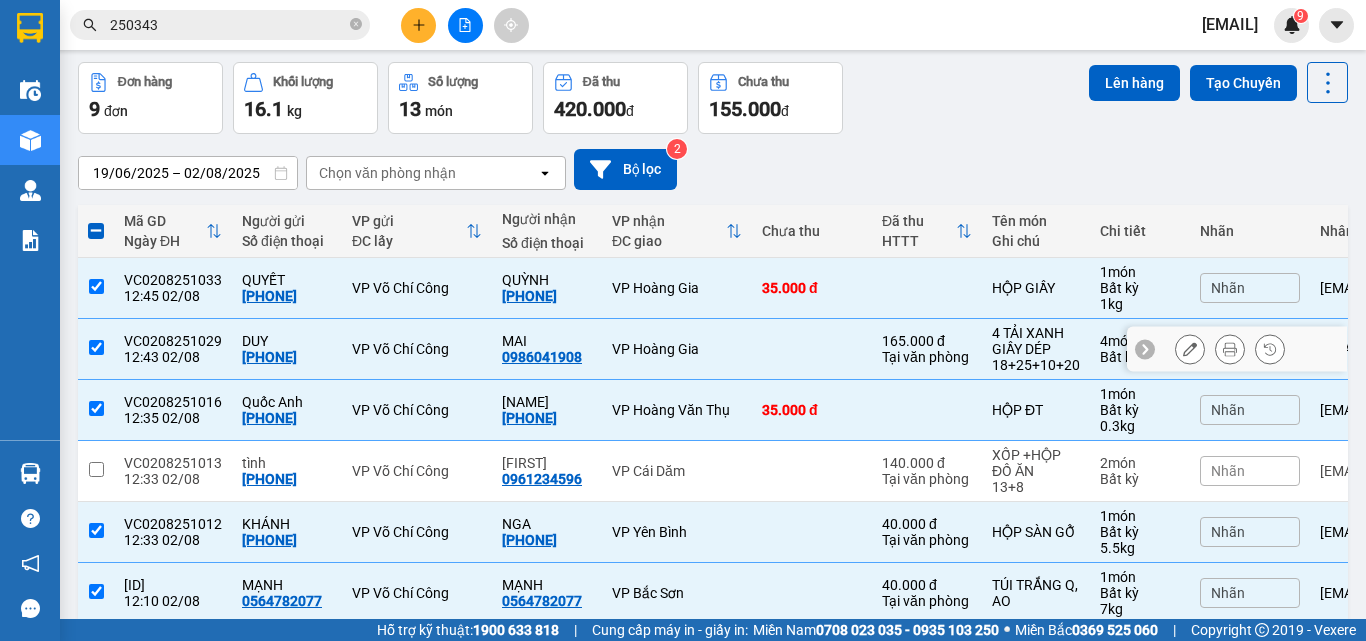 scroll, scrollTop: 0, scrollLeft: 0, axis: both 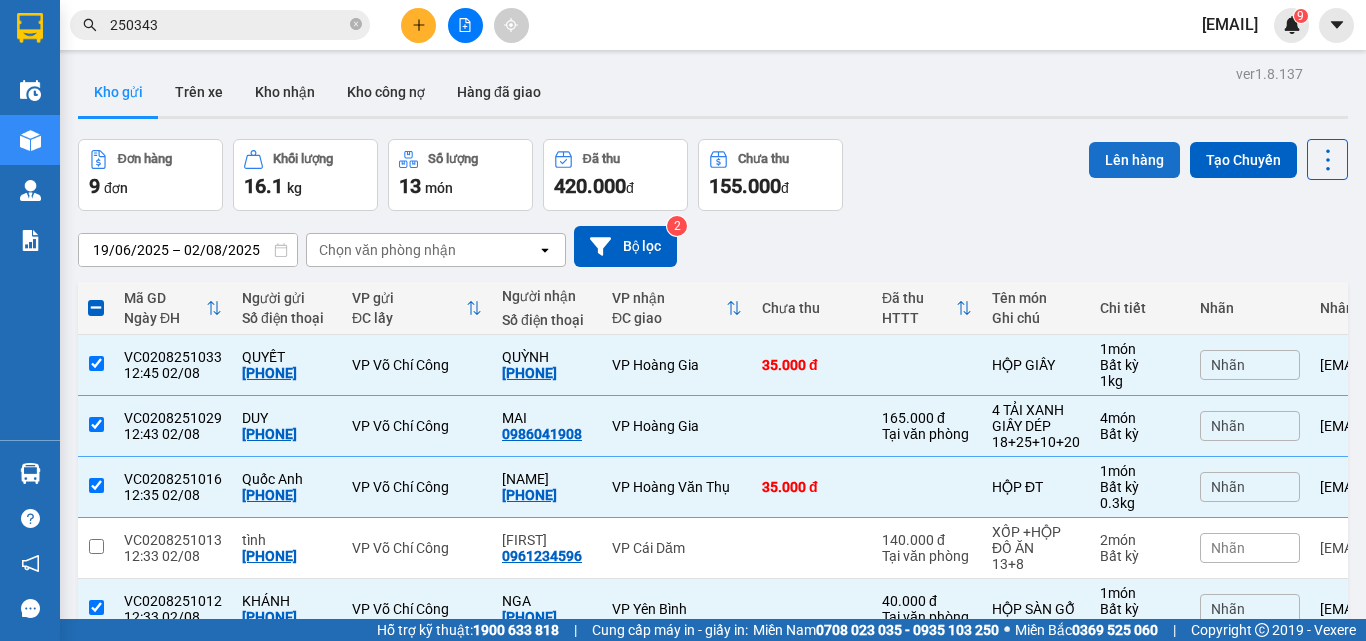 click on "Lên hàng" at bounding box center (1134, 160) 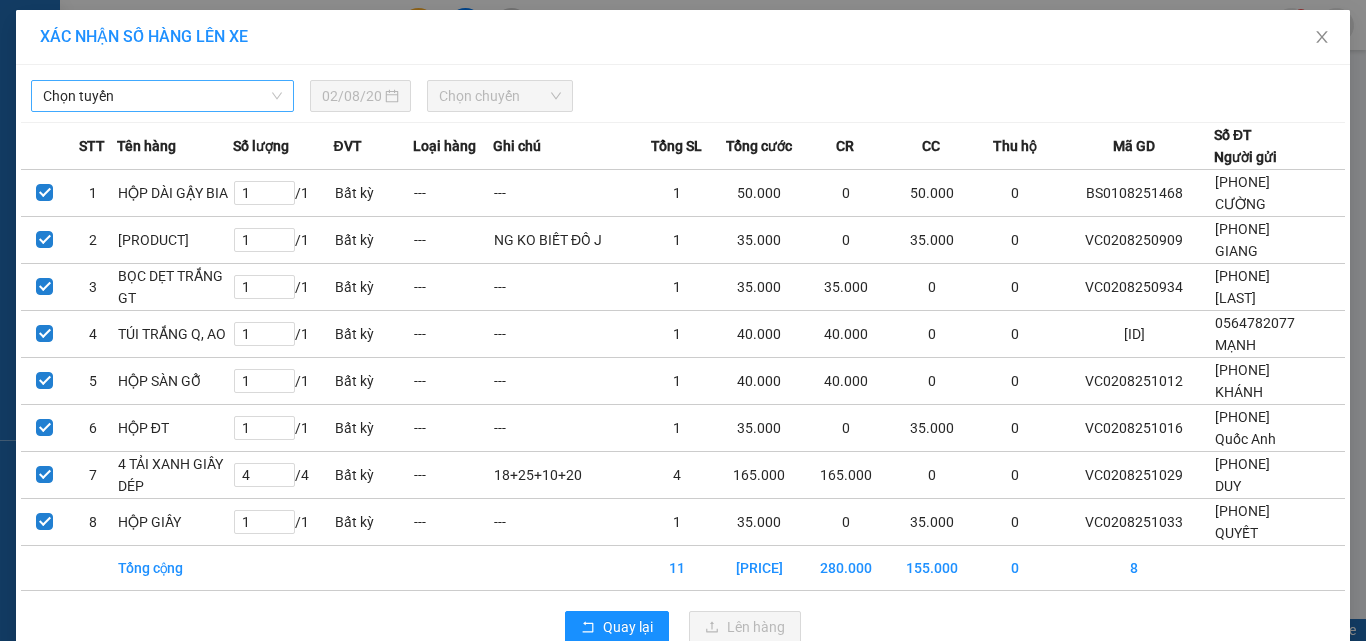 click on "Chọn tuyến" at bounding box center (162, 96) 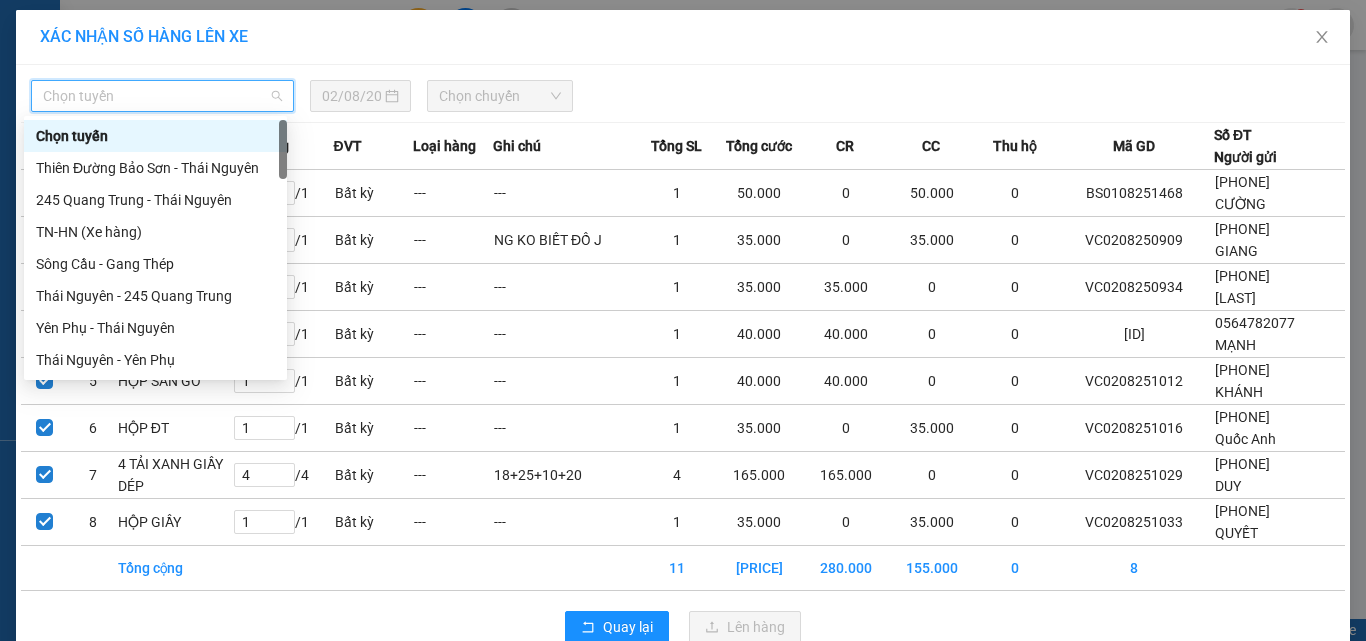 type on "x" 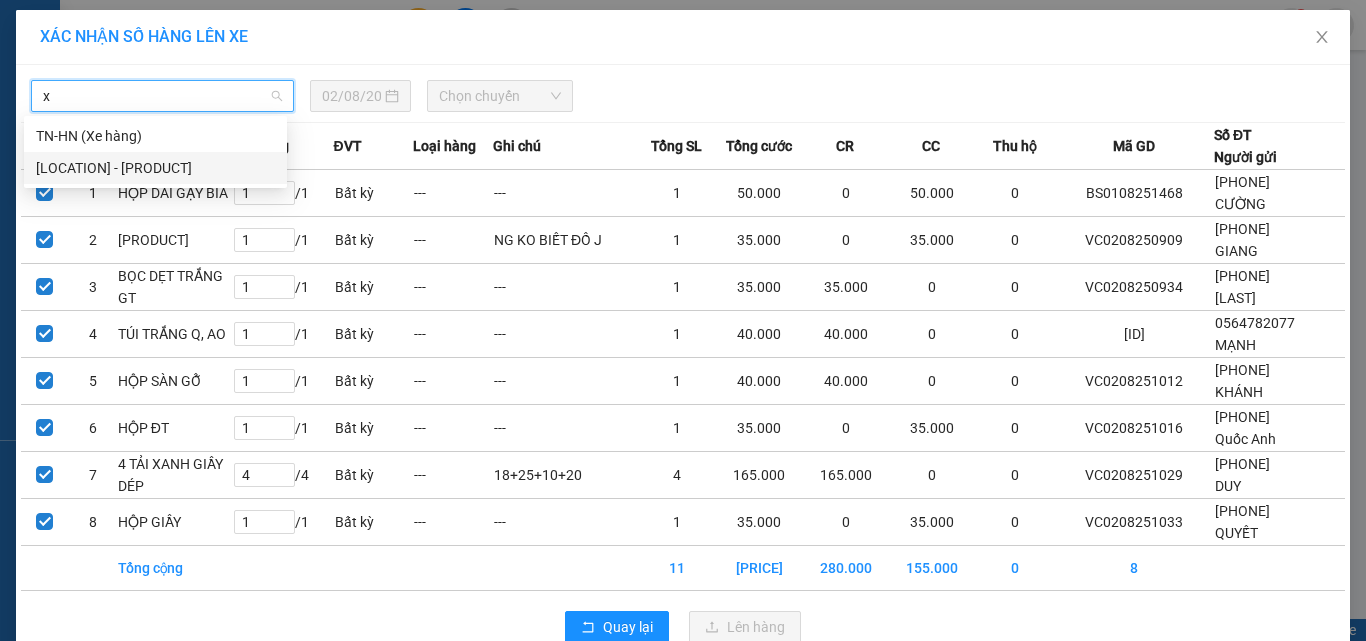 click on "[LOCATION] (Xe hàng)" at bounding box center (155, 168) 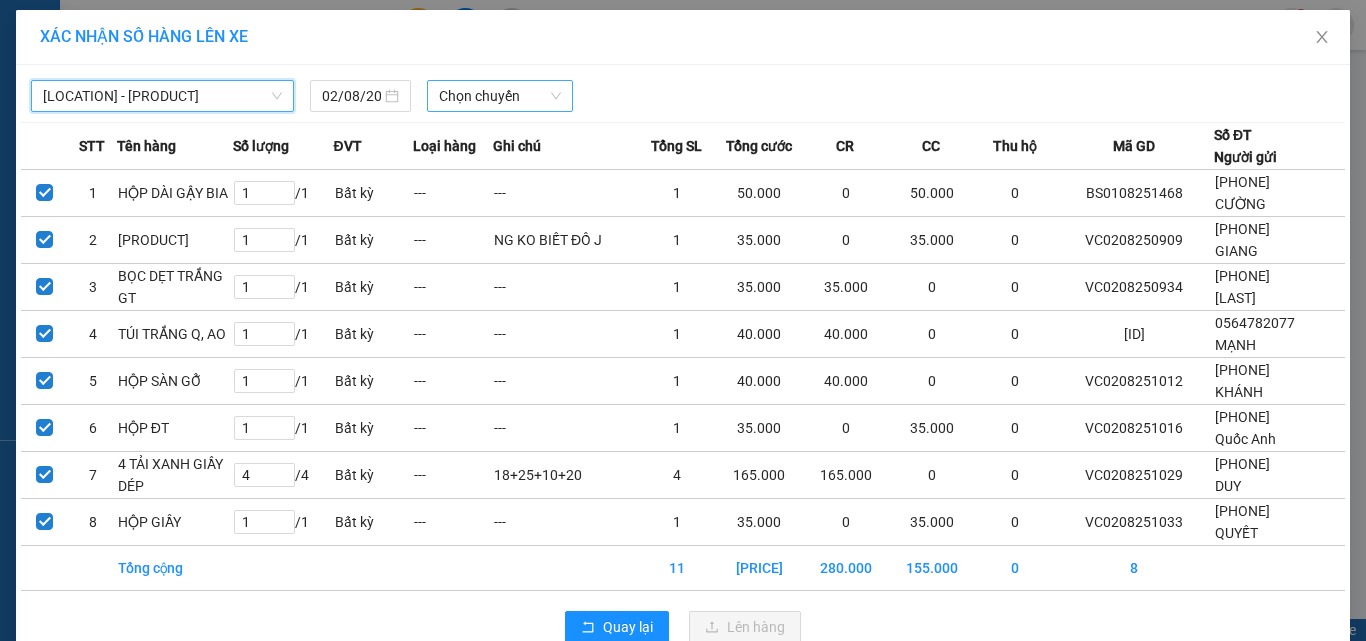 click on "Chọn chuyến" at bounding box center [500, 96] 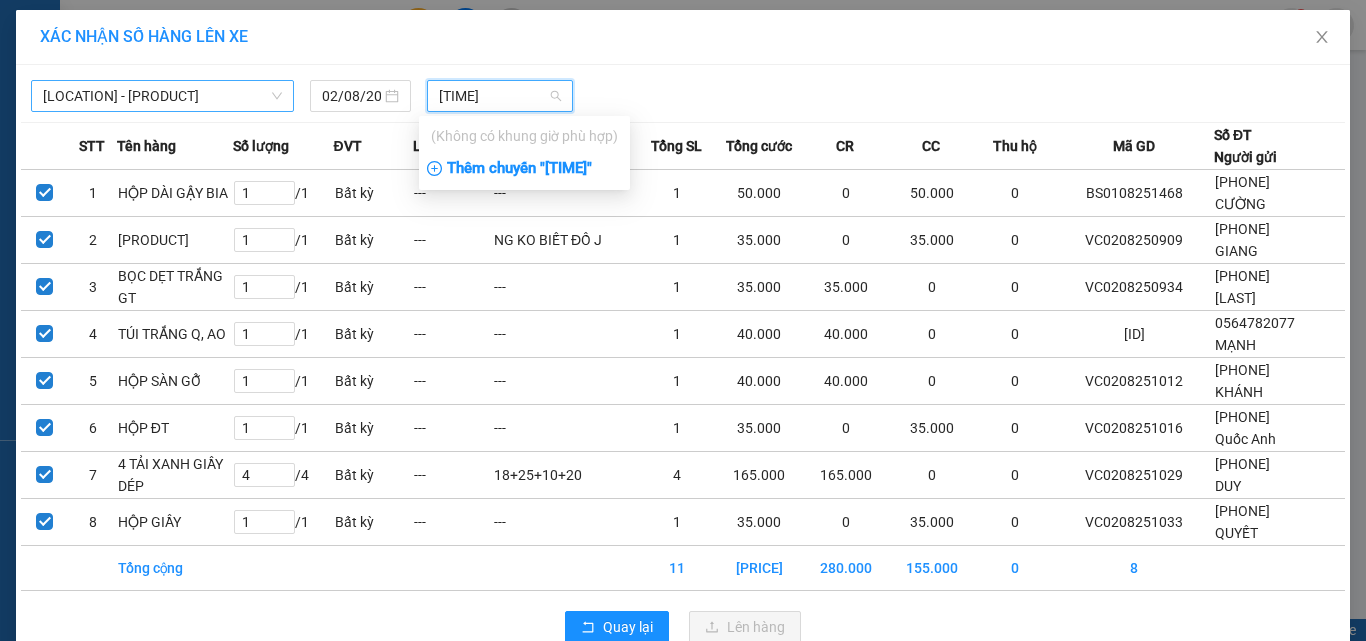 type on "1310" 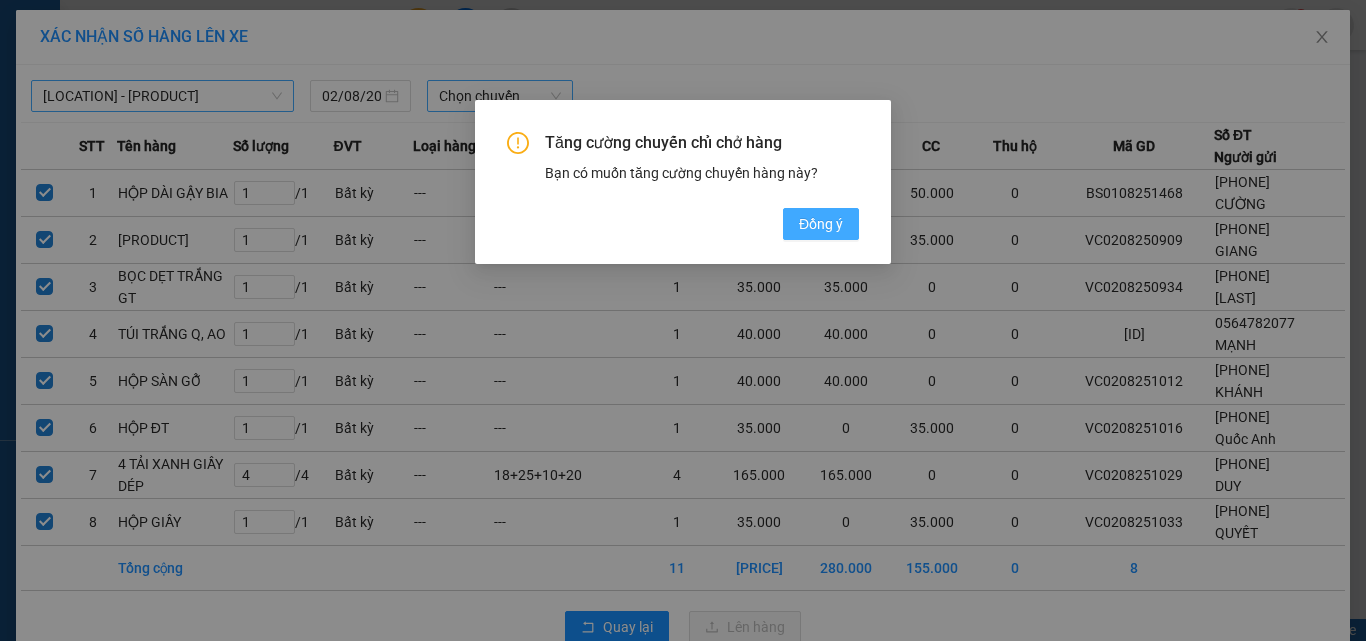 click on "Đồng ý" at bounding box center [821, 224] 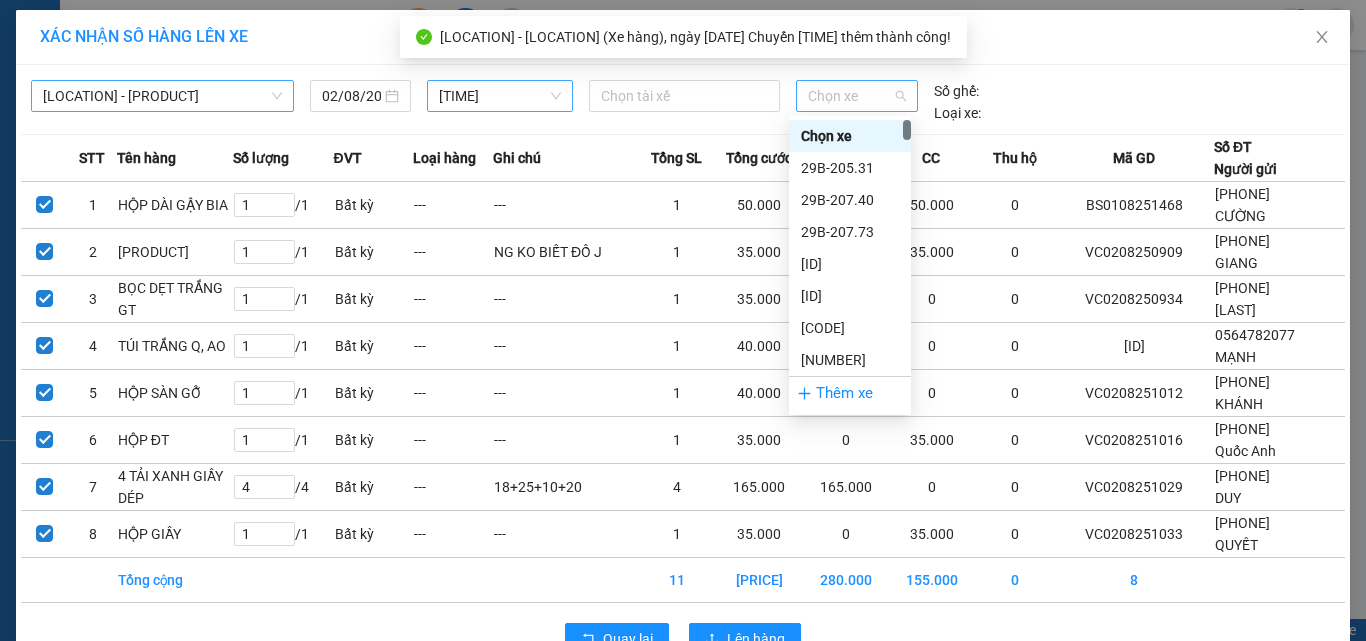 click on "Chọn xe" at bounding box center [857, 96] 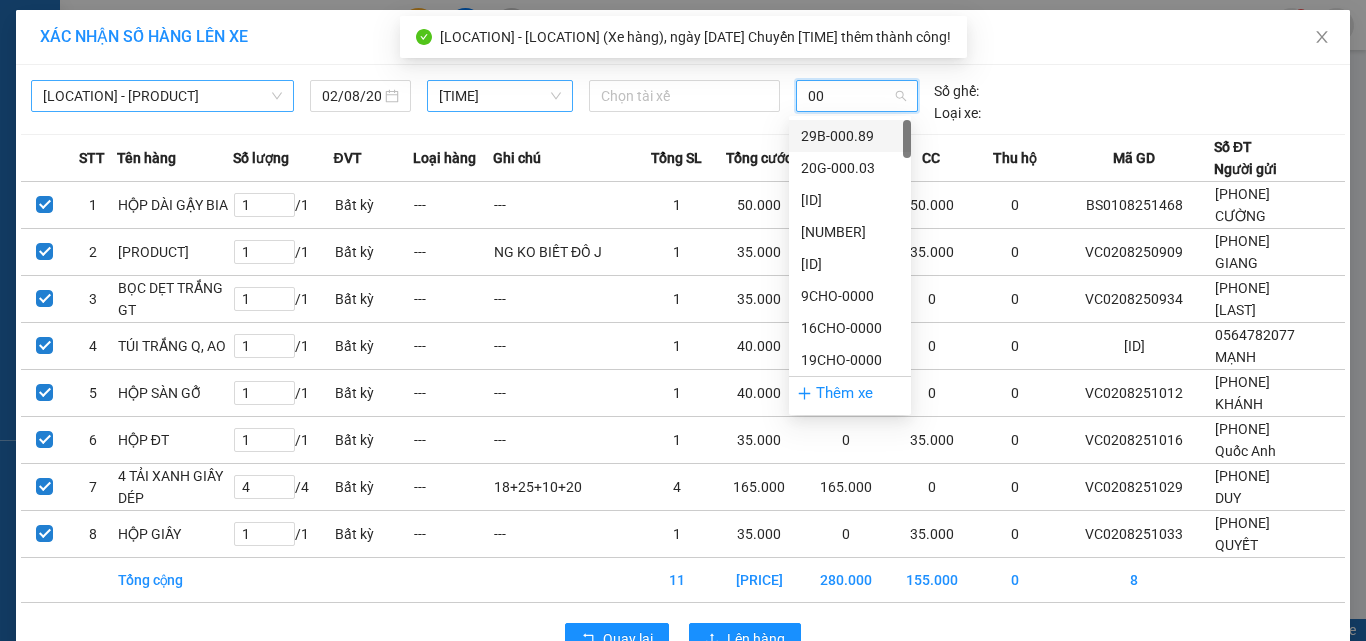 type on "001" 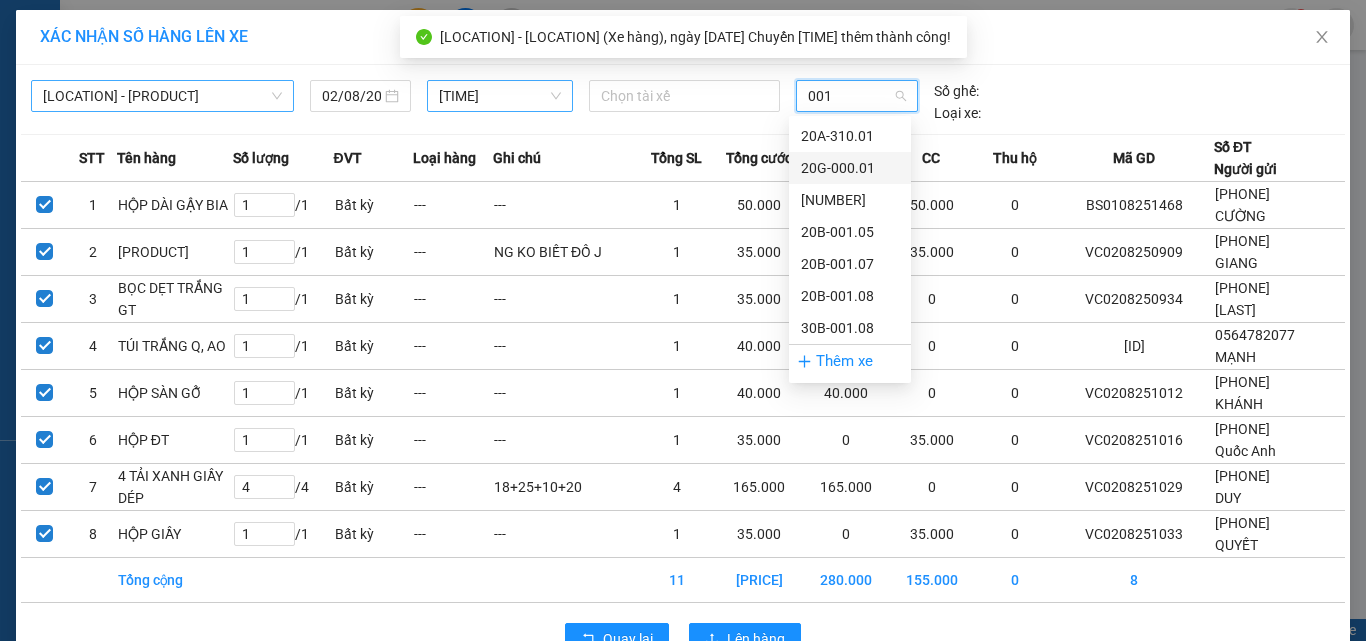 click on "20G-000.01" at bounding box center (850, 168) 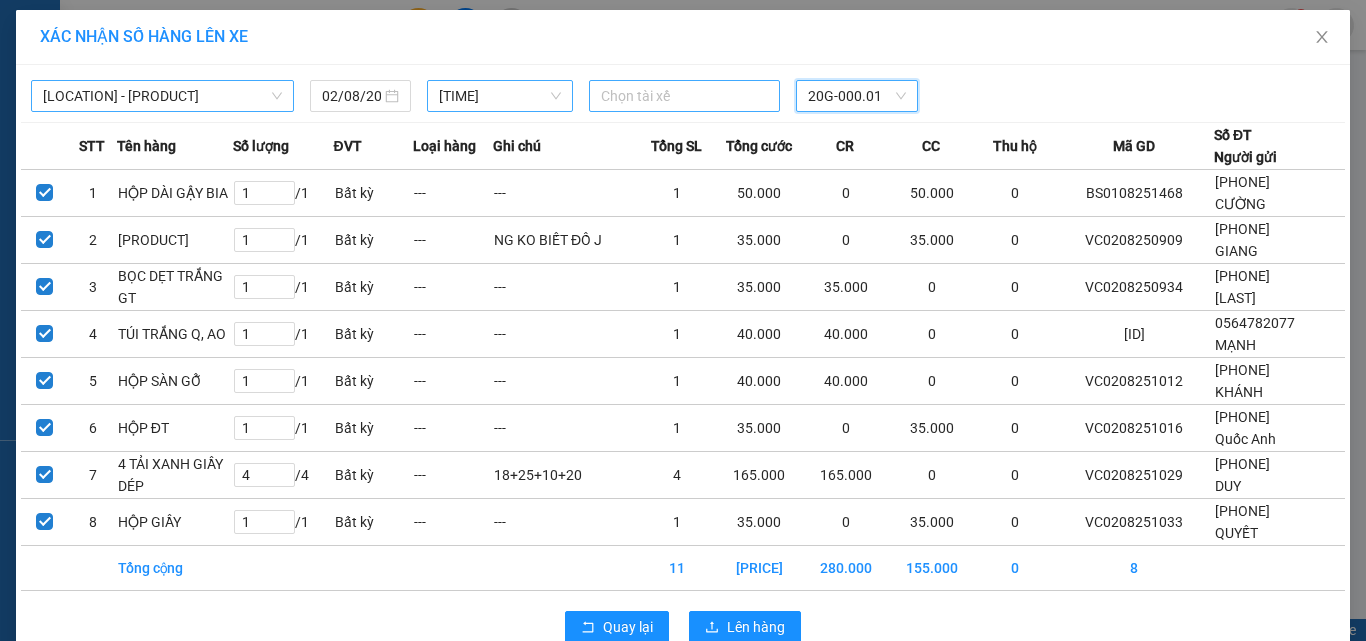 click at bounding box center [685, 96] 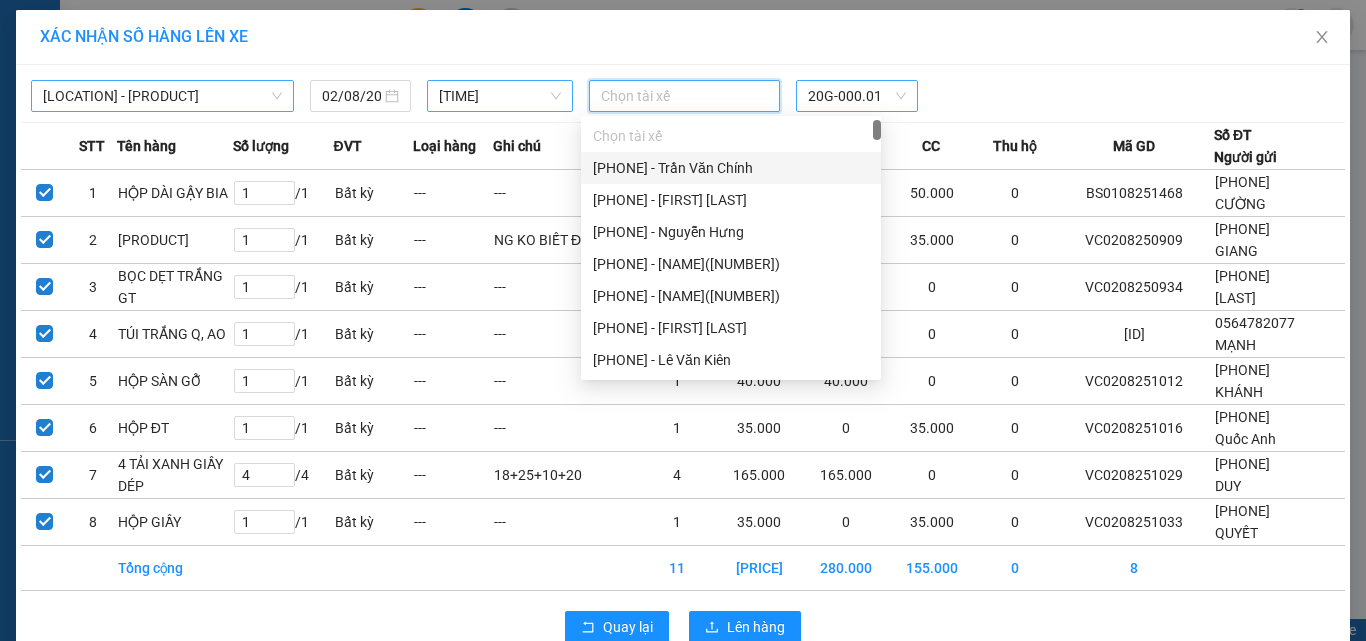 type on "3" 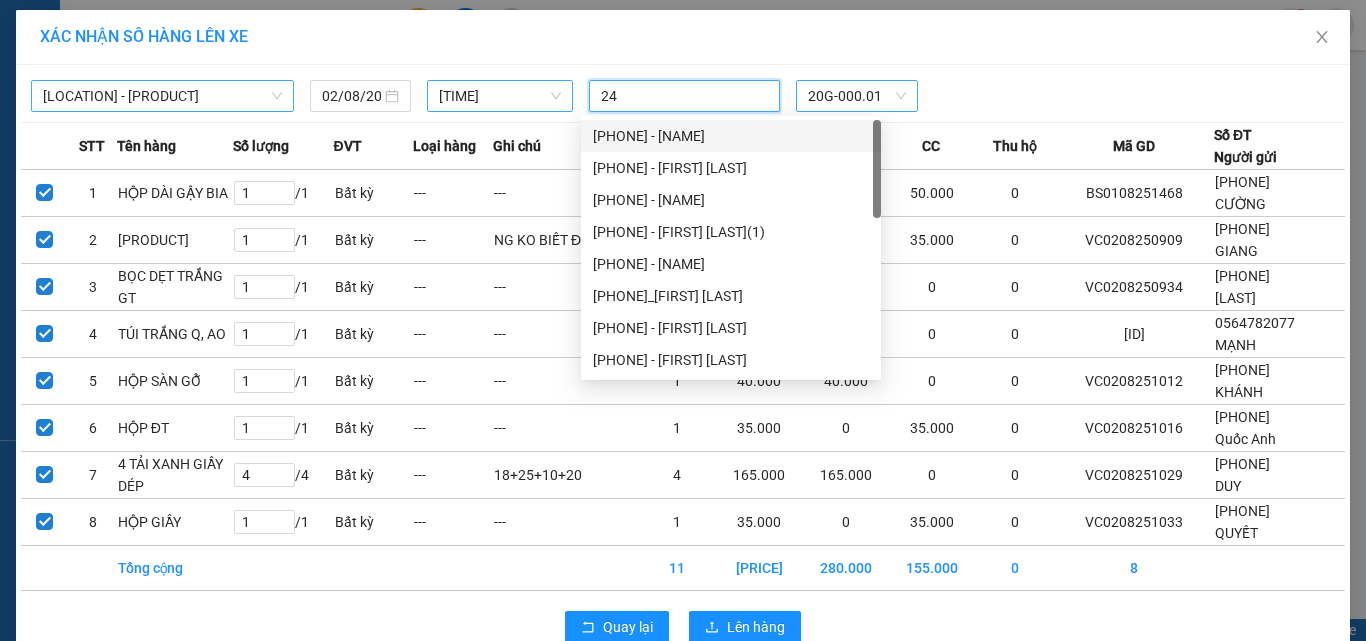 type on "246" 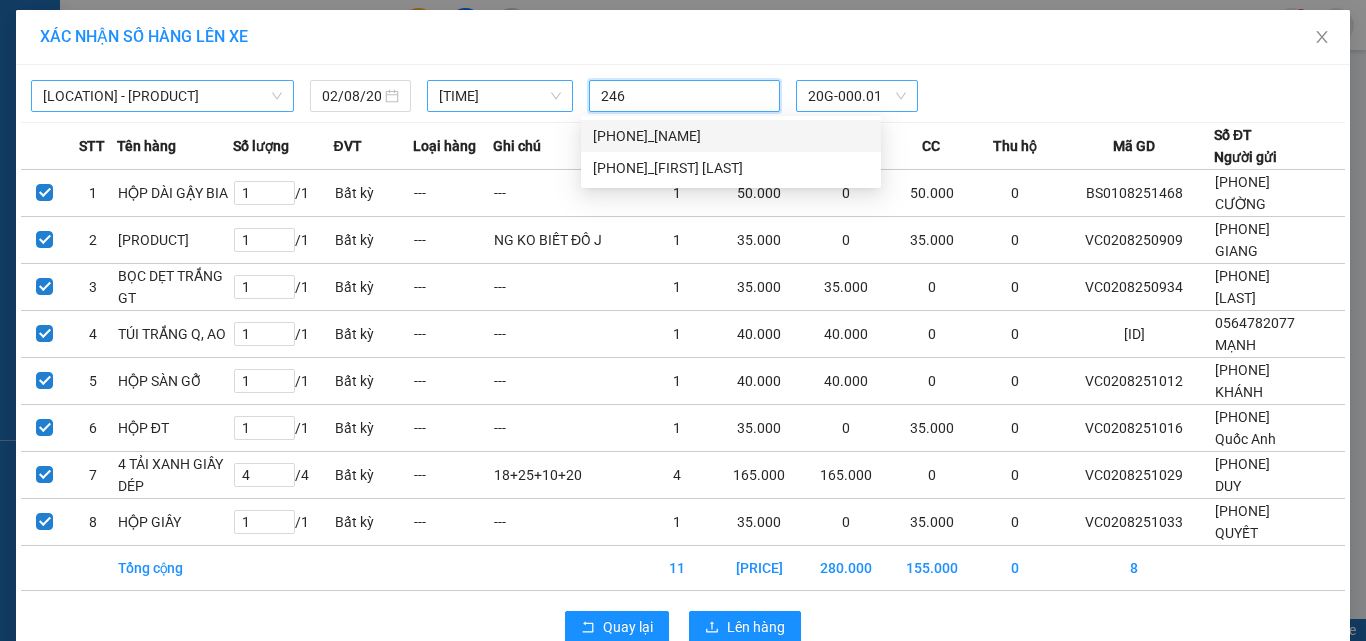 click on "0355.444.246_Bùi Duy Thành" at bounding box center (731, 136) 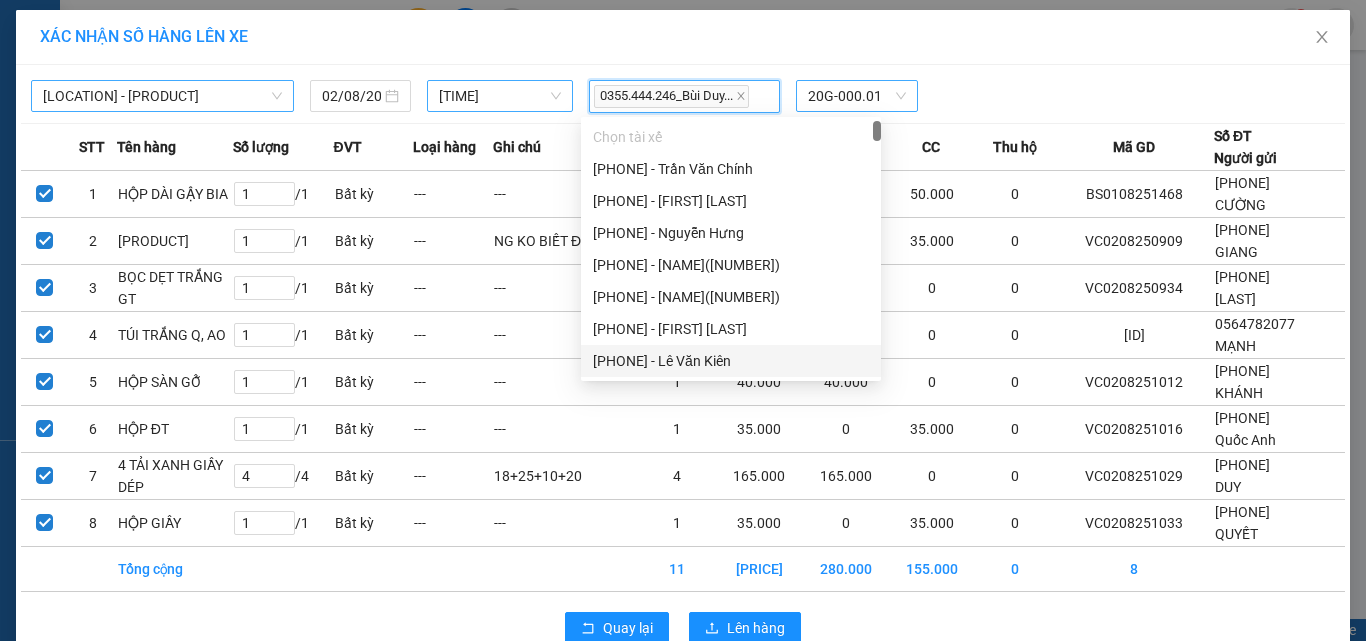 scroll, scrollTop: 42, scrollLeft: 0, axis: vertical 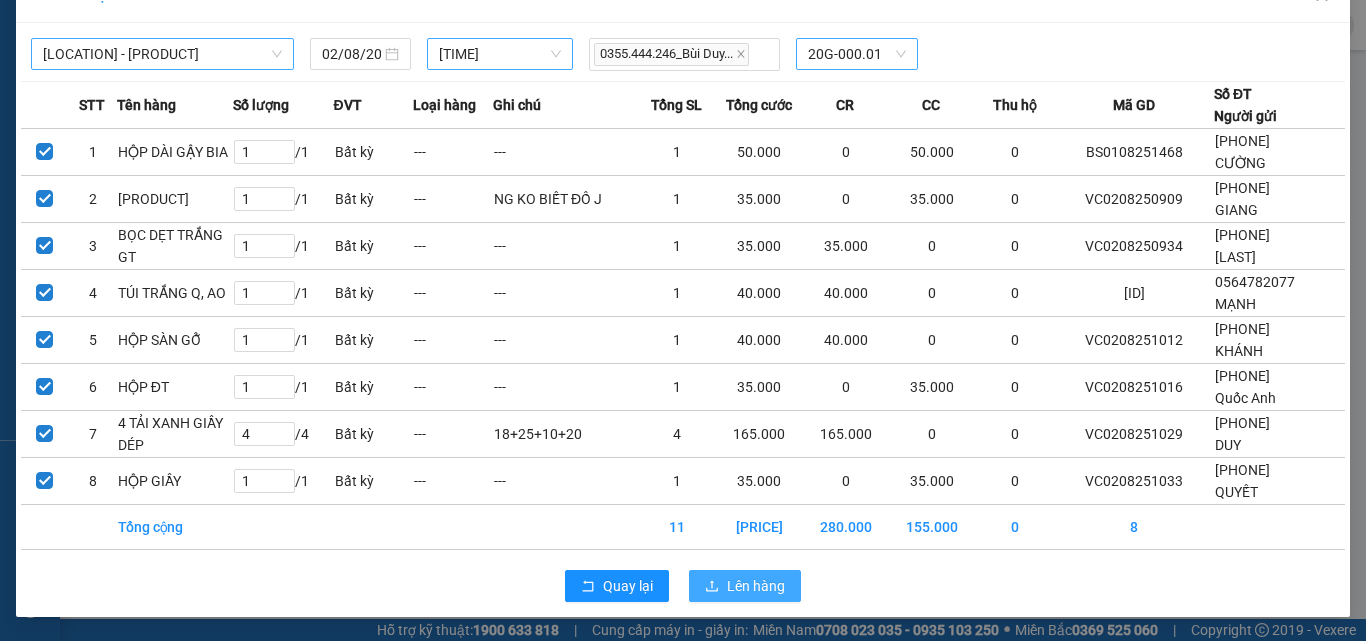 click on "Lên hàng" at bounding box center (756, 586) 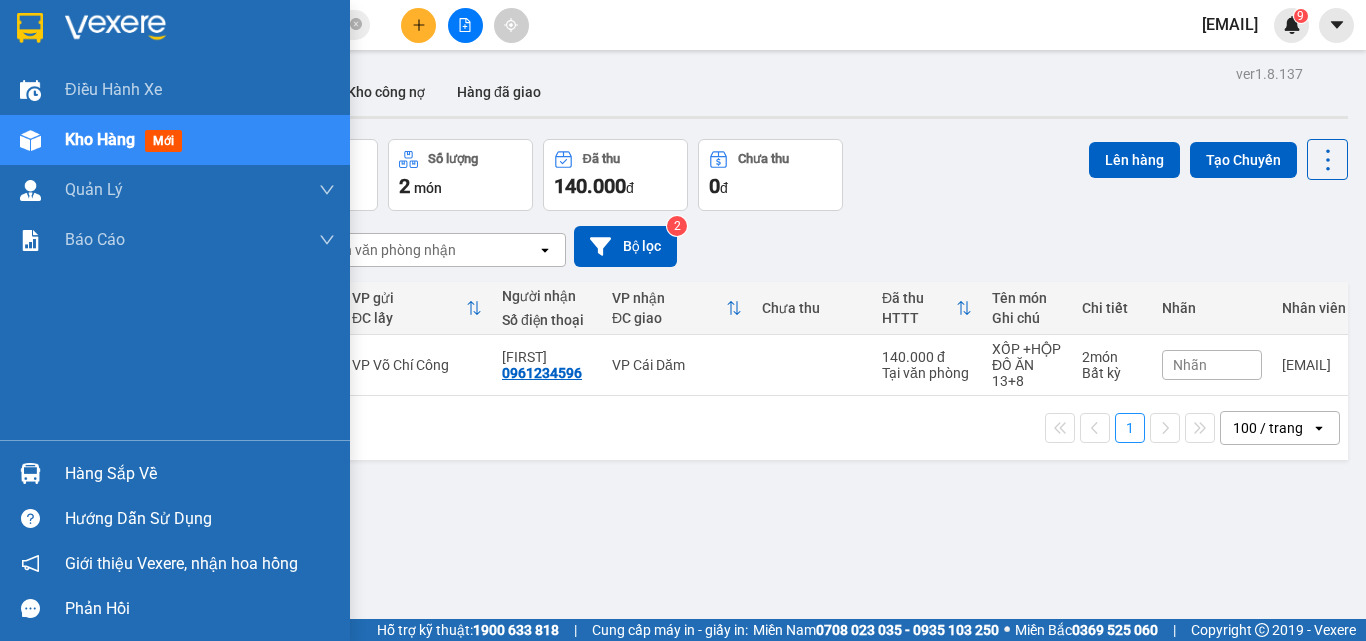 click on "Hàng sắp về" at bounding box center (200, 474) 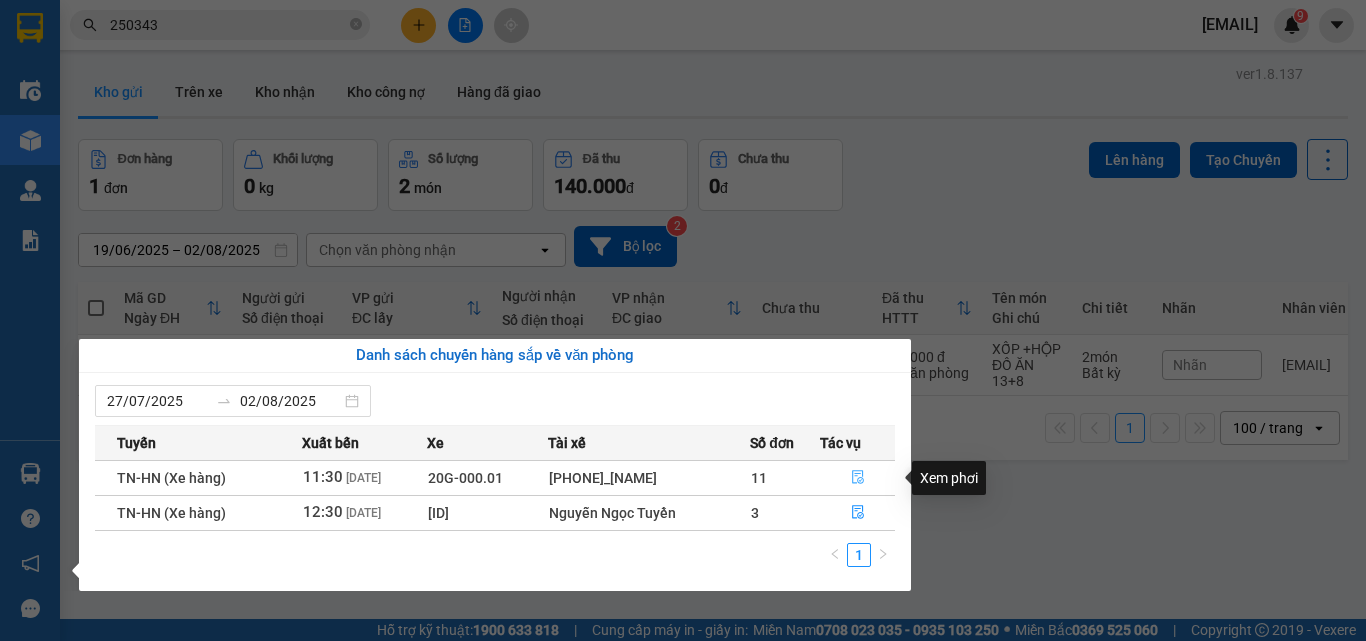 click 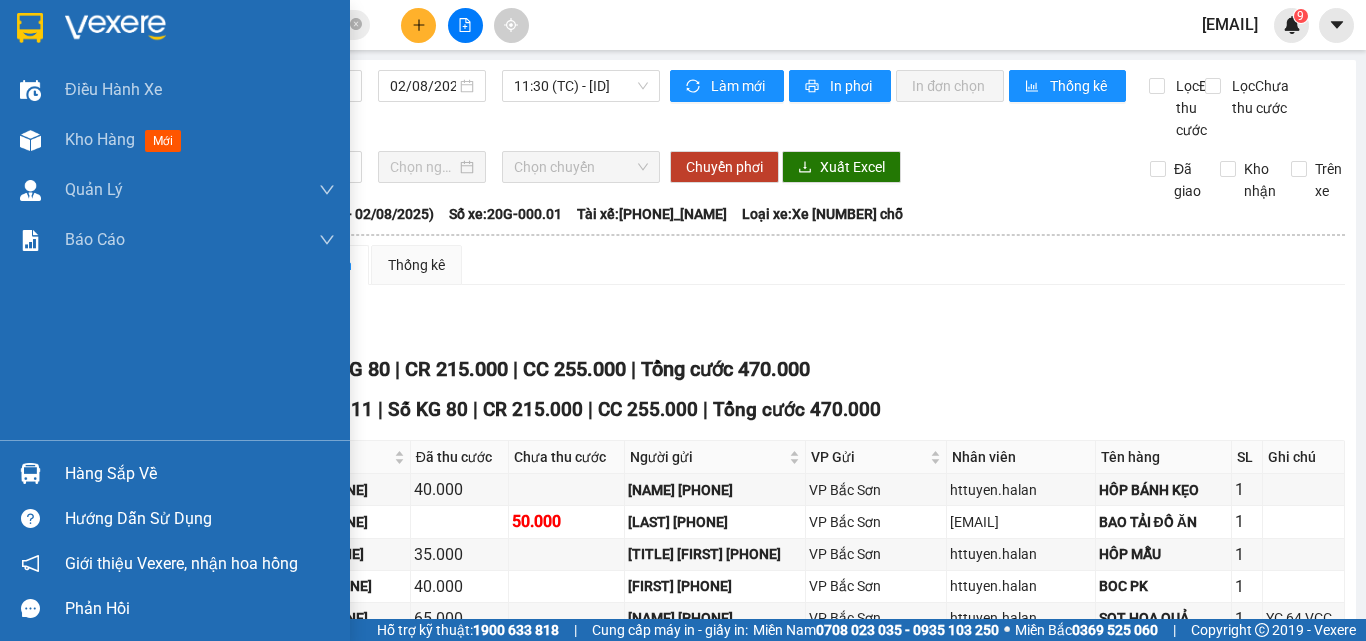 click on "Hàng sắp về" at bounding box center [200, 474] 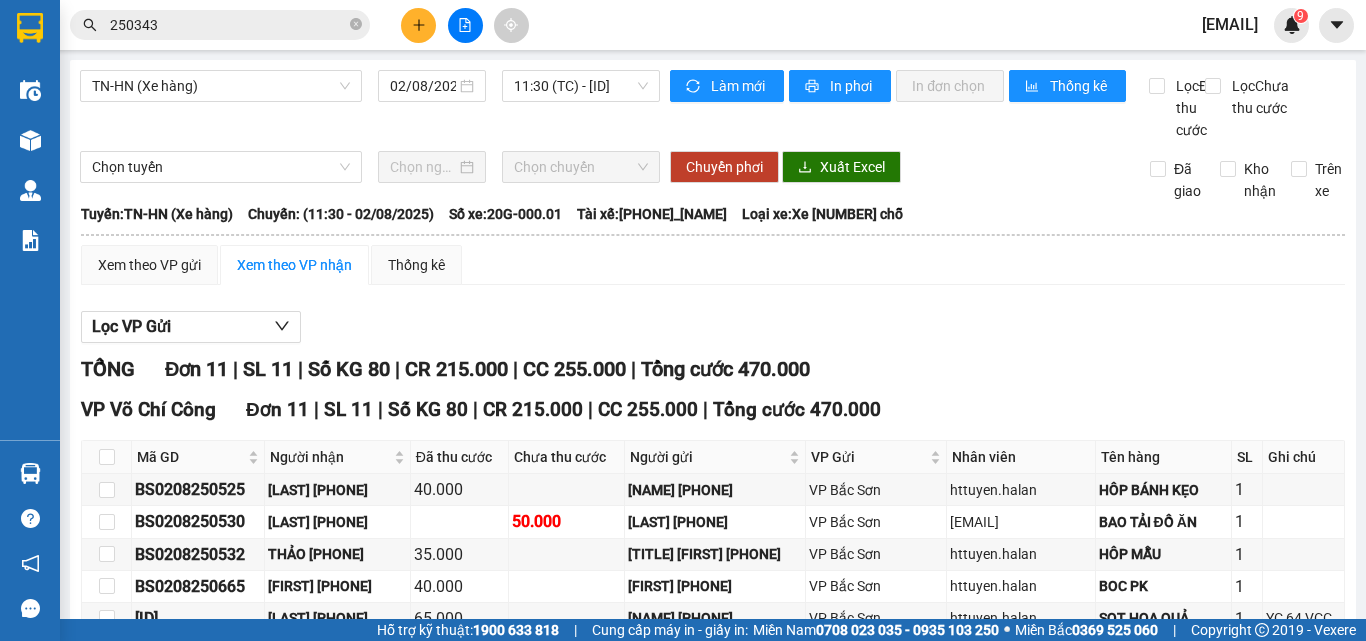 drag, startPoint x: 1076, startPoint y: 360, endPoint x: 334, endPoint y: 215, distance: 756.03503 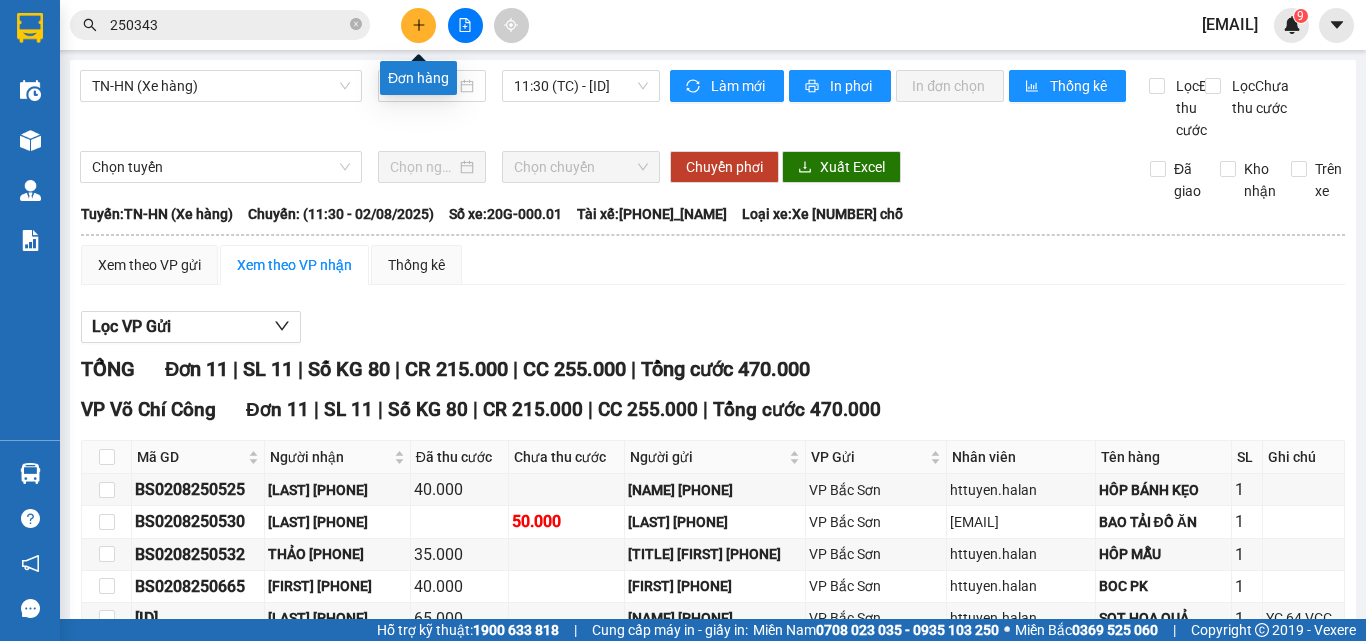 click 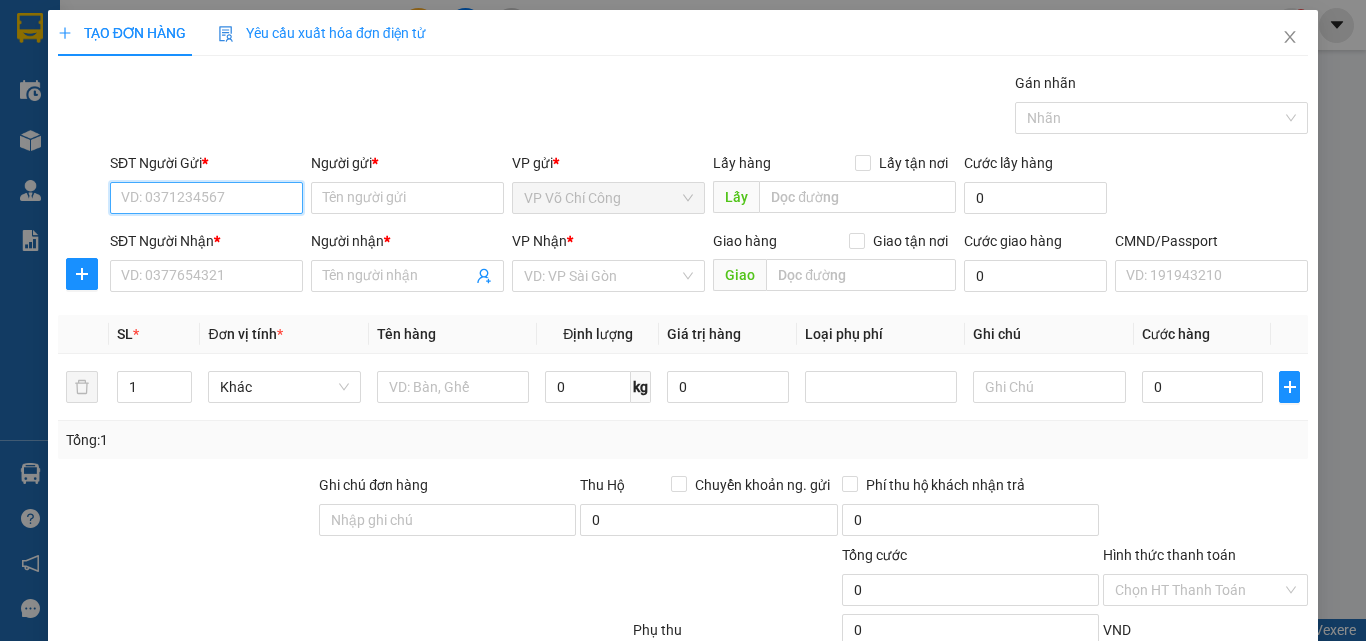 click on "SĐT Người Gửi *" at bounding box center (206, 198) 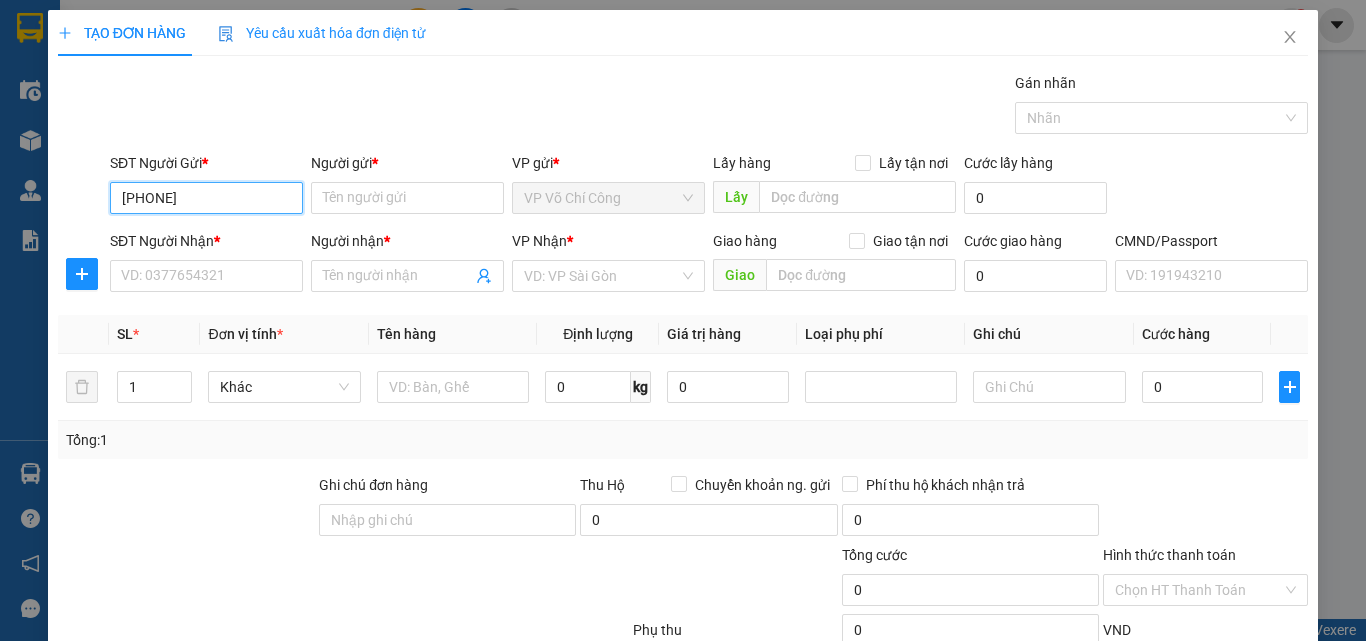 type on "0961616303" 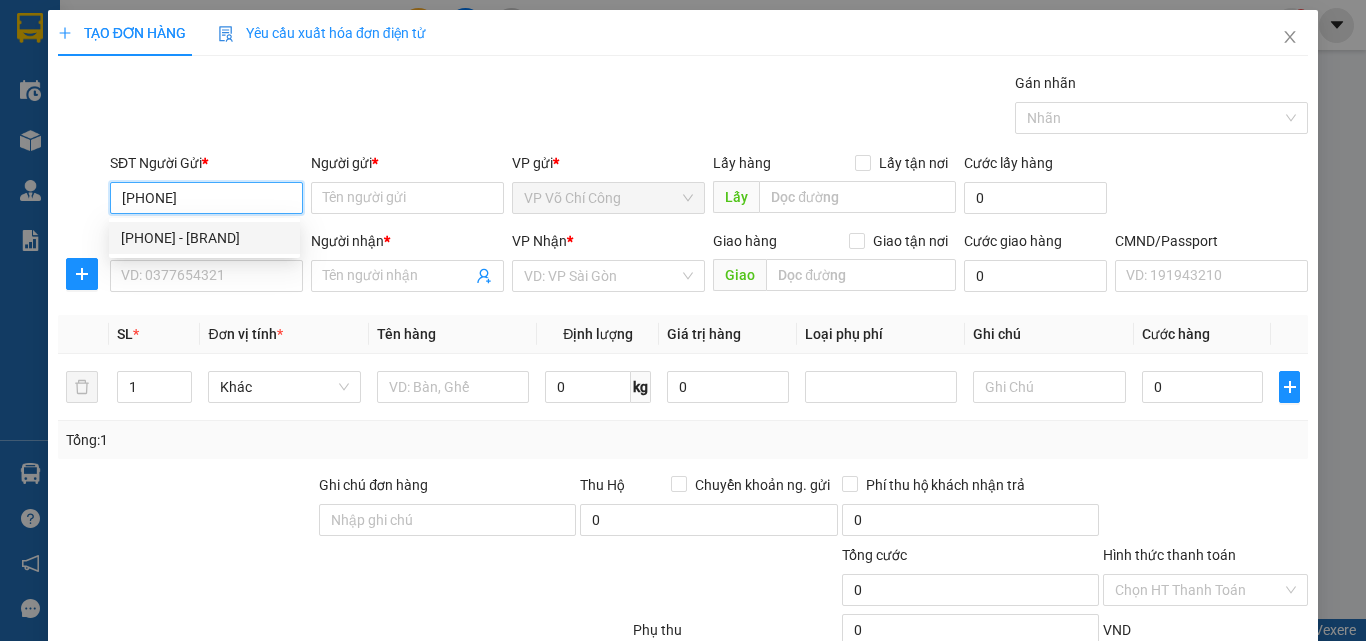 click on "0961616303 - LABO VITa3d" at bounding box center (204, 238) 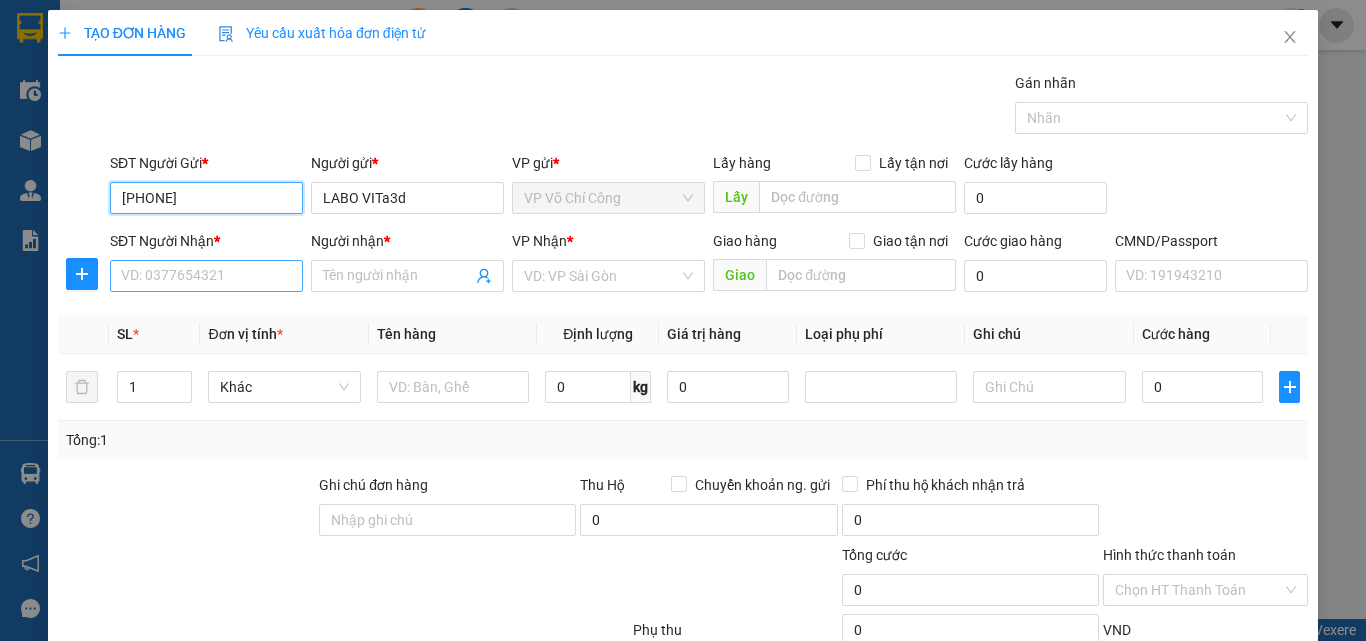 type on "0961616303" 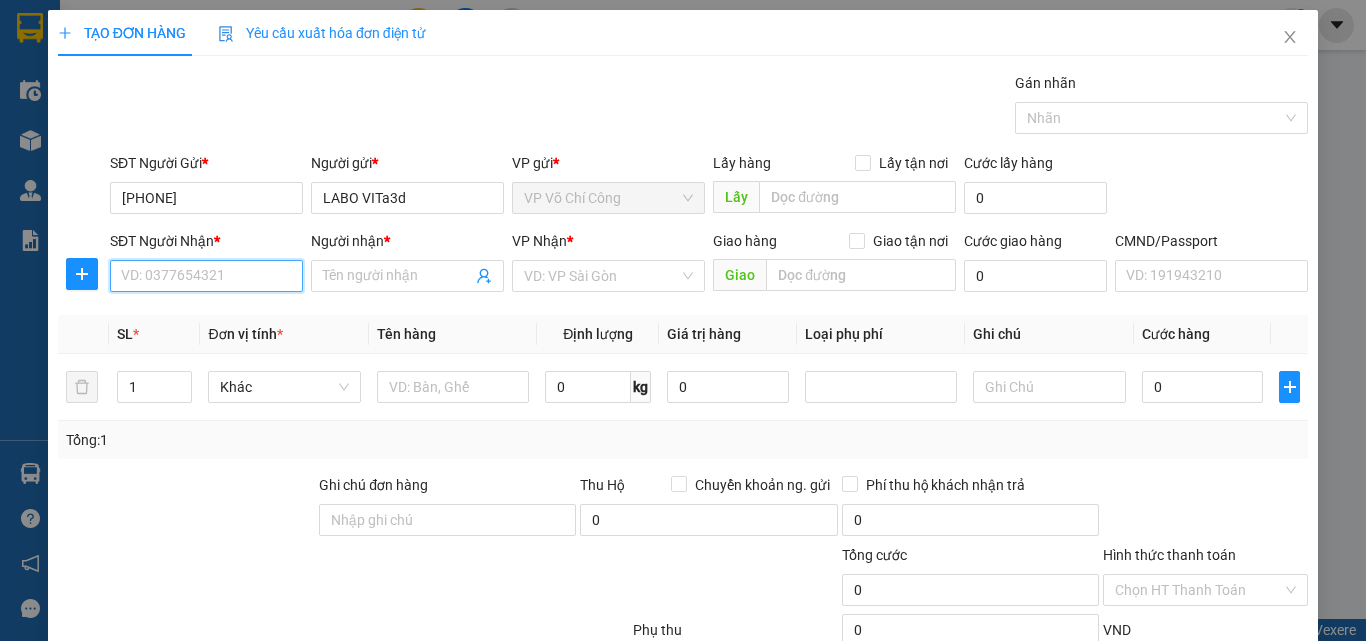 click on "SĐT Người Nhận  *" at bounding box center (206, 276) 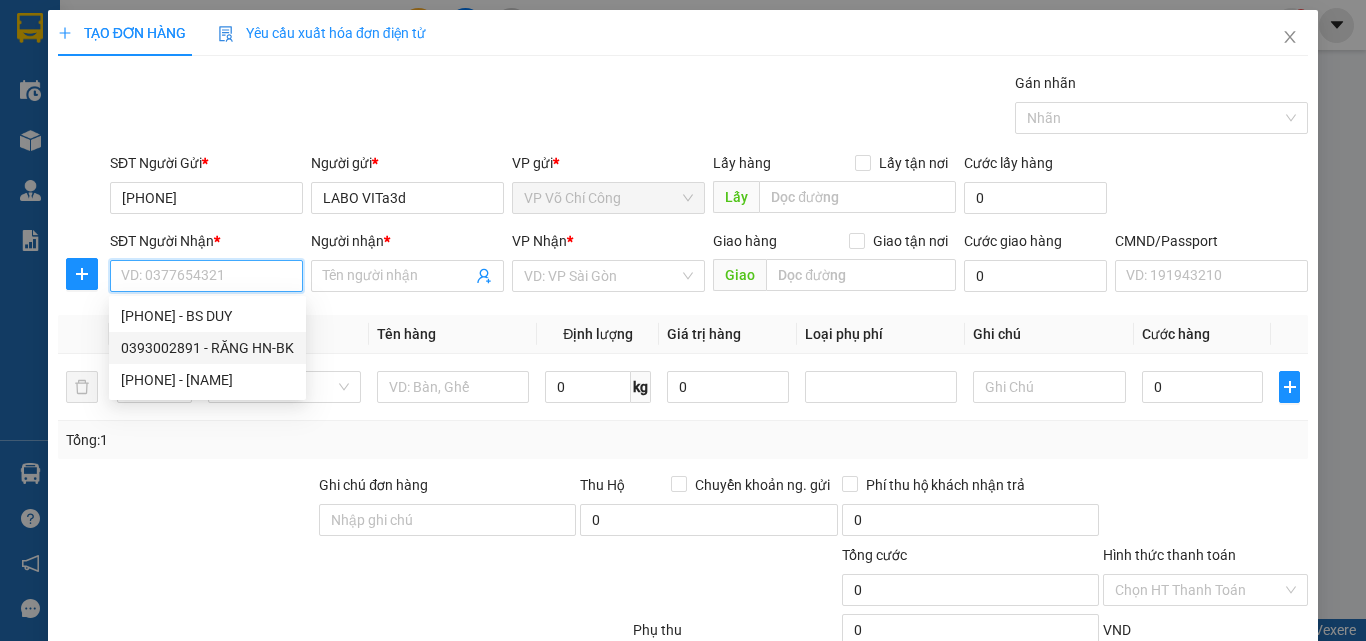 click on "0393002891 - RĂNG HN-BK" at bounding box center (207, 348) 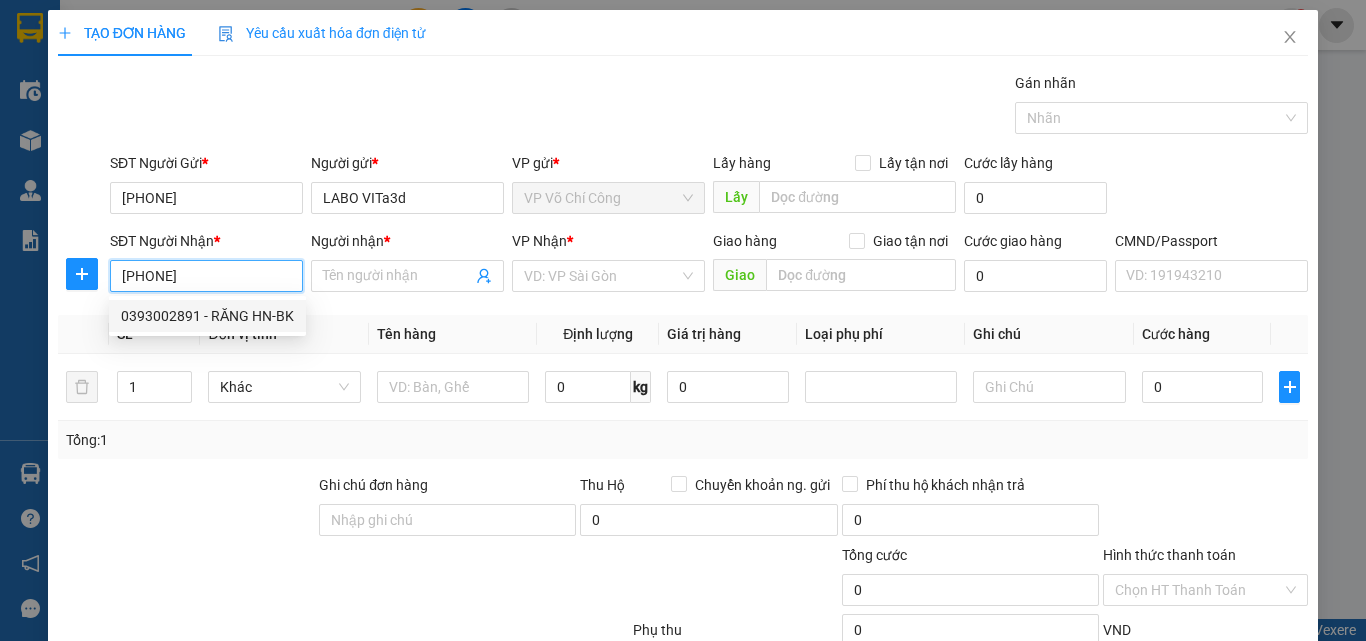 type on "RĂNG HN-BK" 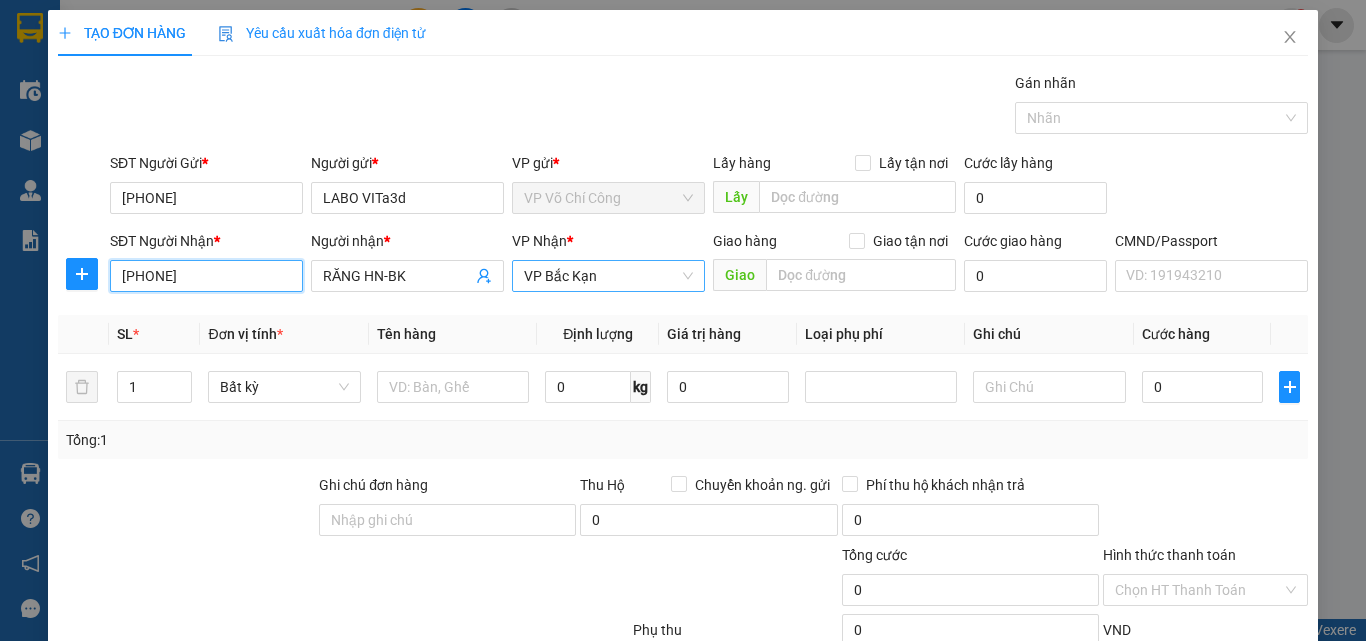 click on "VP Bắc Kạn" at bounding box center [608, 276] 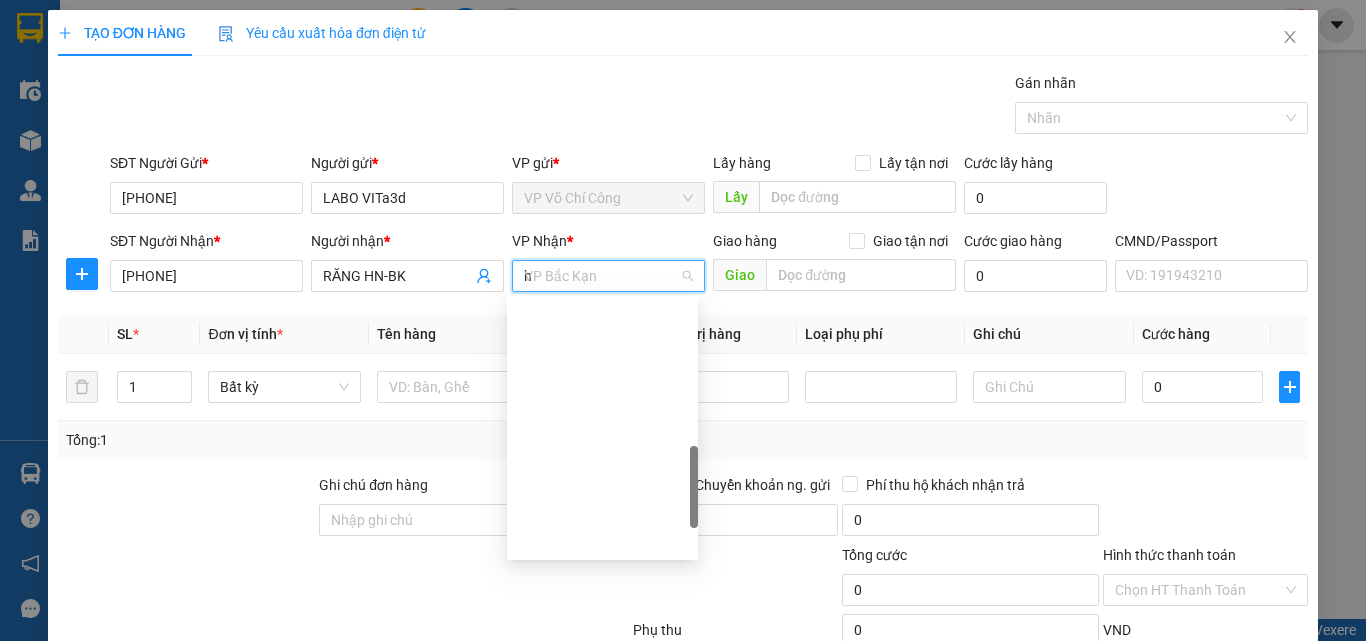 scroll, scrollTop: 256, scrollLeft: 0, axis: vertical 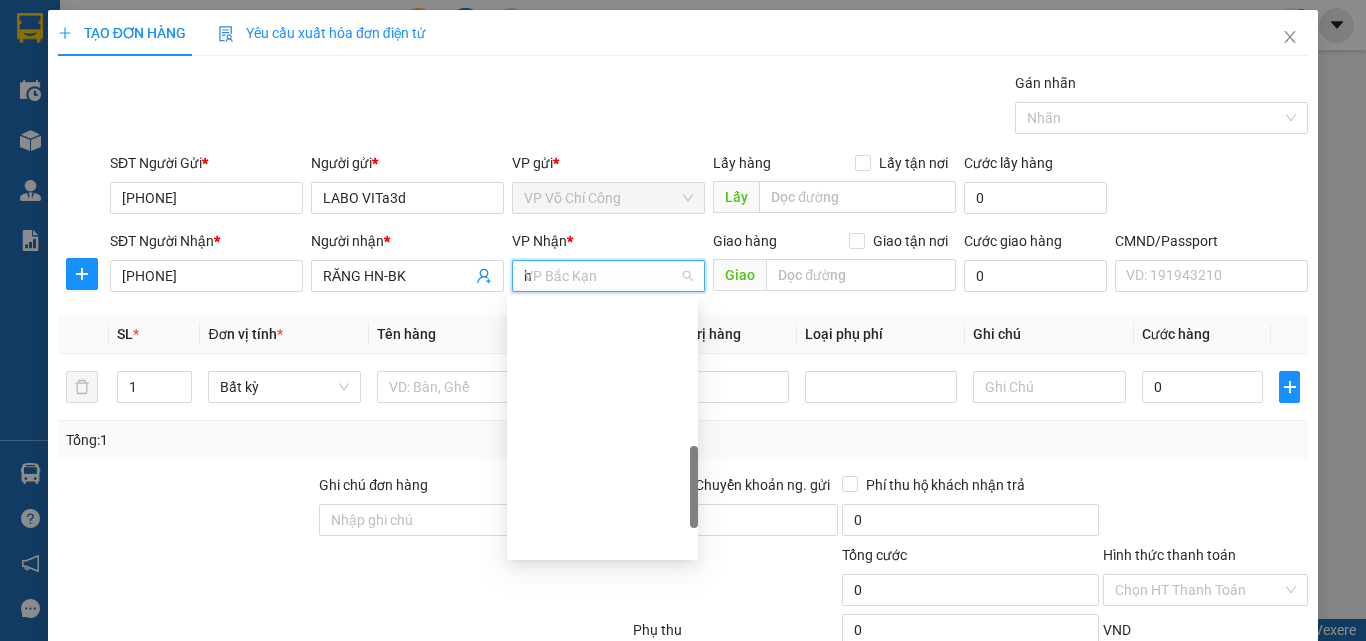 type on "hg" 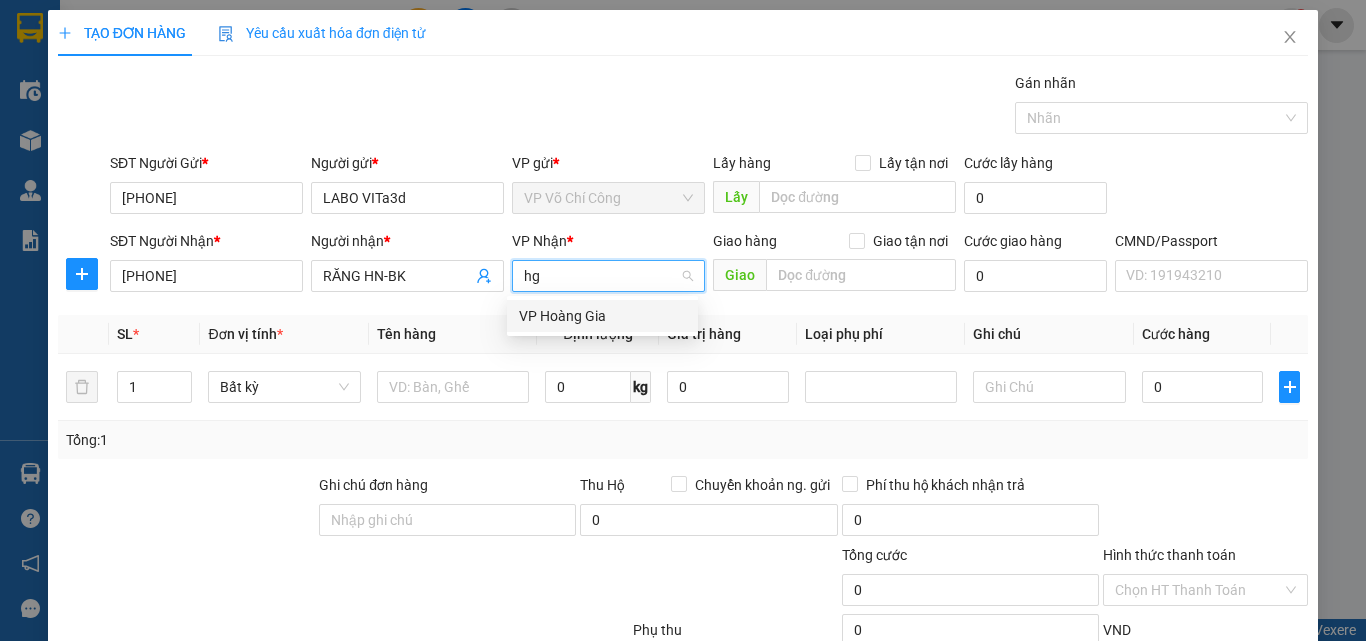 scroll, scrollTop: 0, scrollLeft: 0, axis: both 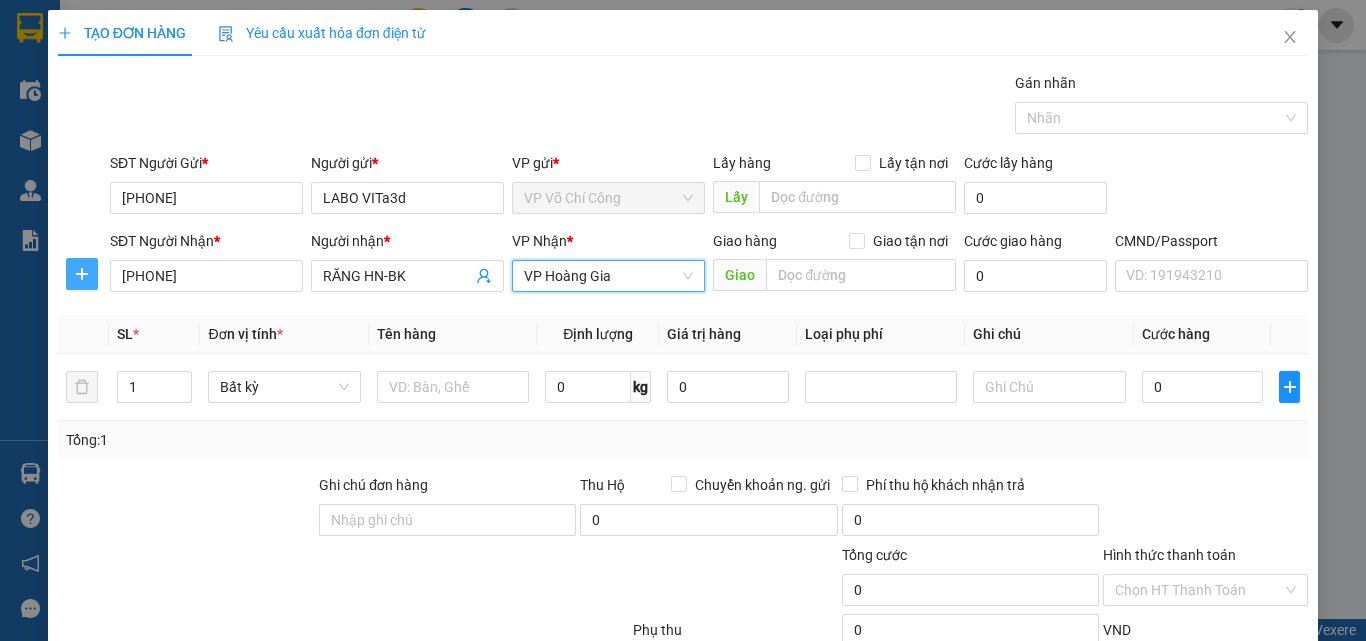 click 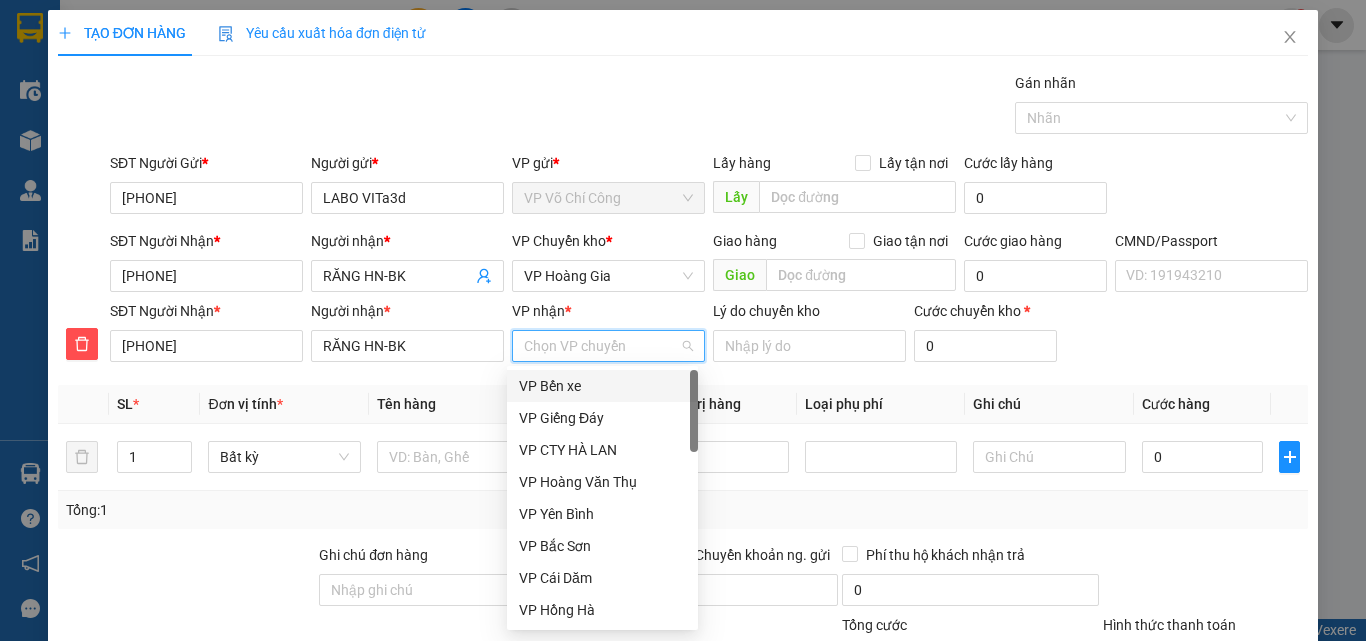 click on "VP nhận  *" at bounding box center (601, 346) 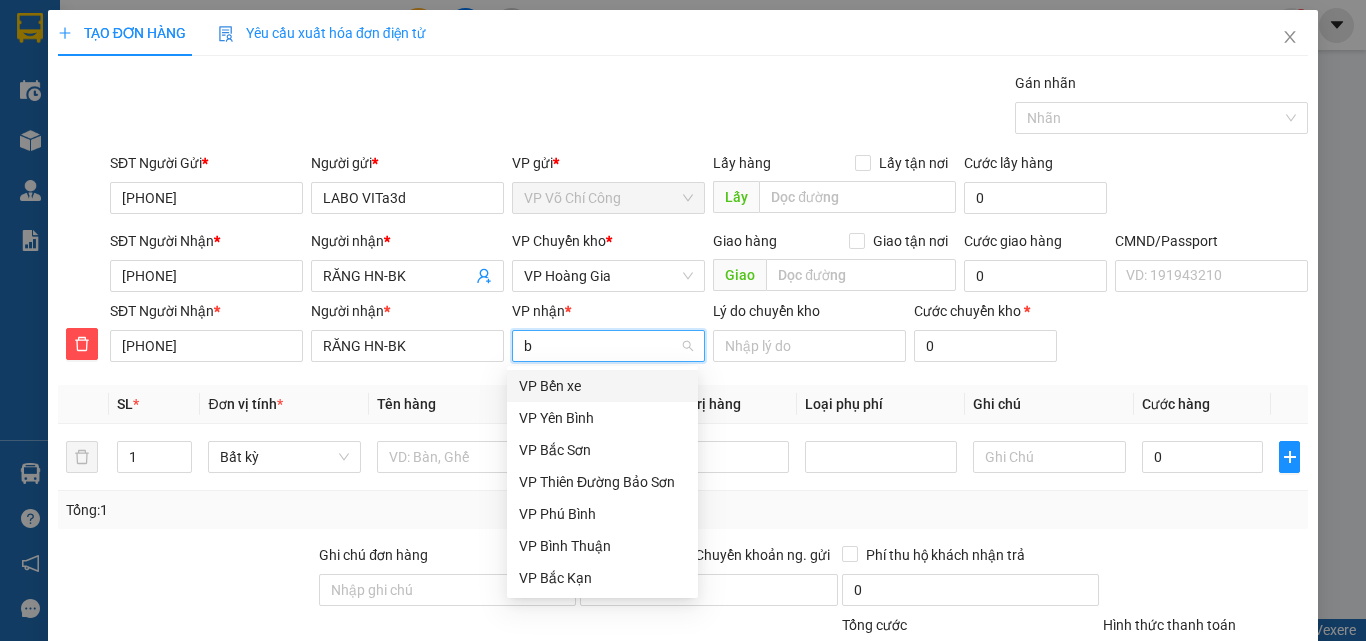 type on "bk" 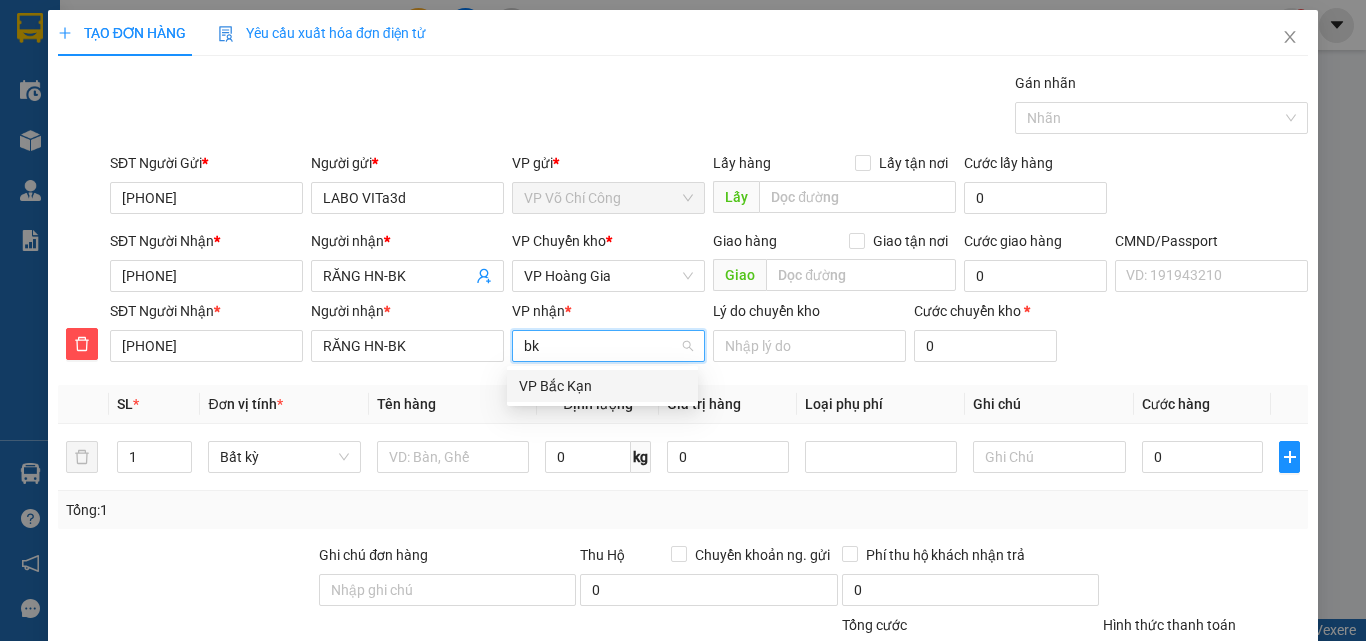 click on "VP Bắc Kạn" at bounding box center (602, 386) 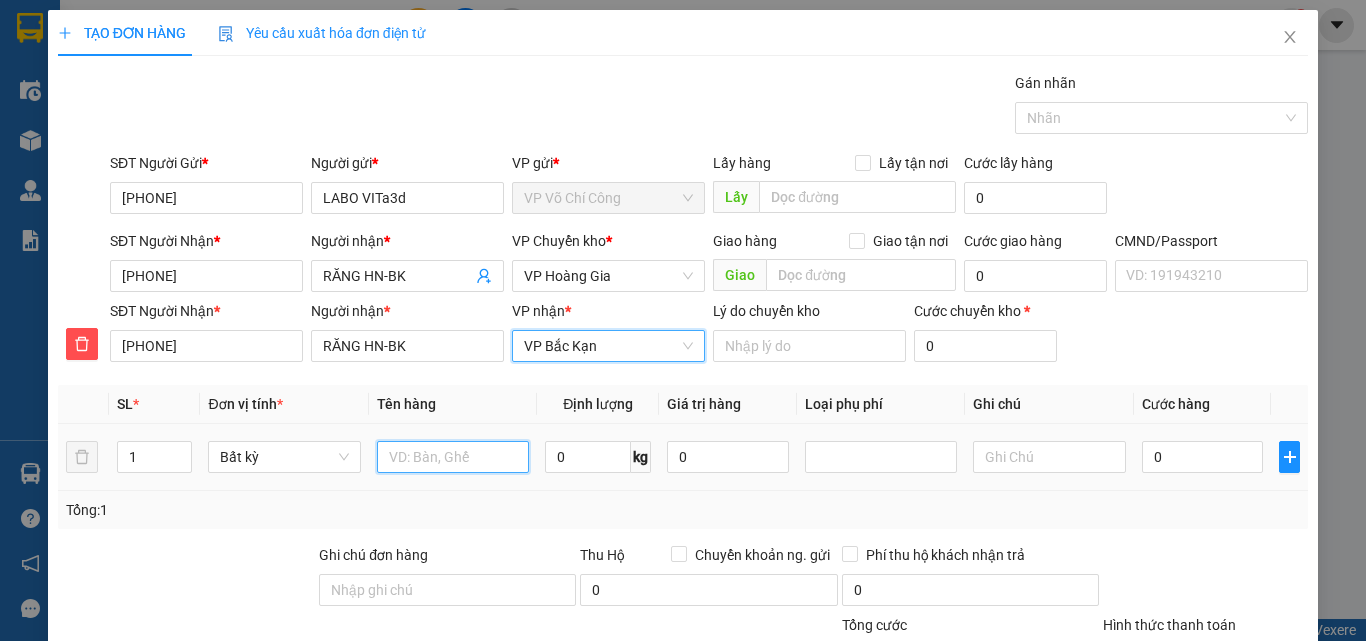 click at bounding box center [453, 457] 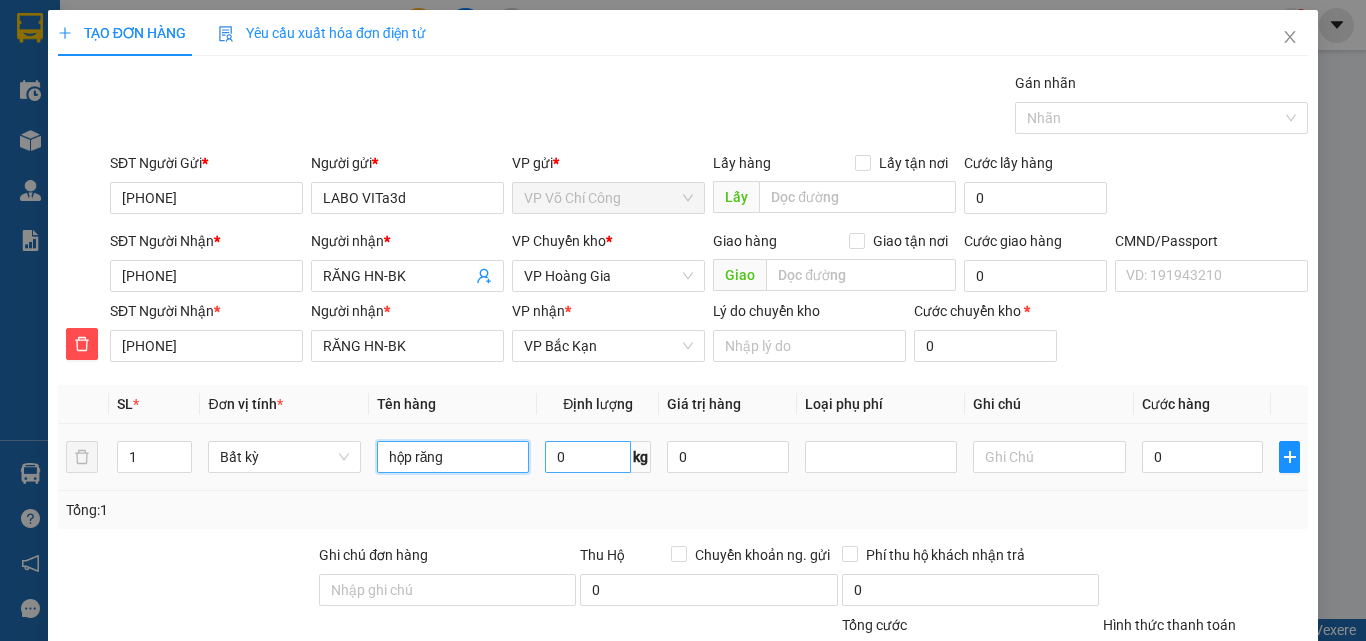 type on "hộp răng" 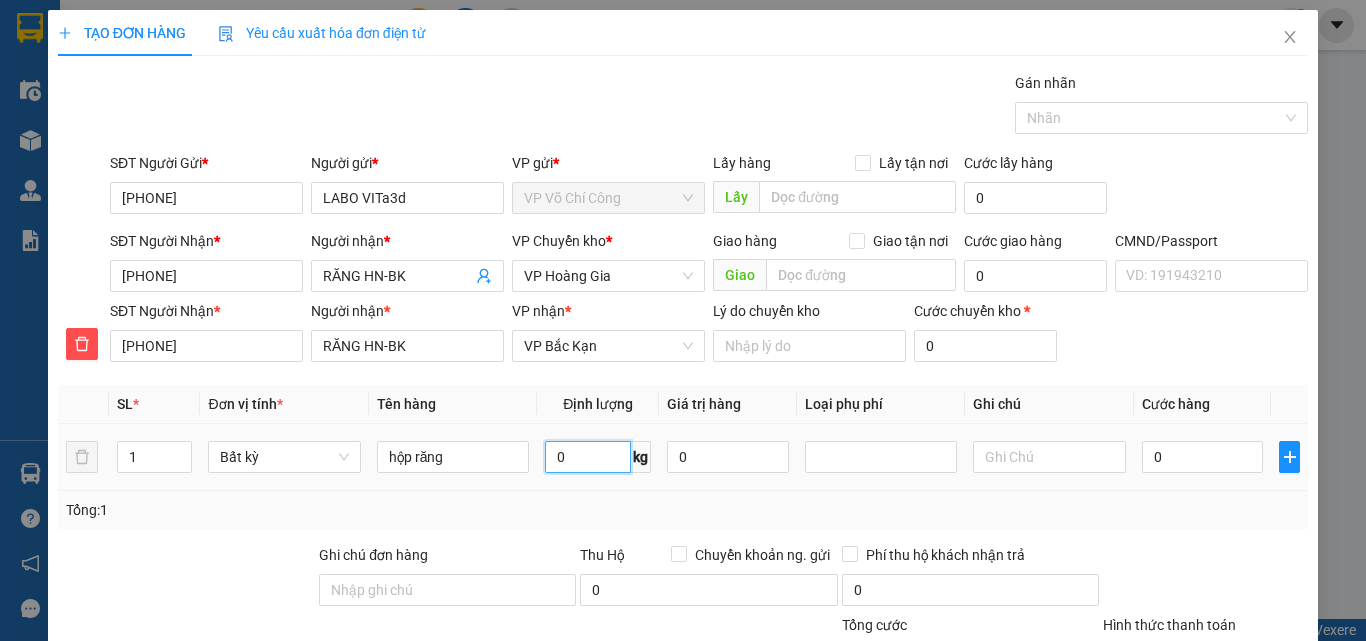 click on "0" at bounding box center [588, 457] 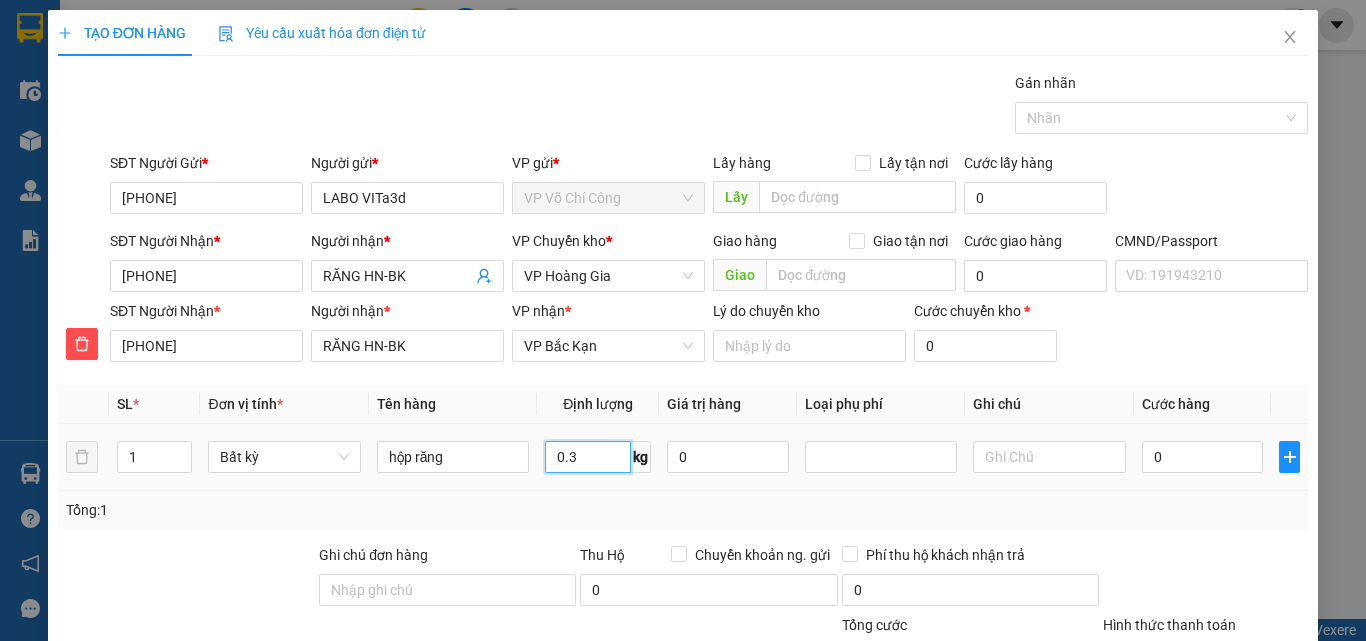 type on "0.3" 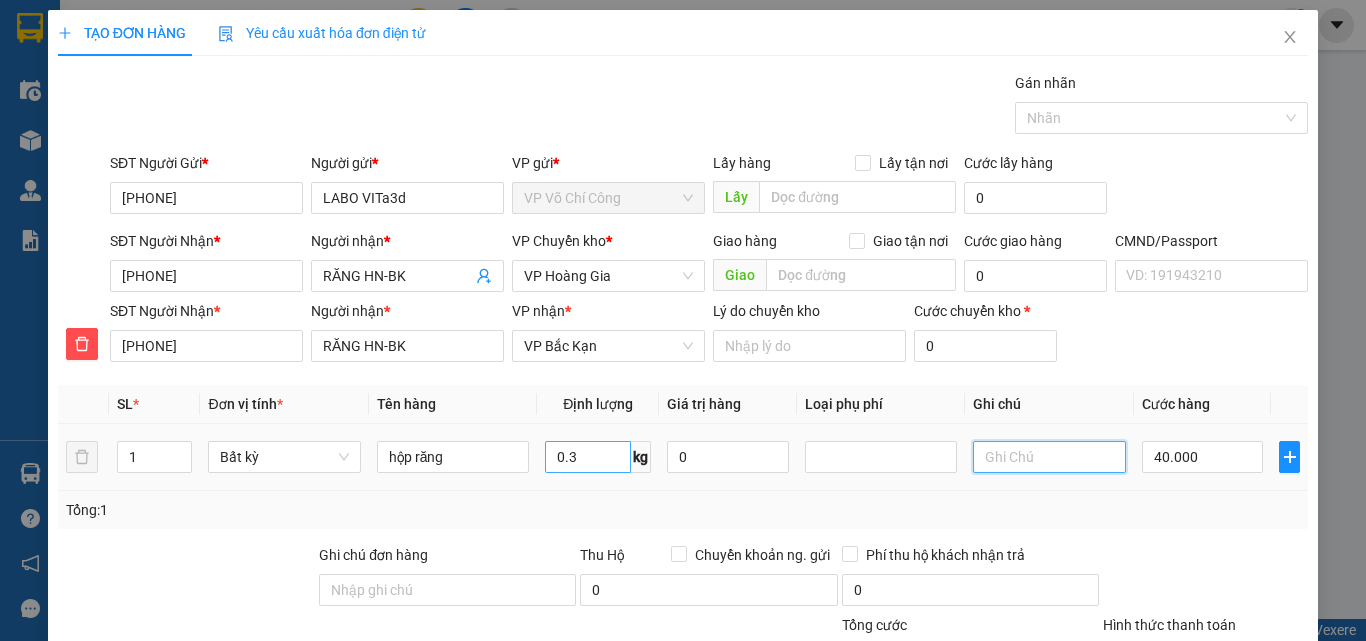 type on "40.000" 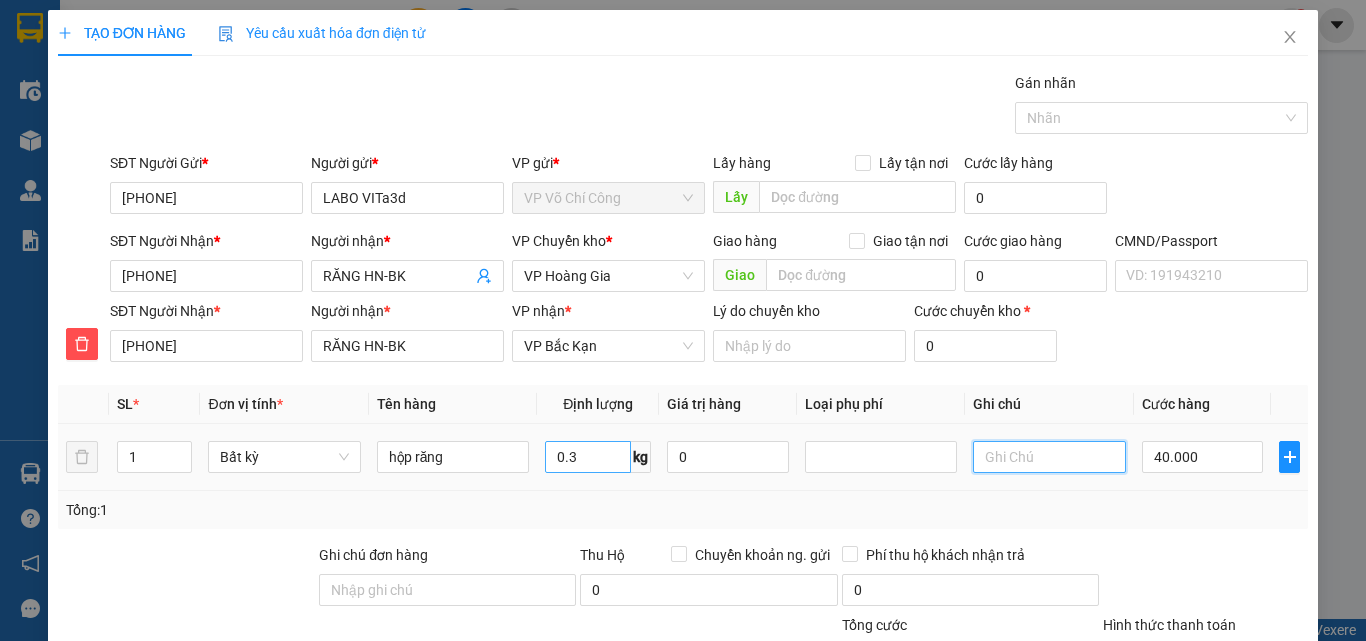 type on "40.000" 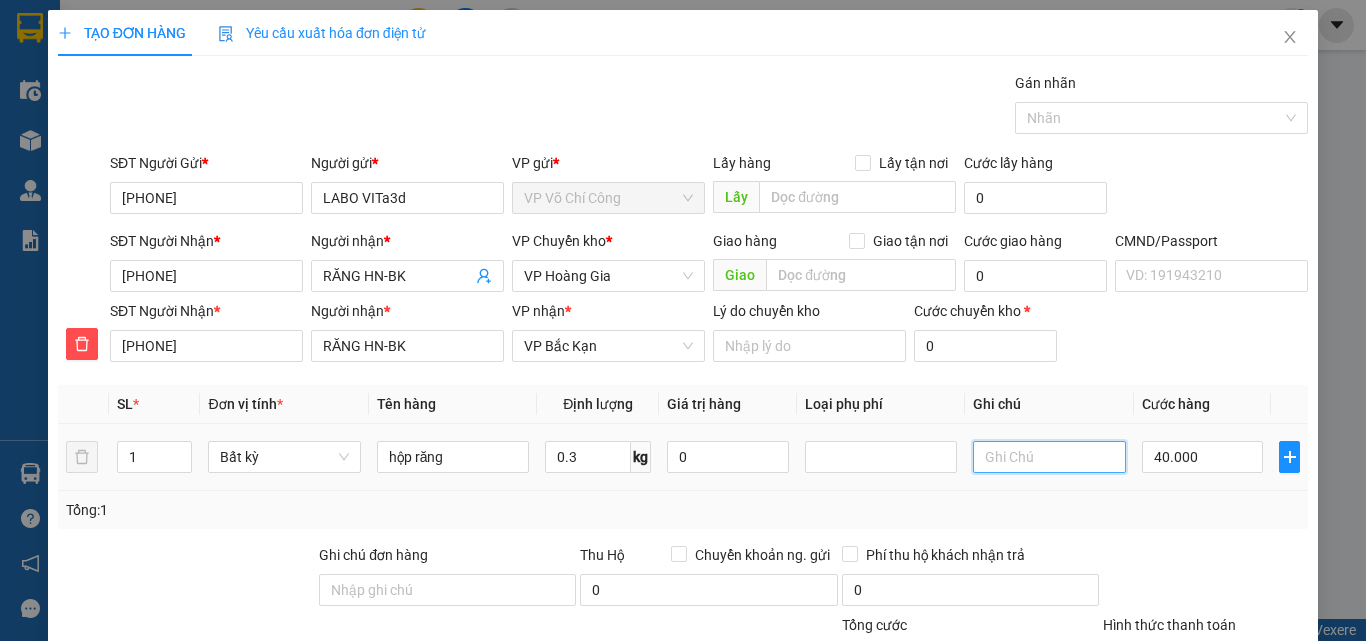 scroll, scrollTop: 209, scrollLeft: 0, axis: vertical 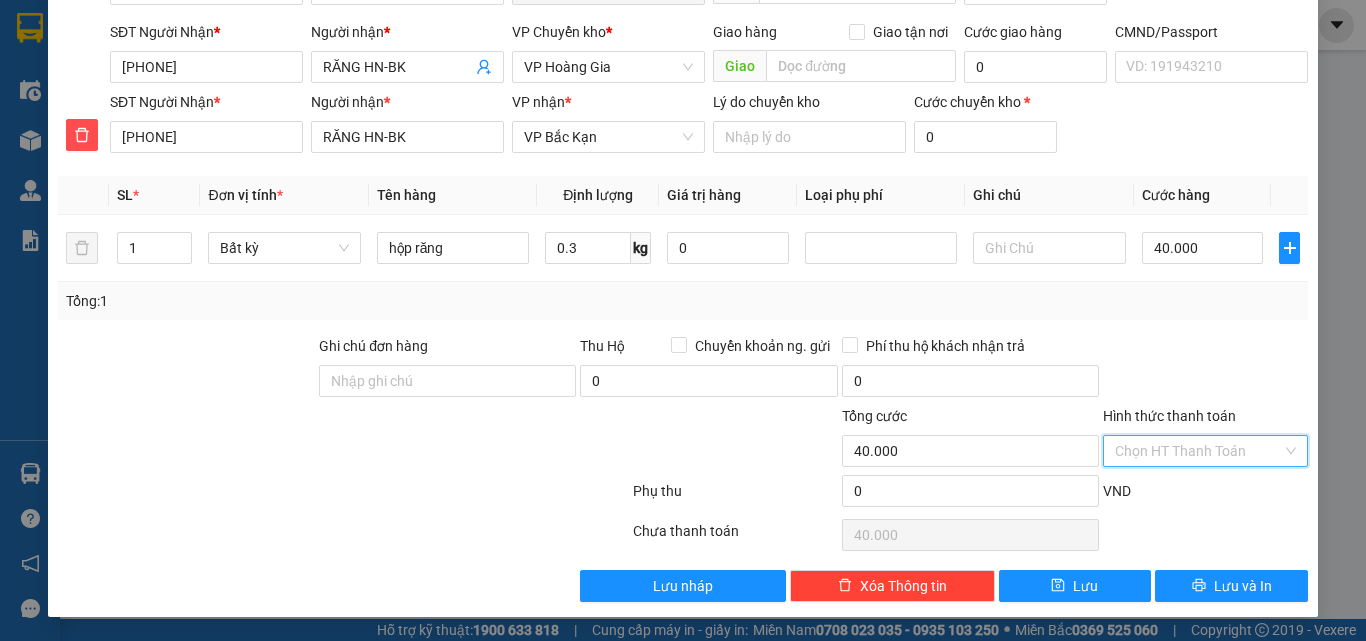 click on "Hình thức thanh toán" at bounding box center (1198, 451) 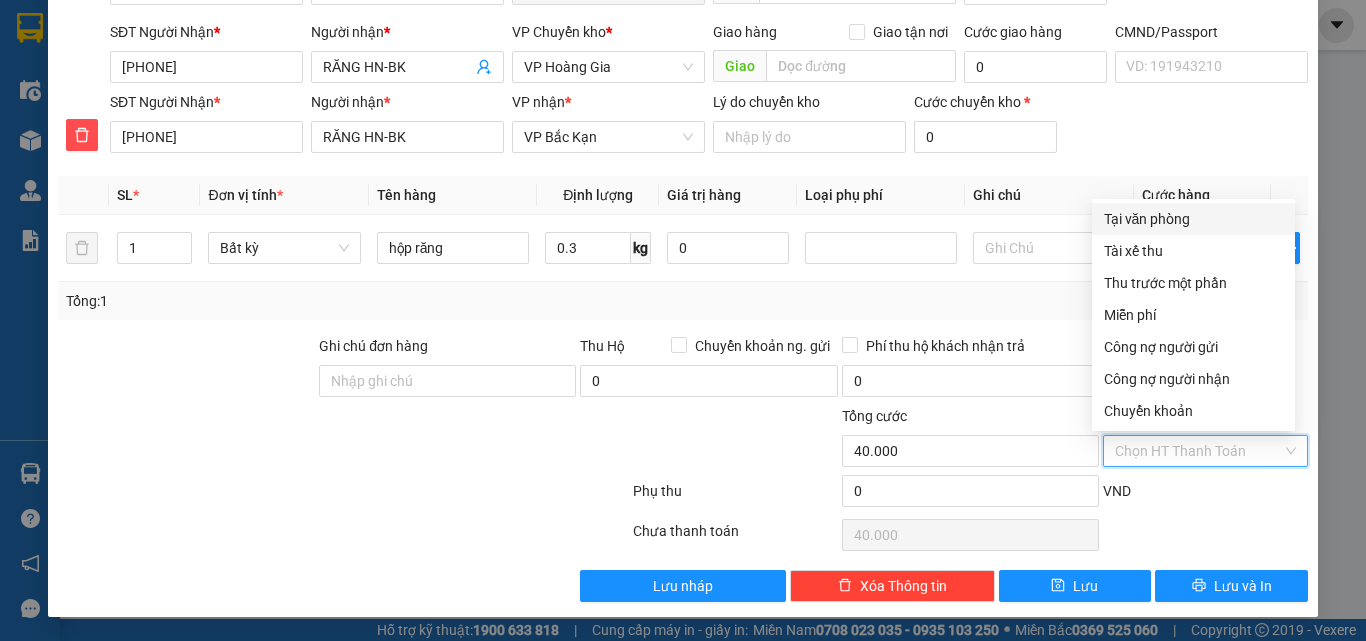 drag, startPoint x: 1161, startPoint y: 219, endPoint x: 1187, endPoint y: 356, distance: 139.44533 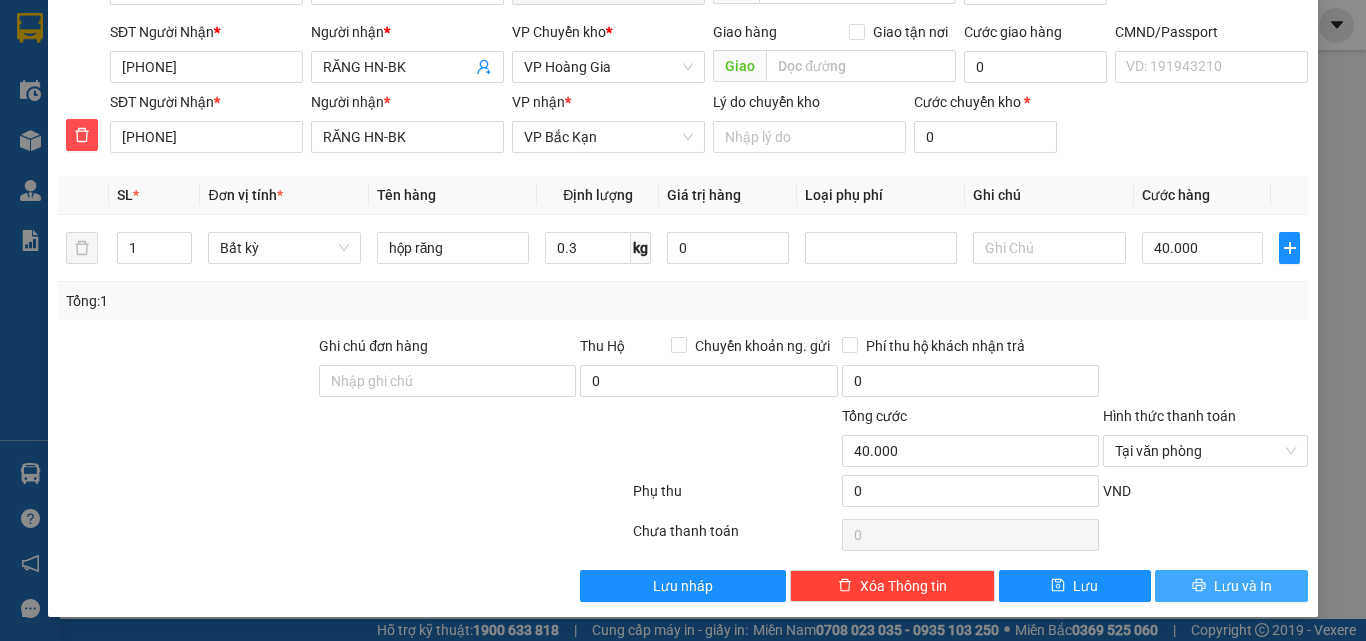 drag, startPoint x: 1199, startPoint y: 582, endPoint x: 1159, endPoint y: 529, distance: 66.4003 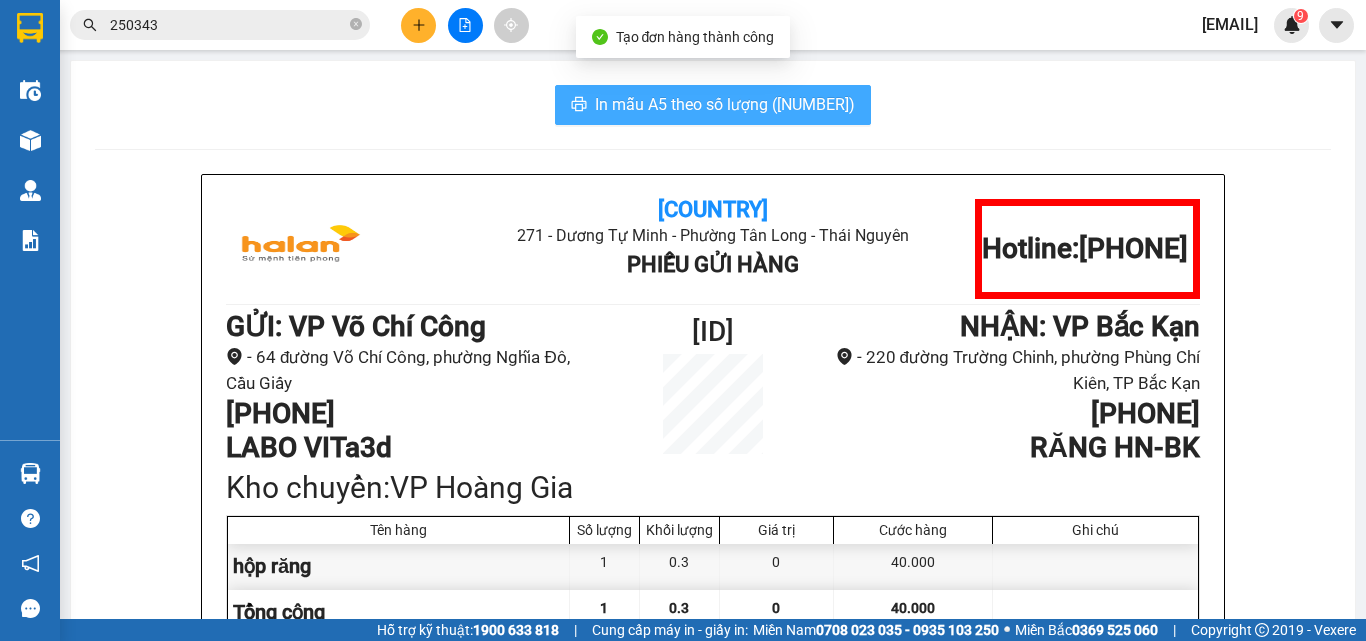 click on "In mẫu A5 theo số lượng
(1)" at bounding box center [725, 104] 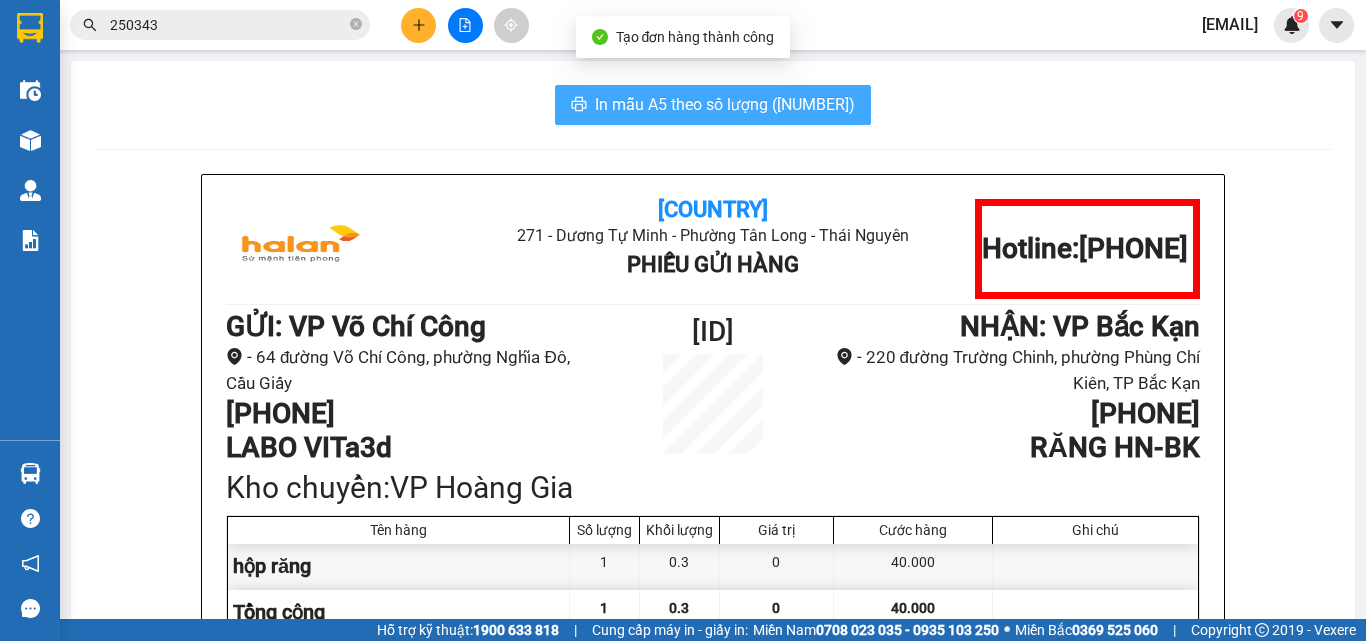 click on "In mẫu A5 theo số lượng
(1)" at bounding box center [725, 104] 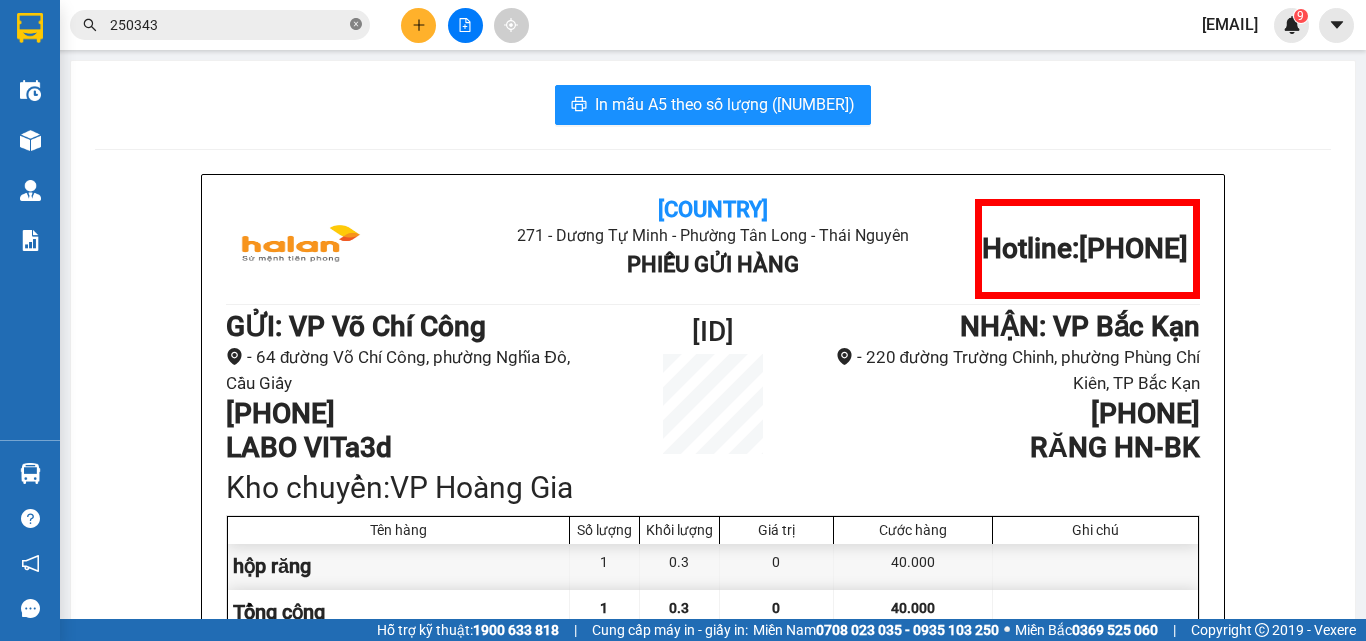 click 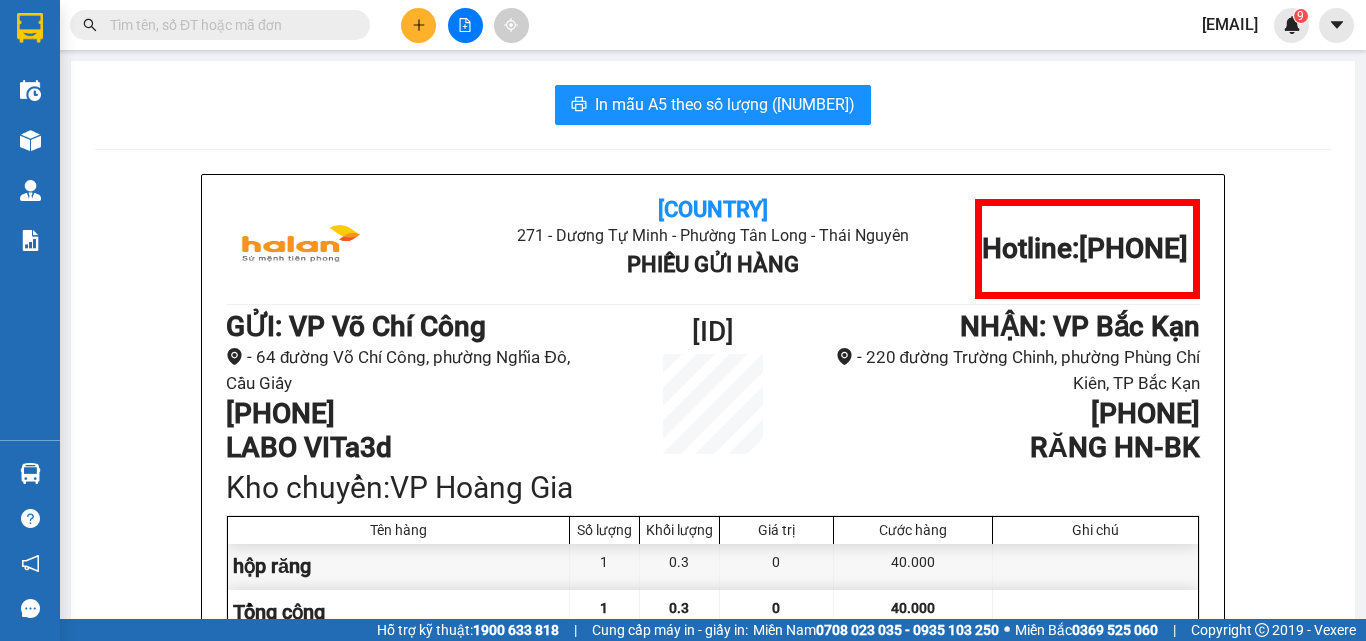click at bounding box center [228, 25] 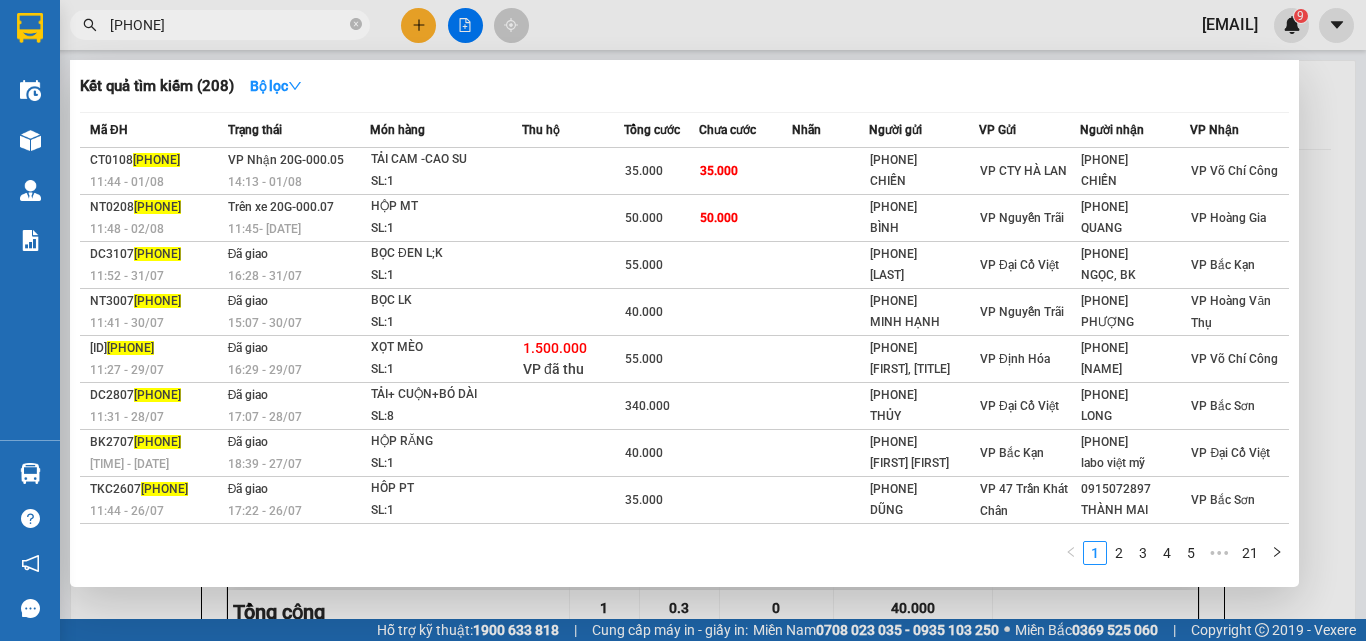 type on "250868" 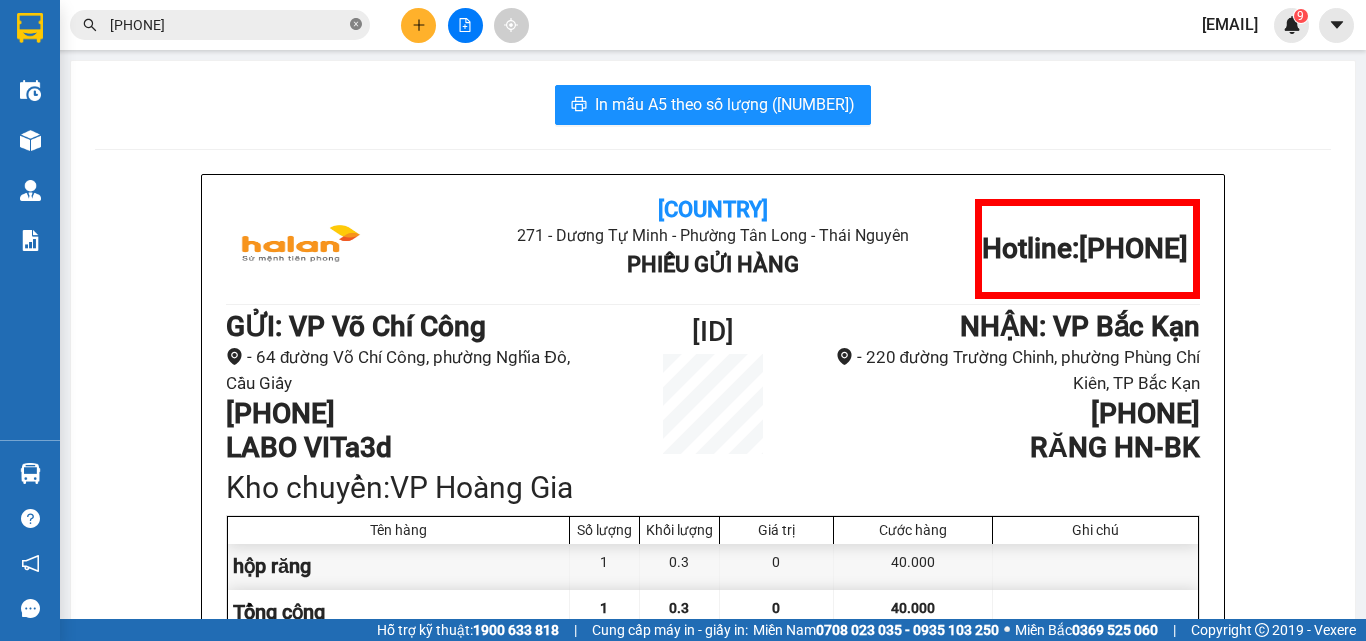 click 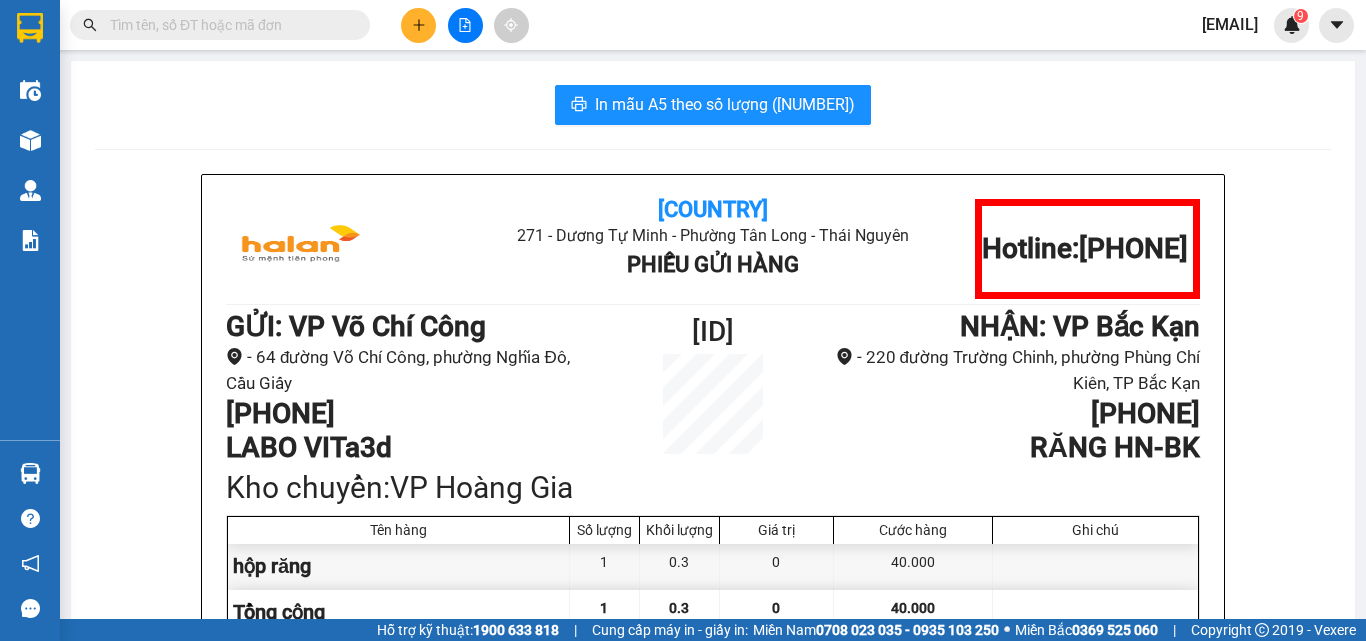 click at bounding box center [228, 25] 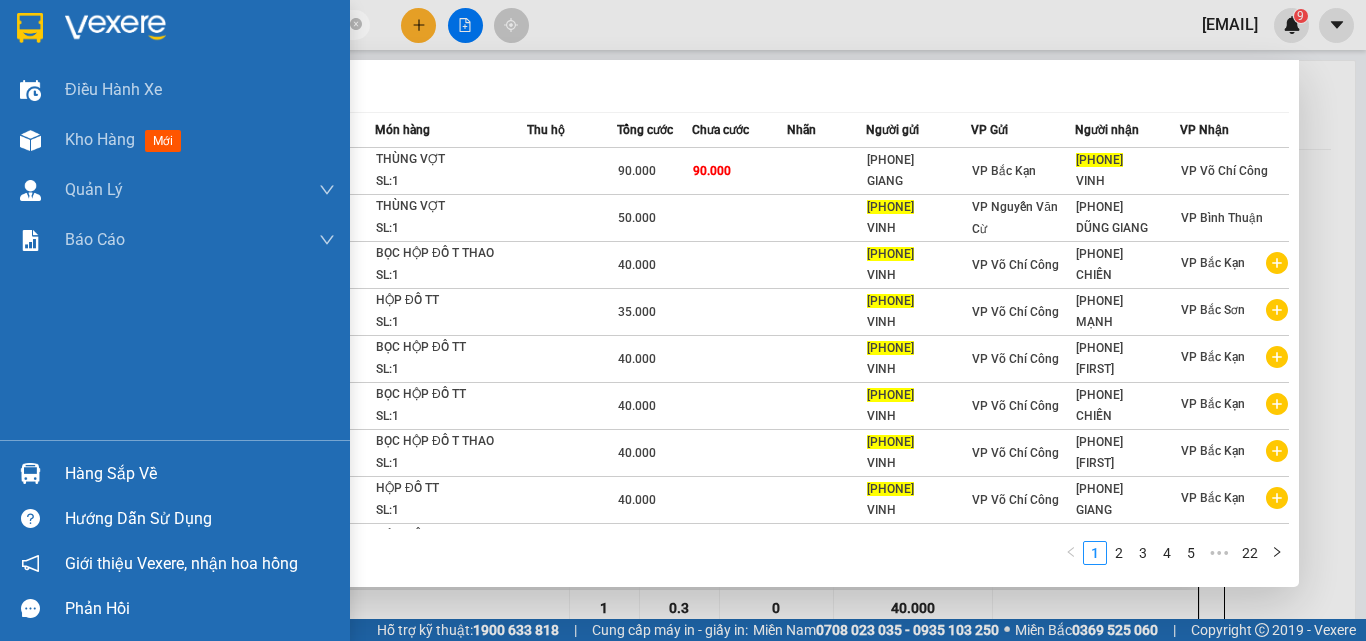 type on "[PHONE]" 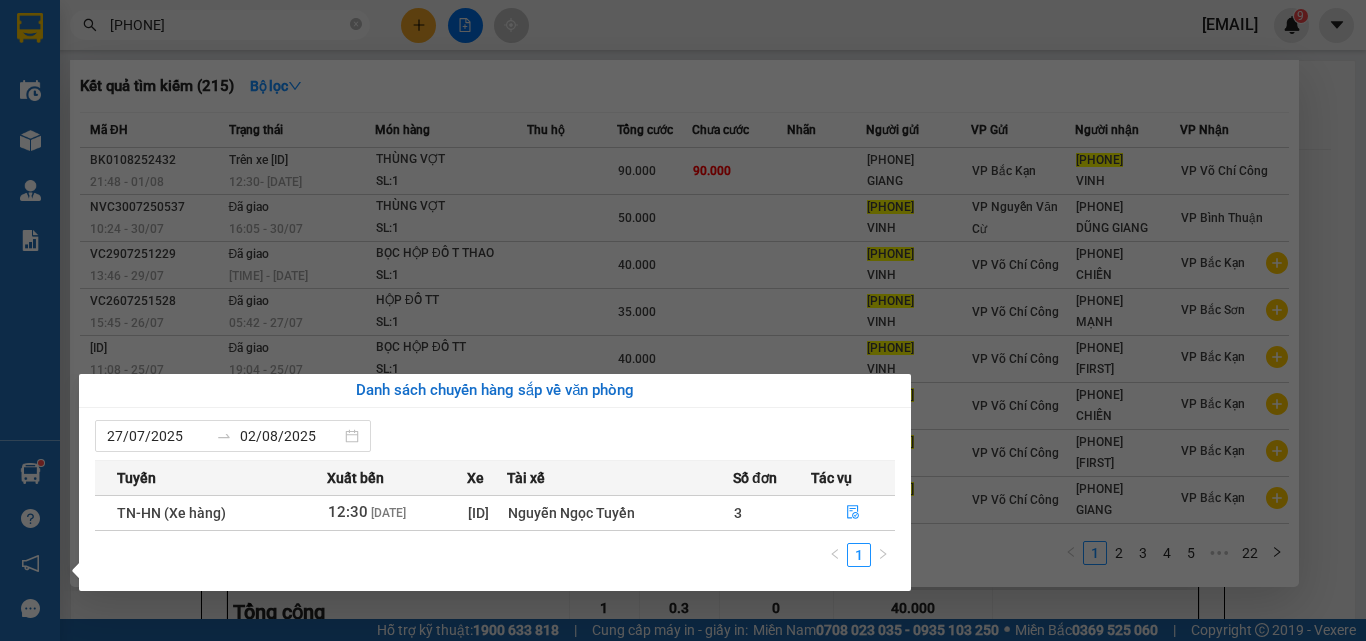 click on "Kết quả tìm kiếm ( 215 )  Bộ lọc  Mã ĐH Trạng thái Món hàng Thu hộ Tổng cước Chưa cước Nhãn Người gửi VP Gửi Người nhận VP Nhận BK0108252432 21:48 - 01/08 Trên xe   20G-000.09 12:30  -   02/08 THÙNG VỢT SL:  1 90.000 90.000 0845865555 GIANG VP Bắc Kạn 0345245555 VINH  VP Võ Chí Công NVC3007250537 10:24 - 30/07 Đã giao   16:05 - 30/07 THÙNG VỢT SL:  1 50.000 0345245555 VINH VP Nguyễn Văn Cừ 0915433004 DŨNG GIANG VP Bình Thuận VC2907251229 13:46 - 29/07 Đã giao   09:41 - 30/07 BỌC HỘP ĐỒ T THAO SL:  1 40.000 0345245555 VINH VP Võ Chí Công 0974427127 CHIẾN VP Bắc Kạn VC2607251528 15:45 - 26/07 Đã giao   05:42 - 27/07 HỘP ĐỒ TT SL:  1 35.000 0345245555 VINH VP Võ Chí Công 0961196999 MẠNH VP Bắc Sơn VC2507250763 11:08 - 25/07 Đã giao   19:04 - 25/07 BỌC HỘP ĐỒ TT SL:  1 40.000 0345245555 VINH VP Võ Chí Công 0867478222 VỸ VP Bắc Kạn VC2307250289 09:23 - 23/07 Đã giao   20:34 - 23/07 SL:  1 VINH" at bounding box center (683, 320) 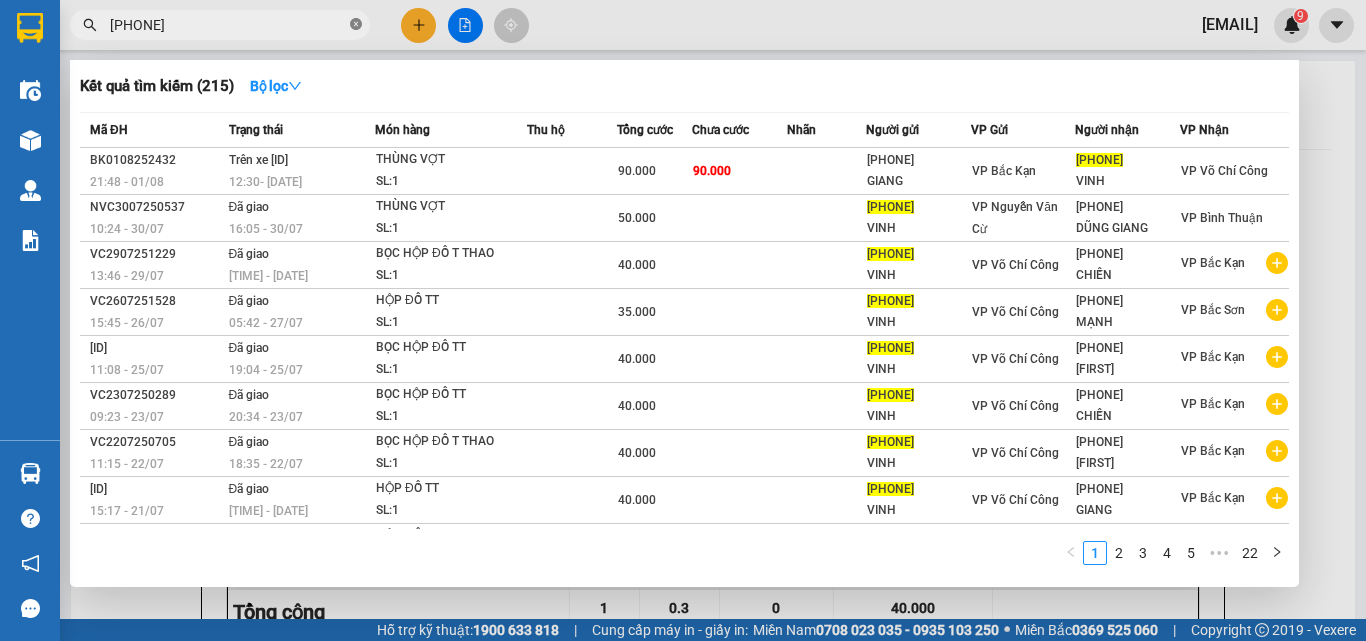 click 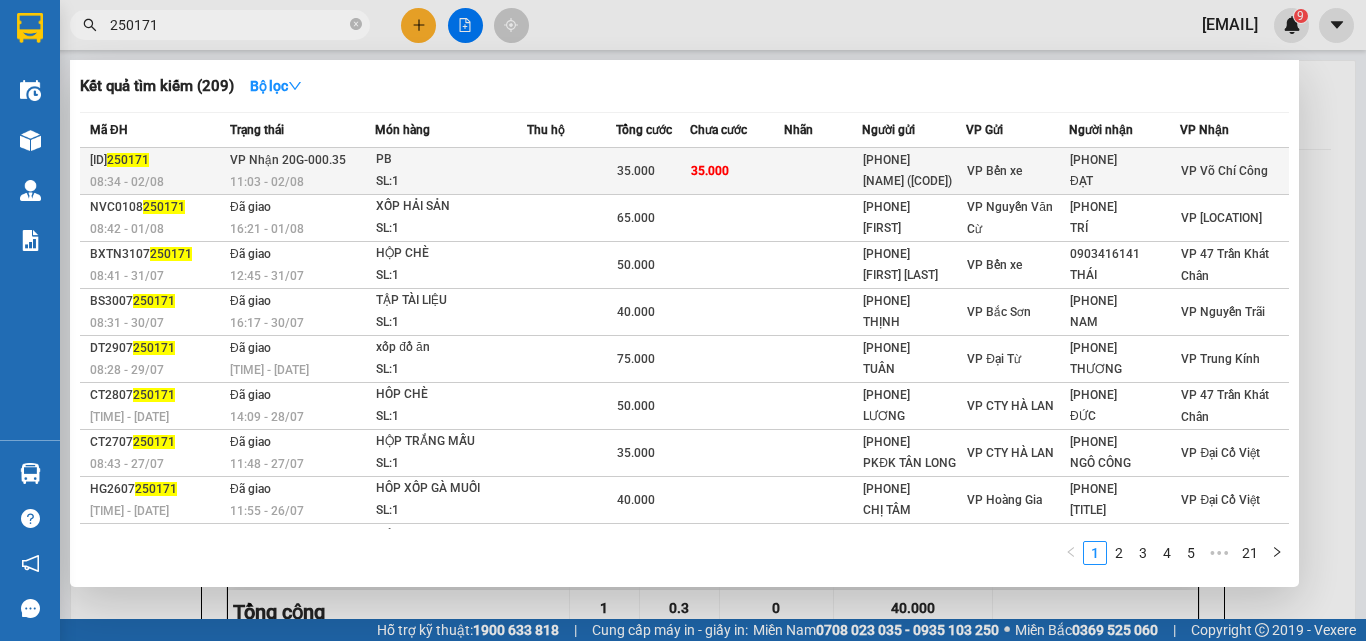 type on "250171" 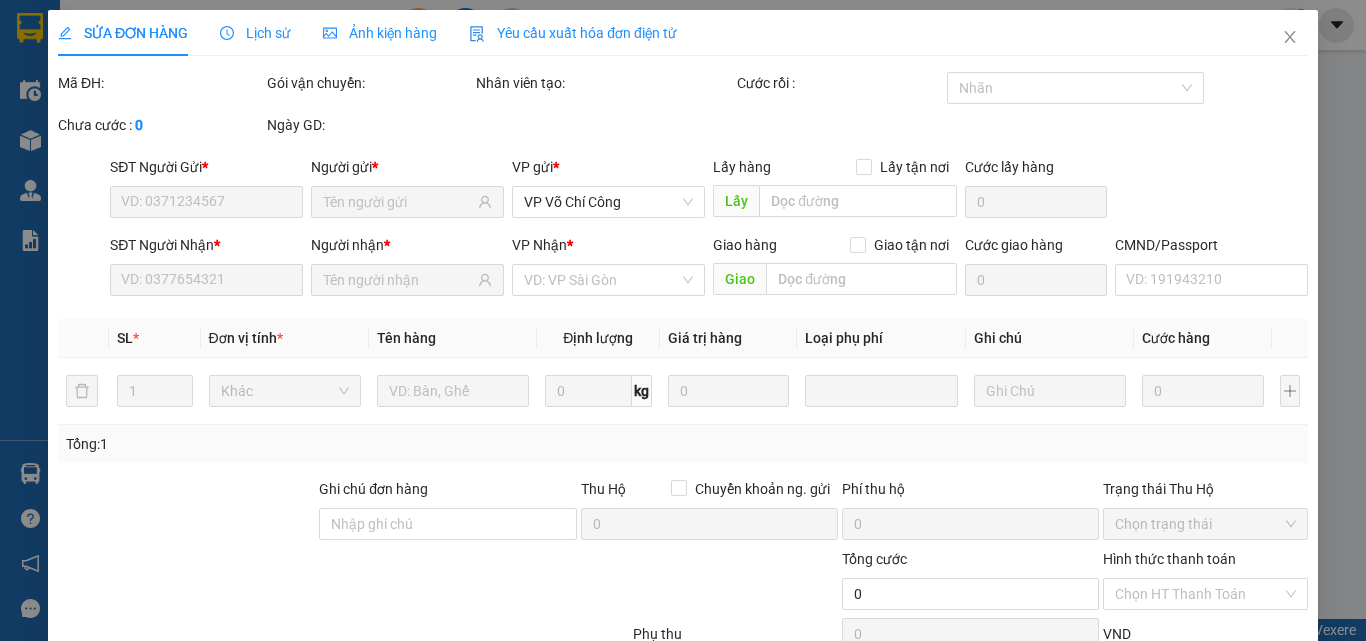 type on "0976327777" 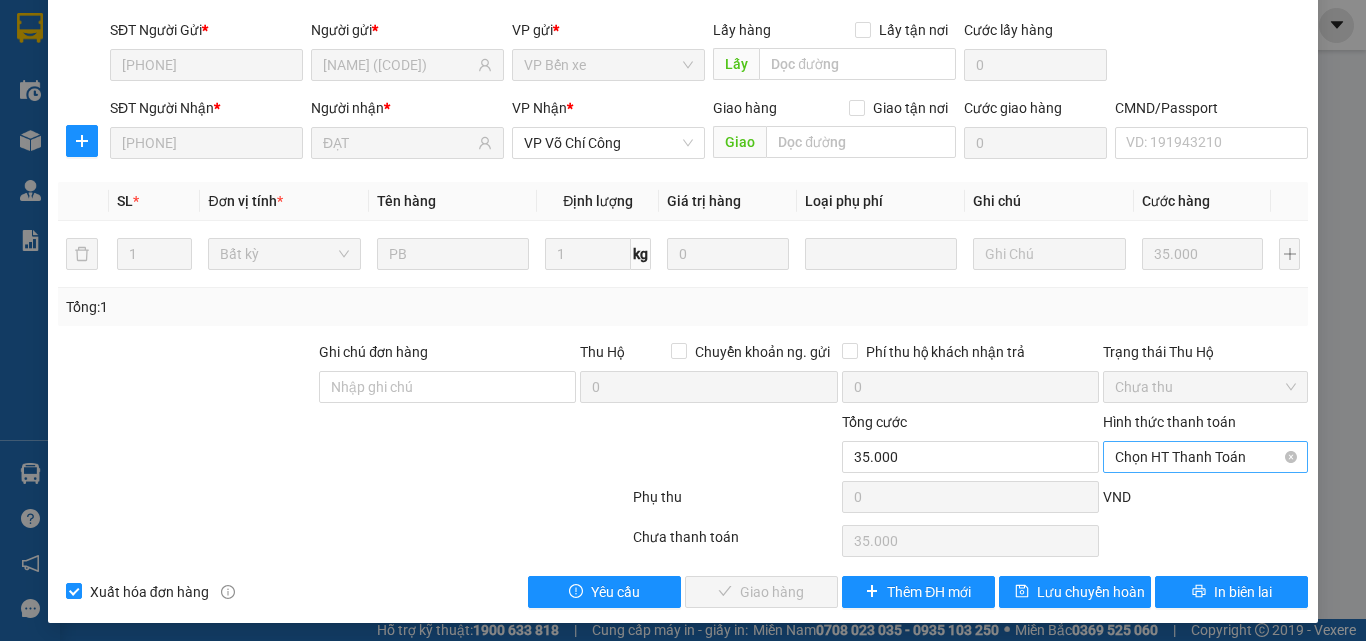 scroll, scrollTop: 143, scrollLeft: 0, axis: vertical 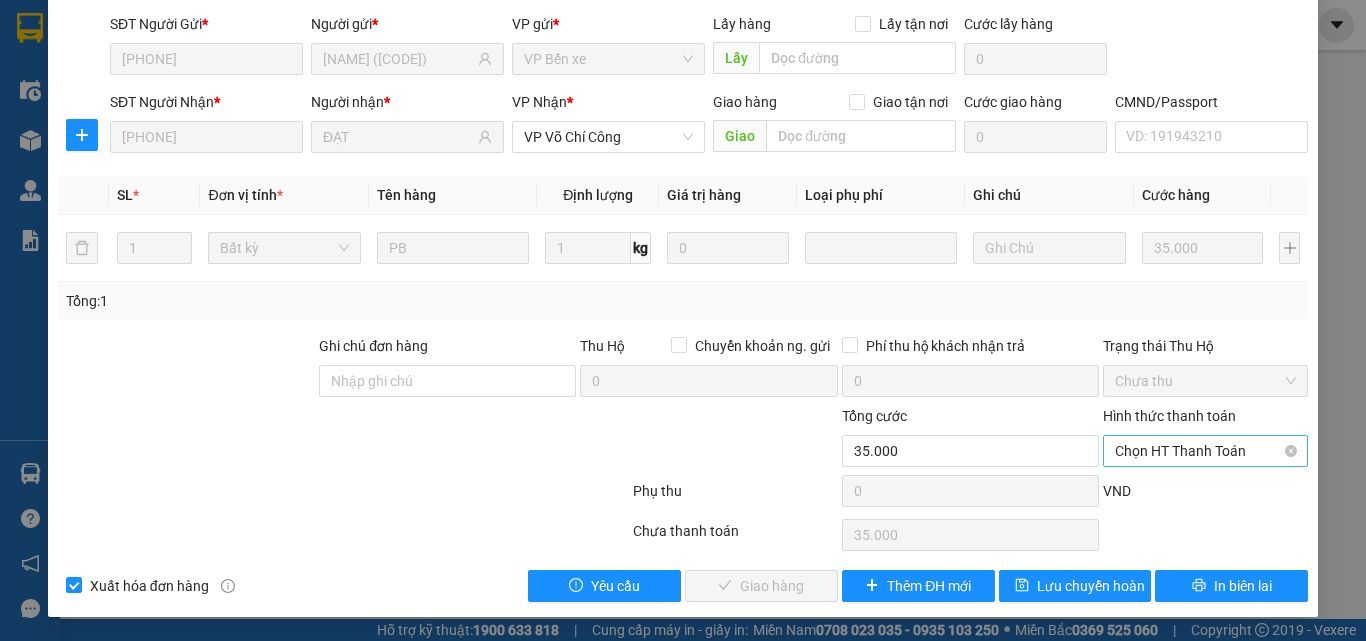 drag, startPoint x: 1162, startPoint y: 451, endPoint x: 1156, endPoint y: 467, distance: 17.088007 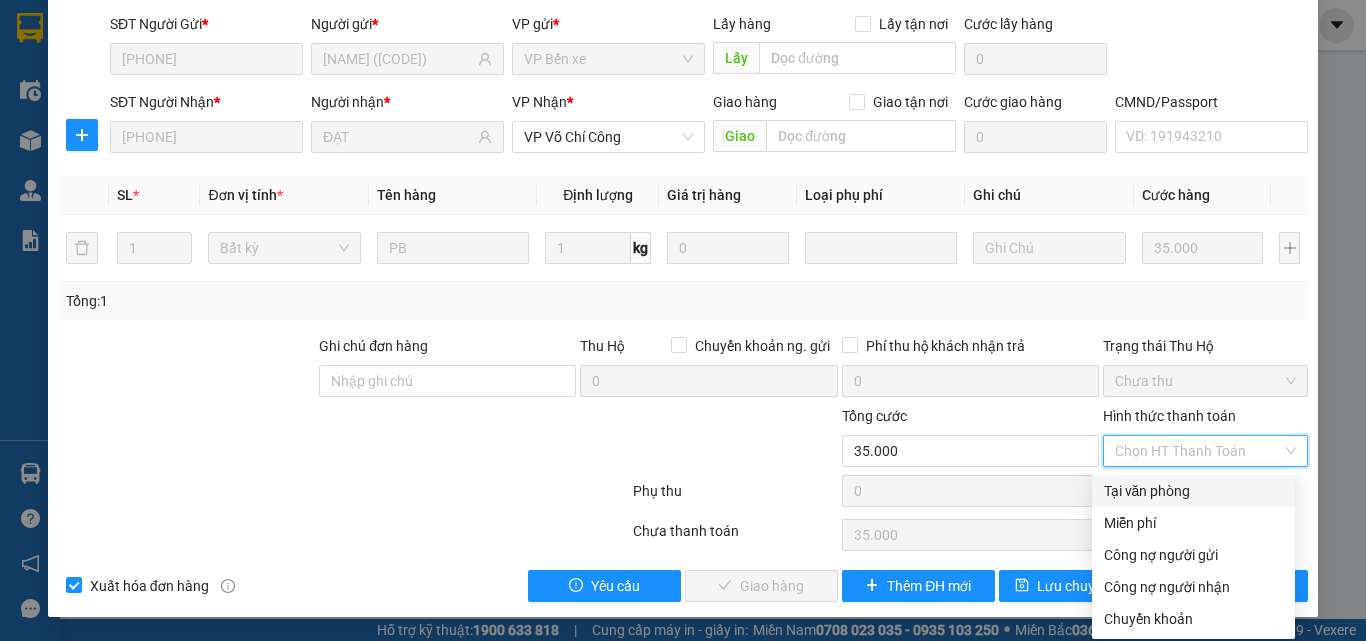 drag, startPoint x: 1156, startPoint y: 467, endPoint x: 1090, endPoint y: 516, distance: 82.20097 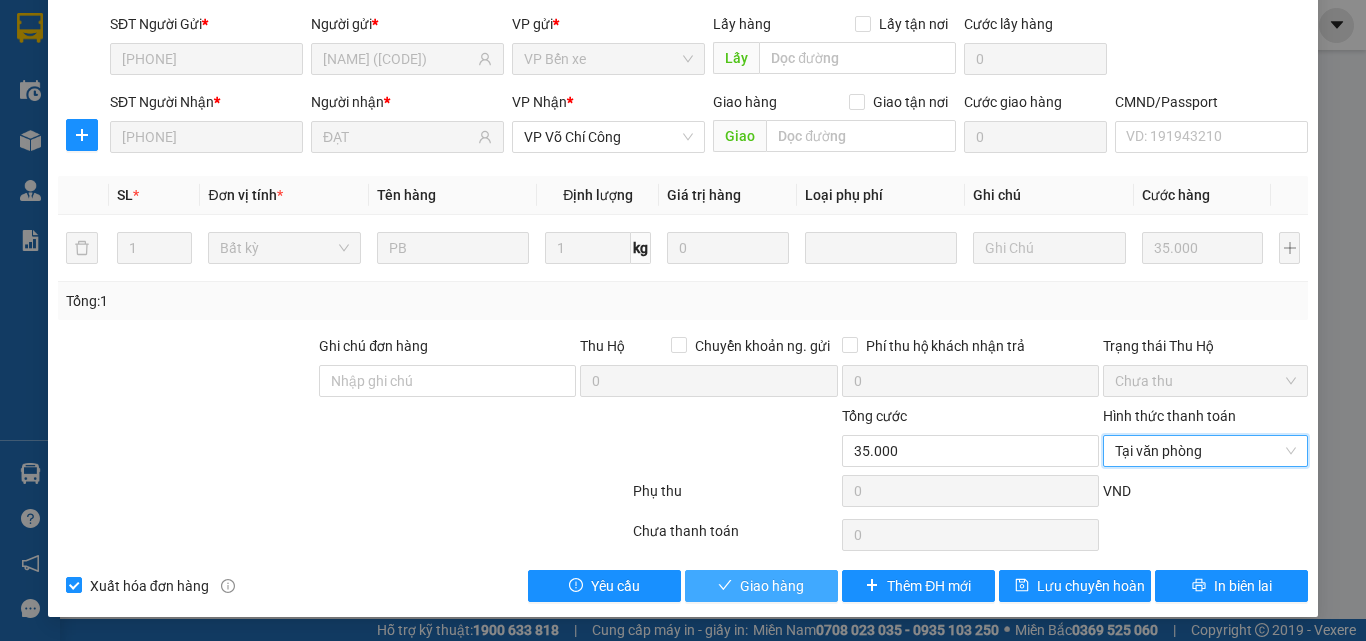 click on "Giao hàng" at bounding box center [772, 586] 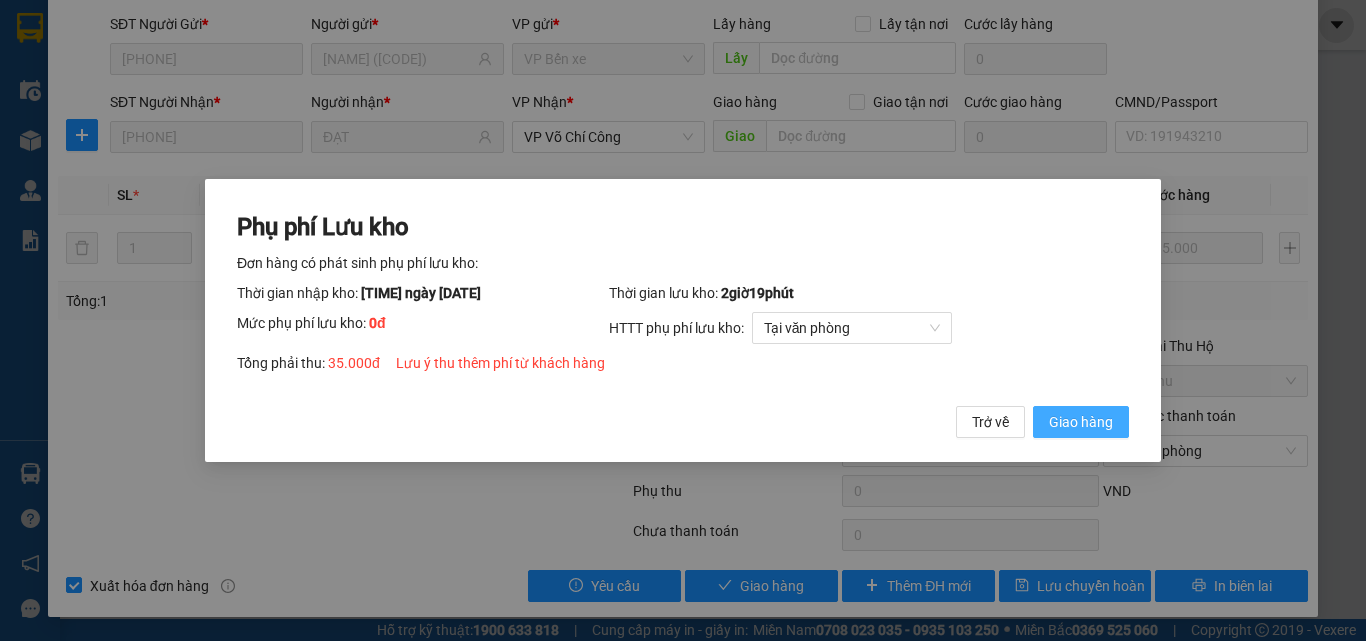 click on "Giao hàng" at bounding box center [1081, 422] 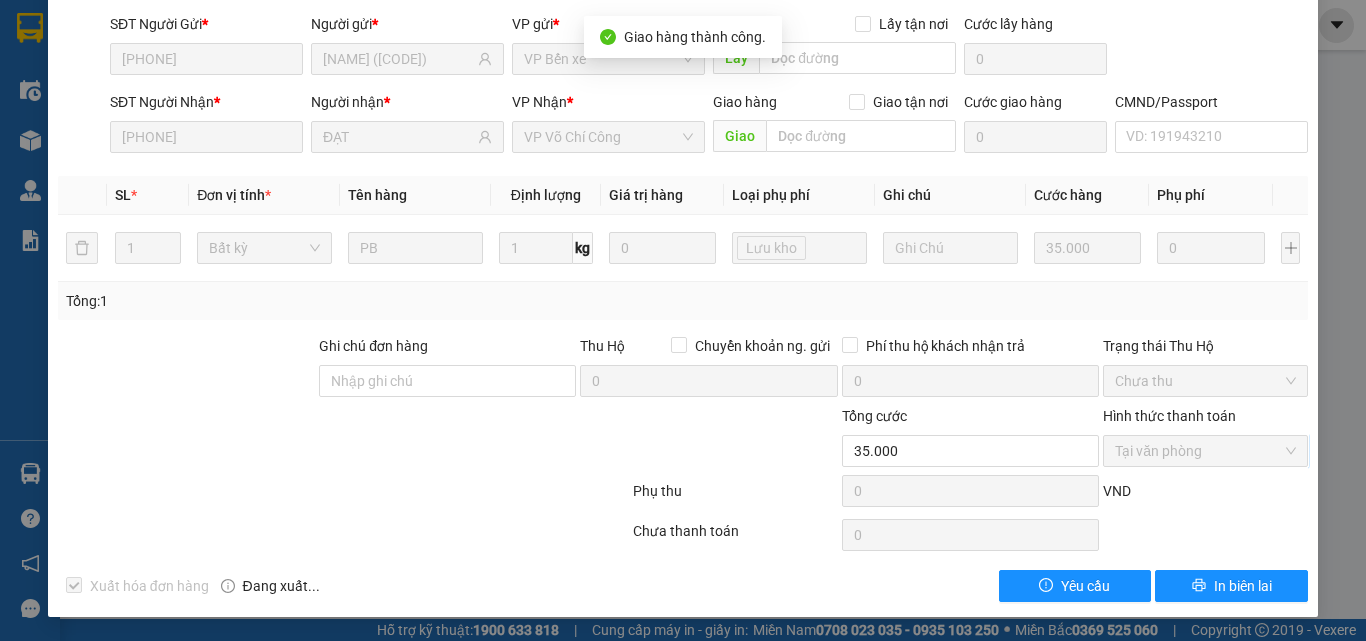 scroll, scrollTop: 0, scrollLeft: 0, axis: both 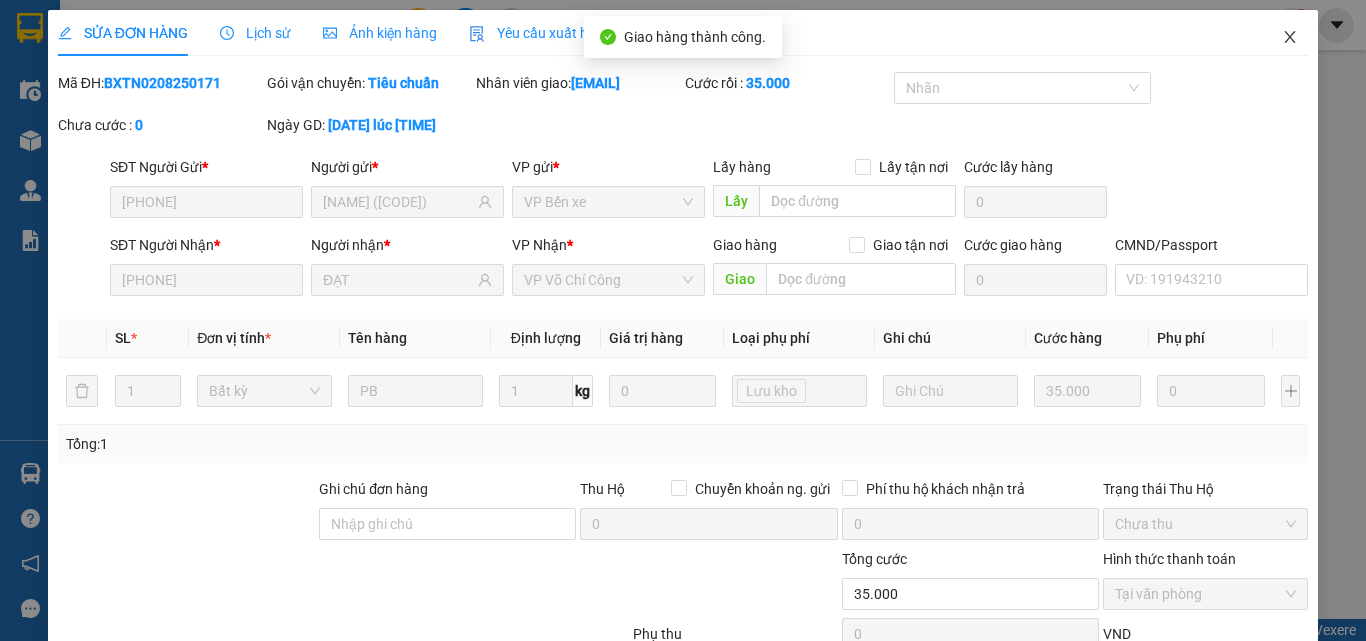 click 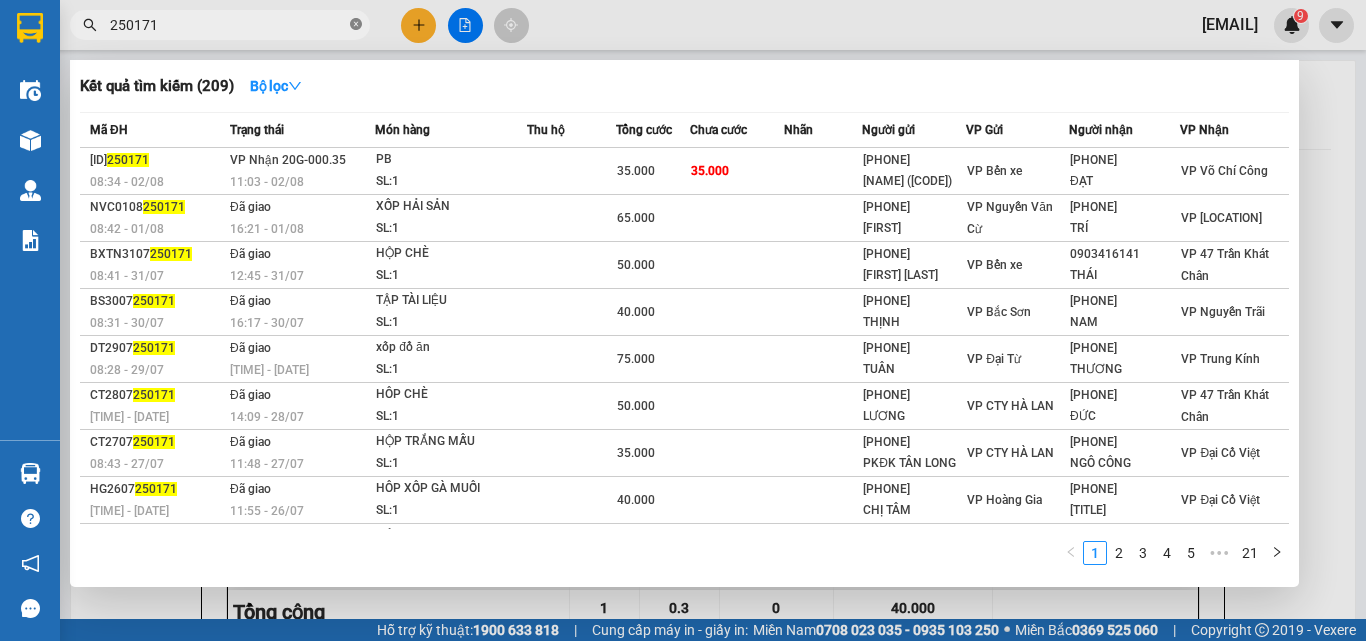 drag, startPoint x: 357, startPoint y: 24, endPoint x: 236, endPoint y: 22, distance: 121.016525 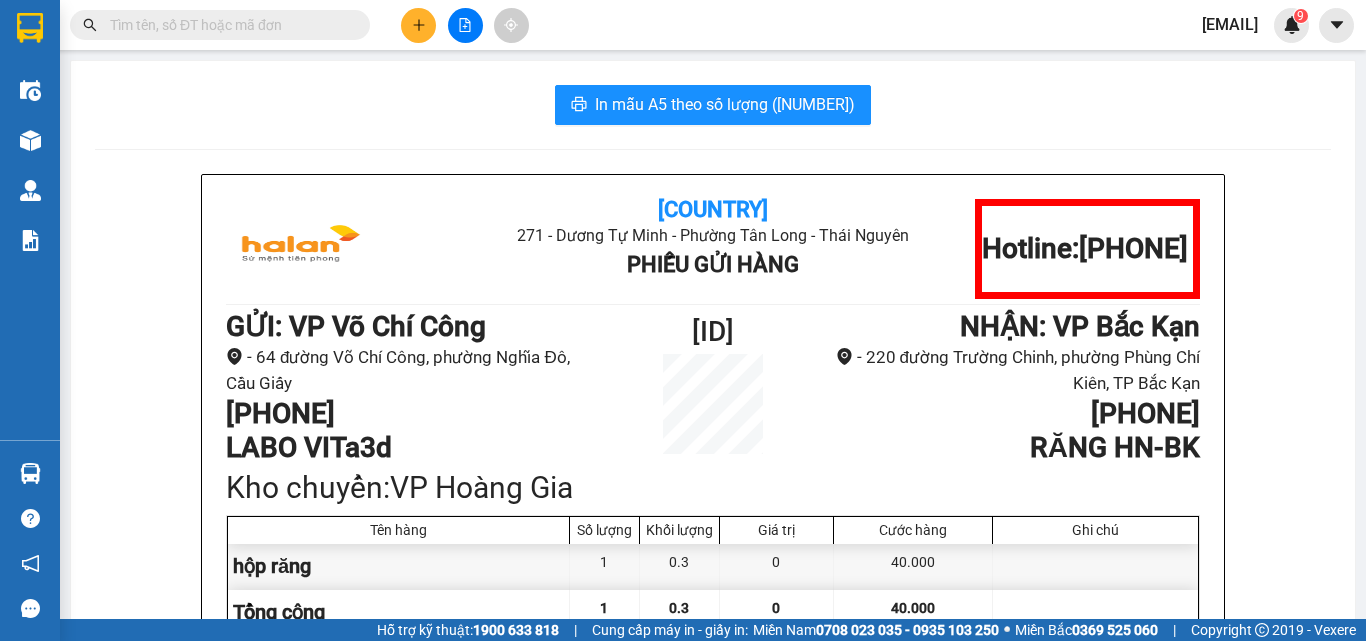 click at bounding box center [228, 25] 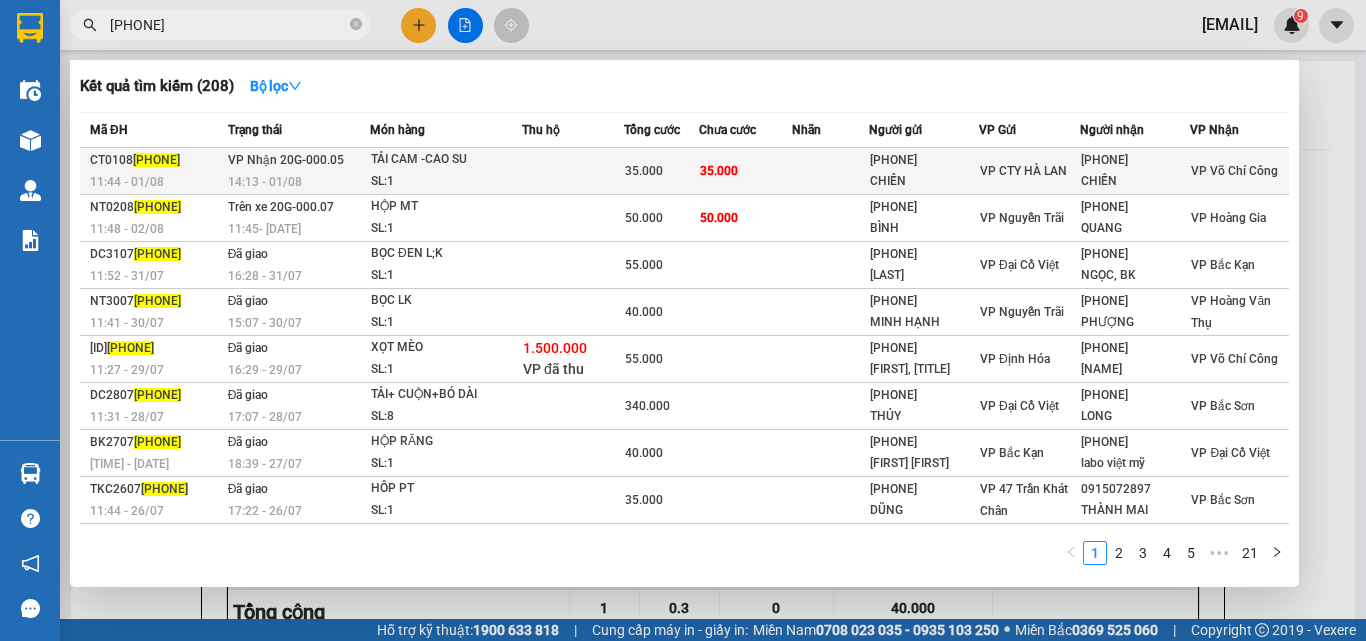 type on "250868" 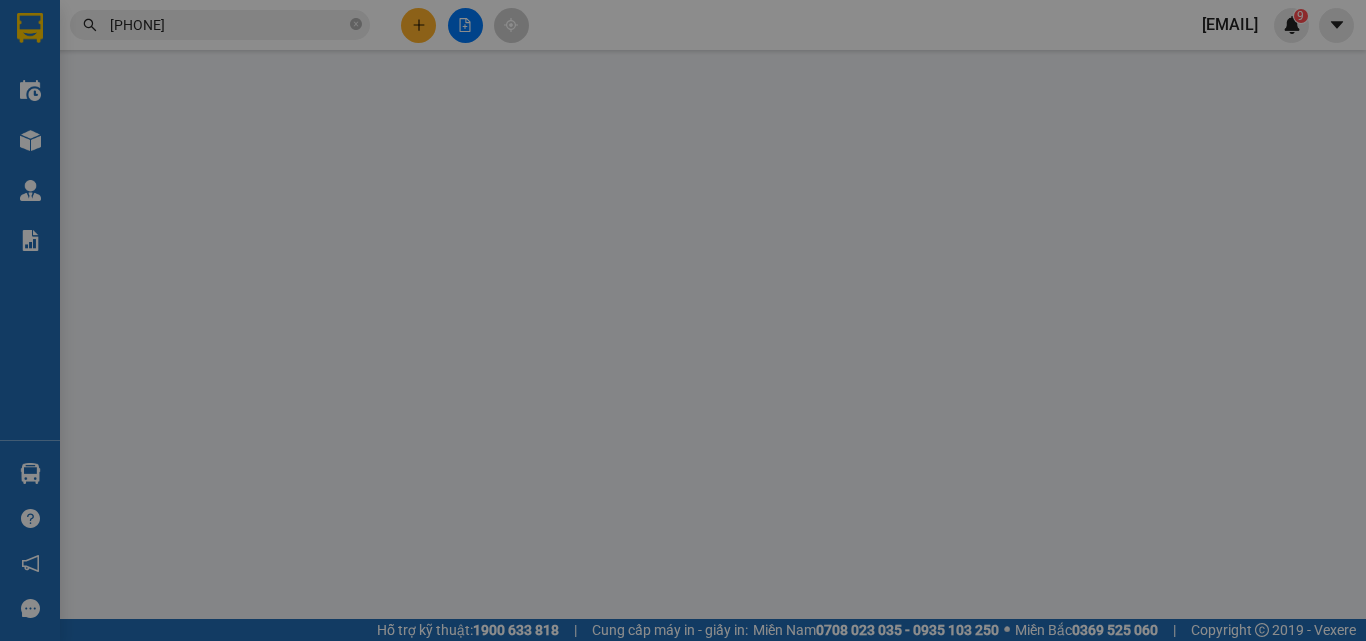 type on "[PHONE]" 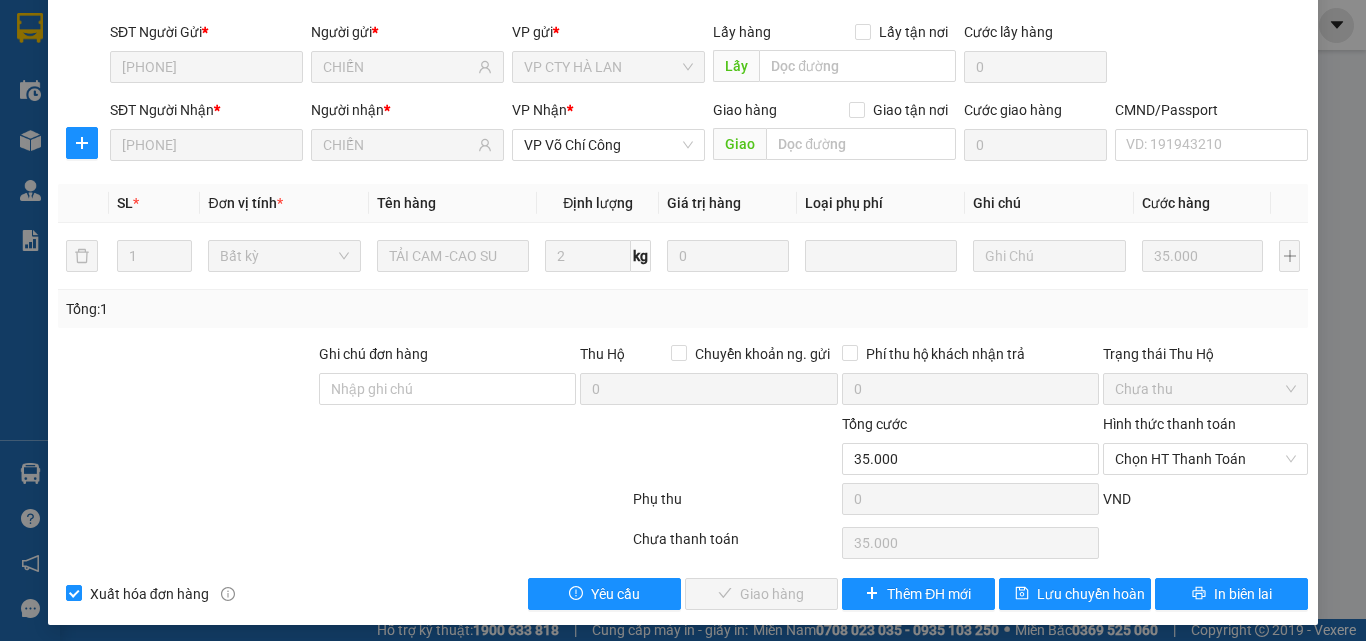 scroll, scrollTop: 143, scrollLeft: 0, axis: vertical 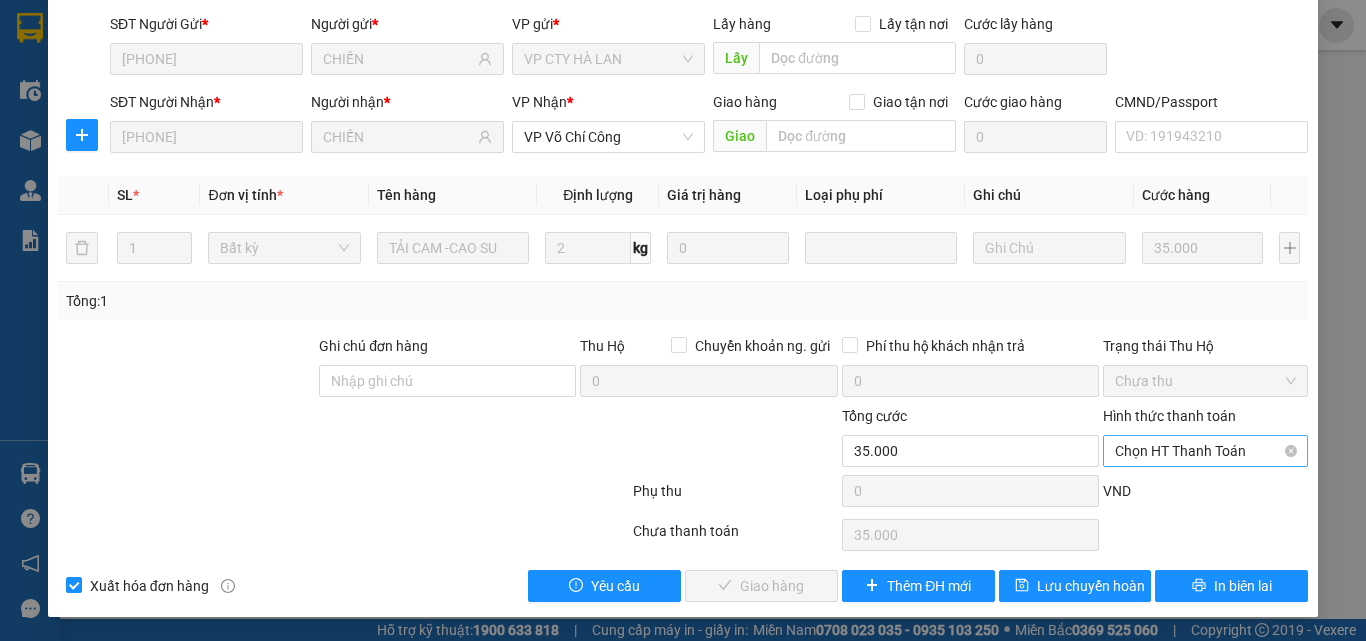 click on "Chọn HT Thanh Toán" at bounding box center (1205, 451) 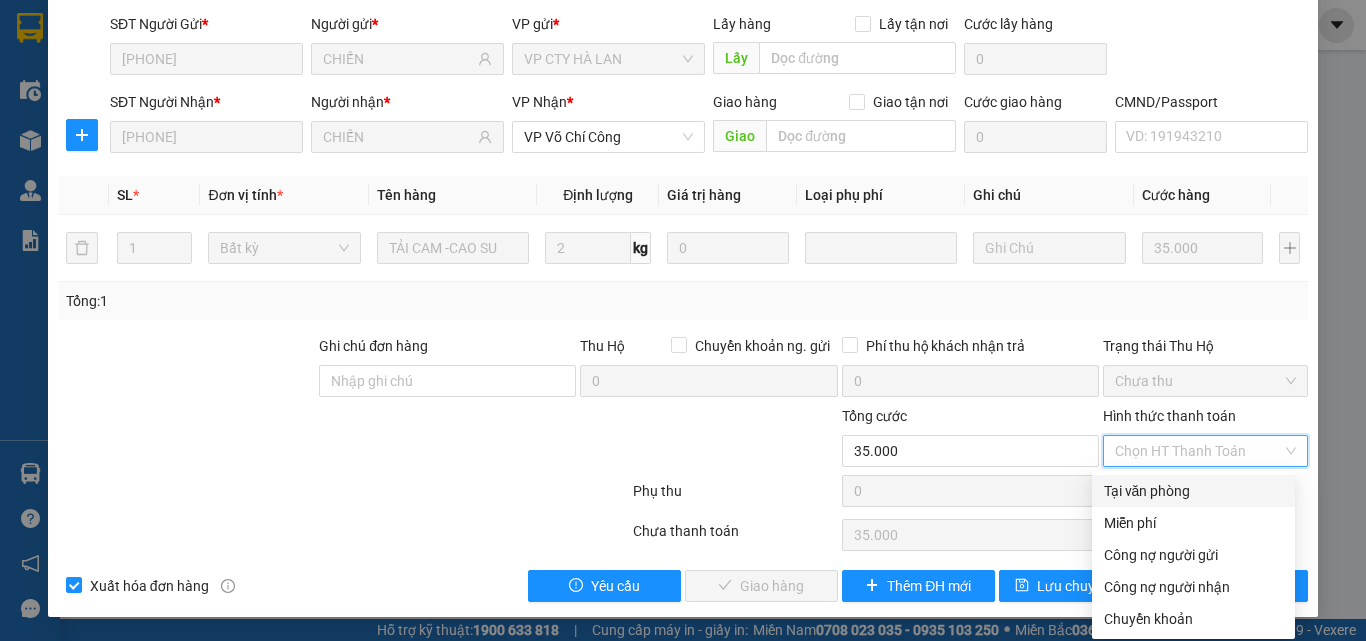 click on "Tại văn phòng" at bounding box center (1193, 491) 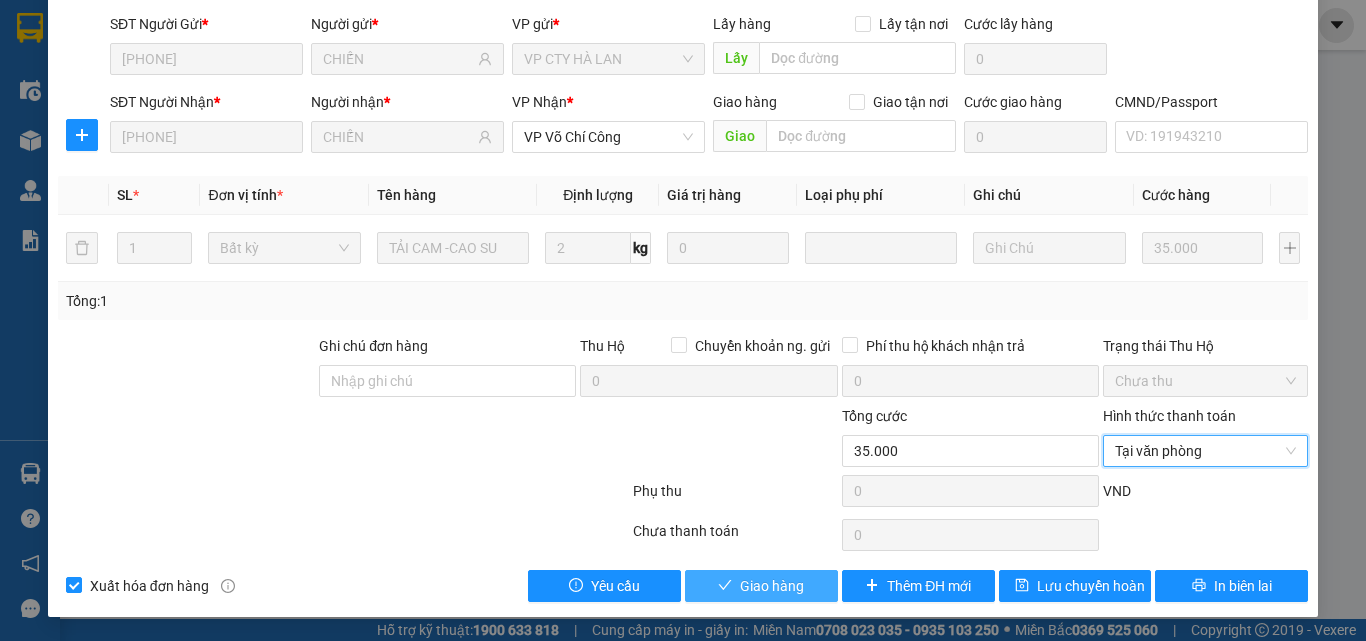 click on "Giao hàng" at bounding box center (772, 586) 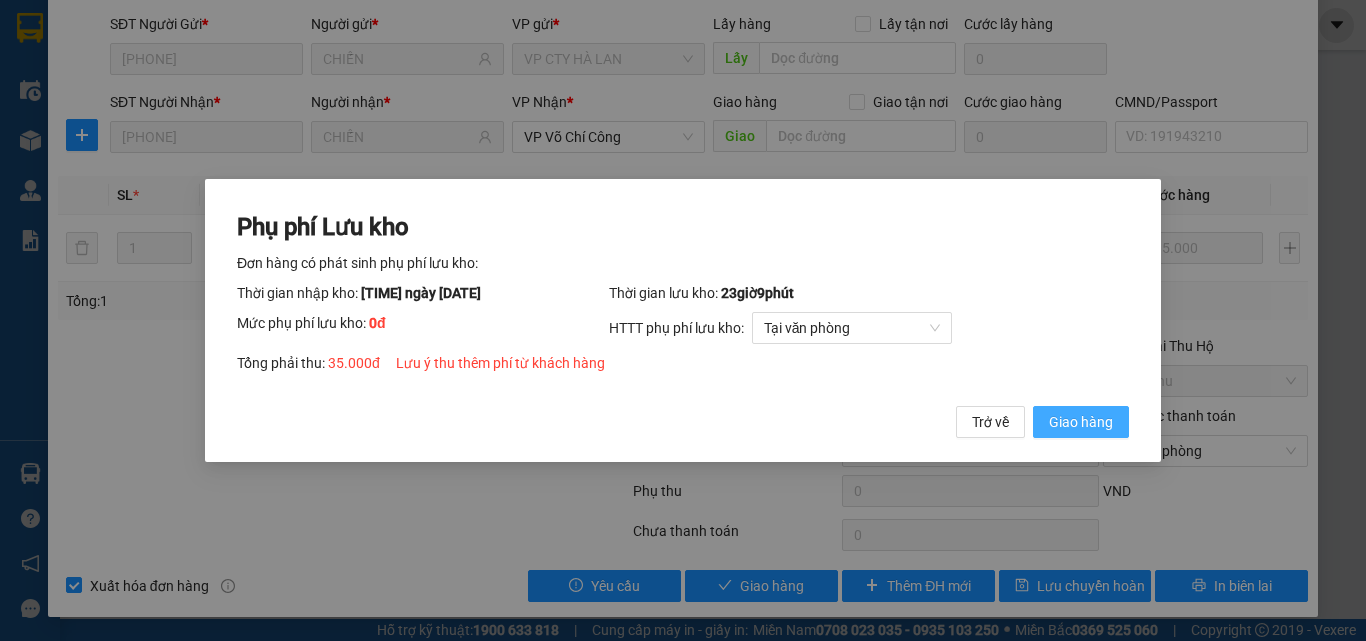 click on "Giao hàng" at bounding box center [1081, 422] 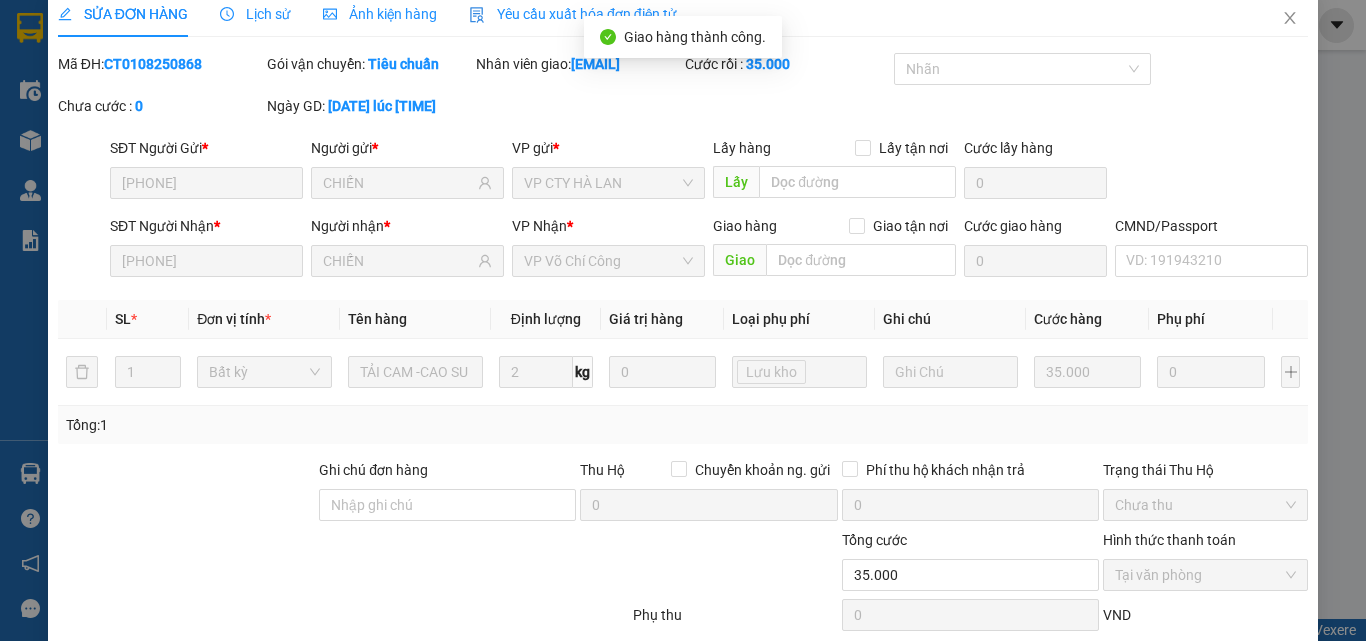 scroll, scrollTop: 0, scrollLeft: 0, axis: both 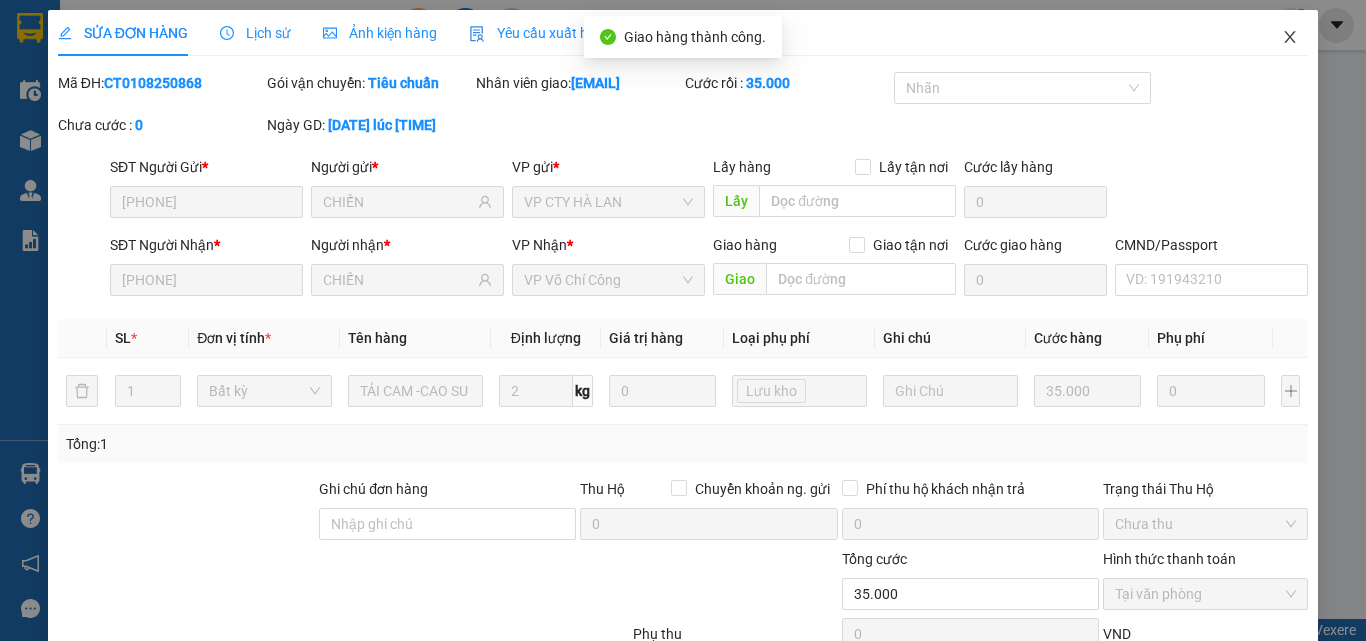 click 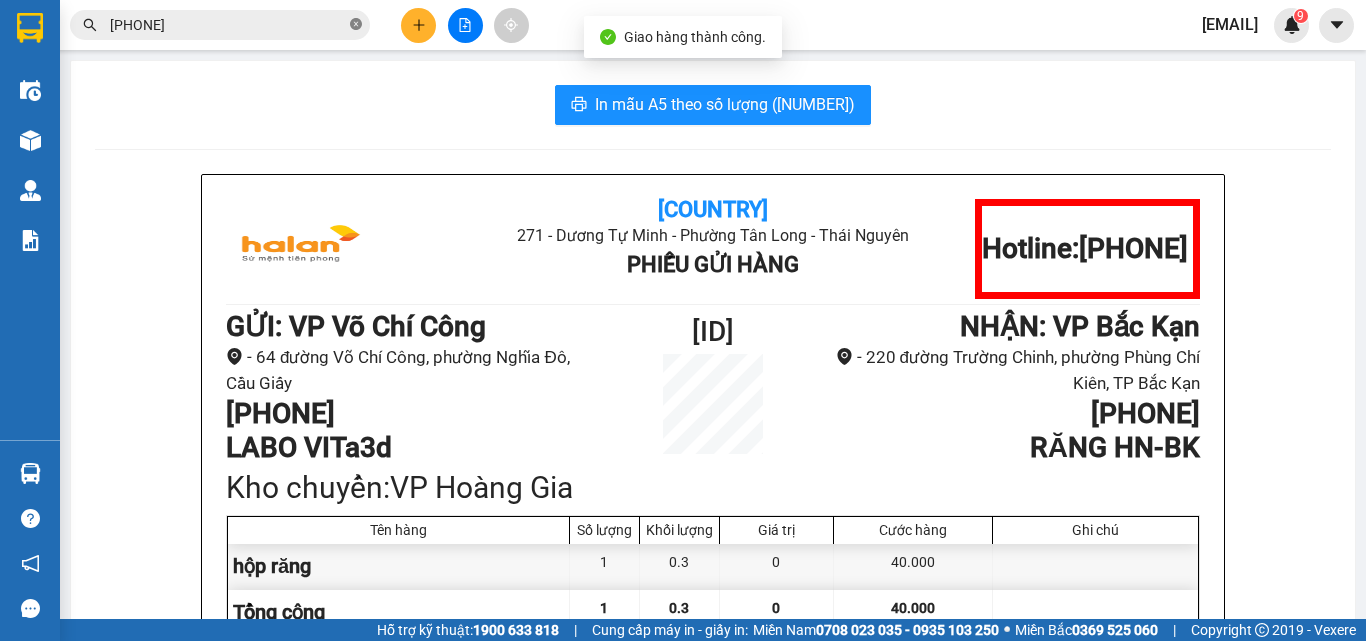 click 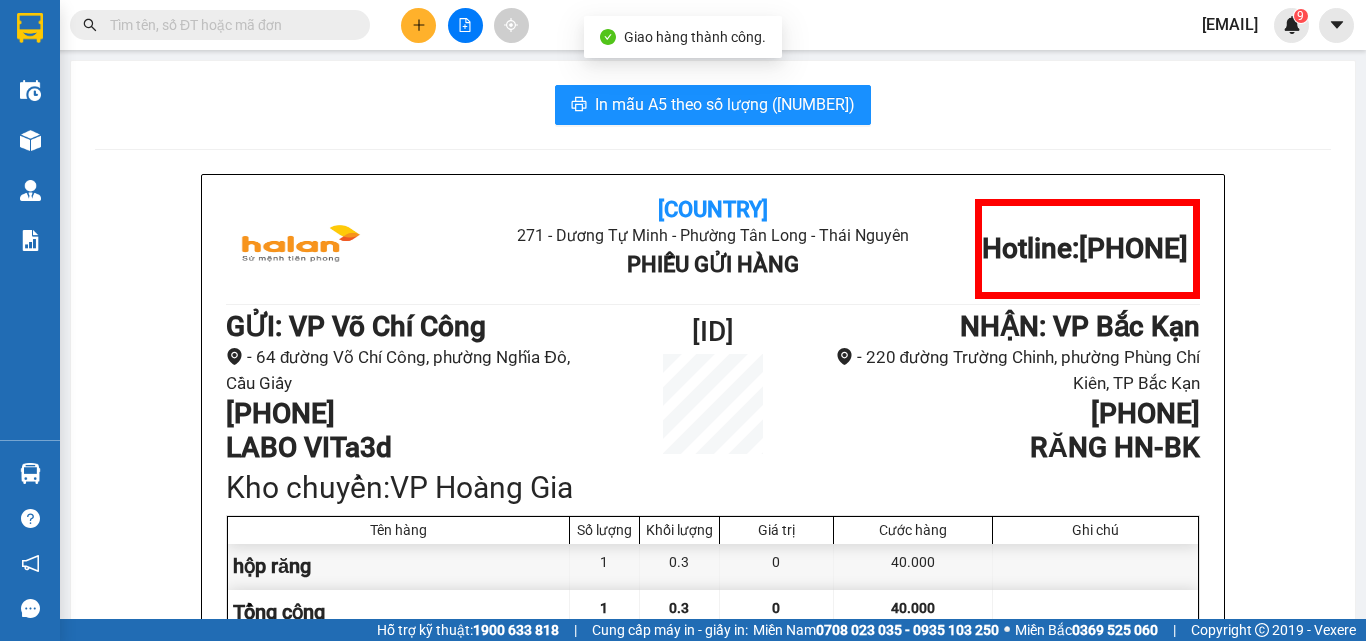 click at bounding box center (228, 25) 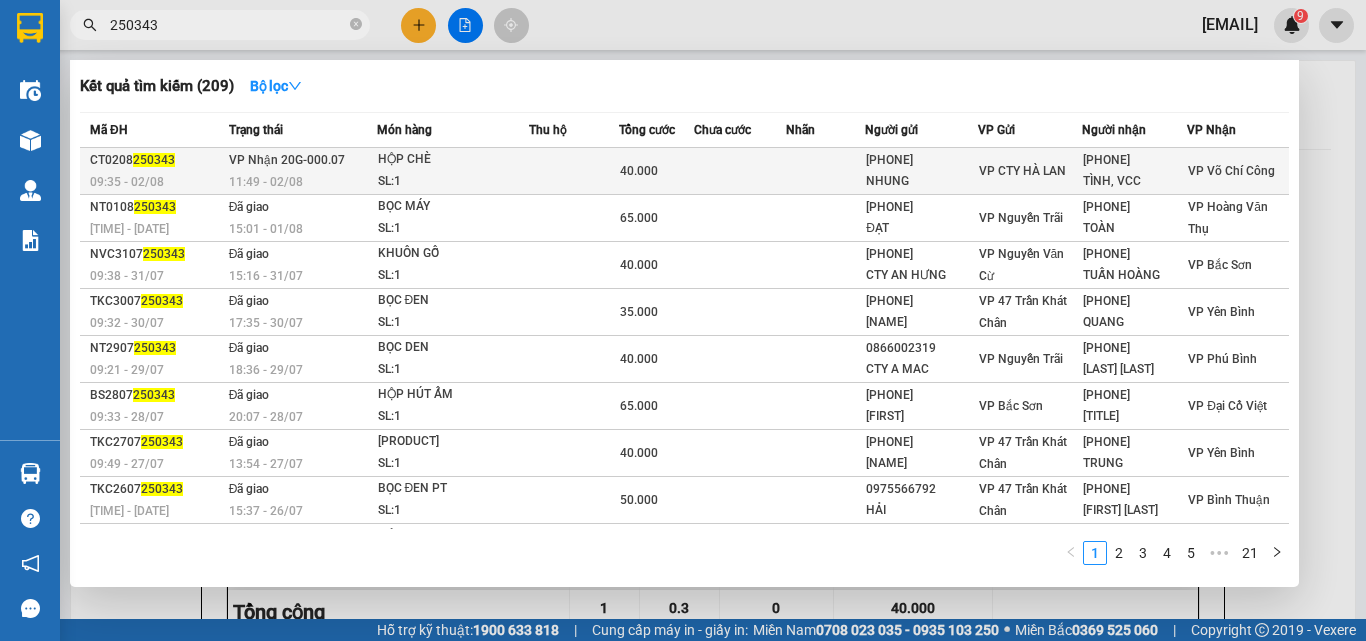 type on "250343" 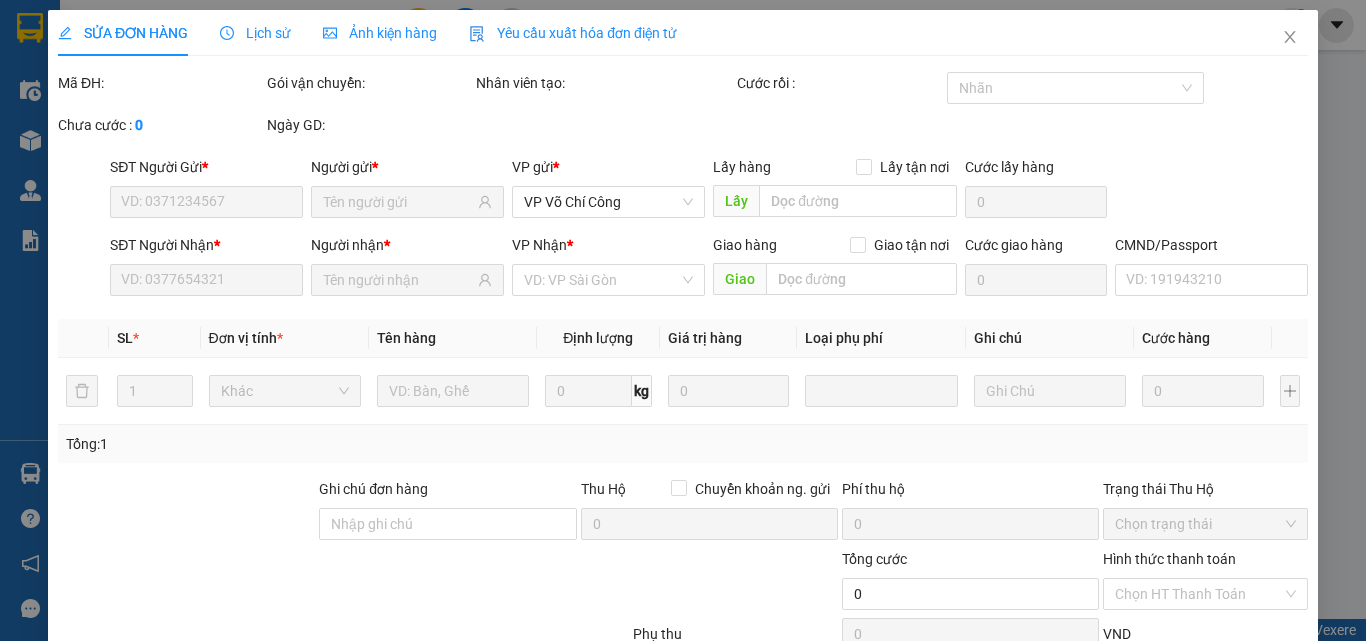 type on "0978873889" 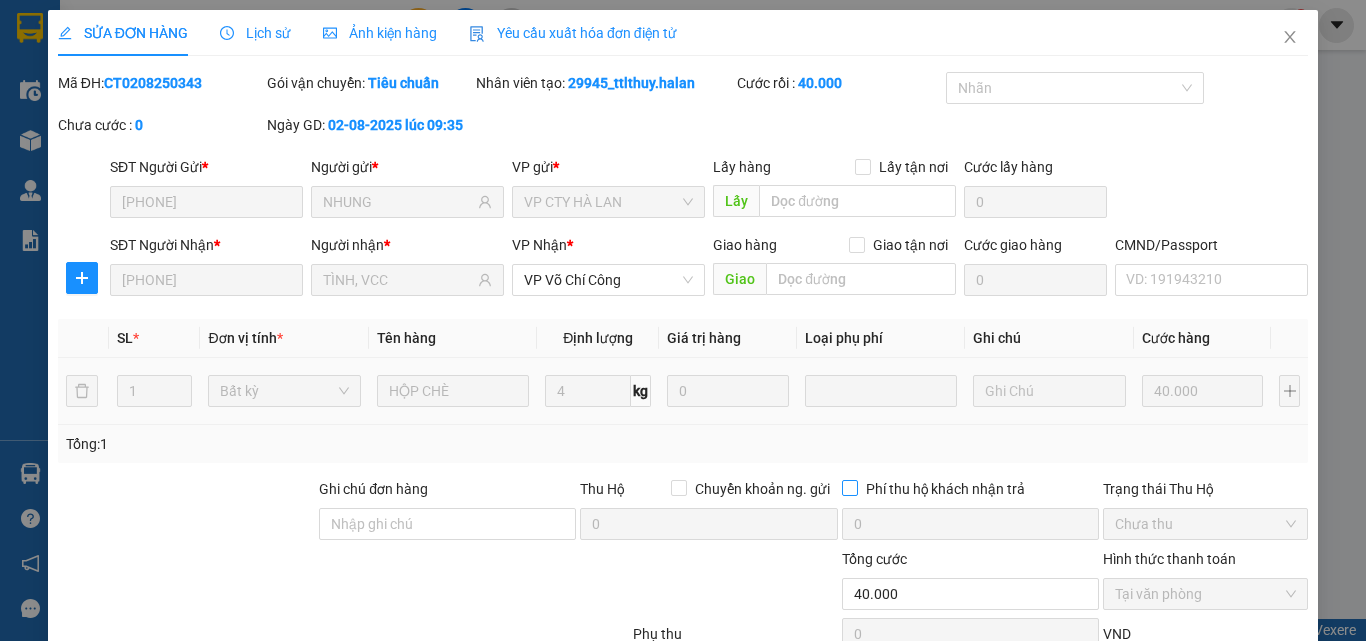 scroll, scrollTop: 143, scrollLeft: 0, axis: vertical 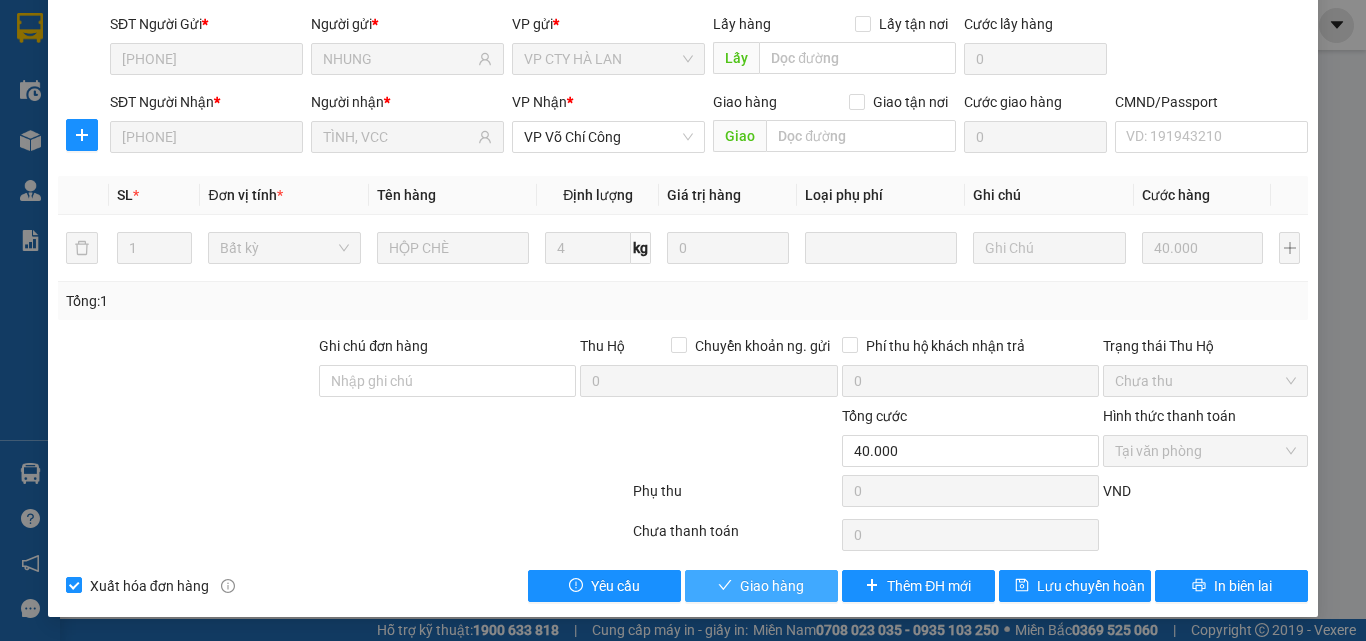 click on "Giao hàng" at bounding box center [772, 586] 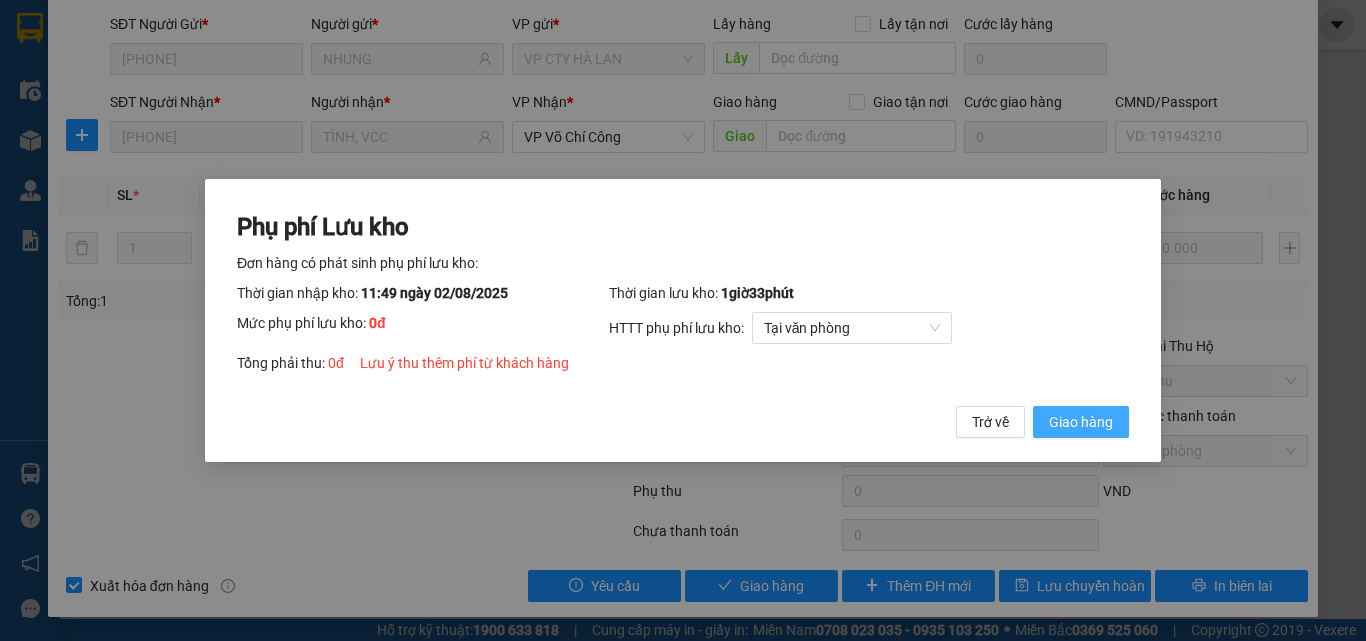 click on "Giao hàng" at bounding box center (1081, 422) 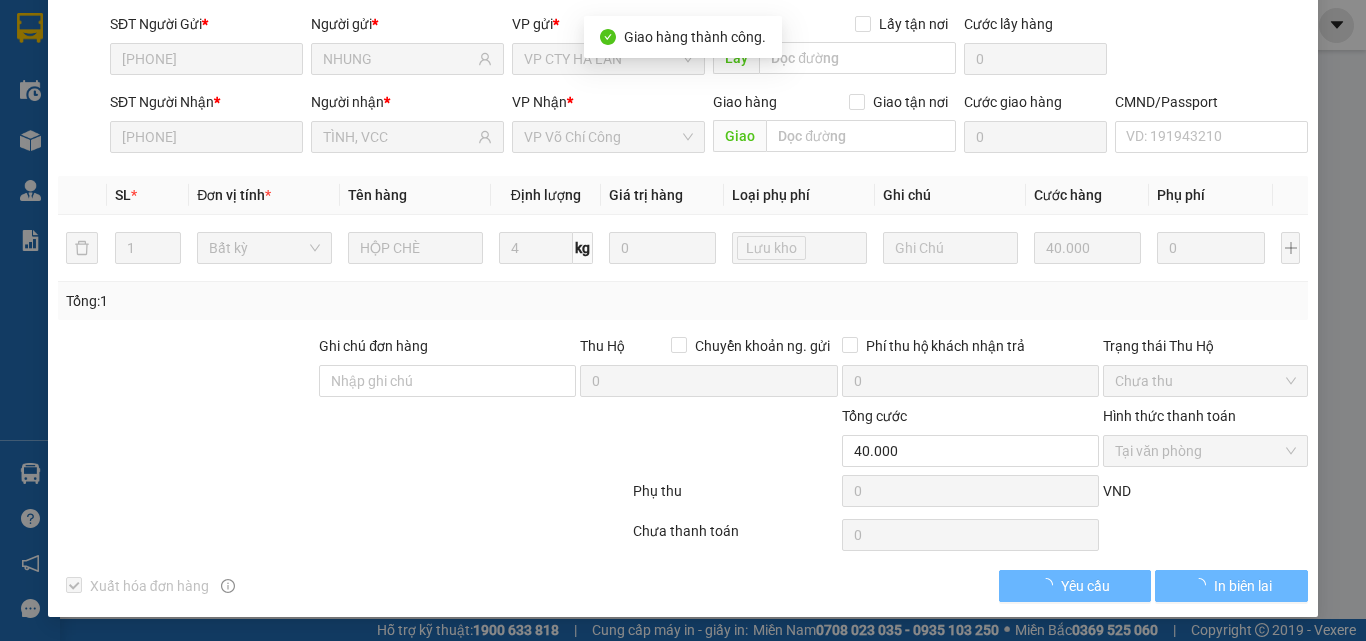 scroll, scrollTop: 0, scrollLeft: 0, axis: both 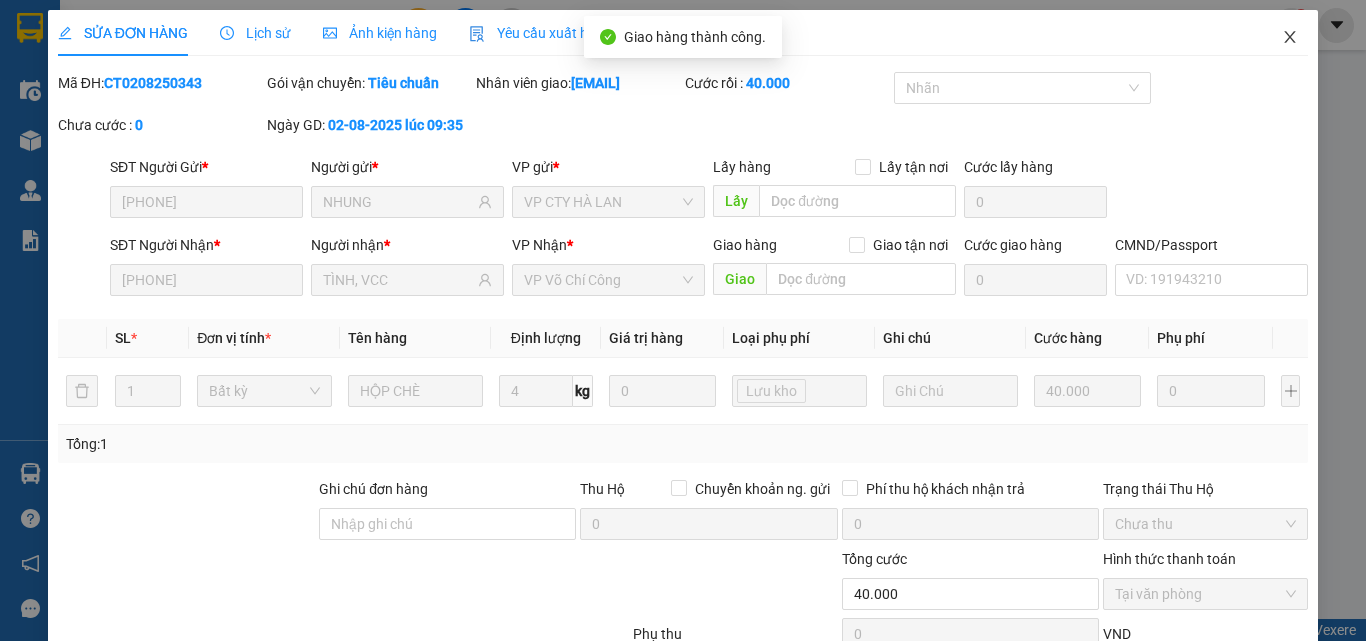 drag, startPoint x: 1275, startPoint y: 32, endPoint x: 1201, endPoint y: 44, distance: 74.96666 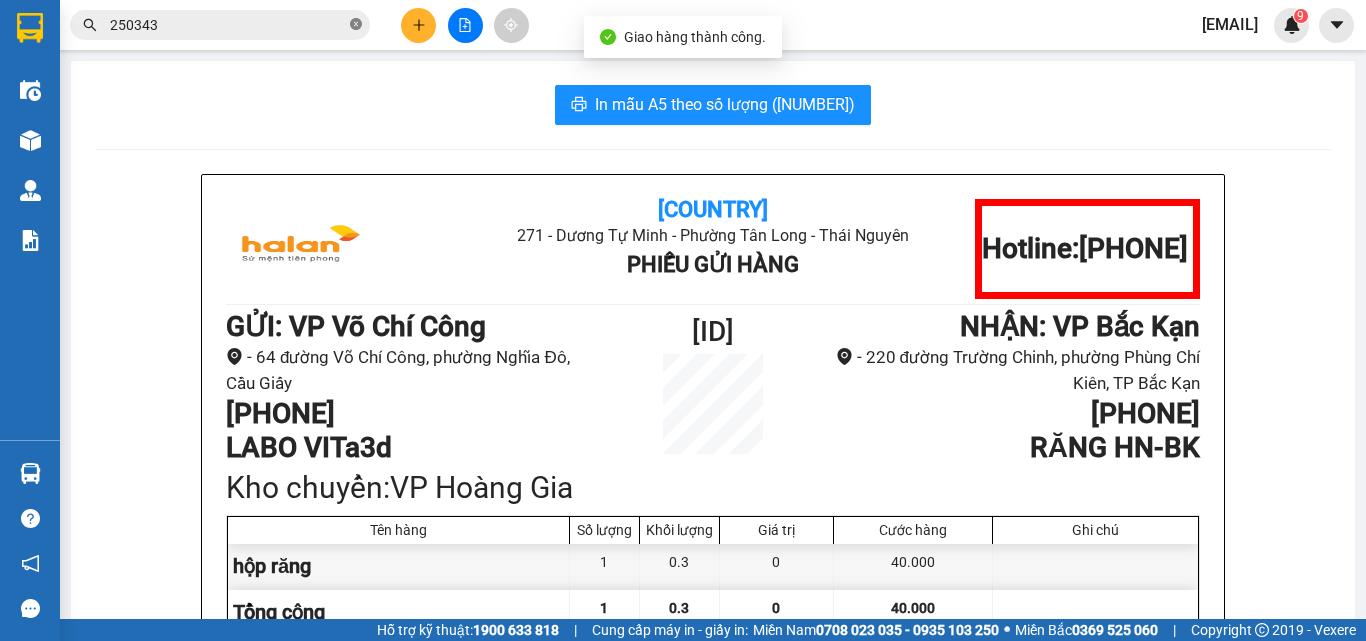 click 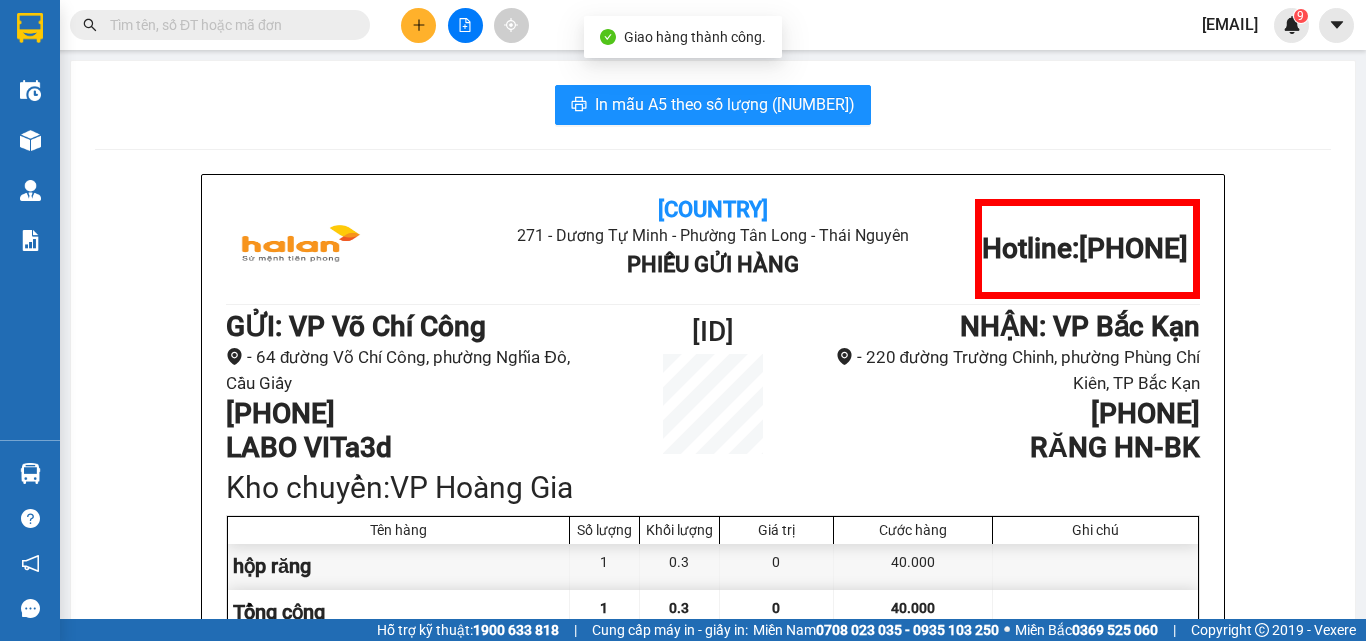 click at bounding box center [228, 25] 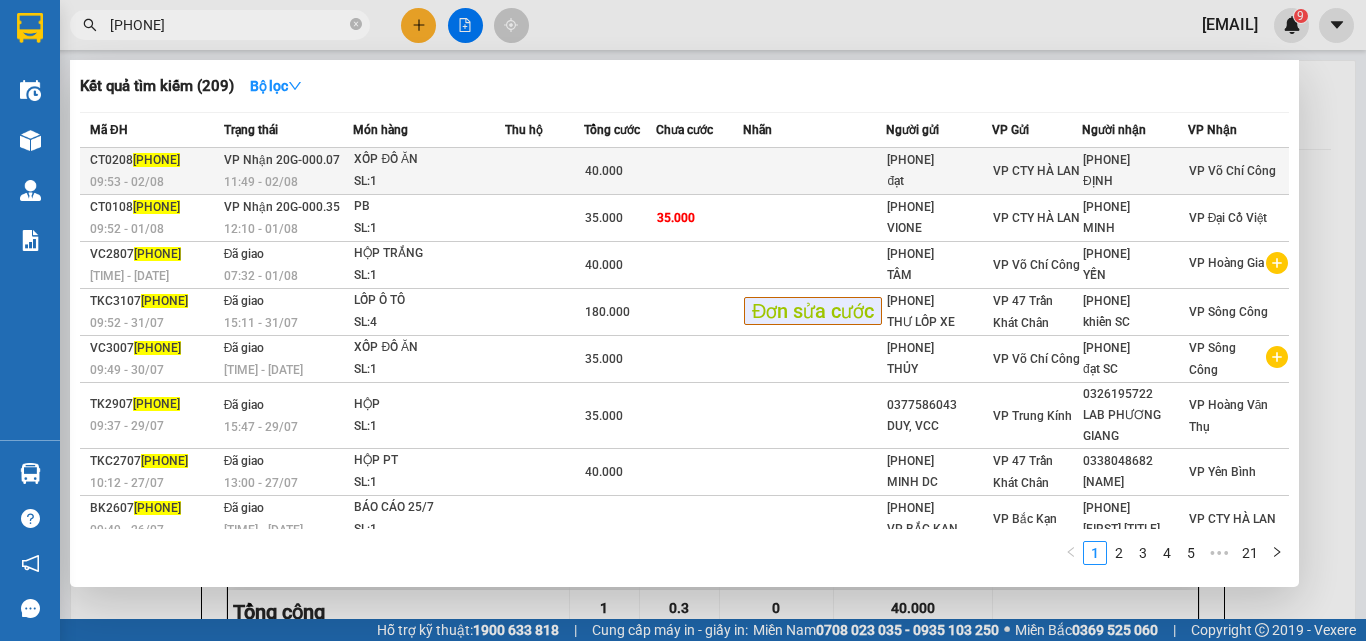 type on "250401" 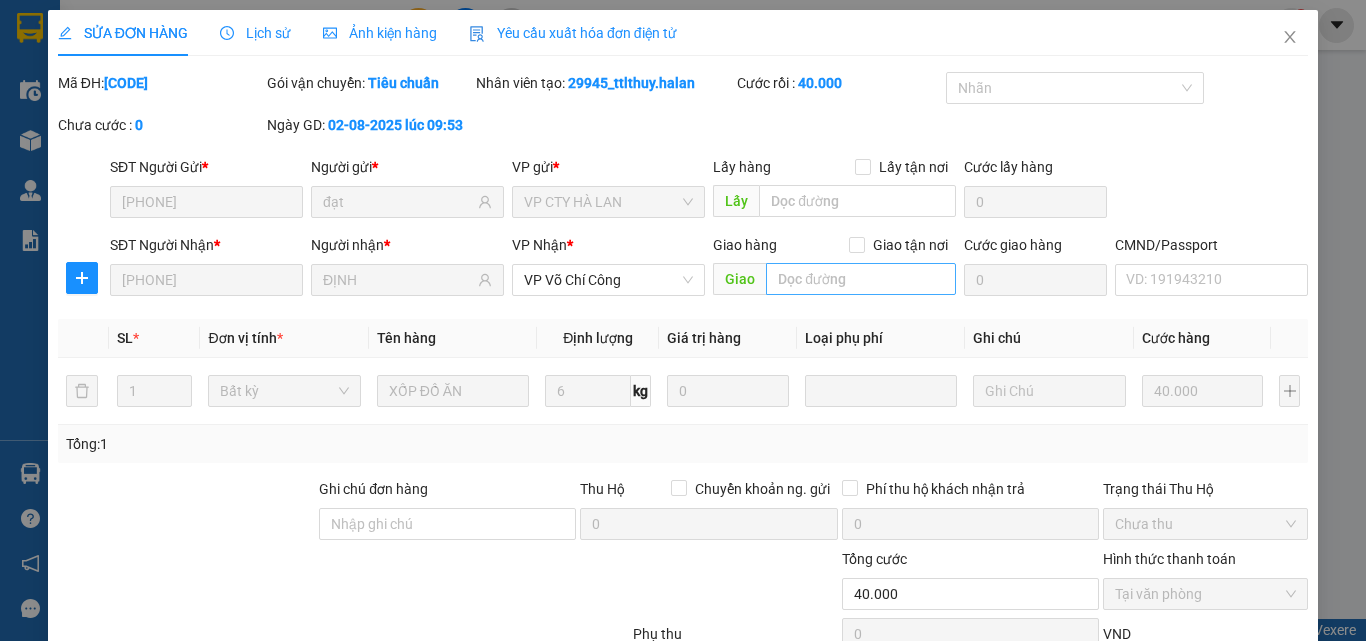 type on "0983263037" 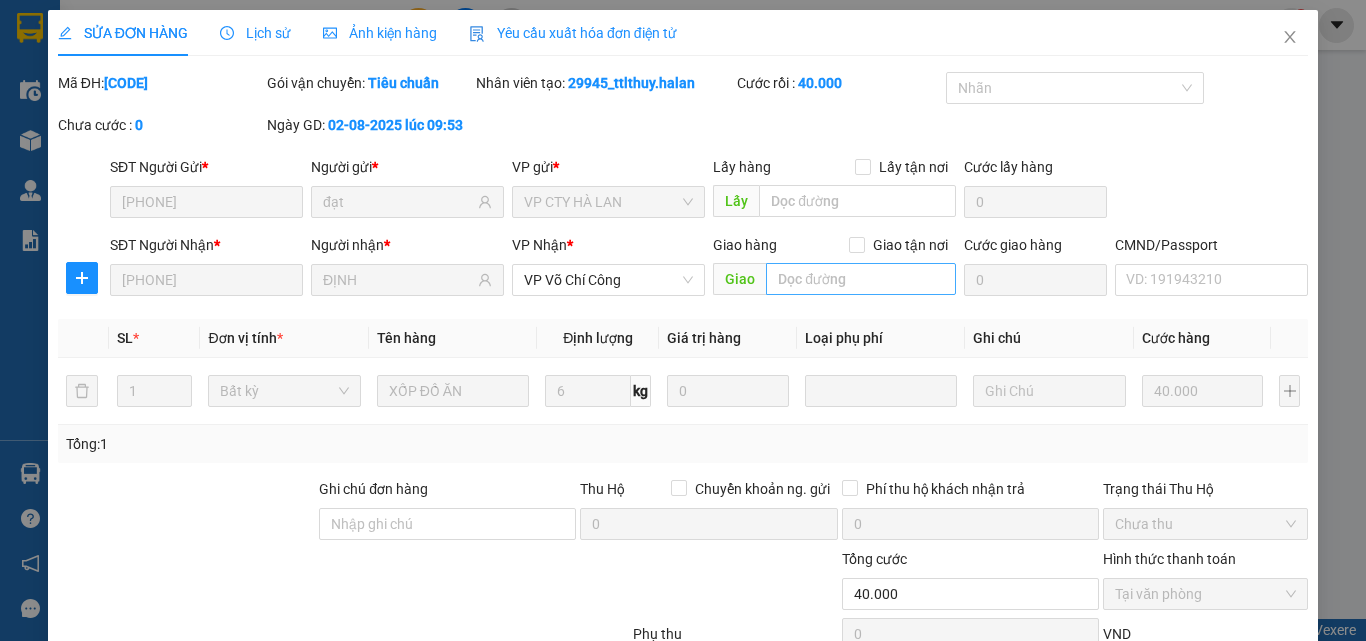 type on "đạt" 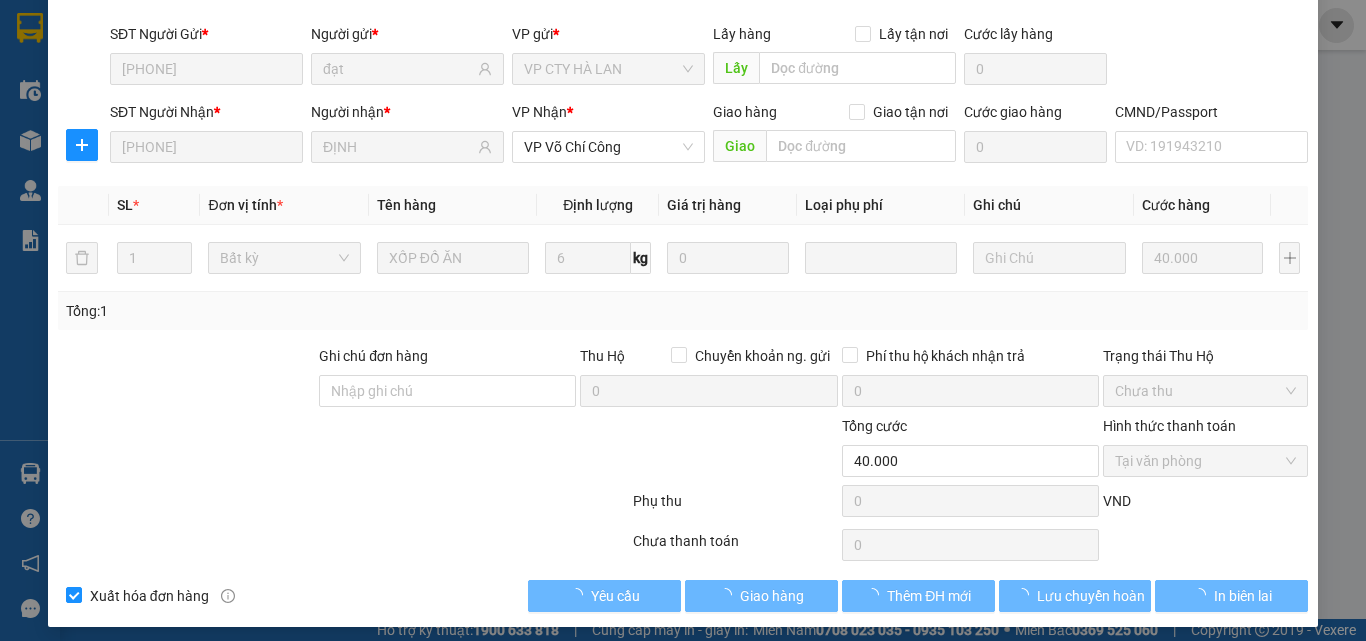 scroll, scrollTop: 143, scrollLeft: 0, axis: vertical 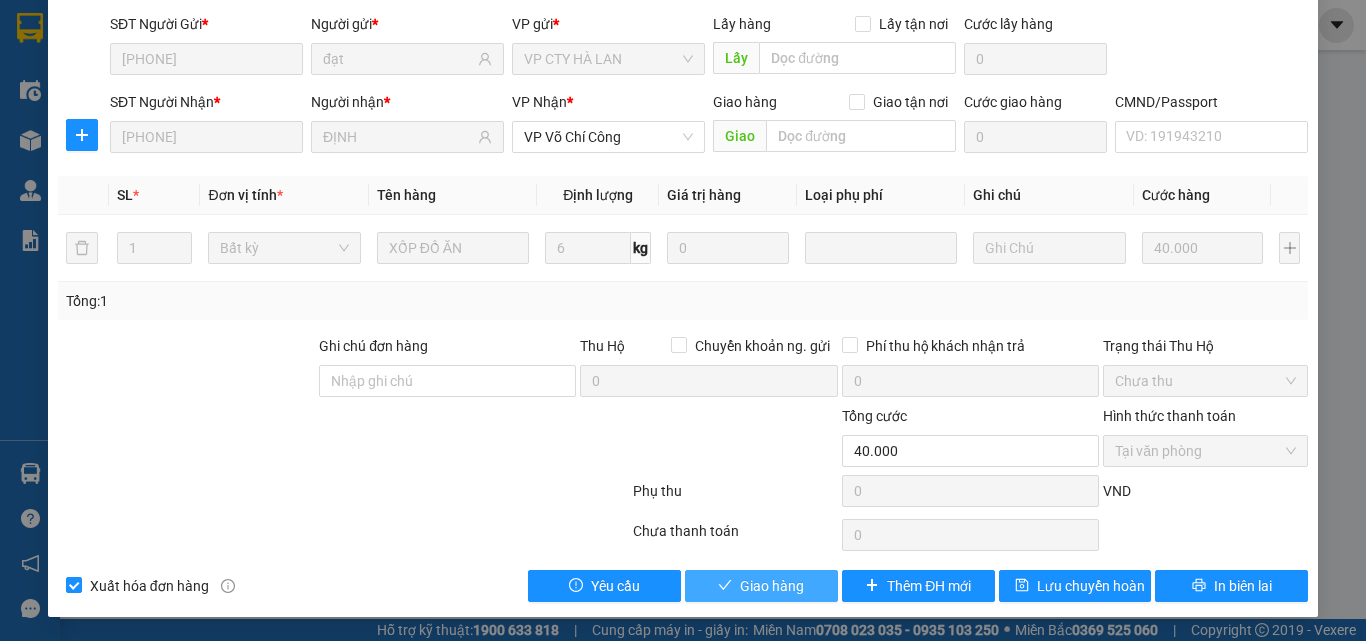 click on "Giao hàng" at bounding box center [772, 586] 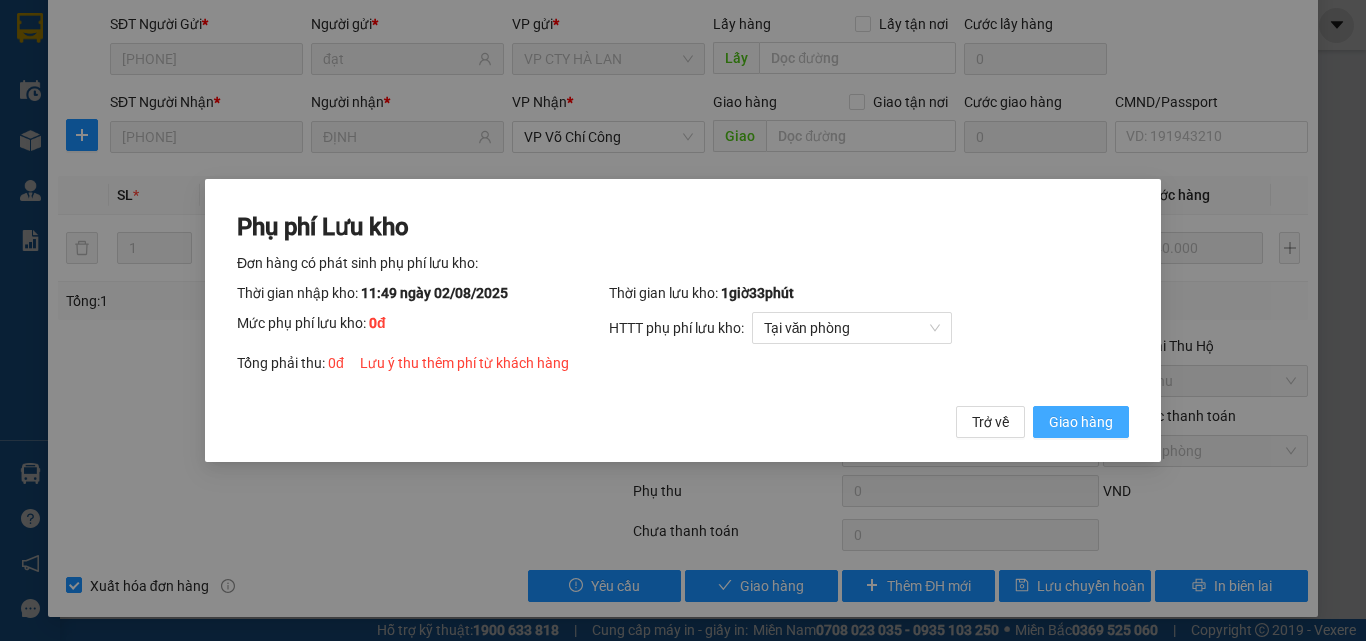 click on "Giao hàng" at bounding box center [1081, 422] 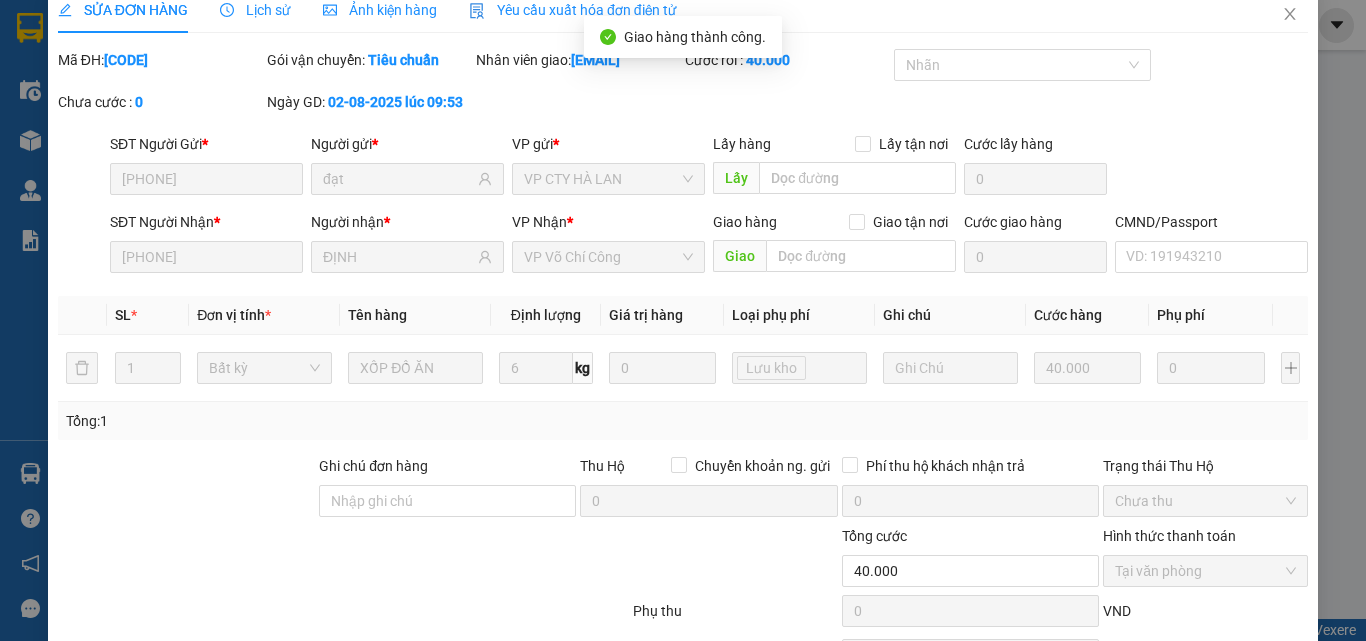 scroll, scrollTop: 0, scrollLeft: 0, axis: both 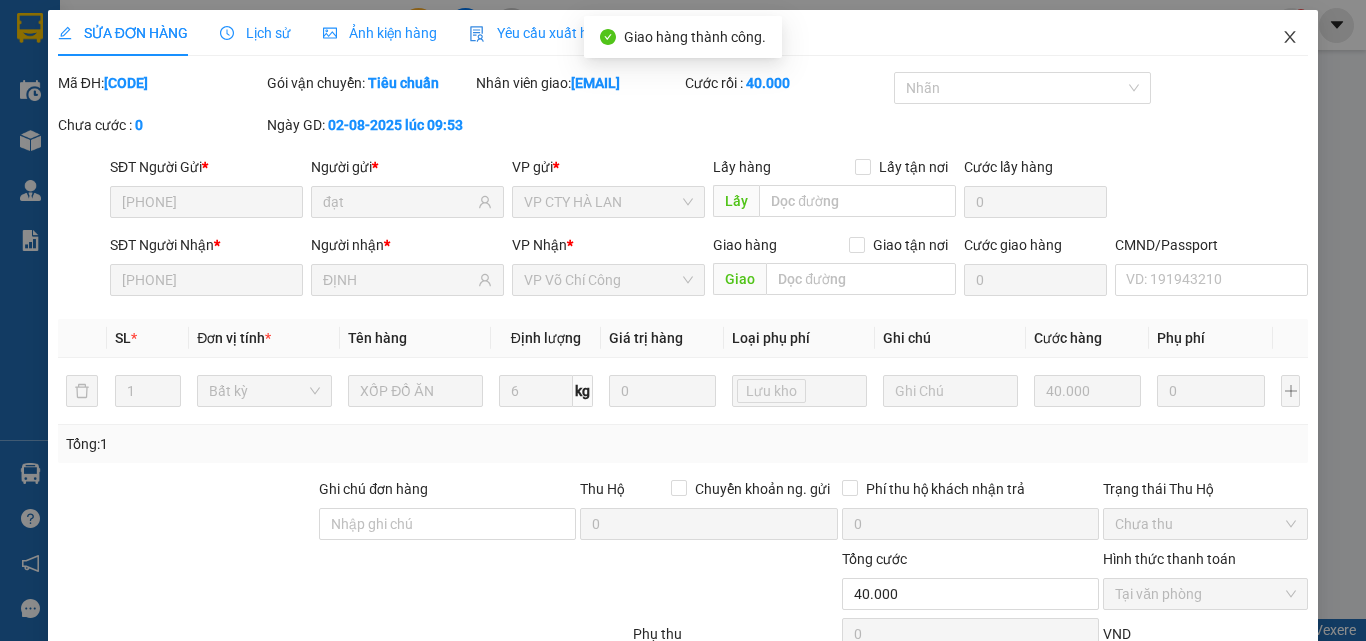 click 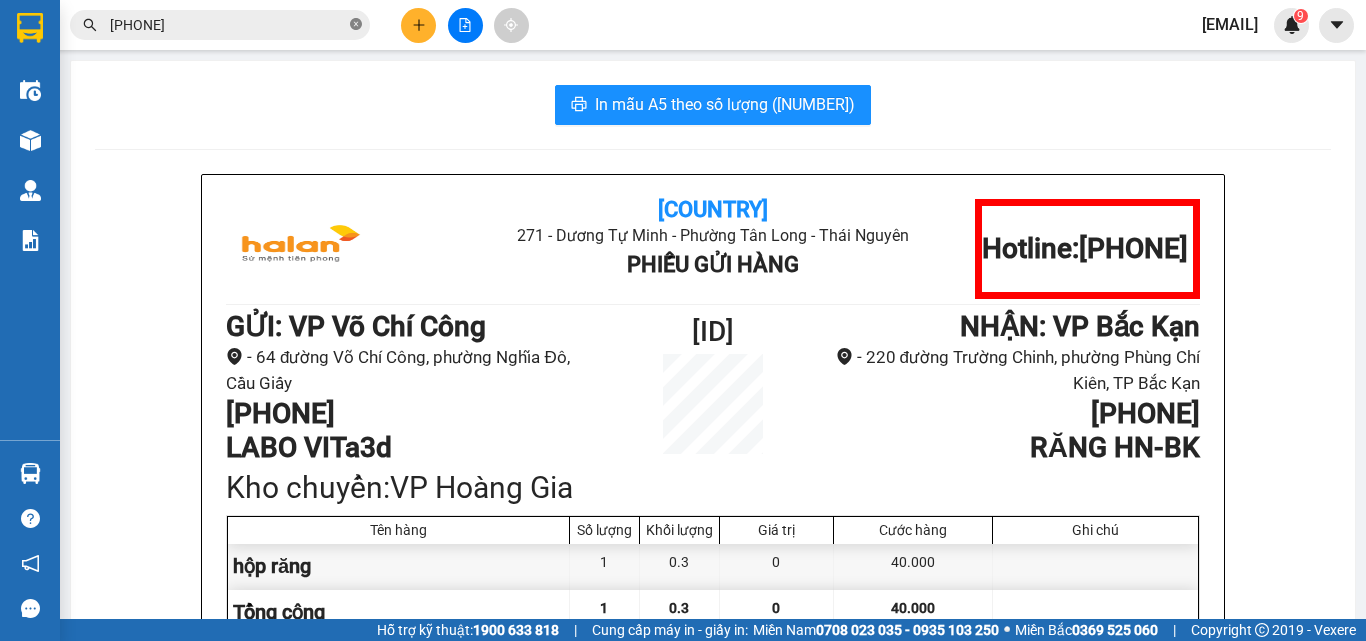click 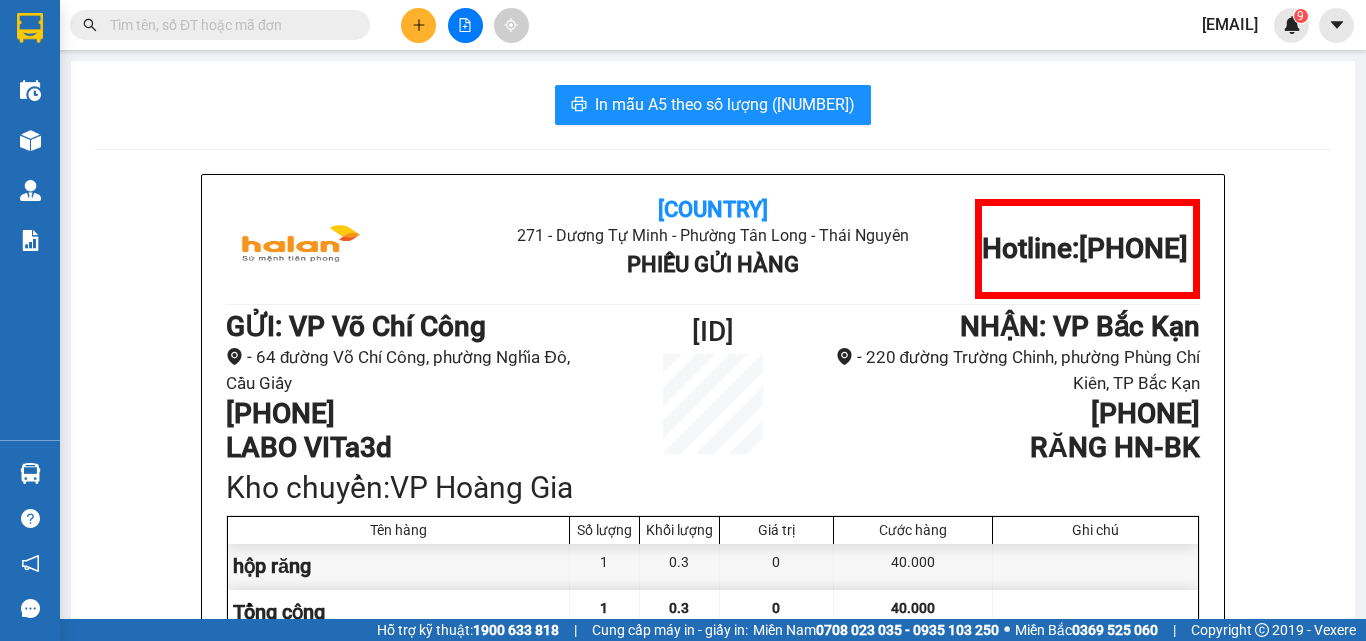 click at bounding box center (228, 25) 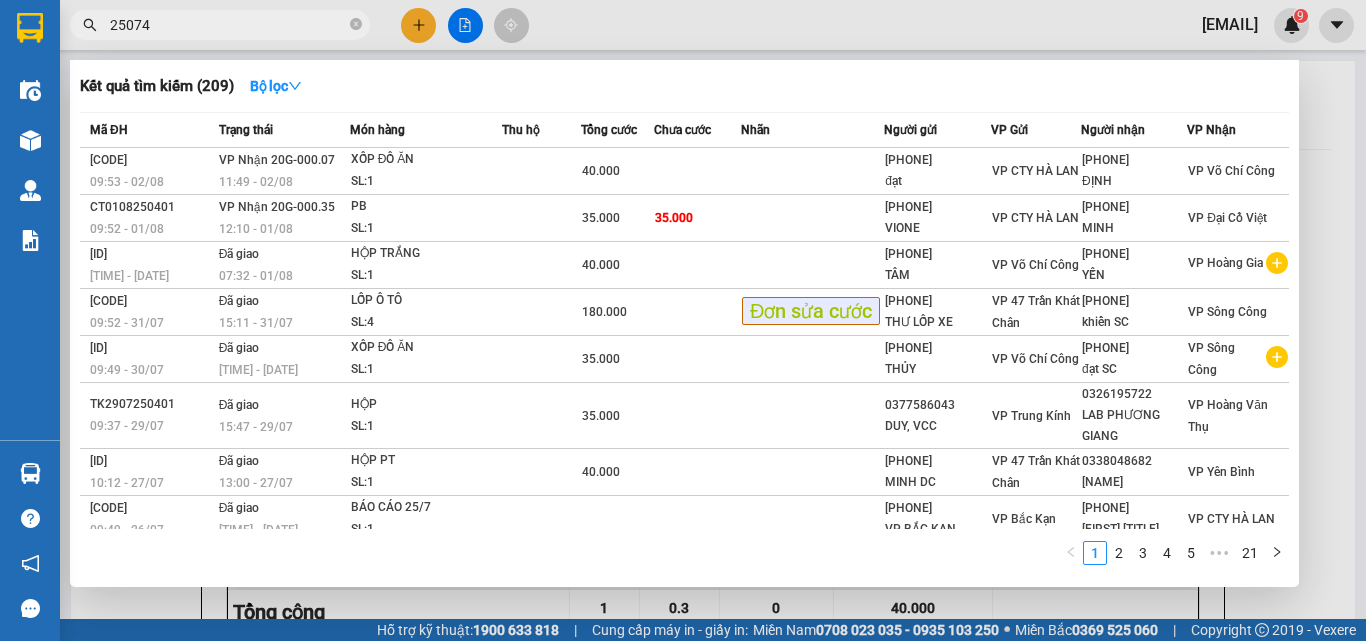 type on "250745" 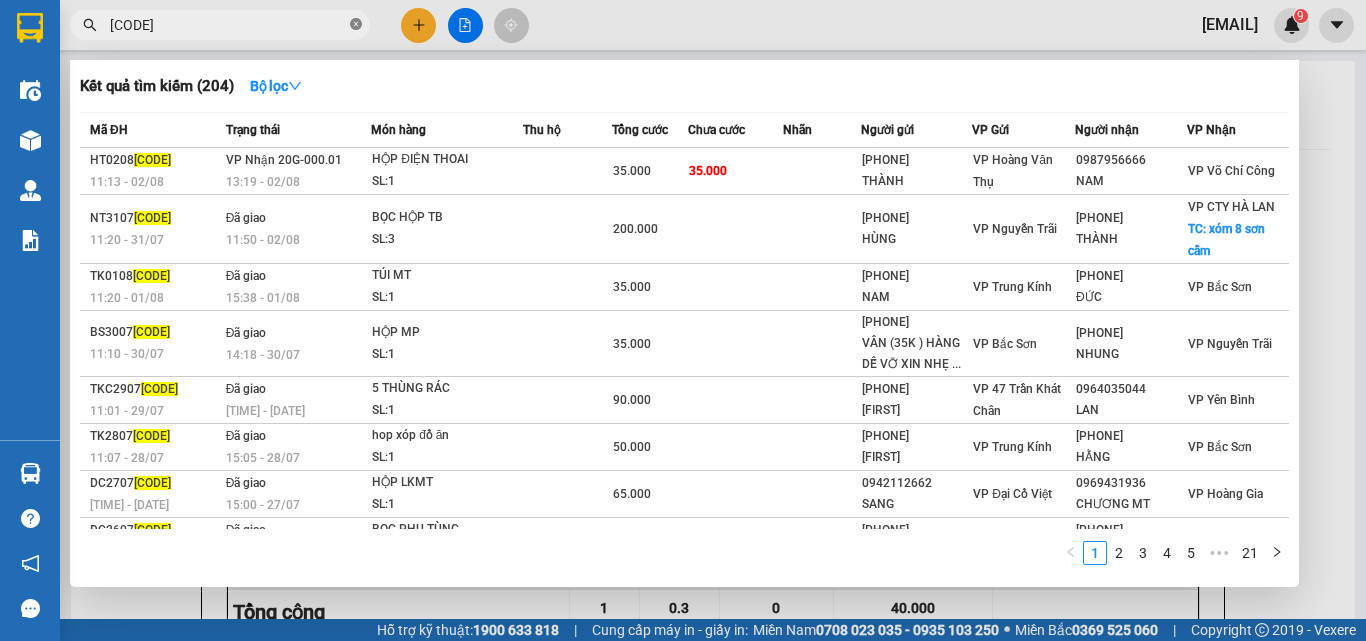 click 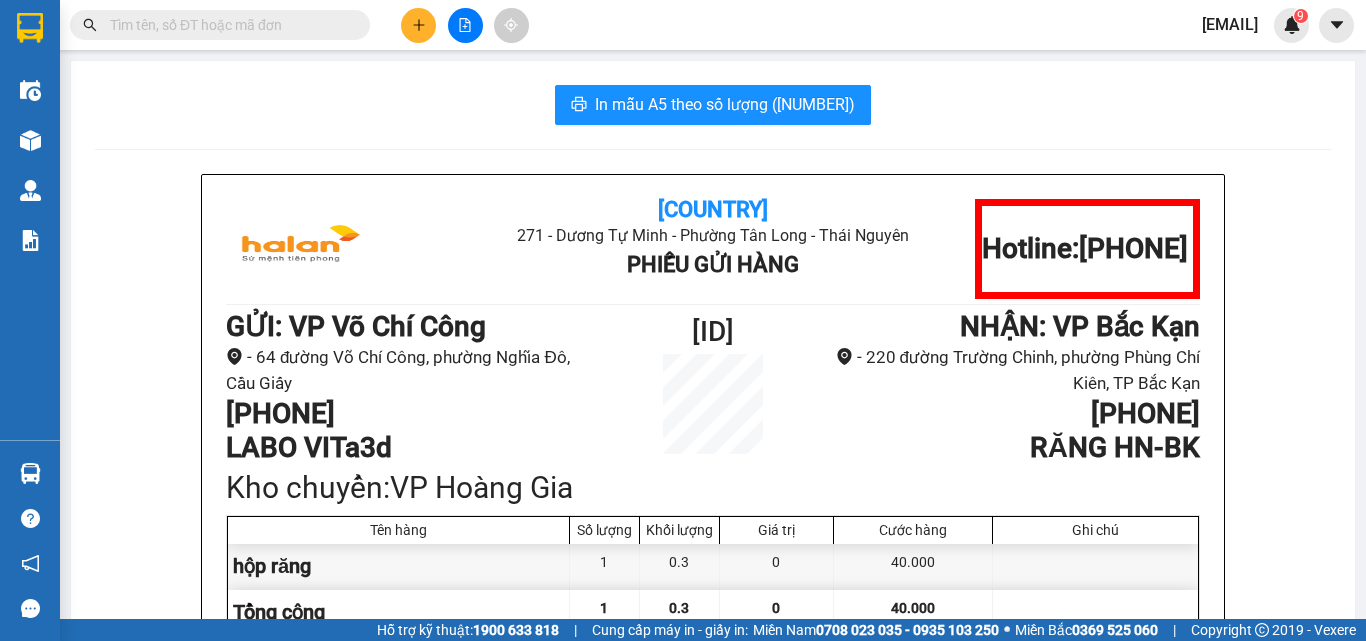 click at bounding box center (228, 25) 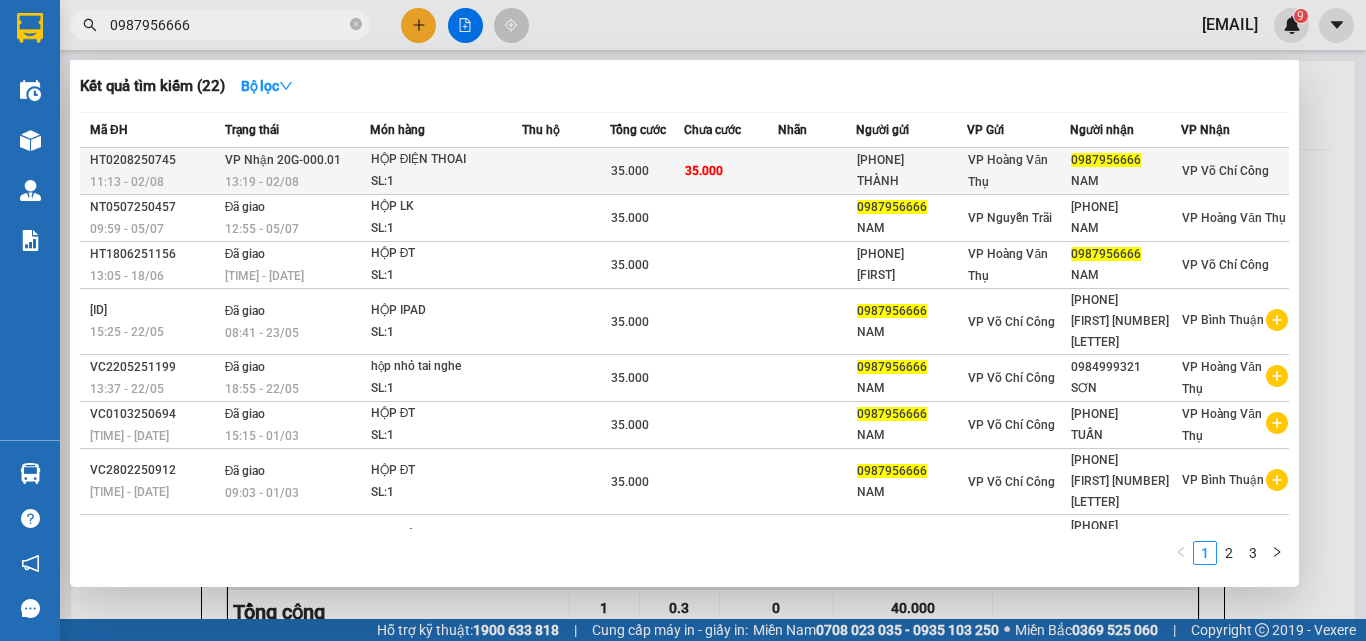 type on "0987956666" 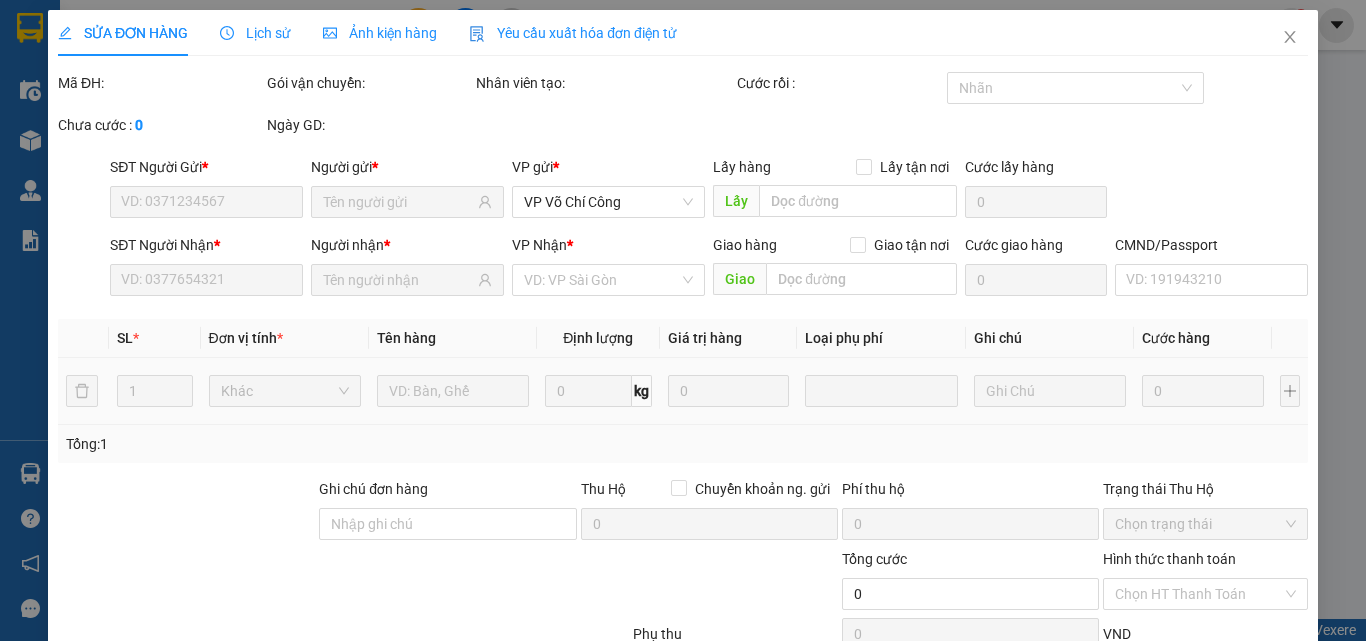 scroll, scrollTop: 112, scrollLeft: 0, axis: vertical 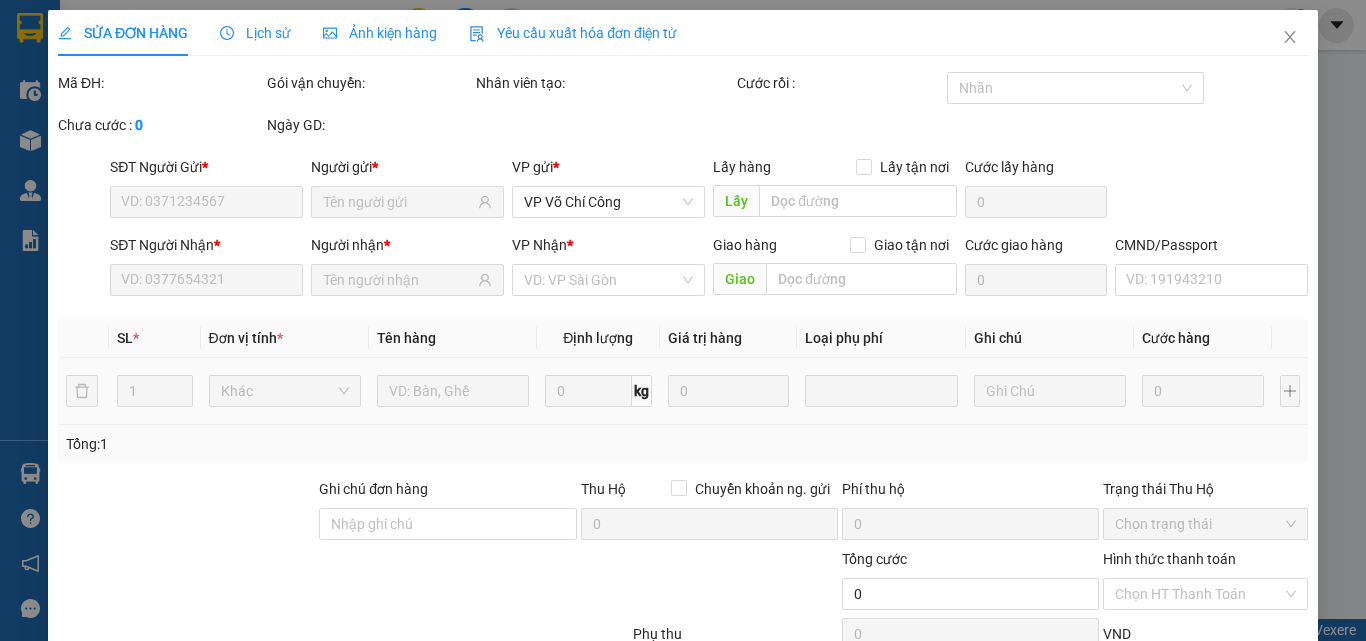 type on "0372879768" 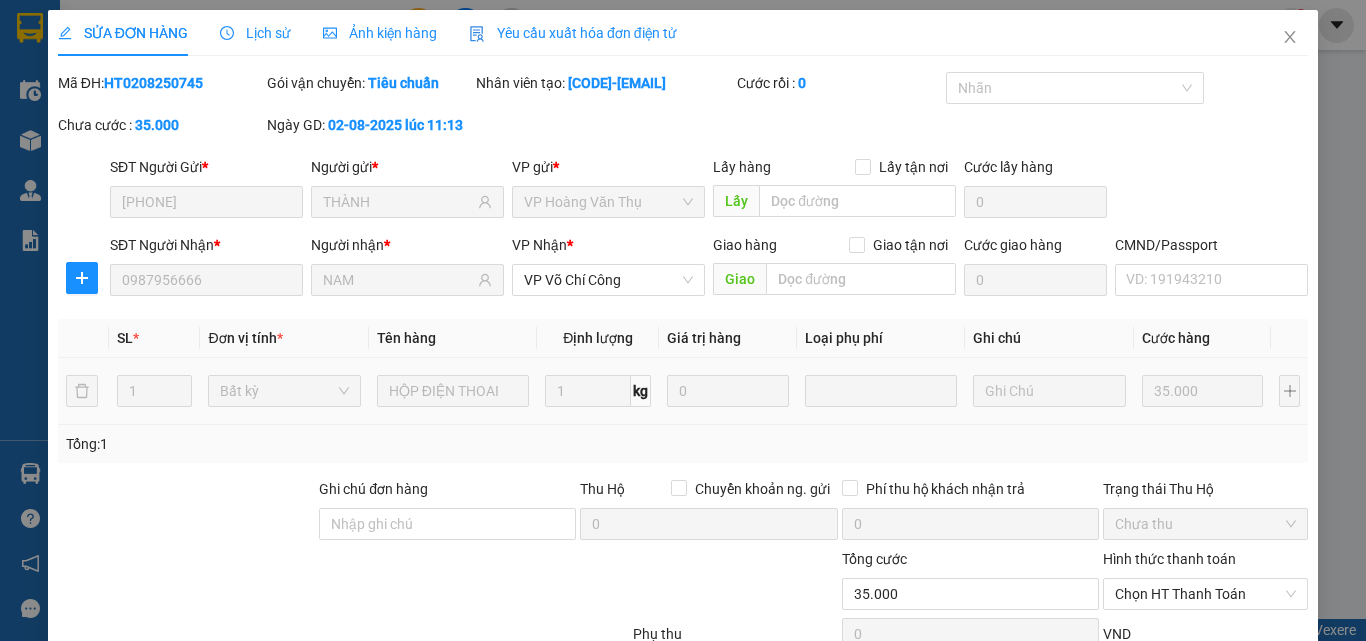 scroll, scrollTop: 143, scrollLeft: 0, axis: vertical 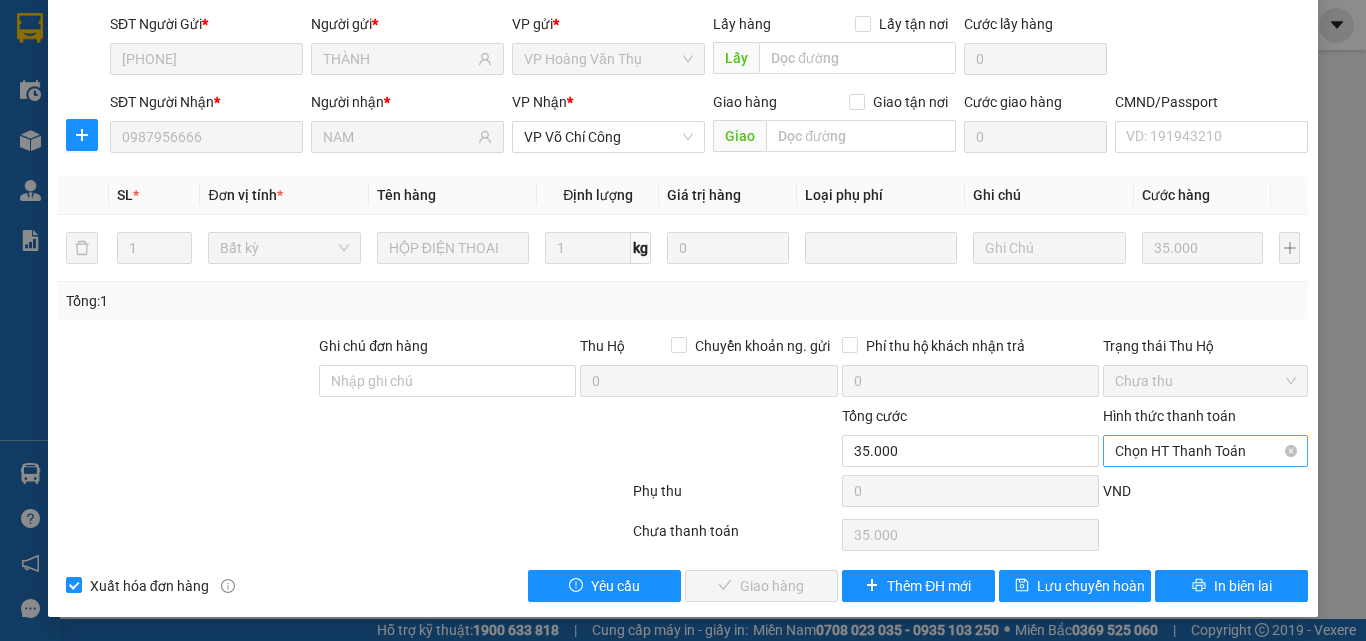 click on "Chọn HT Thanh Toán" at bounding box center [1205, 451] 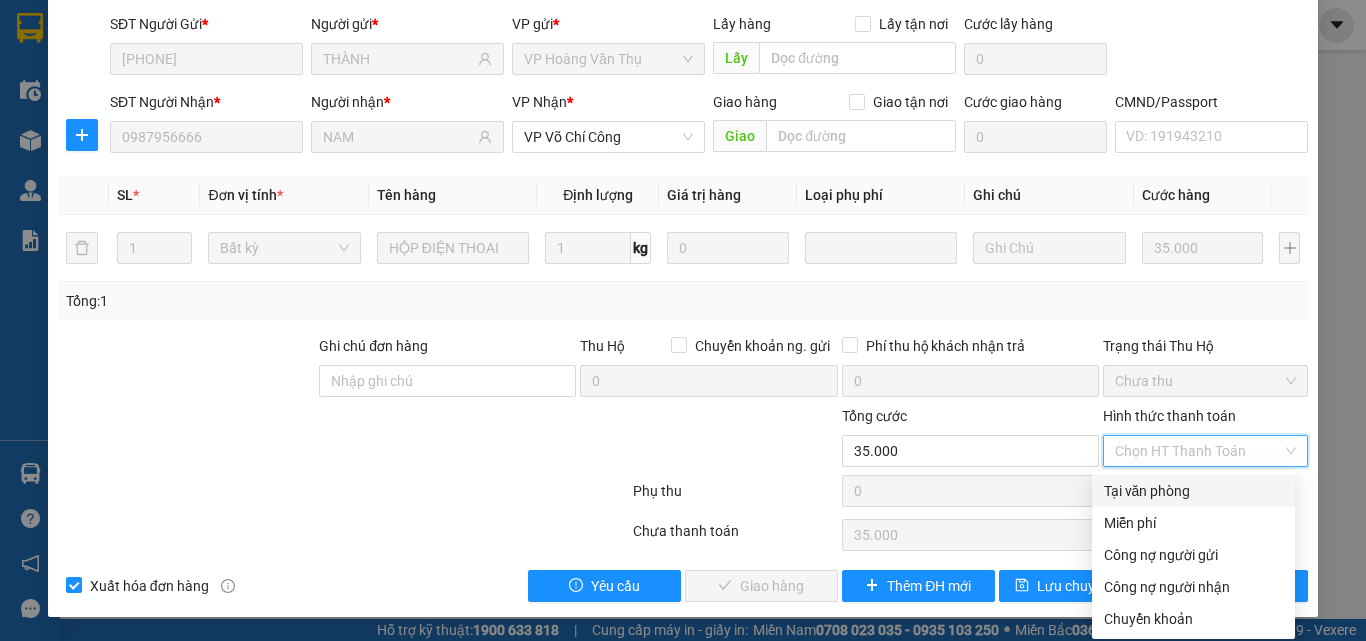 click on "Tại văn phòng" at bounding box center [1193, 491] 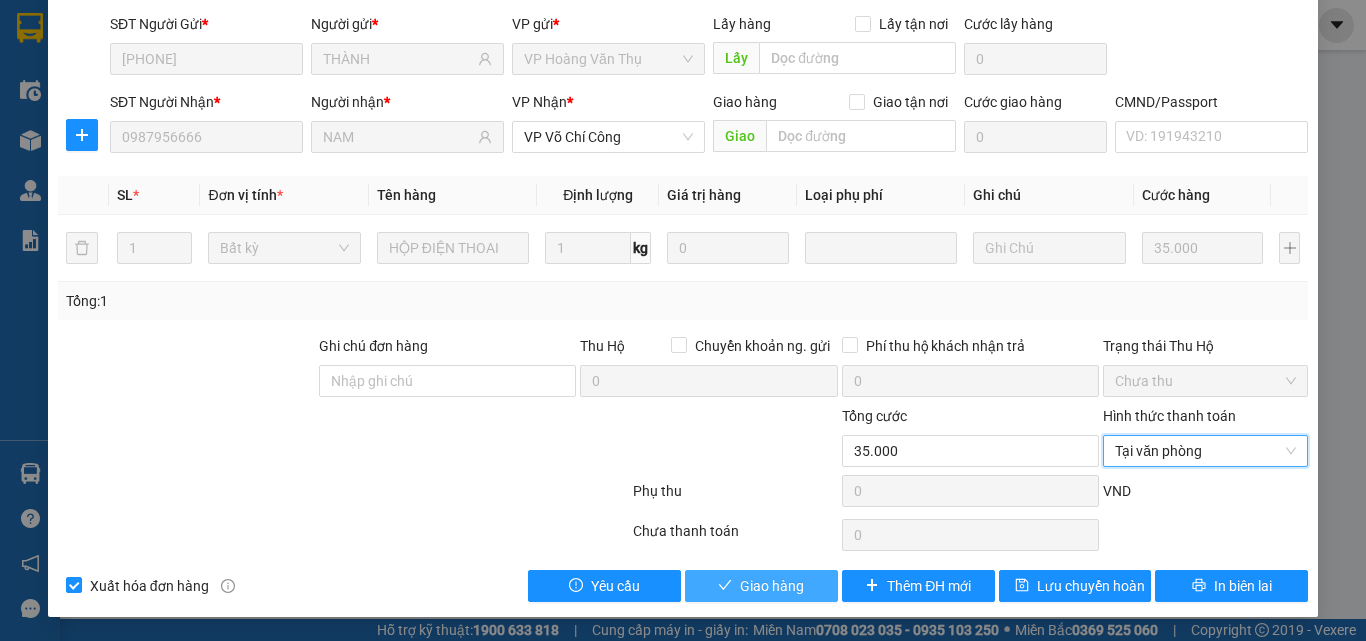 click on "Giao hàng" at bounding box center (772, 586) 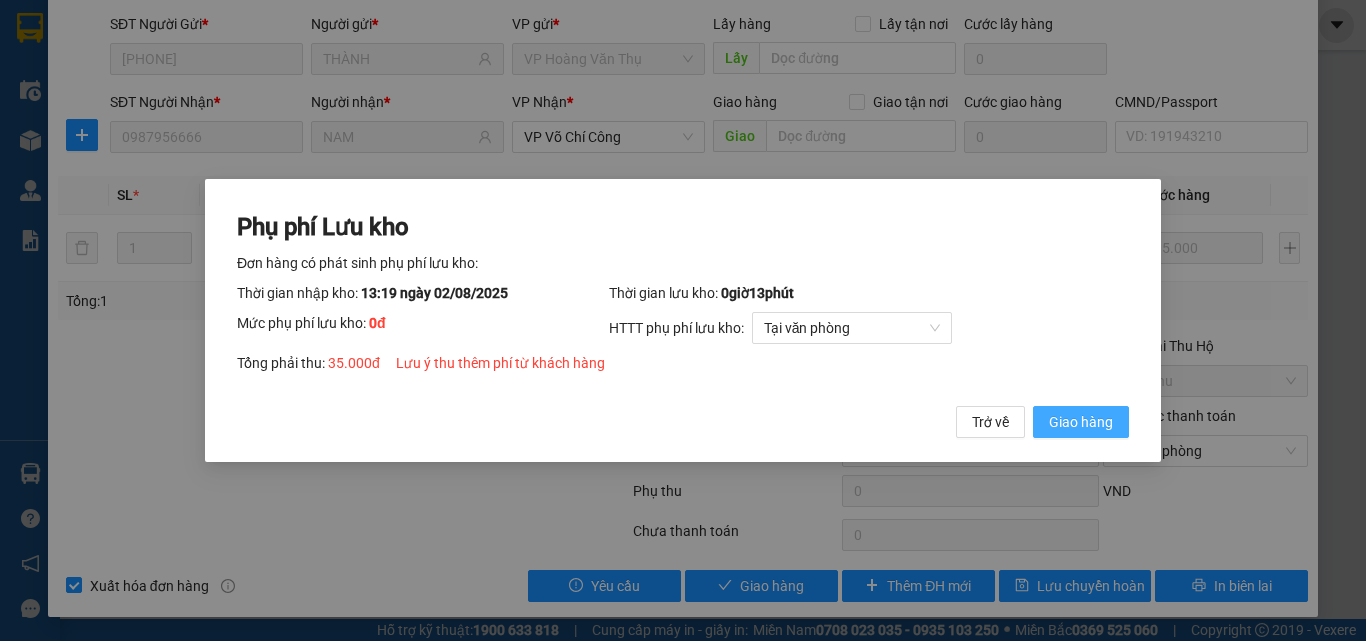 click on "Giao hàng" at bounding box center [1081, 422] 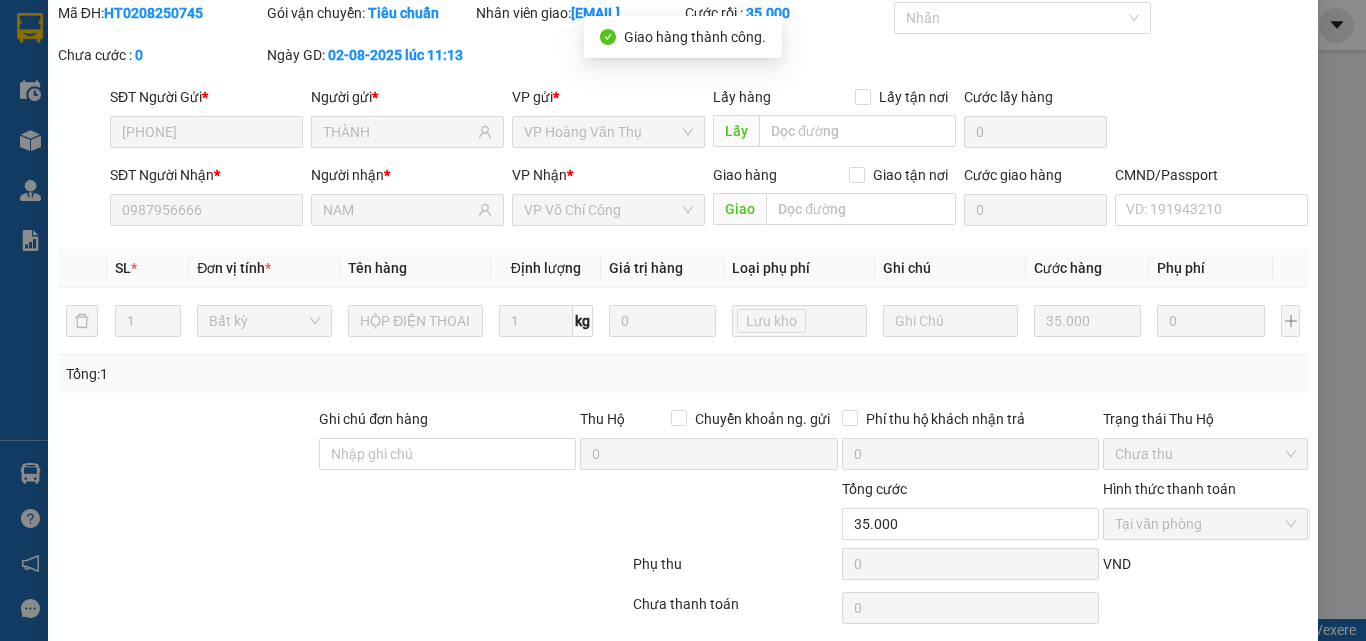scroll, scrollTop: 0, scrollLeft: 0, axis: both 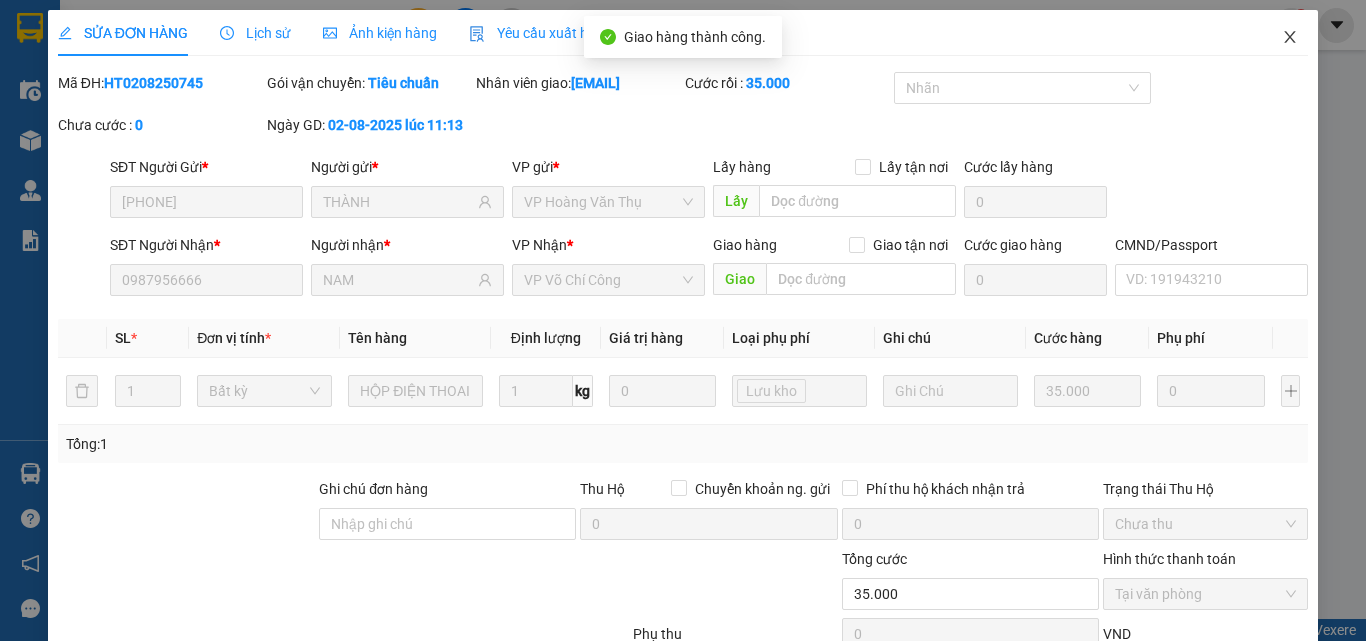 click 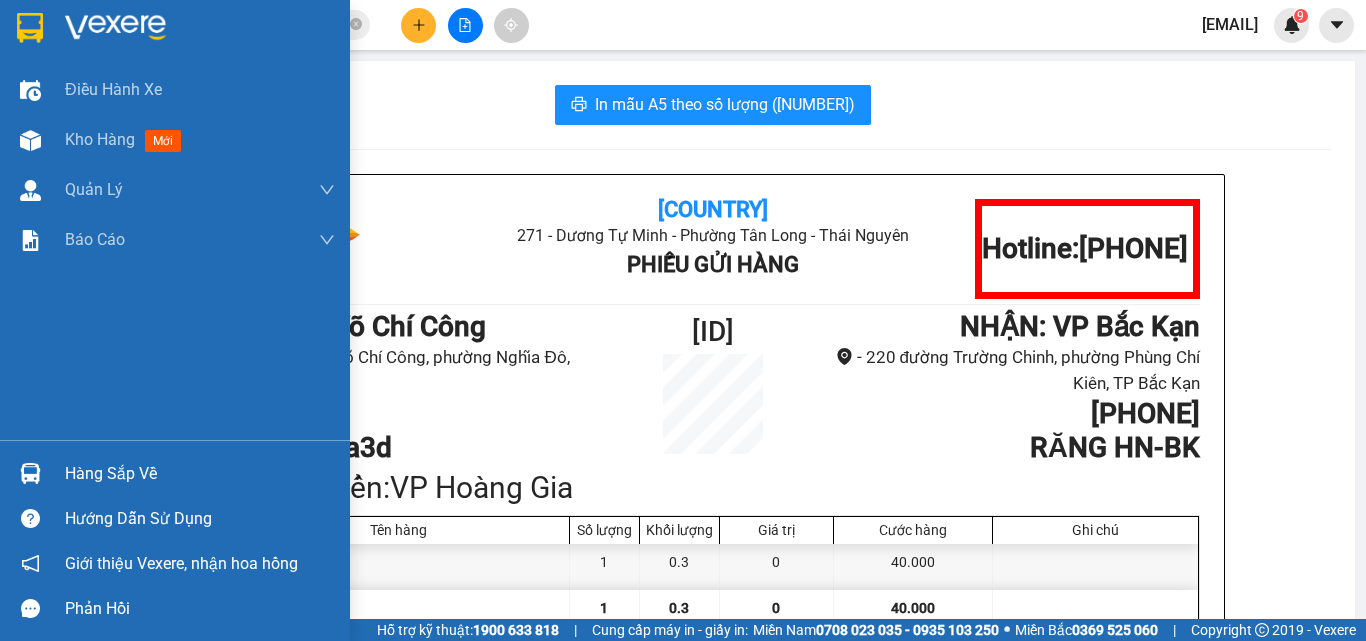 drag, startPoint x: 101, startPoint y: 468, endPoint x: 227, endPoint y: 471, distance: 126.035706 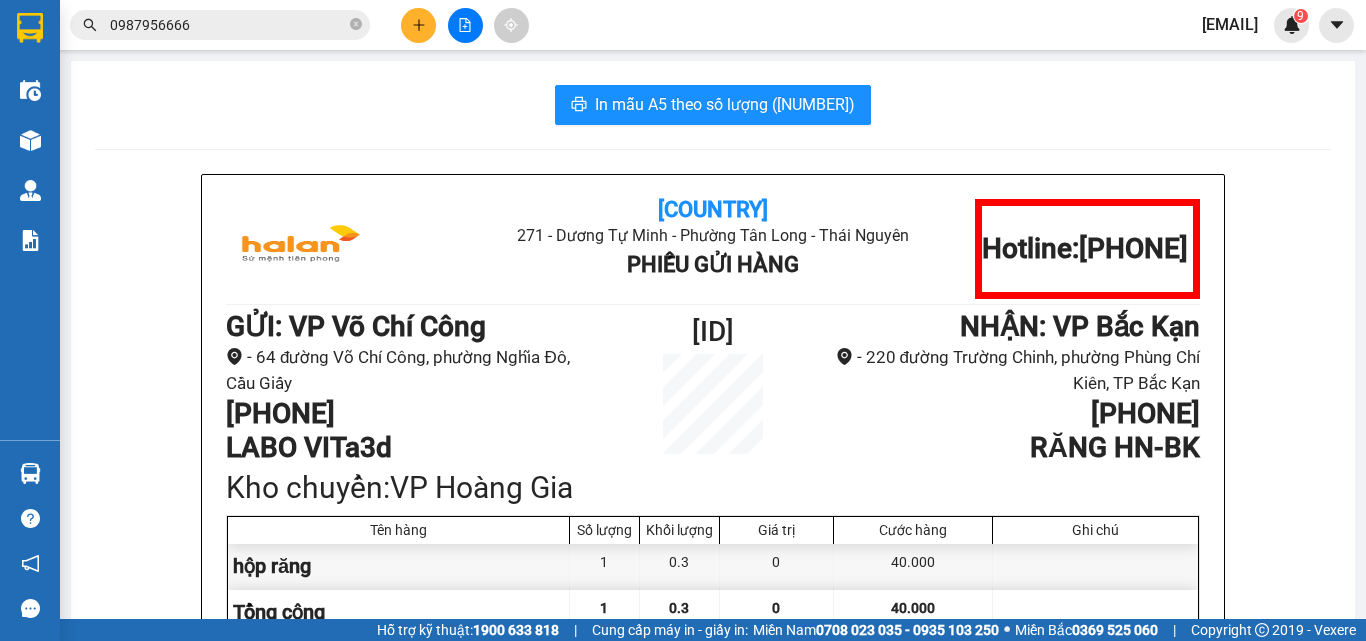 click on "Kết quả tìm kiếm ( 22 )  Bộ lọc  Mã ĐH Trạng thái Món hàng Thu hộ Tổng cước Chưa cước Nhãn Người gửi VP Gửi Người nhận VP Nhận HT0208250745 11:13 - 02/08 VP Nhận   20G-000.01 13:19 - 02/08 HÔP ĐIỆN THOAI SL:  1 35.000 35.000 0372879768 THÀNH  VP Hoàng Văn Thụ 0987956666 NAM  VP Võ Chí Công NT0507250457 09:59 - 05/07 Đã giao   12:55 - 05/07 HỘP LK SL:  1 35.000 0987956666 NAM  VP Nguyễn Trãi 0387055567 NAM VP Hoàng Văn Thụ HT1806251156 13:05 - 18/06 Đã giao   16:35 - 18/06 HỘP ĐT SL:  1 35.000 0372879768 Thành VP Hoàng Văn Thụ 0987956666 NAM  VP Võ Chí Công VC2205251592 15:25 - 22/05 Đã giao   08:41 - 23/05 HỘP IPAD SL:  1 35.000 0987956666 NAM  VP Võ Chí Công 0904890000 HOÀNG XUÂN 147BT VP Bình Thuận VC2205251199 13:37 - 22/05 Đã giao   18:55 - 22/05 hộp nhỏ tai nghe SL:  1 35.000 0987956666 NAM  VP Võ Chí Công 0984999321 SƠN VP Hoàng Văn Thụ VC0103250694 11:40 - 01/03 Đã giao   15:15 - 01/03 SL:  1" at bounding box center [683, 320] 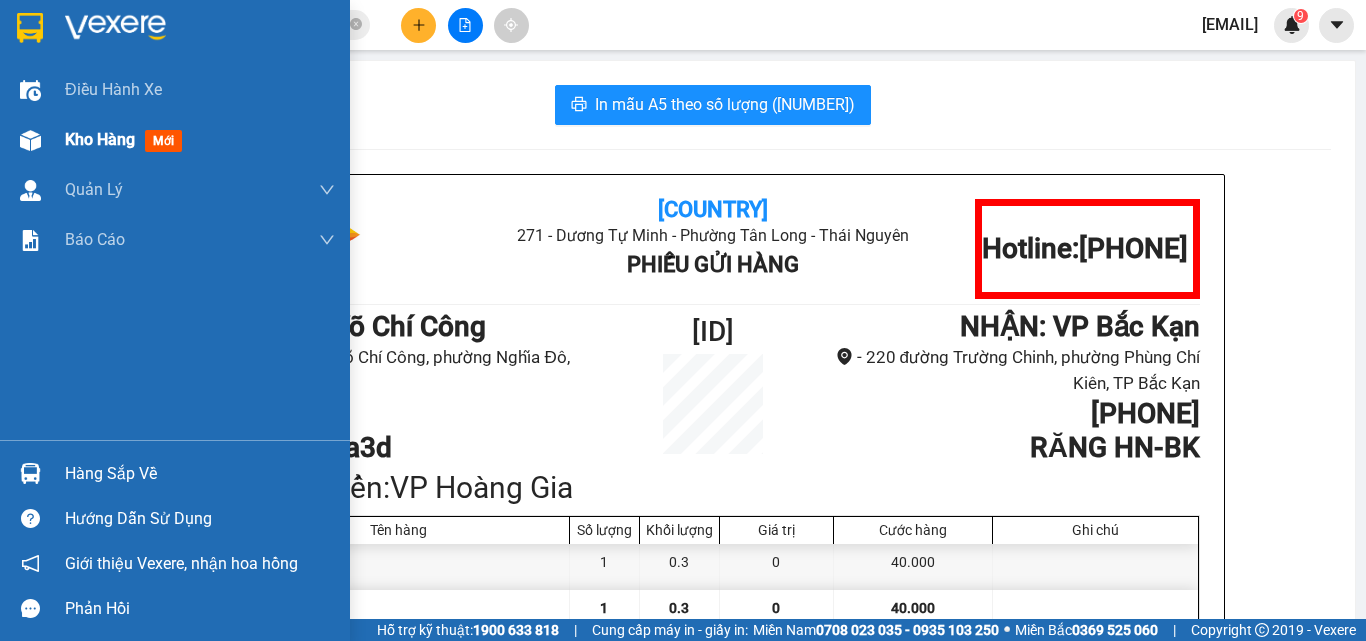click on "Kho hàng mới" at bounding box center (200, 140) 